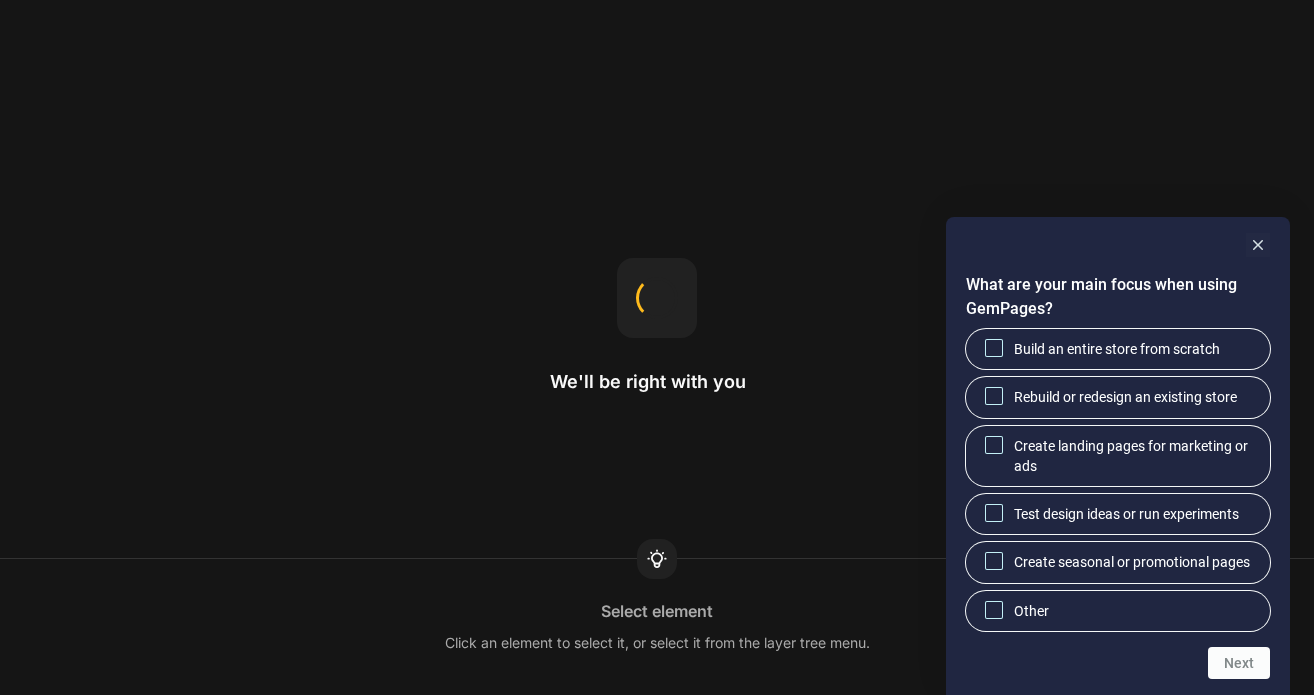 scroll, scrollTop: 0, scrollLeft: 0, axis: both 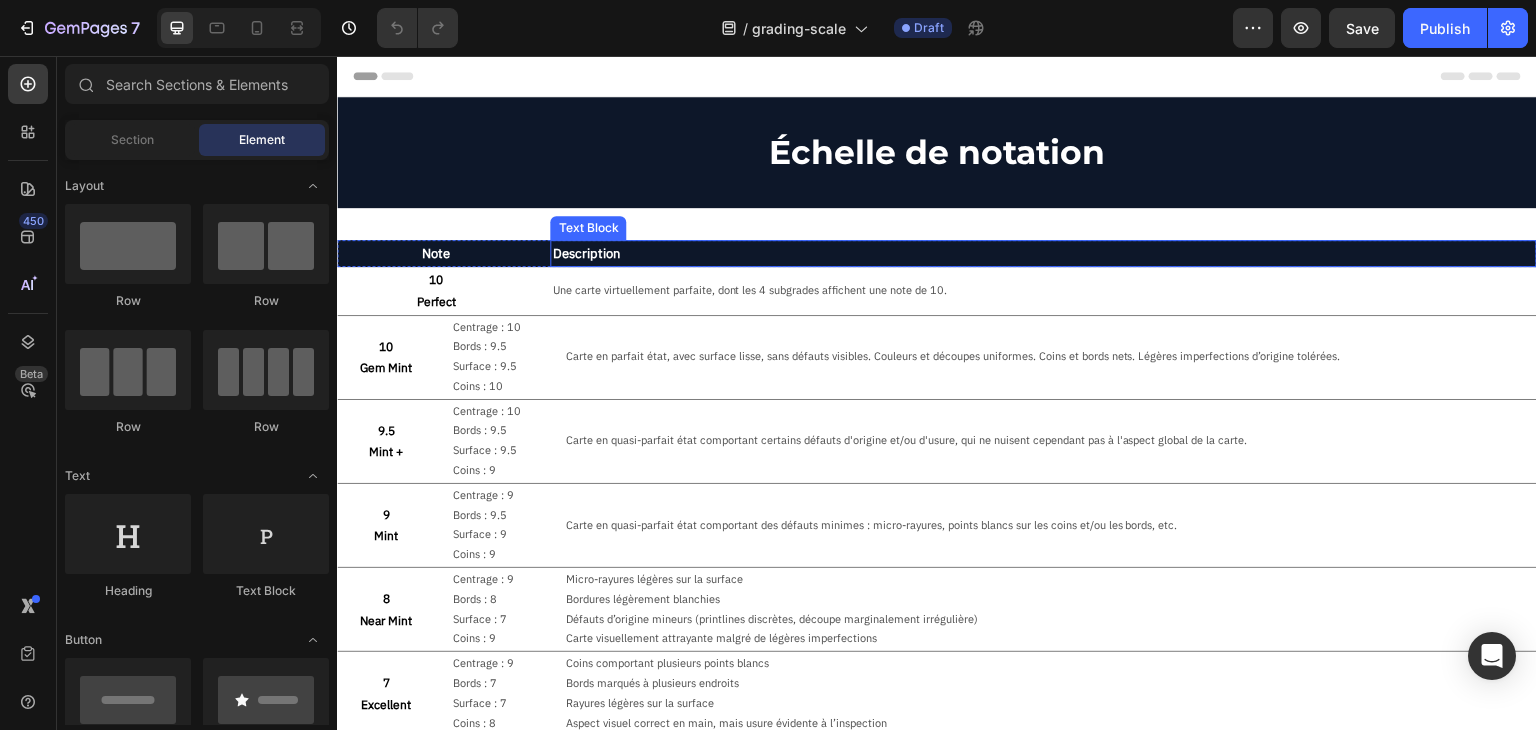 click on "Description" at bounding box center [1043, 253] 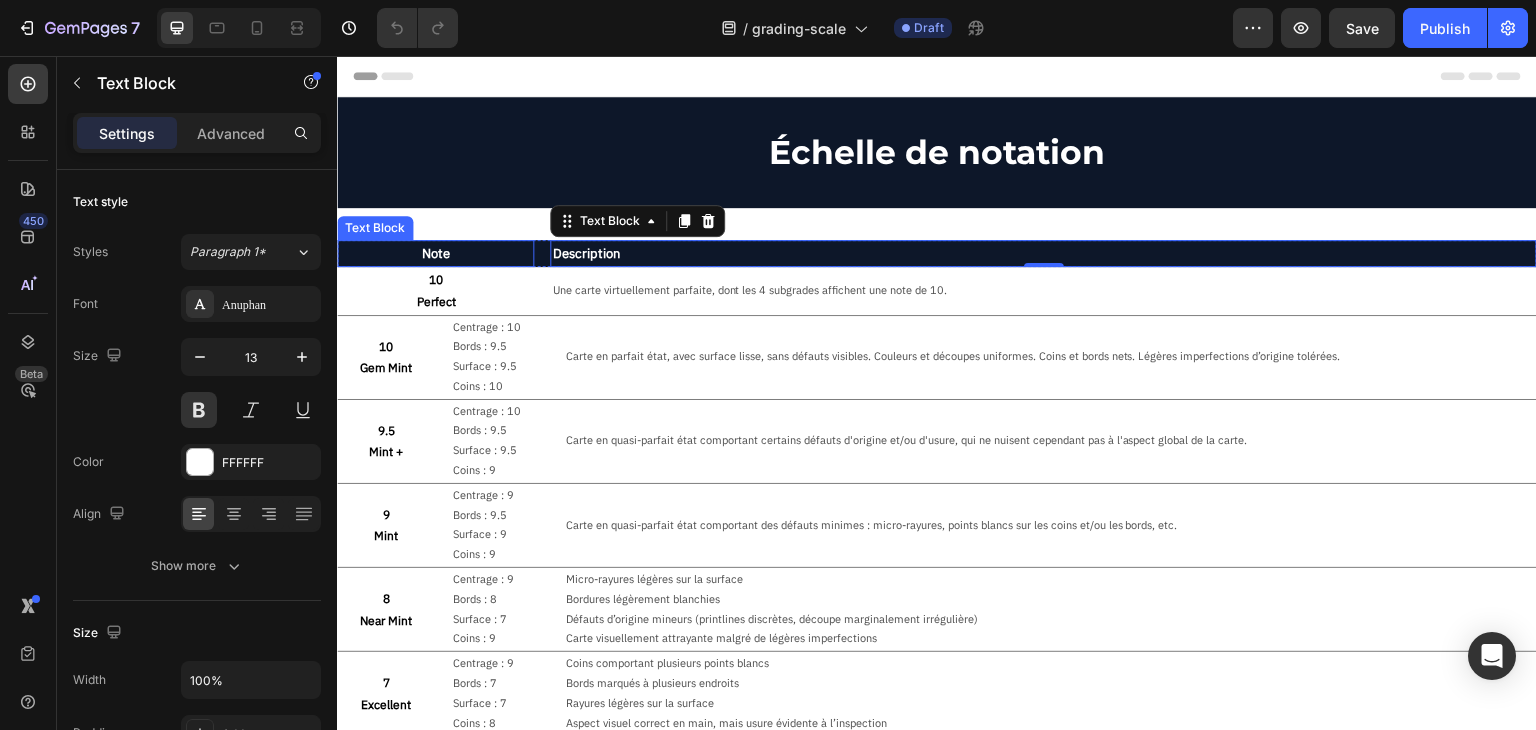 click on "Note" at bounding box center [435, 253] 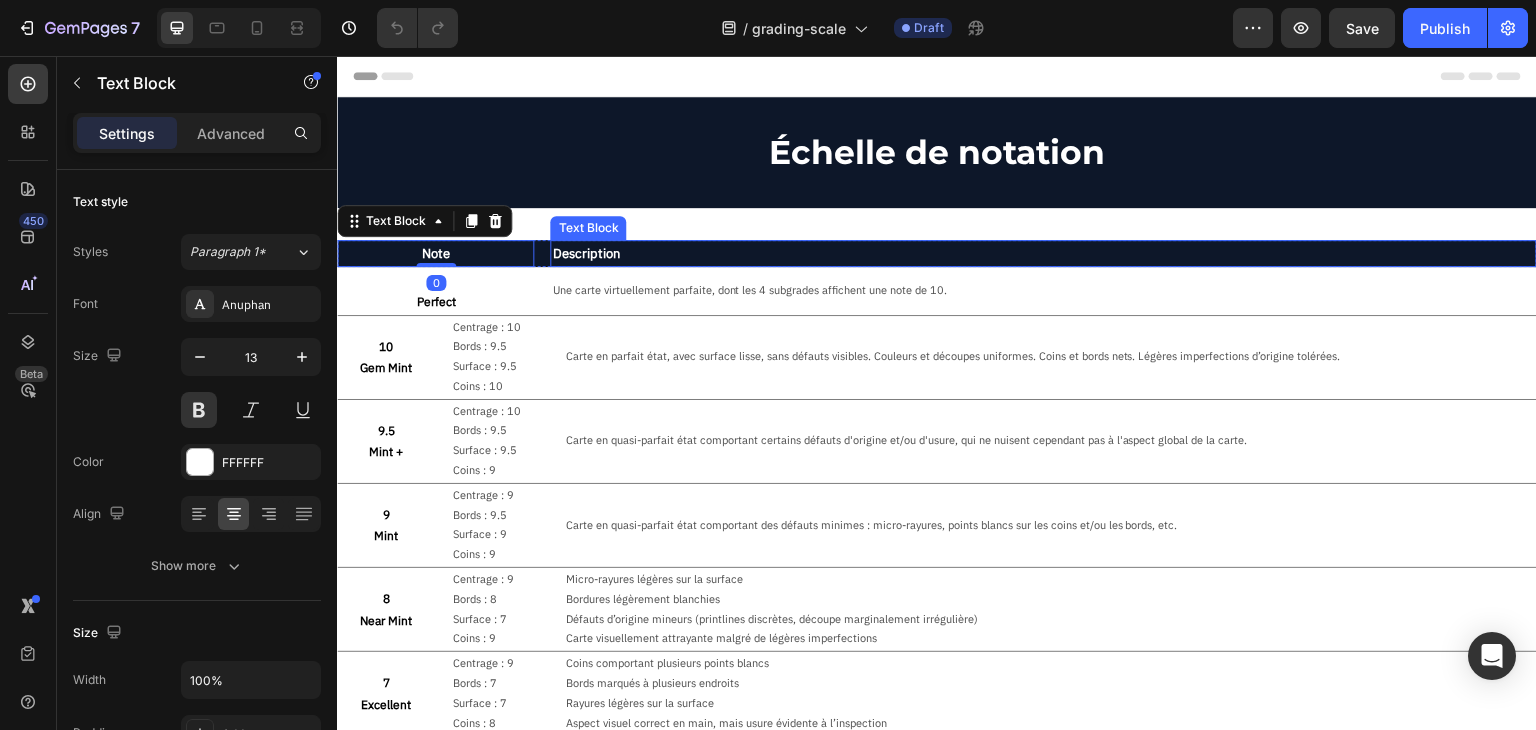 click on "Description" at bounding box center (1043, 253) 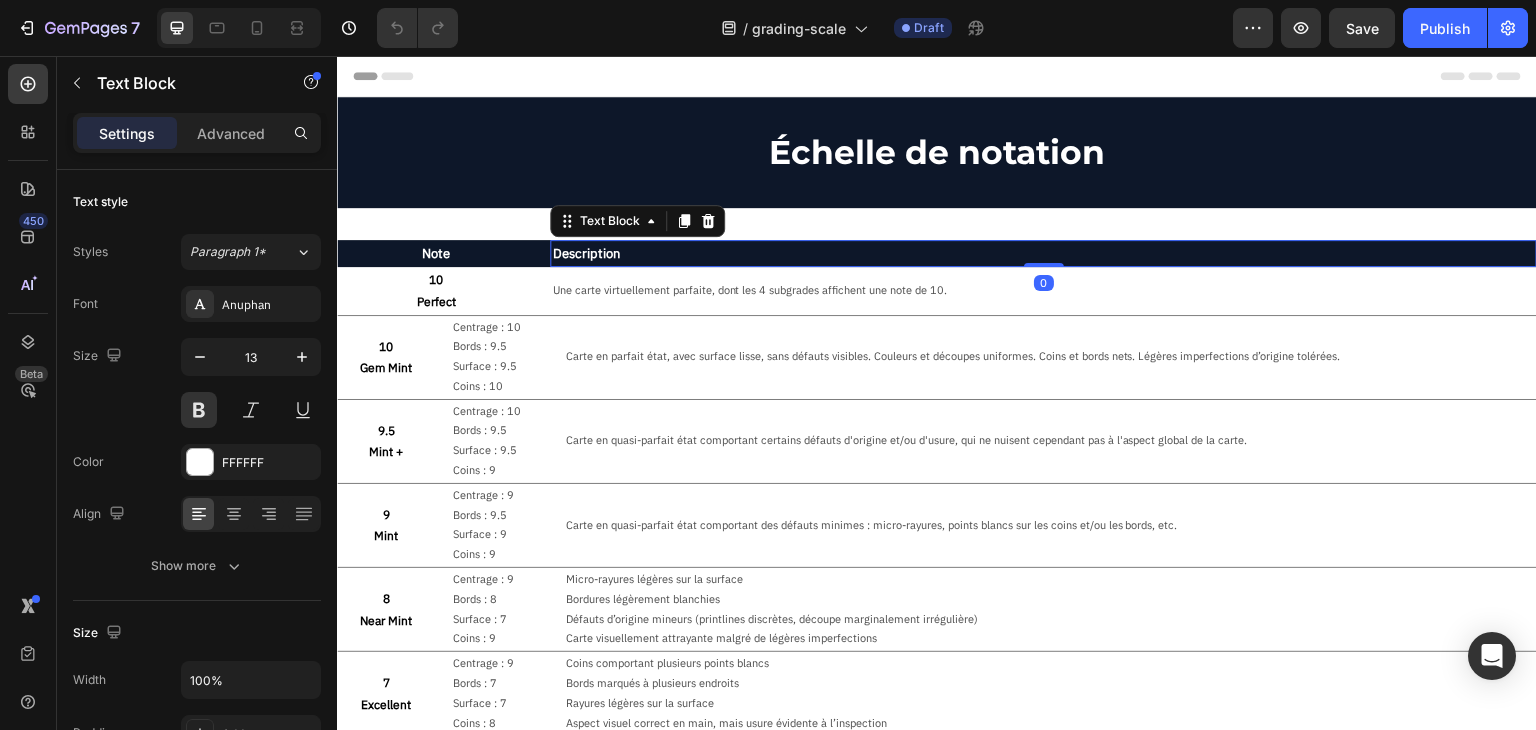 click on "Description" at bounding box center (1043, 253) 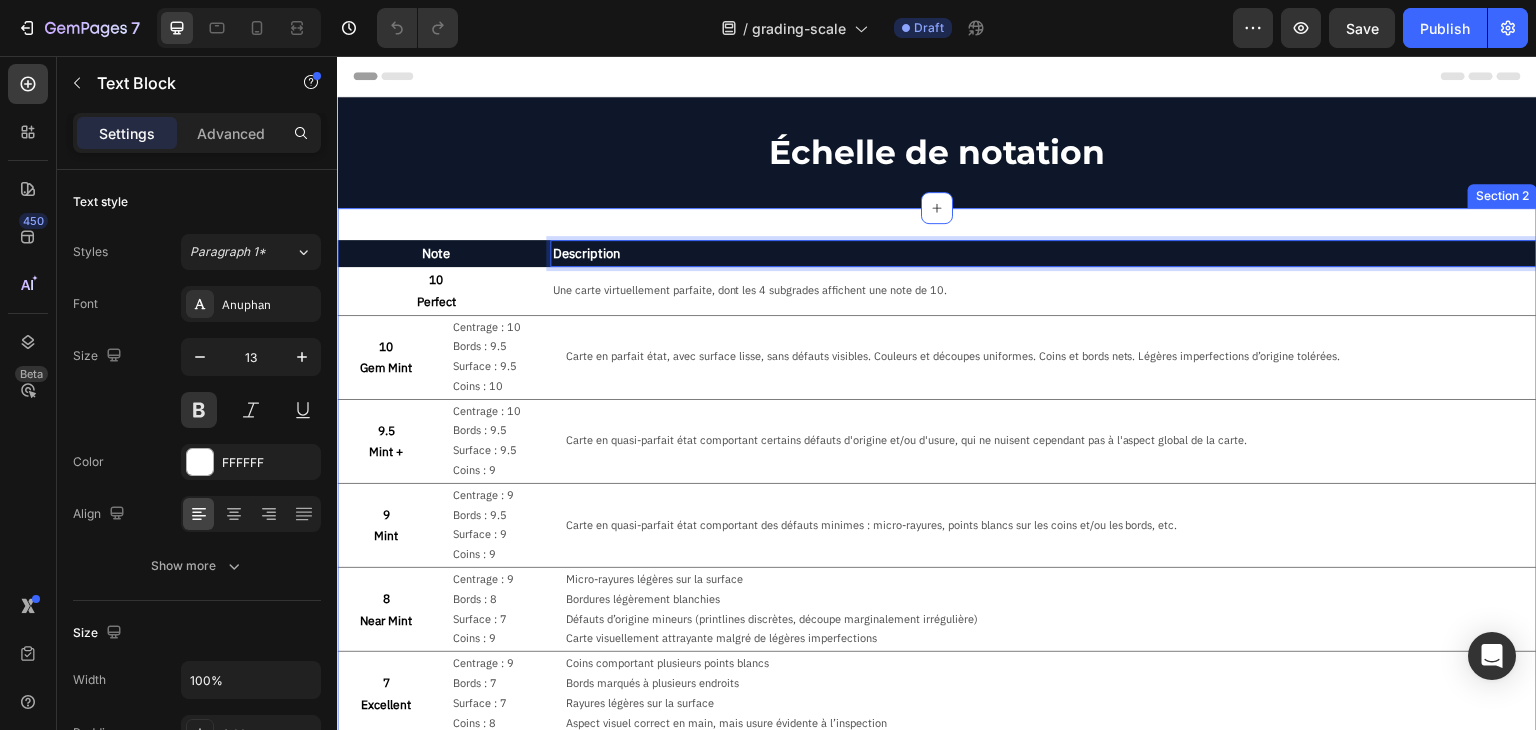 click on "Note Text Block Description Text Block   0 Row 10 Perfect Text Block Une carte virtuellement parfaite, dont les 4 subgrades affichent une note de 10. Text Block Row                Title Line 10 Gem Mint Text Block Centrage : 10 Bords : 9.5 Surface : 9.5 Coins : 10 Text Block Carte en parfait état, avec surface lisse, sans défauts visibles. Couleurs et découpes uniformes. Coins et bords nets. Légères imperfections d’origine tolérées. Text Block Row                Title Line 9.5 Mint + Text Block Centrage : 10 Bords : 9.5 Surface : 9.5 Coins : 9 Text Block Carte en quasi-parfait état comportant certains défauts d'origine et/ou d'usure, qui ne nuisent cependant pas à l'aspect global de la carte. Text Block Row                Title Line 9 Mint Text Block Centrage : 9 Bords : 9.5 Surface : 9 Coins : 9 Text Block Carte en quasi-parfait état comportant des défauts minimes : micro-rayures, points blancs sur les coins et/ou les bords, etc. Text Block Row                Title Line 8 Near Mint Text Block 7" at bounding box center [937, 962] 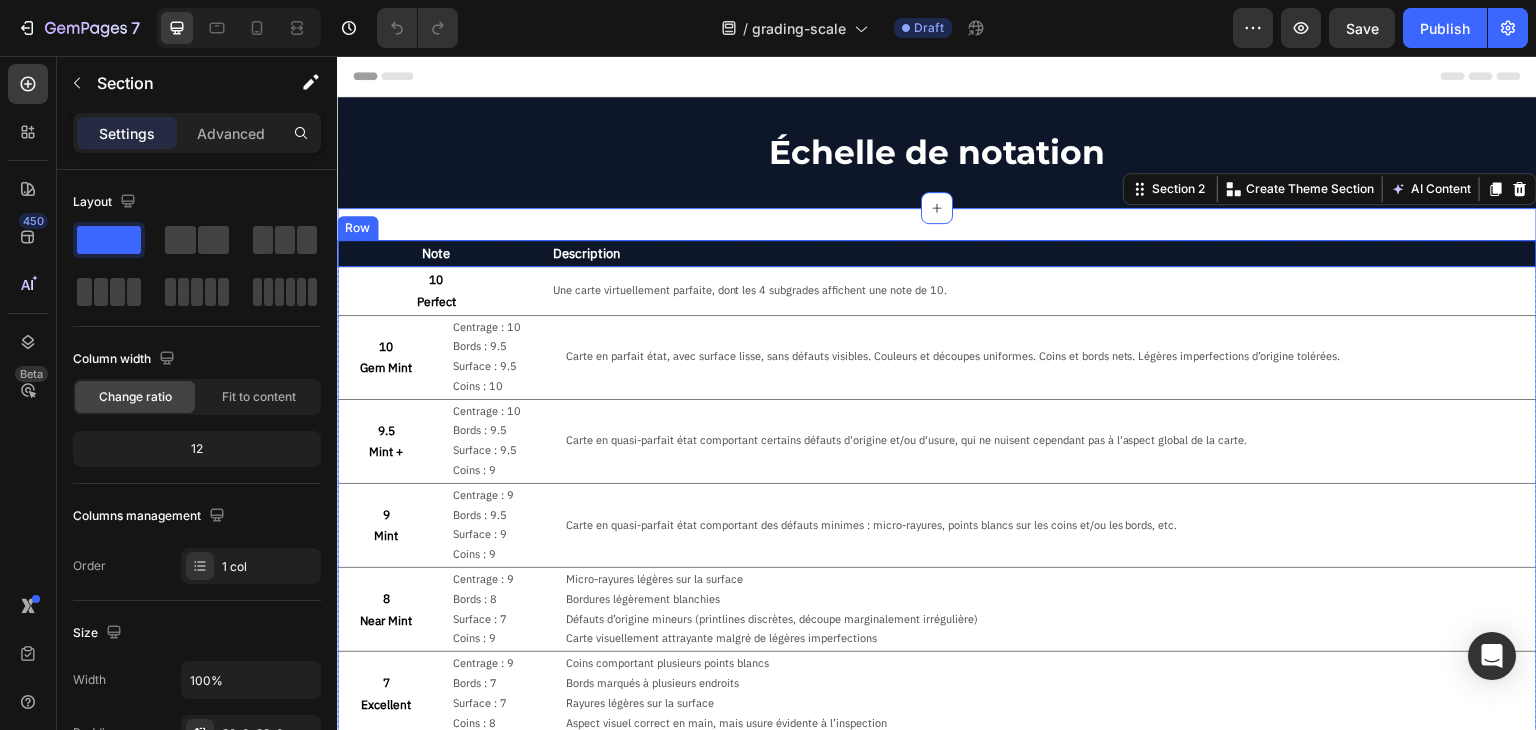 click on "Note Text Block Description Text Block Row" at bounding box center [937, 253] 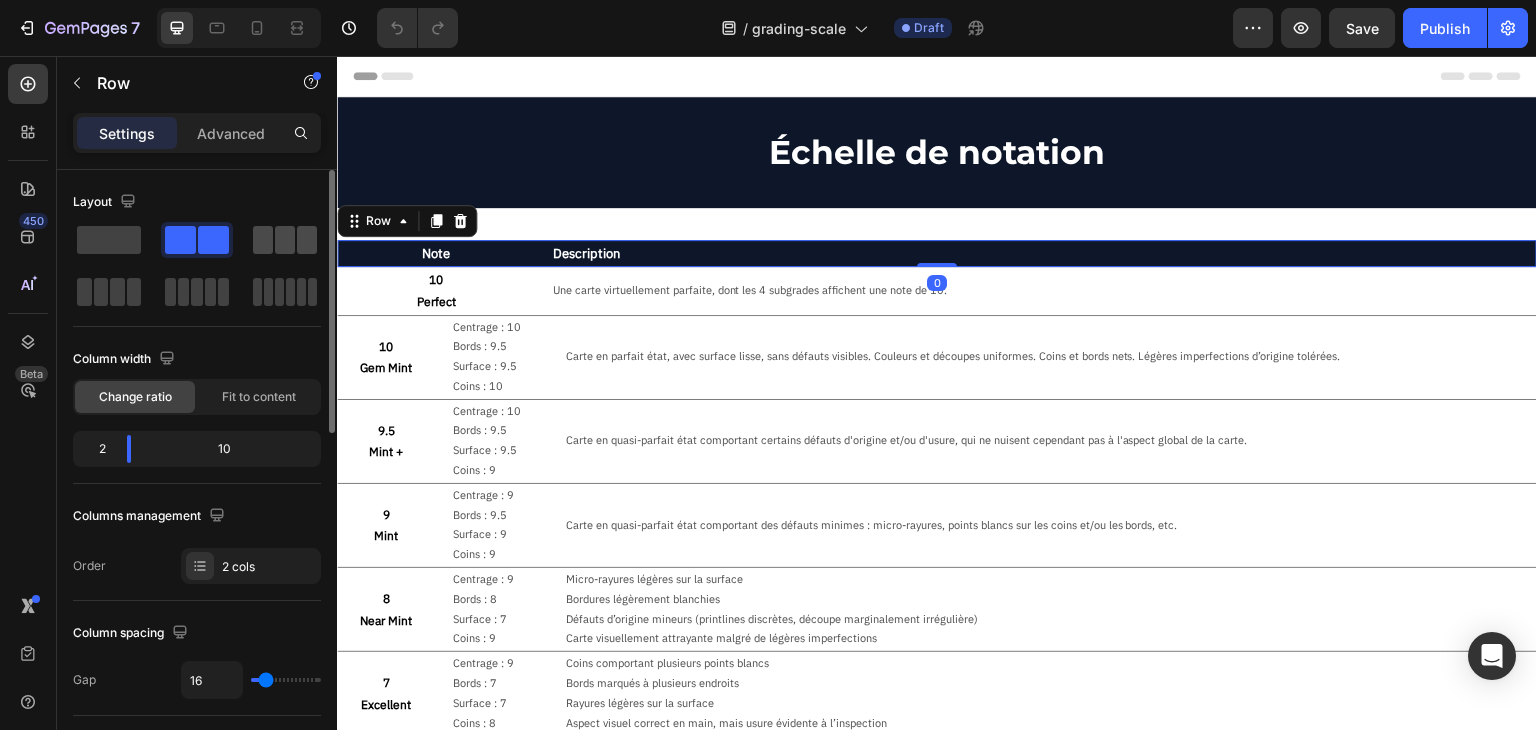 click 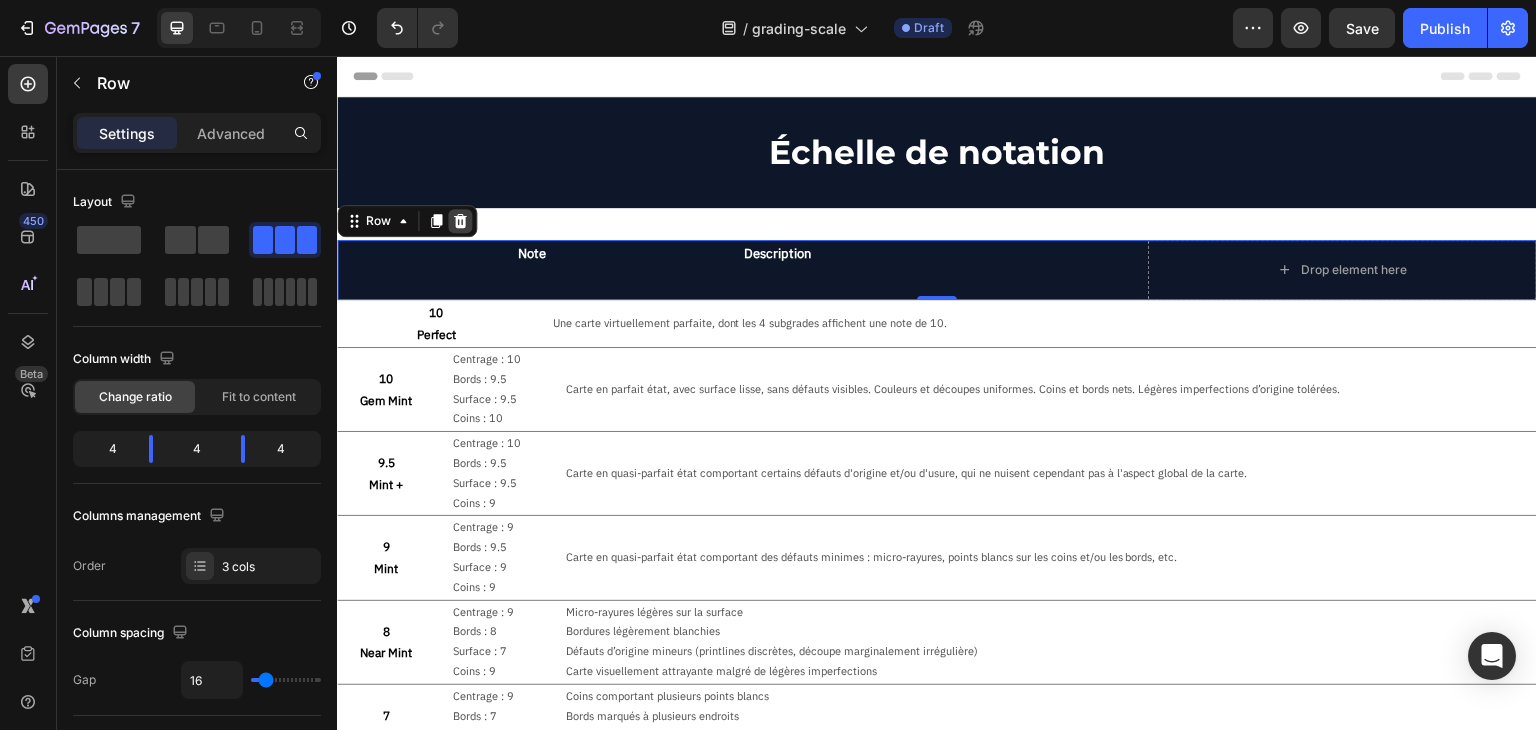 click 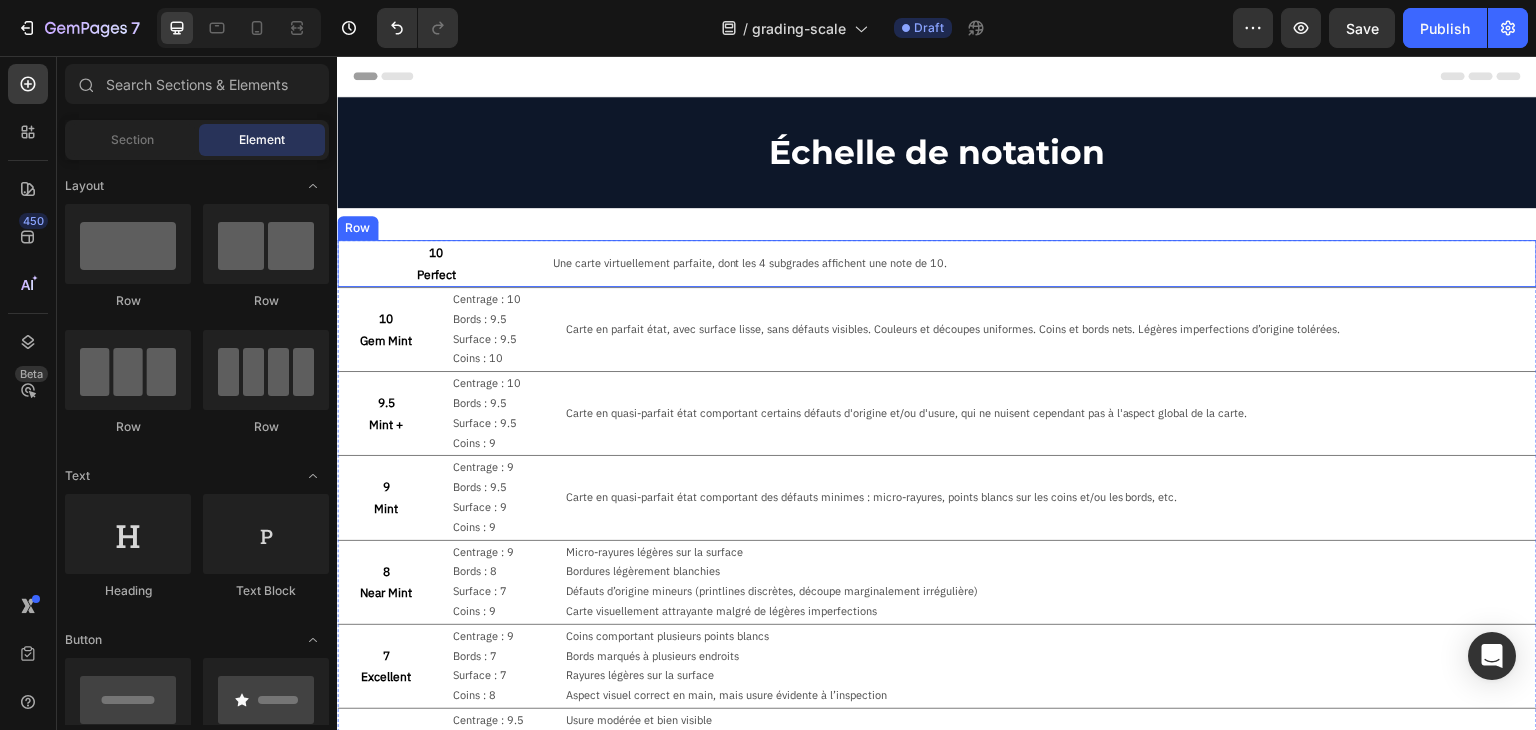 click on "Une carte virtuellement parfaite, dont les 4 subgrades affichent une note de 10. Text Block" at bounding box center (1043, 263) 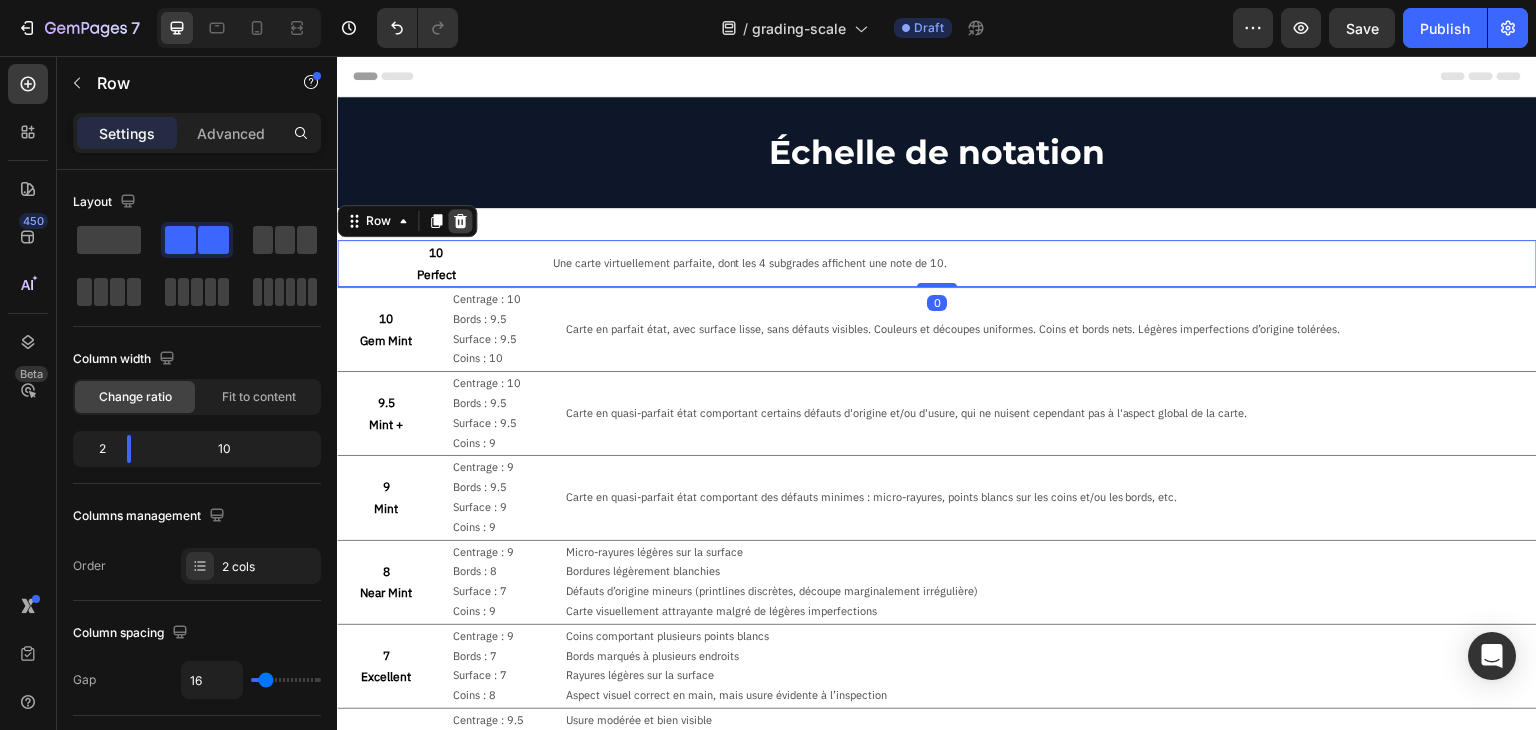 click at bounding box center (460, 221) 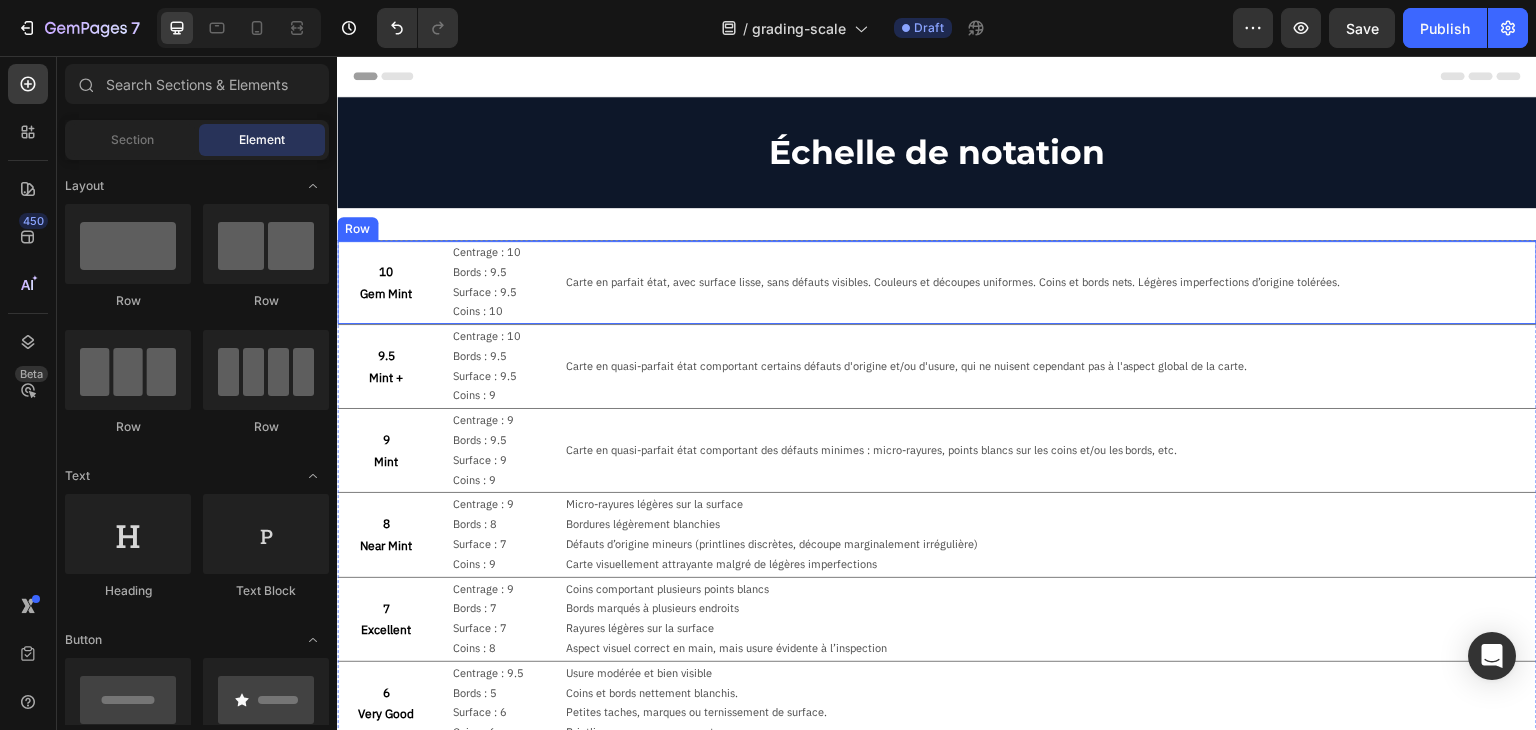 click on "10 Gem Mint Text Block Centrage : 10 Bords : 9.5 Surface : 9.5 Coins : 10 Text Block Carte en parfait état, avec surface lisse, sans défauts visibles. Couleurs et découpes uniformes. Coins et bords nets. Légères imperfections d’origine tolérées. Text Block Row" at bounding box center (937, 282) 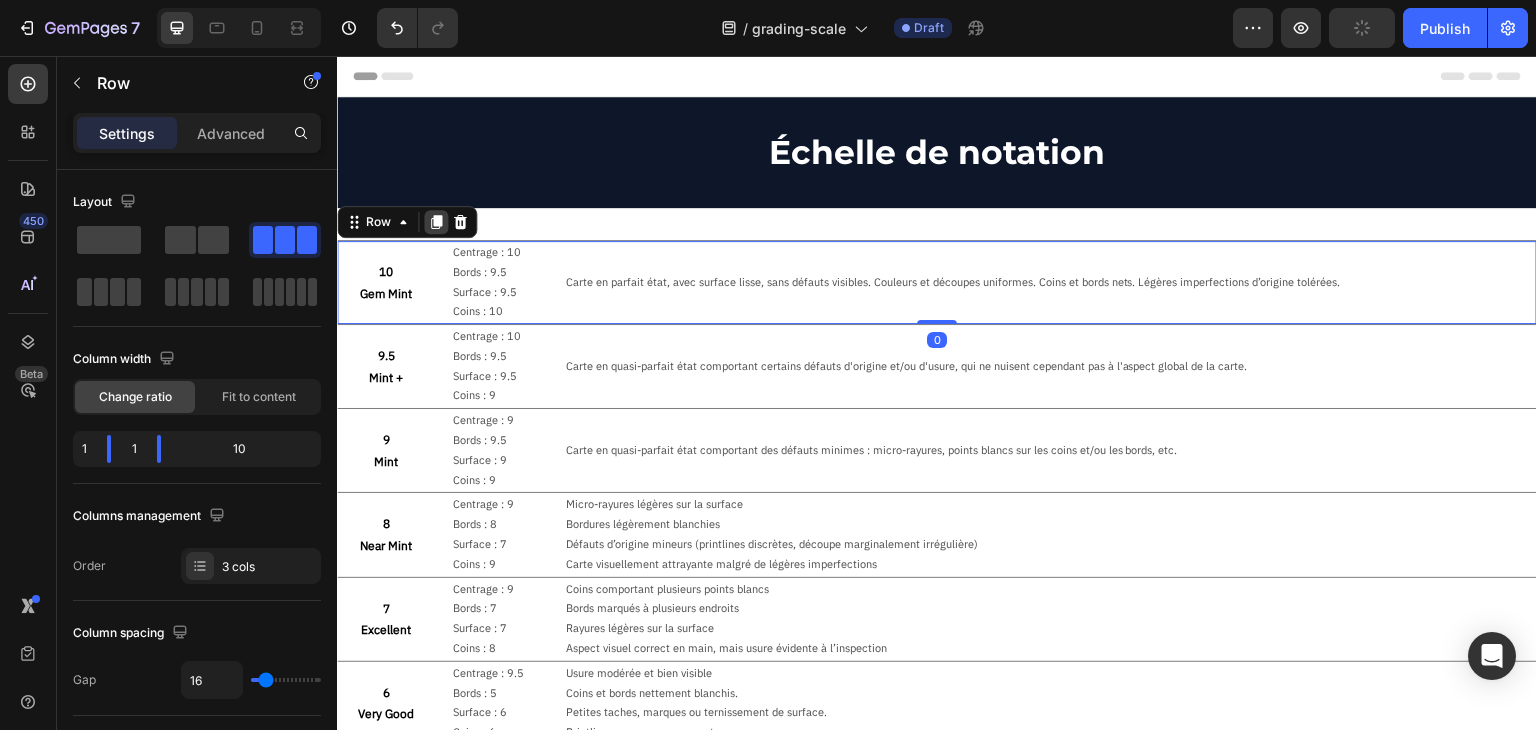 click at bounding box center [436, 222] 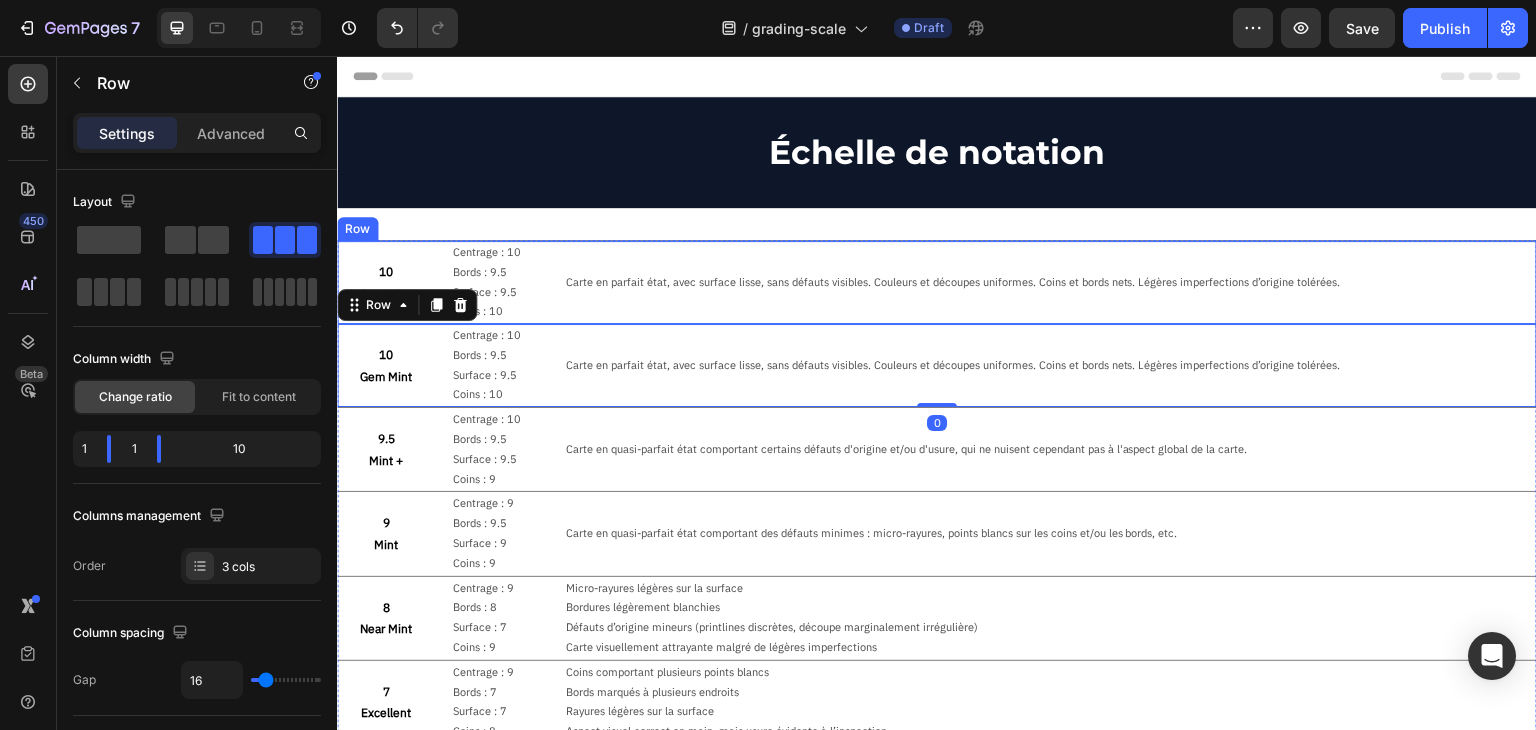 click on "10 Gem Mint Text Block Centrage : 10 Bords : 9.5 Surface : 9.5 Coins : 10 Text Block Carte en parfait état, avec surface lisse, sans défauts visibles. Couleurs et découpes uniformes. Coins et bords nets. Légères imperfections d’origine tolérées. Text Block Row" at bounding box center [937, 282] 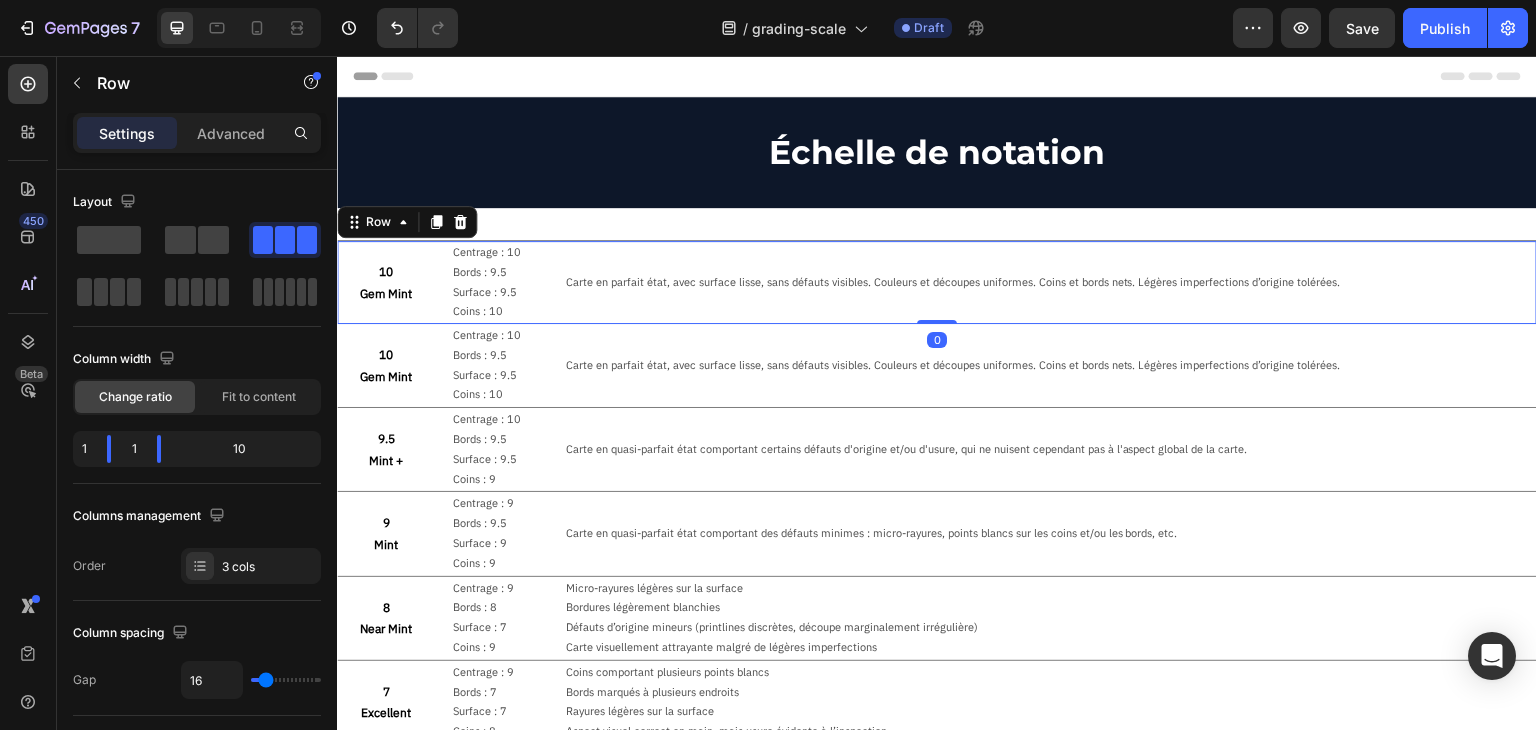click on "Carte en parfait état, avec surface lisse, sans défauts visibles. Couleurs et découpes uniformes. Coins et bords nets. Légères imperfections d’origine tolérées. Text Block" at bounding box center [1050, 282] 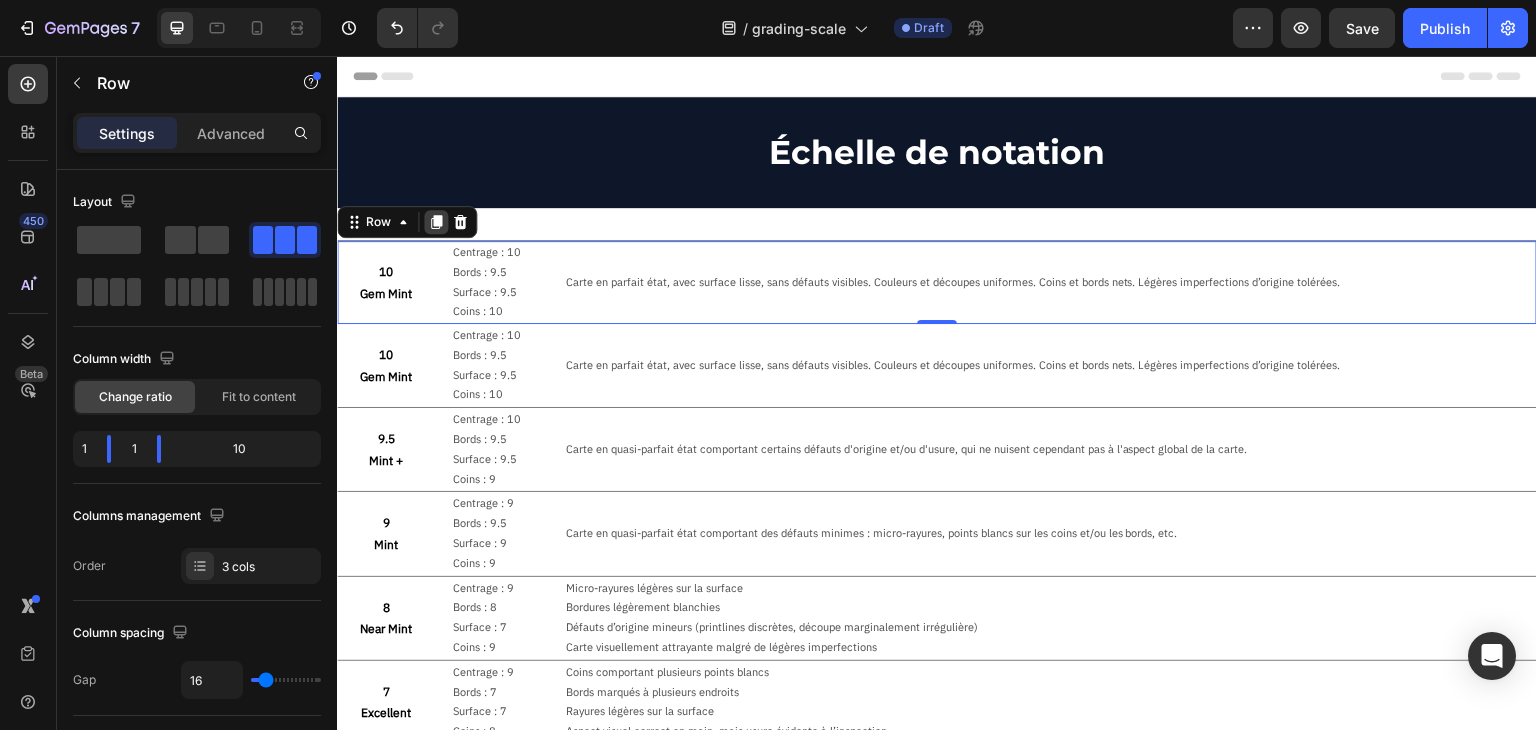 click 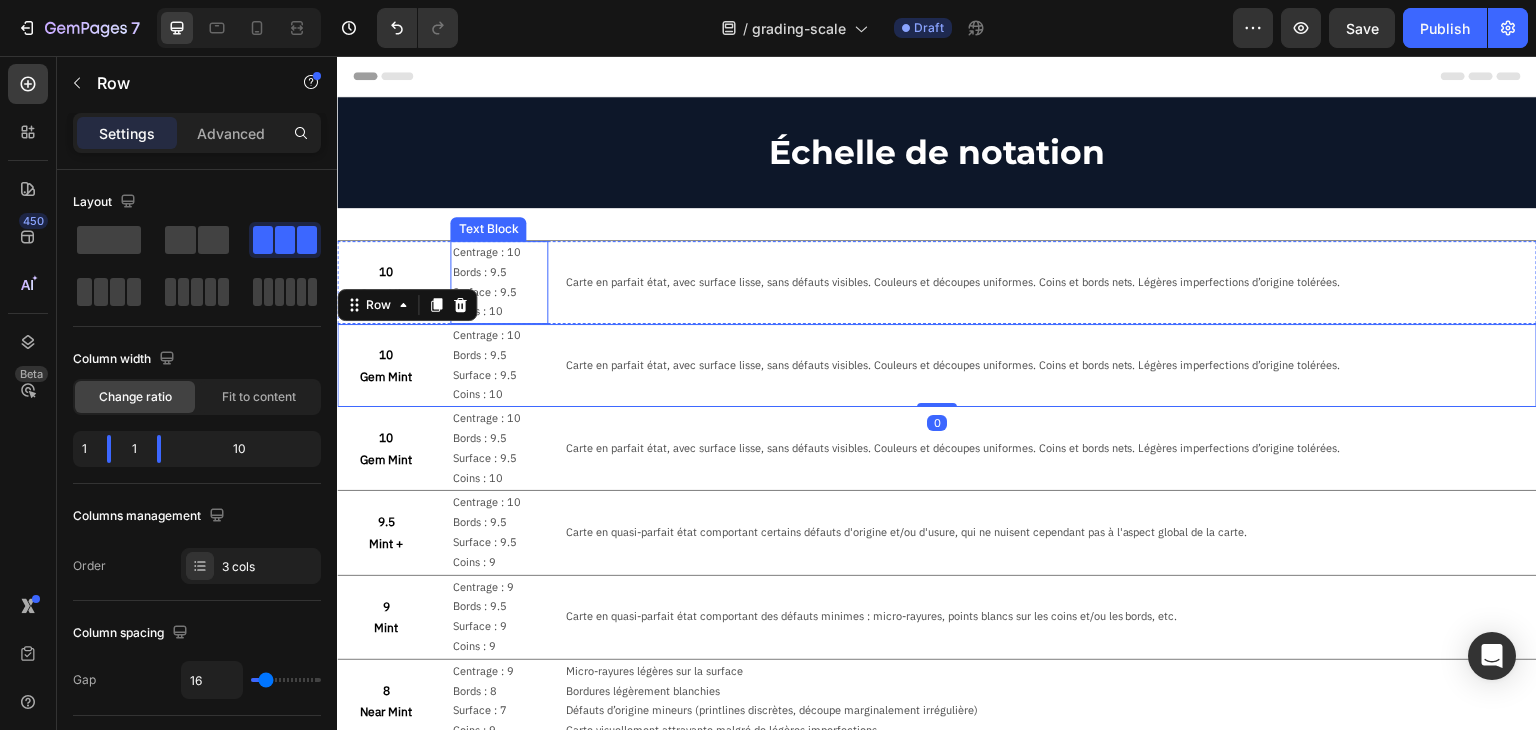 click on "10 Gem Mint Text Block" at bounding box center (385, 282) 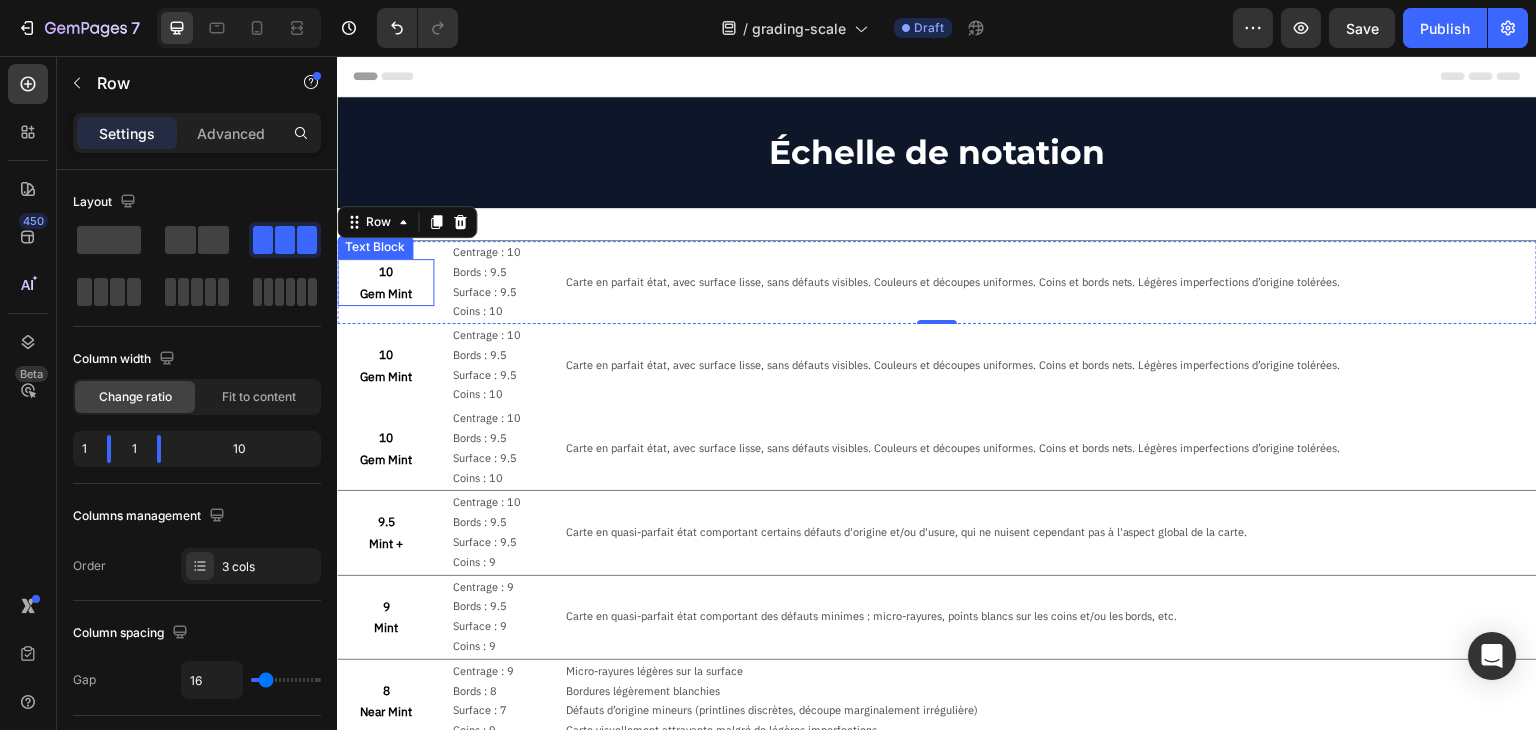 click on "Gem Mint" at bounding box center [385, 294] 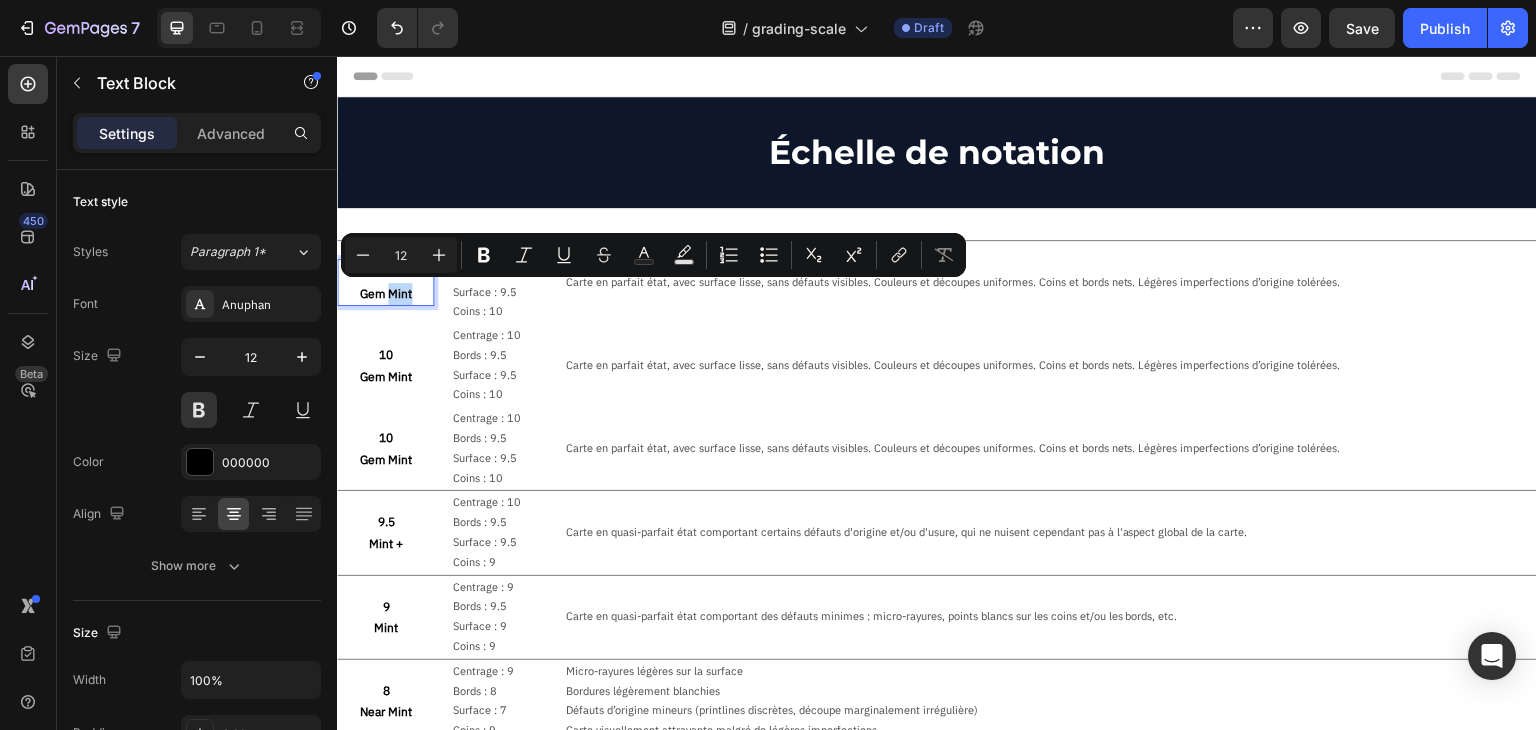 click on "Gem Mint" at bounding box center [385, 294] 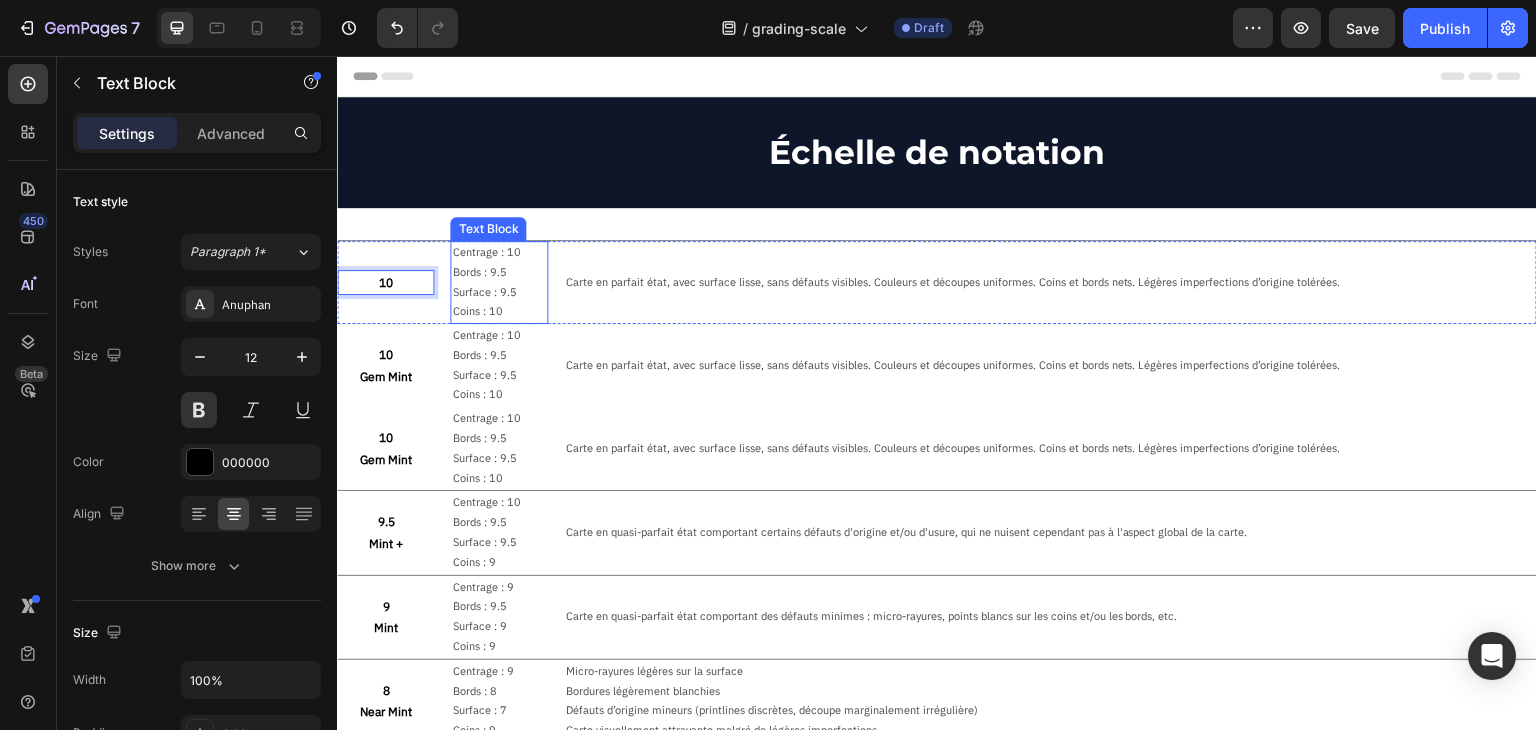 click on "Bords : 9.5" at bounding box center (498, 273) 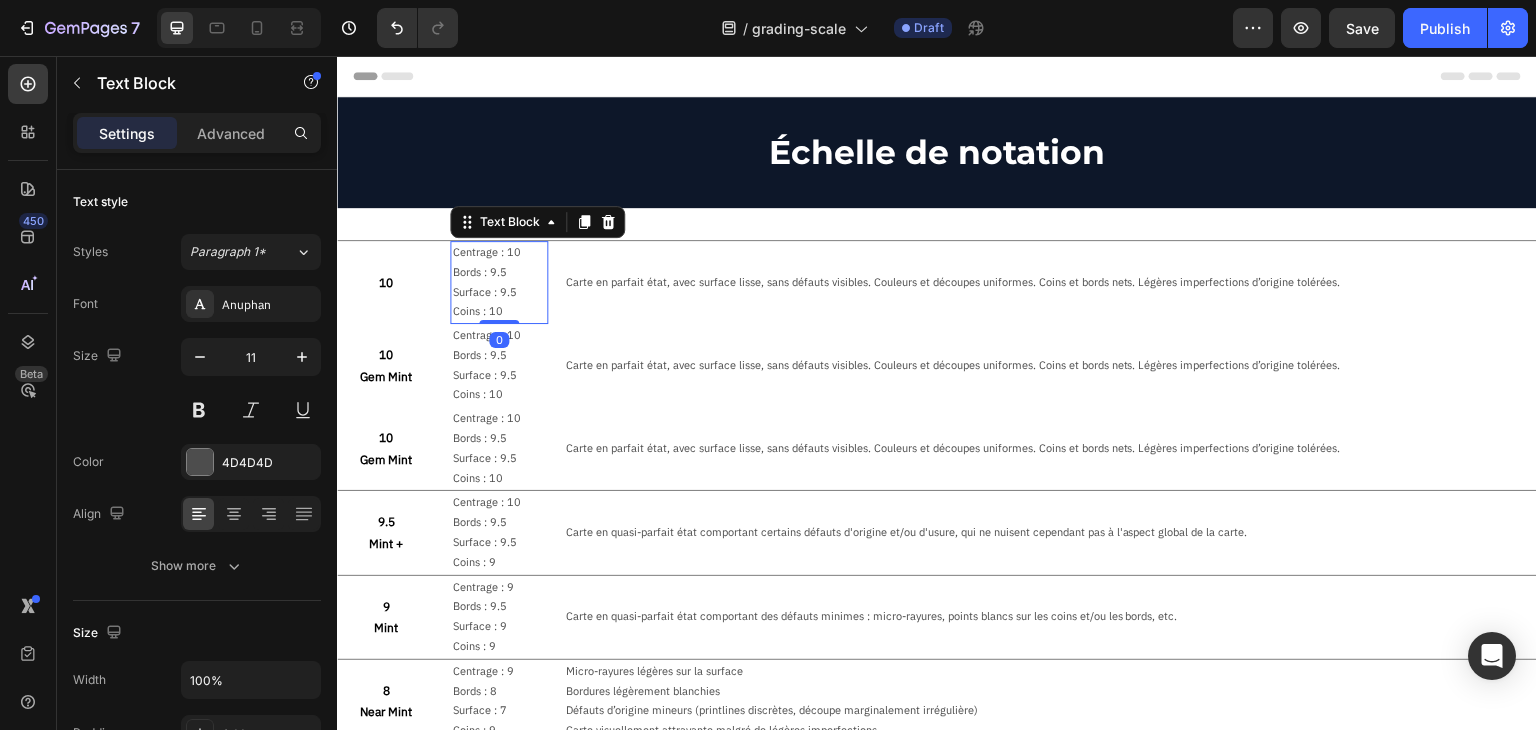 click on "Bords : 9.5" at bounding box center (498, 273) 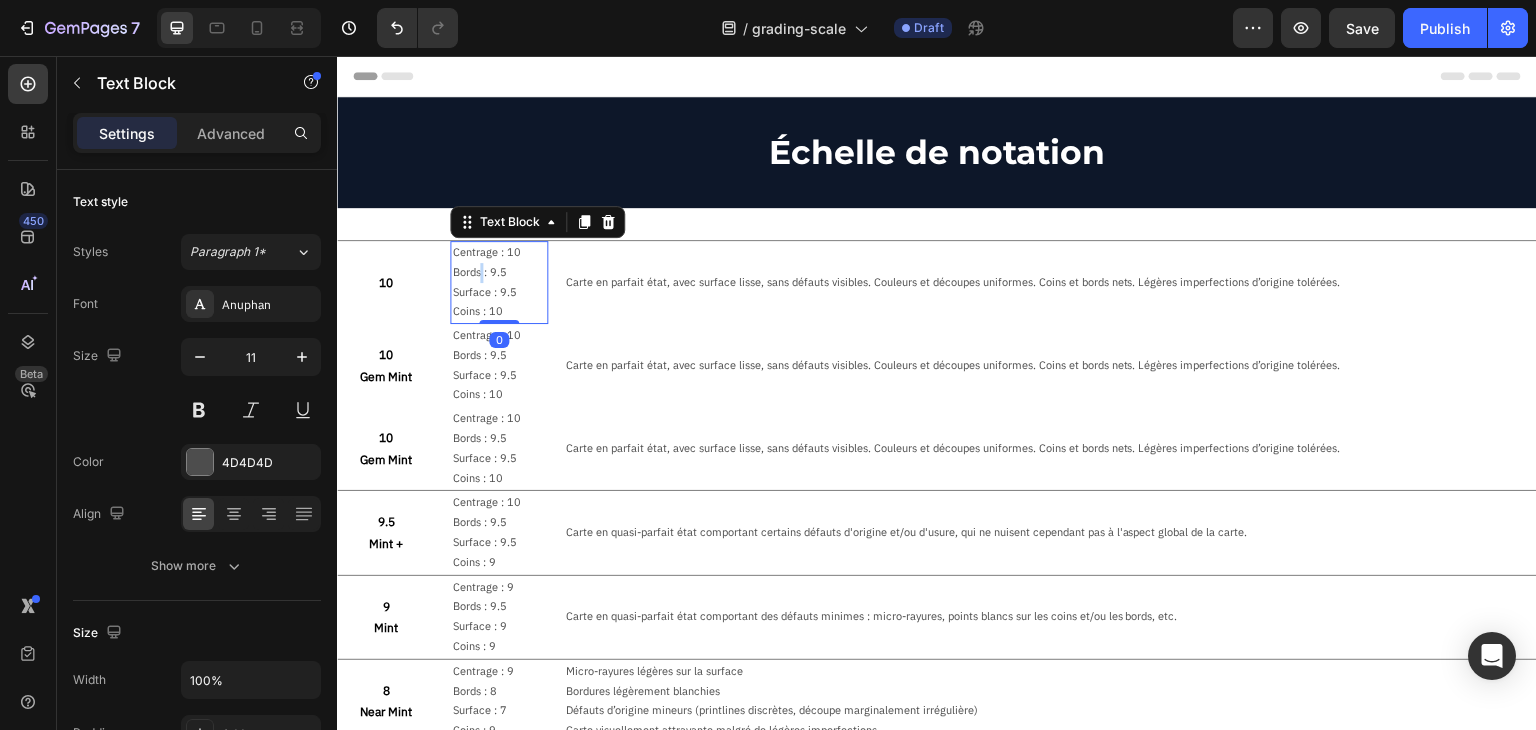 click on "Bords : 9.5" at bounding box center (498, 273) 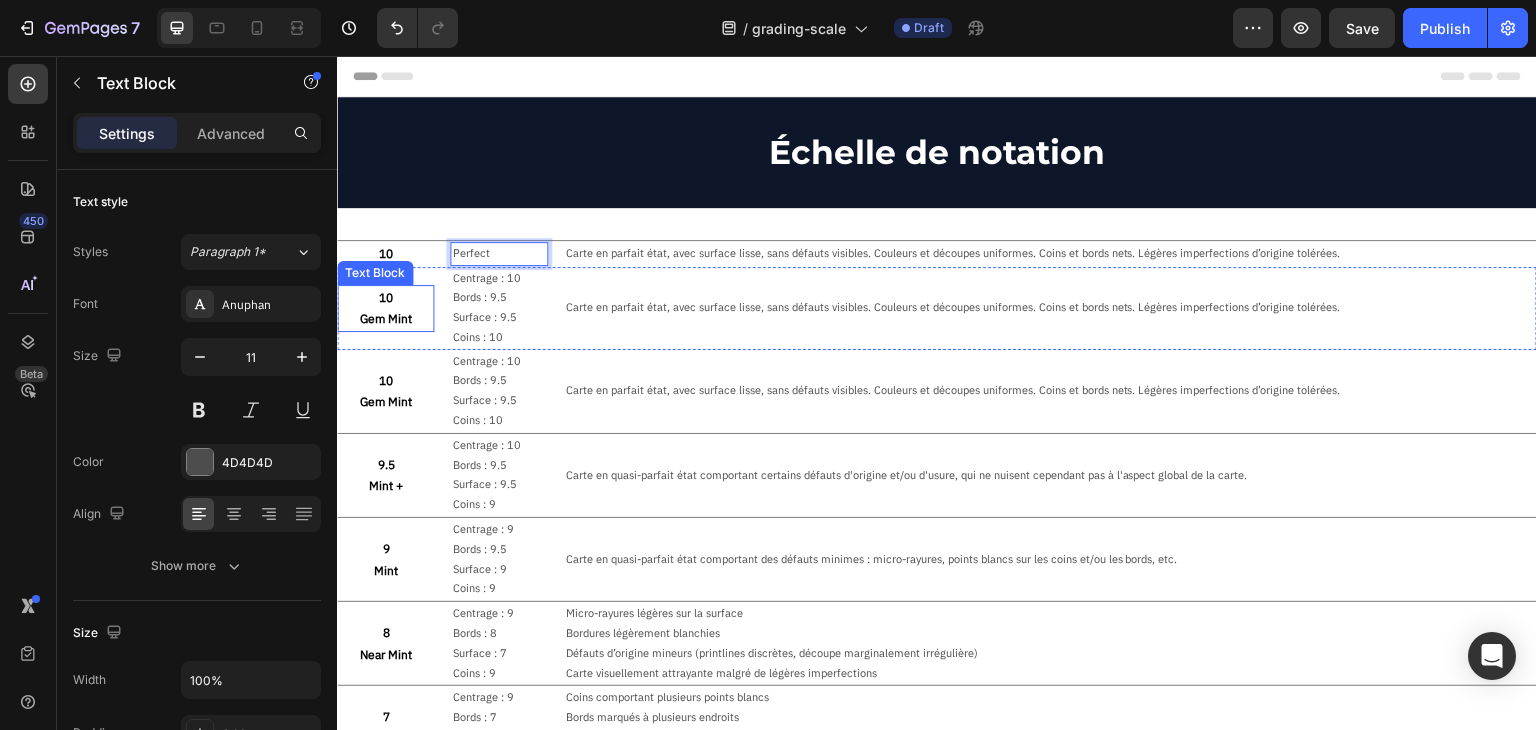 click on "Gem Mint" at bounding box center (385, 319) 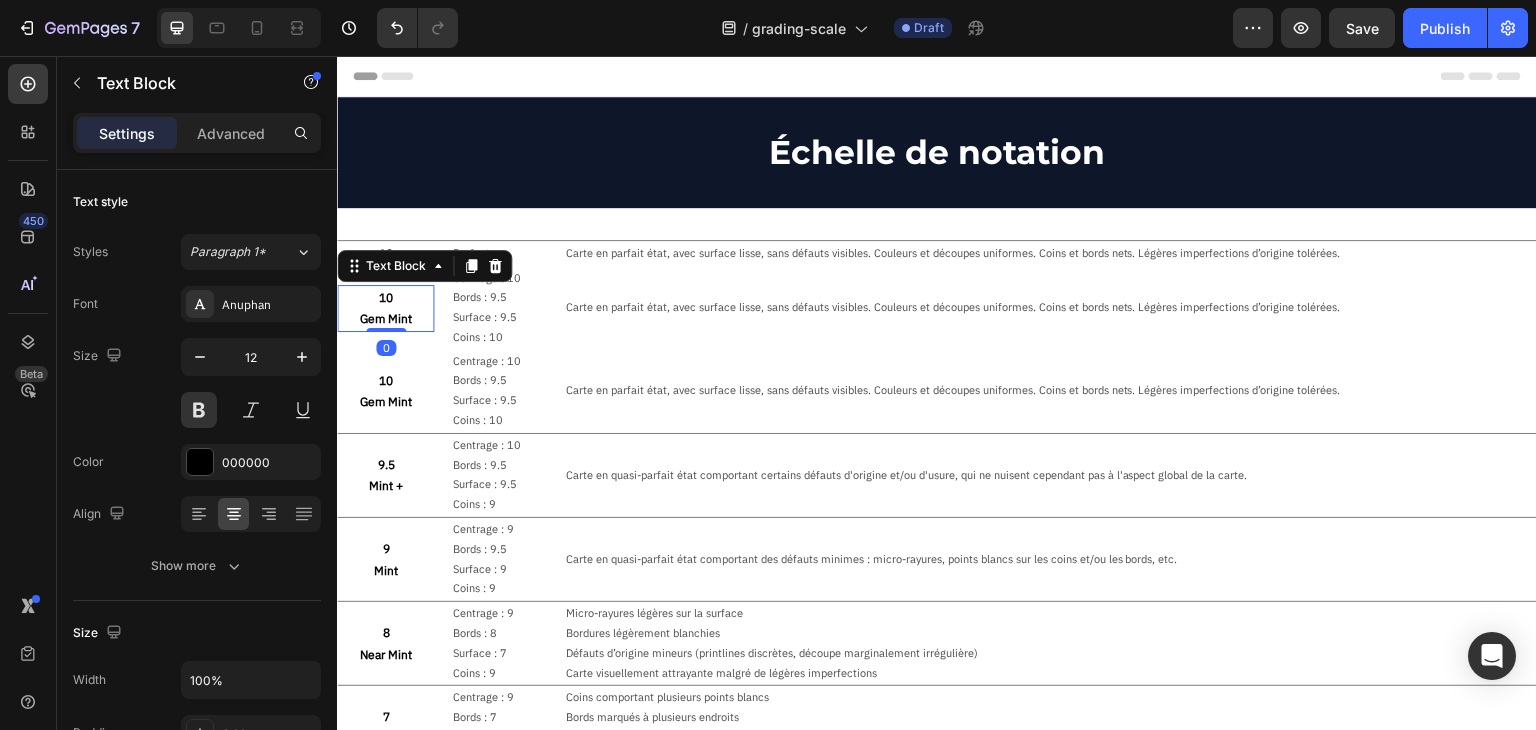 click on "10" at bounding box center (385, 298) 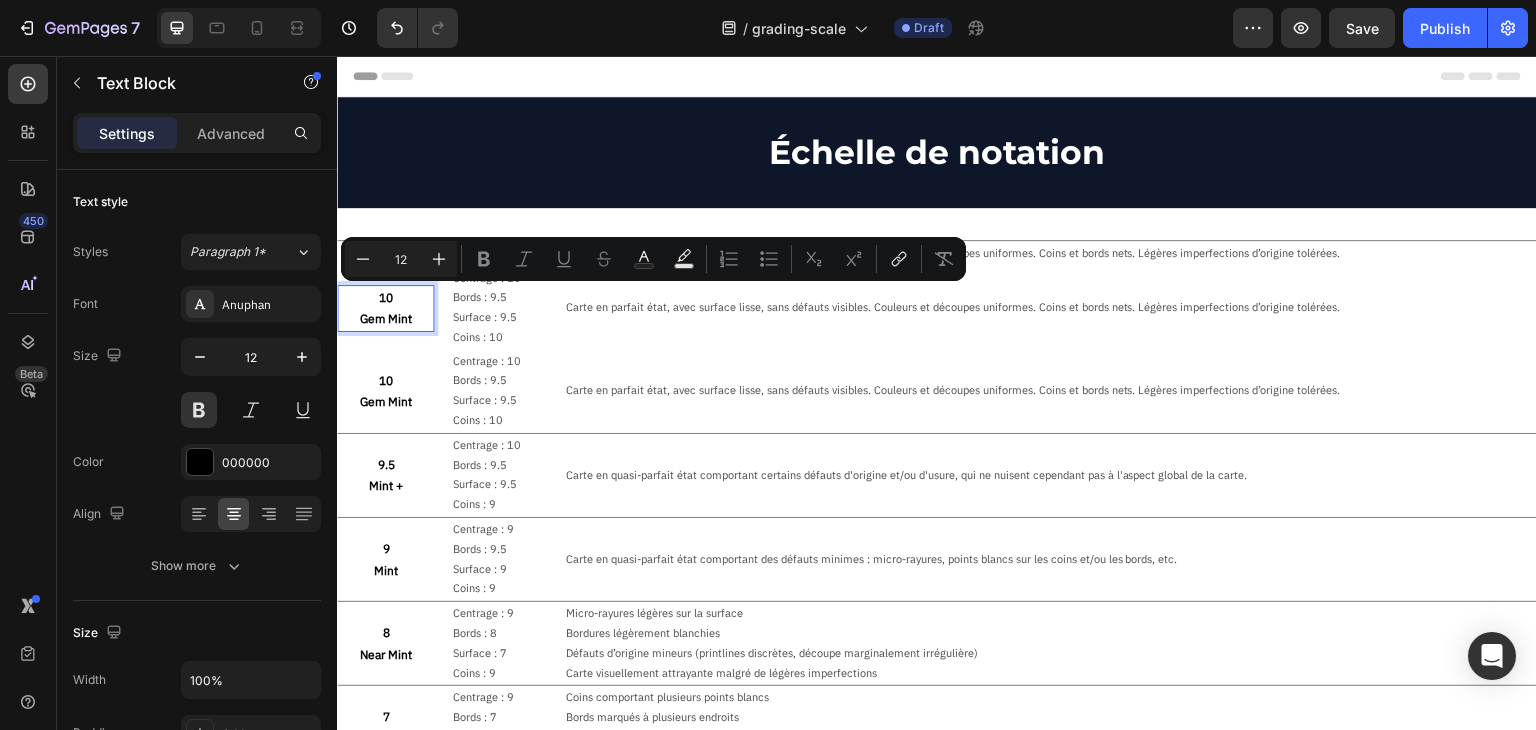 click on "Gem Mint" at bounding box center (385, 319) 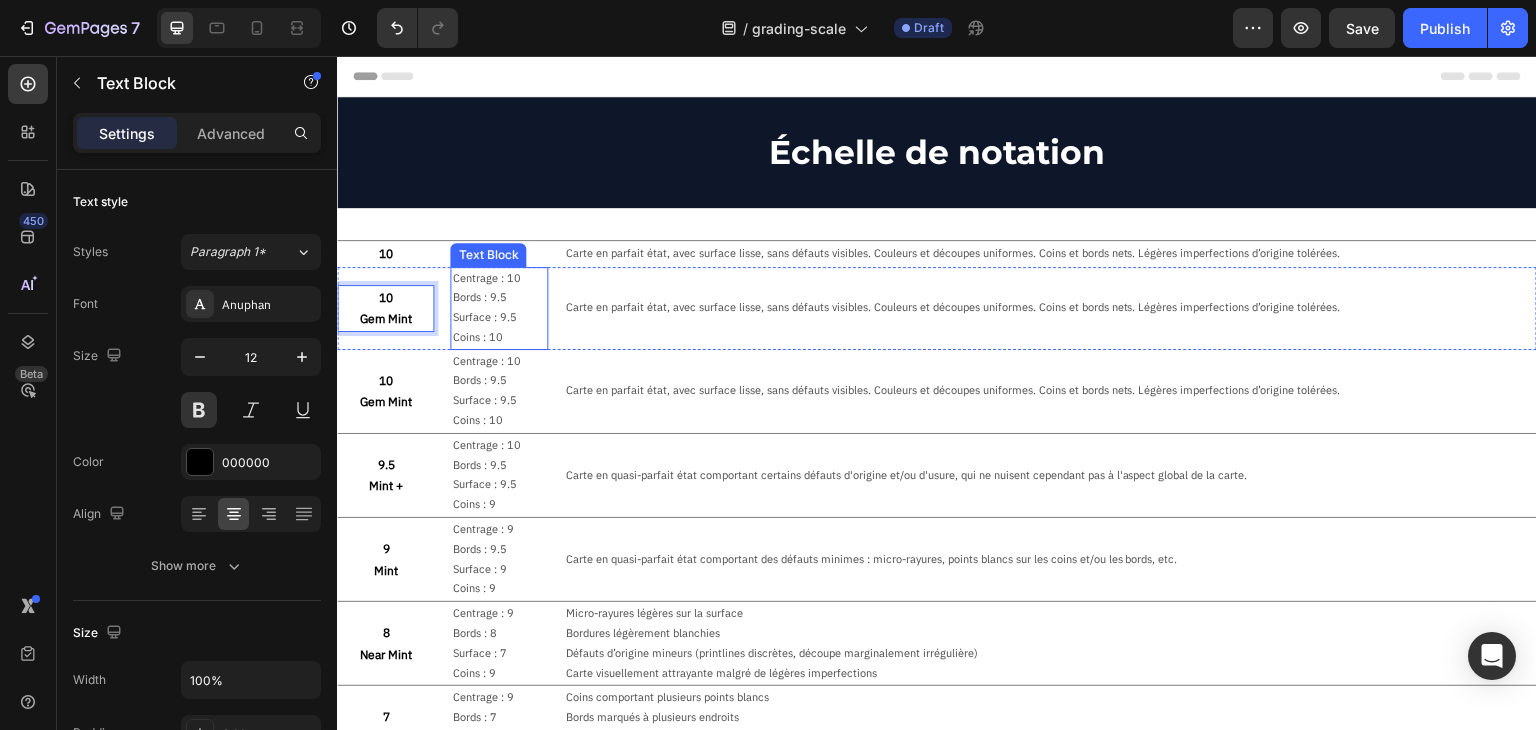 click on "Centrage : 10" at bounding box center [498, 279] 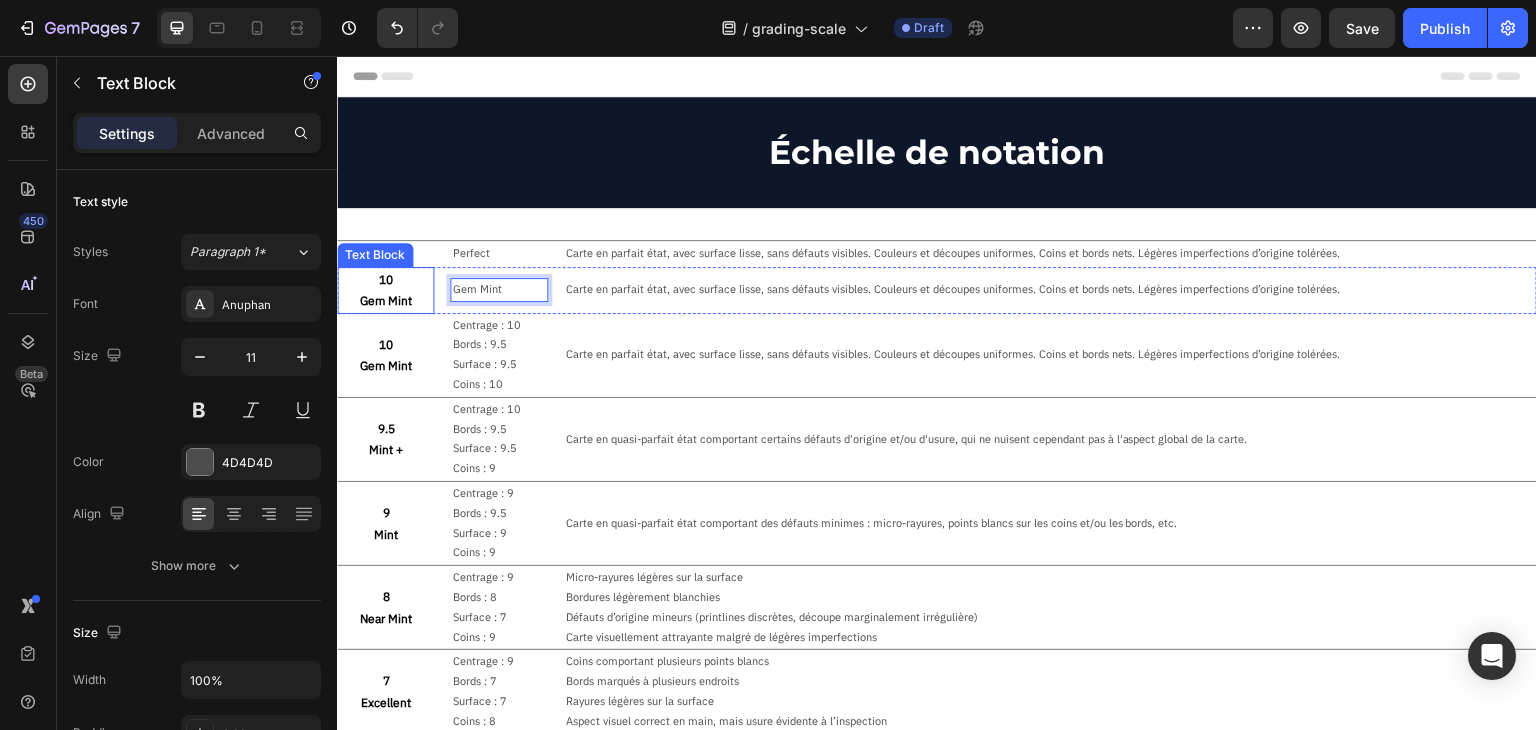 click on "Gem Mint" at bounding box center (385, 301) 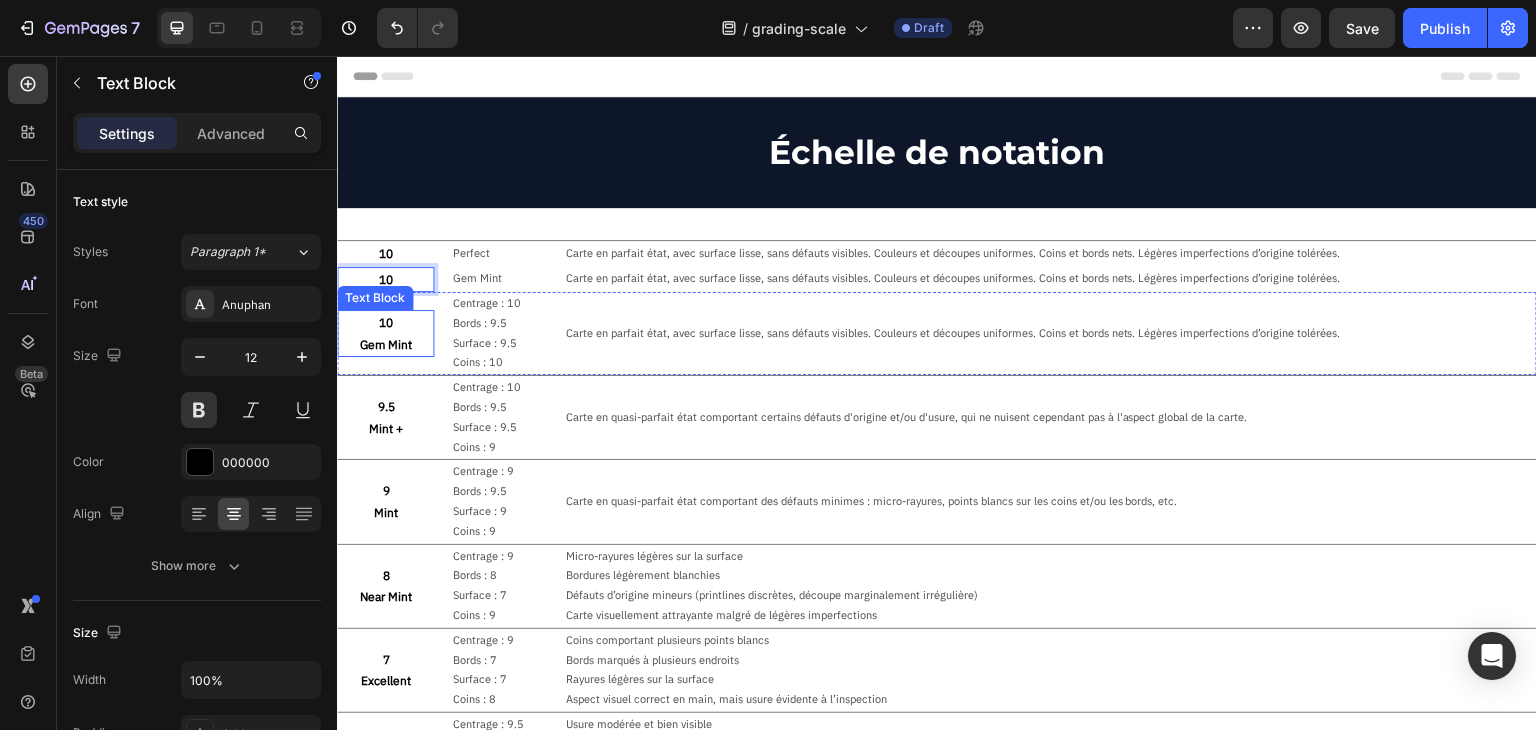 click on "Gem Mint" at bounding box center [385, 345] 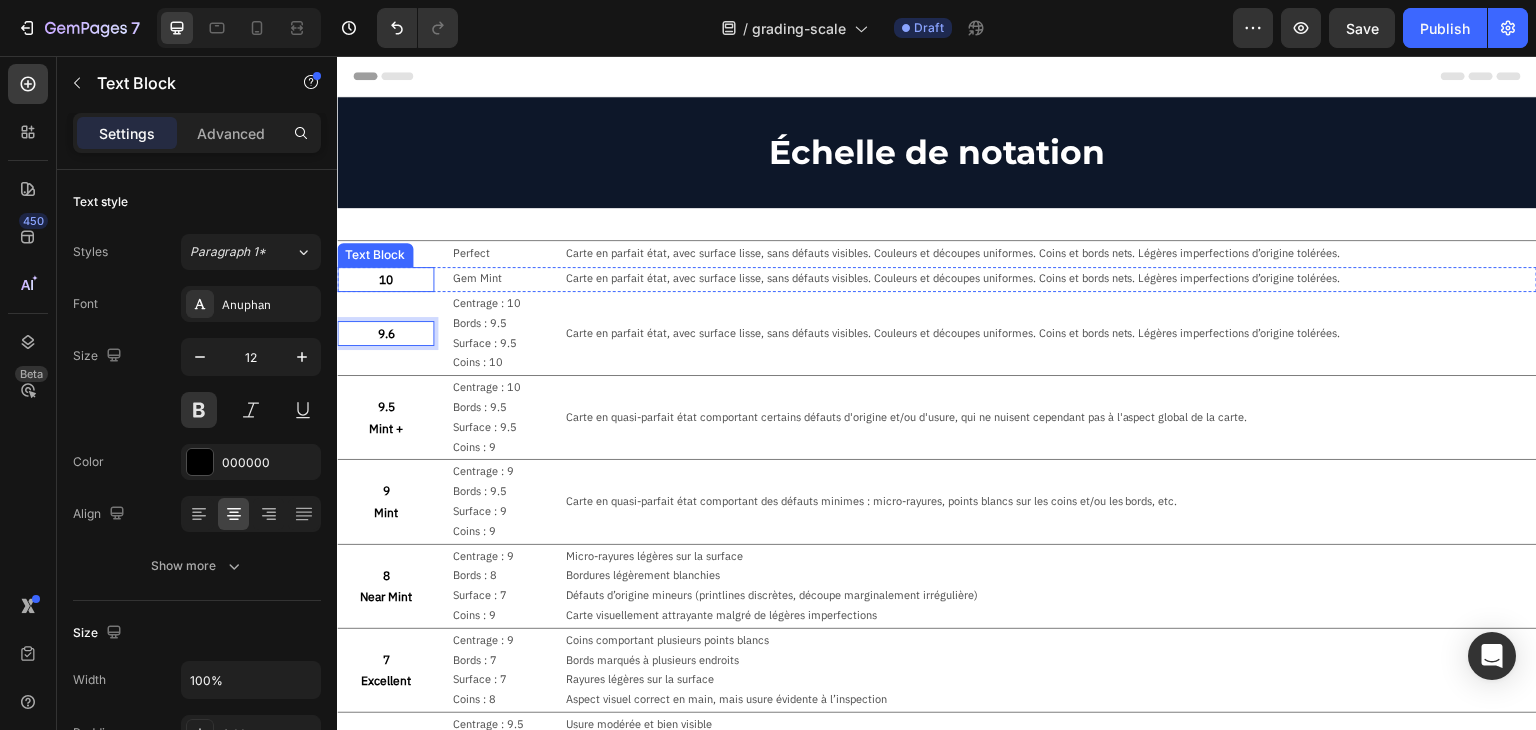 click on "Text Block" at bounding box center (375, 255) 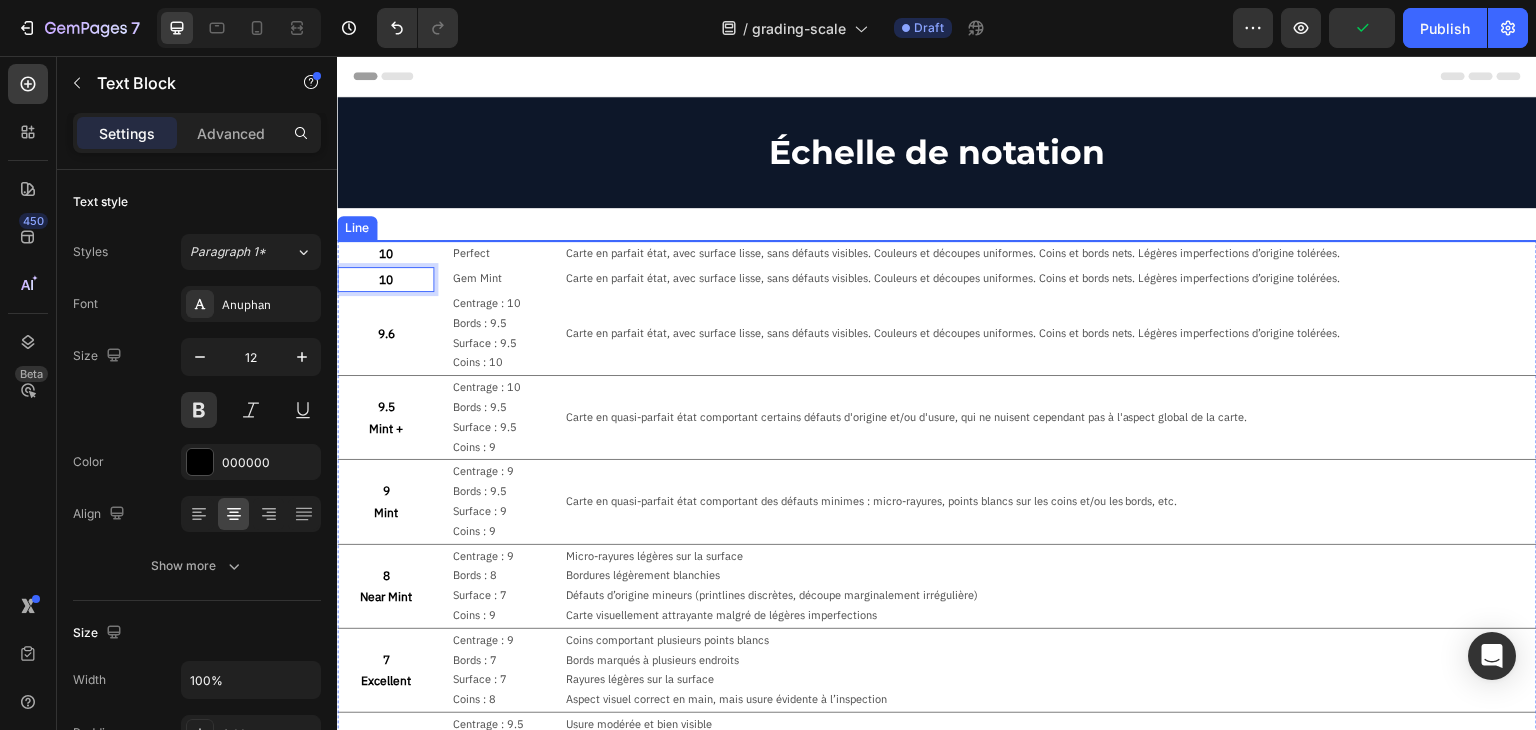 click at bounding box center [937, 240] 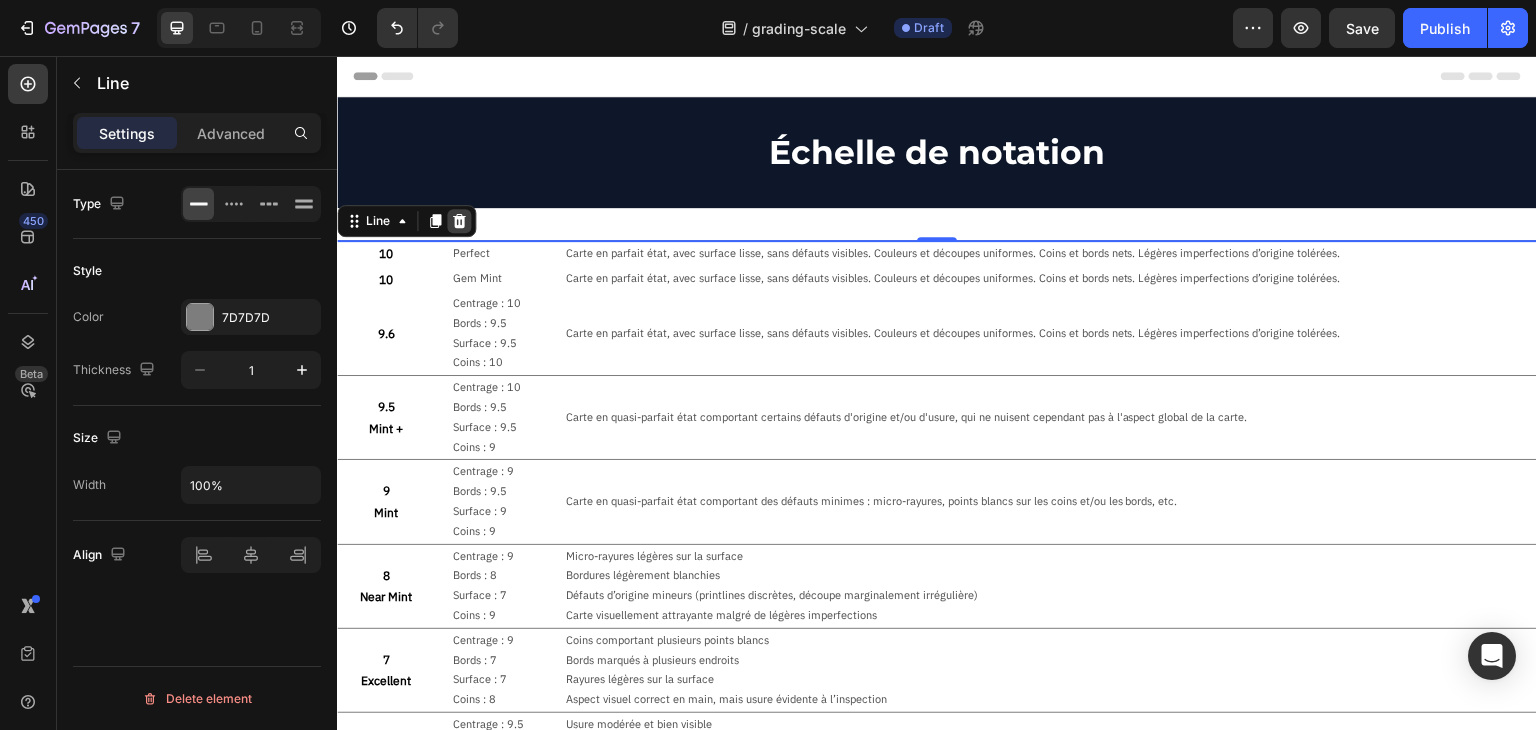 click 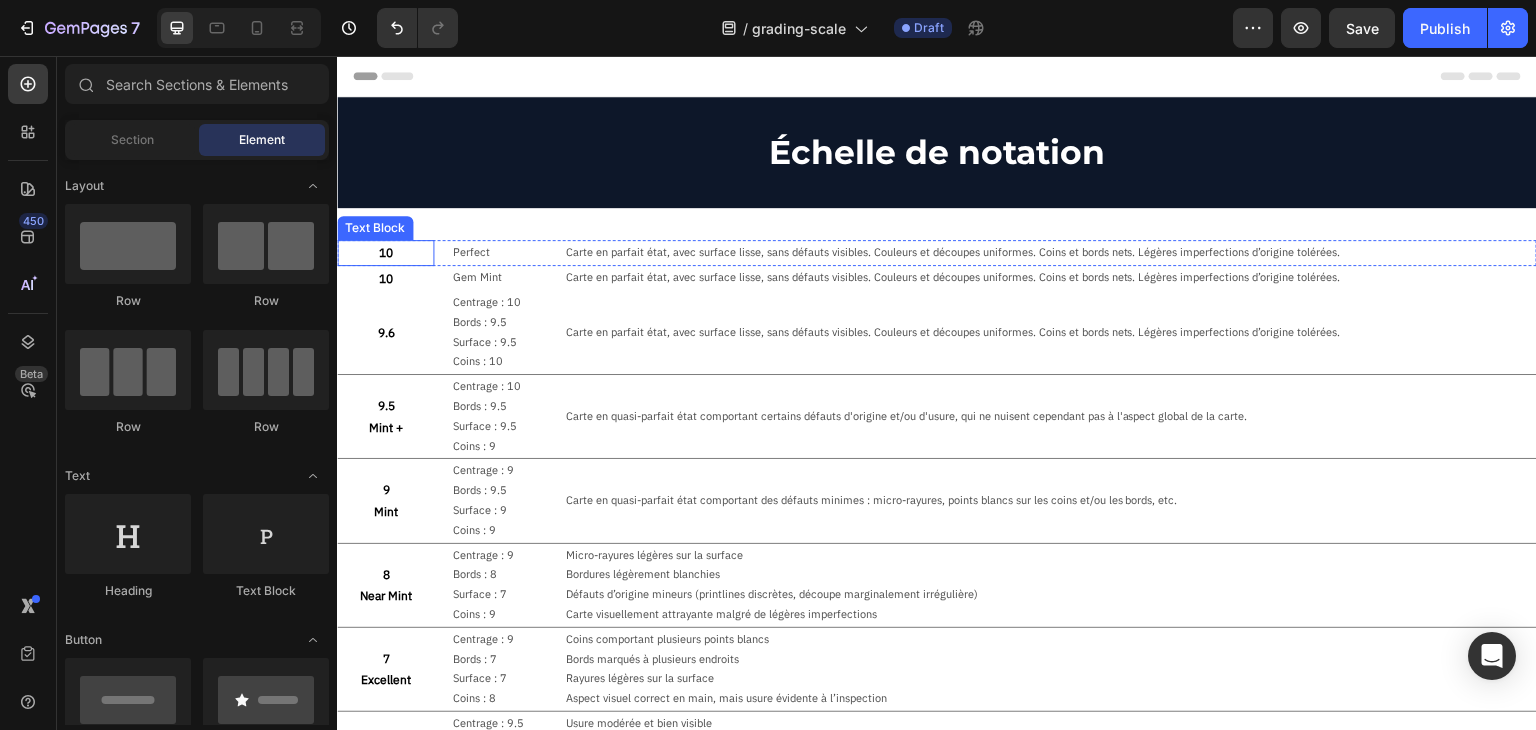 click on "10" at bounding box center [385, 253] 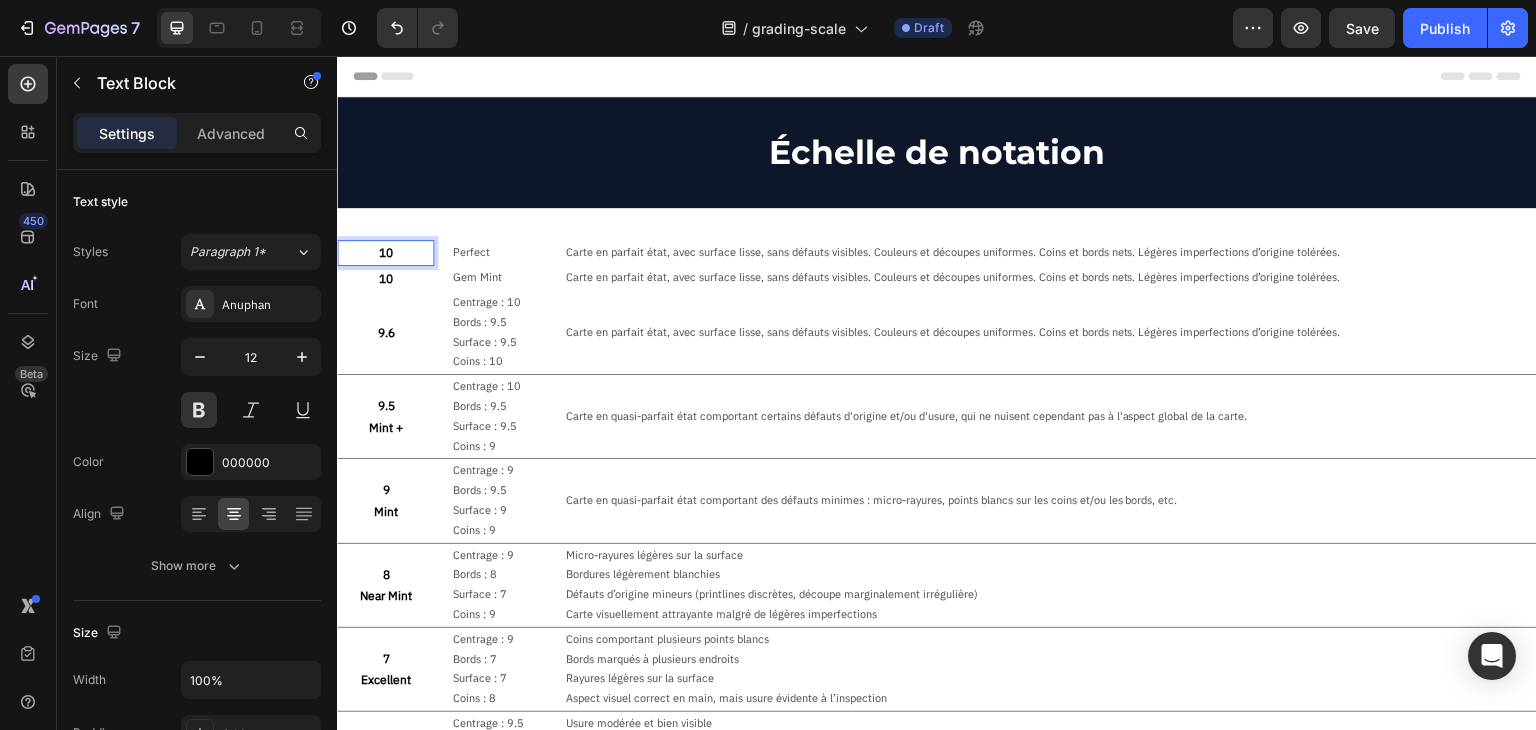 click on "10" at bounding box center (385, 253) 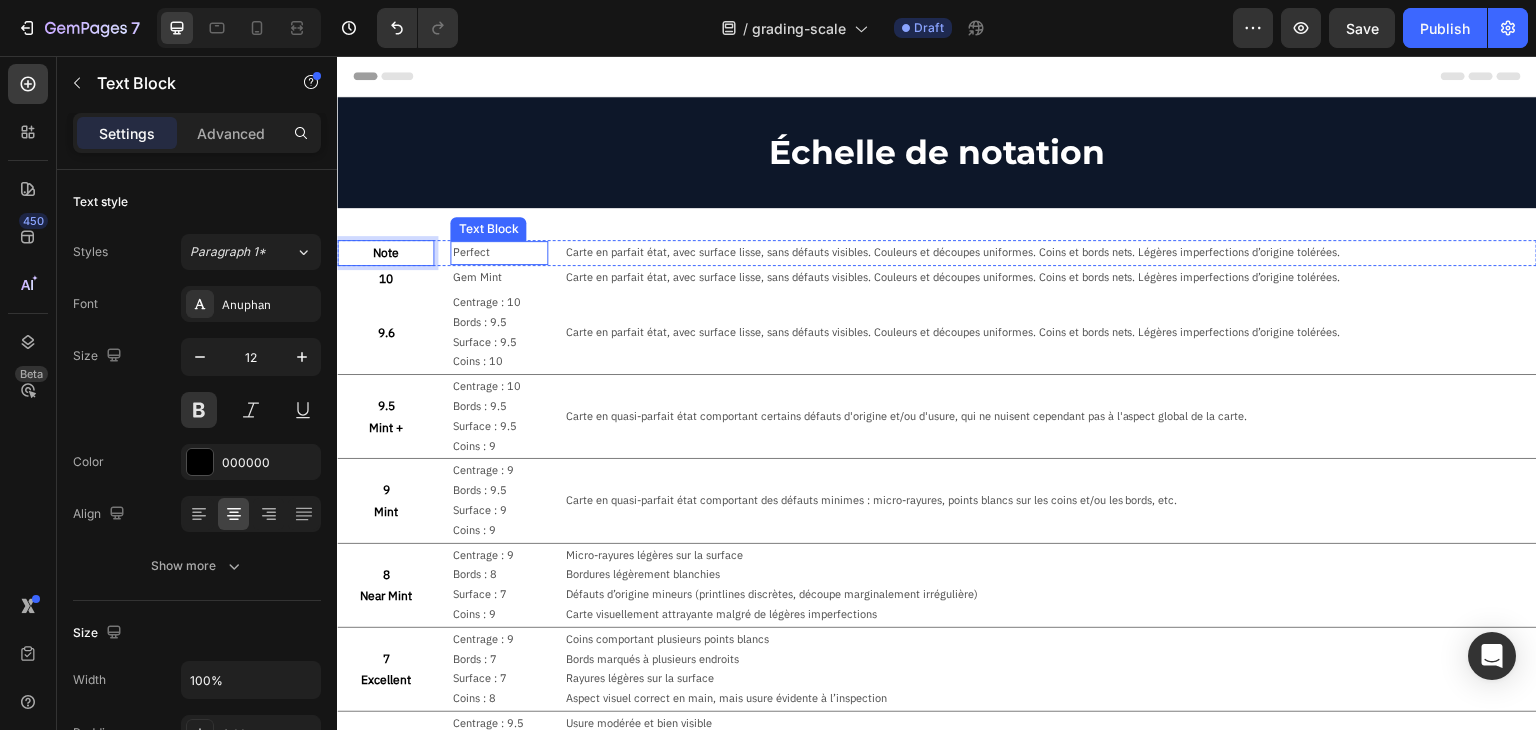 click on "Perfect" at bounding box center (498, 253) 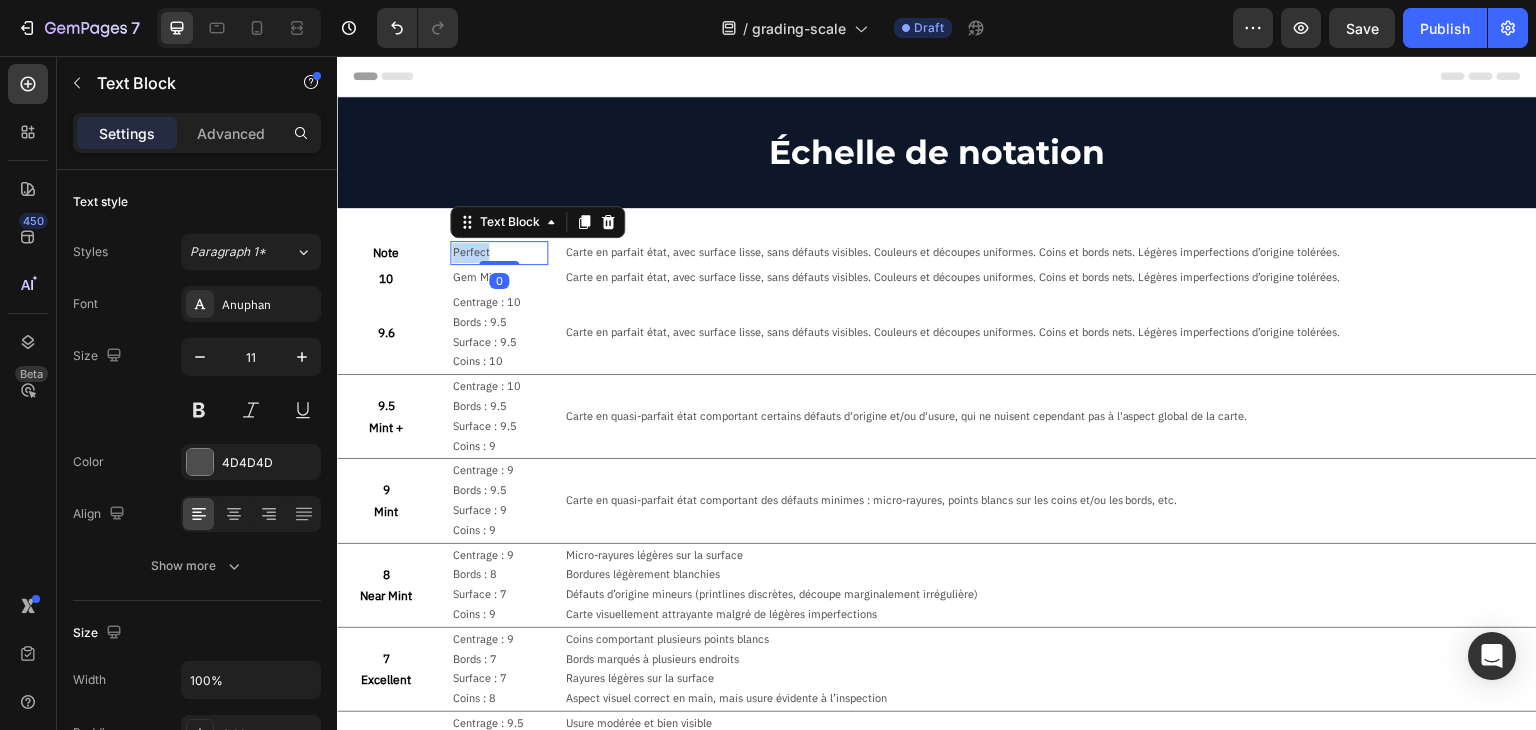 click on "Perfect" at bounding box center [498, 253] 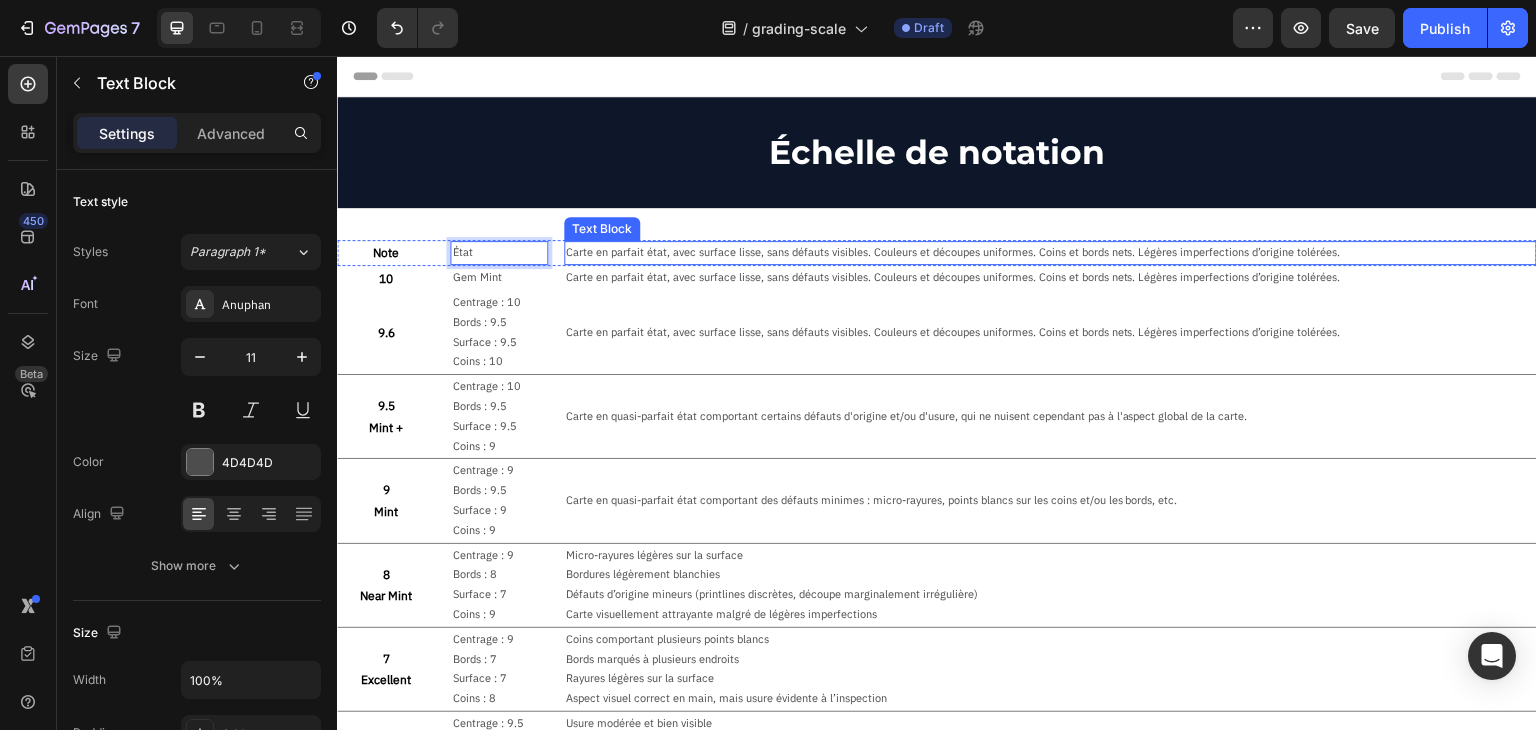click on "Carte en parfait état, avec surface lisse, sans défauts visibles. Couleurs et découpes uniformes. Coins et bords nets. Légères imperfections d’origine tolérées." at bounding box center (1050, 253) 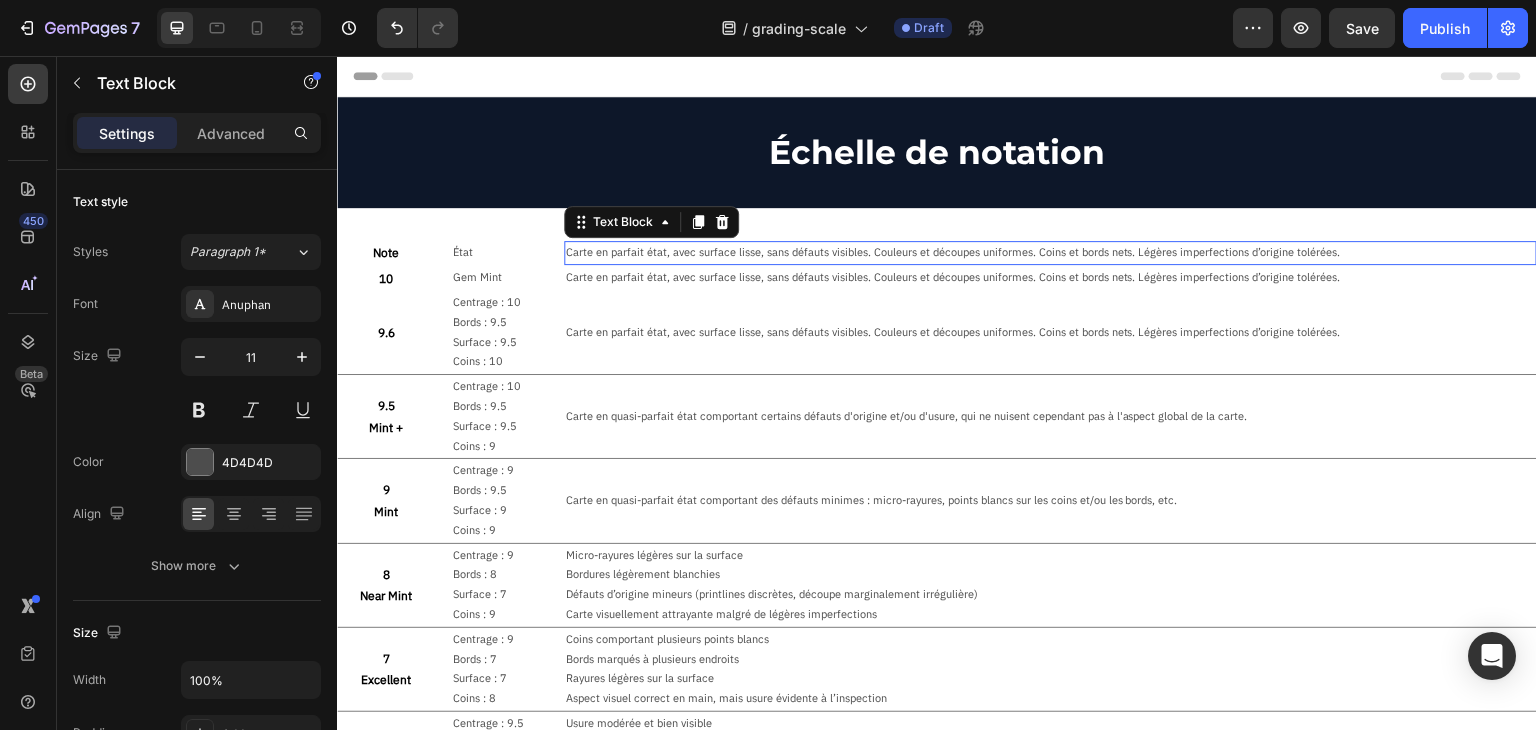 click on "Carte en parfait état, avec surface lisse, sans défauts visibles. Couleurs et découpes uniformes. Coins et bords nets. Légères imperfections d’origine tolérées." at bounding box center [1050, 253] 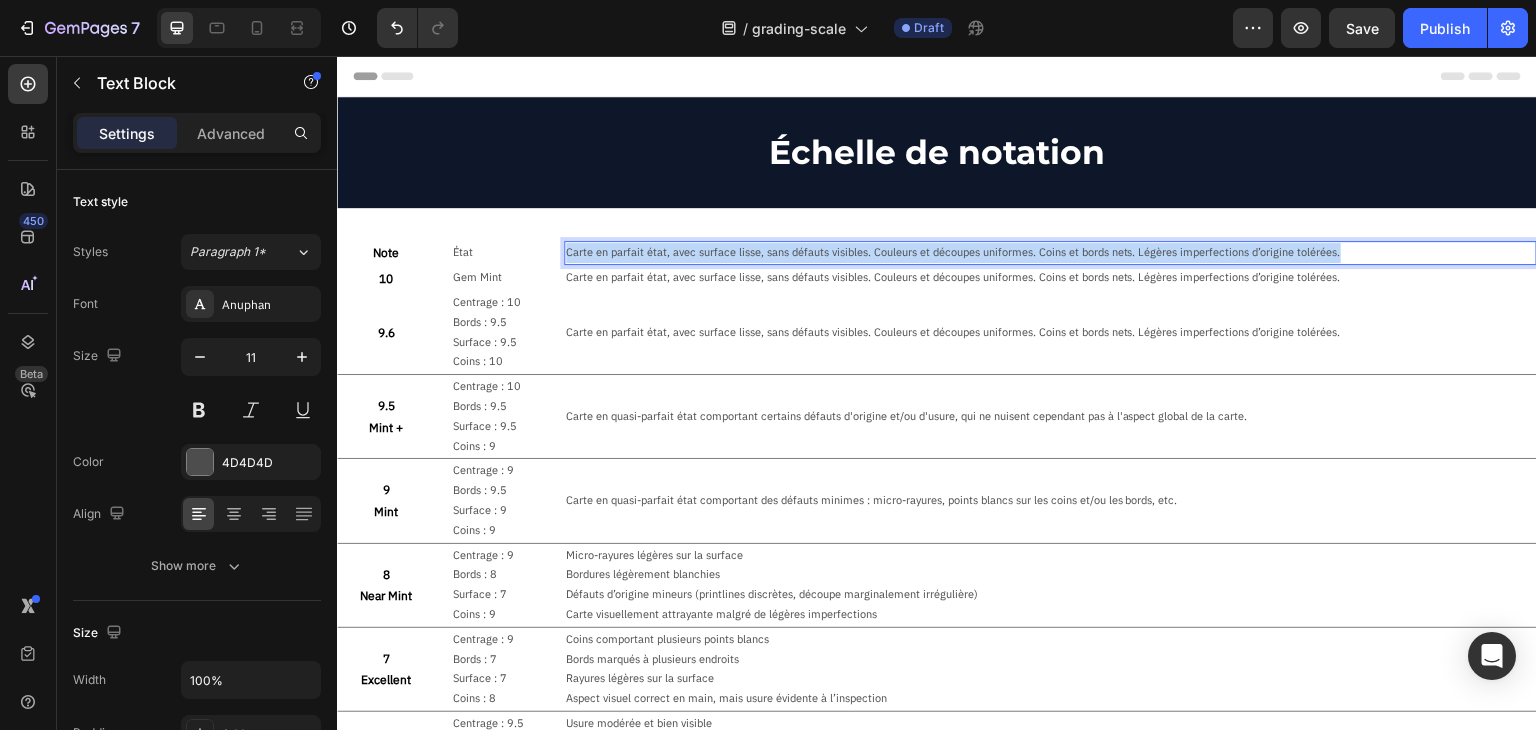 click on "Carte en parfait état, avec surface lisse, sans défauts visibles. Couleurs et découpes uniformes. Coins et bords nets. Légères imperfections d’origine tolérées." at bounding box center (1050, 253) 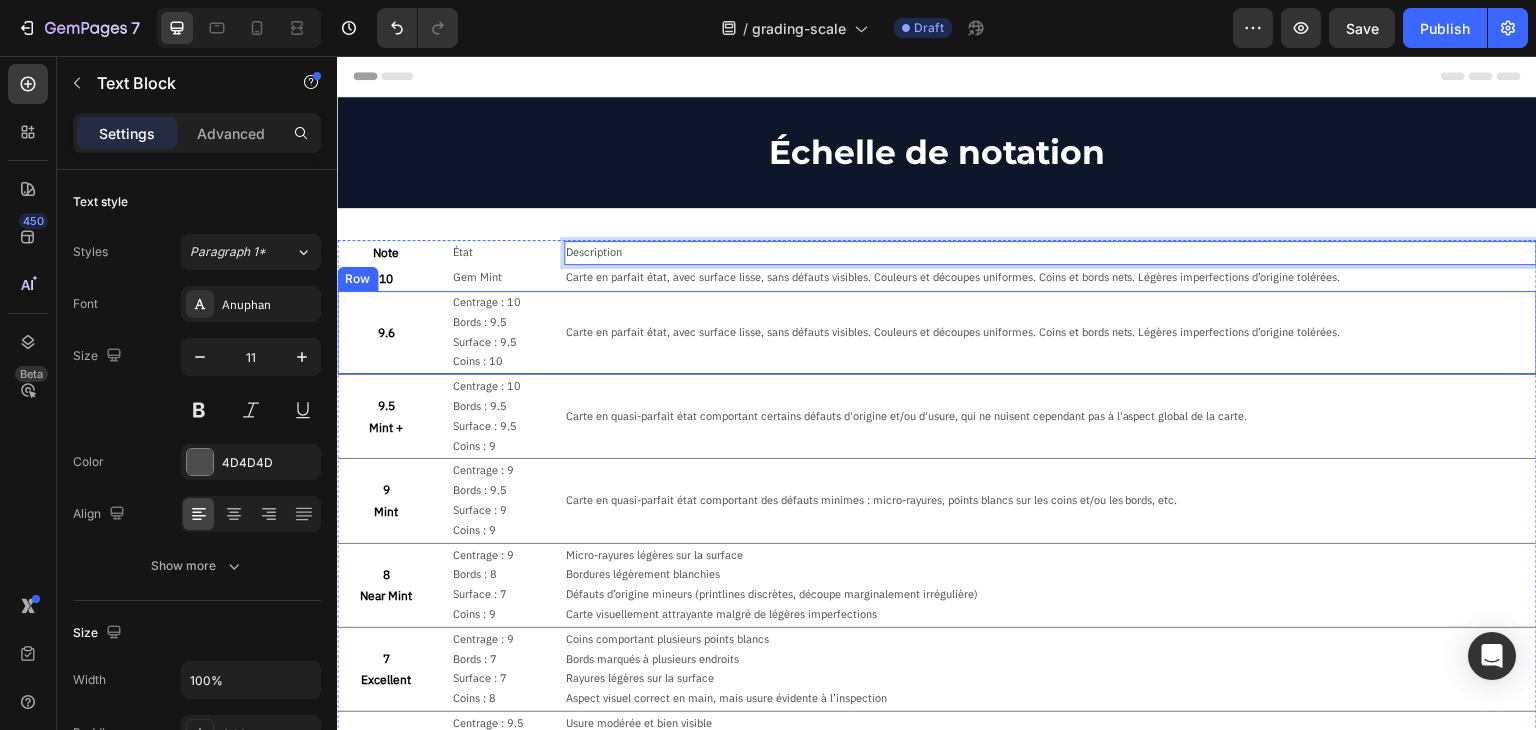 click on "9.6 Text Block Centrage : 10 Bords : 9.5 Surface : 9.5 Coins : 10 Text Block Carte en parfait état, avec surface lisse, sans défauts visibles. Couleurs et découpes uniformes. Coins et bords nets. Légères imperfections d’origine tolérées. Text Block Row" at bounding box center [937, 332] 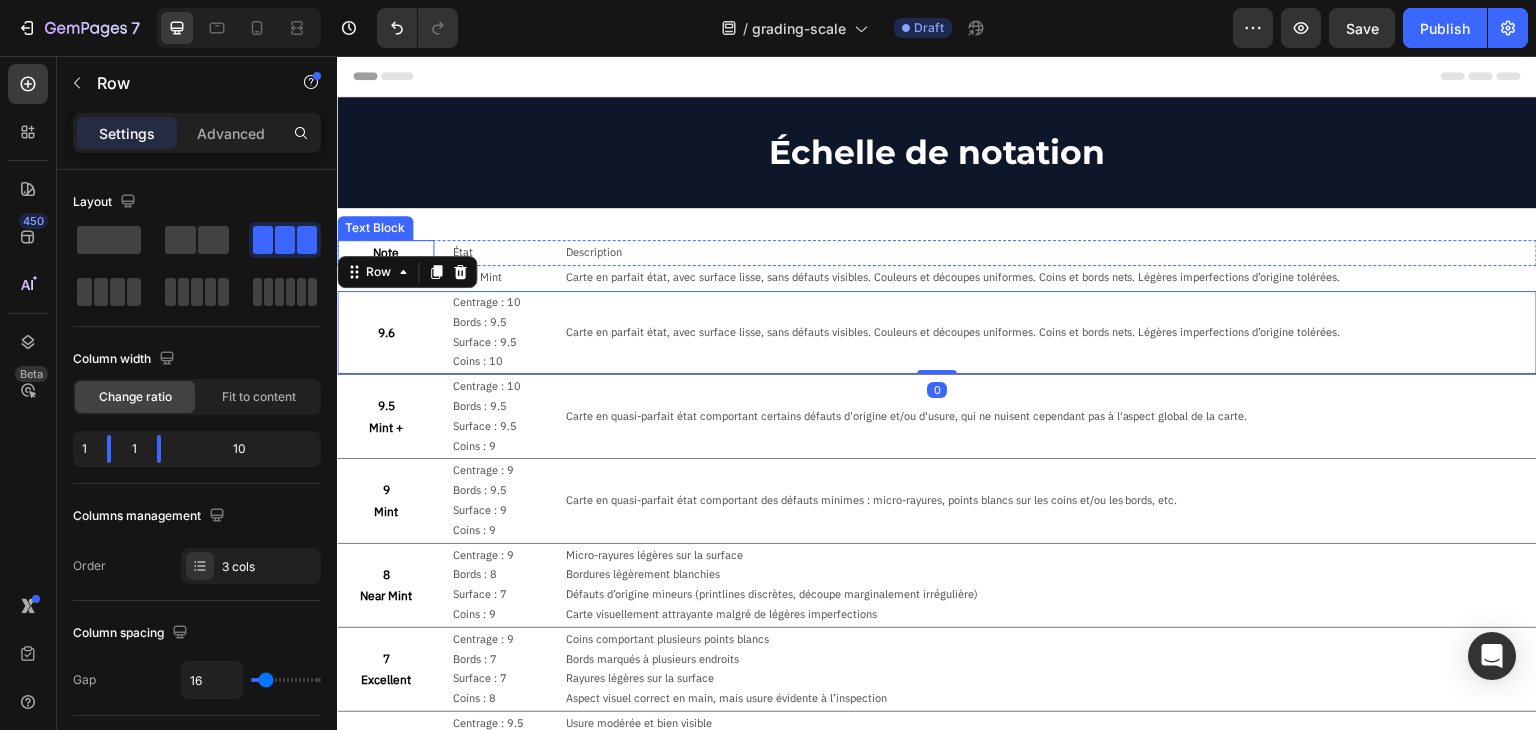 click on "Note" at bounding box center (385, 253) 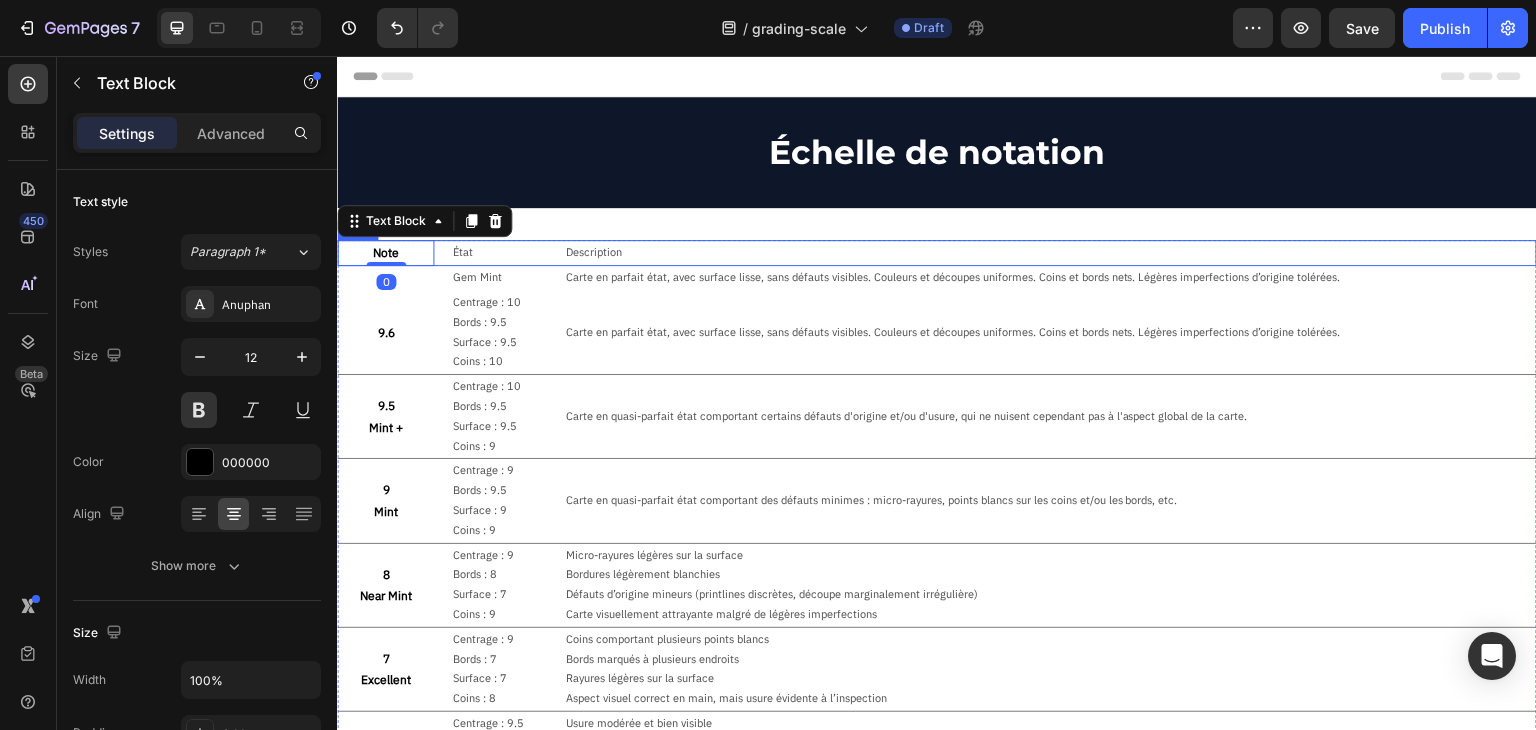 click on "Note Text Block   0 État Text Block Description Text Block Row" at bounding box center [937, 253] 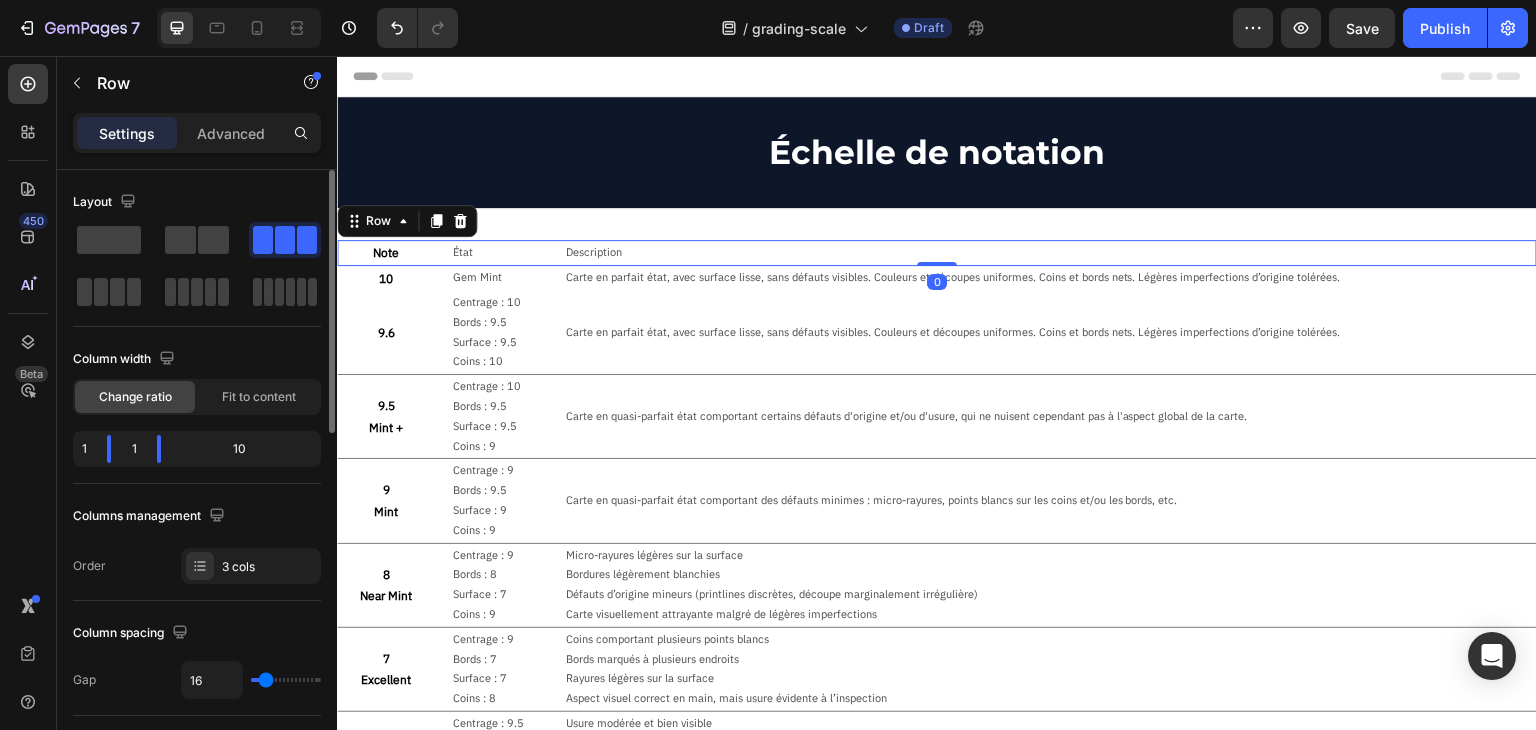 scroll, scrollTop: 400, scrollLeft: 0, axis: vertical 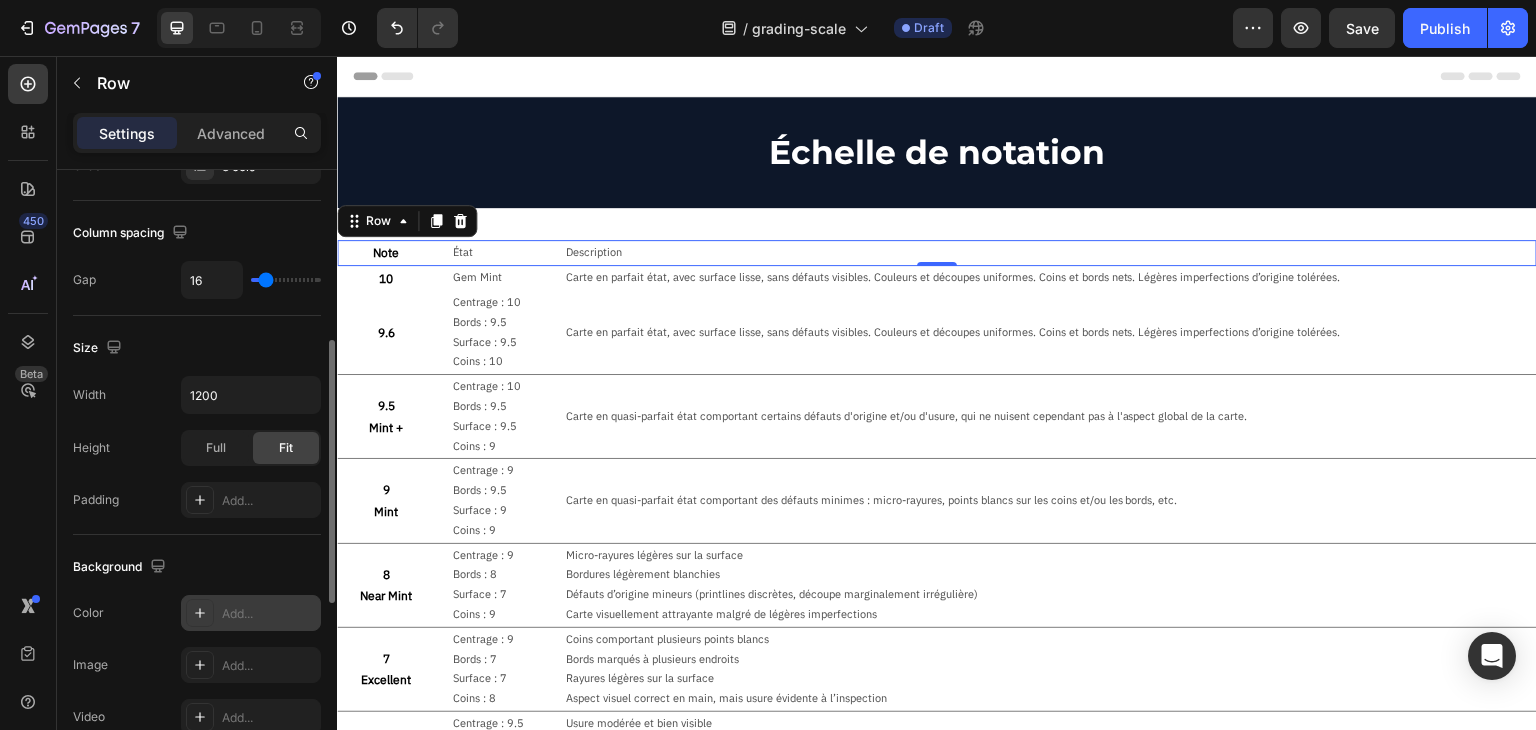 click on "Add..." at bounding box center (269, 614) 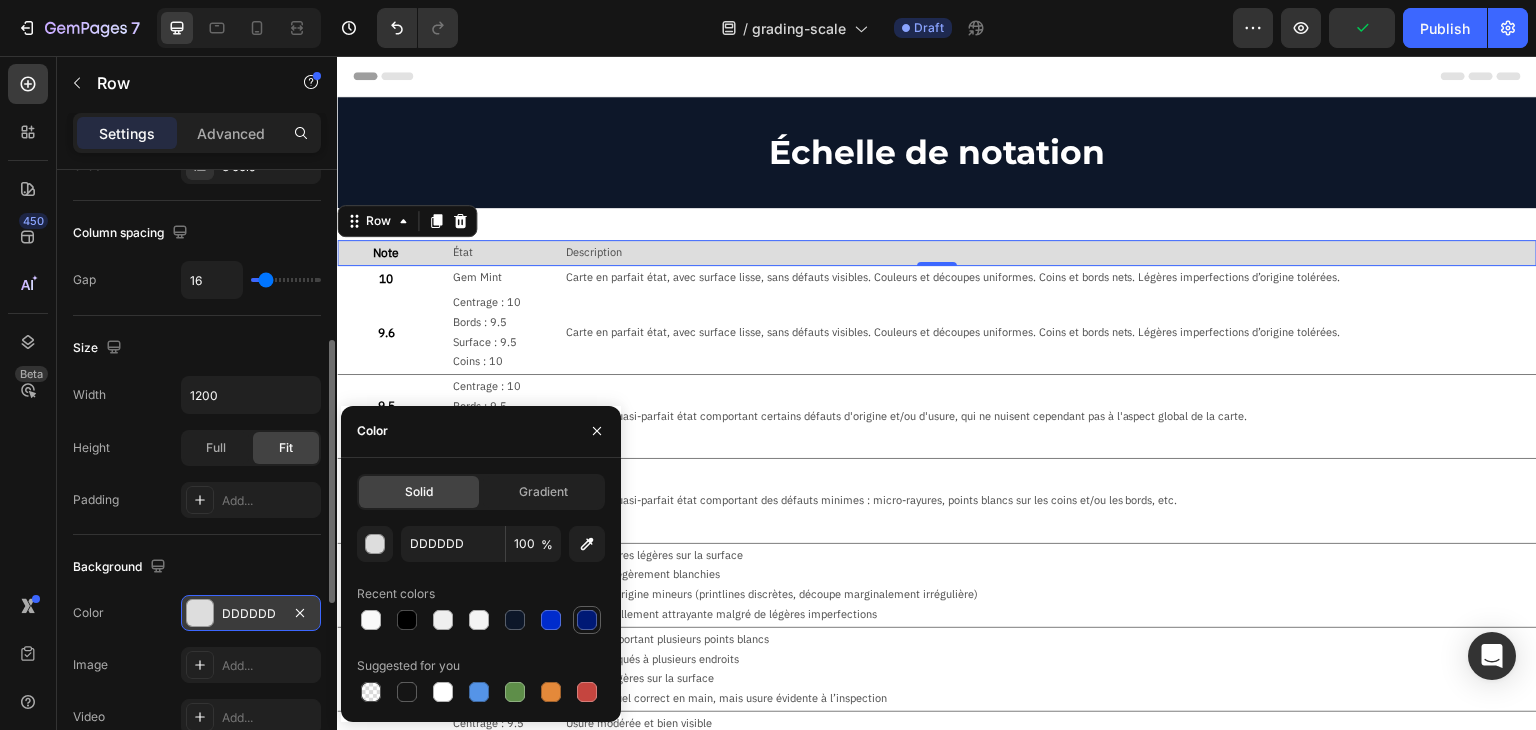 click at bounding box center (587, 620) 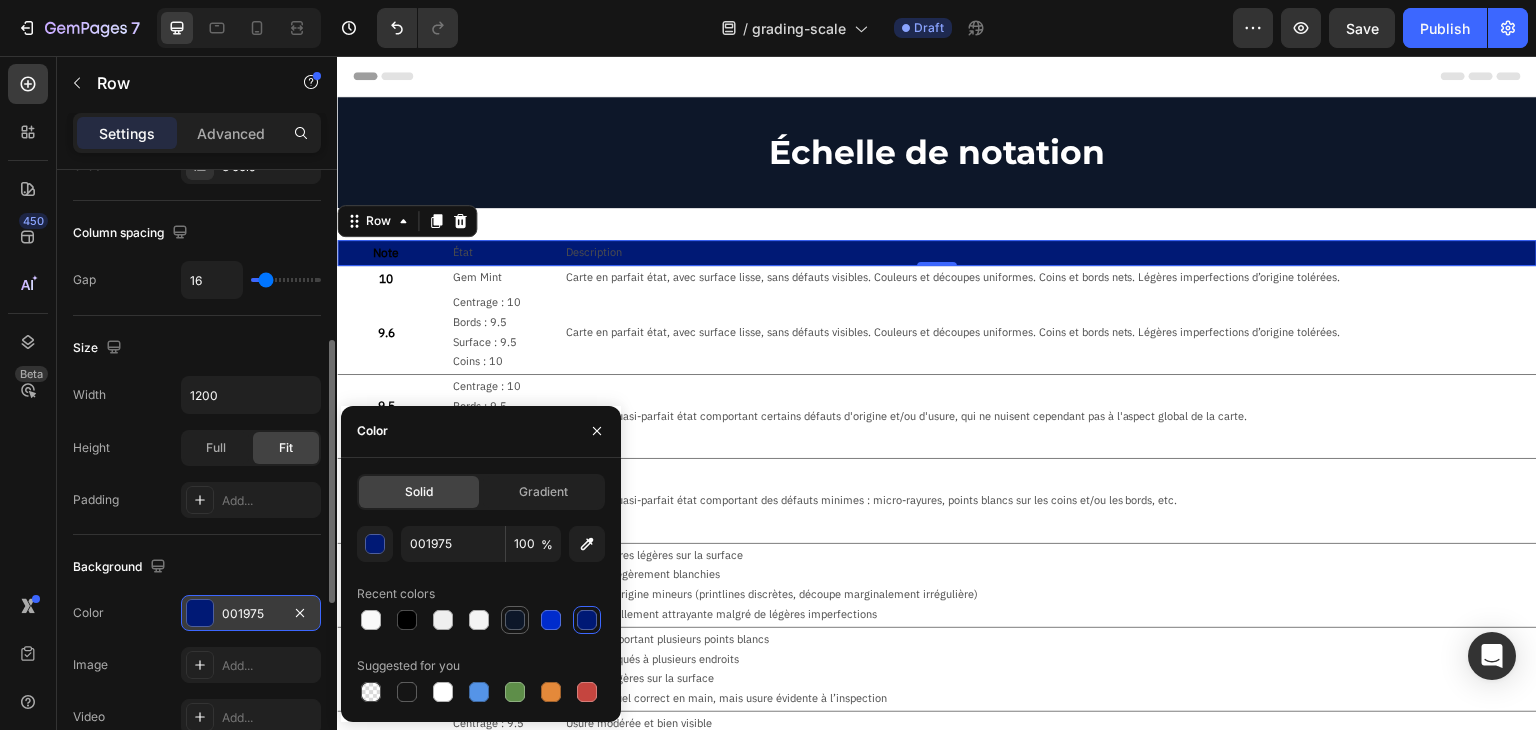 click at bounding box center (515, 620) 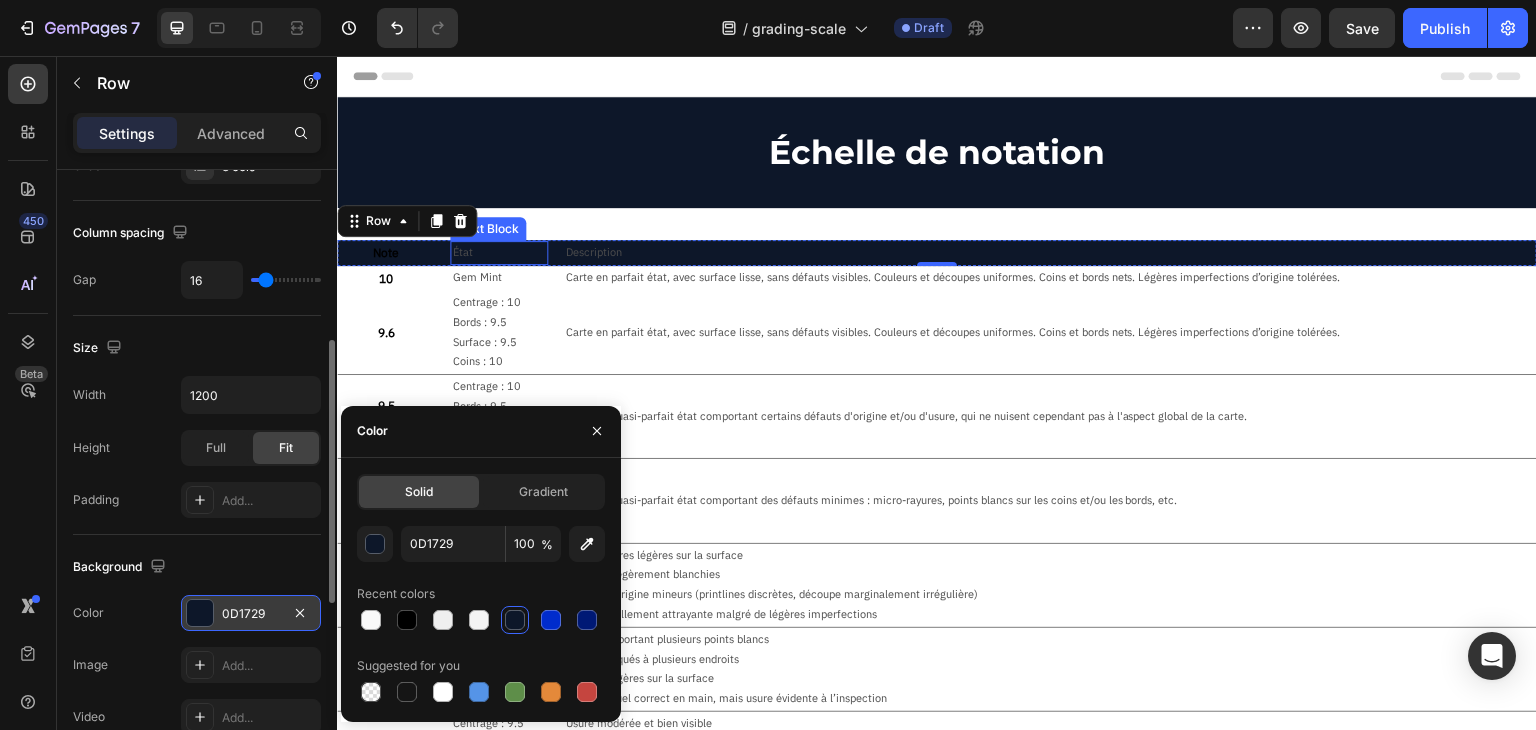 click on "État" at bounding box center (498, 253) 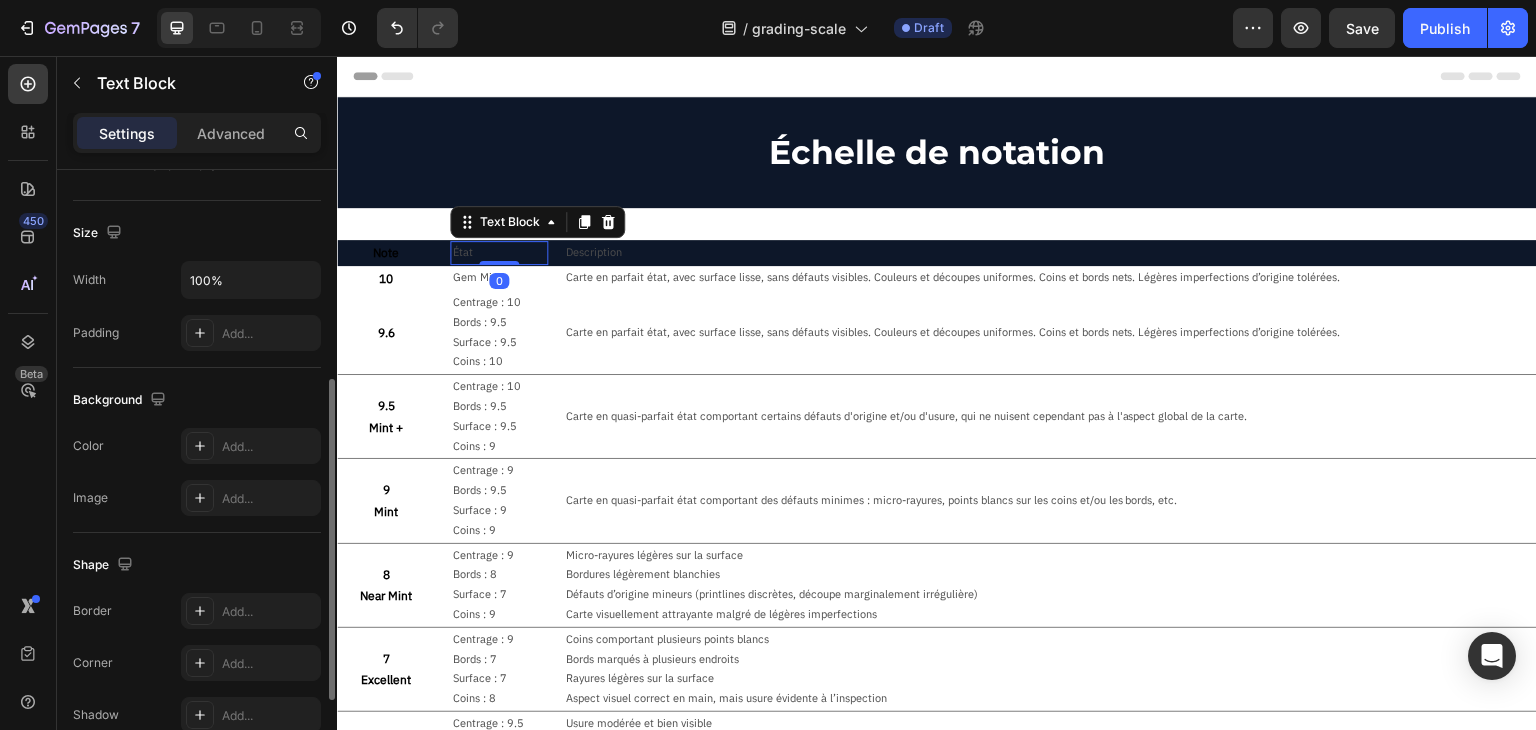 scroll, scrollTop: 0, scrollLeft: 0, axis: both 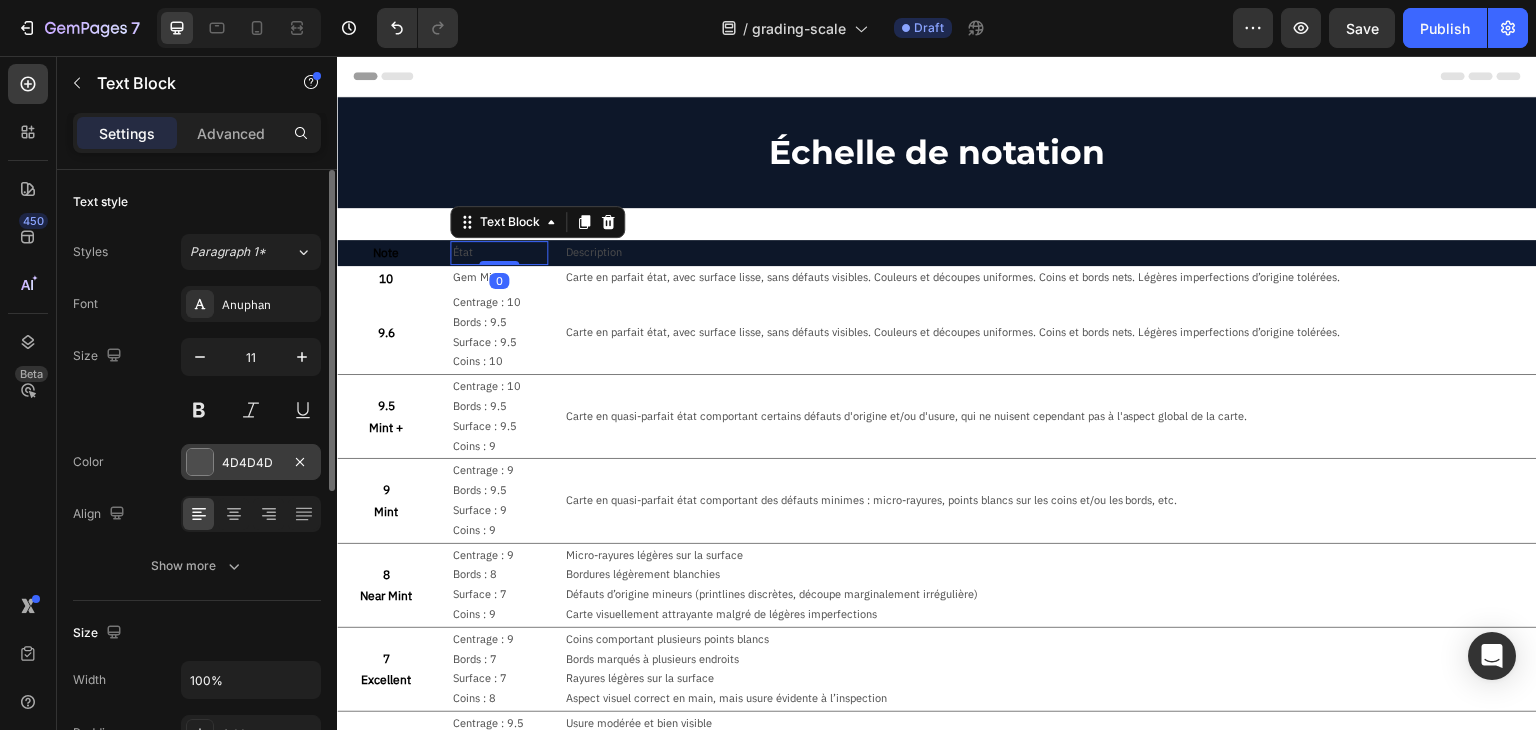 click on "4D4D4D" at bounding box center [251, 462] 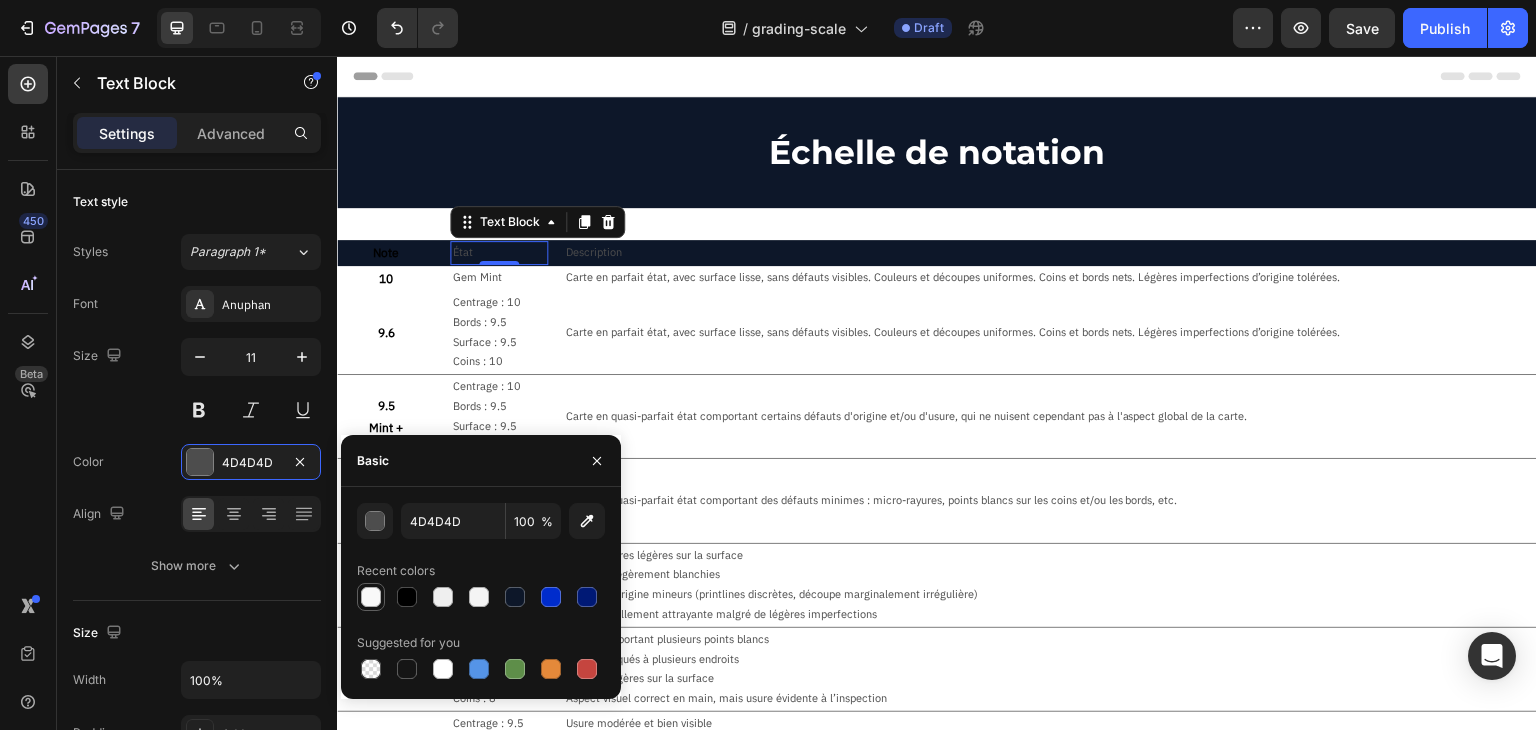 click at bounding box center (371, 597) 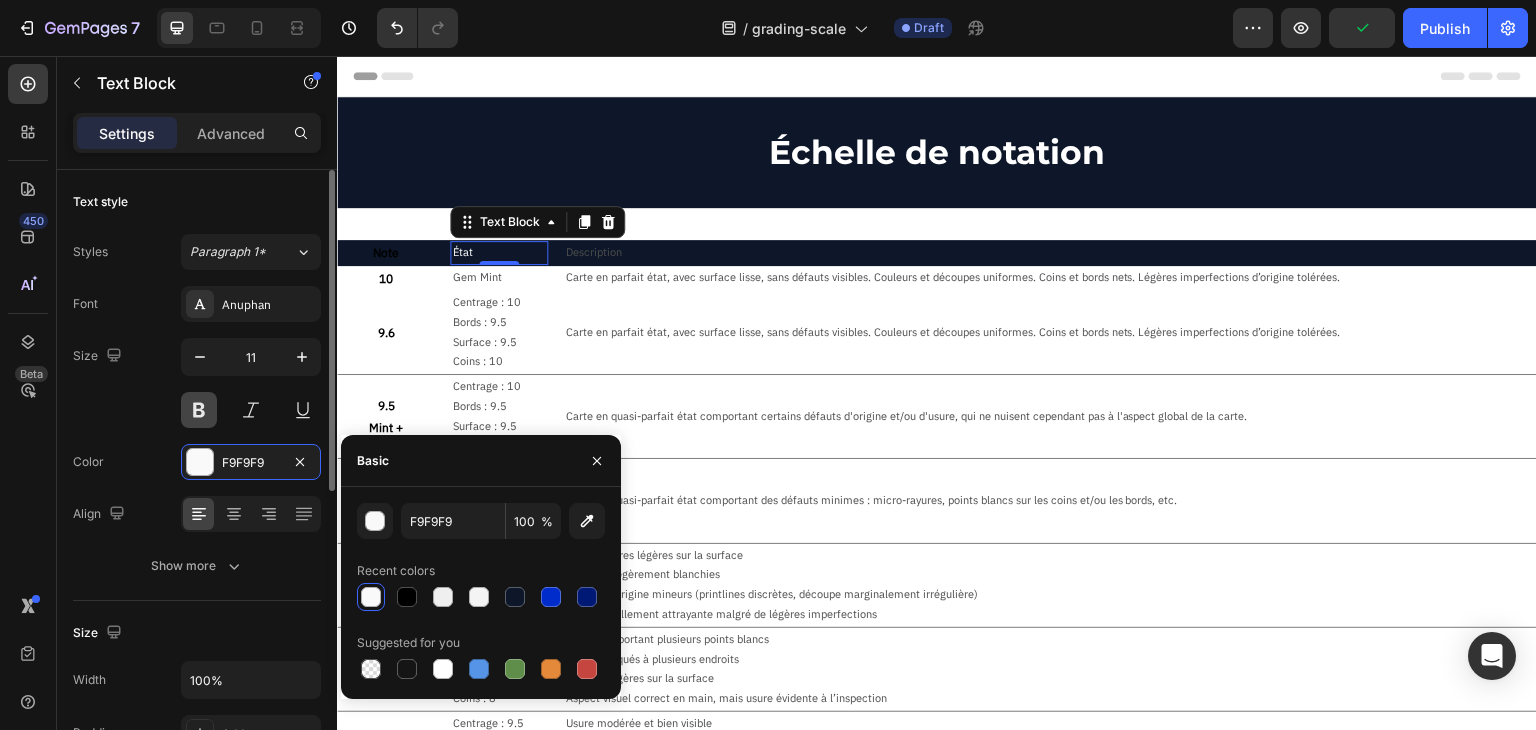 click at bounding box center [199, 410] 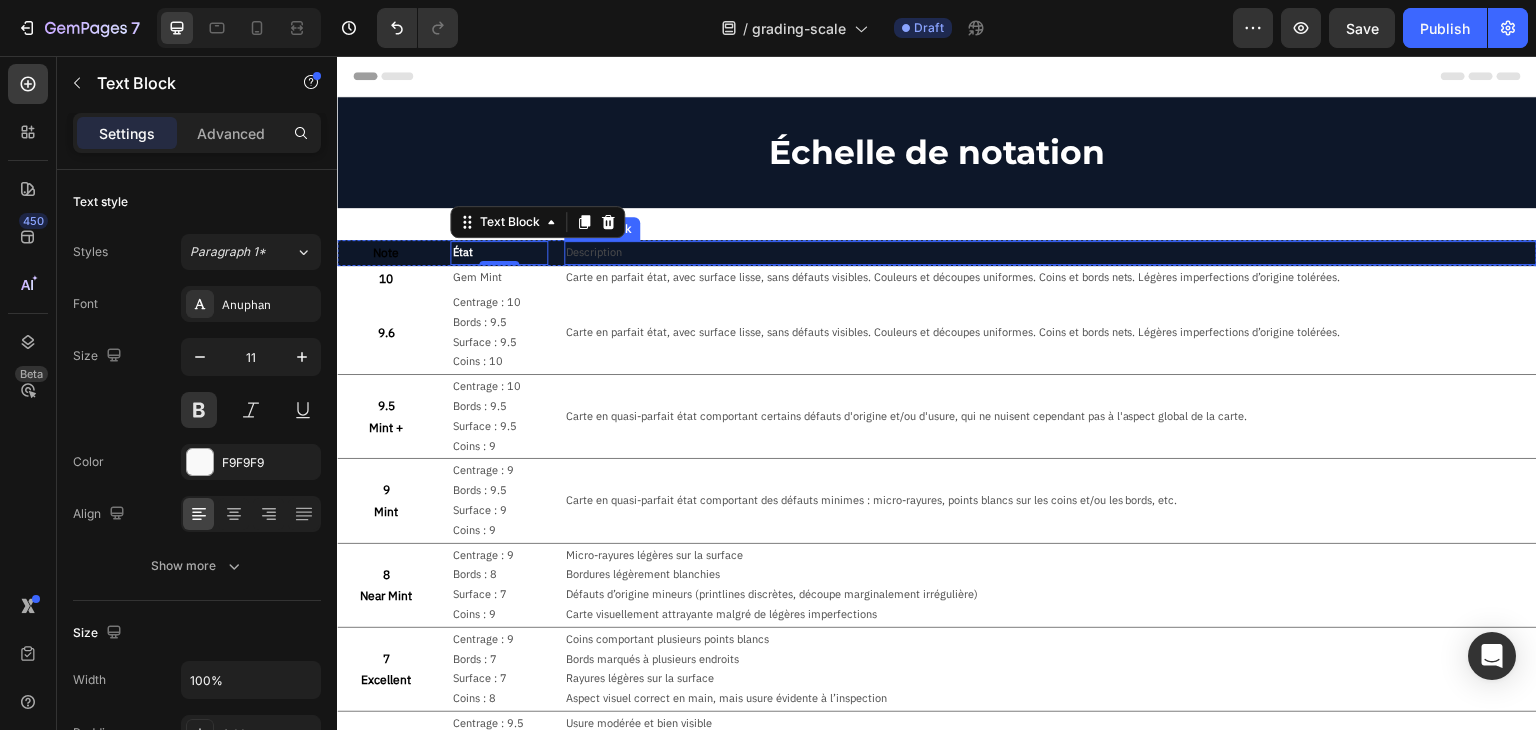 click on "Description" at bounding box center [1050, 253] 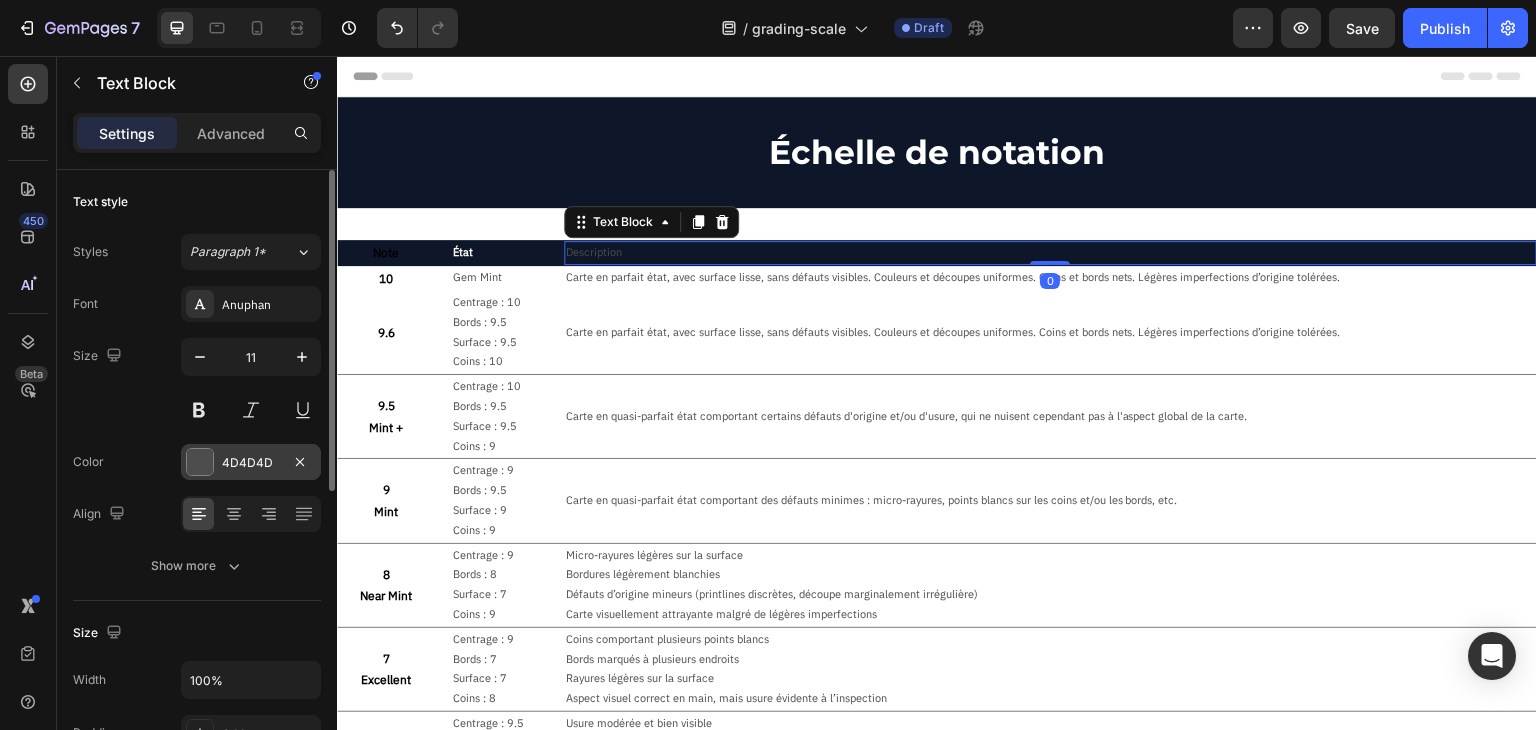 click at bounding box center (200, 462) 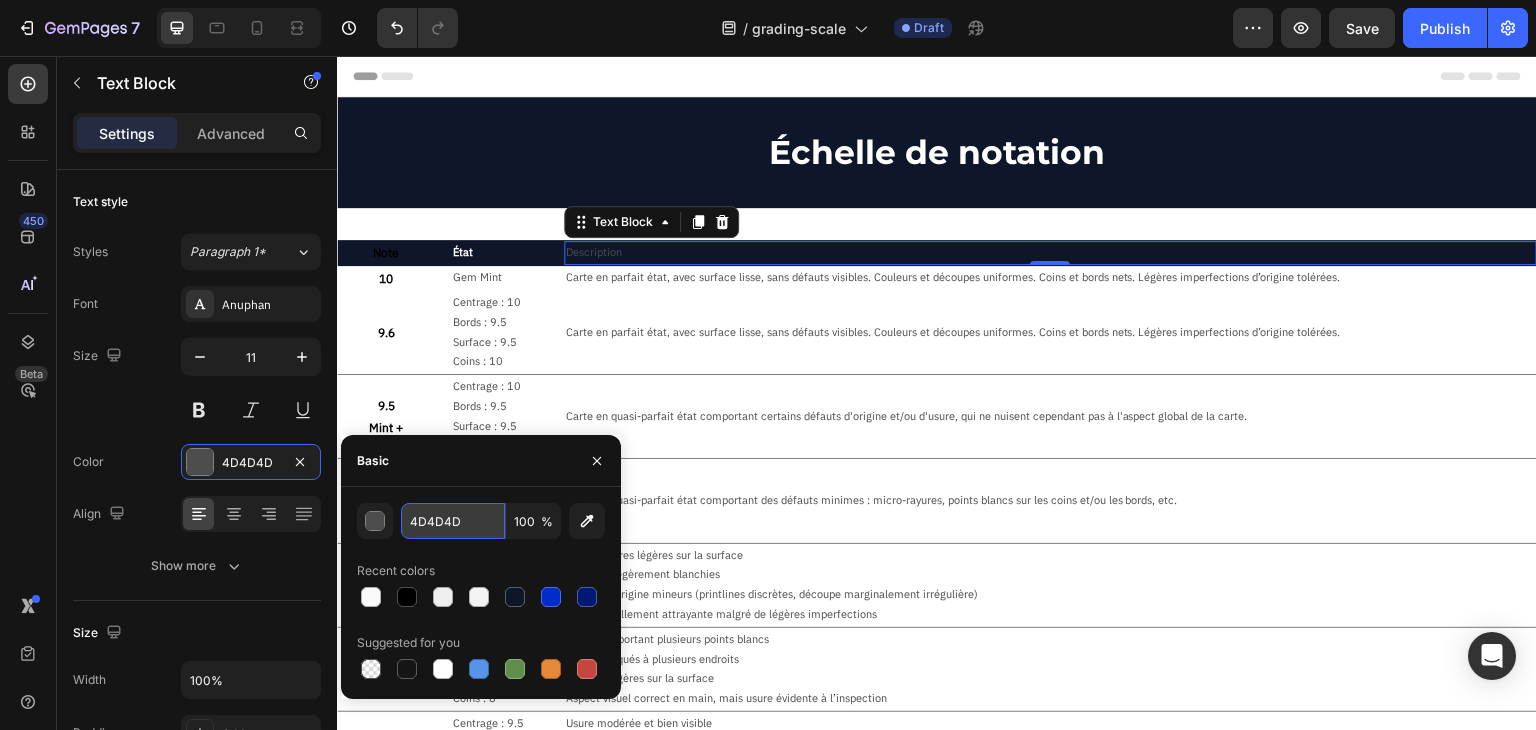 click on "4D4D4D" at bounding box center [453, 521] 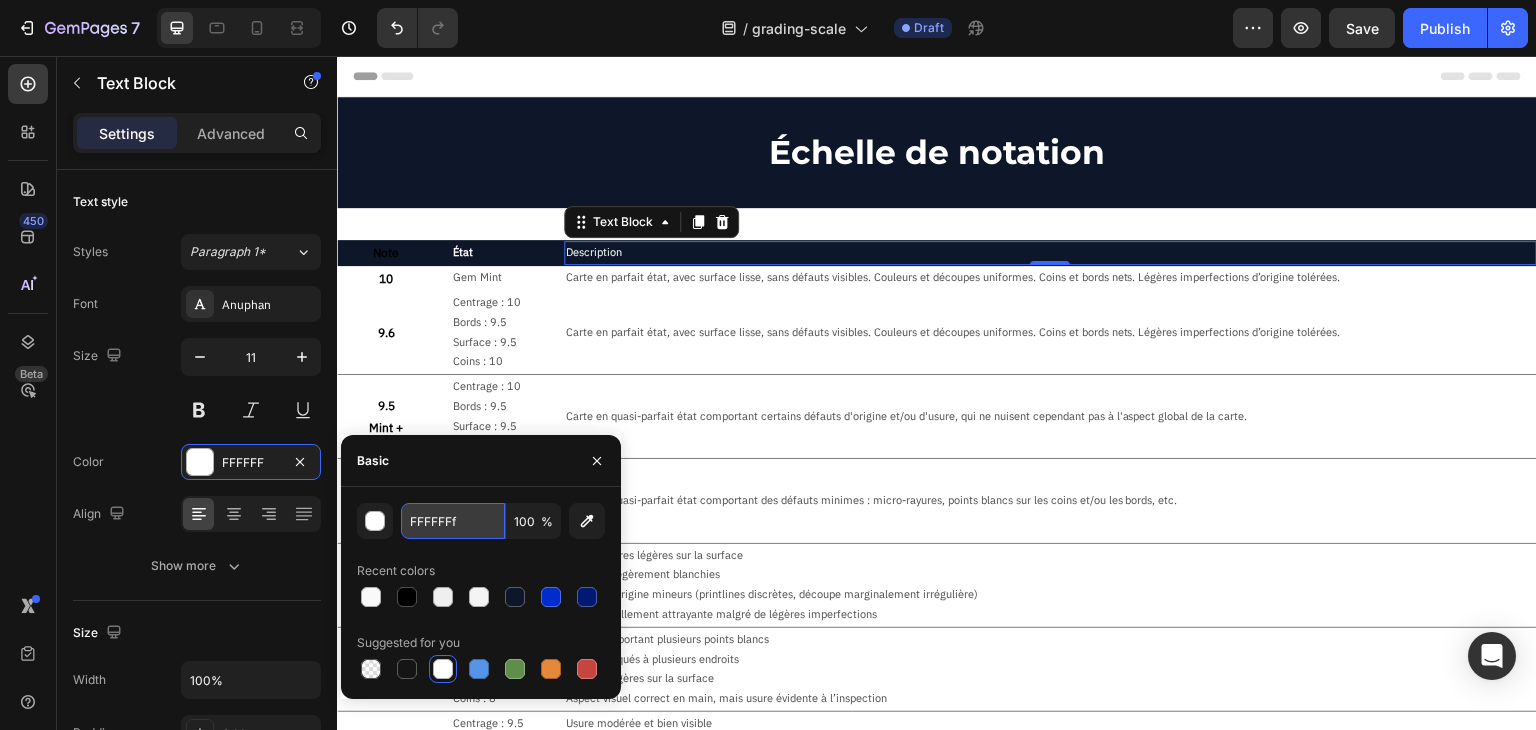 type on "FFFFFF" 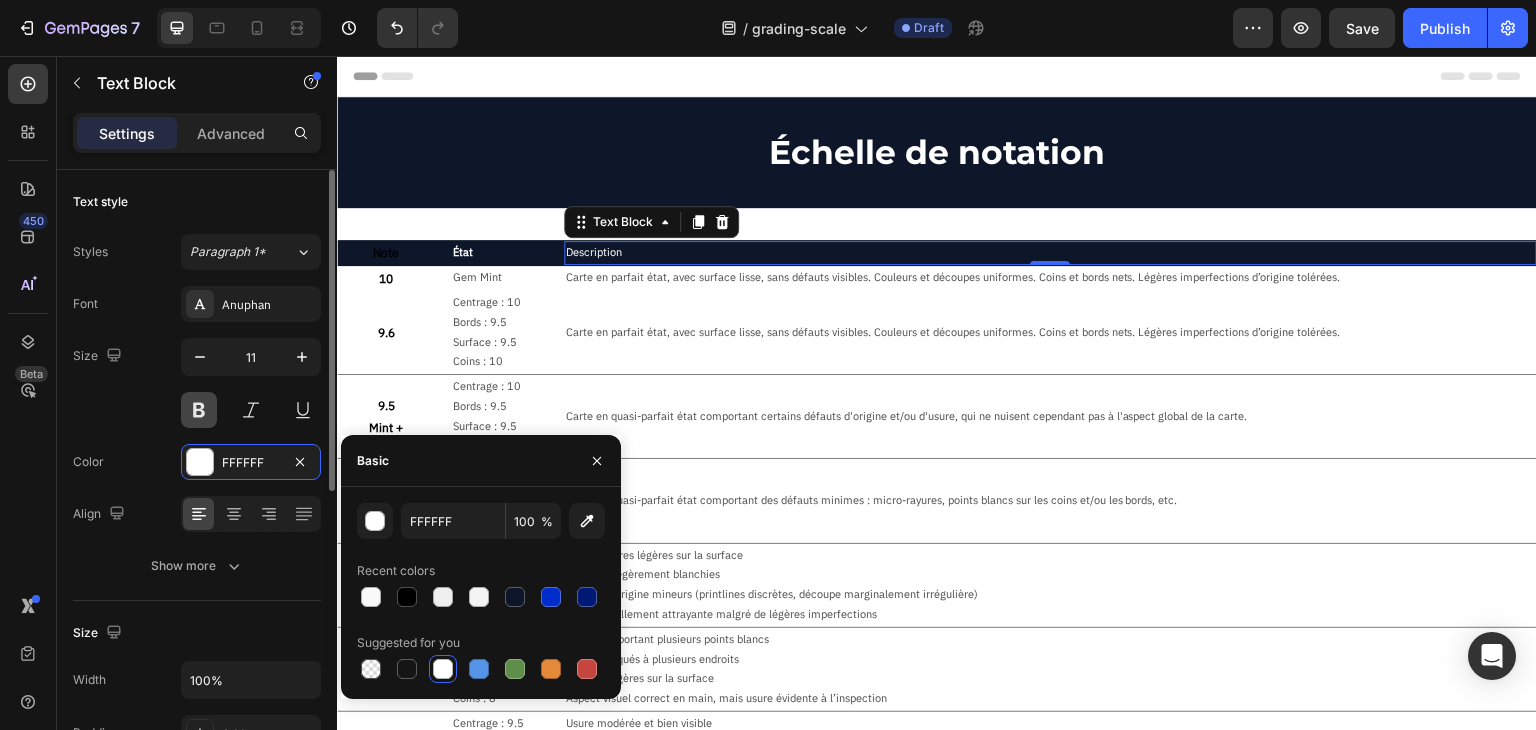 drag, startPoint x: 206, startPoint y: 413, endPoint x: 37, endPoint y: 230, distance: 249.09837 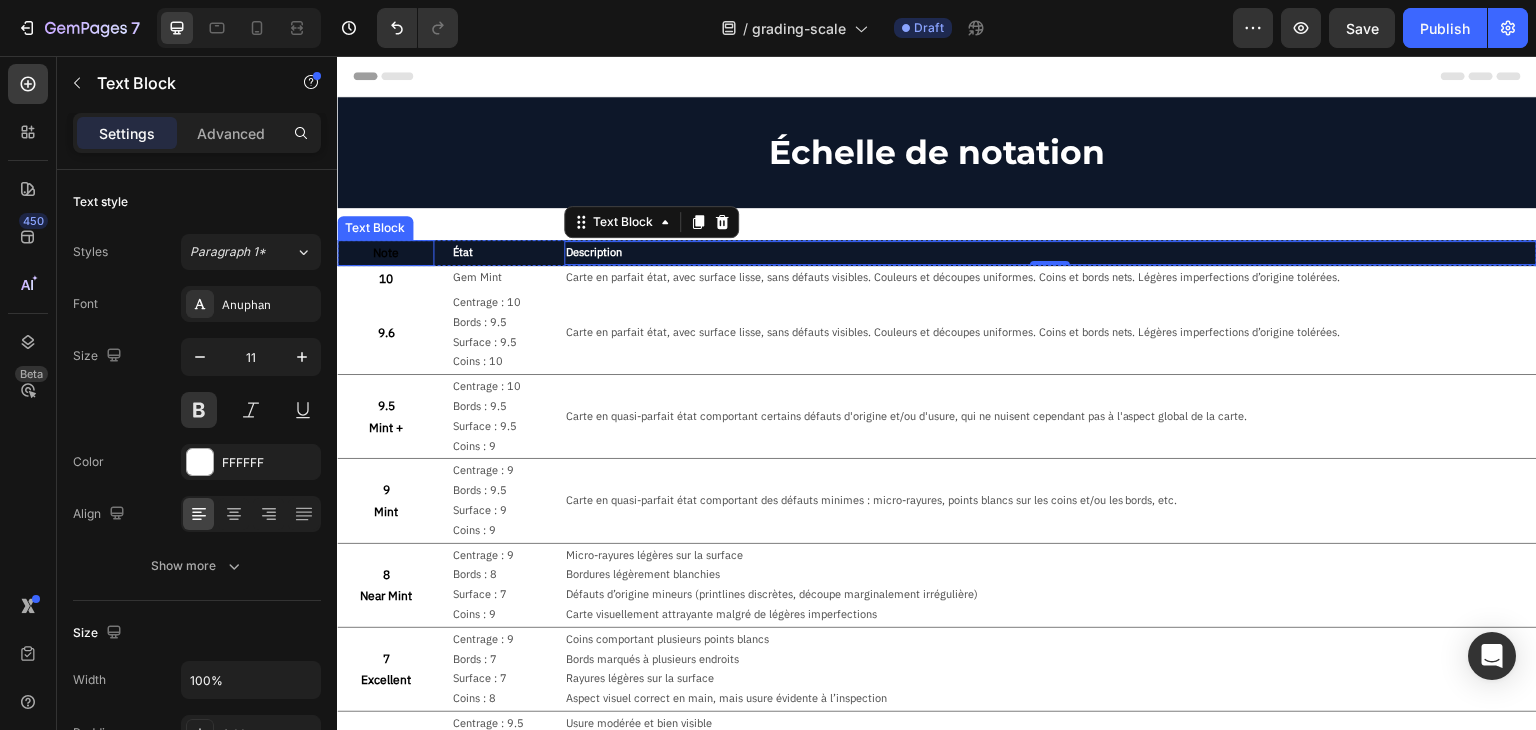 click on "Note" at bounding box center (385, 253) 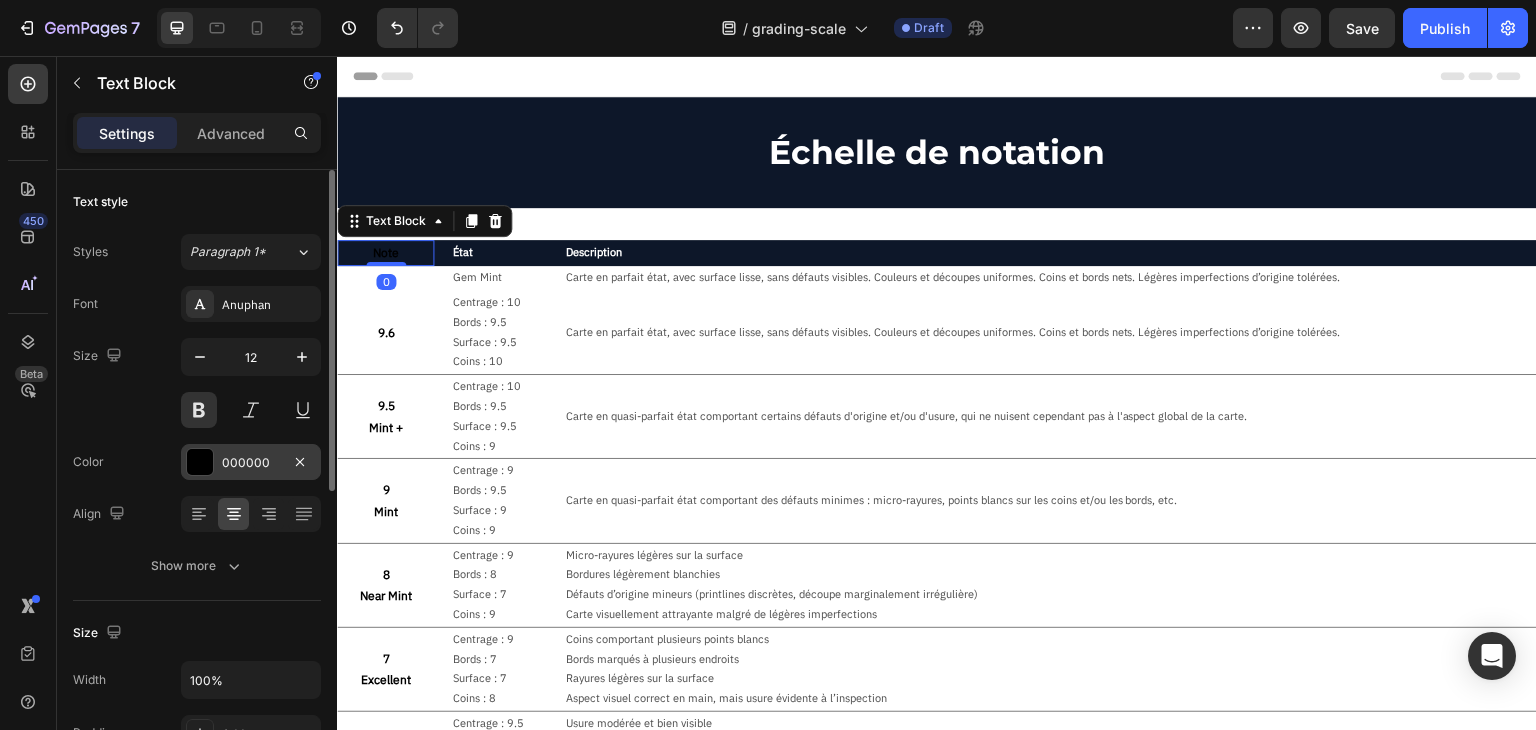 click on "000000" at bounding box center [251, 462] 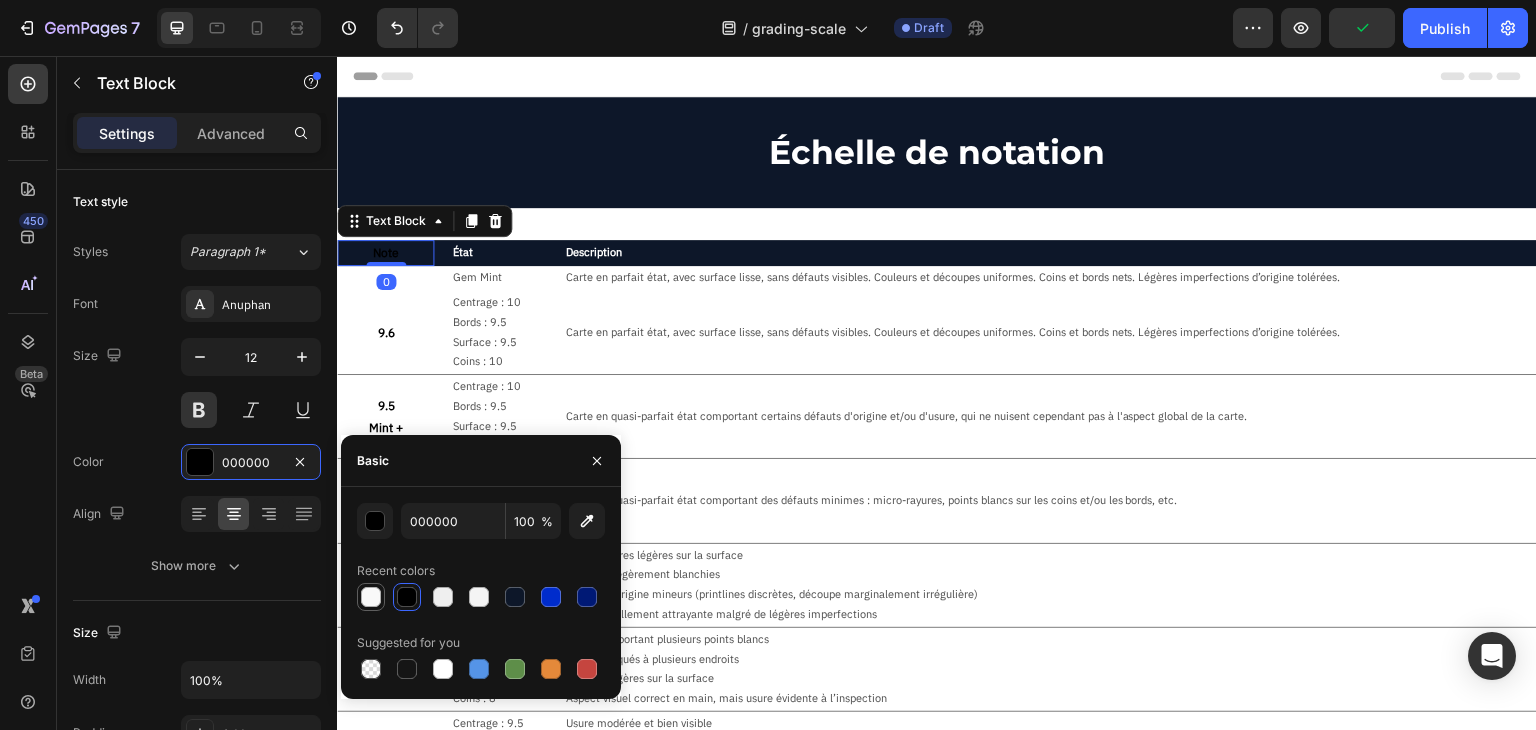 click at bounding box center [371, 597] 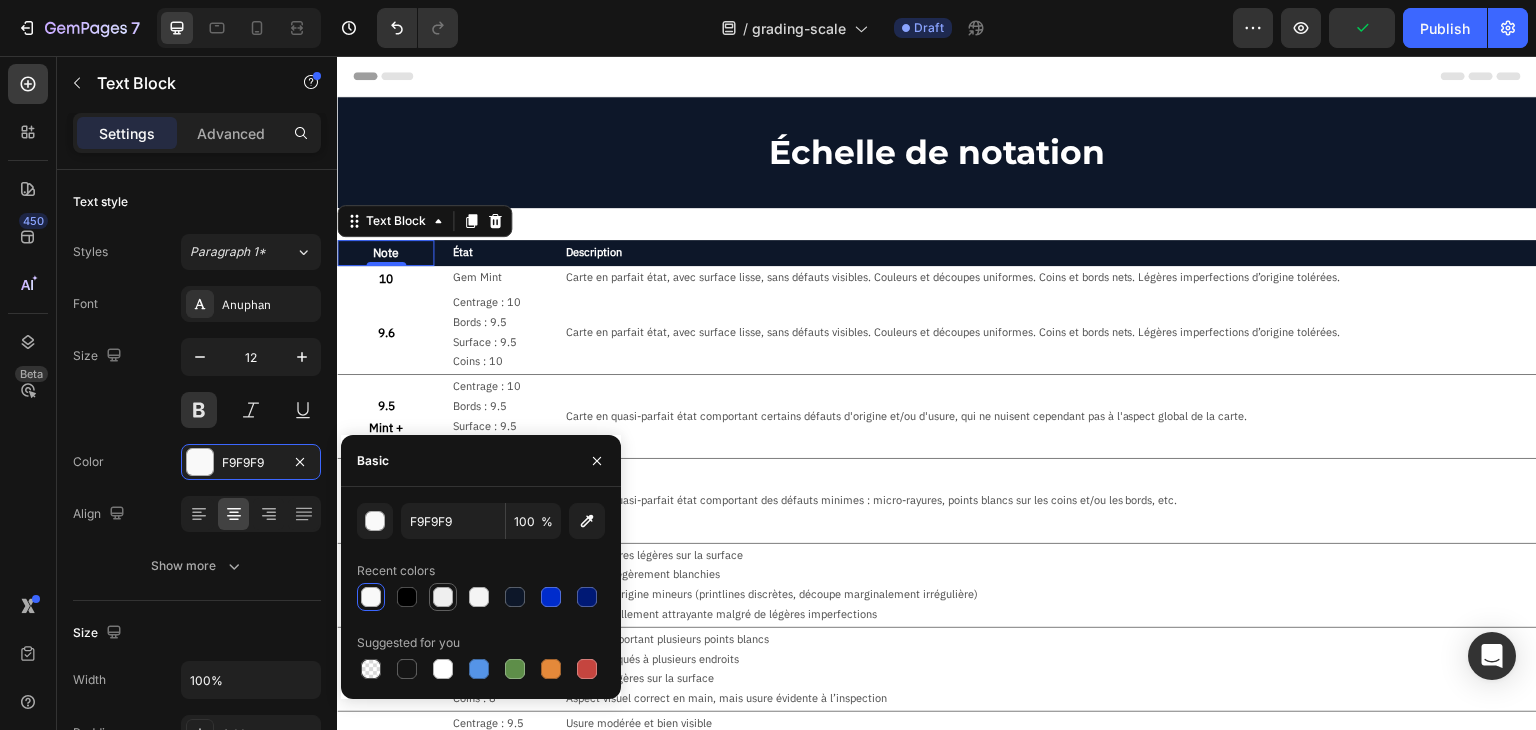 click at bounding box center [443, 597] 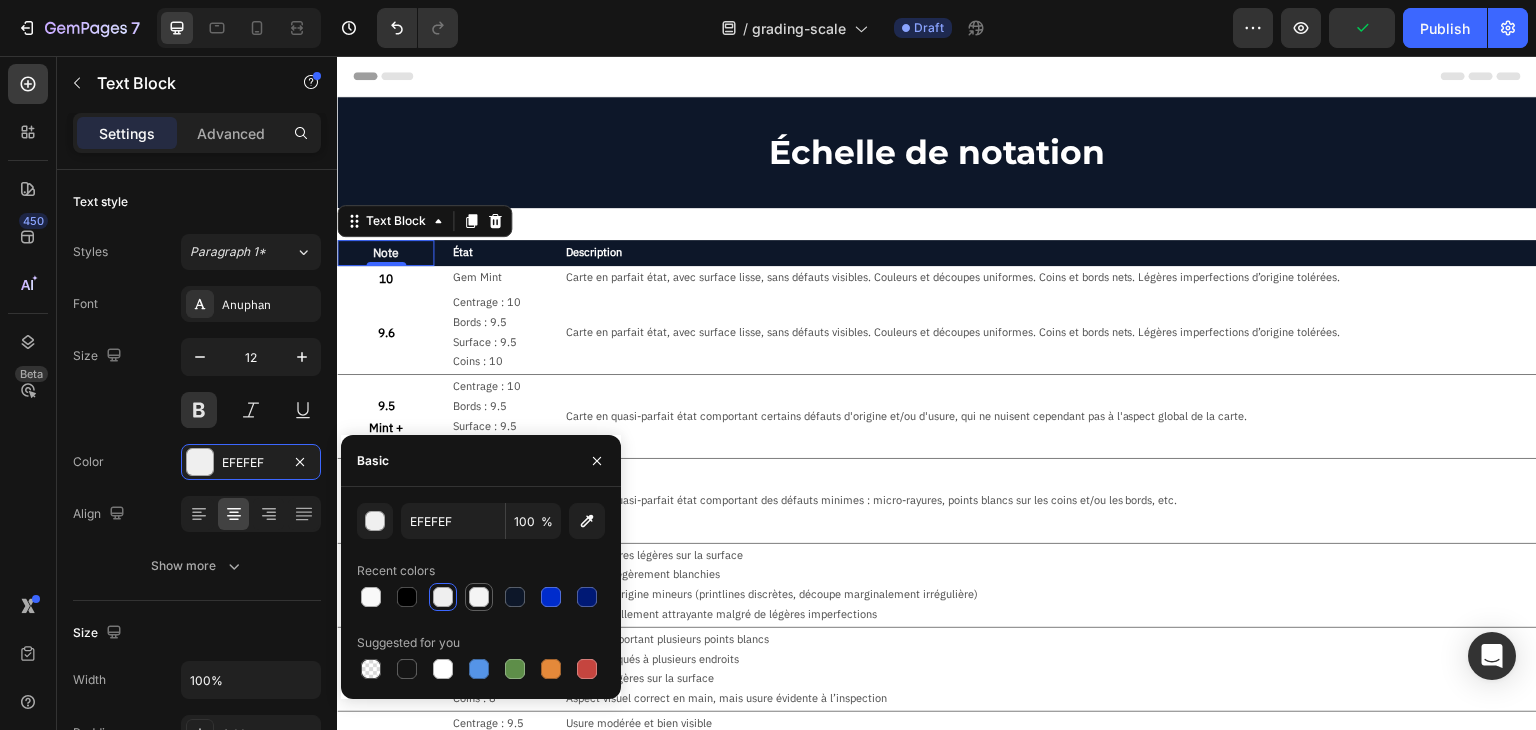 click at bounding box center [479, 597] 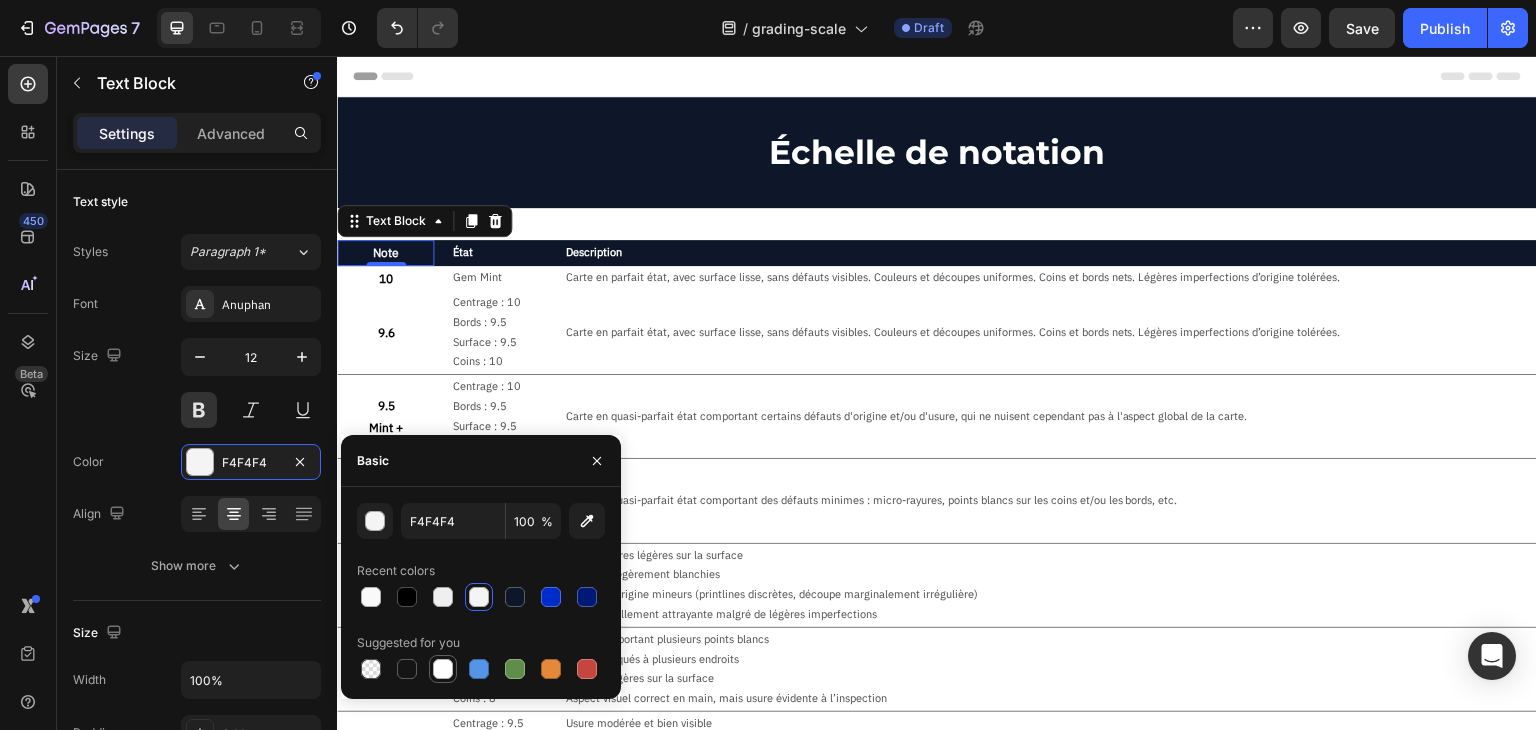 click at bounding box center [443, 669] 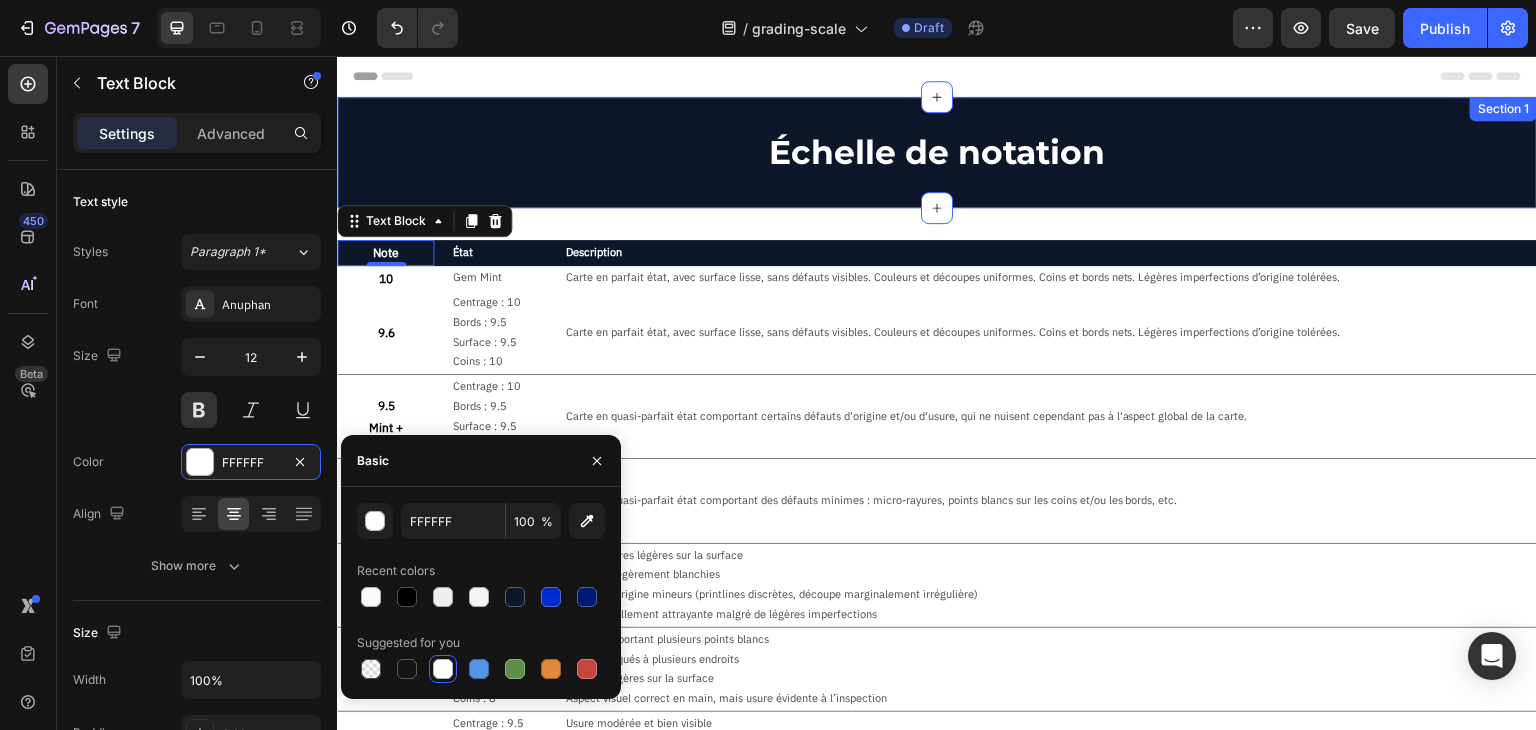 click on "Échelle de notation" at bounding box center [937, 152] 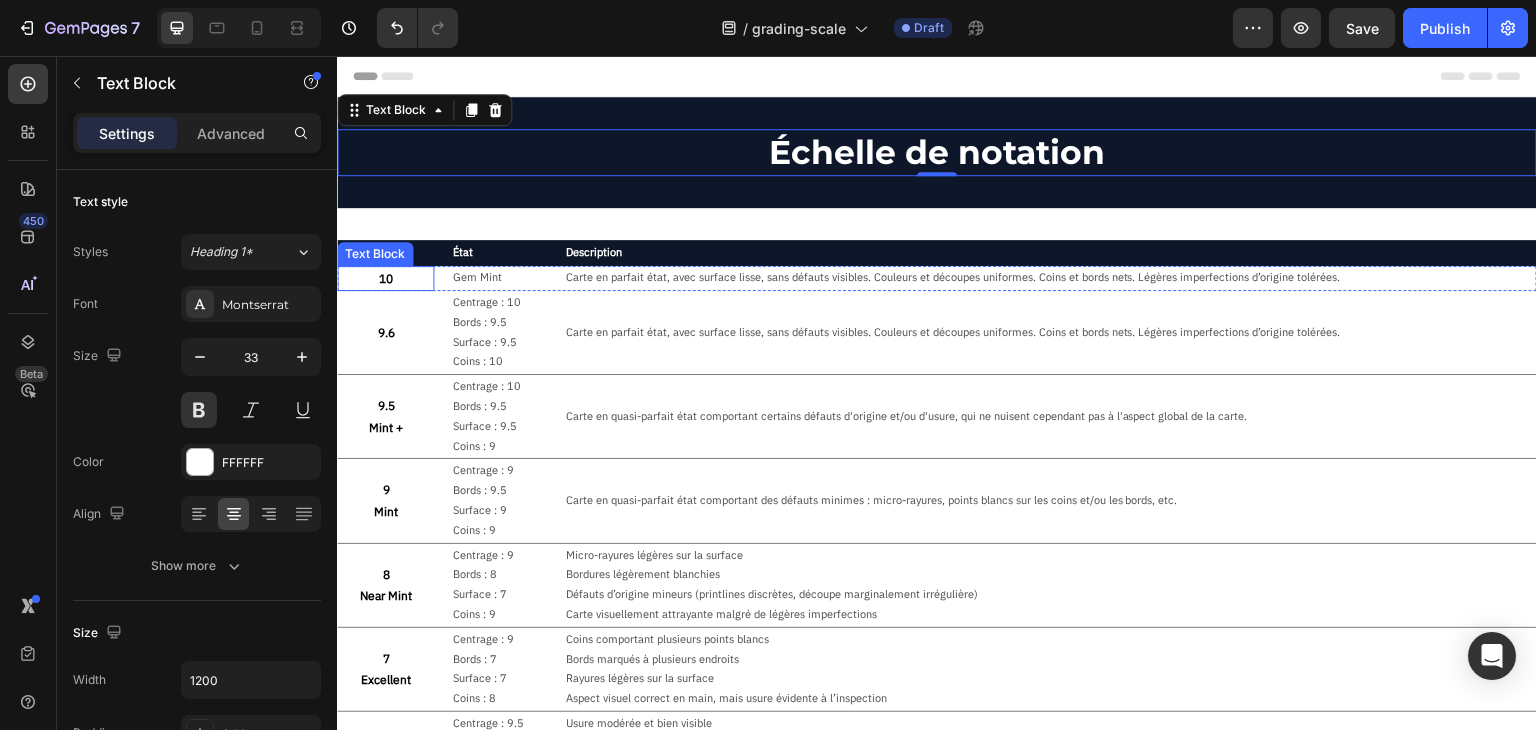 click on "10" at bounding box center [385, 279] 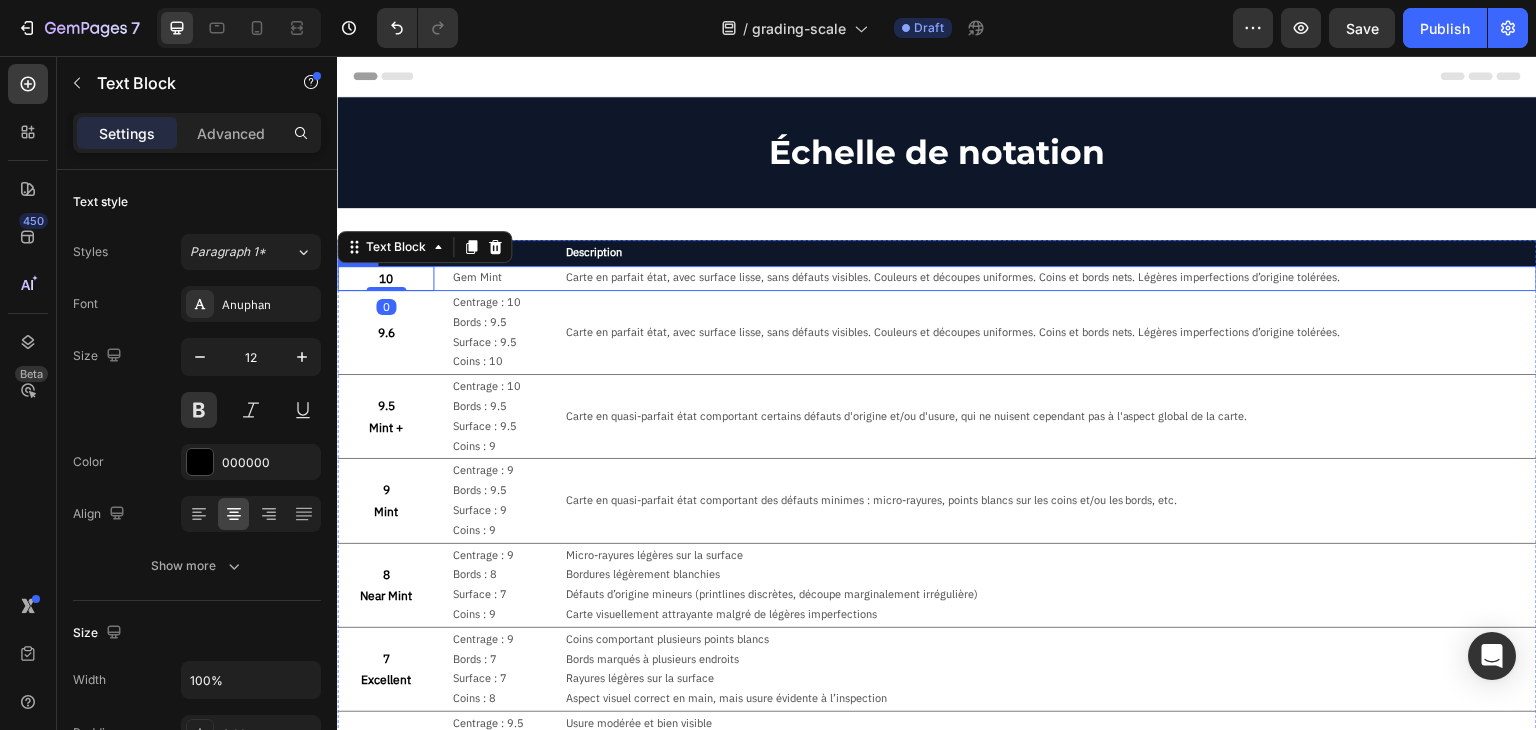 click on "10 Text Block   0 Gem Mint Text Block Carte en parfait état, avec surface lisse, sans défauts visibles. Couleurs et découpes uniformes. Coins et bords nets. Légères imperfections d’origine tolérées. Text Block Row" at bounding box center [937, 279] 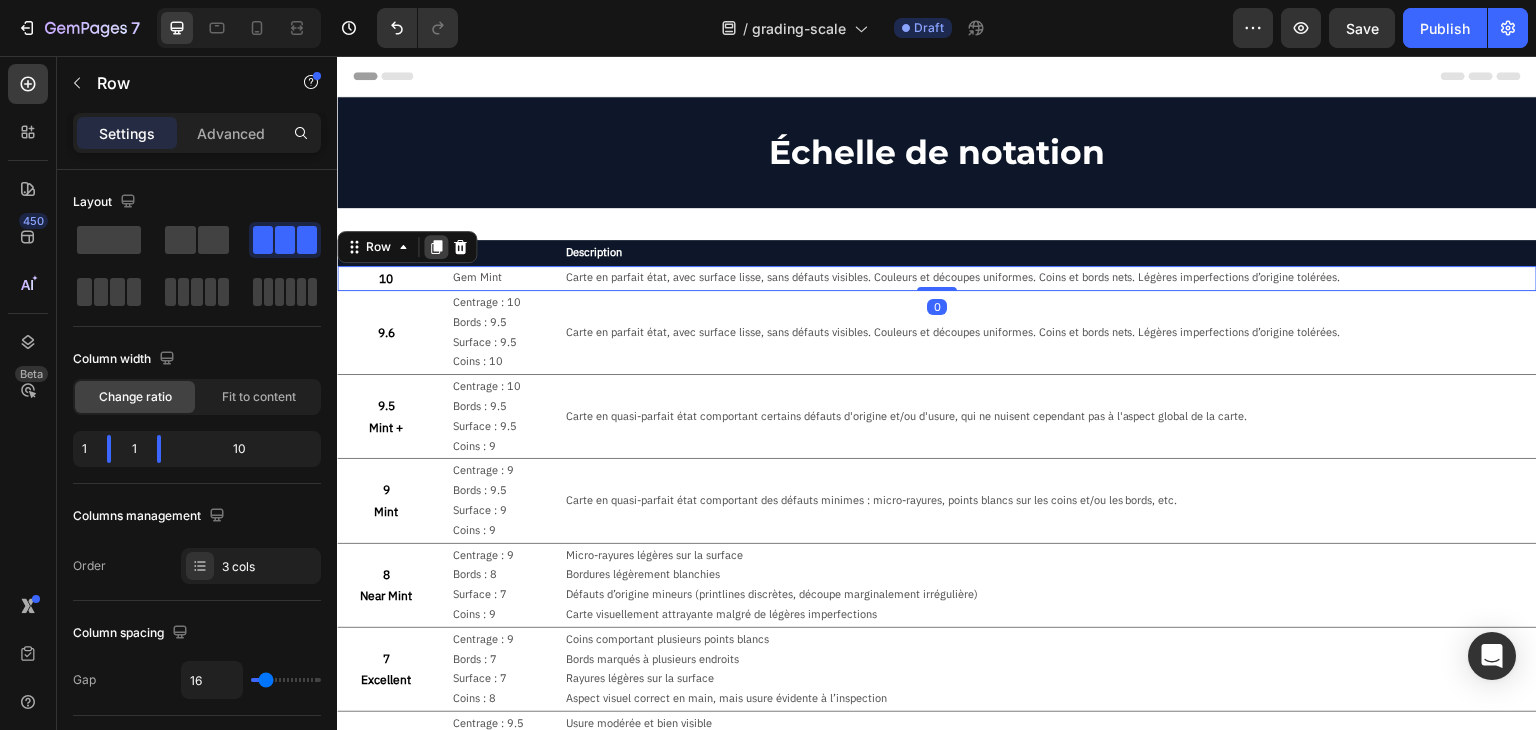 click 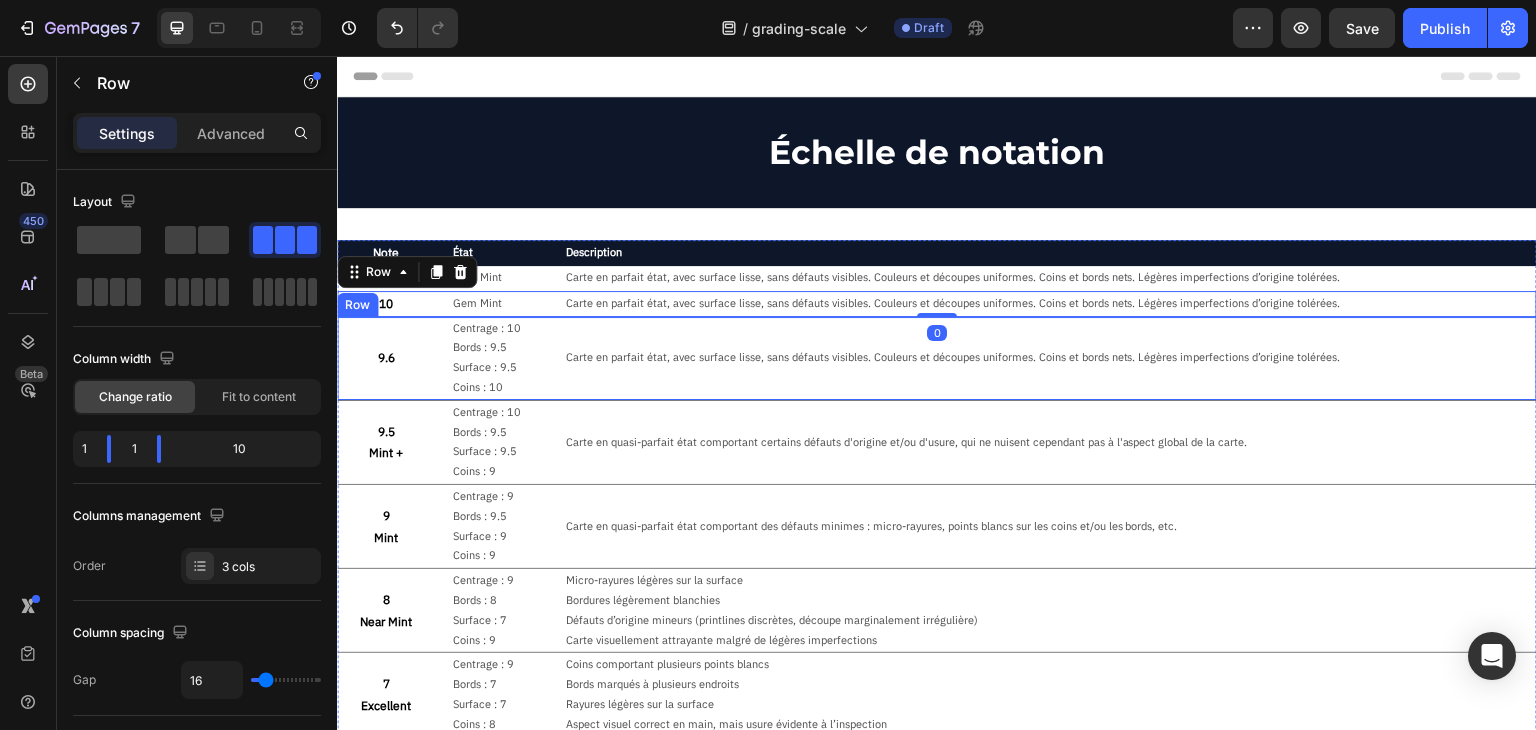 click on "Carte en parfait état, avec surface lisse, sans défauts visibles. Couleurs et découpes uniformes. Coins et bords nets. Légères imperfections d’origine tolérées. Text Block" at bounding box center [1050, 358] 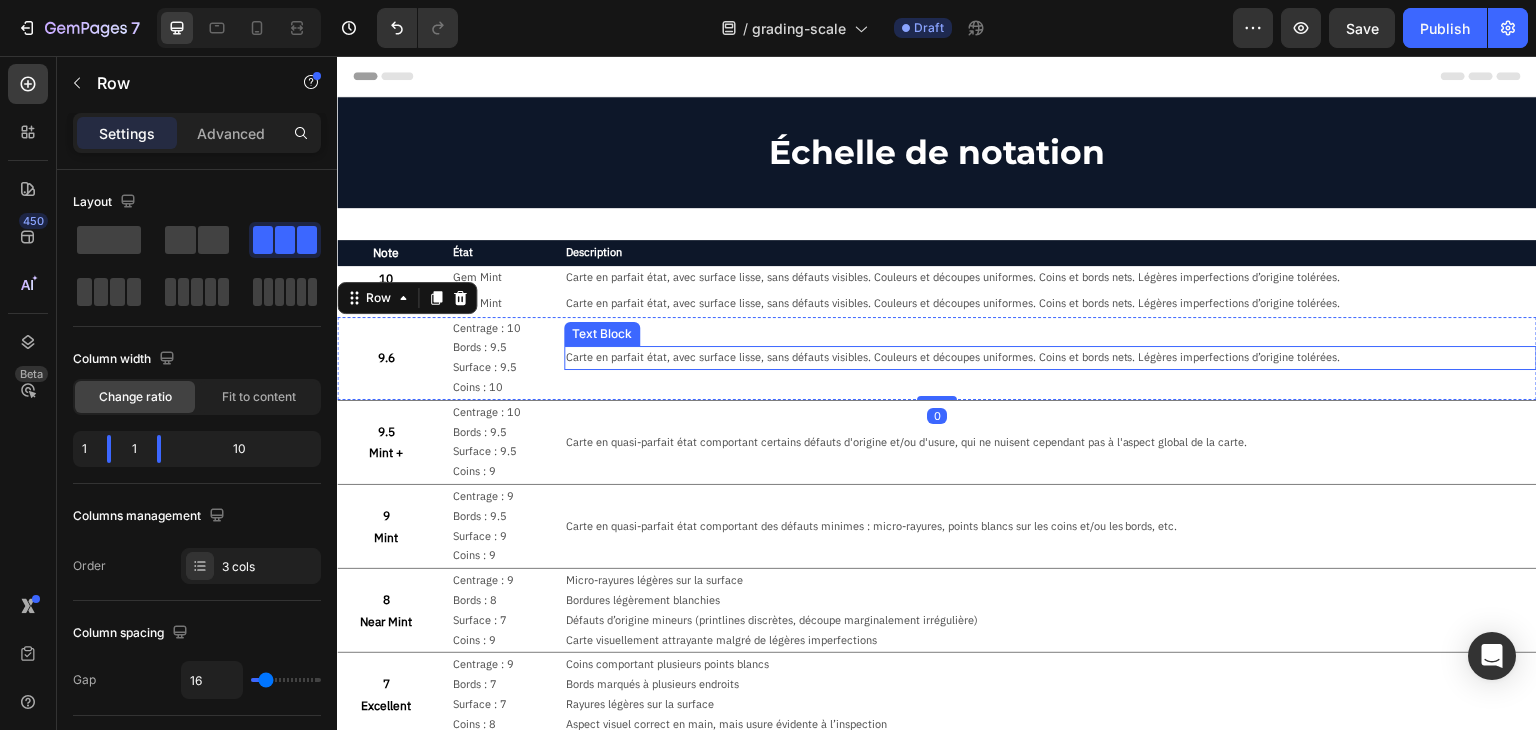 click on "Carte en parfait état, avec surface lisse, sans défauts visibles. Couleurs et découpes uniformes. Coins et bords nets. Légères imperfections d’origine tolérées." at bounding box center [1050, 358] 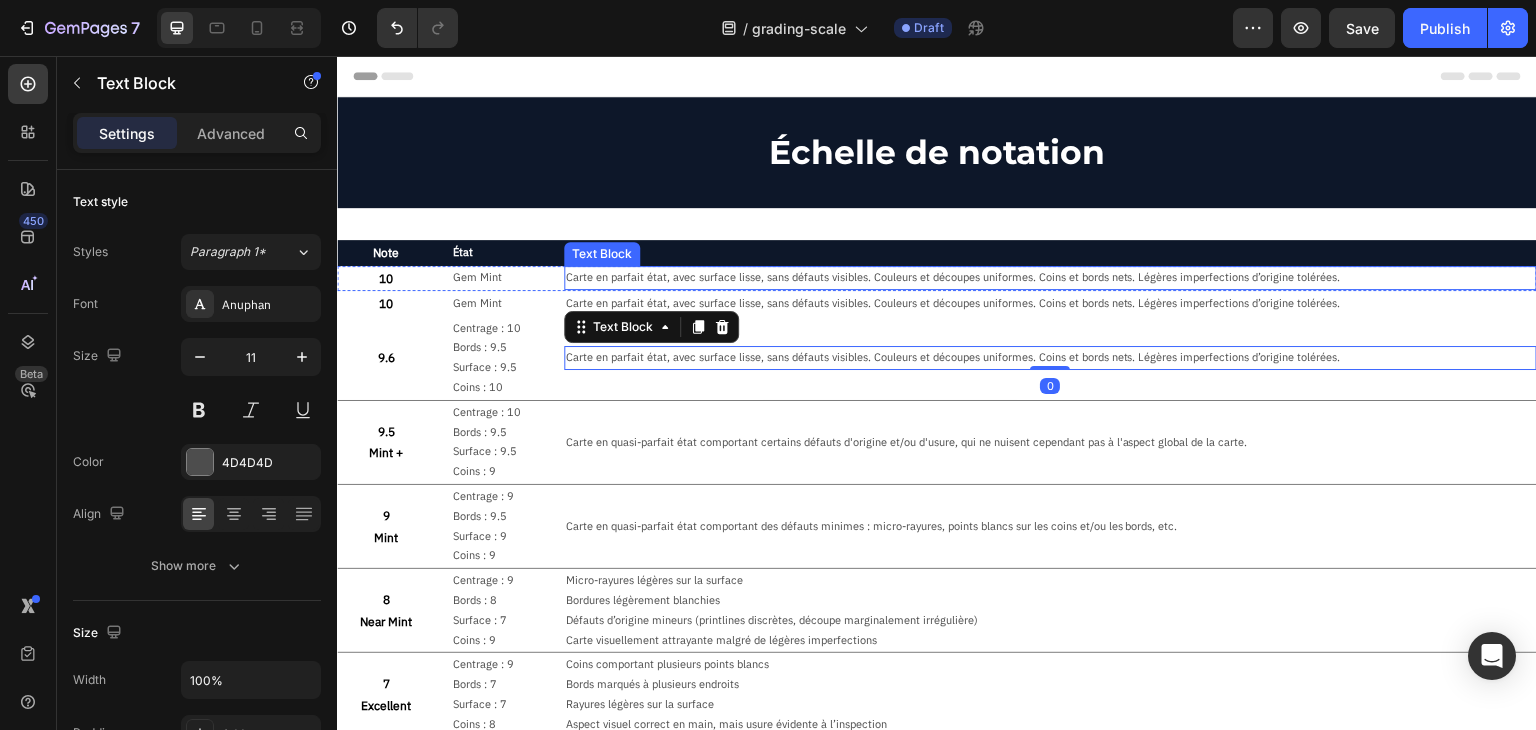 click on "Carte en parfait état, avec surface lisse, sans défauts visibles. Couleurs et découpes uniformes. Coins et bords nets. Légères imperfections d’origine tolérées." at bounding box center [1050, 278] 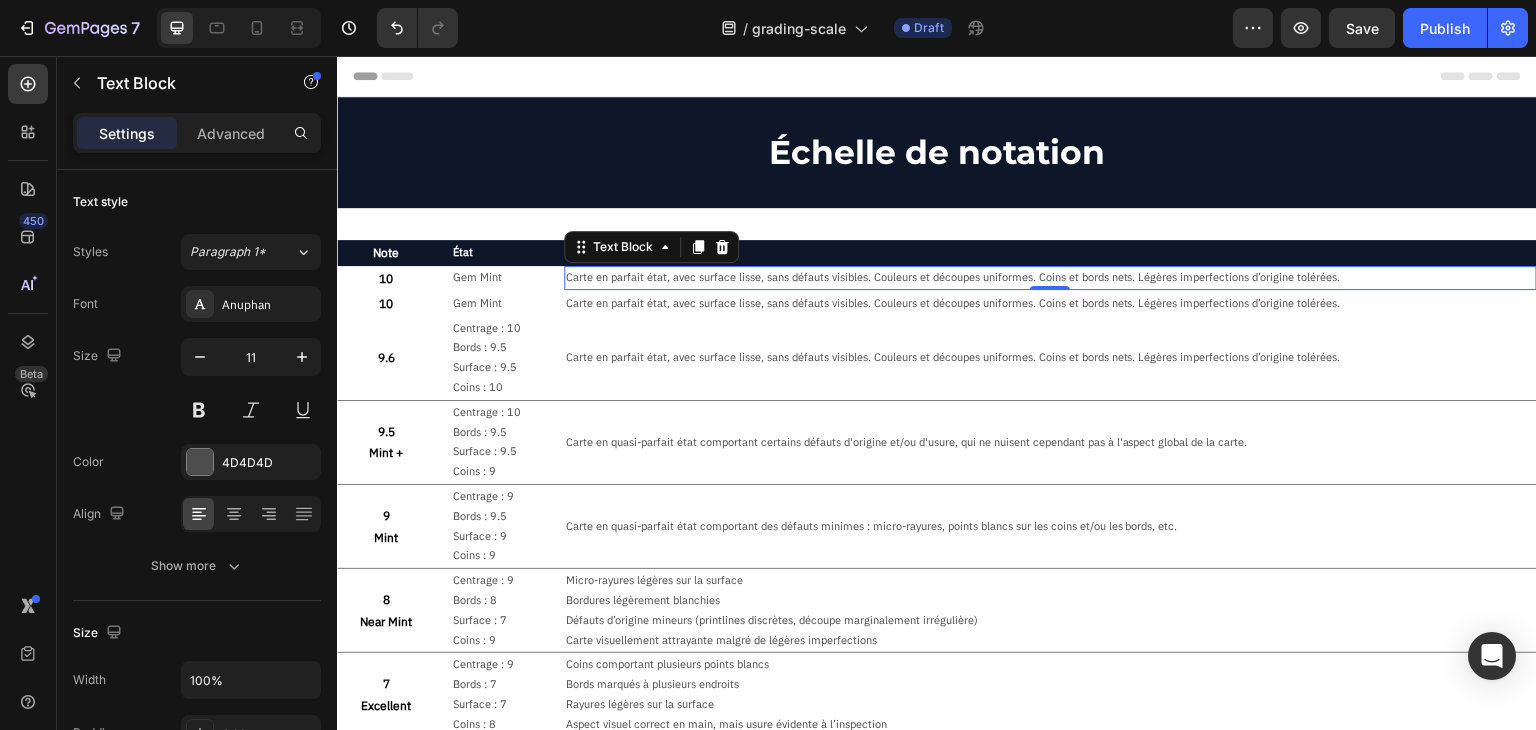click on "Carte en parfait état, avec surface lisse, sans défauts visibles. Couleurs et découpes uniformes. Coins et bords nets. Légères imperfections d’origine tolérées." at bounding box center (1050, 278) 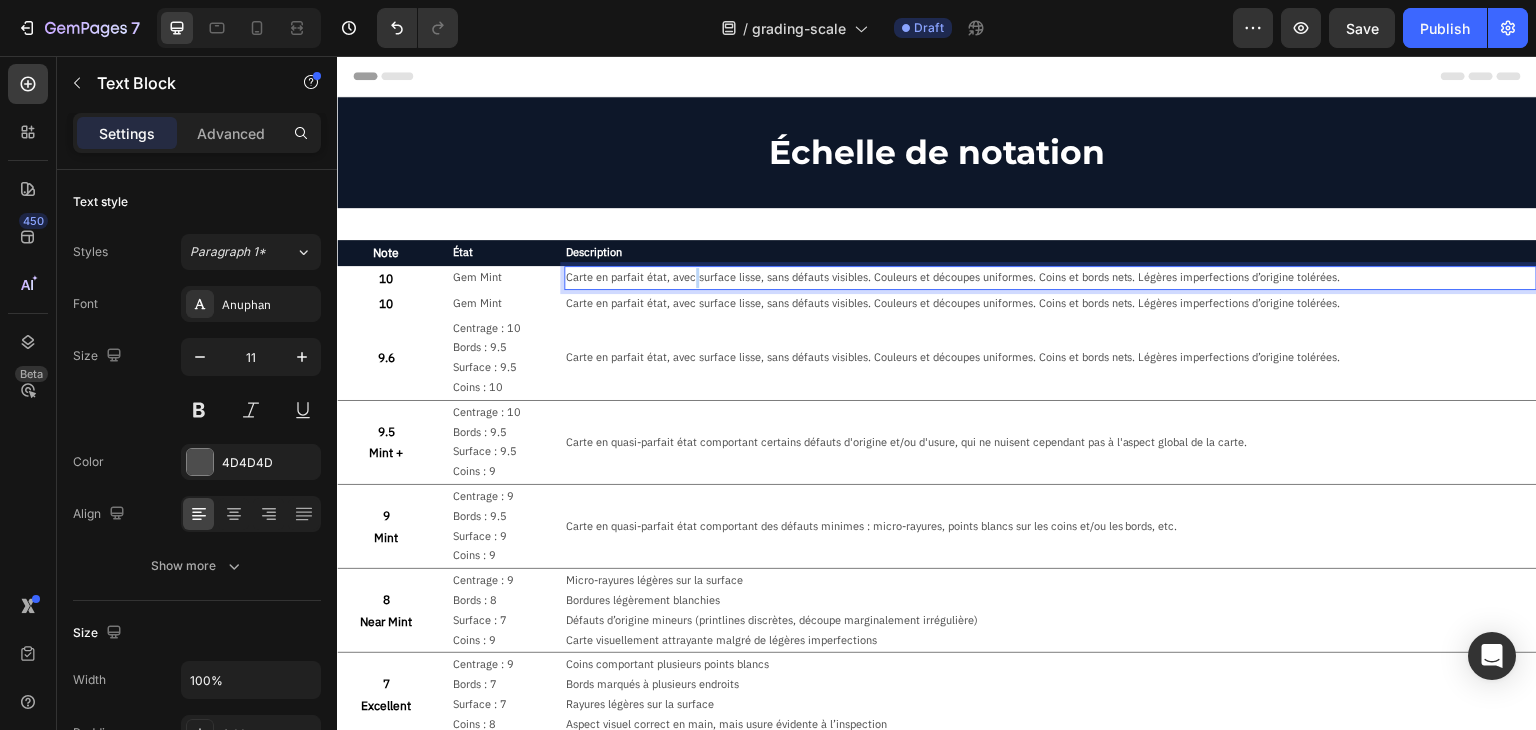 click on "Carte en parfait état, avec surface lisse, sans défauts visibles. Couleurs et découpes uniformes. Coins et bords nets. Légères imperfections d’origine tolérées." at bounding box center [1050, 278] 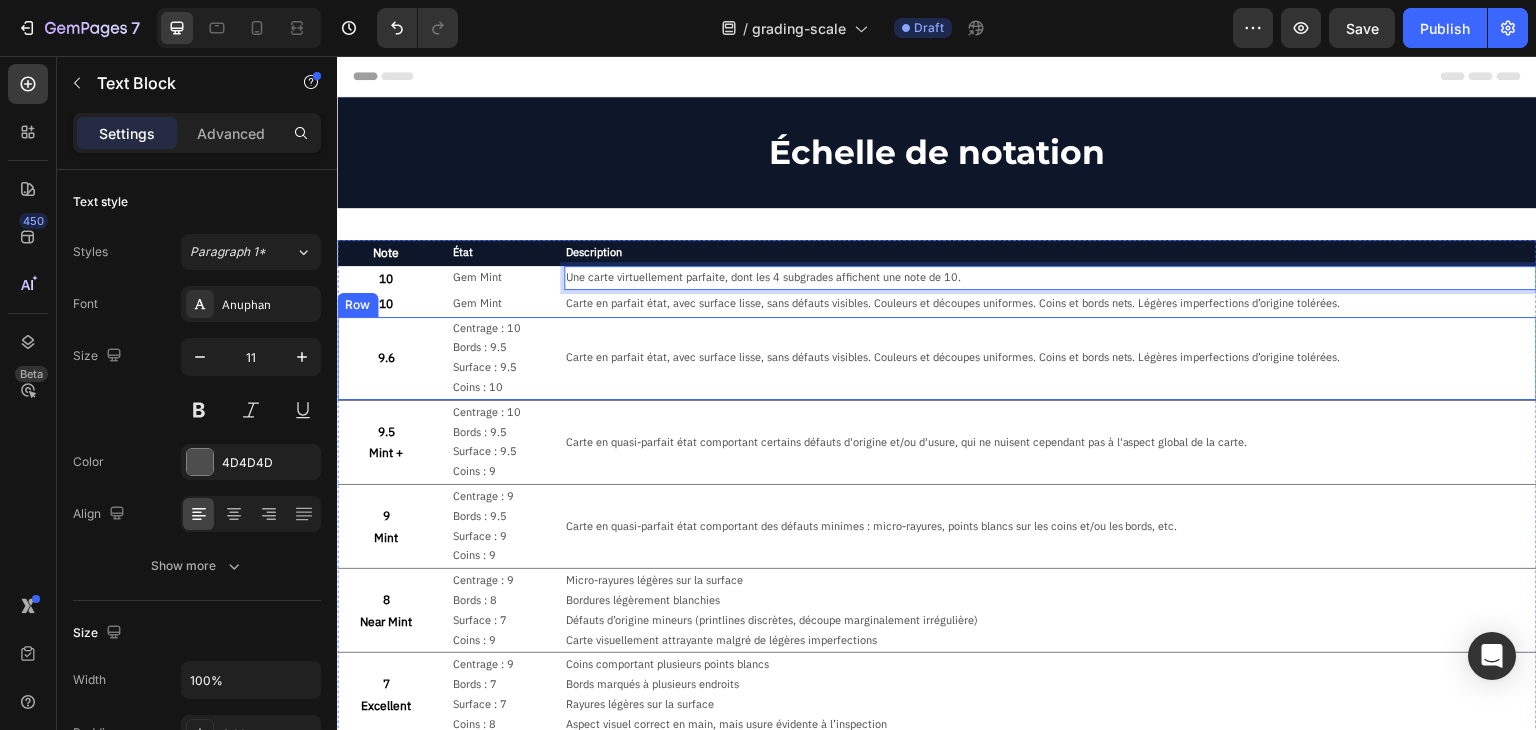 click on "Carte en quasi-parfait état comportant certains défauts d'origine et/ou d'usure, qui ne nuisent cependant pas à l'aspect global de la carte. Text Block" at bounding box center [1050, 442] 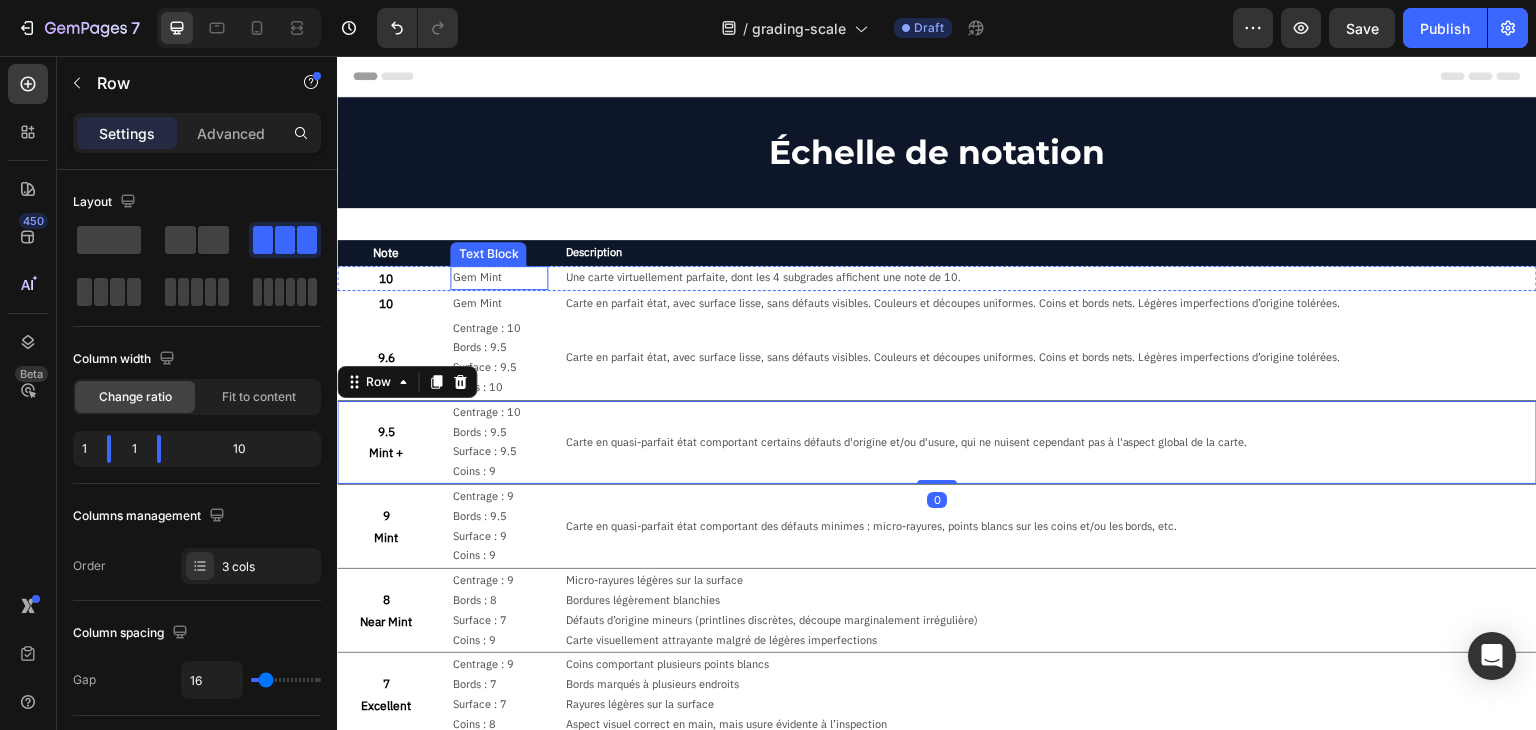 click on "Gem Mint" at bounding box center [498, 278] 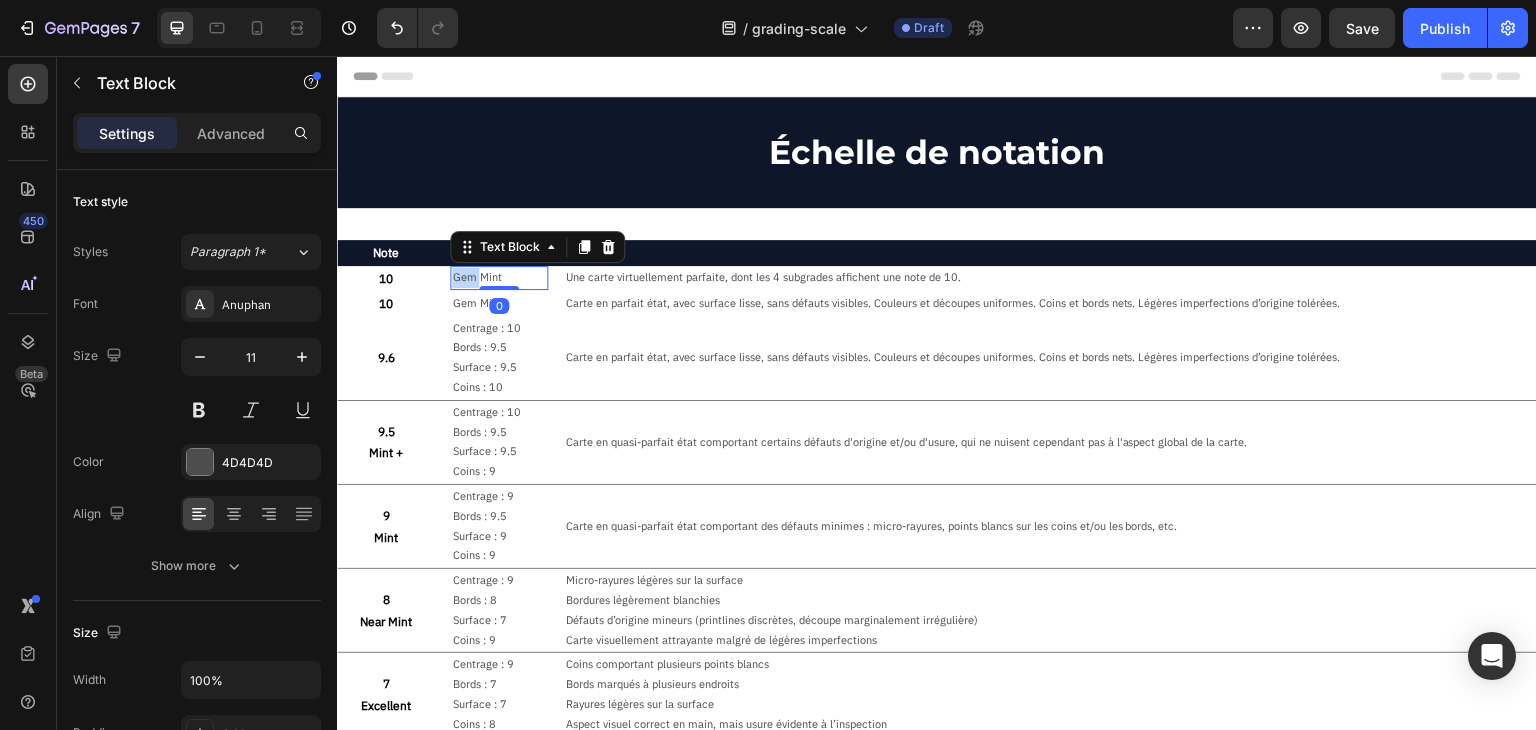 click on "Gem Mint" at bounding box center (498, 278) 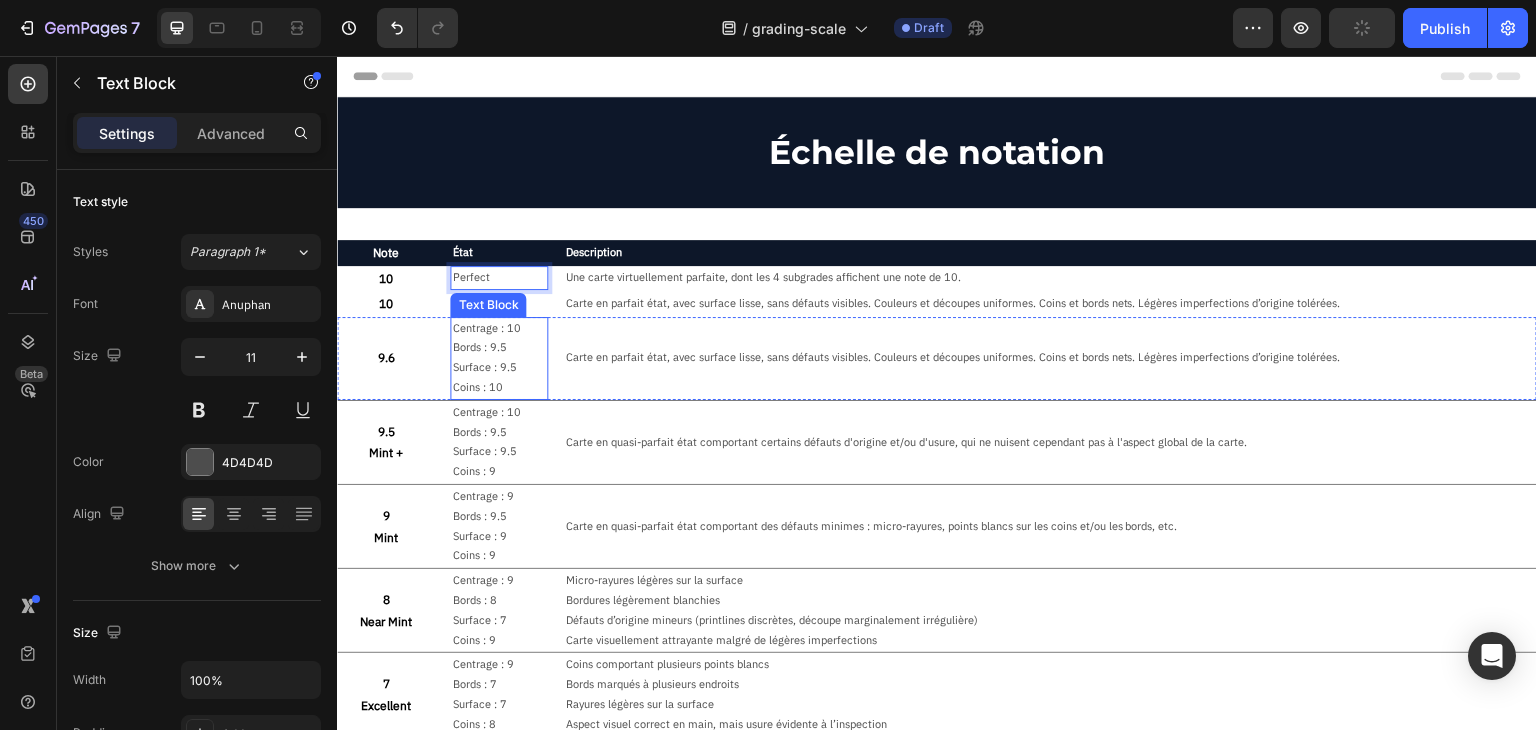 click on "Coins : 10" at bounding box center [498, 388] 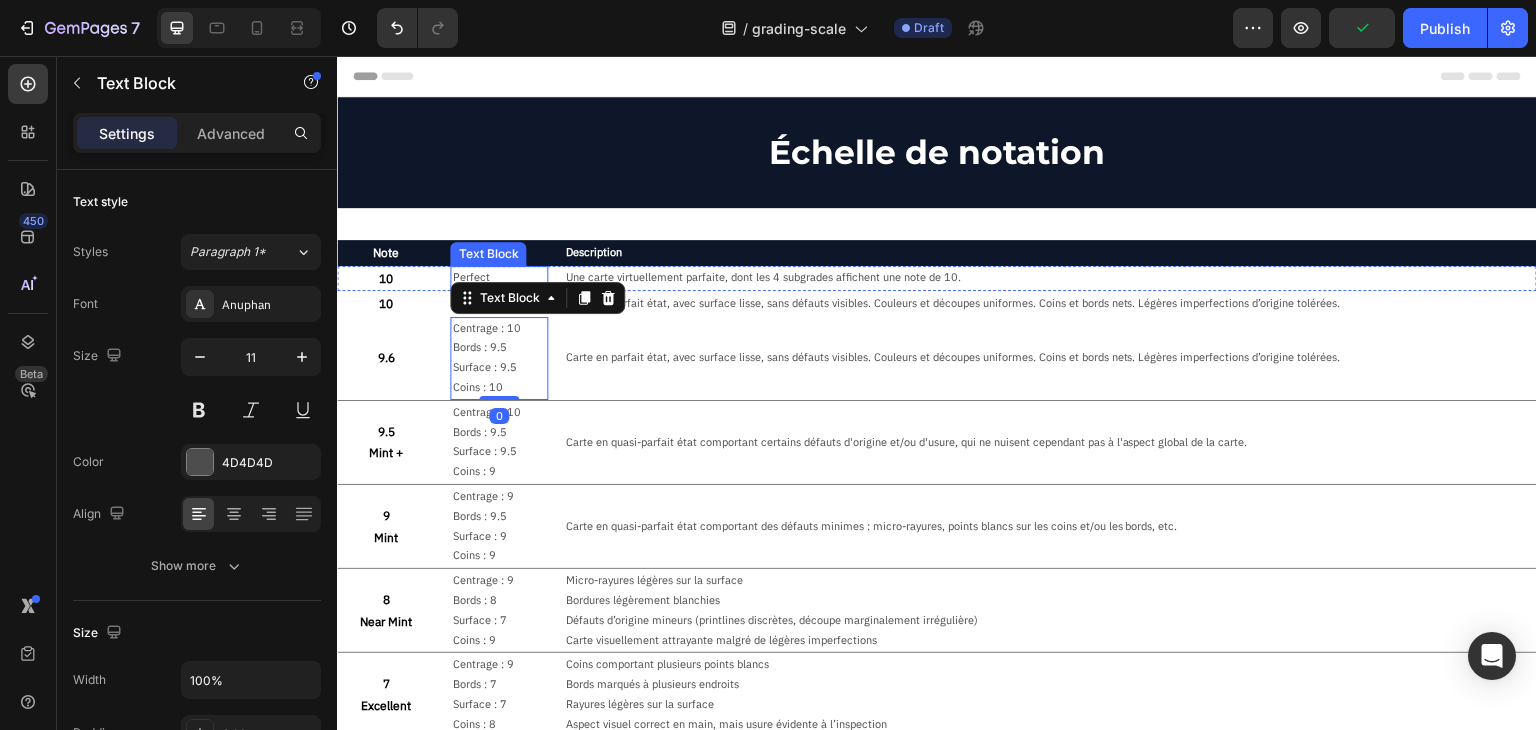 click on "Perfect" at bounding box center [498, 278] 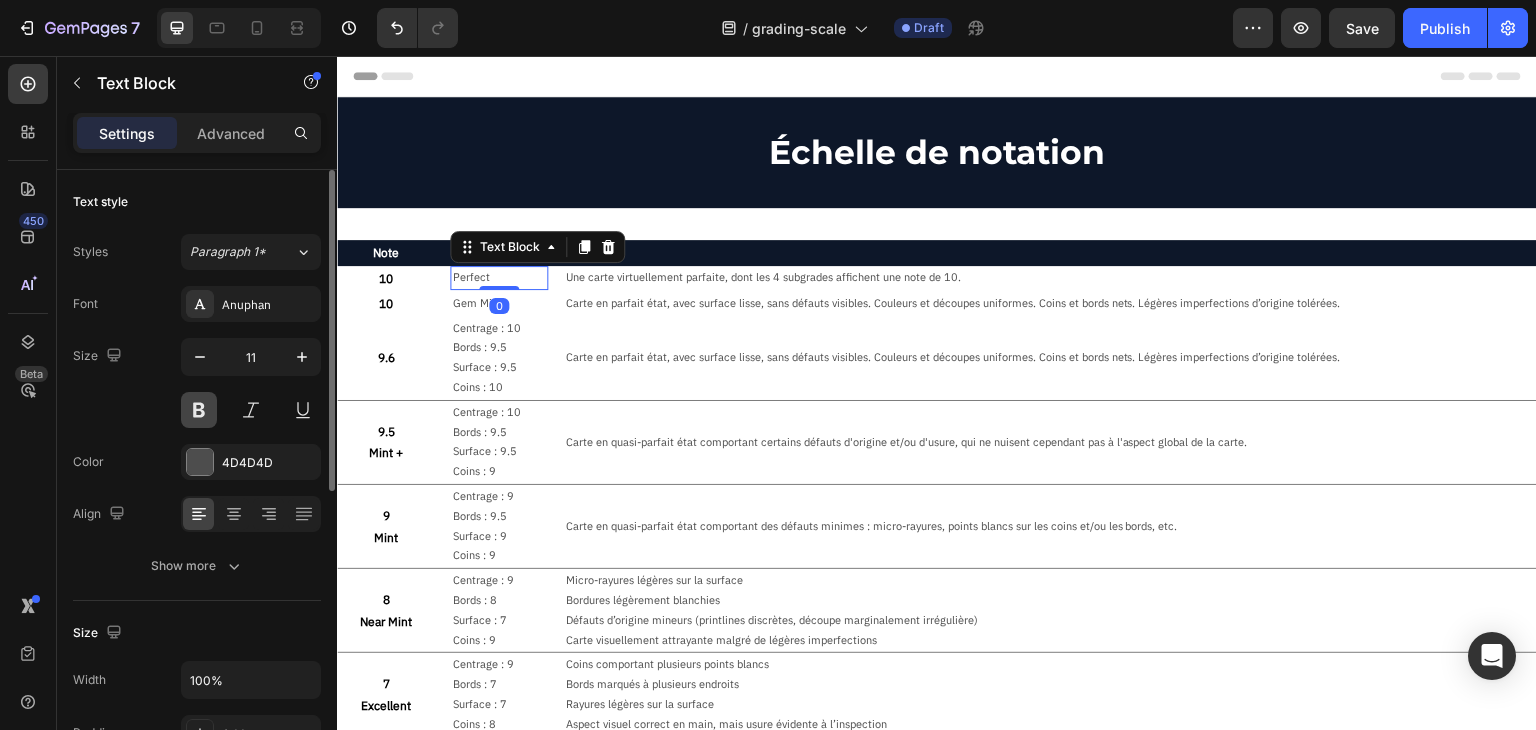 drag, startPoint x: 193, startPoint y: 409, endPoint x: 191, endPoint y: 370, distance: 39.051247 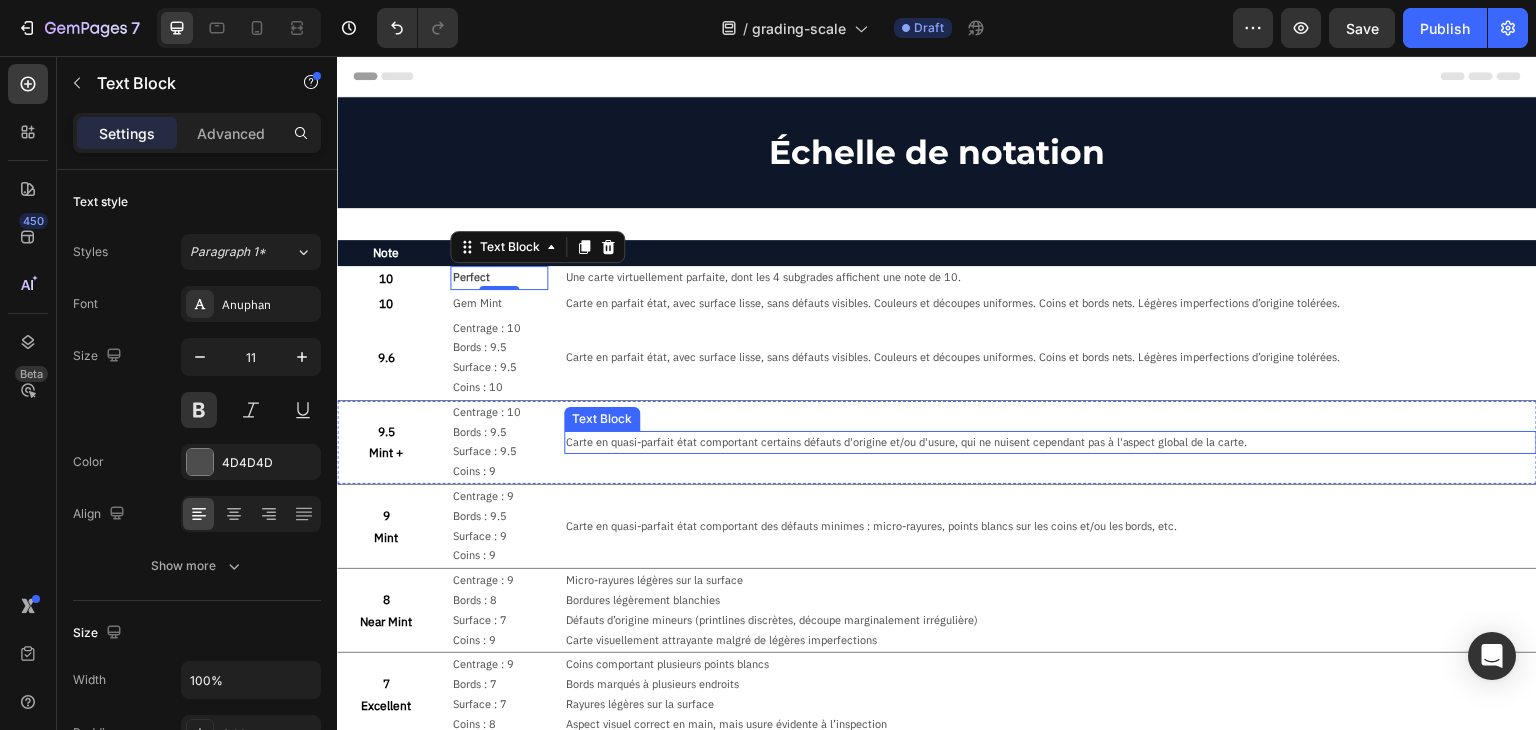 click on "Carte en quasi-parfait état comportant certains défauts d'origine et/ou d'usure, qui ne nuisent cependant pas à l'aspect global de la carte." at bounding box center (1050, 443) 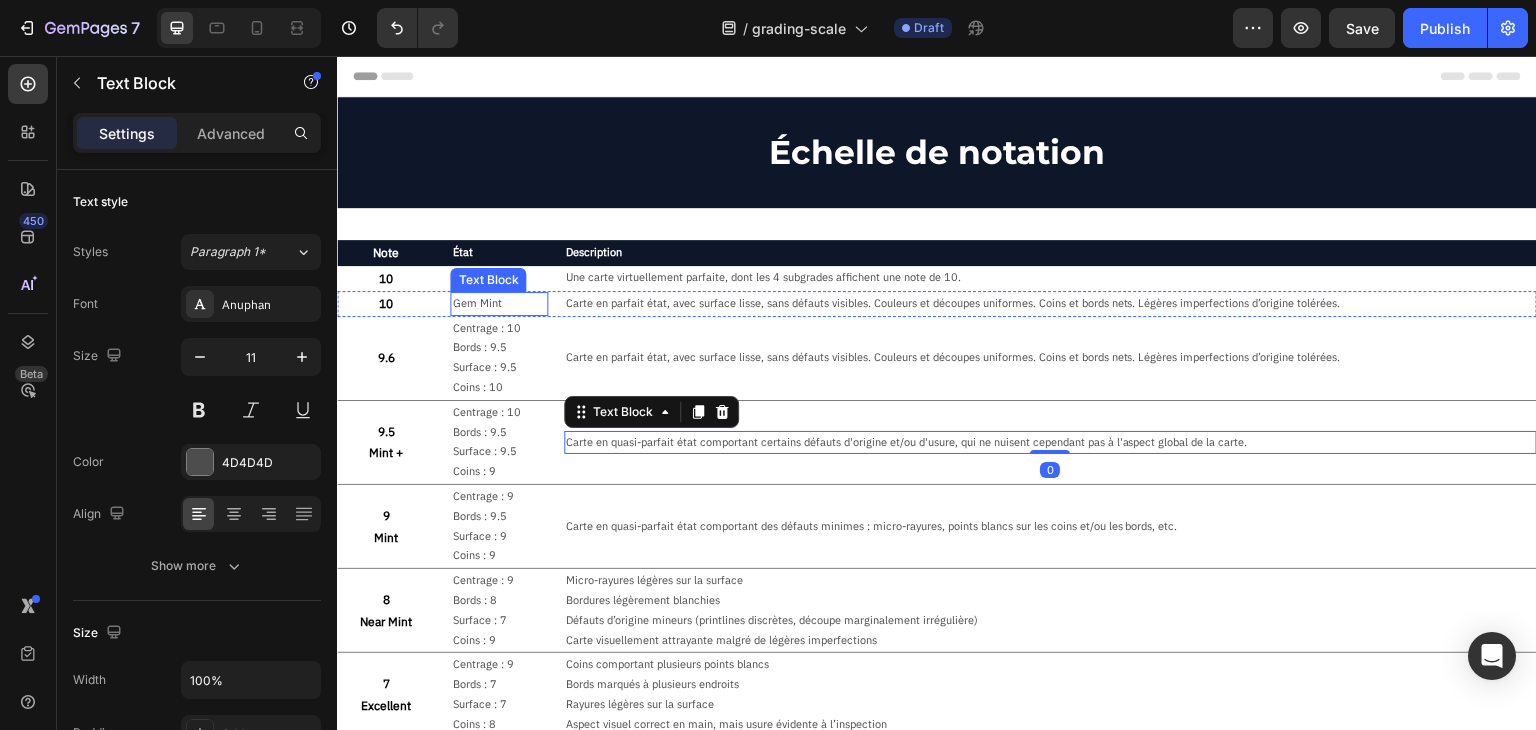 click on "Gem Mint" at bounding box center [498, 304] 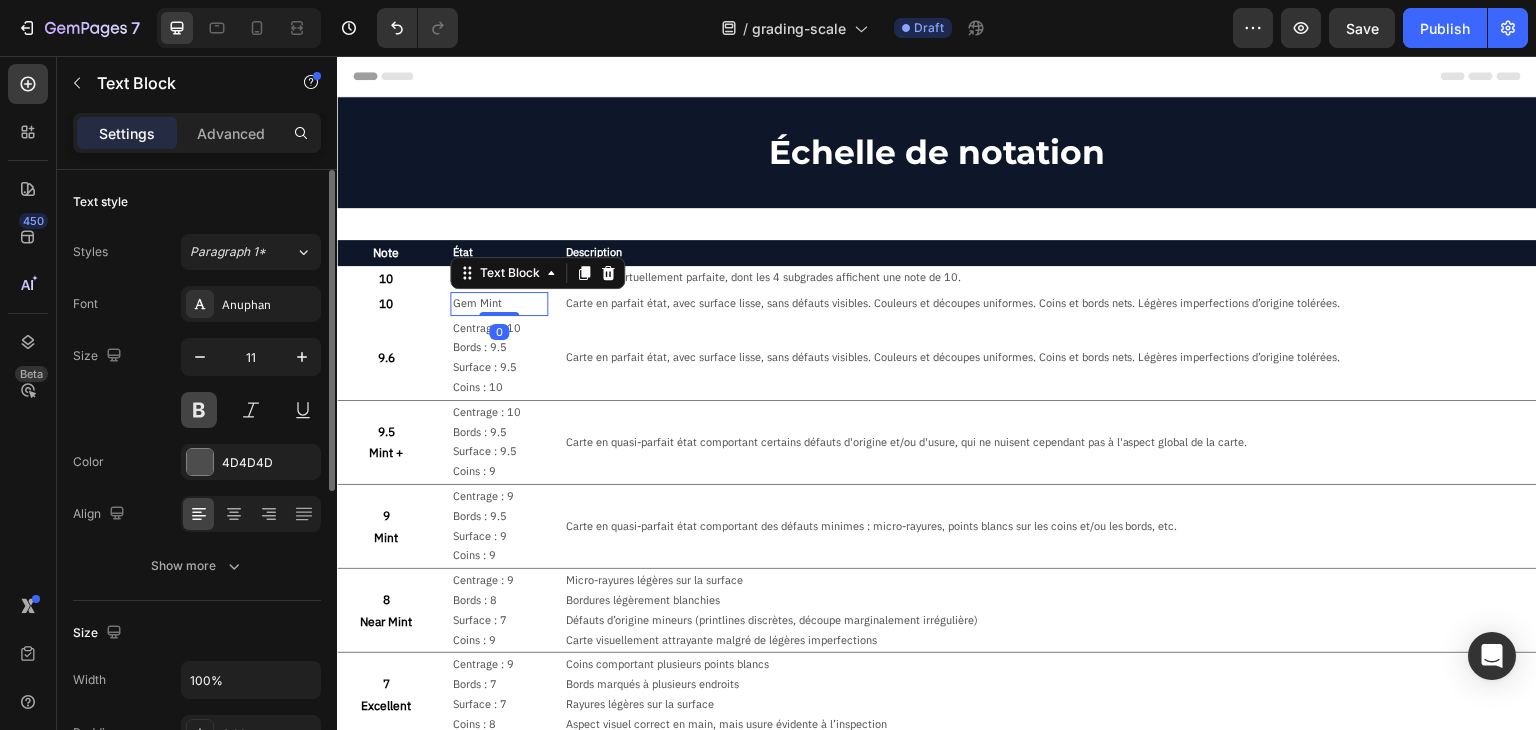 click at bounding box center (199, 410) 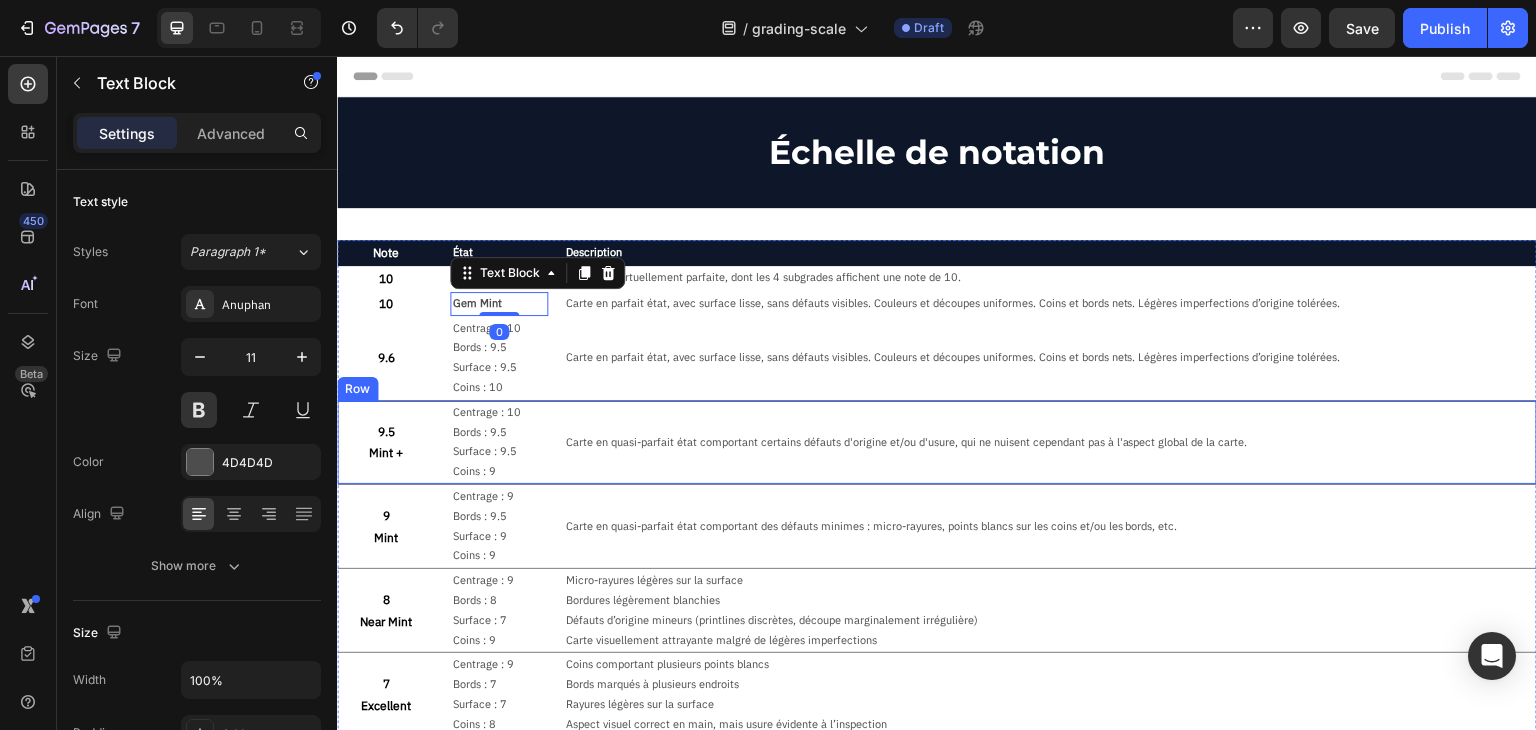 click on "Carte en quasi-parfait état comportant des défauts minimes : micro-rayures, points blancs sur les coins et/ou les bords, etc. Text Block" at bounding box center [1050, 526] 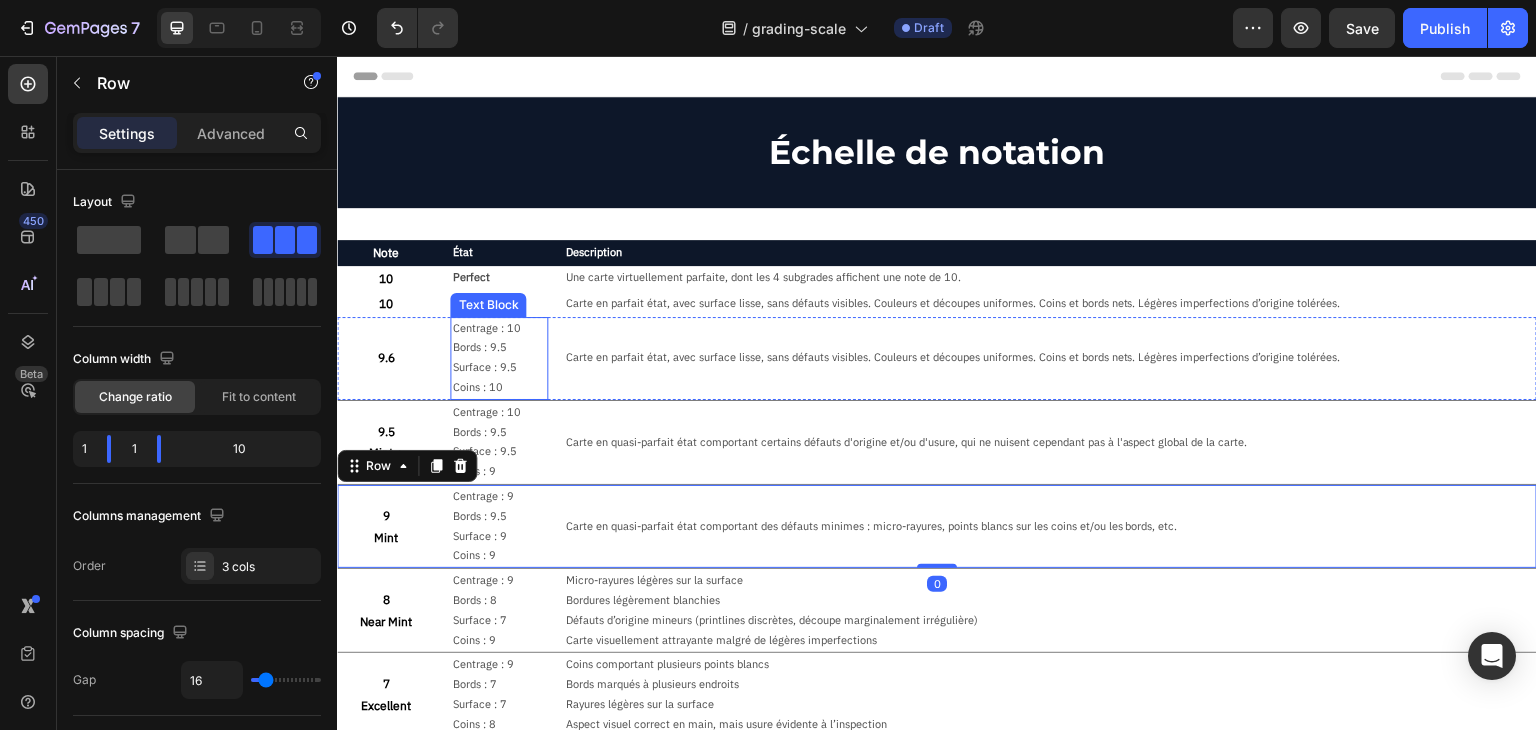 click on "Bords : 9.5" at bounding box center (498, 348) 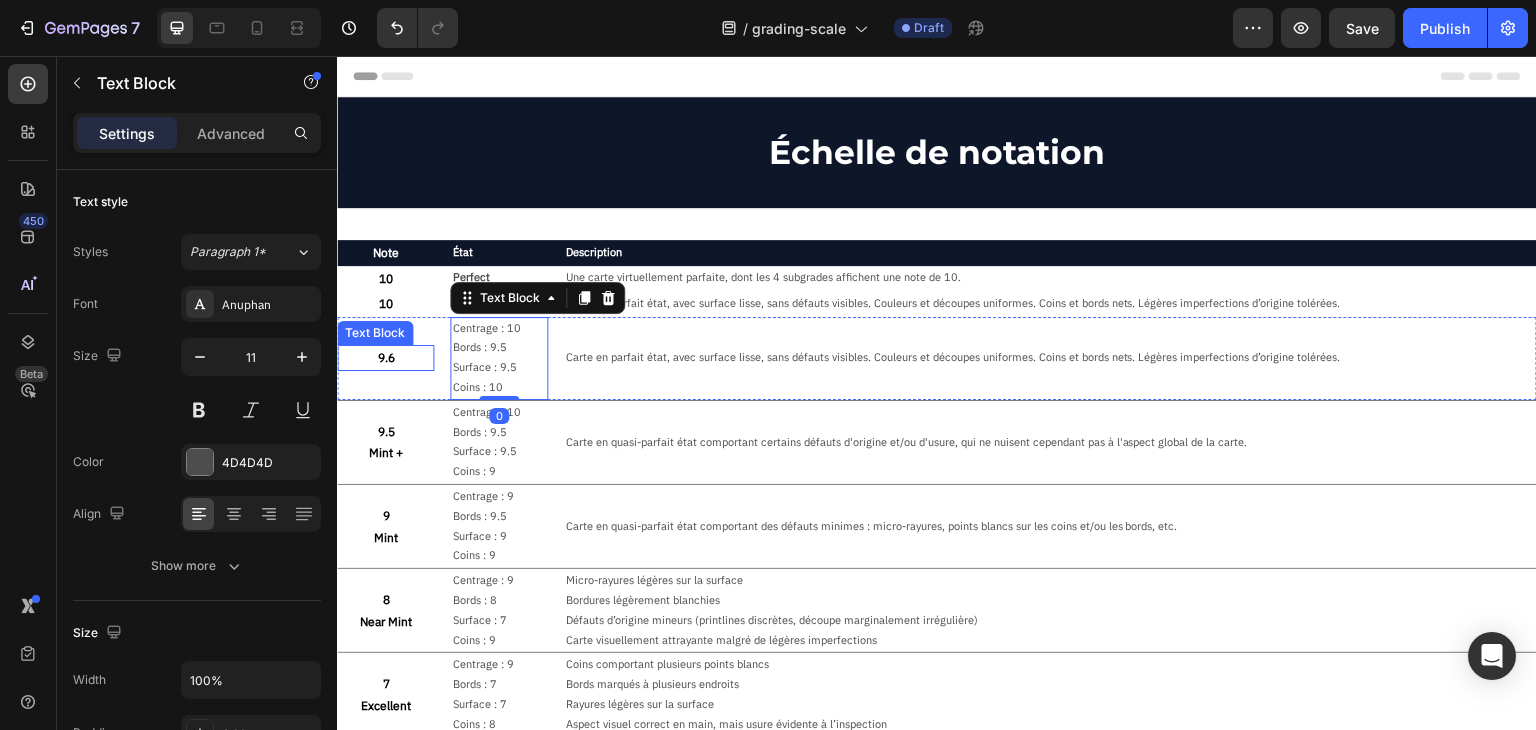 click on "9.6" at bounding box center [385, 358] 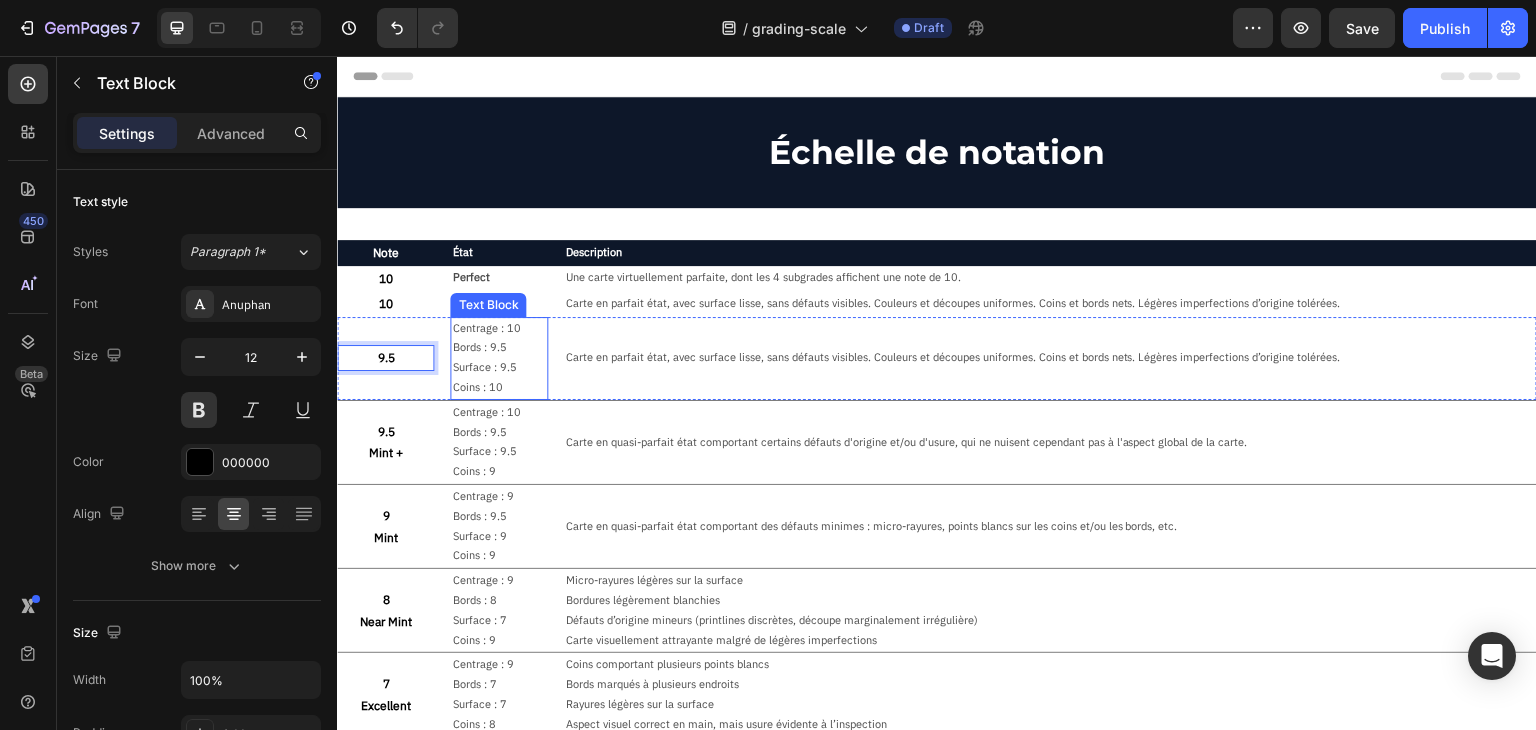 click on "Surface : 9.5" at bounding box center [498, 368] 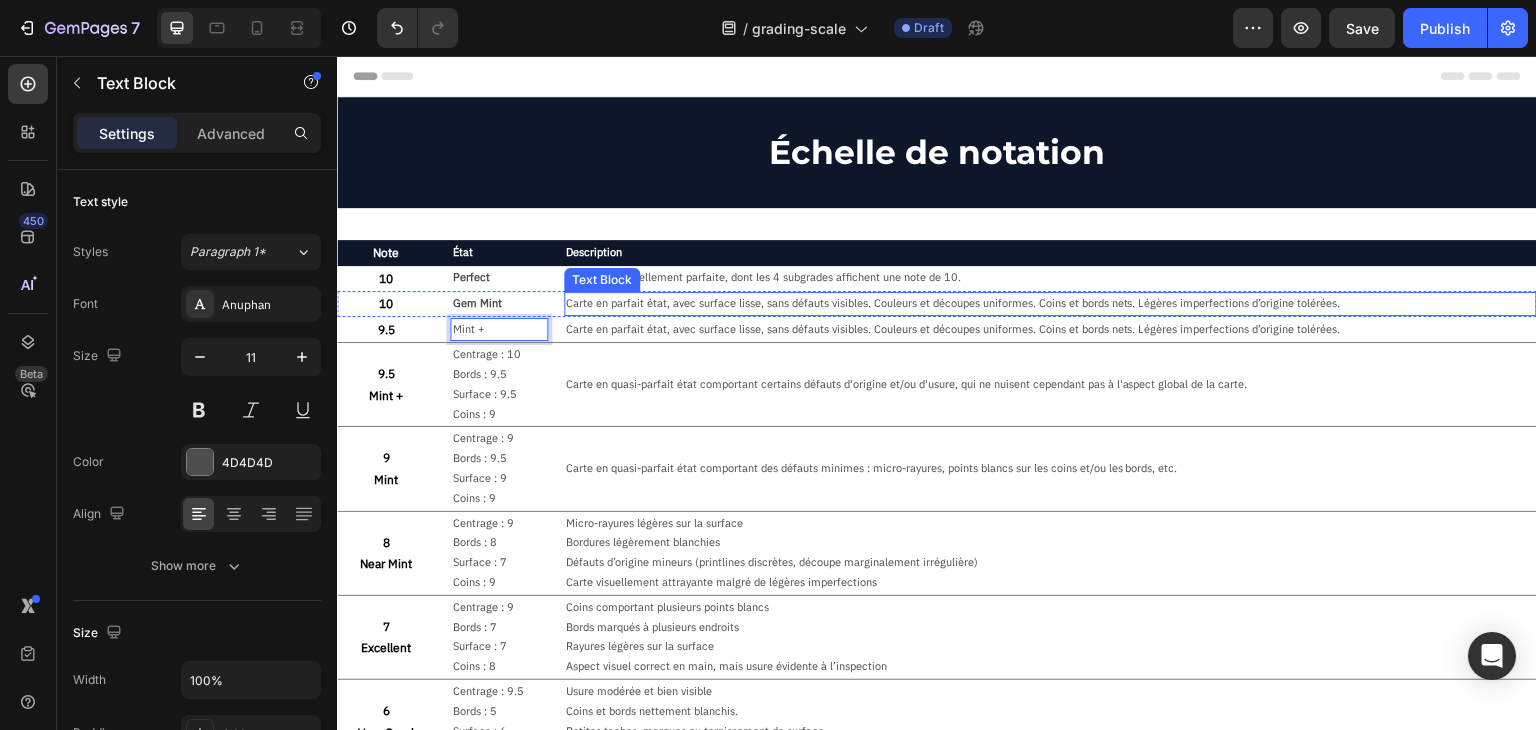 click on "Carte en parfait état, avec surface lisse, sans défauts visibles. Couleurs et découpes uniformes. Coins et bords nets. Légères imperfections d’origine tolérées." at bounding box center (1050, 304) 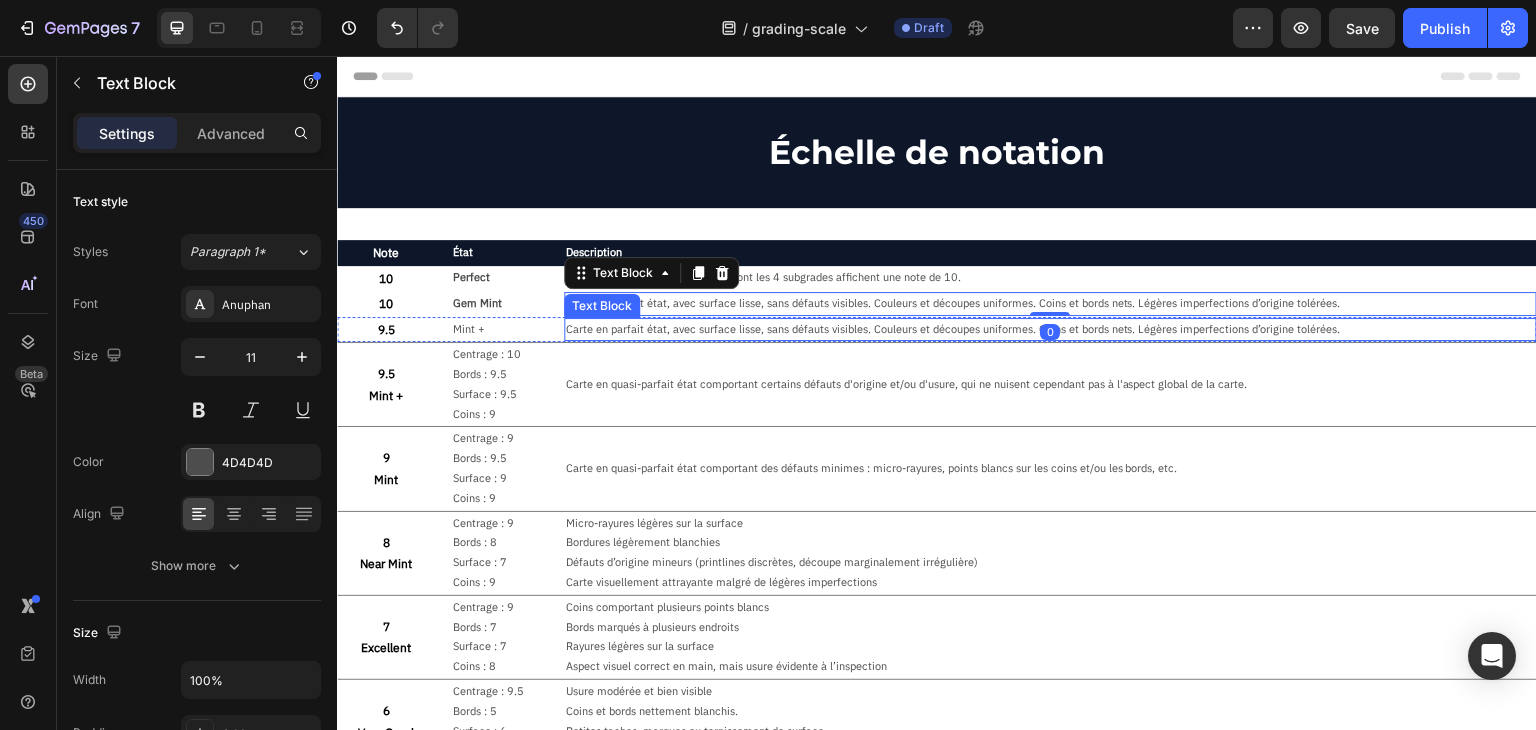 click on "9.5 Text Block Mint + Text Block Carte en parfait état, avec surface lisse, sans défauts visibles. Couleurs et découpes uniformes. Coins et bords nets. Légères imperfections d’origine tolérées. Text Block Row" at bounding box center [937, 330] 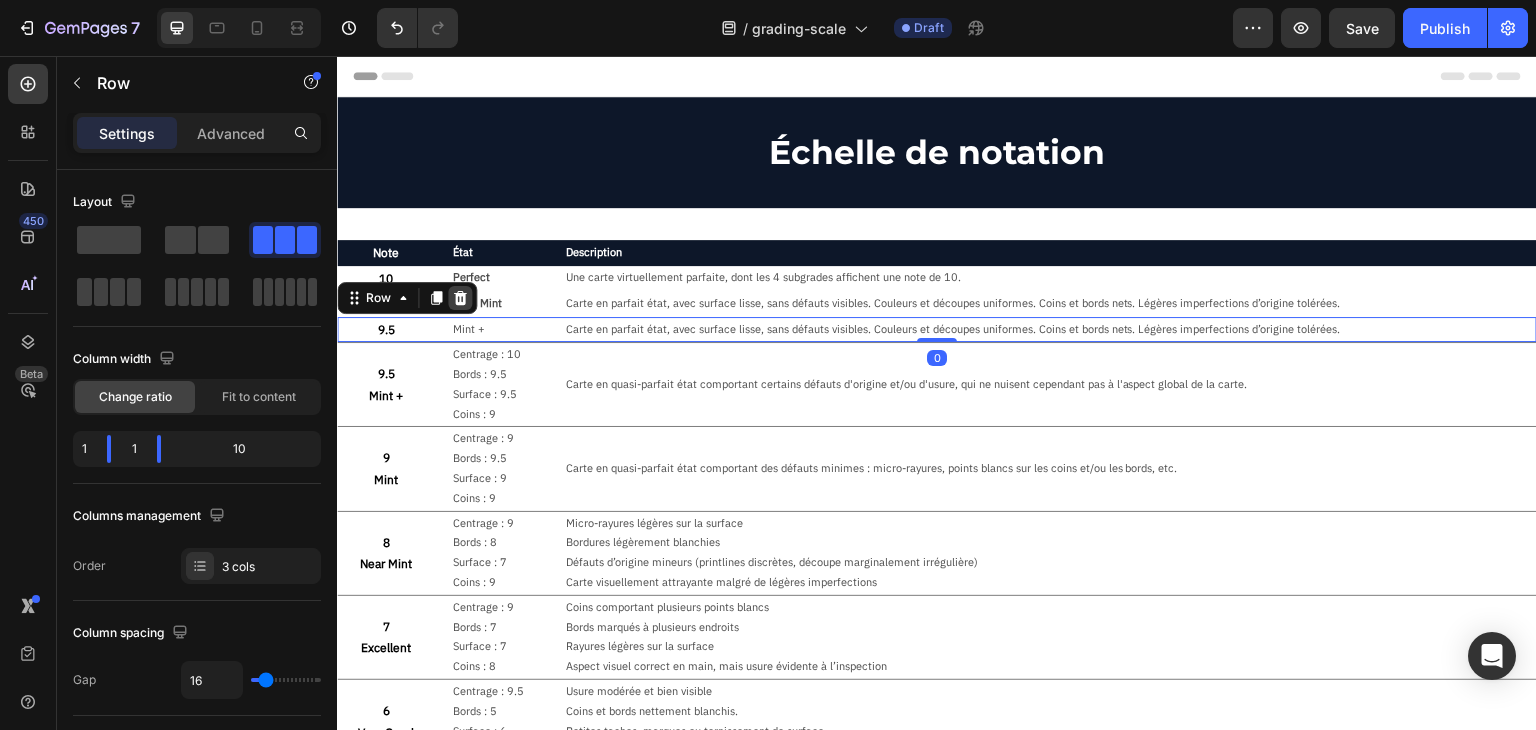 click 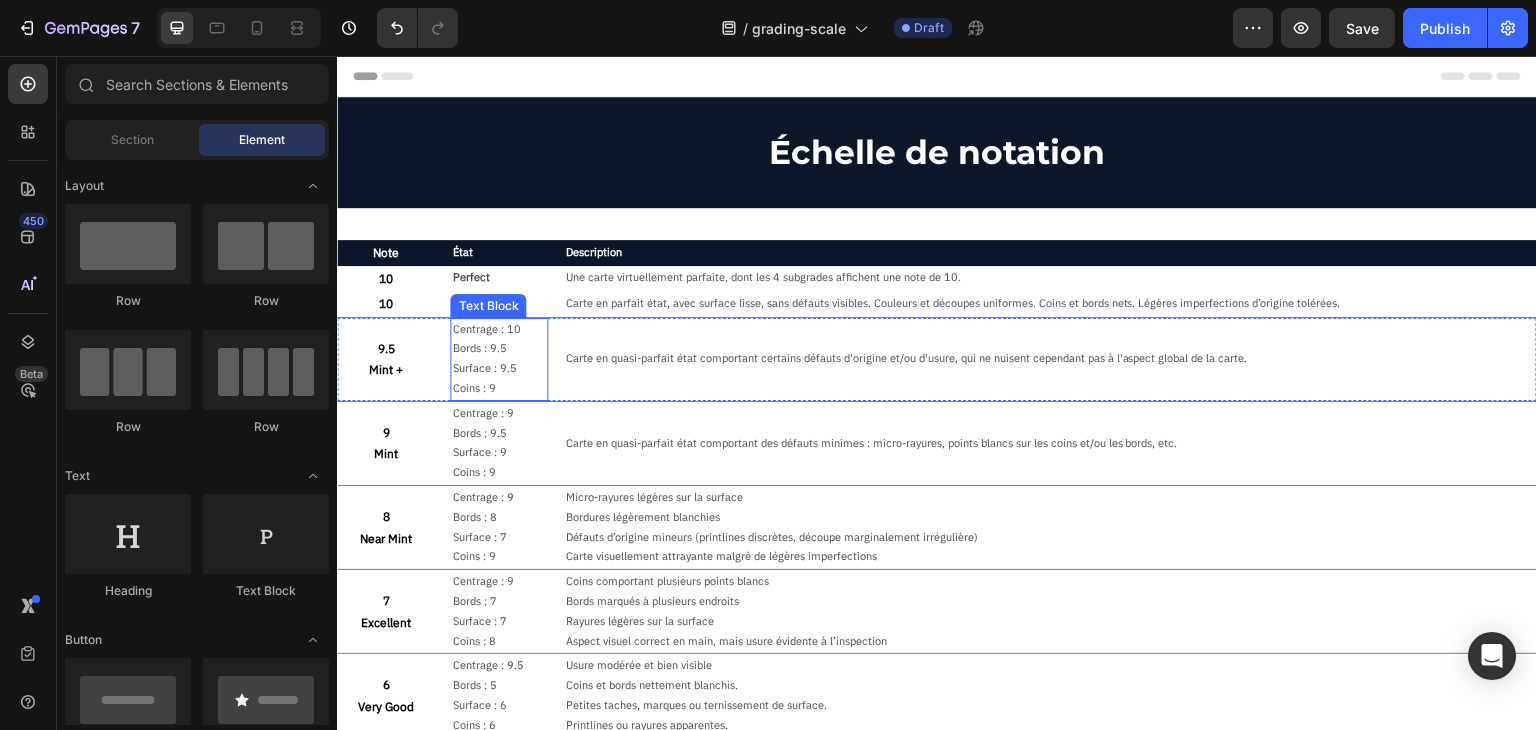 click on "Bords : 9.5" at bounding box center [498, 349] 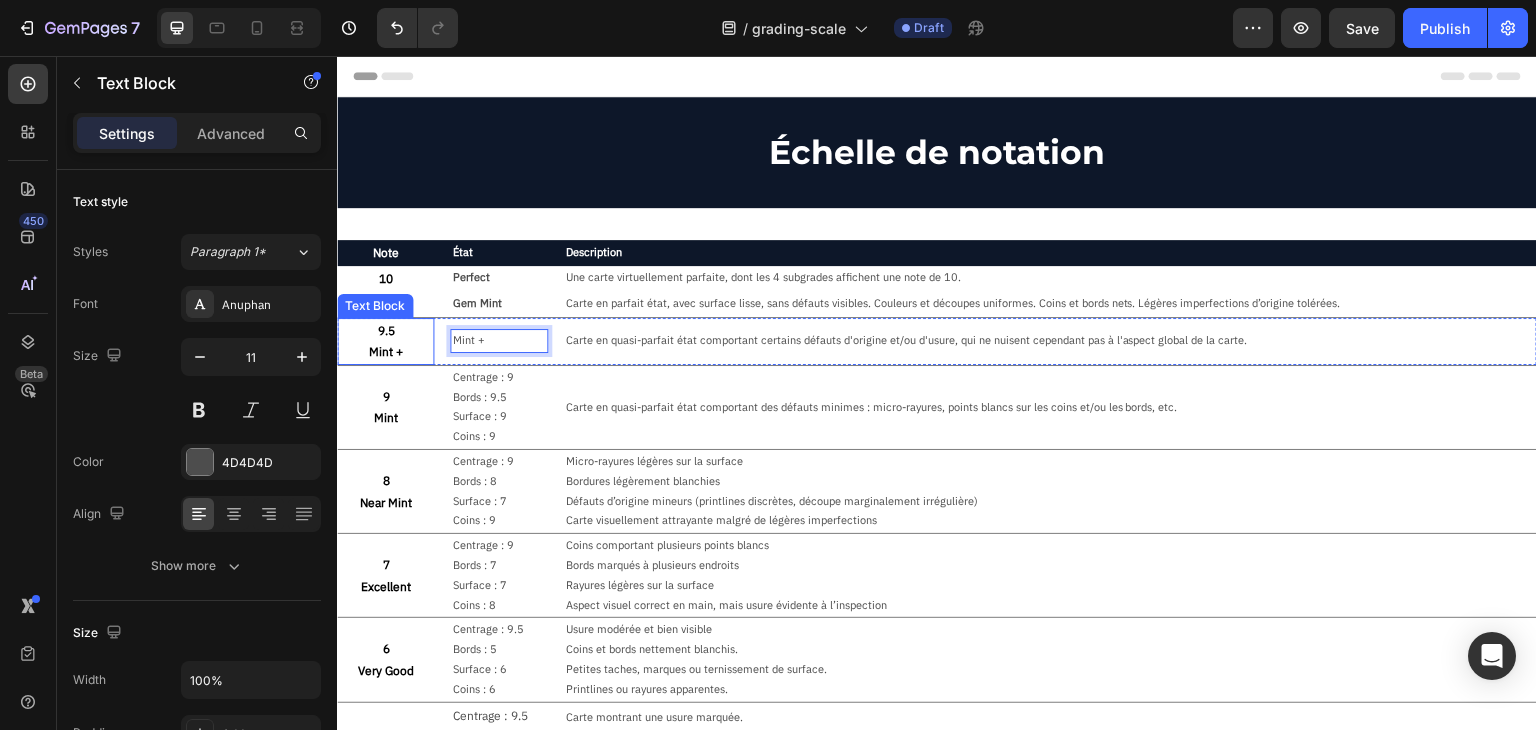 click on "Mint +" at bounding box center (385, 352) 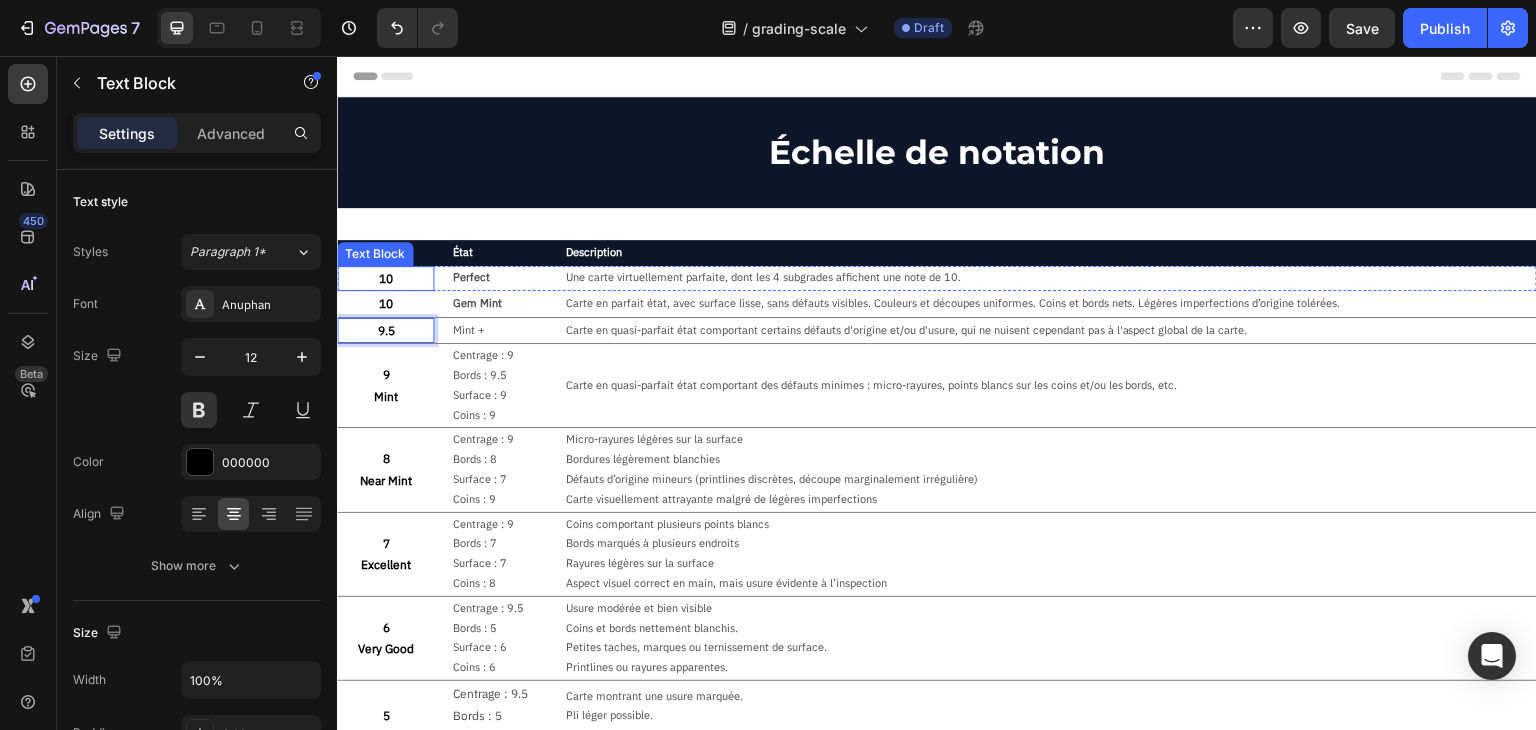 click on "10" at bounding box center (385, 279) 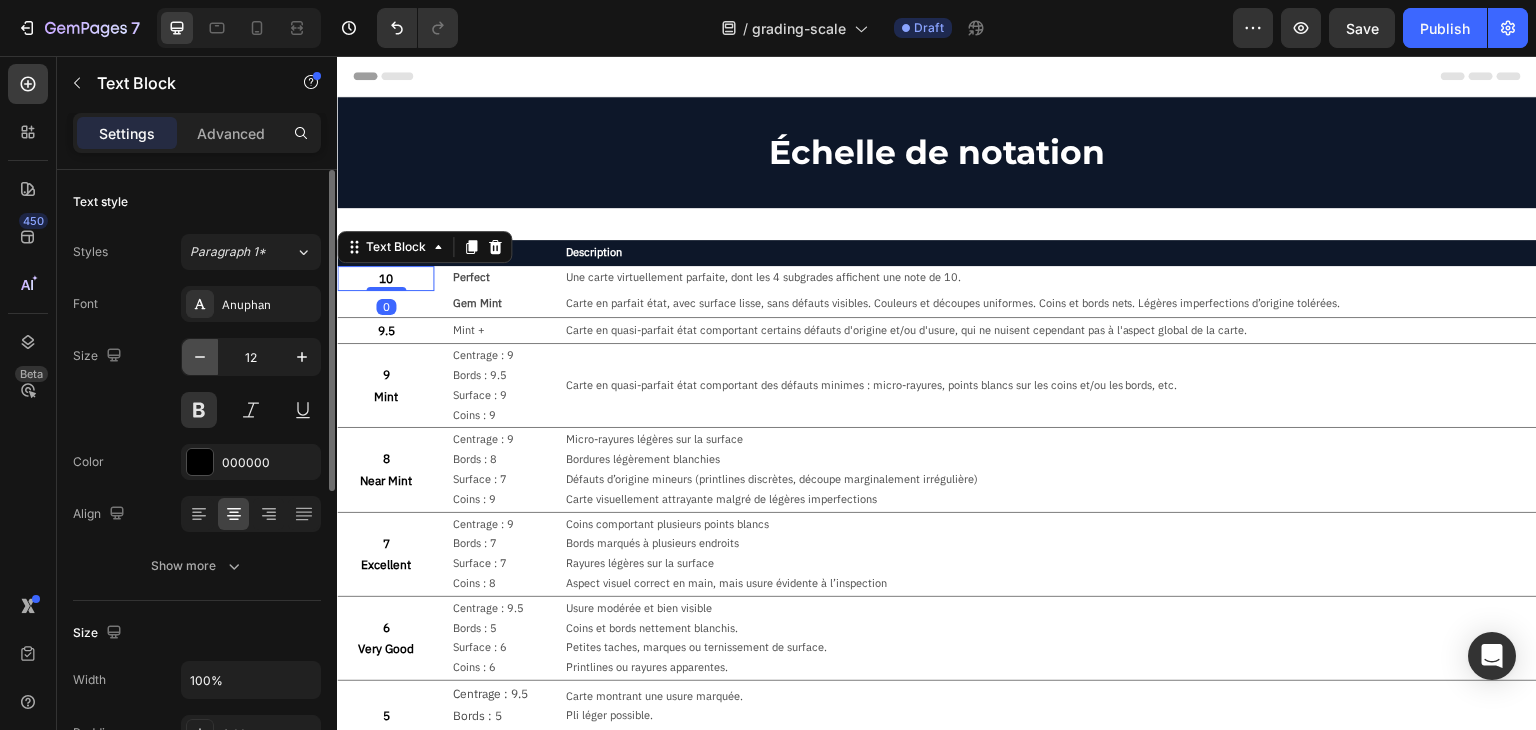 click 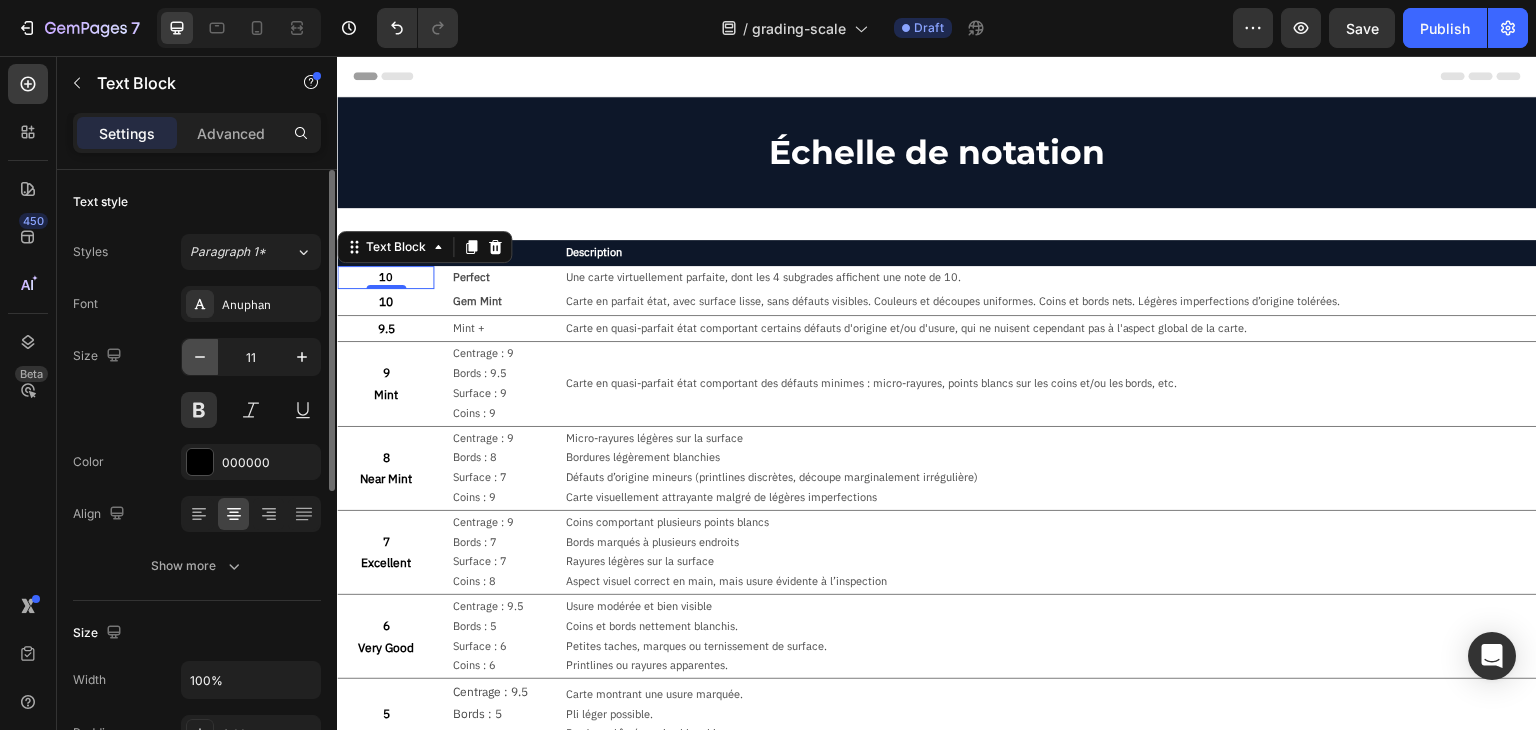 click 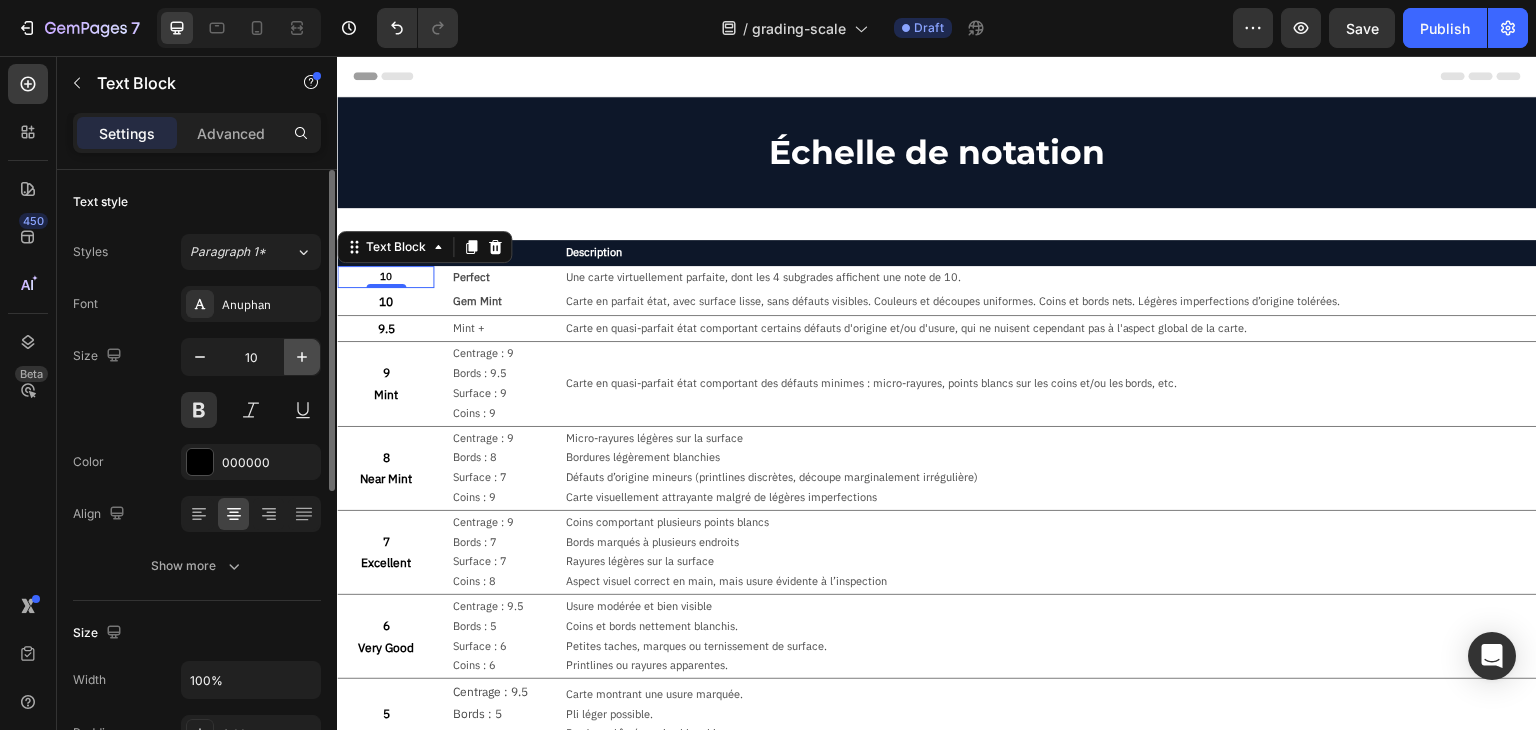 click 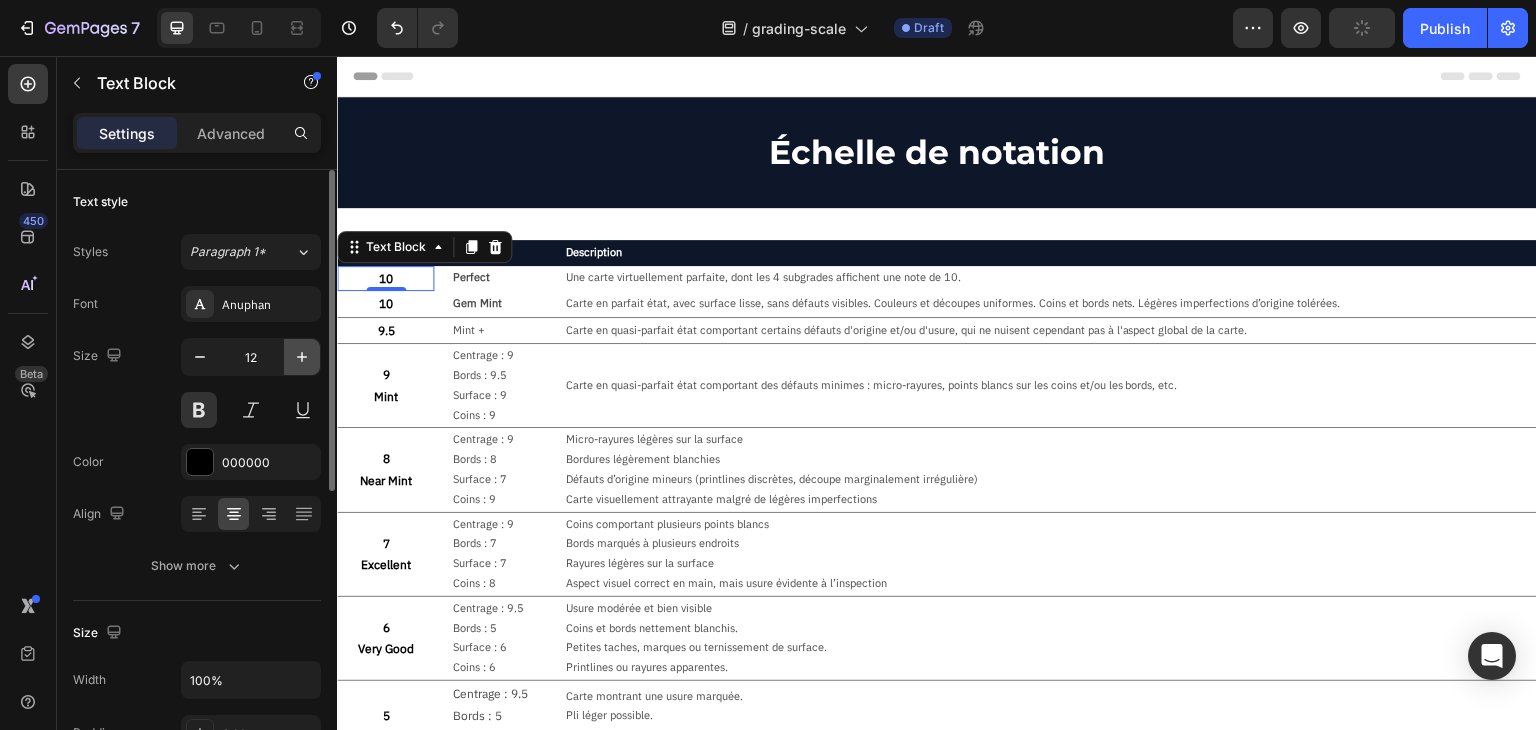 click 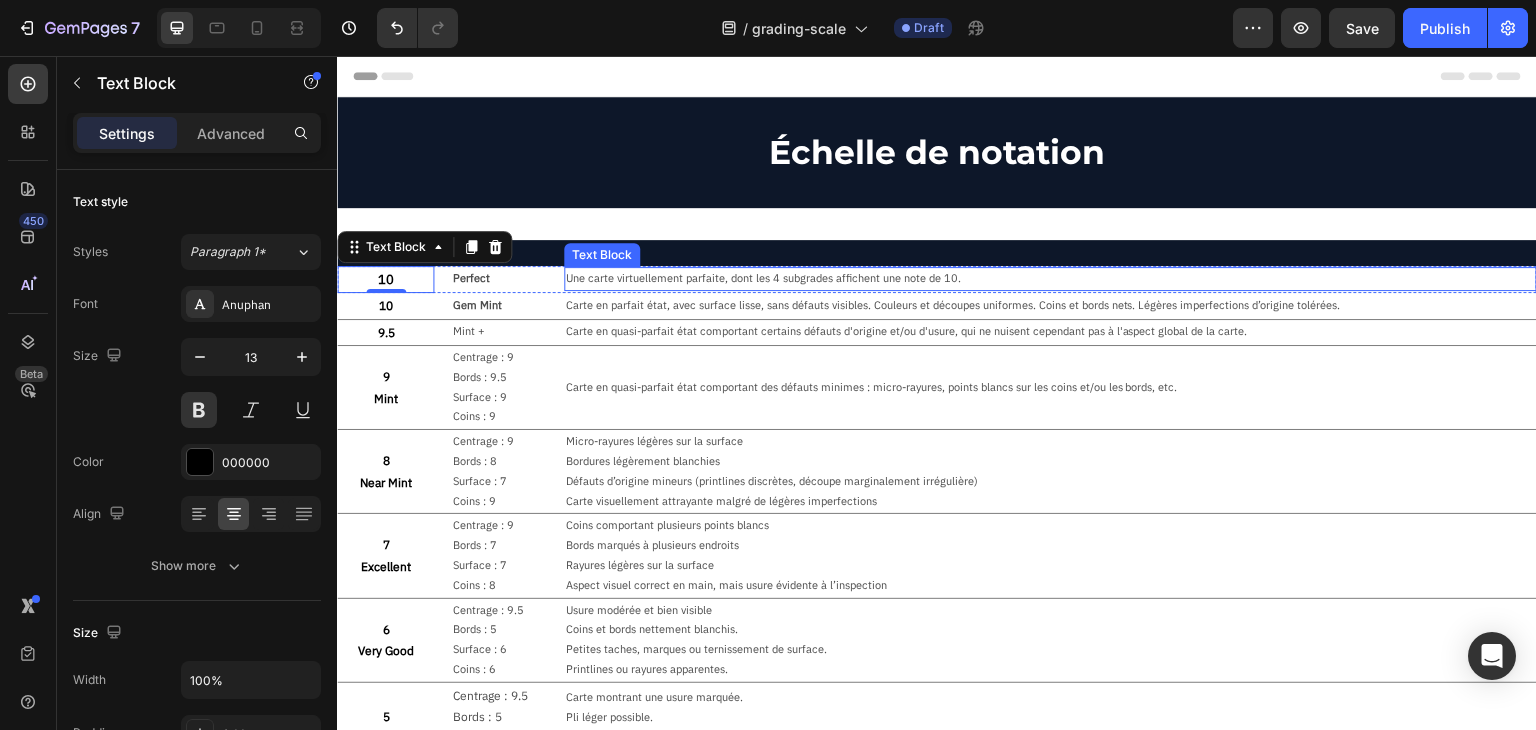 click on "Une carte virtuellement parfaite, dont les 4 subgrades affichent une note de 10." at bounding box center (1050, 279) 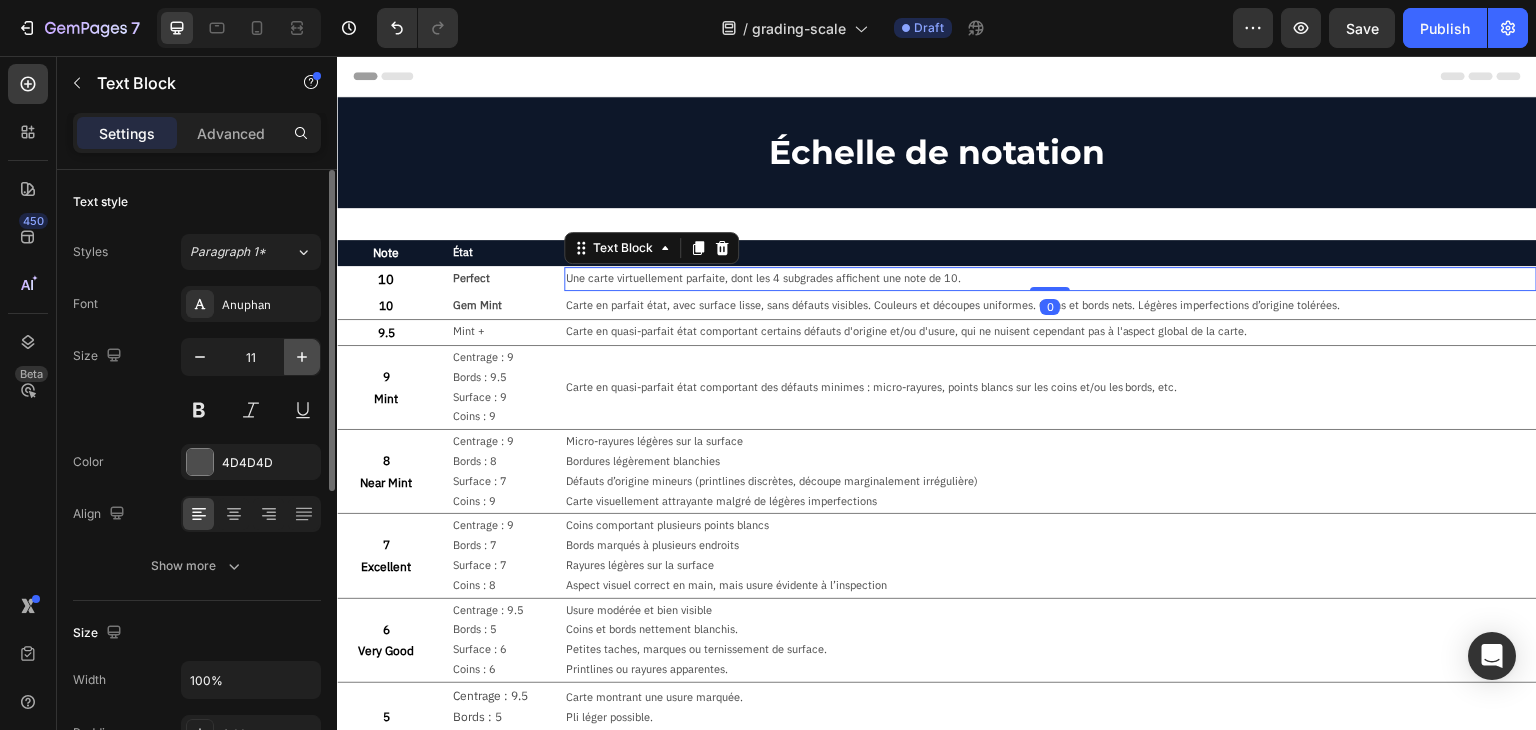 click 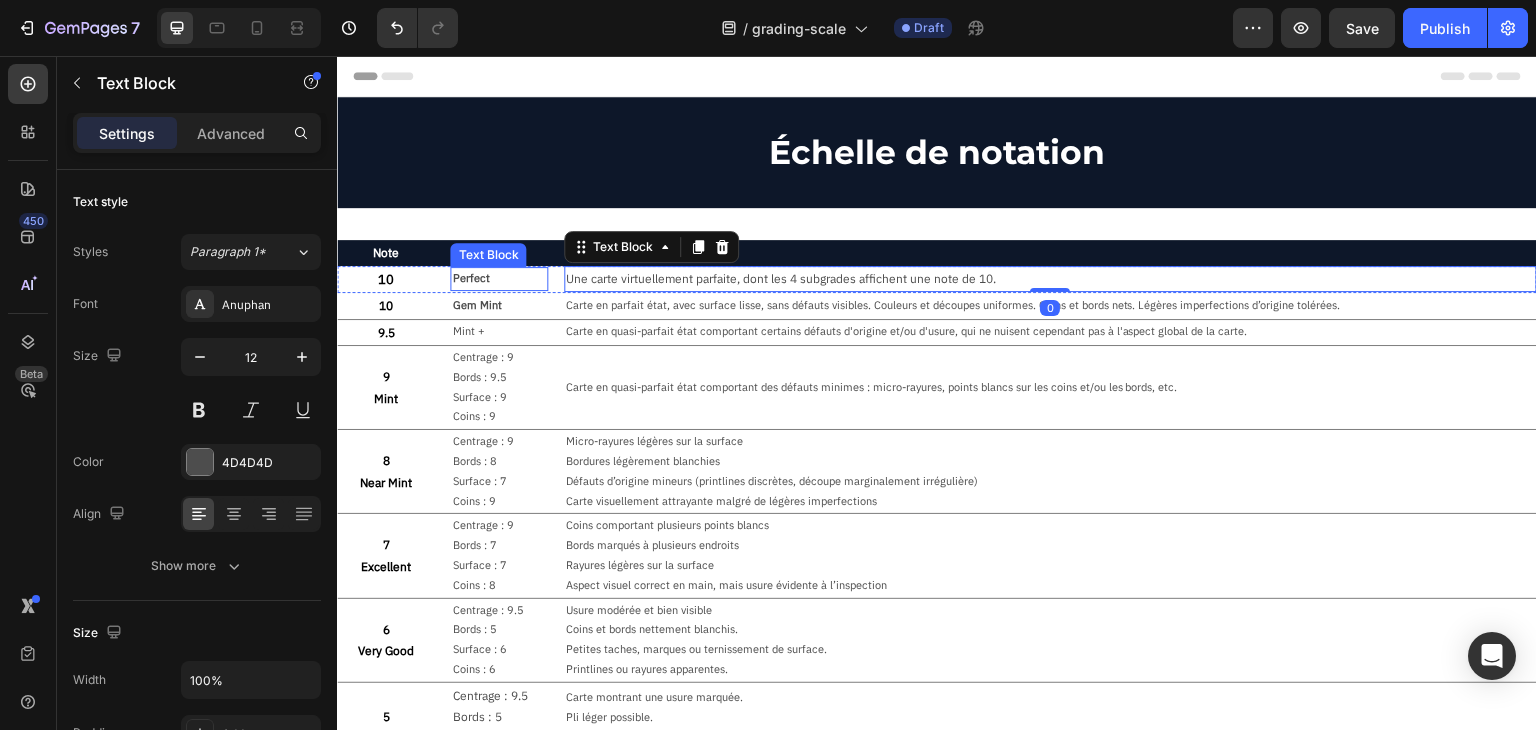 click on "Perfect" at bounding box center (498, 279) 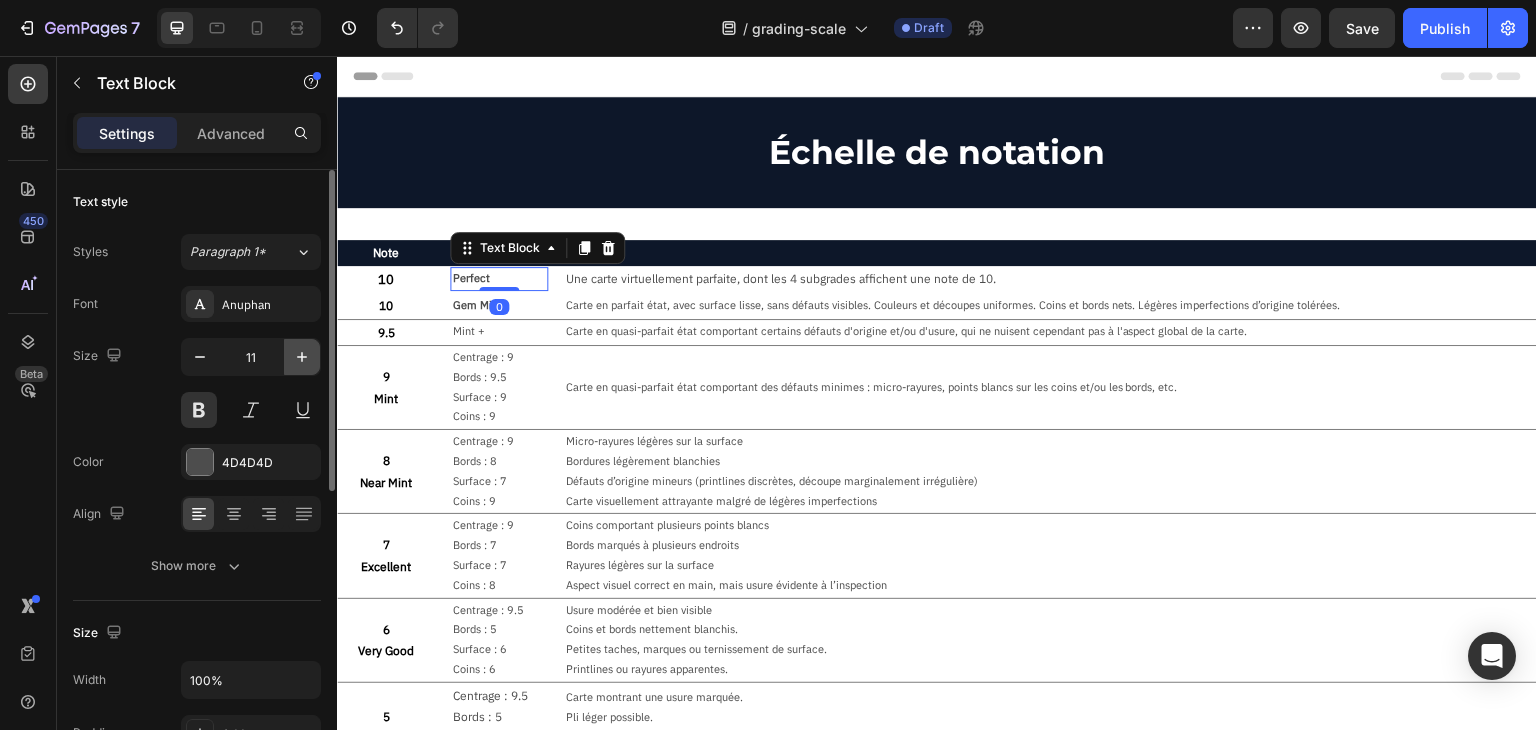 click 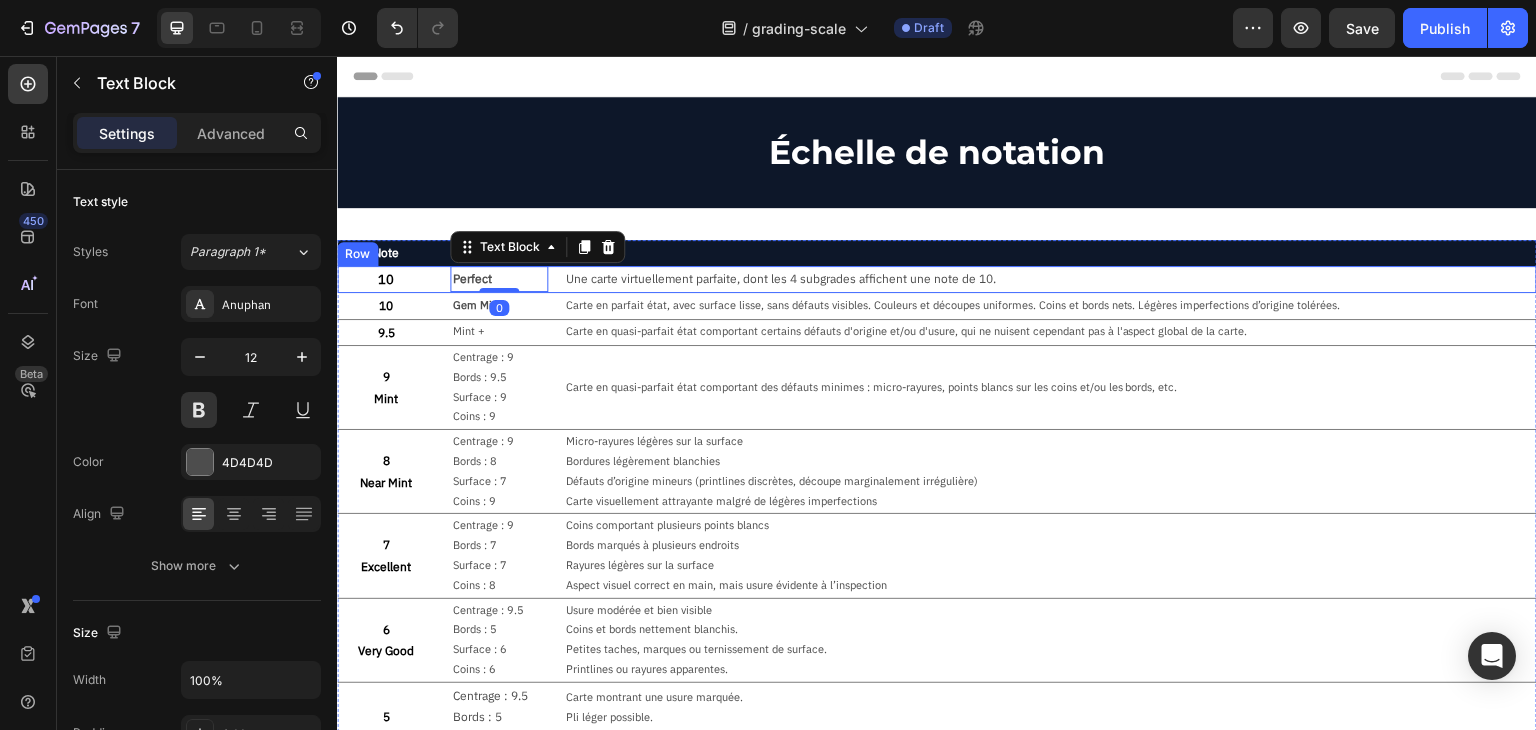 click on "10 Text Block Perfect Text Block   0 Une carte virtuellement parfaite, dont les 4 subgrades affichent une note de 10. Text Block Row" at bounding box center (937, 279) 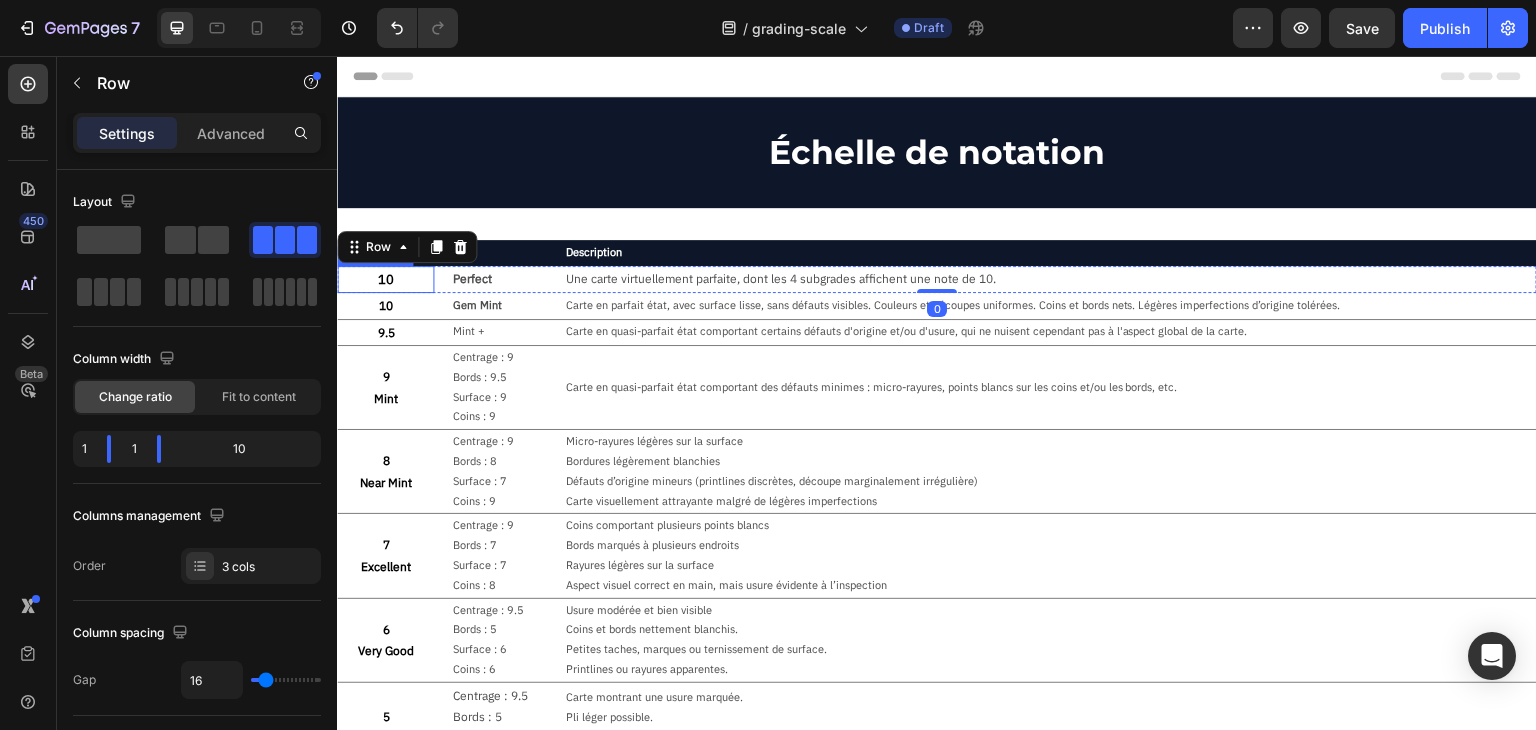 click on "10" at bounding box center [385, 279] 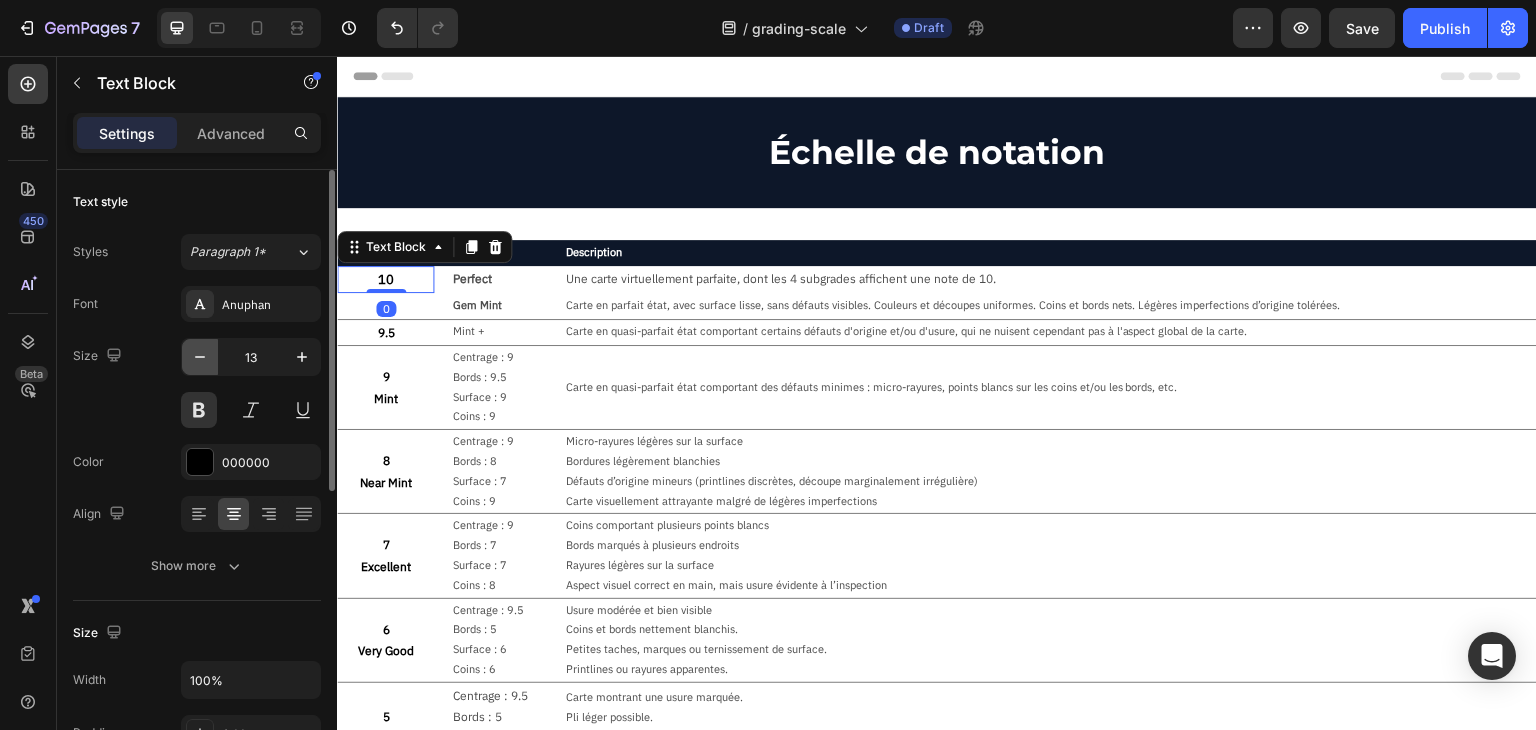 click 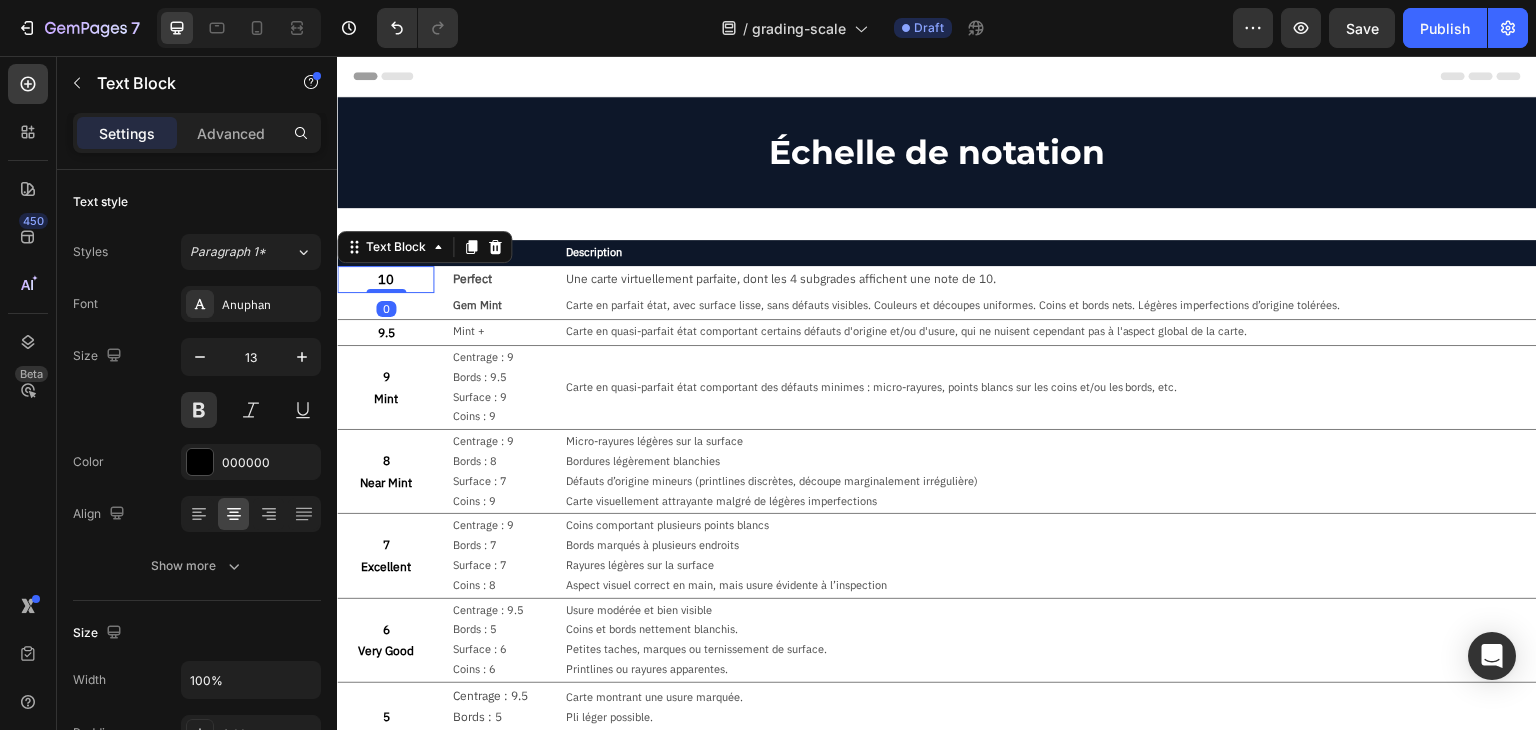 type on "12" 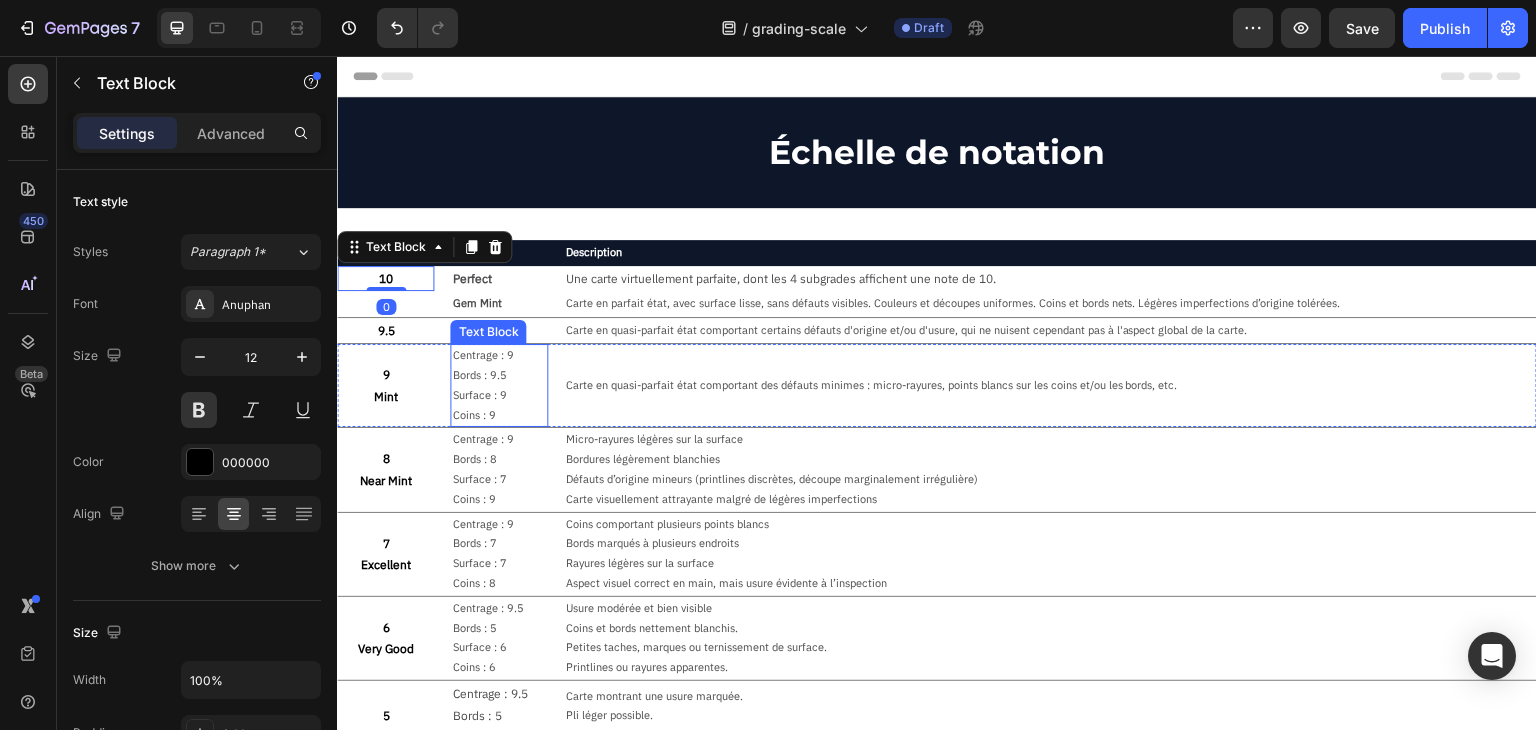 click on "Centrage : 9" at bounding box center (498, 356) 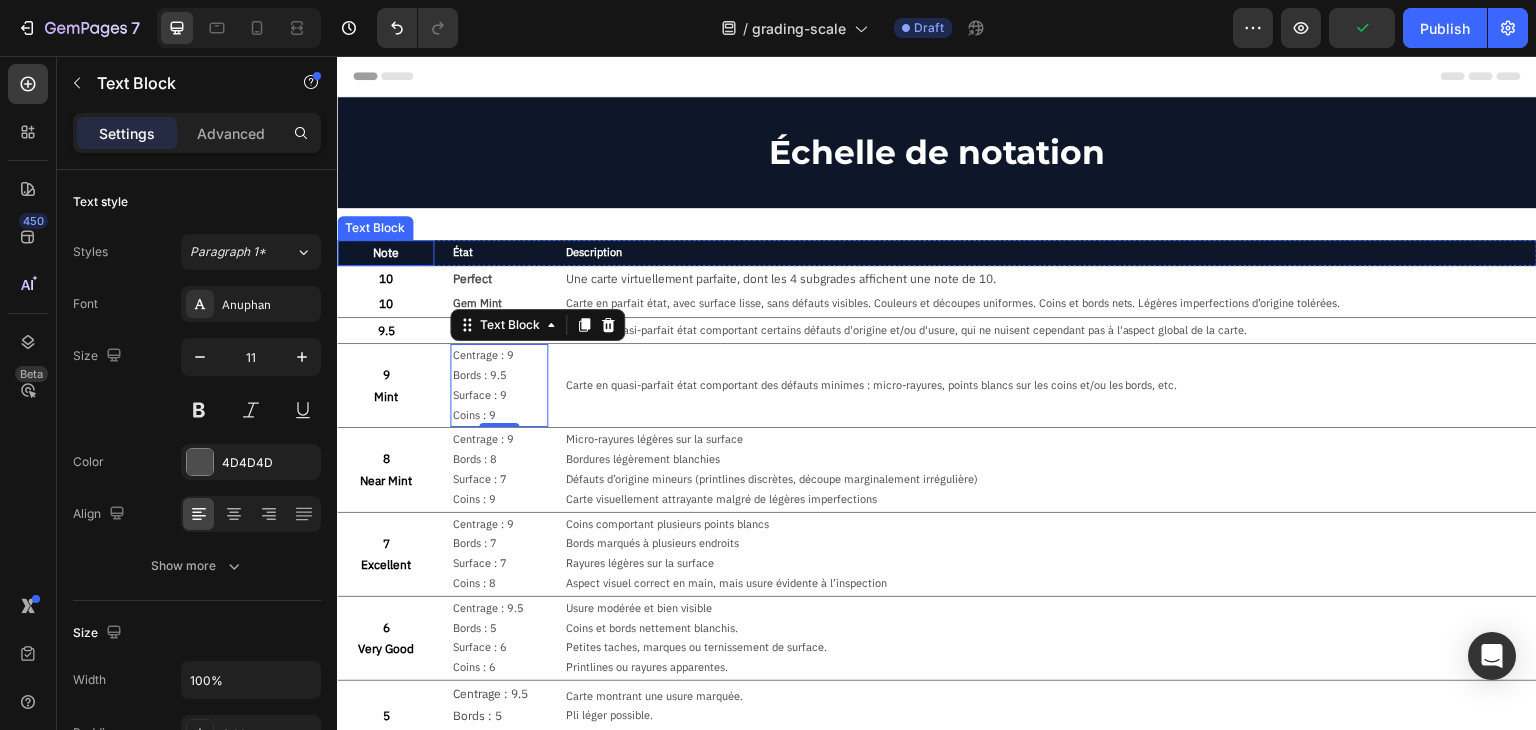 click on "Note" at bounding box center (385, 253) 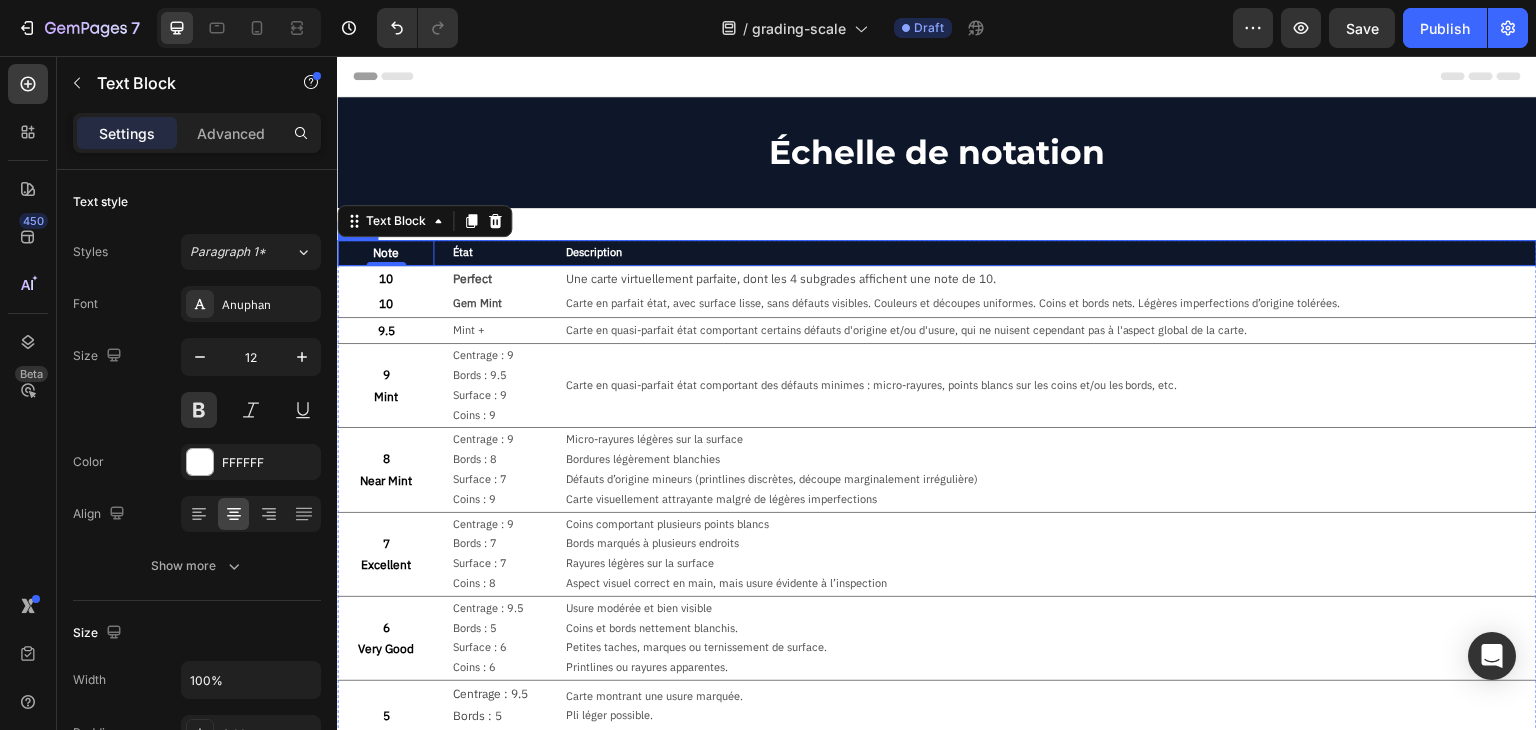 click on "Note Text Block   0 État Text Block Description Text Block Row" at bounding box center [937, 253] 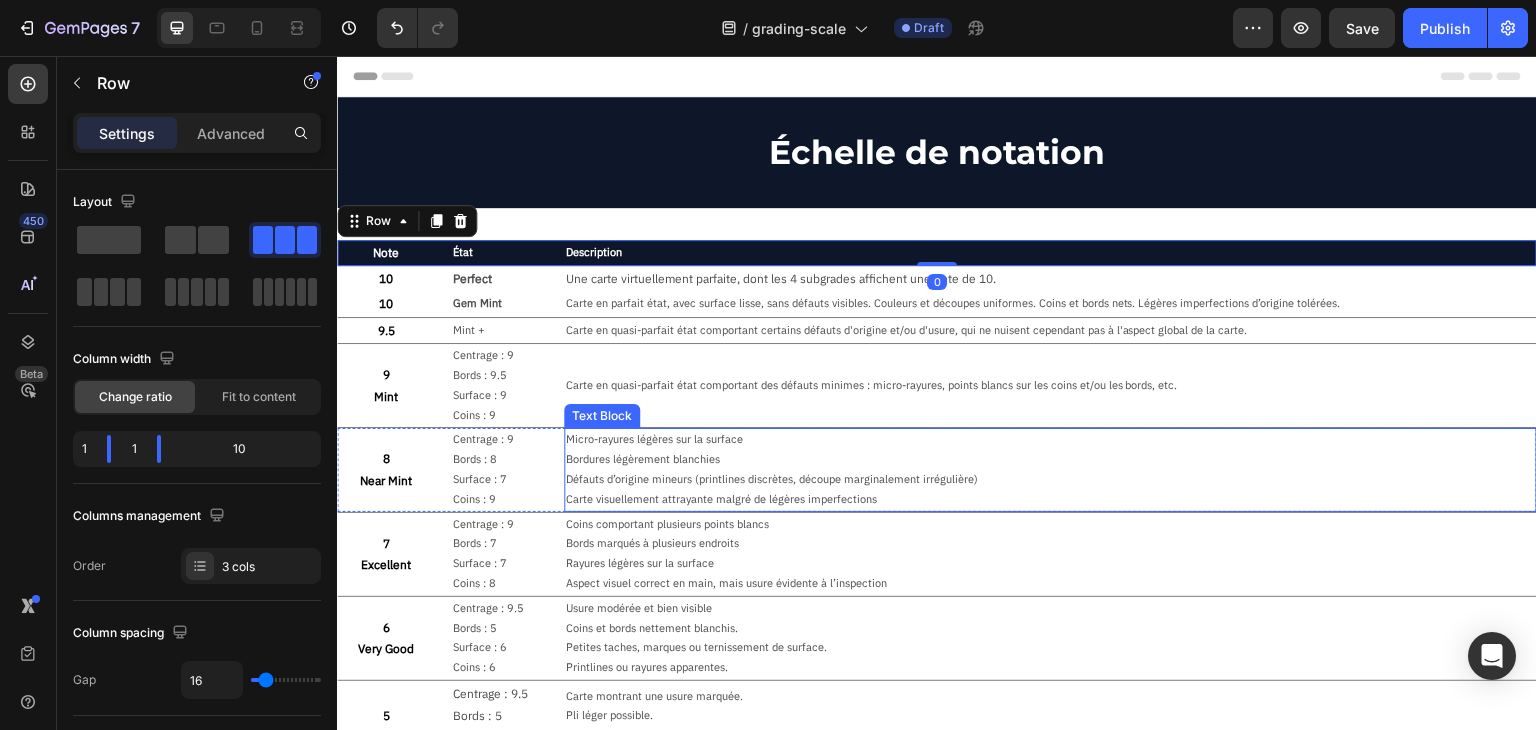 click on "Carte visuellement attrayante malgré de légères imperfections" at bounding box center [1050, 500] 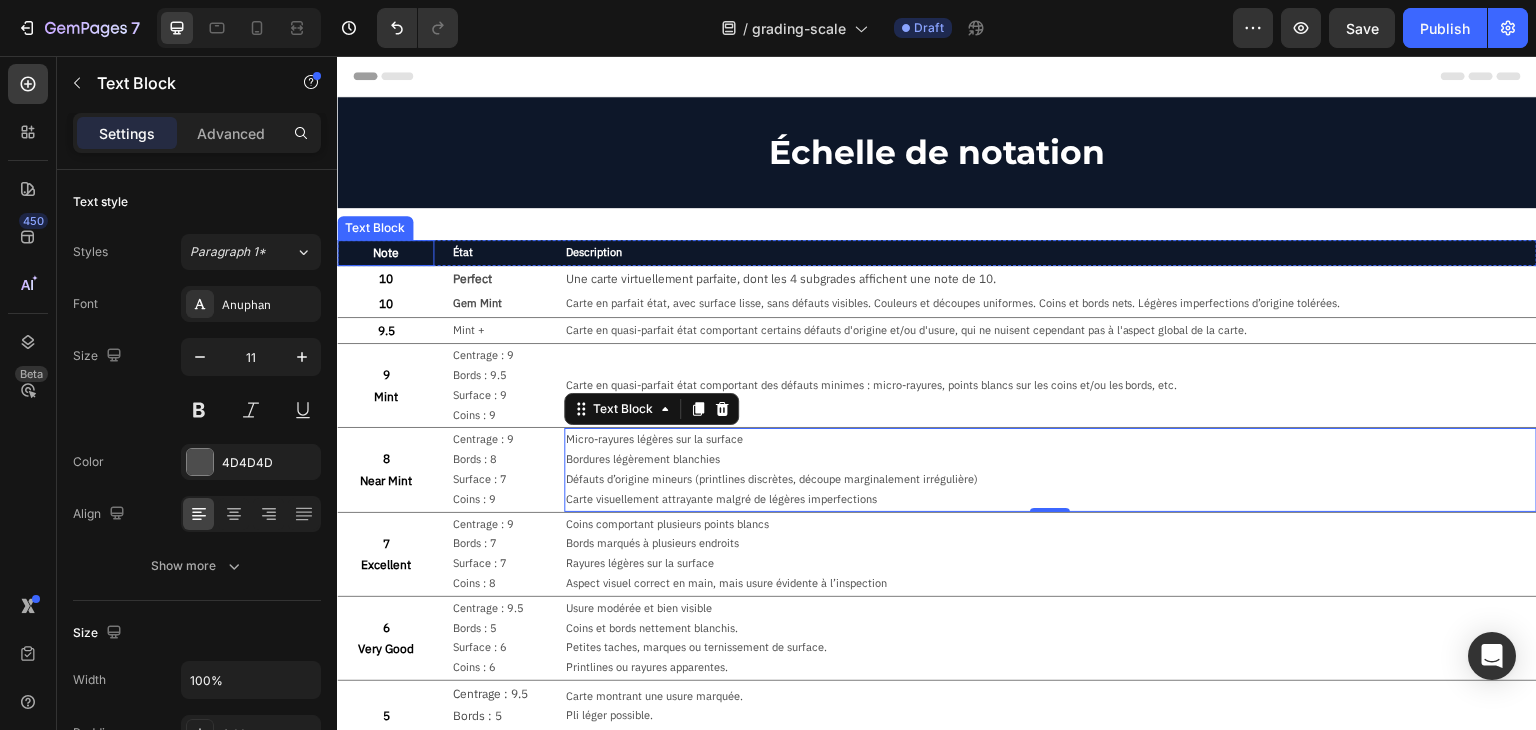 click on "Note" at bounding box center (385, 253) 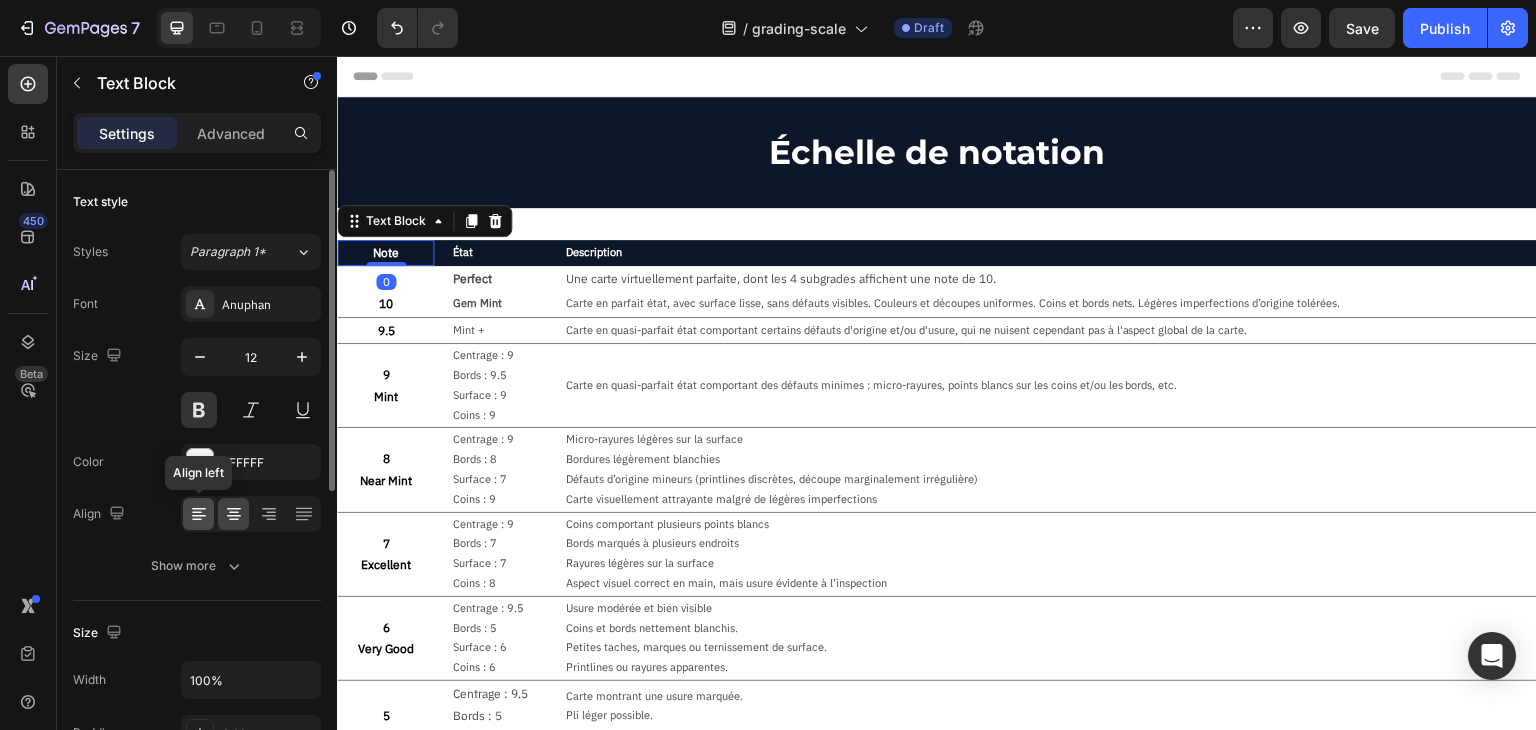 click 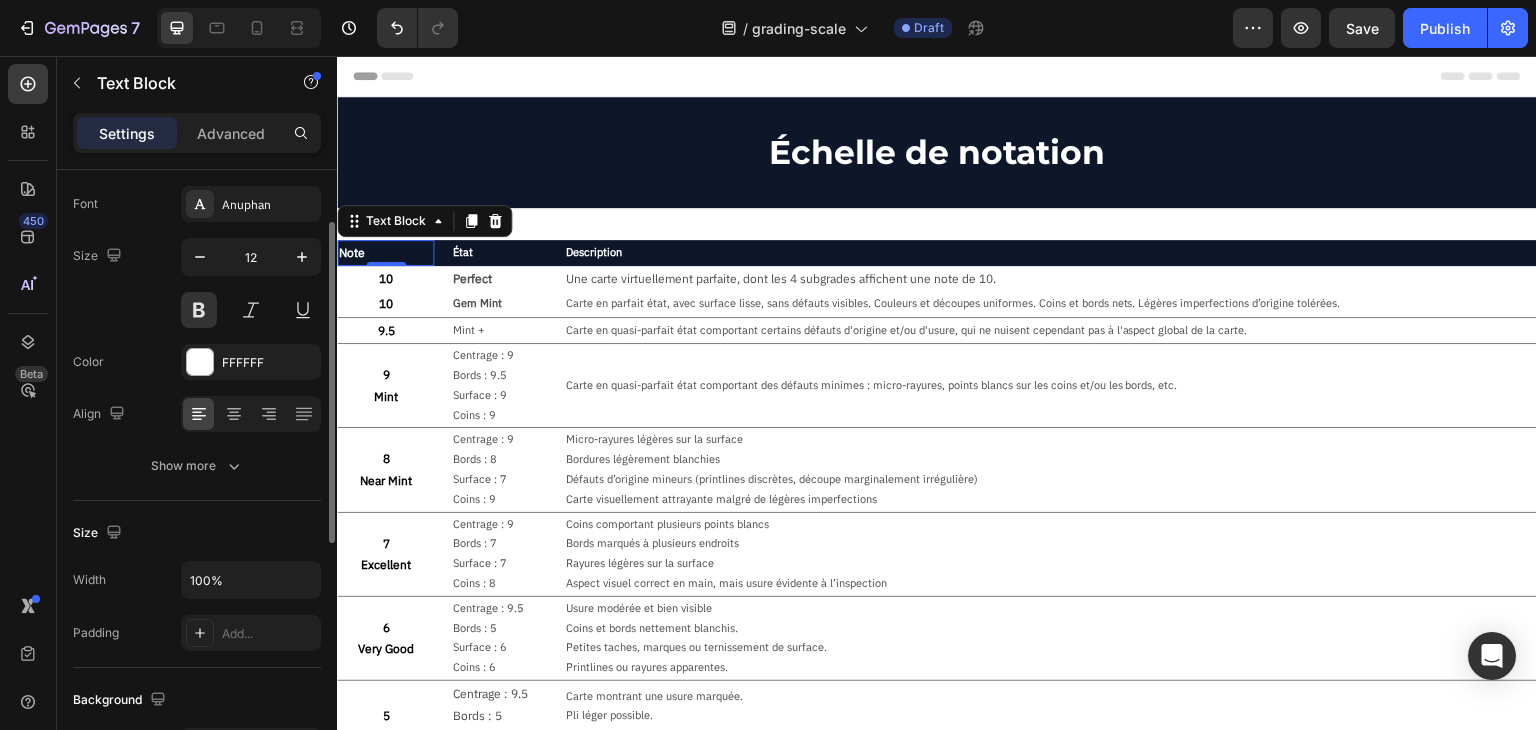 scroll, scrollTop: 200, scrollLeft: 0, axis: vertical 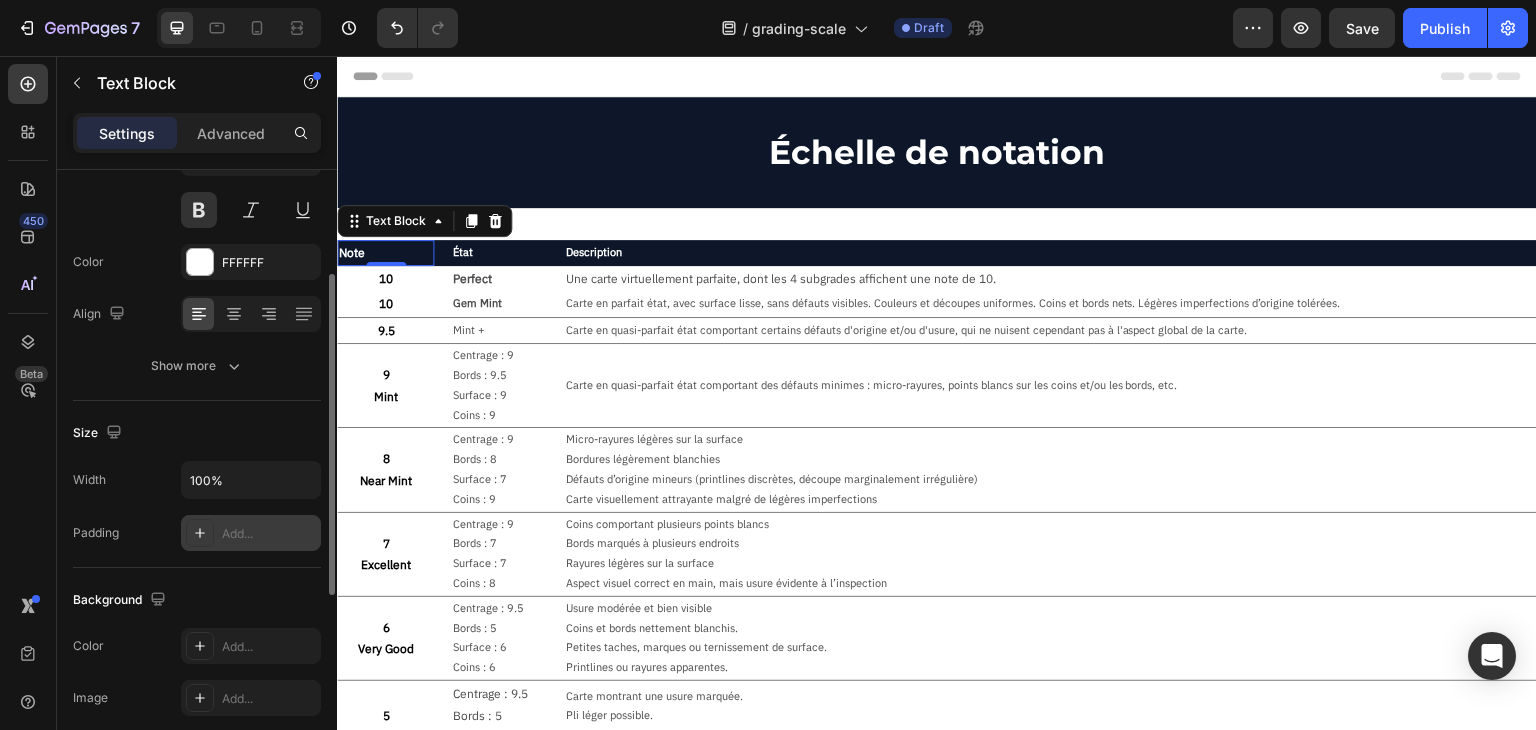 click on "Add..." at bounding box center (269, 534) 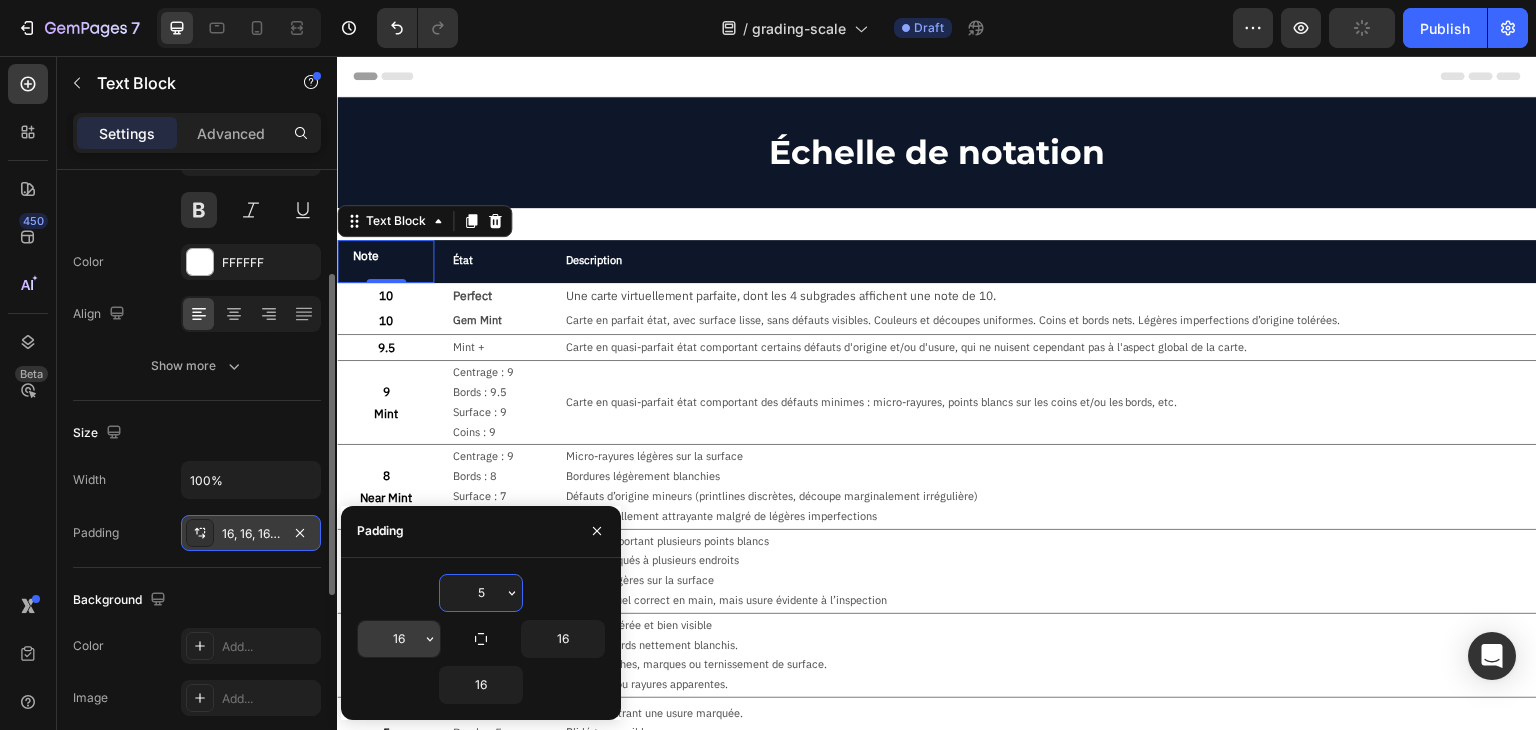 type on "5" 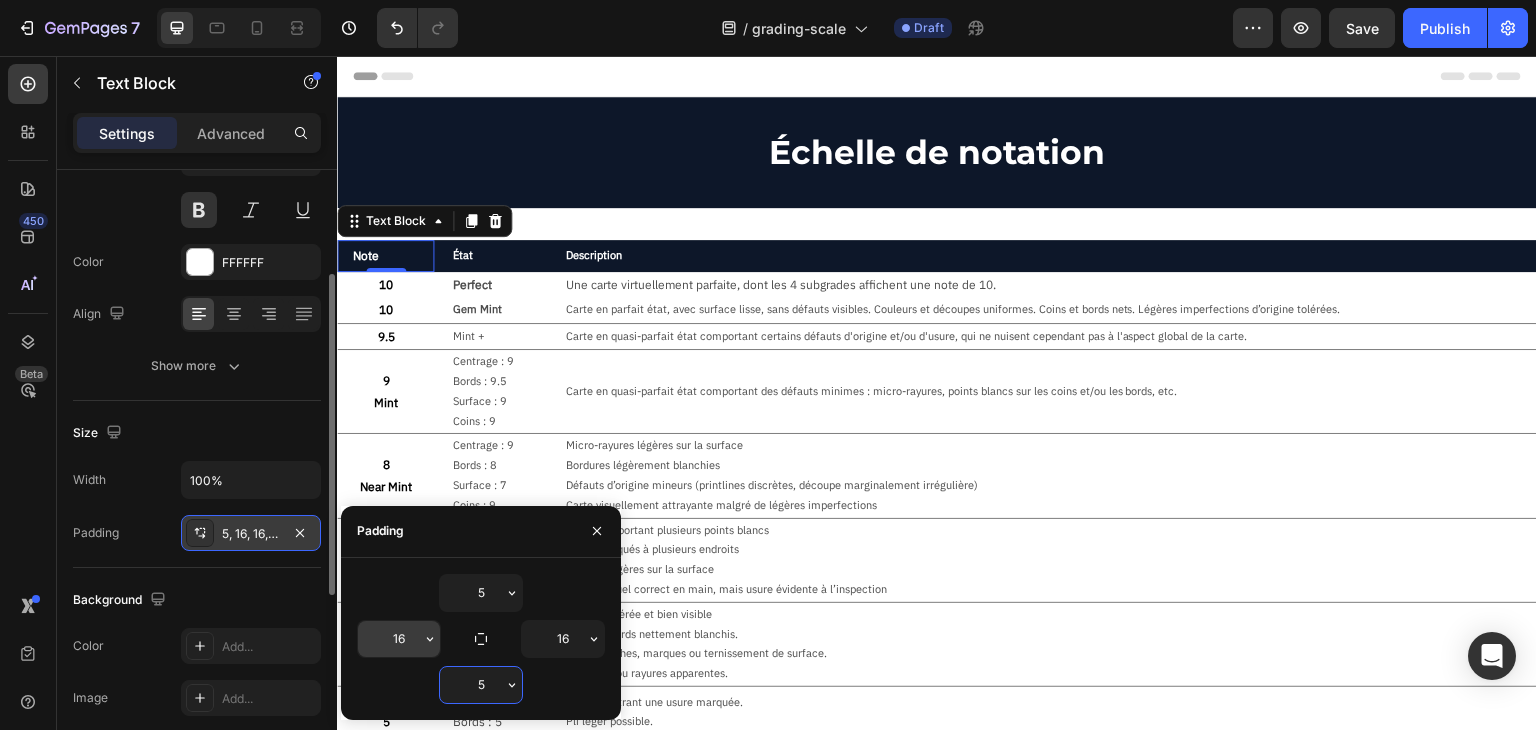 type on "5" 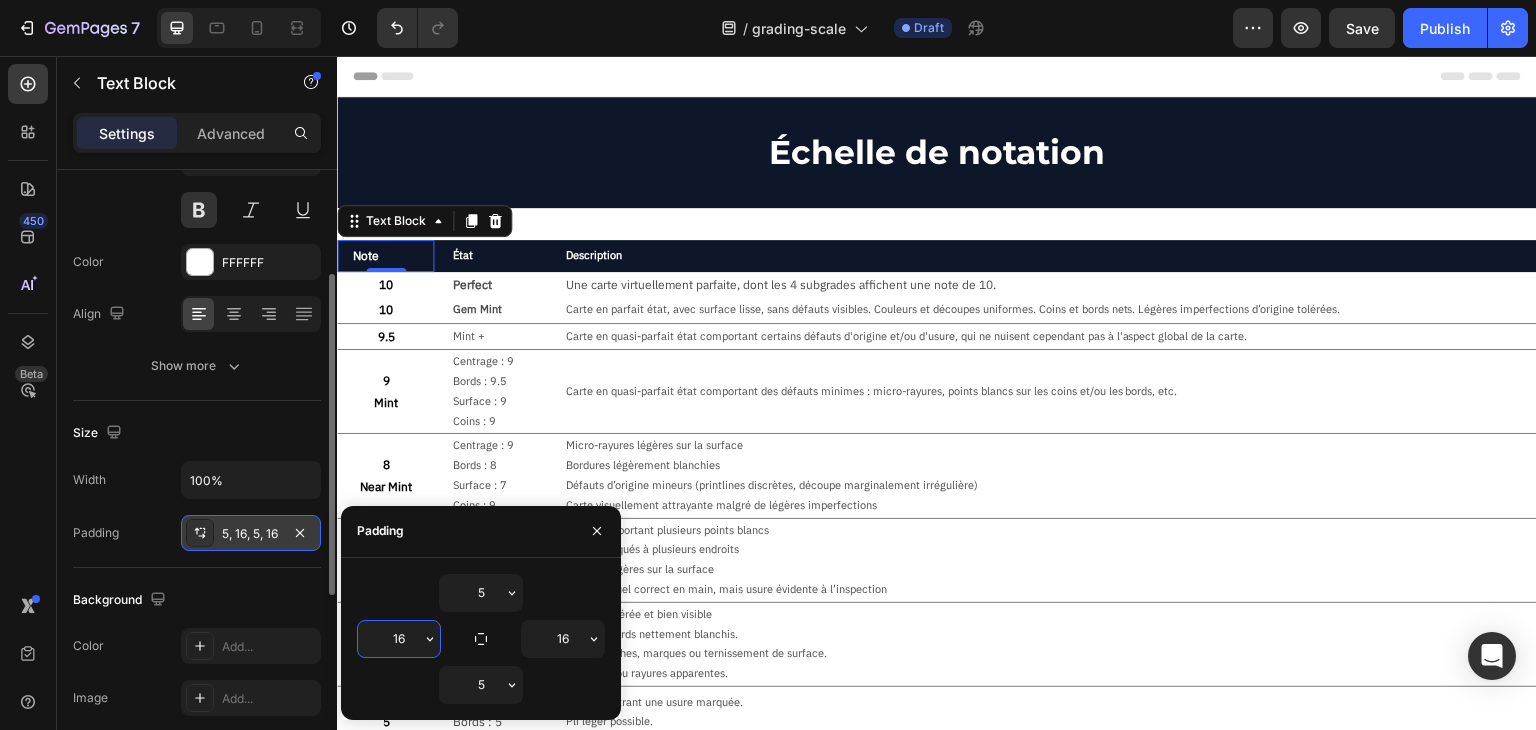 click on "16" at bounding box center (399, 639) 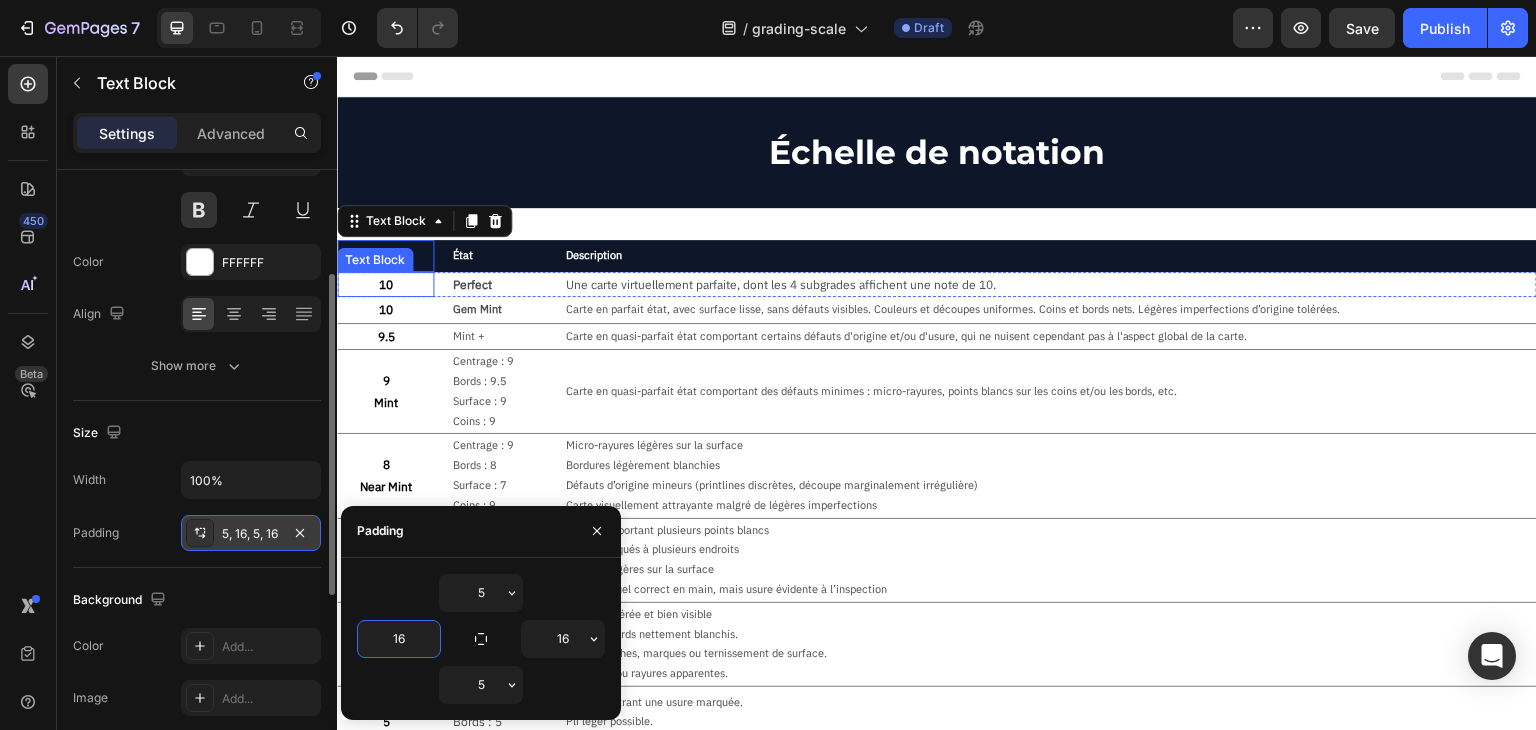 click on "10" at bounding box center (385, 285) 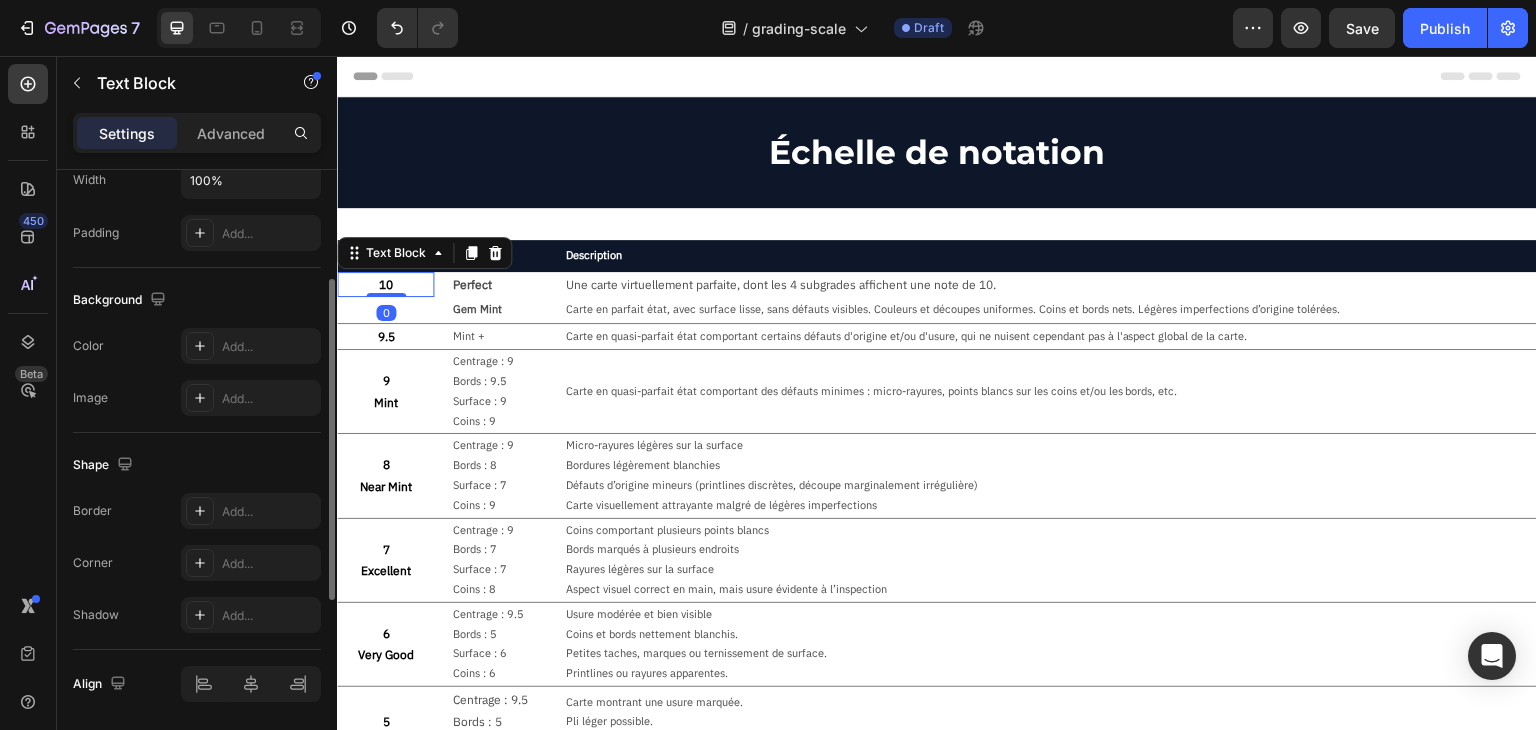 scroll, scrollTop: 300, scrollLeft: 0, axis: vertical 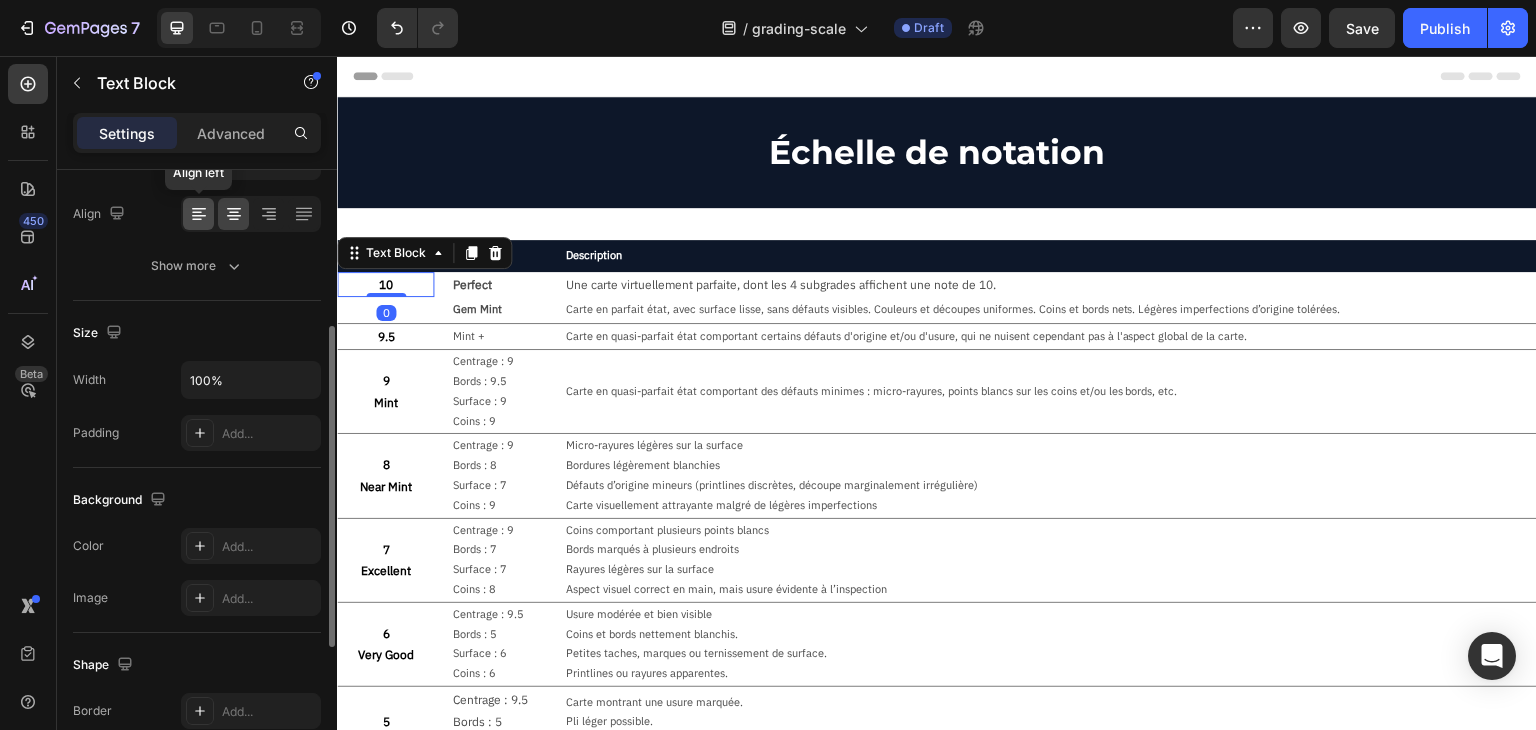 click 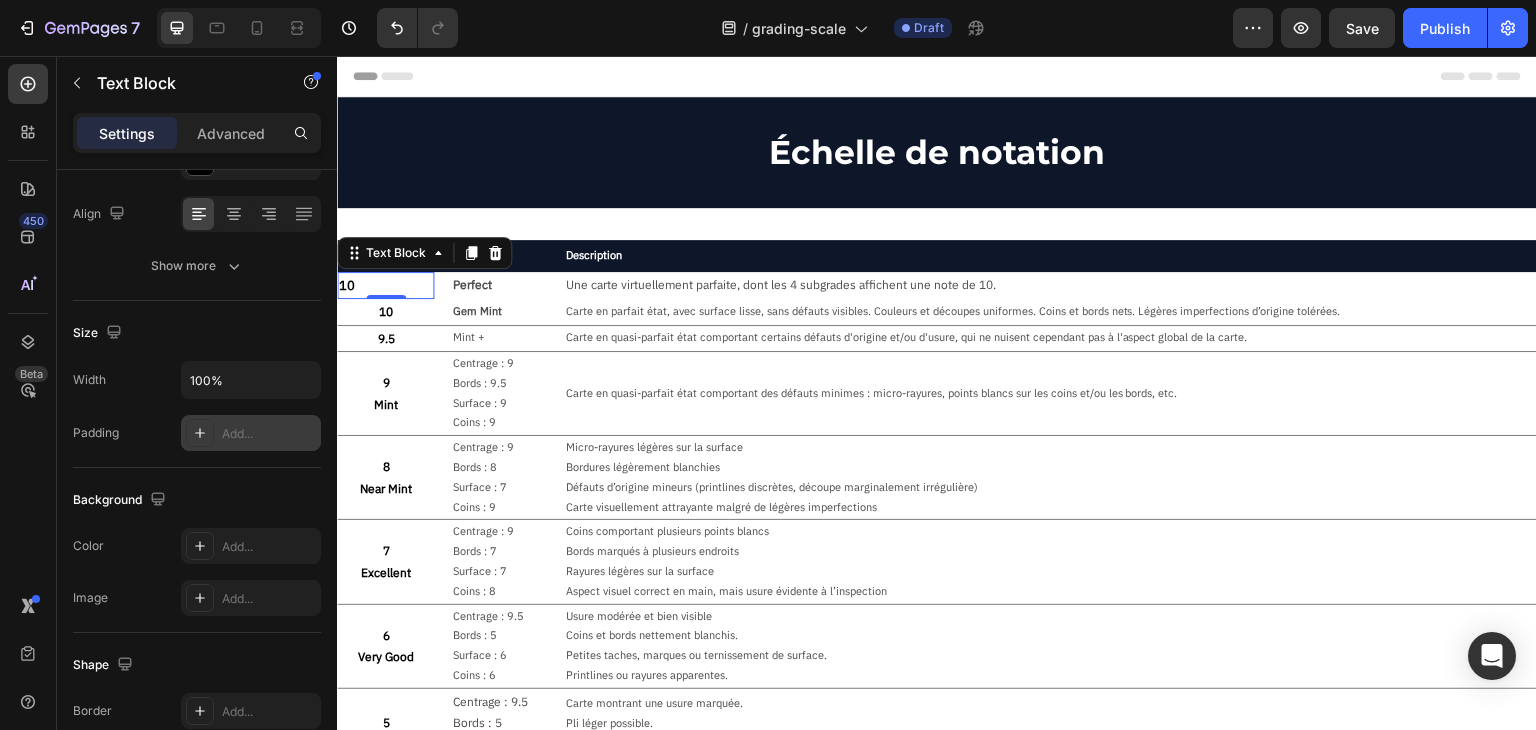 click on "Add..." at bounding box center (269, 434) 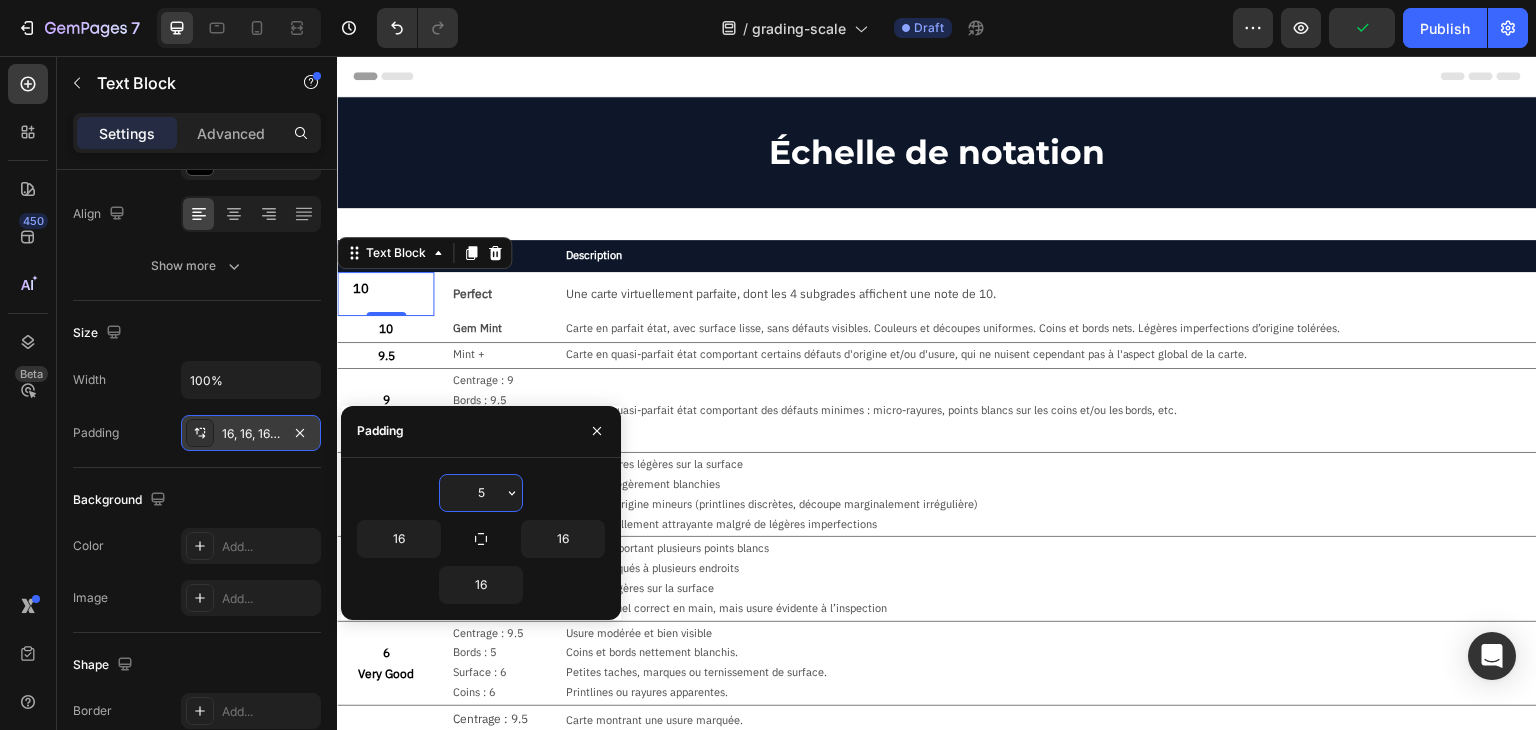 type on "5" 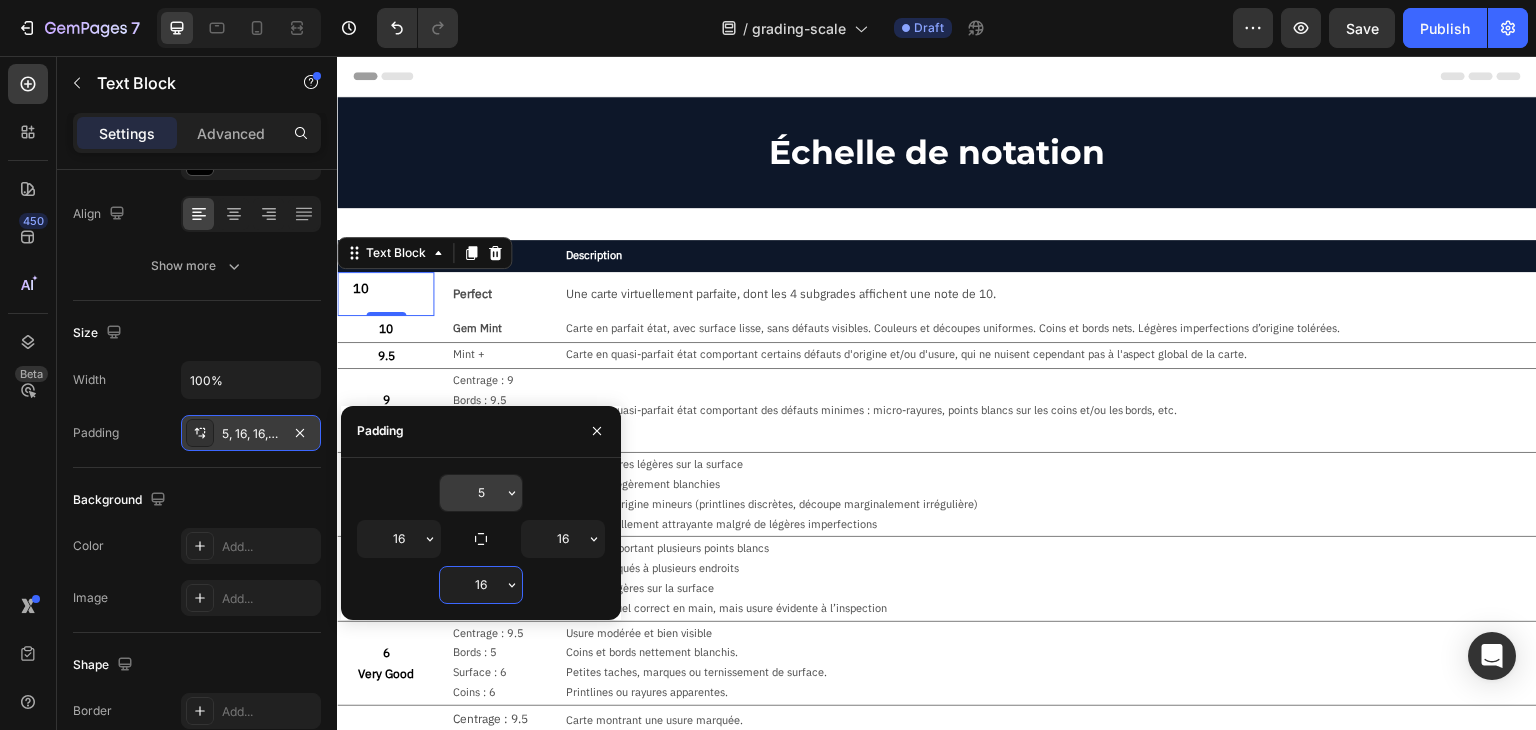 type on "5" 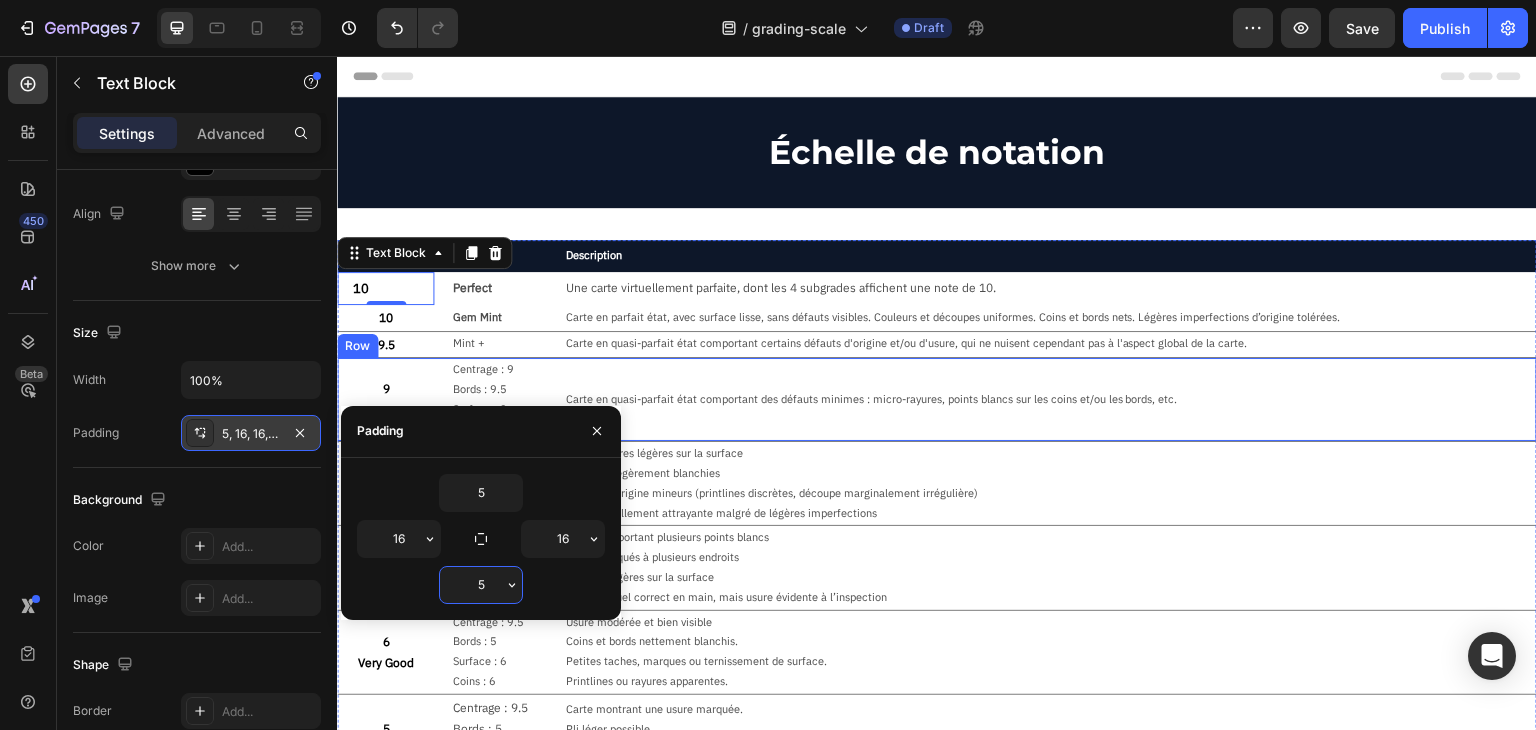 click on "Carte en quasi-parfait état comportant des défauts minimes : micro-rayures, points blancs sur les coins et/ou les bords, etc. Text Block" at bounding box center (1050, 399) 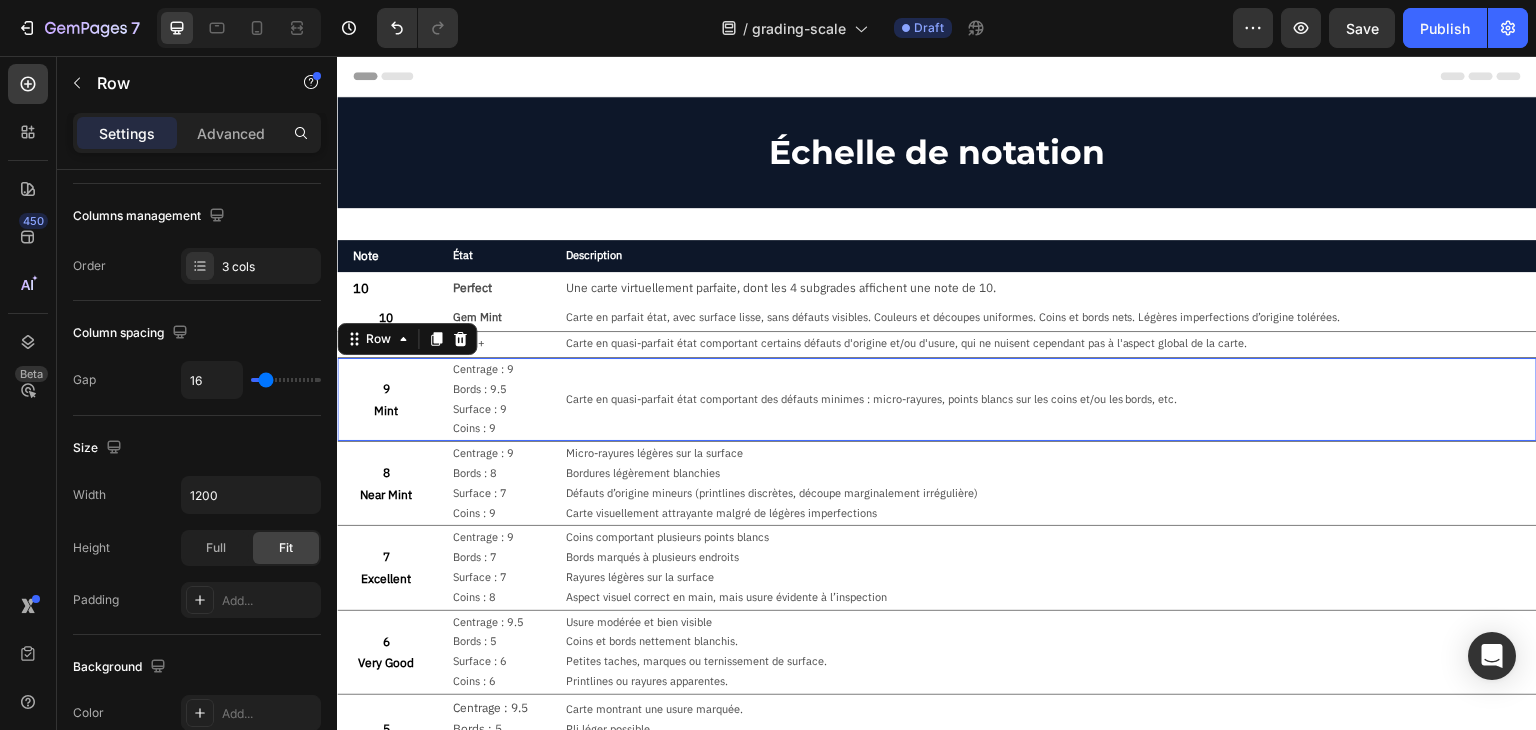 scroll, scrollTop: 0, scrollLeft: 0, axis: both 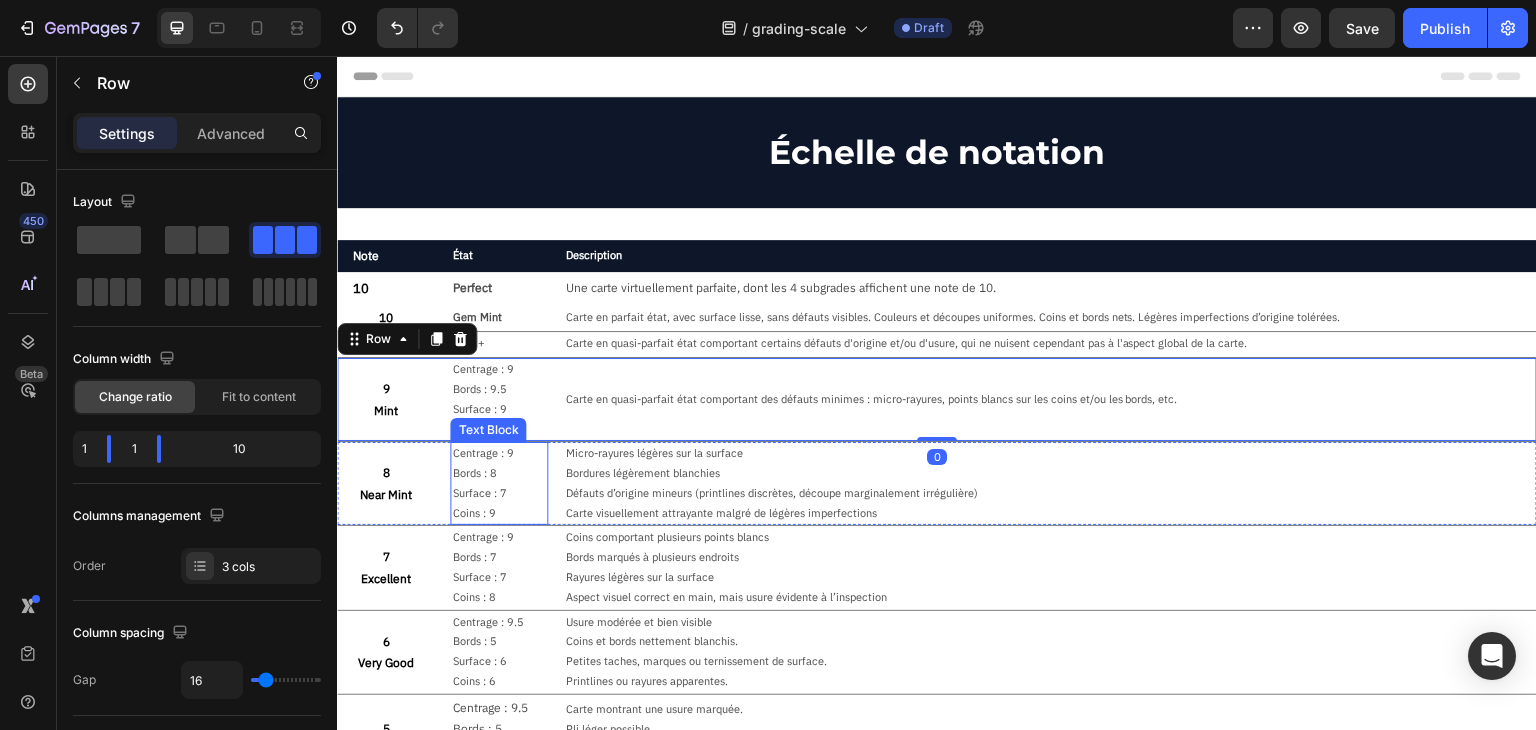click on "Carte visuellement attrayante malgré de légères imperfections" at bounding box center [1050, 514] 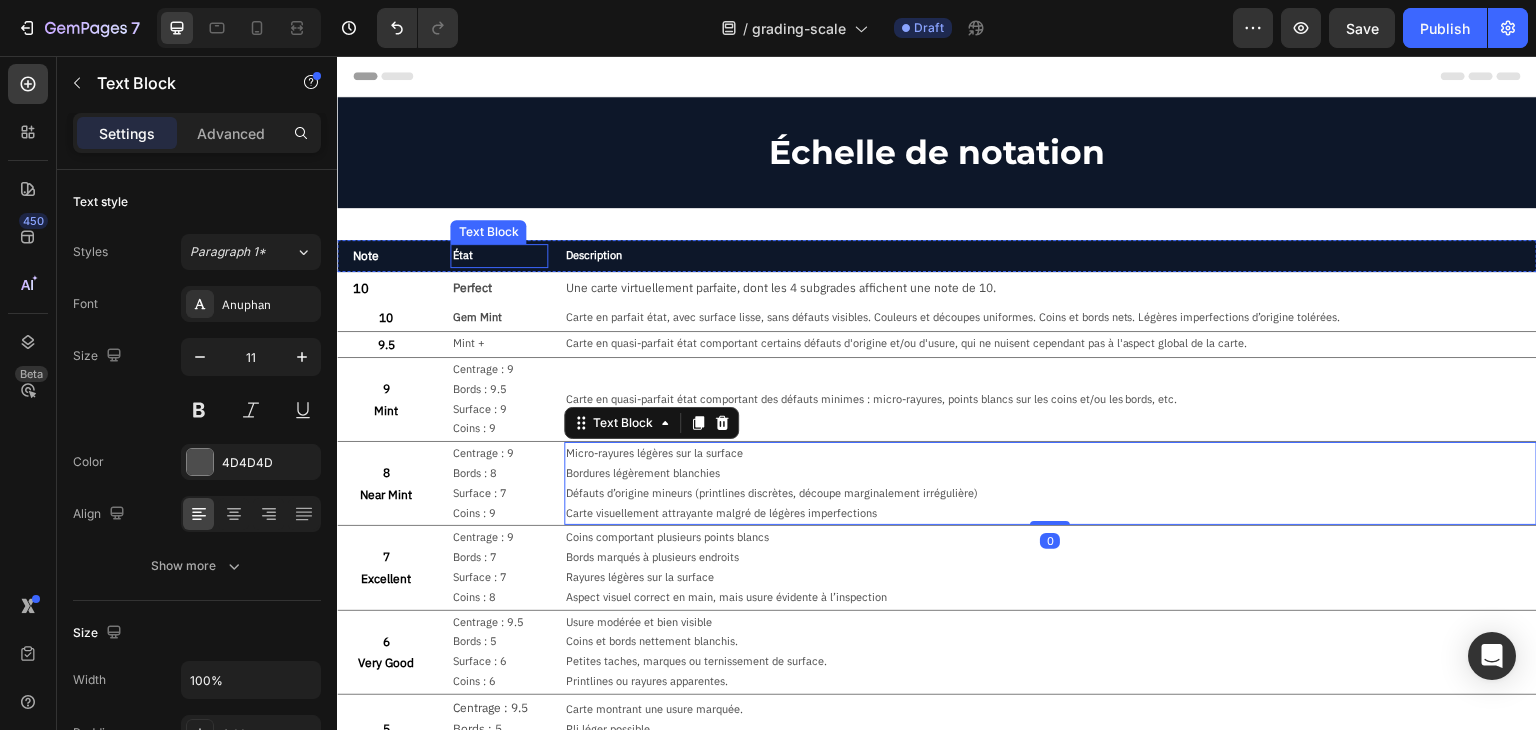click on "État" at bounding box center (498, 256) 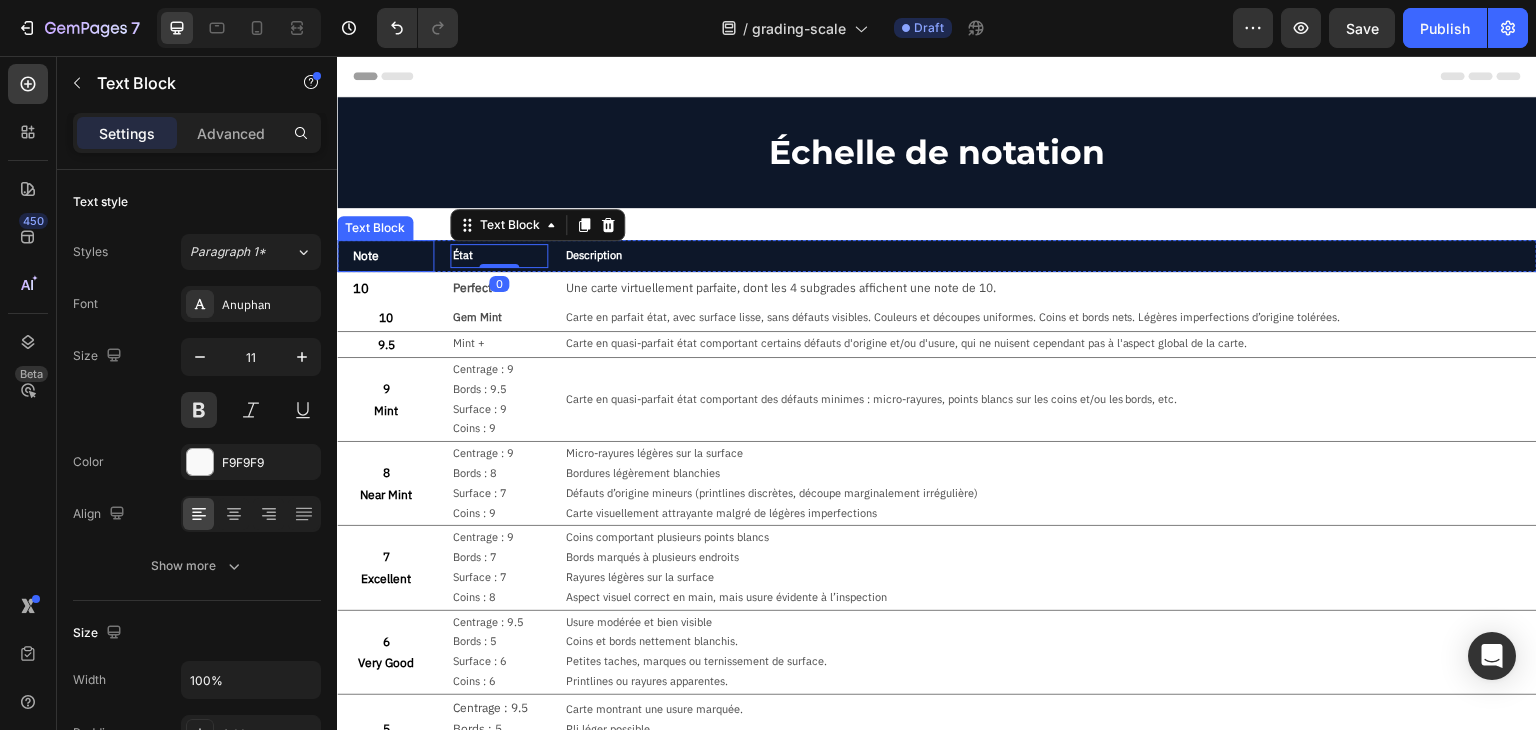 click on "Note" at bounding box center (385, 256) 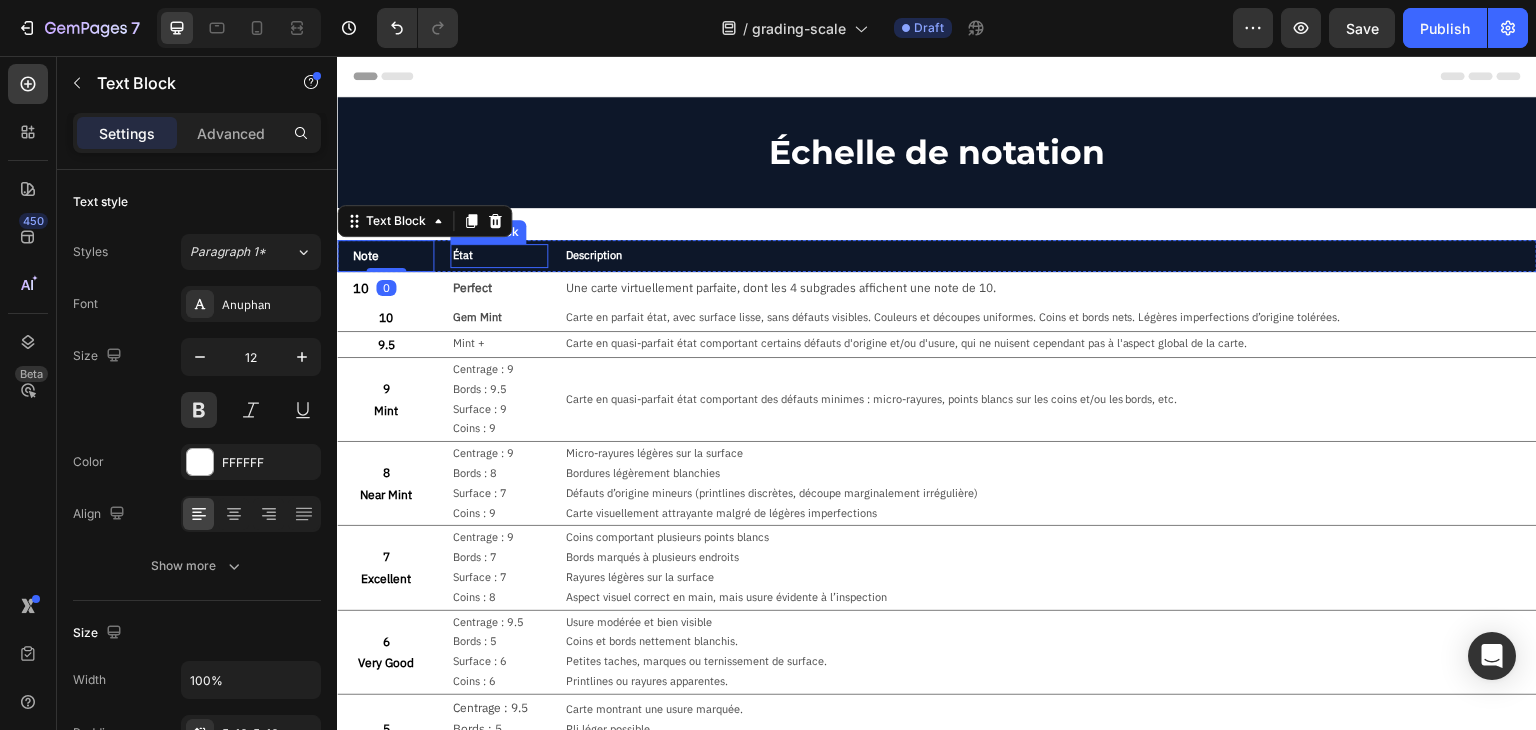 click on "État" at bounding box center (498, 256) 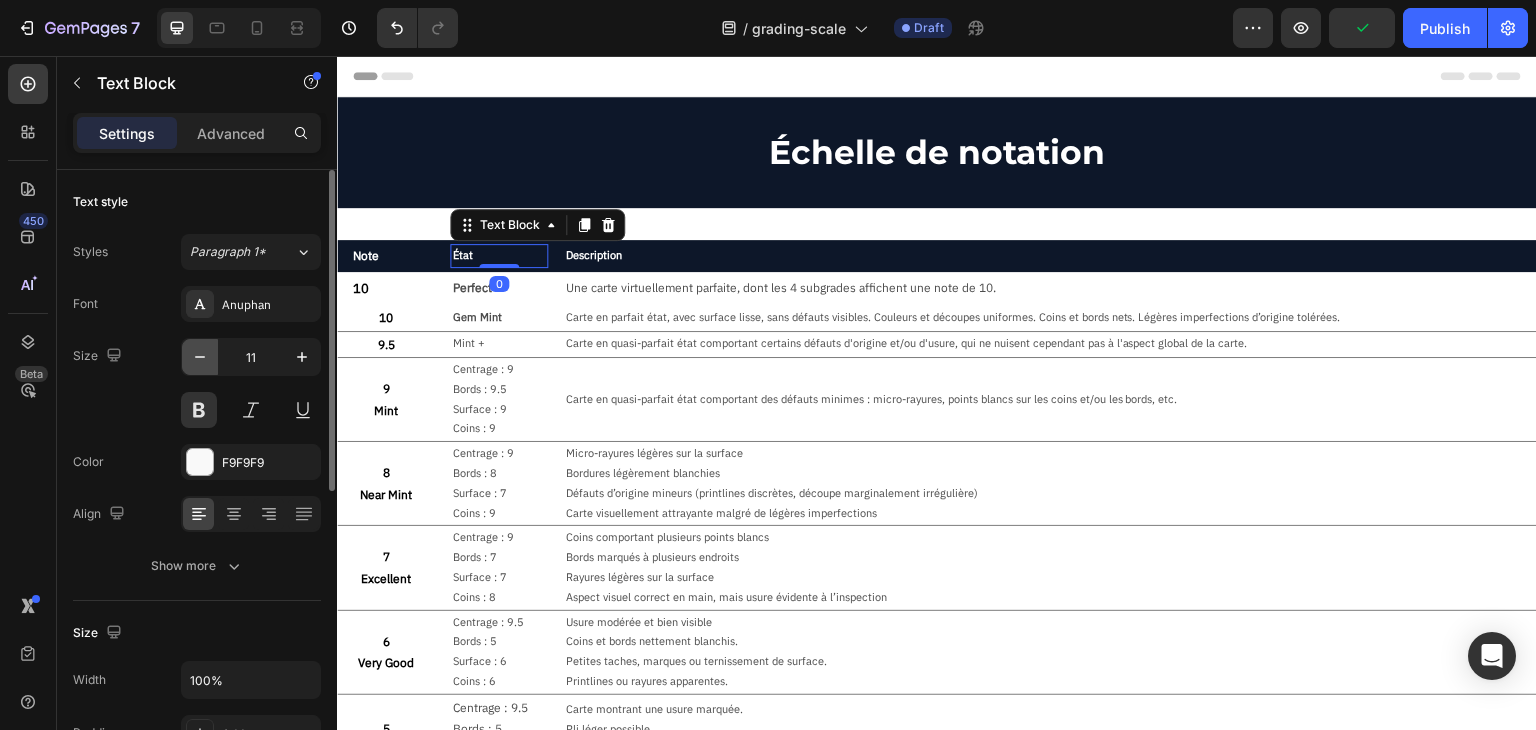 click 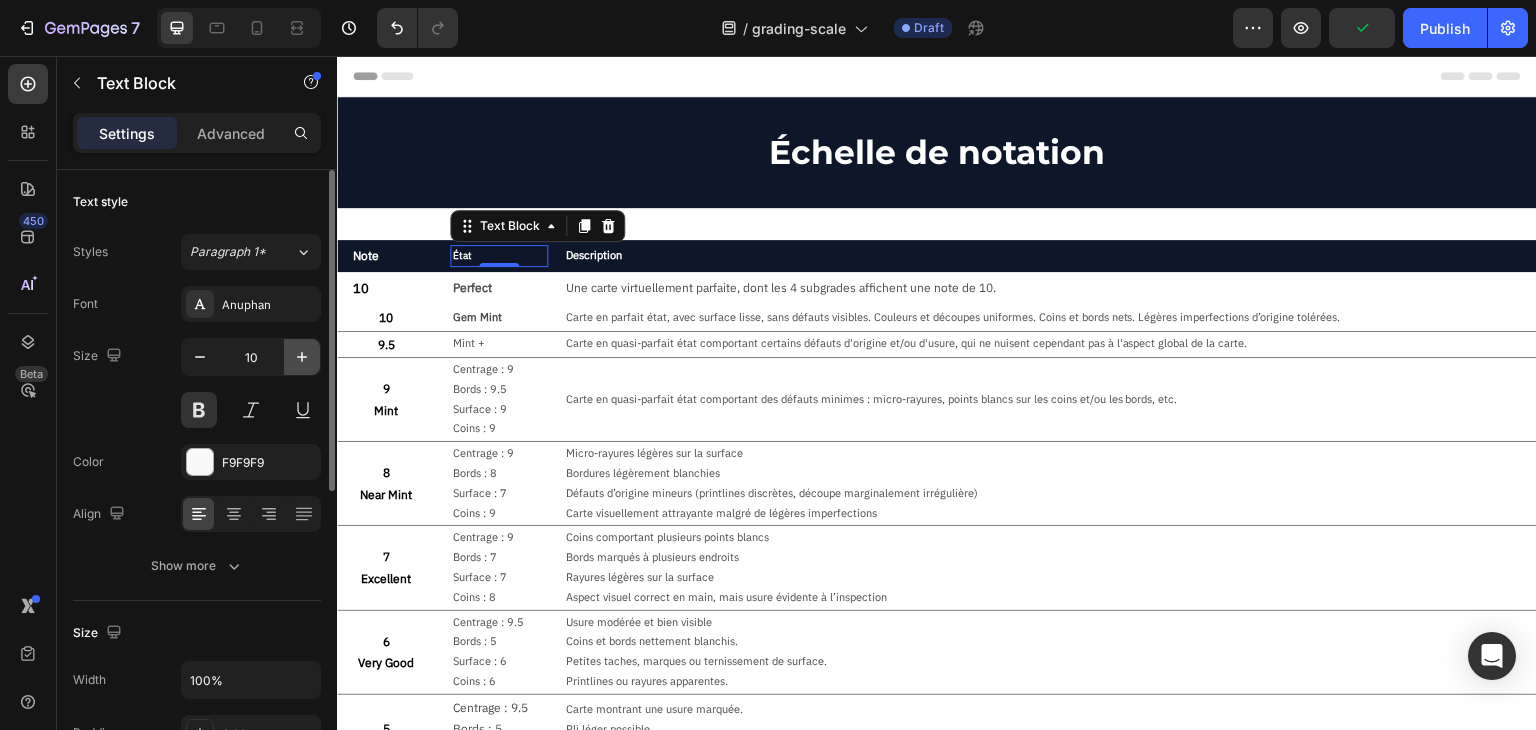 click 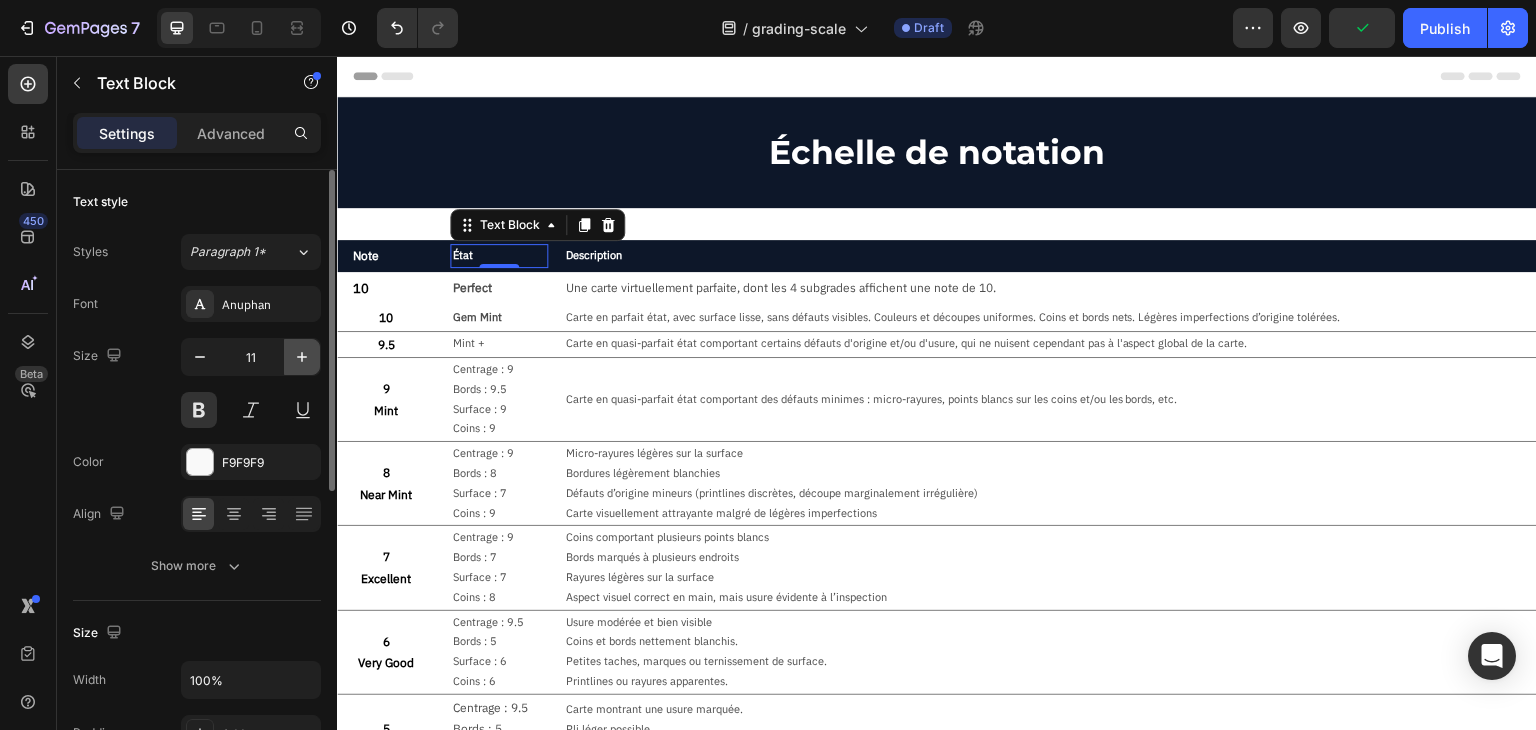 type on "12" 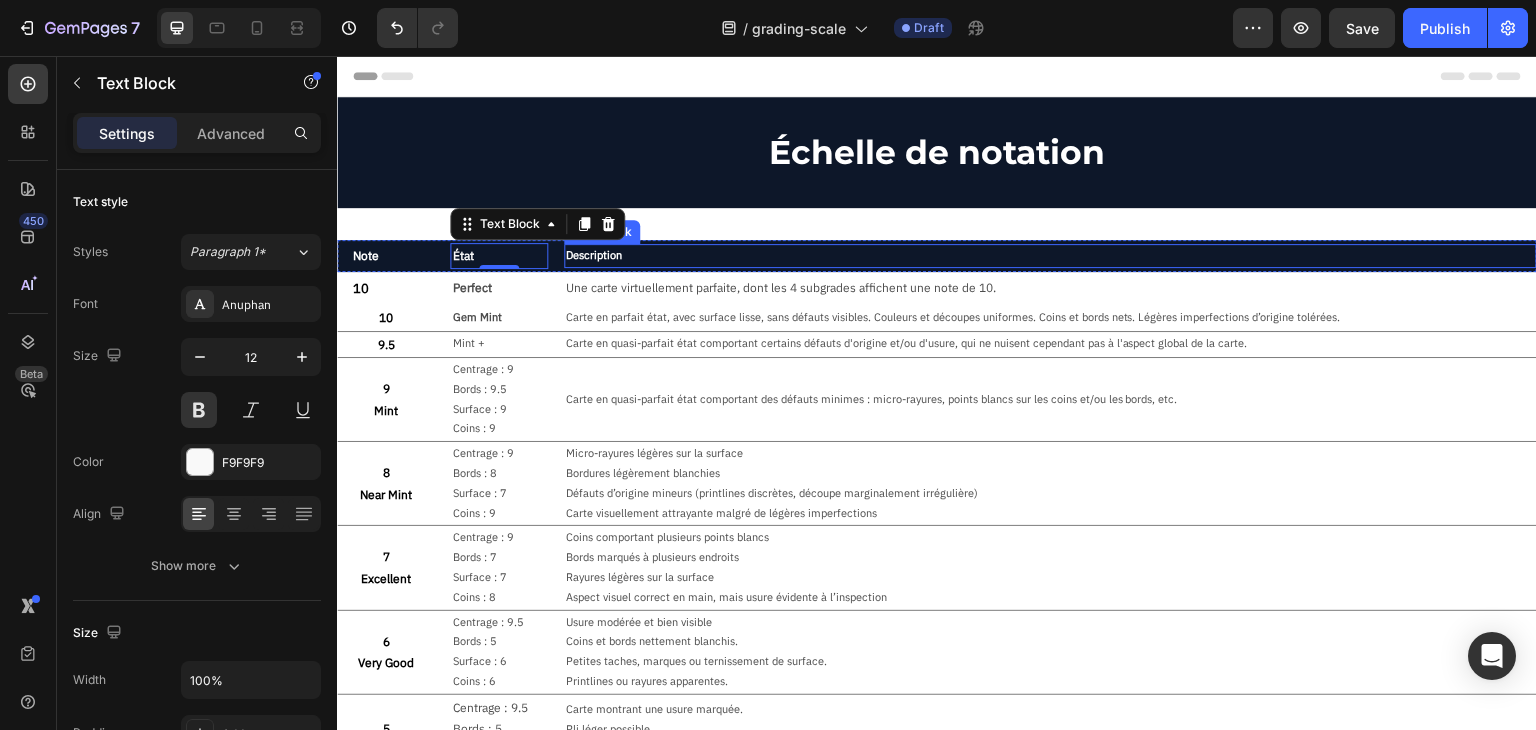 click on "Description" at bounding box center [1050, 256] 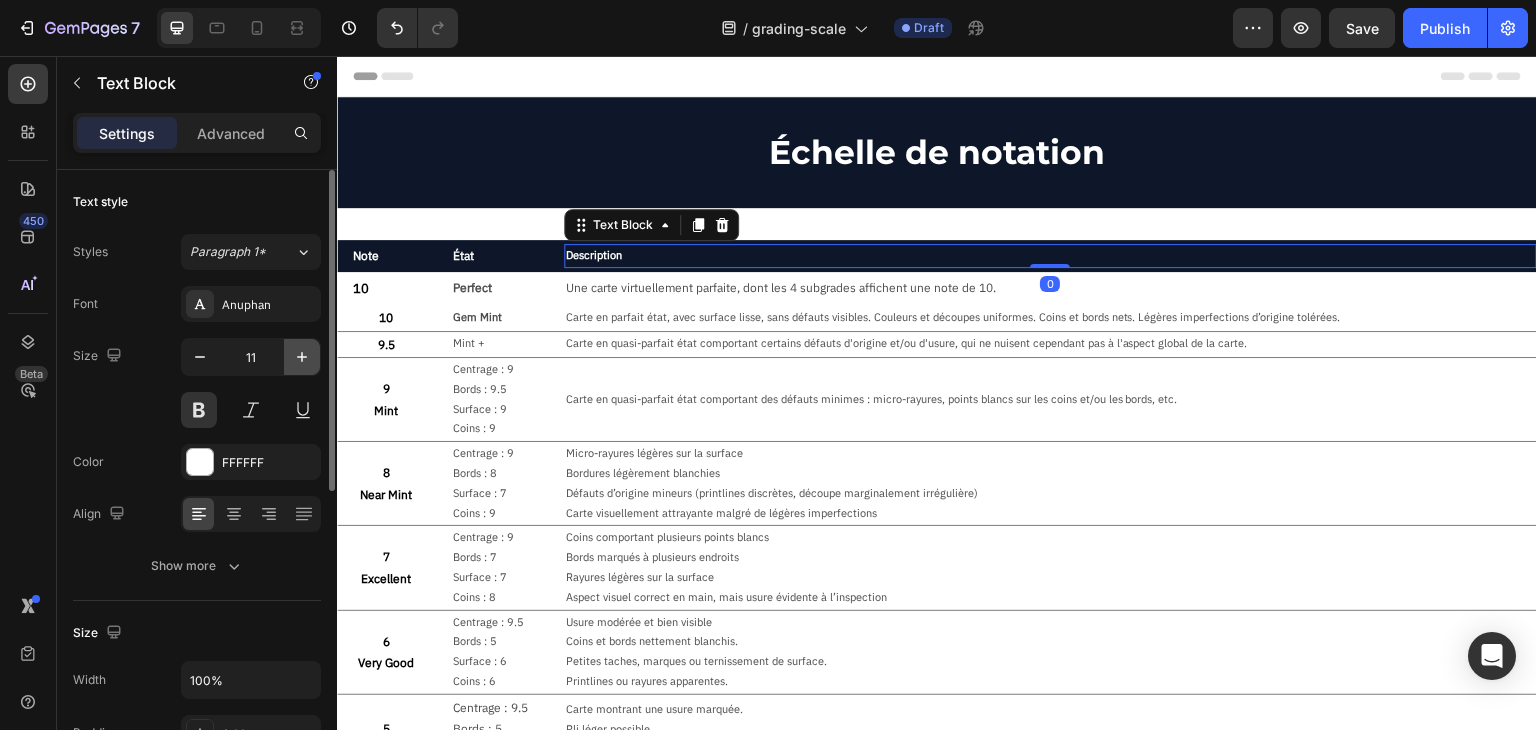 click 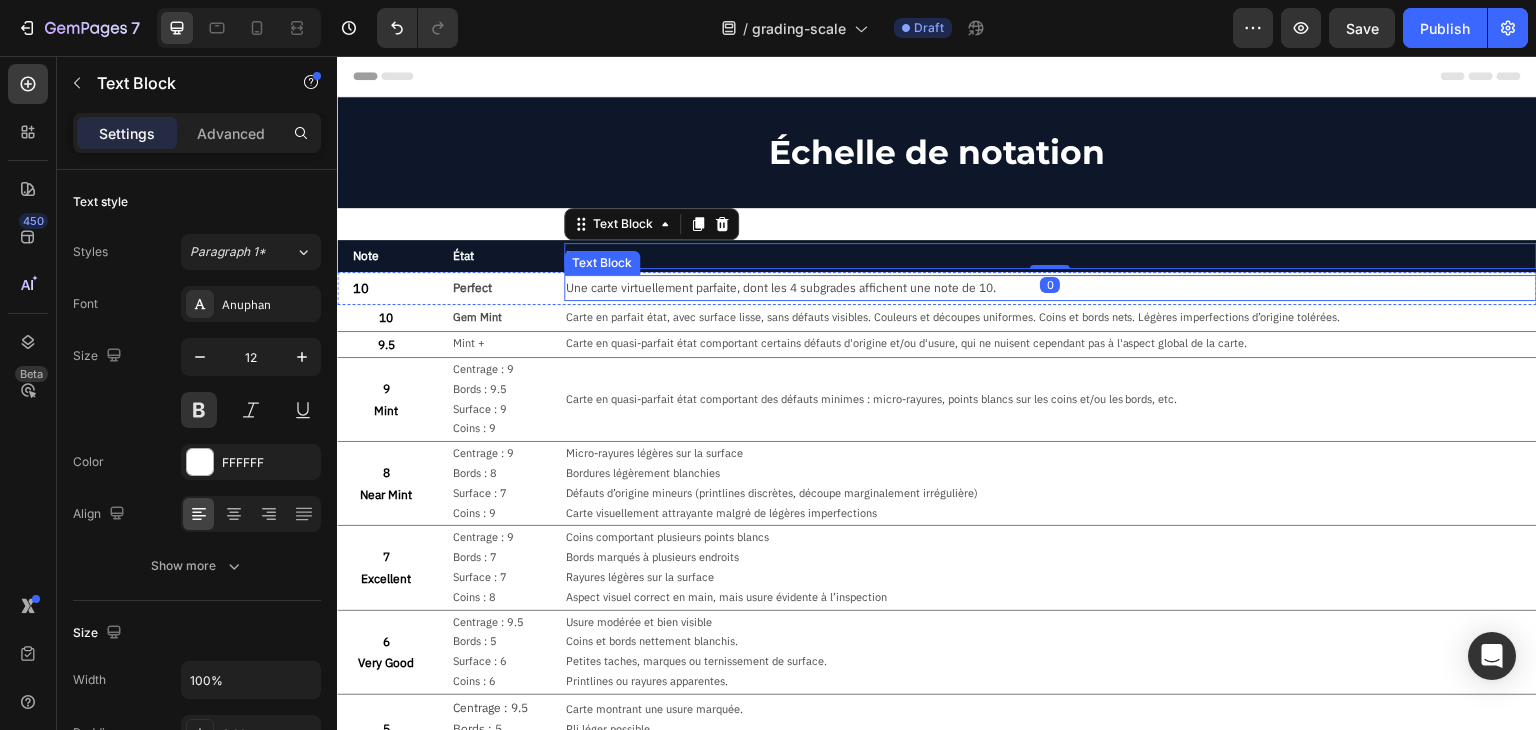click on "Une carte virtuellement parfaite, dont les 4 subgrades affichent une note de 10." at bounding box center [1050, 288] 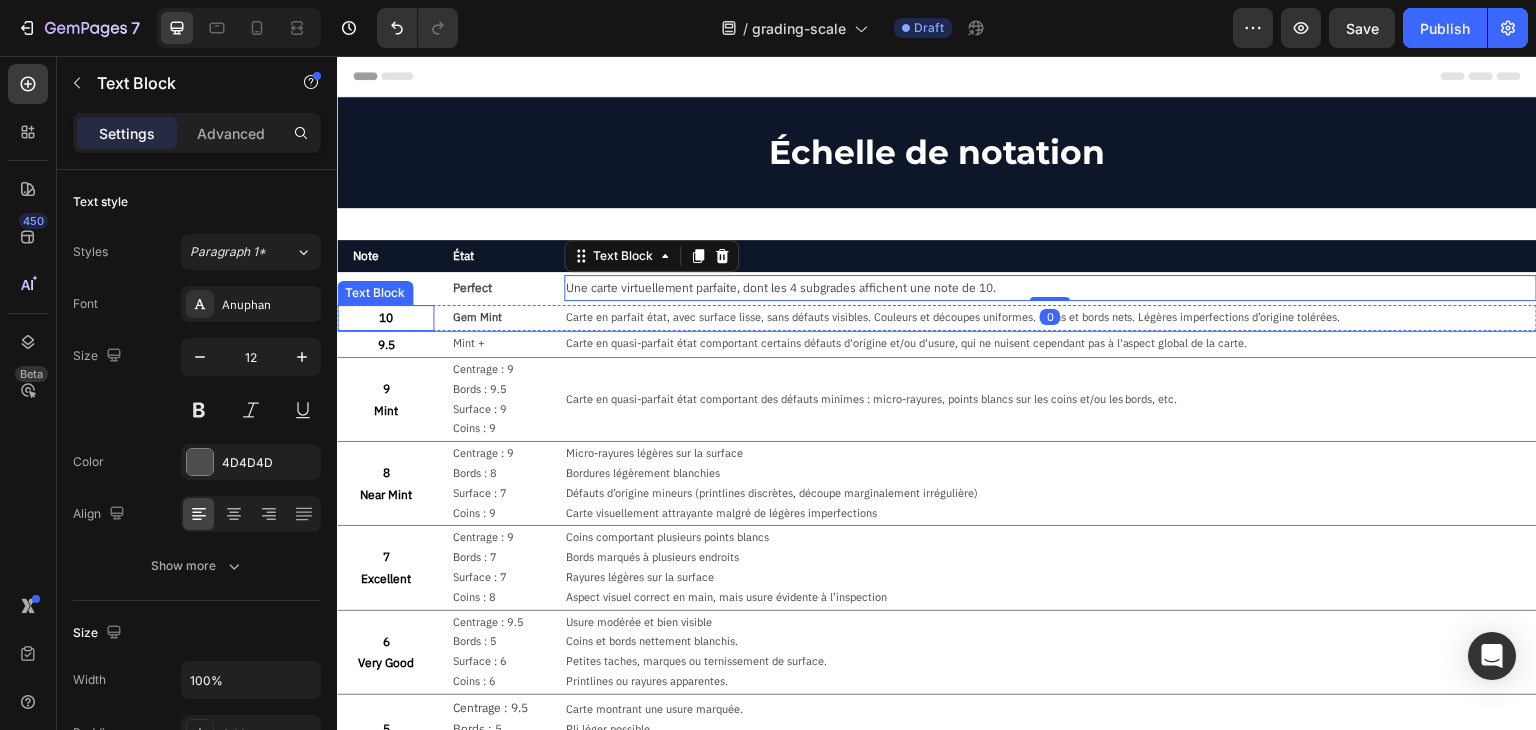 click on "Text Block" at bounding box center [375, 293] 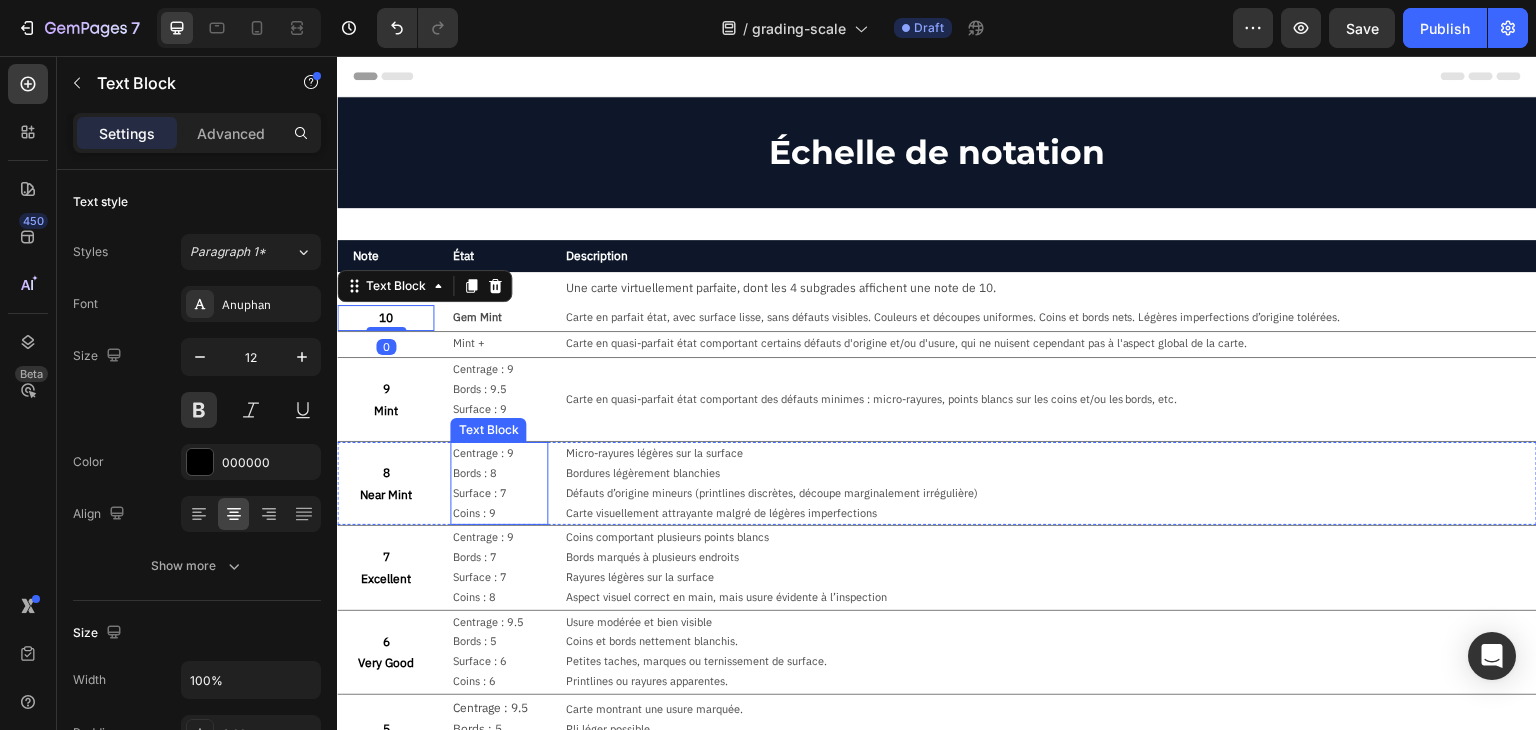 click on "Surface : 7" at bounding box center [498, 494] 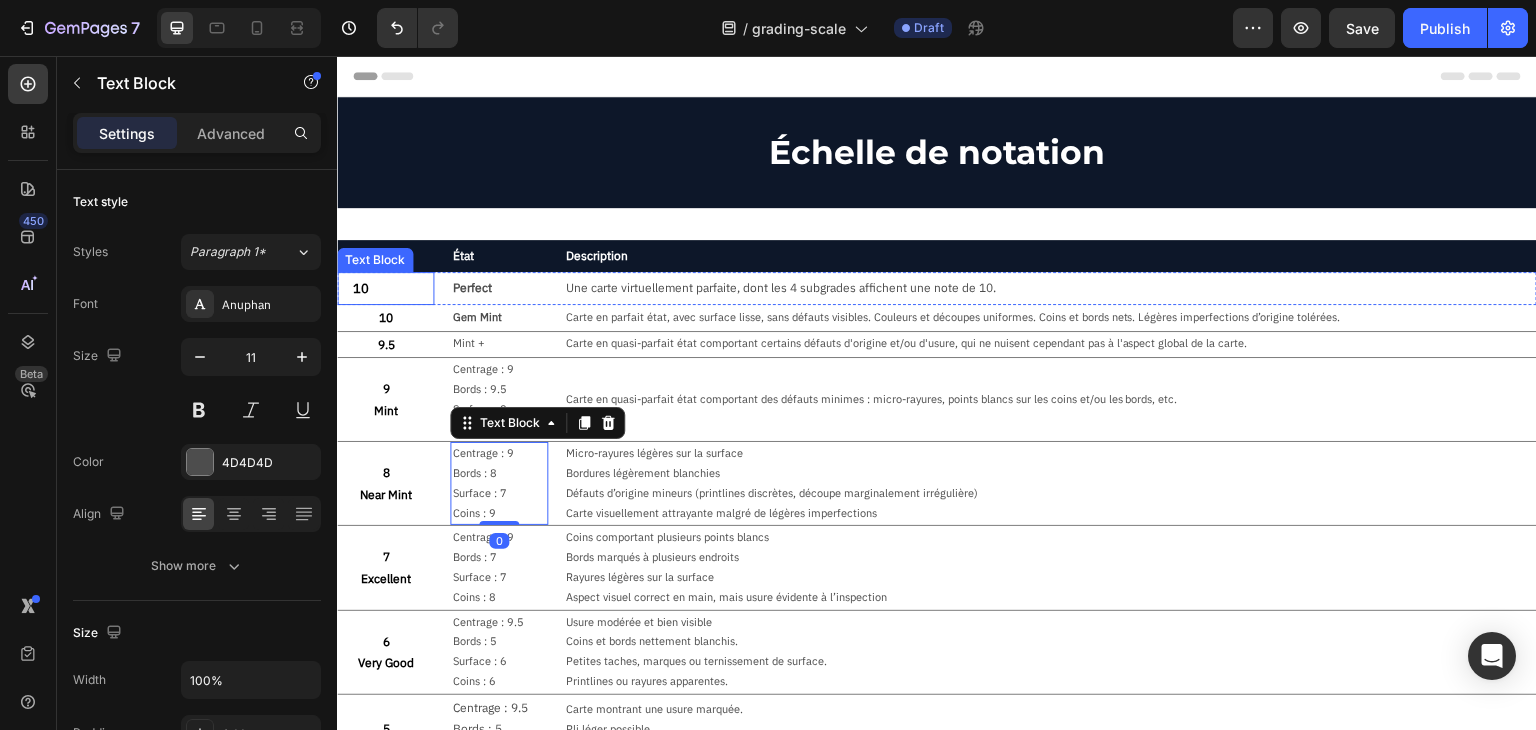 click on "10" at bounding box center [385, 288] 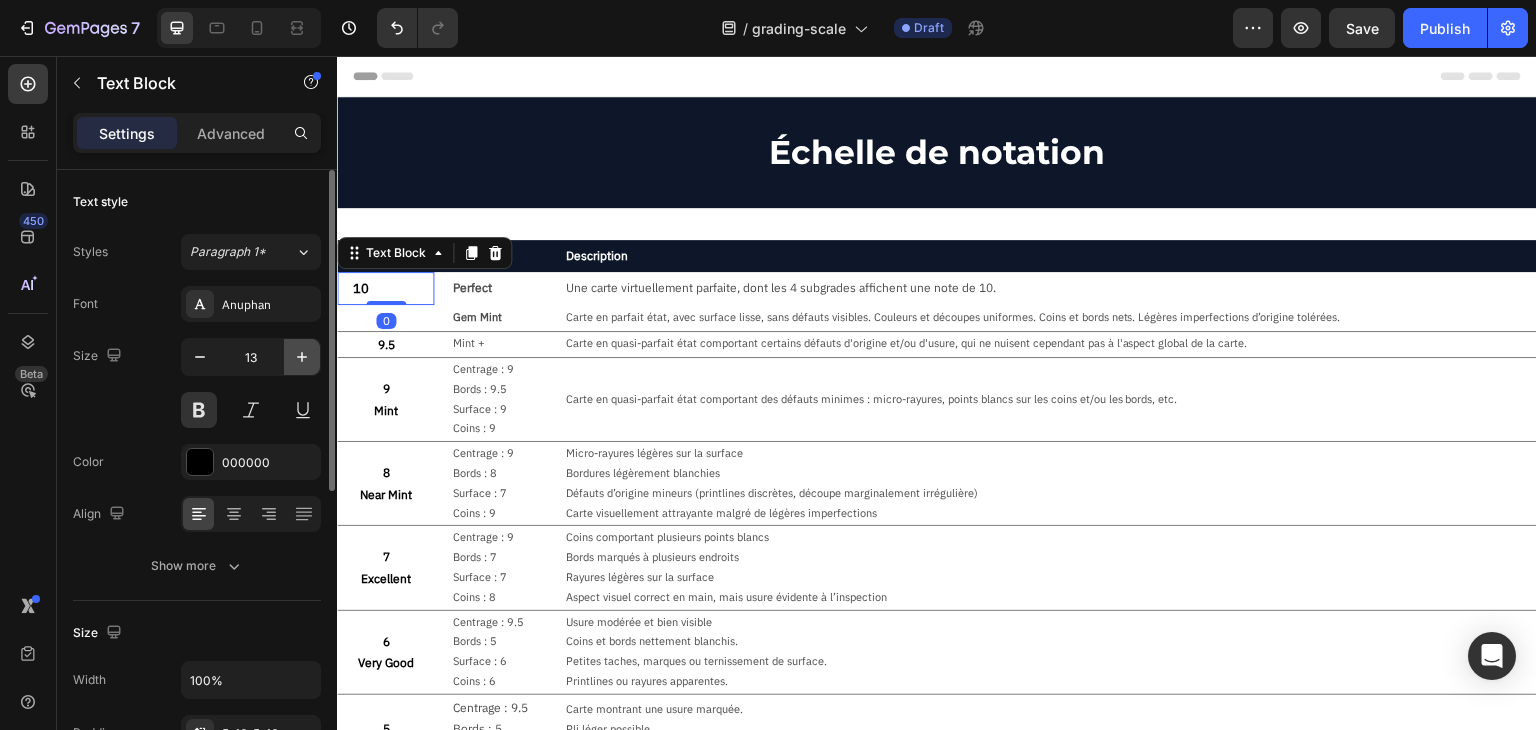 click 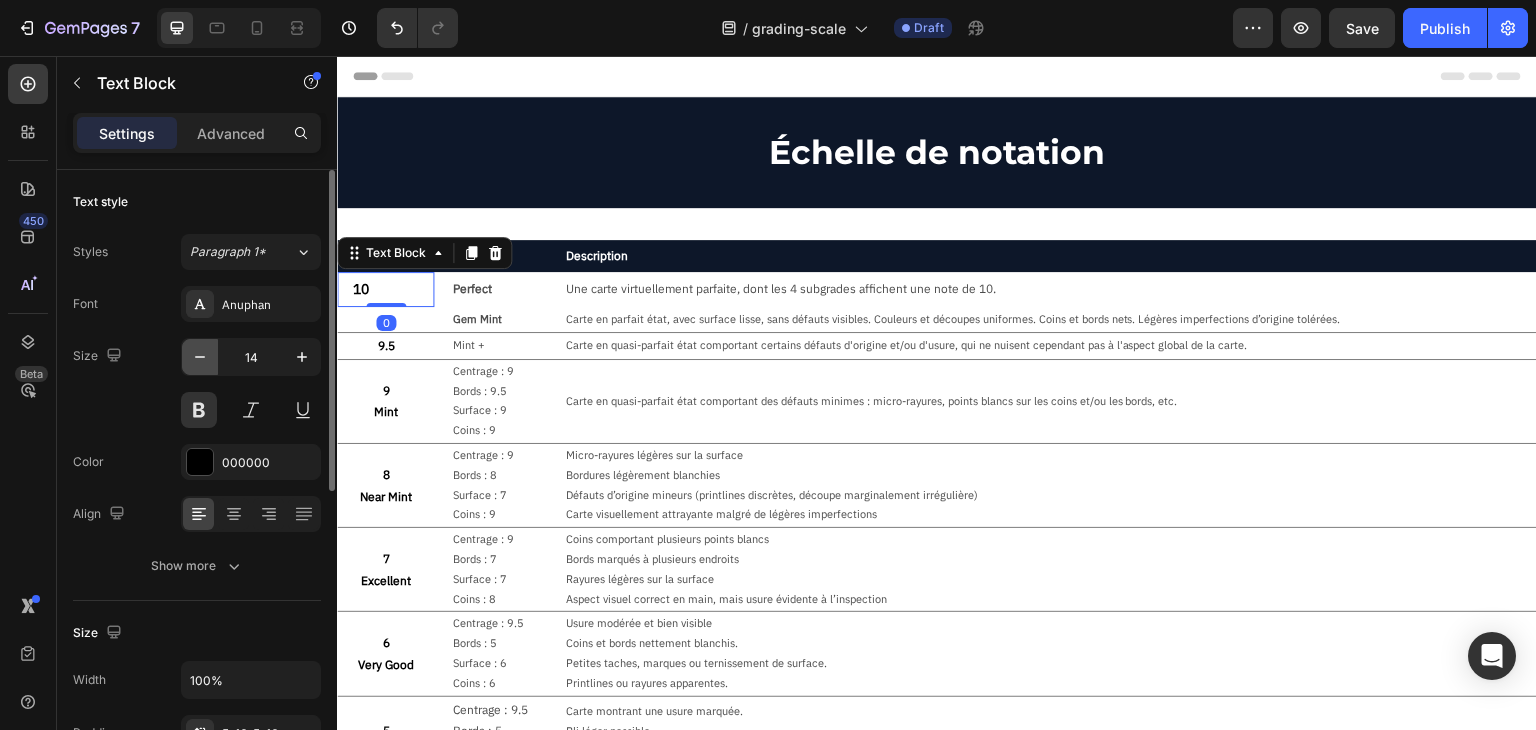 click 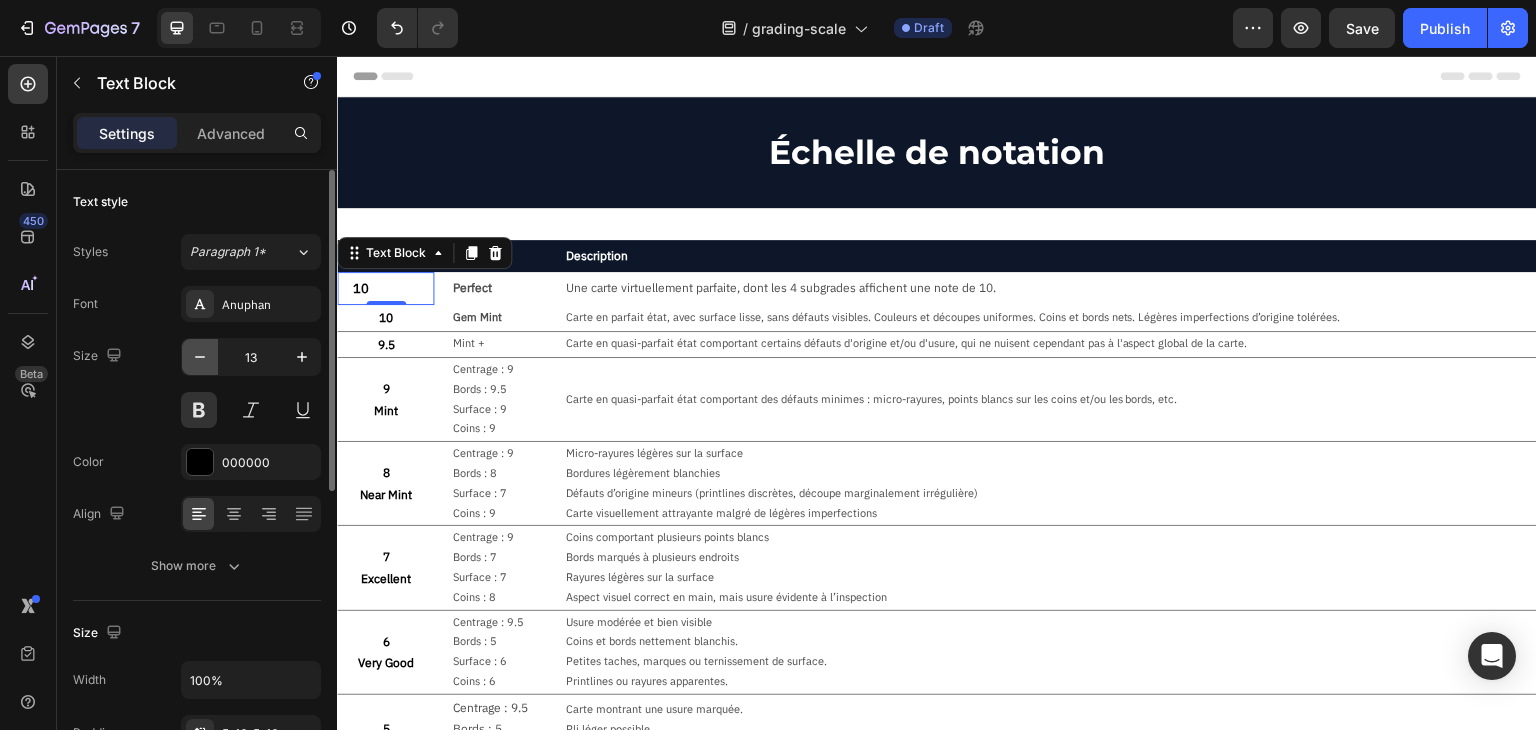 click 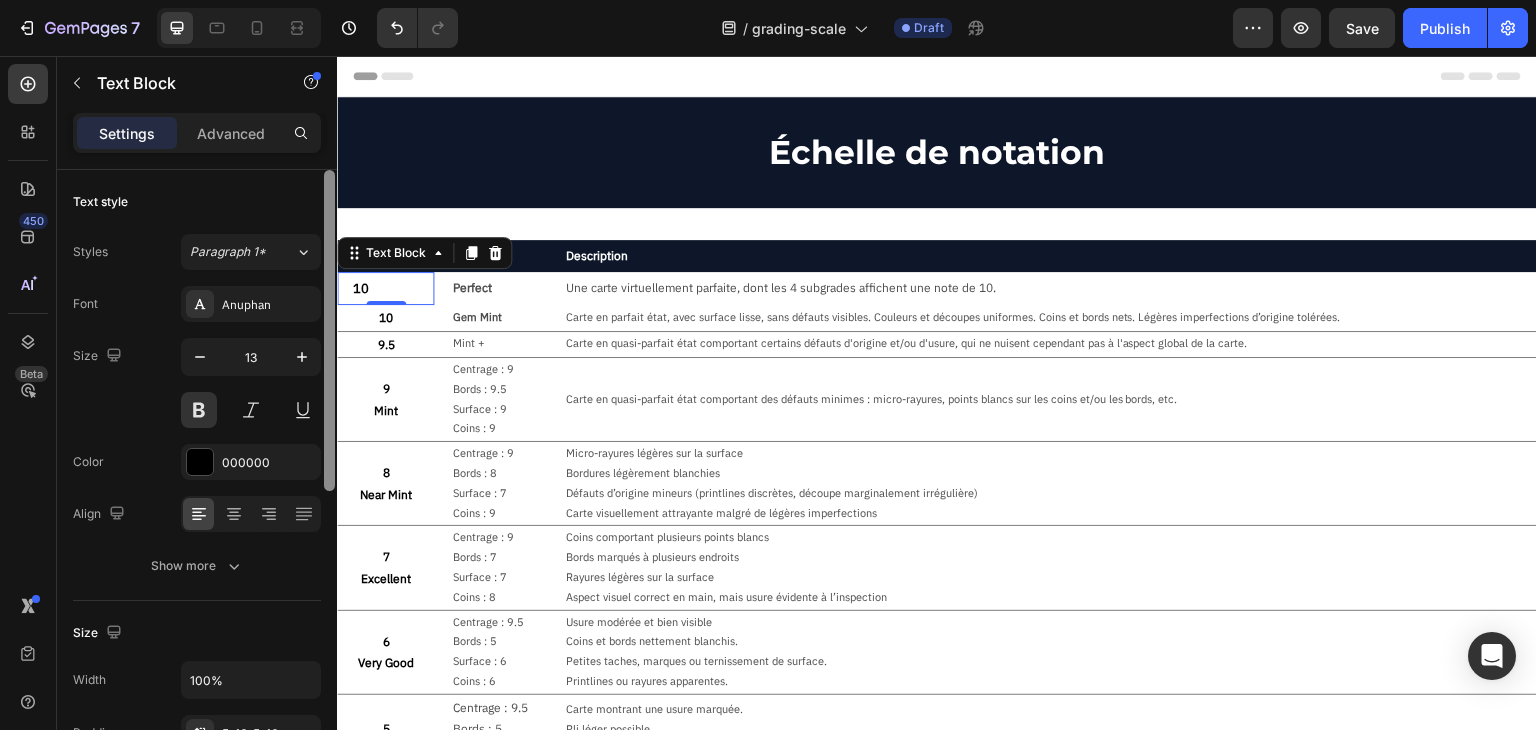 type on "12" 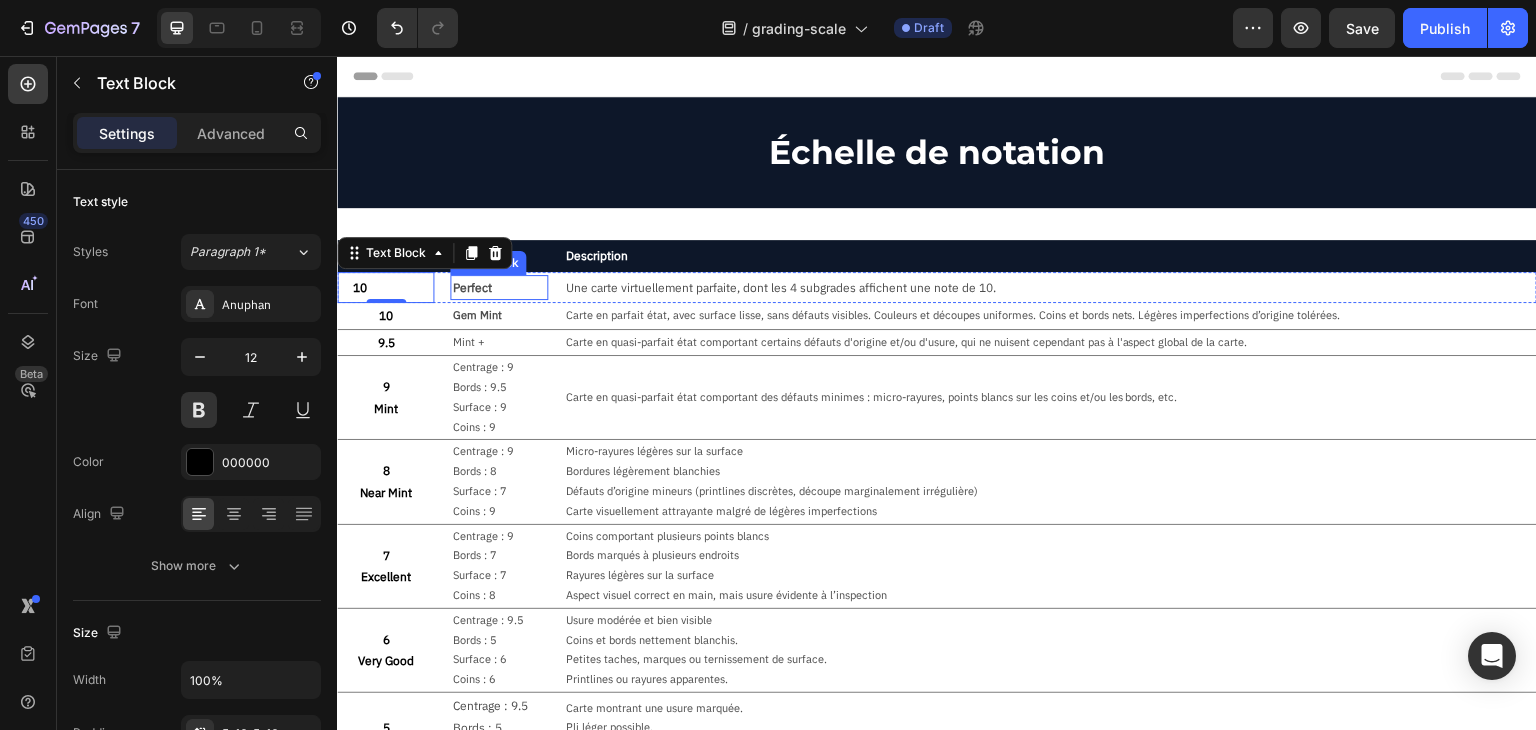 click on "Perfect" at bounding box center (498, 288) 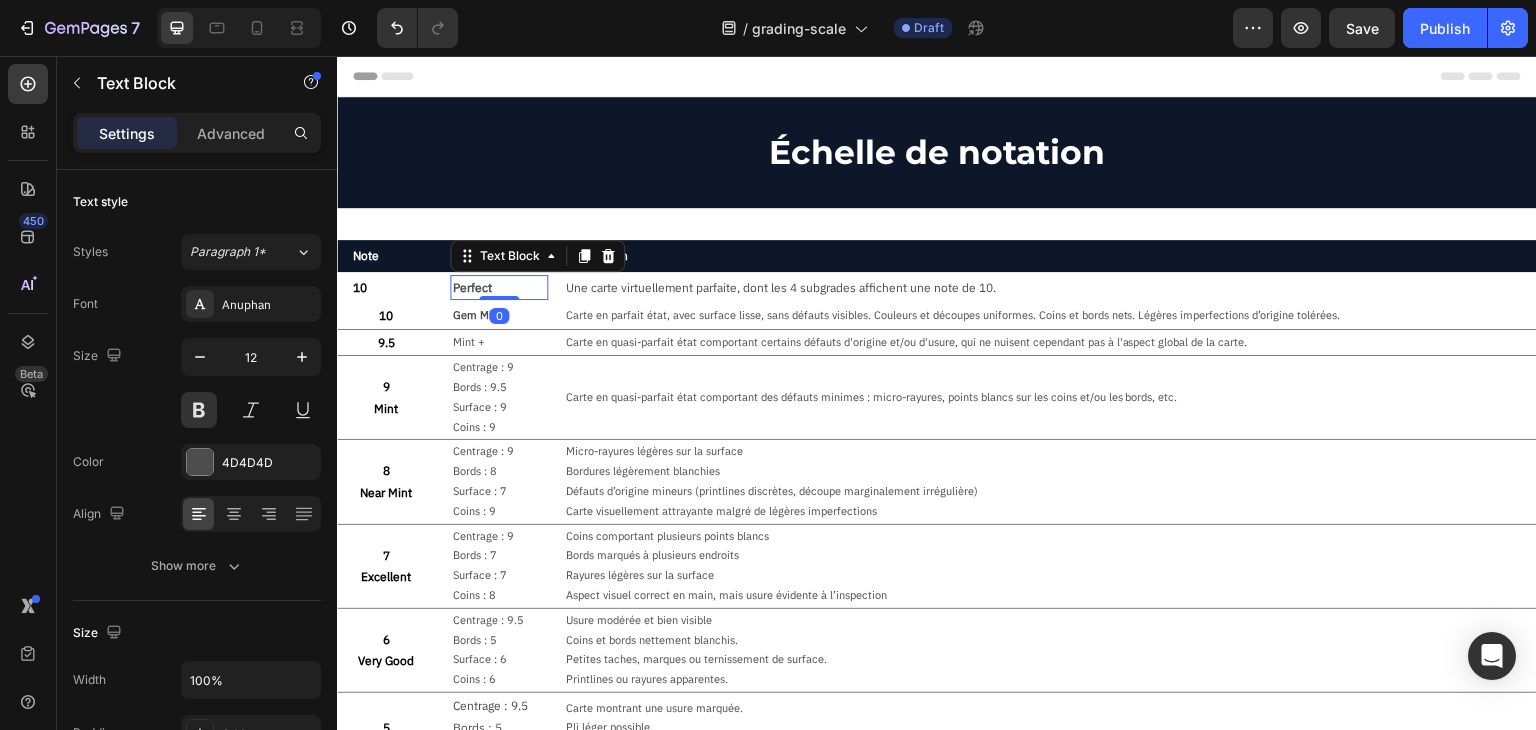 click on "Carte en quasi-parfait état comportant des défauts minimes : micro-rayures, points blancs sur les coins et/ou les bords, etc. Text Block" at bounding box center (1050, 397) 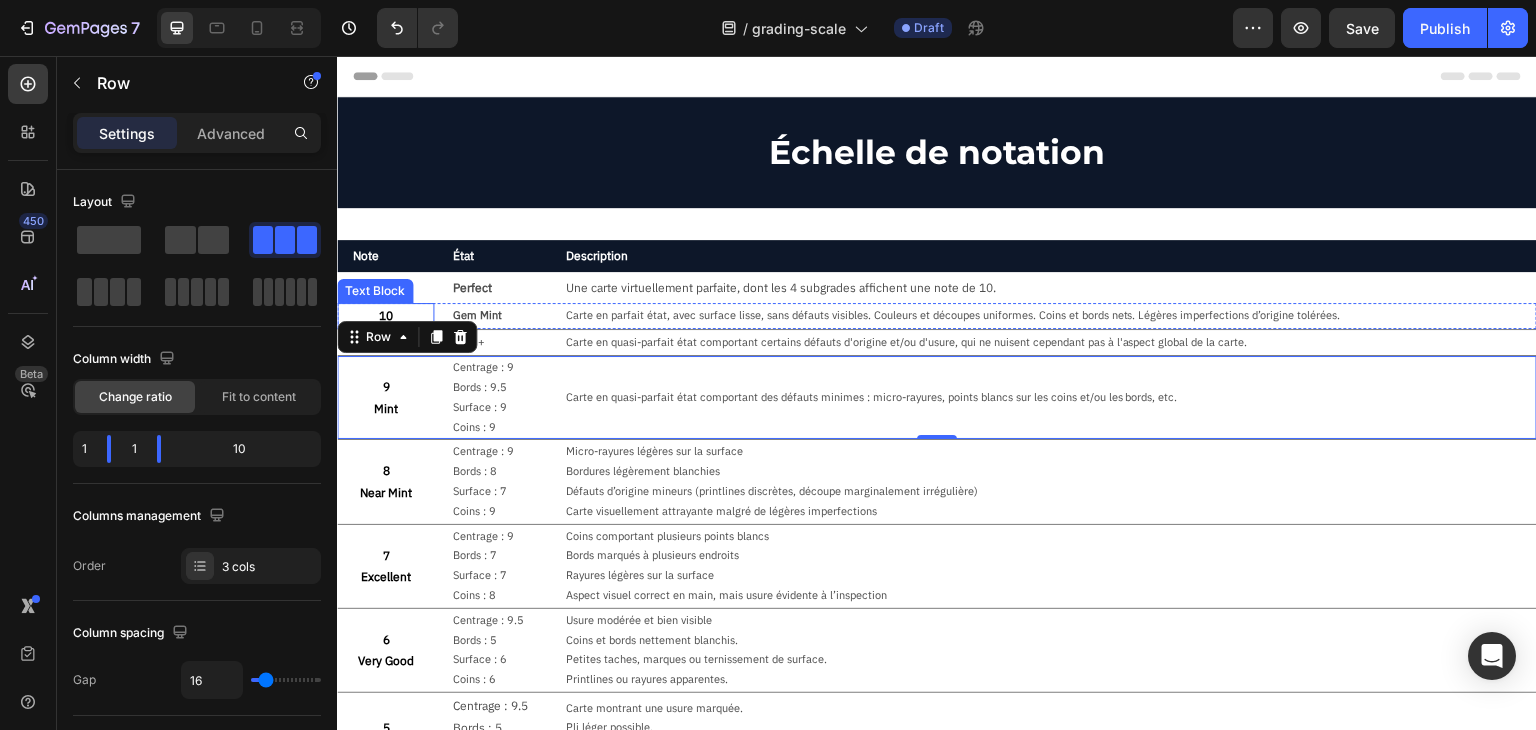 click on "10" at bounding box center [385, 316] 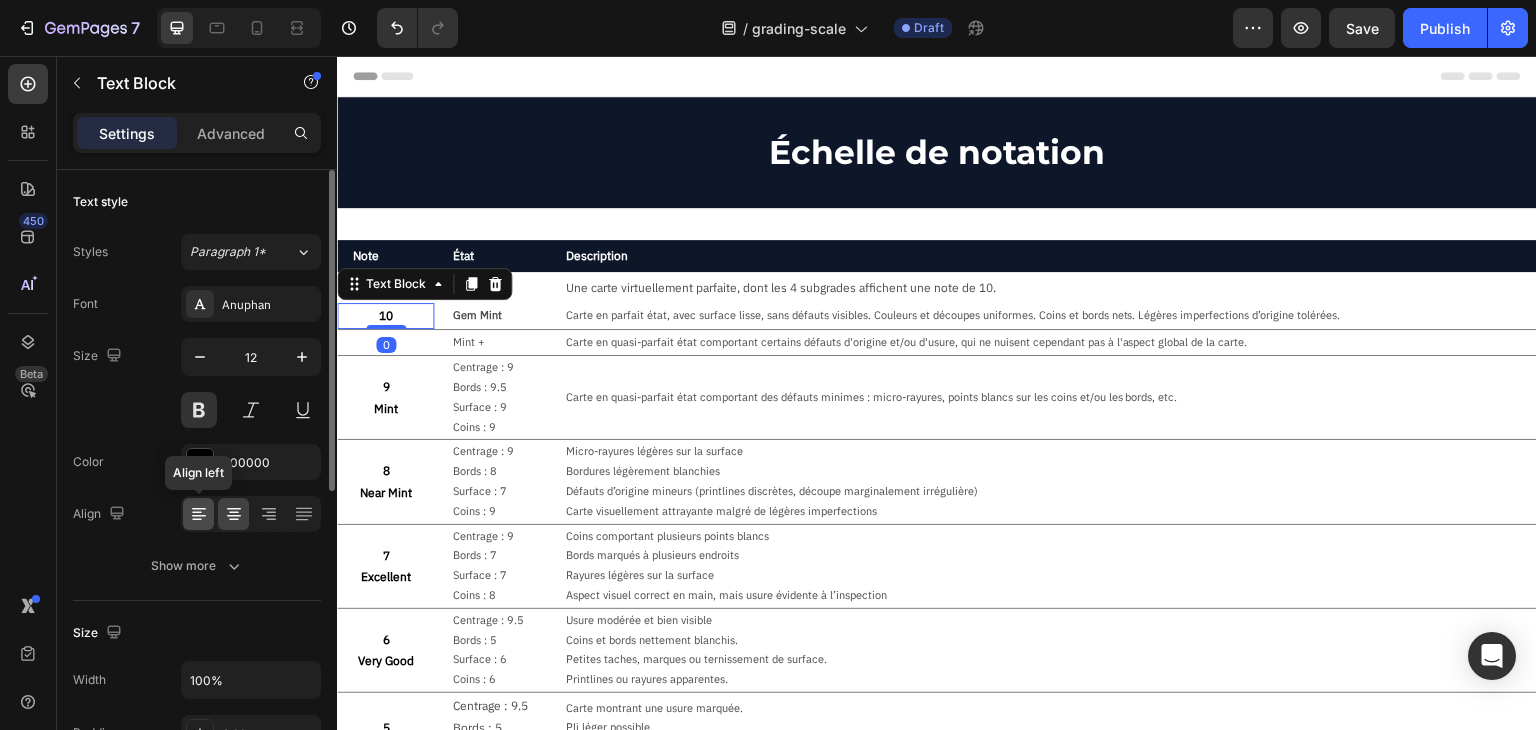 click 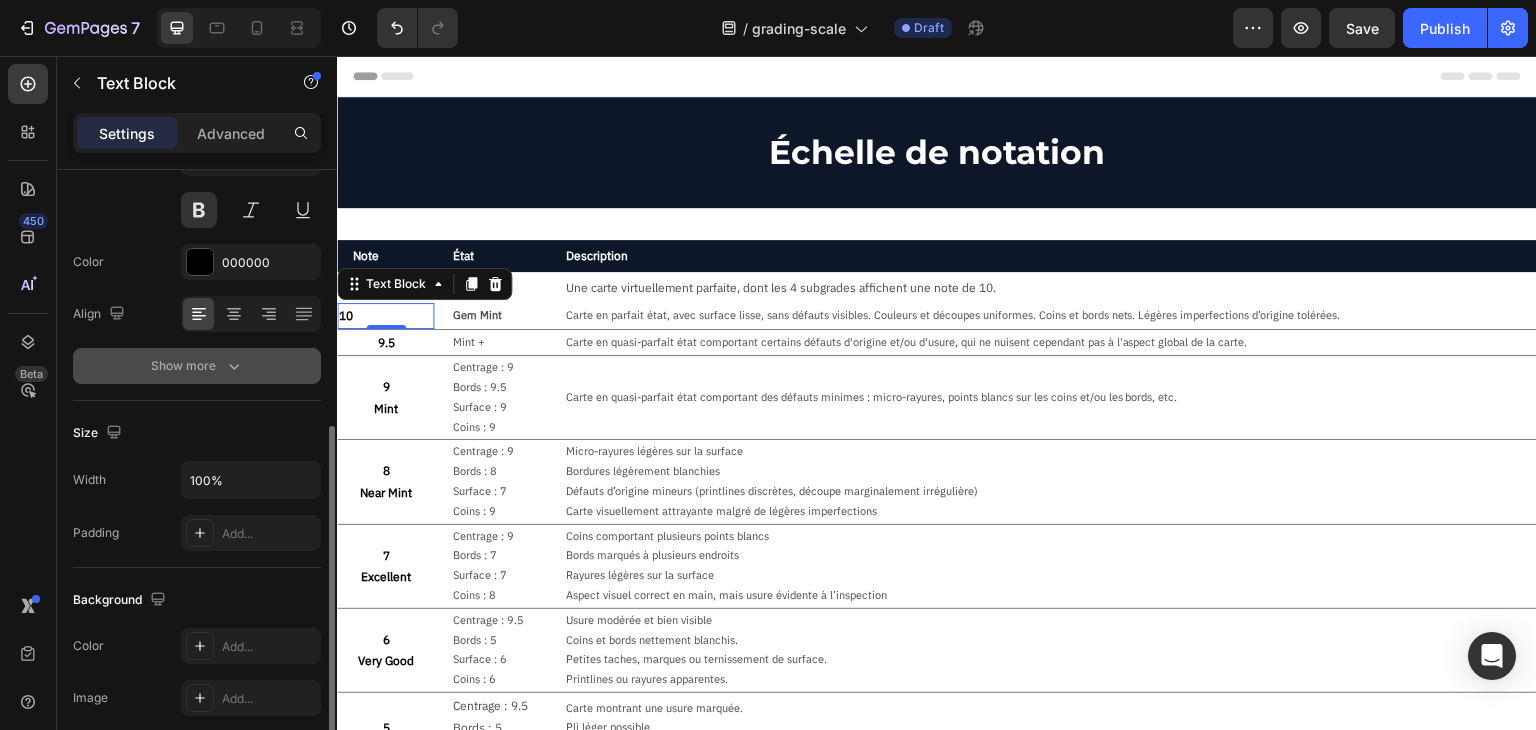 scroll, scrollTop: 300, scrollLeft: 0, axis: vertical 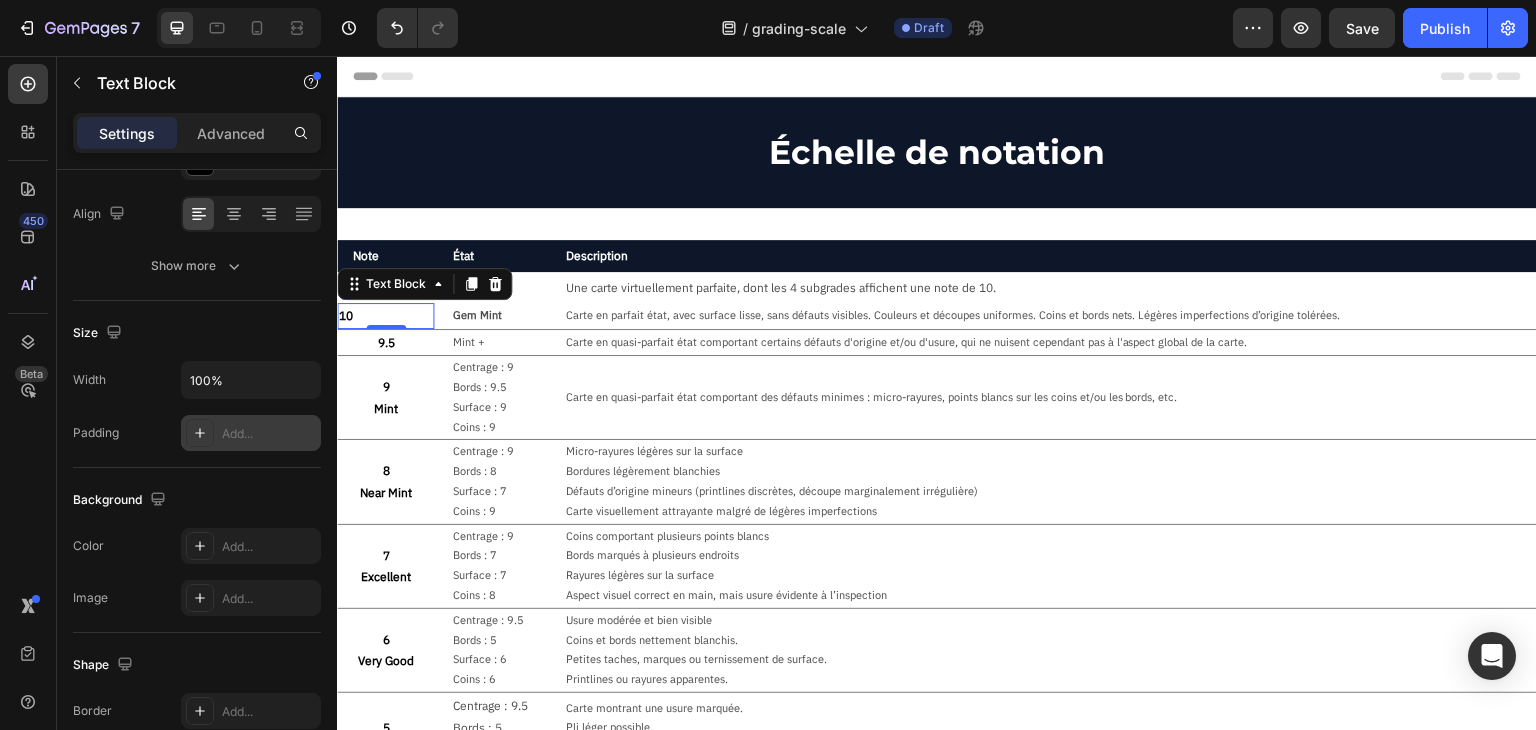 click on "Add..." at bounding box center [251, 433] 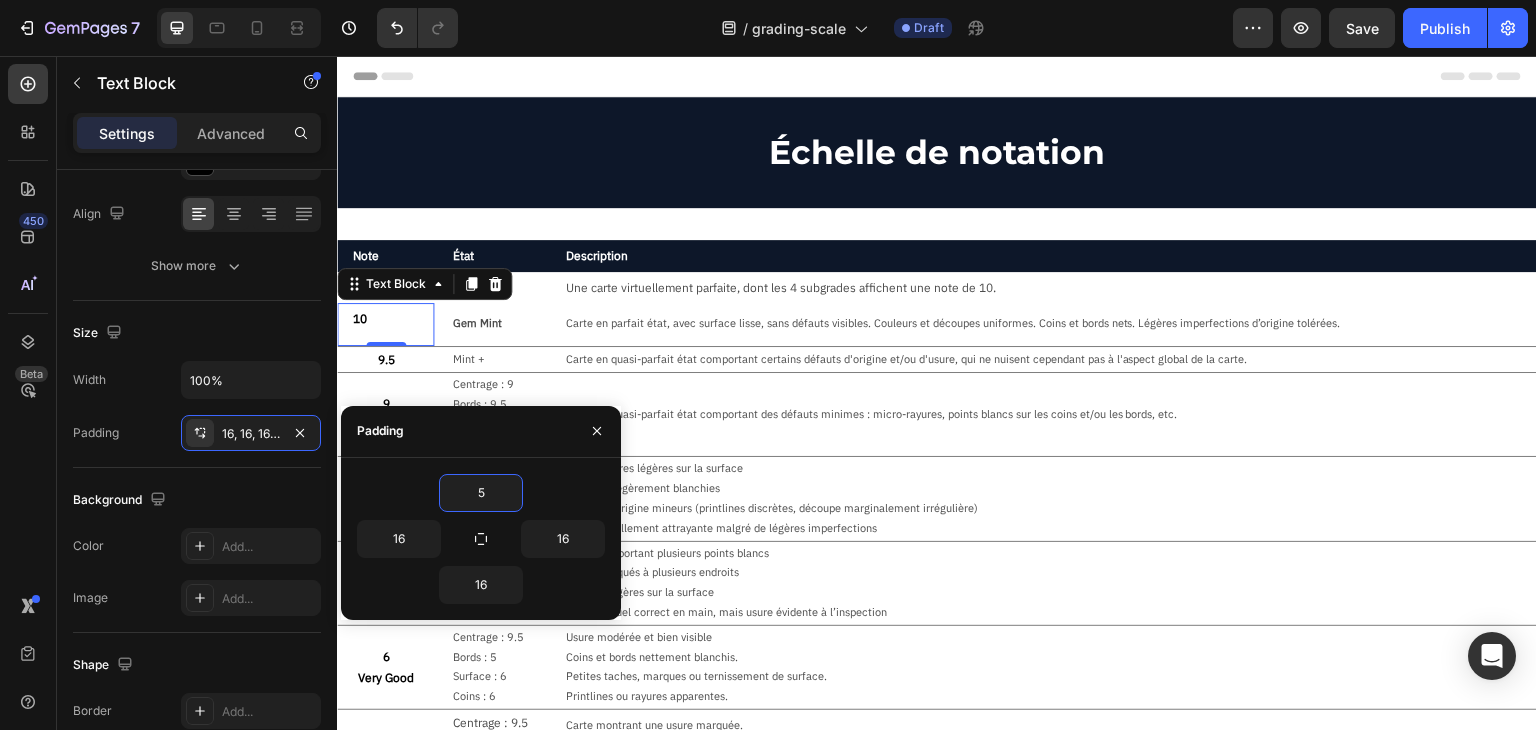 type on "5" 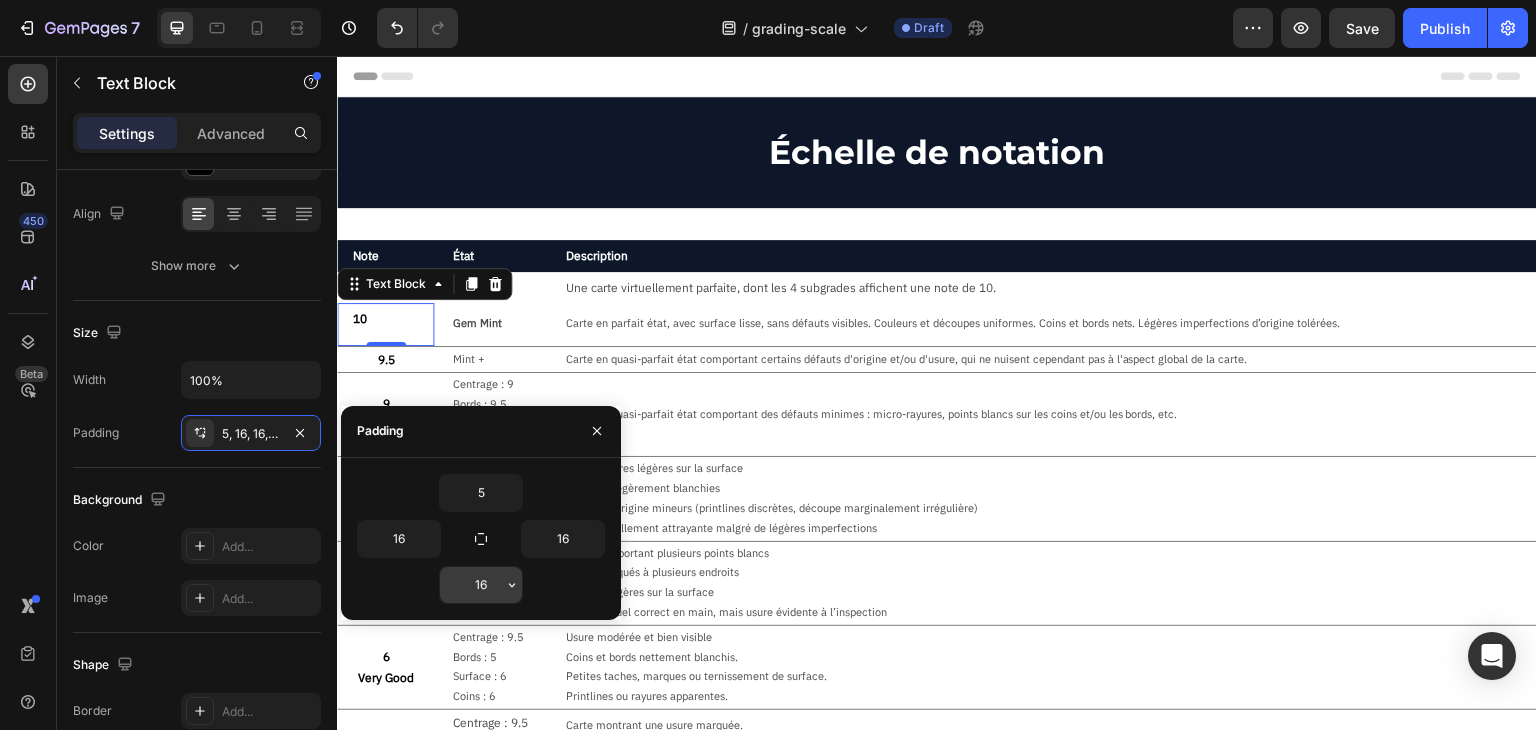click on "16" at bounding box center [481, 585] 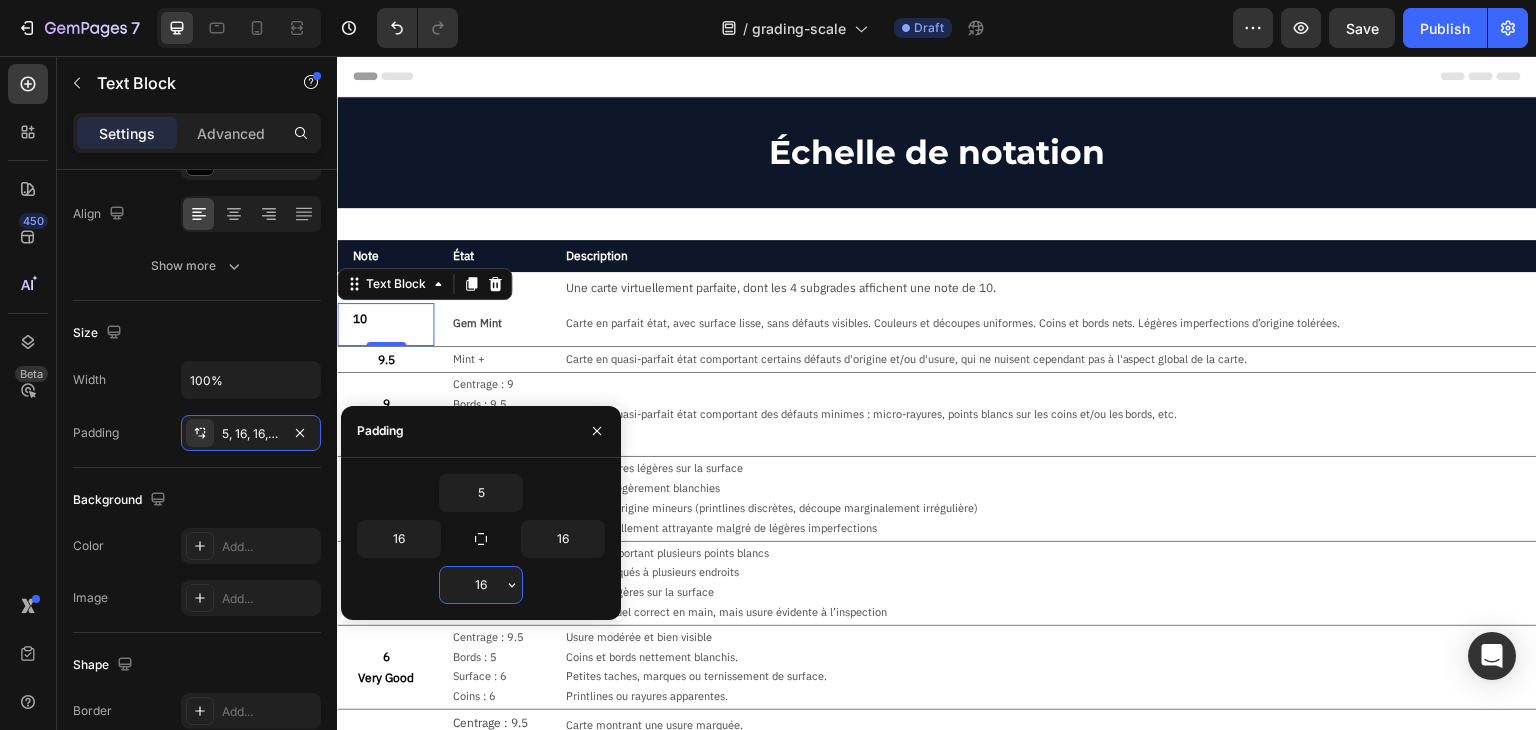 type on "5" 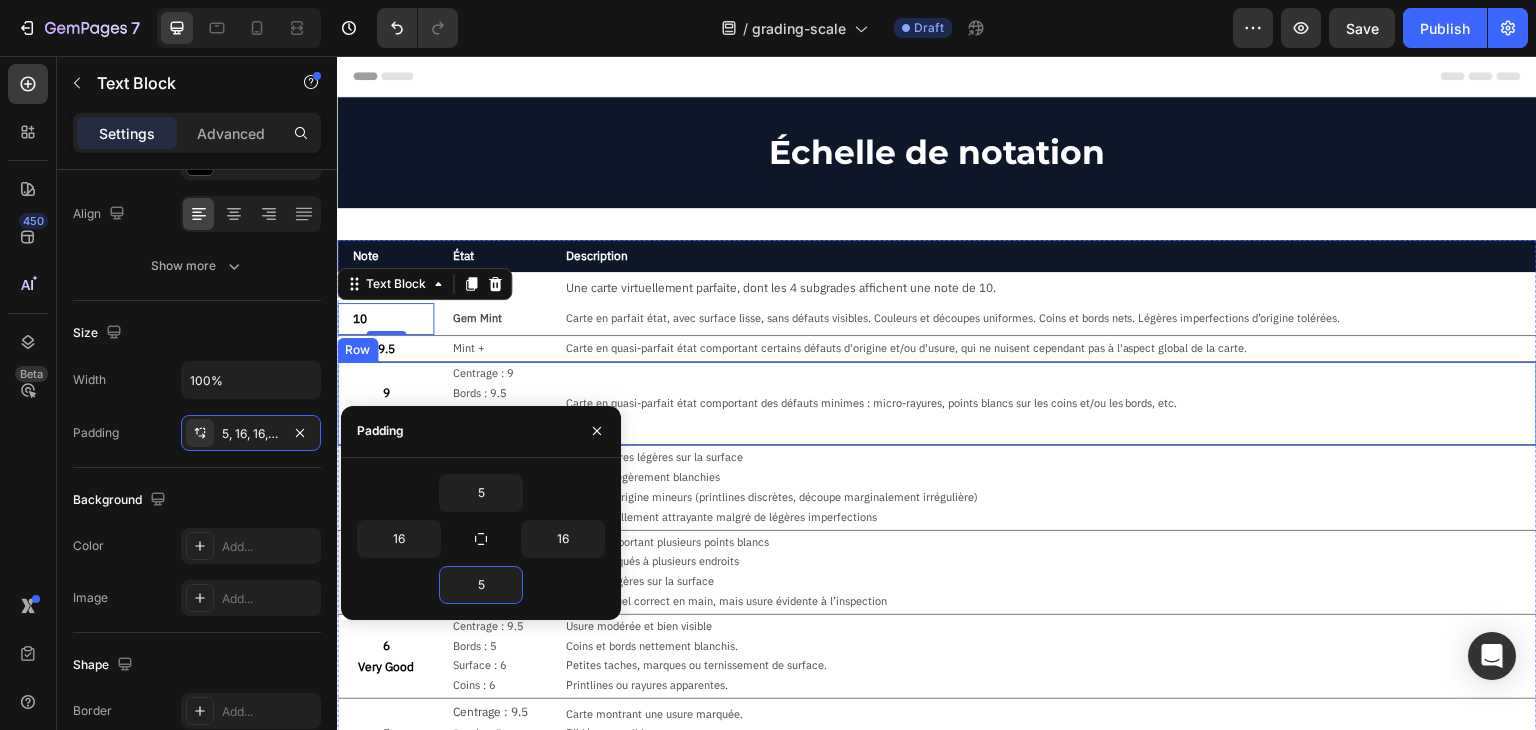 click on "Carte en quasi-parfait état comportant des défauts minimes : micro-rayures, points blancs sur les coins et/ou les bords, etc. Text Block" at bounding box center [1050, 403] 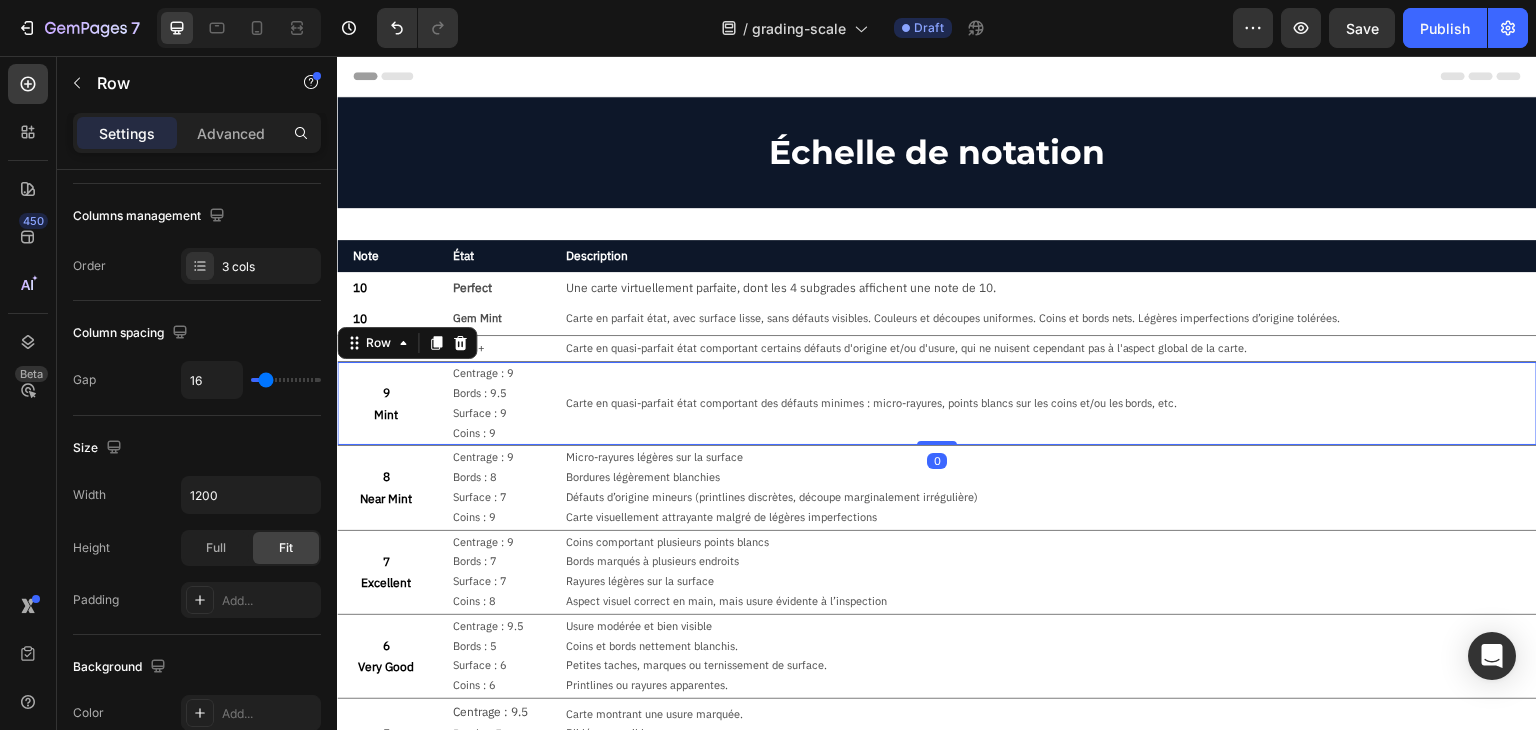 scroll, scrollTop: 0, scrollLeft: 0, axis: both 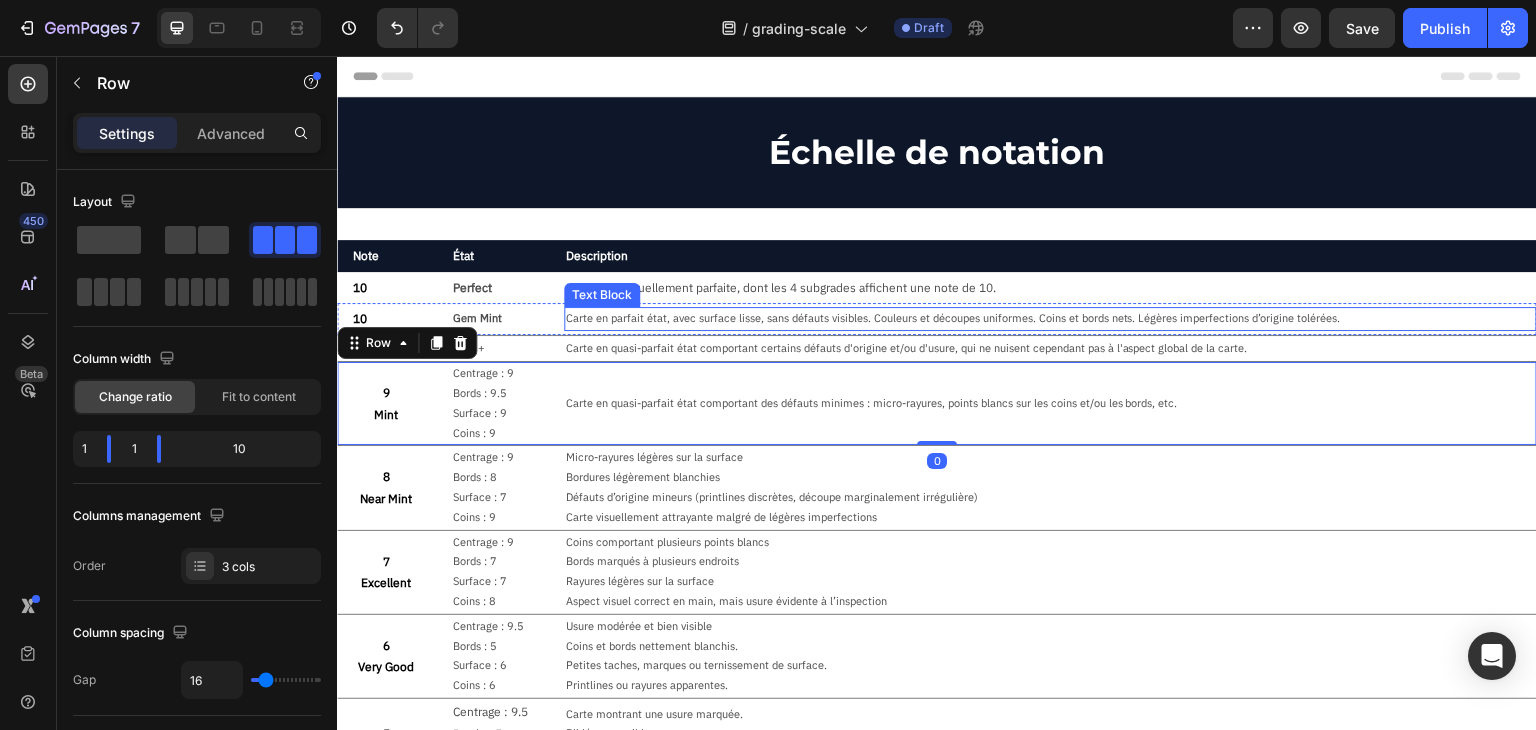 click on "Carte en parfait état, avec surface lisse, sans défauts visibles. Couleurs et découpes uniformes. Coins et bords nets. Légères imperfections d’origine tolérées." at bounding box center [1050, 319] 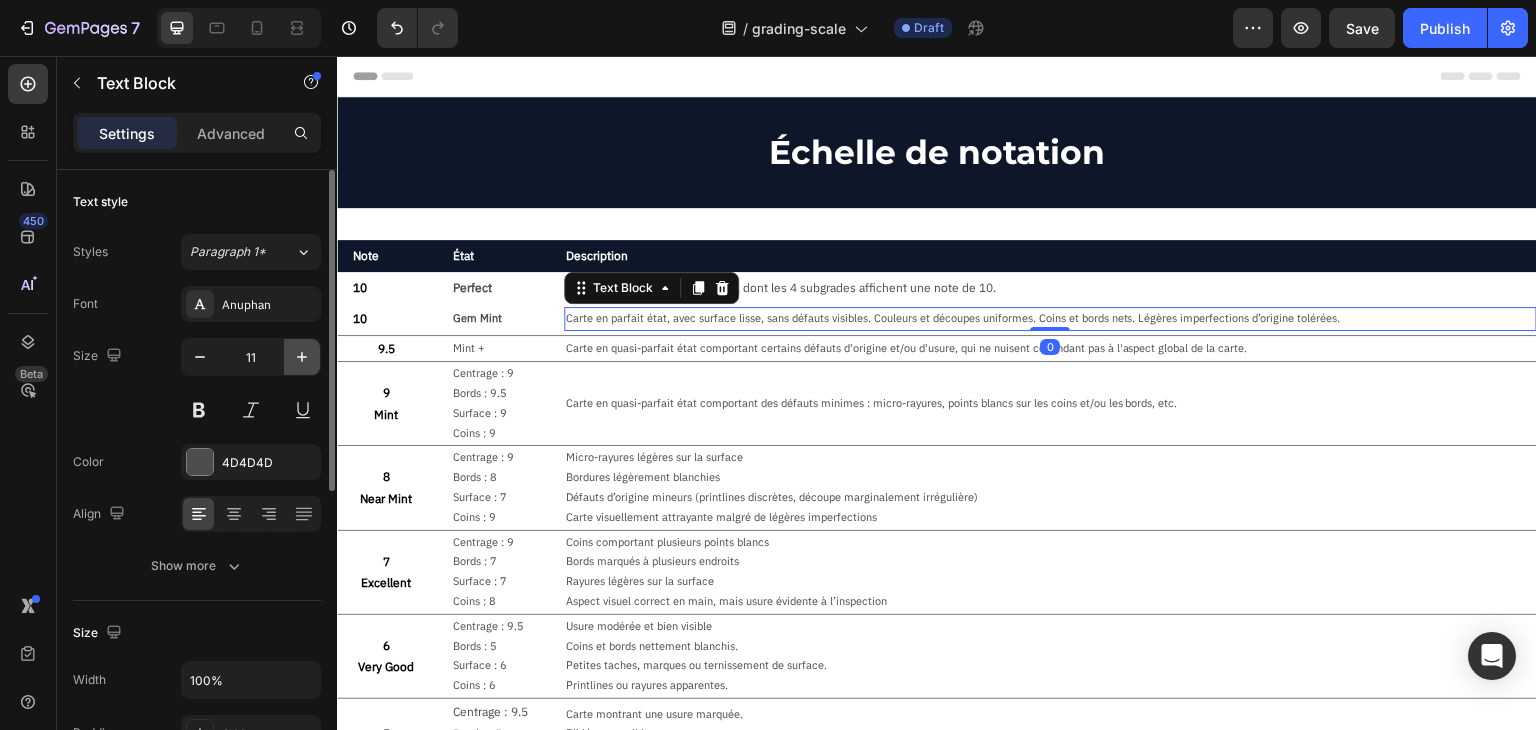 click 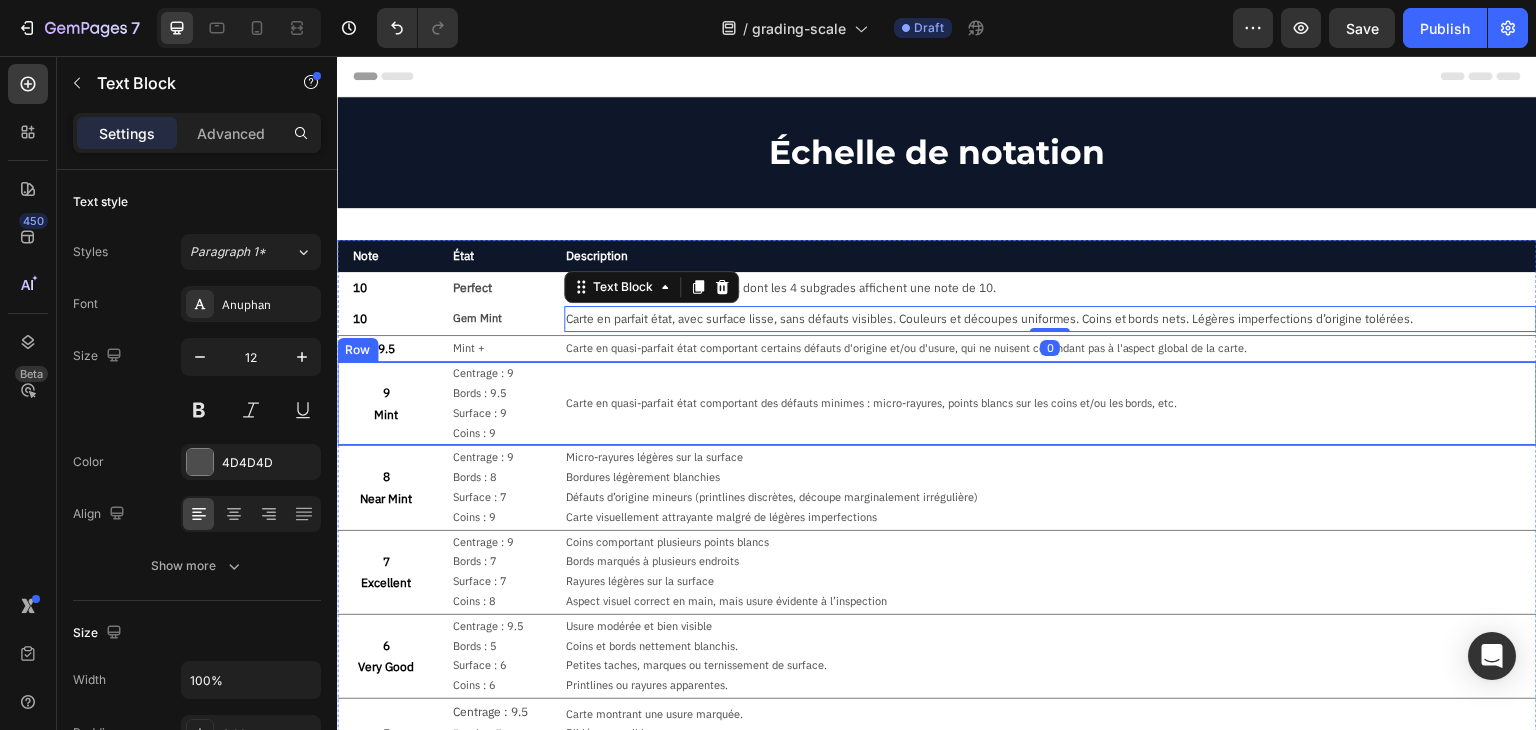 click on "Micro-rayures légères sur la surface" at bounding box center (1050, 458) 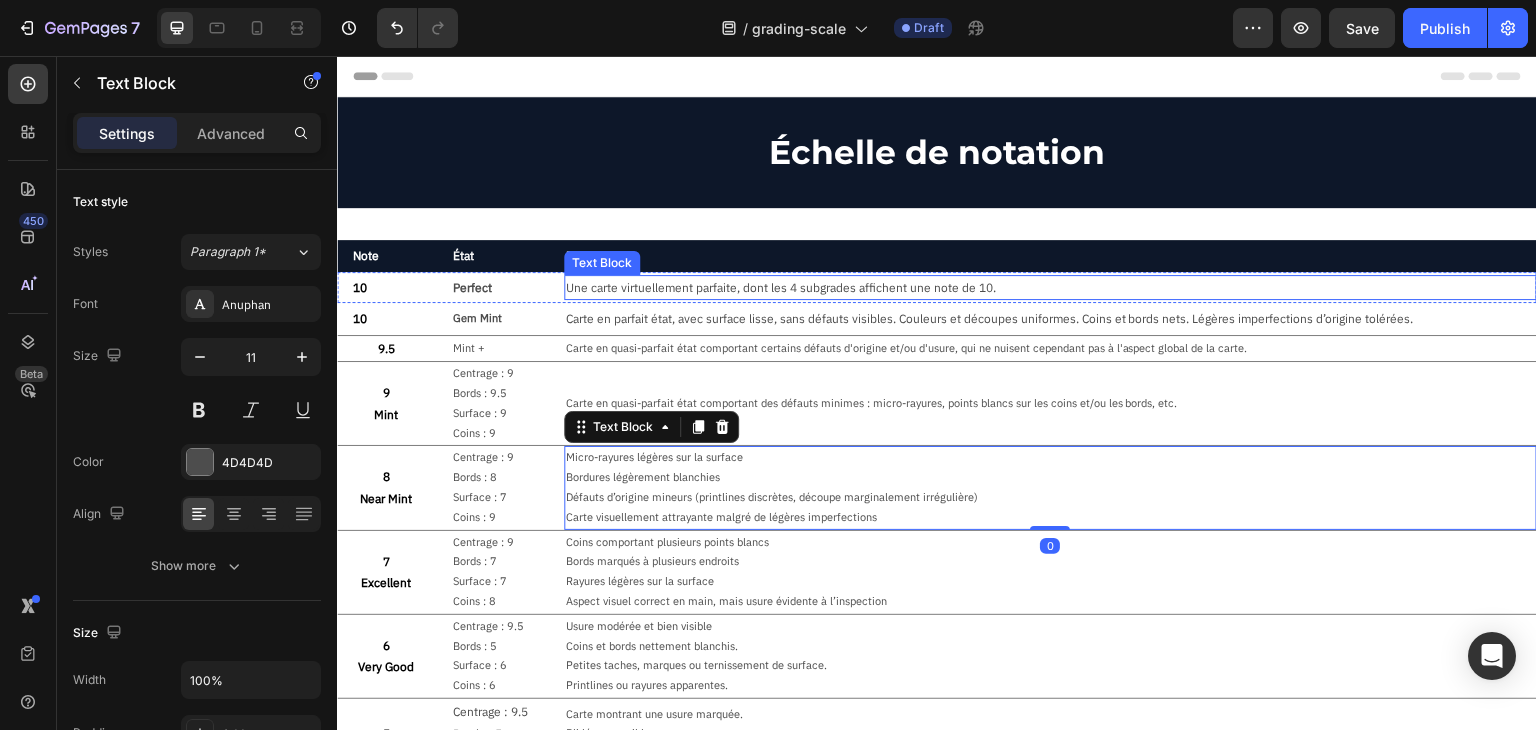 click on "Une carte virtuellement parfaite, dont les 4 subgrades affichent une note de 10." at bounding box center [1050, 288] 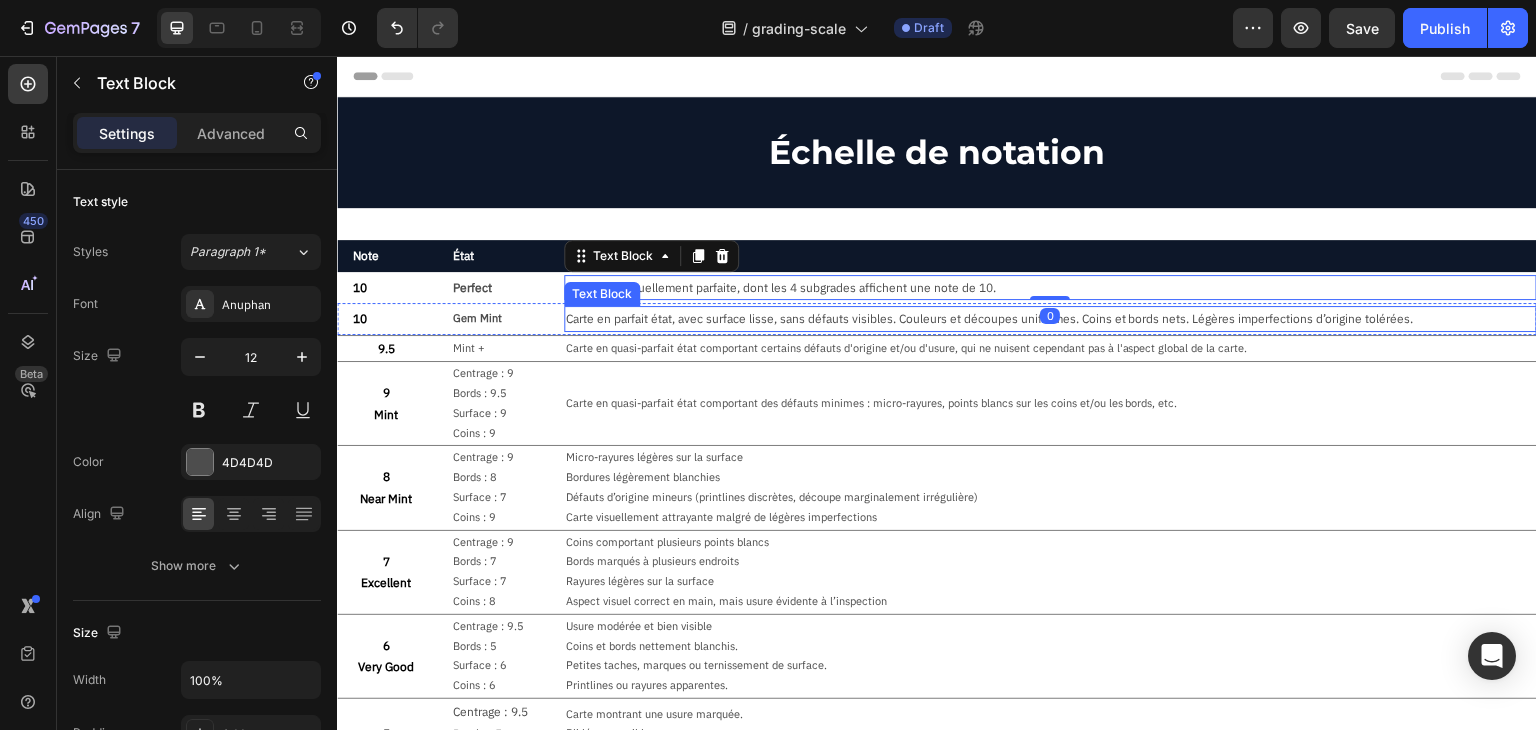 click on "Bordures légèrement blanchies" at bounding box center (1050, 478) 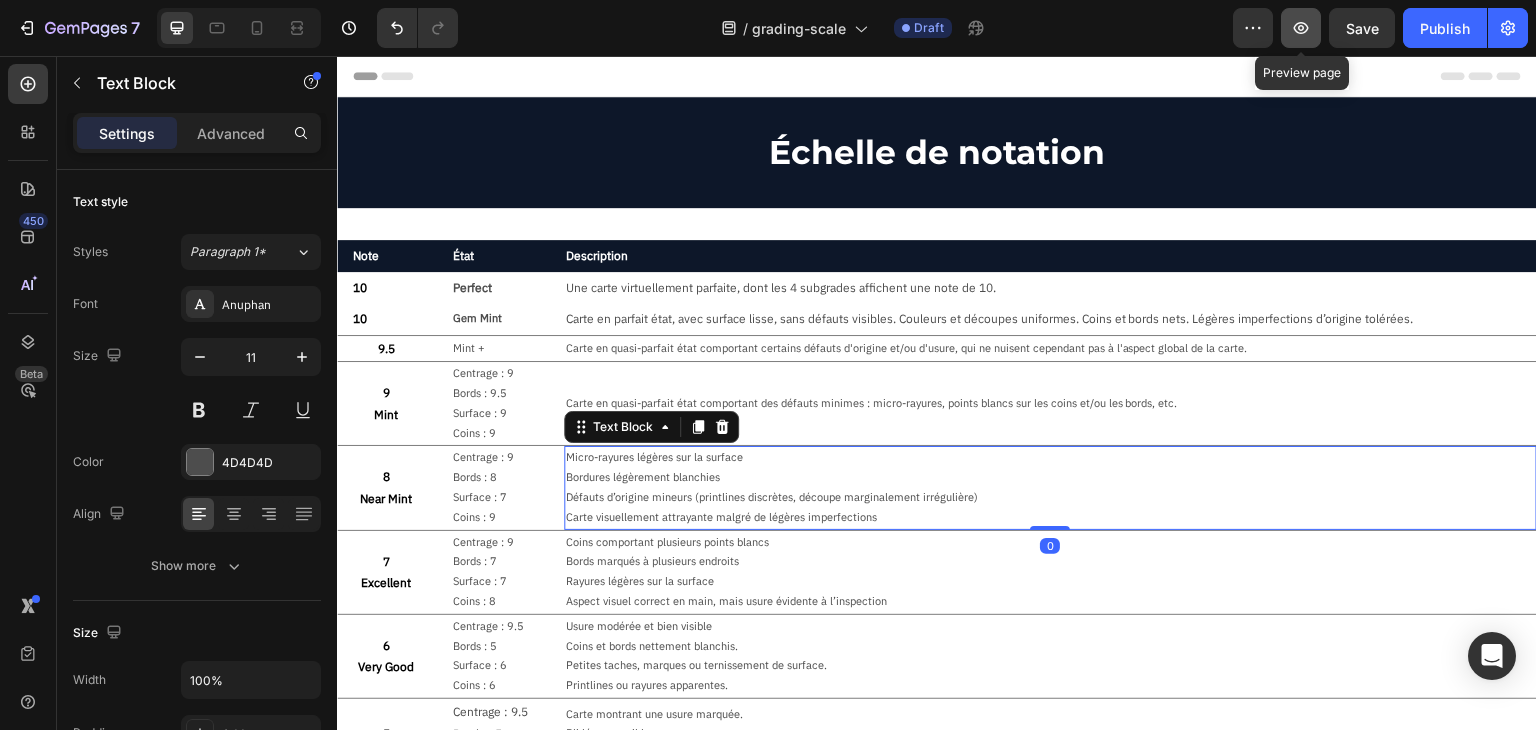 click 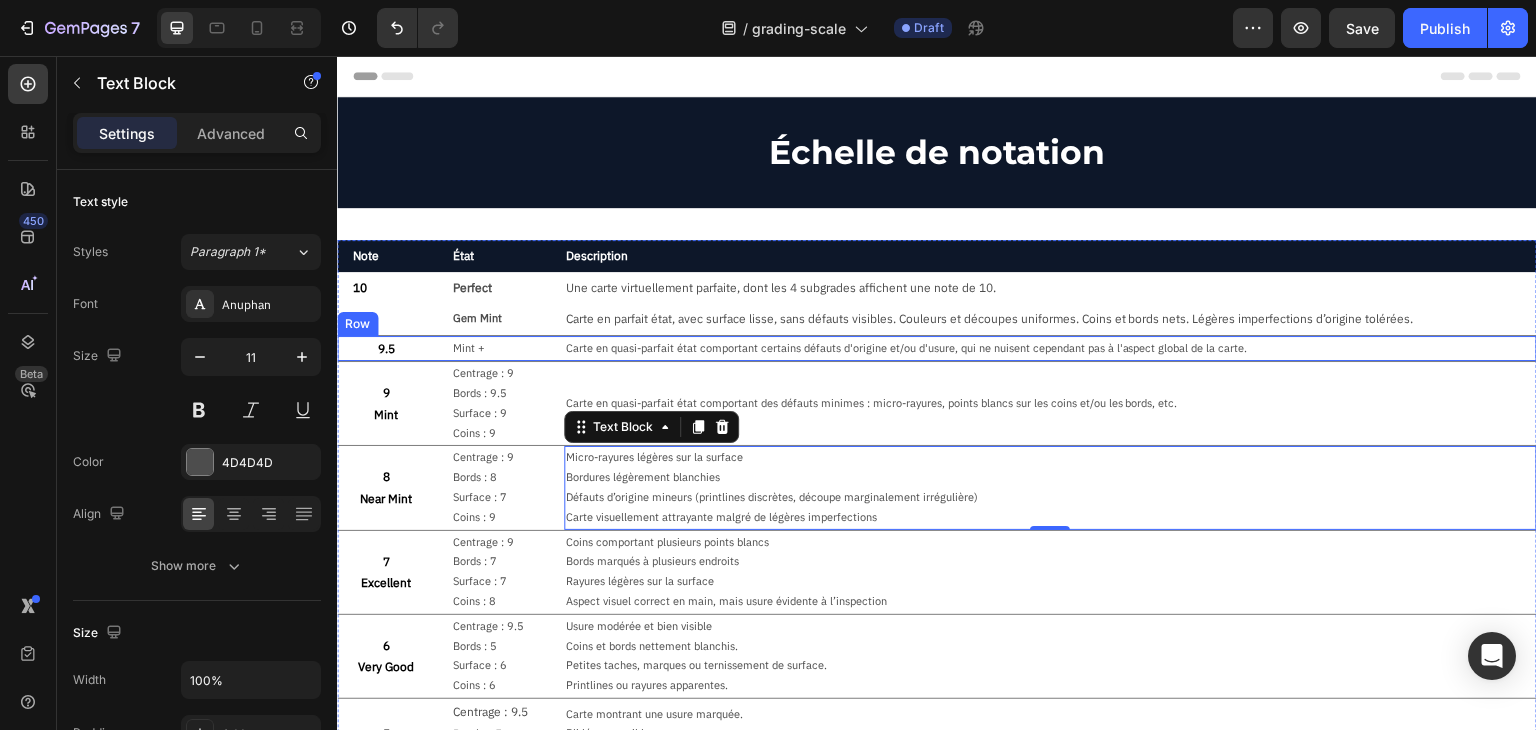 click on "9.5 Text Block Mint + Text Block Carte en quasi-parfait état comportant certains défauts d'origine et/ou d'usure, qui ne nuisent cependant pas à l'aspect global de la carte. Text Block Row" at bounding box center (937, 349) 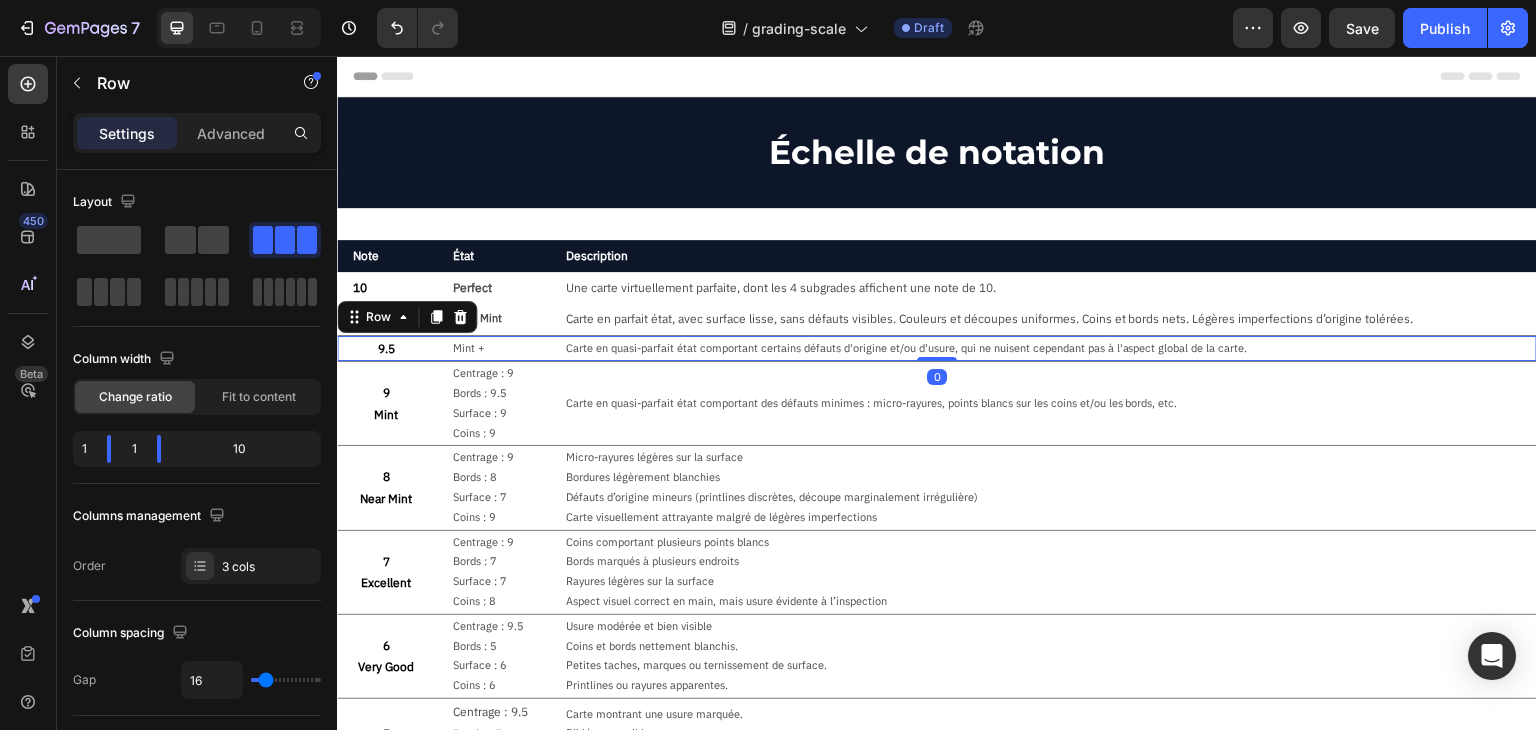 click on "9.5 Text Block Mint + Text Block Carte en quasi-parfait état comportant certains défauts d'origine et/ou d'usure, qui ne nuisent cependant pas à l'aspect global de la carte. Text Block Row   0" at bounding box center [937, 349] 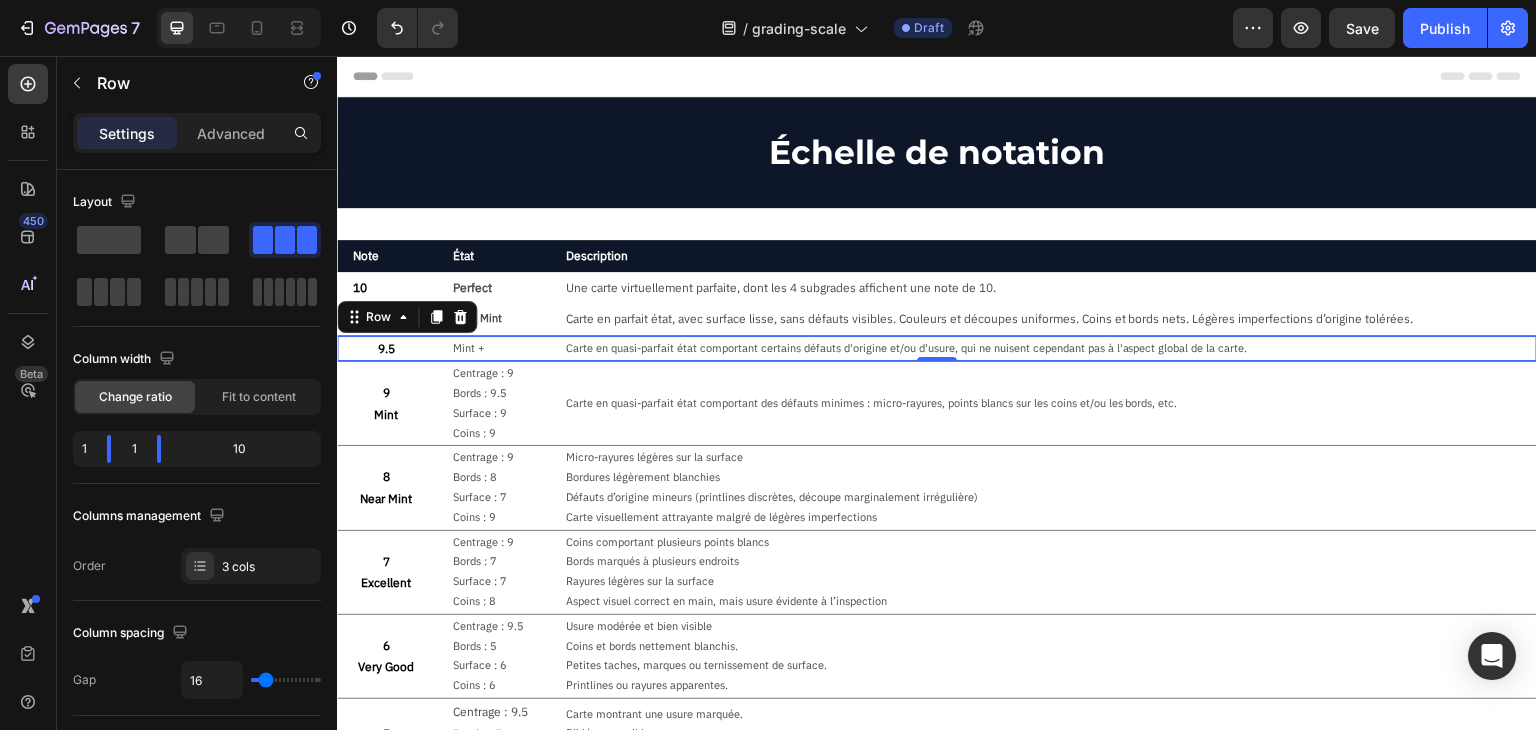 click on "9.5 Text Block Mint + Text Block Carte en quasi-parfait état comportant certains défauts d'origine et/ou d'usure, qui ne nuisent cependant pas à l'aspect global de la carte. Text Block Row   0" at bounding box center (937, 349) 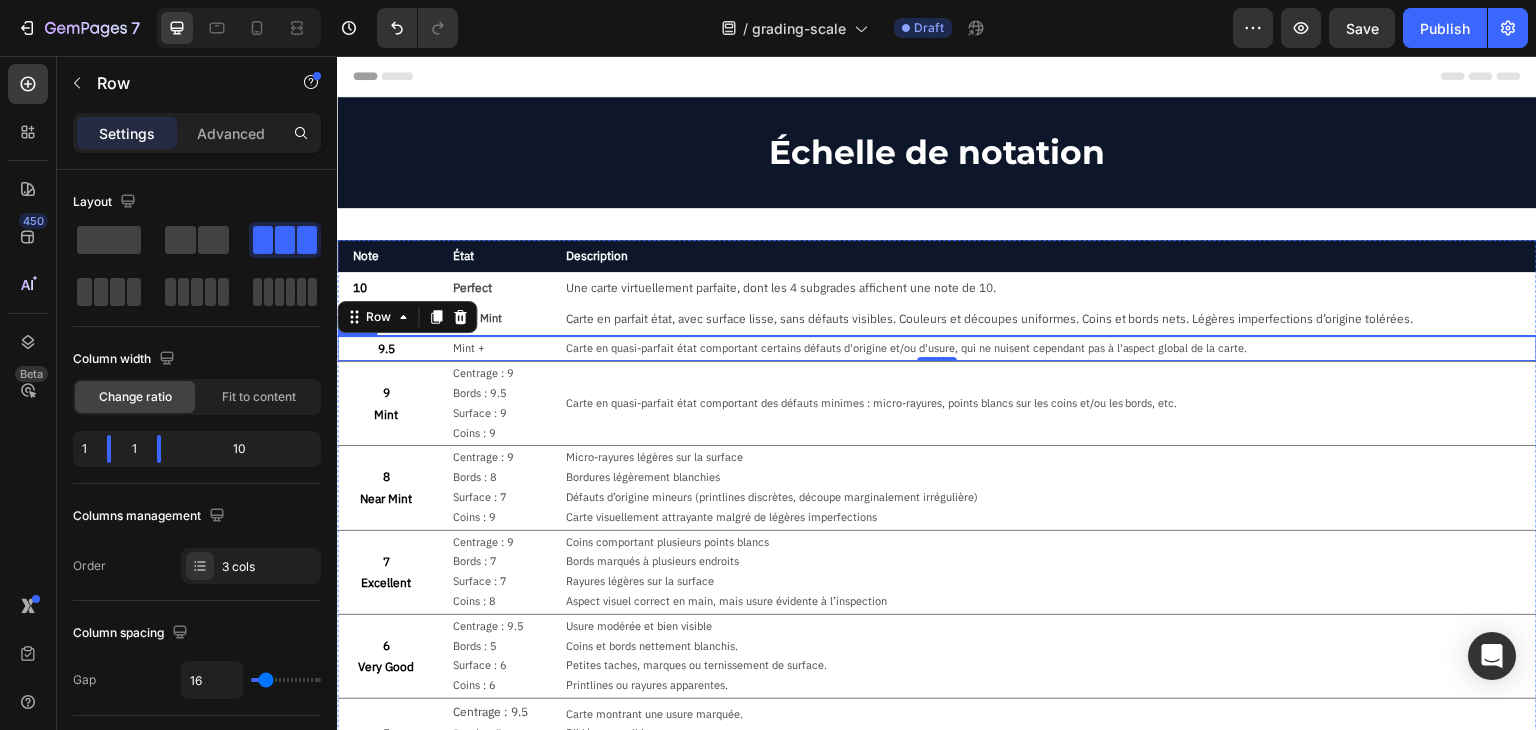 click at bounding box center (937, 335) 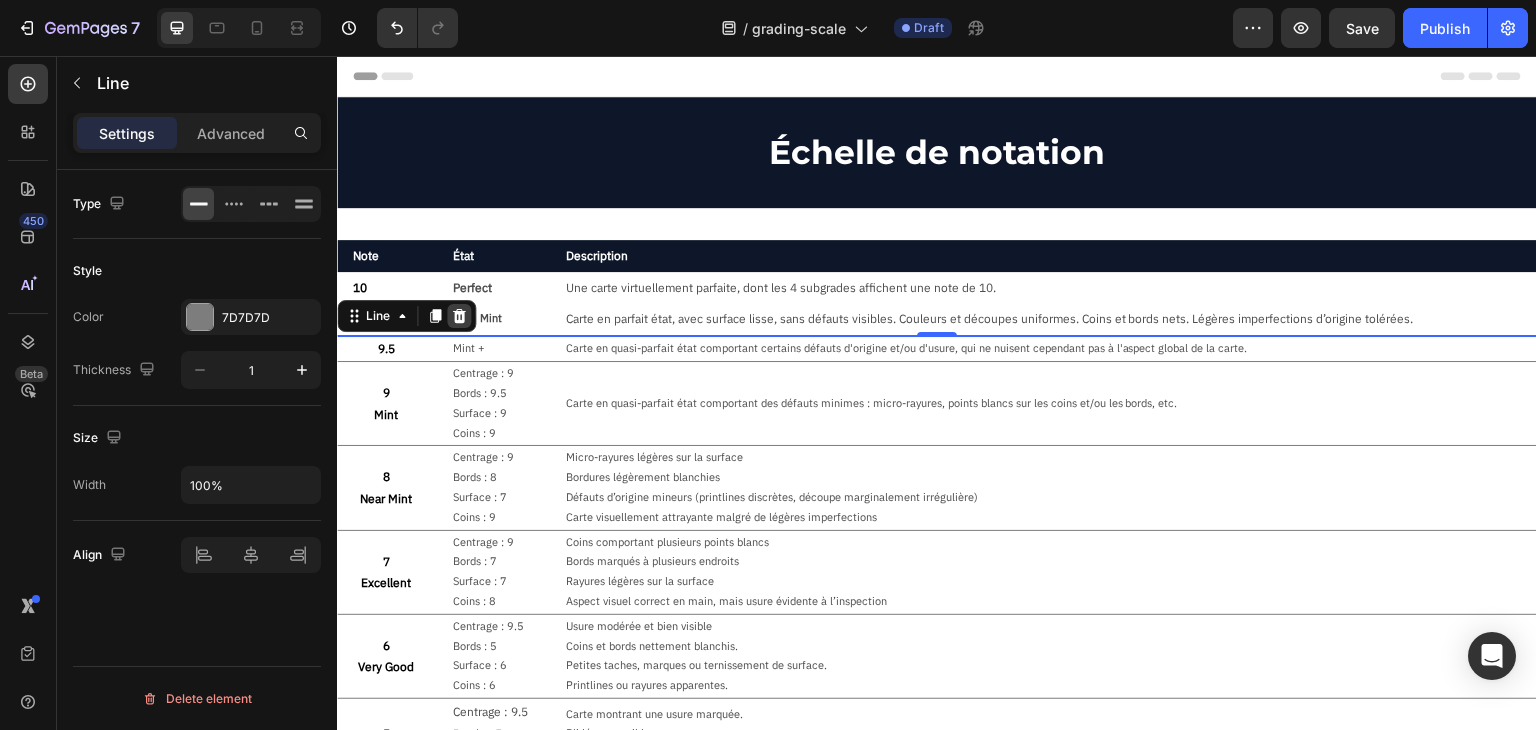 click 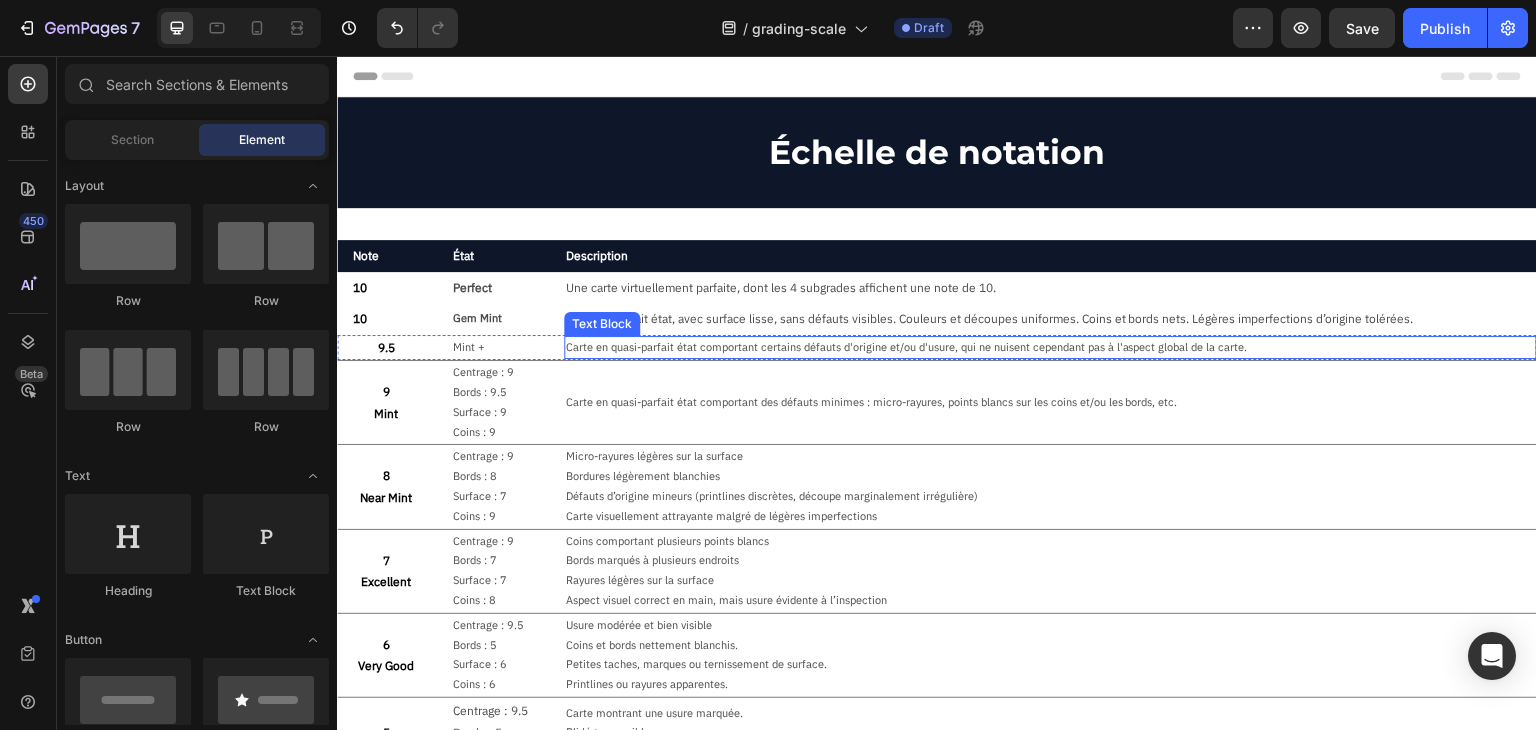 click on "Carte en quasi-parfait état comportant certains défauts d'origine et/ou d'usure, qui ne nuisent cependant pas à l'aspect global de la carte." at bounding box center [1050, 348] 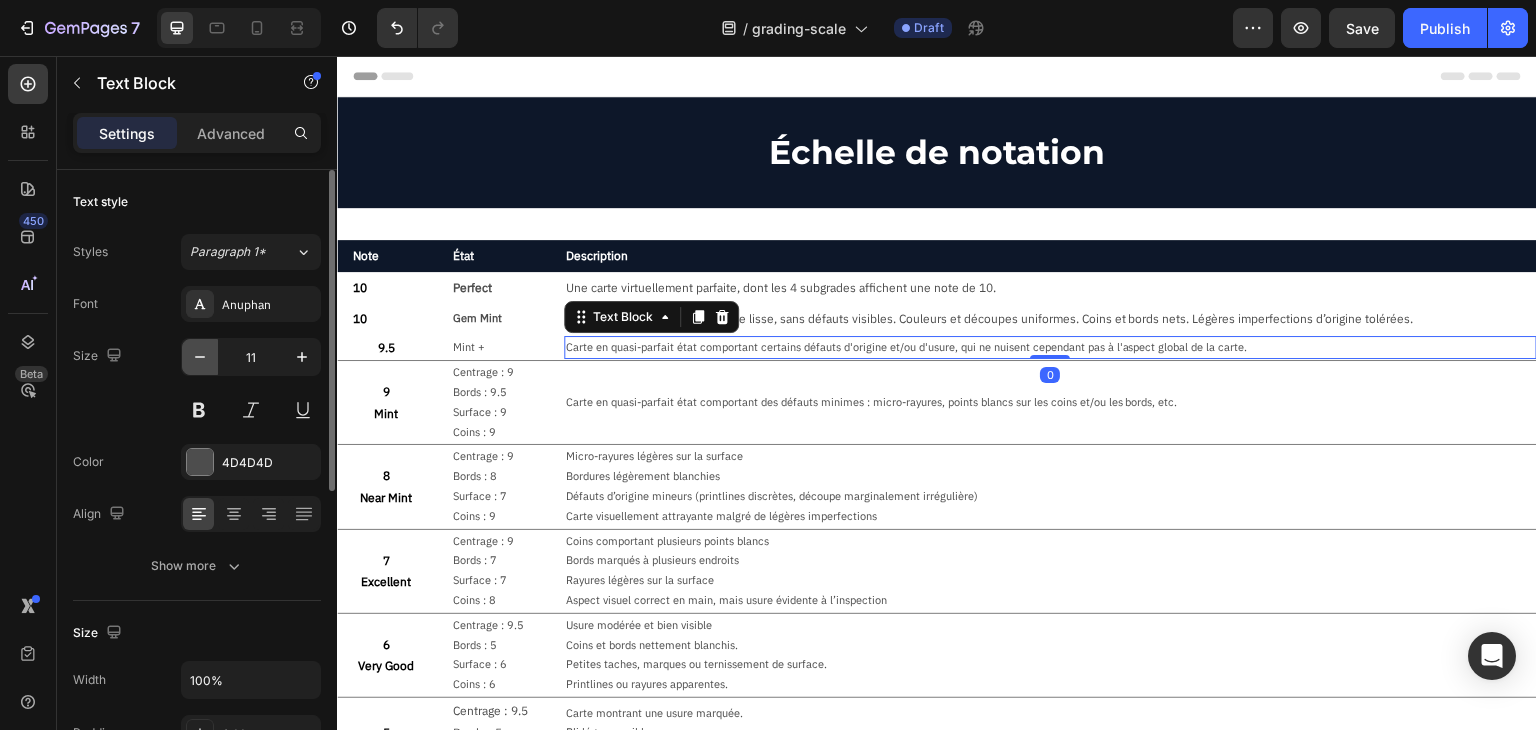 click 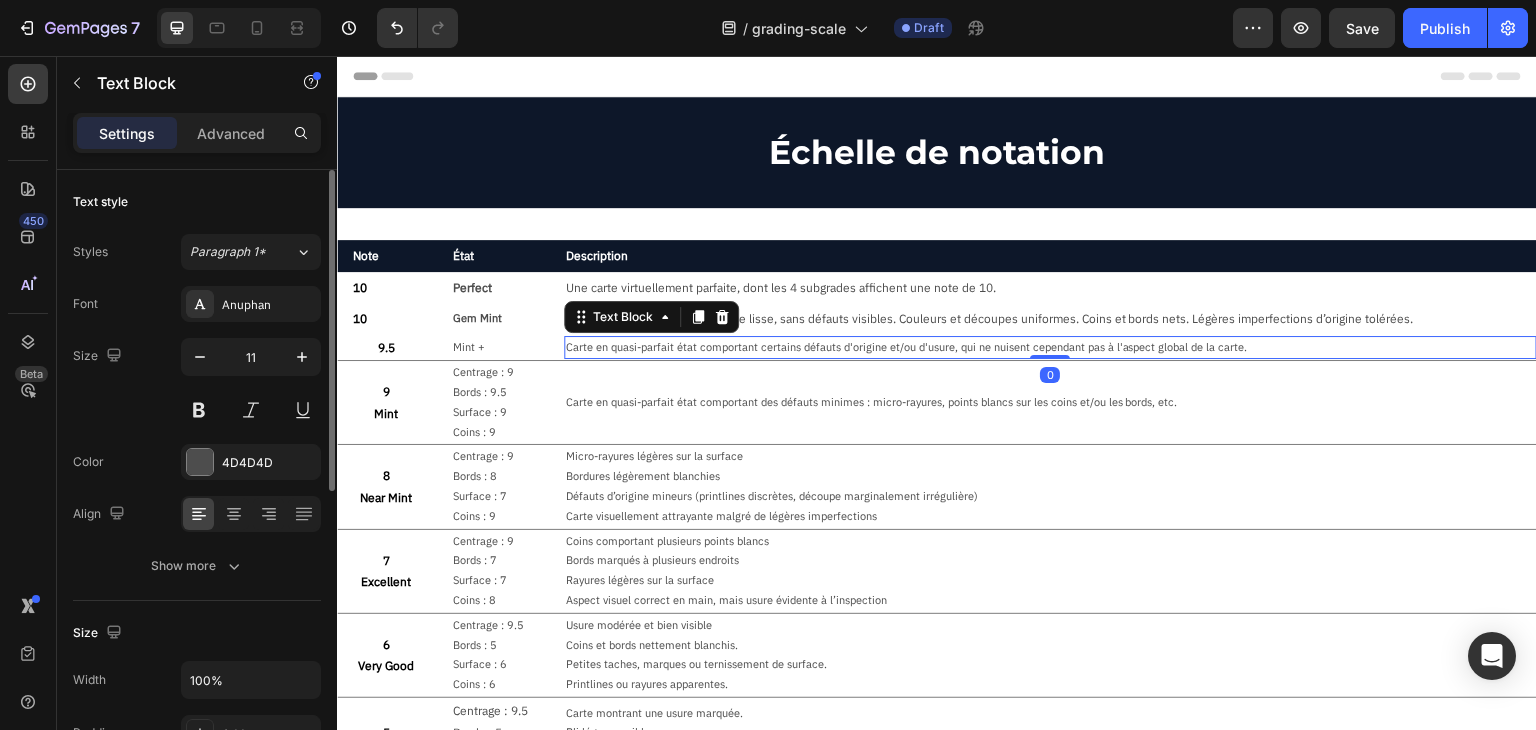 type on "10" 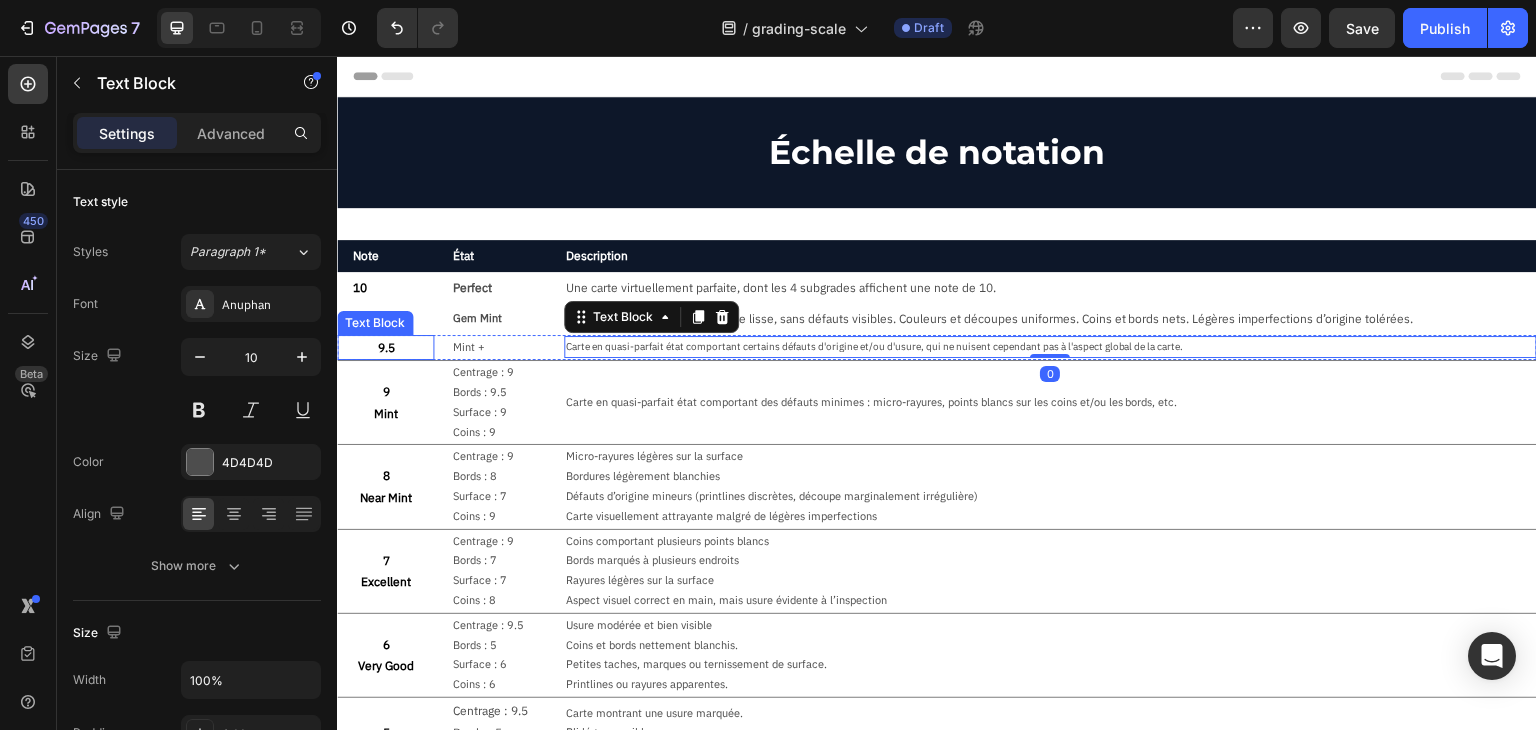click on "9.5" at bounding box center [385, 348] 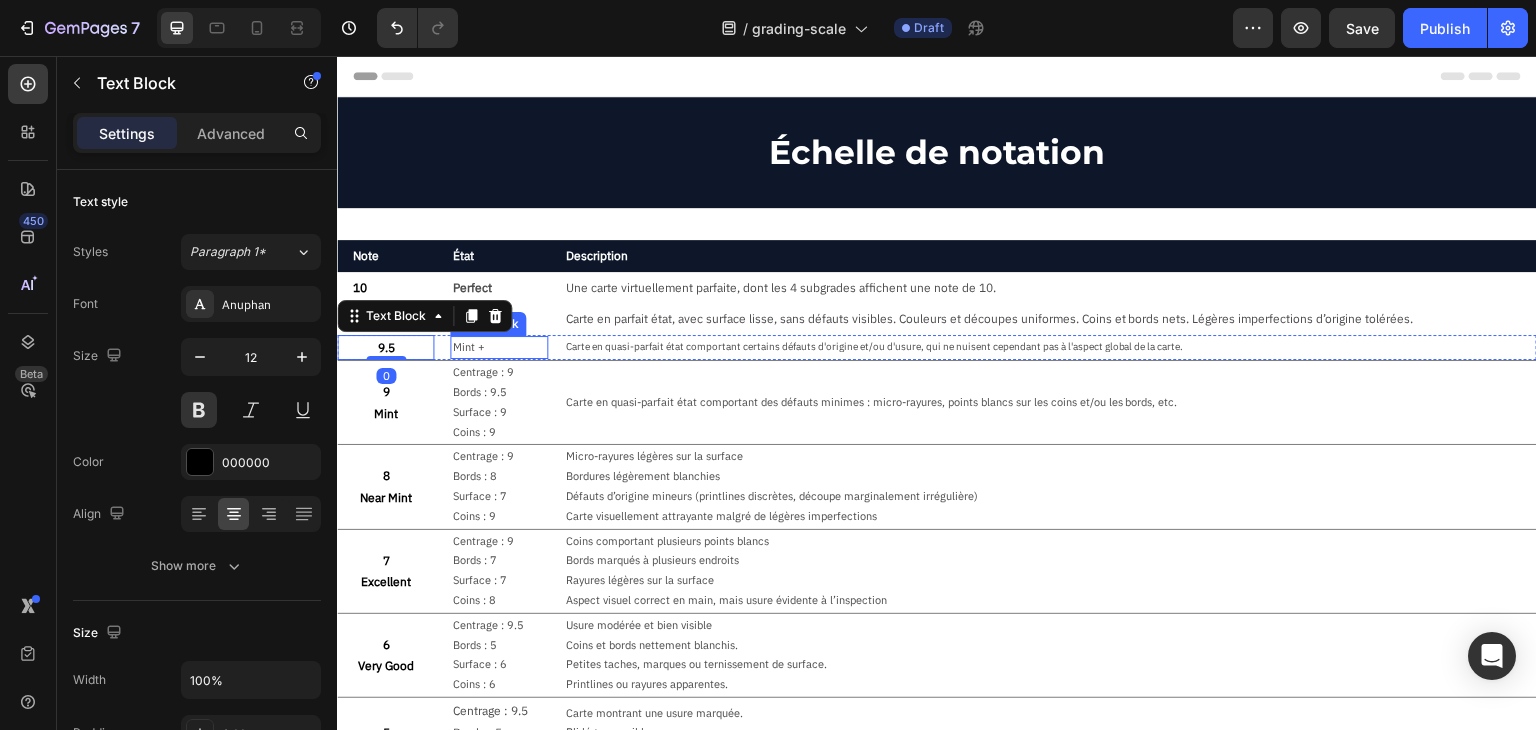 click on "Mint +" at bounding box center (498, 348) 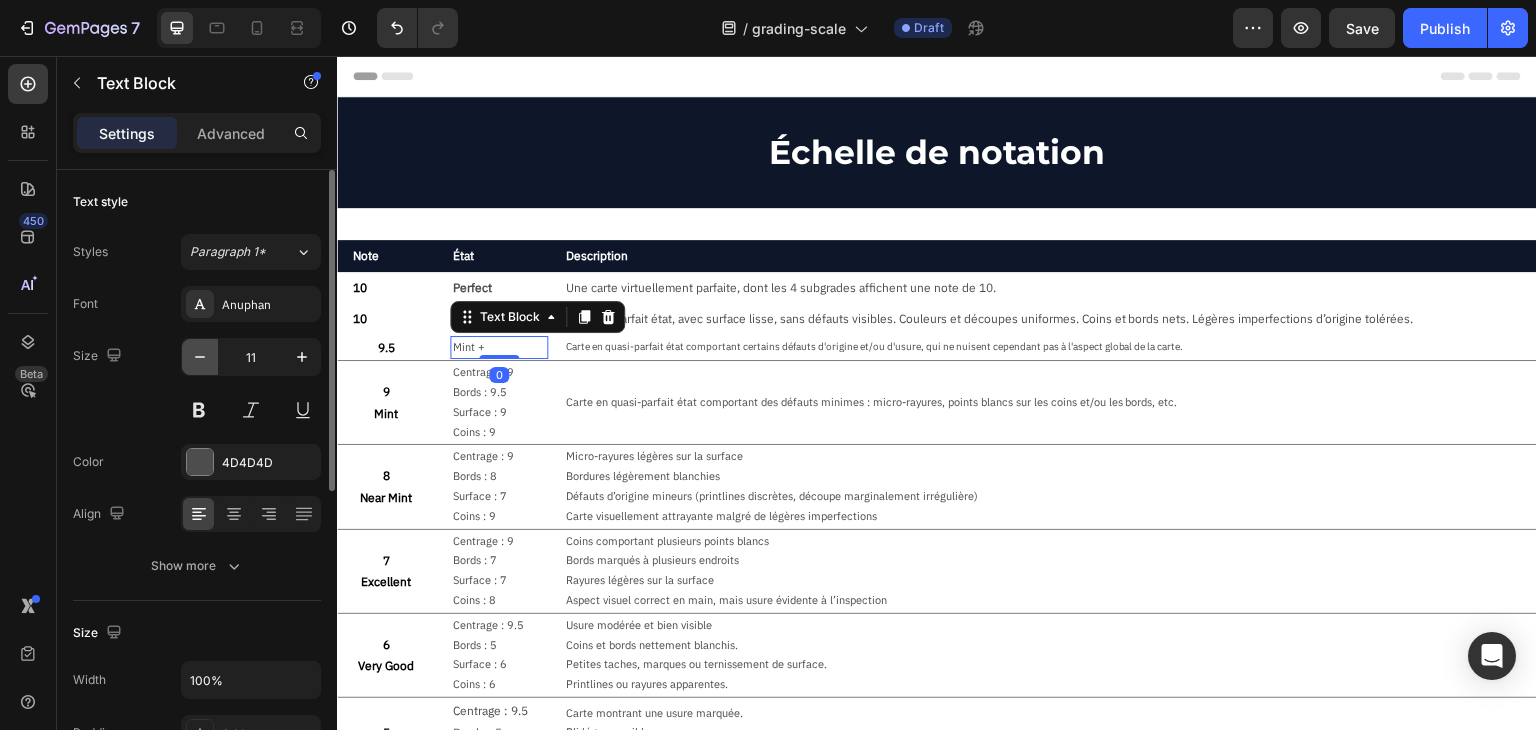click 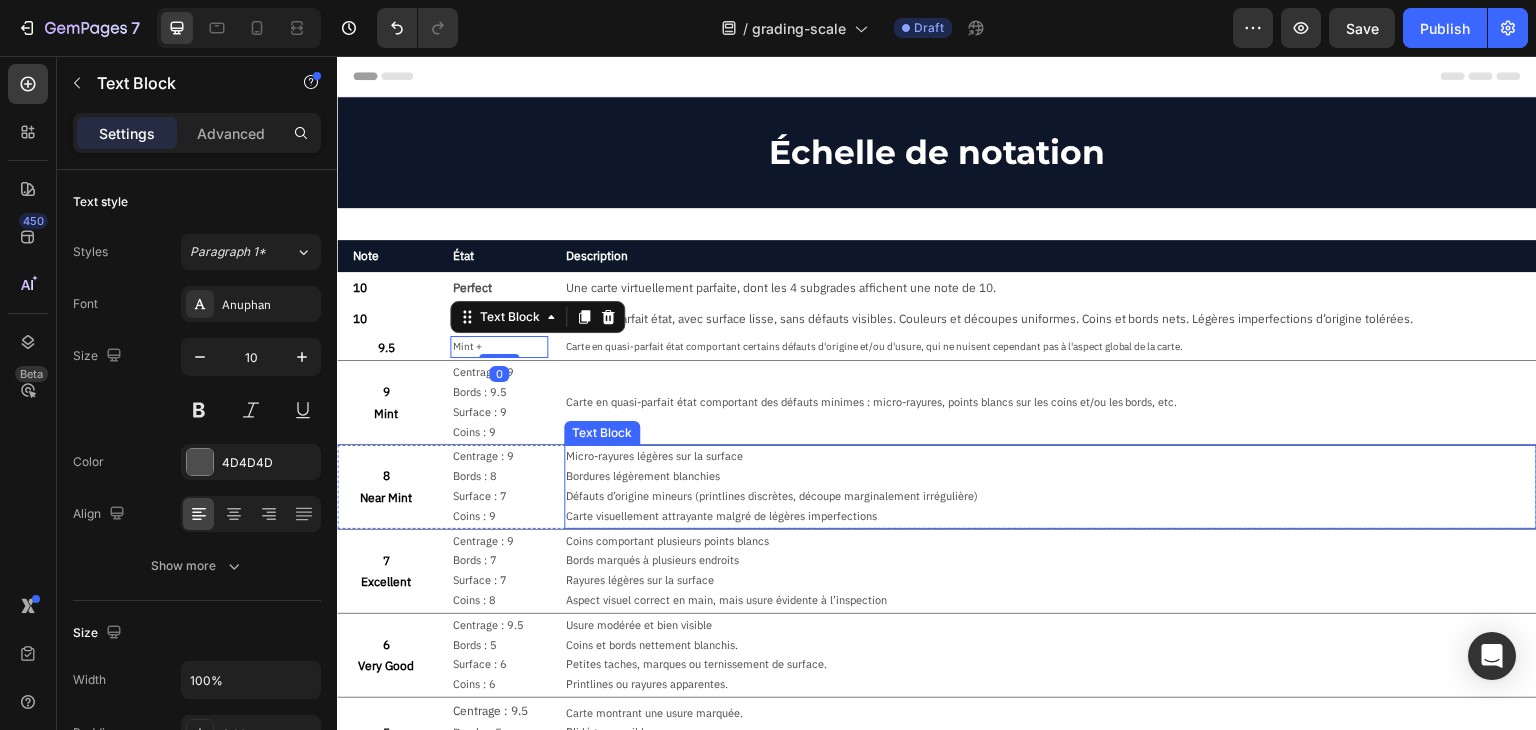 click on "Micro-rayures légères sur la surface" at bounding box center [1050, 457] 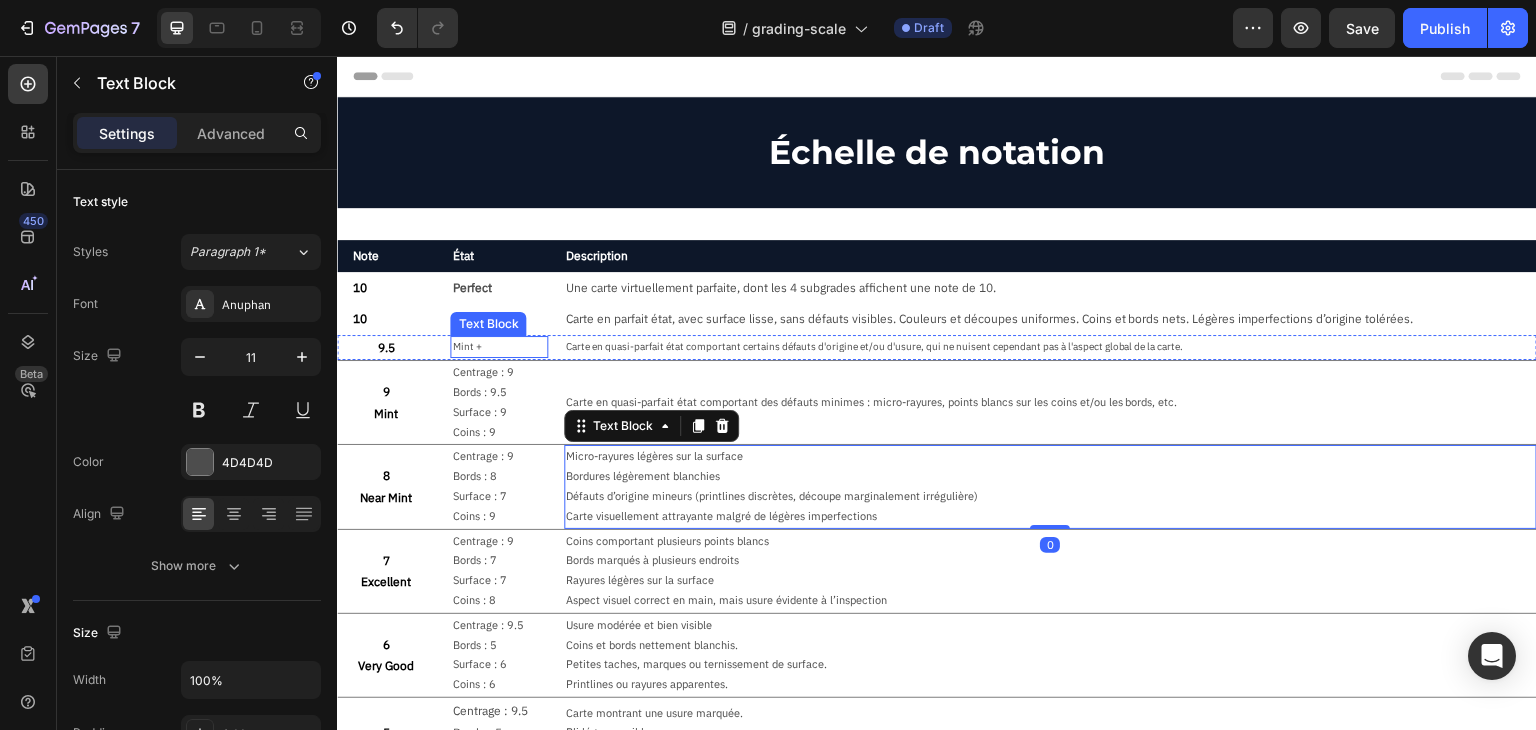 click on "Mint +" at bounding box center [498, 347] 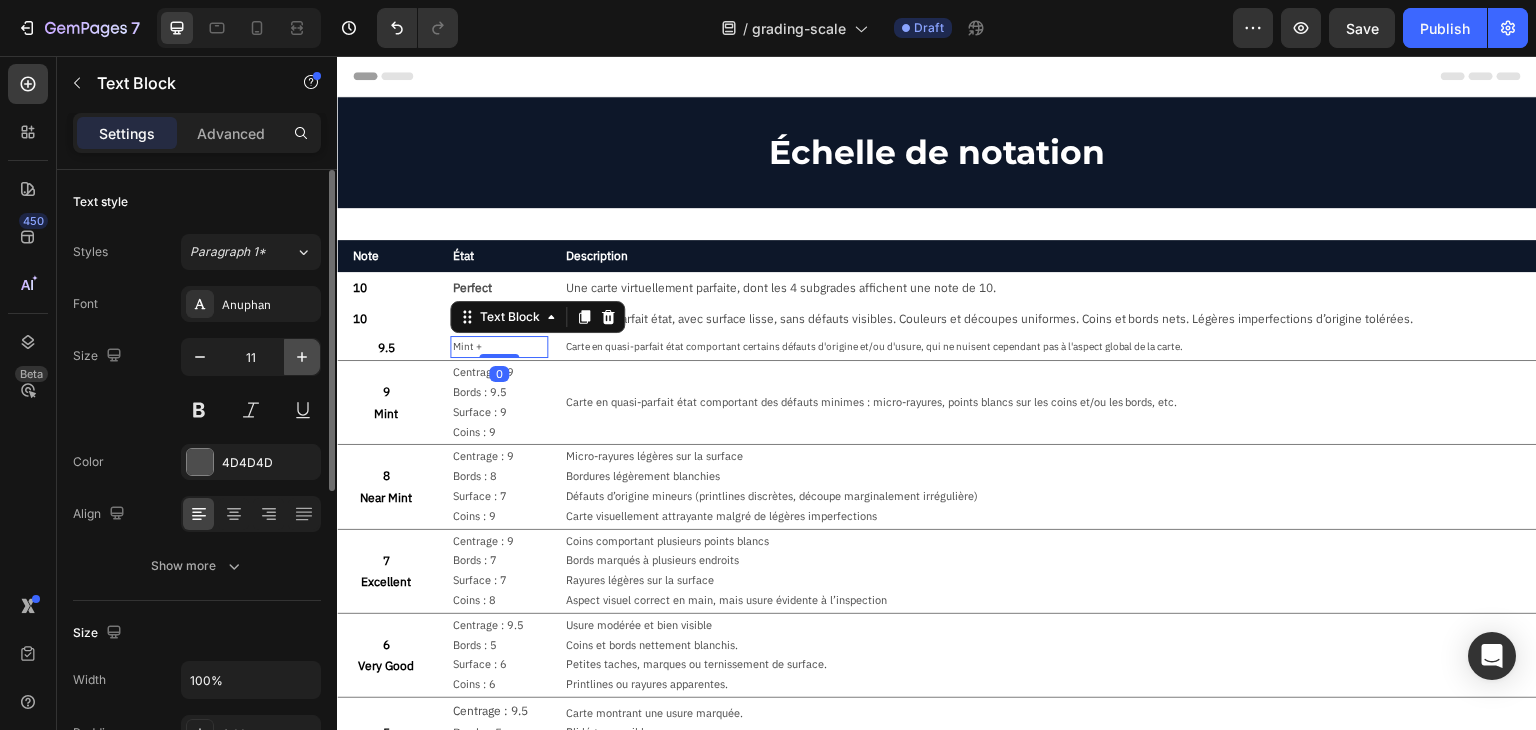 click 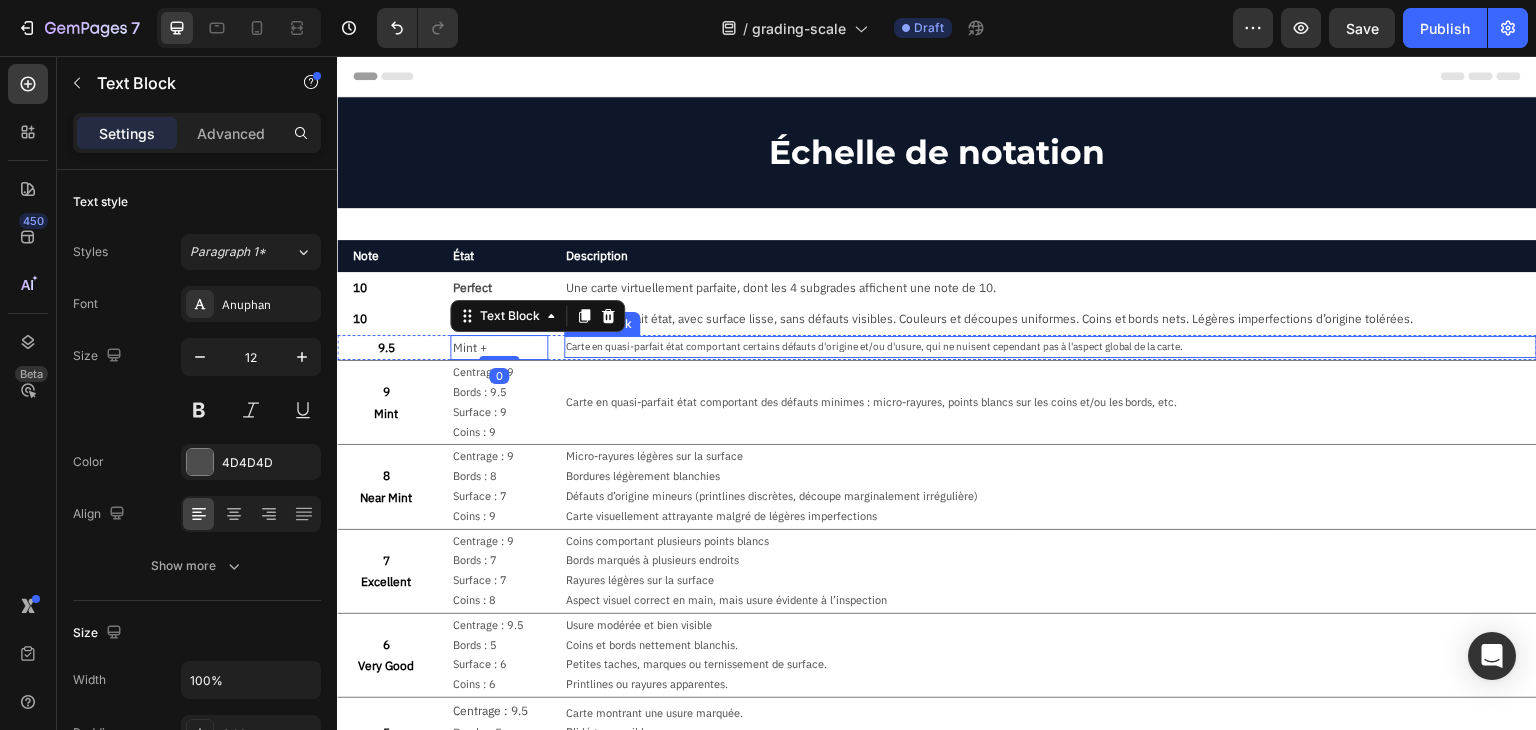 click on "Carte en quasi-parfait état comportant certains défauts d'origine et/ou d'usure, qui ne nuisent cependant pas à l'aspect global de la carte." at bounding box center (1050, 347) 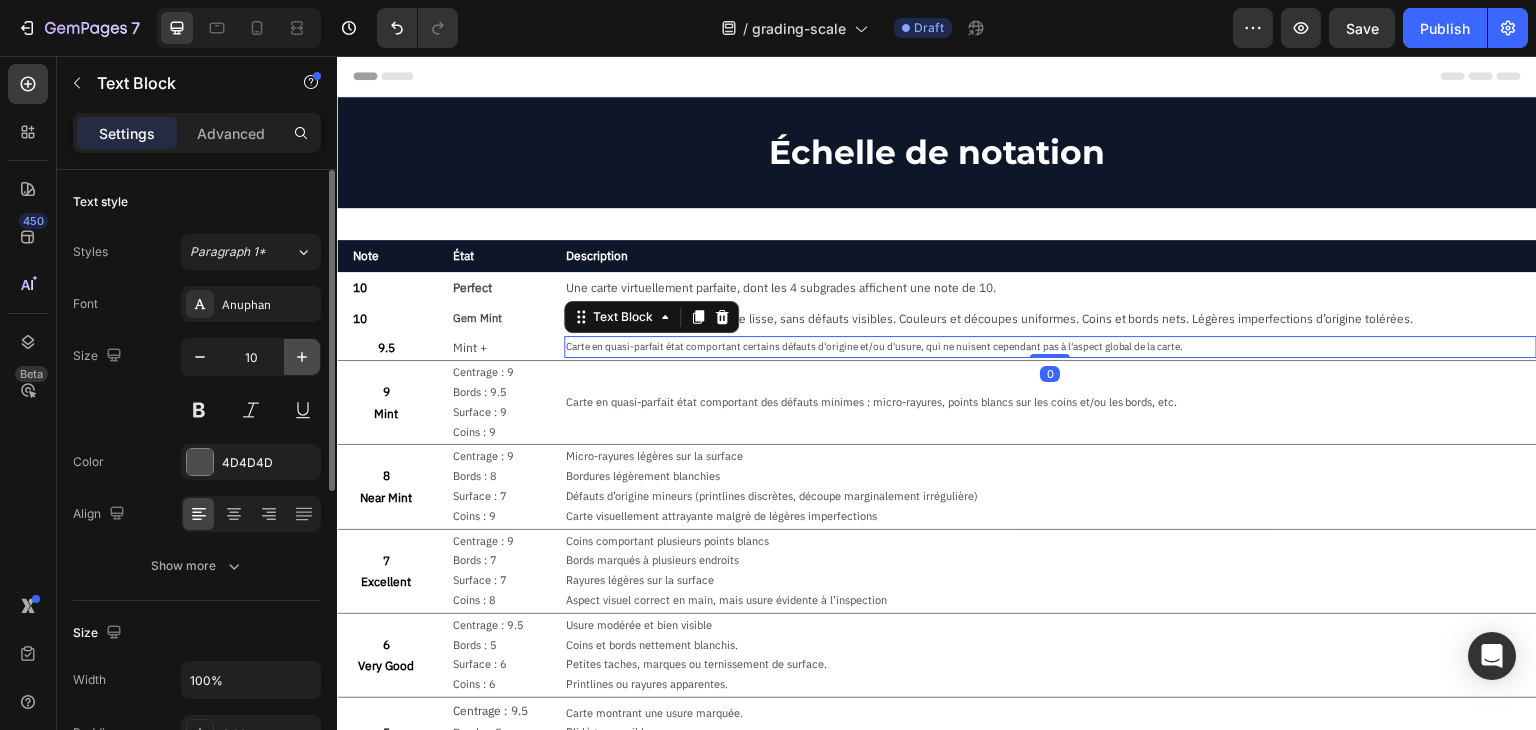 click 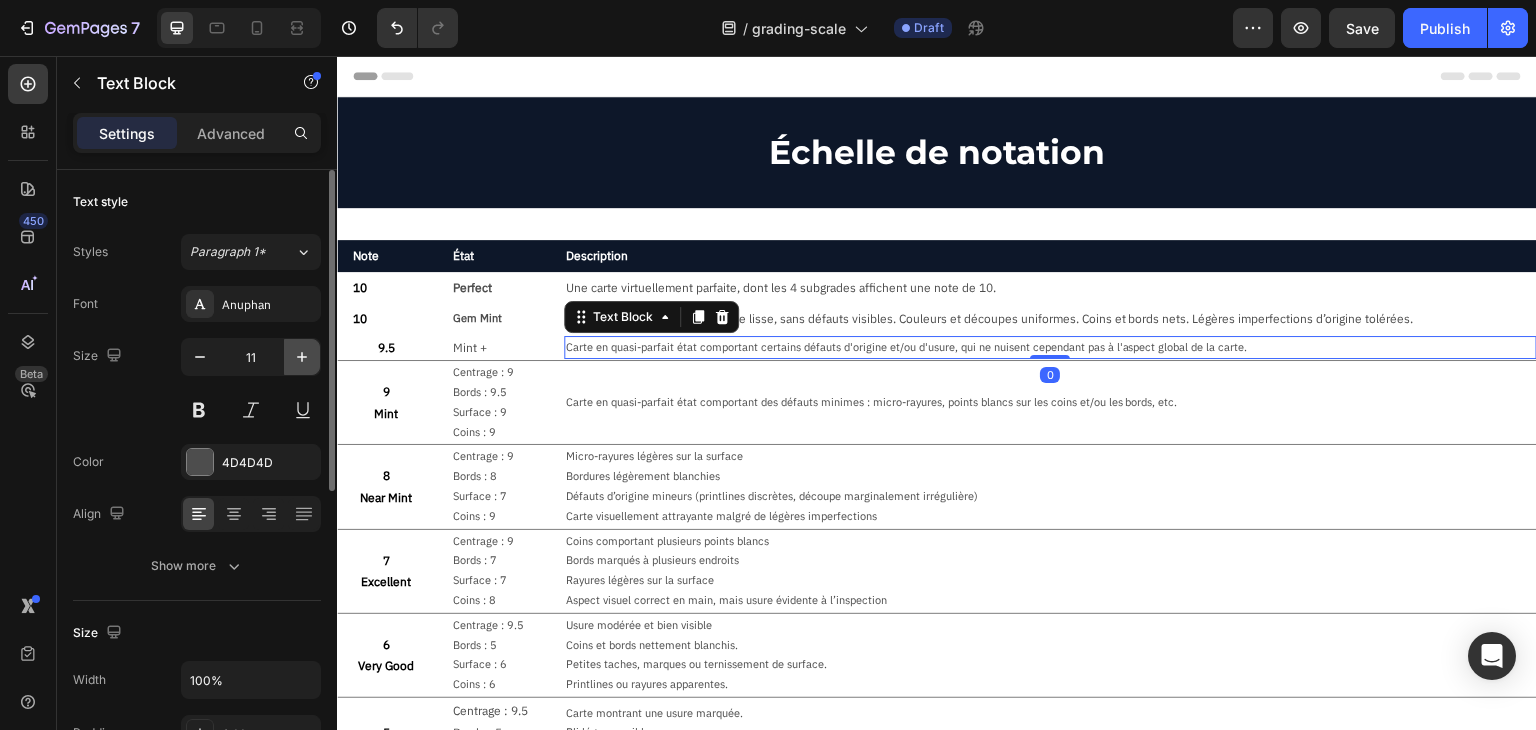 click 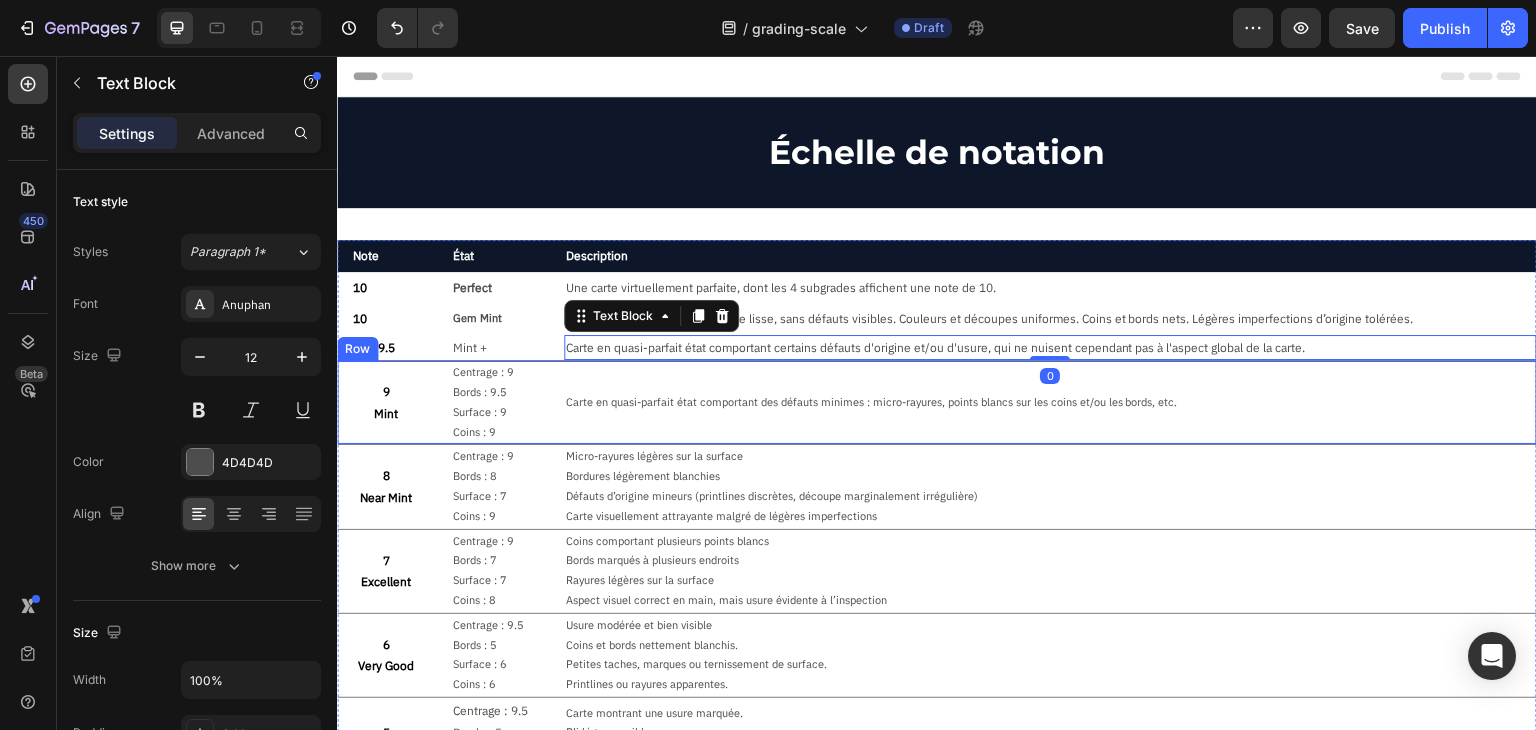 click on "Carte visuellement attrayante malgré de légères imperfections" at bounding box center (1050, 517) 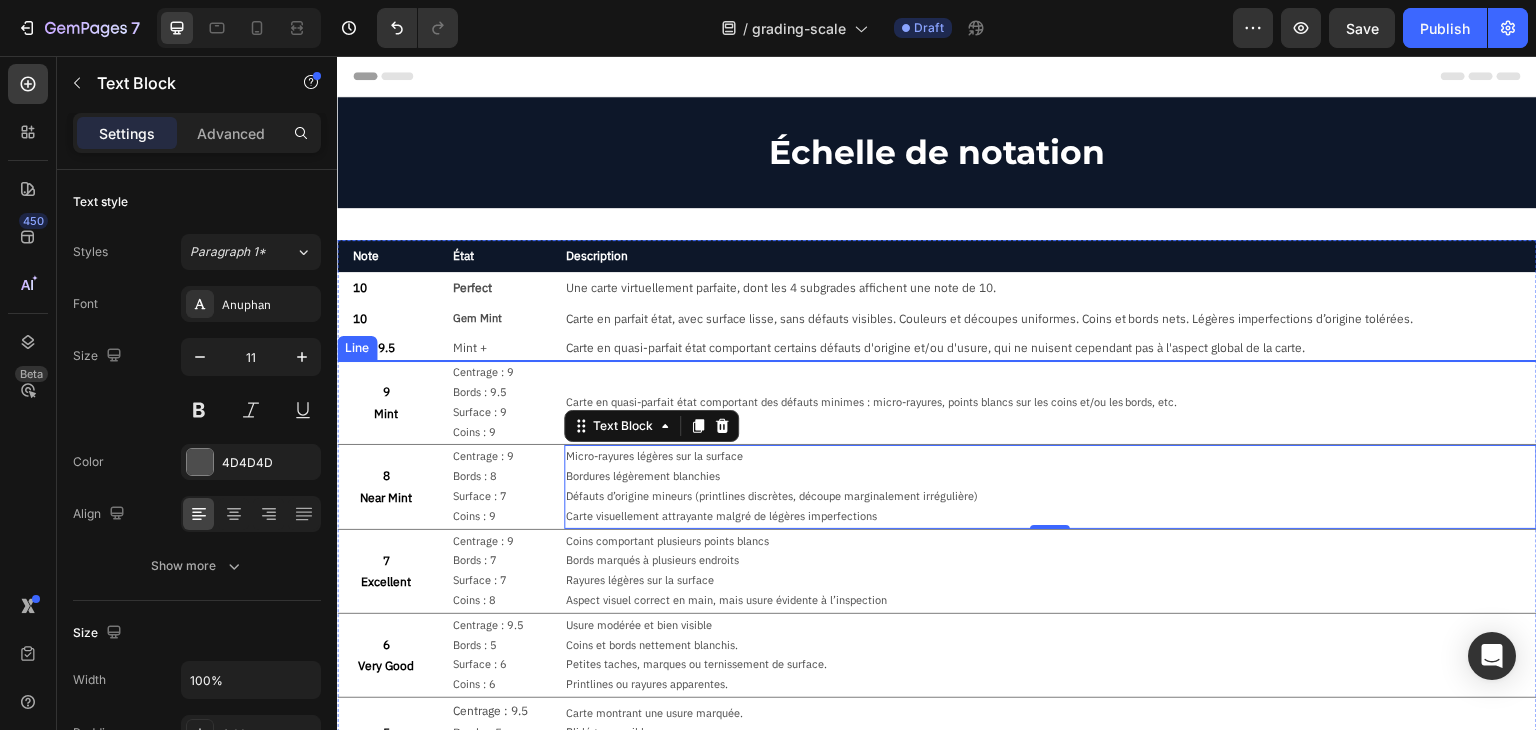 click at bounding box center [937, 360] 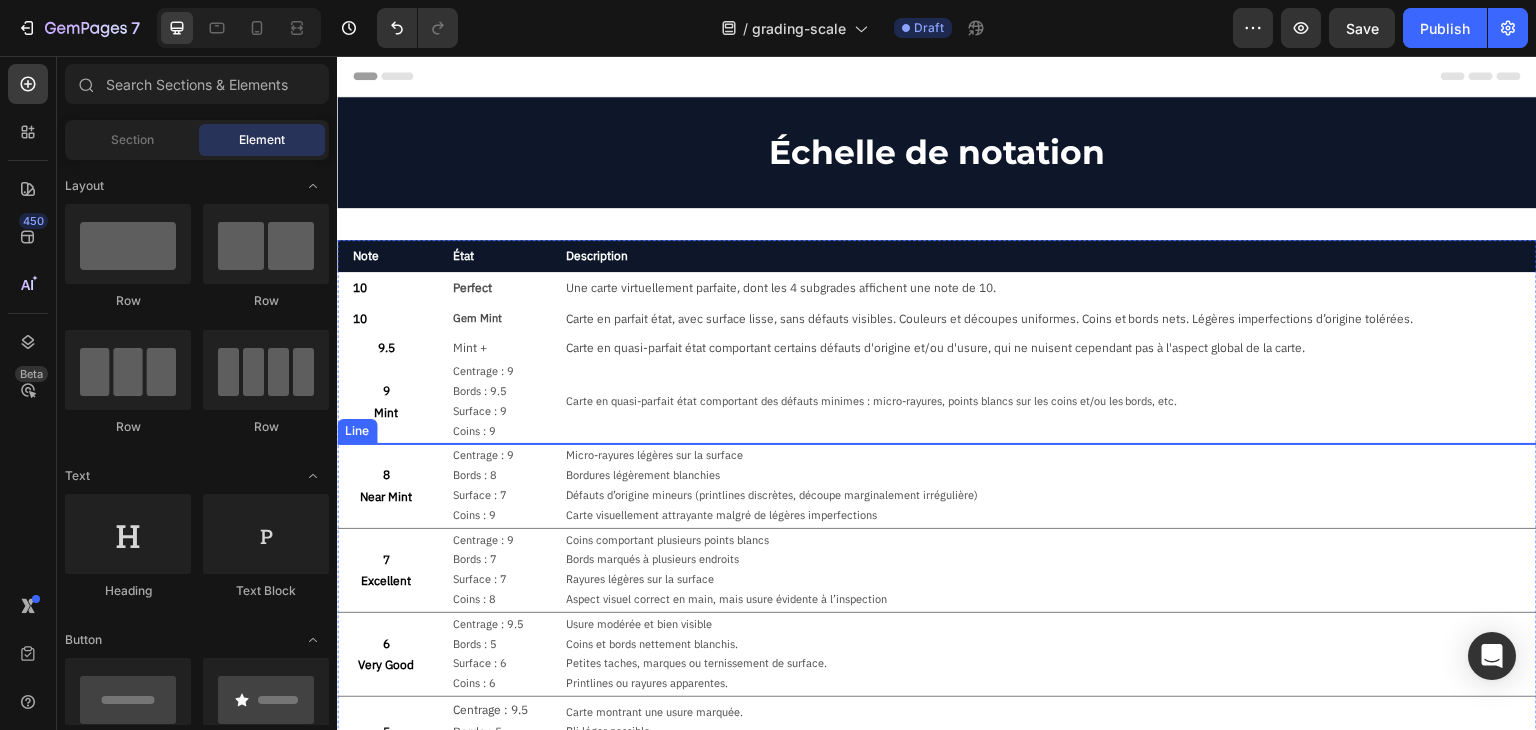 click at bounding box center (937, 443) 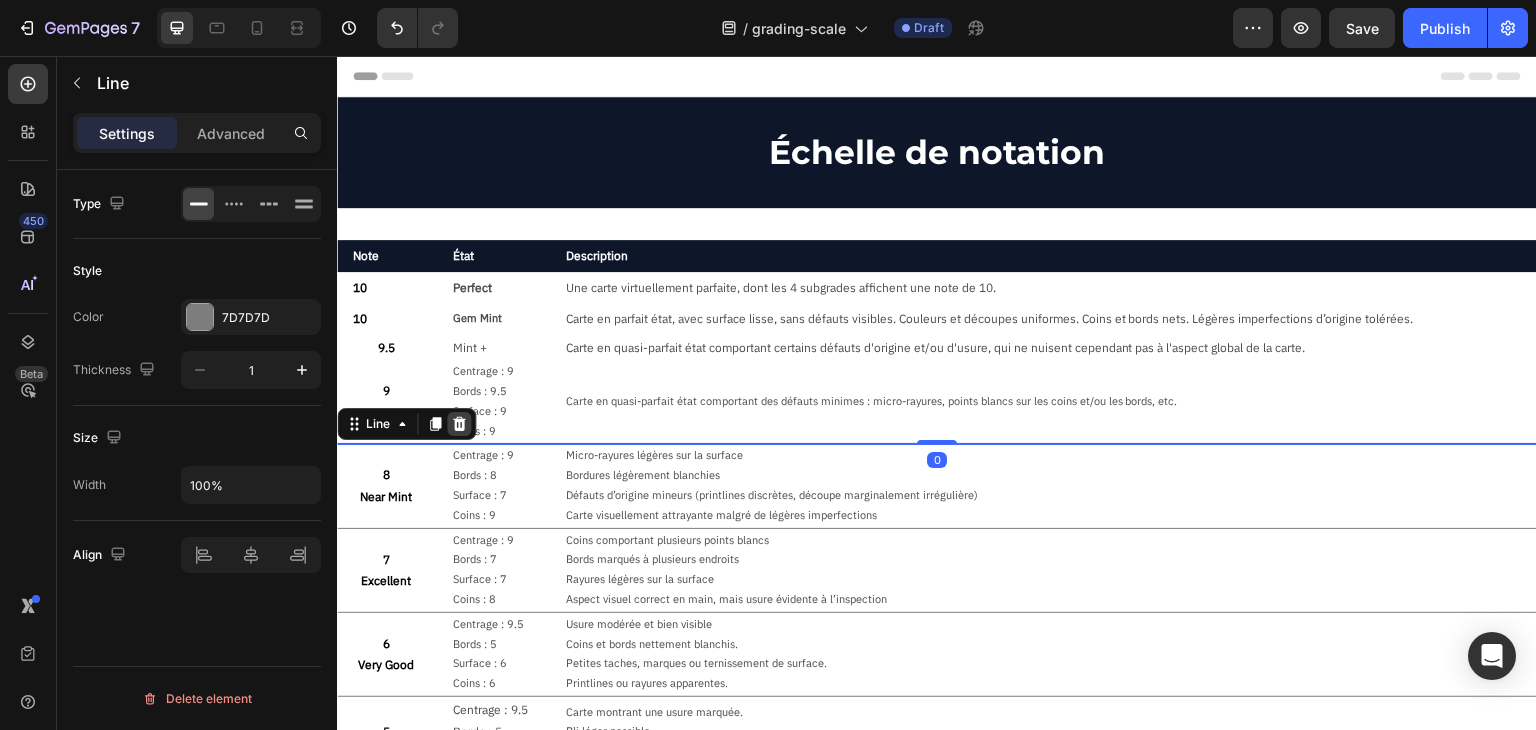 click 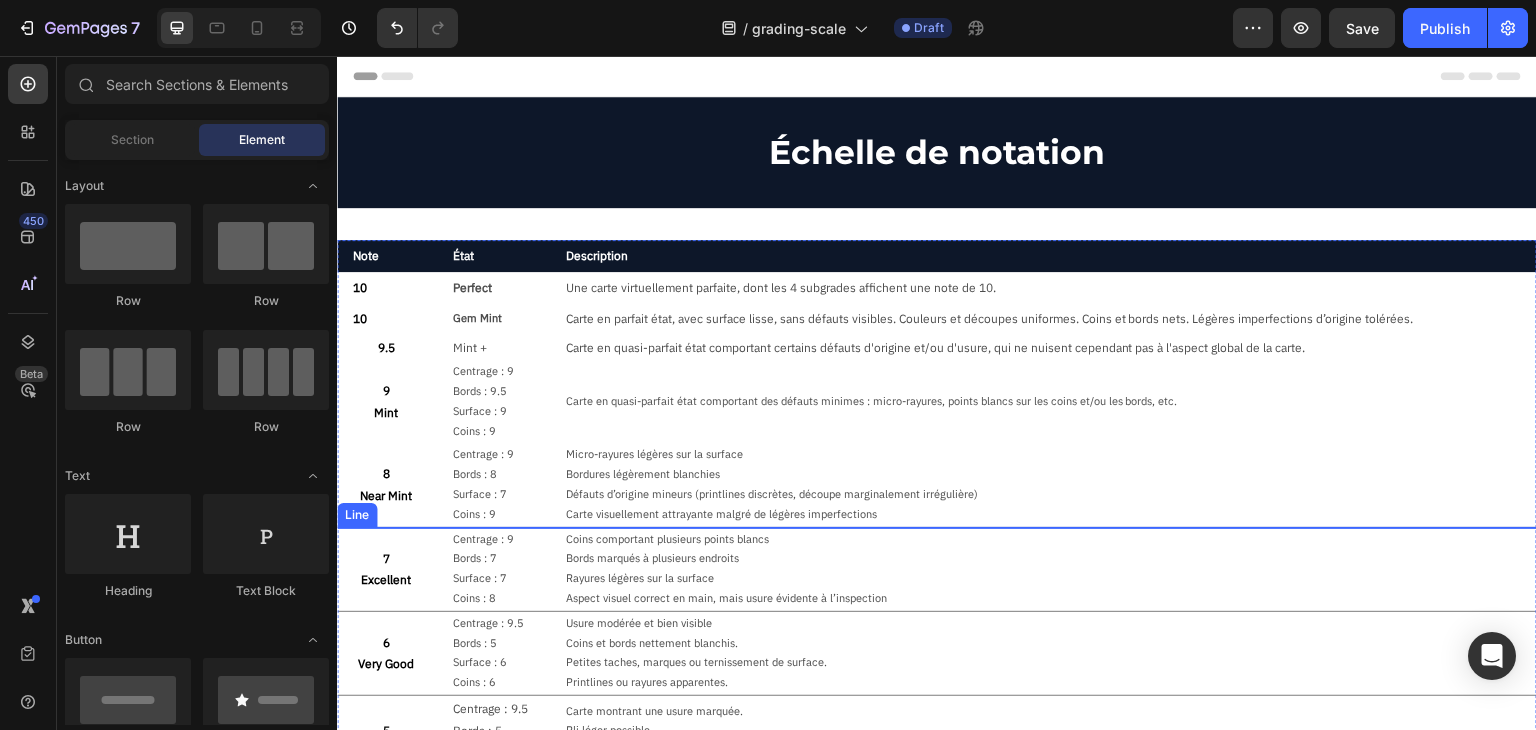 click at bounding box center [937, 527] 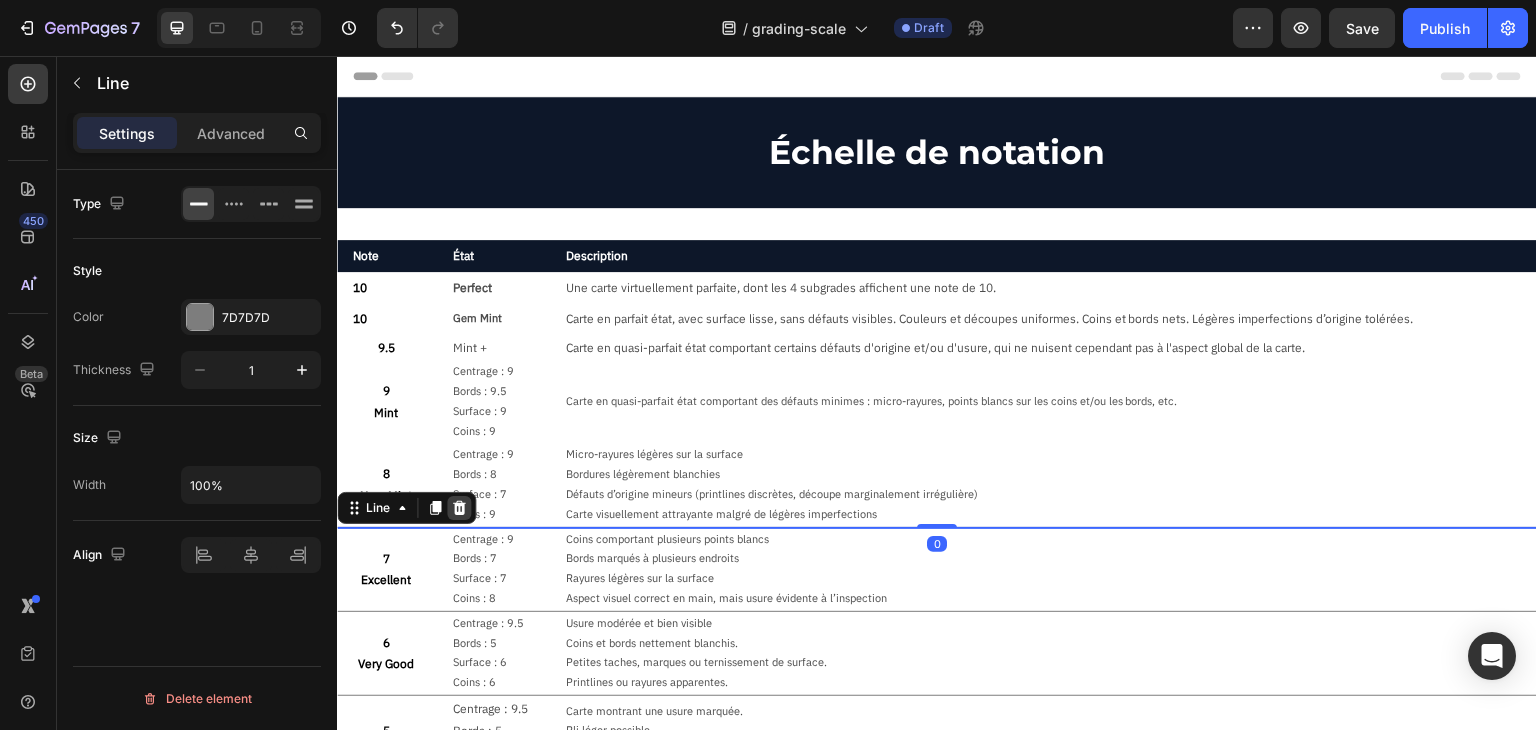 click 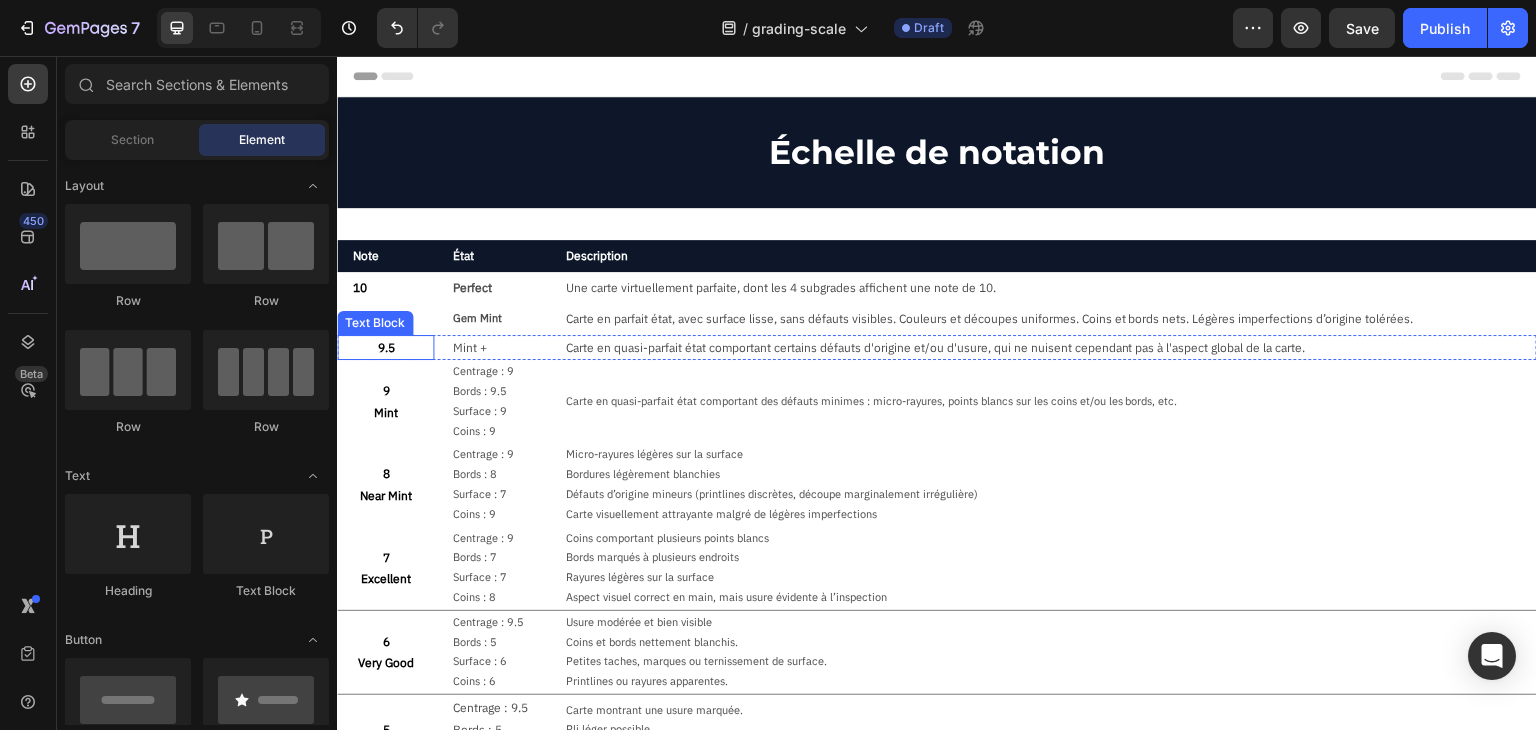 click on "9.5" at bounding box center (385, 348) 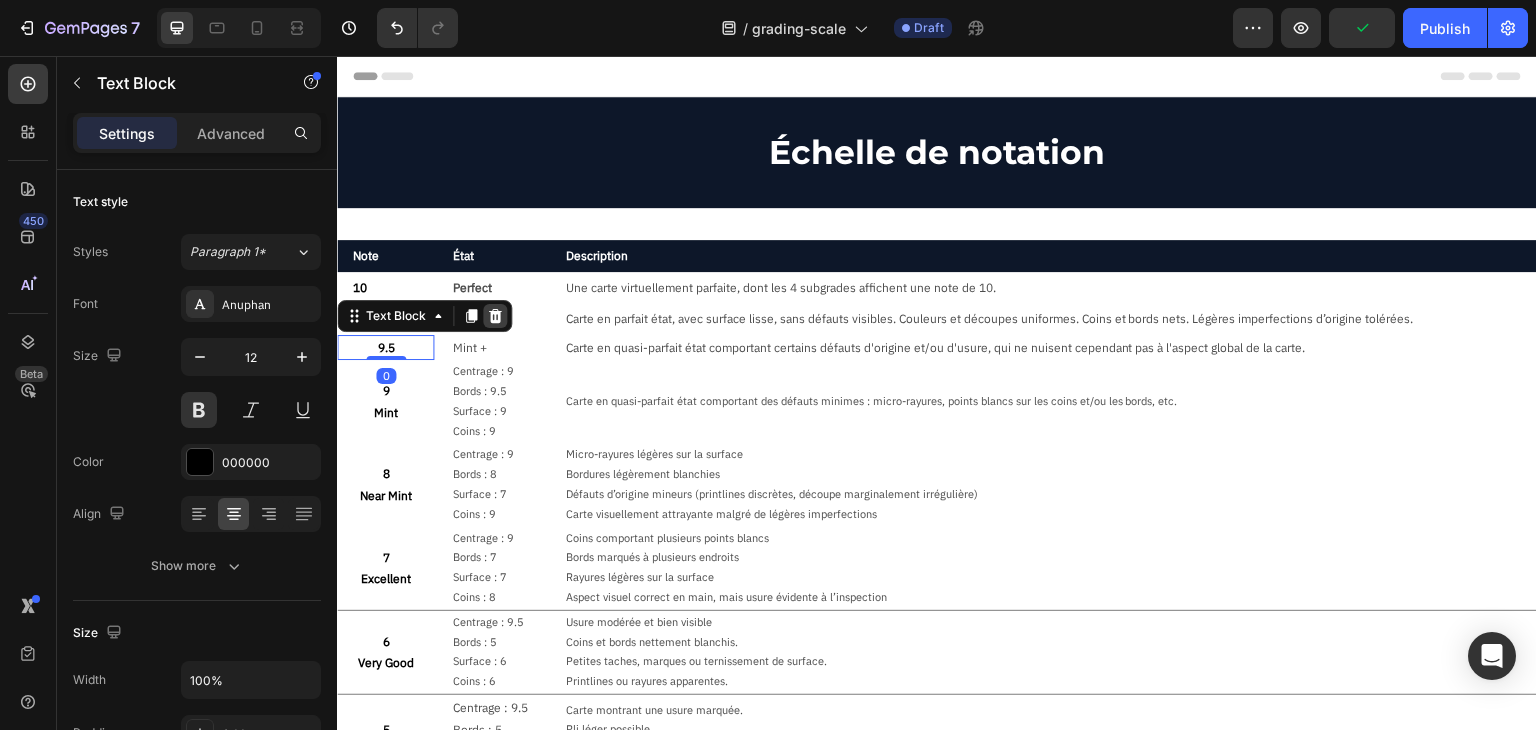 click 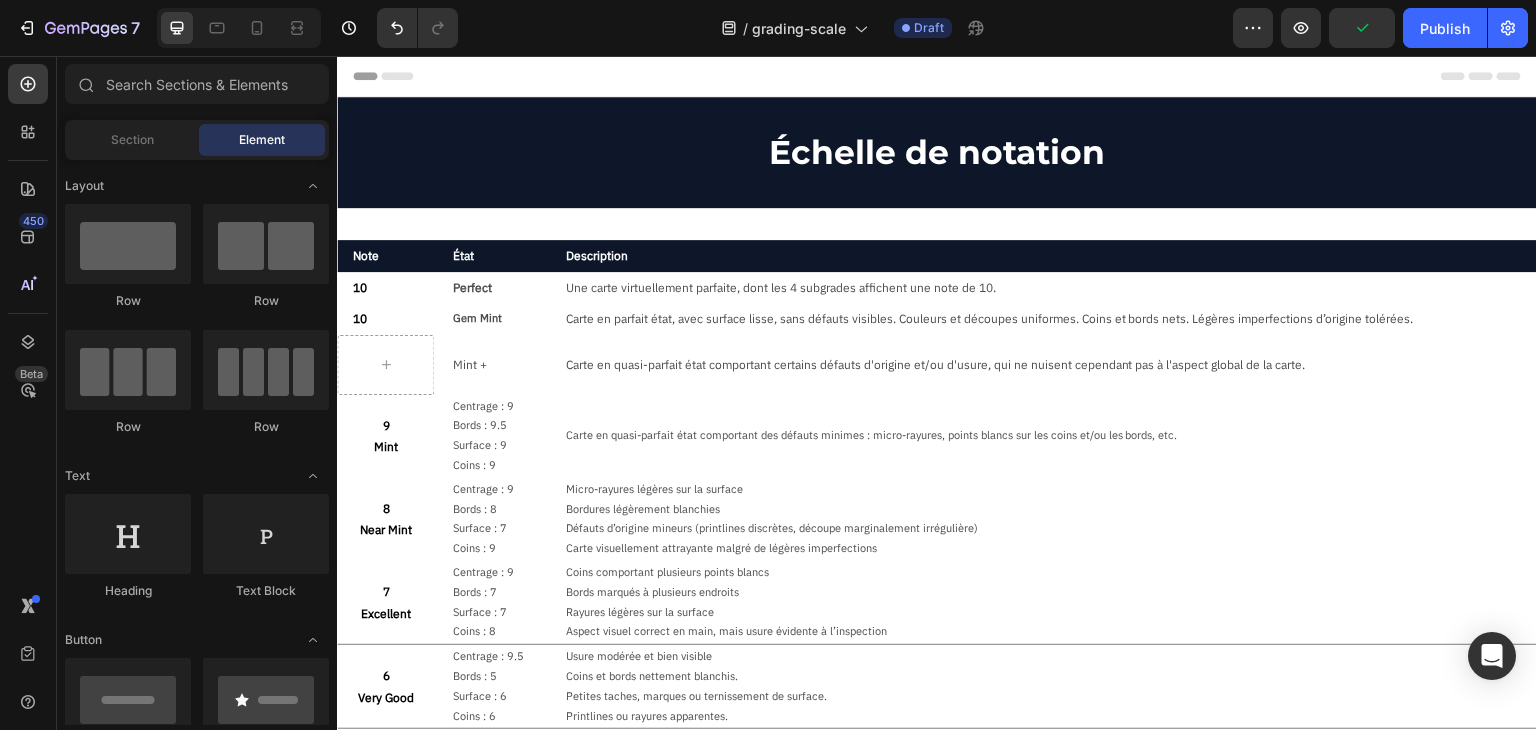 click on "Gem Mint" at bounding box center (498, 319) 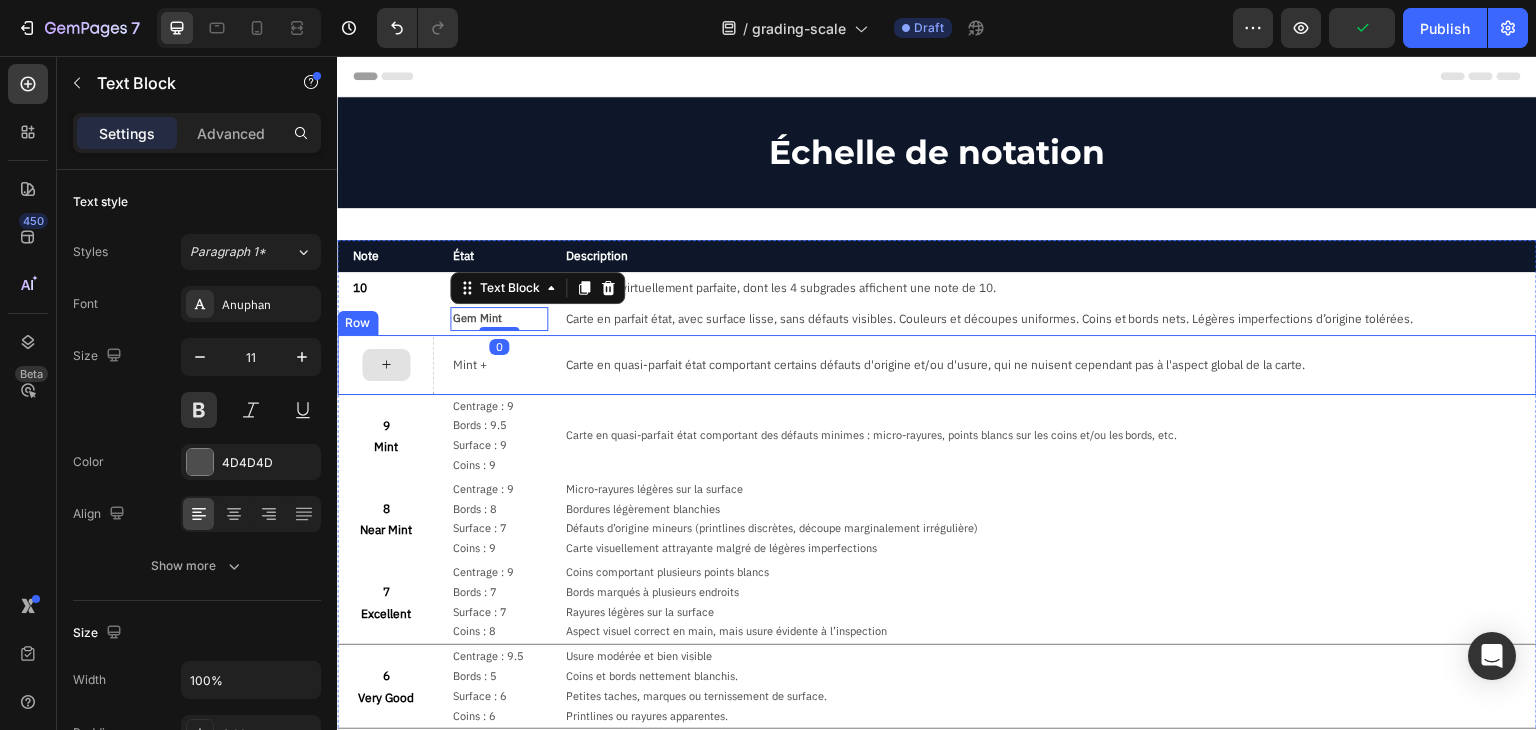 click at bounding box center [385, 365] 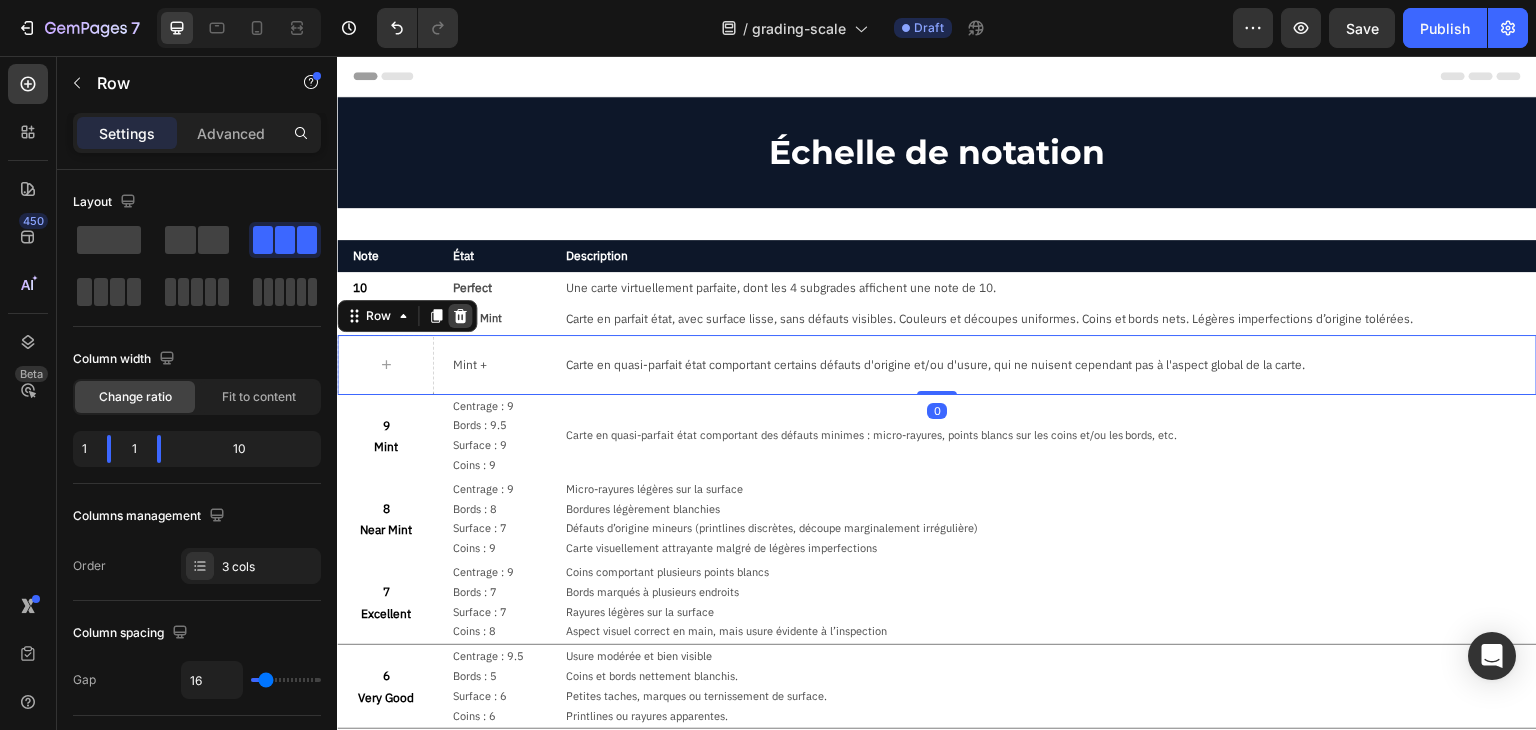click 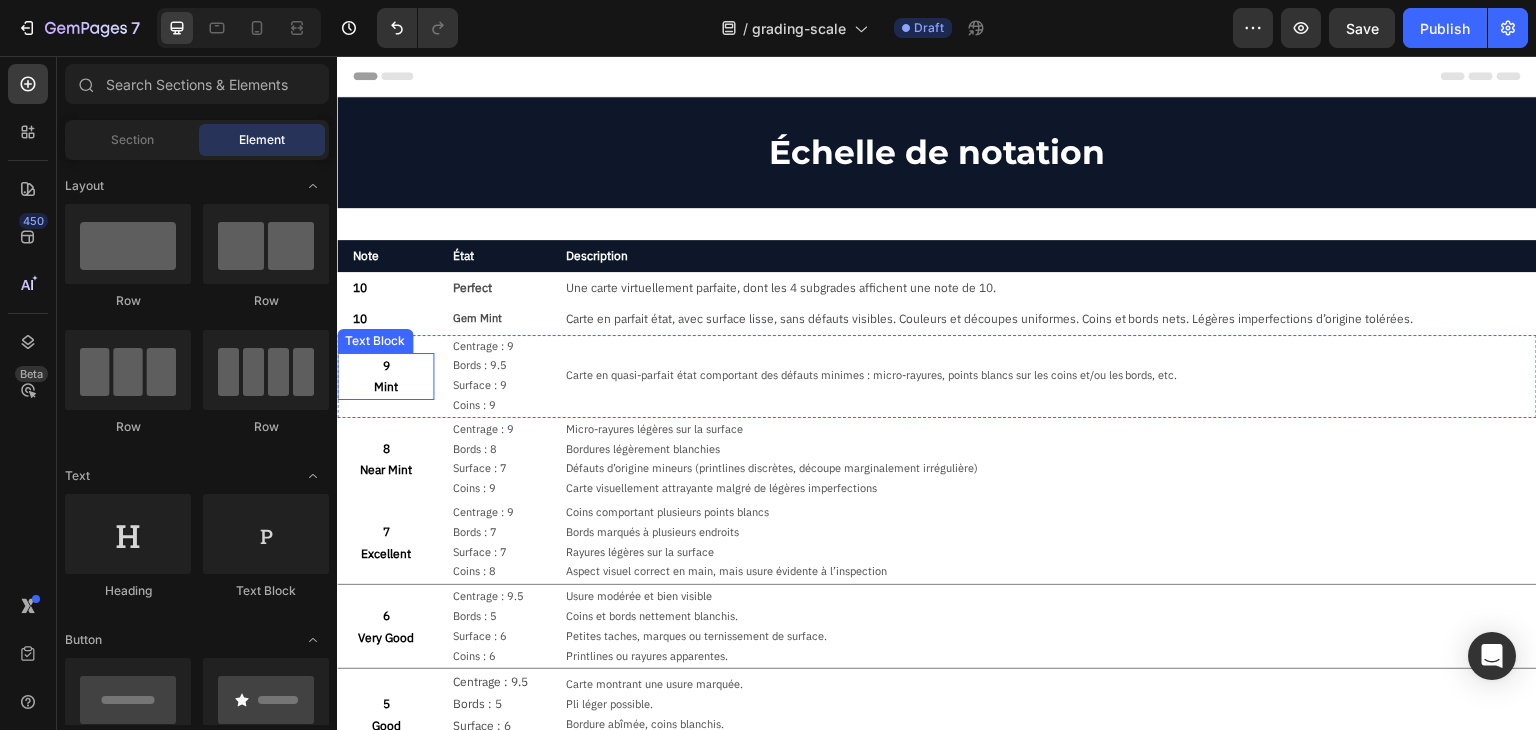 click on "9" at bounding box center [385, 366] 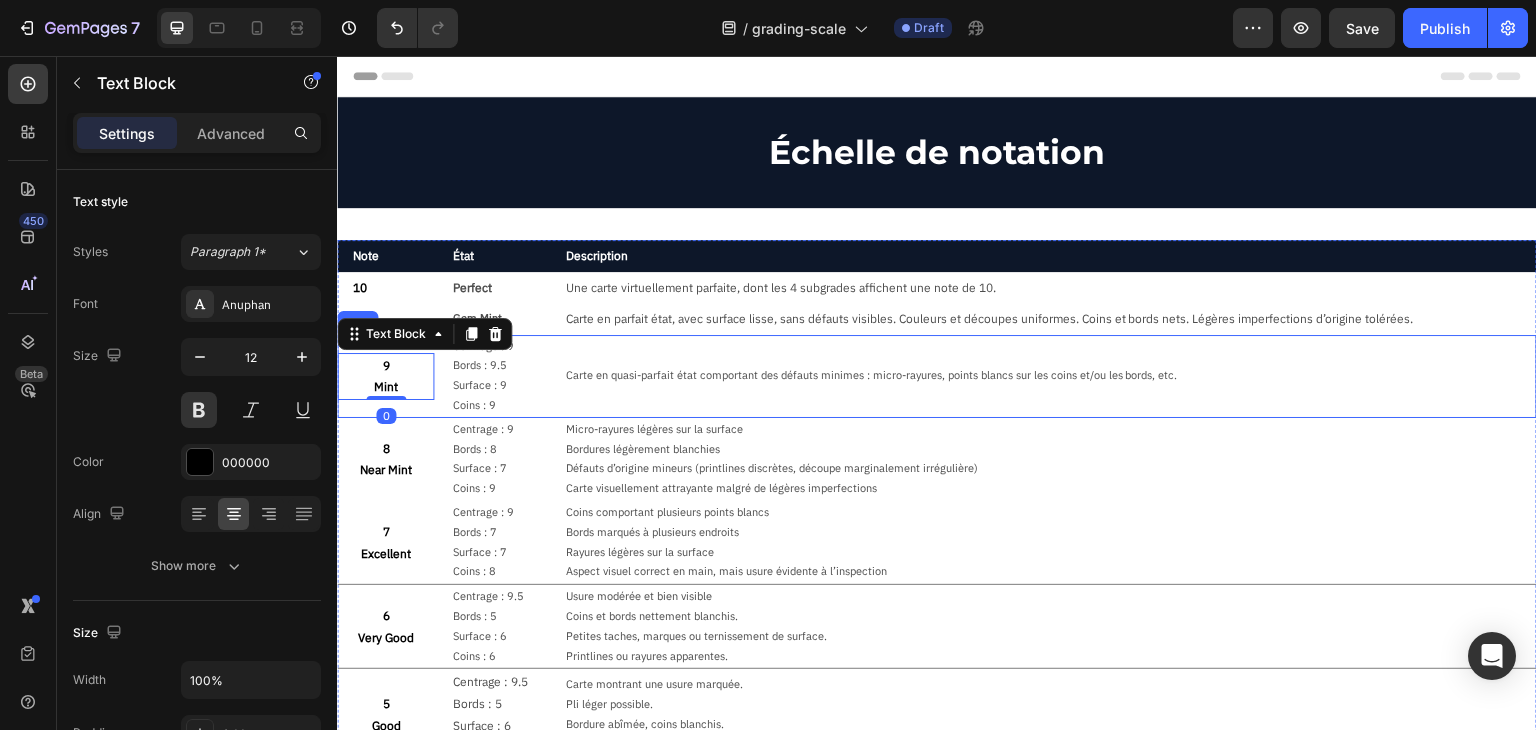 click on "9 Mint Text Block   0 Centrage : 9 Bords : 9.5 Surface : 9 Coins : 9 Text Block Carte en quasi-parfait état comportant des défauts minimes : micro-rayures, points blancs sur les coins et/ou les bords, etc. Text Block Row" at bounding box center [937, 376] 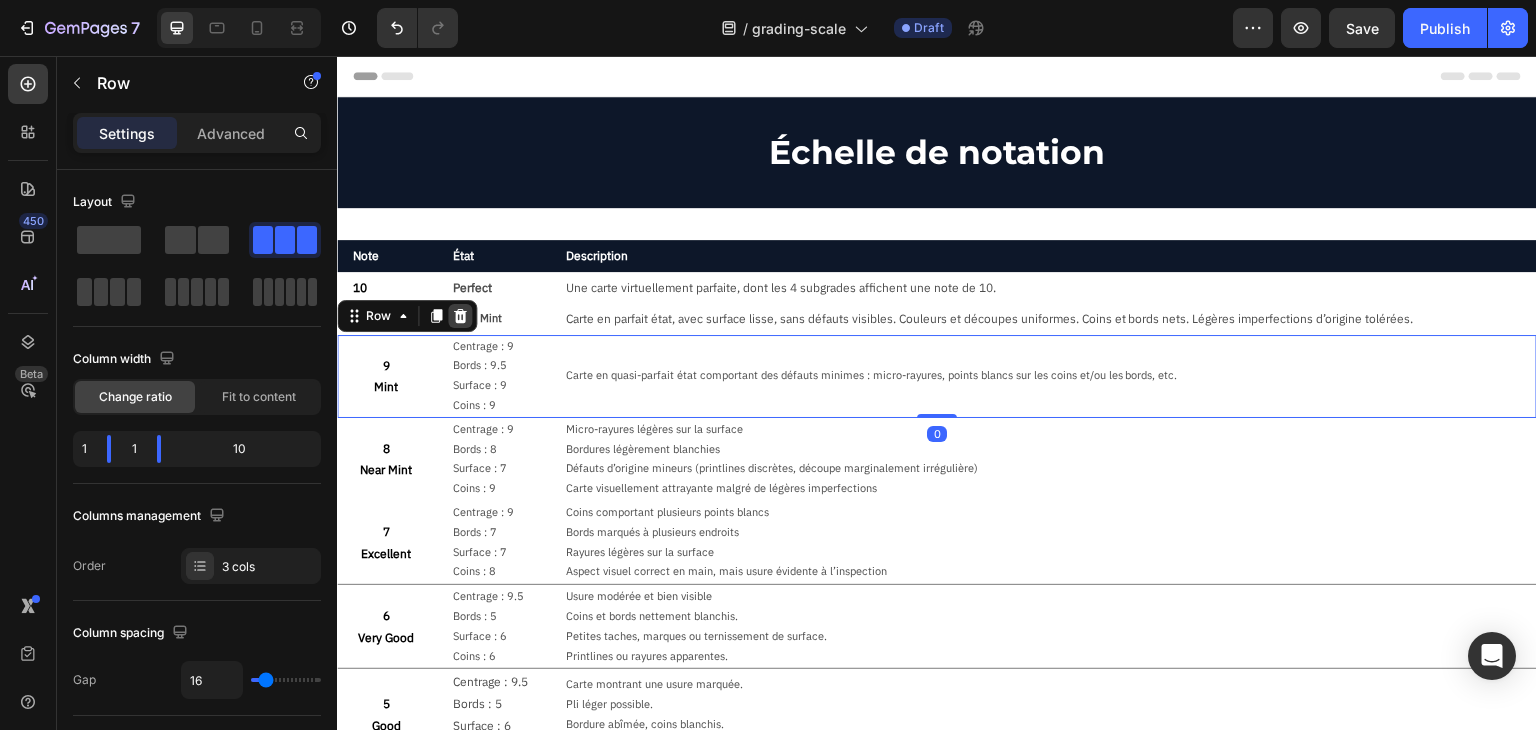 click 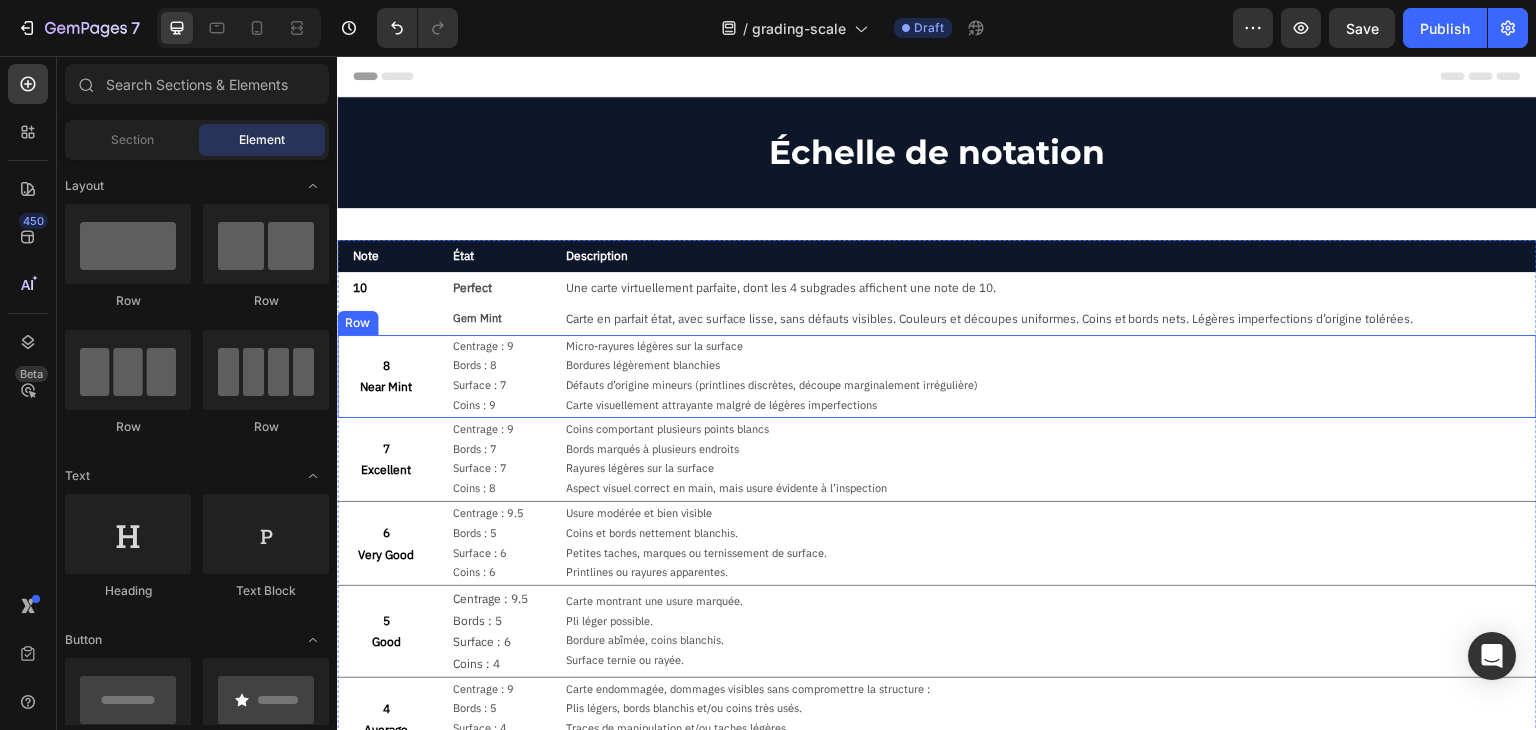 drag, startPoint x: 436, startPoint y: 352, endPoint x: 450, endPoint y: 349, distance: 14.3178215 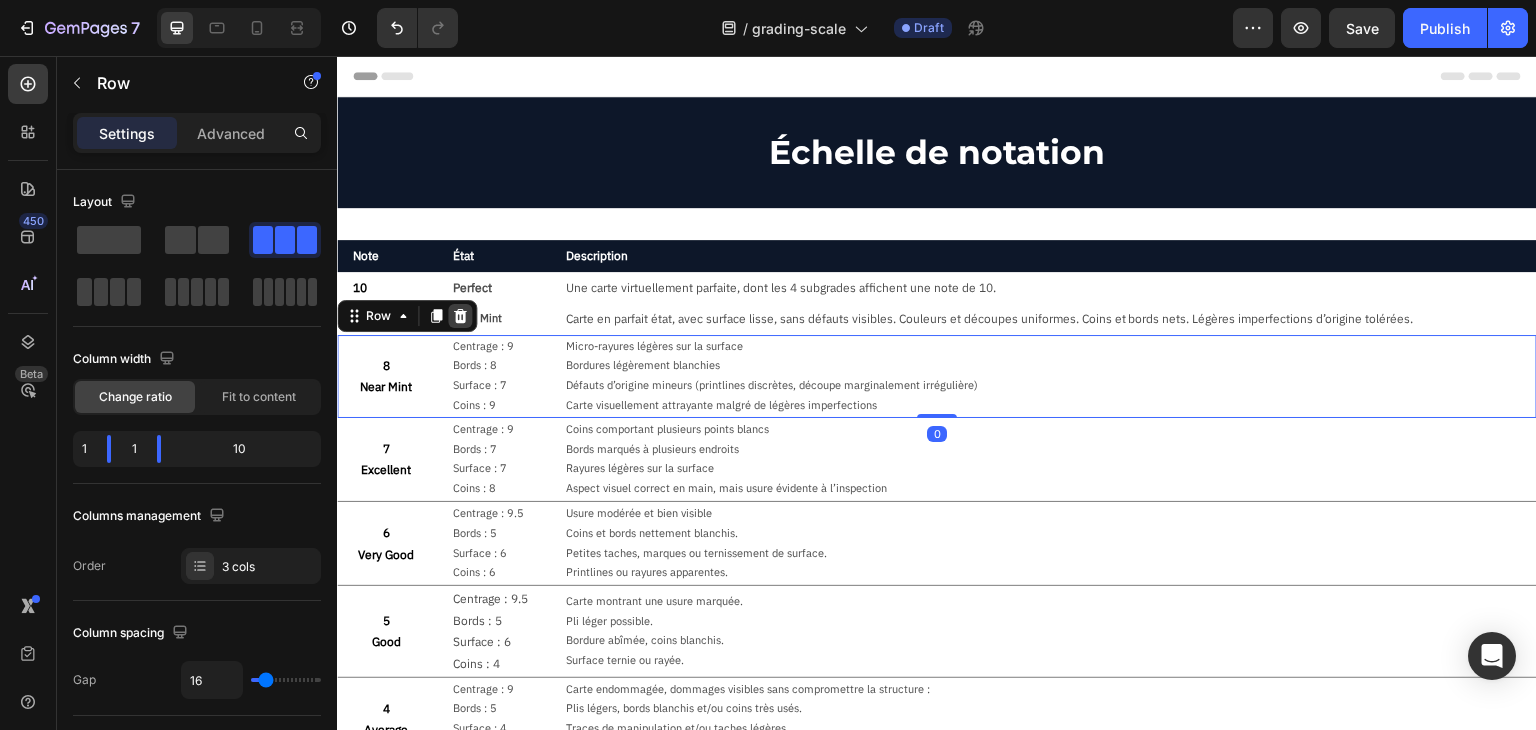 click 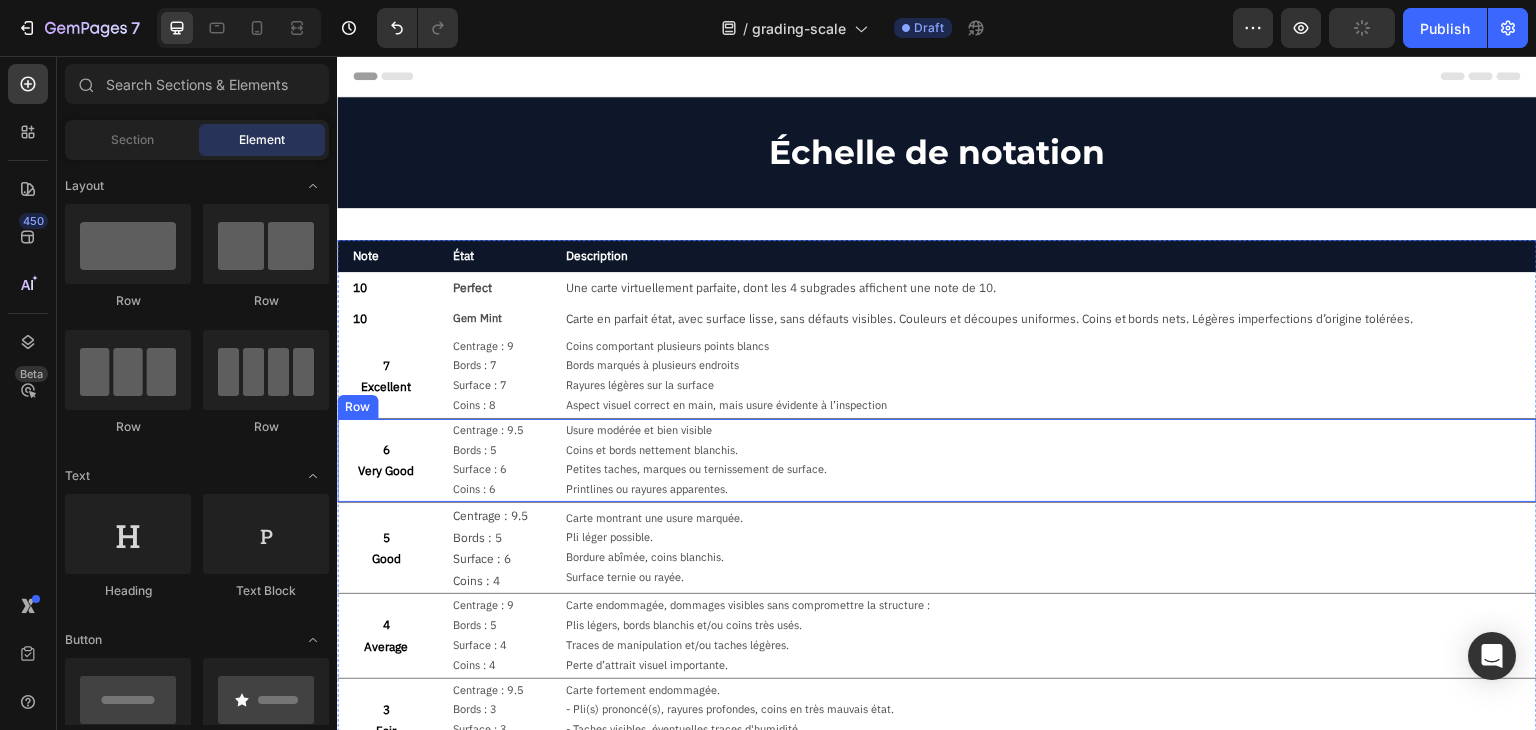 click on "6 Very Good Text Block Centrage : 9.5 Bords : 5 Surface : 6 Coins : 6 Text Block Usure modérée et bien visible Coins et bords nettement blanchis. Petites taches, marques ou ternissement de surface. Printlines ou rayures apparentes. Text Block Row" at bounding box center [937, 460] 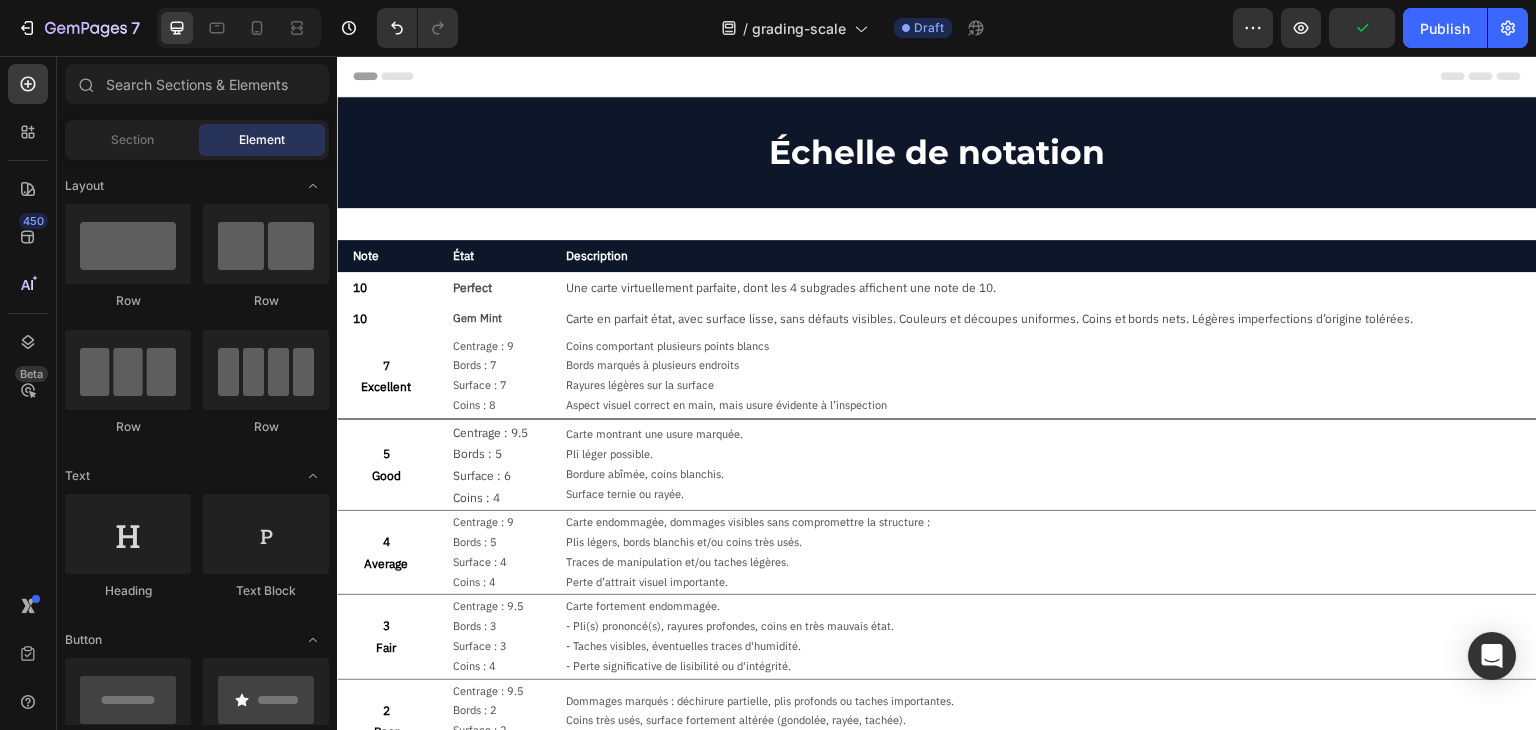 click at bounding box center [937, 419] 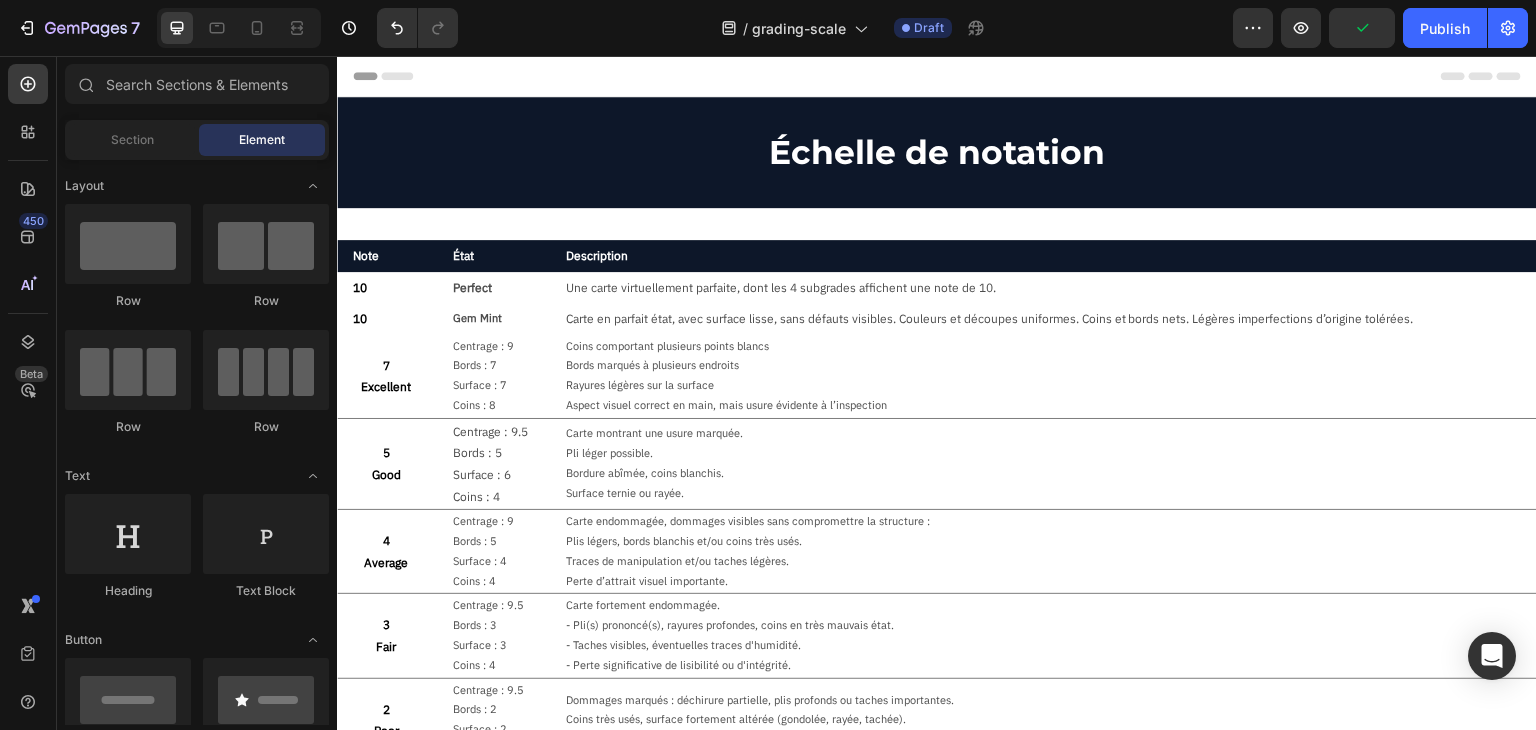 click on "5 Good Text Block Centrage : 9.5 Bords : 5 Surface : 6 Coins : 4 Text Block Carte montrant une usure marquée. Pli léger possible. Bordure abîmée, coins blanchis. Surface ternie ou rayée. Text Block Row" at bounding box center (937, 464) 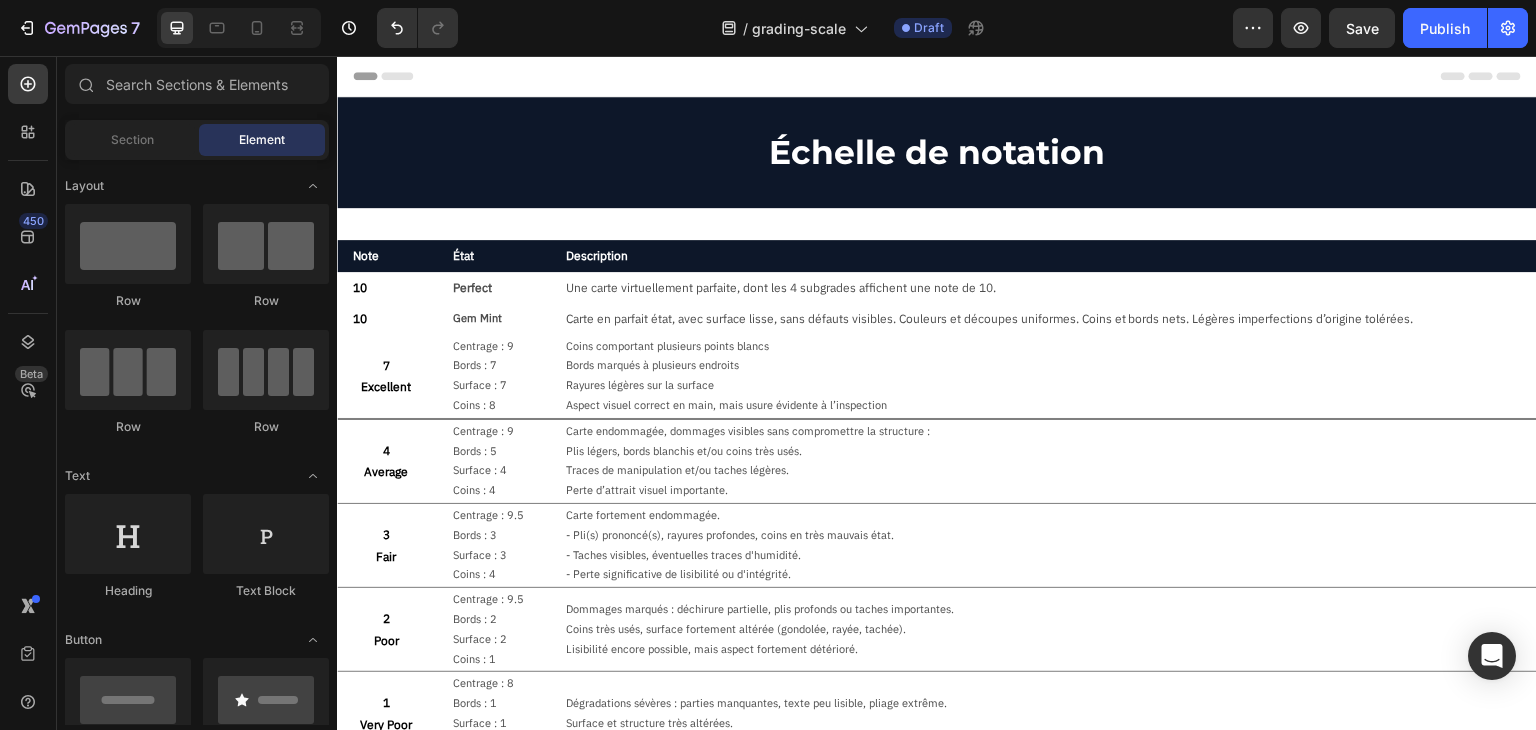 click at bounding box center (937, 419) 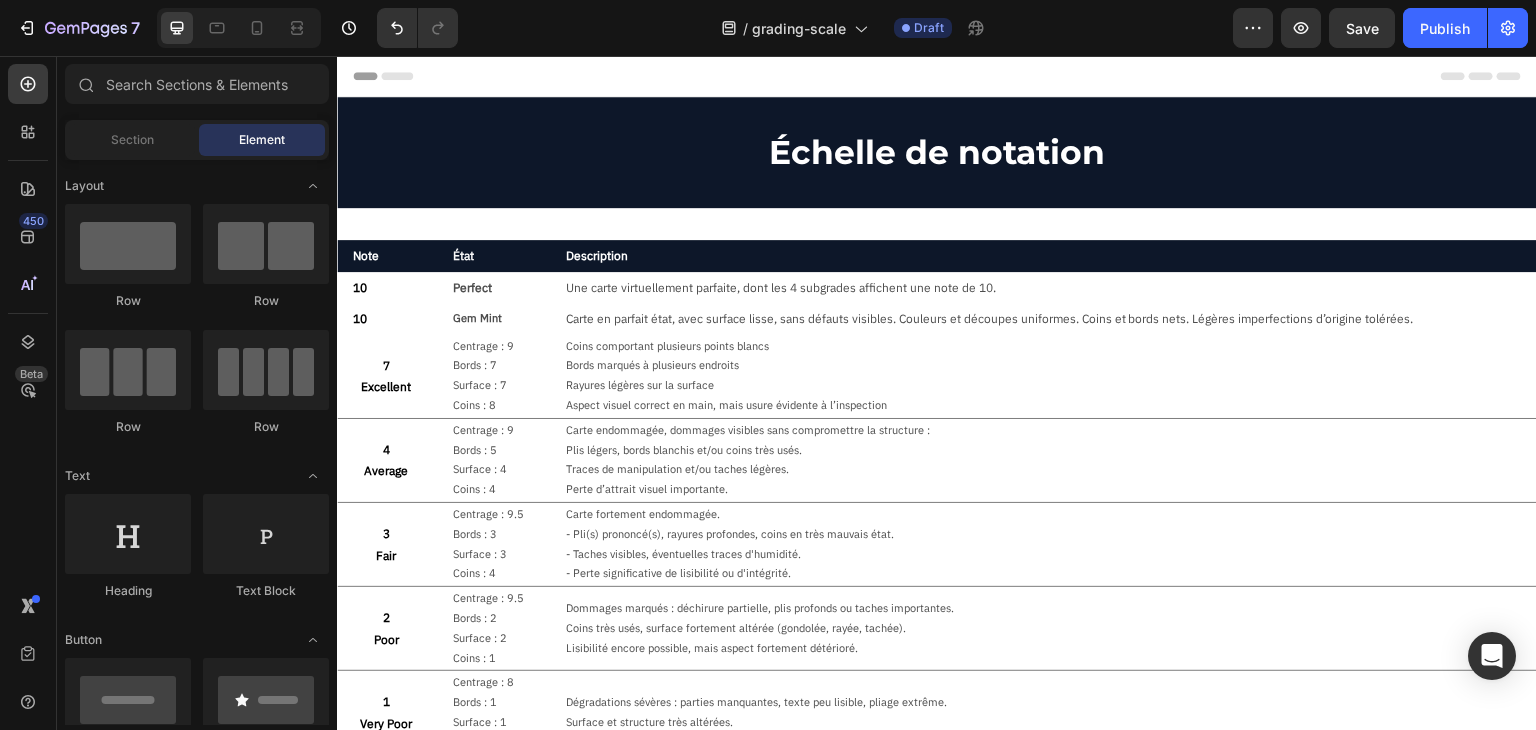 click on "4 Average Text Block Centrage : 9 Bords : 5 Surface : 4 Coins : 4 Text Block Carte endommagée, dommages visibles sans compromettre la structure : Plis légers, bords blanchis et/ou coins très usés. Traces de manipulation et/ou taches légères. Perte d’attrait visuel importante. Text Block Row" at bounding box center [937, 460] 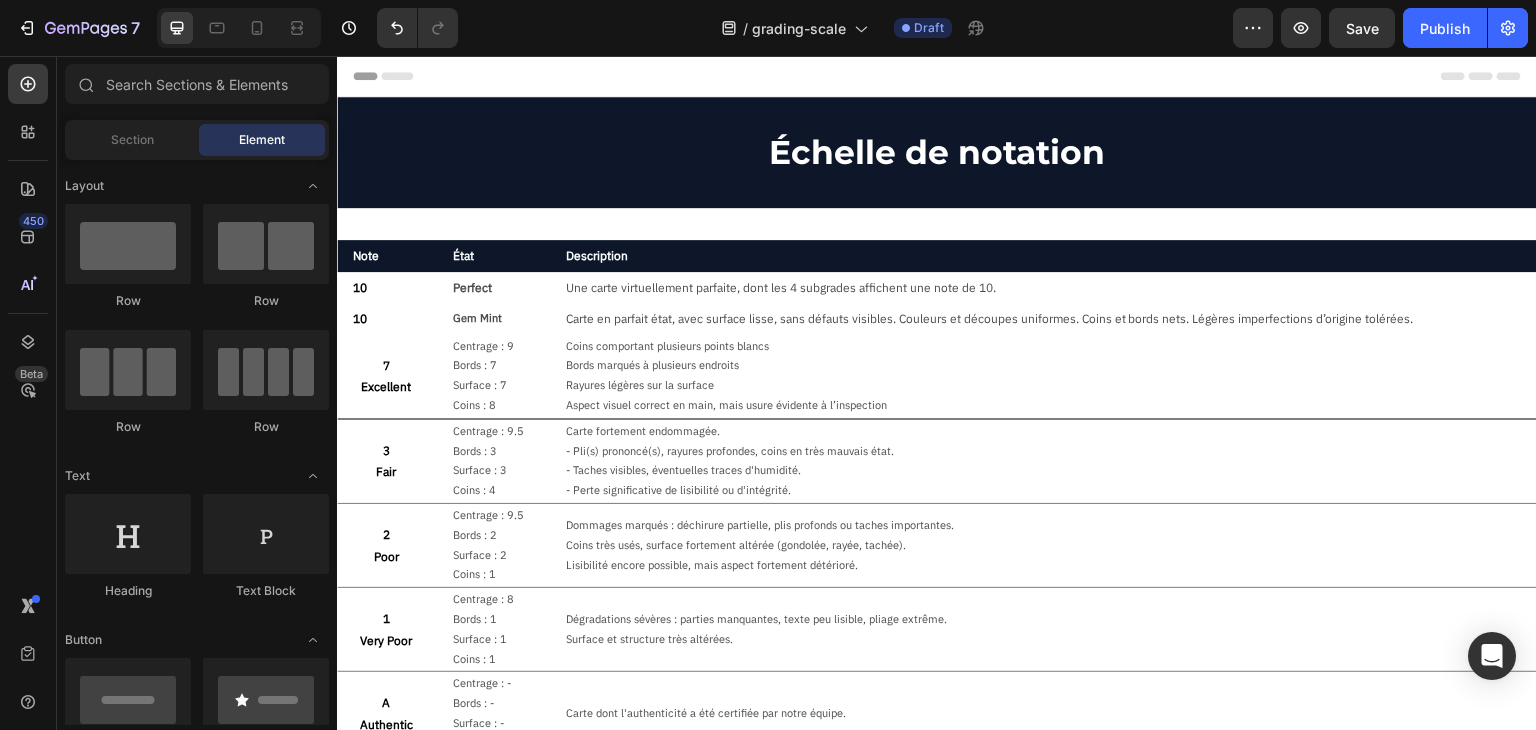 click at bounding box center (937, 419) 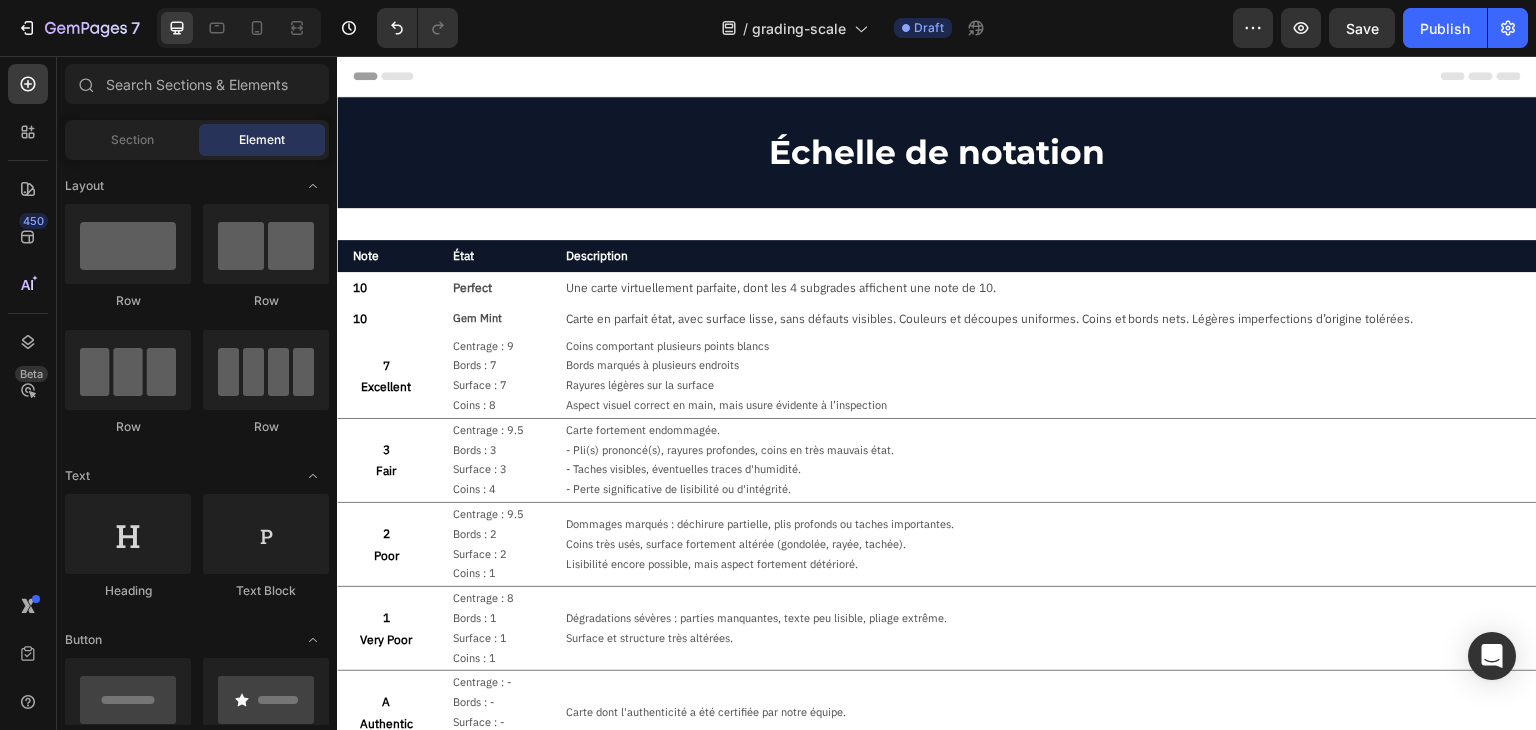 click on "3 Fair Text Block Centrage : 9.5 Bords : 3 Surface : 3 Coins : 4 Text Block Carte fortement endommagée. - Pli(s) prononcé(s), rayures profondes, coins en très mauvais état. - Taches visibles, éventuelles traces d'humidité. - Perte significative de lisibilité ou d'intégrité. Text Block Row" at bounding box center [937, 460] 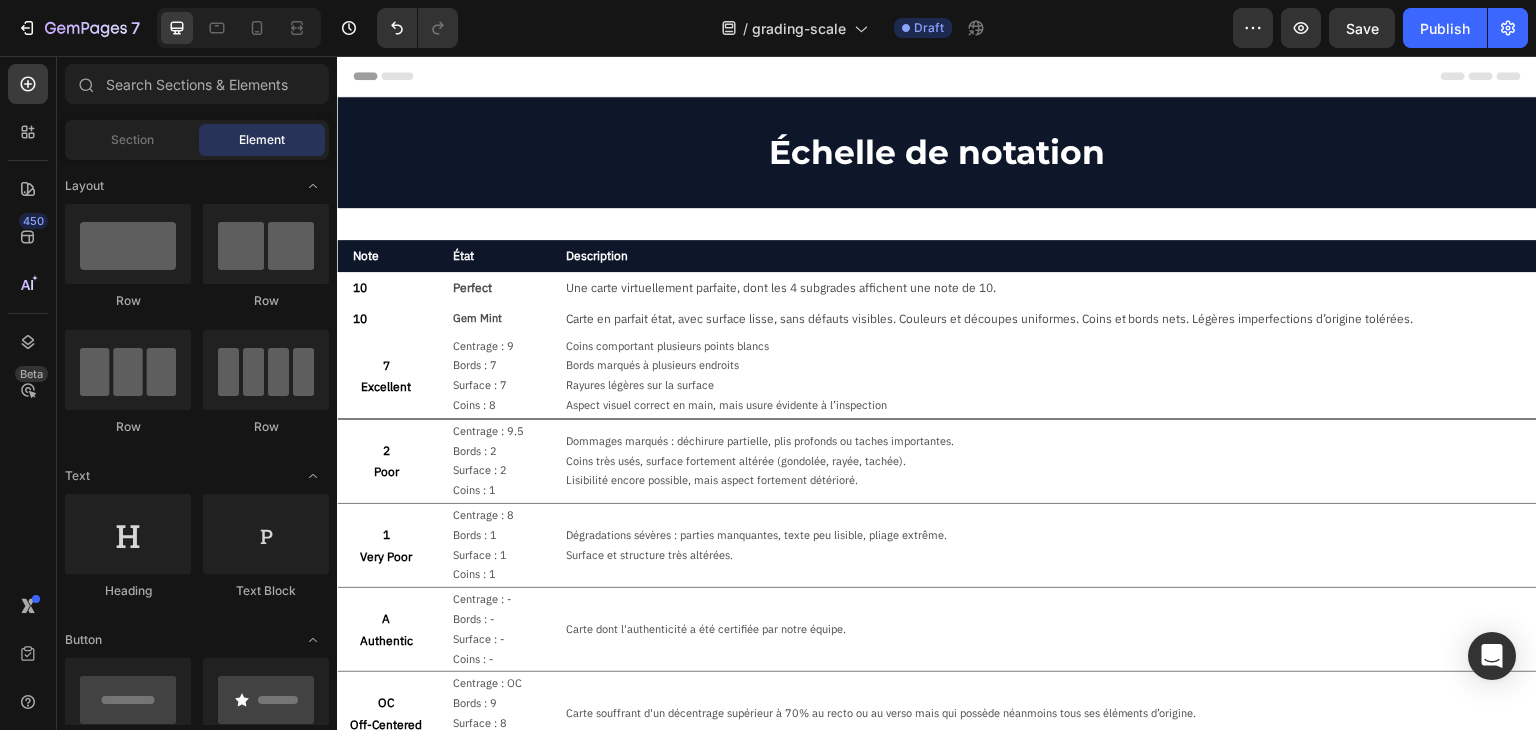 click at bounding box center (937, 419) 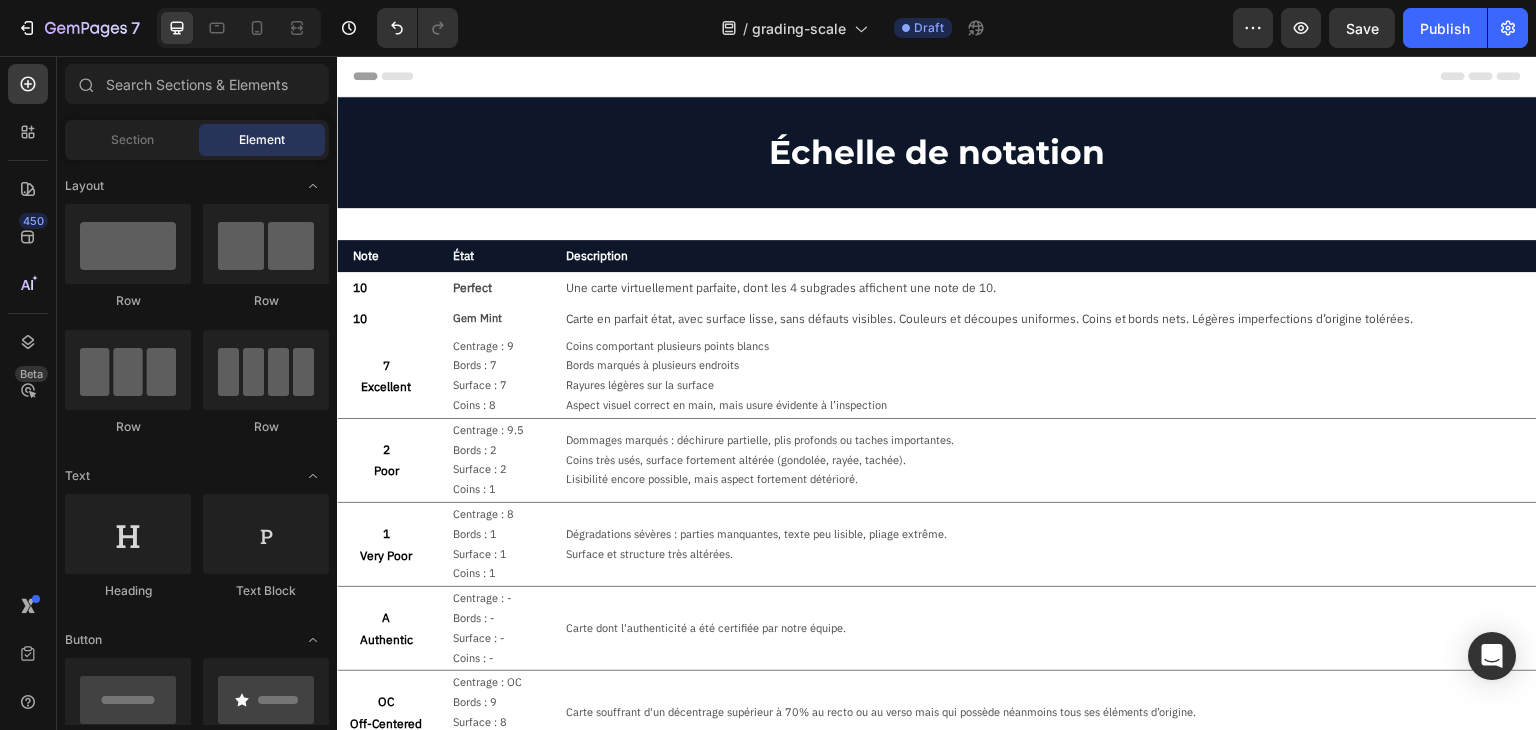 click on "2 Poor Text Block Centrage : 9.5 Bords : 2 Surface : 2 Coins : 1 Text Block Dommages marqués : déchirure partielle, plis profonds ou taches importantes. Coins très usés, surface fortement altérée (gondolée, rayée, tachée). Lisibilité encore possible, mais aspect fortement détérioré. Text Block Row" at bounding box center (937, 460) 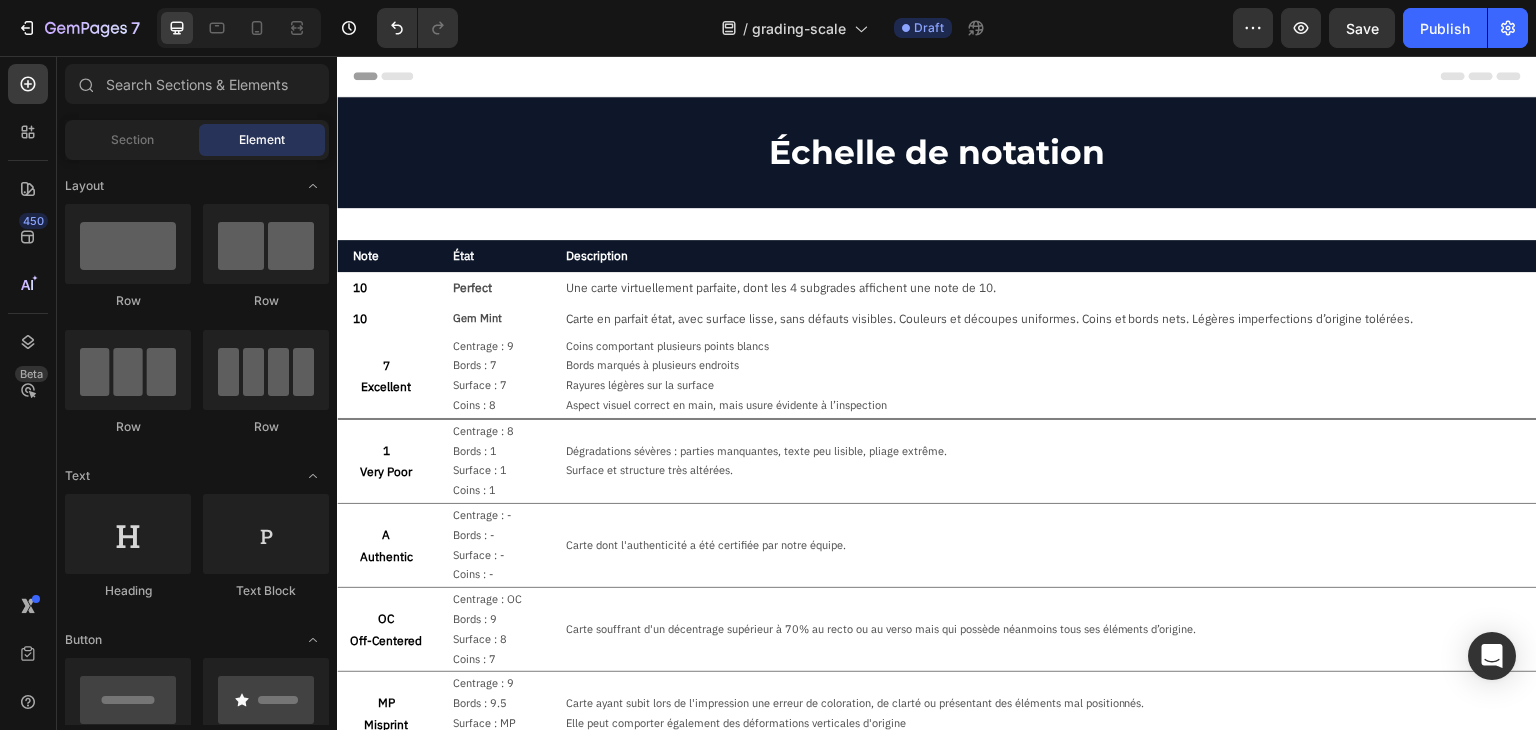 click at bounding box center (937, 419) 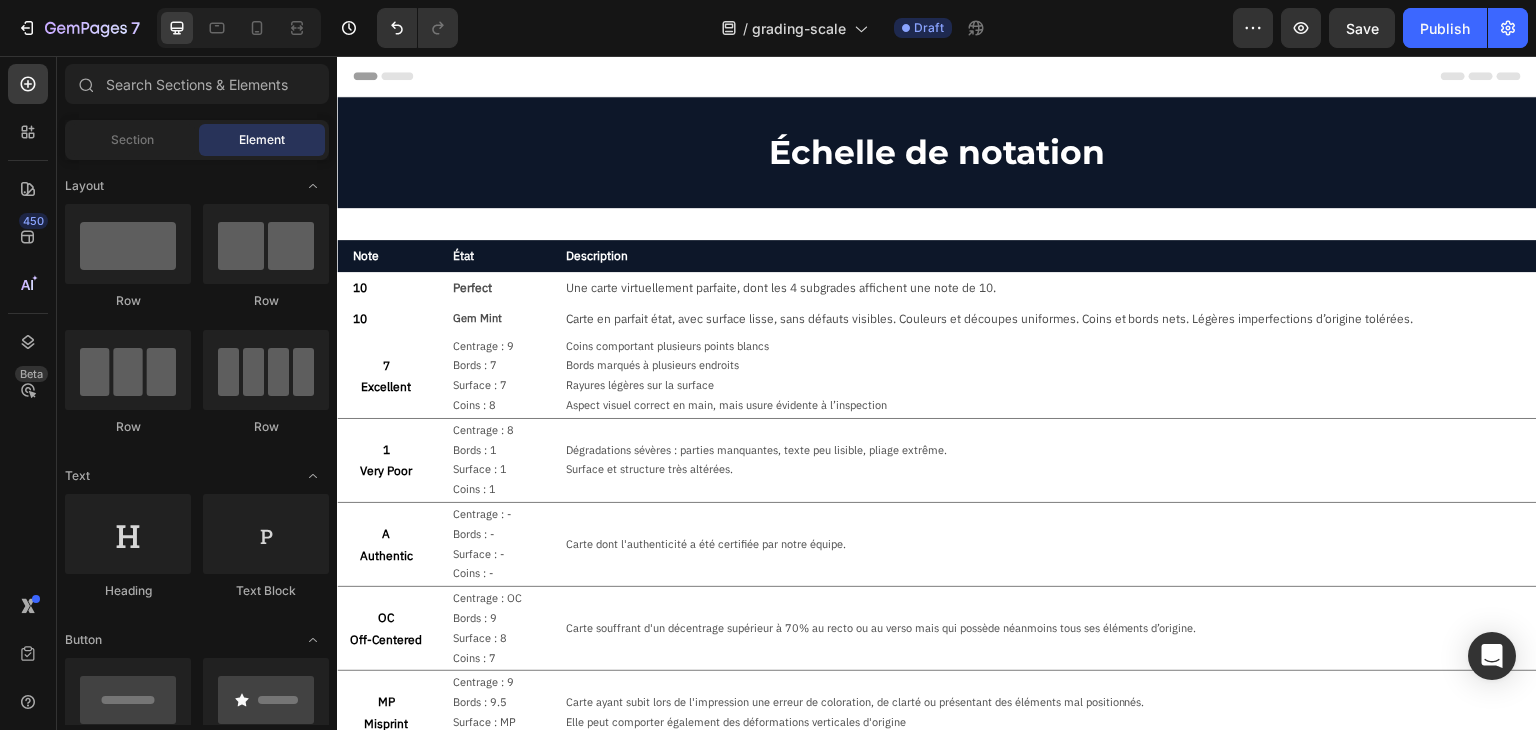 click on "1 Very Poor Text Block Centrage : 8 Bords : 1 Surface : 1 Coins : 1 Text Block Dégradations sévères : parties manquantes, texte peu lisible, pliage extrême. Surface et structure très altérées. Text Block Row" at bounding box center [937, 460] 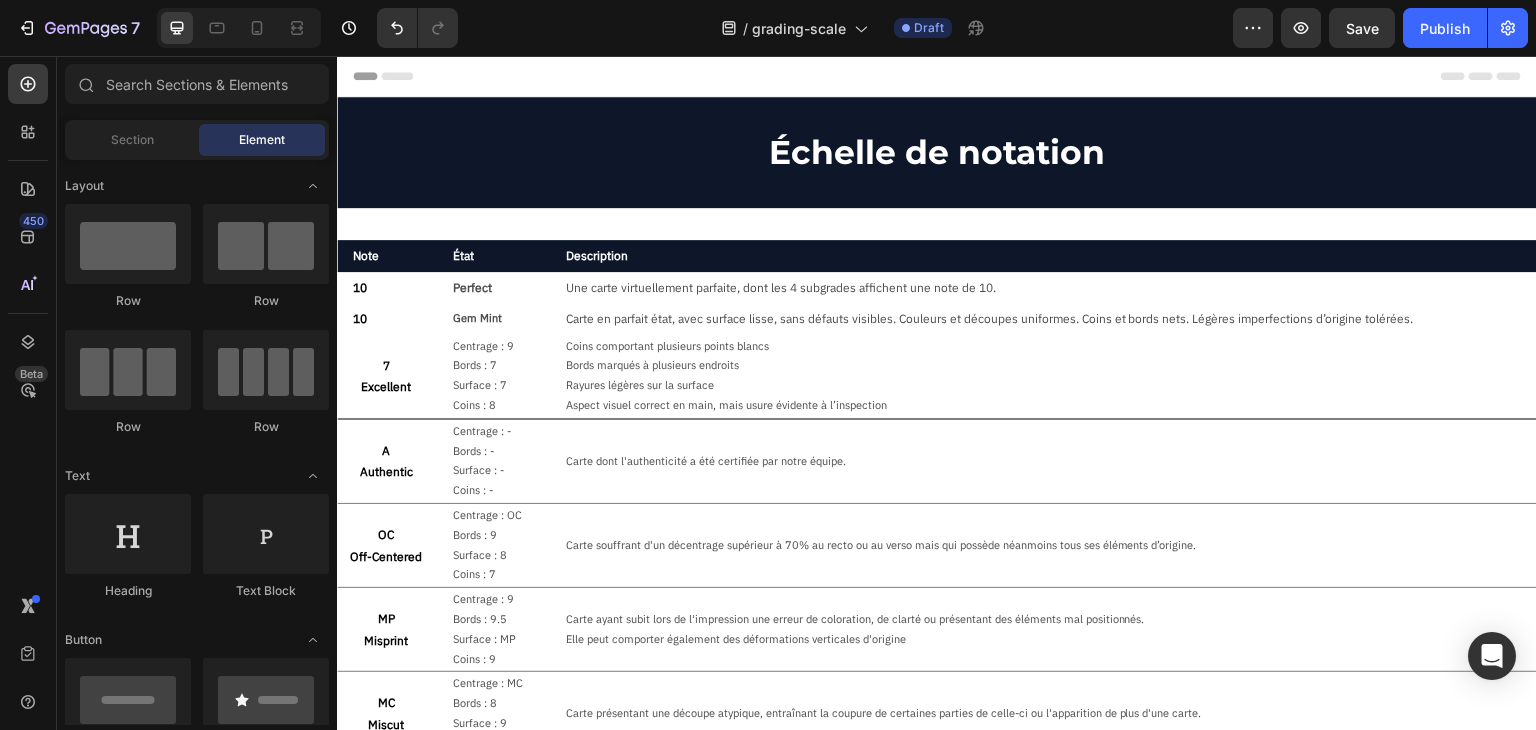 click at bounding box center [937, 419] 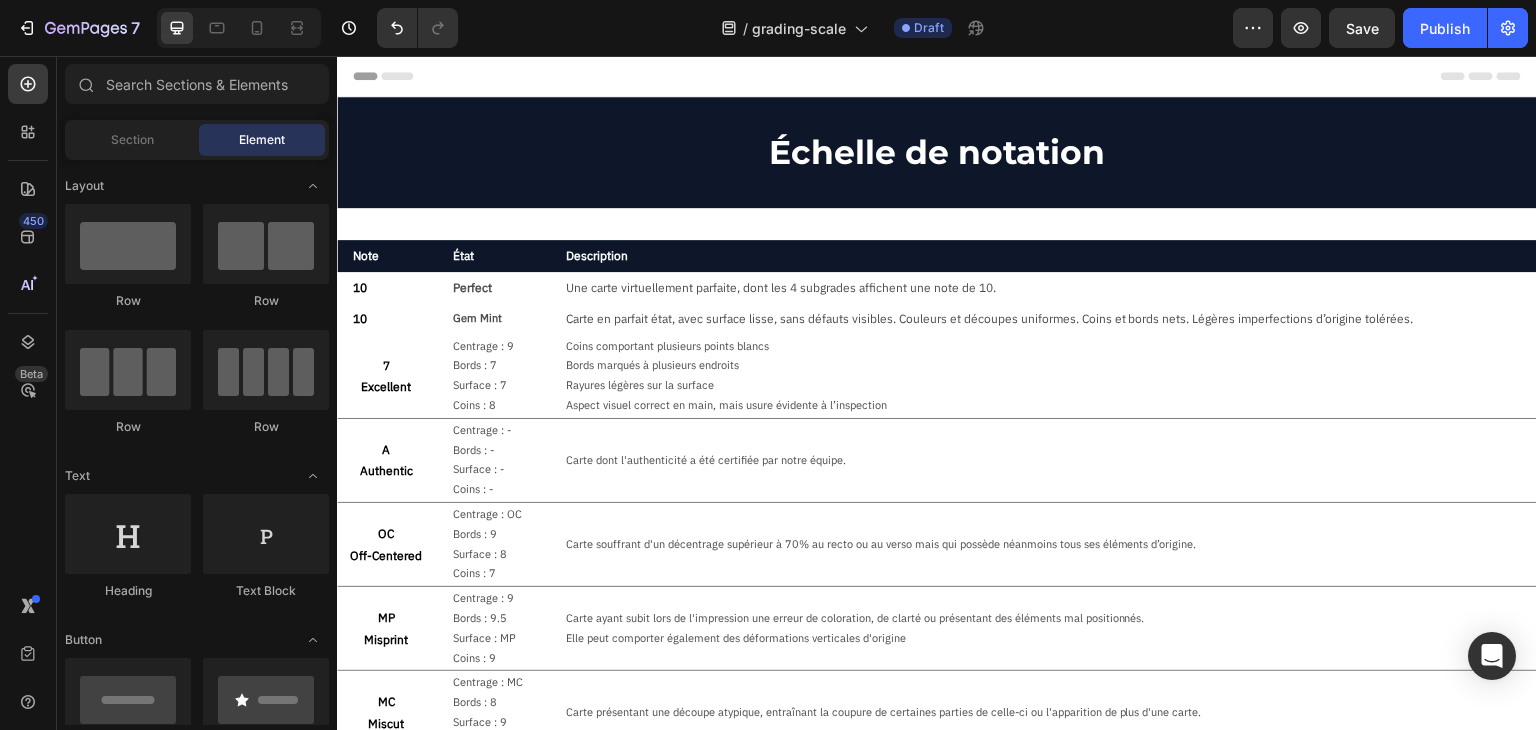 click on "A Authentic Text Block Centrage : - Bords : - Surface : - Coins : - Text Block Carte dont l'authenticité a été certifiée par notre équipe. Text Block Row" at bounding box center (937, 460) 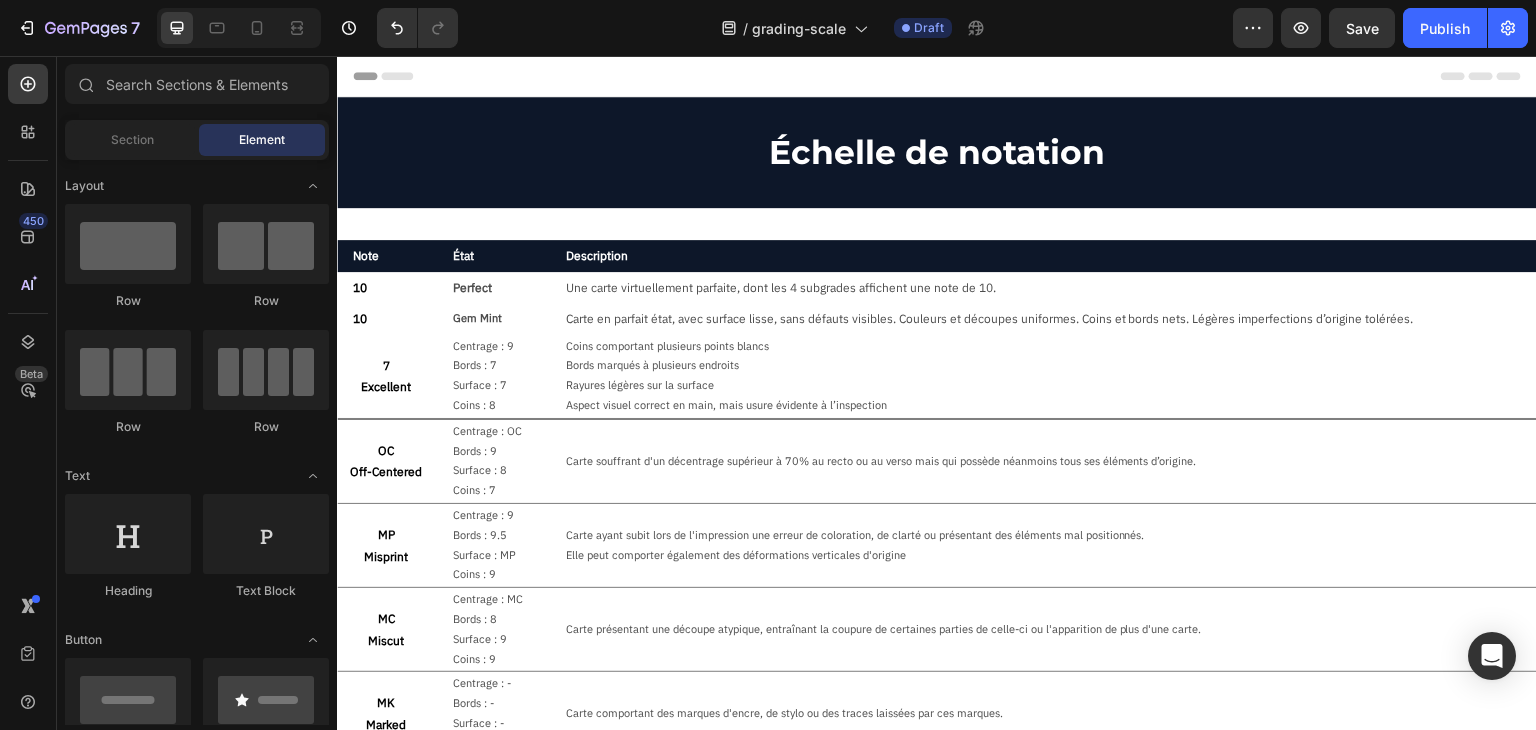 click at bounding box center (937, 419) 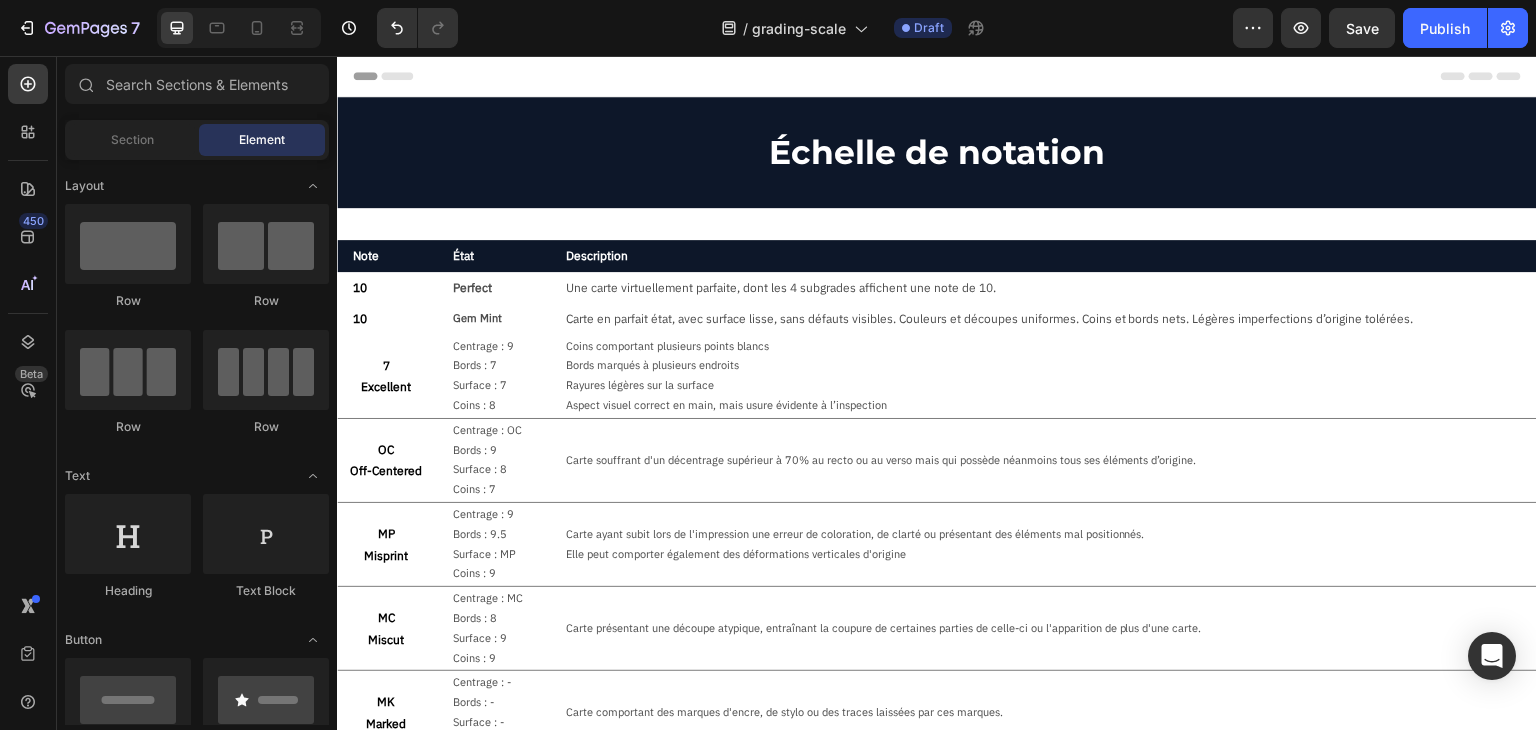click on "OC Off-Centered Text Block Centrage : OC Bords : 9 Surface : 8 Coins : 7 Text Block Carte souffrant d'un décentrage supérieur à 70% au recto ou au verso mais qui possède néanmoins tous ses éléments d’origine. Text Block Row" at bounding box center (937, 460) 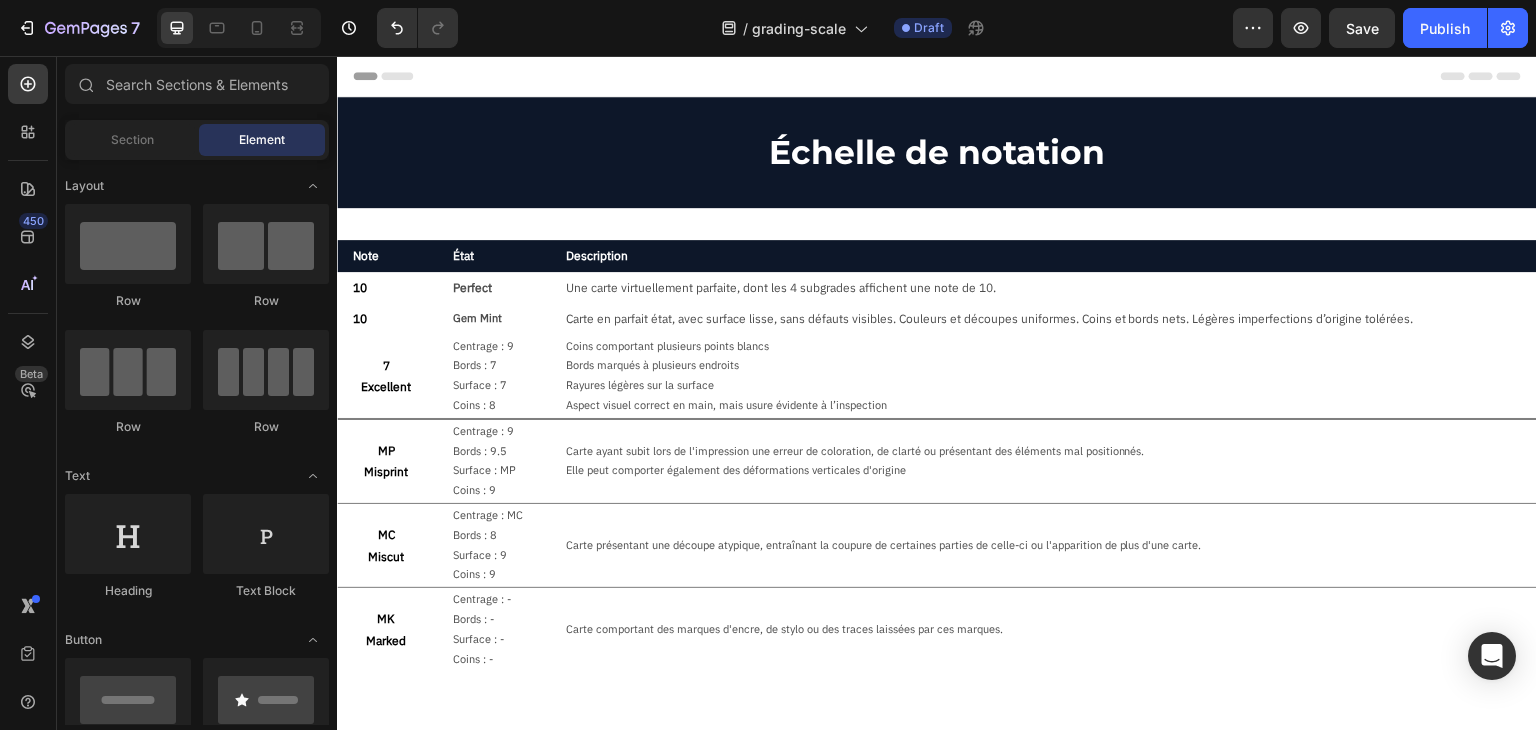 click at bounding box center (937, 419) 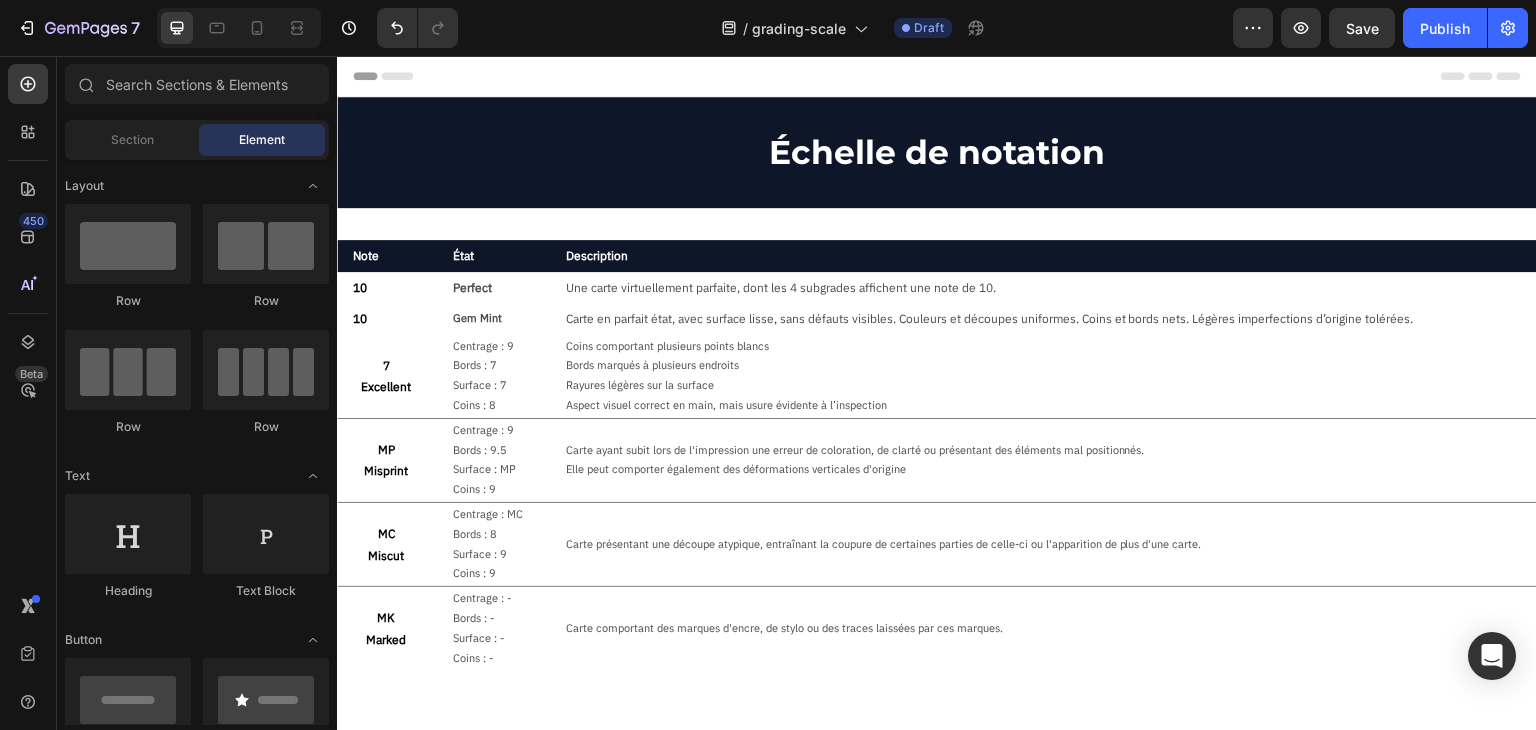 click on "MP Misprint Text Block Centrage : 9 Bords : 9.5 Surface : MP Coins : 9 Text Block Carte ayant subit lors de l'impression une erreur de coloration, de clarté ou présentant des éléments mal positionnés.  Elle peut comporter également des déformations verticales d'origine Text Block Row" at bounding box center [937, 460] 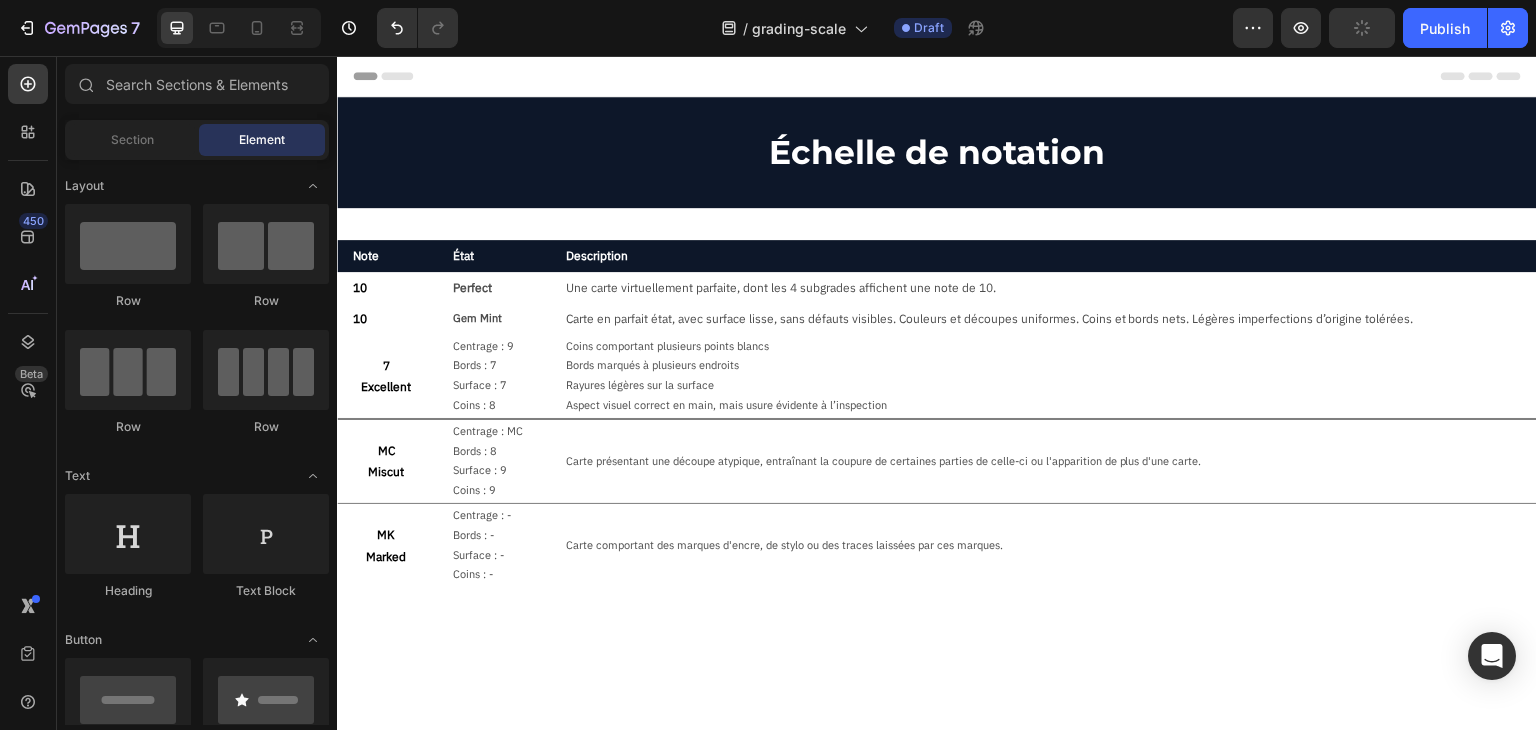 click at bounding box center (937, 419) 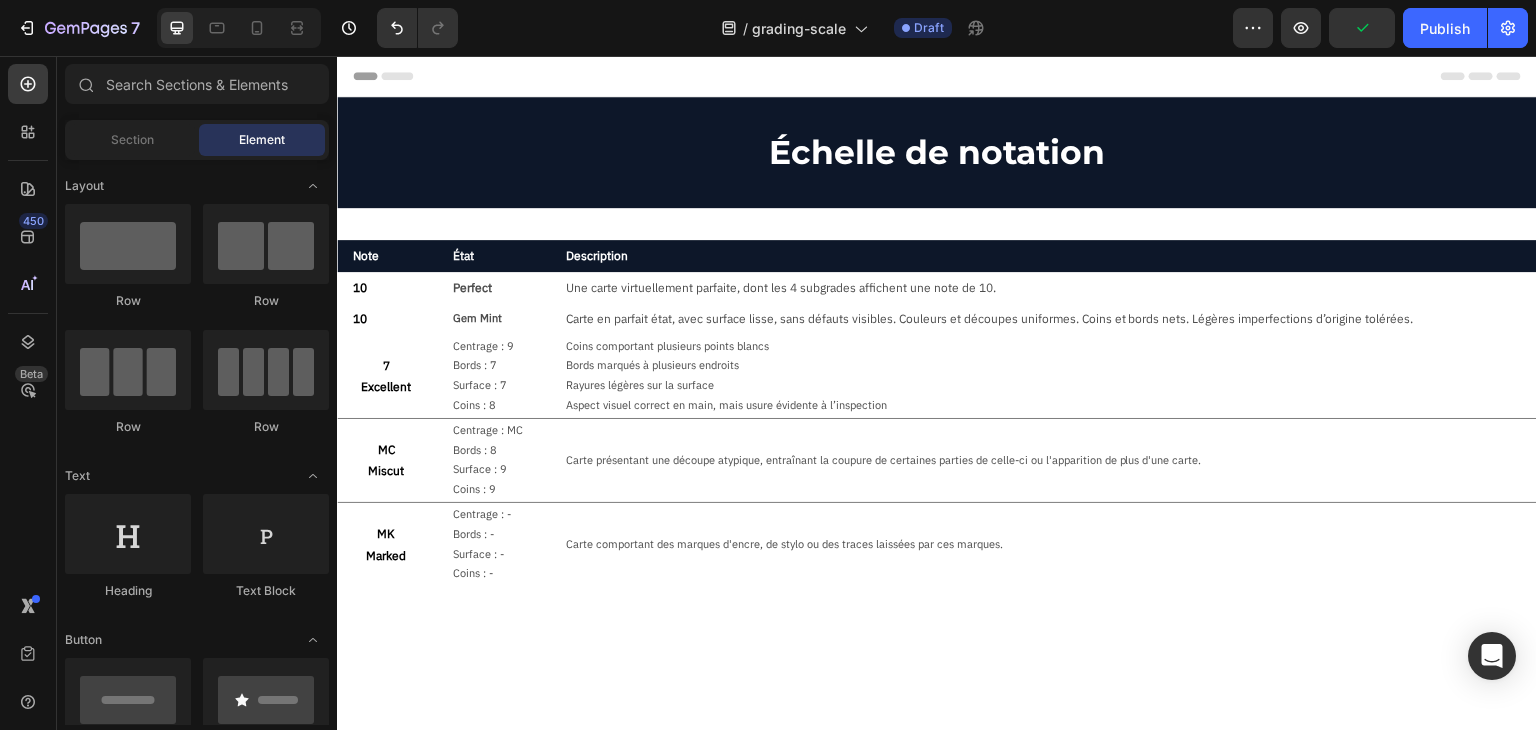 click on "MC Miscut Text Block Centrage : MC Bords : 8 Surface : 9 Coins : 9 Text Block Carte présentant une découpe atypique, entraînant la coupure de certaines parties de celle-ci ou l'apparition de plus d'une carte. Text Block Row" at bounding box center (937, 460) 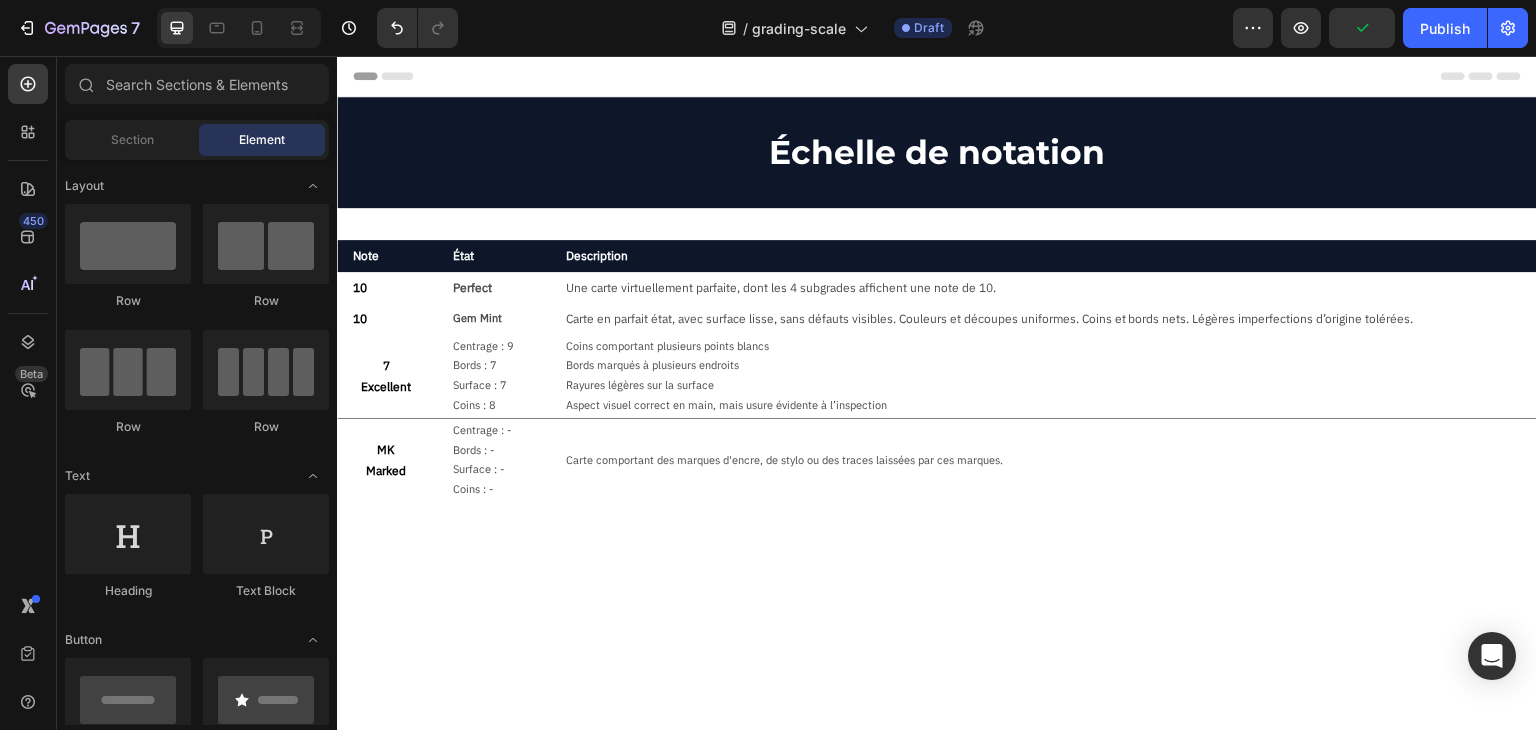 click on "MK Marked Text Block Centrage : - Bords : - Surface : - Coins : - Text Block Carte comportant des marques d'encre, de stylo ou des traces laissées par ces marques. Text Block Row" at bounding box center [937, 460] 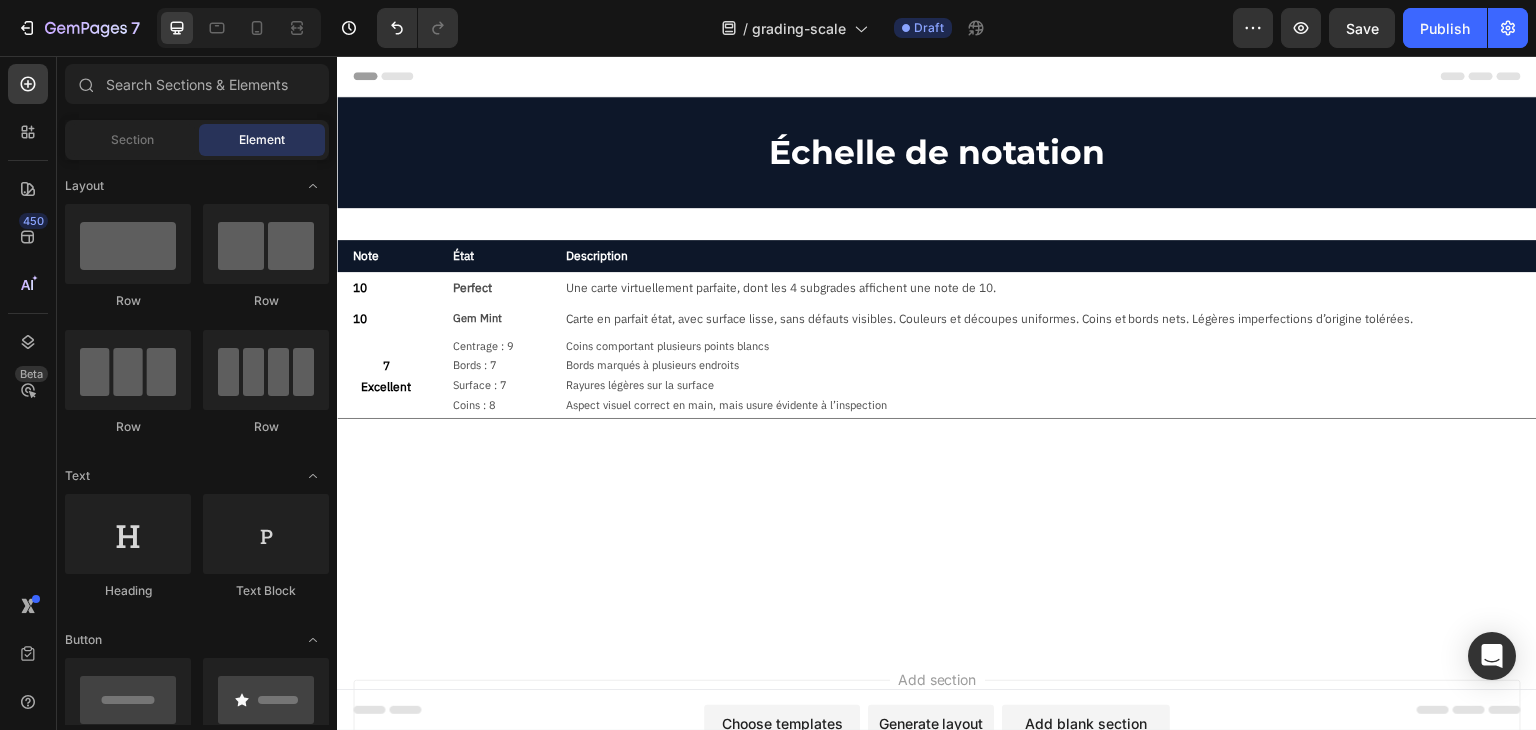 click at bounding box center [937, 418] 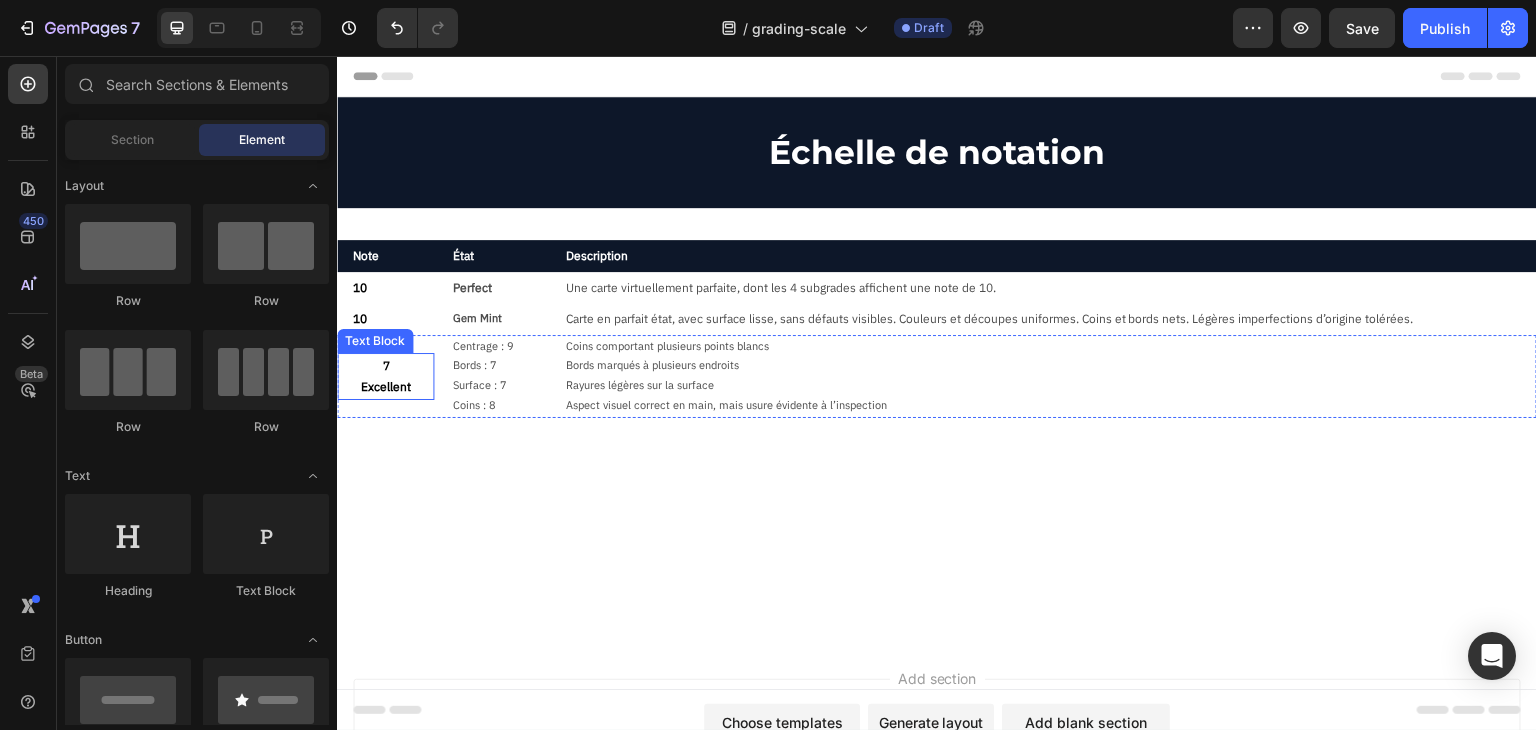 click on "7" at bounding box center (385, 366) 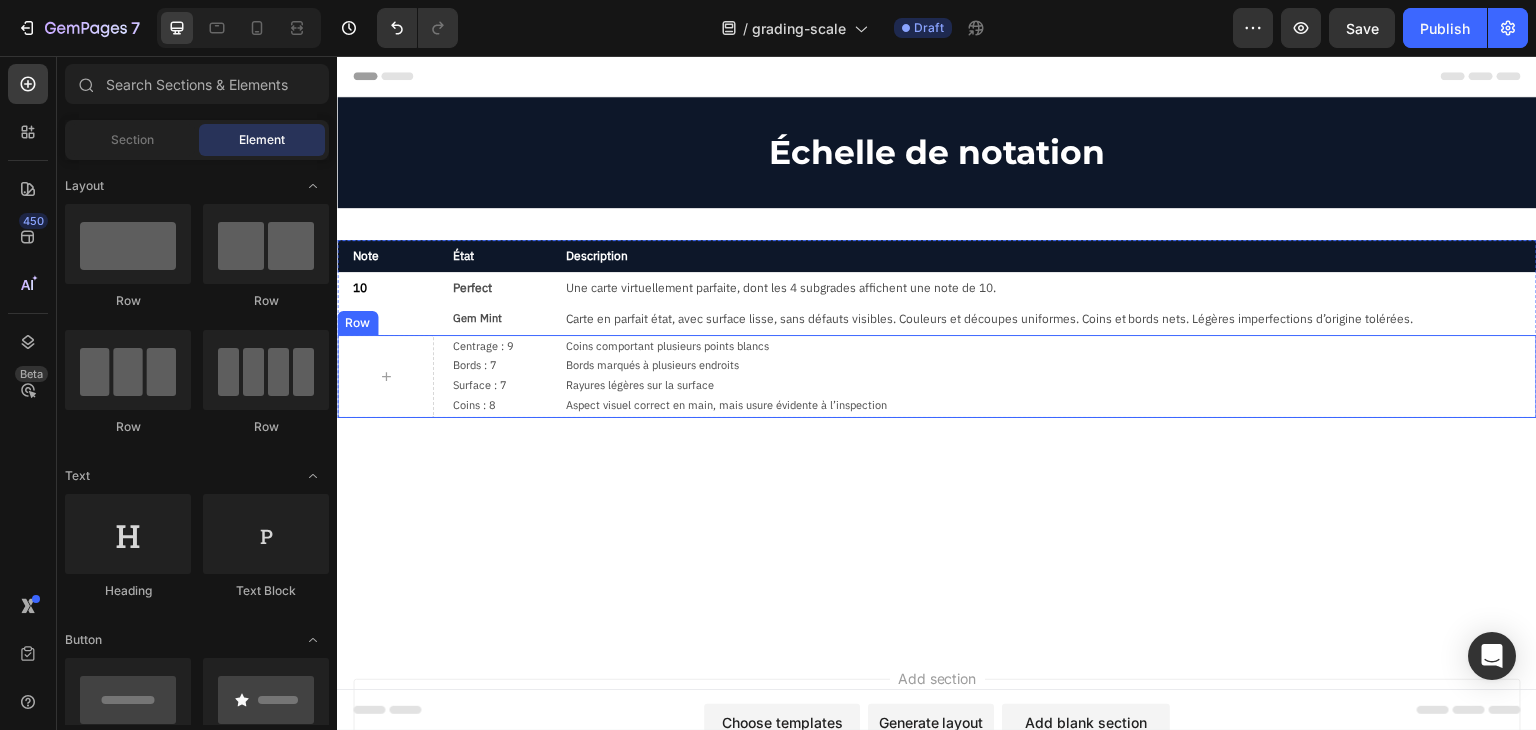 click on "Centrage : 9 Bords : 7 Surface : 7 Coins : 8 Text Block Coins comportant plusieurs points blancs Bords marqués à plusieurs endroits Rayures légères sur la surface Aspect visuel correct en main, mais usure évidente à l’inspection Text Block Row" at bounding box center [937, 376] 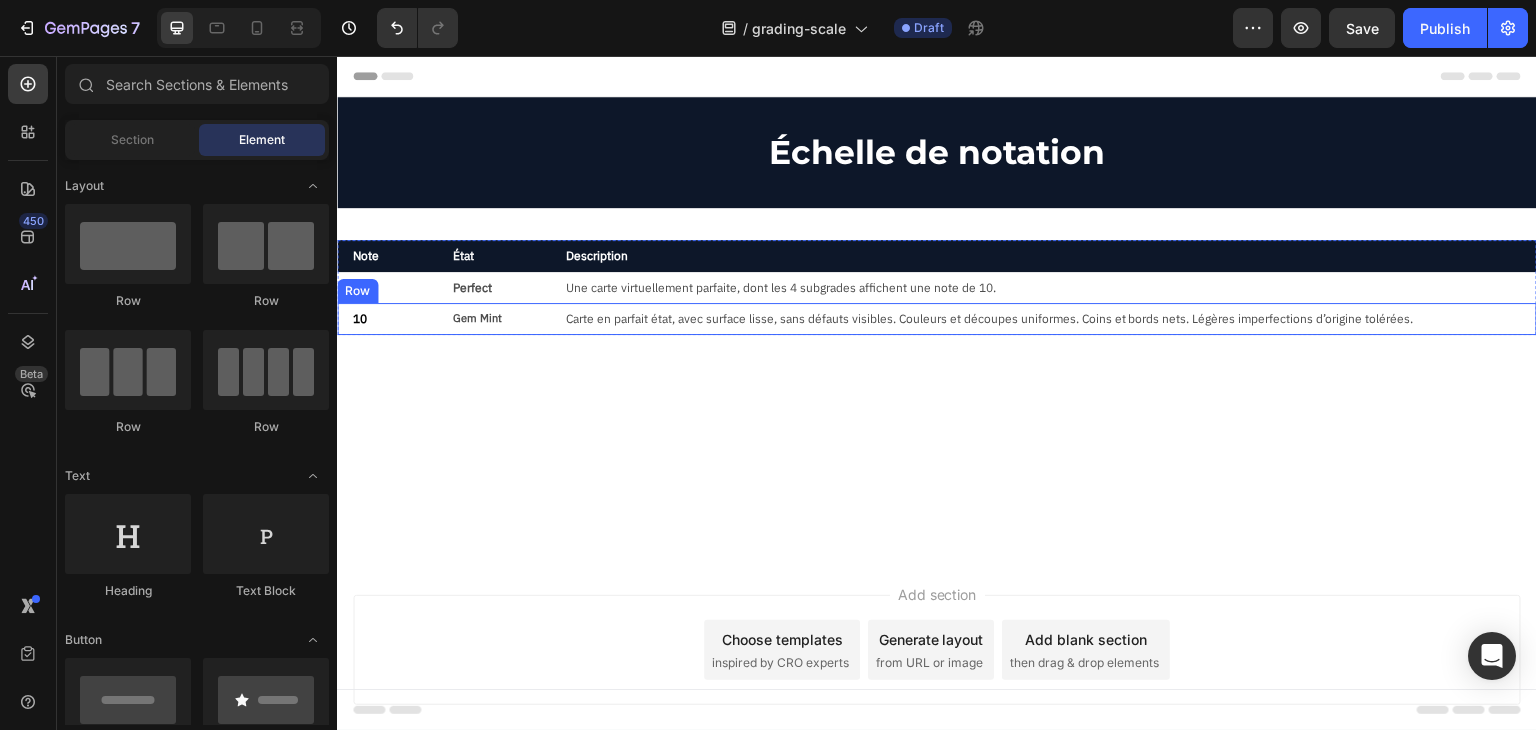 click on "Carte en parfait état, avec surface lisse, sans défauts visibles. Couleurs et découpes uniformes. Coins et bords nets. Légères imperfections d’origine tolérées. Text Block" at bounding box center [1050, 319] 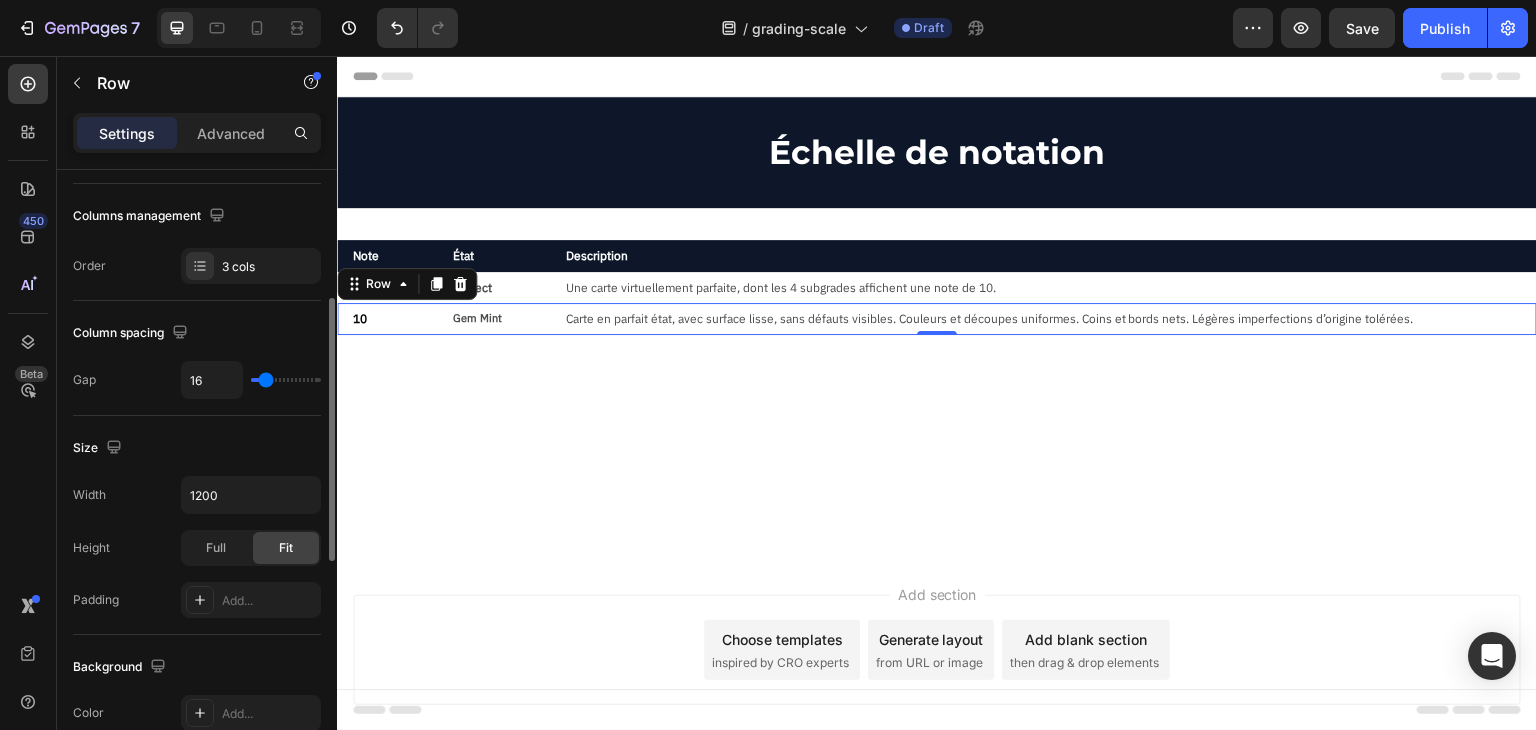 scroll, scrollTop: 500, scrollLeft: 0, axis: vertical 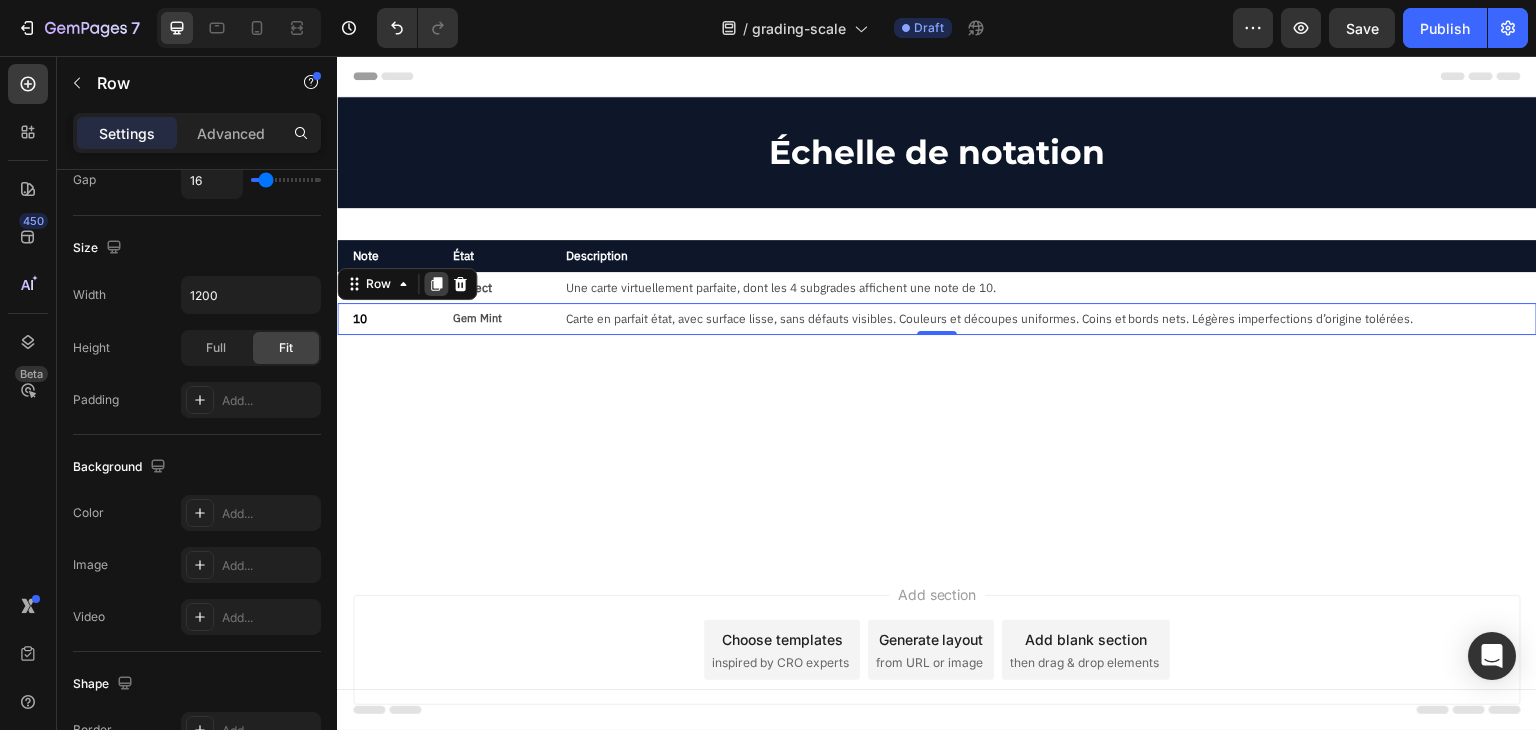 click 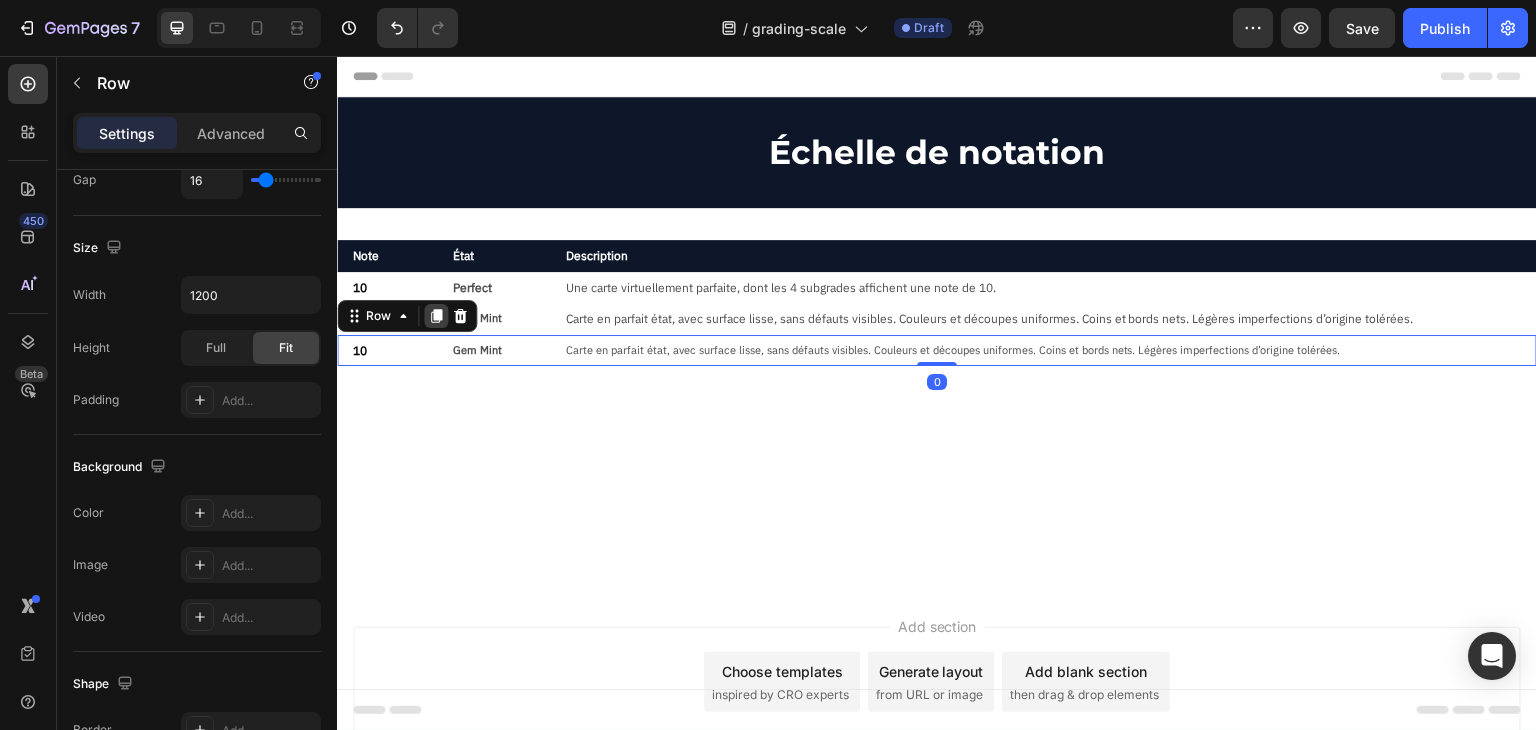 click 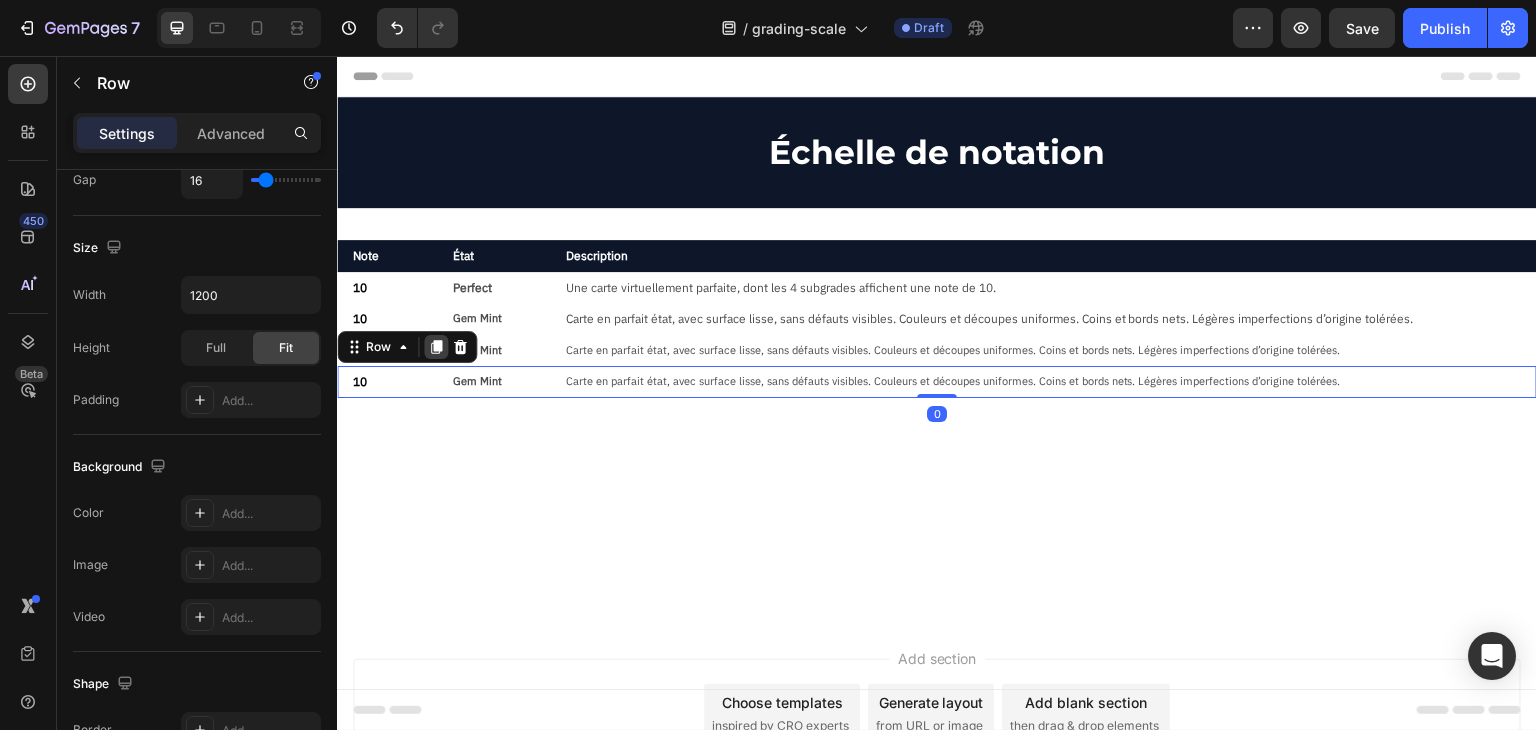 click 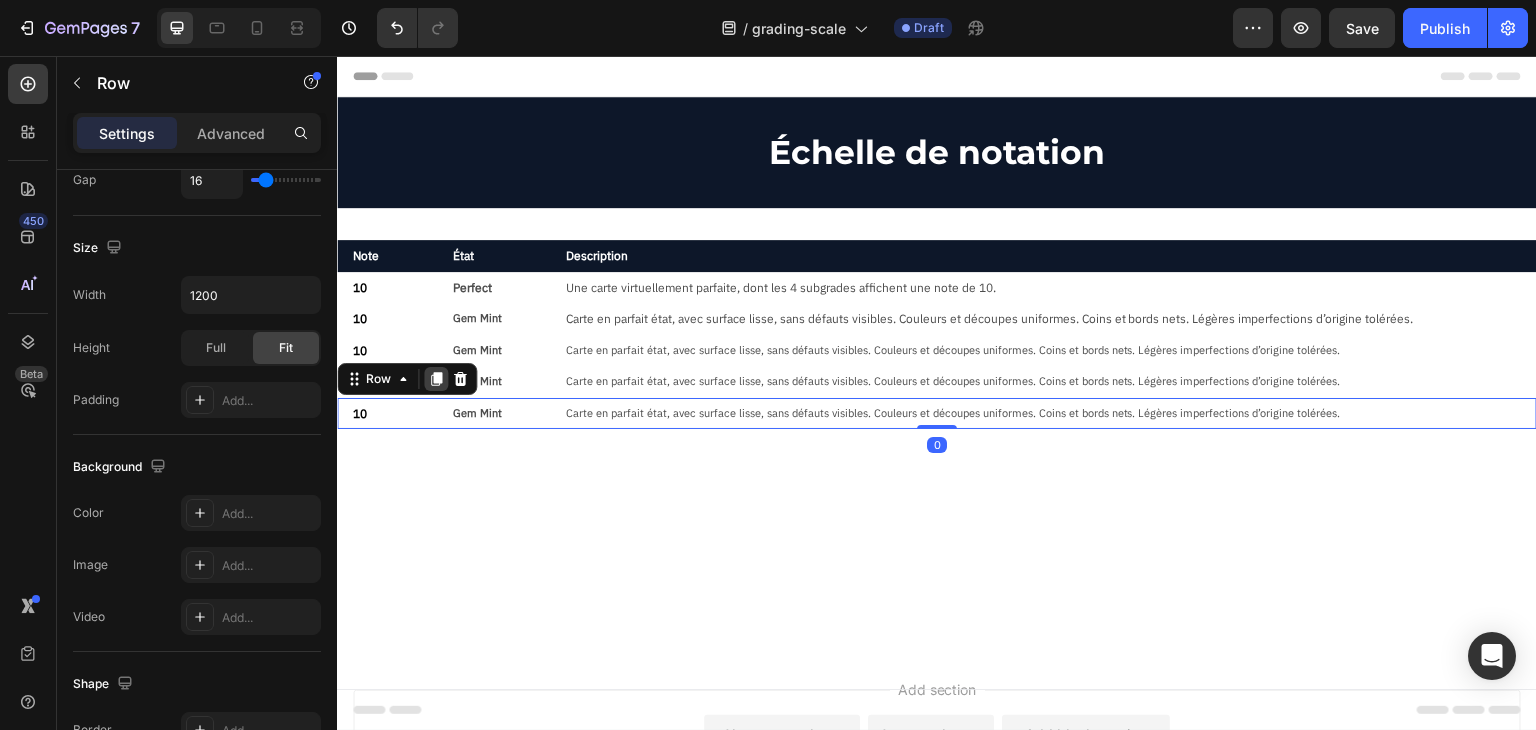 click 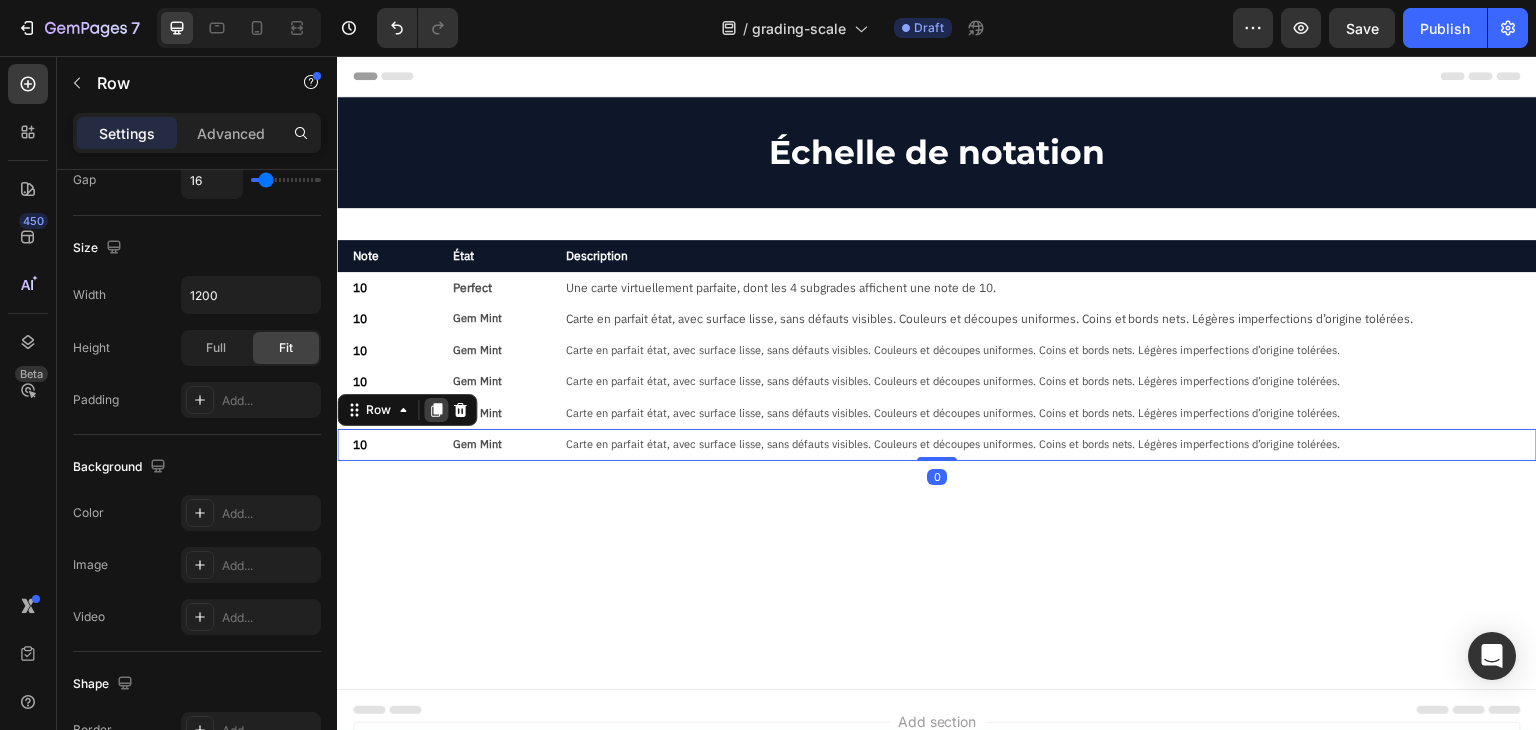 click 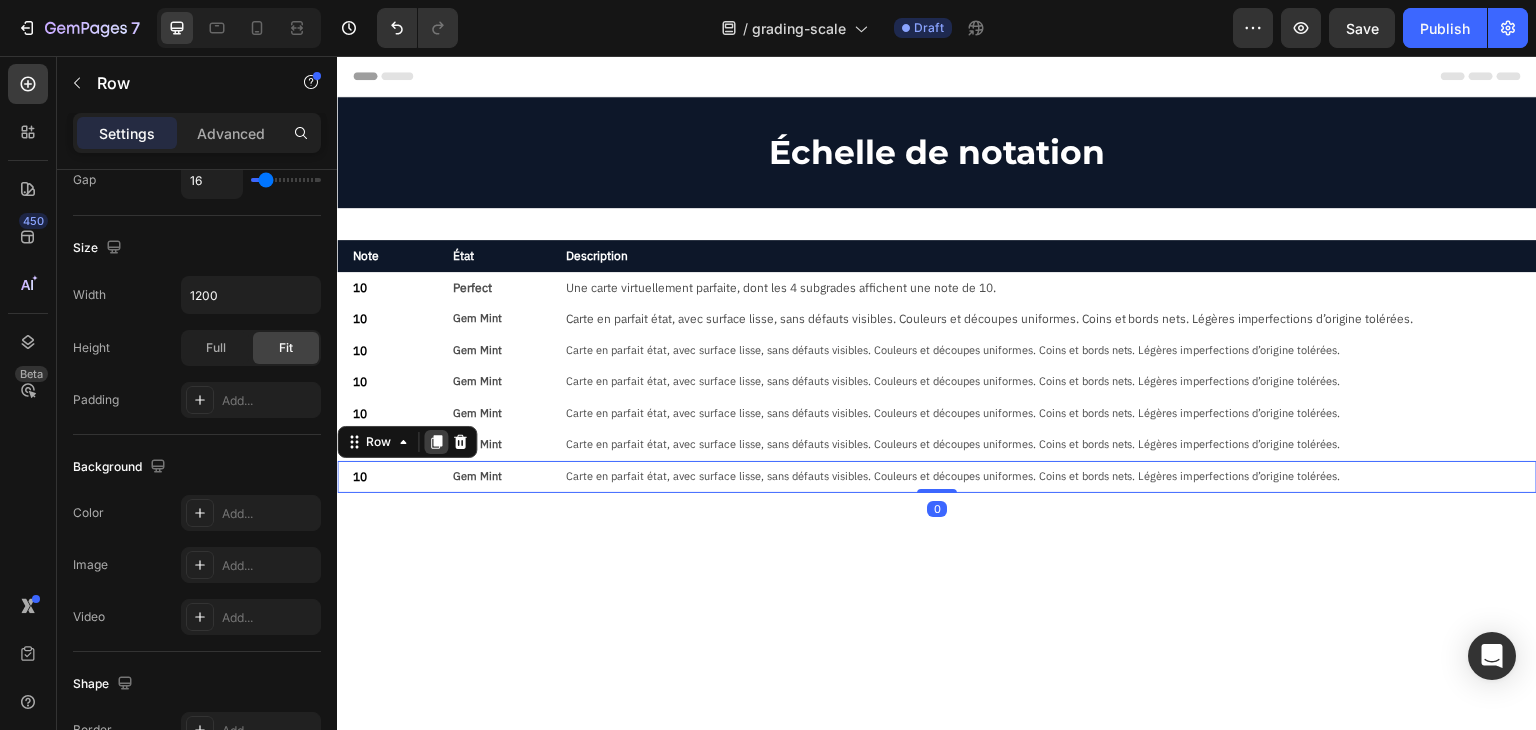 click 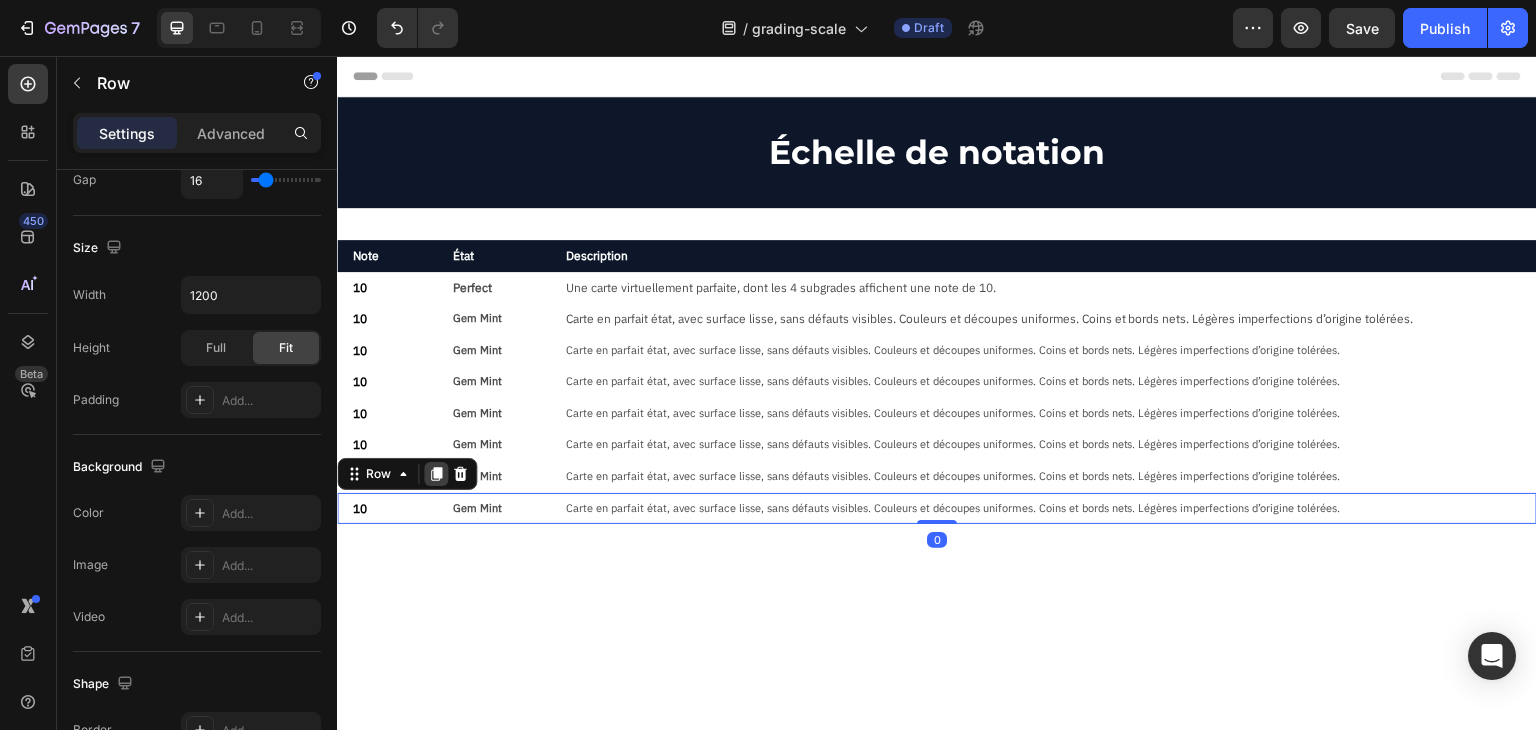 click 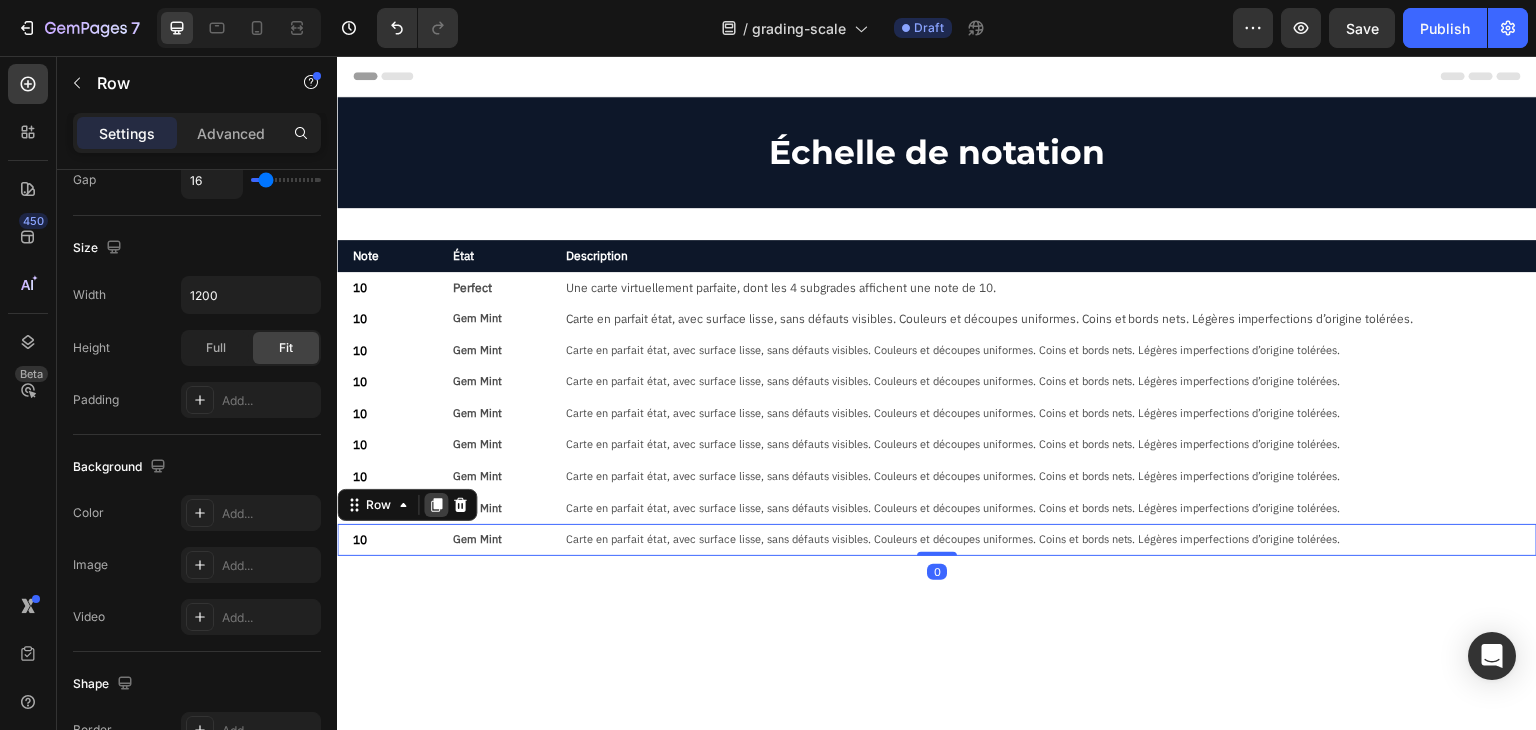 click 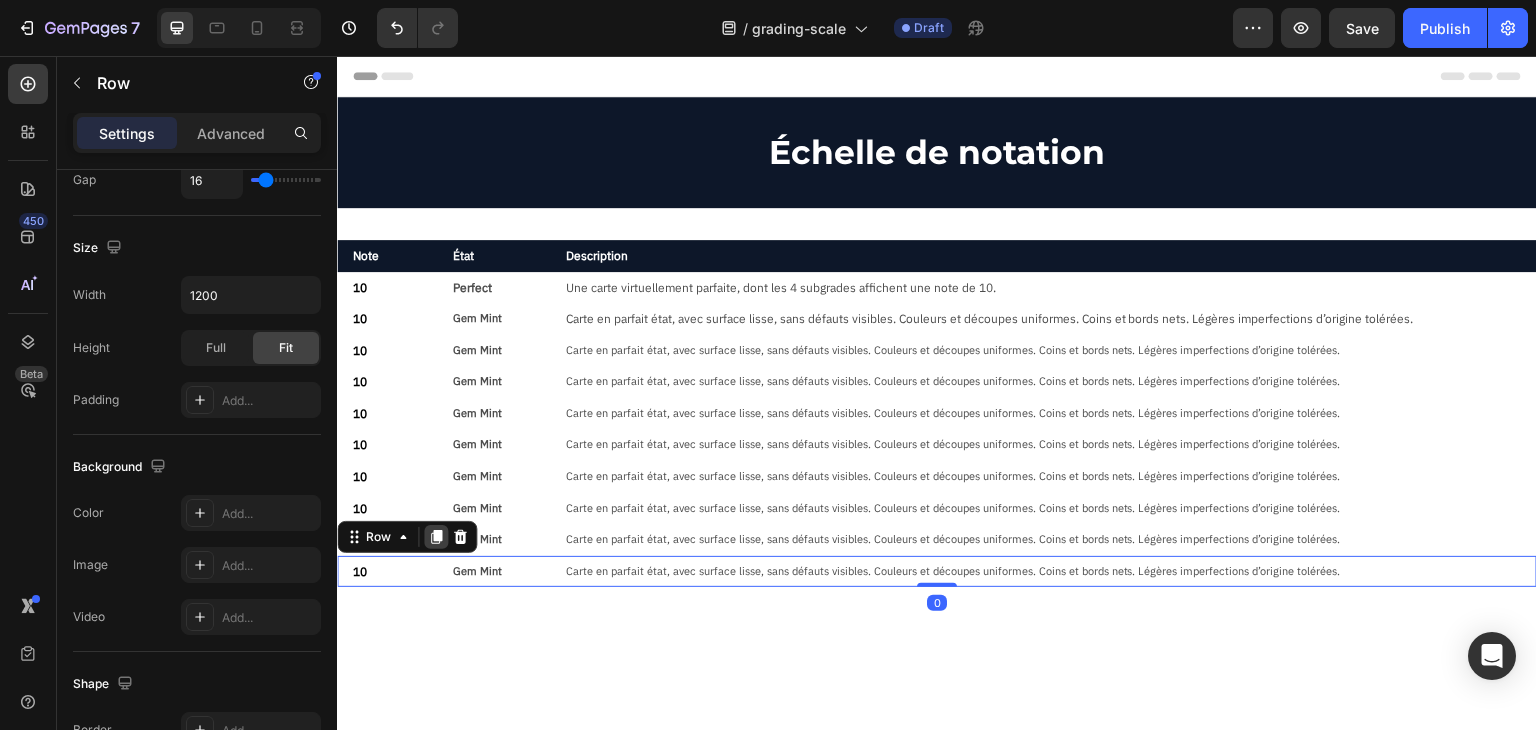 click 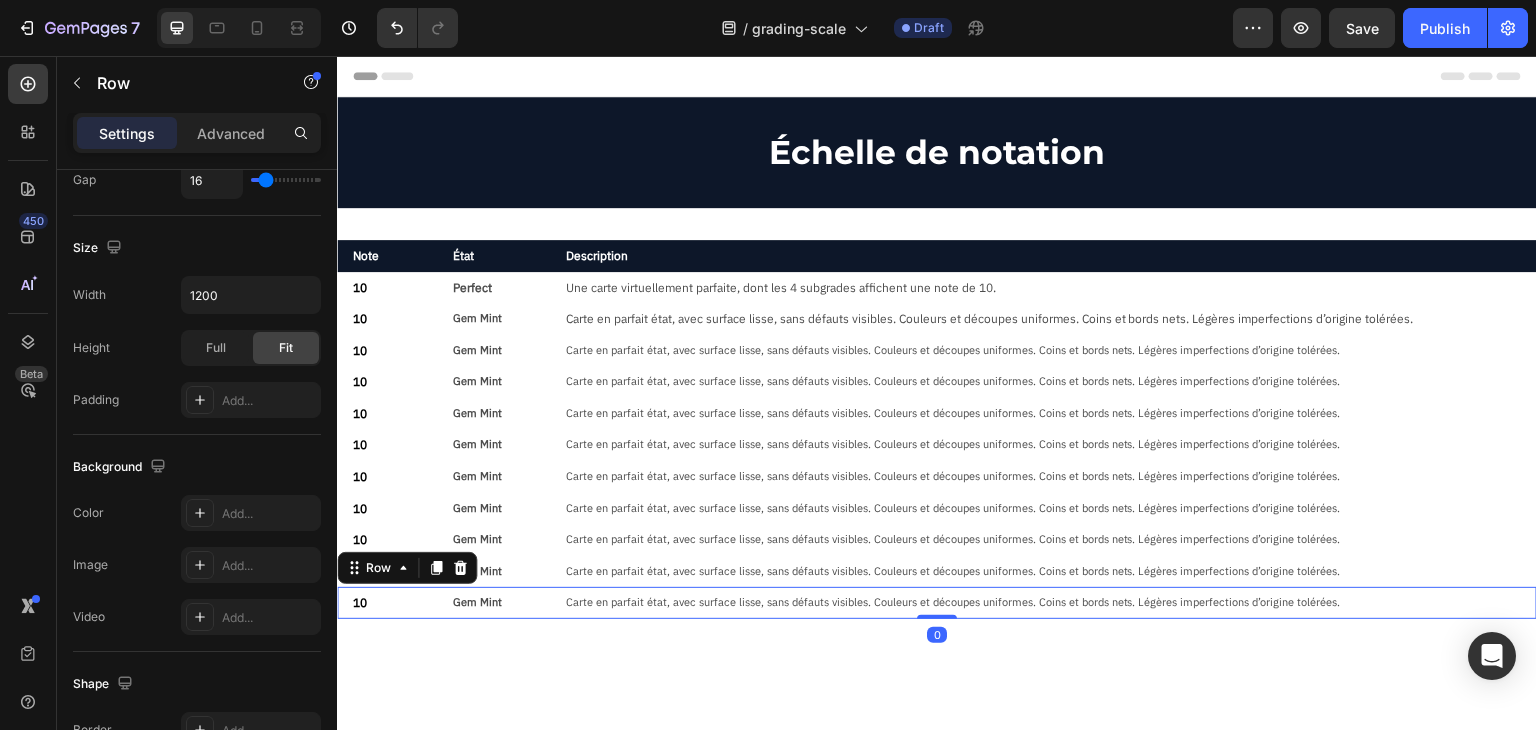 click 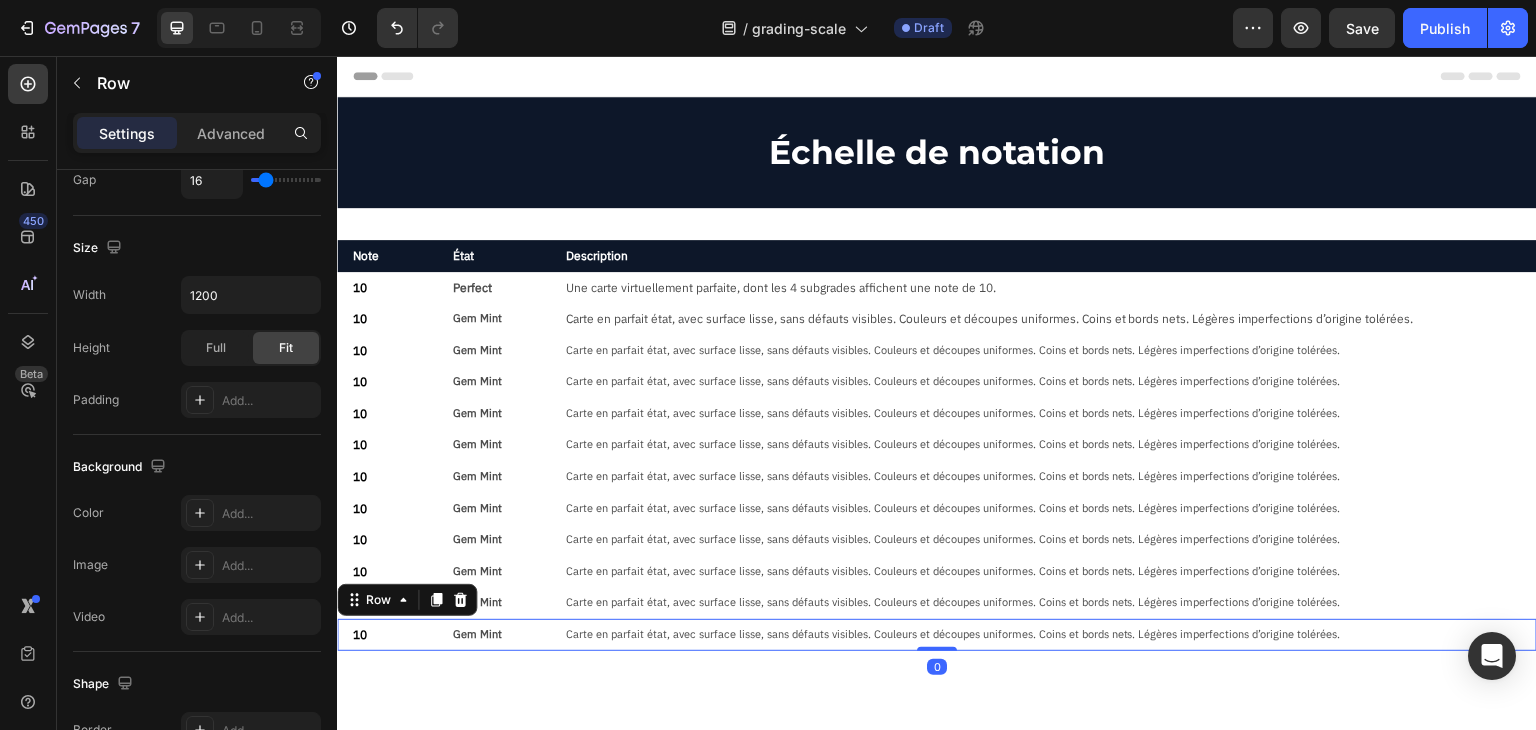 click 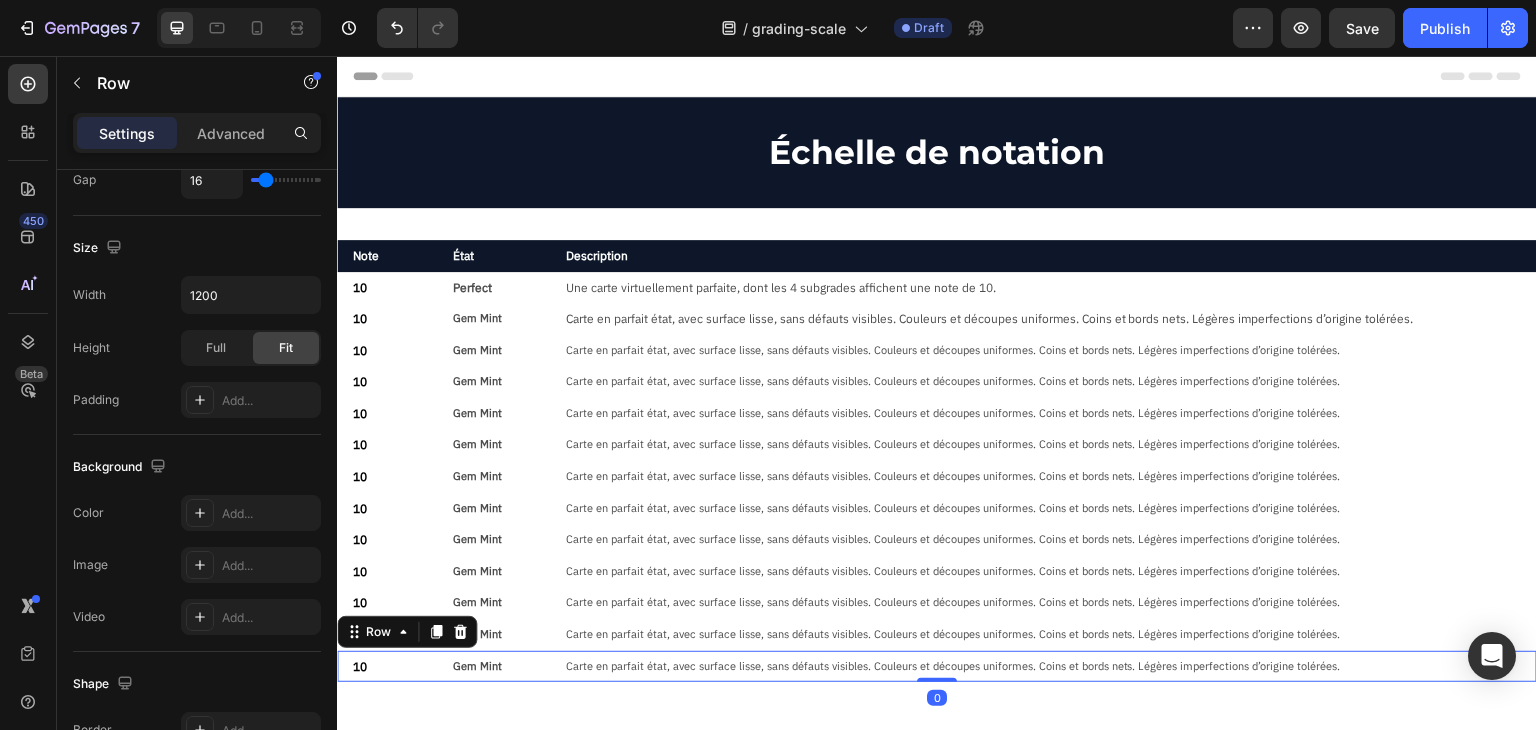 drag, startPoint x: 431, startPoint y: 624, endPoint x: 432, endPoint y: 637, distance: 13.038404 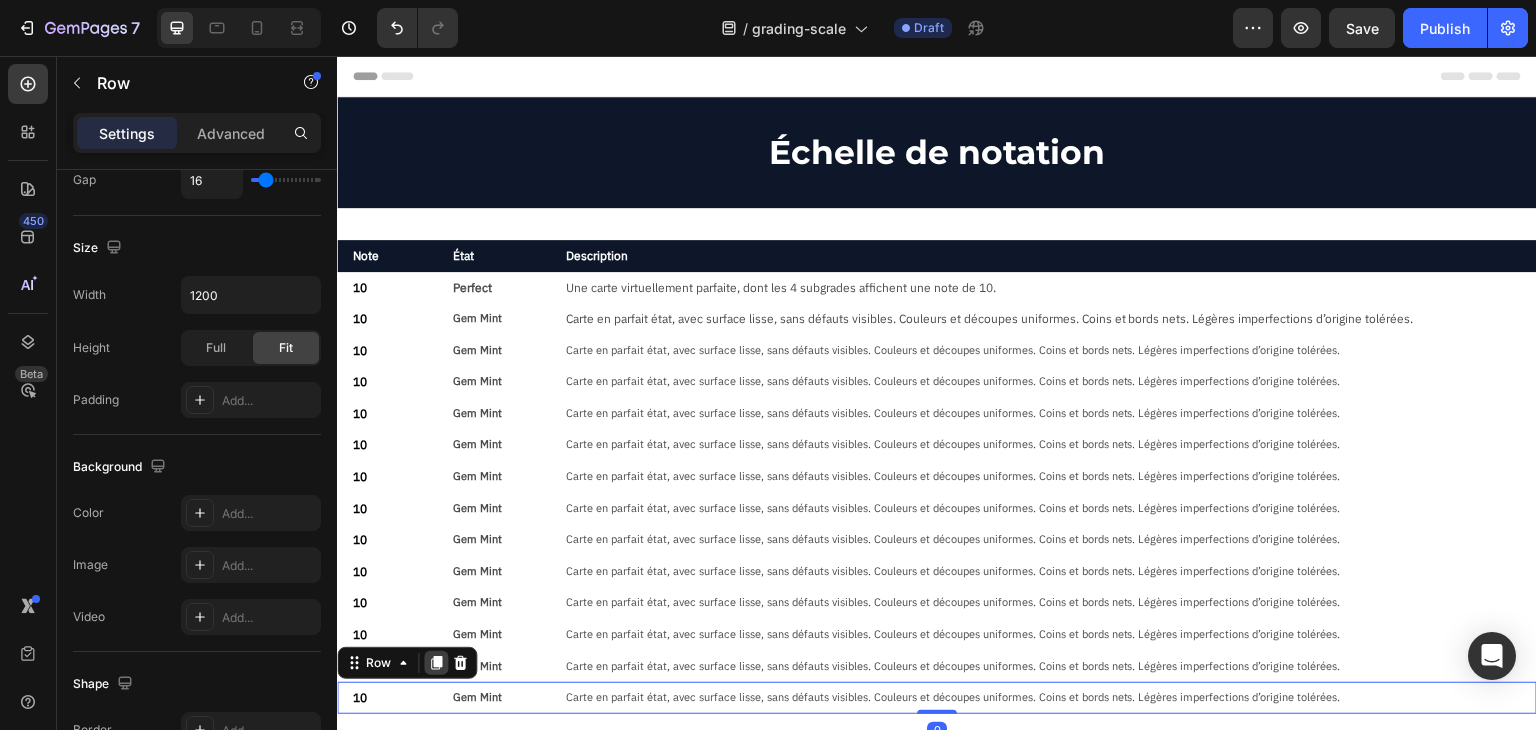 click 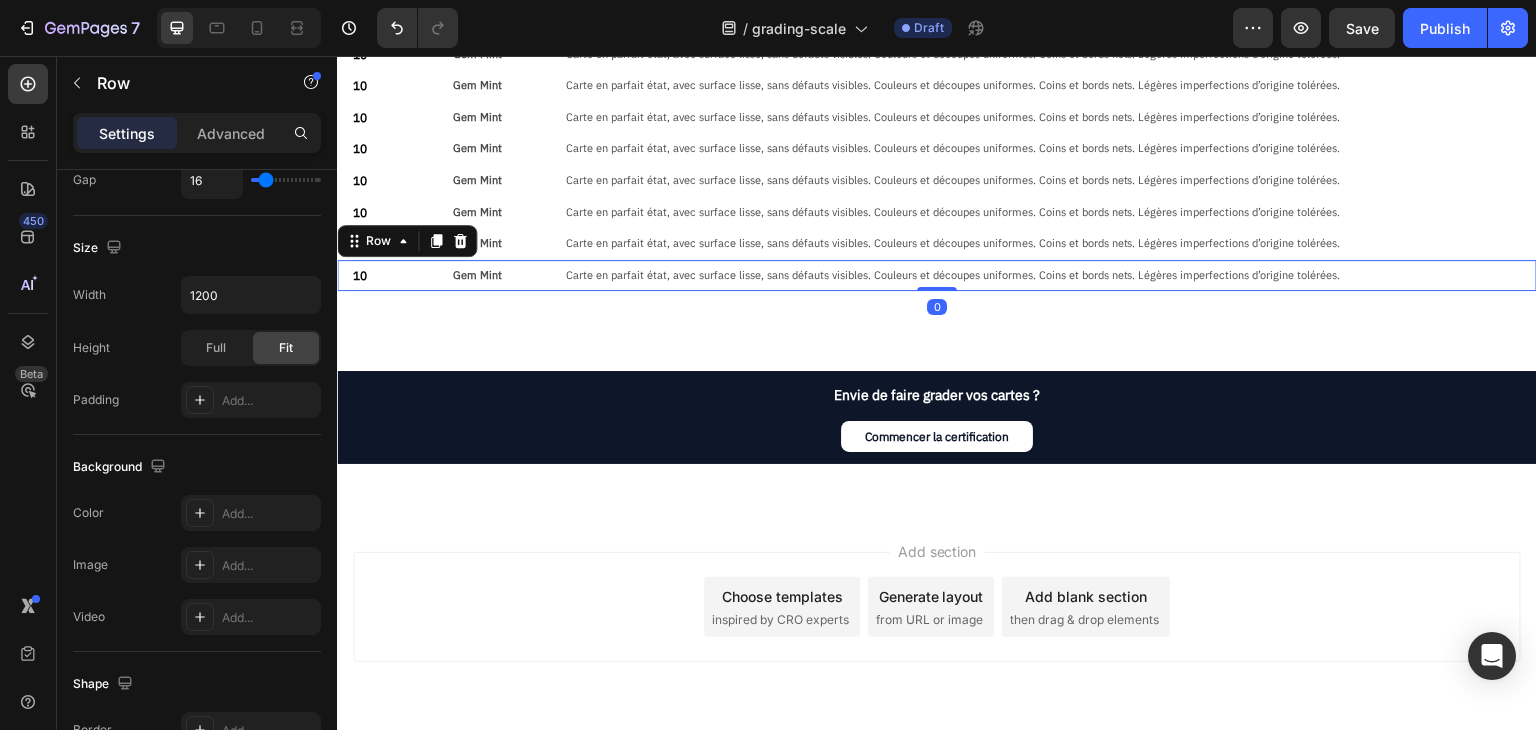scroll, scrollTop: 423, scrollLeft: 0, axis: vertical 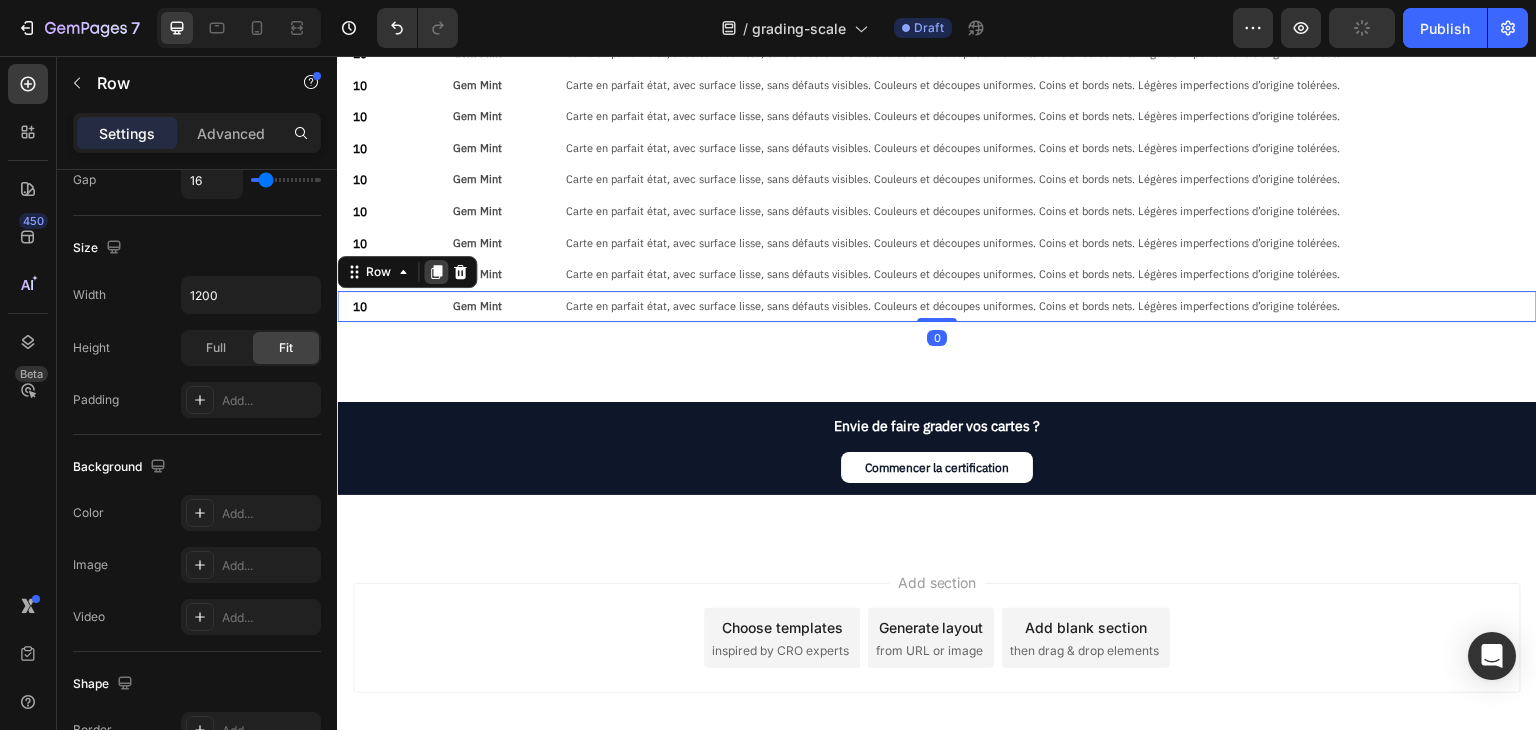 click 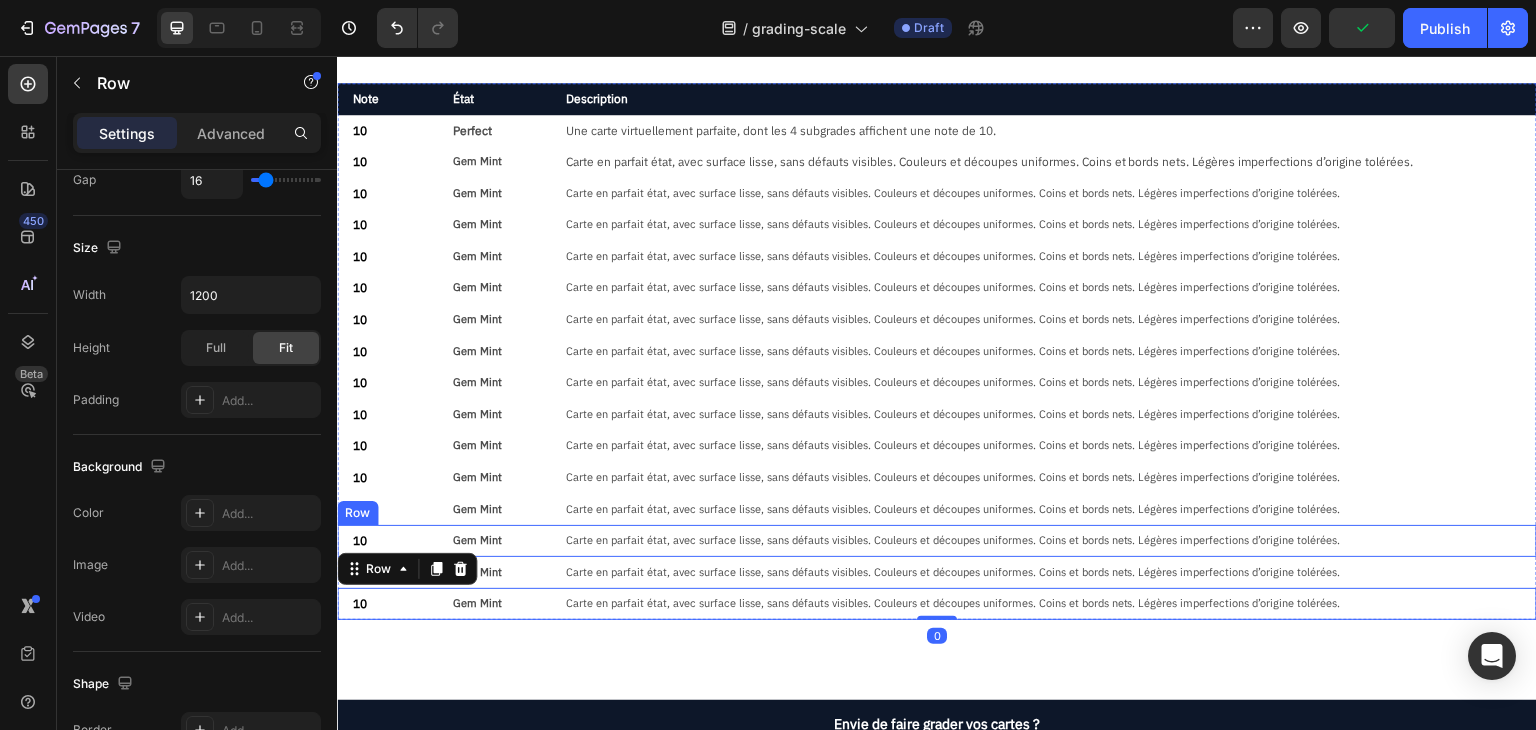 scroll, scrollTop: 123, scrollLeft: 0, axis: vertical 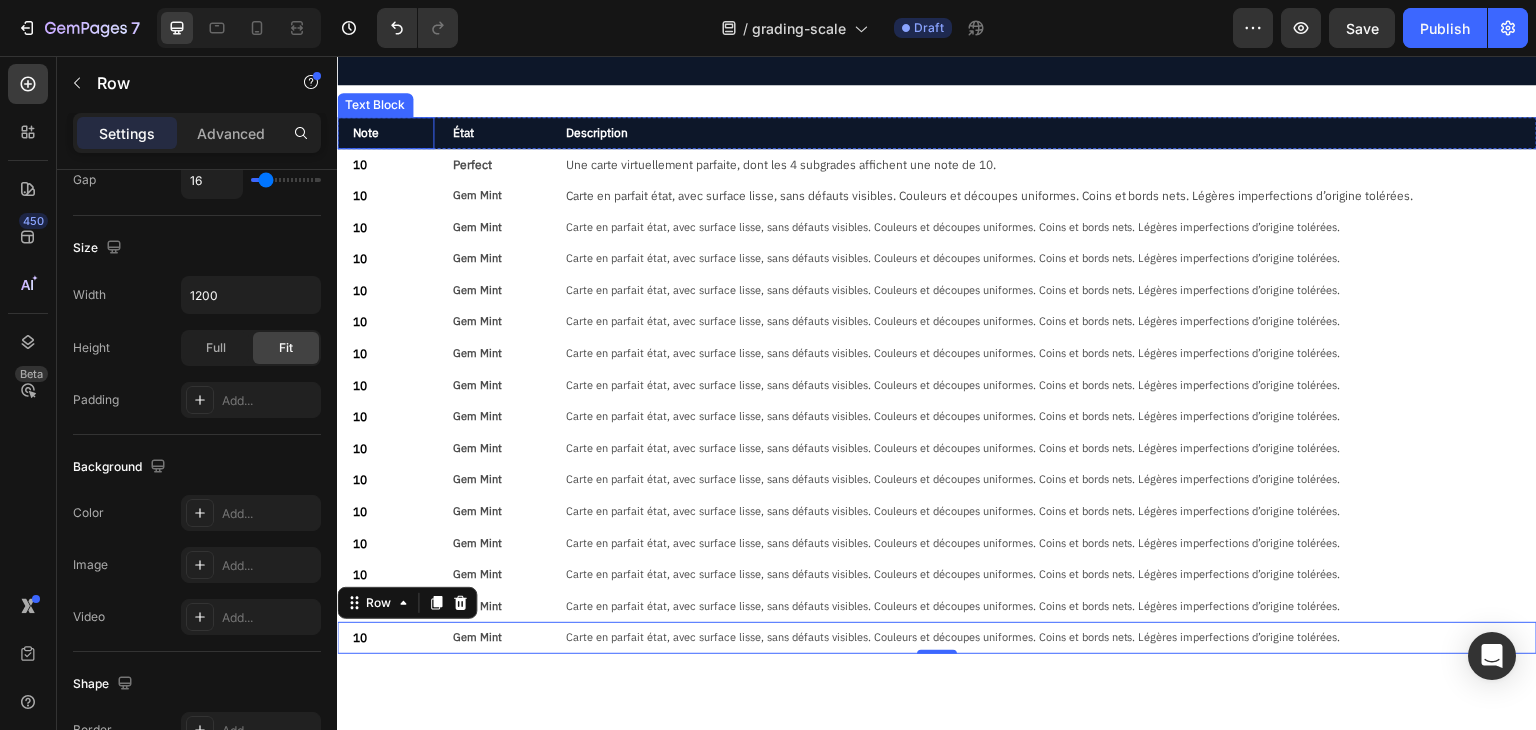 click on "Note" at bounding box center [385, 133] 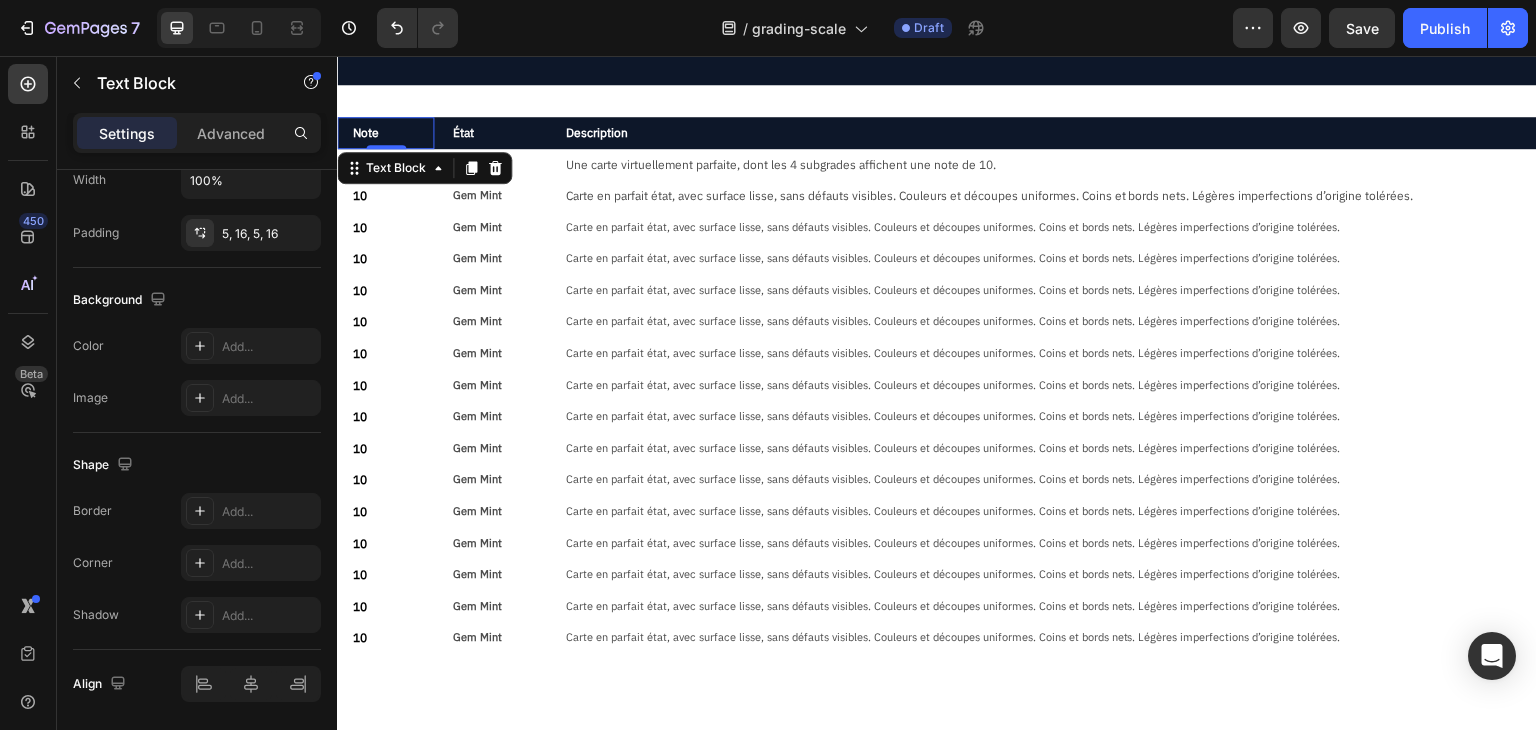 scroll, scrollTop: 0, scrollLeft: 0, axis: both 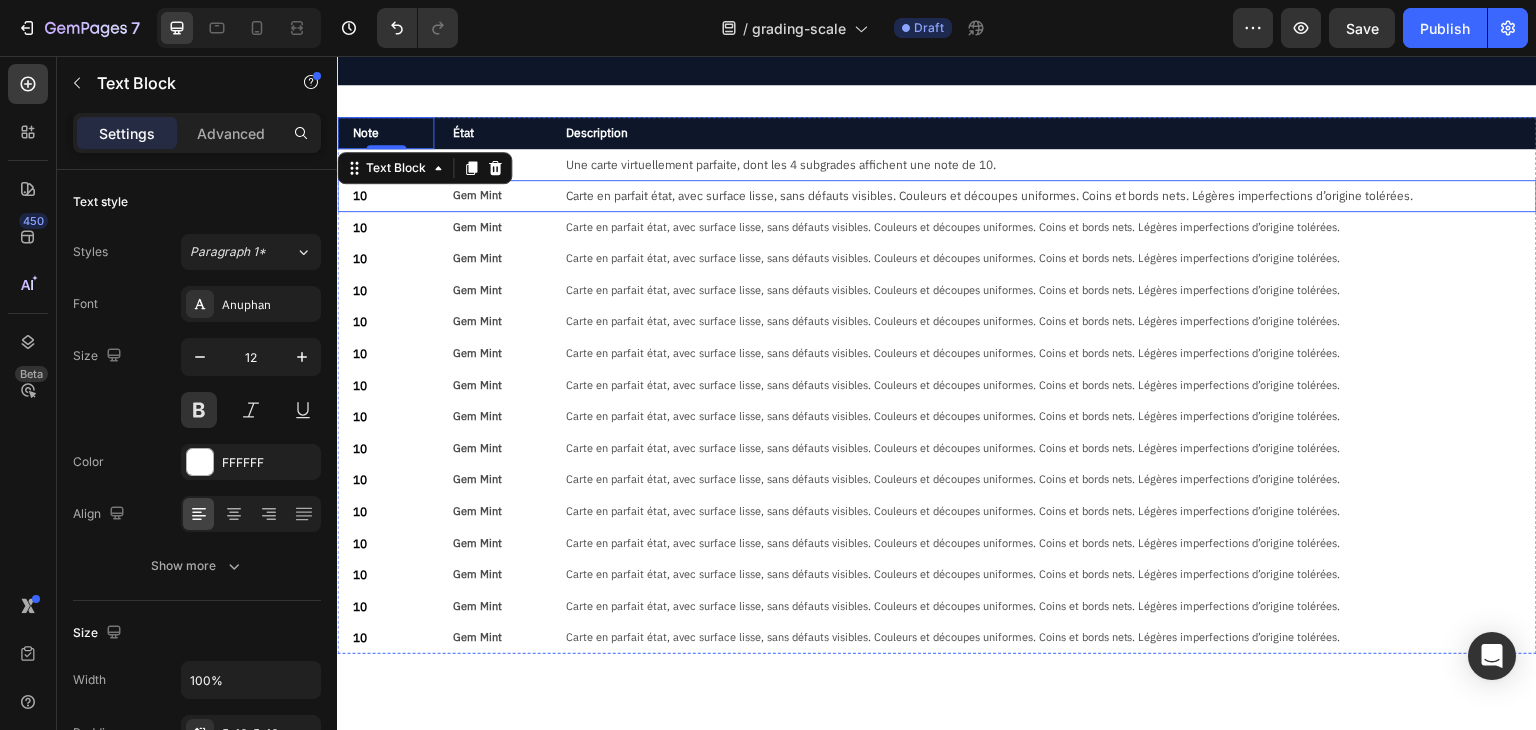 click on "10 Text Block Gem Mint Text Block Carte en parfait état, avec surface lisse, sans défauts visibles. Couleurs et découpes uniformes. Coins et bords nets. Légères imperfections d’origine tolérées. Text Block Row" at bounding box center [937, 196] 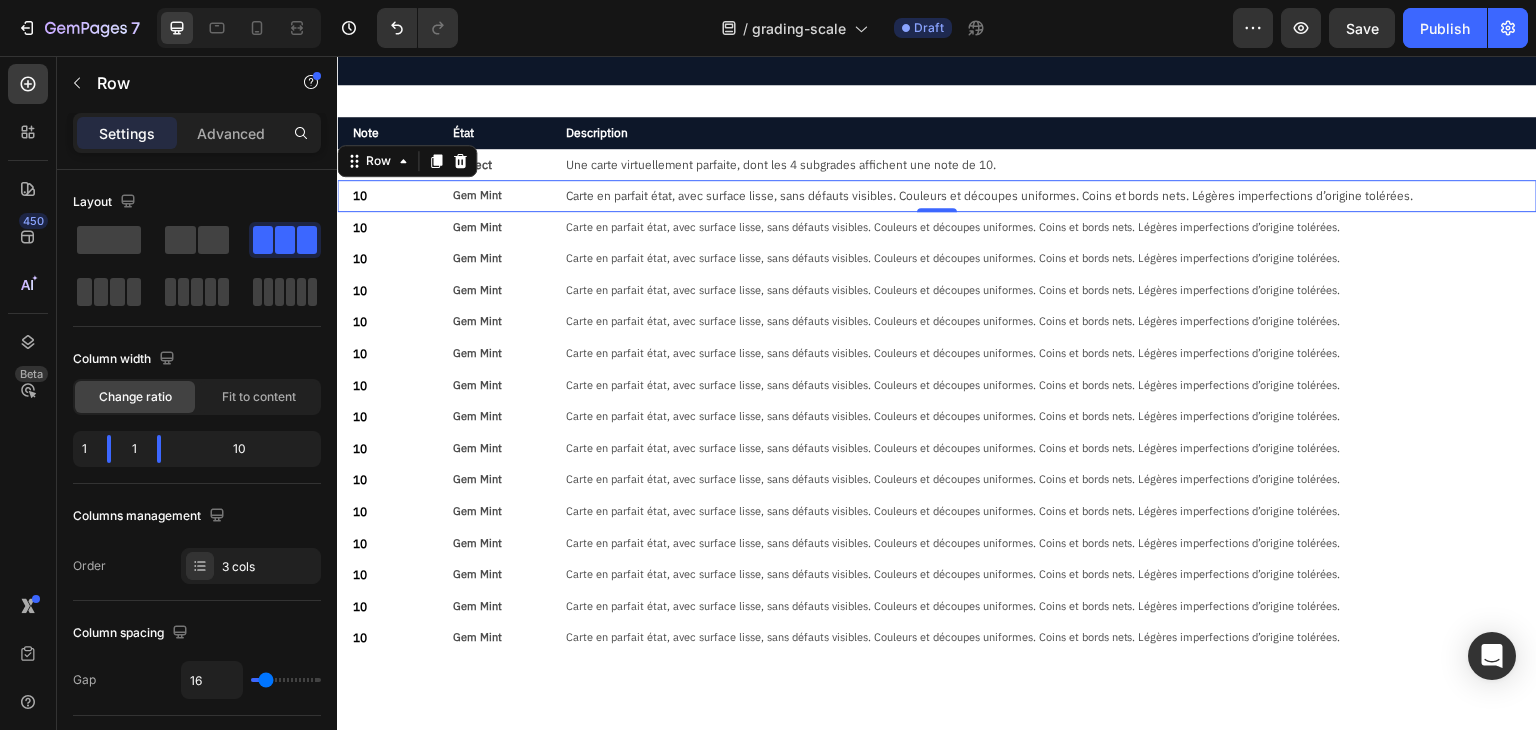 click on "10 Text Block Gem Mint Text Block Carte en parfait état, avec surface lisse, sans défauts visibles. Couleurs et découpes uniformes. Coins et bords nets. Légères imperfections d’origine tolérées. Text Block Row   0" at bounding box center [937, 196] 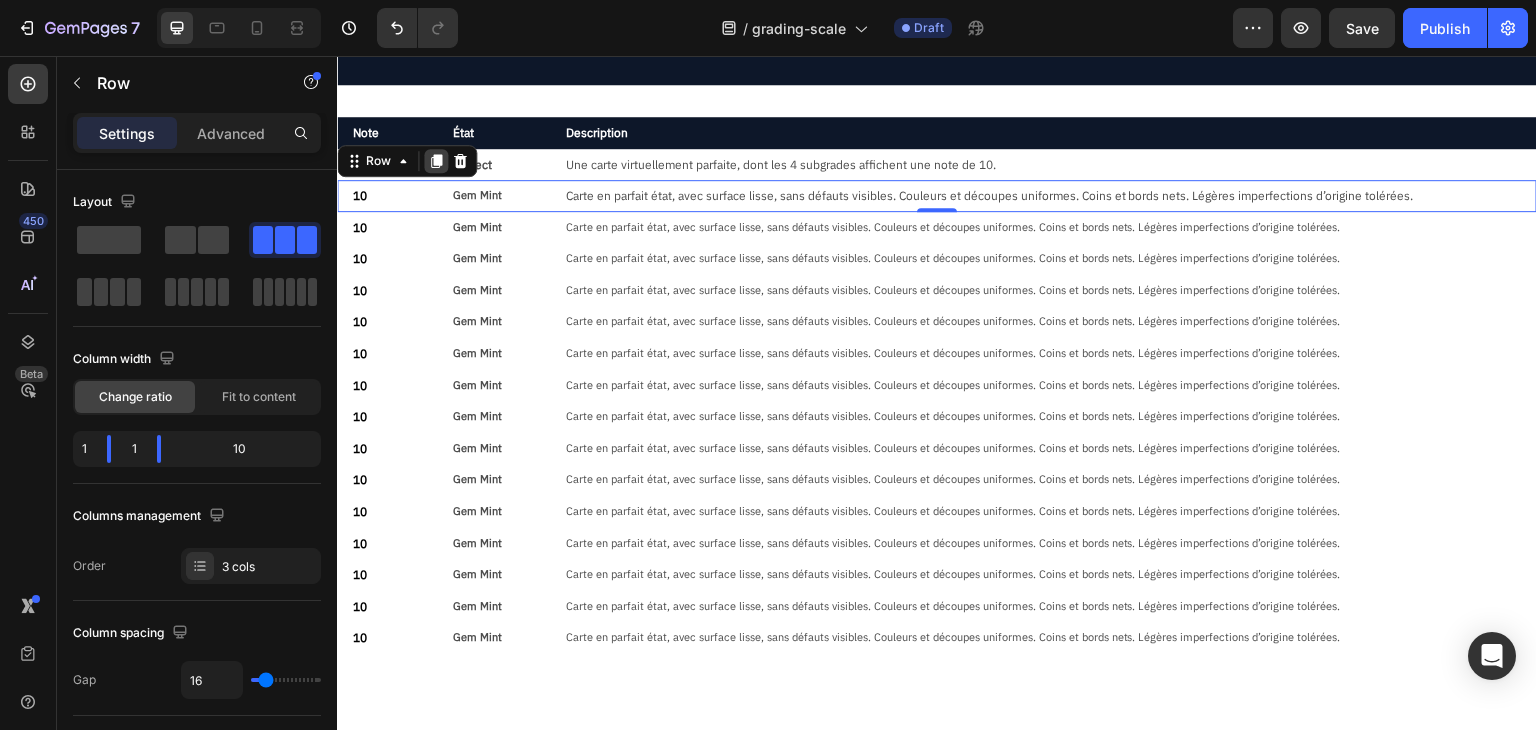 click 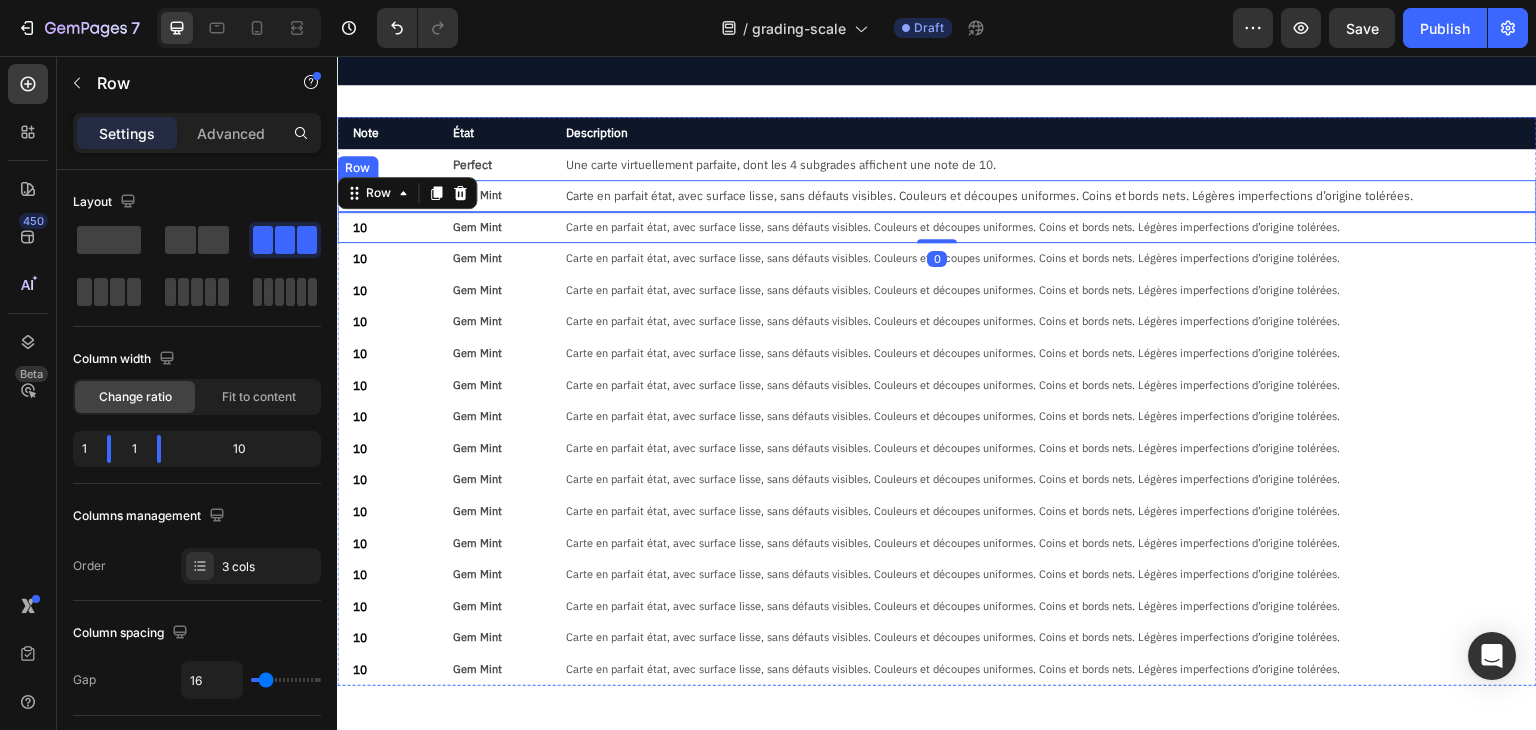 click on "10 Text Block Gem Mint Text Block Carte en parfait état, avec surface lisse, sans défauts visibles. Couleurs et découpes uniformes. Coins et bords nets. Légères imperfections d’origine tolérées. Text Block Row" at bounding box center (937, 196) 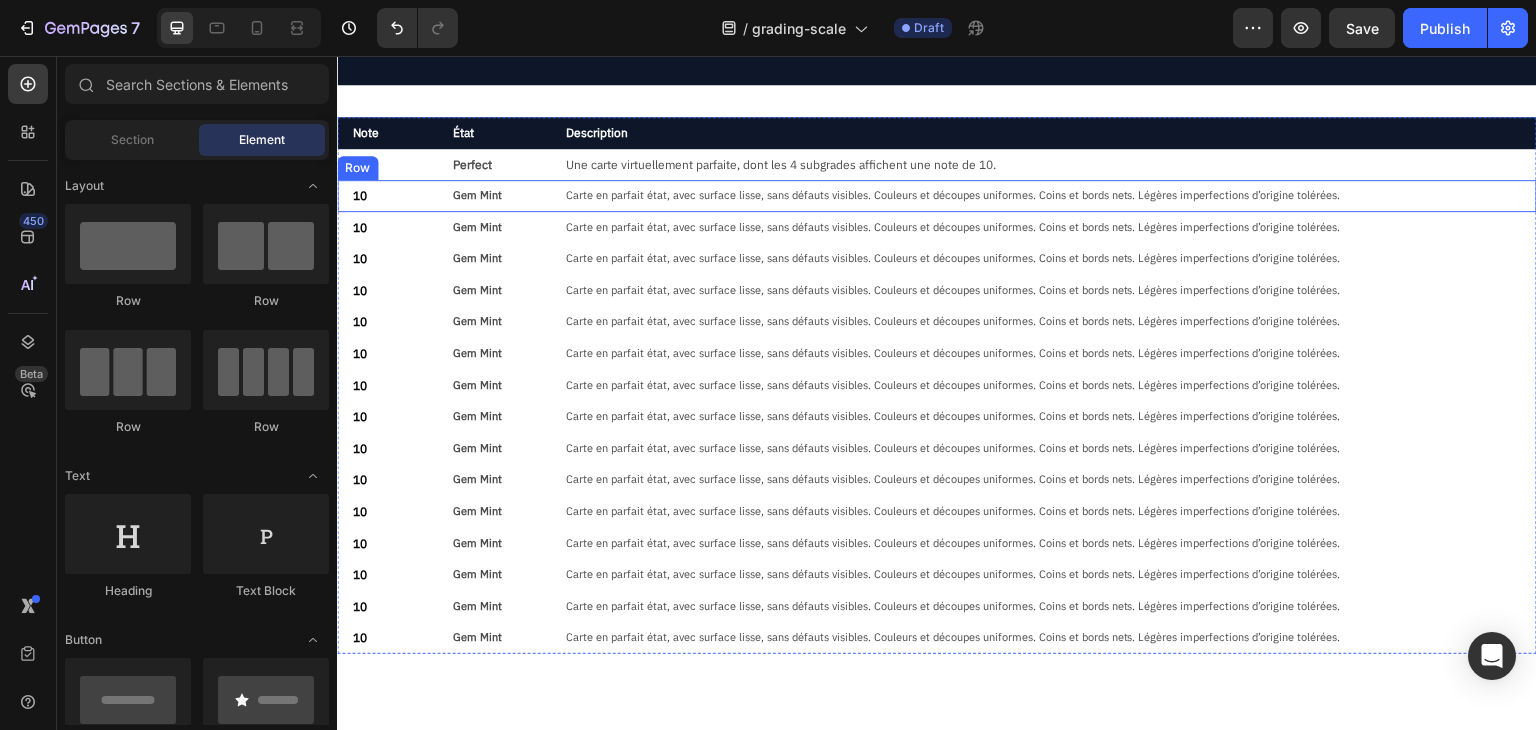 click on "10 Text Block Gem Mint Text Block Carte en parfait état, avec surface lisse, sans défauts visibles. Couleurs et découpes uniformes. Coins et bords nets. Légères imperfections d’origine tolérées. Text Block Row" at bounding box center (937, 196) 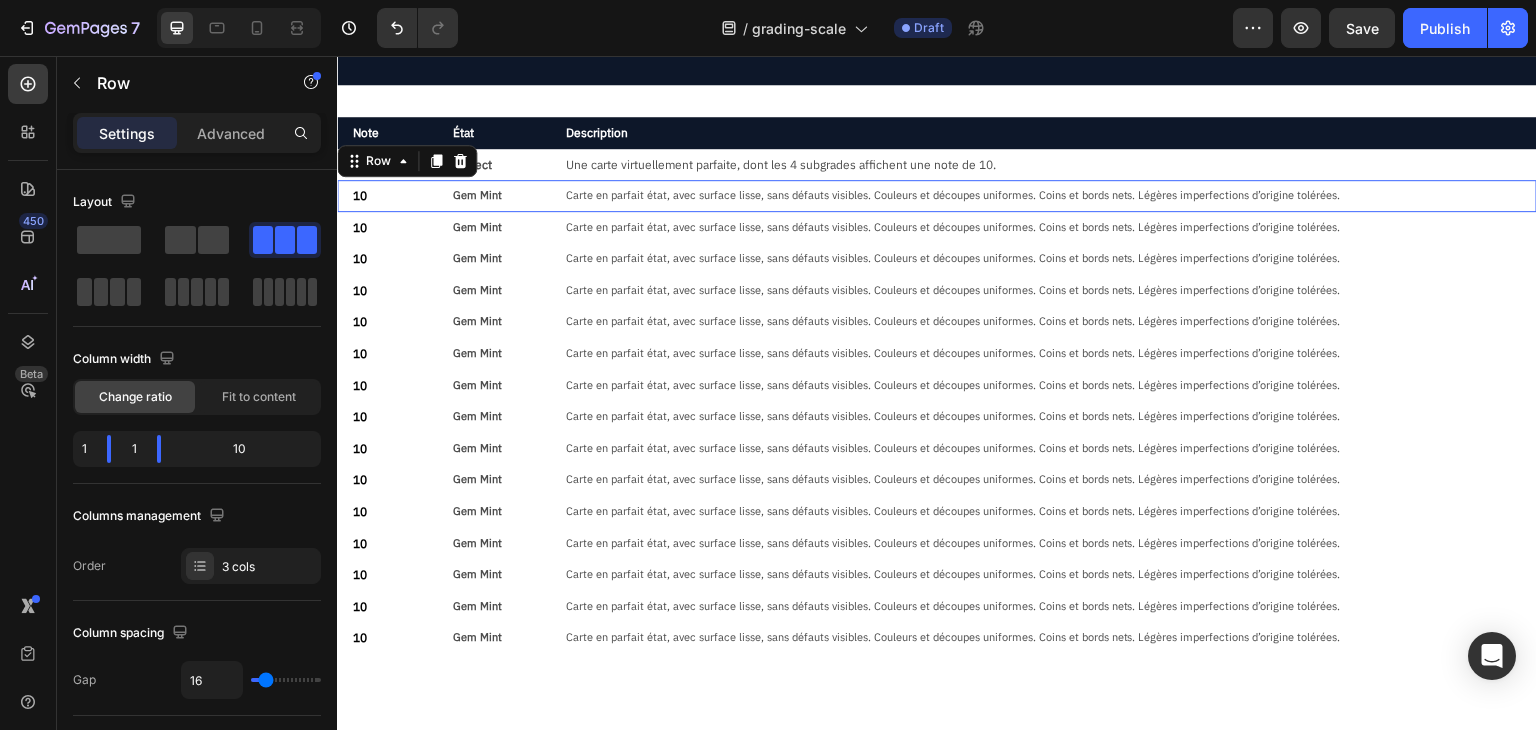 click on "10 Text Block Gem Mint Text Block Carte en parfait état, avec surface lisse, sans défauts visibles. Couleurs et découpes uniformes. Coins et bords nets. Légères imperfections d’origine tolérées. Text Block Row" at bounding box center [937, 259] 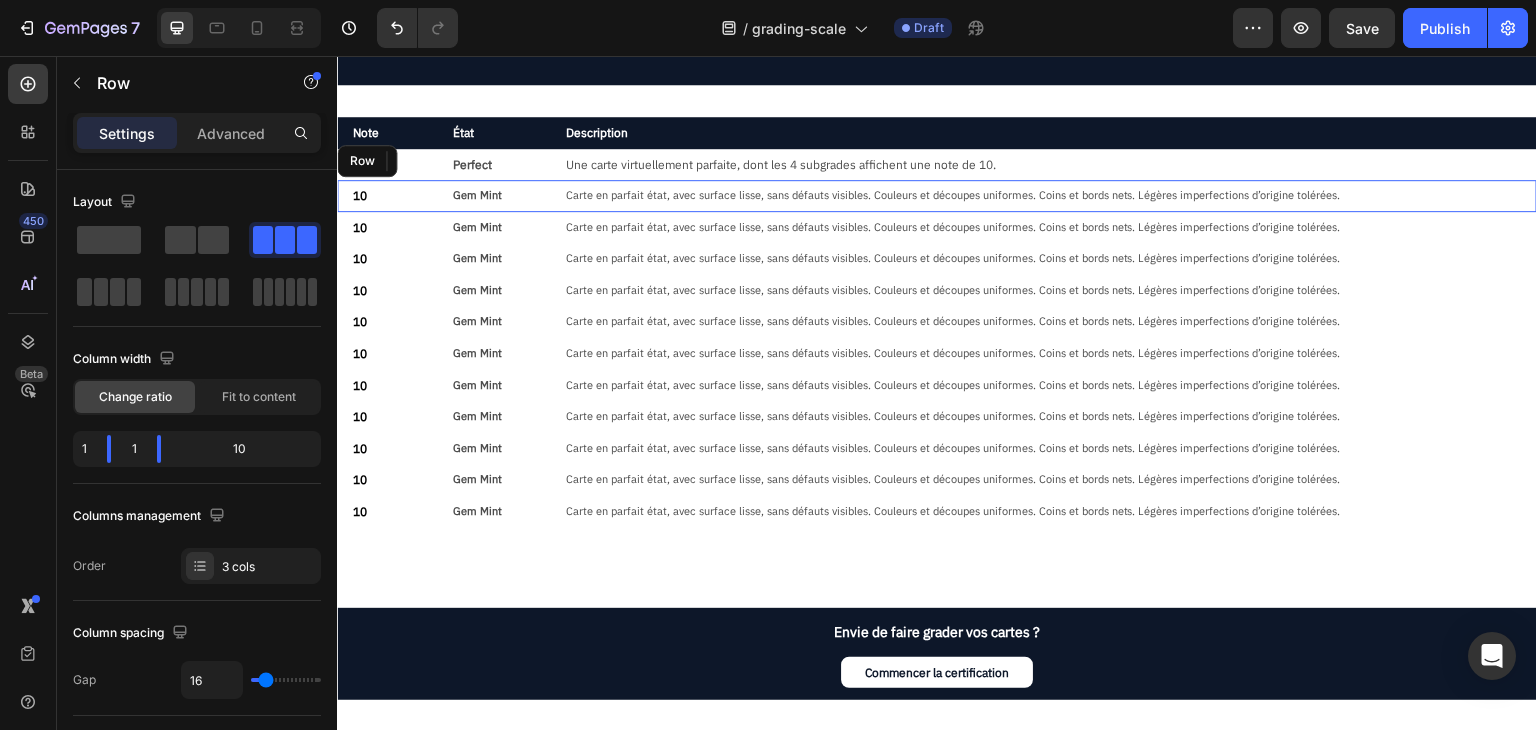 click on "10 Text Block Gem Mint Text Block Carte en parfait état, avec surface lisse, sans défauts visibles. Couleurs et découpes uniformes. Coins et bords nets. Légères imperfections d’origine tolérées. Text Block Row" at bounding box center (937, 196) 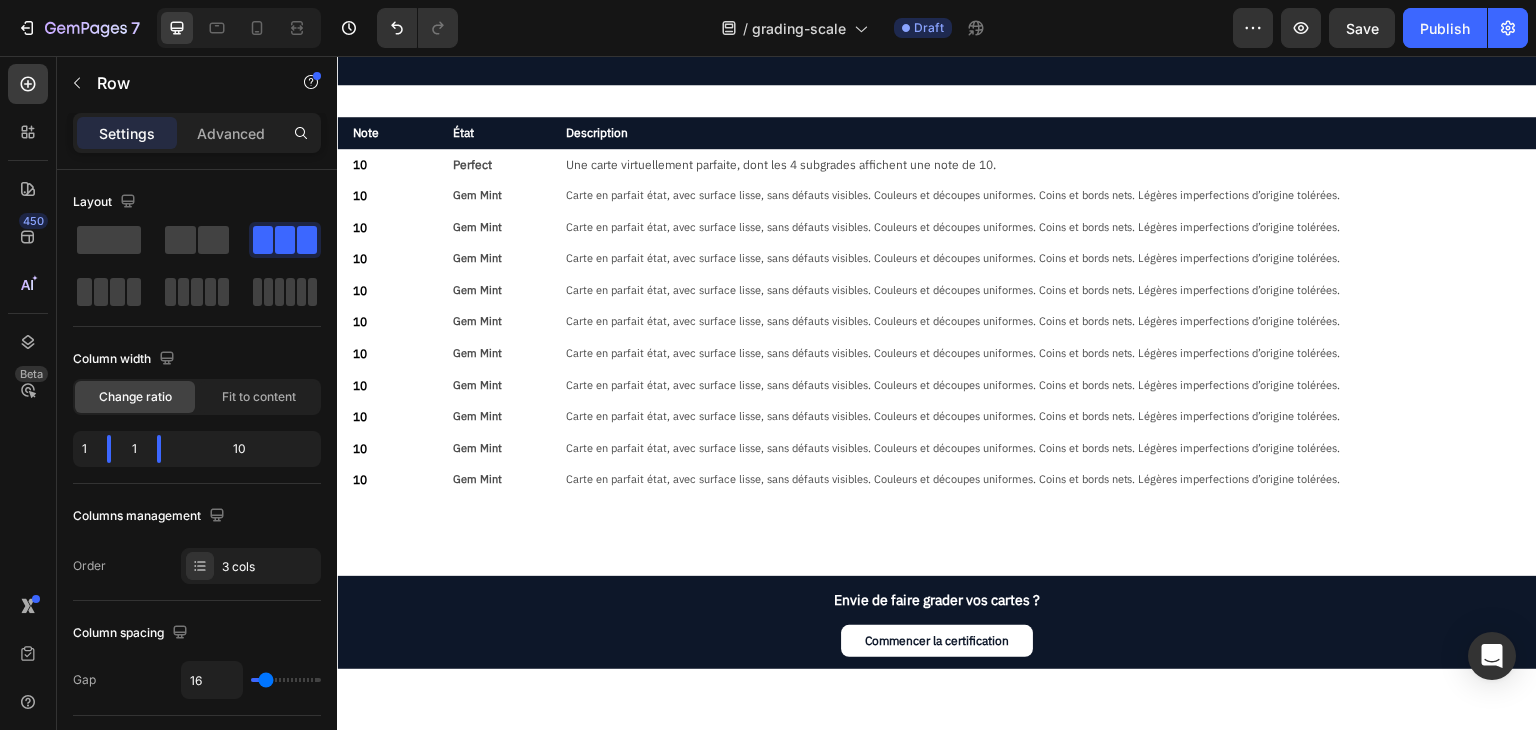 click on "10 Text Block Gem Mint Text Block Carte en parfait état, avec surface lisse, sans défauts visibles. Couleurs et découpes uniformes. Coins et bords nets. Légères imperfections d’origine tolérées. Text Block Row" at bounding box center (937, 196) 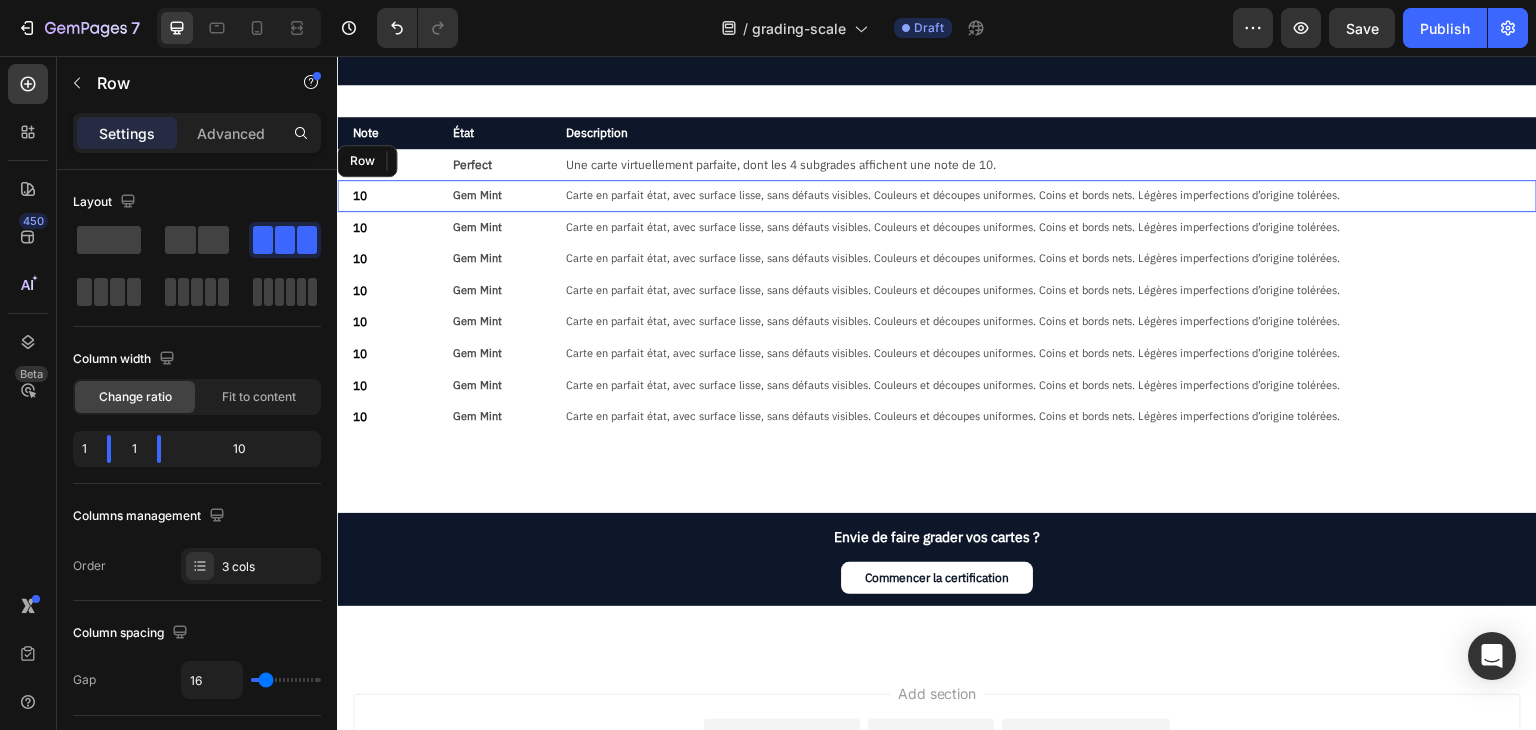 click on "10 Text Block Gem Mint Text Block Carte en parfait état, avec surface lisse, sans défauts visibles. Couleurs et découpes uniformes. Coins et bords nets. Légères imperfections d’origine tolérées. Text Block Row" at bounding box center [937, 228] 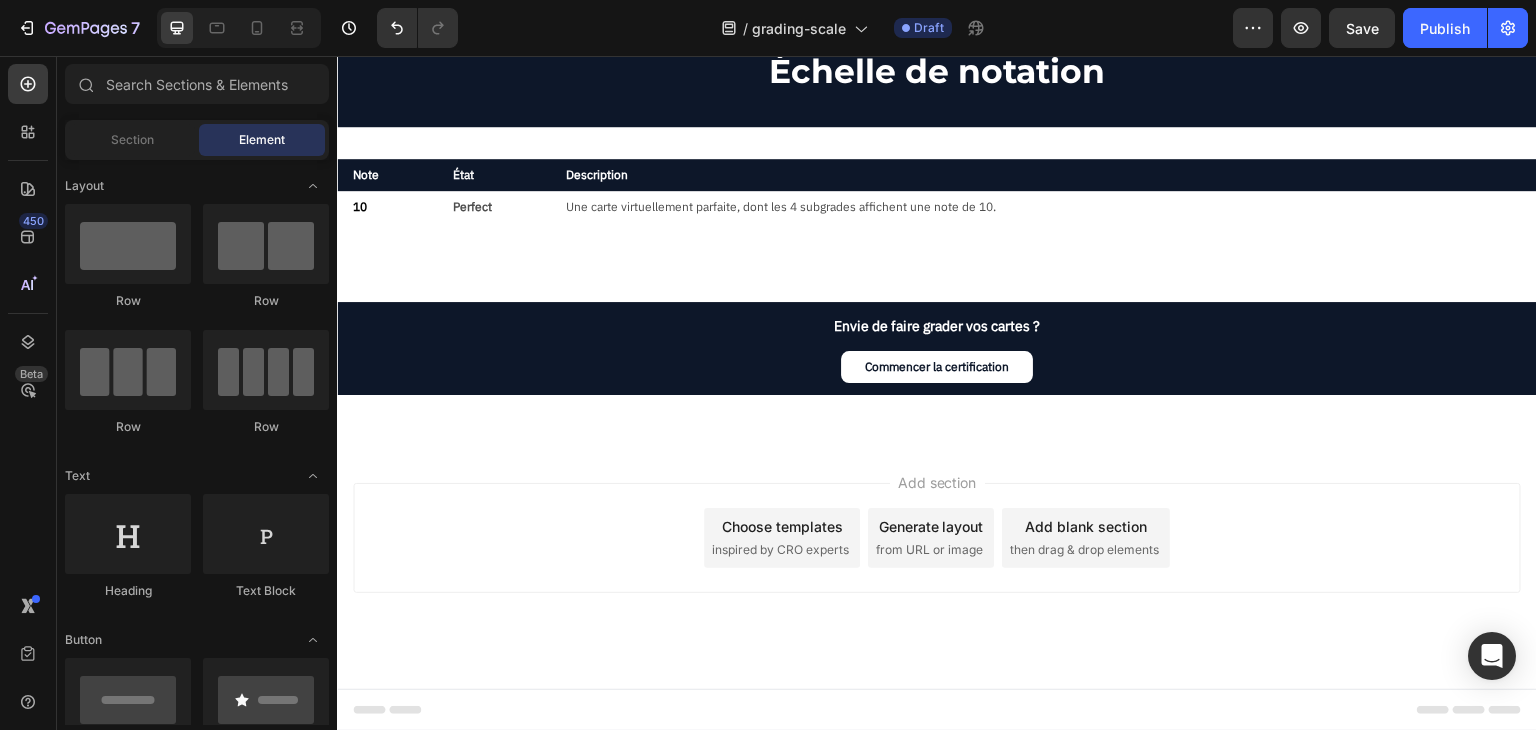 click on "10 Text Block Perfect Text Block Une carte virtuellement parfaite, dont les 4 subgrades affichent une note de 10. Text Block Row" at bounding box center [937, 207] 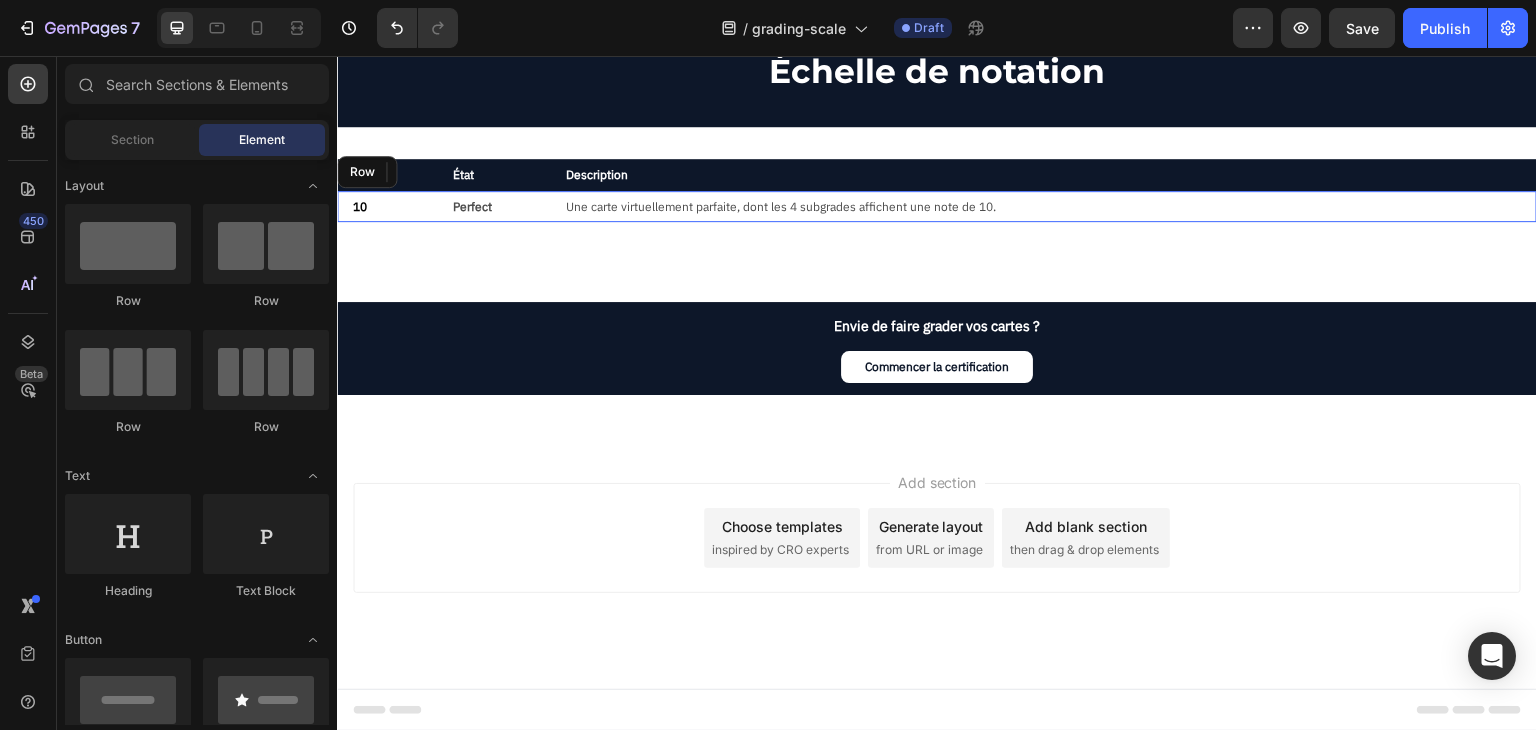 scroll, scrollTop: 7, scrollLeft: 0, axis: vertical 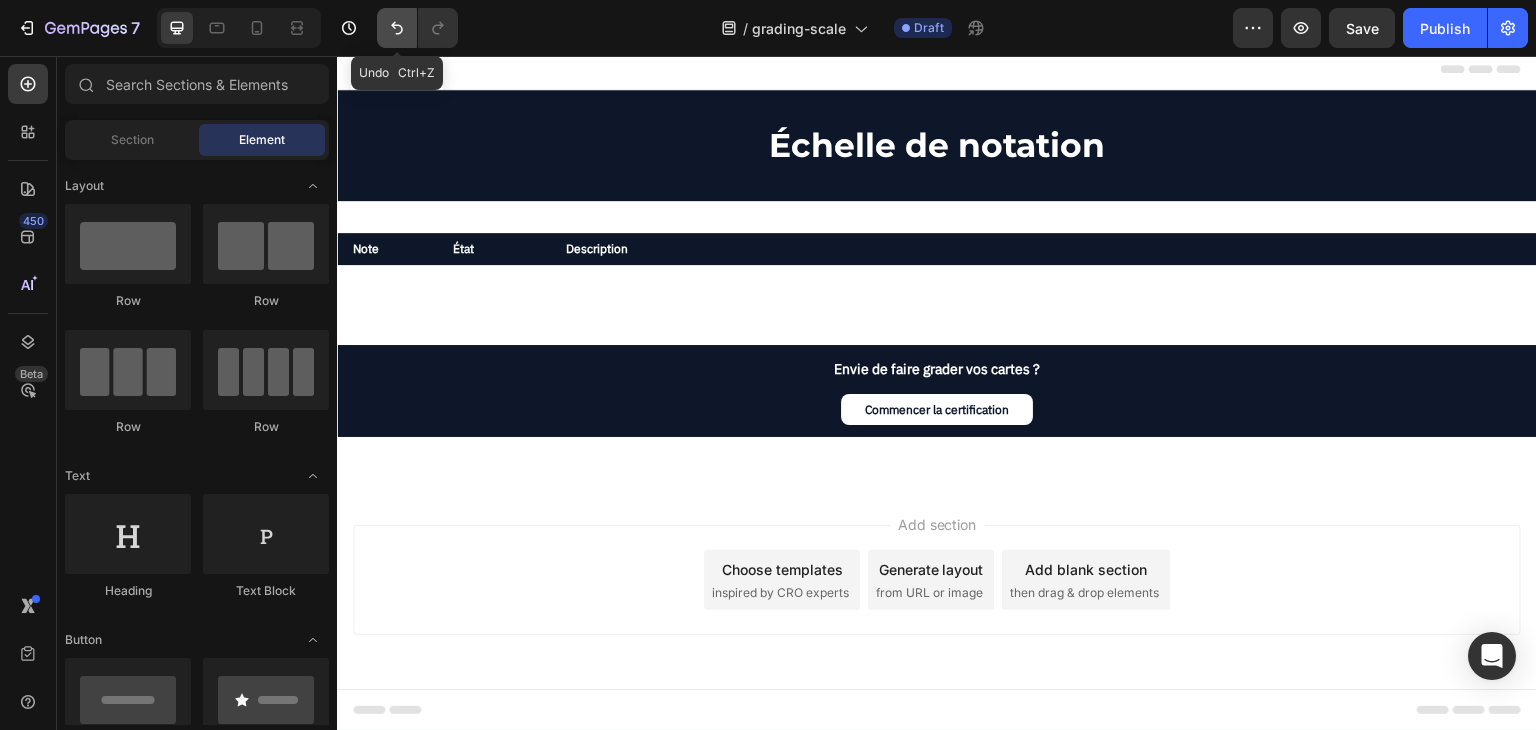 click 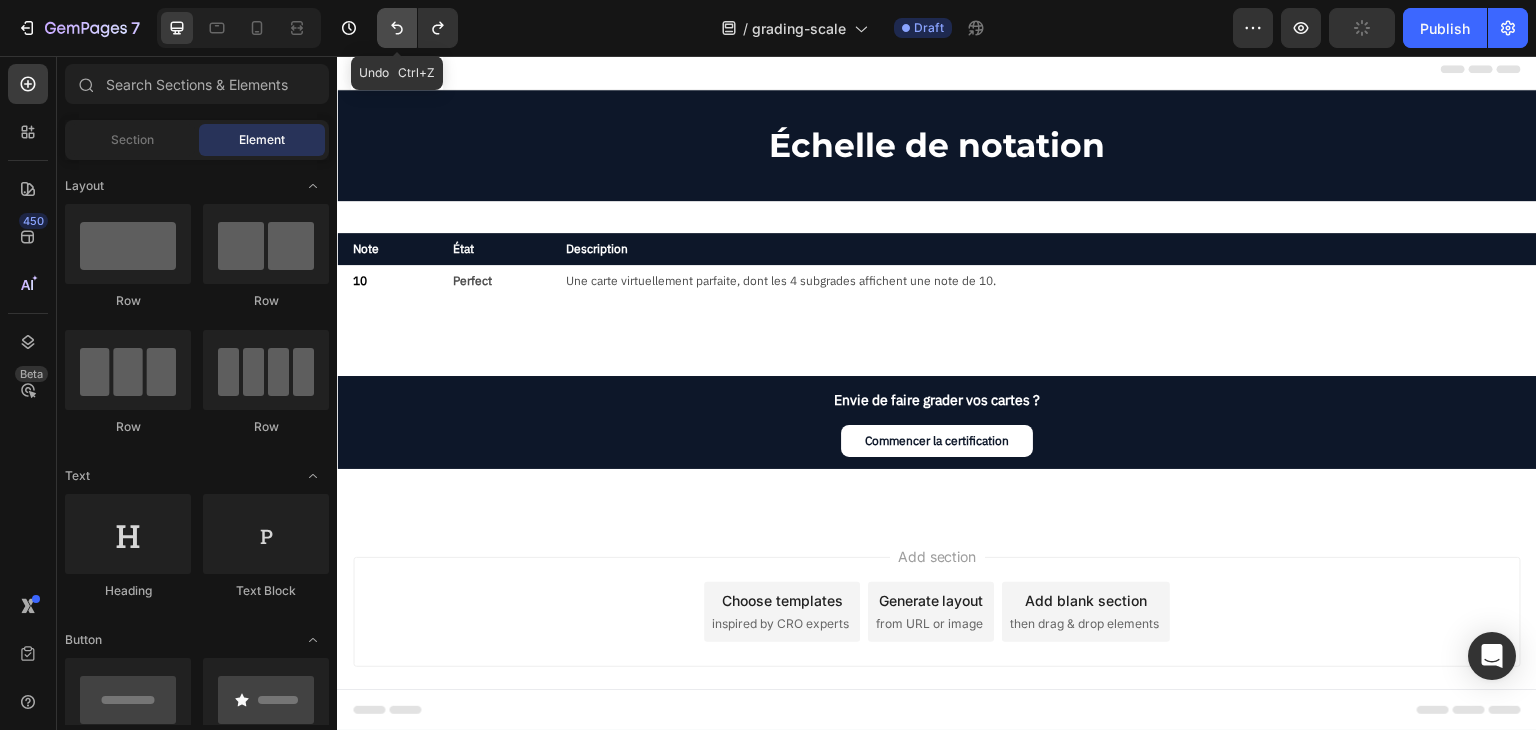 scroll, scrollTop: 39, scrollLeft: 0, axis: vertical 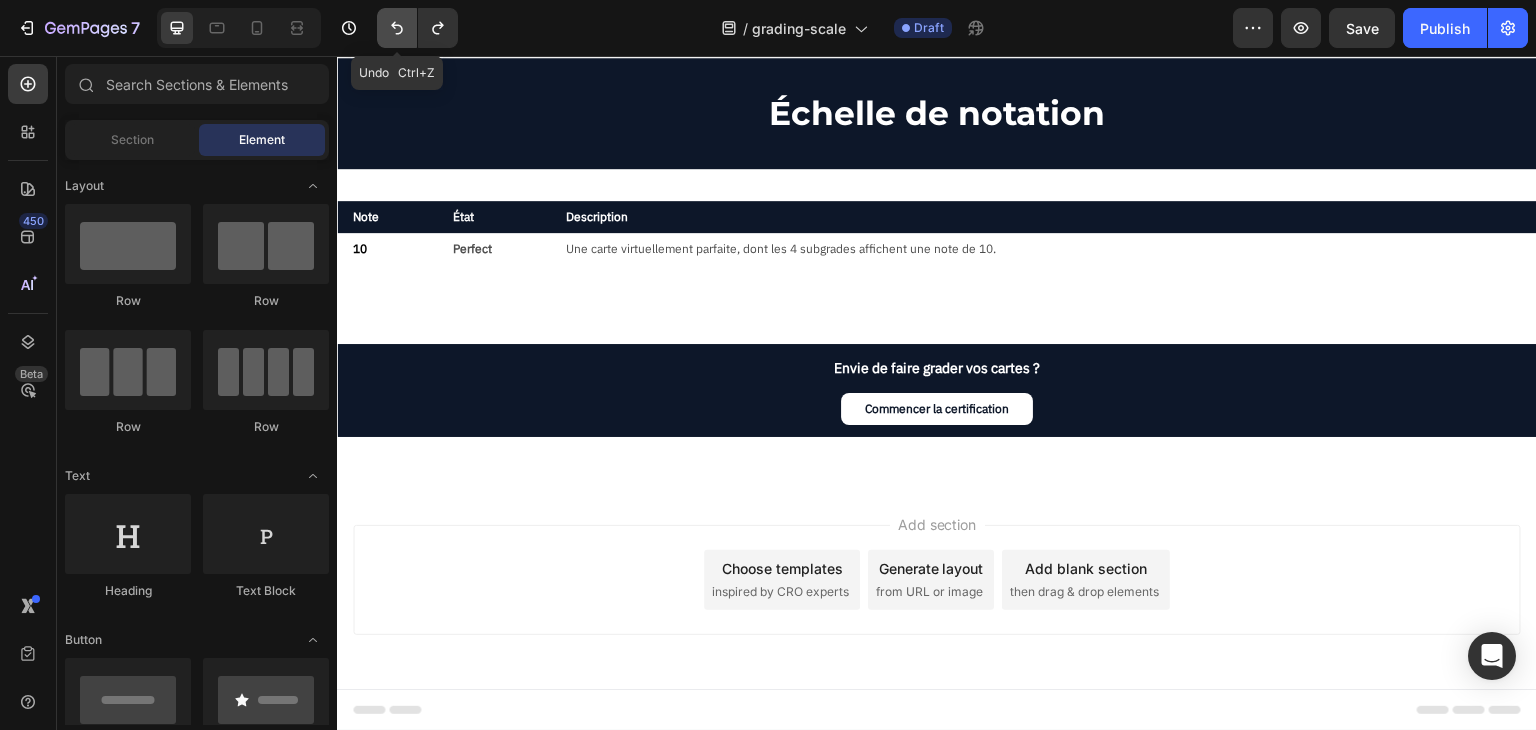 click 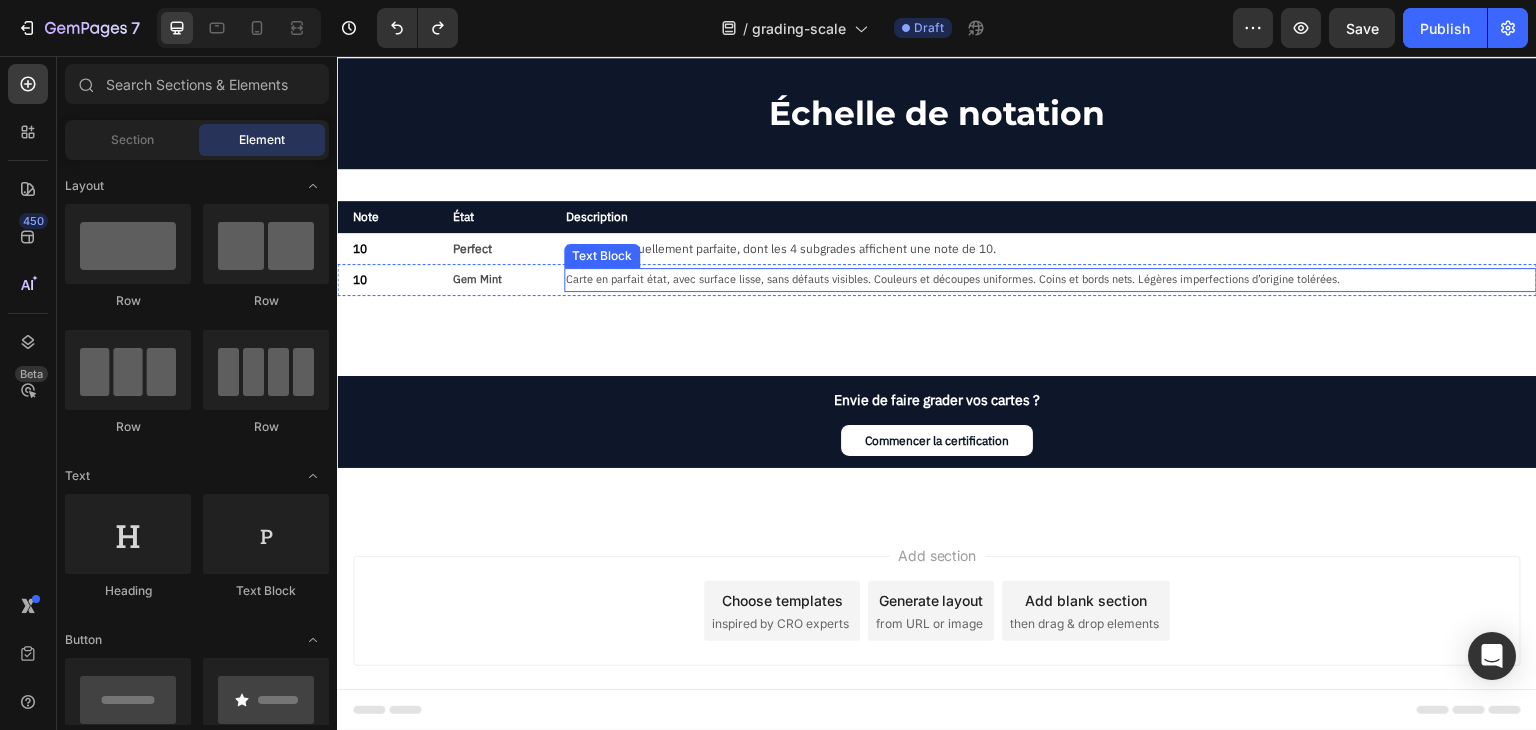 click on "Carte en parfait état, avec surface lisse, sans défauts visibles. Couleurs et découpes uniformes. Coins et bords nets. Légères imperfections d’origine tolérées." at bounding box center (1050, 280) 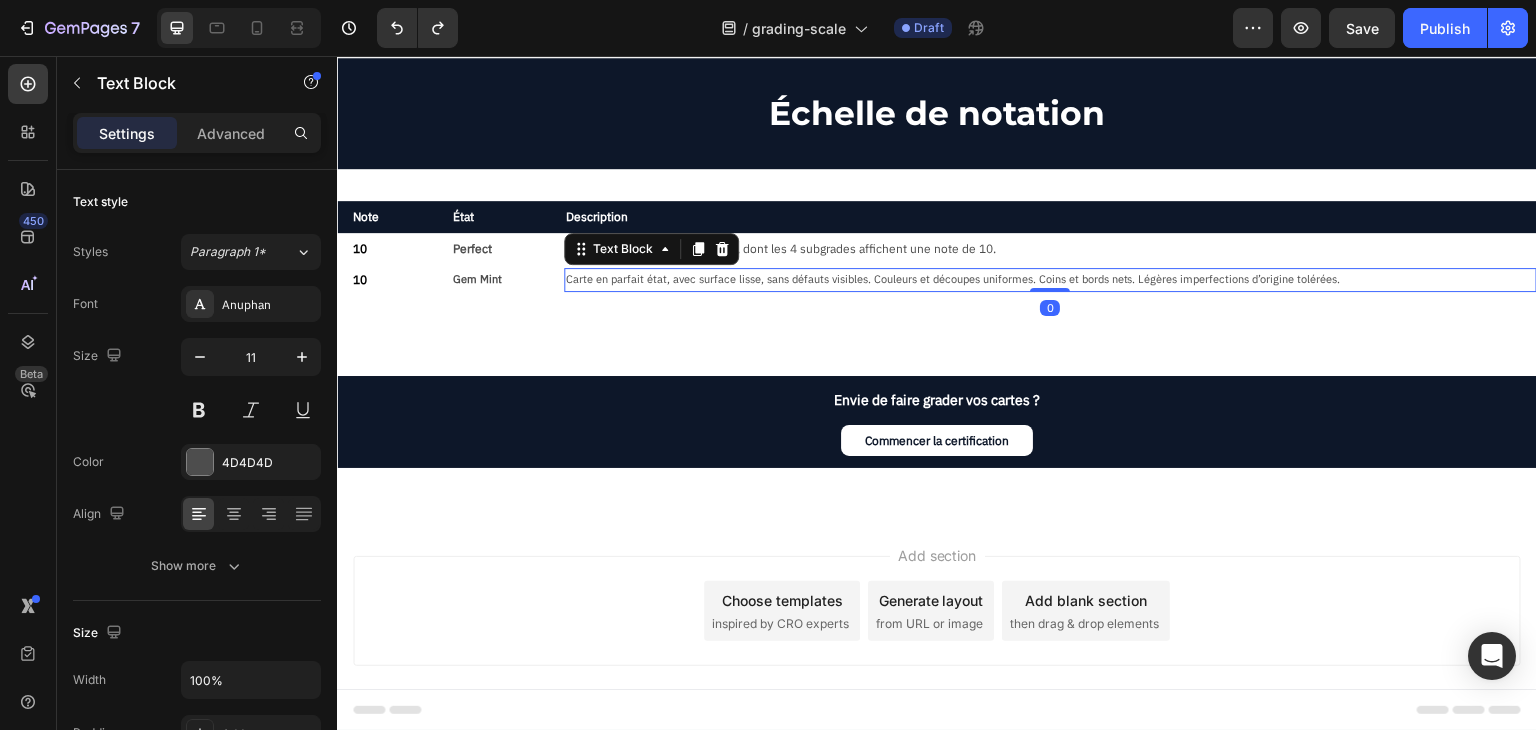click on "Carte en parfait état, avec surface lisse, sans défauts visibles. Couleurs et découpes uniformes. Coins et bords nets. Légères imperfections d’origine tolérées." at bounding box center (1050, 280) 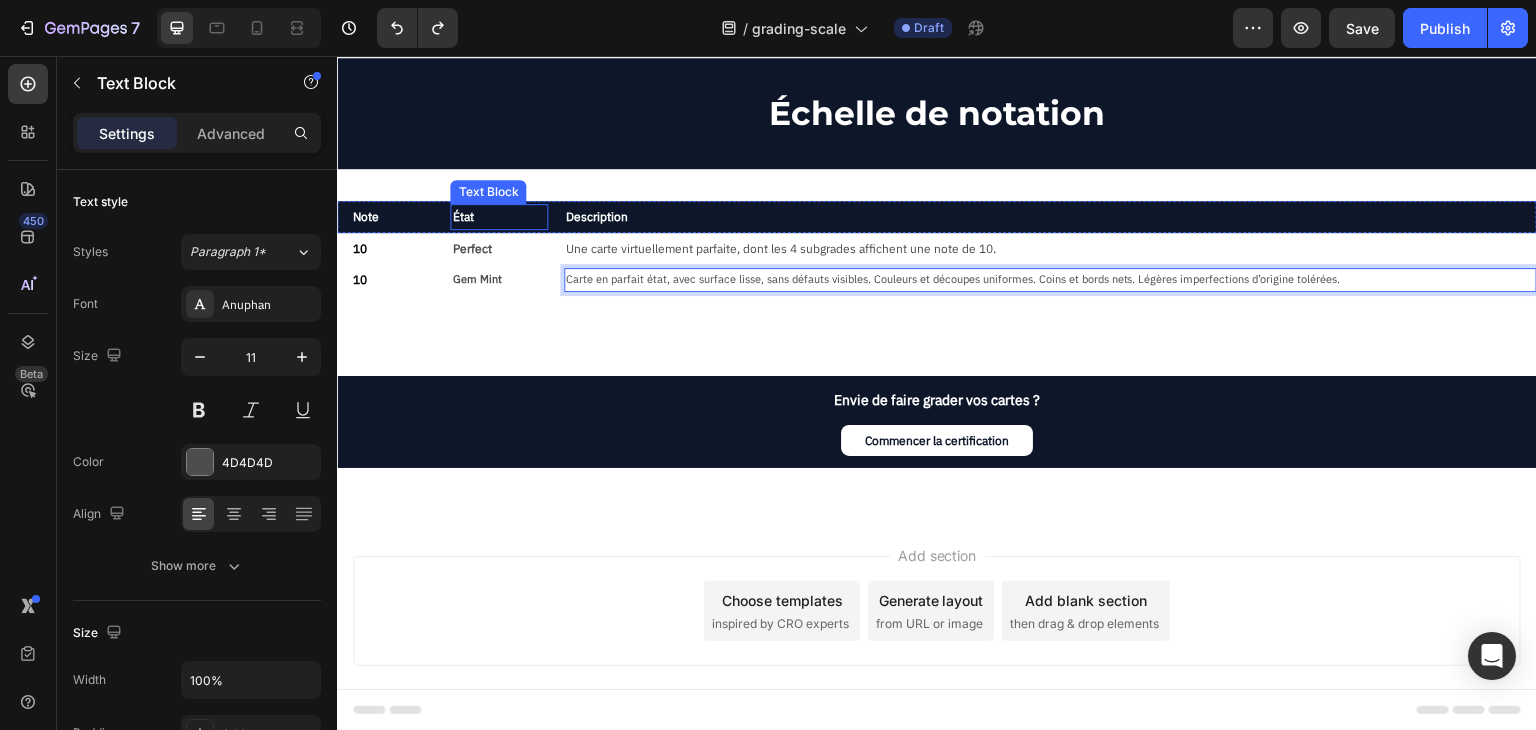 click on "État" at bounding box center [498, 217] 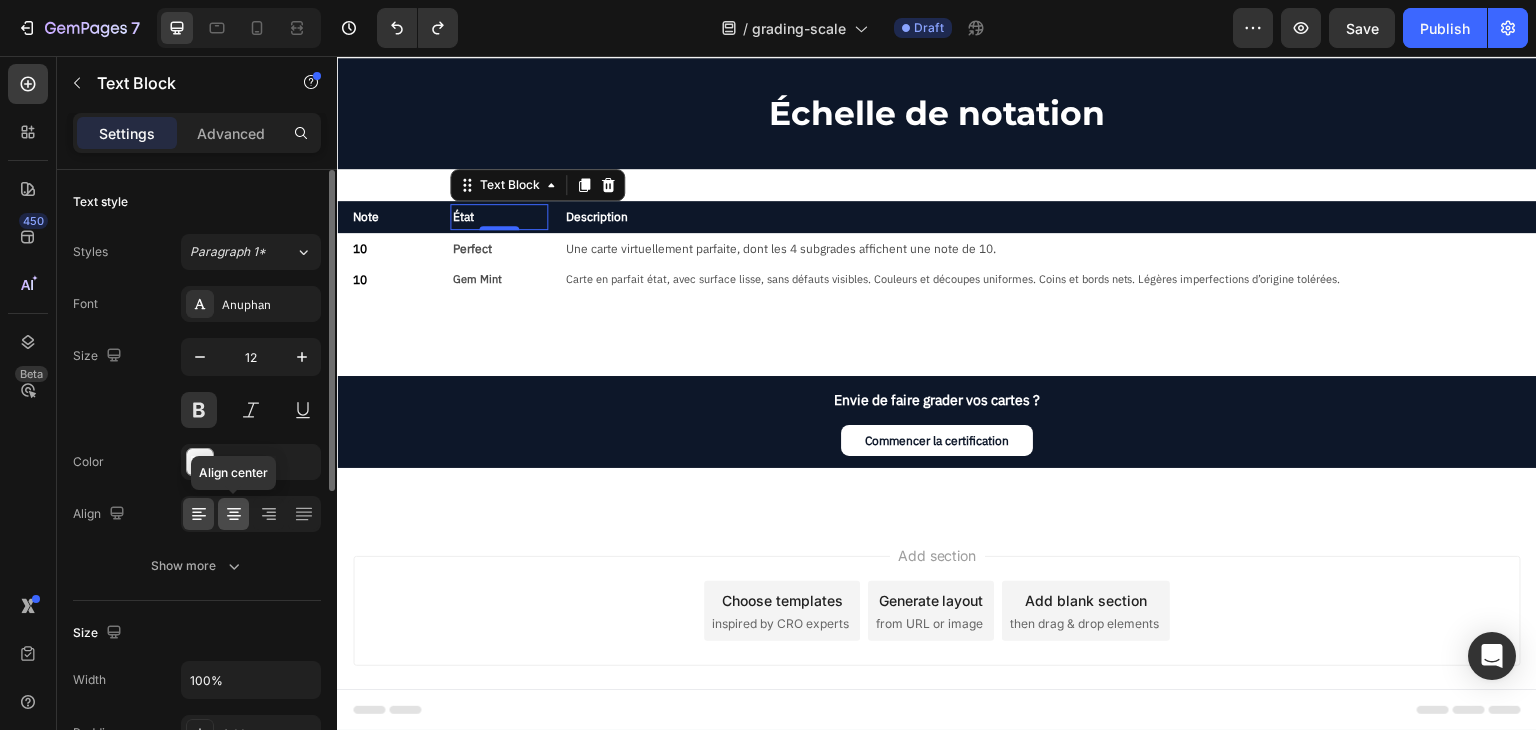 click 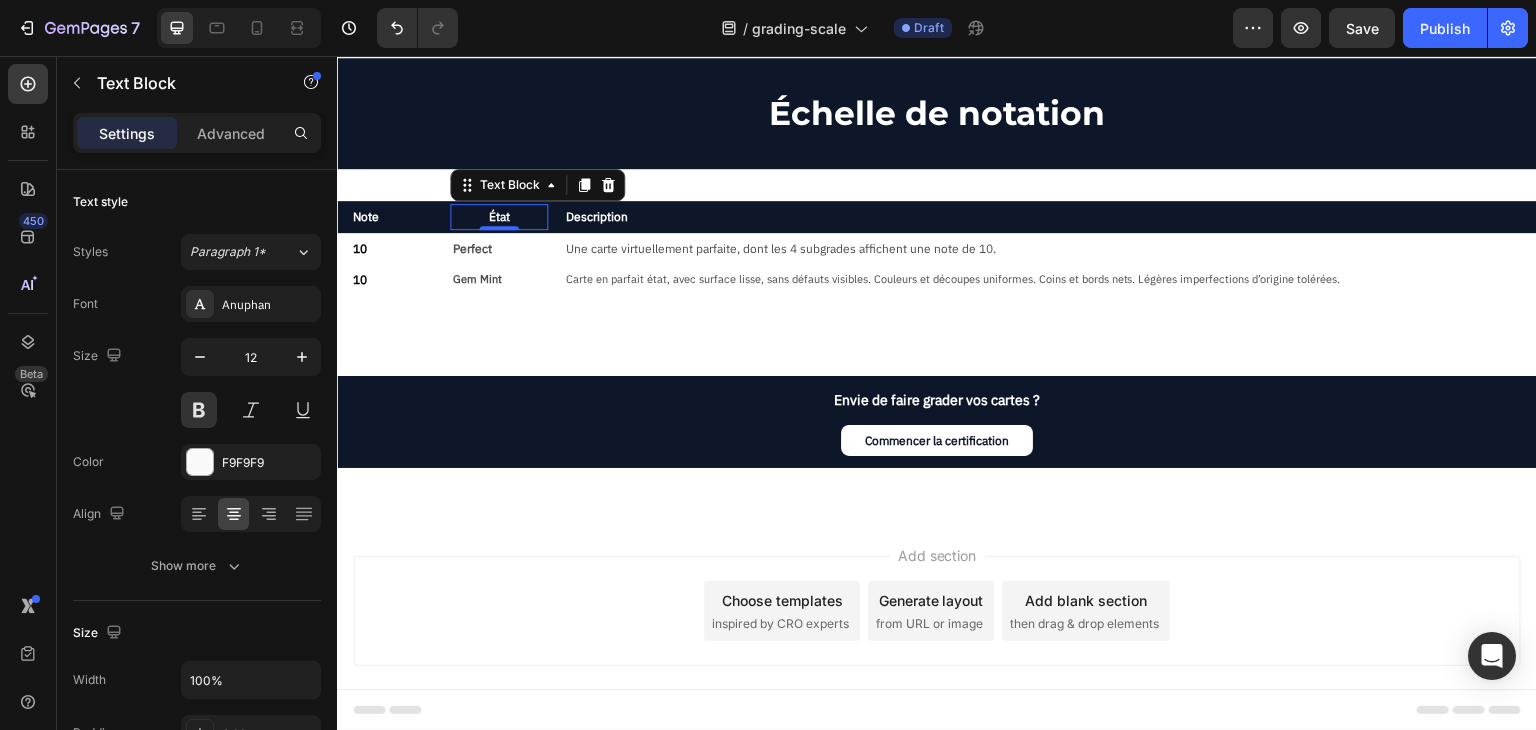 click on "Perfect" at bounding box center (498, 249) 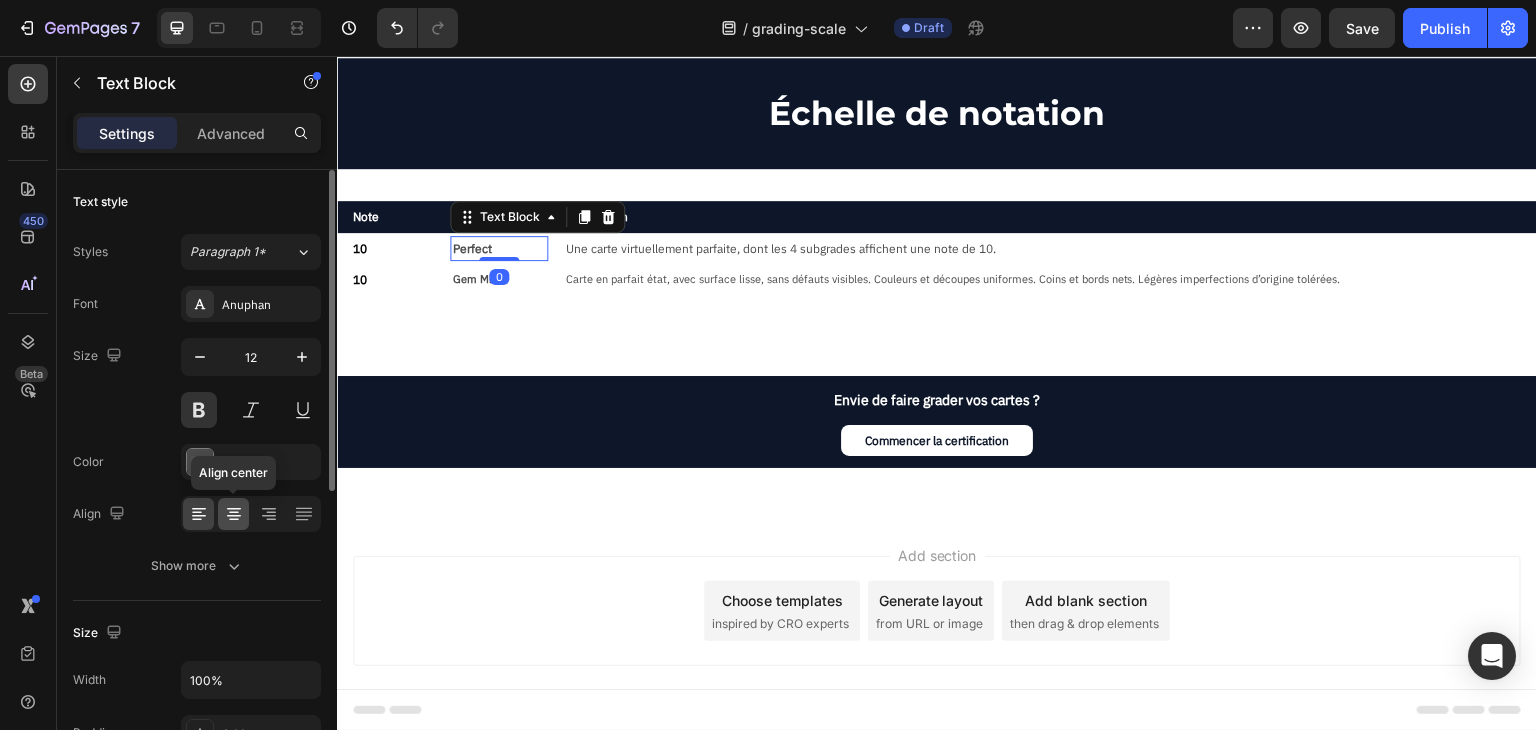 click 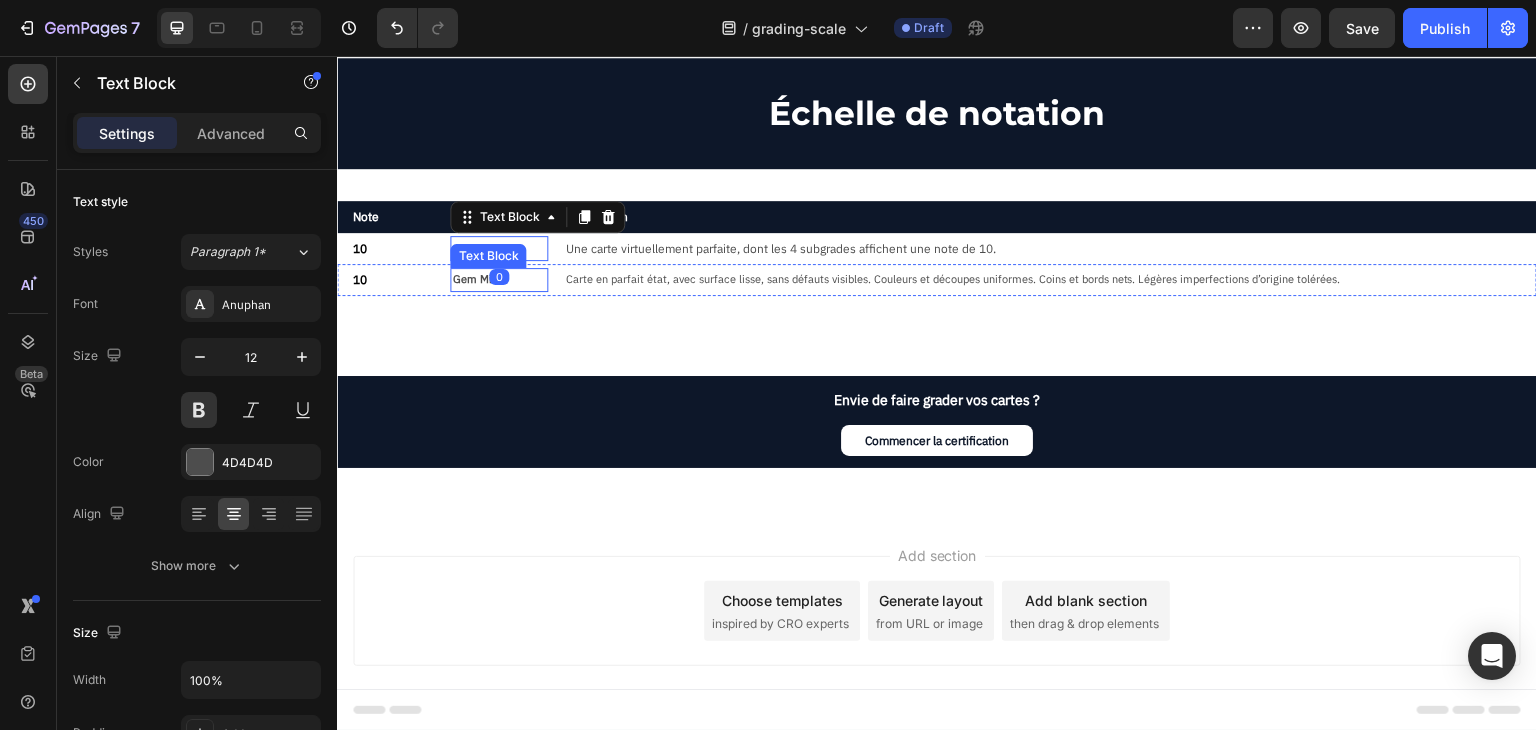 click on "Gem Mint" at bounding box center (498, 280) 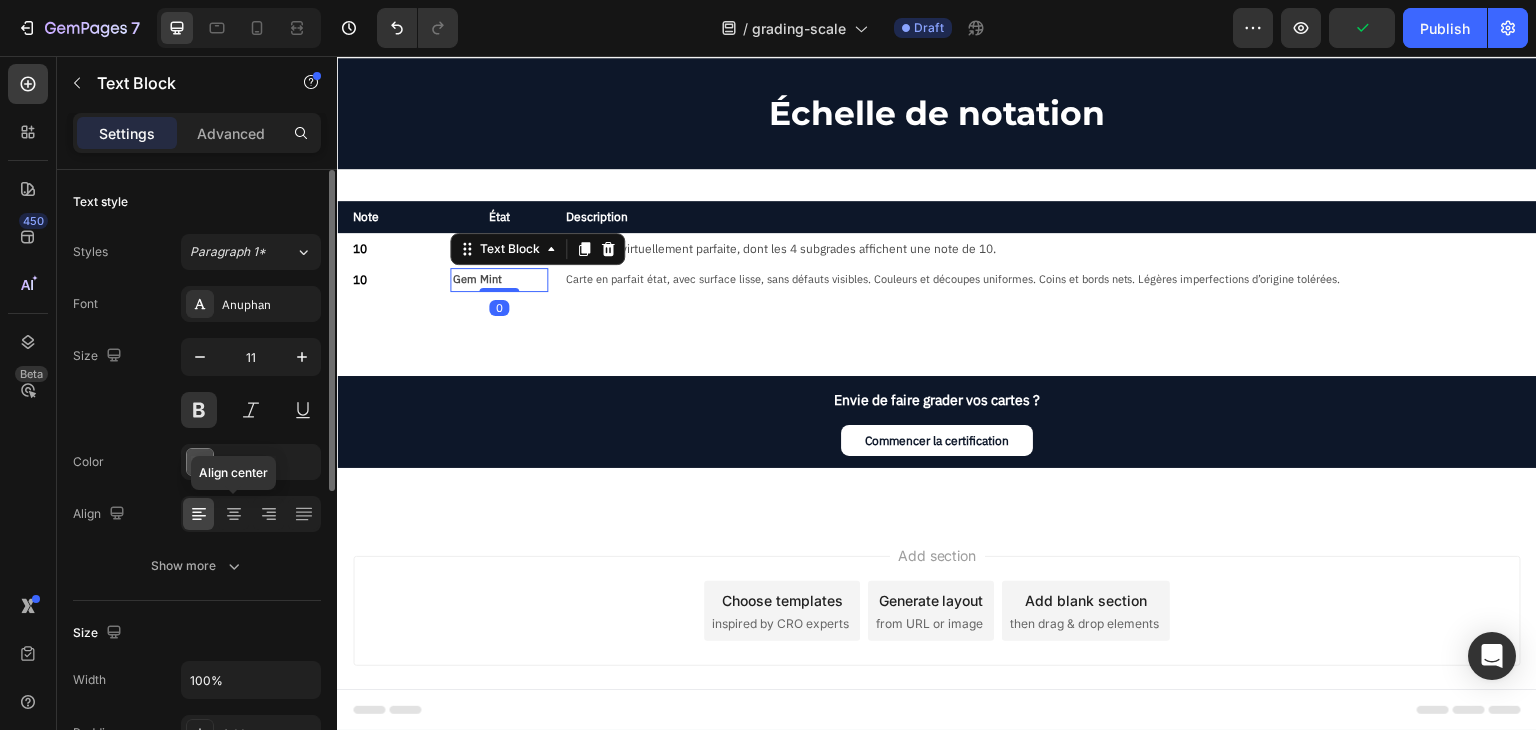 drag, startPoint x: 231, startPoint y: 509, endPoint x: 312, endPoint y: 277, distance: 245.7336 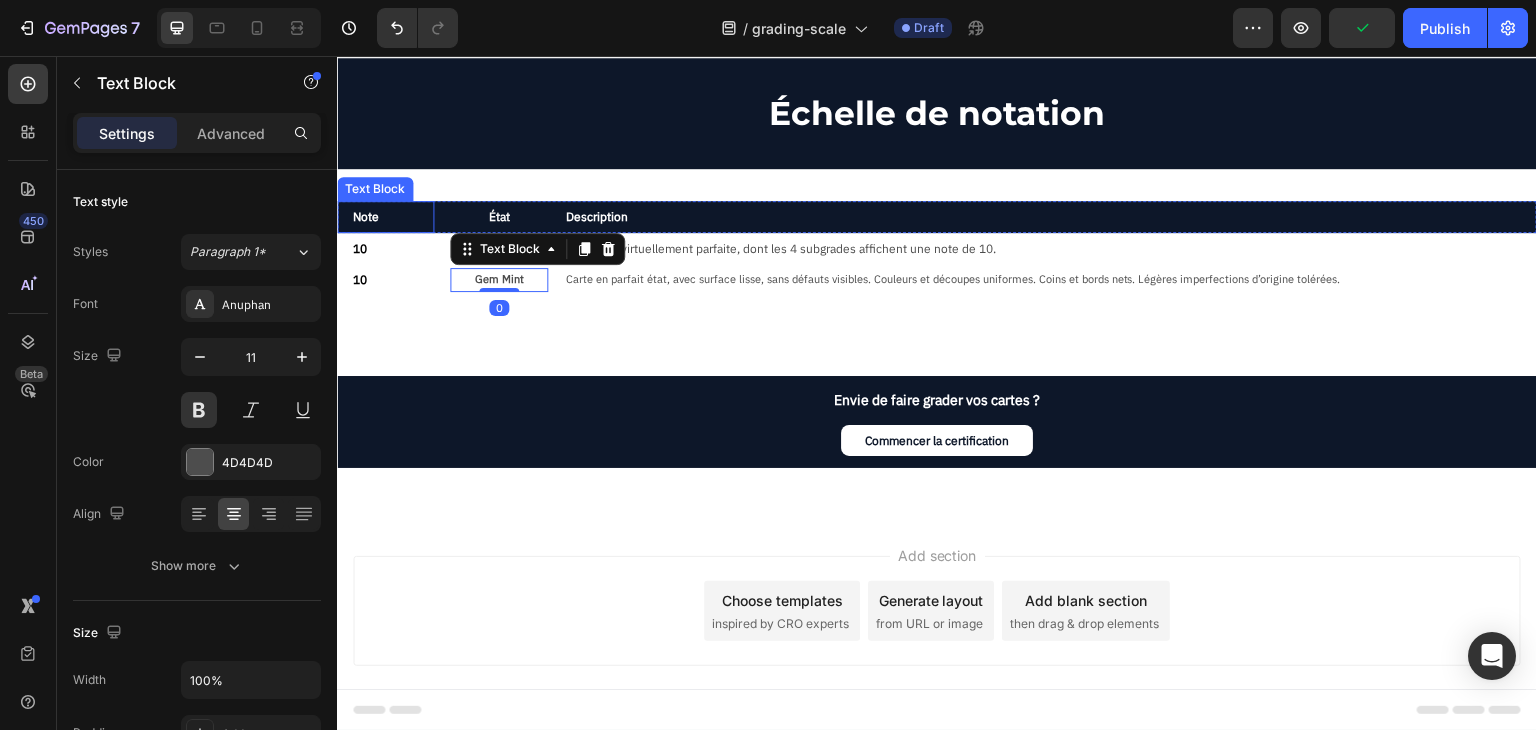 click on "Note" at bounding box center [385, 217] 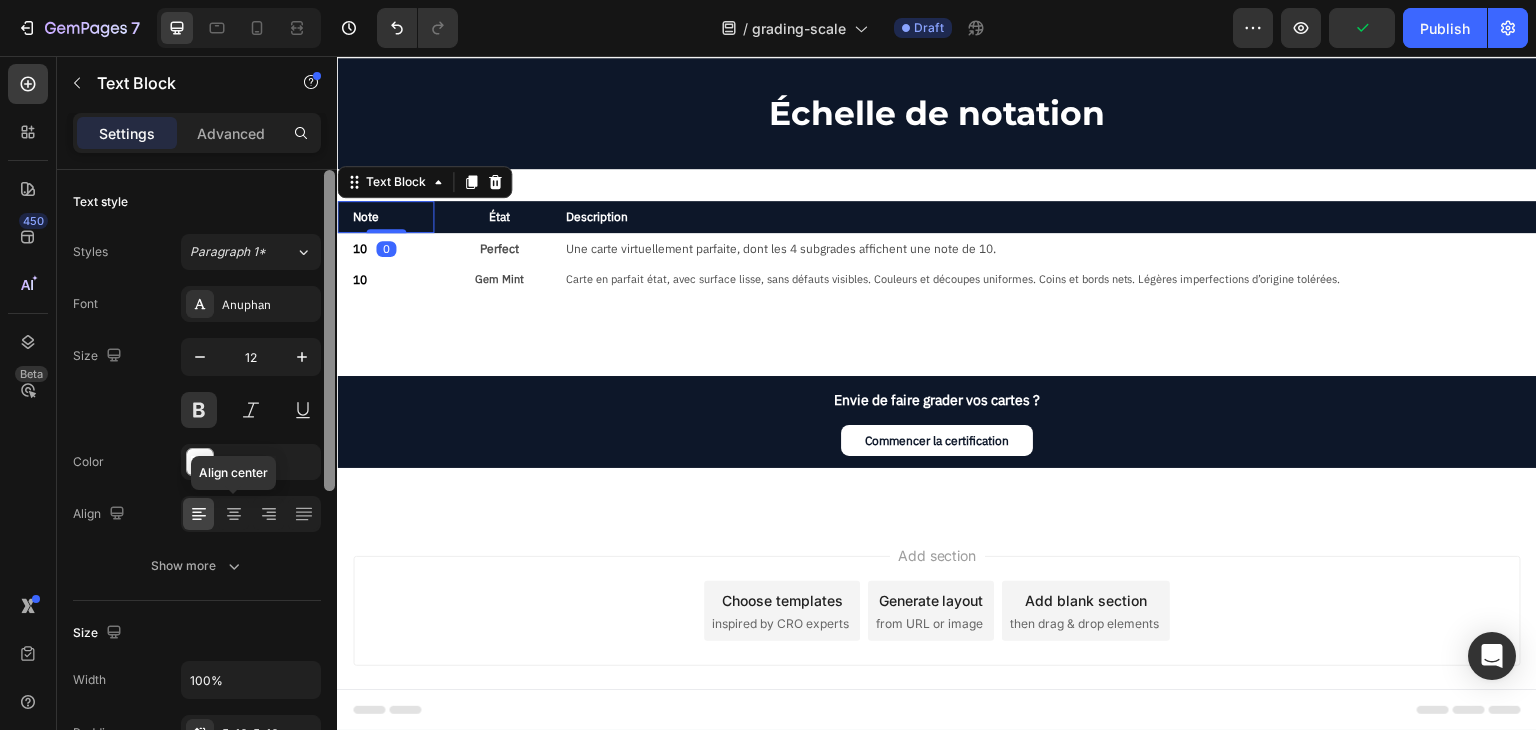 drag, startPoint x: 224, startPoint y: 510, endPoint x: 324, endPoint y: 377, distance: 166.40012 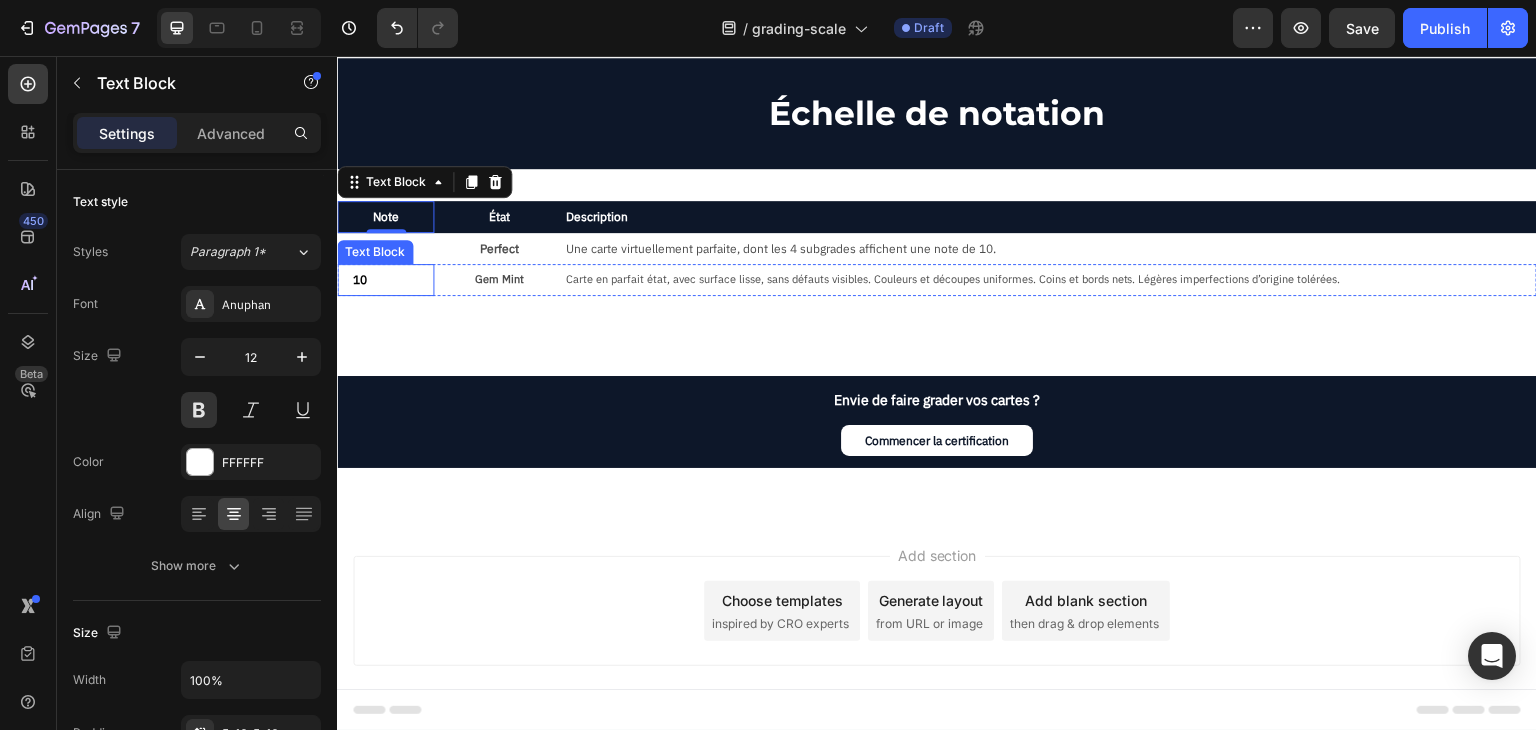 click on "10" at bounding box center (385, 280) 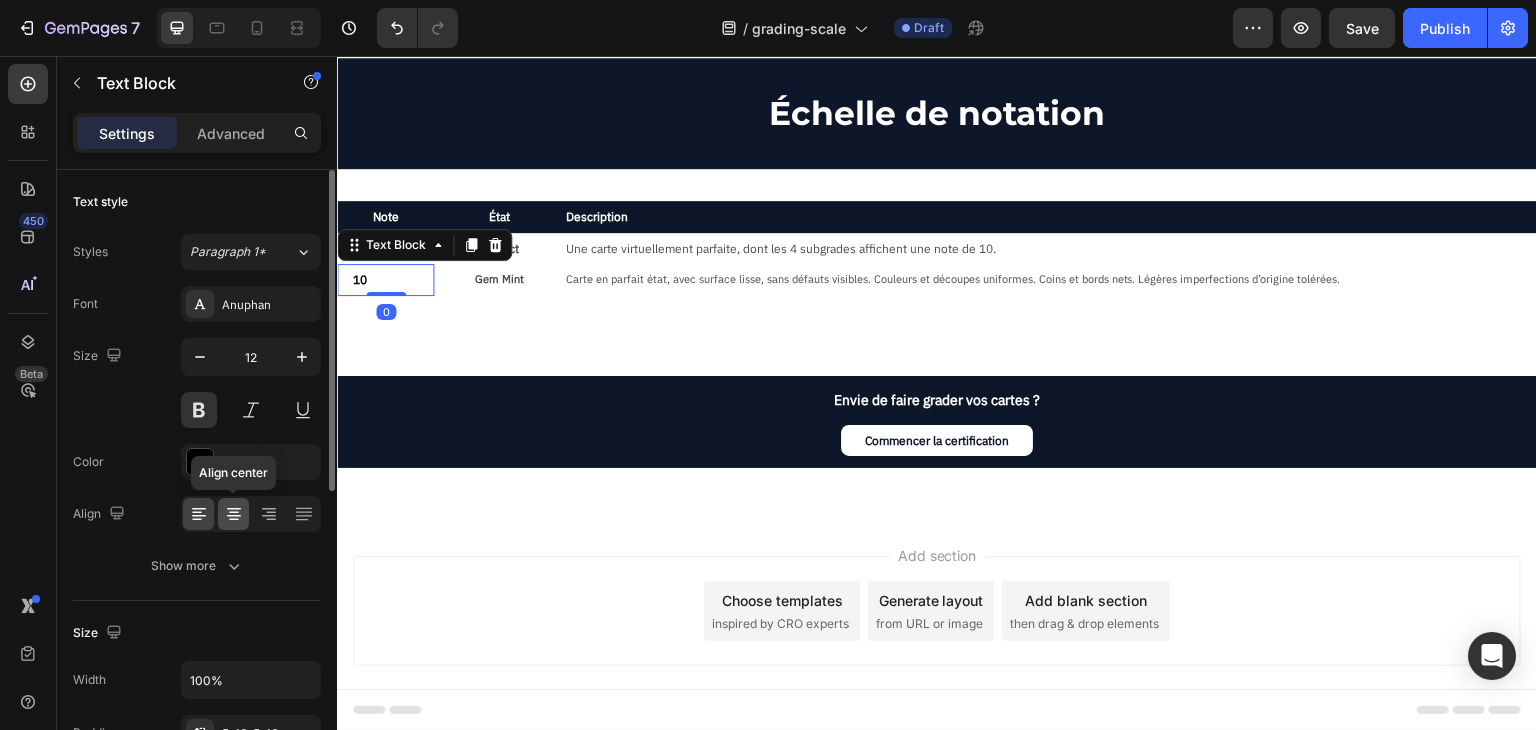 click 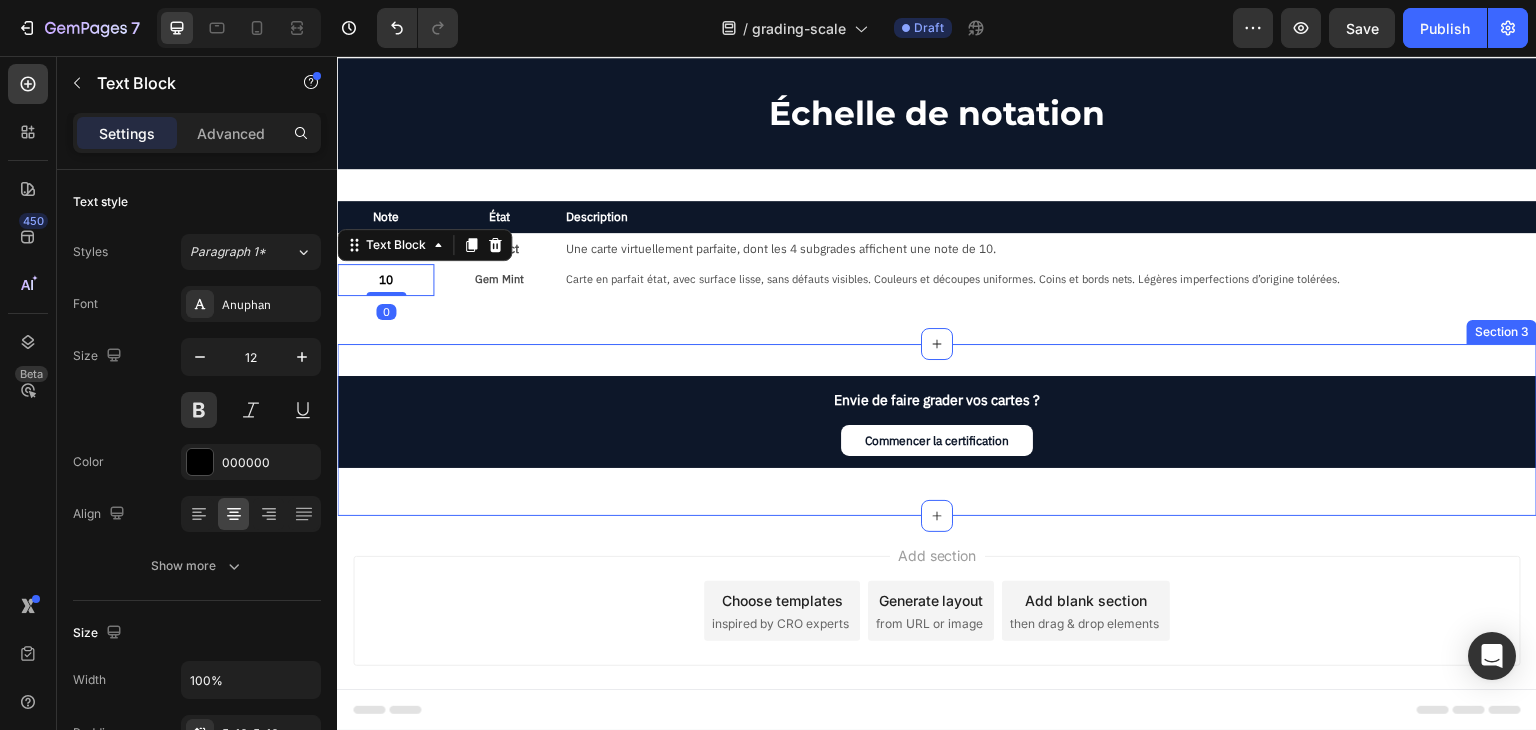 click on "Envie de faire grader vos cartes ? Text Block Commencer la certification Button Row Section 3" at bounding box center [937, 430] 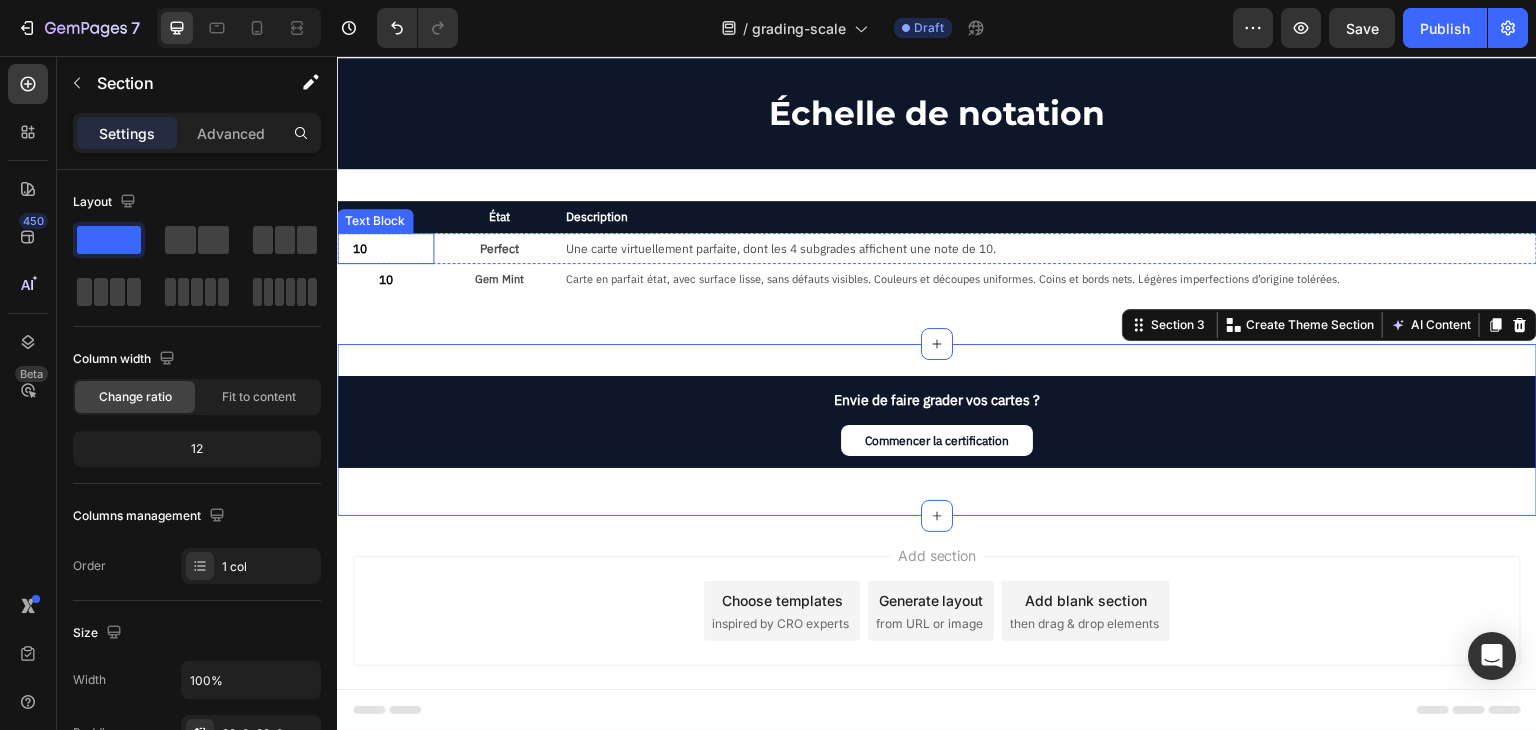 click on "10" at bounding box center [385, 249] 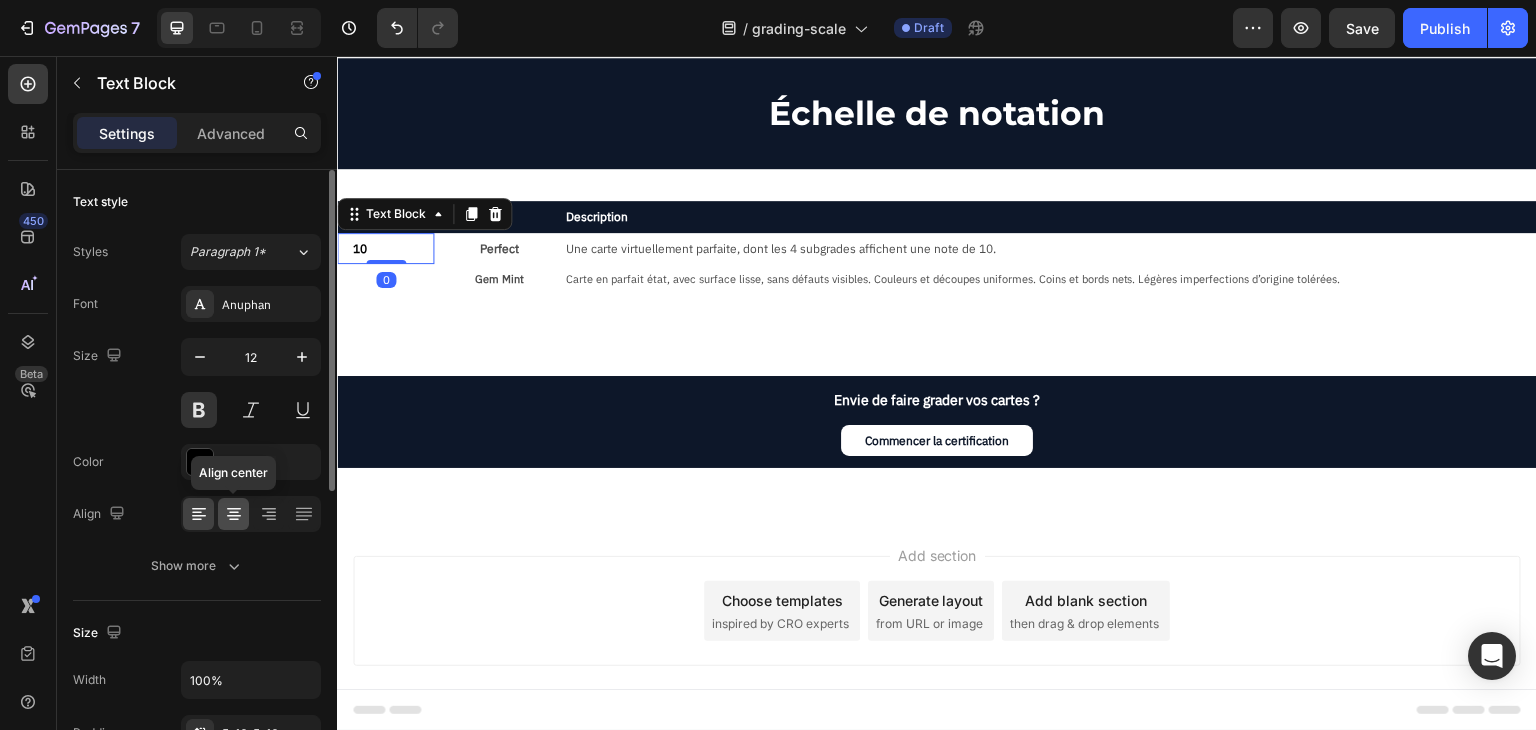 click 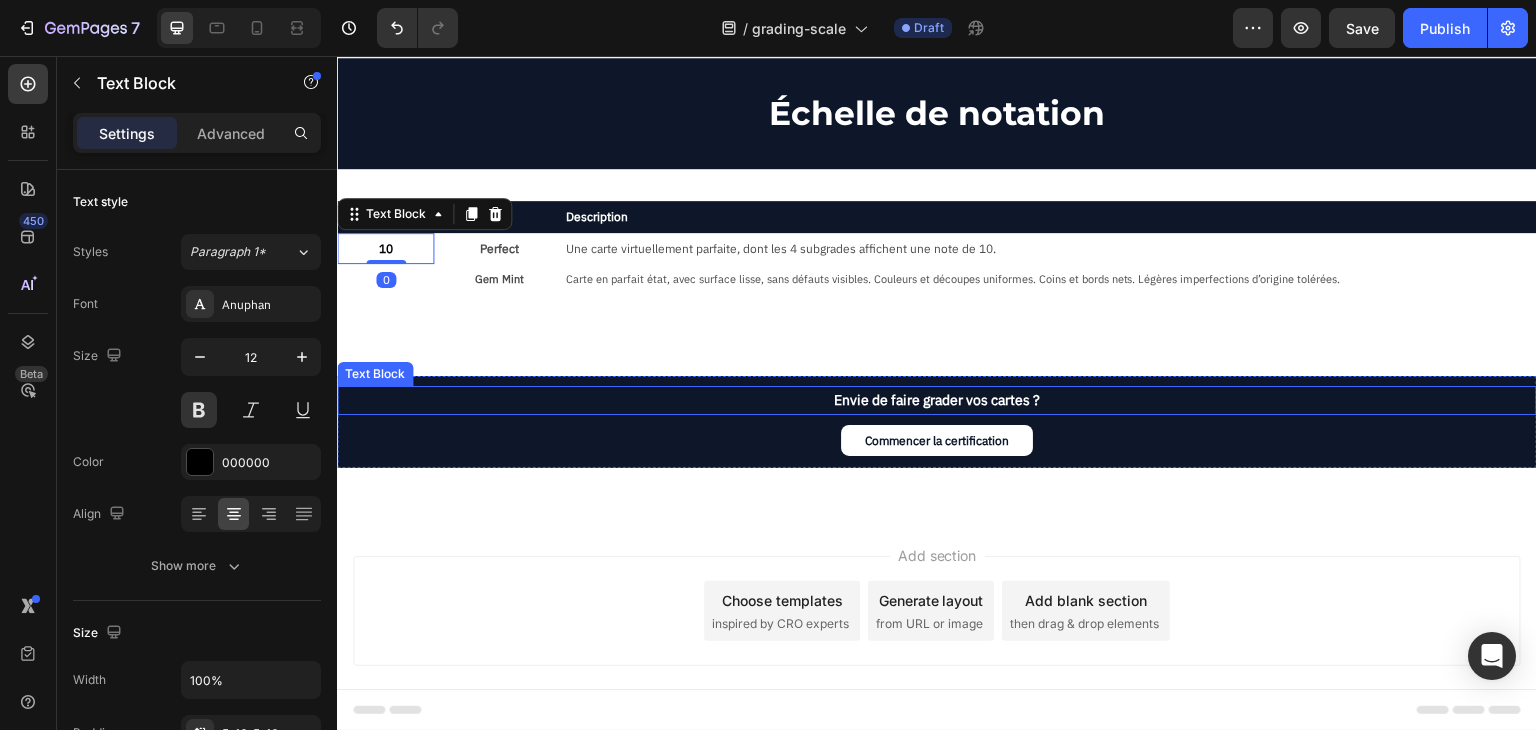 click on "Envie de faire grader vos cartes ? Text Block Commencer la certification Button Row Section 3" at bounding box center [937, 430] 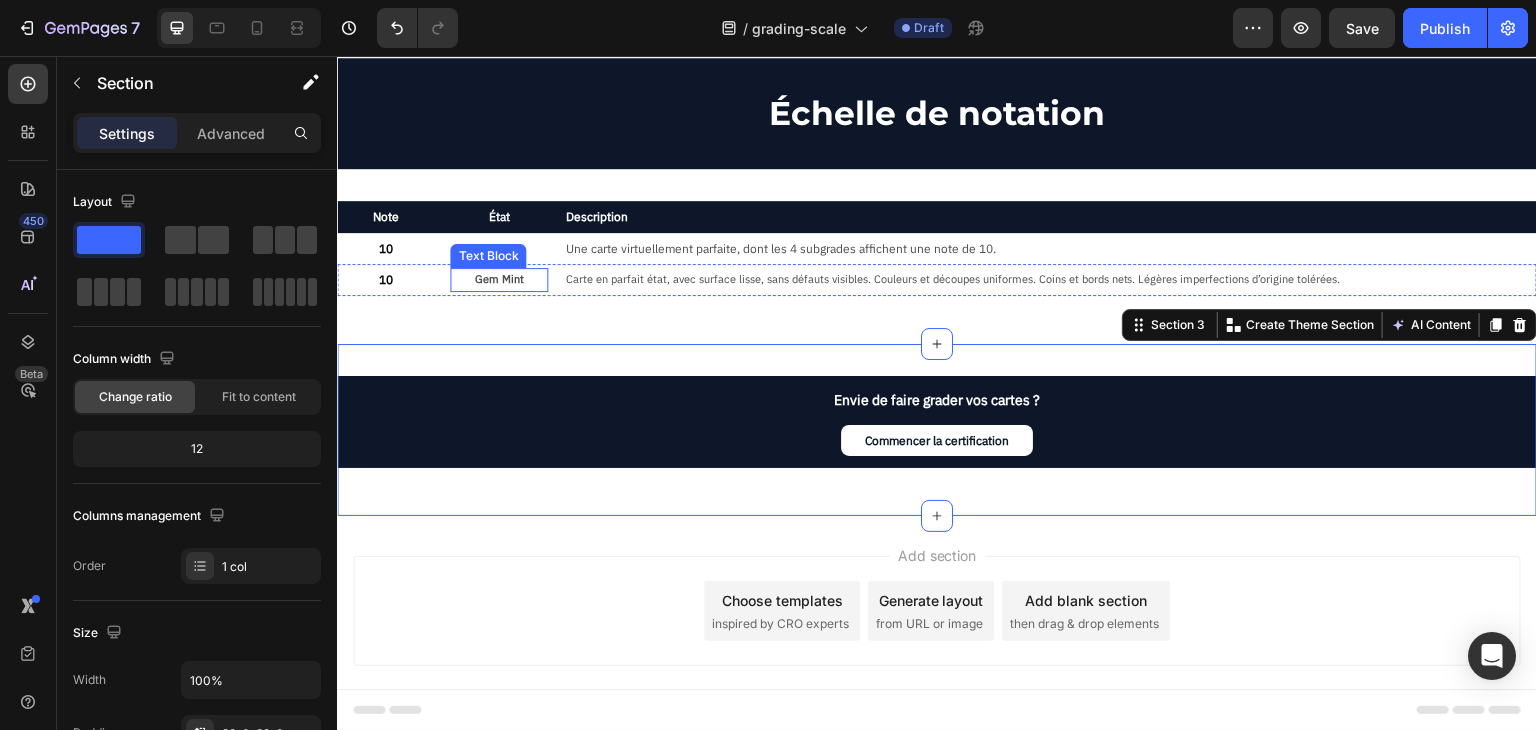 click on "Gem Mint" at bounding box center (498, 280) 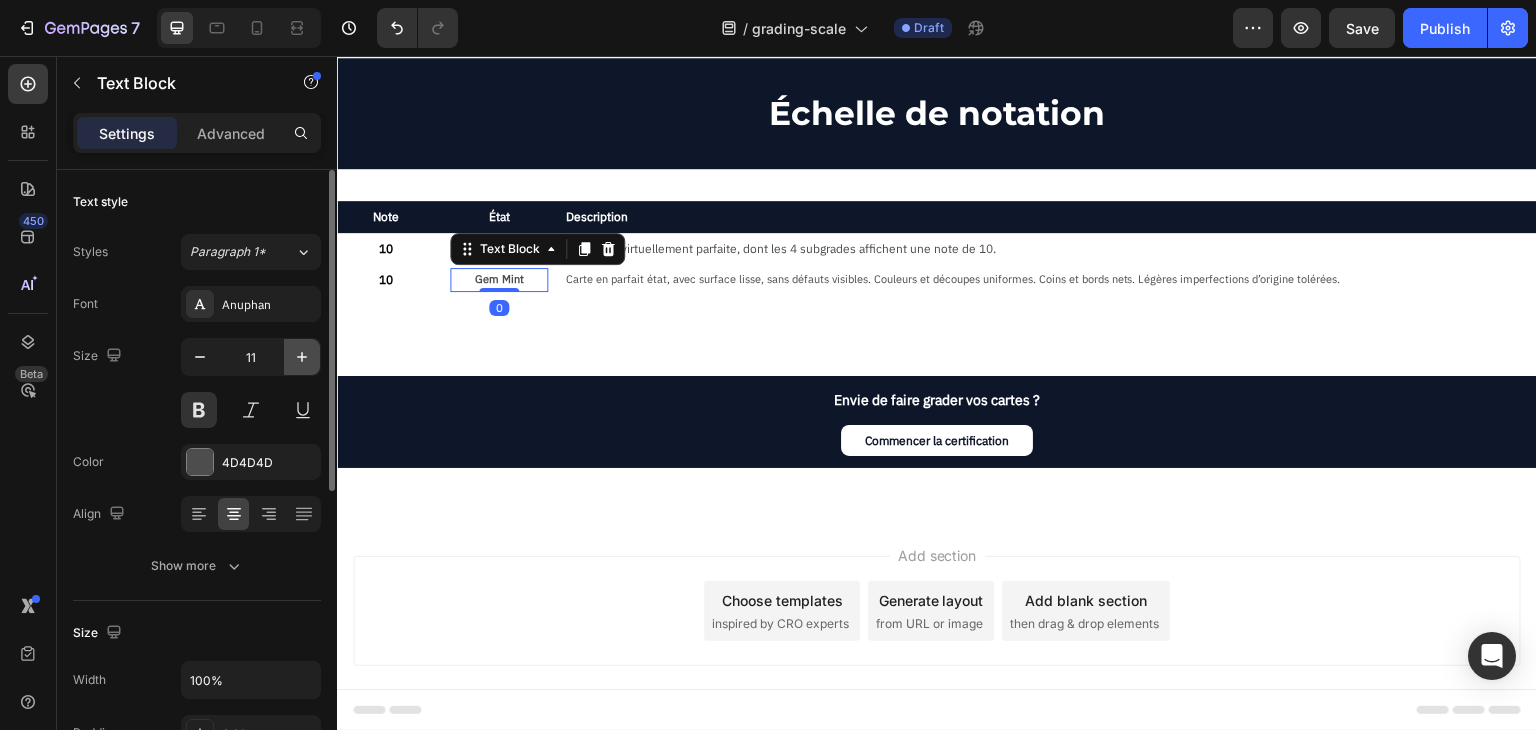 click 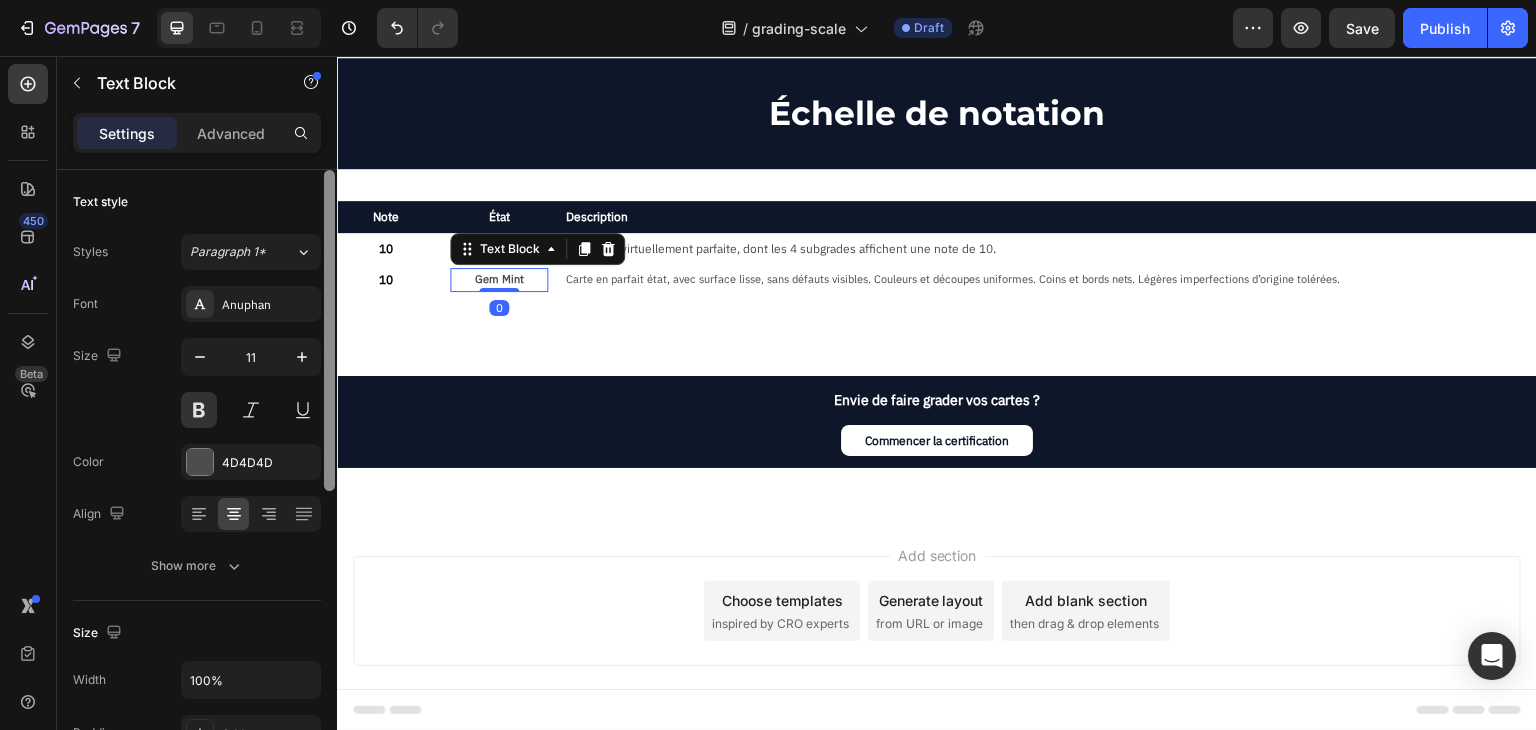 type on "12" 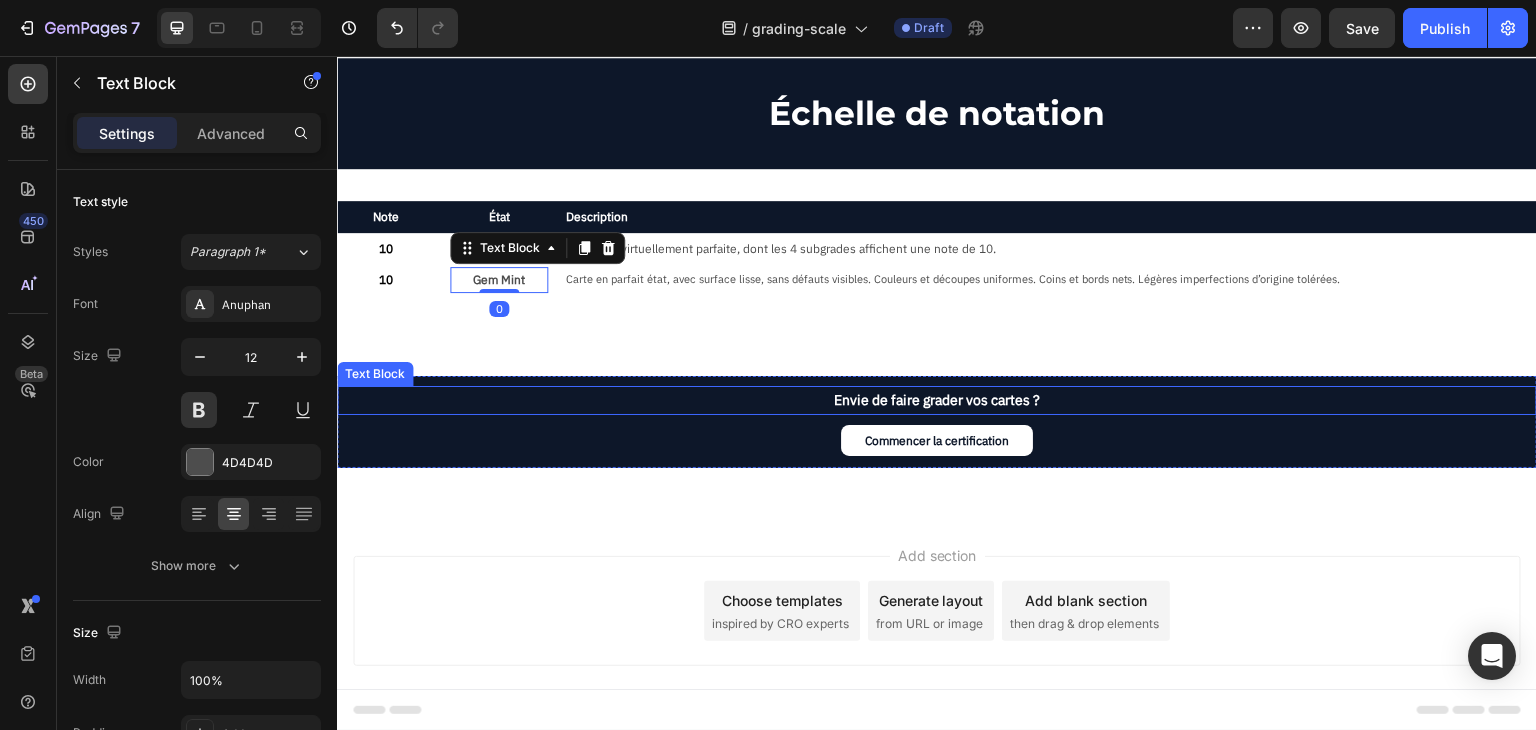 click on "Envie de faire grader vos cartes ?" at bounding box center (937, 400) 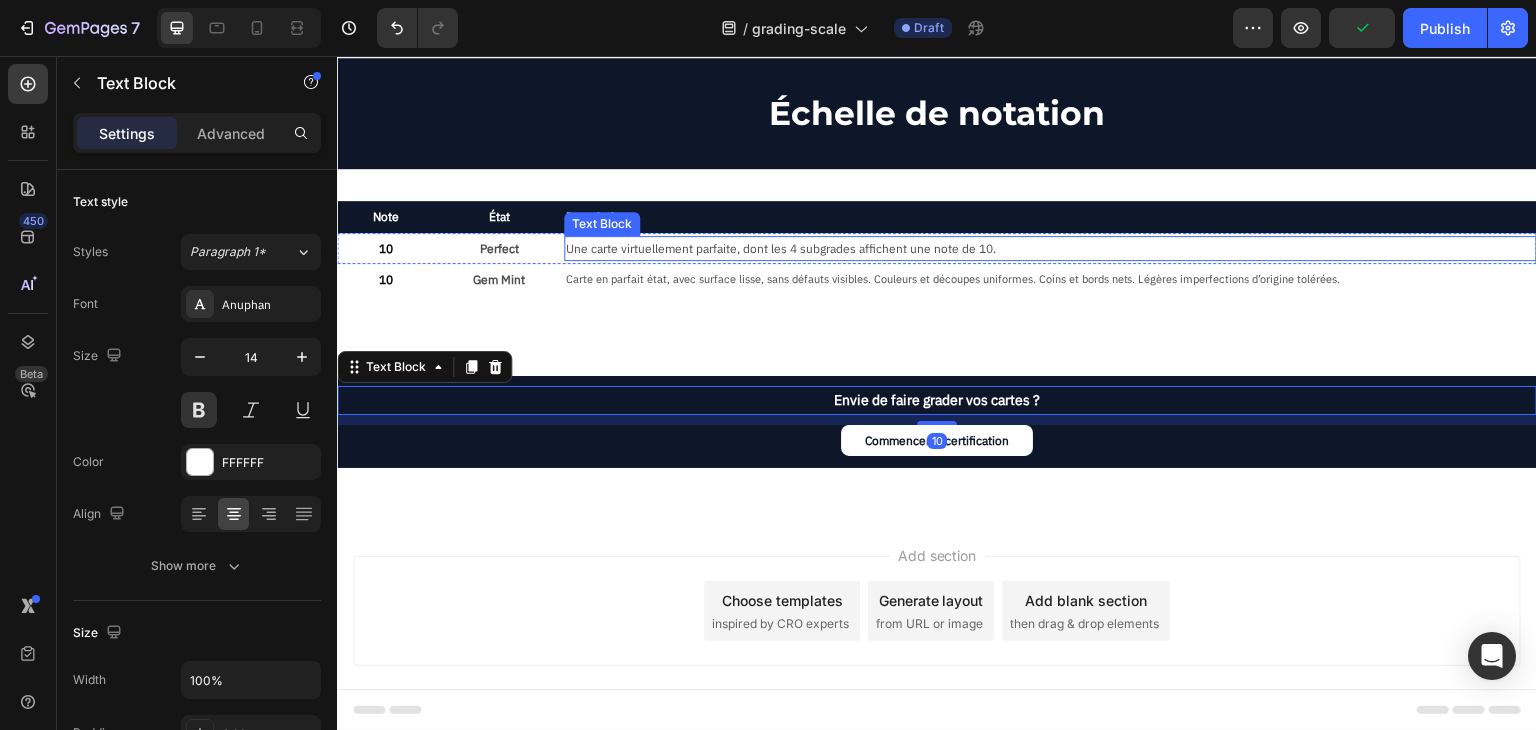 click on "Une carte virtuellement parfaite, dont les 4 subgrades affichent une note de 10." at bounding box center [1050, 249] 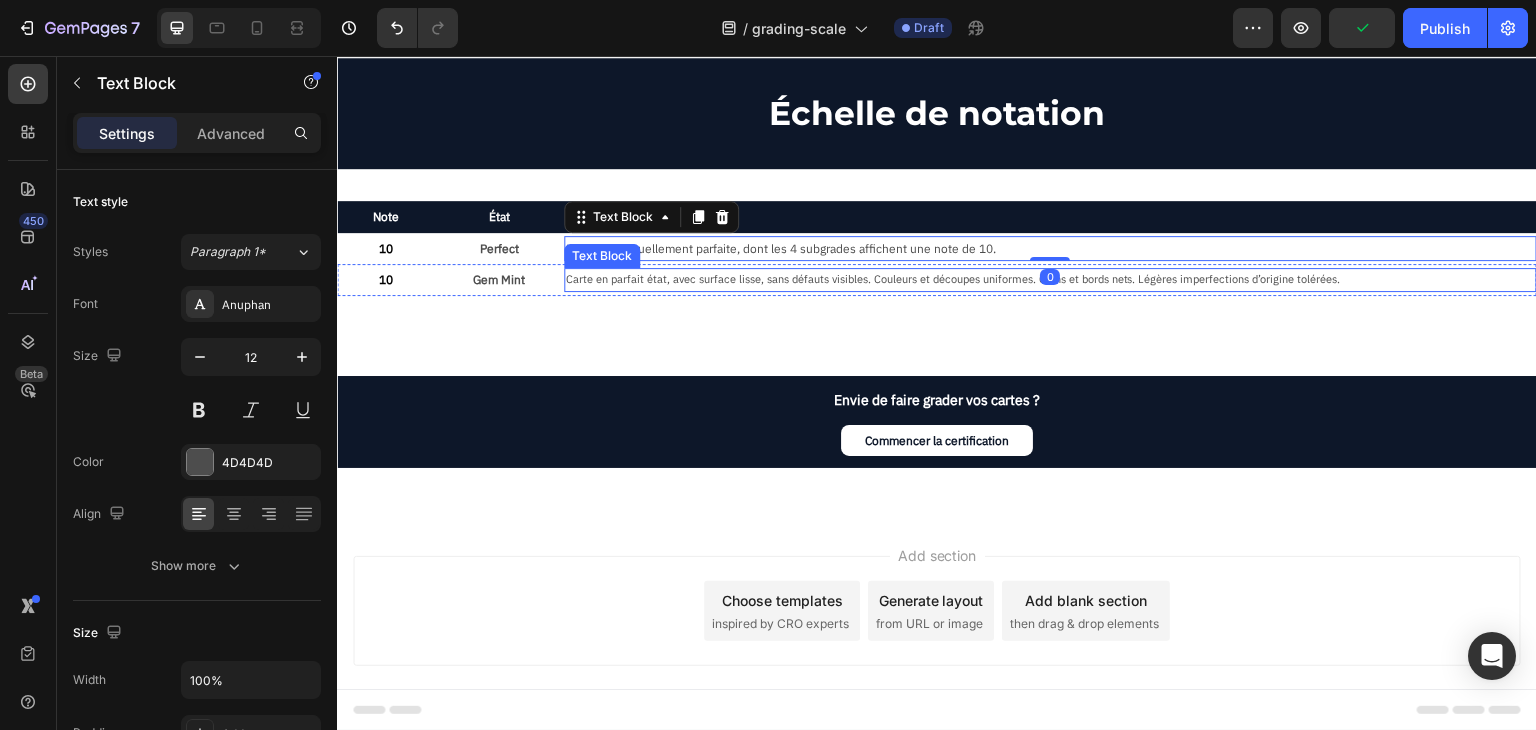 click on "Carte en parfait état, avec surface lisse, sans défauts visibles. Couleurs et découpes uniformes. Coins et bords nets. Légères imperfections d’origine tolérées." at bounding box center [1050, 280] 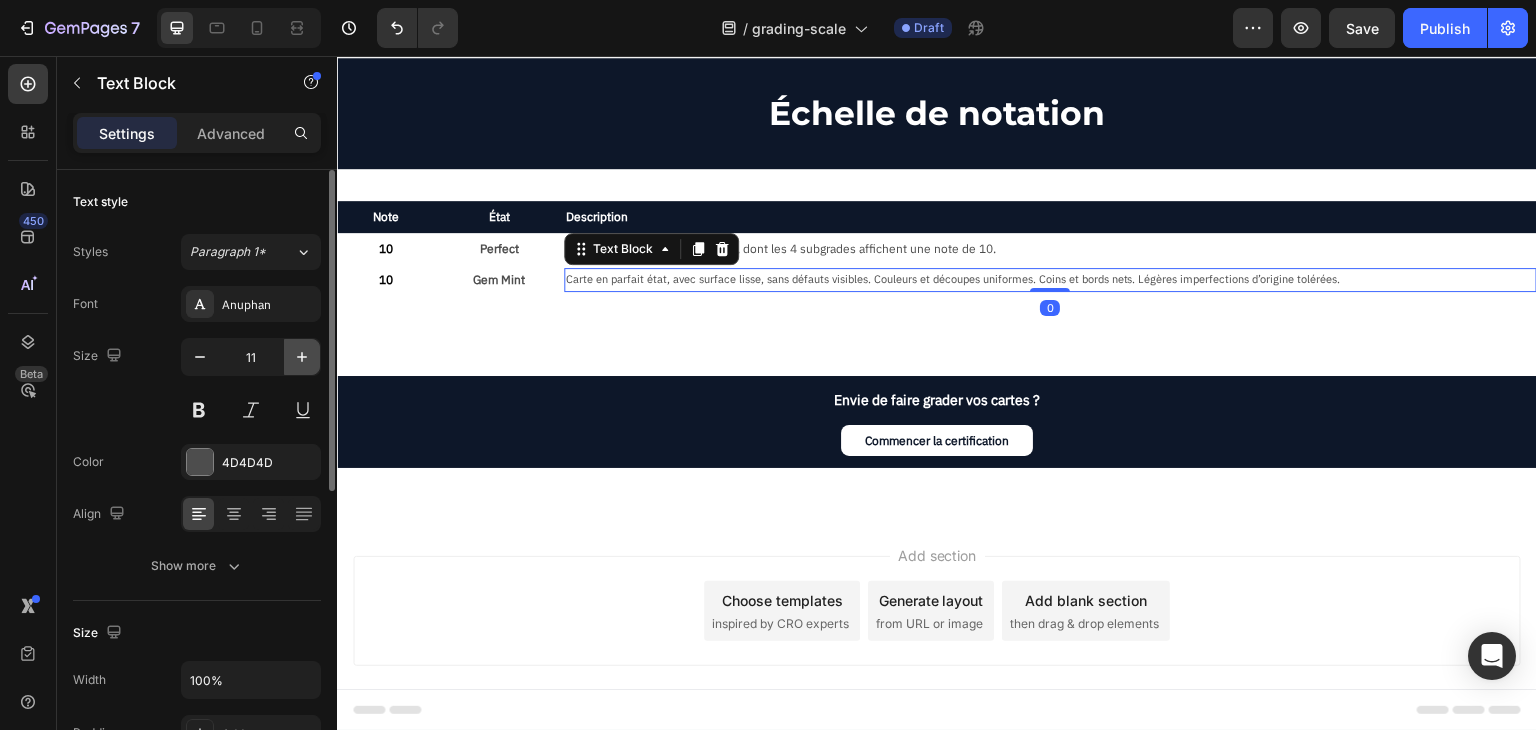 click 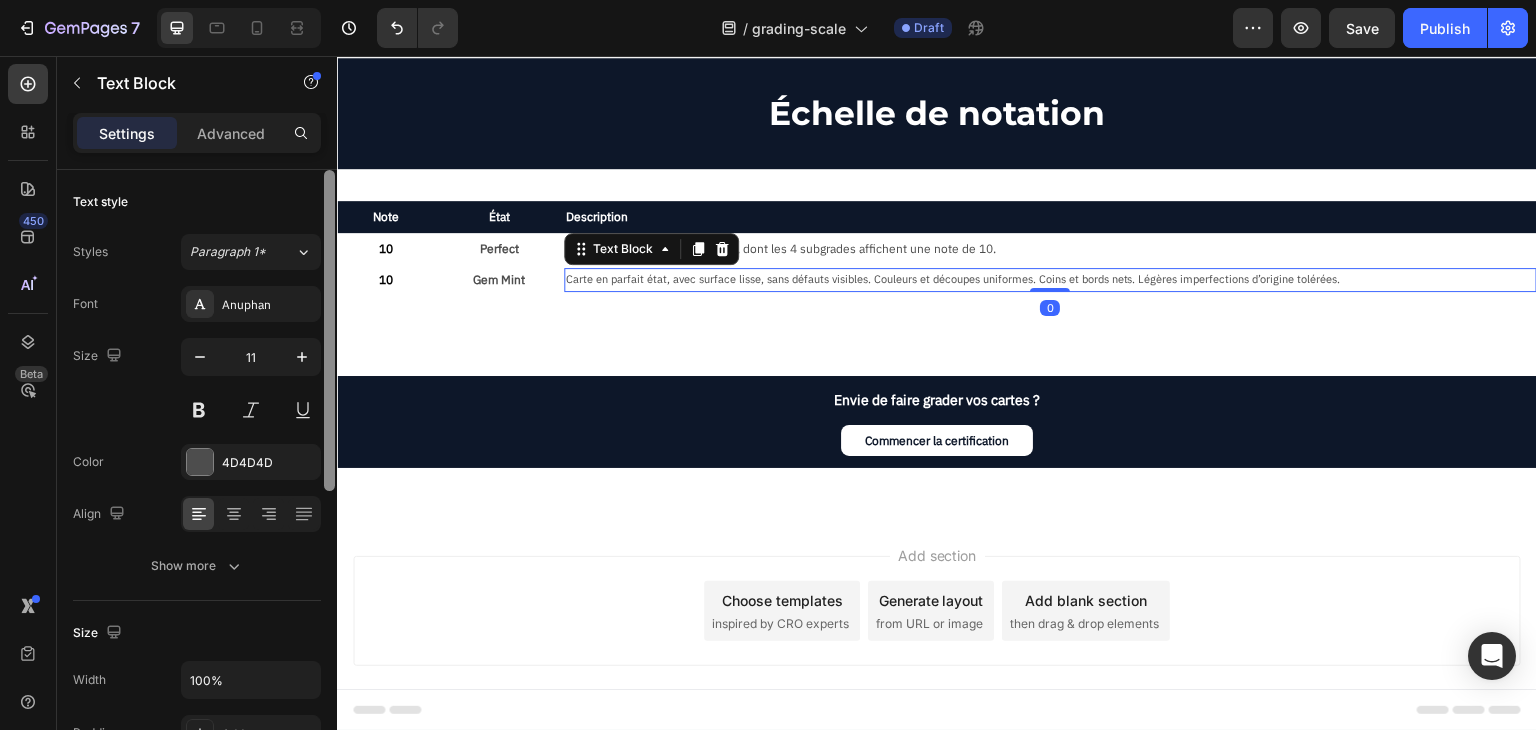 type on "12" 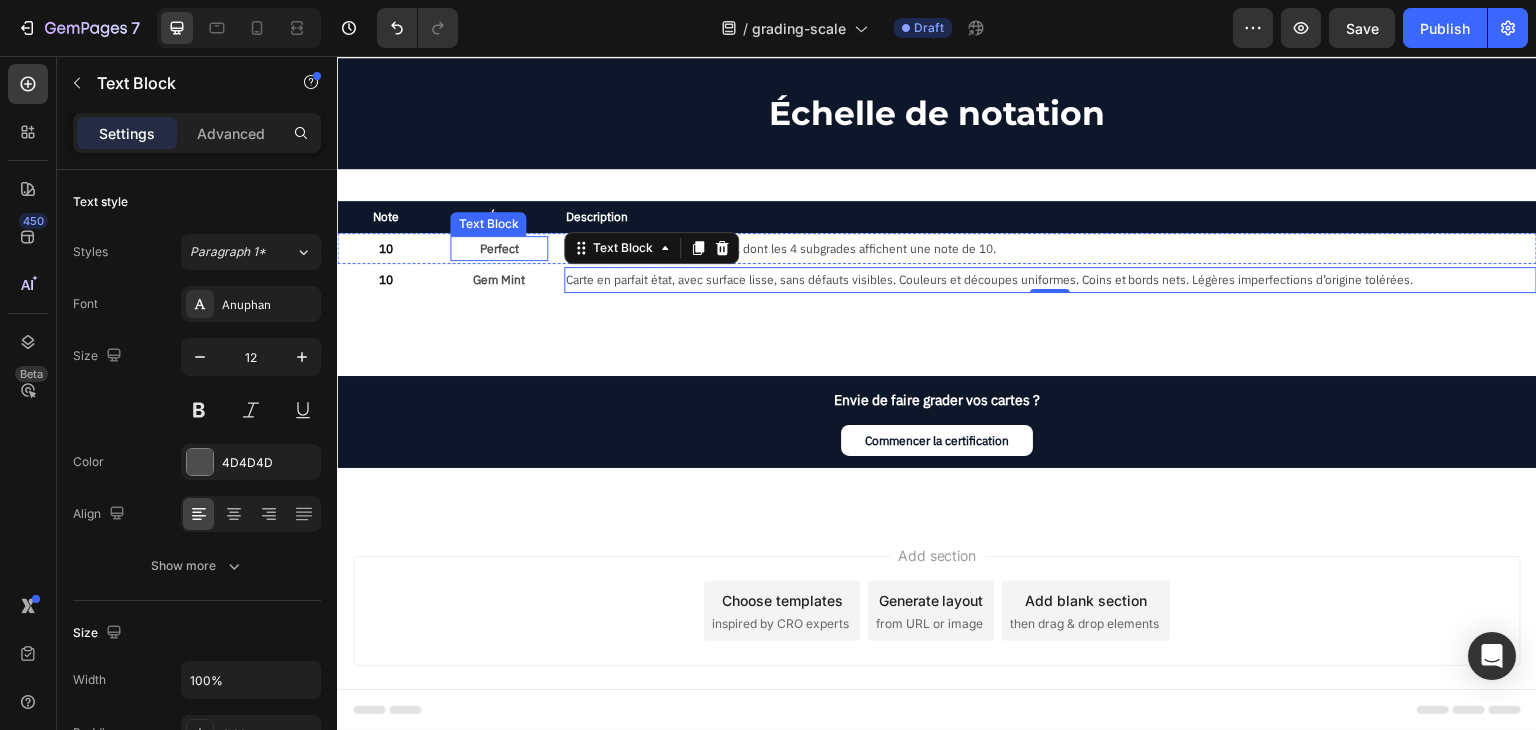 click on "Perfect" at bounding box center [498, 249] 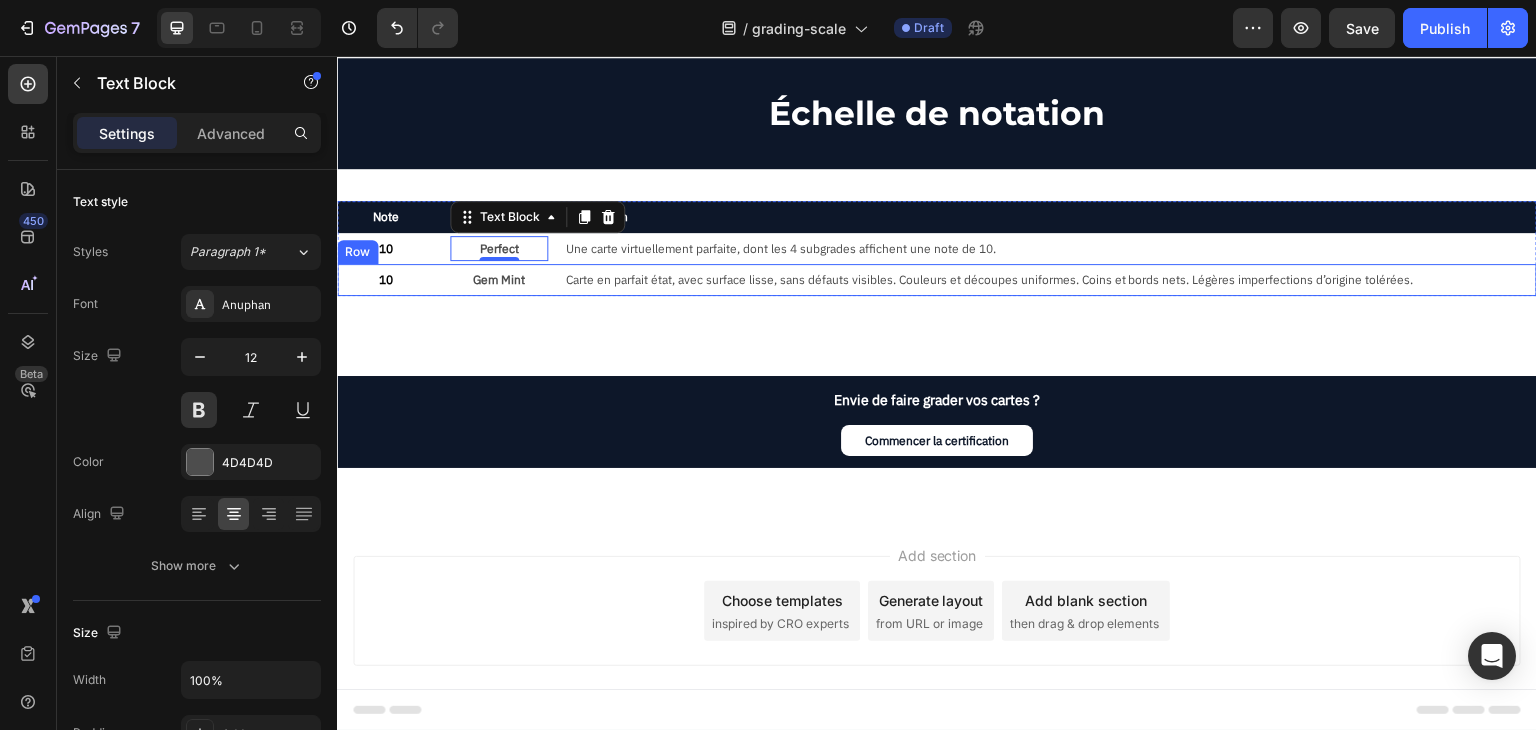 click on "10 Text Block Gem Mint Text Block Carte en parfait état, avec surface lisse, sans défauts visibles. Couleurs et découpes uniformes. Coins et bords nets. Légères imperfections d’origine tolérées. Text Block Row" at bounding box center [937, 280] 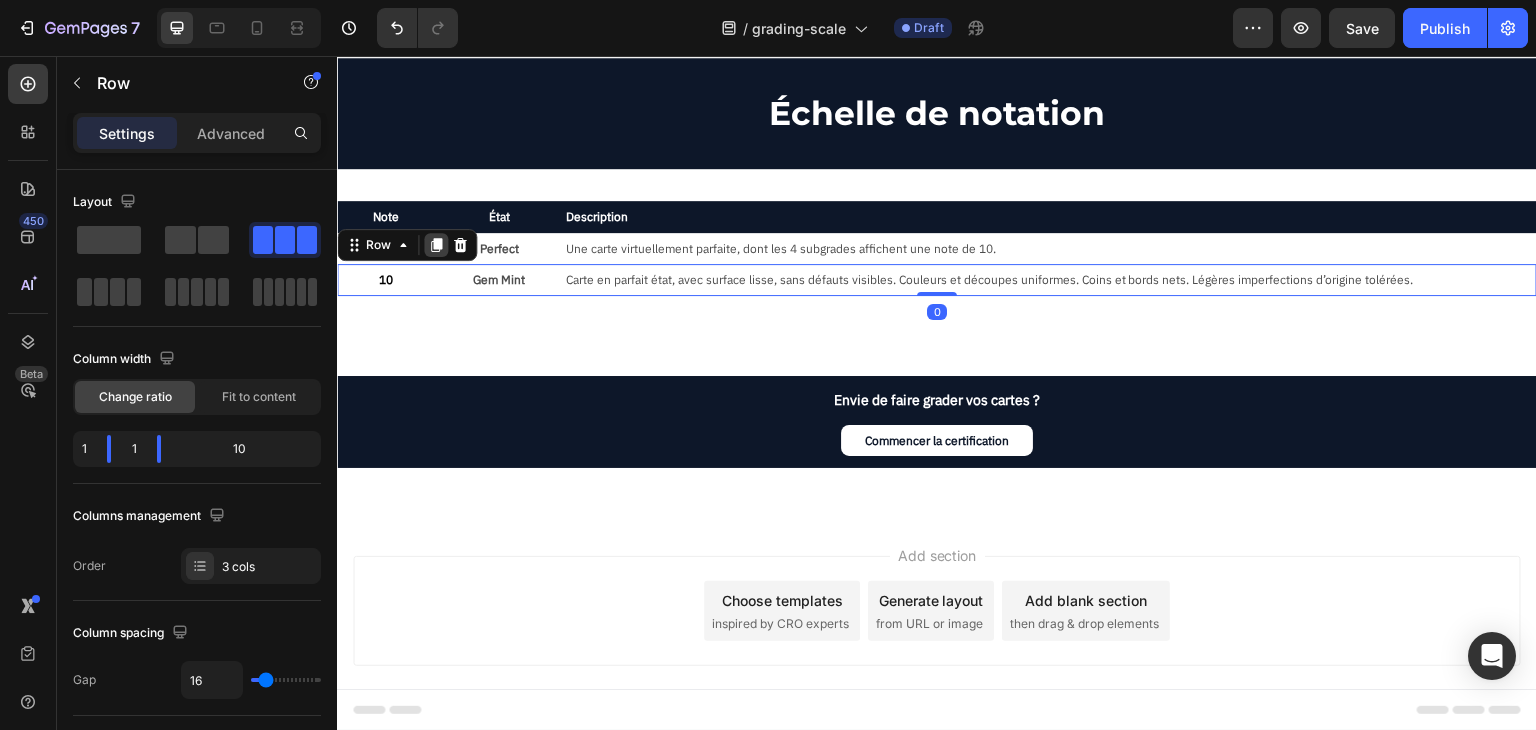 click 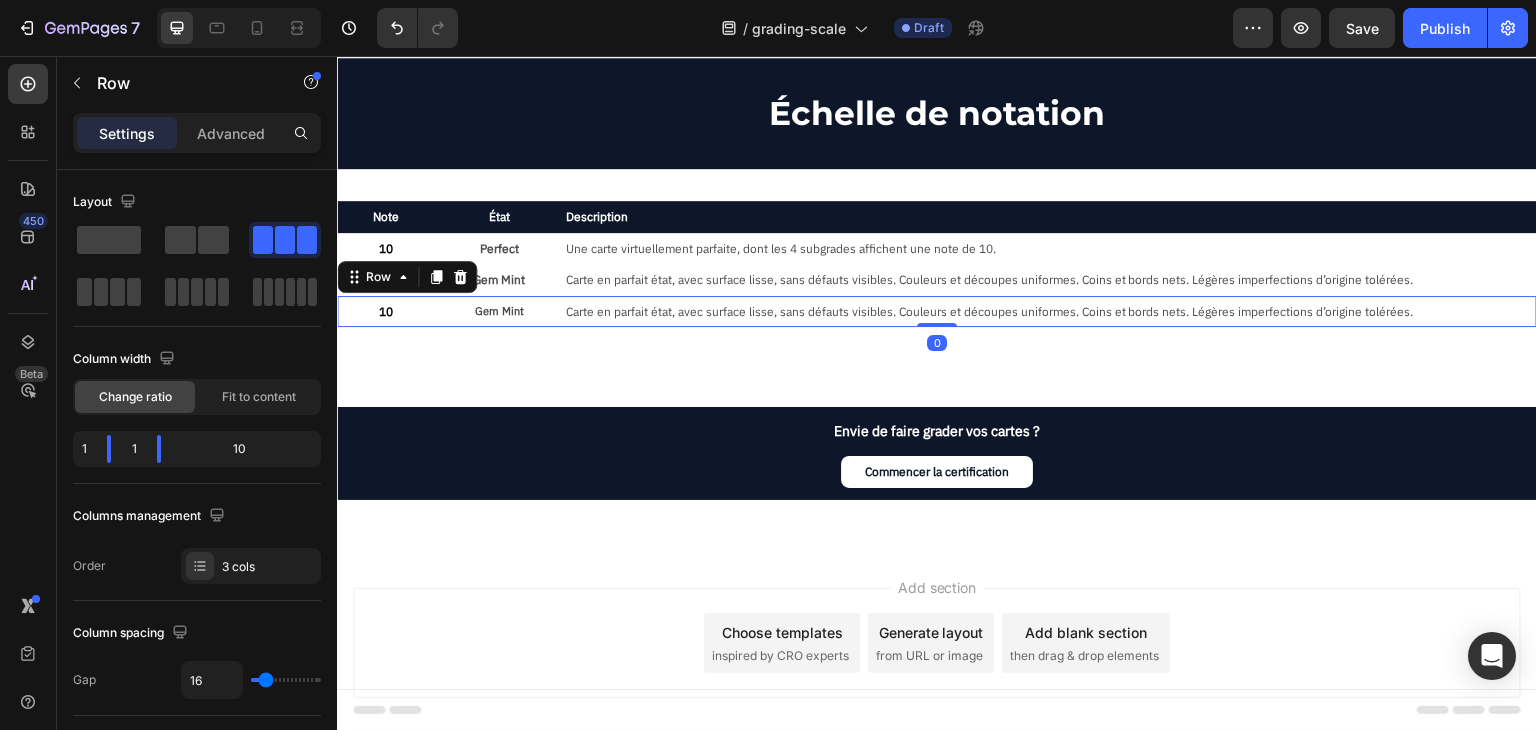 click on "10 Text Block Perfect Text Block Une carte virtuellement parfaite, dont les 4 subgrades affichent une note de 10. Text Block Row" at bounding box center [937, 249] 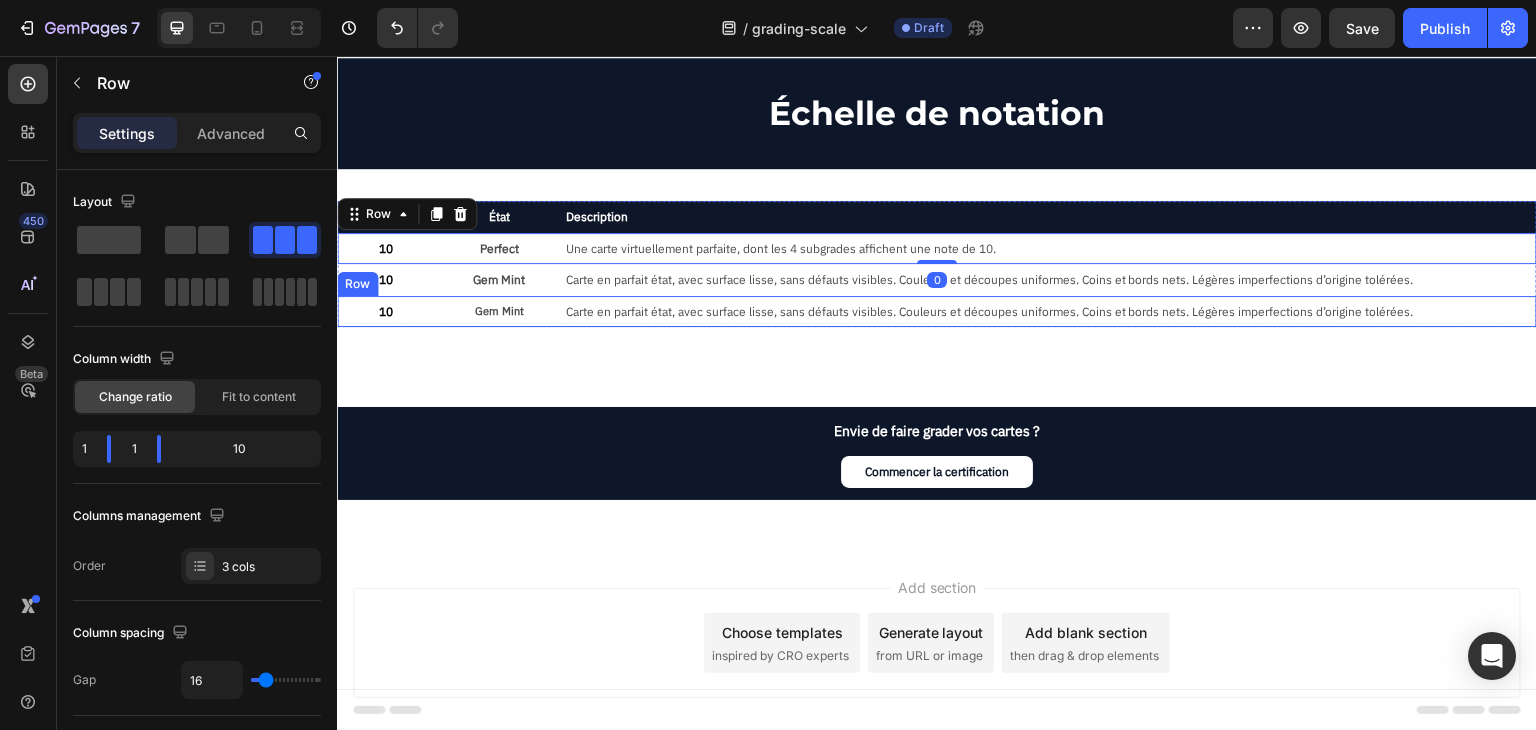click on "10 Text Block Gem Mint Text Block Carte en parfait état, avec surface lisse, sans défauts visibles. Couleurs et découpes uniformes. Coins et bords nets. Légères imperfections d’origine tolérées. Text Block Row" at bounding box center (937, 312) 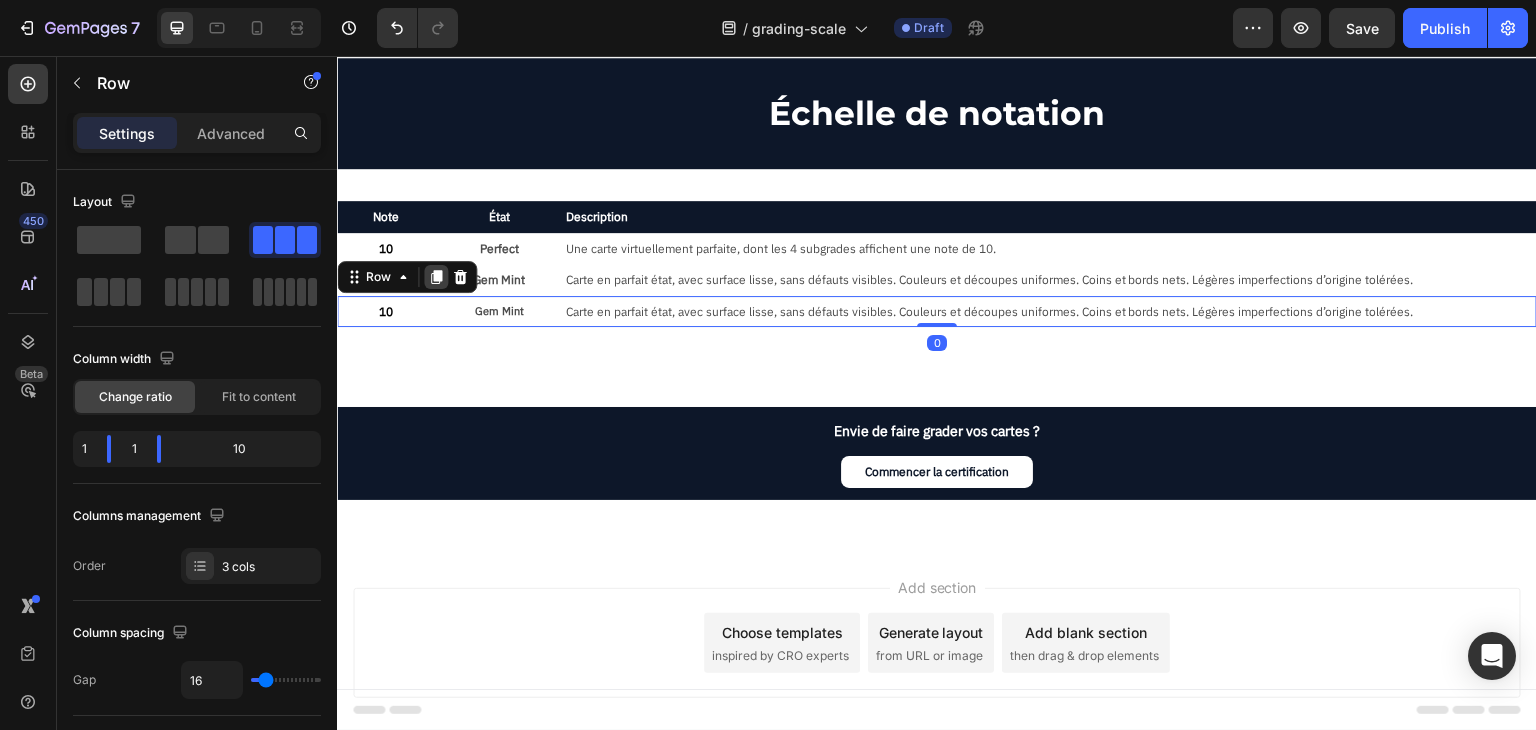 click 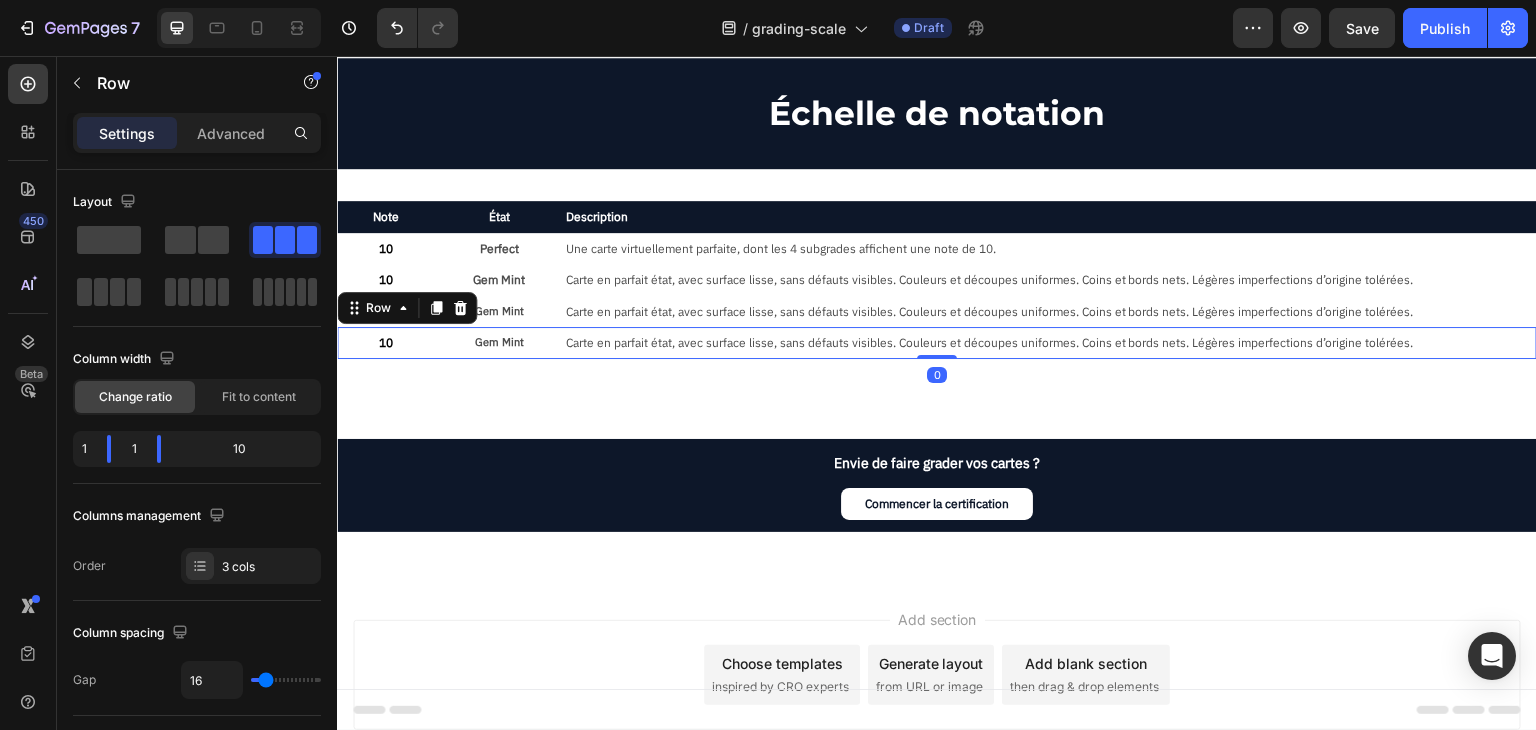click 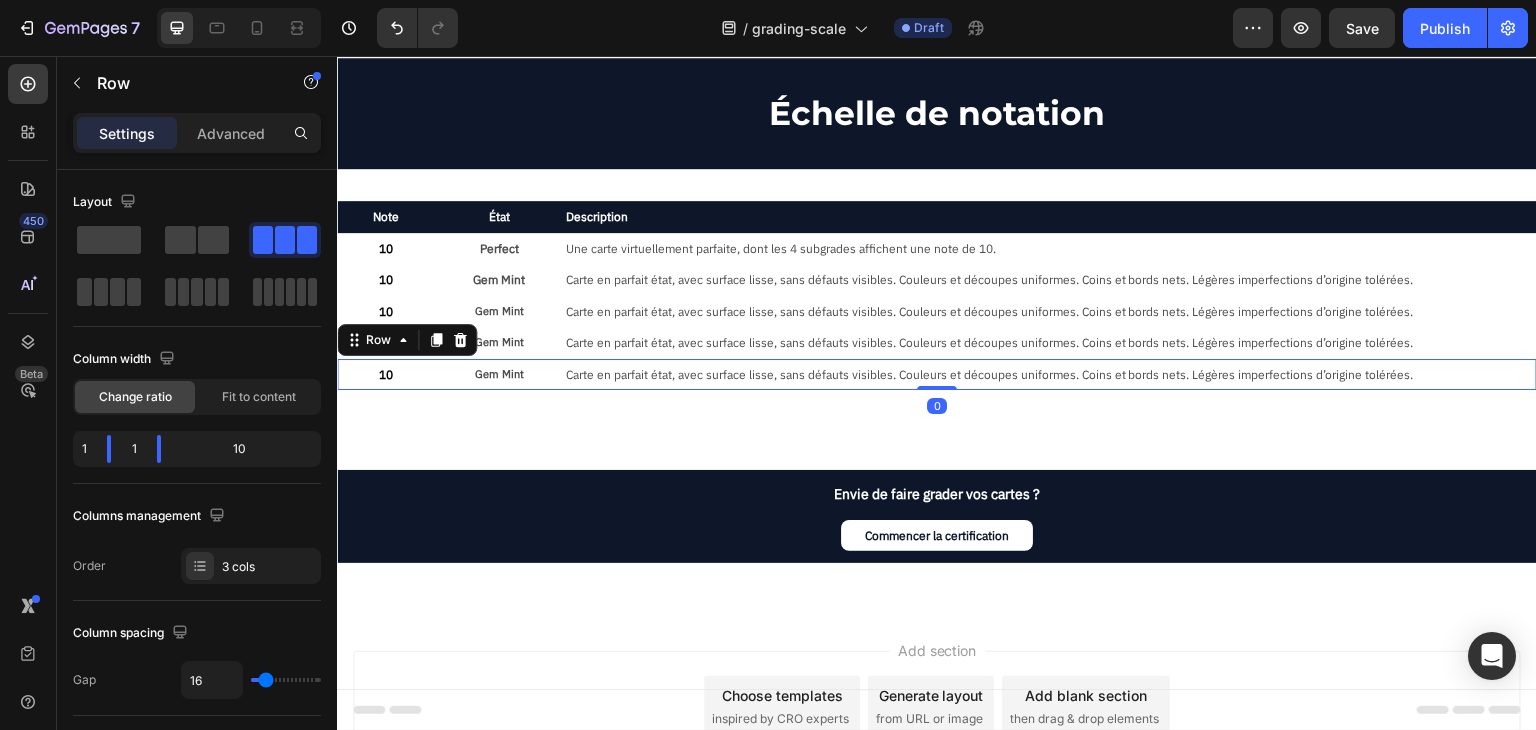 click 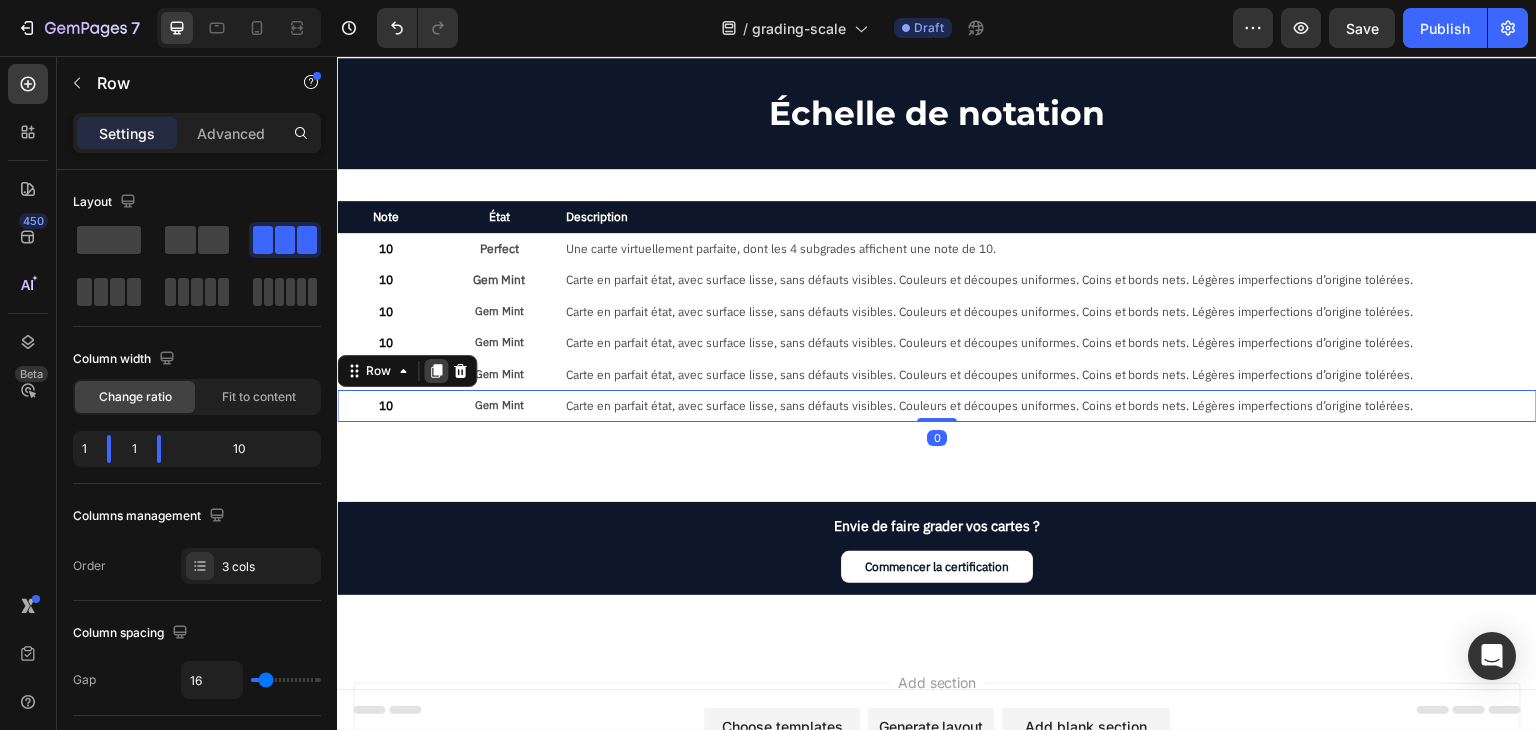 click 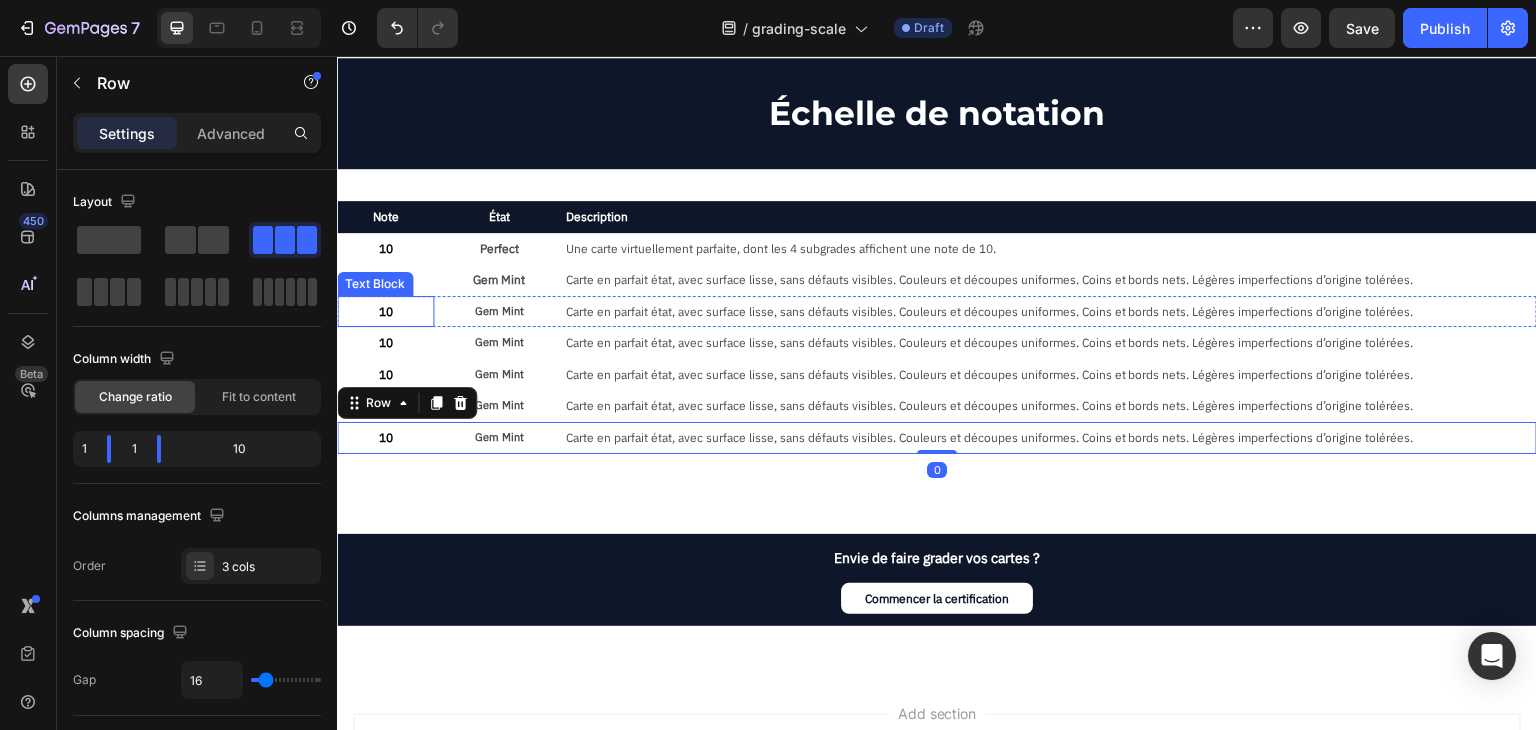 click on "10" at bounding box center (385, 312) 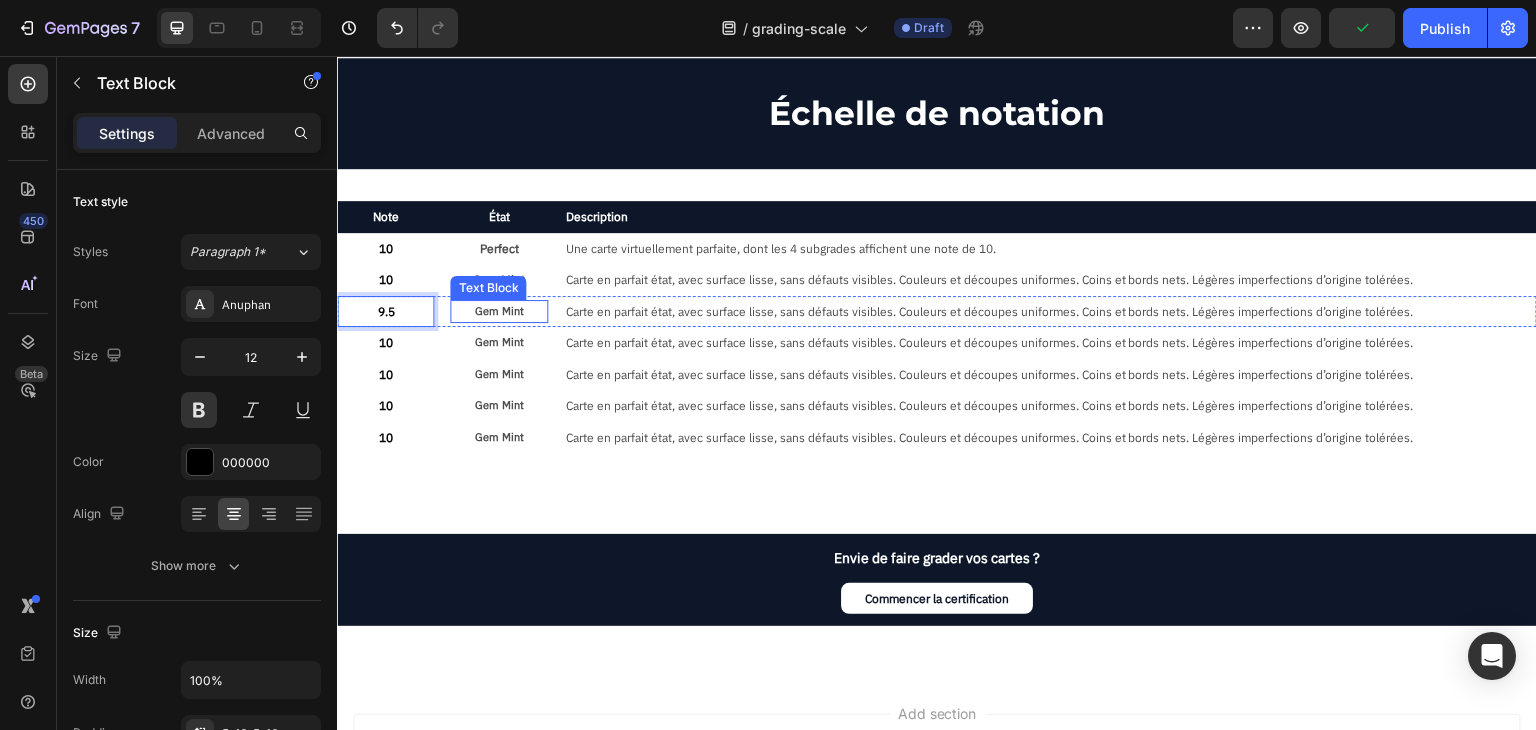 click on "Gem Mint" at bounding box center (498, 312) 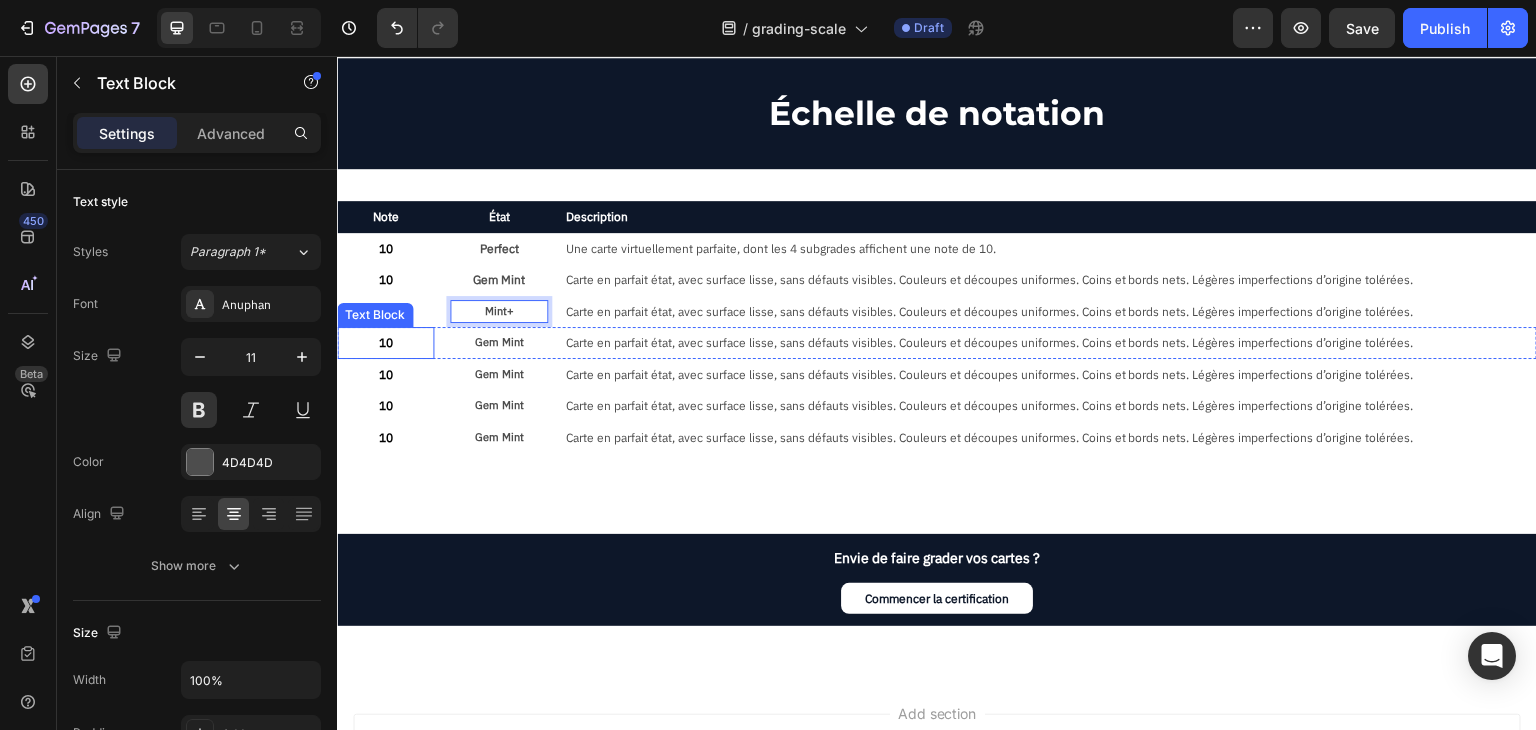 click on "10" at bounding box center (385, 343) 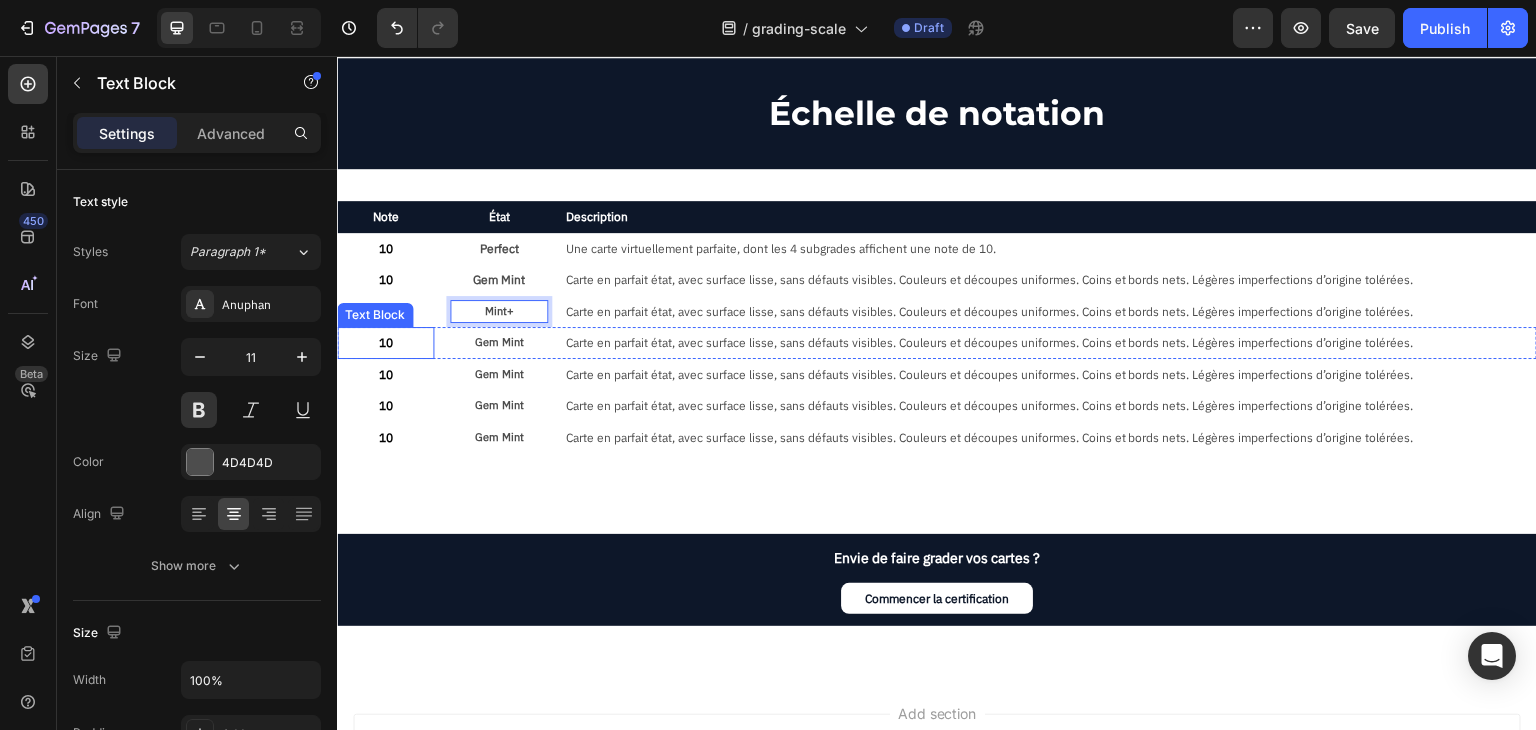 click on "10" at bounding box center (385, 343) 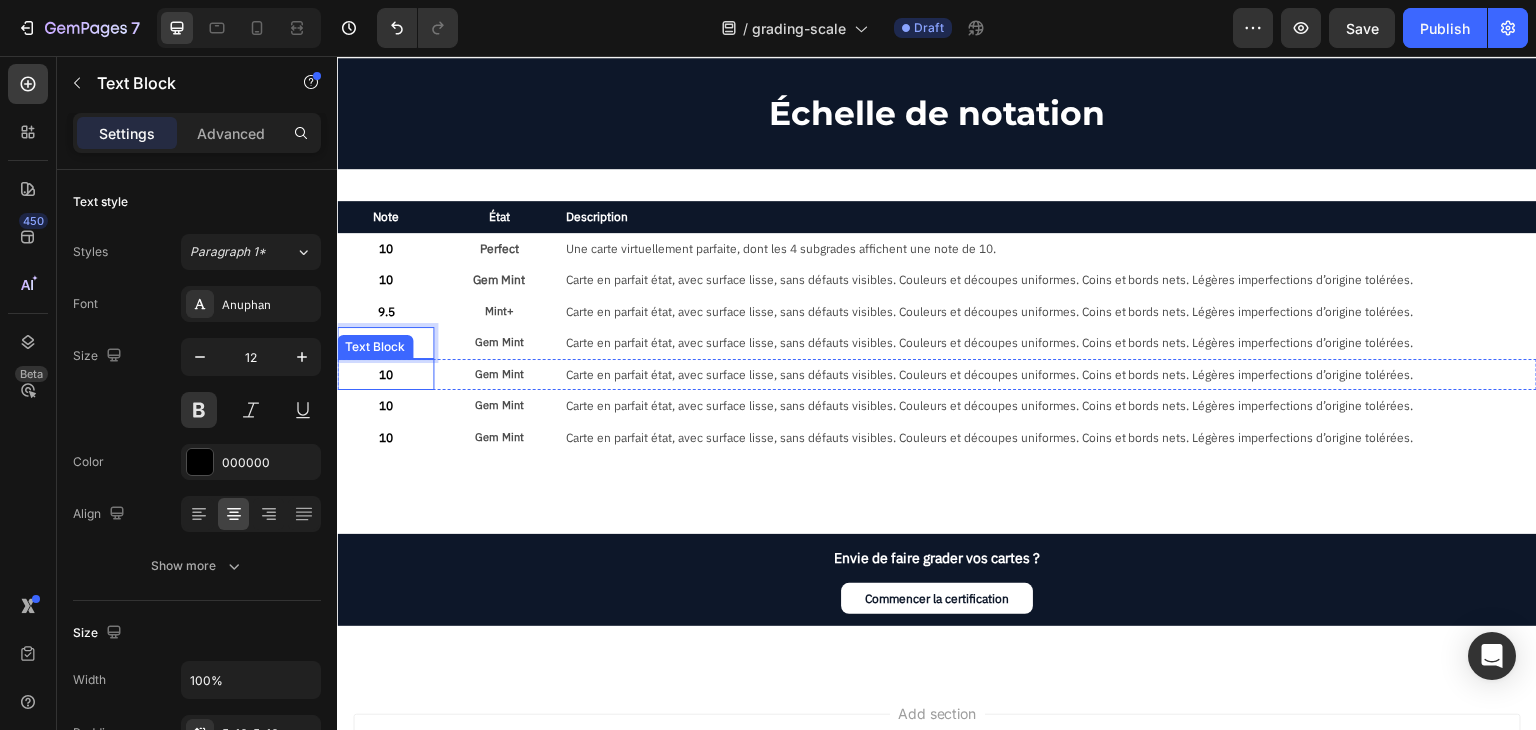 click on "10" at bounding box center (385, 375) 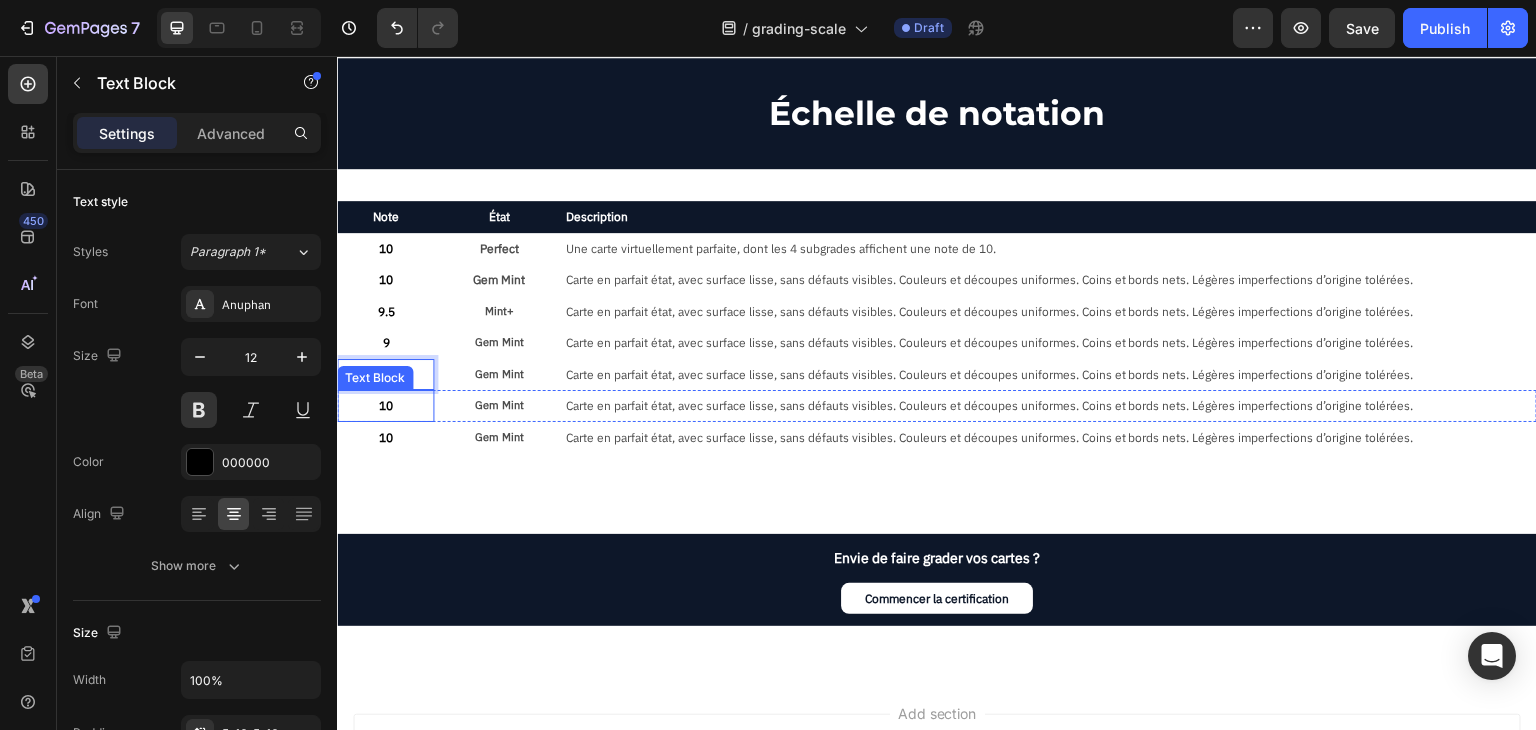 click on "10" at bounding box center (385, 406) 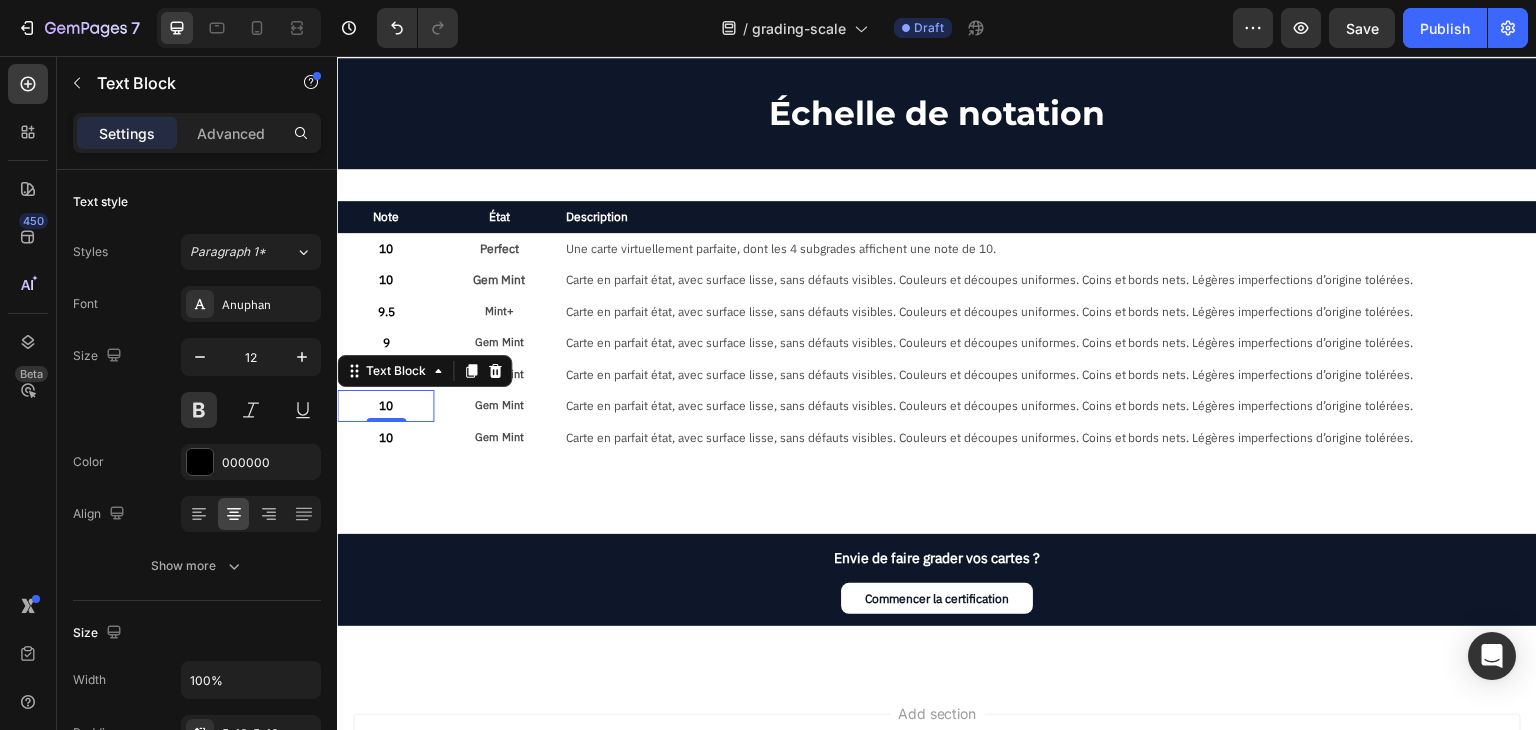 click on "10" at bounding box center [385, 406] 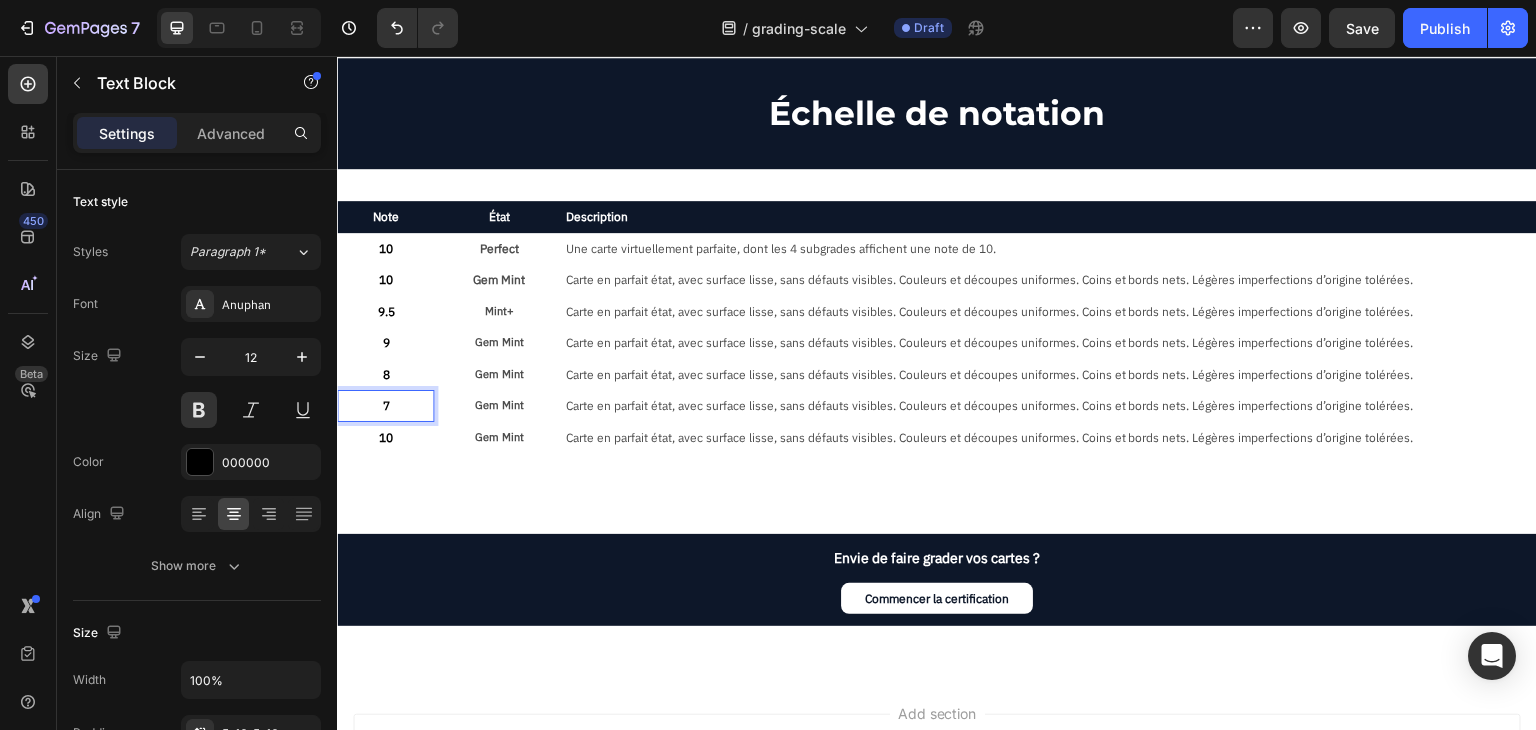 click on "10" at bounding box center [385, 438] 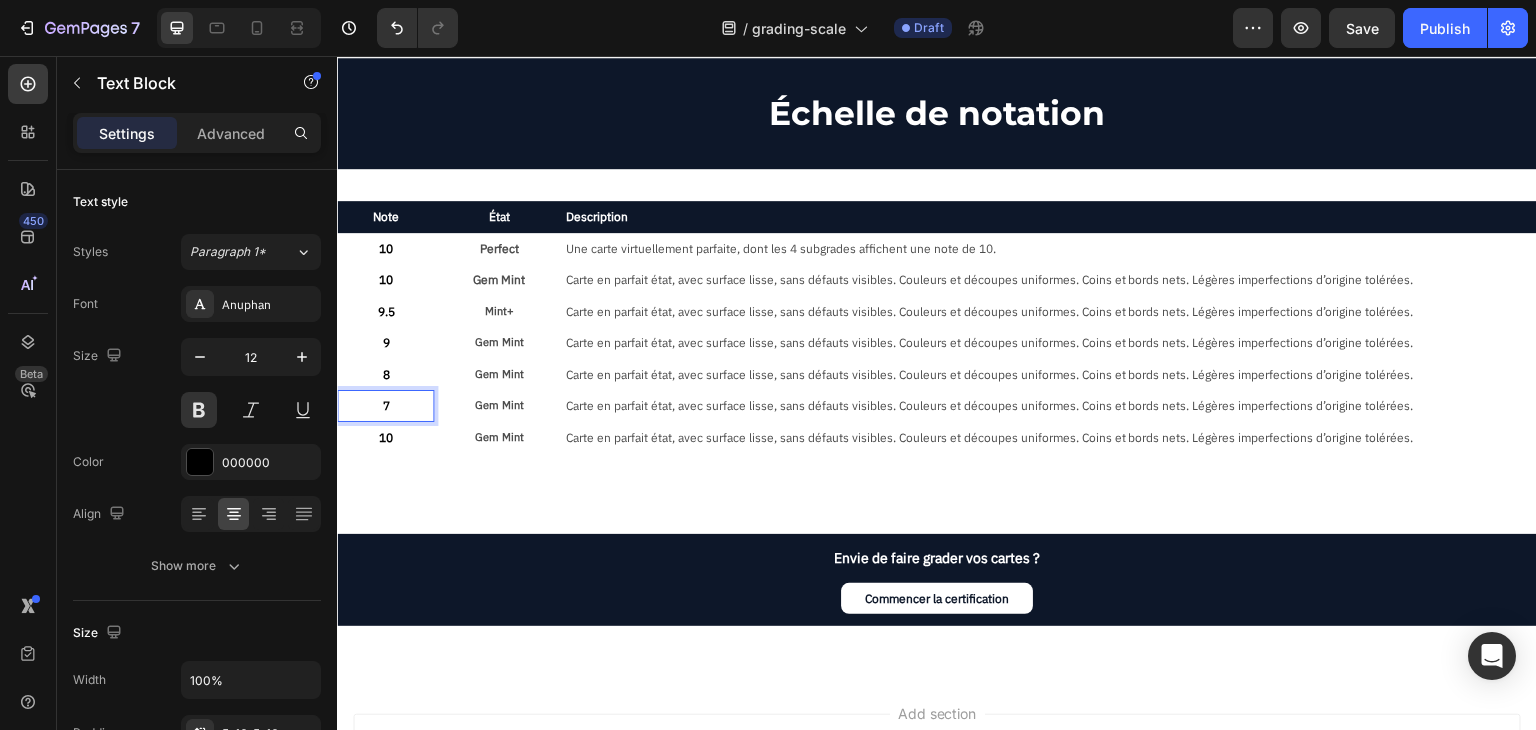 click on "10" at bounding box center [385, 438] 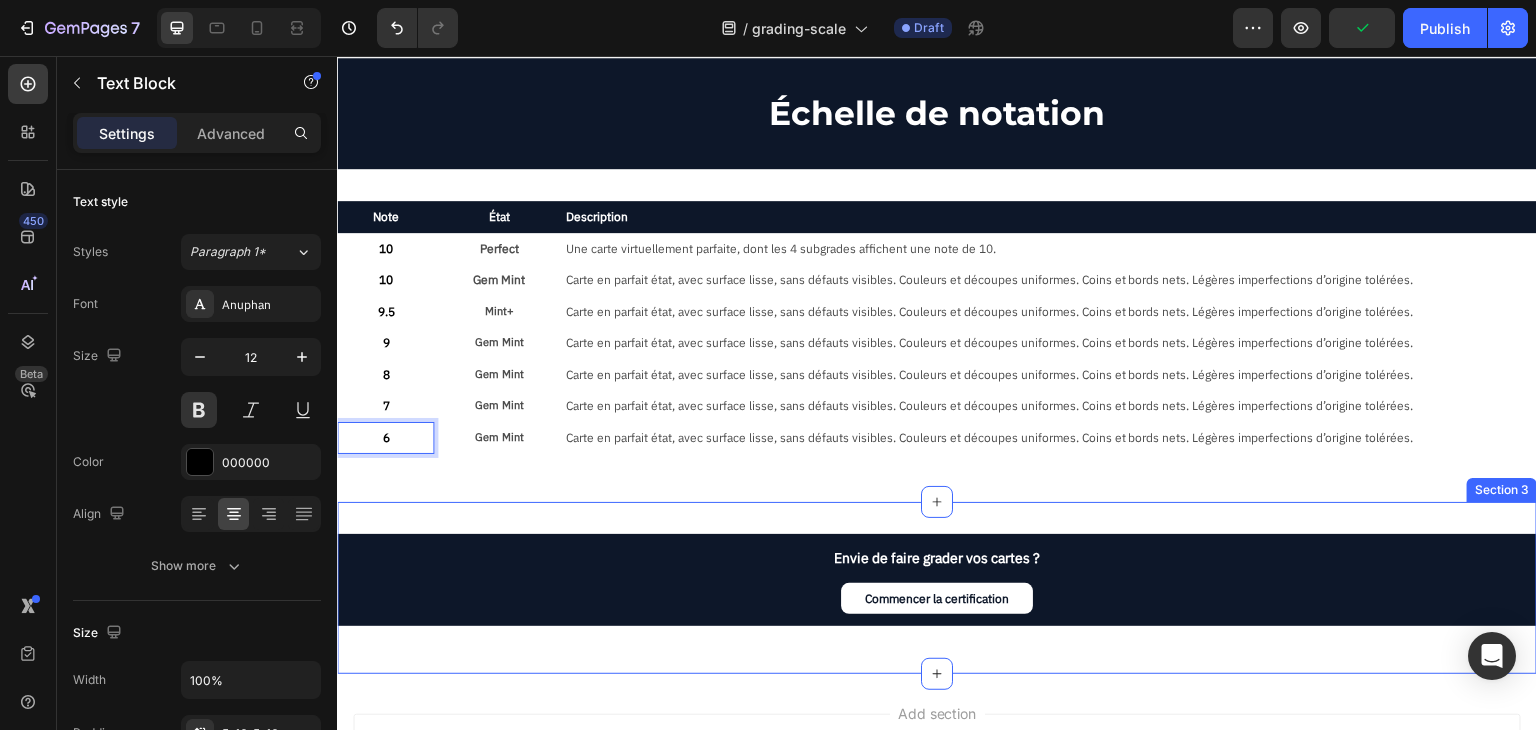 click on "Envie de faire grader vos cartes ? Text Block Commencer la certification Button Row Section 3" at bounding box center (937, 588) 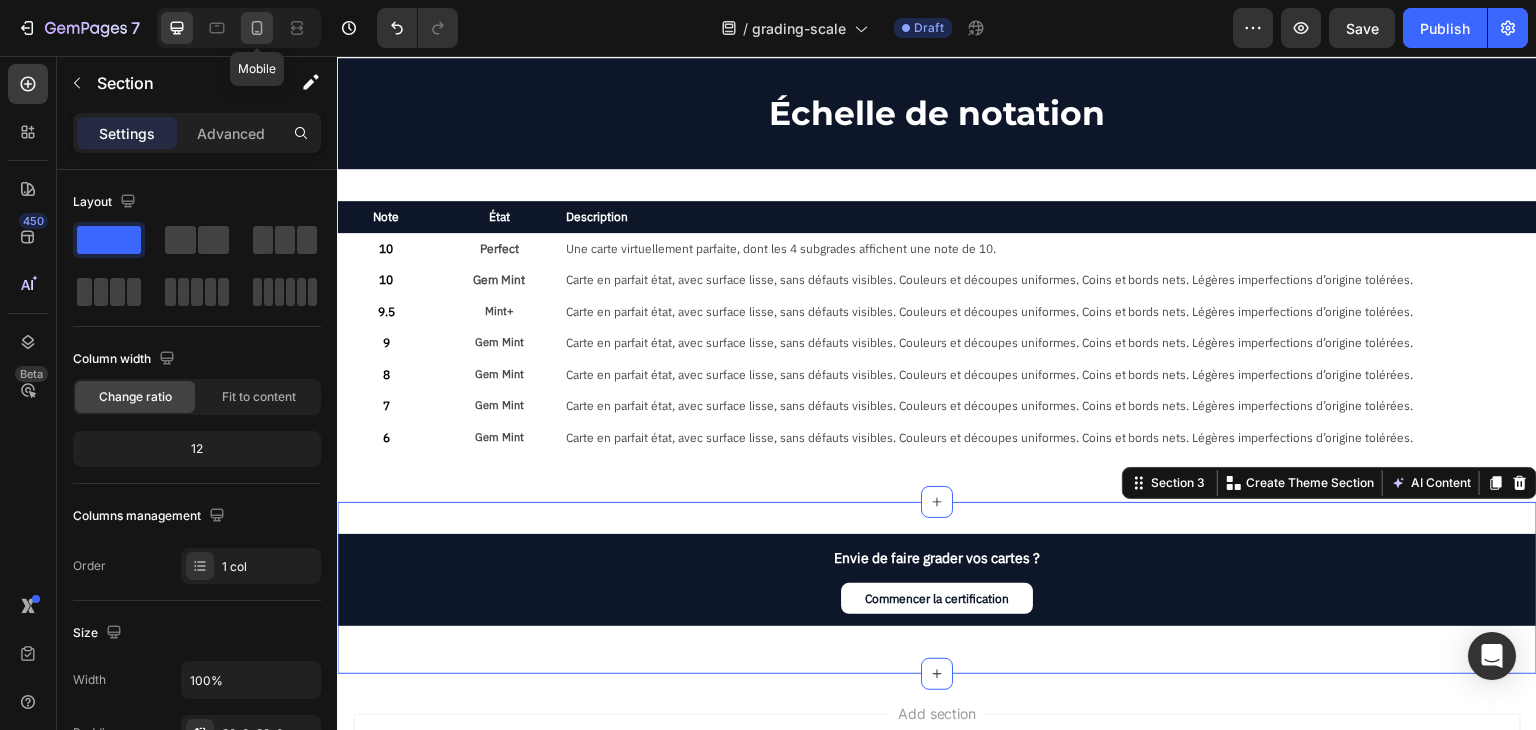 click 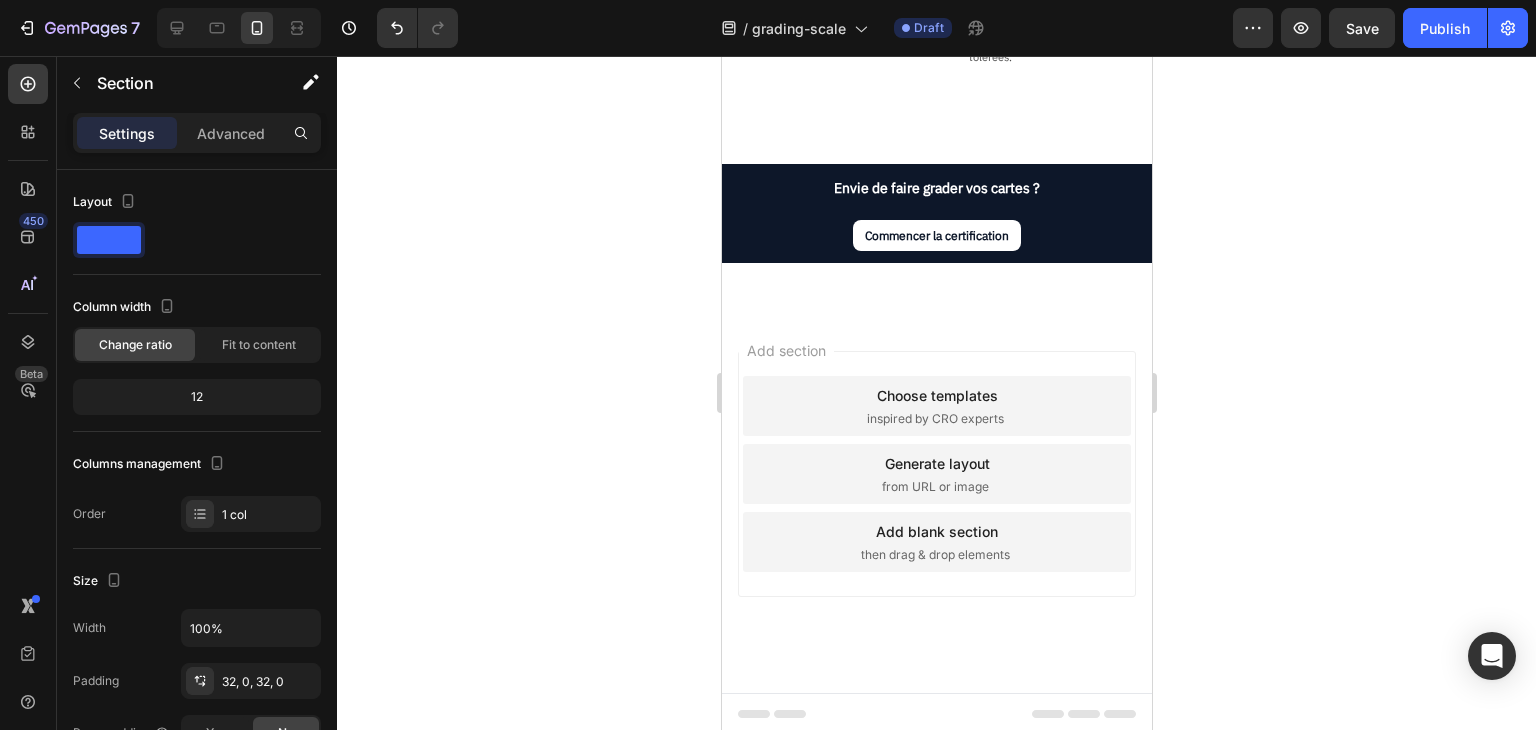 scroll, scrollTop: 1239, scrollLeft: 0, axis: vertical 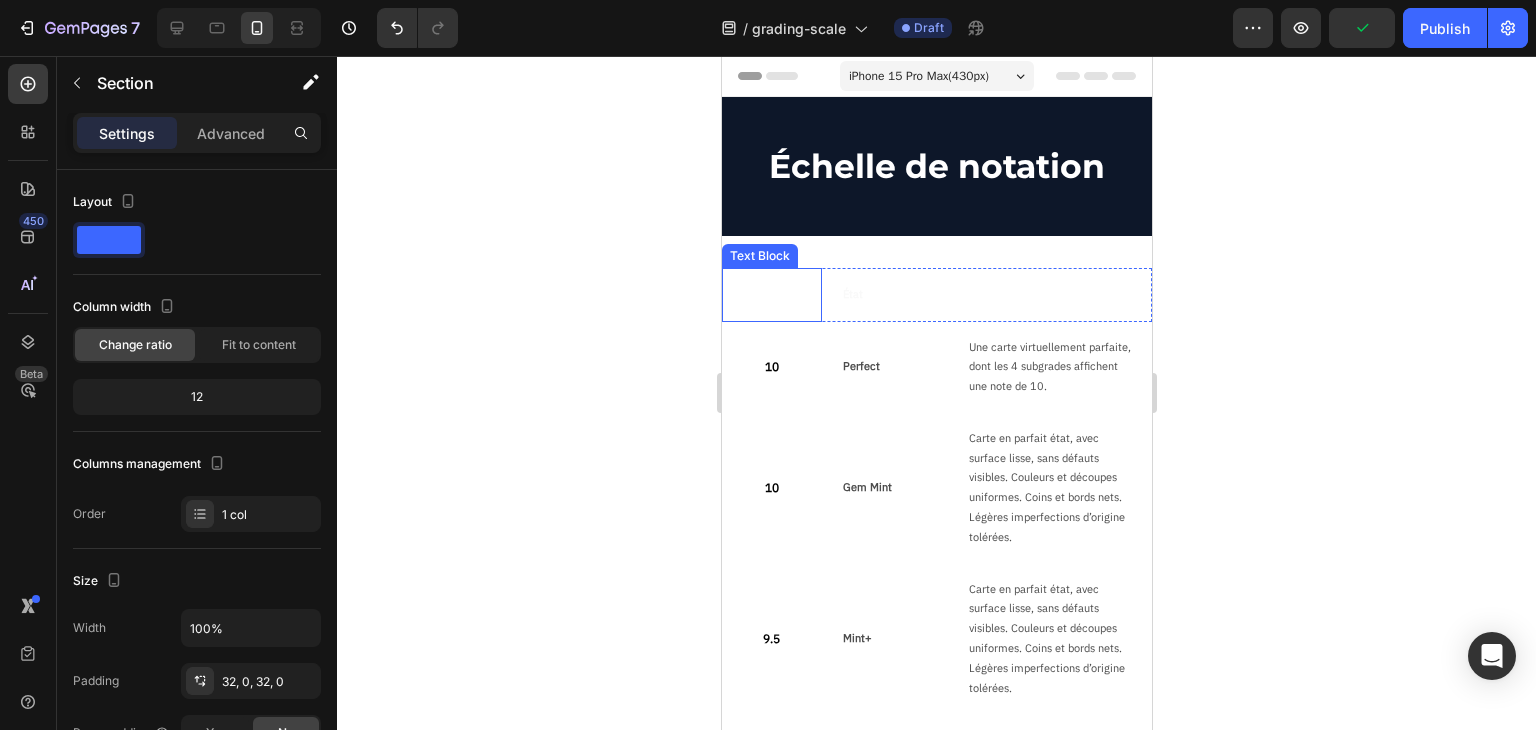 click on "Note" at bounding box center [771, 295] 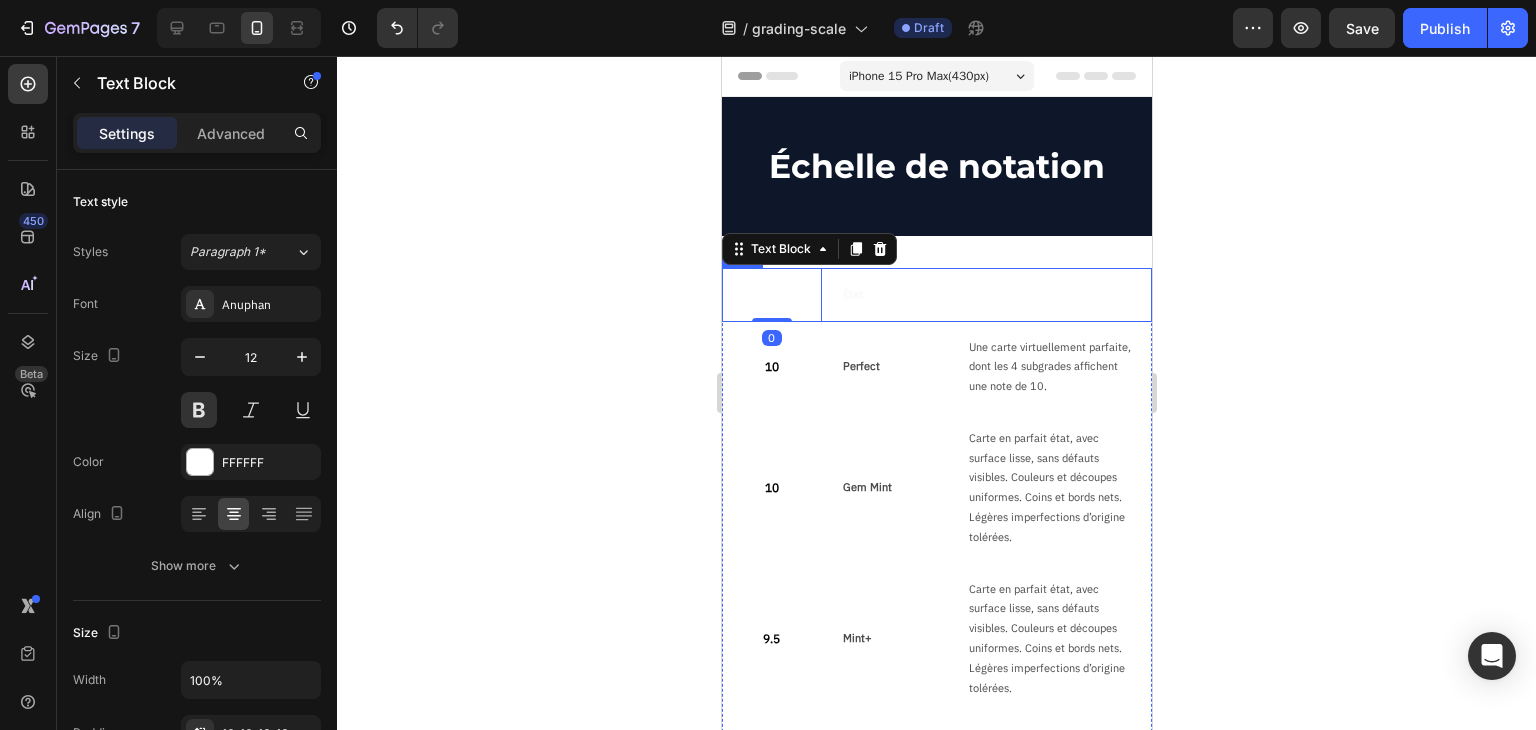 click on "Note Text Block   0 État Text Block Description Text Block Row" at bounding box center [936, 295] 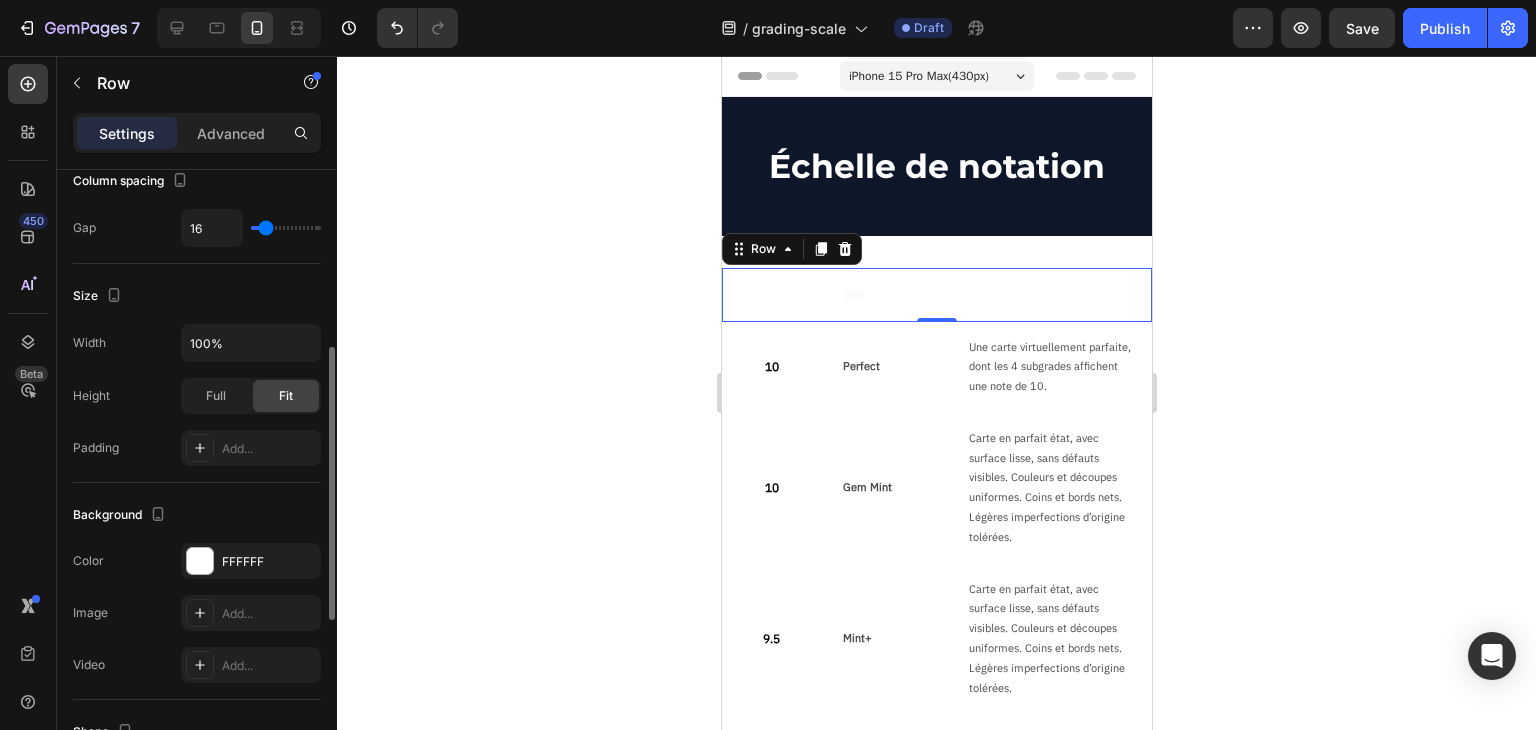 scroll, scrollTop: 600, scrollLeft: 0, axis: vertical 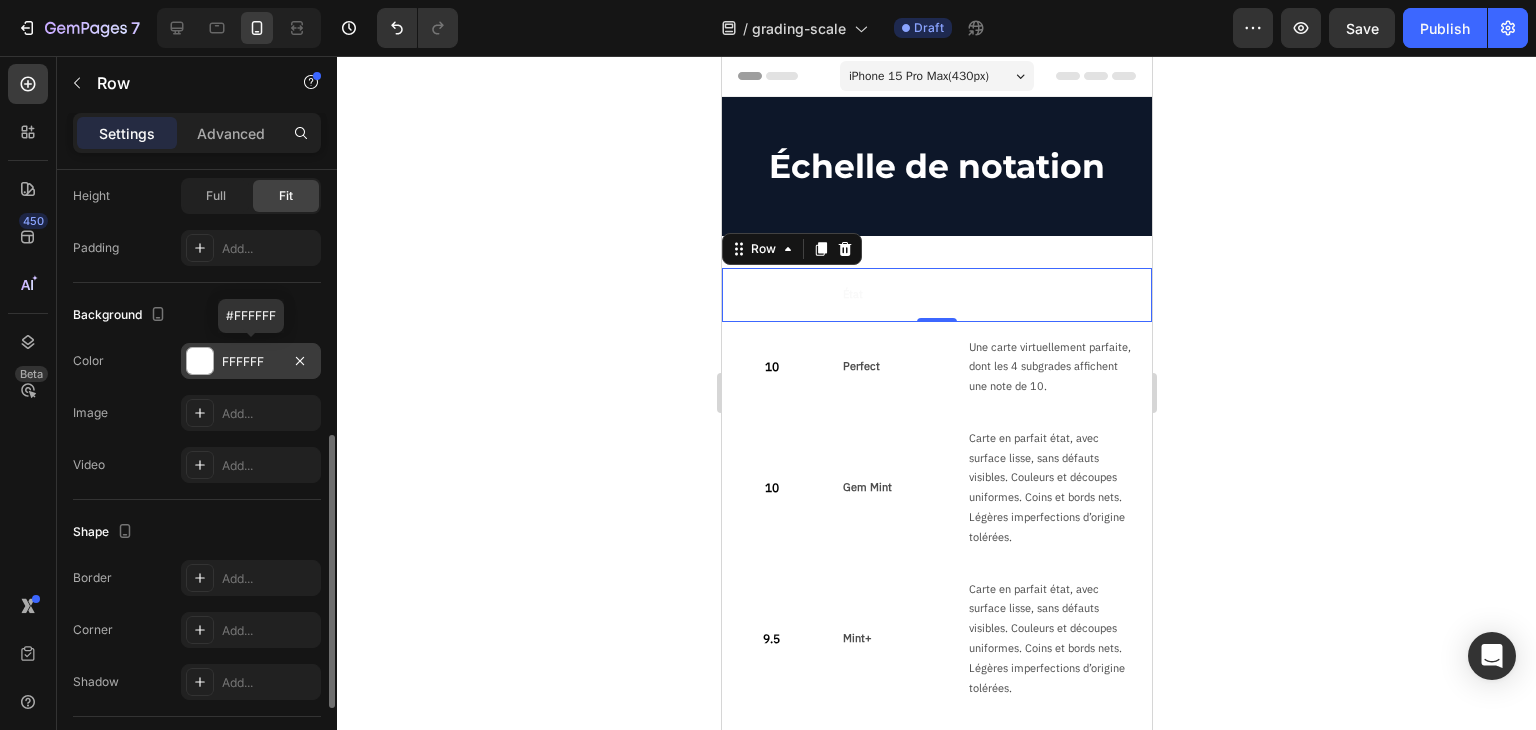 click on "FFFFFF" at bounding box center (251, 362) 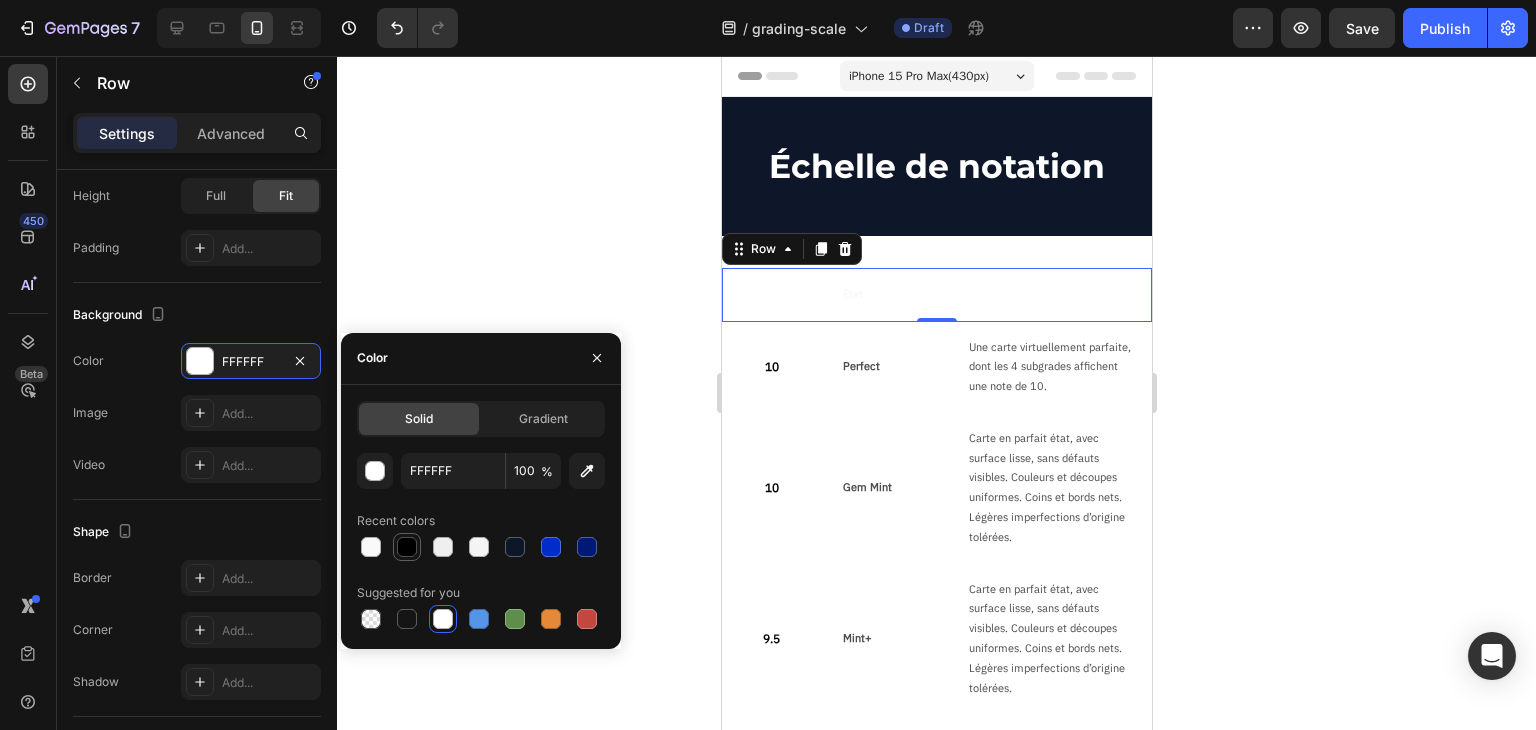 click at bounding box center (407, 547) 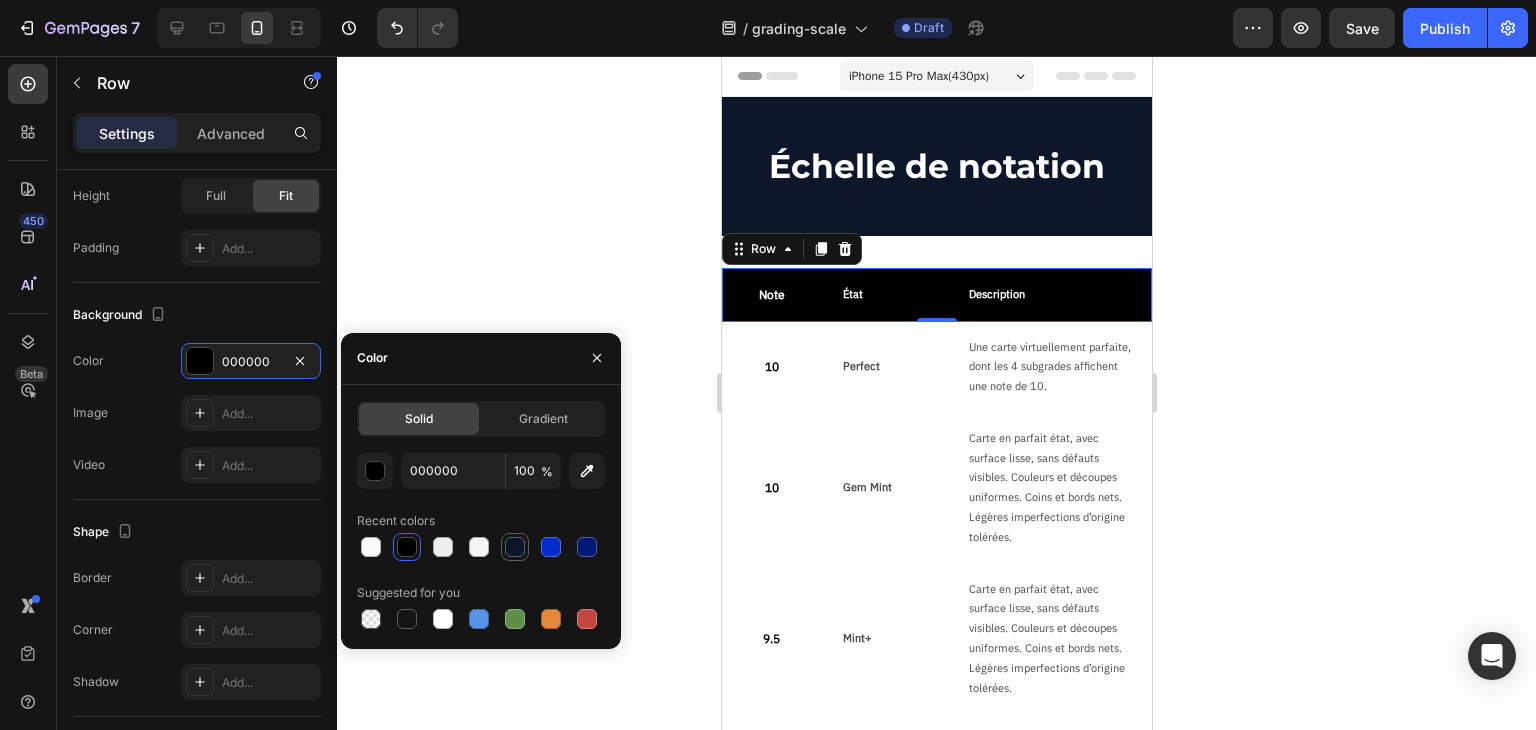 click at bounding box center (515, 547) 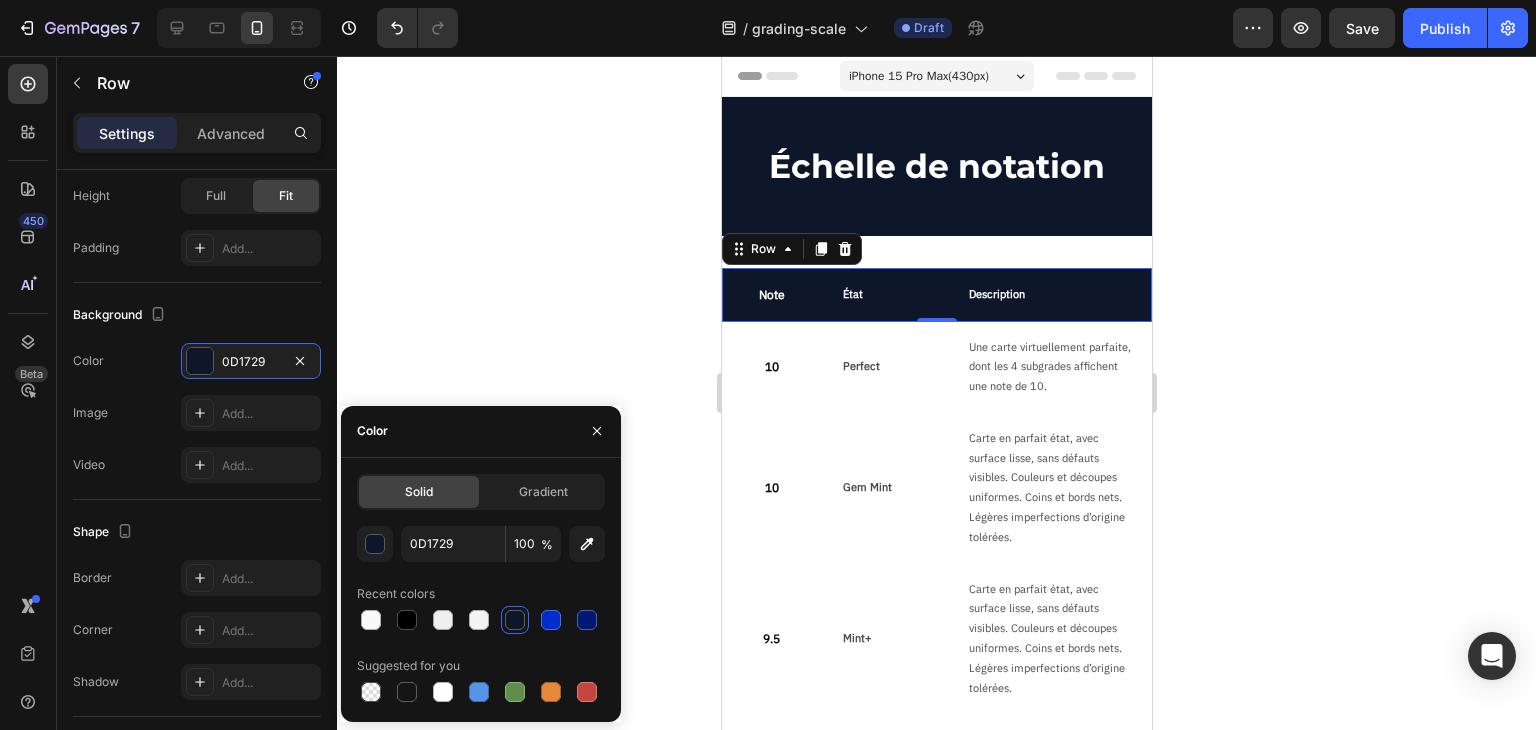 scroll, scrollTop: 100, scrollLeft: 0, axis: vertical 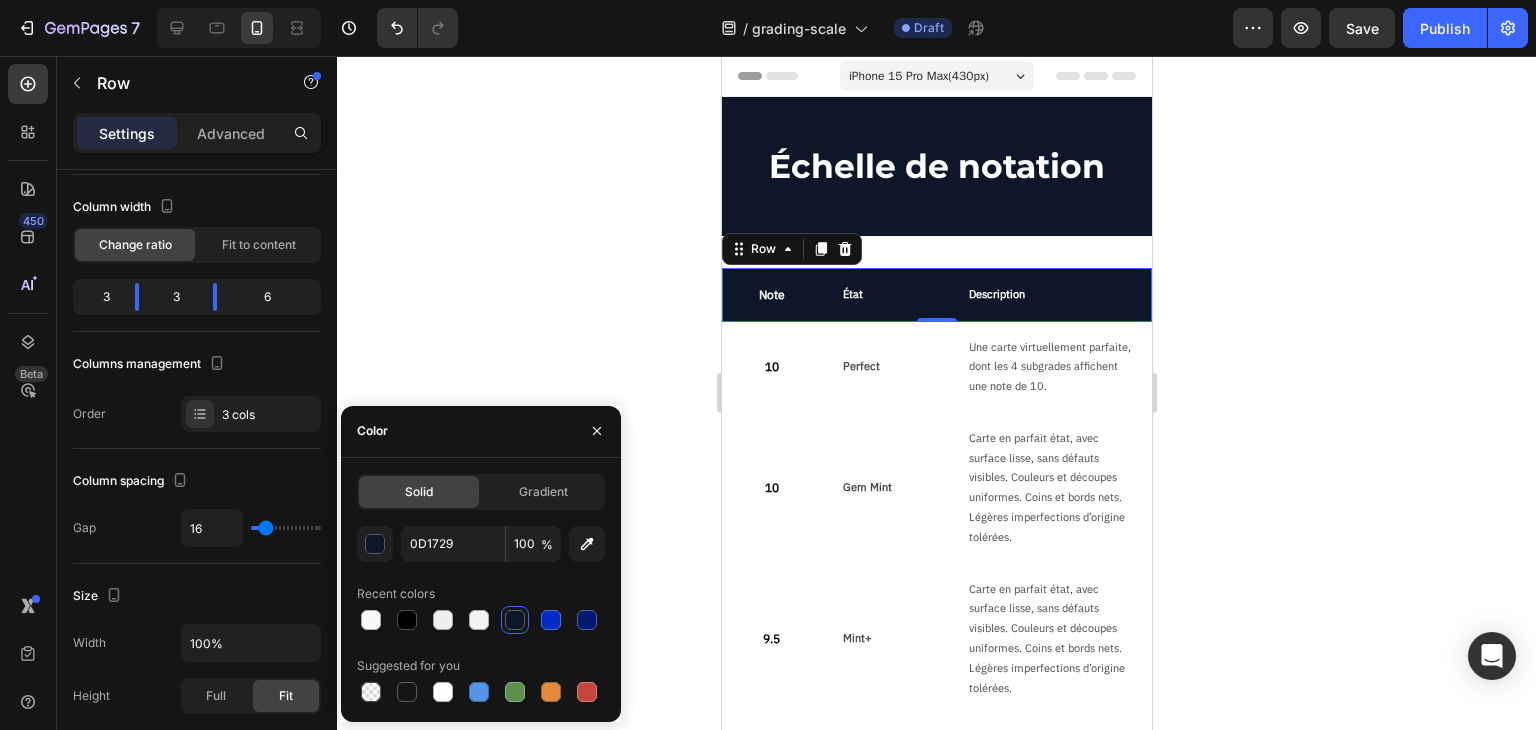 click 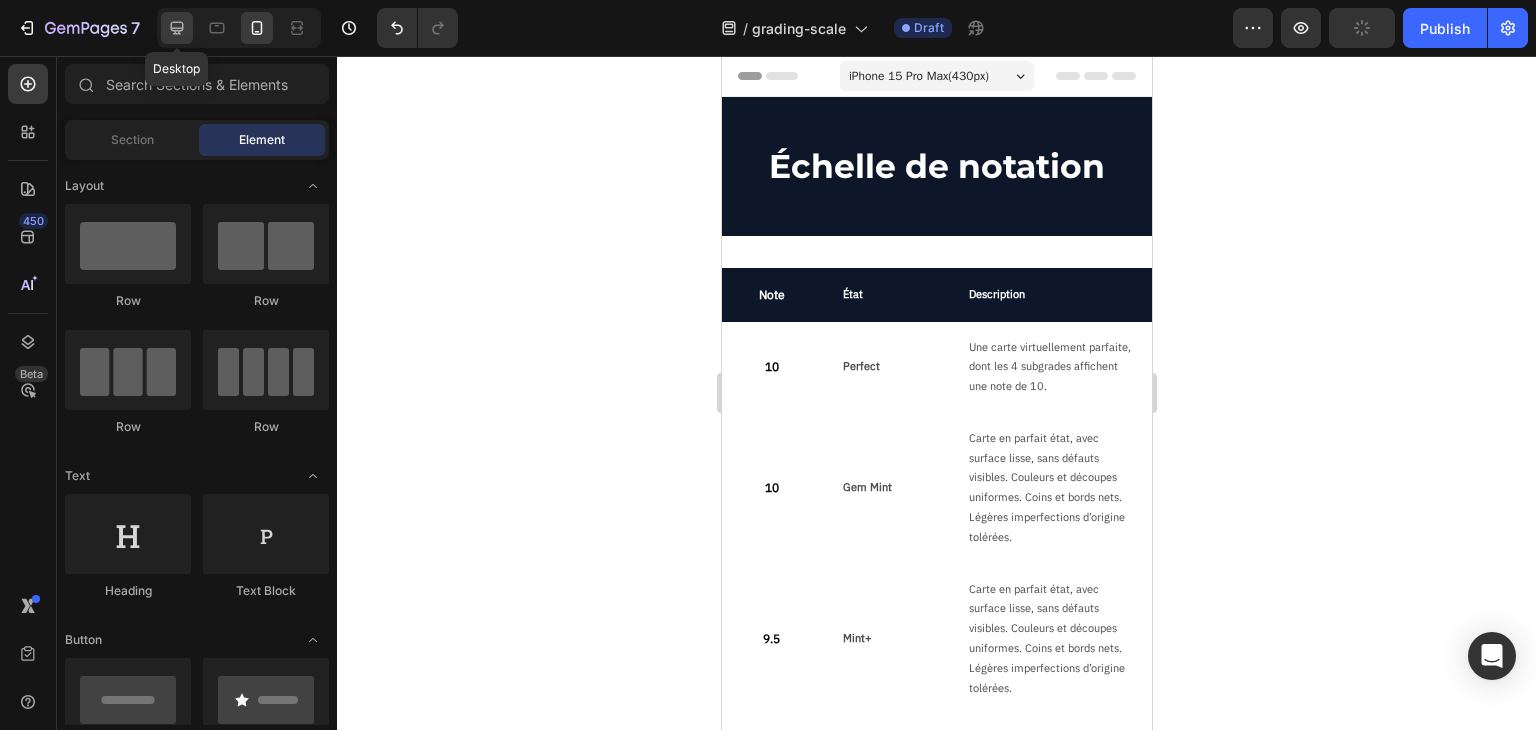 click 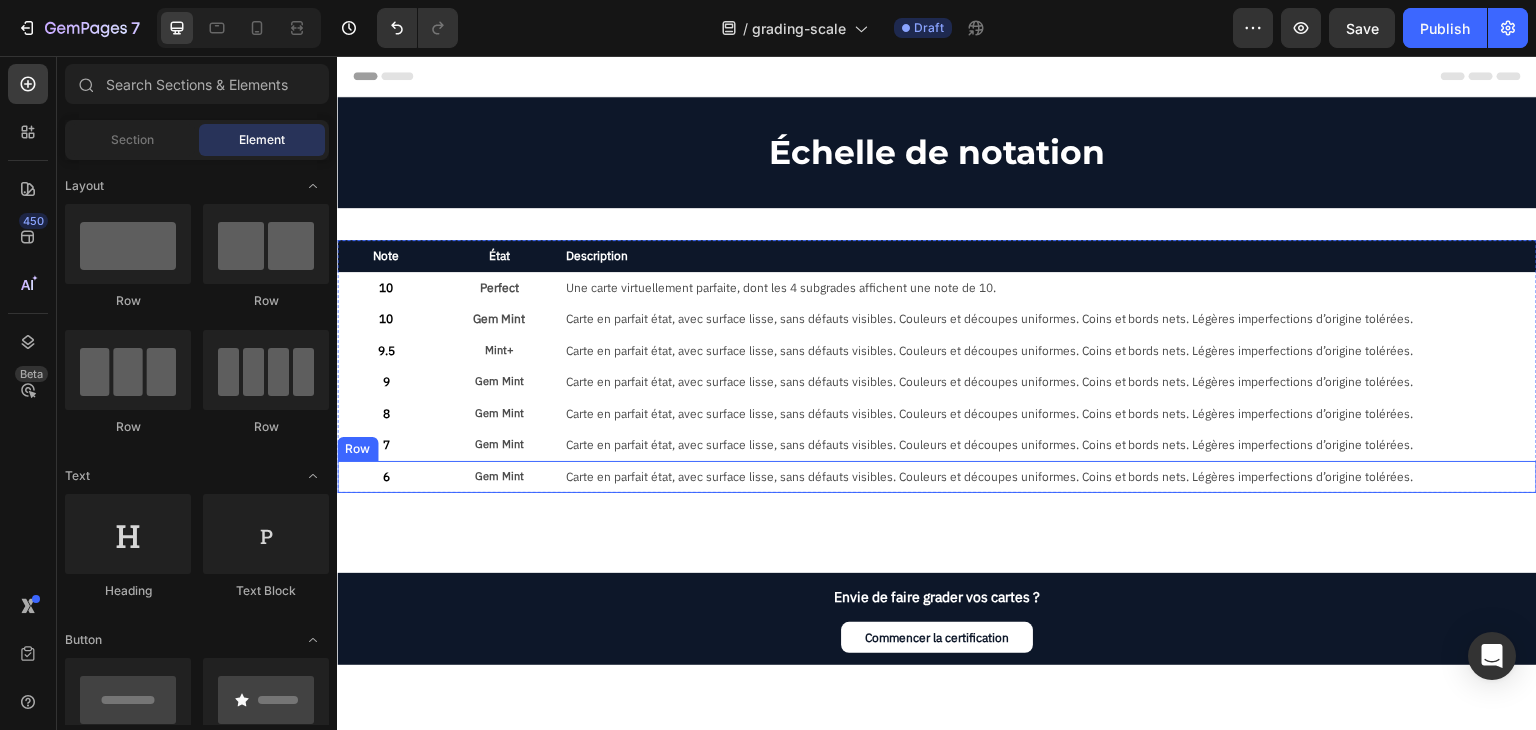 click on "6 Text Block Gem Mint Text Block Carte en parfait état, avec surface lisse, sans défauts visibles. Couleurs et découpes uniformes. Coins et bords nets. Légères imperfections d’origine tolérées. Text Block Row" at bounding box center (937, 477) 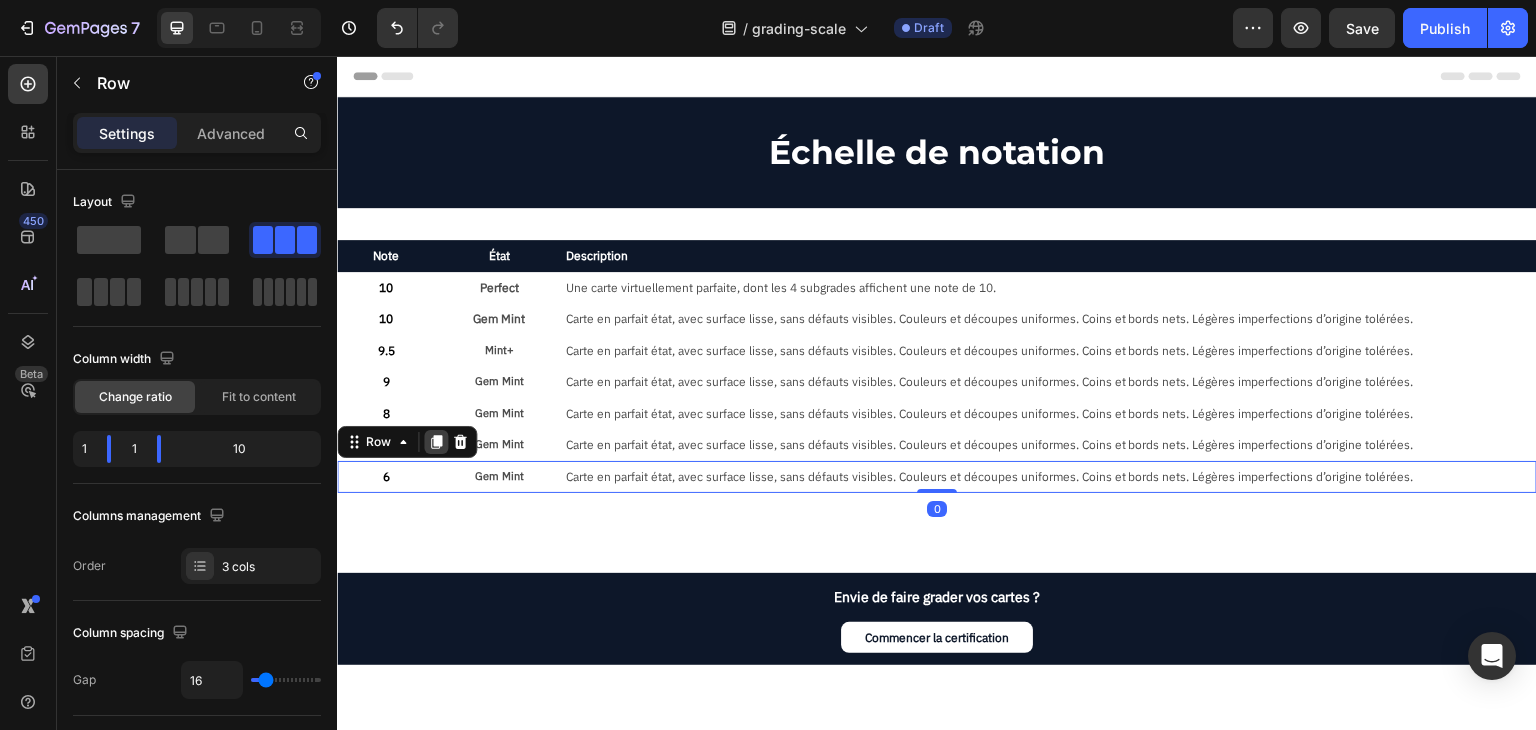 click 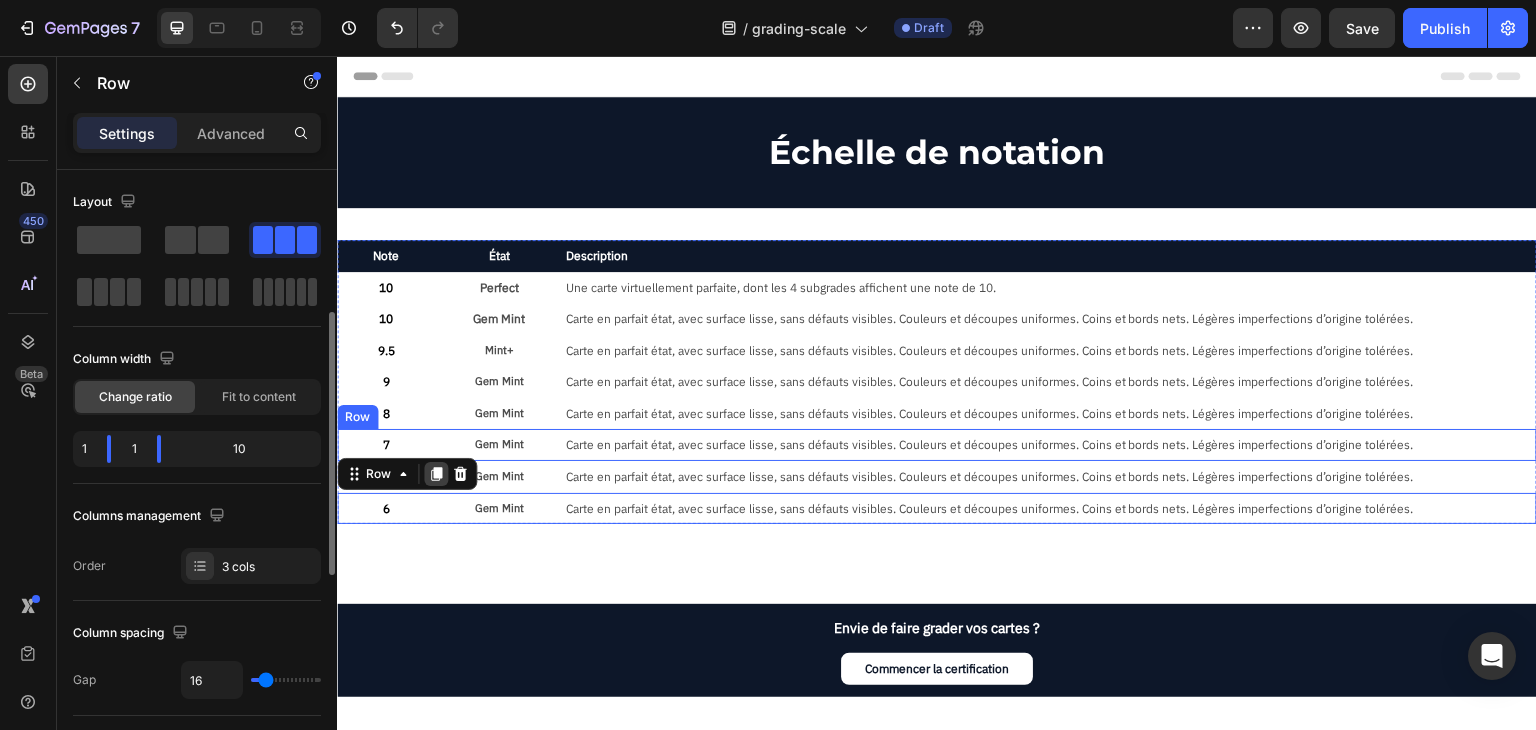 scroll, scrollTop: 100, scrollLeft: 0, axis: vertical 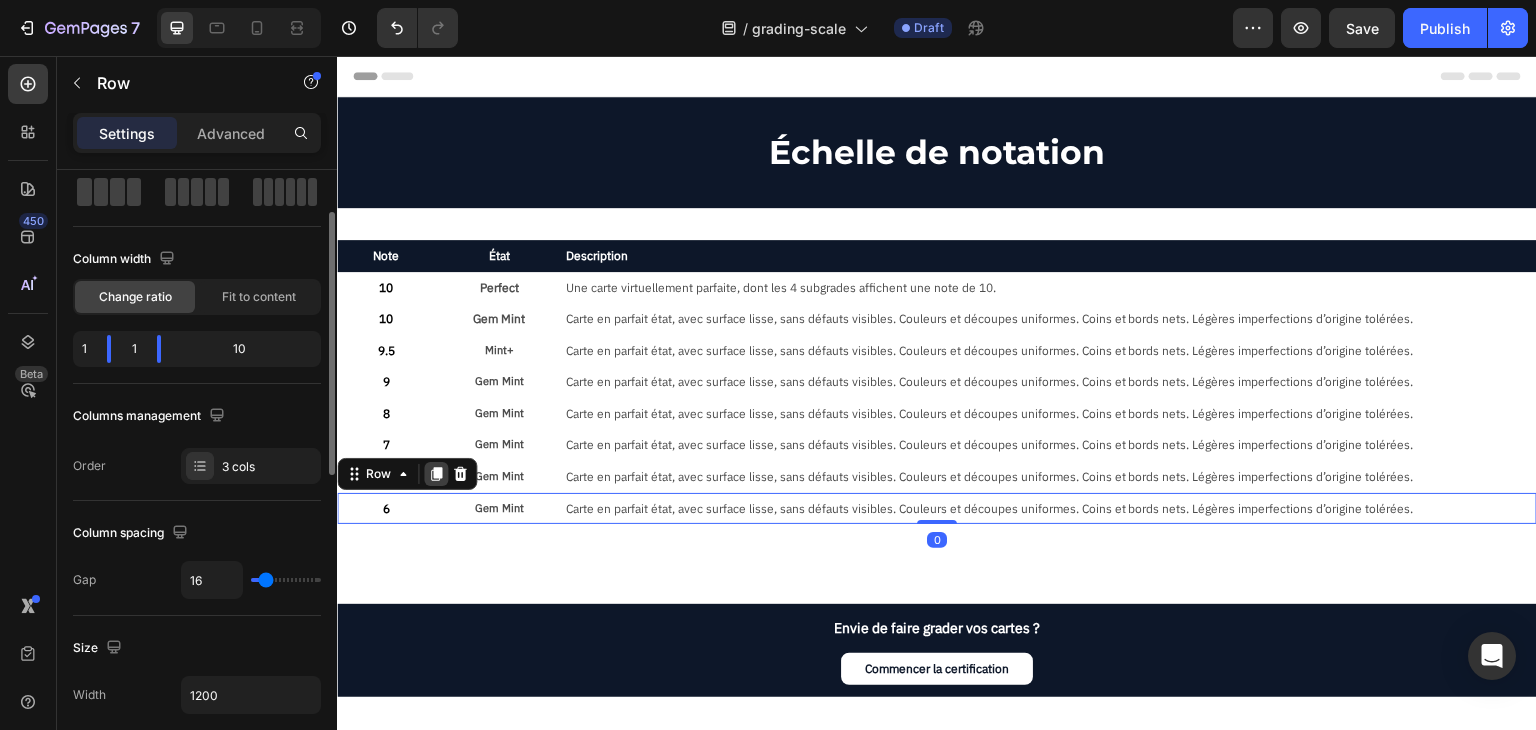 click 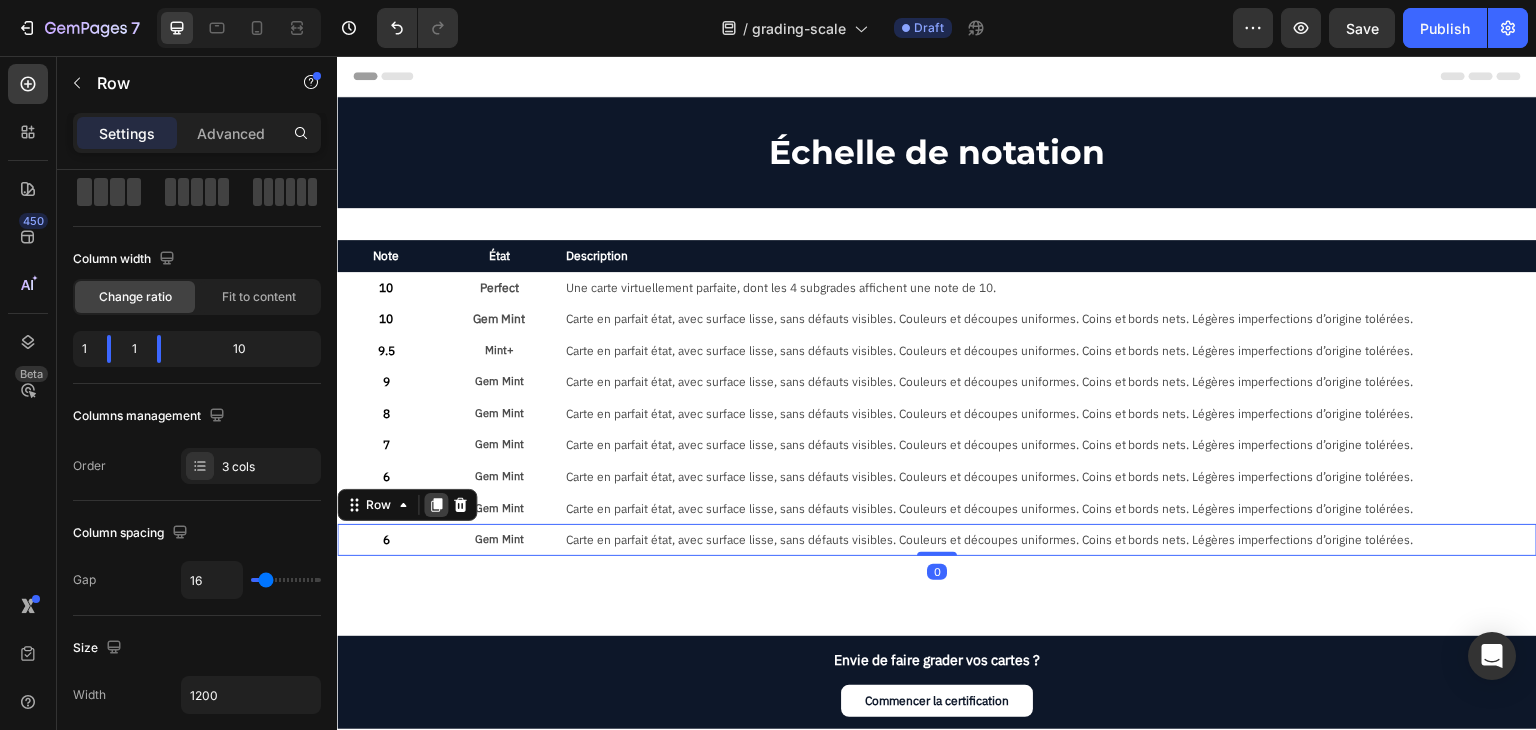 click 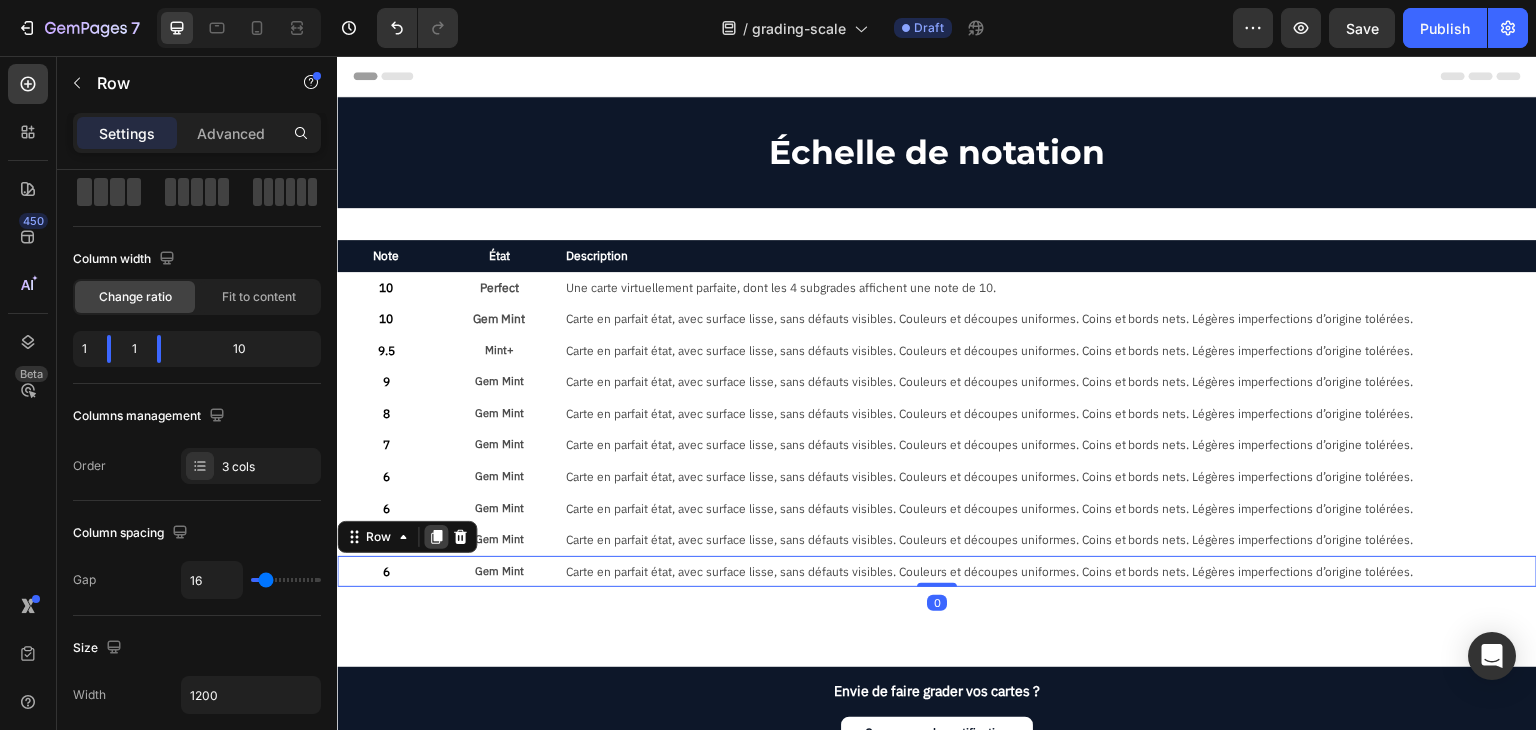 click 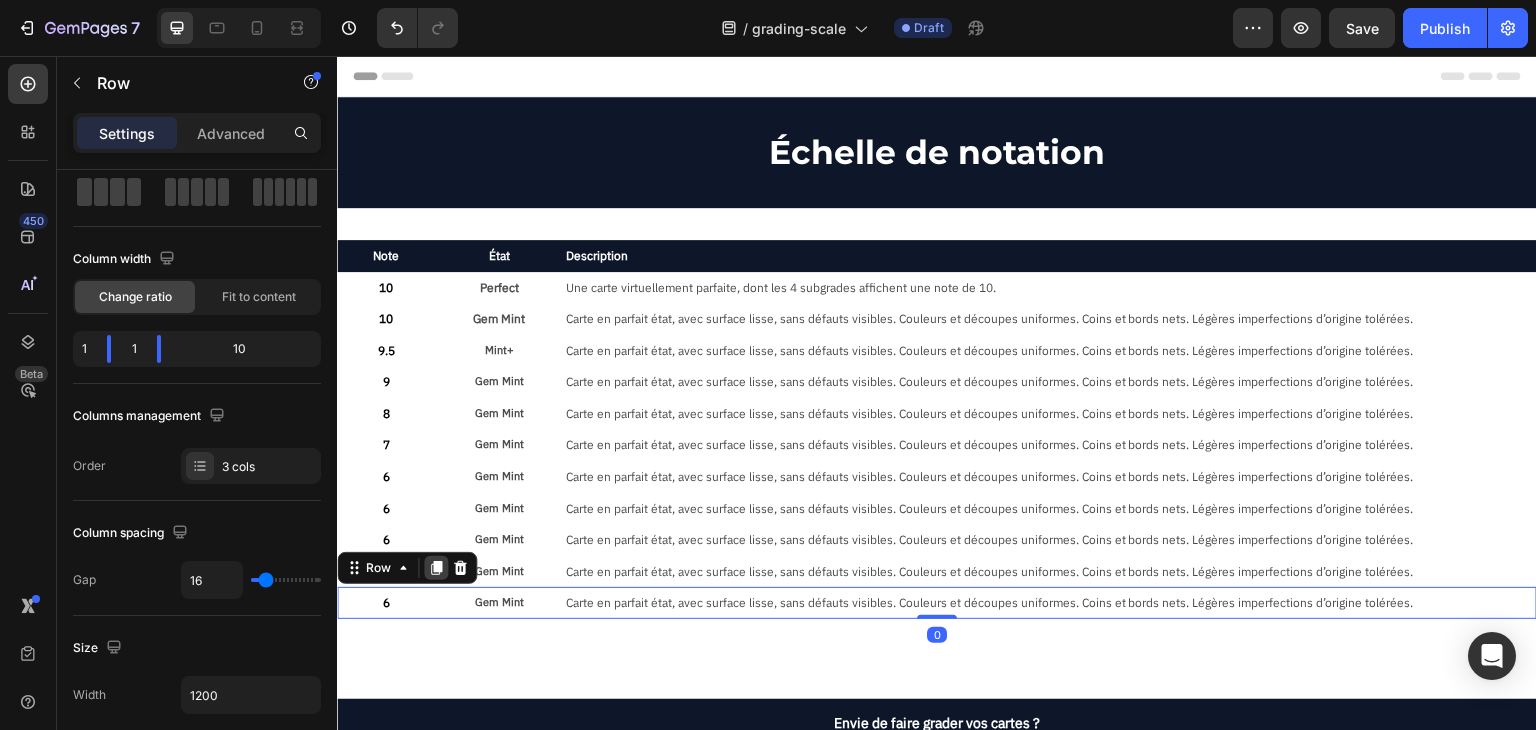 click at bounding box center (436, 568) 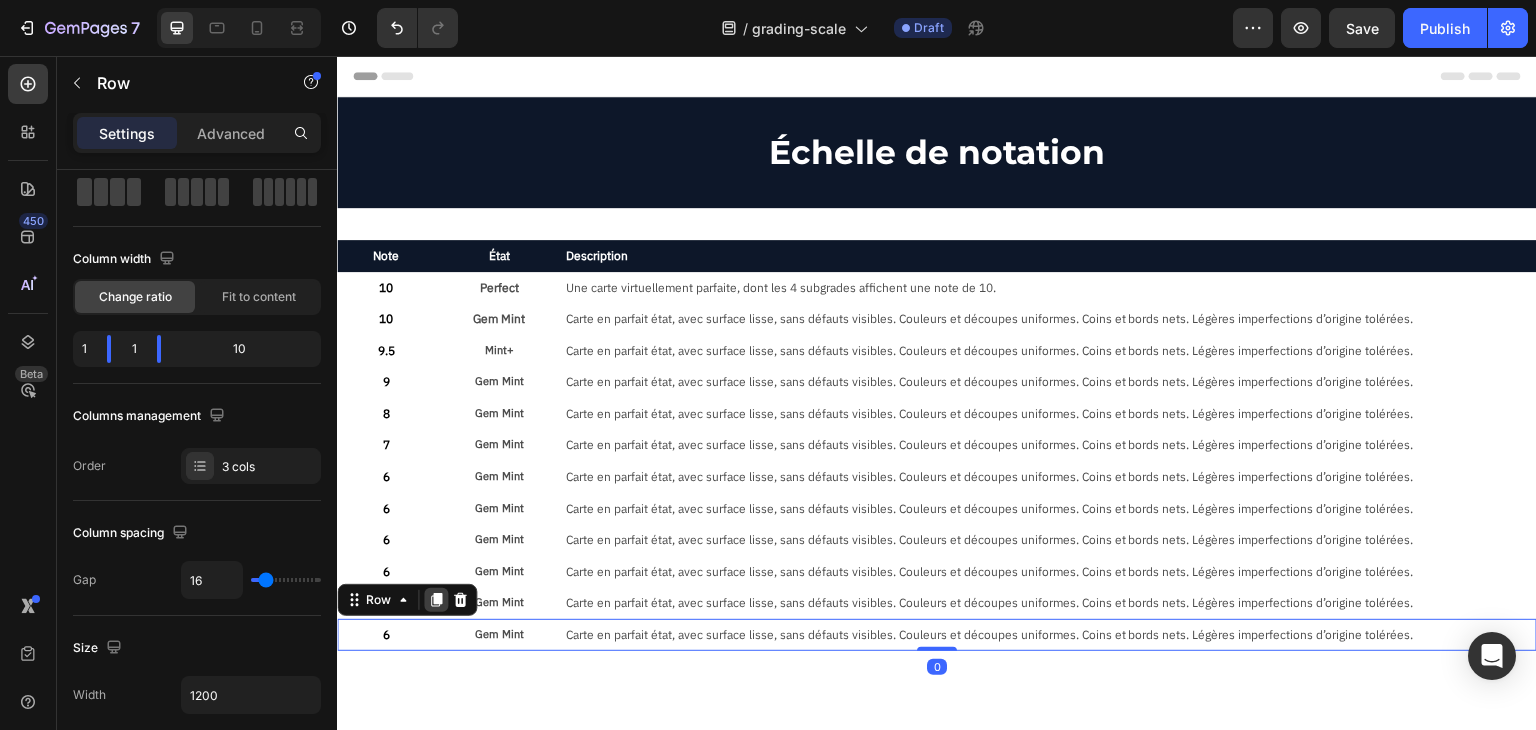 click at bounding box center (436, 600) 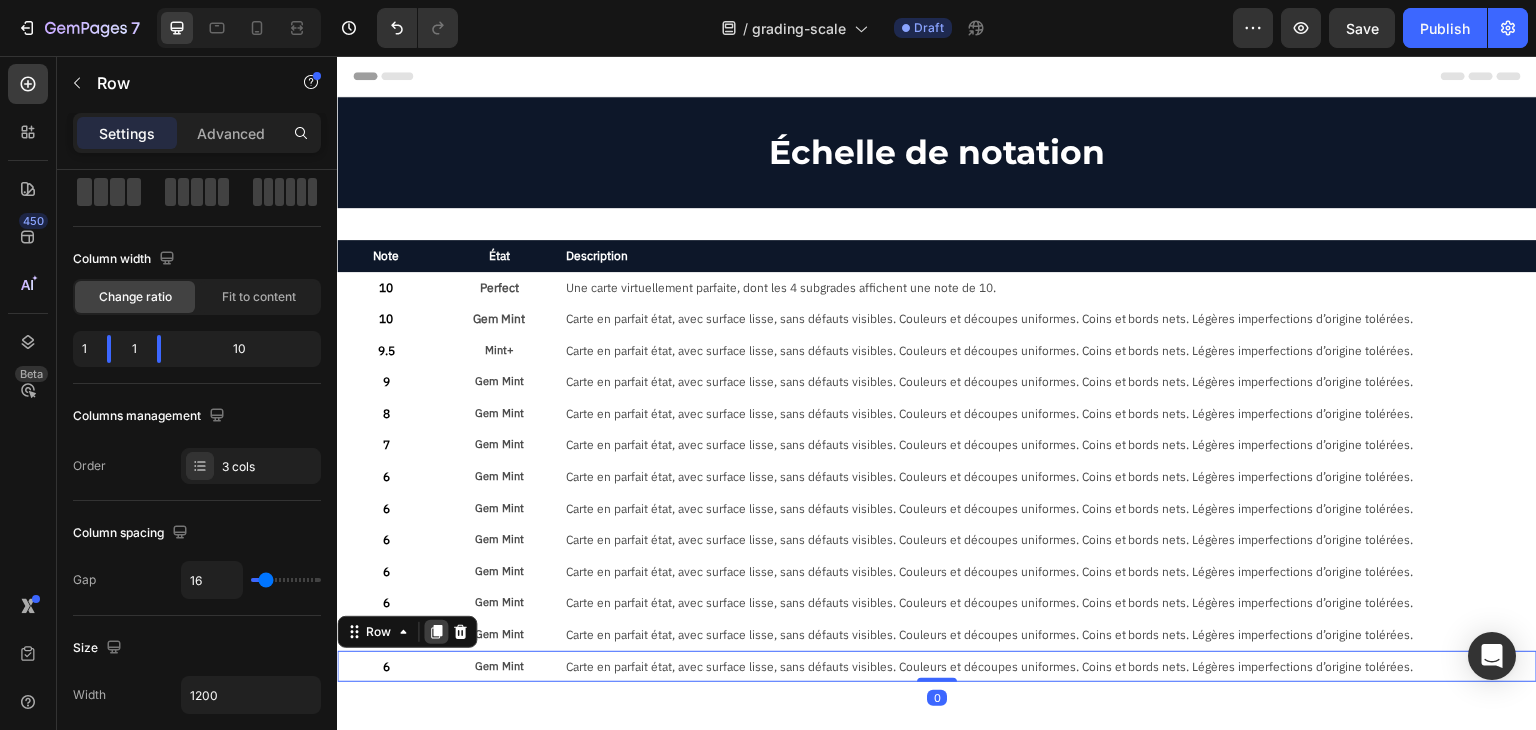 click 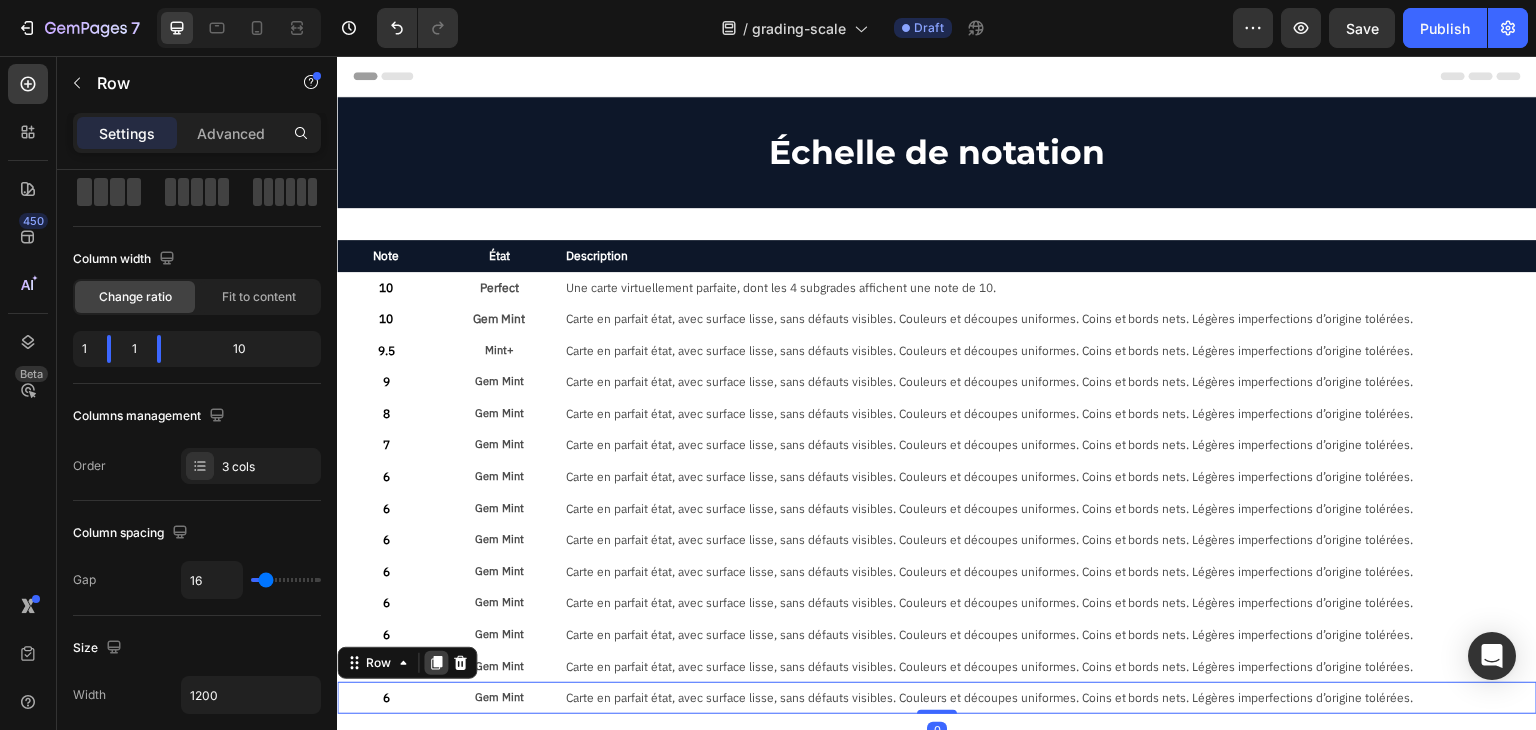 click at bounding box center [436, 663] 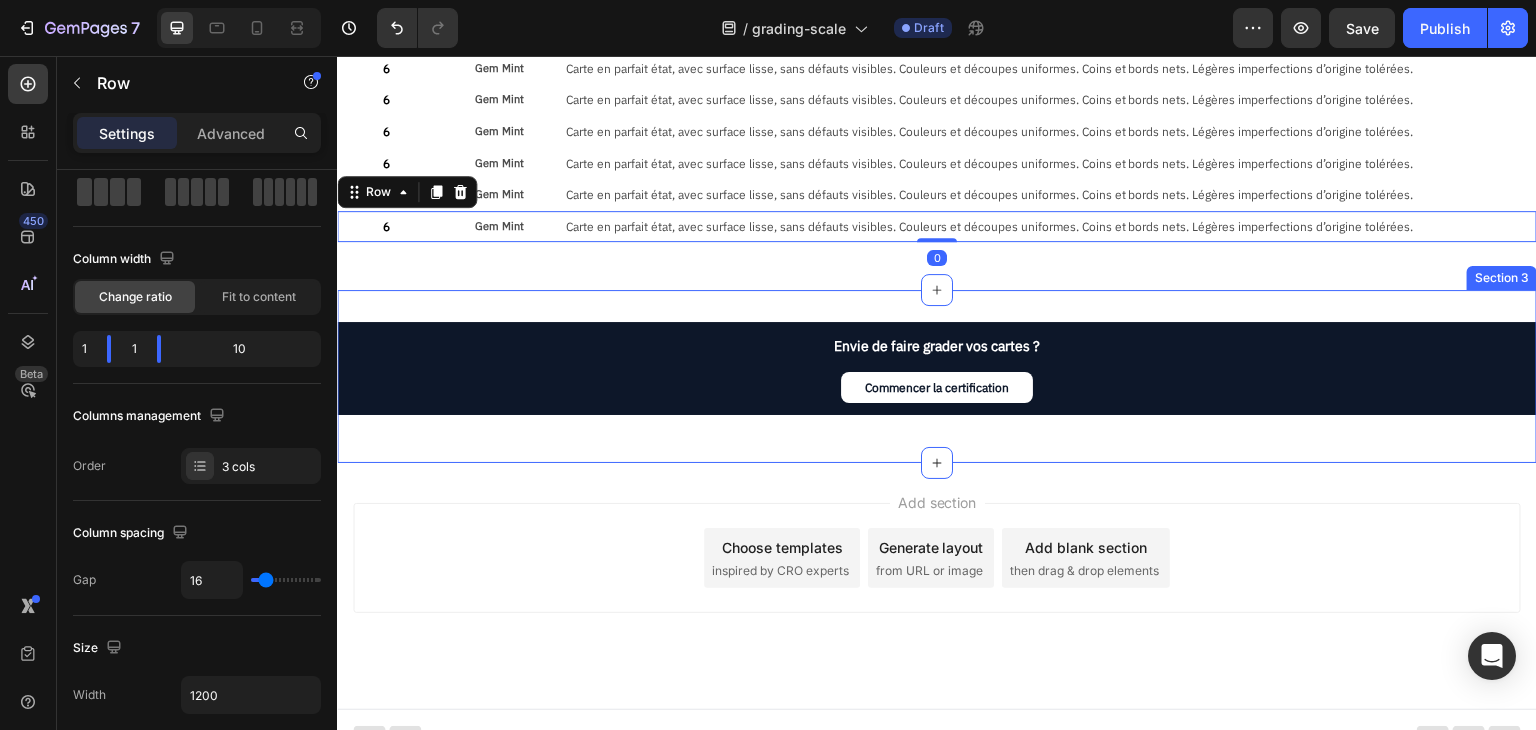 scroll, scrollTop: 523, scrollLeft: 0, axis: vertical 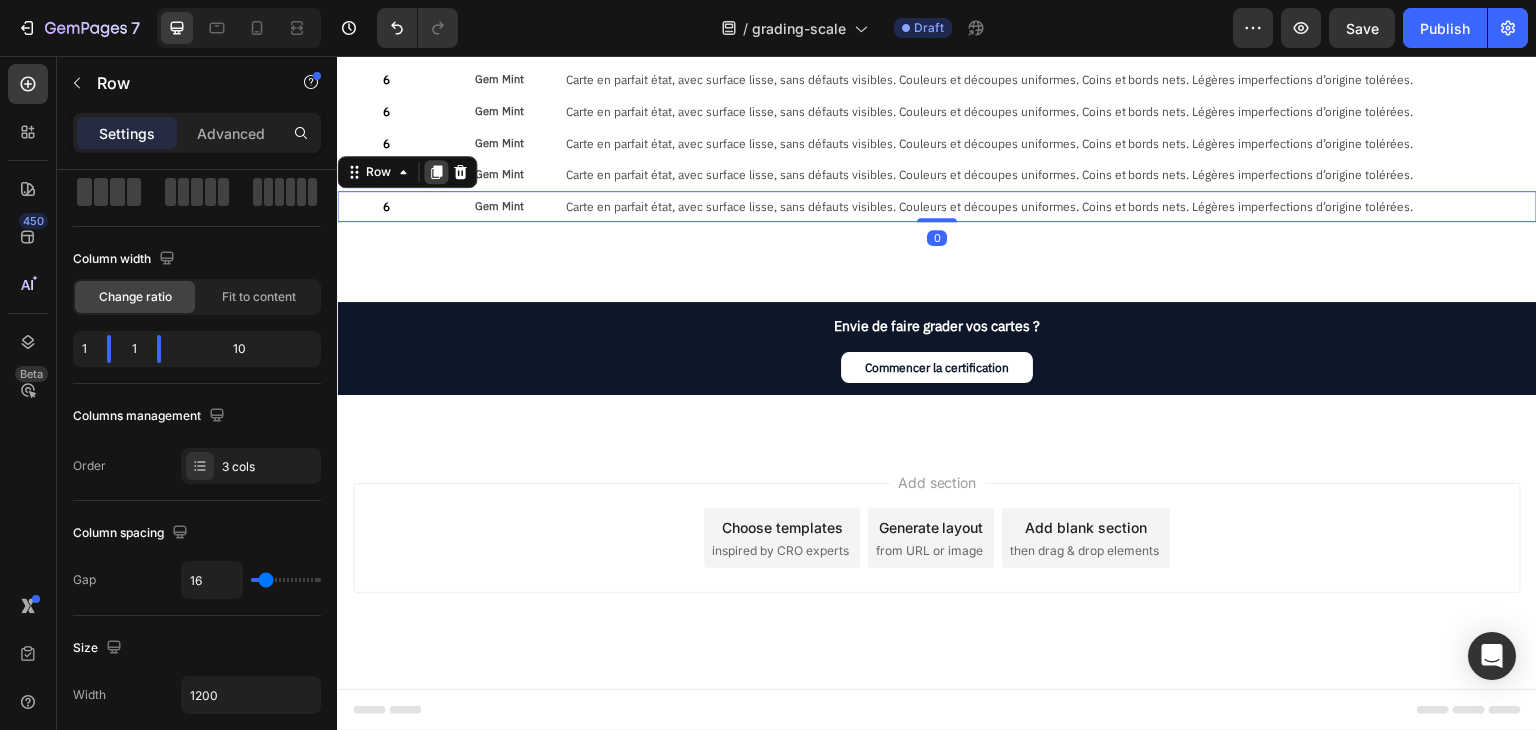 click 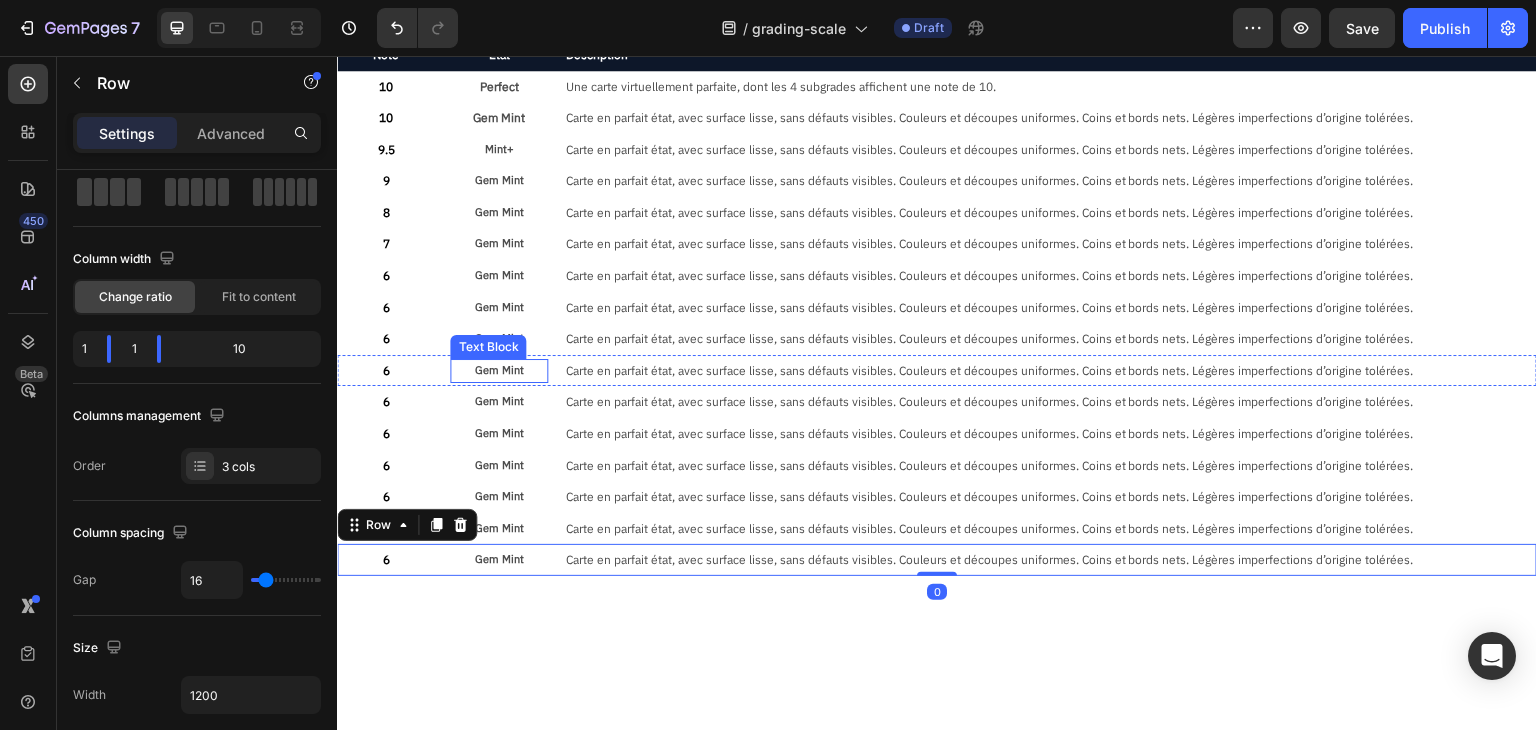 scroll, scrollTop: 23, scrollLeft: 0, axis: vertical 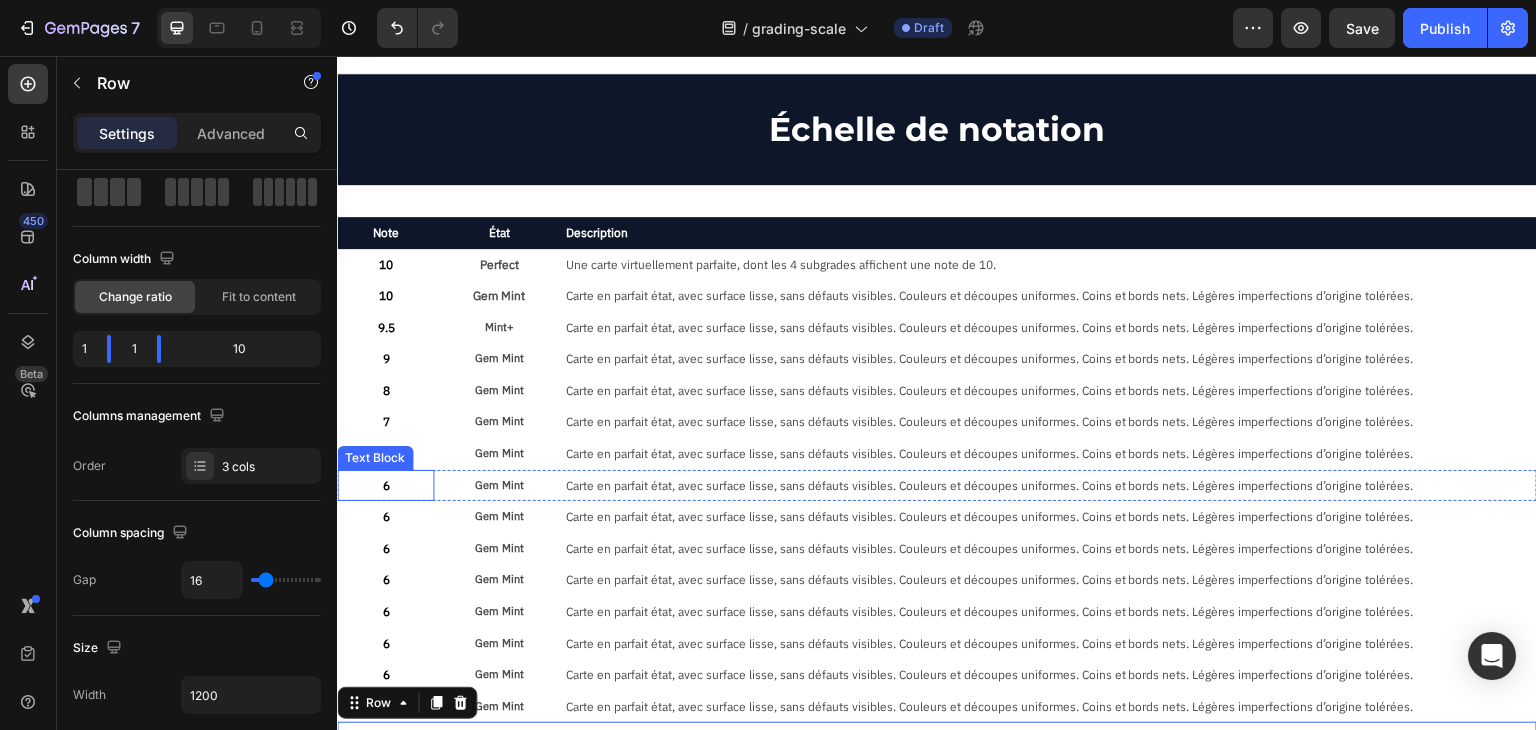 click on "6" at bounding box center (385, 486) 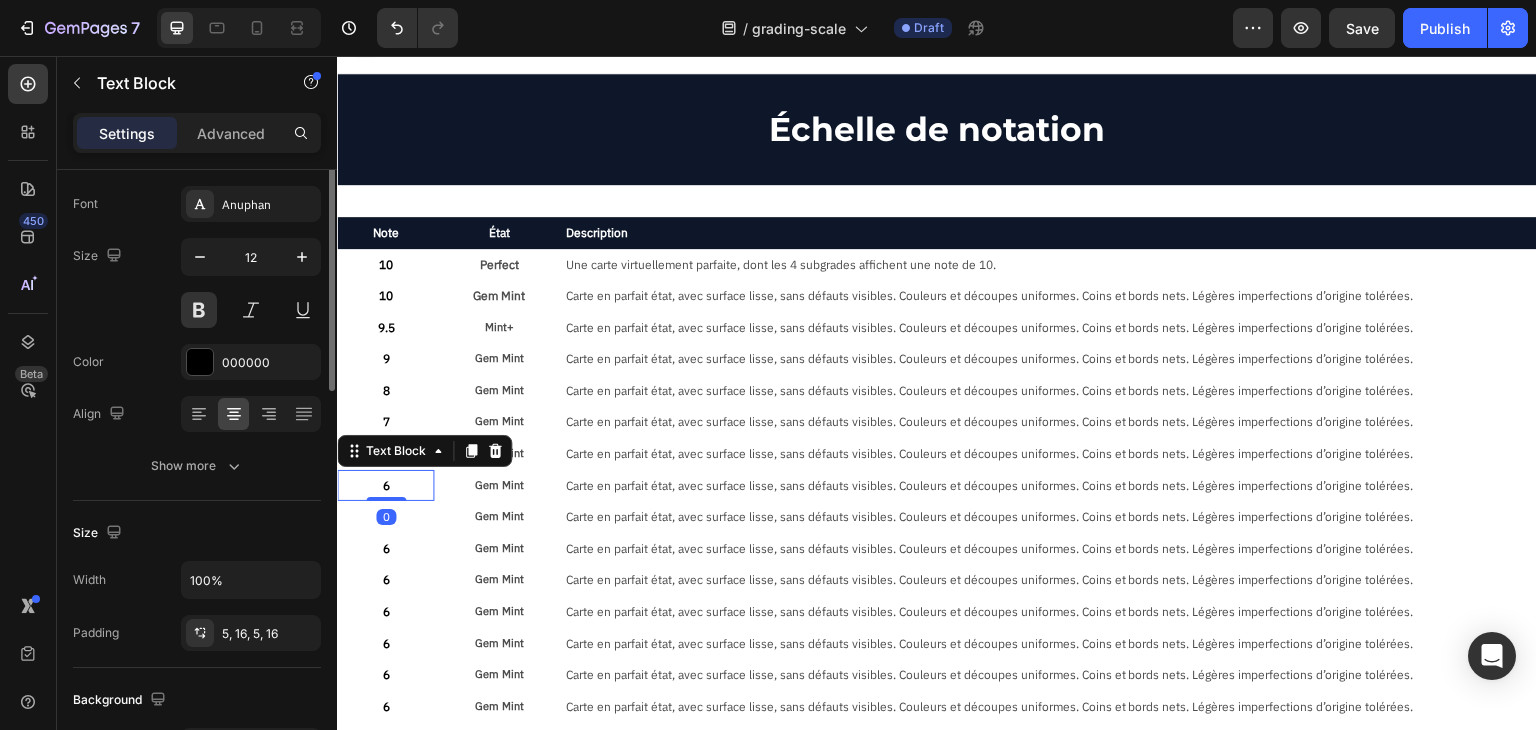 scroll, scrollTop: 0, scrollLeft: 0, axis: both 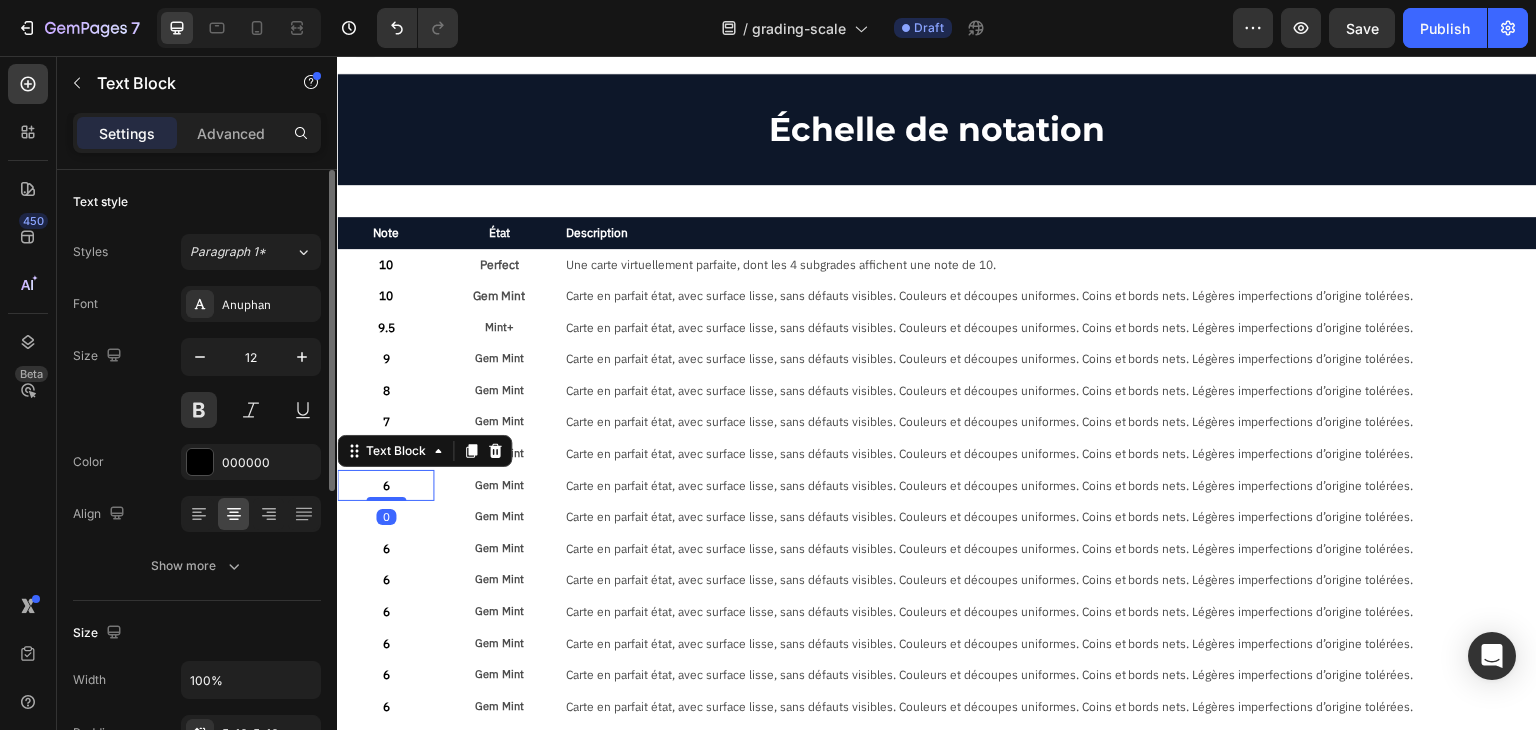 click on "6" at bounding box center [385, 486] 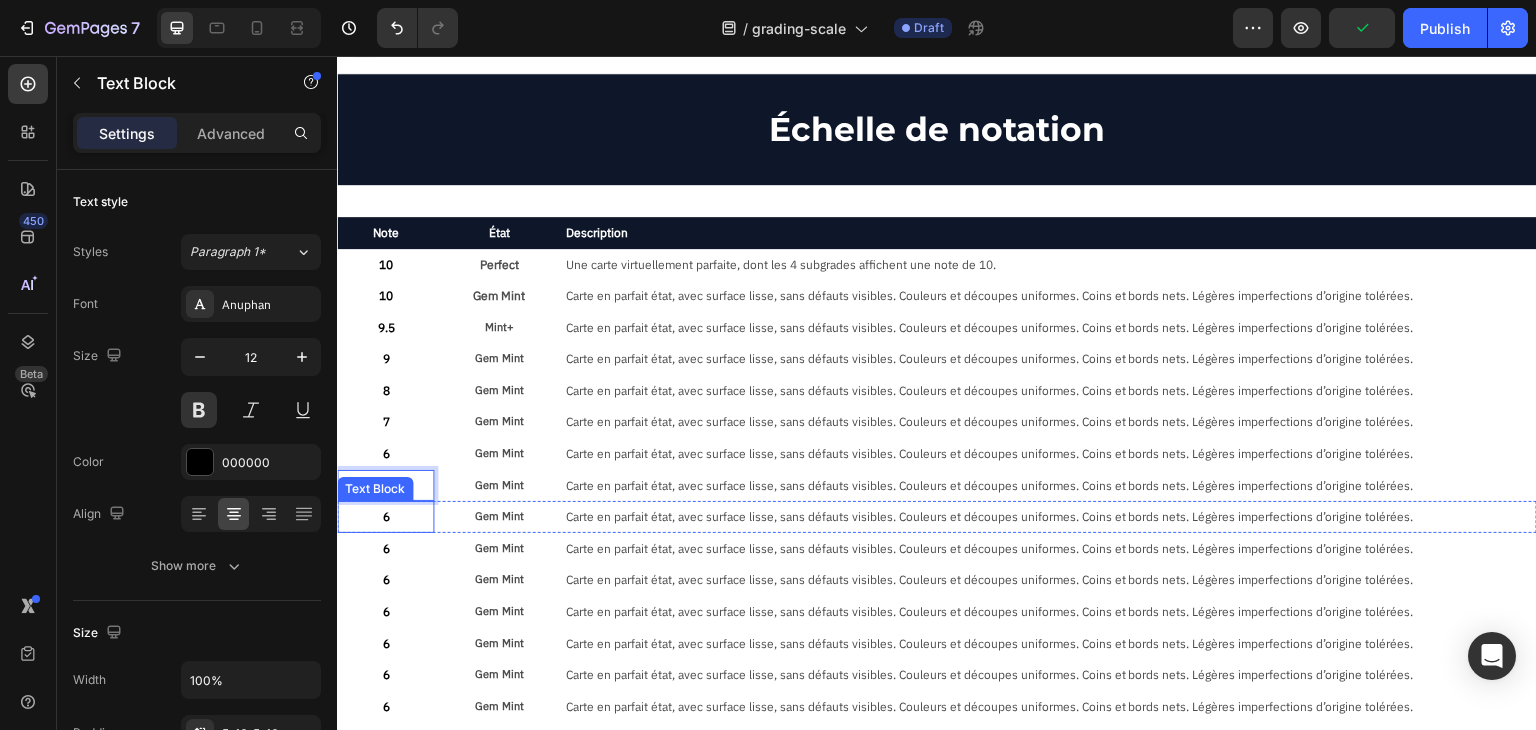 click on "6" at bounding box center (385, 517) 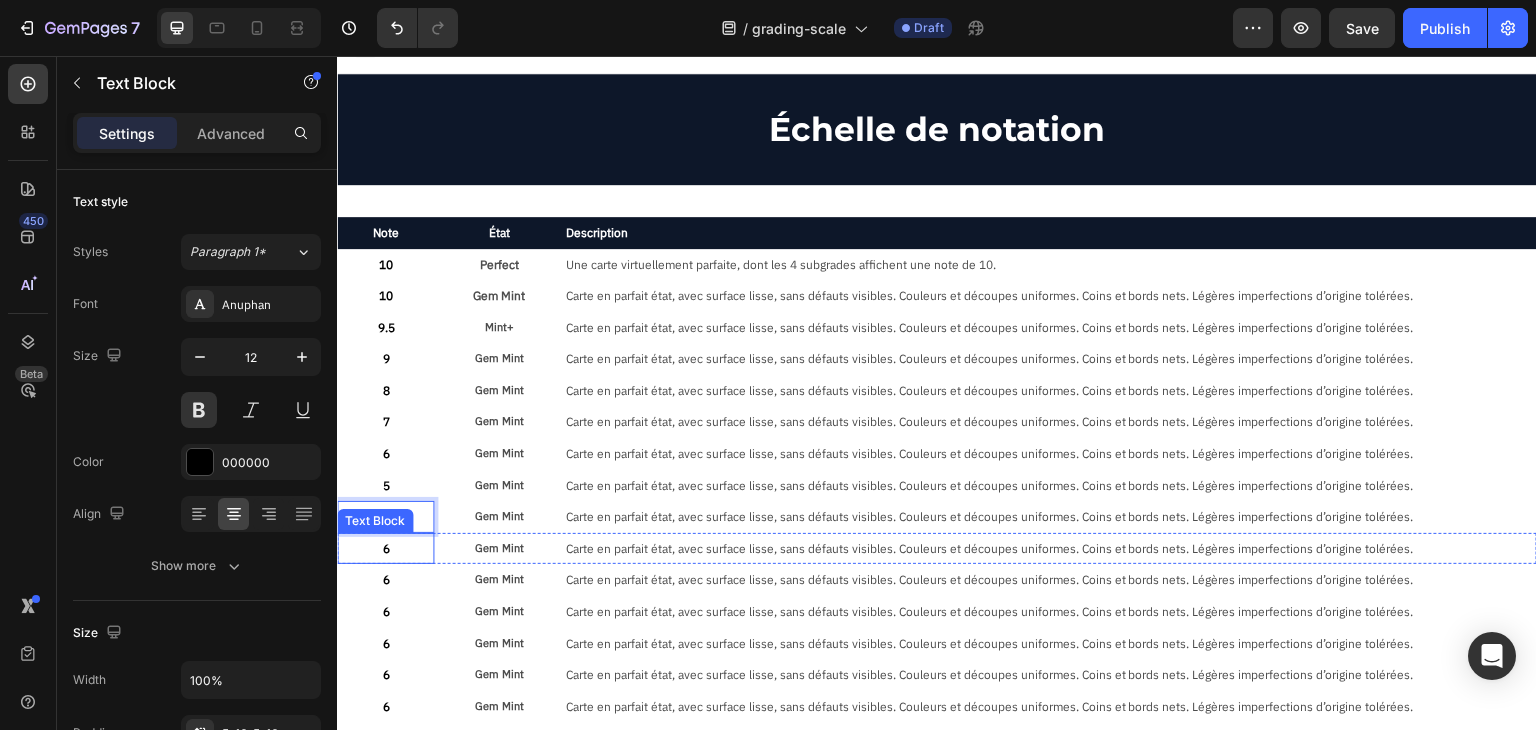 click on "6" at bounding box center (385, 549) 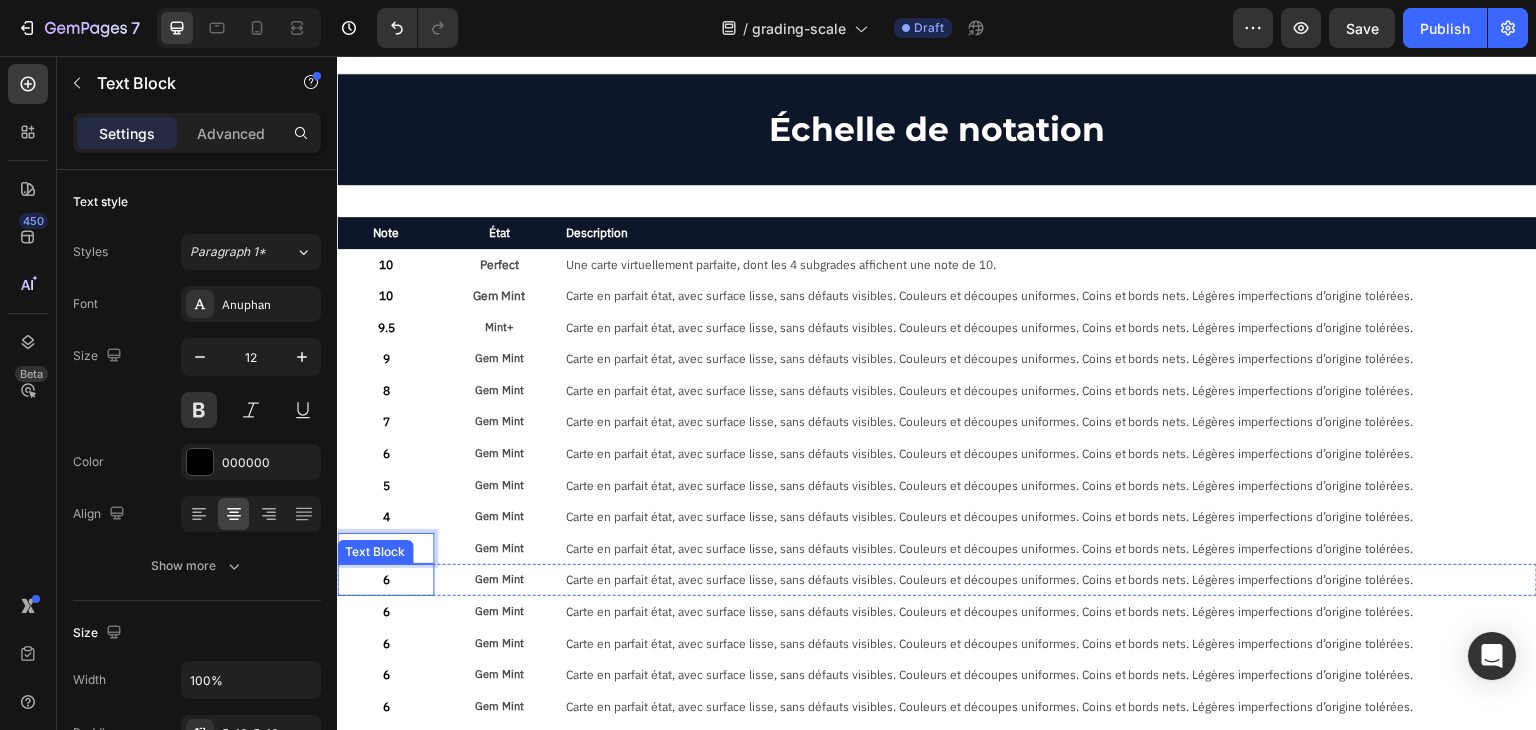 click on "6" at bounding box center [385, 580] 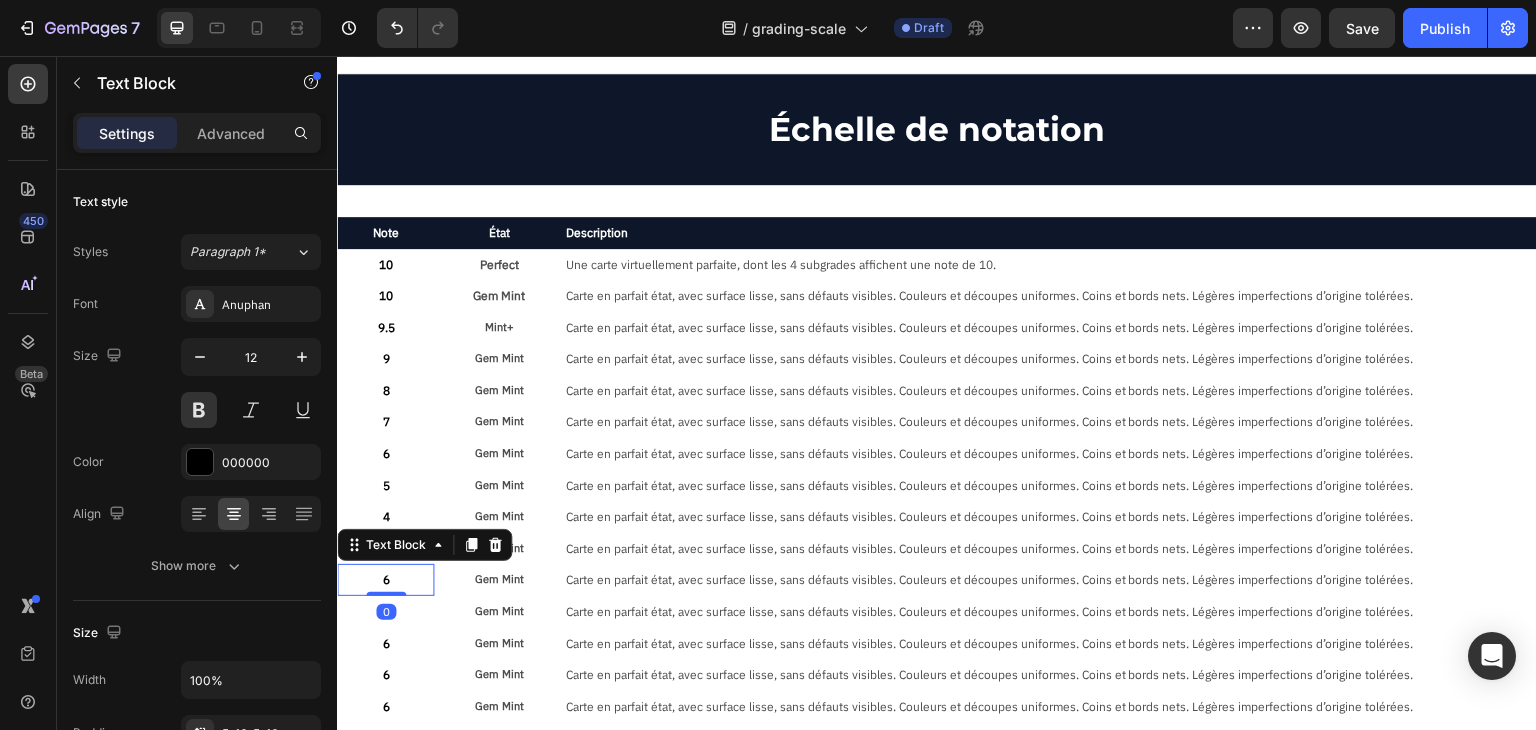 click on "6" at bounding box center (385, 580) 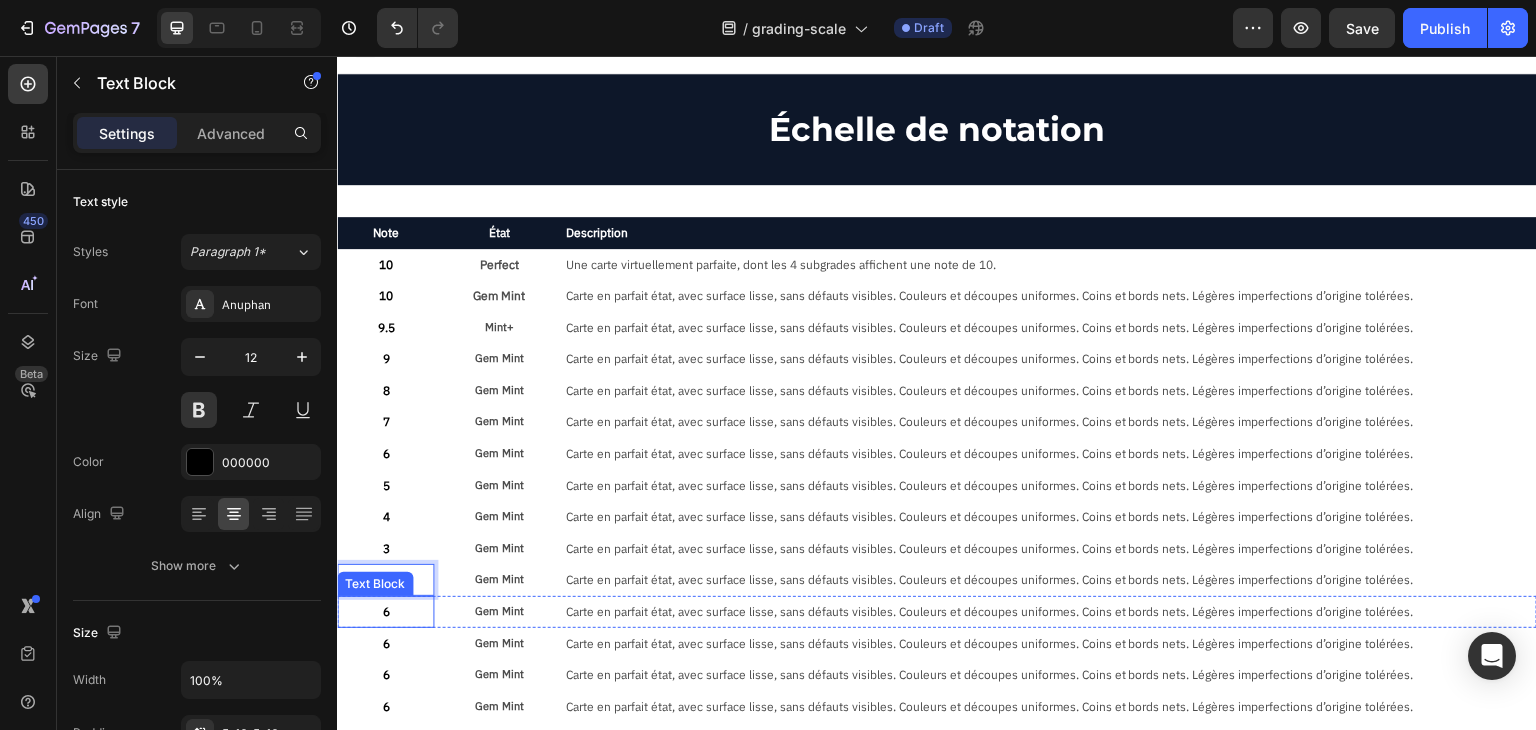 click on "6" at bounding box center (385, 612) 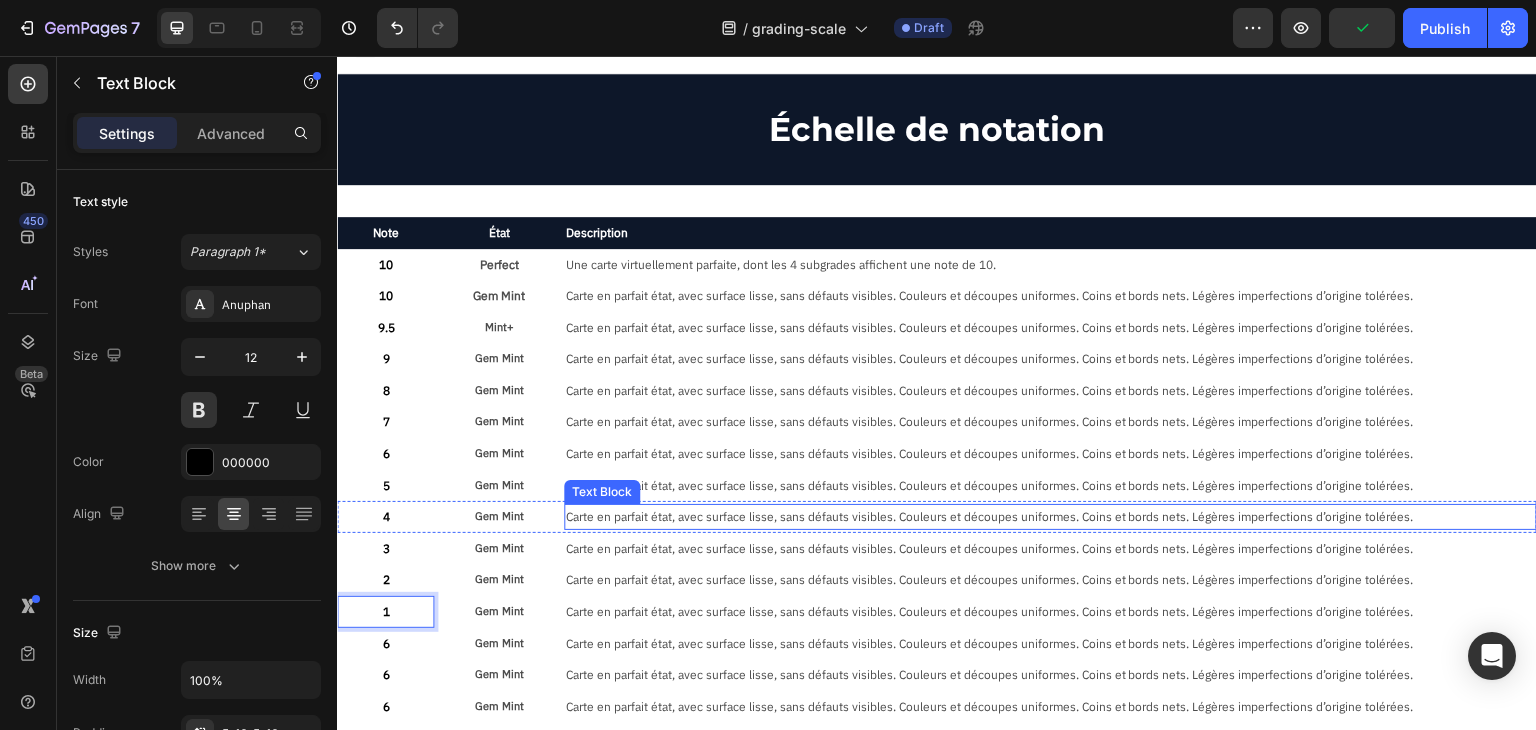 click on "Carte en parfait état, avec surface lisse, sans défauts visibles. Couleurs et découpes uniformes. Coins et bords nets. Légères imperfections d’origine tolérées." at bounding box center (1050, 454) 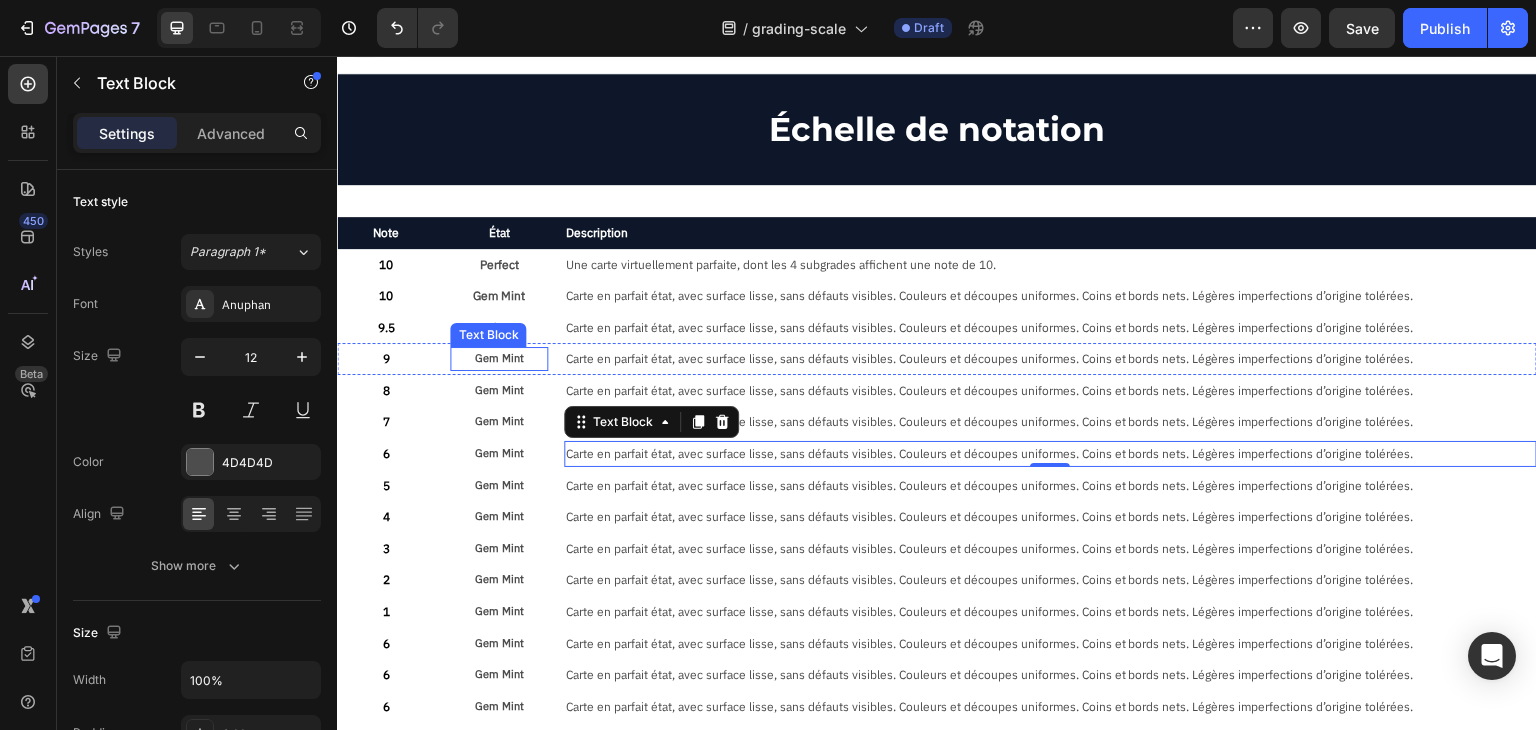 click on "Gem Mint" at bounding box center (498, 359) 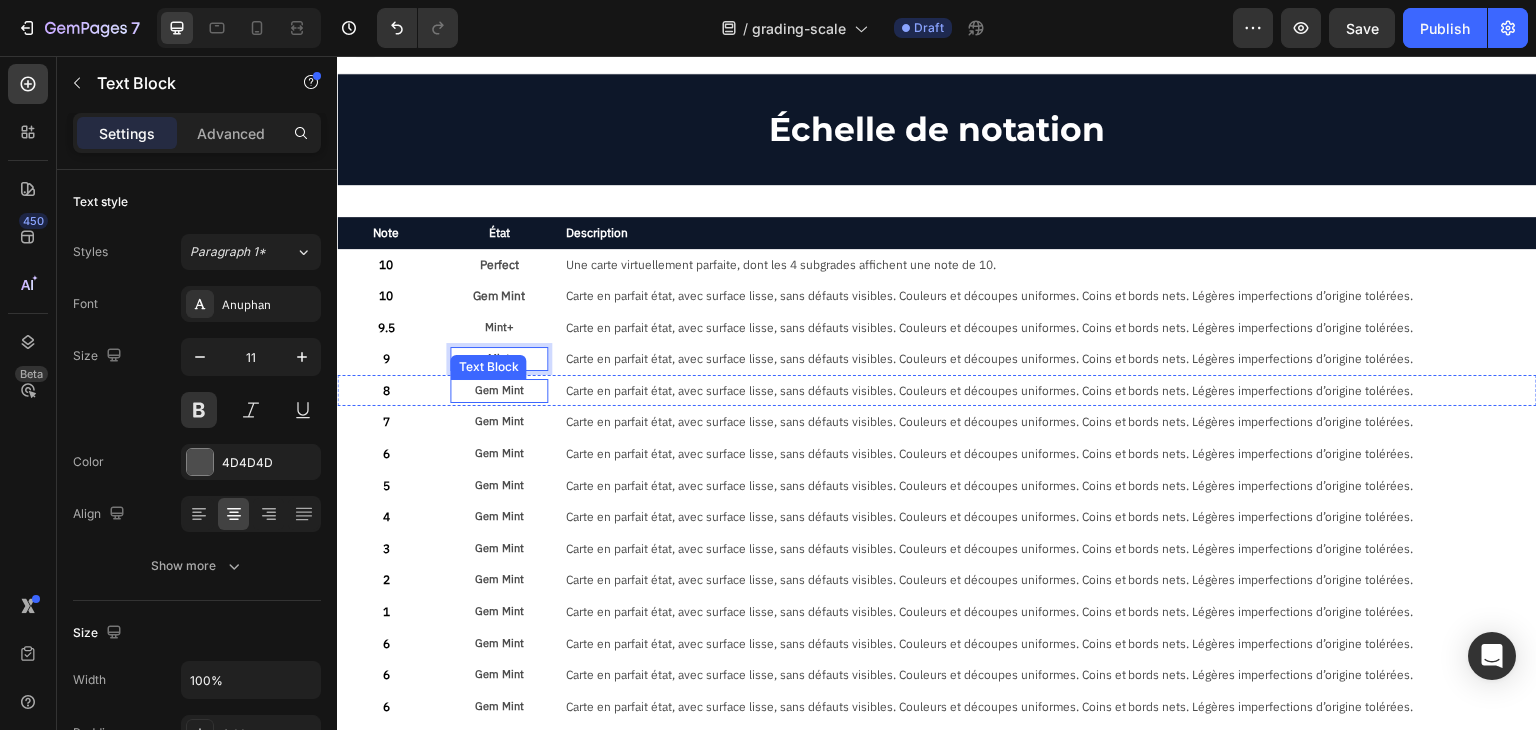 click on "Gem Mint" at bounding box center (498, 391) 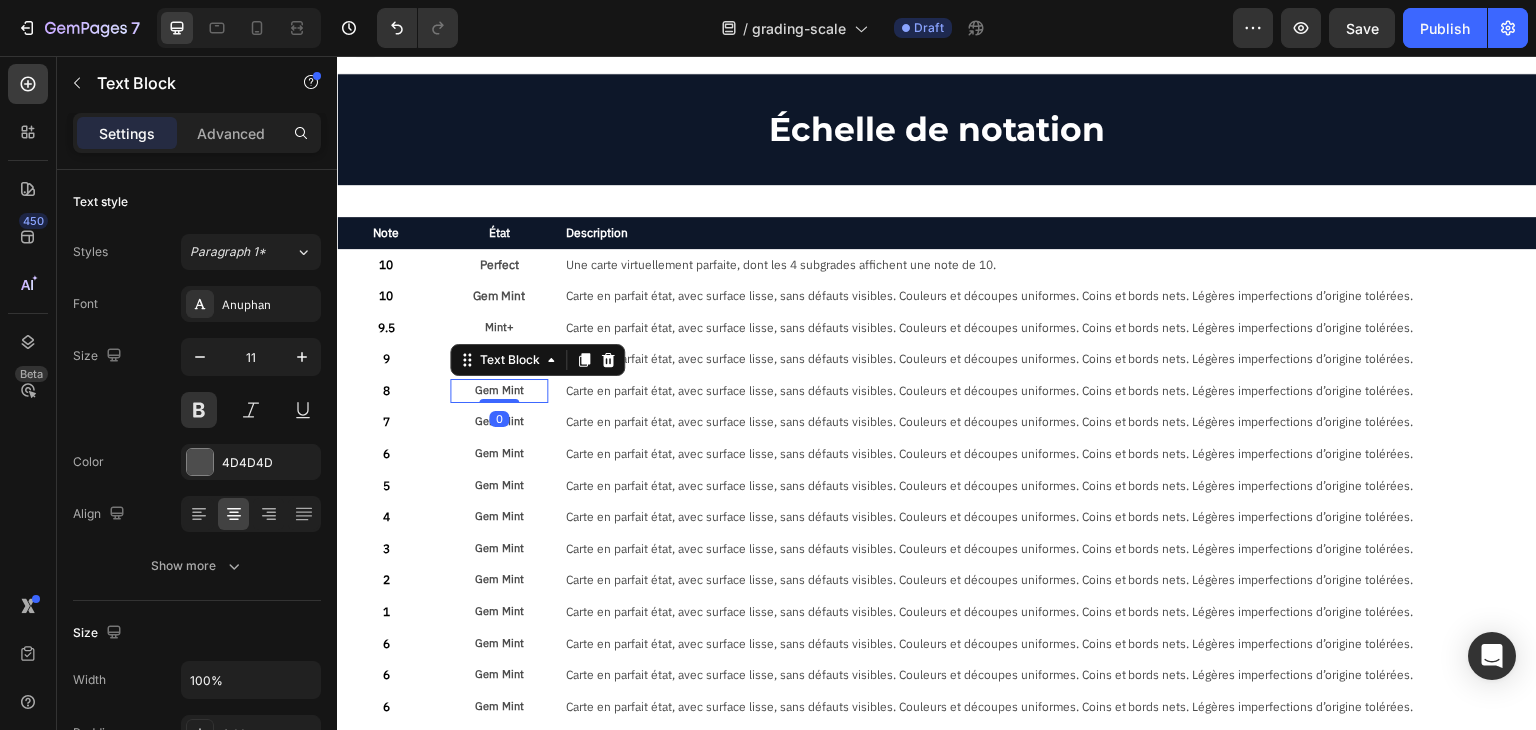 click on "Gem Mint" at bounding box center [498, 391] 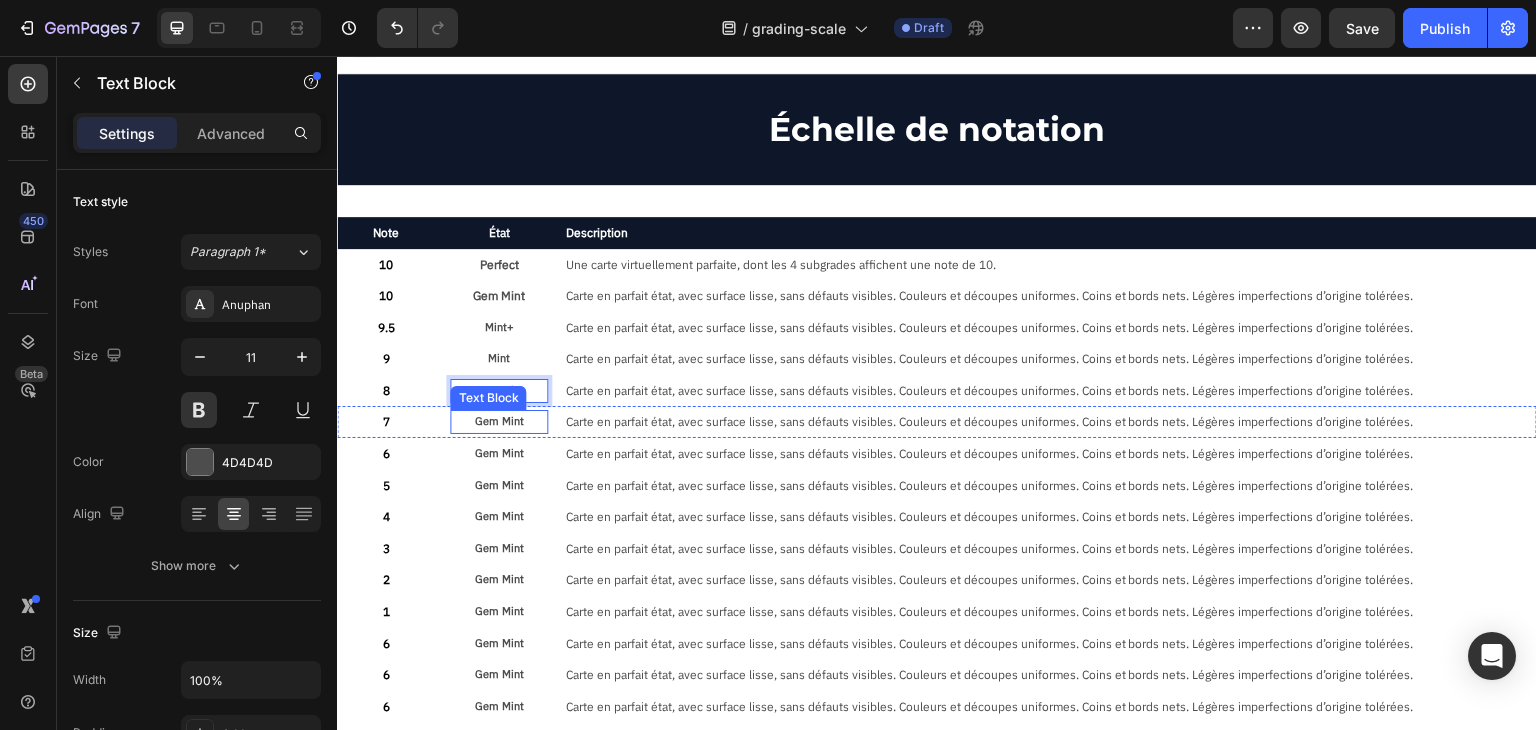 click on "Gem Mint" at bounding box center (498, 422) 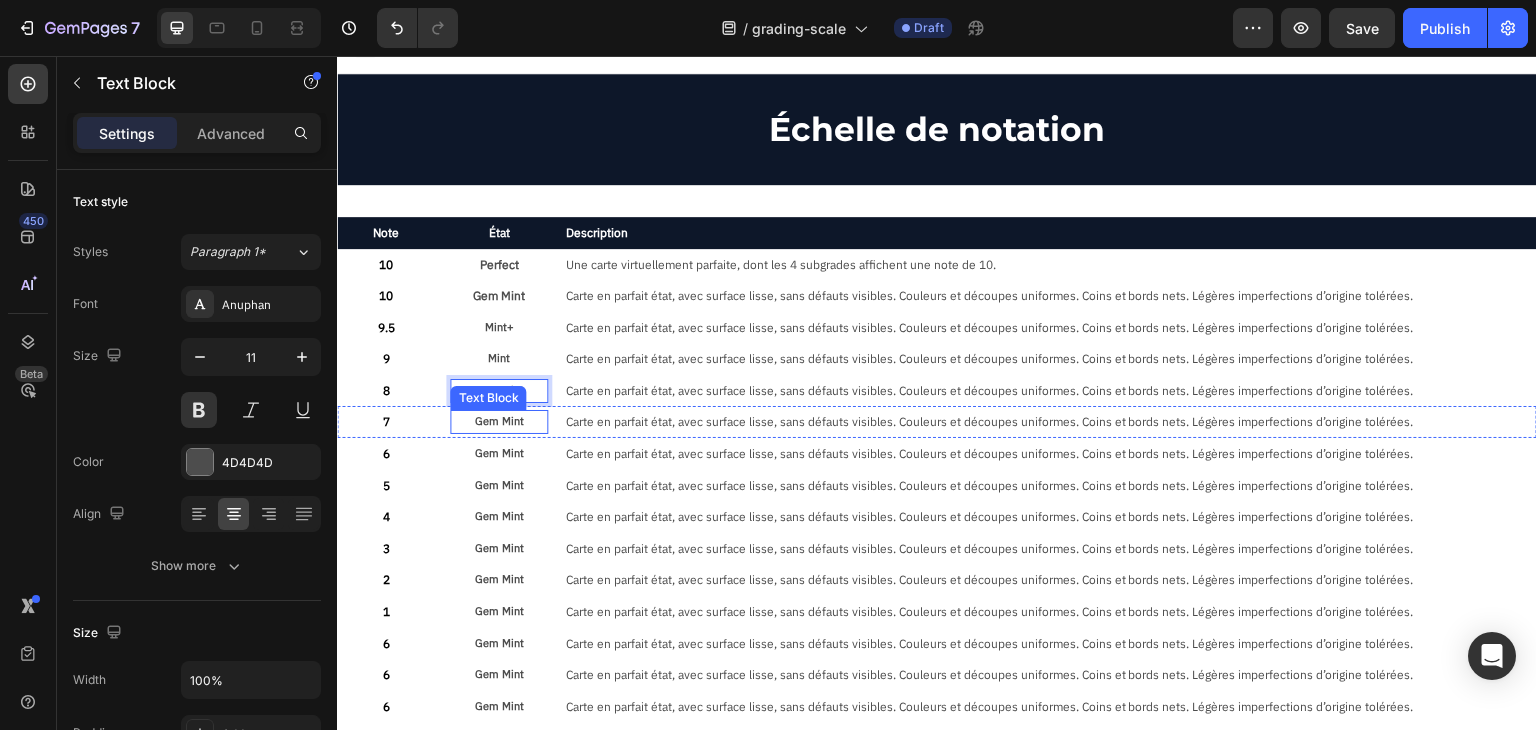 click on "Gem Mint" at bounding box center (498, 422) 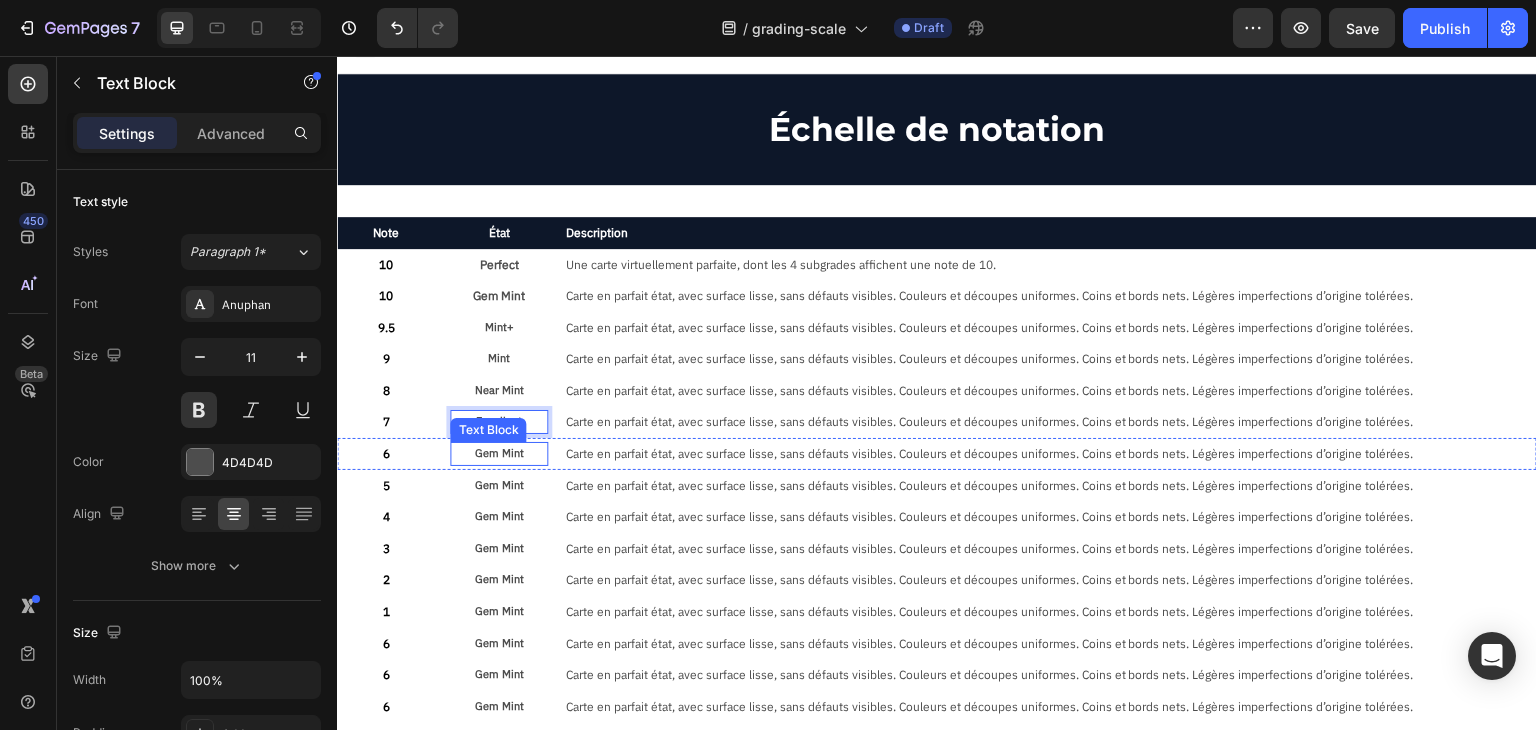 click on "Gem Mint" at bounding box center [498, 454] 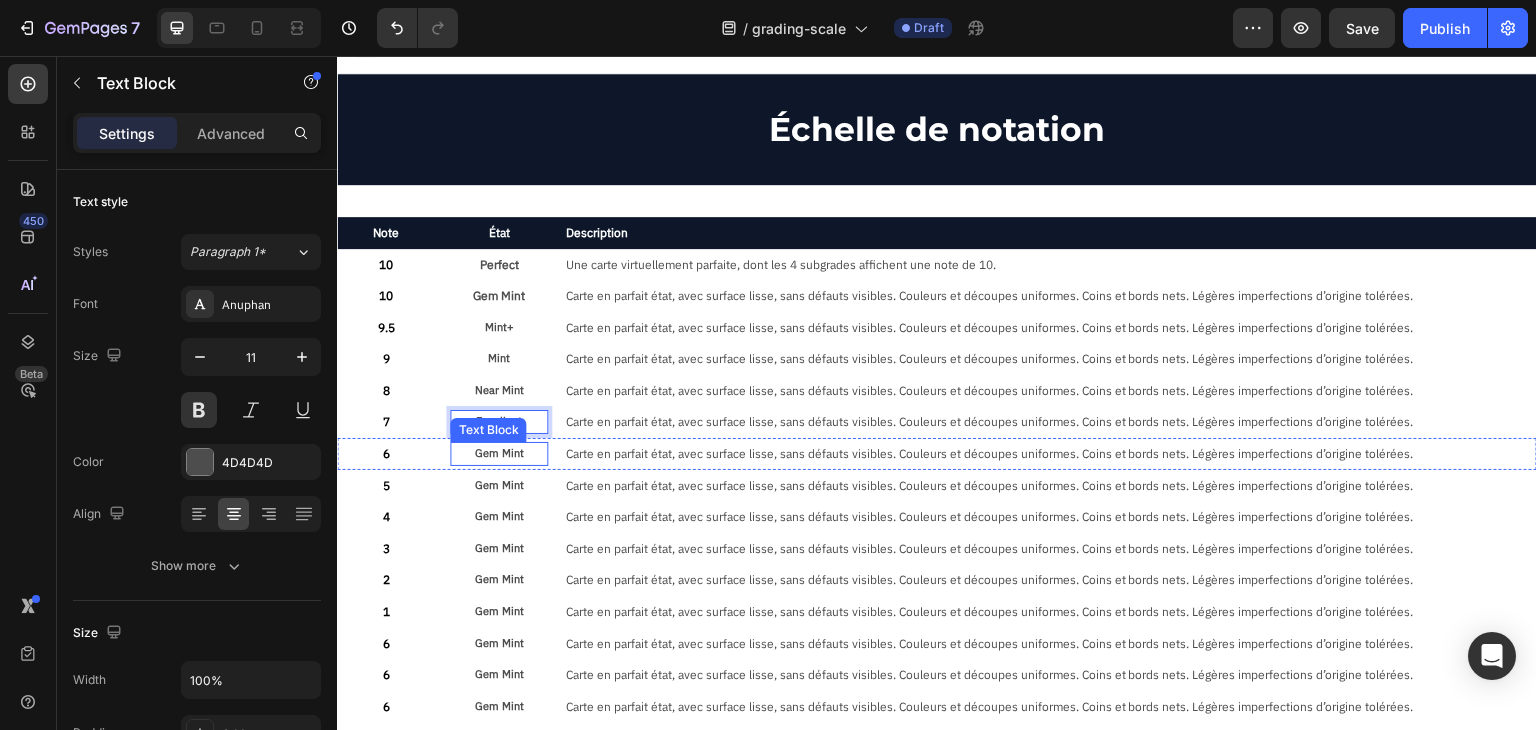 click on "Gem Mint" at bounding box center (498, 454) 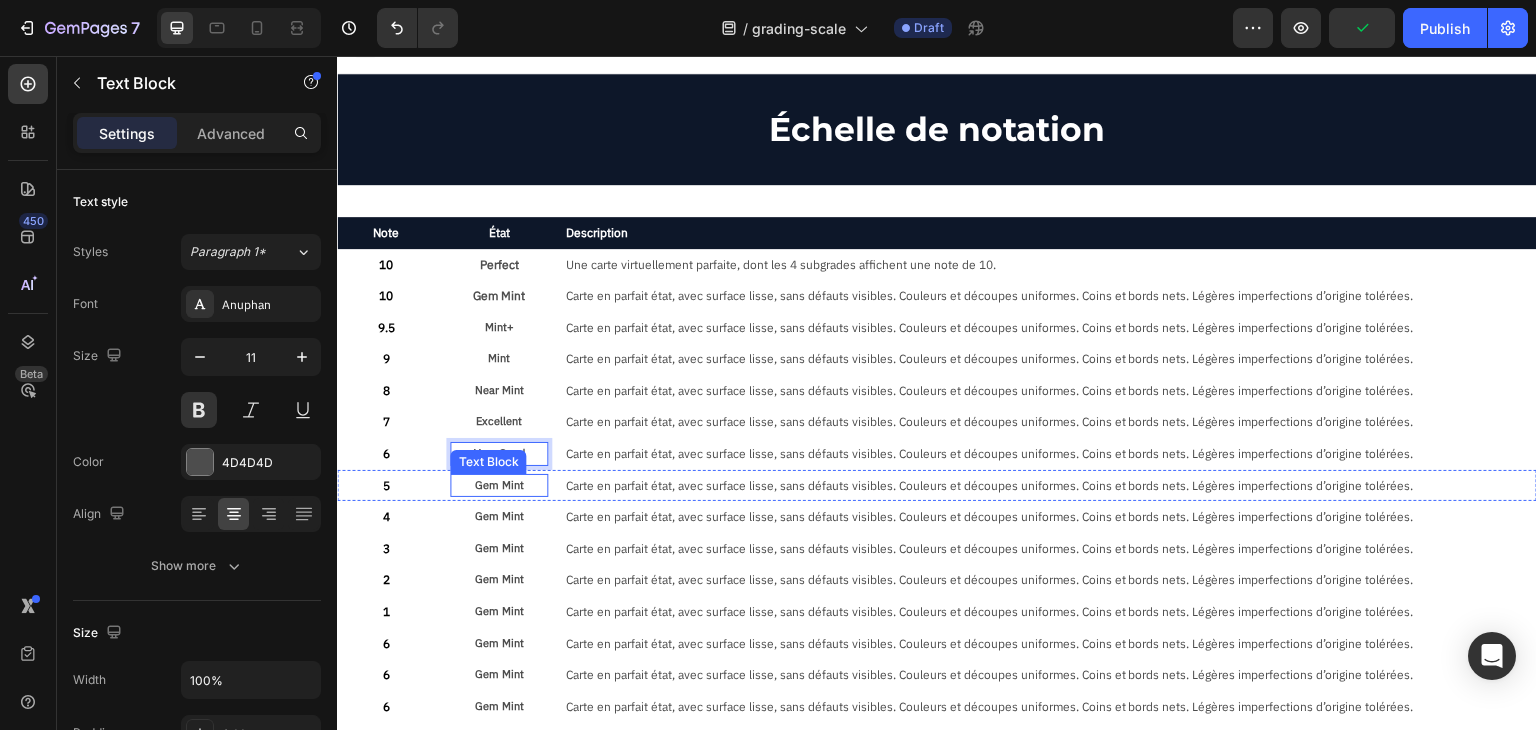 click on "Gem Mint" at bounding box center (498, 486) 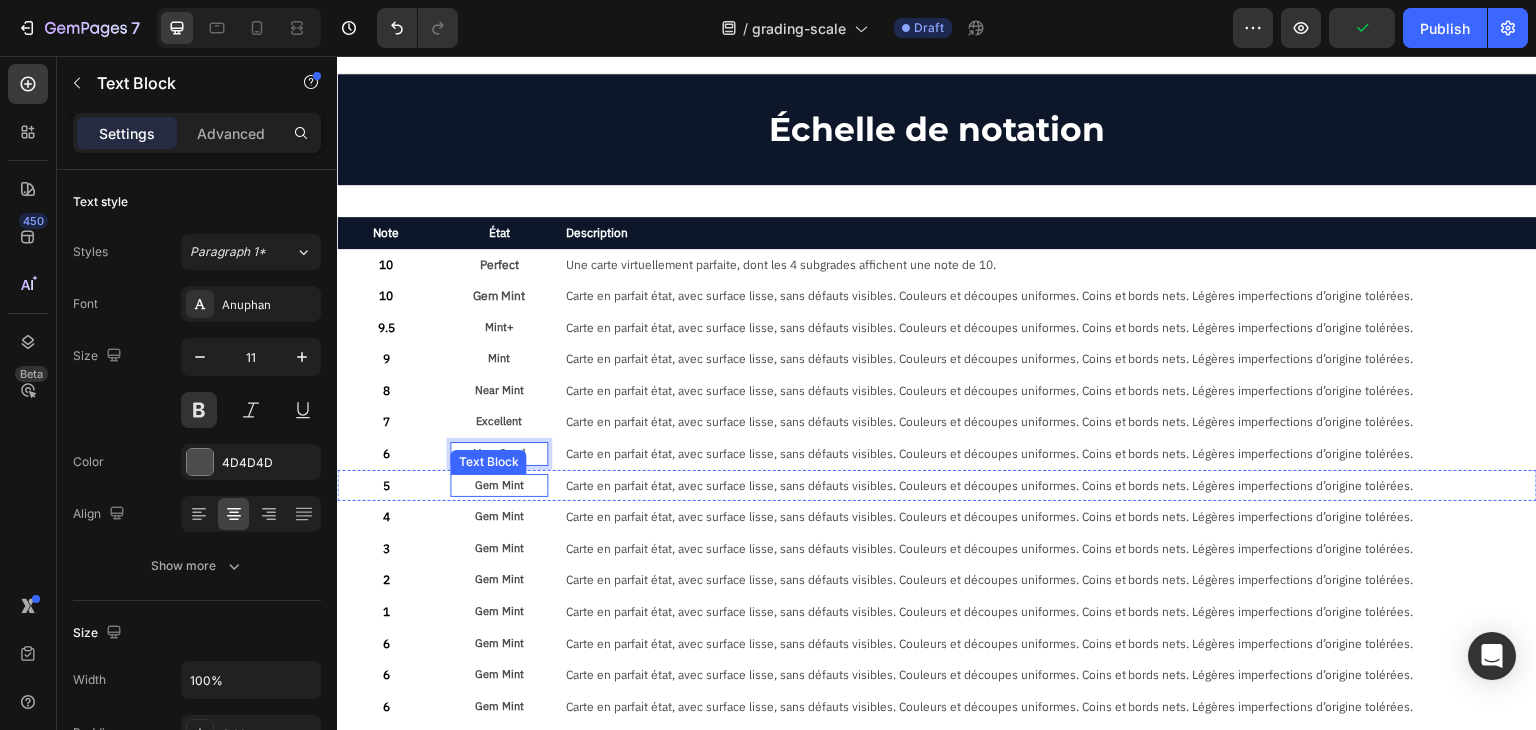 click on "Gem Mint" at bounding box center [498, 486] 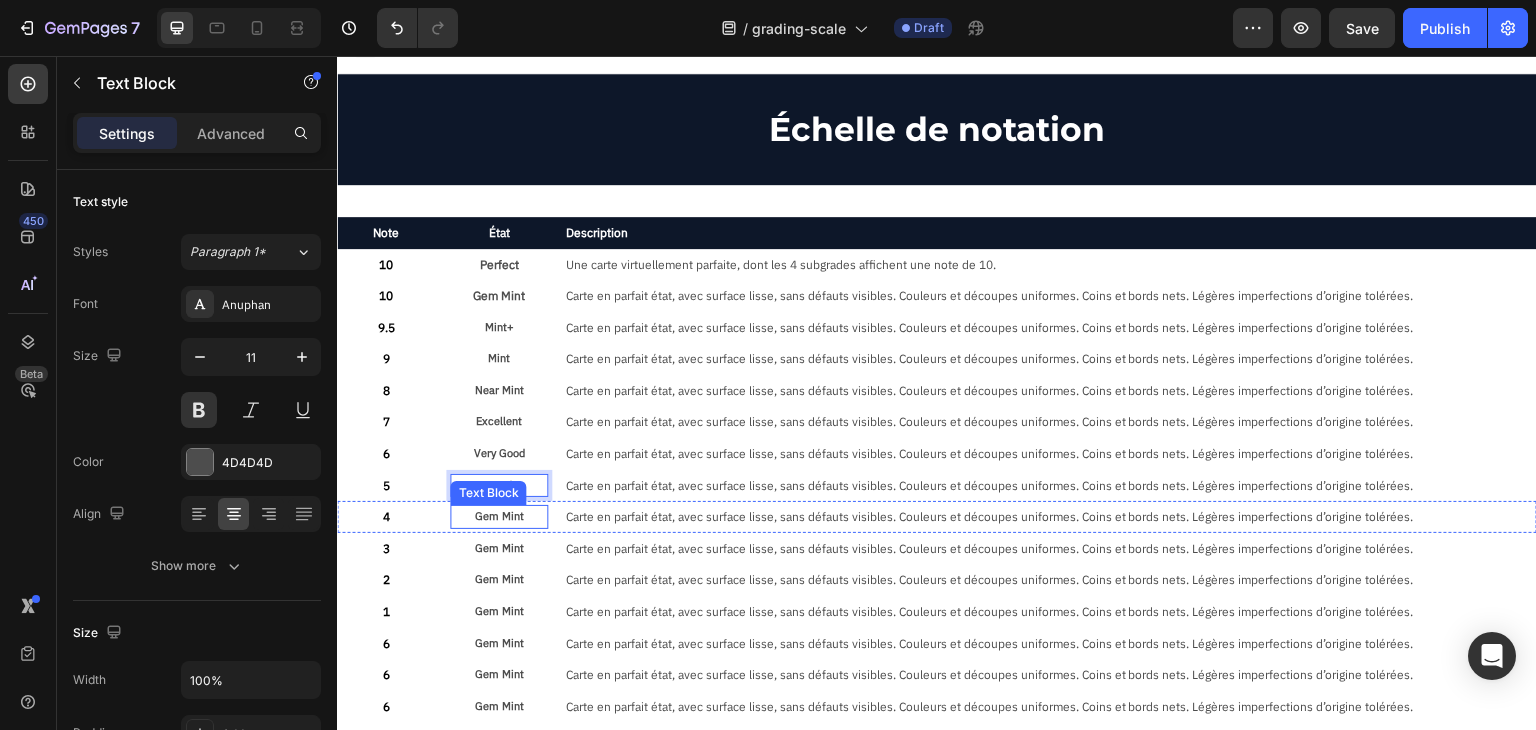 click on "Gem Mint" at bounding box center (498, 517) 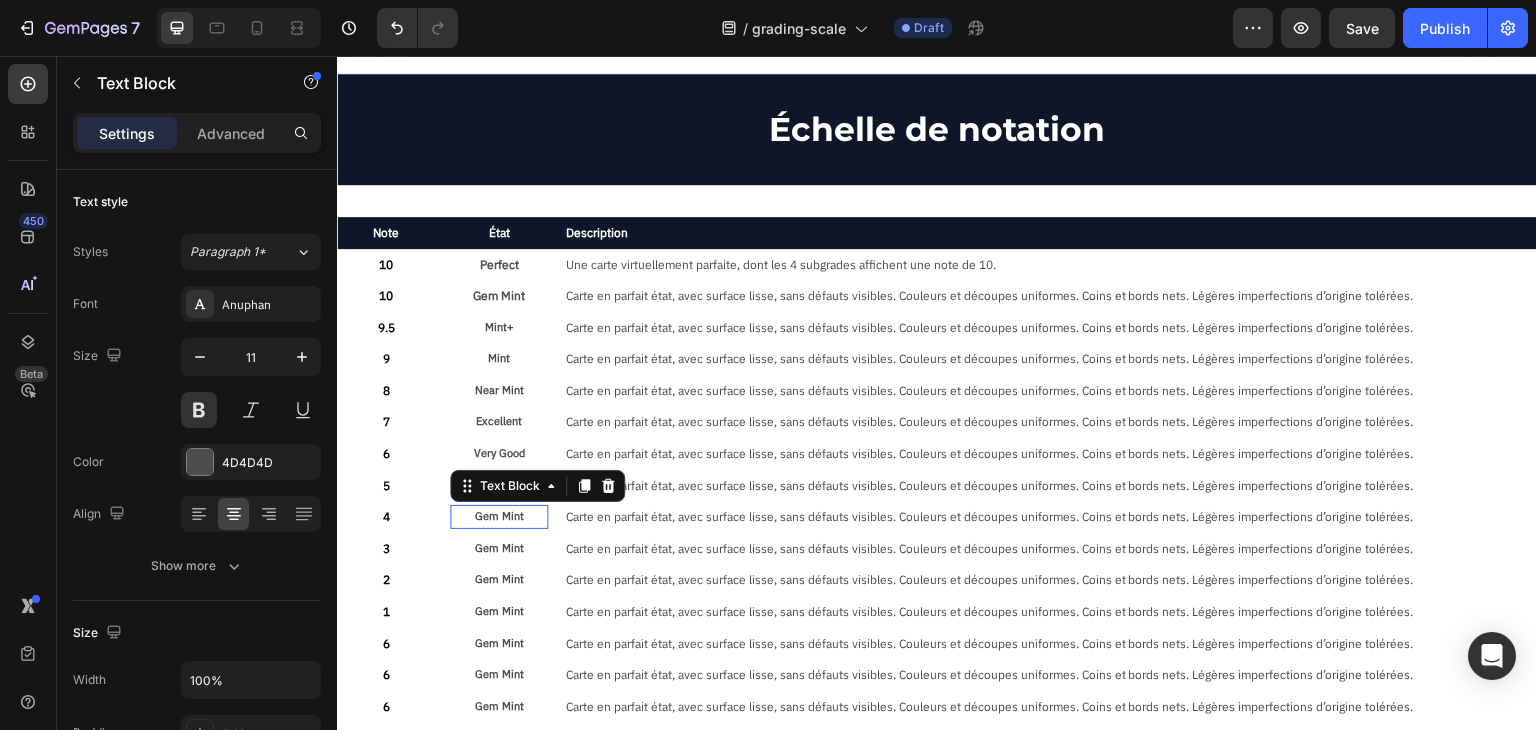 click on "Gem Mint" at bounding box center [498, 517] 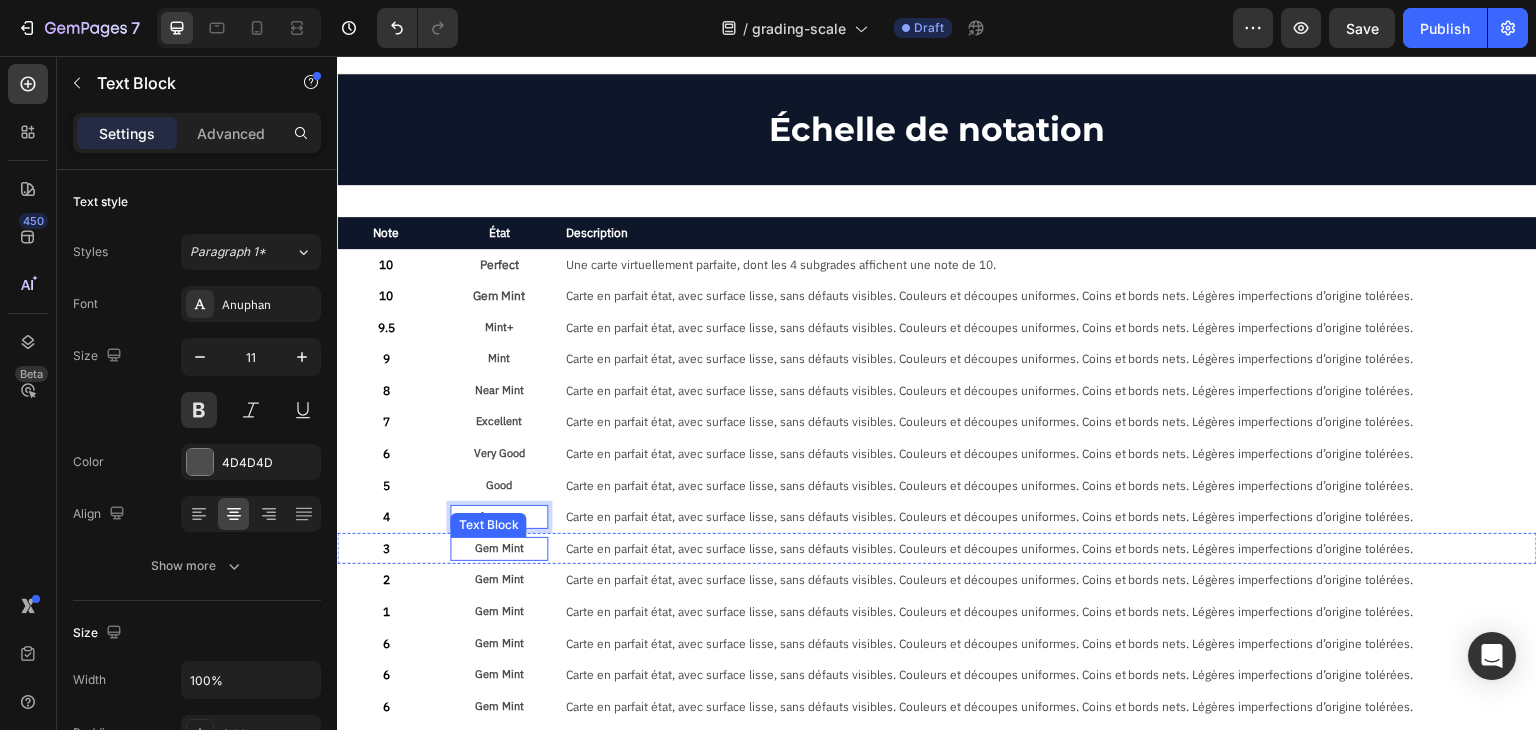 click on "Gem Mint" at bounding box center (498, 549) 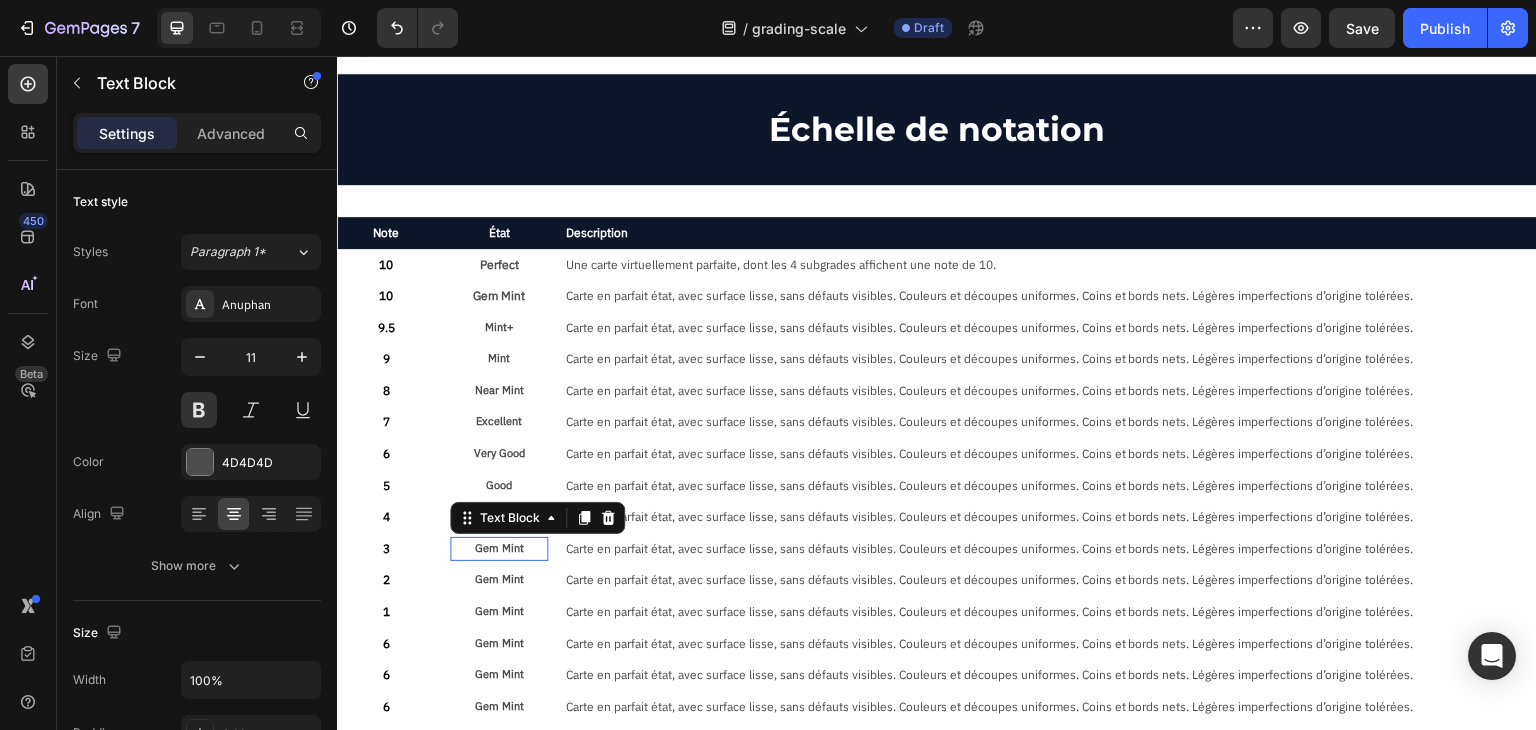 click on "Gem Mint" at bounding box center [498, 549] 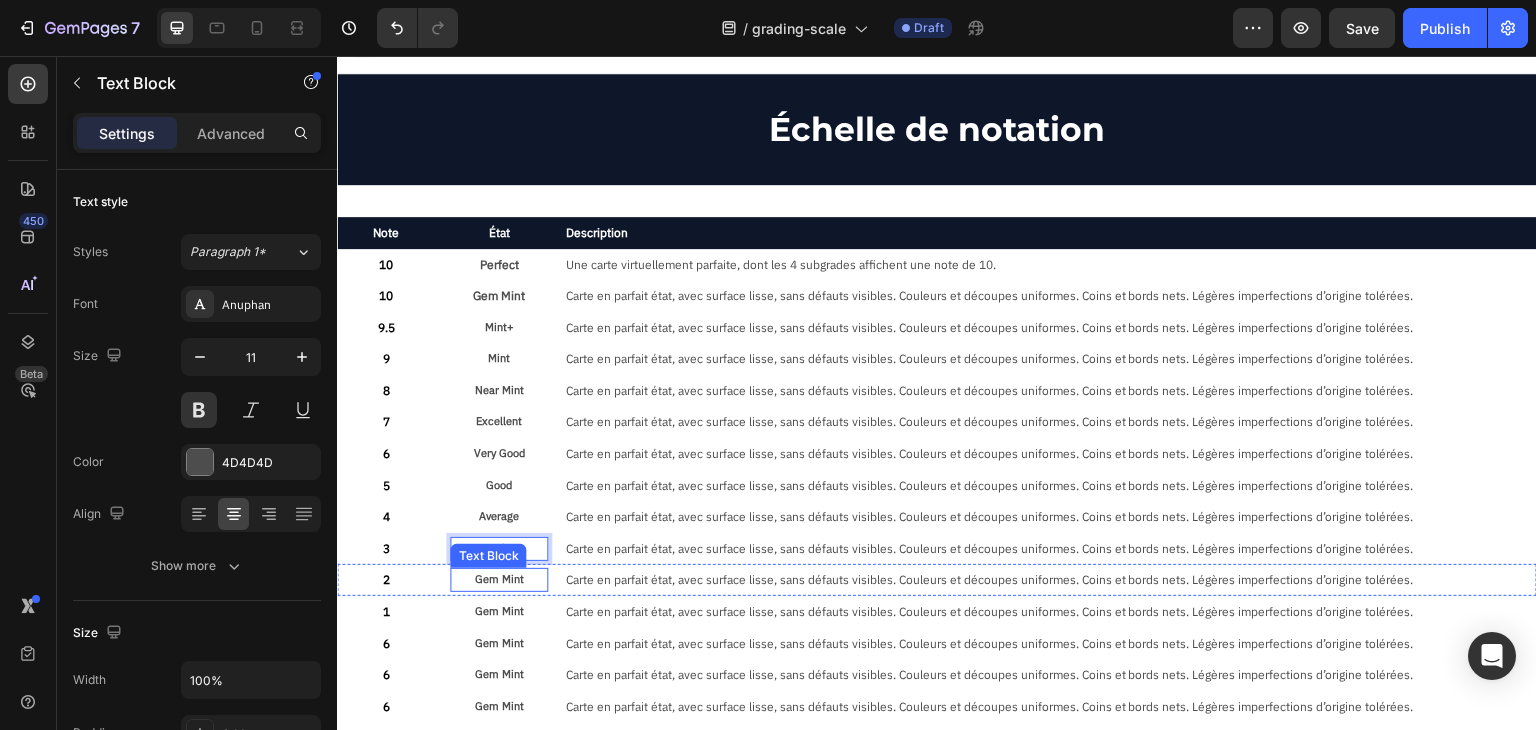 click on "Gem Mint" at bounding box center (498, 580) 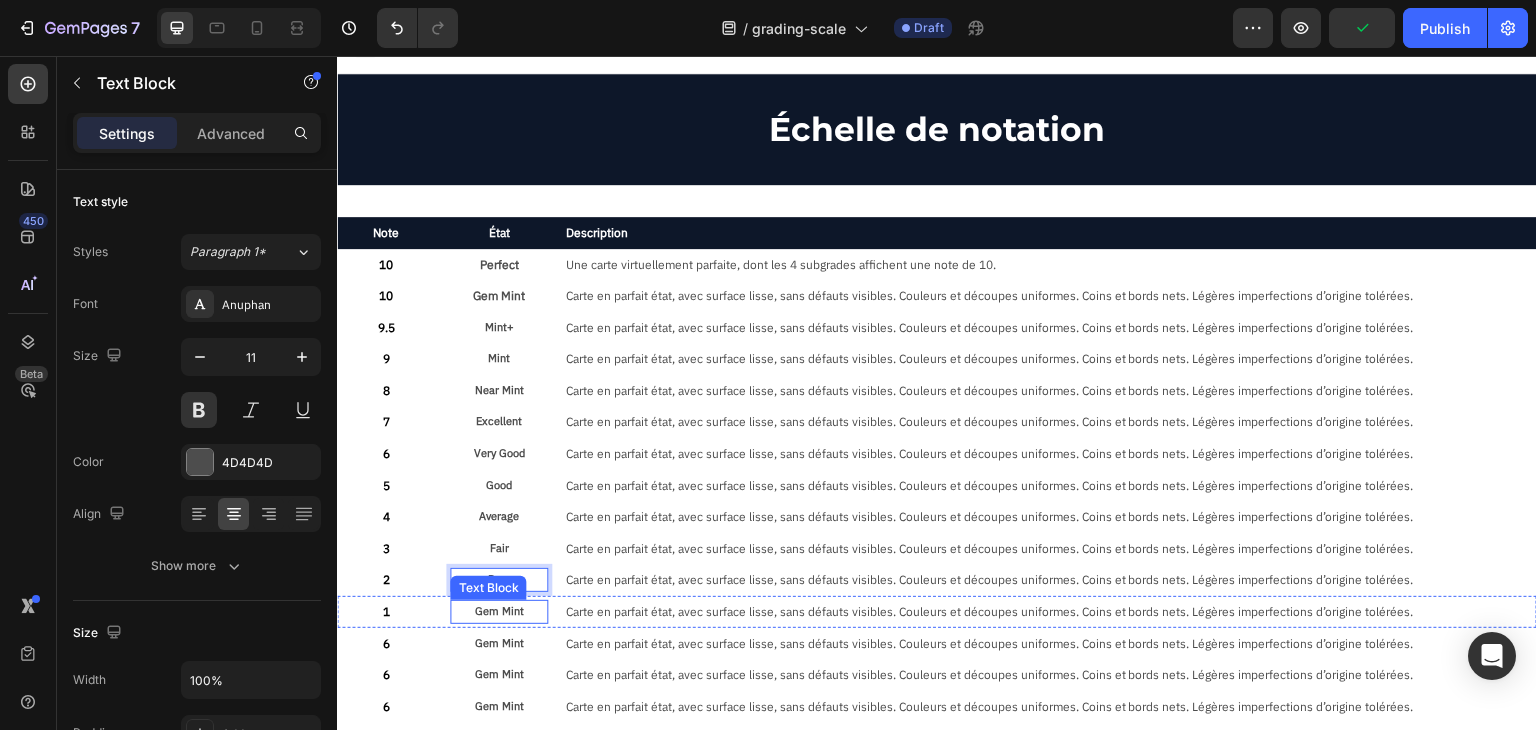 click on "Gem Mint" at bounding box center (498, 612) 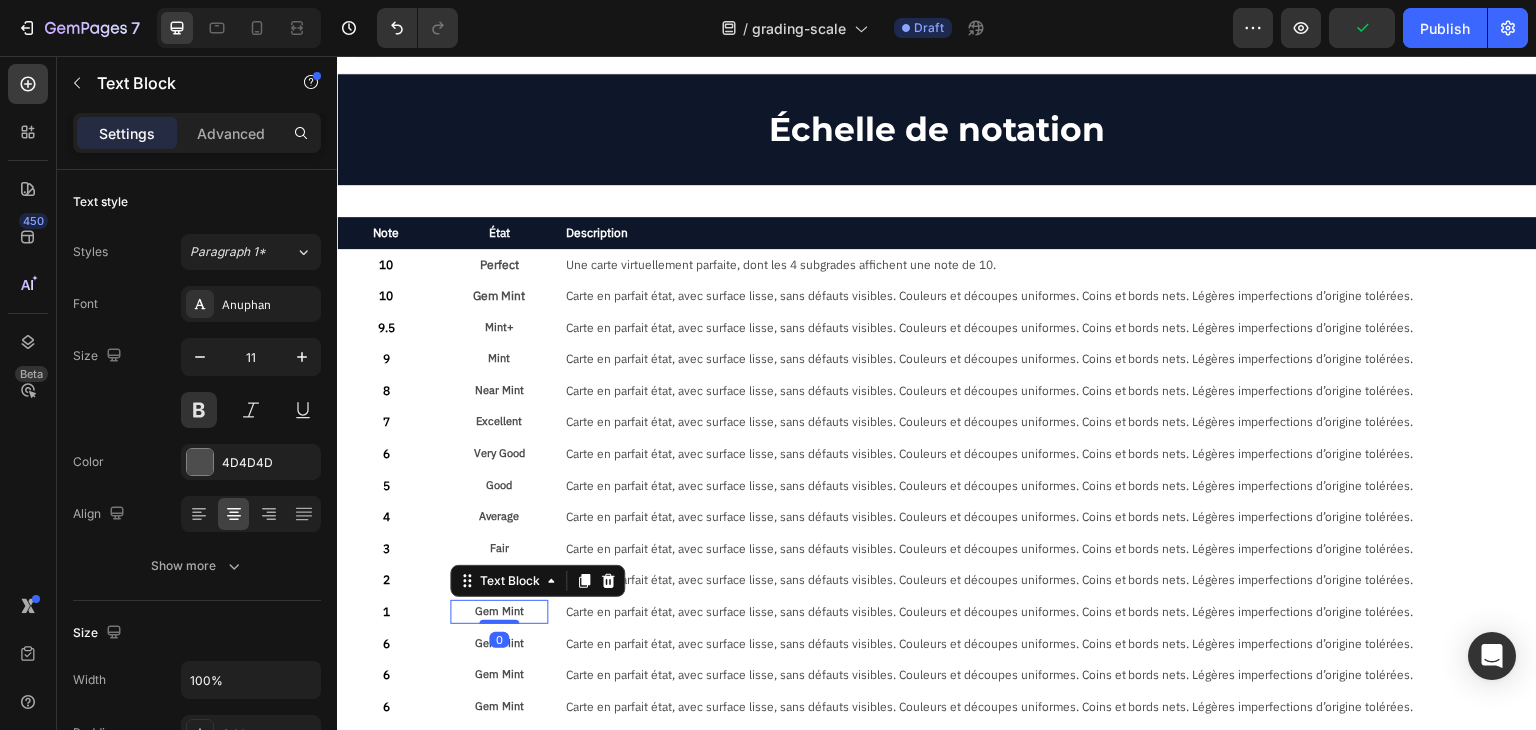 click on "Gem Mint" at bounding box center (498, 612) 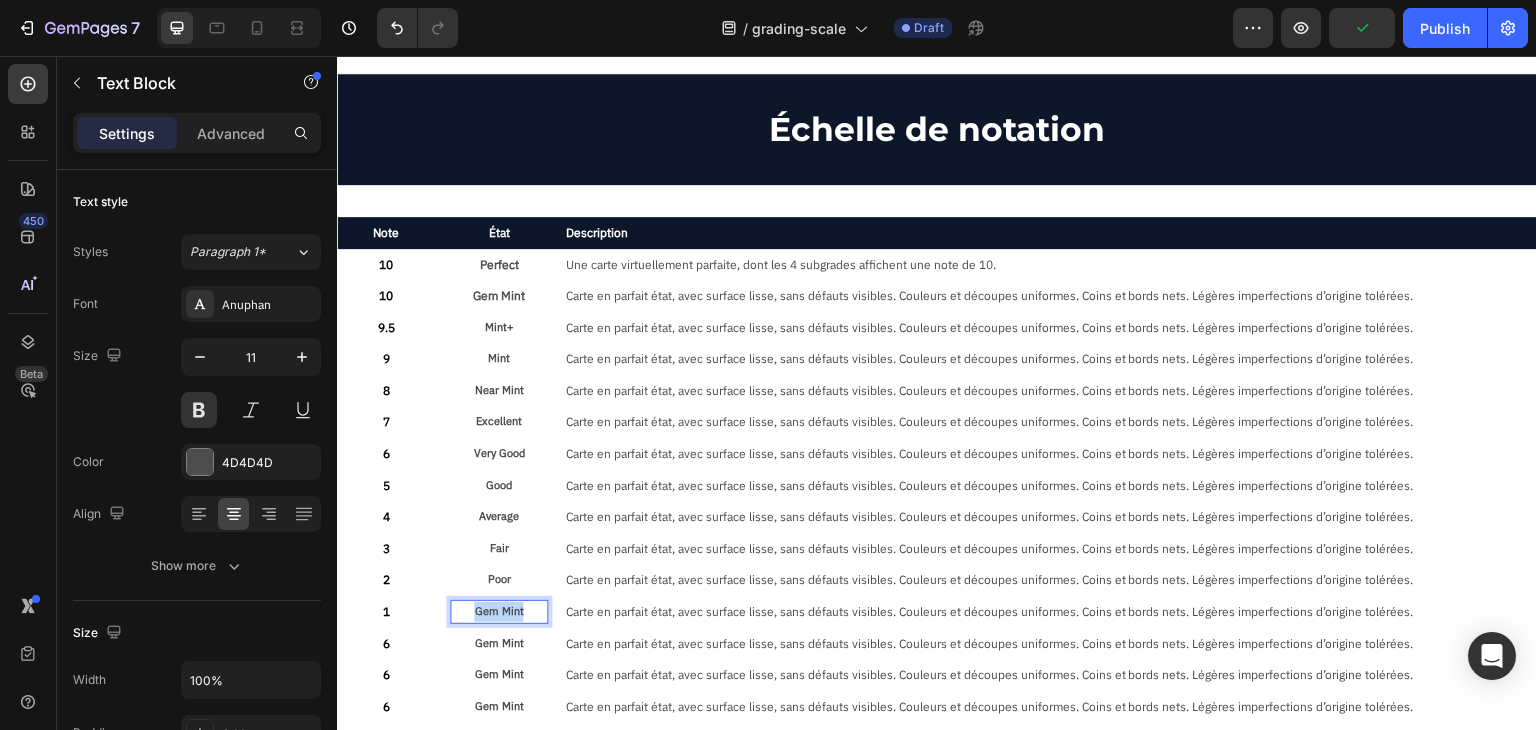 click on "Gem Mint" at bounding box center [498, 612] 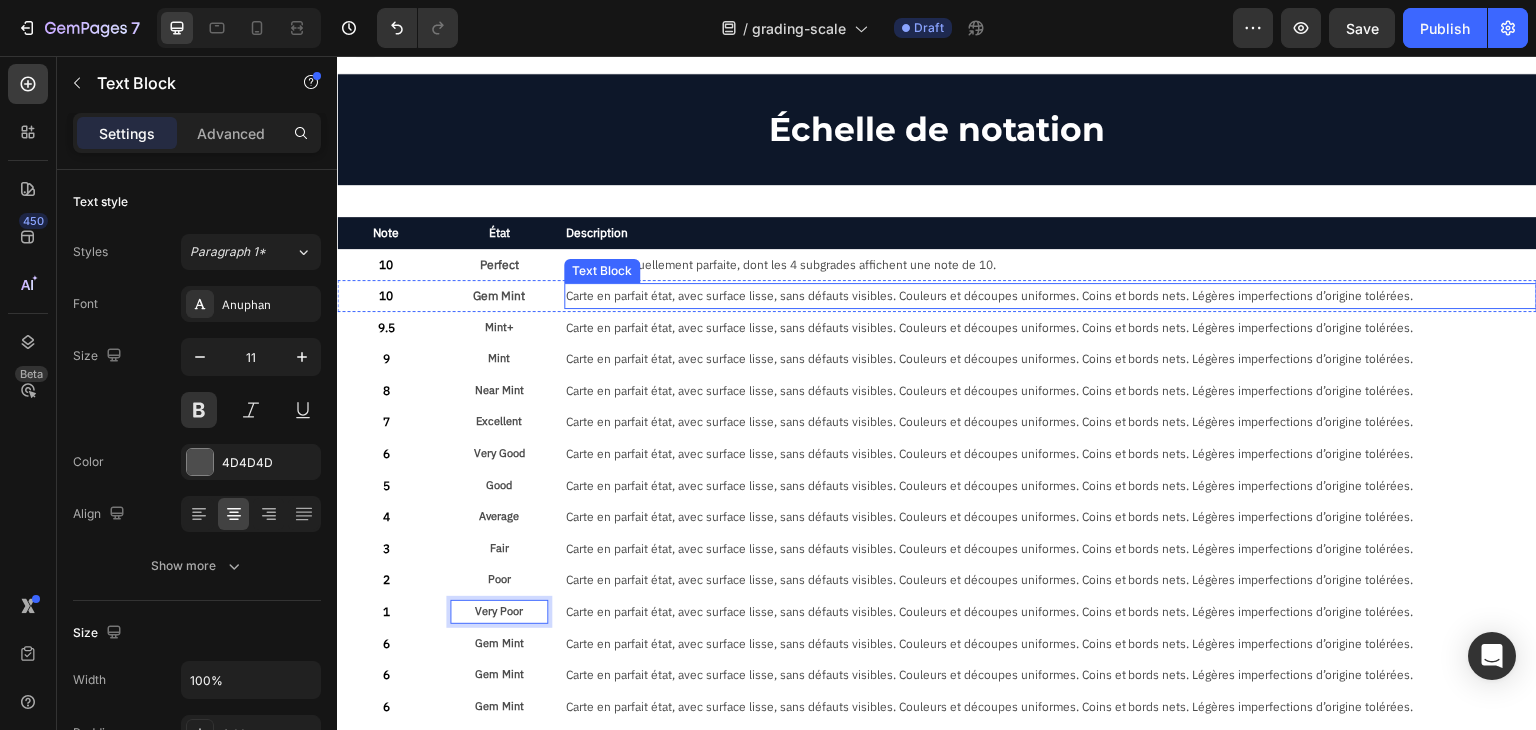 click on "Carte en parfait état, avec surface lisse, sans défauts visibles. Couleurs et découpes uniformes. Coins et bords nets. Légères imperfections d’origine tolérées." at bounding box center (1050, 296) 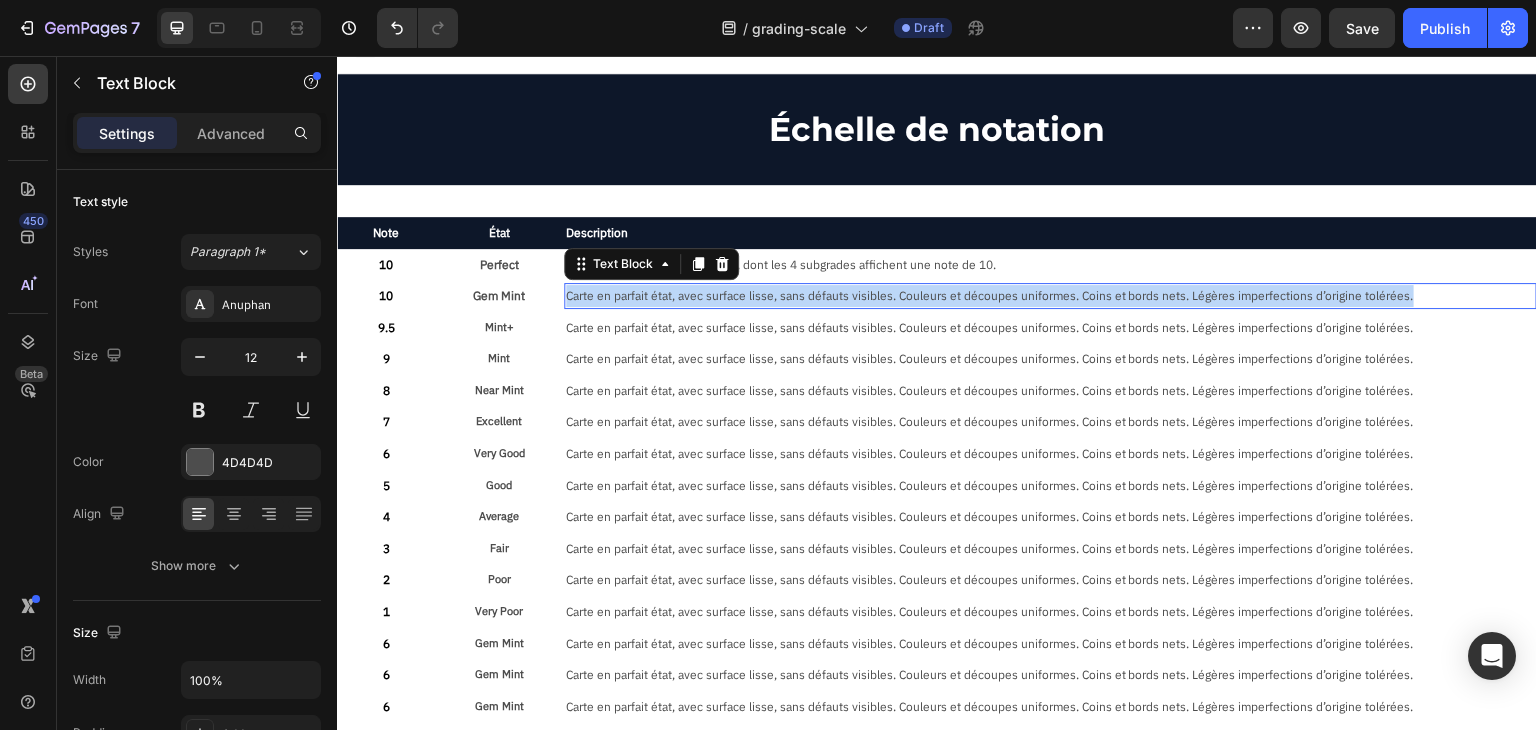 click on "Carte en parfait état, avec surface lisse, sans défauts visibles. Couleurs et découpes uniformes. Coins et bords nets. Légères imperfections d’origine tolérées." at bounding box center (1050, 296) 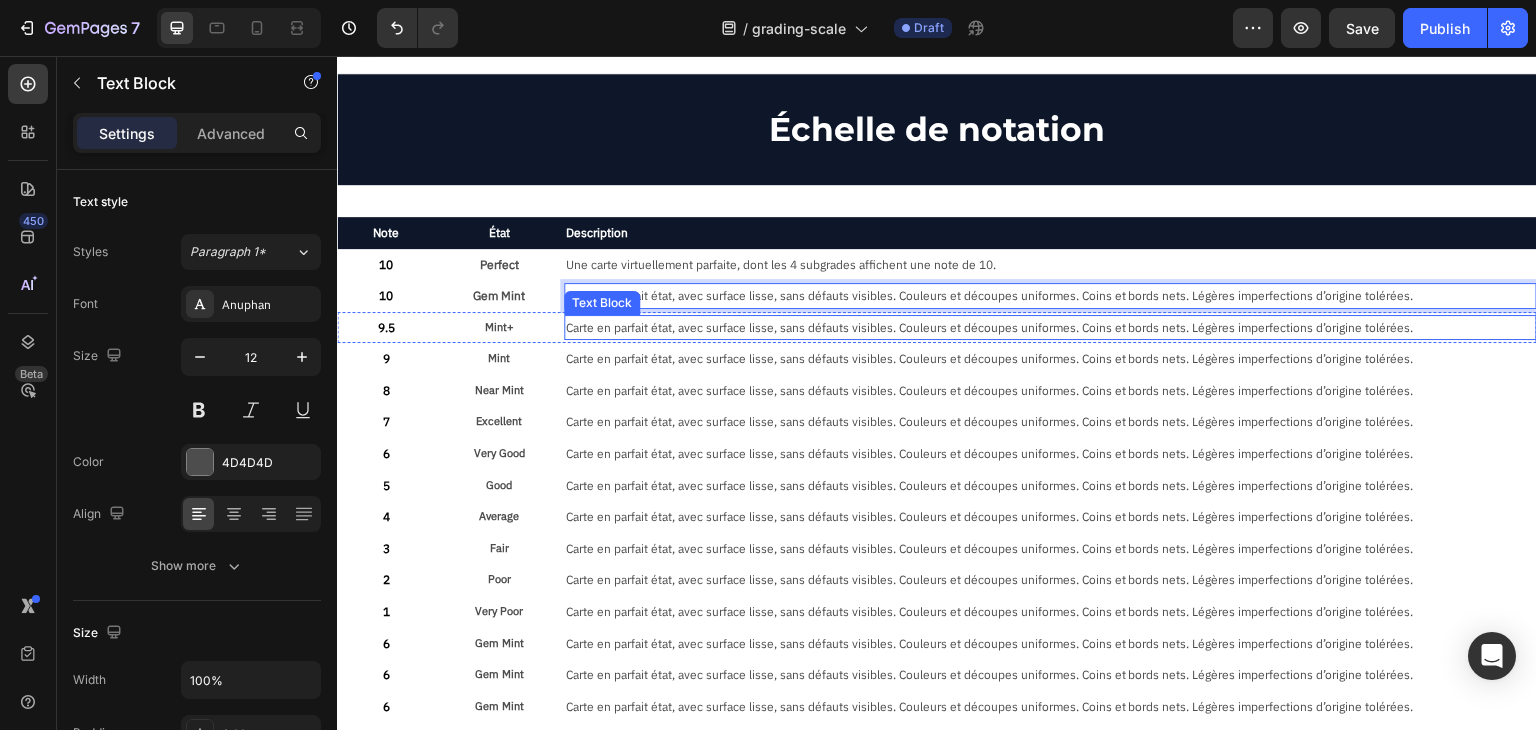 click on "Carte en parfait état, avec surface lisse, sans défauts visibles. Couleurs et découpes uniformes. Coins et bords nets. Légères imperfections d’origine tolérées." at bounding box center (1050, 328) 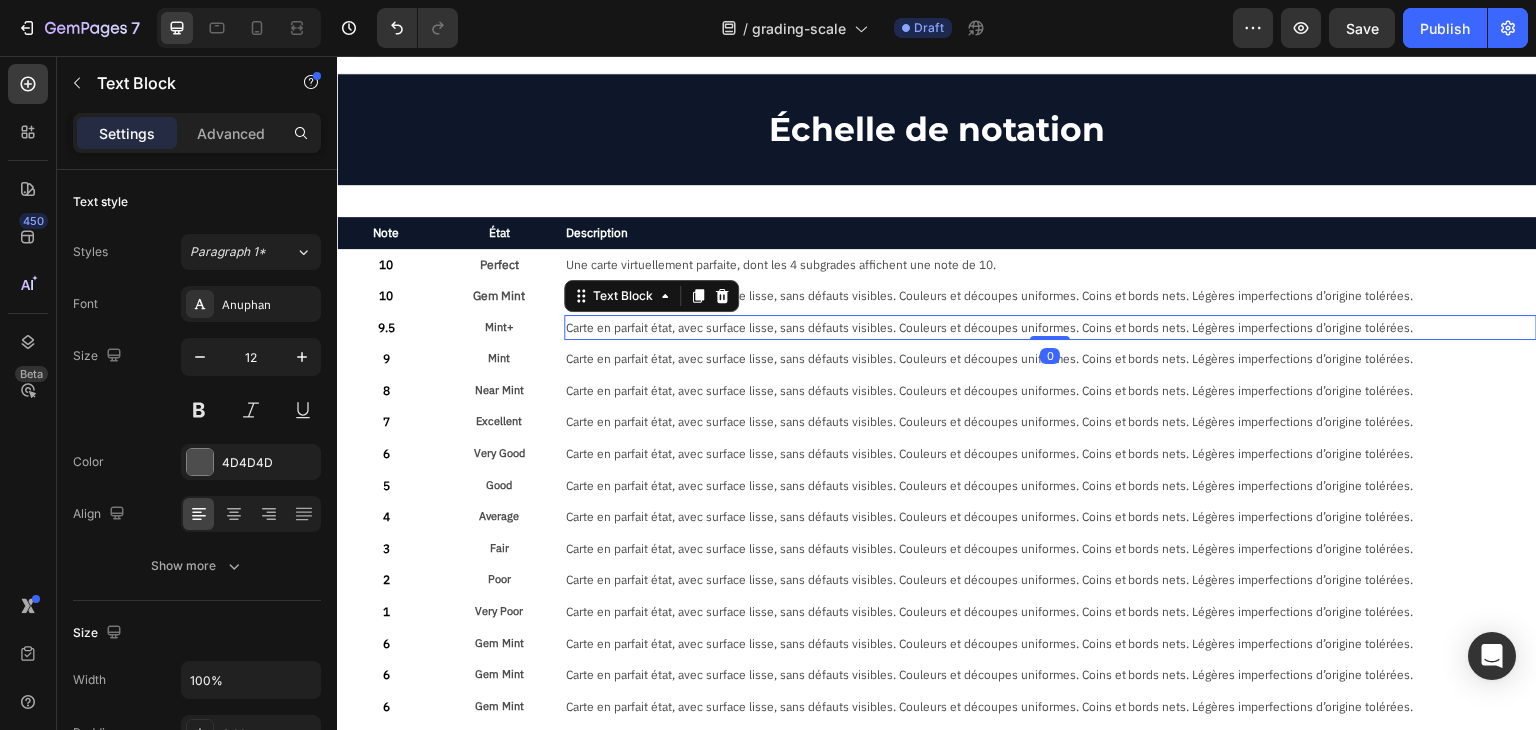 click on "Carte en parfait état, avec surface lisse, sans défauts visibles. Couleurs et découpes uniformes. Coins et bords nets. Légères imperfections d’origine tolérées." at bounding box center (1050, 328) 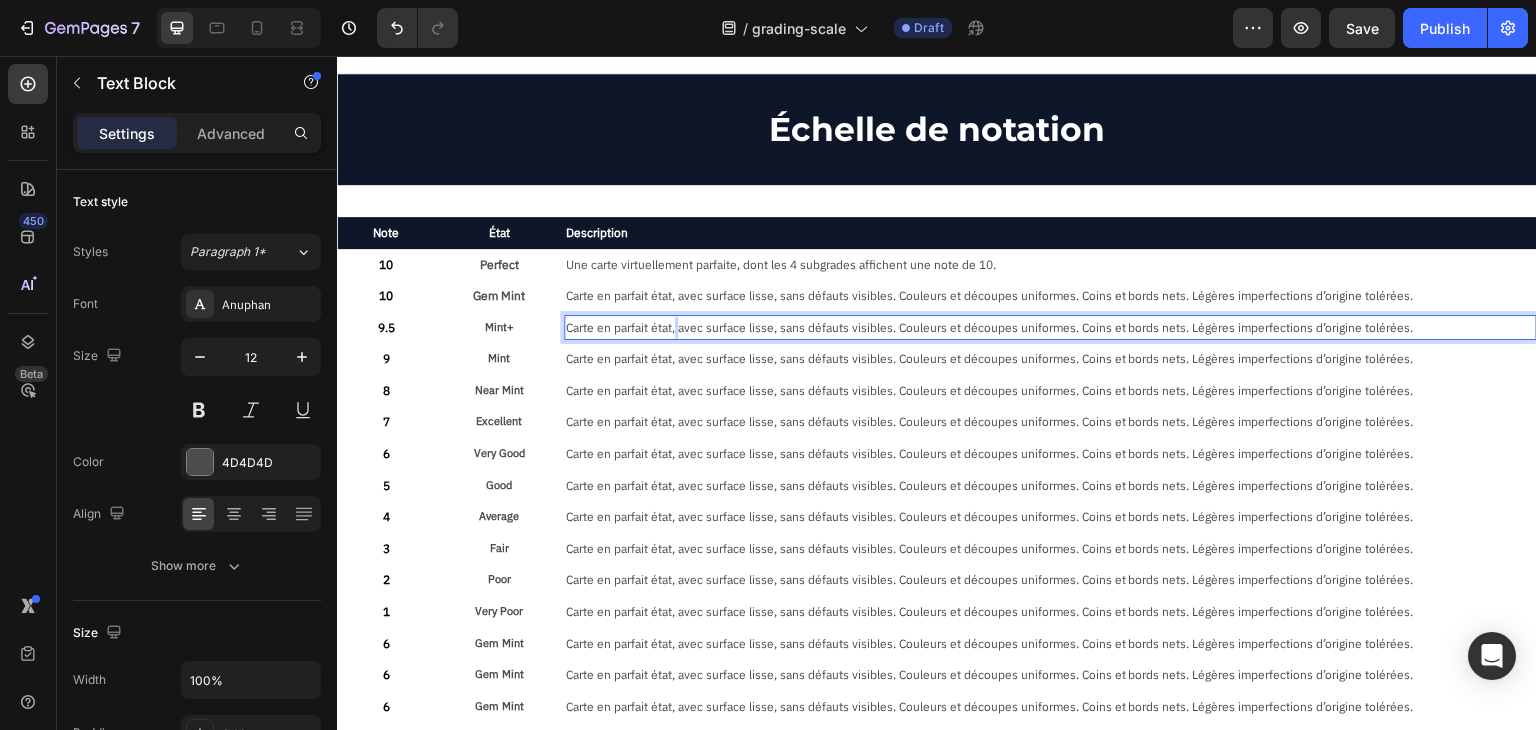 click on "Carte en parfait état, avec surface lisse, sans défauts visibles. Couleurs et découpes uniformes. Coins et bords nets. Légères imperfections d’origine tolérées." at bounding box center [1050, 328] 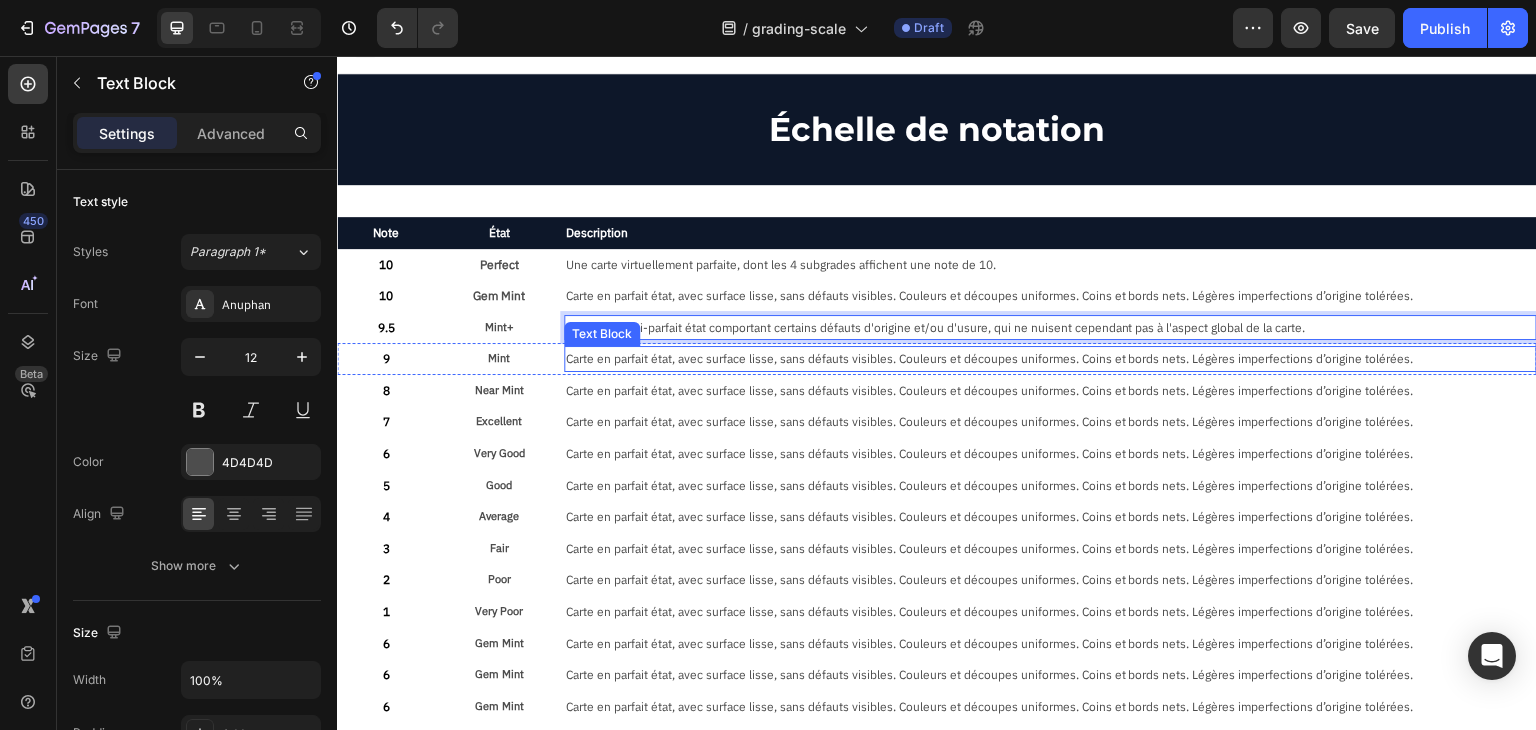 click on "Carte en parfait état, avec surface lisse, sans défauts visibles. Couleurs et découpes uniformes. Coins et bords nets. Légères imperfections d’origine tolérées." at bounding box center [1050, 359] 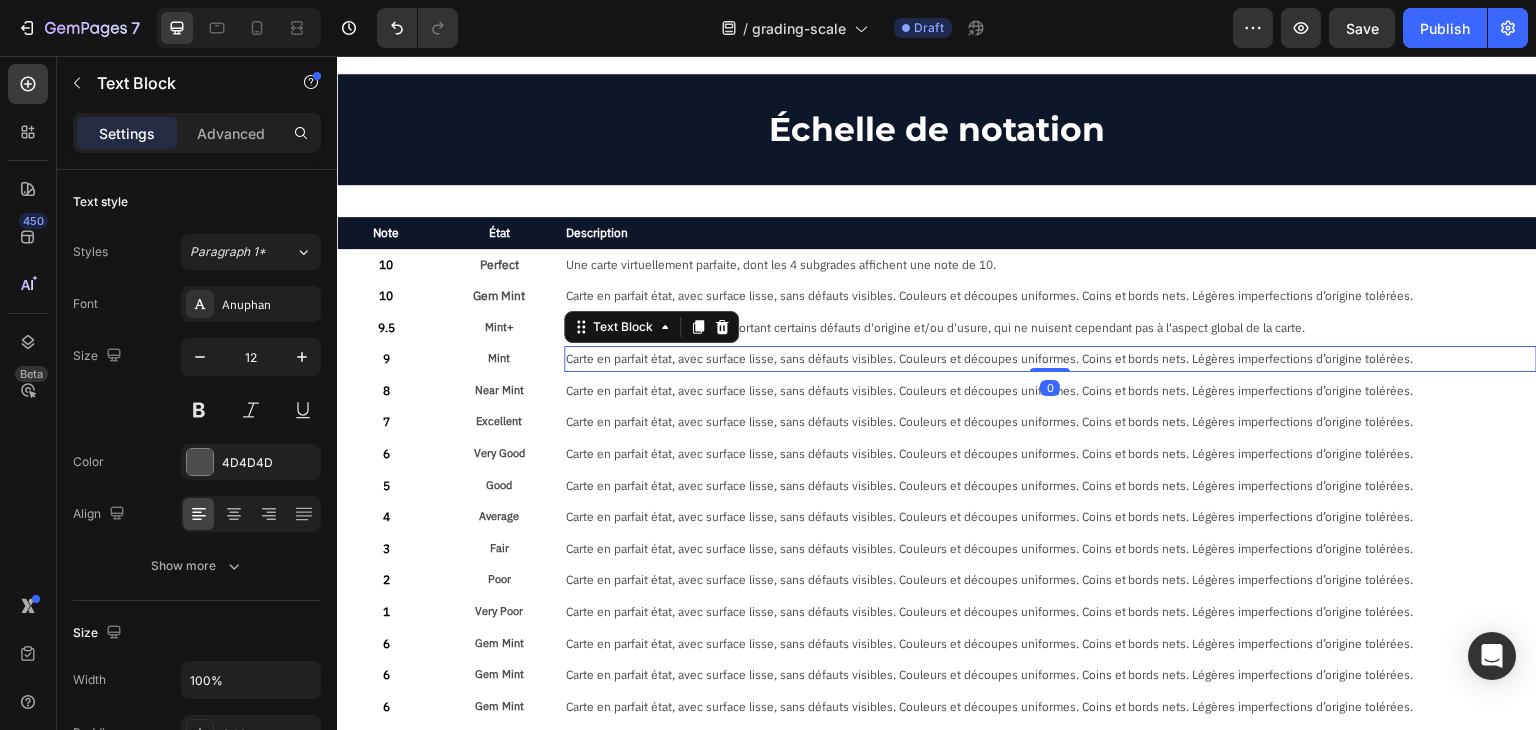 click on "Carte en parfait état, avec surface lisse, sans défauts visibles. Couleurs et découpes uniformes. Coins et bords nets. Légères imperfections d’origine tolérées." at bounding box center (1050, 359) 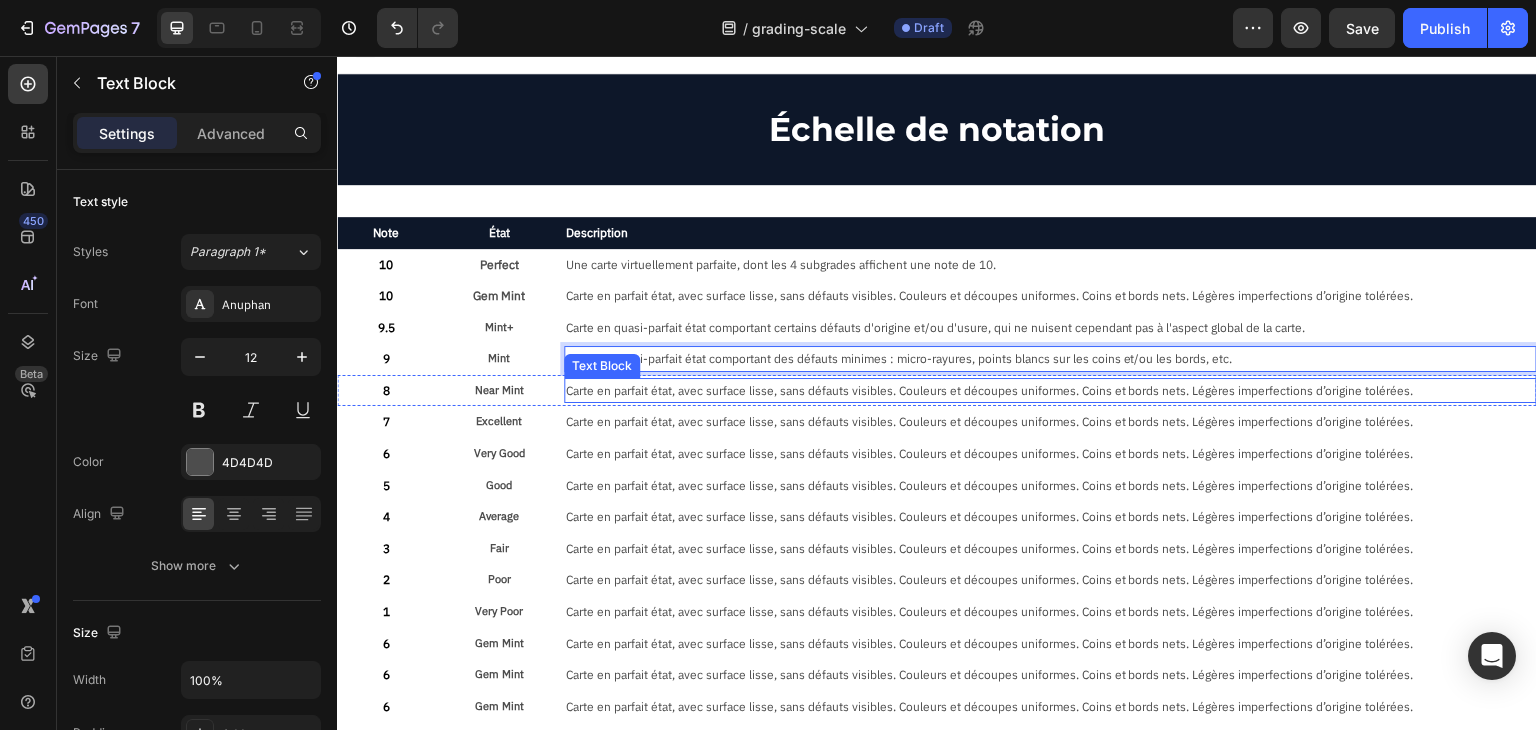 click on "Carte en parfait état, avec surface lisse, sans défauts visibles. Couleurs et découpes uniformes. Coins et bords nets. Légères imperfections d’origine tolérées." at bounding box center (1050, 391) 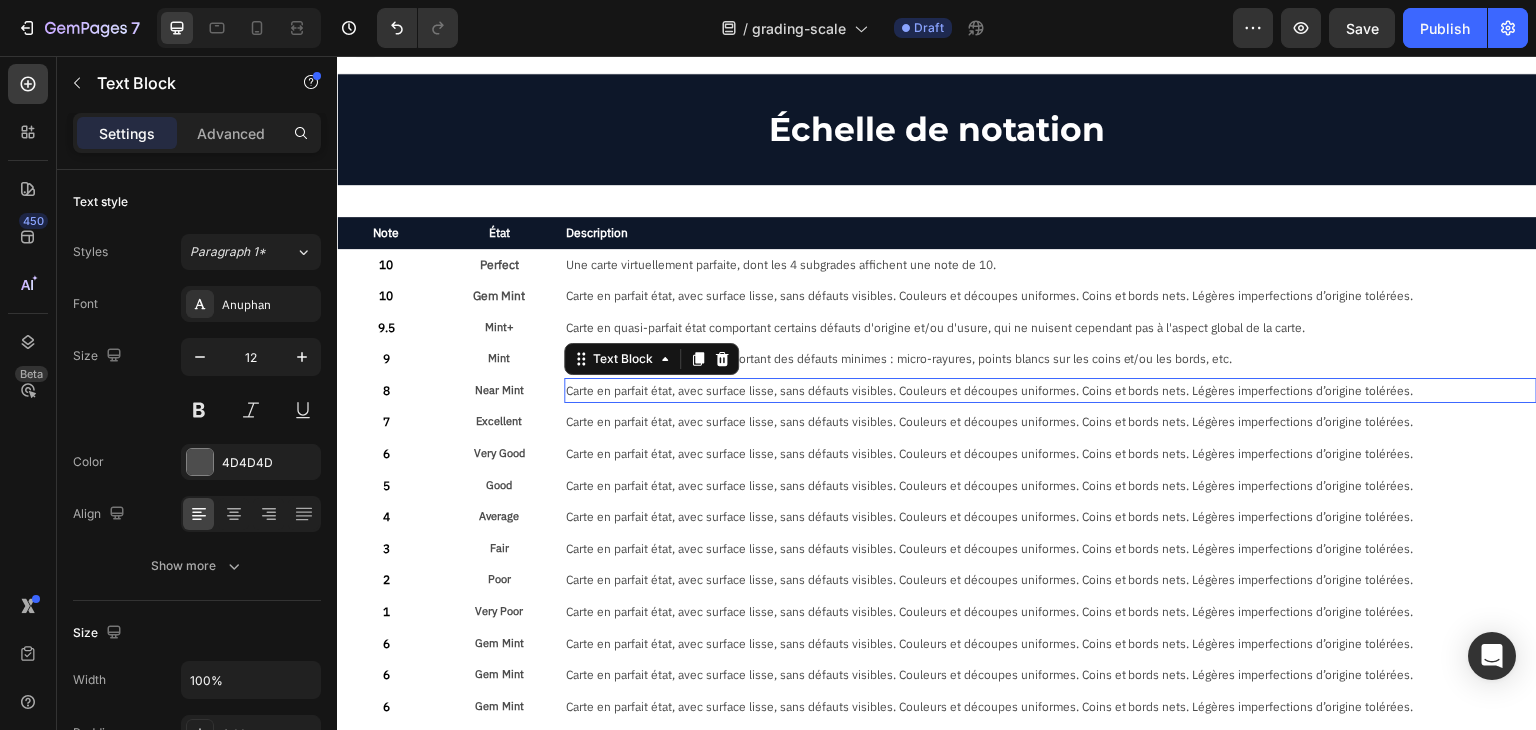 click on "Carte en parfait état, avec surface lisse, sans défauts visibles. Couleurs et découpes uniformes. Coins et bords nets. Légères imperfections d’origine tolérées." at bounding box center (1050, 391) 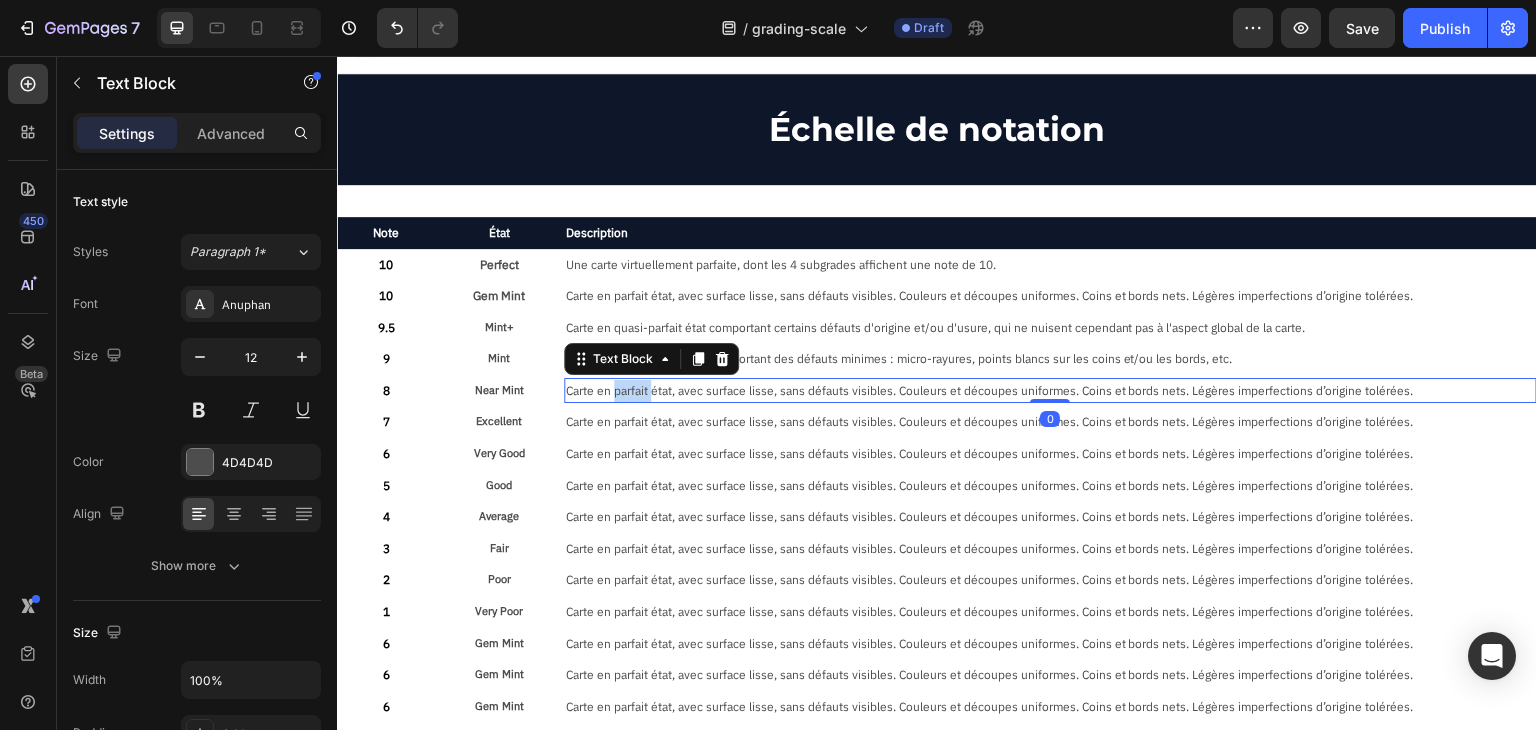 click on "Carte en parfait état, avec surface lisse, sans défauts visibles. Couleurs et découpes uniformes. Coins et bords nets. Légères imperfections d’origine tolérées." at bounding box center (1050, 391) 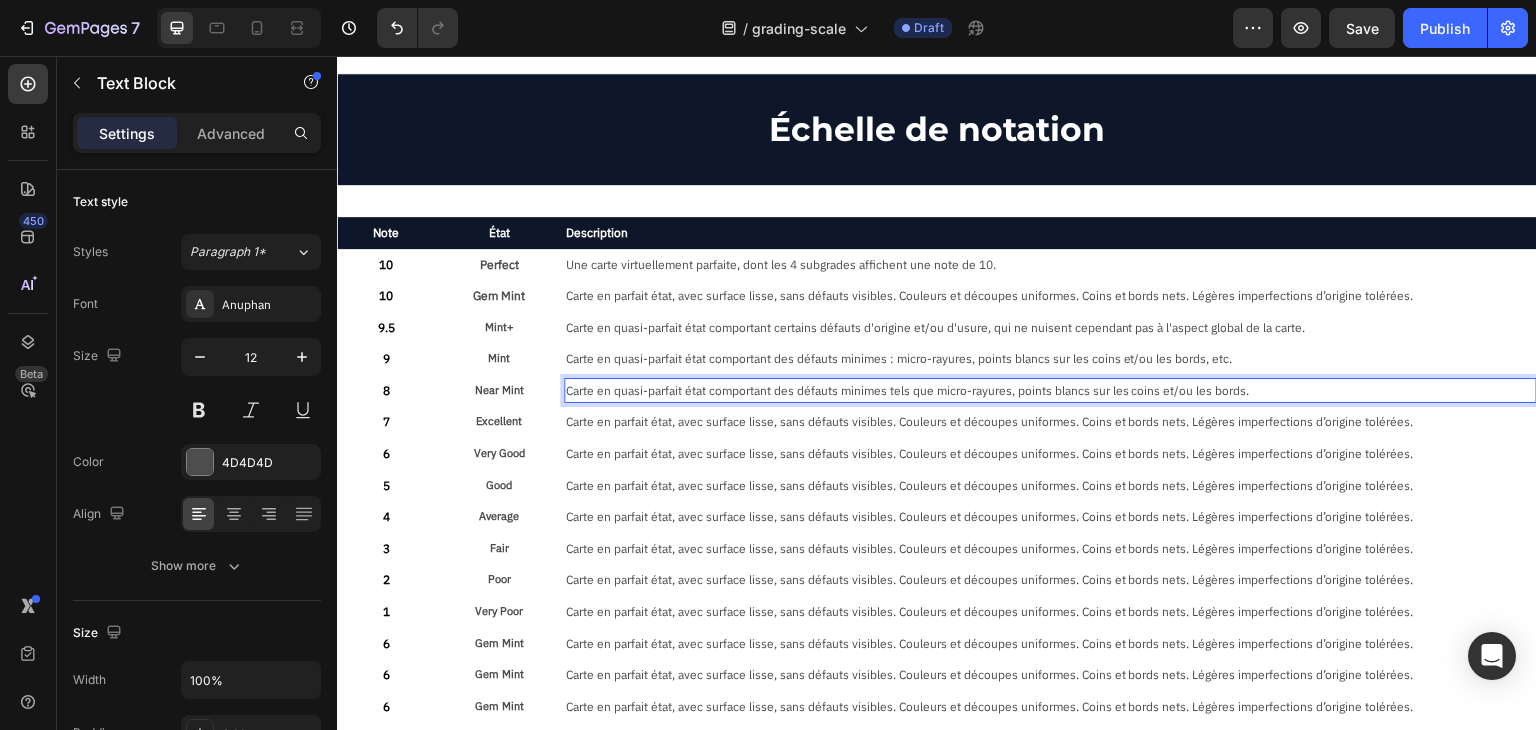 click on "Carte en quasi-parfait état comportant des défauts minimes tels que micro-rayures, points blancs sur les coins et/ou les bords." at bounding box center [1050, 391] 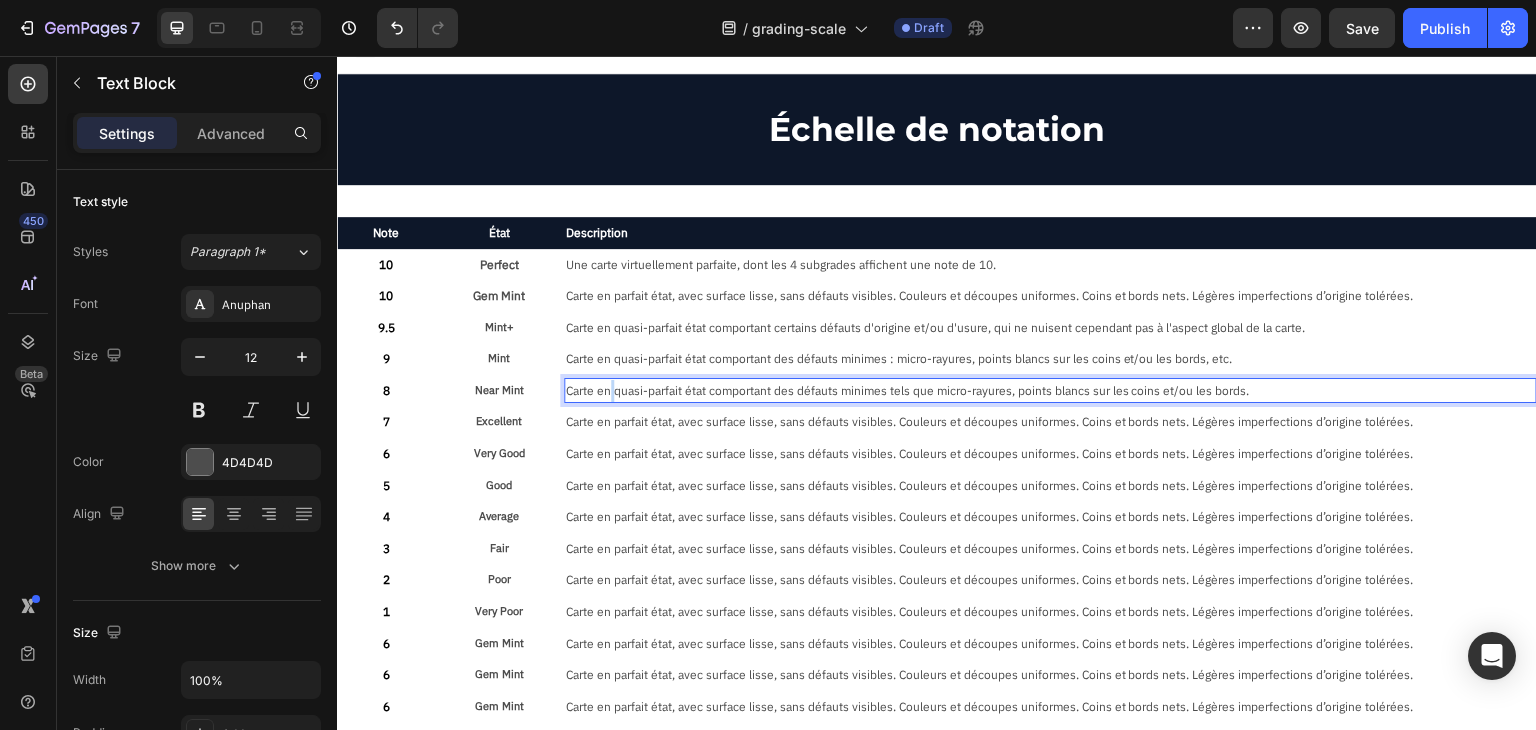 click on "Carte en quasi-parfait état comportant des défauts minimes tels que micro-rayures, points blancs sur les coins et/ou les bords." at bounding box center [1050, 391] 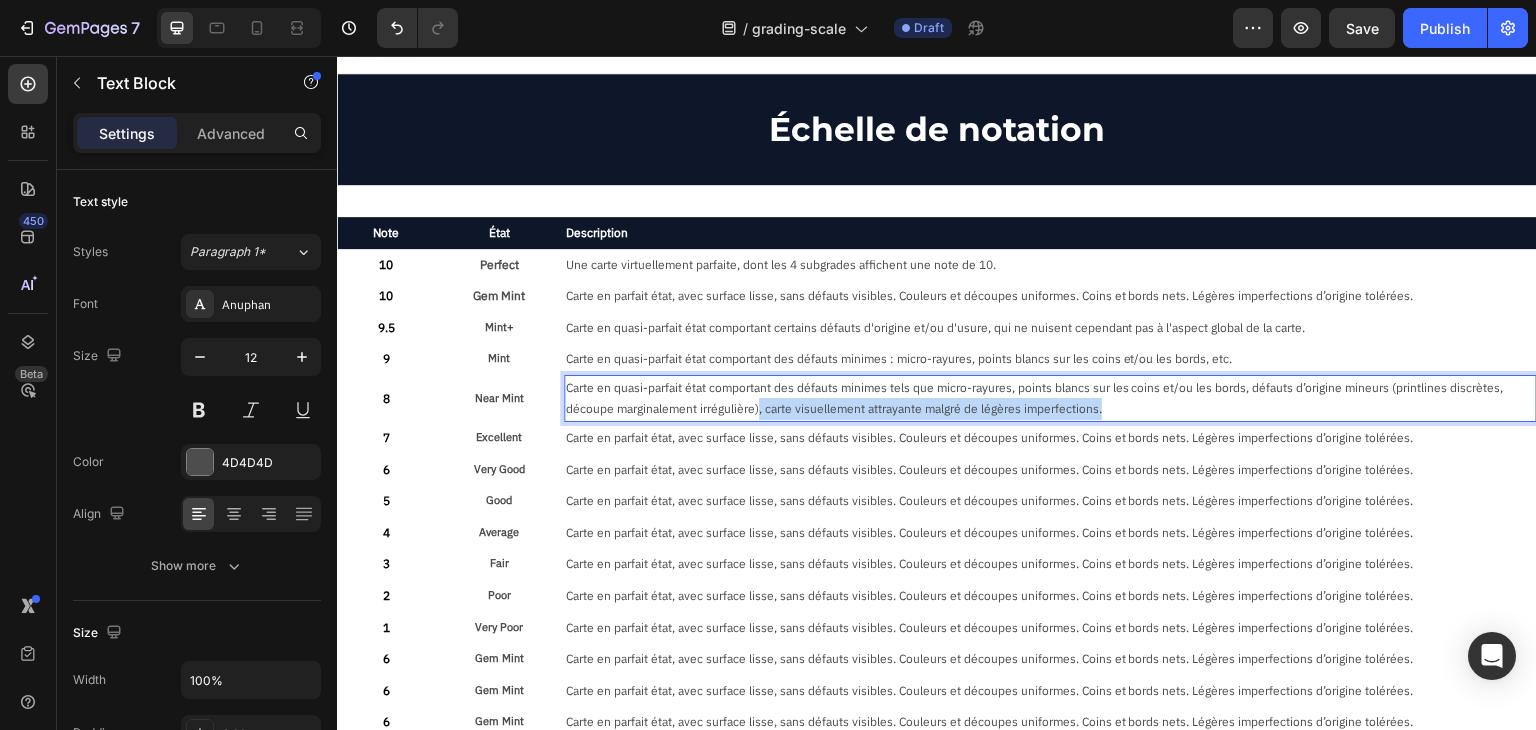 drag, startPoint x: 1123, startPoint y: 403, endPoint x: 756, endPoint y: 415, distance: 367.19614 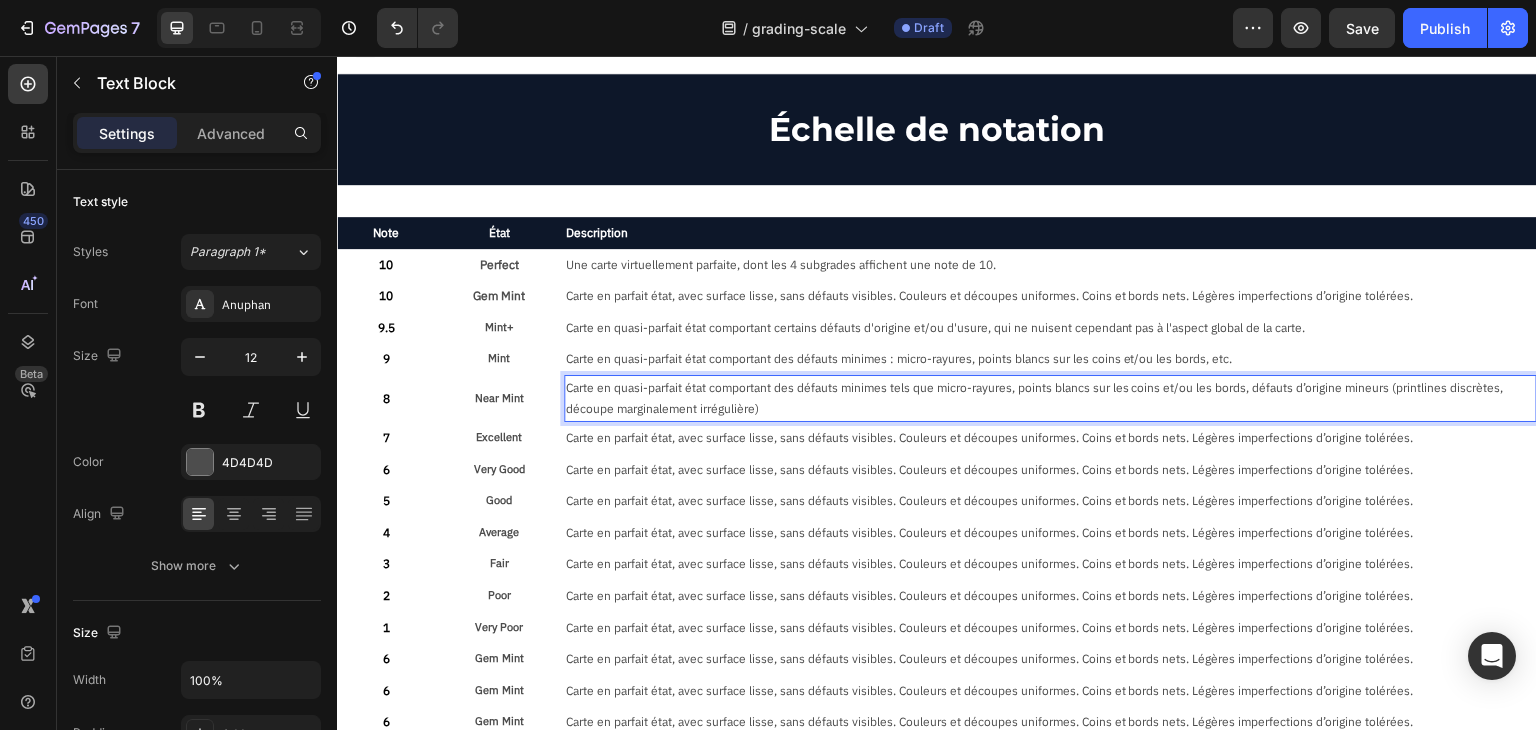 click on "Carte en quasi-parfait état comportant des défauts minimes tels que micro-rayures, points blancs sur les coins et/ou les bords, défauts d’origine mineurs (printlines discrètes, découpe marginalement irrégulière)" at bounding box center (1050, 398) 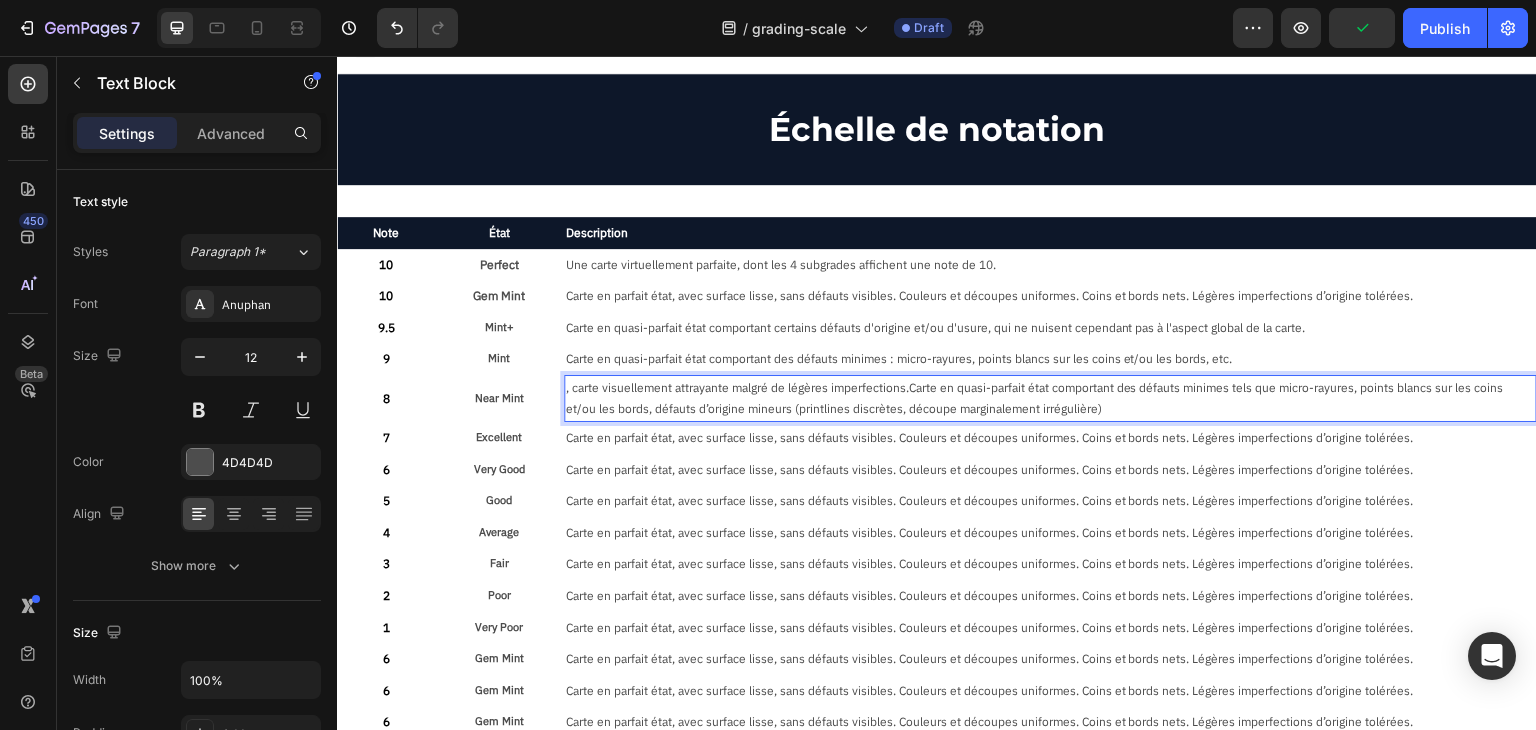 click on ", carte visuellement attrayante malgré de légères imperfections.Carte en quasi-parfait état comportant des défauts minimes tels que micro-rayures, points blancs sur les coins et/ou les bords, défauts d’origine mineurs (printlines discrètes, découpe marginalement irrégulière)" at bounding box center [1050, 398] 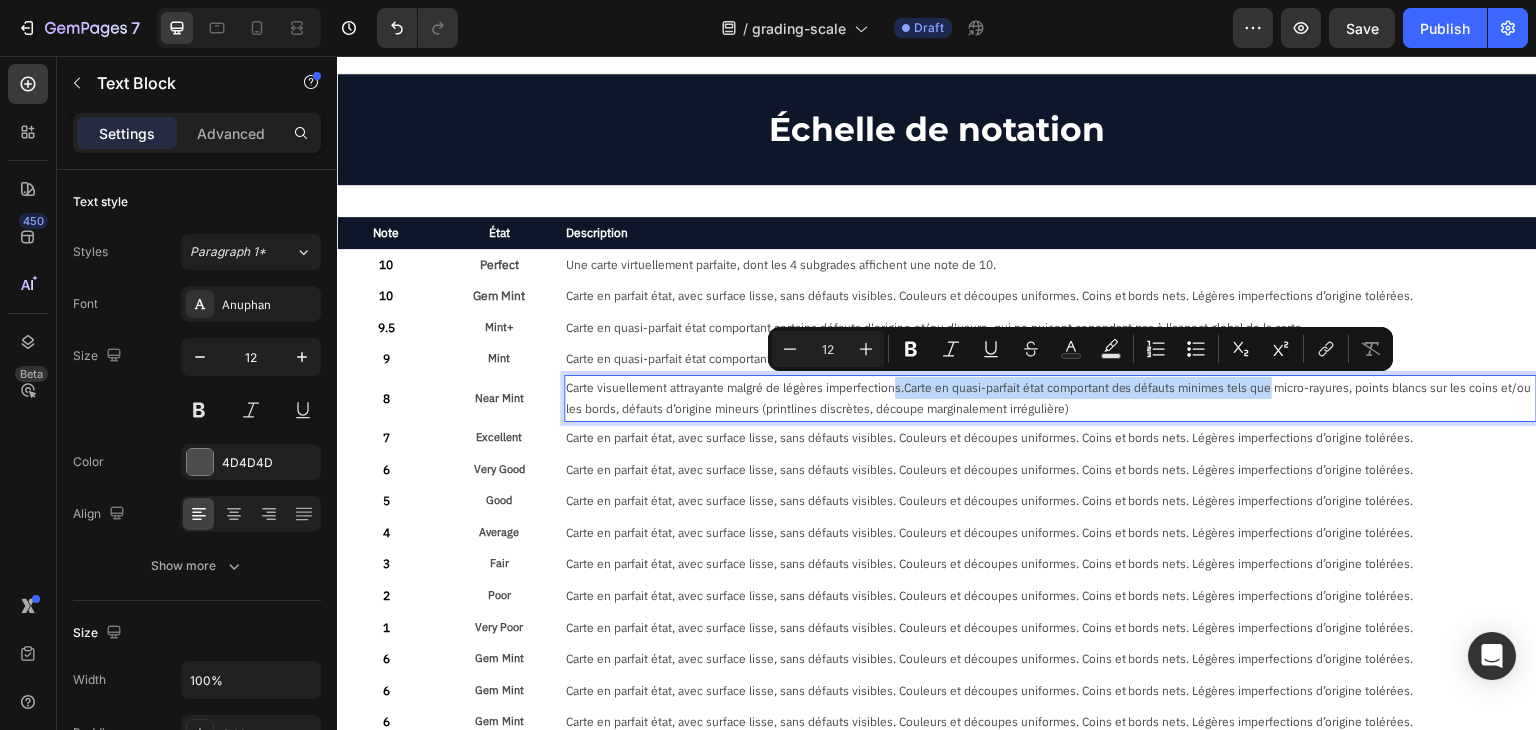 drag, startPoint x: 1270, startPoint y: 386, endPoint x: 894, endPoint y: 375, distance: 376.16086 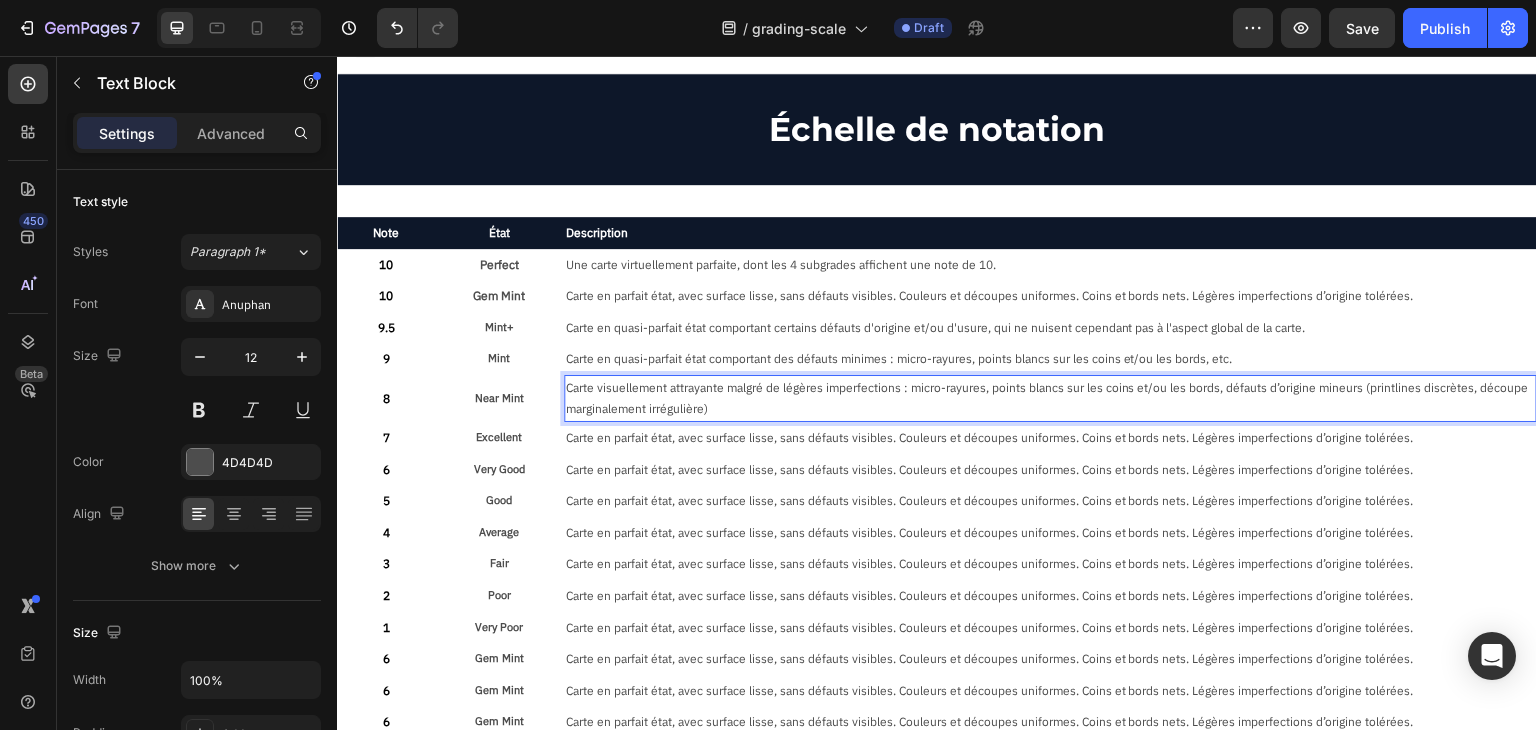 click on "Carte visuellement attrayante malgré de légères imperfections : micro-rayures, points blancs sur les coins et/ou les bords, défauts d’origine mineurs (printlines discrètes, découpe marginalement irrégulière)" at bounding box center [1050, 398] 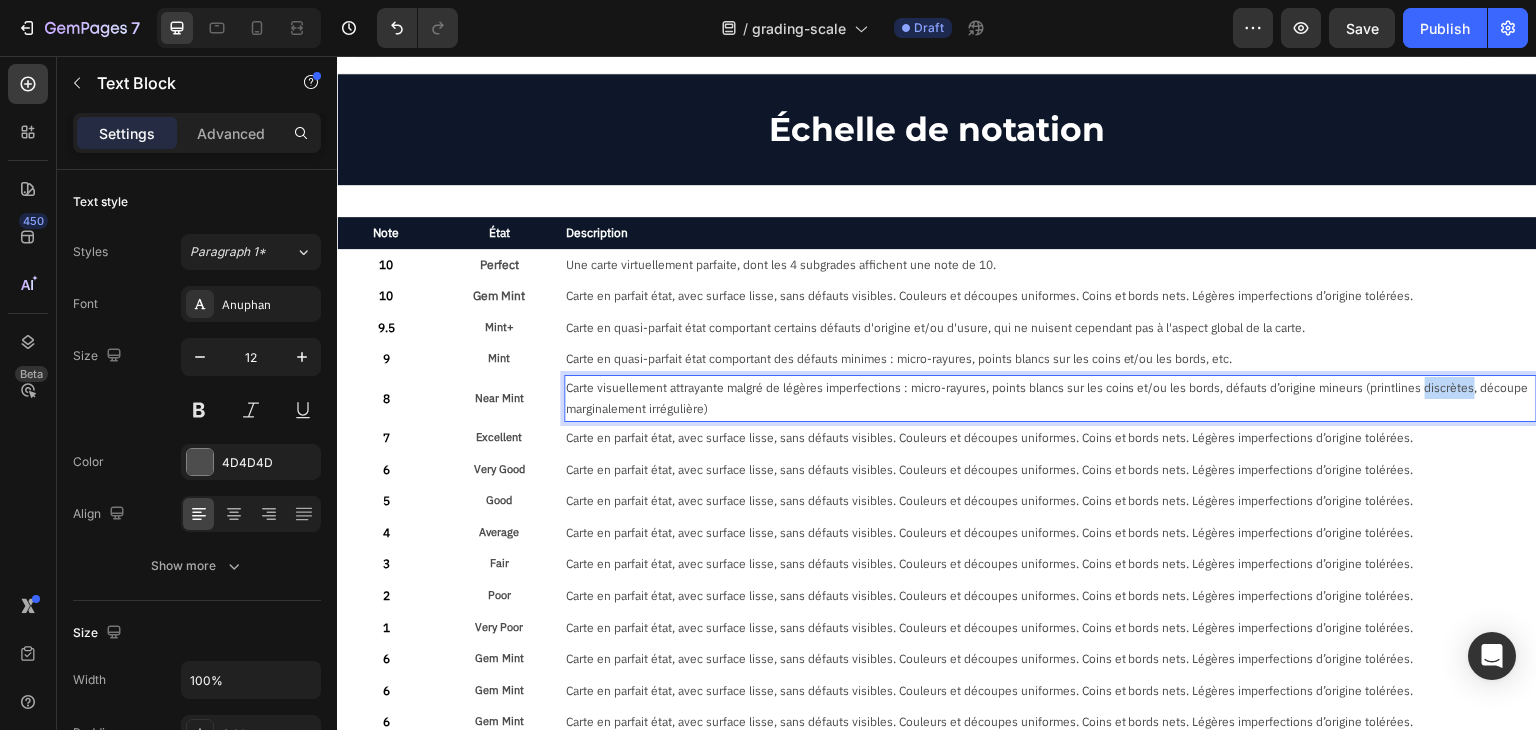 click on "Carte visuellement attrayante malgré de légères imperfections : micro-rayures, points blancs sur les coins et/ou les bords, défauts d’origine mineurs (printlines discrètes, découpe marginalement irrégulière)" at bounding box center (1050, 398) 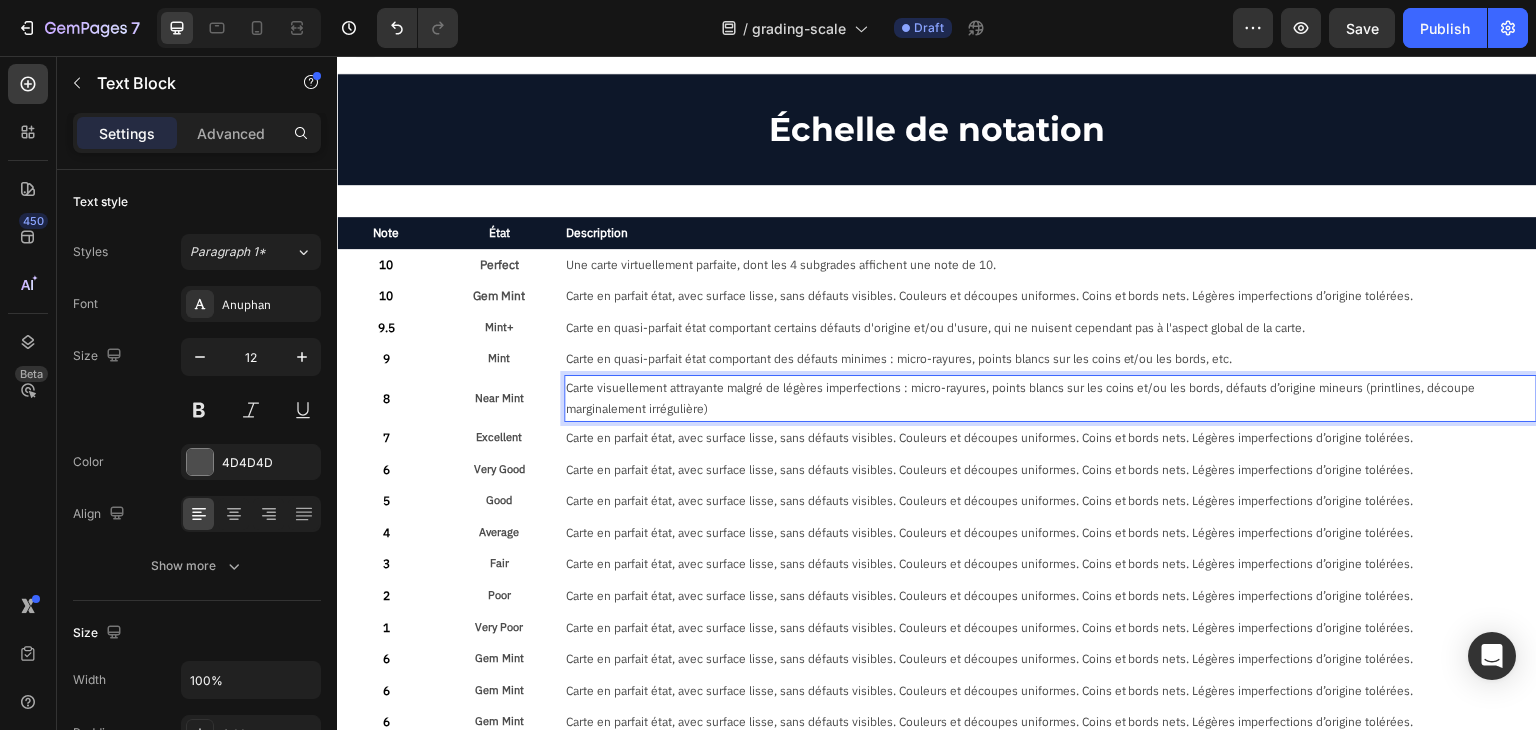 click on "Carte visuellement attrayante malgré de légères imperfections : micro-rayures, points blancs sur les coins et/ou les bords, défauts d’origine mineurs (printlines, découpe marginalement irrégulière)" at bounding box center [1050, 398] 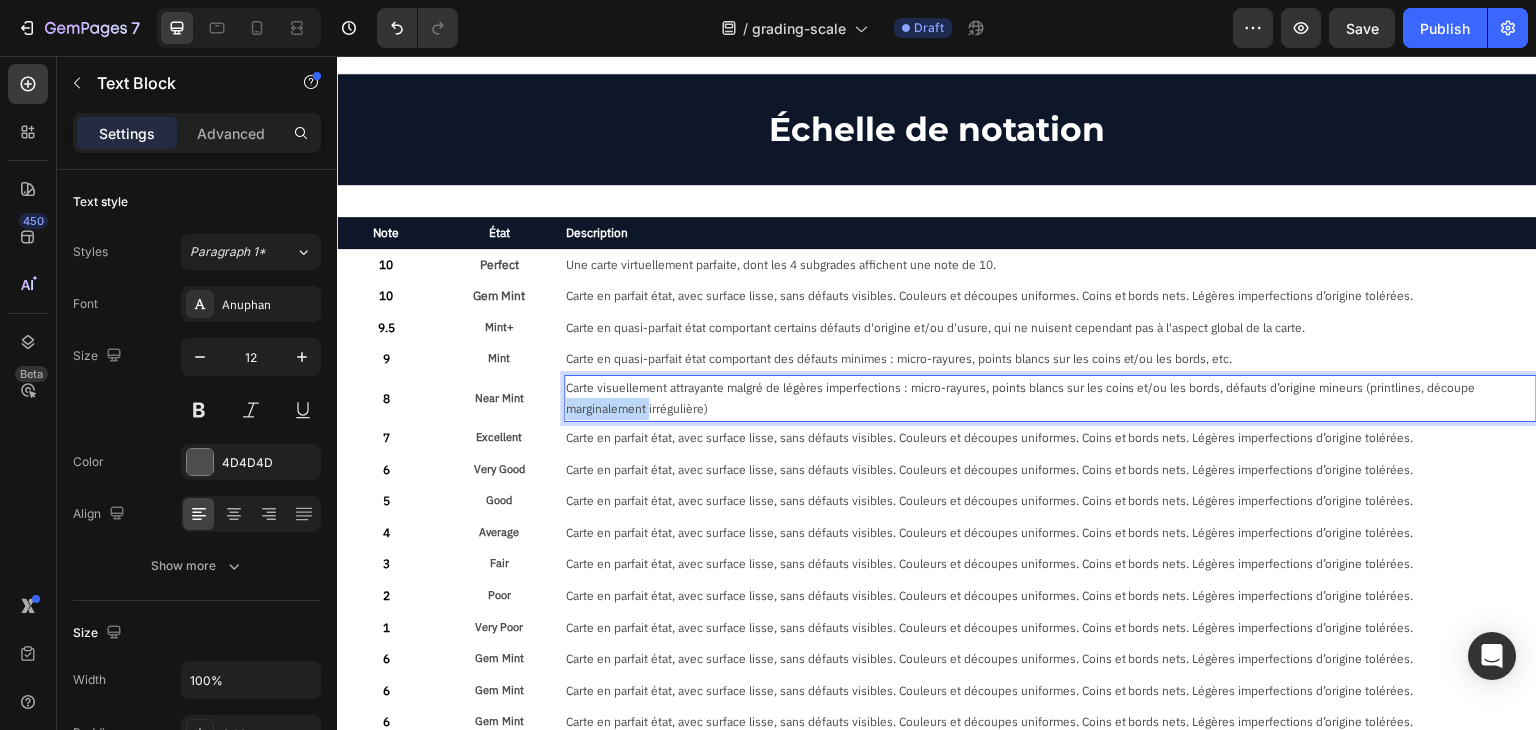 click on "Carte visuellement attrayante malgré de légères imperfections : micro-rayures, points blancs sur les coins et/ou les bords, défauts d’origine mineurs (printlines, découpe marginalement irrégulière)" at bounding box center (1050, 398) 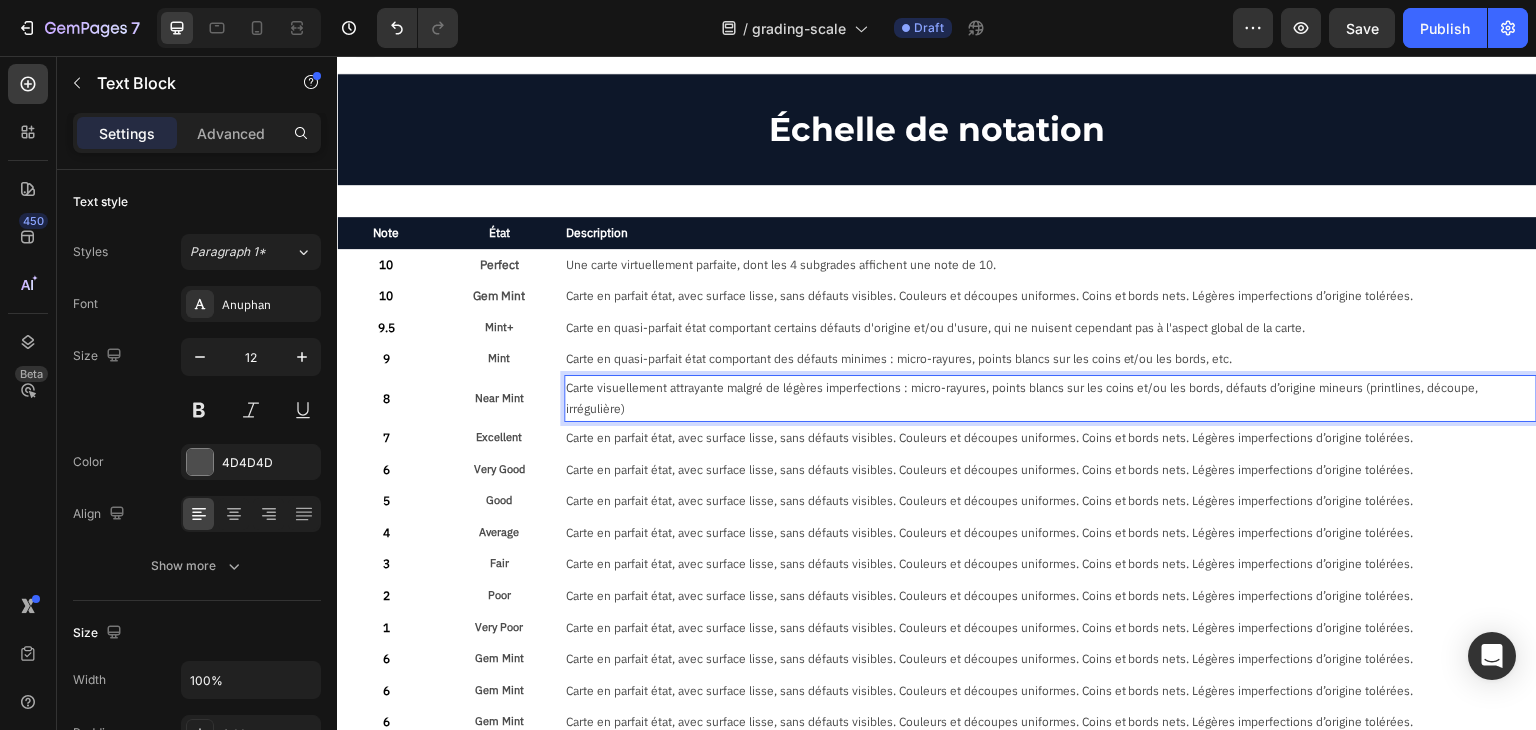click on "Carte visuellement attrayante malgré de légères imperfections : micro-rayures, points blancs sur les coins et/ou les bords, défauts d’origine mineurs (printlines, découpe, irrégulière)" at bounding box center (1050, 398) 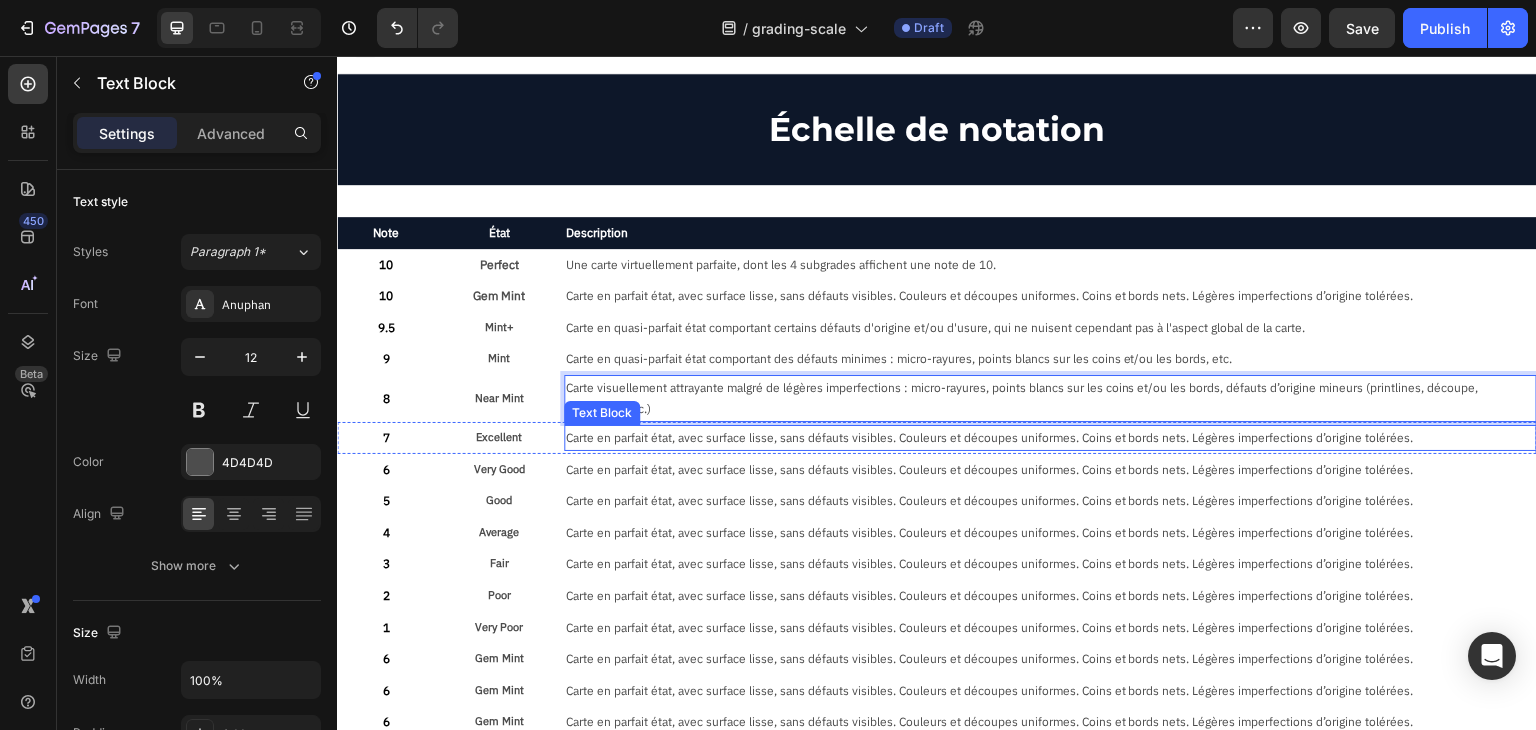 click on "Carte en parfait état, avec surface lisse, sans défauts visibles. Couleurs et découpes uniformes. Coins et bords nets. Légères imperfections d’origine tolérées." at bounding box center (1050, 470) 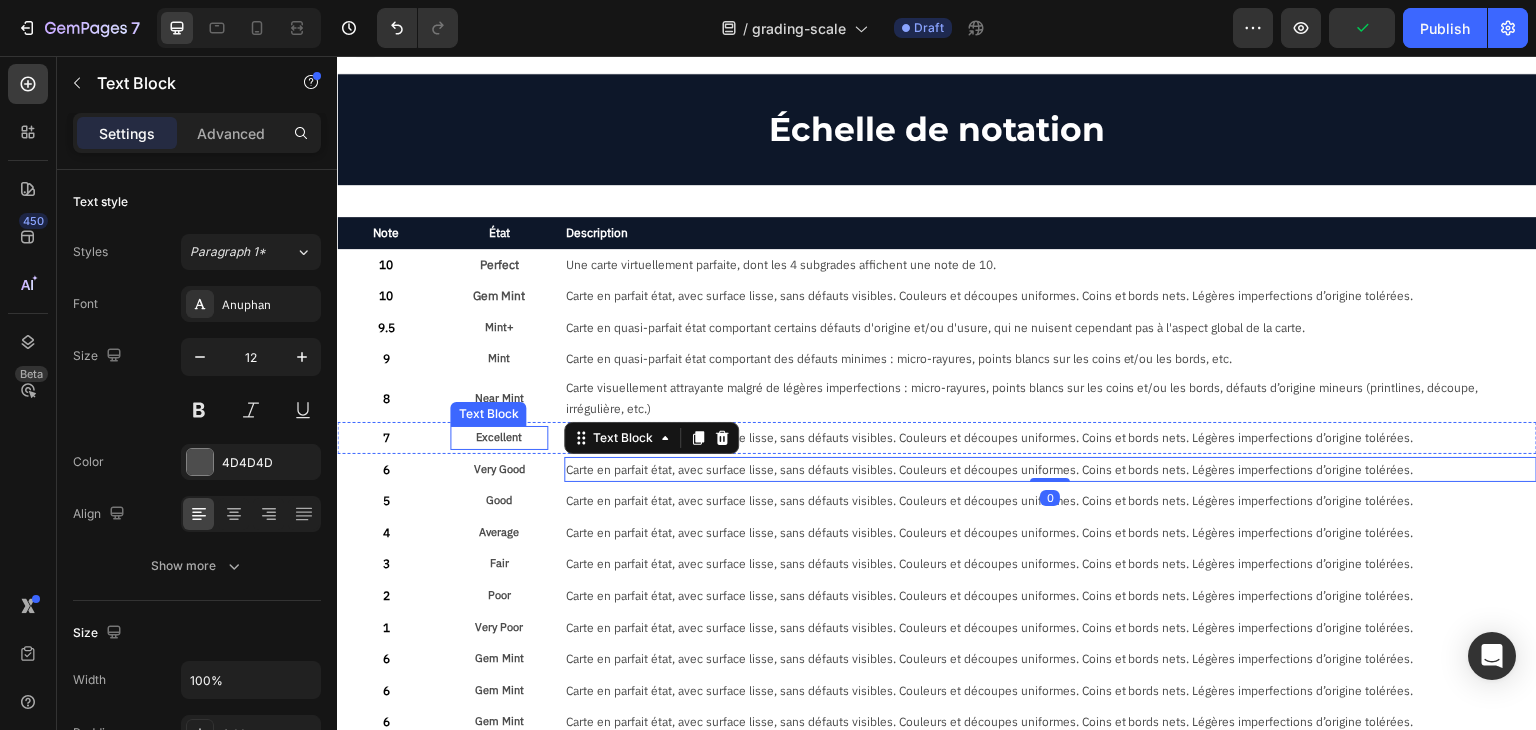 click on "Excellent" at bounding box center [498, 438] 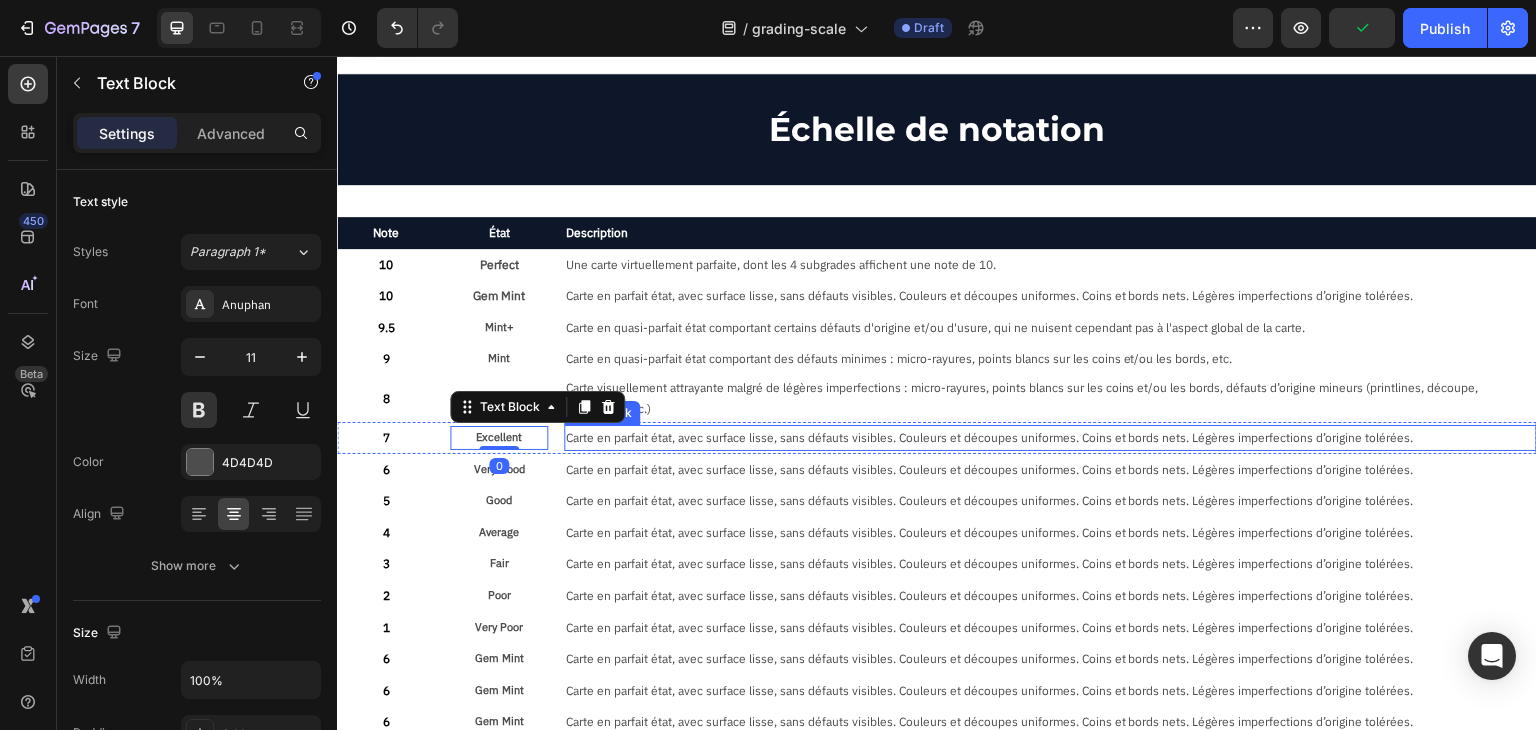 click on "Carte en parfait état, avec surface lisse, sans défauts visibles. Couleurs et découpes uniformes. Coins et bords nets. Légères imperfections d’origine tolérées." at bounding box center [1050, 438] 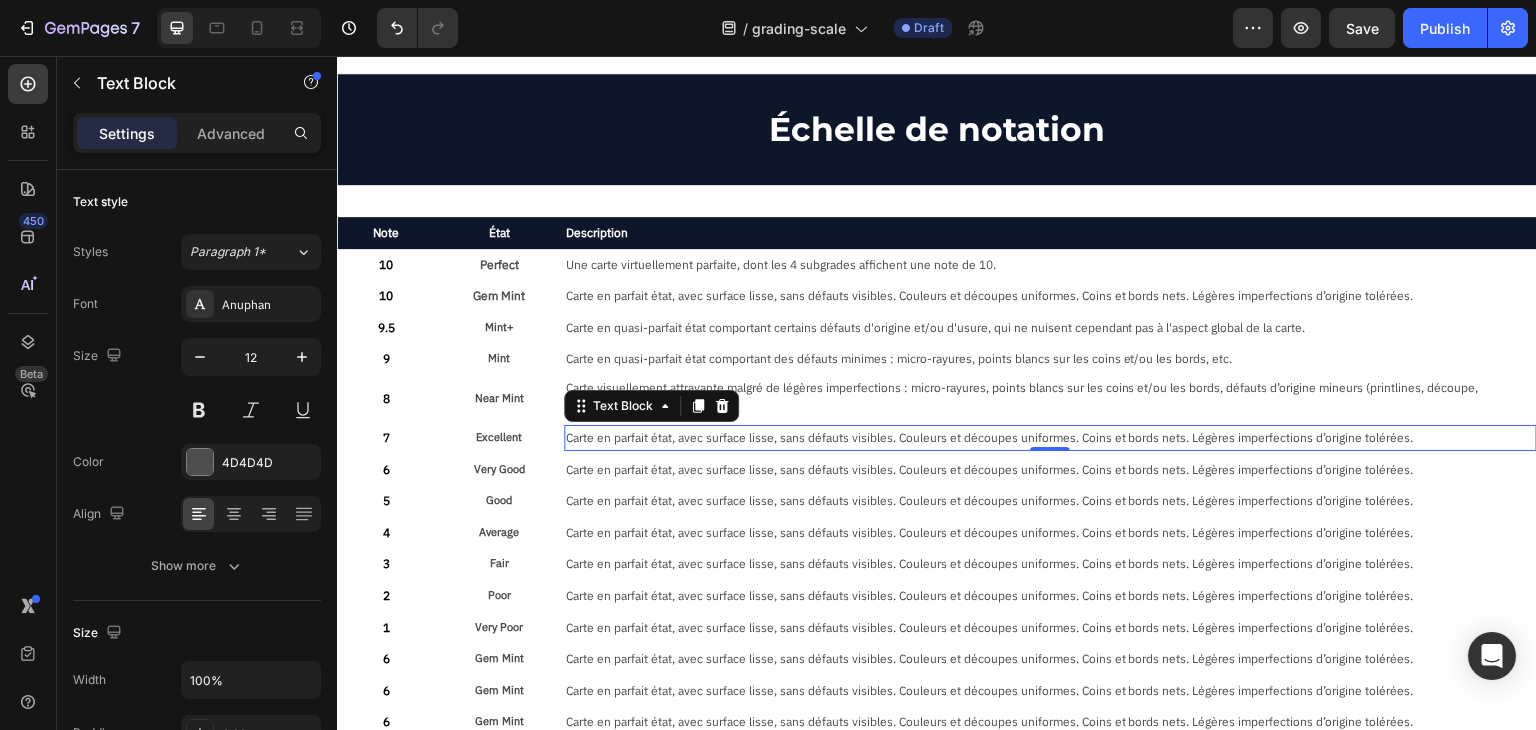 click on "Carte en parfait état, avec surface lisse, sans défauts visibles. Couleurs et découpes uniformes. Coins et bords nets. Légères imperfections d’origine tolérées." at bounding box center (1050, 438) 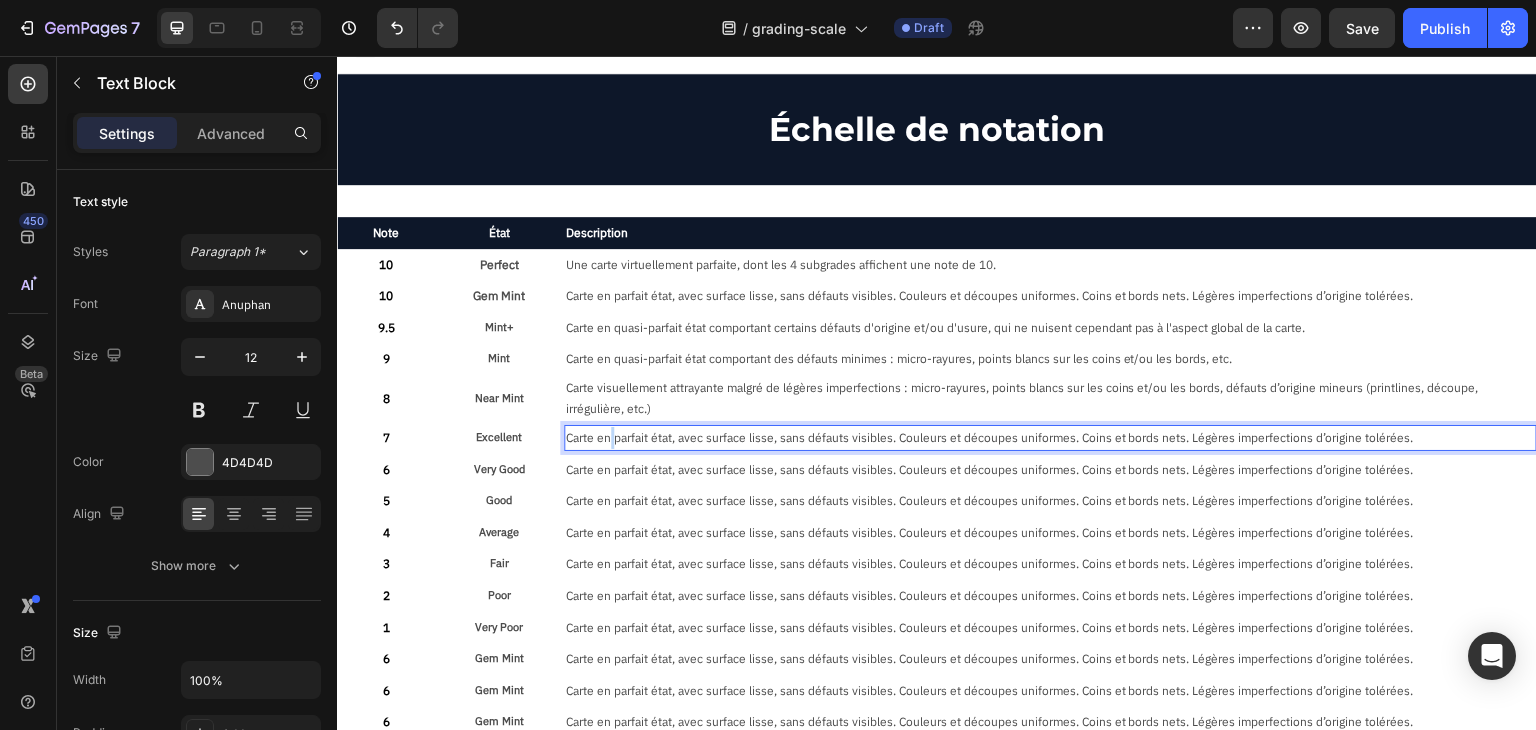 click on "Carte en parfait état, avec surface lisse, sans défauts visibles. Couleurs et découpes uniformes. Coins et bords nets. Légères imperfections d’origine tolérées." at bounding box center (1050, 438) 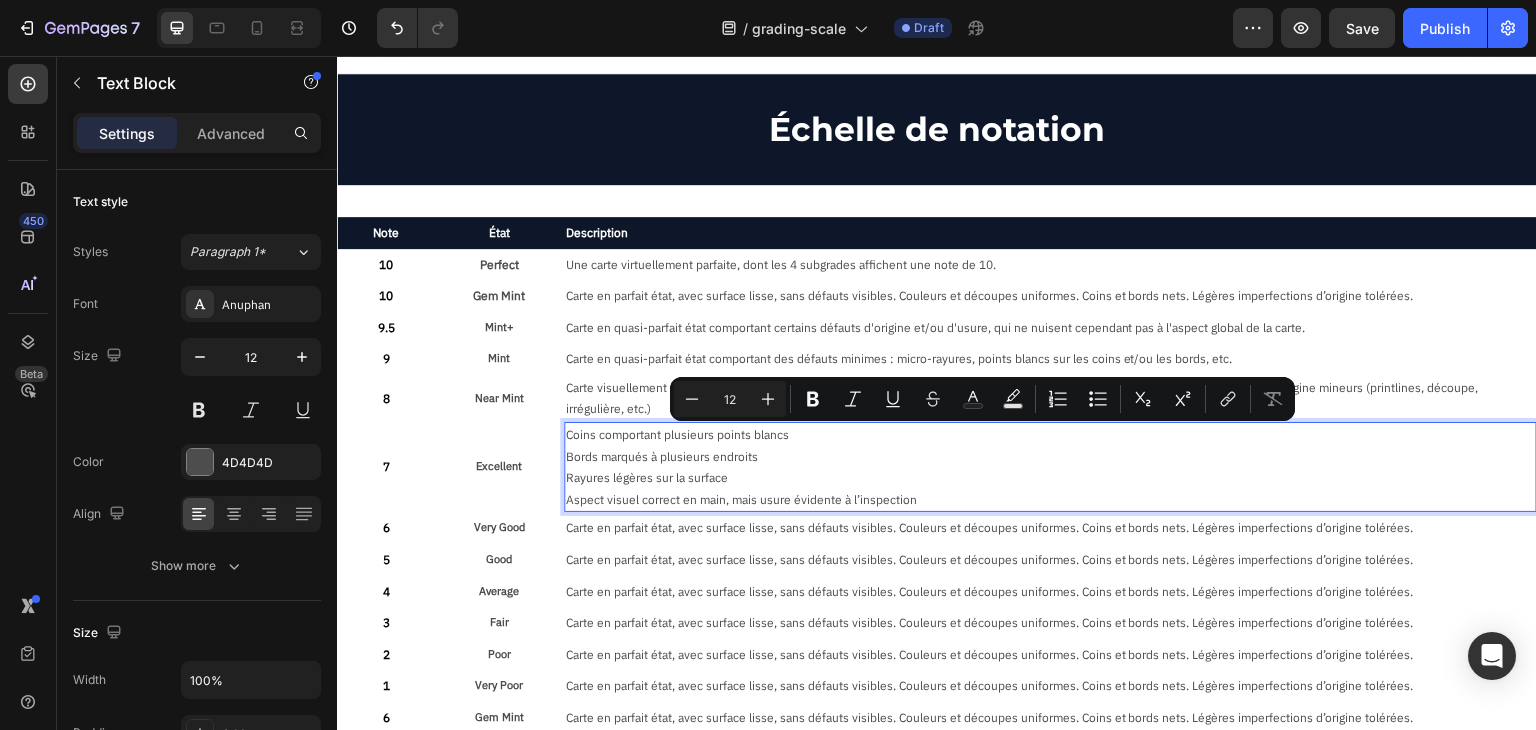 scroll, scrollTop: 20, scrollLeft: 0, axis: vertical 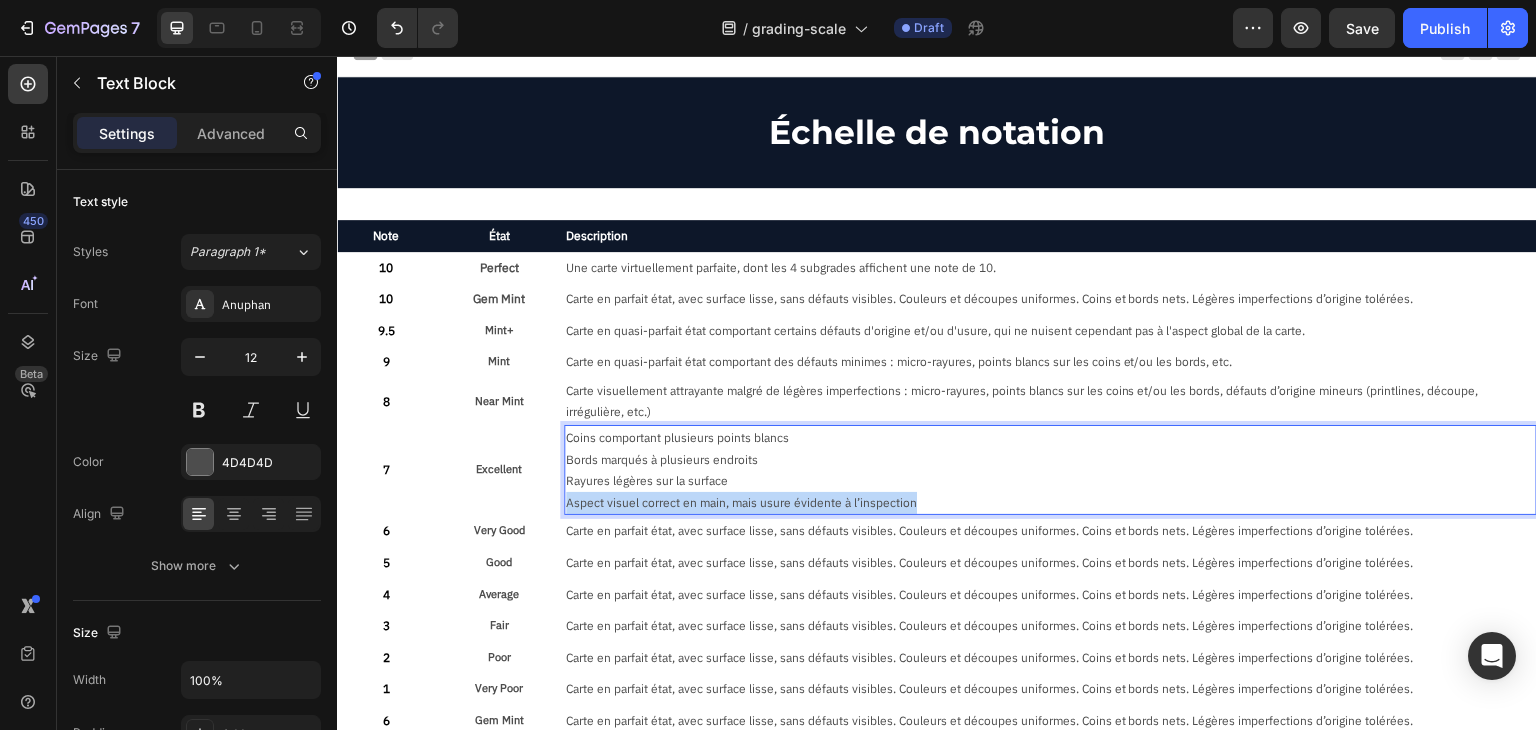 drag, startPoint x: 940, startPoint y: 499, endPoint x: 563, endPoint y: 505, distance: 377.04773 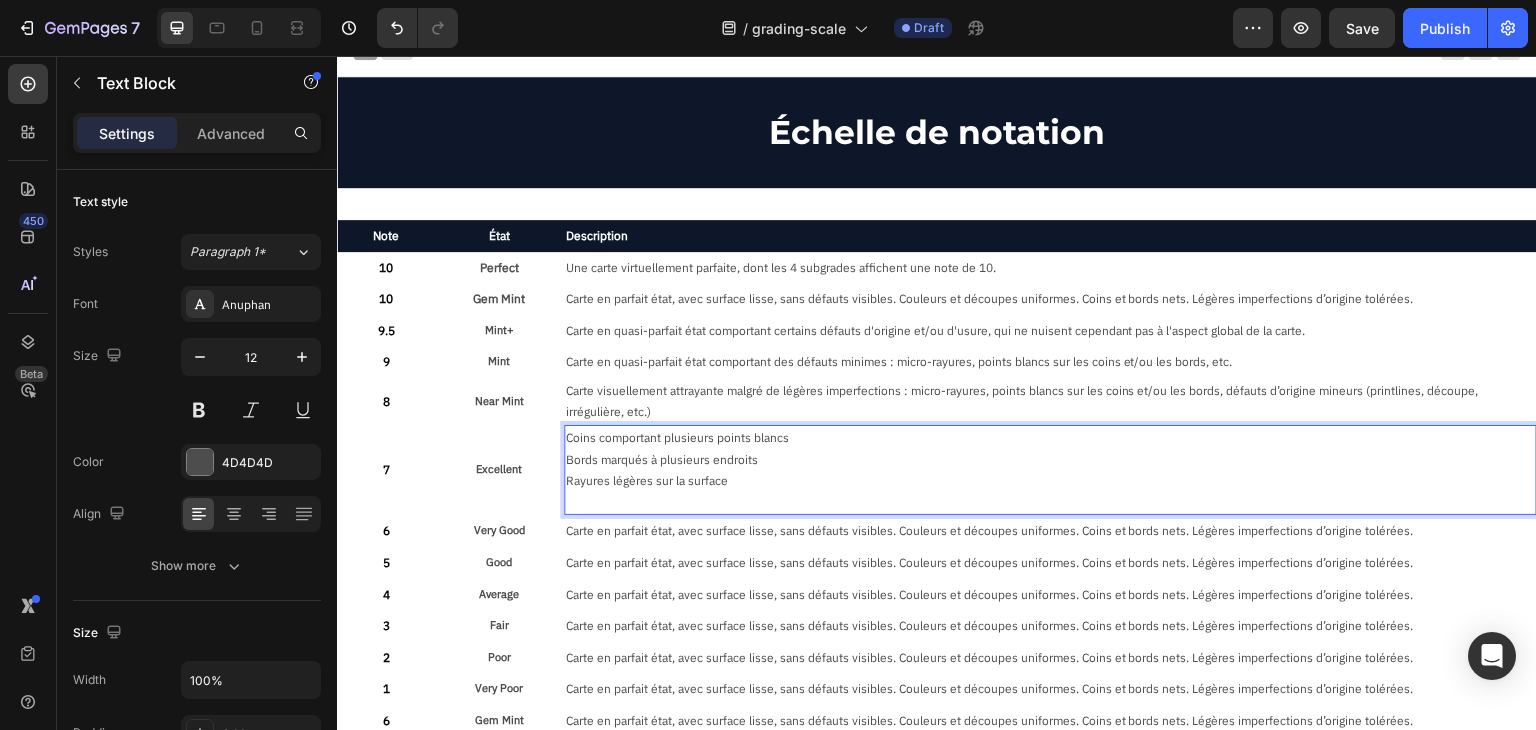 click on "Coins comportant plusieurs points blancs" at bounding box center (1050, 438) 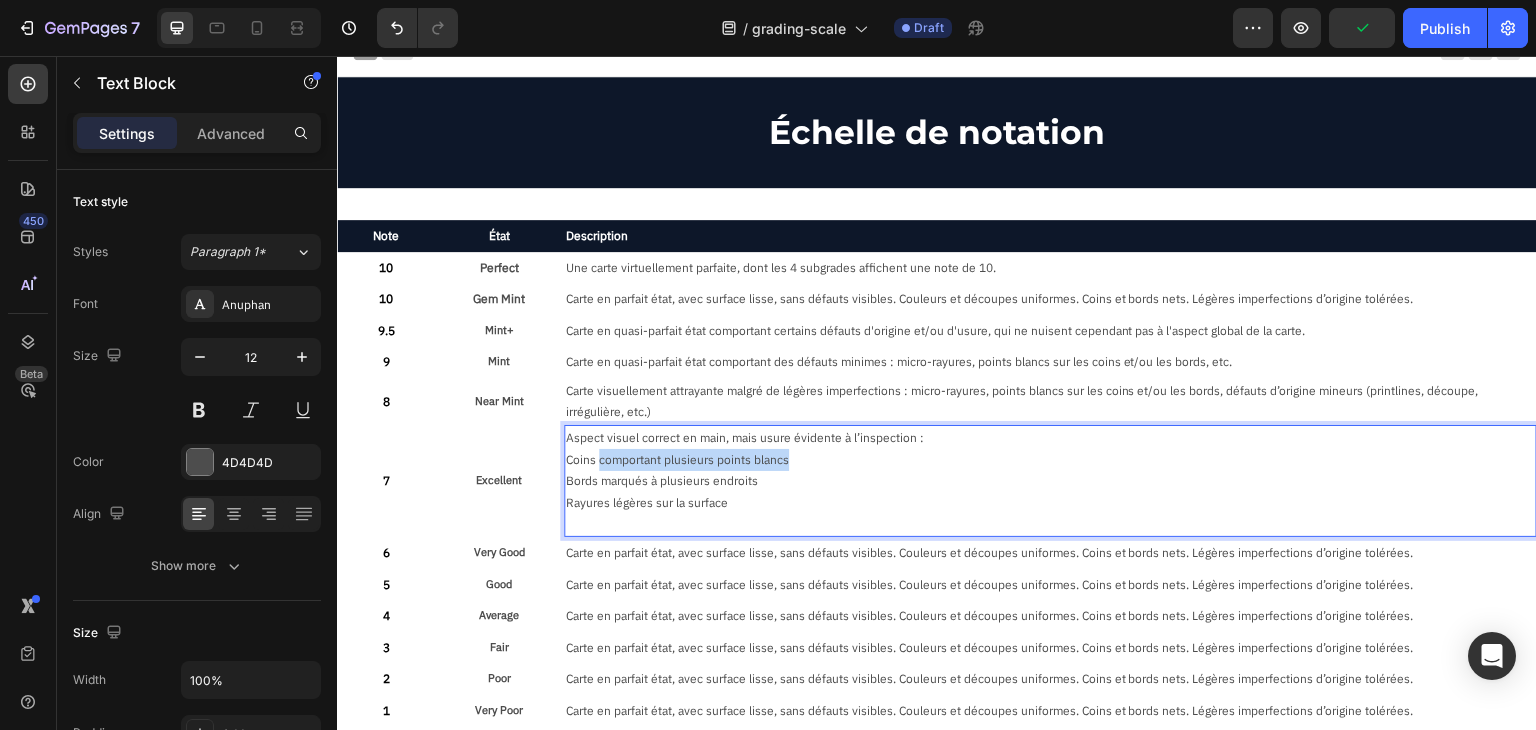 drag, startPoint x: 596, startPoint y: 455, endPoint x: 848, endPoint y: 458, distance: 252.01785 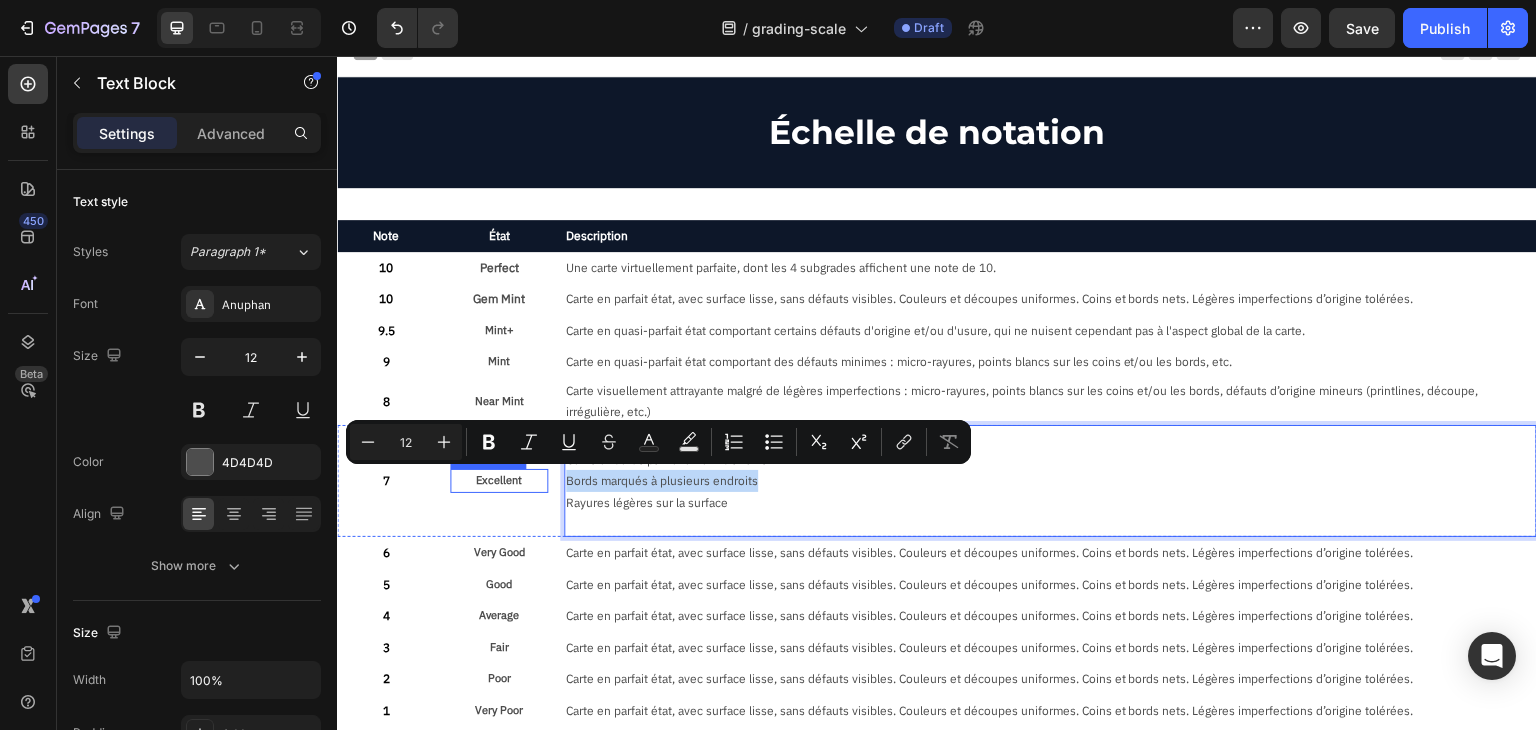 drag, startPoint x: 760, startPoint y: 486, endPoint x: 508, endPoint y: 482, distance: 252.03174 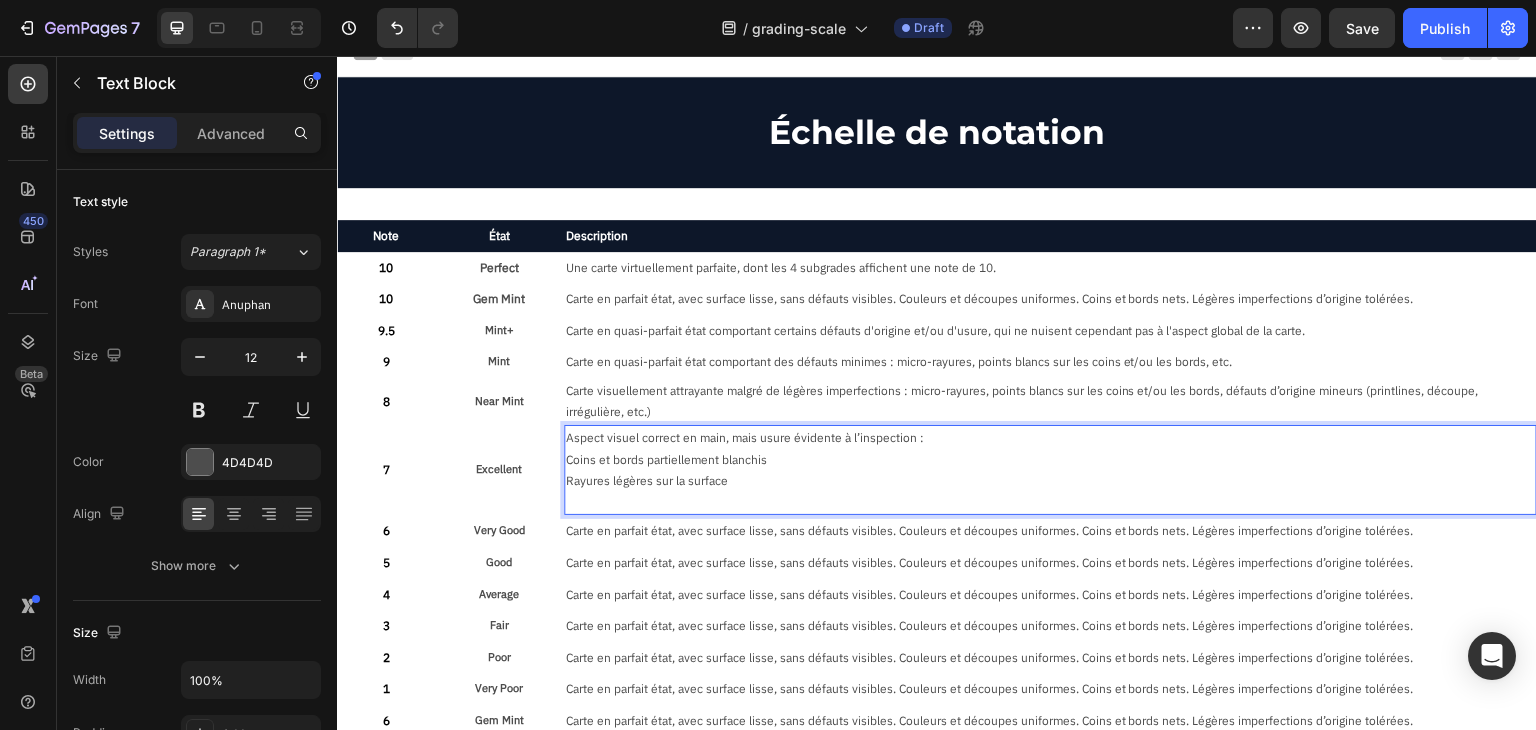 click on "Rayures légères sur la surface" at bounding box center (1050, 481) 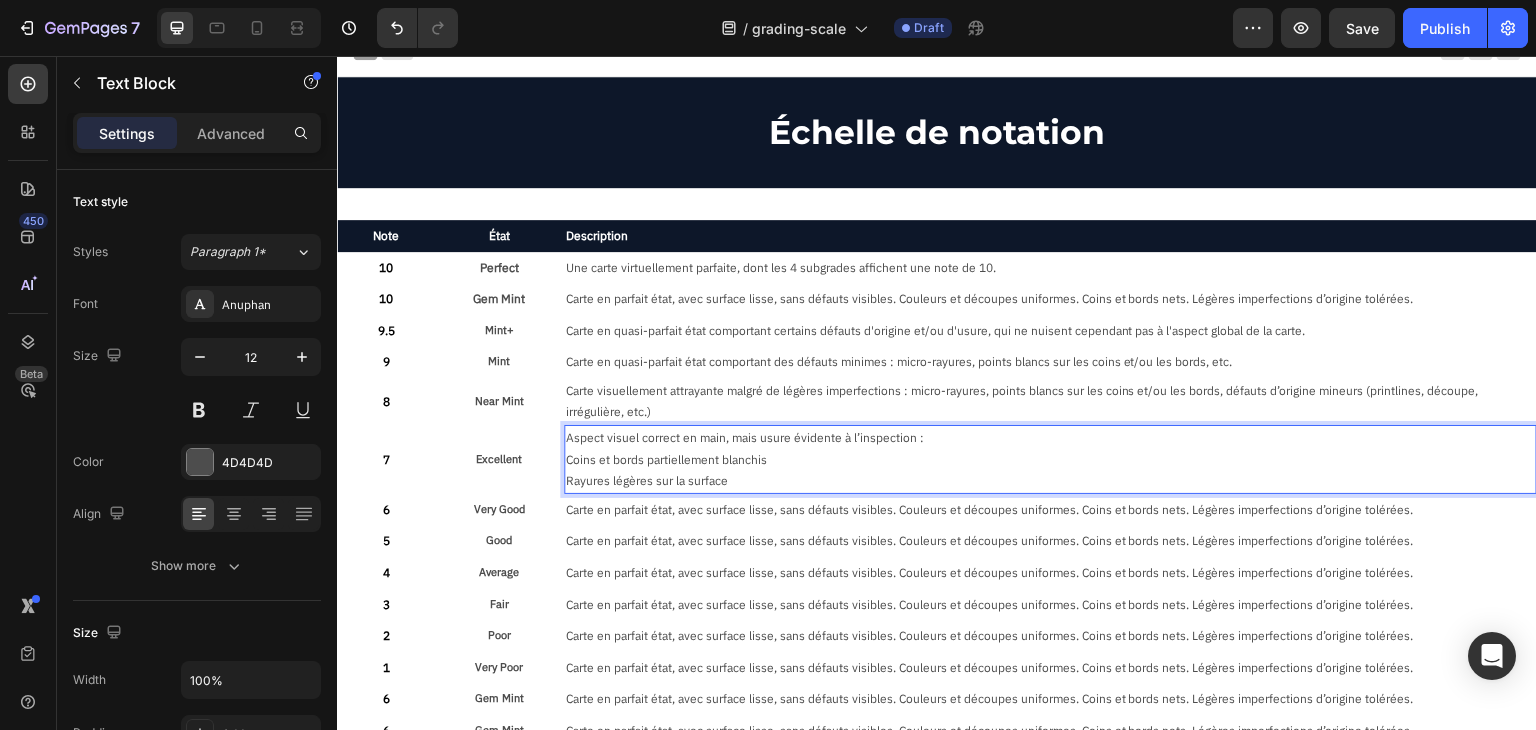 click on "Rayures légères sur la surface" at bounding box center (1050, 481) 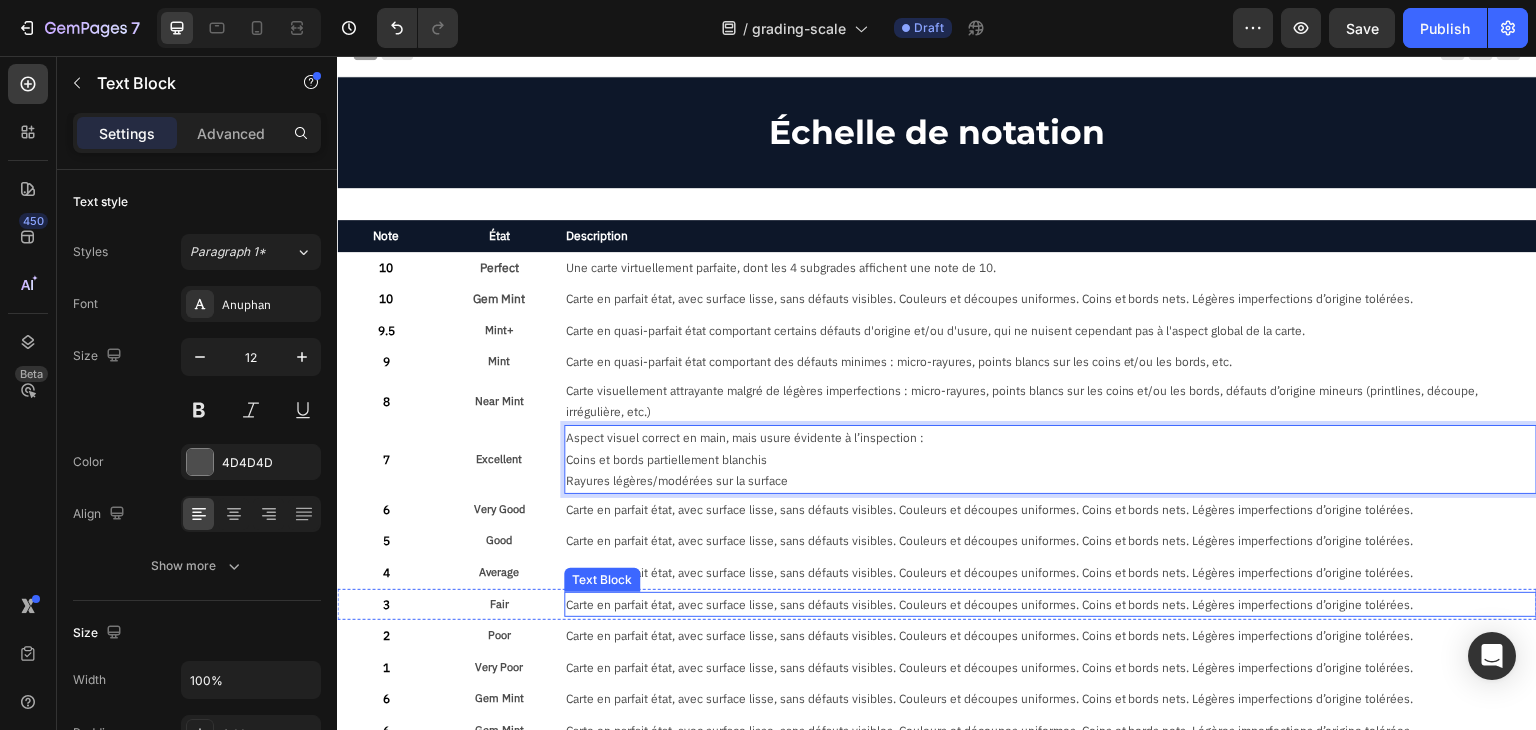 click on "Carte en parfait état, avec surface lisse, sans défauts visibles. Couleurs et découpes uniformes. Coins et bords nets. Légères imperfections d’origine tolérées." at bounding box center (1050, 605) 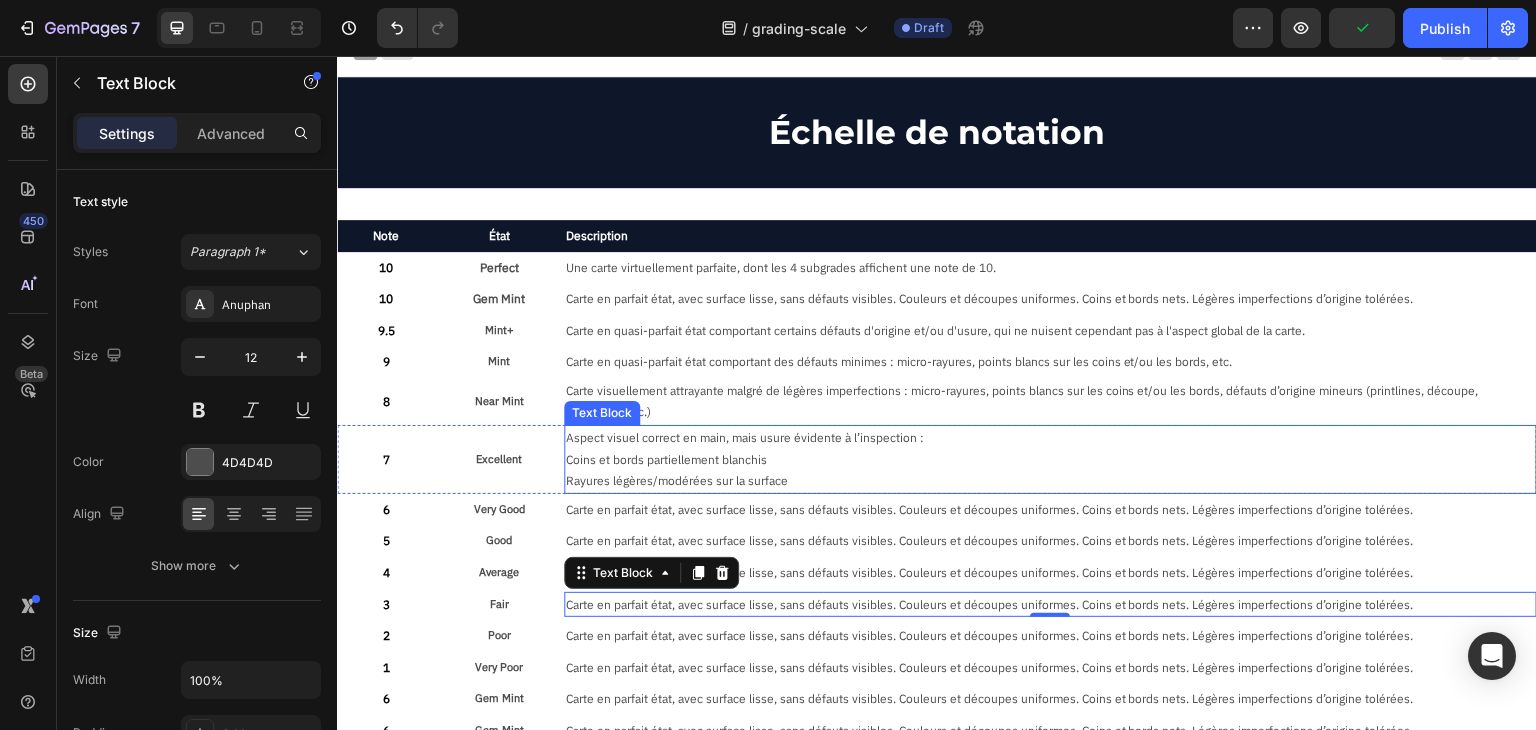 click on "Coins et bords partiellement blanchis" at bounding box center (1050, 460) 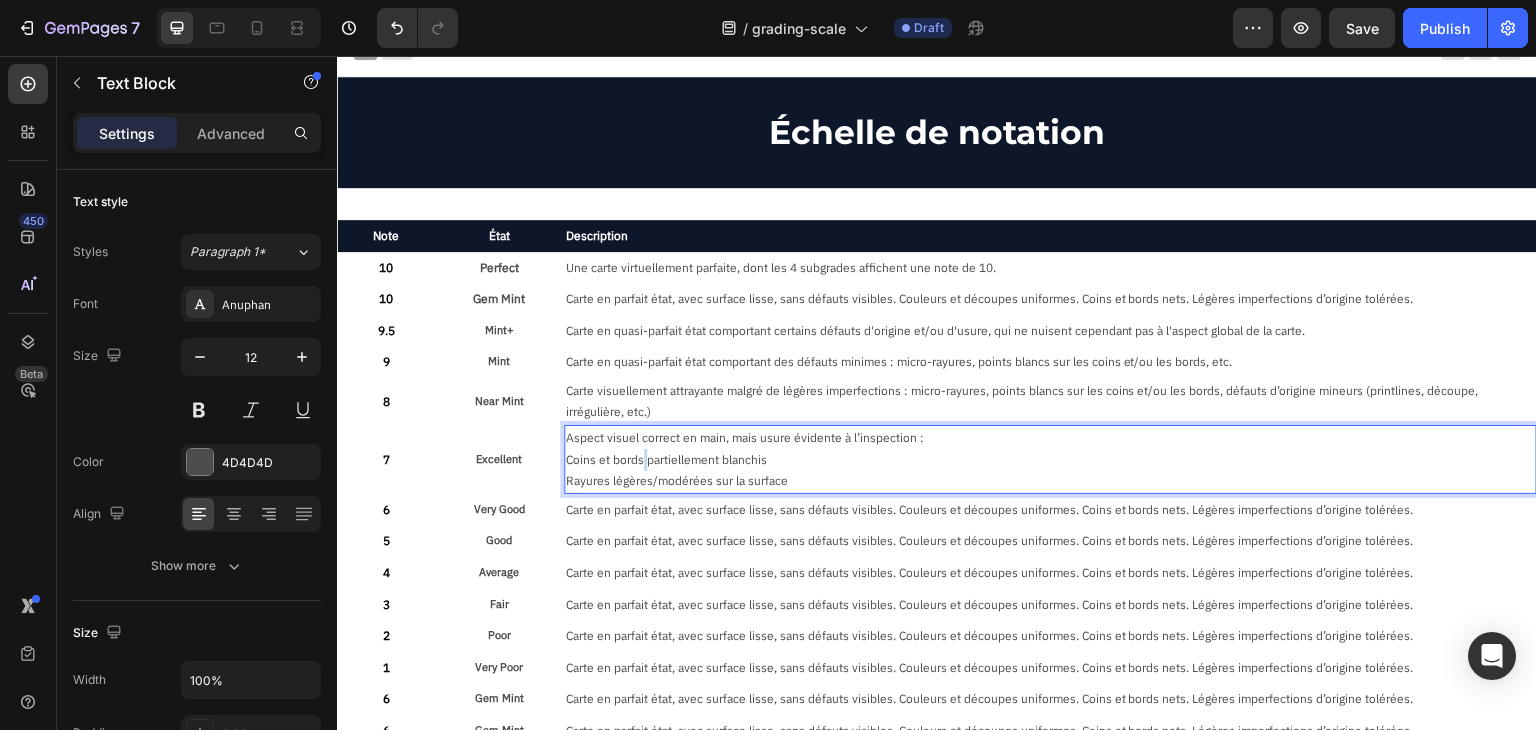 click on "Coins et bords partiellement blanchis" at bounding box center (1050, 460) 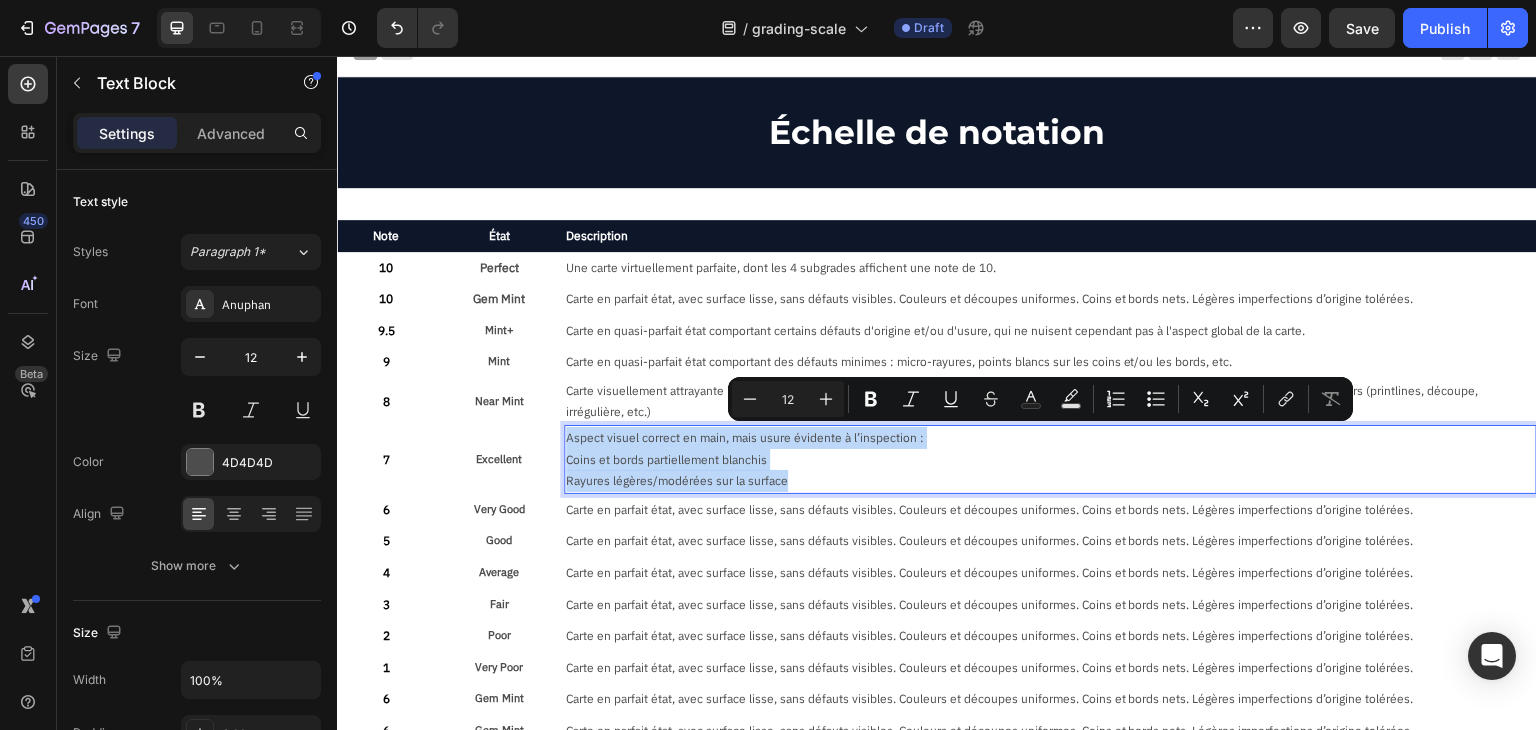 copy on "Aspect visuel correct en main, mais usure évidente à l’inspection : Coins et bords partiellement blanchis Rayures légères/modérées sur la surface" 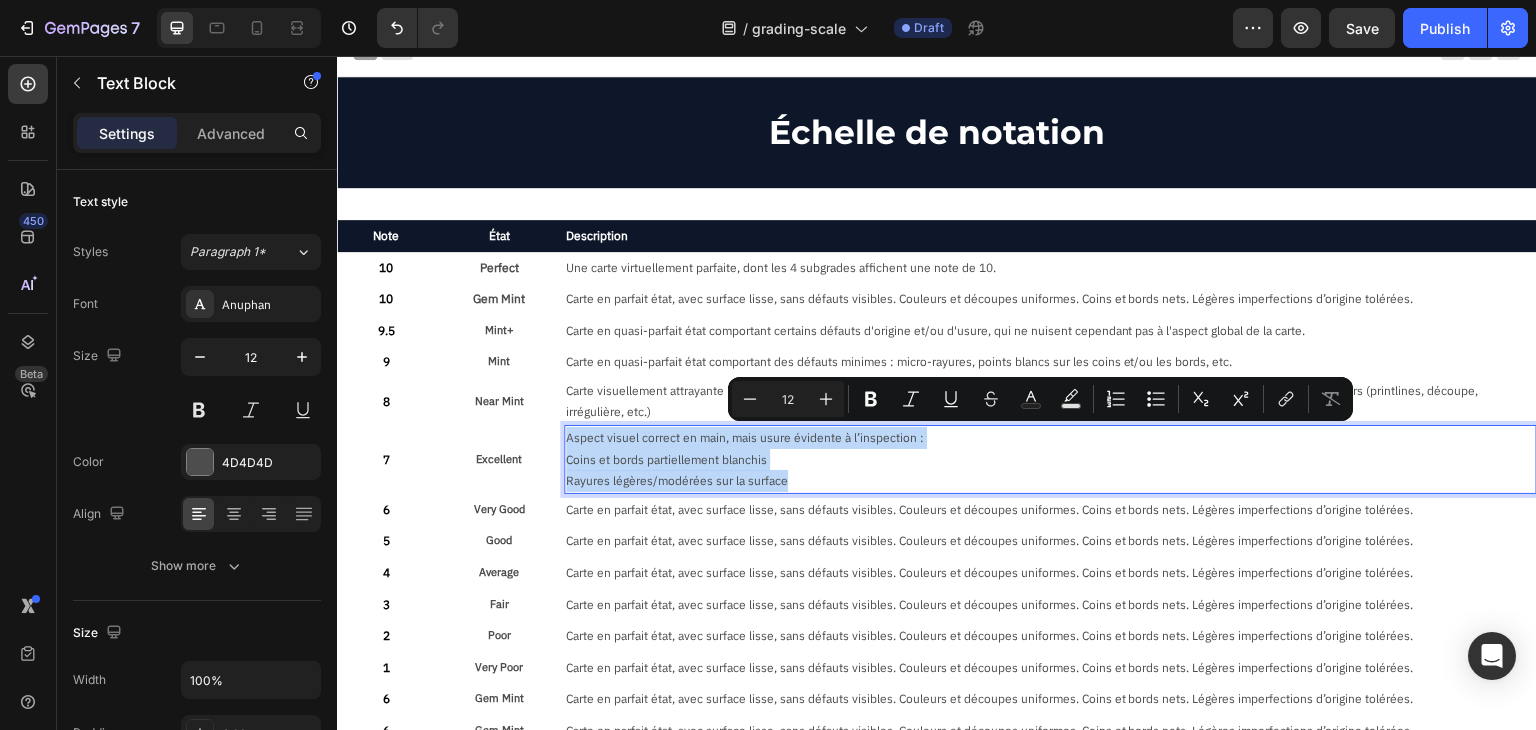 click on "Rayures légères/modérées sur la surface" at bounding box center [1050, 481] 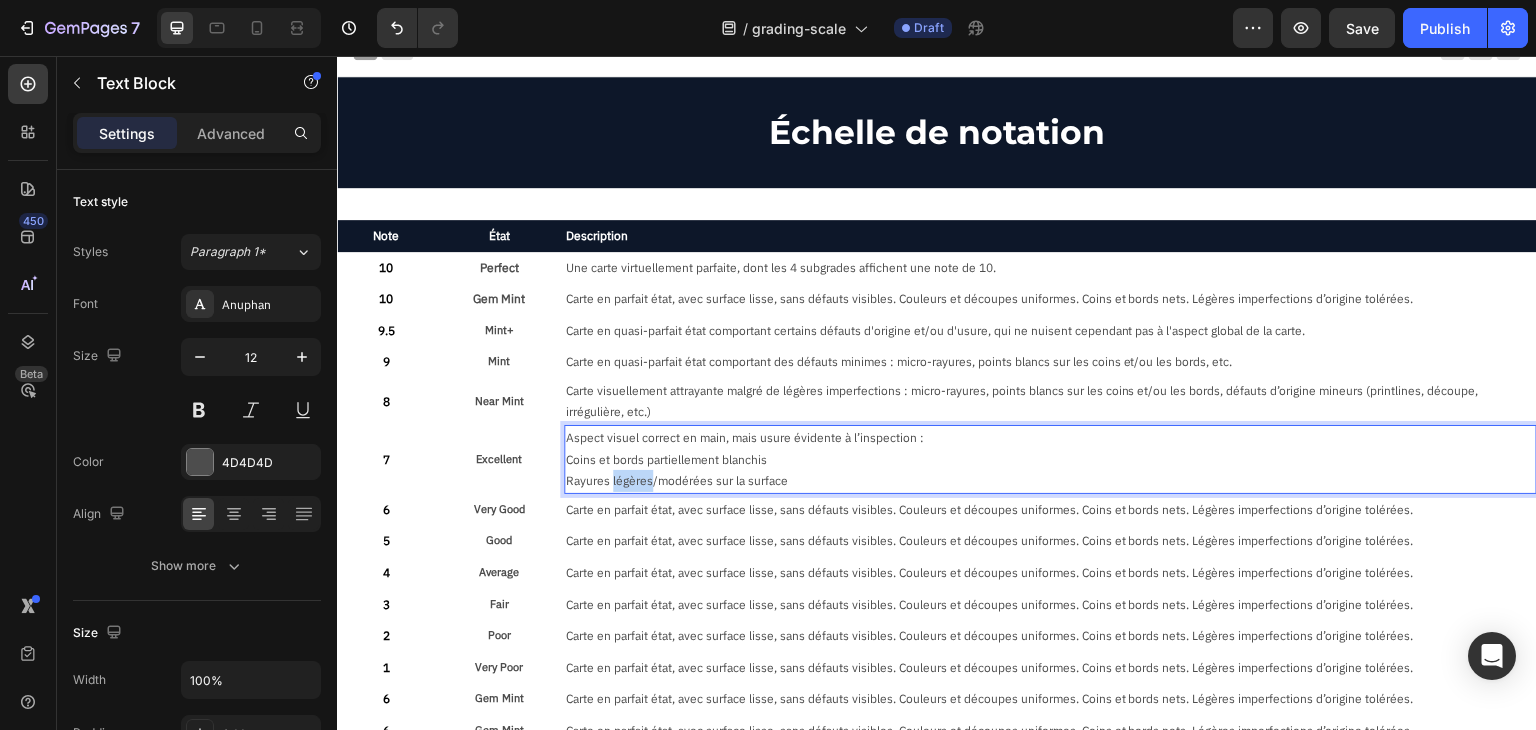 click on "Rayures légères/modérées sur la surface" at bounding box center (1050, 481) 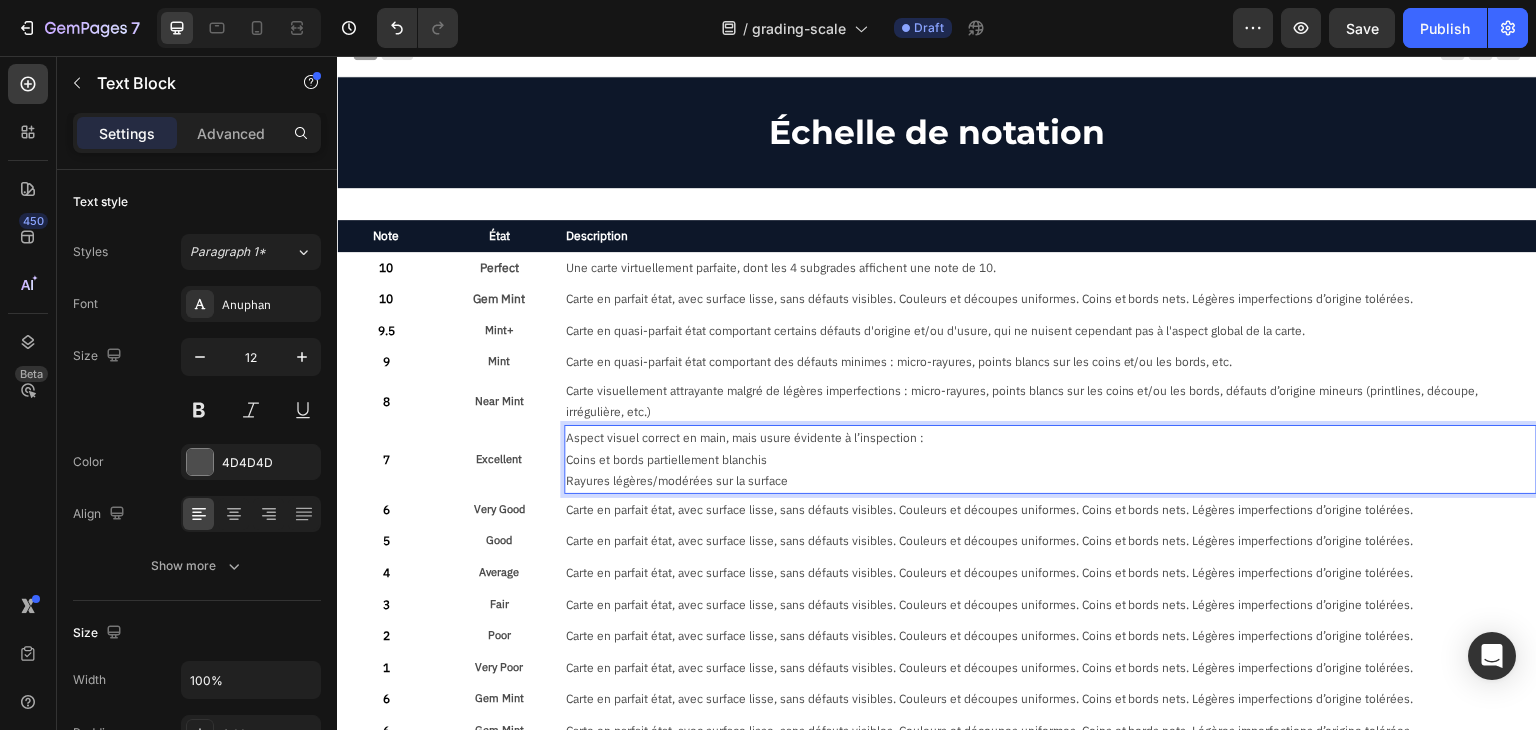 scroll, scrollTop: 23, scrollLeft: 0, axis: vertical 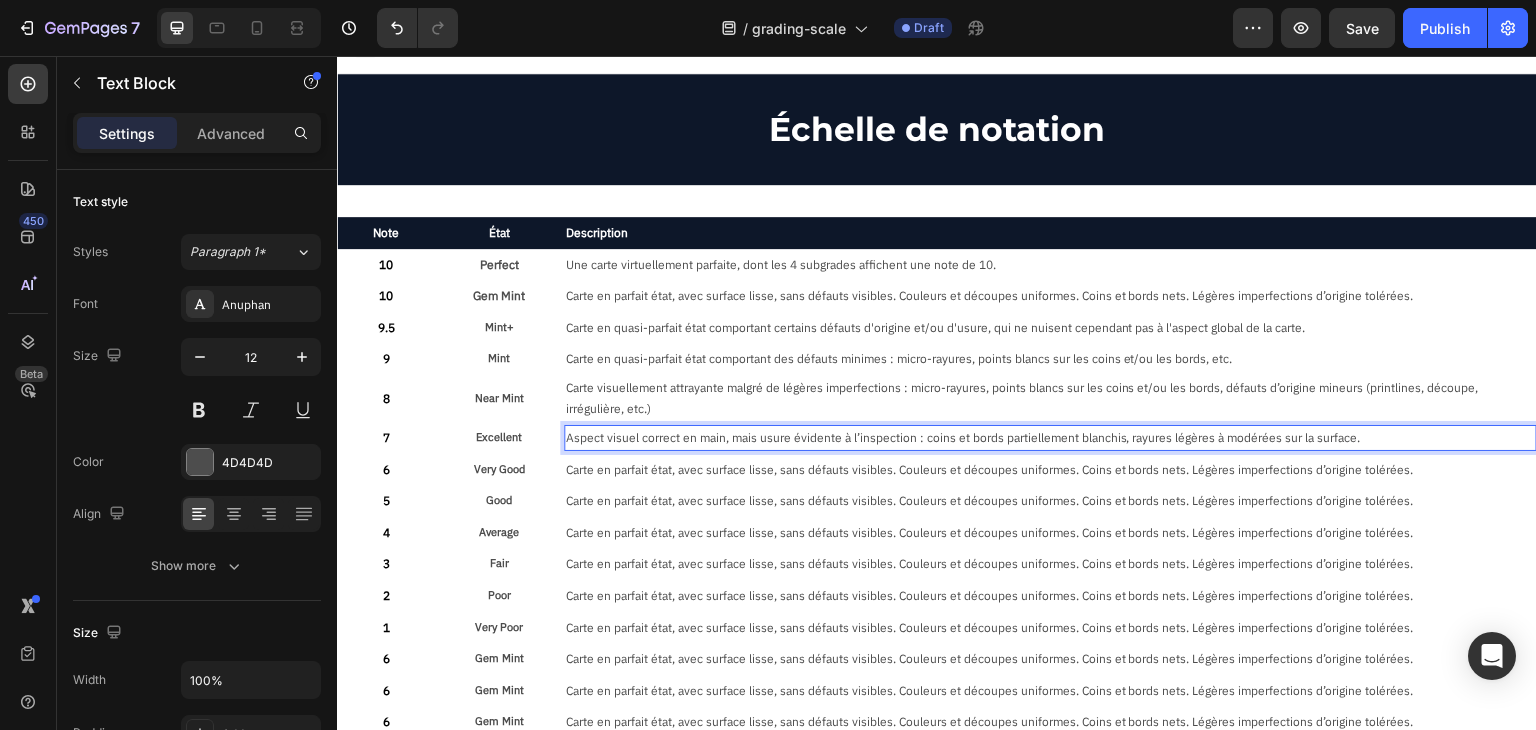 click on "Aspect visuel correct en main, mais usure évidente à l’inspection : coins et bords partiellement blanchis, rayures légères à modérées sur la surface." at bounding box center [1050, 438] 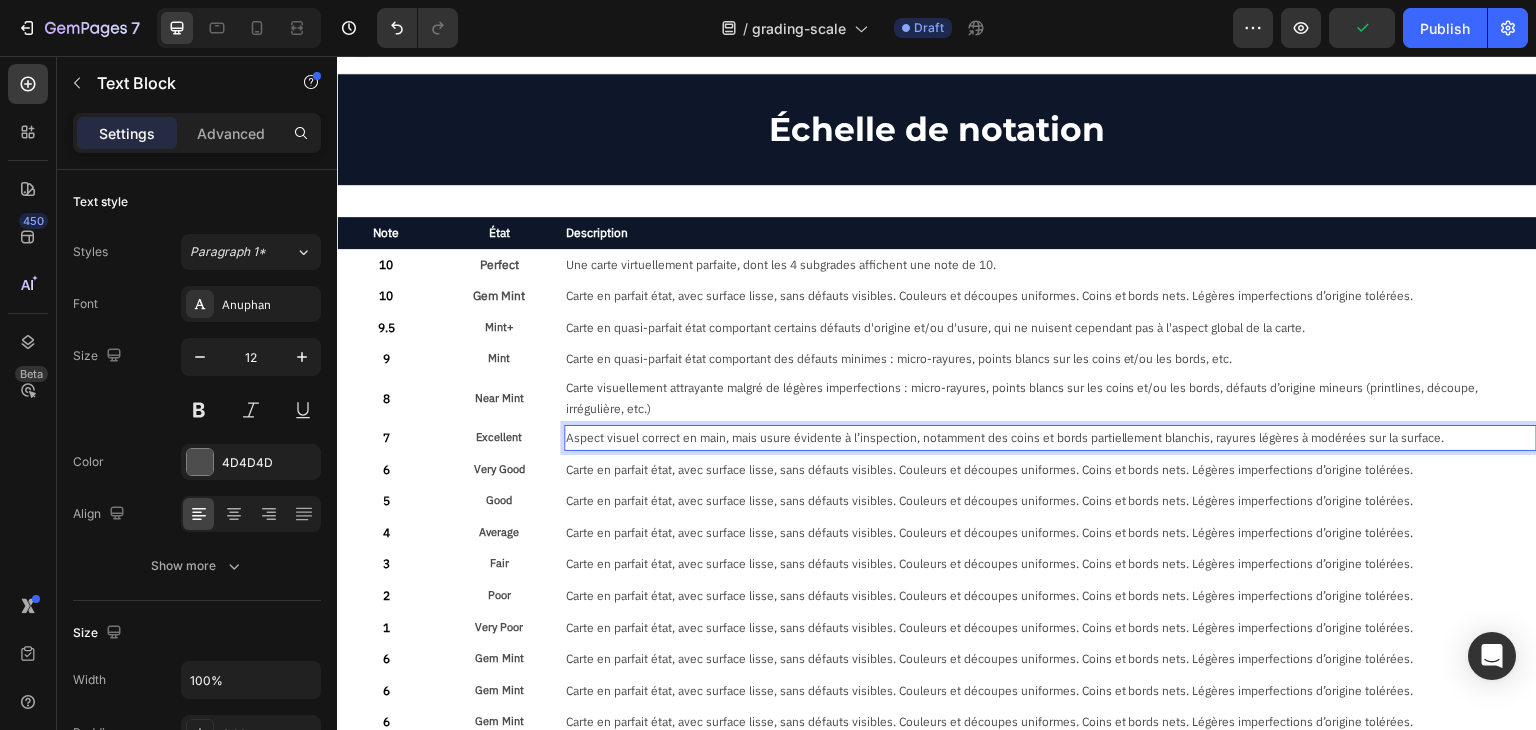click on "Aspect visuel correct en main, mais usure évidente à l’inspection, notamment des coins et bords partiellement blanchis, rayures légères à modérées sur la surface." at bounding box center (1050, 438) 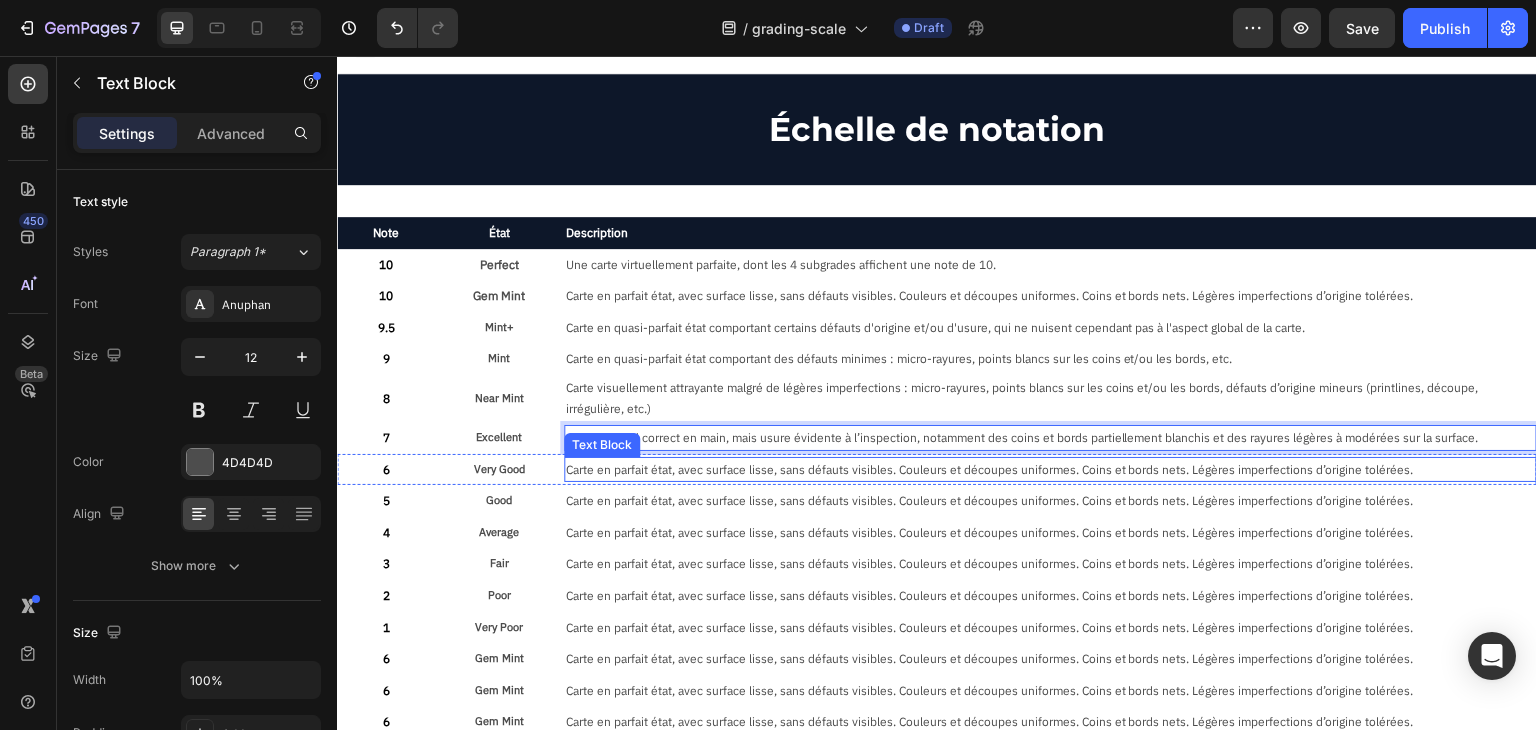 click on "Carte en parfait état, avec surface lisse, sans défauts visibles. Couleurs et découpes uniformes. Coins et bords nets. Légères imperfections d’origine tolérées." at bounding box center [1050, 470] 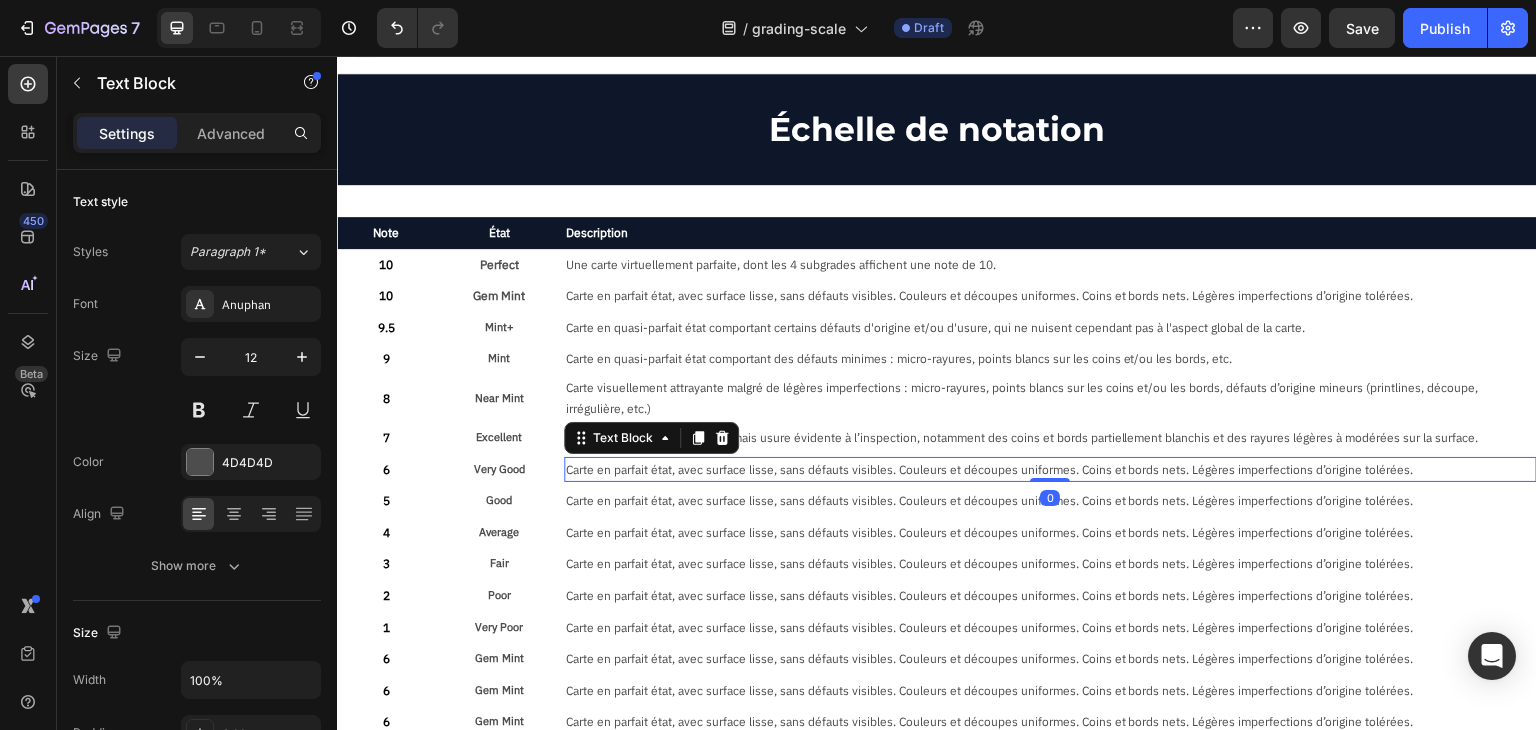 click on "Carte en parfait état, avec surface lisse, sans défauts visibles. Couleurs et découpes uniformes. Coins et bords nets. Légères imperfections d’origine tolérées." at bounding box center [1050, 470] 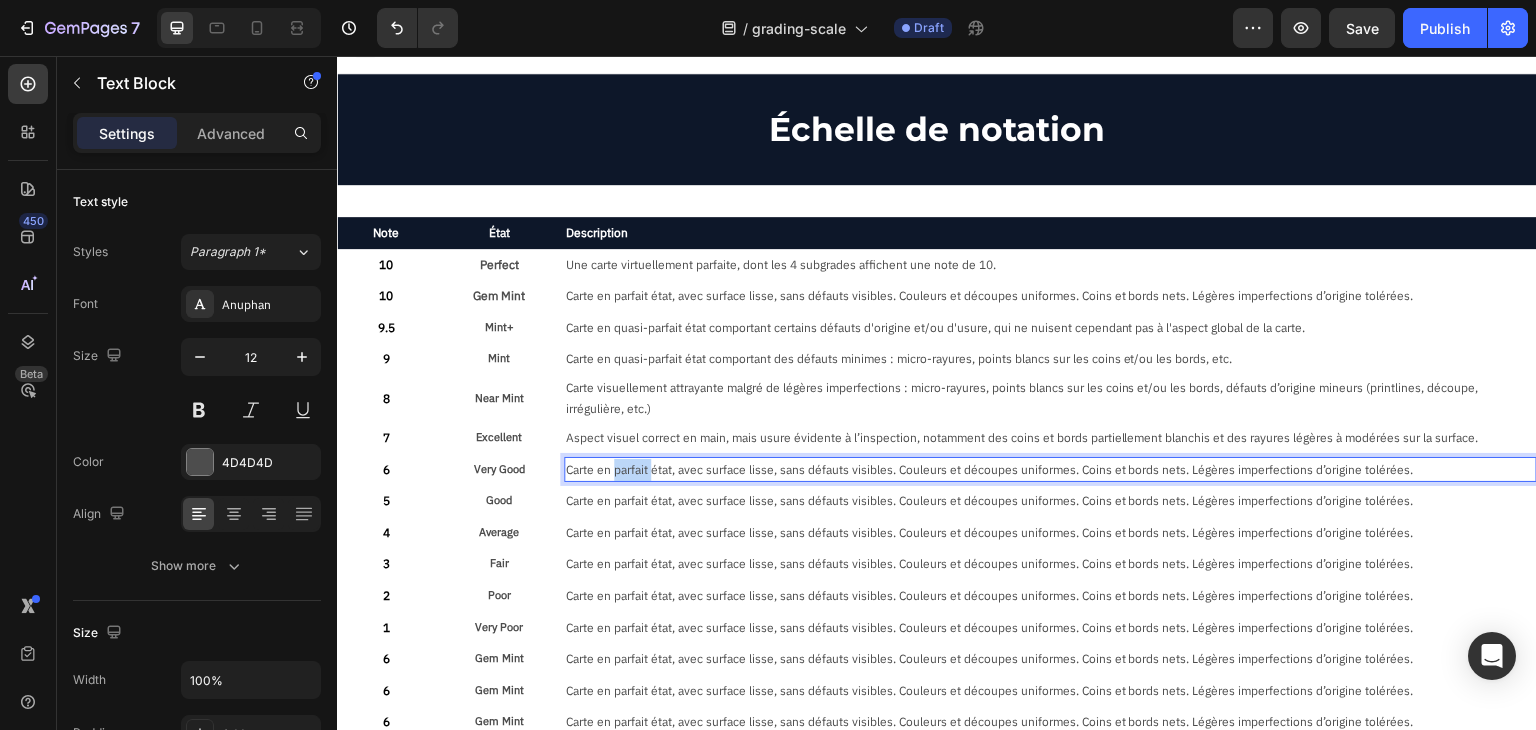 click on "Carte en parfait état, avec surface lisse, sans défauts visibles. Couleurs et découpes uniformes. Coins et bords nets. Légères imperfections d’origine tolérées." at bounding box center [1050, 470] 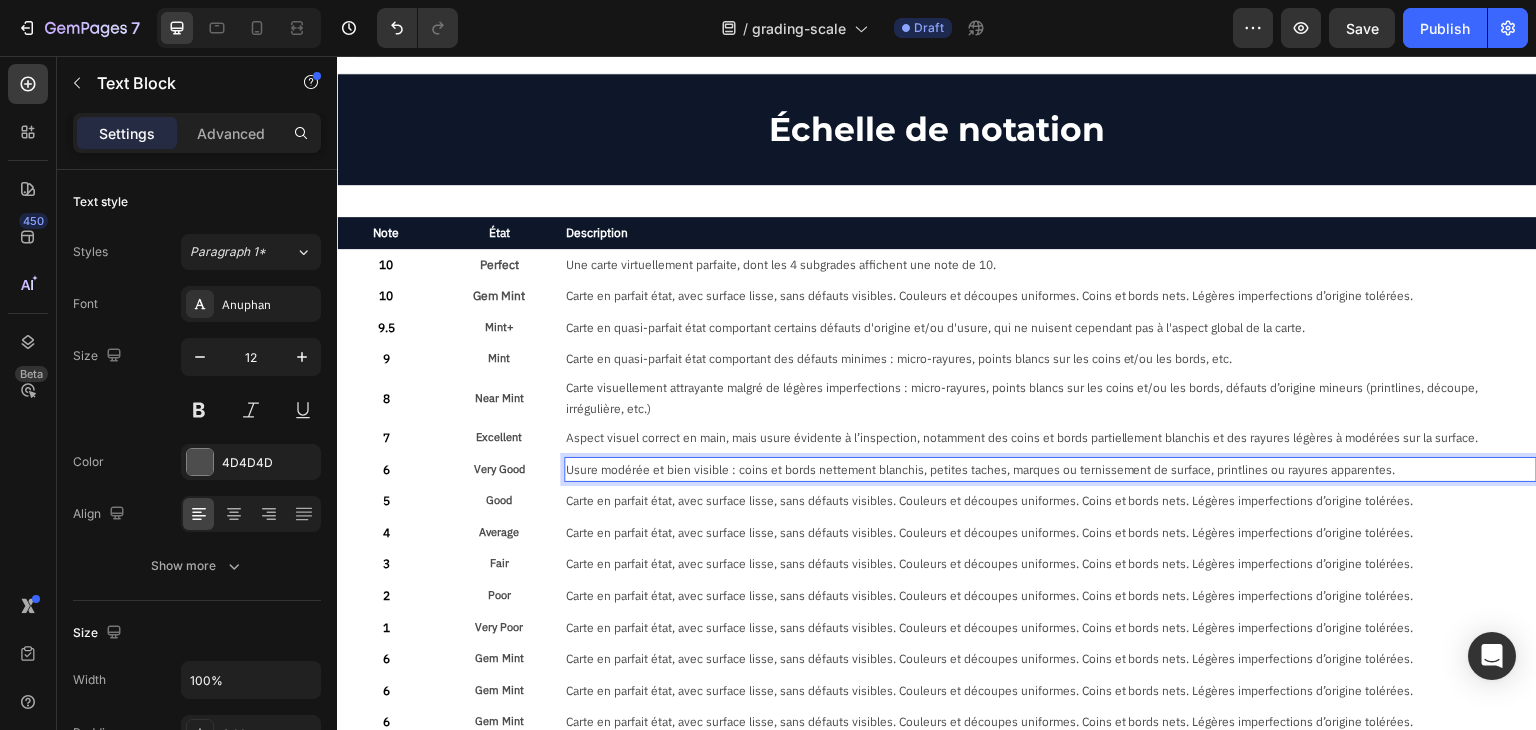 click on "Usure modérée et bien visible : coins et bords nettement blanchis, petites taches, marques ou ternissement de surface, printlines ou rayures apparentes." at bounding box center [1050, 470] 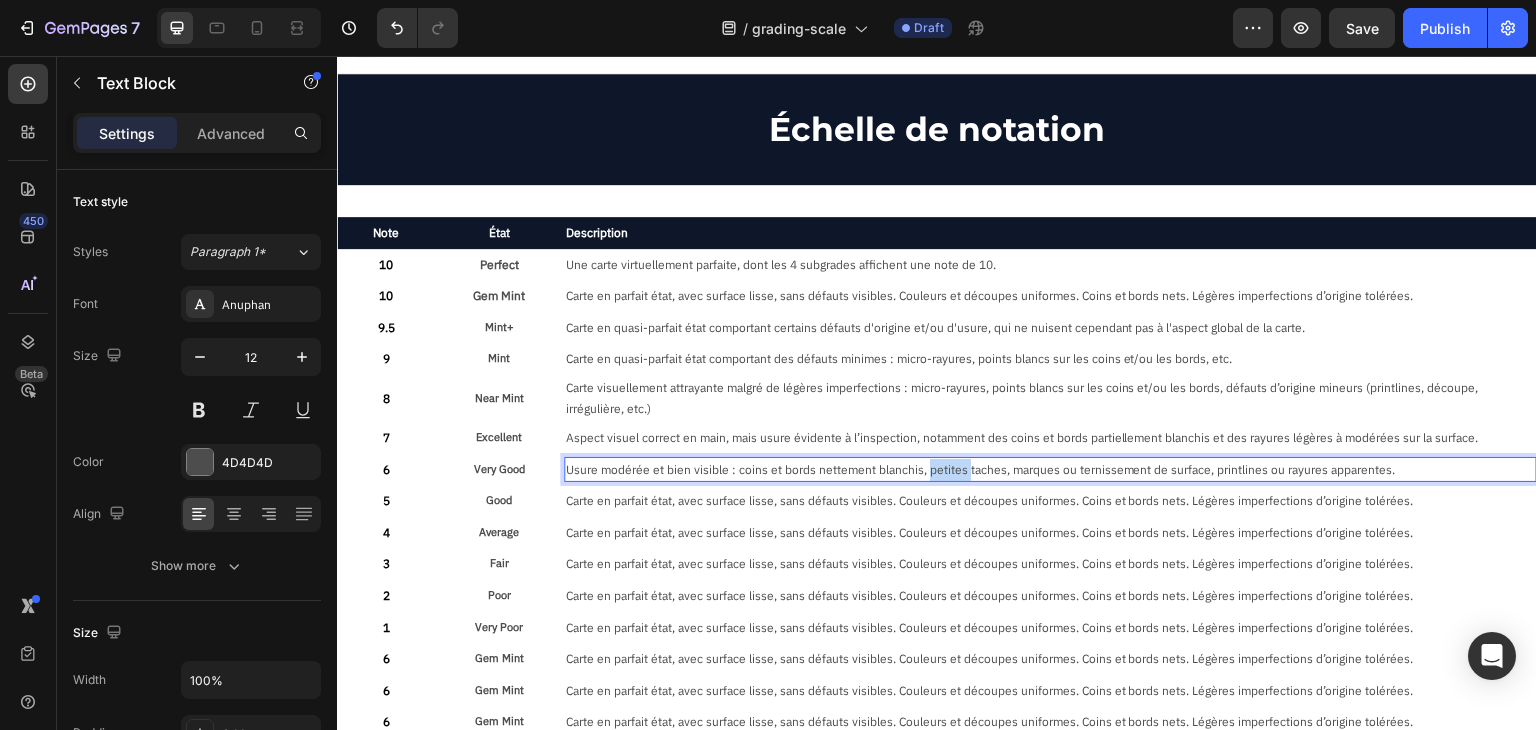click on "Usure modérée et bien visible : coins et bords nettement blanchis, petites taches, marques ou ternissement de surface, printlines ou rayures apparentes." at bounding box center [1050, 470] 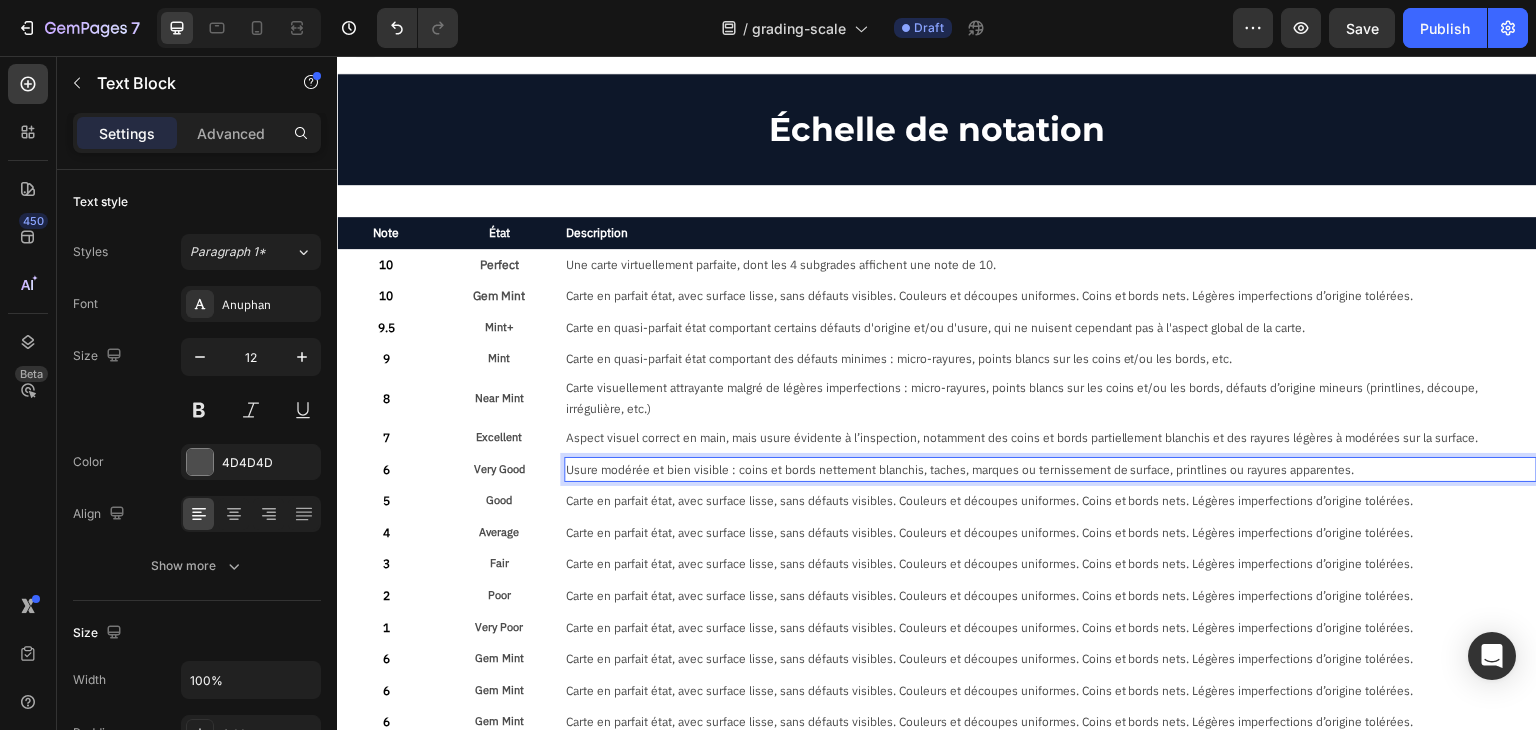 click on "Usure modérée et bien visible : coins et bords nettement blanchis, taches, marques ou ternissement de surface, printlines ou rayures apparentes." at bounding box center [1050, 470] 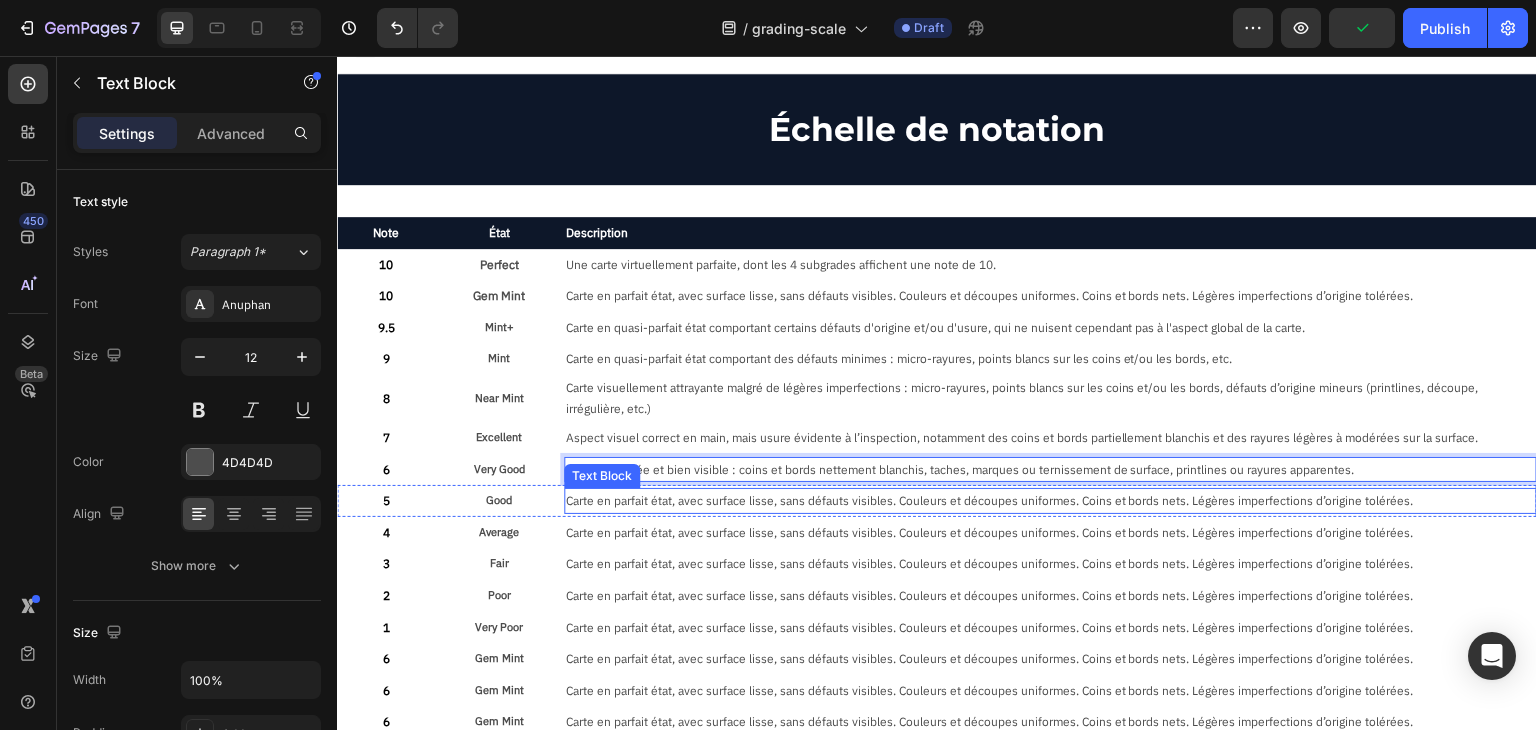 click on "Carte en parfait état, avec surface lisse, sans défauts visibles. Couleurs et découpes uniformes. Coins et bords nets. Légères imperfections d’origine tolérées." at bounding box center [1050, 501] 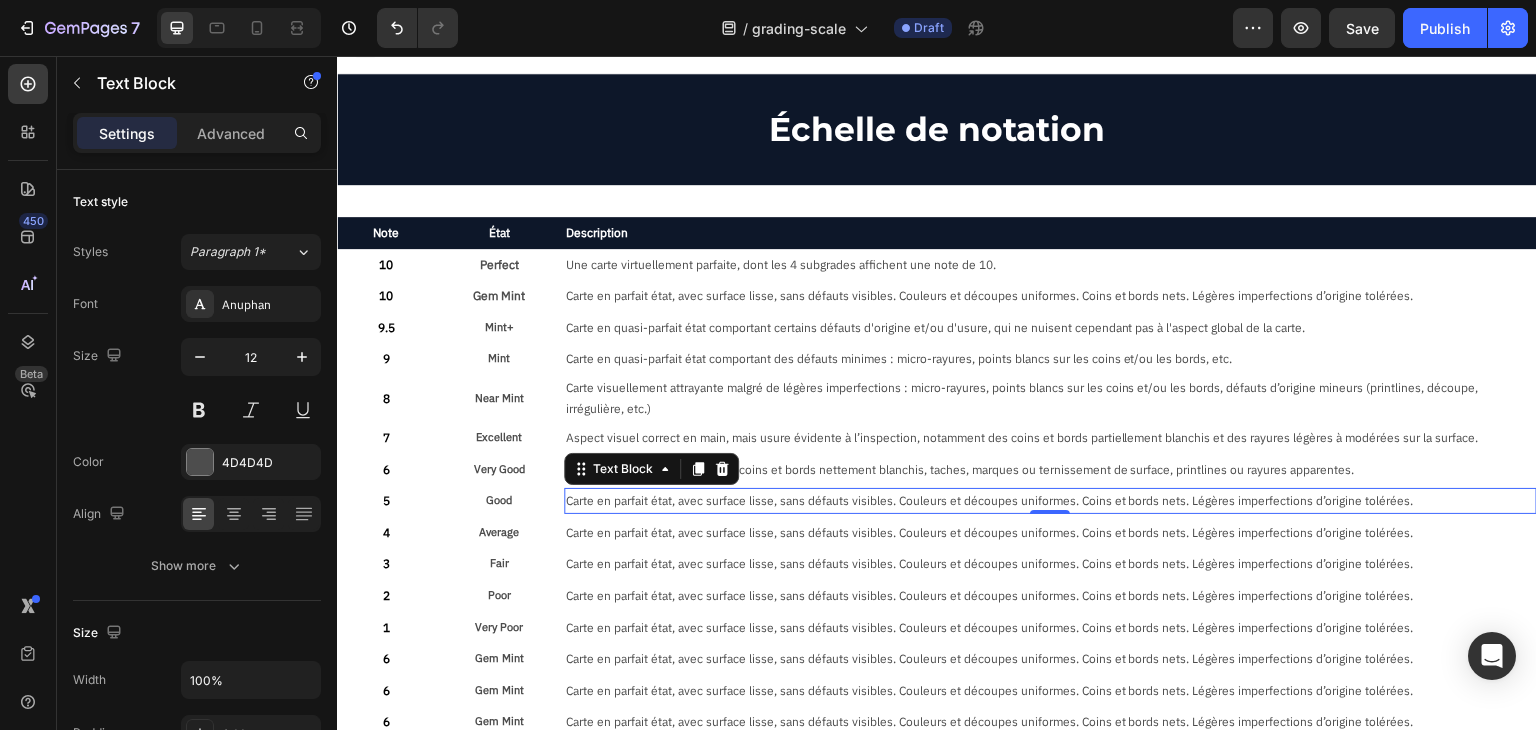 click on "Carte en parfait état, avec surface lisse, sans défauts visibles. Couleurs et découpes uniformes. Coins et bords nets. Légères imperfections d’origine tolérées." at bounding box center [1050, 501] 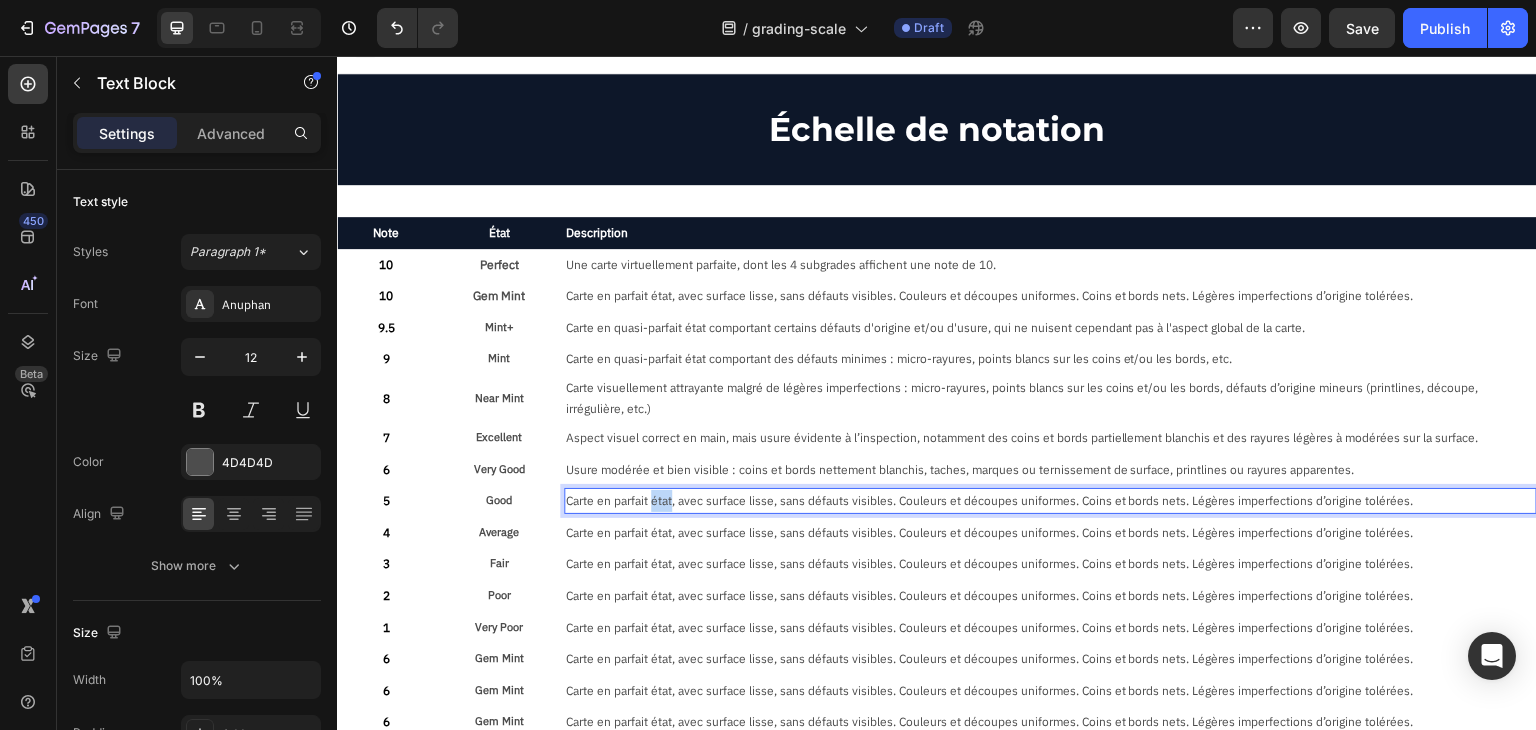 click on "Carte en parfait état, avec surface lisse, sans défauts visibles. Couleurs et découpes uniformes. Coins et bords nets. Légères imperfections d’origine tolérées." at bounding box center (1050, 501) 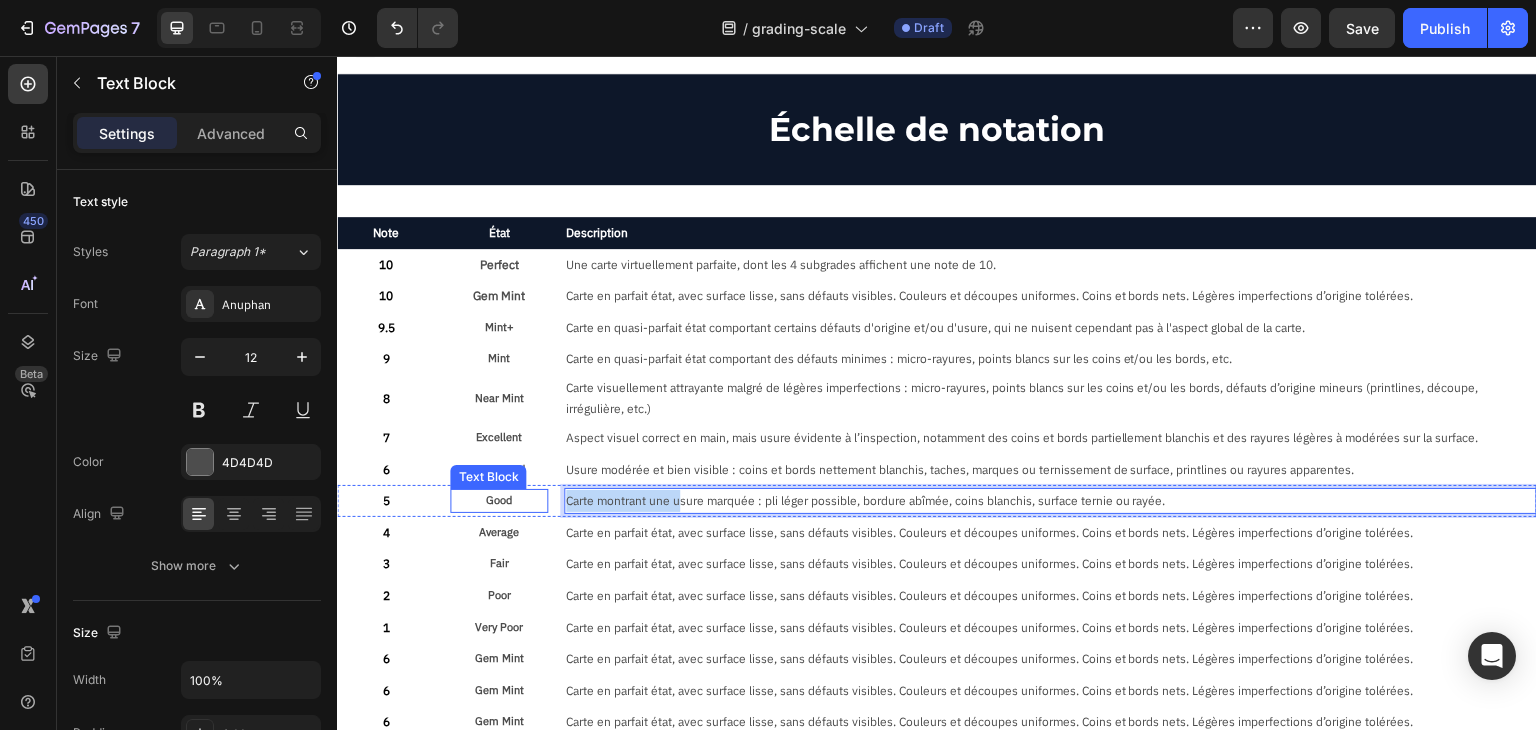 drag, startPoint x: 677, startPoint y: 502, endPoint x: 533, endPoint y: 499, distance: 144.03125 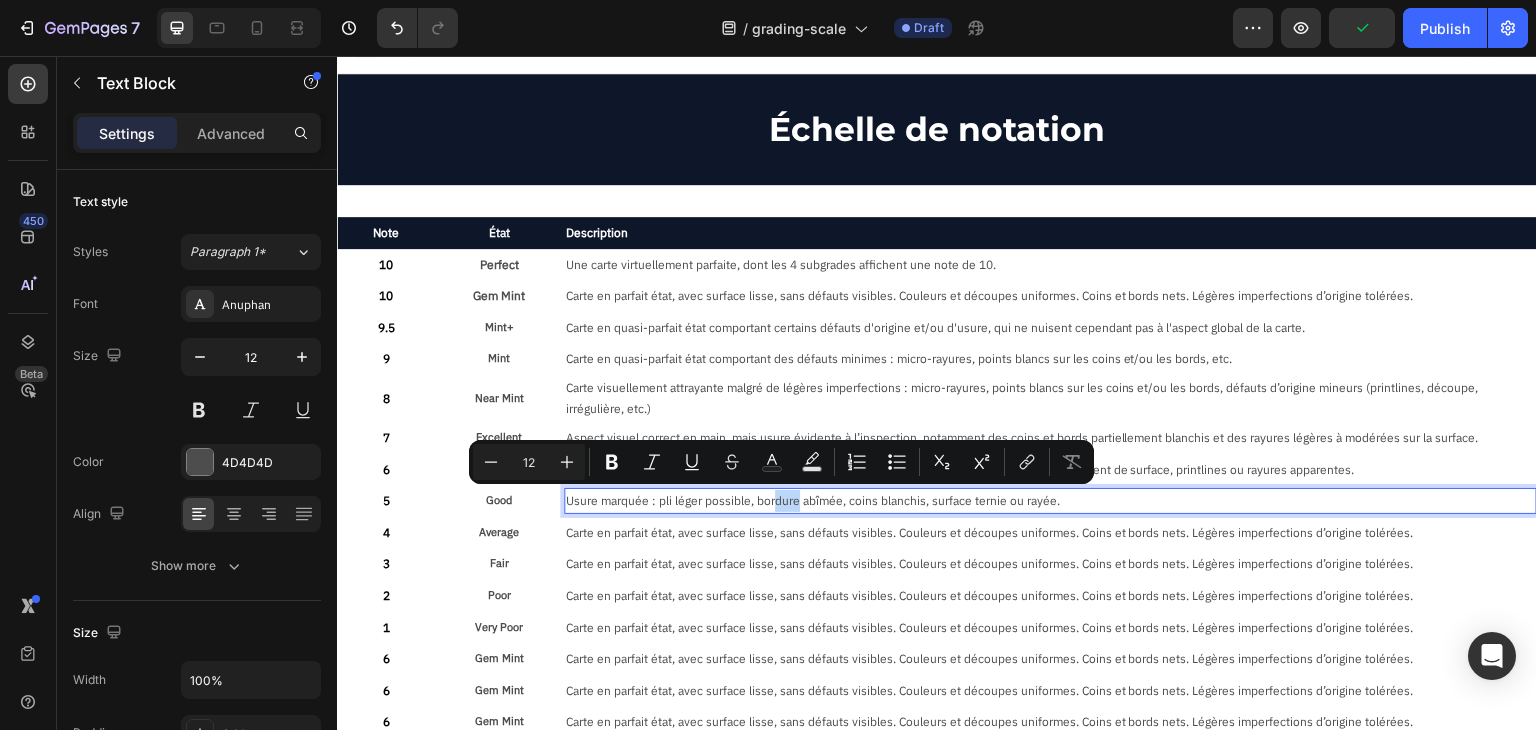 drag, startPoint x: 793, startPoint y: 502, endPoint x: 770, endPoint y: 501, distance: 23.021729 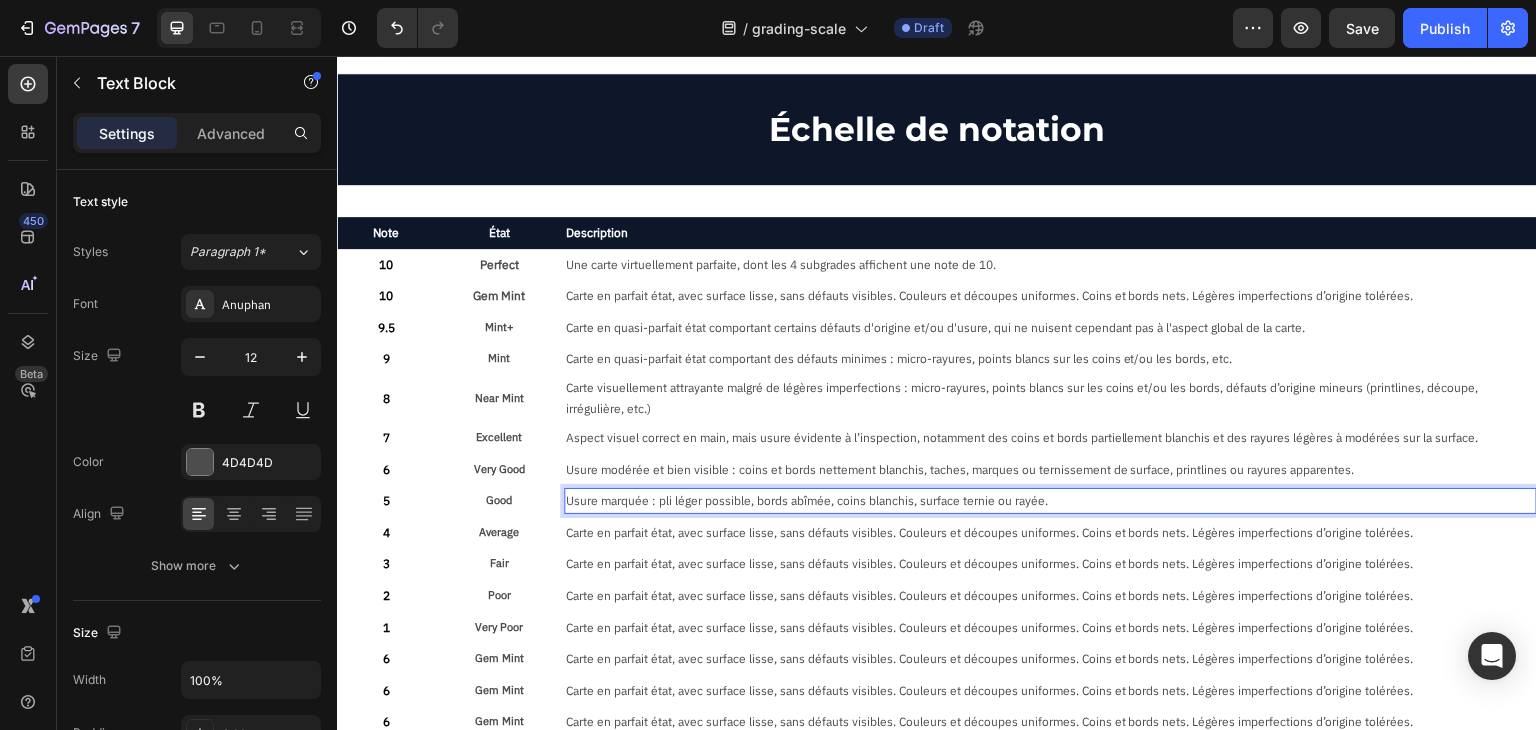 click on "Usure marquée : pli léger possible, bords abîmée, coins blanchis, surface ternie ou rayée." at bounding box center (1050, 501) 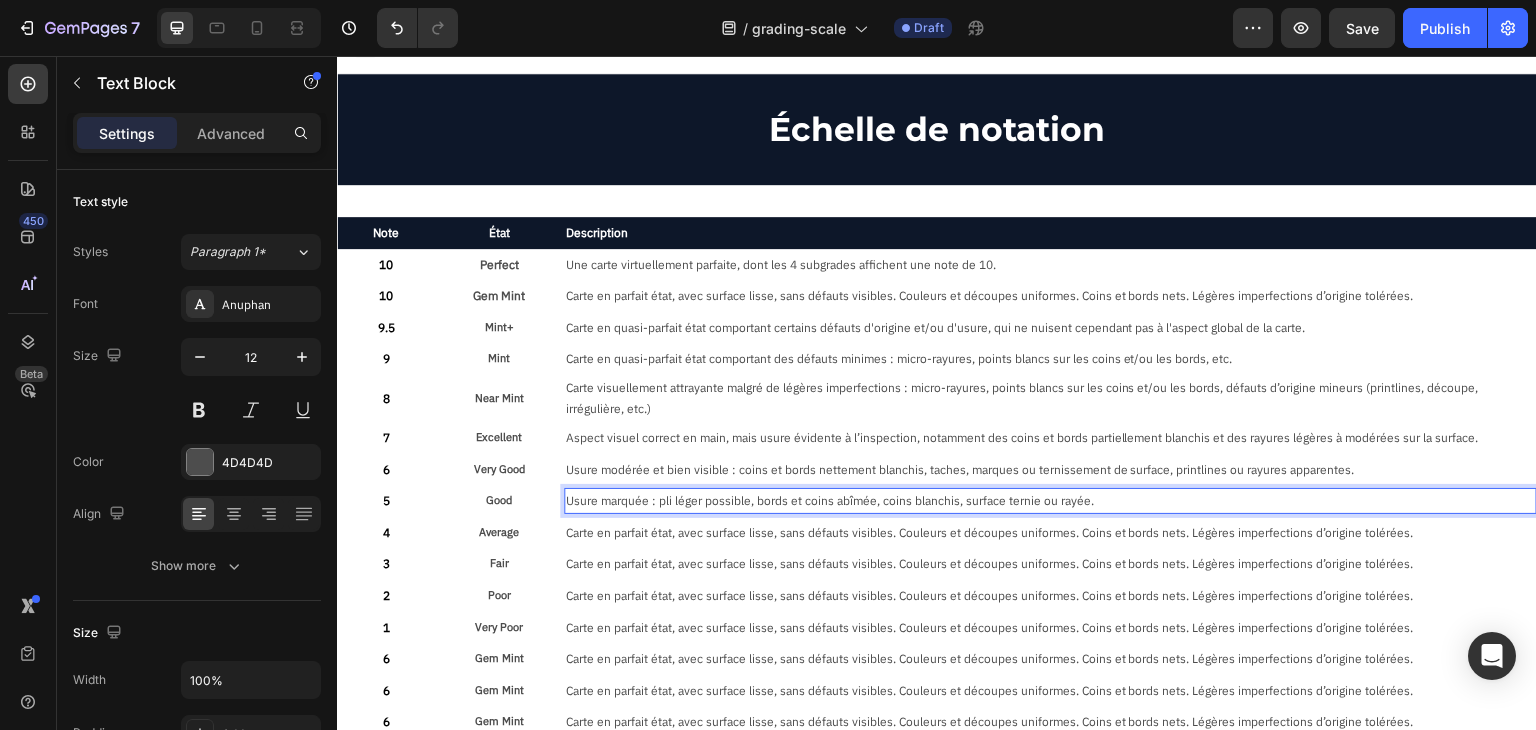 click on "Usure marquée : pli léger possible, bords et coins abîmée, coins blanchis, surface ternie ou rayée." at bounding box center [1050, 501] 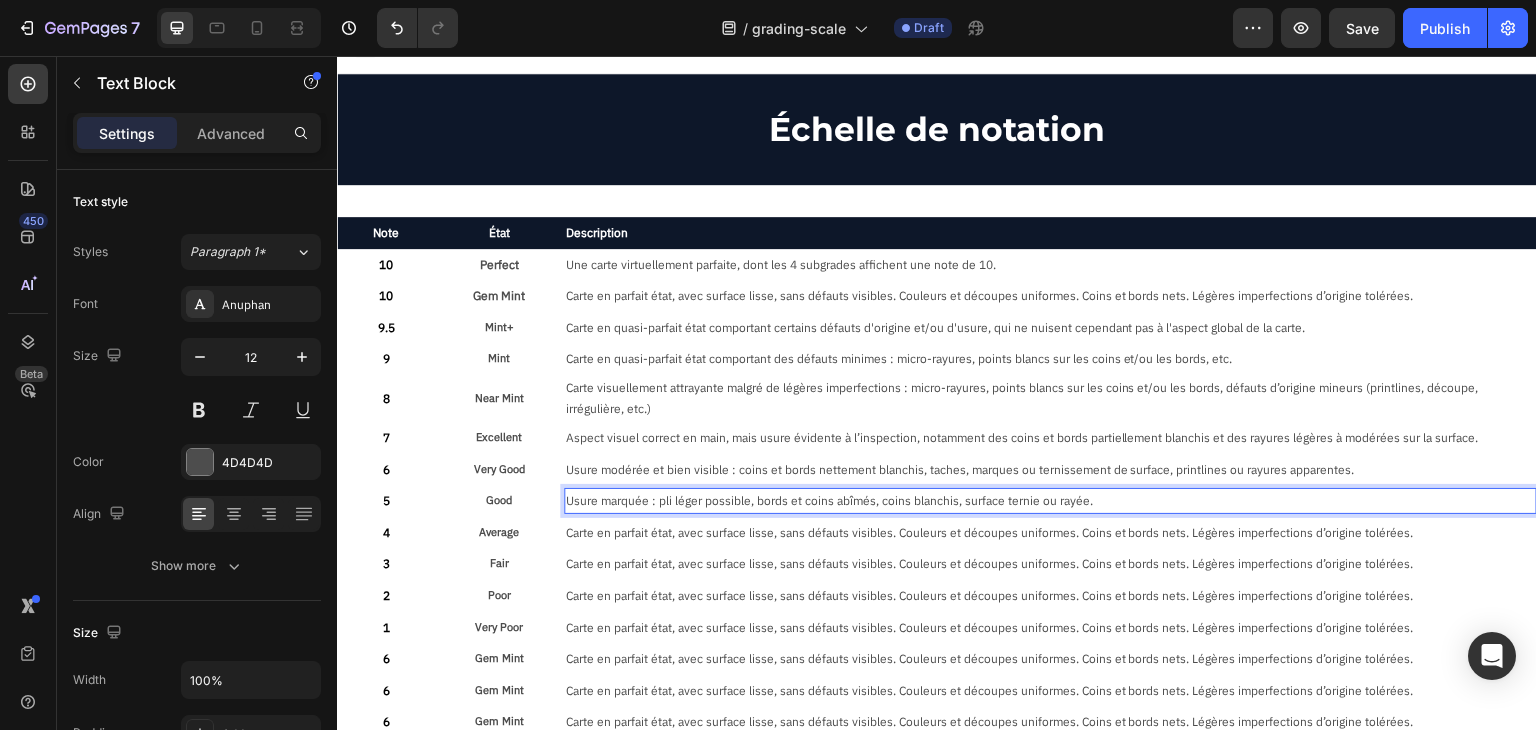 click on "Usure marquée : pli léger possible, bords et coins abîmés, coins blanchis, surface ternie ou rayée." at bounding box center [1050, 501] 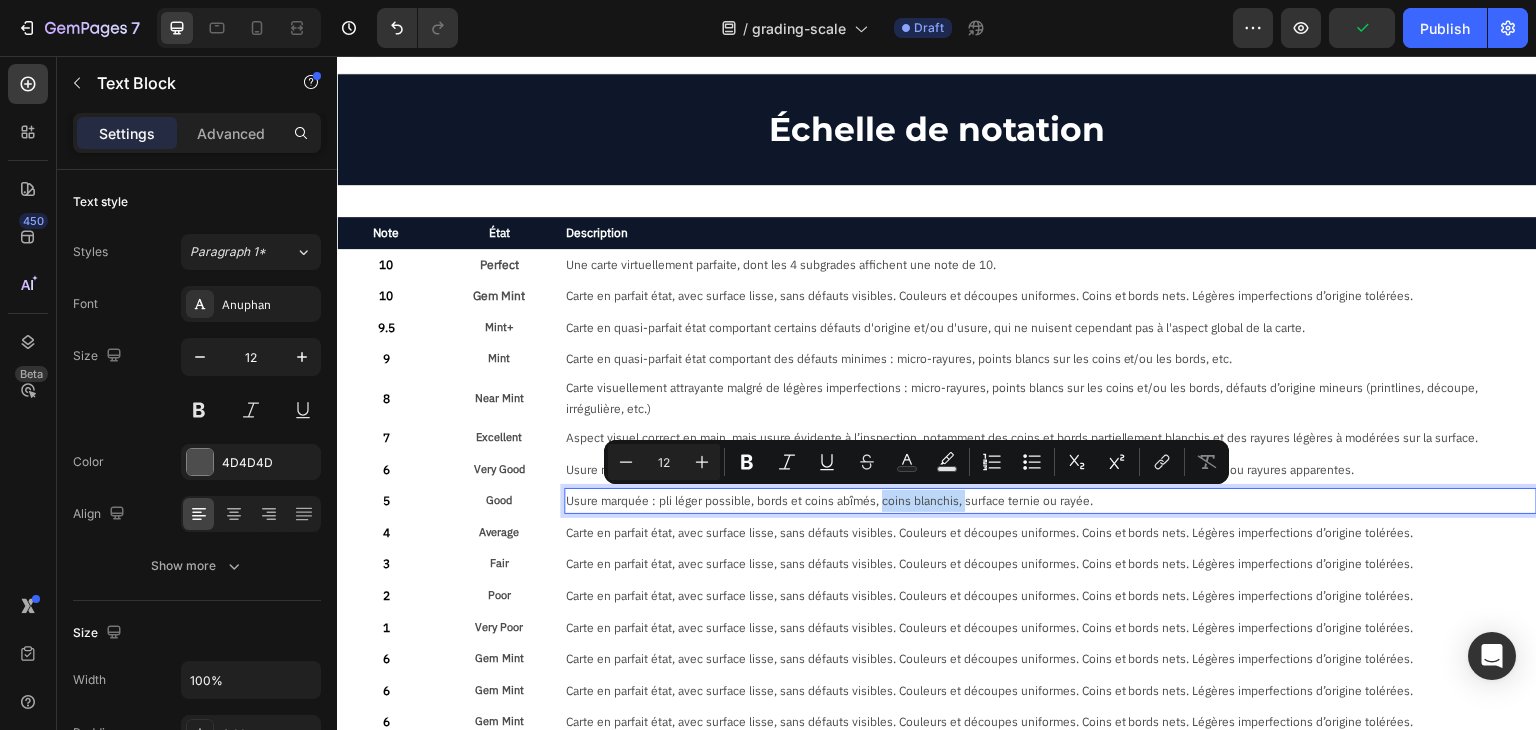drag, startPoint x: 959, startPoint y: 500, endPoint x: 875, endPoint y: 503, distance: 84.05355 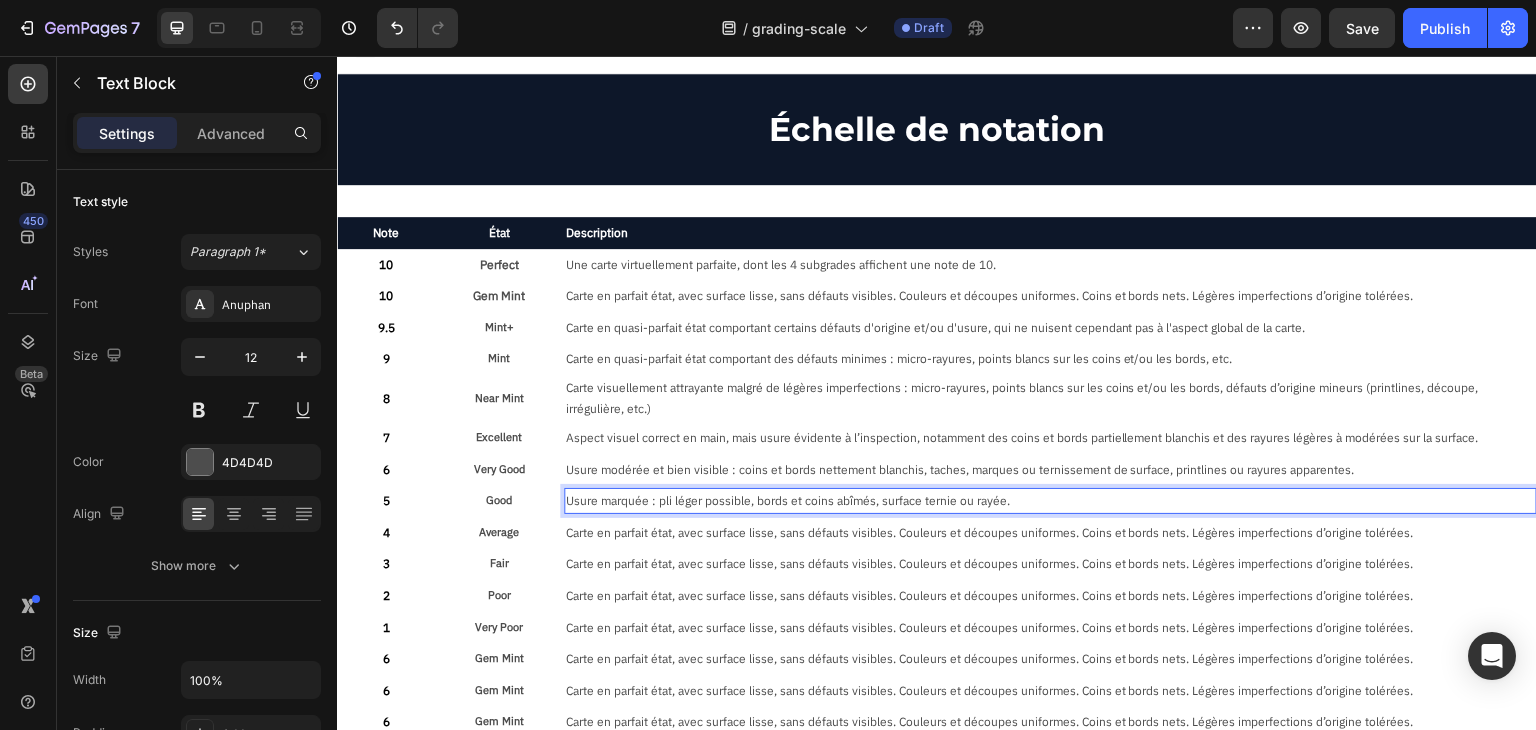 click on "Usure marquée : pli léger possible, bords et coins abîmés, surface ternie ou rayée." at bounding box center (1050, 501) 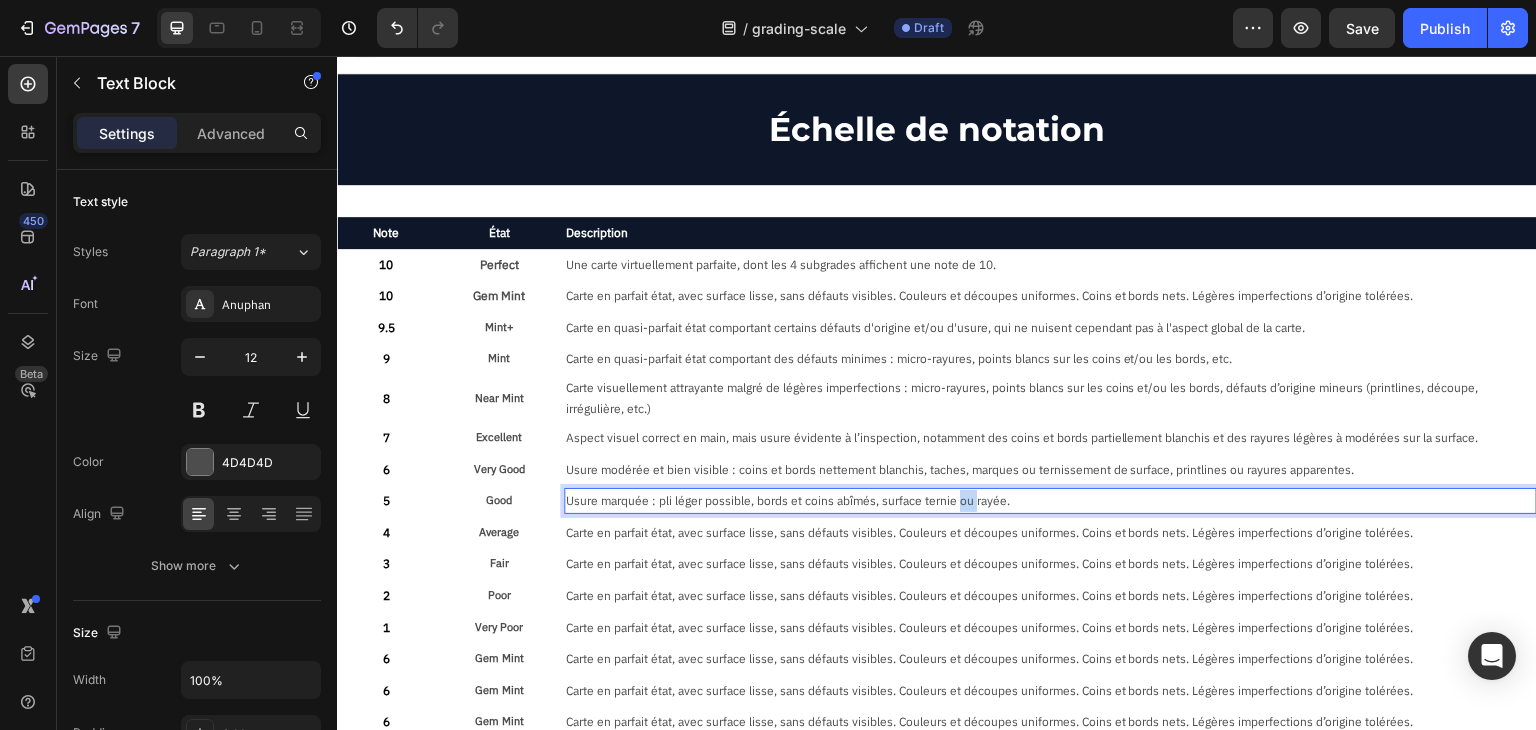 click on "Usure marquée : pli léger possible, bords et coins abîmés, surface ternie ou rayée." at bounding box center [1050, 501] 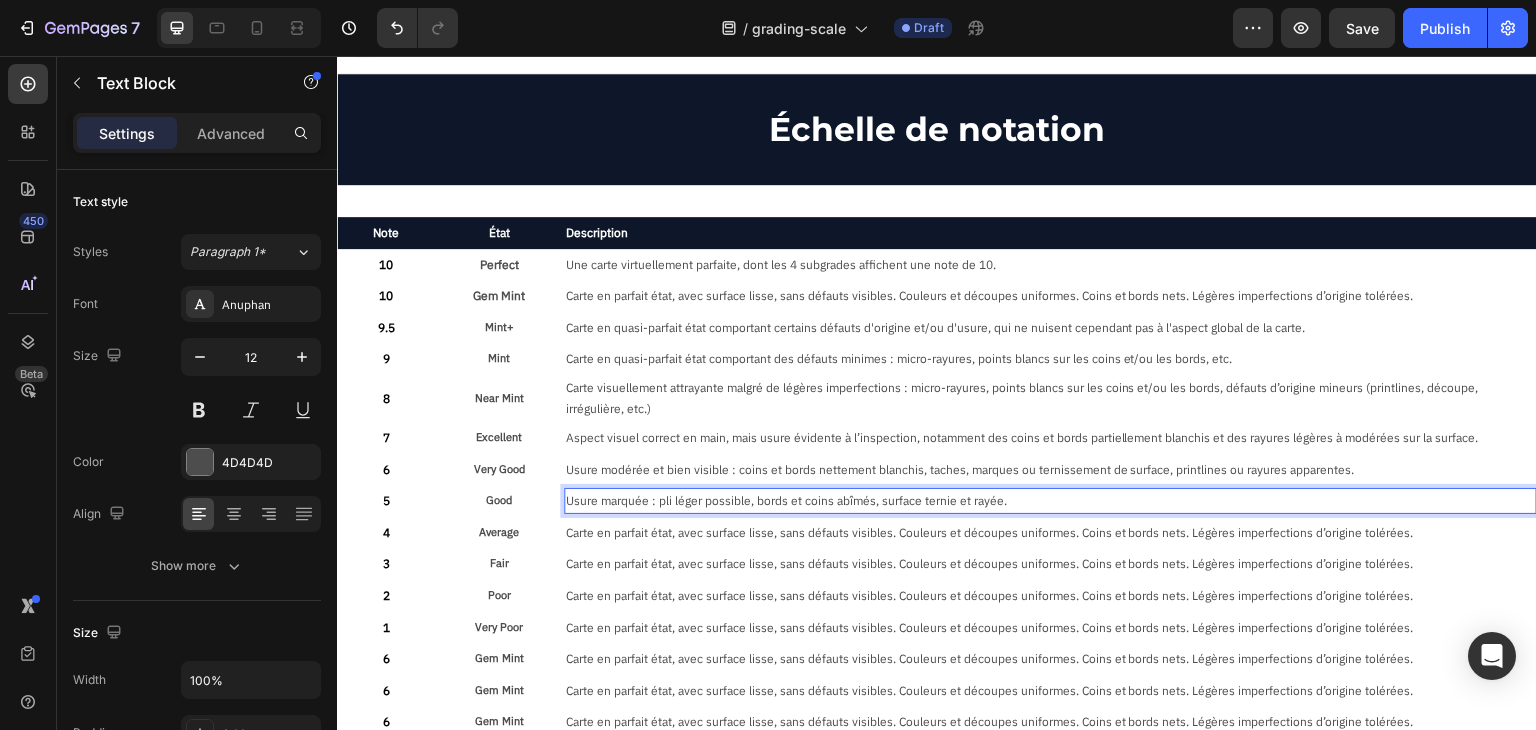 click on "Usure marquée : pli léger possible, bords et coins abîmés, surface ternie et rayée." at bounding box center [1050, 501] 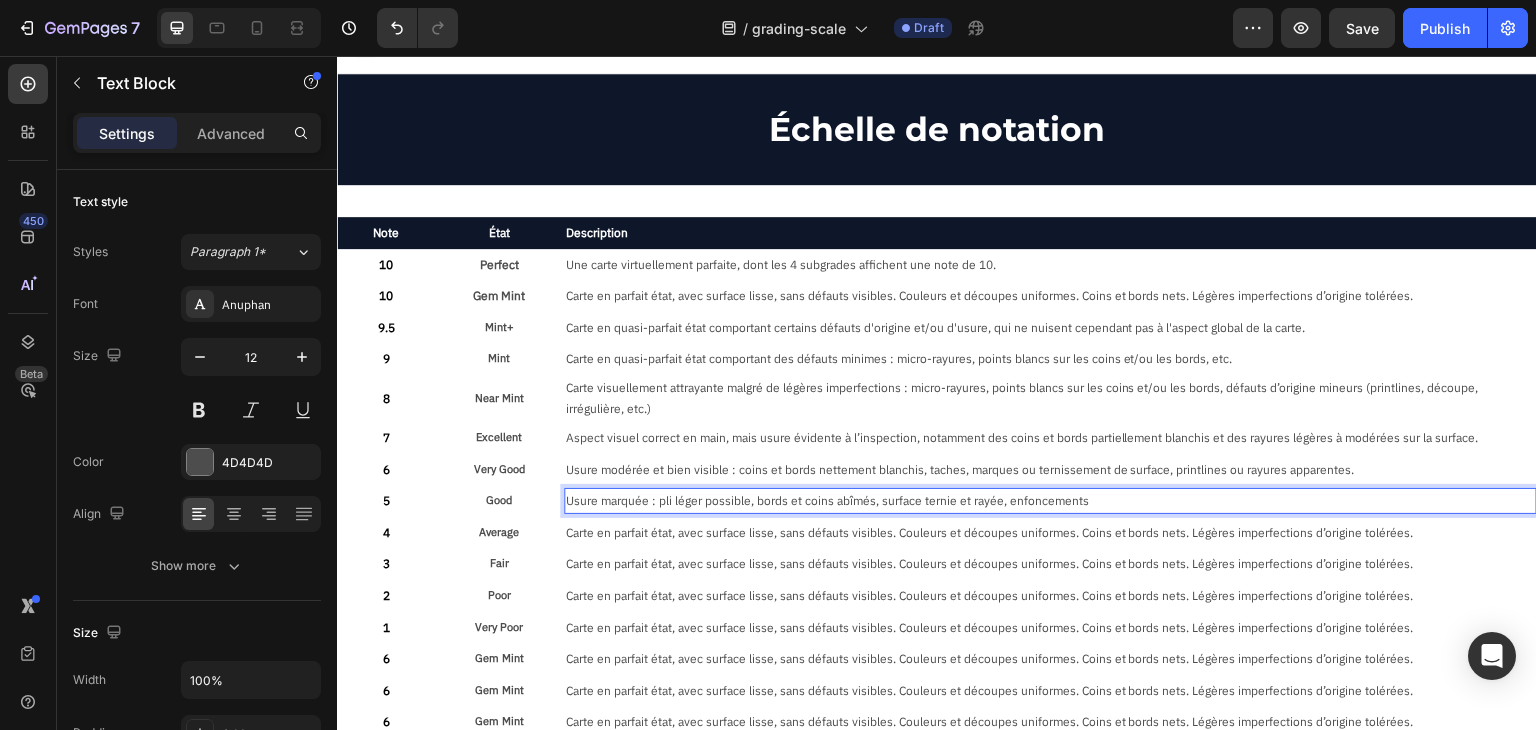 click on "Usure marquée : pli léger possible, bords et coins abîmés, surface ternie et rayée, enfoncements" at bounding box center (1050, 501) 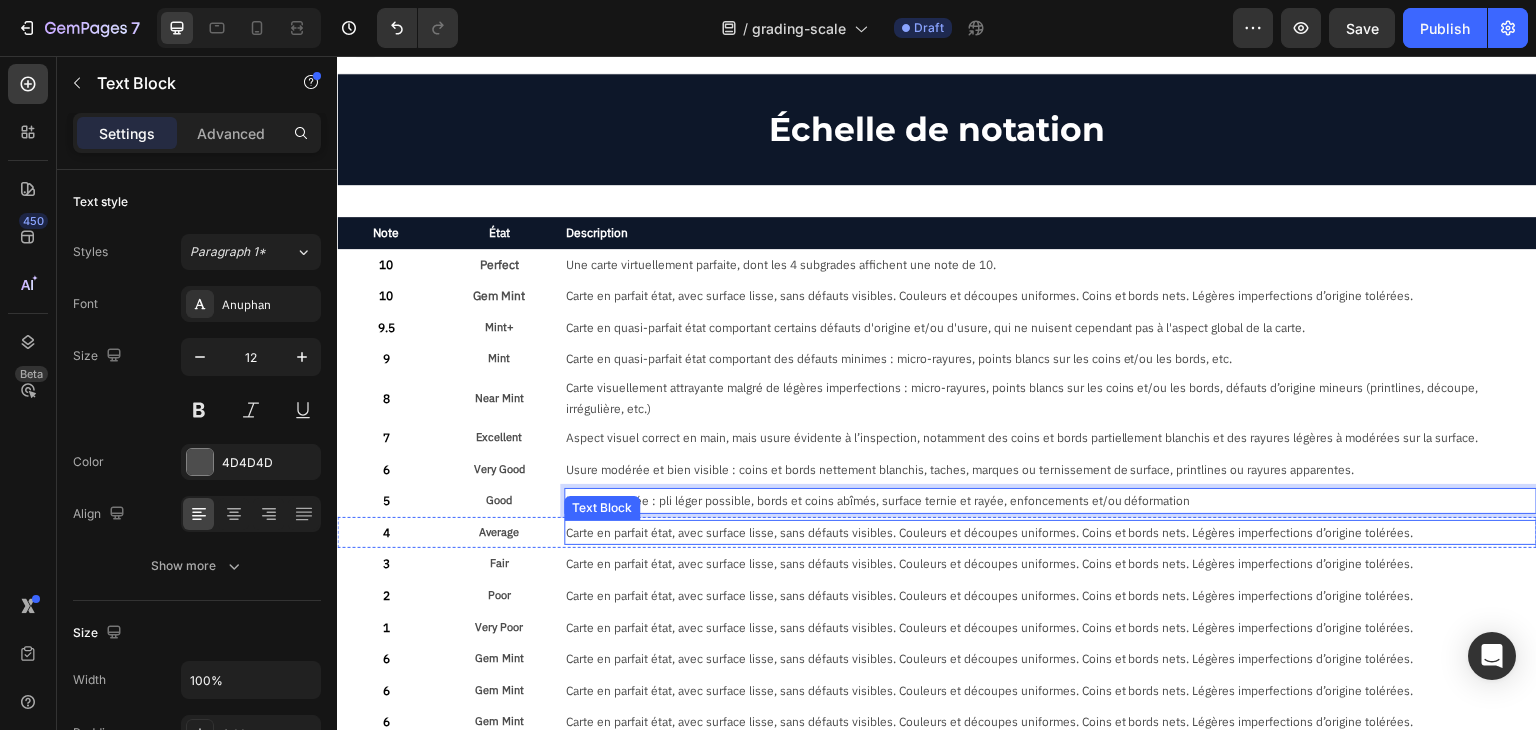 click on "Carte en parfait état, avec surface lisse, sans défauts visibles. Couleurs et découpes uniformes. Coins et bords nets. Légères imperfections d’origine tolérées." at bounding box center [1050, 533] 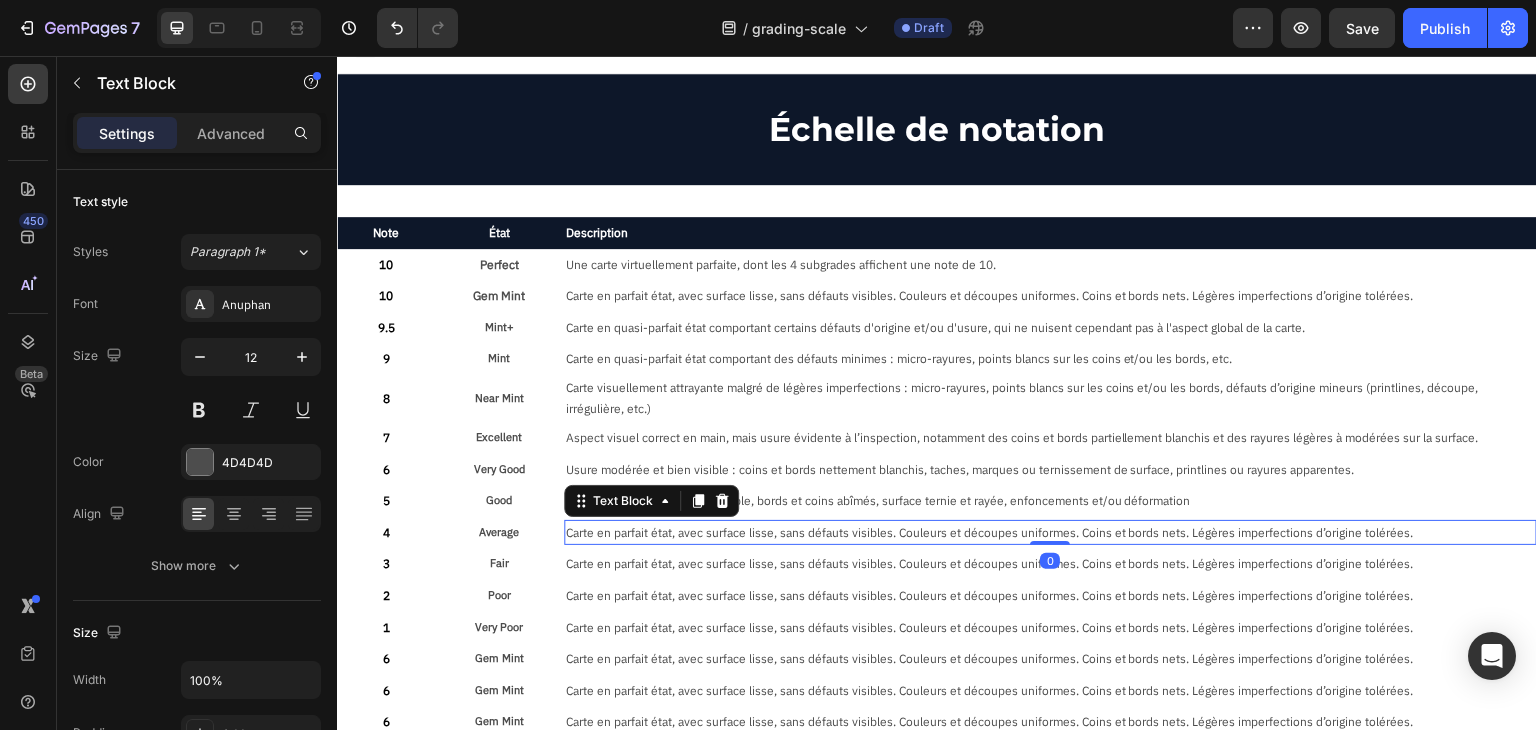 click on "Carte en parfait état, avec surface lisse, sans défauts visibles. Couleurs et découpes uniformes. Coins et bords nets. Légères imperfections d’origine tolérées." at bounding box center (1050, 533) 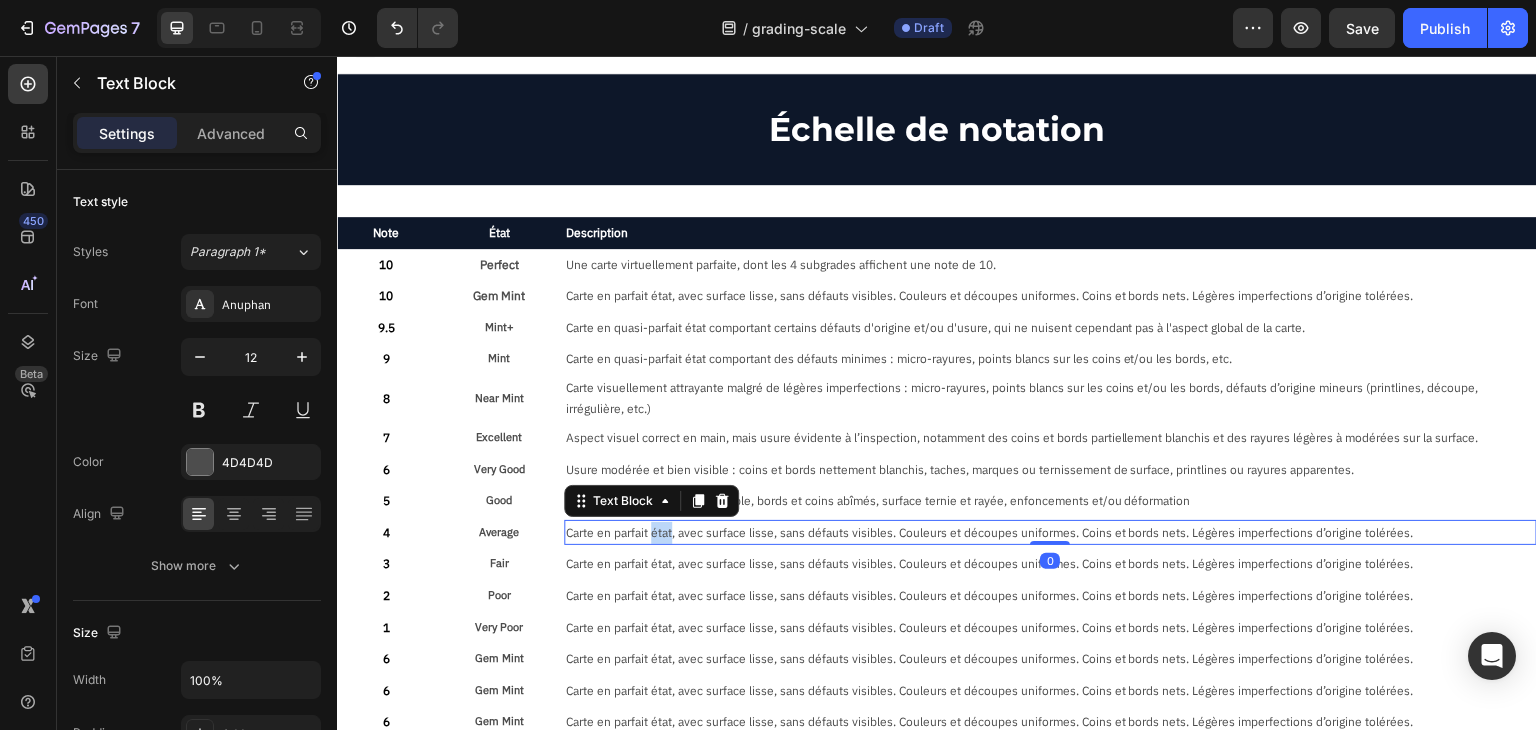 click on "Carte en parfait état, avec surface lisse, sans défauts visibles. Couleurs et découpes uniformes. Coins et bords nets. Légères imperfections d’origine tolérées." at bounding box center (1050, 533) 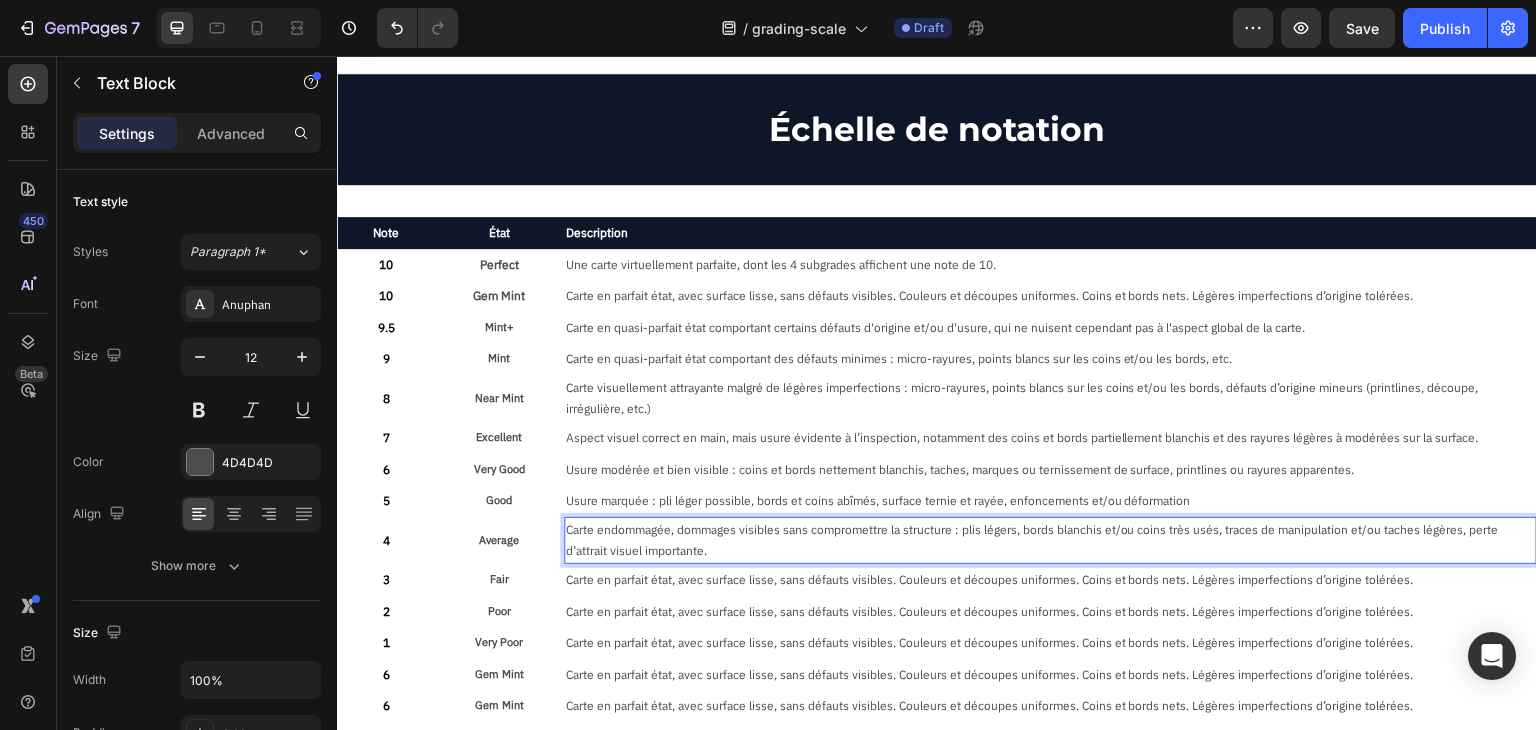 scroll, scrollTop: 20, scrollLeft: 0, axis: vertical 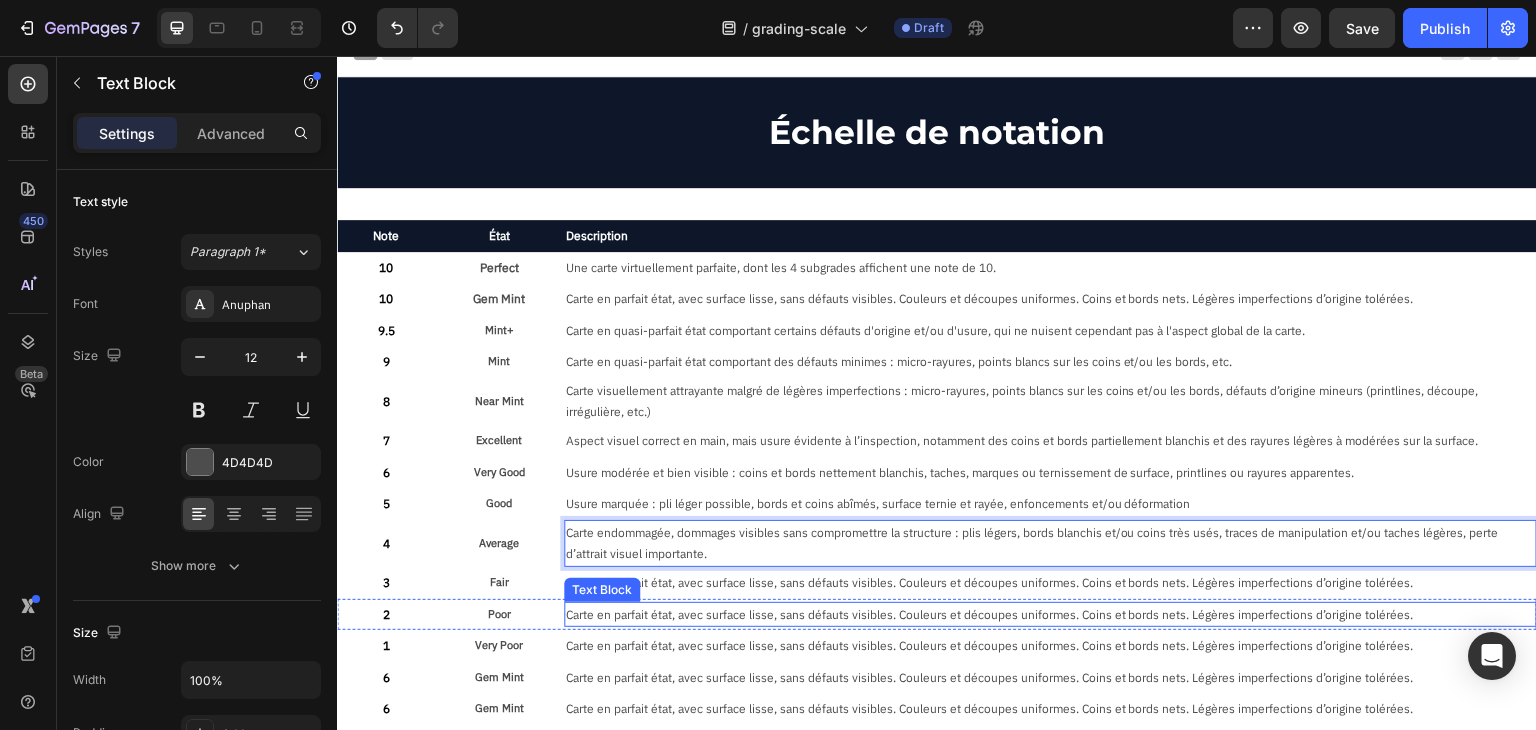 click on "Carte en parfait état, avec surface lisse, sans défauts visibles. Couleurs et découpes uniformes. Coins et bords nets. Légères imperfections d’origine tolérées." at bounding box center [1050, 615] 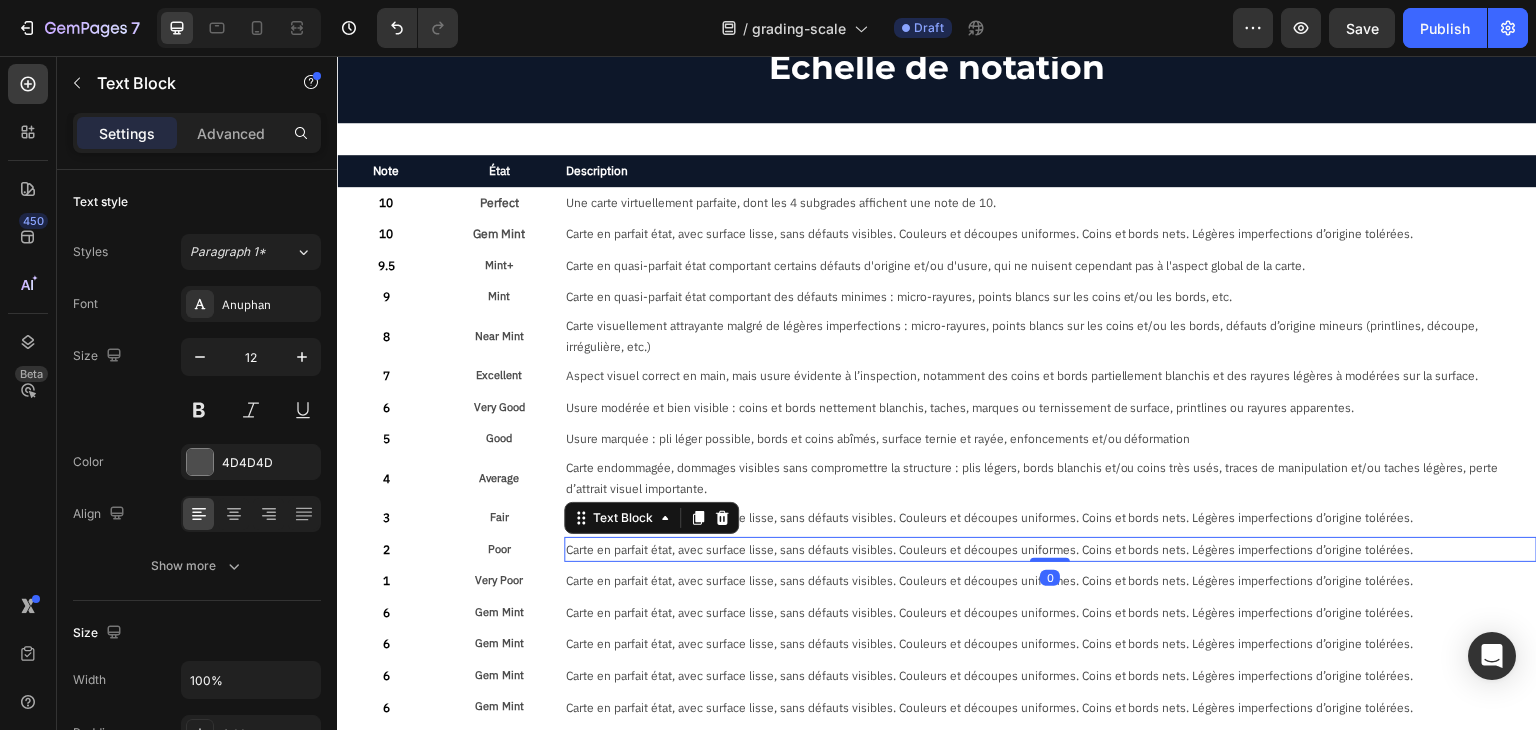 scroll, scrollTop: 120, scrollLeft: 0, axis: vertical 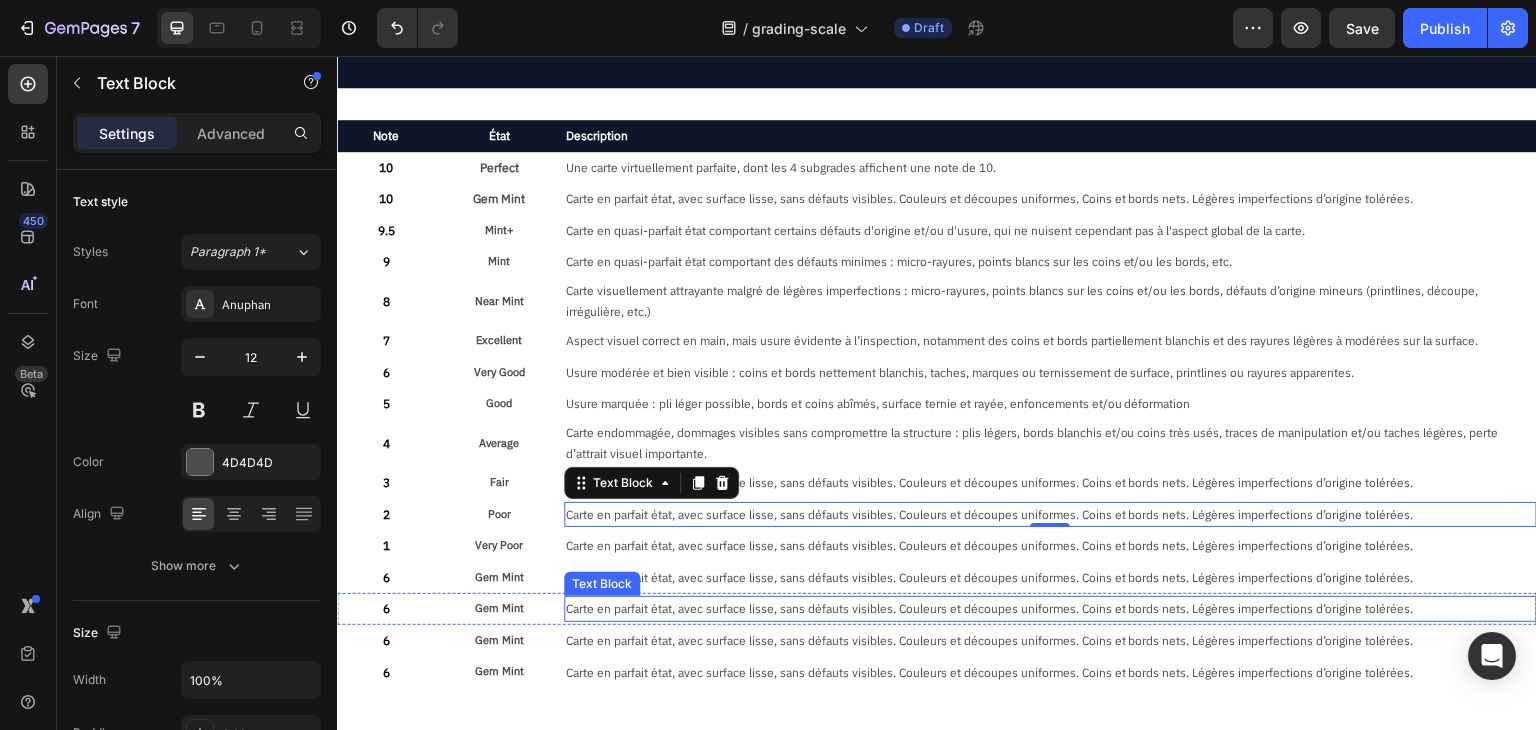 click on "Carte en parfait état, avec surface lisse, sans défauts visibles. Couleurs et découpes uniformes. Coins et bords nets. Légères imperfections d’origine tolérées." at bounding box center (1050, 609) 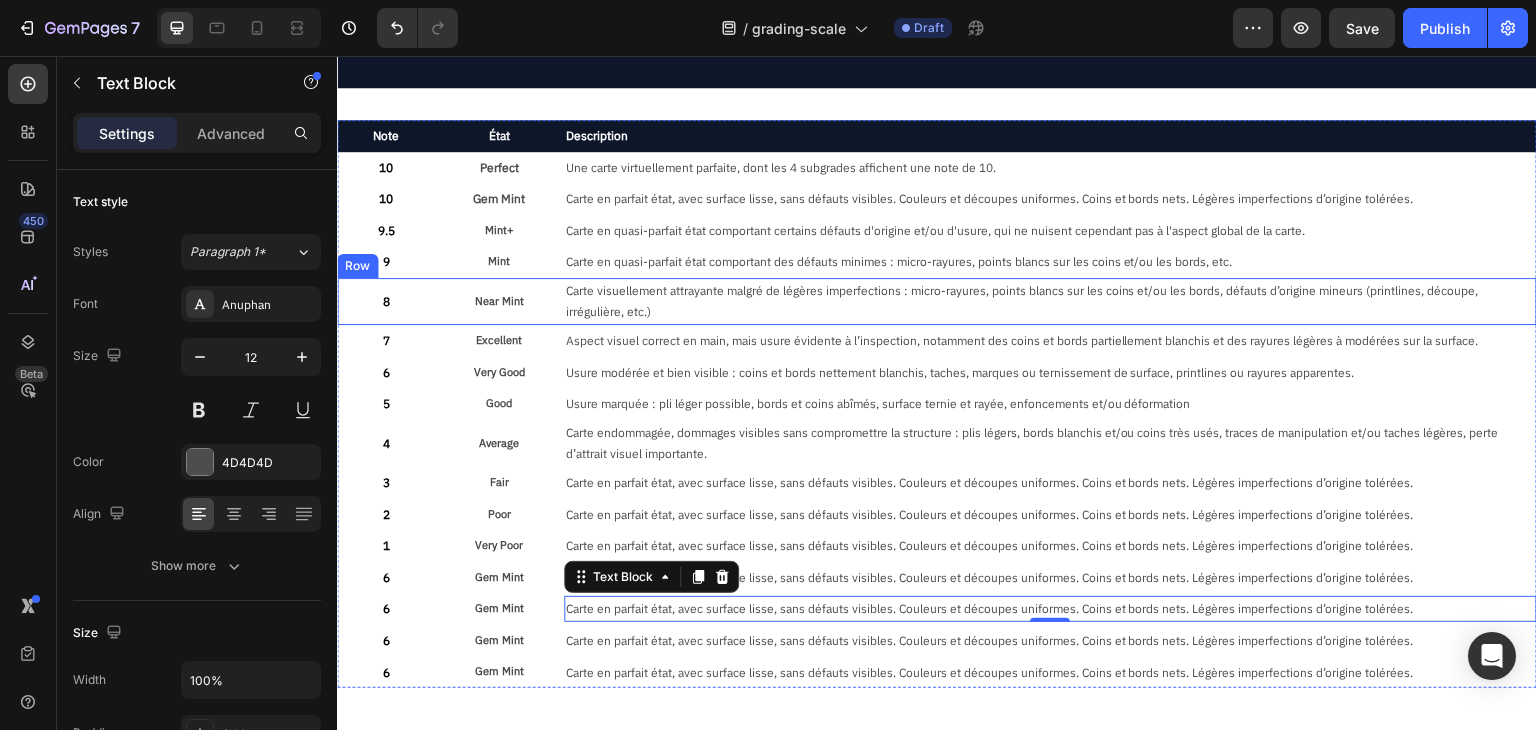 click on "Near Mint Text Block" at bounding box center [498, 301] 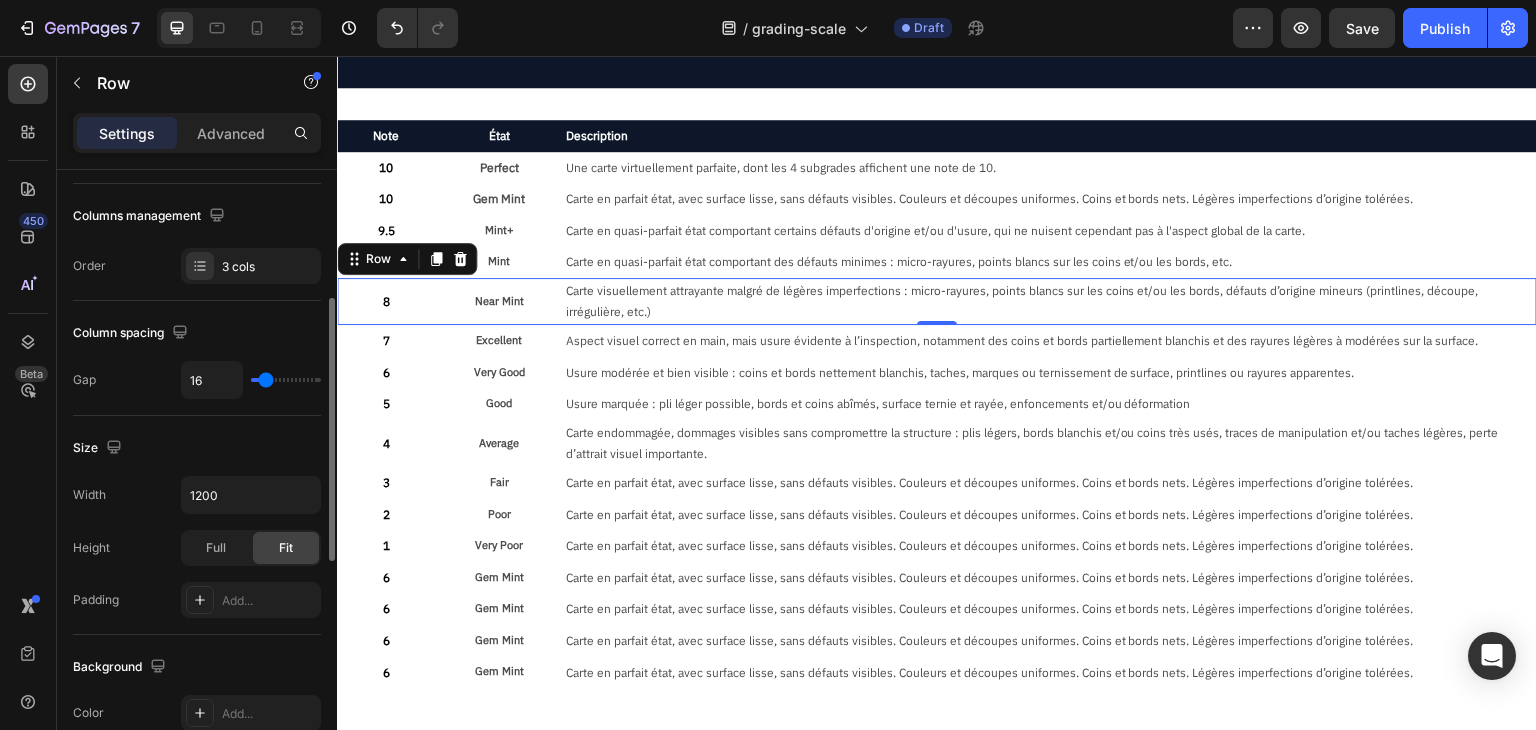 scroll, scrollTop: 400, scrollLeft: 0, axis: vertical 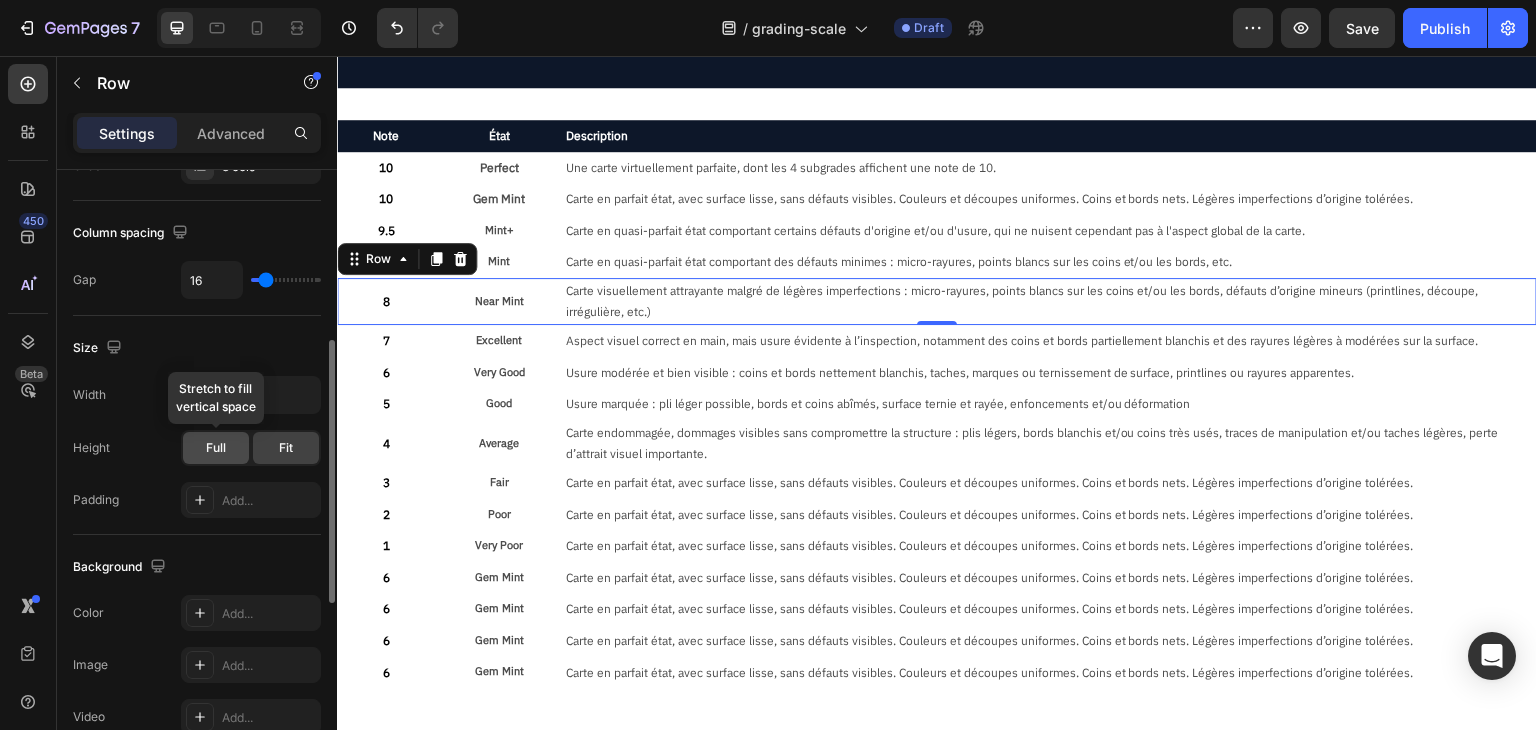 click on "Full" 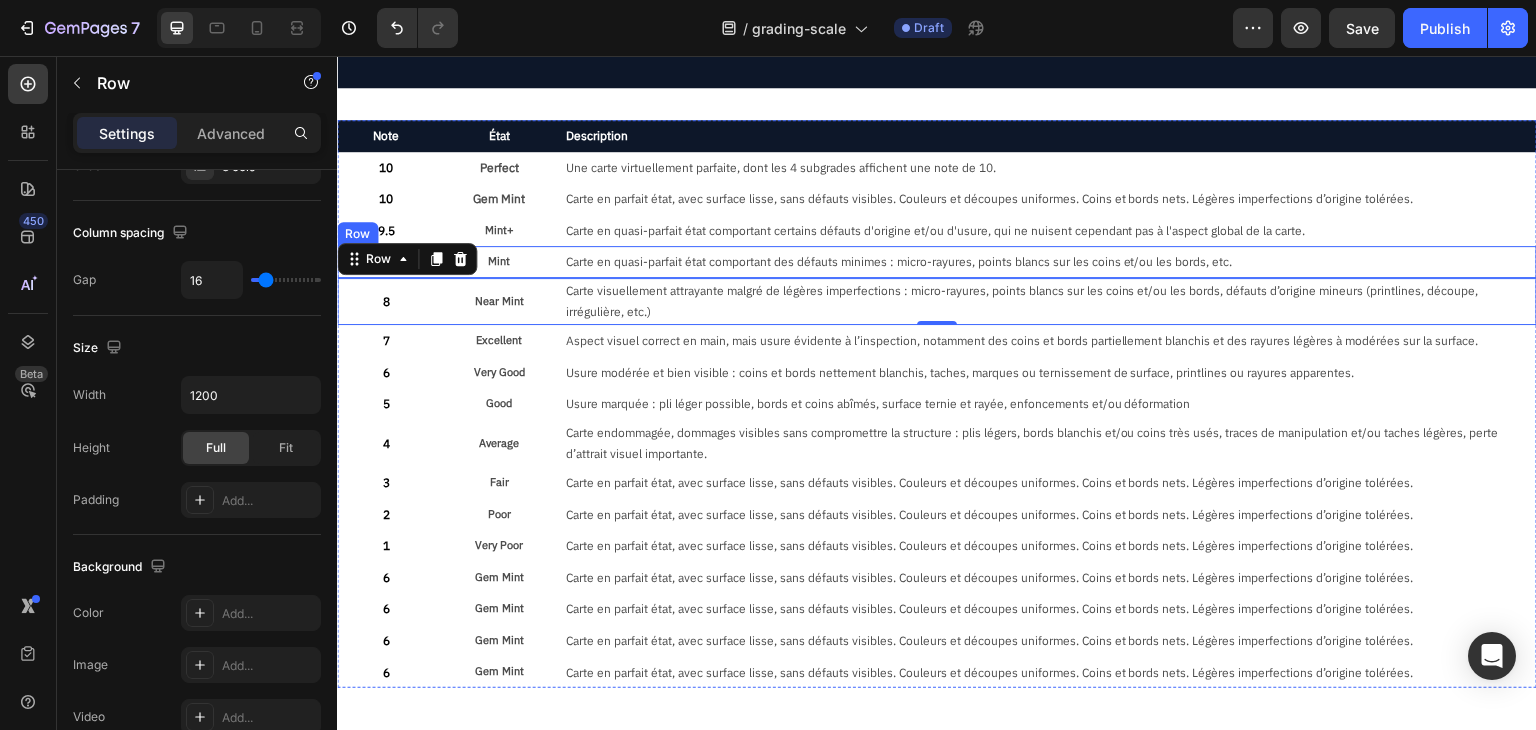 click on "9 Text Block Mint Text Block Carte en quasi-parfait état comportant des défauts minimes : micro-rayures, points blancs sur les coins et/ou les bords, etc. Text Block Row" at bounding box center (937, 262) 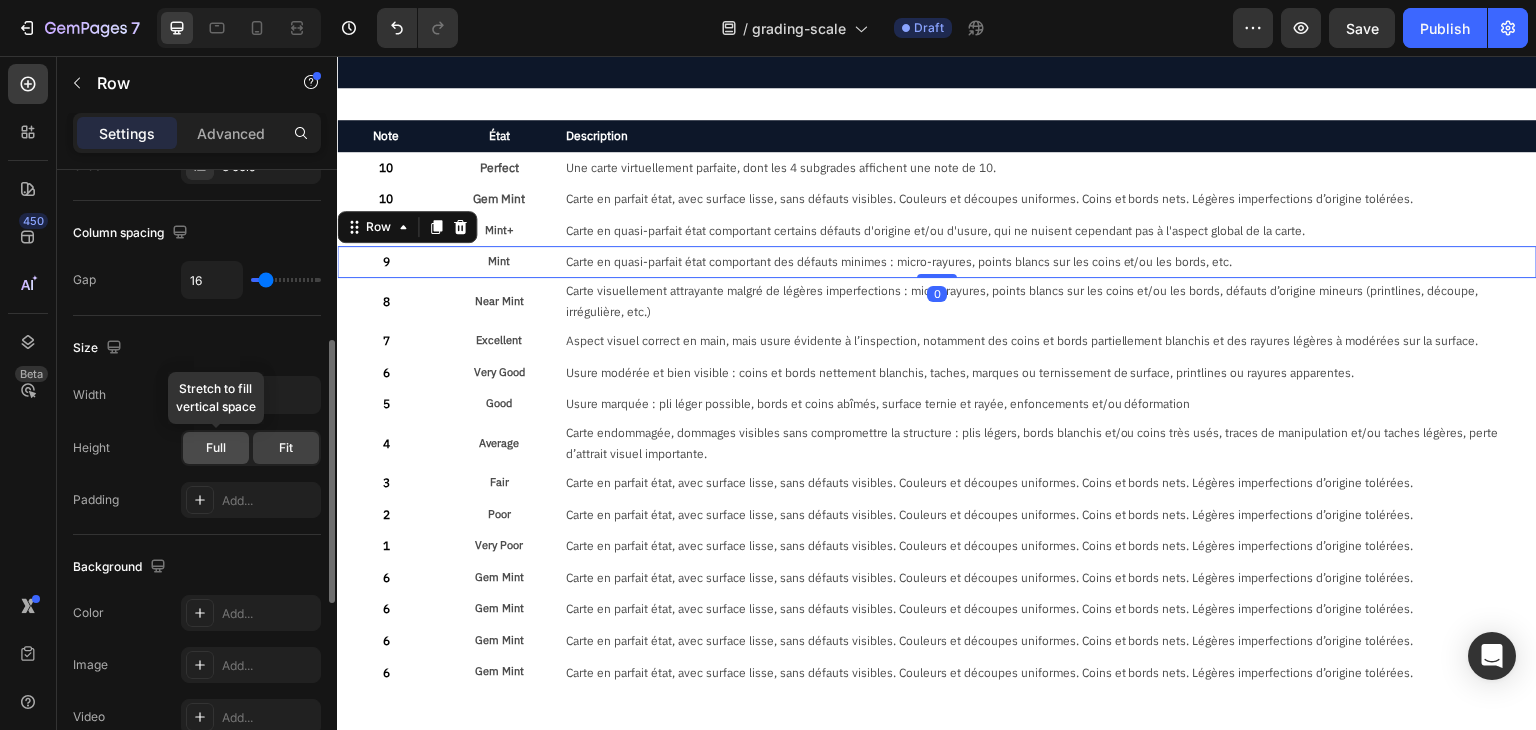 click on "Full" 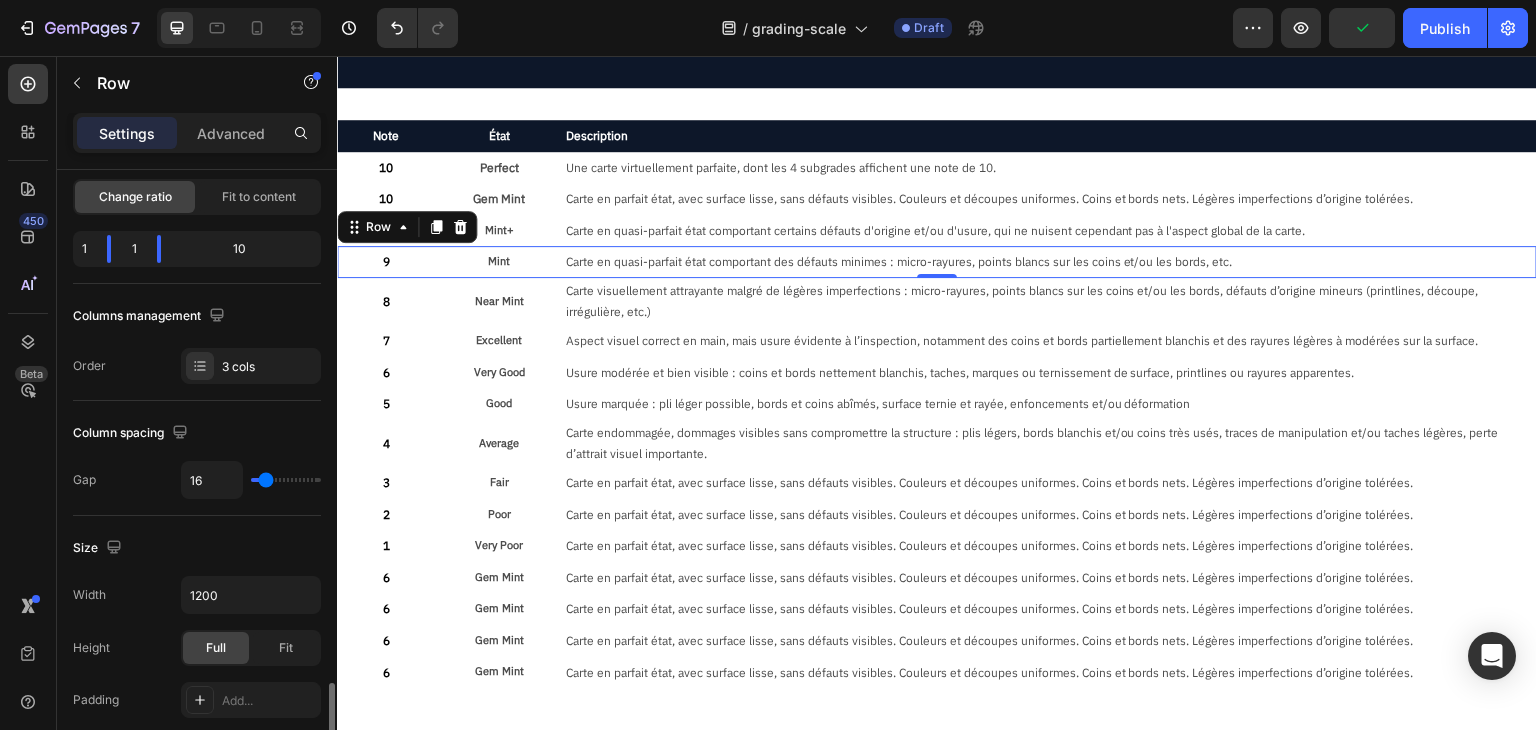 scroll, scrollTop: 500, scrollLeft: 0, axis: vertical 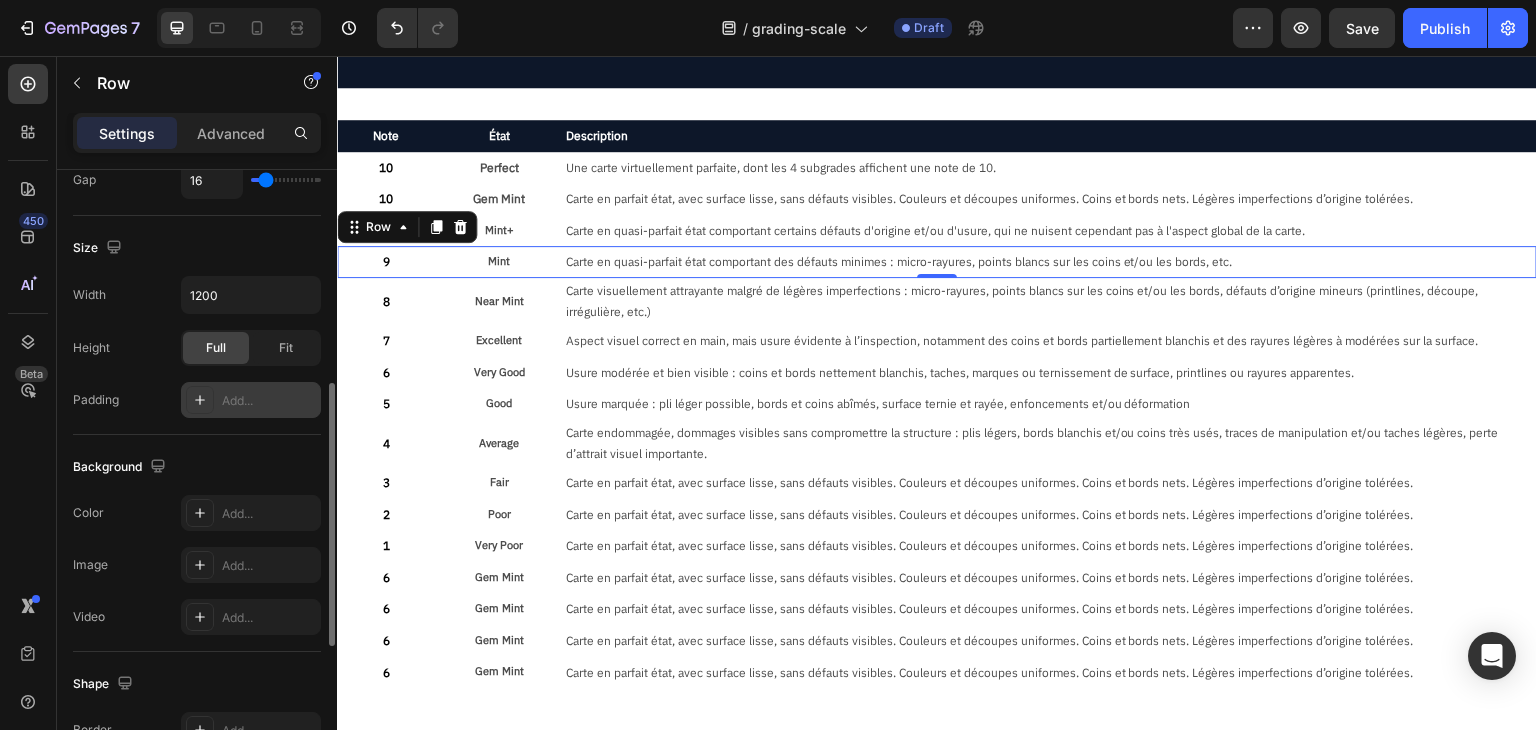 click on "Add..." at bounding box center (269, 401) 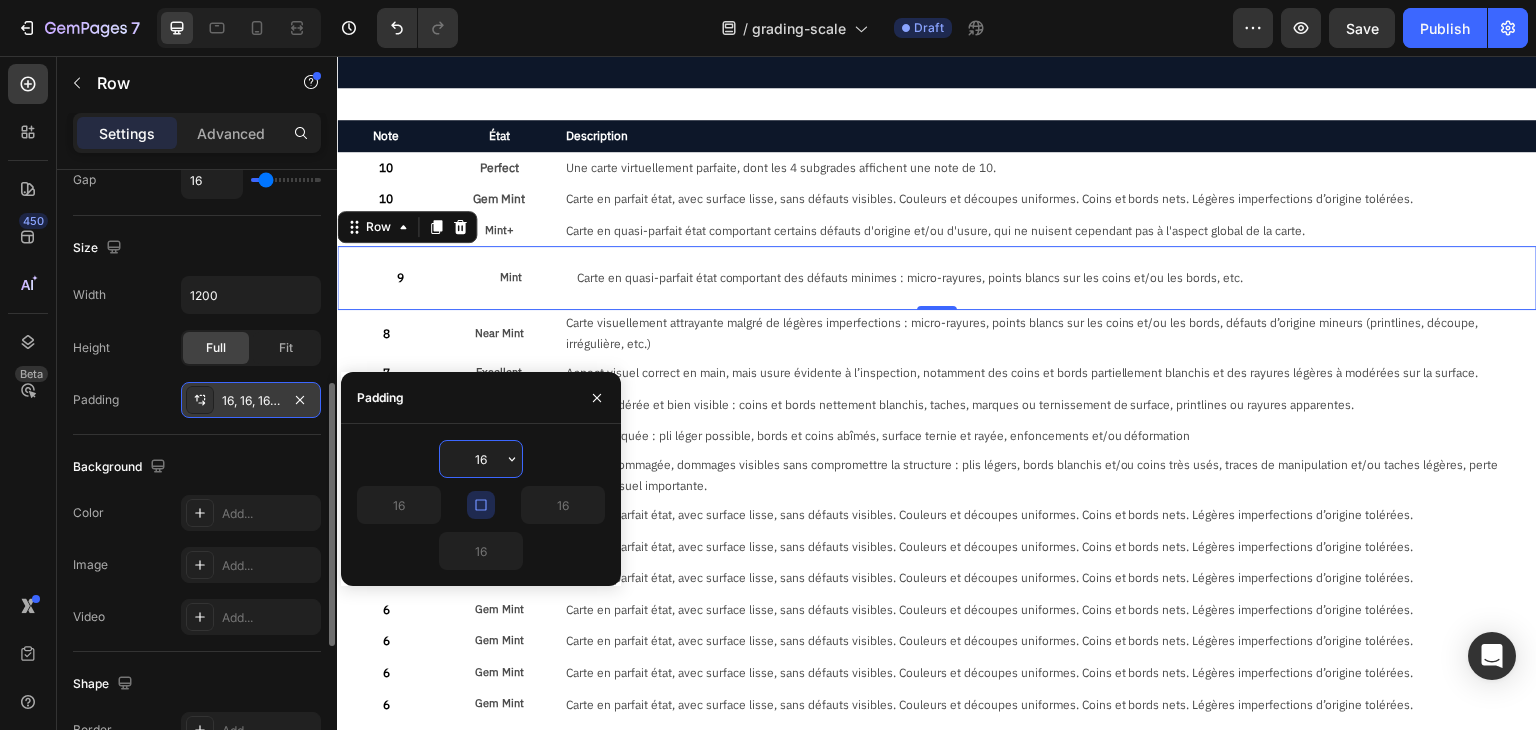 type on "5" 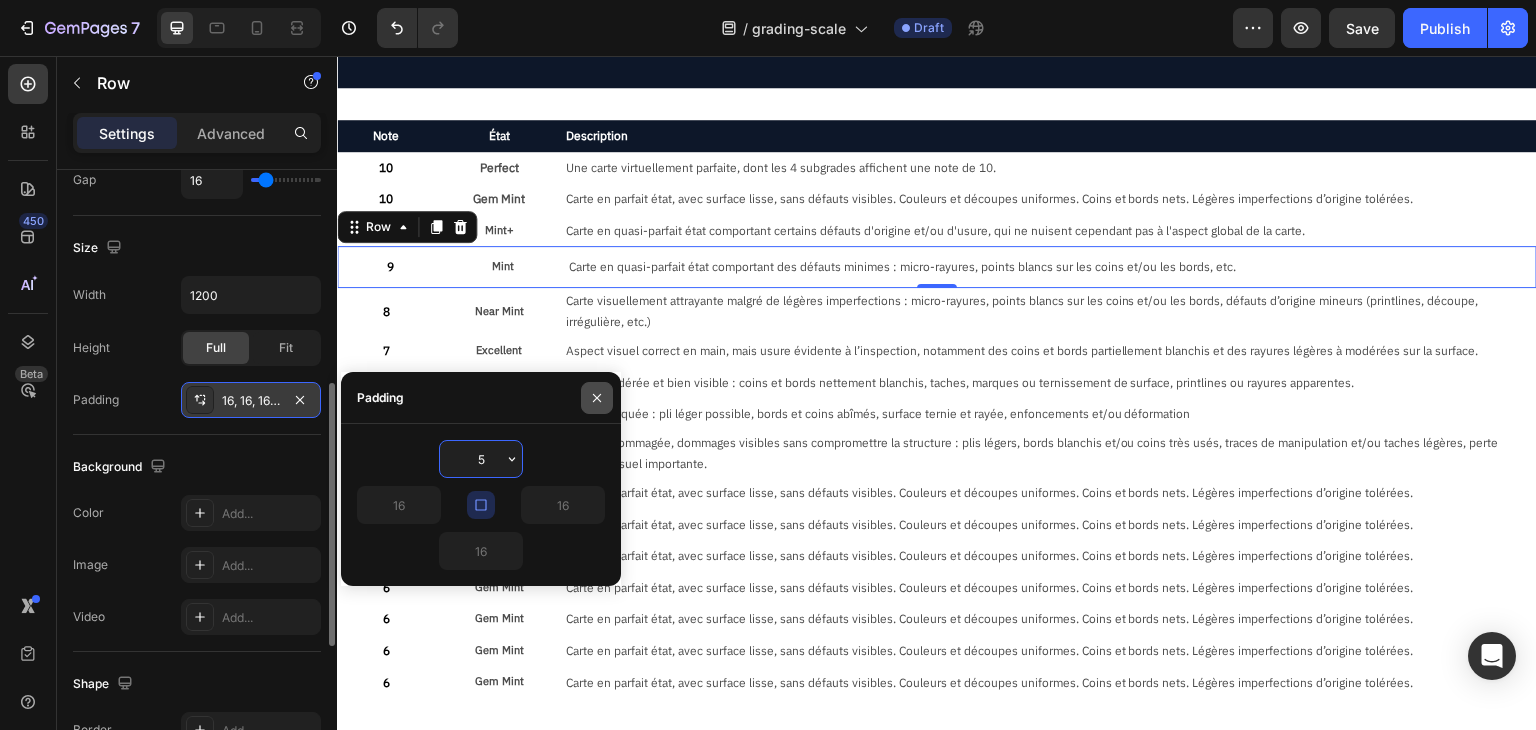 click 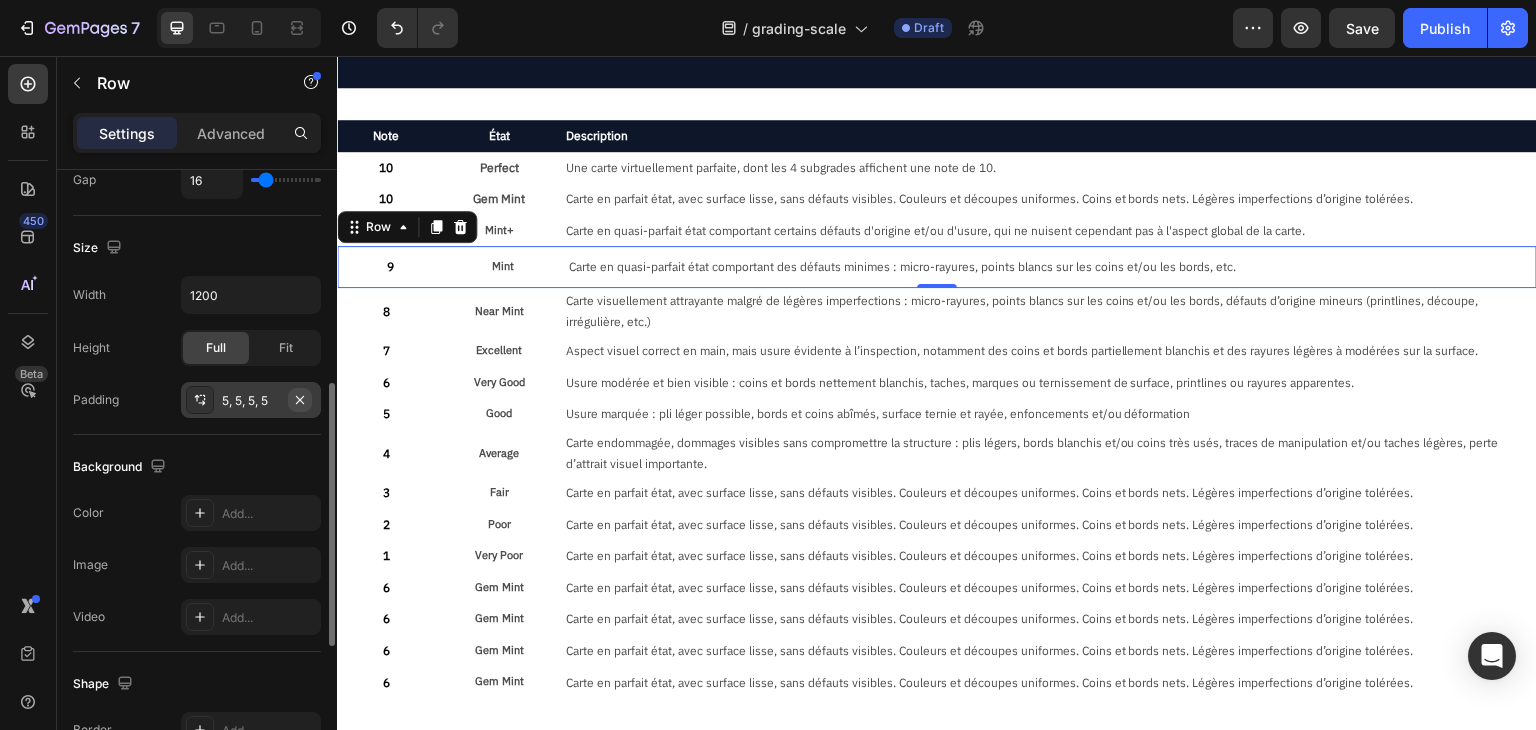 click 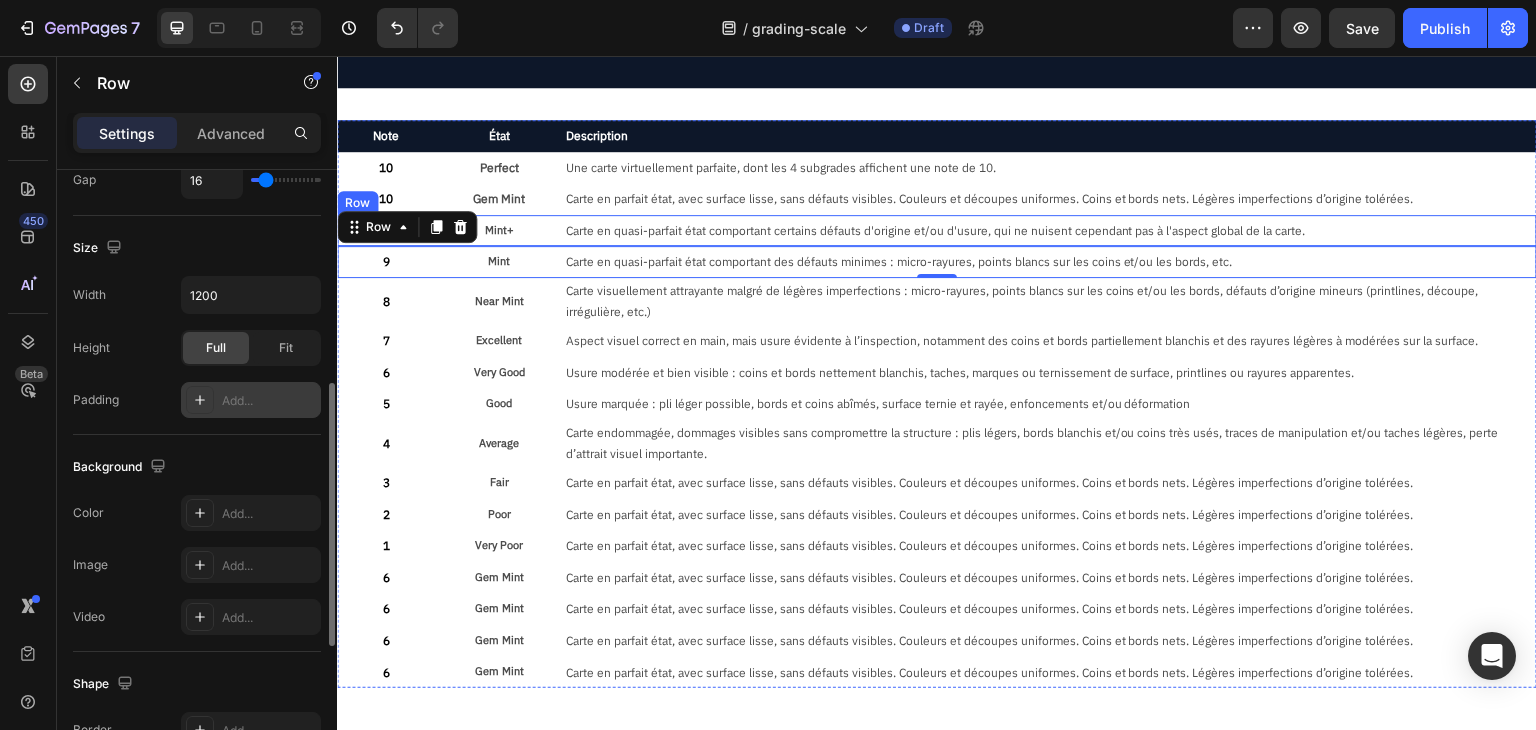 click on "9.5 Text Block Mint+ Text Block Carte en quasi-parfait état comportant certains défauts d'origine et/ou d'usure, qui ne nuisent cependant pas à l'aspect global de la carte. Text Block Row" at bounding box center [937, 231] 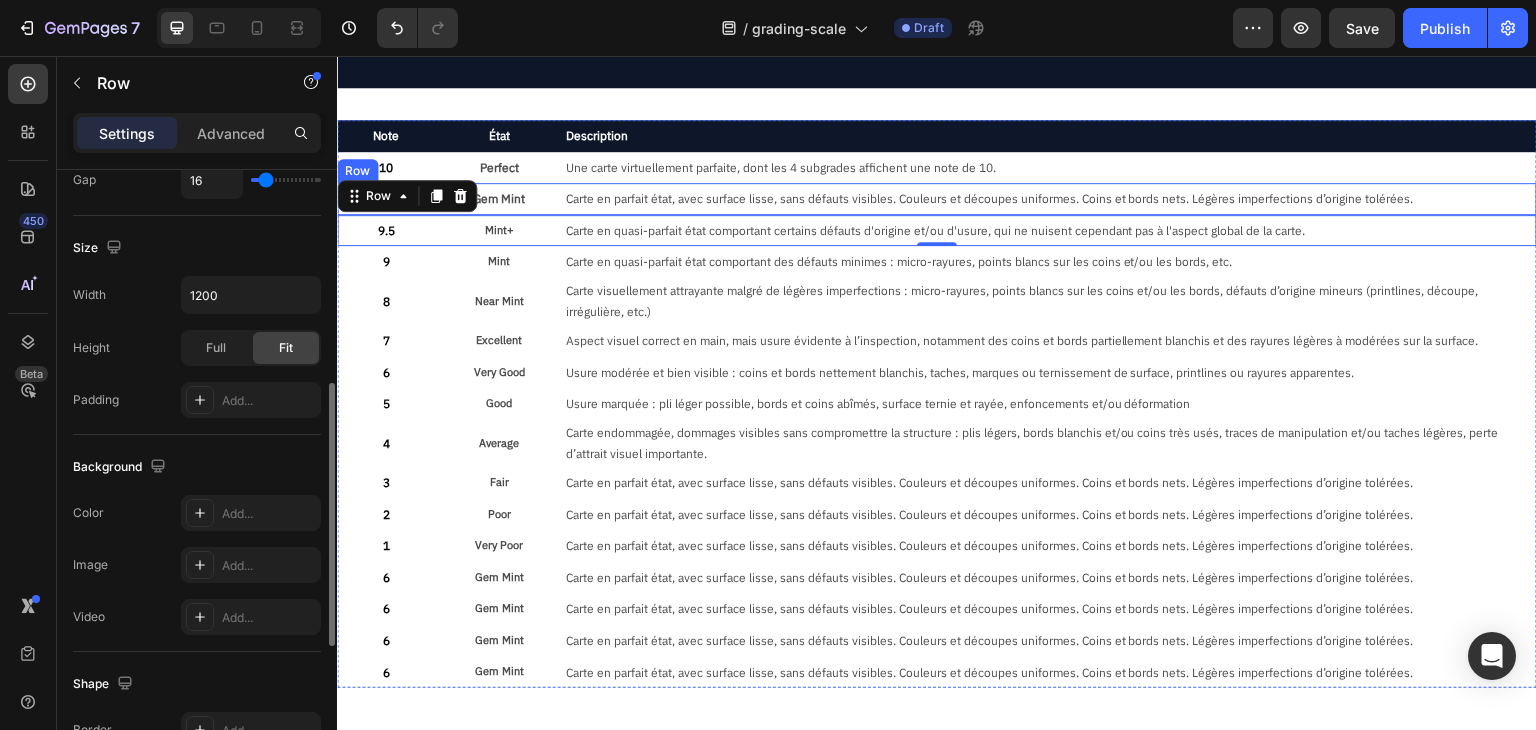 click on "10 Text Block Gem Mint Text Block Carte en parfait état, avec surface lisse, sans défauts visibles. Couleurs et découpes uniformes. Coins et bords nets. Légères imperfections d’origine tolérées. Text Block Row" at bounding box center [937, 199] 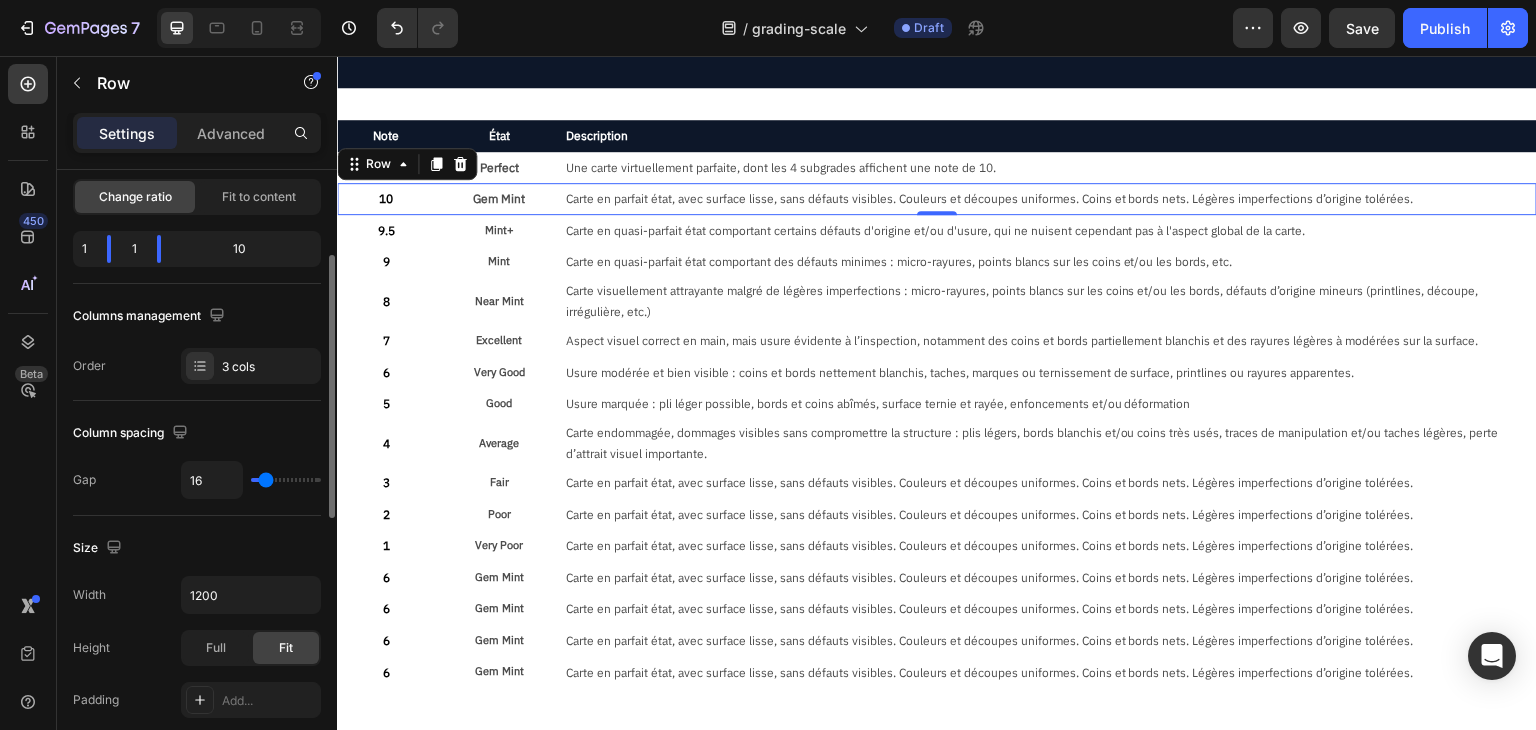 scroll, scrollTop: 500, scrollLeft: 0, axis: vertical 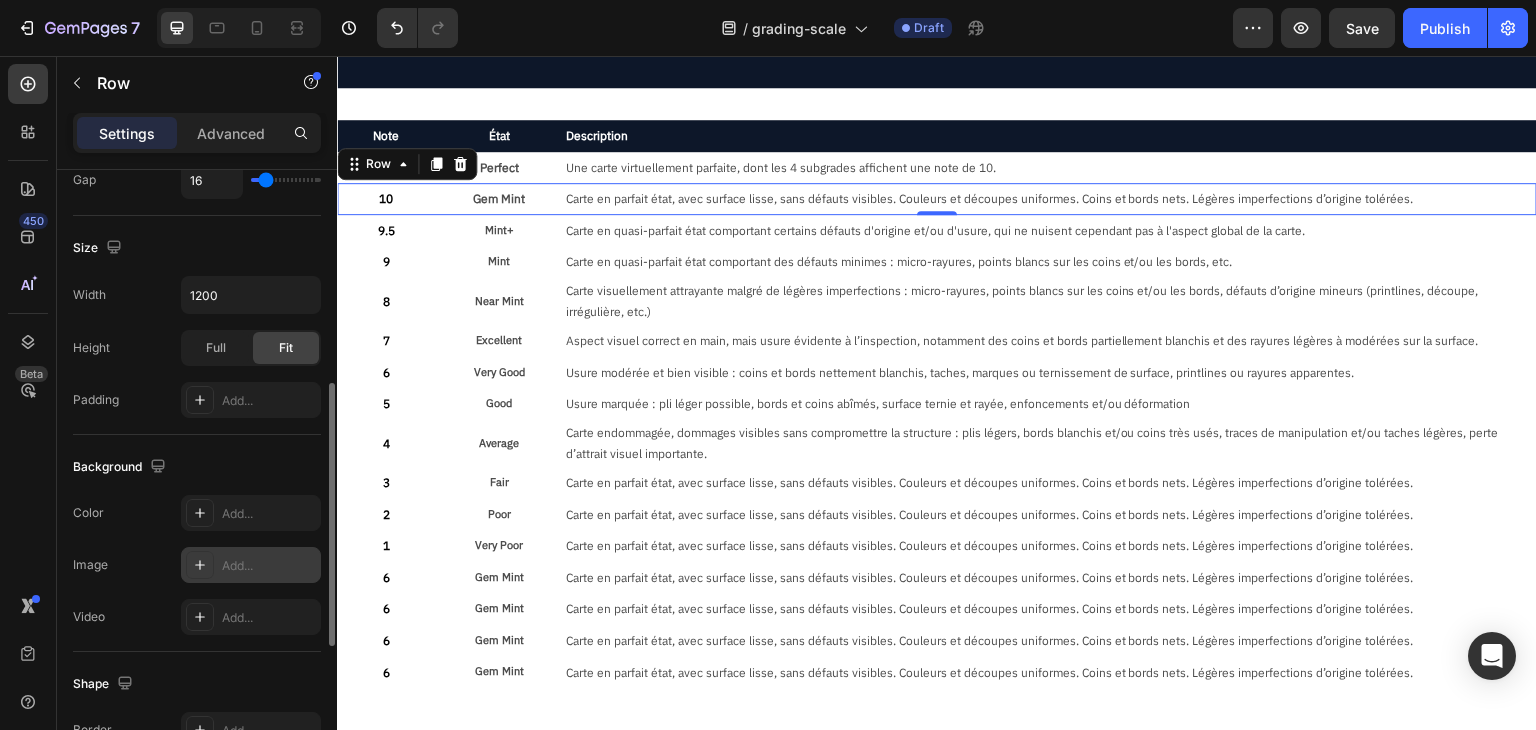 click on "Add..." at bounding box center (269, 566) 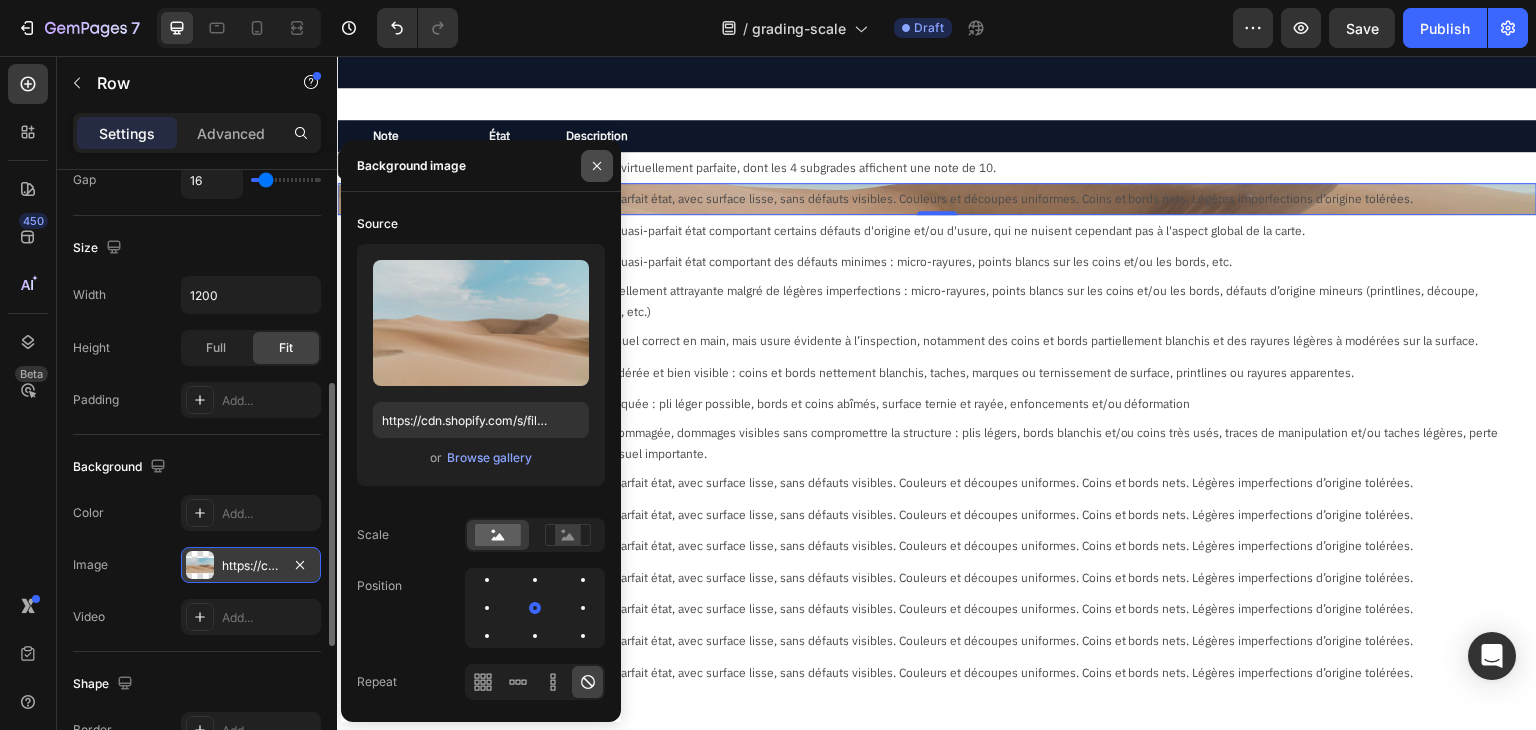 click 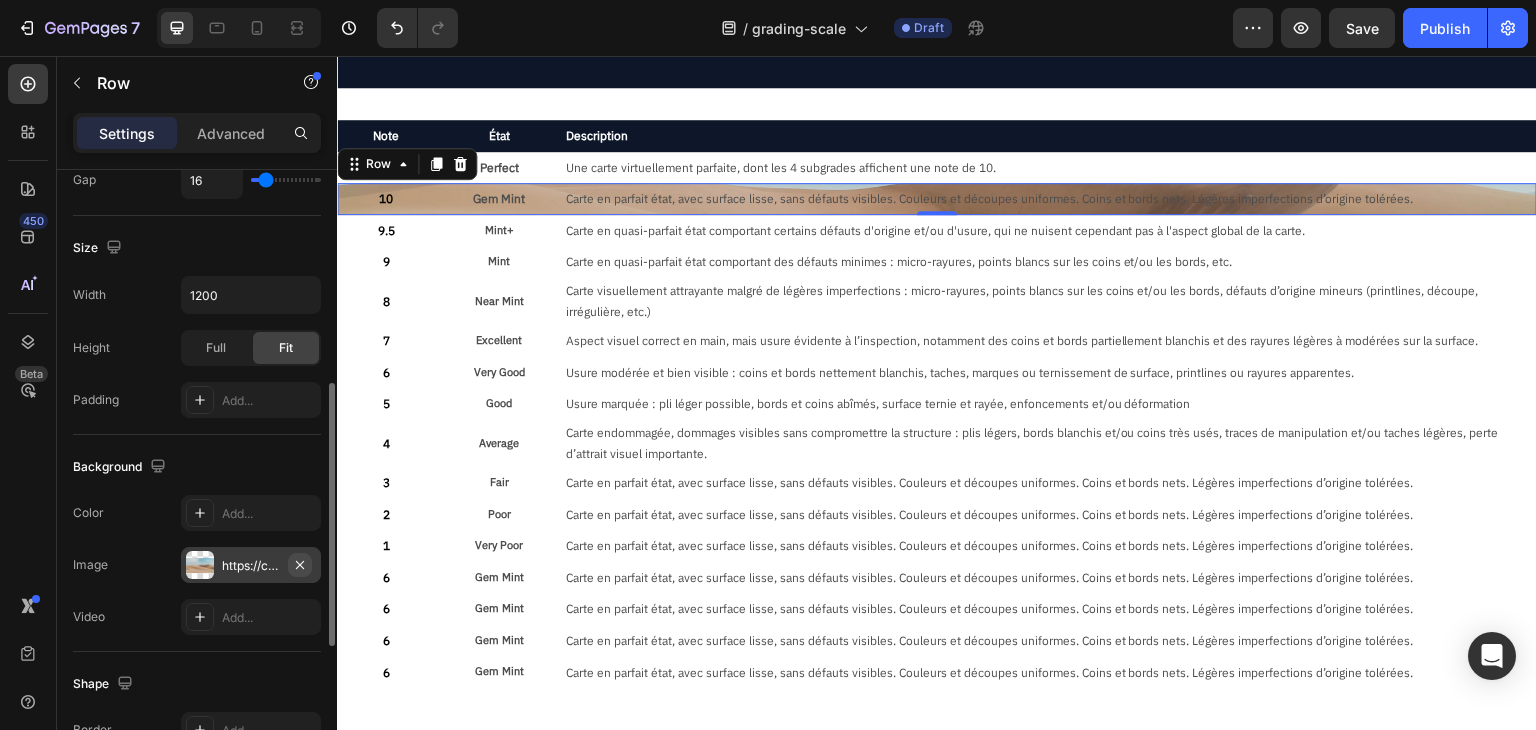 click 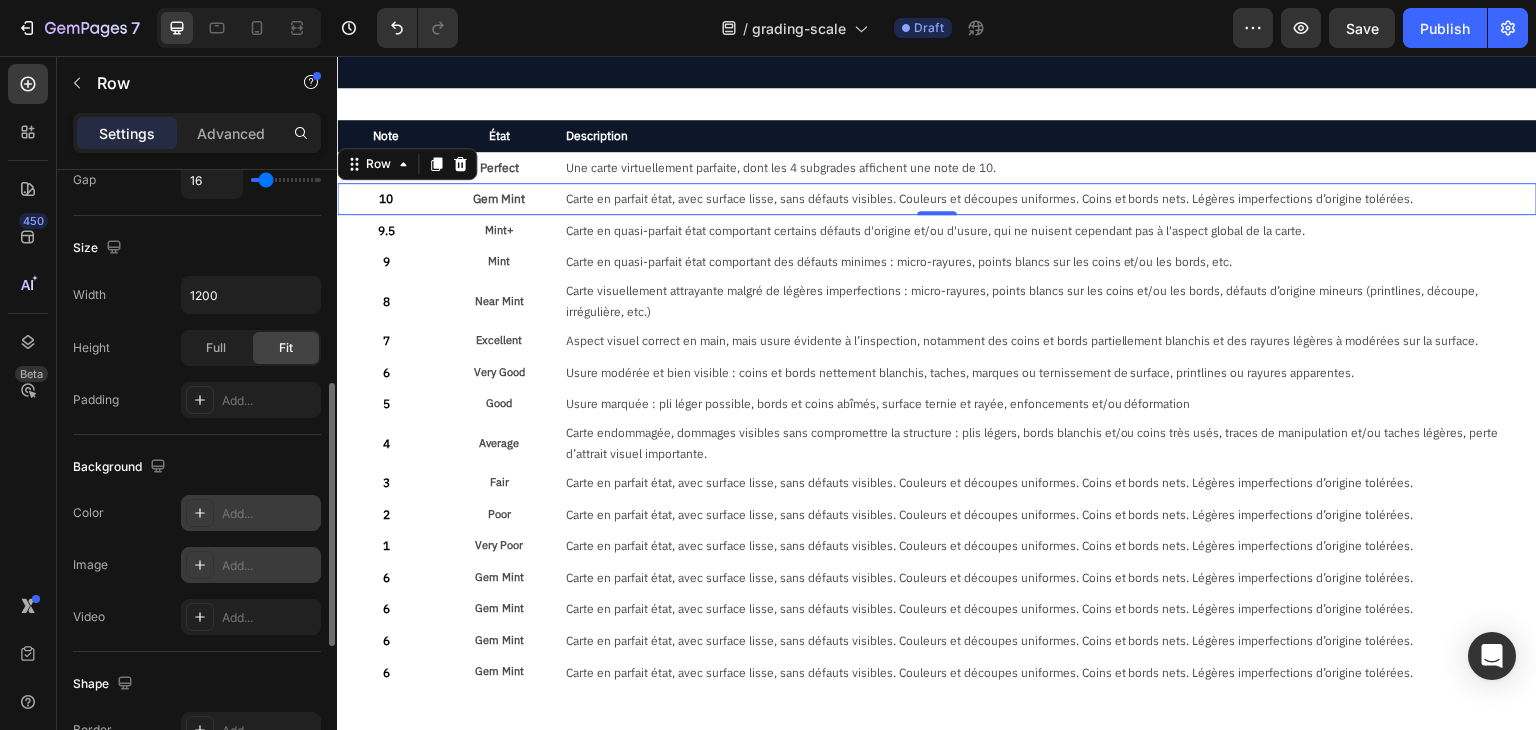 click on "Add..." at bounding box center (269, 514) 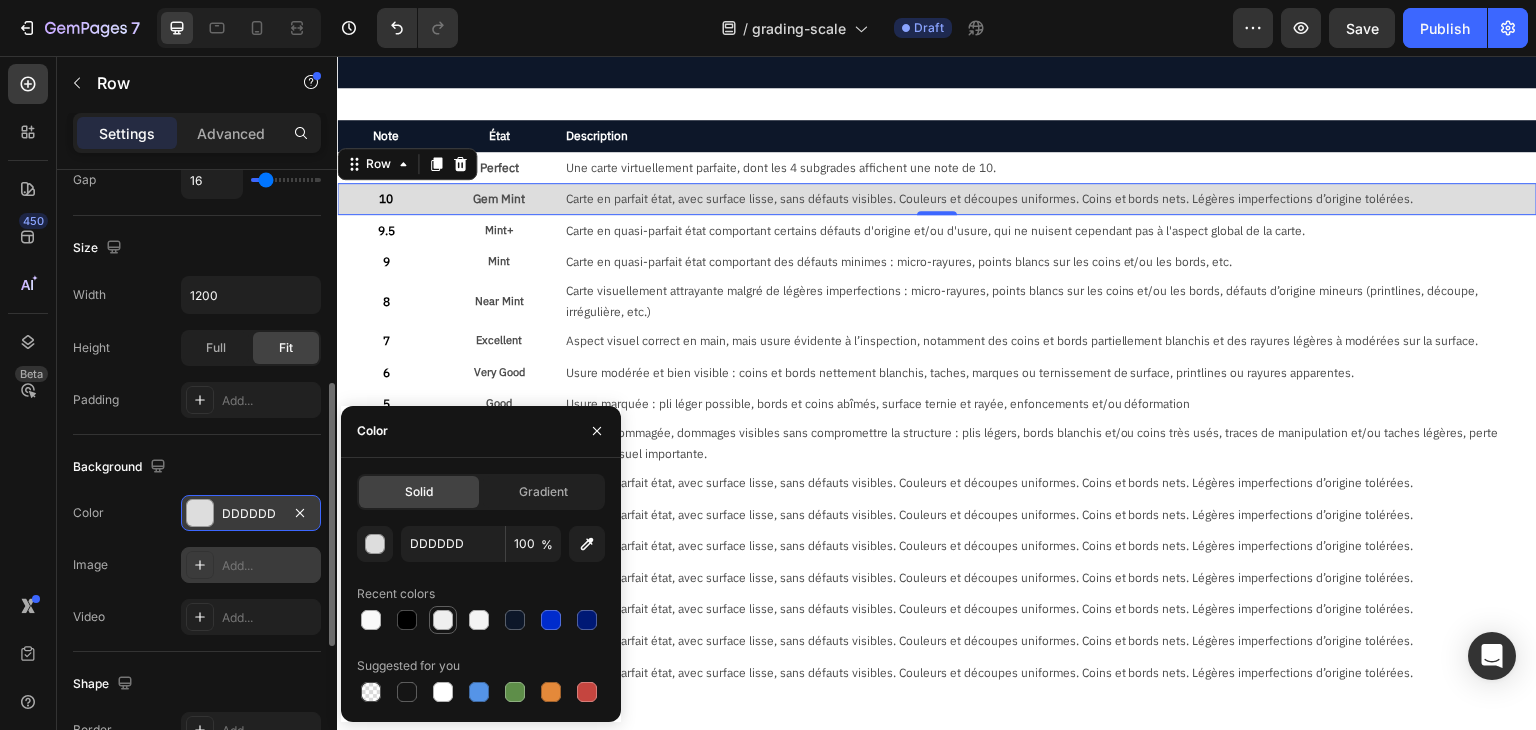 click at bounding box center [443, 620] 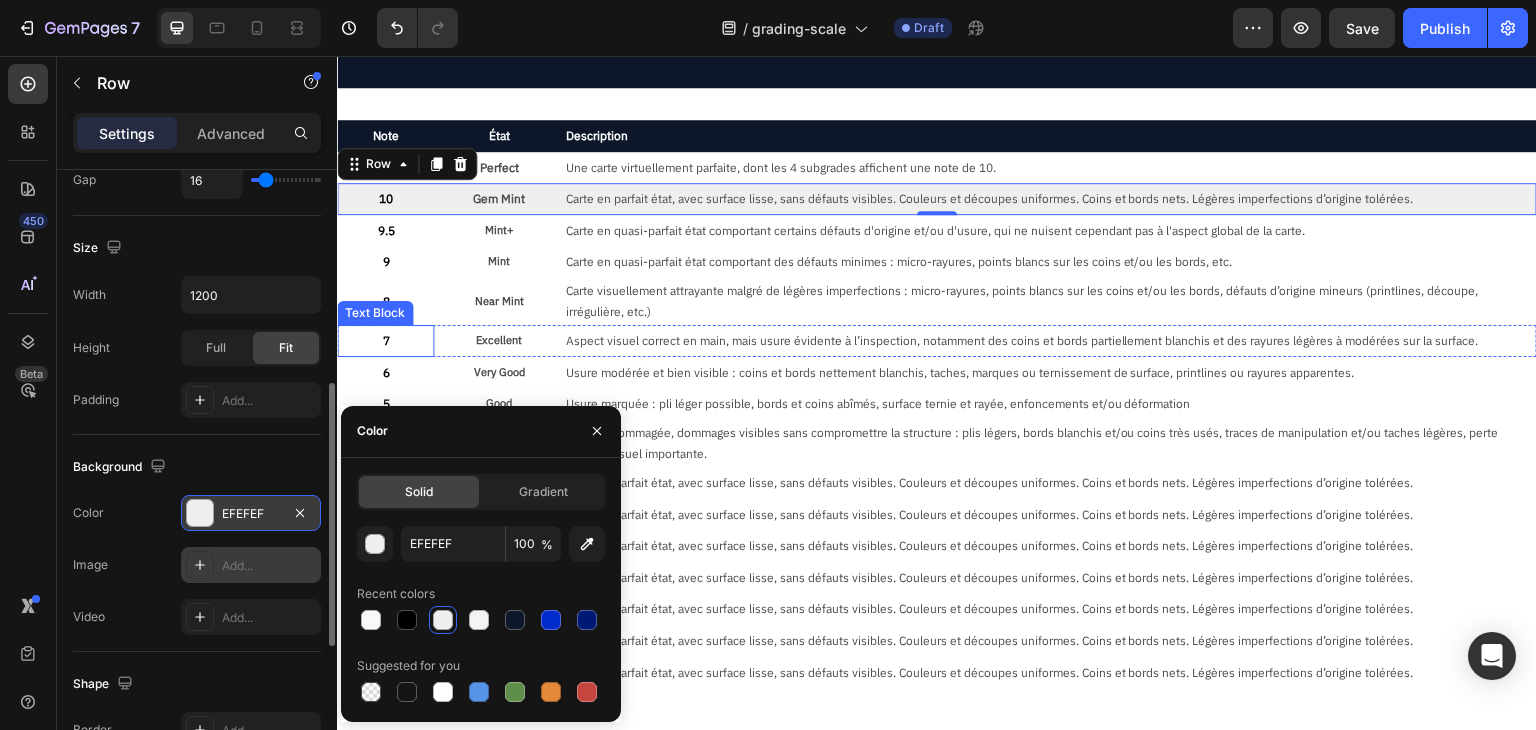 click on "Mint" at bounding box center [498, 262] 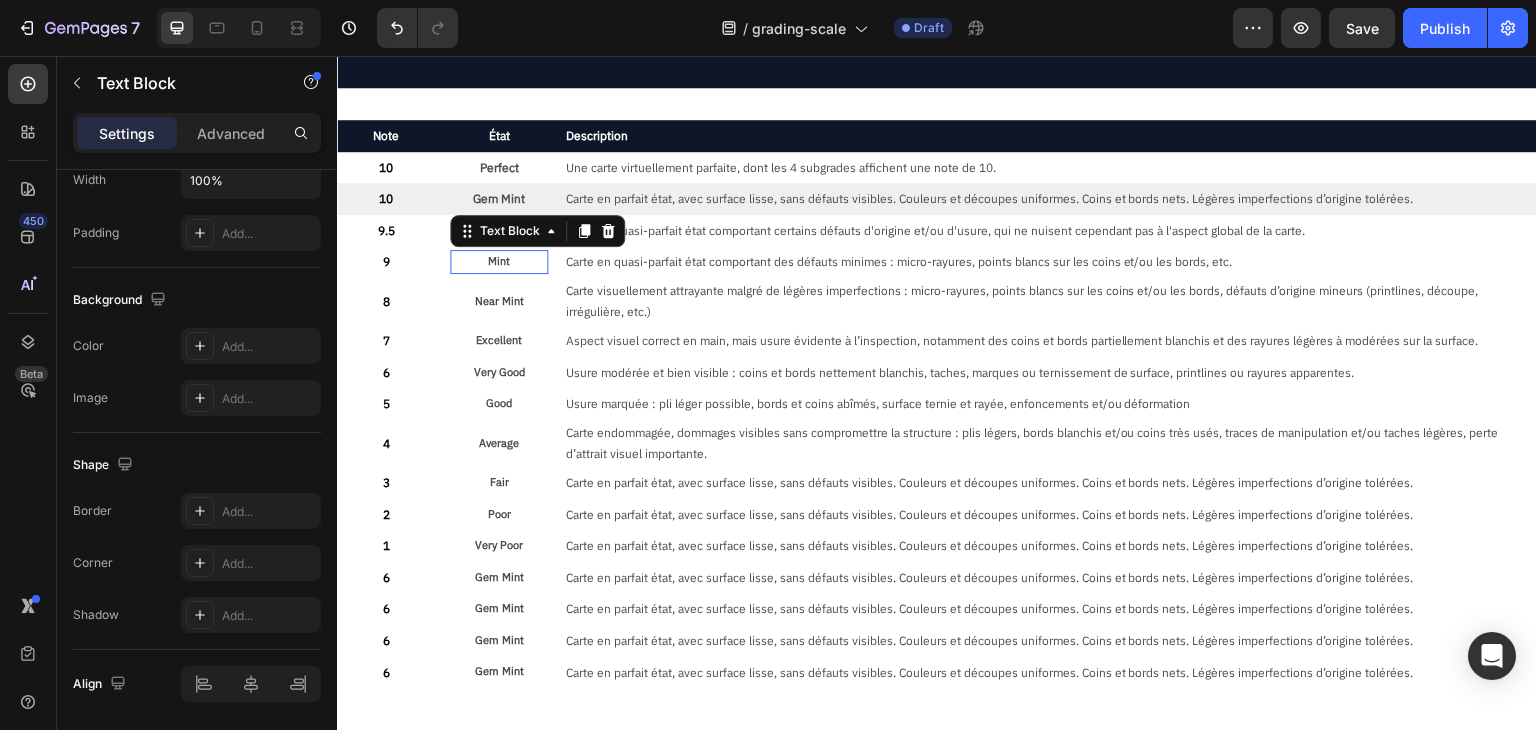 scroll, scrollTop: 0, scrollLeft: 0, axis: both 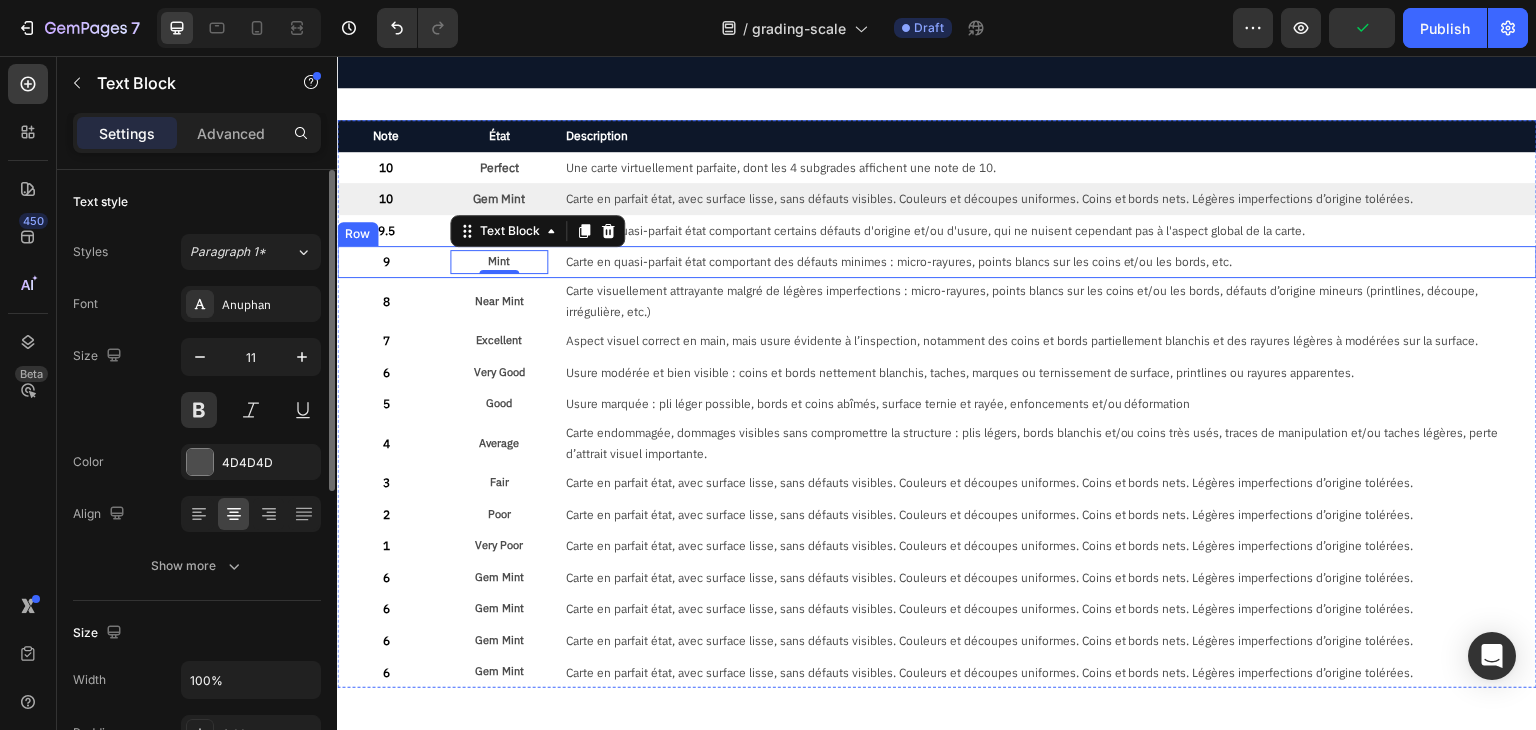 click on "9 Text Block Mint Text Block   0 Carte en quasi-parfait état comportant des défauts minimes : micro-rayures, points blancs sur les coins et/ou les bords, etc. Text Block Row" at bounding box center (937, 262) 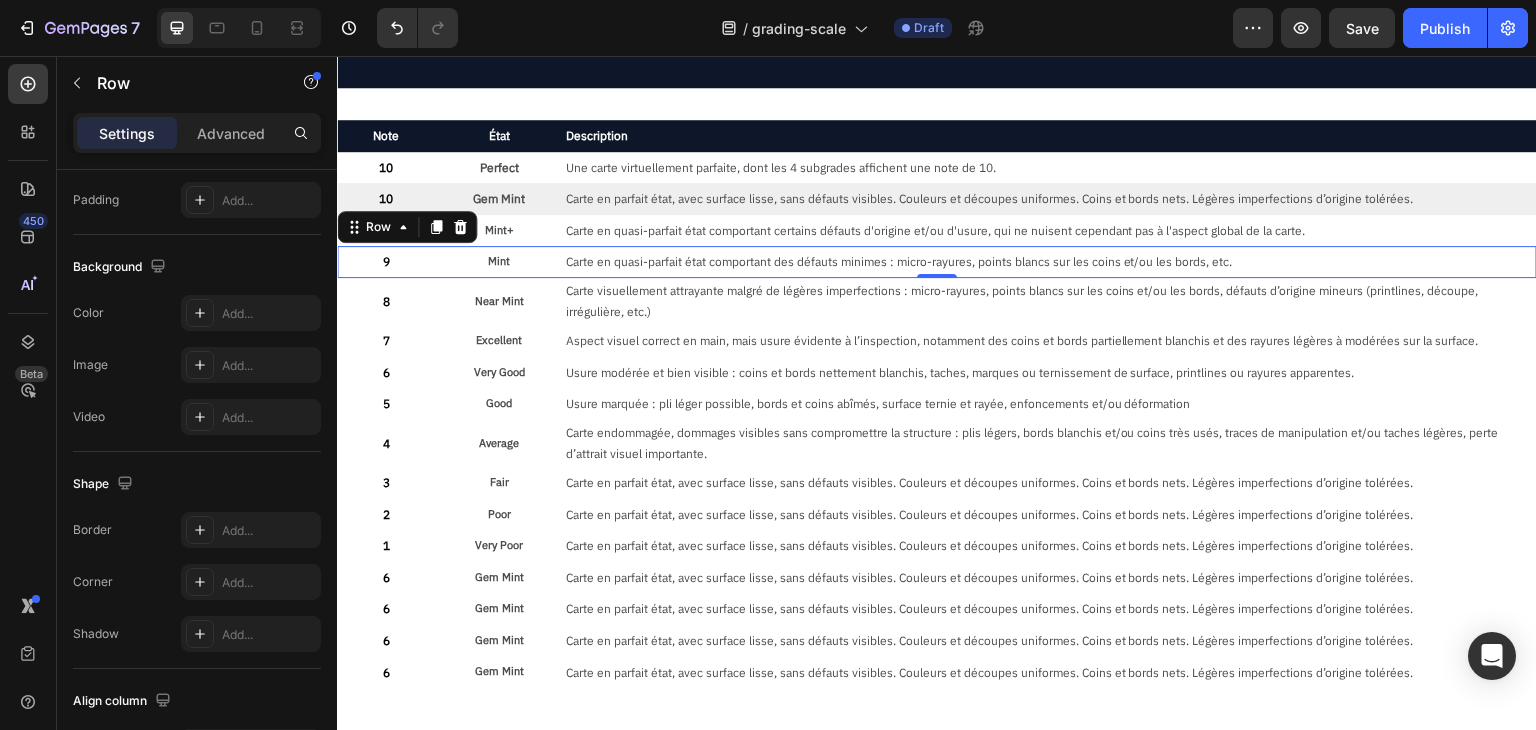 scroll, scrollTop: 300, scrollLeft: 0, axis: vertical 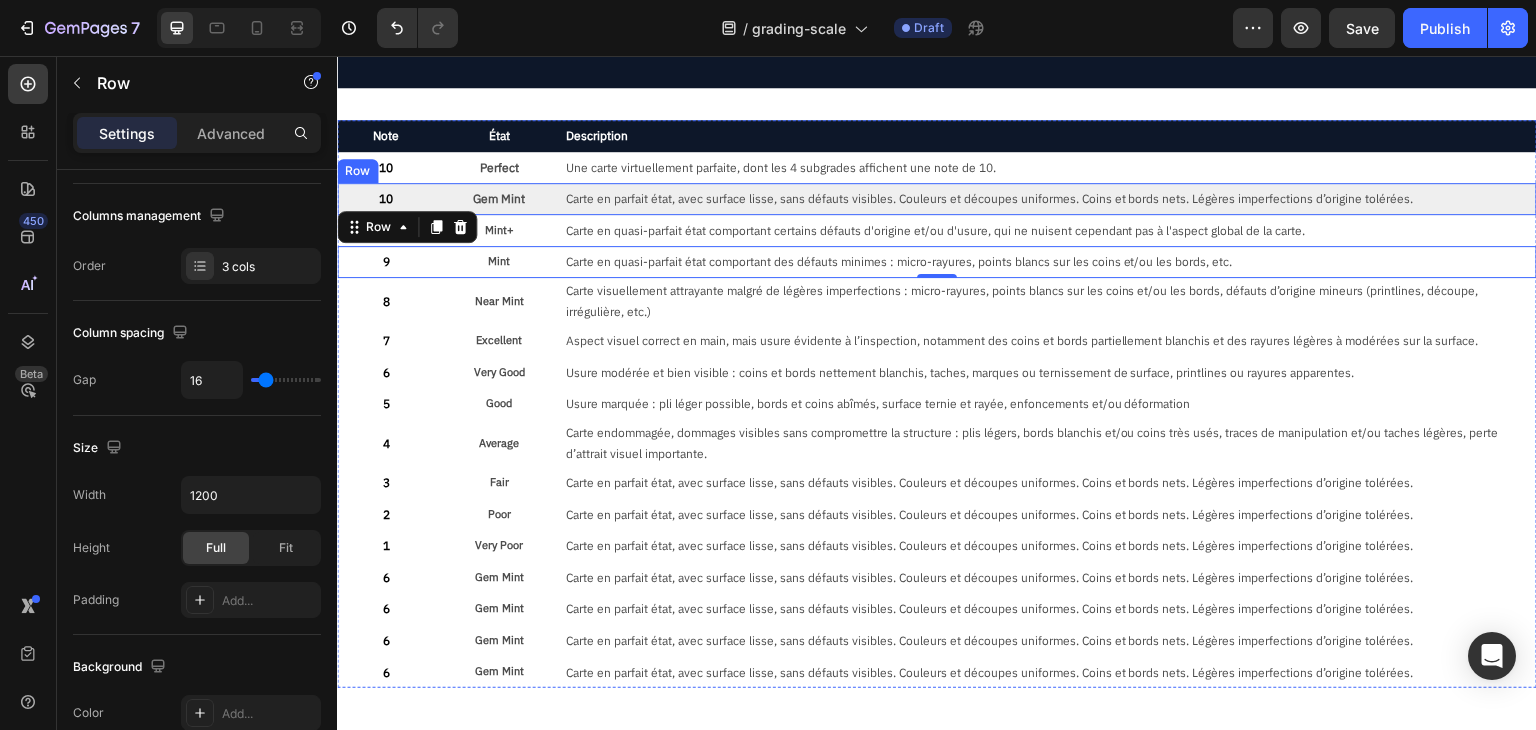 click on "10 Text Block Gem Mint Text Block Carte en parfait état, avec surface lisse, sans défauts visibles. Couleurs et découpes uniformes. Coins et bords nets. Légères imperfections d’origine tolérées. Text Block Row" at bounding box center [937, 199] 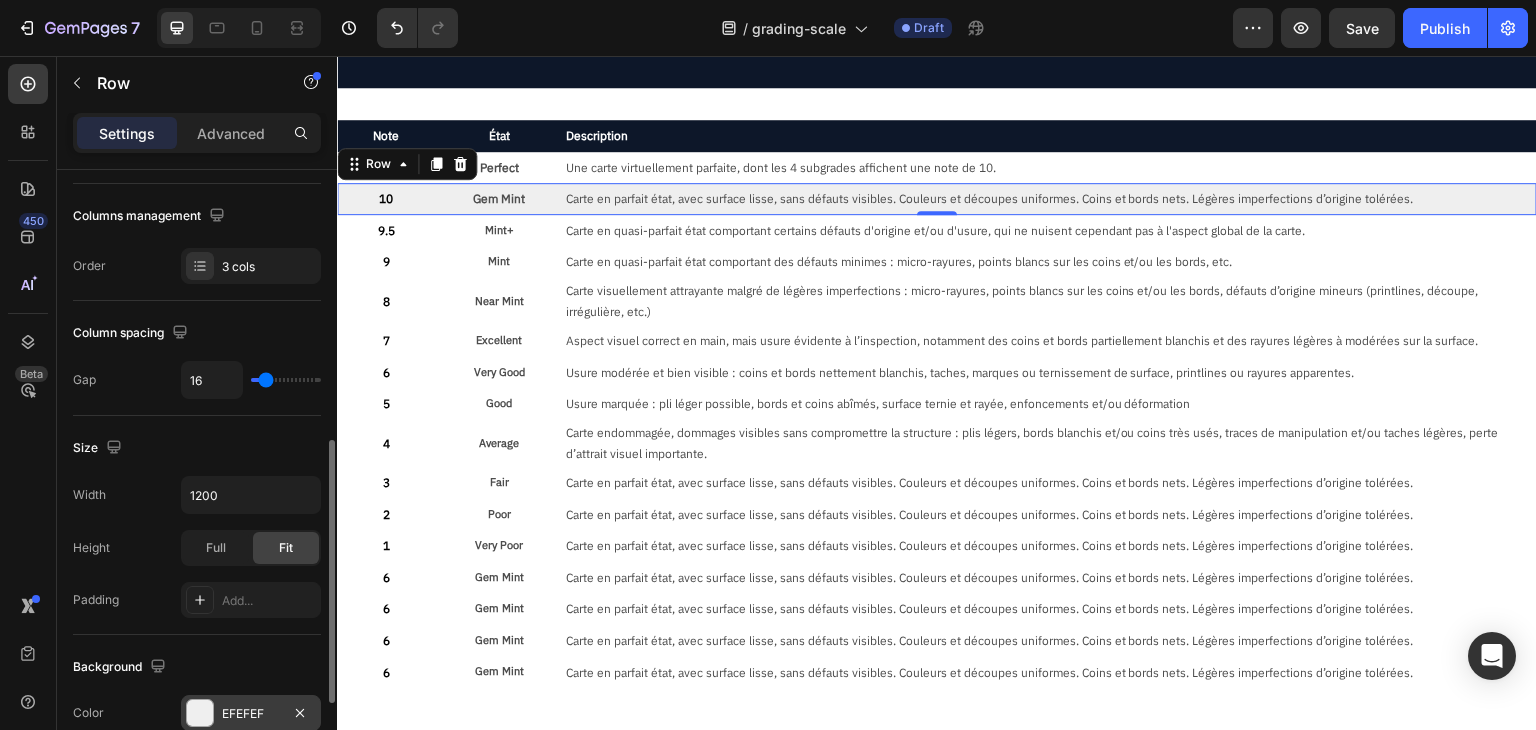 scroll, scrollTop: 400, scrollLeft: 0, axis: vertical 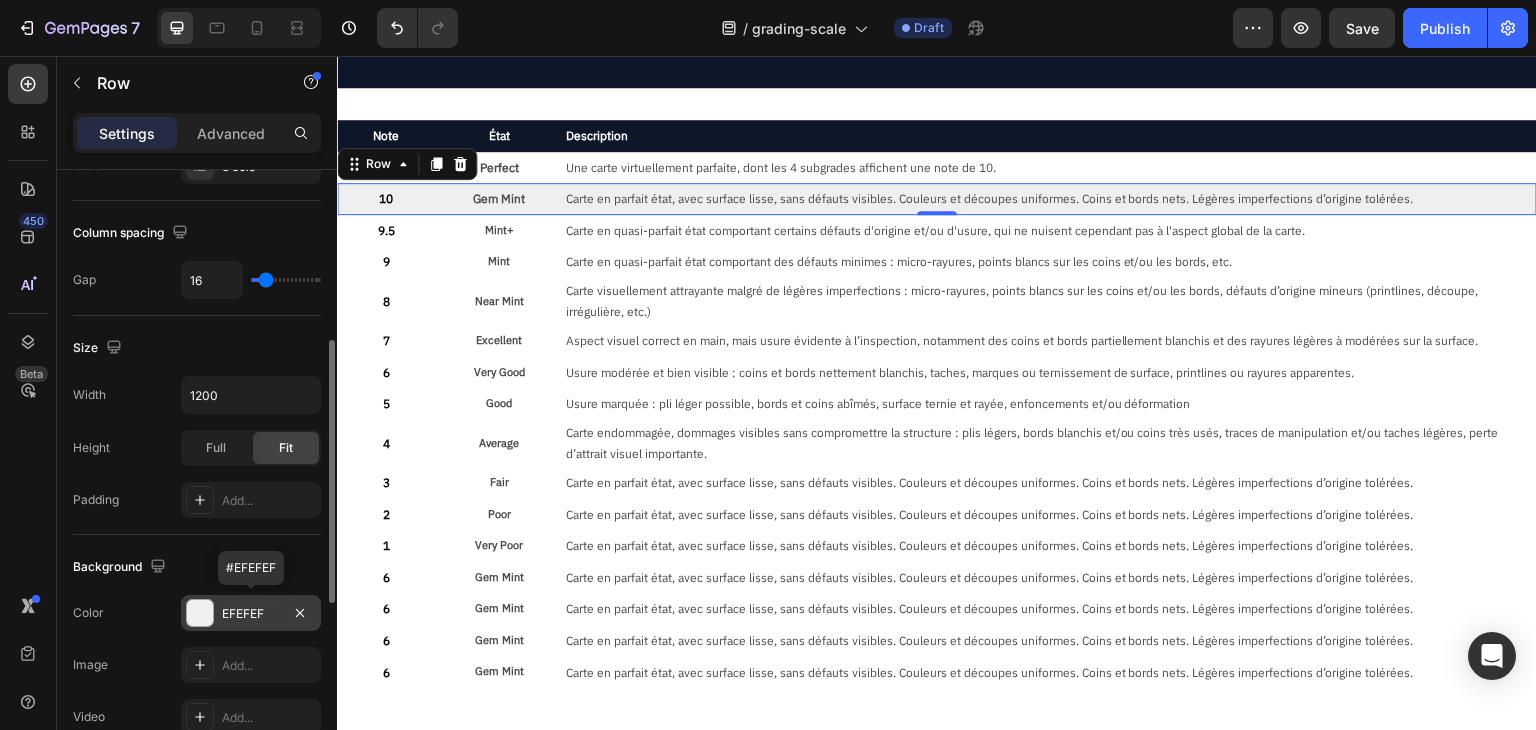 click on "EFEFEF" at bounding box center (251, 613) 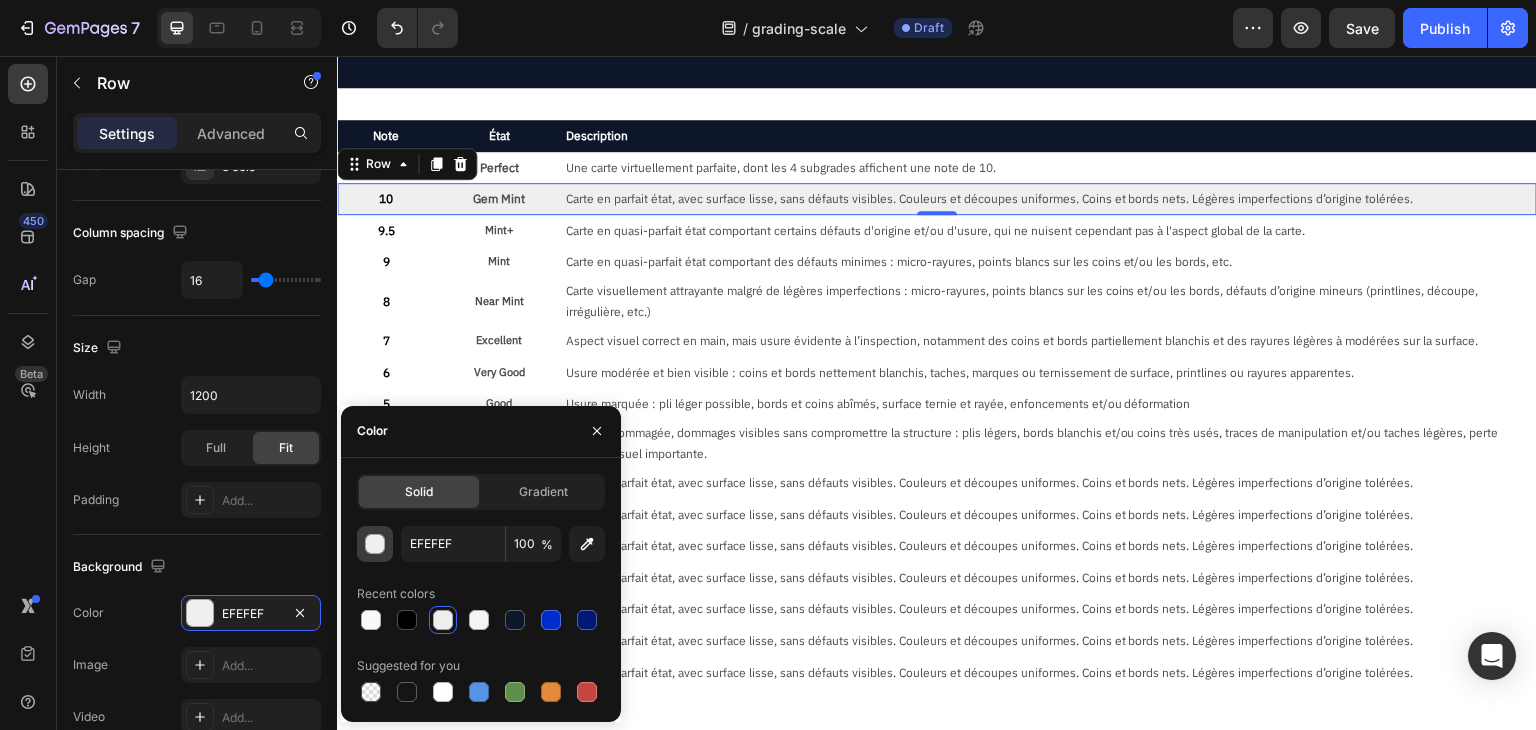 click at bounding box center (376, 545) 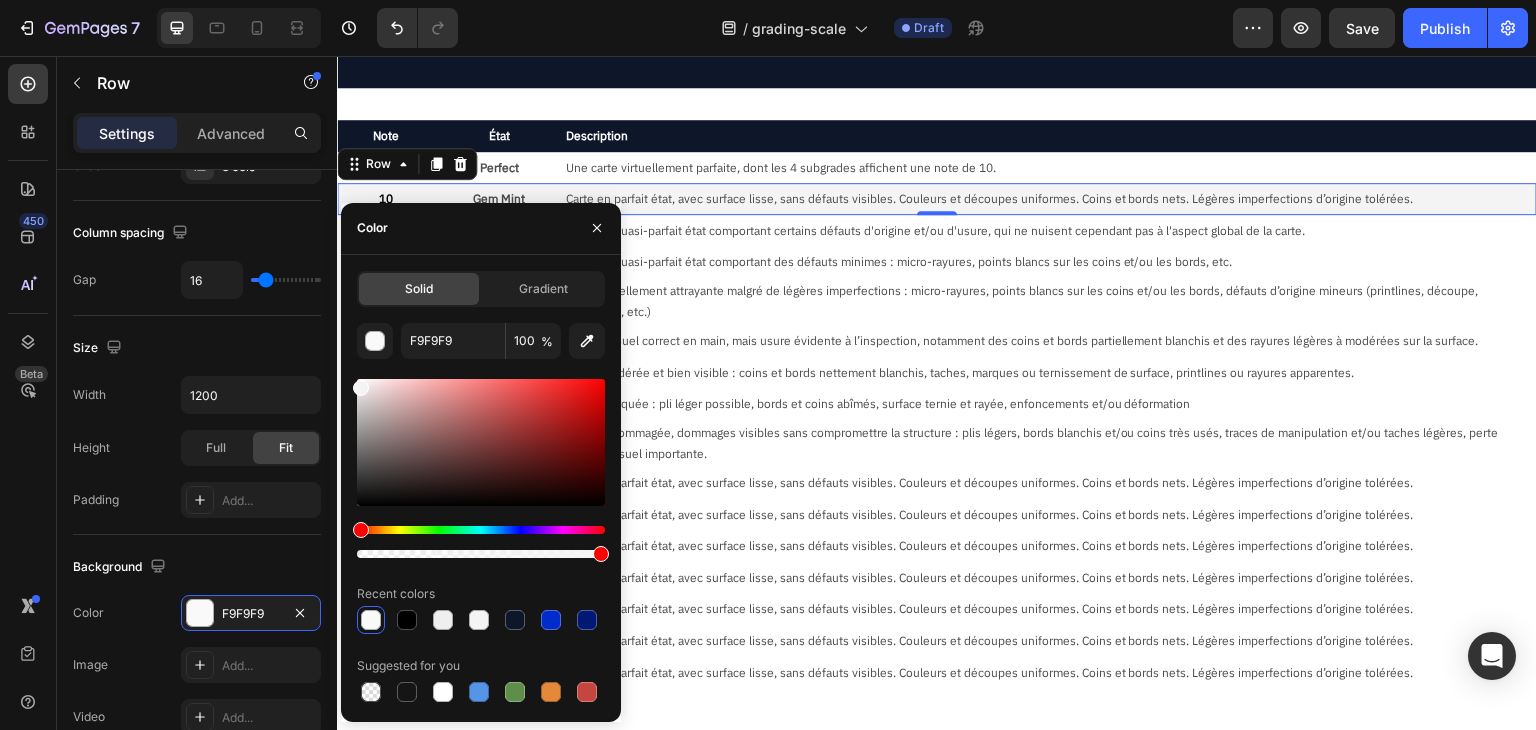 click at bounding box center (361, 388) 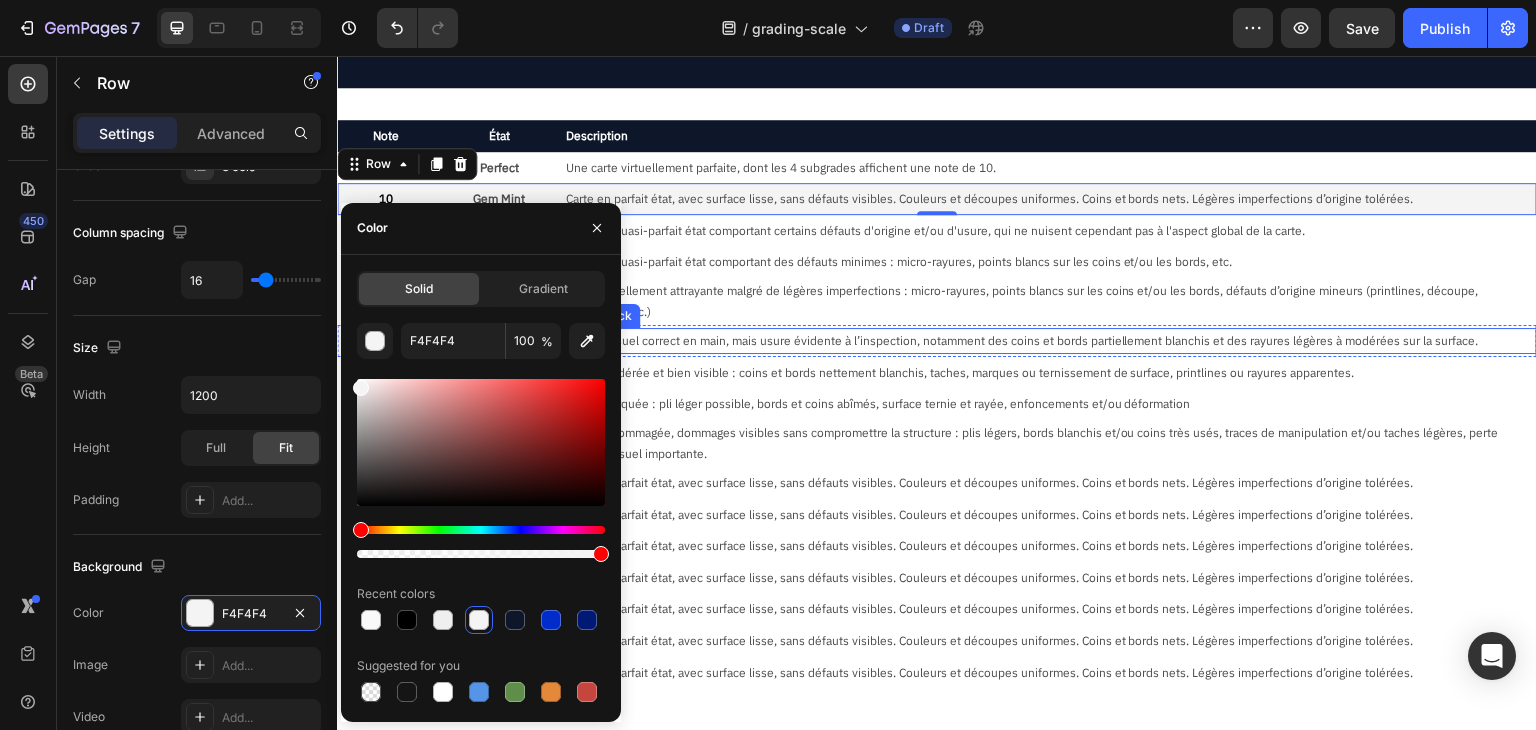 click on "Carte visuellement attrayante malgré de légères imperfections : micro-rayures, points blancs sur les coins et/ou les bords, défauts d’origine mineurs (printlines, découpe, irrégulière, etc.)" at bounding box center (1050, 301) 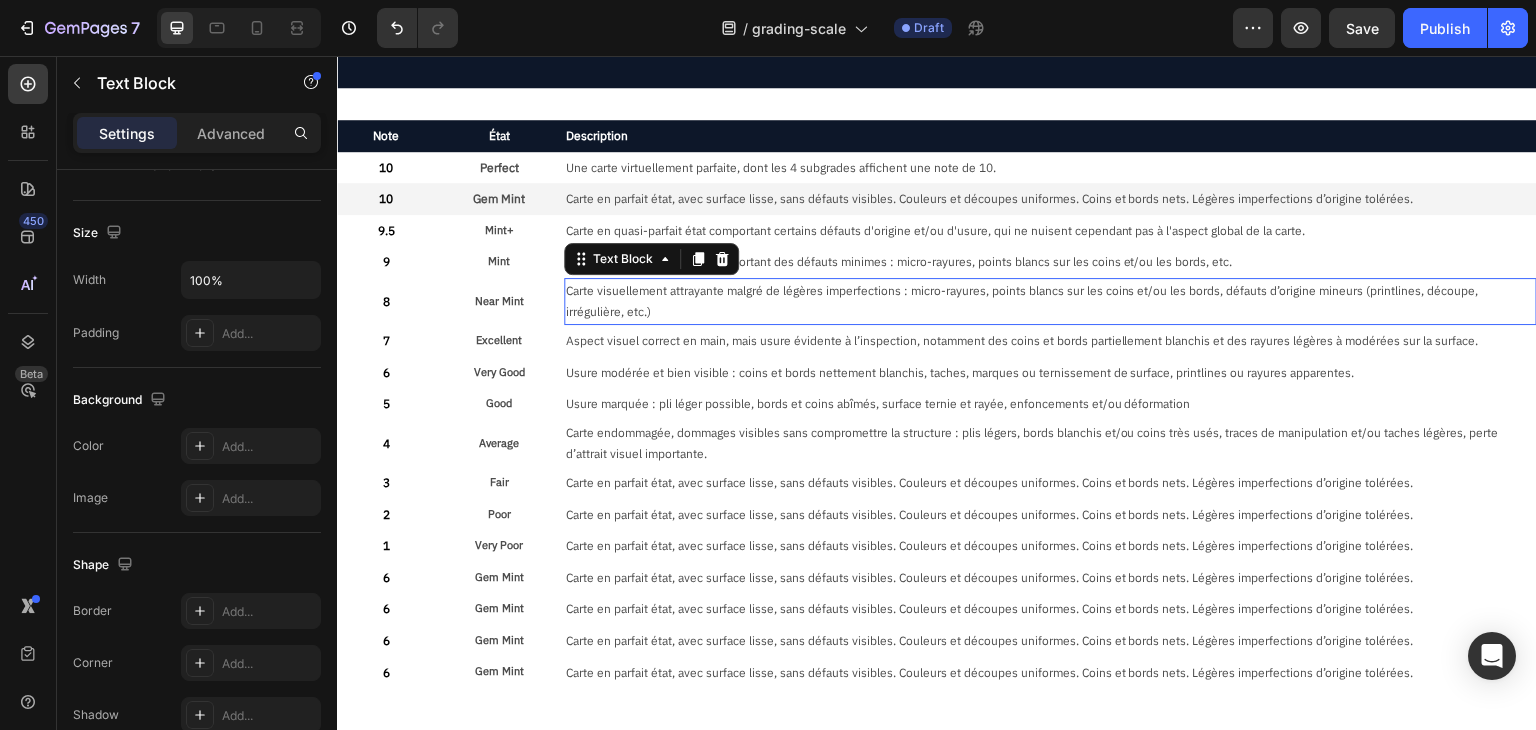scroll, scrollTop: 0, scrollLeft: 0, axis: both 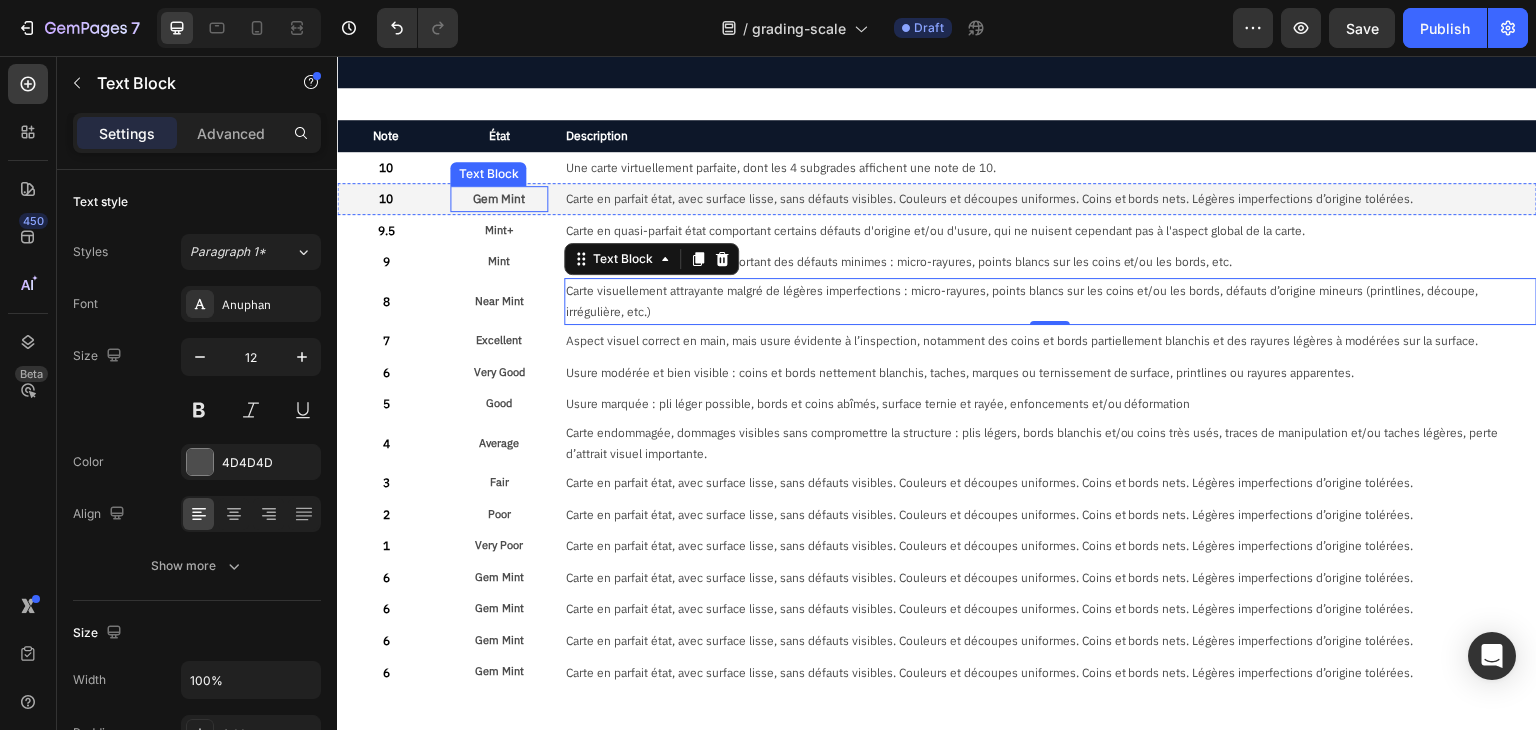 click on "Gem Mint" at bounding box center (498, 199) 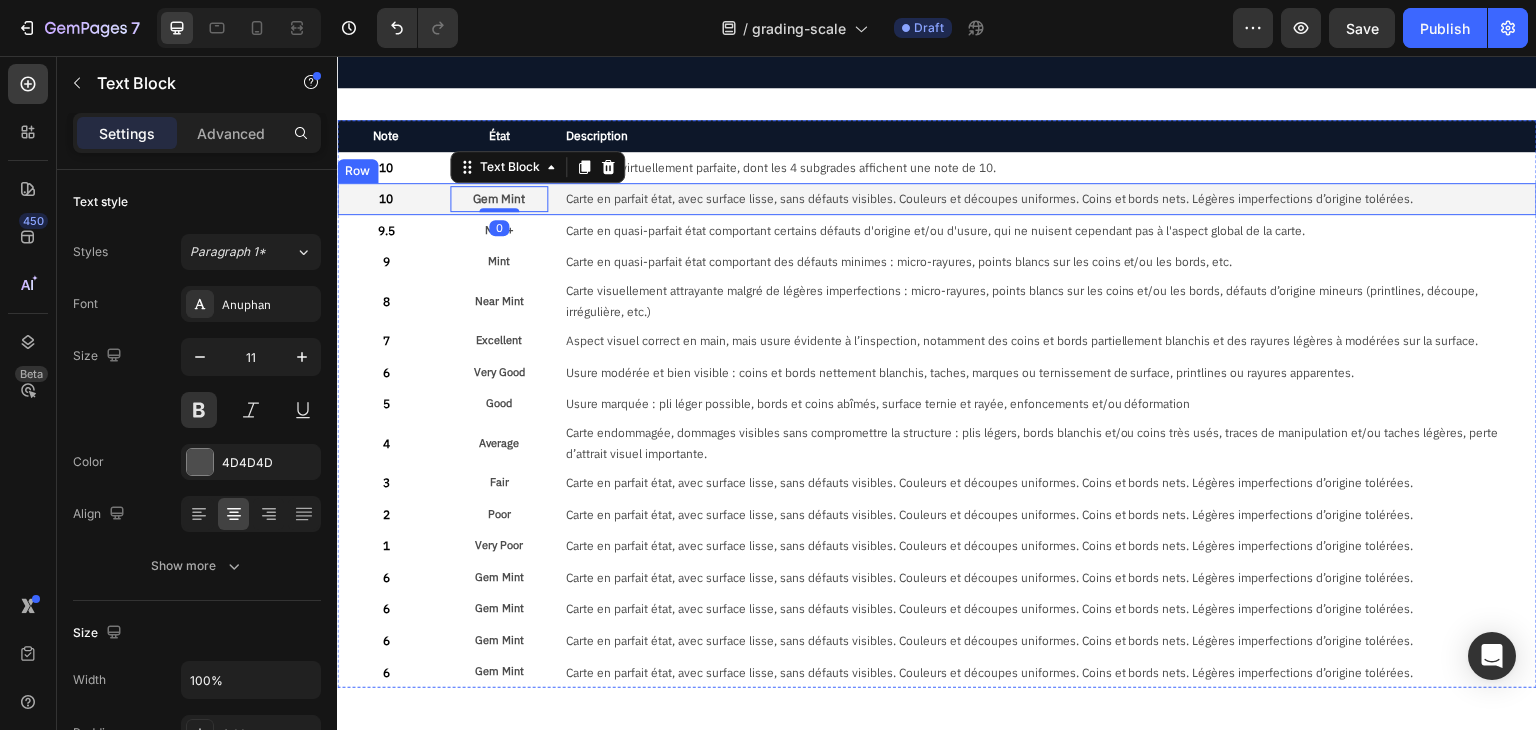 click on "10 Text Block Gem Mint Text Block   0 Carte en parfait état, avec surface lisse, sans défauts visibles. Couleurs et découpes uniformes. Coins et bords nets. Légères imperfections d’origine tolérées. Text Block Row" at bounding box center (937, 199) 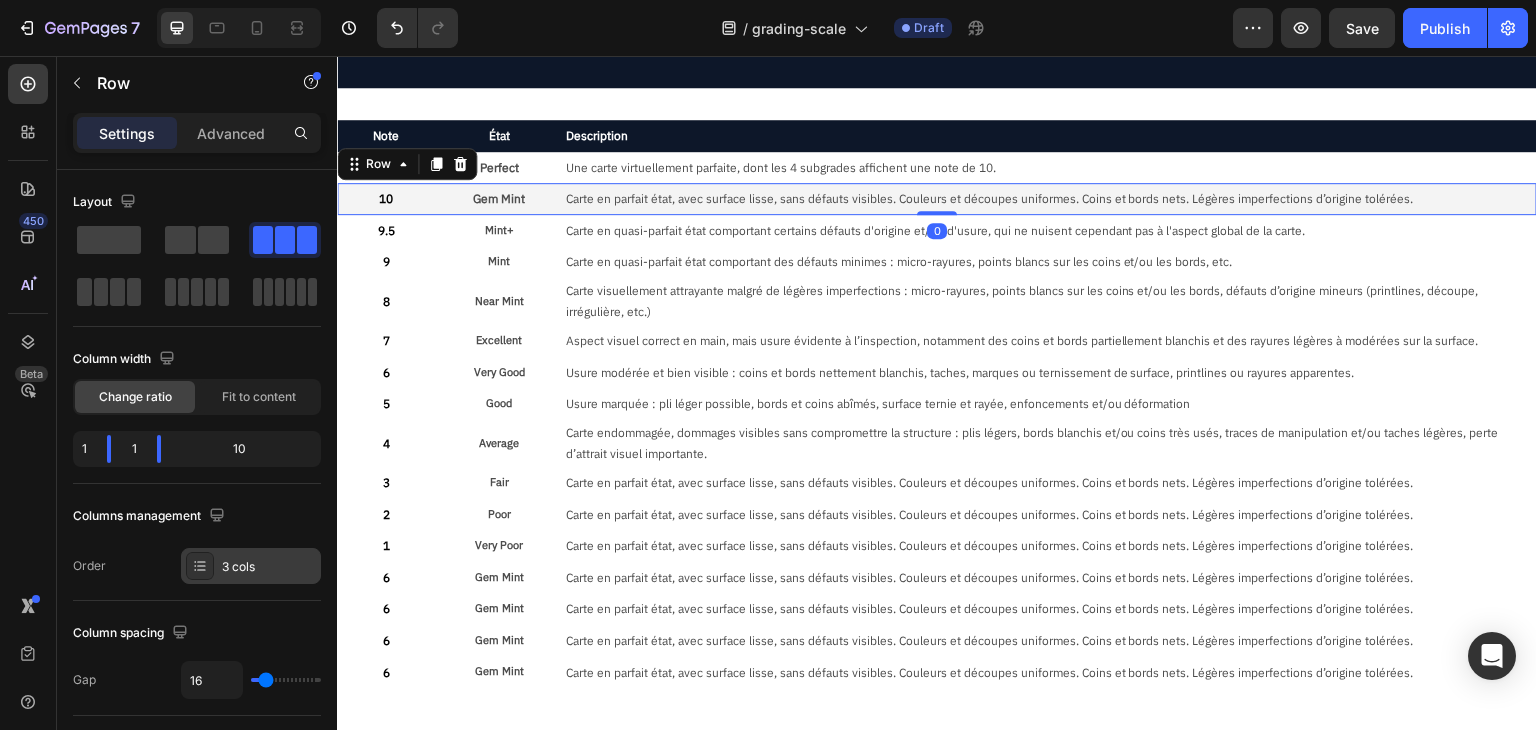 scroll, scrollTop: 400, scrollLeft: 0, axis: vertical 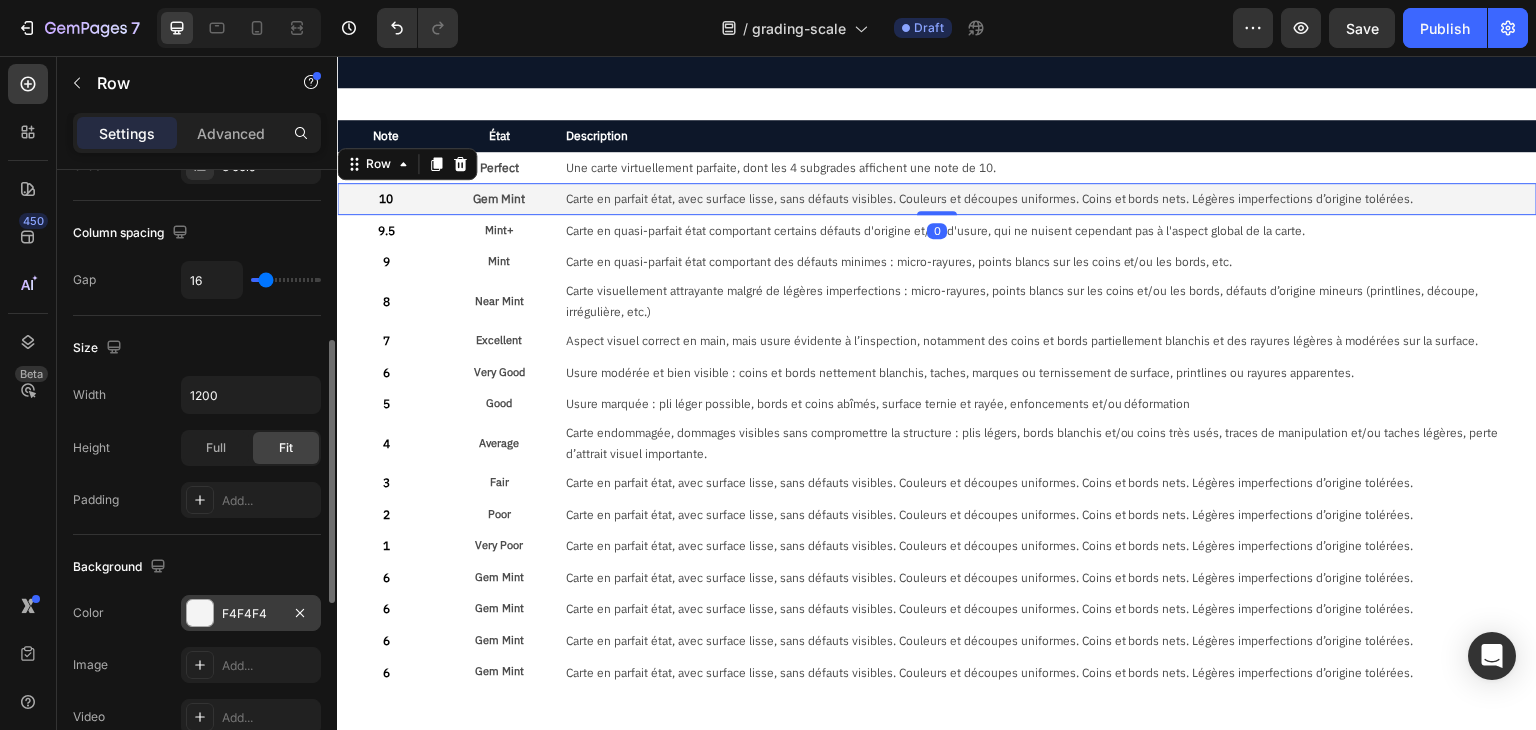 click on "F4F4F4" at bounding box center (251, 614) 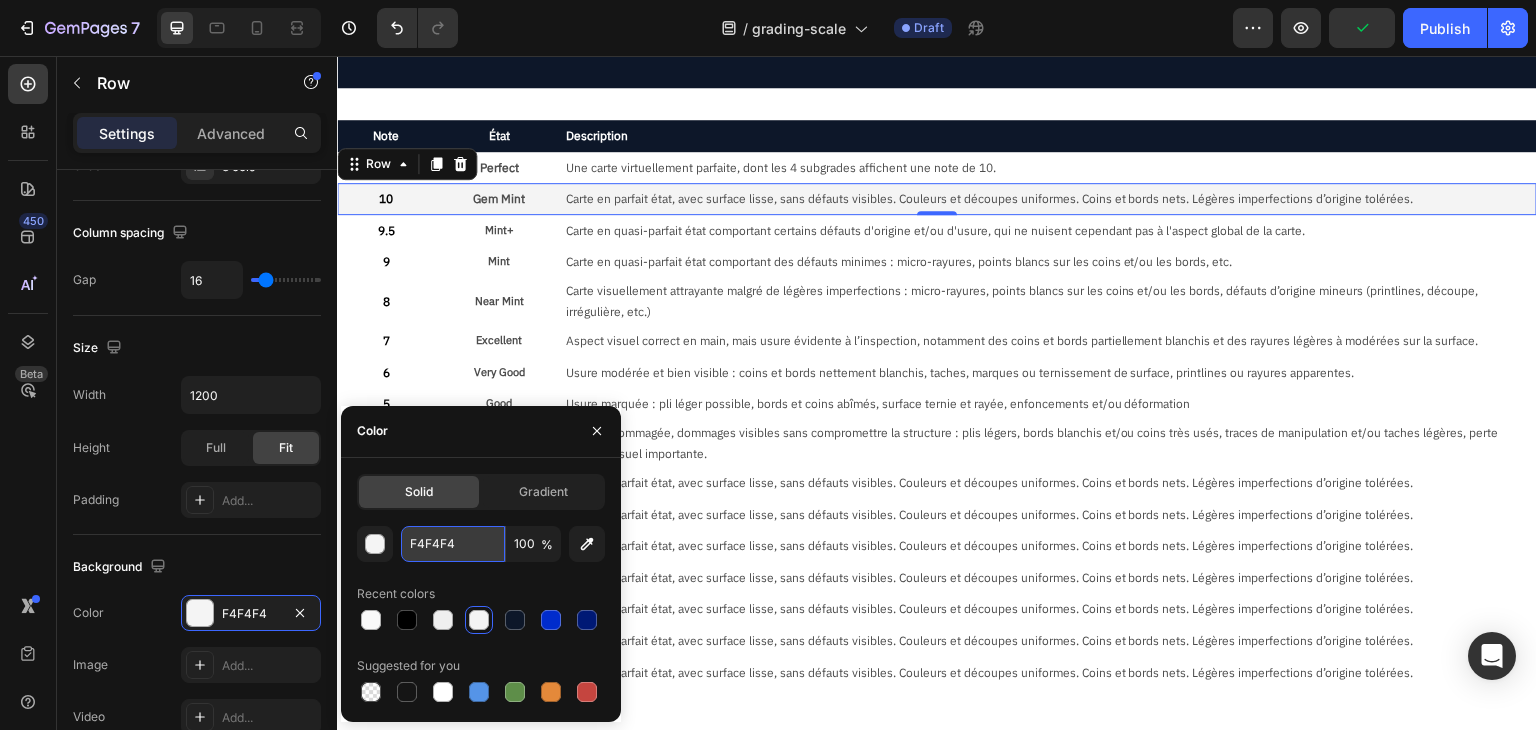 click on "F4F4F4" at bounding box center (453, 544) 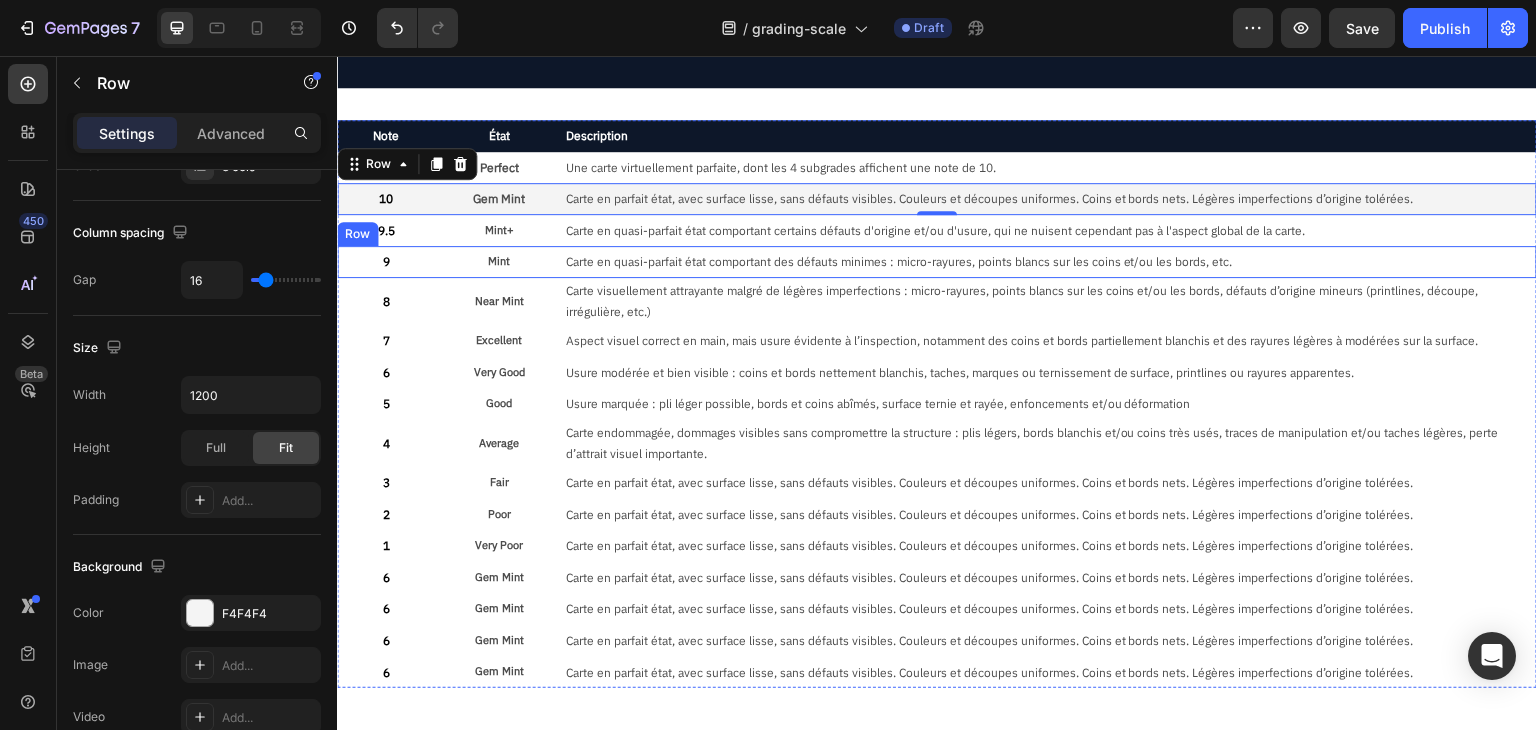 click on "9 Text Block Mint Text Block Carte en quasi-parfait état comportant des défauts minimes : micro-rayures, points blancs sur les coins et/ou les bords, etc. Text Block Row" at bounding box center [937, 262] 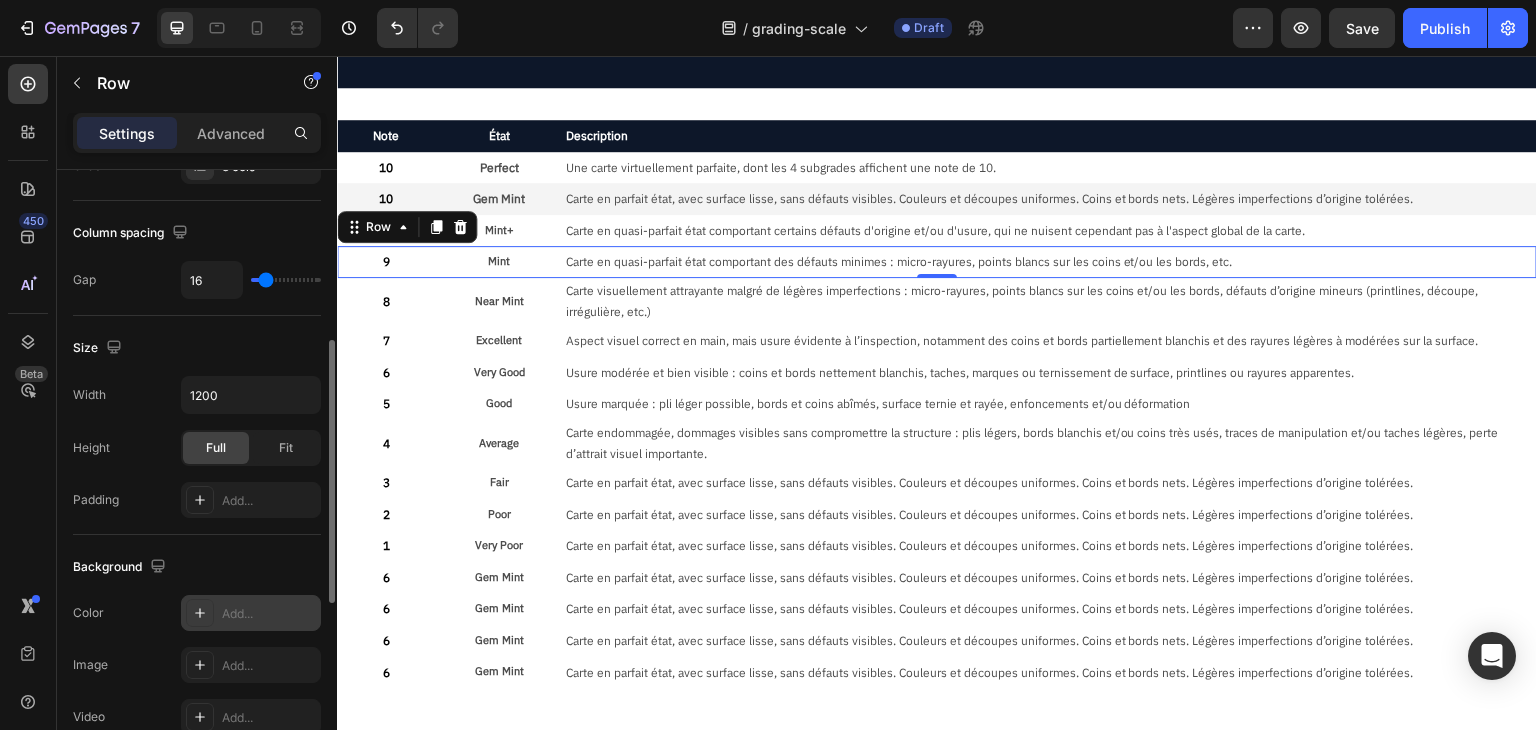 click on "Add..." at bounding box center (269, 614) 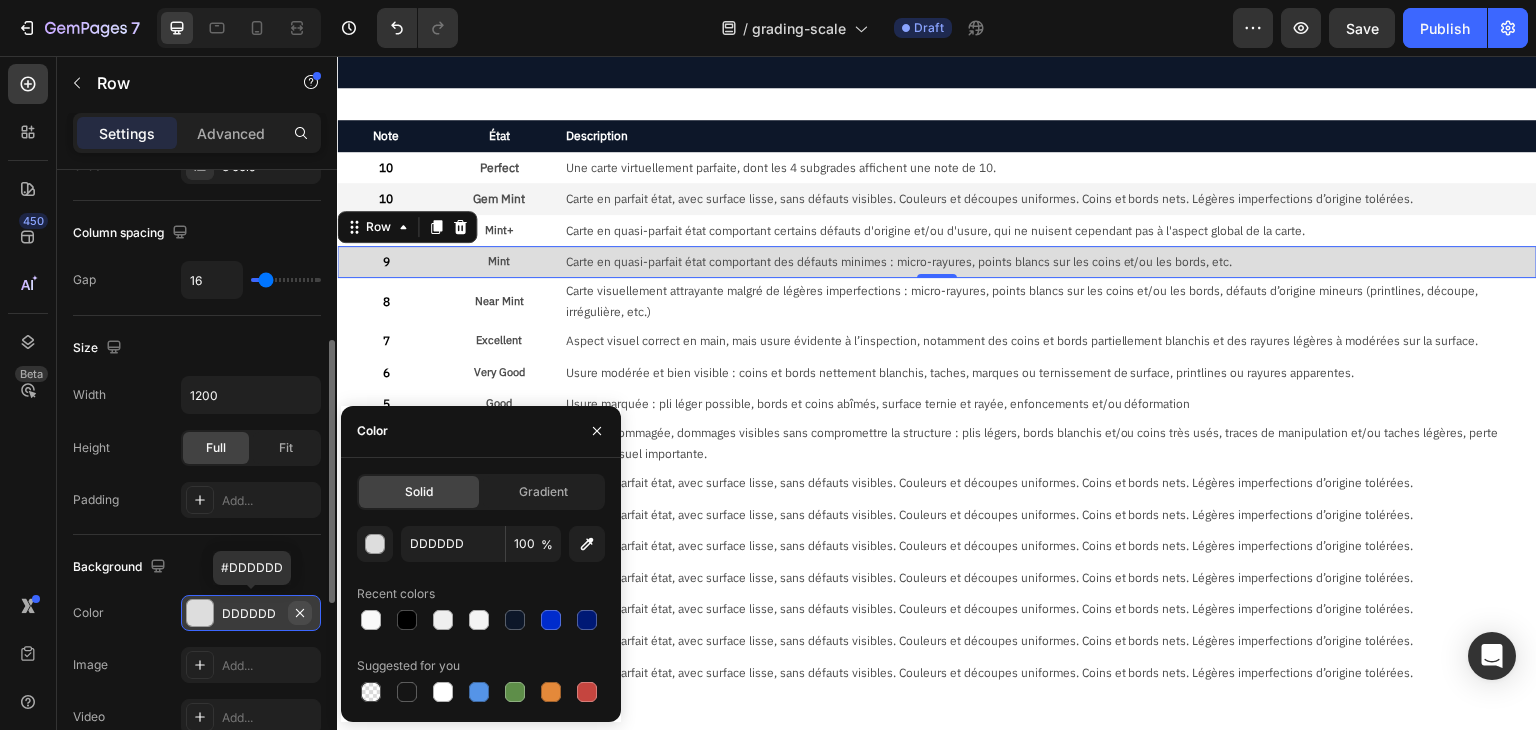 click 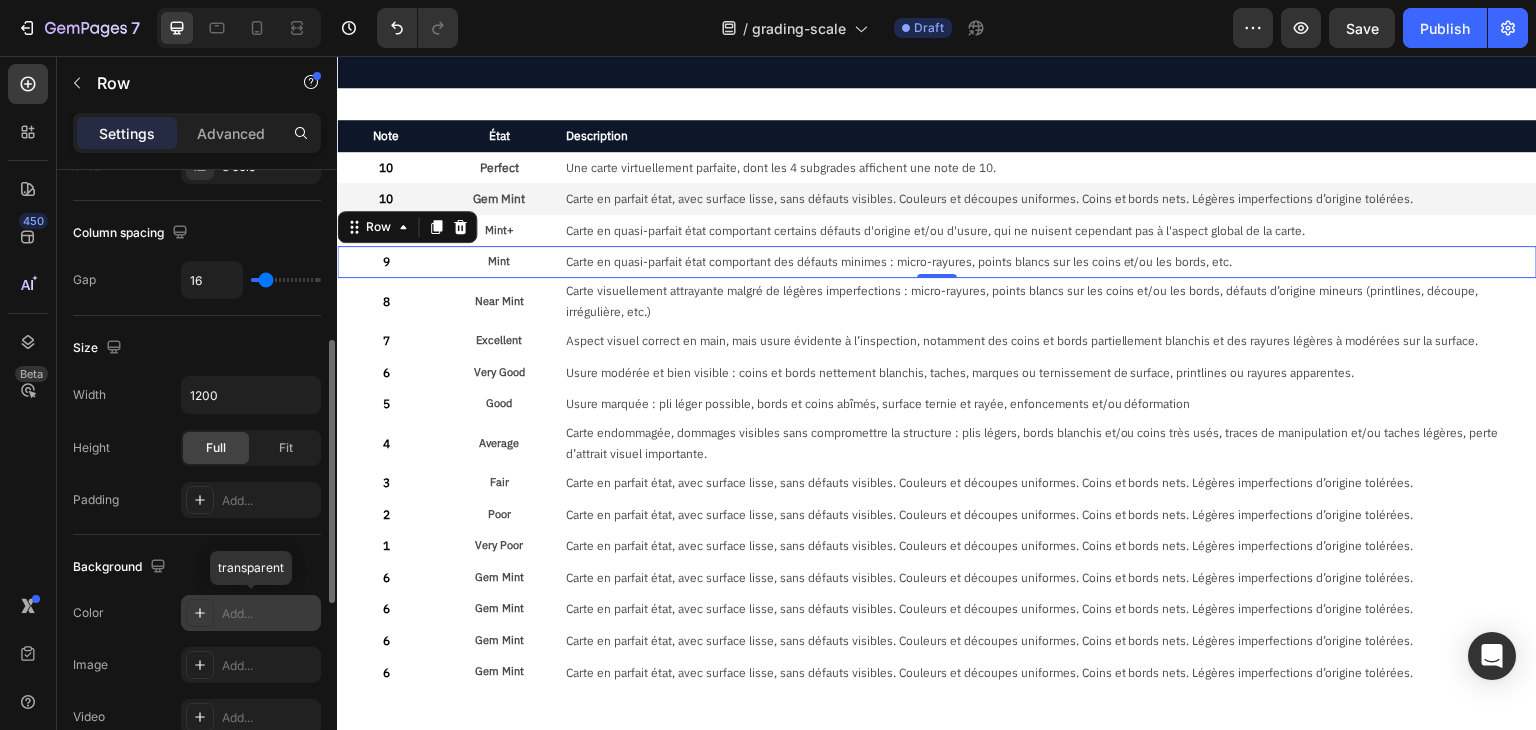 click on "Add..." at bounding box center [269, 614] 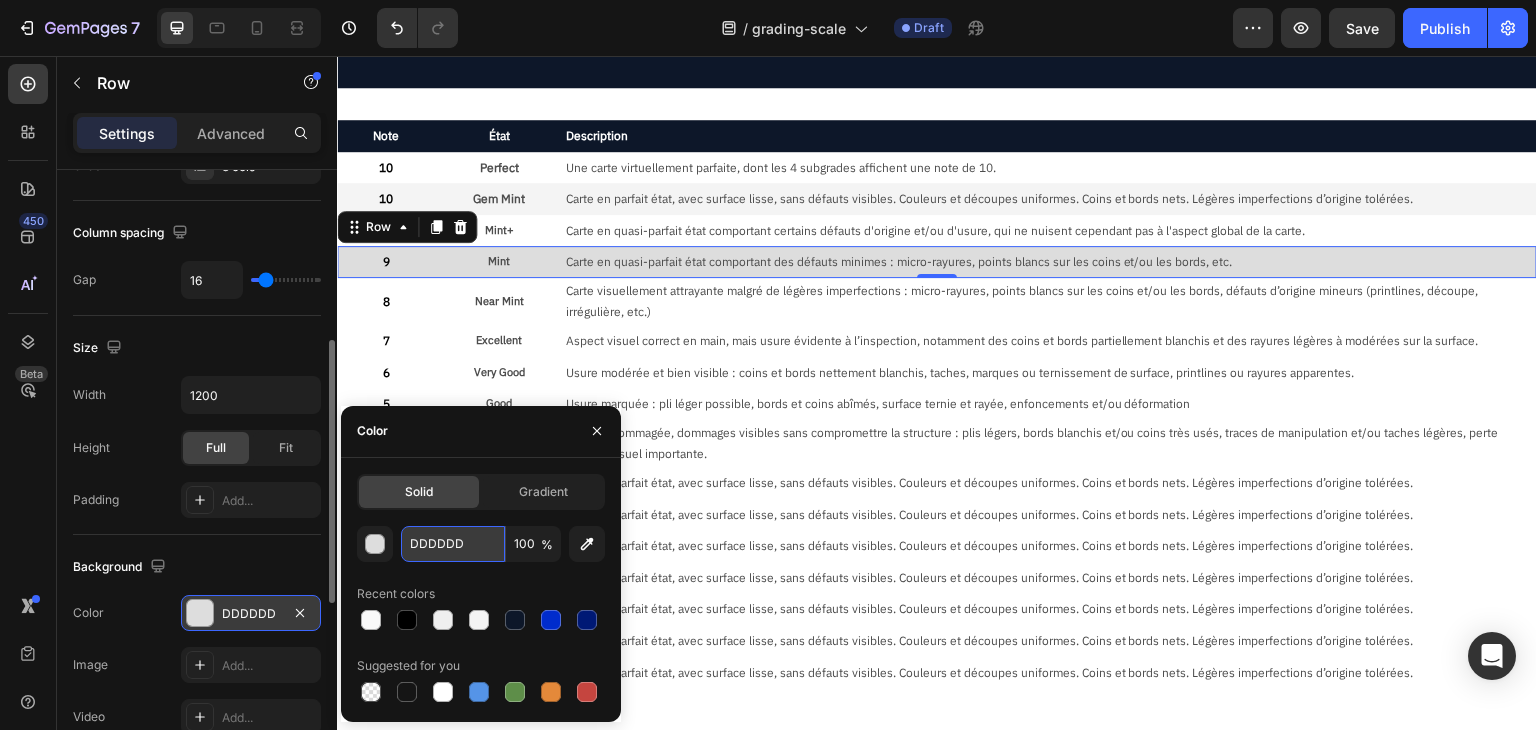 click on "DDDDDD" at bounding box center (453, 544) 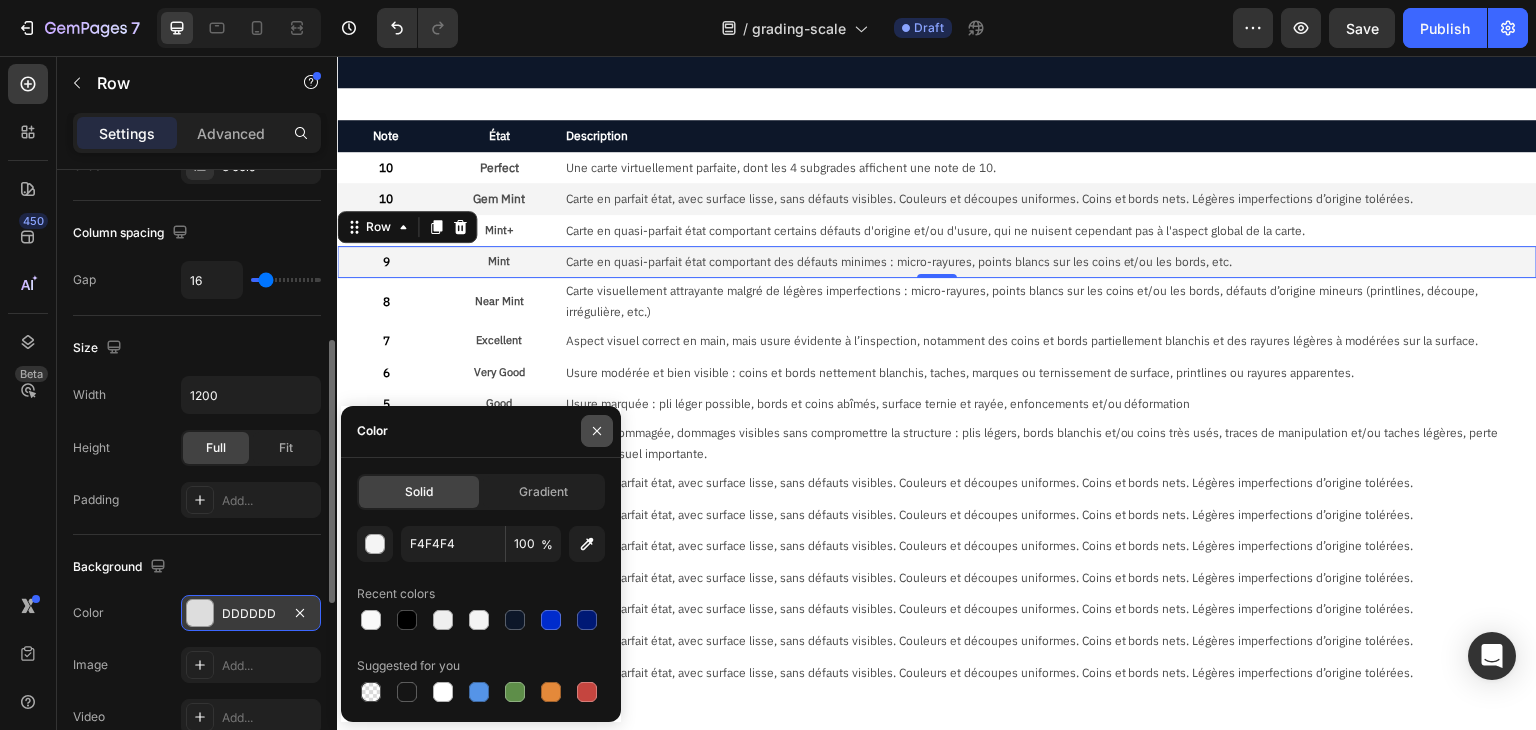 click 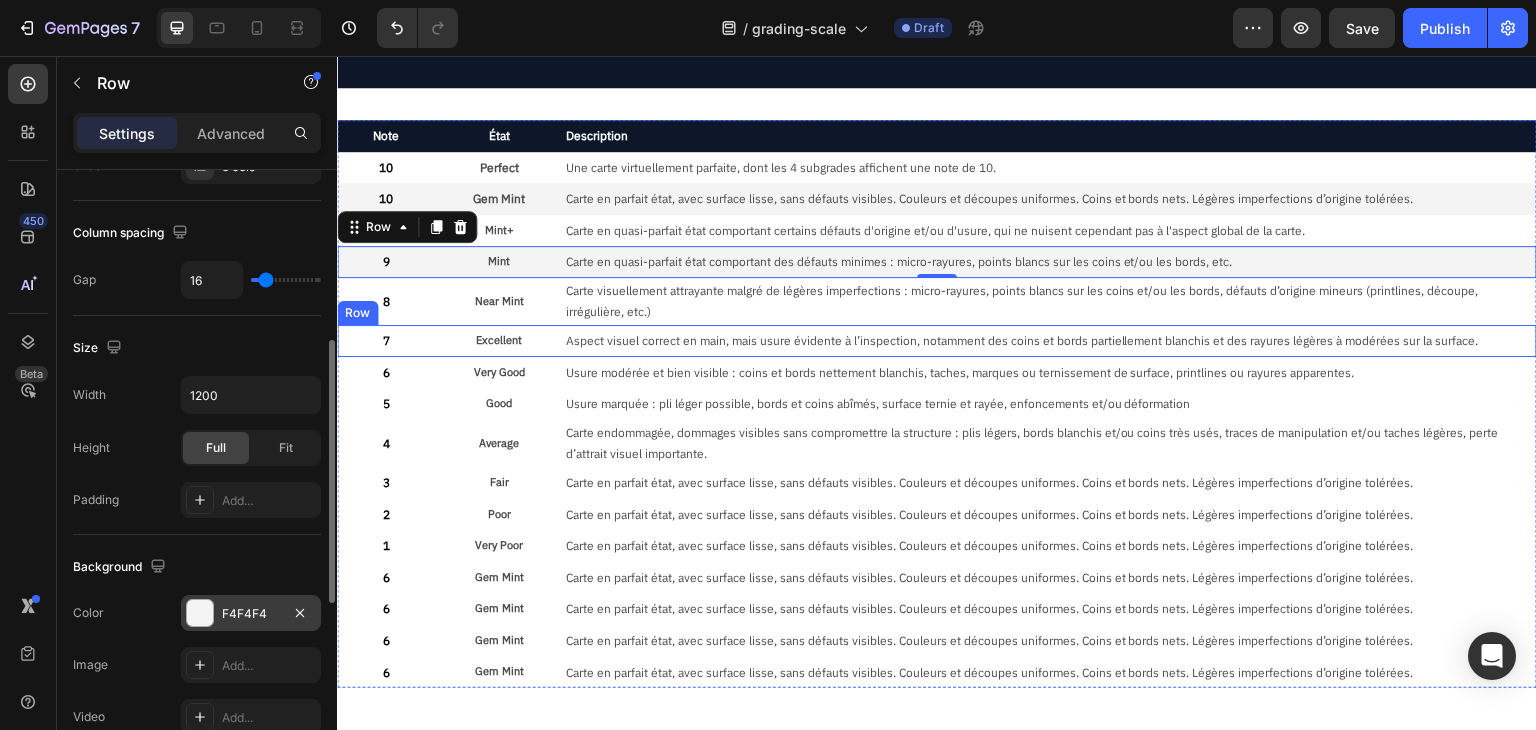click on "Excellent Text Block" at bounding box center (498, 341) 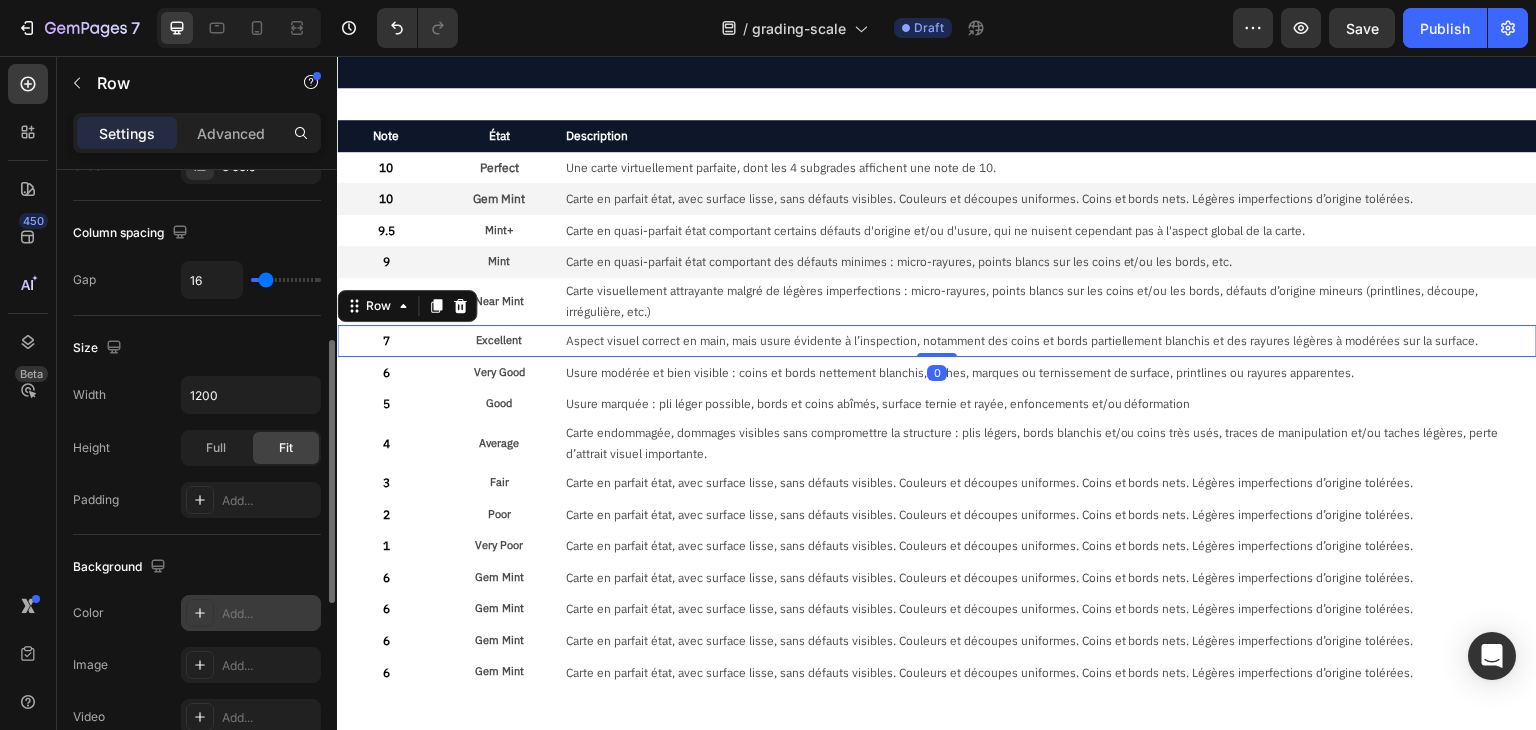 click on "Add..." at bounding box center [269, 614] 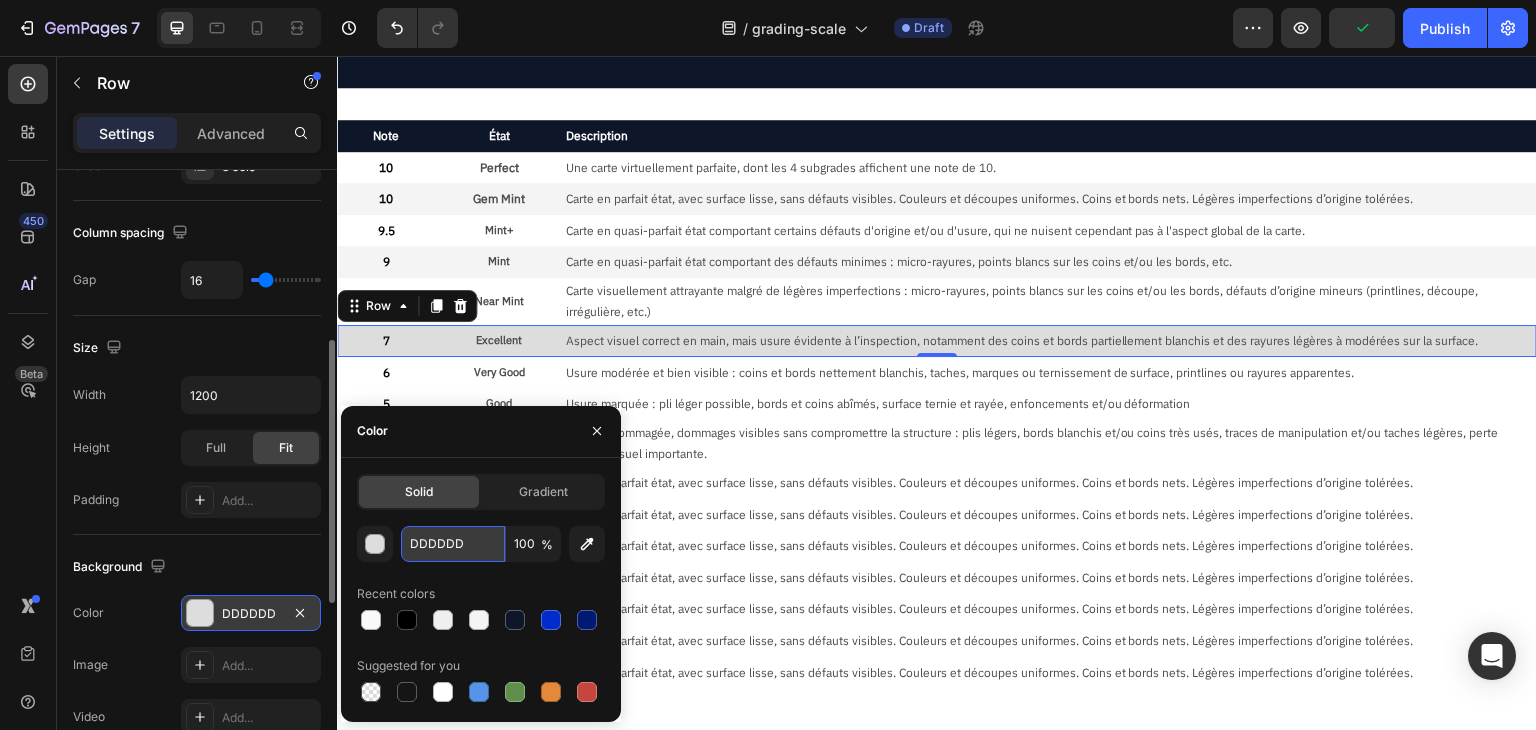 click on "DDDDDD" at bounding box center (453, 544) 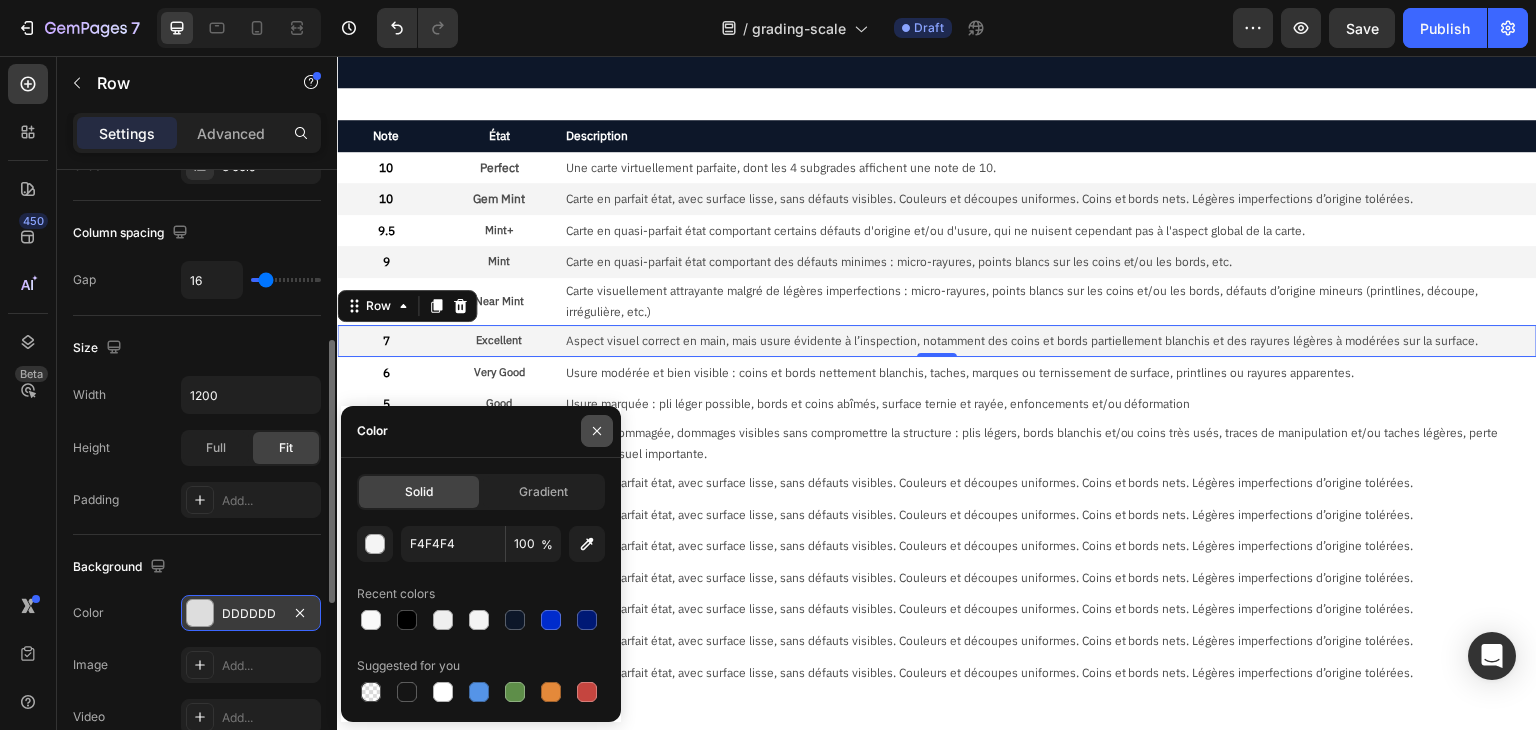 click 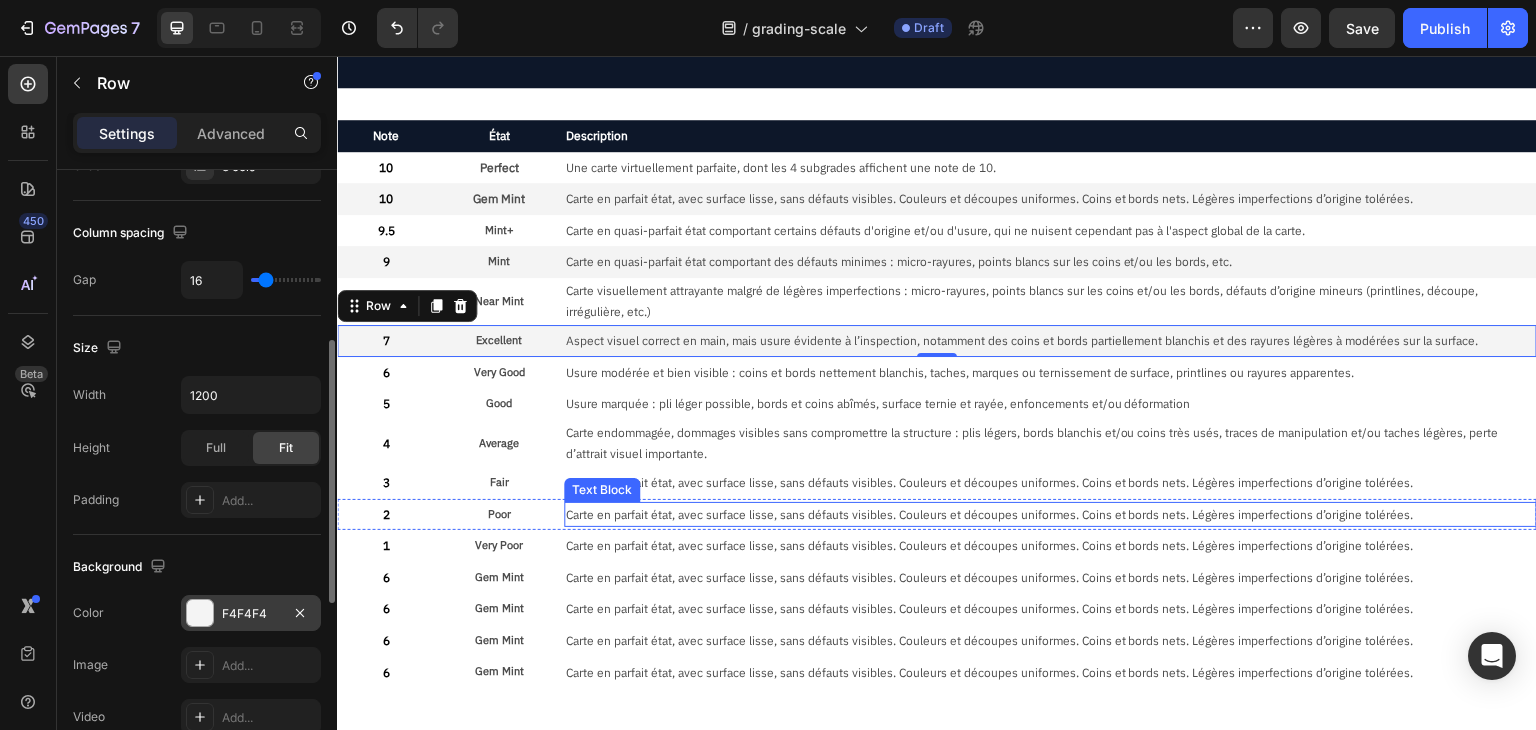 click on "Carte en parfait état, avec surface lisse, sans défauts visibles. Couleurs et découpes uniformes. Coins et bords nets. Légères imperfections d’origine tolérées." at bounding box center (1050, 515) 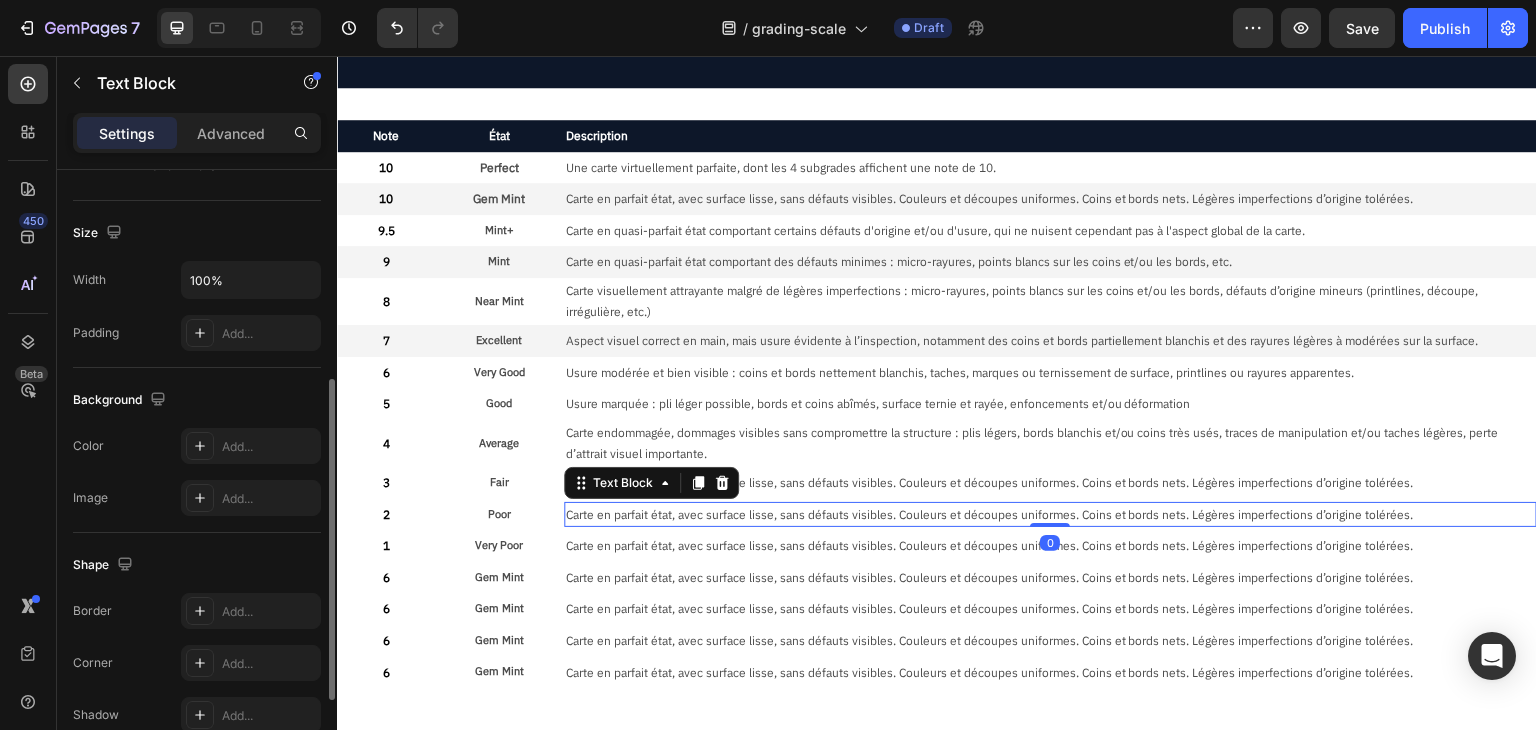 scroll, scrollTop: 0, scrollLeft: 0, axis: both 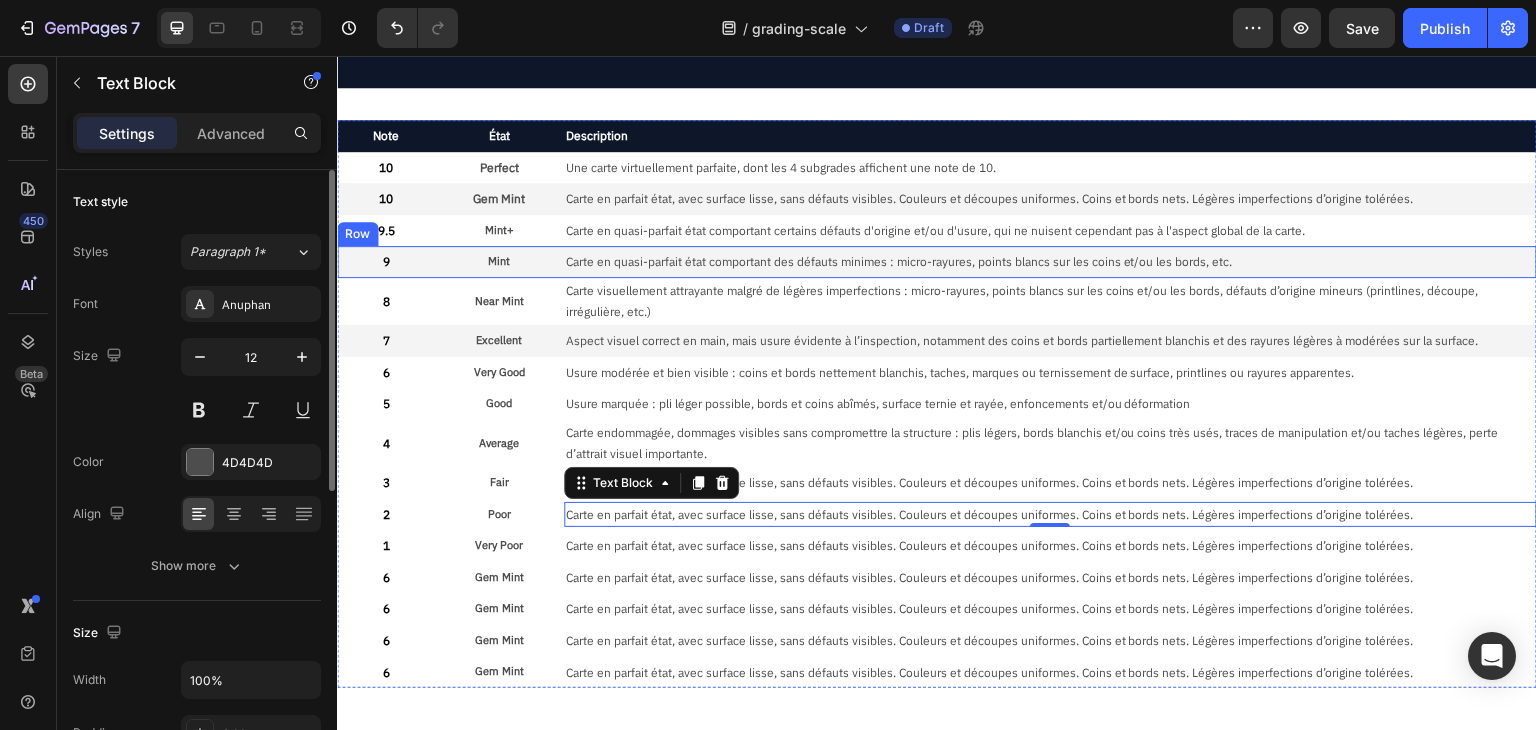 click on "Mint Text Block" at bounding box center (498, 262) 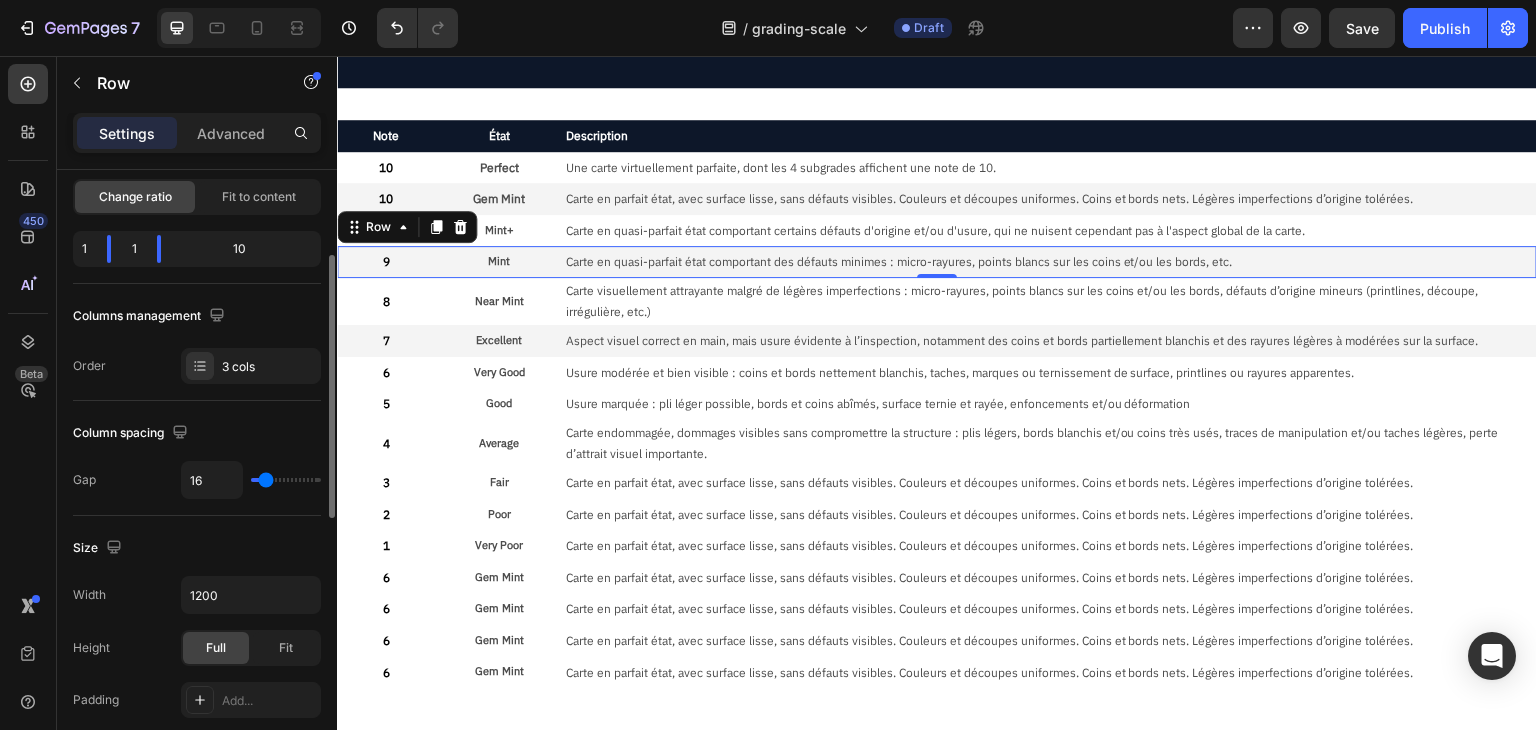 scroll, scrollTop: 400, scrollLeft: 0, axis: vertical 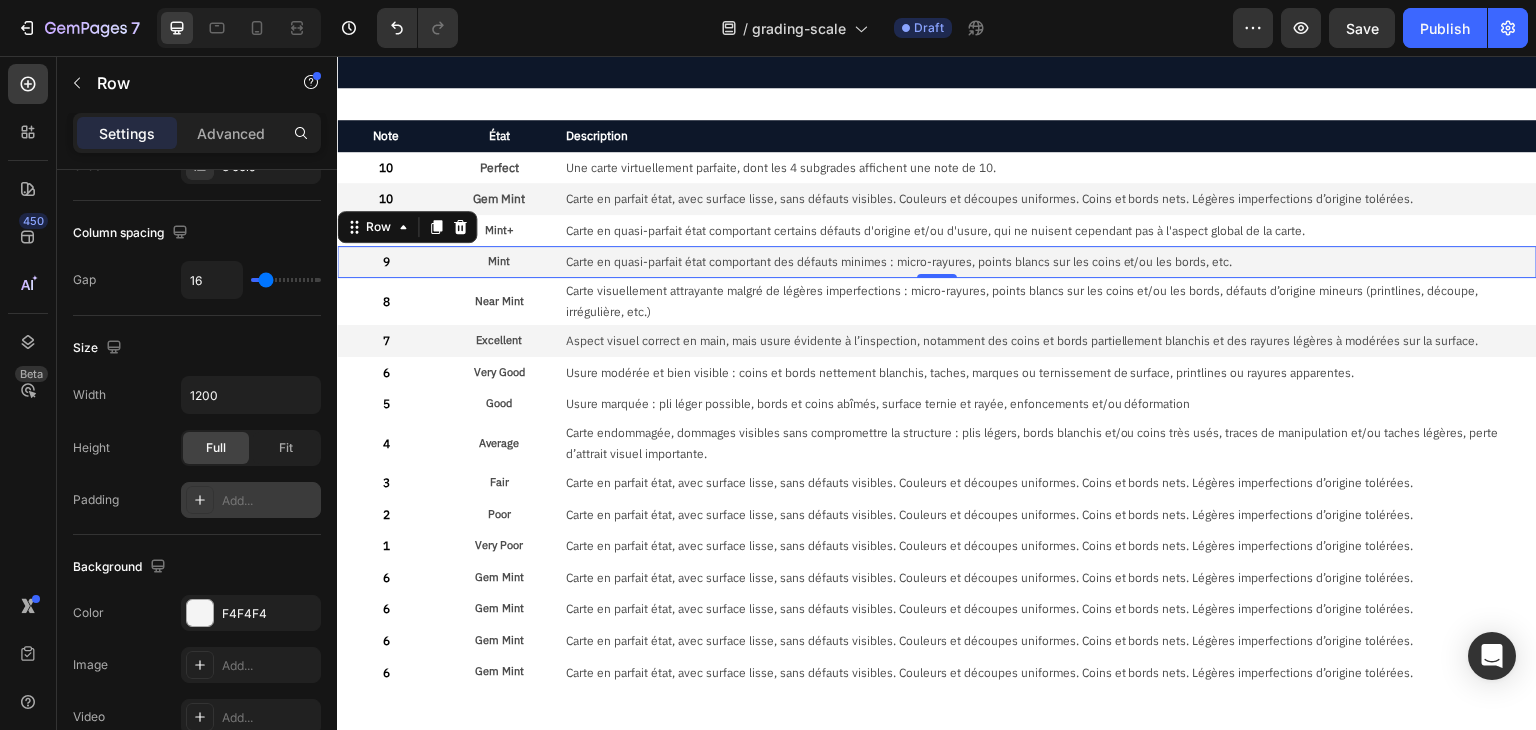 click on "Add..." at bounding box center (269, 501) 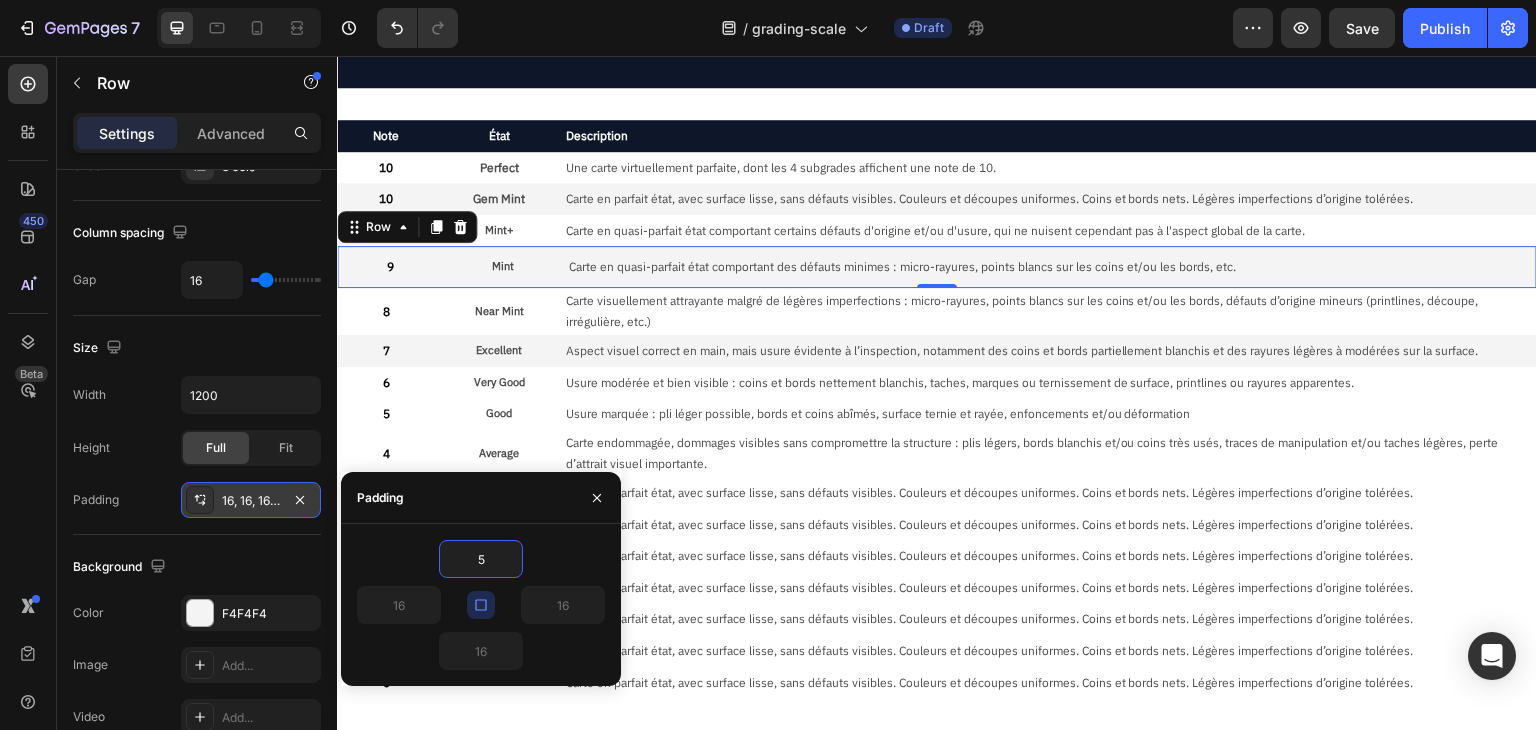type on "5" 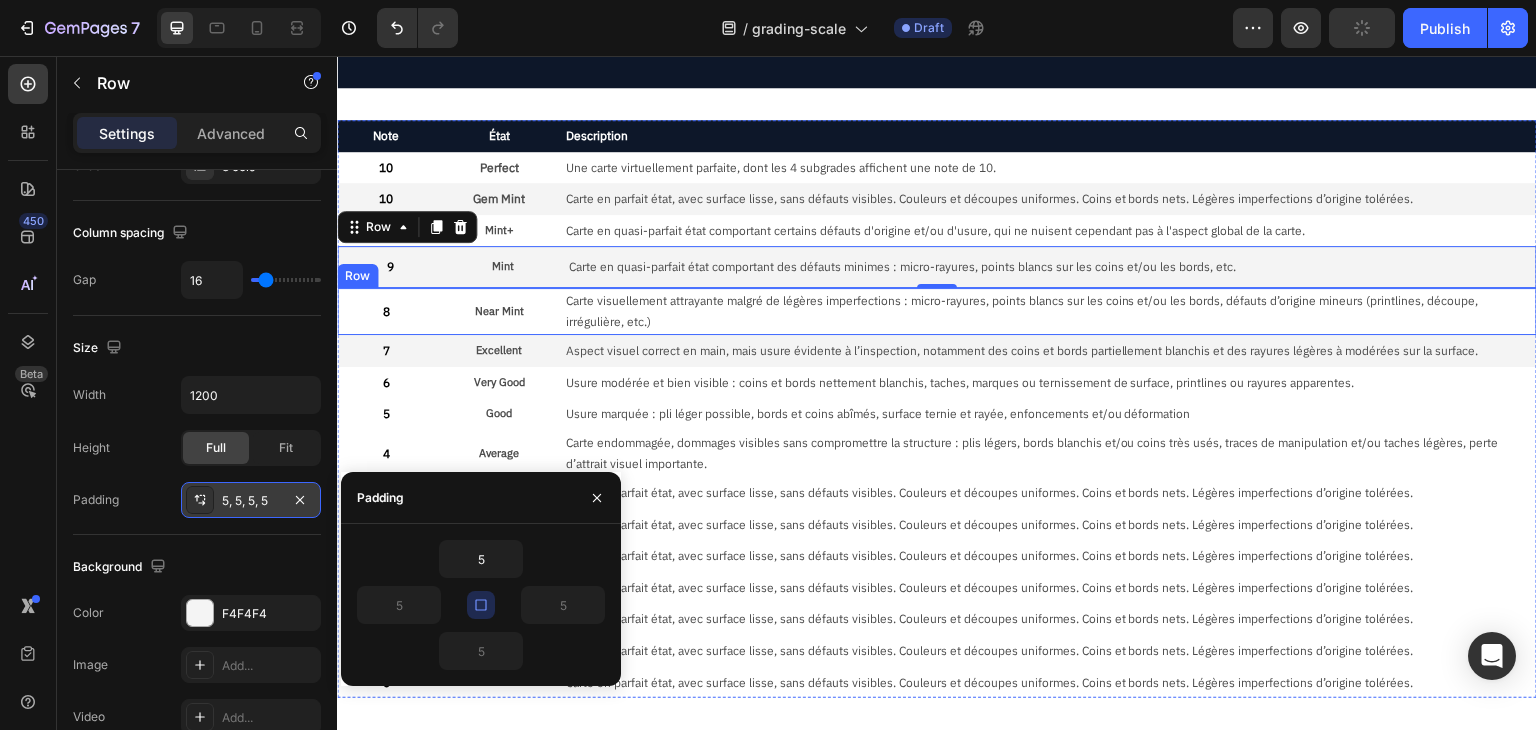 click on "Near Mint Text Block" at bounding box center (498, 311) 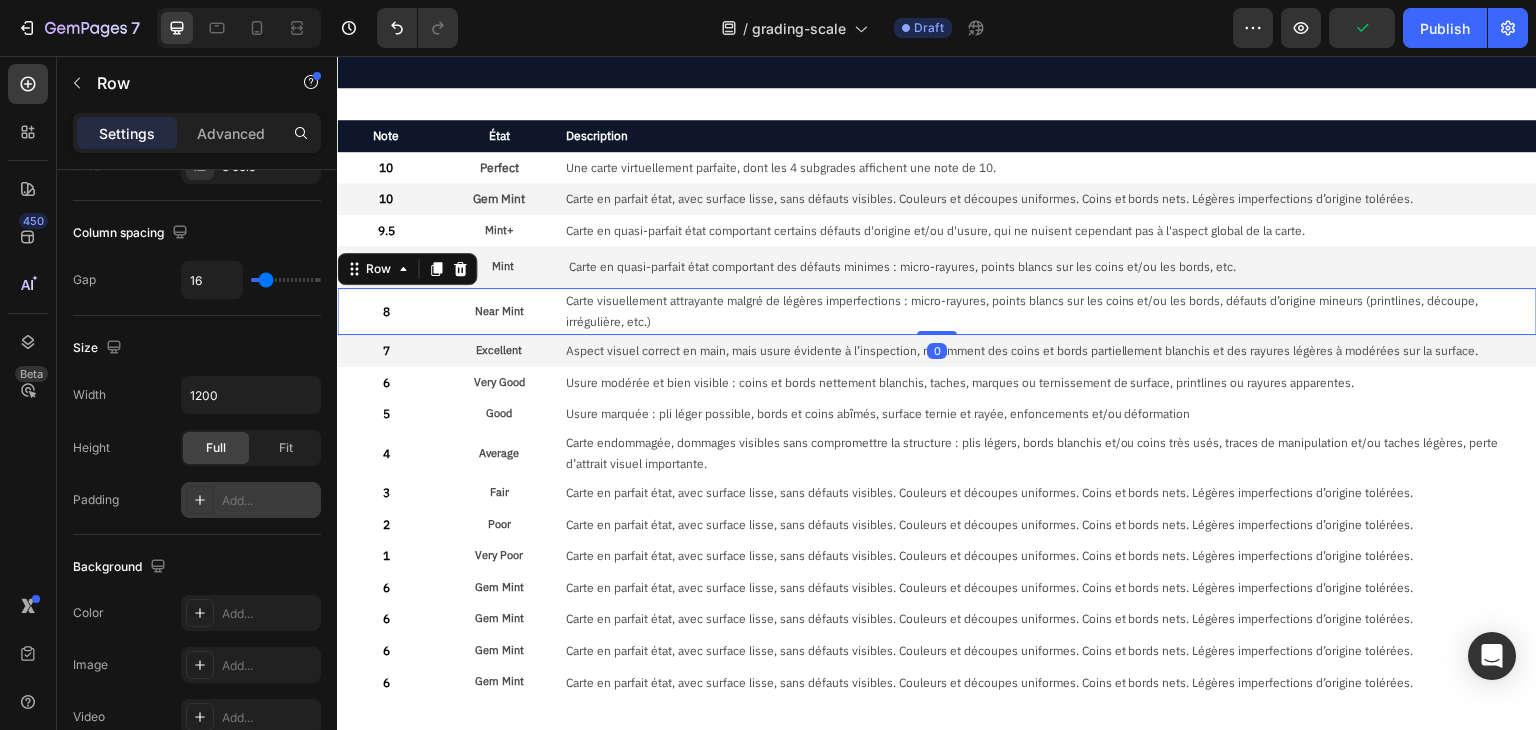 click on "Add..." at bounding box center [269, 501] 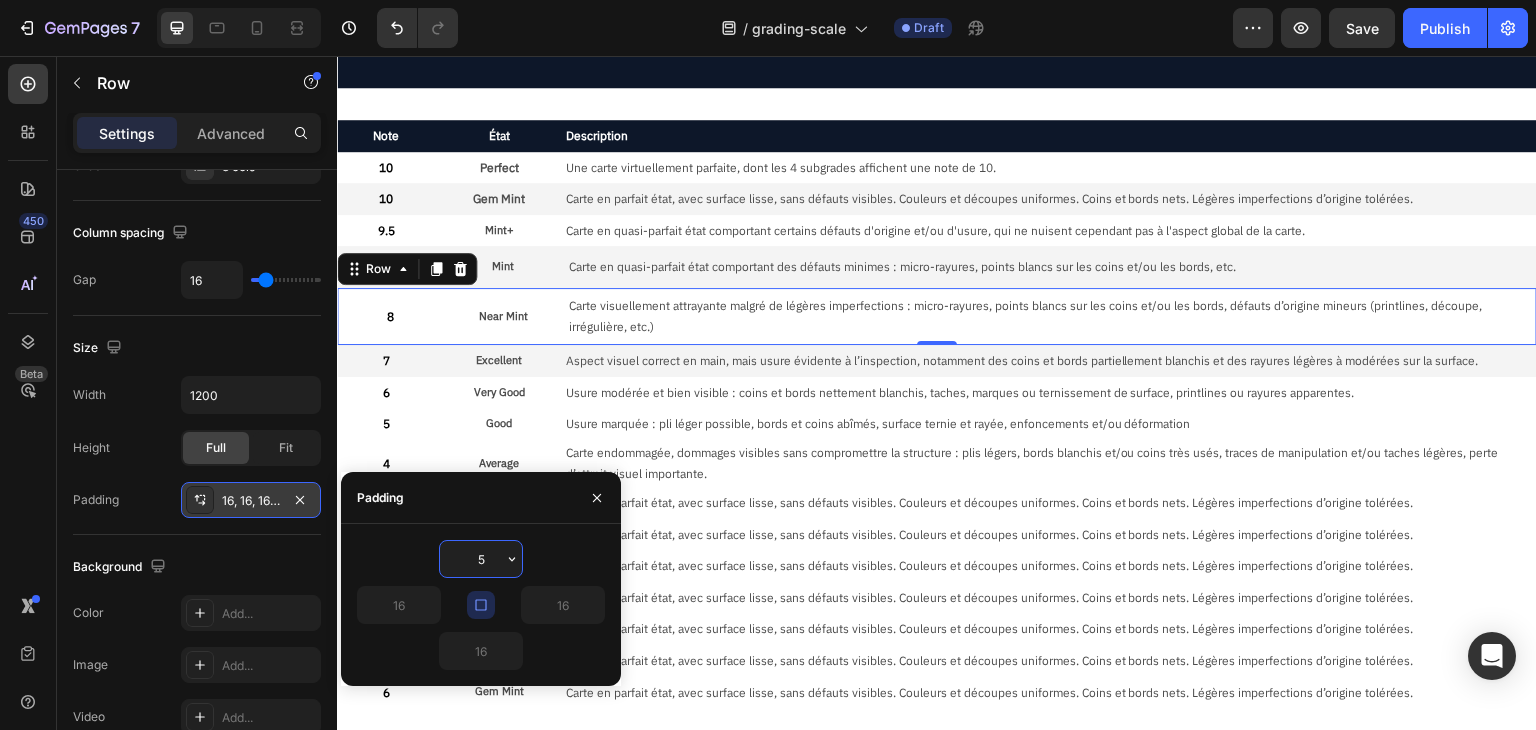 type on "5" 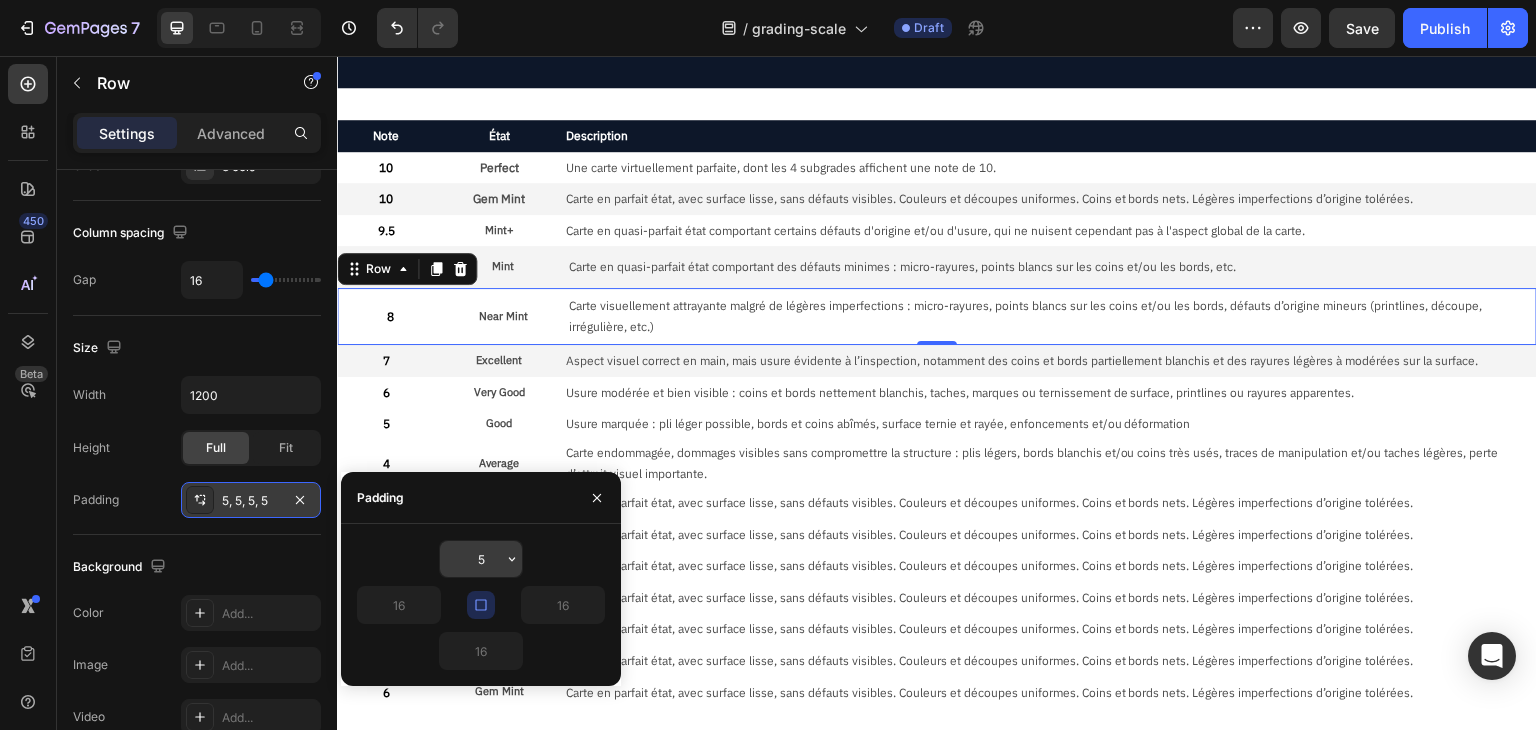 type on "5" 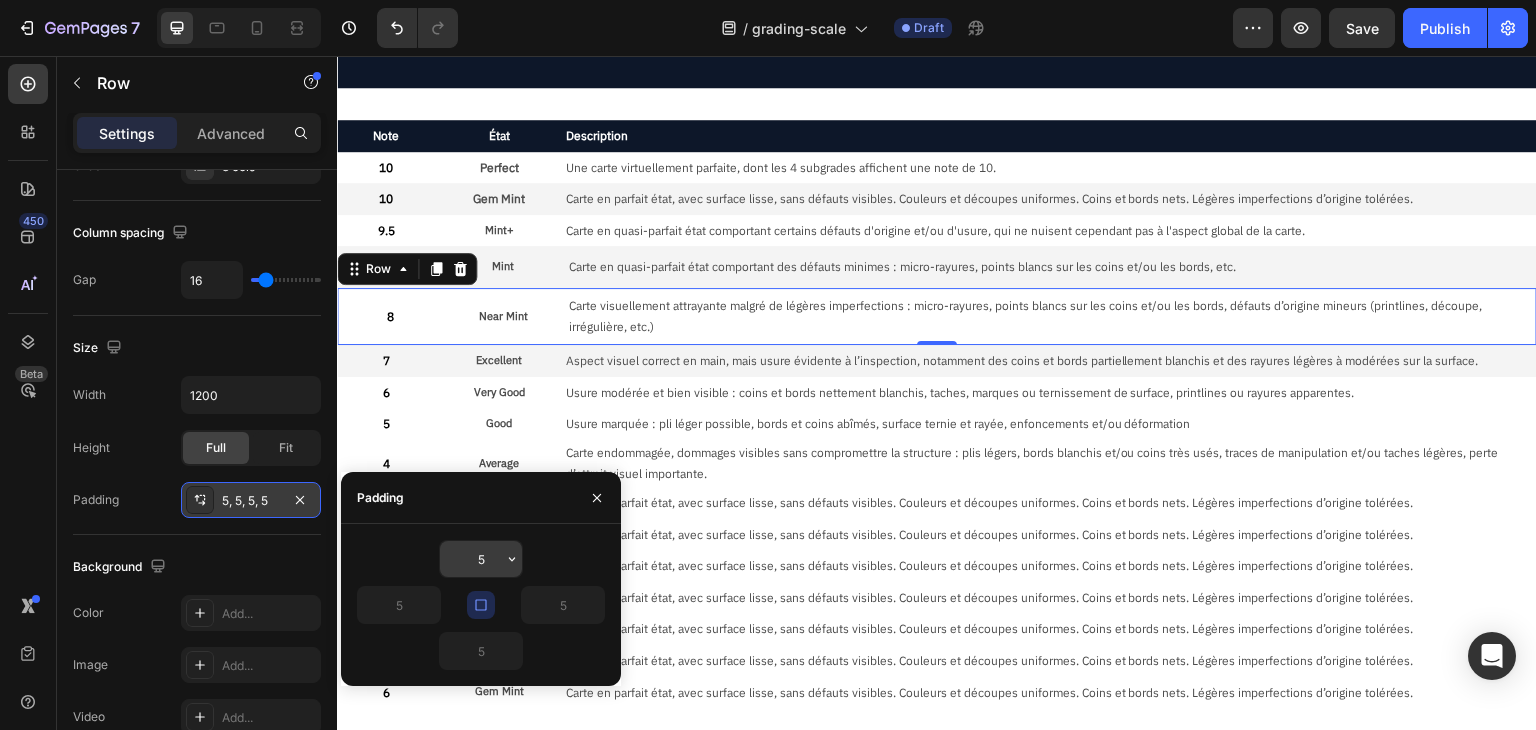 type 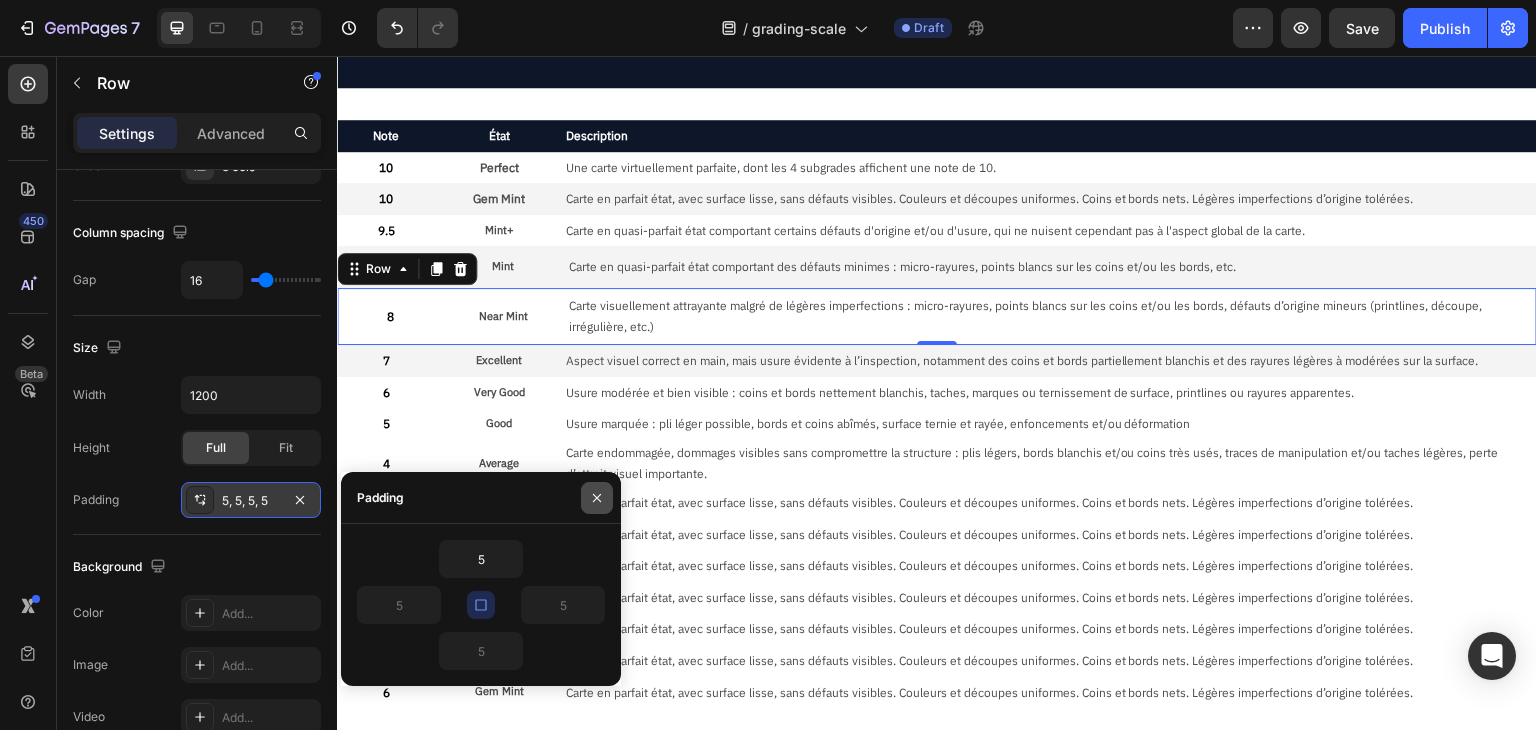 click 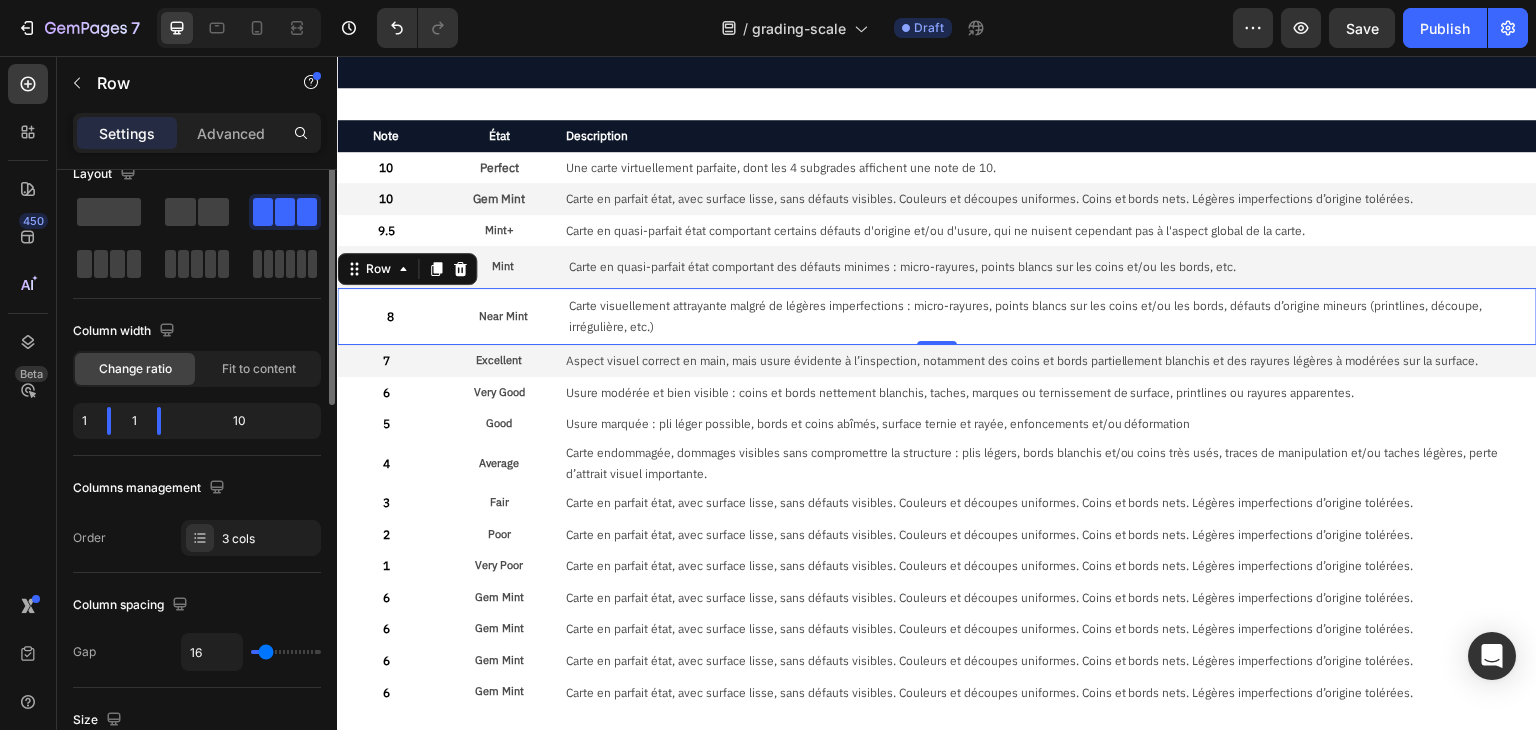 scroll, scrollTop: 0, scrollLeft: 0, axis: both 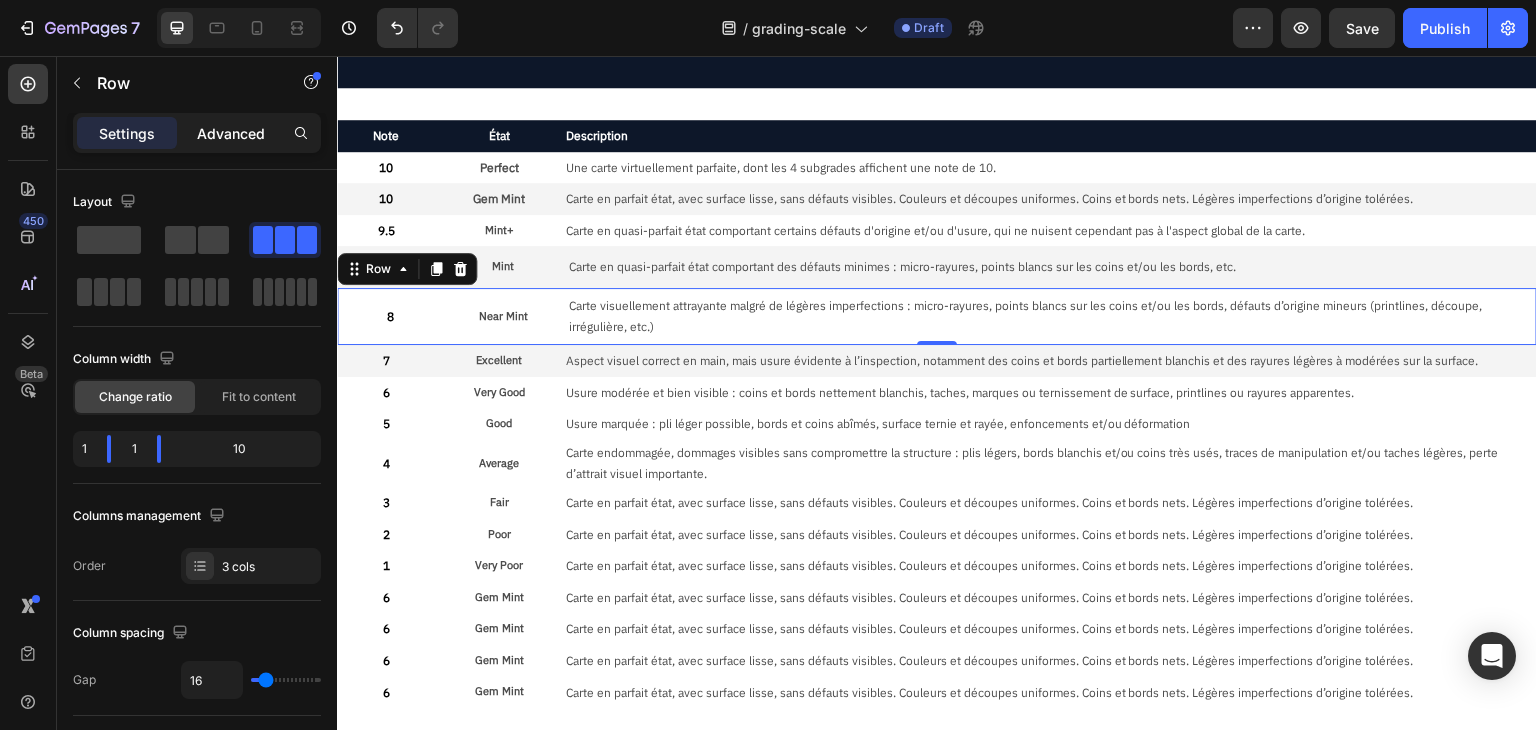 click on "Advanced" at bounding box center (231, 133) 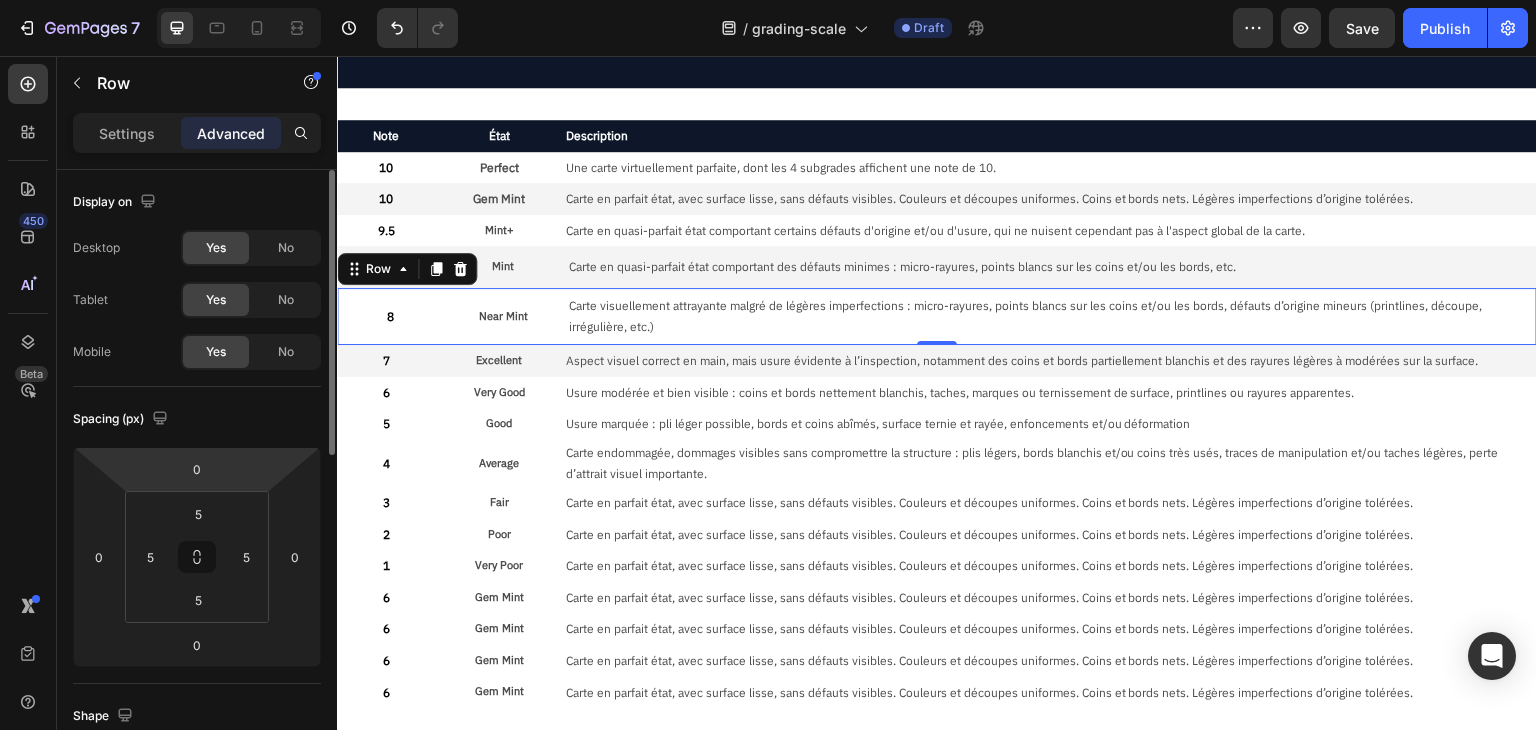 click on "7  Version history  /  grading-scale Draft Preview  Save   Publish  450 Beta Sections(18) Elements(83) Section Element Hero Section Product Detail Brands Trusted Badges Guarantee Product Breakdown How to use Testimonials Compare Bundle FAQs Social Proof Brand Story Product List Collection Blog List Contact Sticky Add to Cart Custom Footer Browse Library 450 Layout
Row
Row
Row
Row Text
Heading
Text Block Button
Button
Button Media
Image
Image" at bounding box center [768, 0] 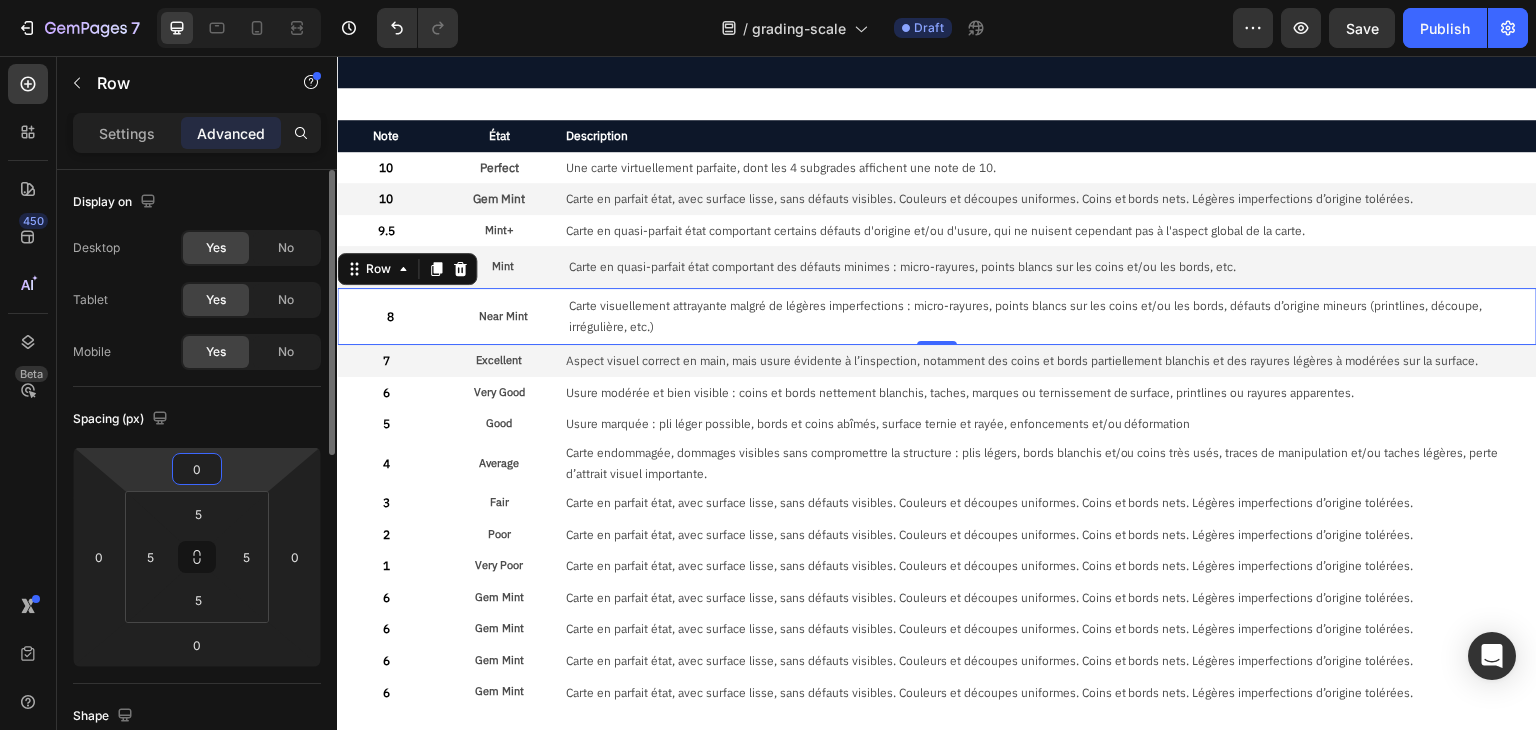 click on "0" at bounding box center [197, 469] 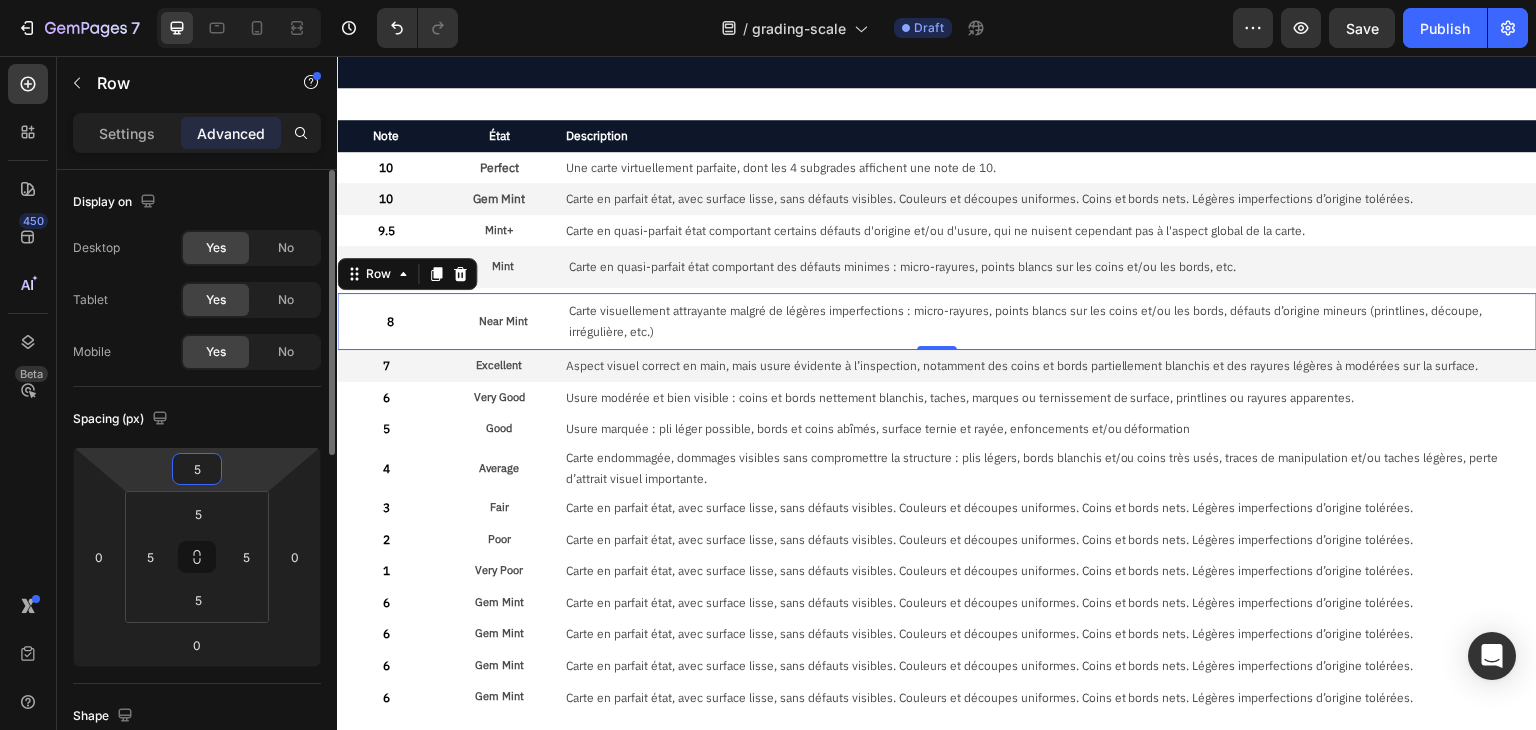 type on "0" 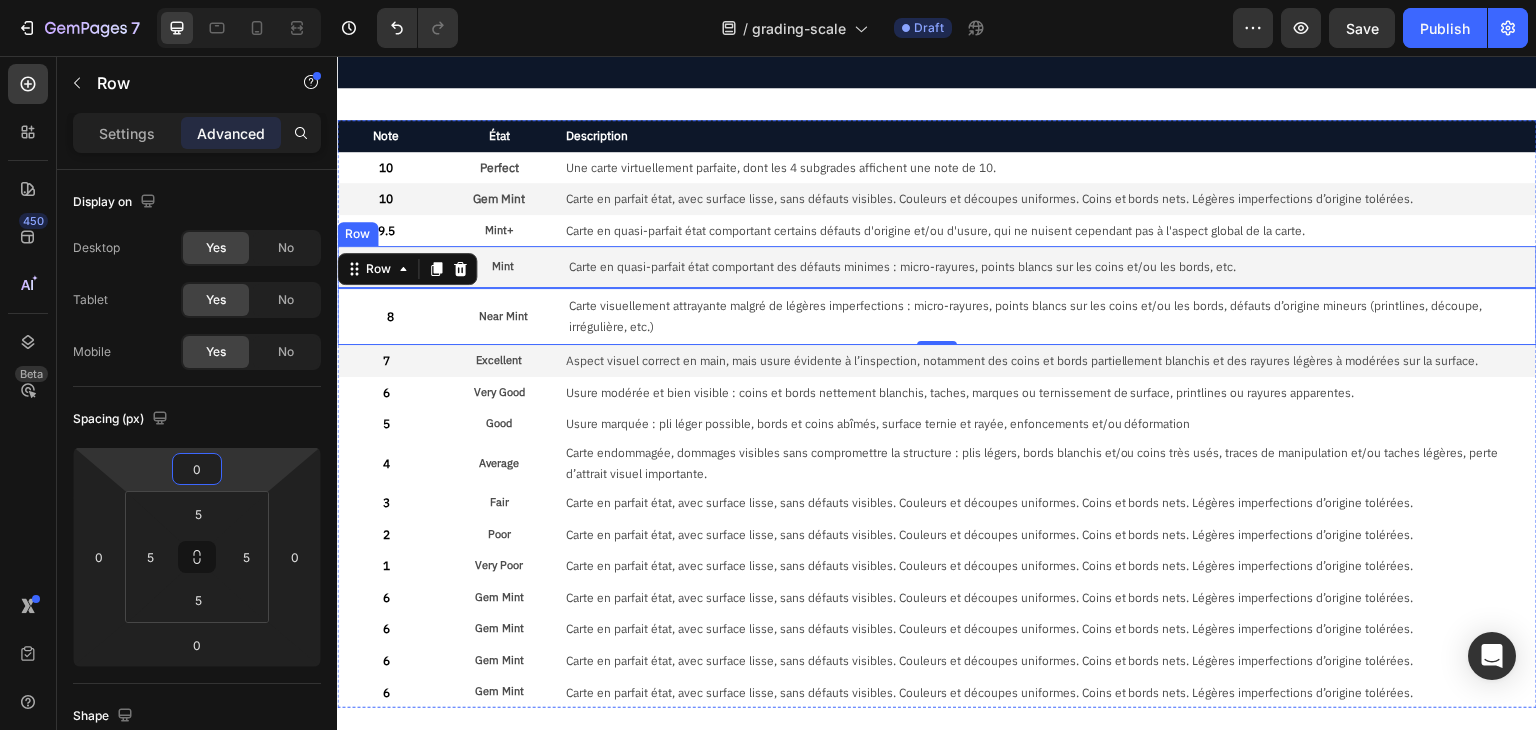 click on "9 Text Block Mint Text Block Carte en quasi-parfait état comportant des défauts minimes : micro-rayures, points blancs sur les coins et/ou les bords, etc. Text Block Row" at bounding box center (937, 267) 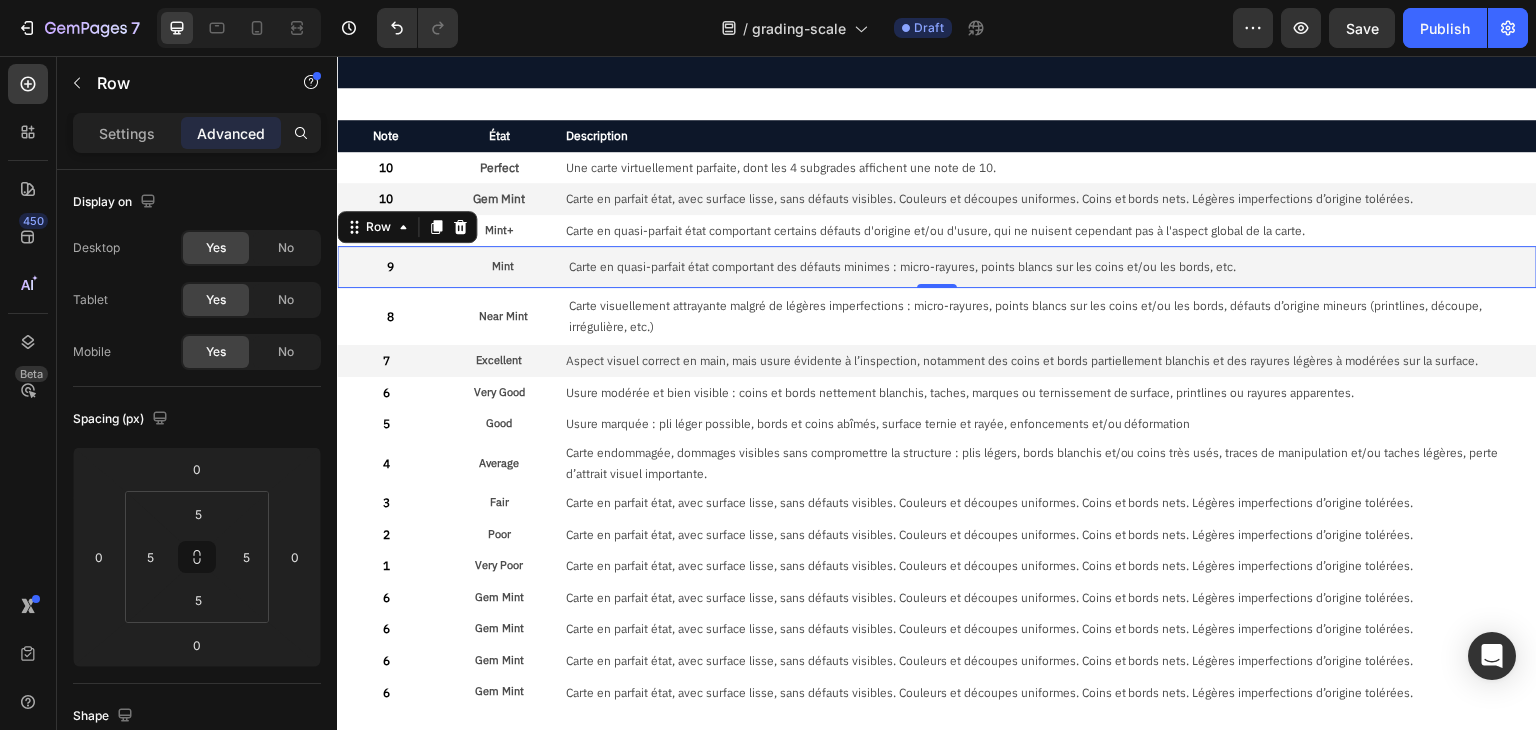 click on "9 Text Block Mint Text Block Carte en quasi-parfait état comportant des défauts minimes : micro-rayures, points blancs sur les coins et/ou les bords, etc. Text Block Row   0" at bounding box center [937, 267] 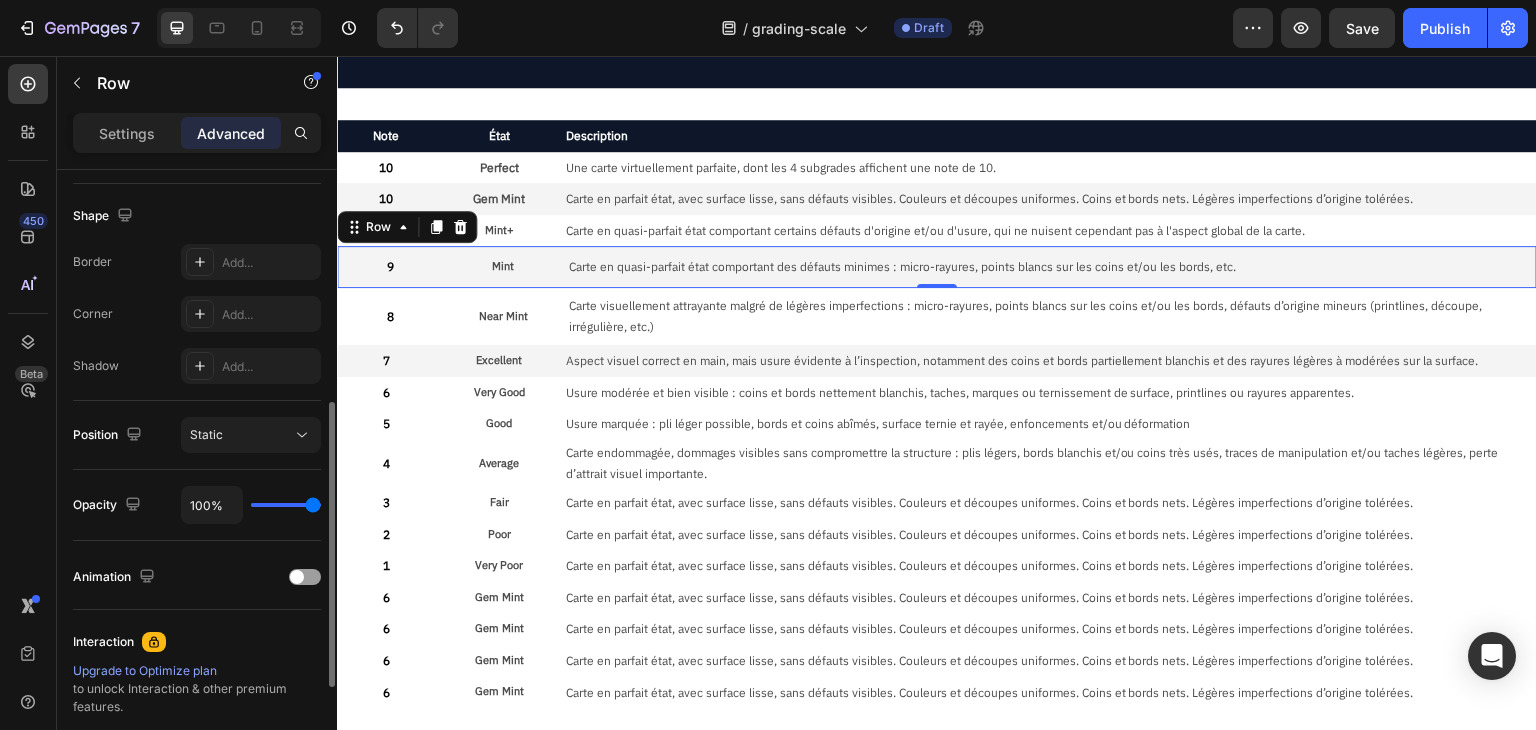 scroll, scrollTop: 0, scrollLeft: 0, axis: both 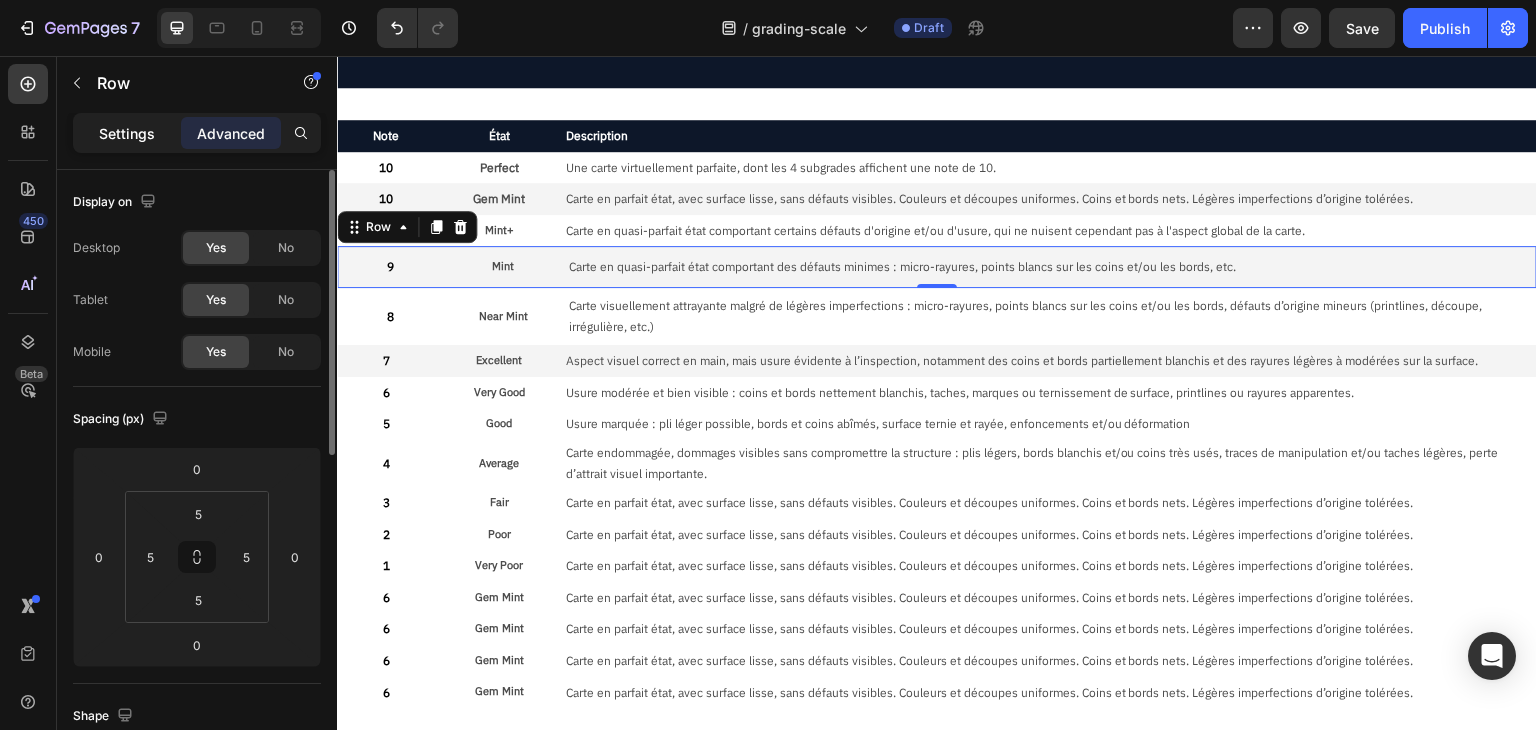 click on "Settings" at bounding box center [127, 133] 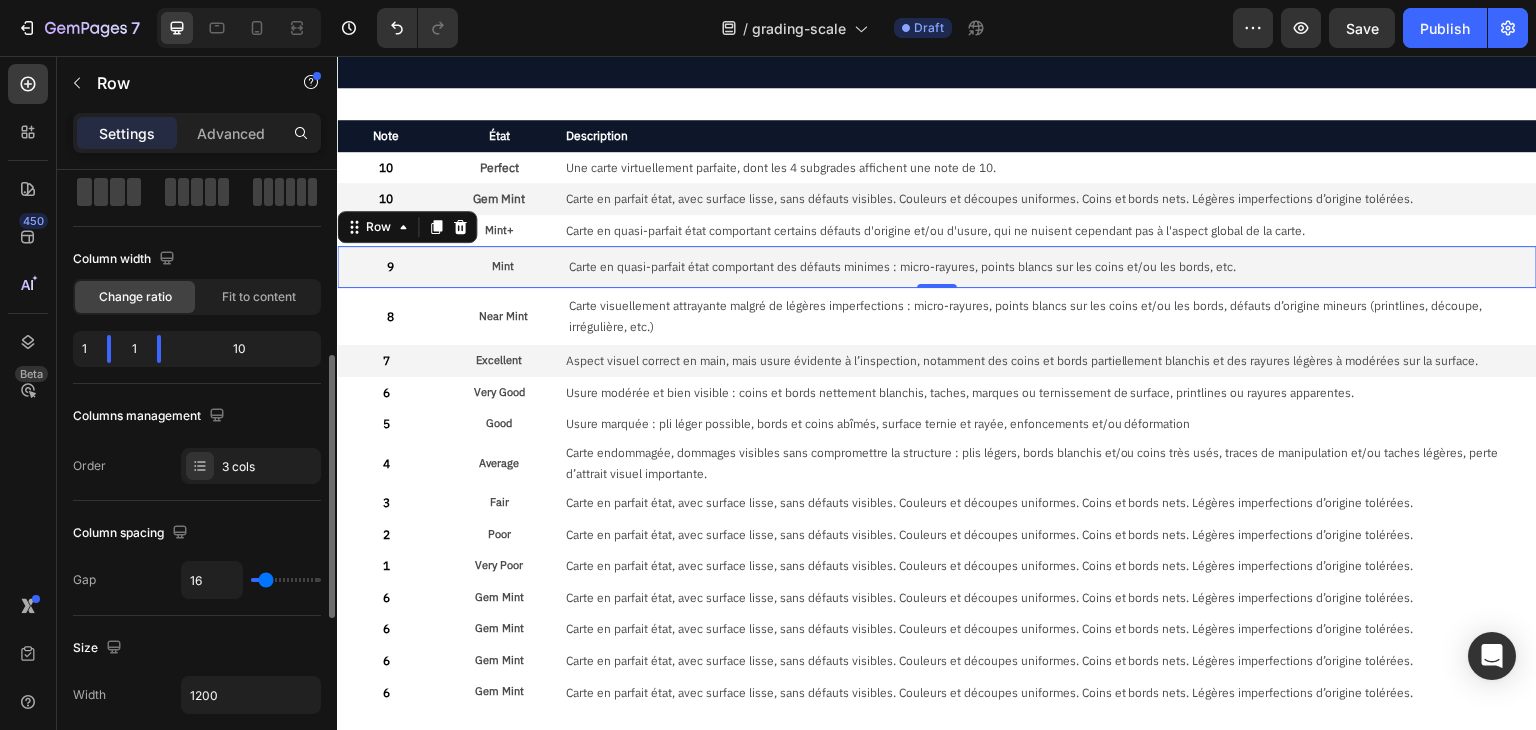 scroll, scrollTop: 200, scrollLeft: 0, axis: vertical 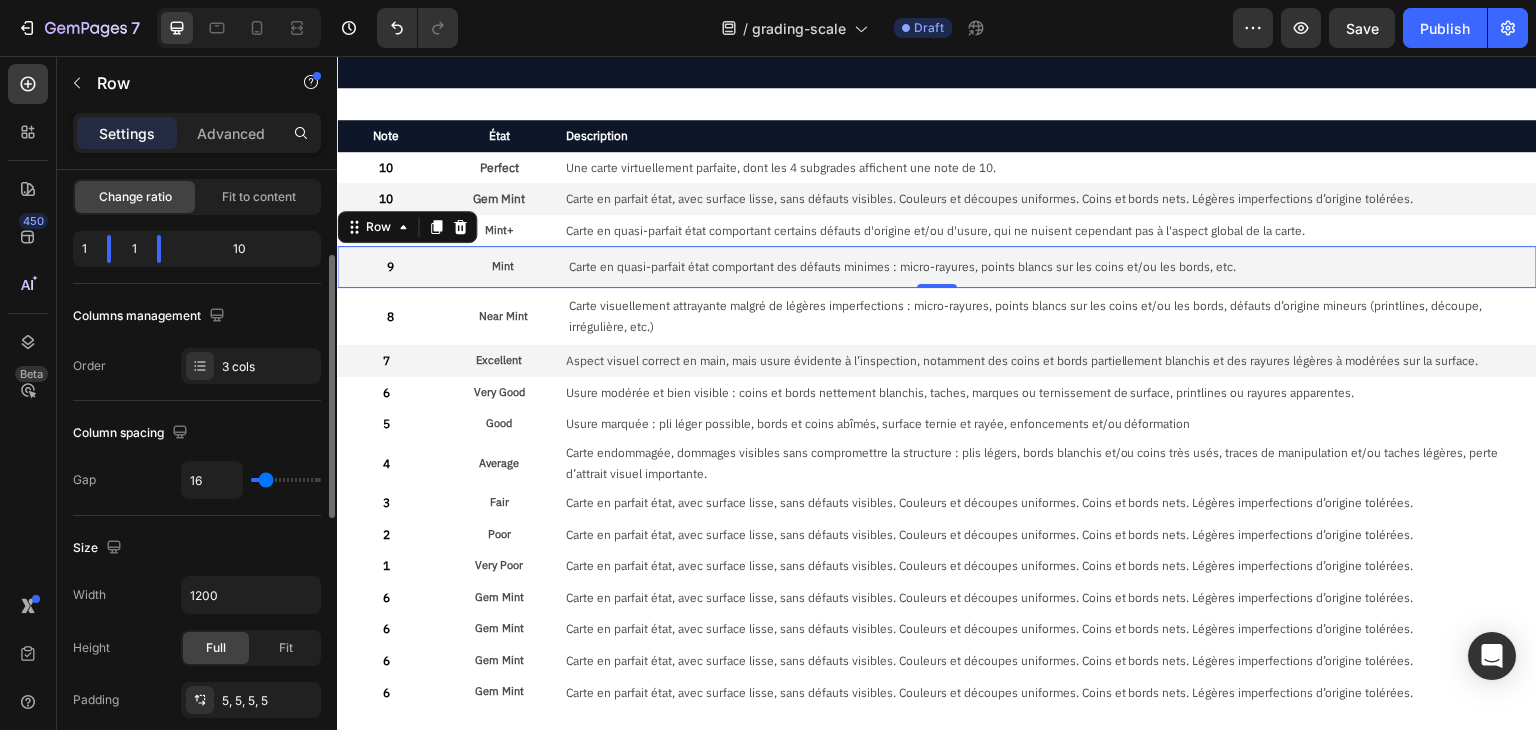 type on "24" 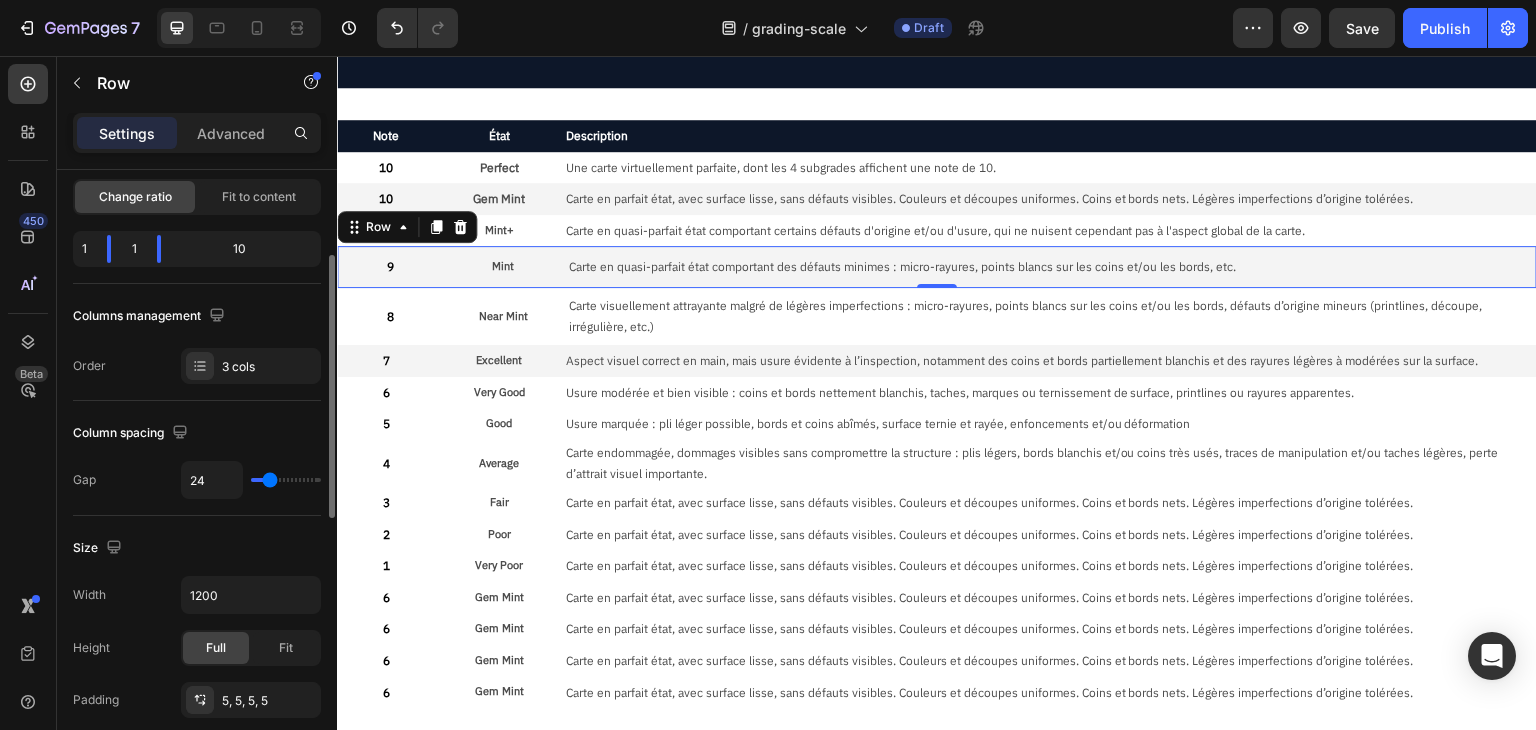 type on "34" 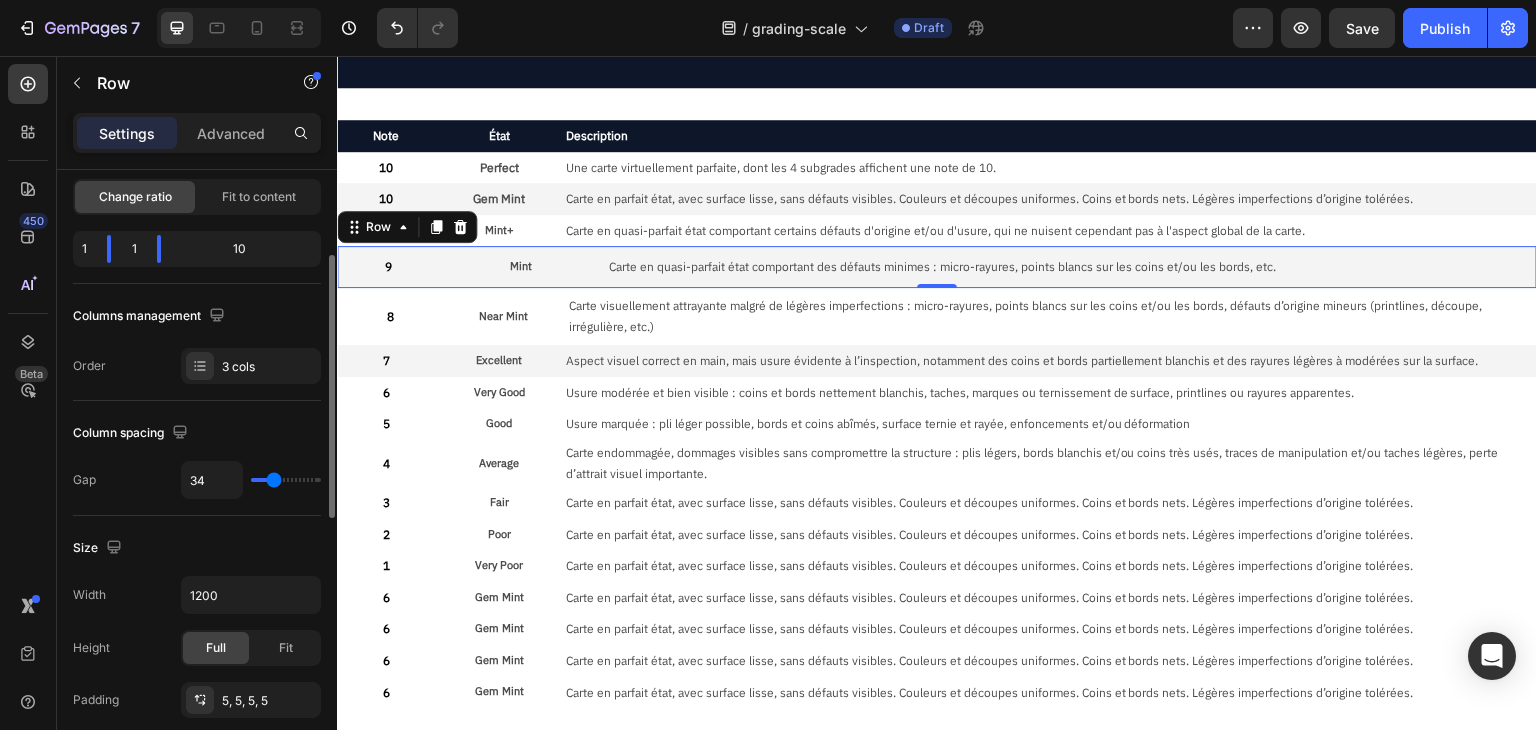 type on "40" 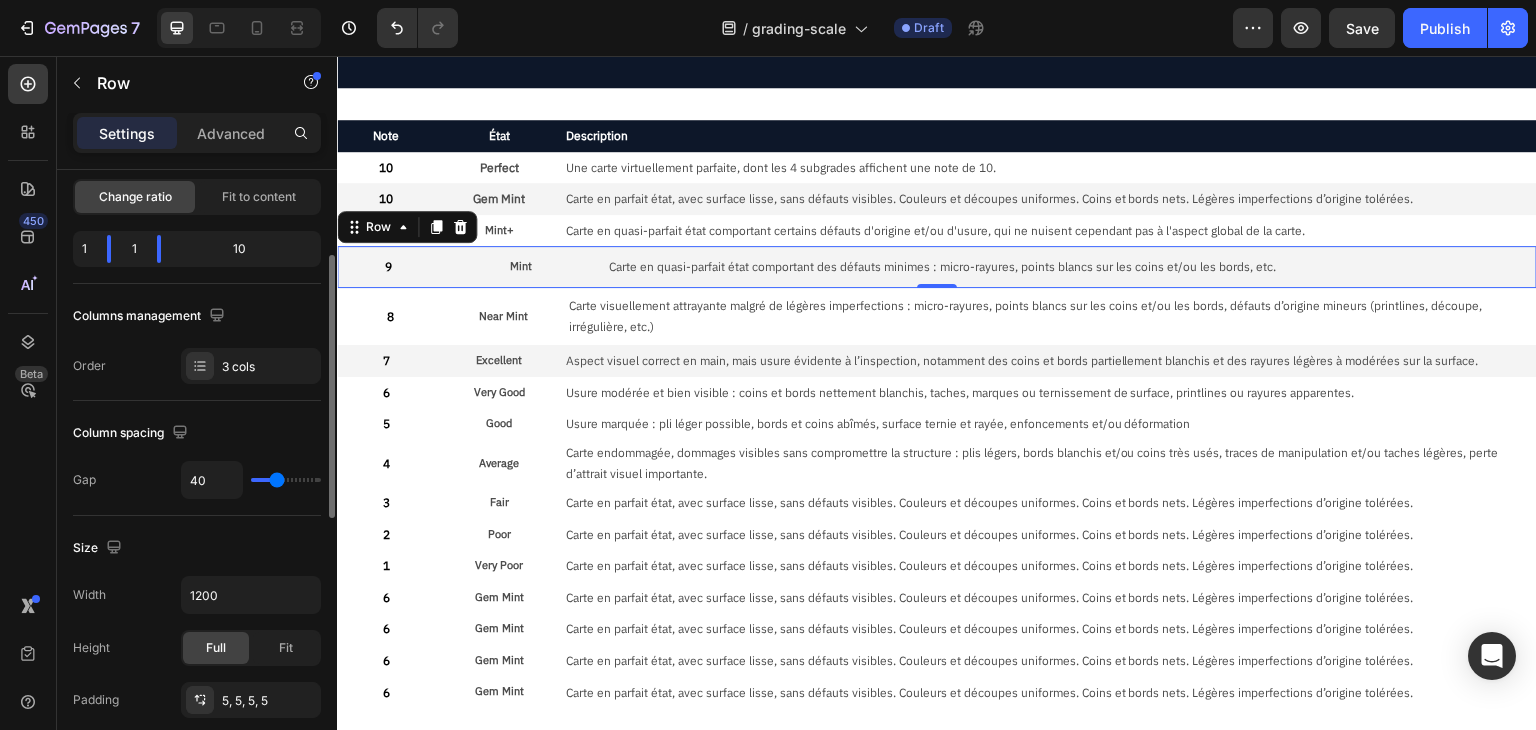 type on "41" 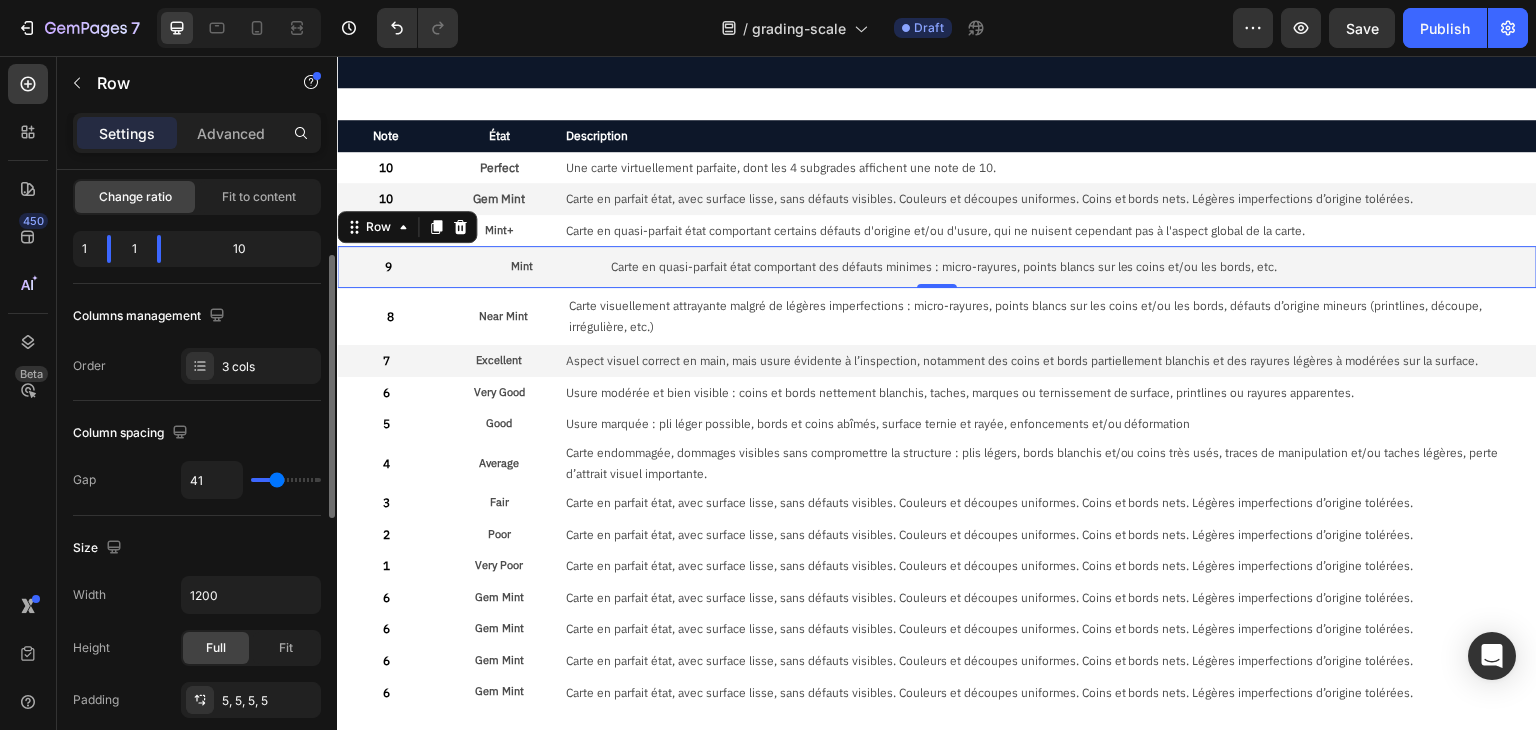 type on "41" 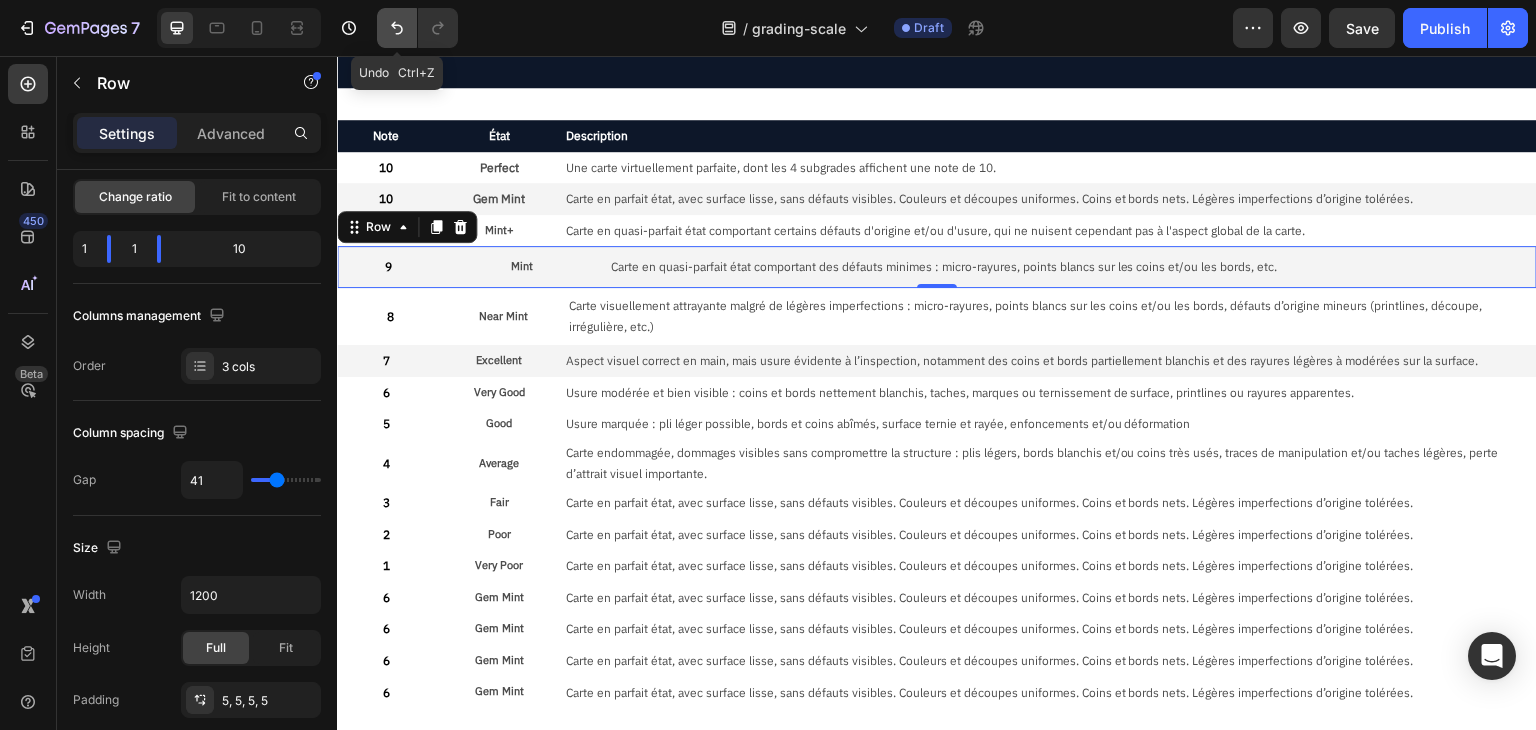 click 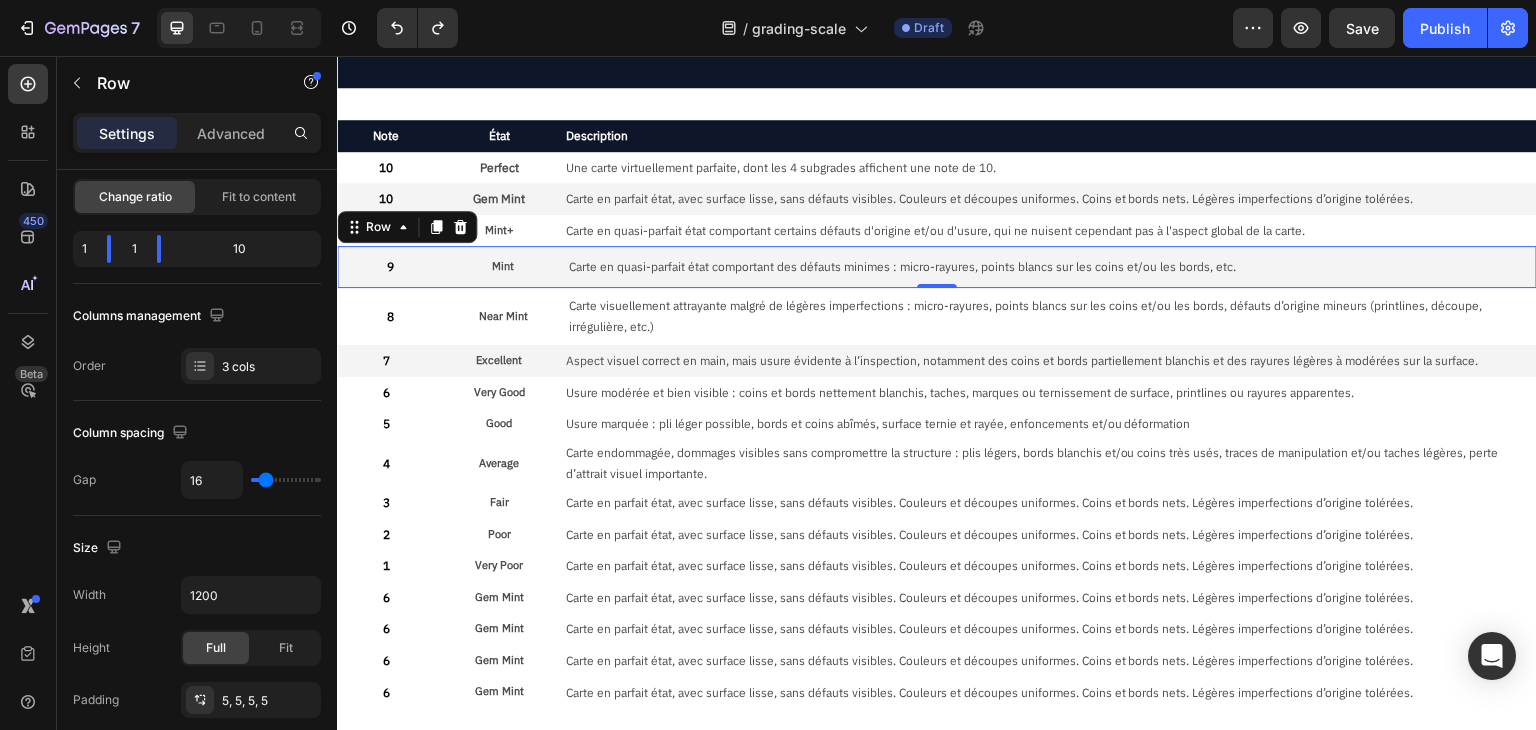 click on "Size" at bounding box center (197, 548) 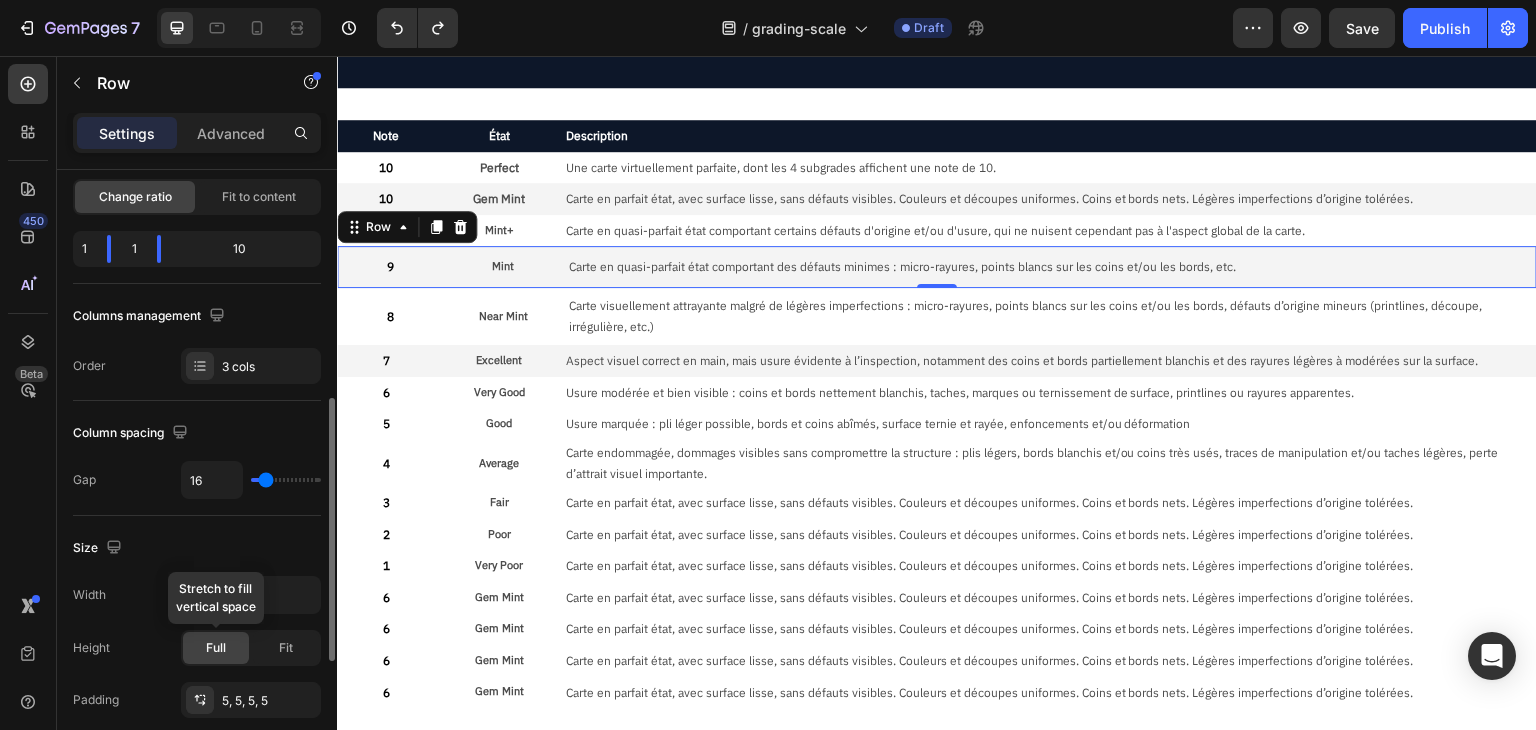 scroll, scrollTop: 400, scrollLeft: 0, axis: vertical 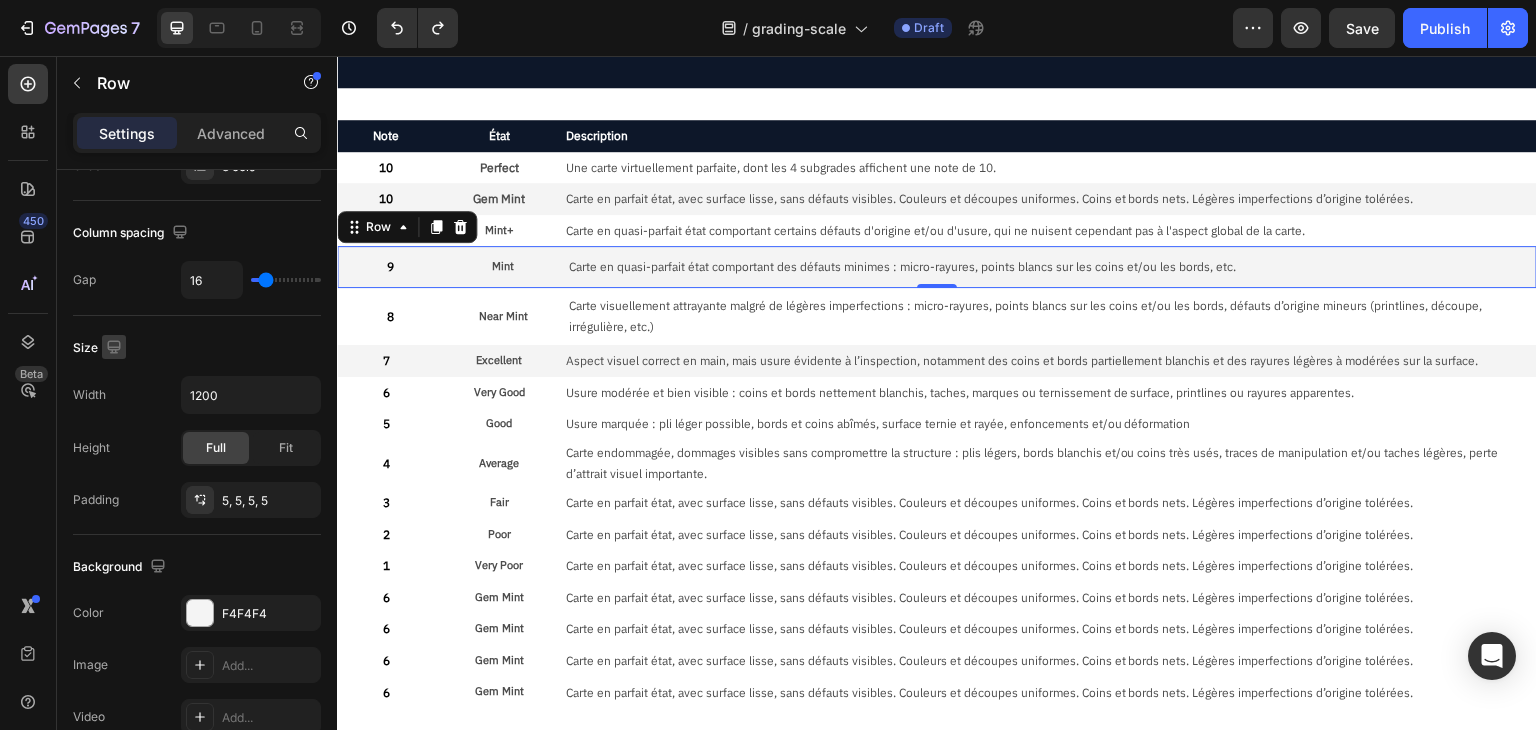 click 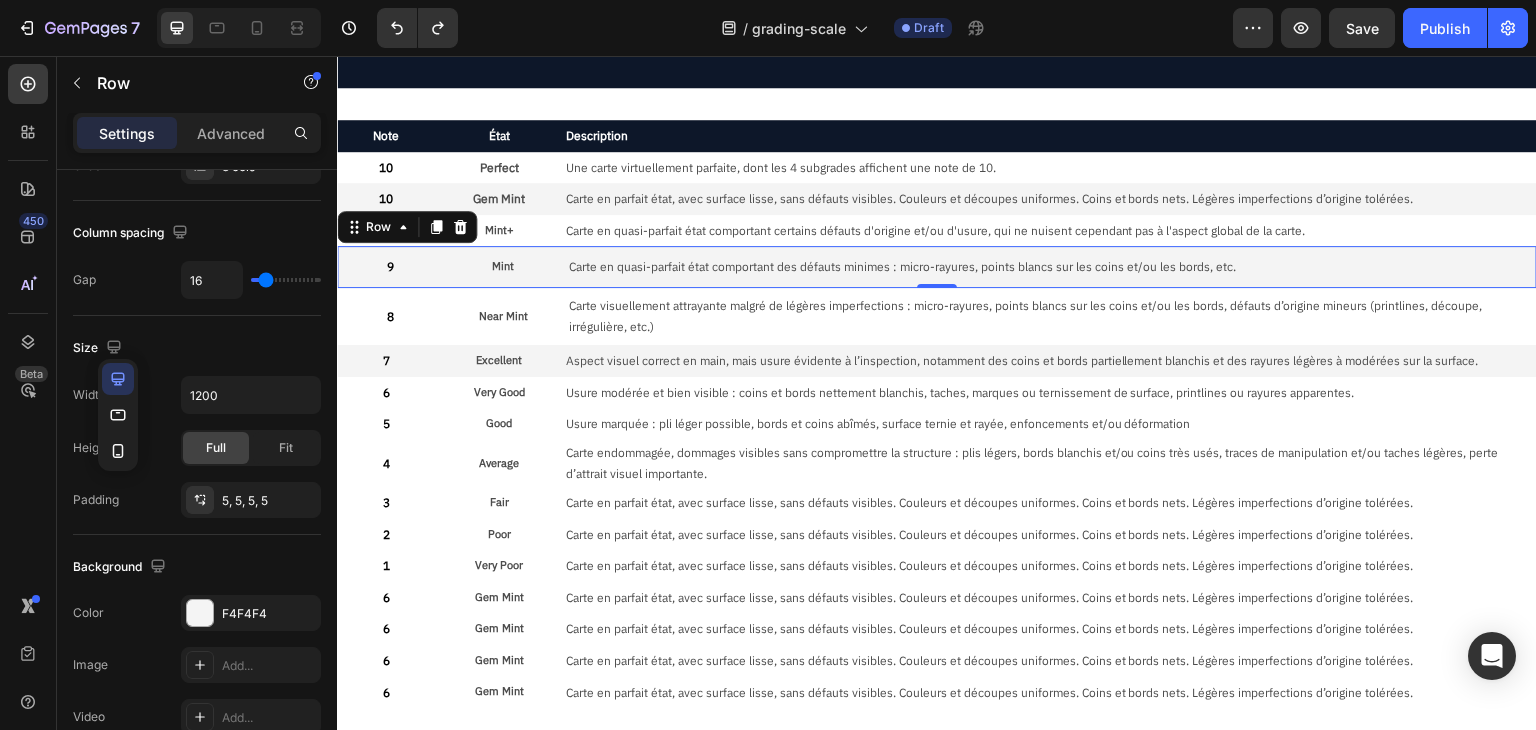 click on "Size" at bounding box center (197, 348) 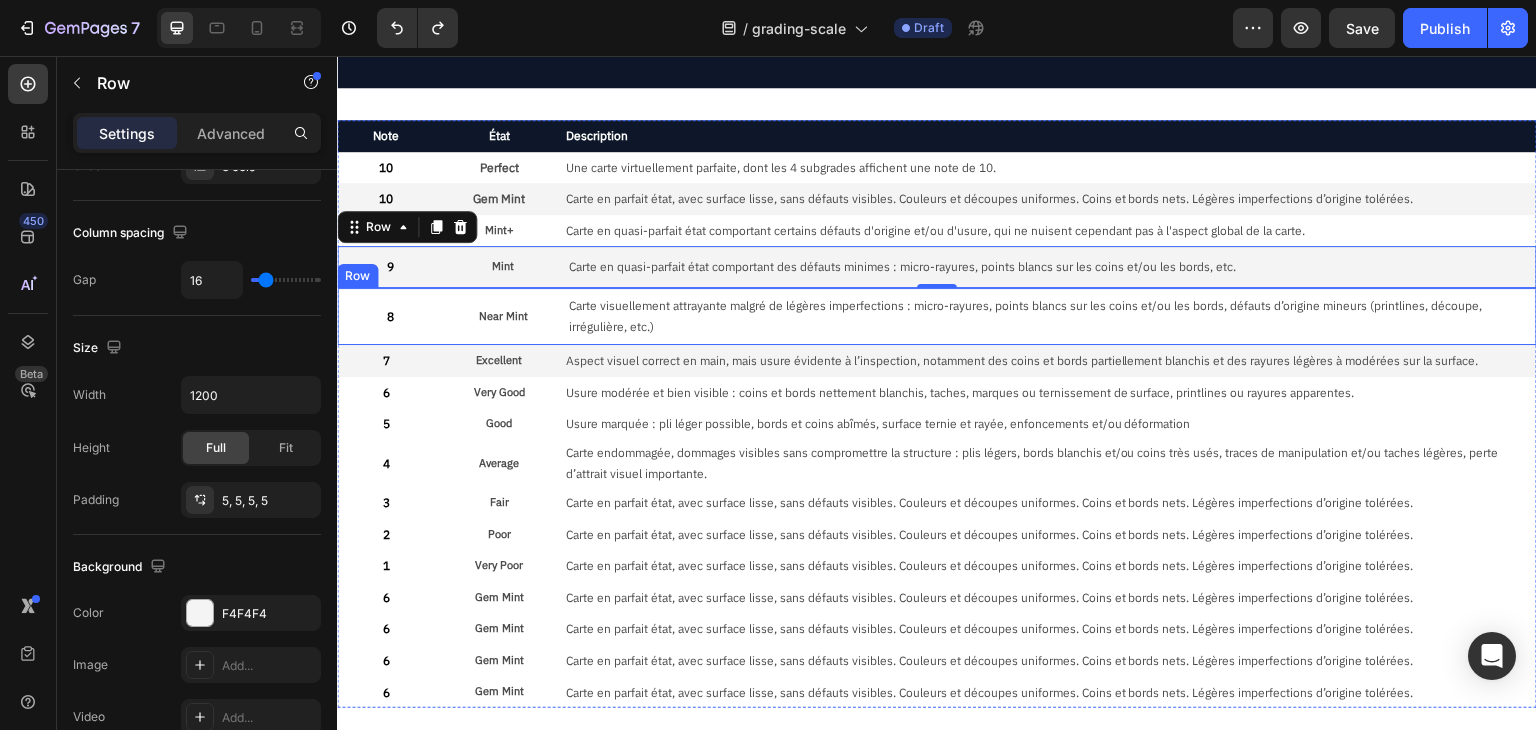 click on "8 Text Block Near Mint Text Block Carte visuellement attrayante malgré de légères imperfections : micro-rayures, points blancs sur les coins et/ou les bords, défauts d’origine mineurs (printlines, découpe, irrégulière, etc.) Text Block Row" at bounding box center (937, 316) 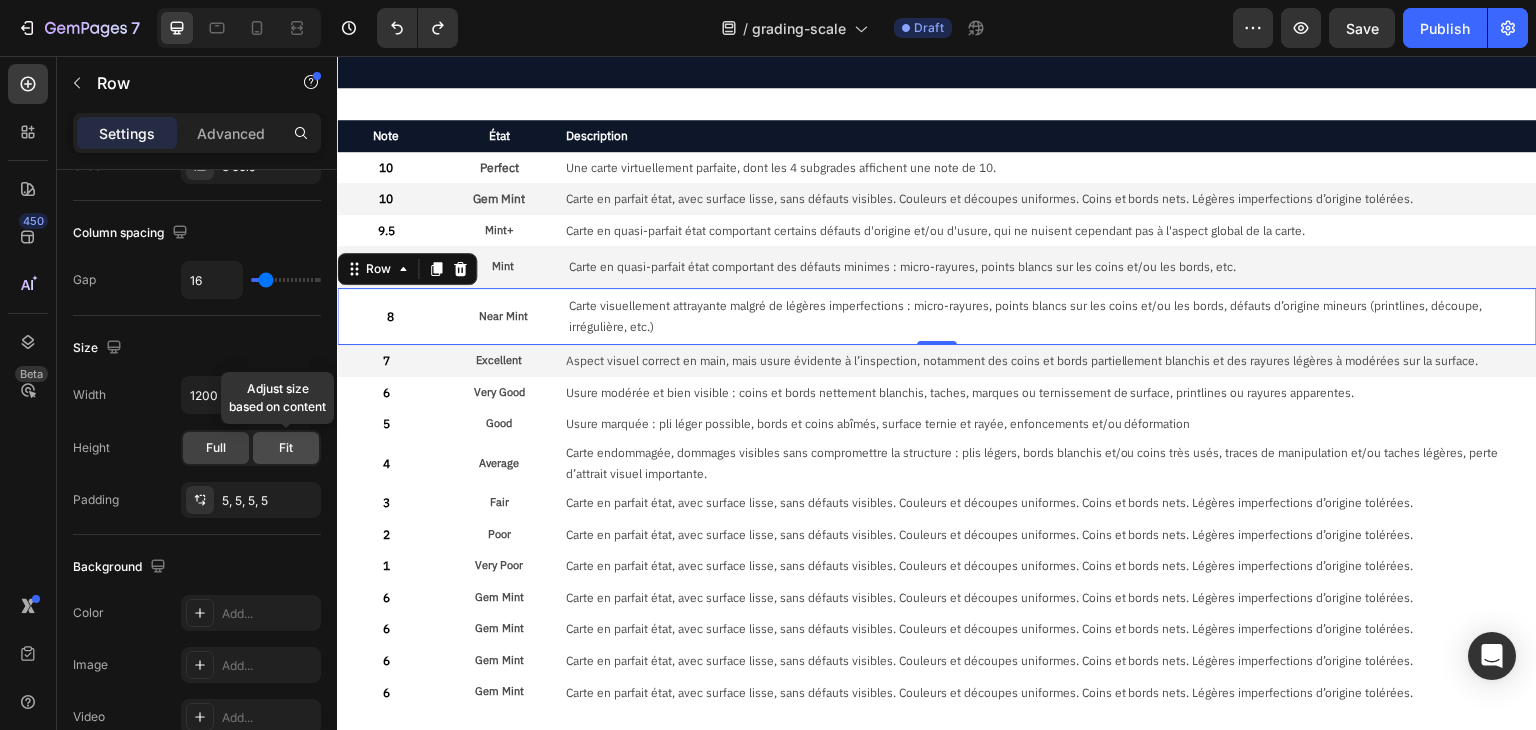 click on "Fit" 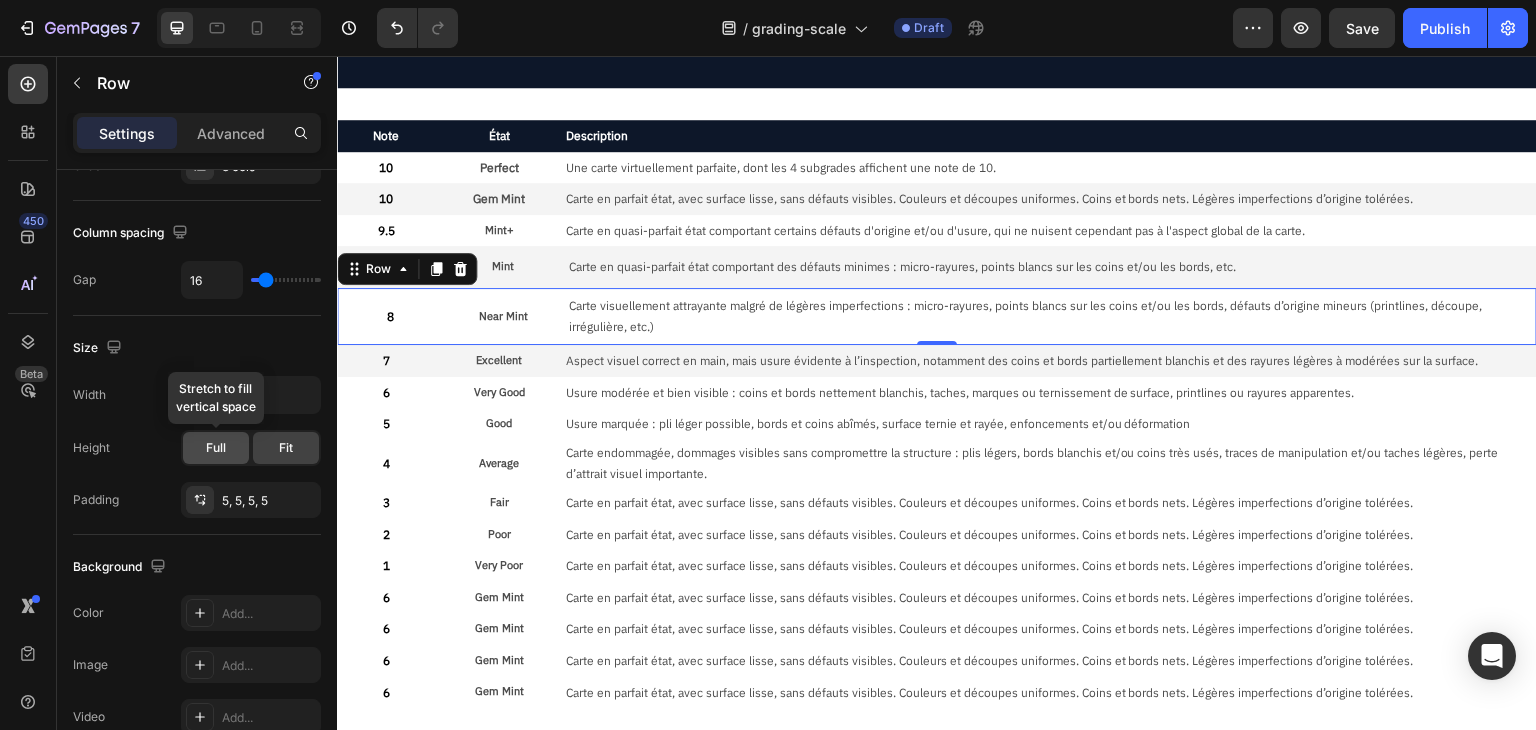 click on "Full" 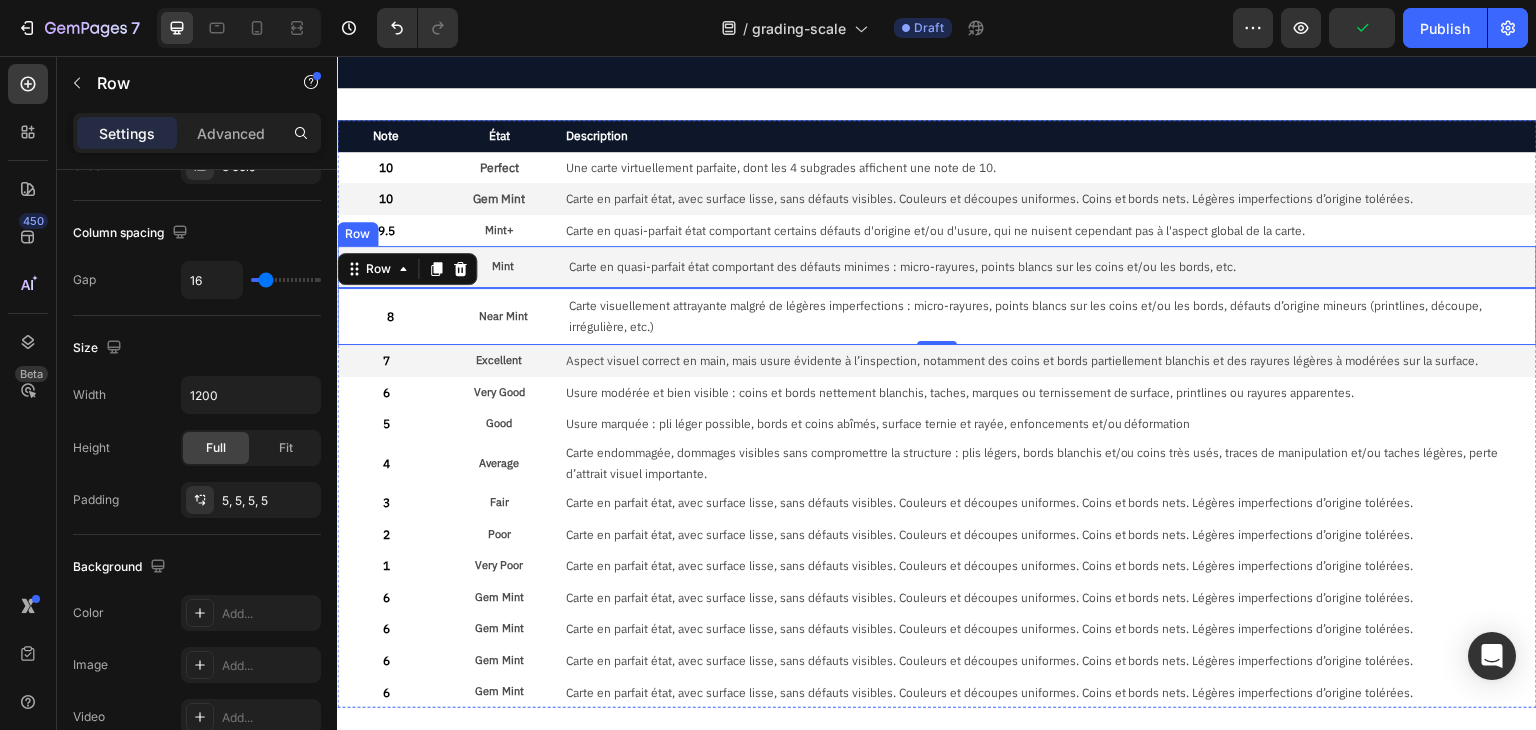 click on "9 Text Block Mint Text Block Carte en quasi-parfait état comportant des défauts minimes : micro-rayures, points blancs sur les coins et/ou les bords, etc. Text Block Row" at bounding box center [937, 267] 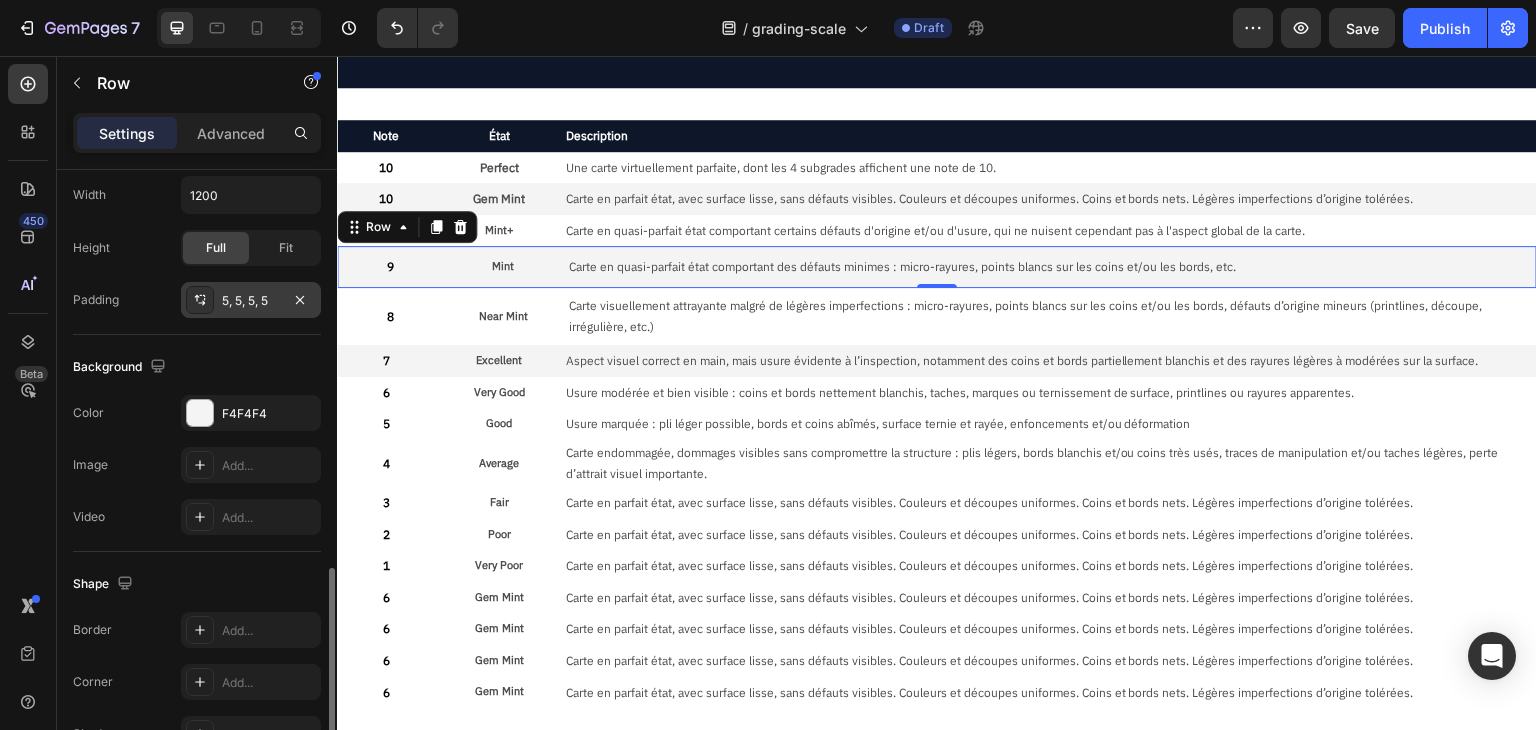 scroll, scrollTop: 700, scrollLeft: 0, axis: vertical 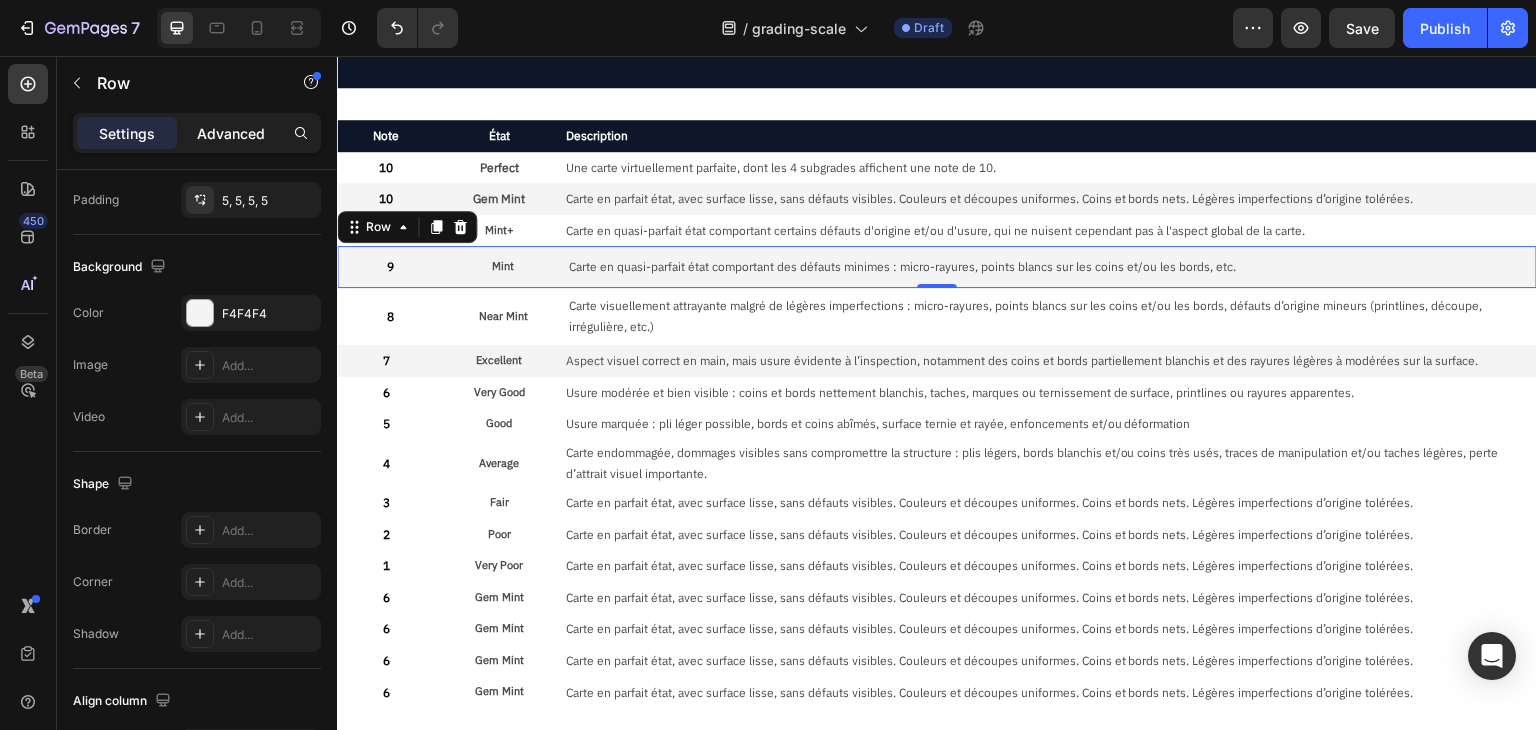 click on "Advanced" at bounding box center (231, 133) 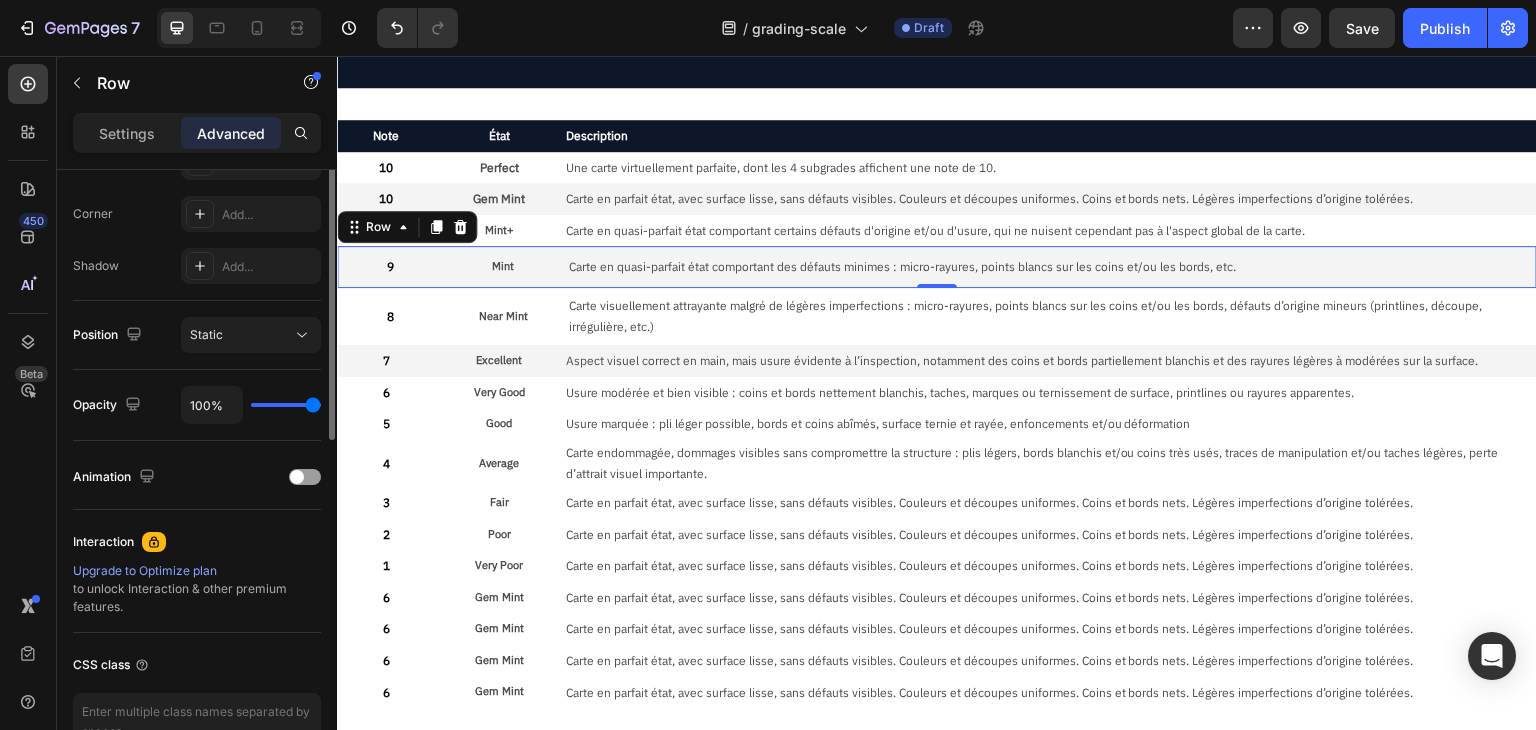 scroll, scrollTop: 400, scrollLeft: 0, axis: vertical 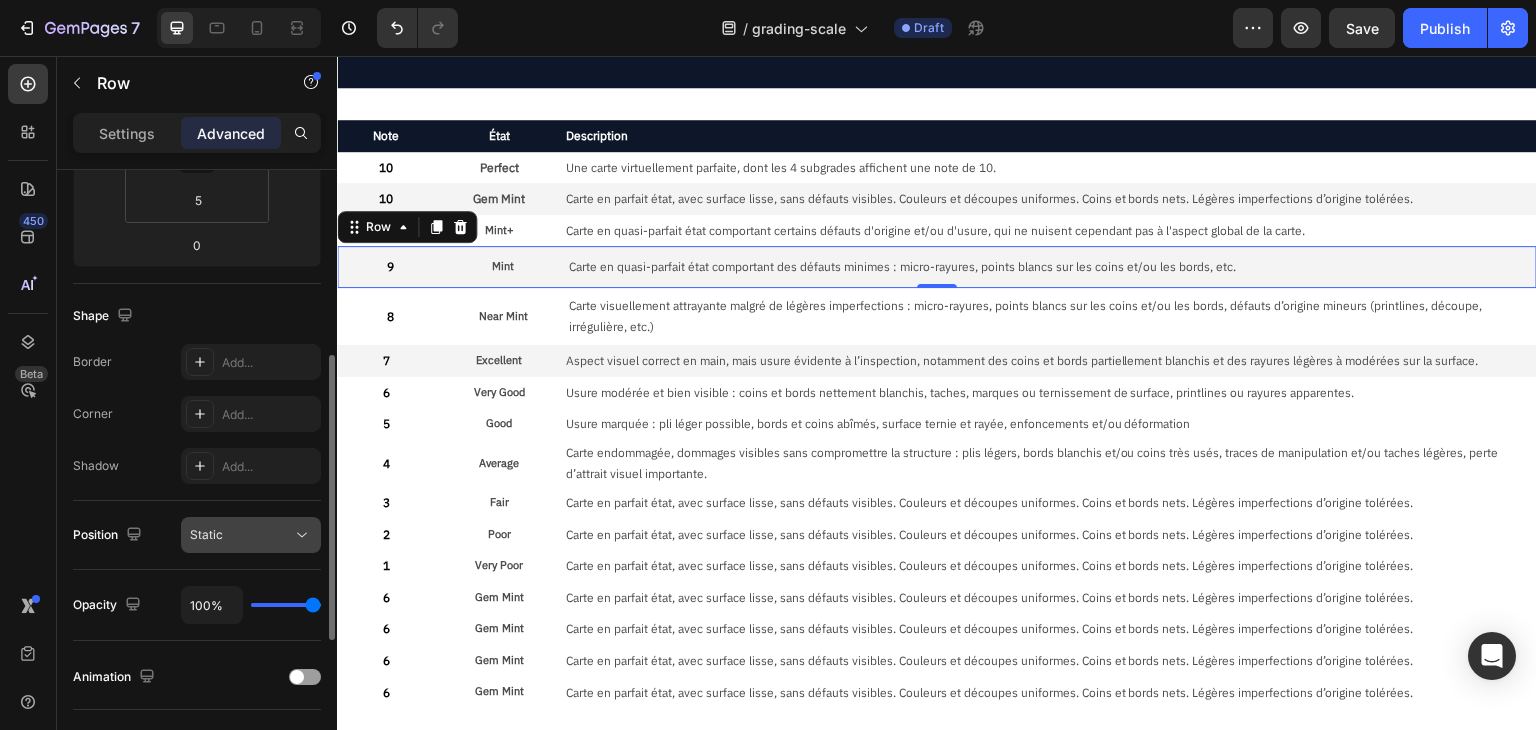 click on "Static" 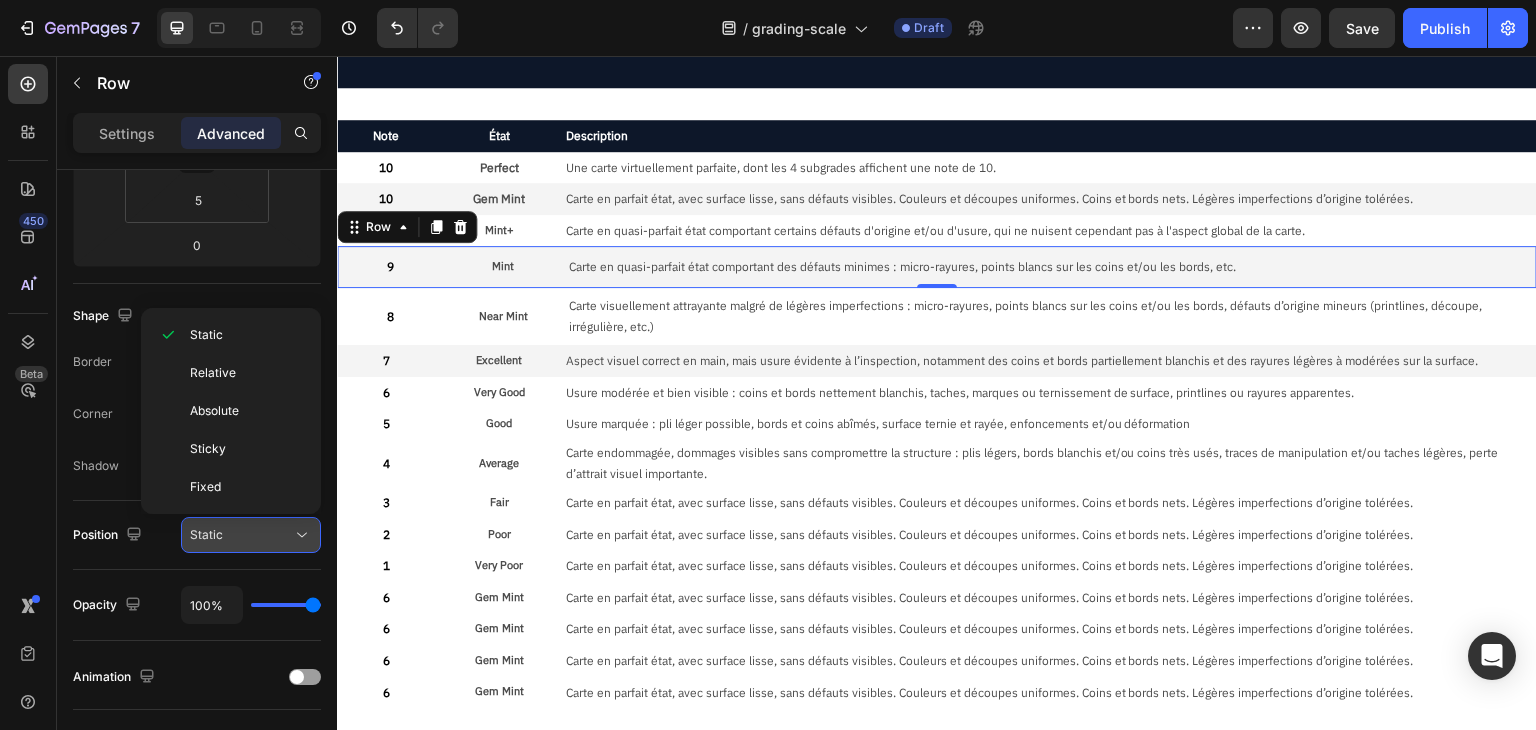 click on "Static" 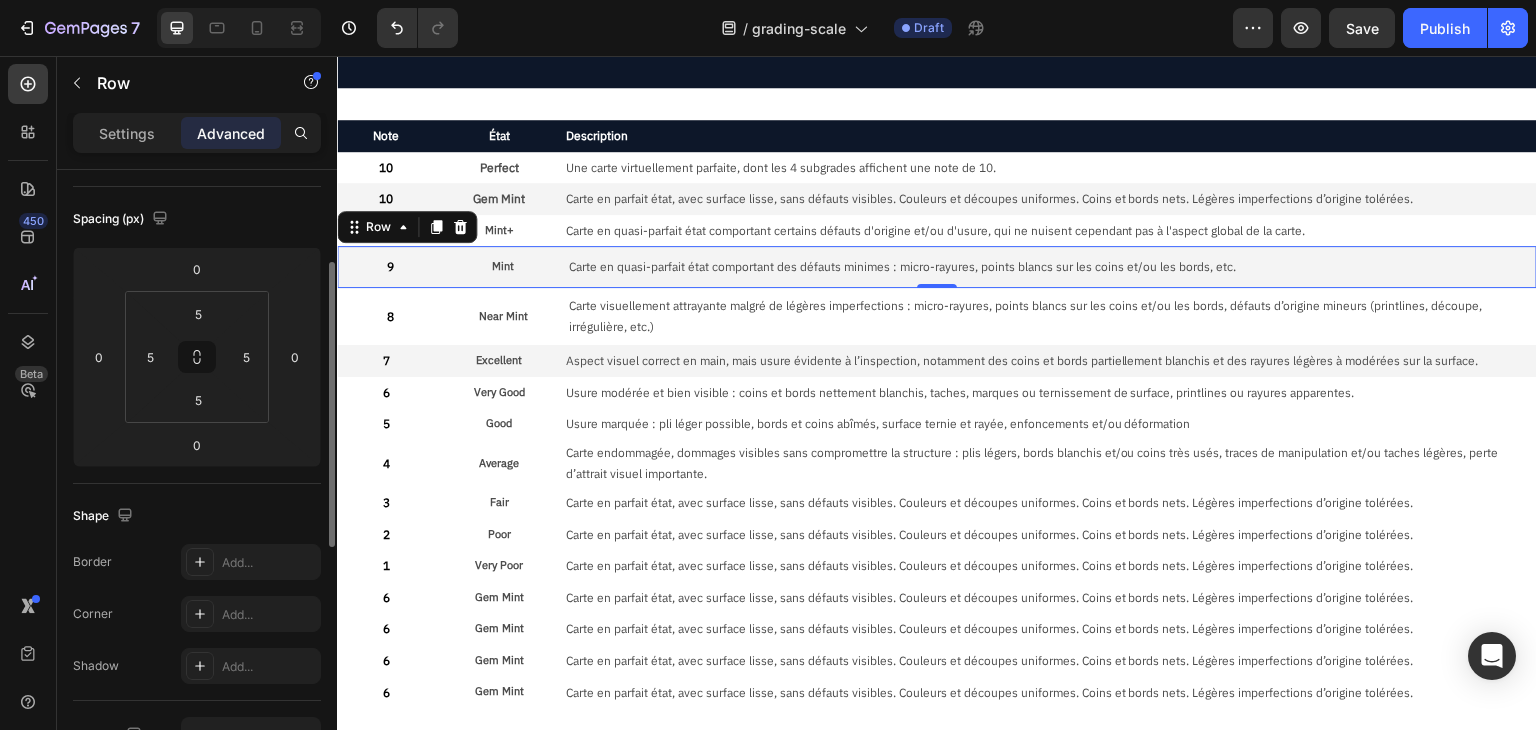 scroll, scrollTop: 400, scrollLeft: 0, axis: vertical 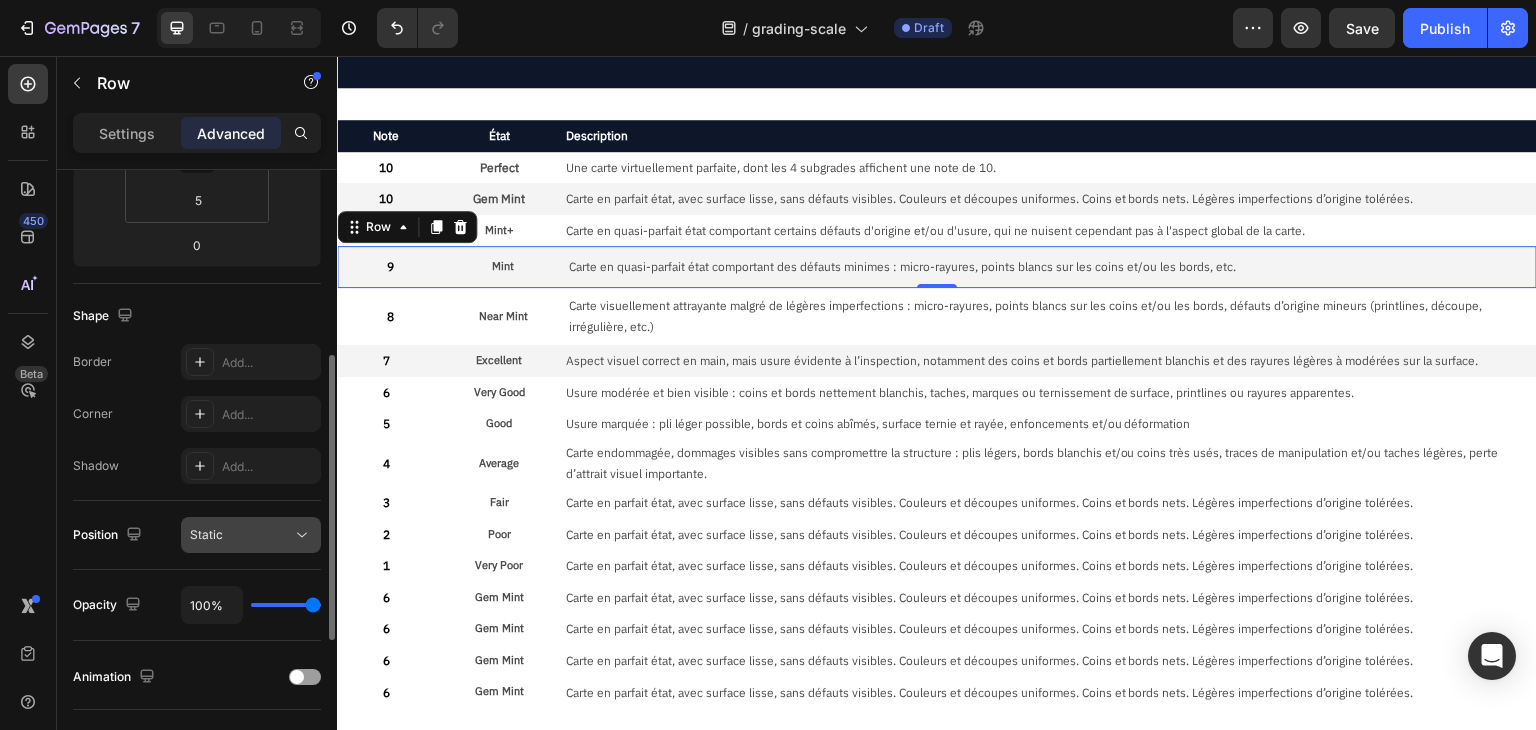 click on "Static" at bounding box center [241, 535] 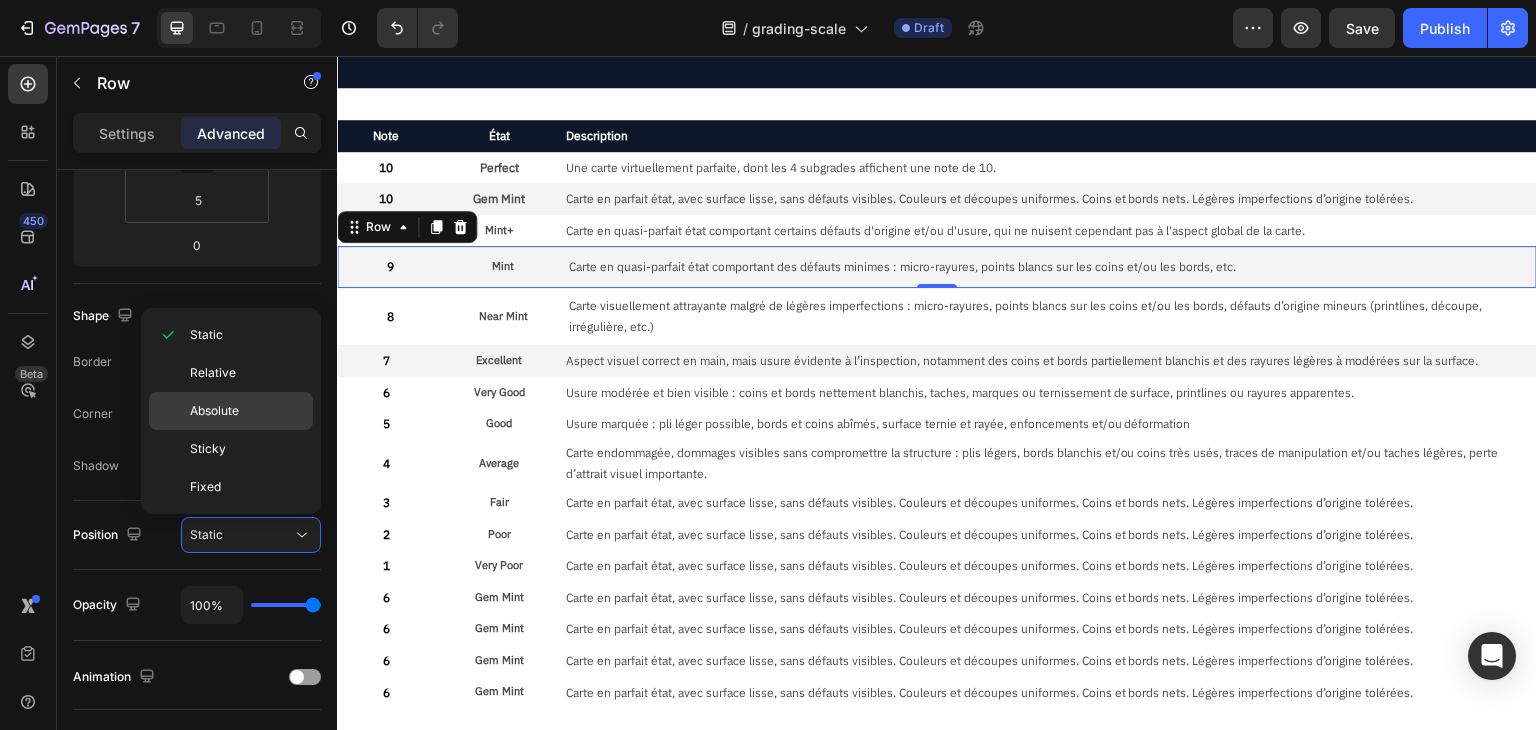 click on "Absolute" at bounding box center [214, 411] 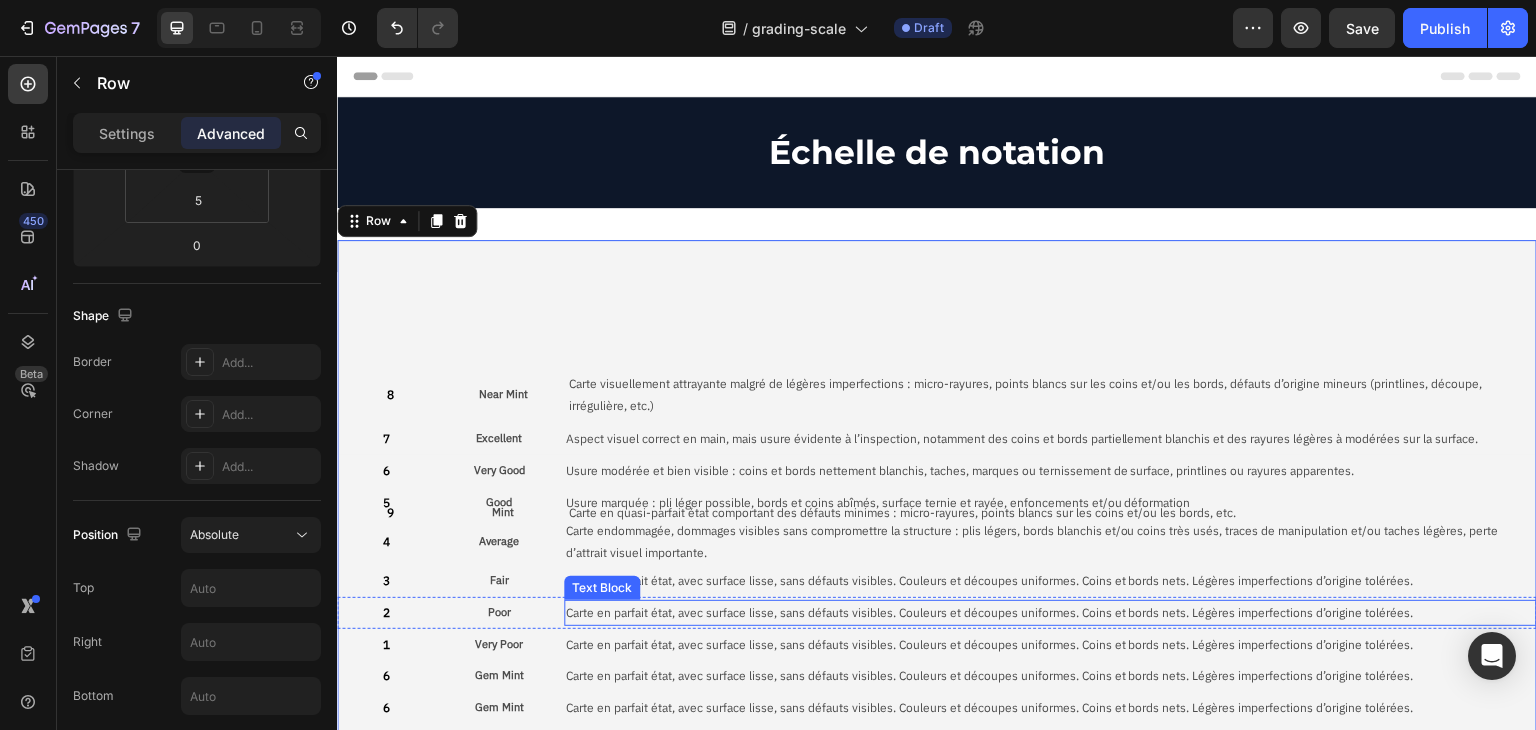 scroll, scrollTop: 0, scrollLeft: 0, axis: both 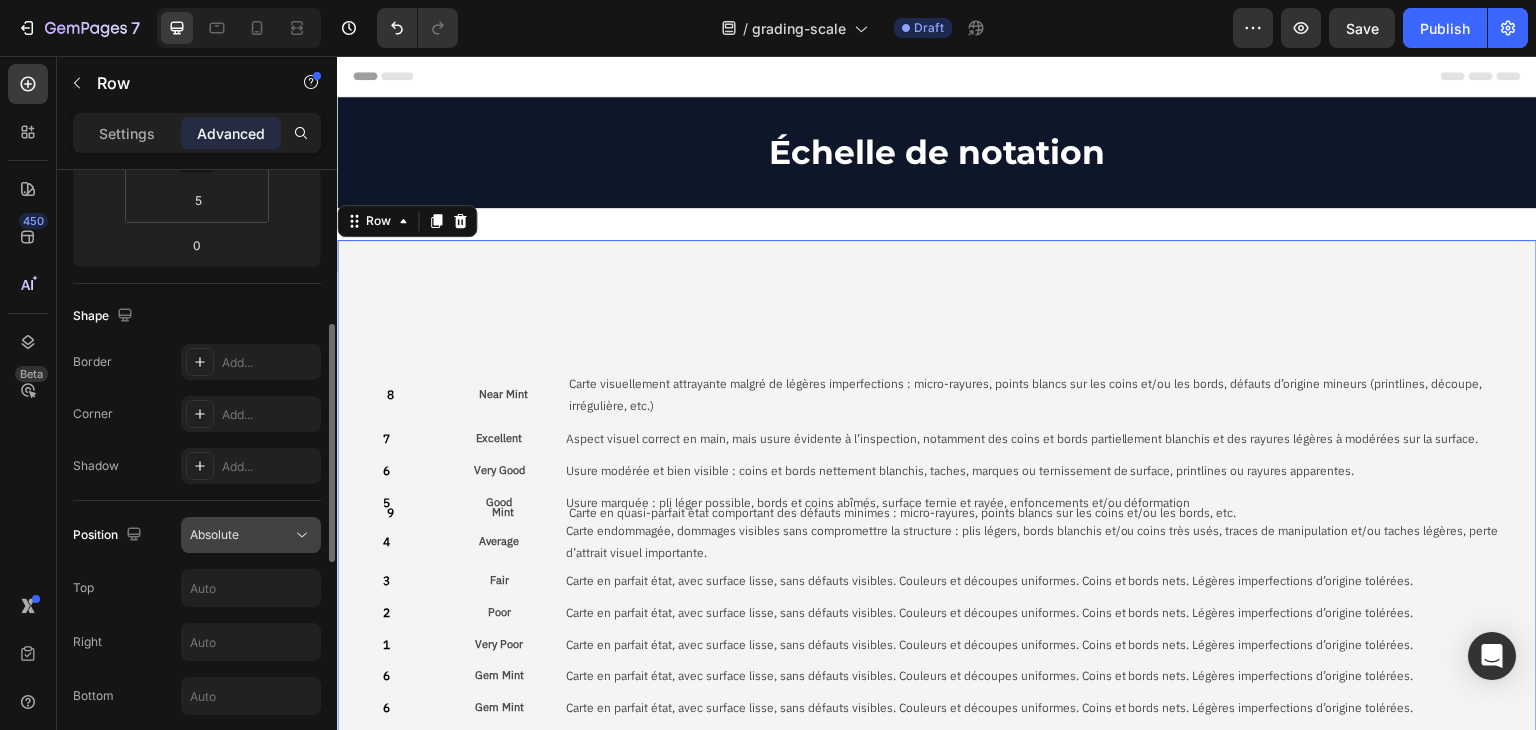 click on "Absolute" at bounding box center [214, 534] 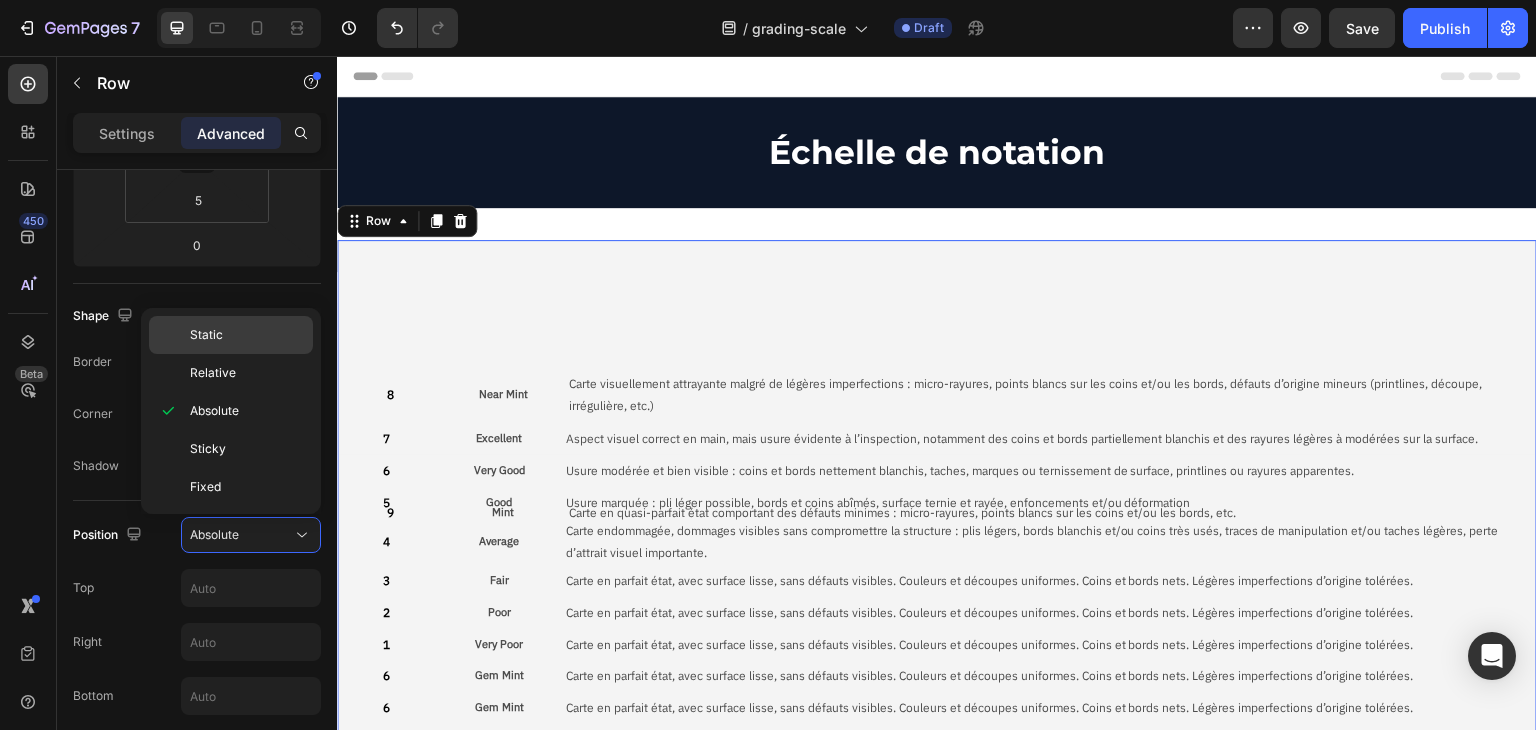 click on "Static" 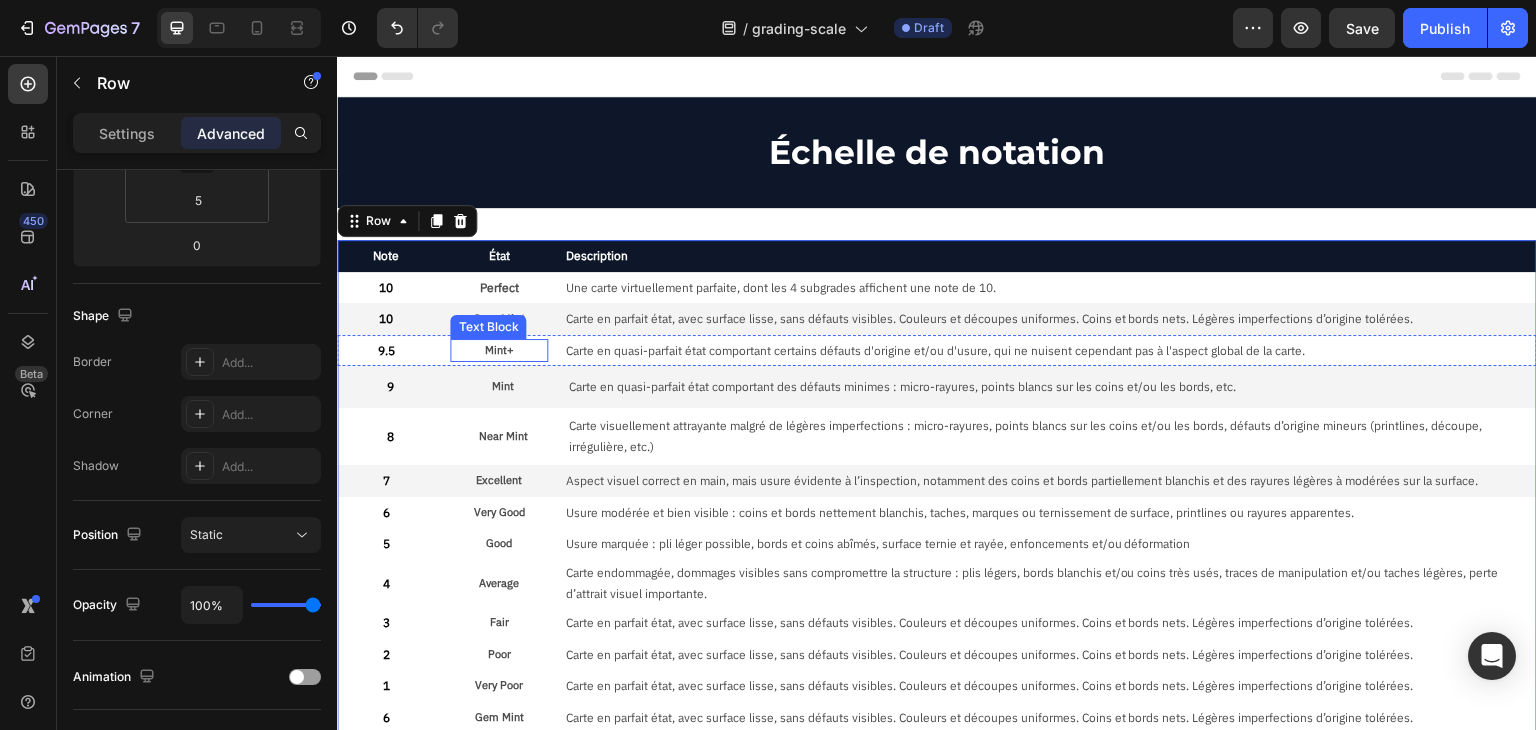 click on "Mint+" at bounding box center [498, 351] 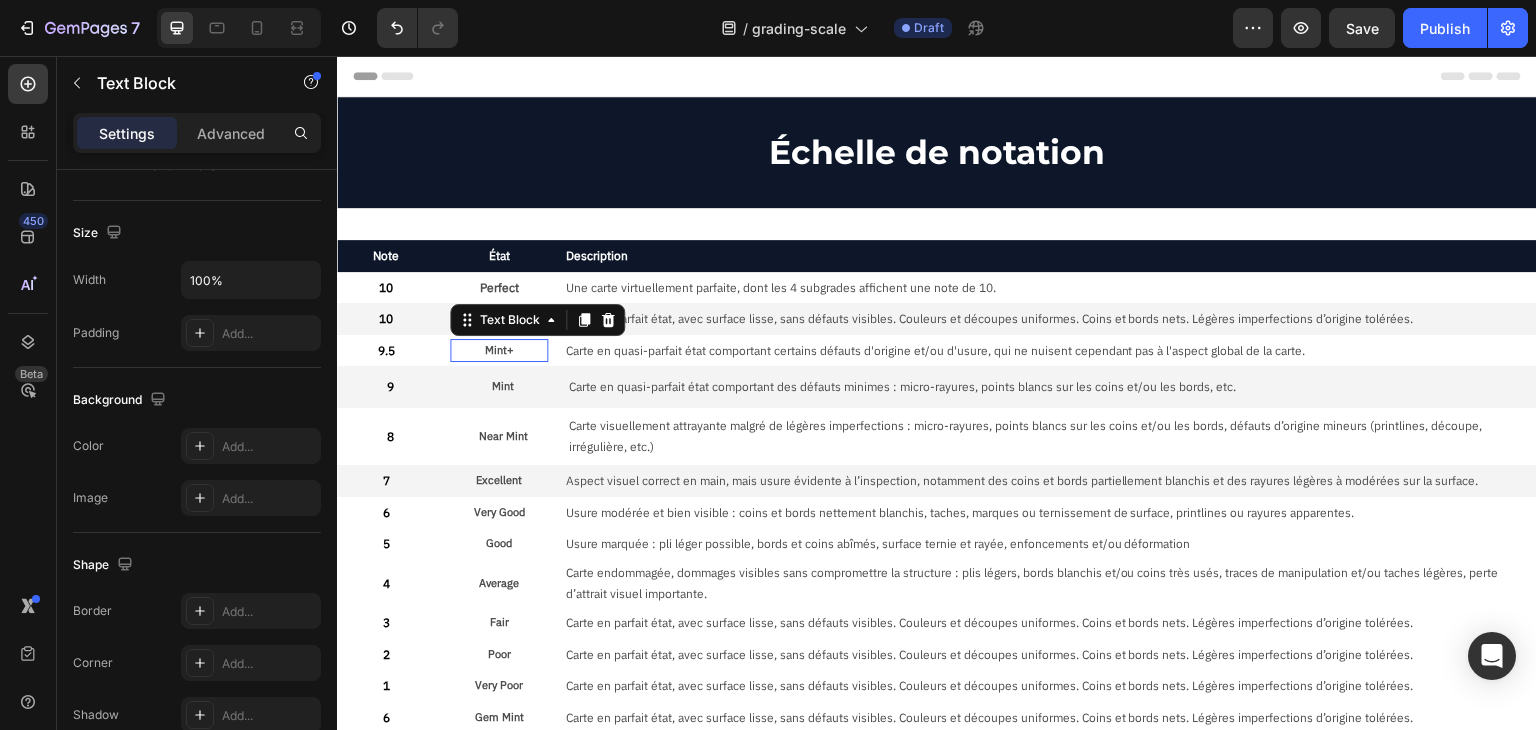 scroll, scrollTop: 0, scrollLeft: 0, axis: both 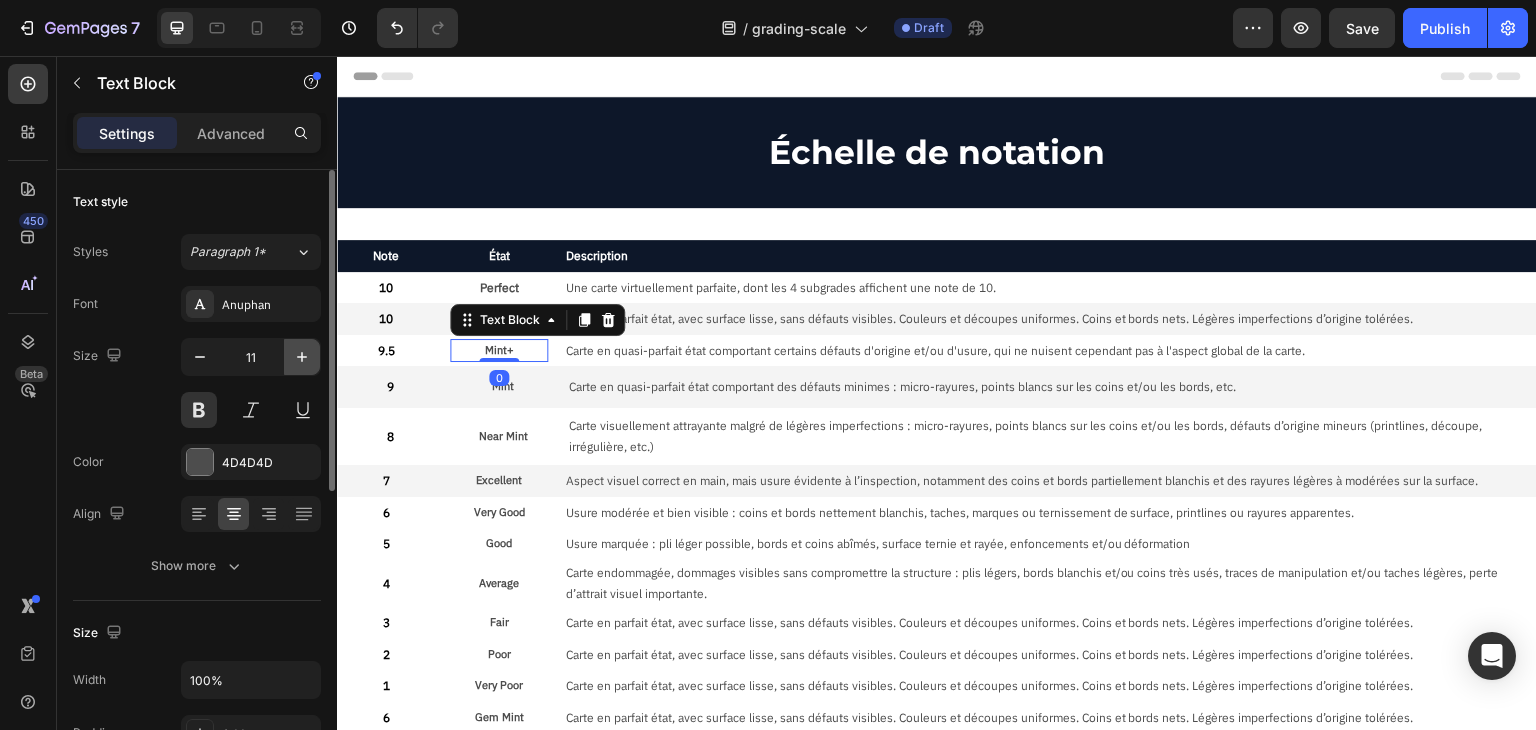 click 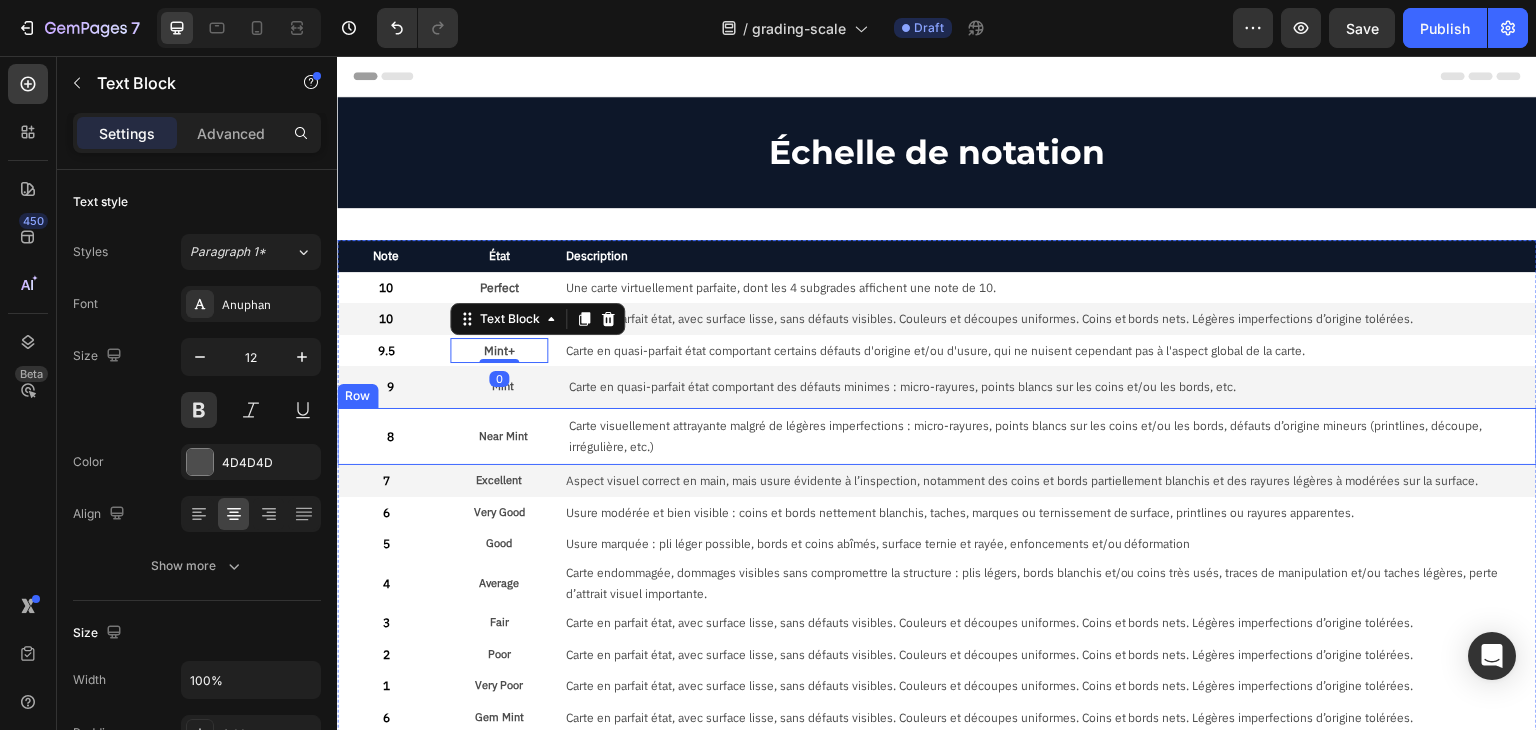 click on "Excellent" at bounding box center (498, 481) 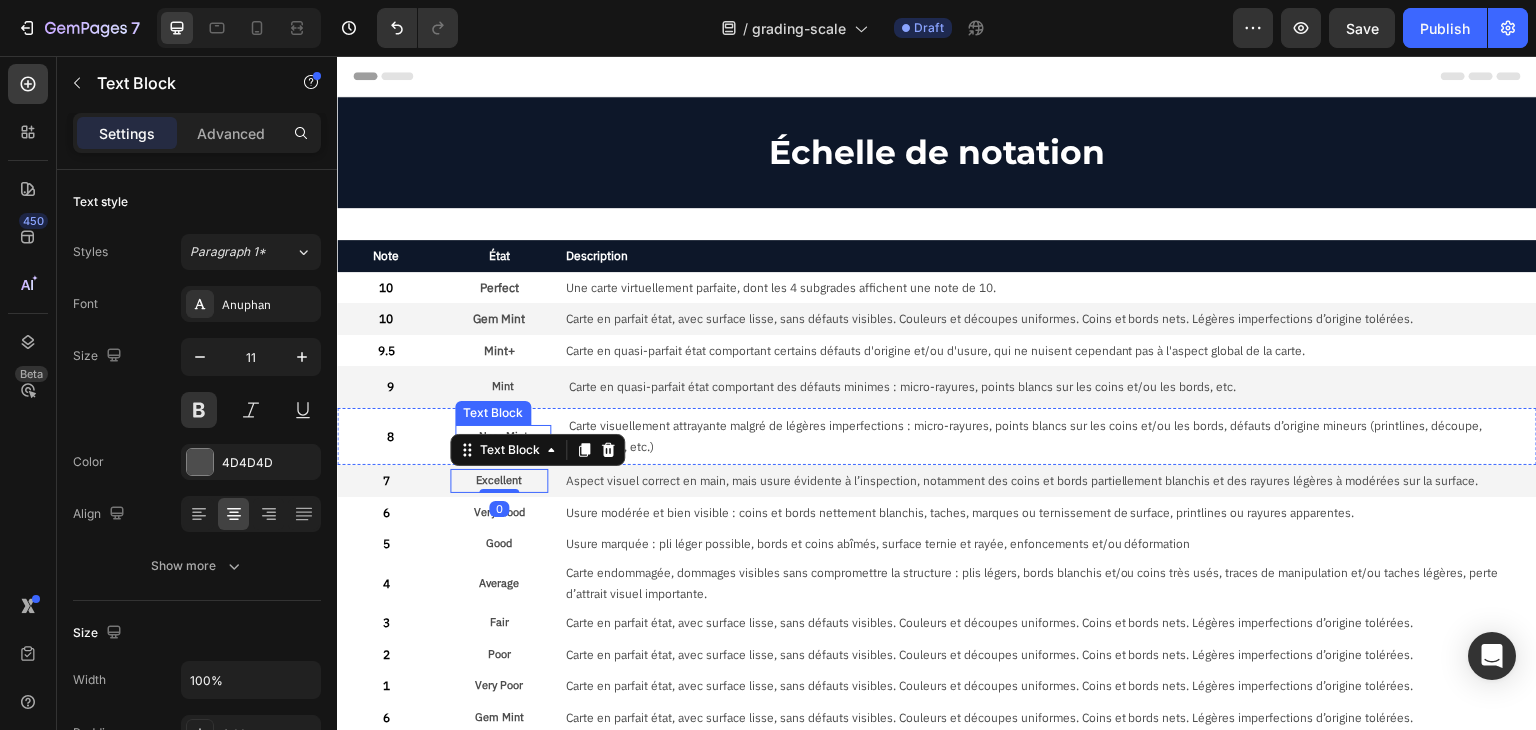 click on "Mint" at bounding box center (503, 387) 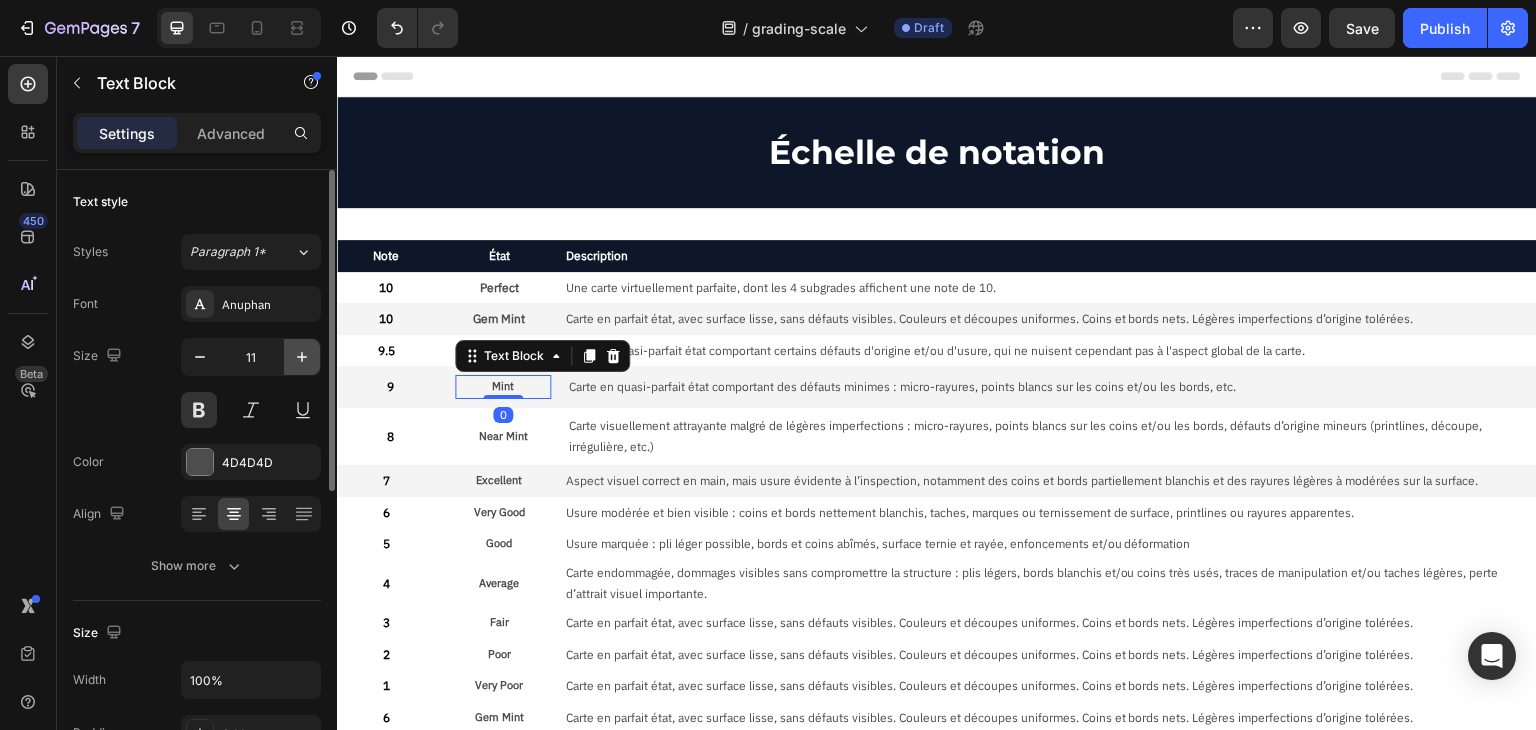 click 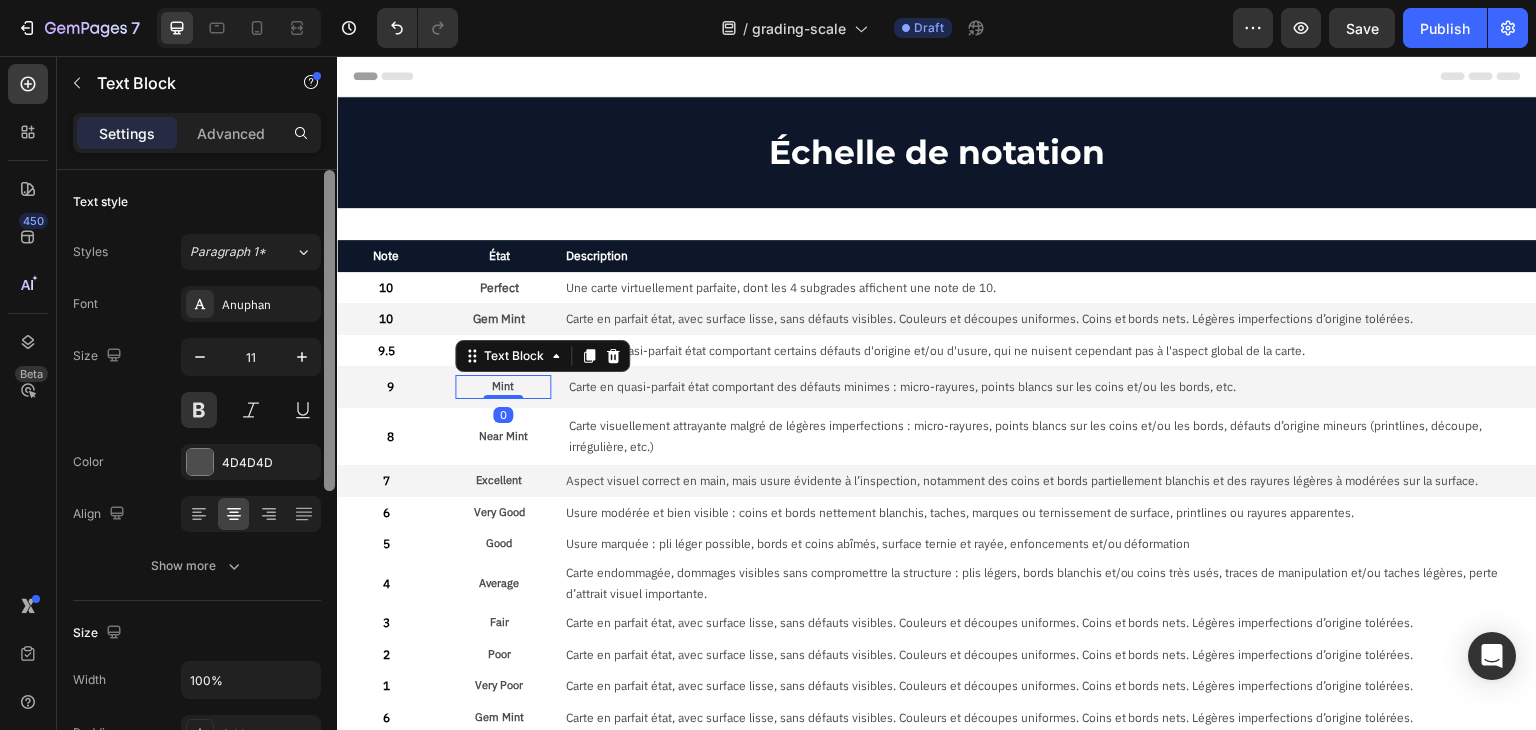 type on "12" 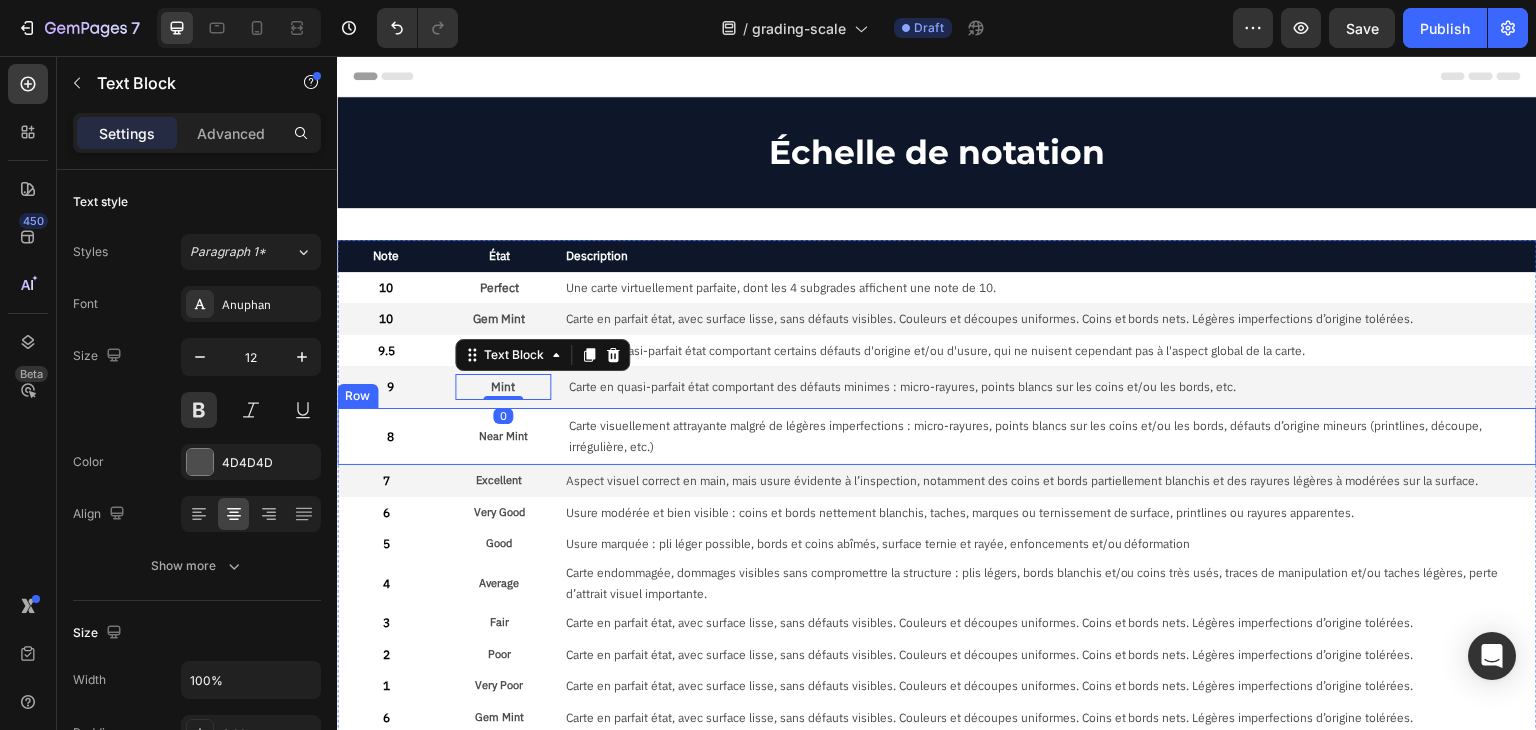 click on "Near Mint" at bounding box center [503, 437] 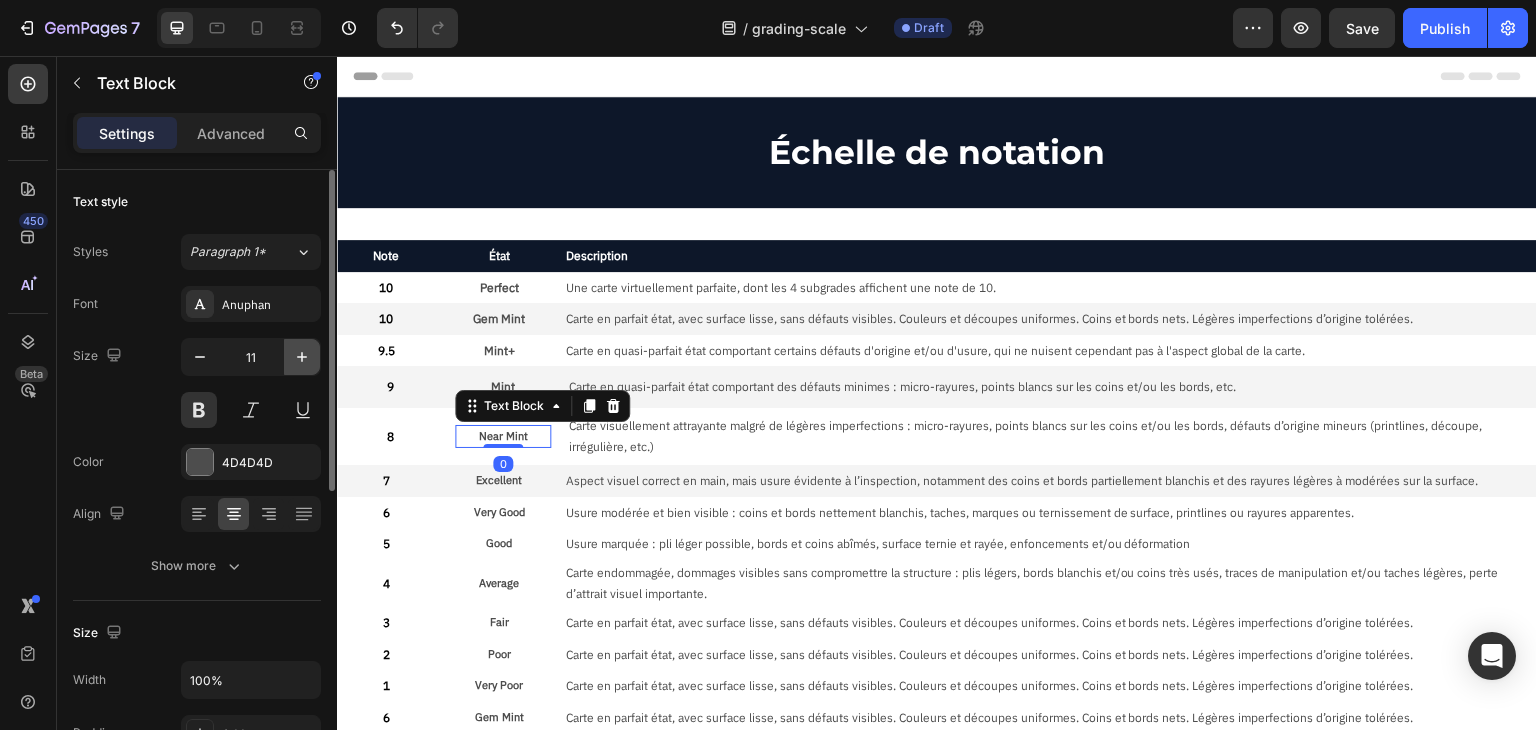 click 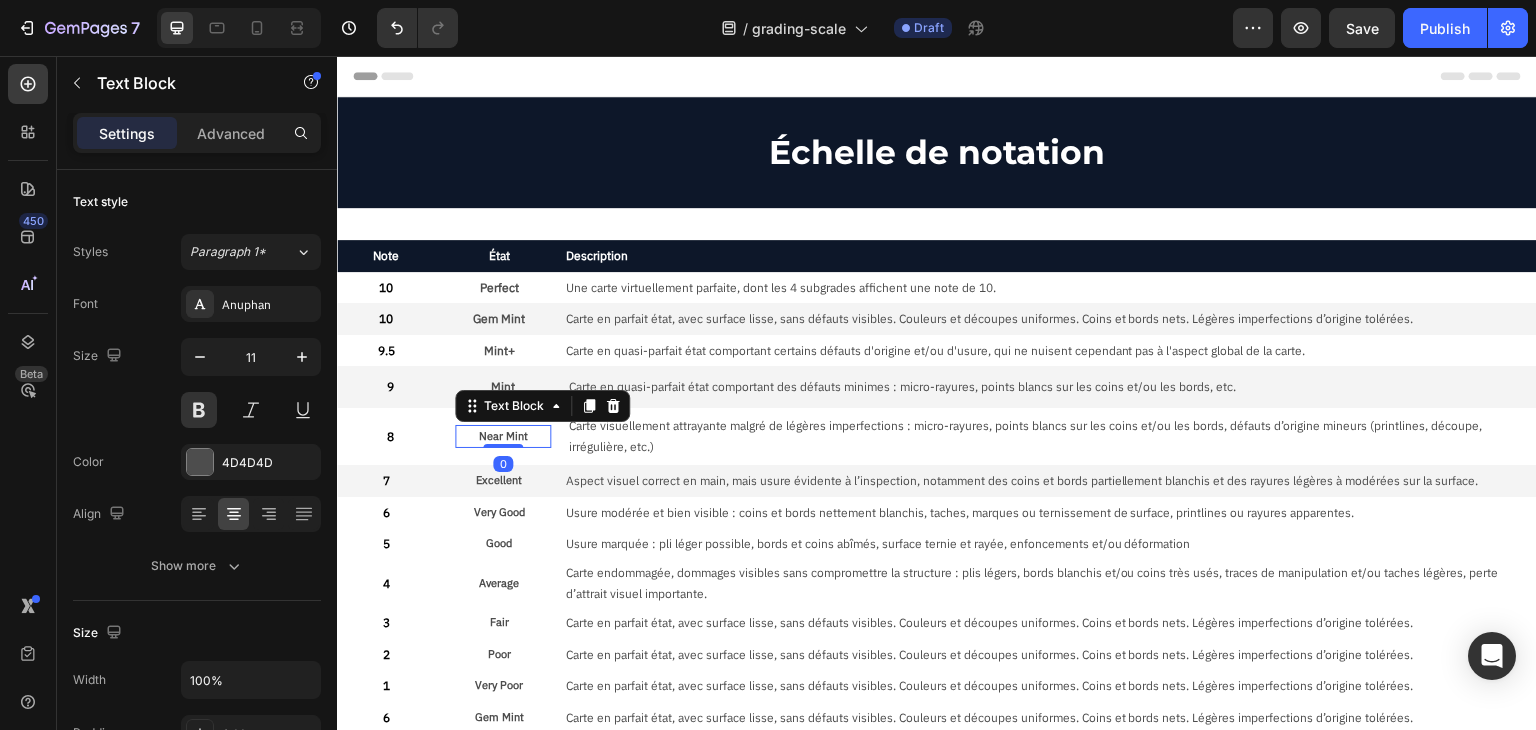 type on "12" 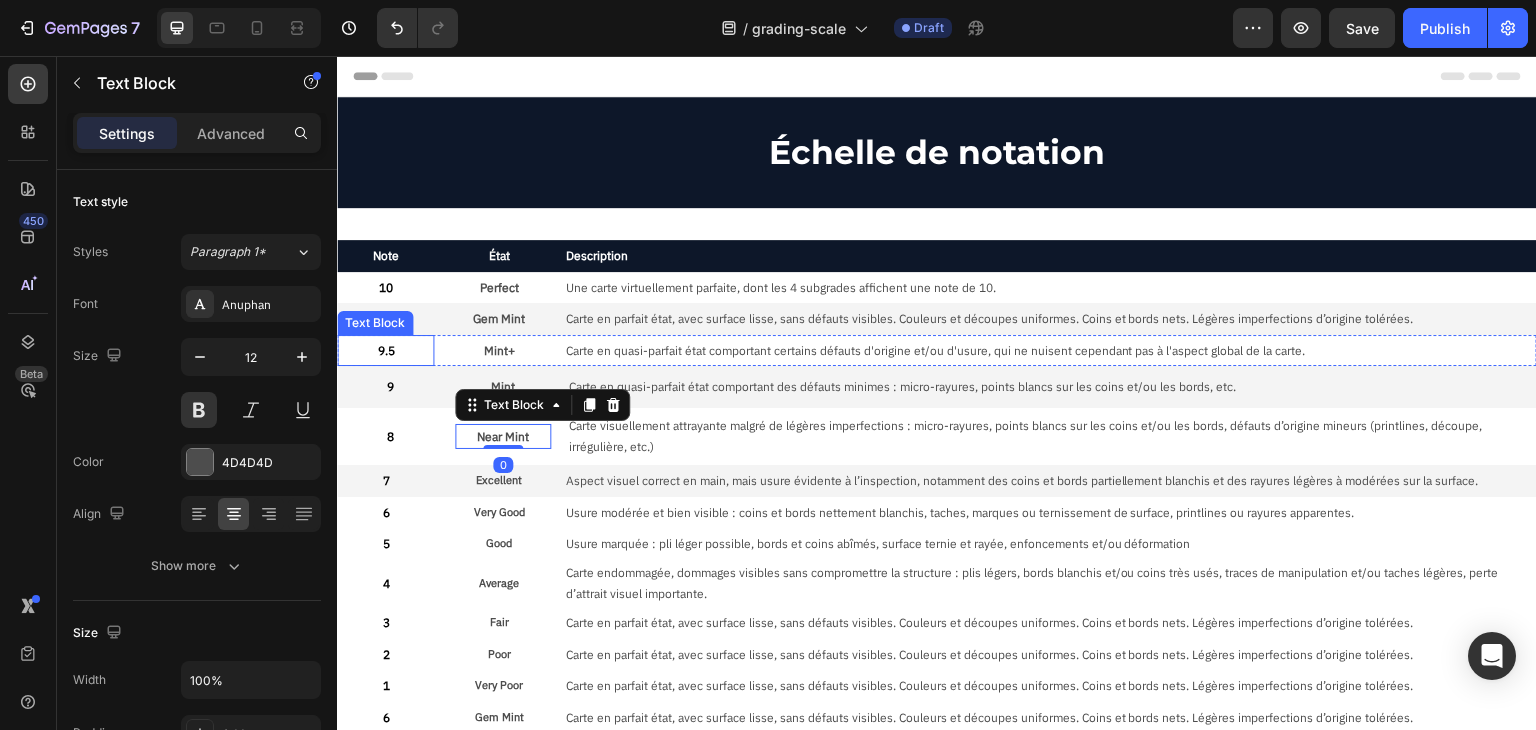 click on "9.5" at bounding box center (385, 351) 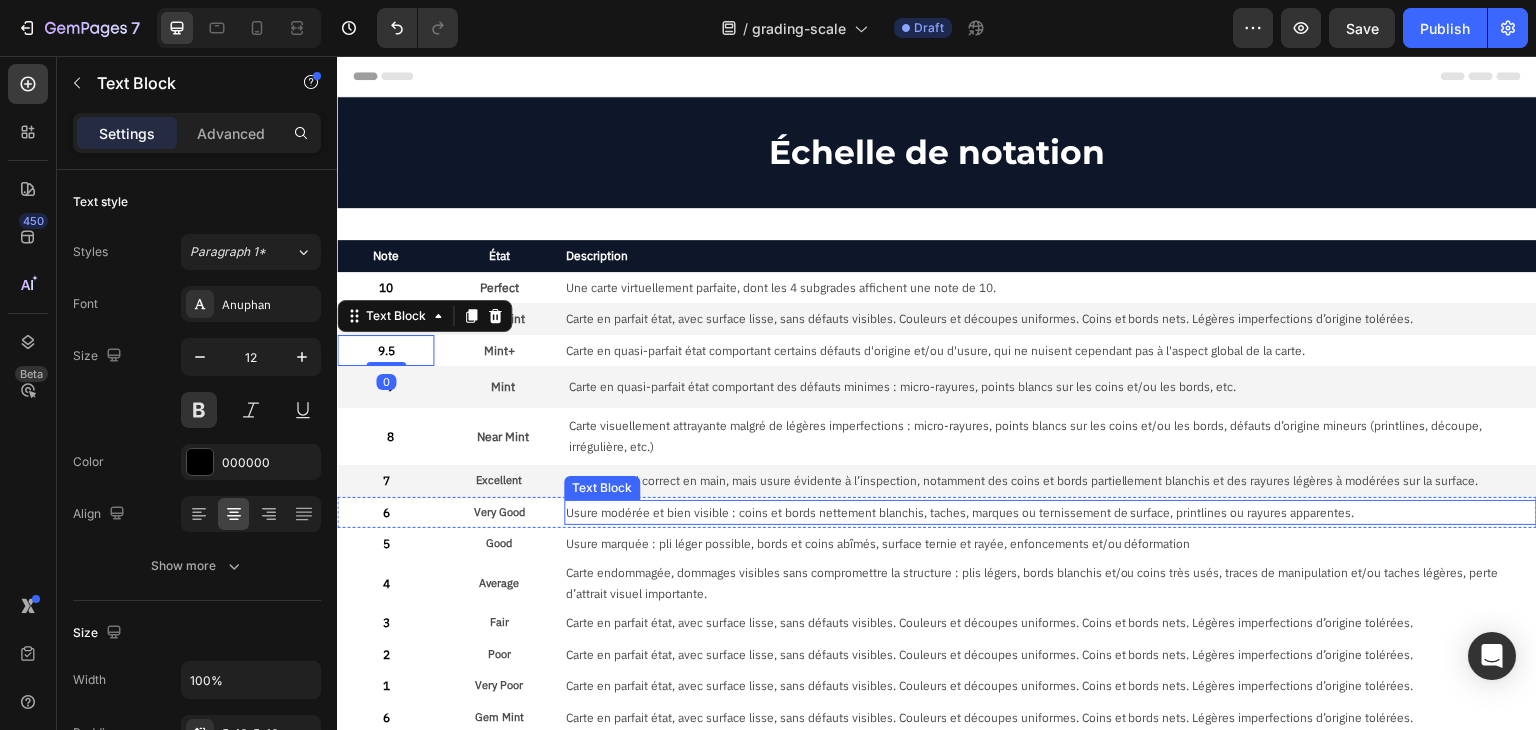 click on "Usure modérée et bien visible : coins et bords nettement blanchis, taches, marques ou ternissement de surface, printlines ou rayures apparentes." at bounding box center [1050, 513] 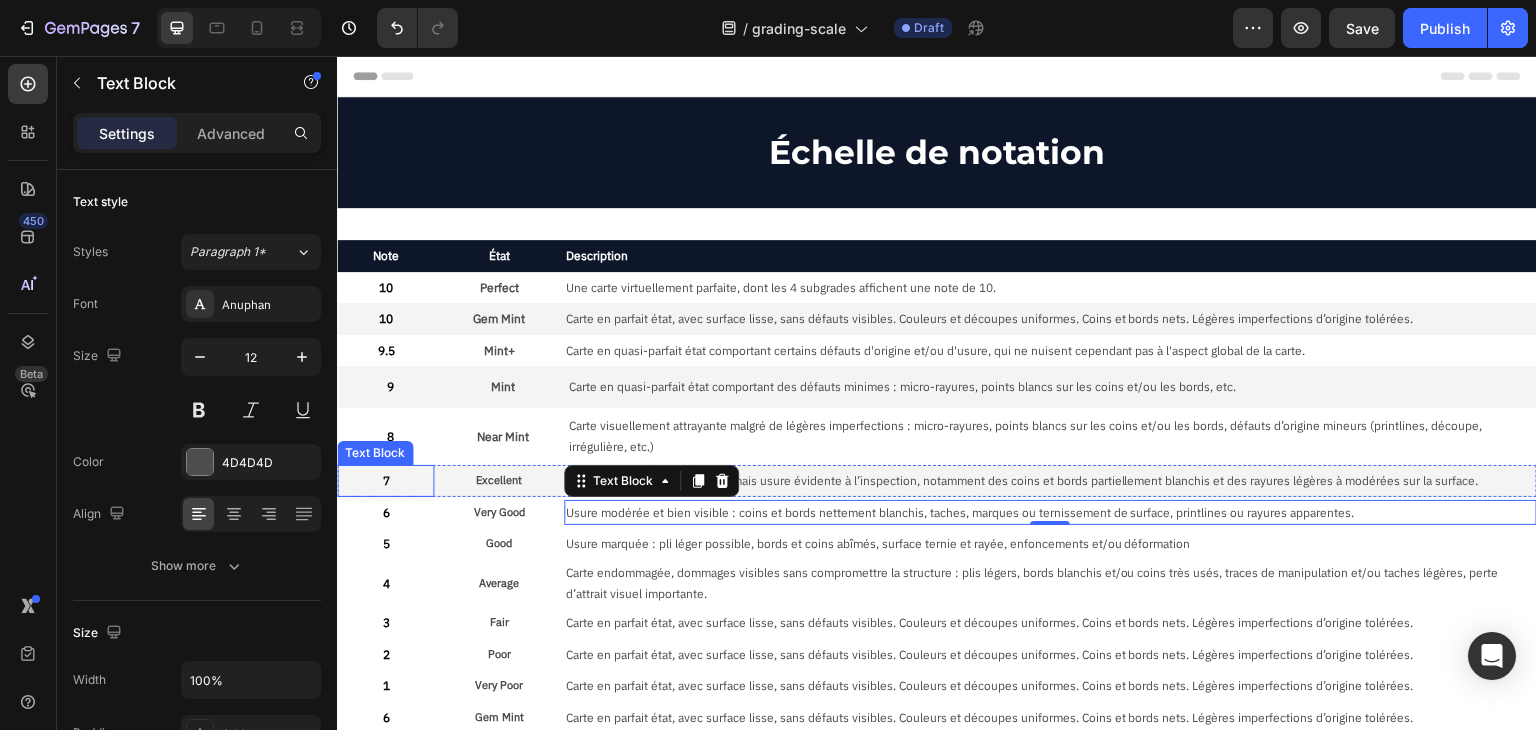 click on "7" at bounding box center (385, 481) 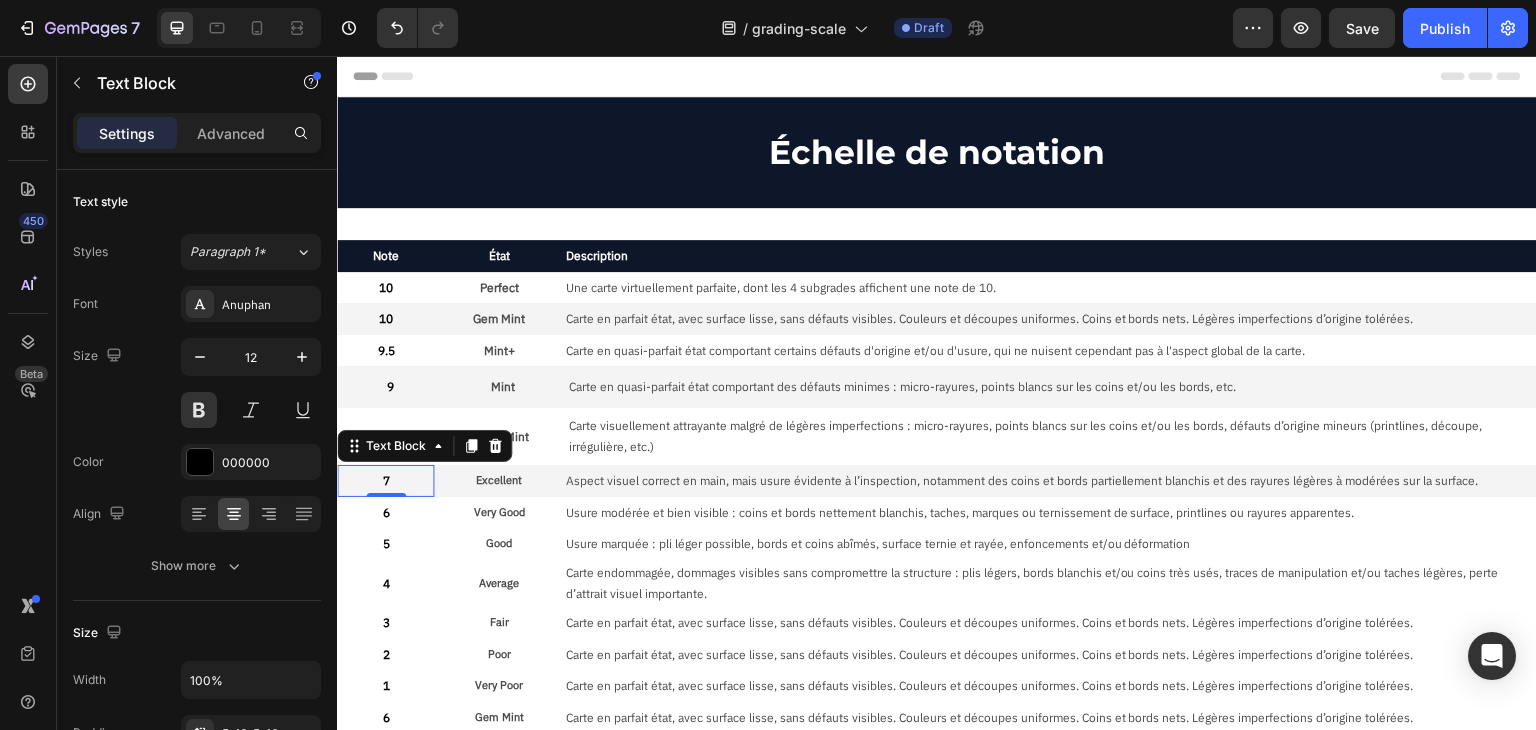 click on "Aspect visuel correct en main, mais usure évidente à l’inspection, notamment des coins et bords partiellement blanchis et des rayures légères à modérées sur la surface. Text Block" at bounding box center [1050, 481] 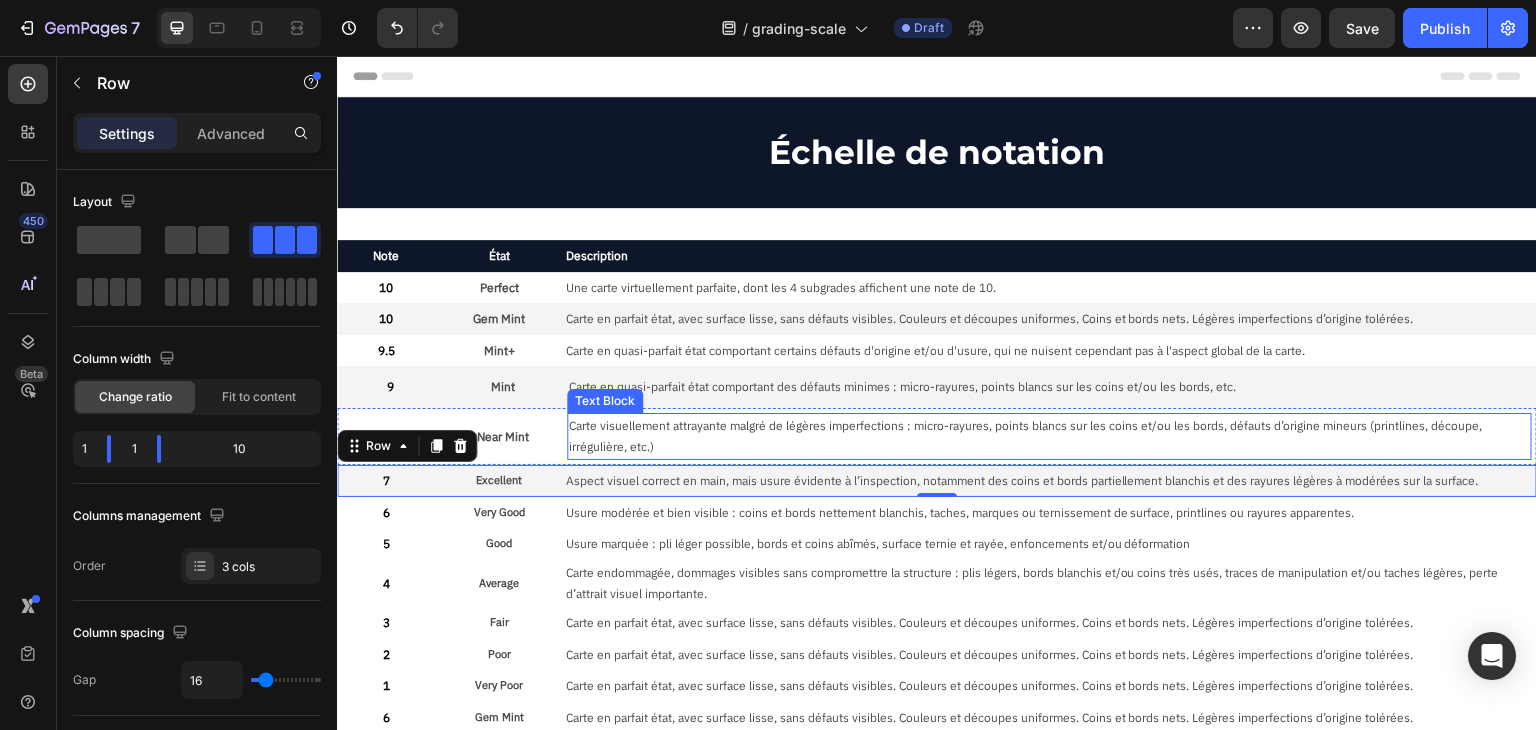 click on "Carte visuellement attrayante malgré de légères imperfections : micro-rayures, points blancs sur les coins et/ou les bords, défauts d’origine mineurs (printlines, découpe, irrégulière, etc.)" at bounding box center [1049, 436] 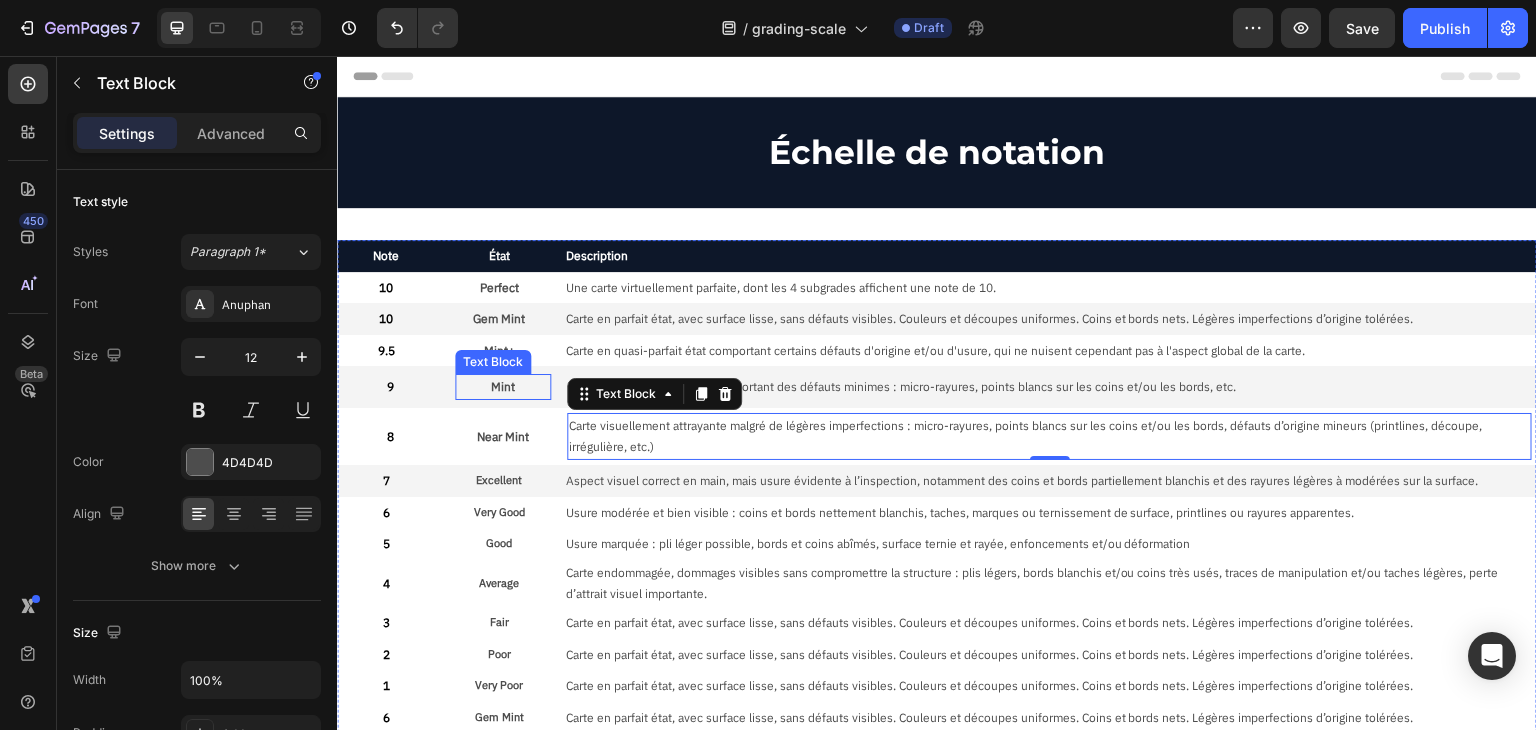 click on "Mint" at bounding box center (503, 387) 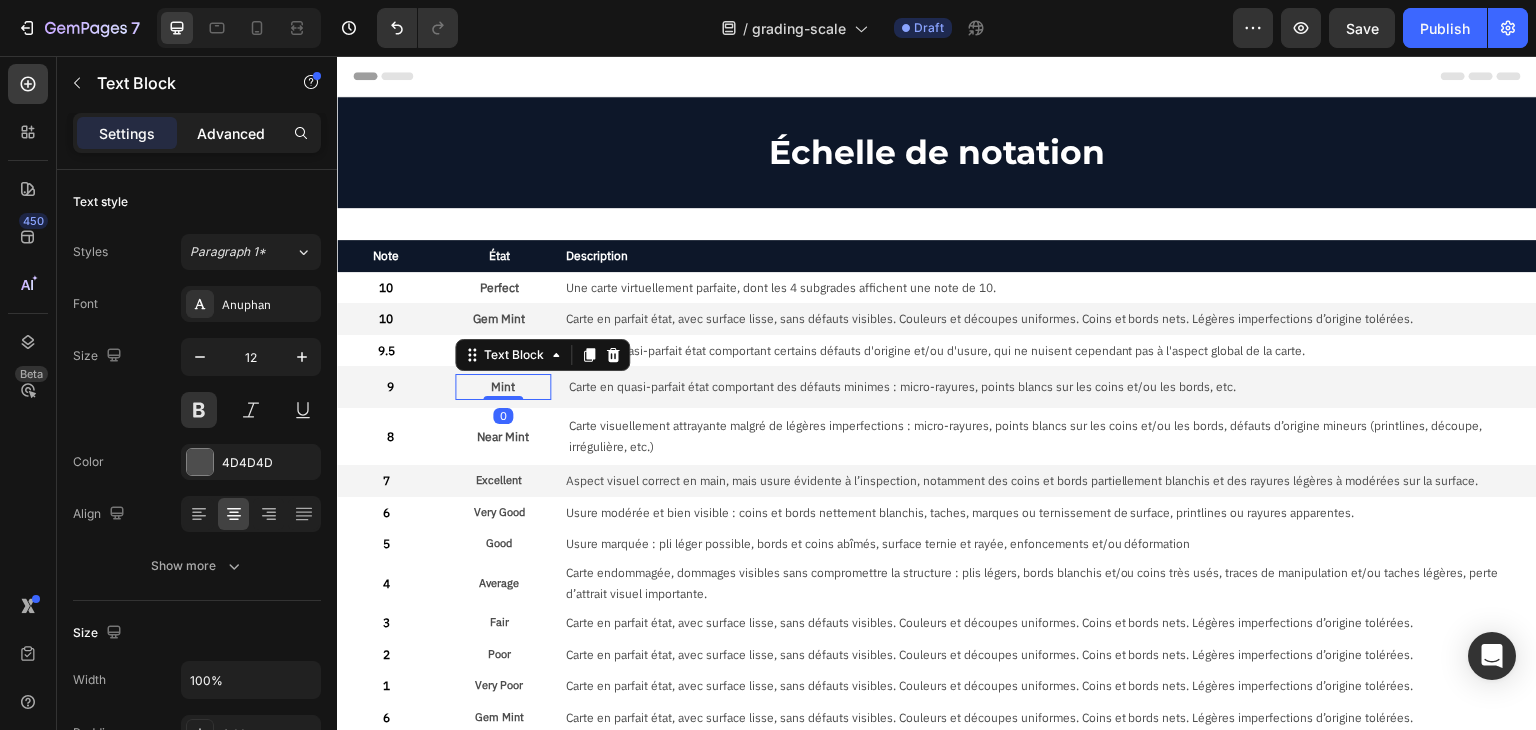 click on "Advanced" at bounding box center (231, 133) 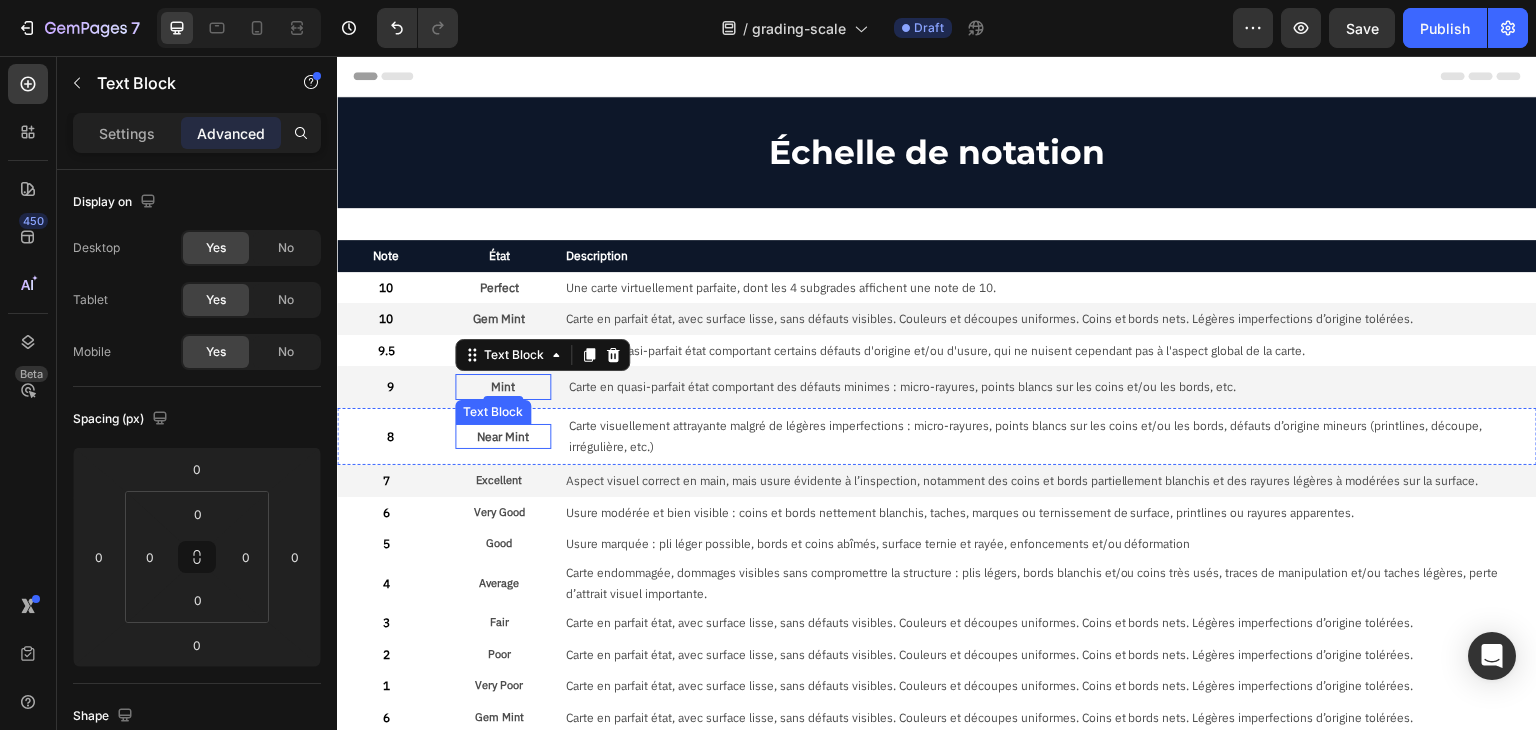 click on "Near Mint" at bounding box center [503, 437] 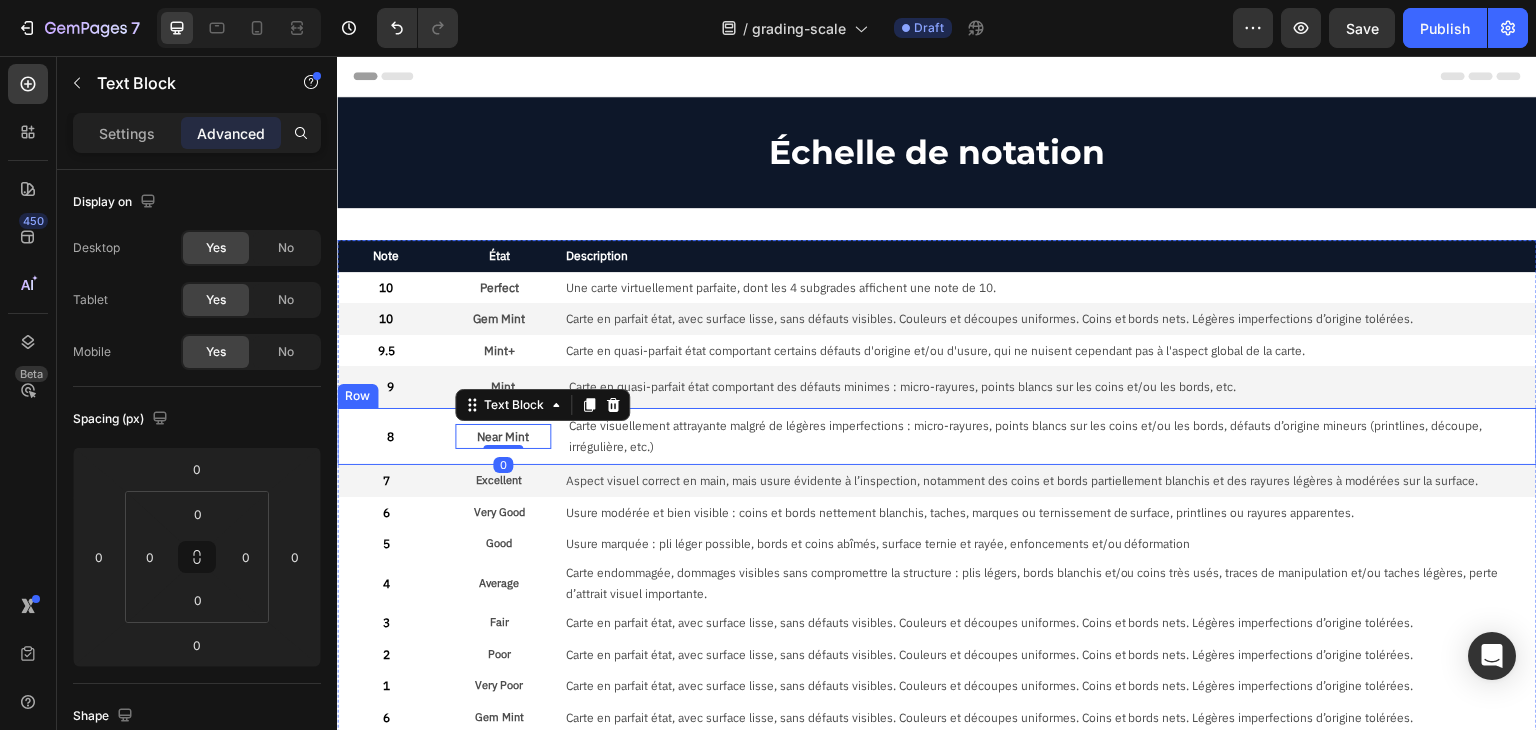 click on "8 Text Block Near Mint Text Block   0 Carte visuellement attrayante malgré de légères imperfections : micro-rayures, points blancs sur les coins et/ou les bords, défauts d’origine mineurs (printlines, découpe, irrégulière, etc.) Text Block Row" at bounding box center [937, 436] 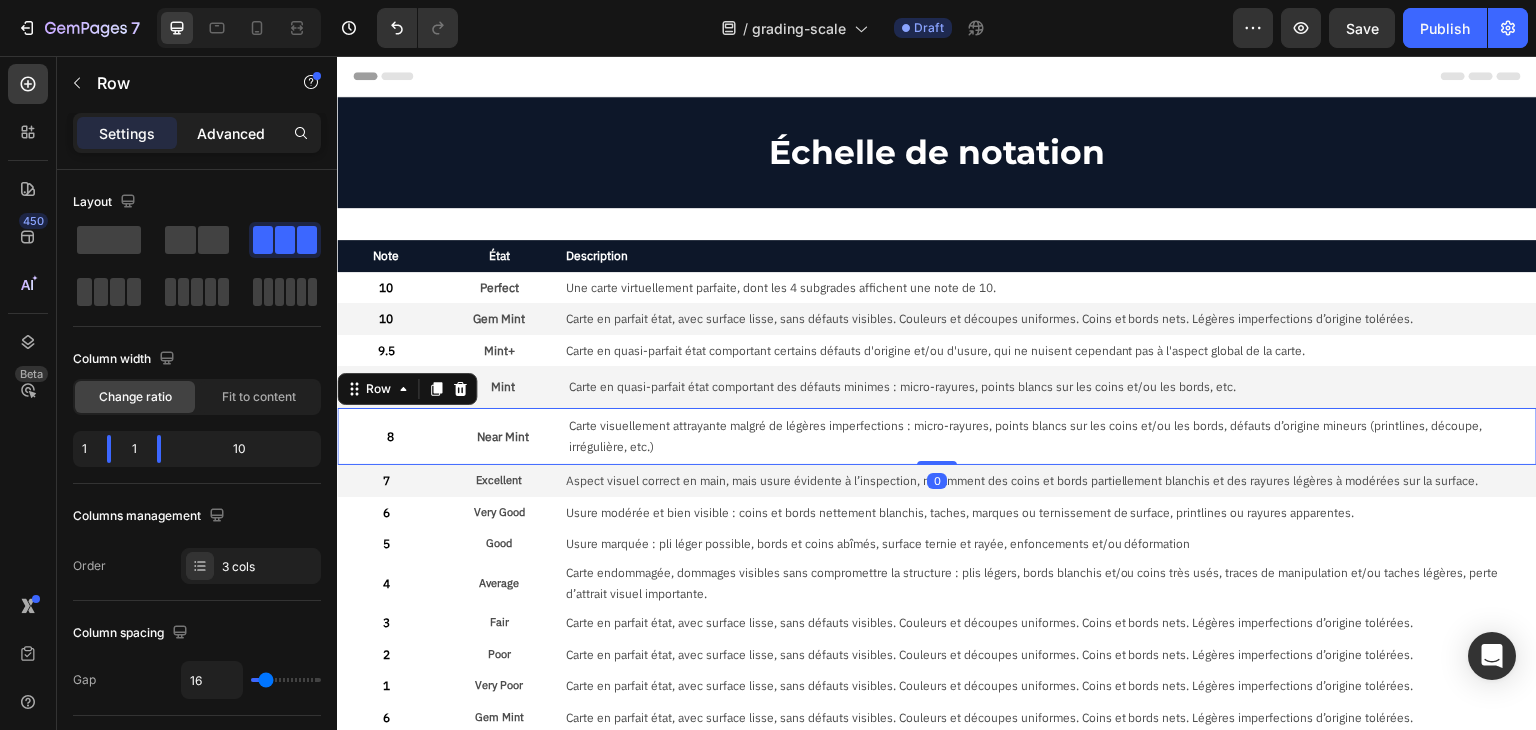 click on "Advanced" at bounding box center [231, 133] 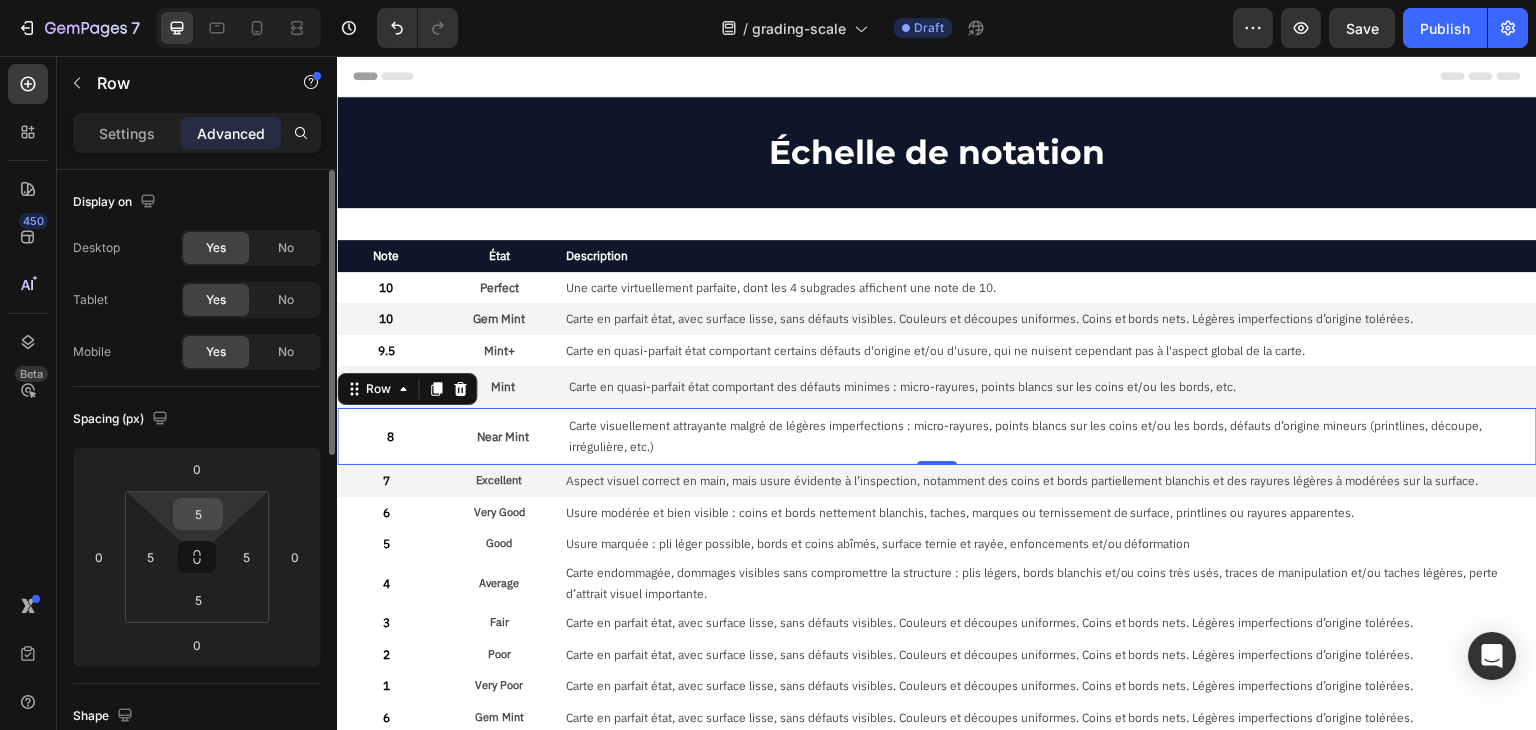 click on "5" at bounding box center (198, 514) 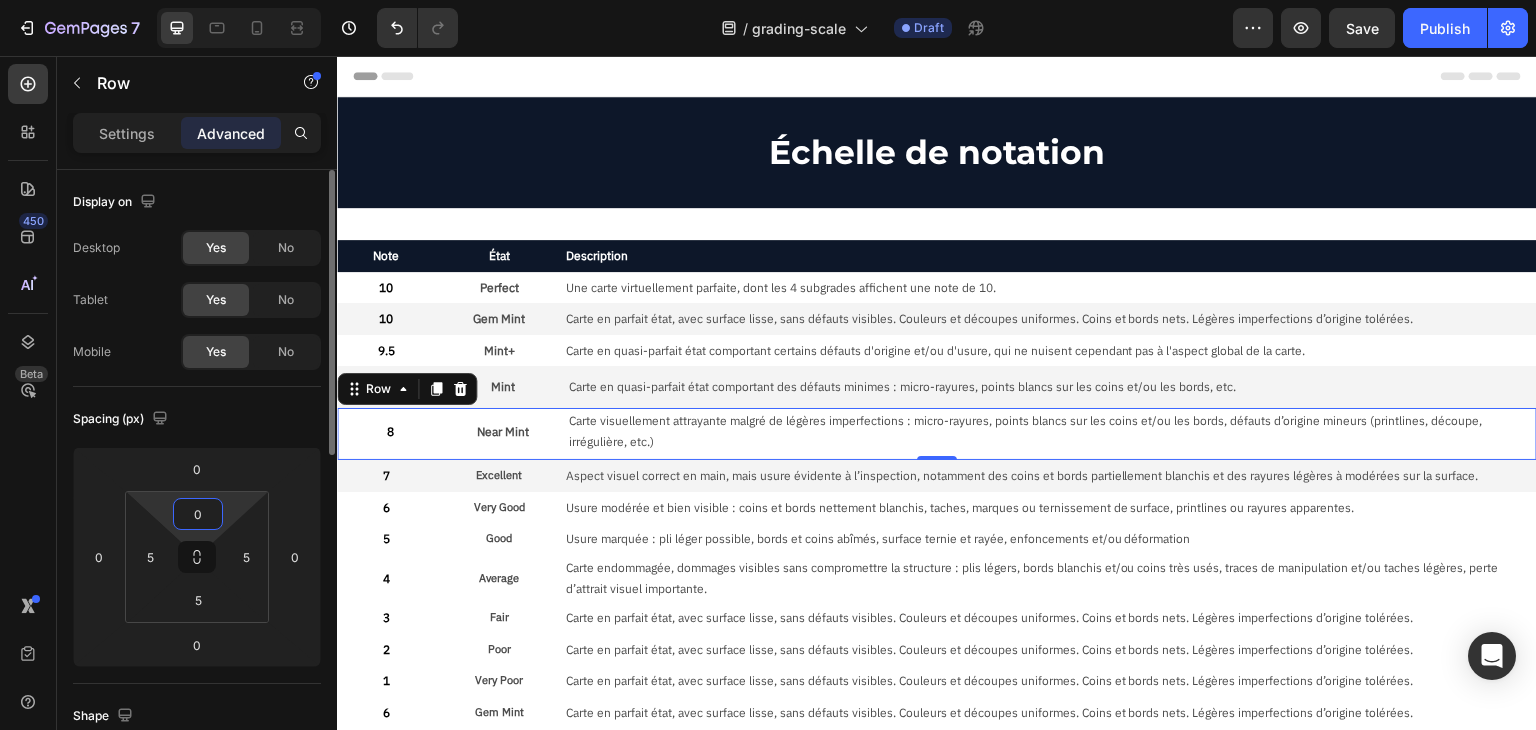 type on "0" 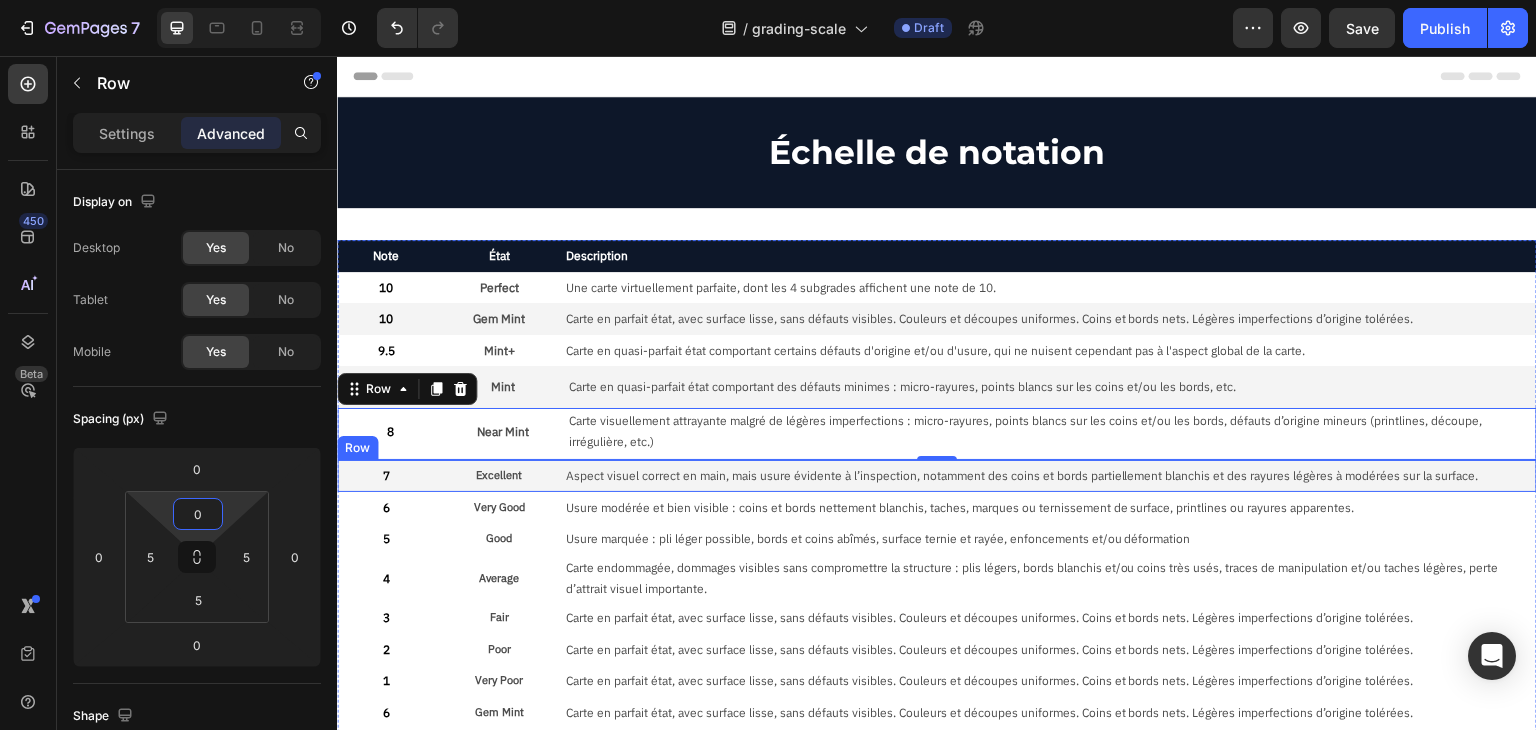 click on "Excellent Text Block" at bounding box center (498, 476) 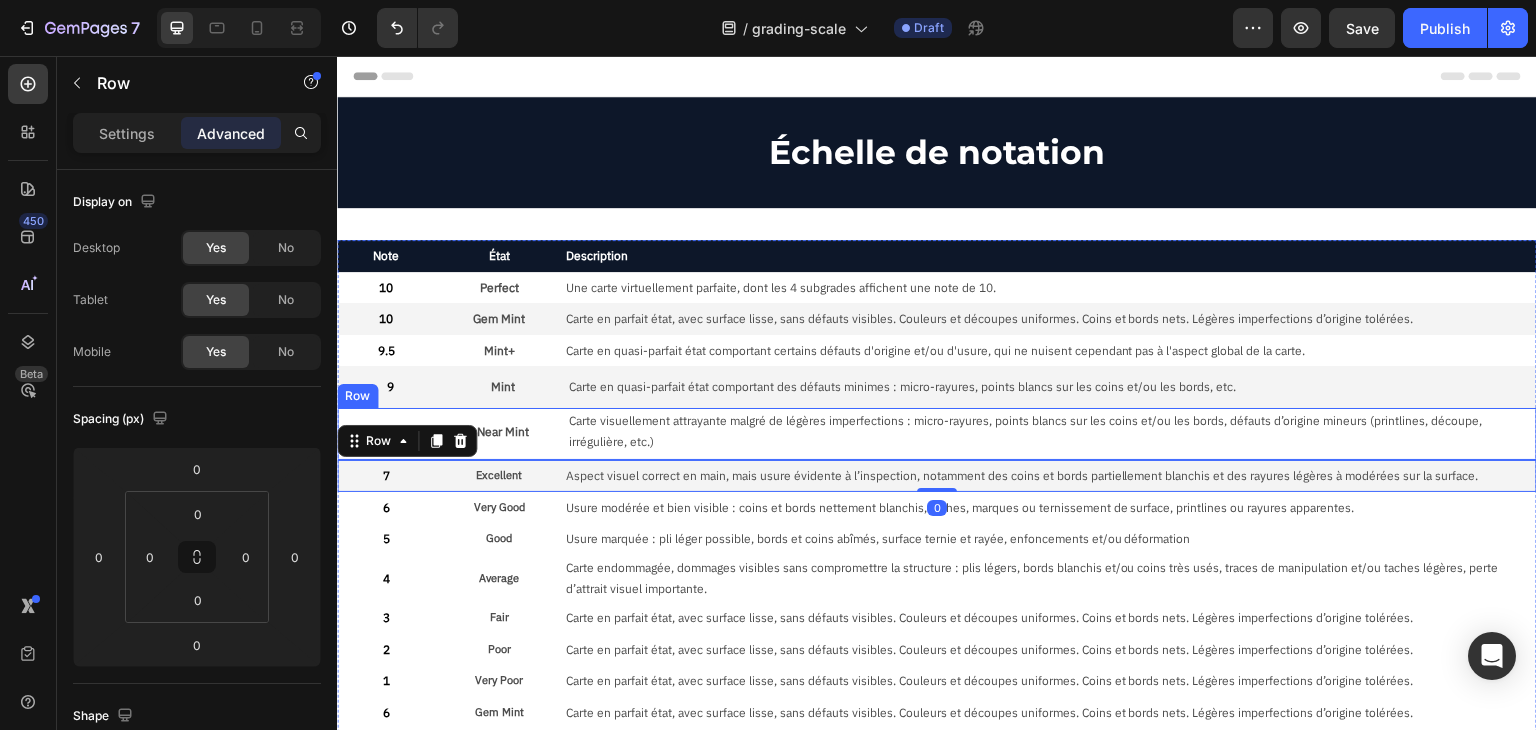 click on "Near Mint Text Block" at bounding box center (503, 431) 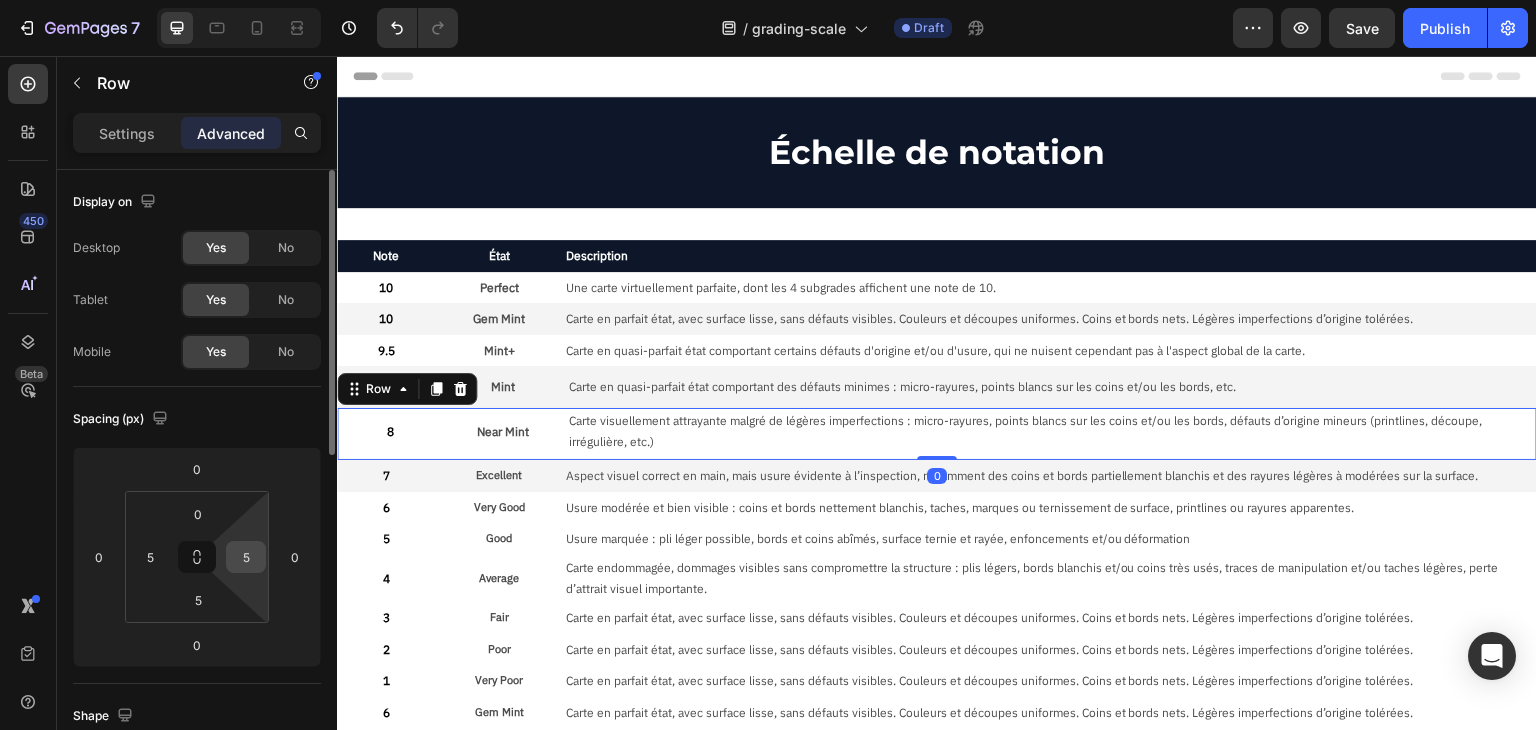 click on "5" at bounding box center (246, 557) 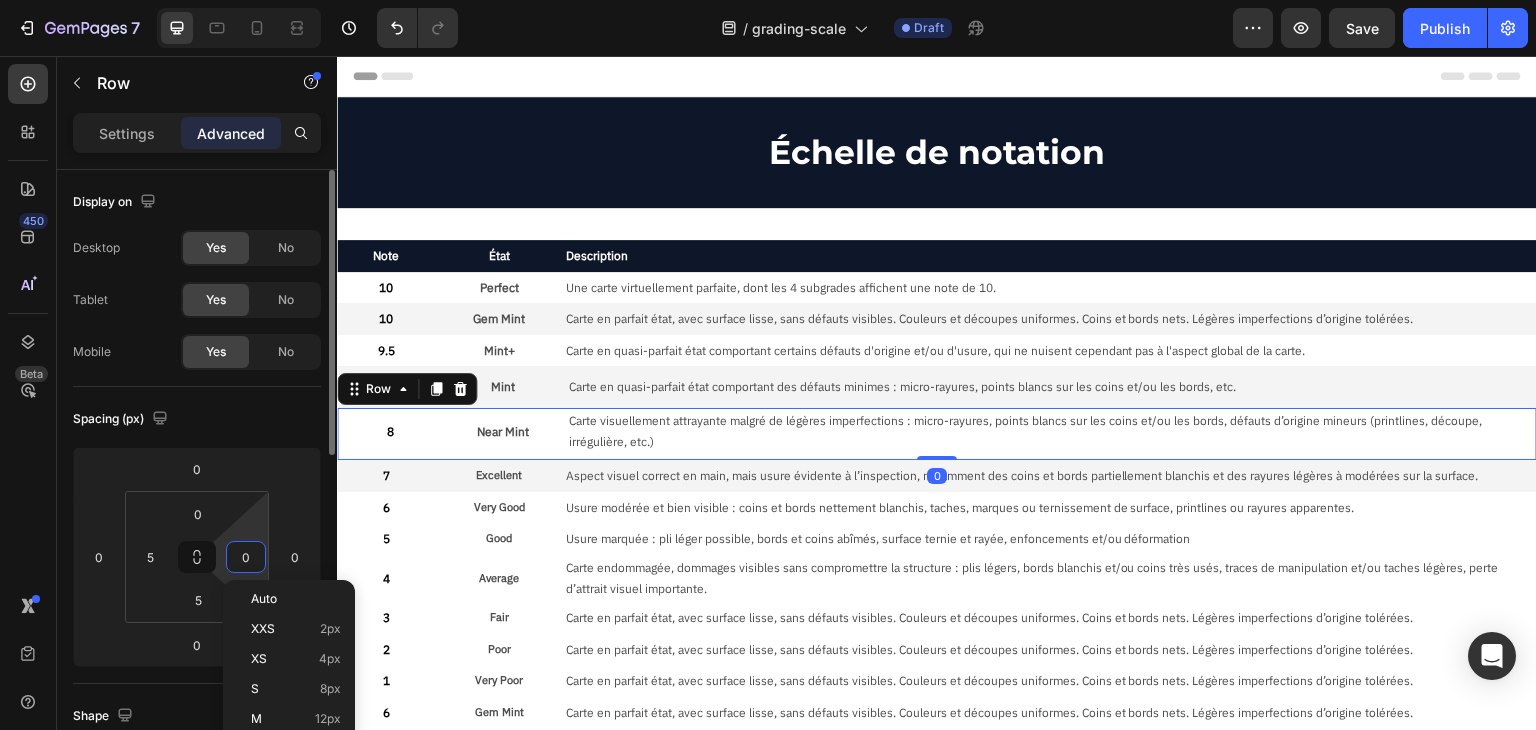 type on "0" 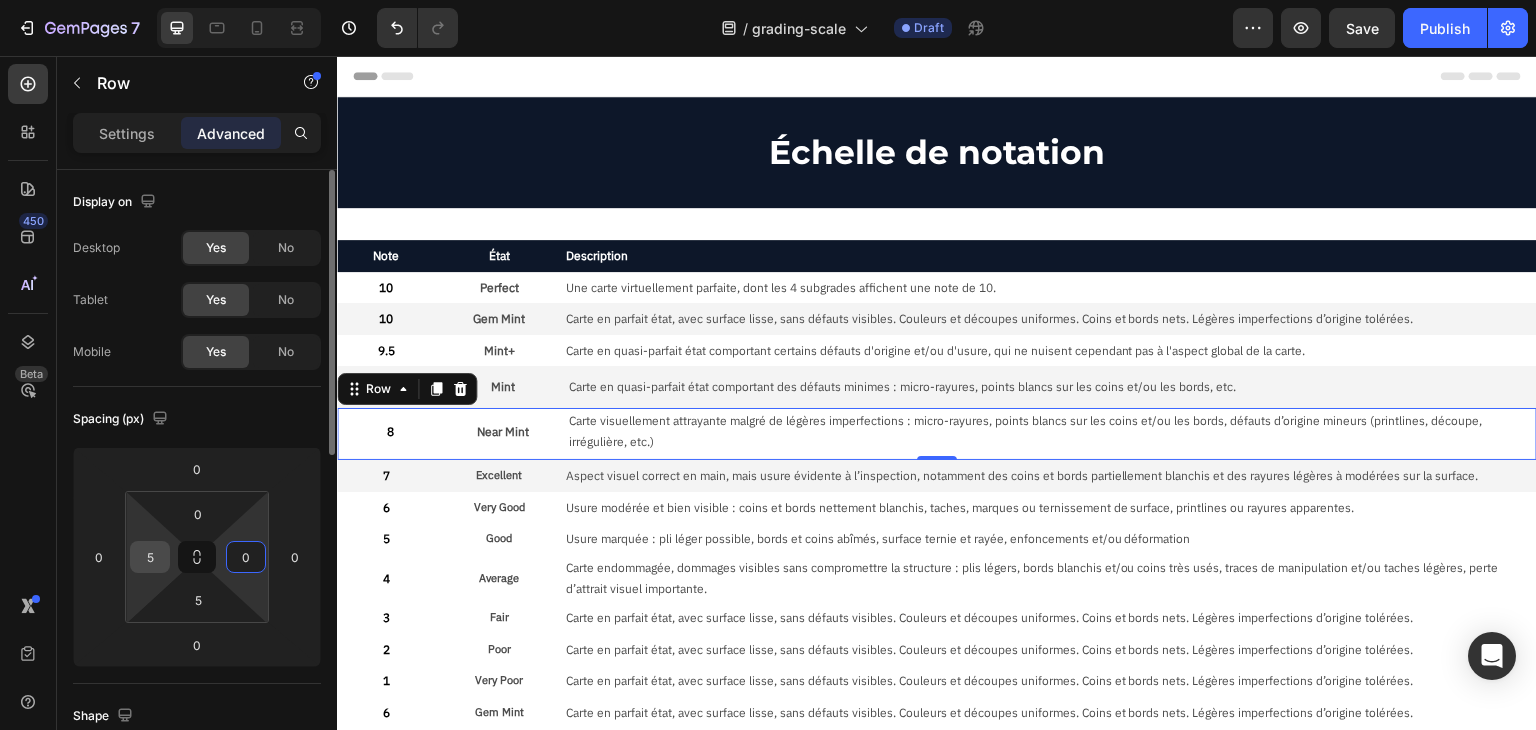 click on "5" at bounding box center [150, 557] 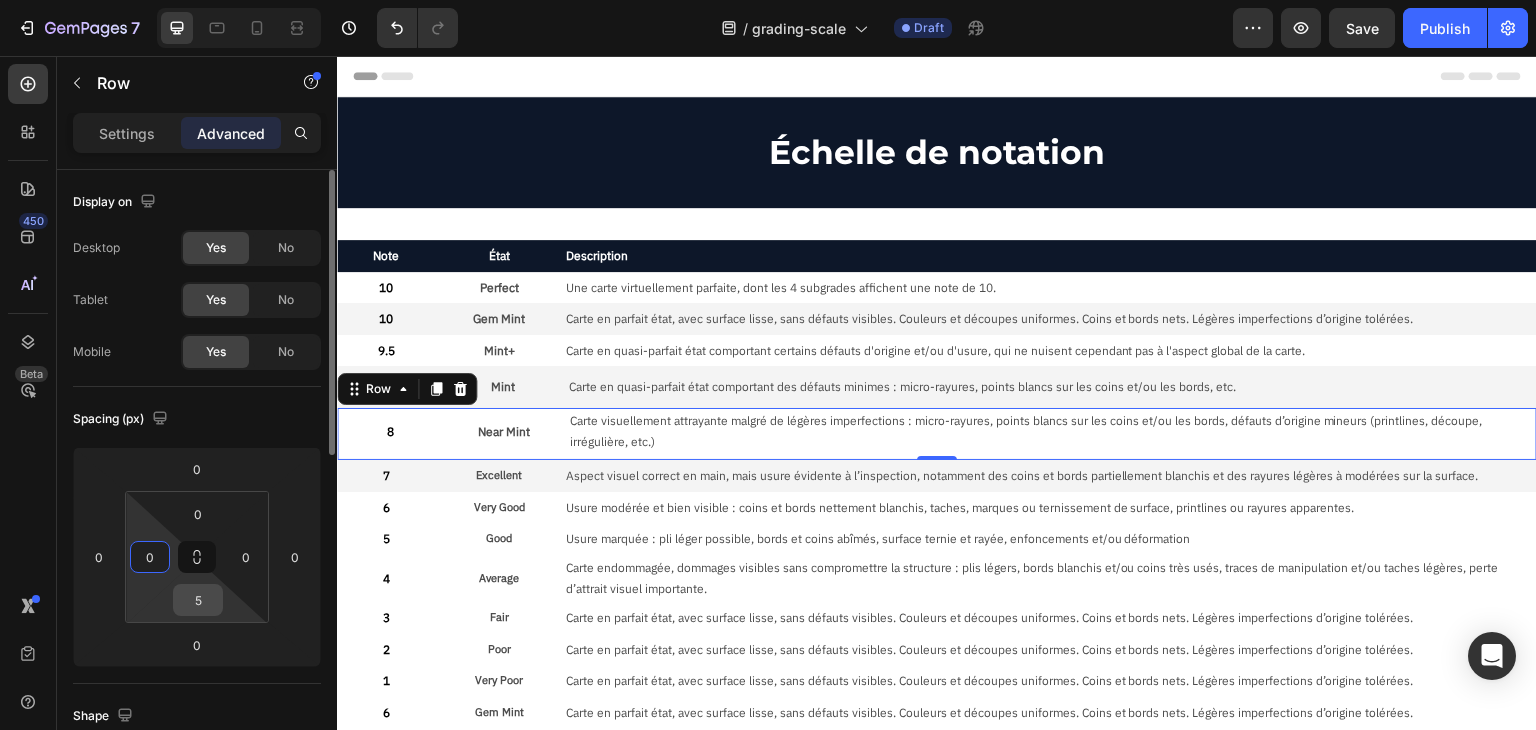 type on "0" 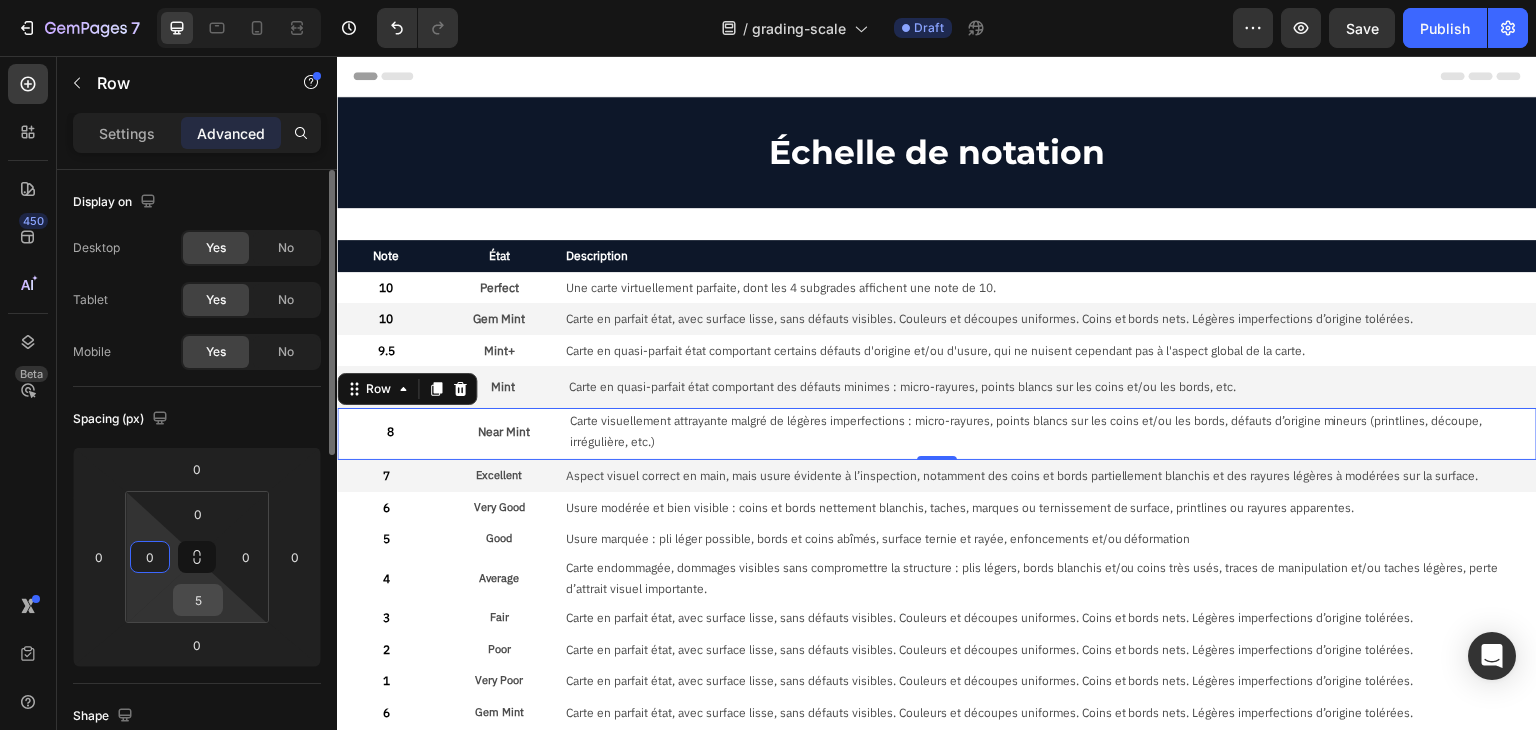 click on "5" at bounding box center (198, 600) 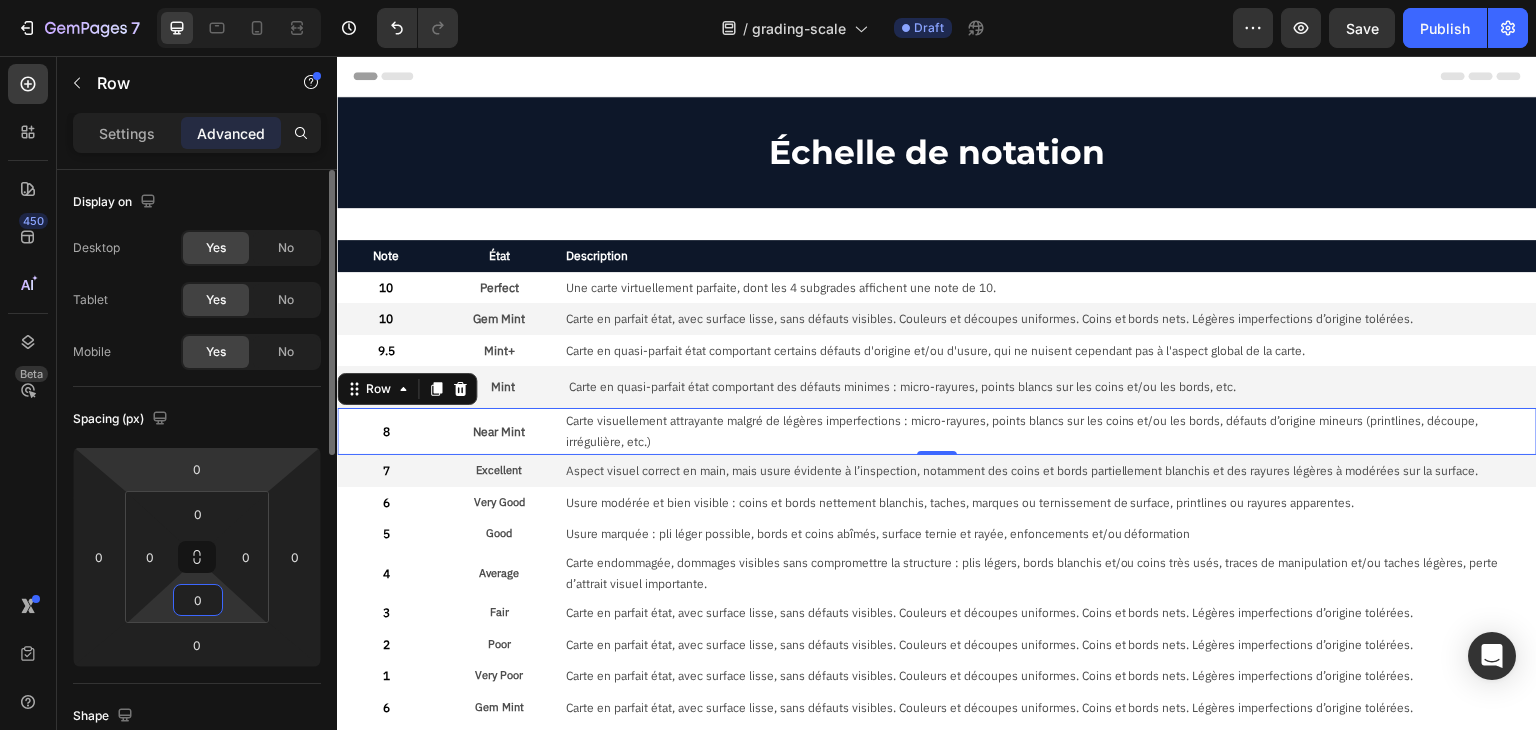 type on "0" 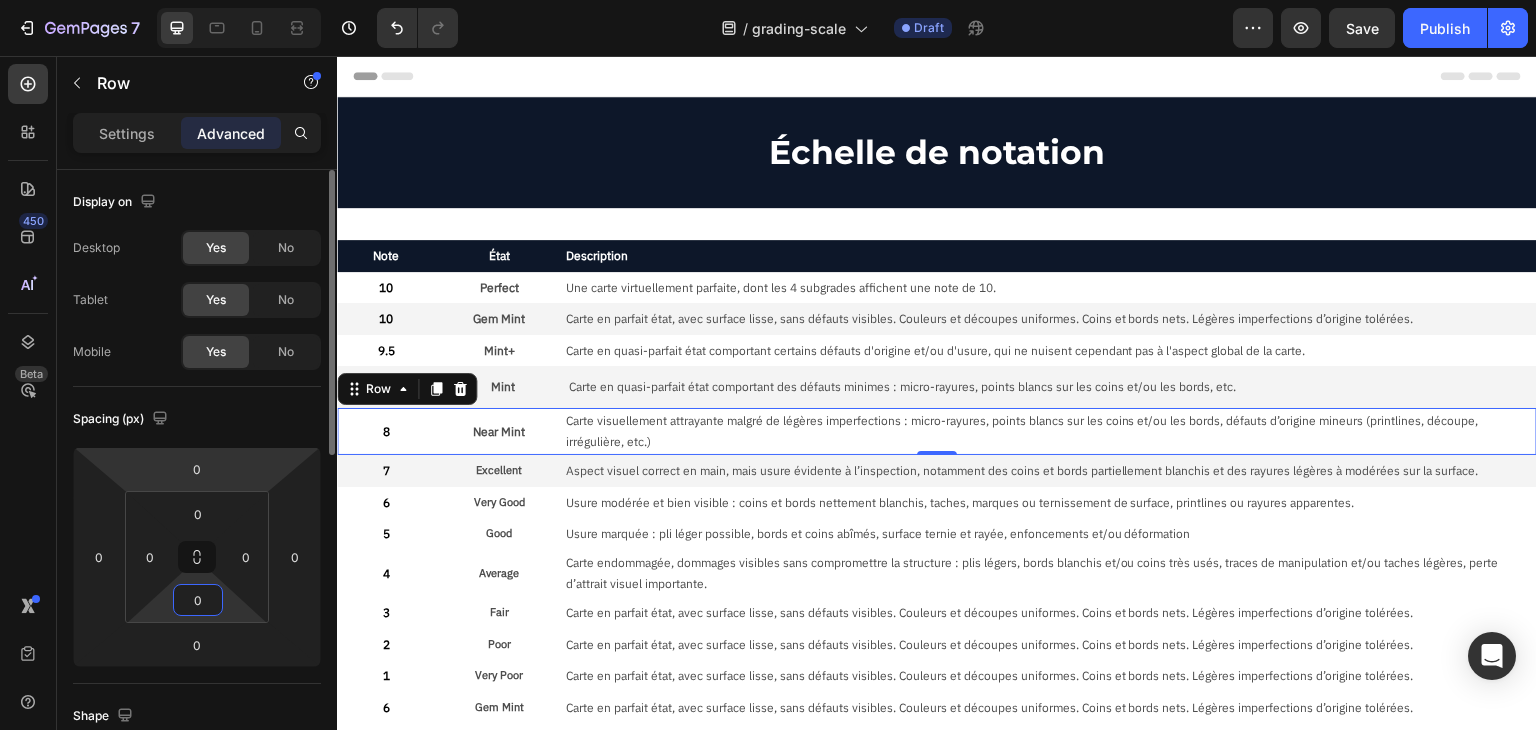 click on "Spacing (px) 0 0 0 0 0 0 0 0" 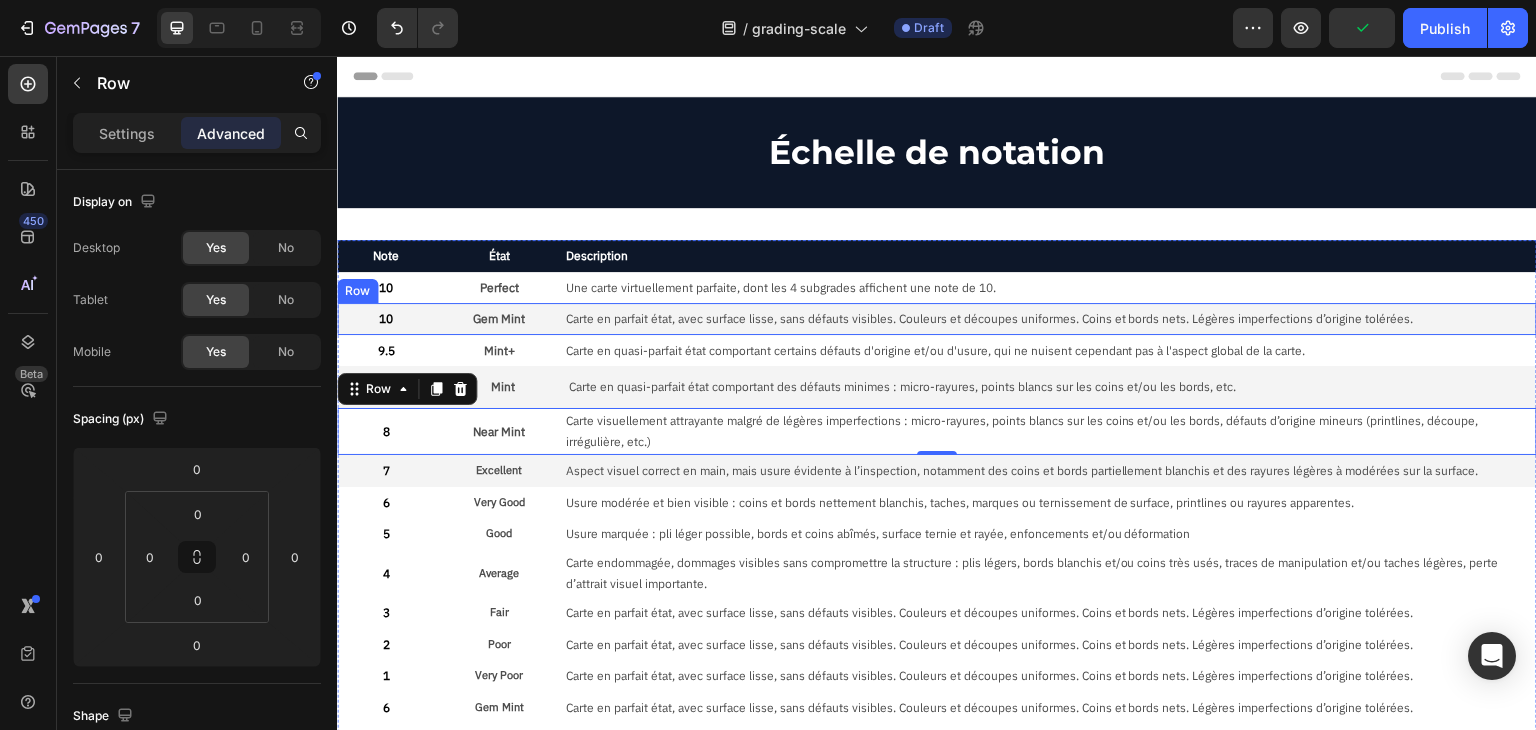 click on "Gem Mint Text Block" at bounding box center [498, 319] 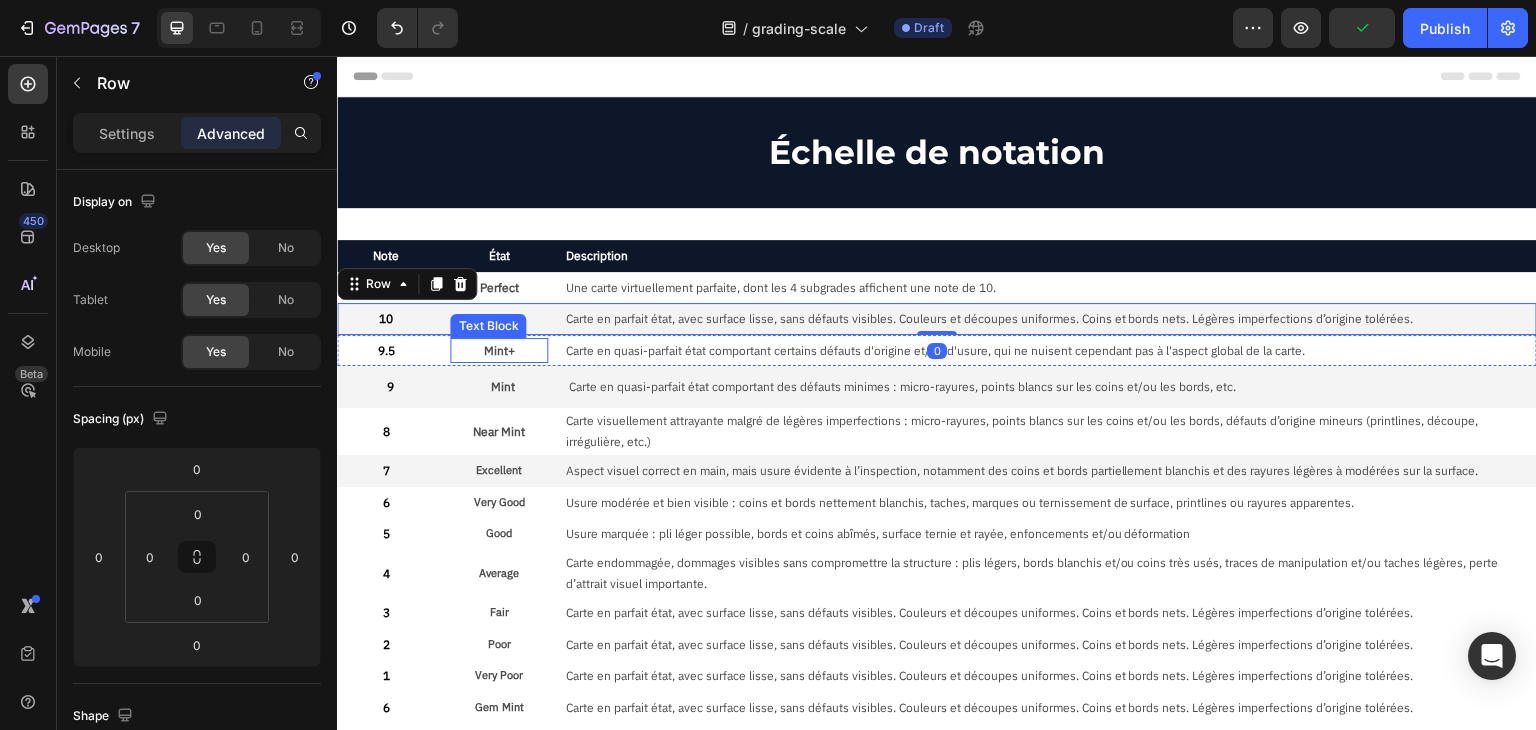 click on "Mint+" at bounding box center [498, 351] 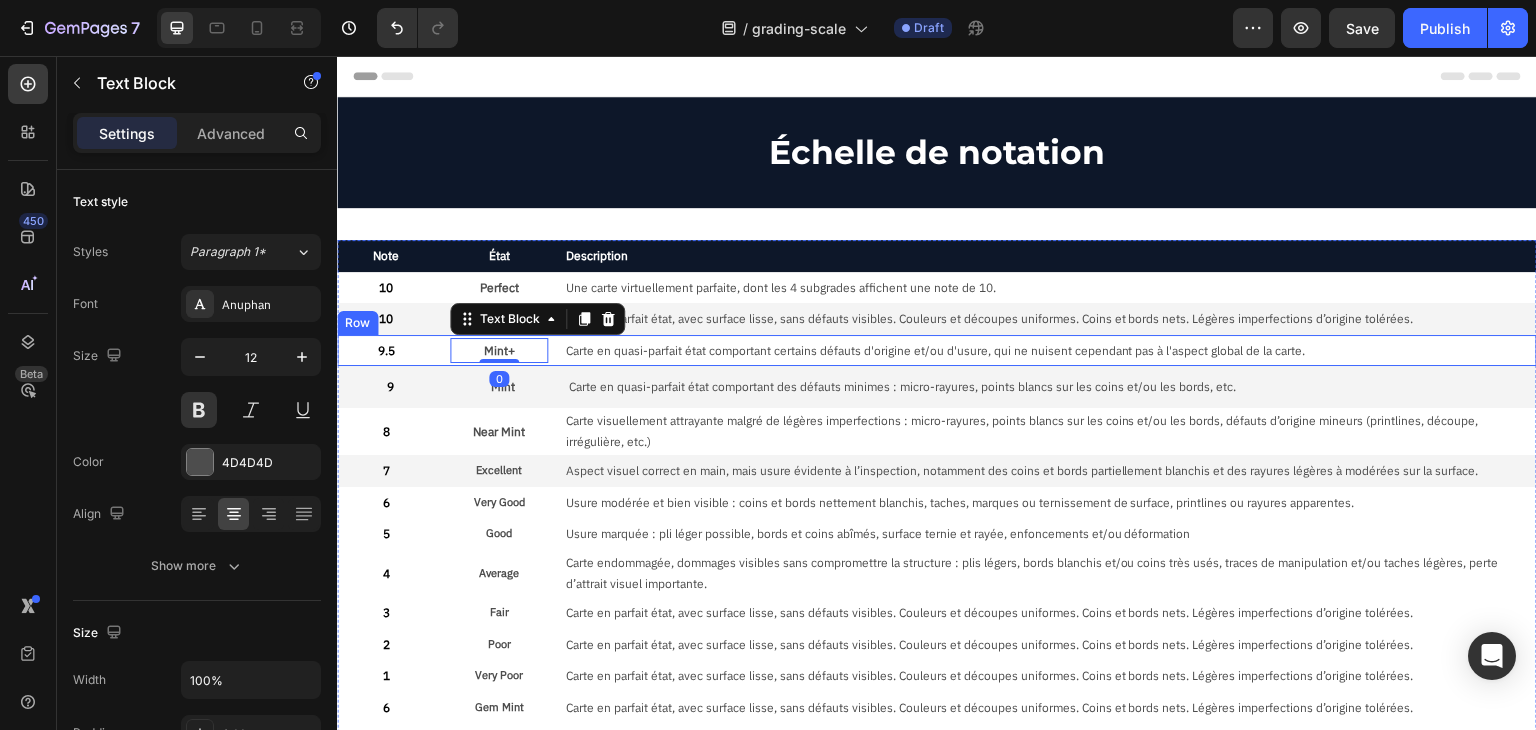 click on "Mint+ Text Block   0" at bounding box center (498, 351) 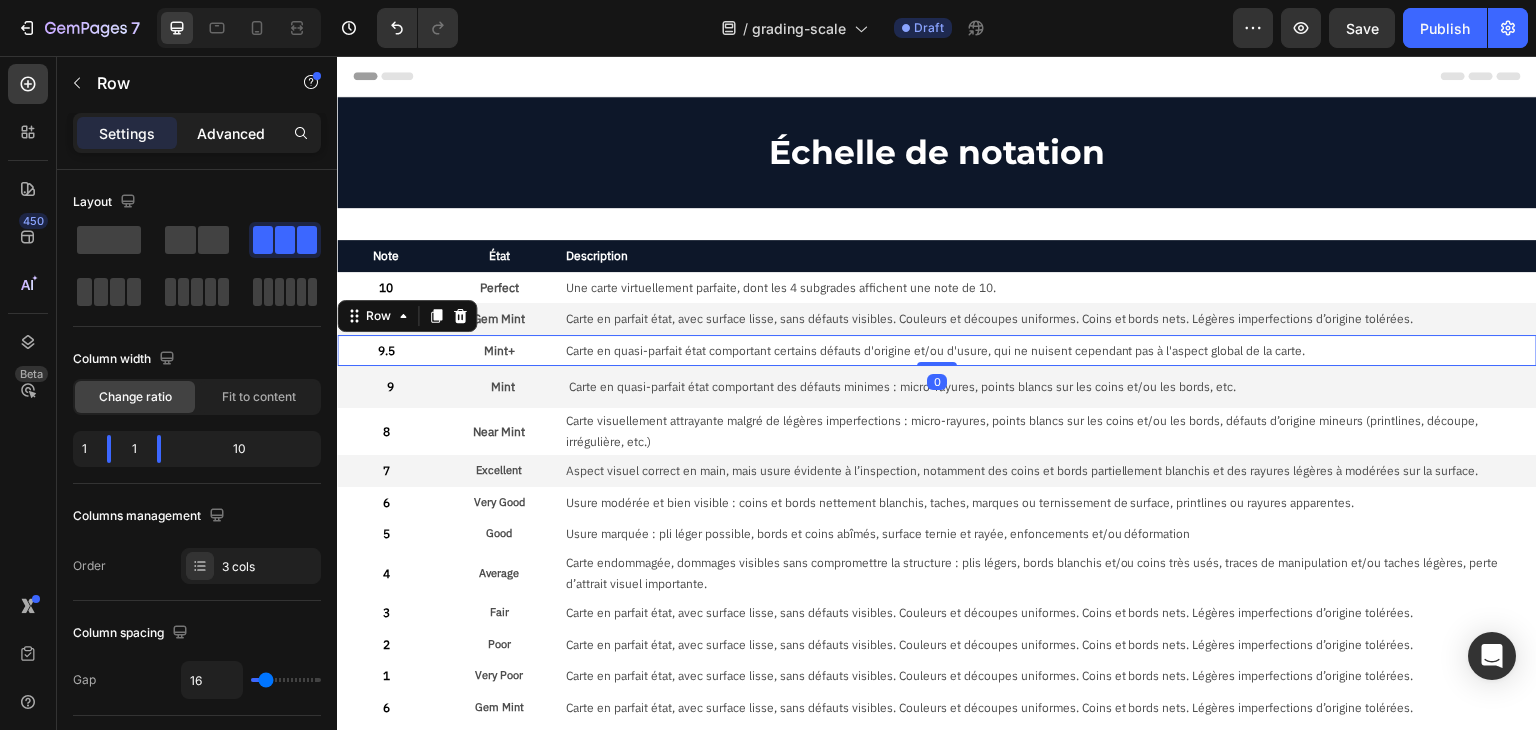 click on "Advanced" at bounding box center (231, 133) 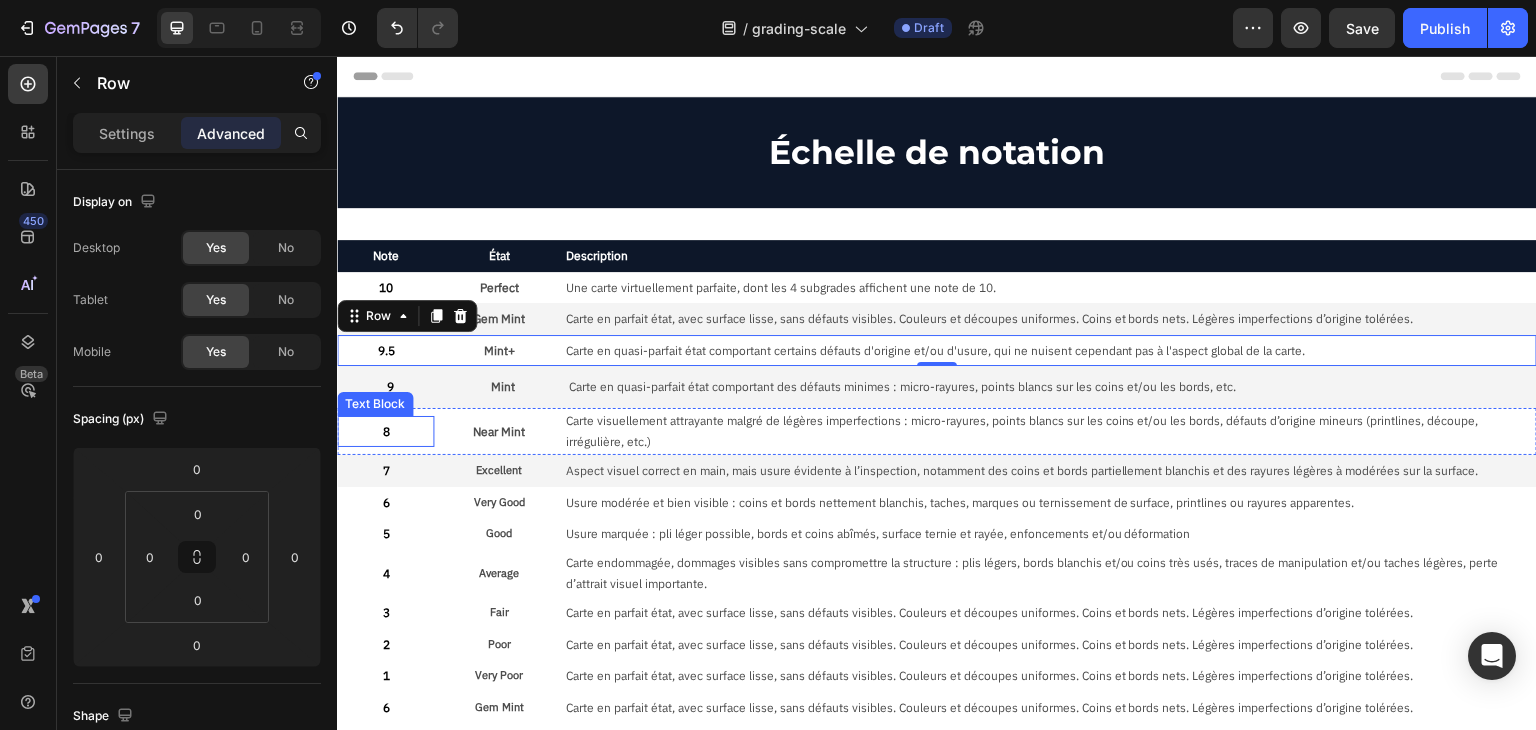 click on "8" at bounding box center [385, 432] 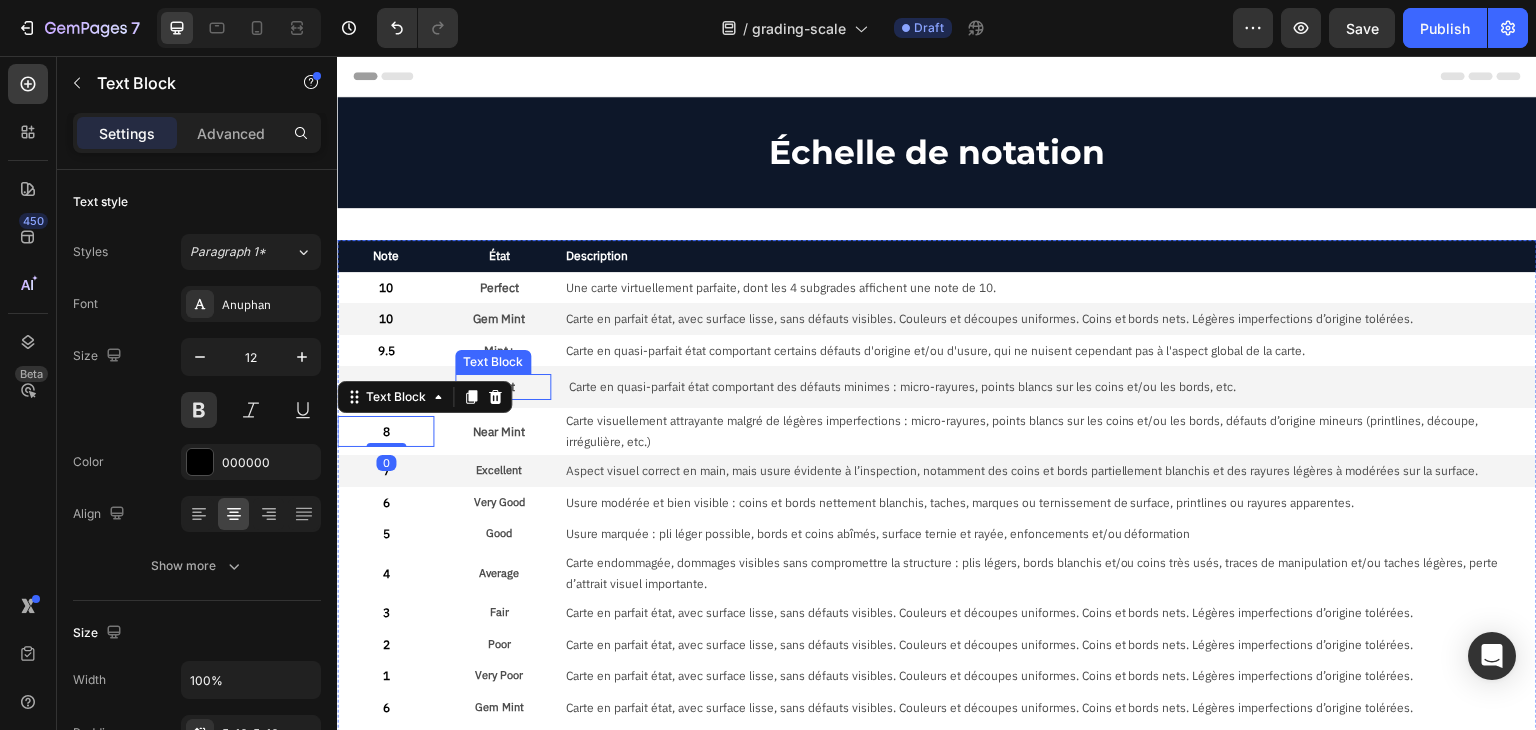click on "Mint" at bounding box center (503, 387) 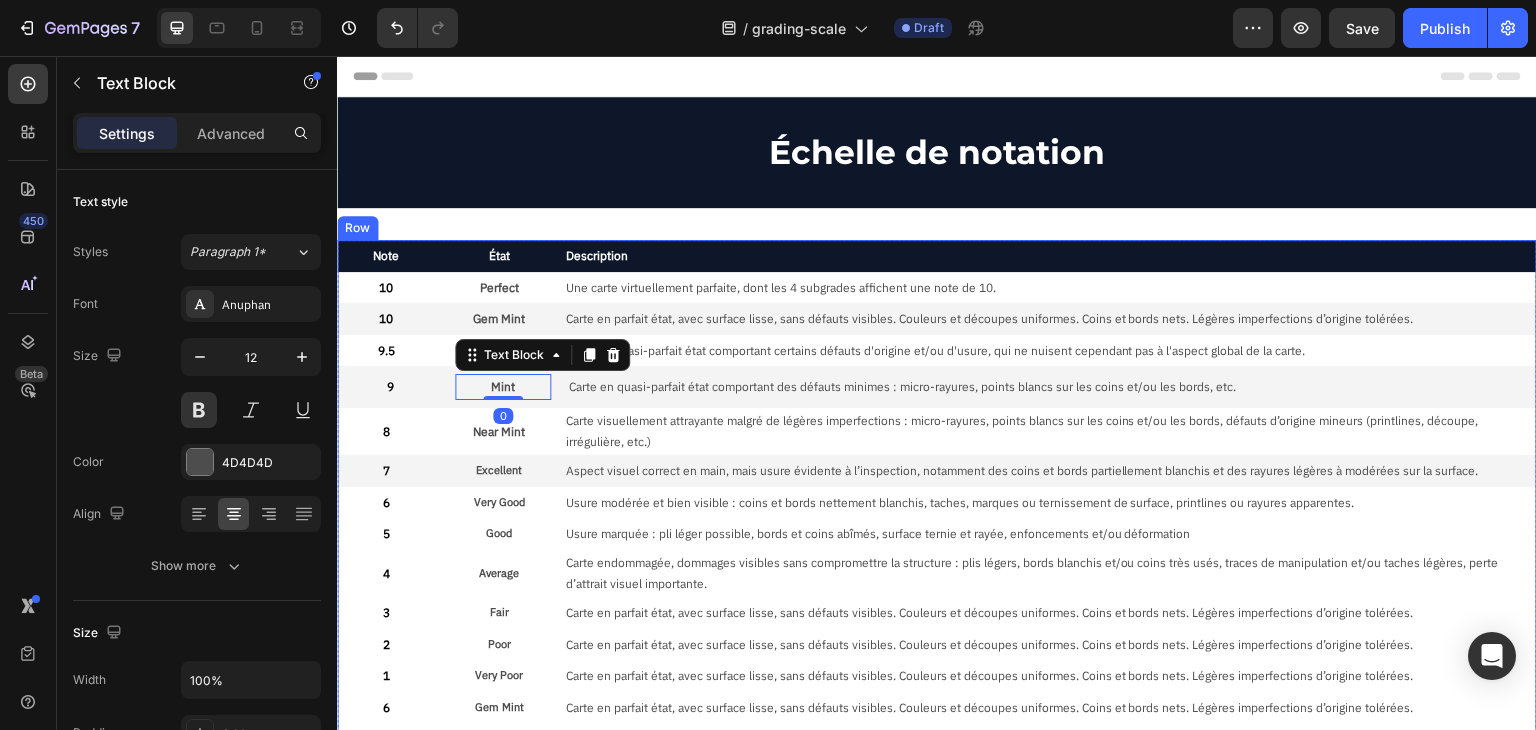 click on "9 Text Block Mint Text Block   0 Carte en quasi-parfait état comportant des défauts minimes : micro-rayures, points blancs sur les coins et/ou les bords, etc. Text Block Row" at bounding box center (937, 387) 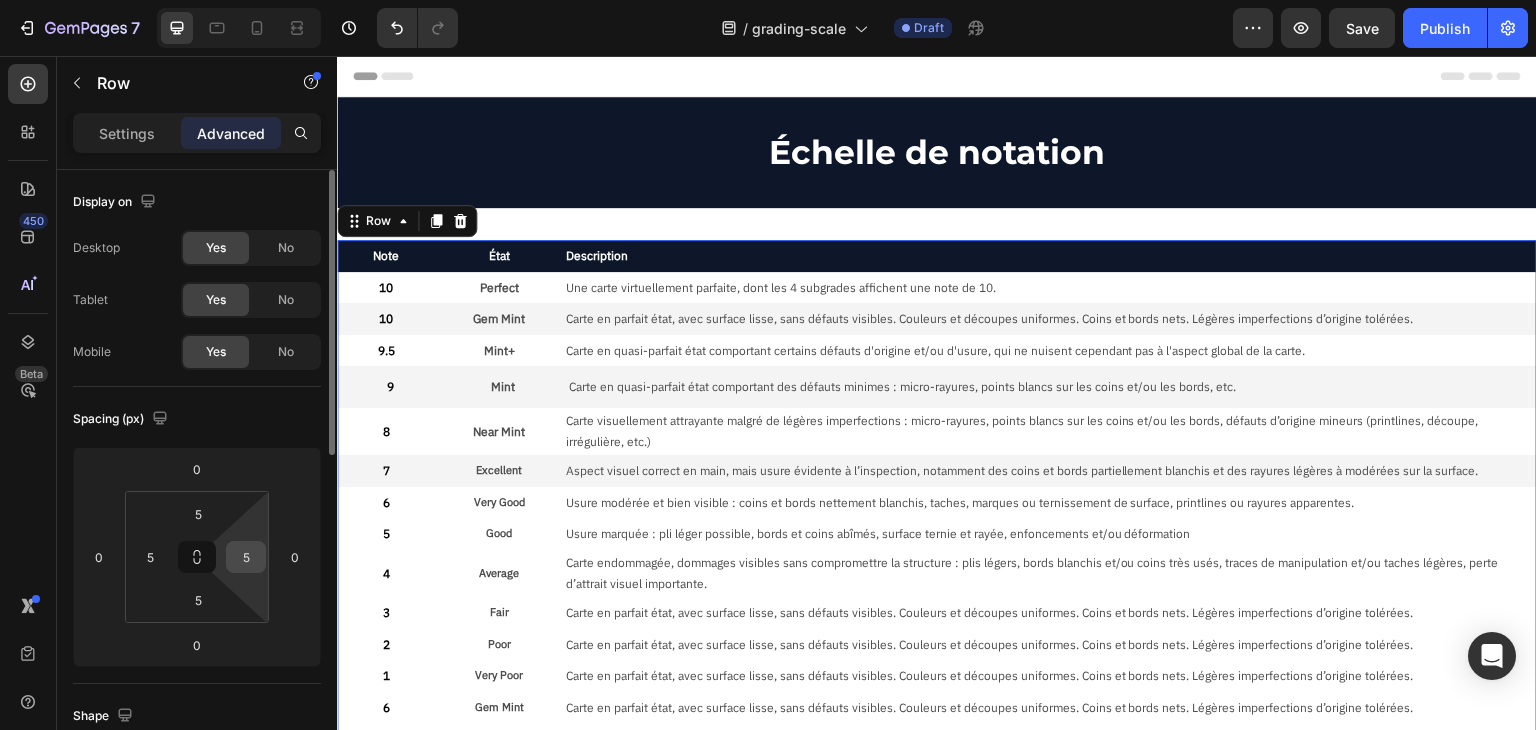 click on "5" at bounding box center (246, 557) 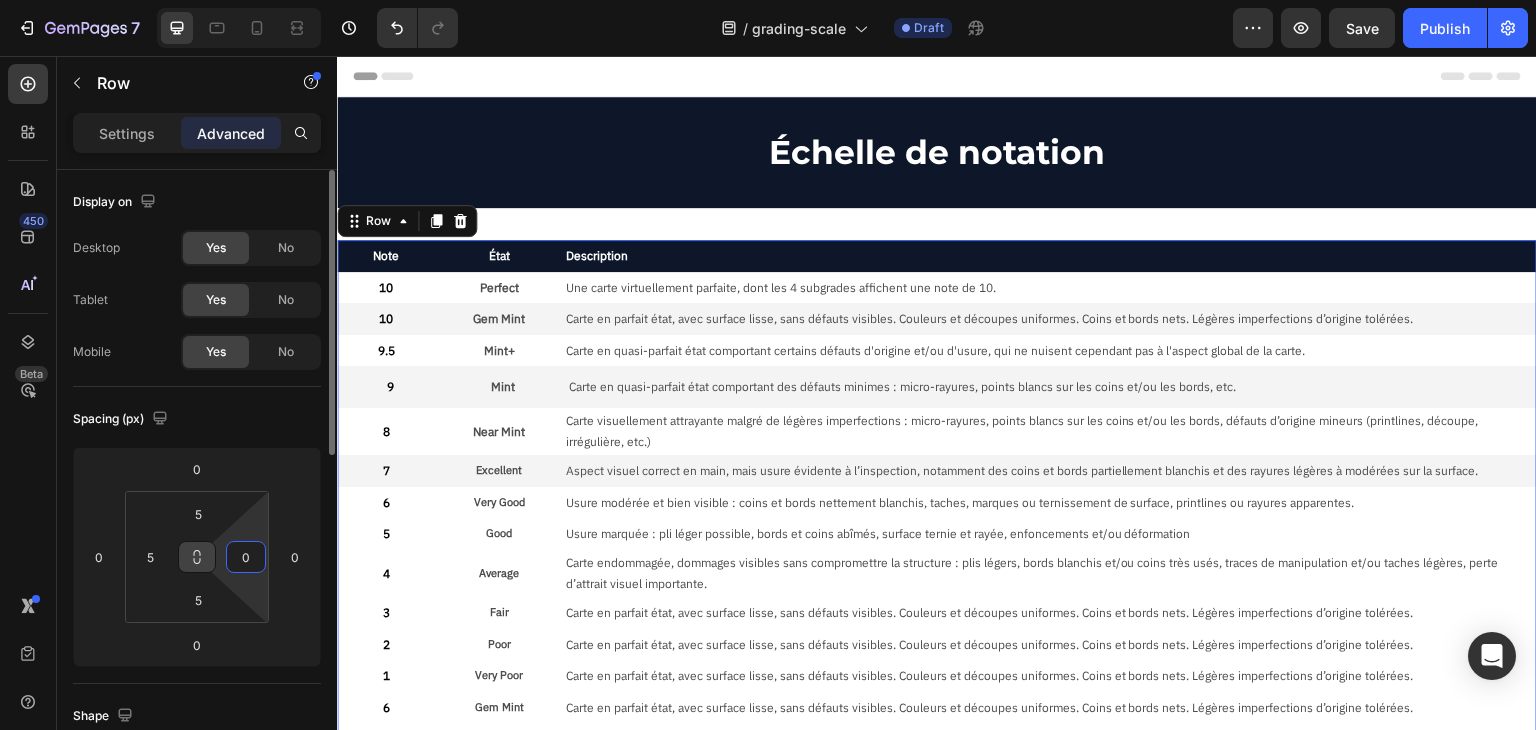 type on "0" 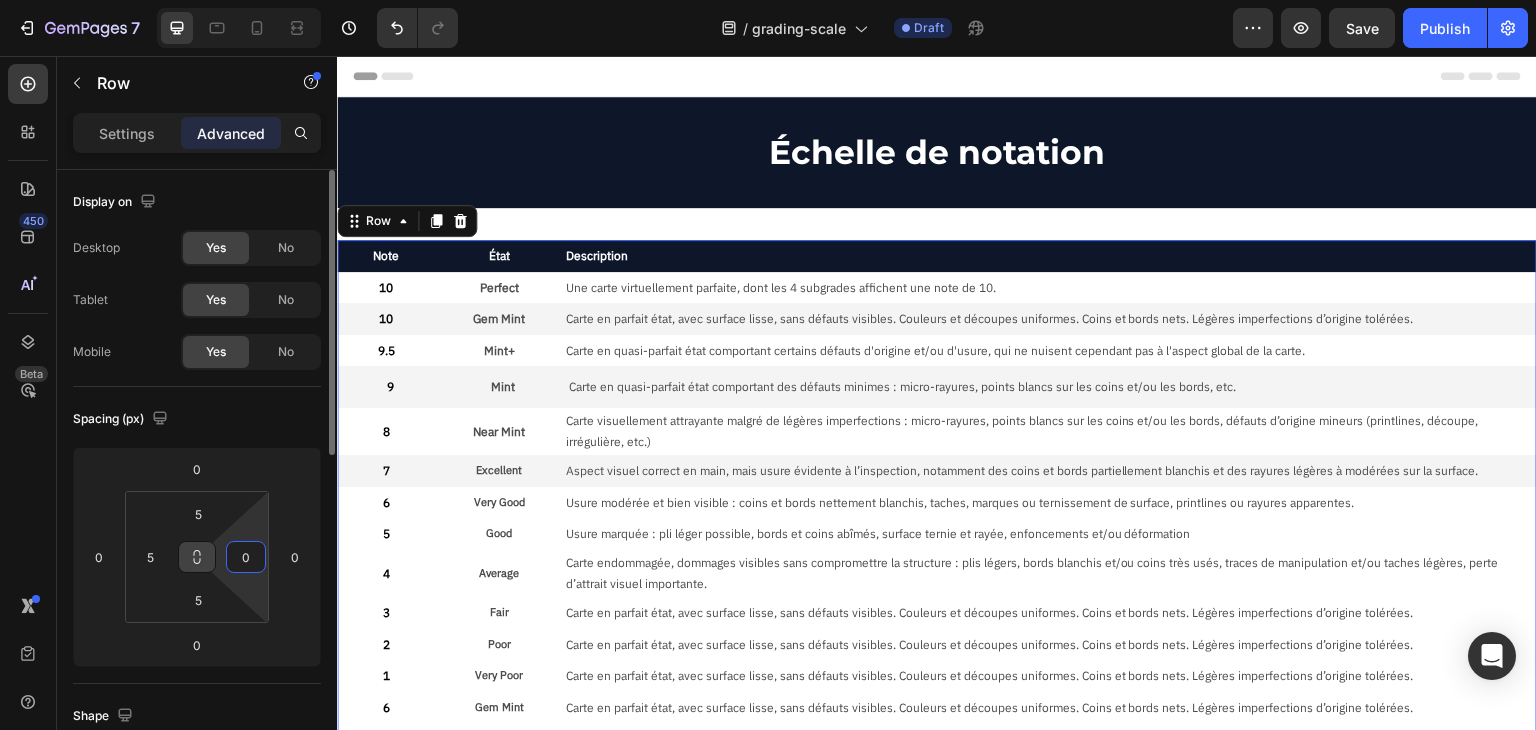 click 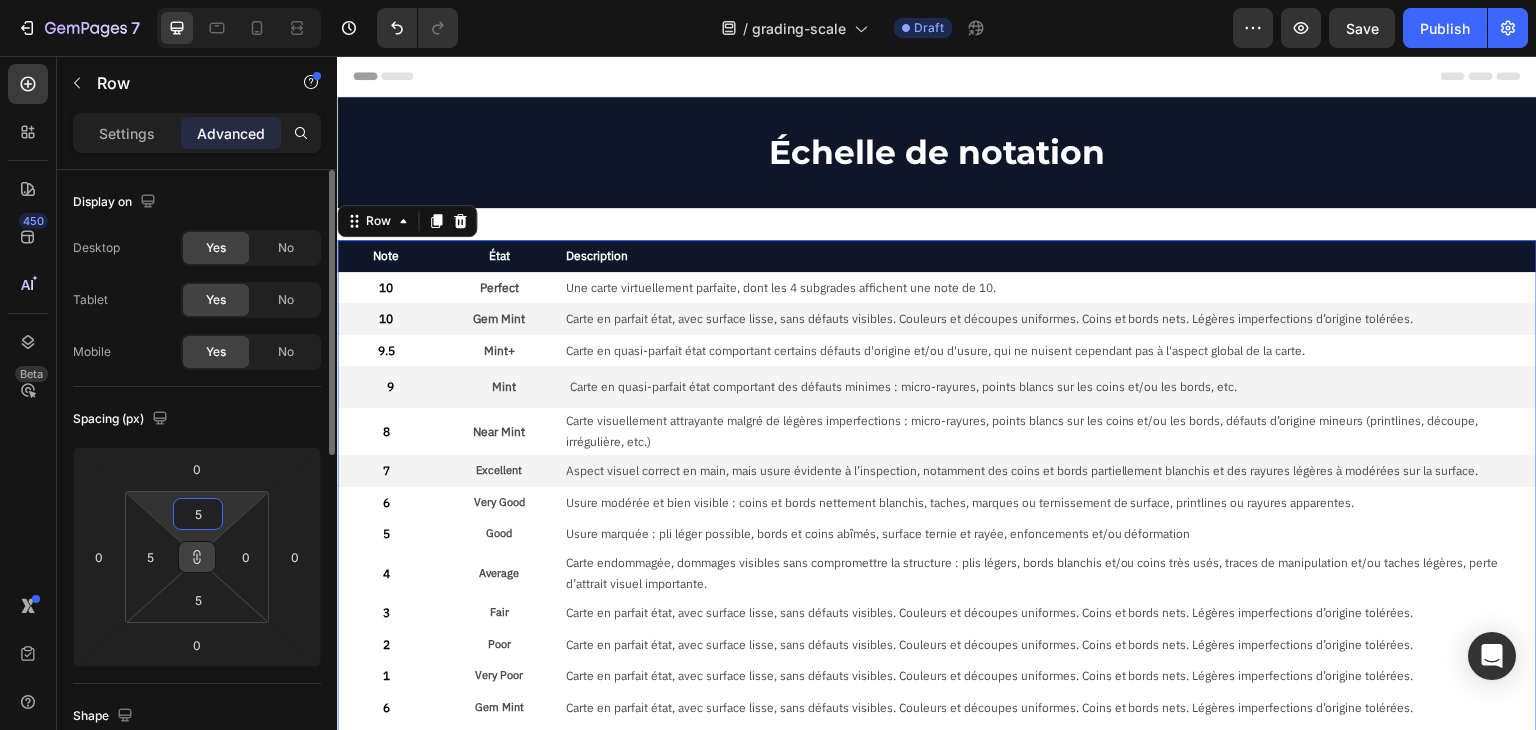 click on "5" at bounding box center (198, 514) 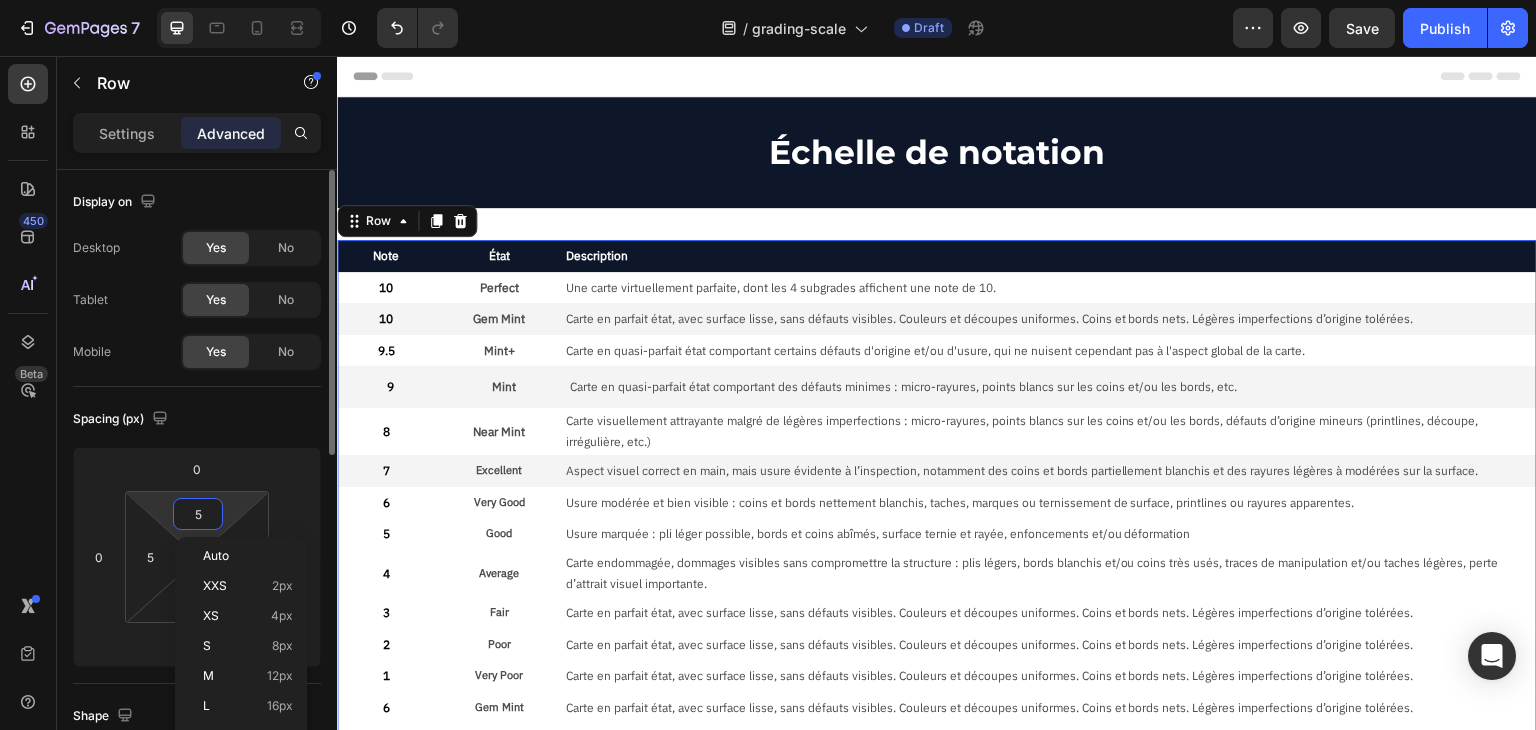 type on "0" 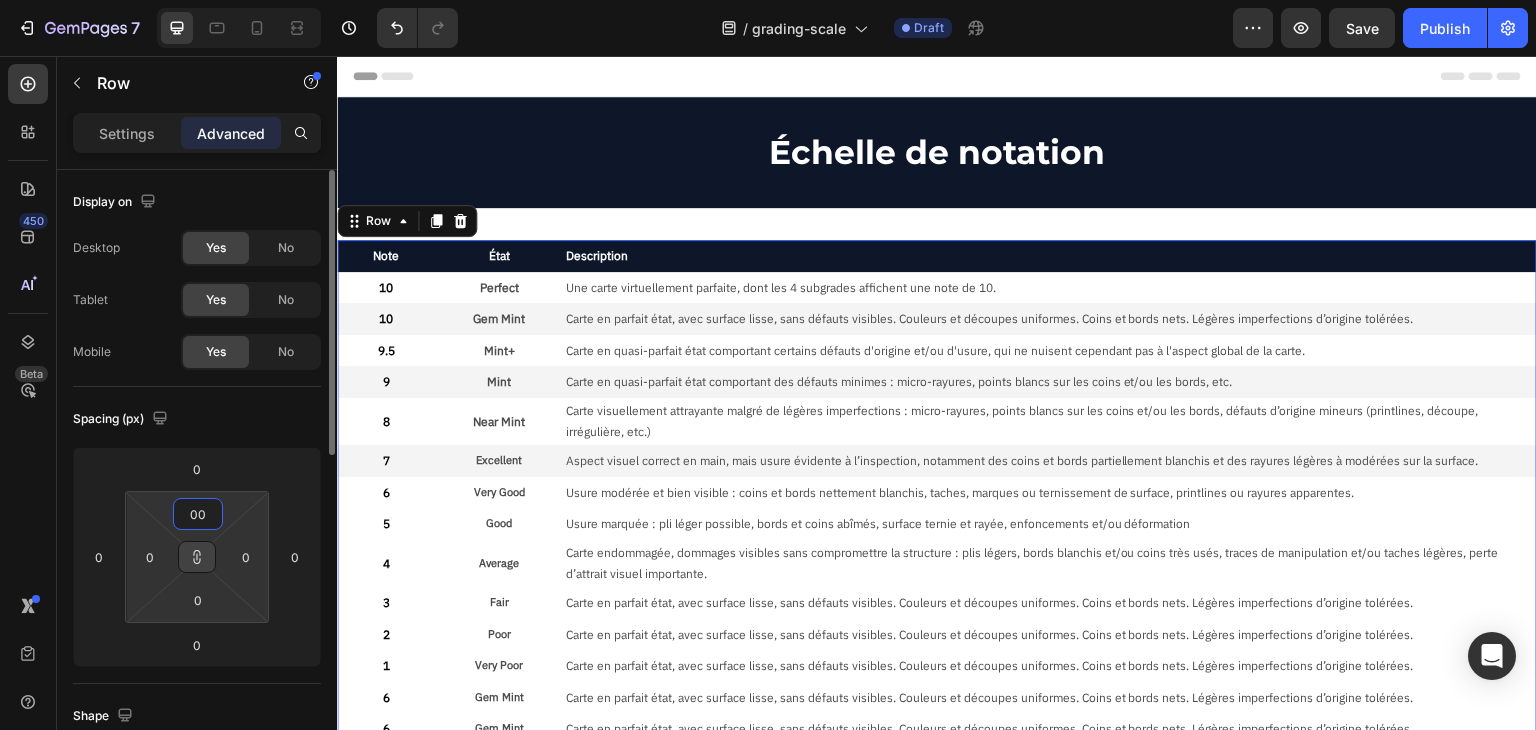 type on "0" 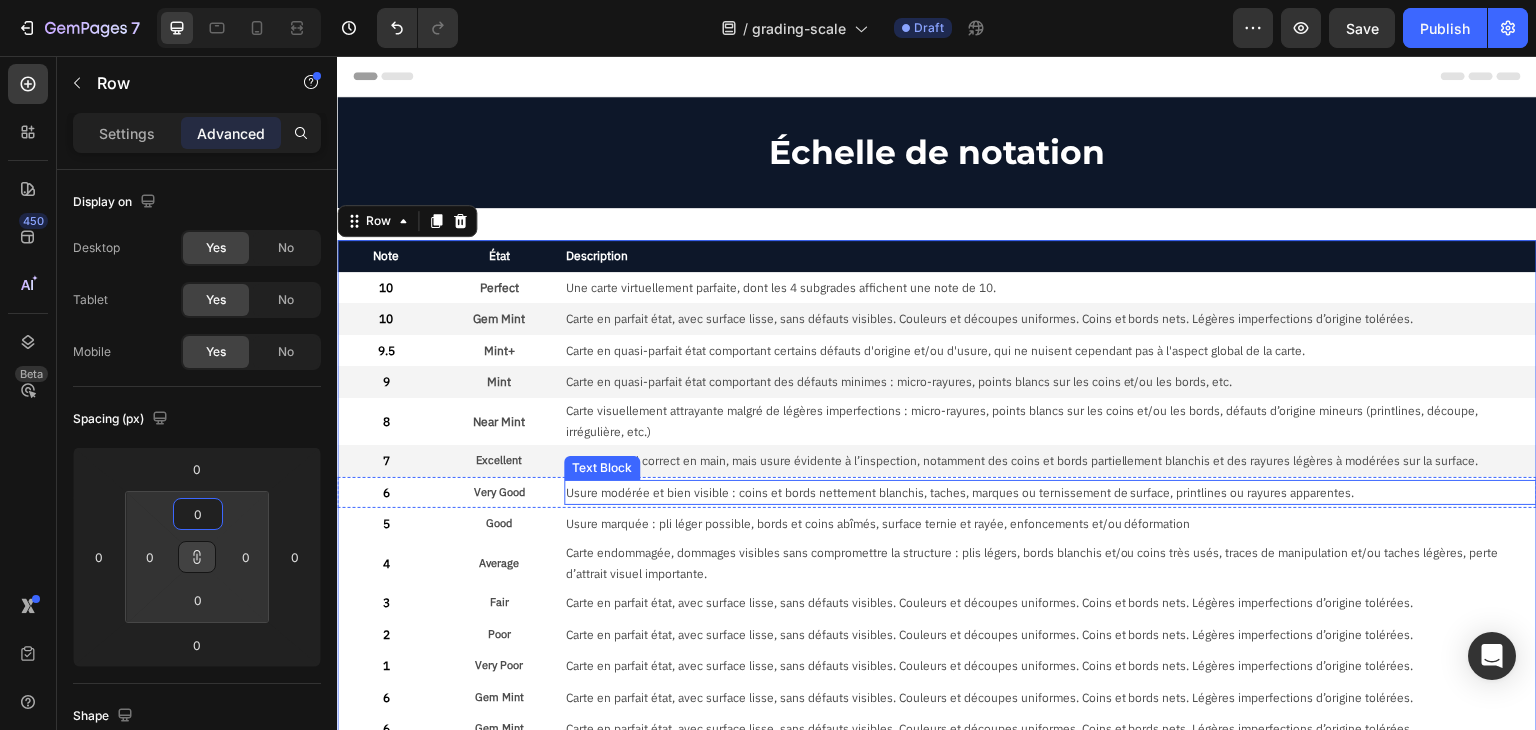 click on "Aspect visuel correct en main, mais usure évidente à l’inspection, notamment des coins et bords partiellement blanchis et des rayures légères à modérées sur la surface." at bounding box center [1050, 461] 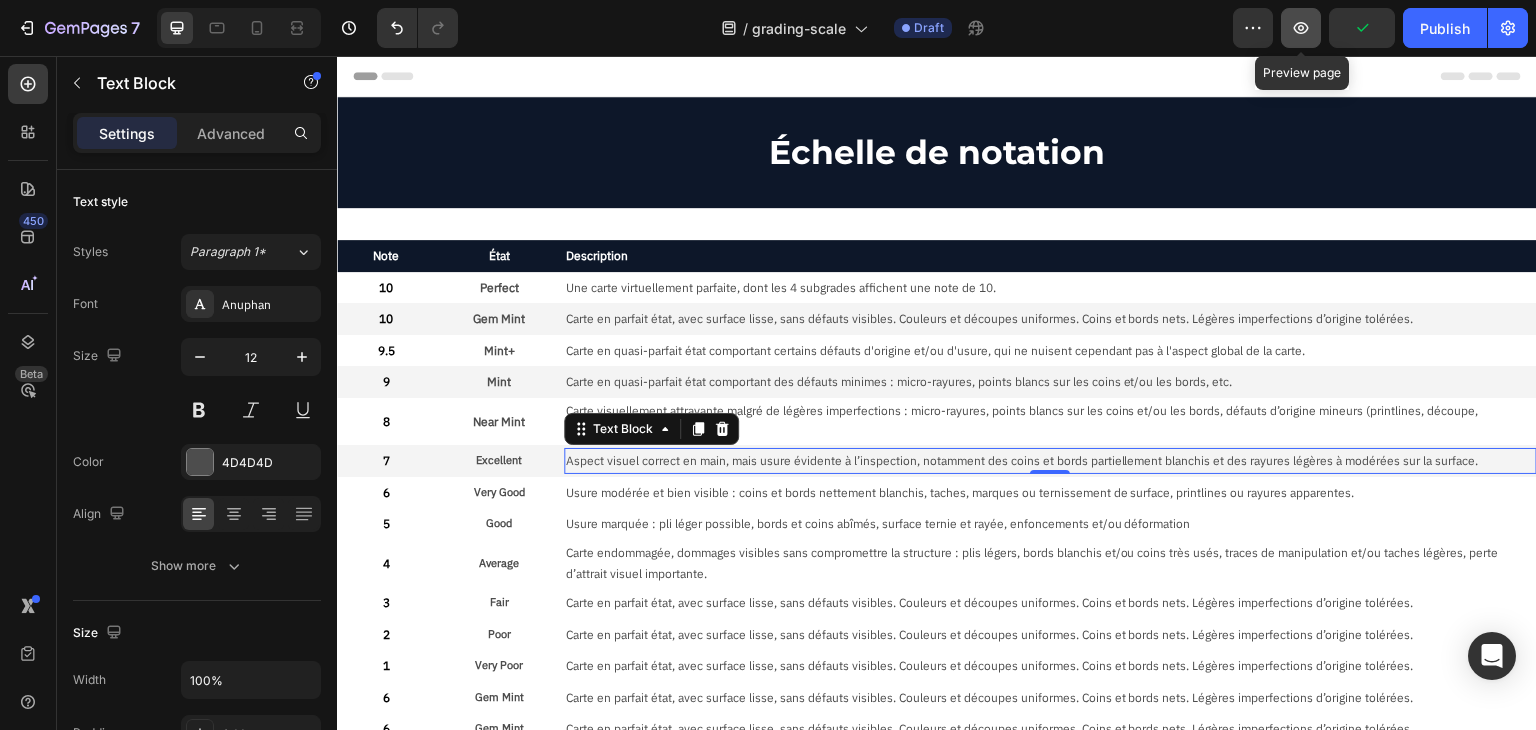 click 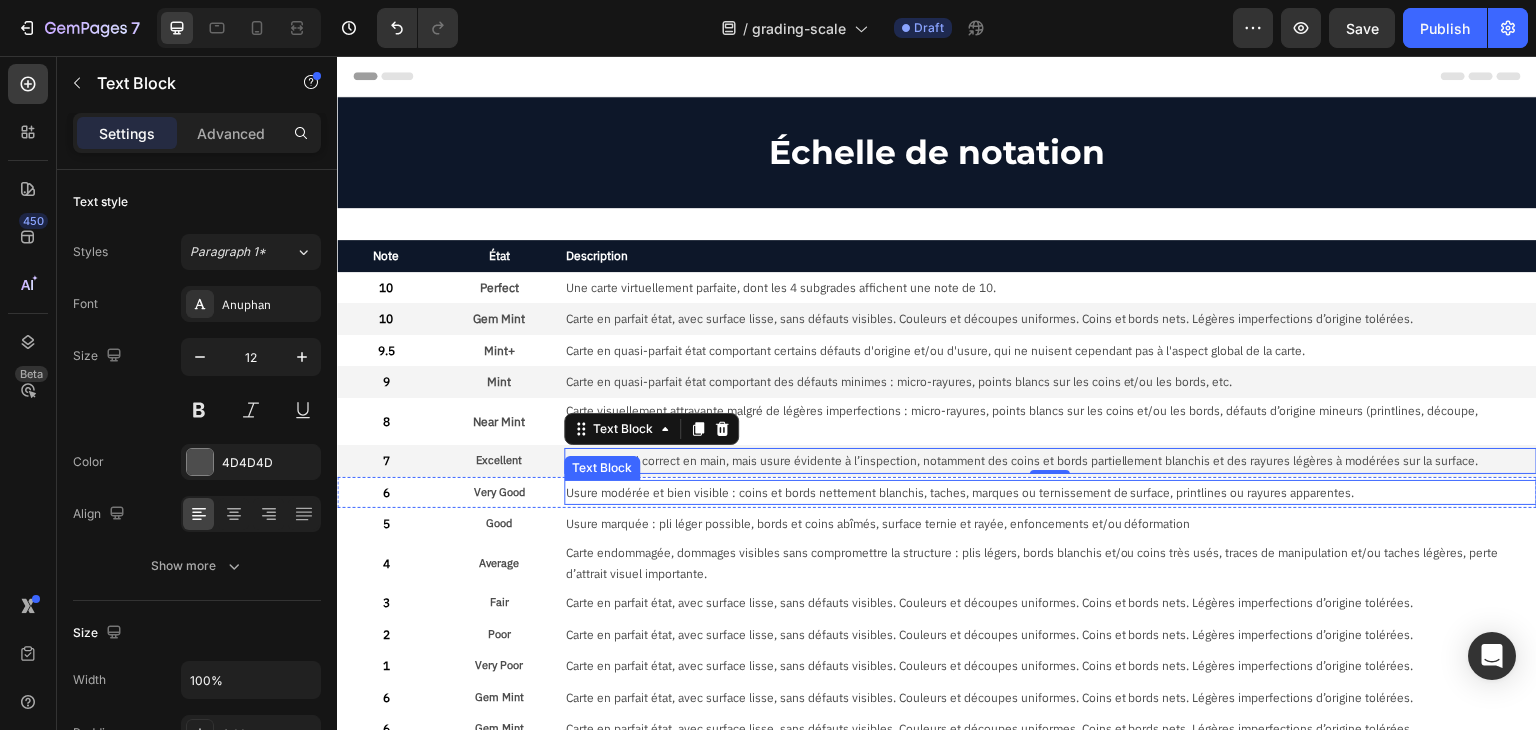 scroll, scrollTop: 100, scrollLeft: 0, axis: vertical 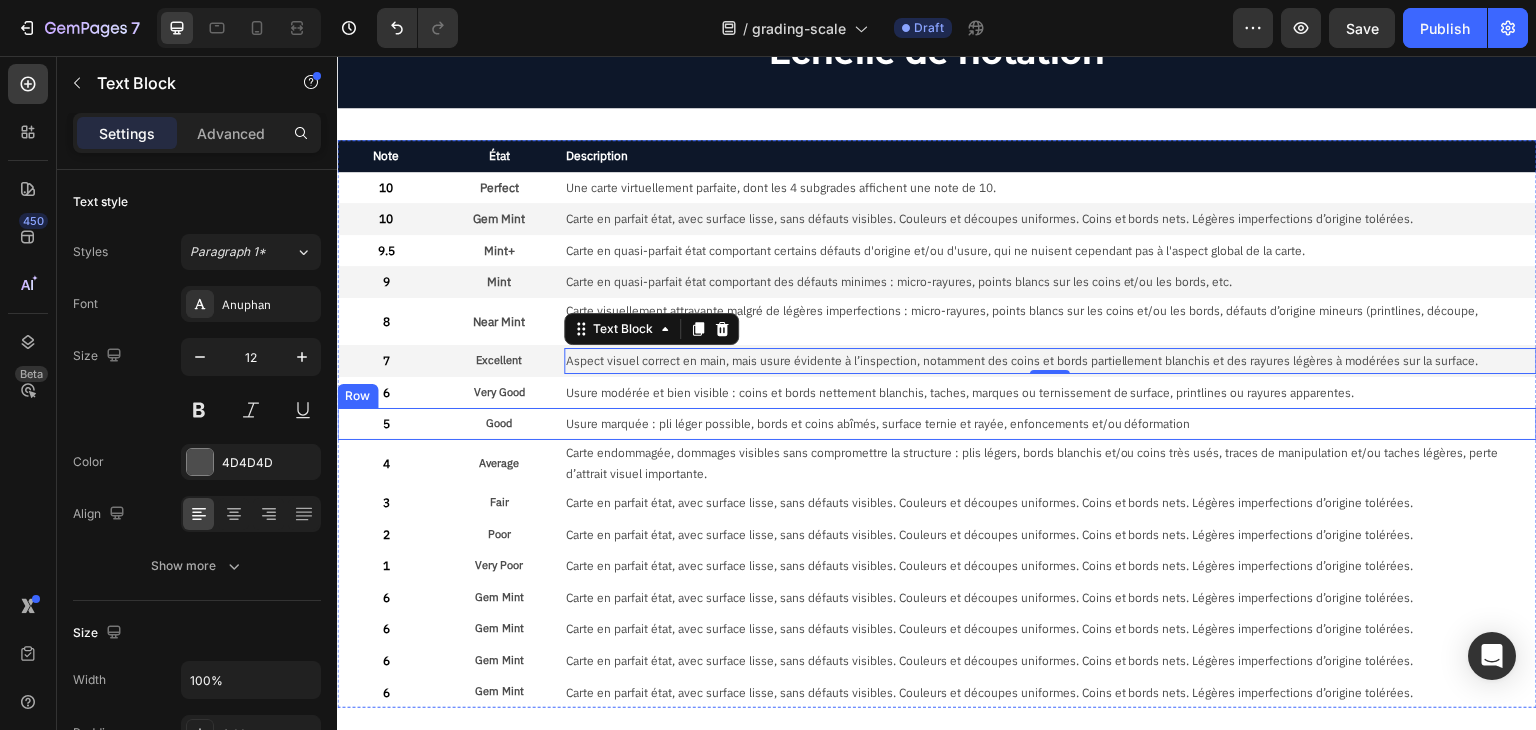 click on "5 Text Block Good Text Block Usure marquée : pli léger possible, bords et coins abîmés, surface ternie et rayée, enfoncements et/ou déformation Text Block Row" at bounding box center [937, 424] 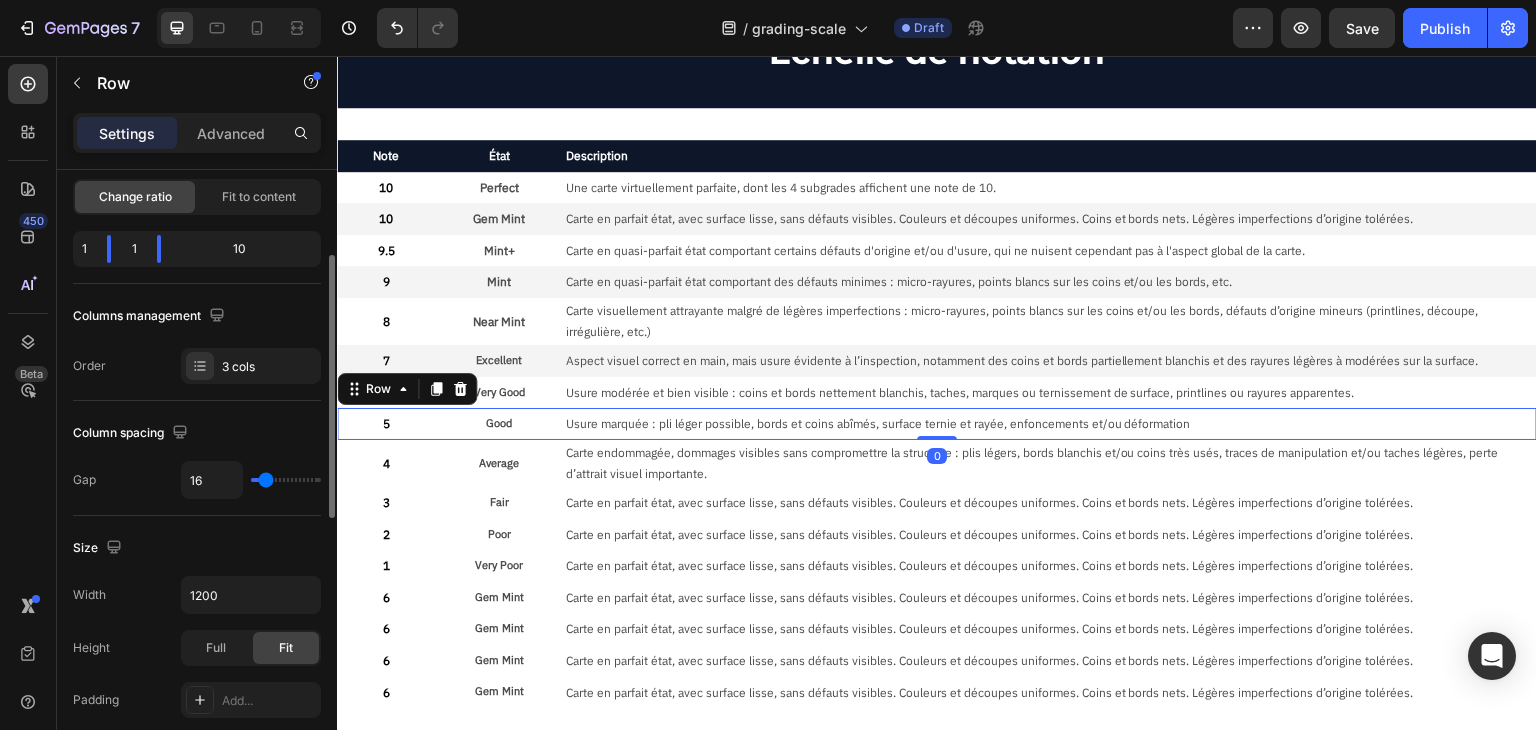 scroll, scrollTop: 0, scrollLeft: 0, axis: both 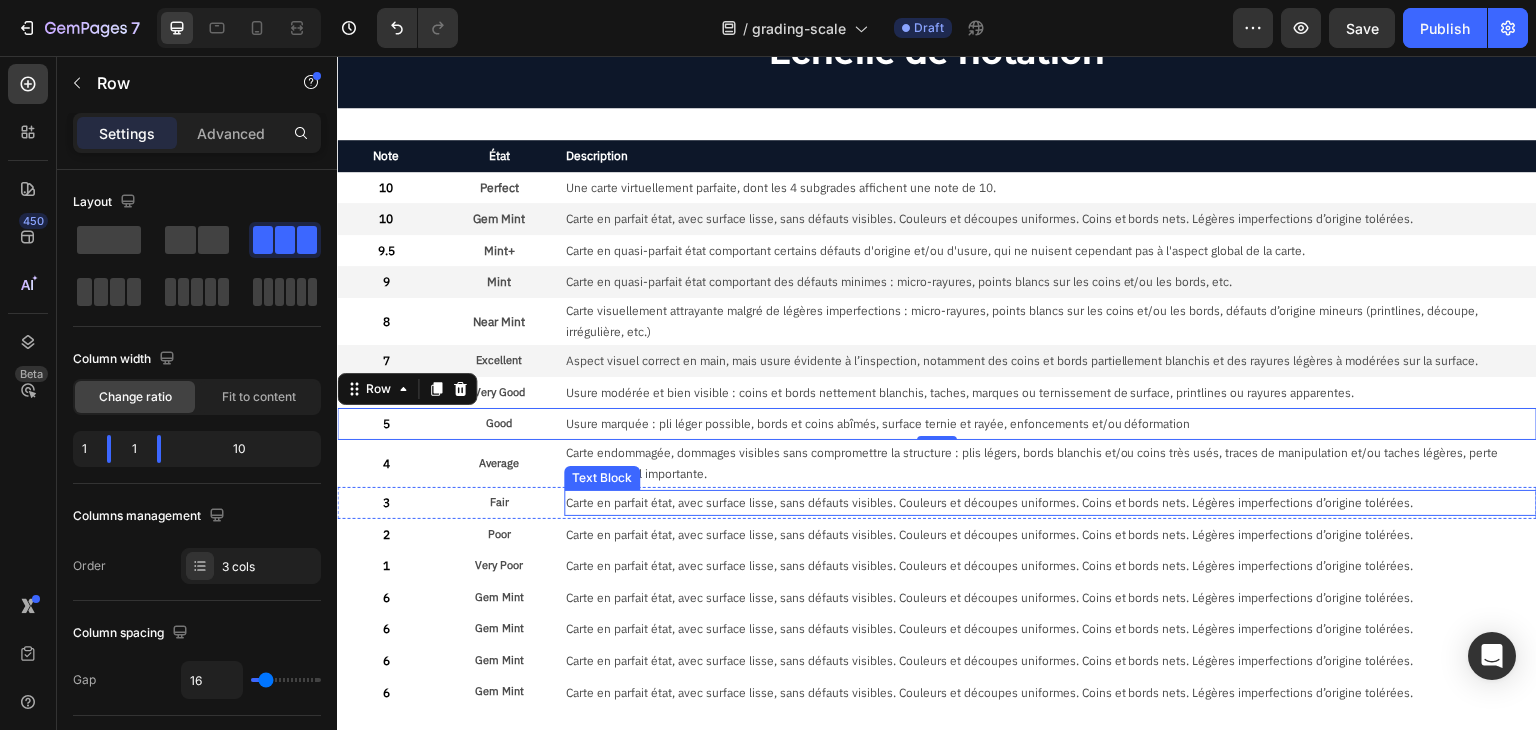 click on "Carte en parfait état, avec surface lisse, sans défauts visibles. Couleurs et découpes uniformes. Coins et bords nets. Légères imperfections d’origine tolérées." at bounding box center [1050, 503] 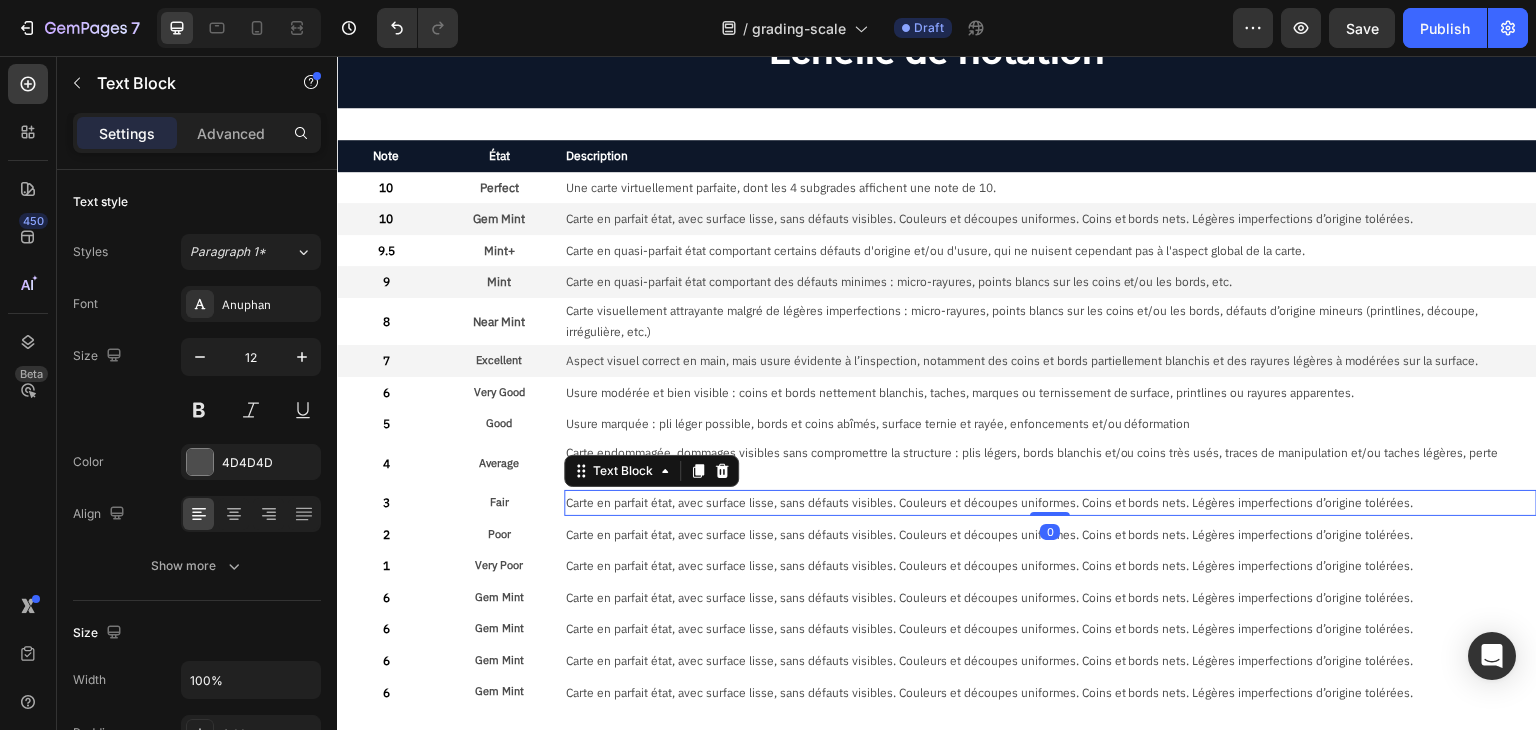 click on "Carte en parfait état, avec surface lisse, sans défauts visibles. Couleurs et découpes uniformes. Coins et bords nets. Légères imperfections d’origine tolérées." at bounding box center (1050, 503) 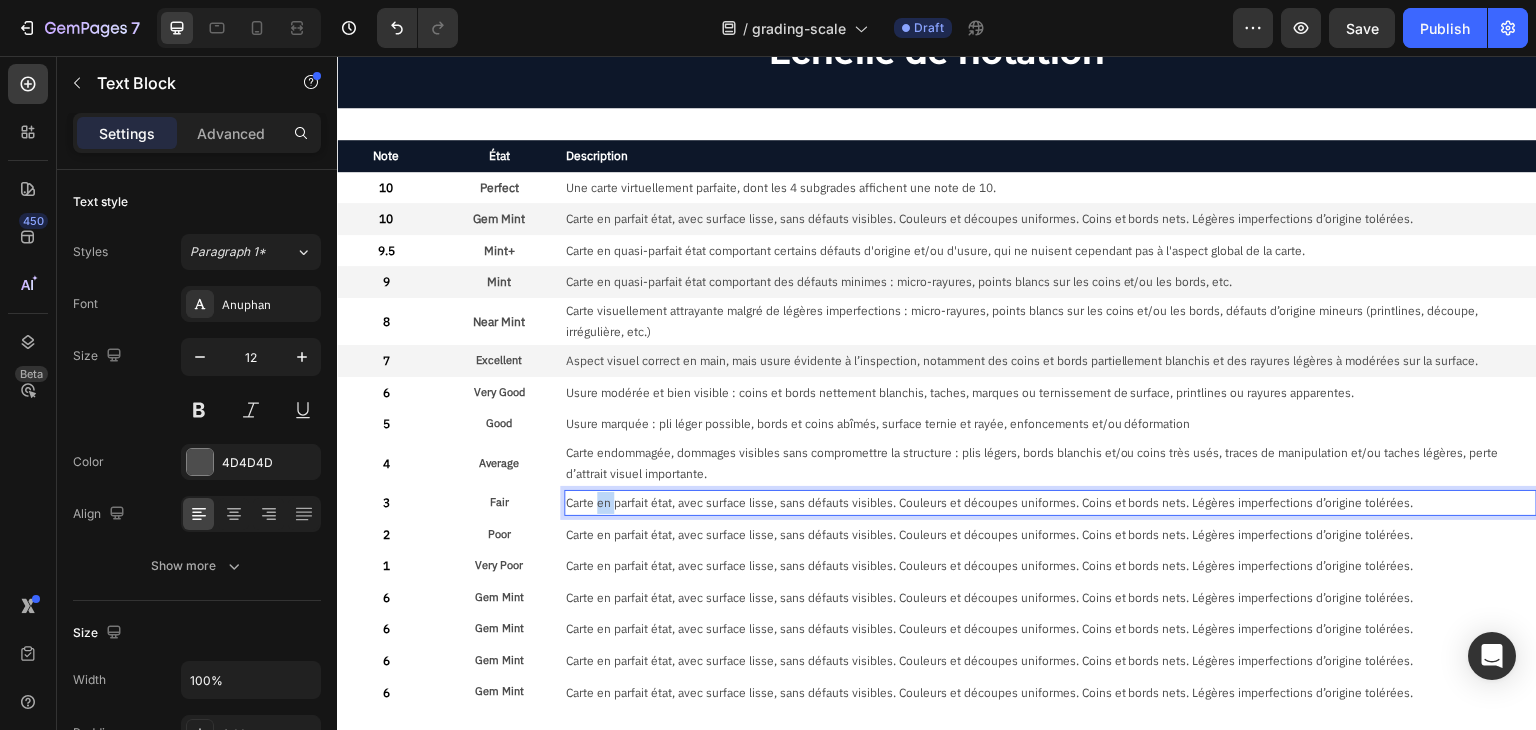 click on "Carte en parfait état, avec surface lisse, sans défauts visibles. Couleurs et découpes uniformes. Coins et bords nets. Légères imperfections d’origine tolérées." at bounding box center [1050, 503] 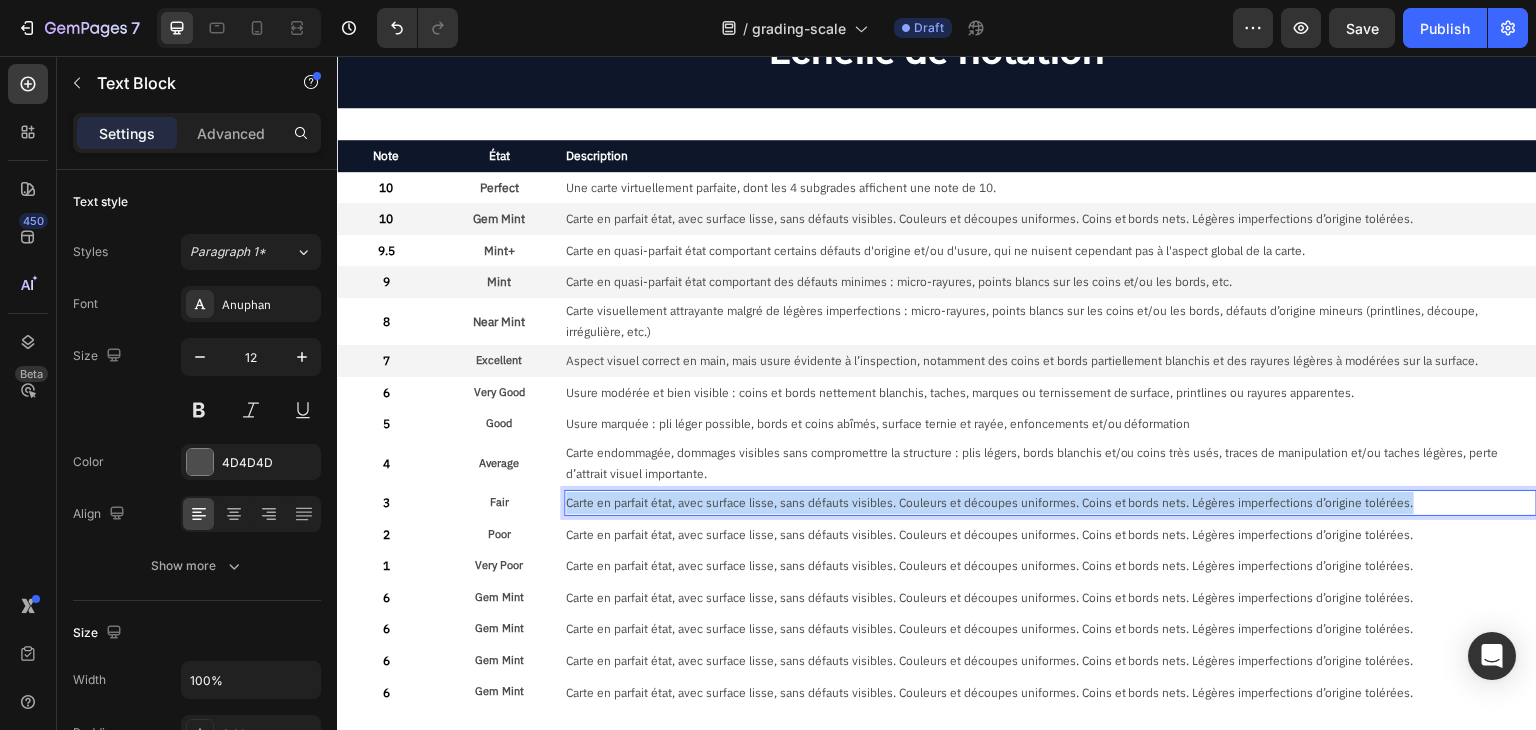 scroll, scrollTop: 97, scrollLeft: 0, axis: vertical 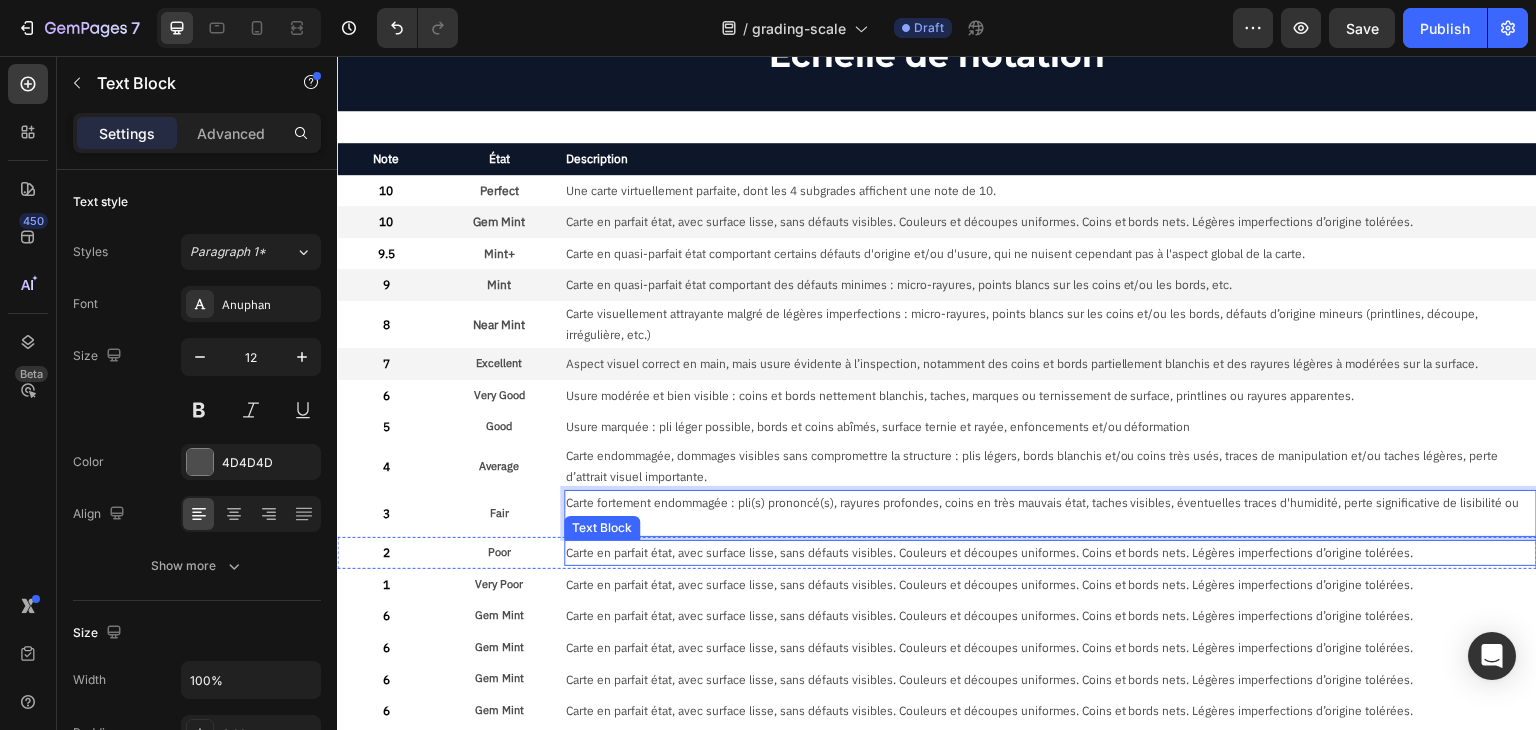 click on "Carte en parfait état, avec surface lisse, sans défauts visibles. Couleurs et découpes uniformes. Coins et bords nets. Légères imperfections d’origine tolérées." at bounding box center (1050, 553) 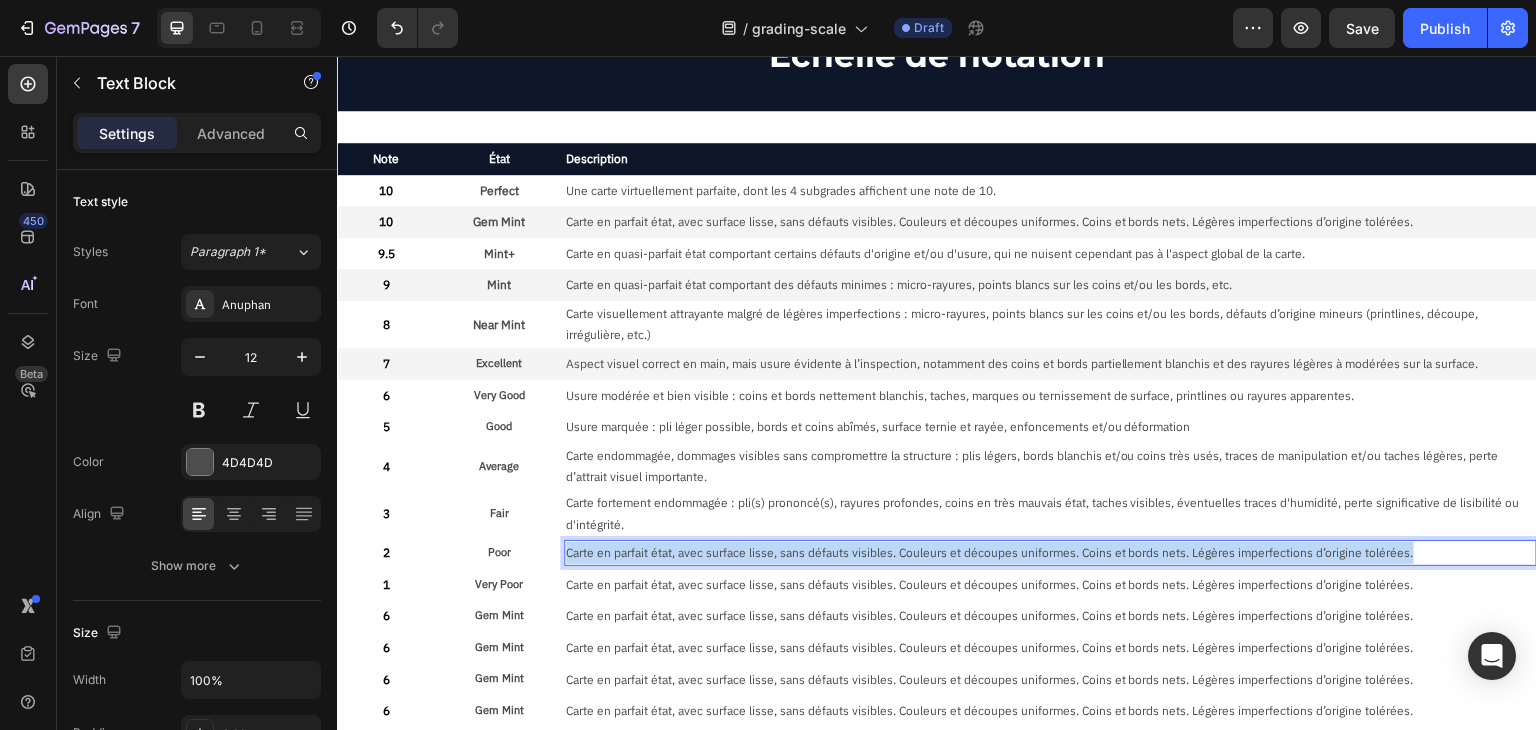 click on "Carte en parfait état, avec surface lisse, sans défauts visibles. Couleurs et découpes uniformes. Coins et bords nets. Légères imperfections d’origine tolérées." at bounding box center (1050, 553) 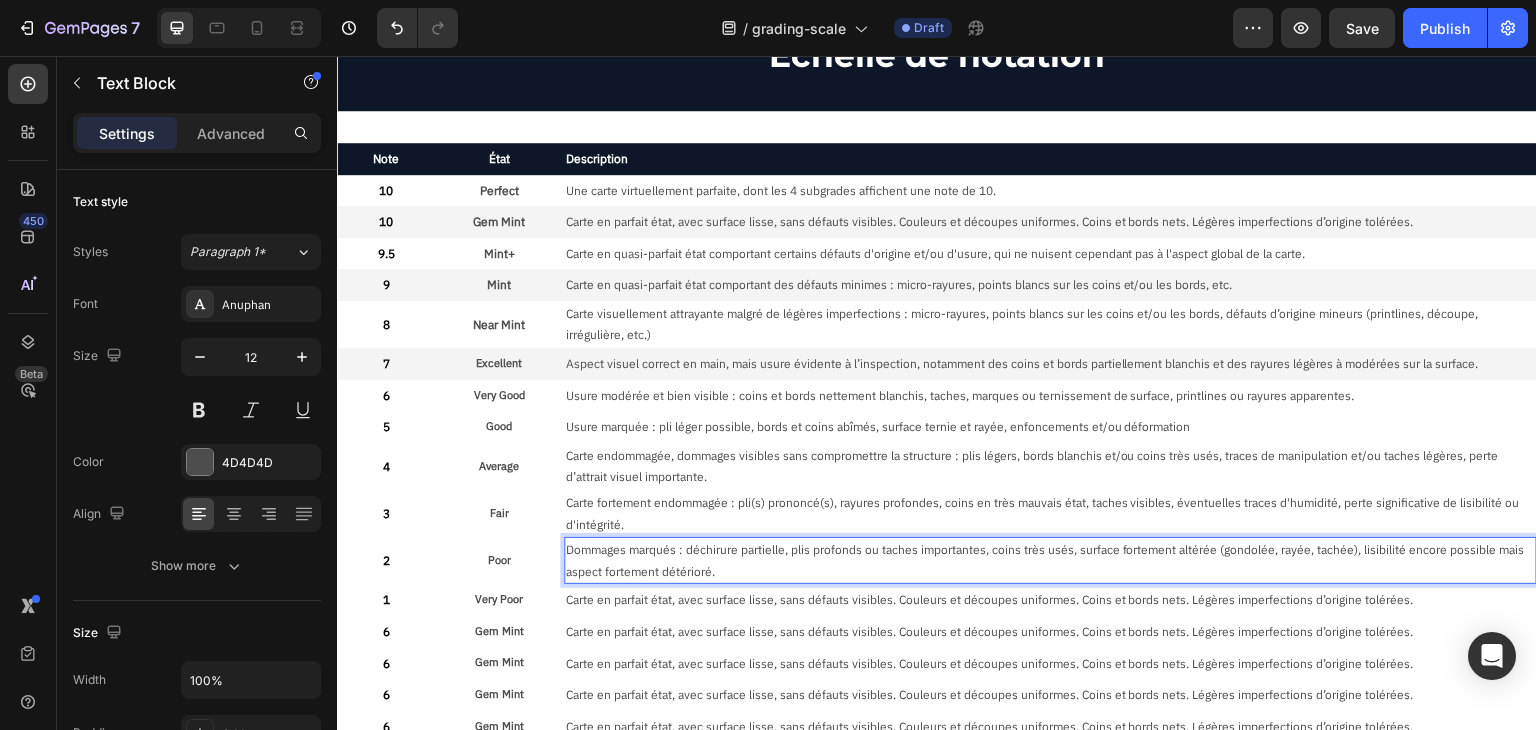 scroll, scrollTop: 95, scrollLeft: 0, axis: vertical 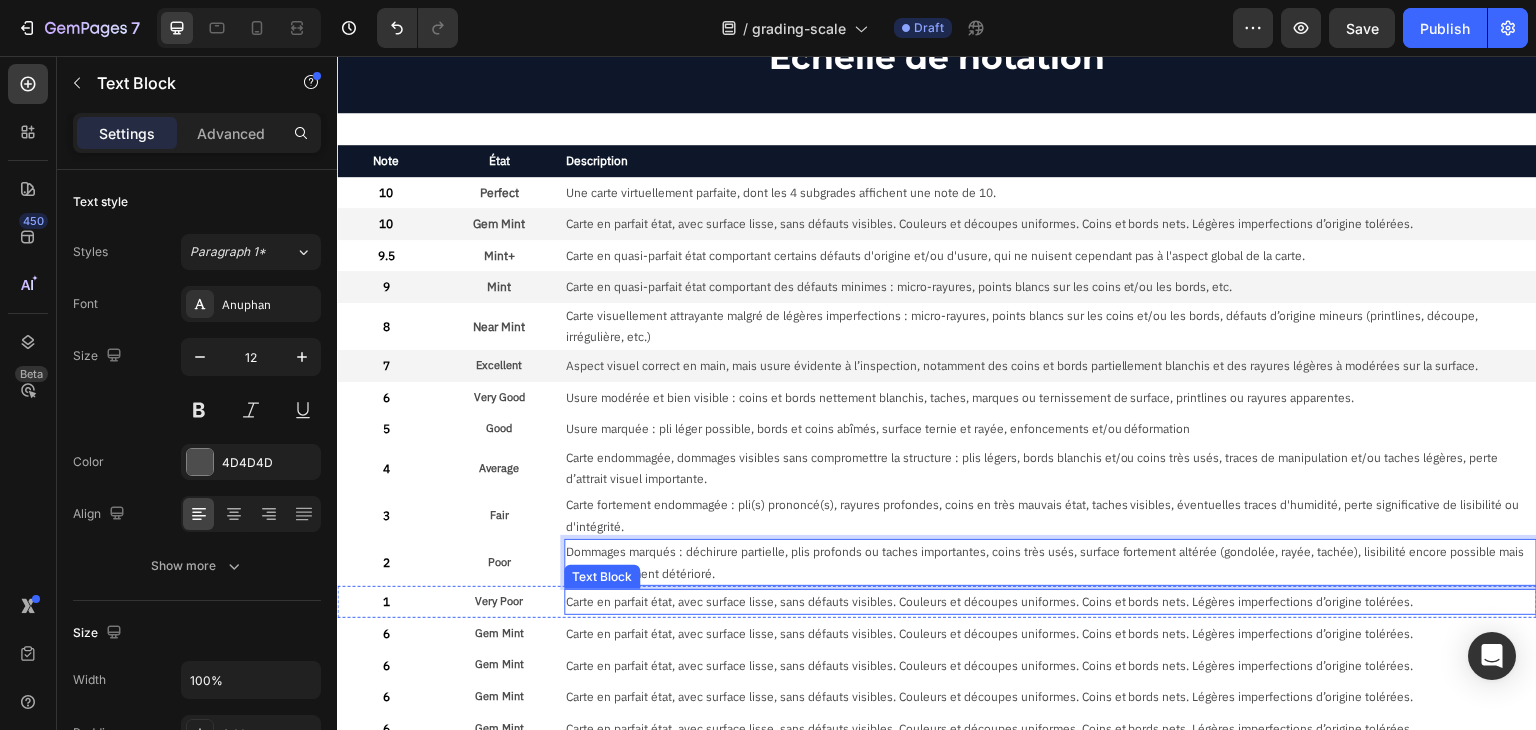 click on "Carte en parfait état, avec surface lisse, sans défauts visibles. Couleurs et découpes uniformes. Coins et bords nets. Légères imperfections d’origine tolérées." at bounding box center (1050, 602) 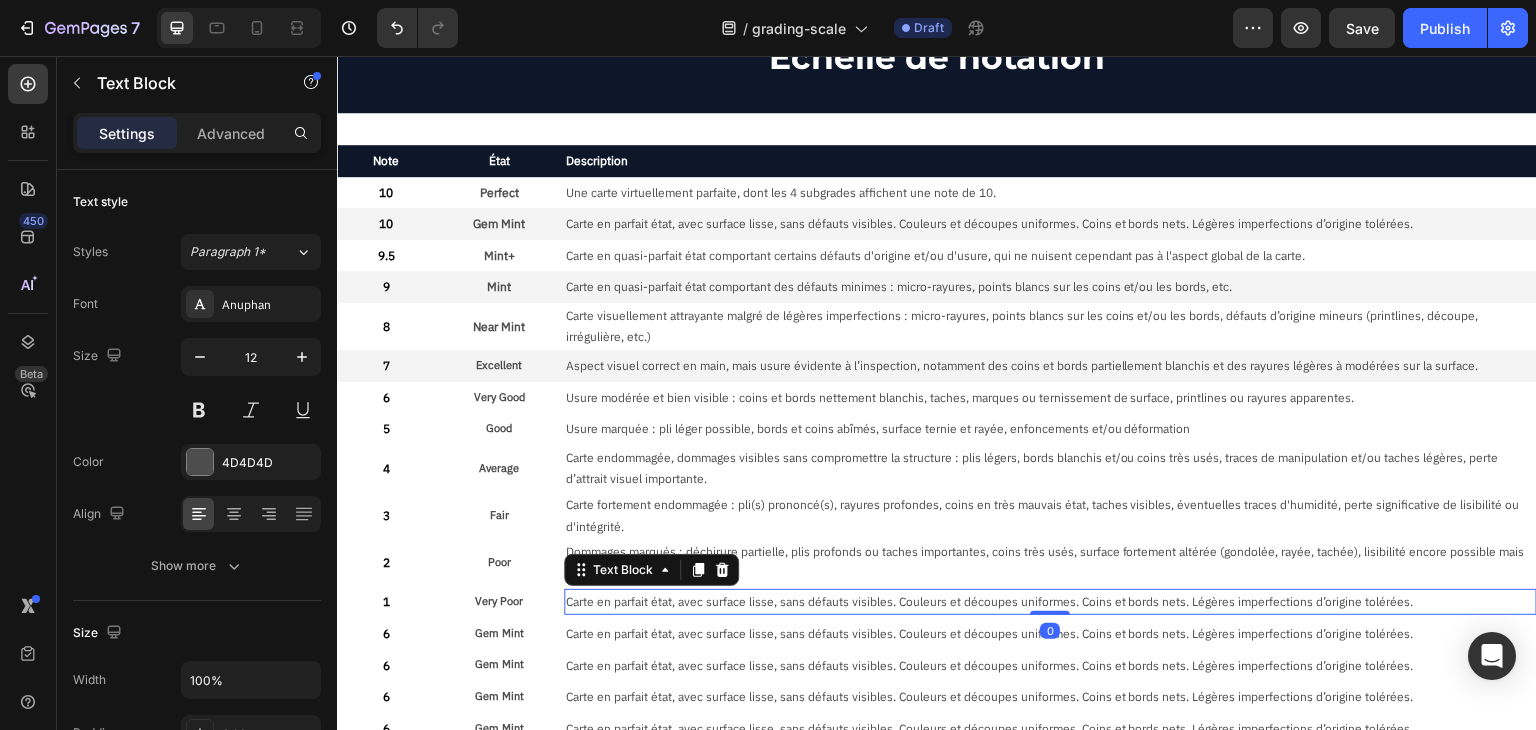 click on "Carte en parfait état, avec surface lisse, sans défauts visibles. Couleurs et découpes uniformes. Coins et bords nets. Légères imperfections d’origine tolérées." at bounding box center (1050, 602) 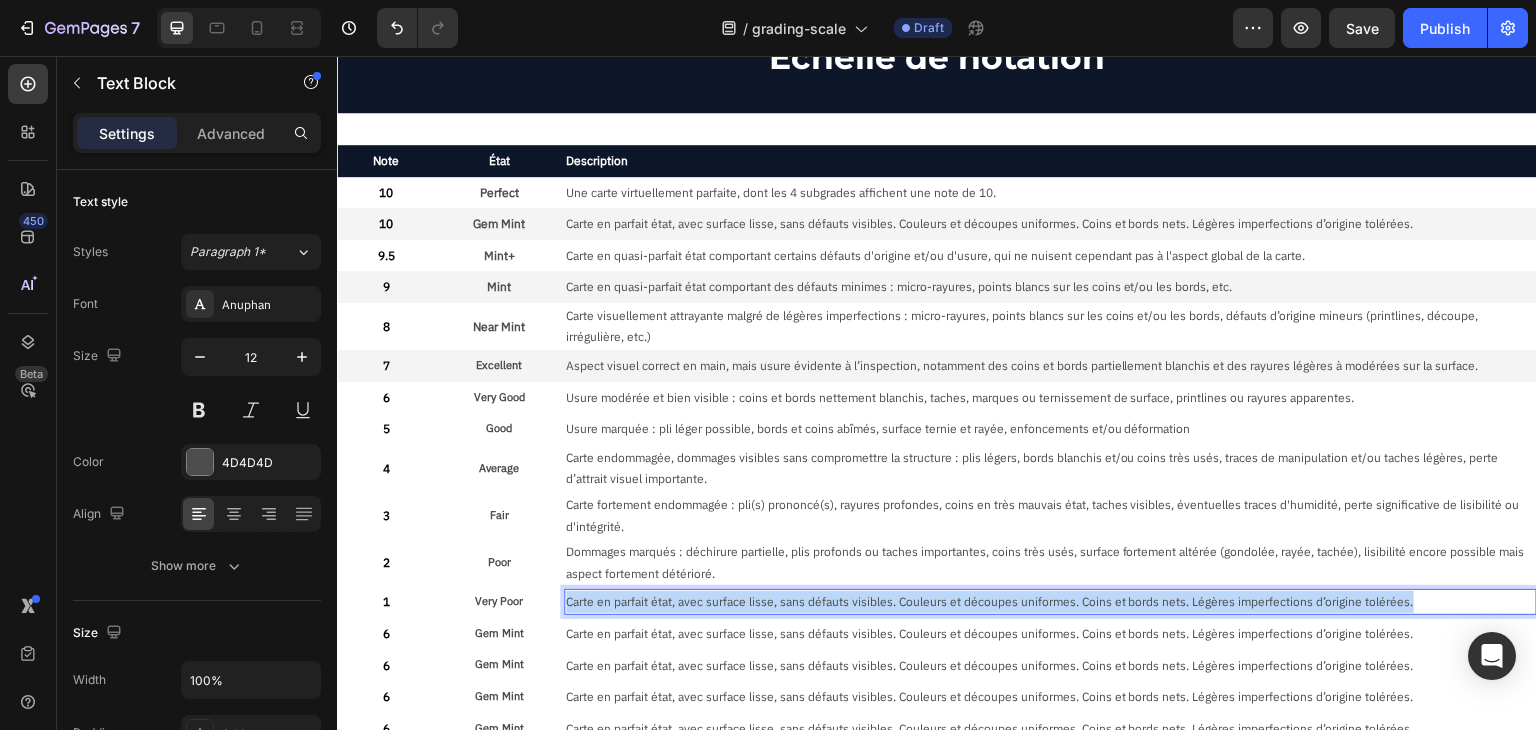 click on "Carte en parfait état, avec surface lisse, sans défauts visibles. Couleurs et découpes uniformes. Coins et bords nets. Légères imperfections d’origine tolérées." at bounding box center [1050, 602] 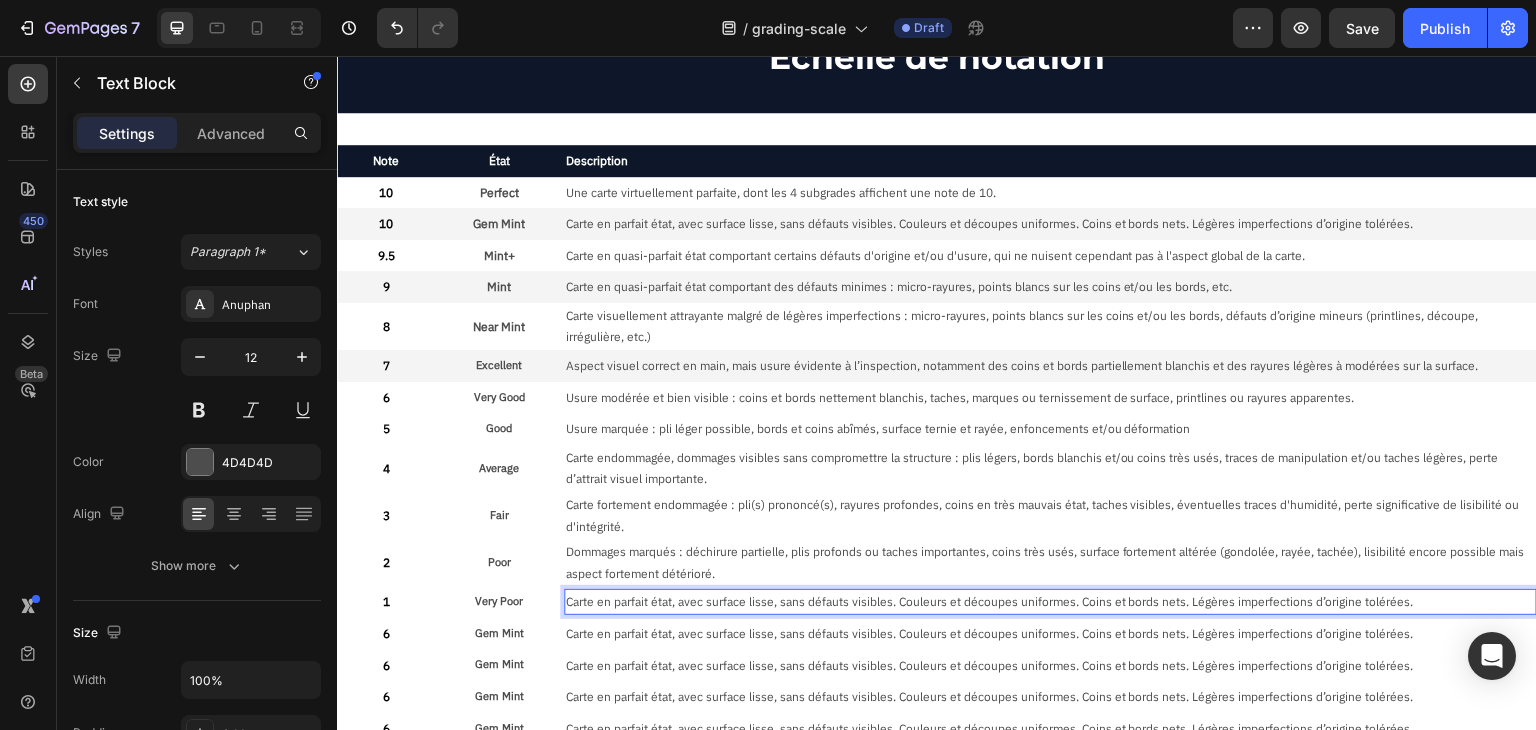 scroll, scrollTop: 92, scrollLeft: 0, axis: vertical 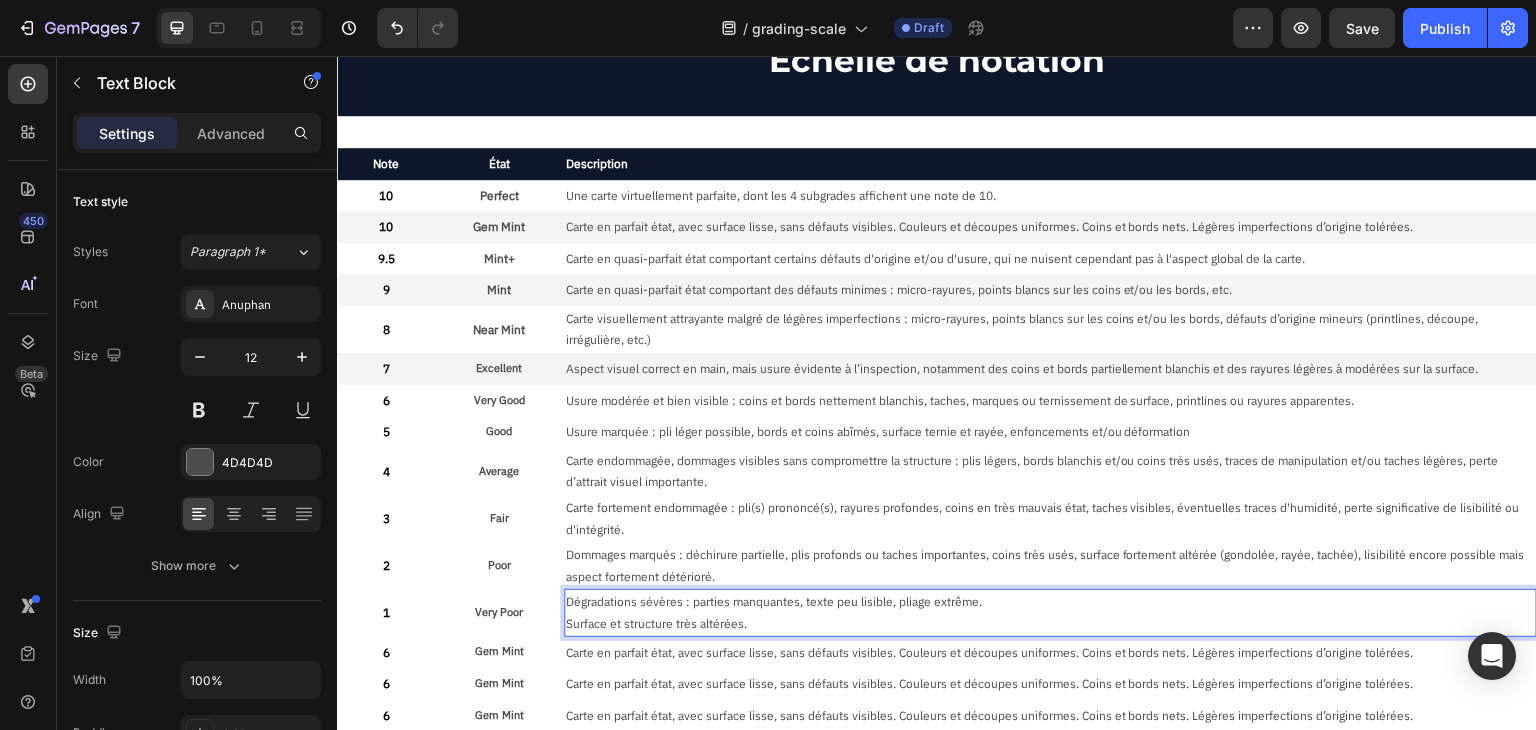 click on "Surface et structure très altérées." at bounding box center [1050, 624] 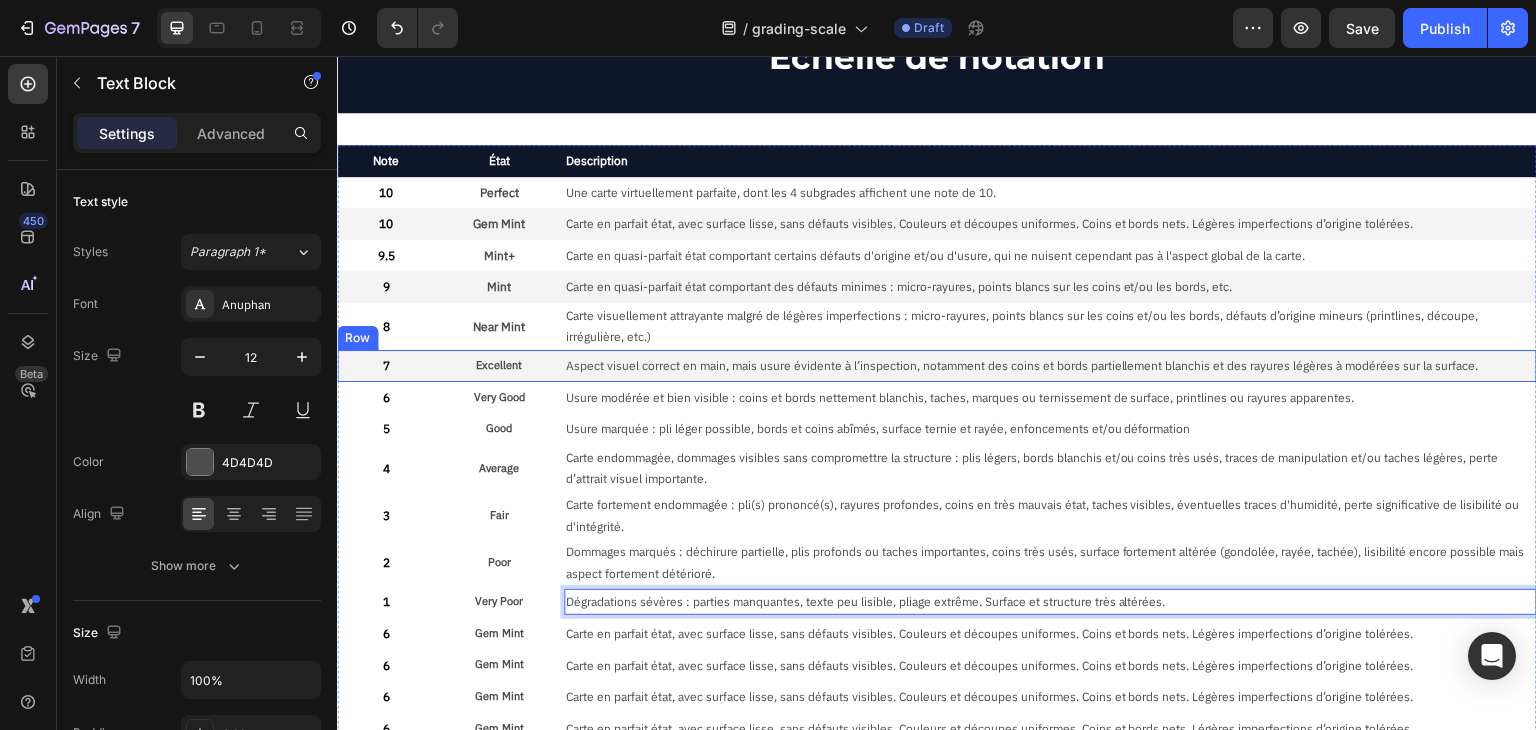 click on "7 Text Block Excellent Text Block Aspect visuel correct en main, mais usure évidente à l’inspection, notamment des coins et bords partiellement blanchis et des rayures légères à modérées sur la surface. Text Block Row" at bounding box center (937, 366) 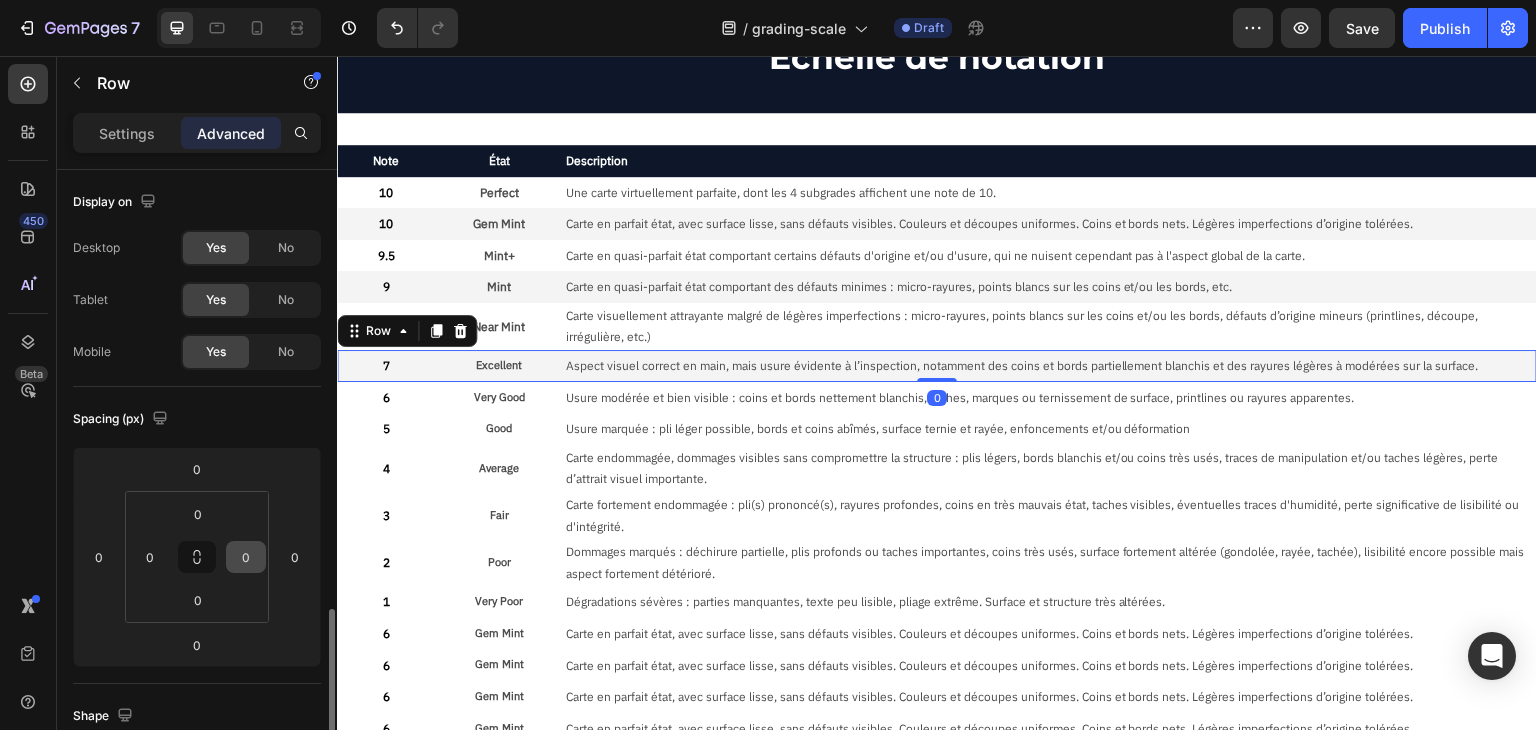 scroll, scrollTop: 300, scrollLeft: 0, axis: vertical 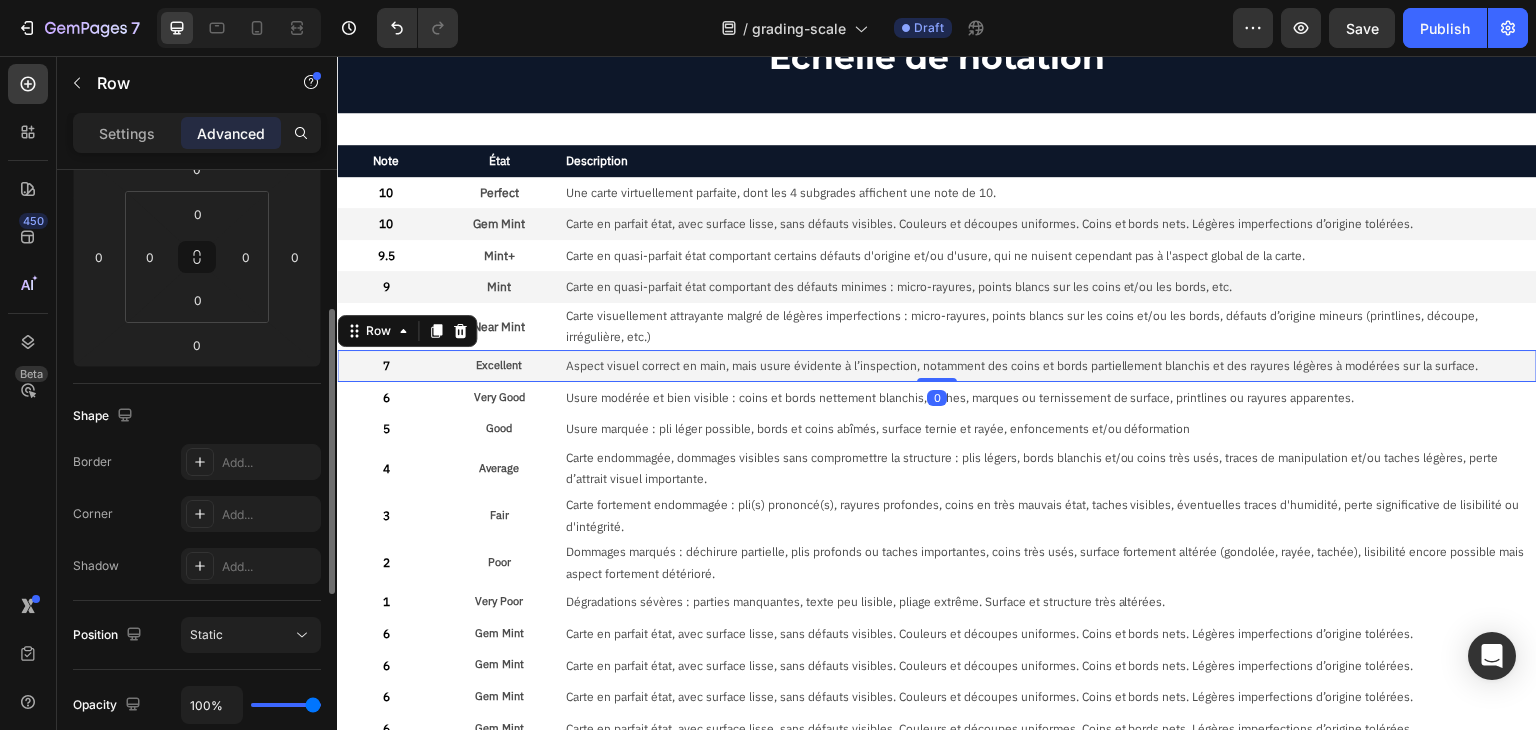 click on "Settings" at bounding box center (127, 133) 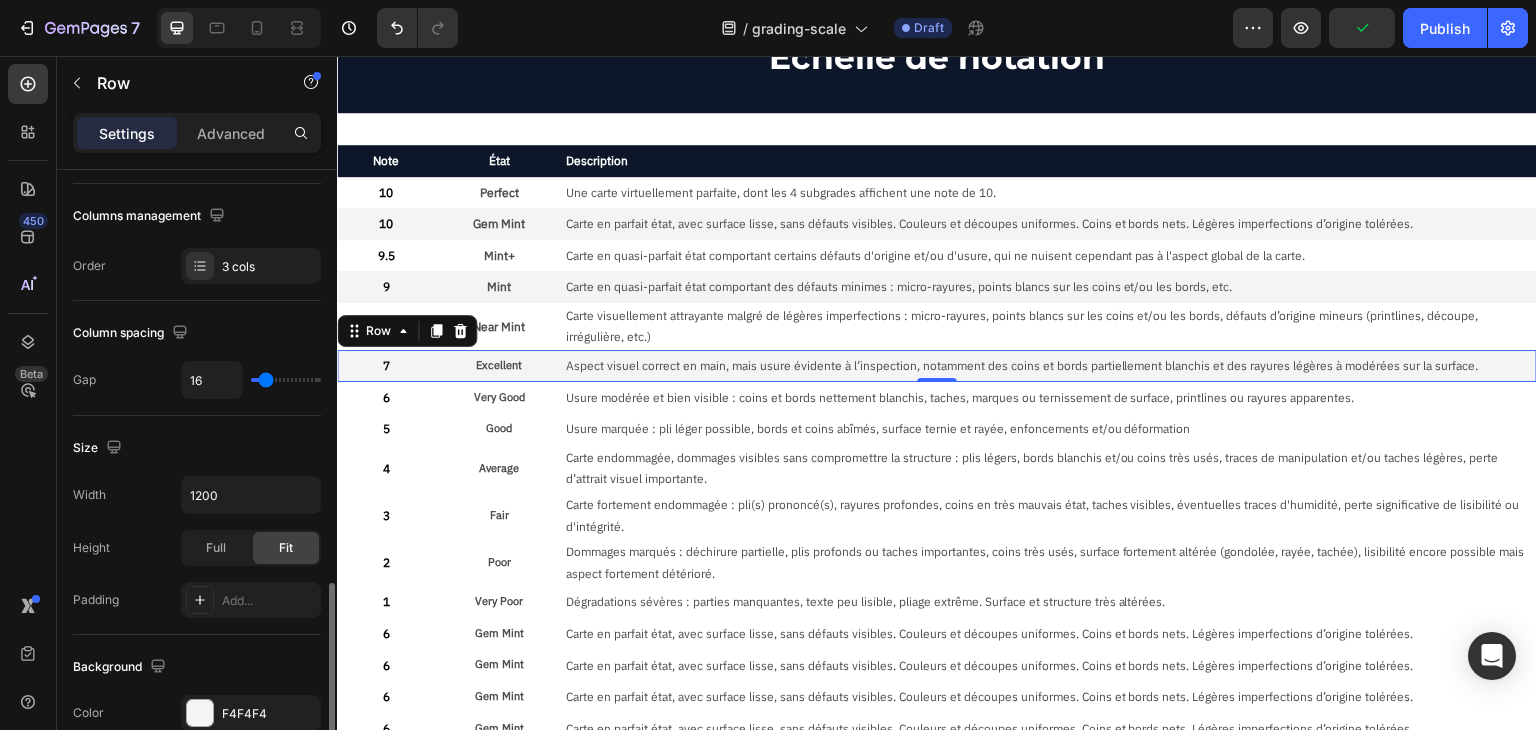 scroll, scrollTop: 600, scrollLeft: 0, axis: vertical 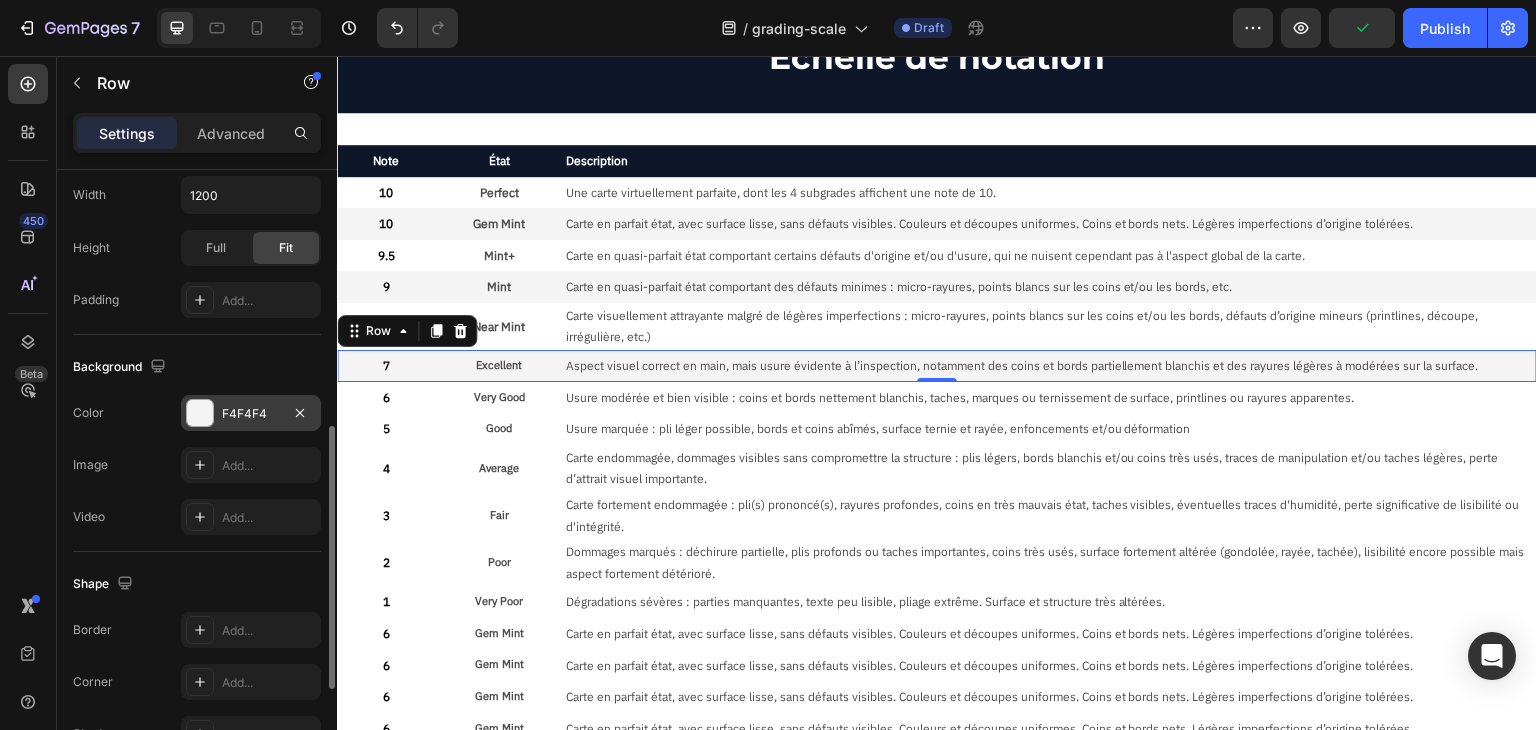 click on "F4F4F4" at bounding box center [251, 414] 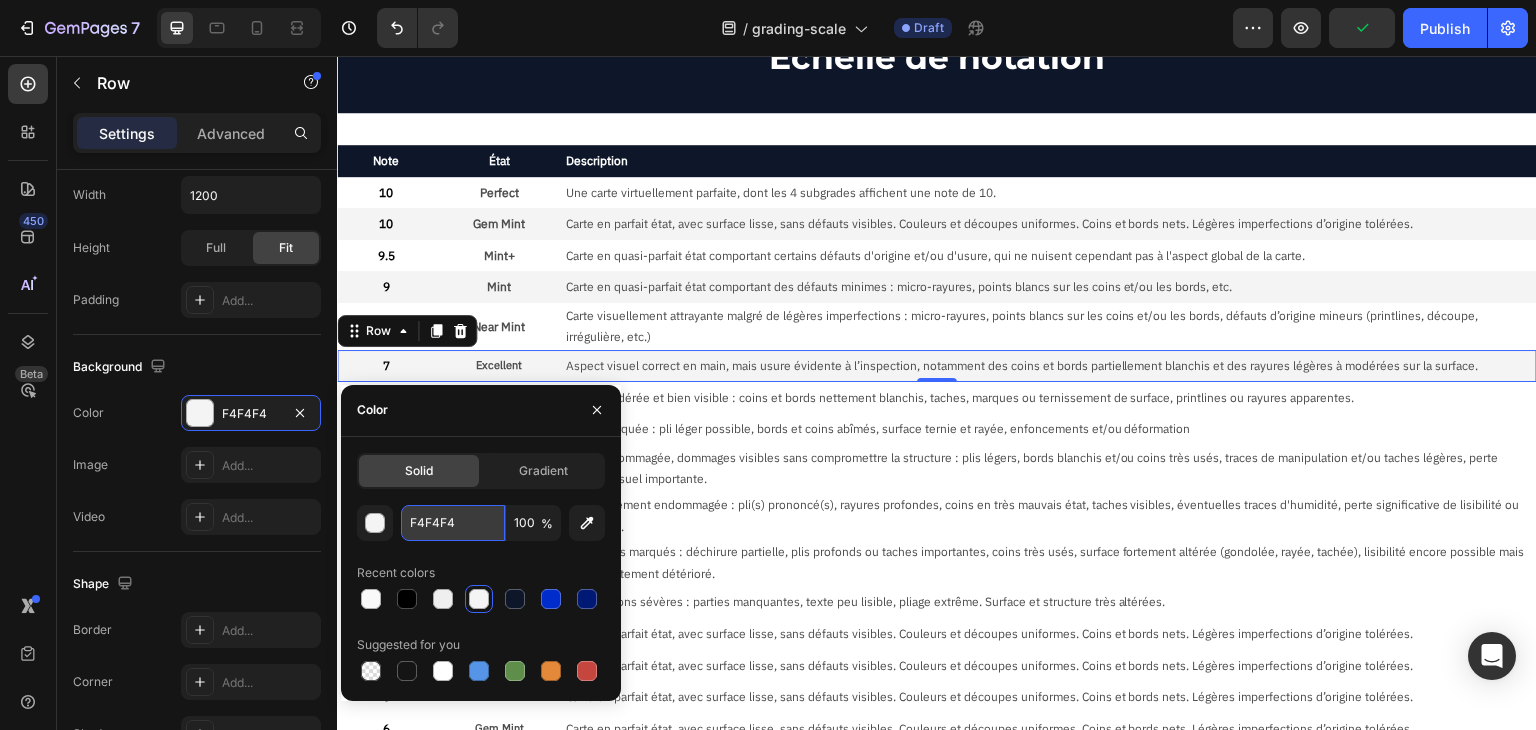 click on "F4F4F4" at bounding box center [453, 523] 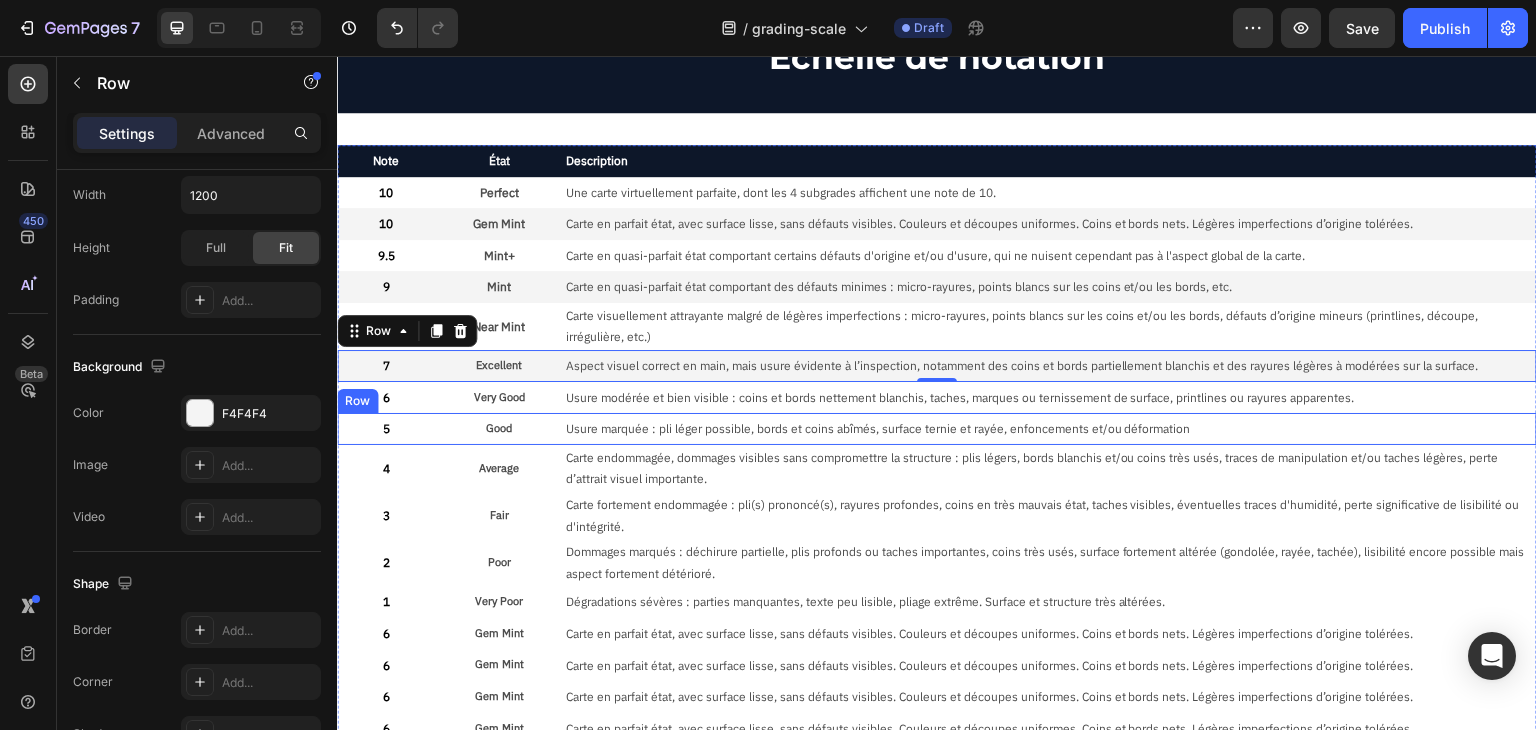 click on "5 Text Block Good Text Block Usure marquée : pli léger possible, bords et coins abîmés, surface ternie et rayée, enfoncements et/ou déformation Text Block Row" at bounding box center [937, 429] 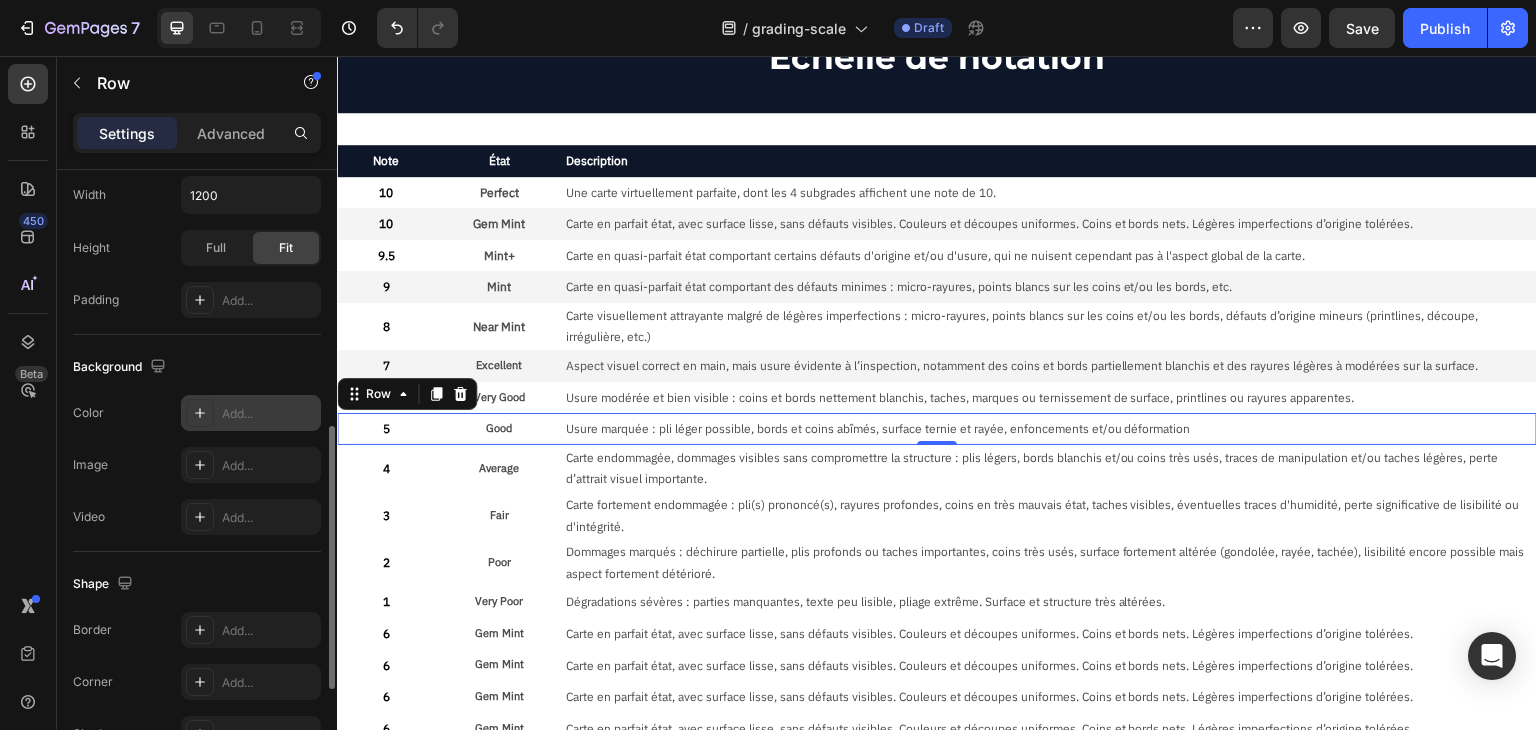 click on "Add..." at bounding box center [269, 414] 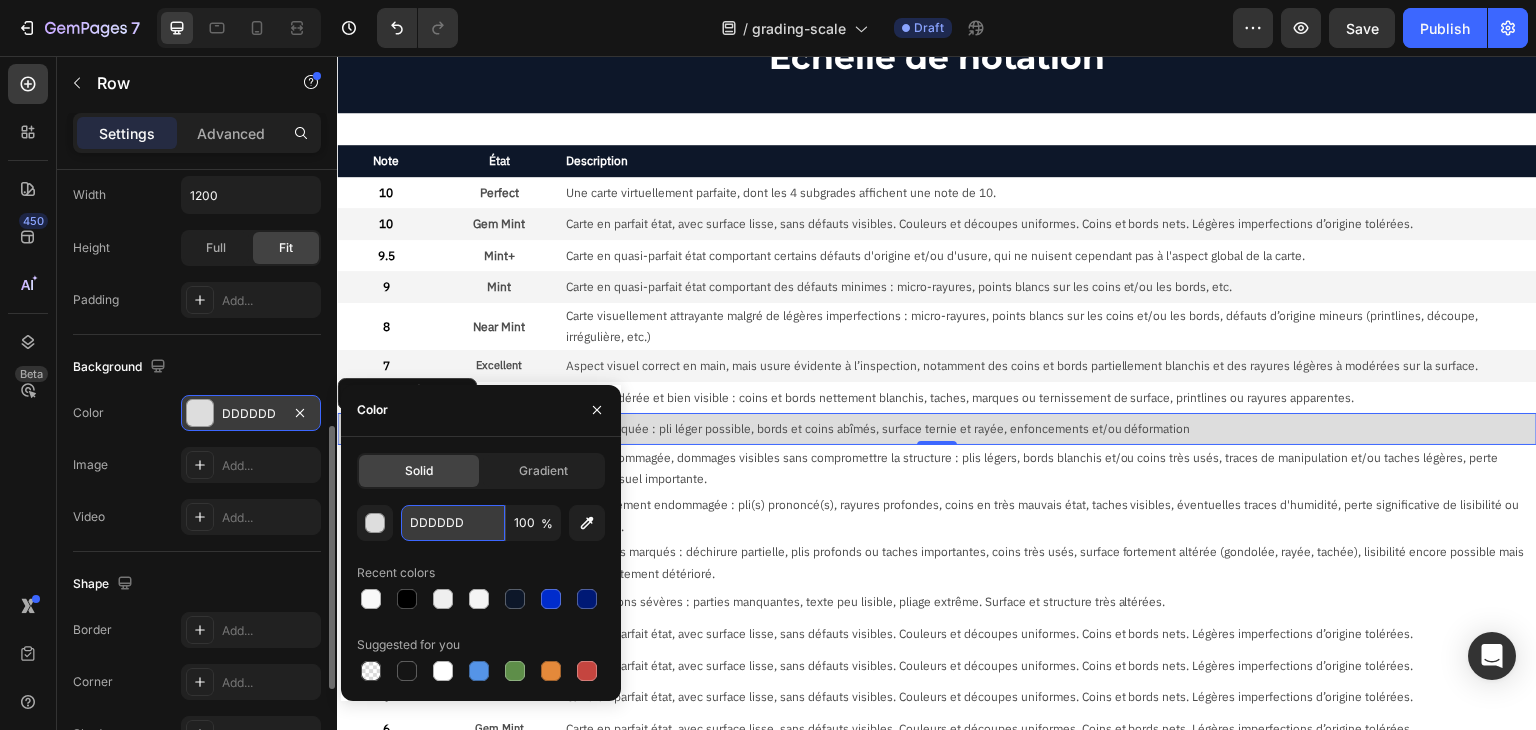 click on "DDDDDD" at bounding box center (453, 523) 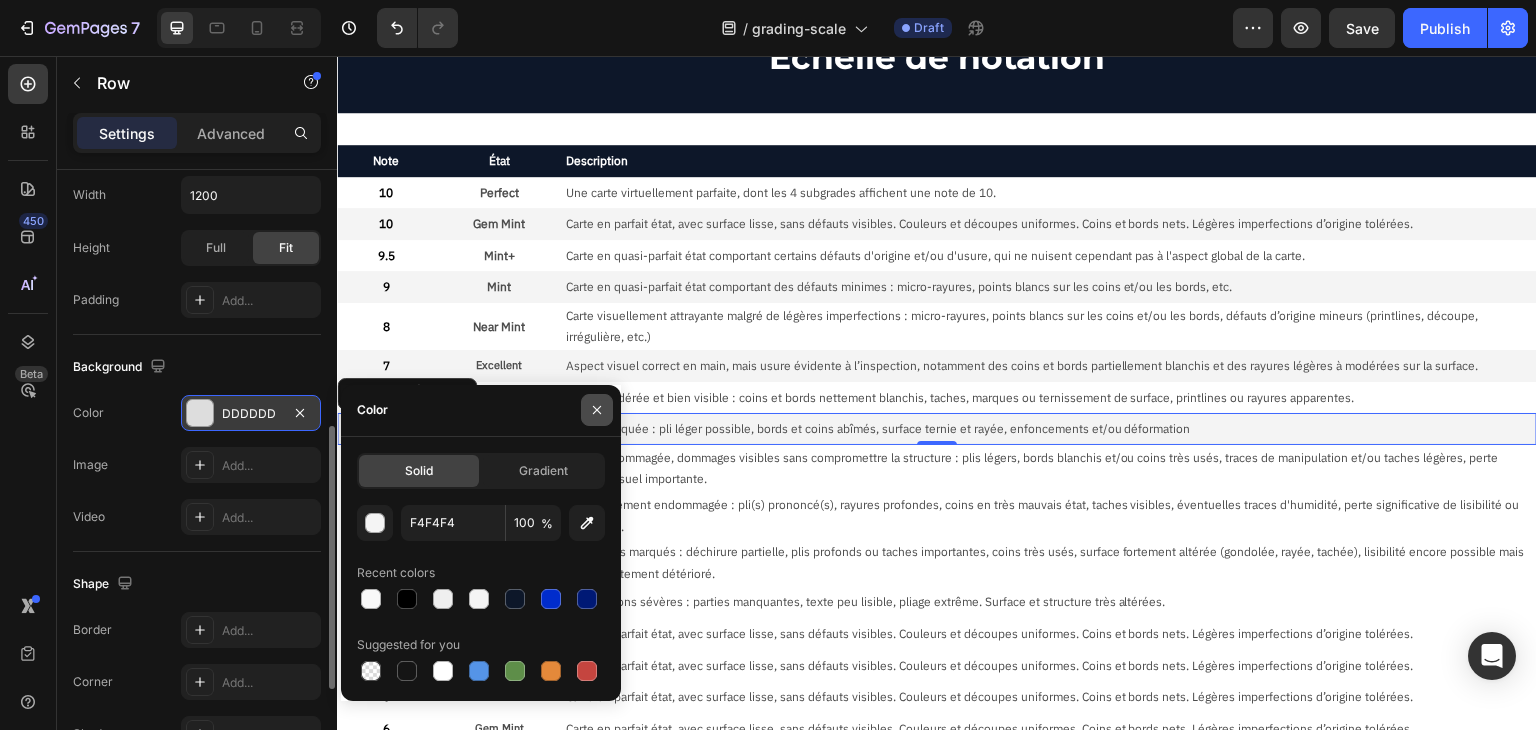 click 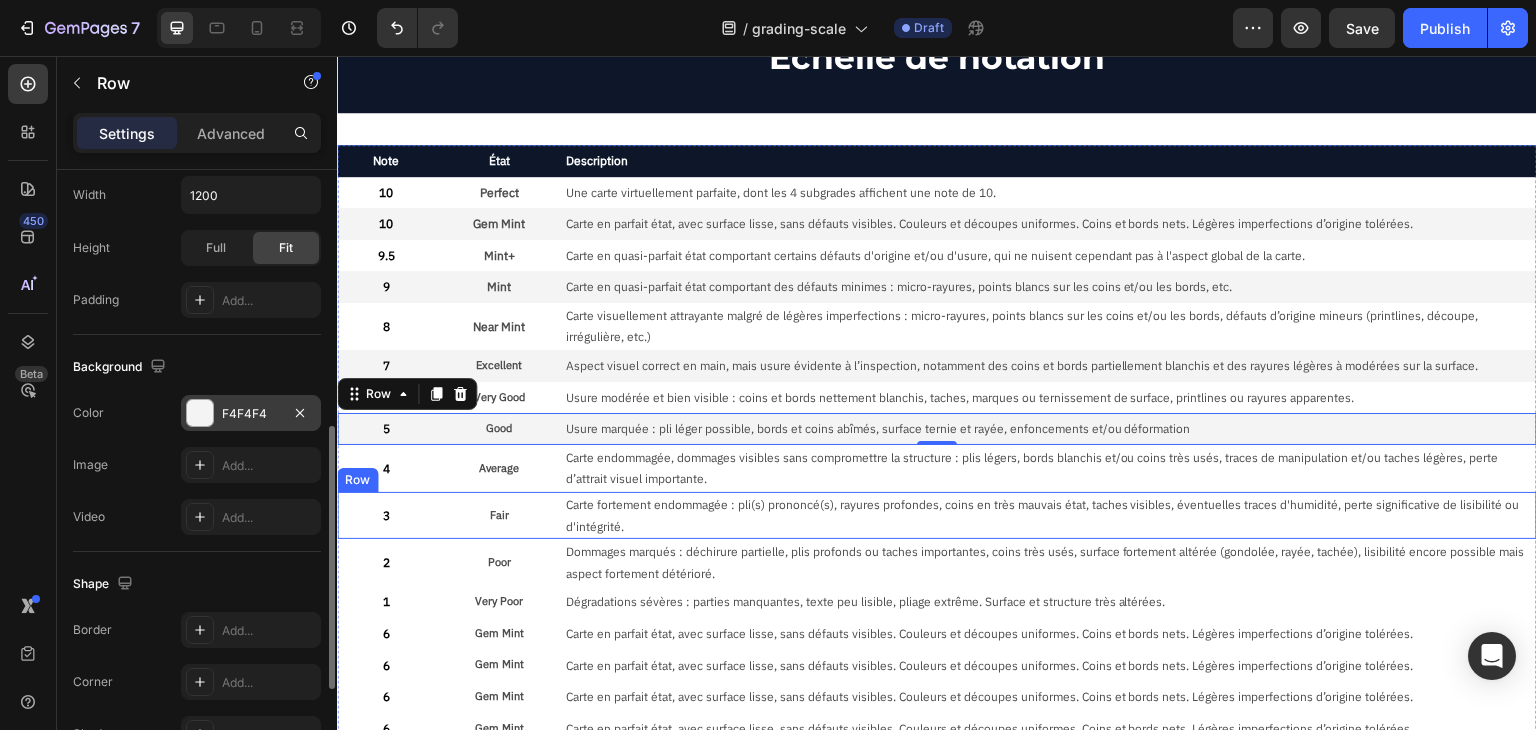 click on "3 Text Block Fair Text Block Carte fortement endommagée : pli(s) prononcé(s), rayures profondes, coins en très mauvais état, taches visibles, éventuelles traces d'humidité, perte significative de lisibilité ou d'intégrité. Text Block Row" at bounding box center [937, 515] 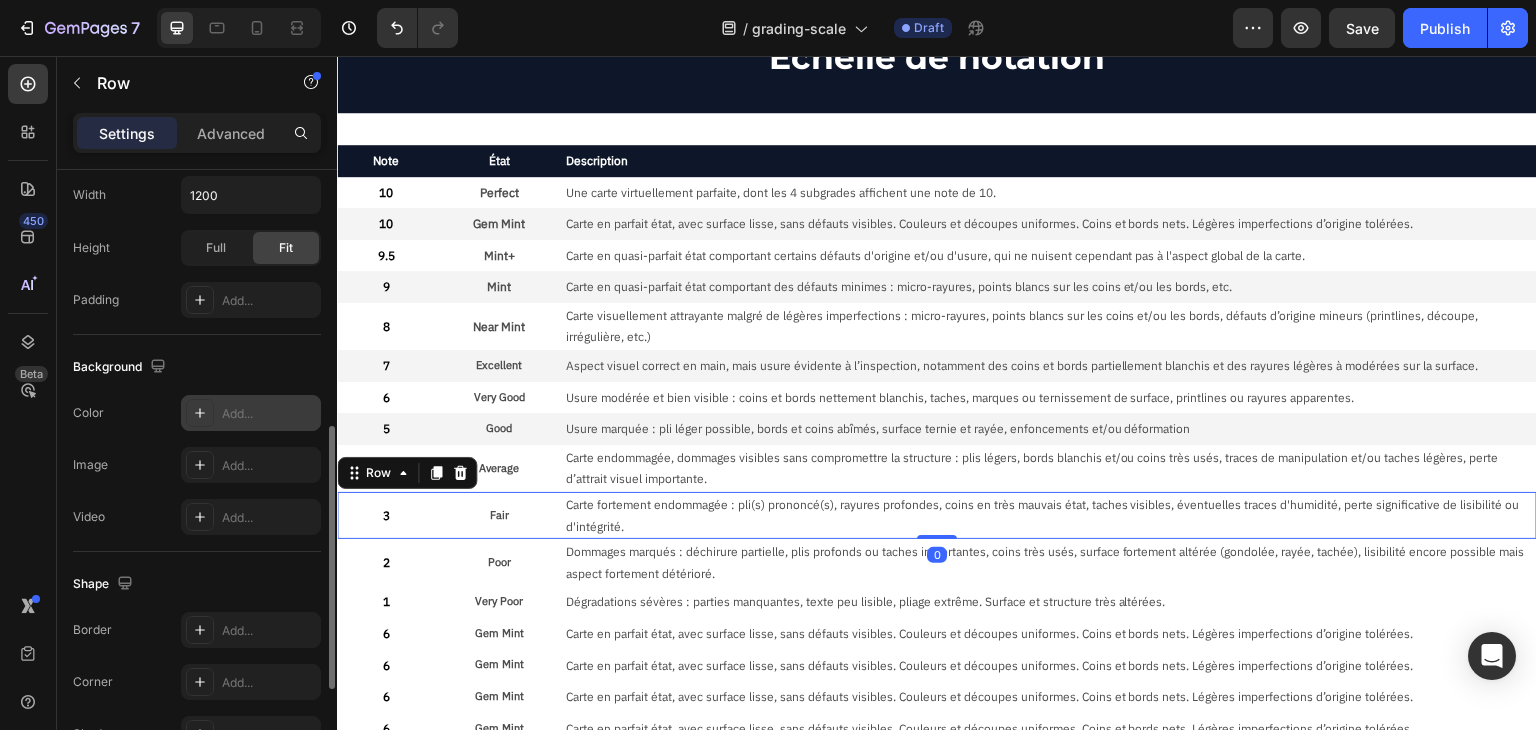 click on "Add..." at bounding box center [269, 414] 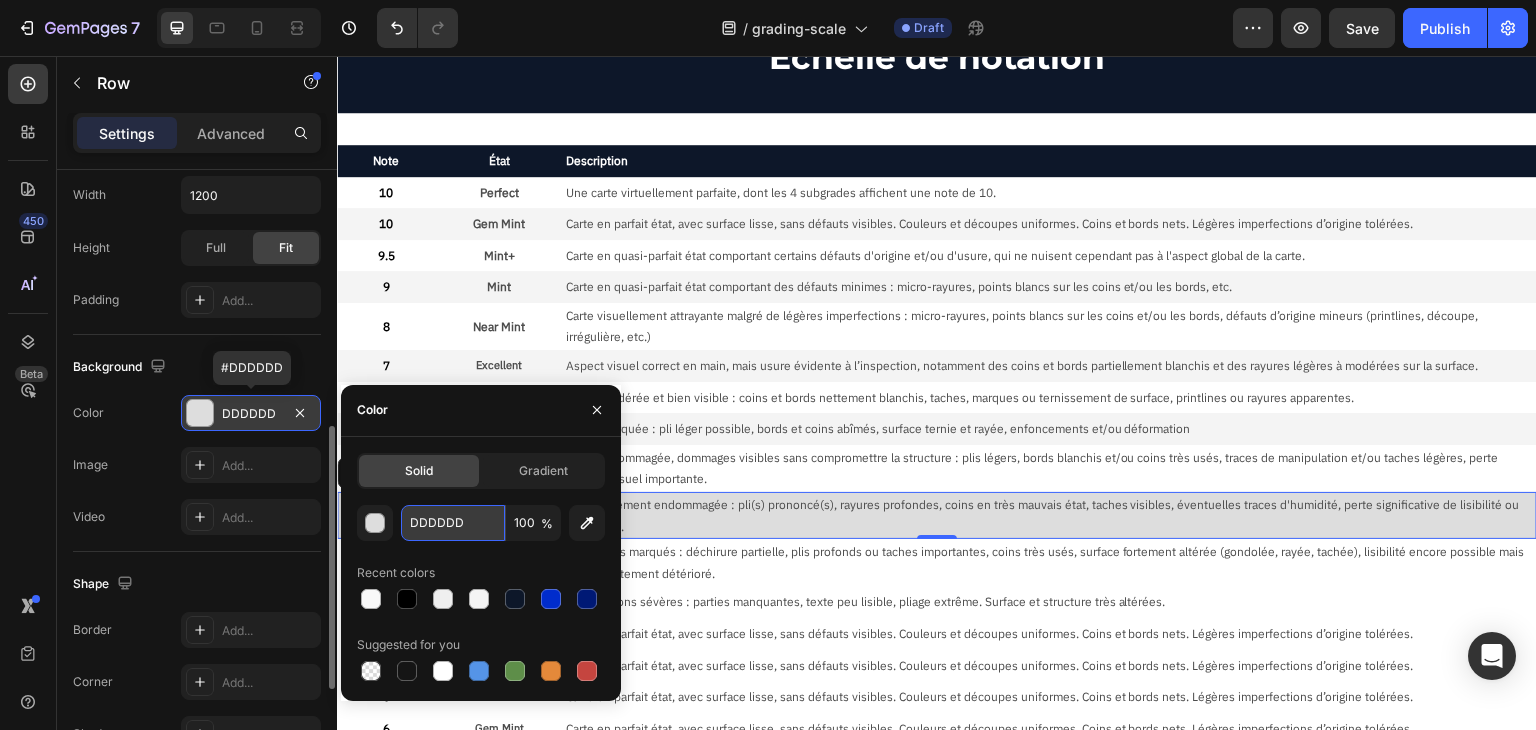 click on "DDDDDD" at bounding box center (453, 523) 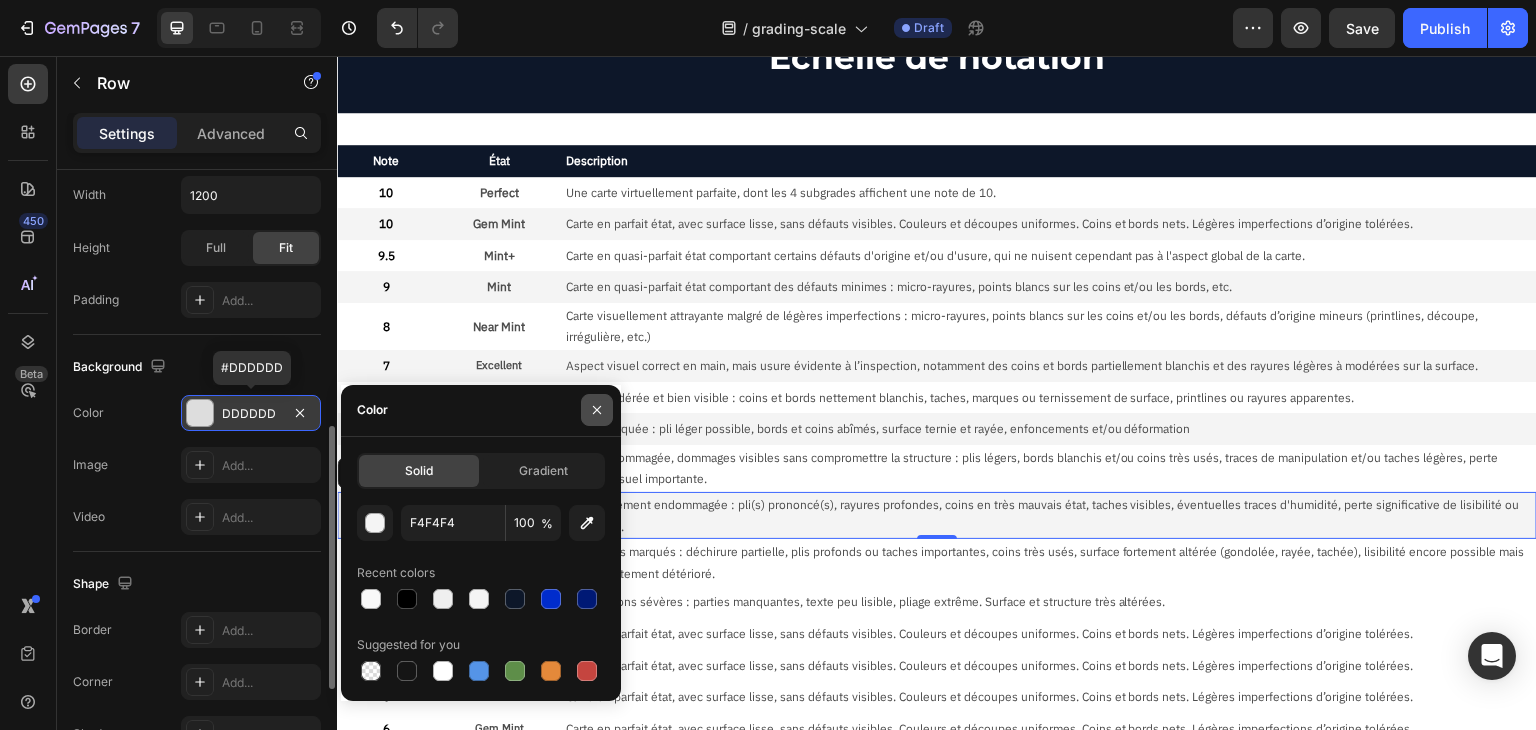 click at bounding box center (597, 410) 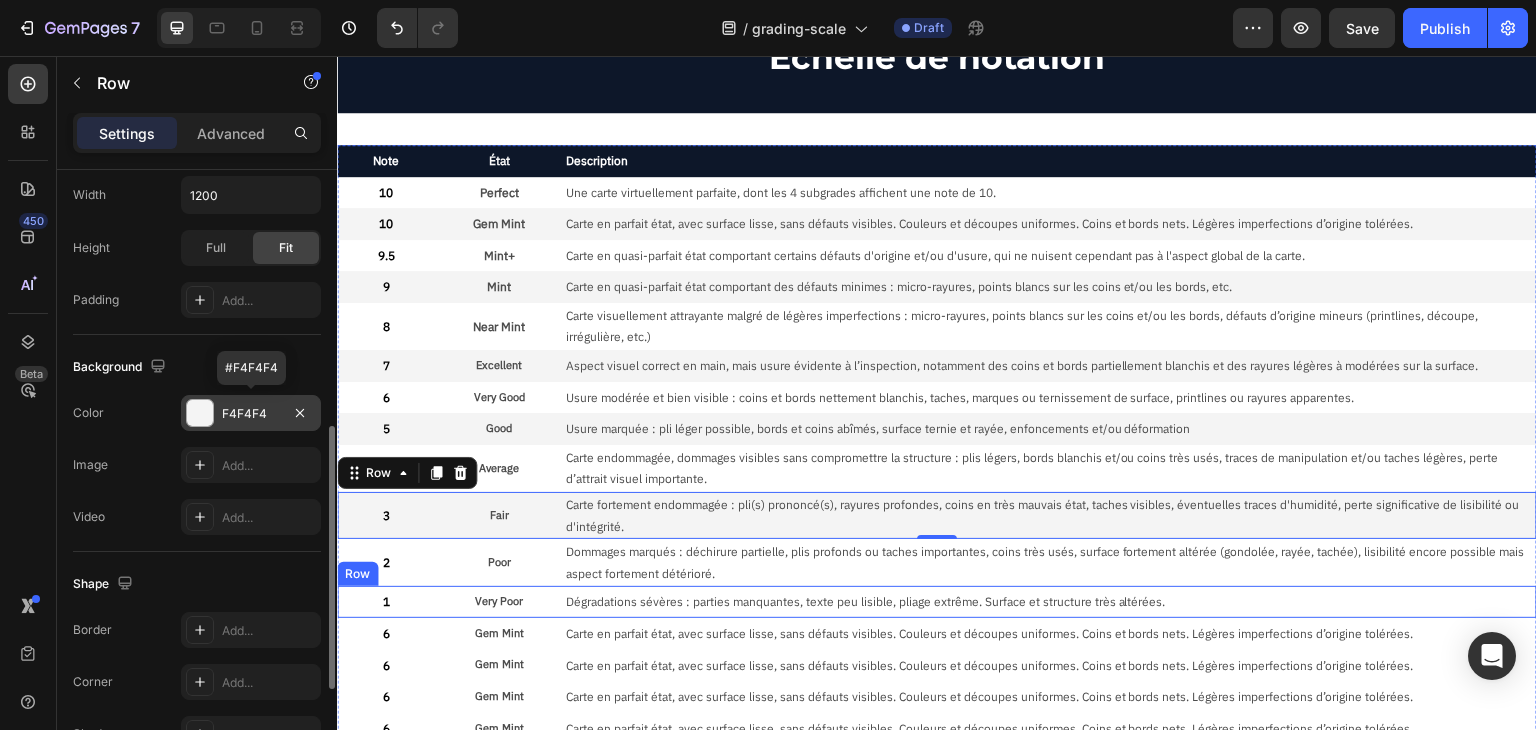 click on "1 Text Block Very Poor Text Block Dégradations sévères : parties manquantes, texte peu lisible, pliage extrême. Surface et structure très altérées. Text Block Row" at bounding box center [937, 602] 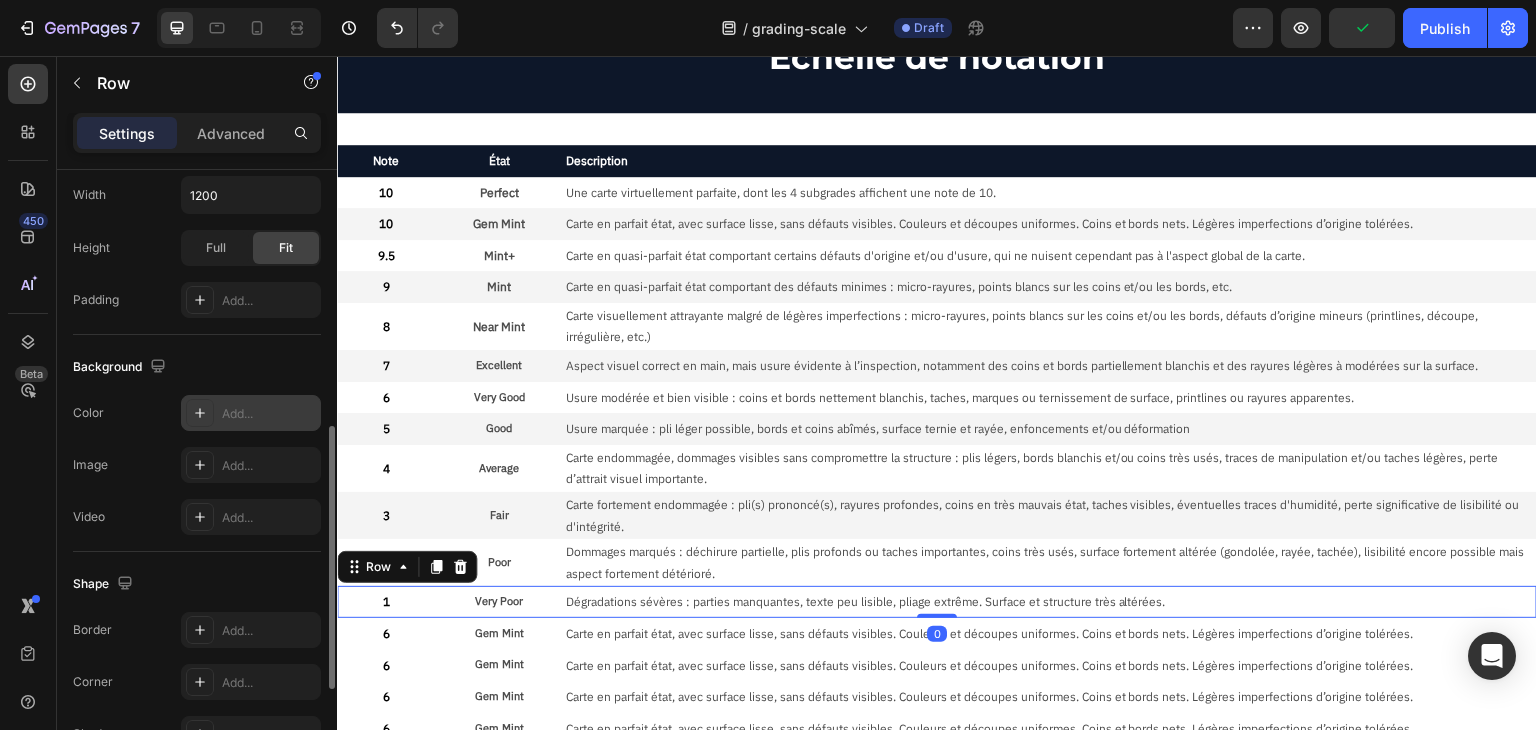 click on "Add..." at bounding box center (269, 414) 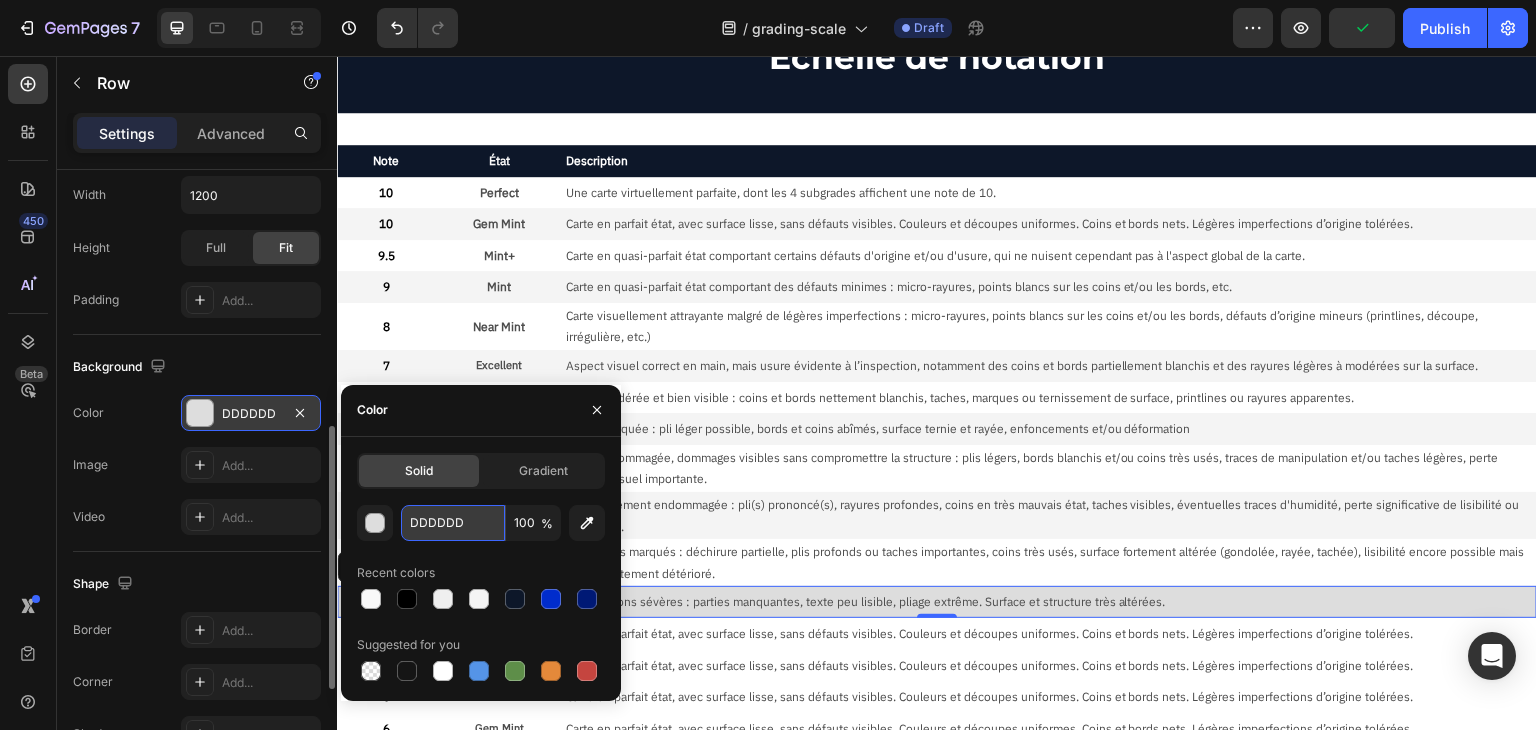 click on "DDDDDD" at bounding box center (453, 523) 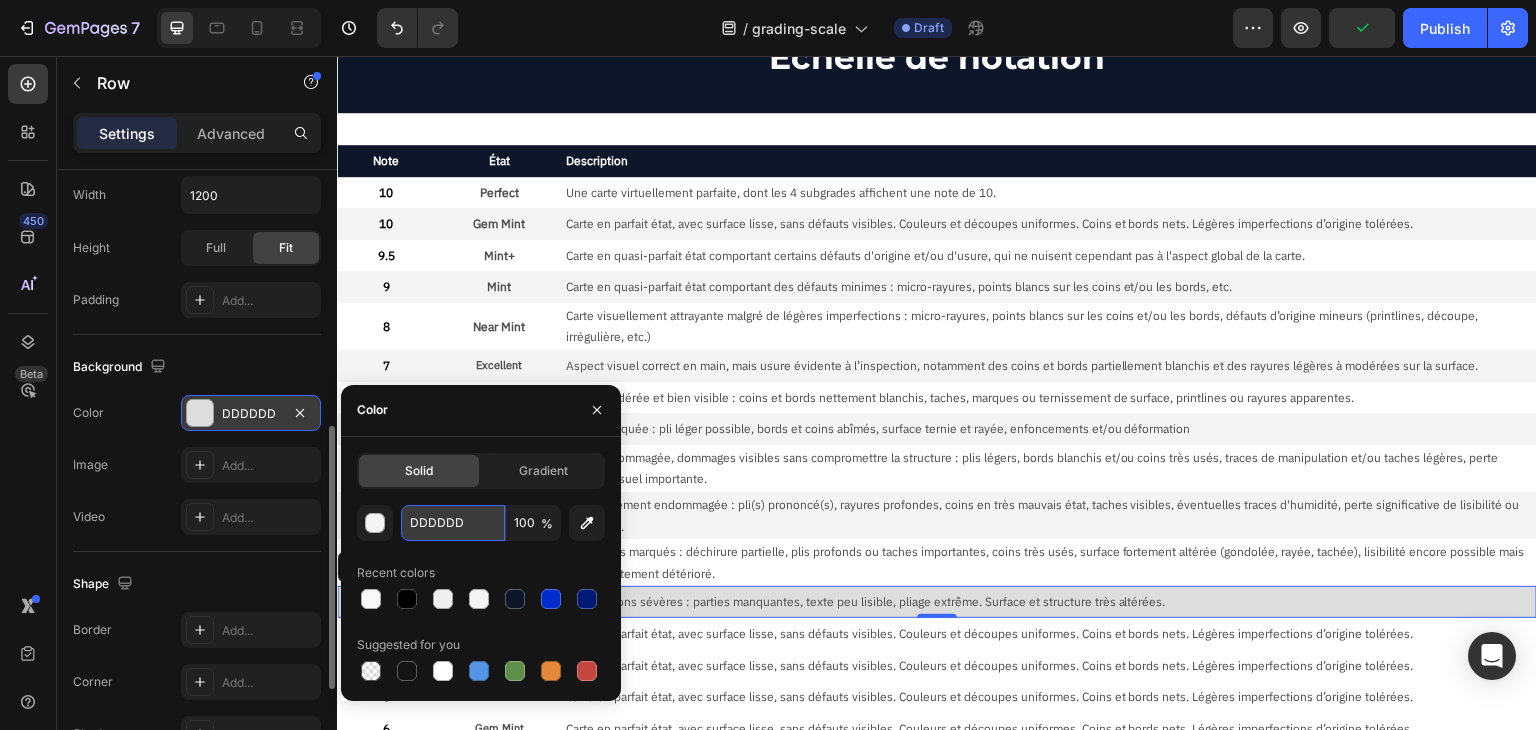 type on "F4F4F4" 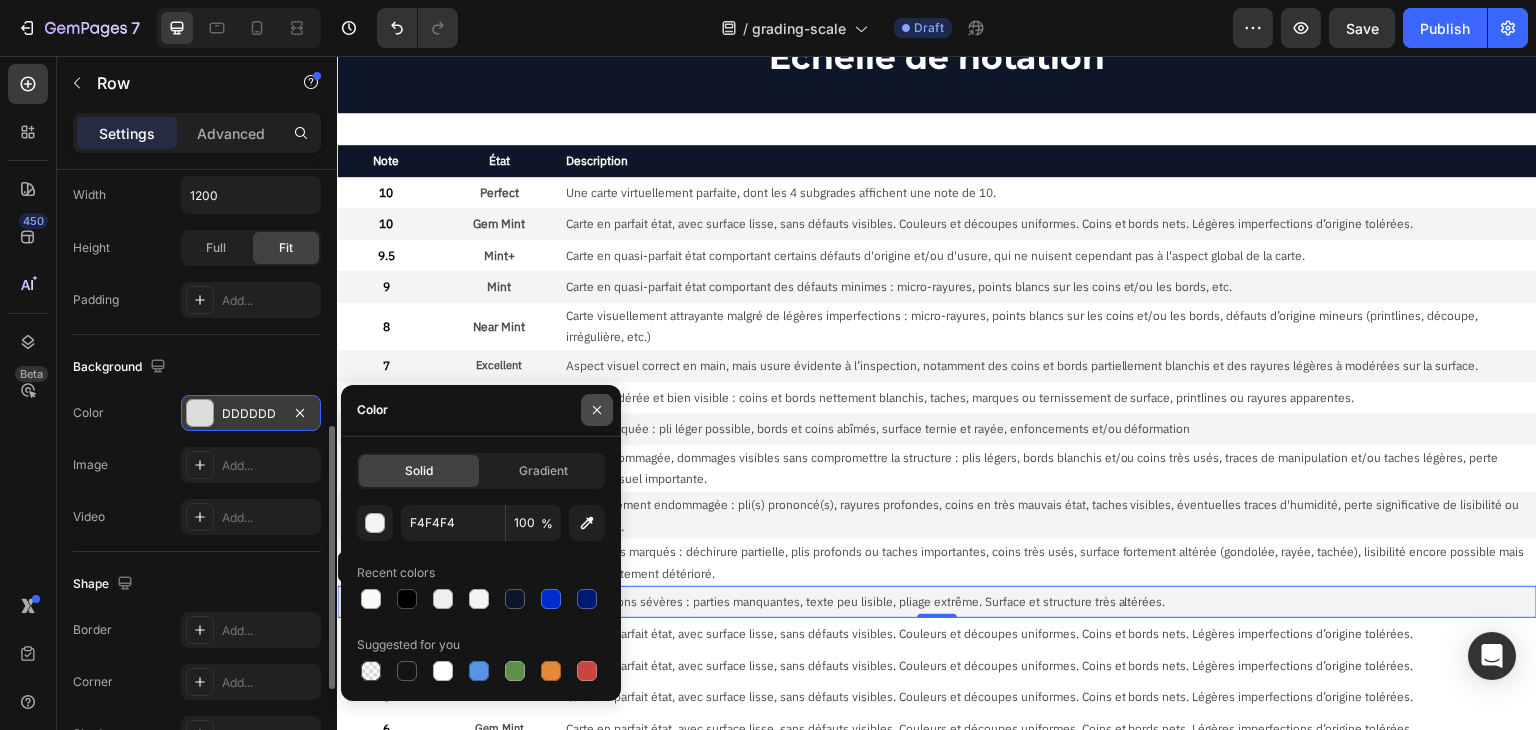 click 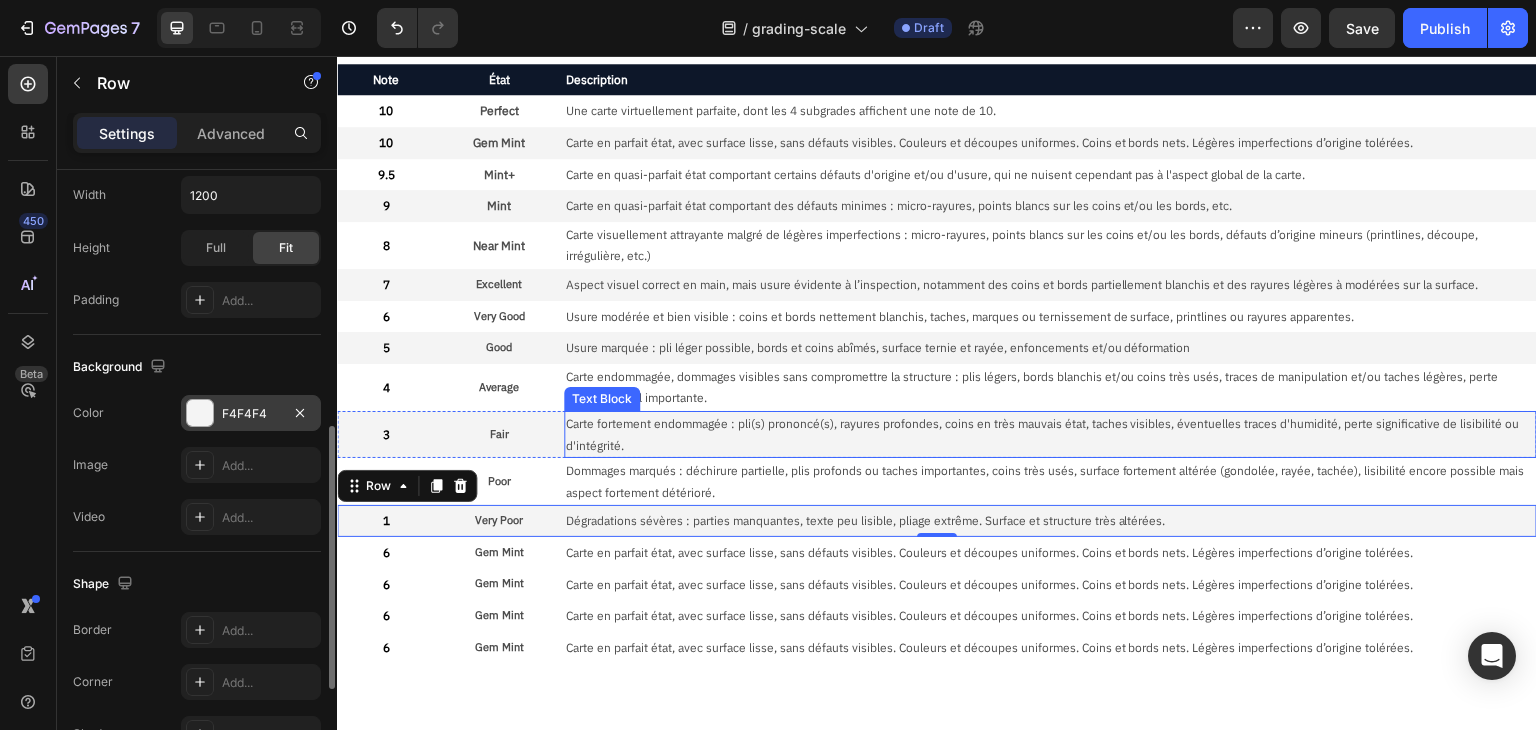 scroll, scrollTop: 295, scrollLeft: 0, axis: vertical 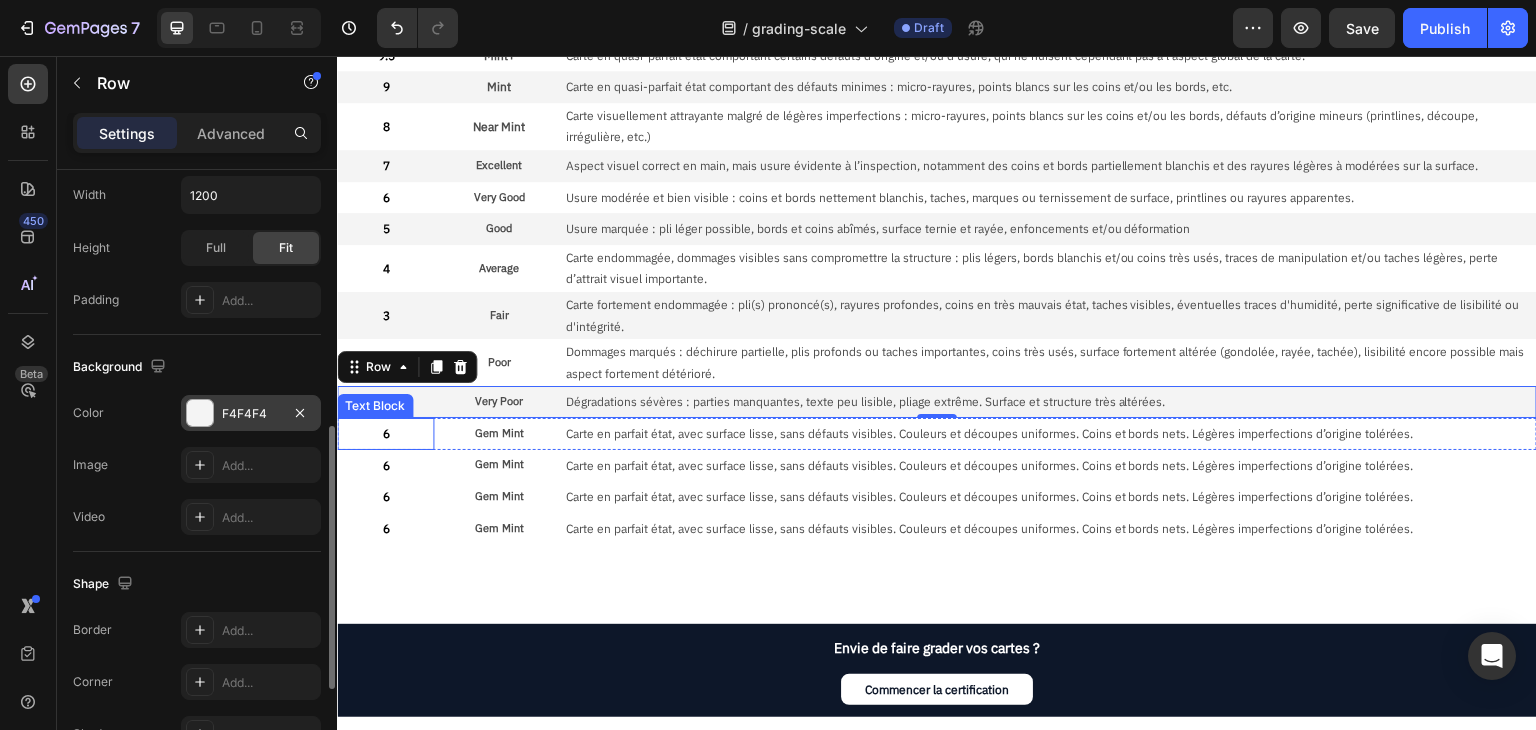 click on "6" at bounding box center [385, 434] 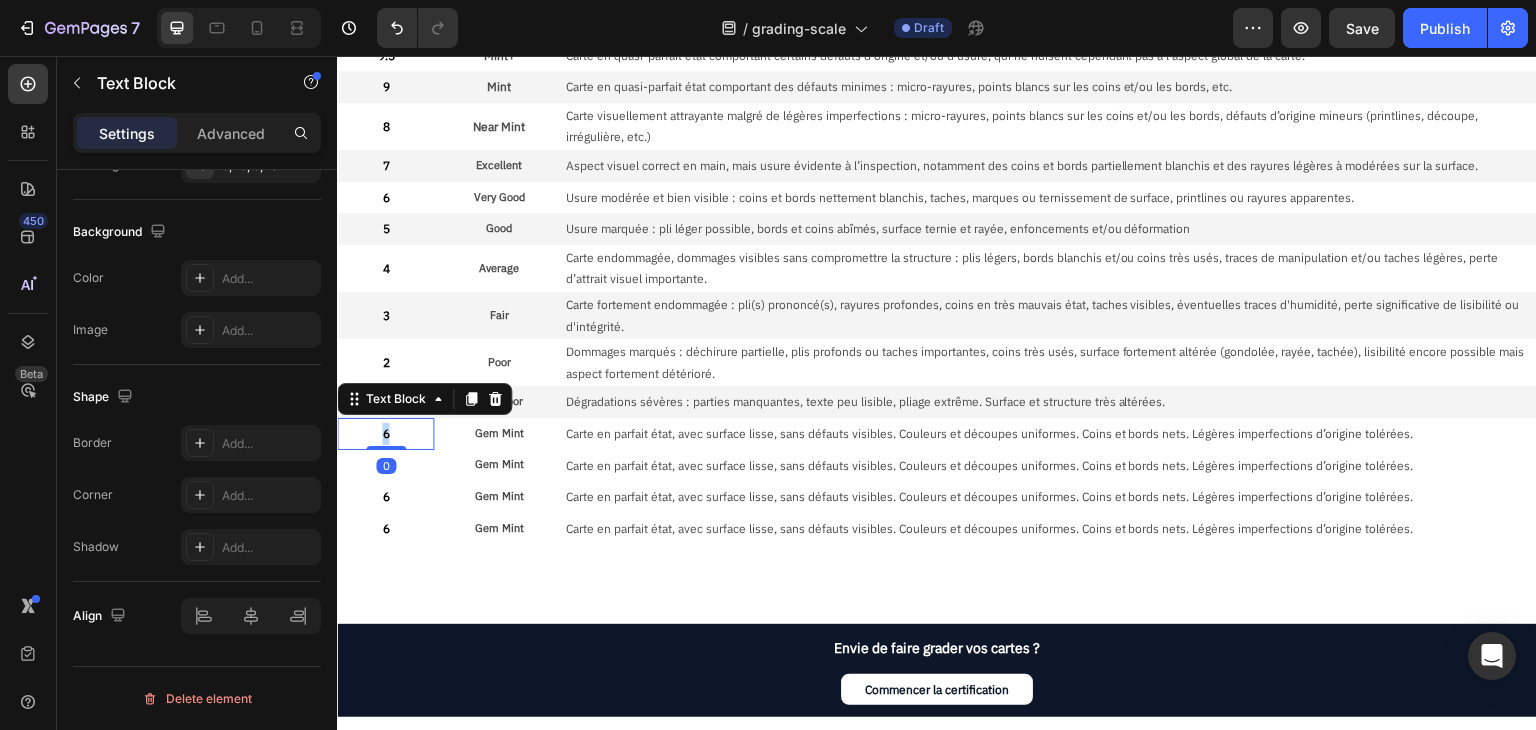 scroll, scrollTop: 0, scrollLeft: 0, axis: both 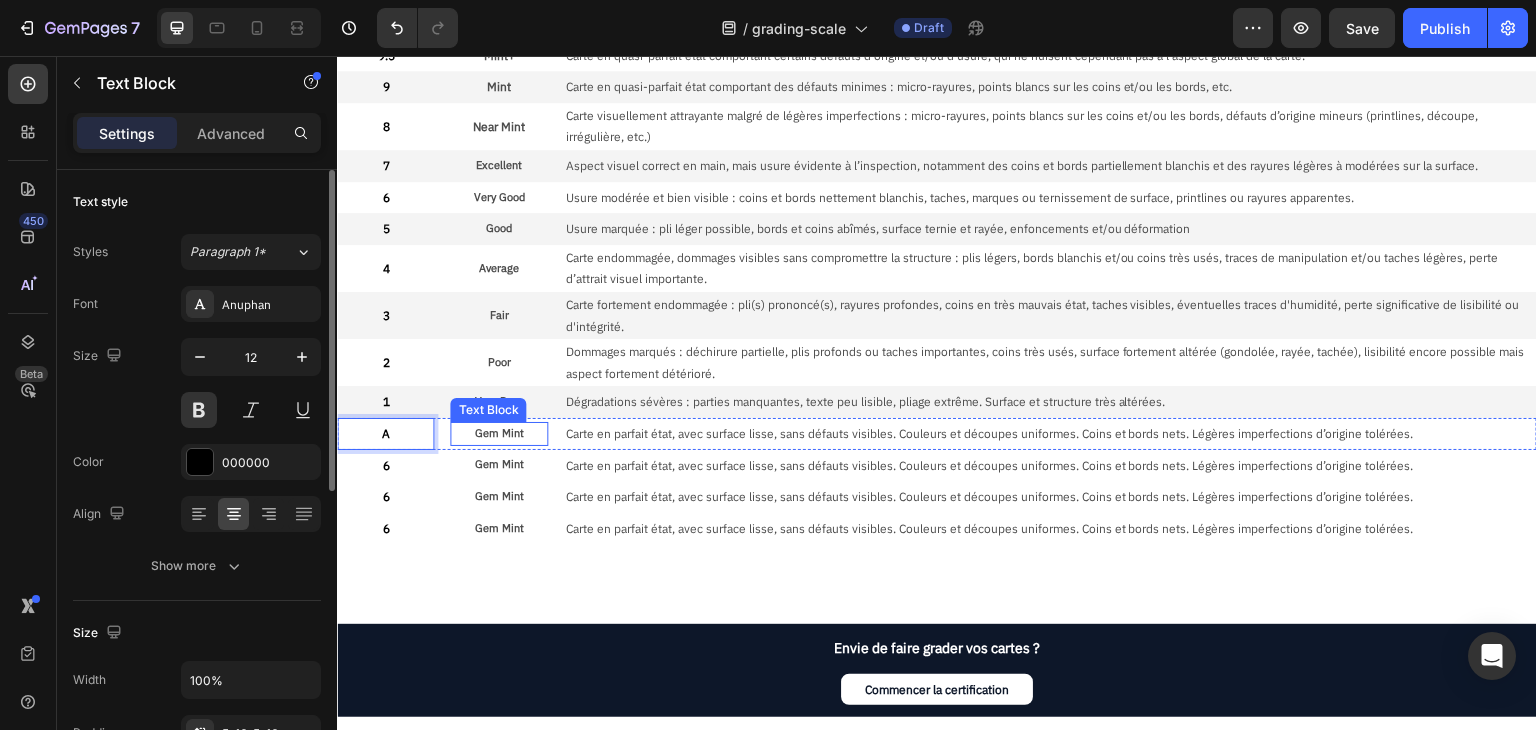 click on "Gem Mint" at bounding box center [498, 434] 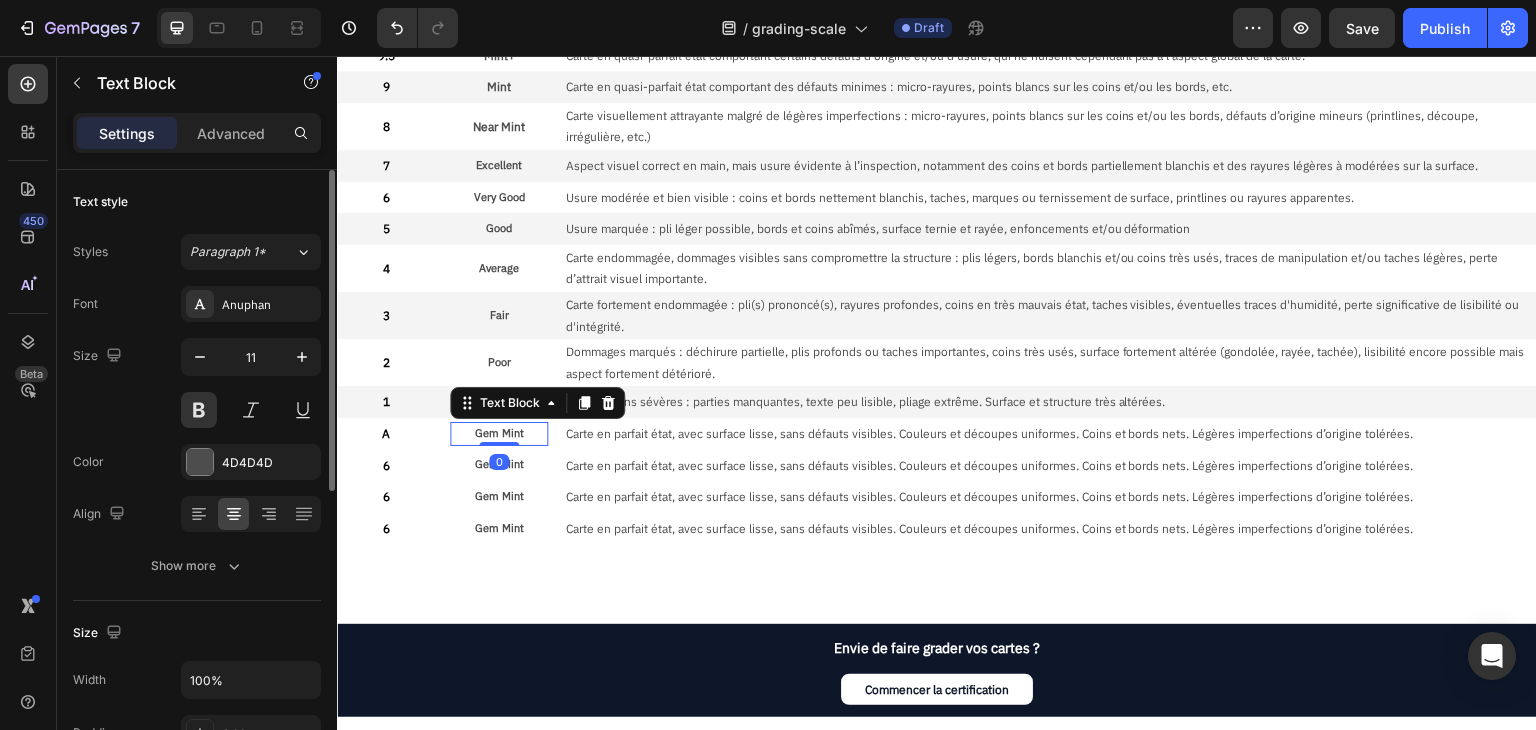 click on "Gem Mint" at bounding box center (498, 434) 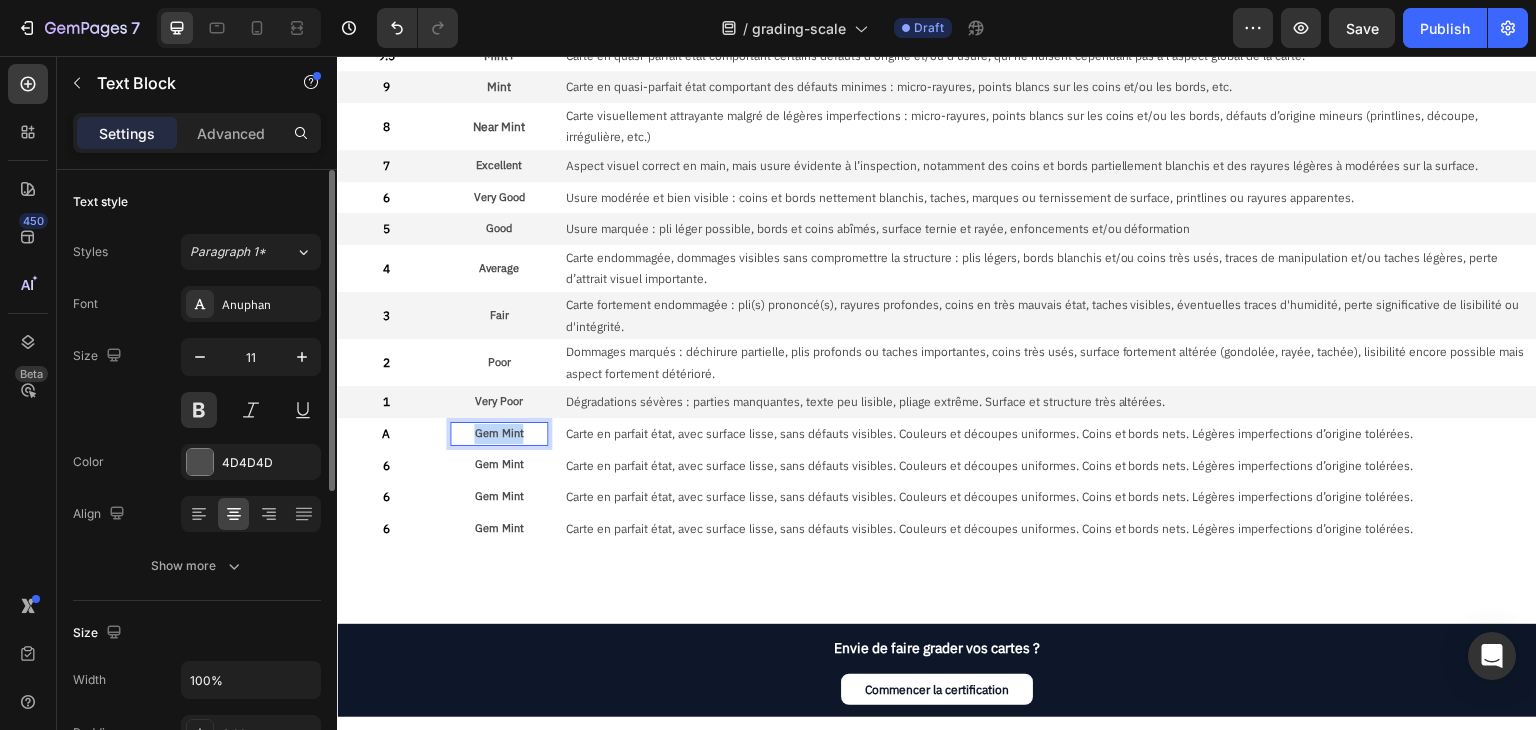 click on "Gem Mint" at bounding box center [498, 434] 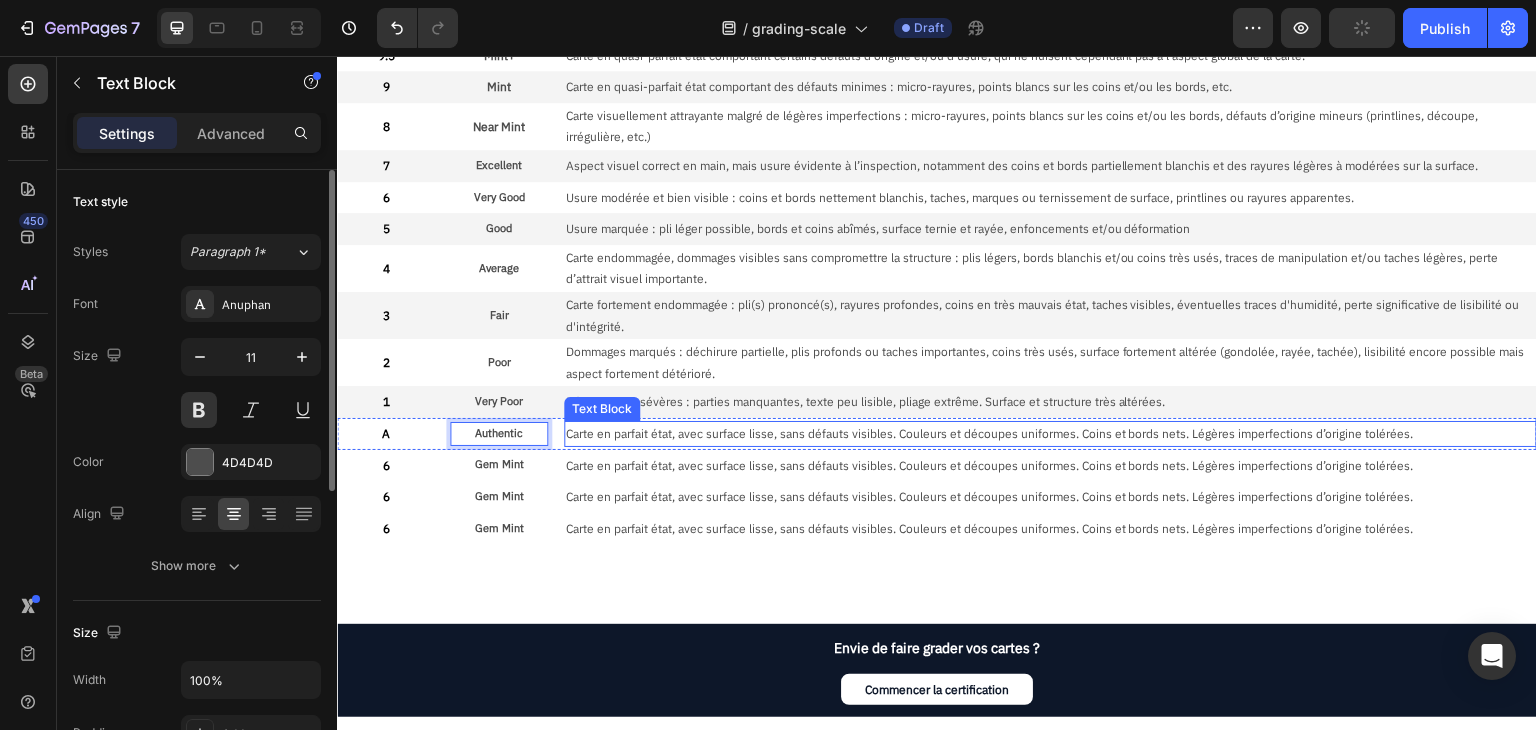 click on "Carte en parfait état, avec surface lisse, sans défauts visibles. Couleurs et découpes uniformes. Coins et bords nets. Légères imperfections d’origine tolérées." at bounding box center (1050, 434) 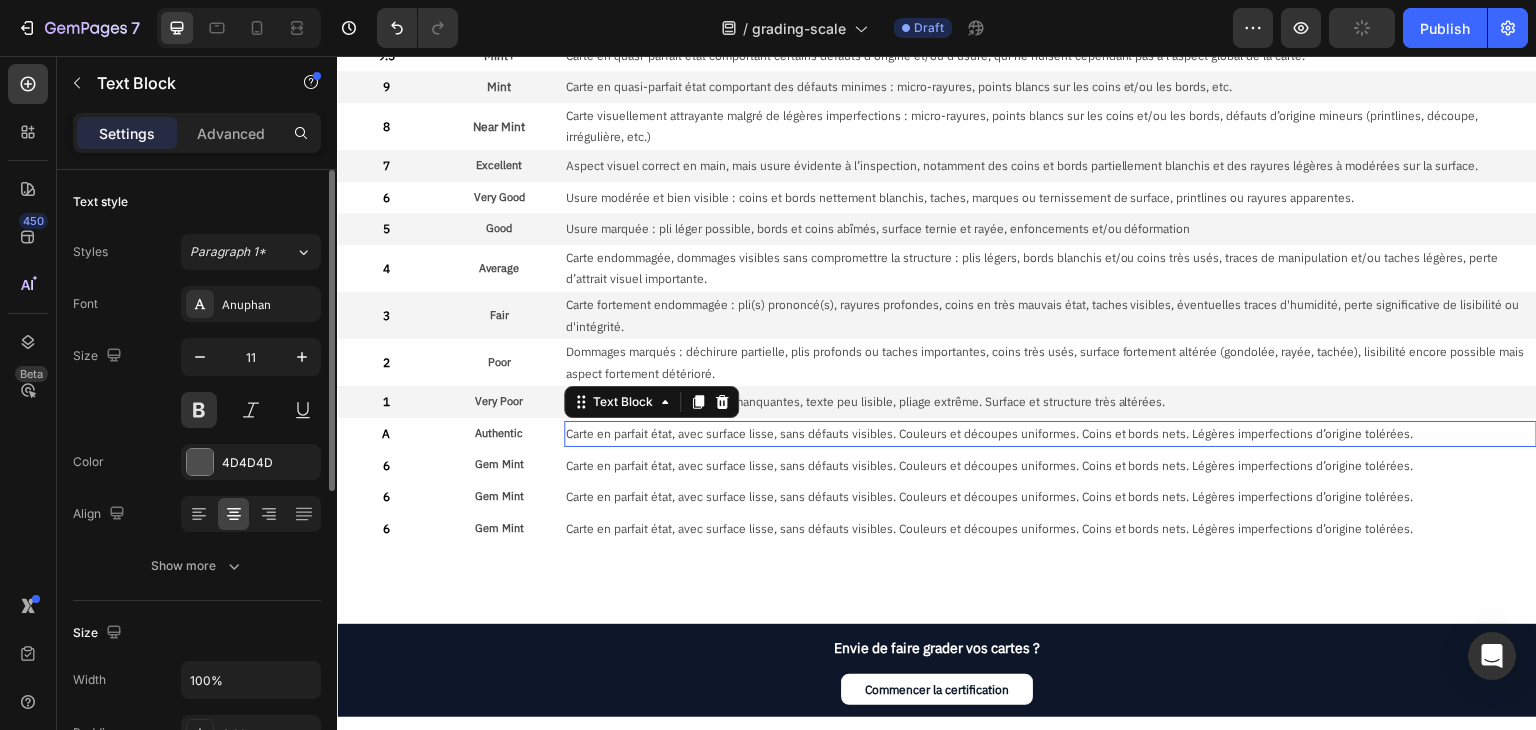 click on "Carte en parfait état, avec surface lisse, sans défauts visibles. Couleurs et découpes uniformes. Coins et bords nets. Légères imperfections d’origine tolérées." at bounding box center [1050, 434] 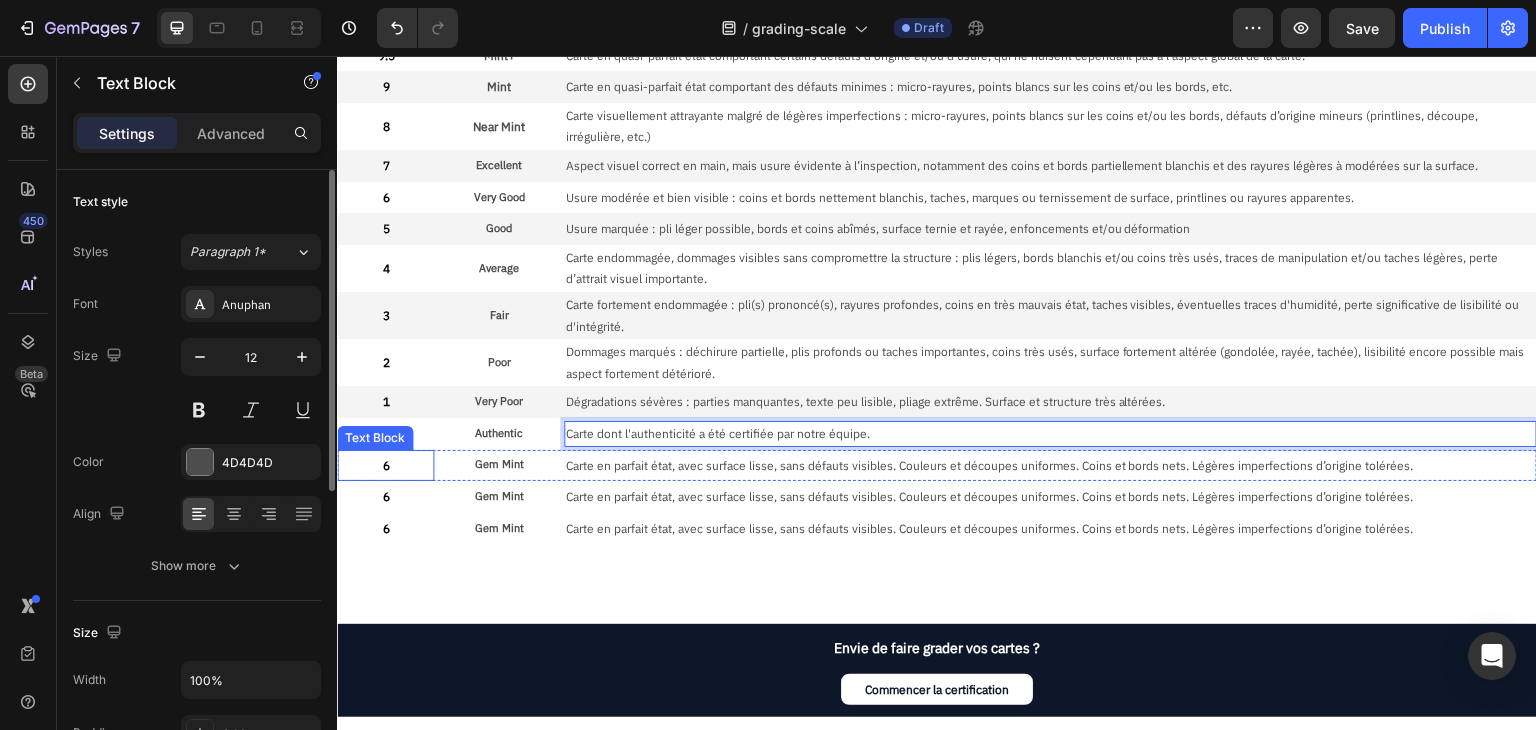 click on "6" at bounding box center (385, 466) 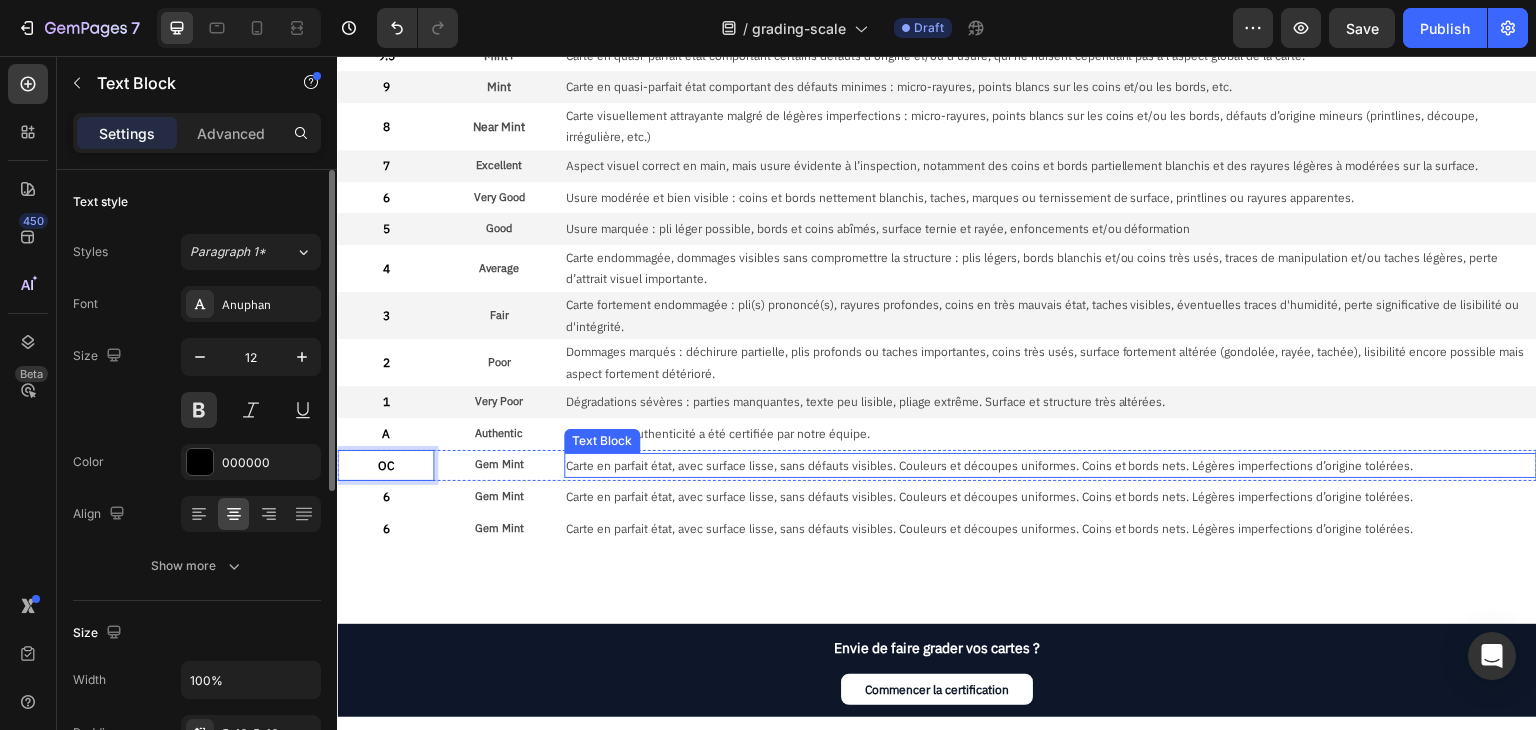 click on "Carte en parfait état, avec surface lisse, sans défauts visibles. Couleurs et découpes uniformes. Coins et bords nets. Légères imperfections d’origine tolérées." at bounding box center (1050, 466) 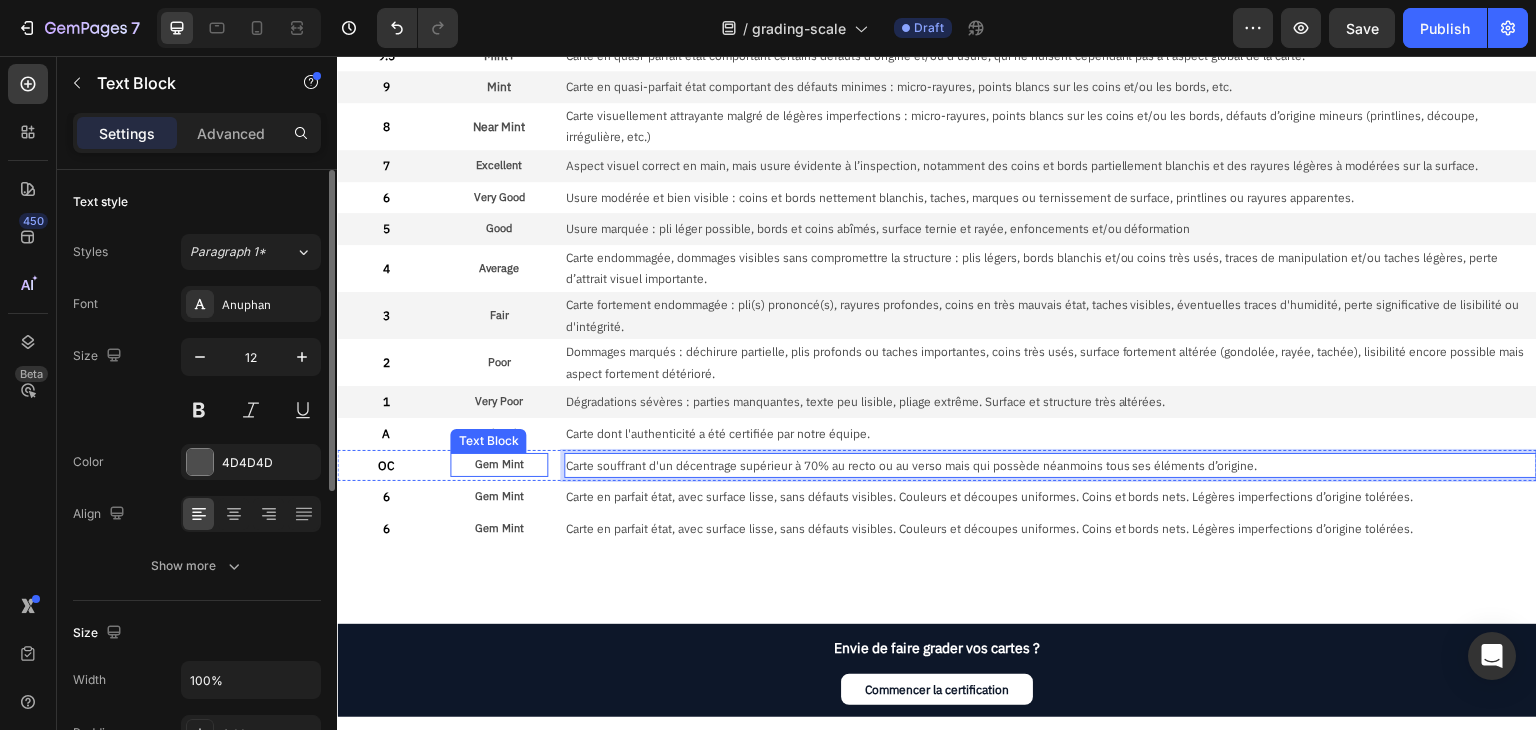click on "Gem Mint" at bounding box center [498, 465] 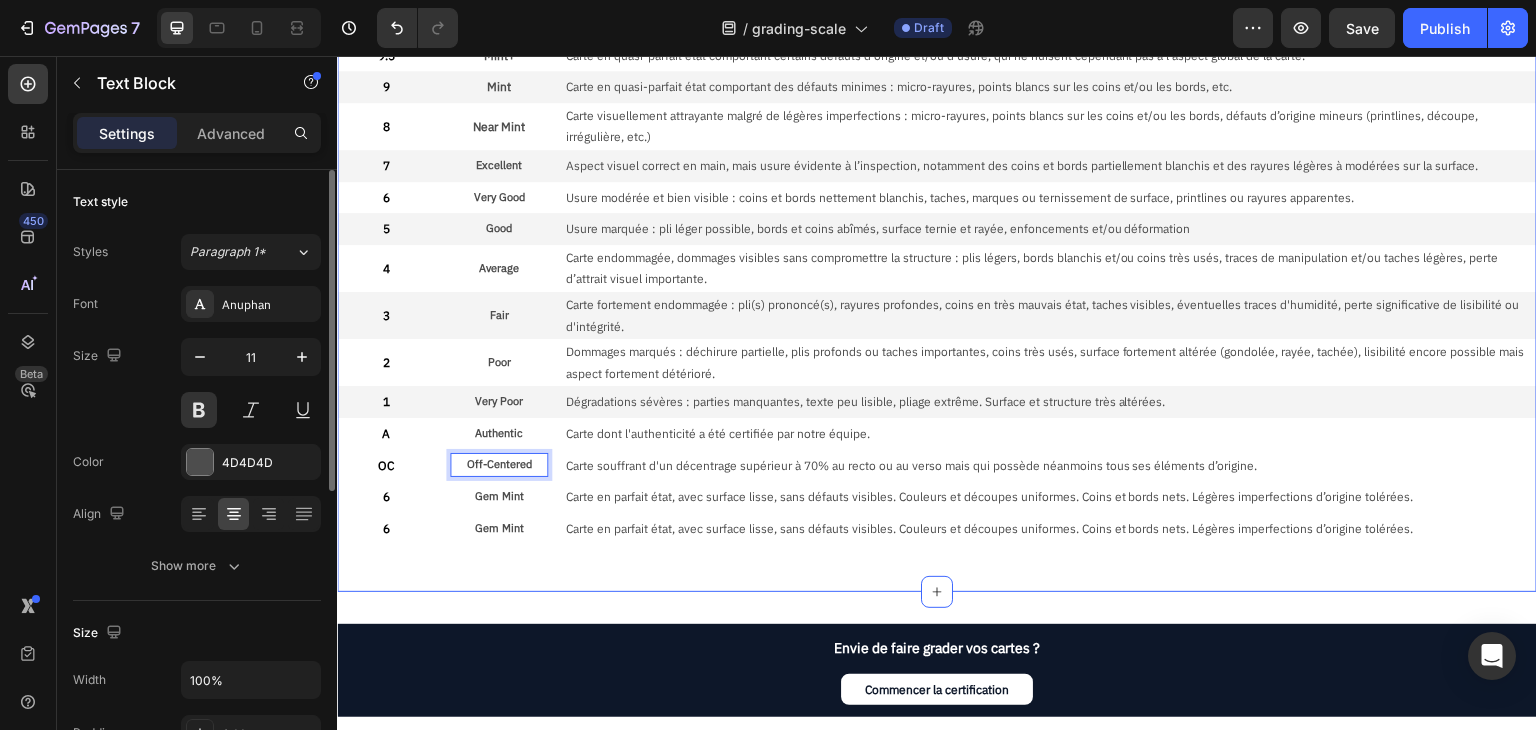 click on "Note Text Block État Text Block Description Text Block Row 10 Text Block Perfect Text Block Une carte virtuellement parfaite, dont les 4 subgrades affichent une note de 10. Text Block Row 10 Text Block Gem Mint Text Block Carte en parfait état, avec surface lisse, sans défauts visibles. Couleurs et découpes uniformes. Coins et bords nets. Légères imperfections d’origine tolérées. Text Block Row 9.5 Text Block Mint+ Text Block Carte en quasi-parfait état comportant certains défauts d'origine et/ou d'usure, qui ne nuisent cependant pas à l'aspect global de la carte. Text Block Row 9 Text Block Mint Text Block Carte en quasi-parfait état comportant des défauts minimes : micro-rayures, points blancs sur les coins et/ou les bords, etc. Text Block Row 8 Text Block Near Mint Text Block Carte visuellement attrayante malgré de légères imperfections : micro-rayures, points blancs sur les coins et/ou les bords, défauts d’origine mineurs (printlines, découpe, irrégulière, etc.) Text Block Row 7 6" at bounding box center [937, 252] 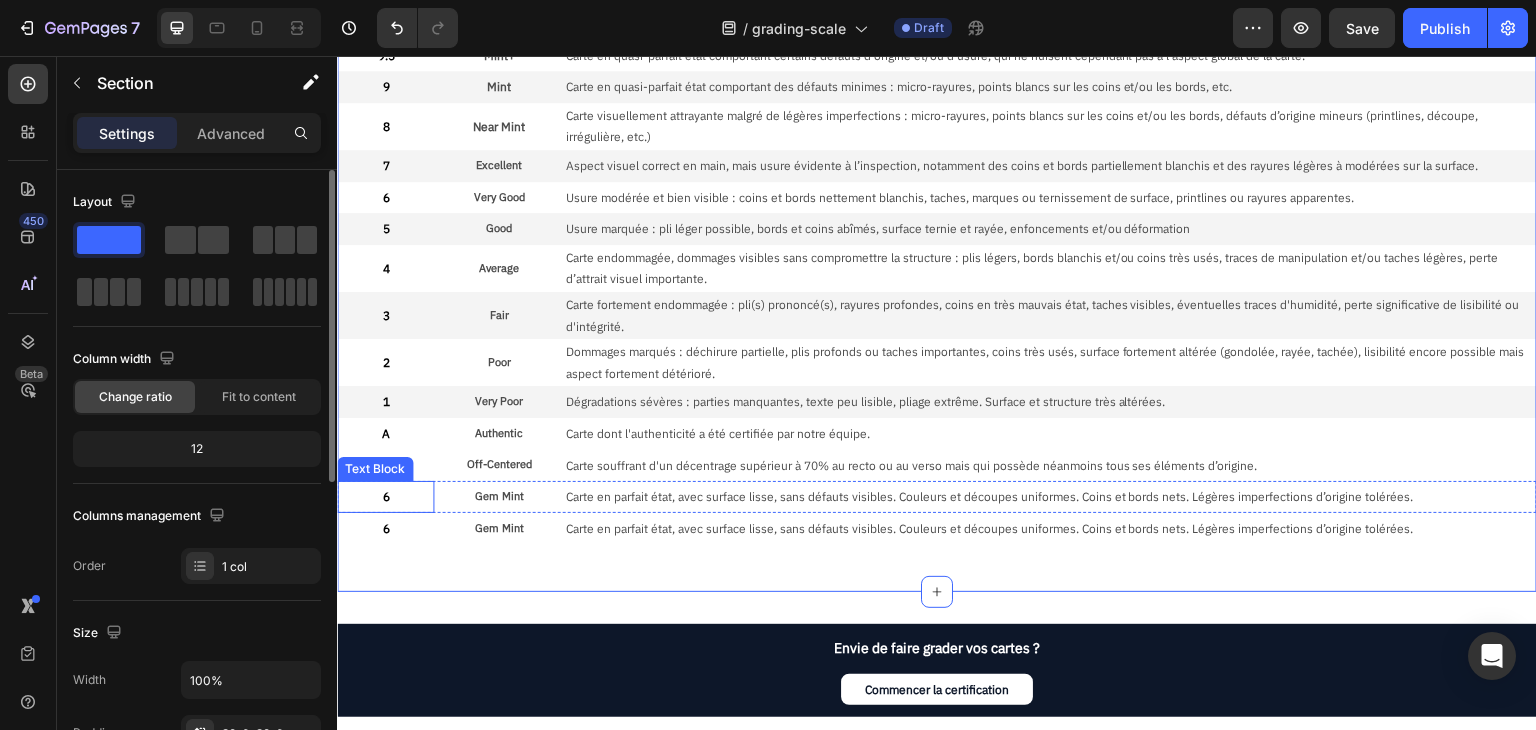 click on "6" at bounding box center (385, 497) 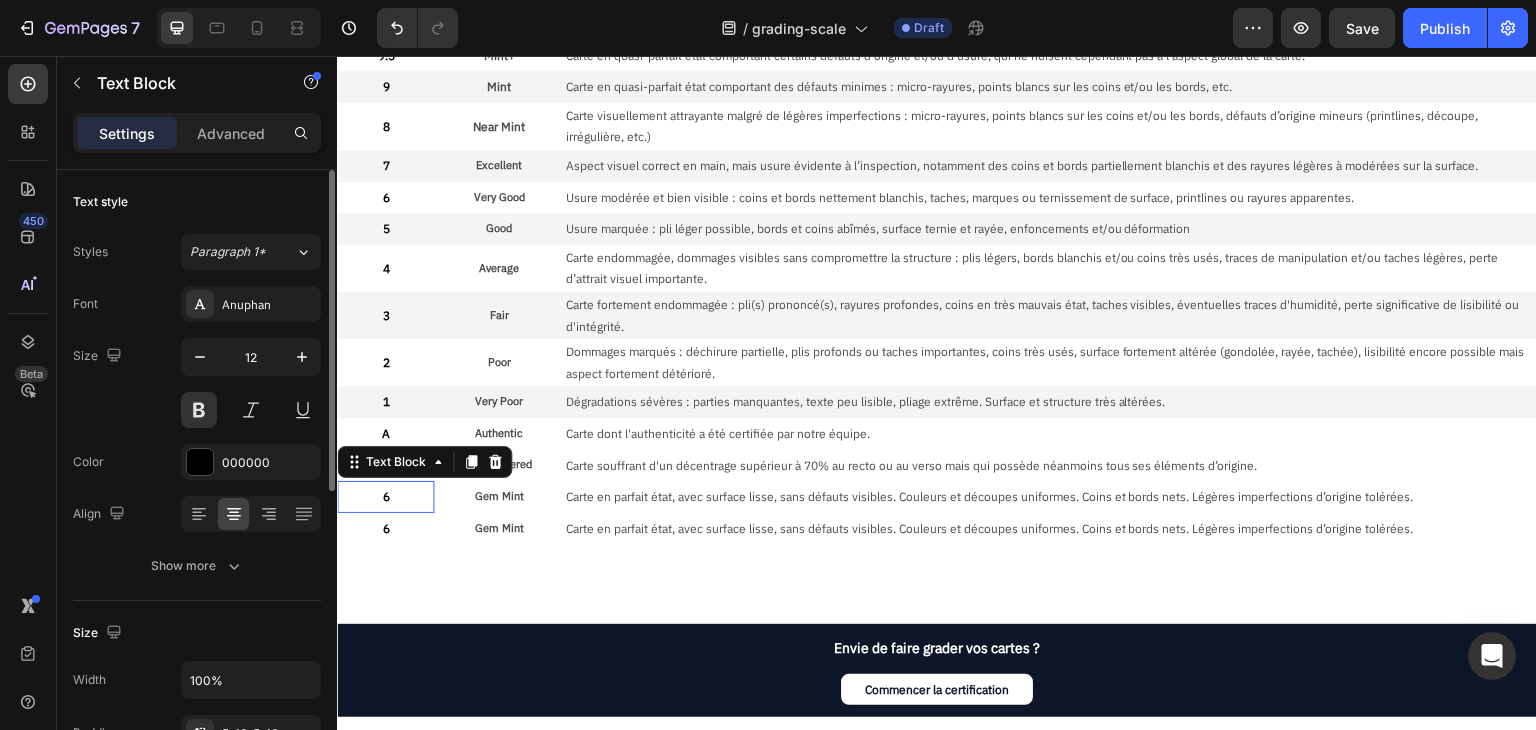 click on "6" at bounding box center (385, 497) 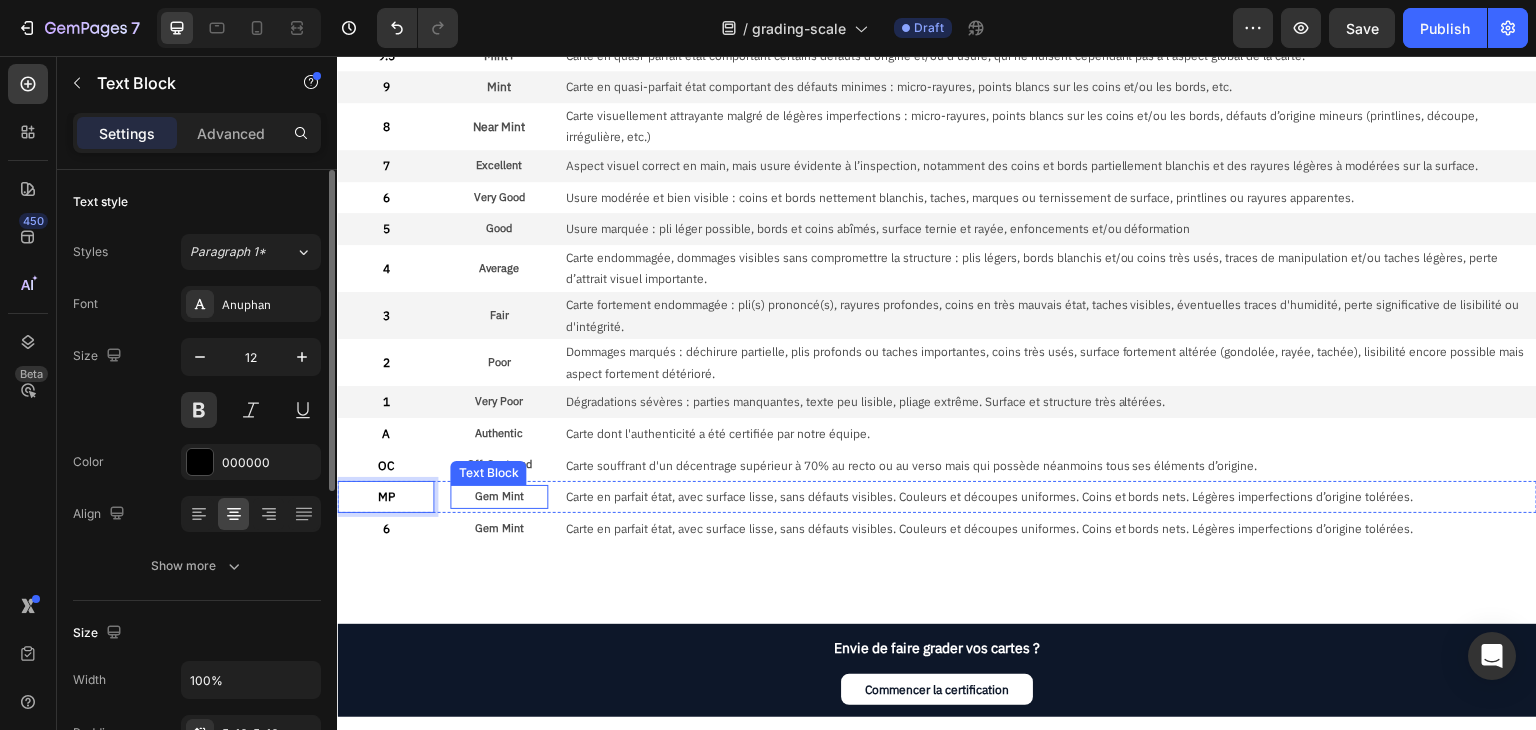 click on "Gem Mint" at bounding box center (498, 497) 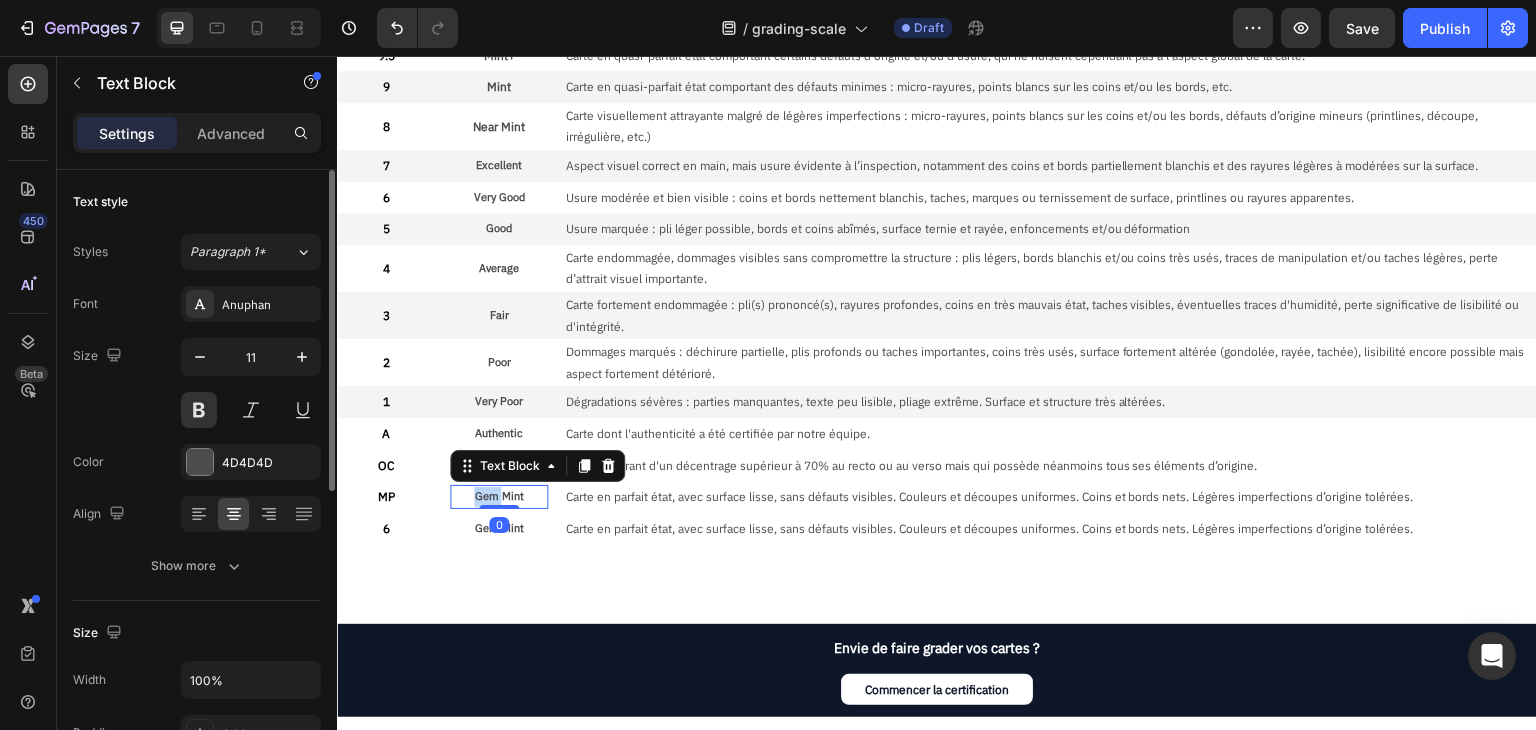 click on "Gem Mint" at bounding box center (498, 497) 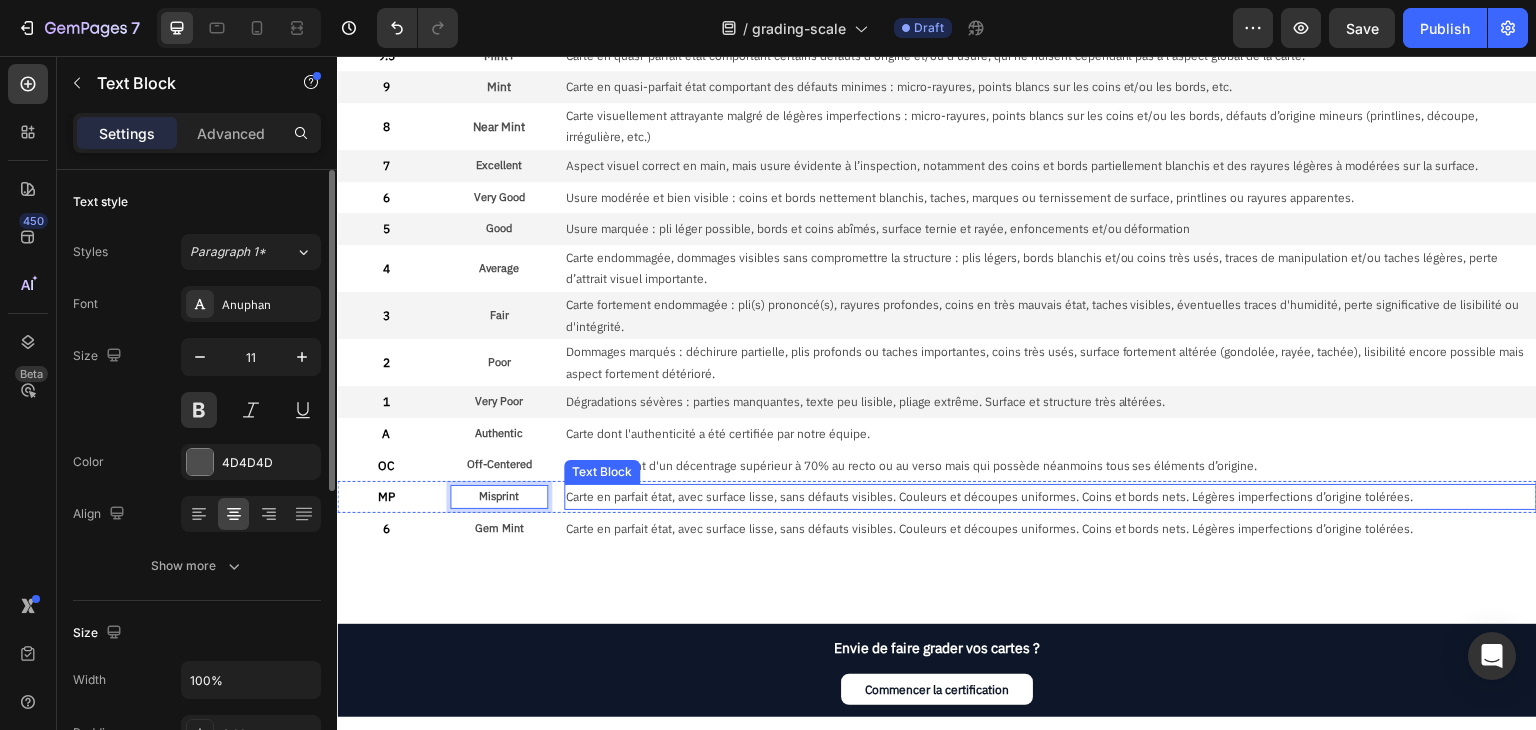 click on "Carte en parfait état, avec surface lisse, sans défauts visibles. Couleurs et découpes uniformes. Coins et bords nets. Légères imperfections d’origine tolérées." at bounding box center (1050, 497) 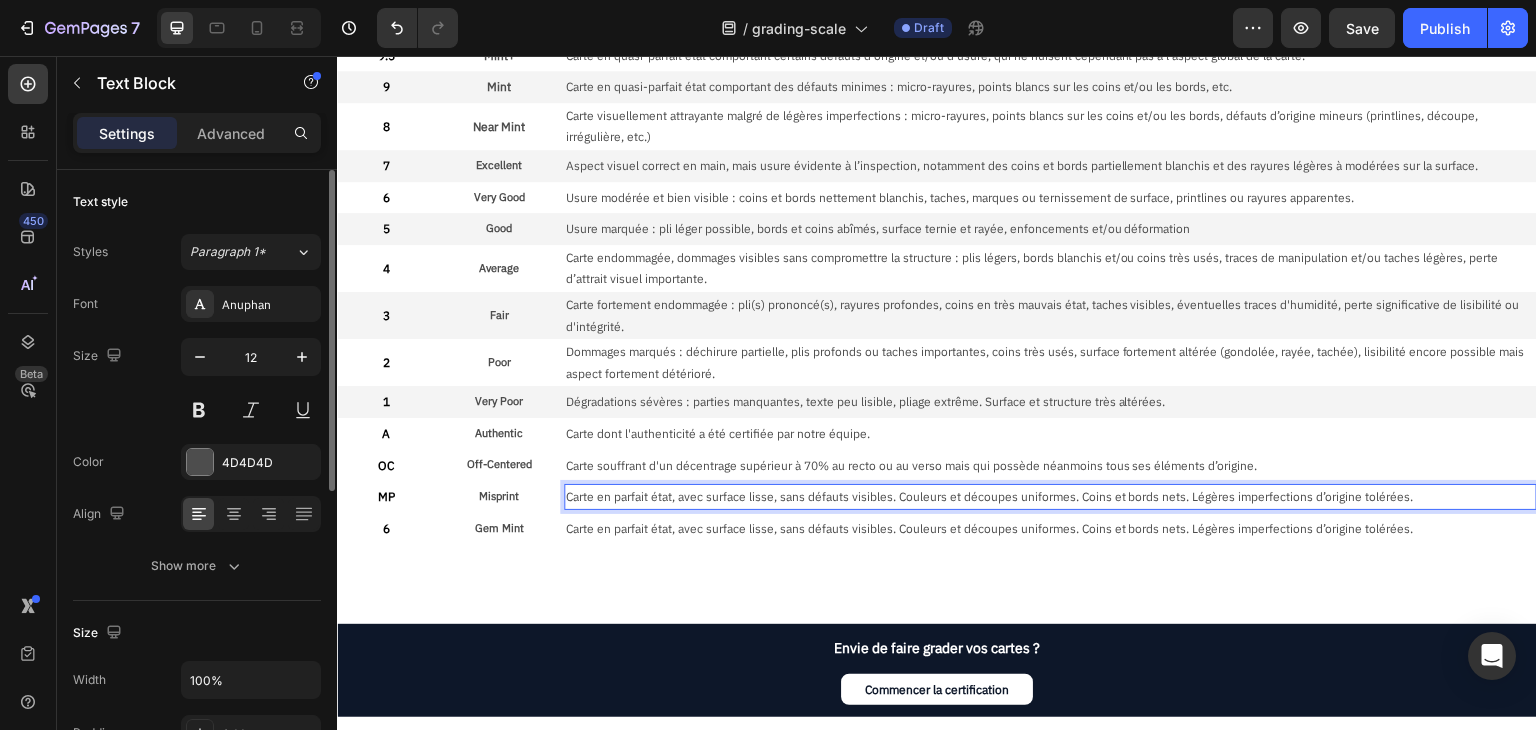 scroll, scrollTop: 292, scrollLeft: 0, axis: vertical 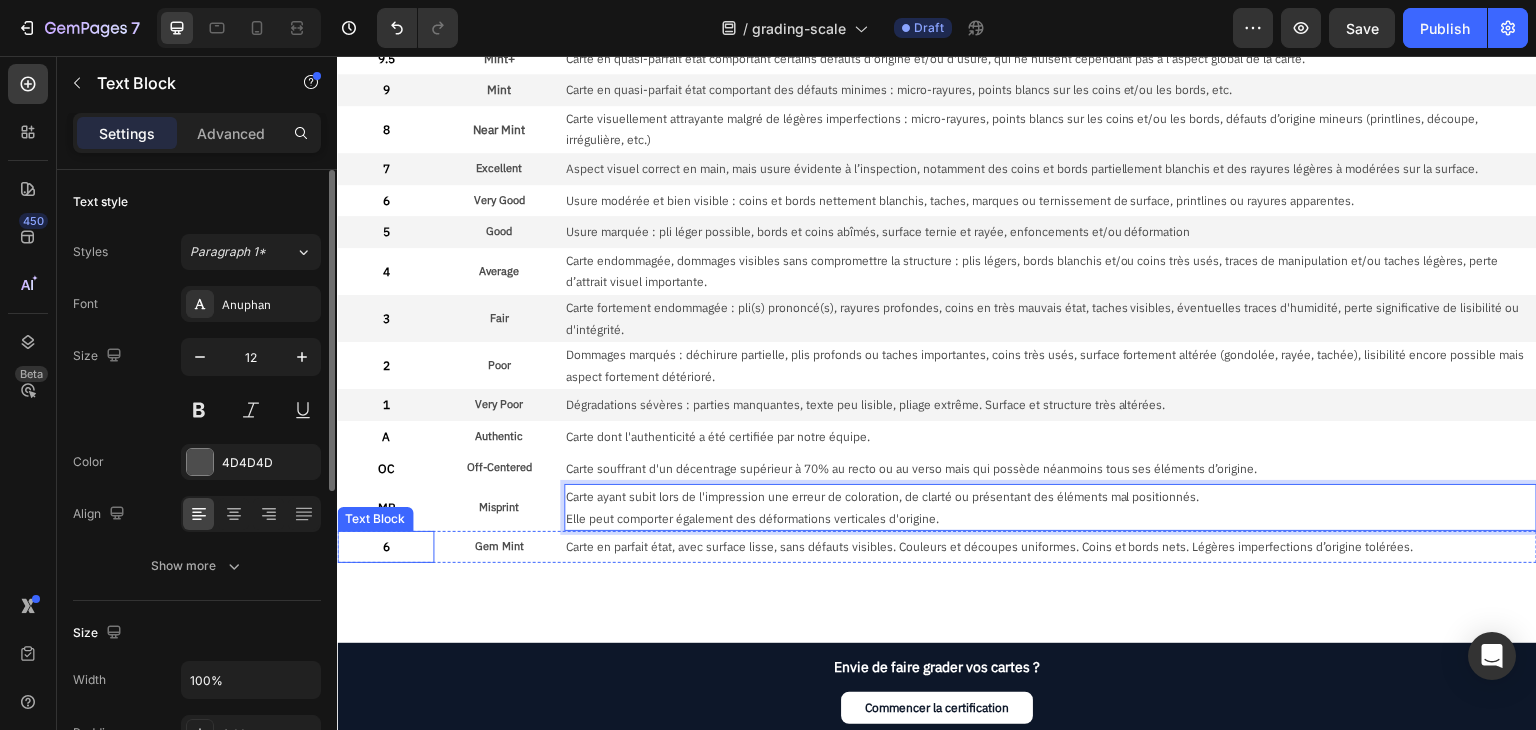 click on "6" at bounding box center [385, 547] 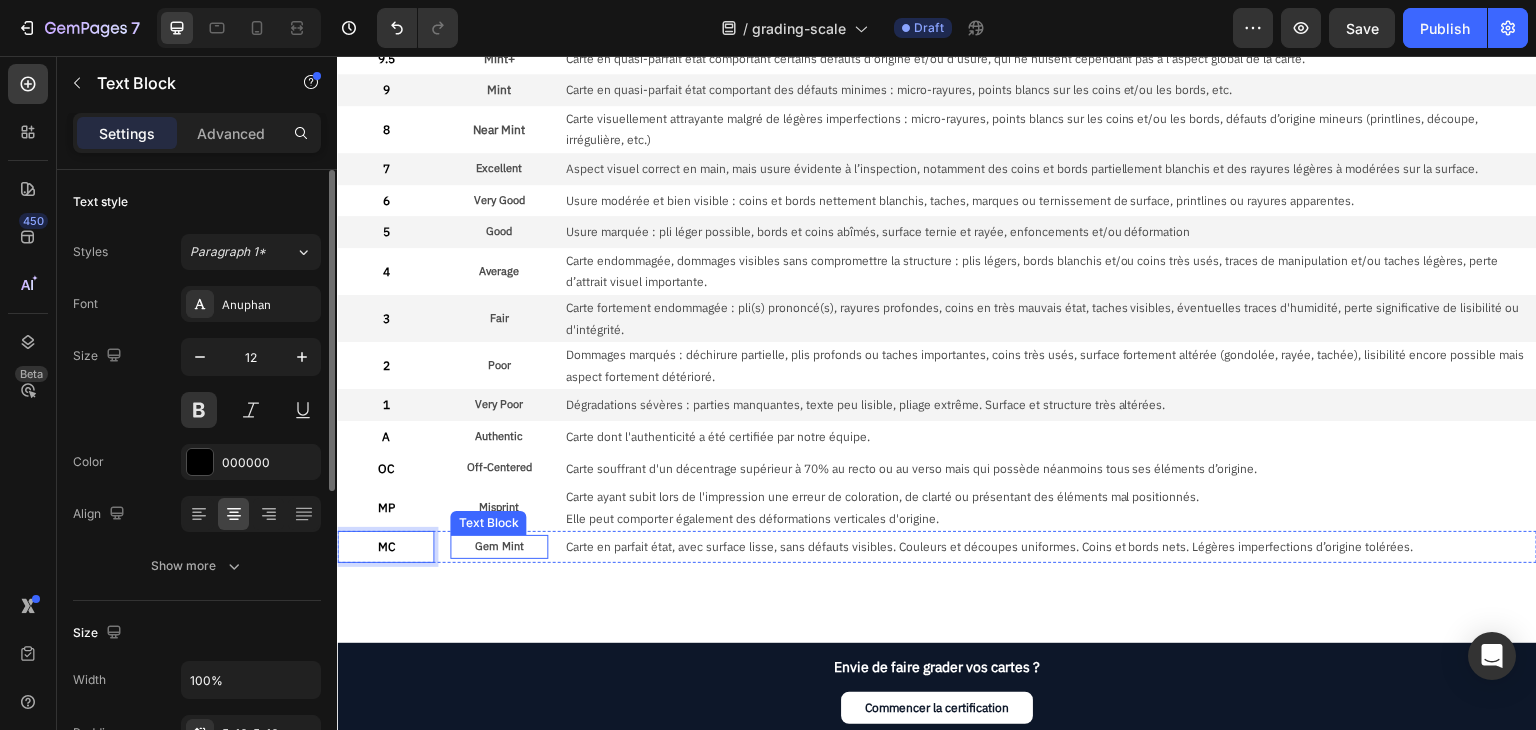 click on "Gem Mint" at bounding box center [498, 547] 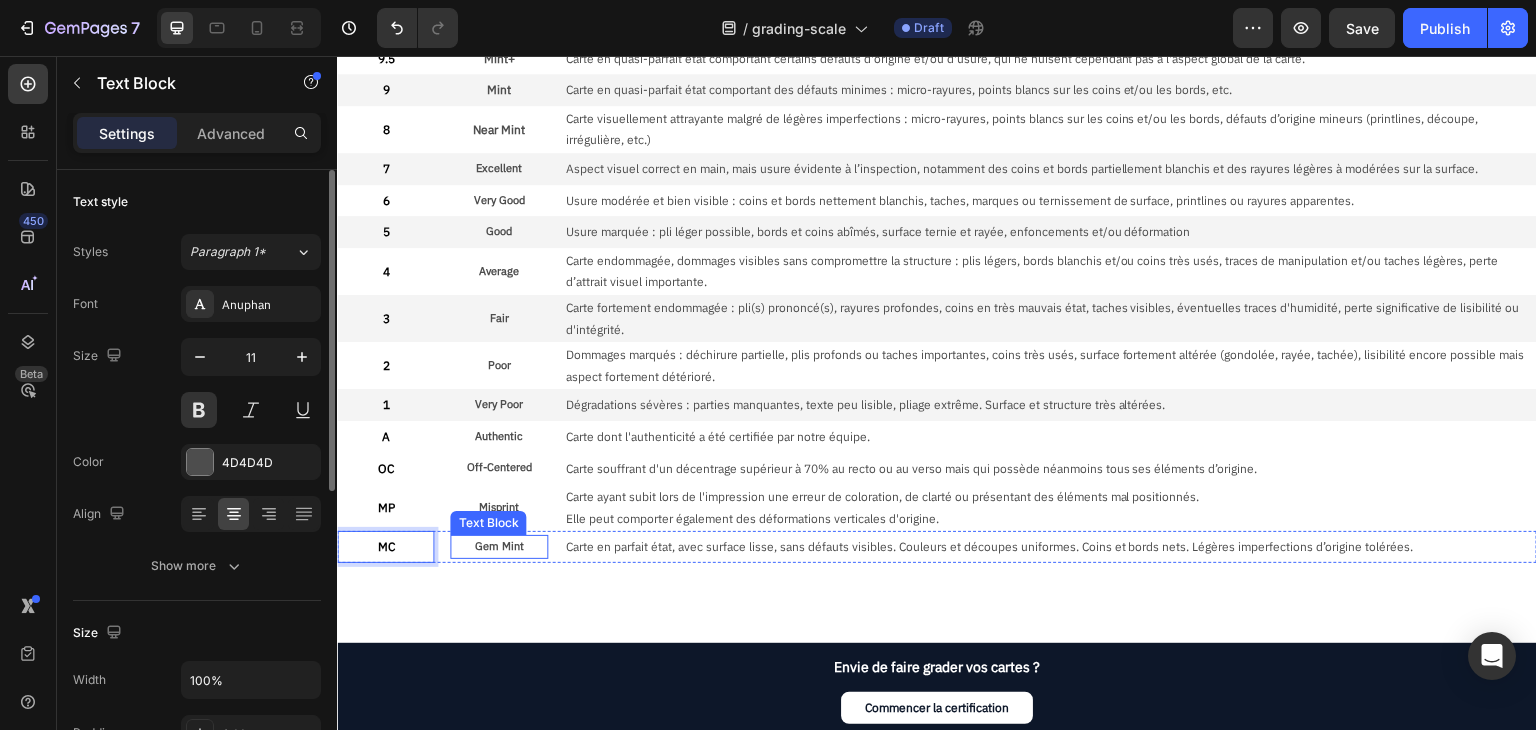 click on "Gem Mint" at bounding box center (498, 547) 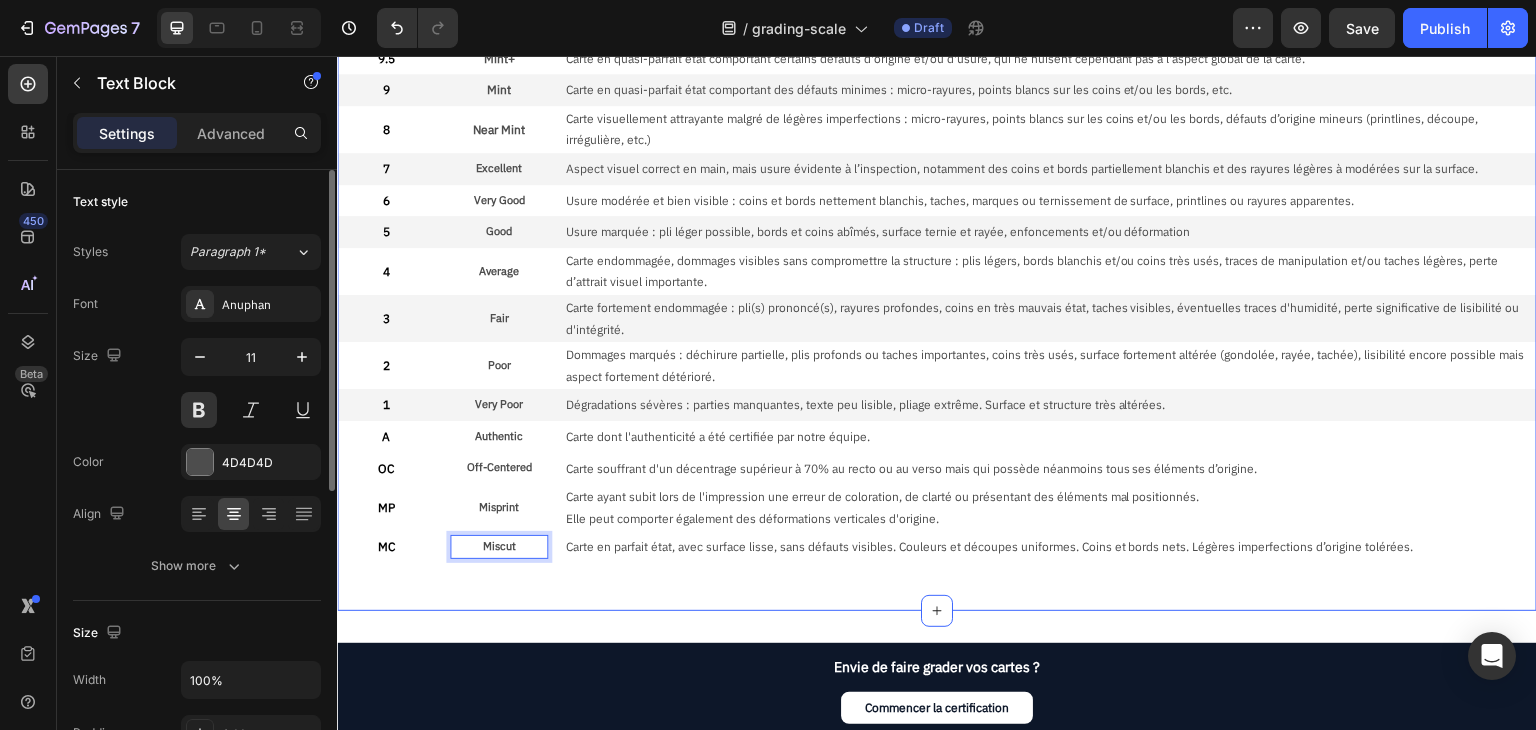 click on "Note Text Block État Text Block Description Text Block Row 10 Text Block Perfect Text Block Une carte virtuellement parfaite, dont les 4 subgrades affichent une note de 10. Text Block Row 10 Text Block Gem Mint Text Block Carte en parfait état, avec surface lisse, sans défauts visibles. Couleurs et découpes uniformes. Coins et bords nets. Légères imperfections d’origine tolérées. Text Block Row 9.5 Text Block Mint+ Text Block Carte en quasi-parfait état comportant certains défauts d'origine et/ou d'usure, qui ne nuisent cependant pas à l'aspect global de la carte. Text Block Row 9 Text Block Mint Text Block Carte en quasi-parfait état comportant des défauts minimes : micro-rayures, points blancs sur les coins et/ou les bords, etc. Text Block Row 8 Text Block Near Mint Text Block Carte visuellement attrayante malgré de légères imperfections : micro-rayures, points blancs sur les coins et/ou les bords, défauts d’origine mineurs (printlines, découpe, irrégulière, etc.) Text Block Row 7 6" at bounding box center [937, 263] 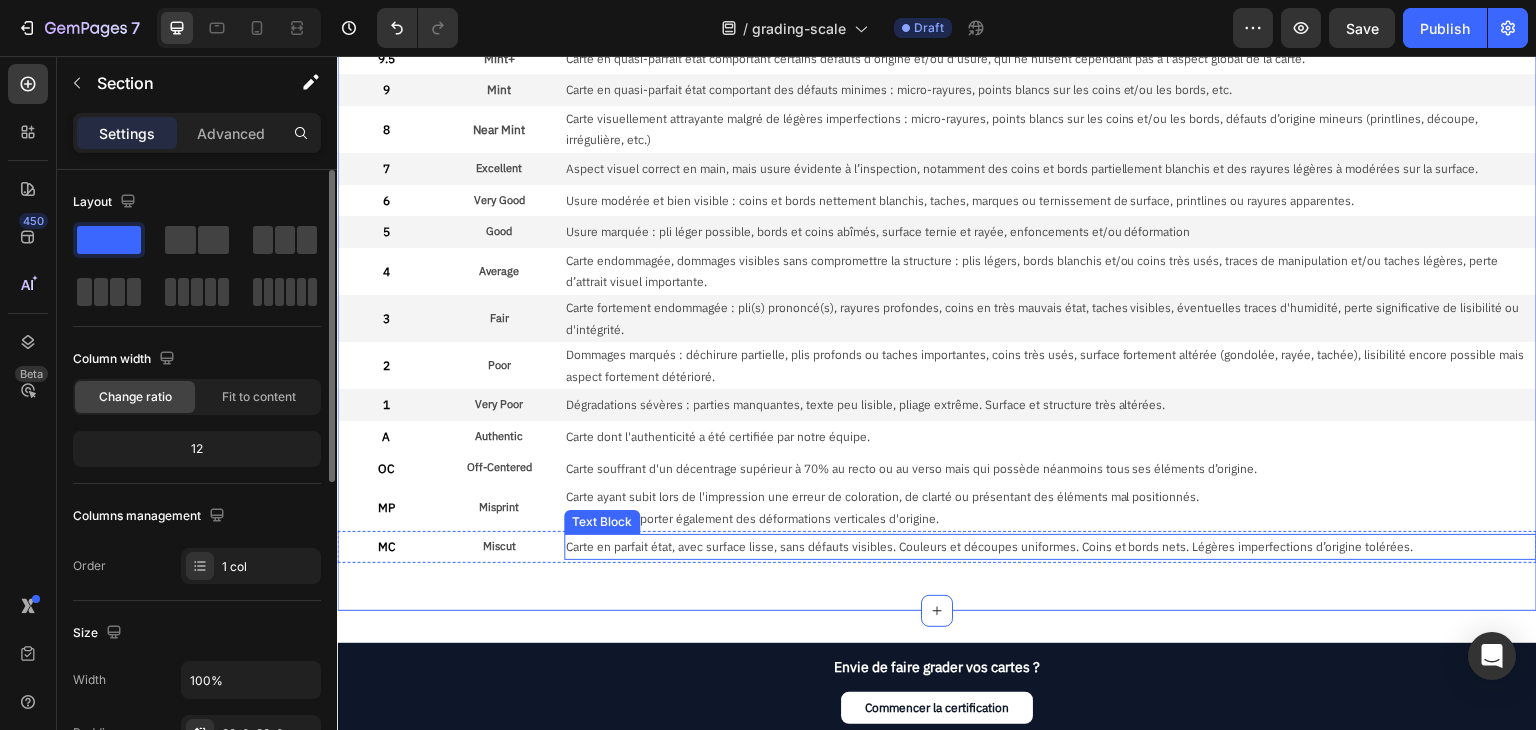 click on "Carte en parfait état, avec surface lisse, sans défauts visibles. Couleurs et découpes uniformes. Coins et bords nets. Légères imperfections d’origine tolérées." at bounding box center (1050, 547) 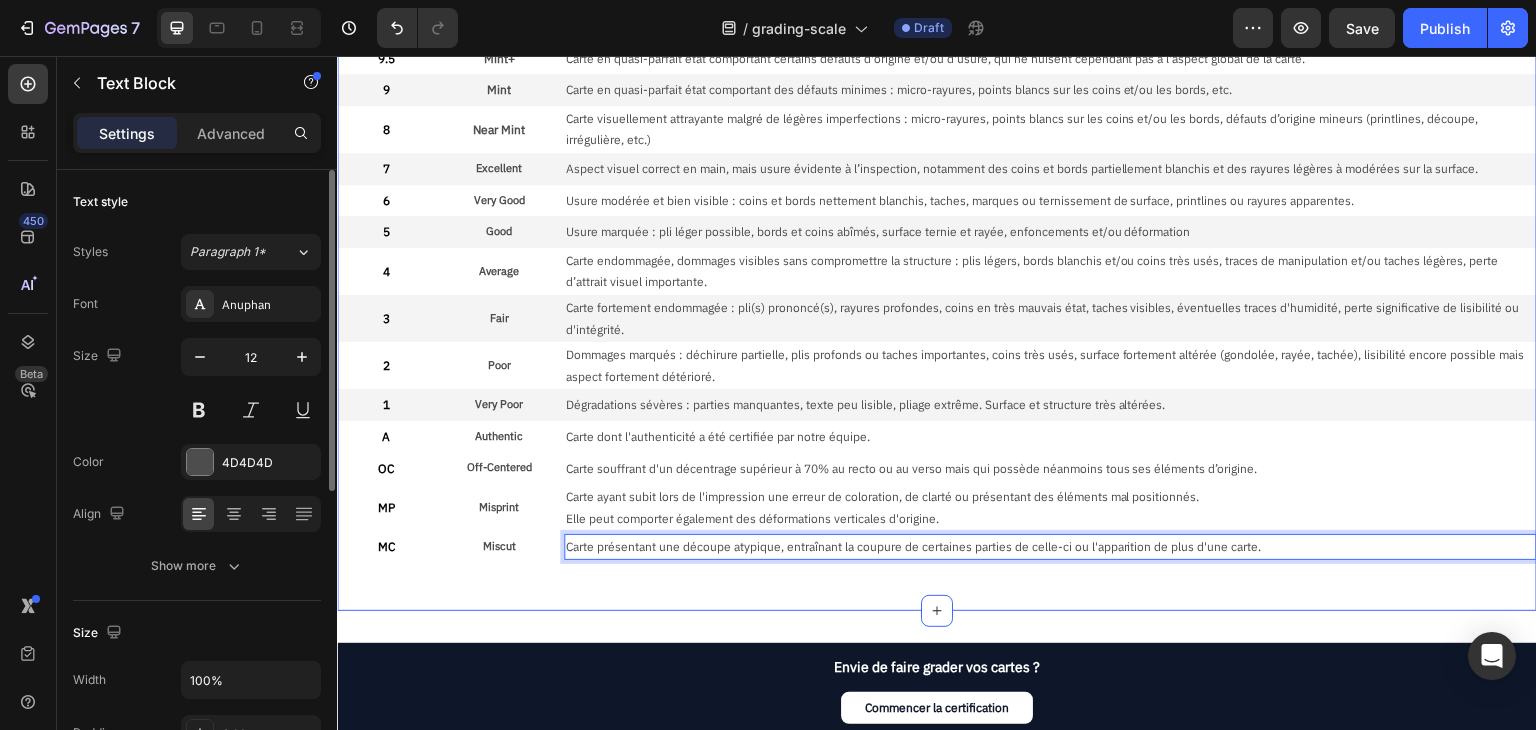 click on "Note Text Block État Text Block Description Text Block Row 10 Text Block Perfect Text Block Une carte virtuellement parfaite, dont les 4 subgrades affichent une note de 10. Text Block Row 10 Text Block Gem Mint Text Block Carte en parfait état, avec surface lisse, sans défauts visibles. Couleurs et découpes uniformes. Coins et bords nets. Légères imperfections d’origine tolérées. Text Block Row 9.5 Text Block Mint+ Text Block Carte en quasi-parfait état comportant certains défauts d'origine et/ou d'usure, qui ne nuisent cependant pas à l'aspect global de la carte. Text Block Row 9 Text Block Mint Text Block Carte en quasi-parfait état comportant des défauts minimes : micro-rayures, points blancs sur les coins et/ou les bords, etc. Text Block Row 8 Text Block Near Mint Text Block Carte visuellement attrayante malgré de légères imperfections : micro-rayures, points blancs sur les coins et/ou les bords, défauts d’origine mineurs (printlines, découpe, irrégulière, etc.) Text Block Row 7 6" at bounding box center [937, 263] 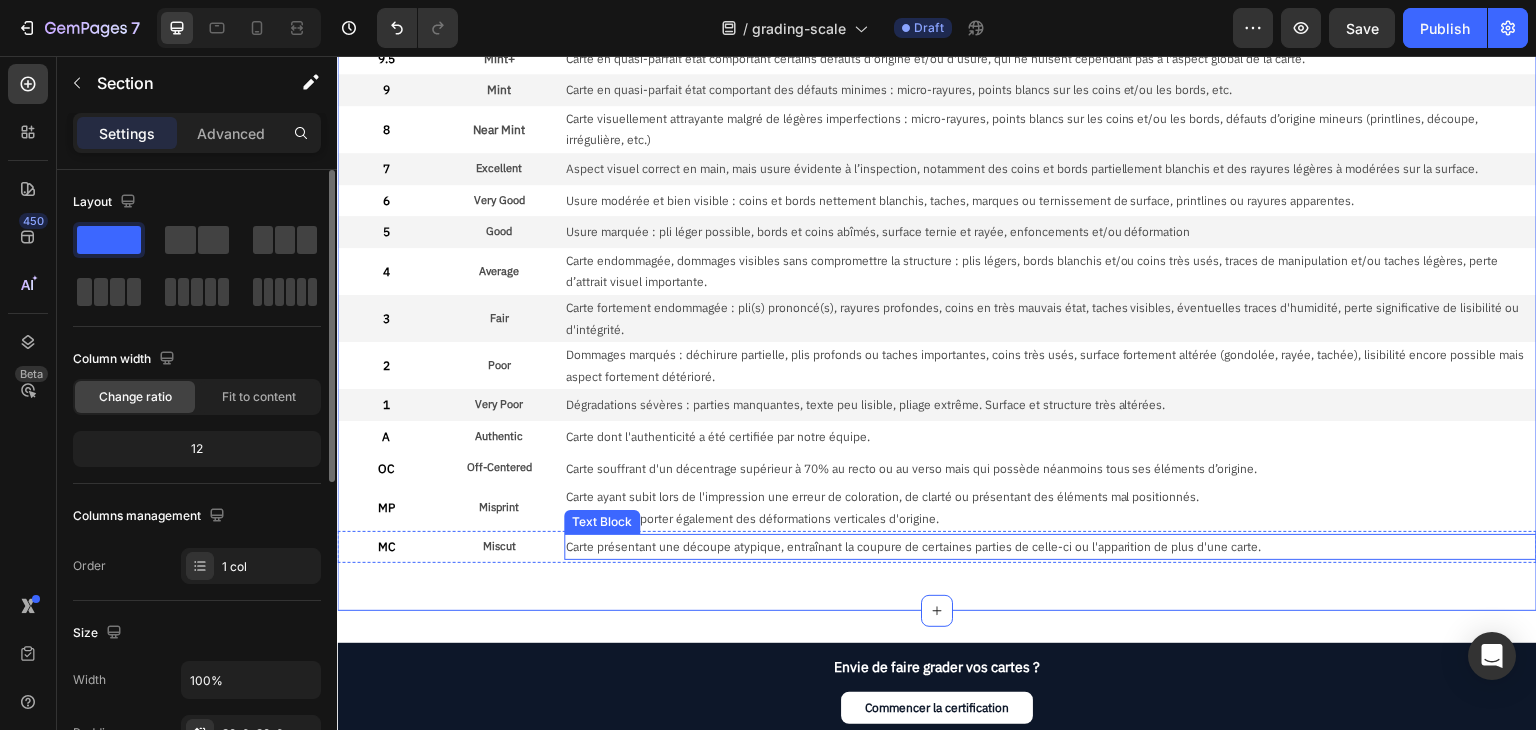 click on "Carte présentant une découpe atypique, entraînant la coupure de certaines parties de celle-ci ou l'apparition de plus d'une carte." at bounding box center (1050, 547) 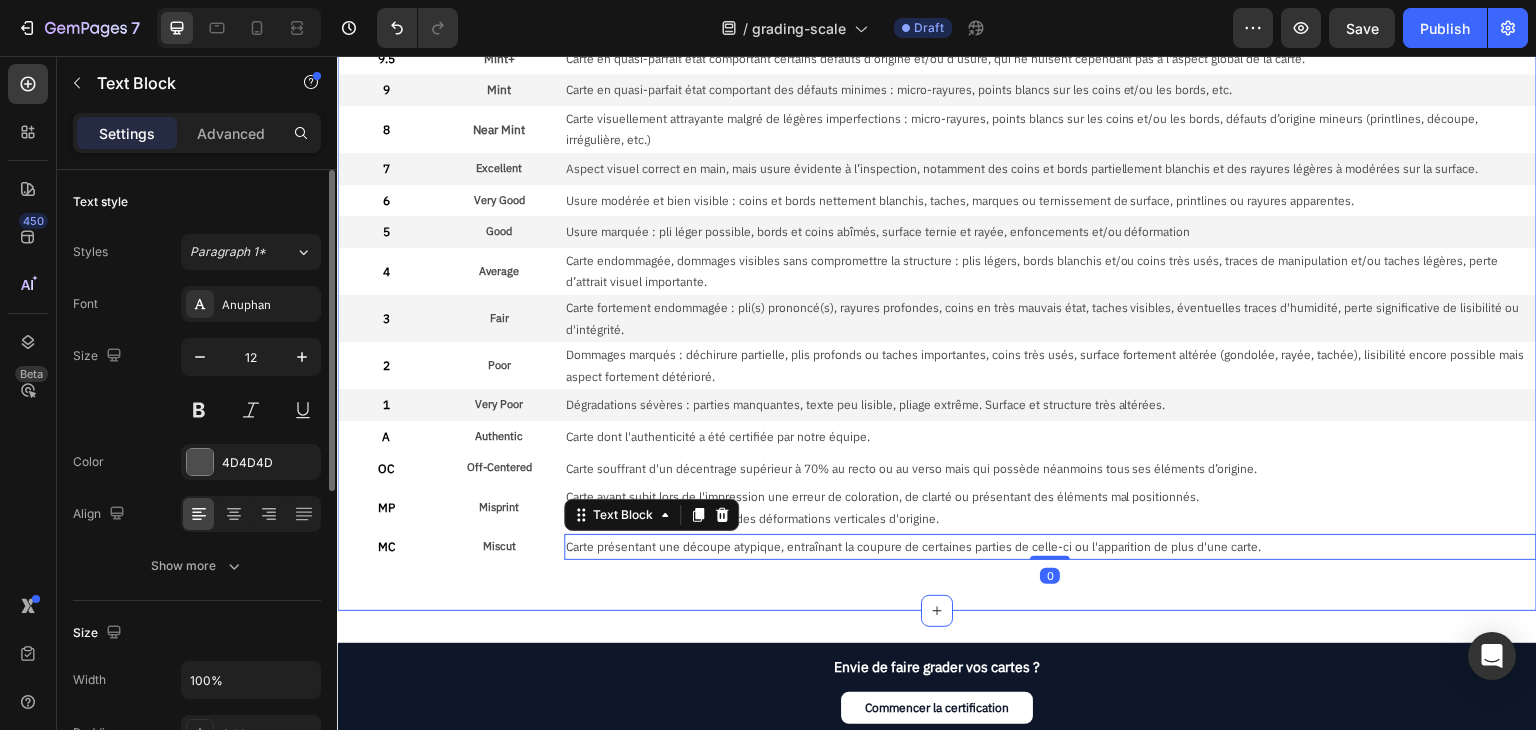 click on "Note Text Block État Text Block Description Text Block Row 10 Text Block Perfect Text Block Une carte virtuellement parfaite, dont les 4 subgrades affichent une note de 10. Text Block Row 10 Text Block Gem Mint Text Block Carte en parfait état, avec surface lisse, sans défauts visibles. Couleurs et découpes uniformes. Coins et bords nets. Légères imperfections d’origine tolérées. Text Block Row 9.5 Text Block Mint+ Text Block Carte en quasi-parfait état comportant certains défauts d'origine et/ou d'usure, qui ne nuisent cependant pas à l'aspect global de la carte. Text Block Row 9 Text Block Mint Text Block Carte en quasi-parfait état comportant des défauts minimes : micro-rayures, points blancs sur les coins et/ou les bords, etc. Text Block Row 8 Text Block Near Mint Text Block Carte visuellement attrayante malgré de légères imperfections : micro-rayures, points blancs sur les coins et/ou les bords, défauts d’origine mineurs (printlines, découpe, irrégulière, etc.) Text Block Row 7 6" at bounding box center [937, 263] 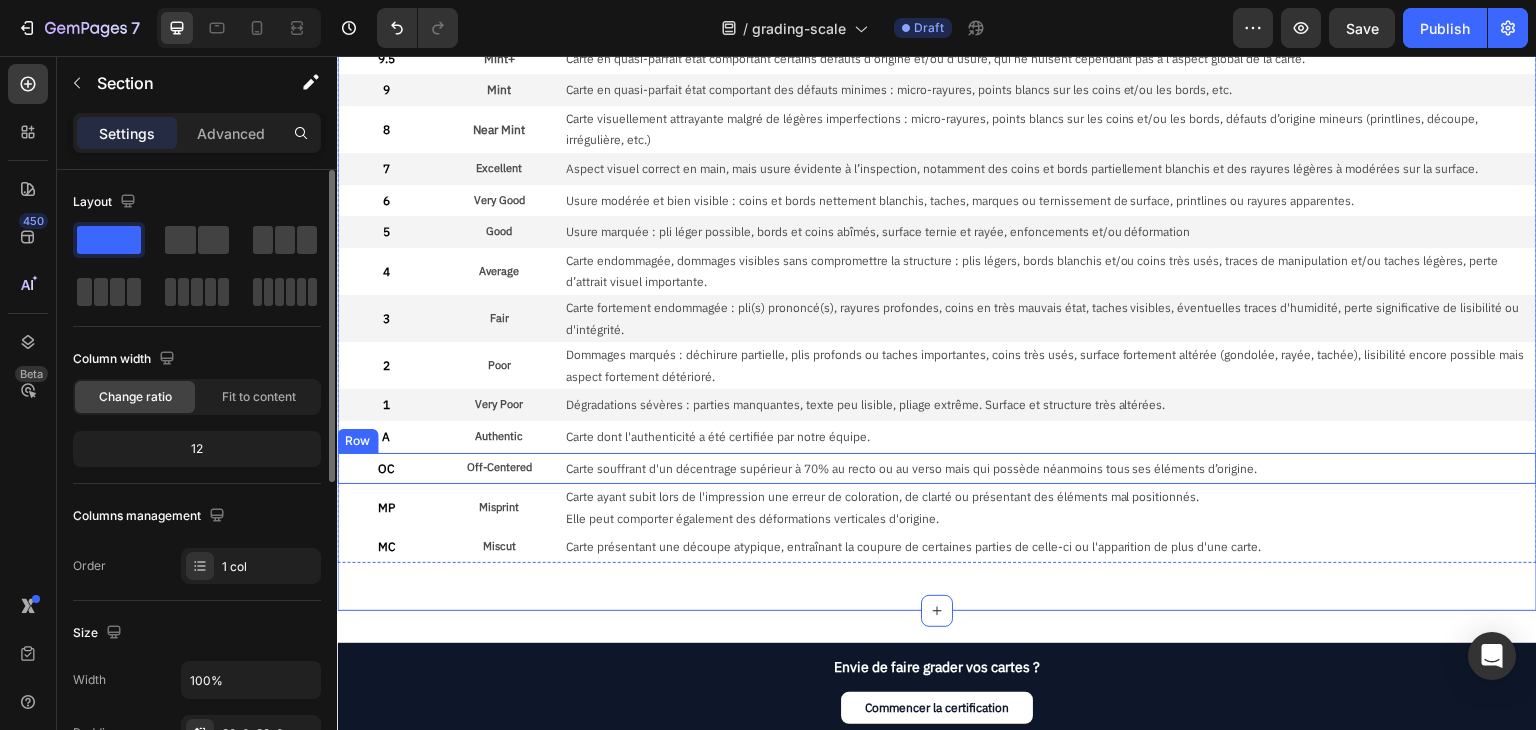click on "OC Text Block Off-Centered Text Block Carte souffrant d'un décentrage supérieur à 70% au recto ou au verso mais qui possède néanmoins tous ses éléments d’origine. Text Block Row" at bounding box center [937, 469] 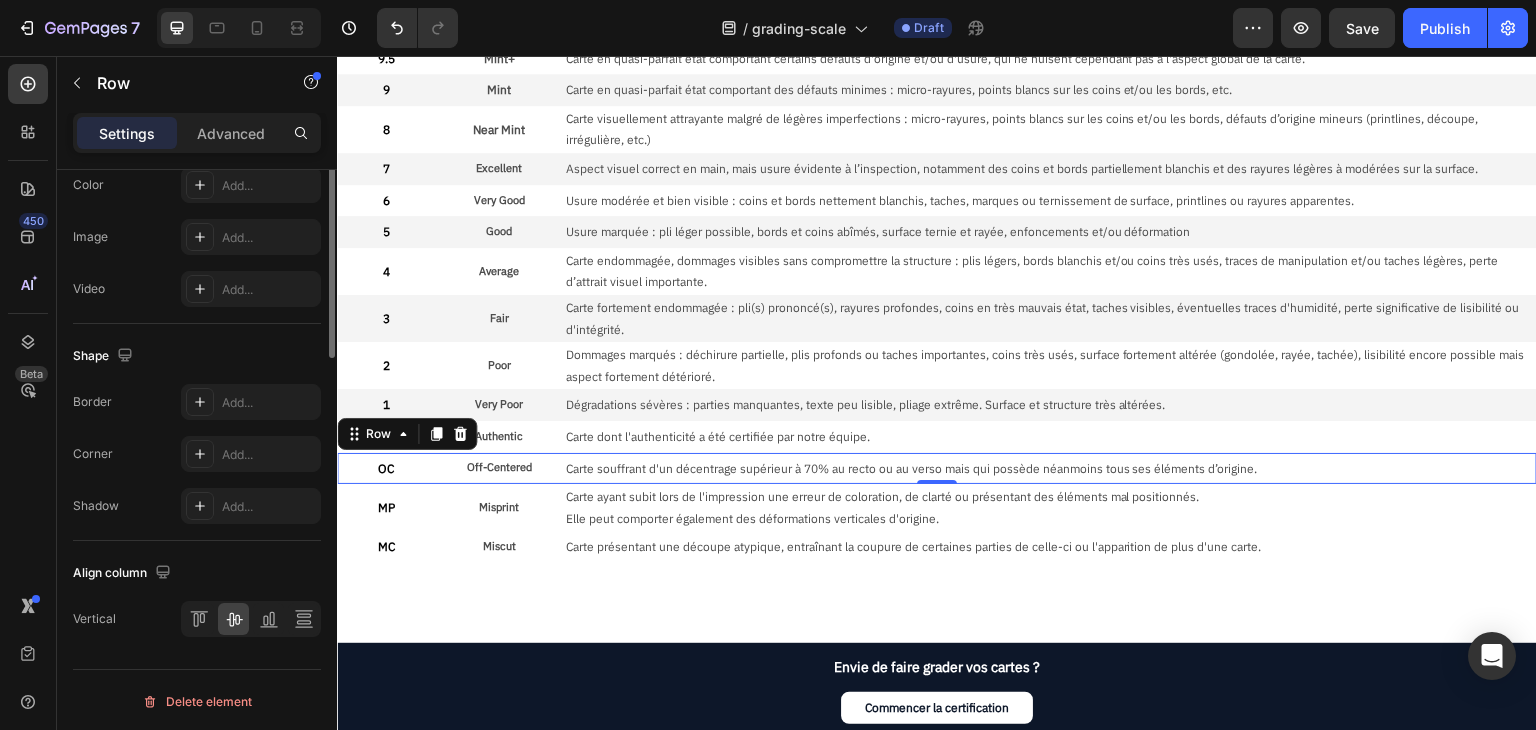 scroll, scrollTop: 528, scrollLeft: 0, axis: vertical 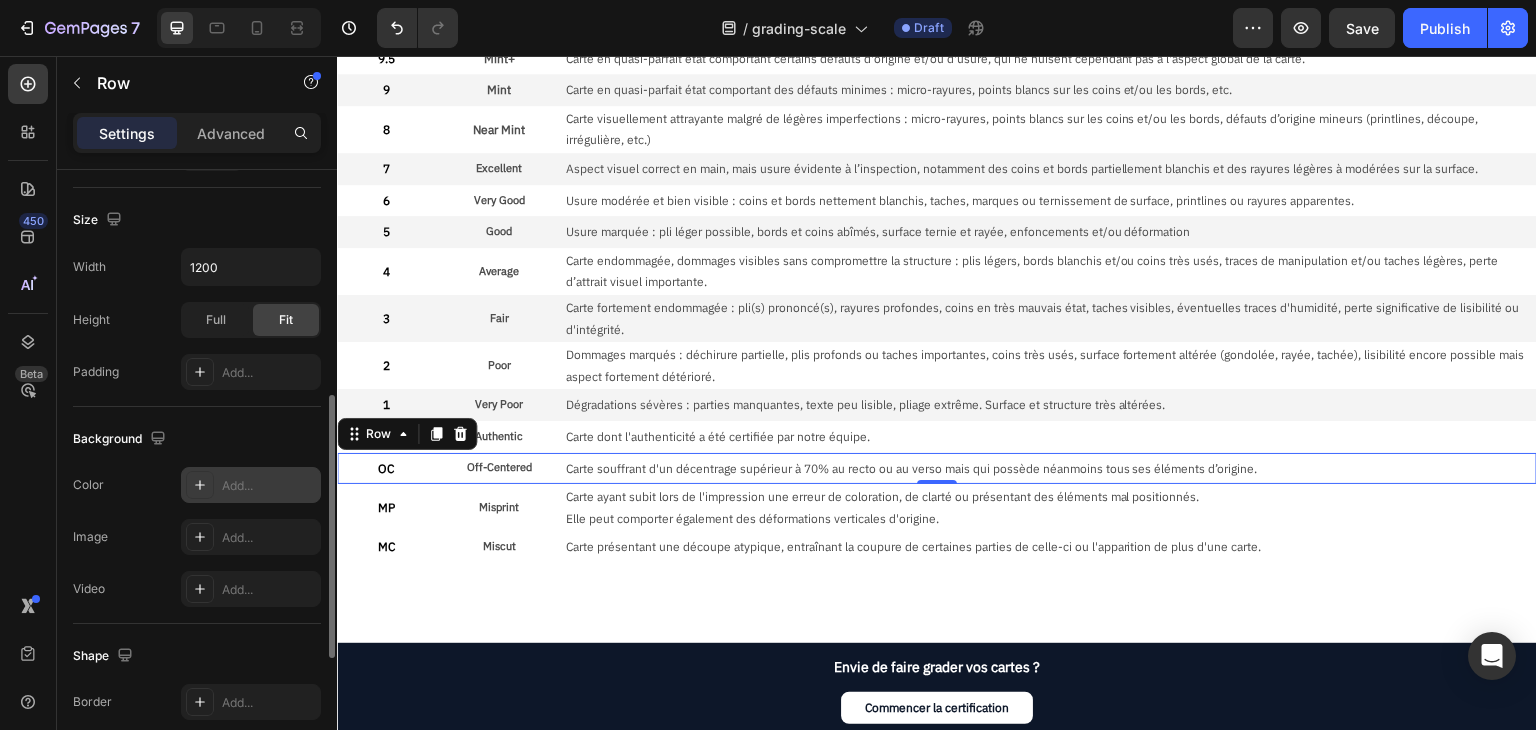click on "Add..." at bounding box center [251, 485] 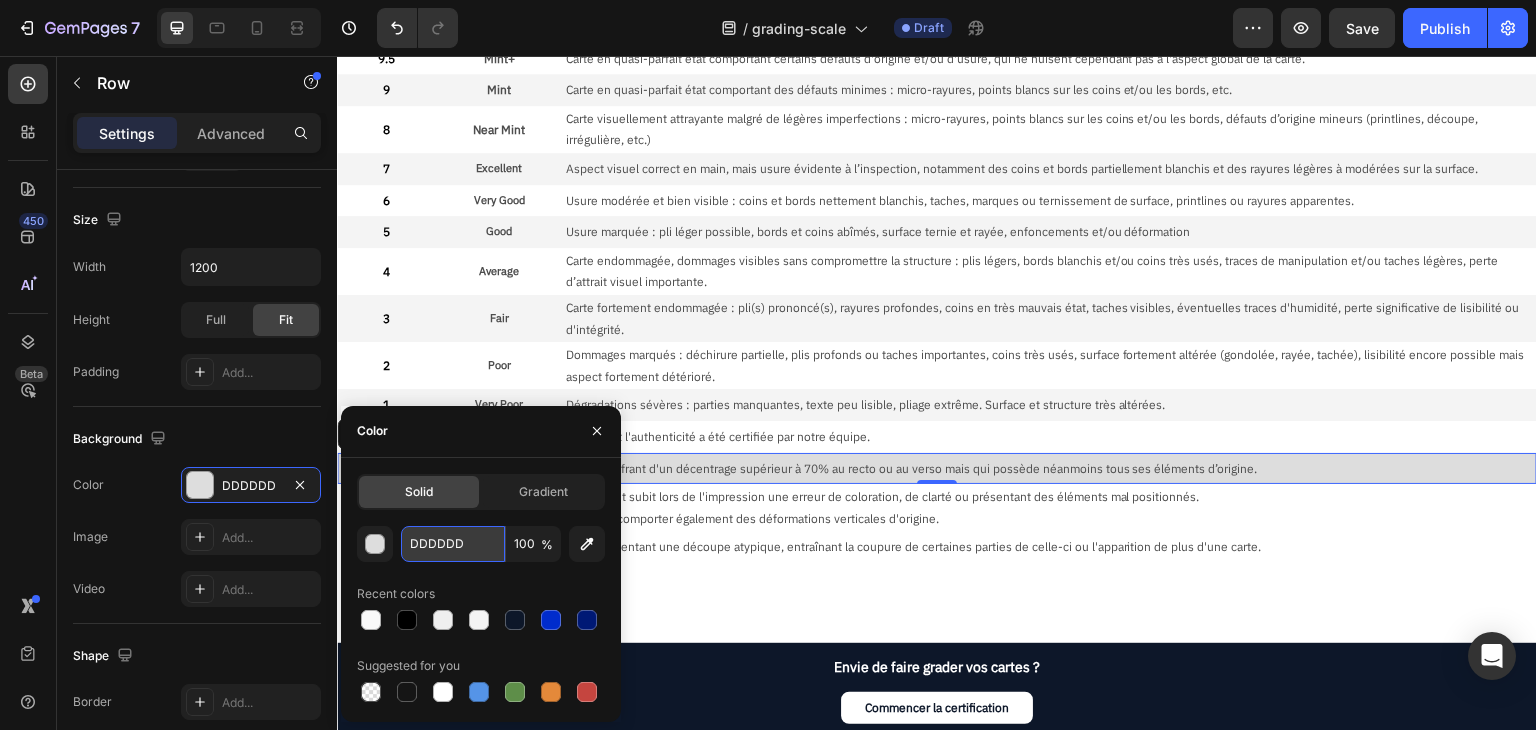click on "DDDDDD" at bounding box center [453, 544] 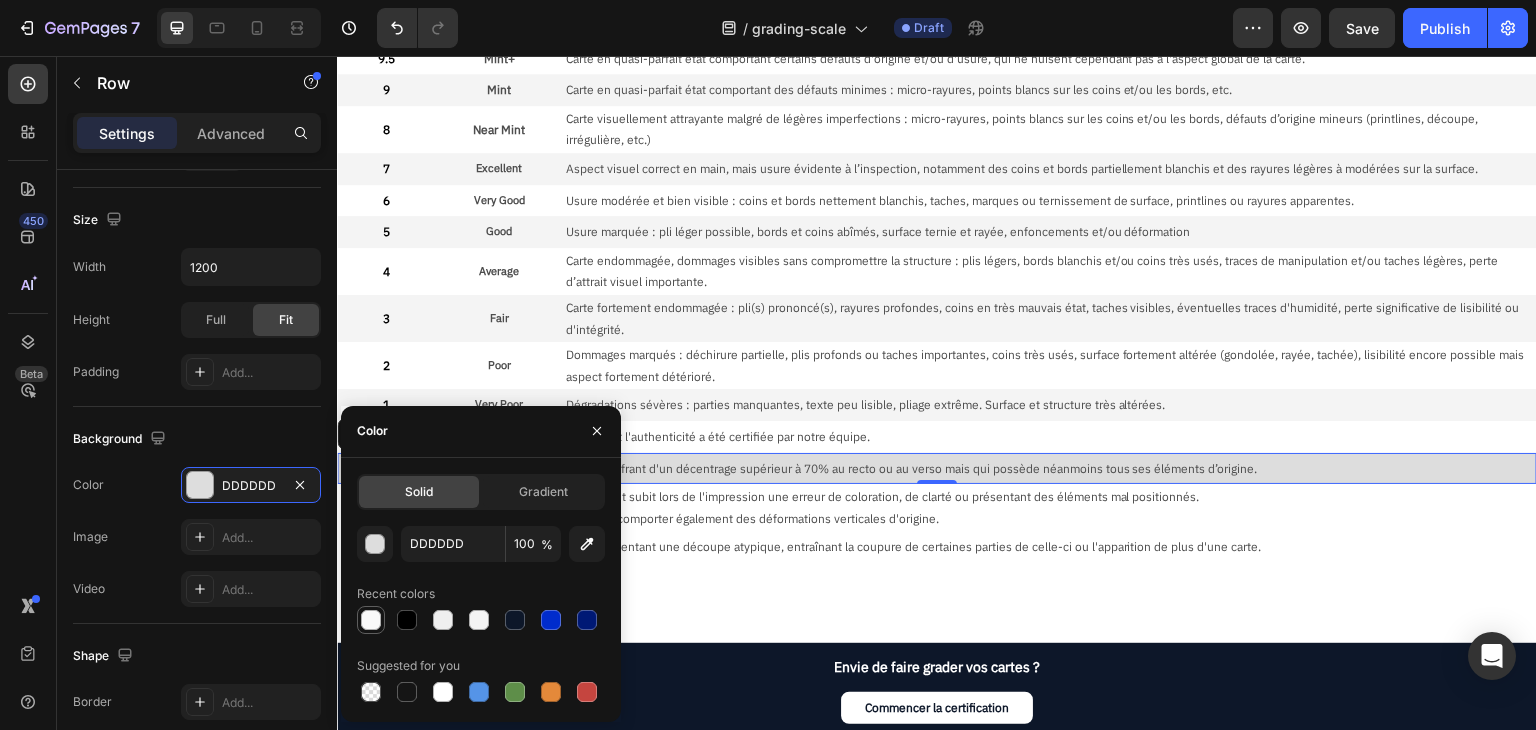 click at bounding box center [371, 620] 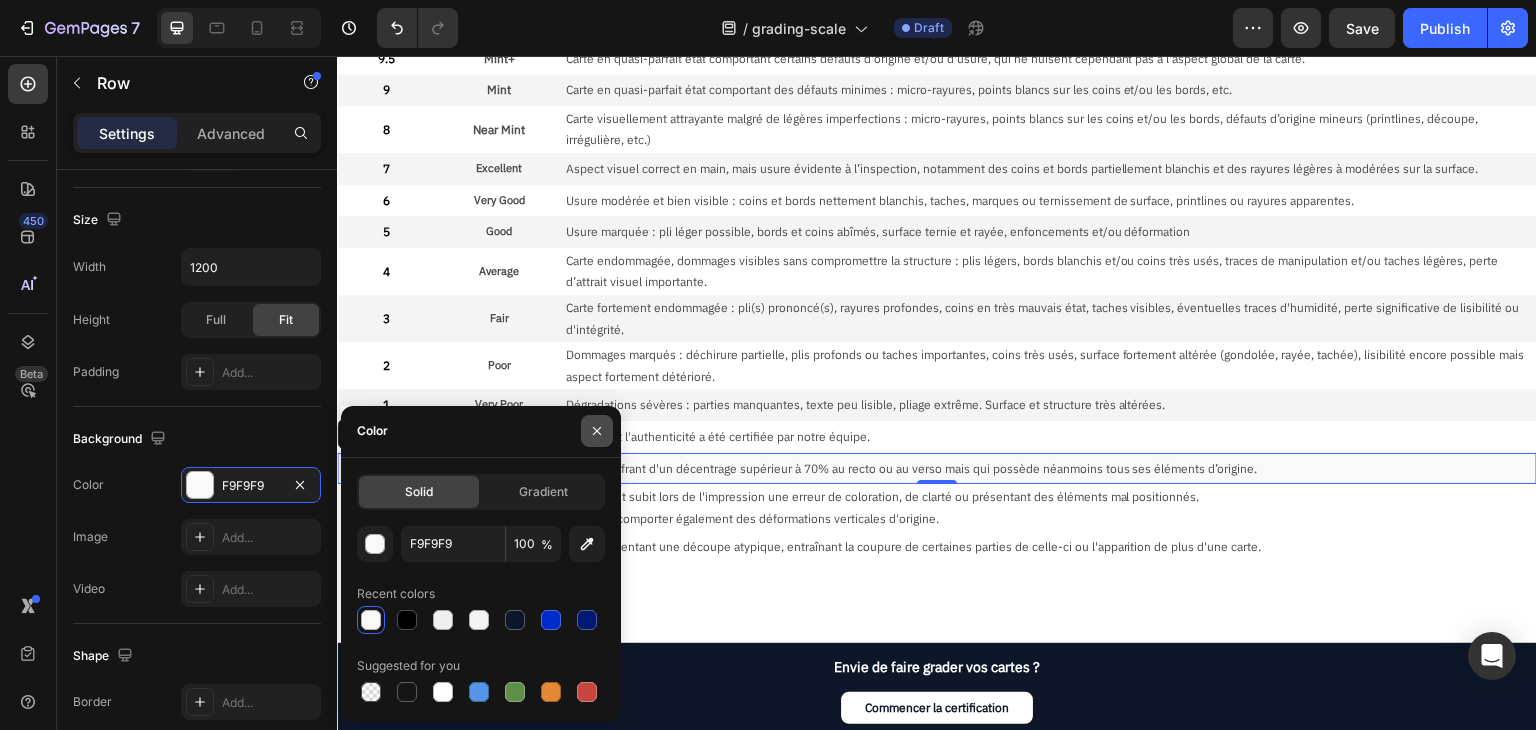 click 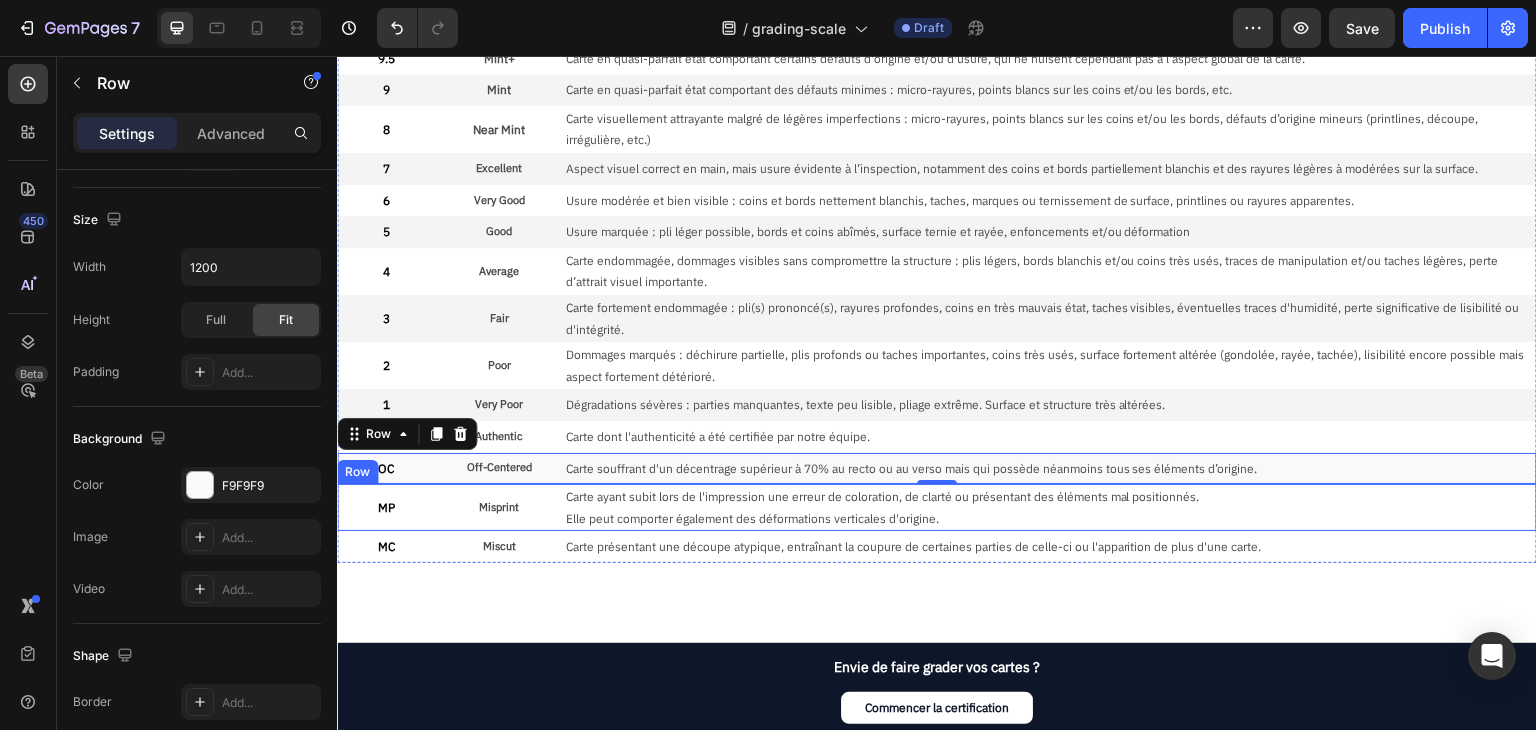 click on "MP Text Block Misprint Text Block Carte ayant subit lors de l'impression une erreur de coloration, de clarté ou présentant des éléments mal positionnés. Elle peut comporter également des déformations verticales d'origine. Text Block Row" at bounding box center (937, 507) 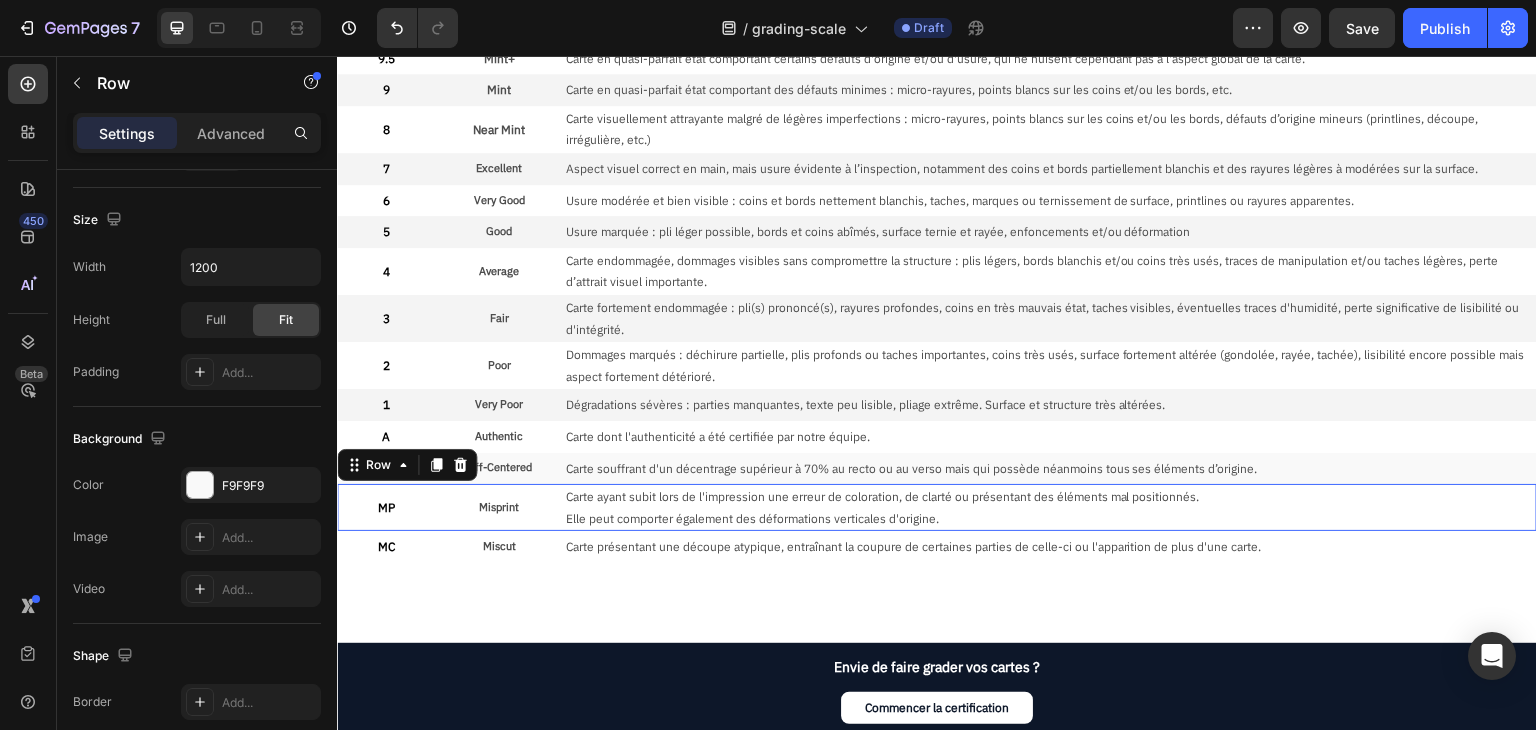 scroll, scrollTop: 528, scrollLeft: 0, axis: vertical 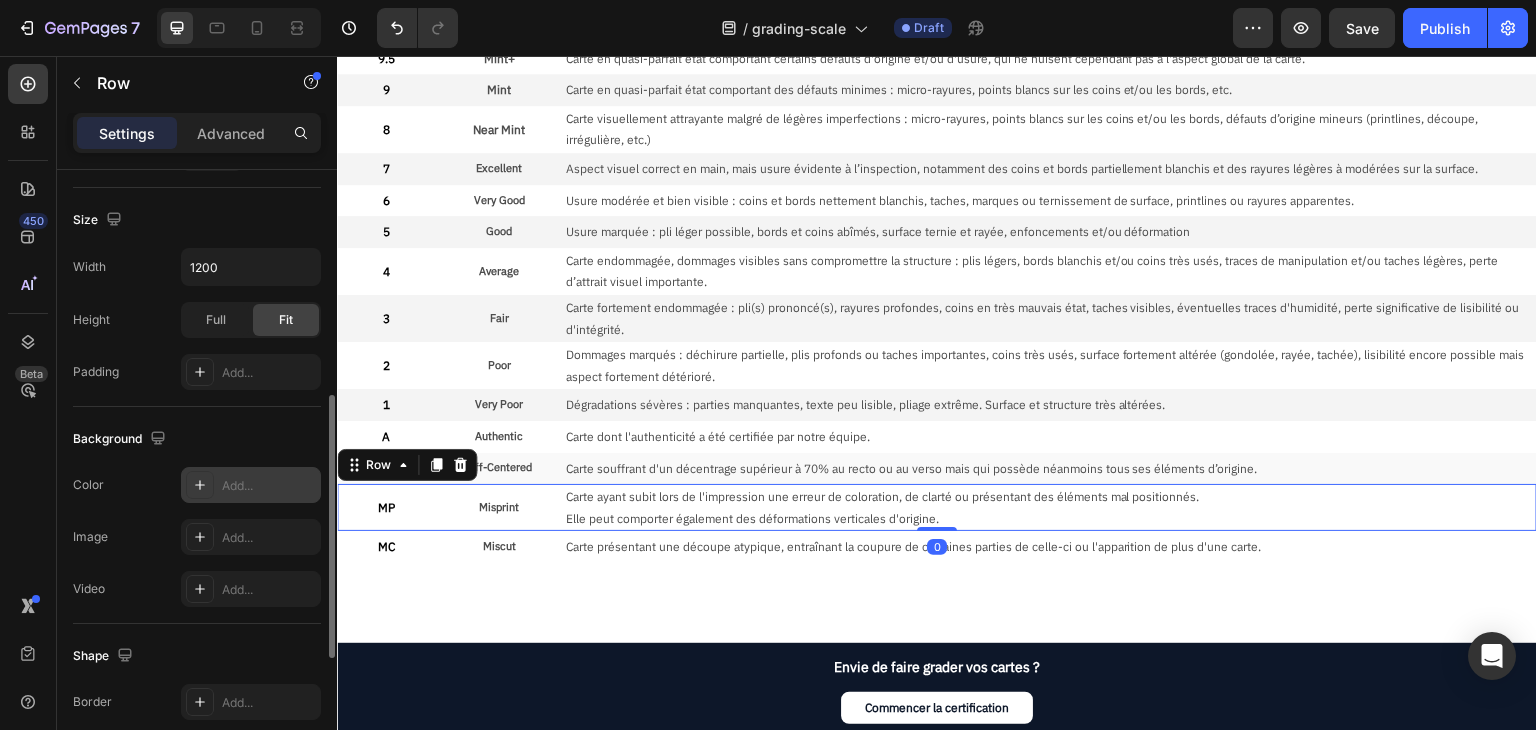click on "Add..." at bounding box center (251, 485) 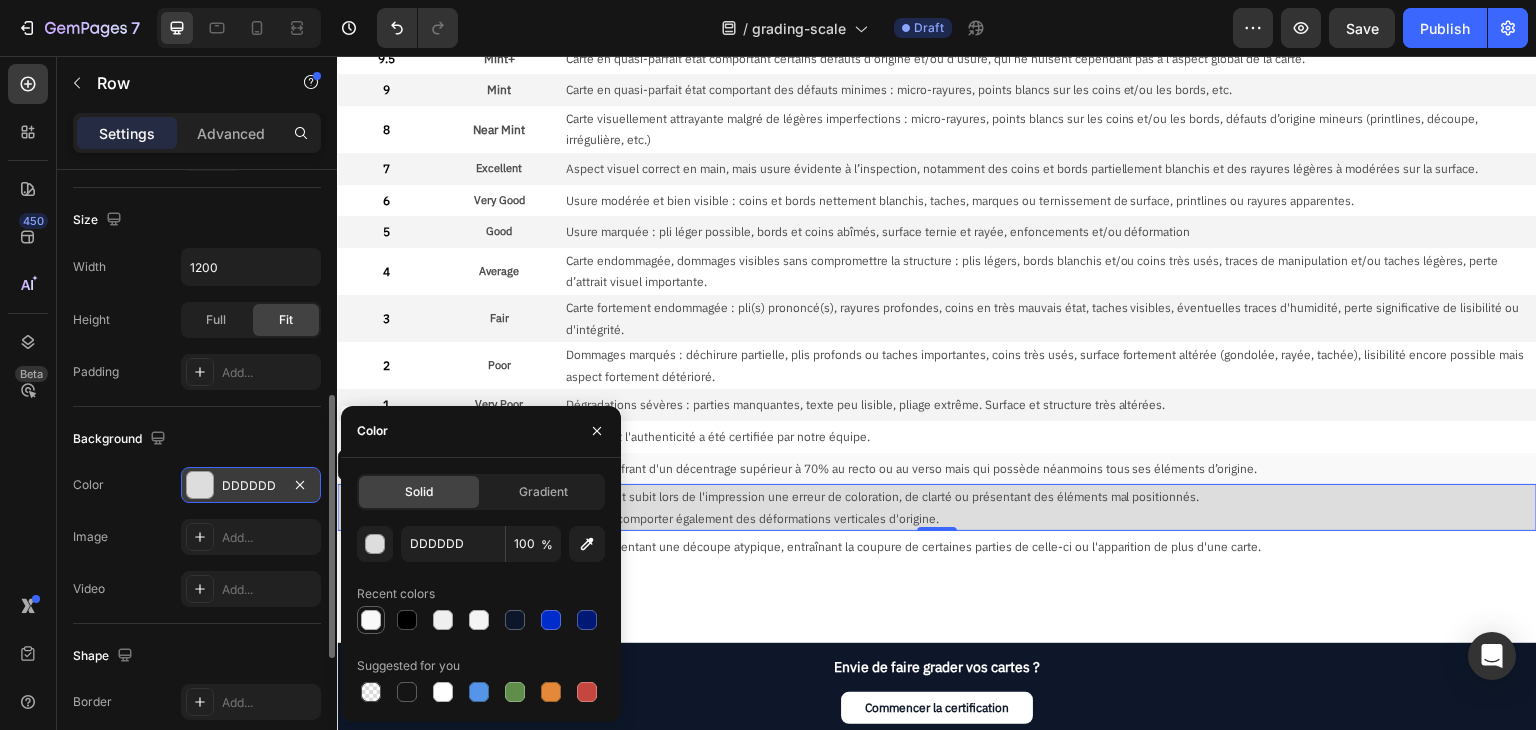 click at bounding box center (371, 620) 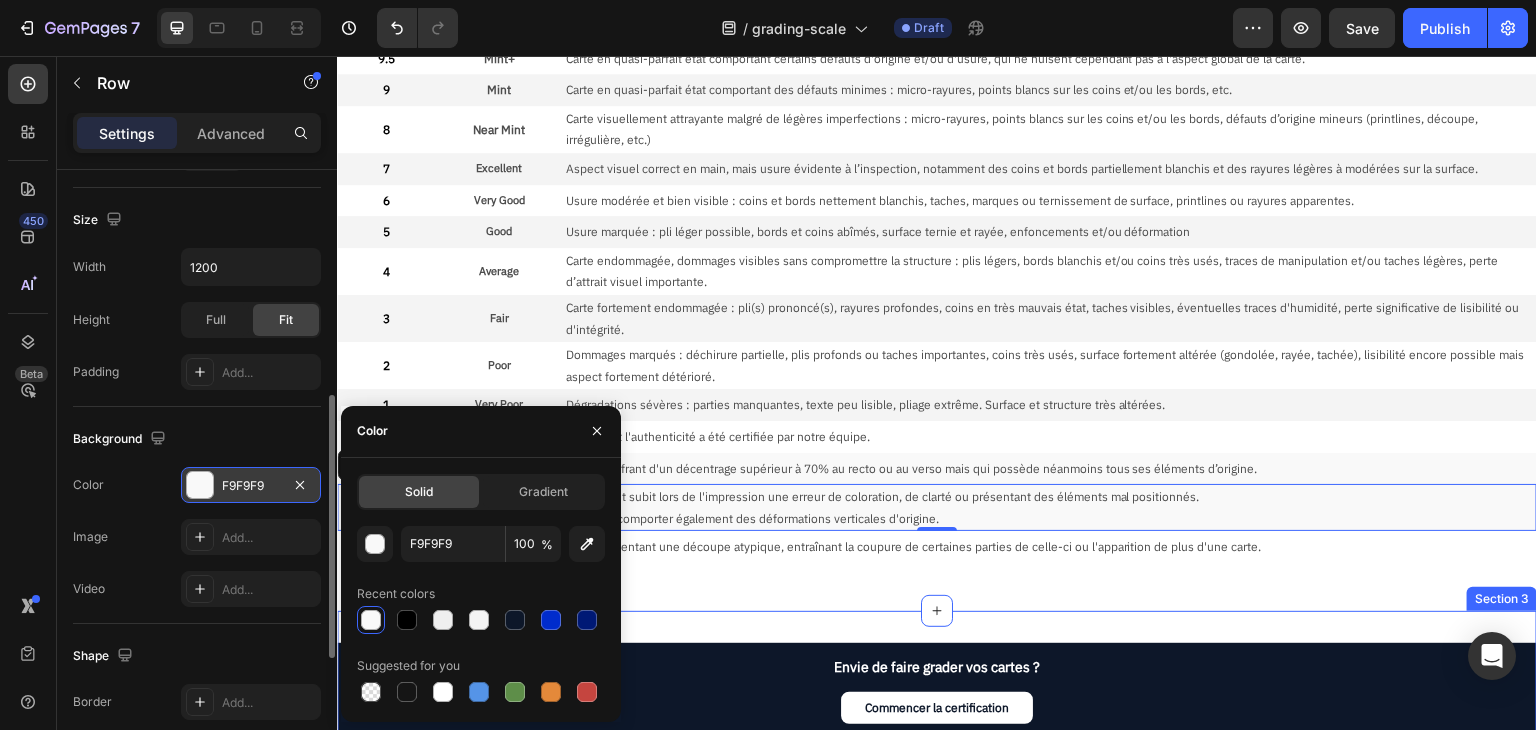 click on "Envie de faire grader vos cartes ? Text Block Commencer la certification Button Row Section 3" at bounding box center (937, 697) 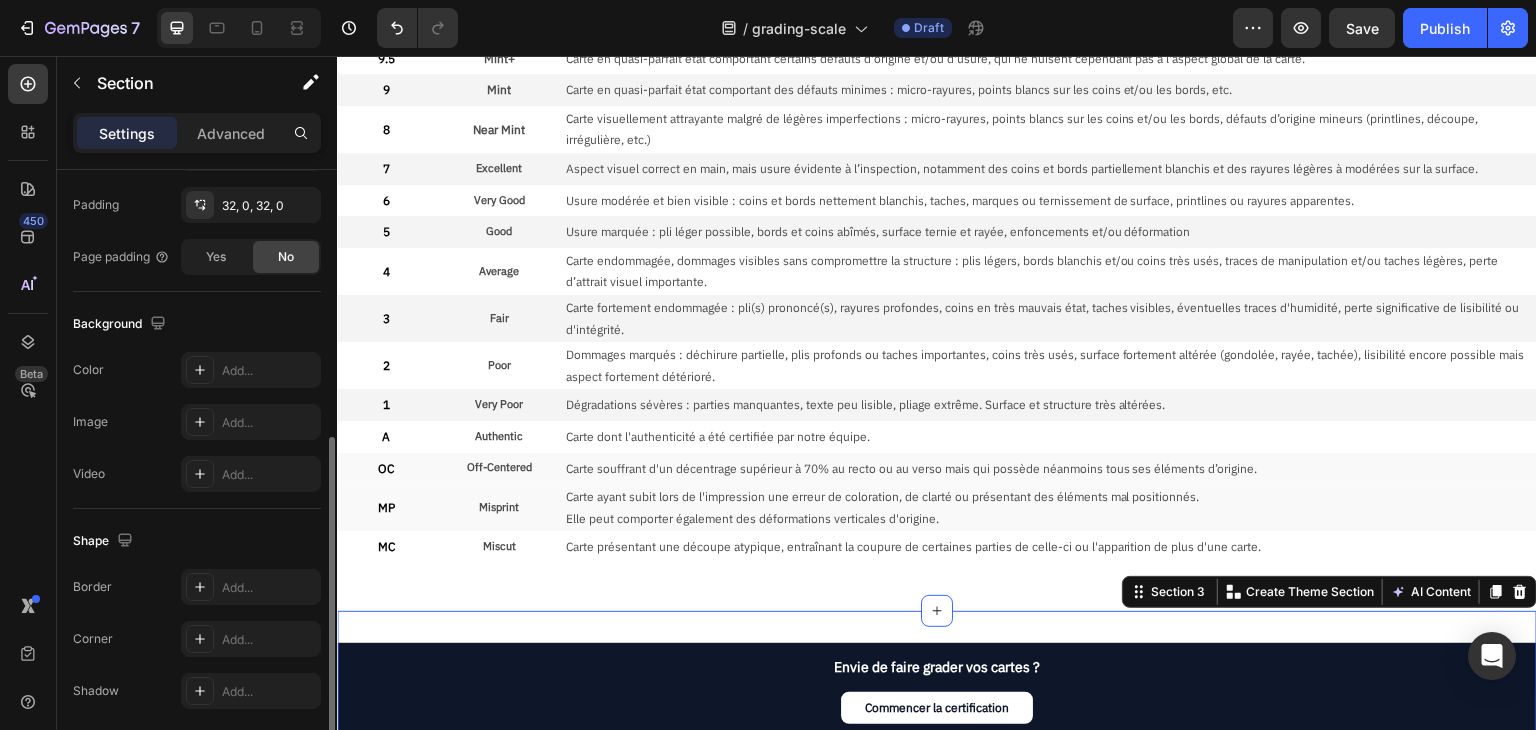 scroll, scrollTop: 0, scrollLeft: 0, axis: both 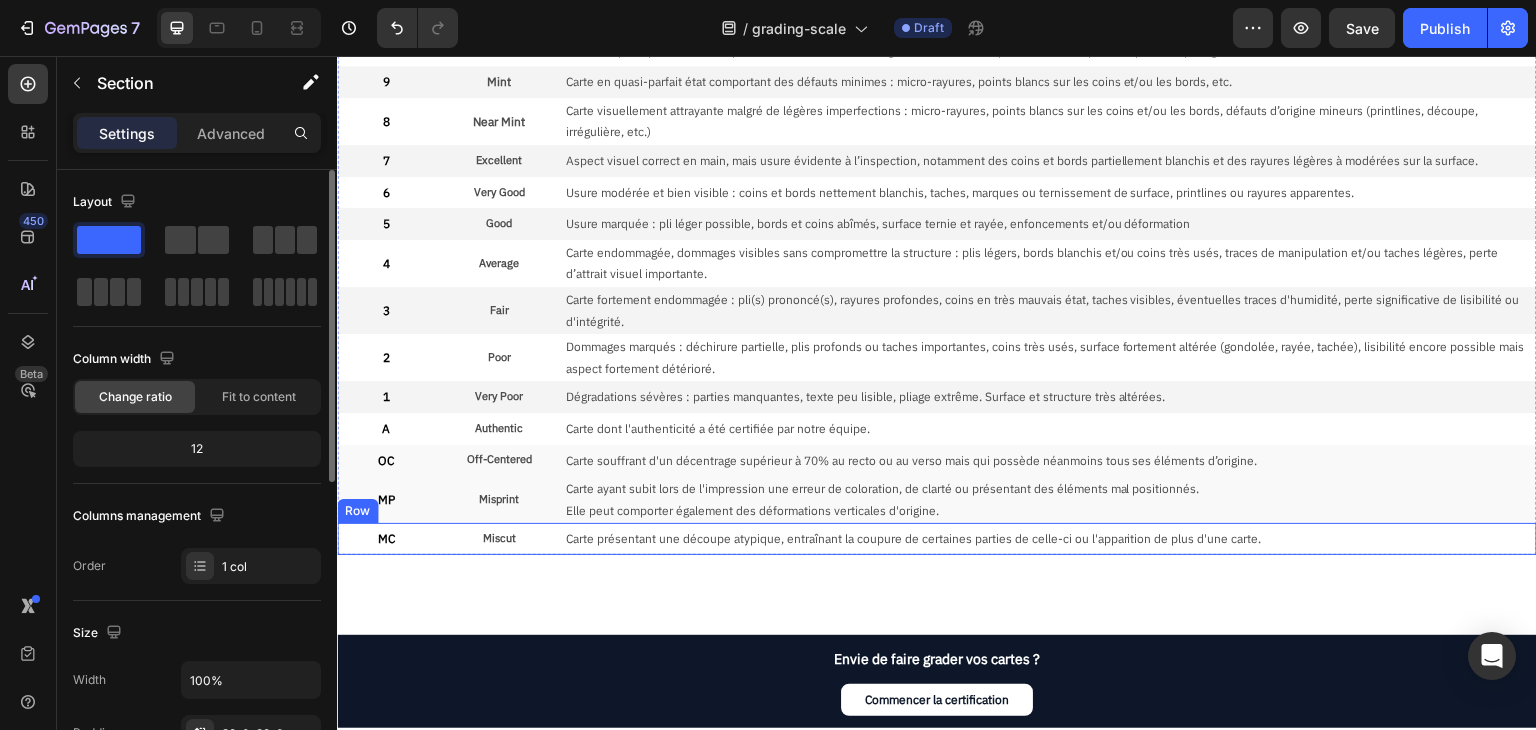 click on "MC Text Block Miscut Text Block Carte présentant une découpe atypique, entraînant la coupure de certaines parties de celle-ci ou l'apparition de plus d'une carte. Text Block Row" at bounding box center [937, 539] 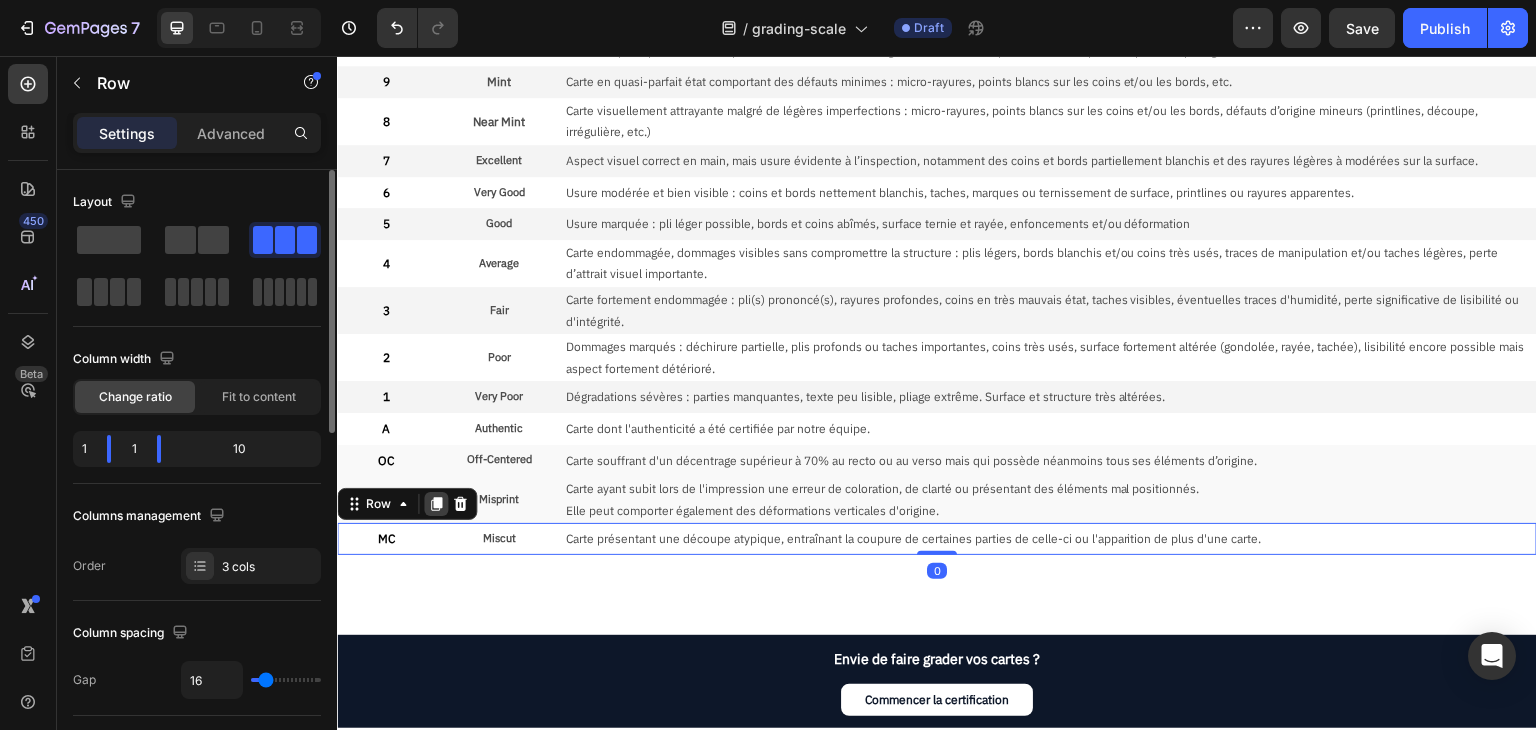 click 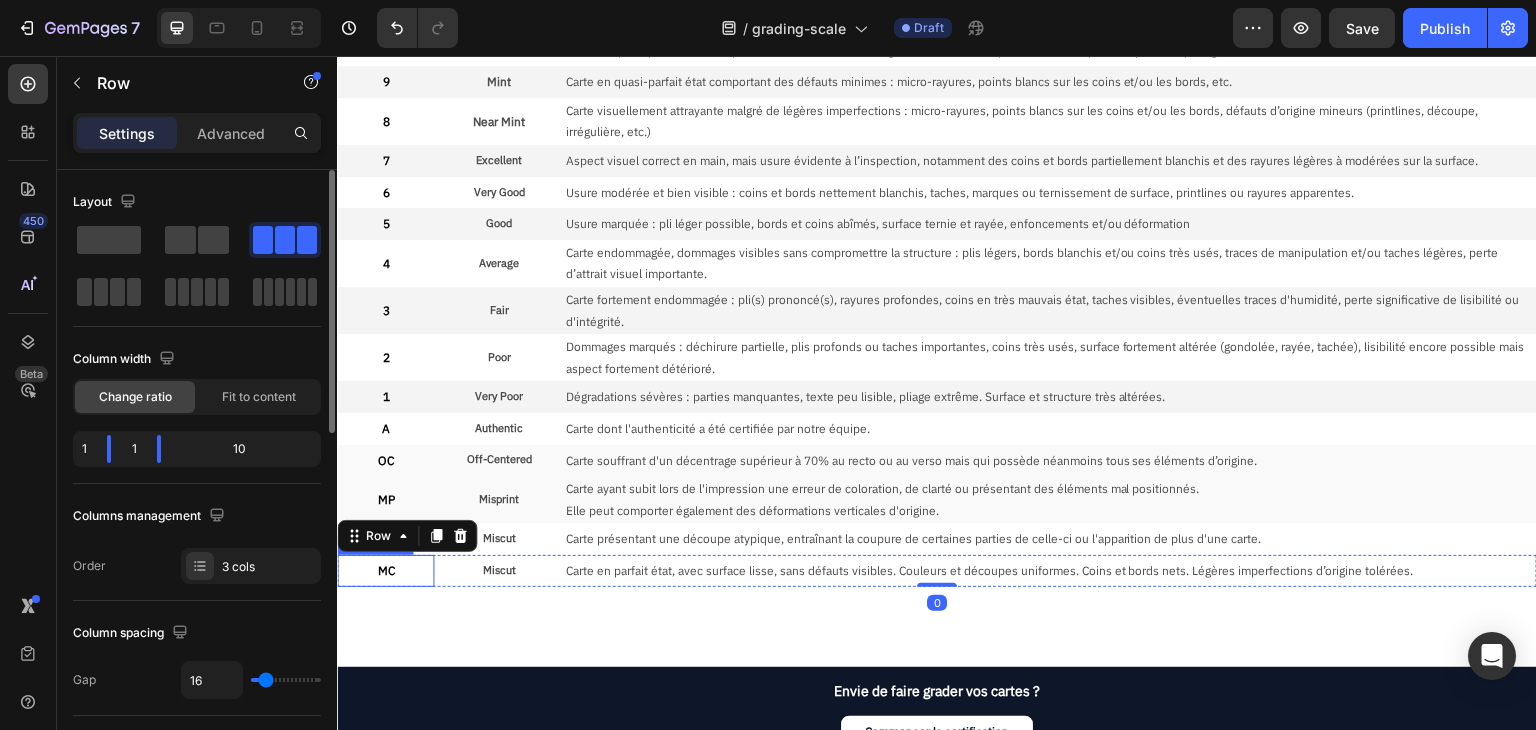 click on "MC" at bounding box center [385, 571] 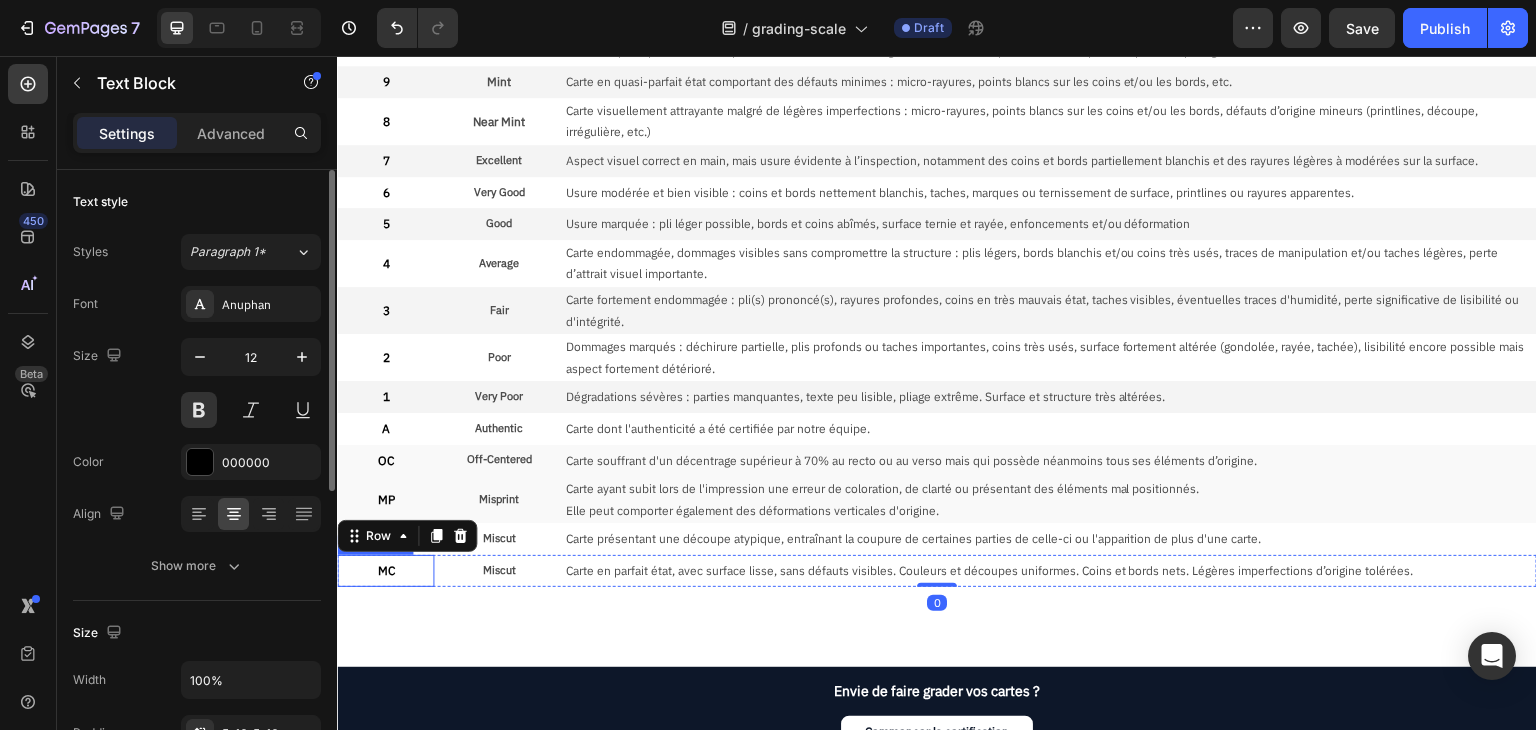 click on "MC" at bounding box center [385, 571] 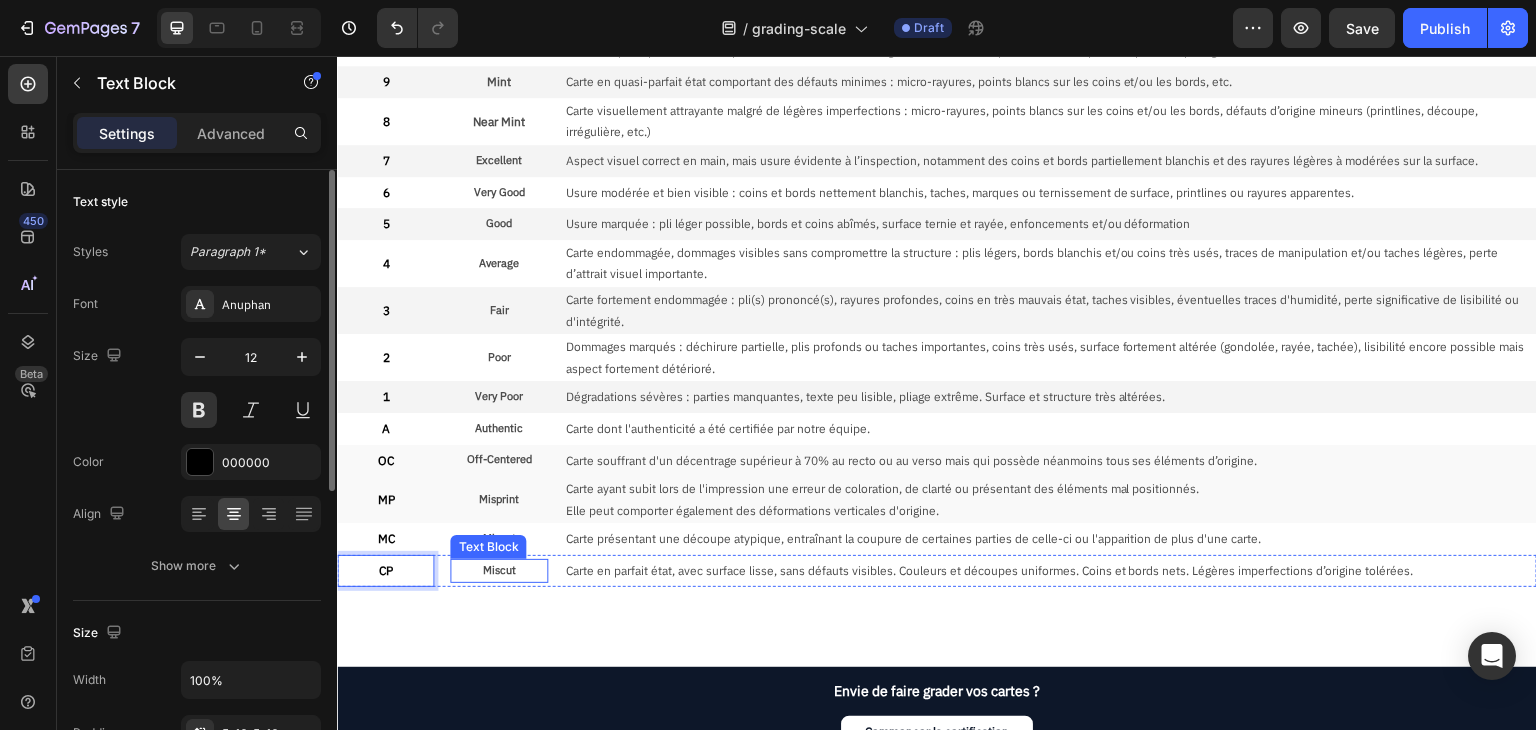 click on "Miscut" at bounding box center [498, 571] 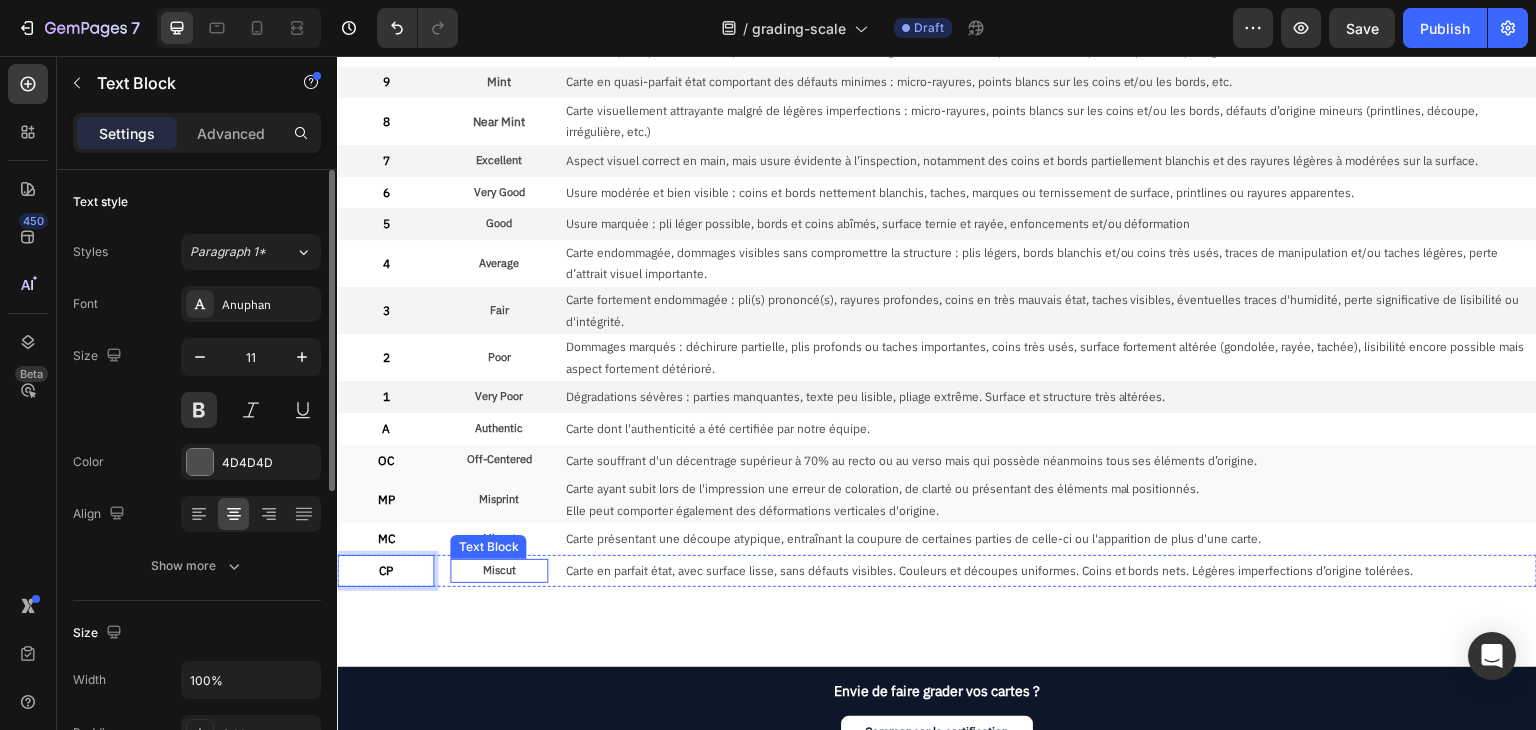 click on "Miscut" at bounding box center (498, 571) 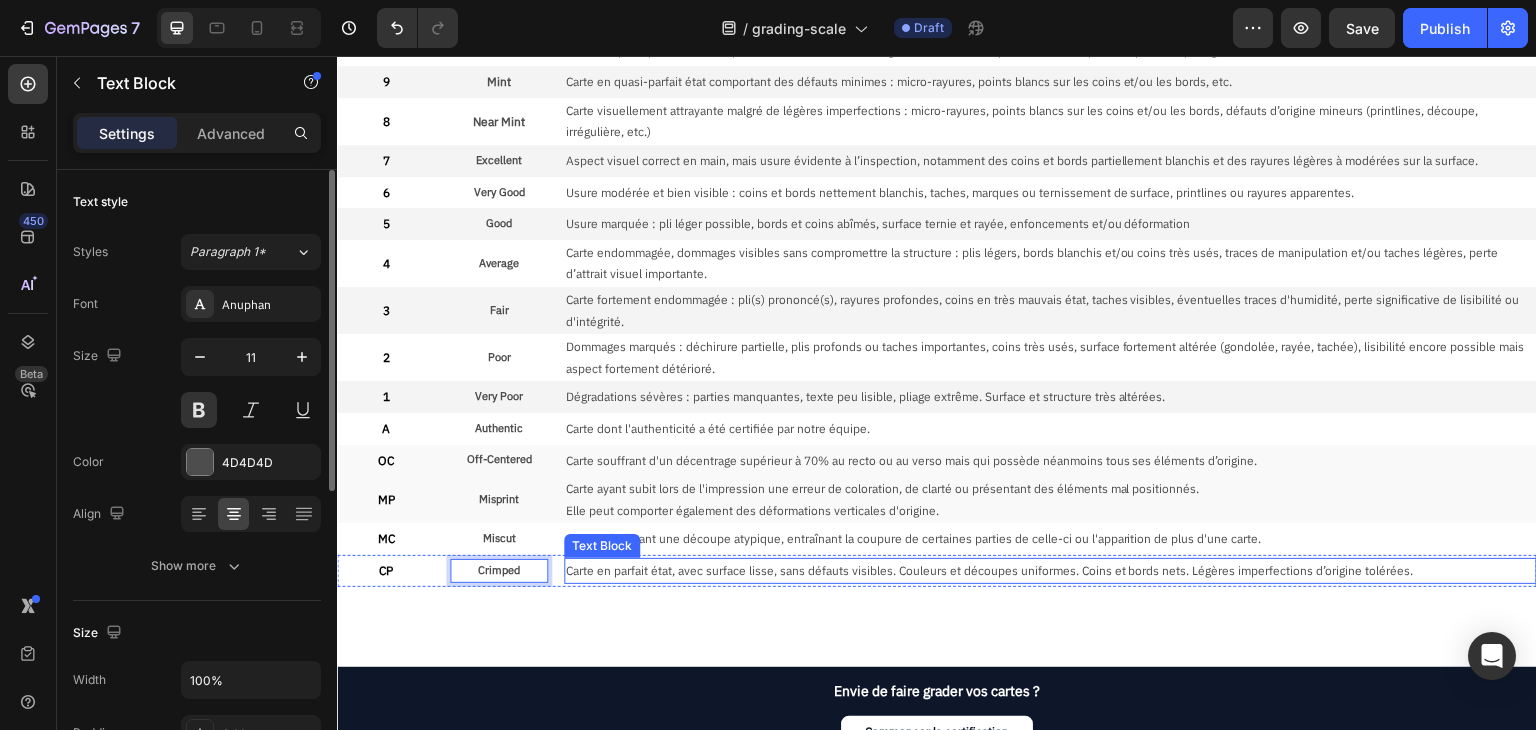 click on "Carte en parfait état, avec surface lisse, sans défauts visibles. Couleurs et découpes uniformes. Coins et bords nets. Légères imperfections d’origine tolérées." at bounding box center (1050, 571) 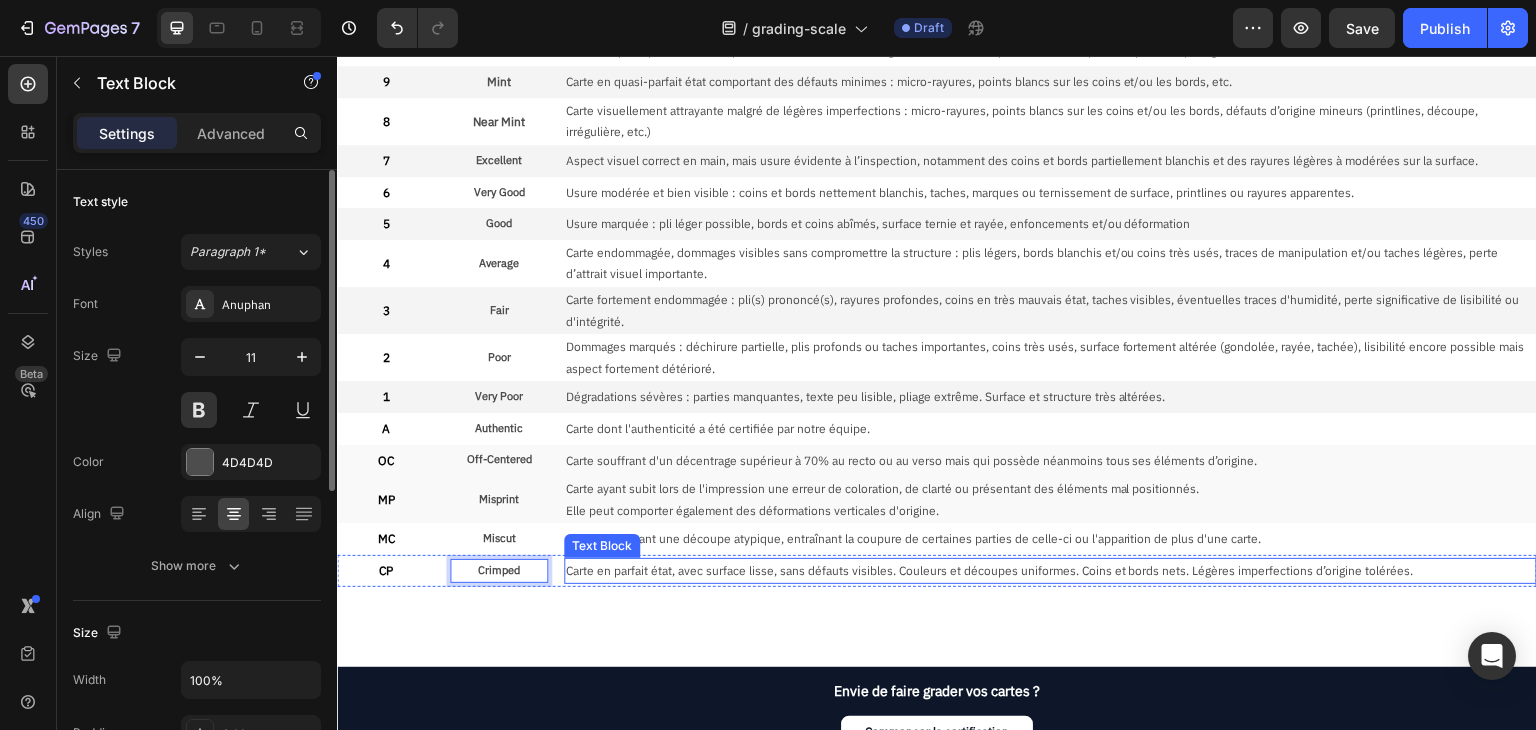 click on "Carte en parfait état, avec surface lisse, sans défauts visibles. Couleurs et découpes uniformes. Coins et bords nets. Légères imperfections d’origine tolérées." at bounding box center [1050, 571] 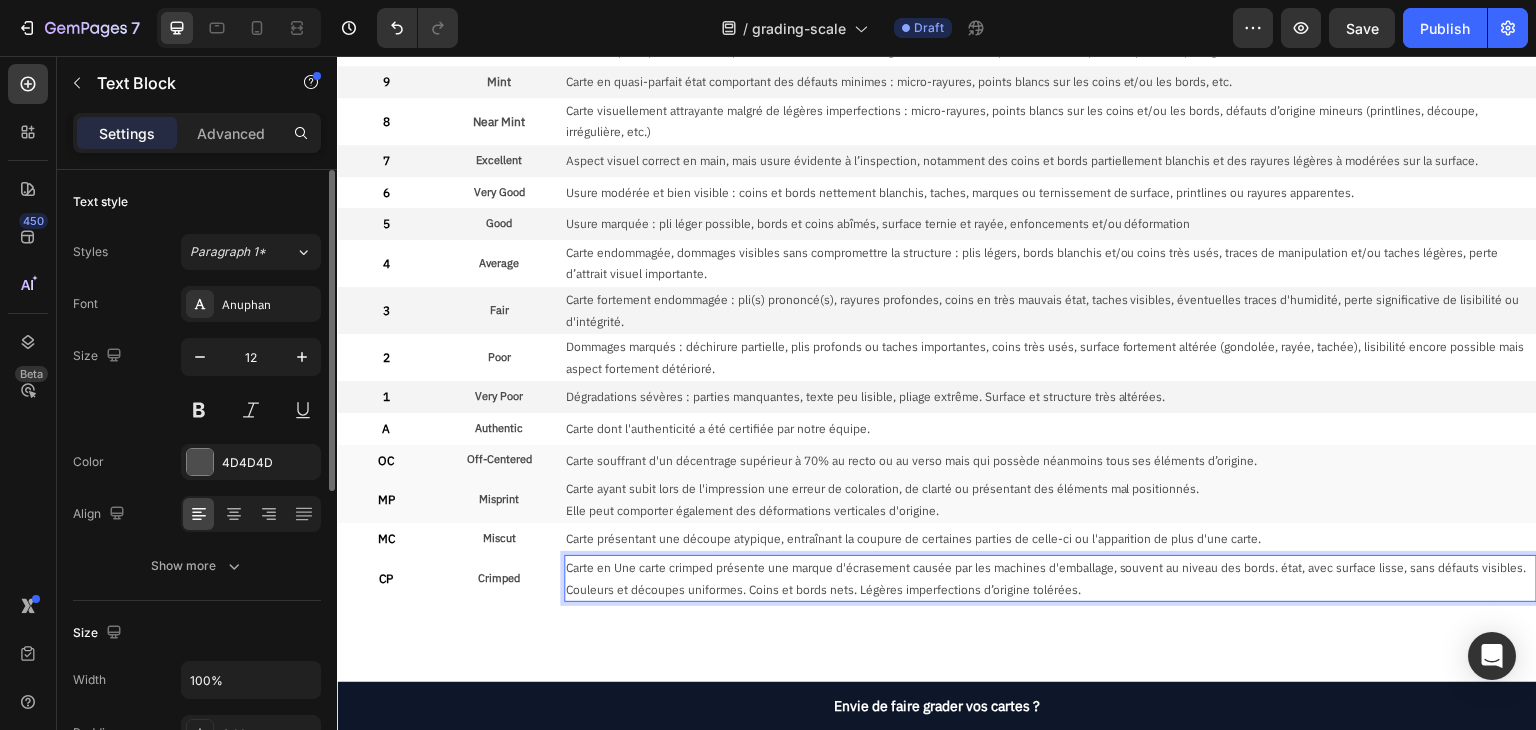 scroll, scrollTop: 297, scrollLeft: 0, axis: vertical 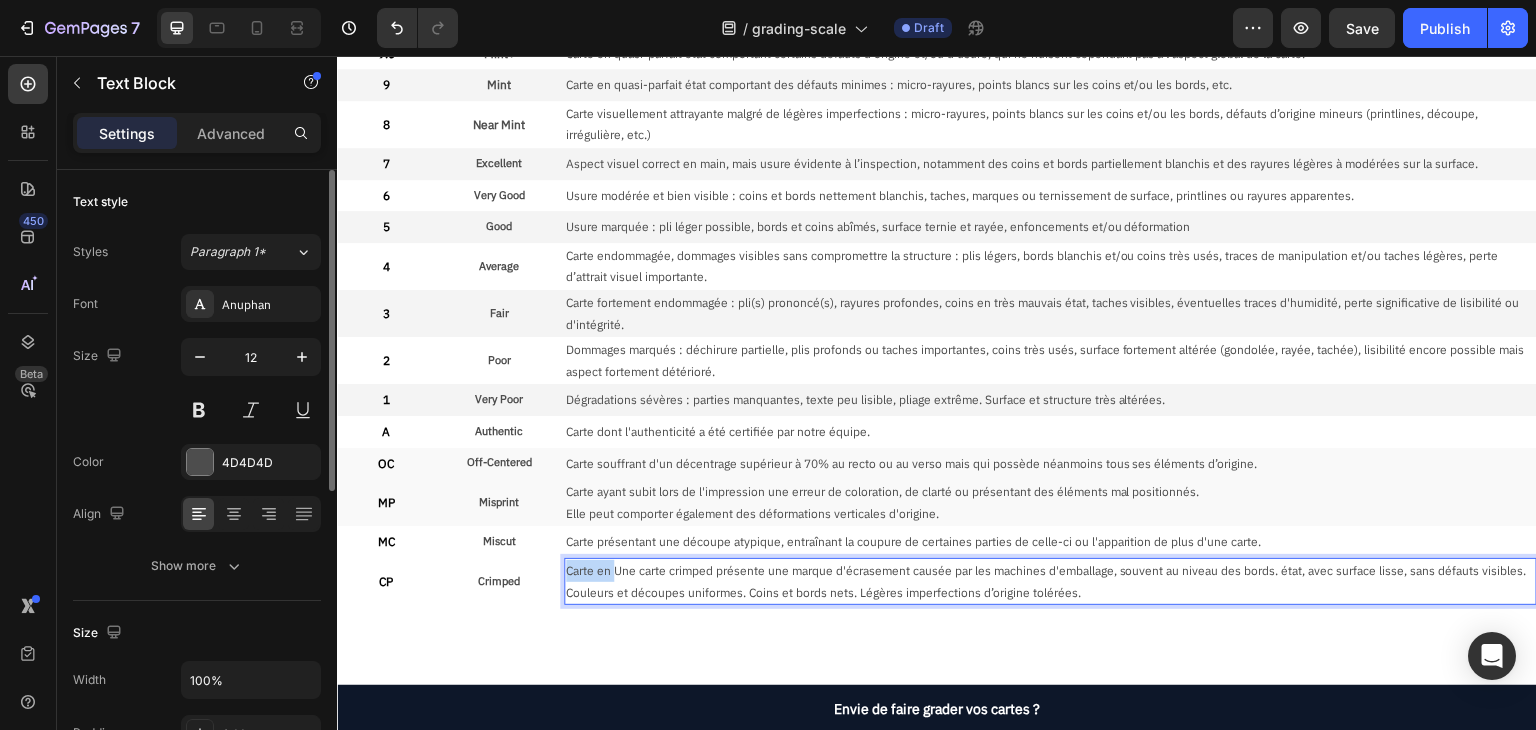 drag, startPoint x: 612, startPoint y: 570, endPoint x: 552, endPoint y: 563, distance: 60.40695 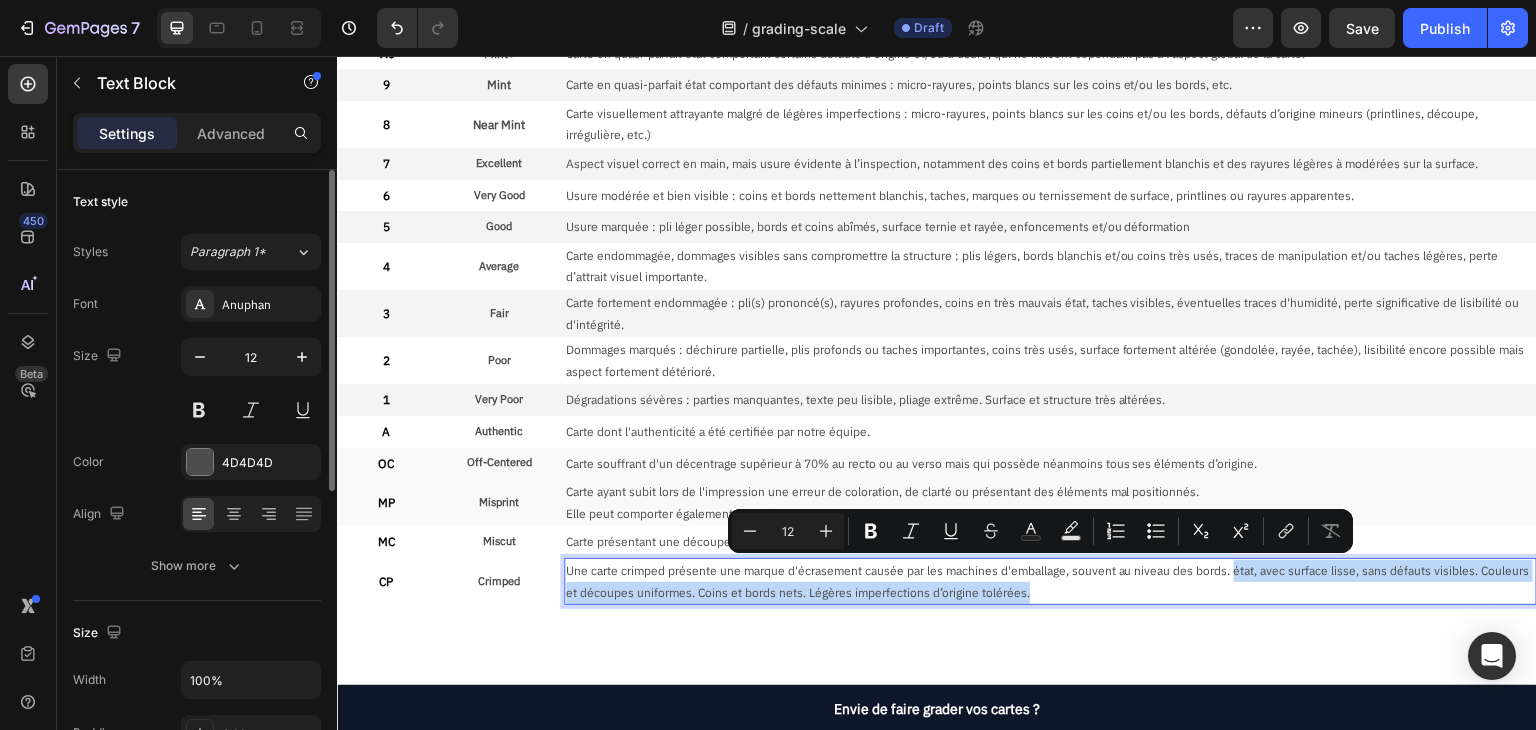 drag, startPoint x: 1039, startPoint y: 593, endPoint x: 1227, endPoint y: 568, distance: 189.65495 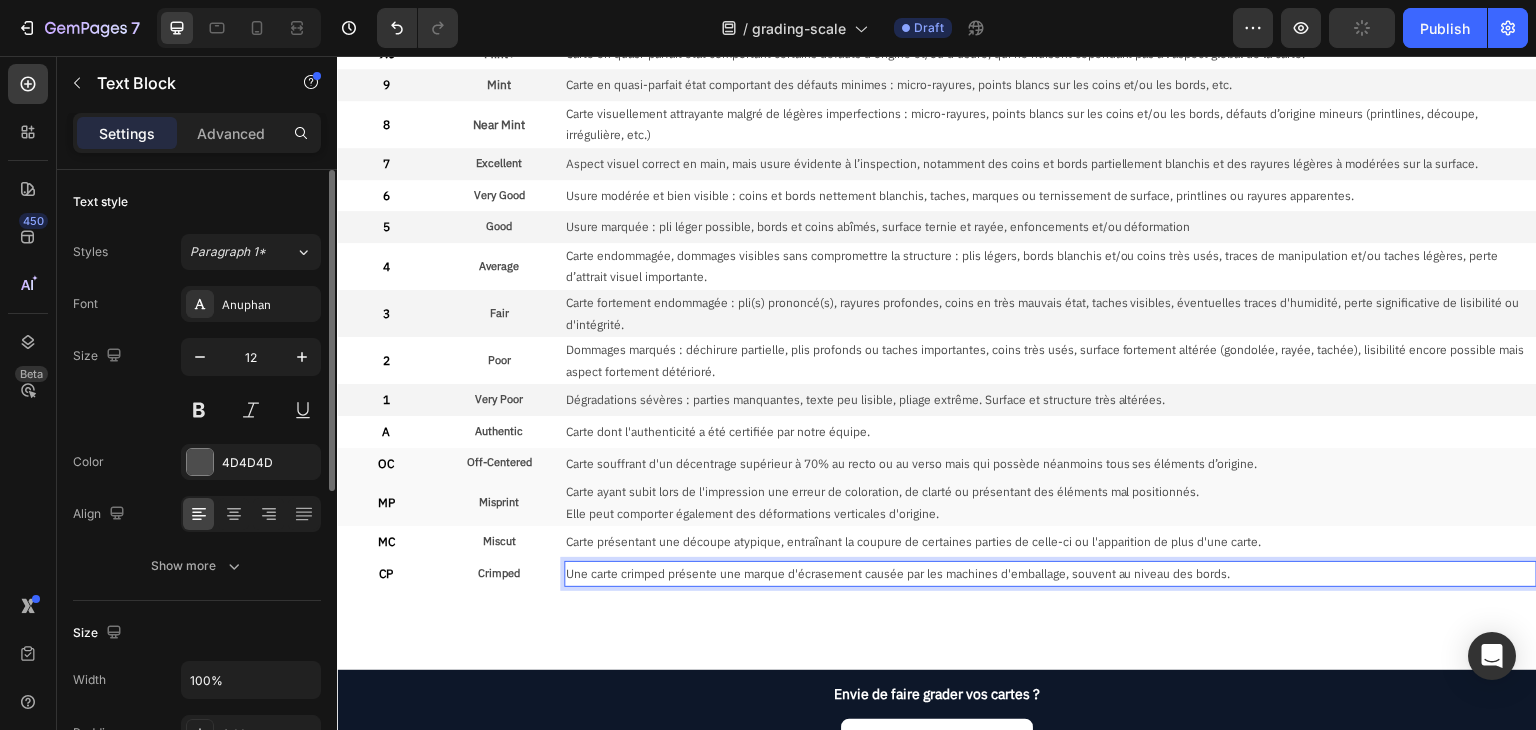 scroll, scrollTop: 300, scrollLeft: 0, axis: vertical 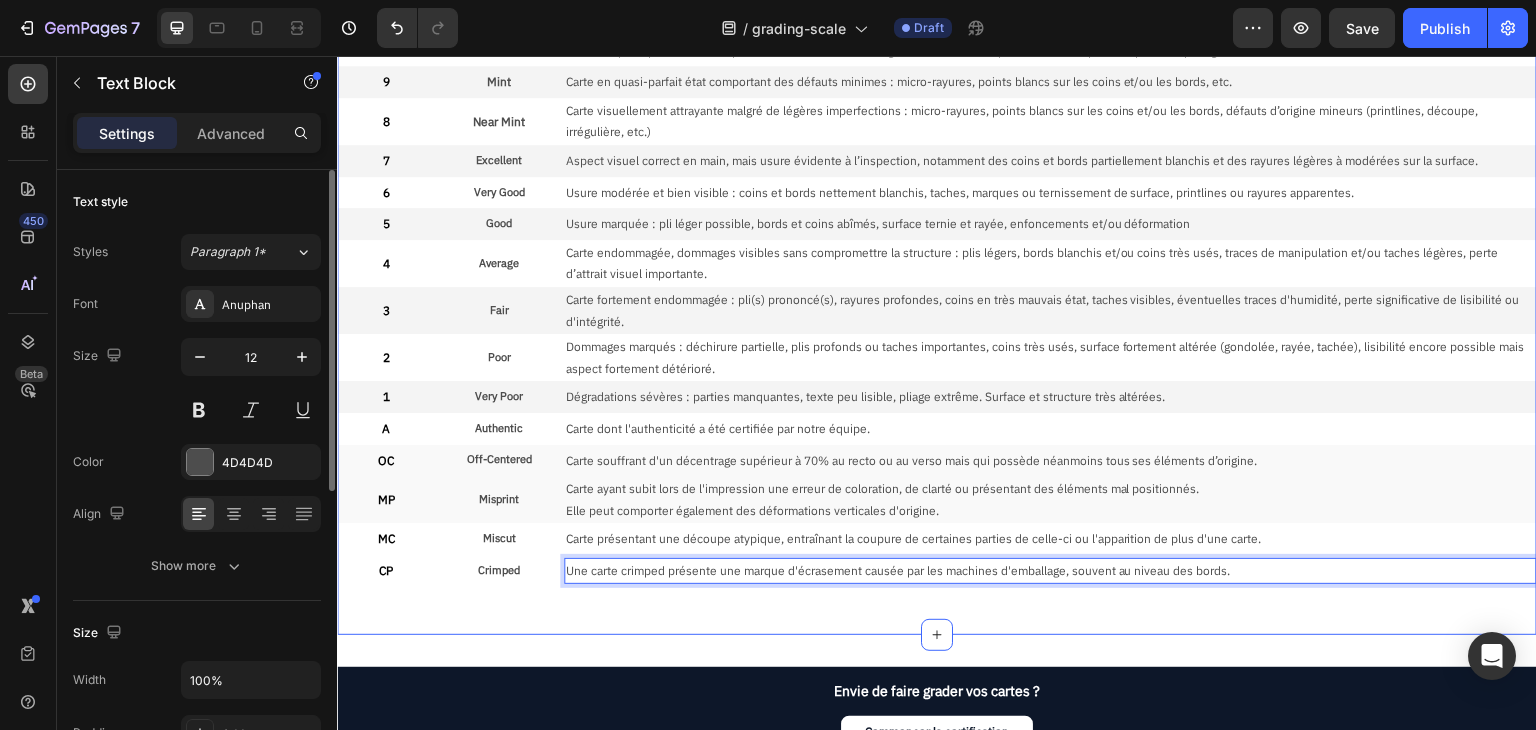 click on "Note Text Block État Text Block Description Text Block Row 10 Text Block Perfect Text Block Une carte virtuellement parfaite, dont les 4 subgrades affichent une note de 10. Text Block Row 10 Text Block Gem Mint Text Block Carte en parfait état, avec surface lisse, sans défauts visibles. Couleurs et découpes uniformes. Coins et bords nets. Légères imperfections d’origine tolérées. Text Block Row 9.5 Text Block Mint+ Text Block Carte en quasi-parfait état comportant certains défauts d'origine et/ou d'usure, qui ne nuisent cependant pas à l'aspect global de la carte. Text Block Row 9 Text Block Mint Text Block Carte en quasi-parfait état comportant des défauts minimes : micro-rayures, points blancs sur les coins et/ou les bords, etc. Text Block Row 8 Text Block Near Mint Text Block Carte visuellement attrayante malgré de légères imperfections : micro-rayures, points blancs sur les coins et/ou les bords, défauts d’origine mineurs (printlines, découpe, irrégulière, etc.) Text Block Row 7 6" at bounding box center (937, 271) 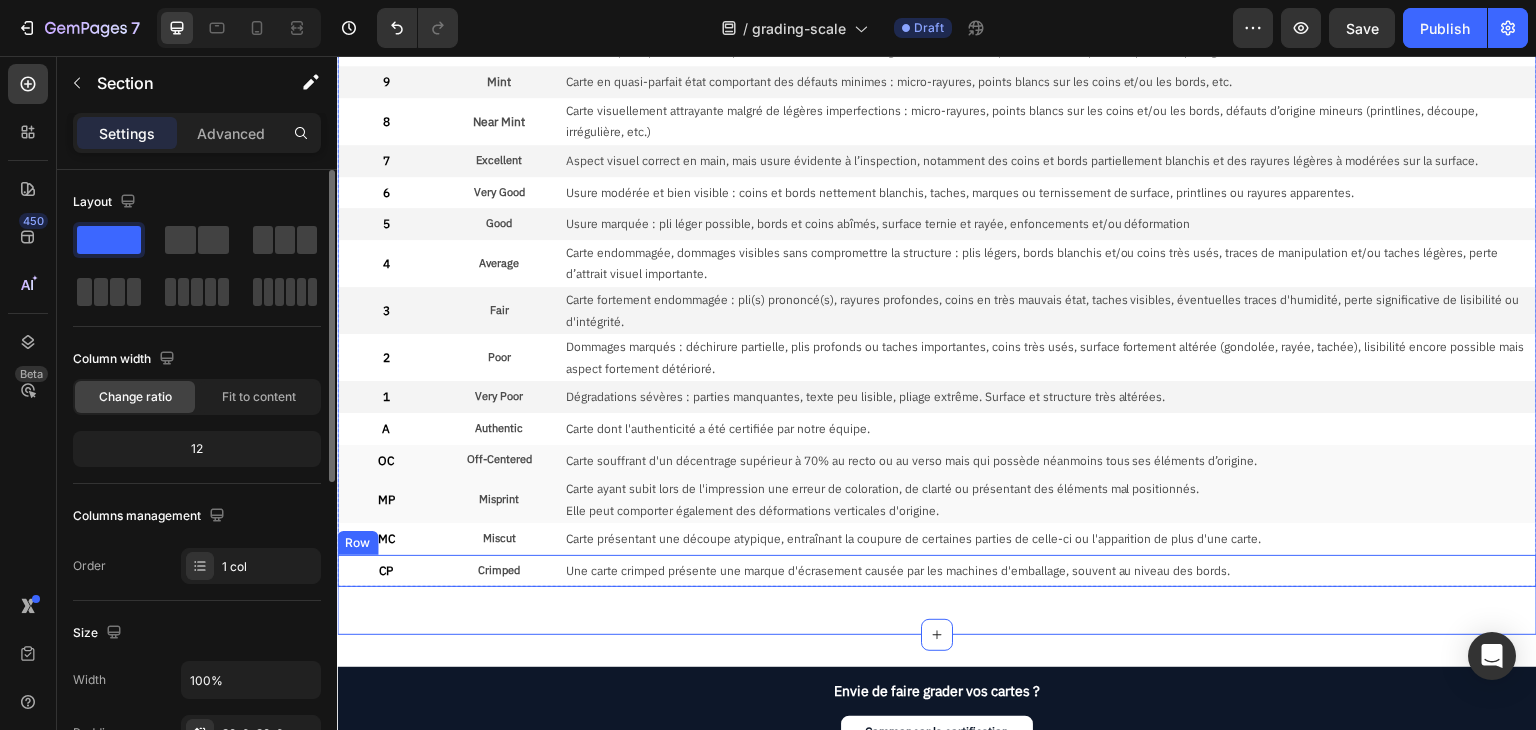click on "Crimped Text Block" at bounding box center (498, 571) 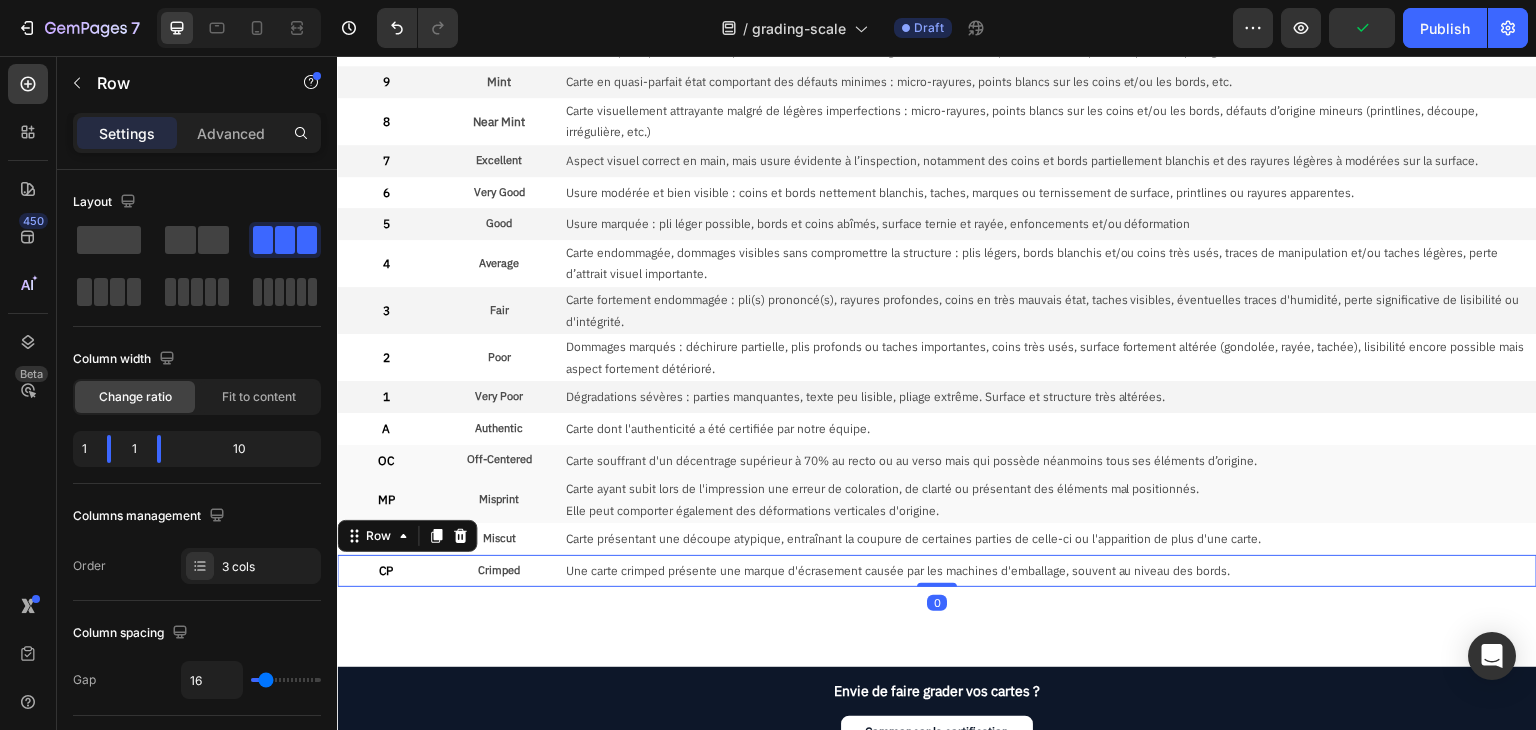 scroll, scrollTop: 500, scrollLeft: 0, axis: vertical 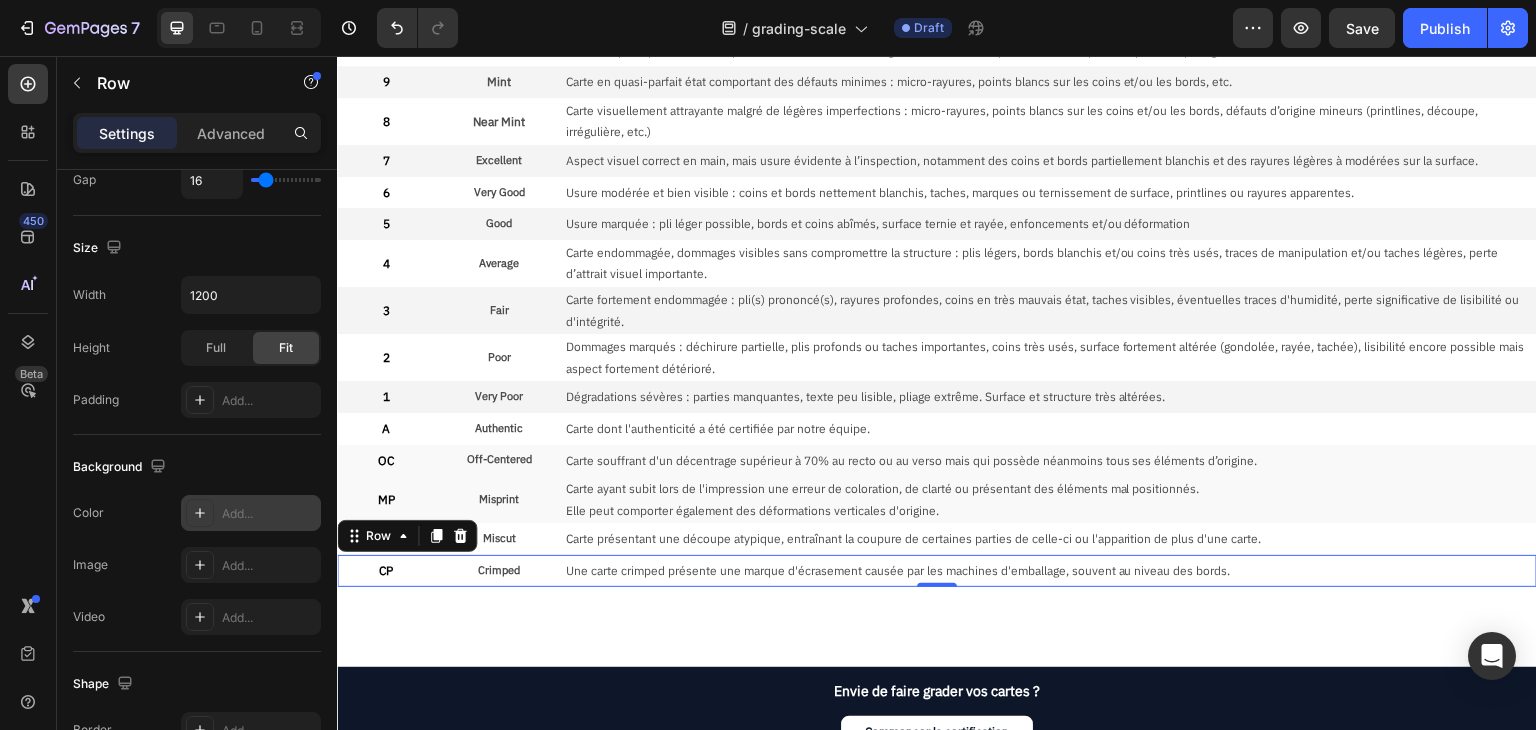 click on "Add..." at bounding box center (269, 514) 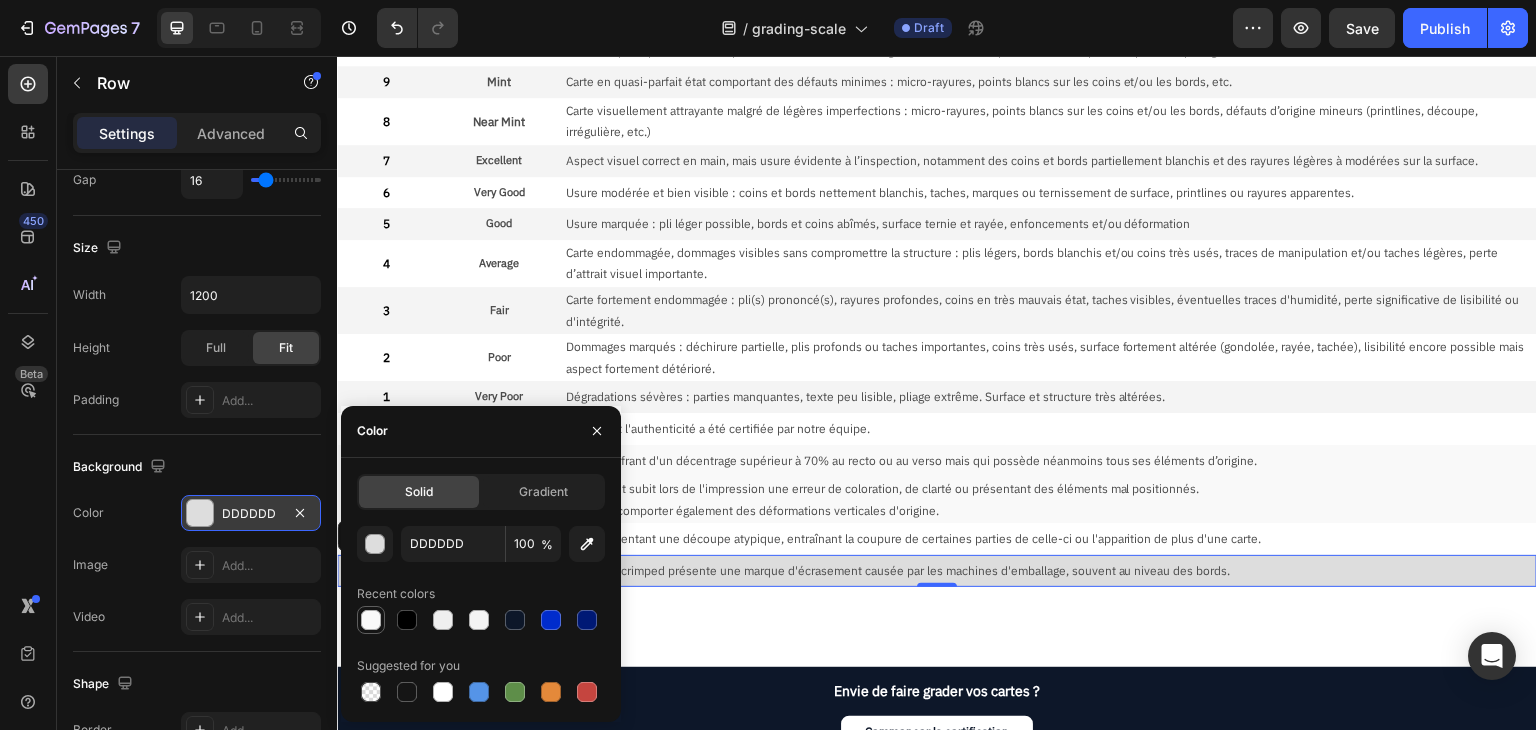 click at bounding box center [371, 620] 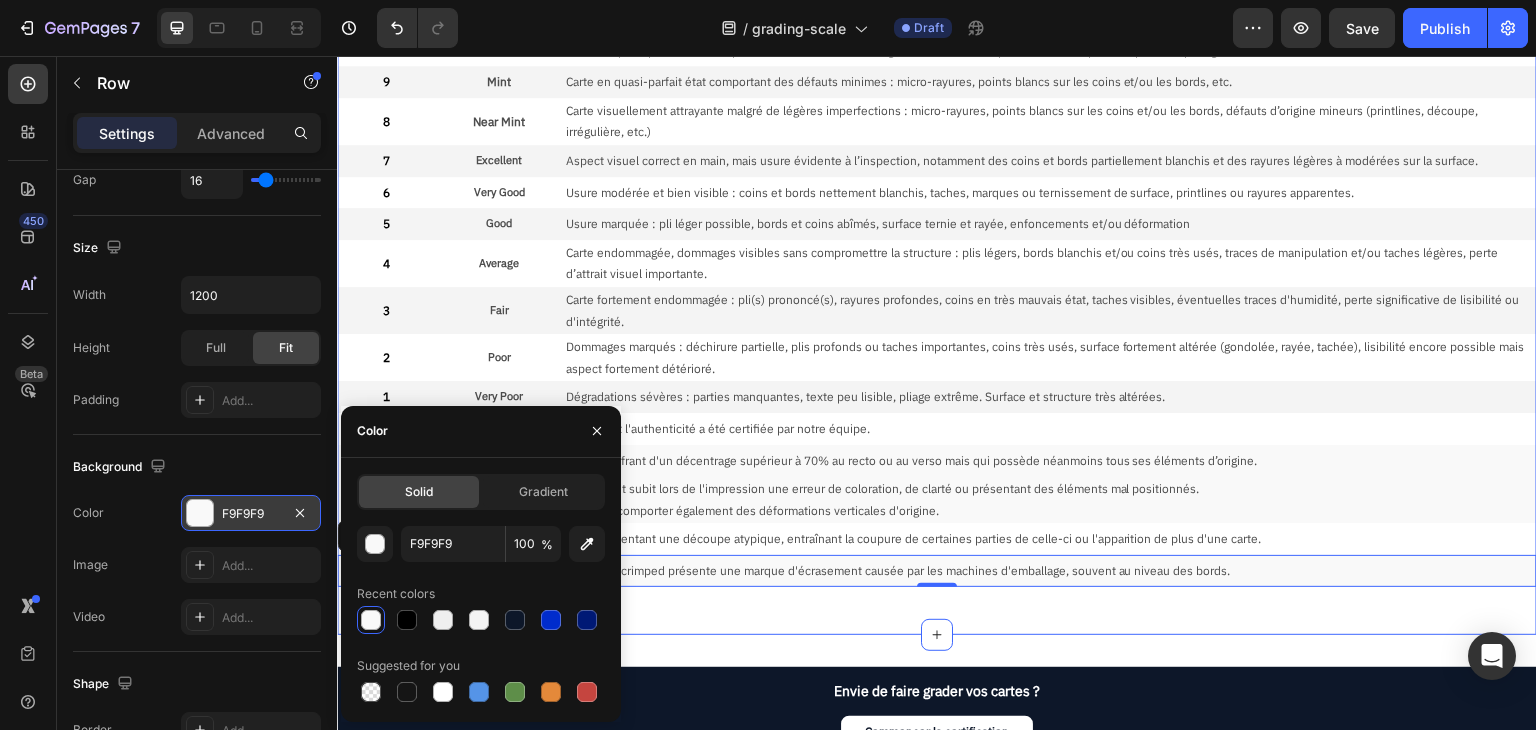click on "Note Text Block État Text Block Description Text Block Row 10 Text Block Perfect Text Block Une carte virtuellement parfaite, dont les 4 subgrades affichent une note de 10. Text Block Row 10 Text Block Gem Mint Text Block Carte en parfait état, avec surface lisse, sans défauts visibles. Couleurs et découpes uniformes. Coins et bords nets. Légères imperfections d’origine tolérées. Text Block Row 9.5 Text Block Mint+ Text Block Carte en quasi-parfait état comportant certains défauts d'origine et/ou d'usure, qui ne nuisent cependant pas à l'aspect global de la carte. Text Block Row 9 Text Block Mint Text Block Carte en quasi-parfait état comportant des défauts minimes : micro-rayures, points blancs sur les coins et/ou les bords, etc. Text Block Row 8 Text Block Near Mint Text Block Carte visuellement attrayante malgré de légères imperfections : micro-rayures, points blancs sur les coins et/ou les bords, défauts d’origine mineurs (printlines, découpe, irrégulière, etc.) Text Block Row 7 6" at bounding box center (937, 271) 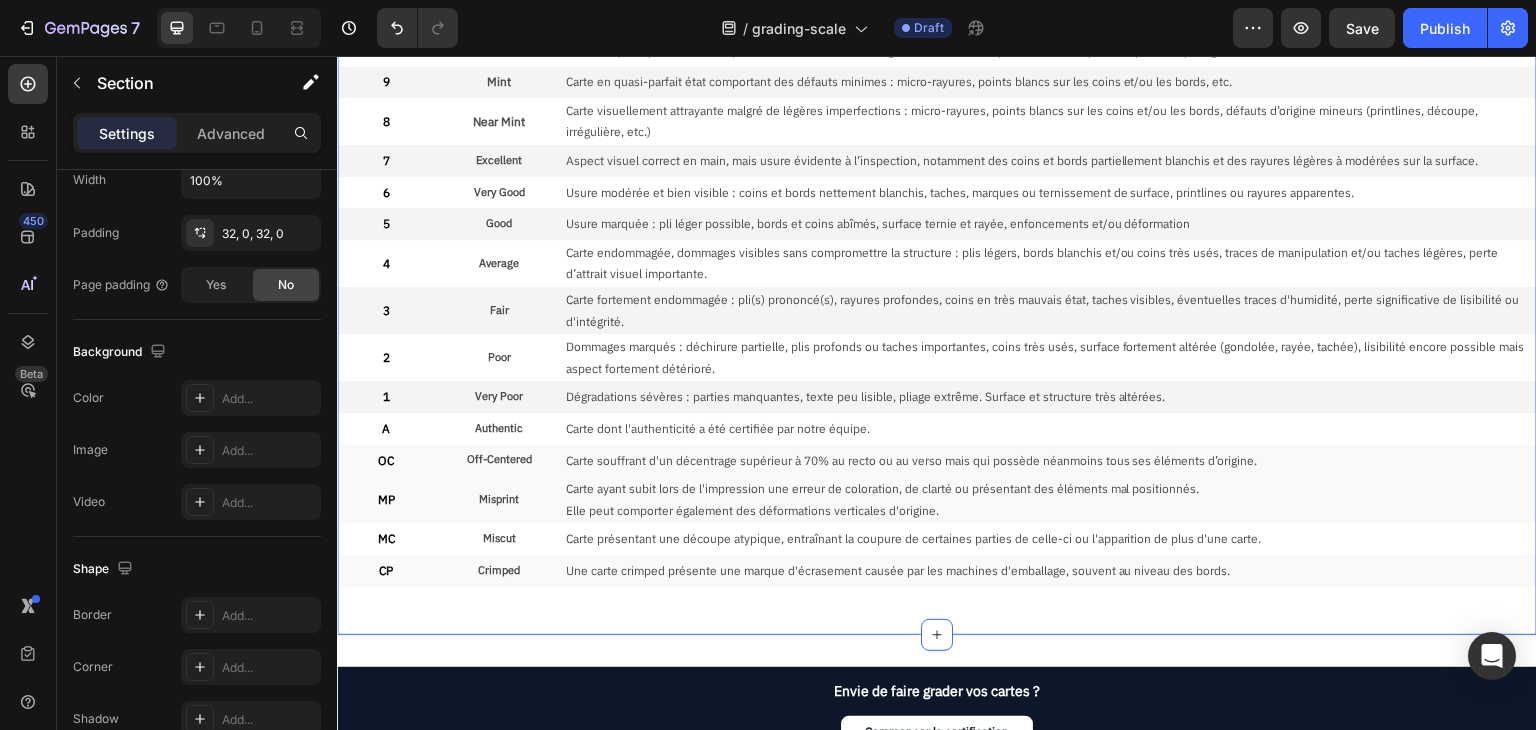 scroll, scrollTop: 0, scrollLeft: 0, axis: both 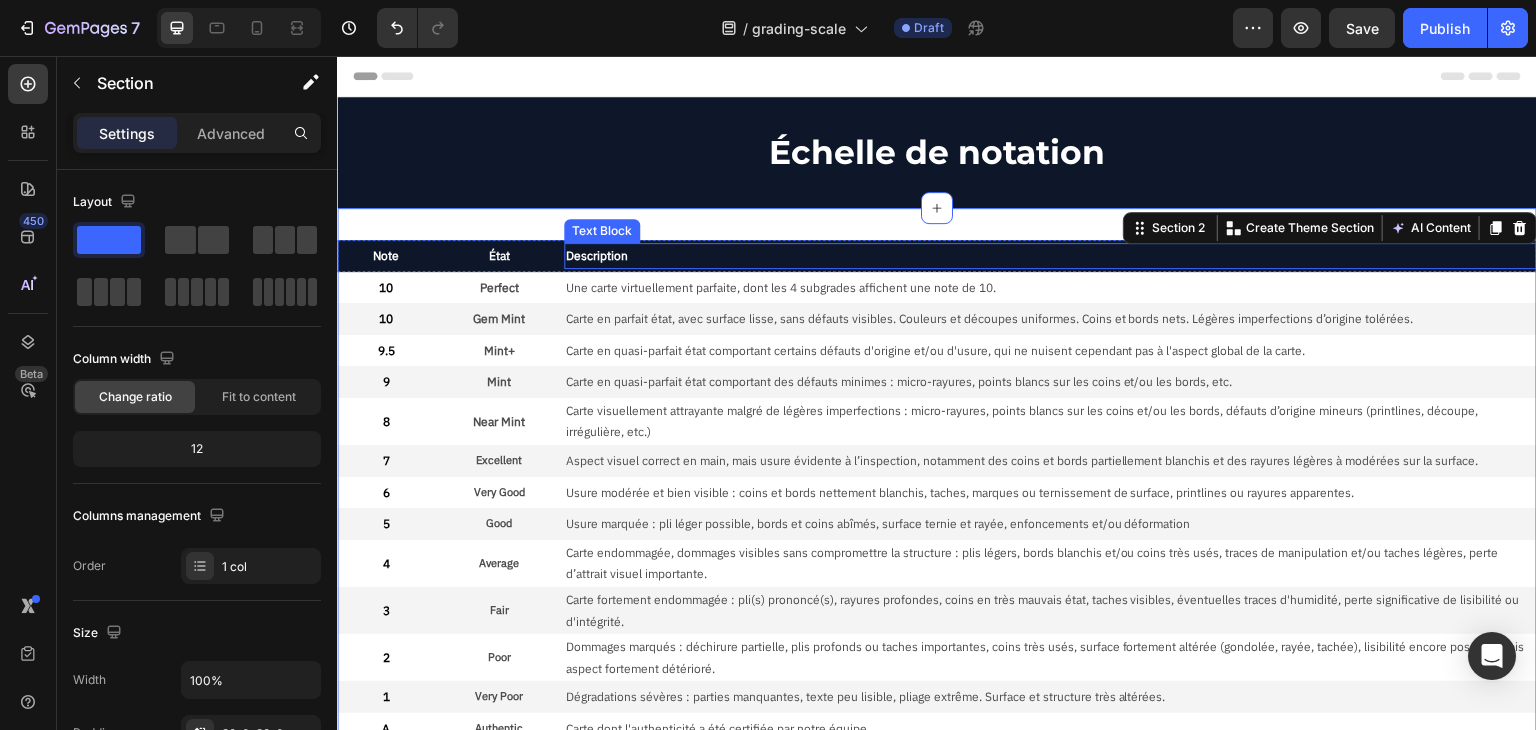 click on "Description" at bounding box center (1050, 256) 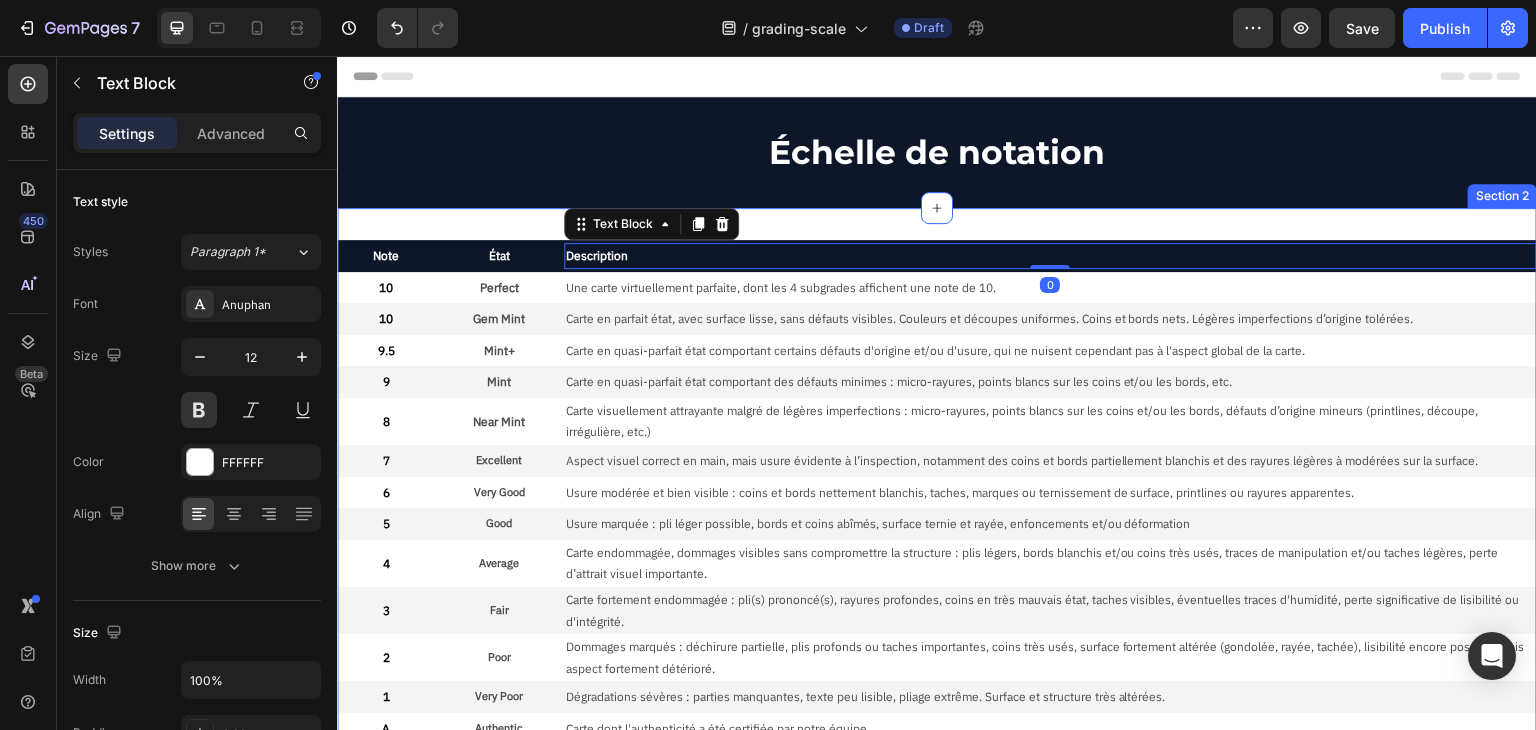 click on "Note Text Block État Text Block Description Text Block   0 Row 10 Text Block Perfect Text Block Une carte virtuellement parfaite, dont les 4 subgrades affichent une note de 10. Text Block Row 10 Text Block Gem Mint Text Block Carte en parfait état, avec surface lisse, sans défauts visibles. Couleurs et découpes uniformes. Coins et bords nets. Légères imperfections d’origine tolérées. Text Block Row 9.5 Text Block Mint+ Text Block Carte en quasi-parfait état comportant certains défauts d'origine et/ou d'usure, qui ne nuisent cependant pas à l'aspect global de la carte. Text Block Row 9 Text Block Mint Text Block Carte en quasi-parfait état comportant des défauts minimes : micro-rayures, points blancs sur les coins et/ou les bords, etc. Text Block Row 8 Text Block Near Mint Text Block Carte visuellement attrayante malgré de légères imperfections : micro-rayures, points blancs sur les coins et/ou les bords, défauts d’origine mineurs (printlines, découpe, irrégulière, etc.) Text Block Row" at bounding box center (937, 571) 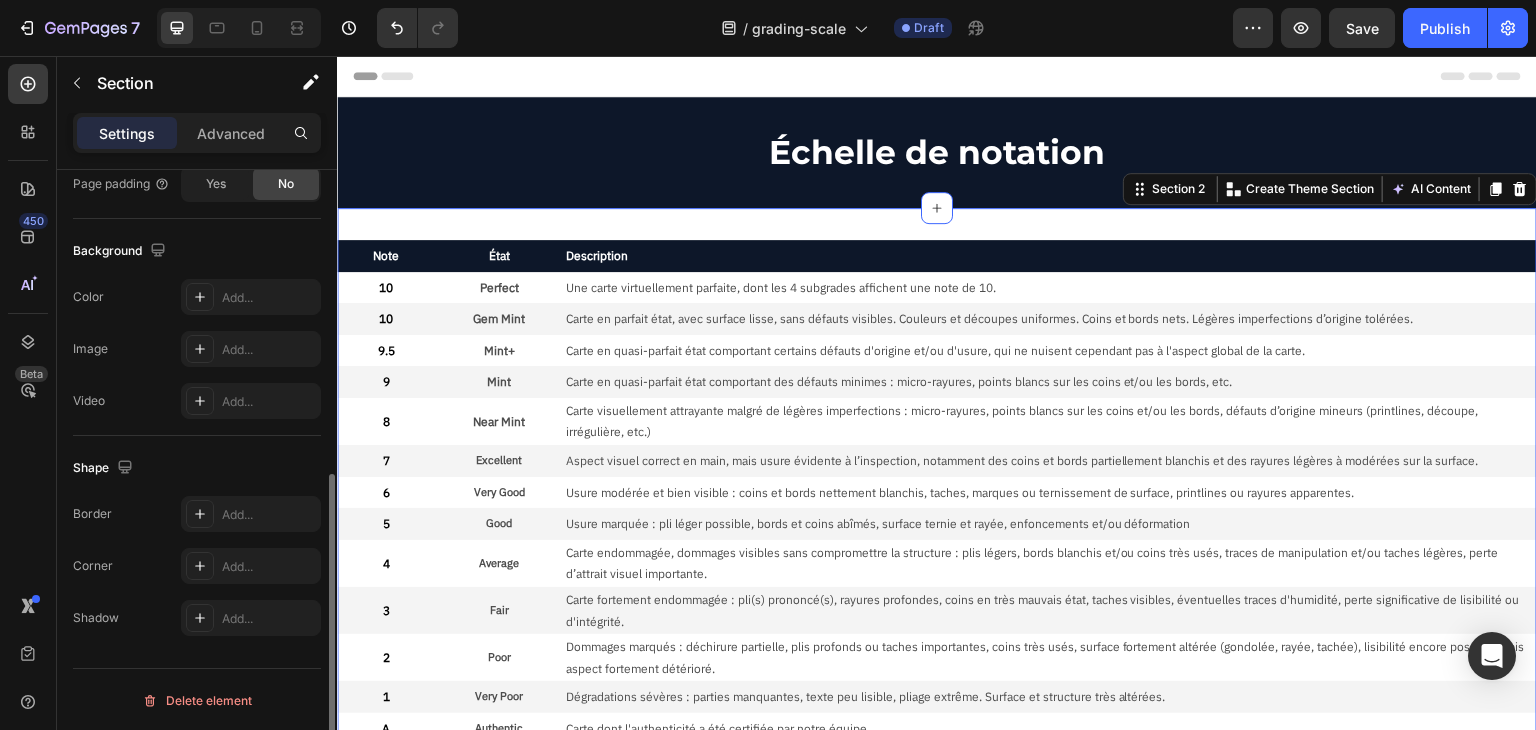 scroll, scrollTop: 0, scrollLeft: 0, axis: both 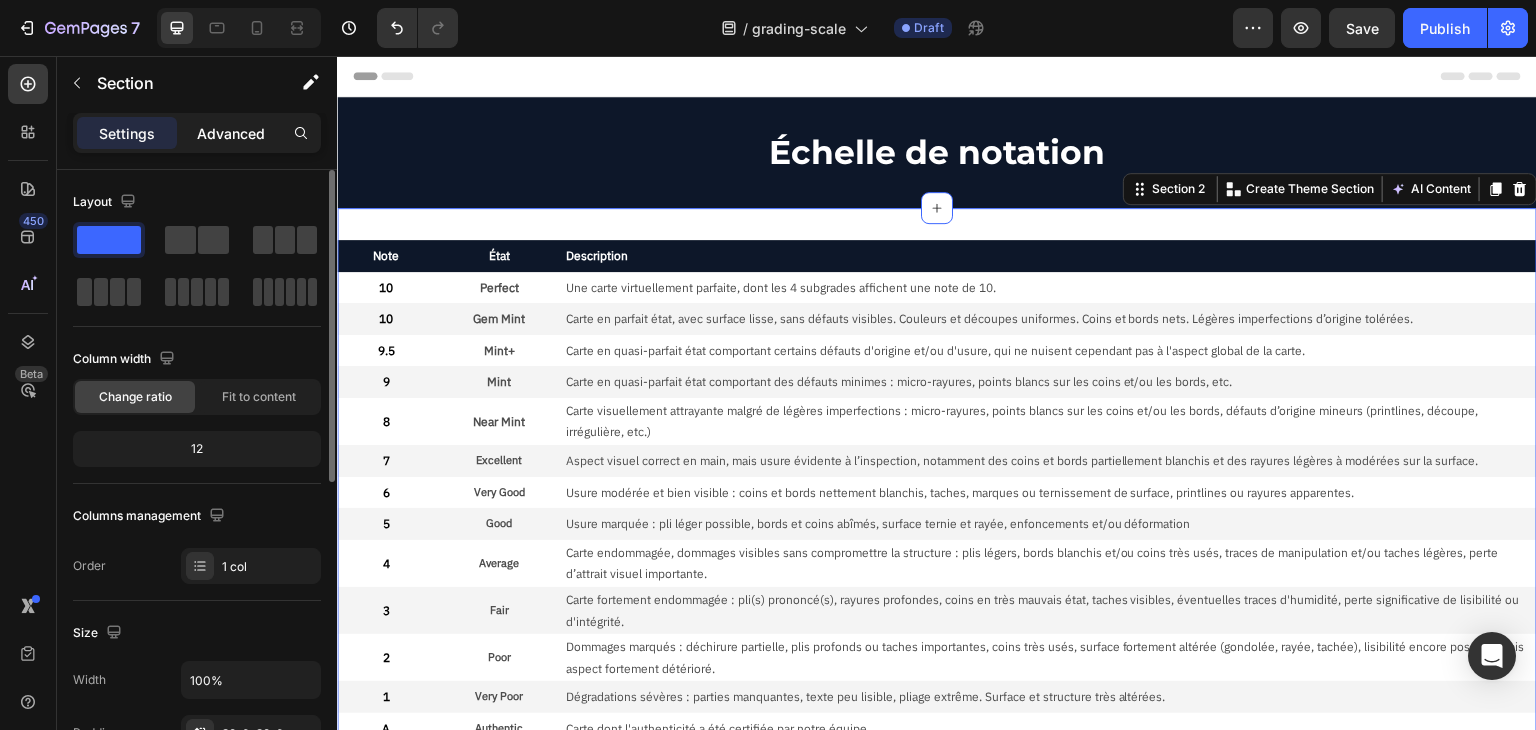click on "Advanced" at bounding box center [231, 133] 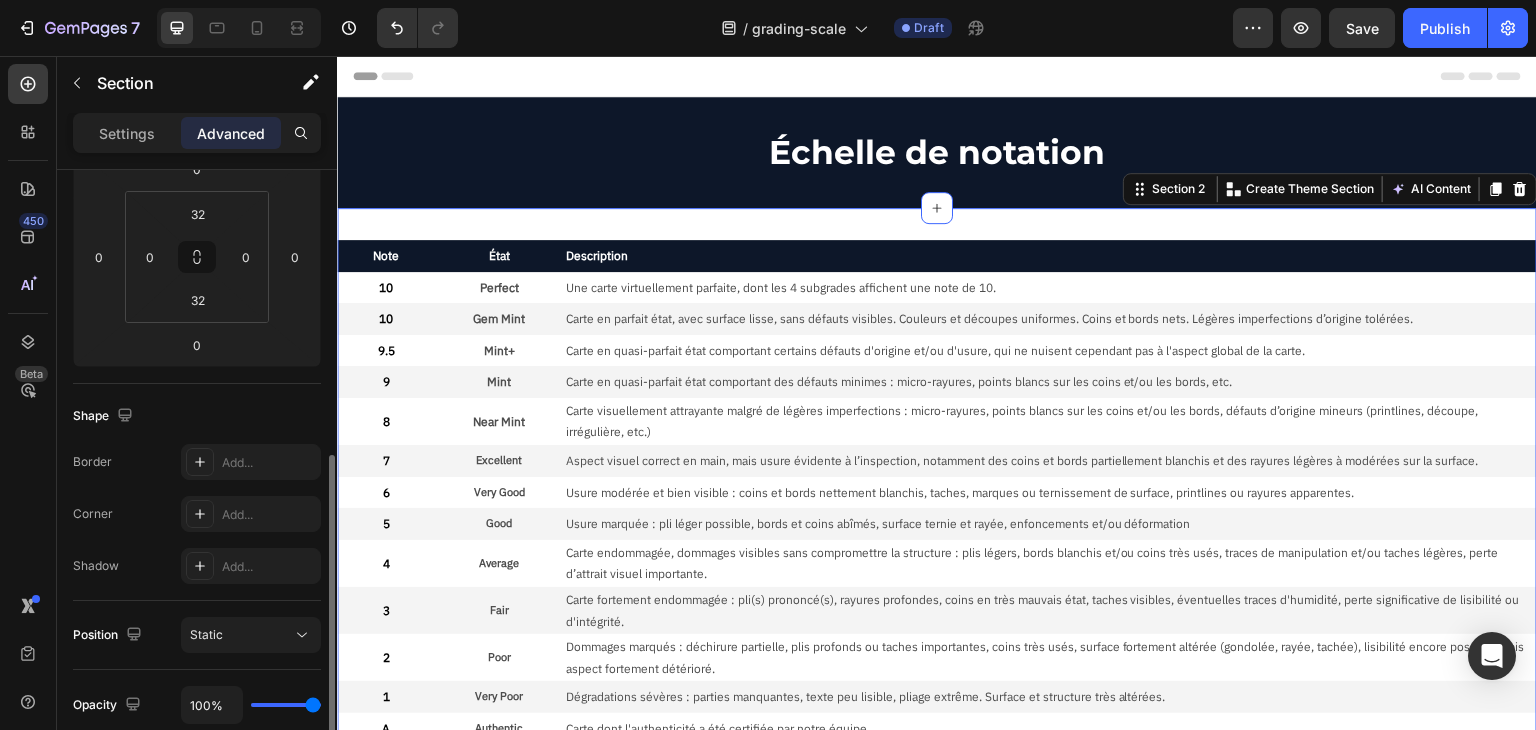 scroll, scrollTop: 500, scrollLeft: 0, axis: vertical 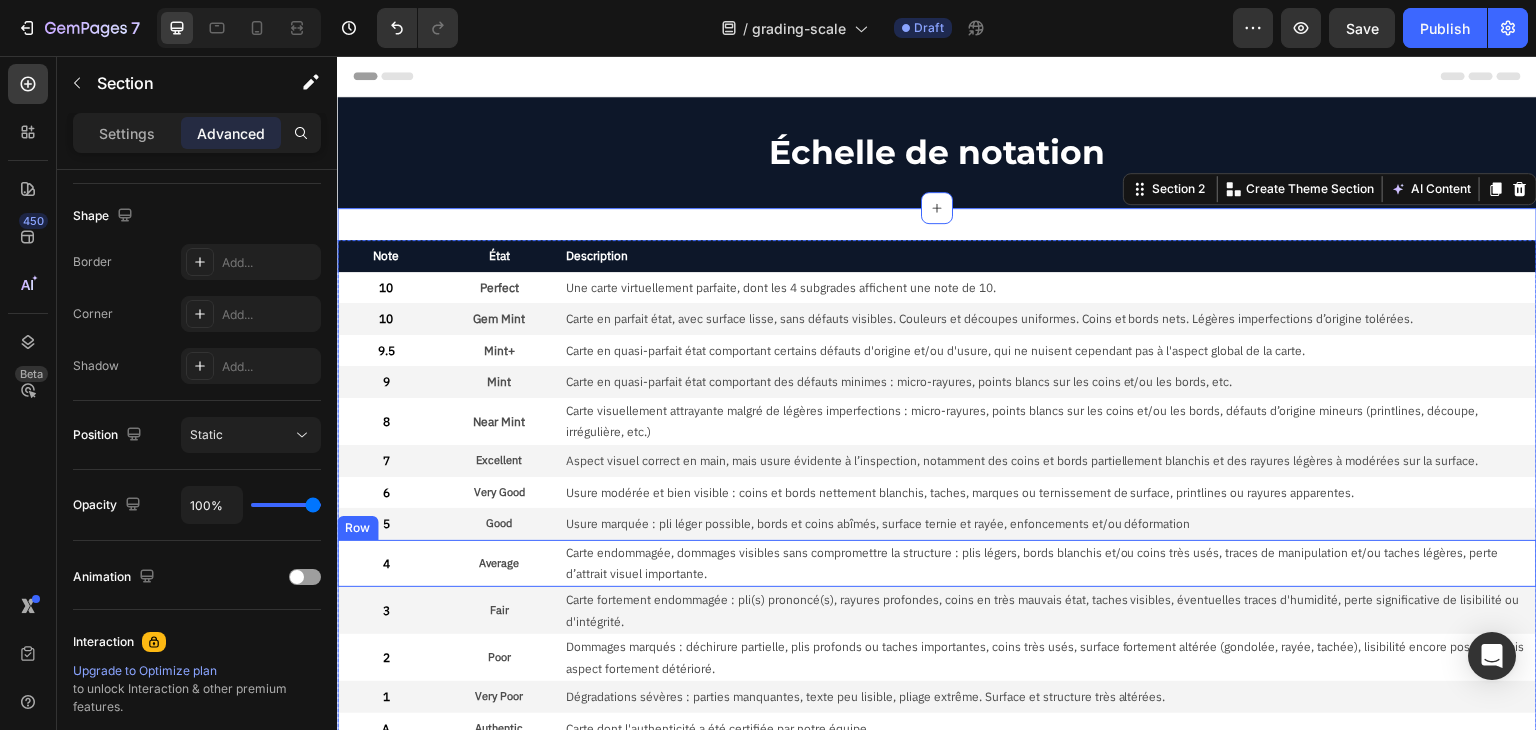 click on "4 Text Block Average Text Block Carte endommagée, dommages visibles sans compromettre la structure : plis légers, bords blanchis et/ou coins très usés, traces de manipulation et/ou taches légères, perte d’attrait visuel importante. Text Block Row" at bounding box center (937, 563) 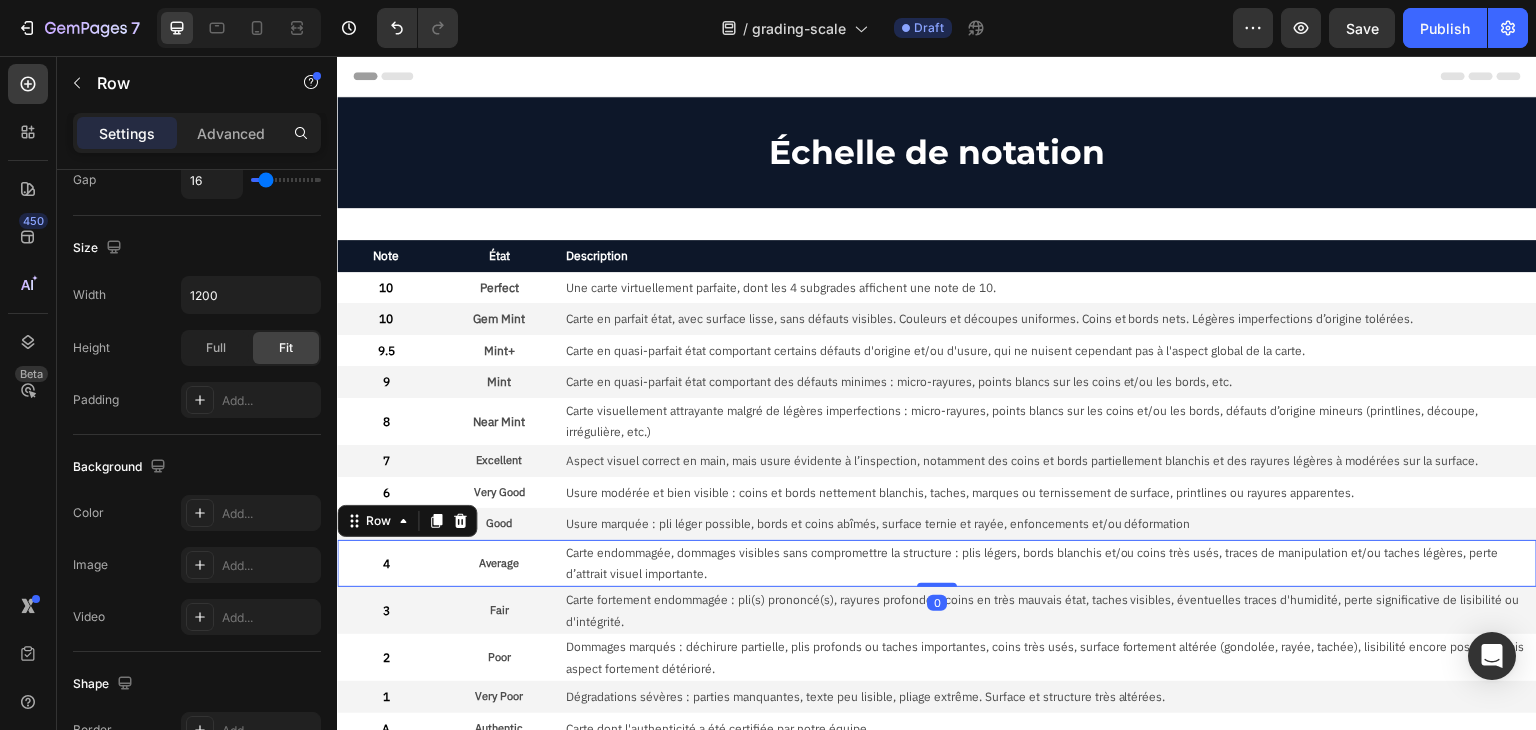 scroll, scrollTop: 0, scrollLeft: 0, axis: both 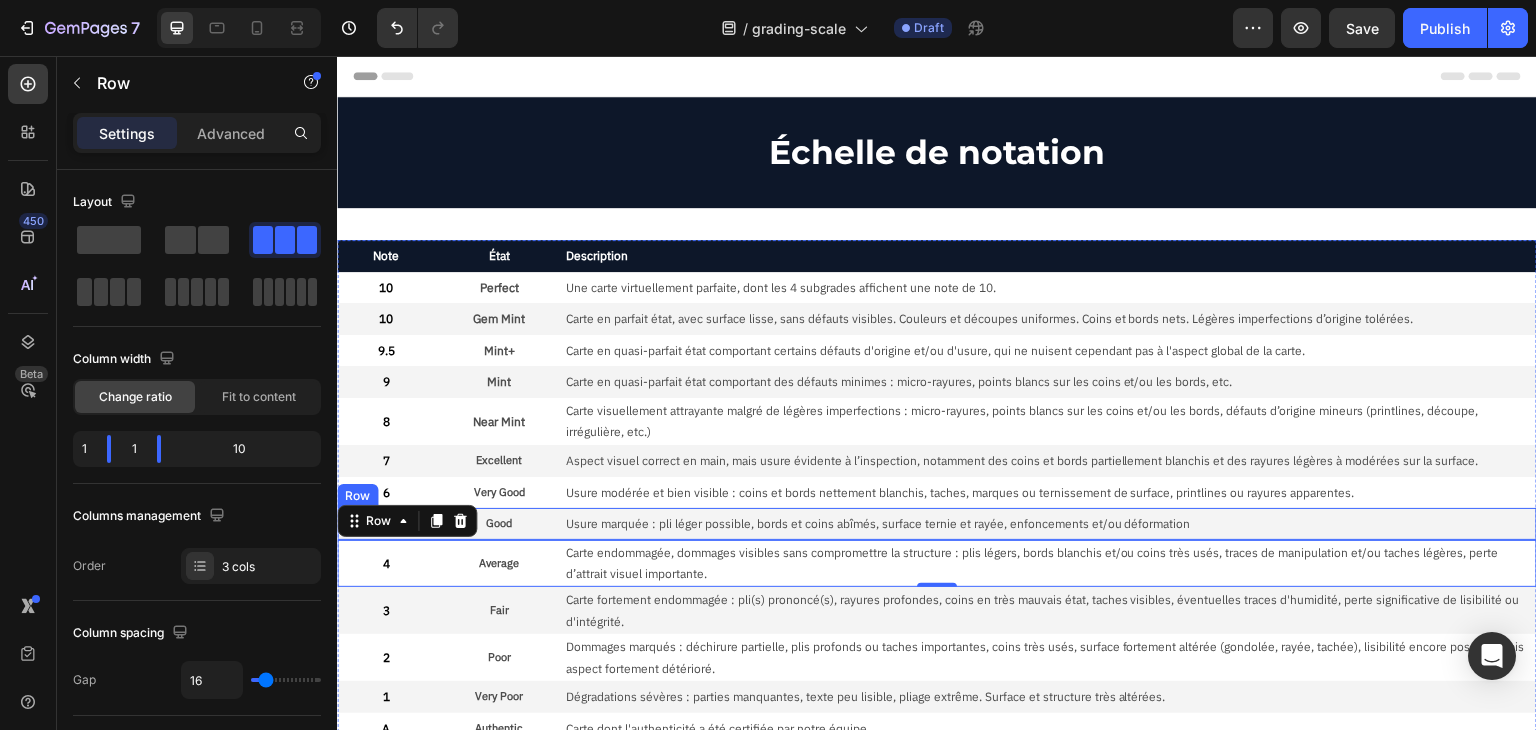click on "5 Text Block Good Text Block Usure marquée : pli léger possible, bords et coins abîmés, surface ternie et rayée, enfoncements et/ou déformation Text Block Row" at bounding box center [937, 524] 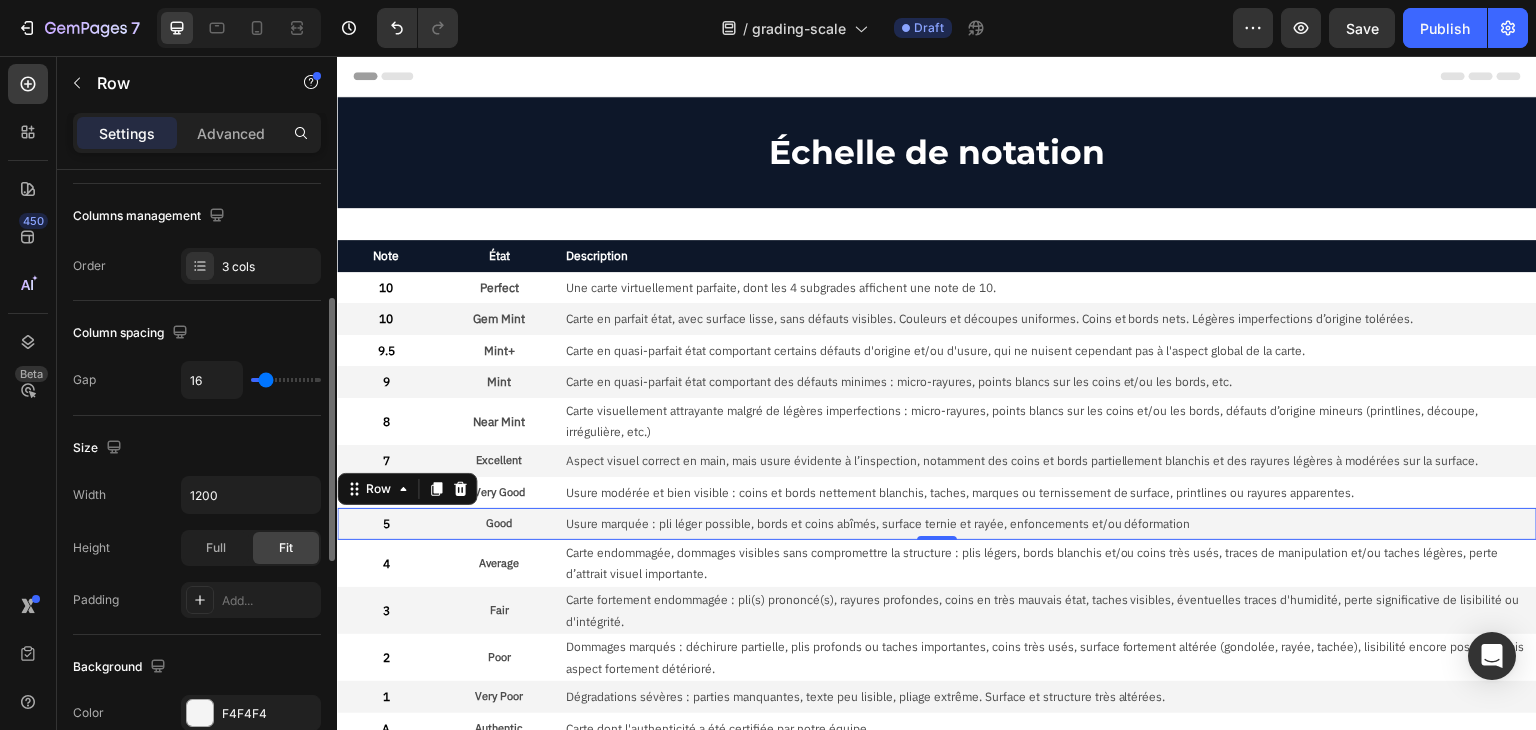 scroll, scrollTop: 600, scrollLeft: 0, axis: vertical 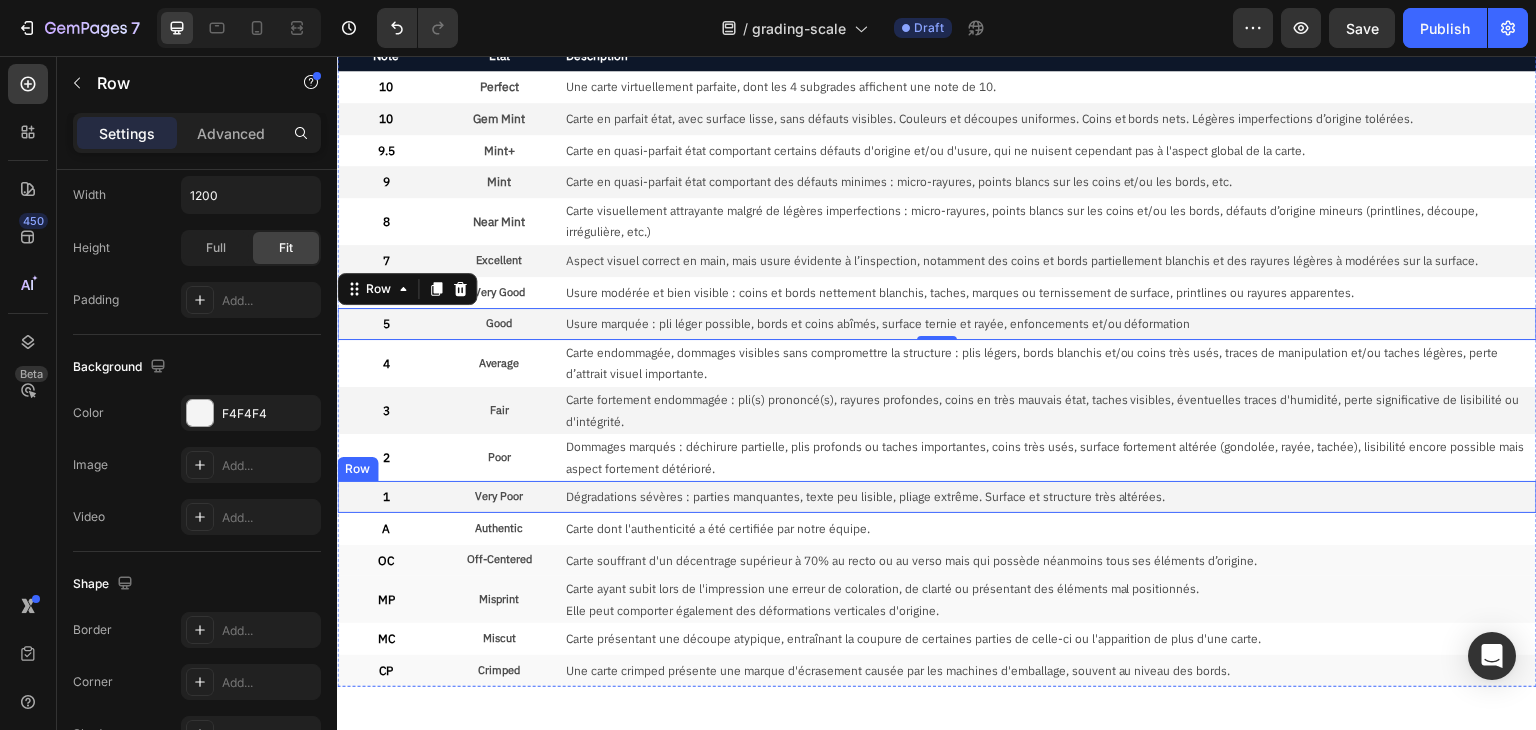 click on "1 Text Block Very Poor Text Block Dégradations sévères : parties manquantes, texte peu lisible, pliage extrême. Surface et structure très altérées. Text Block Row" at bounding box center (937, 497) 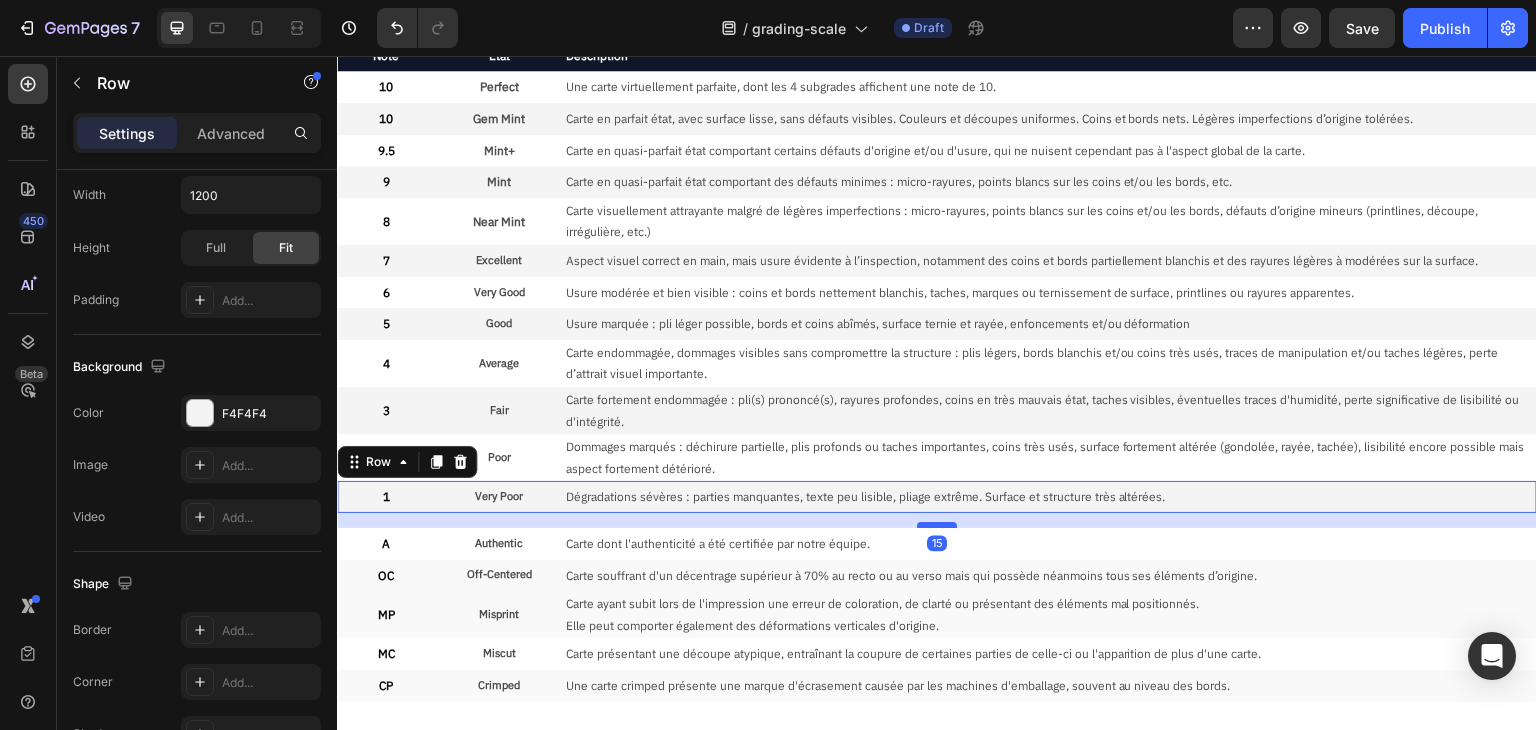 drag, startPoint x: 930, startPoint y: 510, endPoint x: 930, endPoint y: 525, distance: 15 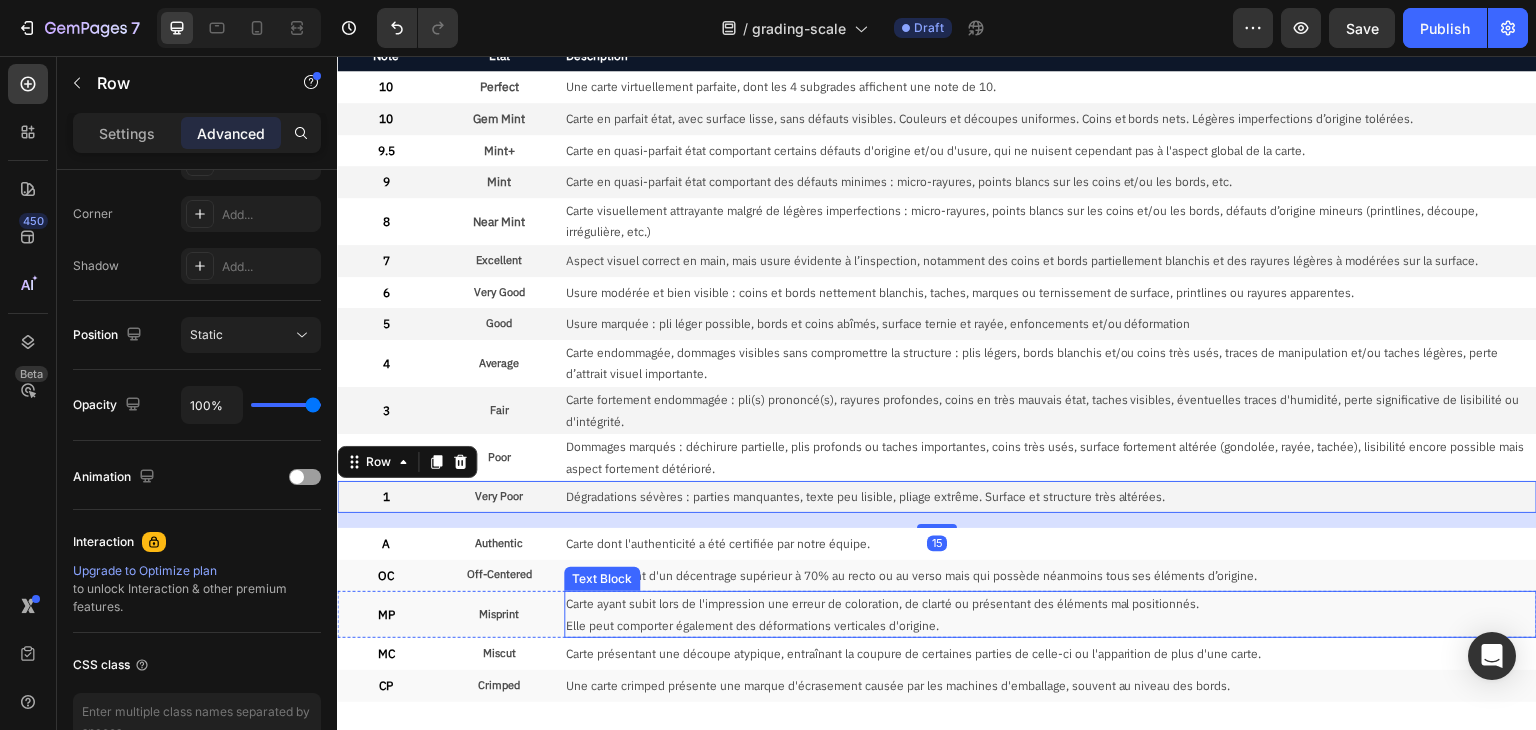 click on "Carte ayant subit lors de l'impression une erreur de coloration, de clarté ou présentant des éléments mal positionnés." at bounding box center [1050, 604] 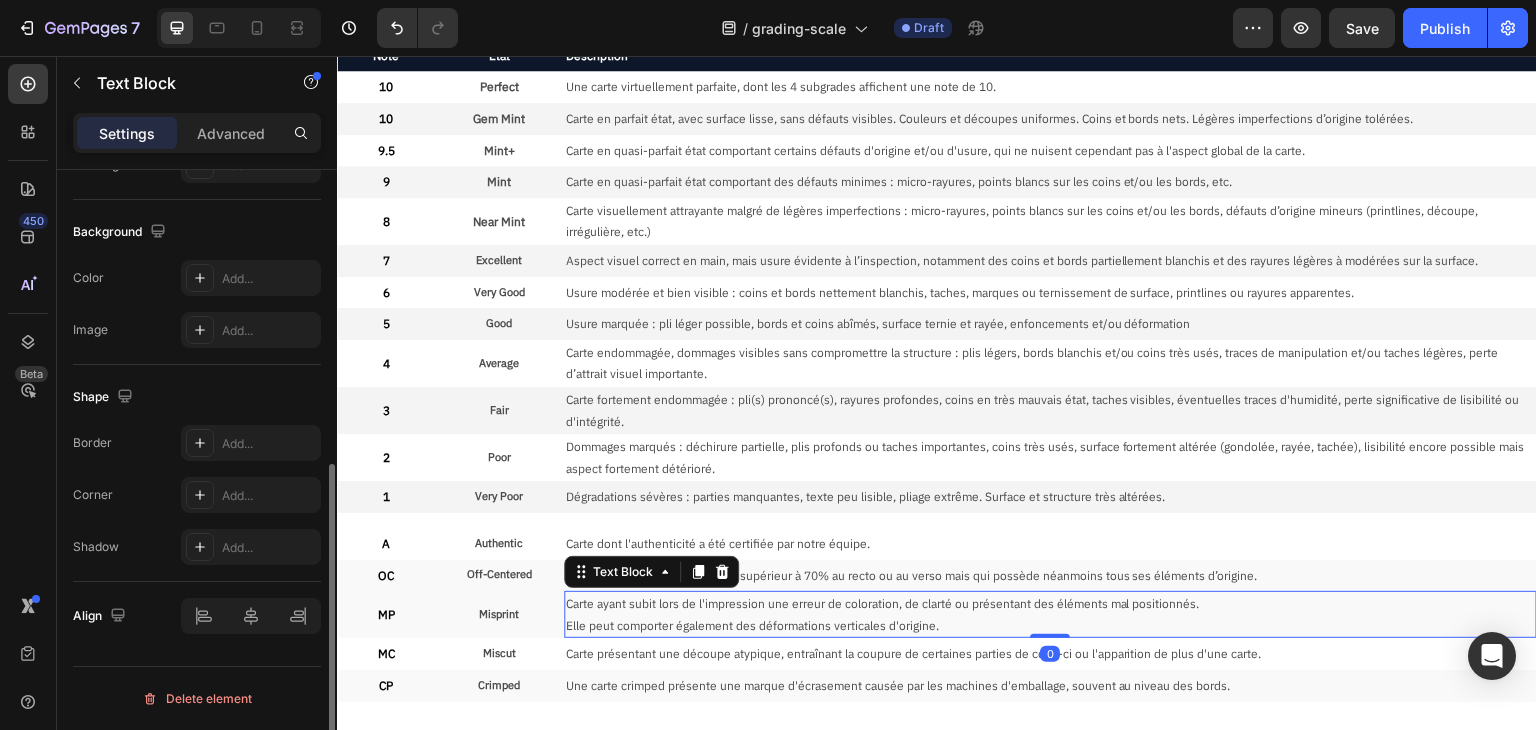 scroll, scrollTop: 0, scrollLeft: 0, axis: both 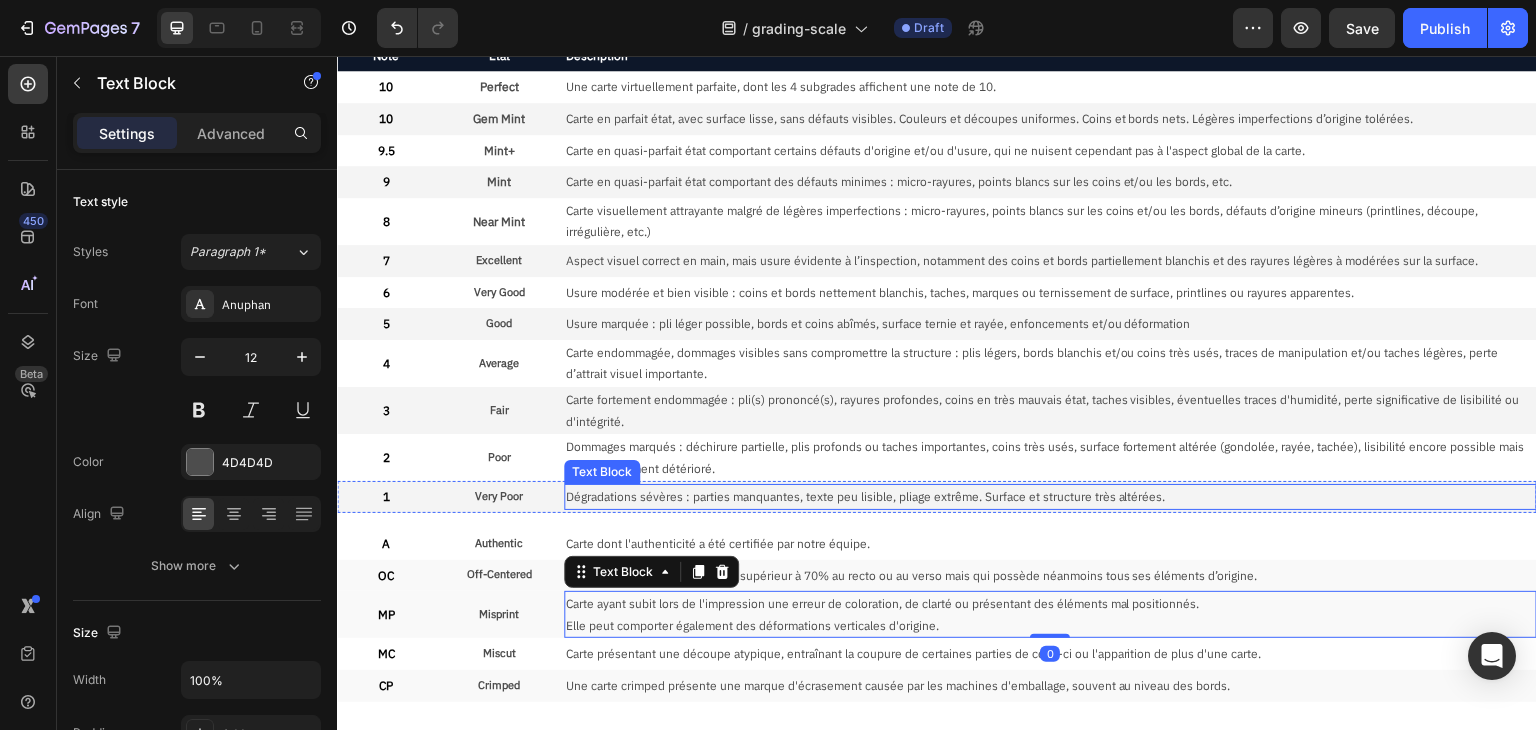 click on "Dégradations sévères : parties manquantes, texte peu lisible, pliage extrême. Surface et structure très altérées." at bounding box center [1050, 497] 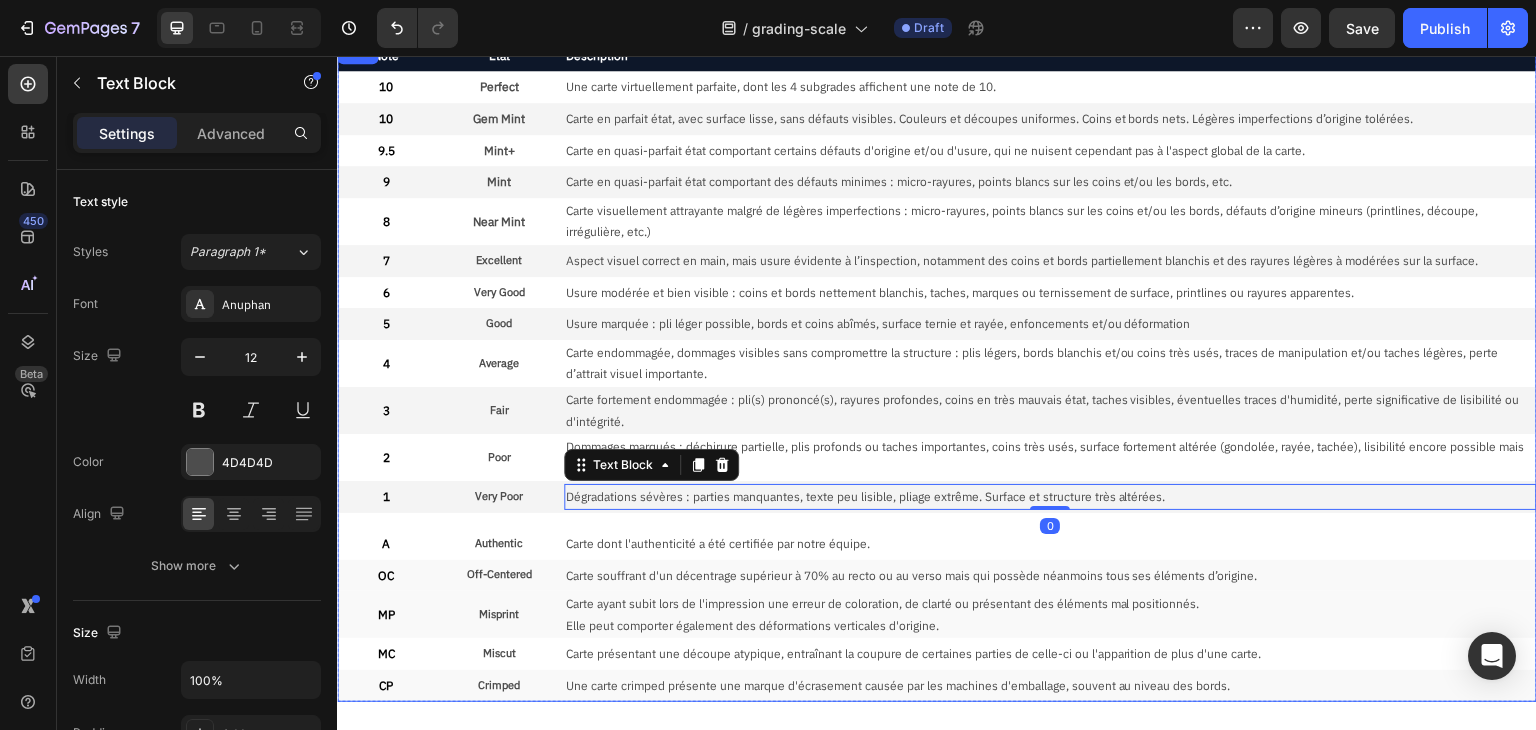 click on "Note Text Block État Text Block Description Text Block Row 10 Text Block Perfect Text Block Une carte virtuellement parfaite, dont les 4 subgrades affichent une note de 10. Text Block Row 10 Text Block Gem Mint Text Block Carte en parfait état, avec surface lisse, sans défauts visibles. Couleurs et découpes uniformes. Coins et bords nets. Légères imperfections d’origine tolérées. Text Block Row 9.5 Text Block Mint+ Text Block Carte en quasi-parfait état comportant certains défauts d'origine et/ou d'usure, qui ne nuisent cependant pas à l'aspect global de la carte. Text Block Row 9 Text Block Mint Text Block Carte en quasi-parfait état comportant des défauts minimes : micro-rayures, points blancs sur les coins et/ou les bords, etc. Text Block Row 8 Text Block Near Mint Text Block Carte visuellement attrayante malgré de légères imperfections : micro-rayures, points blancs sur les coins et/ou les bords, défauts d’origine mineurs (printlines, découpe, irrégulière, etc.) Text Block Row 7 6" at bounding box center (937, 371) 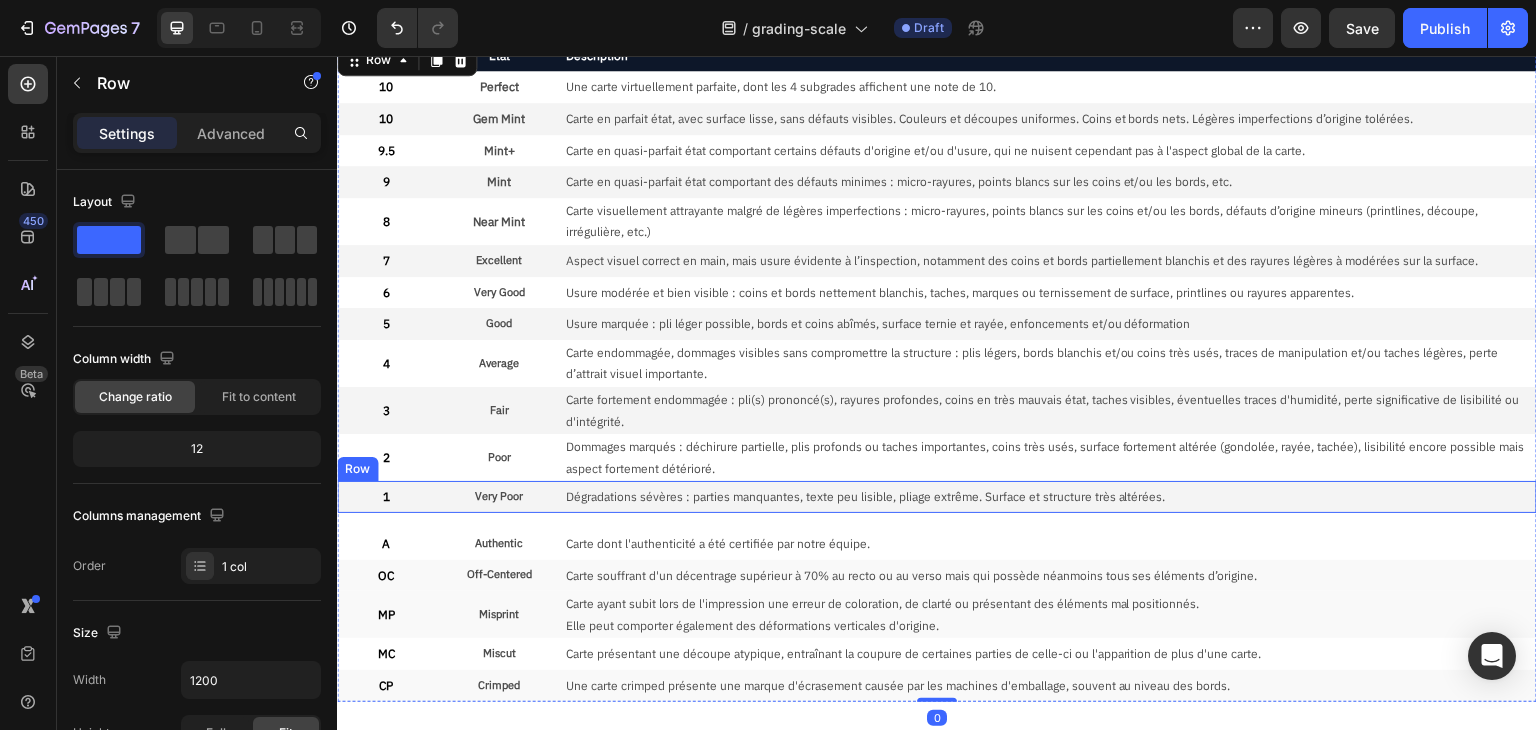 click on "Dégradations sévères : parties manquantes, texte peu lisible, pliage extrême. Surface et structure très altérées. Text Block" at bounding box center [1050, 497] 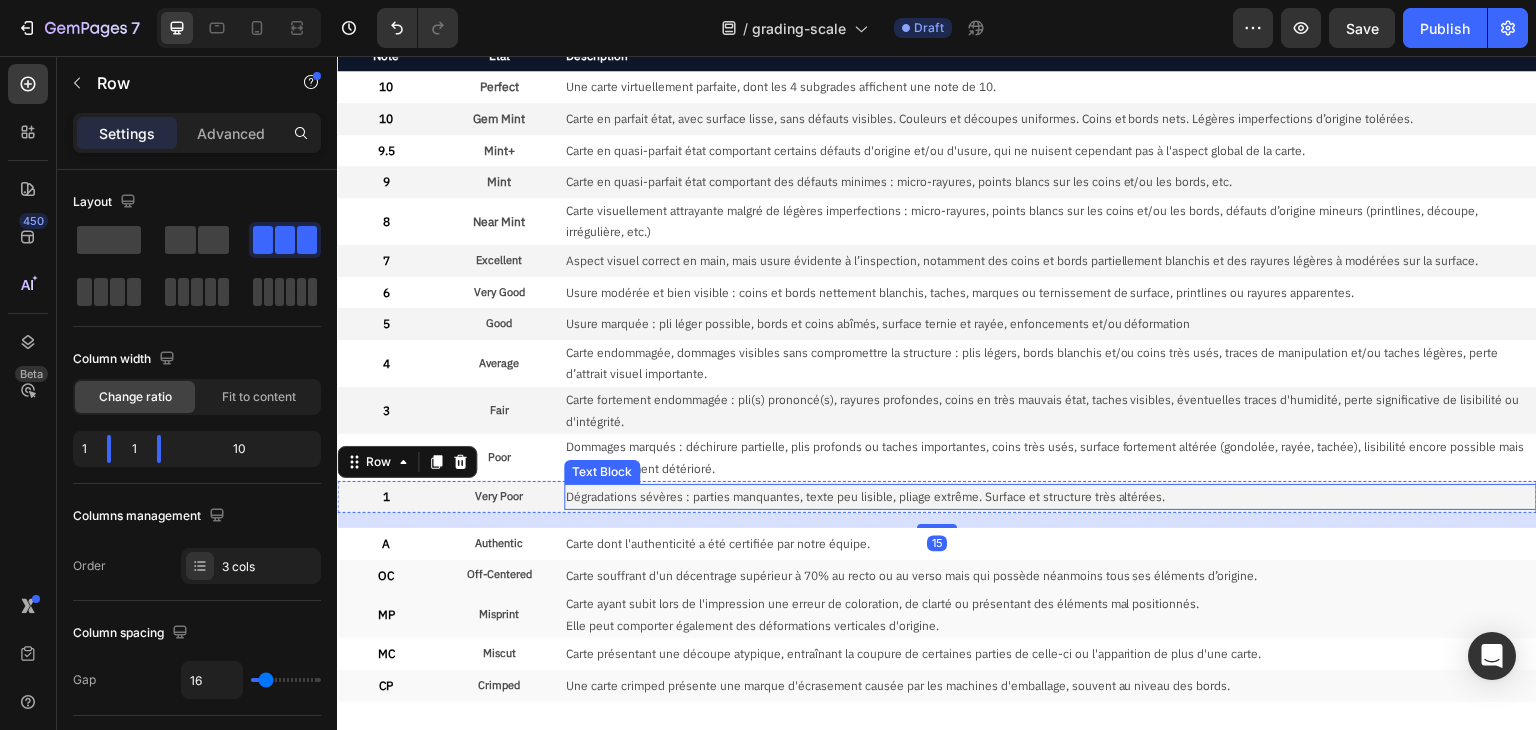 drag, startPoint x: 923, startPoint y: 527, endPoint x: 922, endPoint y: 494, distance: 33.01515 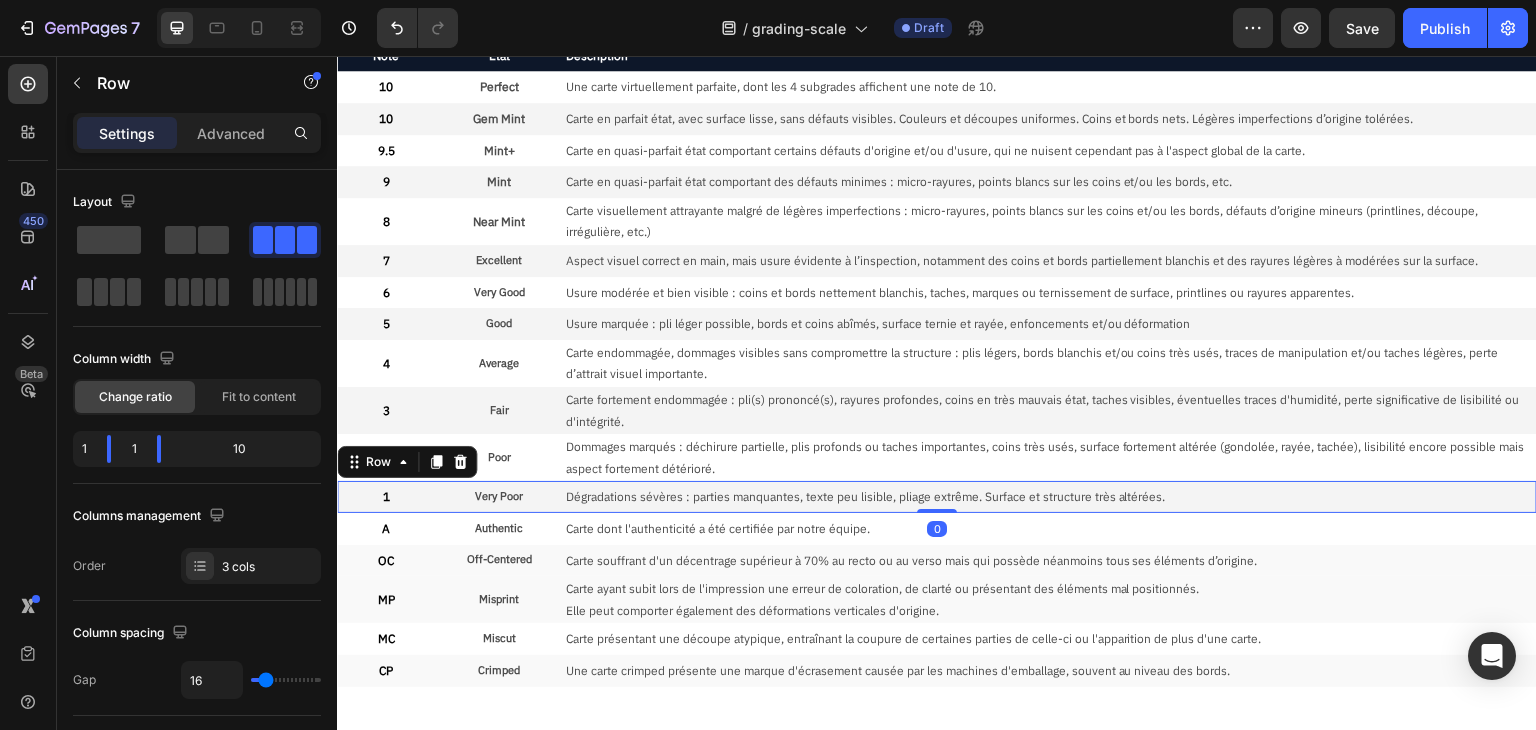 drag, startPoint x: 933, startPoint y: 525, endPoint x: 875, endPoint y: 539, distance: 59.665737 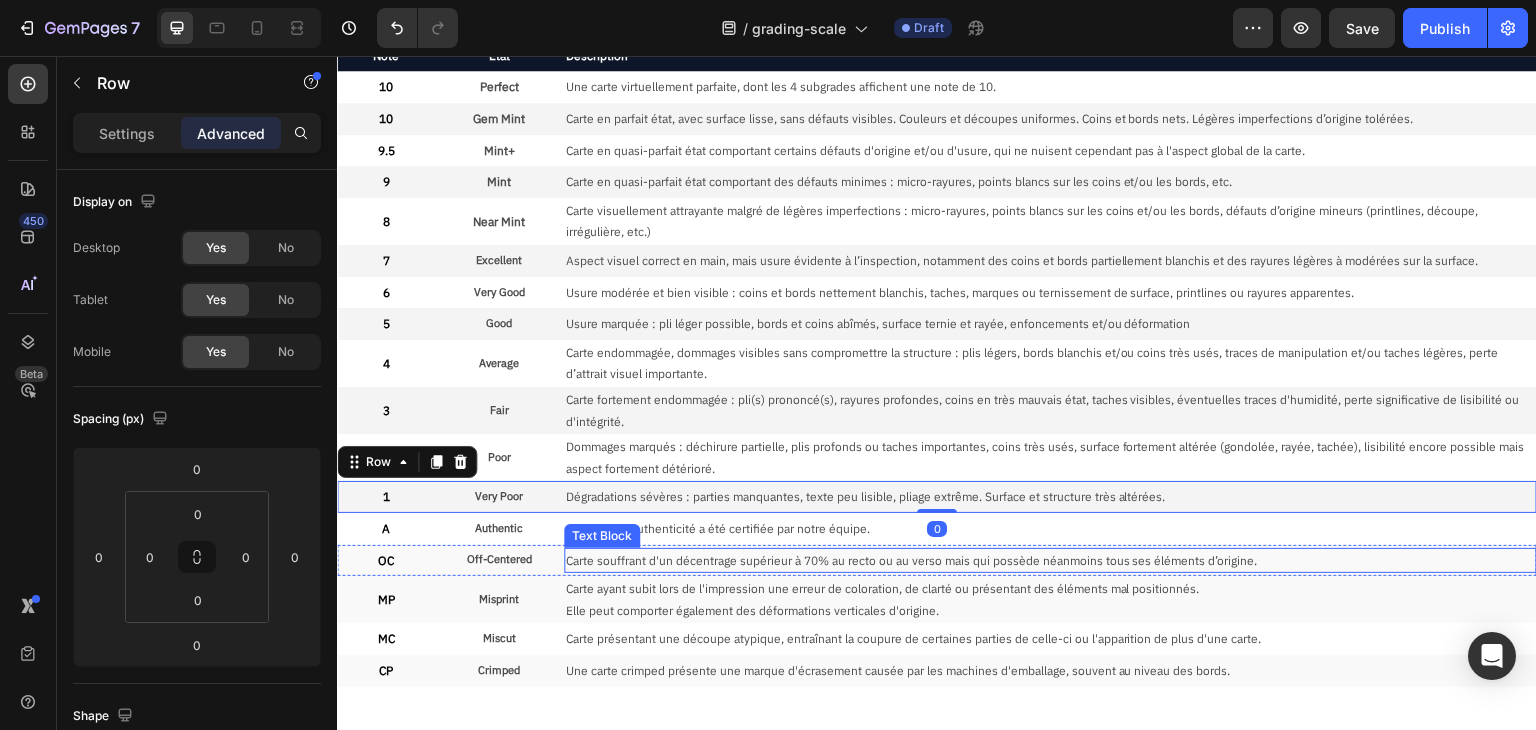 click on "Carte souffrant d'un décentrage supérieur à 70% au recto ou au verso mais qui possède néanmoins tous ses éléments d’origine." at bounding box center (1050, 561) 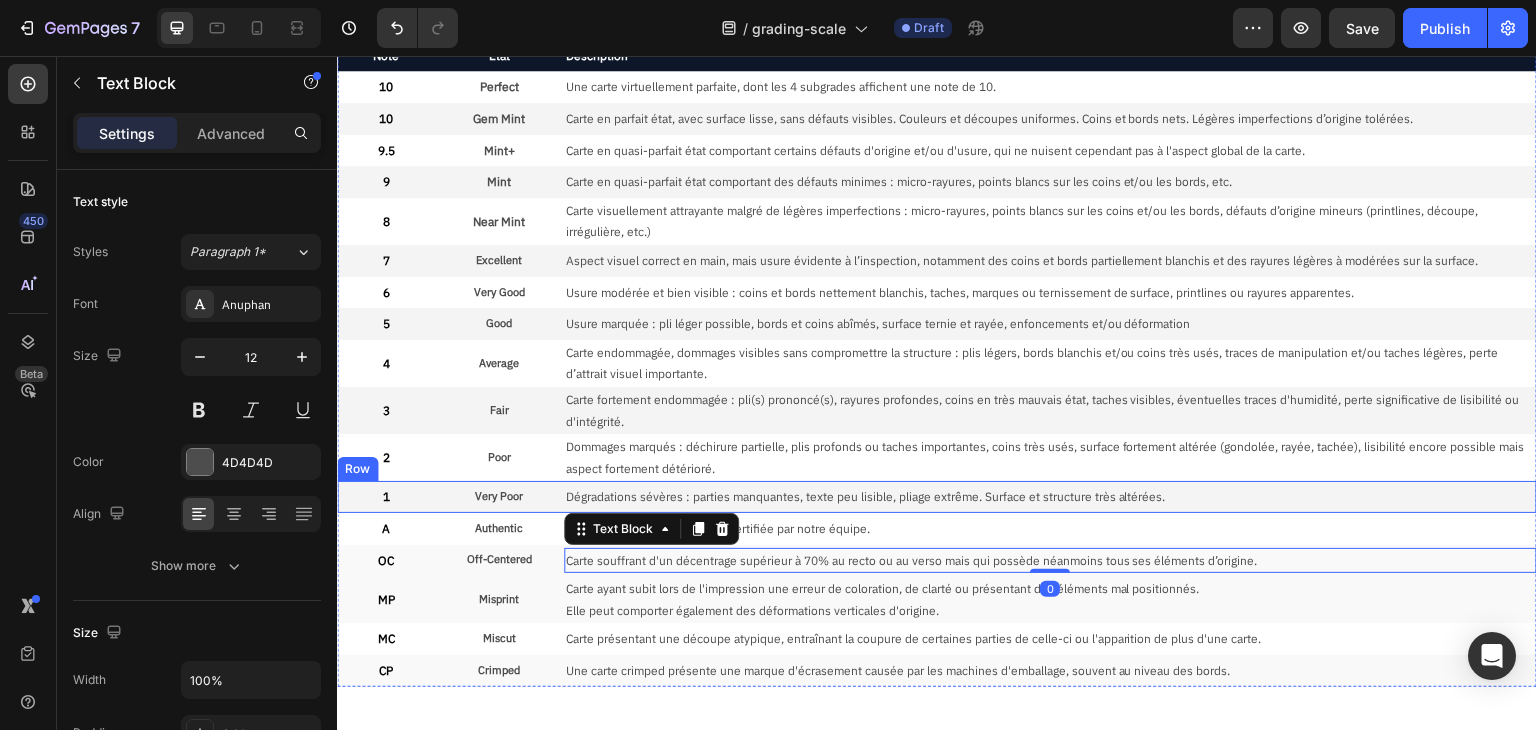 click on "1 Text Block Very Poor Text Block Dégradations sévères : parties manquantes, texte peu lisible, pliage extrême. Surface et structure très altérées. Text Block Row" at bounding box center (937, 497) 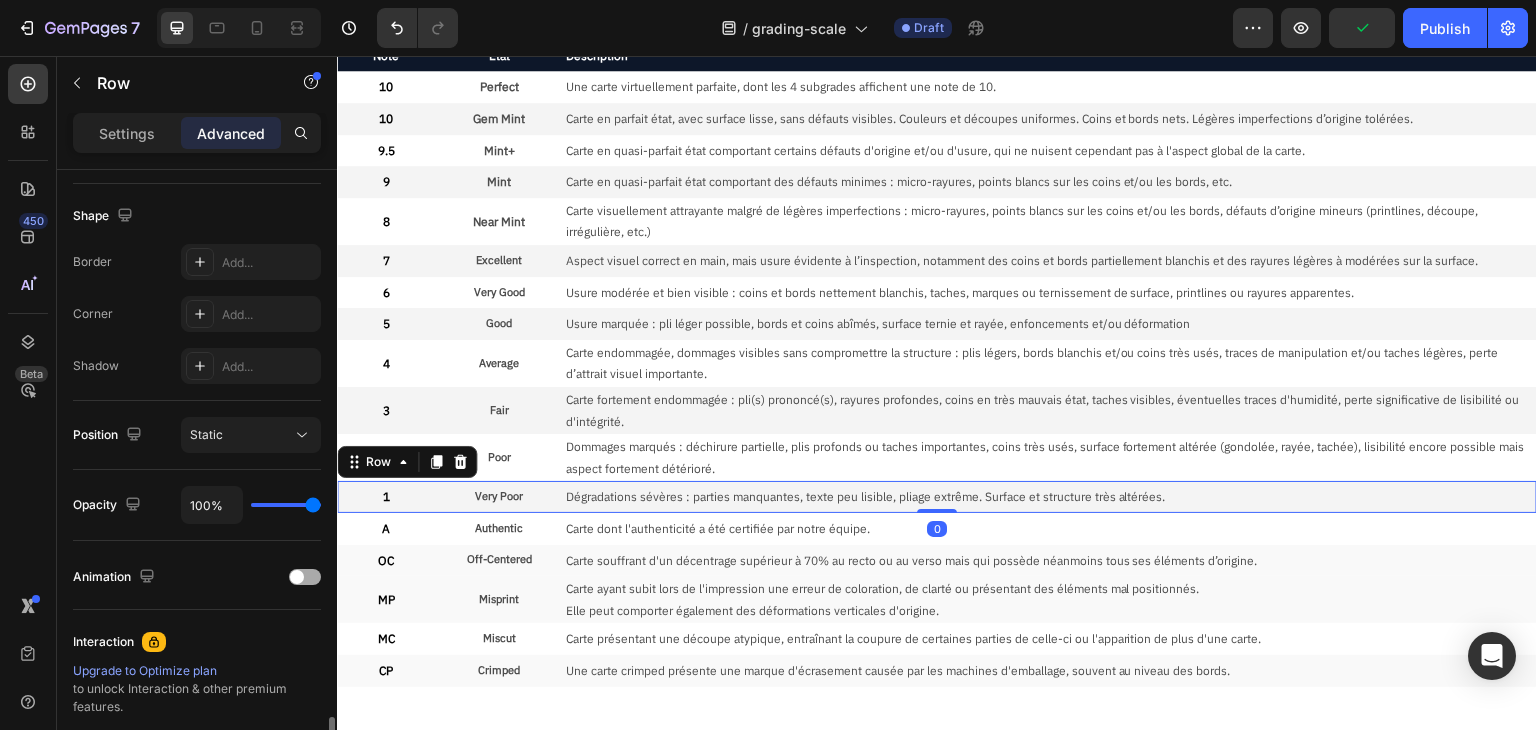 scroll, scrollTop: 715, scrollLeft: 0, axis: vertical 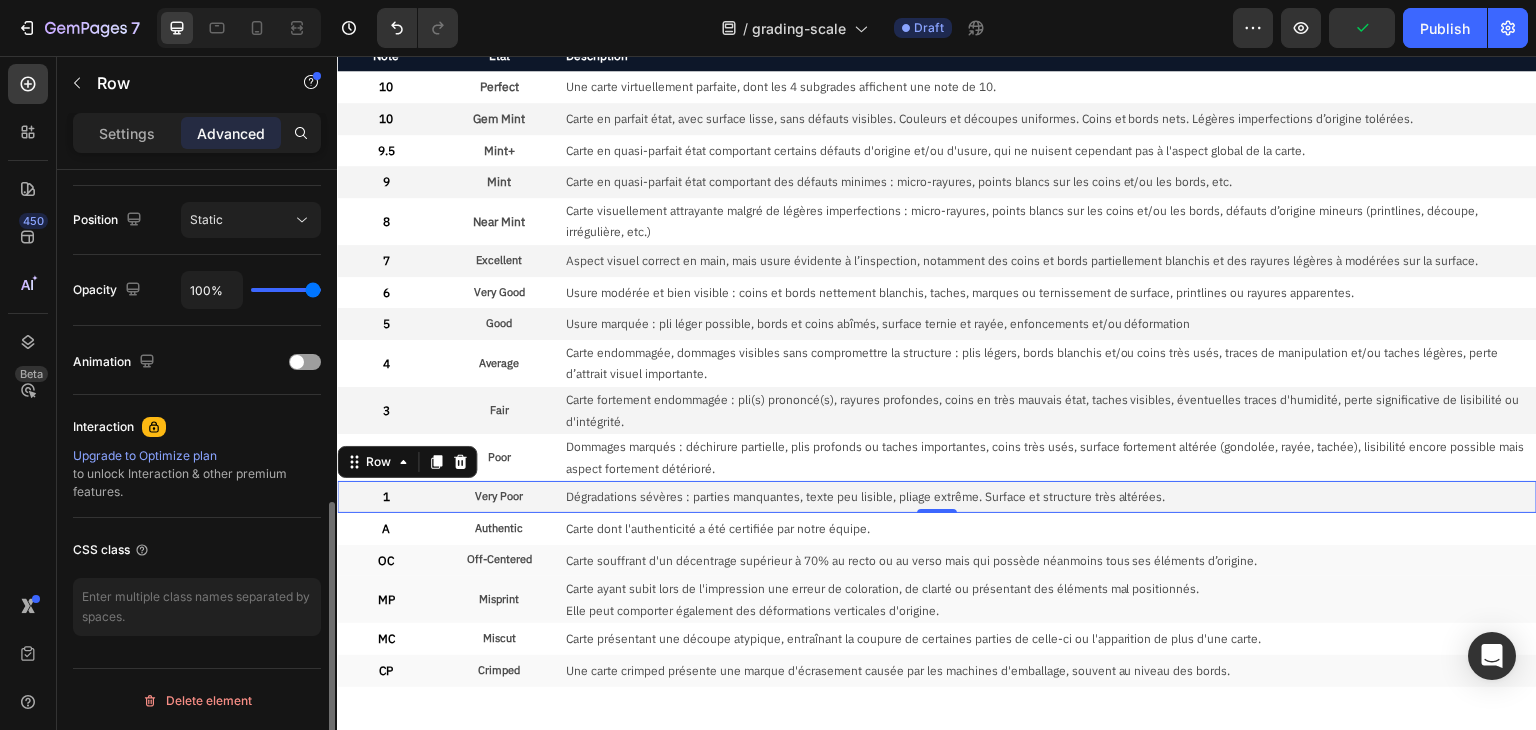 click on "Settings" at bounding box center (127, 133) 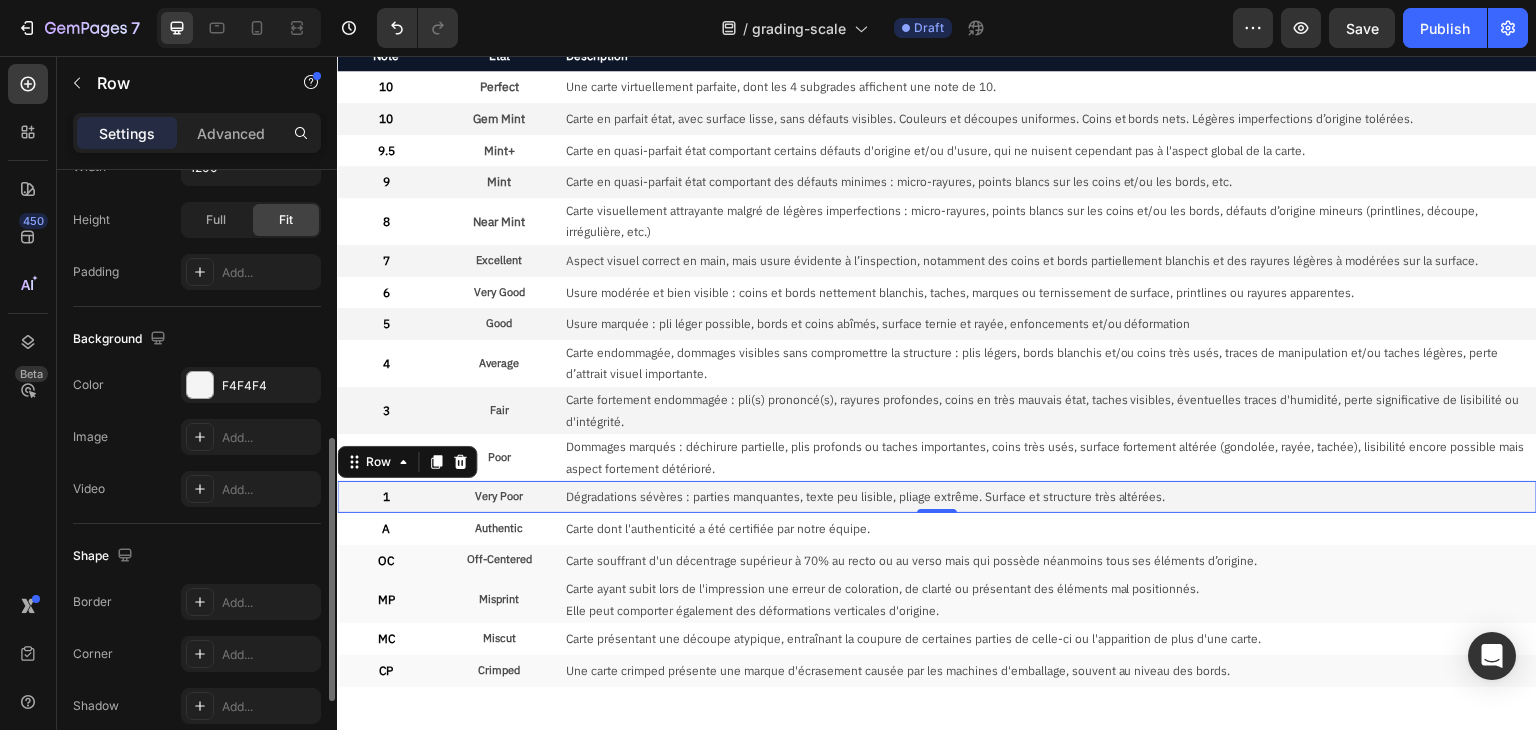 scroll, scrollTop: 428, scrollLeft: 0, axis: vertical 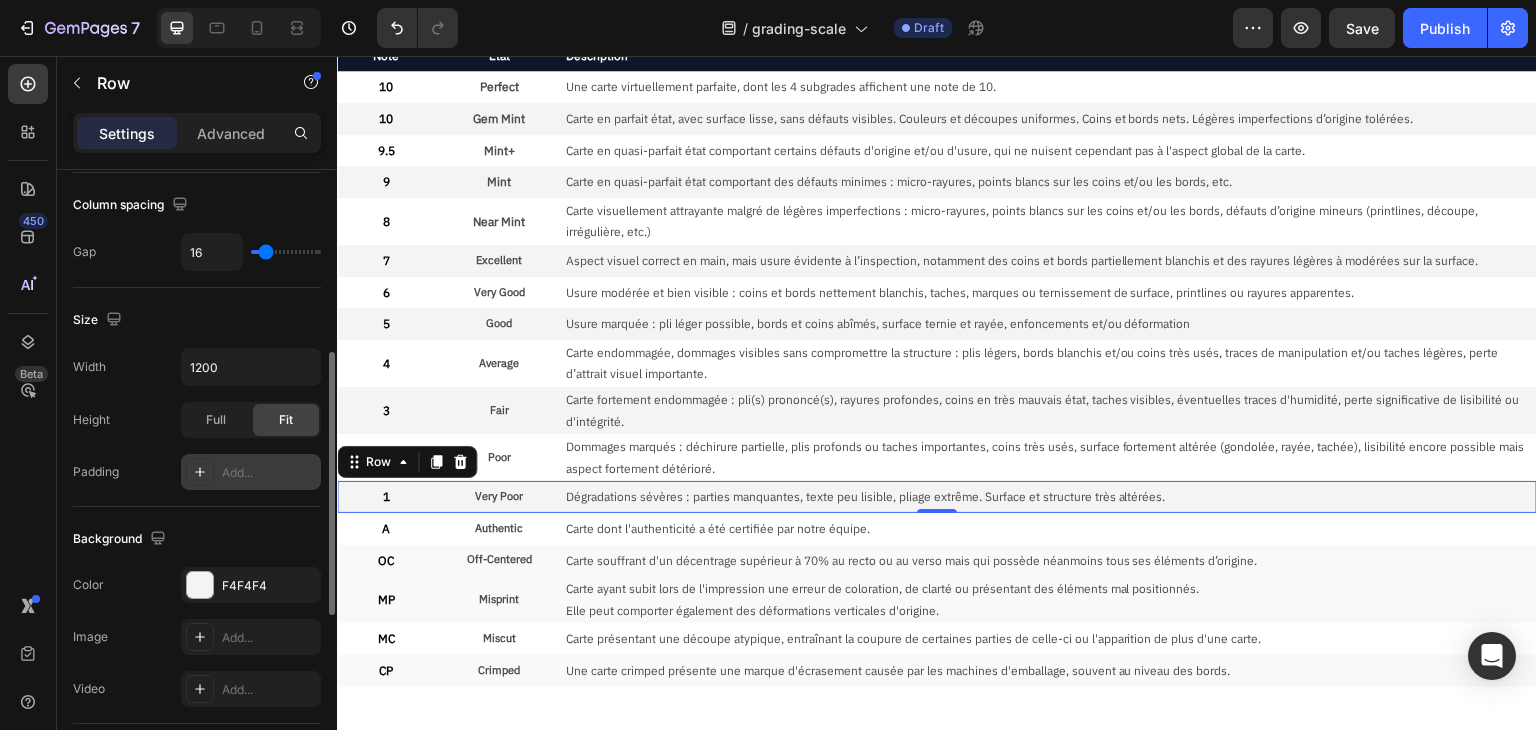 click on "Add..." at bounding box center [269, 473] 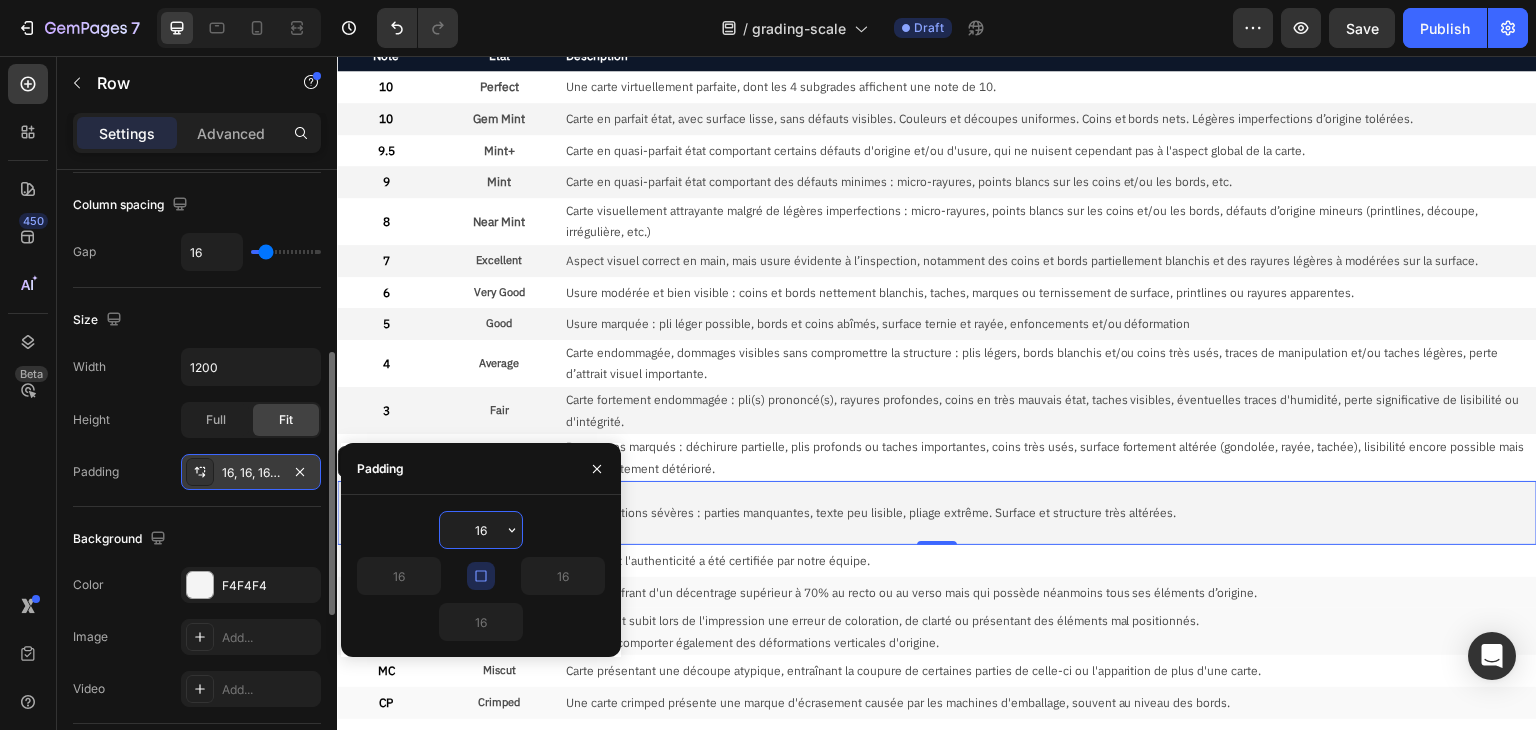 click 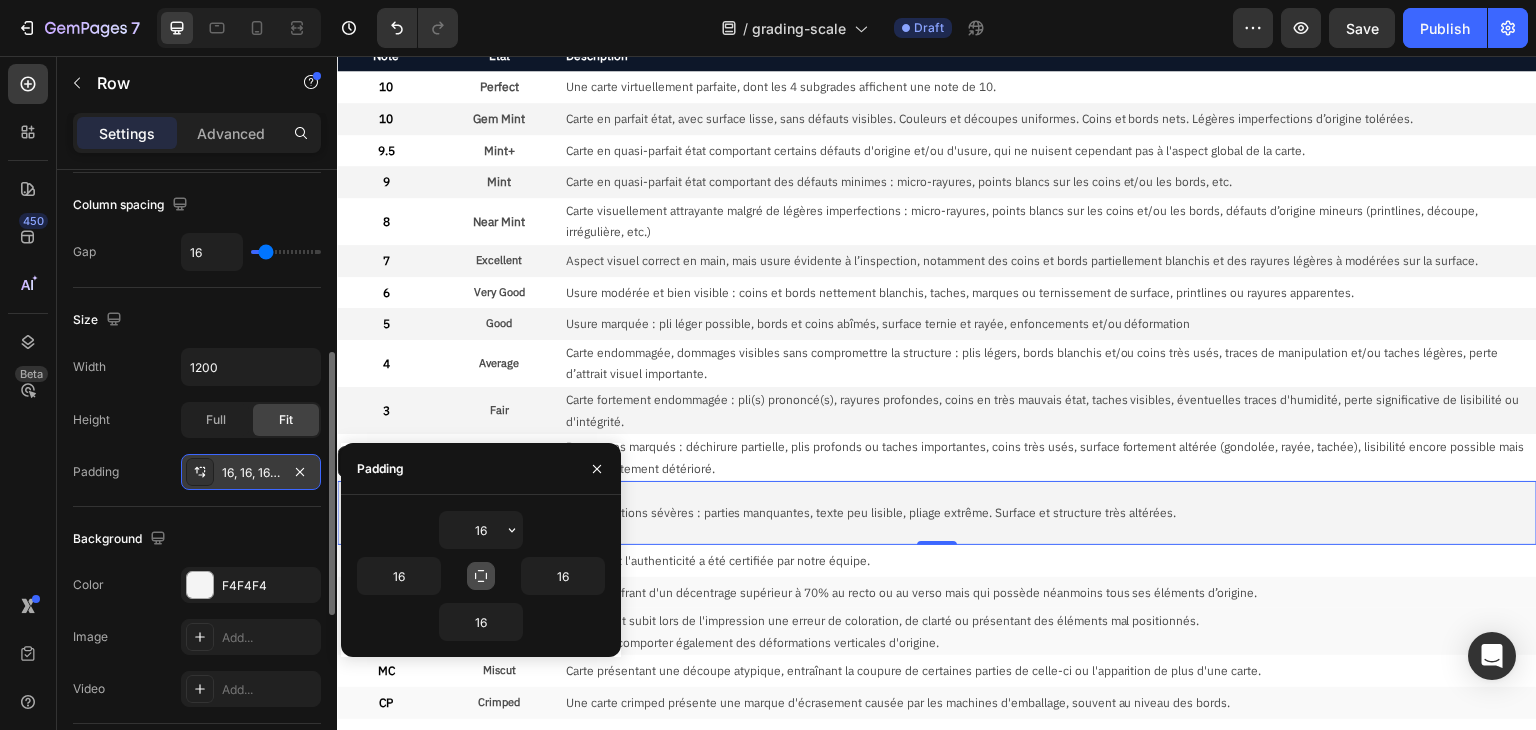 click 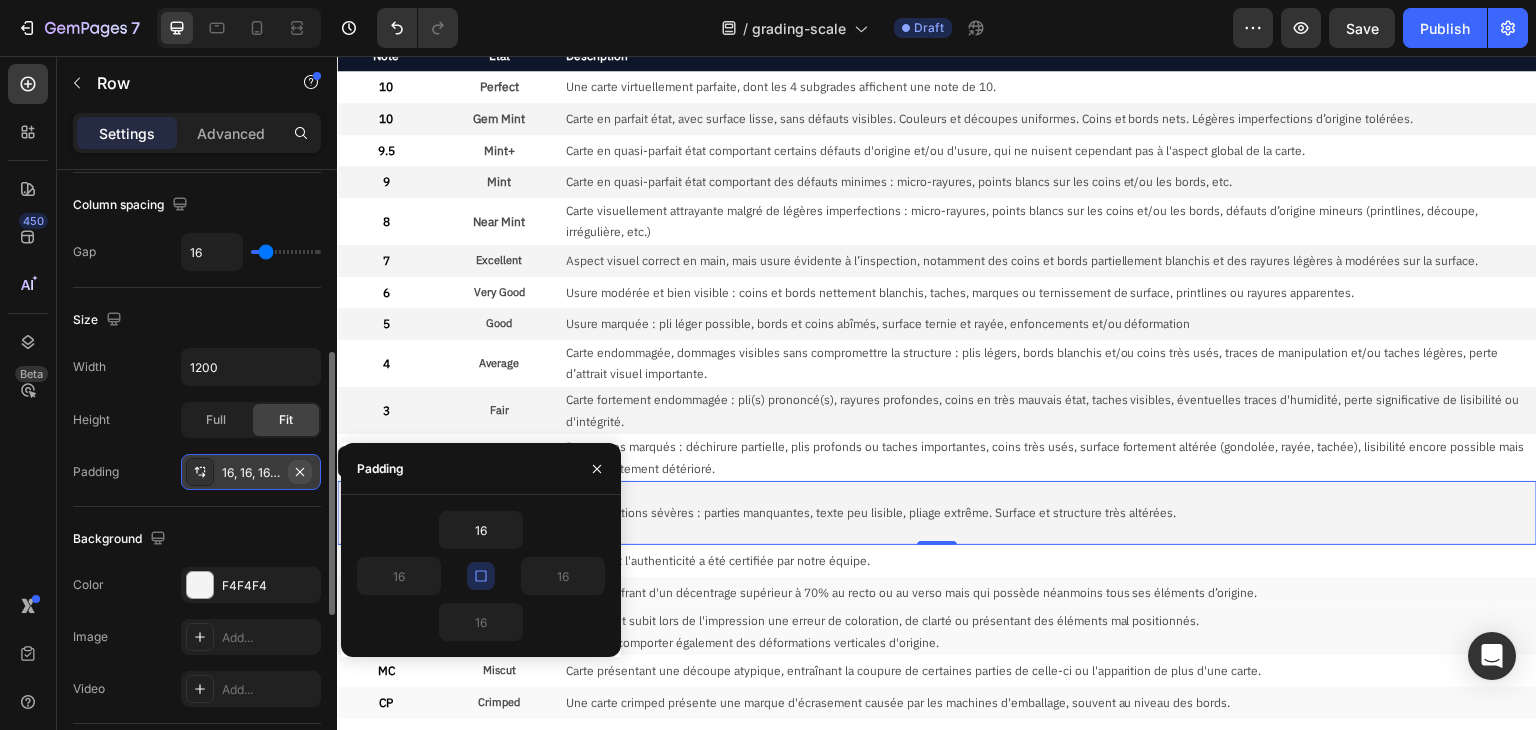 click 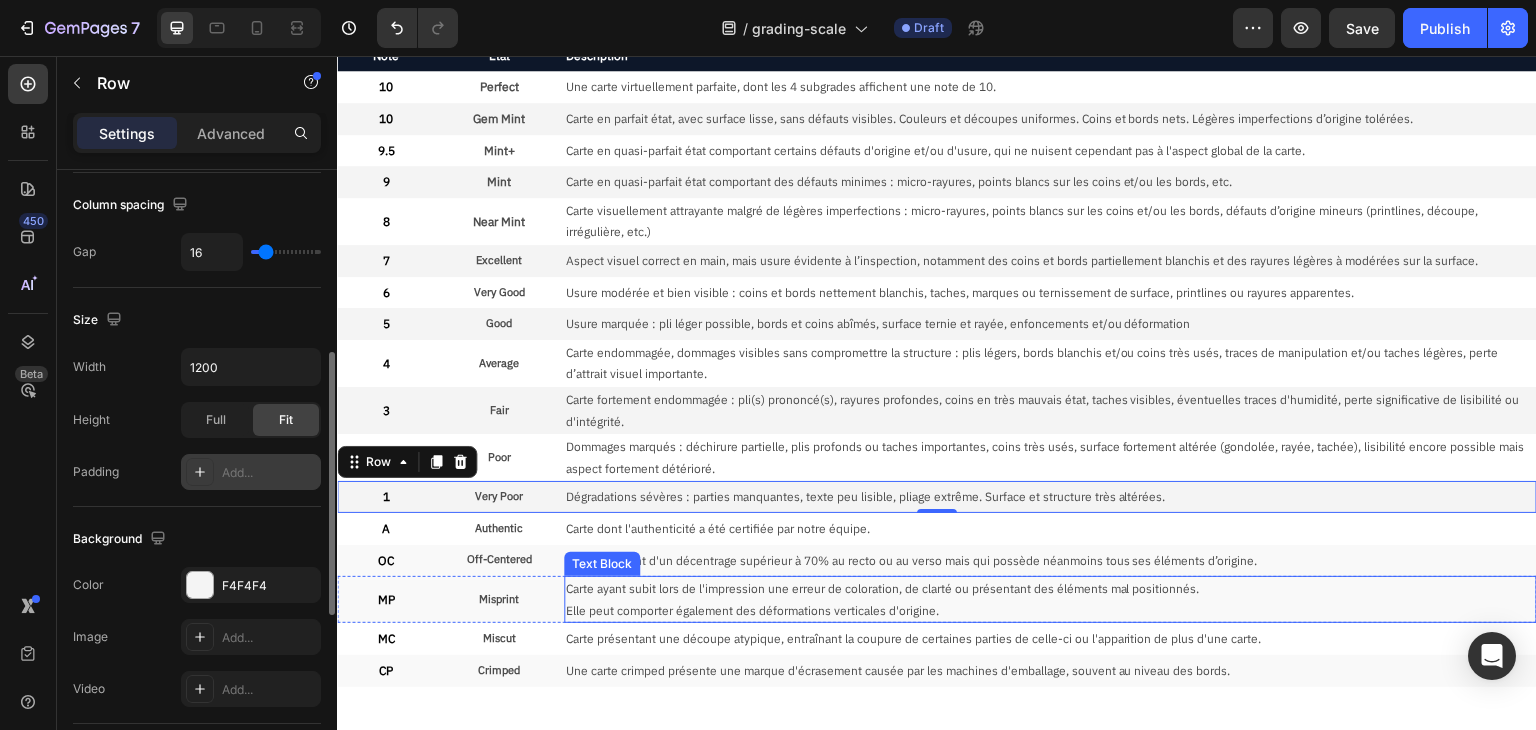click on "Carte ayant subit lors de l'impression une erreur de coloration, de clarté ou présentant des éléments mal positionnés." at bounding box center [1050, 589] 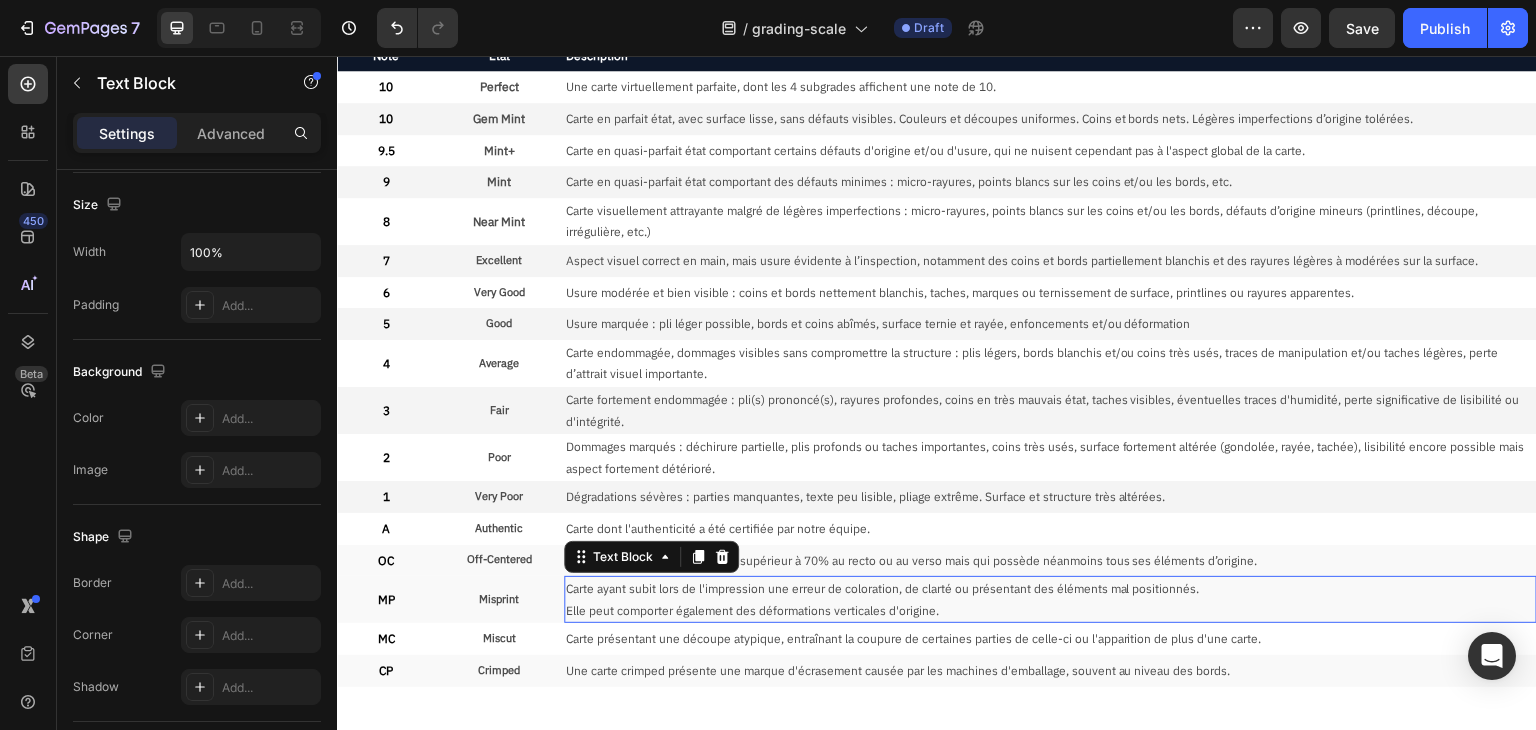 scroll, scrollTop: 0, scrollLeft: 0, axis: both 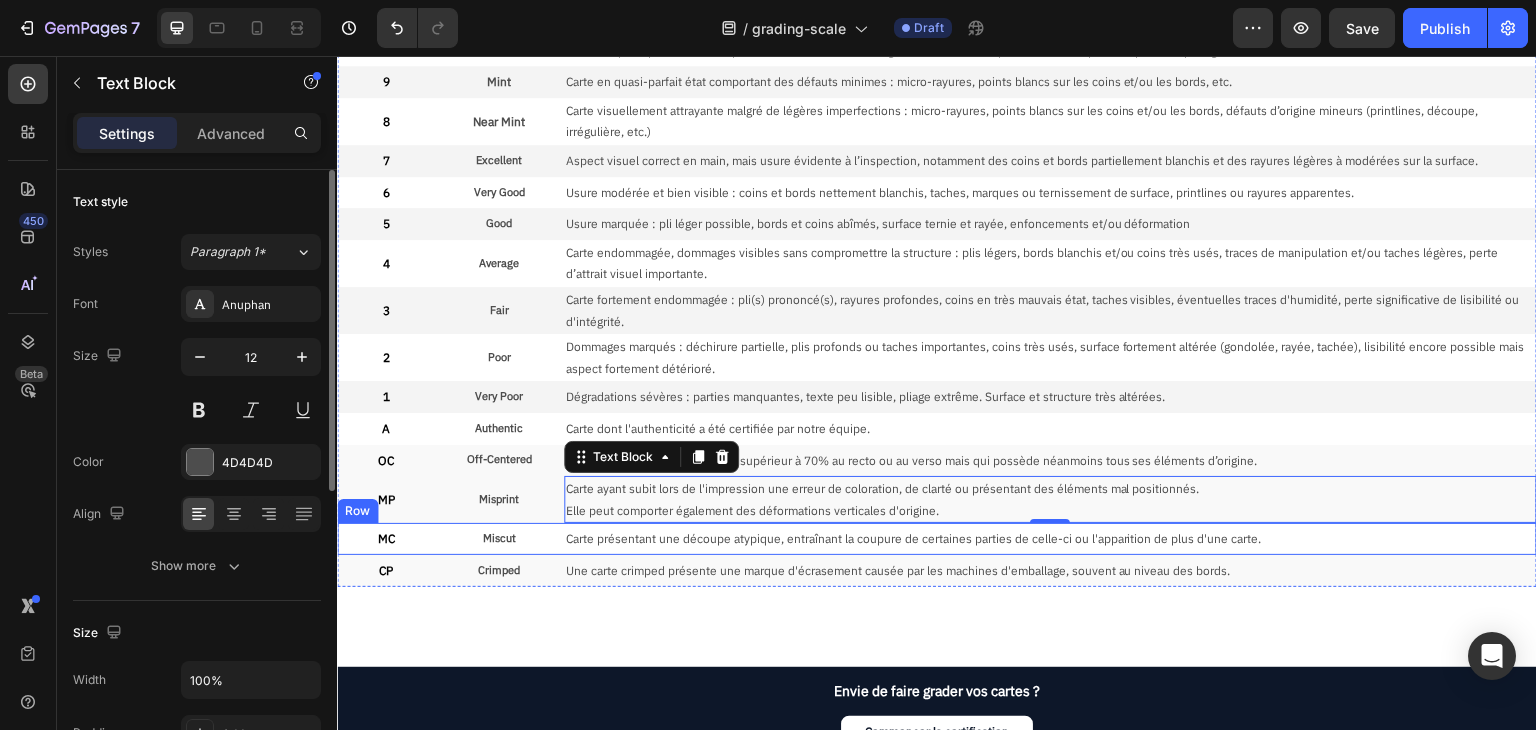 click on "MC Text Block Miscut Text Block Carte présentant une découpe atypique, entraînant la coupure de certaines parties de celle-ci ou l'apparition de plus d'une carte. Text Block Row" at bounding box center [937, 539] 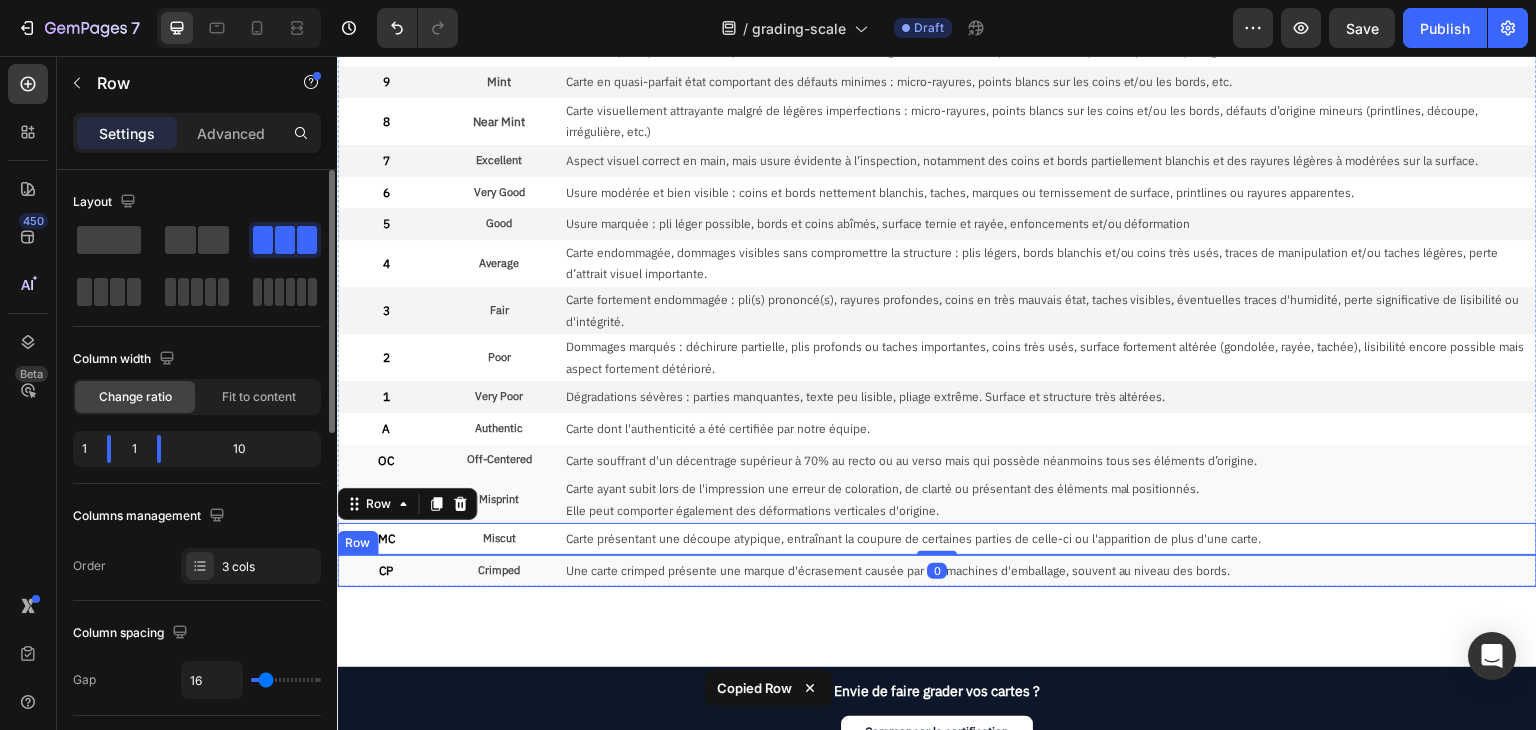 click on "Une carte crimped présente une marque d'écrasement causée par les machines d'emballage, souvent au niveau des bords. Text Block" at bounding box center (1050, 571) 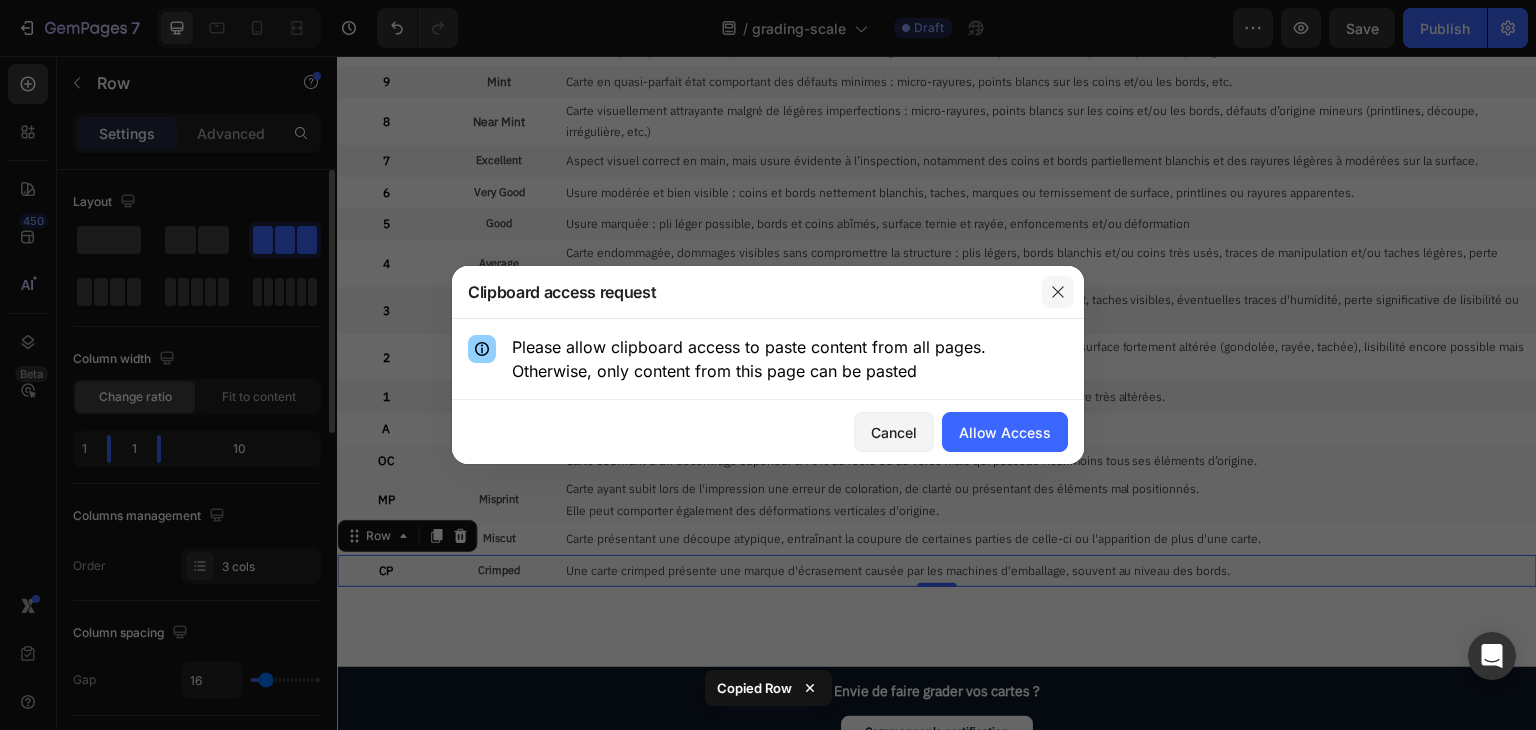 click 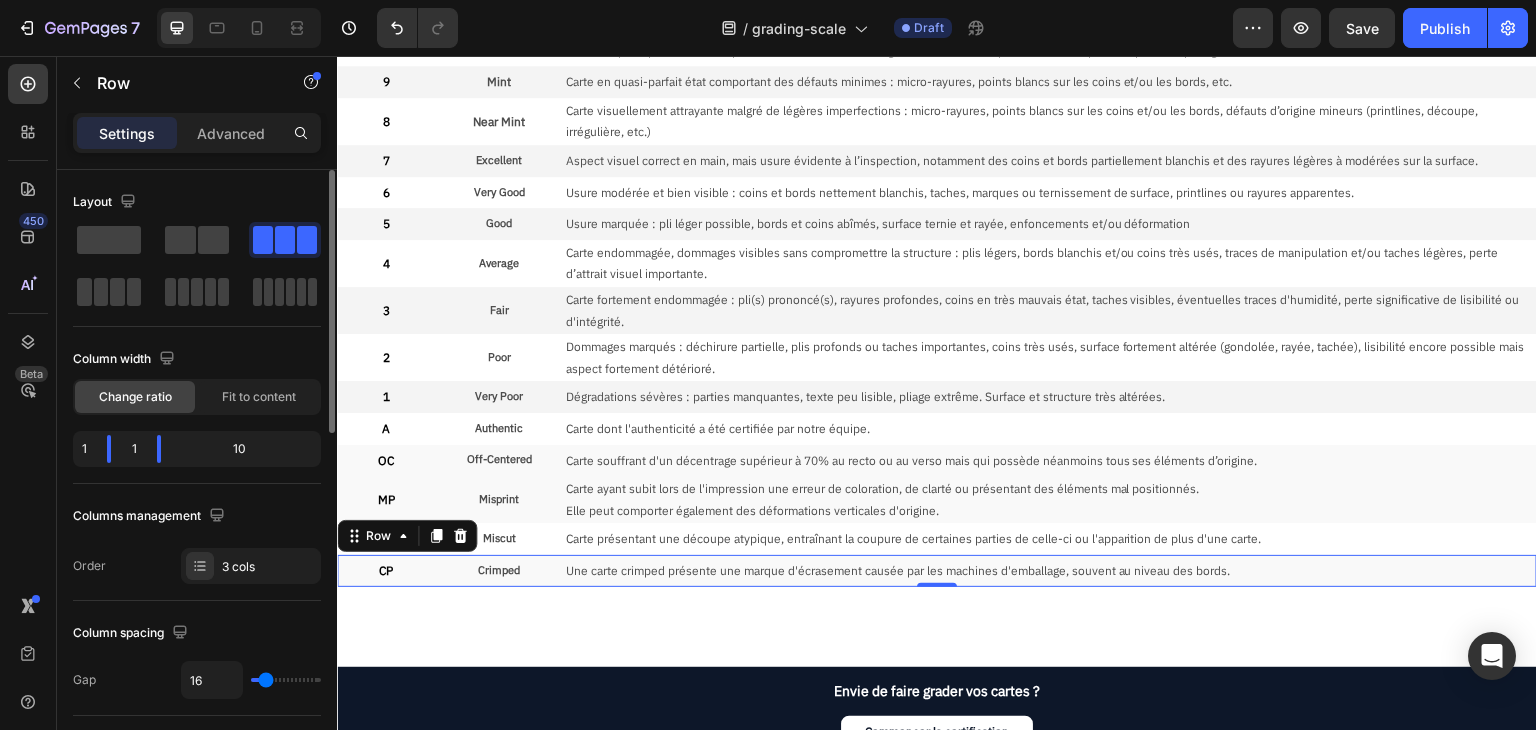 click on "CP Text Block Crimped Text Block Une carte crimped présente une marque d'écrasement causée par les machines d'emballage, souvent au niveau des bords. Text Block Row   0" at bounding box center (937, 571) 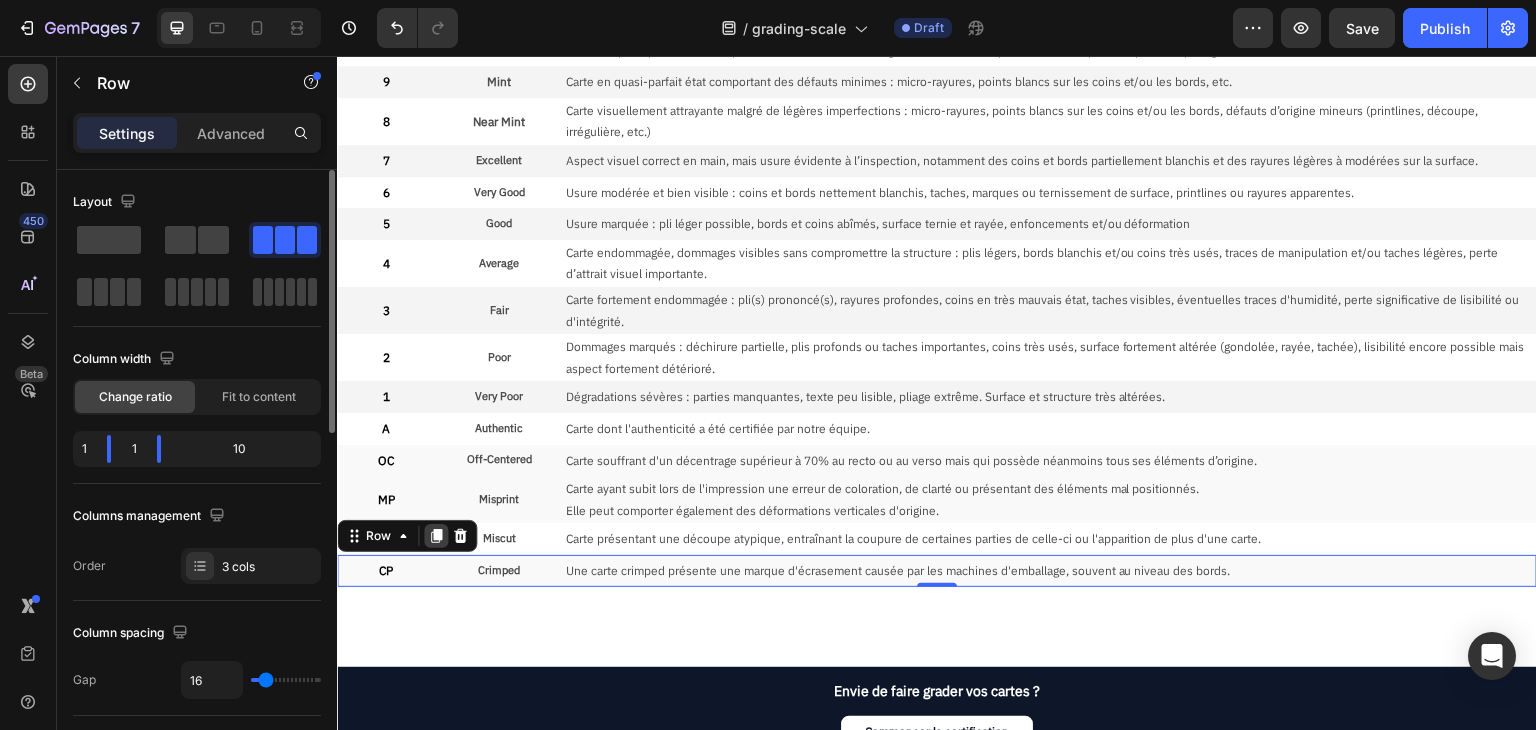 click 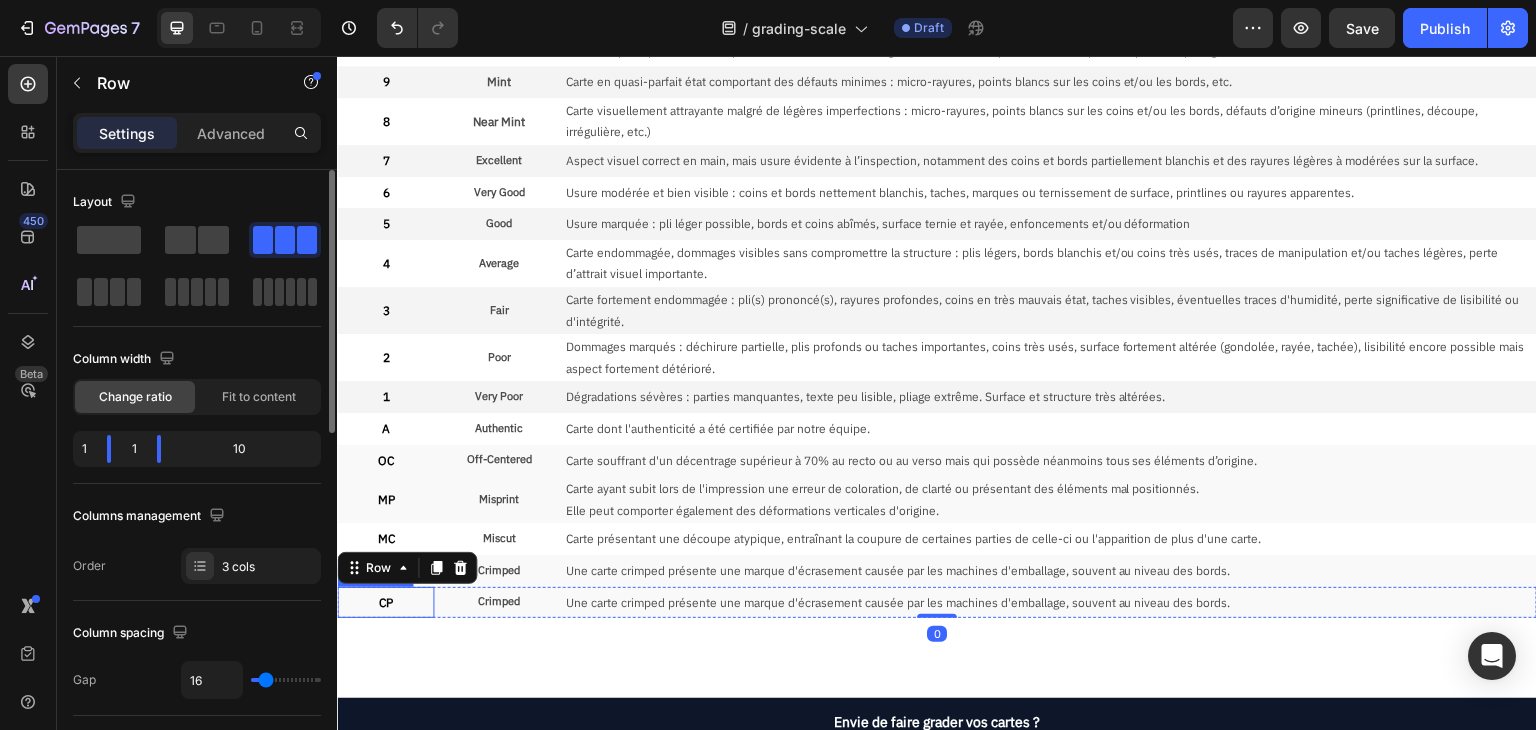 click on "CP" at bounding box center (385, 603) 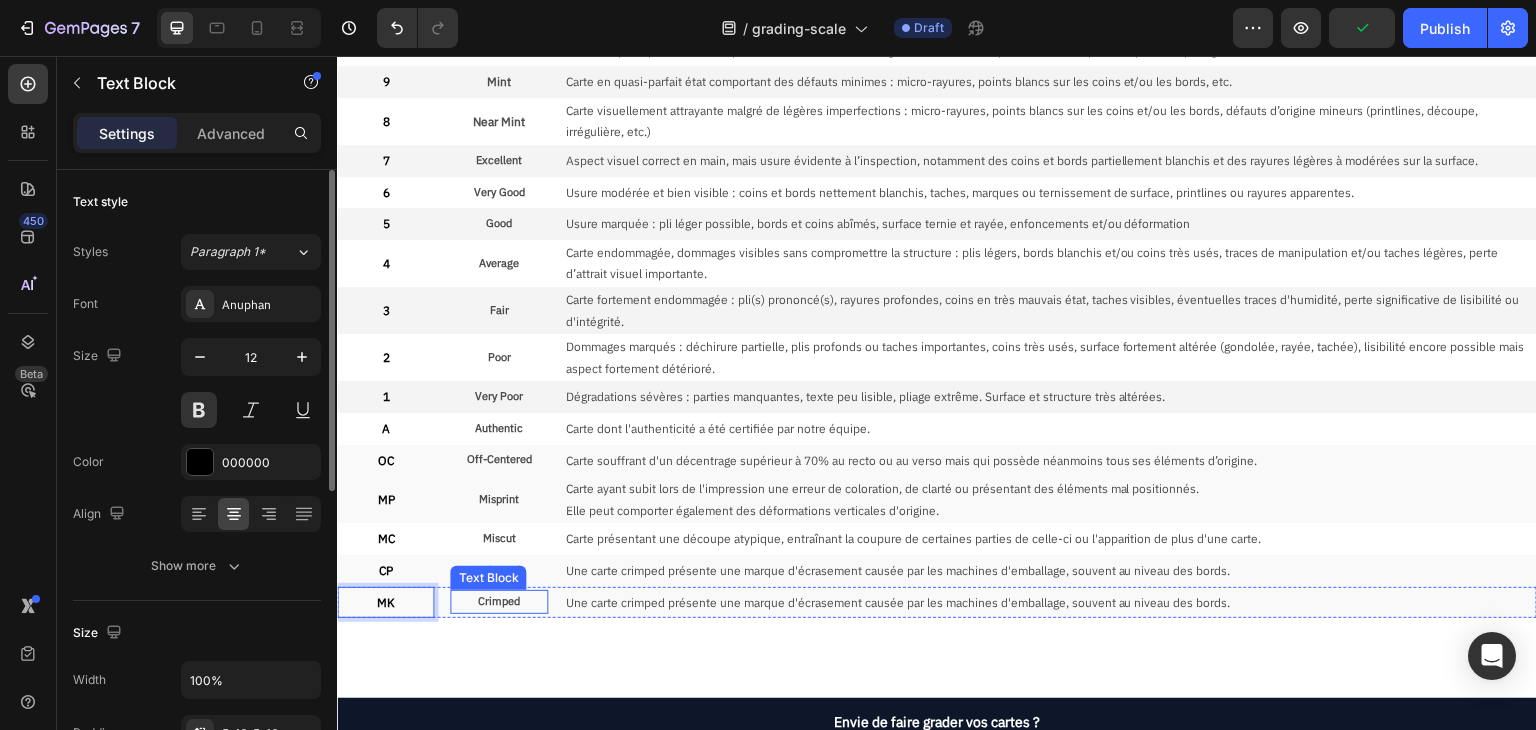 click on "Crimped" at bounding box center (498, 602) 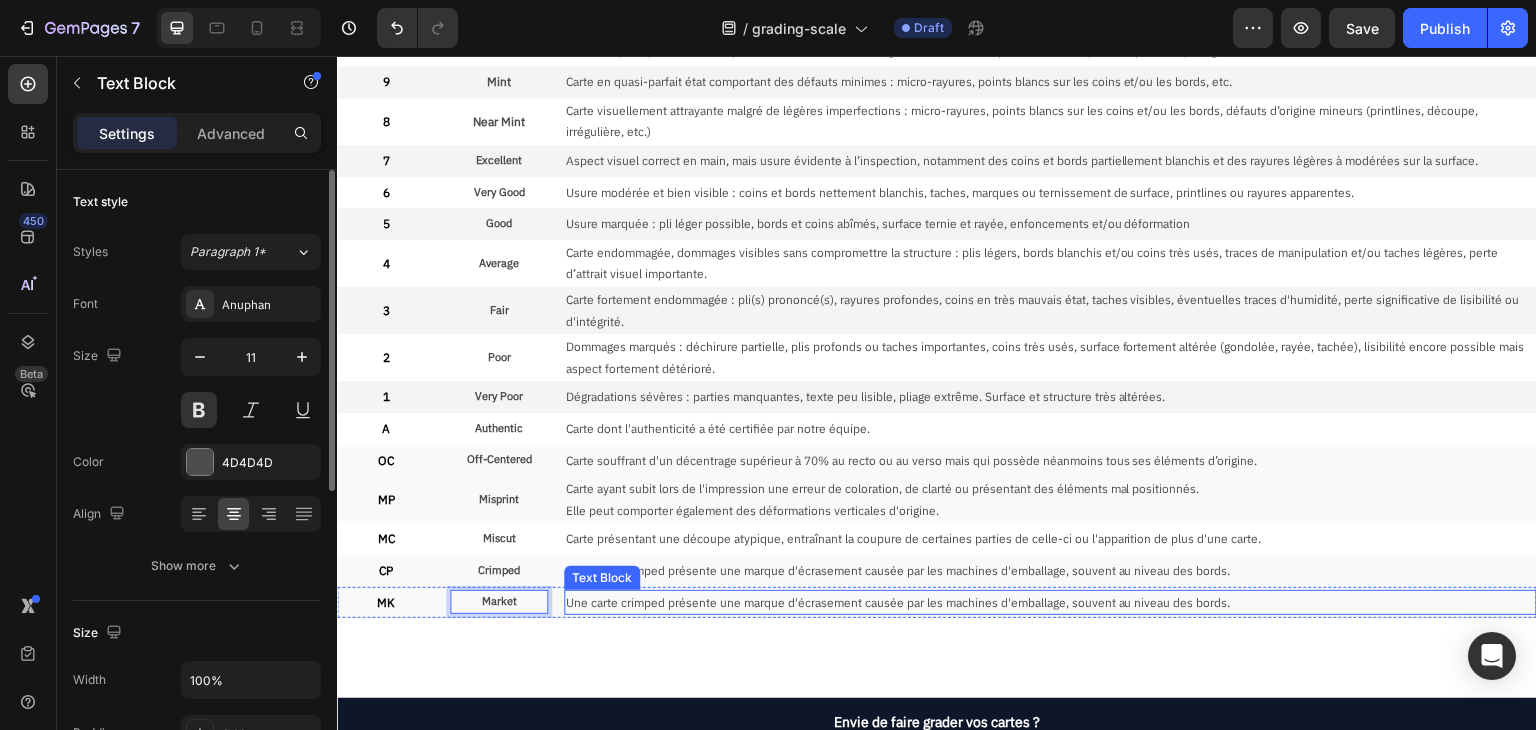 click on "Une carte crimped présente une marque d'écrasement causée par les machines d'emballage, souvent au niveau des bords." at bounding box center (1050, 603) 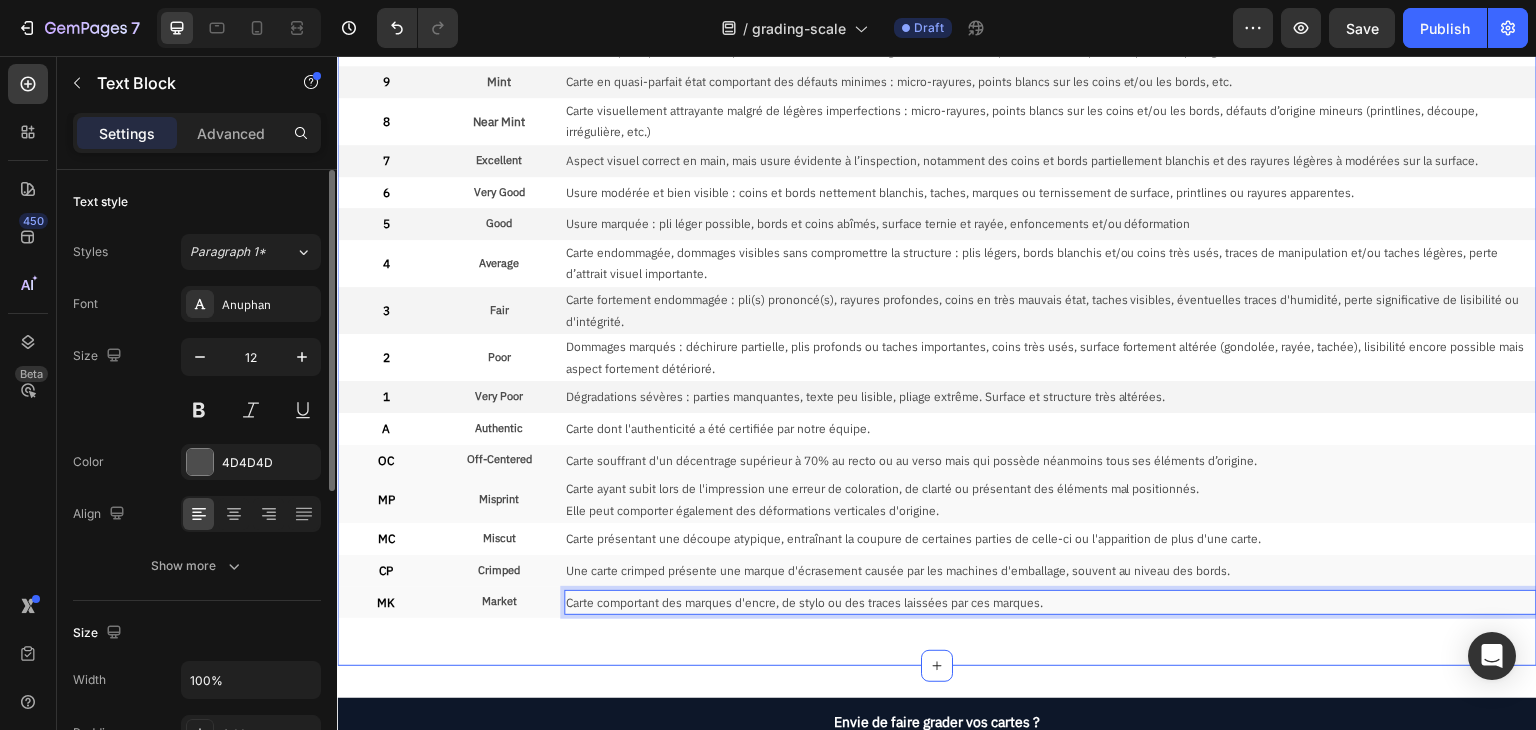 click on "Note Text Block État Text Block Description Text Block Row 10 Text Block Perfect Text Block Une carte virtuellement parfaite, dont les 4 subgrades affichent une note de 10. Text Block Row 10 Text Block Gem Mint Text Block Carte en parfait état, avec surface lisse, sans défauts visibles. Couleurs et découpes uniformes. Coins et bords nets. Légères imperfections d’origine tolérées. Text Block Row 9.5 Text Block Mint+ Text Block Carte en quasi-parfait état comportant certains défauts d'origine et/ou d'usure, qui ne nuisent cependant pas à l'aspect global de la carte. Text Block Row 9 Text Block Mint Text Block Carte en quasi-parfait état comportant des défauts minimes : micro-rayures, points blancs sur les coins et/ou les bords, etc. Text Block Row 8 Text Block Near Mint Text Block Carte visuellement attrayante malgré de légères imperfections : micro-rayures, points blancs sur les coins et/ou les bords, défauts d’origine mineurs (printlines, découpe, irrégulière, etc.) Text Block Row 7 6" at bounding box center [937, 287] 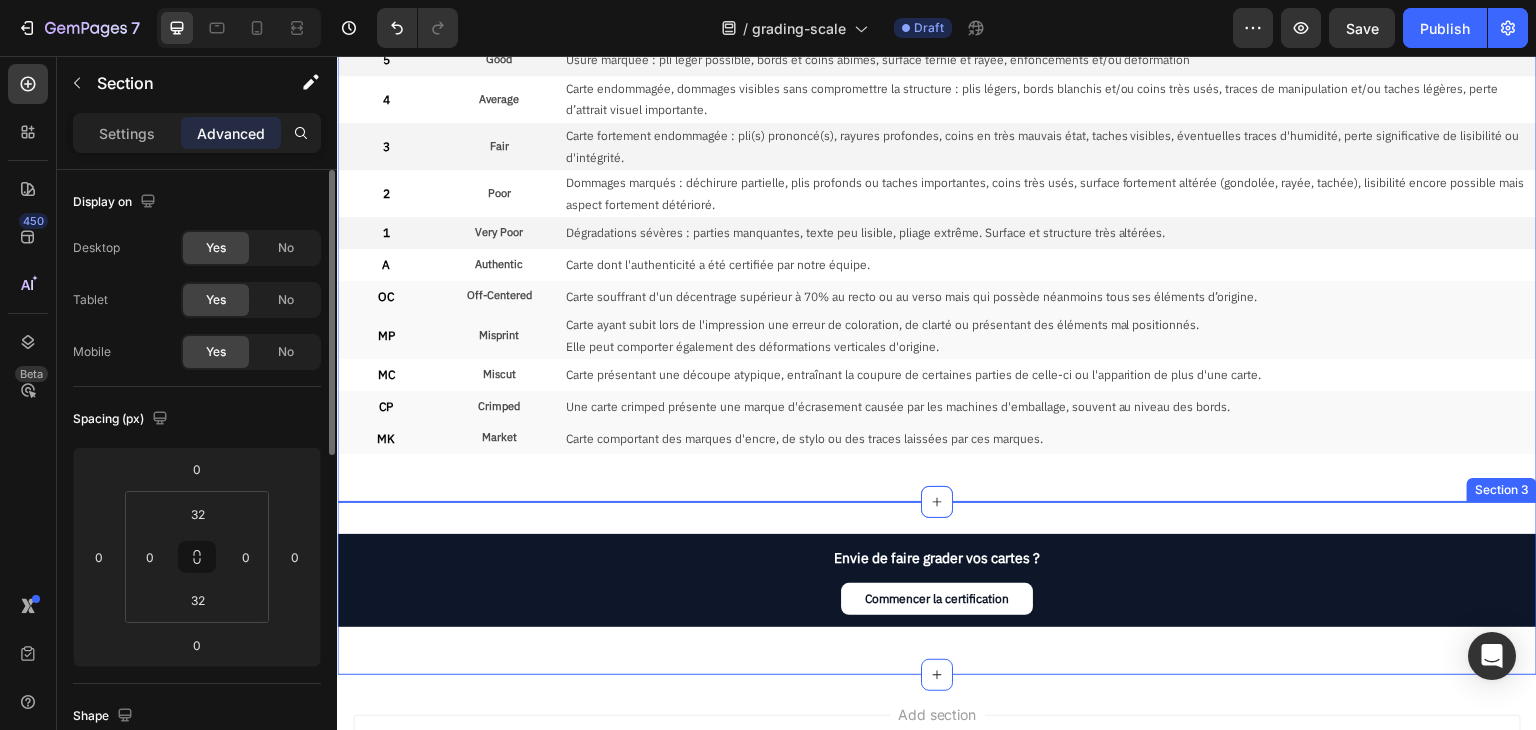 scroll, scrollTop: 500, scrollLeft: 0, axis: vertical 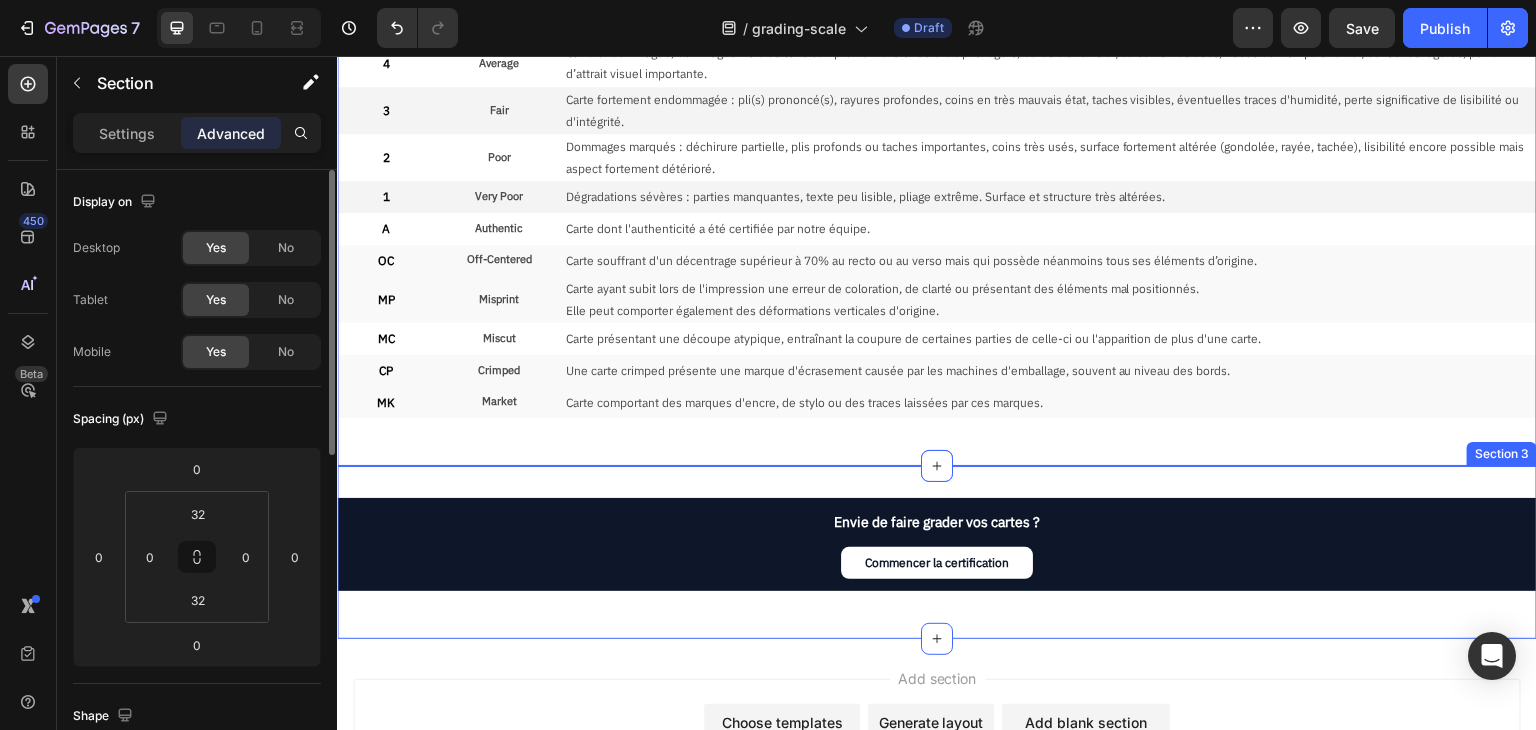 click on "Envie de faire grader vos cartes ? Text Block Commencer la certification Button Row Section 3" at bounding box center (937, 552) 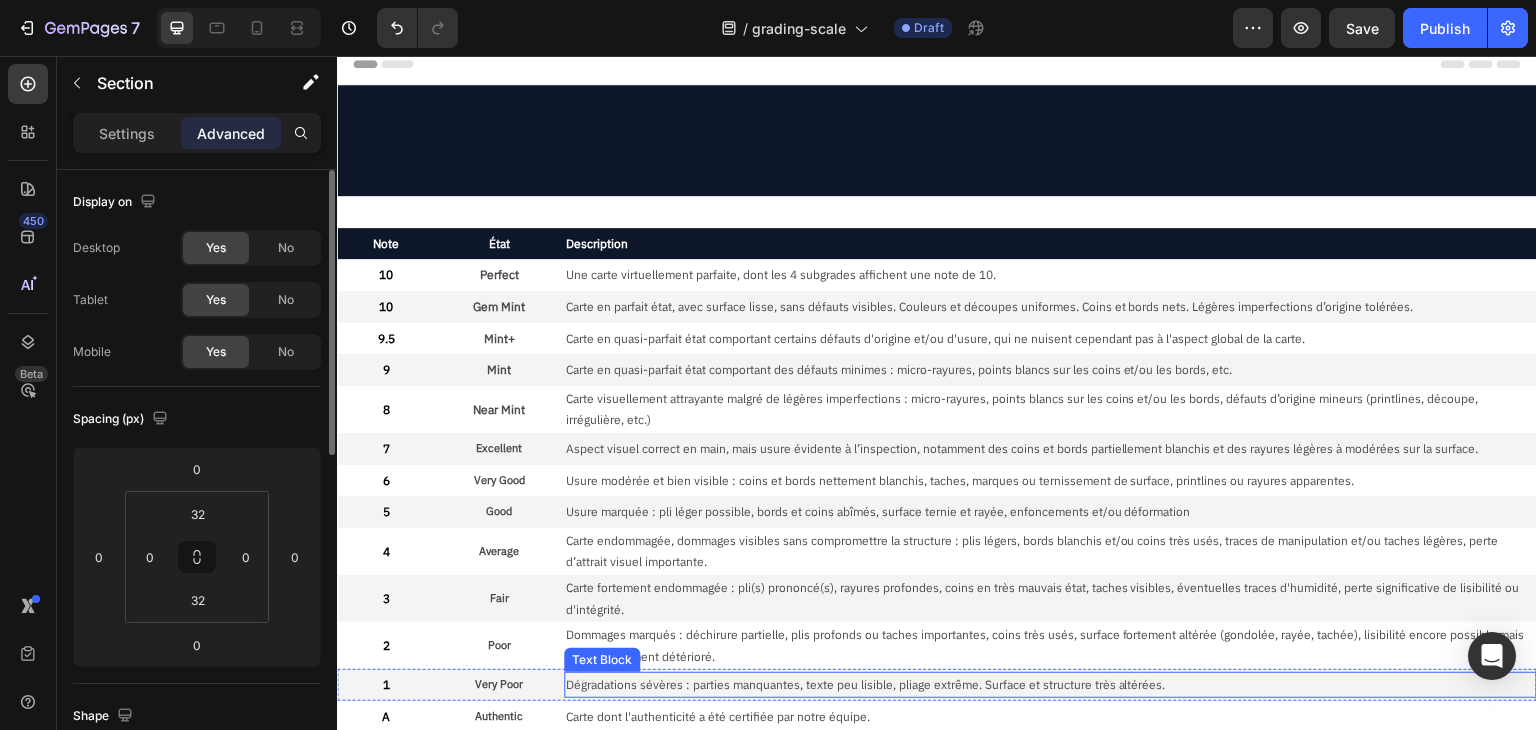 scroll, scrollTop: 0, scrollLeft: 0, axis: both 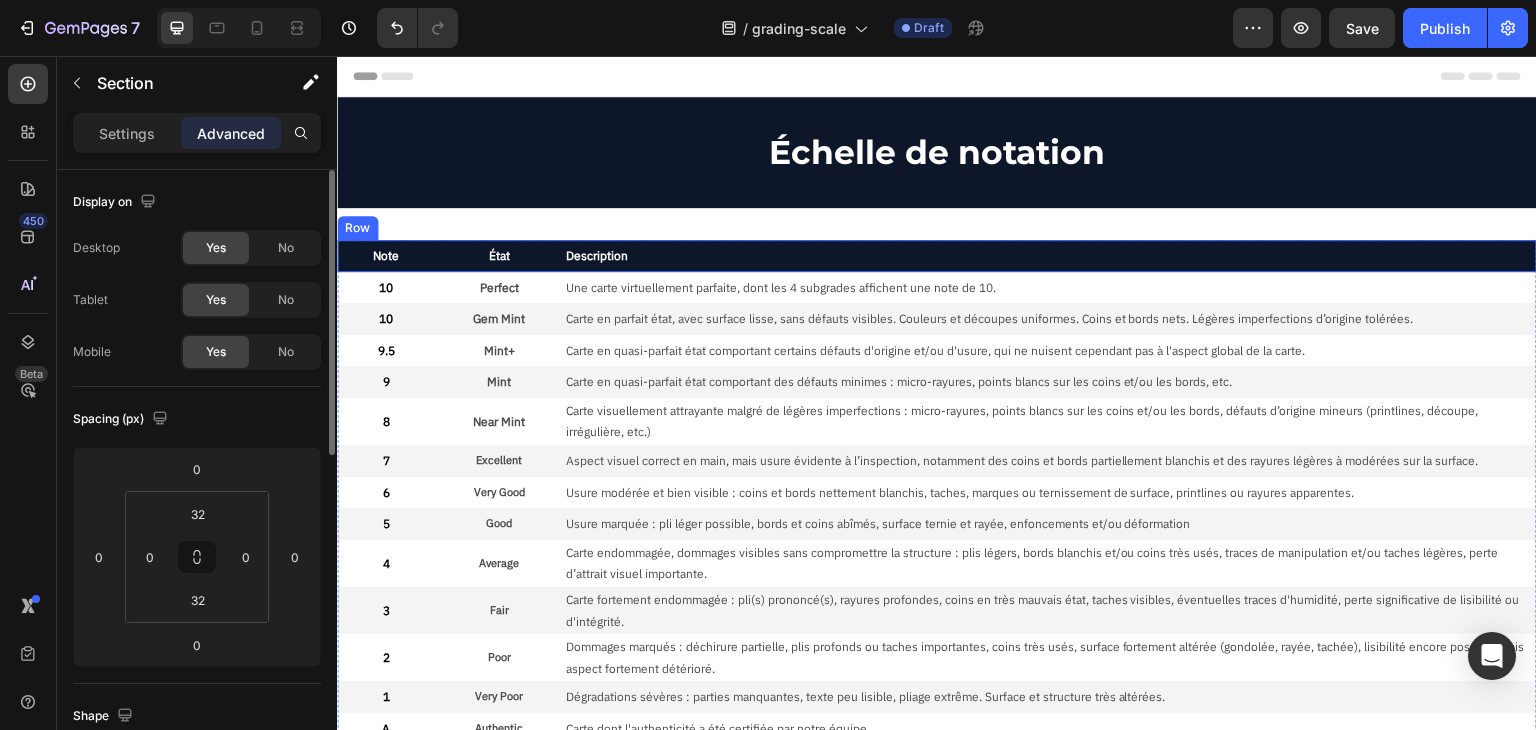 click on "Description Text Block" at bounding box center [1050, 256] 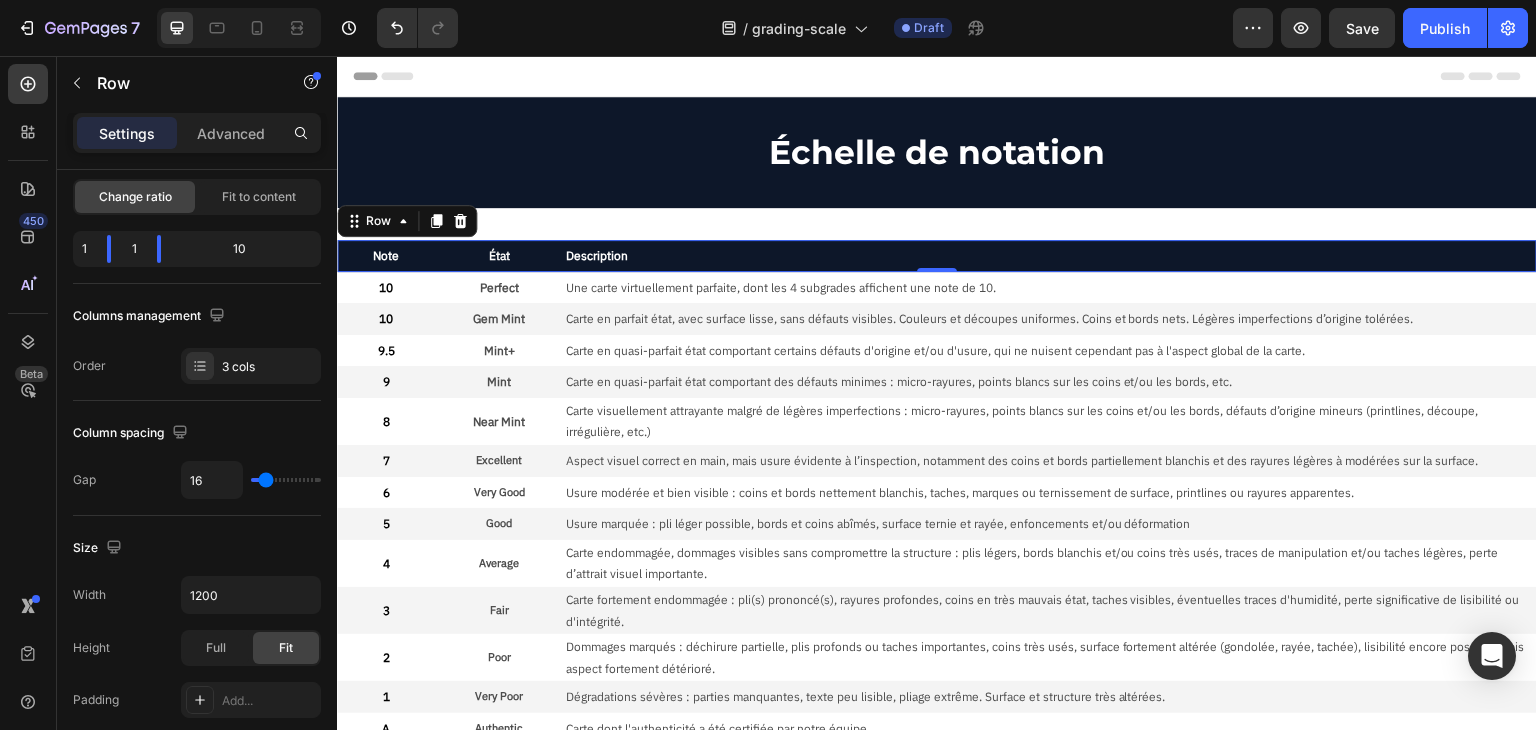 scroll, scrollTop: 600, scrollLeft: 0, axis: vertical 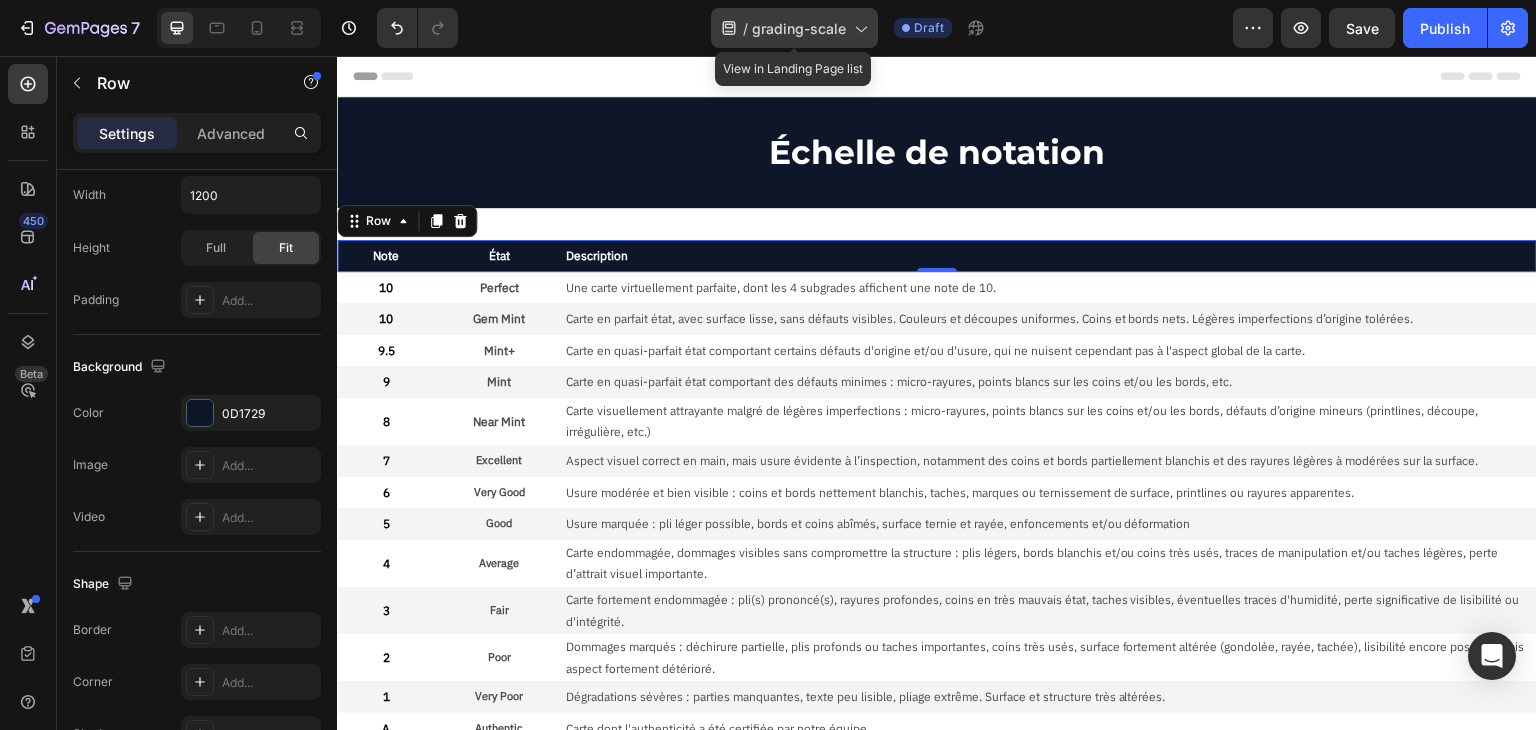 click on "grading-scale" at bounding box center [799, 28] 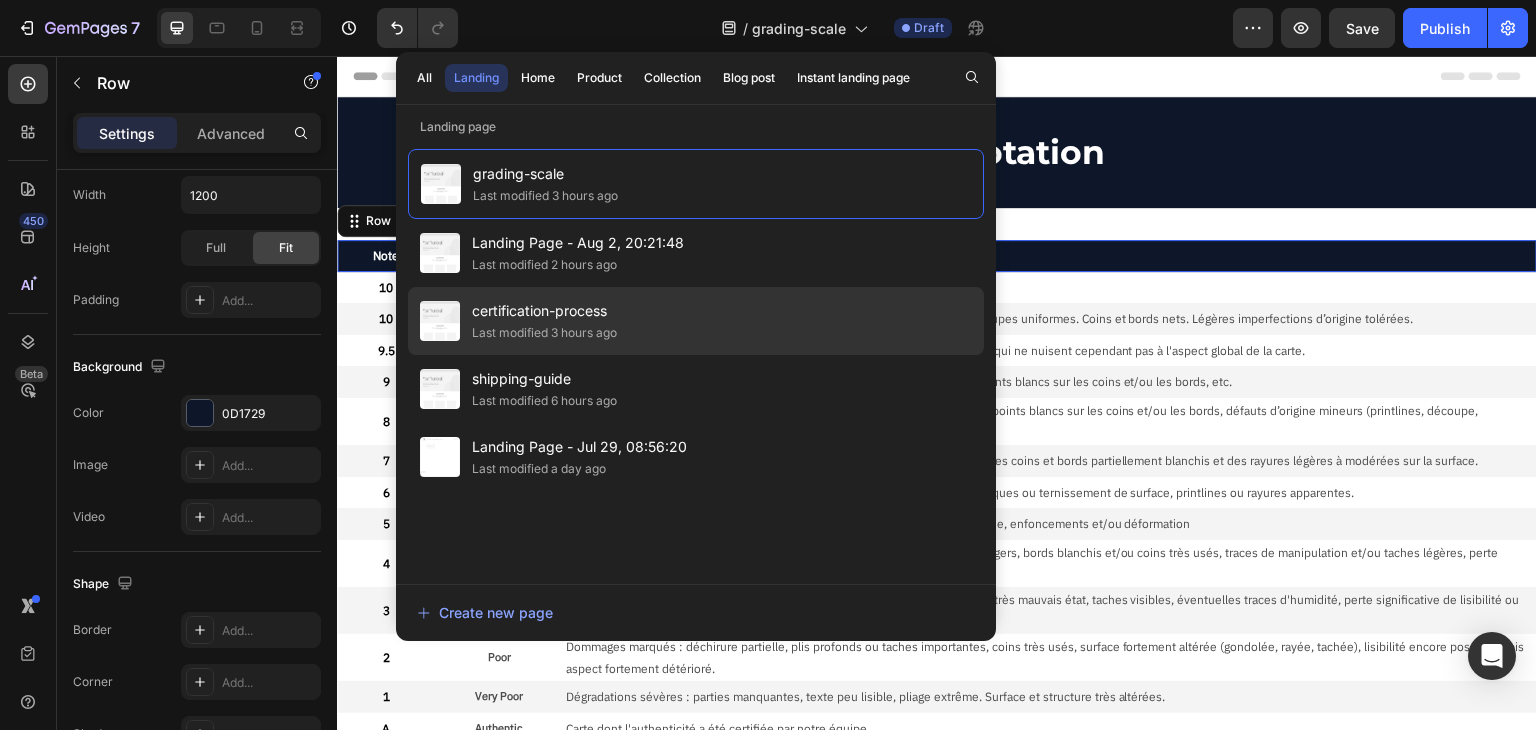 click on "certification-process" at bounding box center [544, 311] 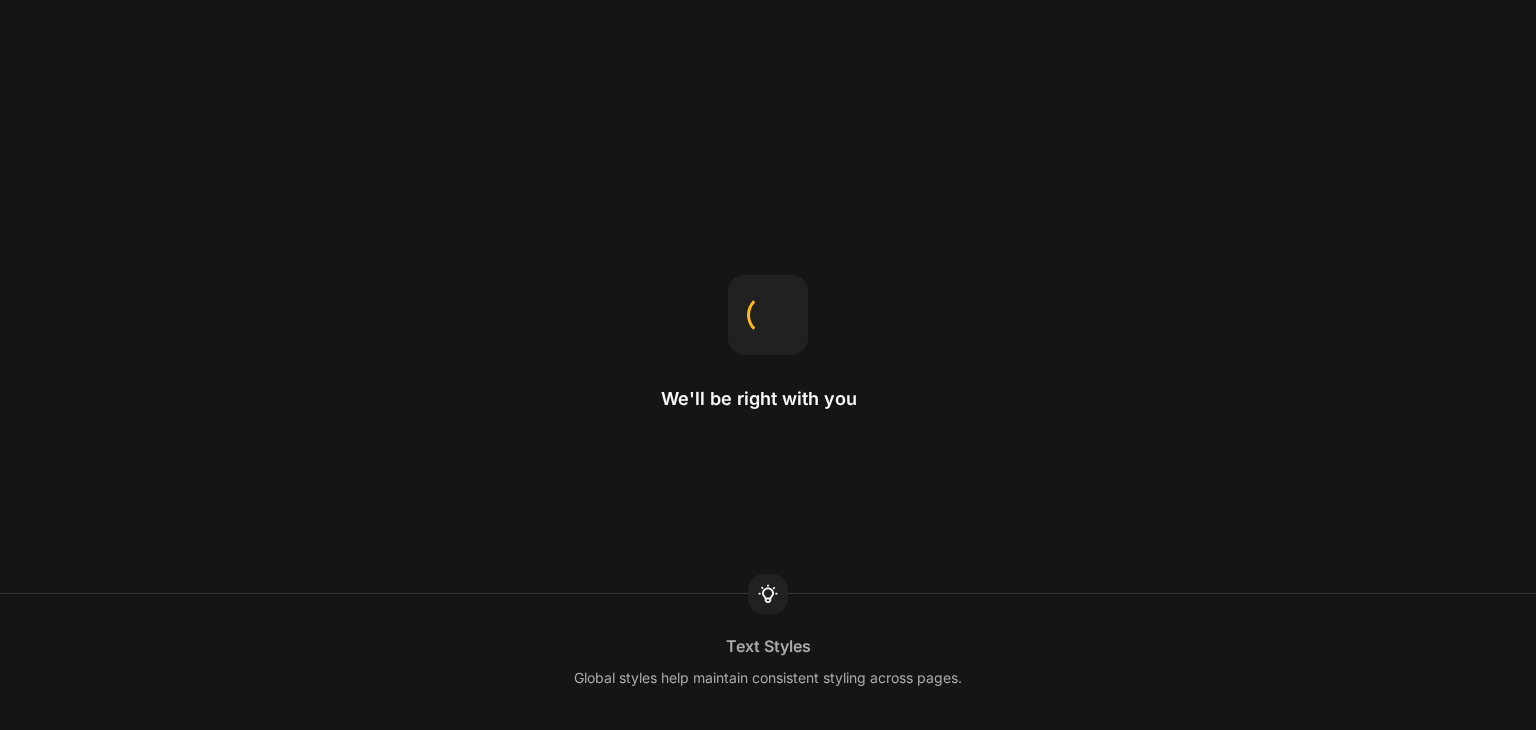 scroll, scrollTop: 0, scrollLeft: 0, axis: both 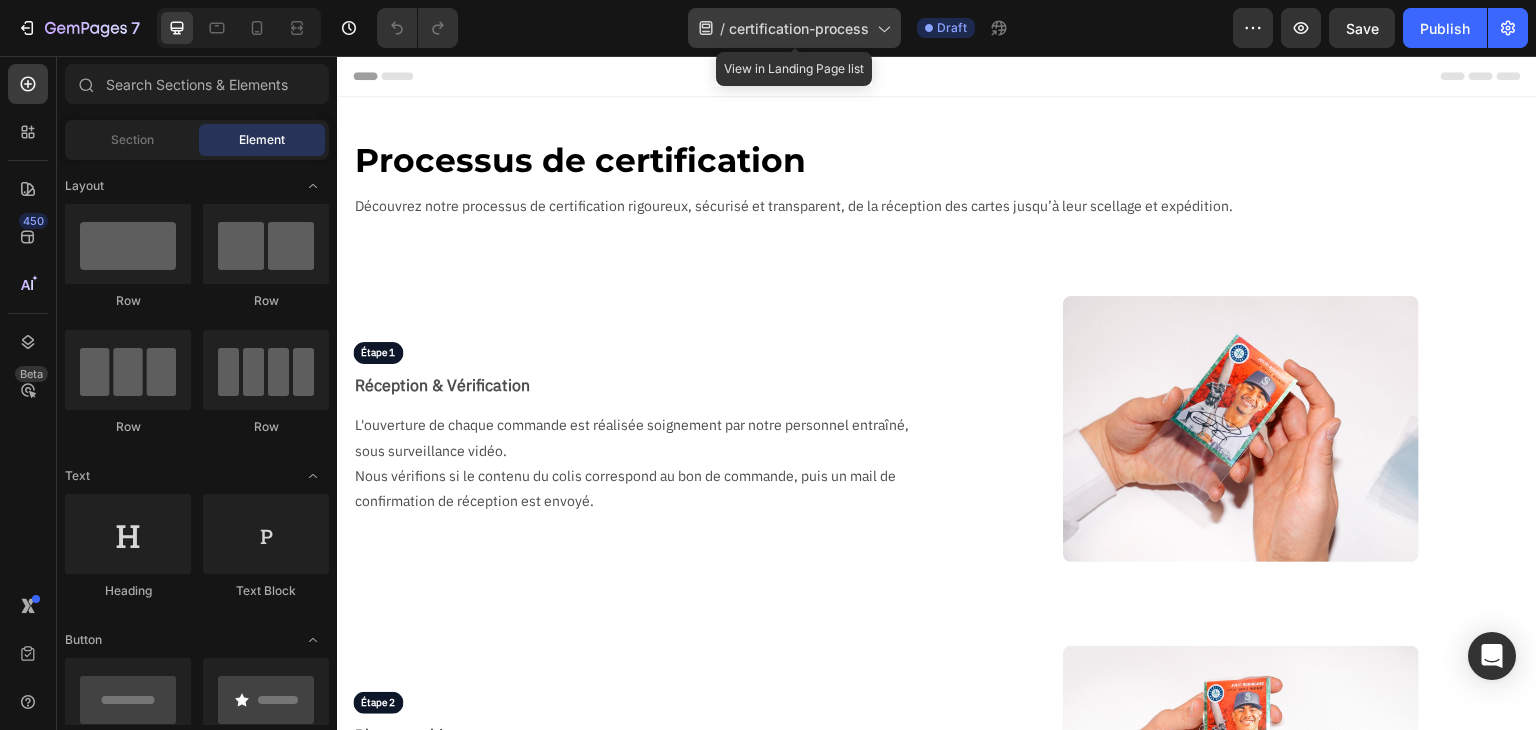click on "certification-process" at bounding box center (799, 28) 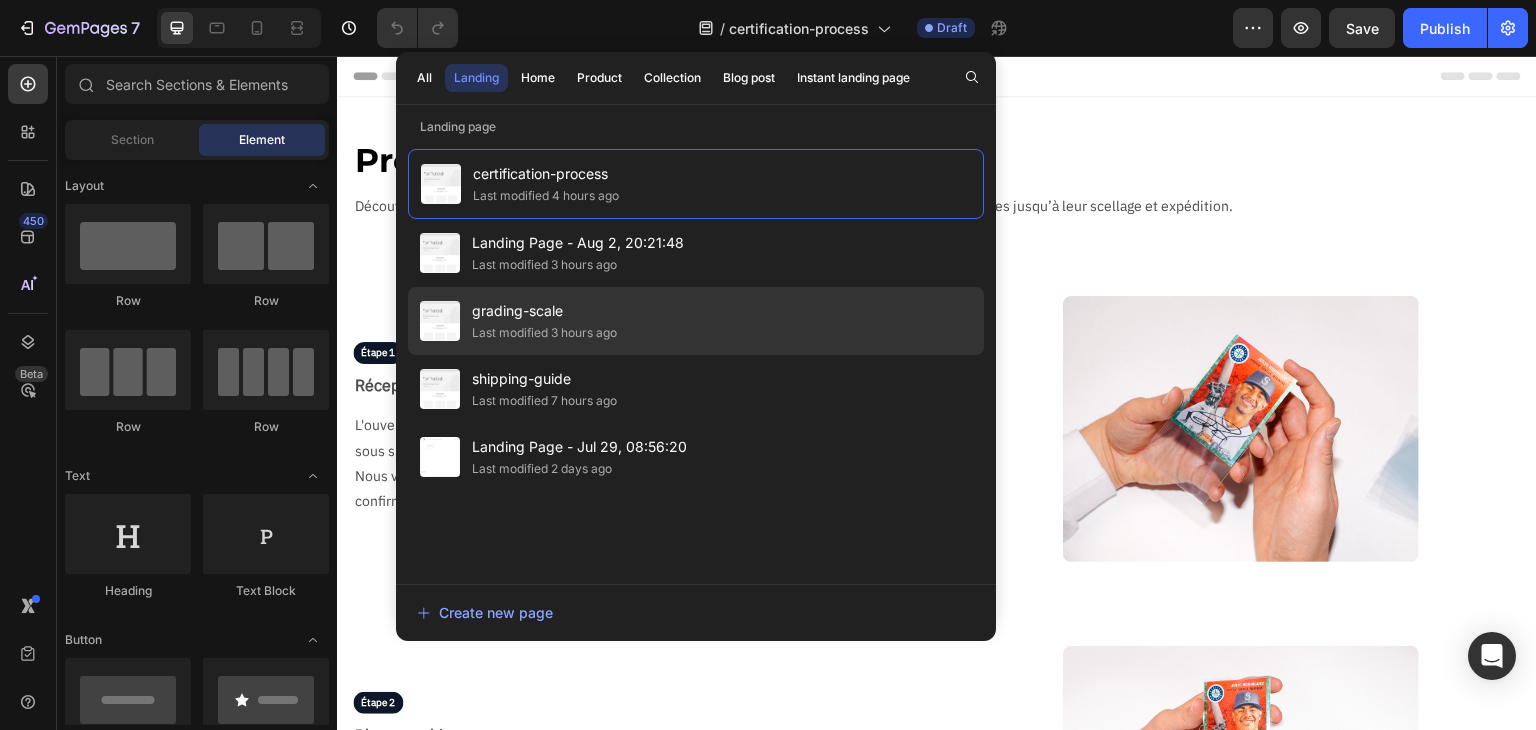 click on "grading-scale" at bounding box center [544, 311] 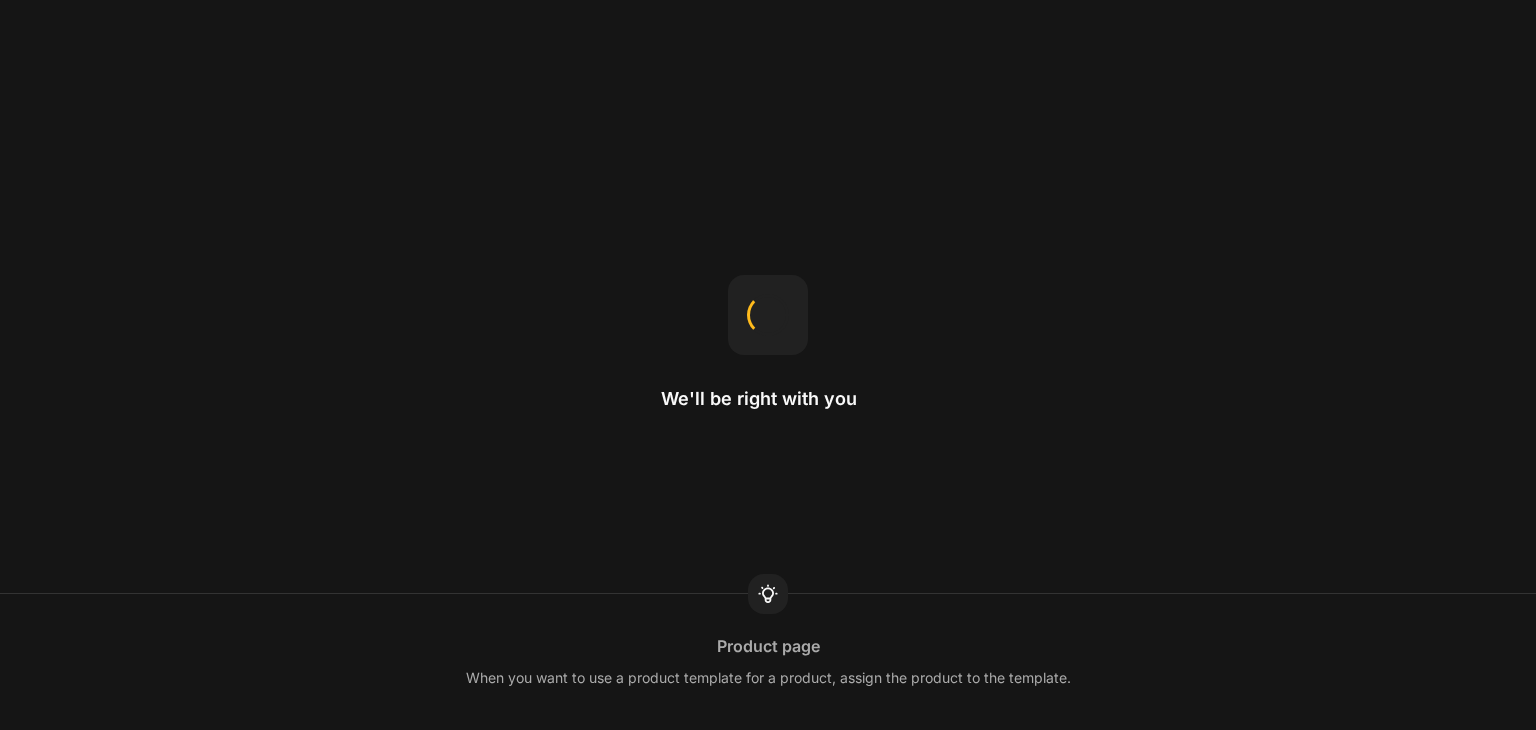 scroll, scrollTop: 0, scrollLeft: 0, axis: both 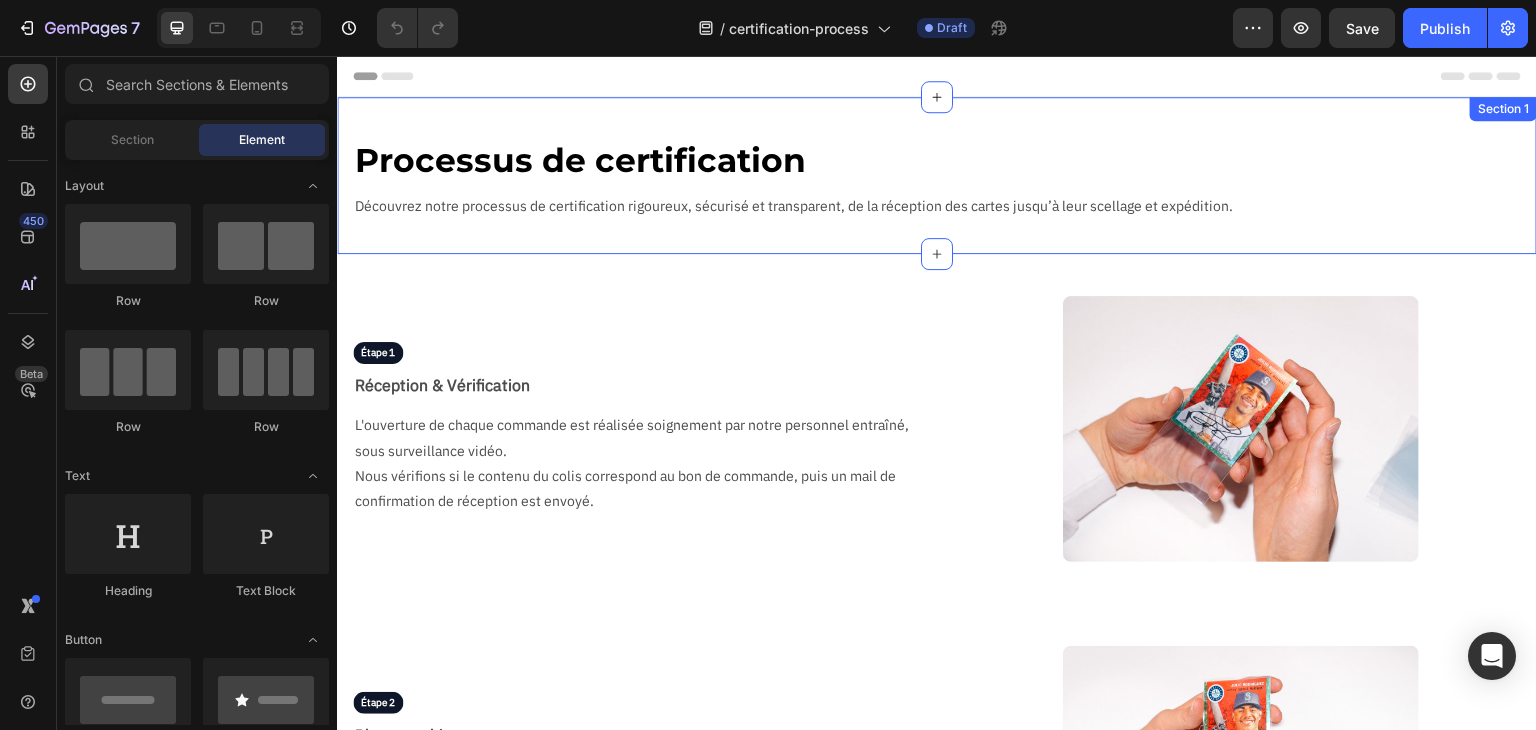 click on "Processus de certification Text Block Découvrez notre processus de certification rigoureux, sécurisé et transparent, de la réception des cartes jusqu’à leur scellage et expédition. Text Block Row Section 1" at bounding box center (937, 175) 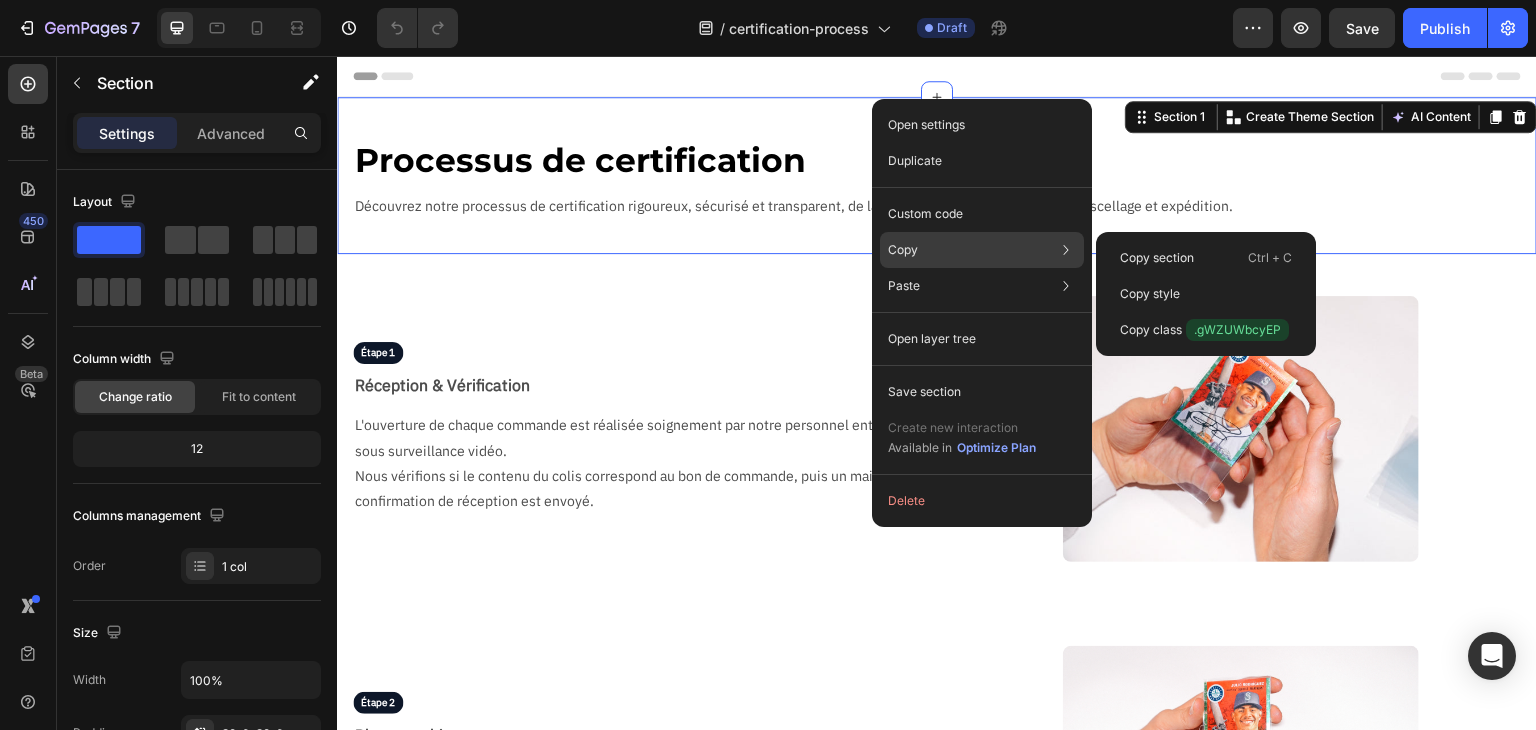 click on "Copy Copy section  Ctrl + C Copy style  Copy class  .gWZUWbcyEP" 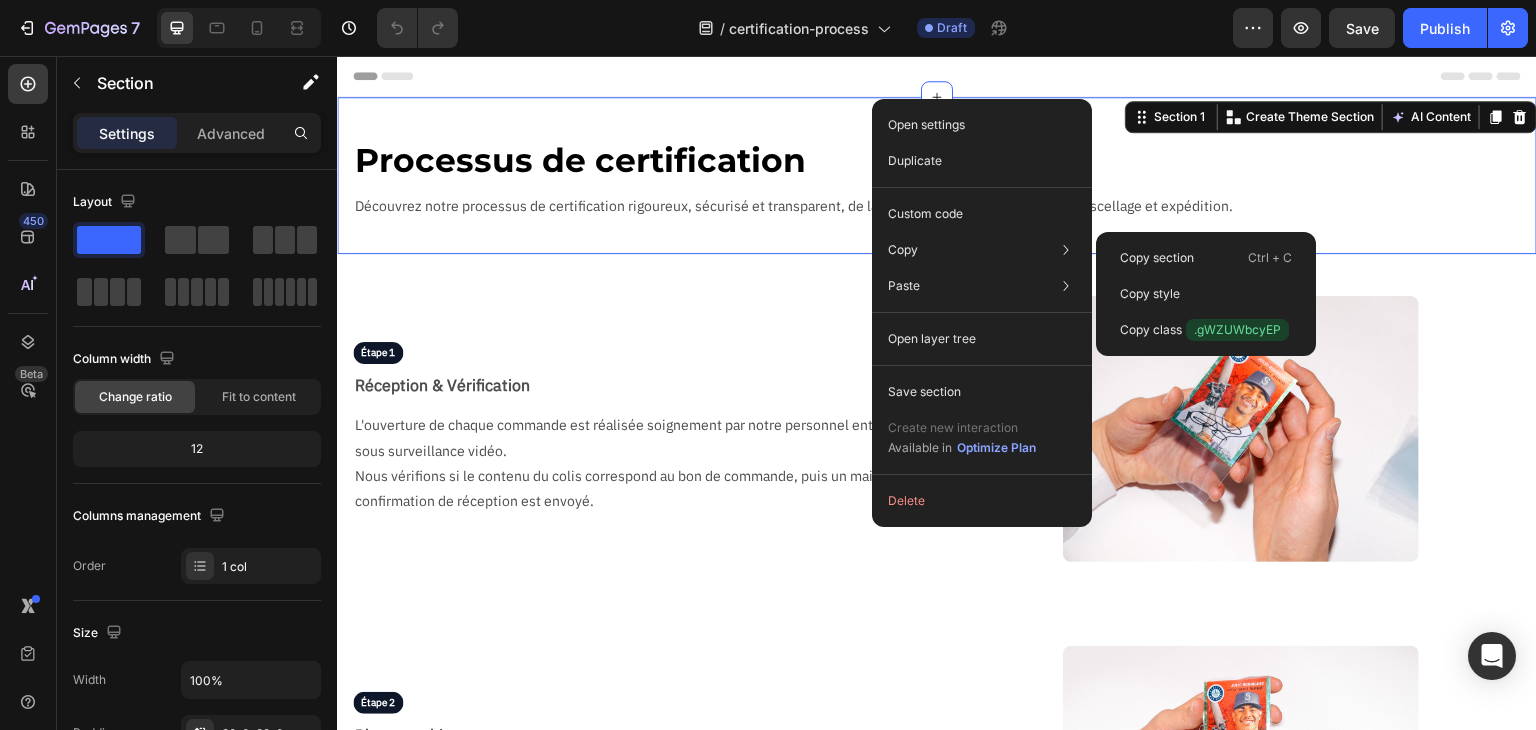 click on "Processus de certification Text Block Découvrez notre processus de certification rigoureux, sécurisé et transparent, de la réception des cartes jusqu’à leur scellage et expédition. Text Block Row Section 1   You can create reusable sections Create Theme Section AI Content Write with GemAI What would you like to describe here? Tone and Voice Persuasive Product Cadre Premium Latios & Latias SV8 Show more Generate" at bounding box center [937, 175] 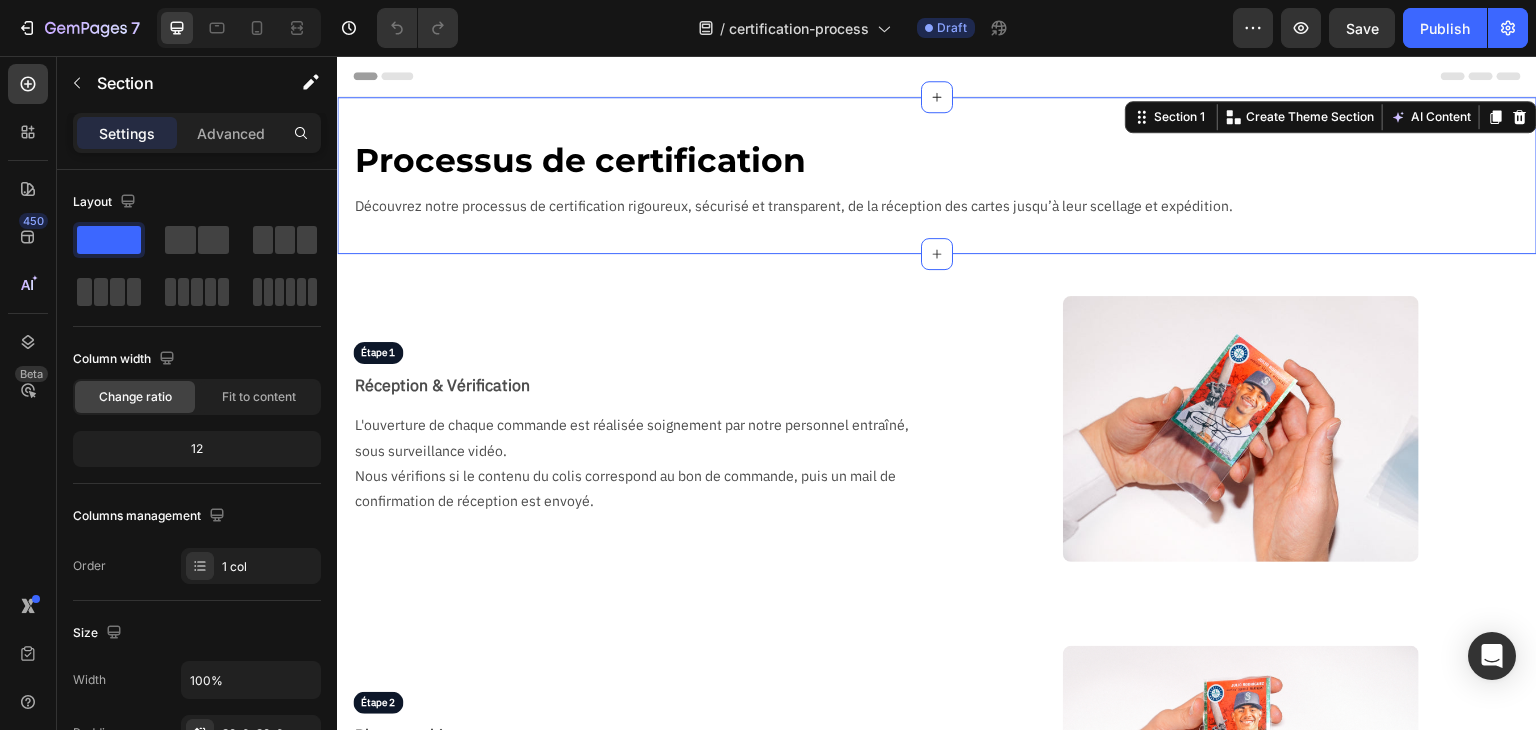 click on "Processus de certification" at bounding box center [945, 160] 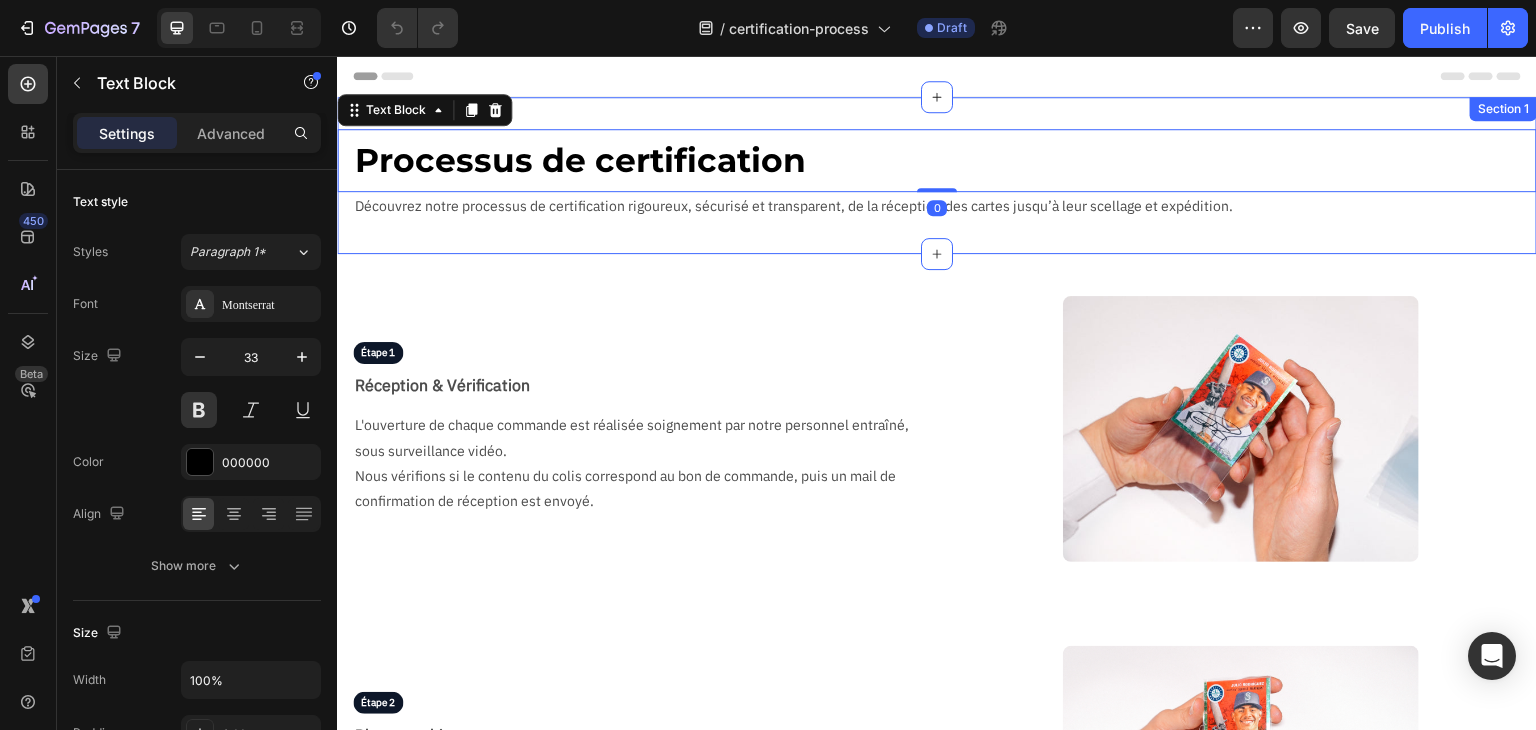 click on "Processus de certification Text Block   0 Découvrez notre processus de certification rigoureux, sécurisé et transparent, de la réception des cartes jusqu’à leur scellage et expédition. Text Block Row Section 1" at bounding box center [937, 175] 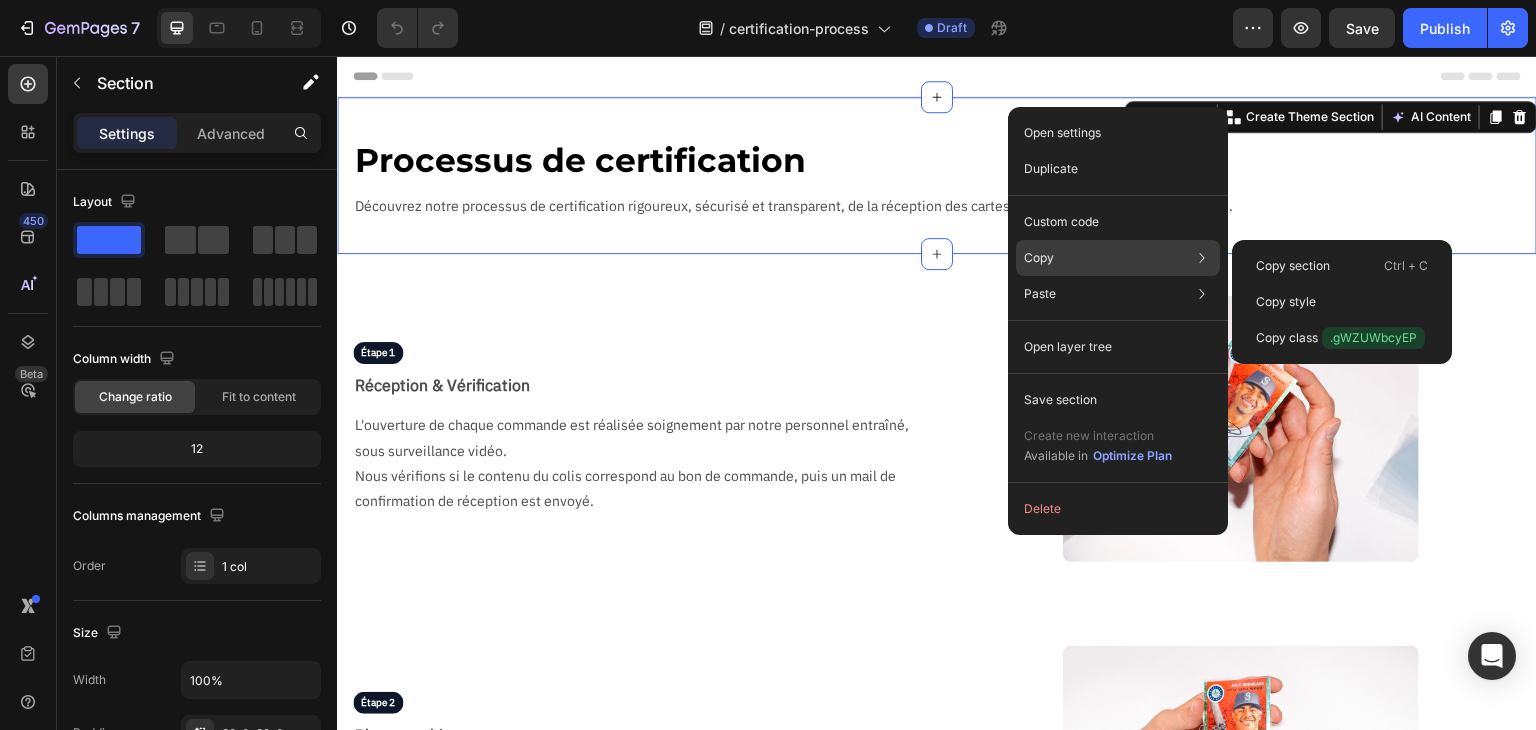 click on "Copy Copy section  Ctrl + C Copy style  Copy class  .gWZUWbcyEP" 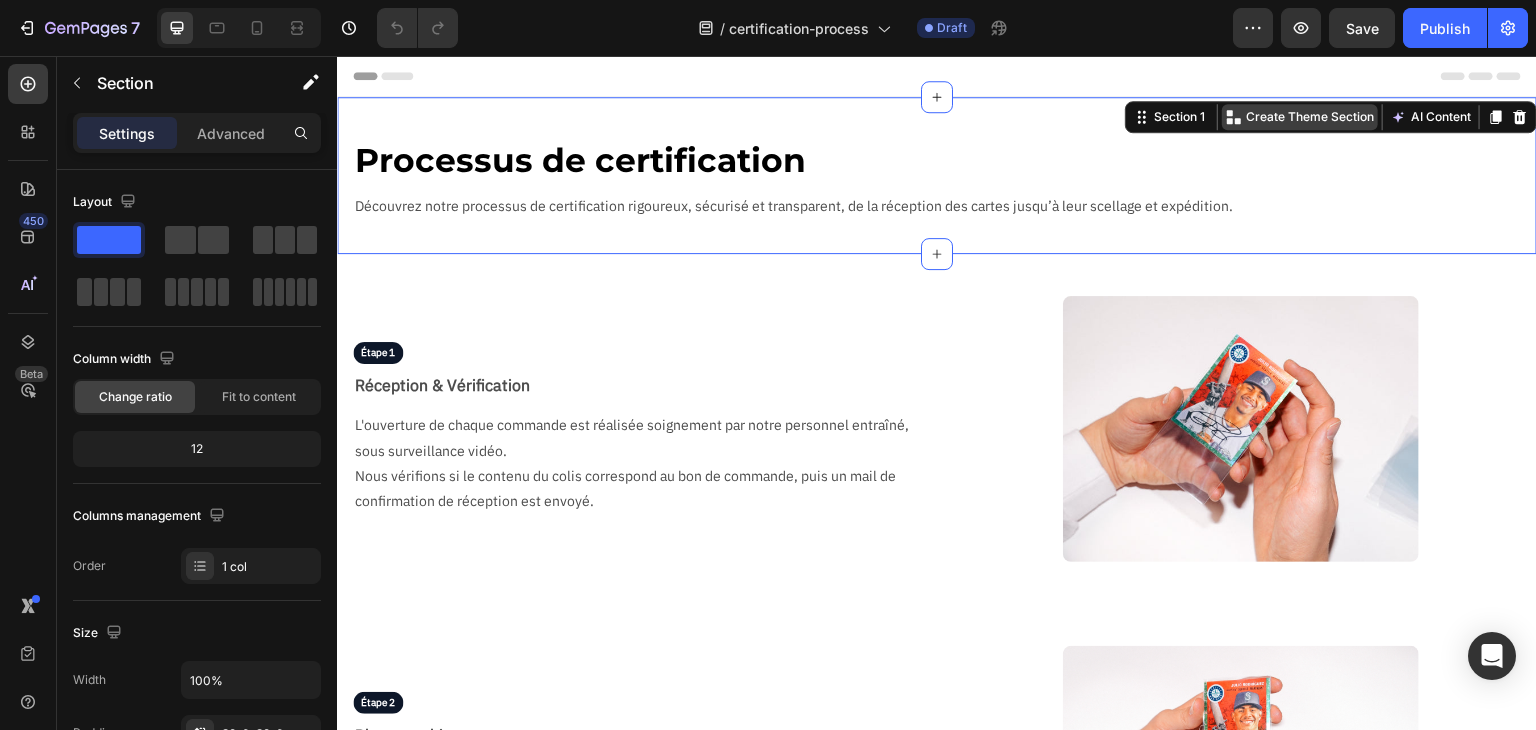 click on "Create Theme Section" at bounding box center [1310, 117] 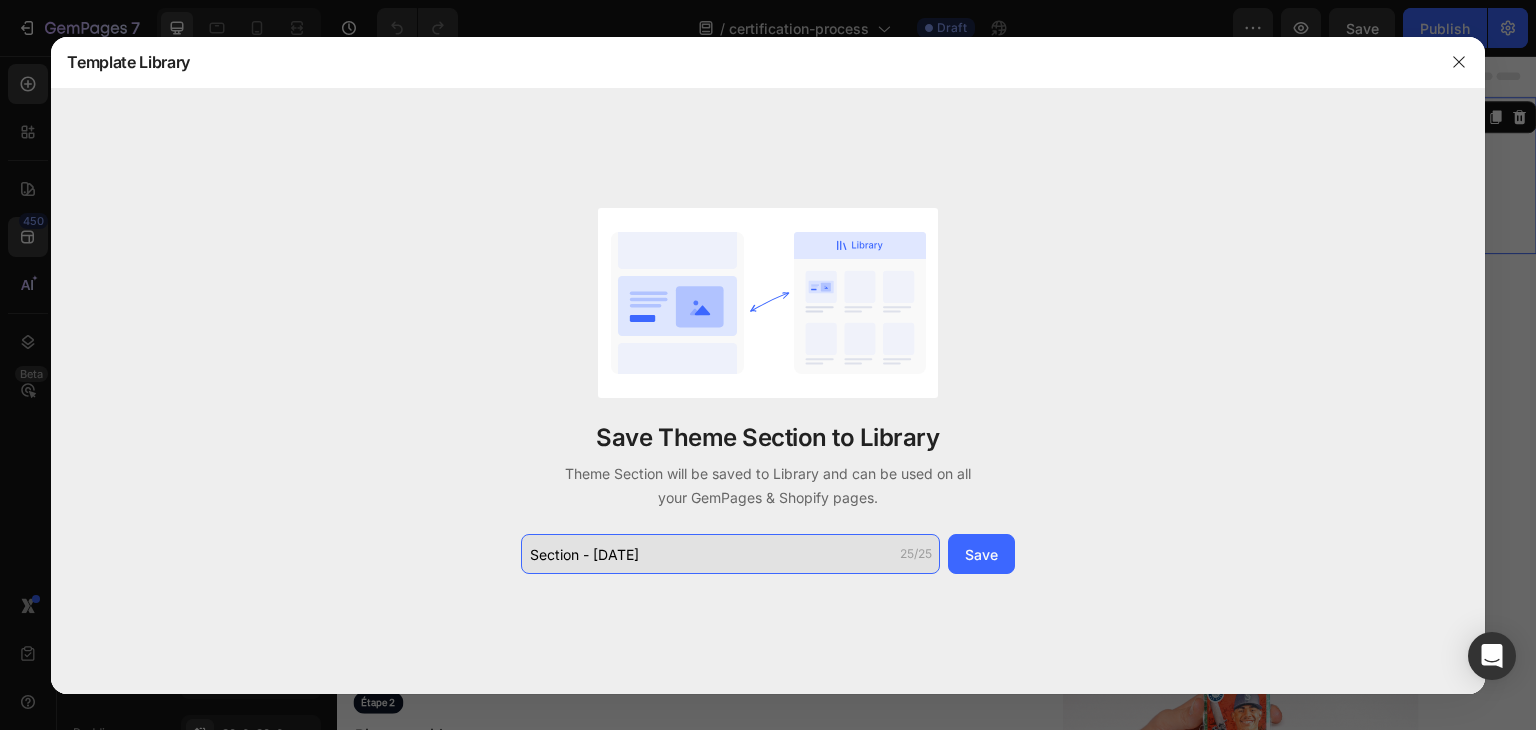 click on "Section - Aug 02 23:50:05" 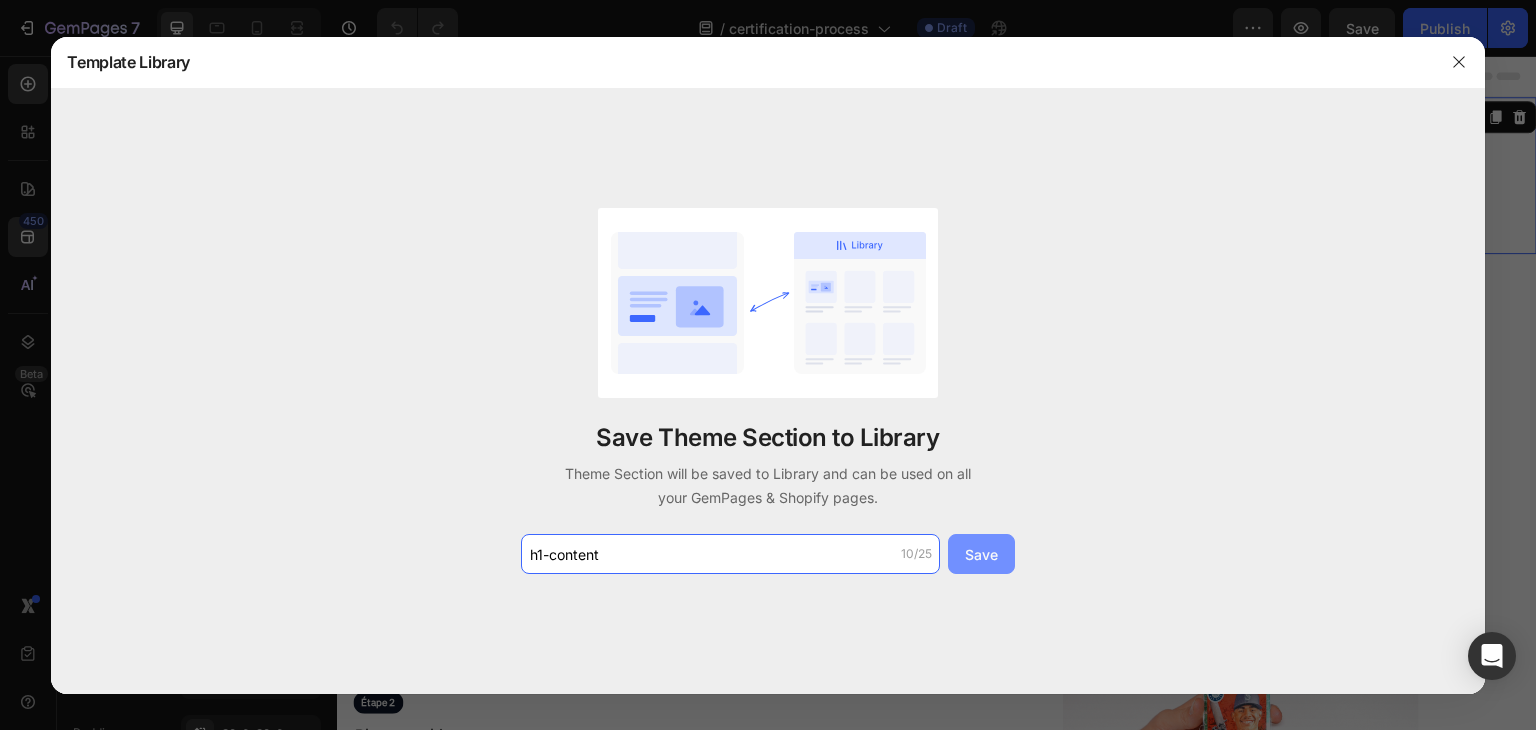type on "h1-content" 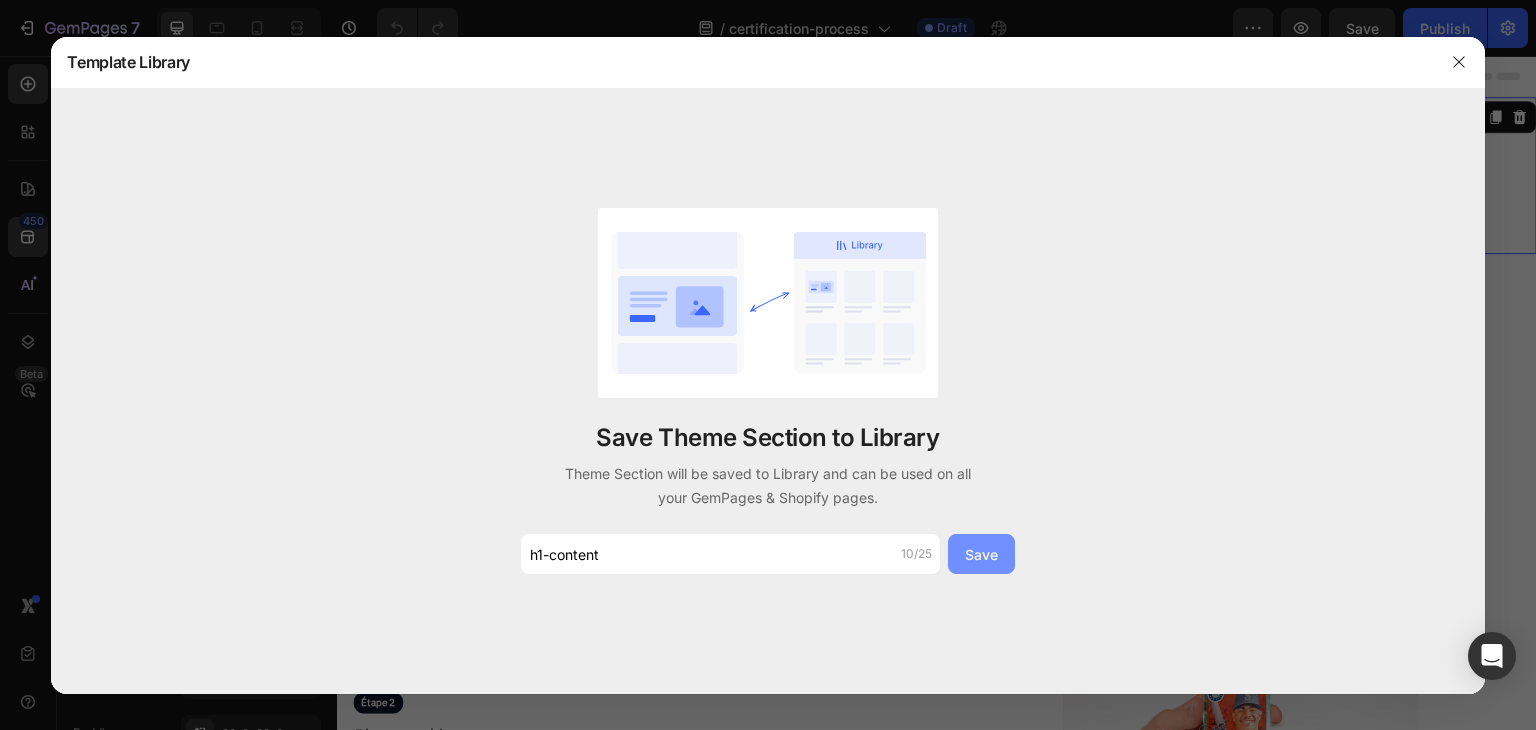 click on "Save" at bounding box center (981, 554) 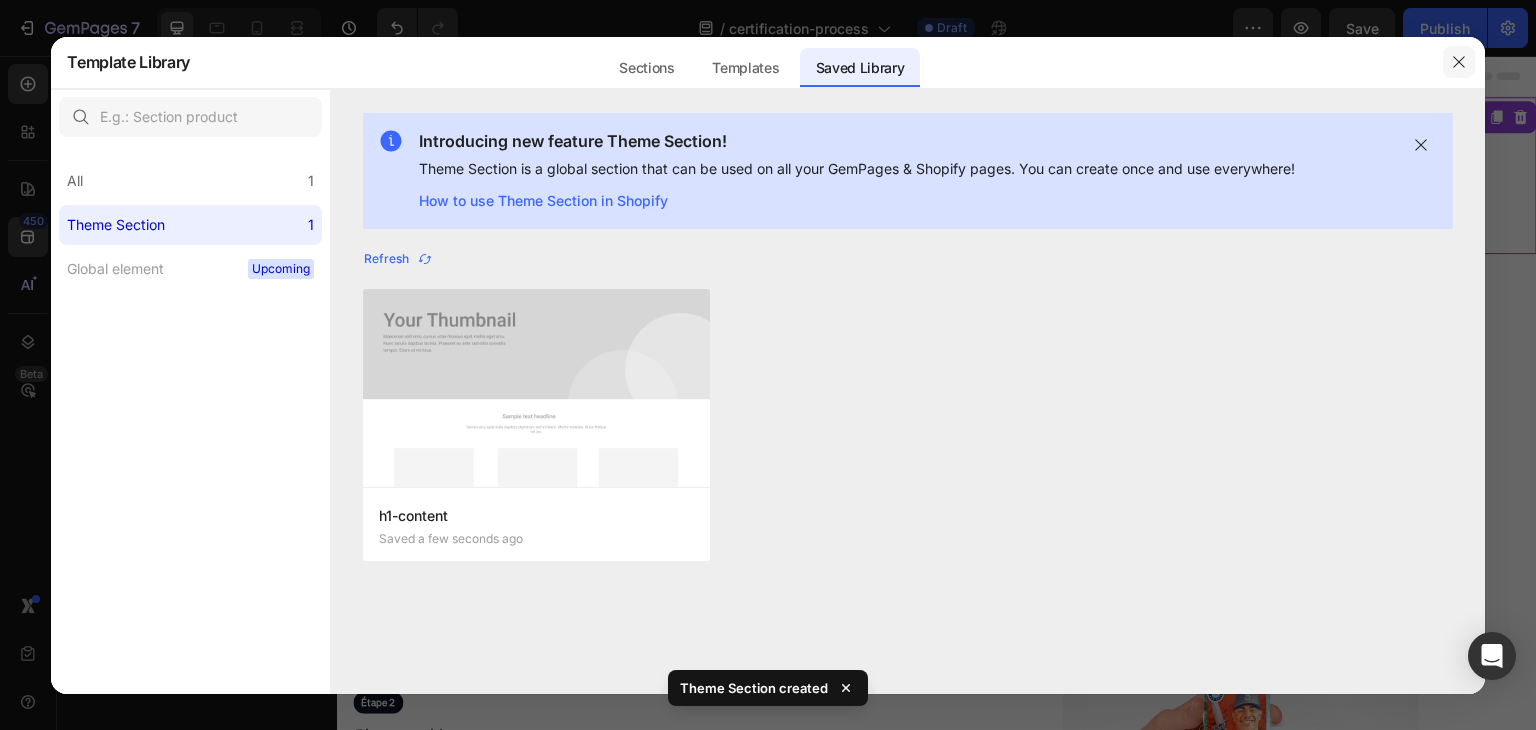 click 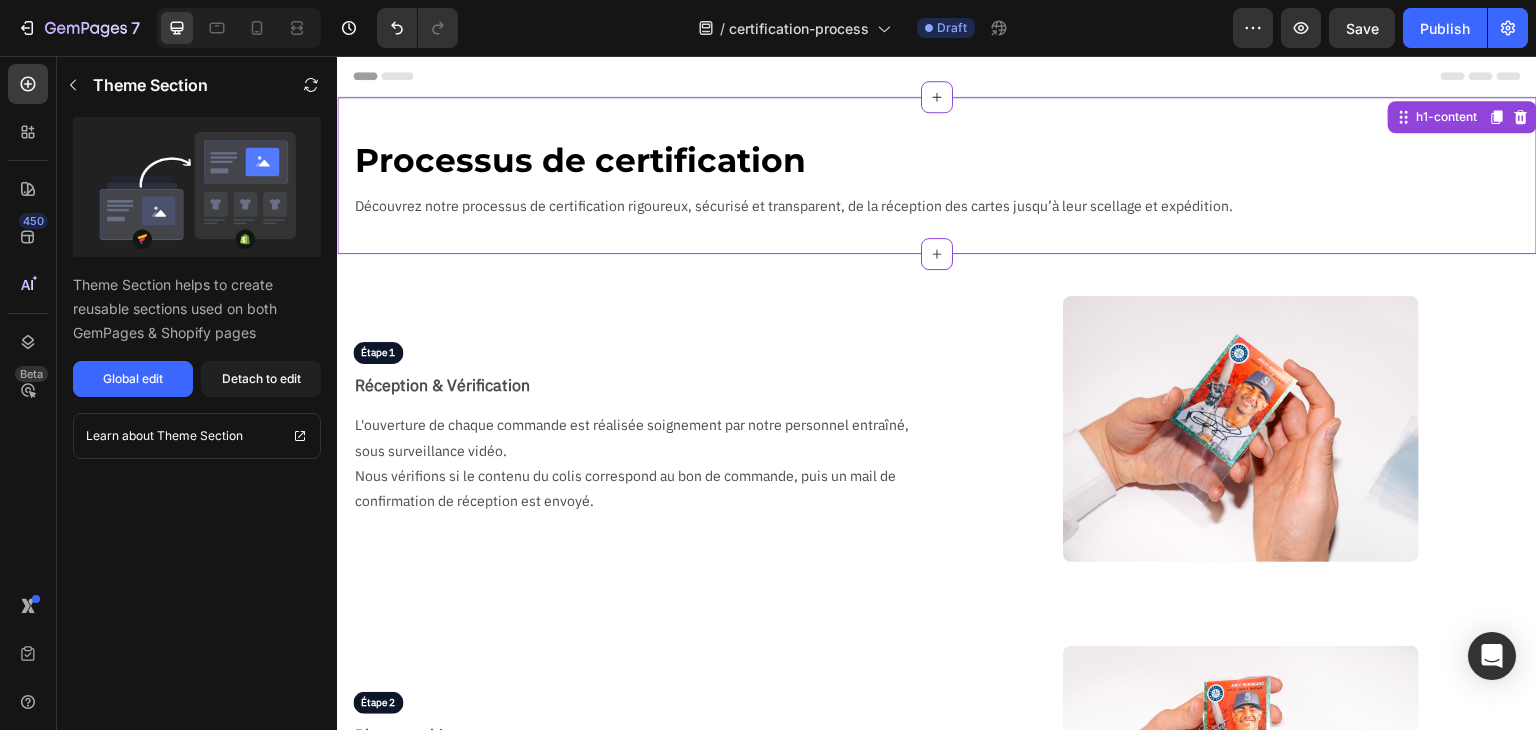 click on "Processus de certification Text Block Découvrez notre processus de certification rigoureux, sécurisé et transparent, de la réception des cartes jusqu’à leur scellage et expédition. Text Block Row h1-content" at bounding box center [937, 175] 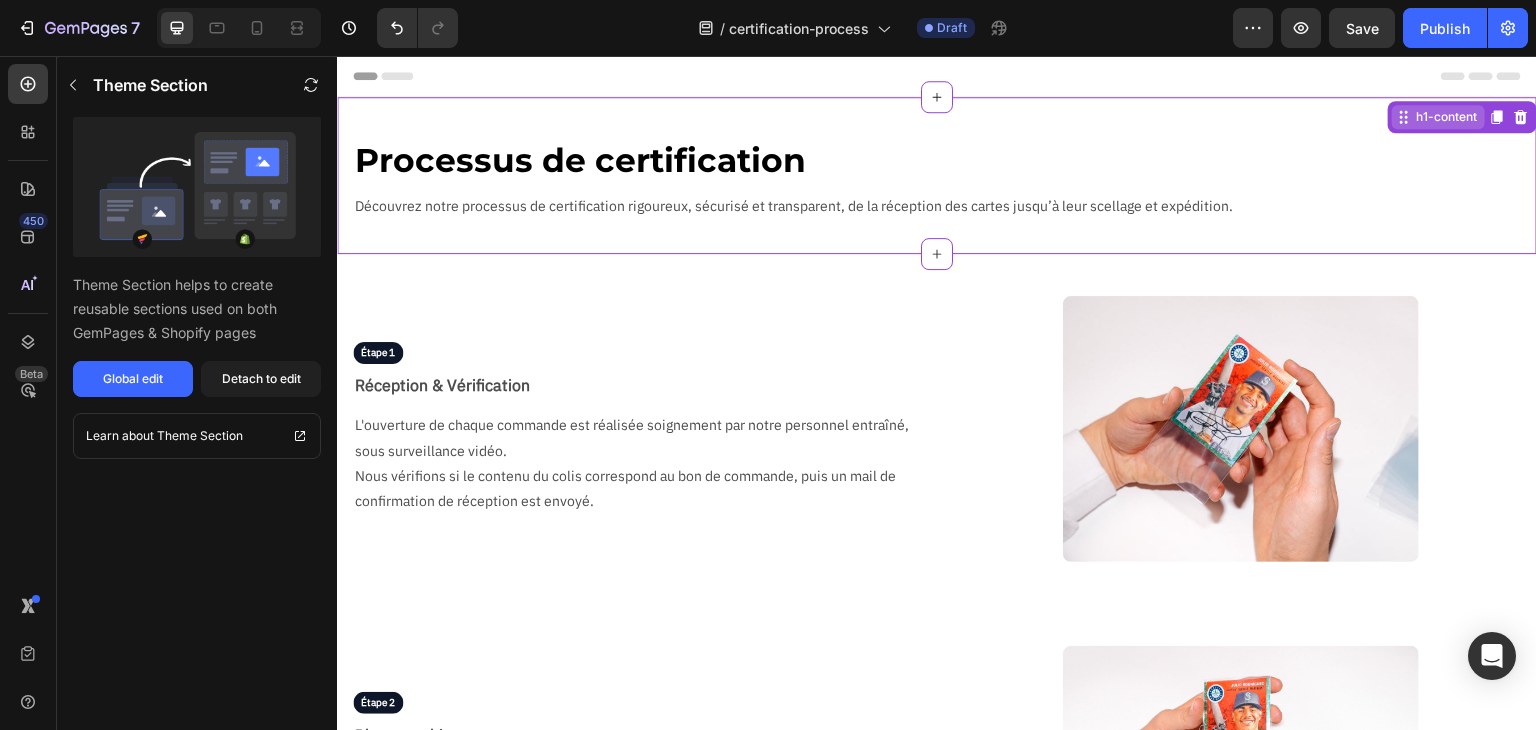 click on "h1-content" at bounding box center [1446, 117] 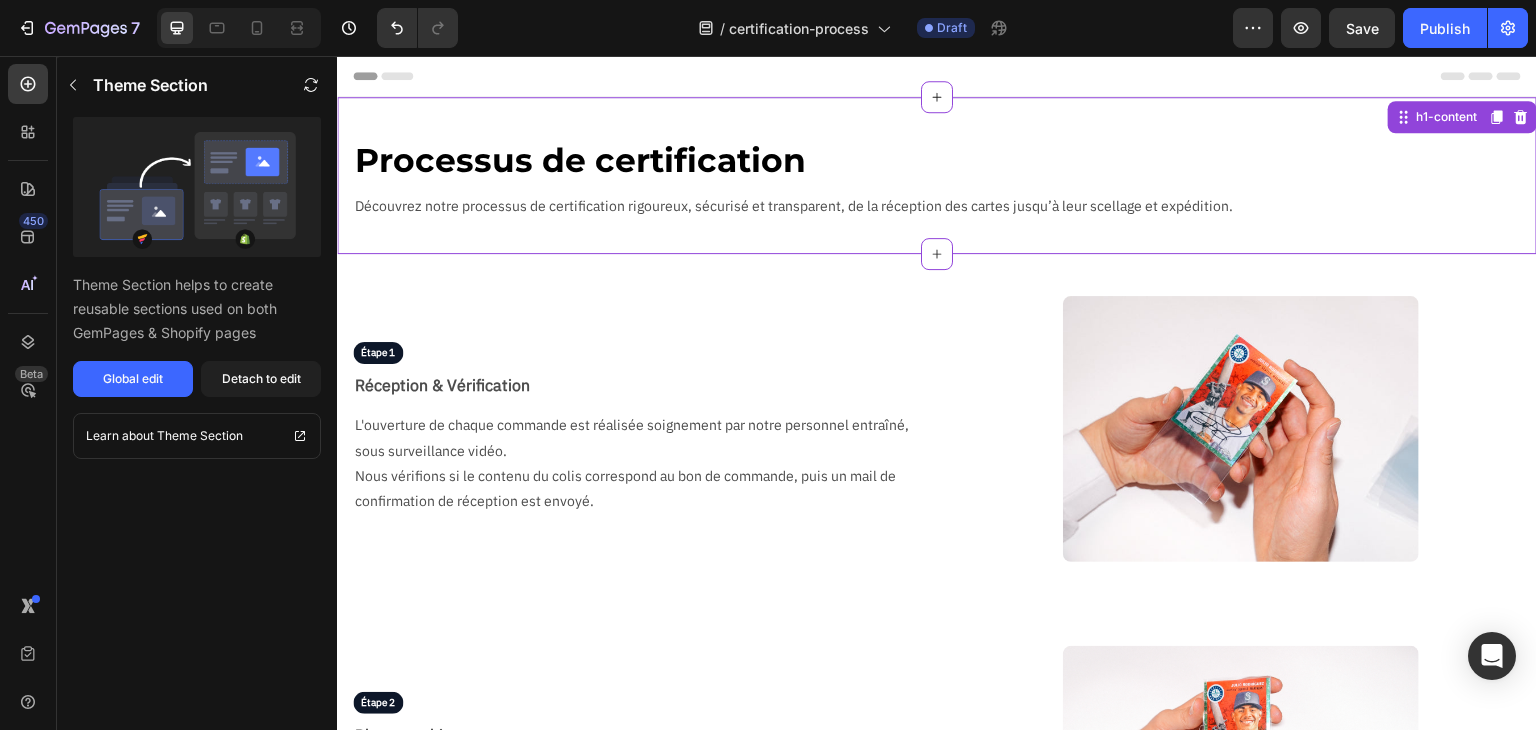 click on "Processus de certification Text Block Découvrez notre processus de certification rigoureux, sécurisé et transparent, de la réception des cartes jusqu’à leur scellage et expédition. Text Block Row h1-content" at bounding box center [937, 175] 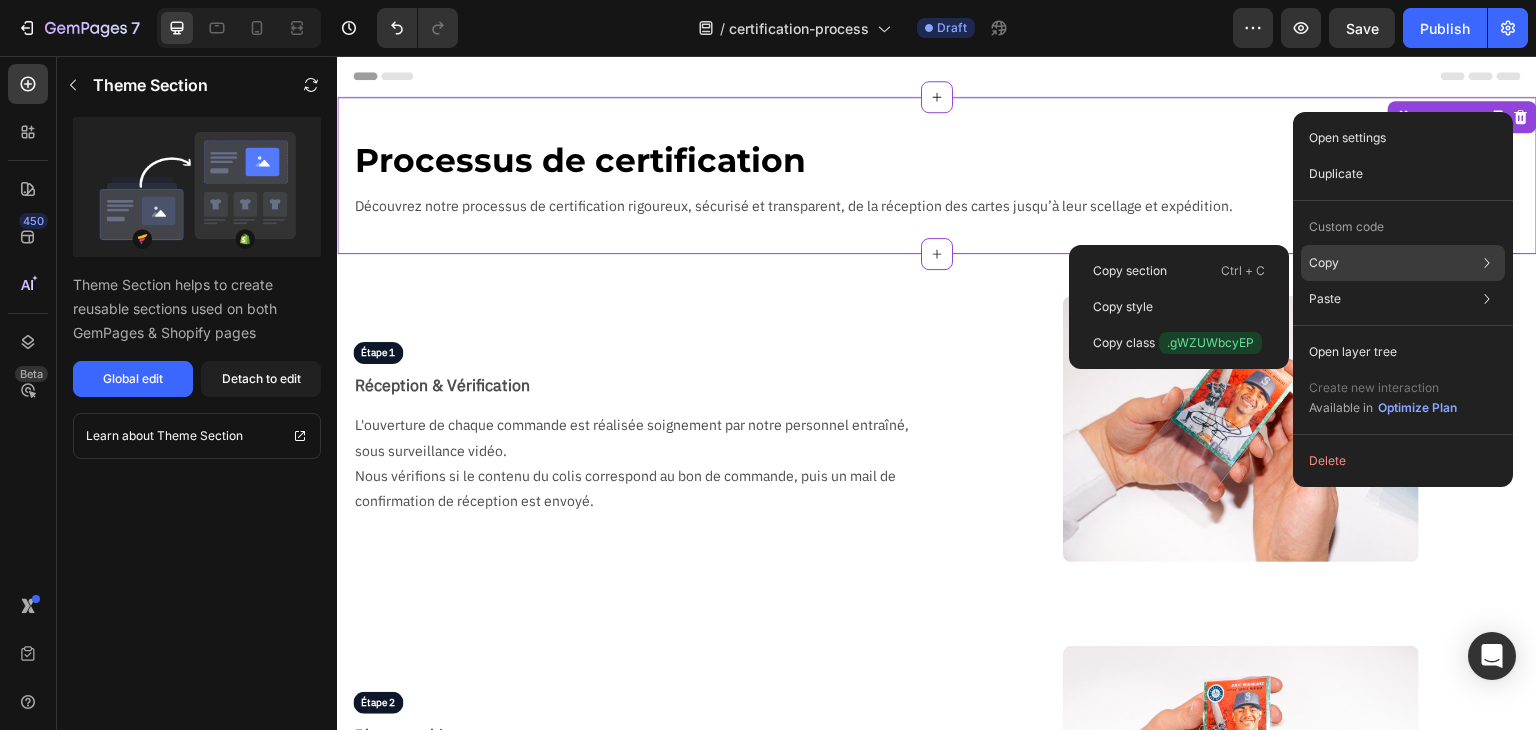 drag, startPoint x: 1348, startPoint y: 267, endPoint x: 475, endPoint y: 15, distance: 908.6435 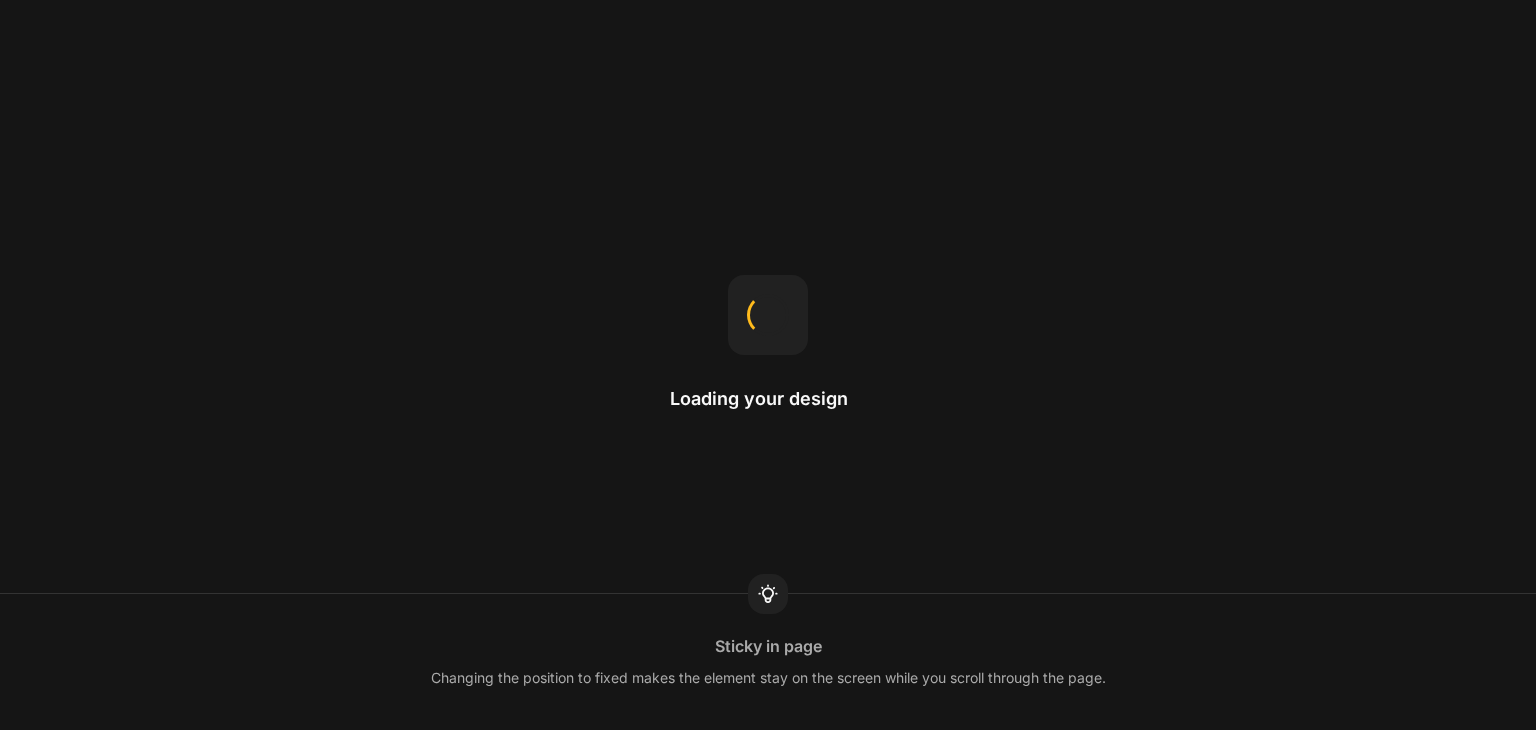 scroll, scrollTop: 0, scrollLeft: 0, axis: both 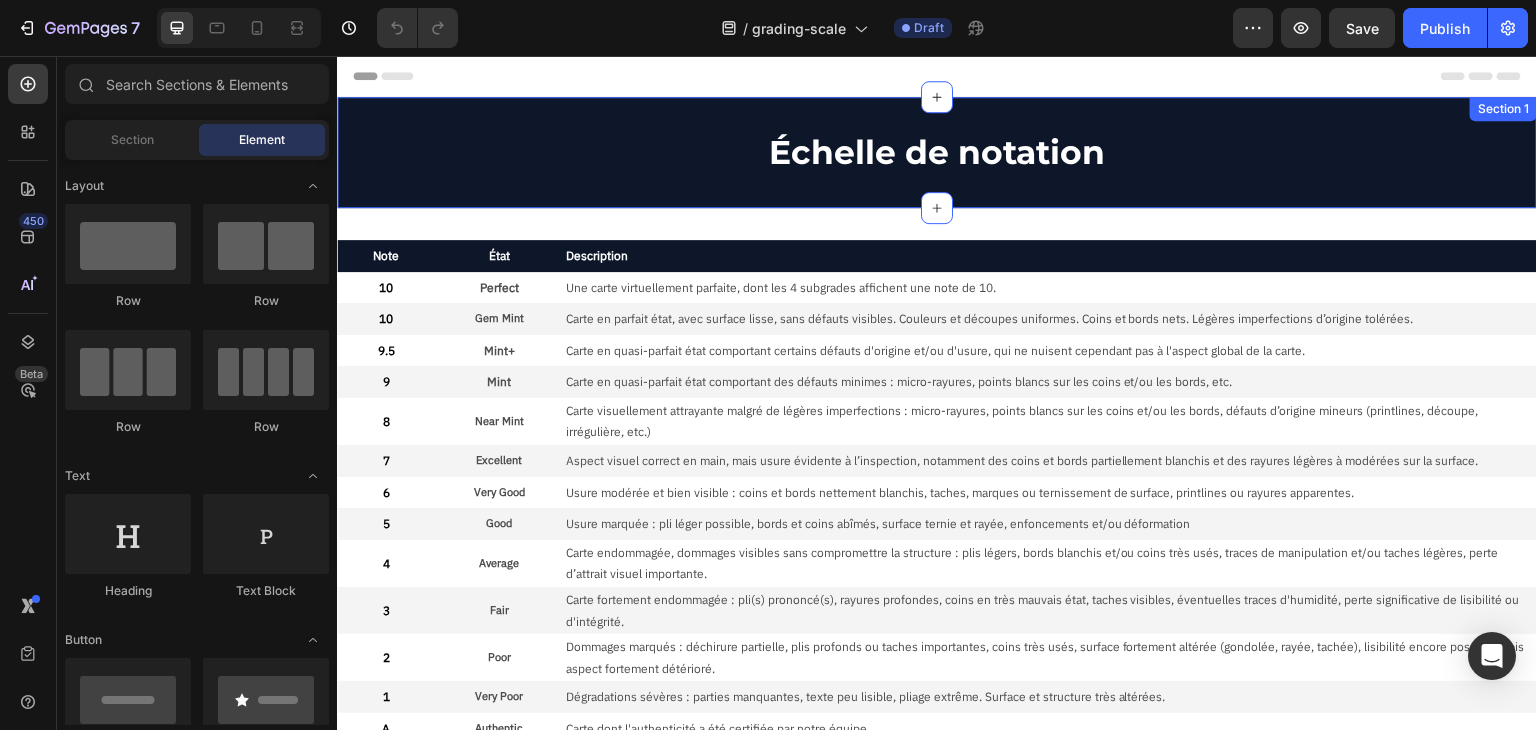 click on "Échelle de notation Text Block Row Section 1" at bounding box center [937, 152] 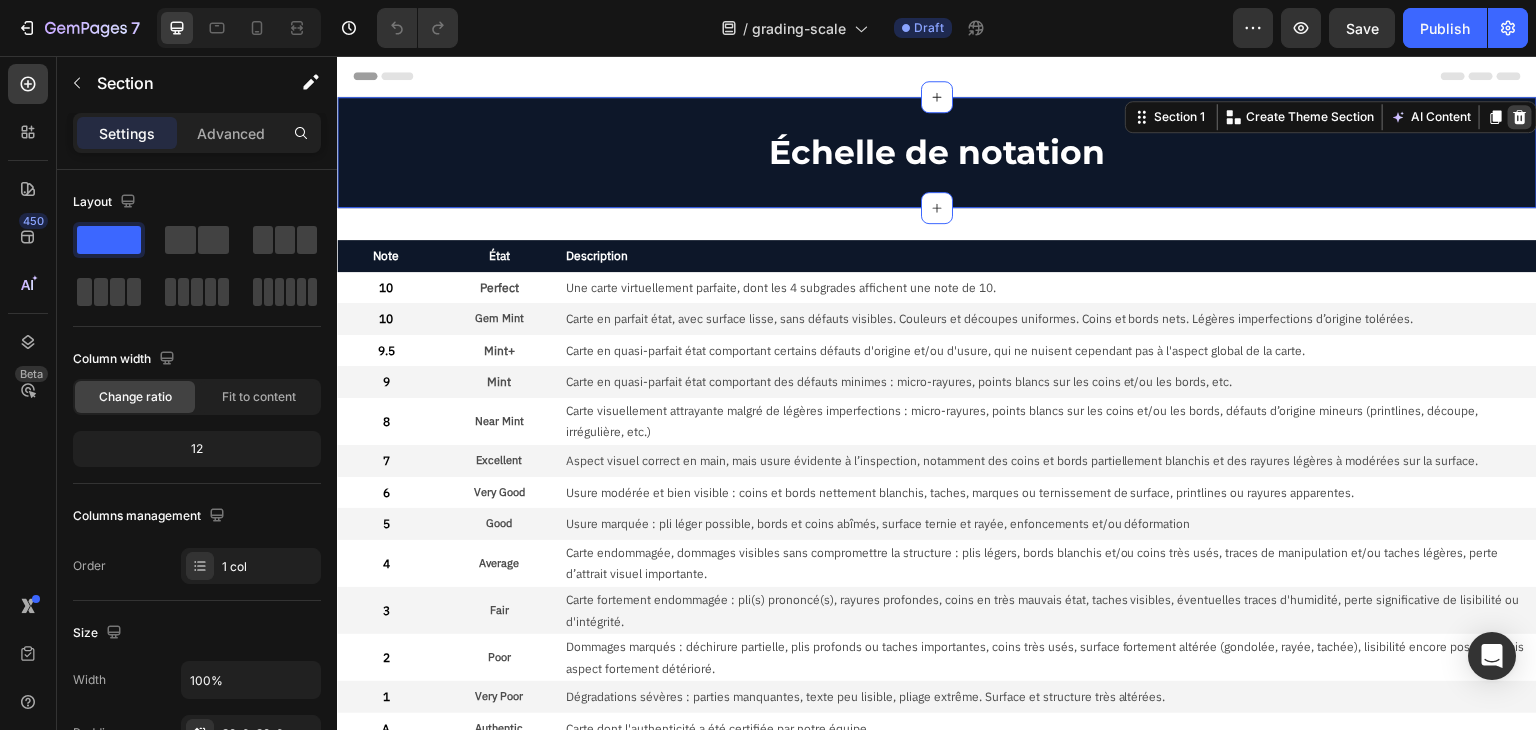 click 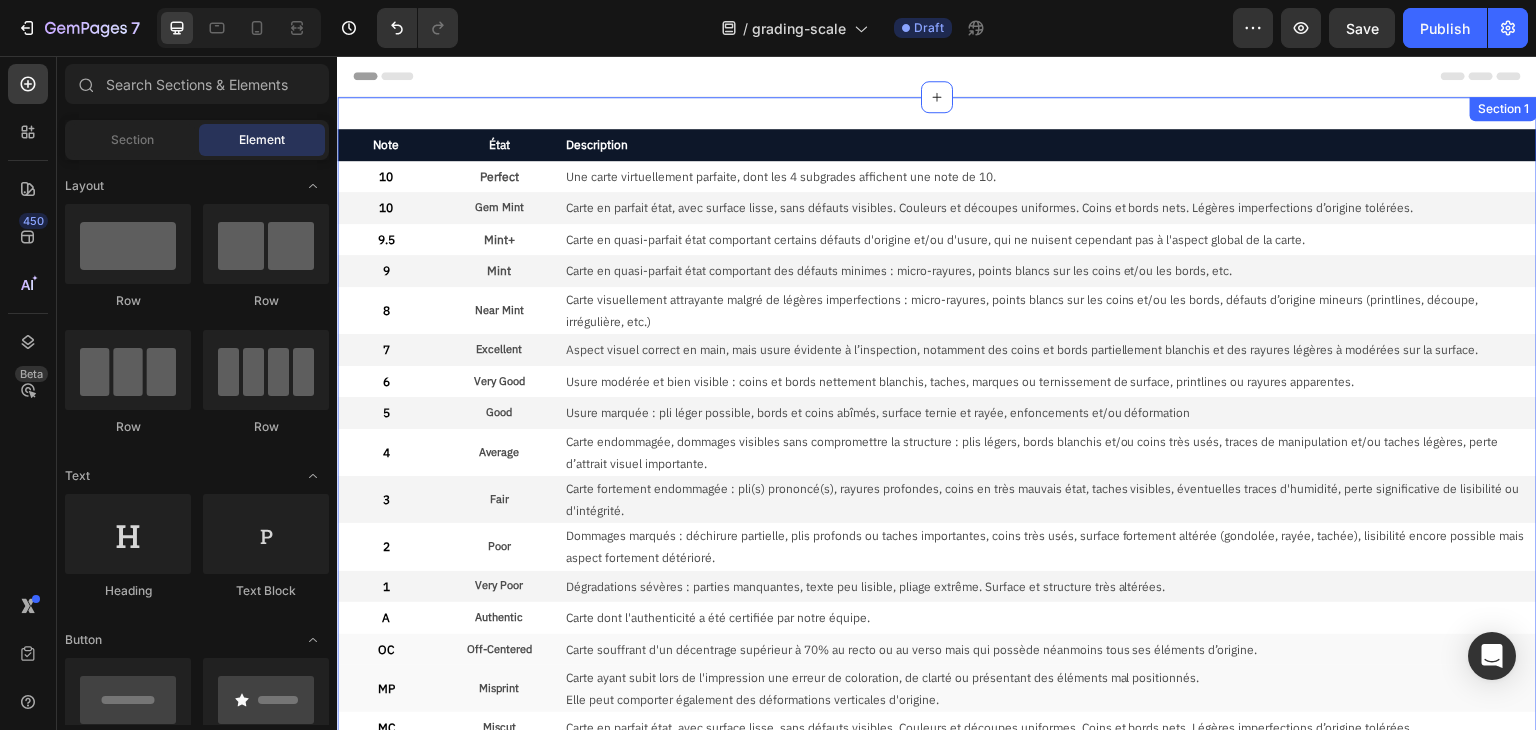 click on "Note Text Block État Text Block Description Text Block Row 10 Text Block Perfect Text Block Une carte virtuellement parfaite, dont les 4 subgrades affichent une note de 10. Text Block Row 10 Text Block Gem Mint Text Block Carte en parfait état, avec surface lisse, sans défauts visibles. Couleurs et découpes uniformes. Coins et bords nets. Légères imperfections d’origine tolérées. Text Block Row 9.5 Text Block Mint+ Text Block Carte en quasi-parfait état comportant certains défauts d'origine et/ou d'usure, qui ne nuisent cependant pas à l'aspect global de la carte. Text Block Row 9 Text Block Mint Text Block Carte en quasi-parfait état comportant des défauts minimes : micro-rayures, points blancs sur les coins et/ou les bords, etc. Text Block Row 8 Text Block Near Mint Text Block Carte visuellement attrayante malgré de légères imperfections : micro-rayures, points blancs sur les coins et/ou les bords, défauts d’origine mineurs (printlines, découpe, irrégulière, etc.) Text Block Row 7 6" at bounding box center (937, 476) 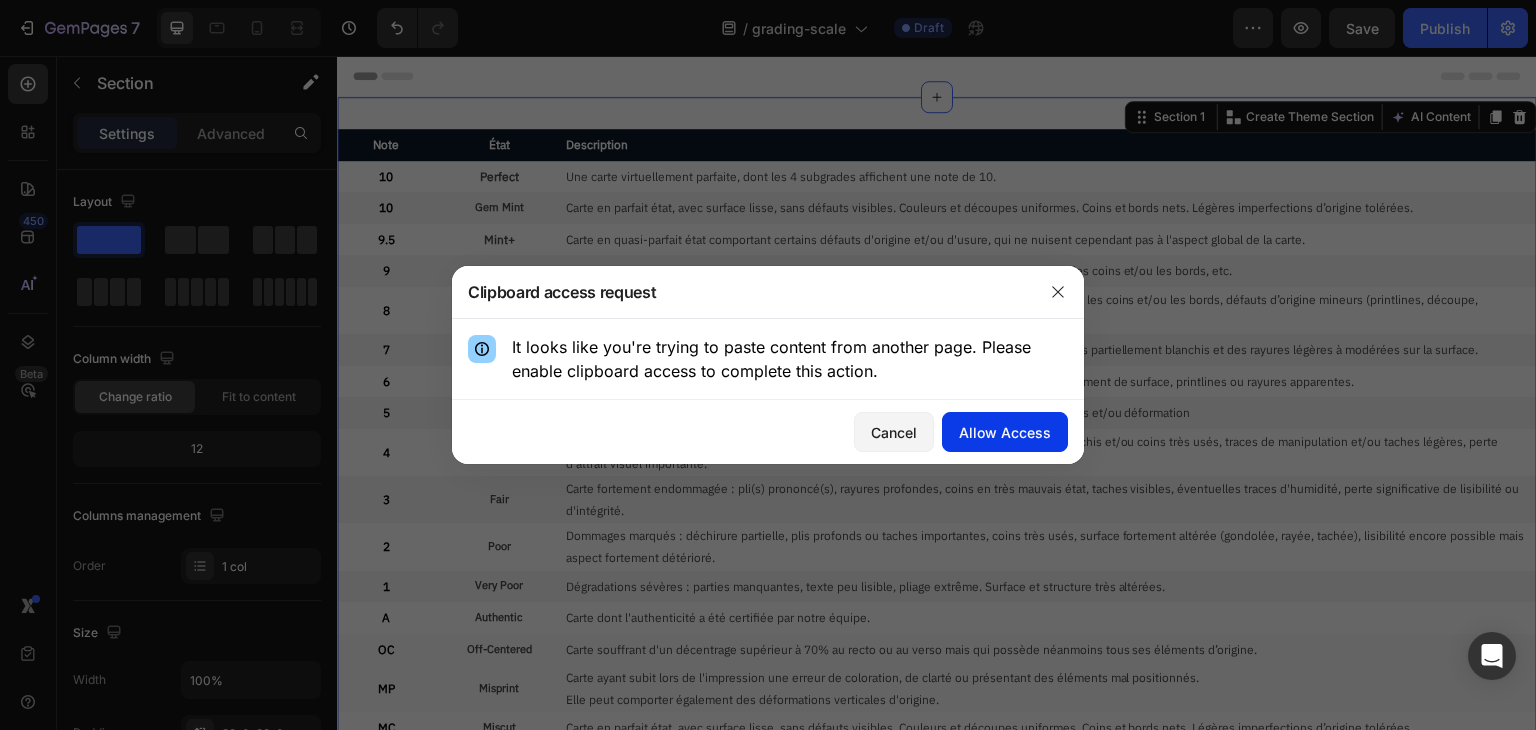 click on "Allow Access" at bounding box center [1005, 432] 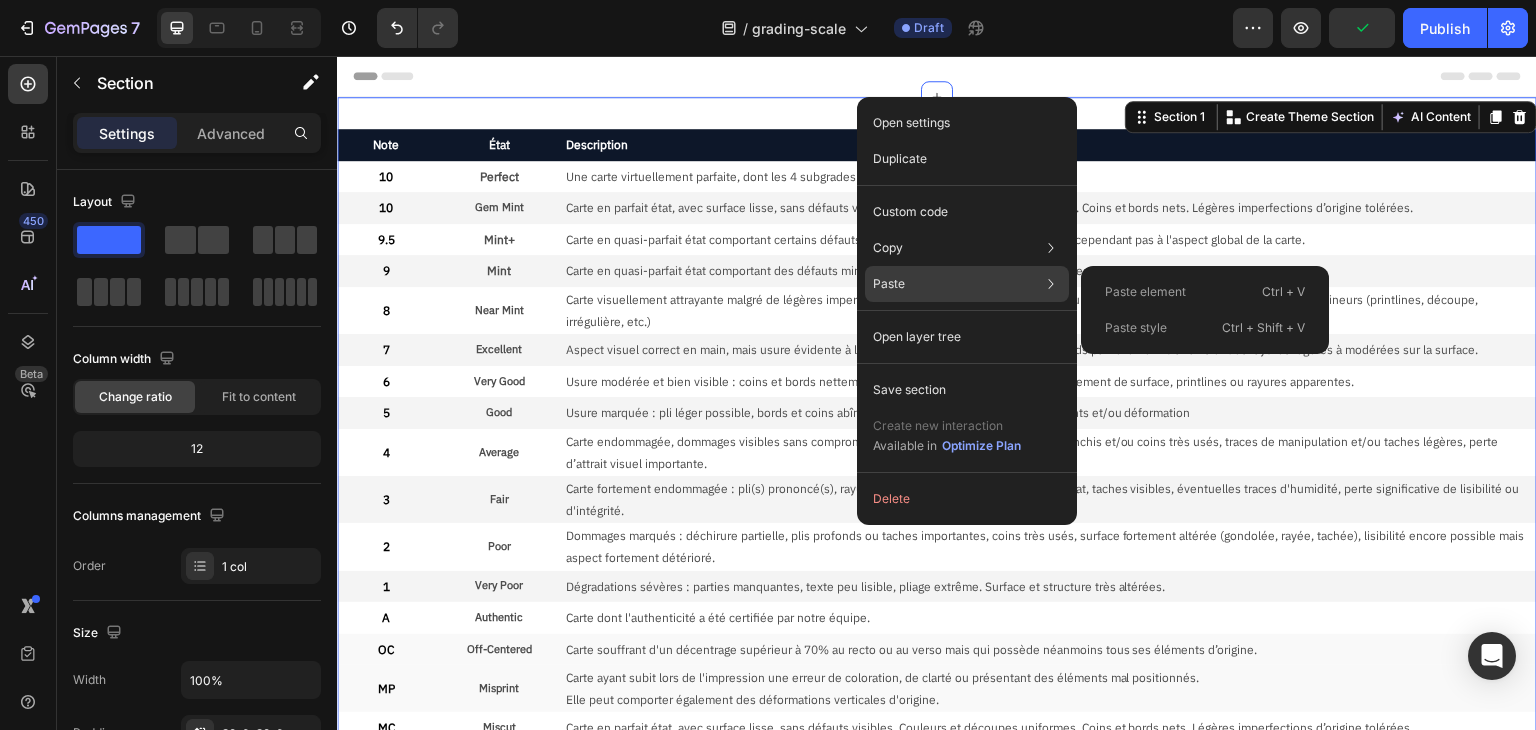 click on "Paste Paste element  Ctrl + V Paste style  Ctrl + Shift + V" 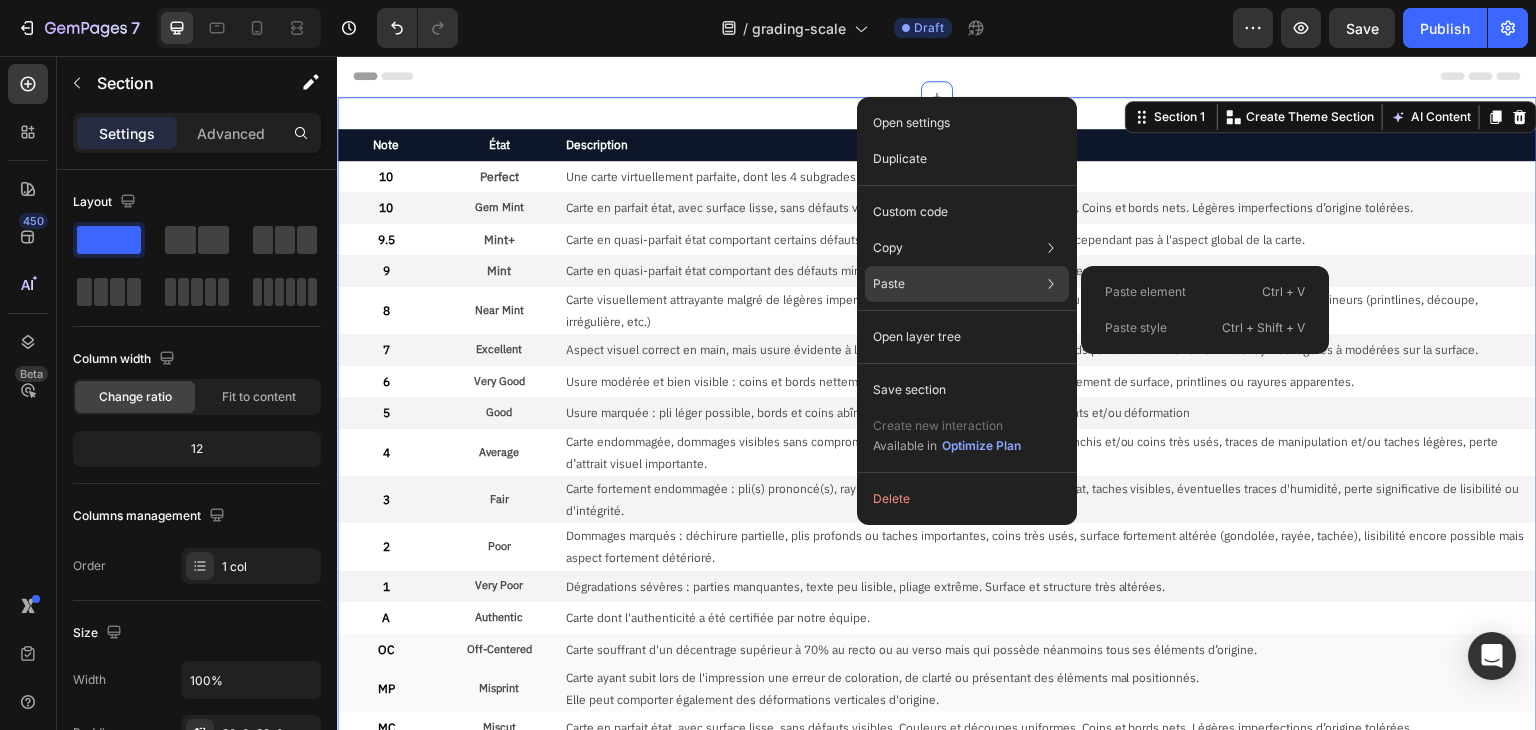 click on "Paste Paste element  Ctrl + V Paste style  Ctrl + Shift + V" 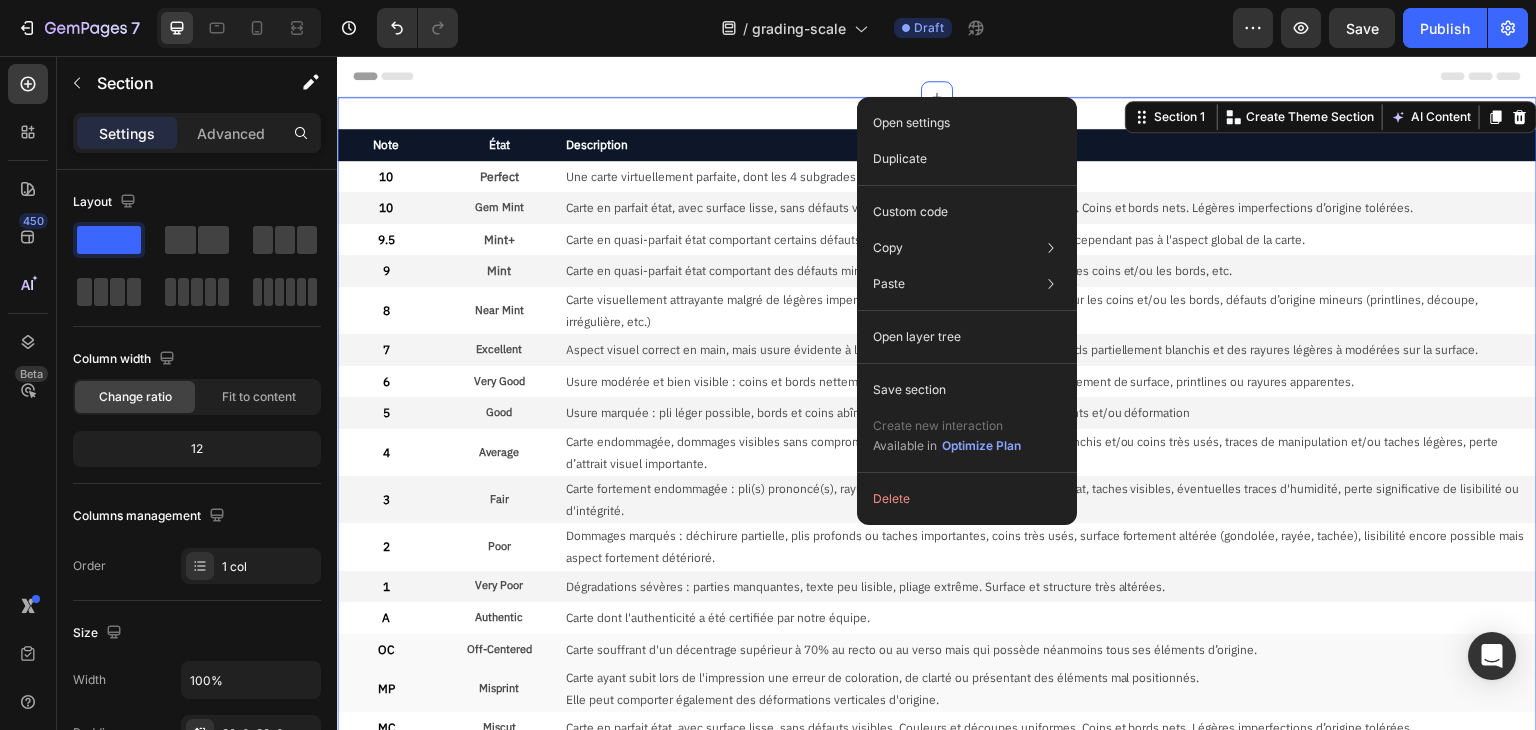 click on "Header" at bounding box center (937, 76) 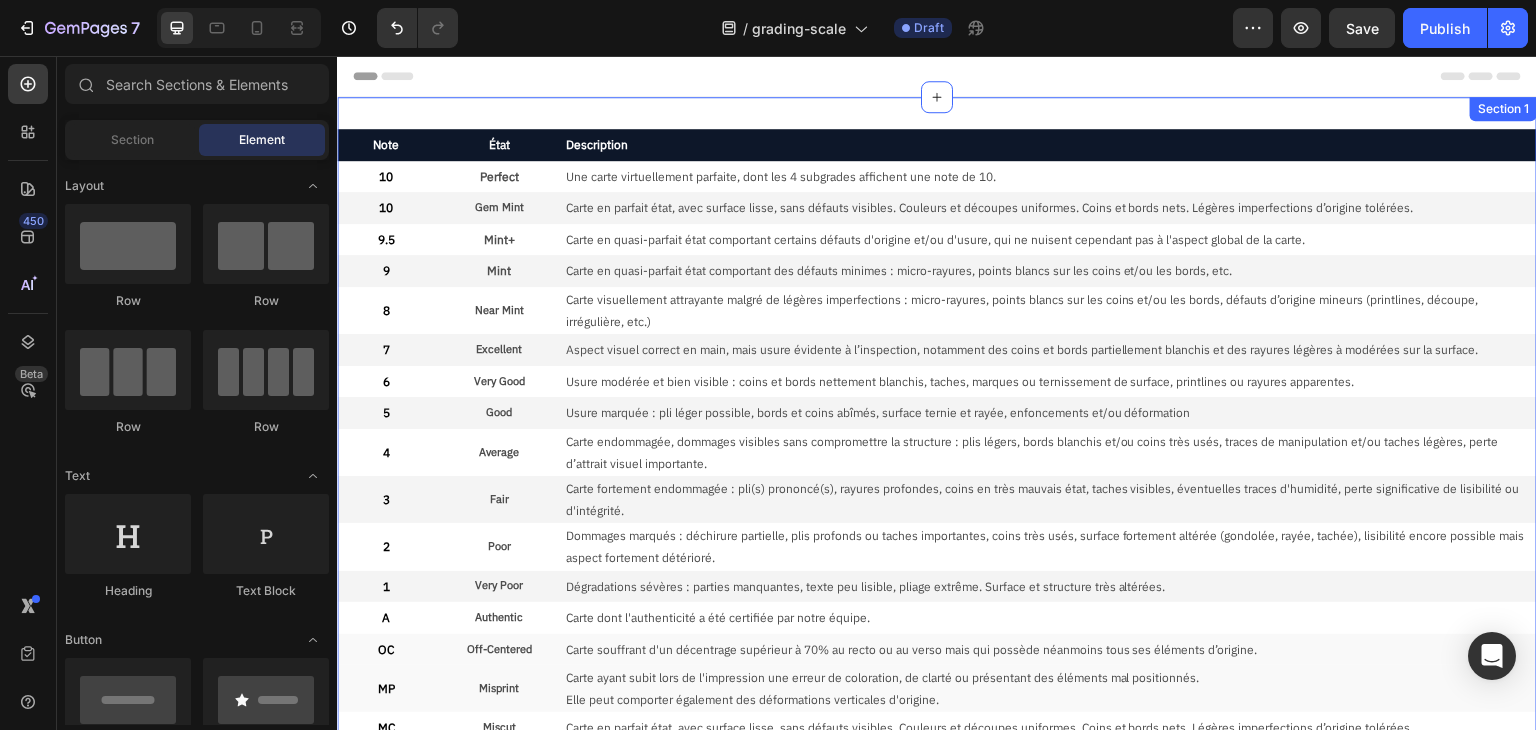 click on "Note Text Block État Text Block Description Text Block Row 10 Text Block Perfect Text Block Une carte virtuellement parfaite, dont les 4 subgrades affichent une note de 10. Text Block Row 10 Text Block Gem Mint Text Block Carte en parfait état, avec surface lisse, sans défauts visibles. Couleurs et découpes uniformes. Coins et bords nets. Légères imperfections d’origine tolérées. Text Block Row 9.5 Text Block Mint+ Text Block Carte en quasi-parfait état comportant certains défauts d'origine et/ou d'usure, qui ne nuisent cependant pas à l'aspect global de la carte. Text Block Row 9 Text Block Mint Text Block Carte en quasi-parfait état comportant des défauts minimes : micro-rayures, points blancs sur les coins et/ou les bords, etc. Text Block Row 8 Text Block Near Mint Text Block Carte visuellement attrayante malgré de légères imperfections : micro-rayures, points blancs sur les coins et/ou les bords, défauts d’origine mineurs (printlines, découpe, irrégulière, etc.) Text Block Row 7 6" at bounding box center (937, 476) 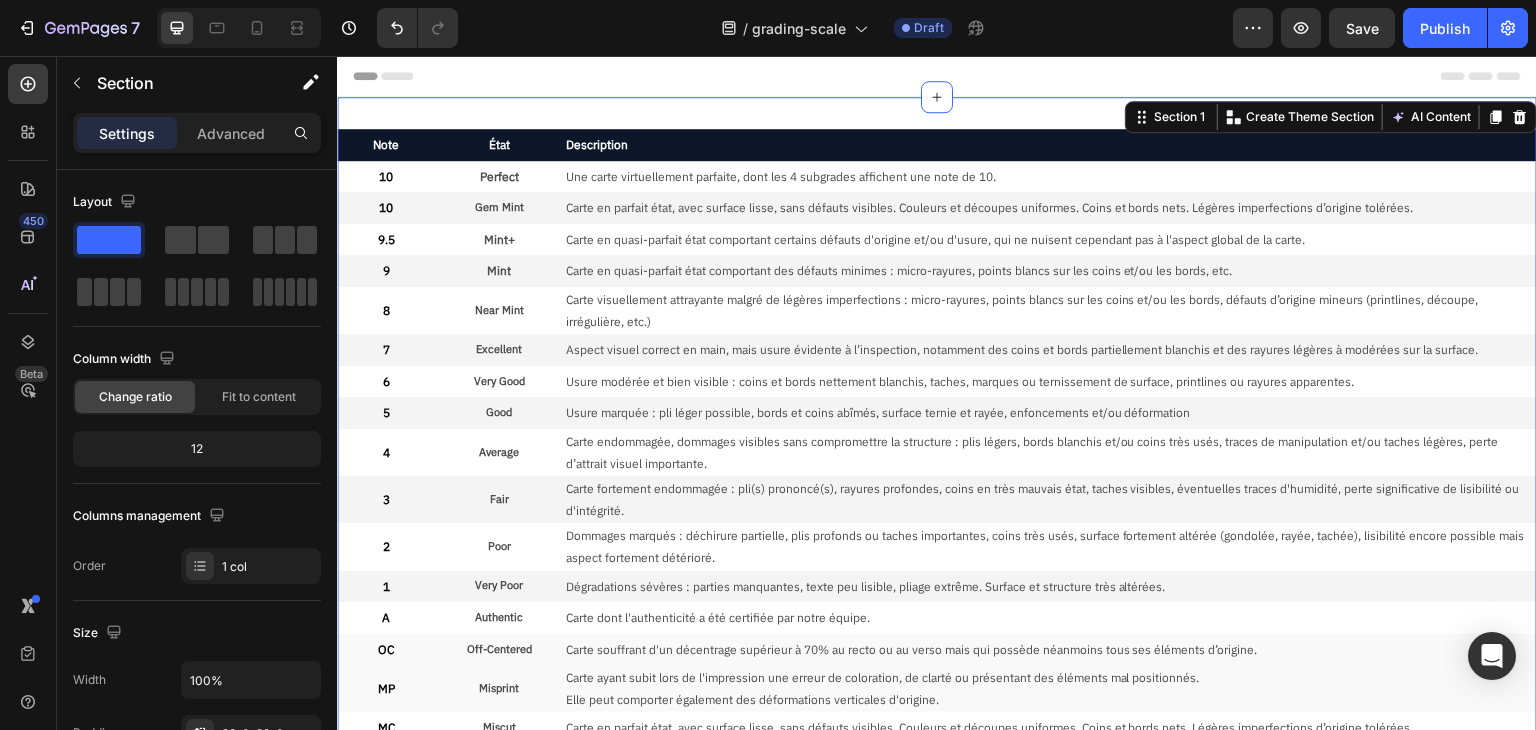 click on "Note Text Block État Text Block Description Text Block Row 10 Text Block Perfect Text Block Une carte virtuellement parfaite, dont les 4 subgrades affichent une note de 10. Text Block Row 10 Text Block Gem Mint Text Block Carte en parfait état, avec surface lisse, sans défauts visibles. Couleurs et découpes uniformes. Coins et bords nets. Légères imperfections d’origine tolérées. Text Block Row 9.5 Text Block Mint+ Text Block Carte en quasi-parfait état comportant certains défauts d'origine et/ou d'usure, qui ne nuisent cependant pas à l'aspect global de la carte. Text Block Row 9 Text Block Mint Text Block Carte en quasi-parfait état comportant des défauts minimes : micro-rayures, points blancs sur les coins et/ou les bords, etc. Text Block Row 8 Text Block Near Mint Text Block Carte visuellement attrayante malgré de légères imperfections : micro-rayures, points blancs sur les coins et/ou les bords, défauts d’origine mineurs (printlines, découpe, irrégulière, etc.) Text Block Row 7 6" at bounding box center (937, 476) 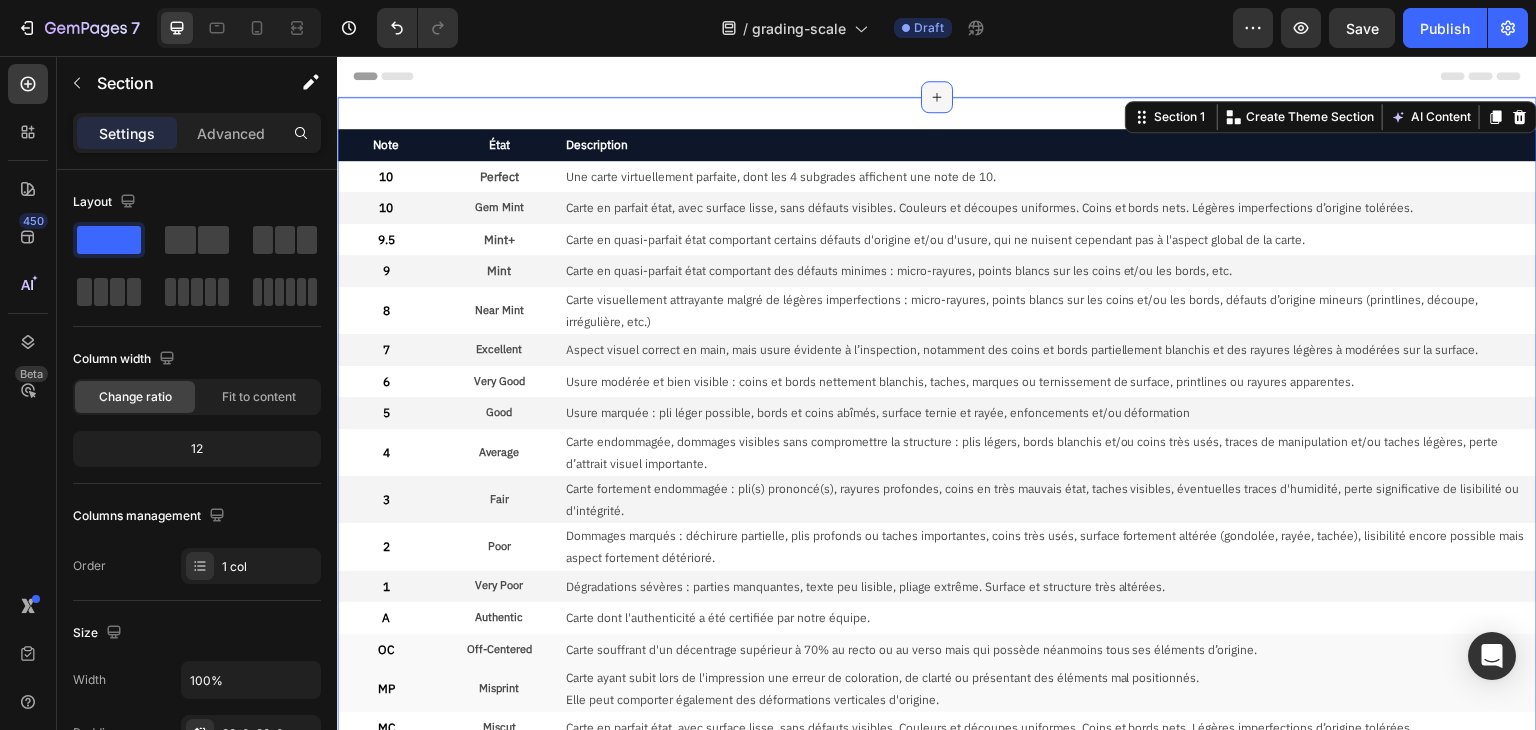 click 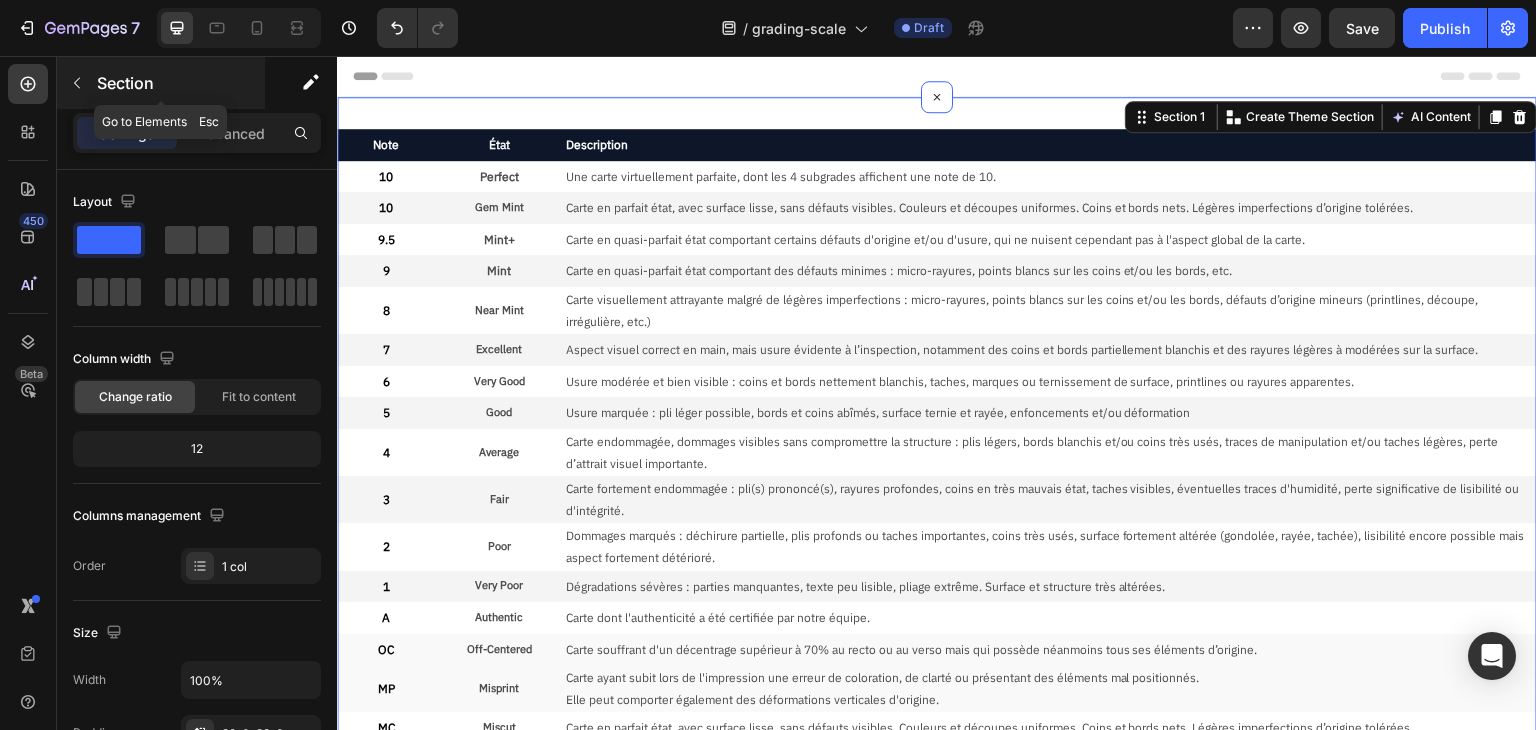 click 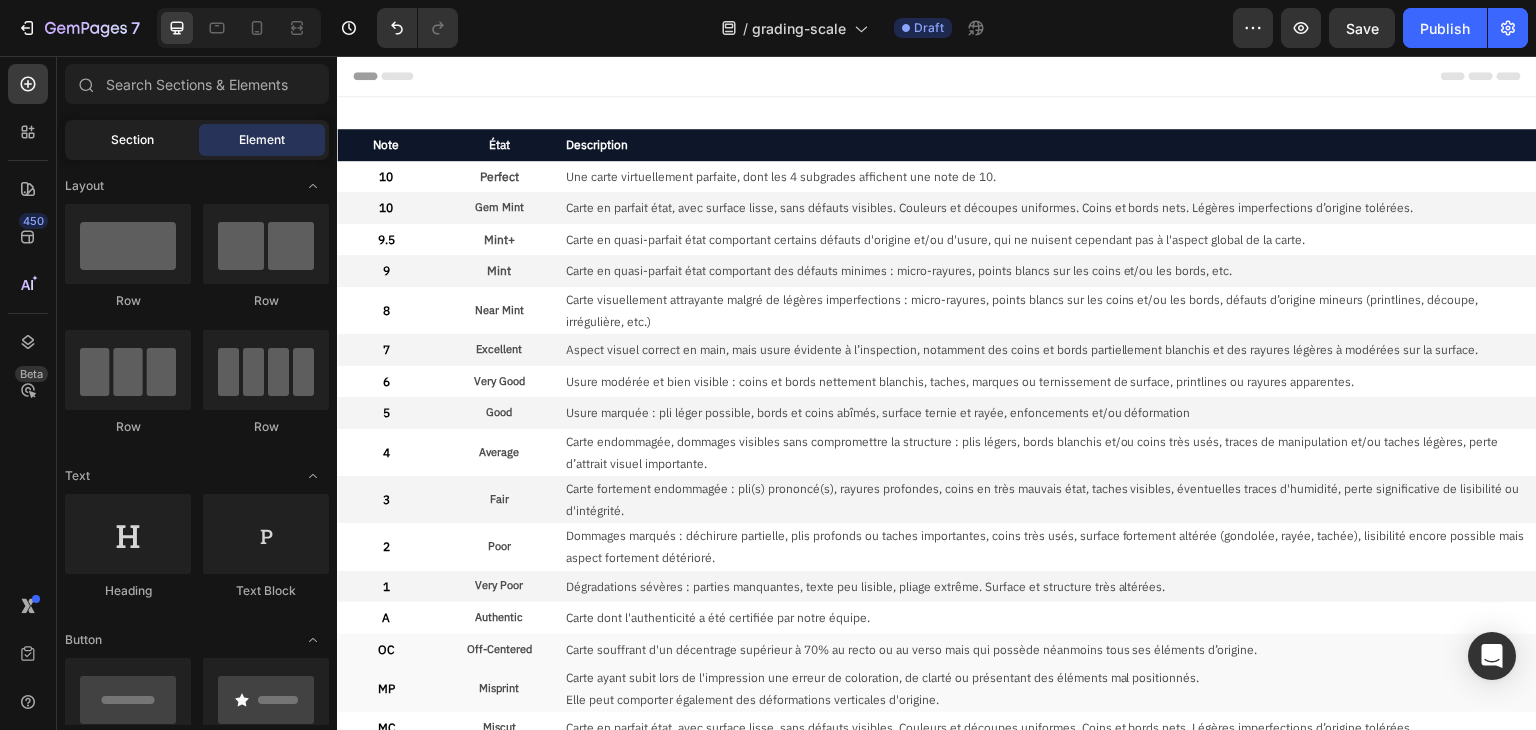 click on "Section" at bounding box center (132, 140) 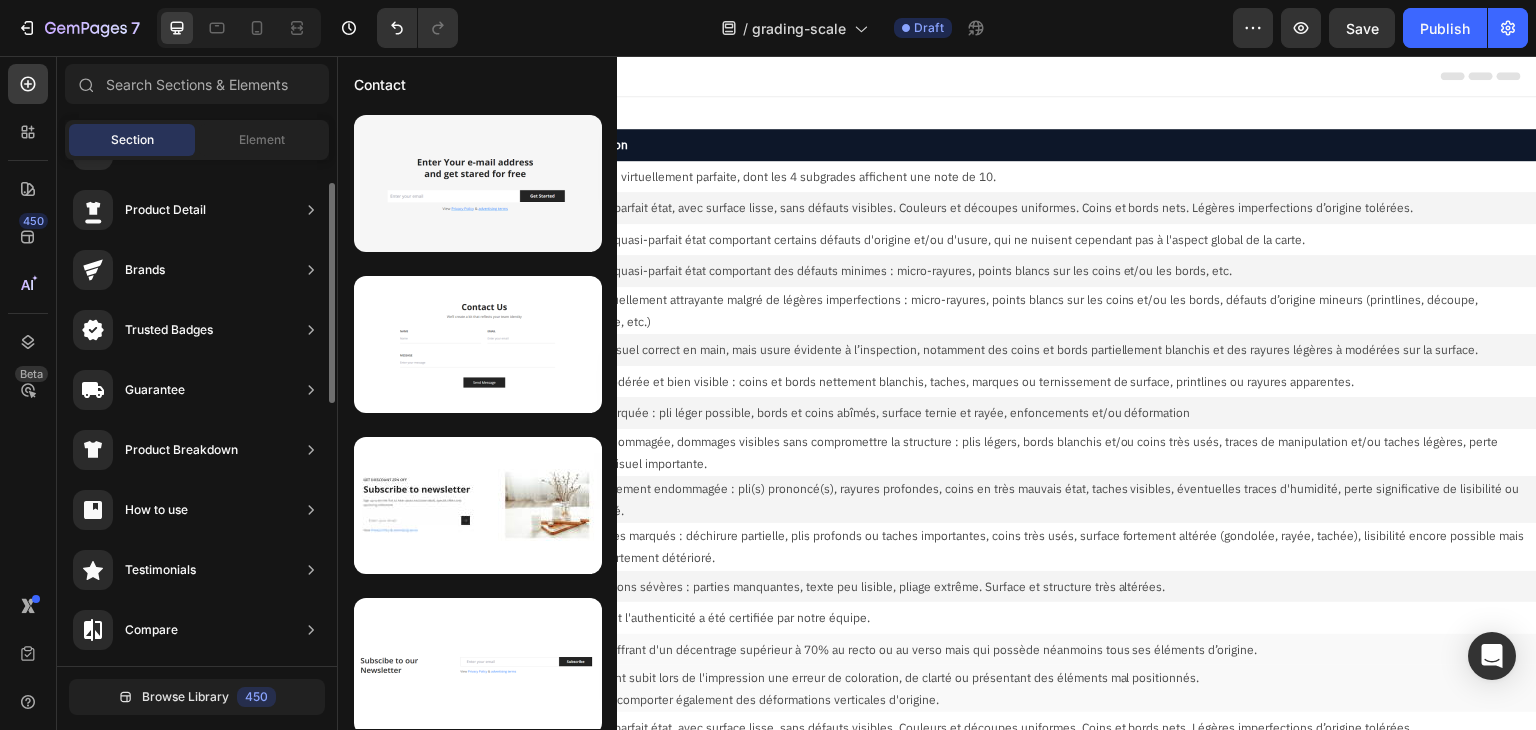 scroll, scrollTop: 0, scrollLeft: 0, axis: both 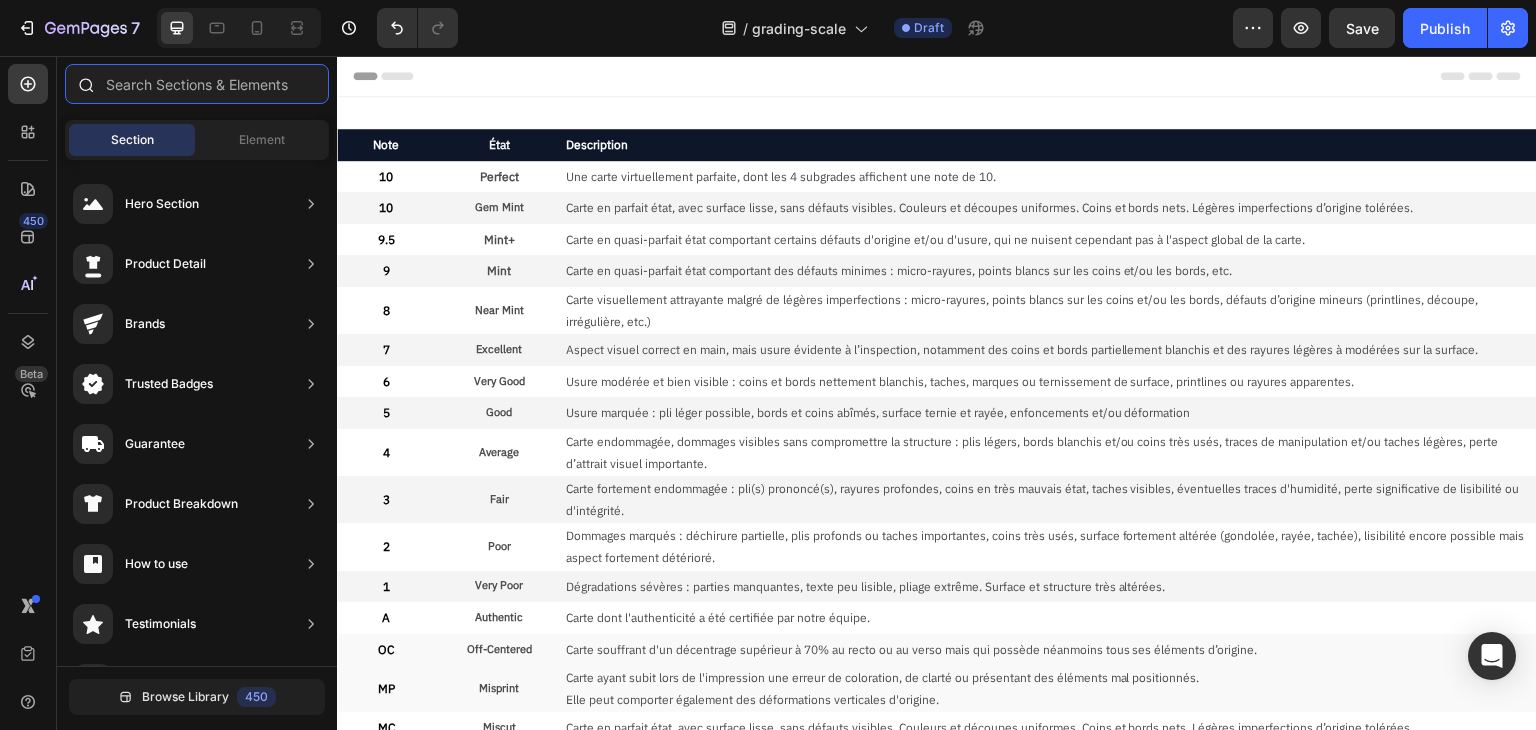 click at bounding box center [197, 84] 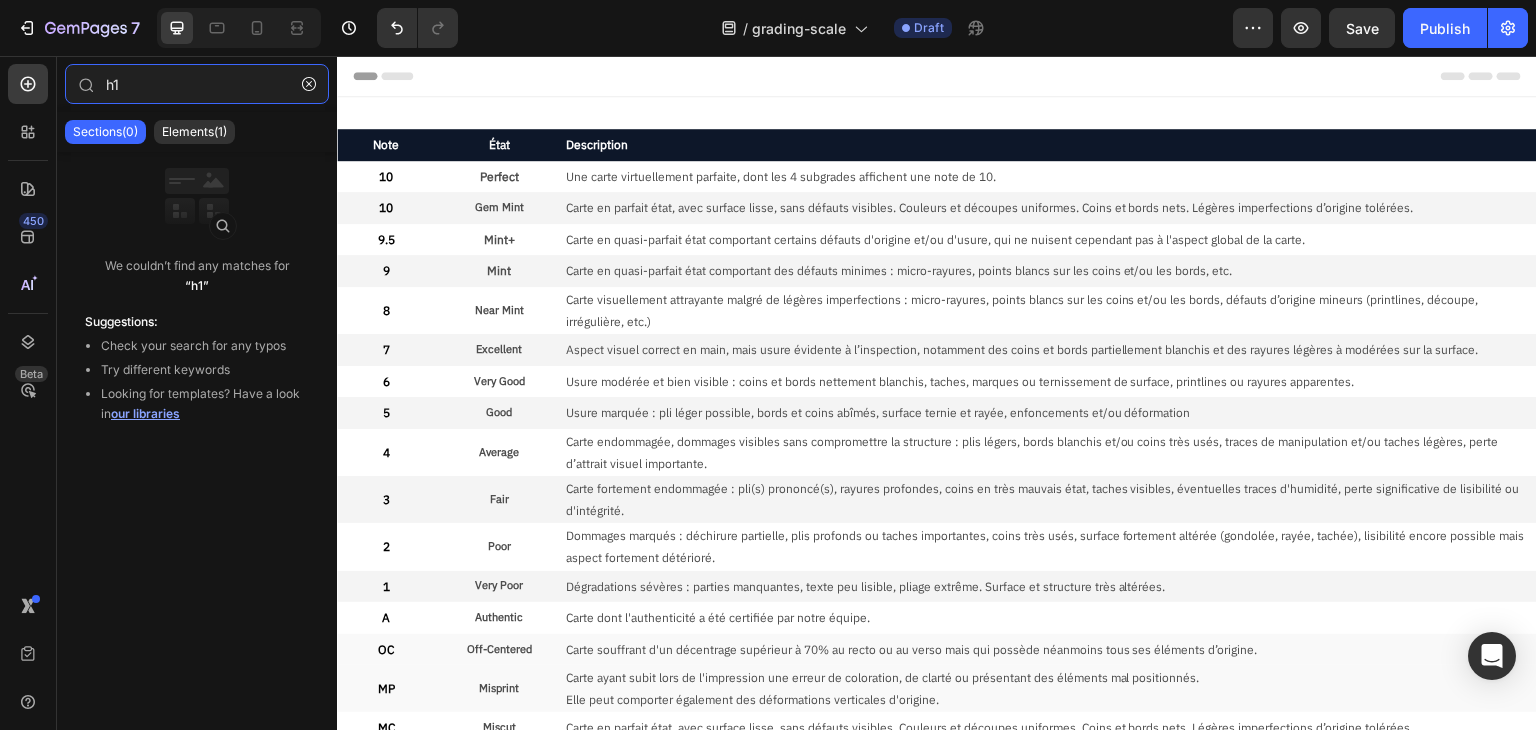 type on "h1" 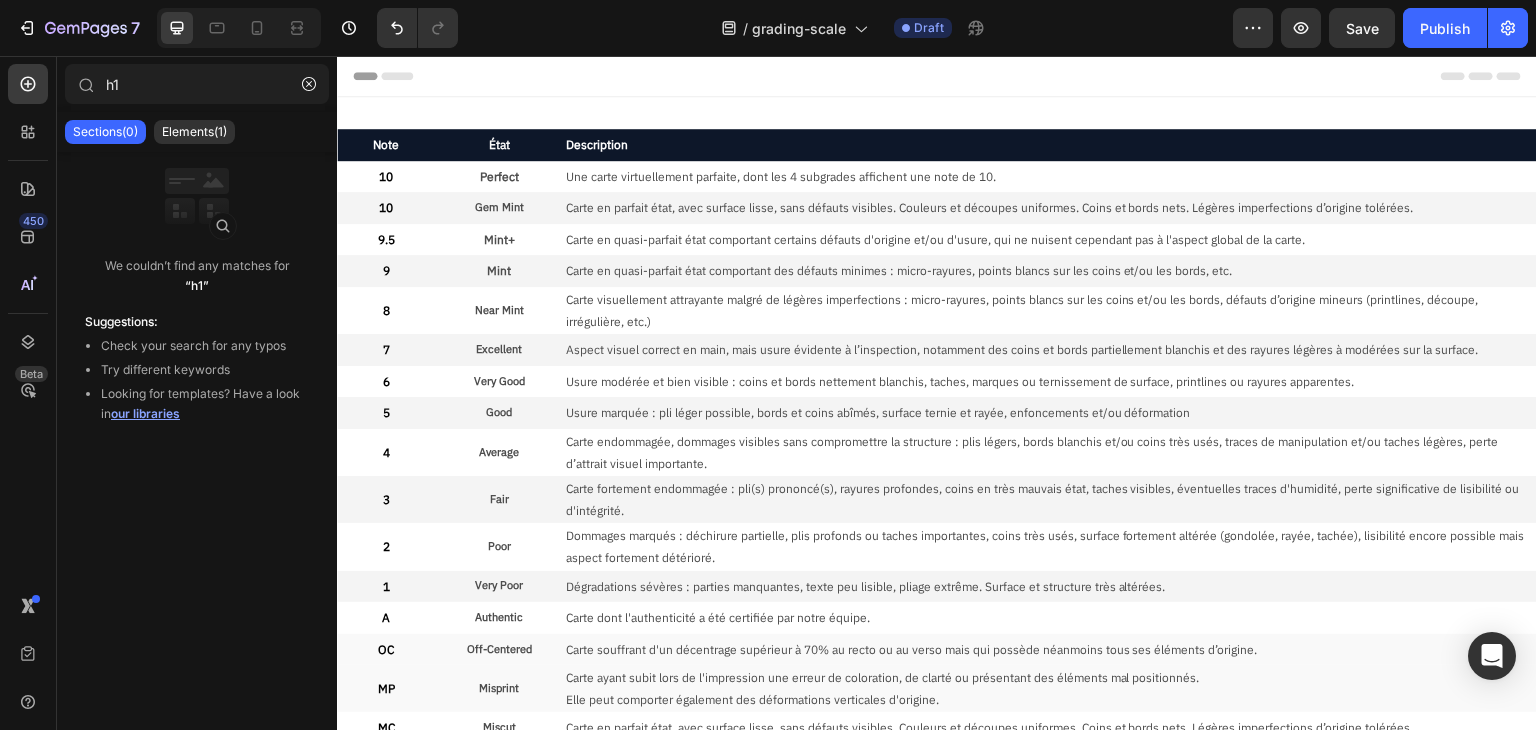 click on "Sections(0) Elements(1)" 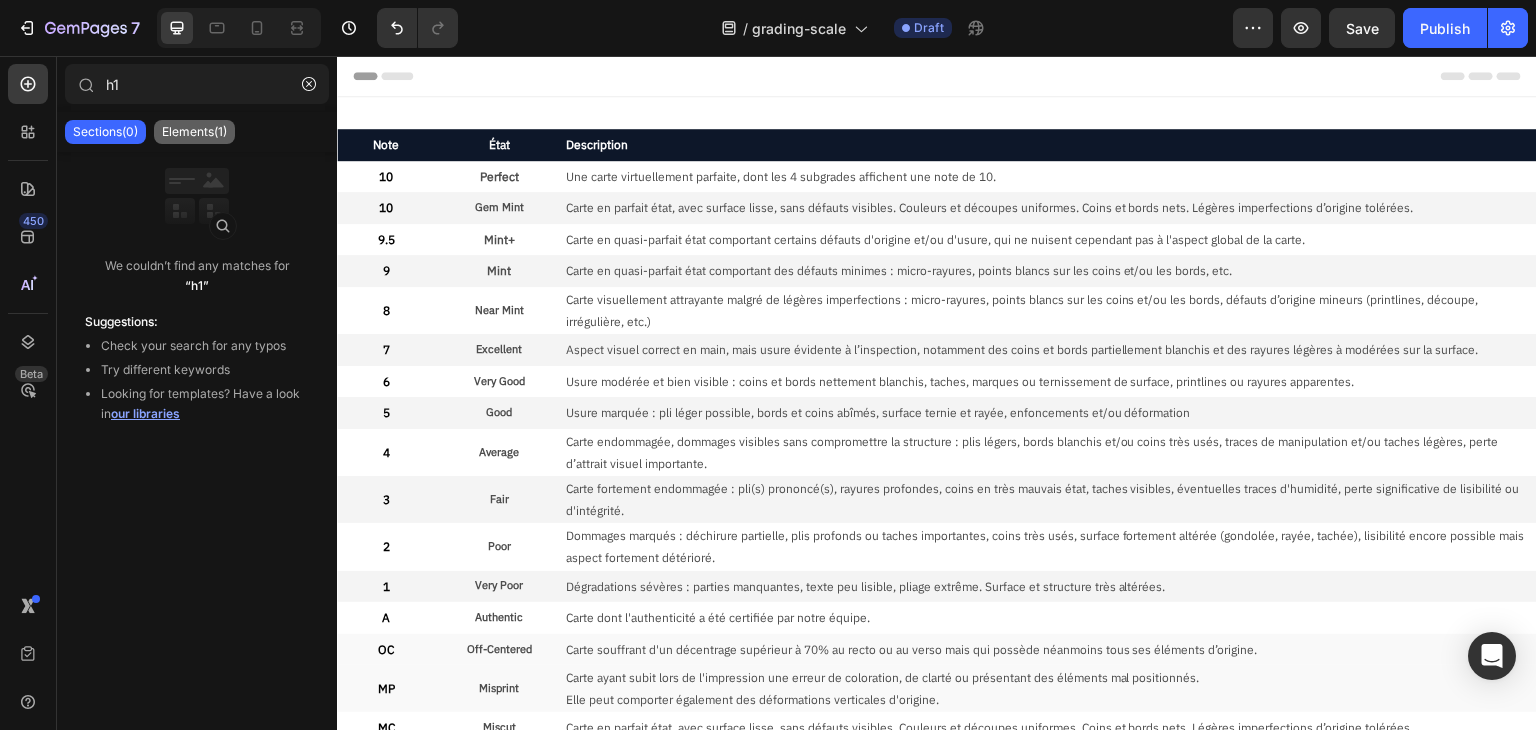 click on "Elements(1)" at bounding box center [194, 132] 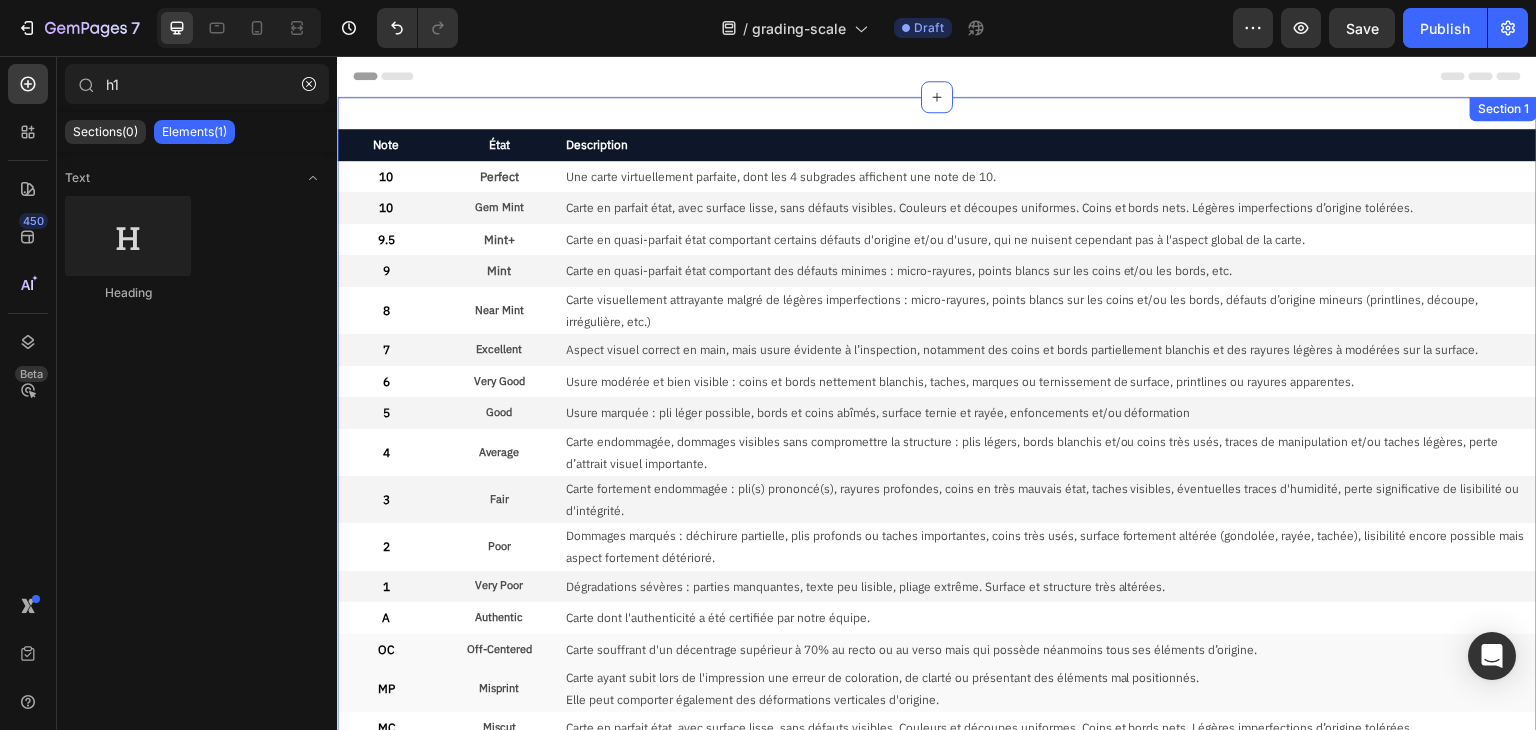 click on "Note Text Block État Text Block Description Text Block Row 10 Text Block Perfect Text Block Une carte virtuellement parfaite, dont les 4 subgrades affichent une note de 10. Text Block Row 10 Text Block Gem Mint Text Block Carte en parfait état, avec surface lisse, sans défauts visibles. Couleurs et découpes uniformes. Coins et bords nets. Légères imperfections d’origine tolérées. Text Block Row 9.5 Text Block Mint+ Text Block Carte en quasi-parfait état comportant certains défauts d'origine et/ou d'usure, qui ne nuisent cependant pas à l'aspect global de la carte. Text Block Row 9 Text Block Mint Text Block Carte en quasi-parfait état comportant des défauts minimes : micro-rayures, points blancs sur les coins et/ou les bords, etc. Text Block Row 8 Text Block Near Mint Text Block Carte visuellement attrayante malgré de légères imperfections : micro-rayures, points blancs sur les coins et/ou les bords, défauts d’origine mineurs (printlines, découpe, irrégulière, etc.) Text Block Row 7 6" at bounding box center [937, 476] 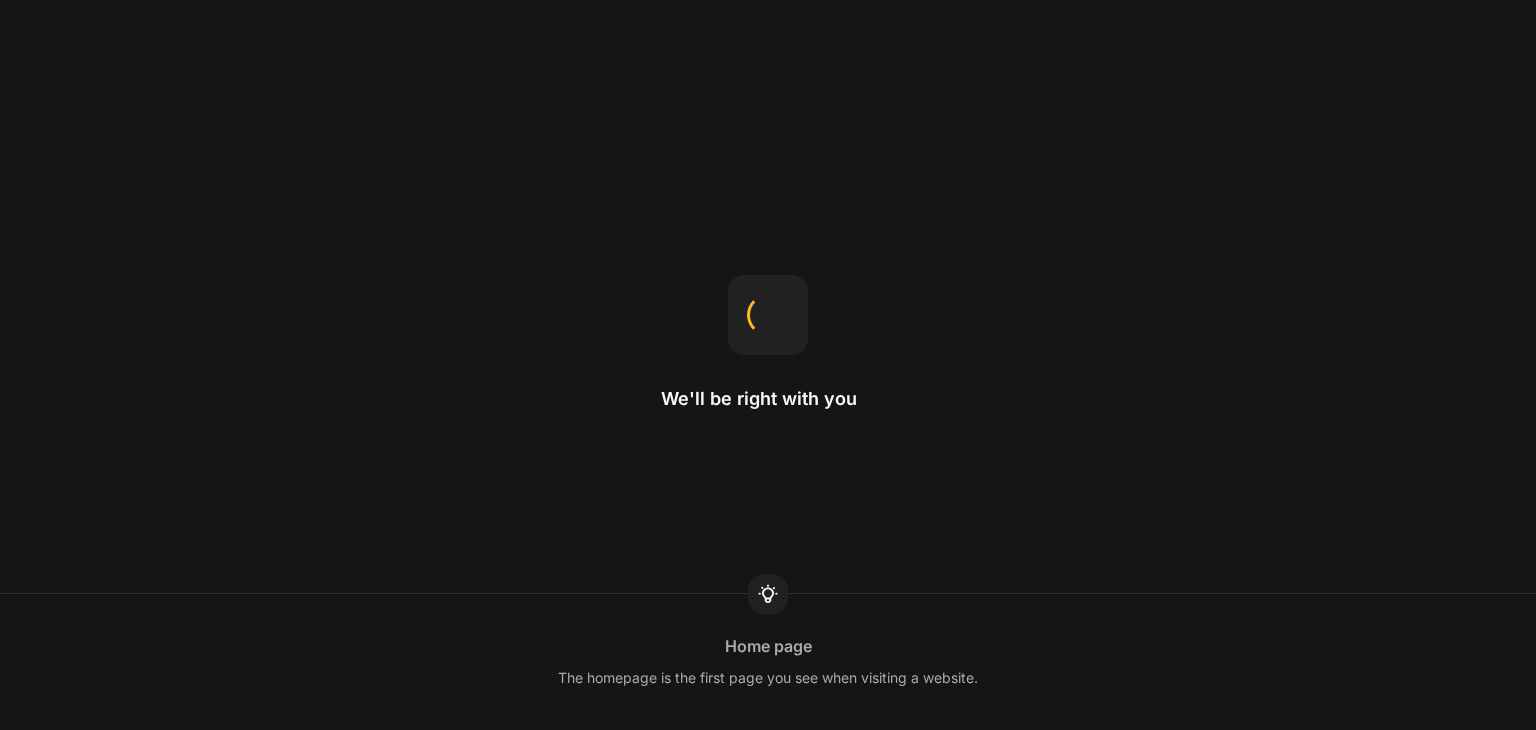 scroll, scrollTop: 0, scrollLeft: 0, axis: both 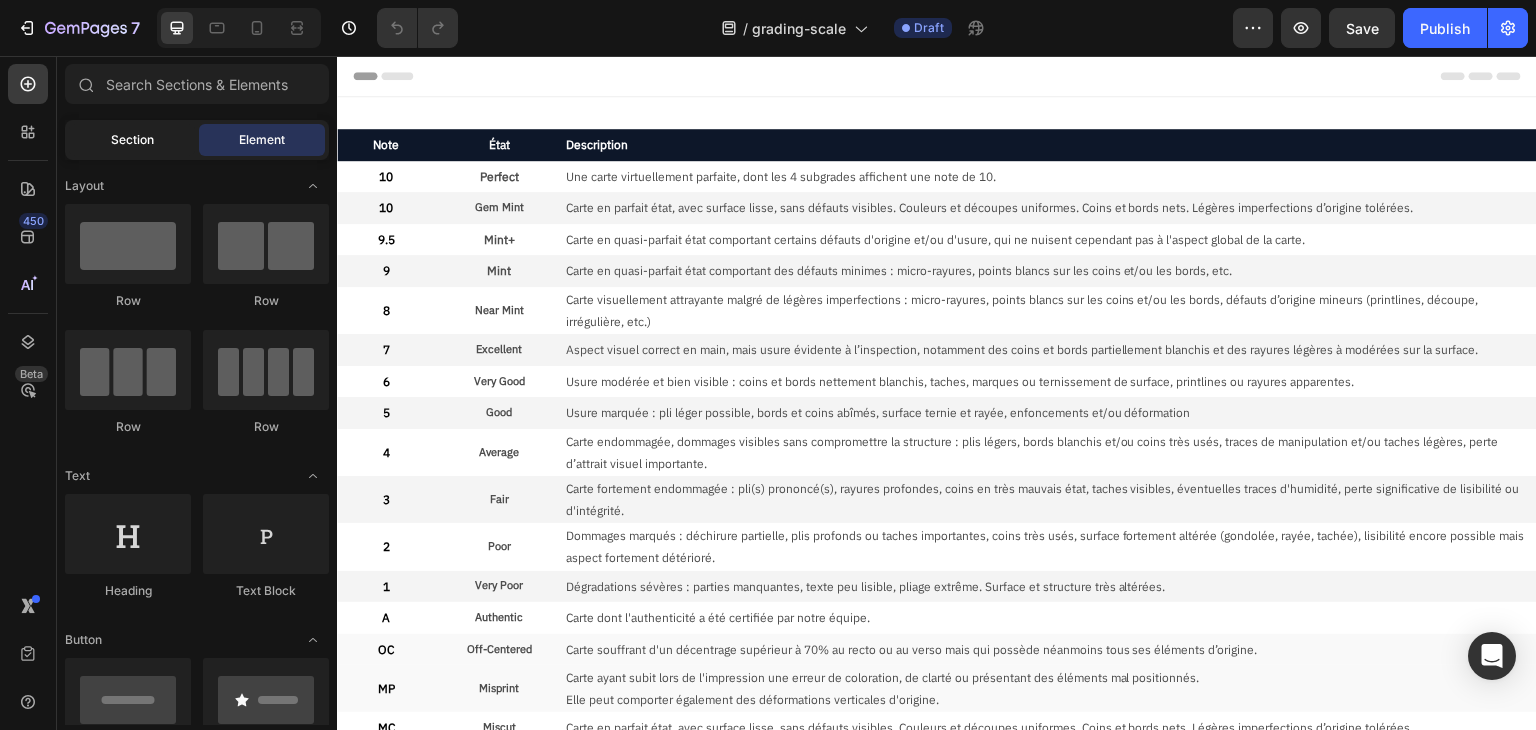 click on "Section" 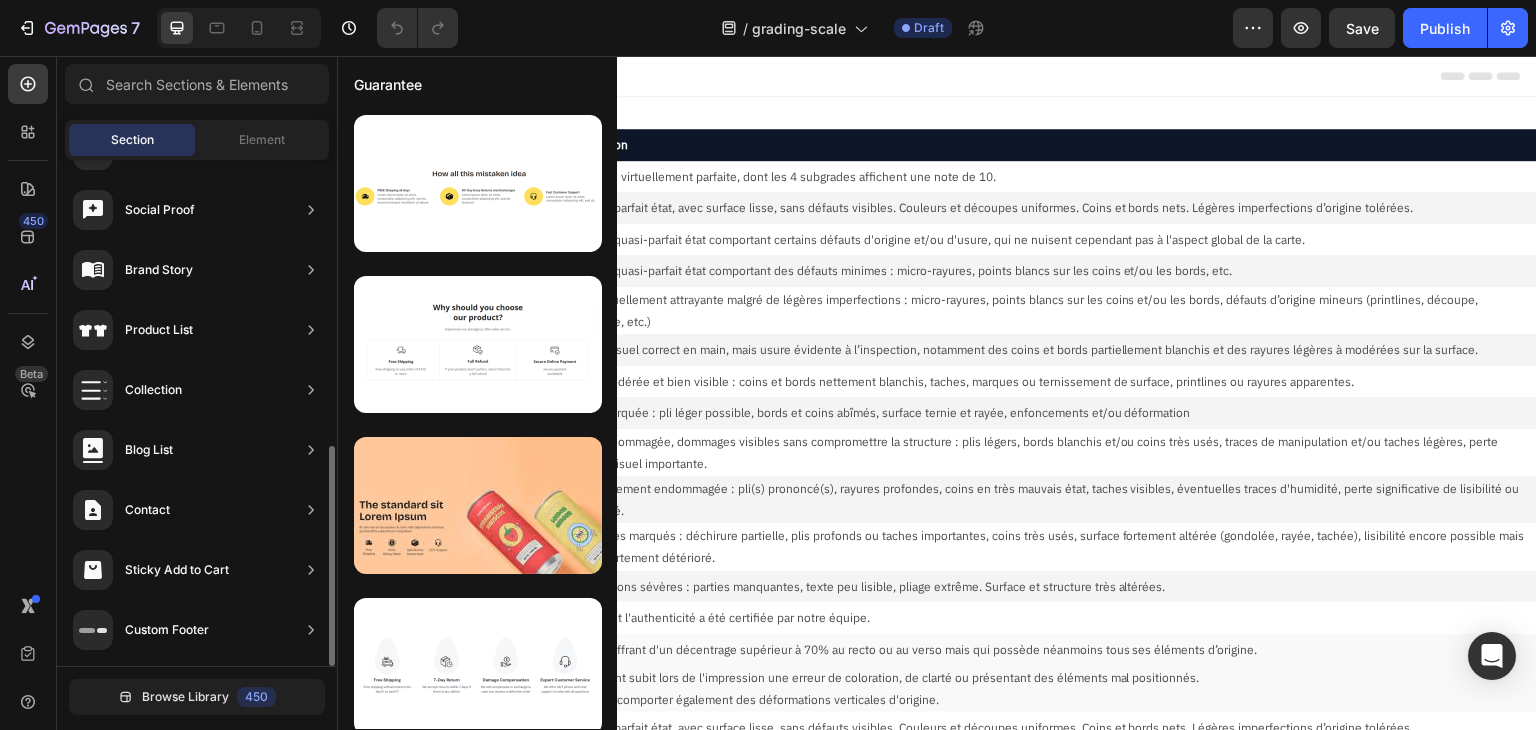 scroll, scrollTop: 0, scrollLeft: 0, axis: both 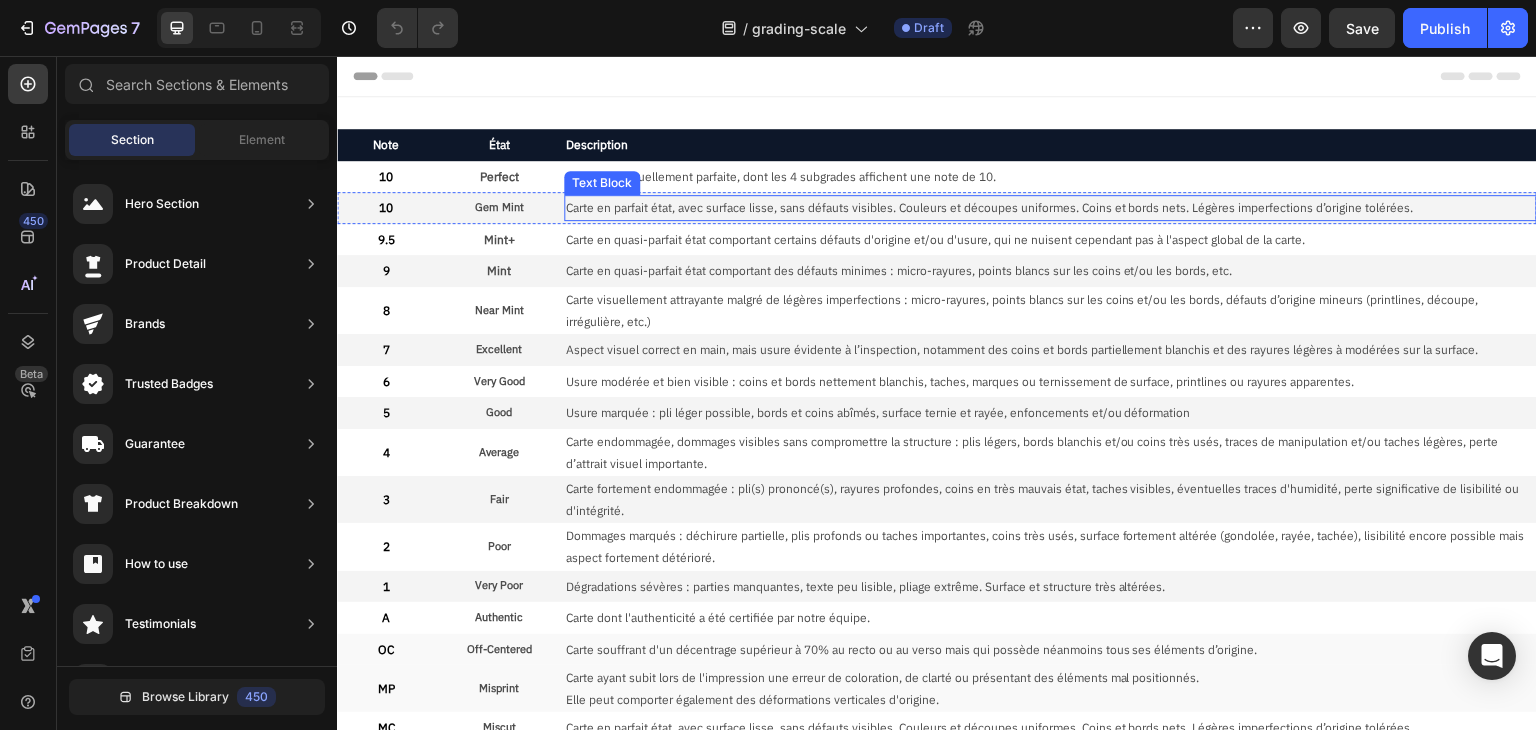 click on "Une carte virtuellement parfaite, dont les 4 subgrades affichent une note de 10." at bounding box center [1050, 177] 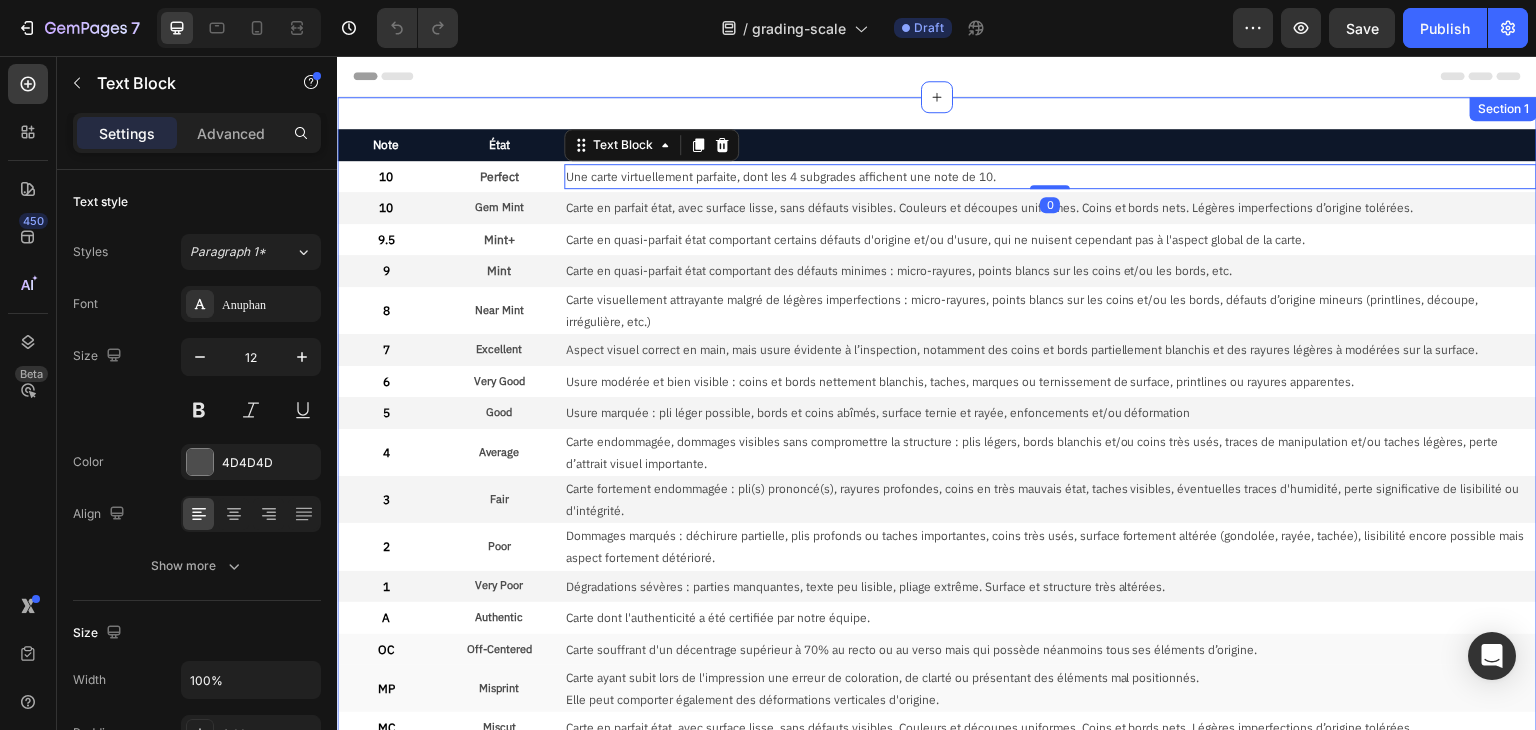 click on "Note Text Block État Text Block Description Text Block Row 10 Text Block Perfect Text Block Une carte virtuellement parfaite, dont les 4 subgrades affichent une note de 10. Text Block 0 Row 10 Text Block Gem Mint Text Block Carte en parfait état, avec surface lisse, sans défauts visibles. Couleurs et découpes uniformes. Coins et bords nets. Légères imperfections d’origine tolérées. Text Block Row 9.5 Text Block Mint+ Text Block Carte en quasi-parfait état comportant certains défauts d'origine et/ou d'usure, qui ne nuisent cependant pas à l'aspect global de la carte. Text Block Row 9 Text Block Mint Text Block Carte en quasi-parfait état comportant des défauts minimes : micro-rayures, points blancs sur les coins et/ou les bords, etc. Text Block Row 8 Text Block Near Mint Text Block Carte visuellement attrayante malgré de légères imperfections : micro-rayures, points blancs sur les coins et/ou les bords, défauts d’origine mineurs (printlines, découpe, irrégulière, etc.) Text Block Row" at bounding box center (937, 476) 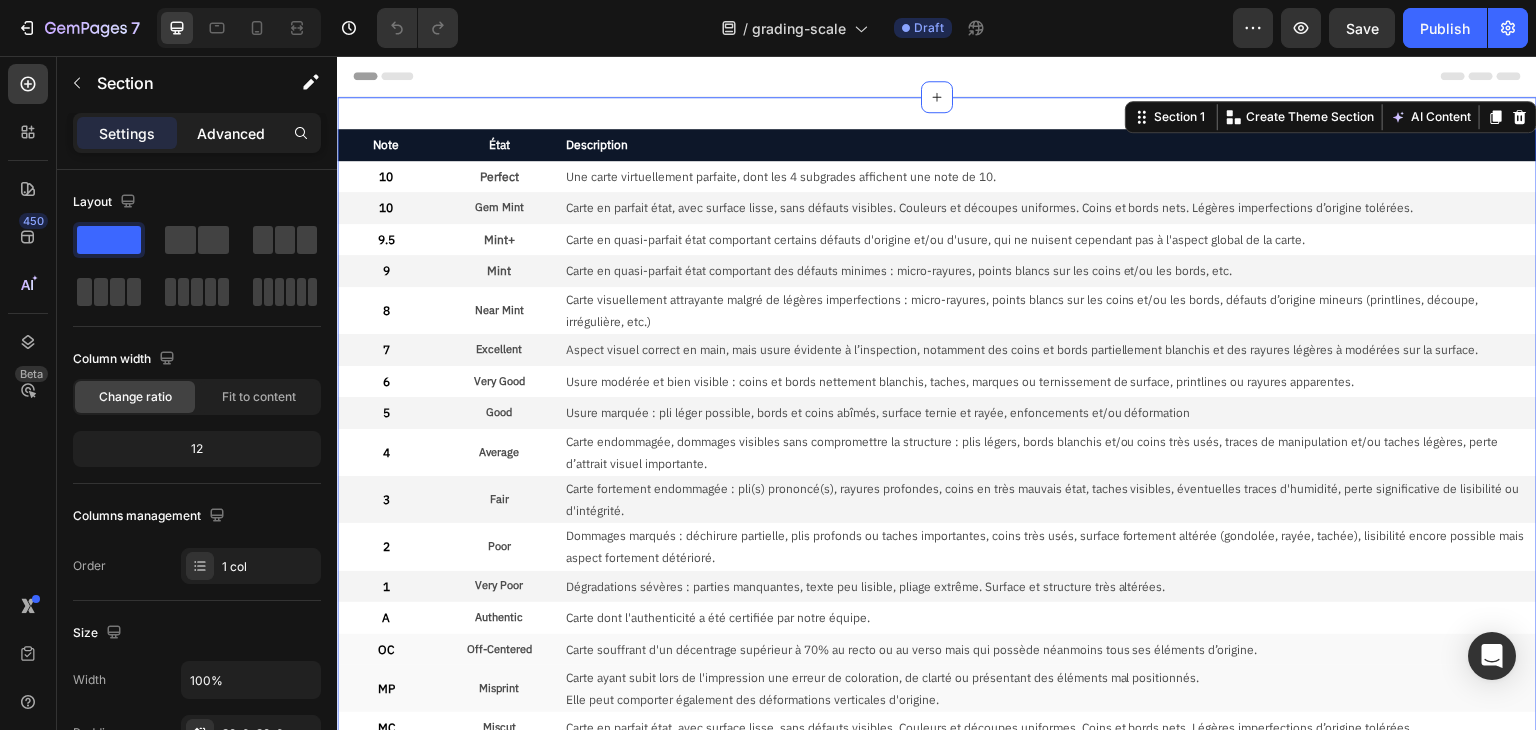 click on "Advanced" at bounding box center [231, 133] 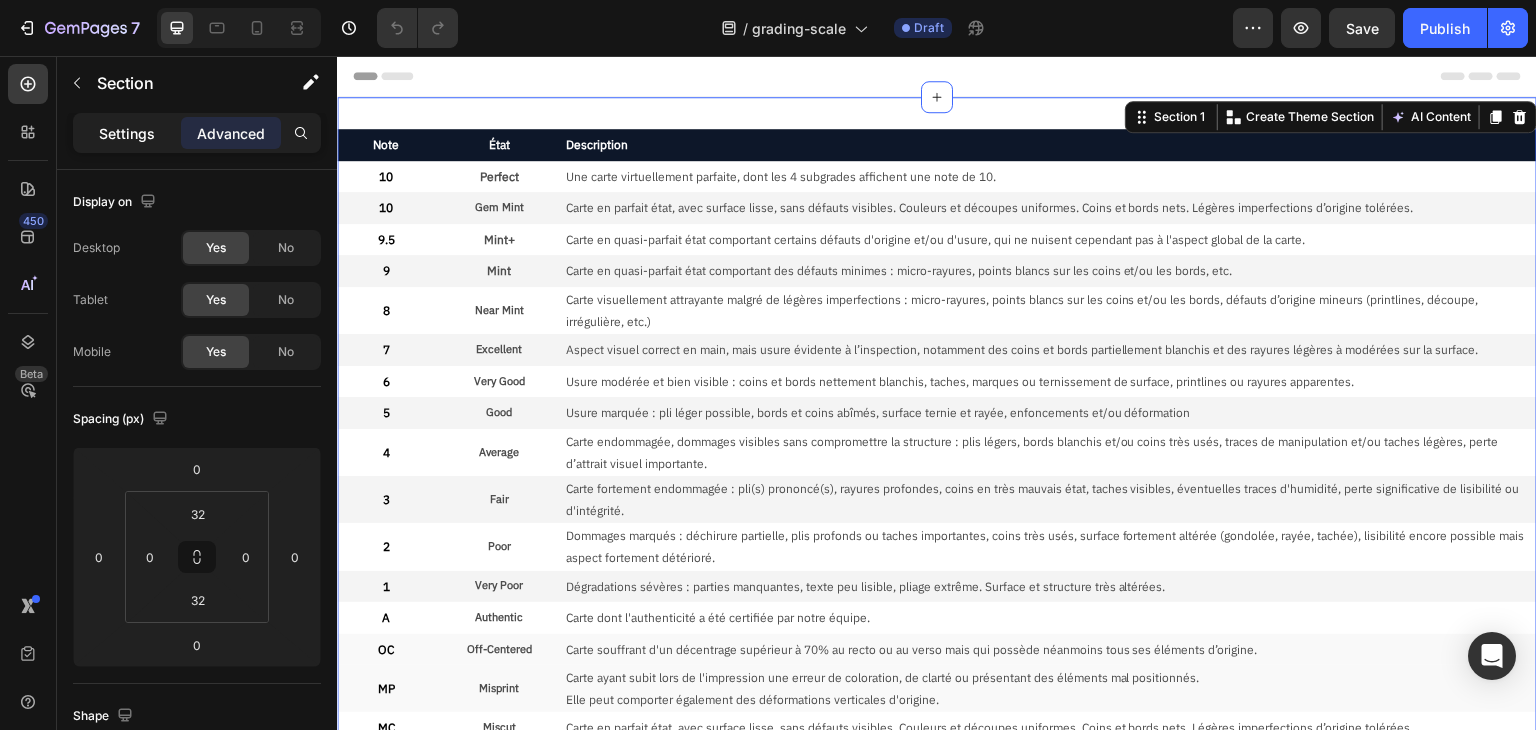 click on "Settings" at bounding box center [127, 133] 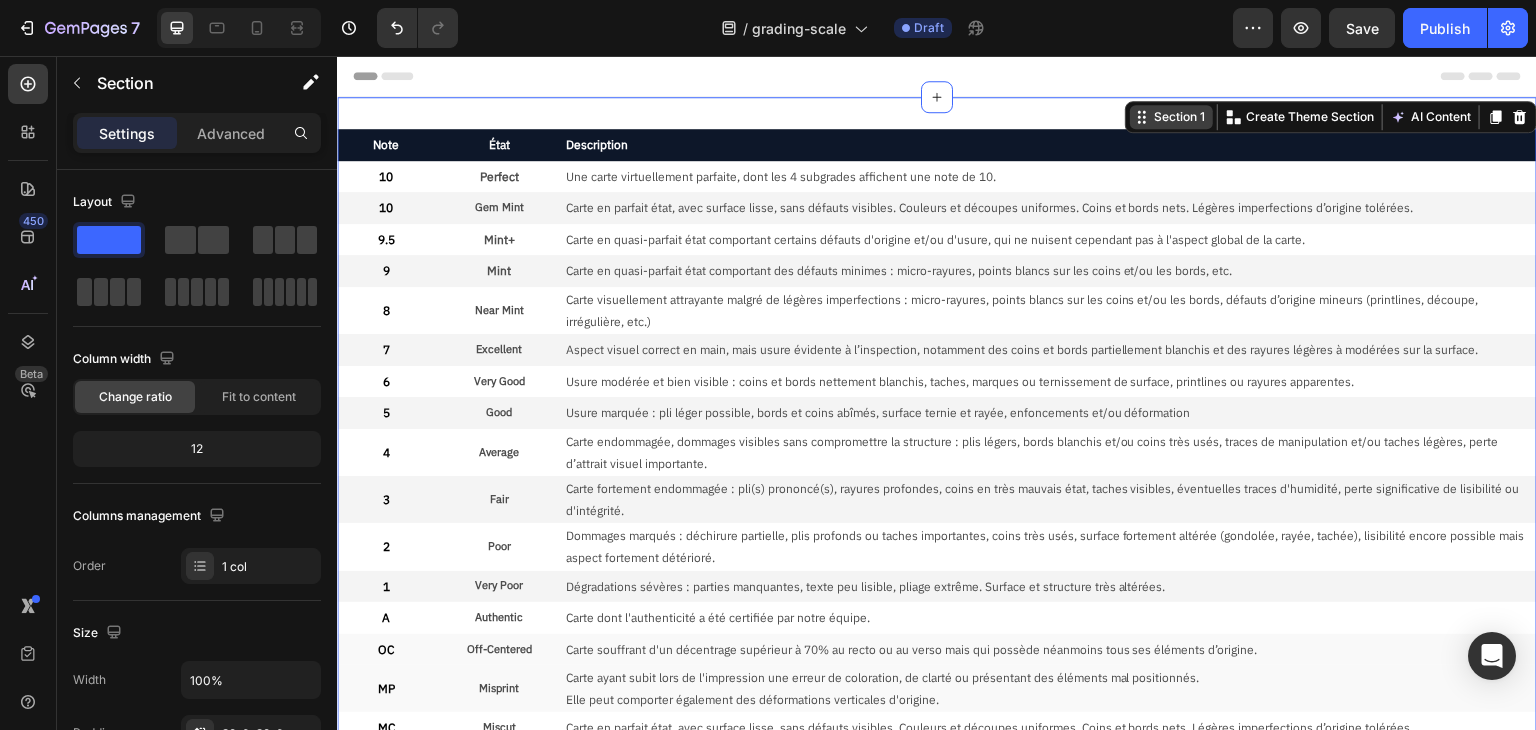 click on "Section 1" at bounding box center (1179, 117) 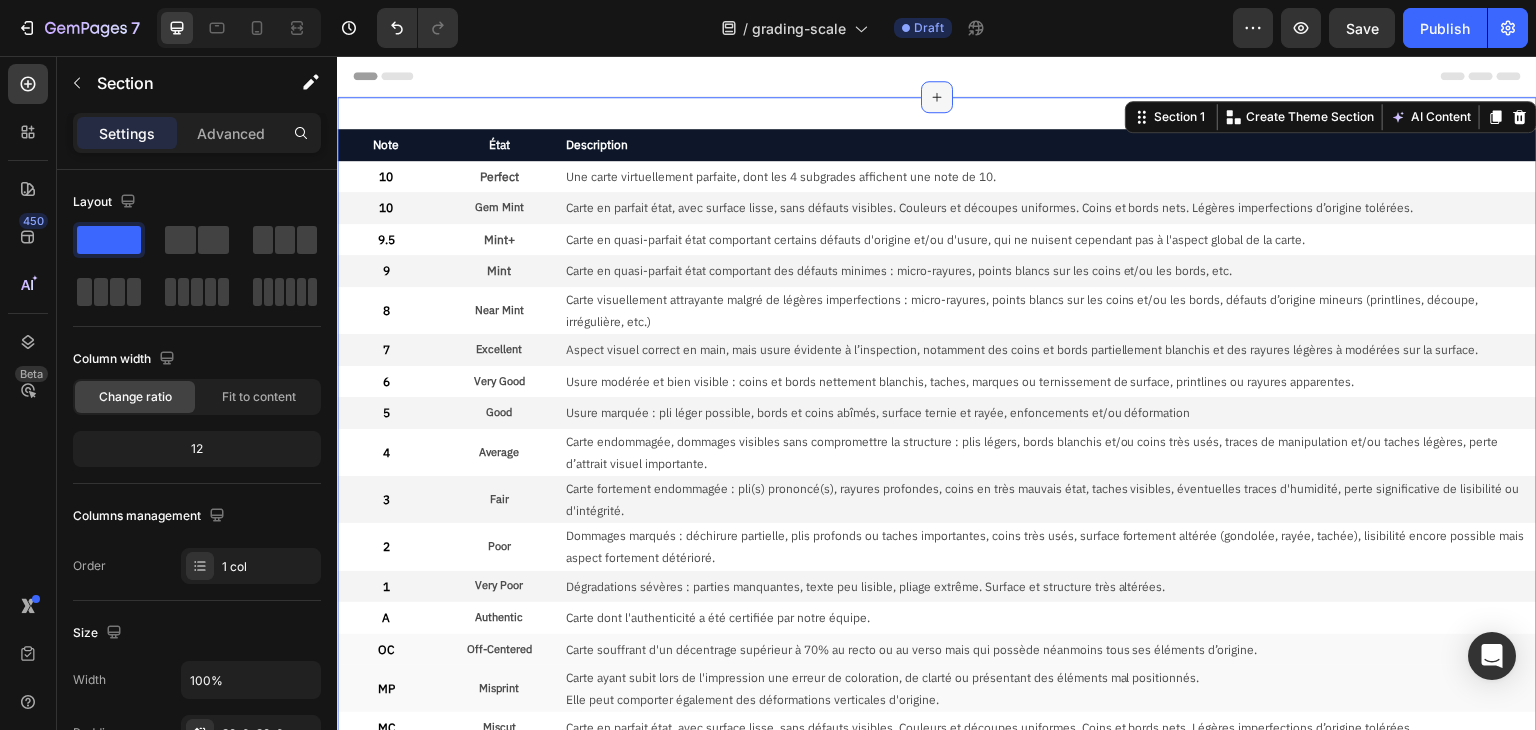 click at bounding box center (937, 97) 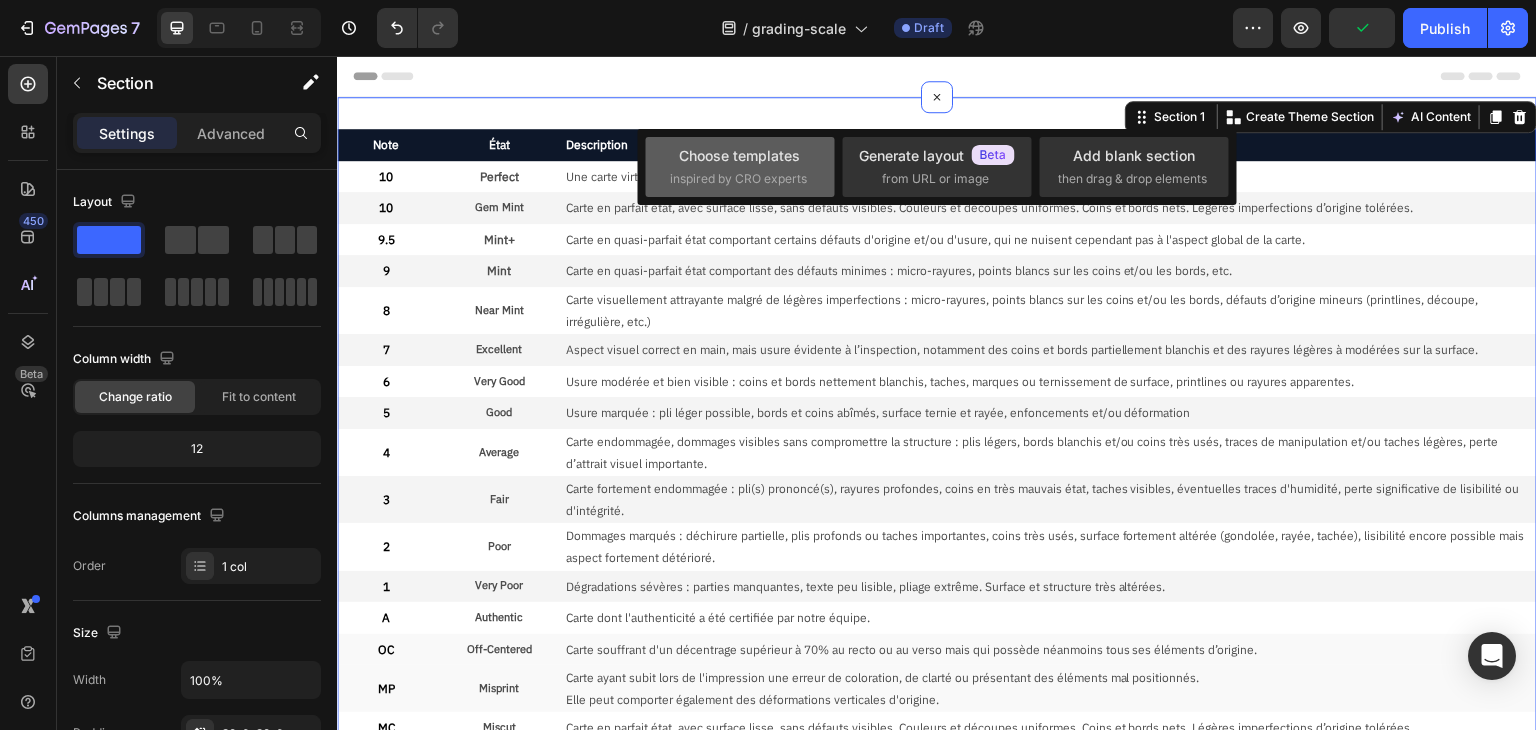 click on "inspired by CRO experts" at bounding box center (738, 179) 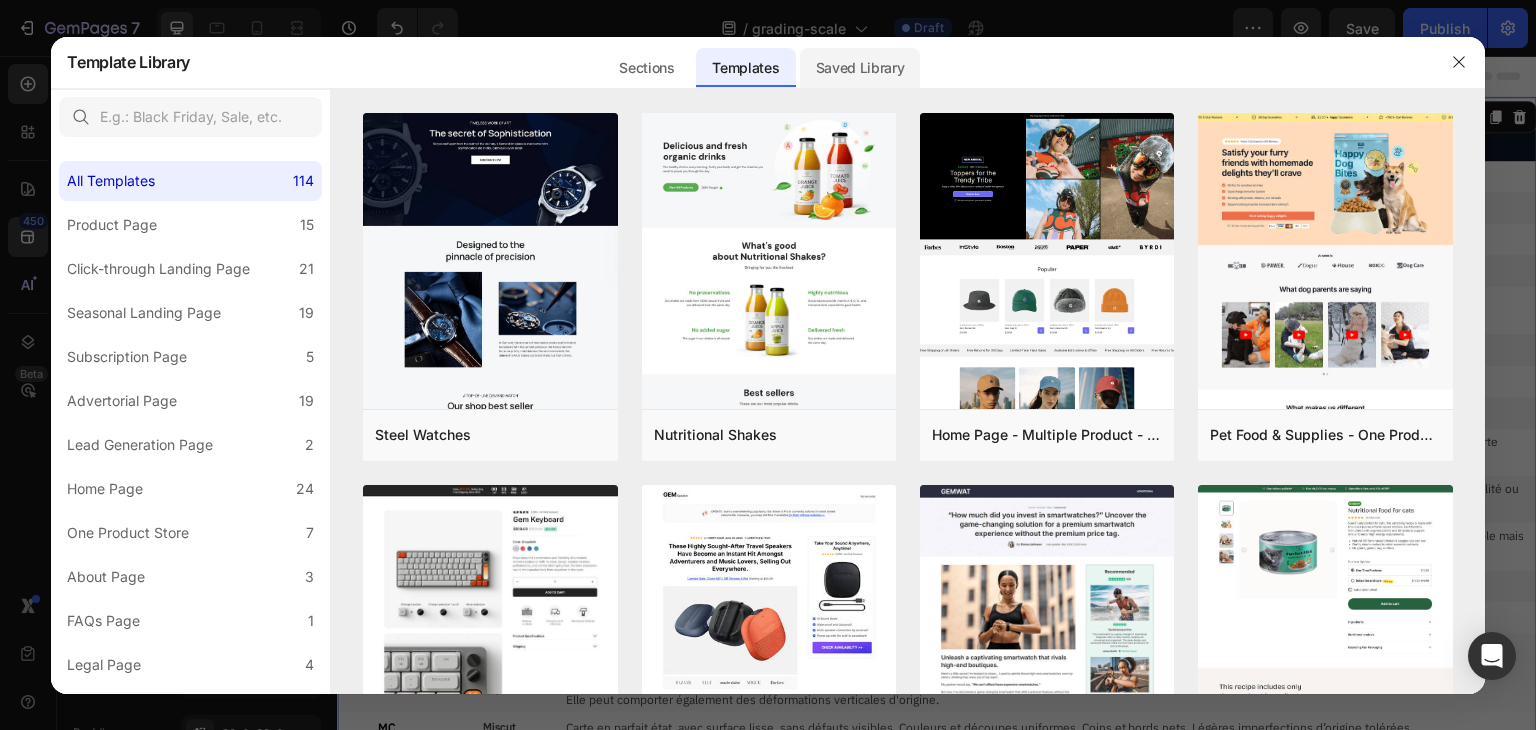 click on "Saved Library" 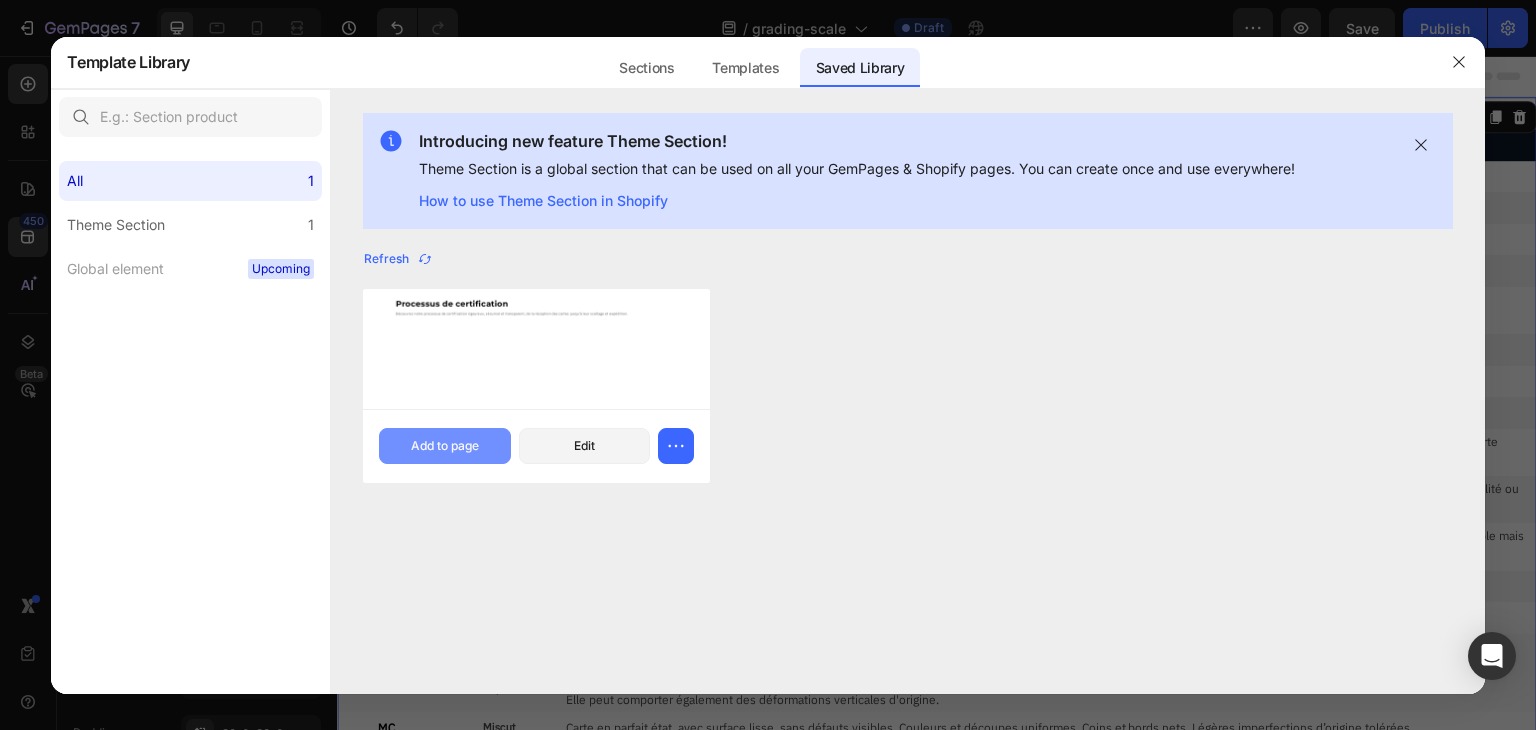 click on "Add to page" at bounding box center (445, 446) 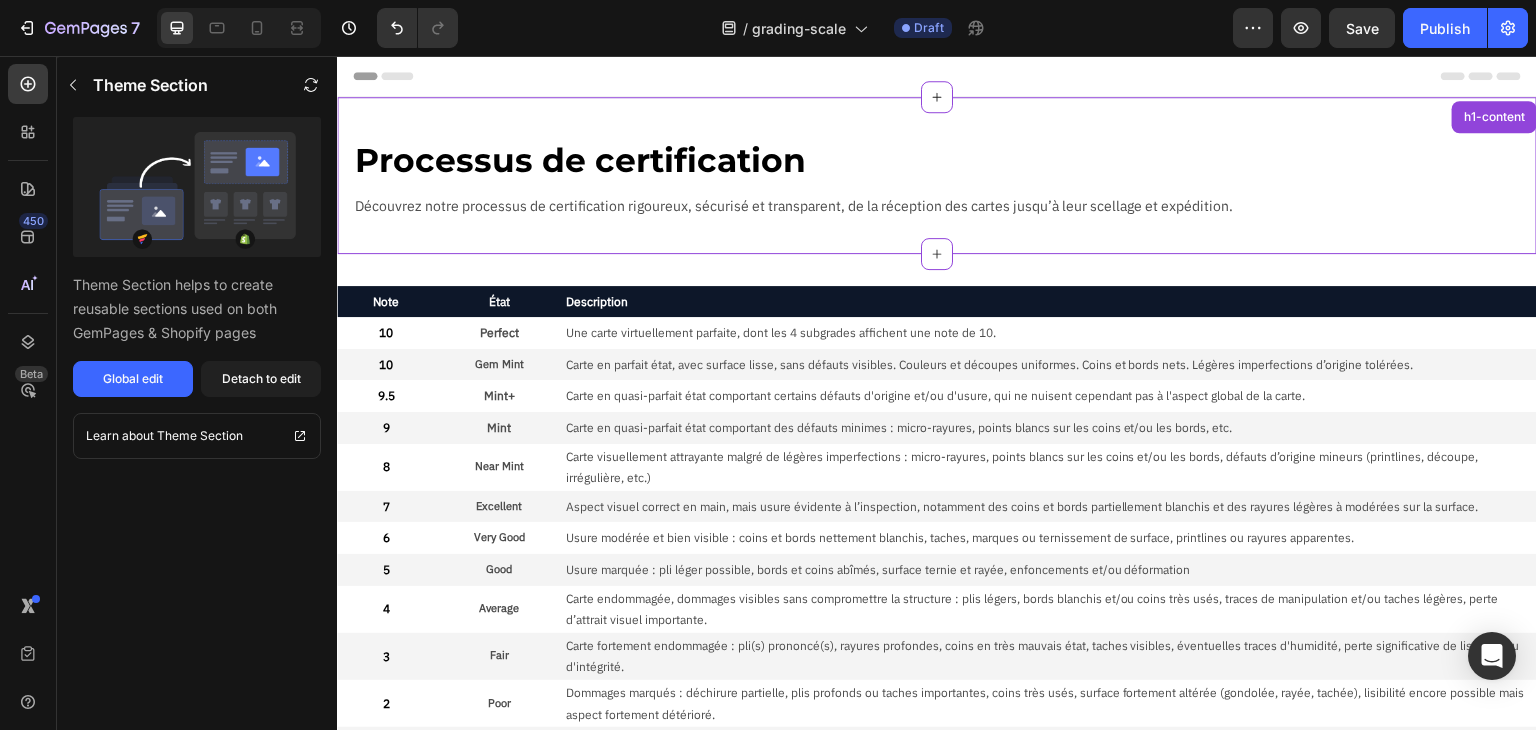 scroll, scrollTop: 40, scrollLeft: 0, axis: vertical 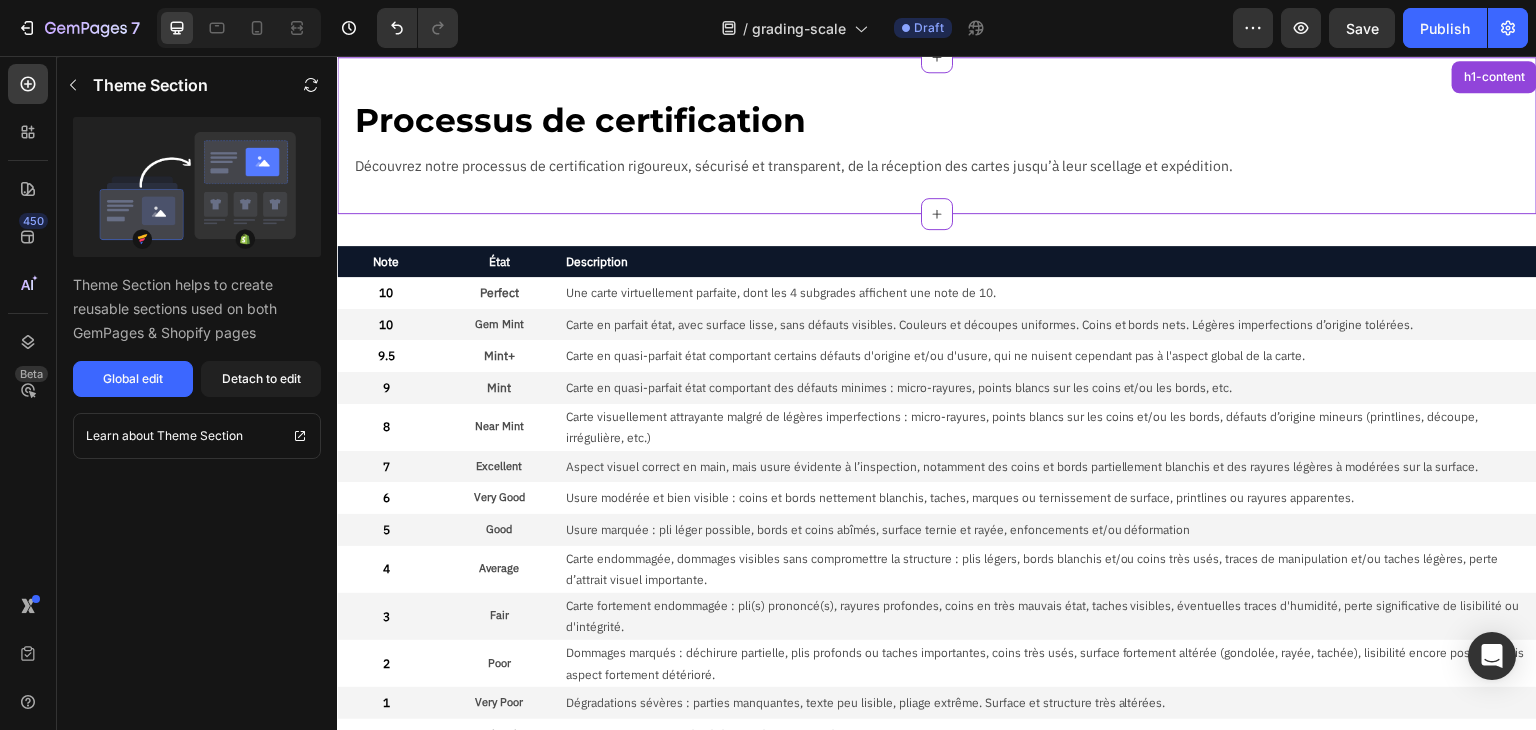 click on "Processus de certification" at bounding box center [945, 120] 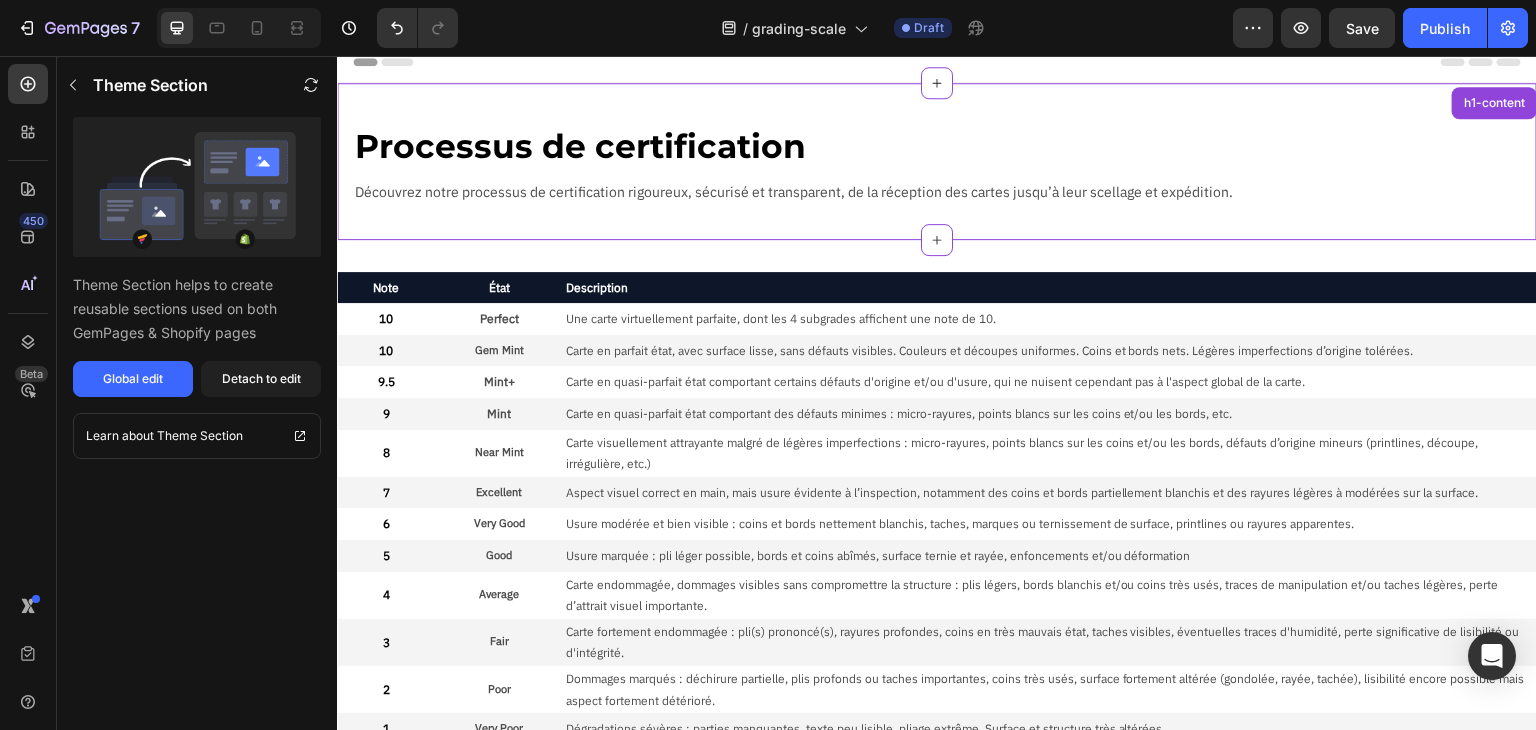 scroll, scrollTop: 0, scrollLeft: 0, axis: both 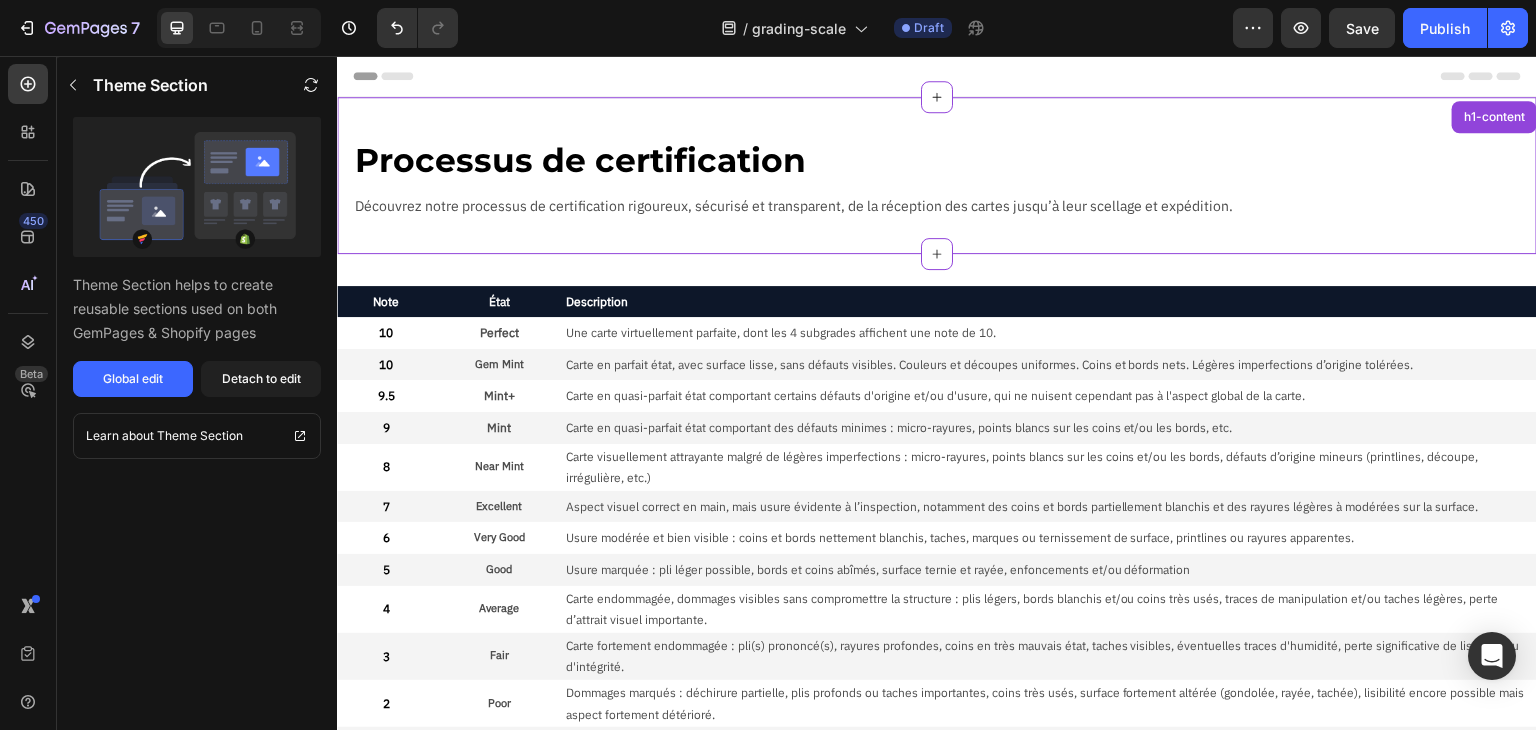 click on "Processus de certification" at bounding box center [945, 160] 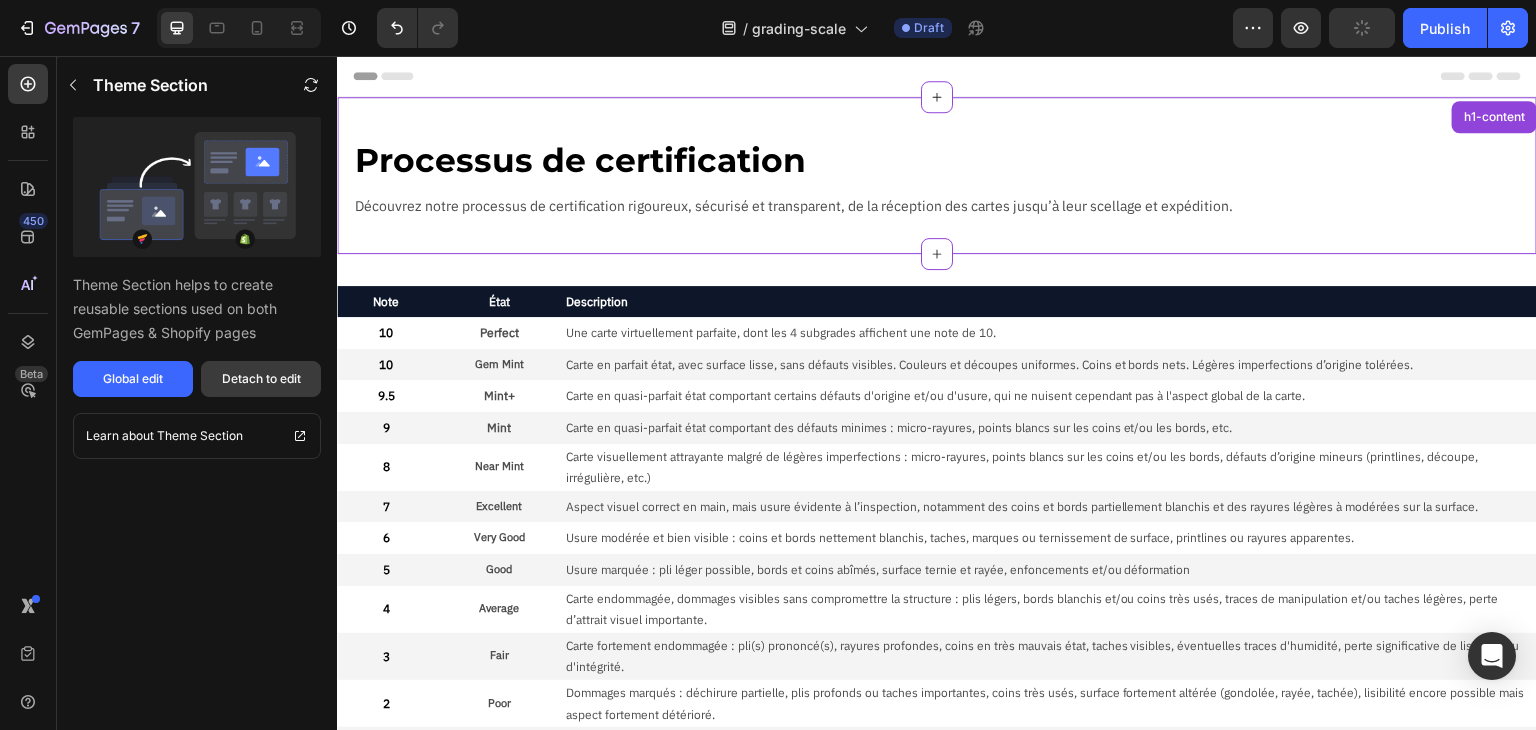 click on "Detach to edit" at bounding box center [261, 379] 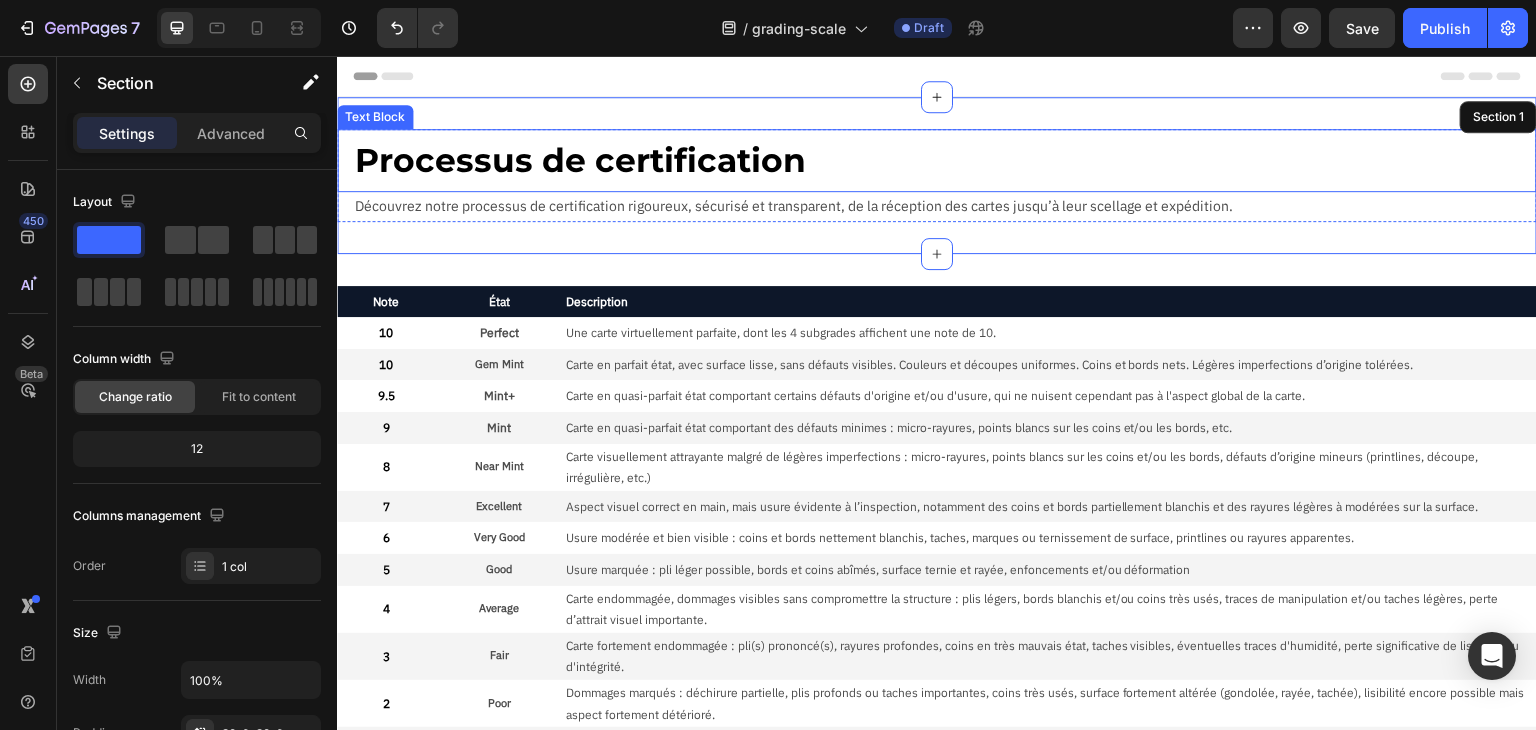 click on "Processus de certification" at bounding box center [945, 160] 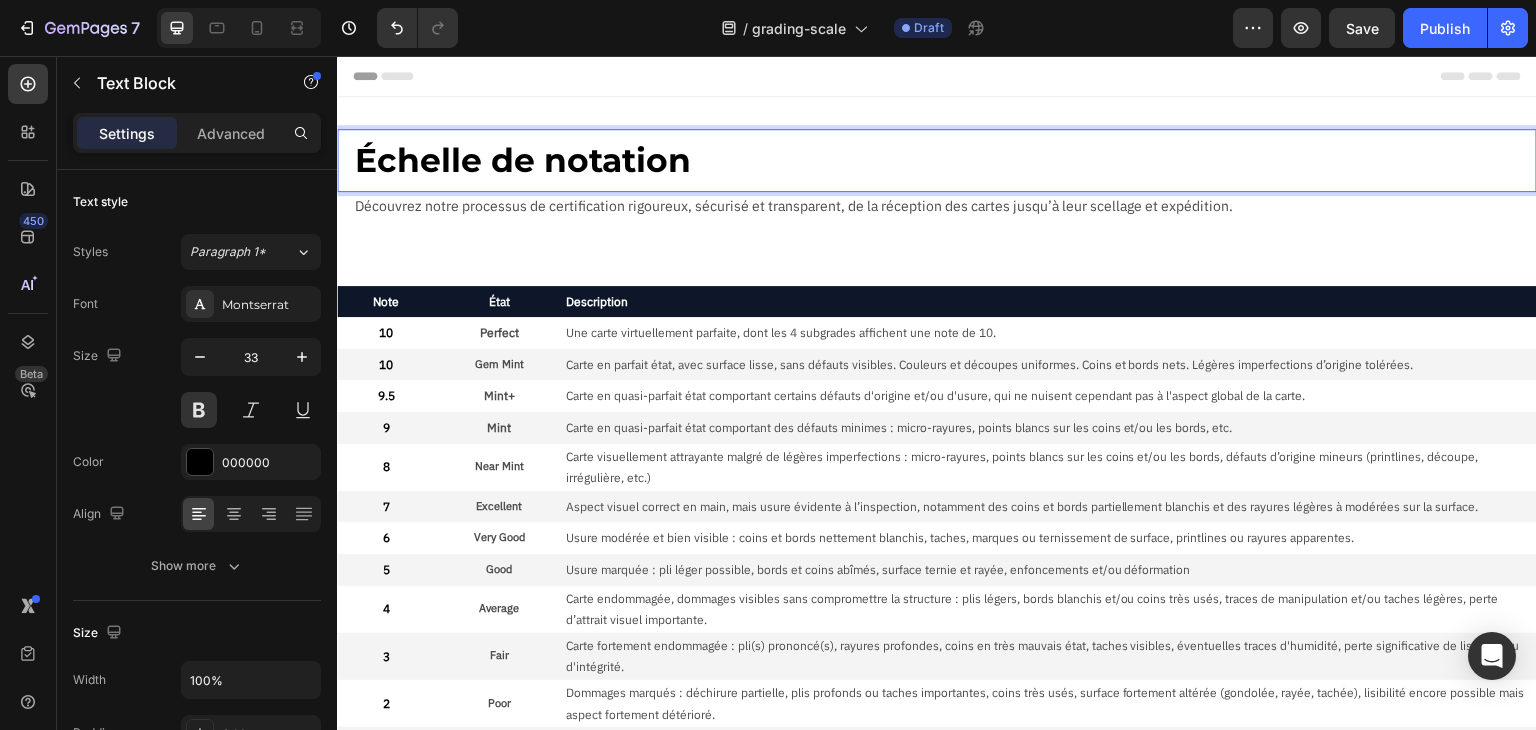 click on "Échelle de notation" at bounding box center (945, 160) 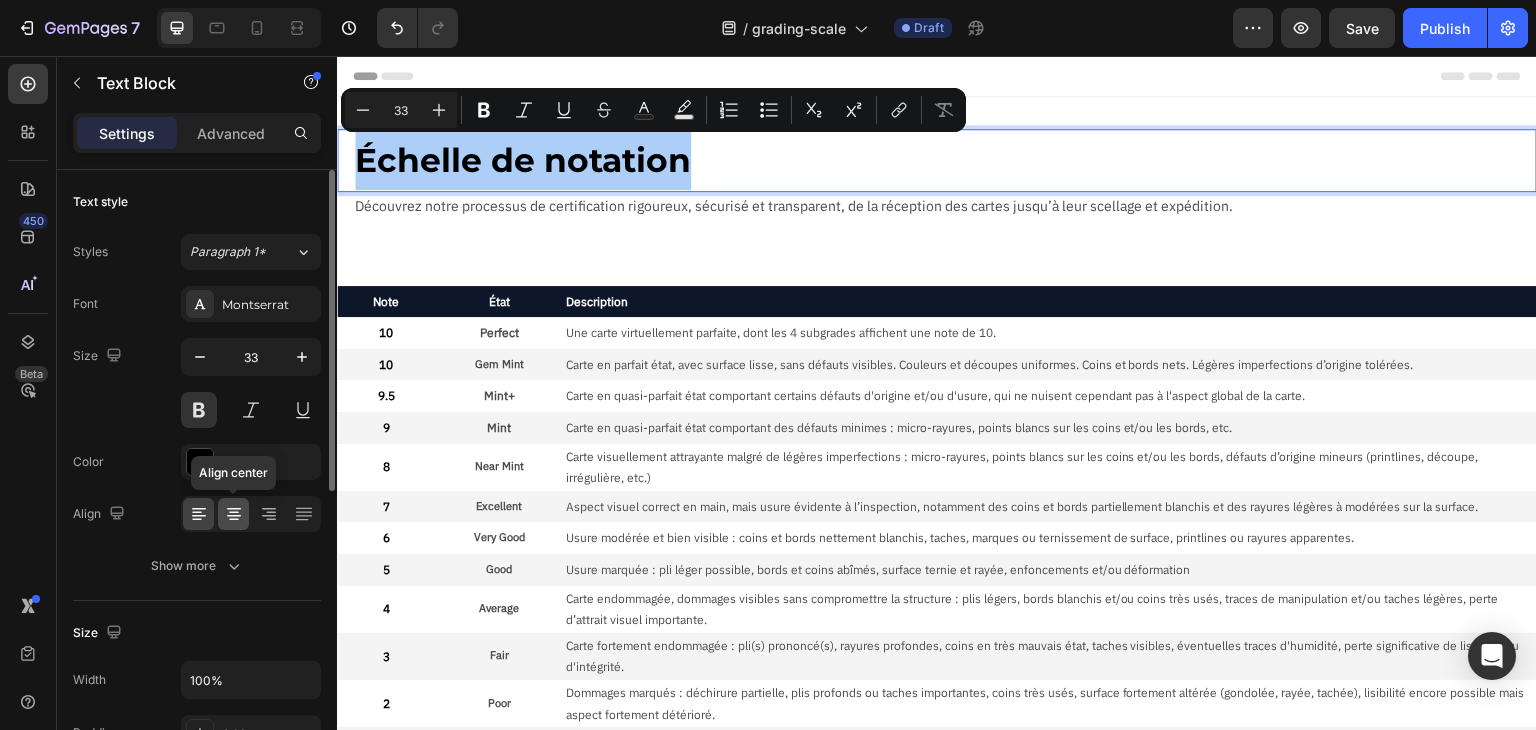 click 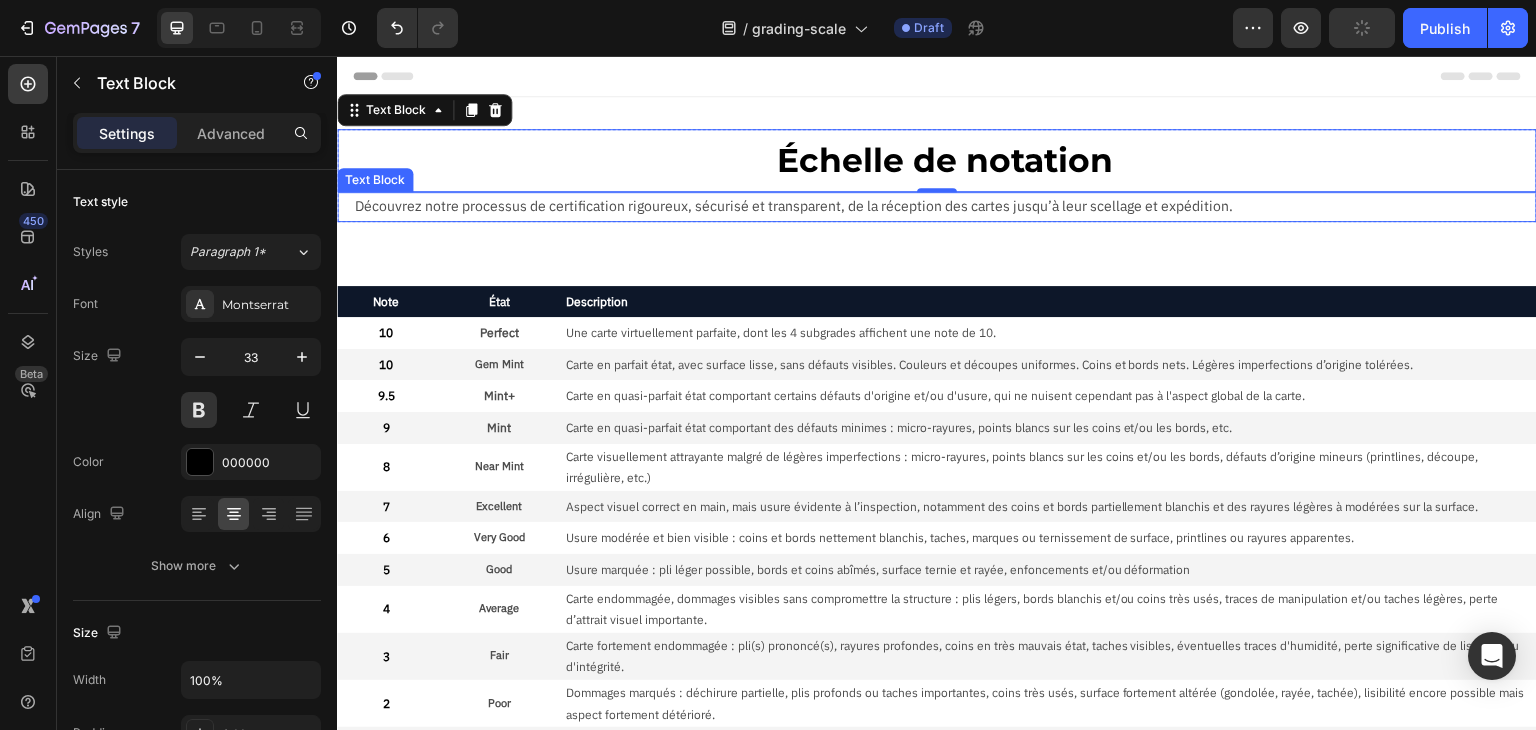click on "Découvrez notre processus de certification rigoureux, sécurisé et transparent, de la réception des cartes jusqu’à leur scellage et expédition." at bounding box center (945, 206) 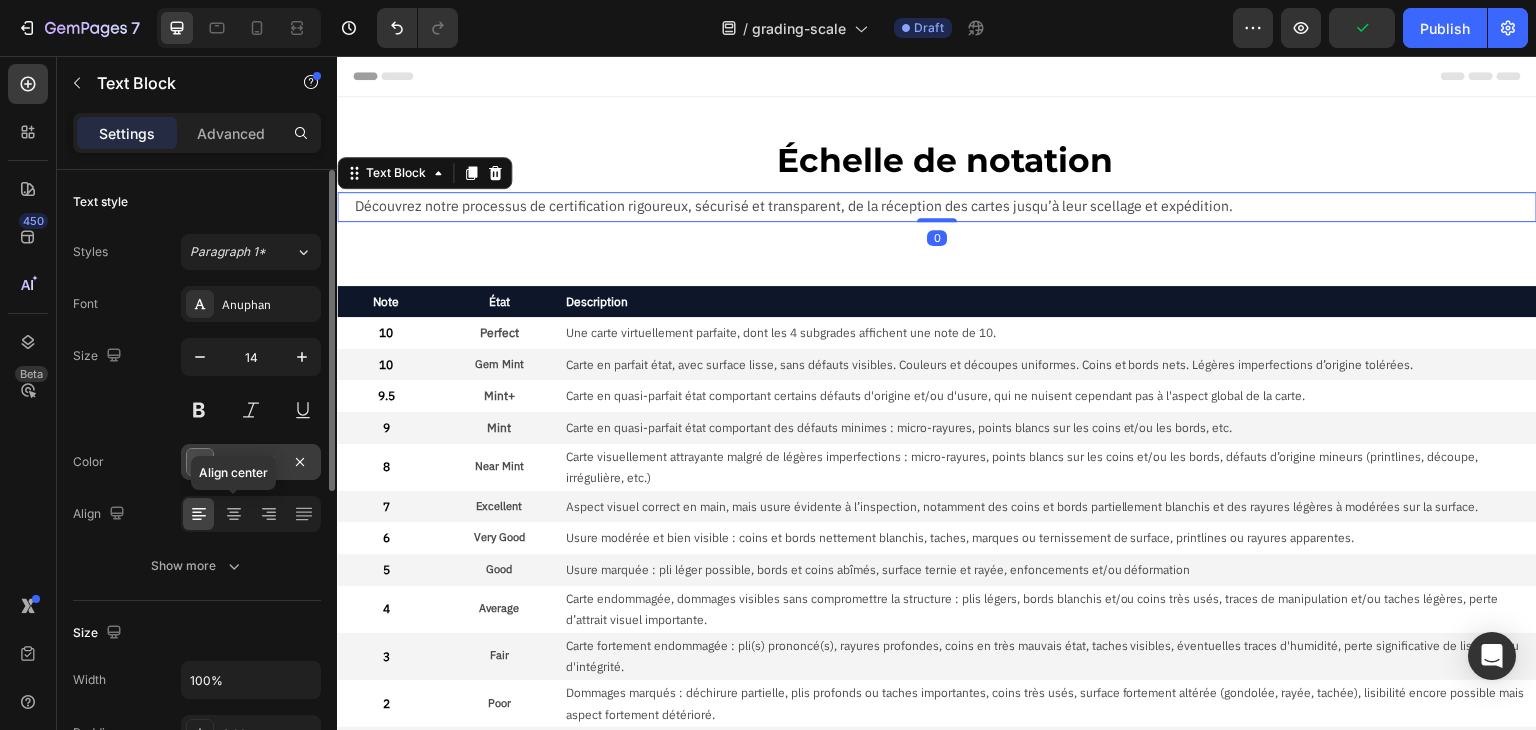 drag, startPoint x: 236, startPoint y: 508, endPoint x: 320, endPoint y: 465, distance: 94.36631 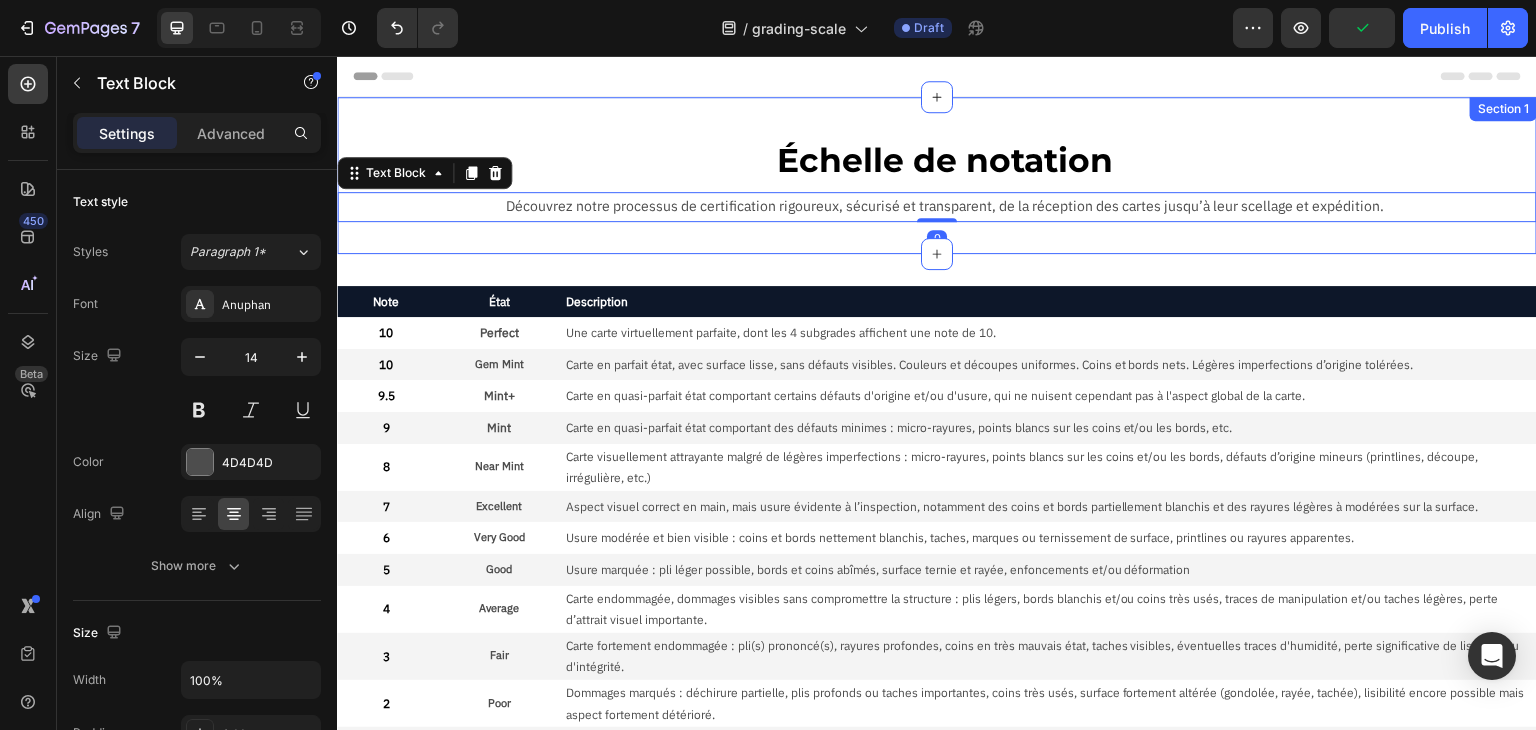 click on "Échelle de notation Text Block Découvrez notre processus de certification rigoureux, sécurisé et transparent, de la réception des cartes jusqu’à leur scellage et expédition. Text Block   0 Row Section 1" at bounding box center (937, 175) 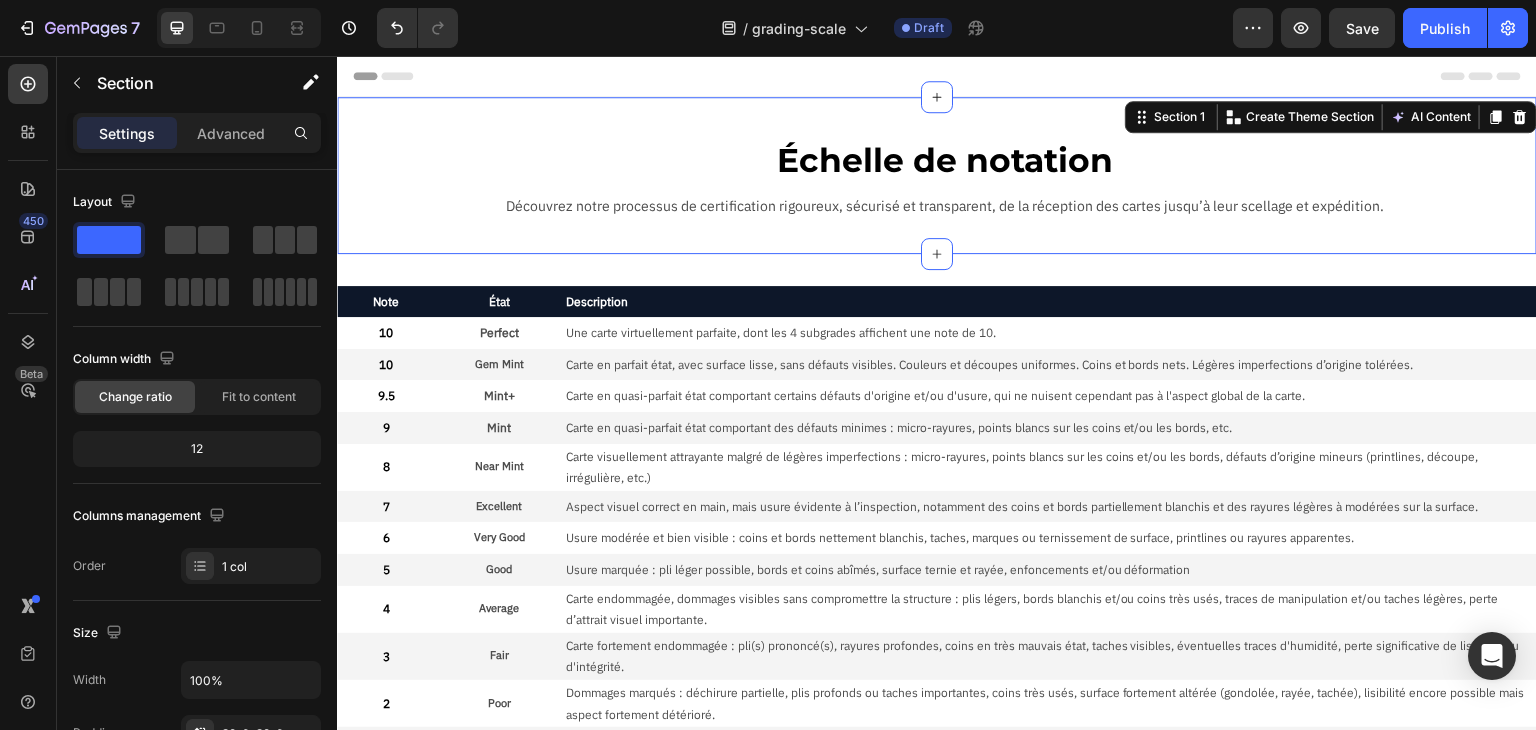 click on "Note Text Block État Text Block Description Text Block Row 10 Text Block Perfect Text Block Une carte virtuellement parfaite, dont les 4 subgrades affichent une note de 10. Text Block Row 10 Text Block Gem Mint Text Block Carte en parfait état, avec surface lisse, sans défauts visibles. Couleurs et découpes uniformes. Coins et bords nets. Légères imperfections d’origine tolérées. Text Block Row 9.5 Text Block Mint+ Text Block Carte en quasi-parfait état comportant certains défauts d'origine et/ou d'usure, qui ne nuisent cependant pas à l'aspect global de la carte. Text Block Row 9 Text Block Mint Text Block Carte en quasi-parfait état comportant des défauts minimes : micro-rayures, points blancs sur les coins et/ou les bords, etc. Text Block Row 8 Text Block Near Mint Text Block Carte visuellement attrayante malgré de légères imperfections : micro-rayures, points blancs sur les coins et/ou les bords, défauts d’origine mineurs (printlines, découpe, irrégulière, etc.) Text Block Row 7 6" at bounding box center (937, 633) 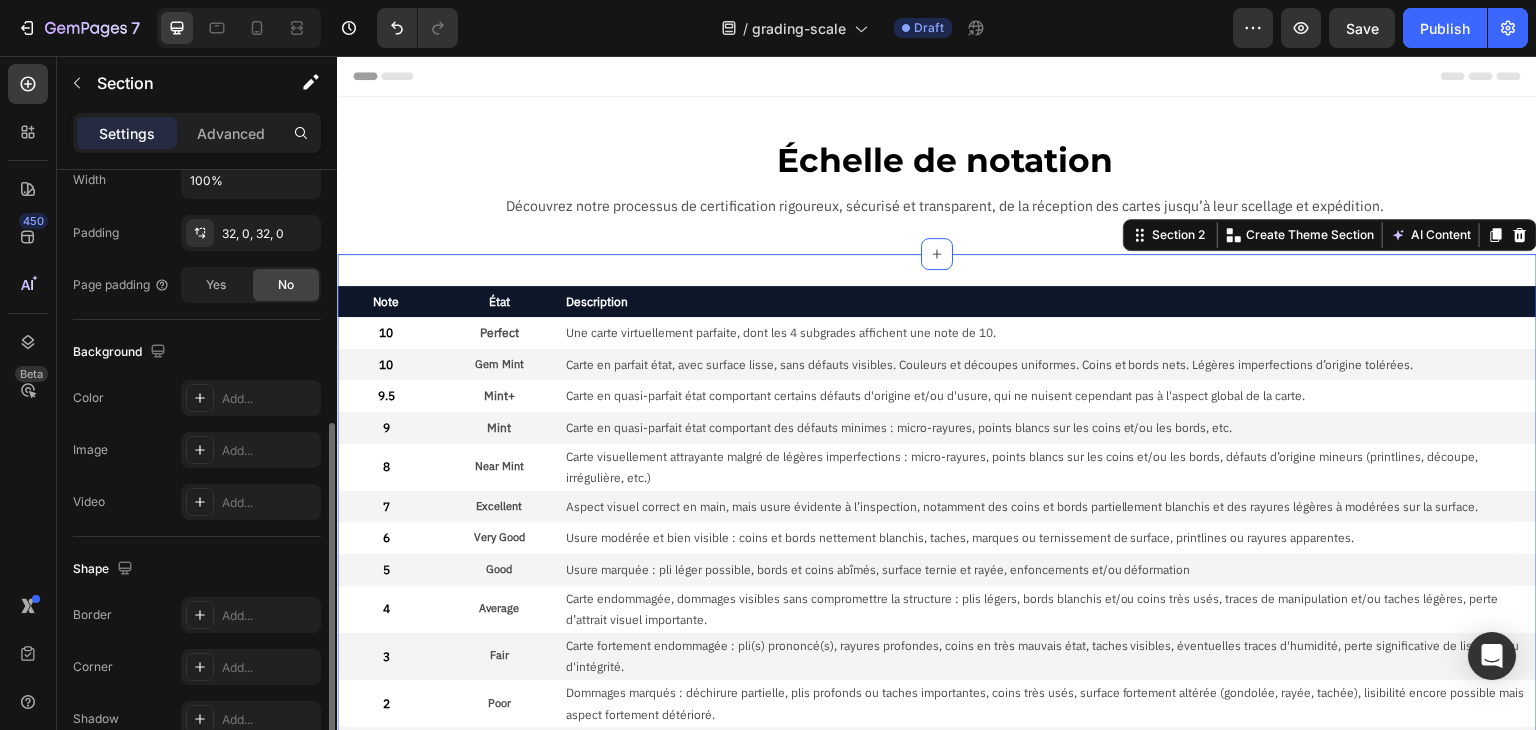 scroll, scrollTop: 0, scrollLeft: 0, axis: both 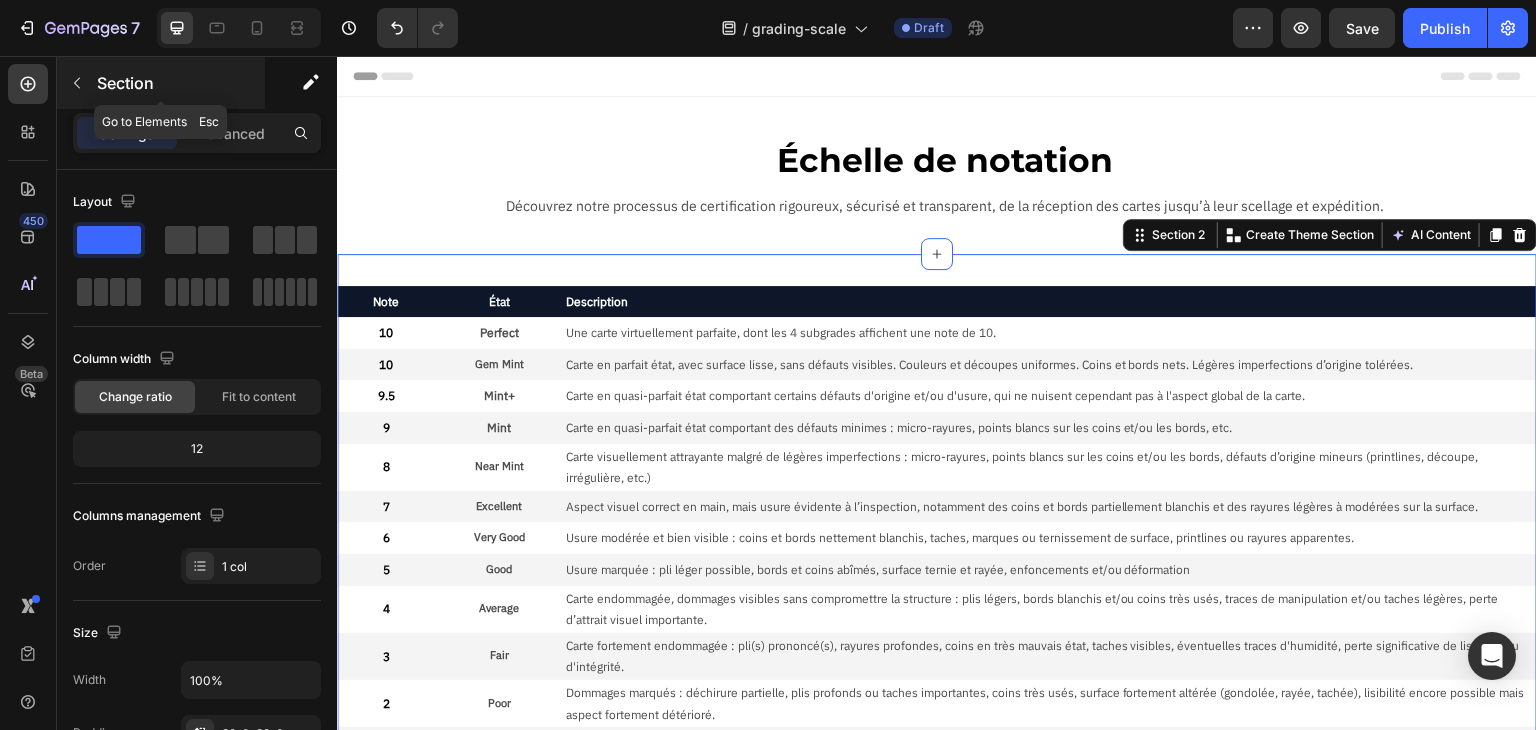 click at bounding box center [77, 83] 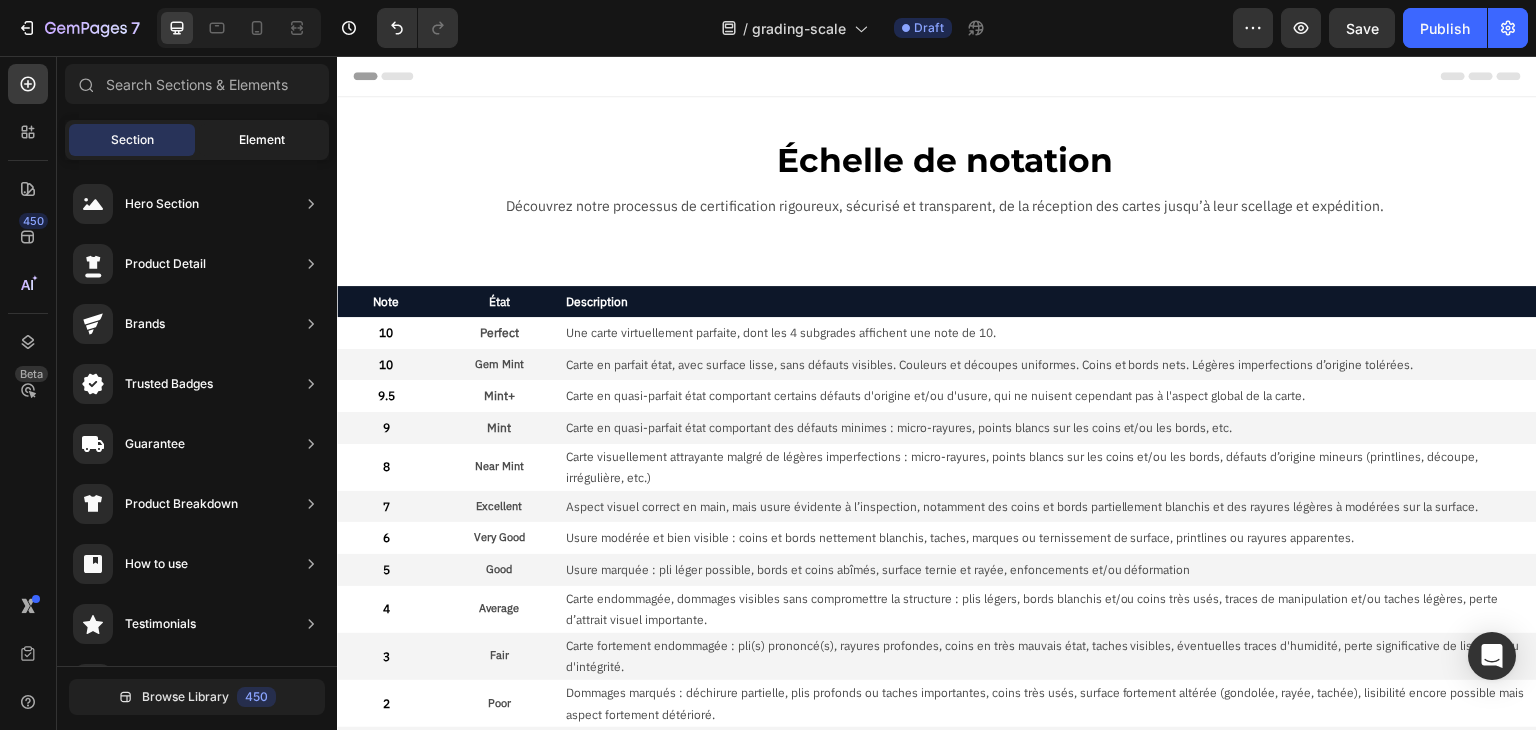 click on "Element" 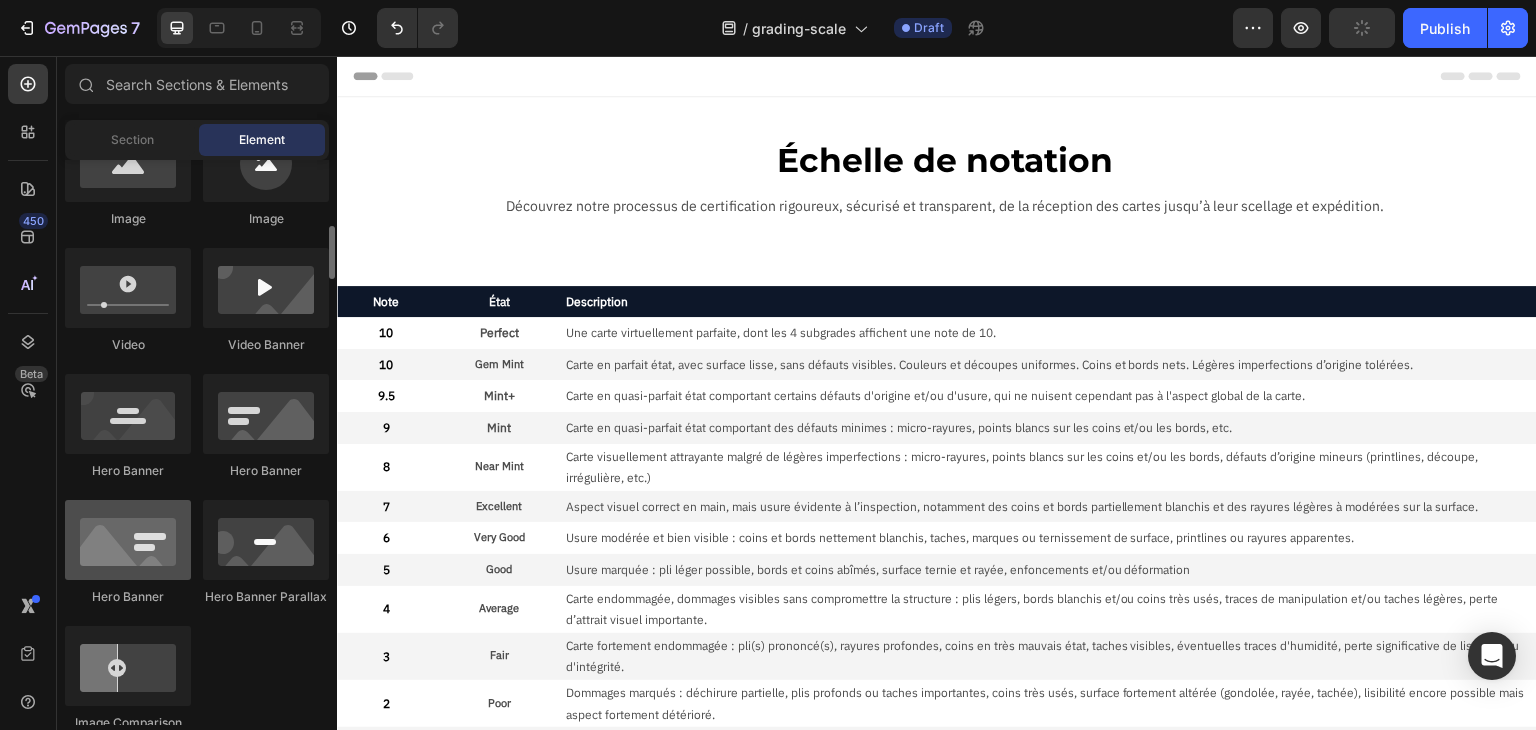 scroll, scrollTop: 1100, scrollLeft: 0, axis: vertical 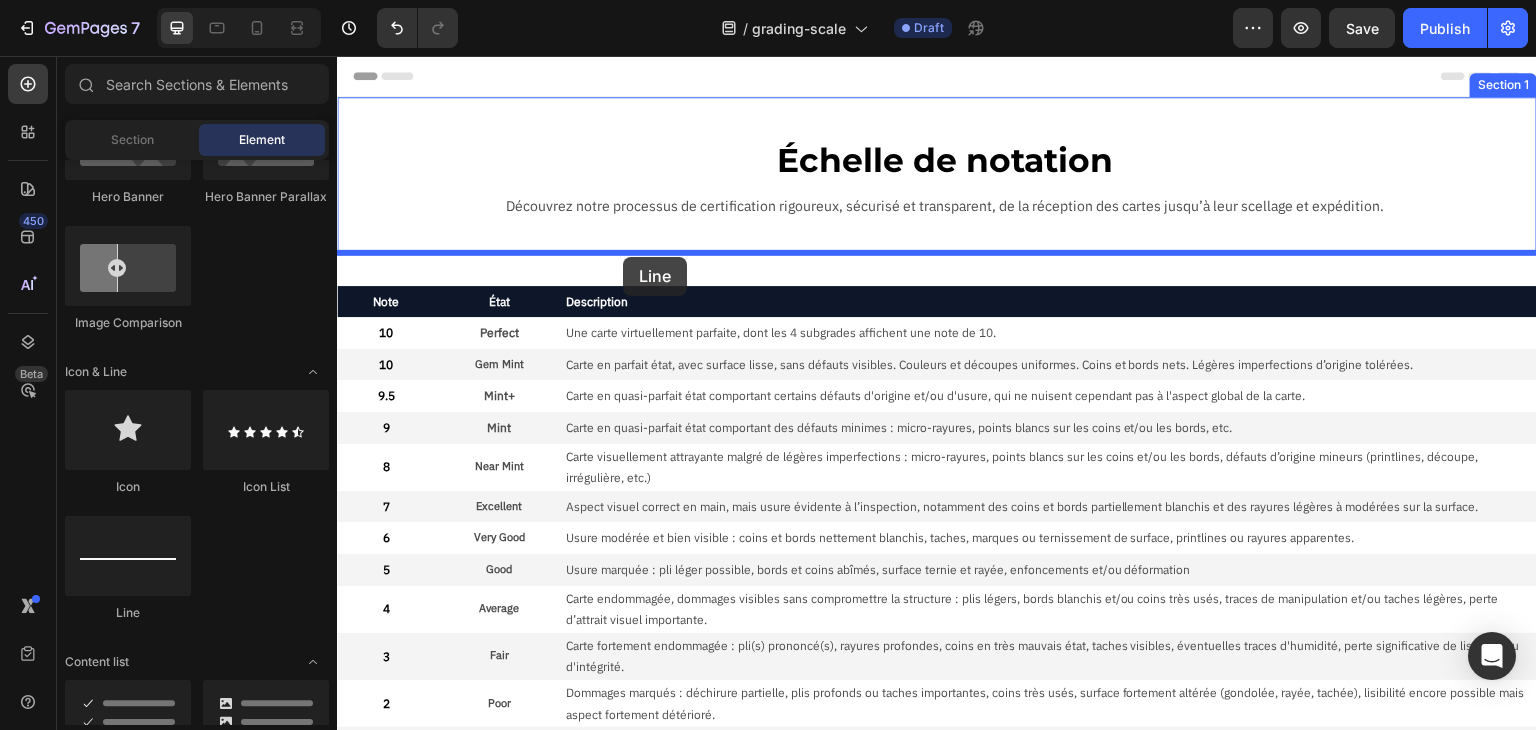 drag, startPoint x: 665, startPoint y: 479, endPoint x: 623, endPoint y: 257, distance: 225.93805 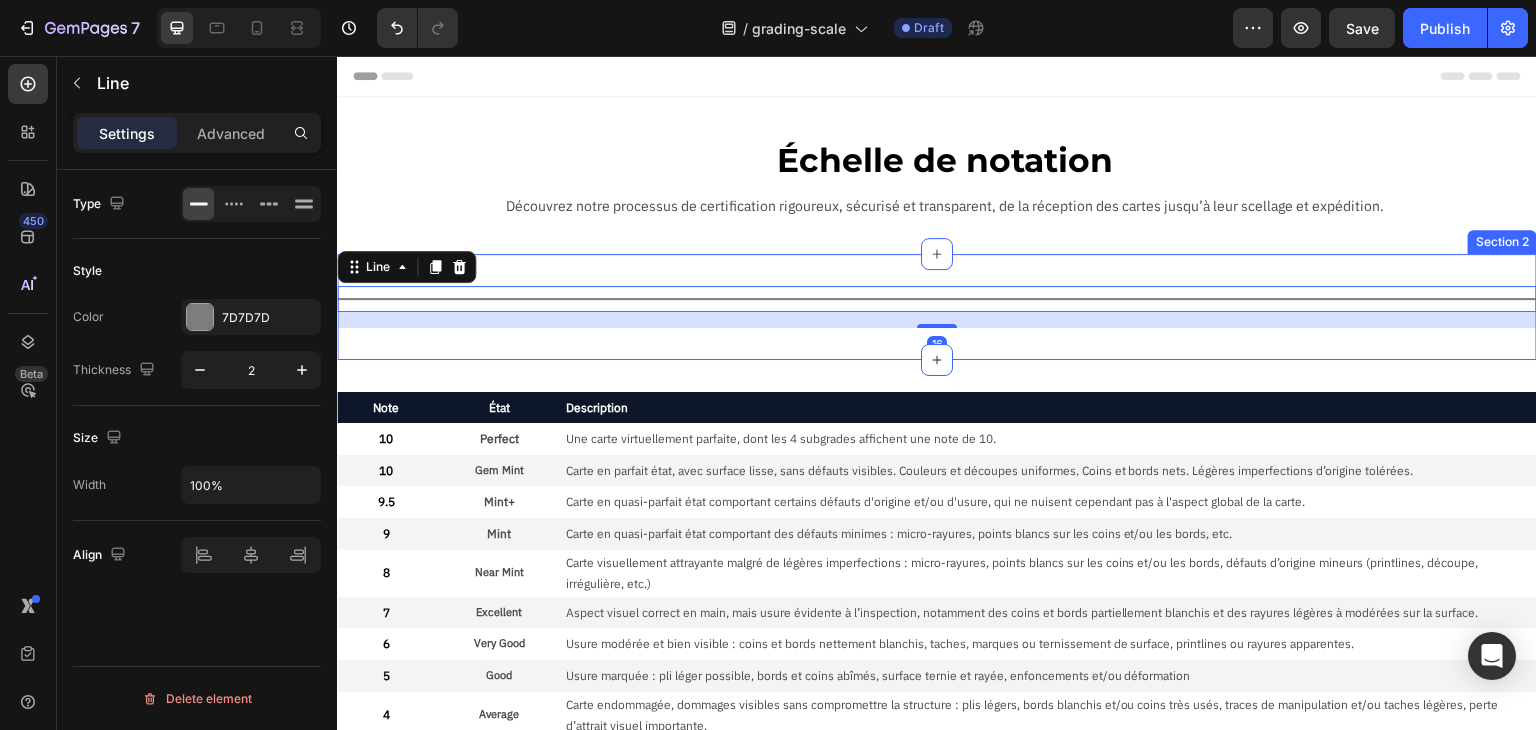 click on "Title Line   16 Section 2" at bounding box center [937, 307] 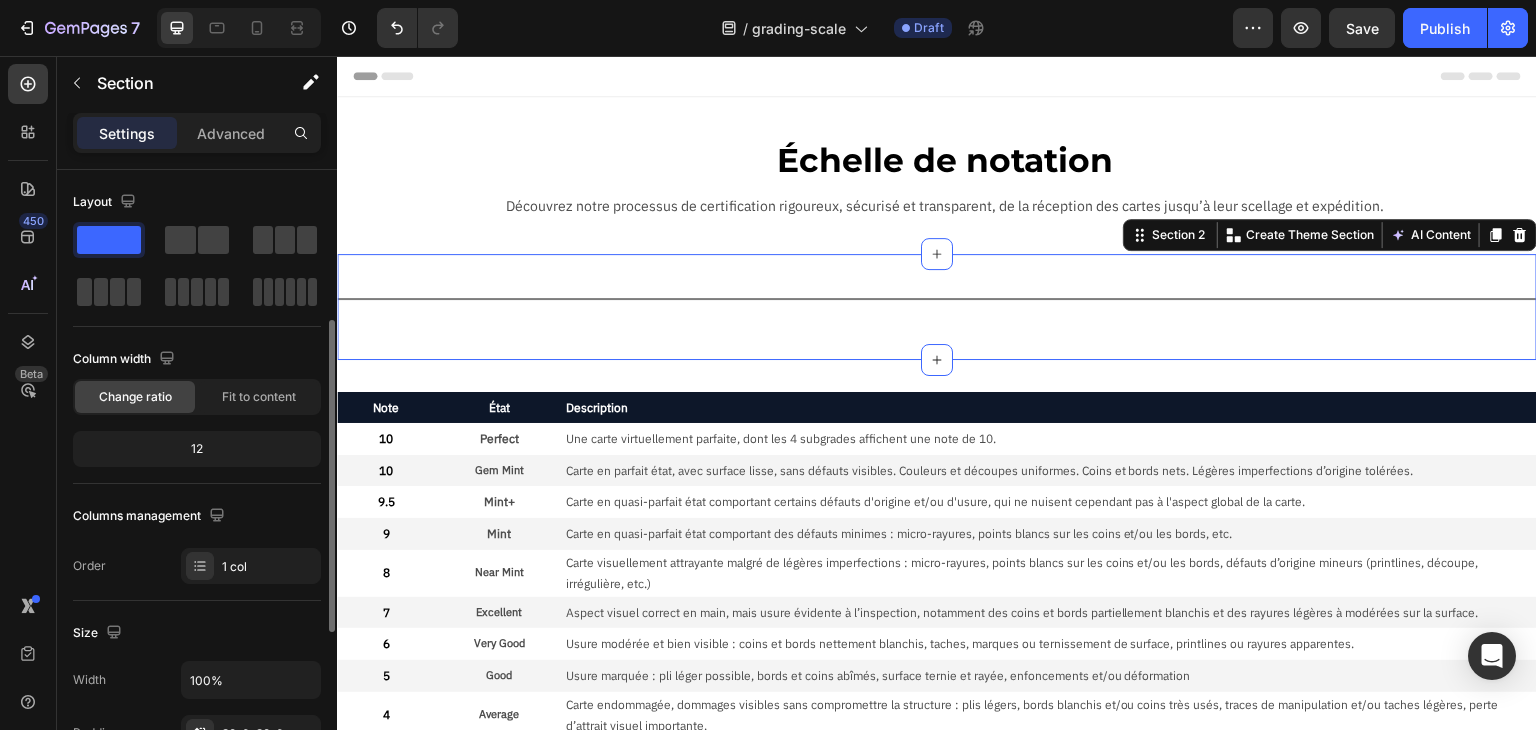 scroll, scrollTop: 300, scrollLeft: 0, axis: vertical 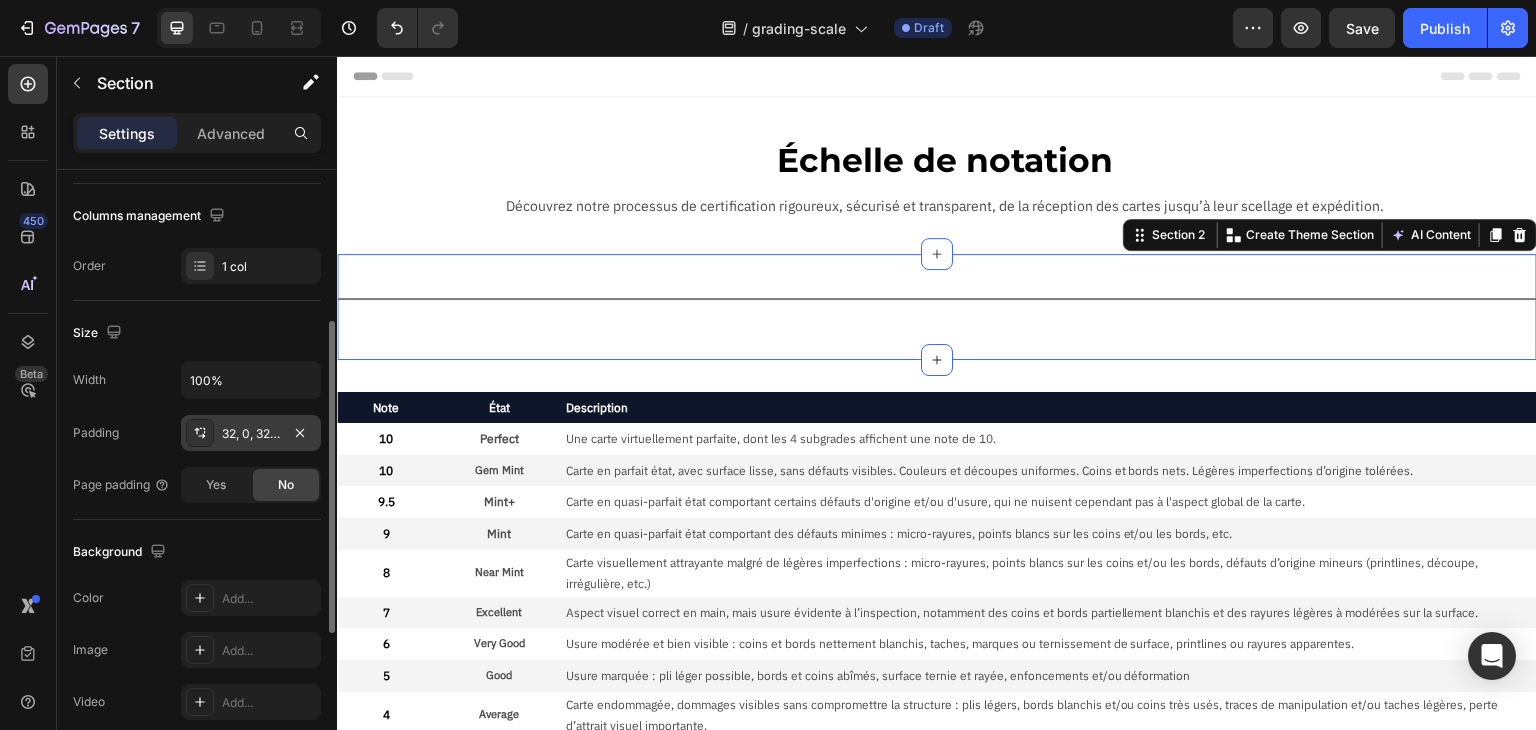 click on "32, 0, 32, 0" at bounding box center (251, 433) 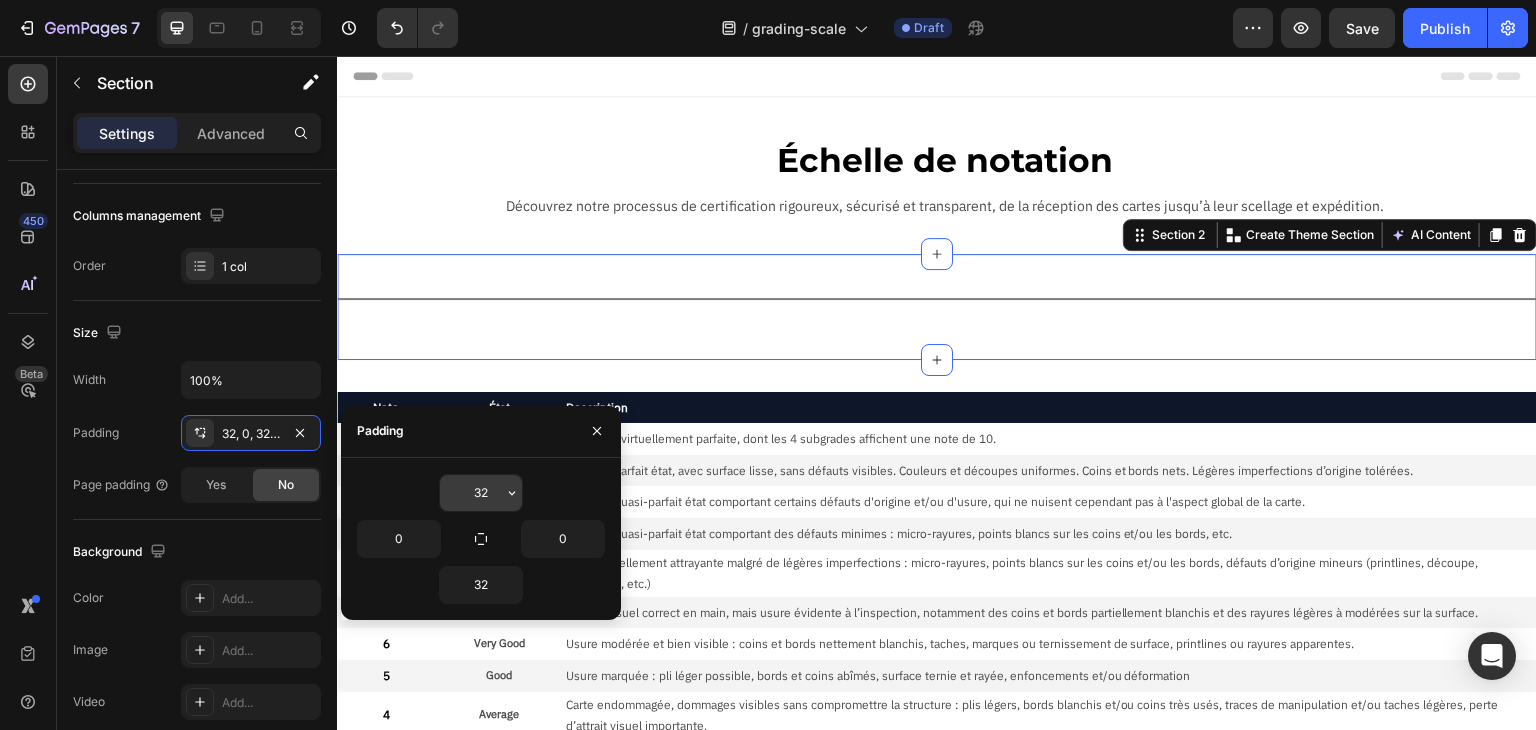 click on "32" at bounding box center [481, 493] 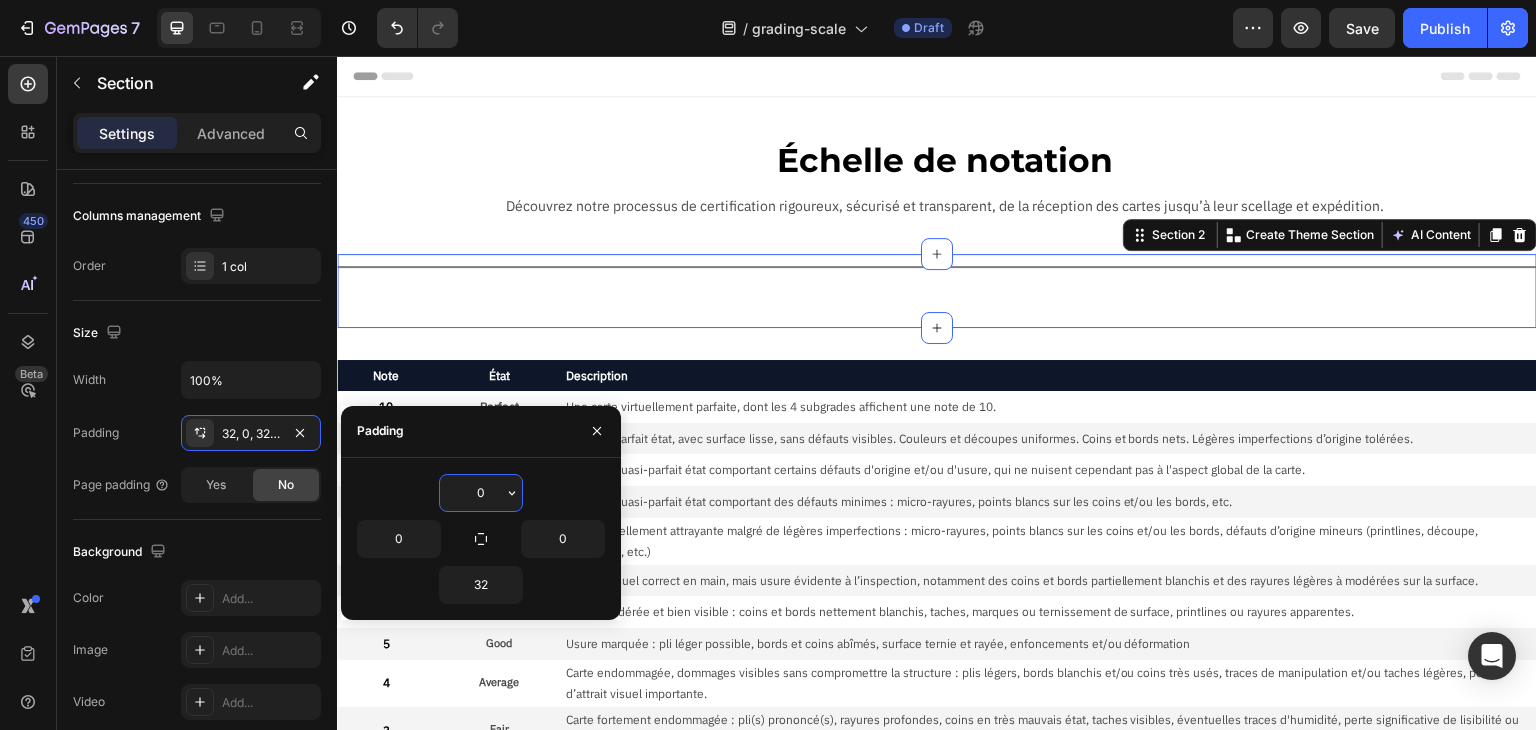 type on "0" 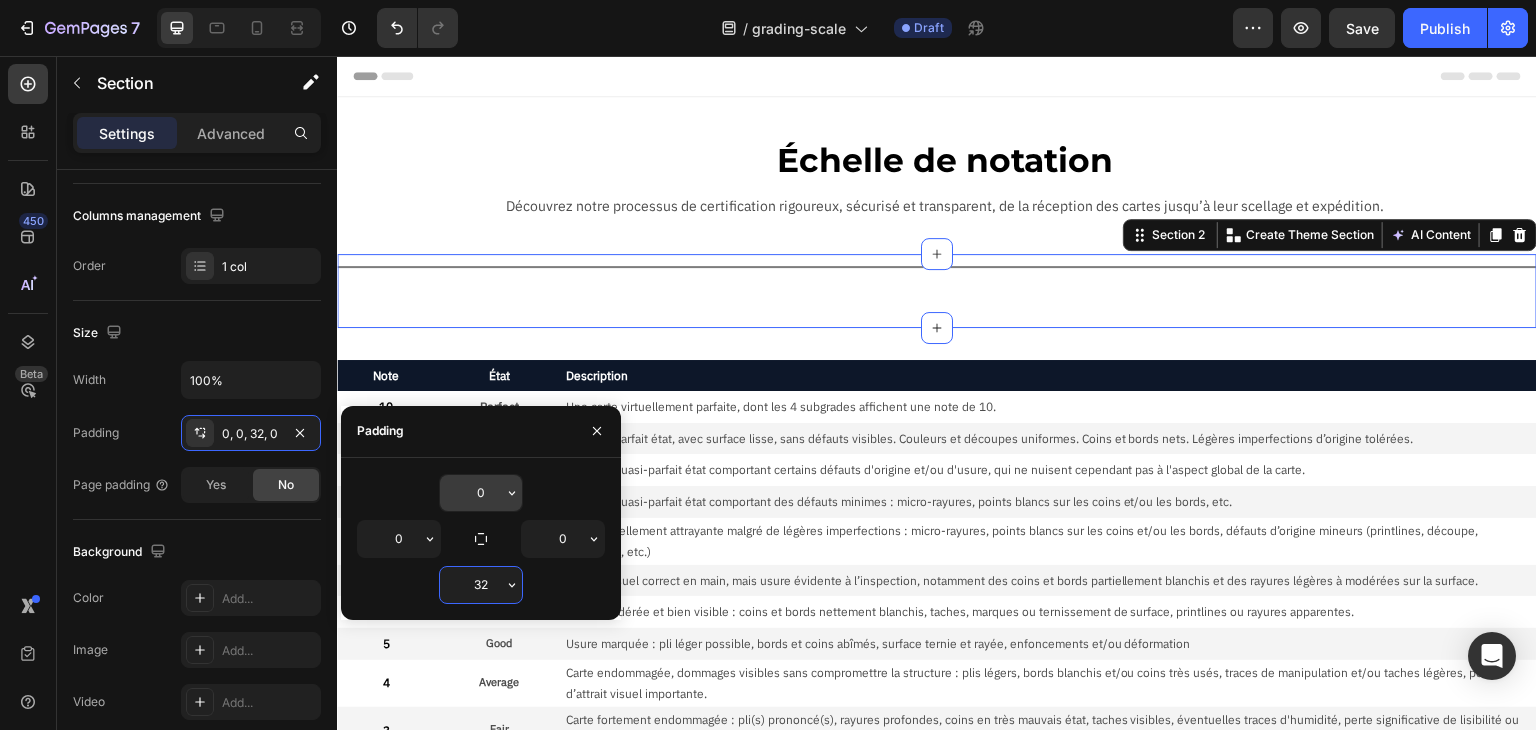 type on "0" 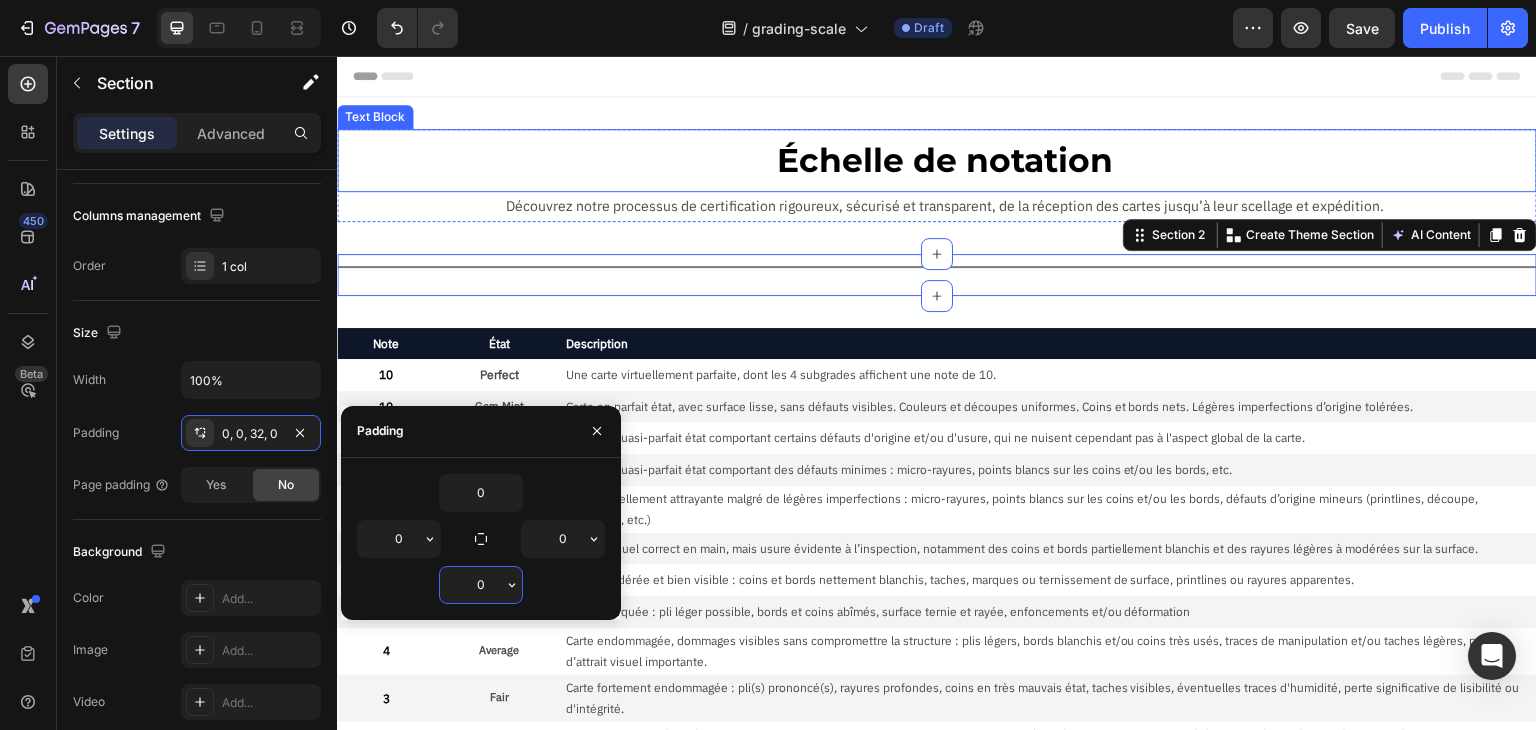click on "Échelle de notation" at bounding box center [945, 160] 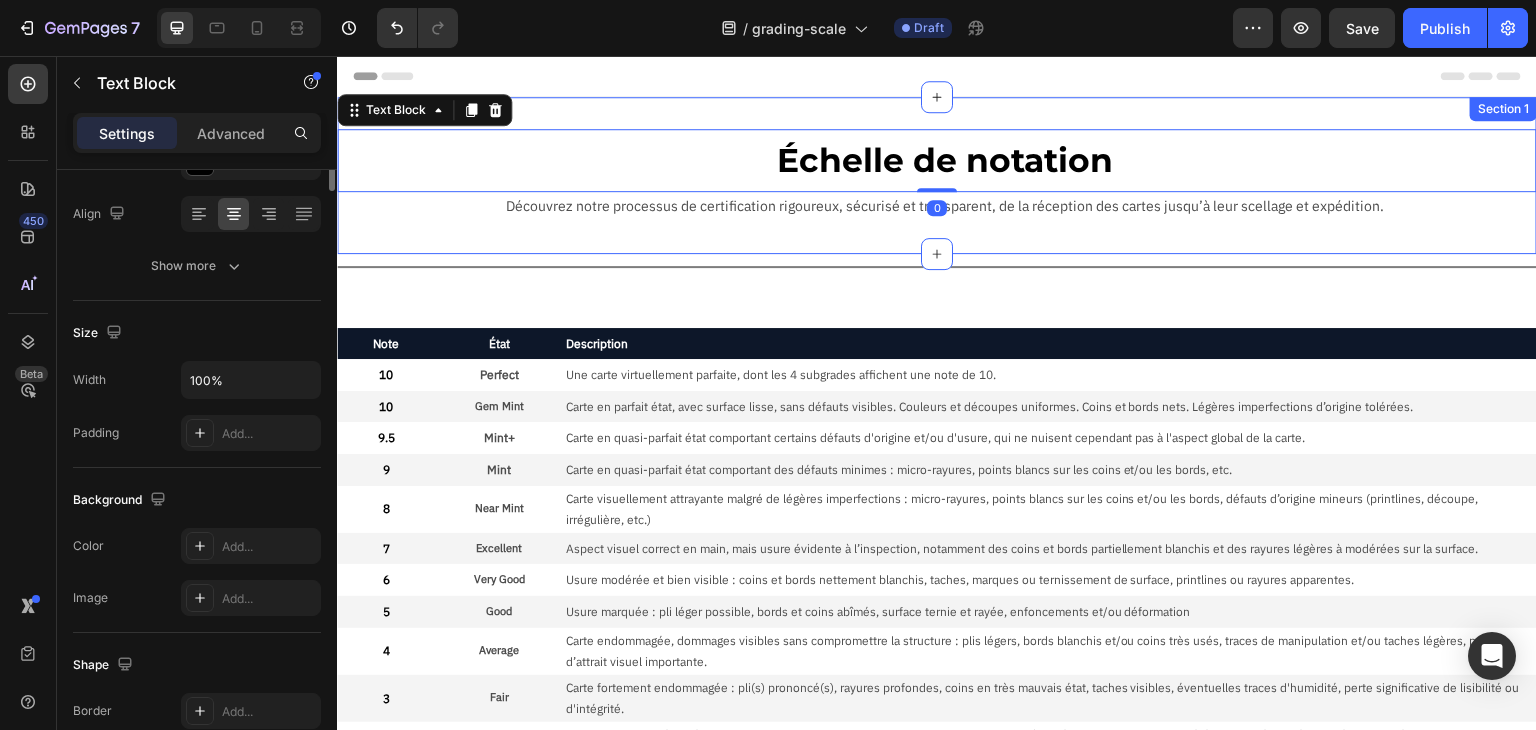 scroll, scrollTop: 0, scrollLeft: 0, axis: both 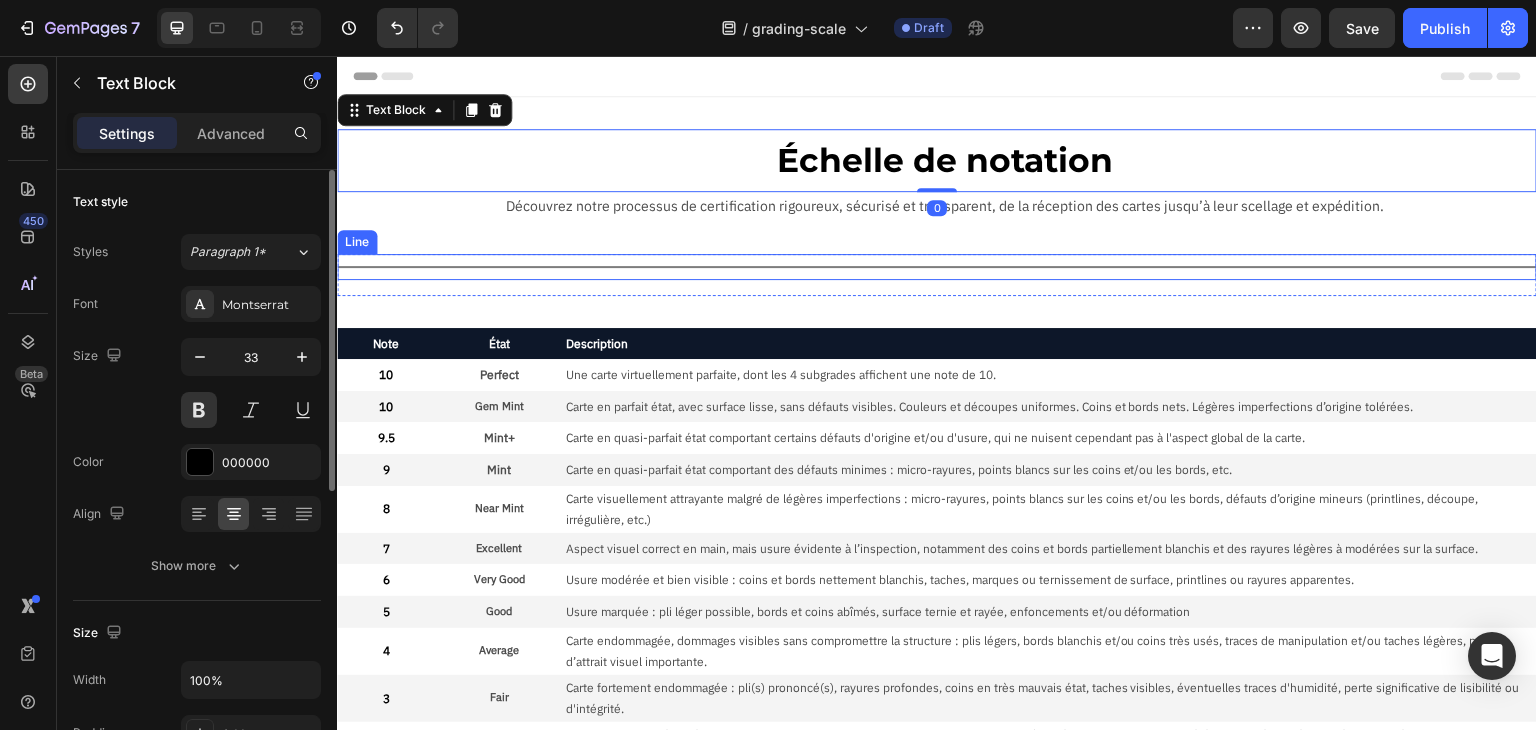 click on "Title Line" at bounding box center (937, 275) 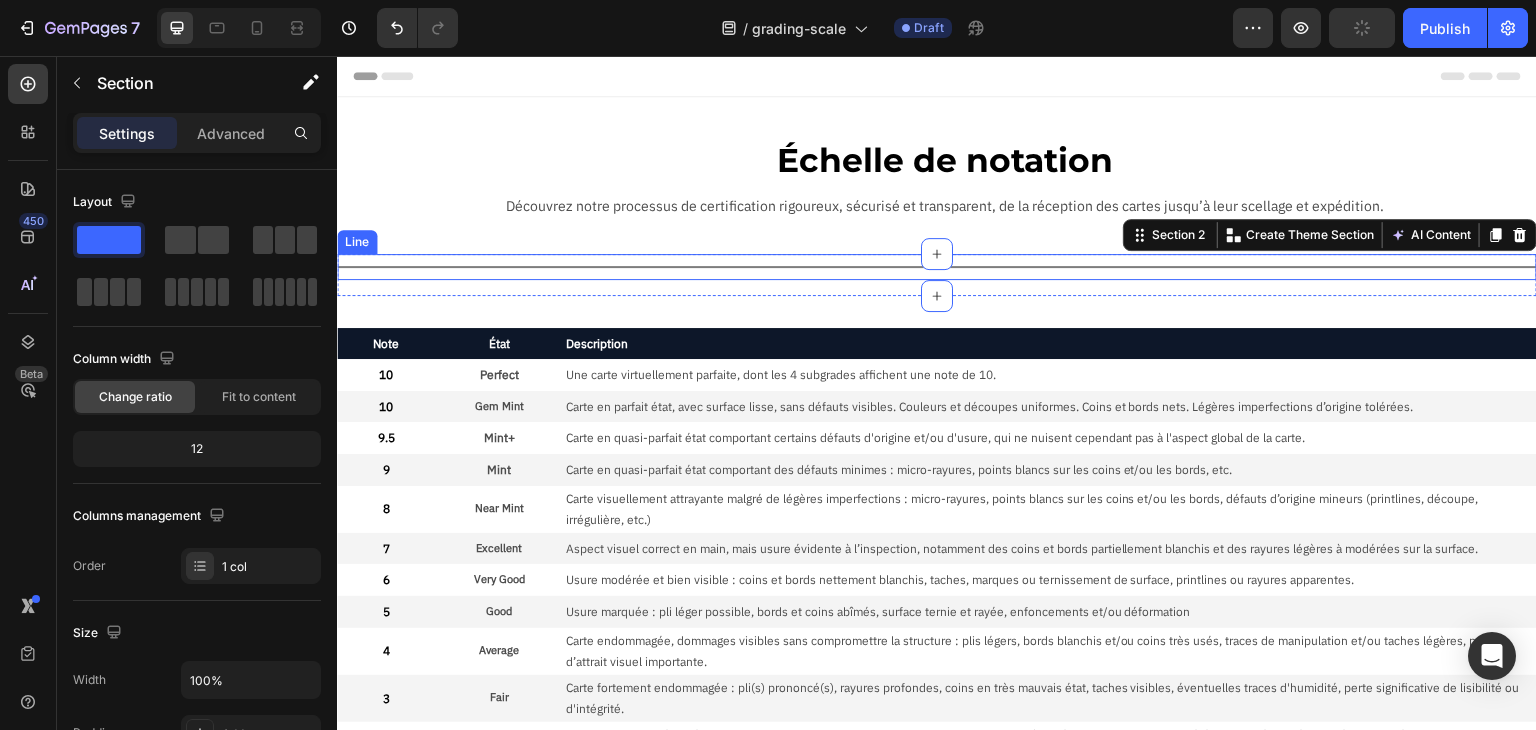 click on "Title Line" at bounding box center [937, 267] 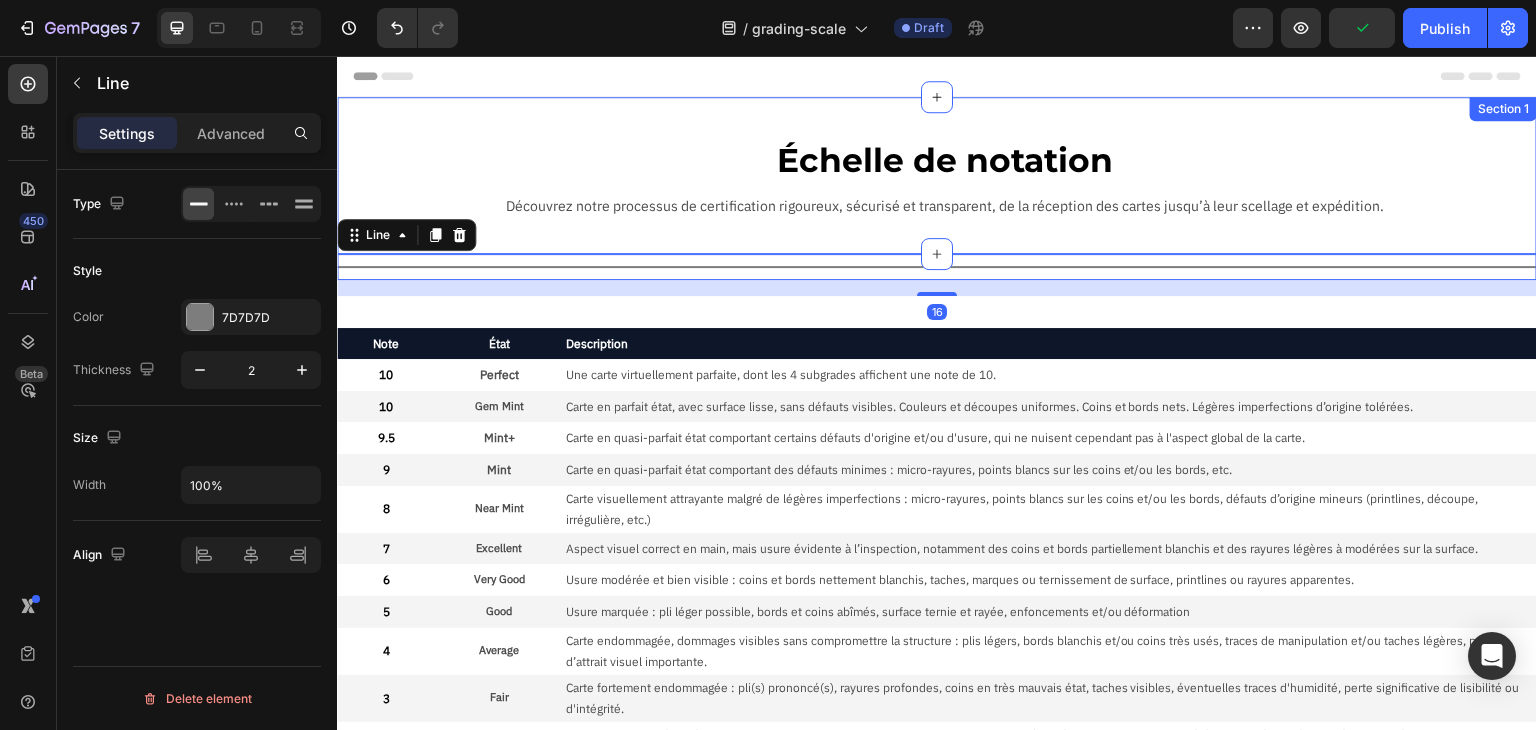 click on "Échelle de notation Text Block Découvrez notre processus de certification rigoureux, sécurisé et transparent, de la réception des cartes jusqu’à leur scellage et expédition. Text Block Row Section 1" at bounding box center [937, 175] 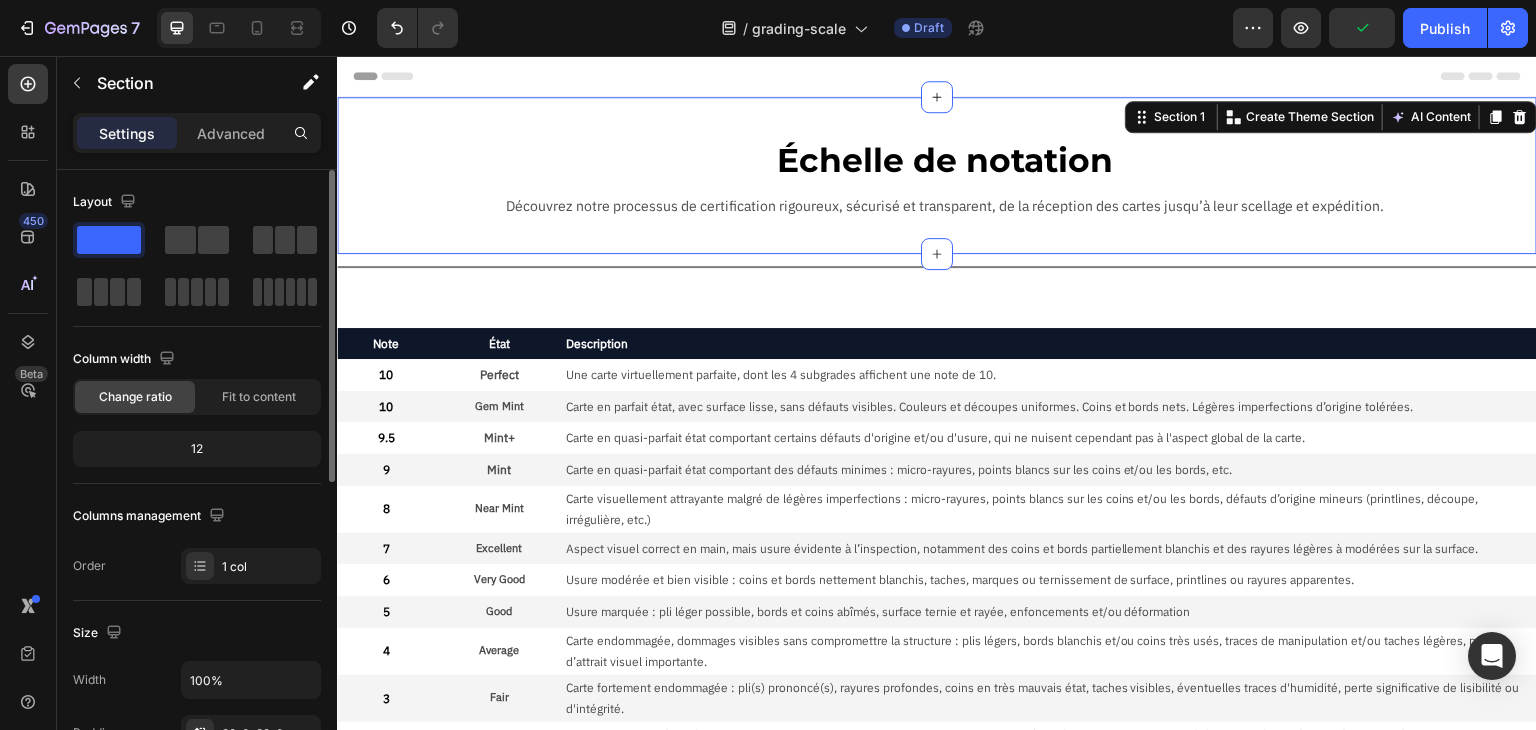 scroll, scrollTop: 200, scrollLeft: 0, axis: vertical 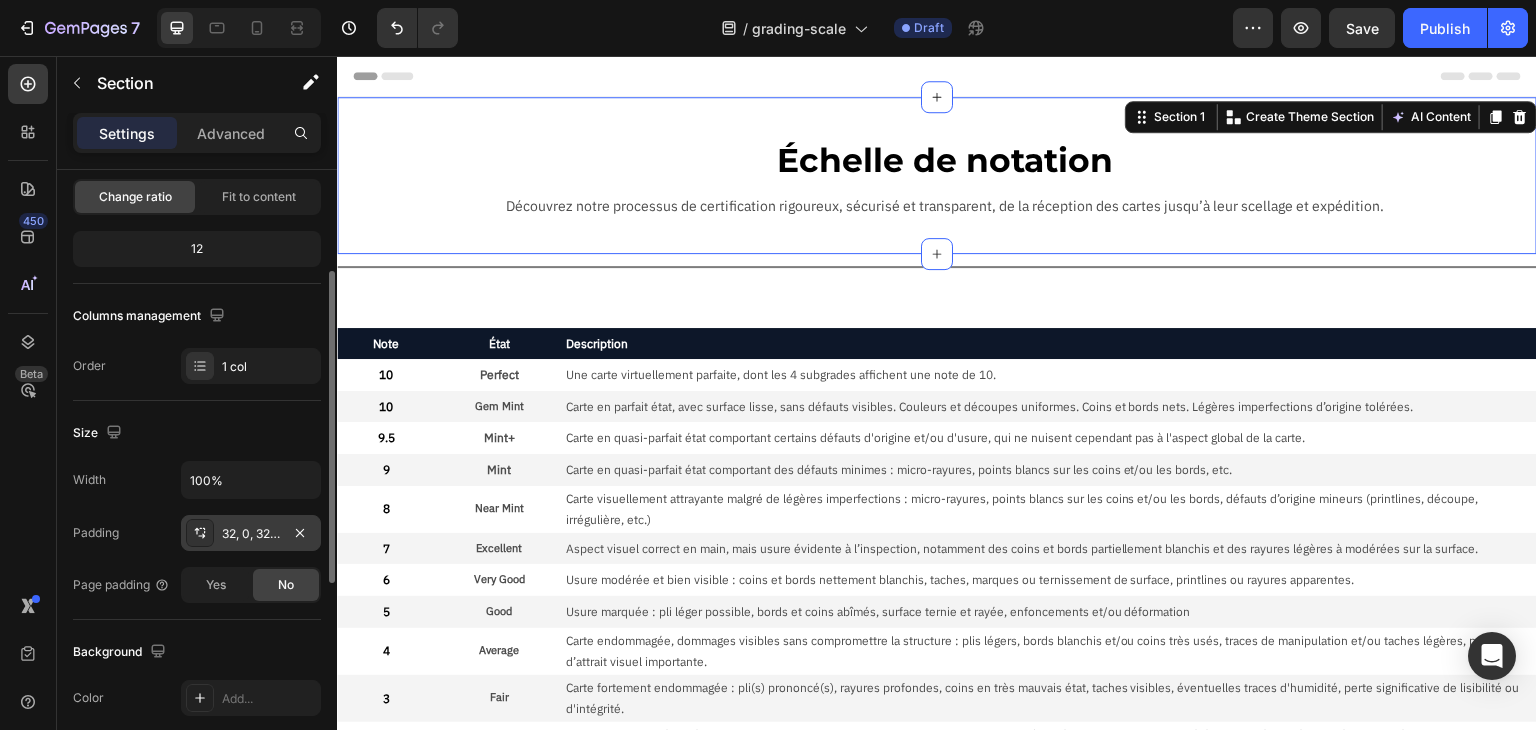 click on "32, 0, 32, 0" at bounding box center [251, 534] 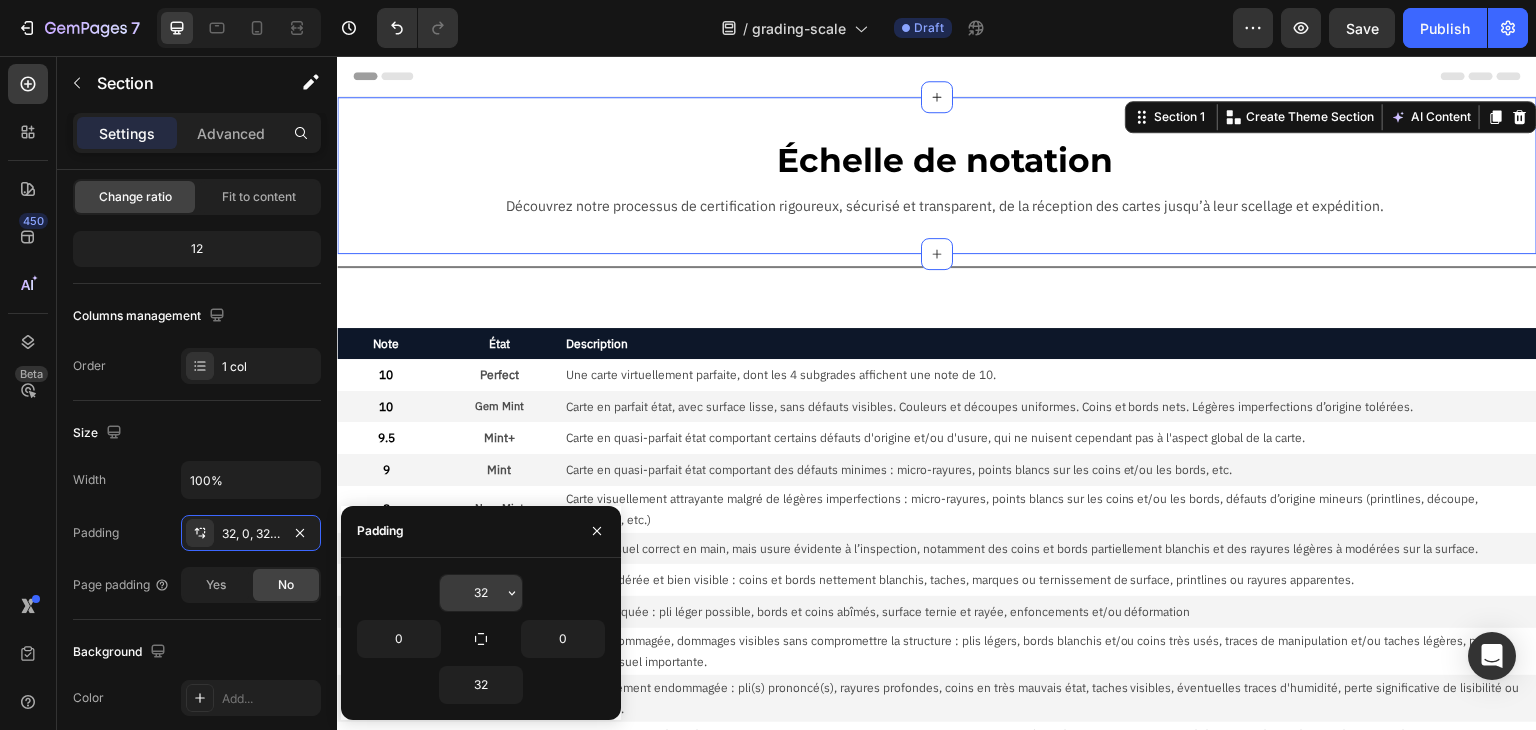 click on "32" at bounding box center [481, 593] 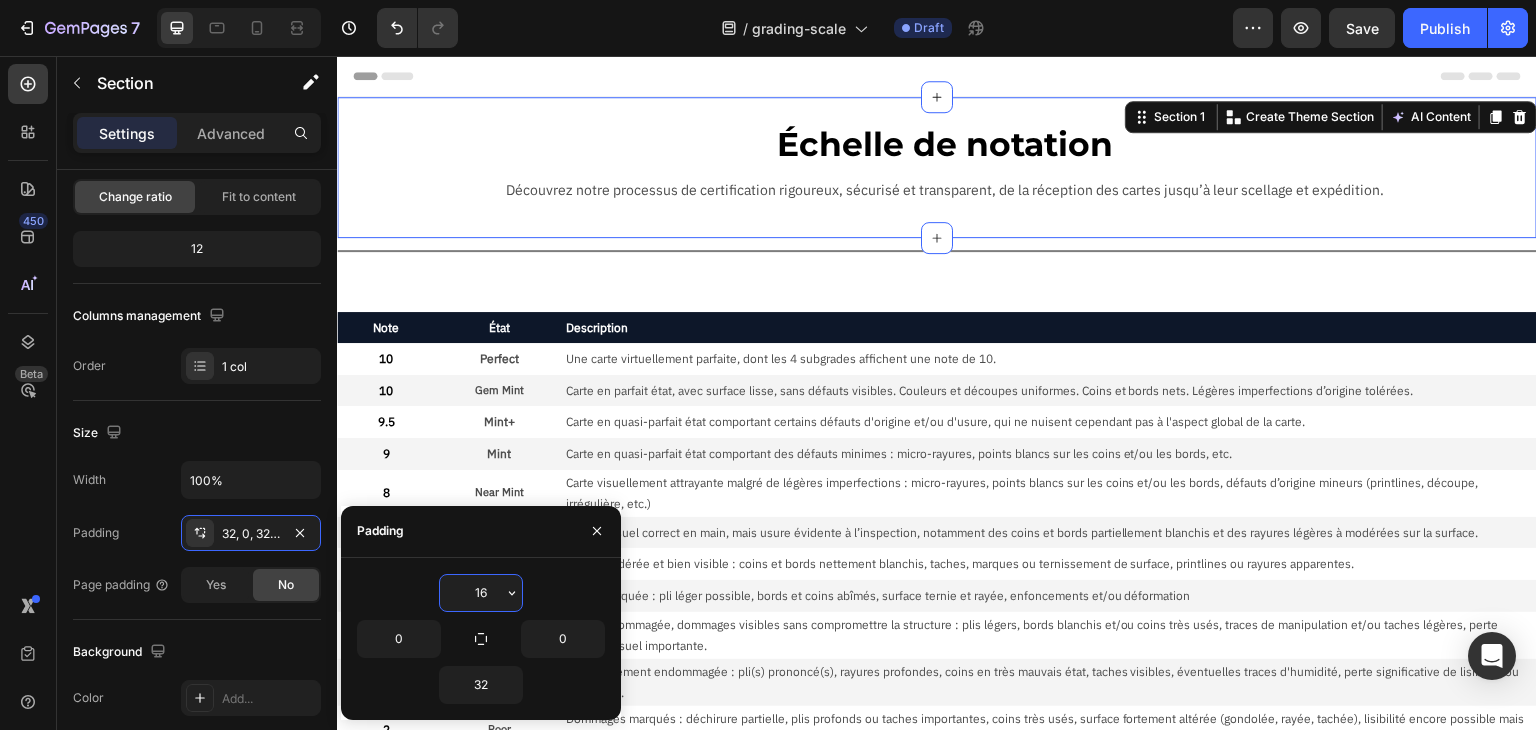 type on "16" 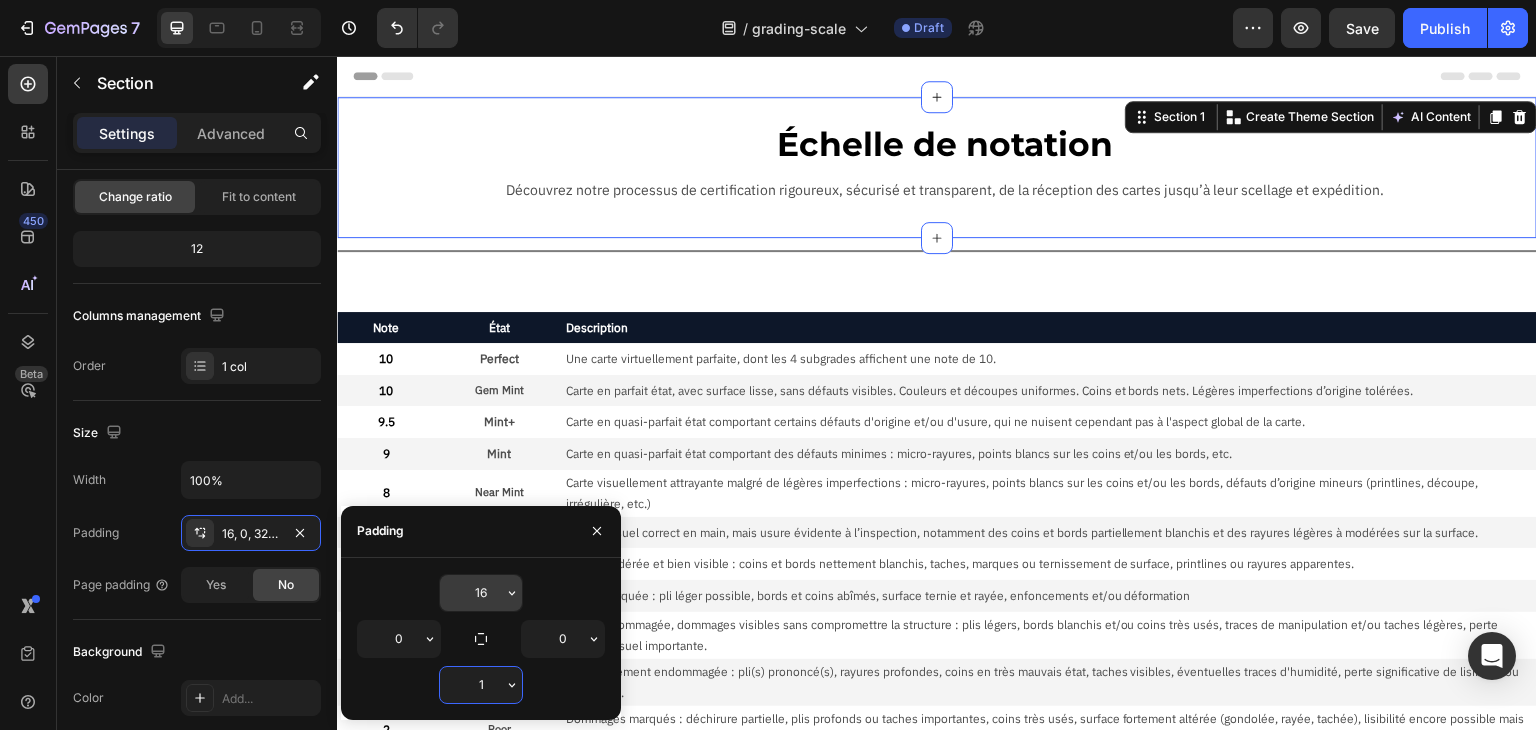 type on "16" 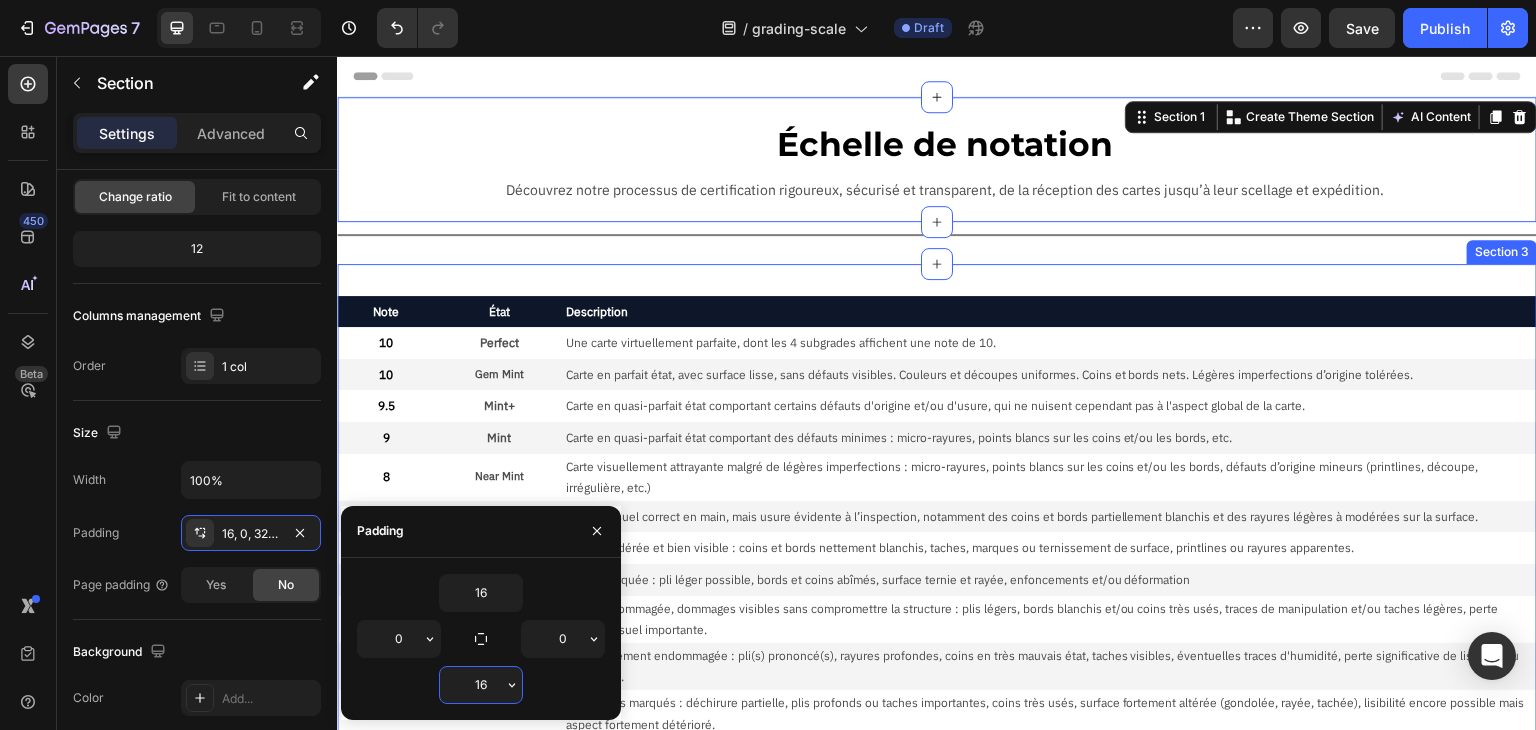 click on "Note Text Block État Text Block Description Text Block Row 10 Text Block Perfect Text Block Une carte virtuellement parfaite, dont les 4 subgrades affichent une note de 10. Text Block Row 10 Text Block Gem Mint Text Block Carte en parfait état, avec surface lisse, sans défauts visibles. Couleurs et découpes uniformes. Coins et bords nets. Légères imperfections d’origine tolérées. Text Block Row 9.5 Text Block Mint+ Text Block Carte en quasi-parfait état comportant certains défauts d'origine et/ou d'usure, qui ne nuisent cependant pas à l'aspect global de la carte. Text Block Row 9 Text Block Mint Text Block Carte en quasi-parfait état comportant des défauts minimes : micro-rayures, points blancs sur les coins et/ou les bords, etc. Text Block Row 8 Text Block Near Mint Text Block Carte visuellement attrayante malgré de légères imperfections : micro-rayures, points blancs sur les coins et/ou les bords, défauts d’origine mineurs (printlines, découpe, irrégulière, etc.) Text Block Row 7 6" at bounding box center (937, 643) 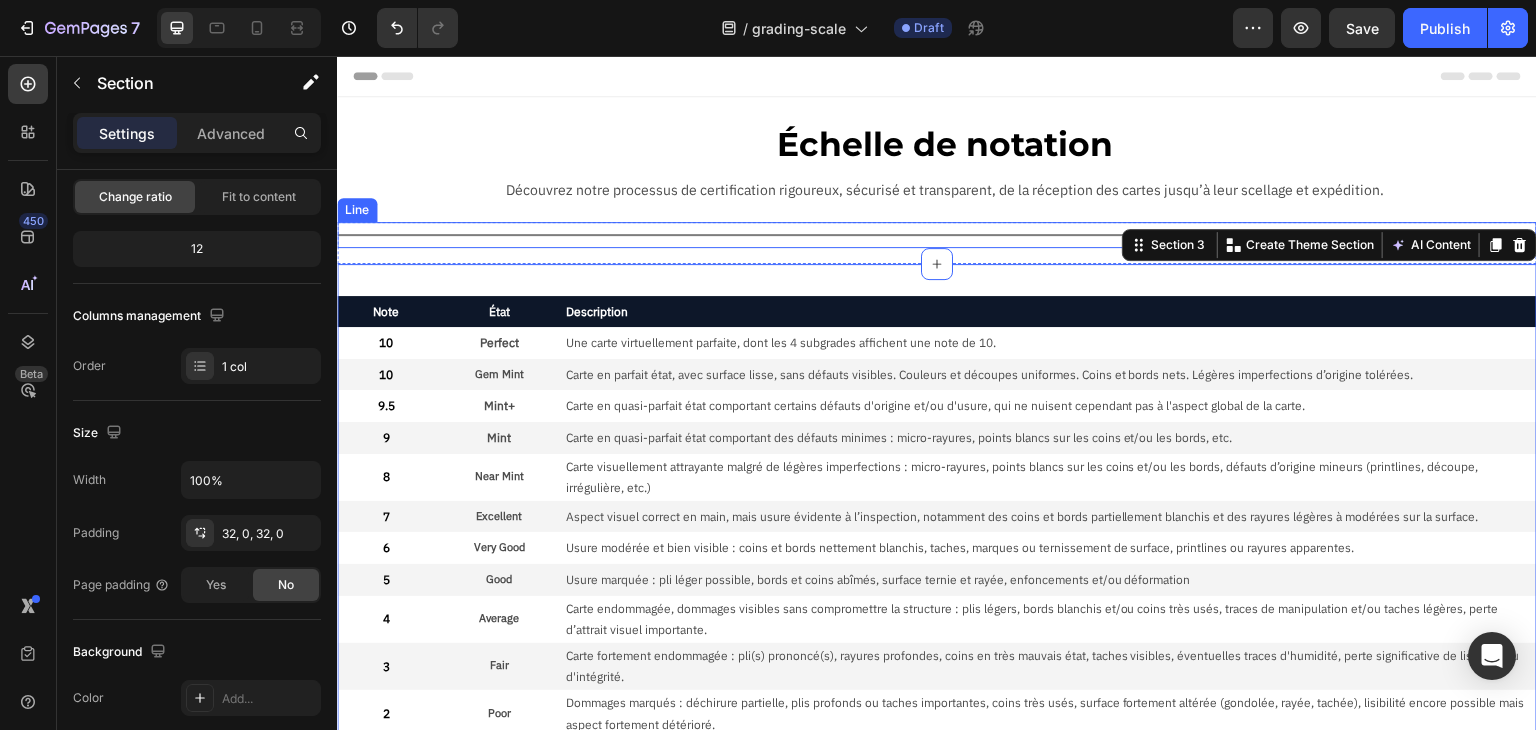 click on "Title Line" at bounding box center (937, 235) 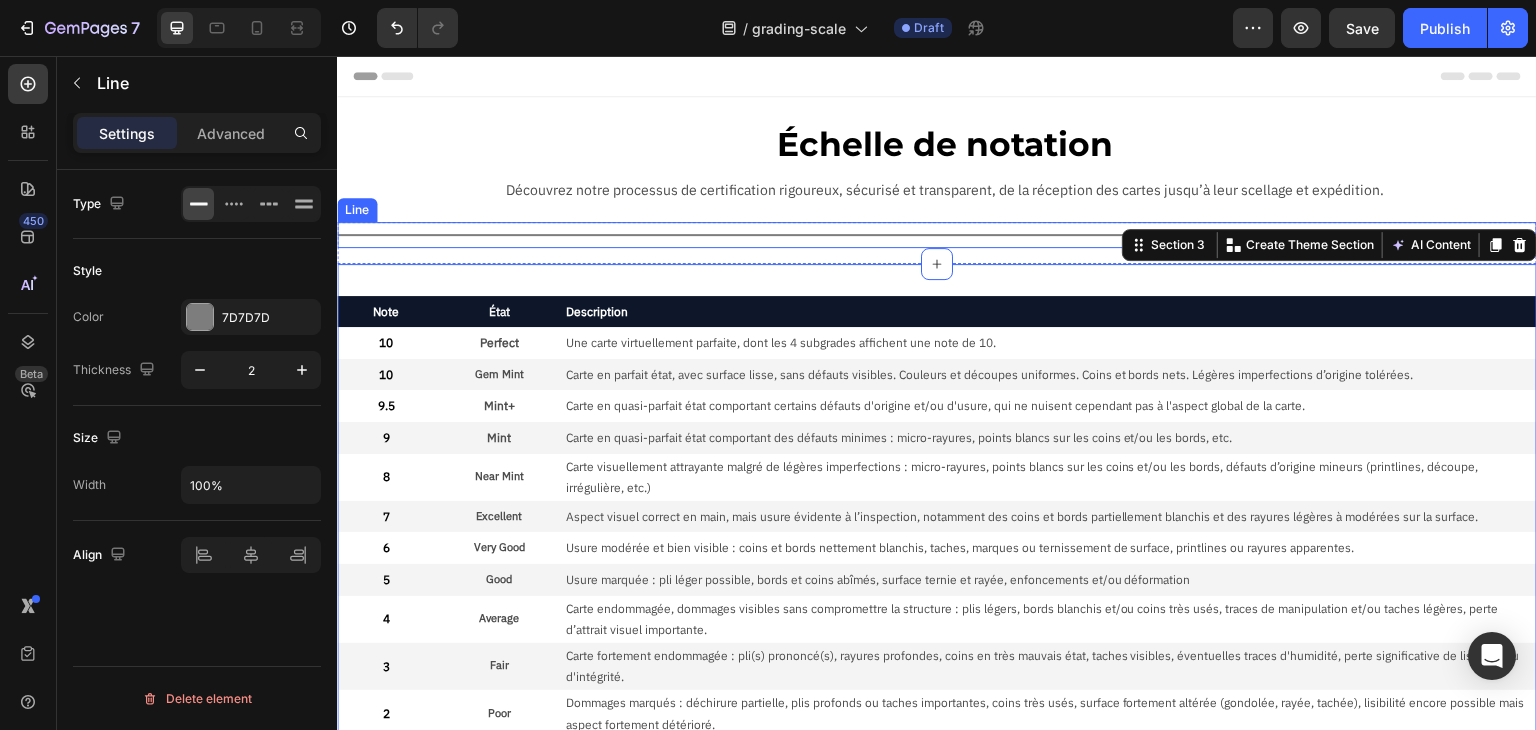 scroll, scrollTop: 0, scrollLeft: 0, axis: both 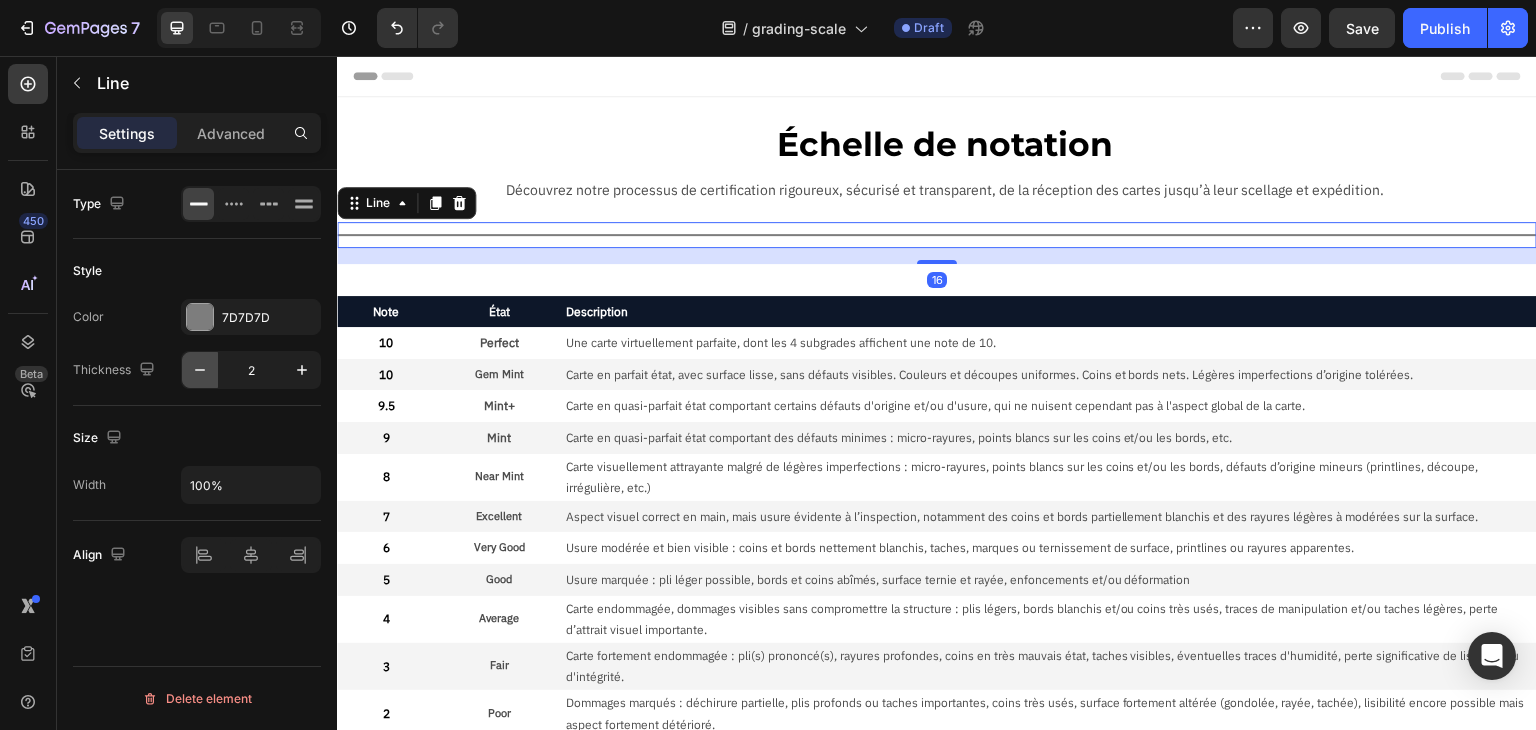 click 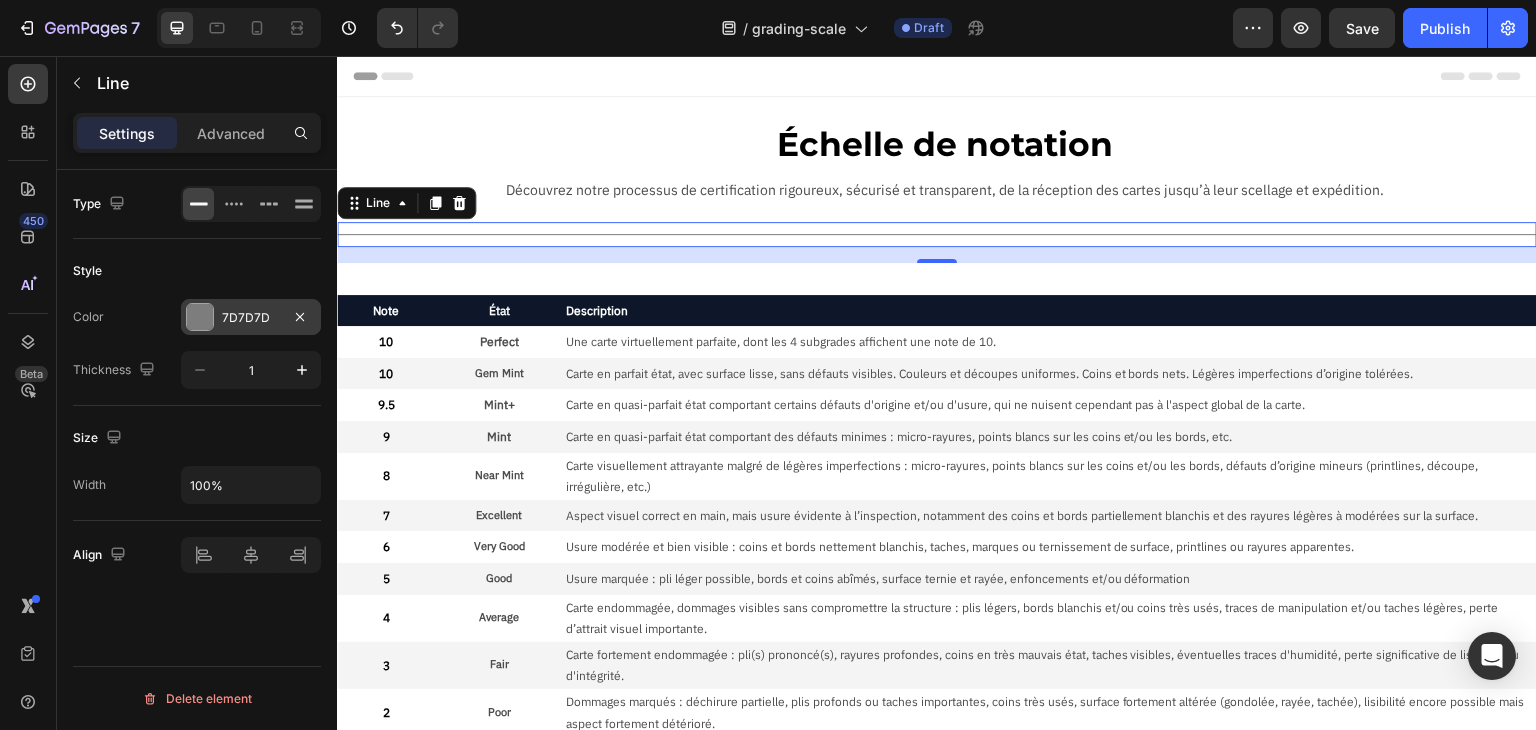 click on "7D7D7D" at bounding box center (251, 318) 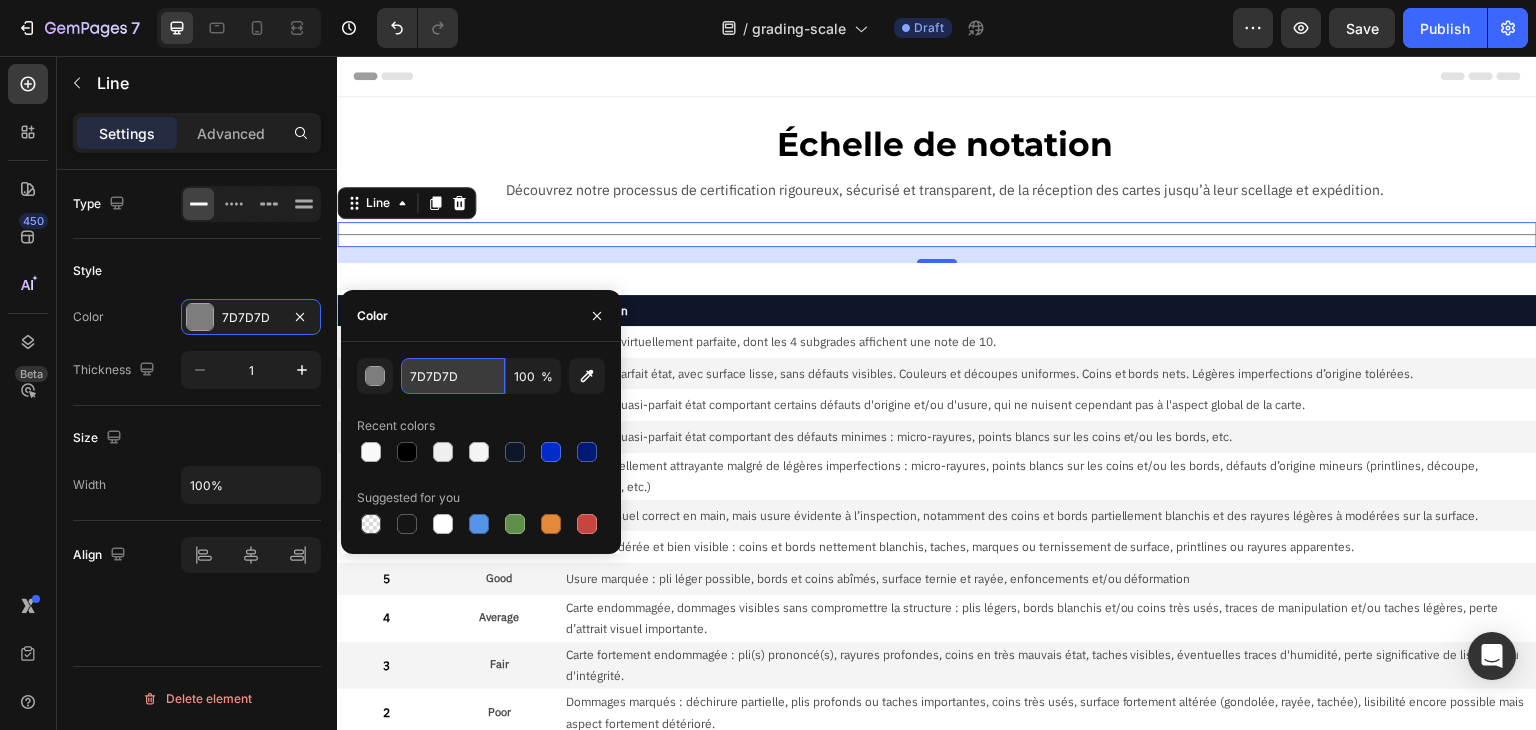 click on "7D7D7D" at bounding box center [453, 376] 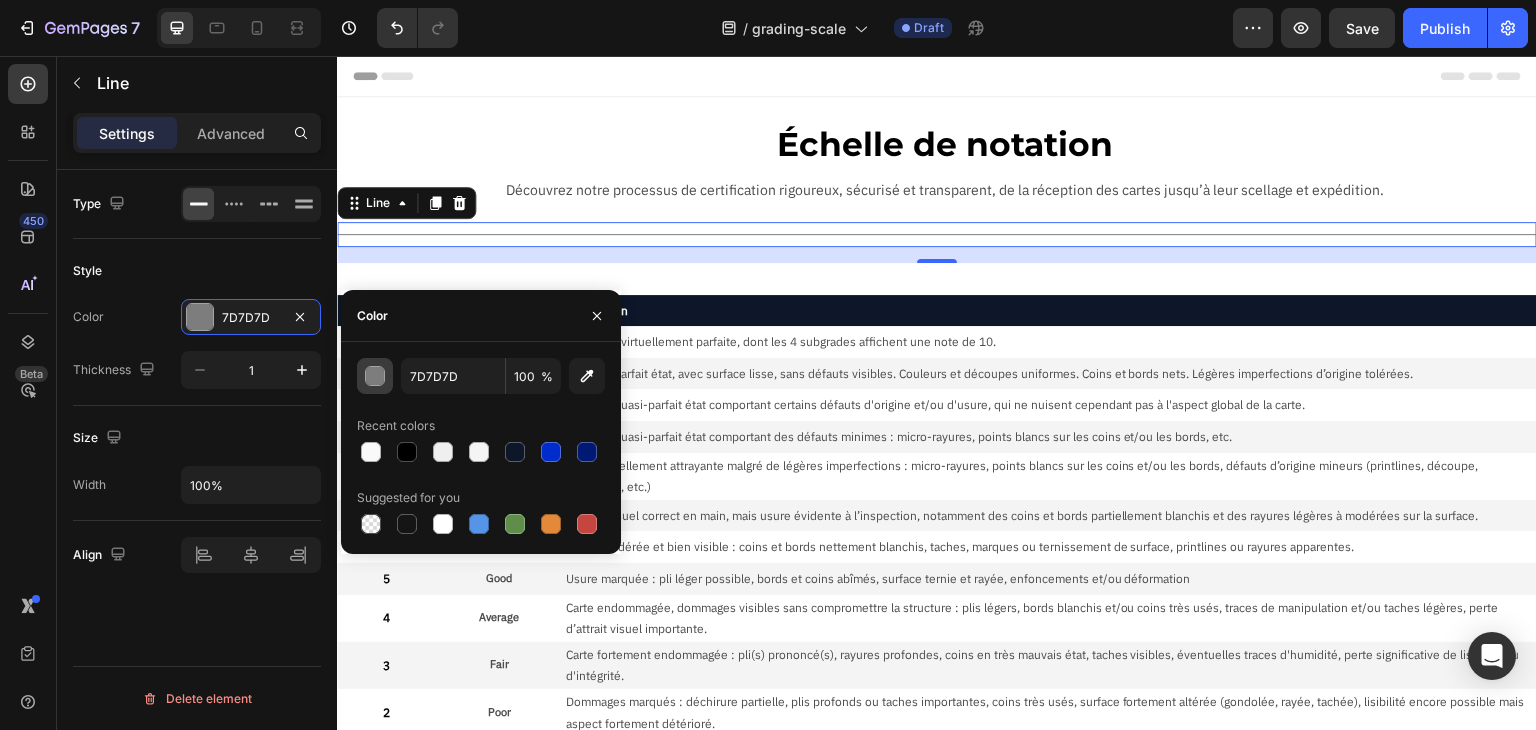 click at bounding box center (376, 377) 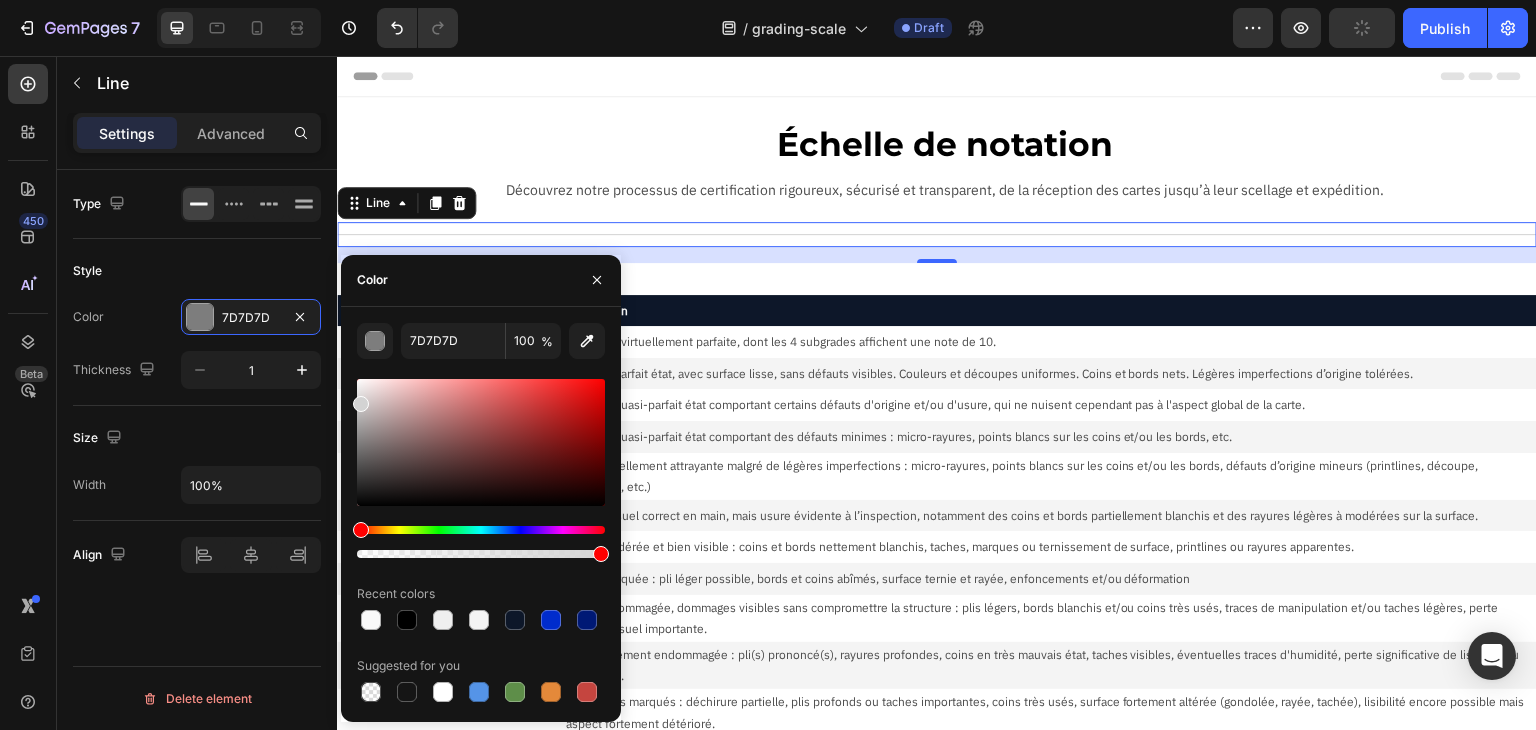 drag, startPoint x: 361, startPoint y: 496, endPoint x: 344, endPoint y: 399, distance: 98.478424 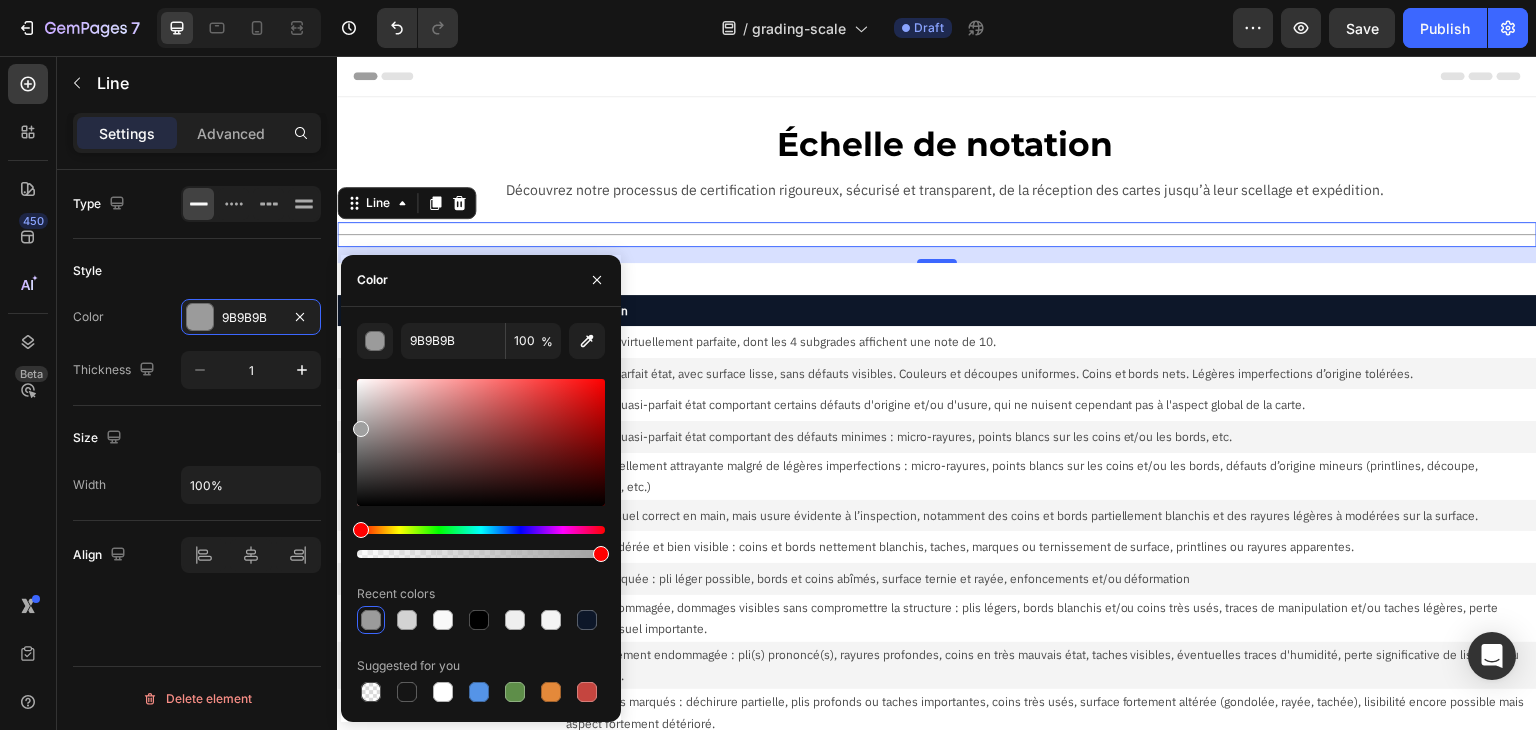 drag, startPoint x: 359, startPoint y: 403, endPoint x: 355, endPoint y: 425, distance: 22.36068 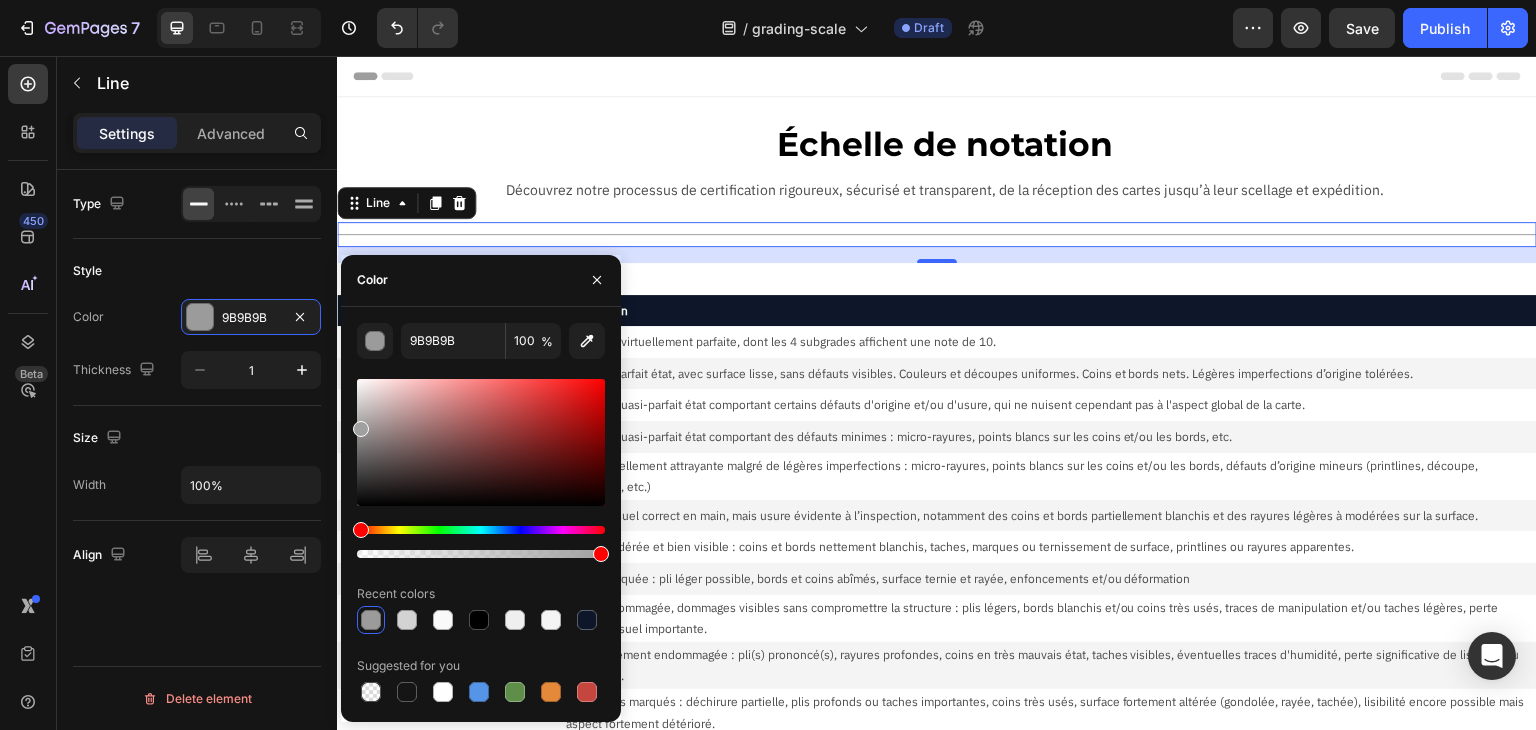 type on "A0A0A0" 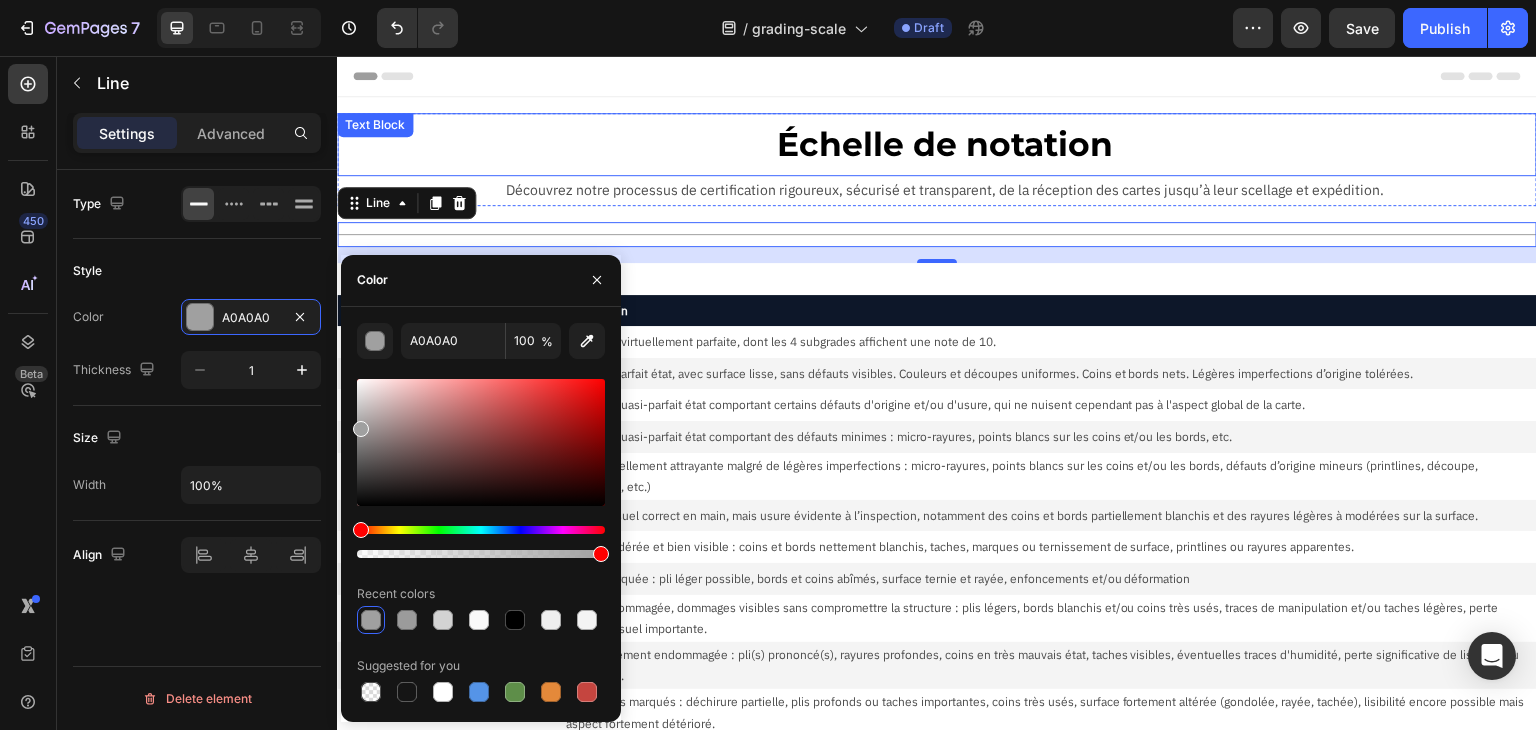 click on "Échelle de notation" at bounding box center (945, 144) 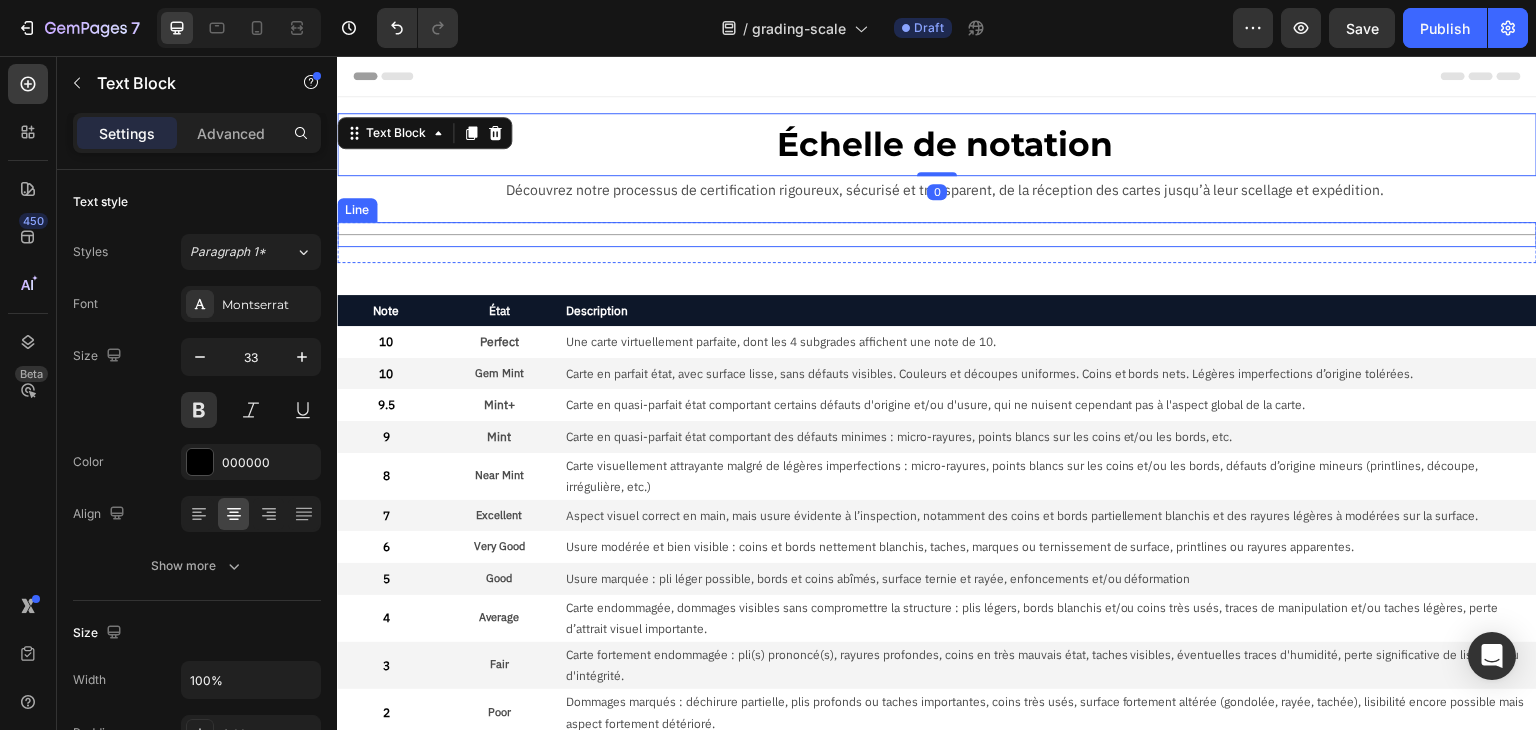 click on "Title Line" at bounding box center (937, 242) 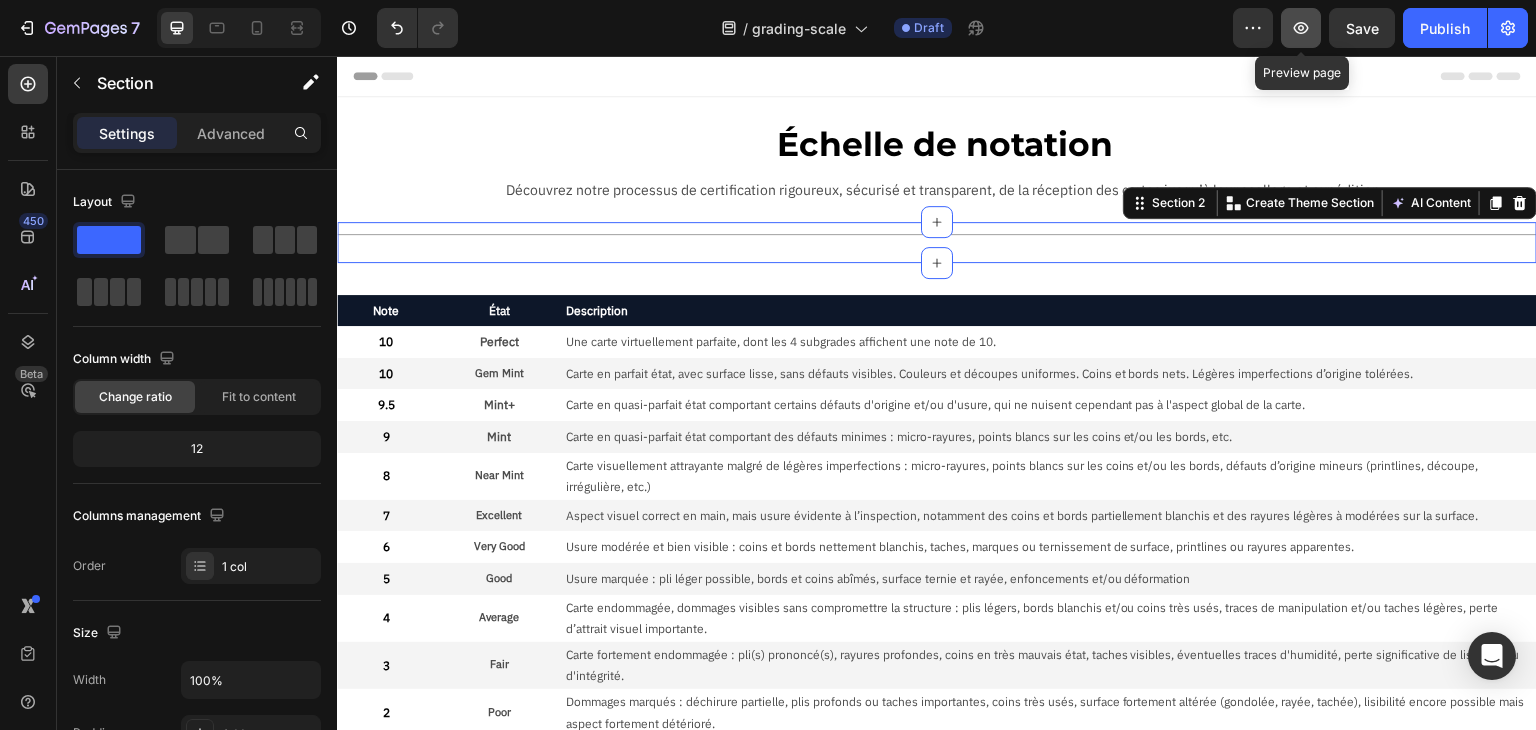 click 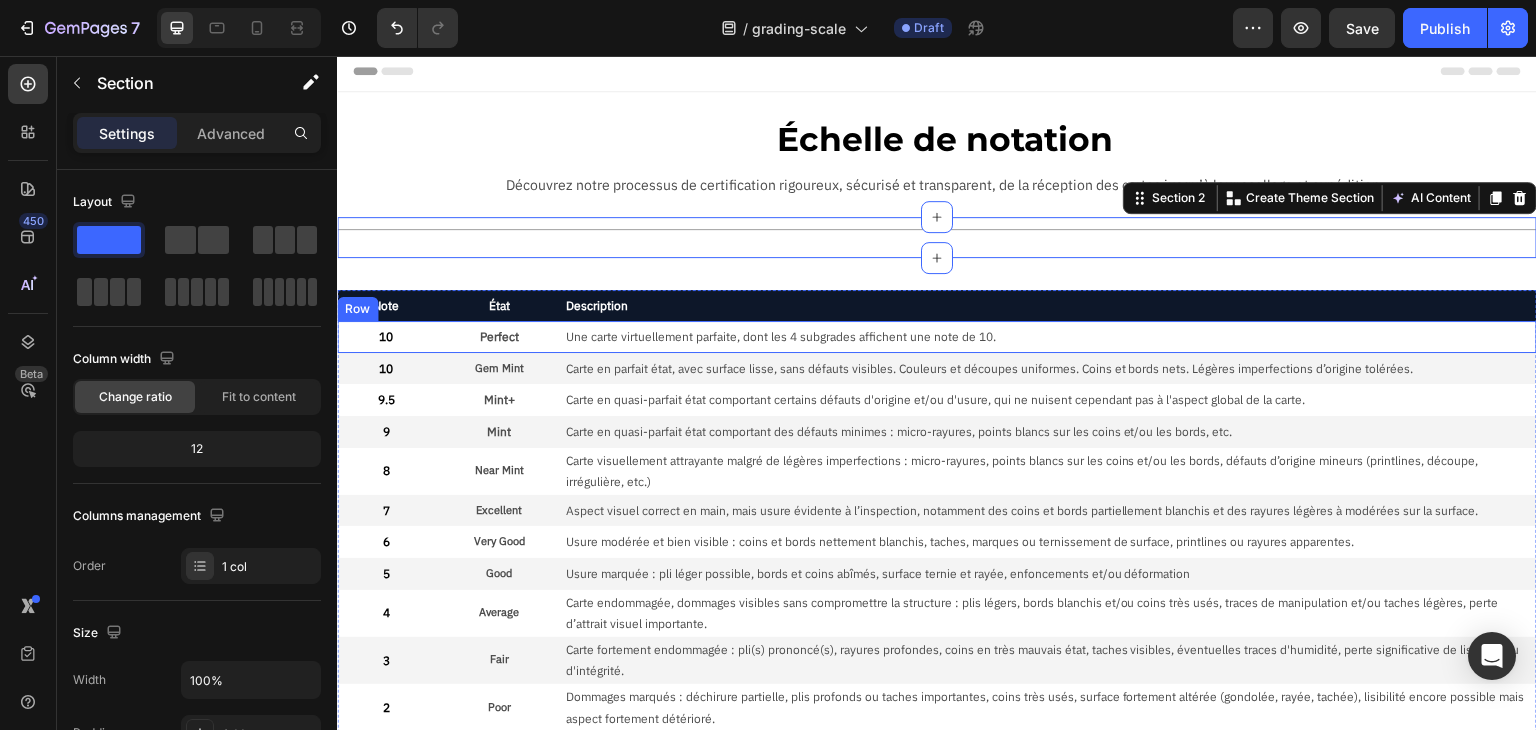 scroll, scrollTop: 400, scrollLeft: 0, axis: vertical 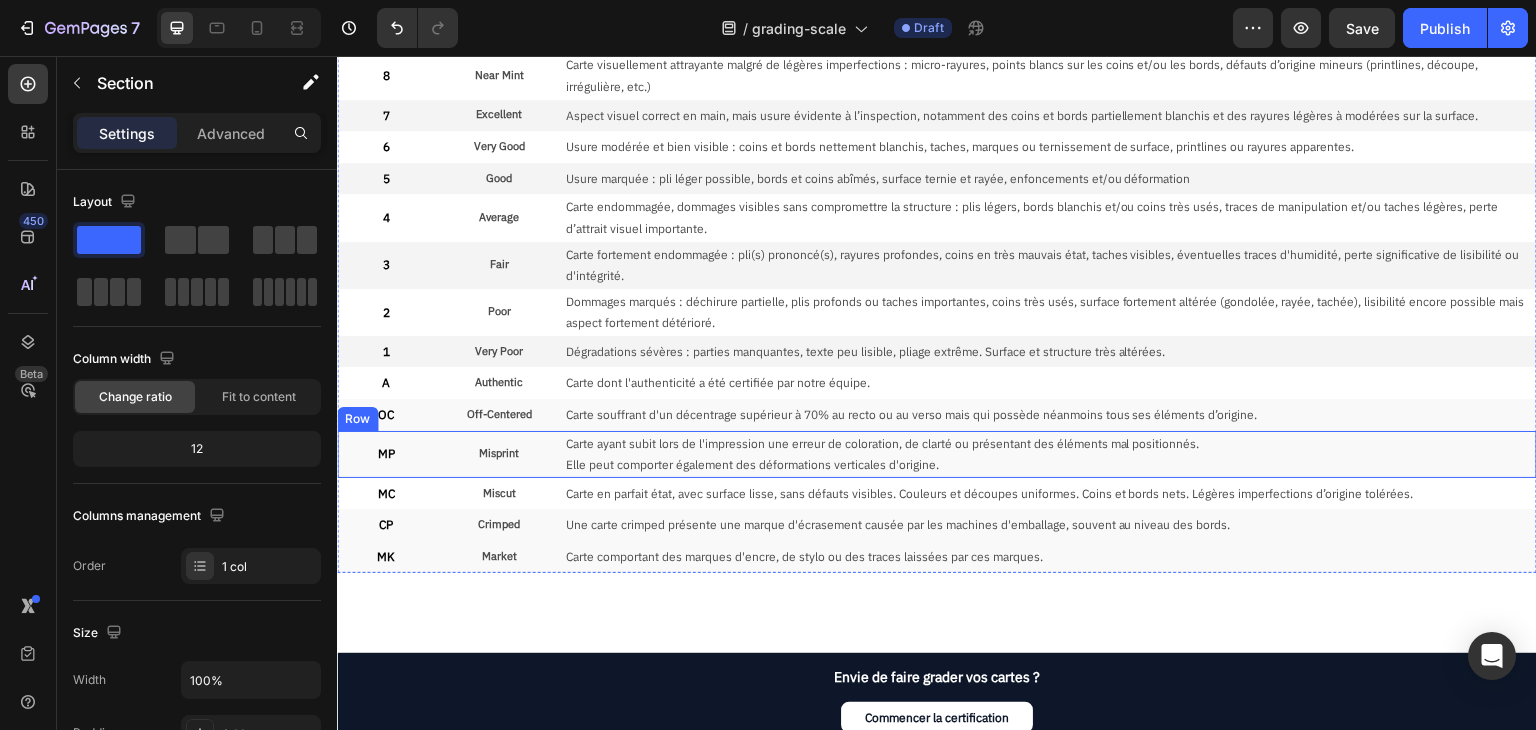 click on "Misprint Text Block" at bounding box center [498, 454] 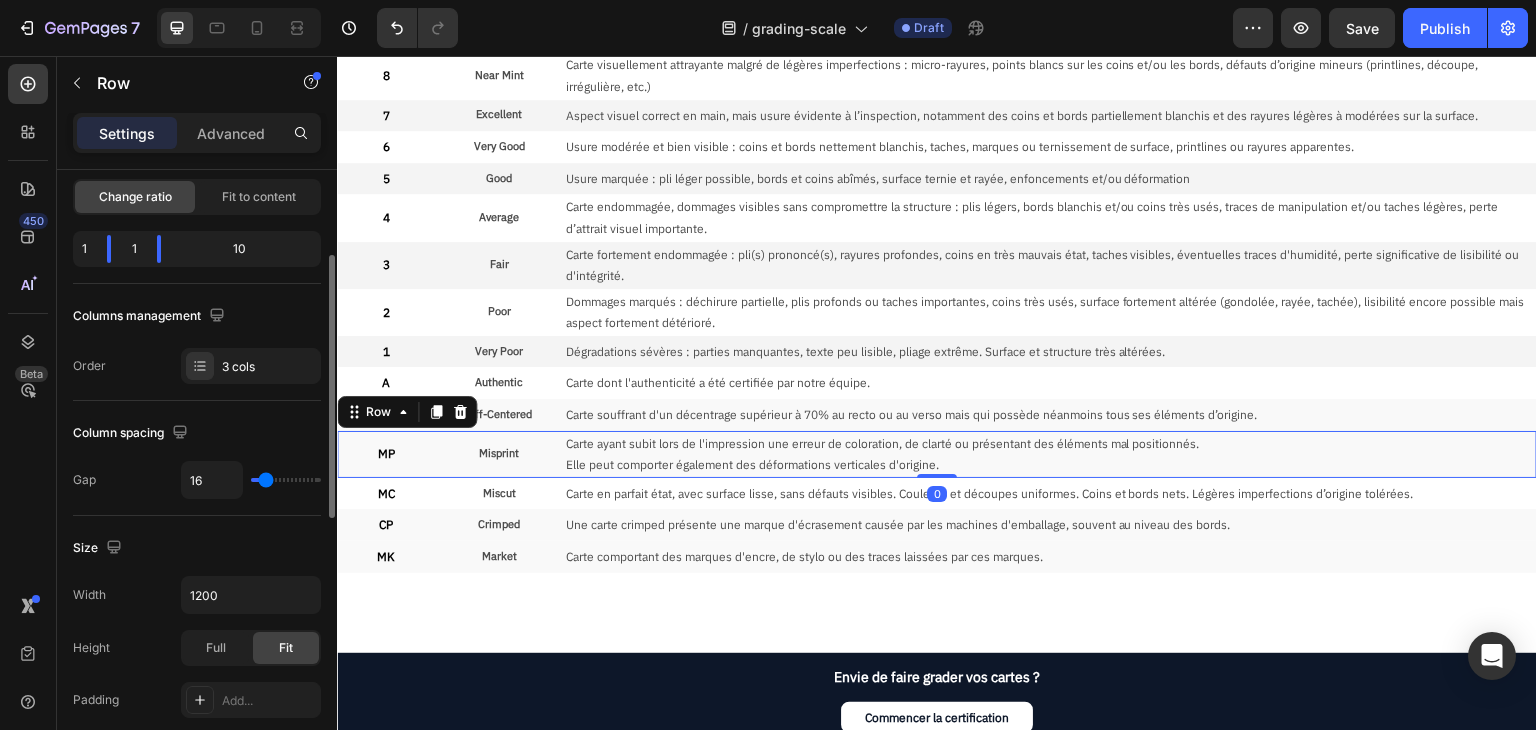 scroll, scrollTop: 500, scrollLeft: 0, axis: vertical 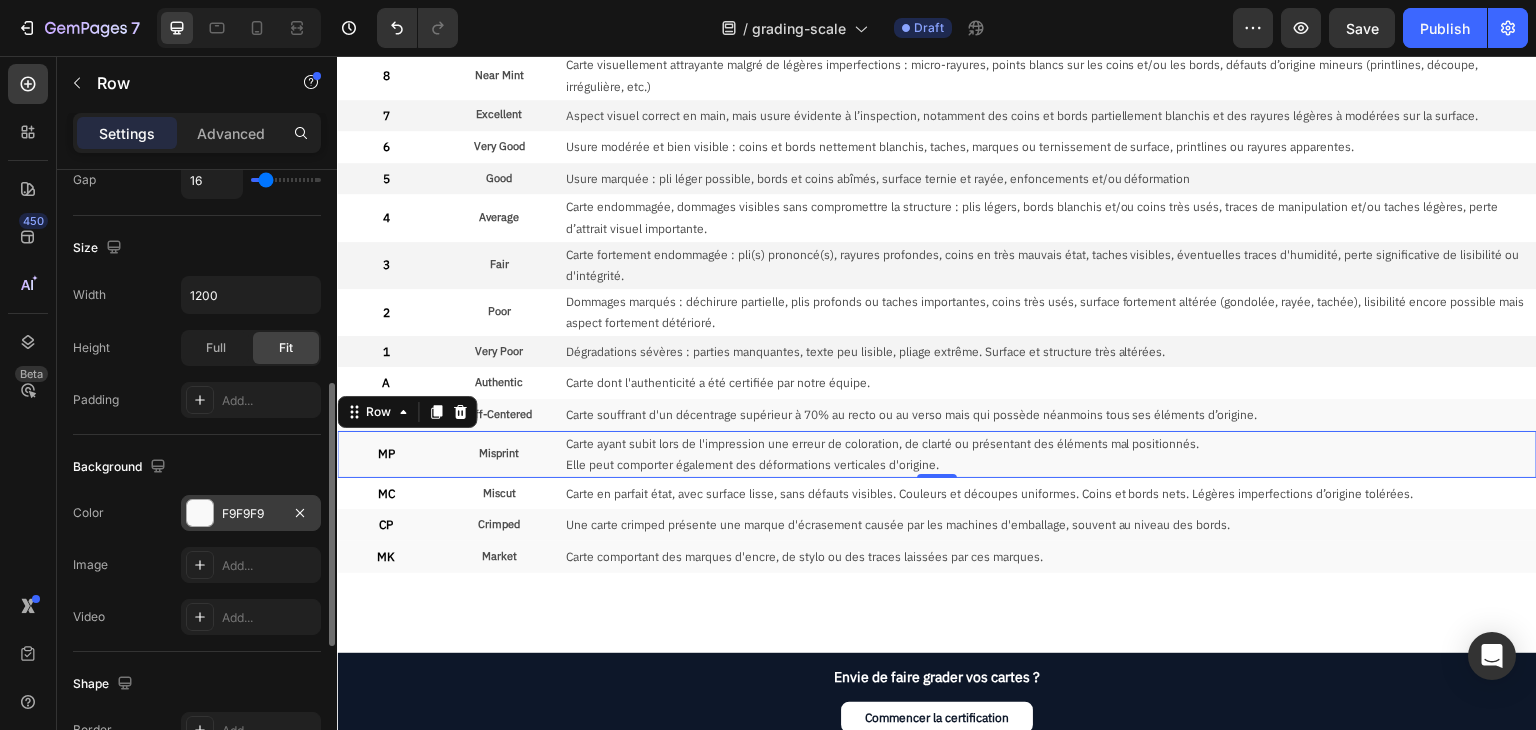 click on "F9F9F9" at bounding box center (251, 514) 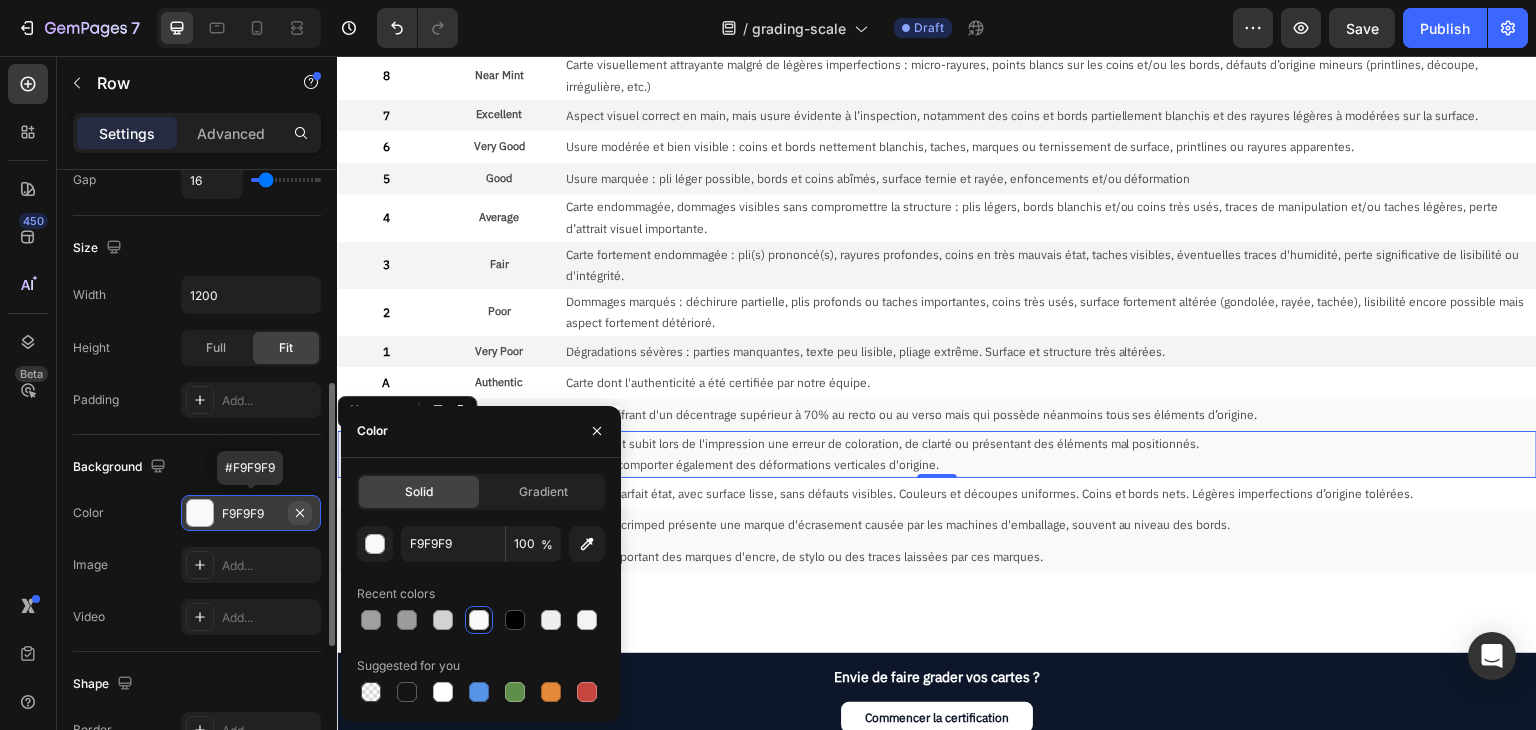 click 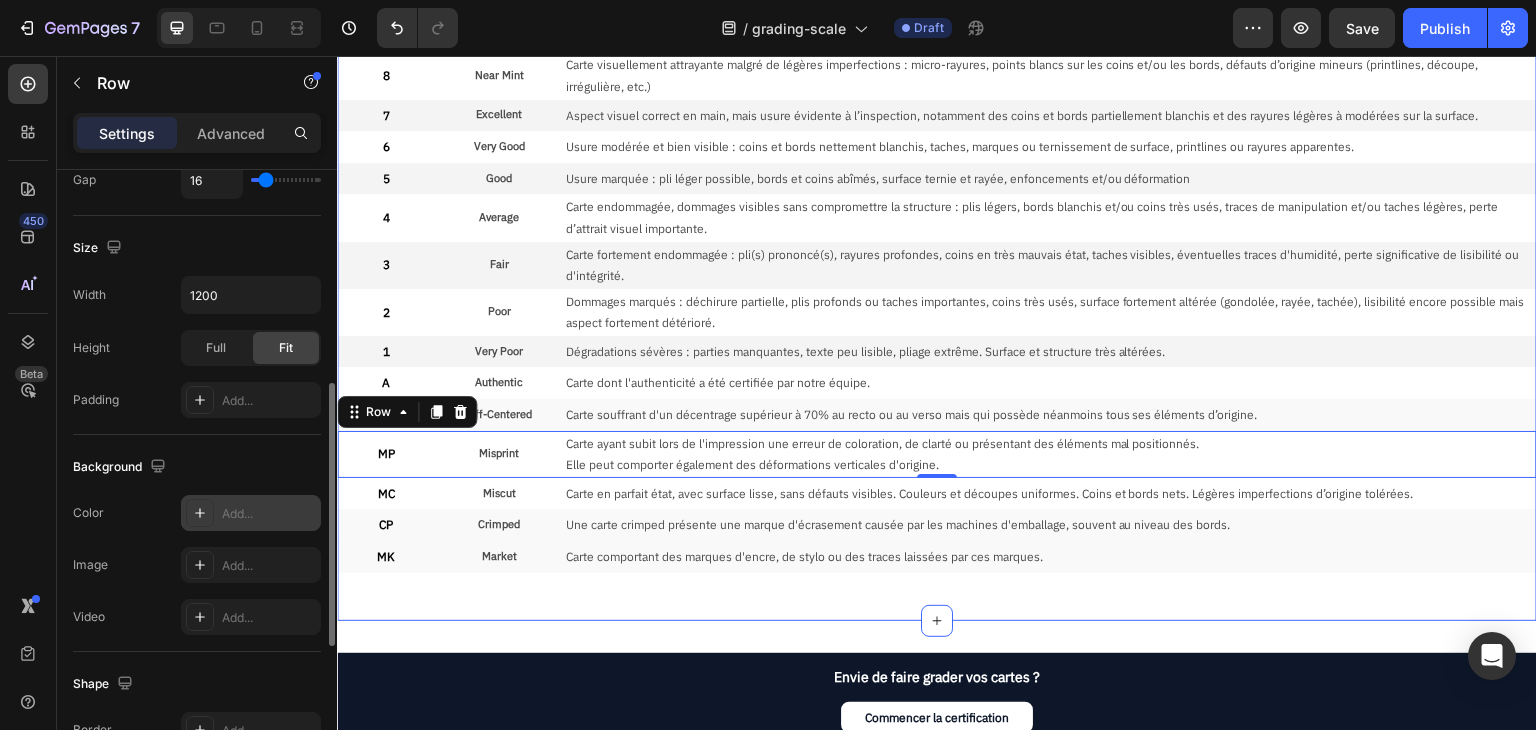 click on "Note Text Block État Text Block Description Text Block Row 10 Text Block Perfect Text Block Une carte virtuellement parfaite, dont les 4 subgrades affichent une note de 10. Text Block Row 10 Text Block Gem Mint Text Block Carte en parfait état, avec surface lisse, sans défauts visibles. Couleurs et découpes uniformes. Coins et bords nets. Légères imperfections d’origine tolérées. Text Block Row 9.5 Text Block Mint+ Text Block Carte en quasi-parfait état comportant certains défauts d'origine et/ou d'usure, qui ne nuisent cependant pas à l'aspect global de la carte. Text Block Row 9 Text Block Mint Text Block Carte en quasi-parfait état comportant des défauts minimes : micro-rayures, points blancs sur les coins et/ou les bords, etc. Text Block Row 8 Text Block Near Mint Text Block Carte visuellement attrayante malgré de légères imperfections : micro-rayures, points blancs sur les coins et/ou les bords, défauts d’origine mineurs (printlines, découpe, irrégulière, etc.) Text Block Row 7 6" at bounding box center (937, 241) 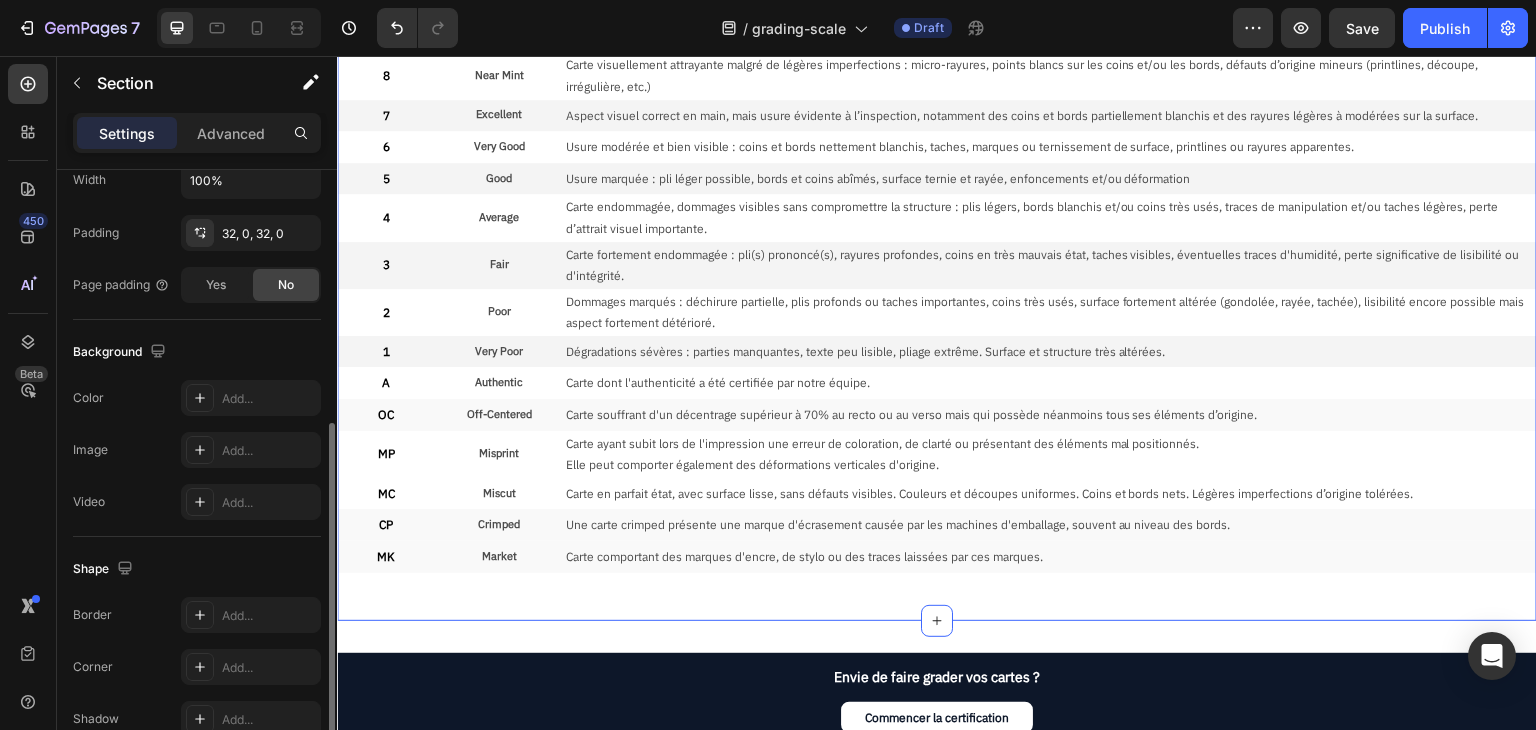 scroll, scrollTop: 0, scrollLeft: 0, axis: both 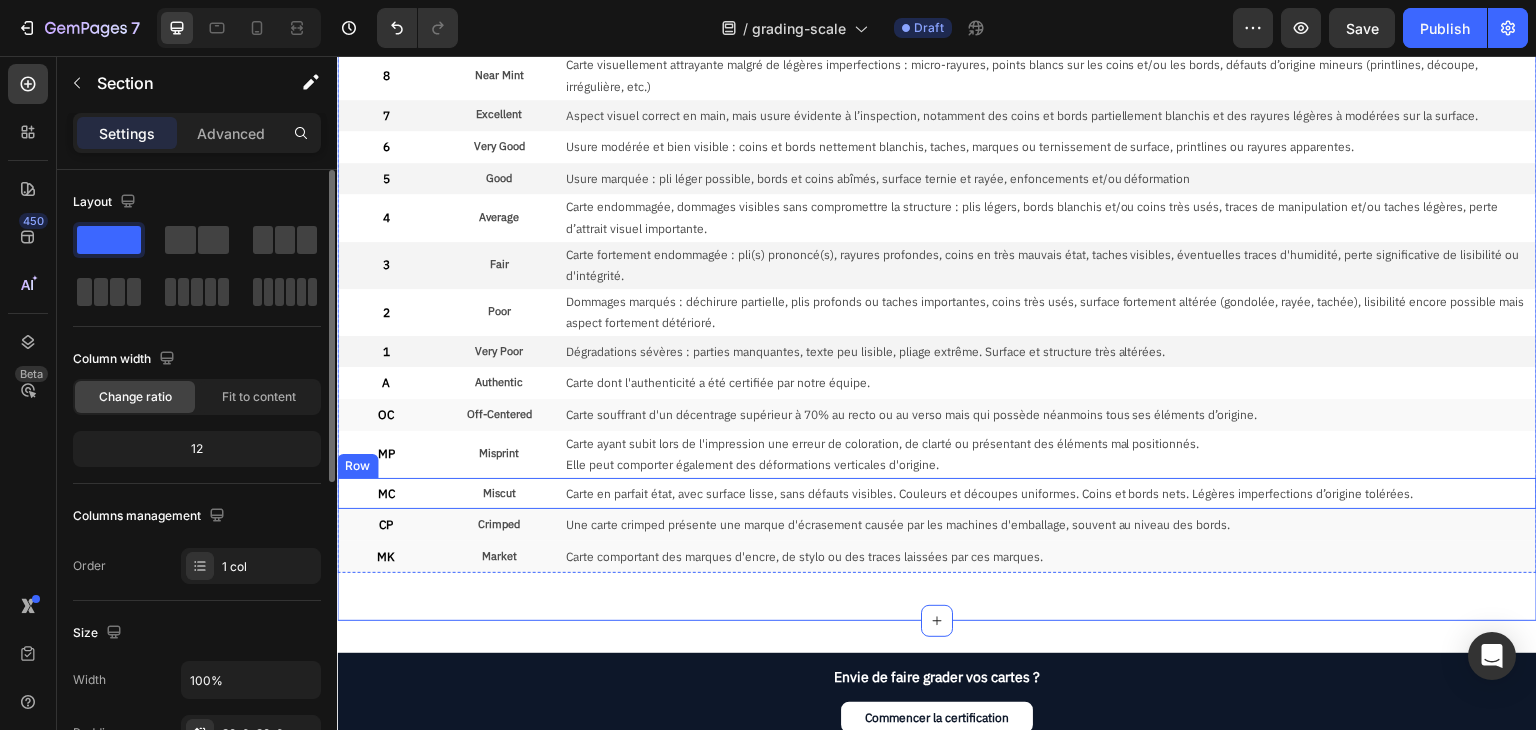 click on "MC Text Block Miscut Text Block Carte en parfait état, avec surface lisse, sans défauts visibles. Couleurs et découpes uniformes. Coins et bords nets. Légères imperfections d’origine tolérées. Text Block Row" at bounding box center (937, 494) 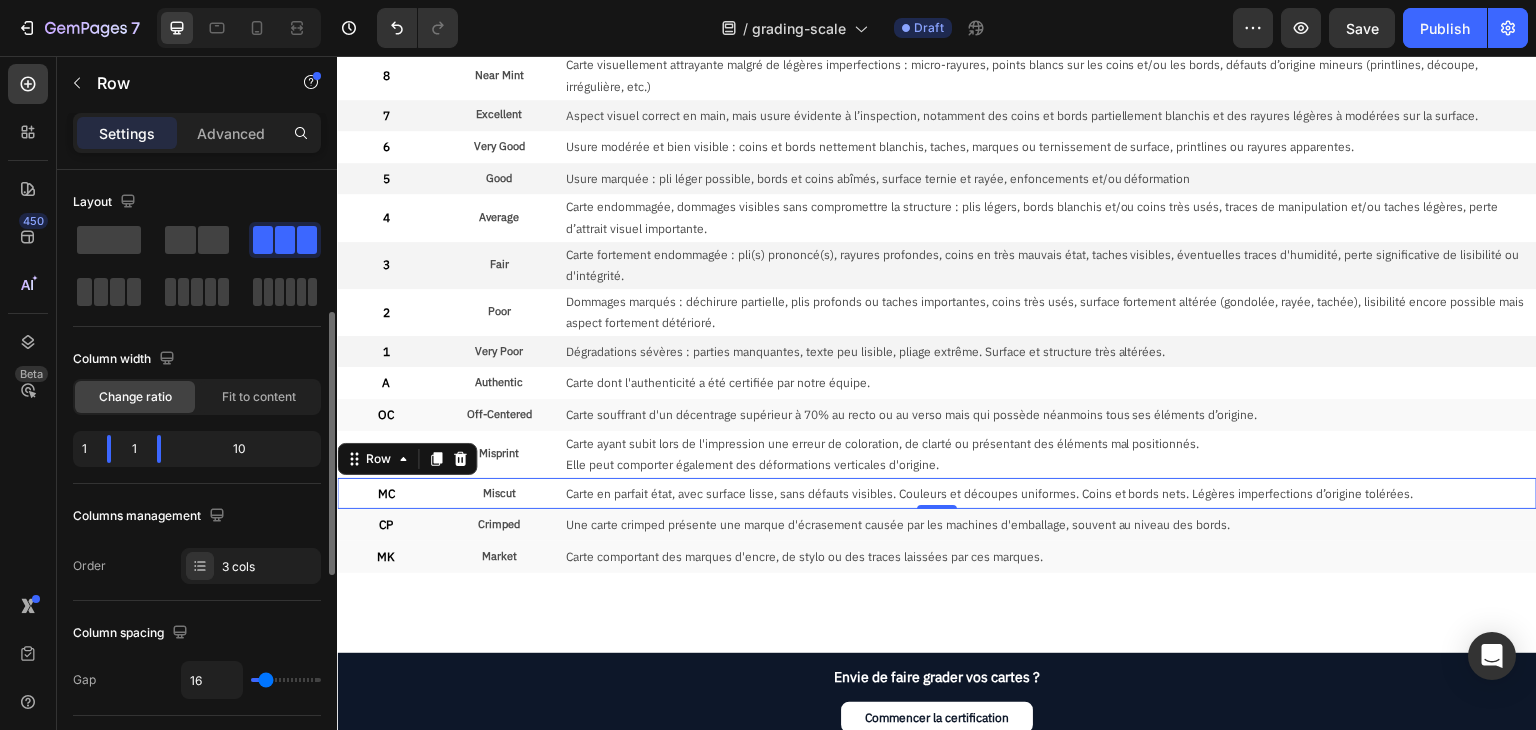 scroll, scrollTop: 600, scrollLeft: 0, axis: vertical 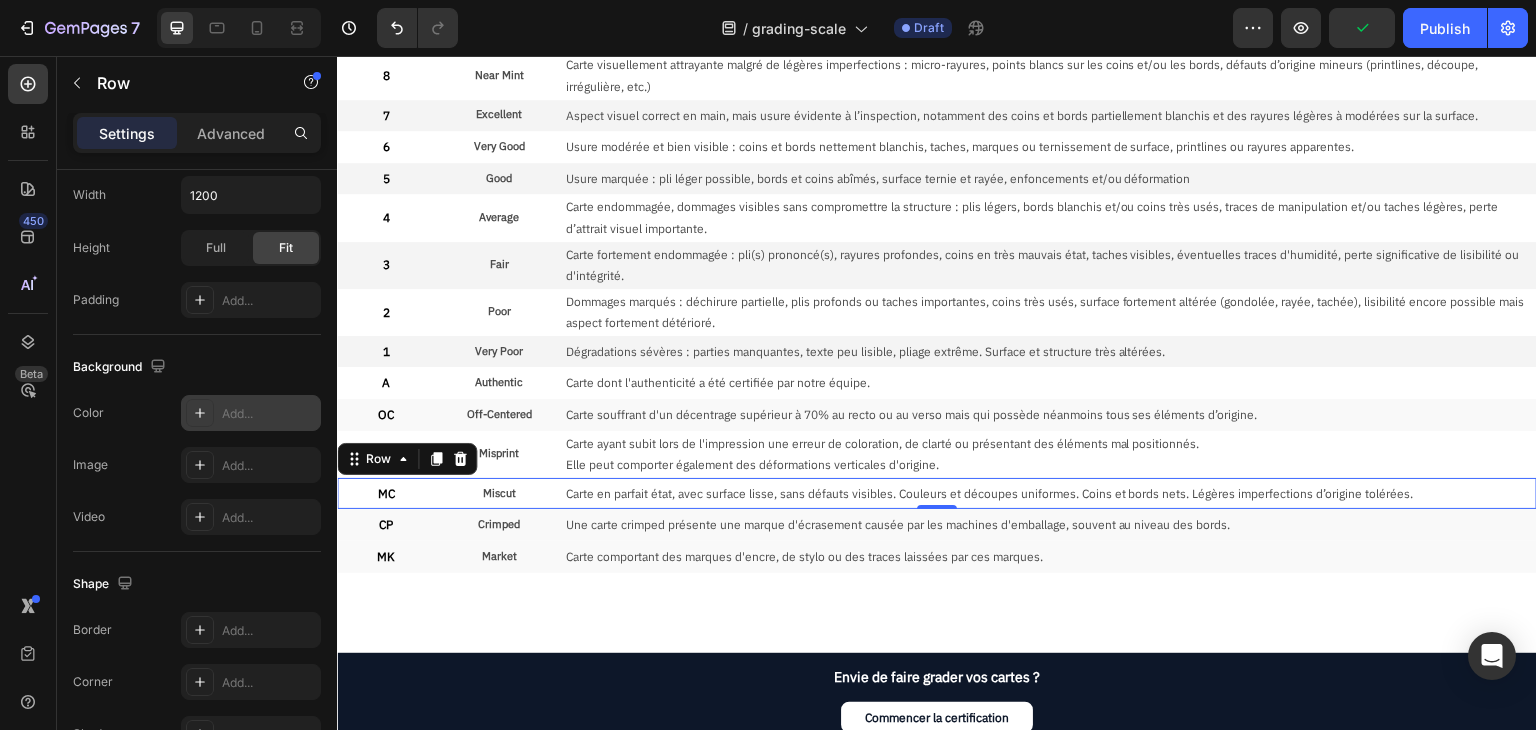 click on "Add..." at bounding box center (269, 414) 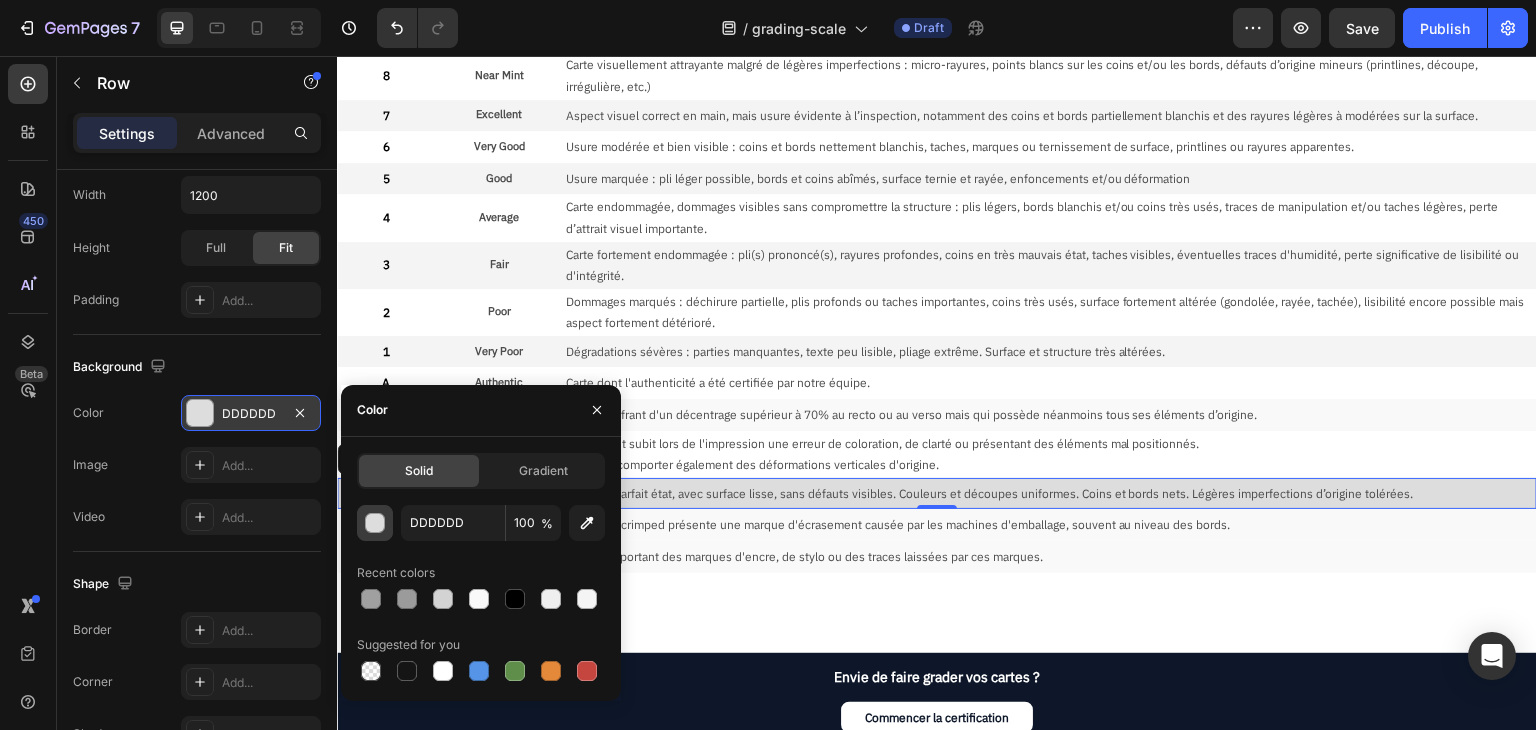 click at bounding box center (376, 524) 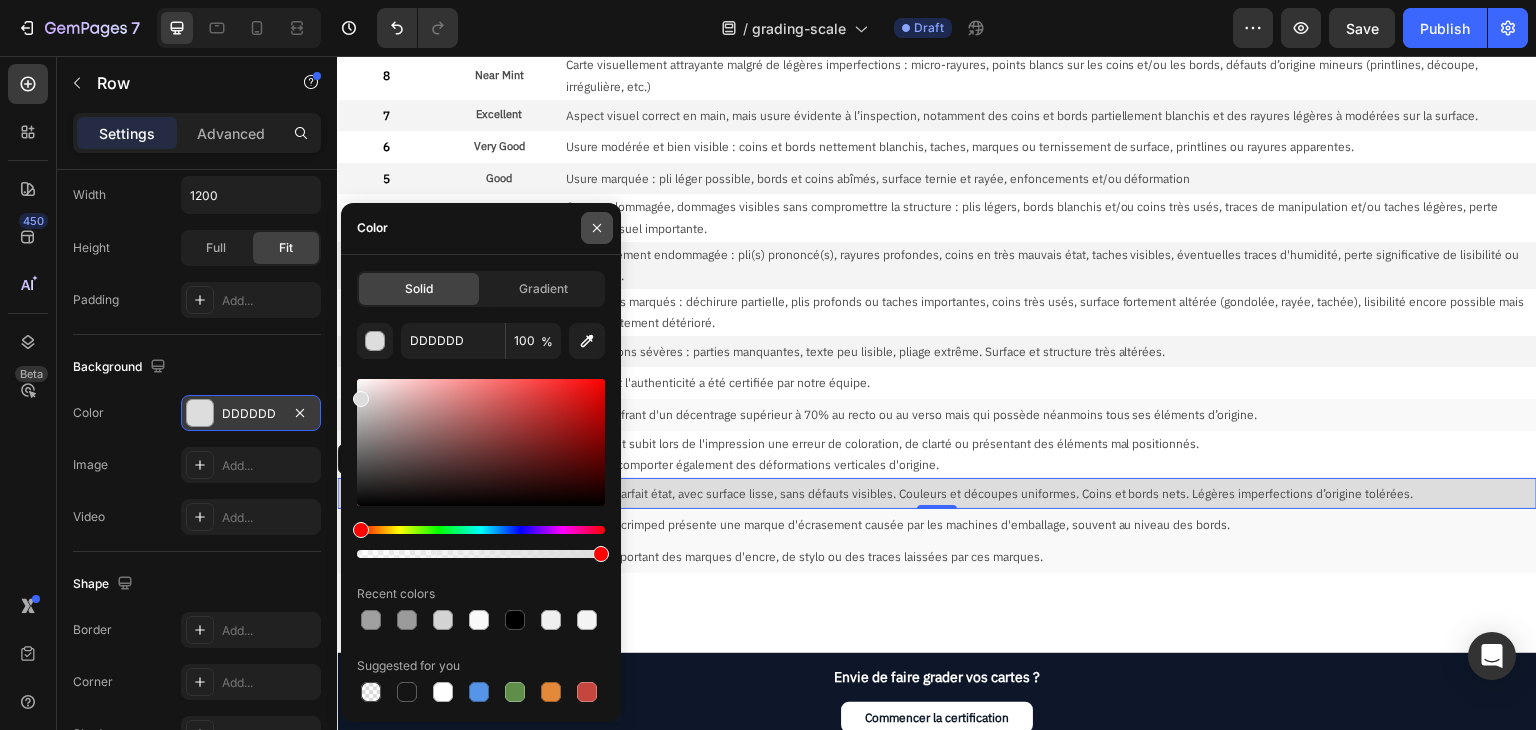 click 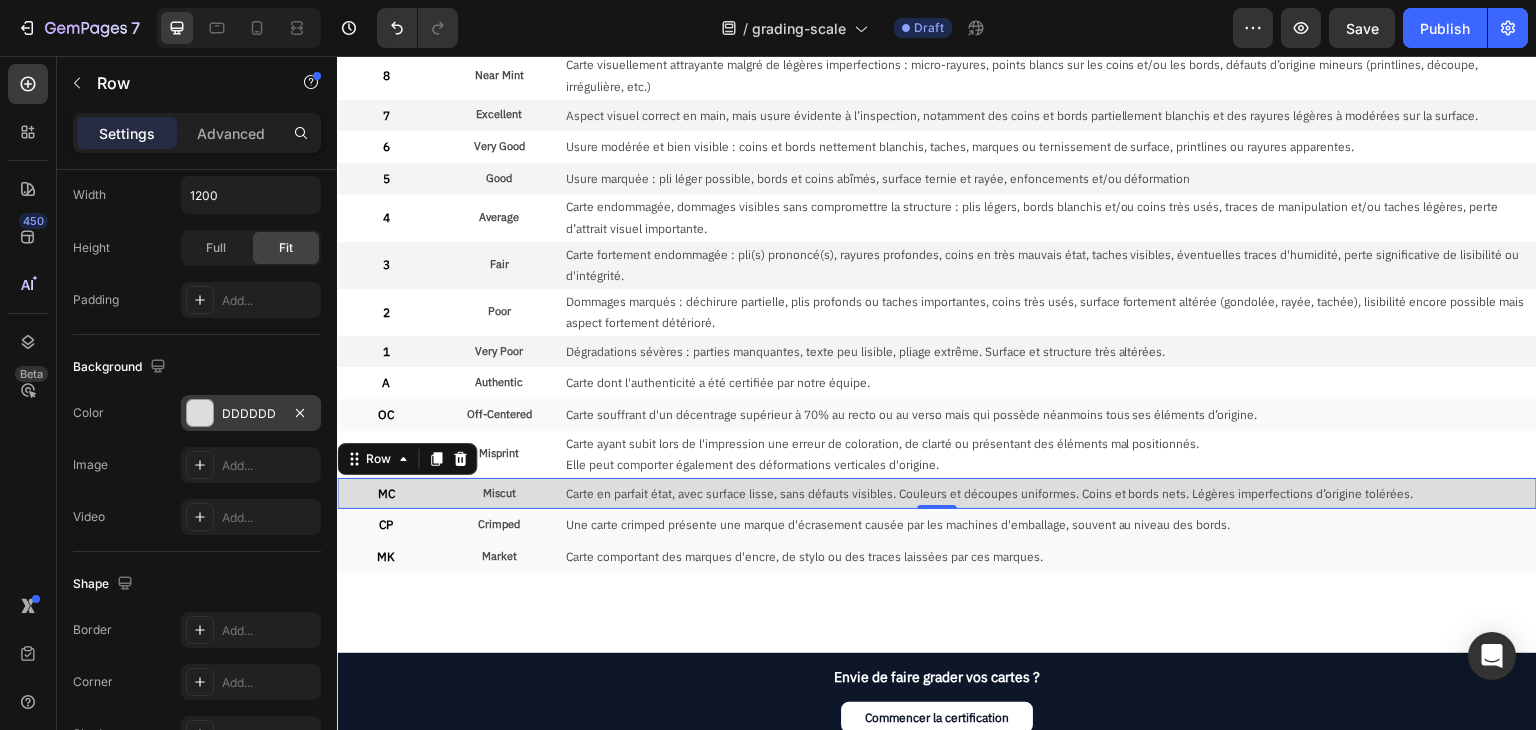 click on "DDDDDD" at bounding box center (251, 413) 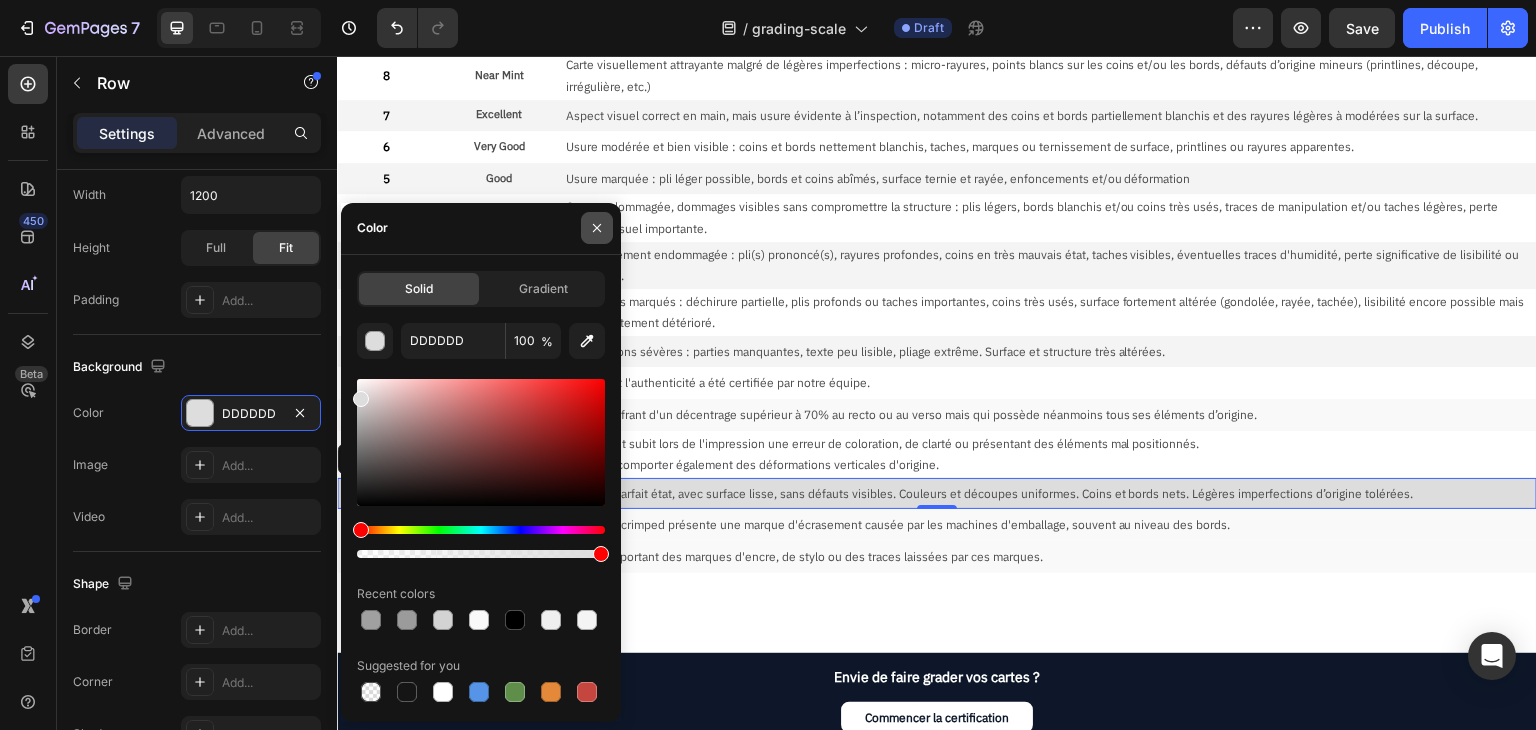click at bounding box center (597, 228) 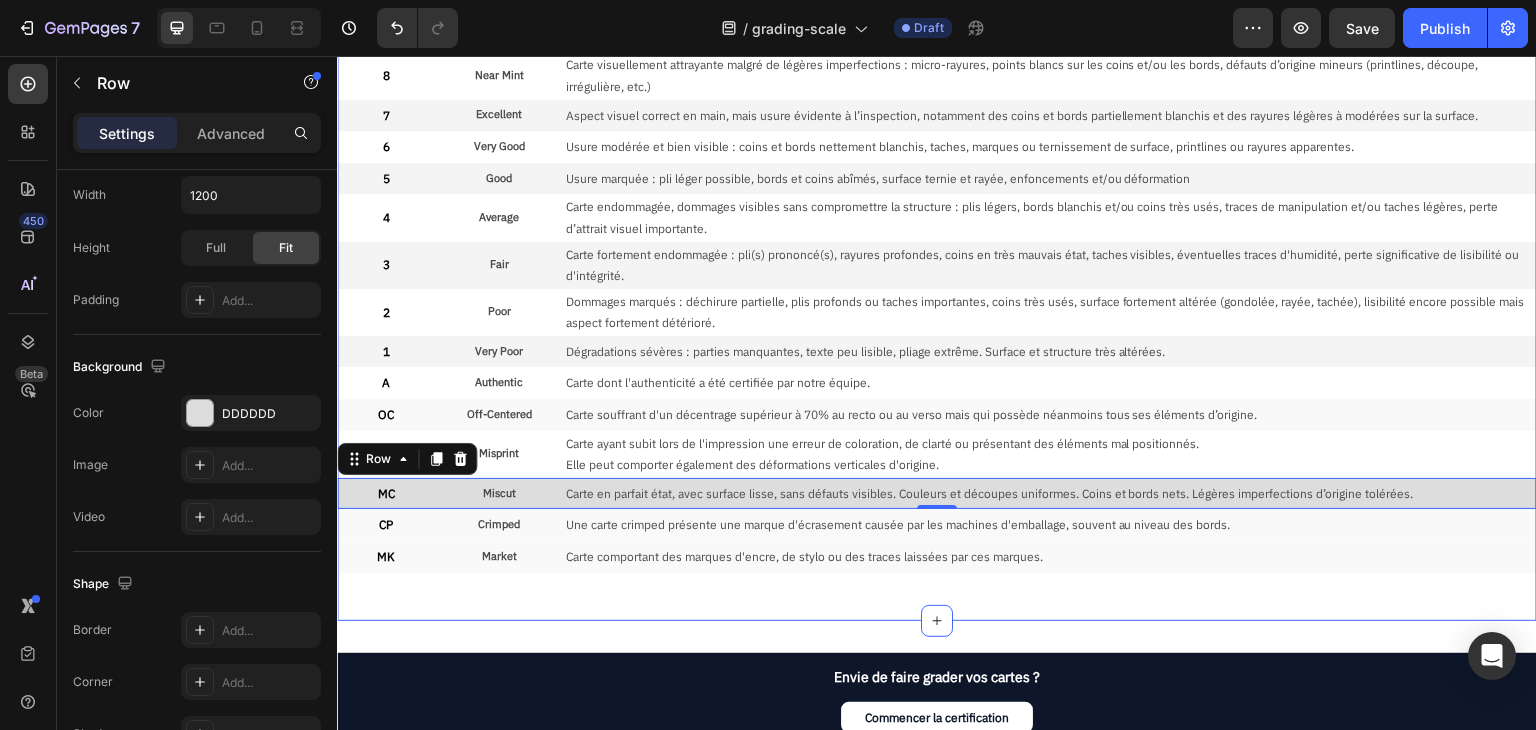 click on "Note Text Block État Text Block Description Text Block Row 10 Text Block Perfect Text Block Une carte virtuellement parfaite, dont les 4 subgrades affichent une note de 10. Text Block Row 10 Text Block Gem Mint Text Block Carte en parfait état, avec surface lisse, sans défauts visibles. Couleurs et découpes uniformes. Coins et bords nets. Légères imperfections d’origine tolérées. Text Block Row 9.5 Text Block Mint+ Text Block Carte en quasi-parfait état comportant certains défauts d'origine et/ou d'usure, qui ne nuisent cependant pas à l'aspect global de la carte. Text Block Row 9 Text Block Mint Text Block Carte en quasi-parfait état comportant des défauts minimes : micro-rayures, points blancs sur les coins et/ou les bords, etc. Text Block Row 8 Text Block Near Mint Text Block Carte visuellement attrayante malgré de légères imperfections : micro-rayures, points blancs sur les coins et/ou les bords, défauts d’origine mineurs (printlines, découpe, irrégulière, etc.) Text Block Row 7 6" at bounding box center [937, 241] 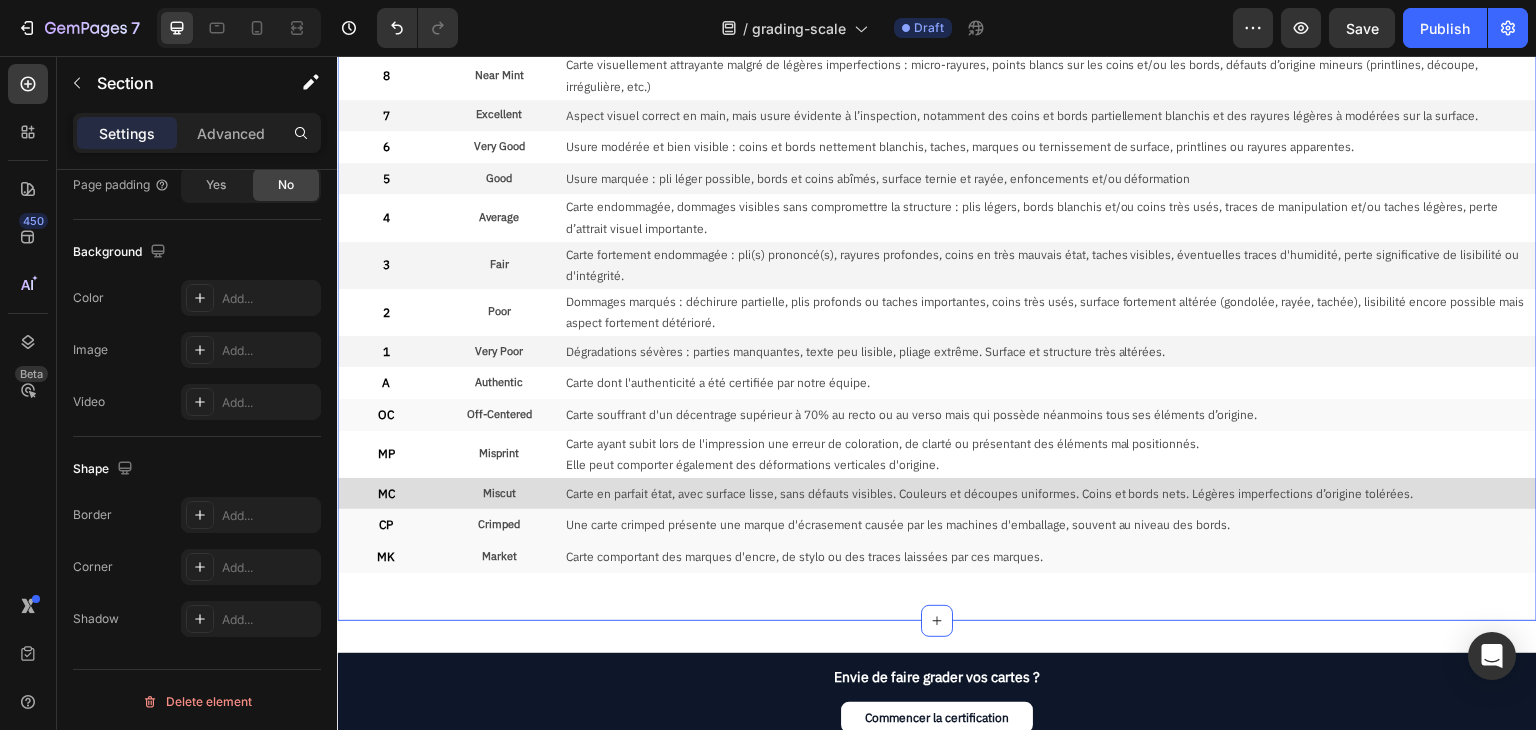 scroll, scrollTop: 0, scrollLeft: 0, axis: both 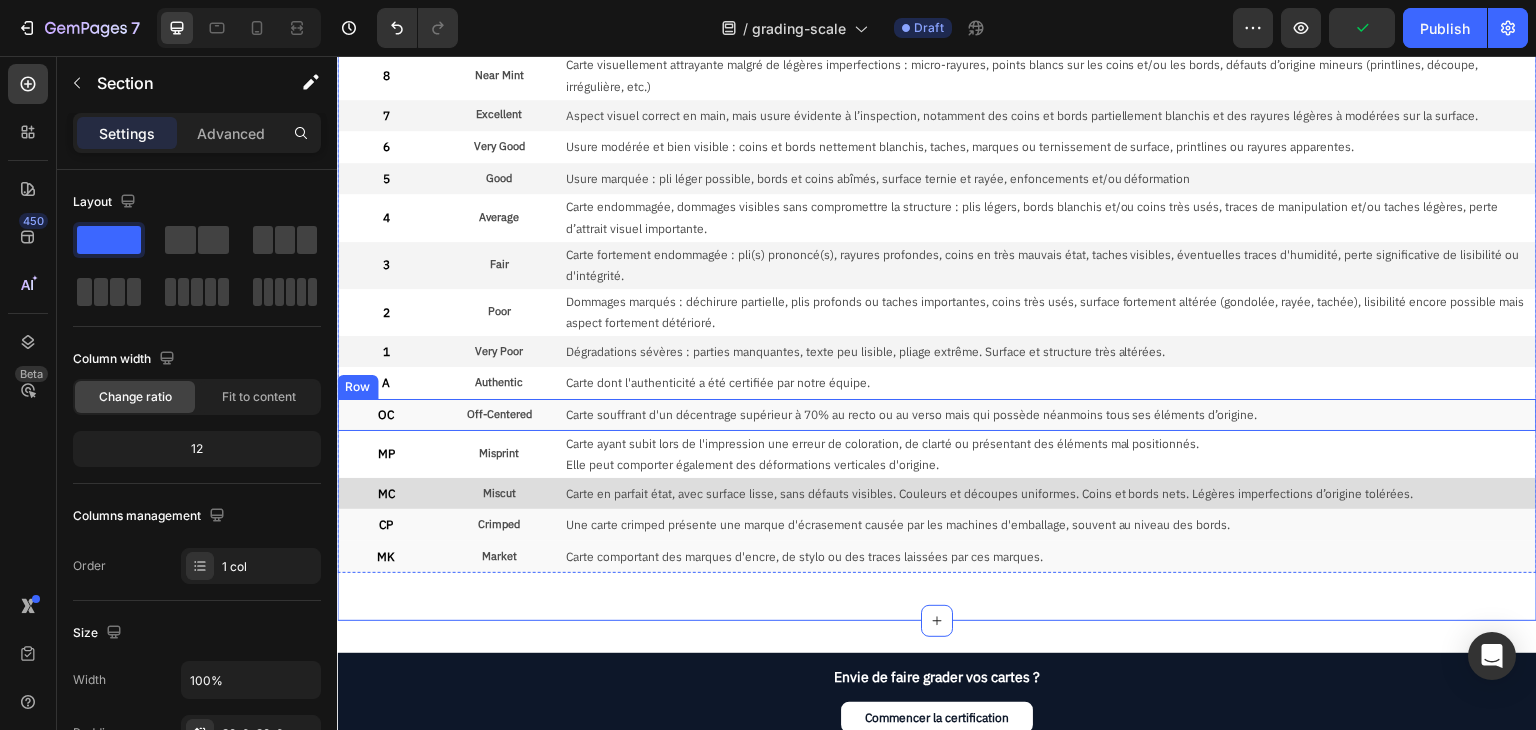 click on "OC Text Block Off-Centered Text Block Carte souffrant d'un décentrage supérieur à 70% au recto ou au verso mais qui possède néanmoins tous ses éléments d’origine. Text Block Row" at bounding box center (937, 415) 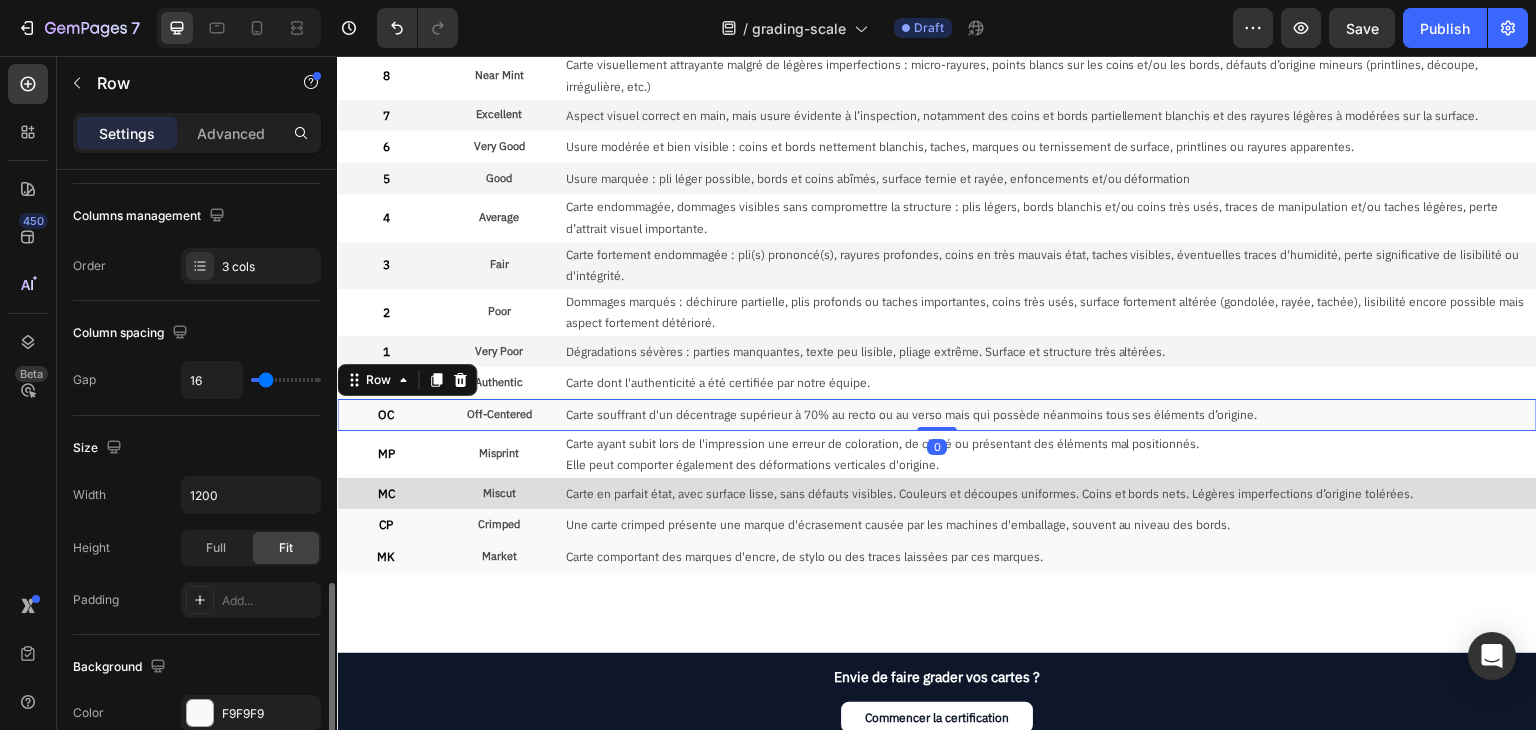 scroll, scrollTop: 500, scrollLeft: 0, axis: vertical 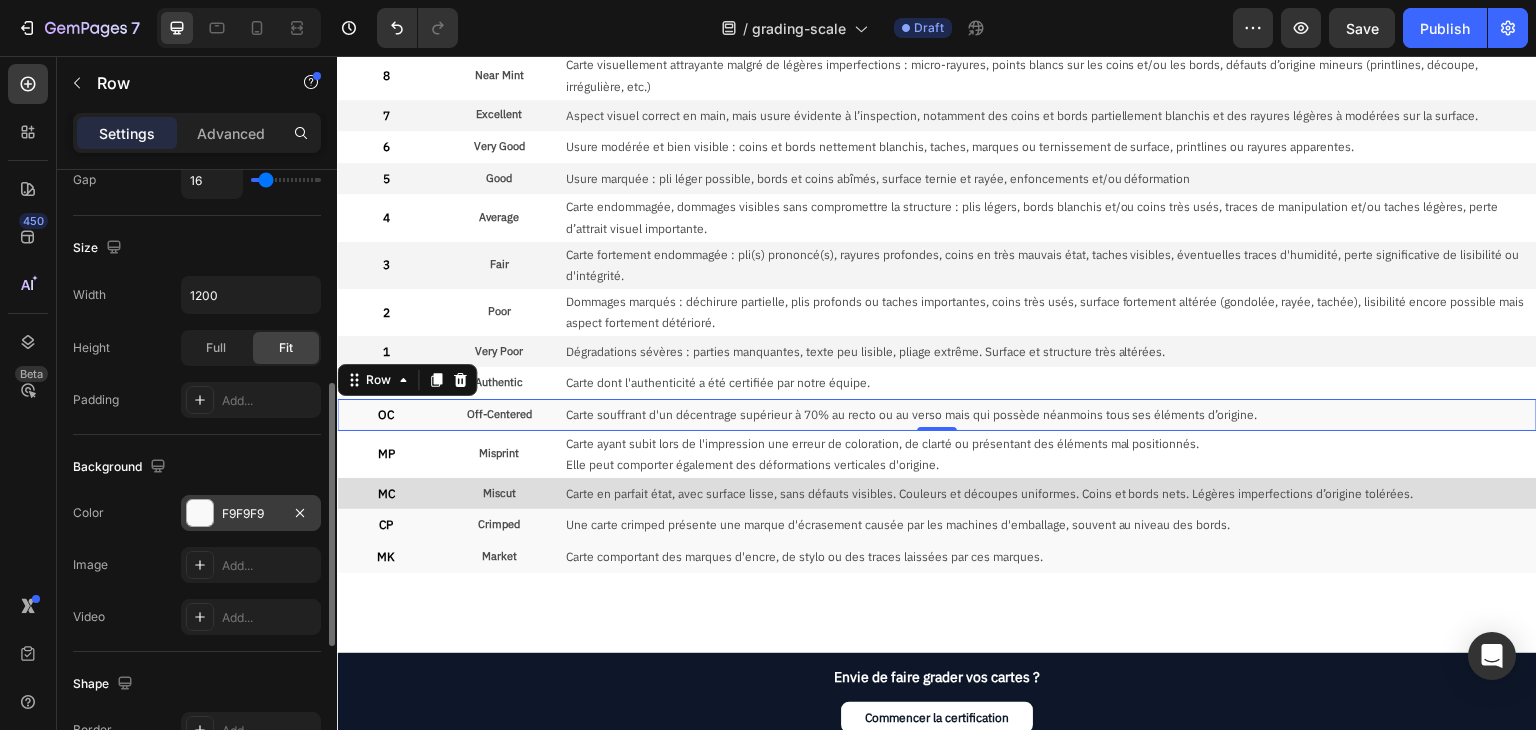 click on "F9F9F9" at bounding box center [251, 514] 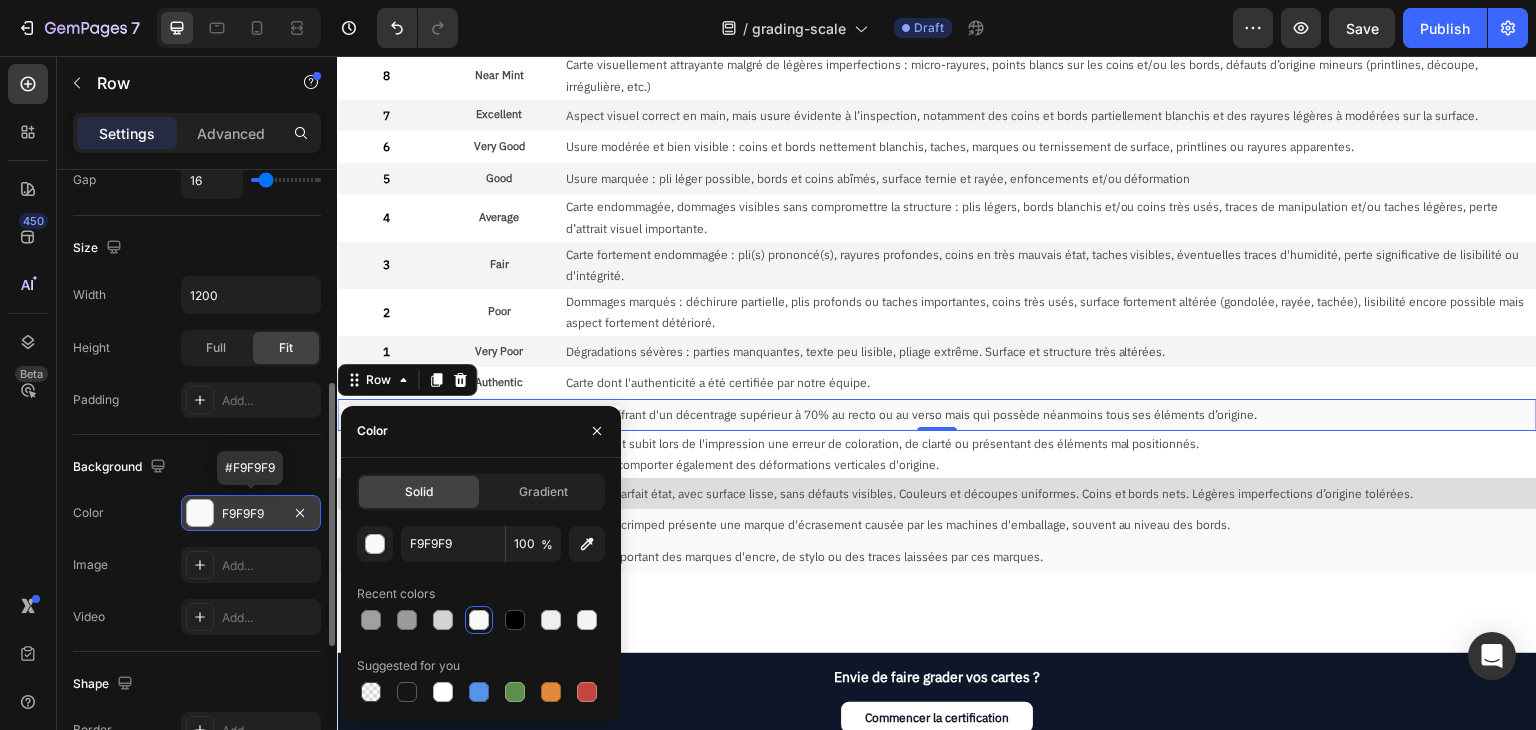 click on "F9F9F9" at bounding box center (251, 514) 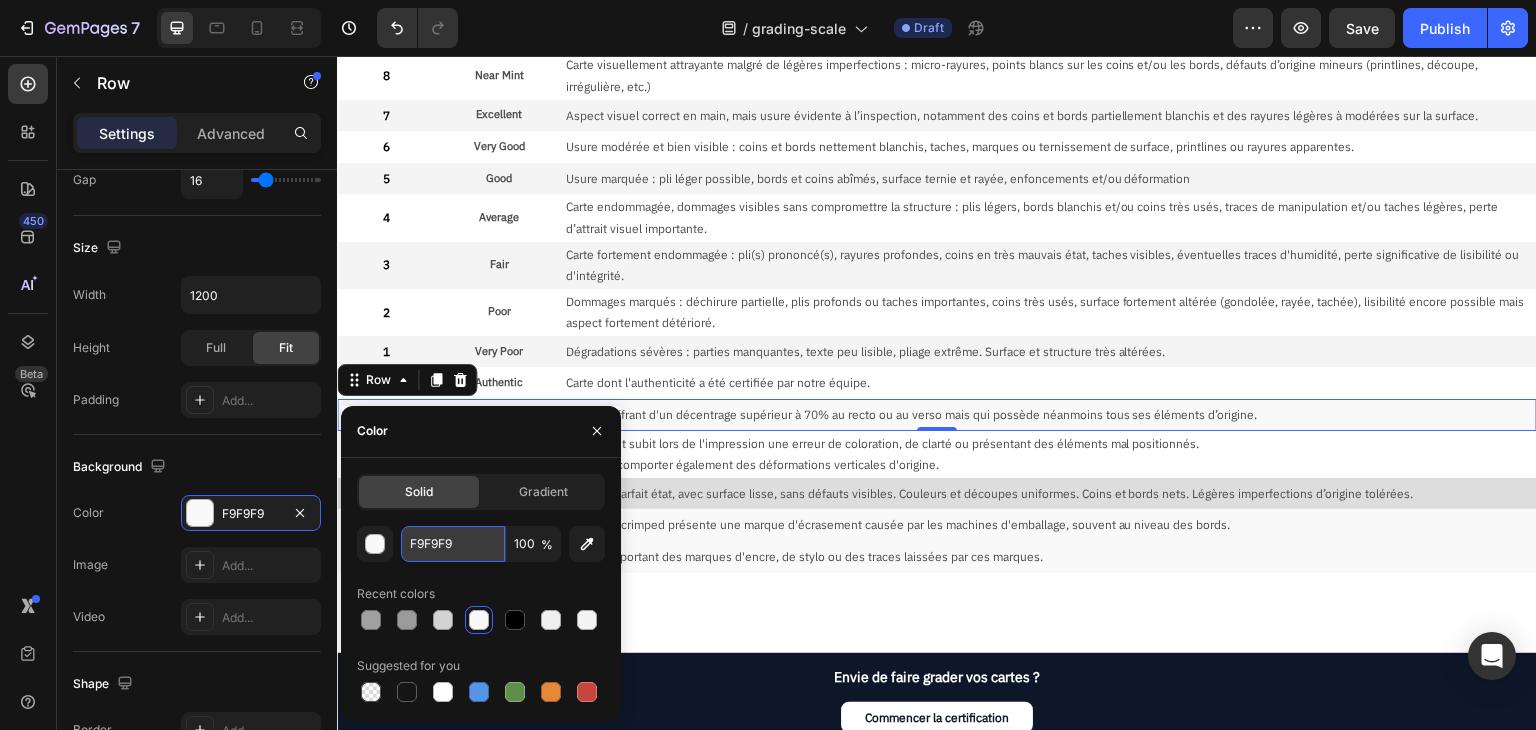 click on "F9F9F9" at bounding box center (453, 544) 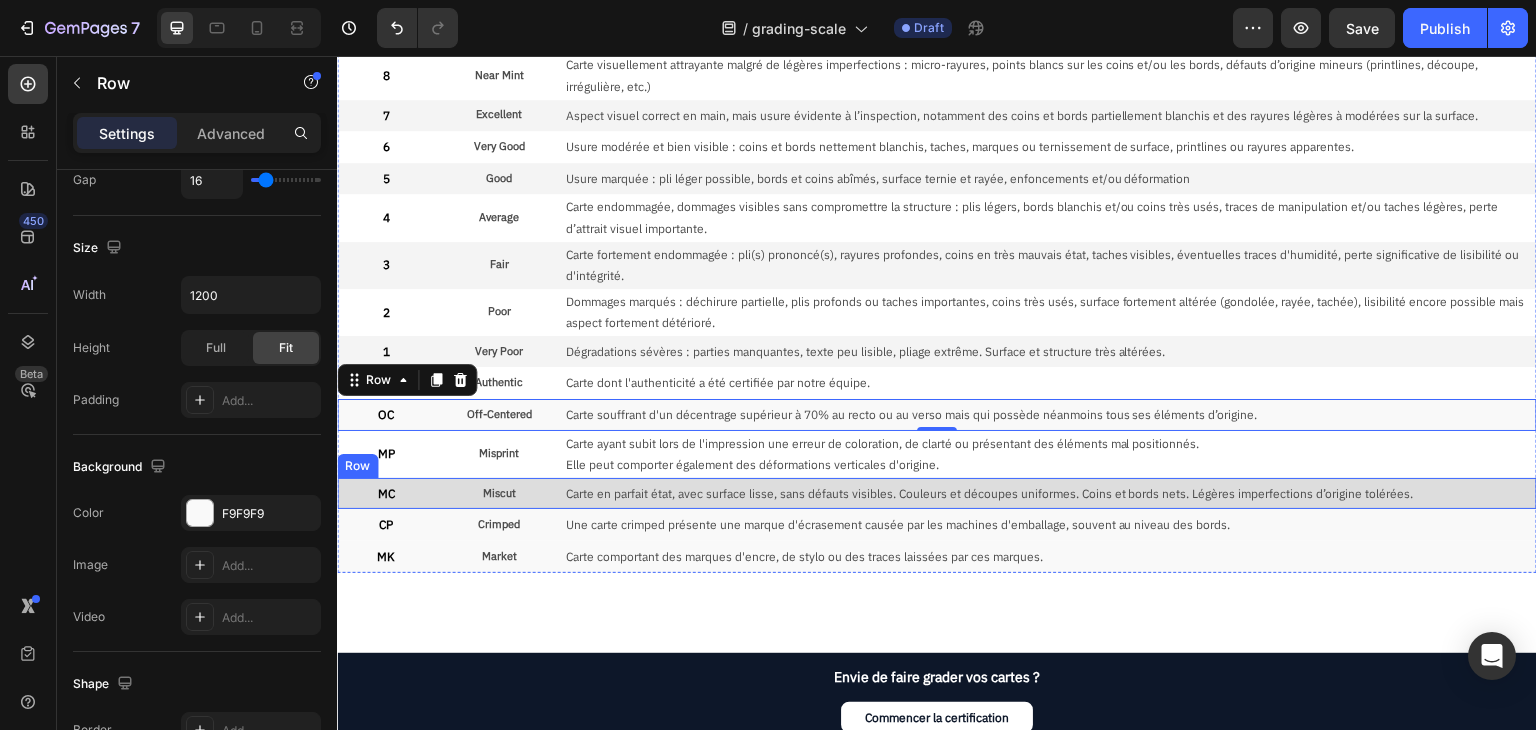 click on "MC Text Block Miscut Text Block Carte en parfait état, avec surface lisse, sans défauts visibles. Couleurs et découpes uniformes. Coins et bords nets. Légères imperfections d’origine tolérées. Text Block Row" at bounding box center (937, 494) 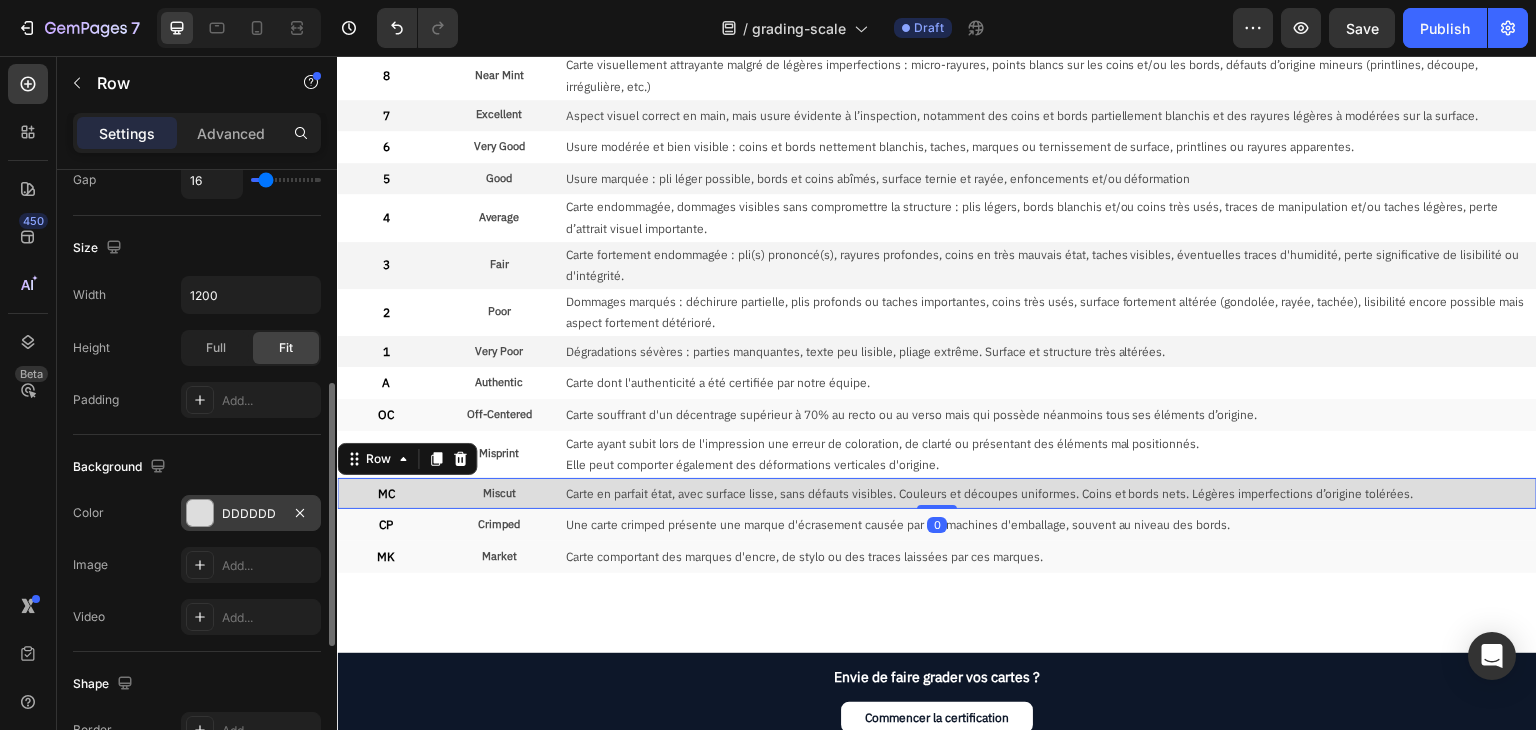 click on "DDDDDD" at bounding box center (251, 514) 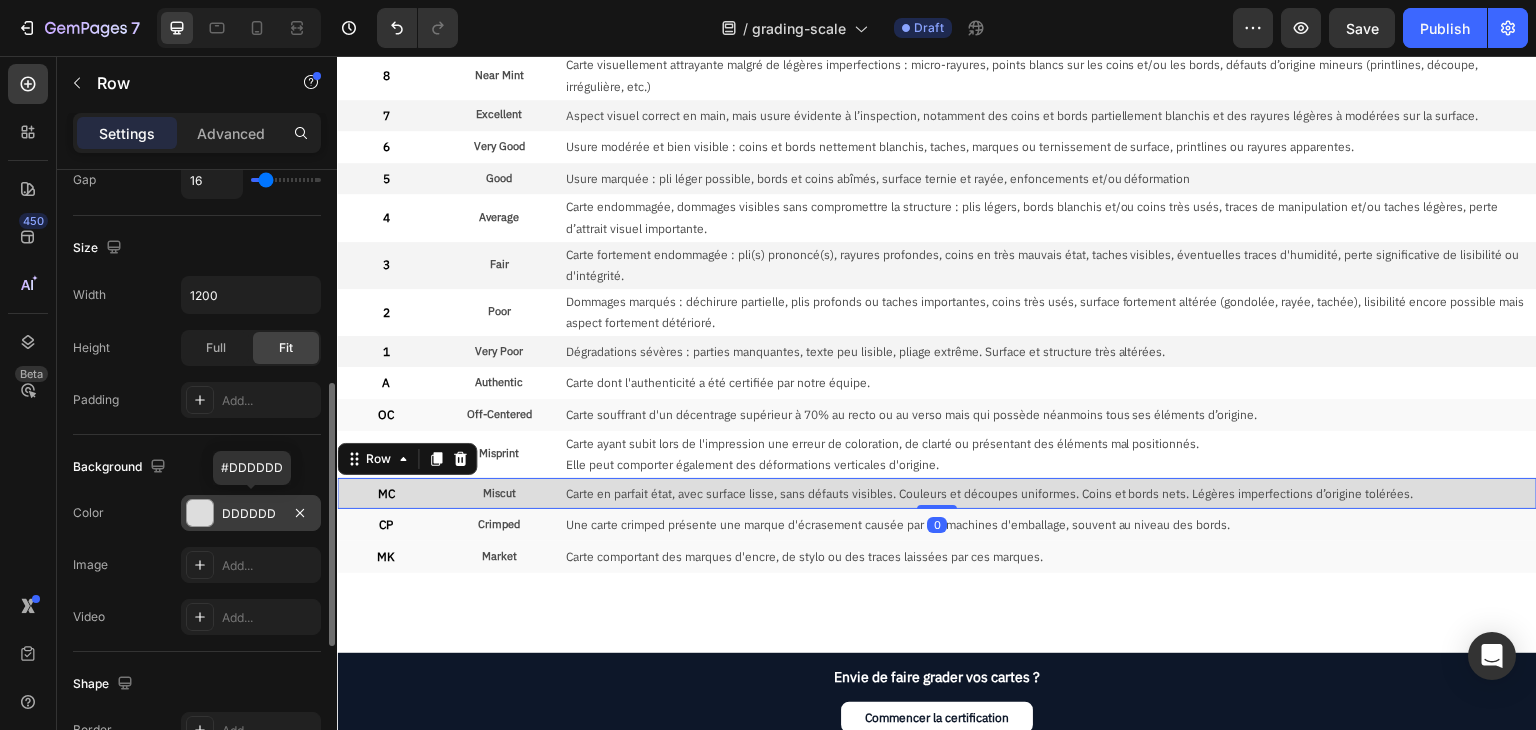 click on "DDDDDD" at bounding box center (251, 514) 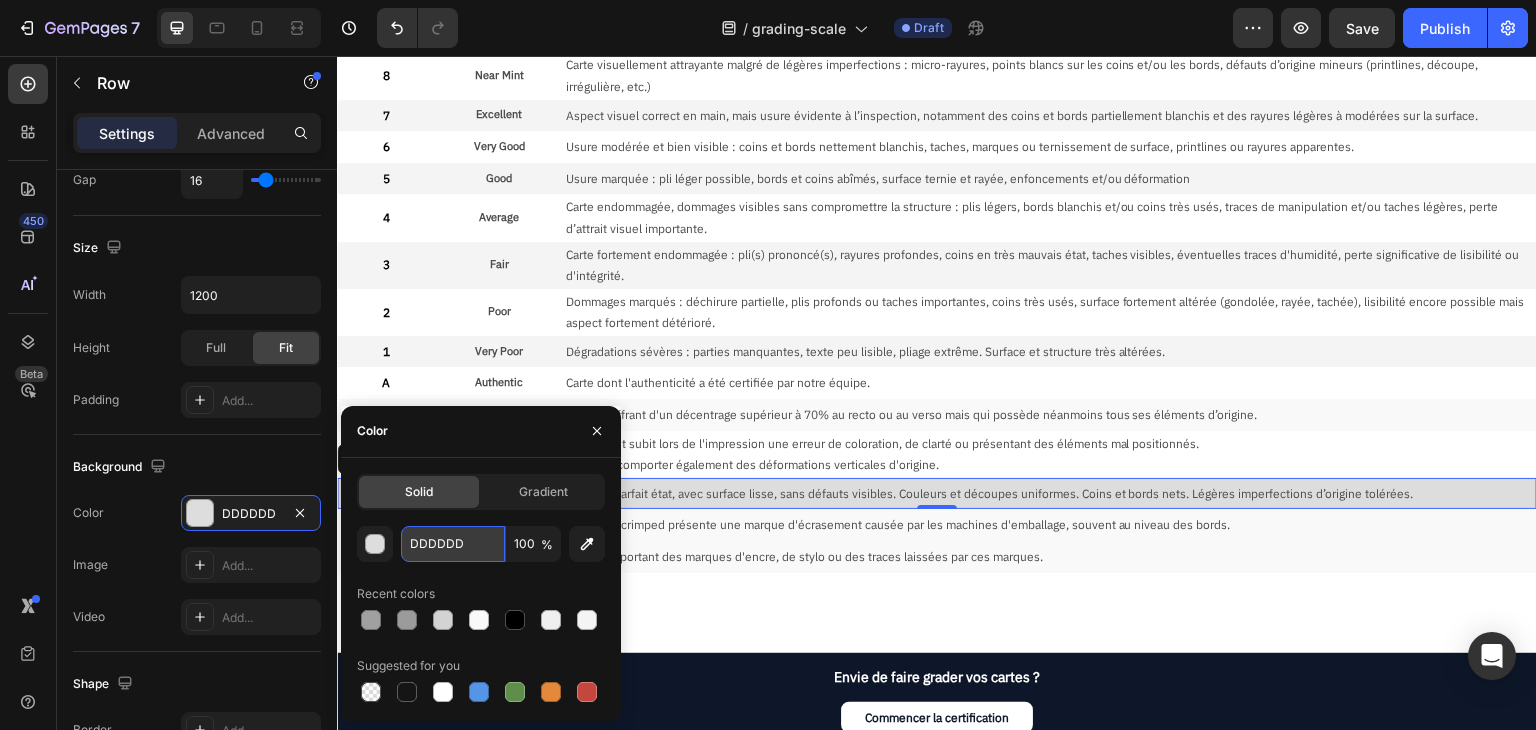 click on "DDDDDD" at bounding box center [453, 544] 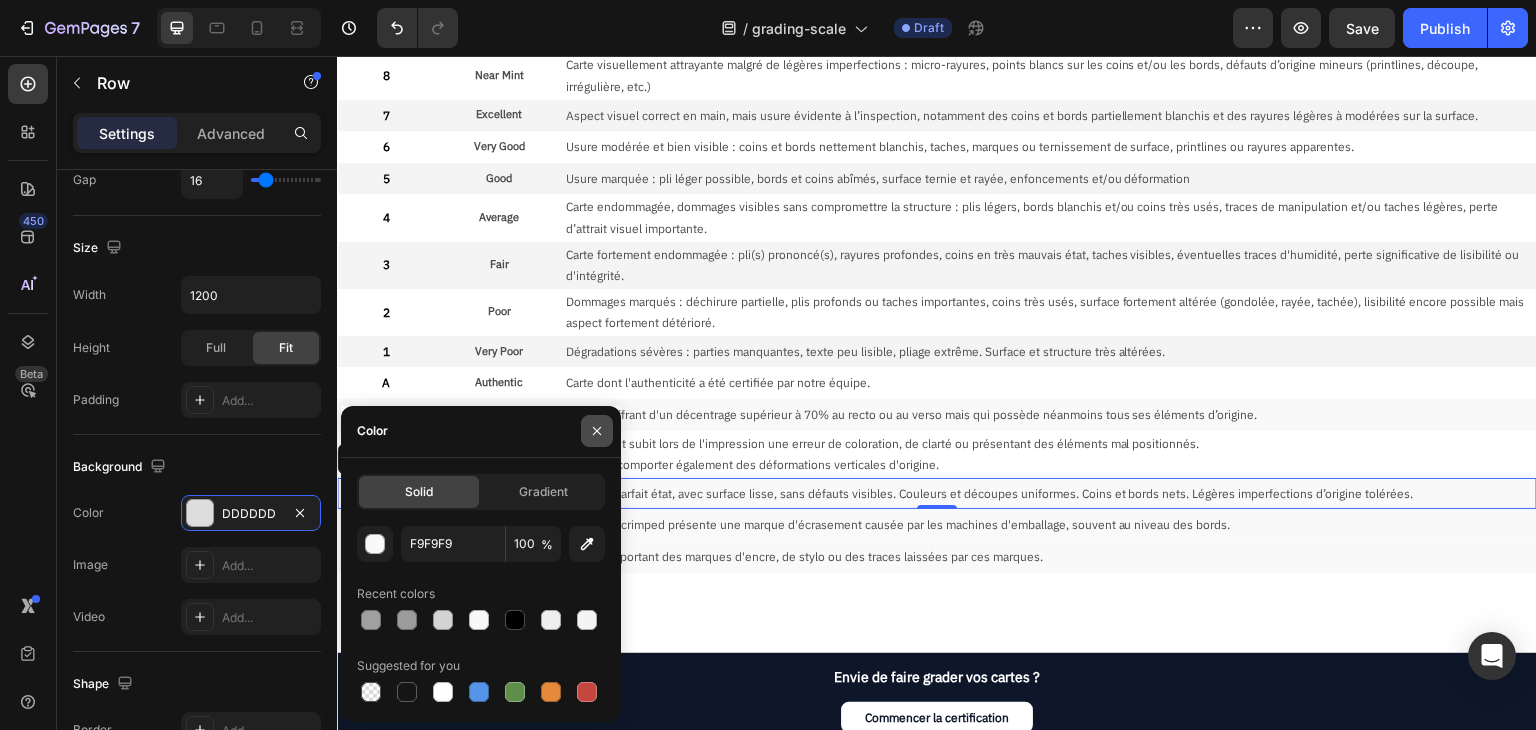 click 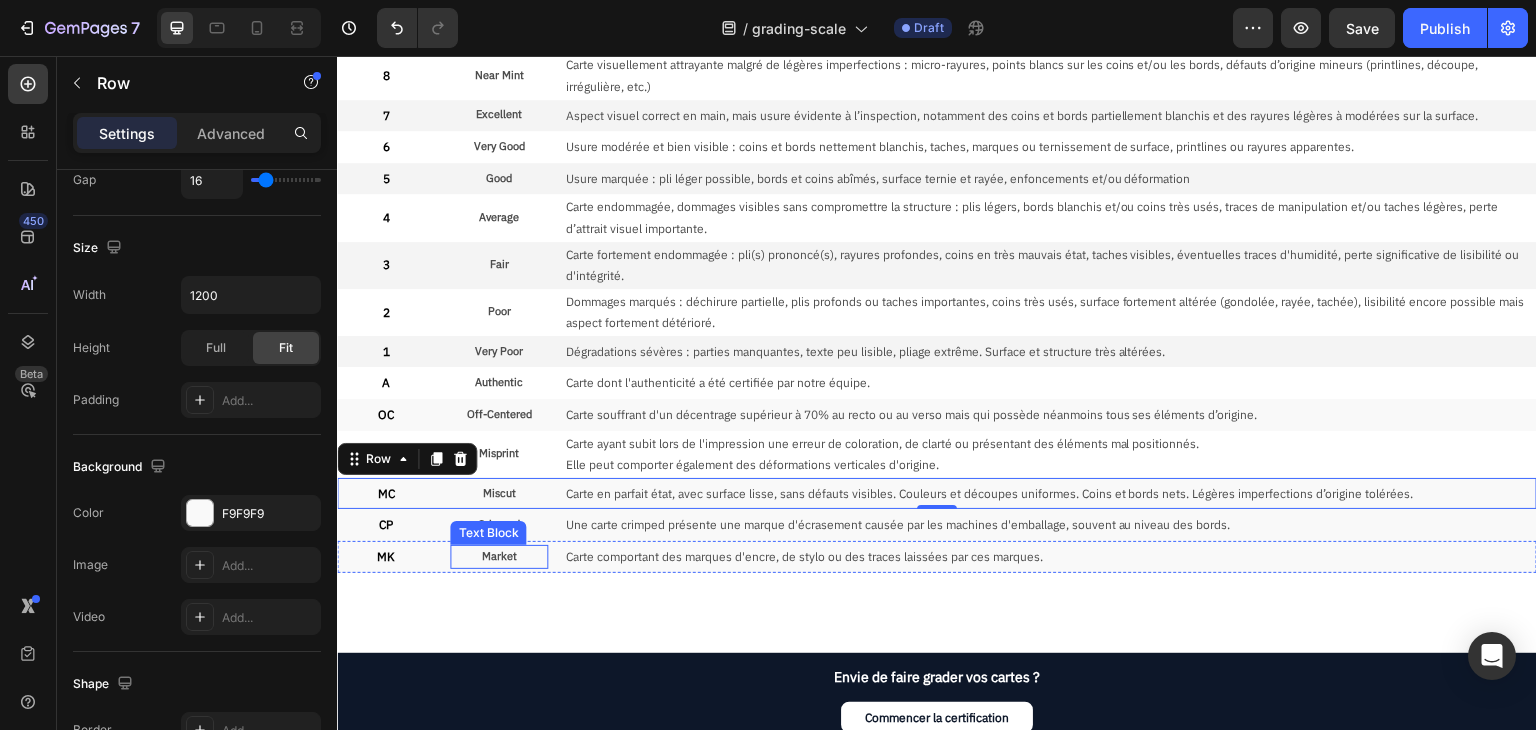 click on "Market" at bounding box center (498, 557) 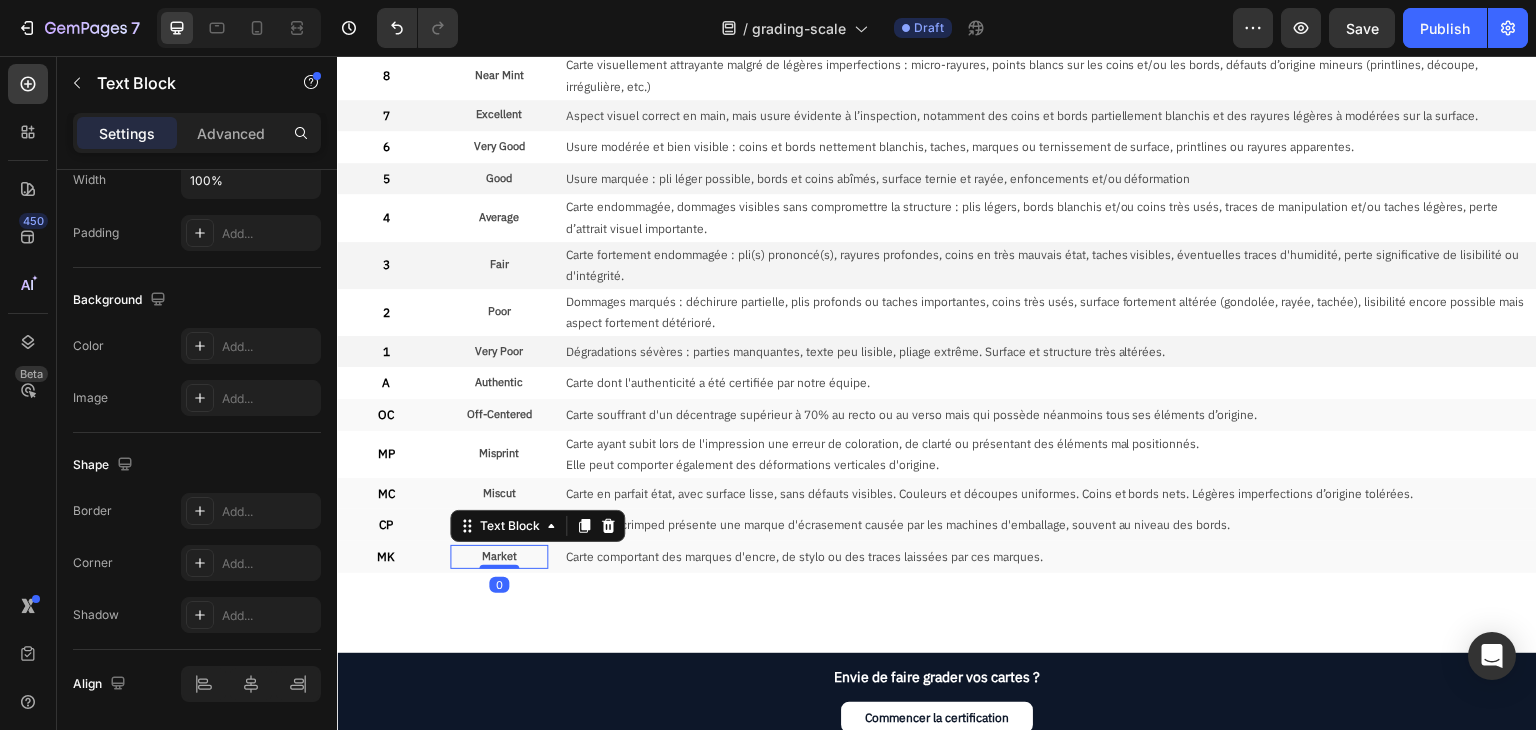 scroll, scrollTop: 0, scrollLeft: 0, axis: both 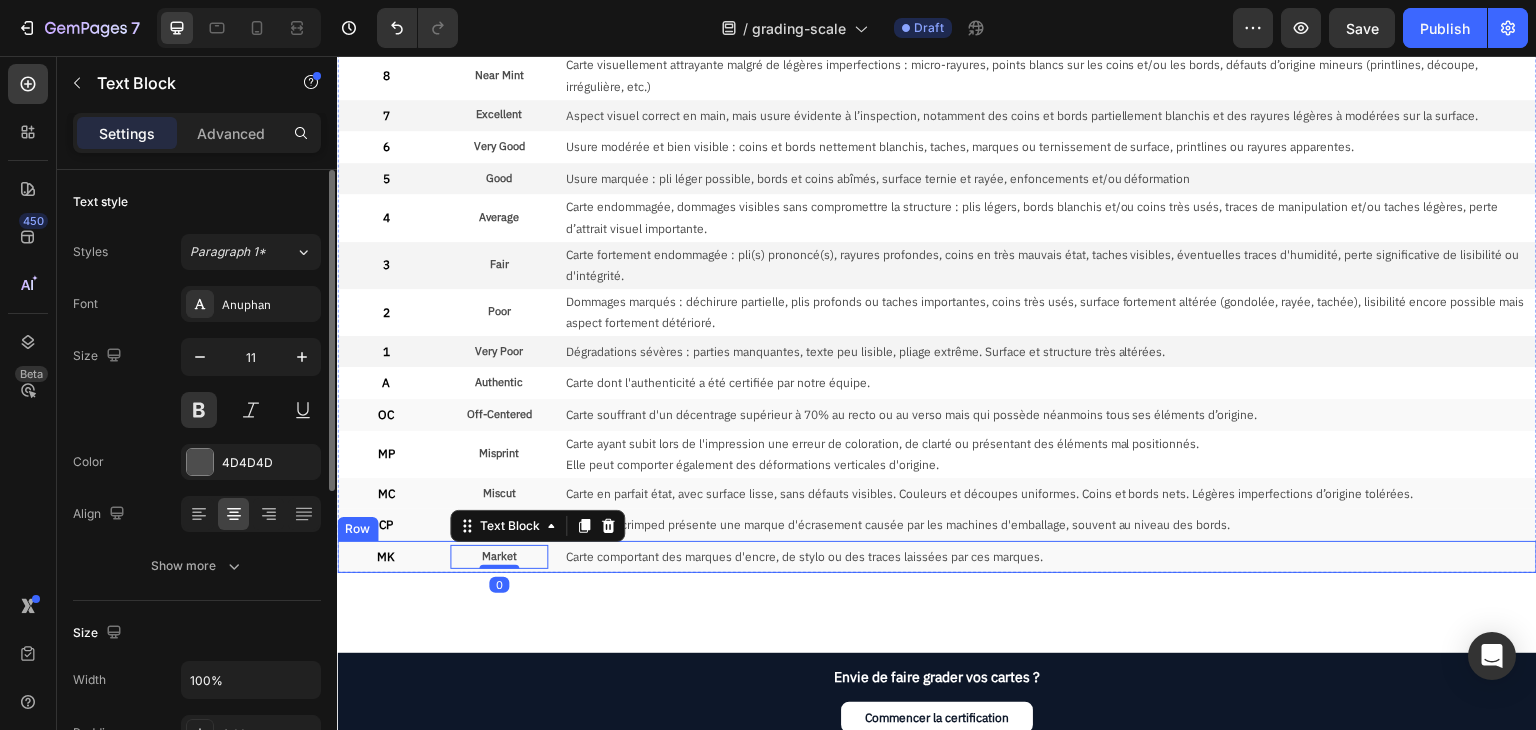 click on "MK Text Block Market Text Block   0 Carte comportant des marques d'encre, de stylo ou des traces laissées par ces marques. Text Block Row" at bounding box center [937, 557] 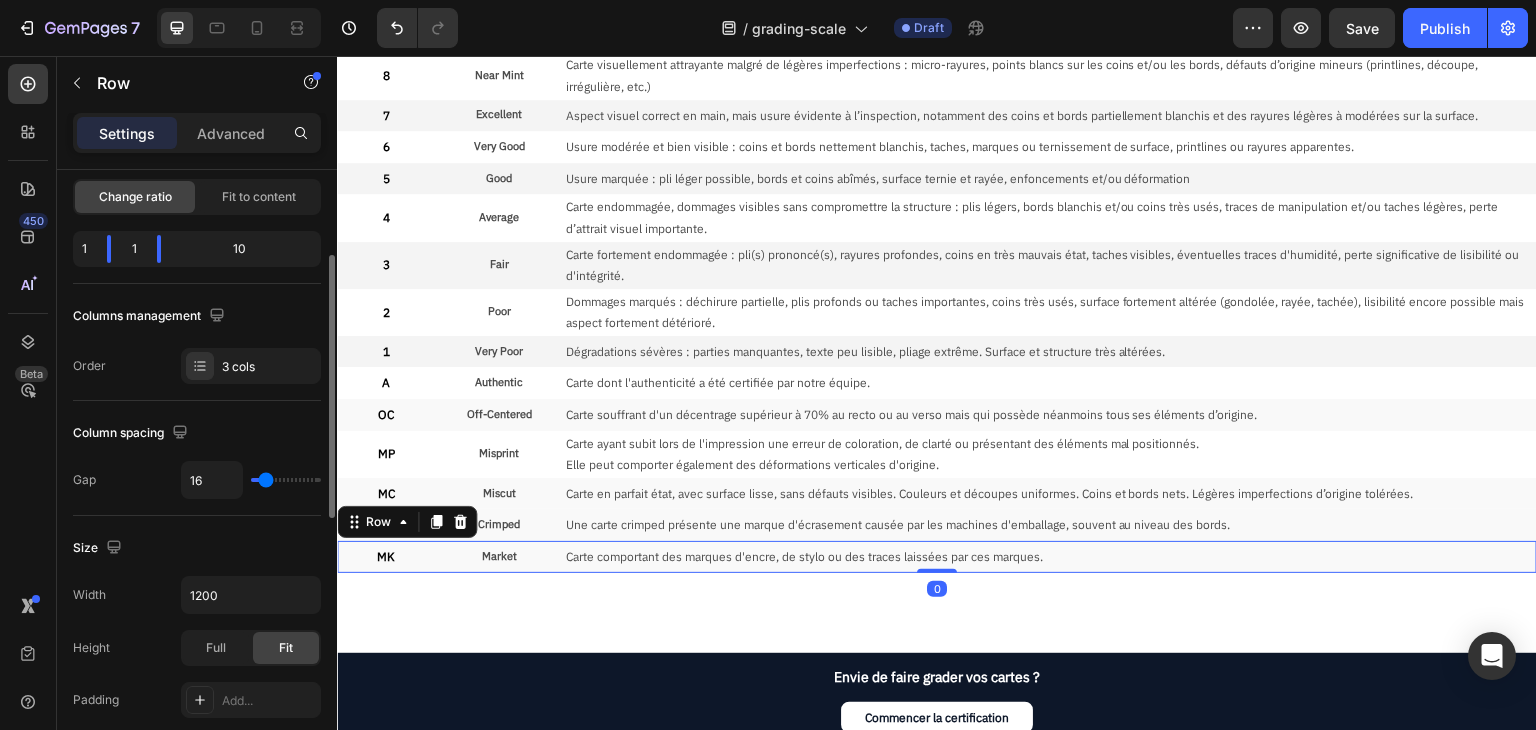 scroll, scrollTop: 500, scrollLeft: 0, axis: vertical 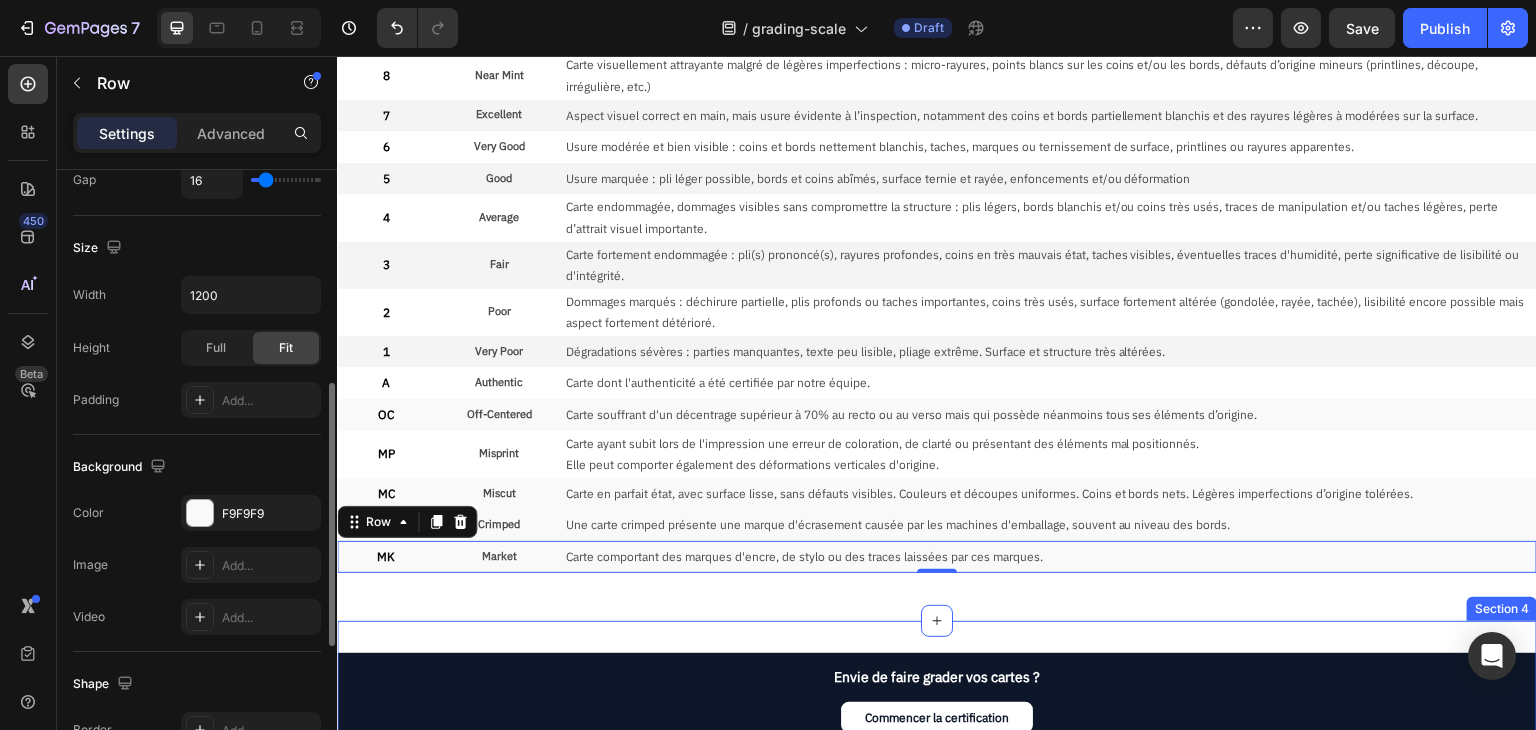 click on "Envie de faire grader vos cartes ? Text Block Commencer la certification Button Row Section 4" at bounding box center [937, 707] 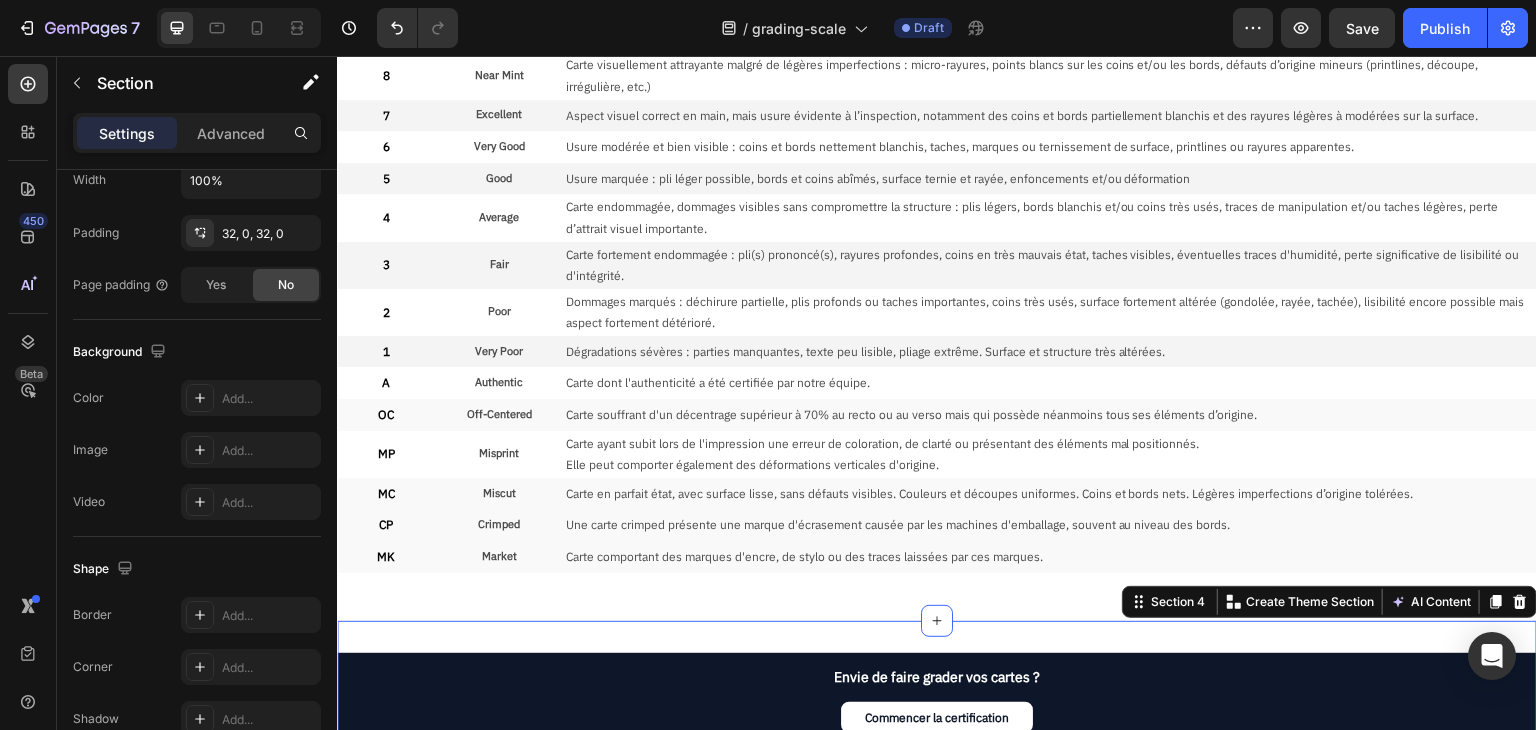 scroll, scrollTop: 0, scrollLeft: 0, axis: both 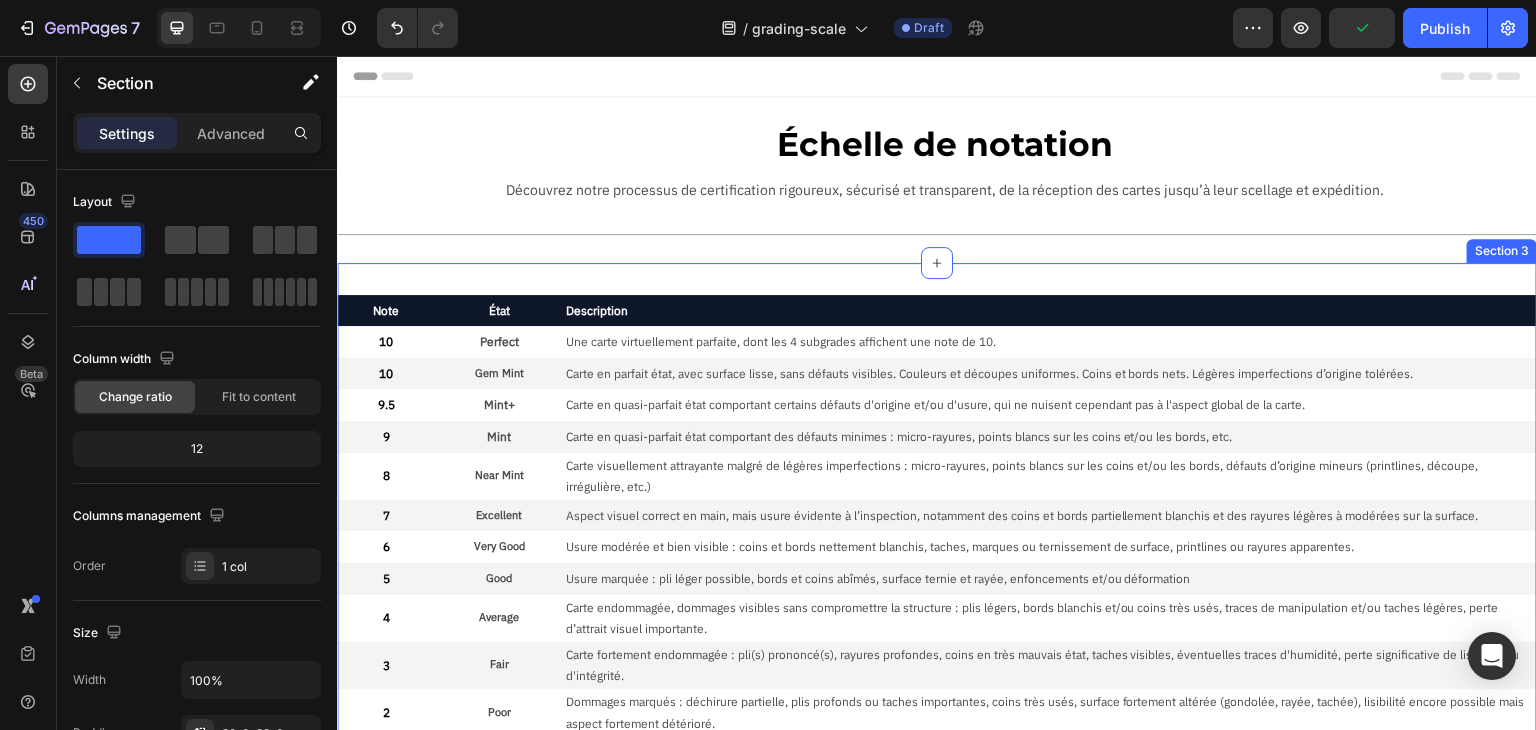 click on "Note Text Block État Text Block Description Text Block Row 10 Text Block Perfect Text Block Une carte virtuellement parfaite, dont les 4 subgrades affichent une note de 10. Text Block Row 10 Text Block Gem Mint Text Block Carte en parfait état, avec surface lisse, sans défauts visibles. Couleurs et découpes uniformes. Coins et bords nets. Légères imperfections d’origine tolérées. Text Block Row 9.5 Text Block Mint+ Text Block Carte en quasi-parfait état comportant certains défauts d'origine et/ou d'usure, qui ne nuisent cependant pas à l'aspect global de la carte. Text Block Row 9 Text Block Mint Text Block Carte en quasi-parfait état comportant des défauts minimes : micro-rayures, points blancs sur les coins et/ou les bords, etc. Text Block Row 8 Text Block Near Mint Text Block Carte visuellement attrayante malgré de légères imperfections : micro-rayures, points blancs sur les coins et/ou les bords, défauts d’origine mineurs (printlines, découpe, irrégulière, etc.) Text Block Row 7 6" at bounding box center [937, 642] 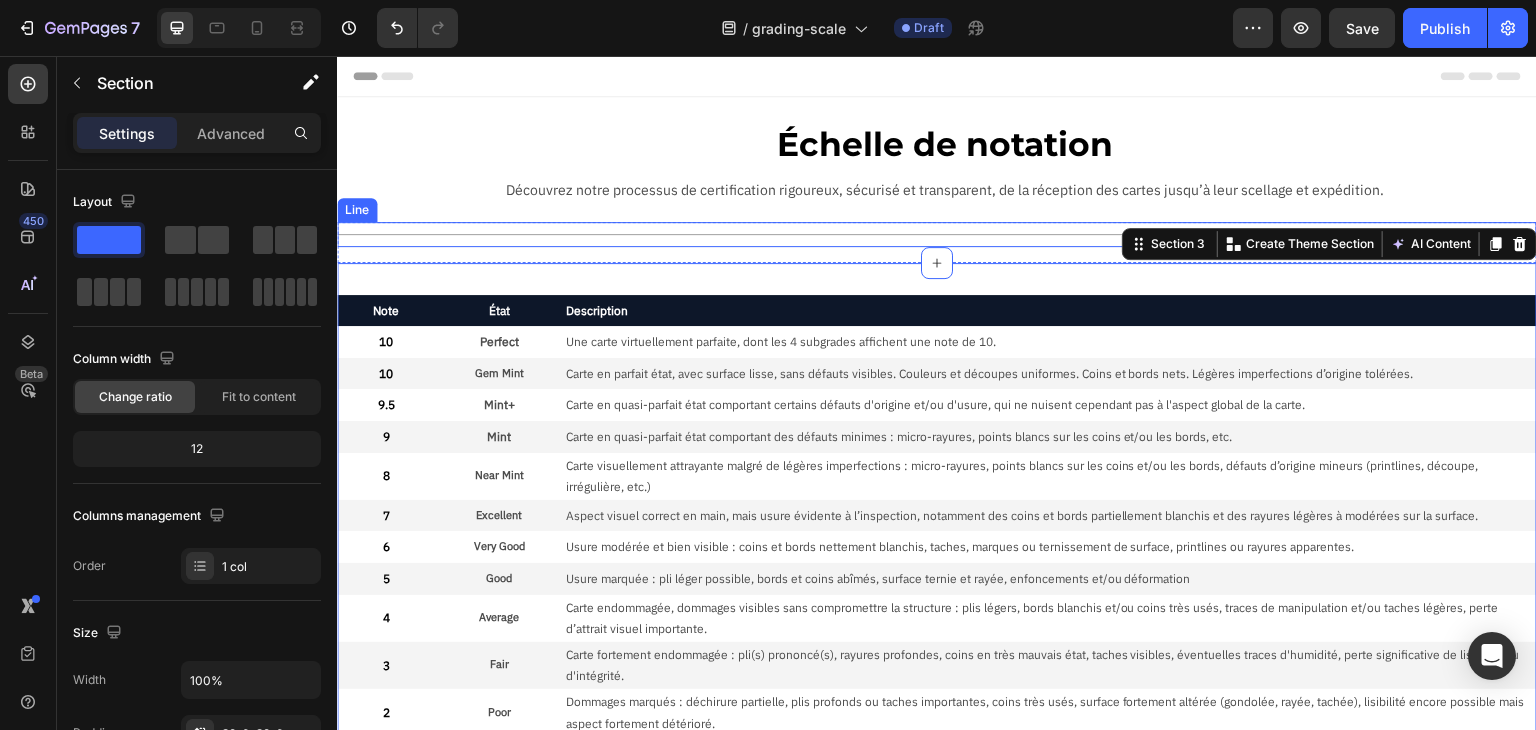 click on "Title Line" at bounding box center (937, 234) 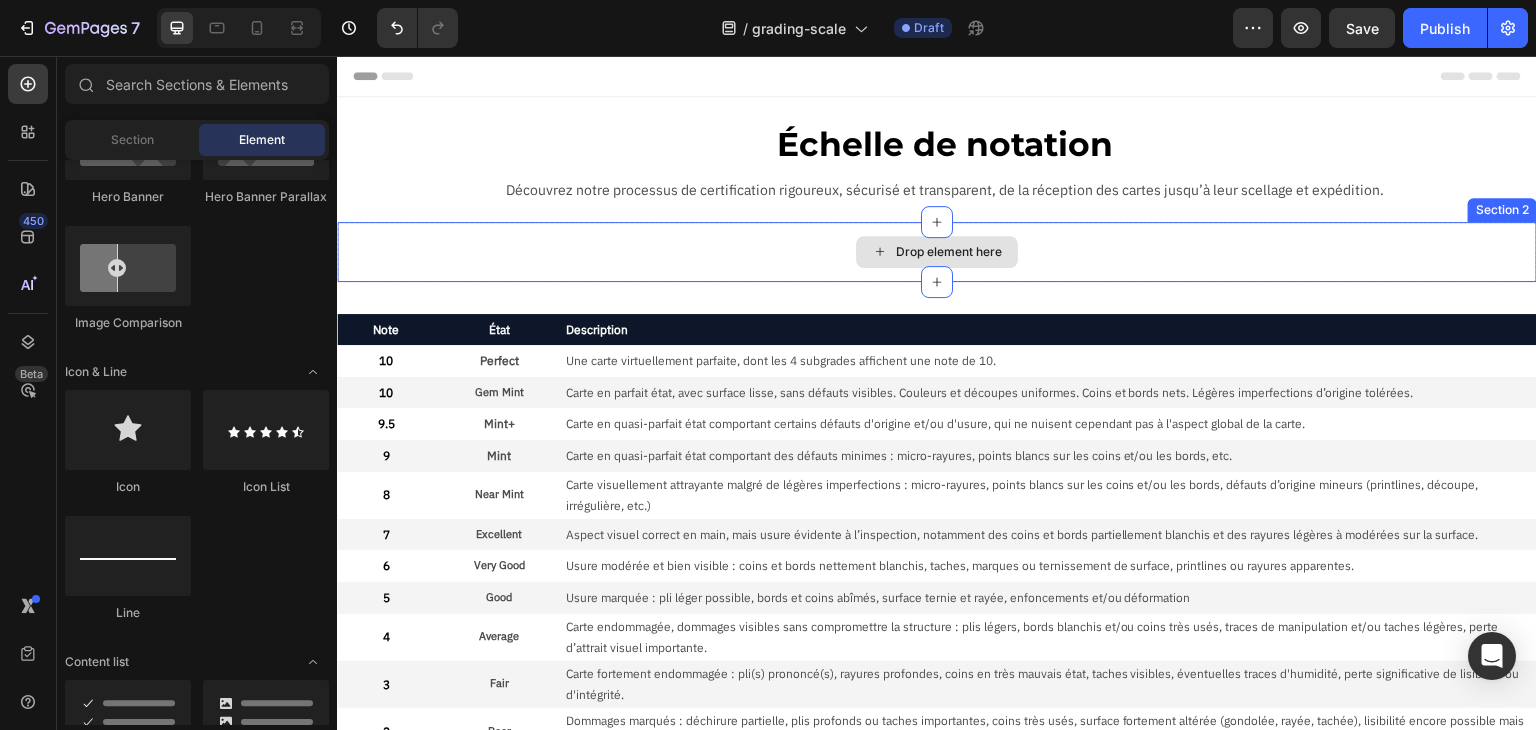 click on "Drop element here" at bounding box center (937, 252) 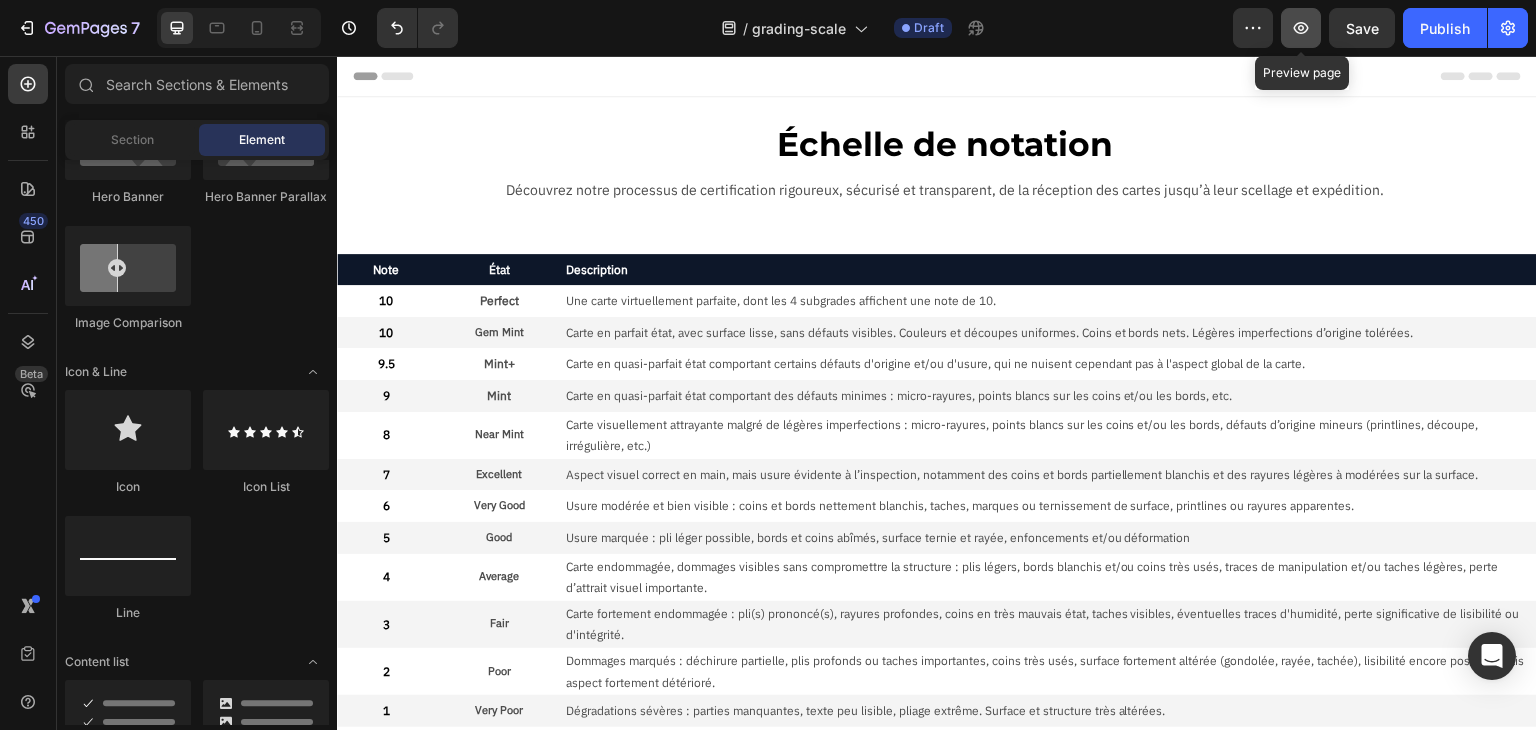 click 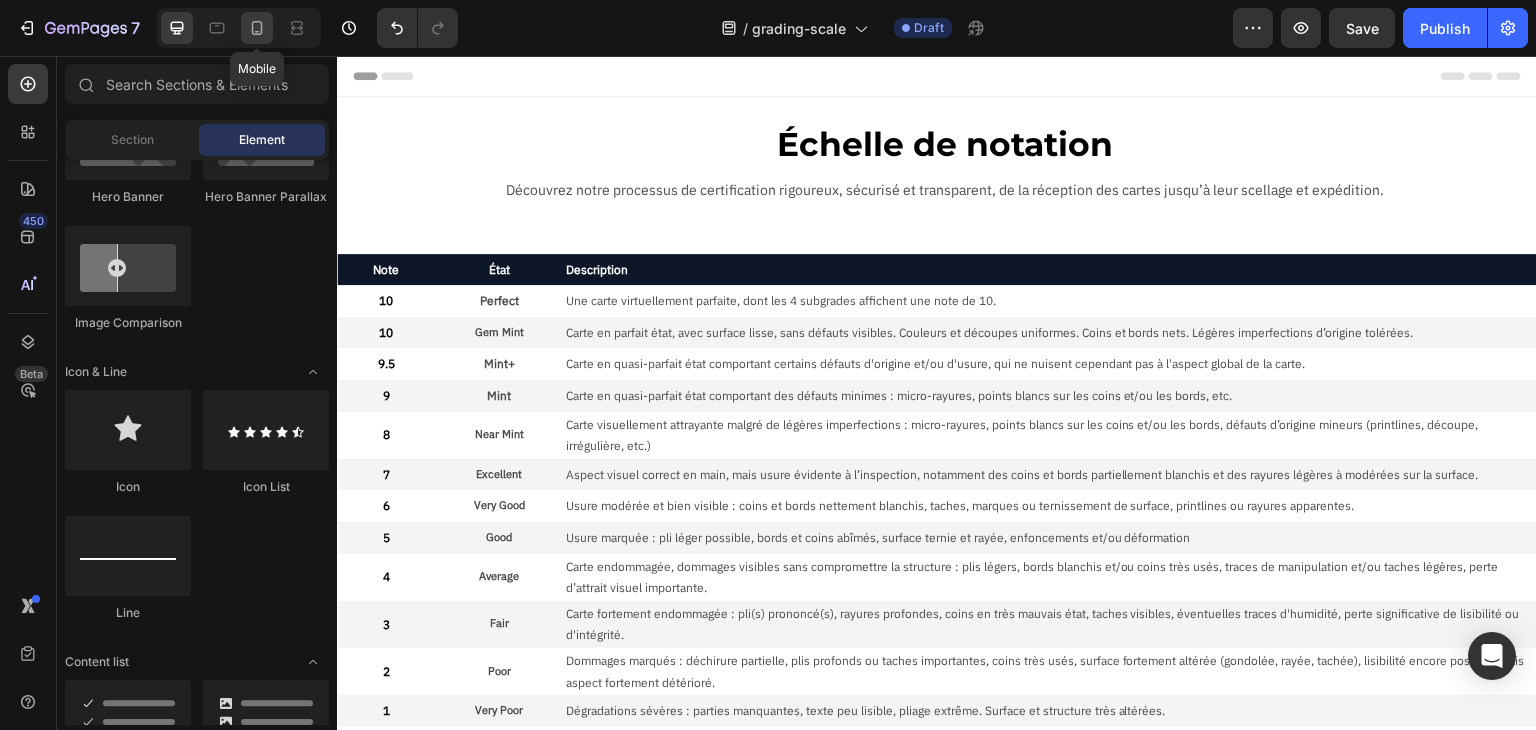 click 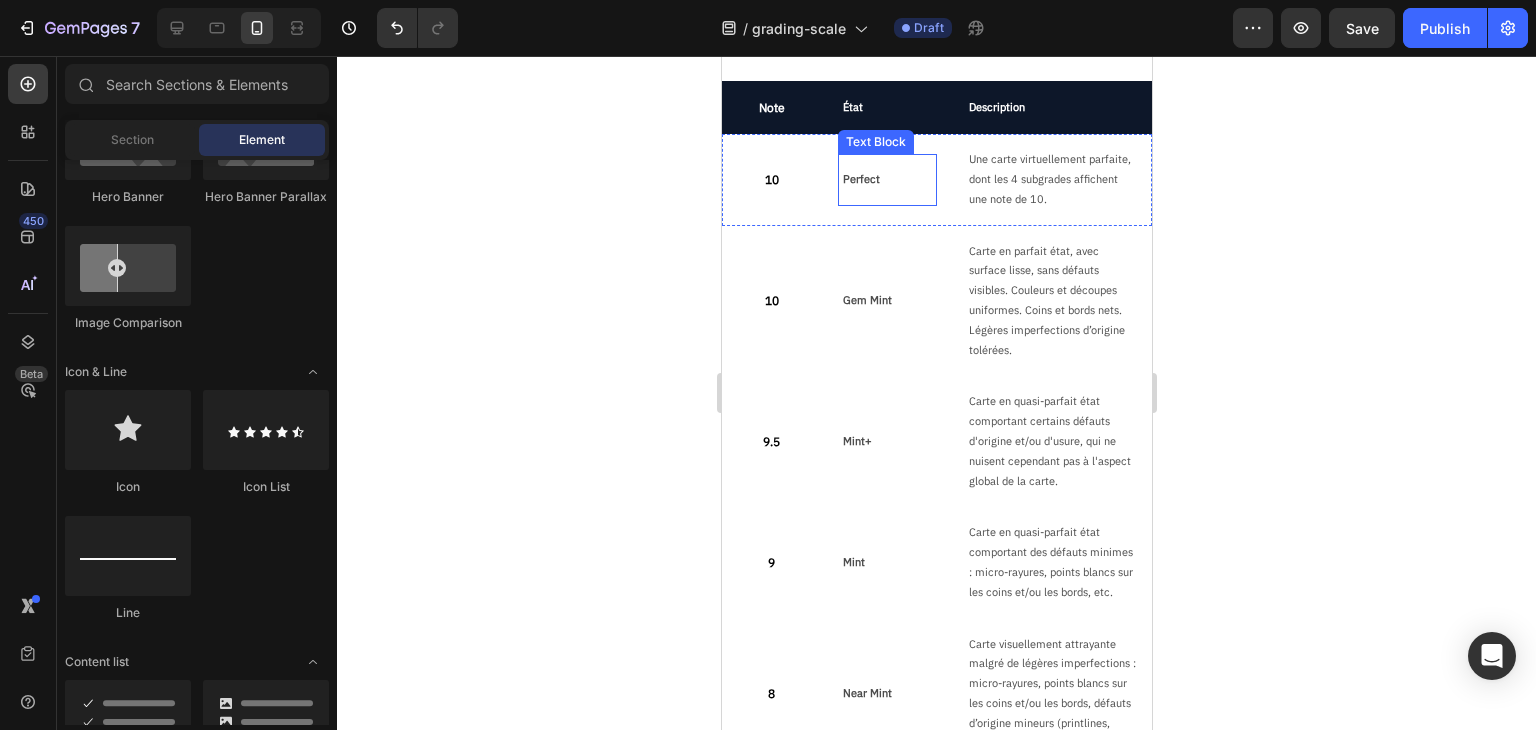 scroll, scrollTop: 0, scrollLeft: 0, axis: both 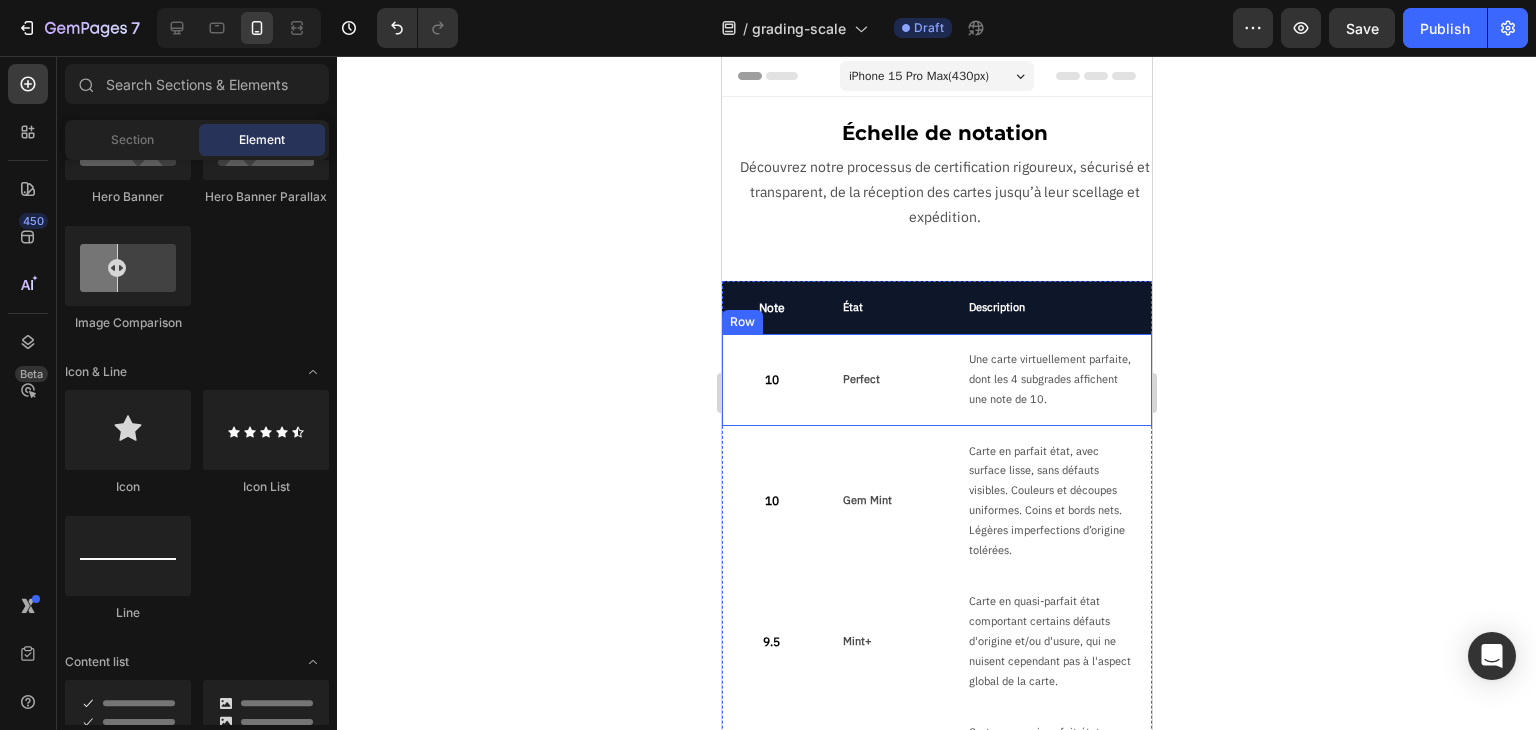 click on "Perfect Text Block" at bounding box center (887, 379) 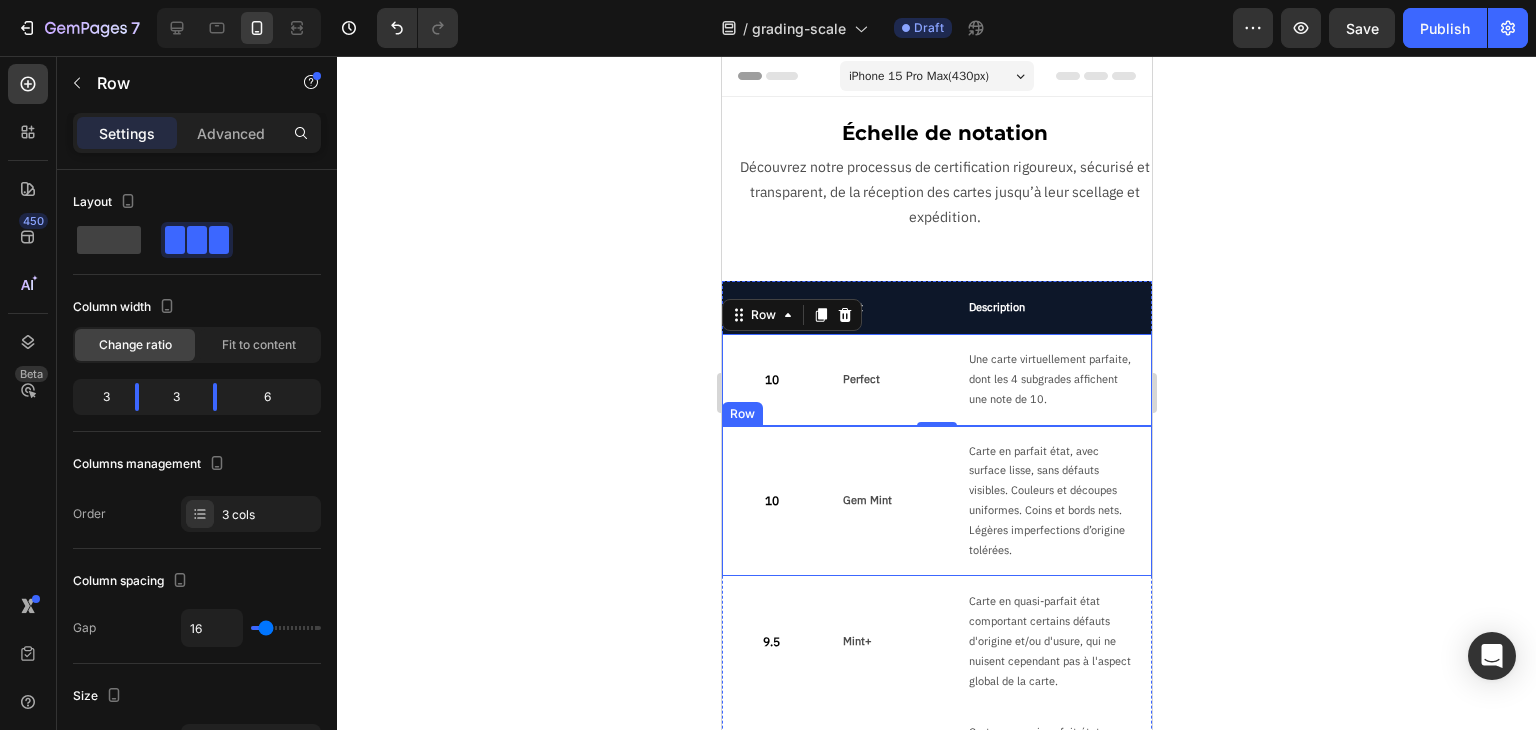 click on "10 Text Block" at bounding box center (771, 501) 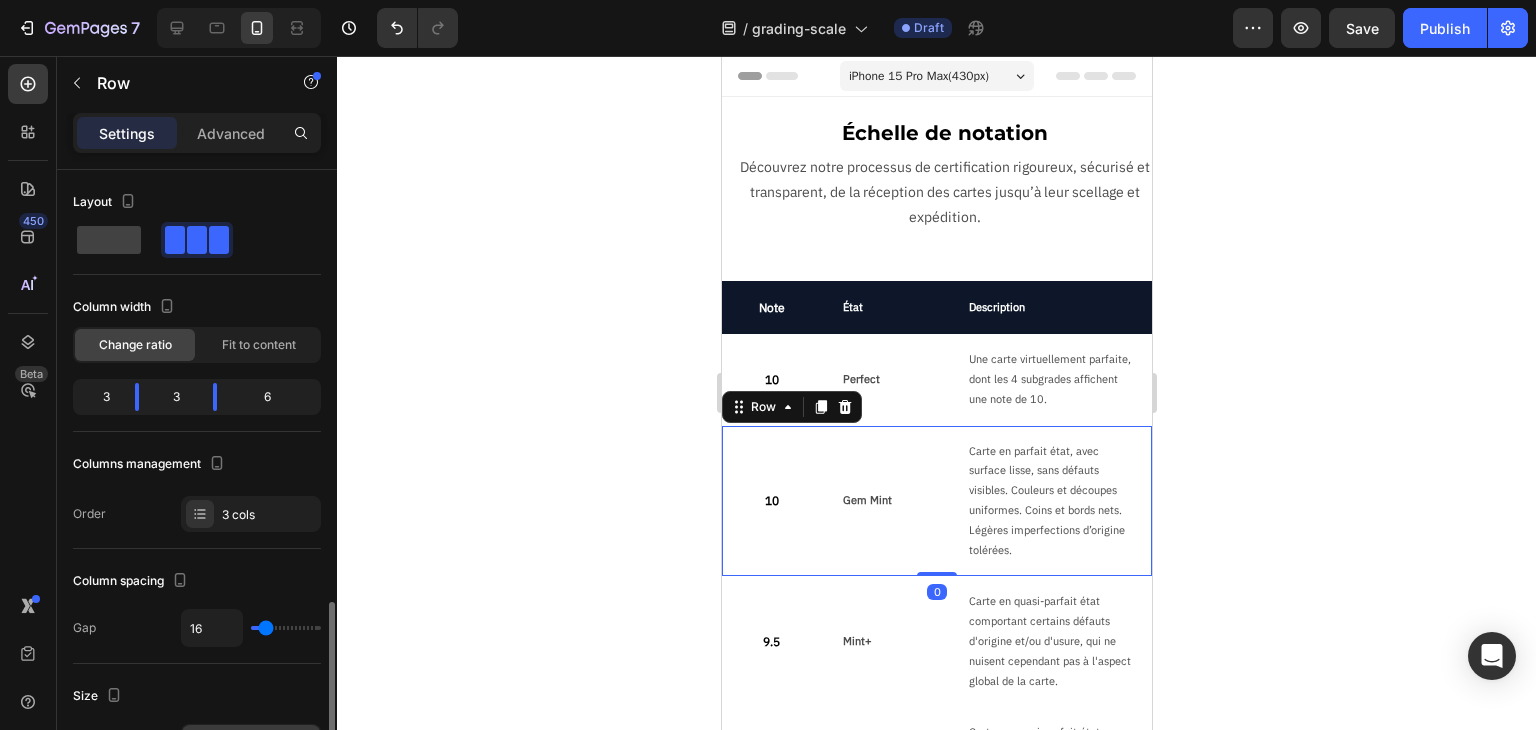 scroll, scrollTop: 400, scrollLeft: 0, axis: vertical 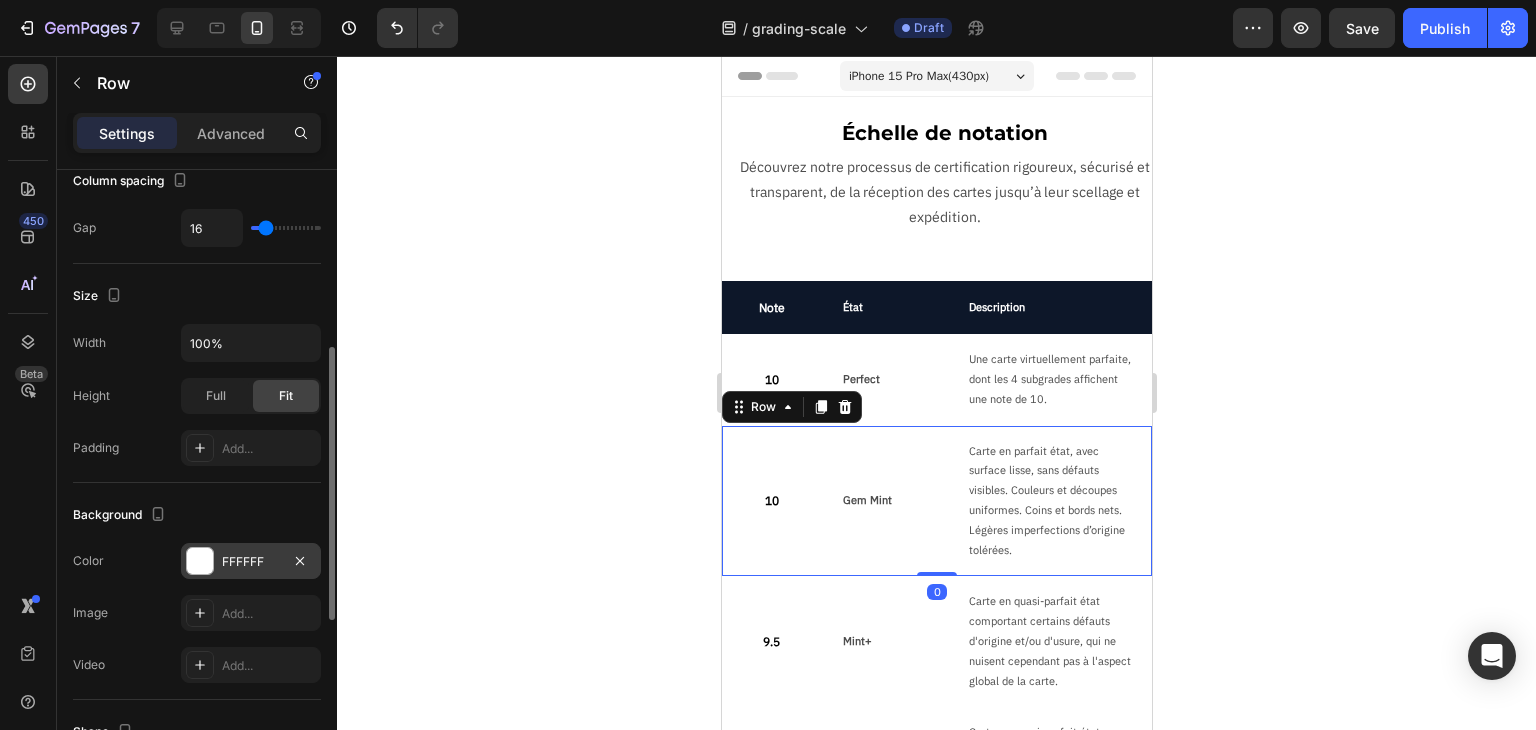 click on "FFFFFF" at bounding box center (251, 562) 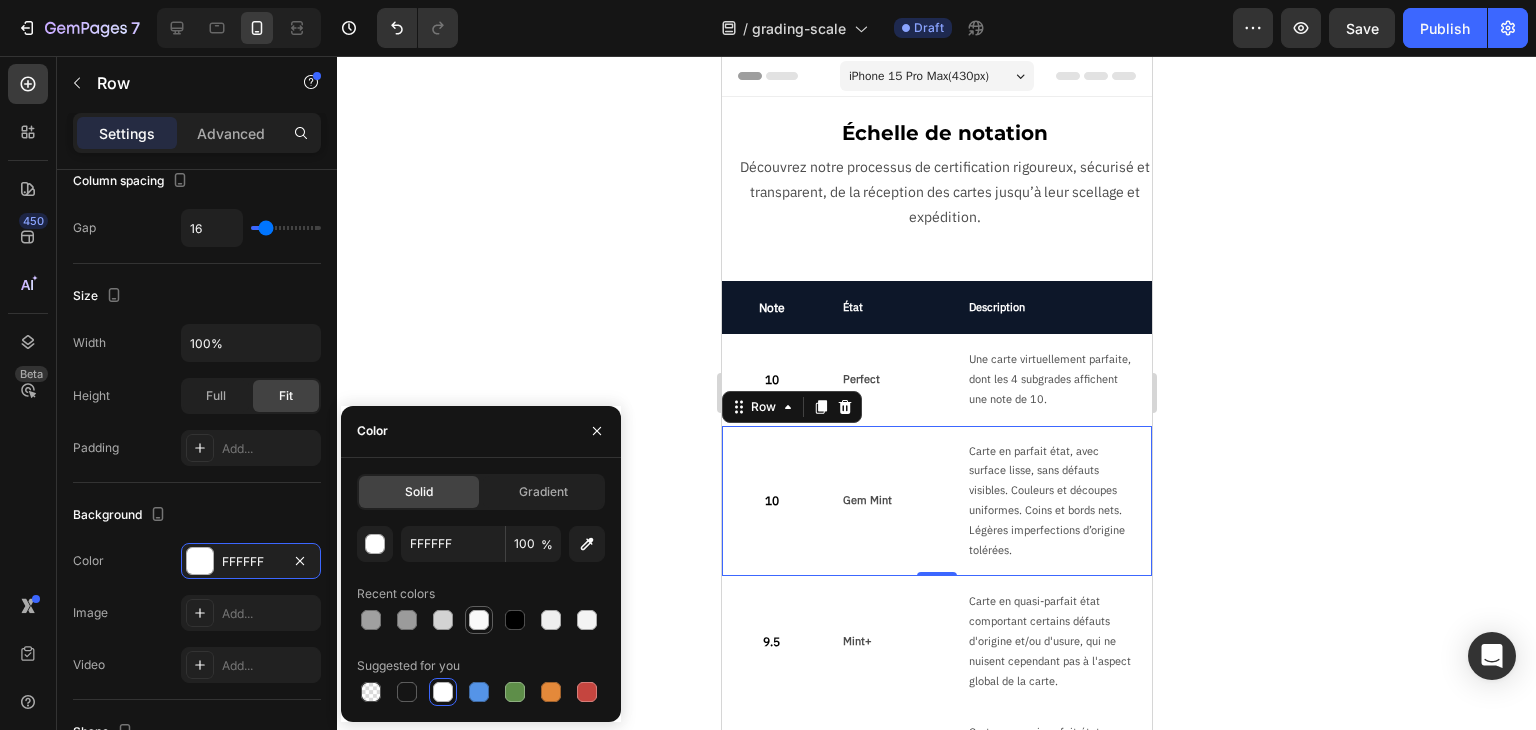 click at bounding box center (479, 620) 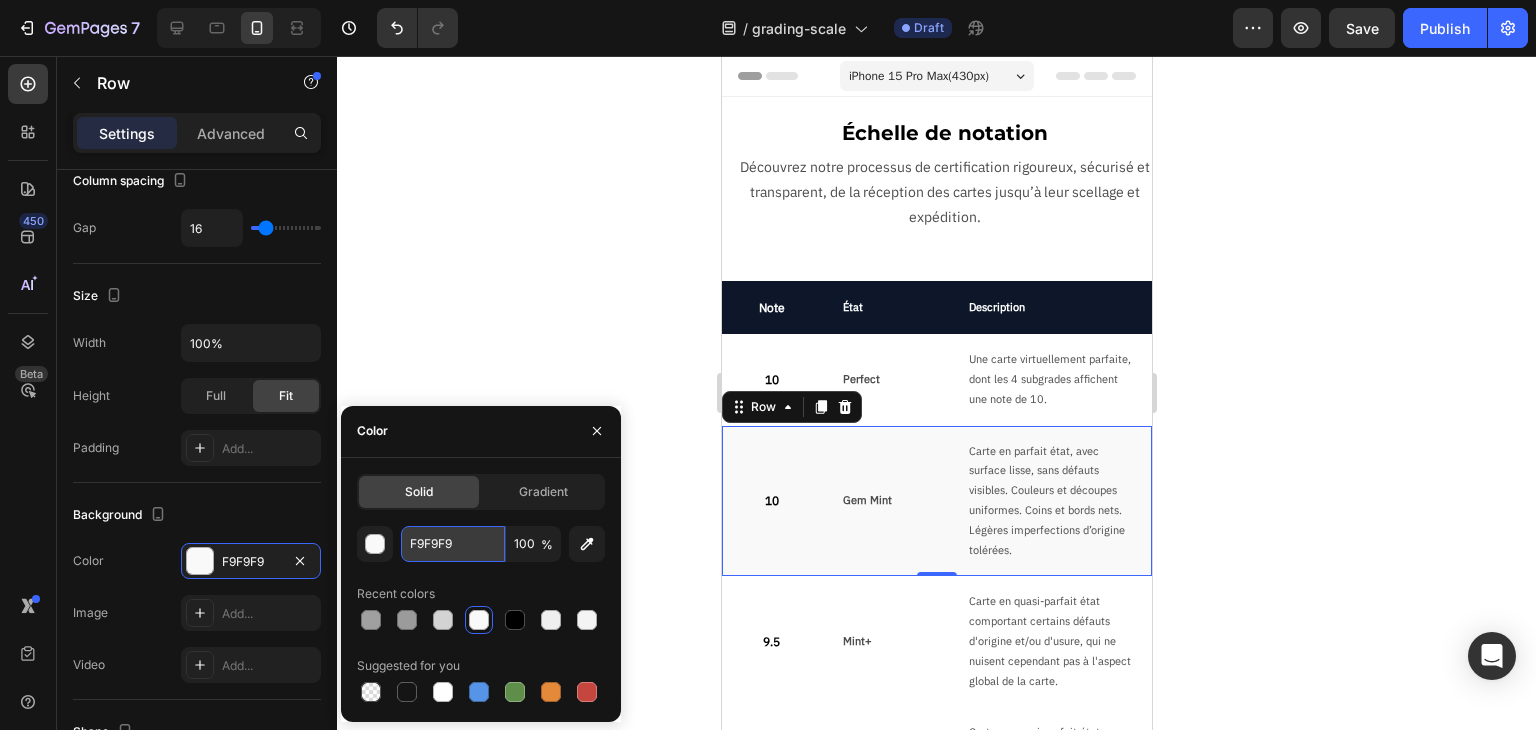 click on "F9F9F9" at bounding box center (453, 544) 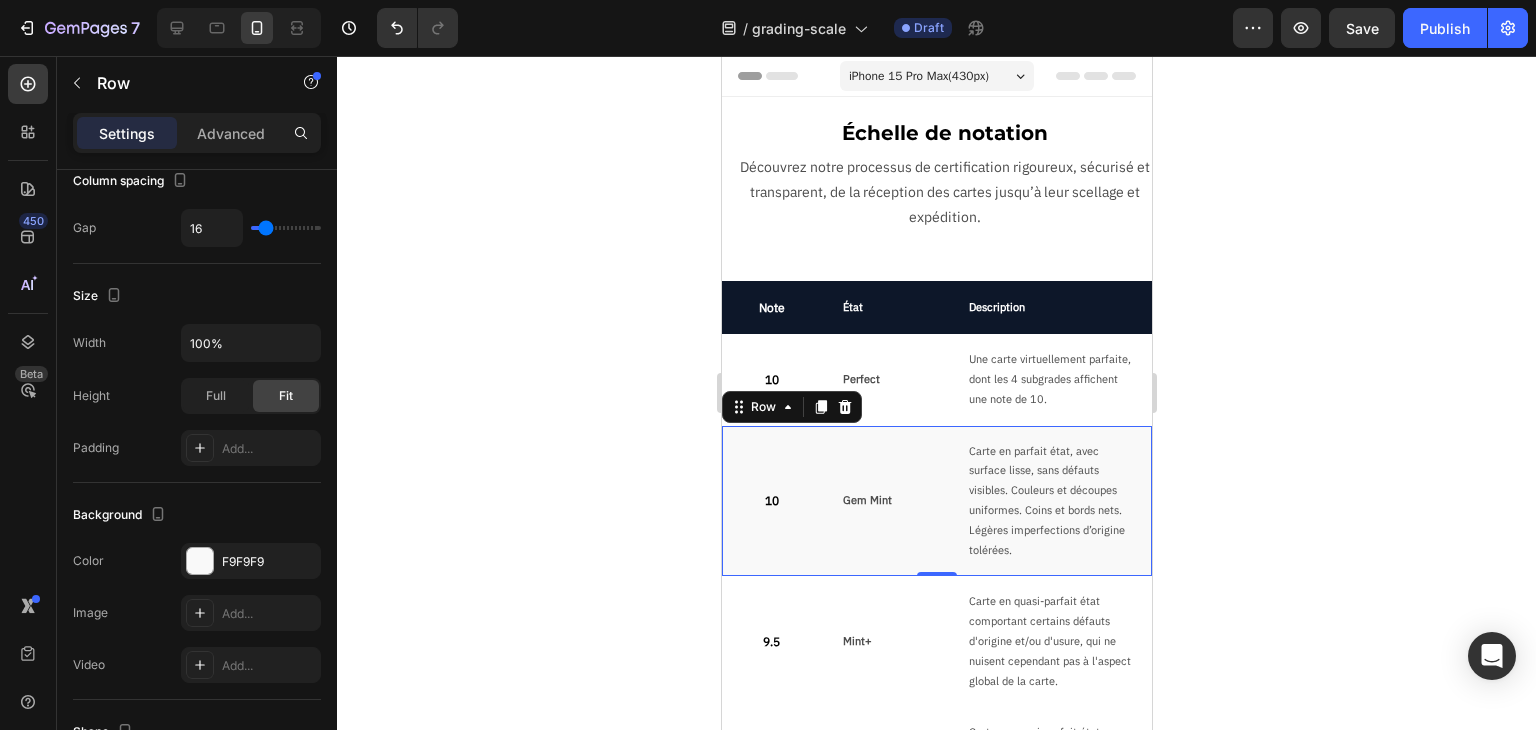 click 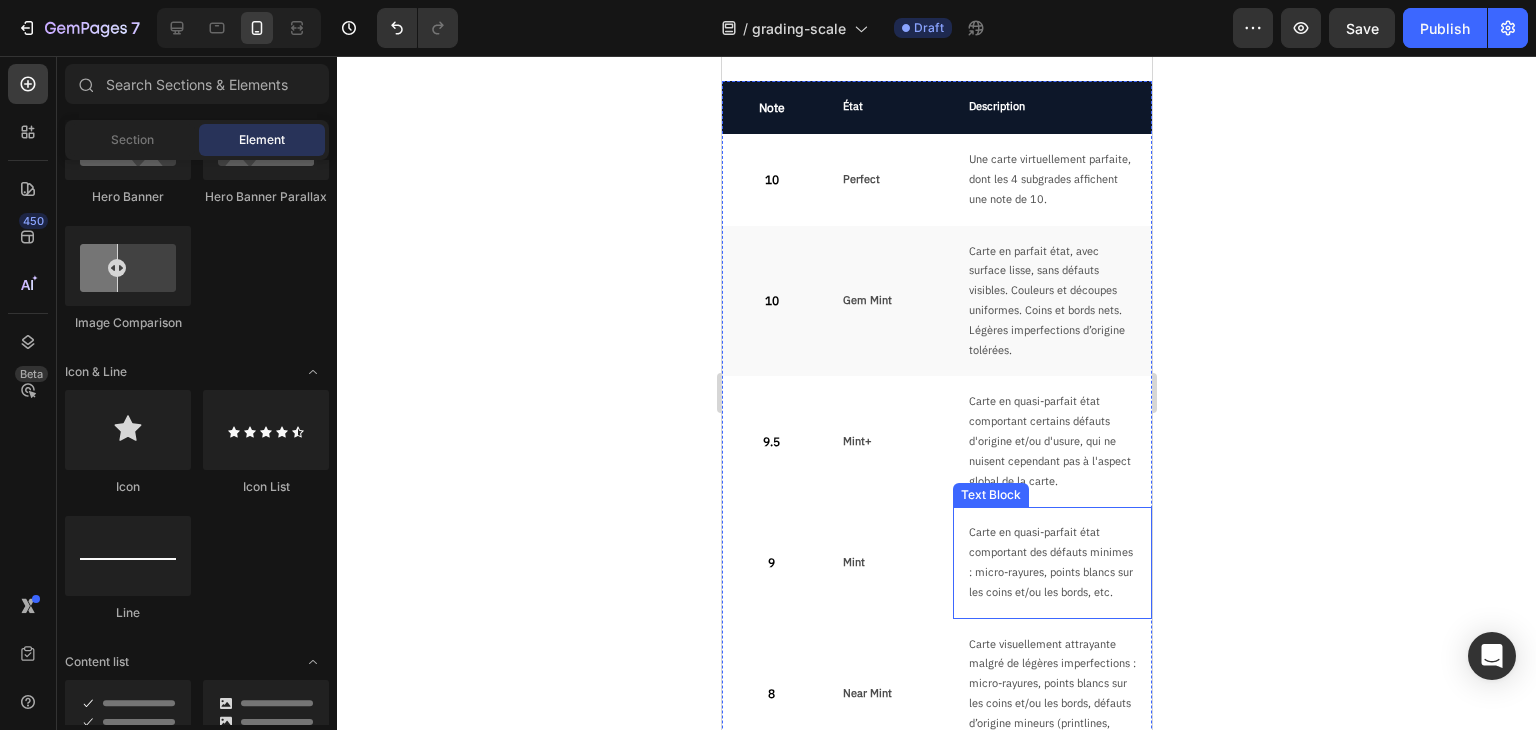 scroll, scrollTop: 300, scrollLeft: 0, axis: vertical 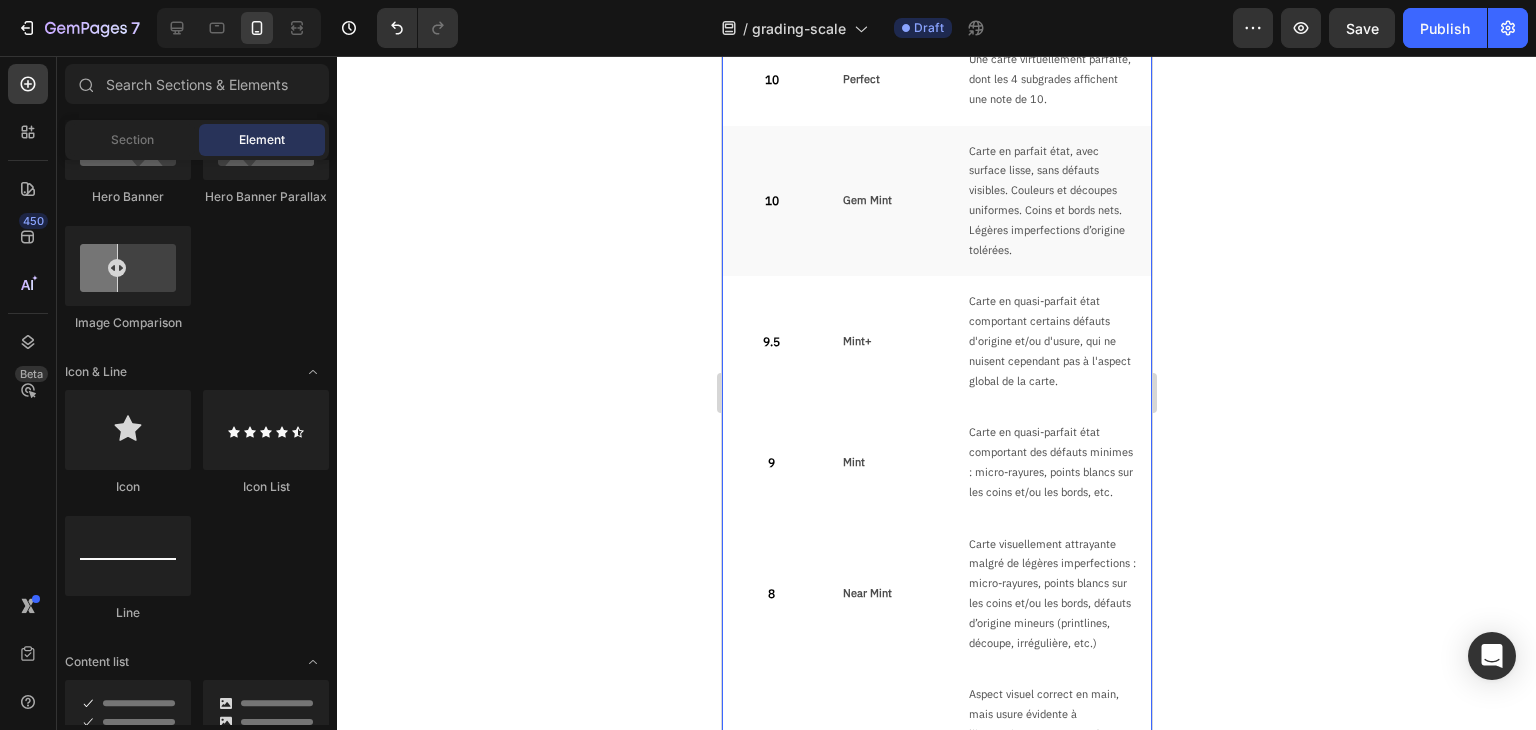 click on "9 Text Block Mint Text Block Carte en quasi-parfait état comportant des défauts minimes : micro-rayures, points blancs sur les coins et/ou les bords, etc. Text Block Row" at bounding box center (936, 462) 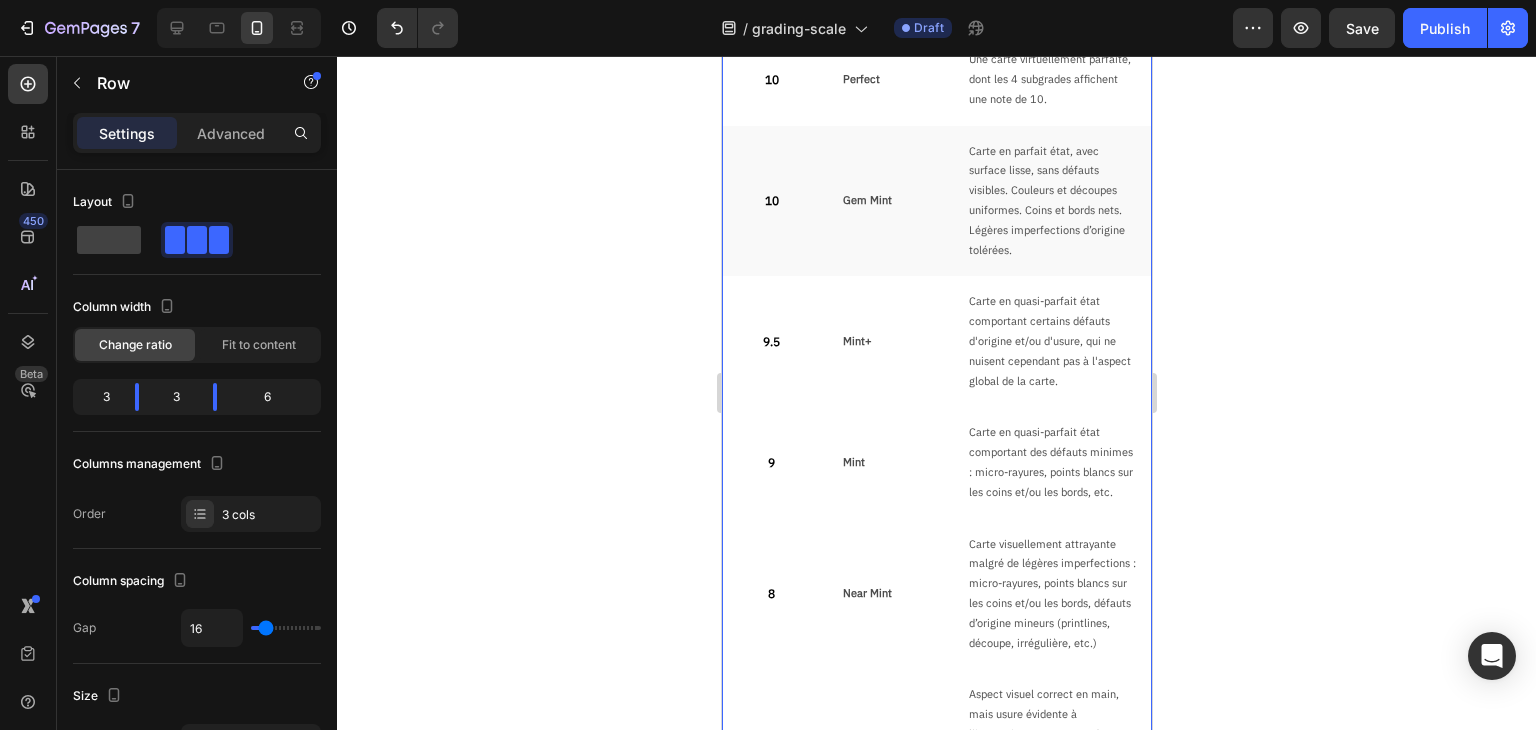 click on "Mint Text Block" at bounding box center [887, 462] 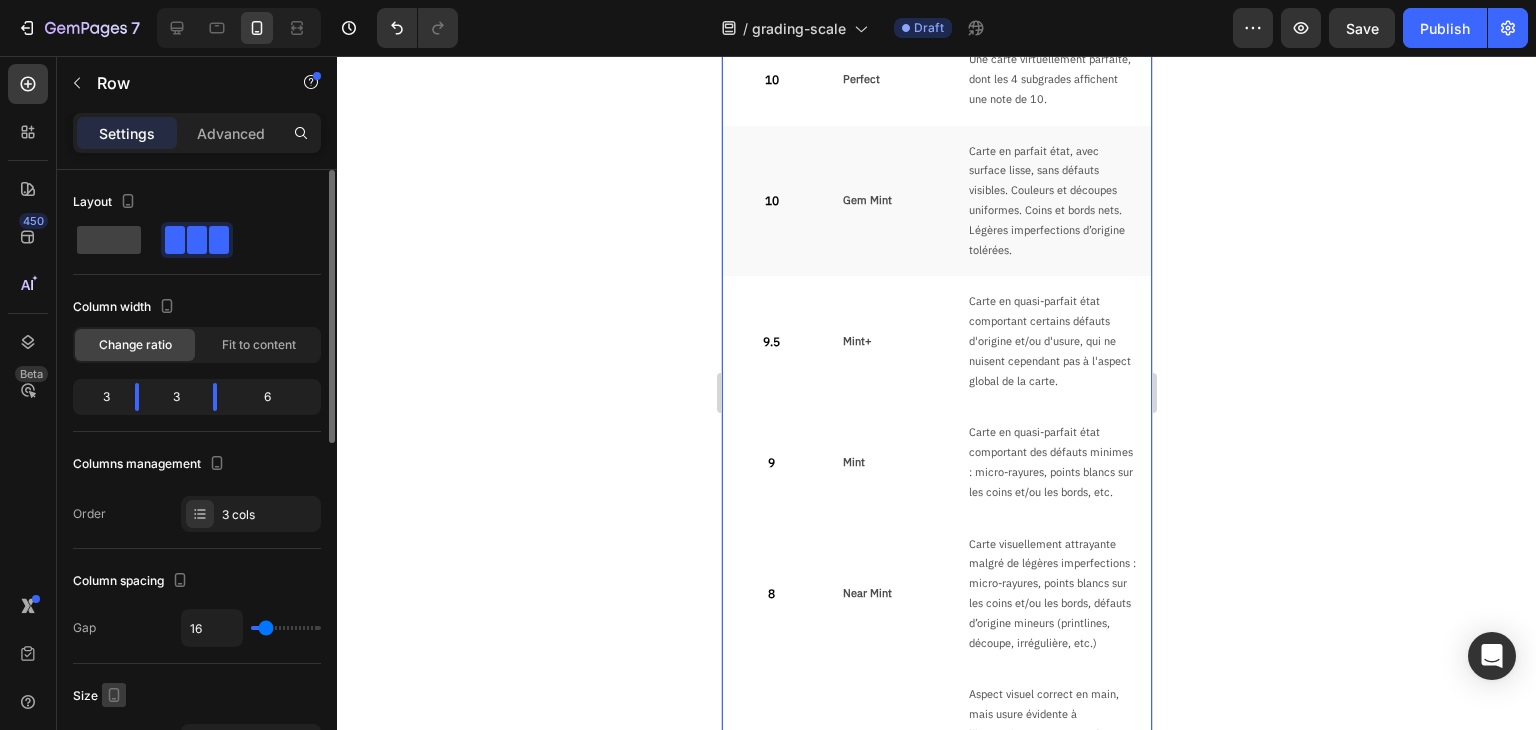 scroll, scrollTop: 400, scrollLeft: 0, axis: vertical 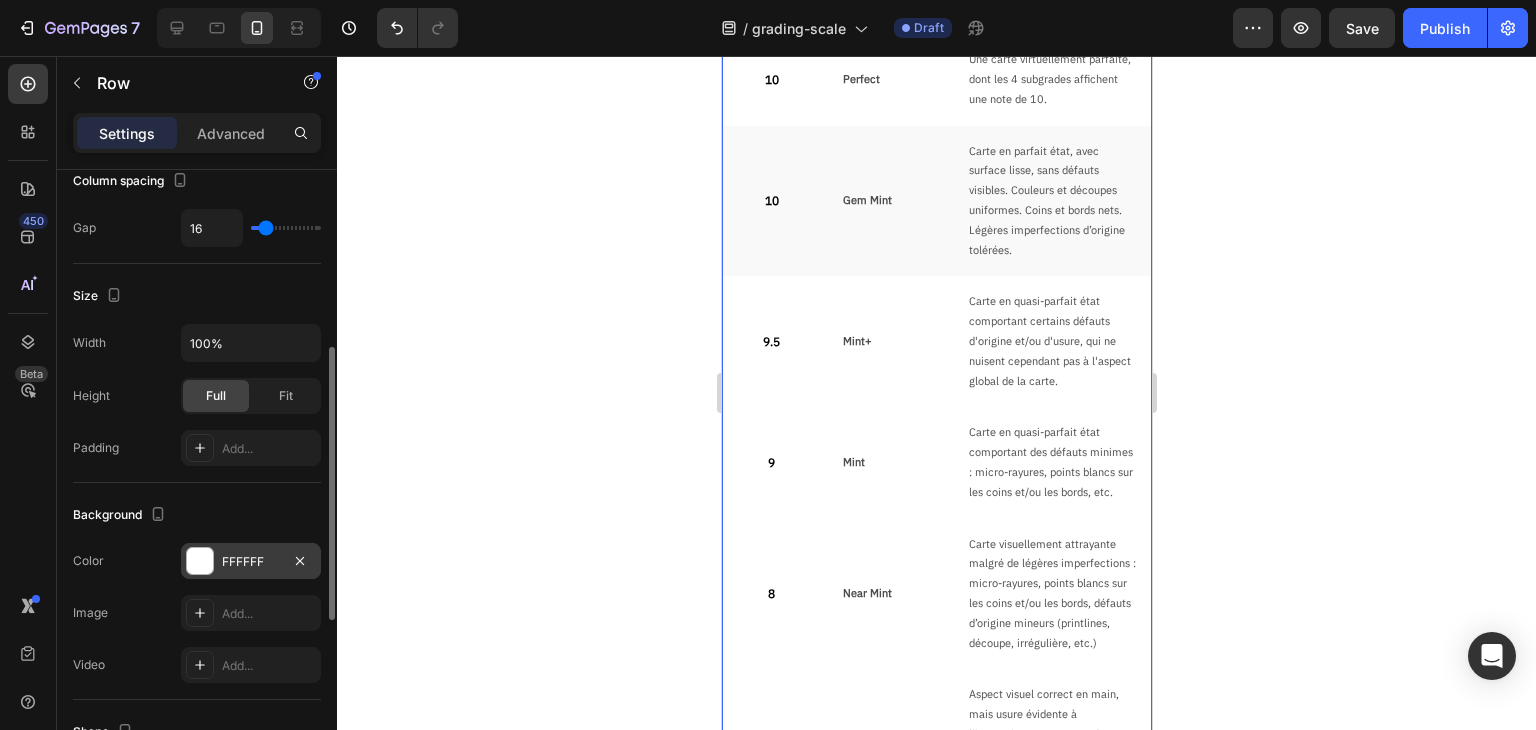 click on "FFFFFF" at bounding box center (251, 561) 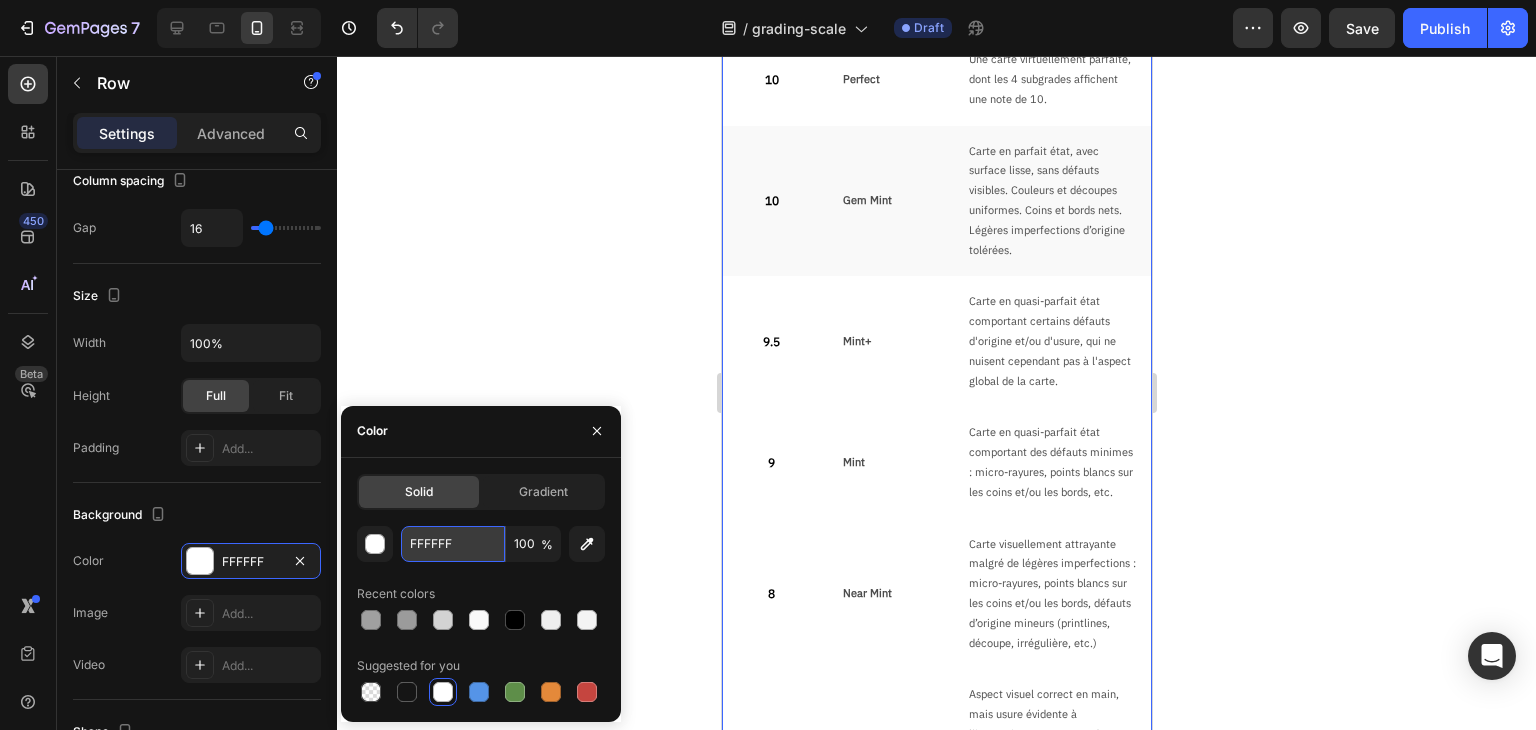click on "FFFFFF" at bounding box center [453, 544] 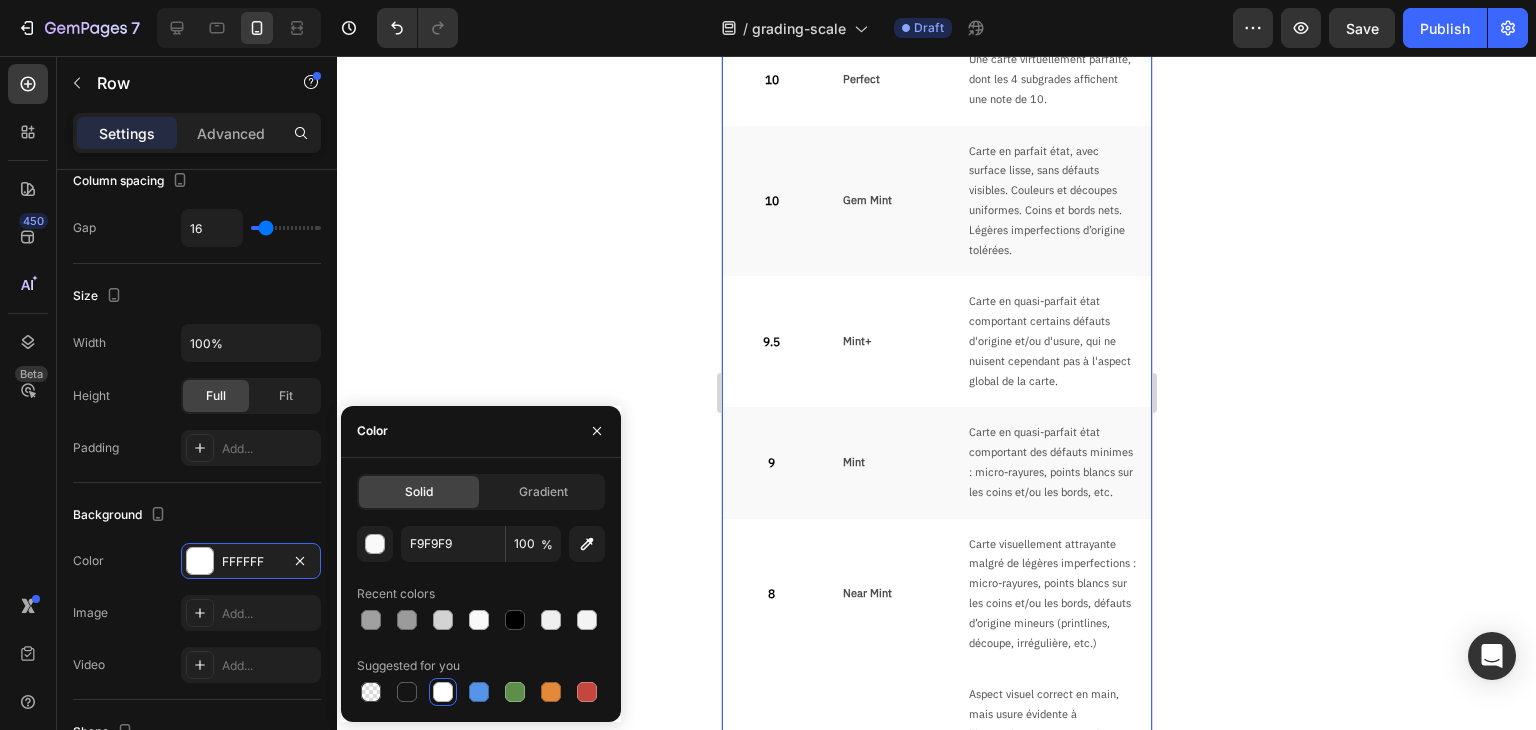 click 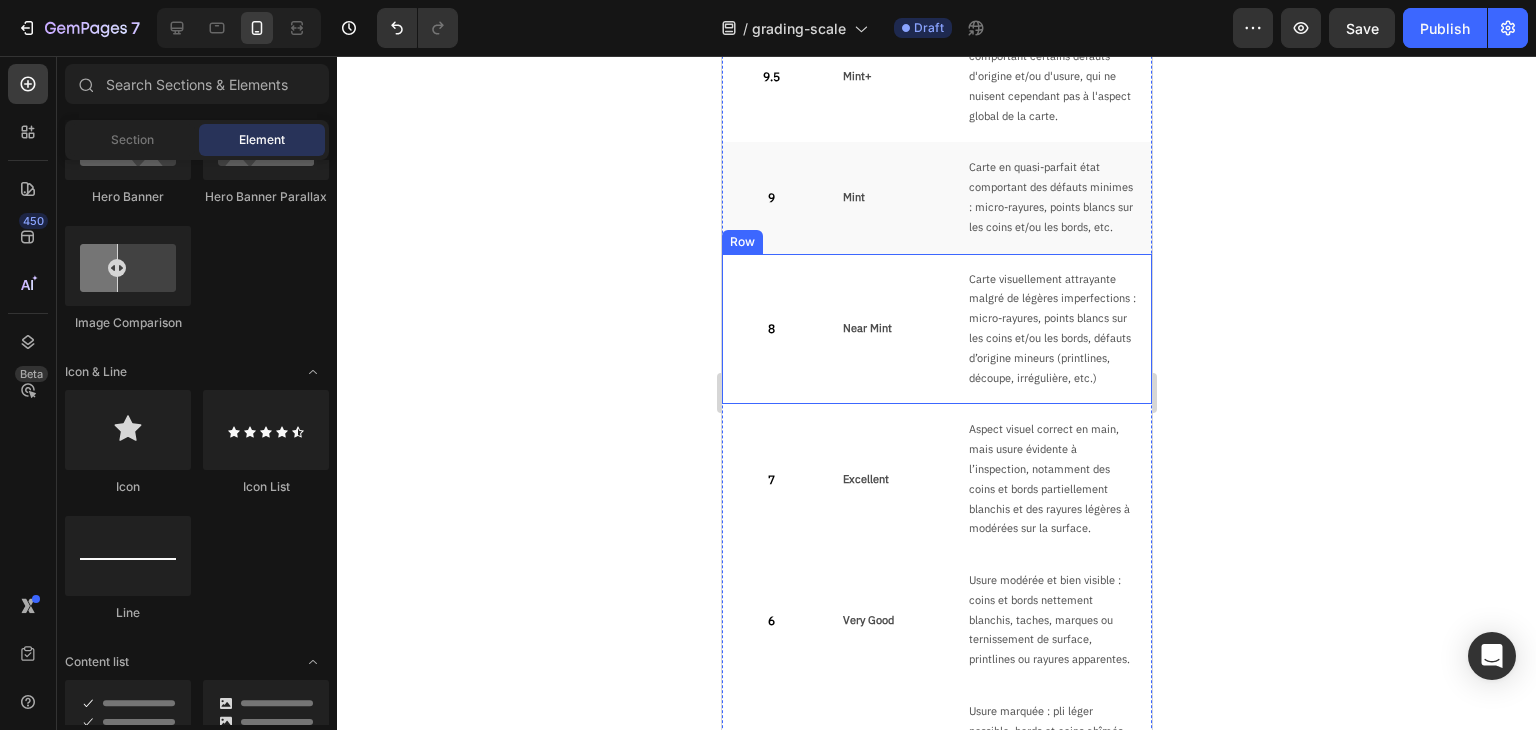scroll, scrollTop: 600, scrollLeft: 0, axis: vertical 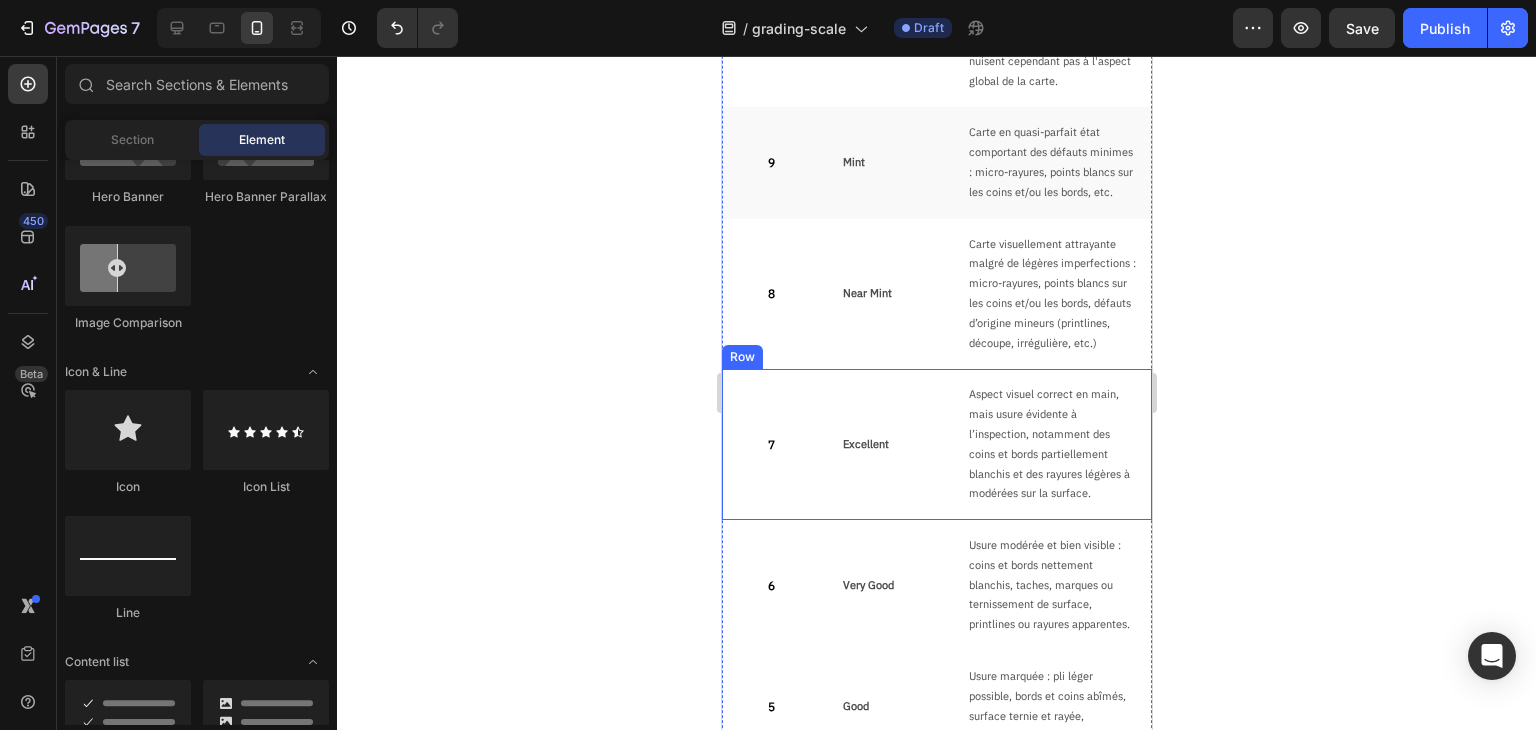 click on "7 Text Block Excellent Text Block Aspect visuel correct en main, mais usure évidente à l’inspection, notamment des coins et bords partiellement blanchis et des rayures légères à modérées sur la surface. Text Block Row" at bounding box center [936, 444] 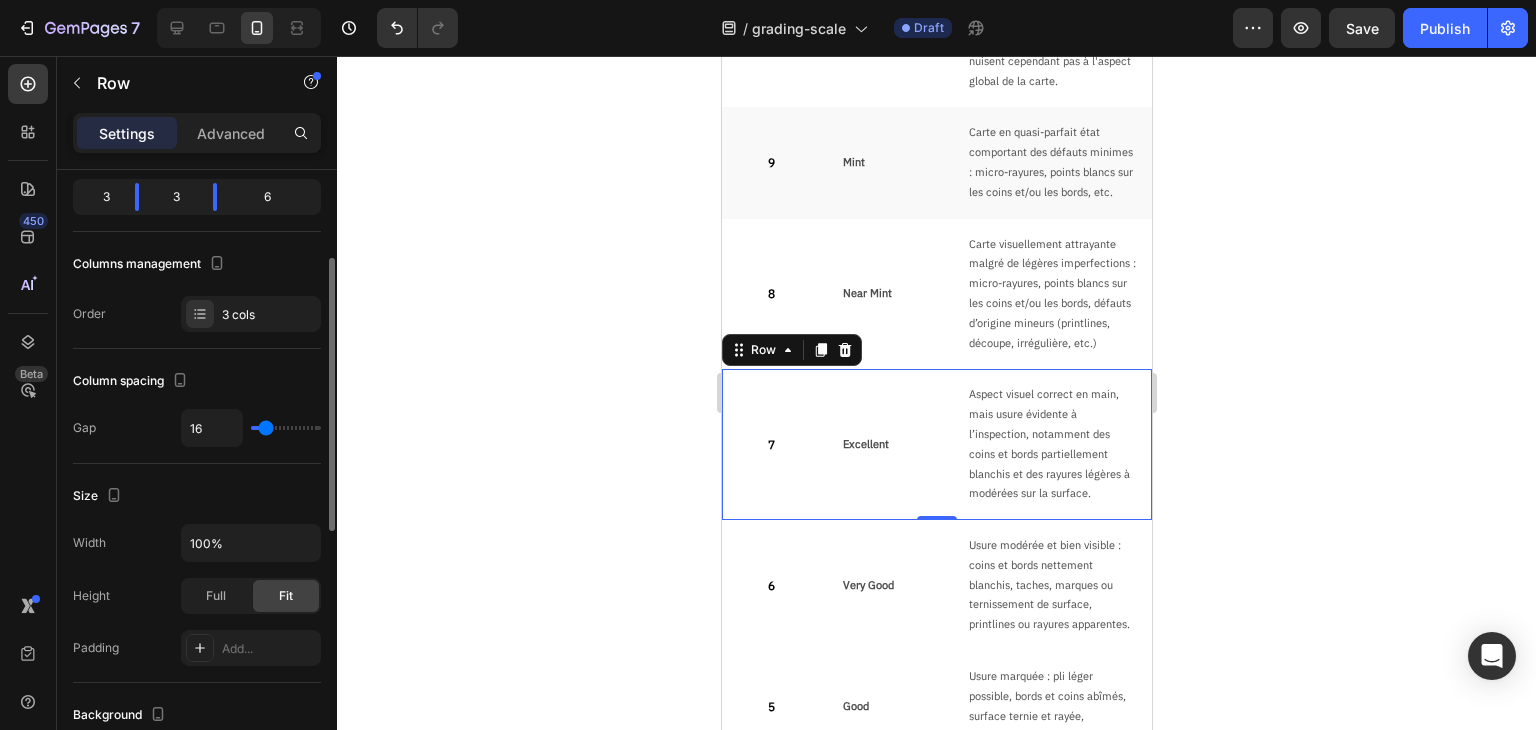 scroll, scrollTop: 600, scrollLeft: 0, axis: vertical 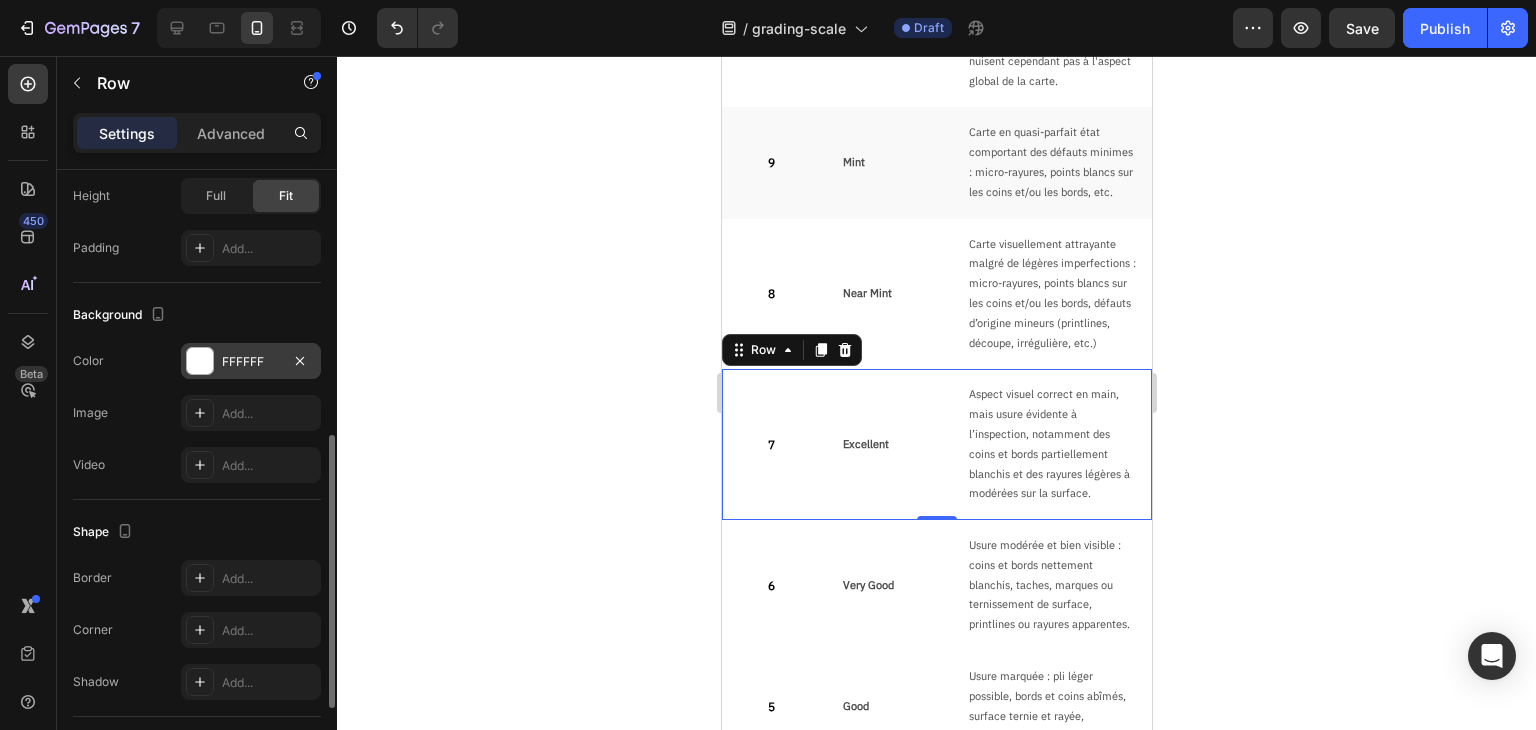 click on "FFFFFF" at bounding box center (251, 362) 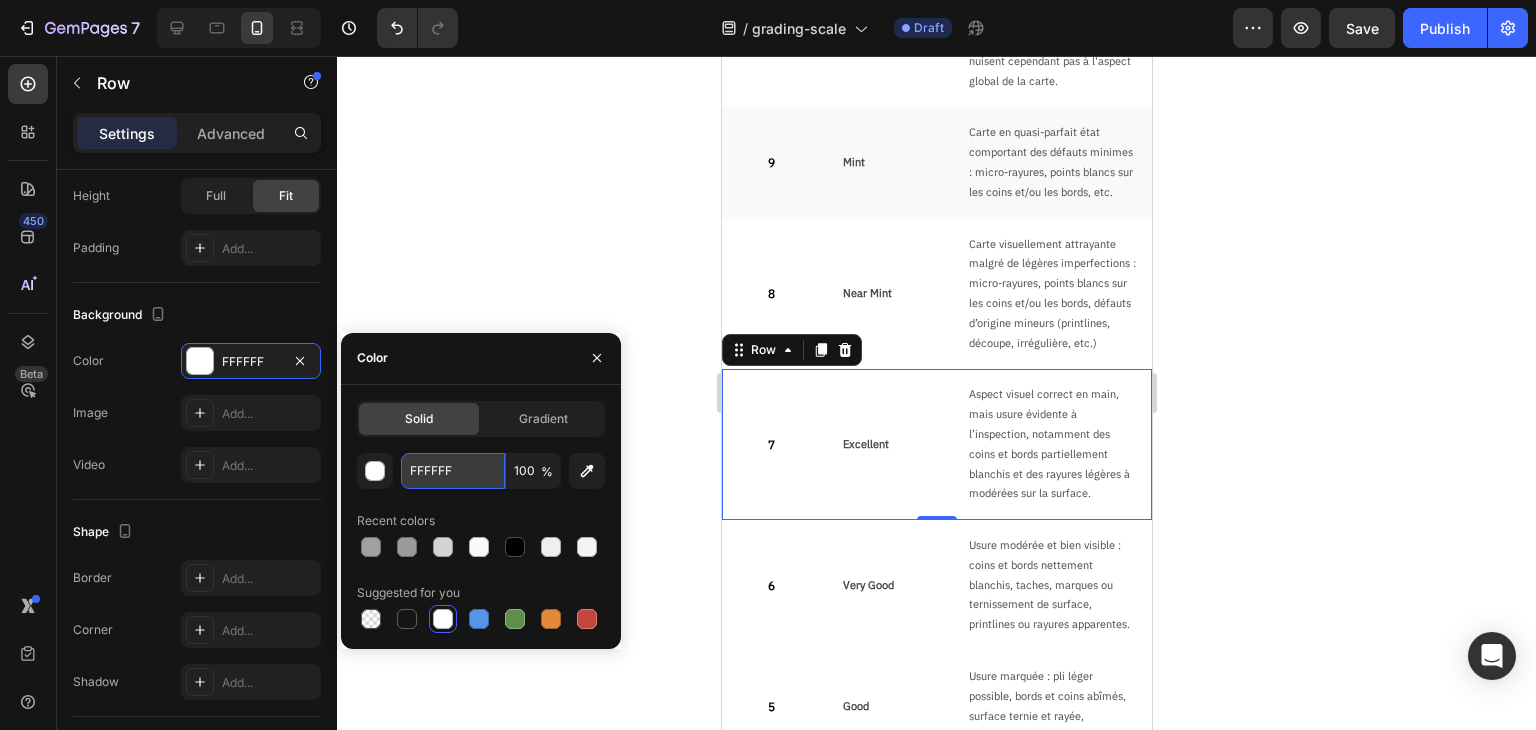 click on "FFFFFF" at bounding box center [453, 471] 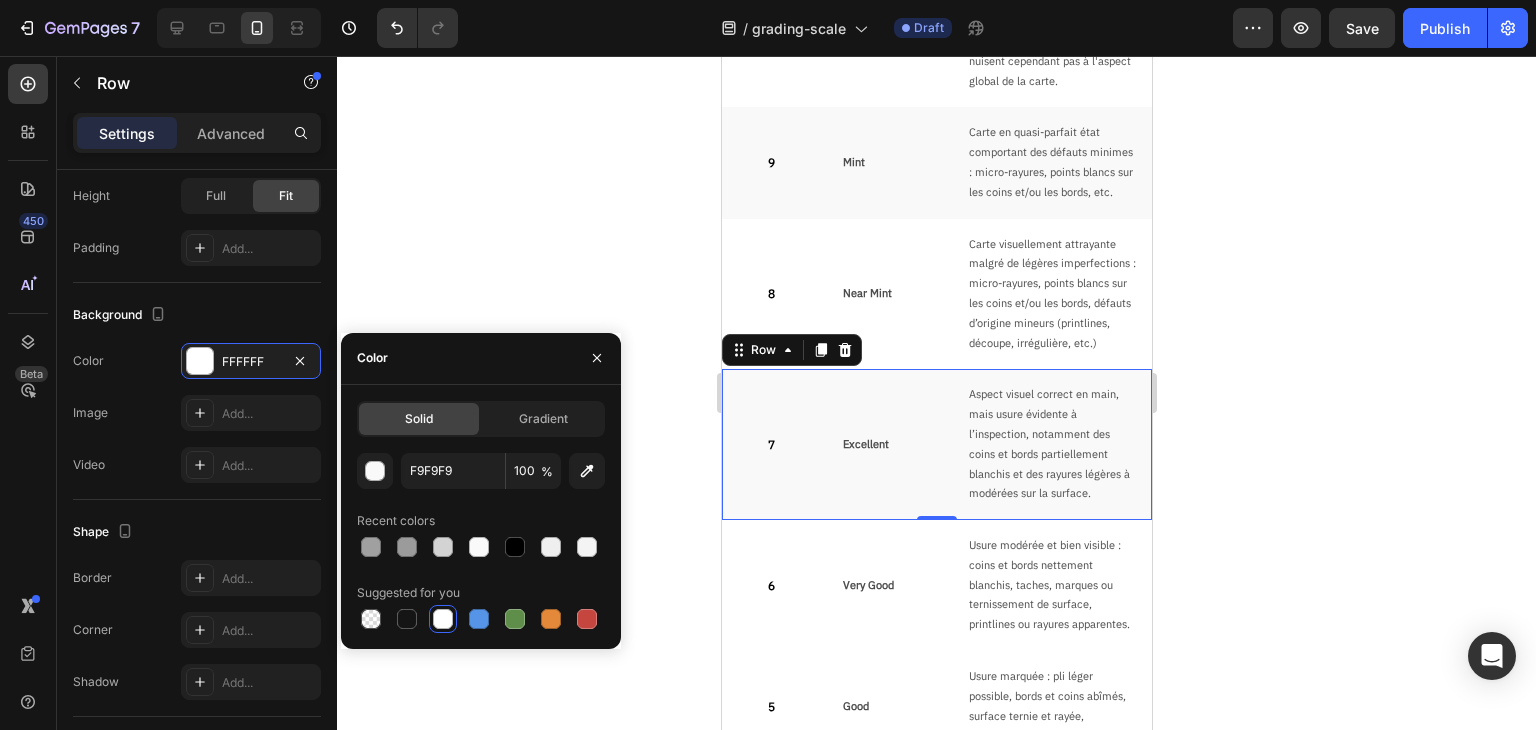 drag, startPoint x: 596, startPoint y: 251, endPoint x: 606, endPoint y: 263, distance: 15.6205 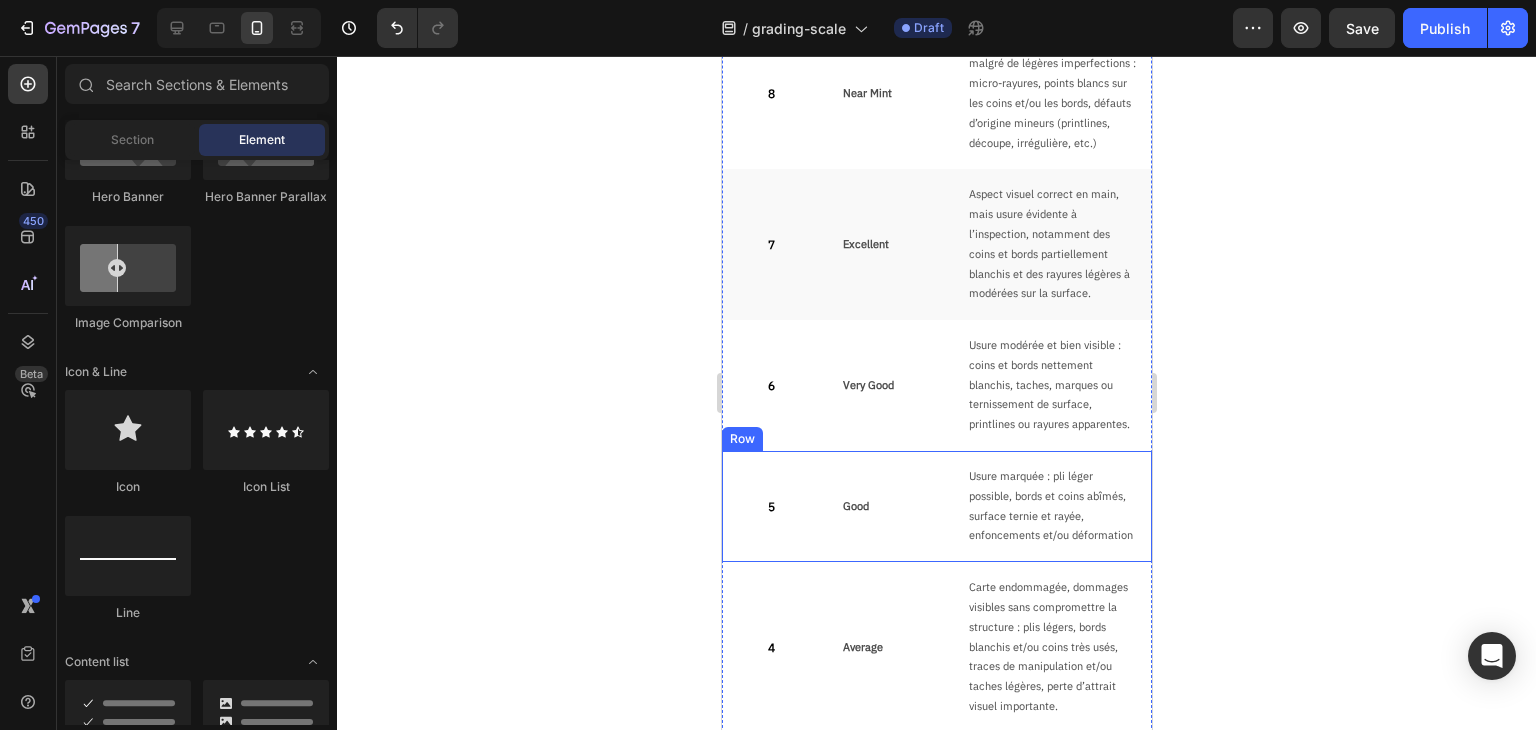 scroll, scrollTop: 900, scrollLeft: 0, axis: vertical 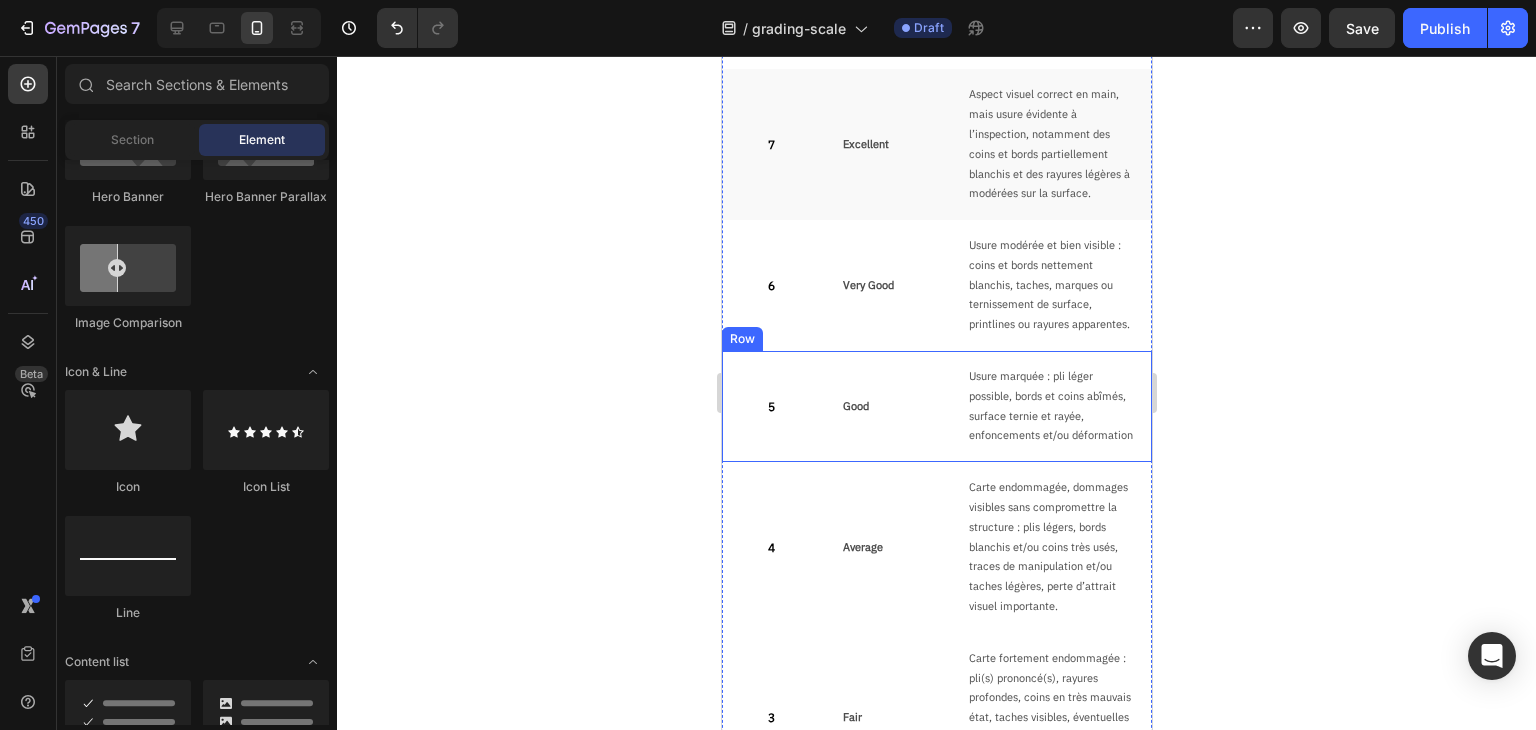 click on "Good Text Block" at bounding box center [887, 406] 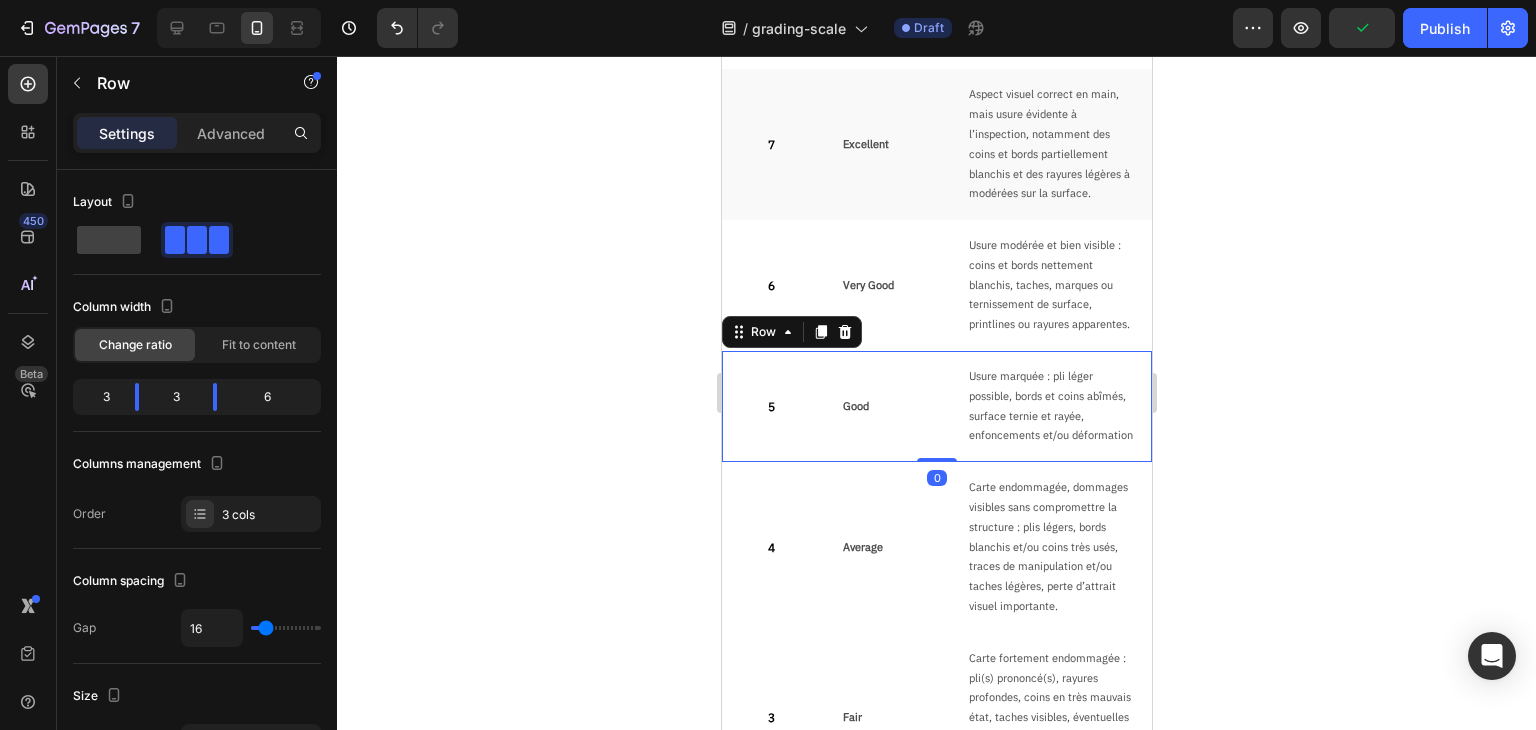 scroll, scrollTop: 500, scrollLeft: 0, axis: vertical 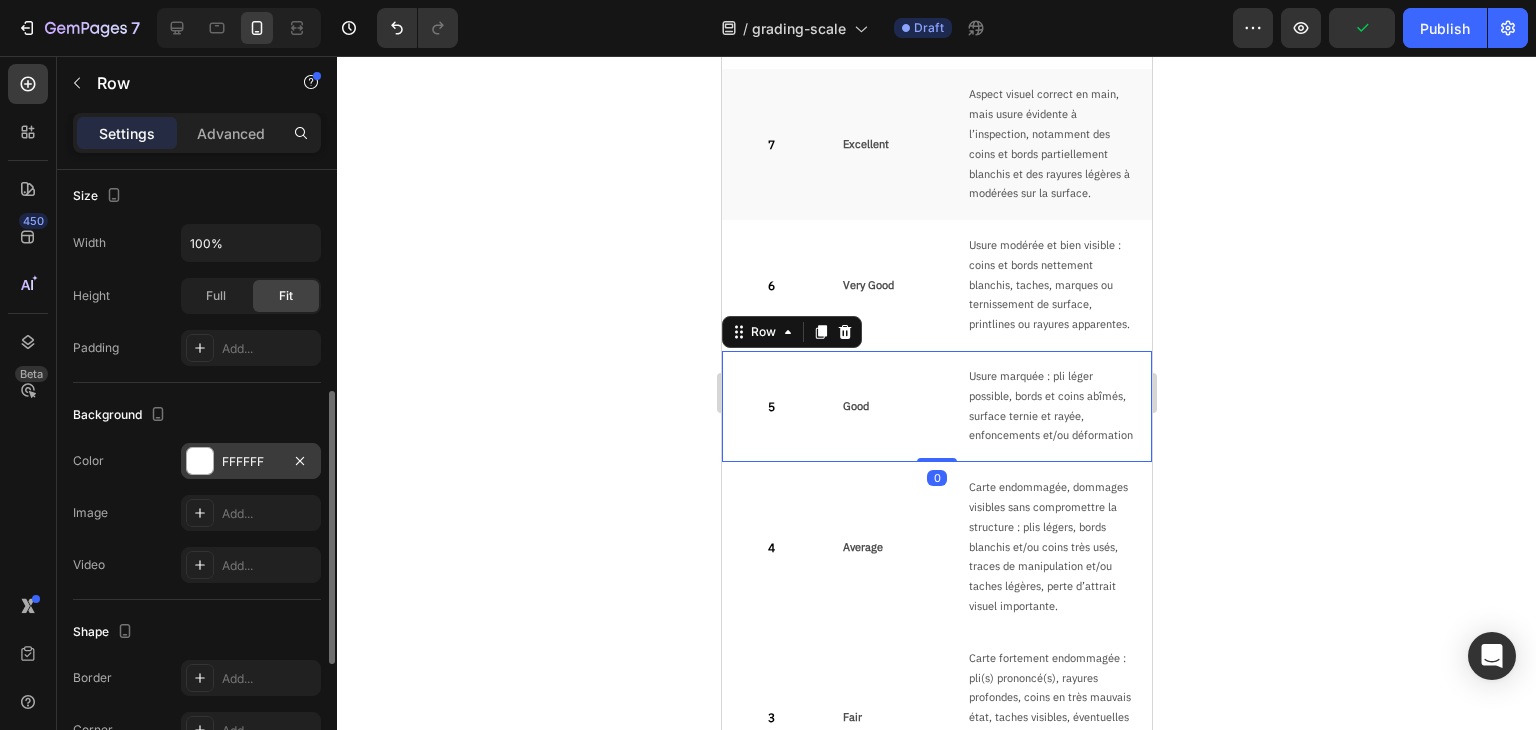 click on "FFFFFF" at bounding box center (251, 462) 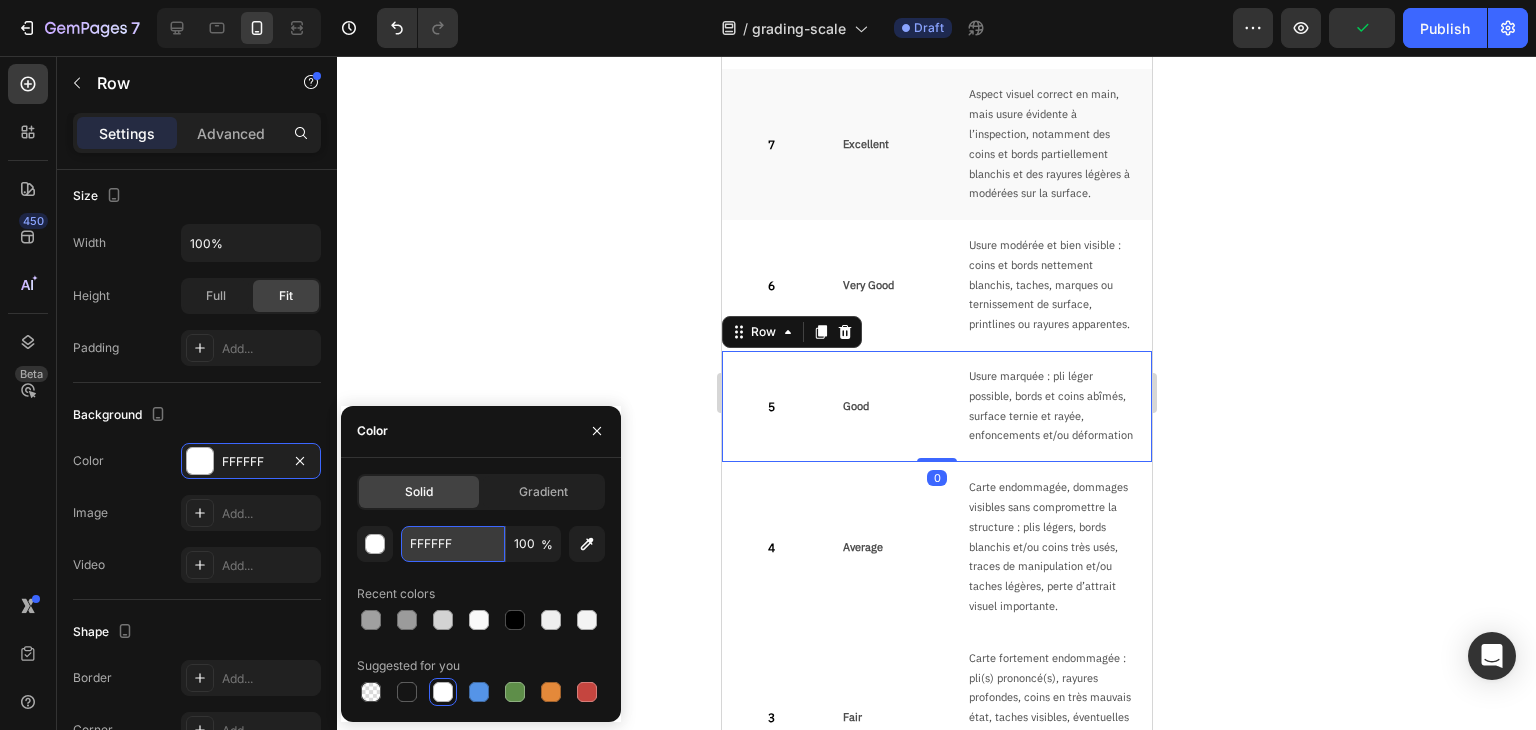 click on "FFFFFF" at bounding box center (453, 544) 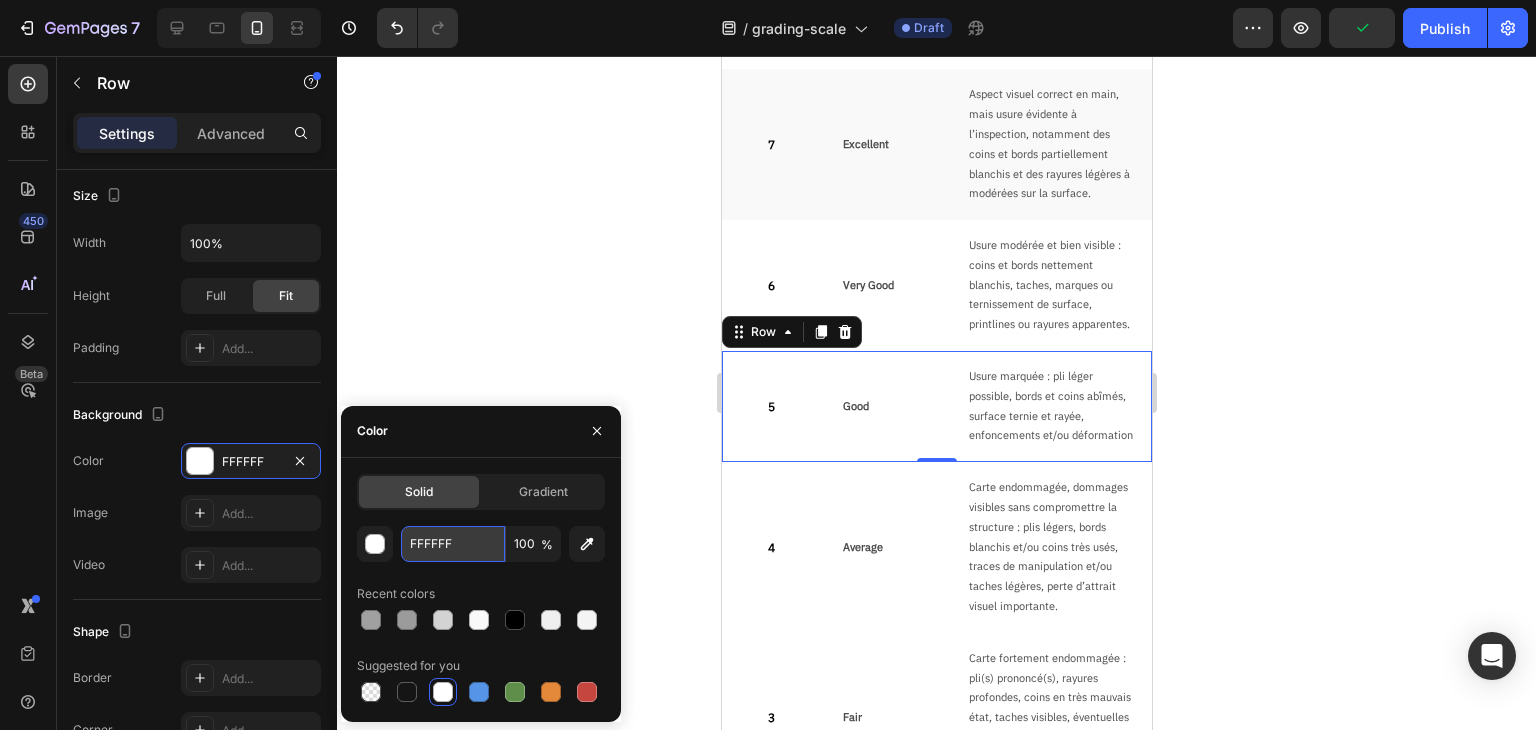 paste on "9F9F9" 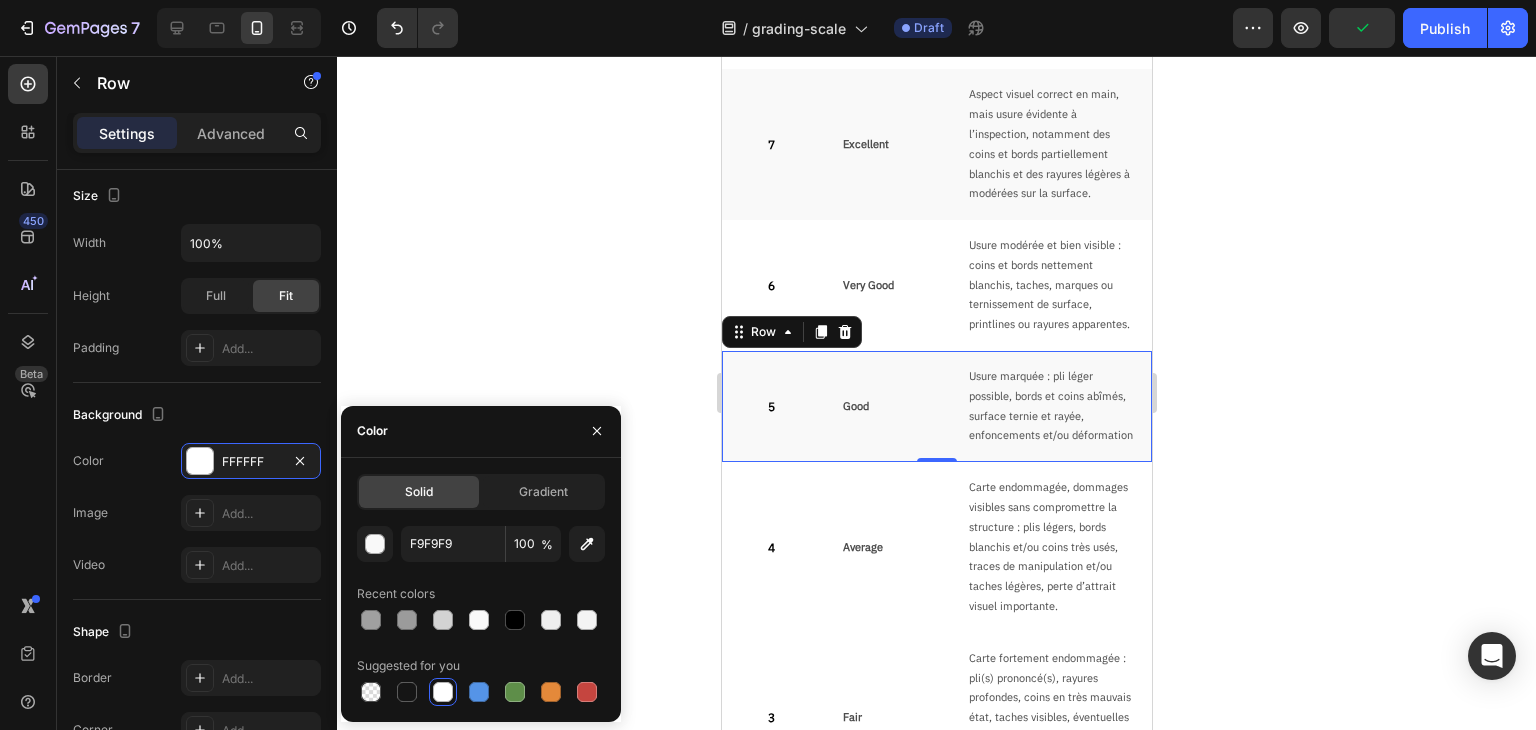 click 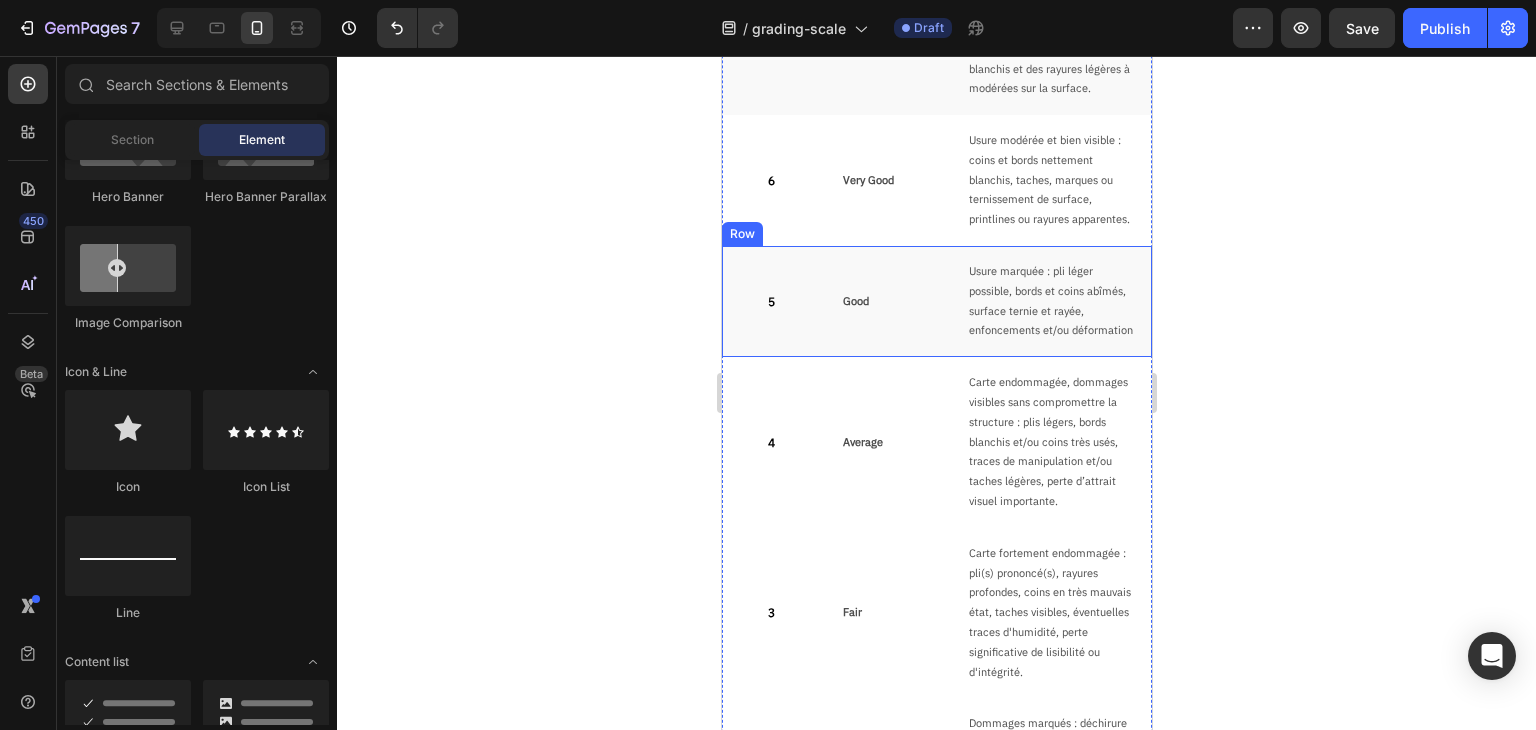 scroll, scrollTop: 1100, scrollLeft: 0, axis: vertical 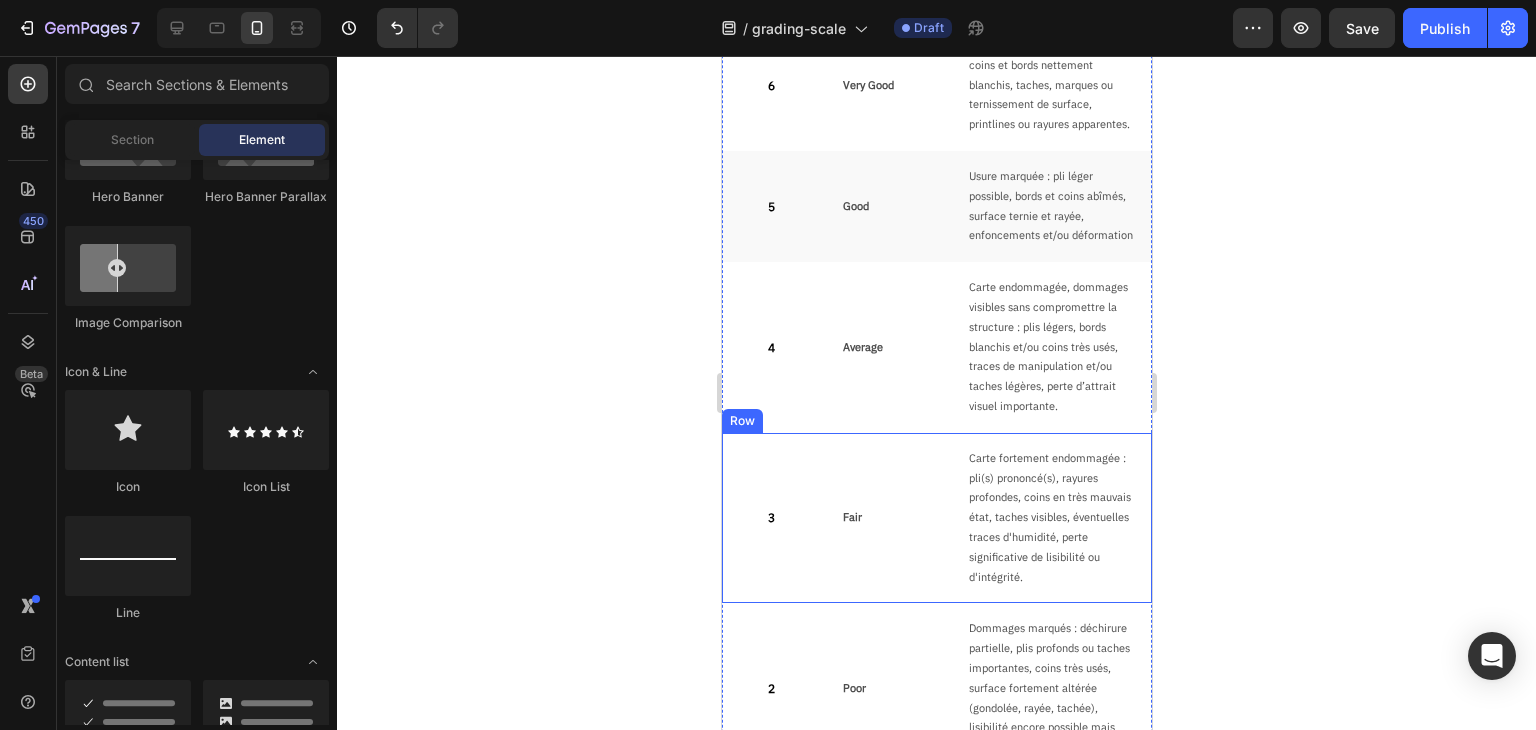 click on "3 Text Block Fair Text Block Carte fortement endommagée : pli(s) prononcé(s), rayures profondes, coins en très mauvais état, taches visibles, éventuelles traces d'humidité, perte significative de lisibilité ou d'intégrité. Text Block Row" at bounding box center [936, 518] 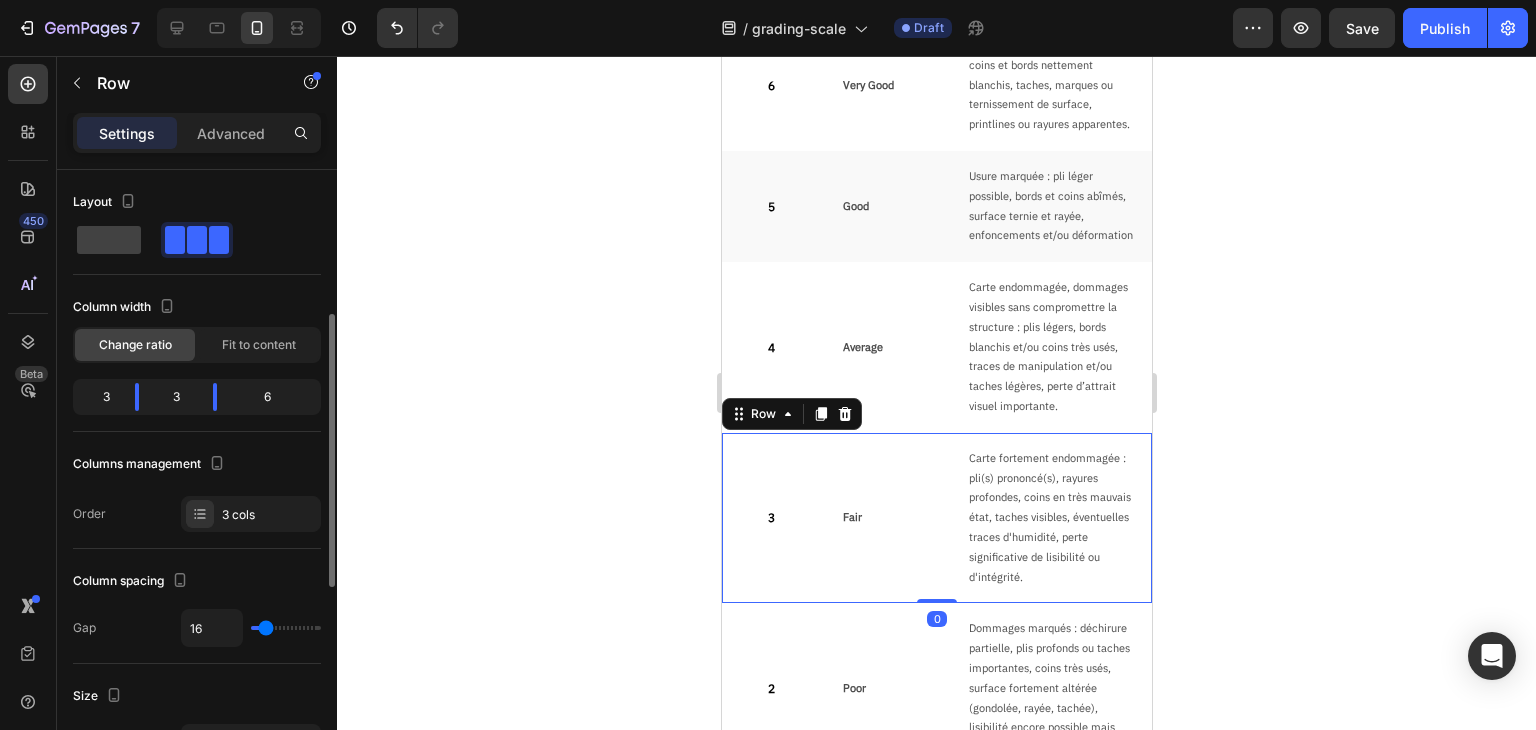 scroll, scrollTop: 500, scrollLeft: 0, axis: vertical 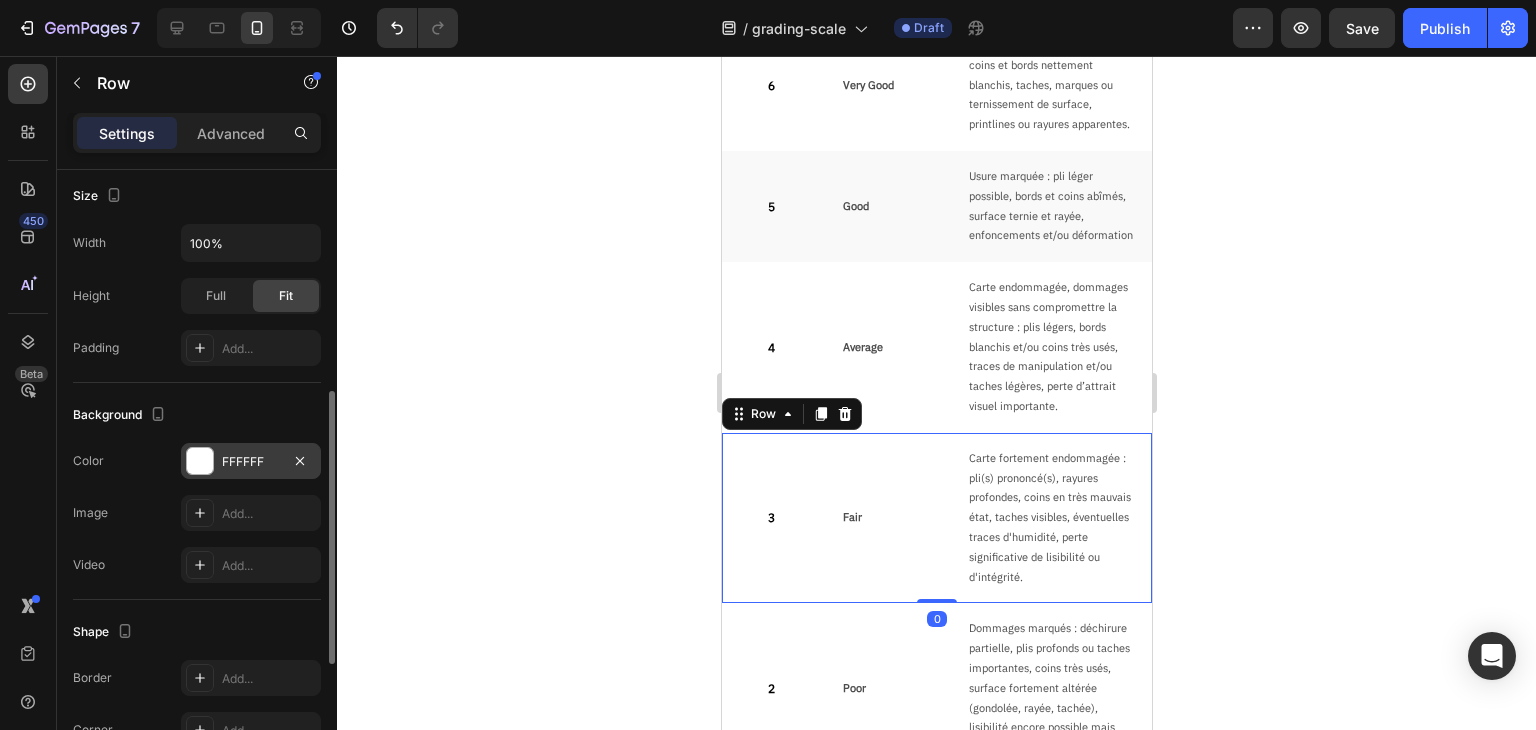 click on "FFFFFF" at bounding box center [251, 462] 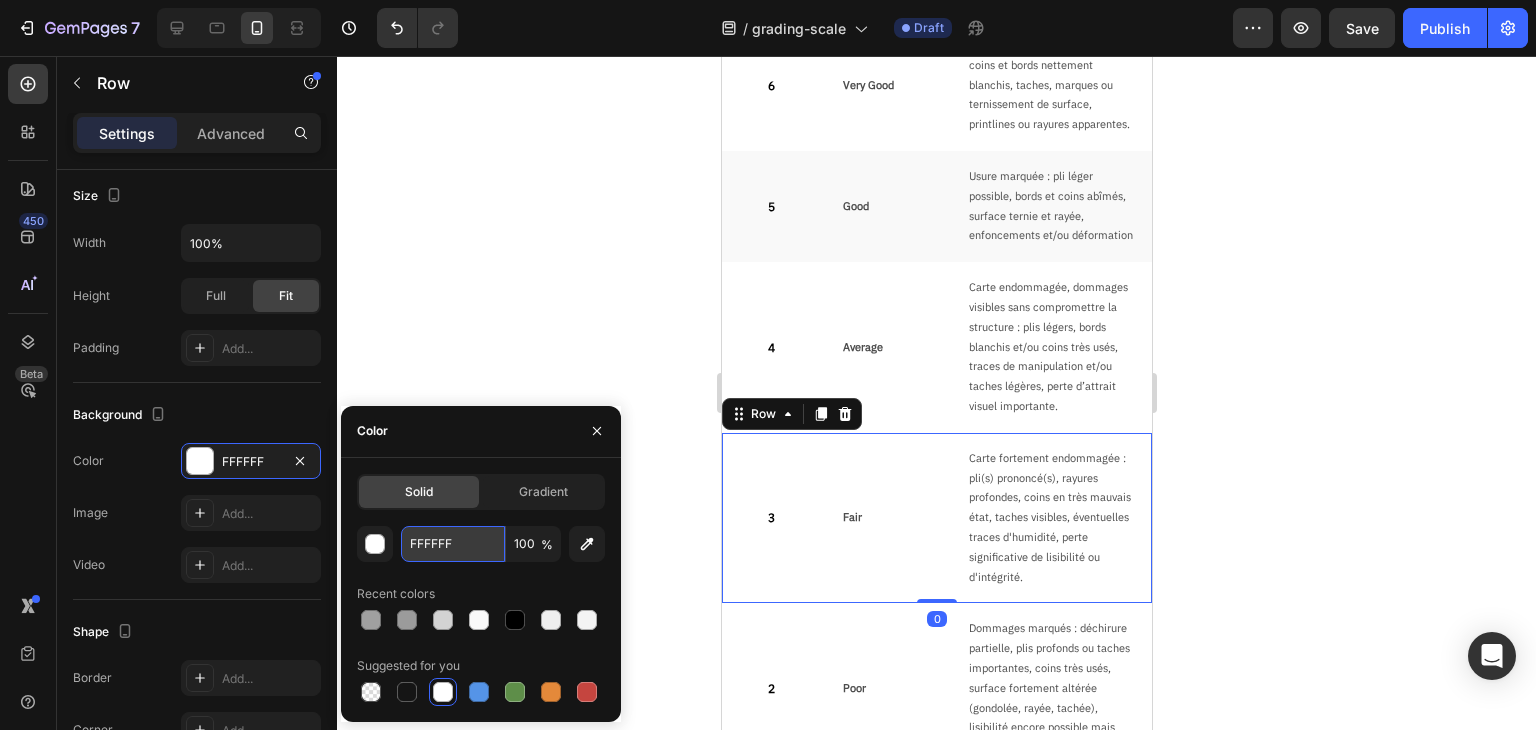 click on "FFFFFF" at bounding box center [453, 544] 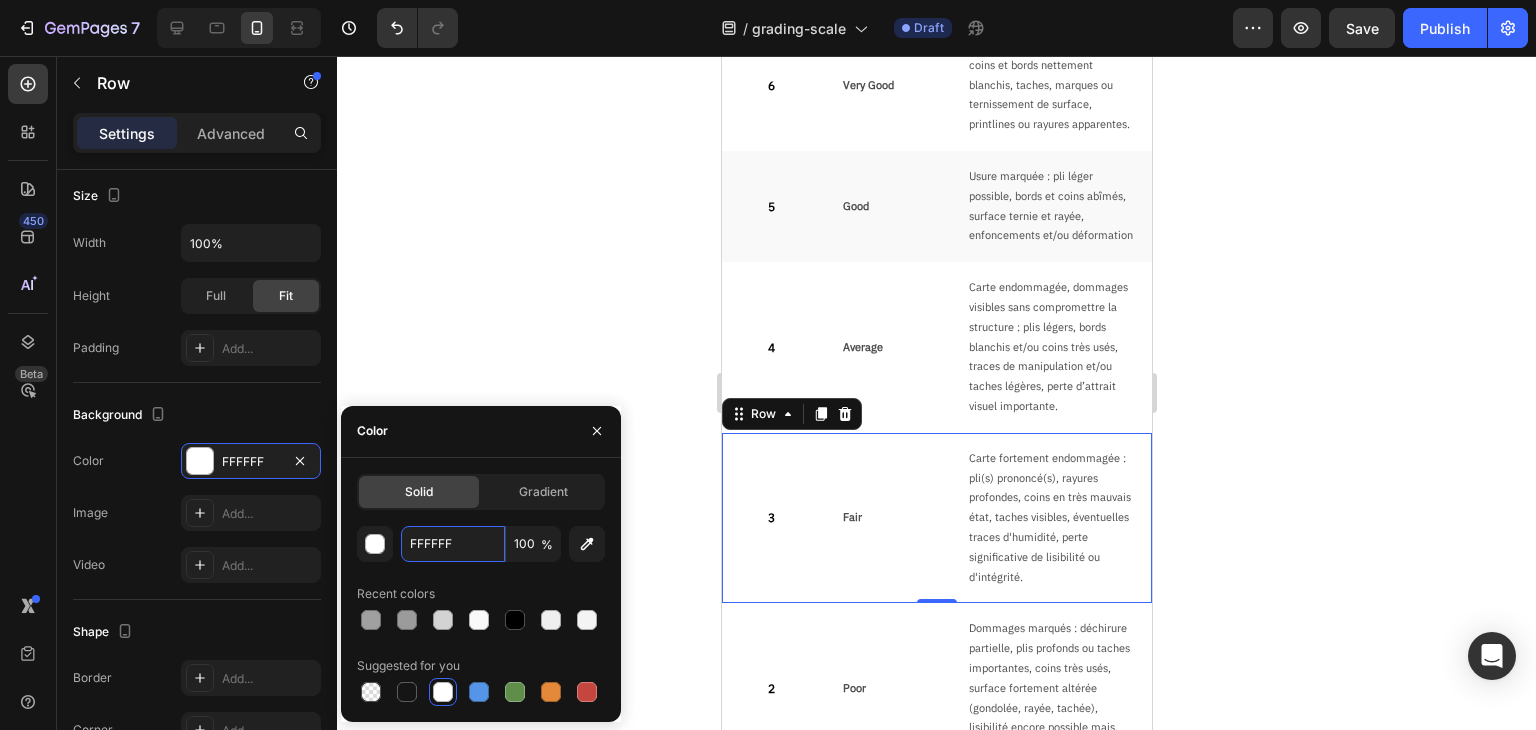 paste on "9F9F9" 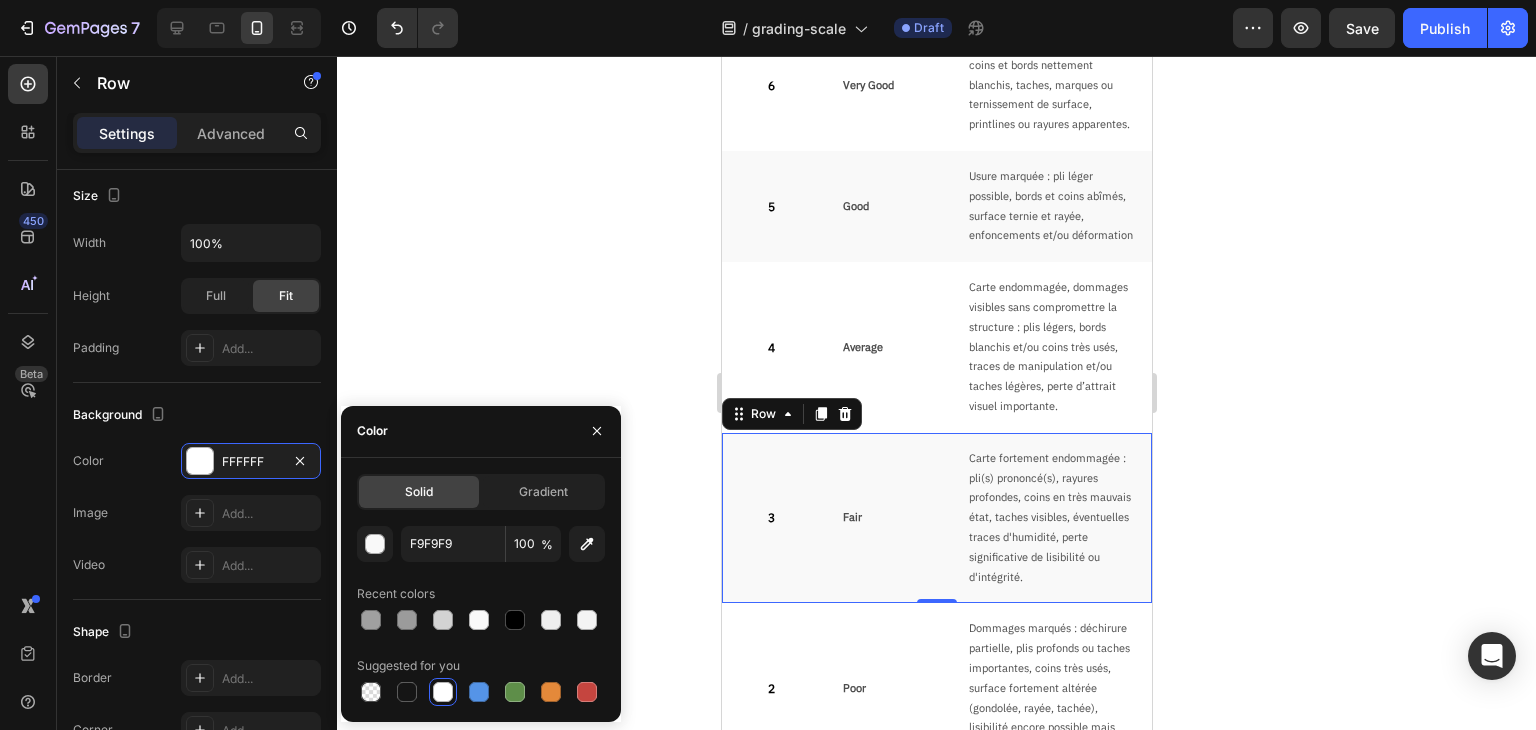 click 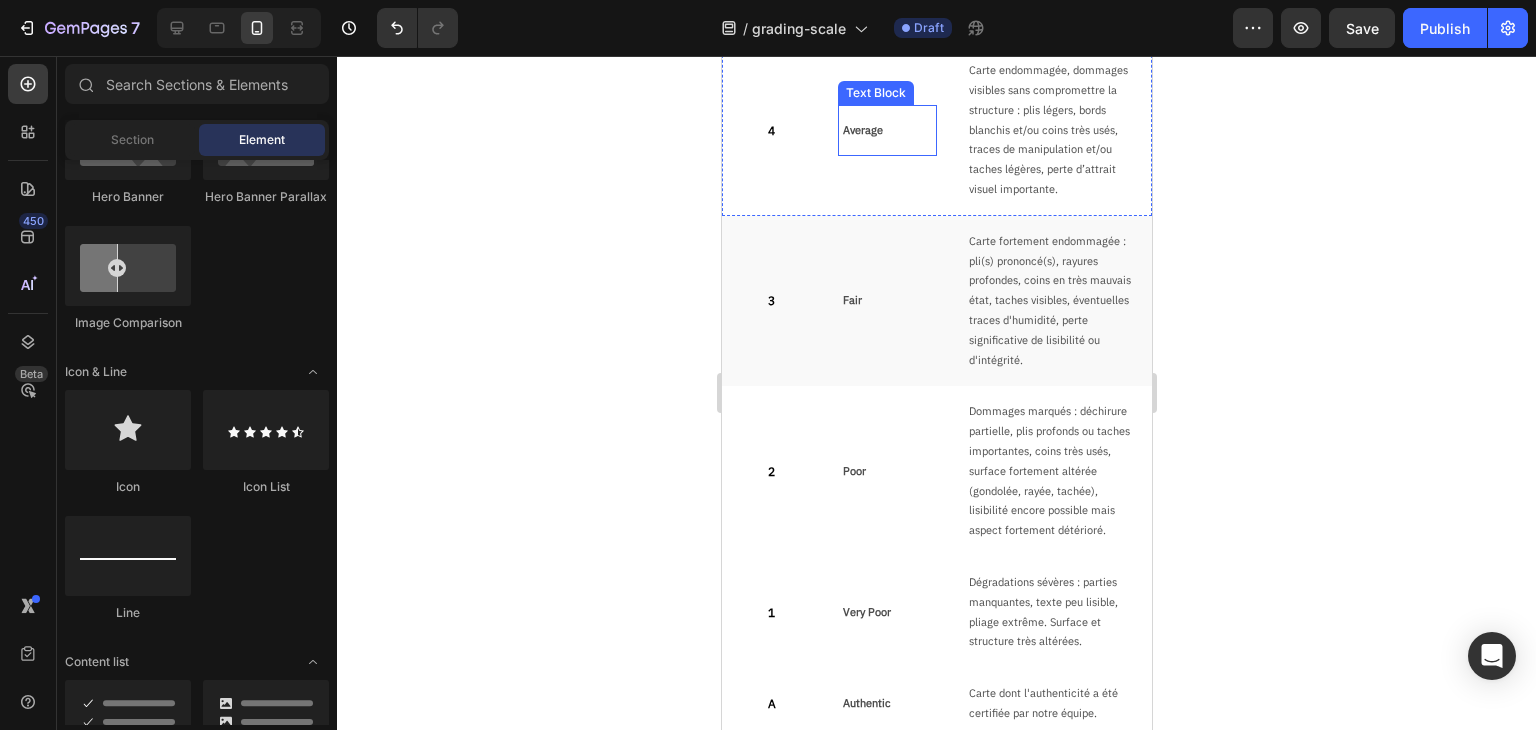 scroll, scrollTop: 1400, scrollLeft: 0, axis: vertical 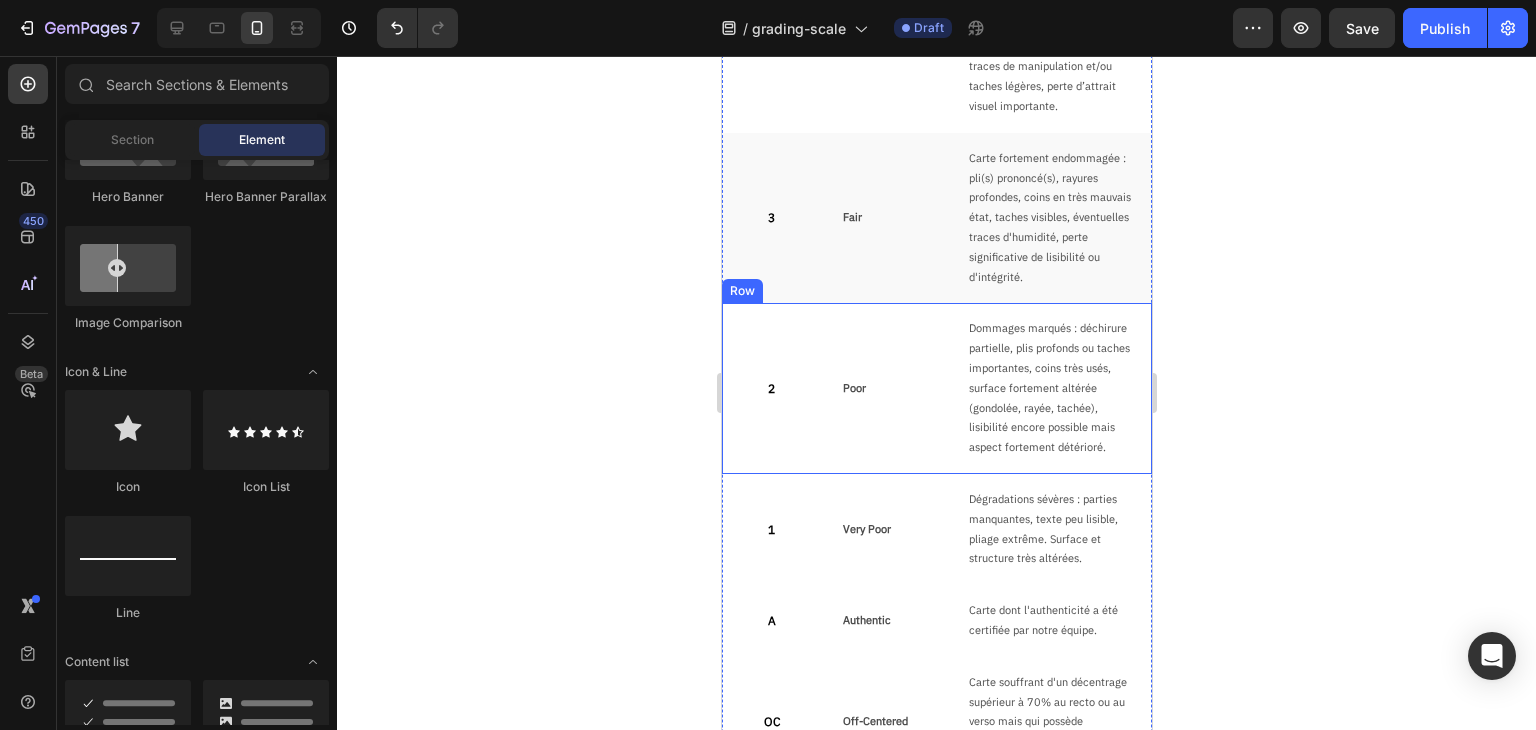click on "2 Text Block Poor Text Block Dommages marqués : déchirure partielle, plis profonds ou taches importantes, coins très usés, surface fortement altérée (gondolée, rayée, tachée), lisibilité encore possible mais aspect fortement détérioré. Text Block Row" at bounding box center [936, 388] 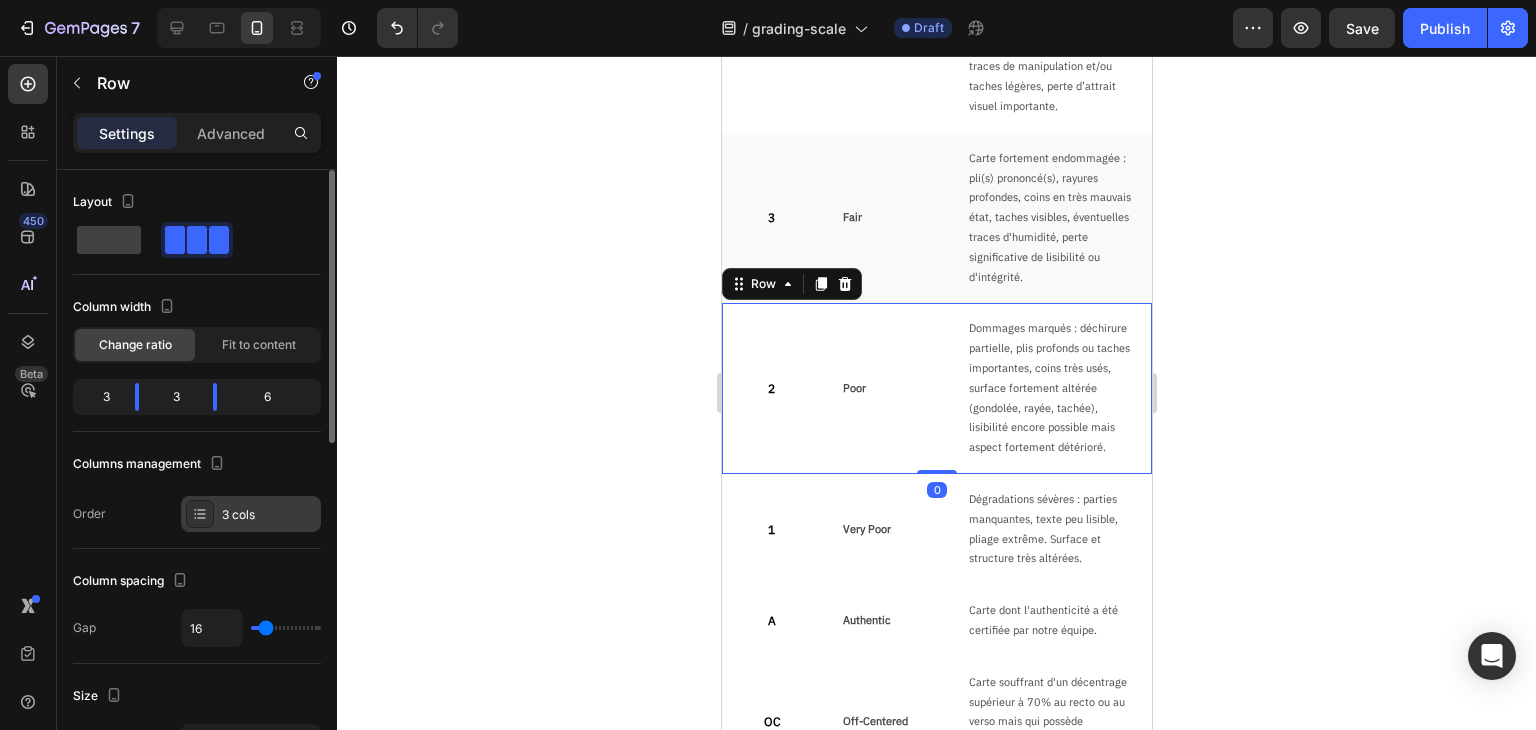 click on "3 cols" at bounding box center (251, 514) 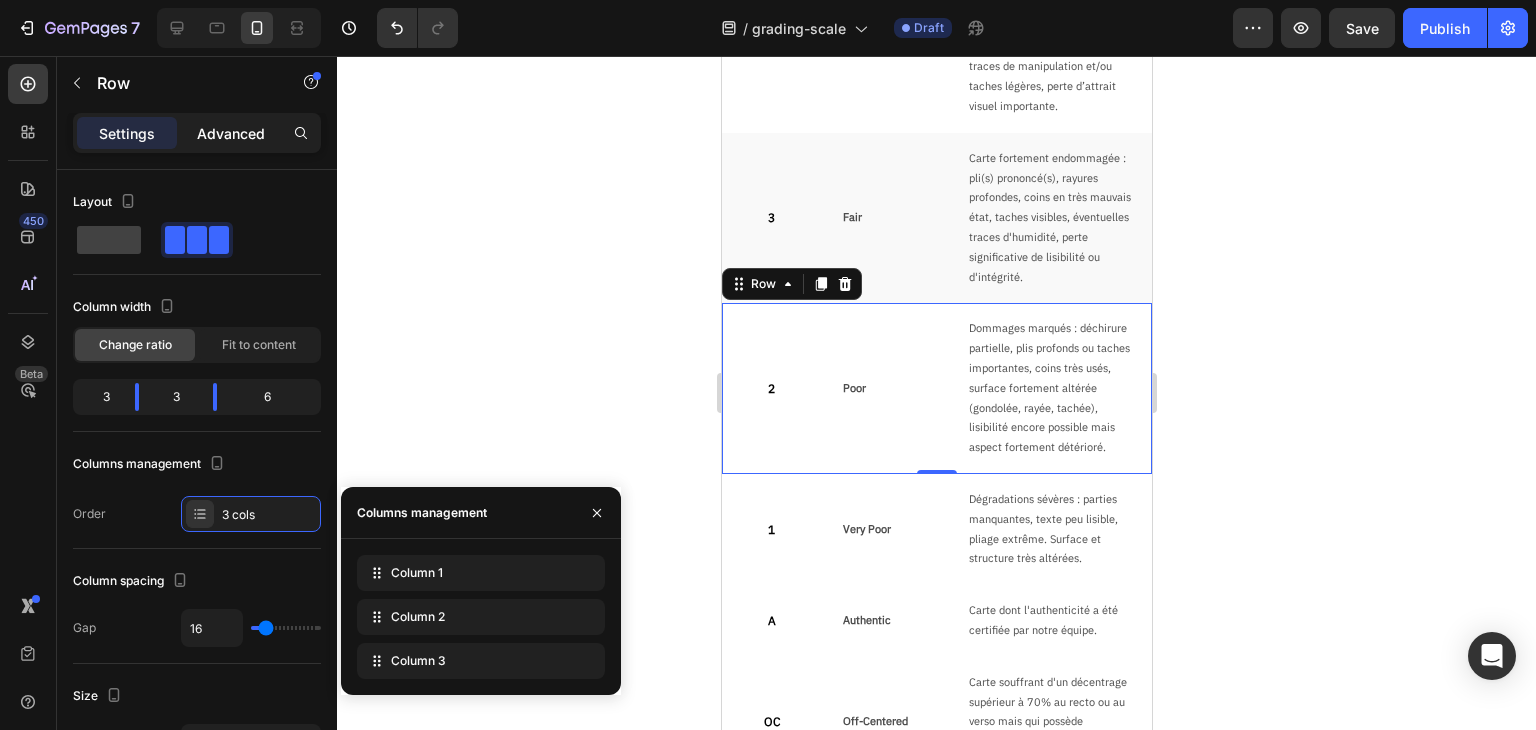 click on "Advanced" at bounding box center [231, 133] 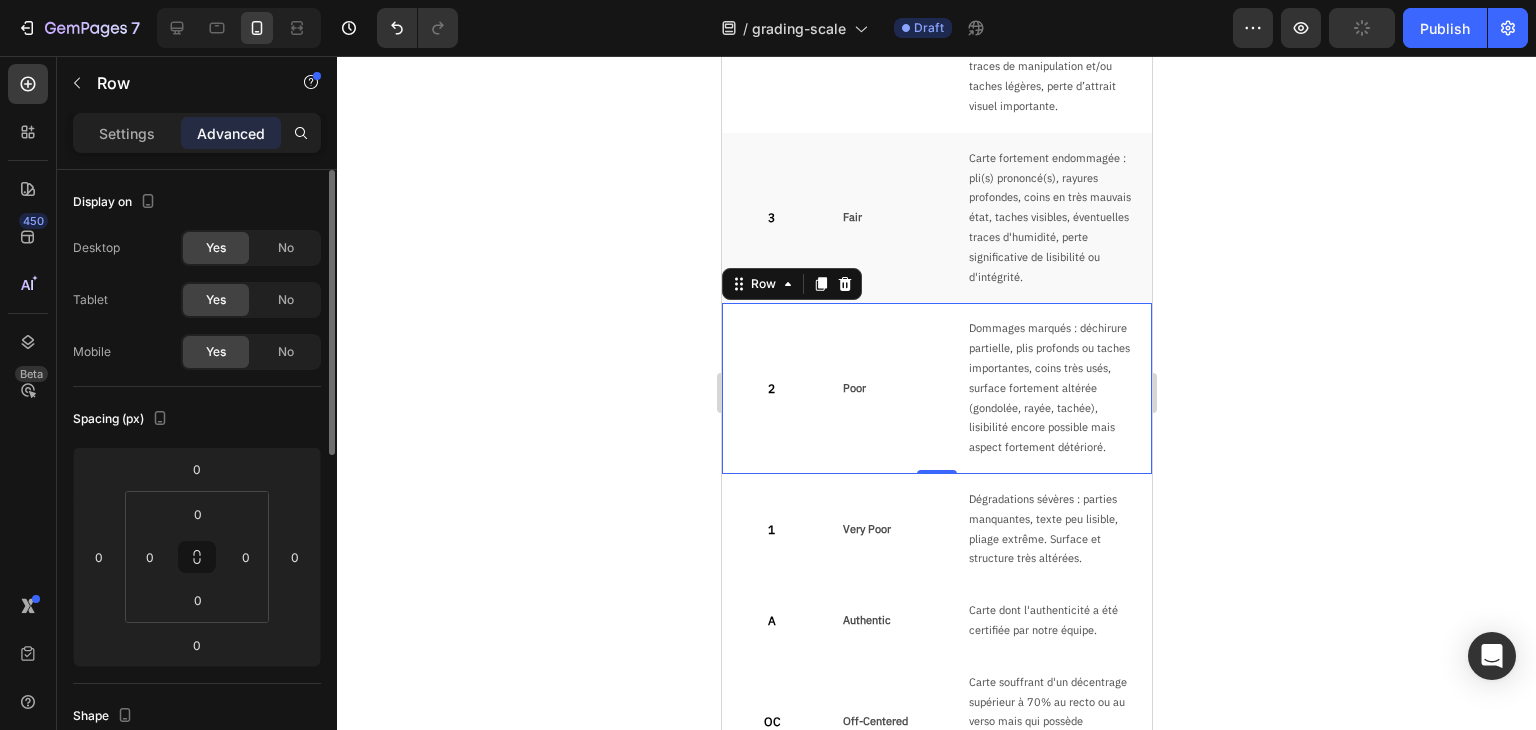 click on "Settings" at bounding box center (127, 133) 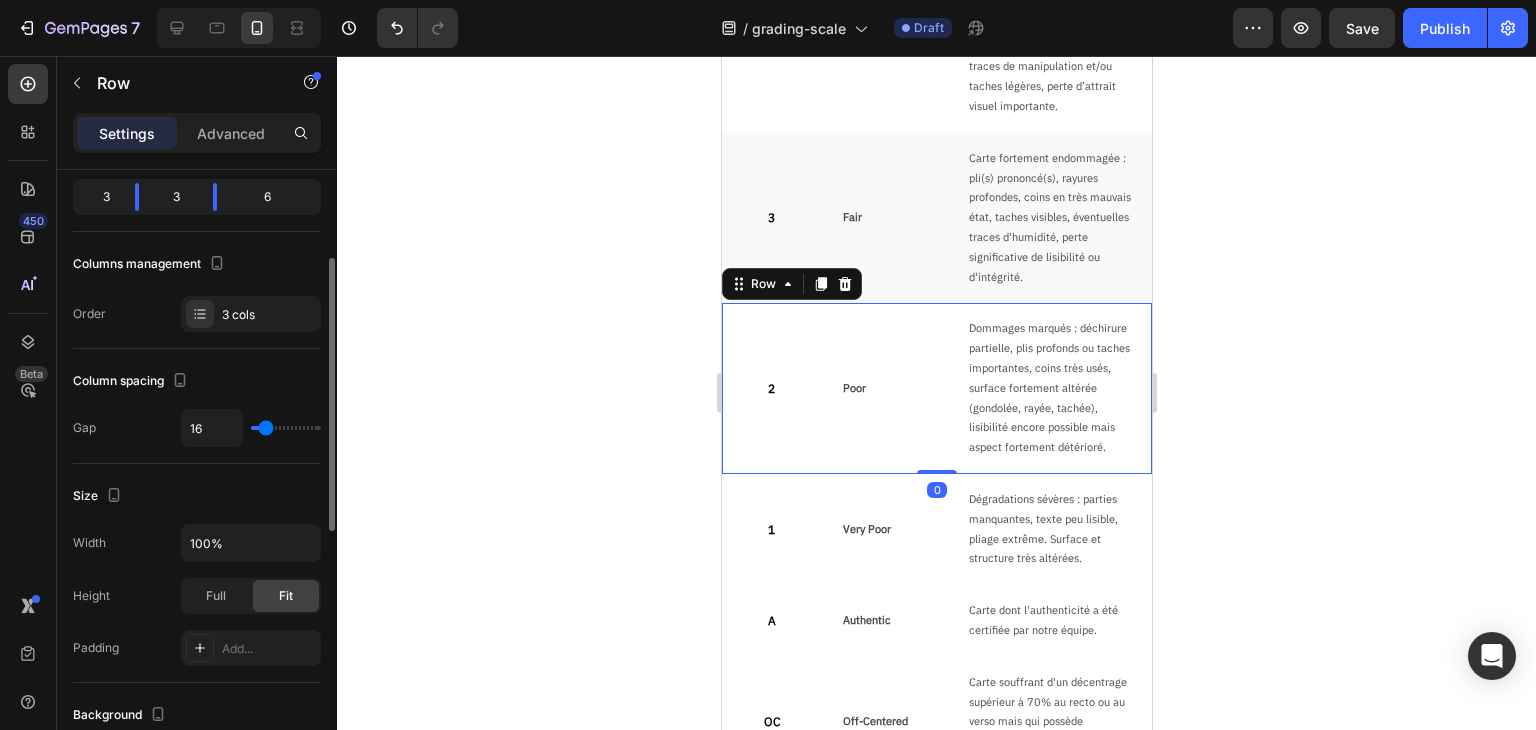 scroll, scrollTop: 500, scrollLeft: 0, axis: vertical 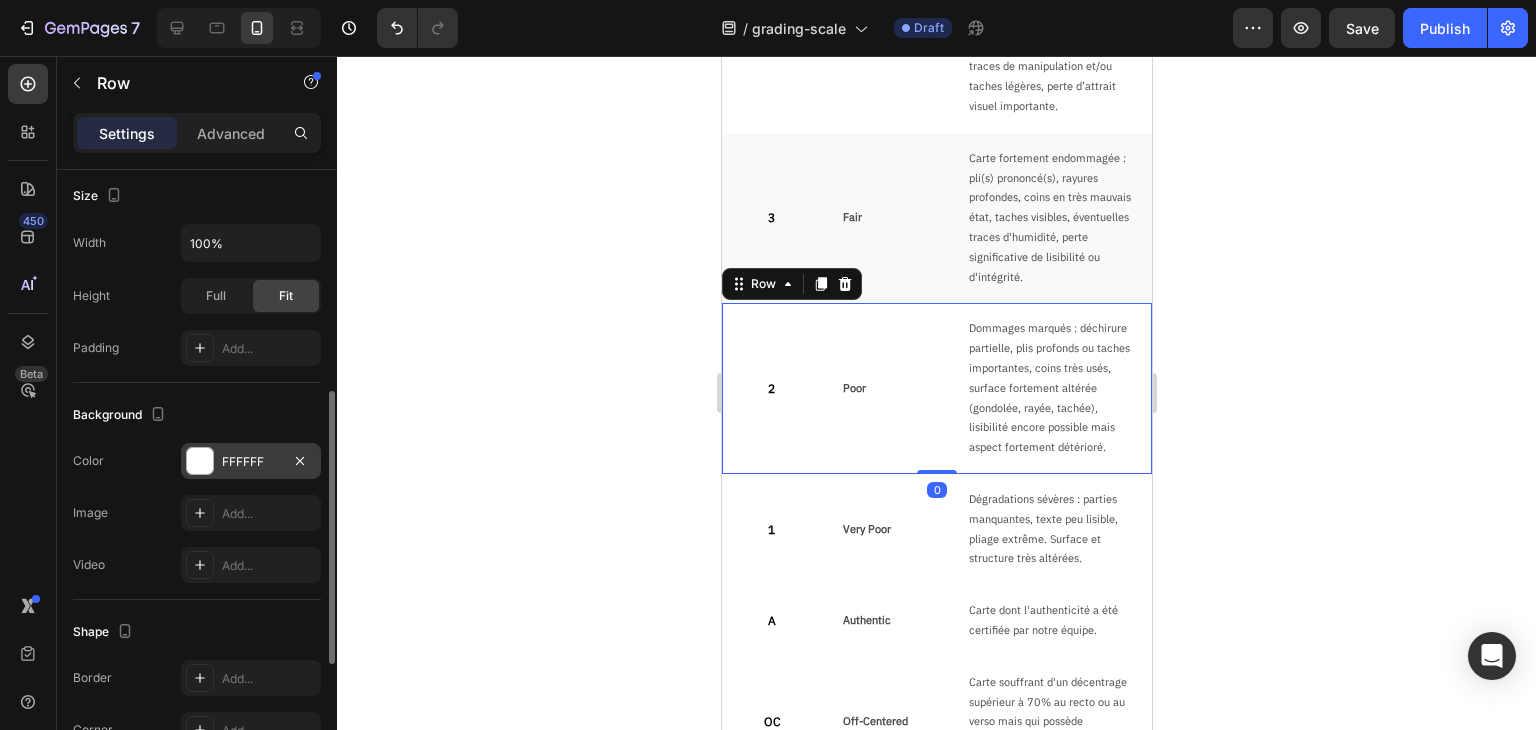 click on "FFFFFF" at bounding box center (251, 462) 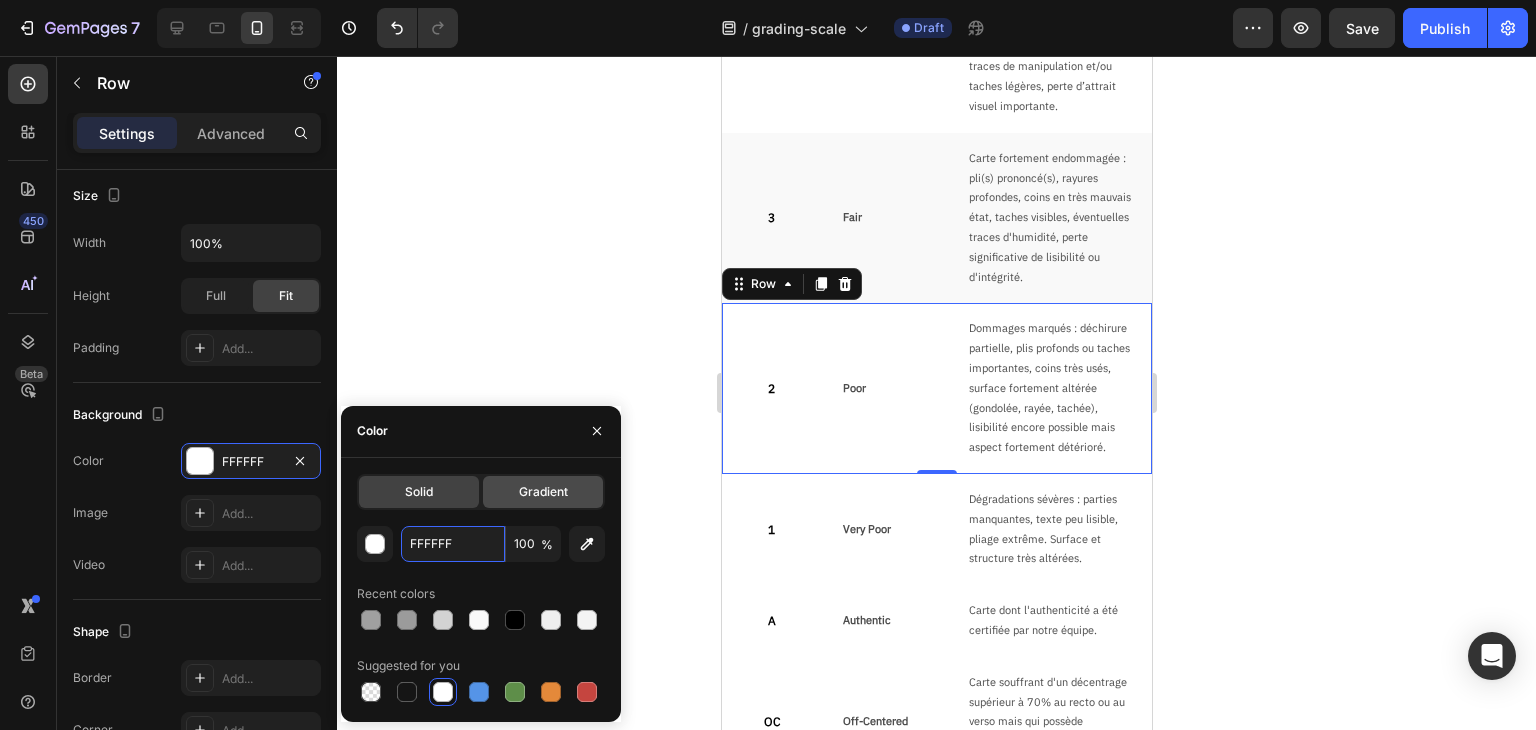 drag, startPoint x: 455, startPoint y: 541, endPoint x: 510, endPoint y: 493, distance: 73 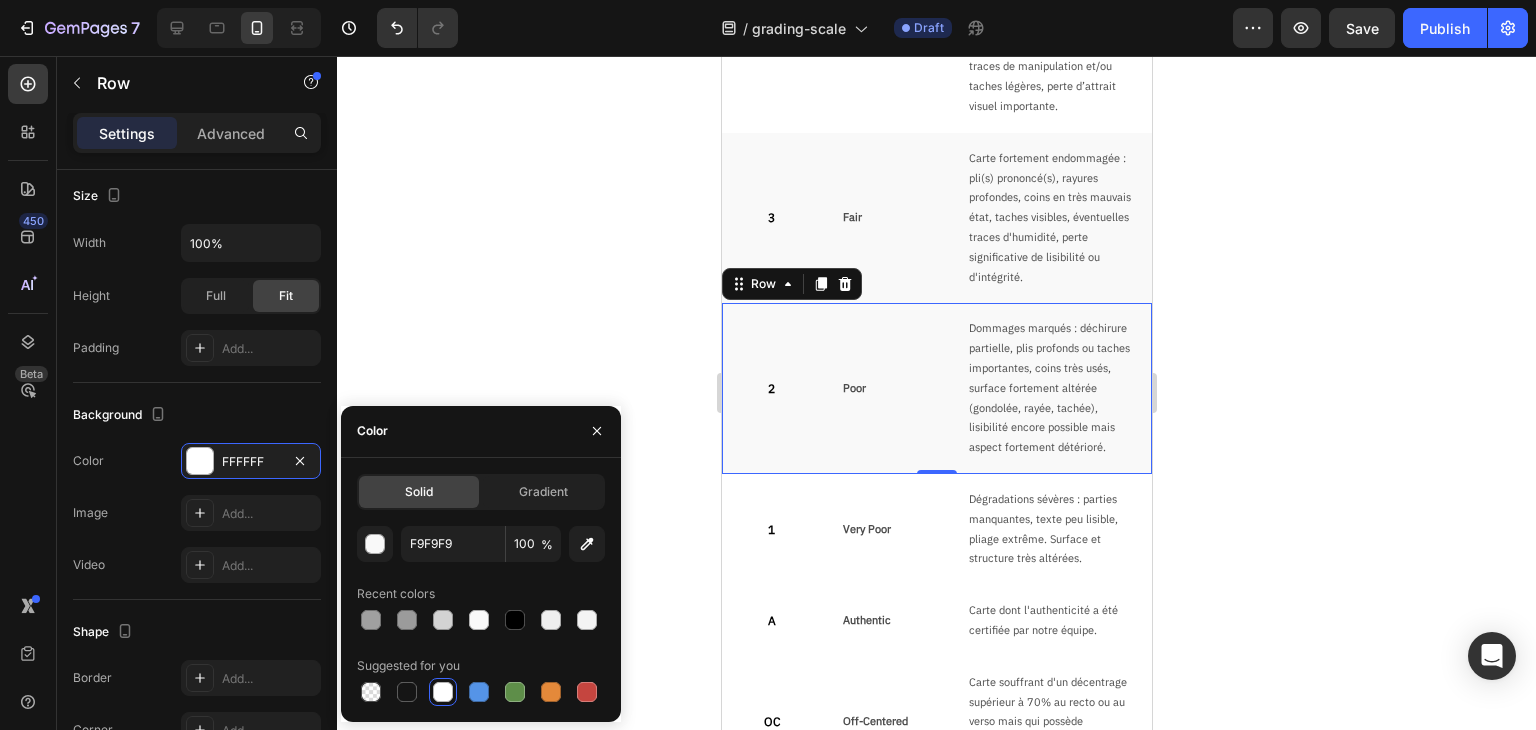 click 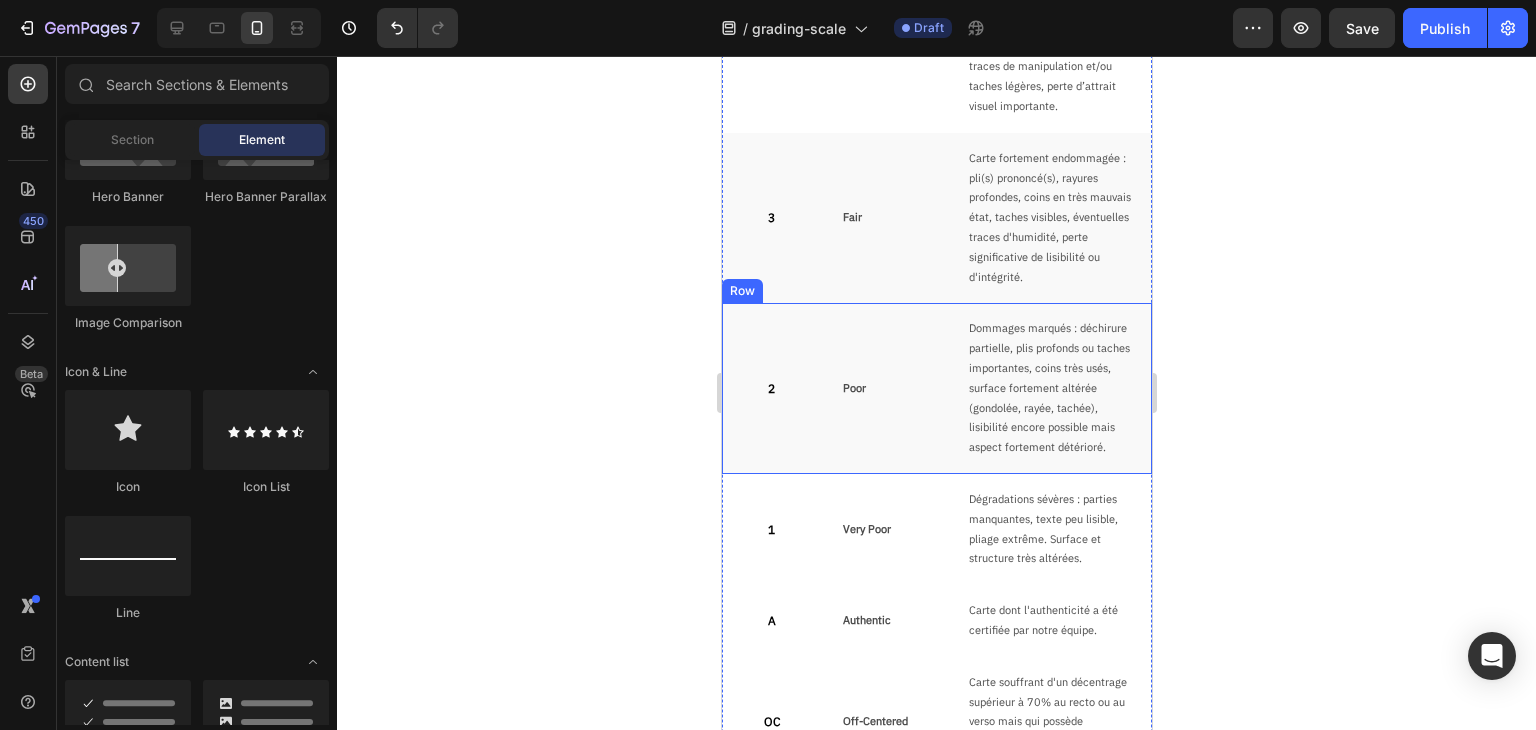 scroll, scrollTop: 1600, scrollLeft: 0, axis: vertical 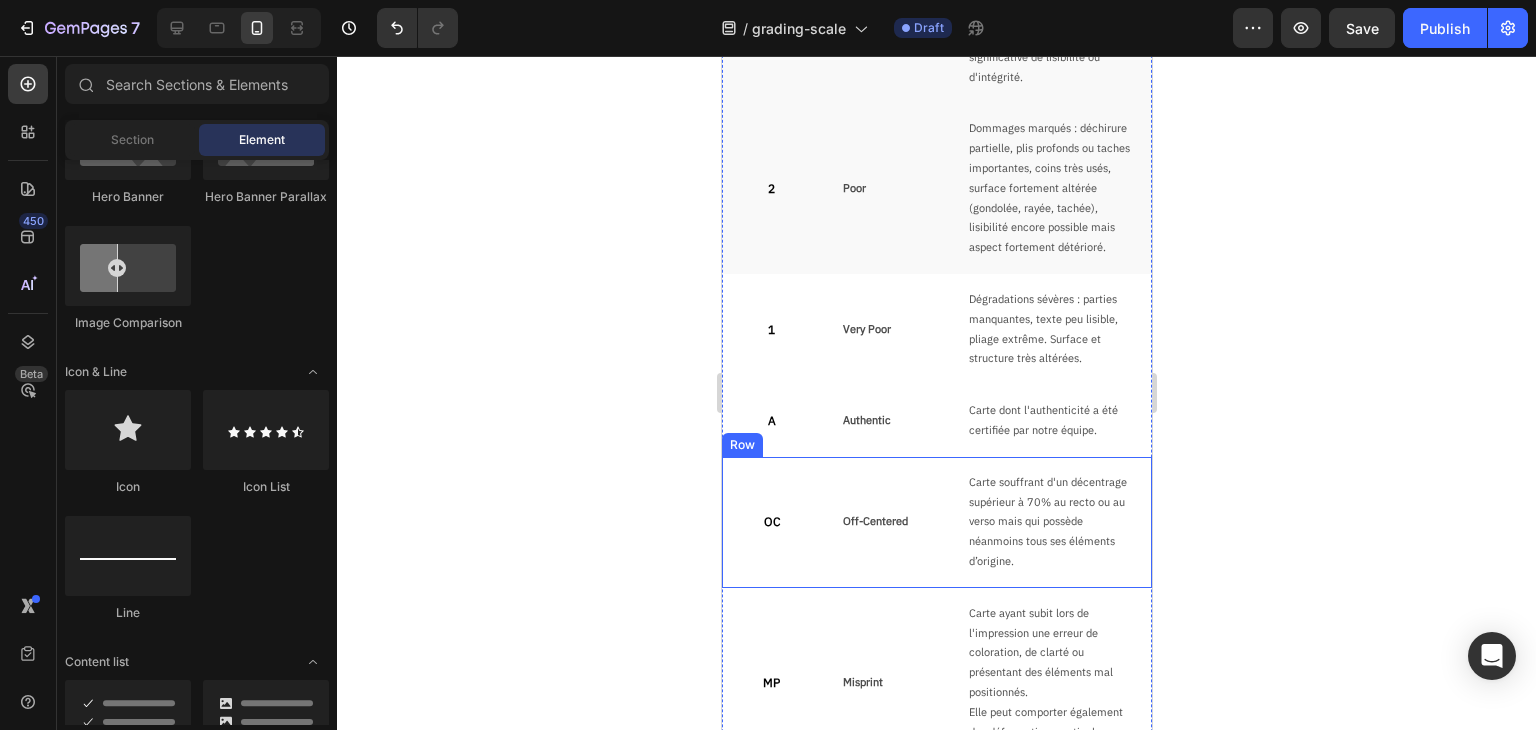 click on "OC Text Block" at bounding box center (771, 522) 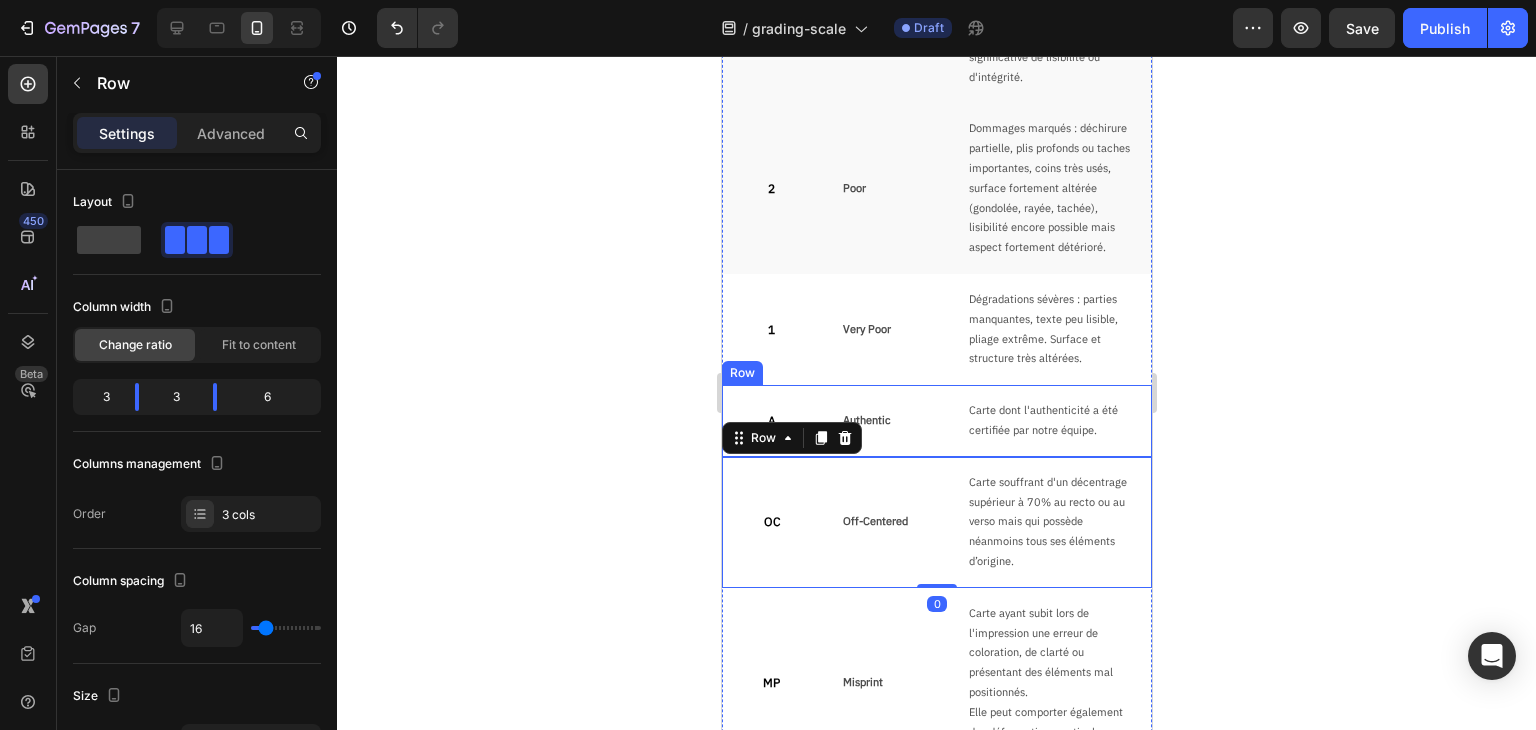 click on "A Text Block Authentic Text Block Carte dont l'authenticité a été certifiée par notre équipe. Text Block Row" at bounding box center [936, 421] 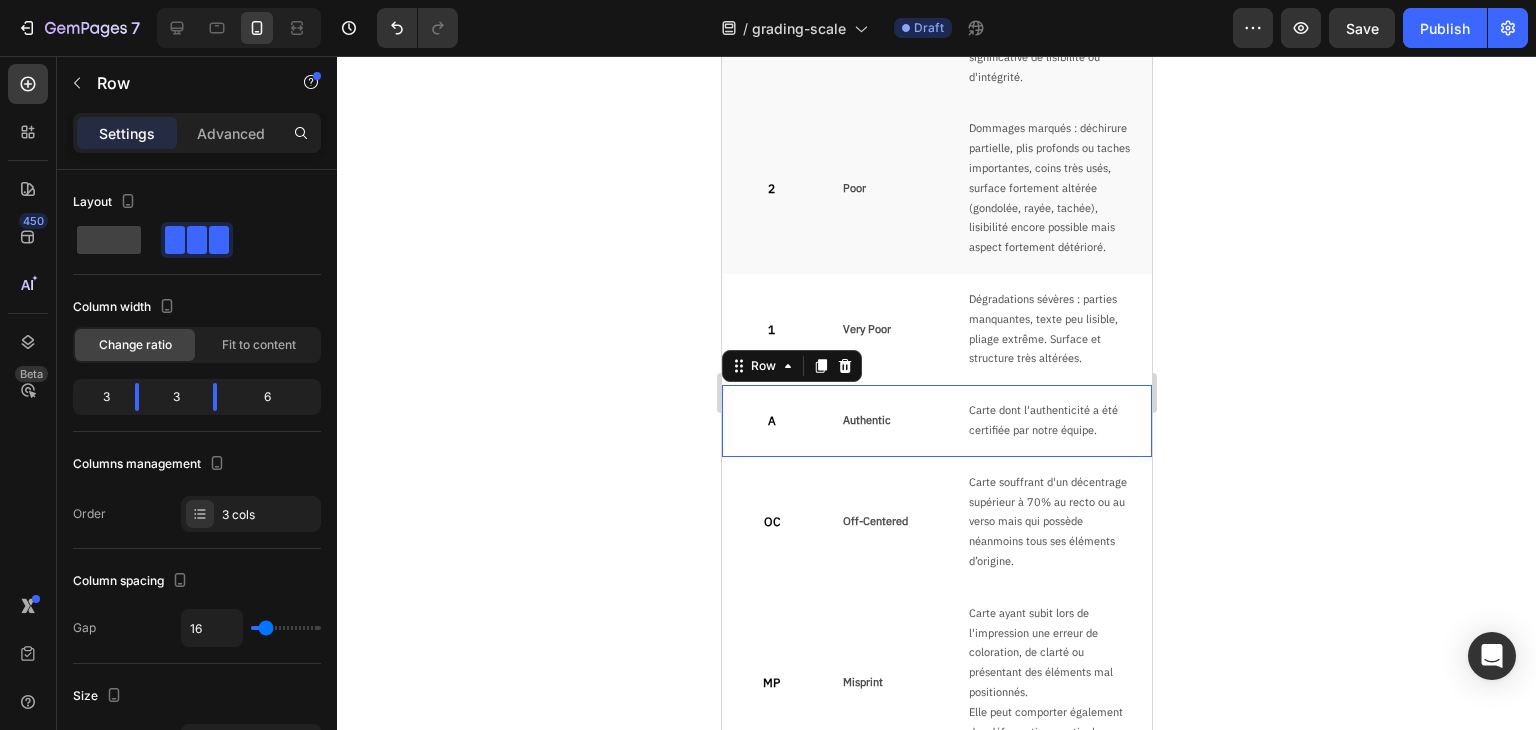 scroll, scrollTop: 500, scrollLeft: 0, axis: vertical 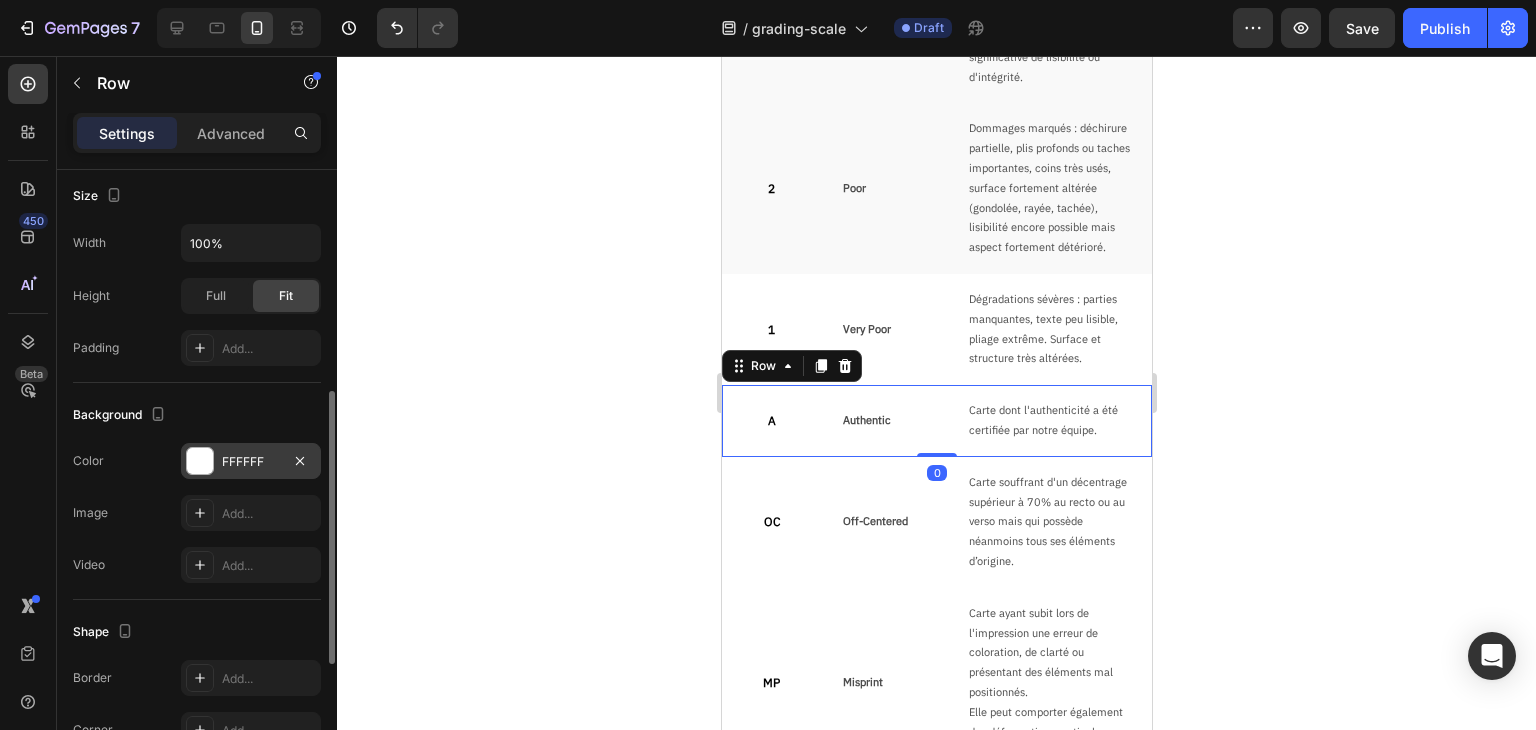 click on "FFFFFF" at bounding box center (251, 462) 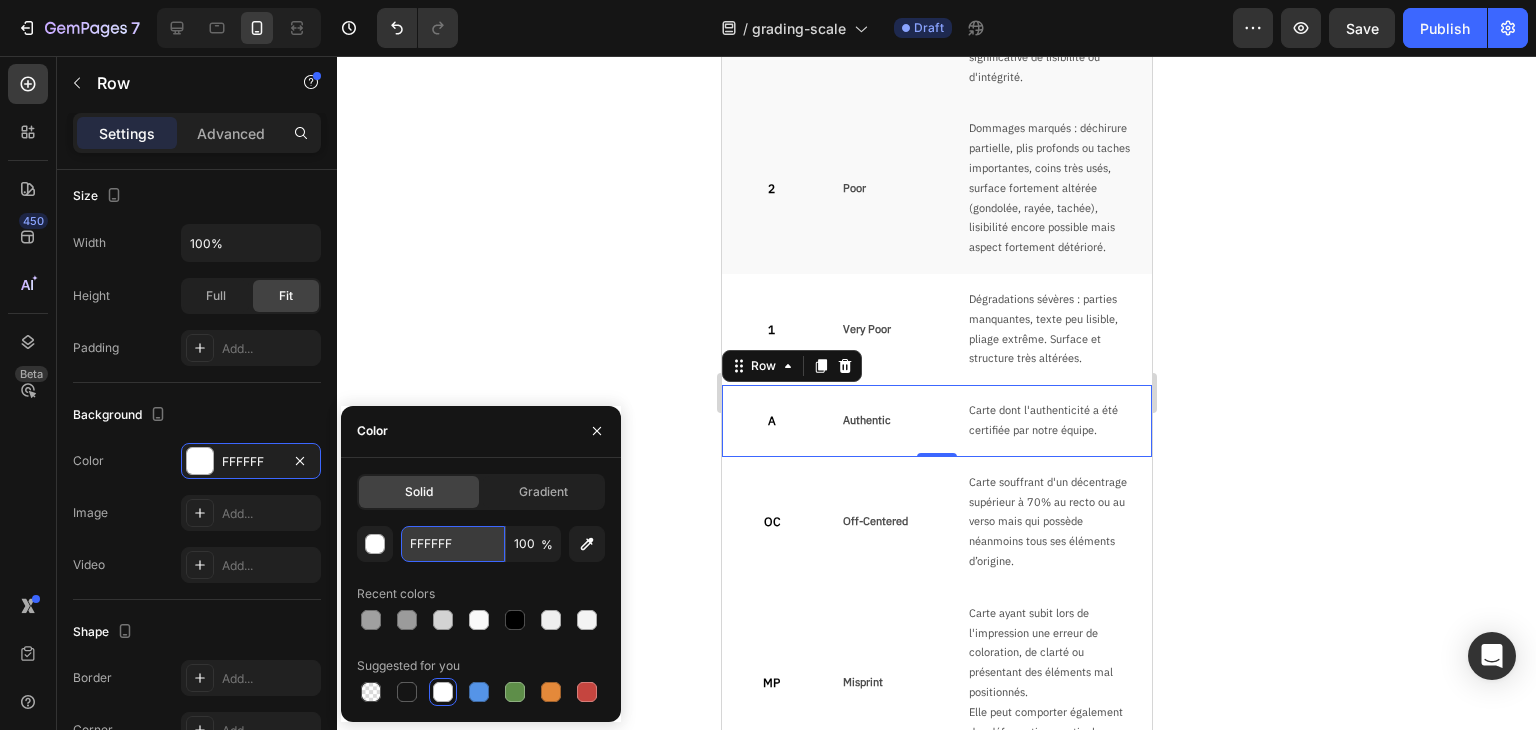 click on "FFFFFF" at bounding box center (453, 544) 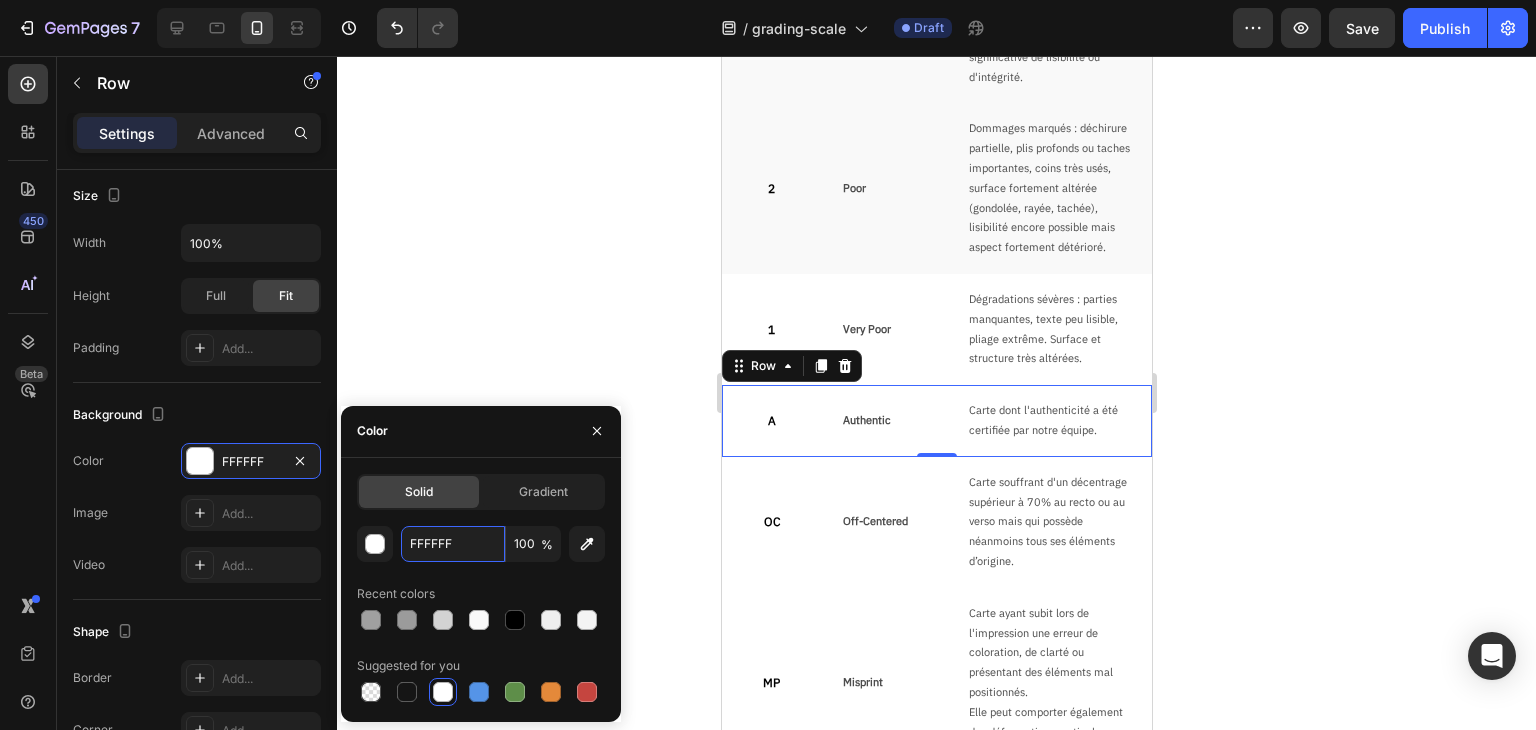 paste on "9F9F9" 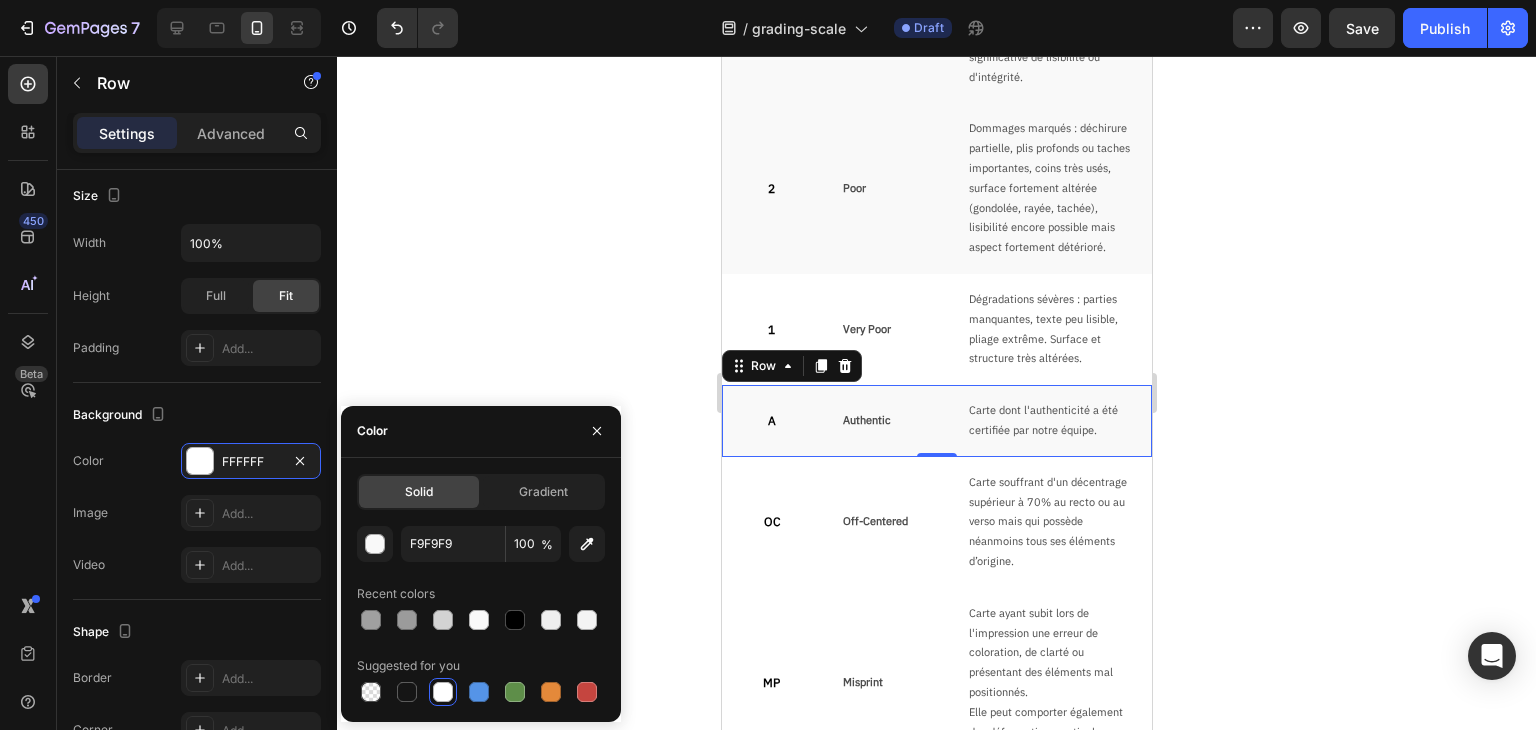 click 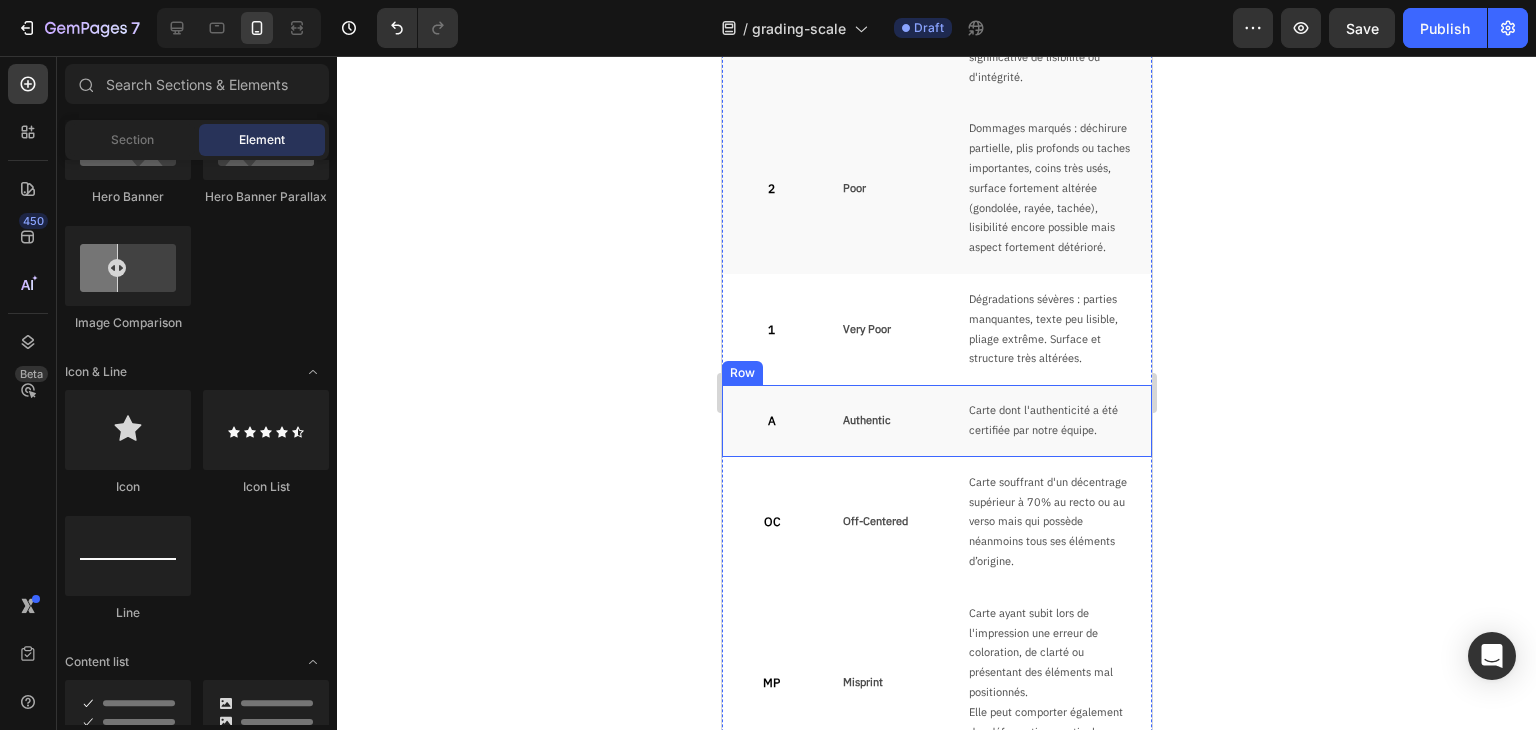 scroll, scrollTop: 1800, scrollLeft: 0, axis: vertical 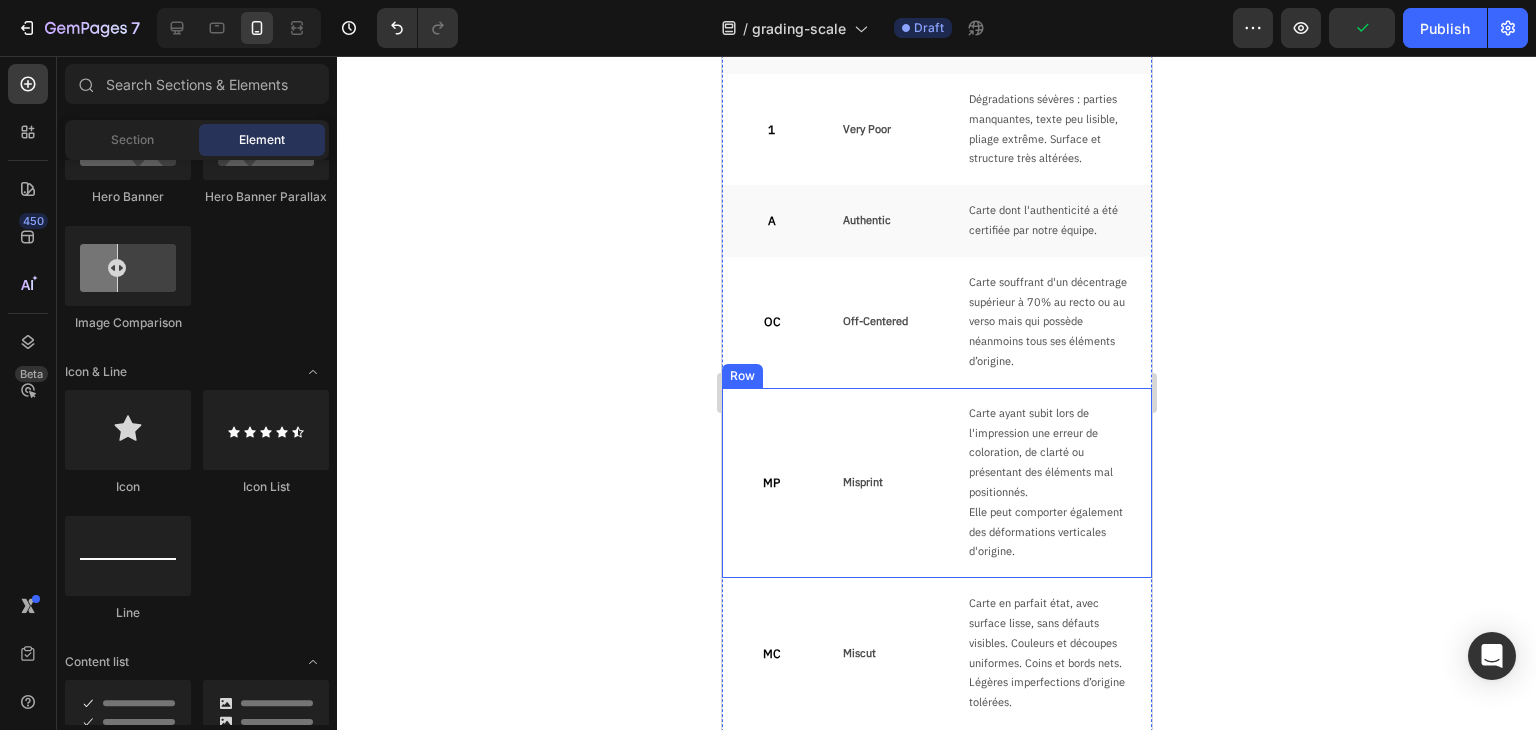 click on "MP Text Block" at bounding box center [771, 483] 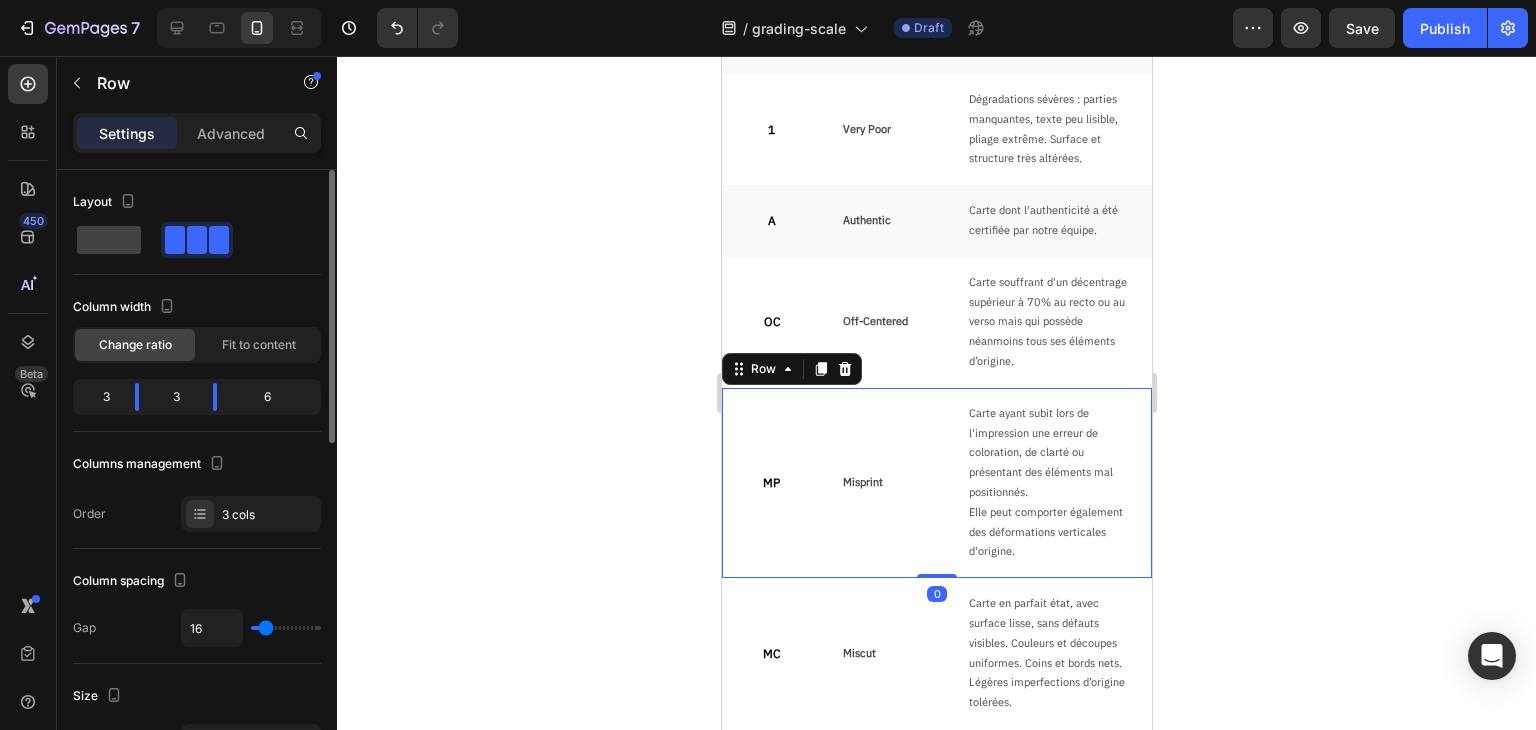 scroll, scrollTop: 400, scrollLeft: 0, axis: vertical 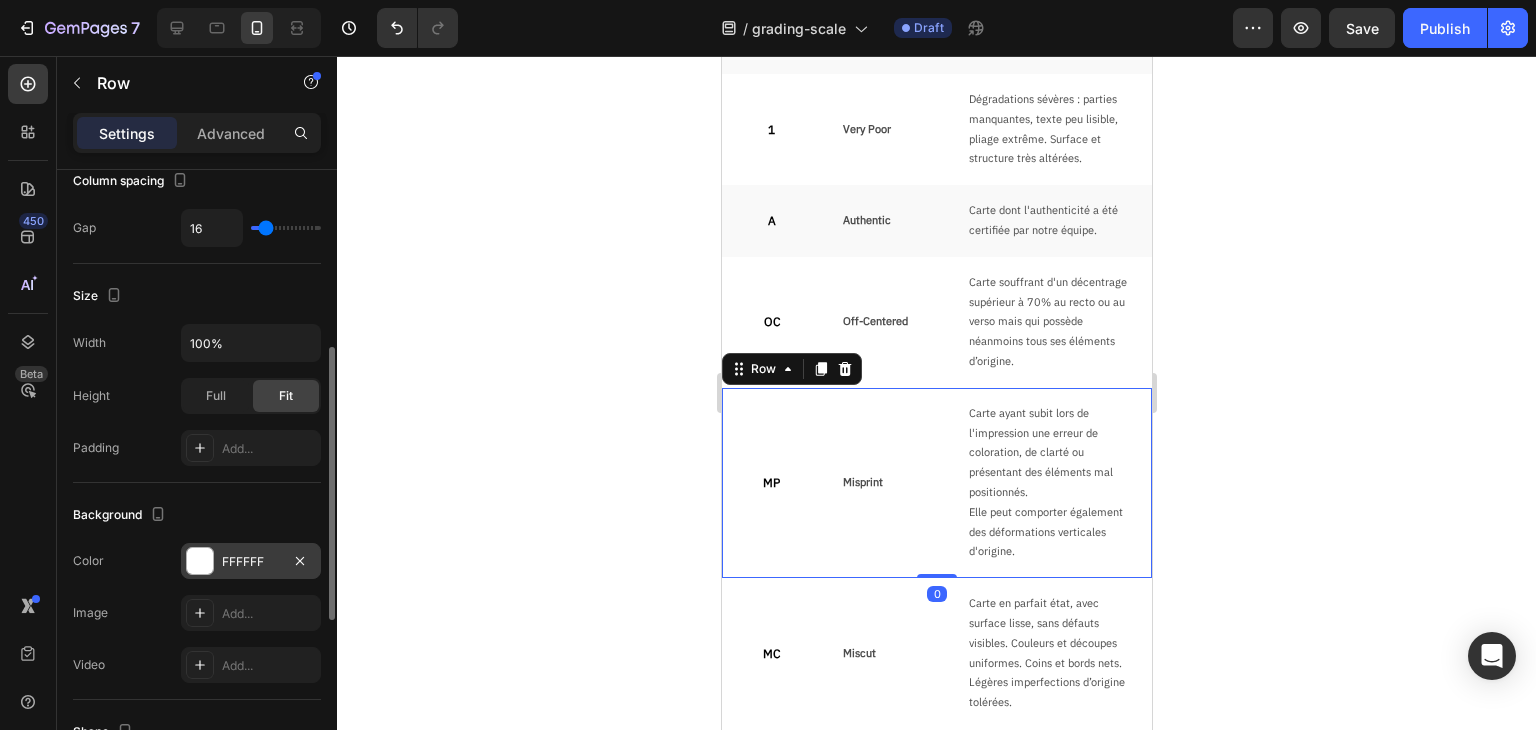 click on "FFFFFF" at bounding box center (251, 561) 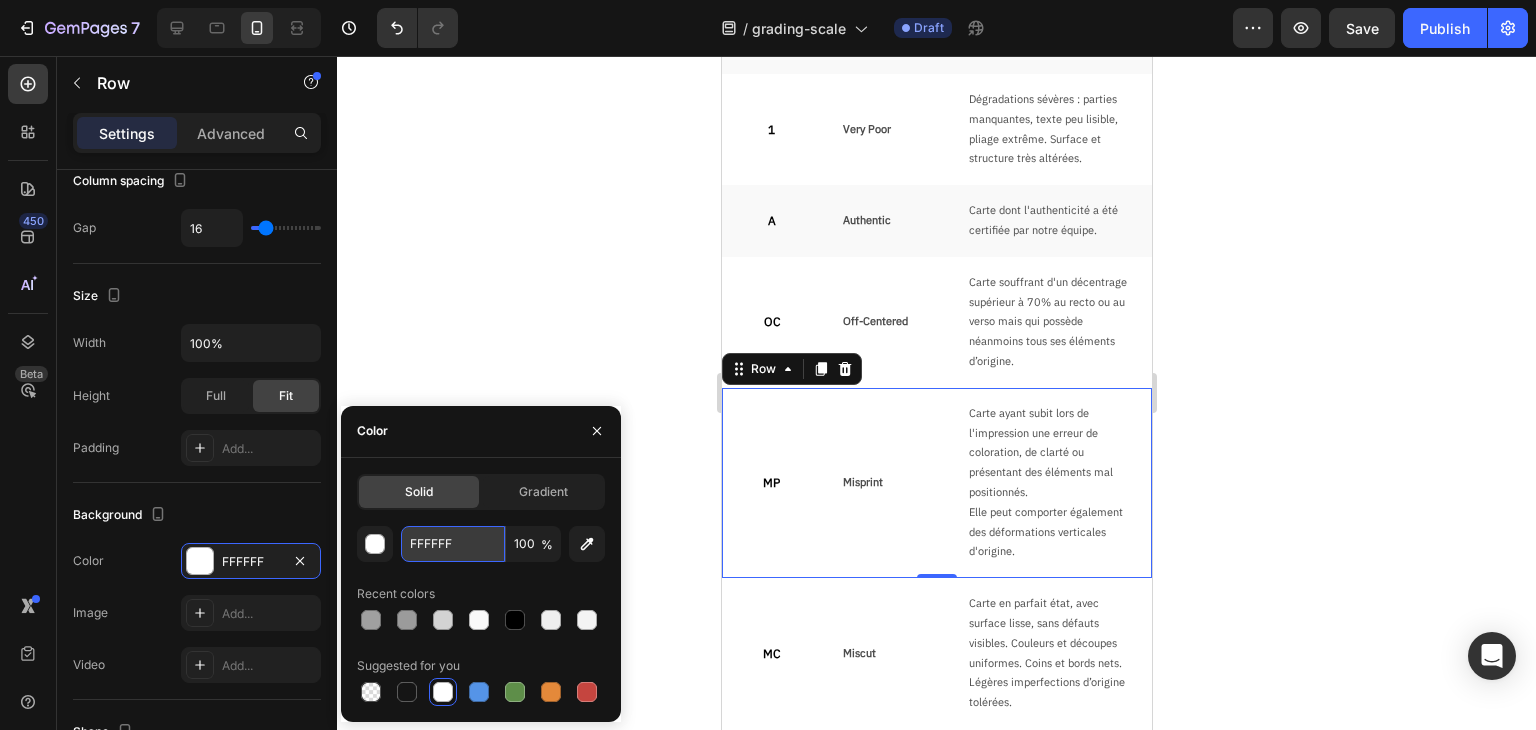 drag, startPoint x: 441, startPoint y: 550, endPoint x: 462, endPoint y: 531, distance: 28.319605 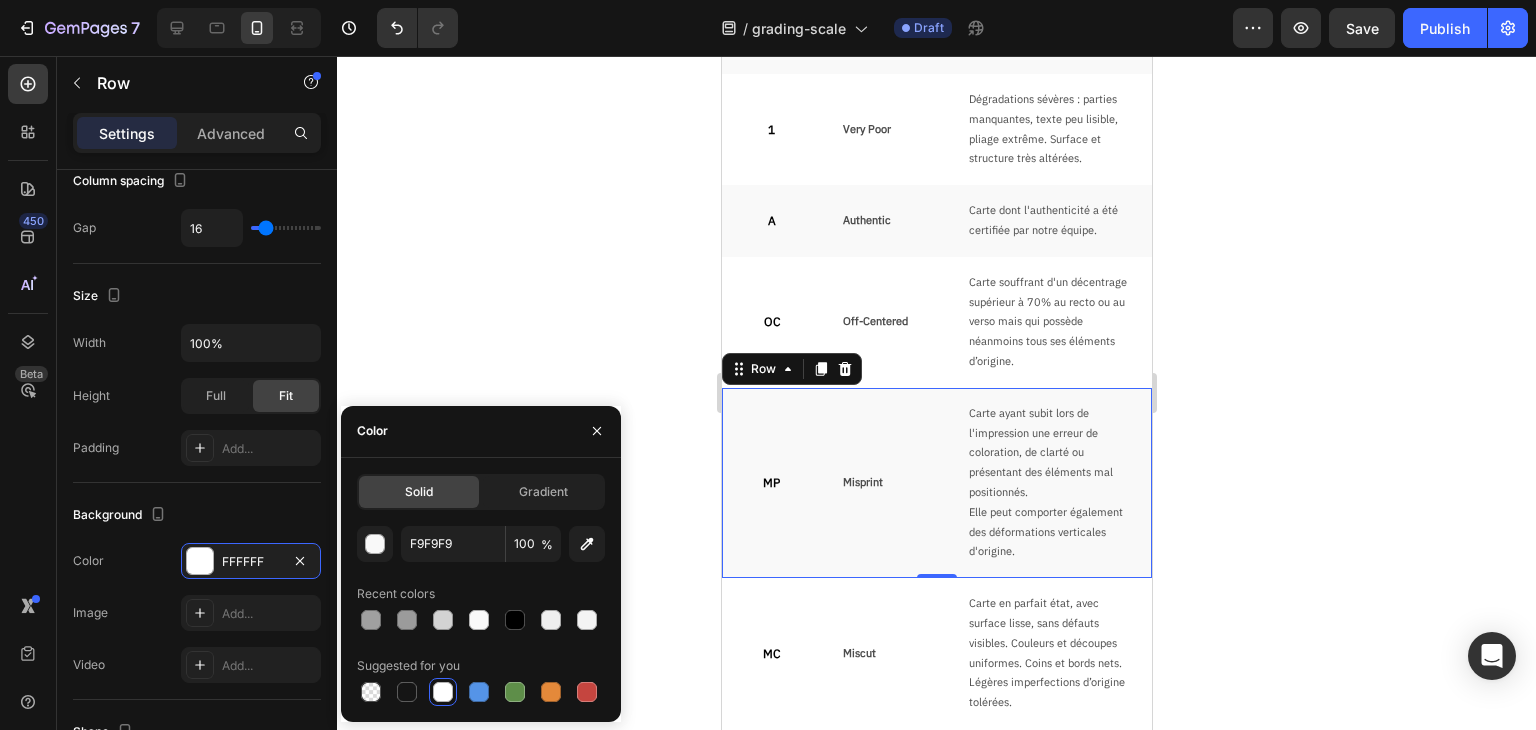 click 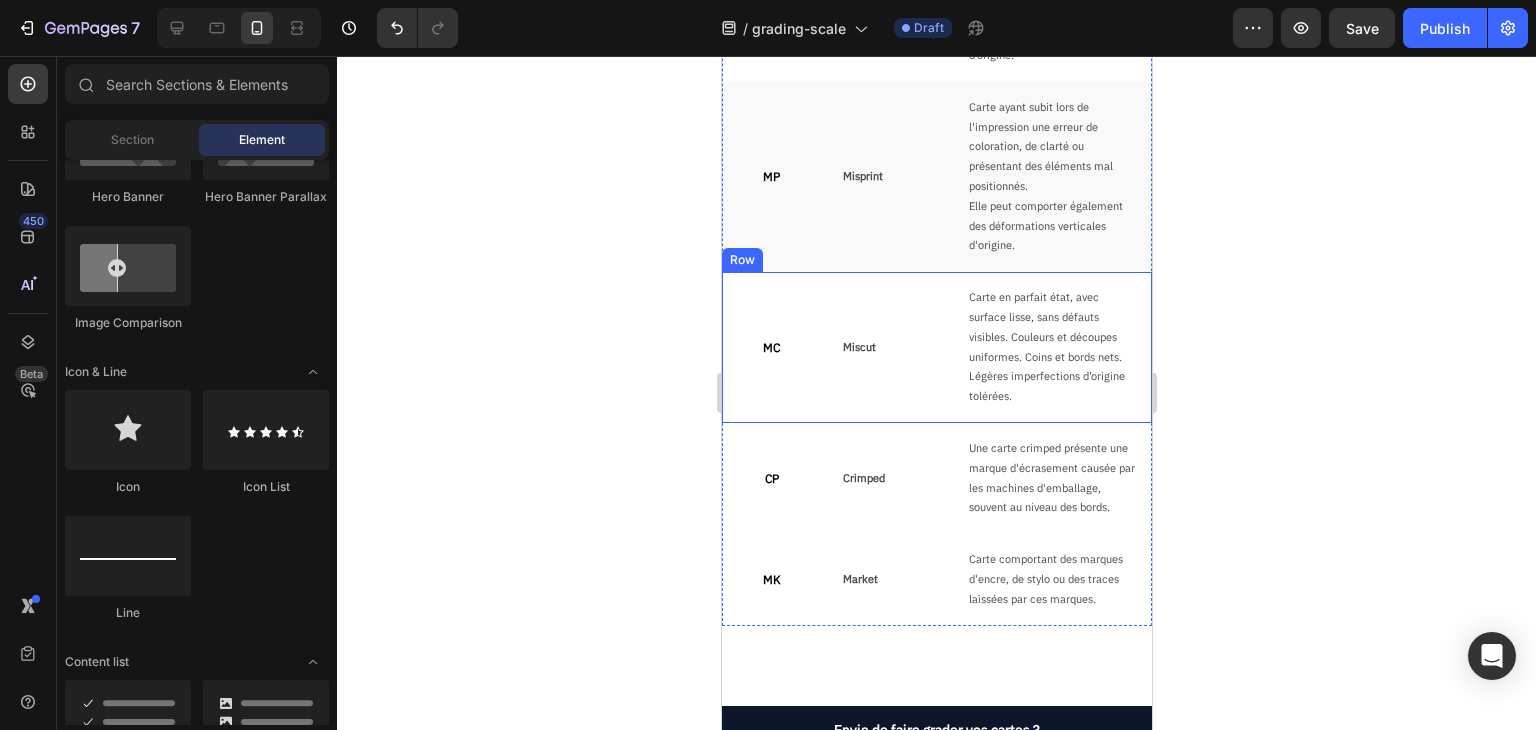 scroll, scrollTop: 2300, scrollLeft: 0, axis: vertical 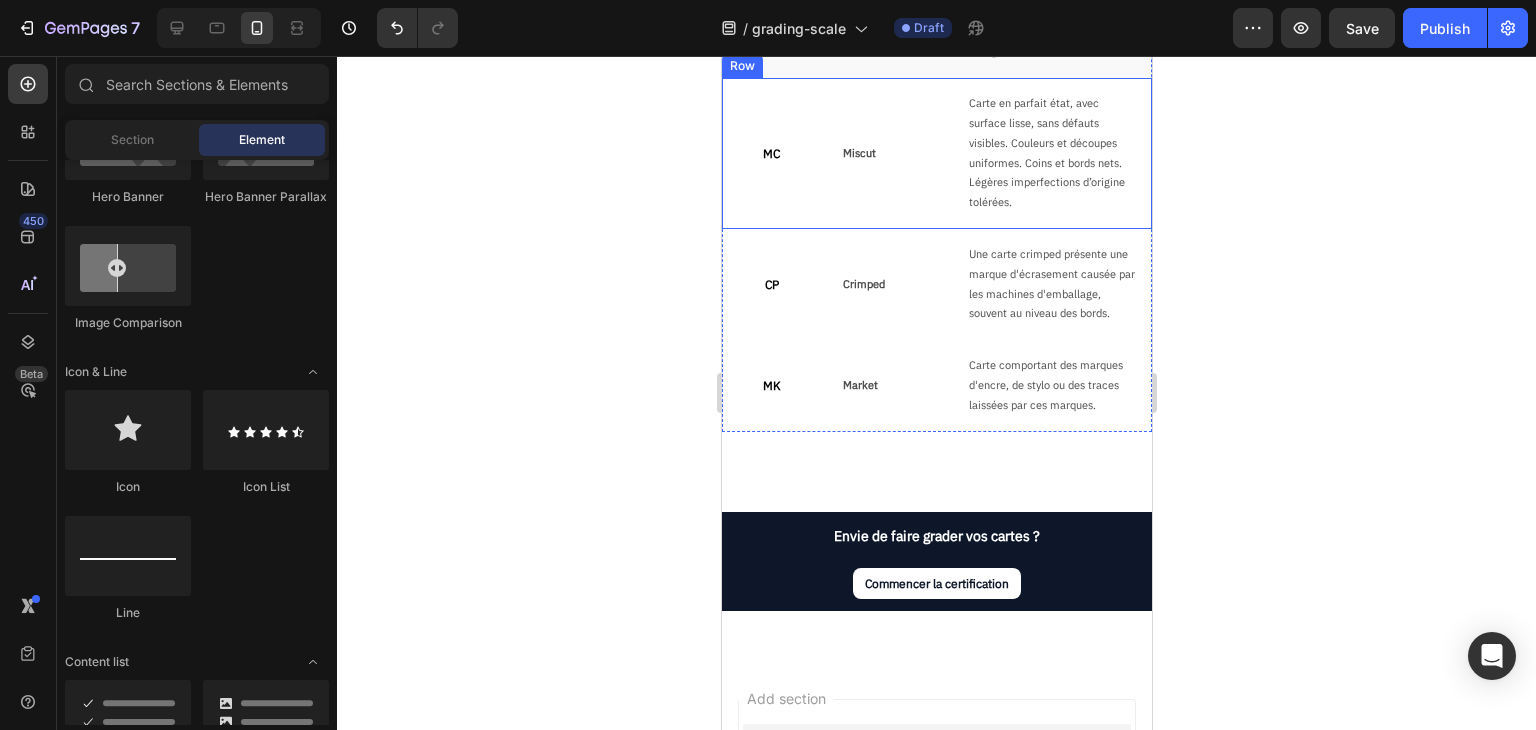 click on "MC Text Block" at bounding box center (771, 153) 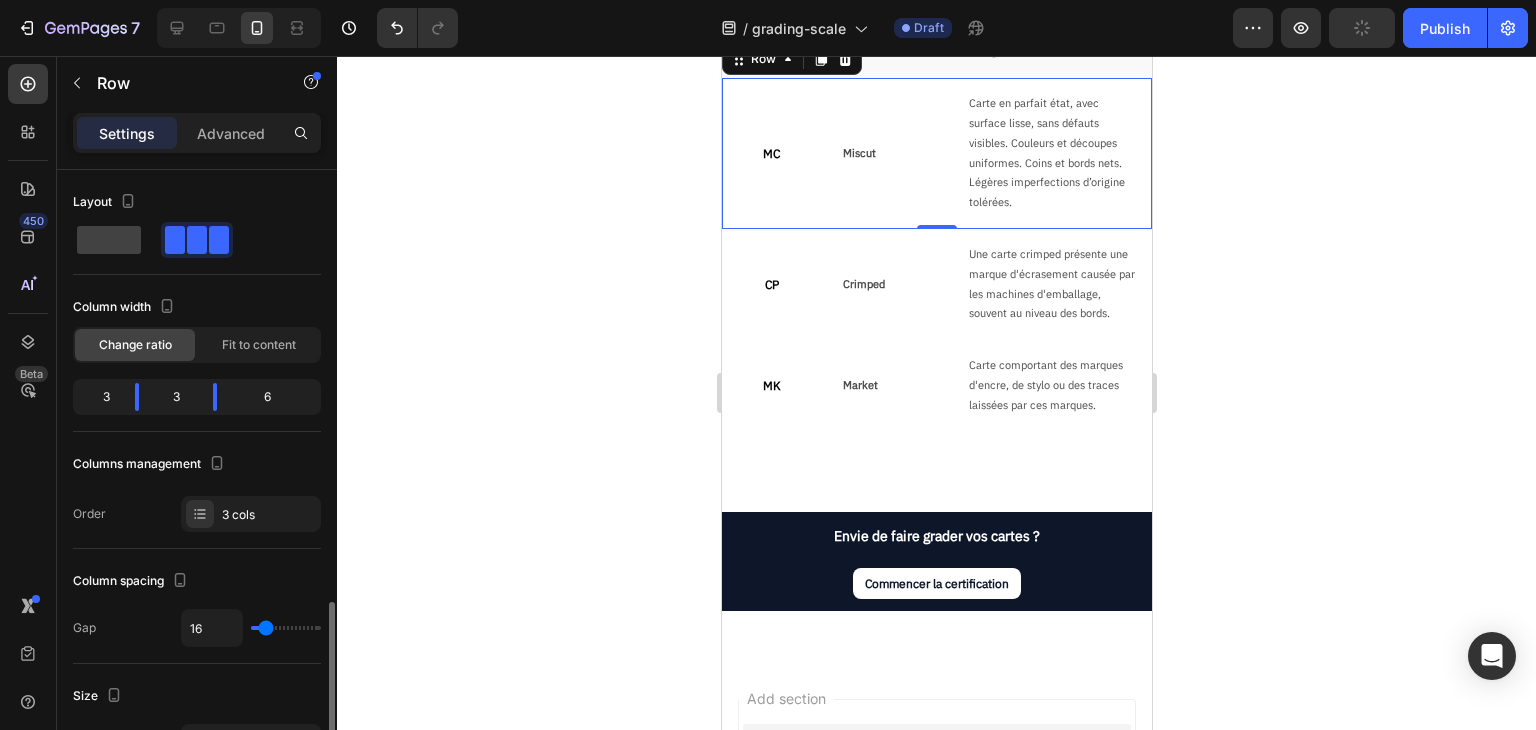 scroll, scrollTop: 400, scrollLeft: 0, axis: vertical 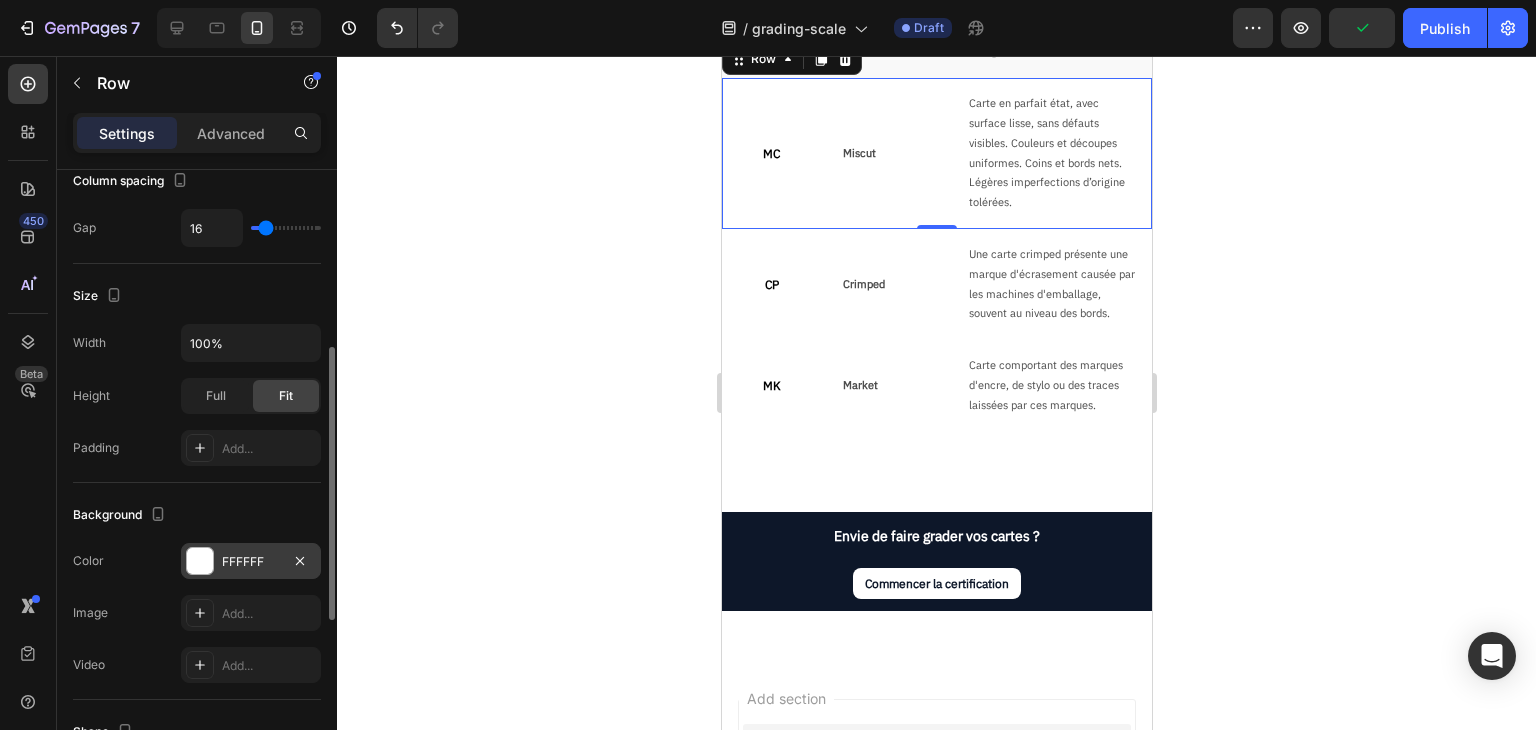 click on "FFFFFF" at bounding box center (251, 562) 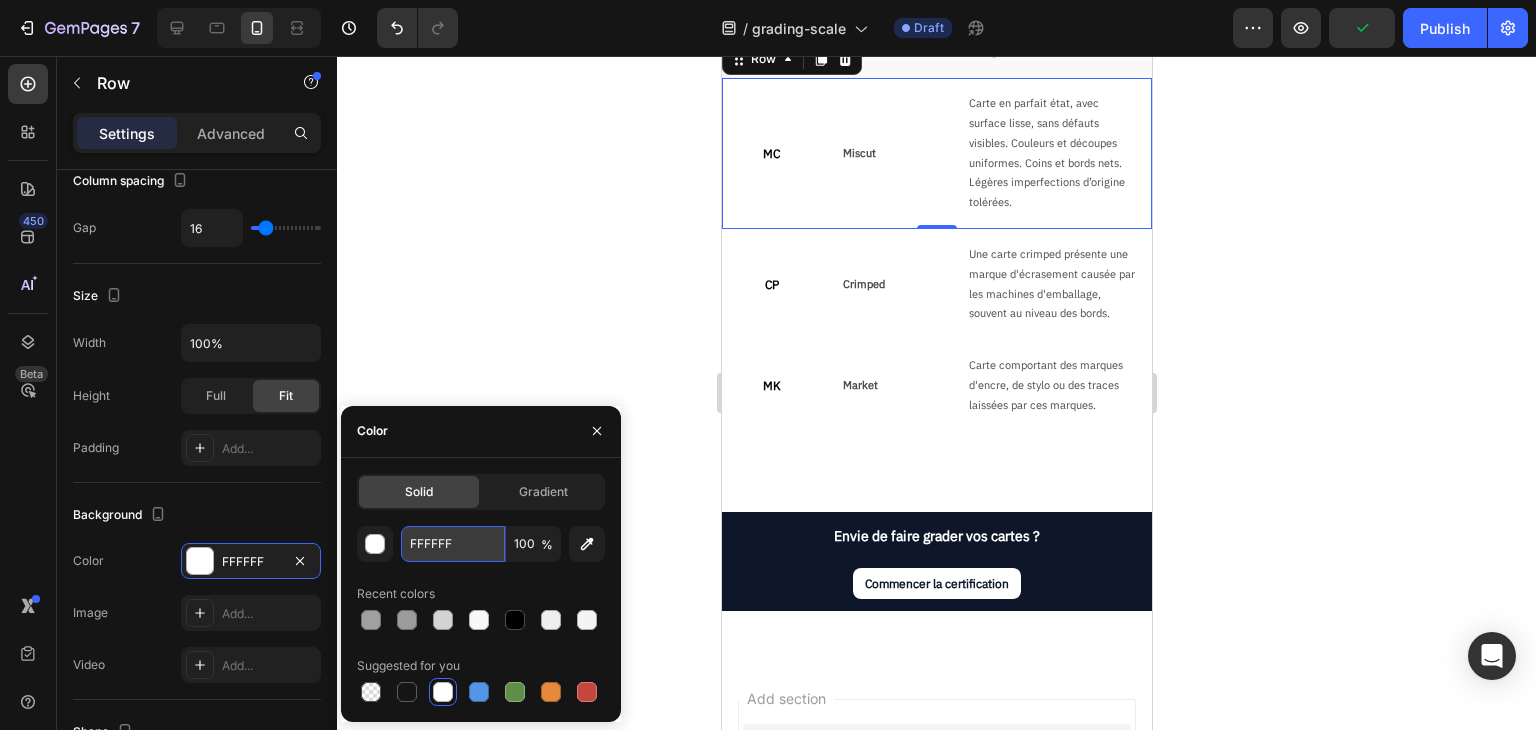 click on "FFFFFF" at bounding box center [453, 544] 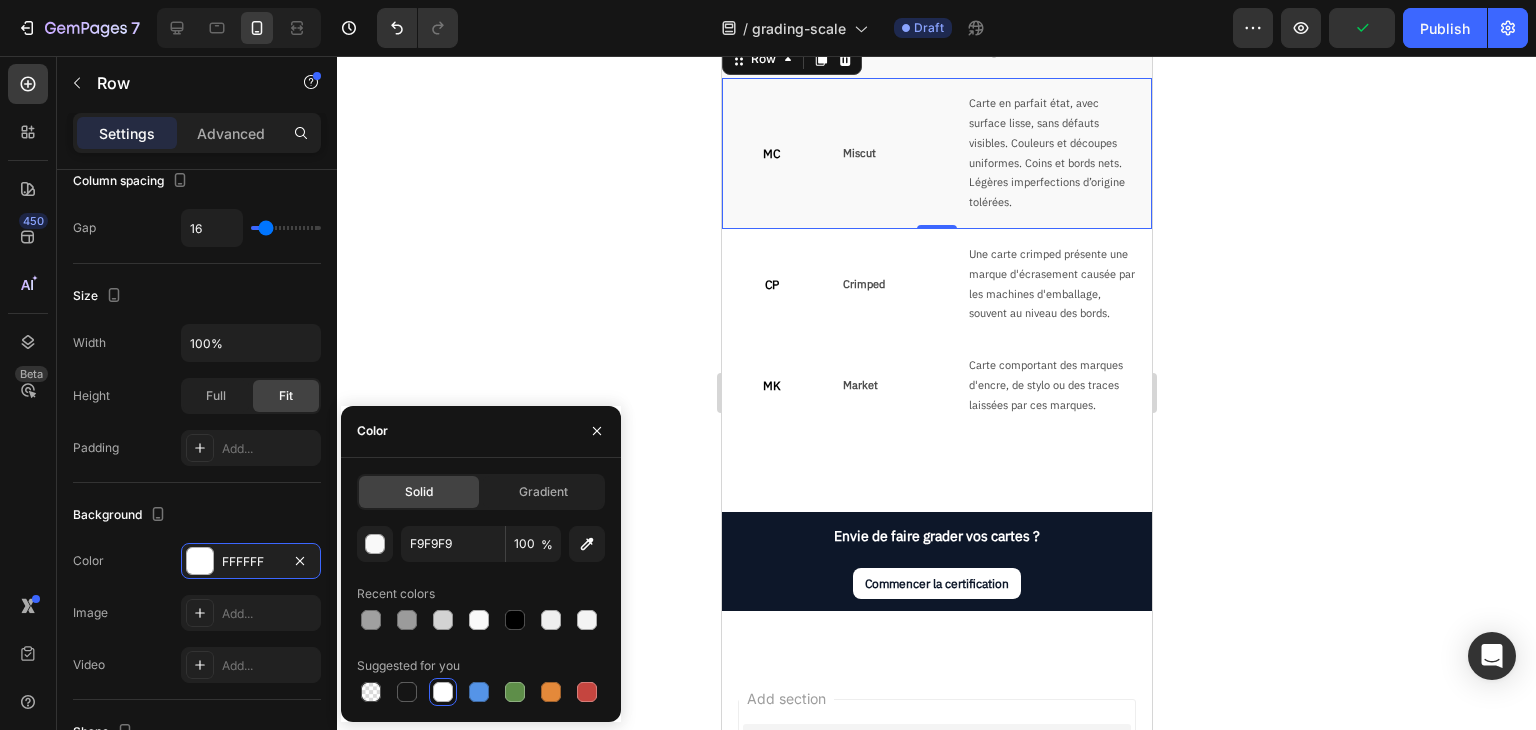 click 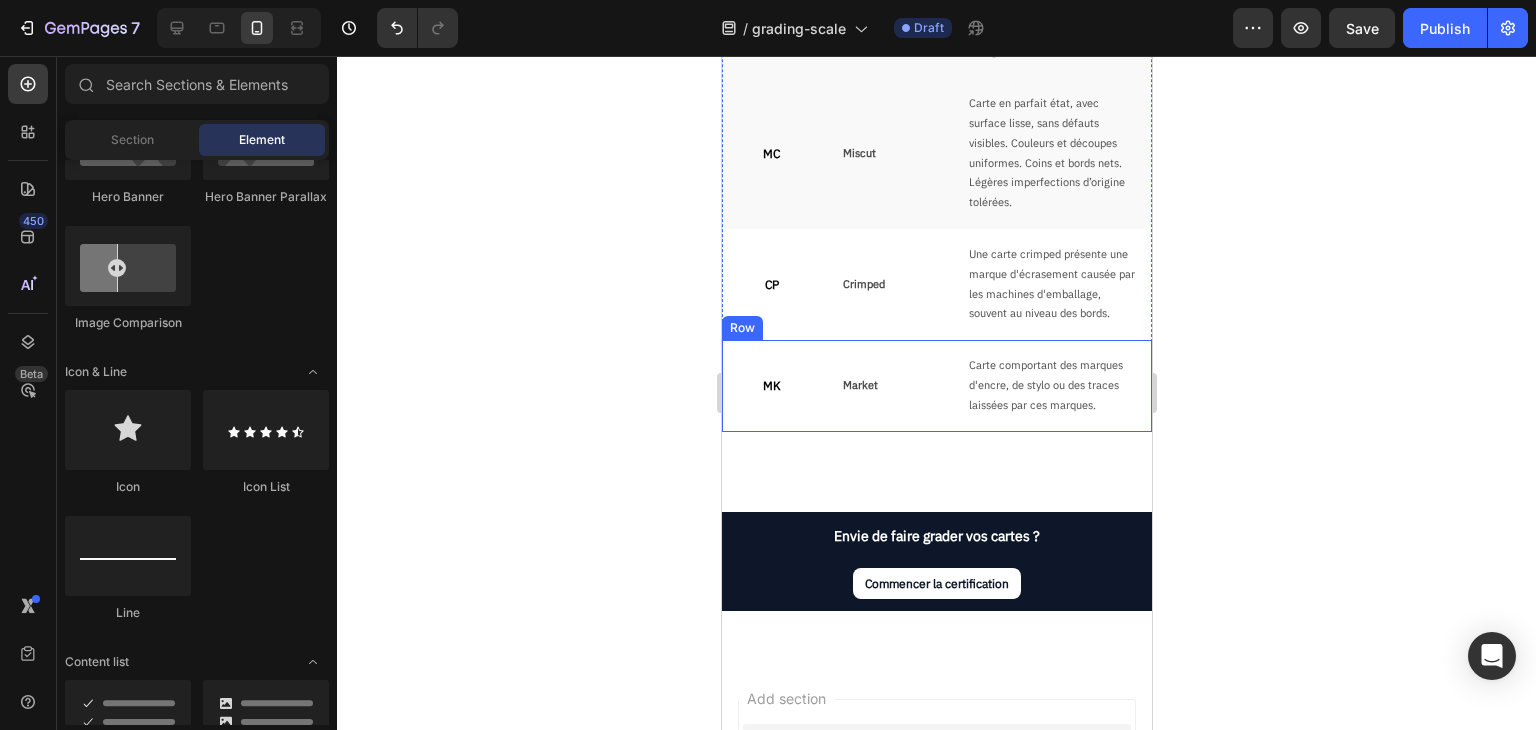 click on "MK Text Block" at bounding box center (771, 385) 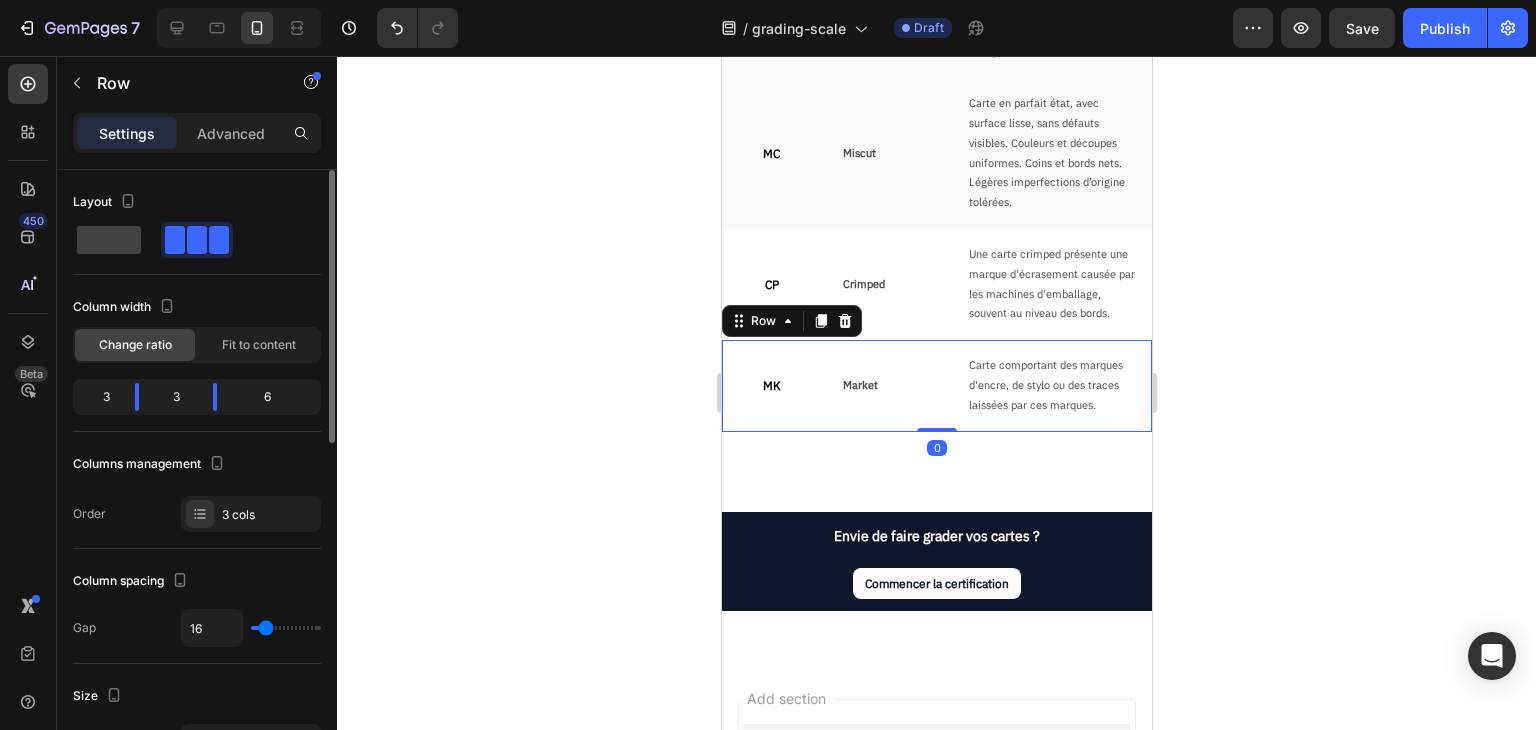 scroll, scrollTop: 400, scrollLeft: 0, axis: vertical 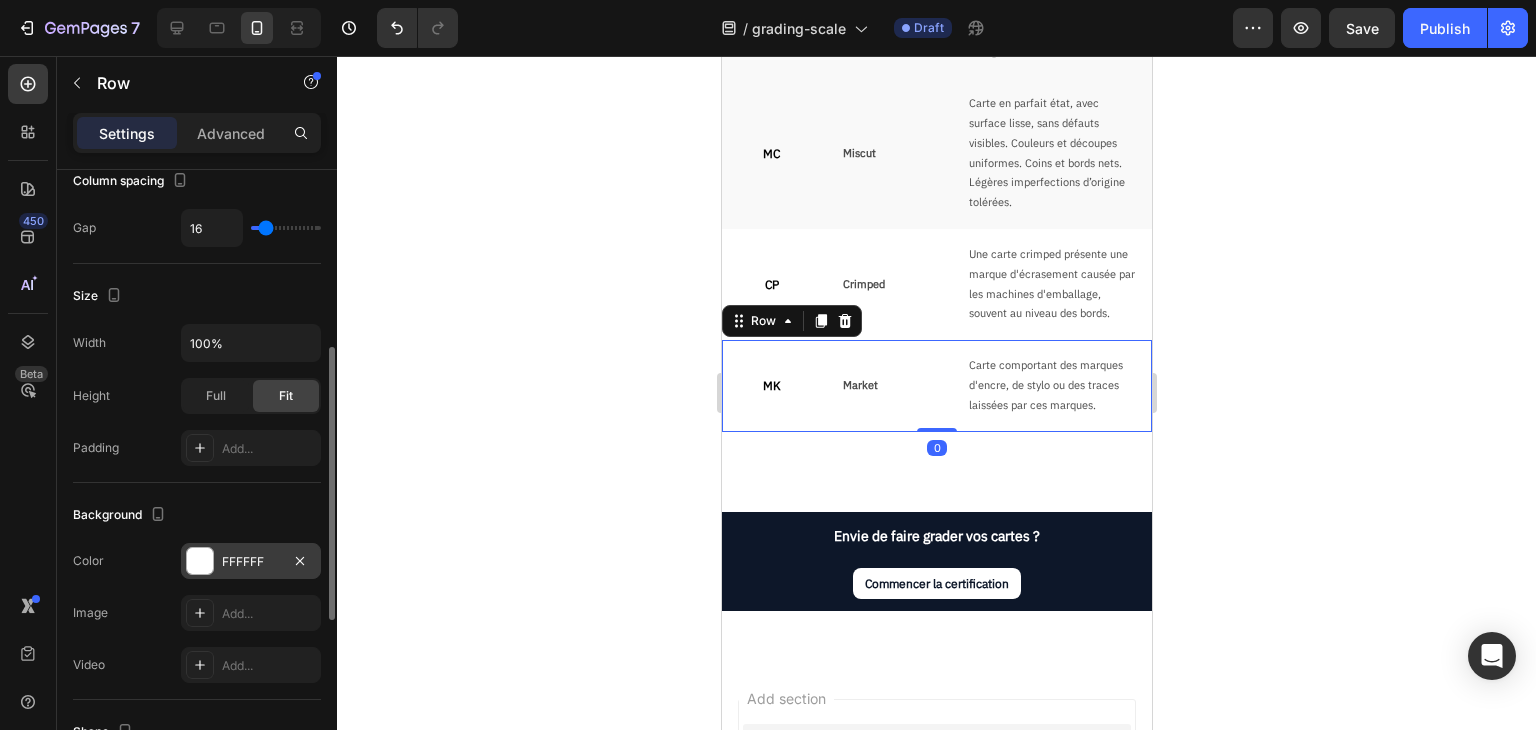 click on "FFFFFF" at bounding box center (251, 562) 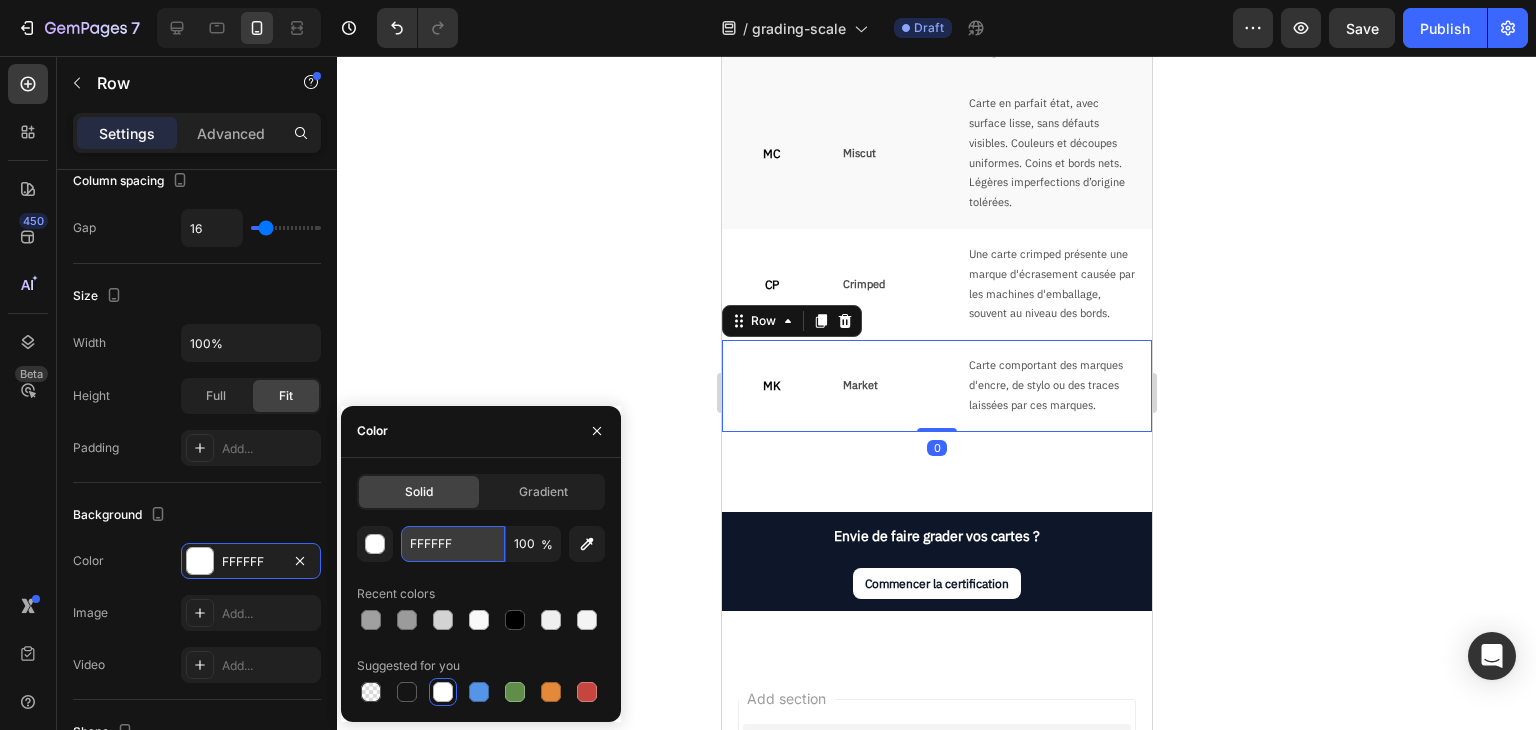 click on "FFFFFF" at bounding box center [453, 544] 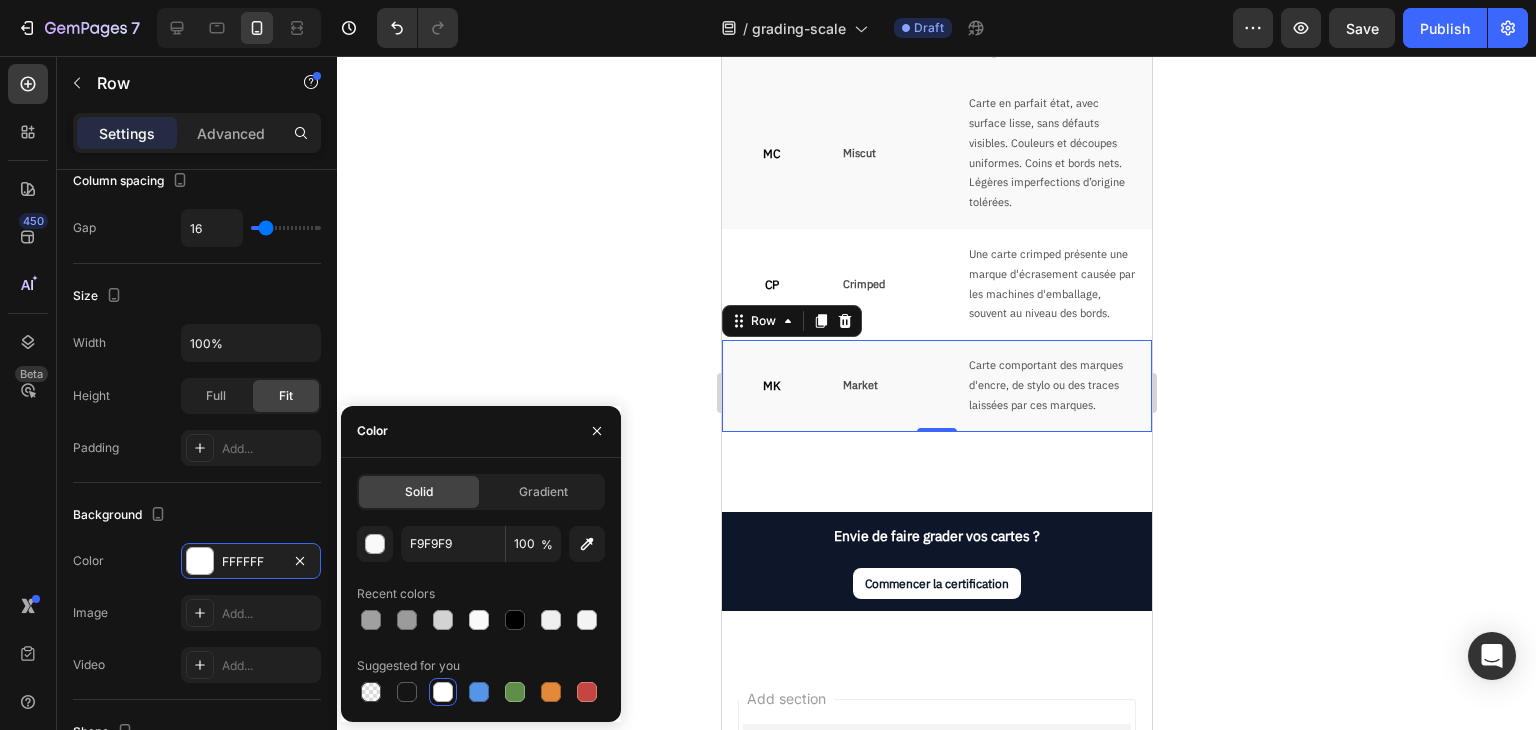 click 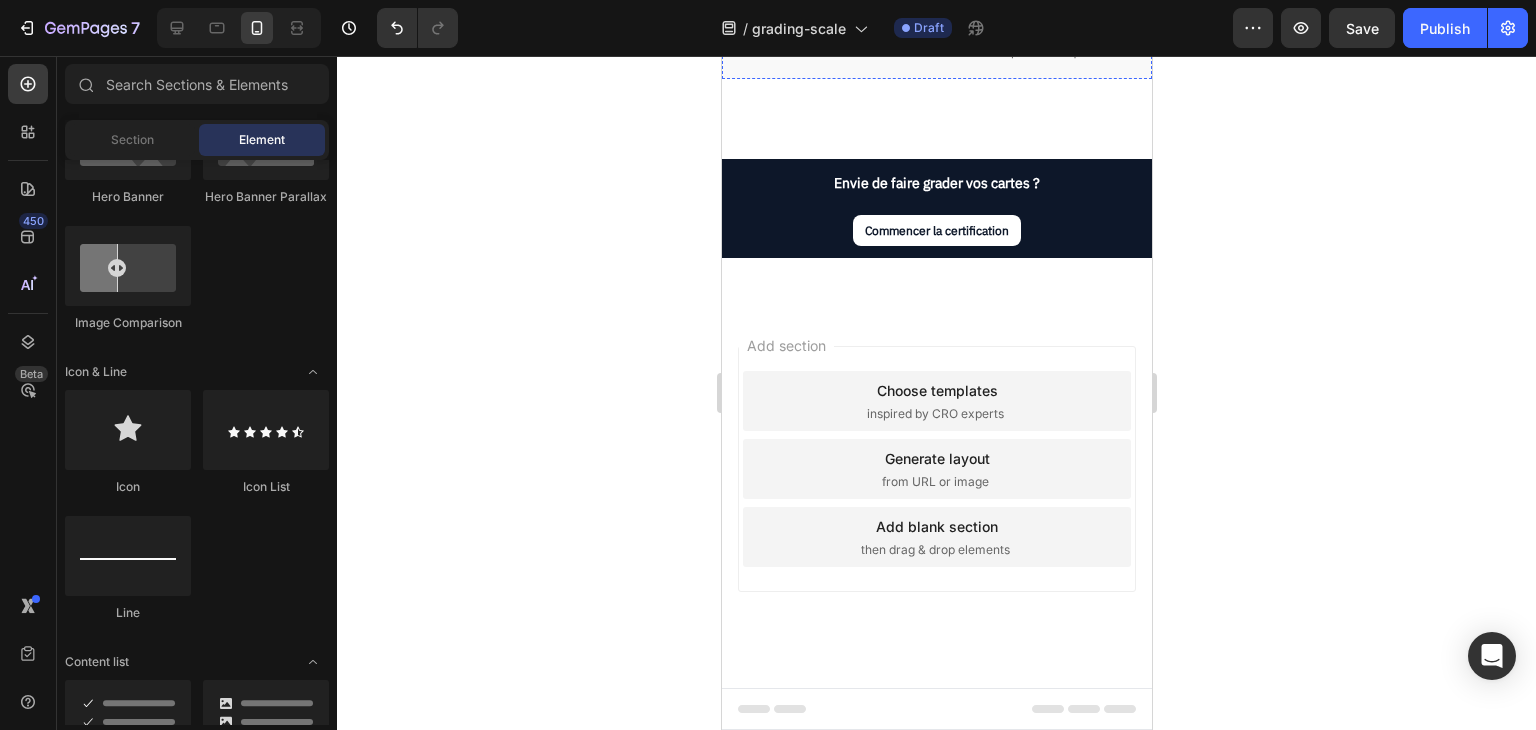 scroll, scrollTop: 2632, scrollLeft: 0, axis: vertical 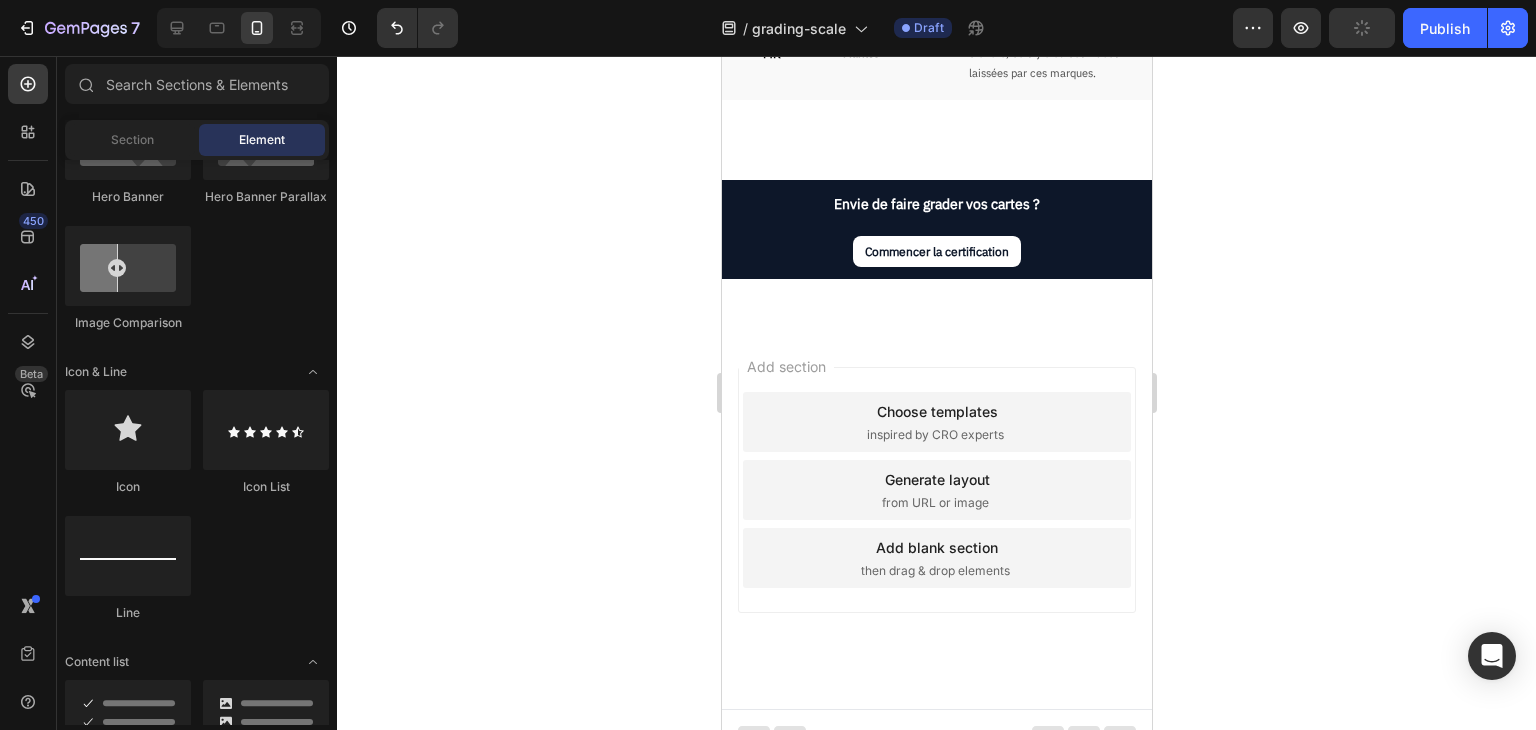click 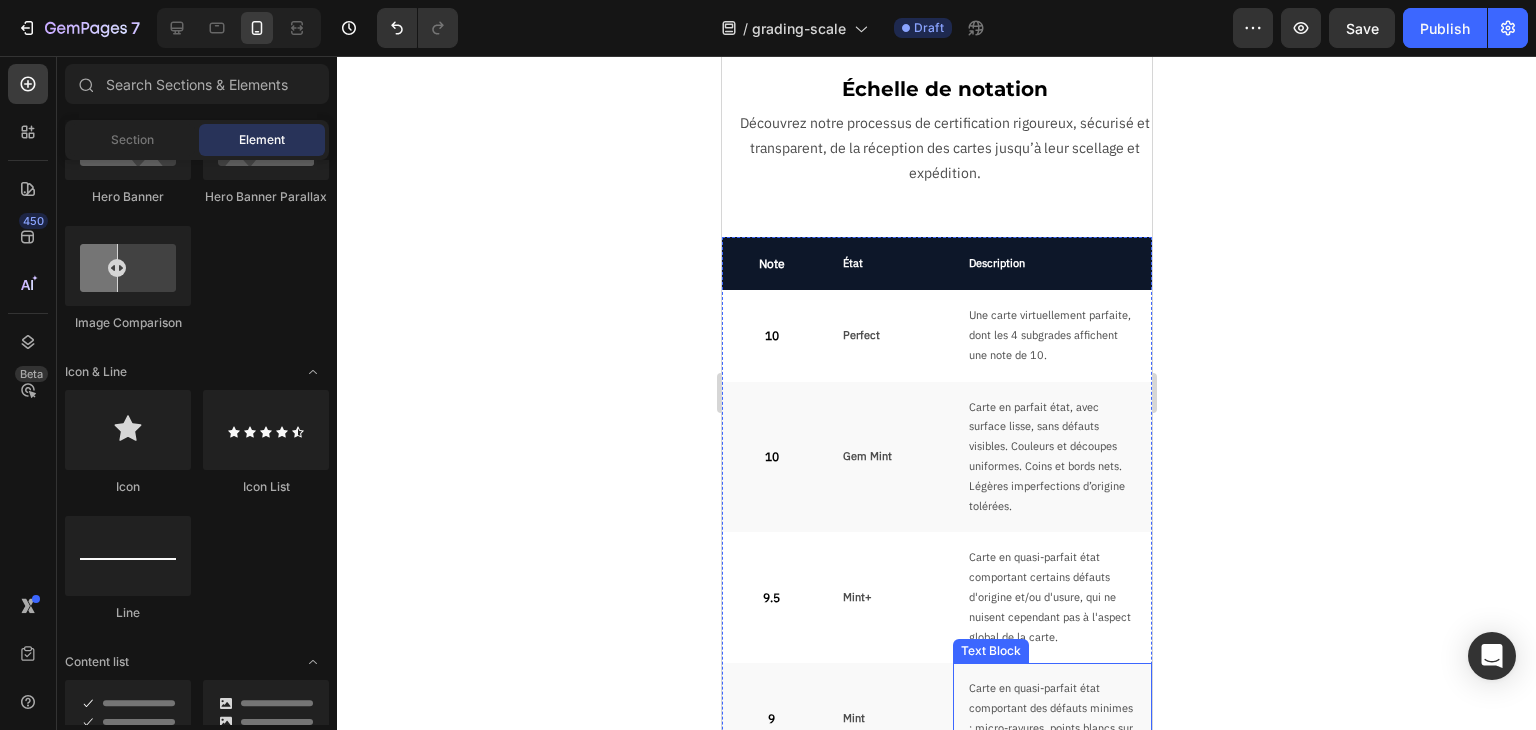 scroll, scrollTop: 0, scrollLeft: 0, axis: both 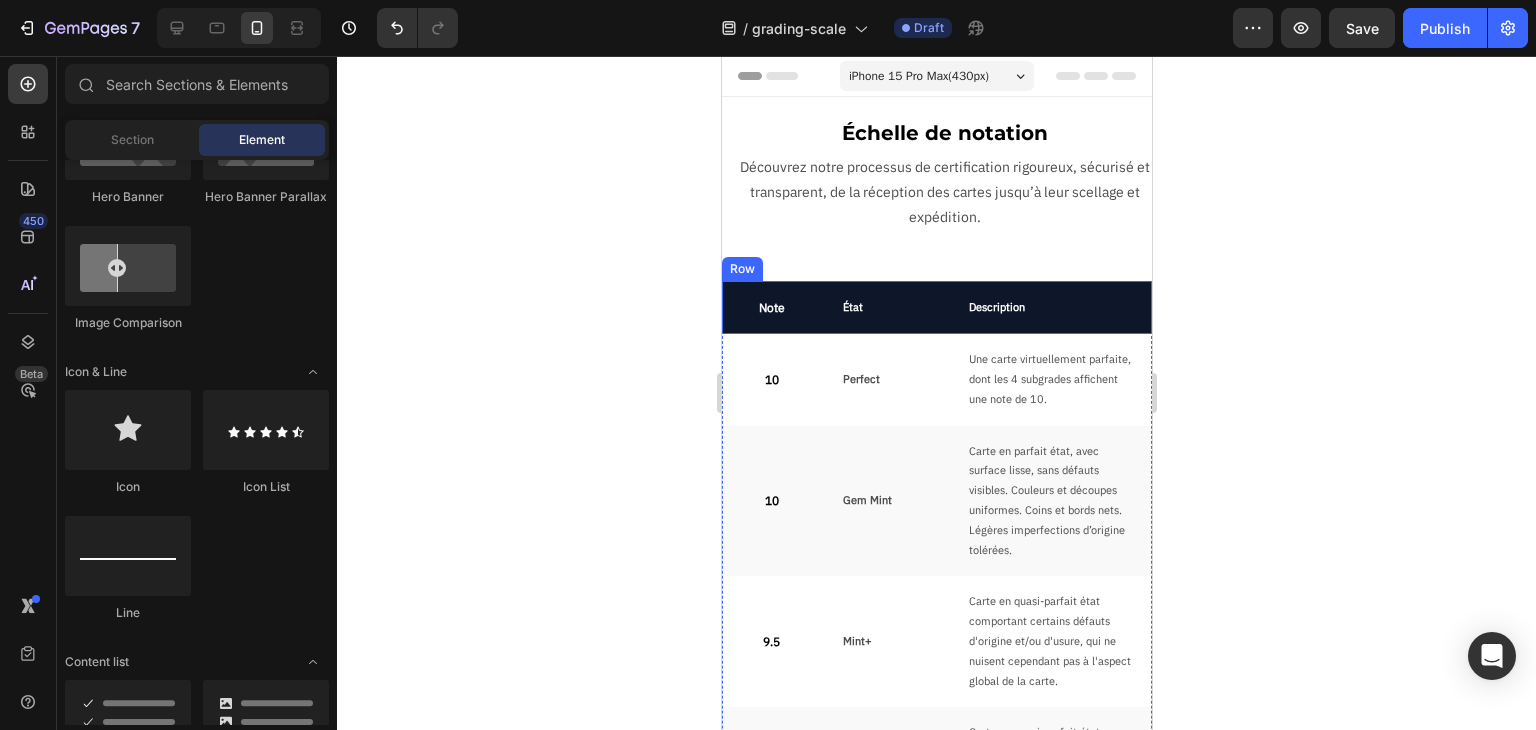 click on "Note Text Block État Text Block Description Text Block Row" at bounding box center (936, 308) 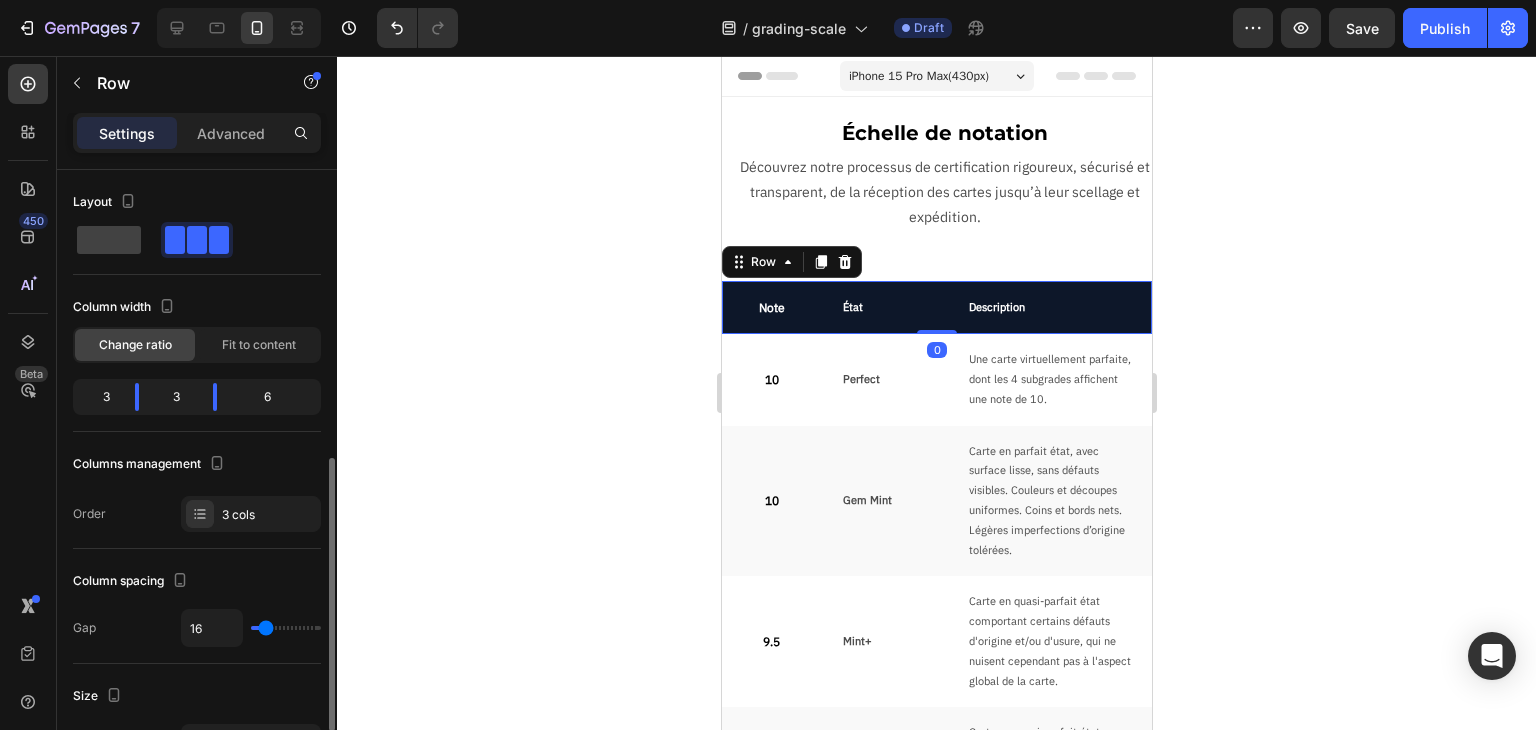 scroll, scrollTop: 500, scrollLeft: 0, axis: vertical 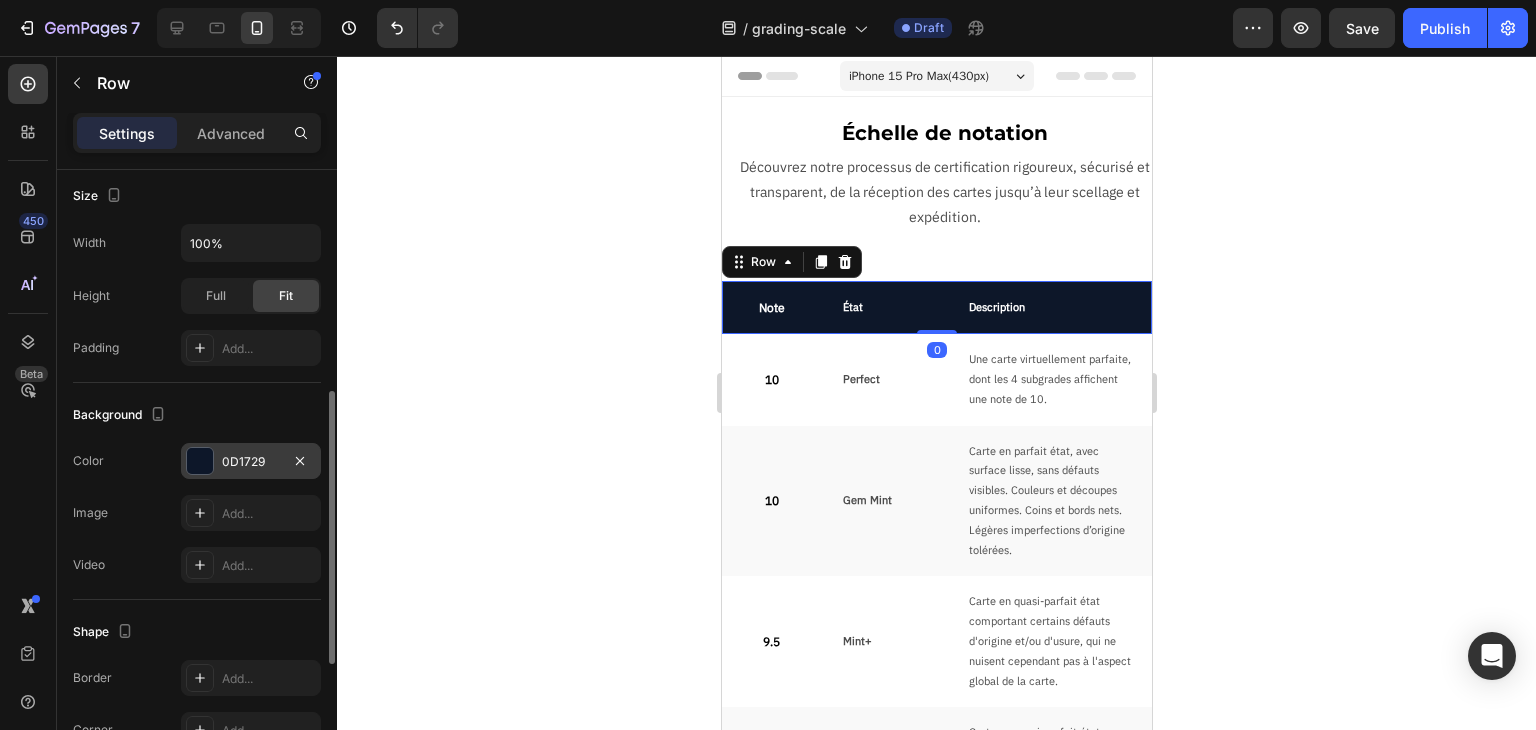 click on "0D1729" at bounding box center [251, 461] 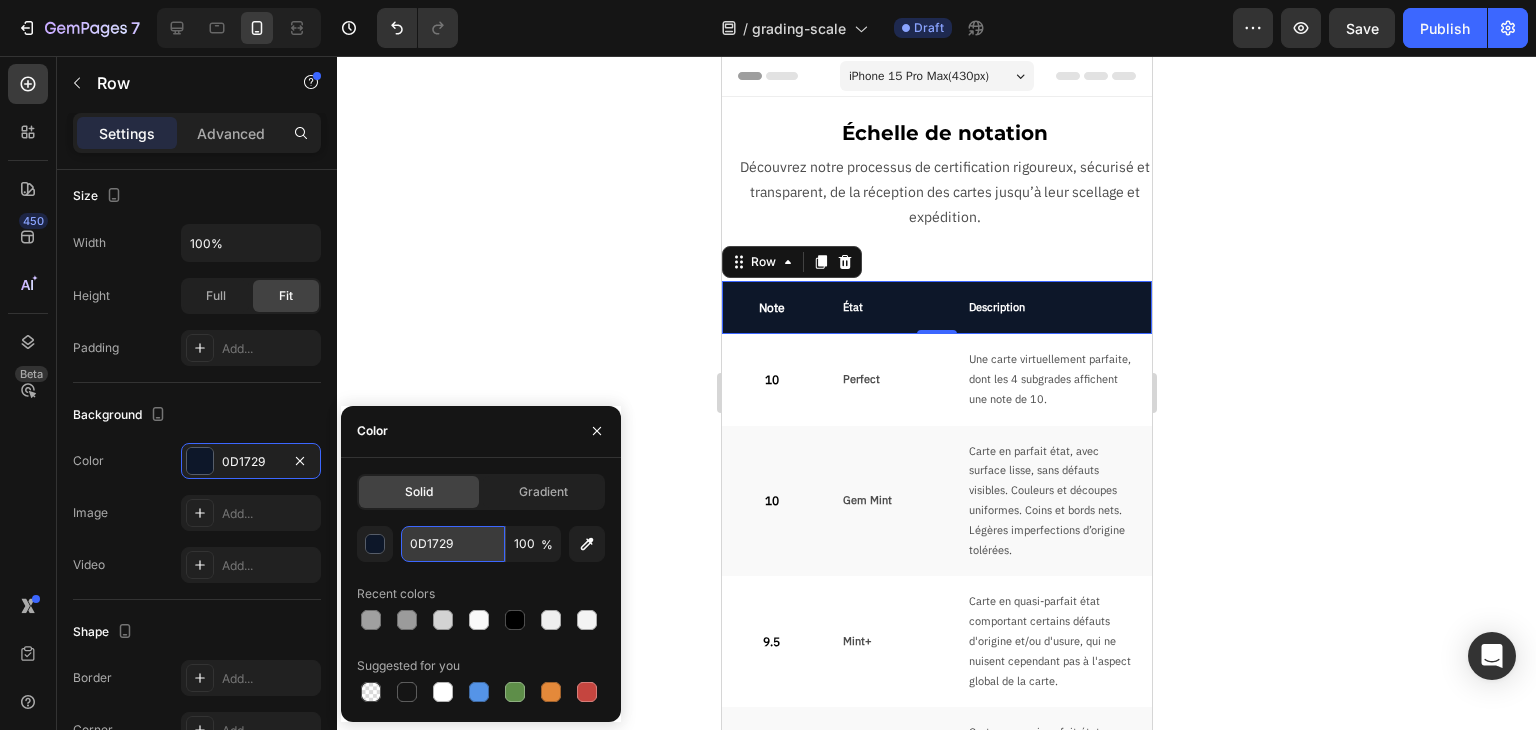 click on "0D1729" at bounding box center [453, 544] 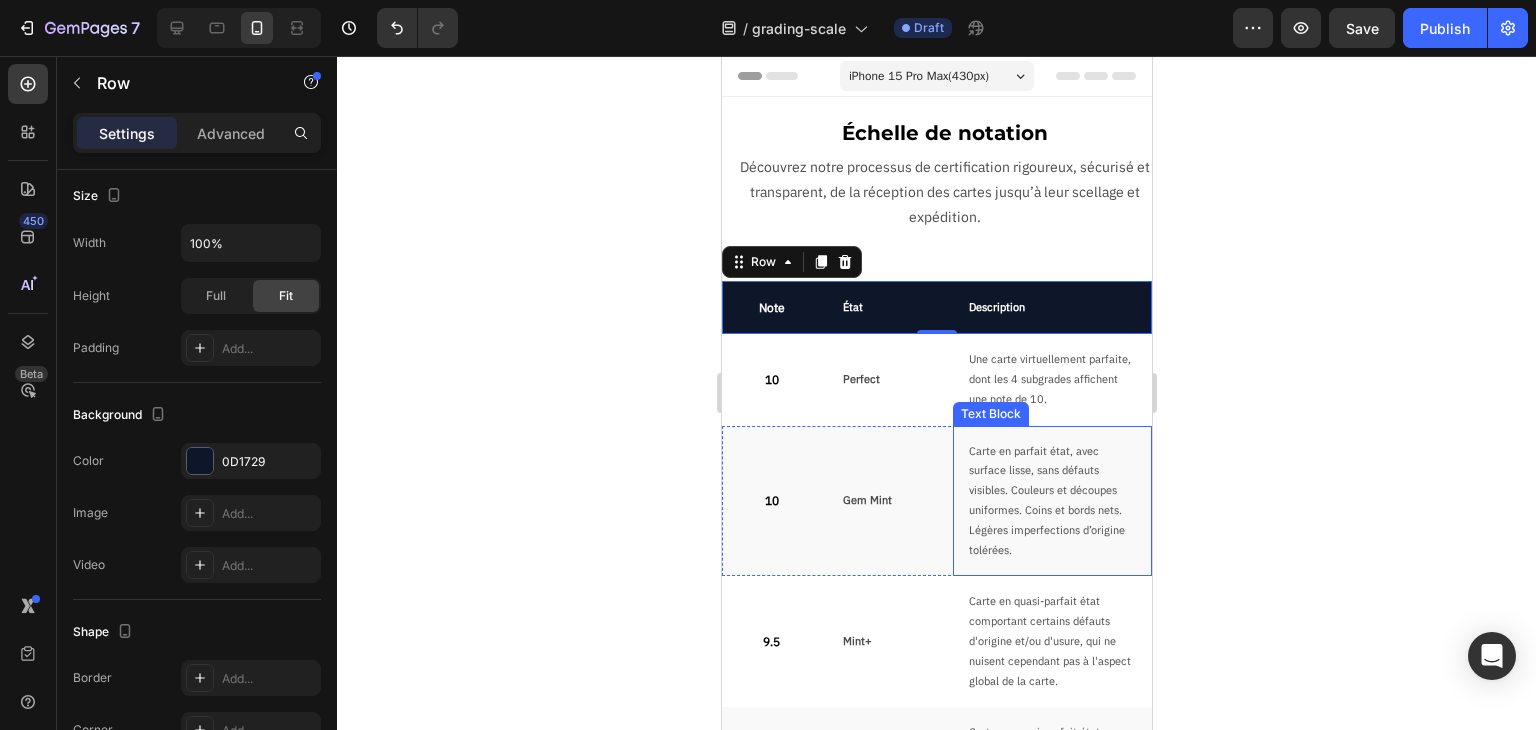 click 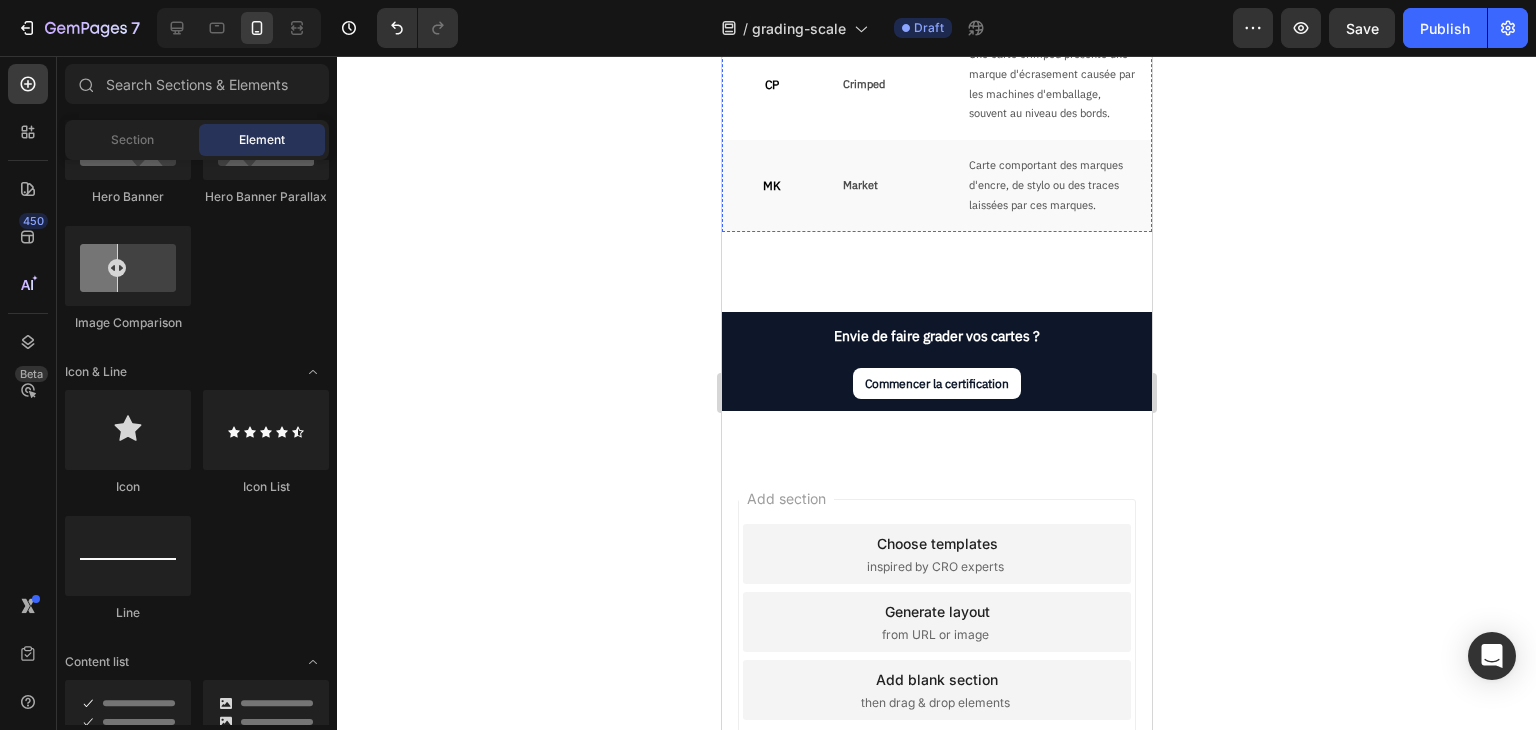 scroll, scrollTop: 2600, scrollLeft: 0, axis: vertical 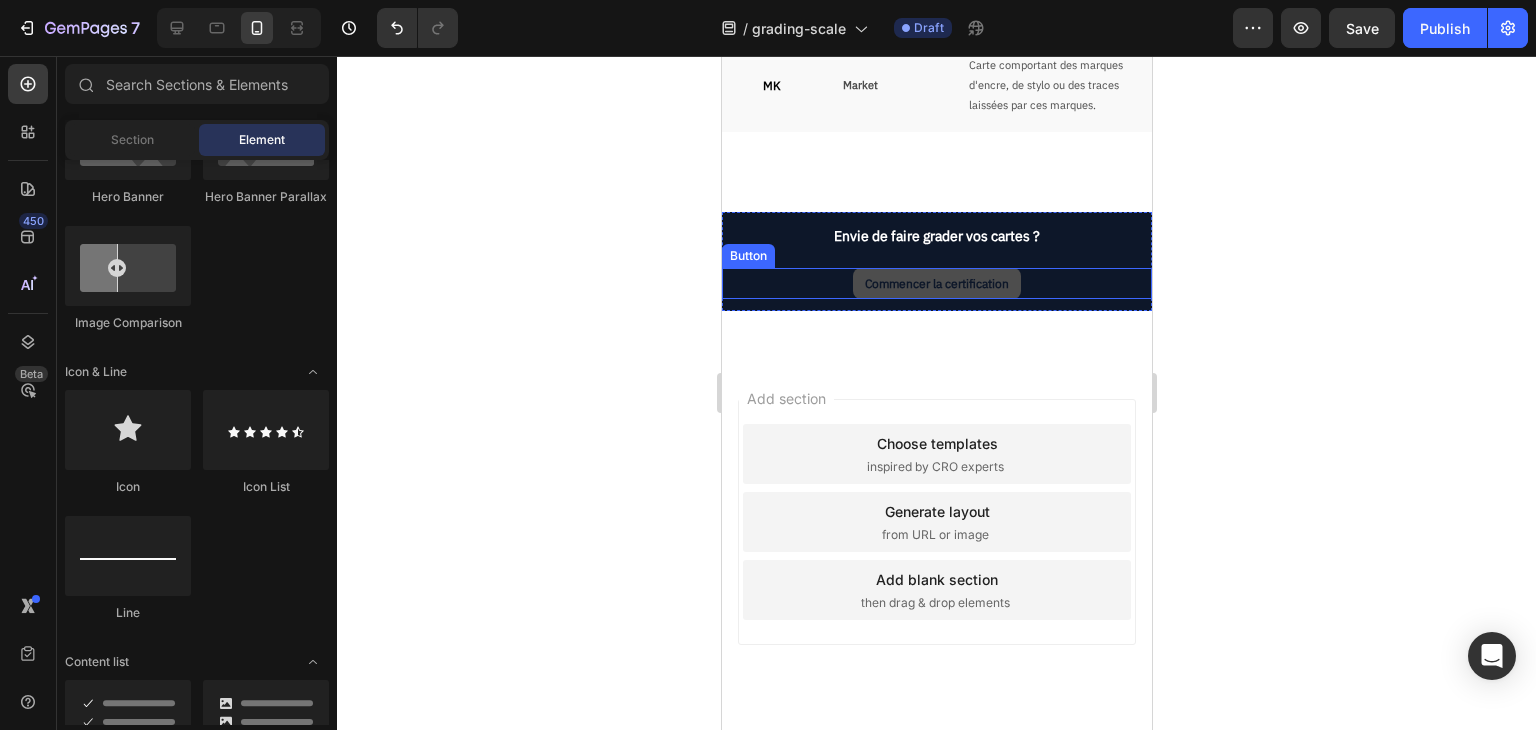 click on "Commencer la certification" at bounding box center (936, 284) 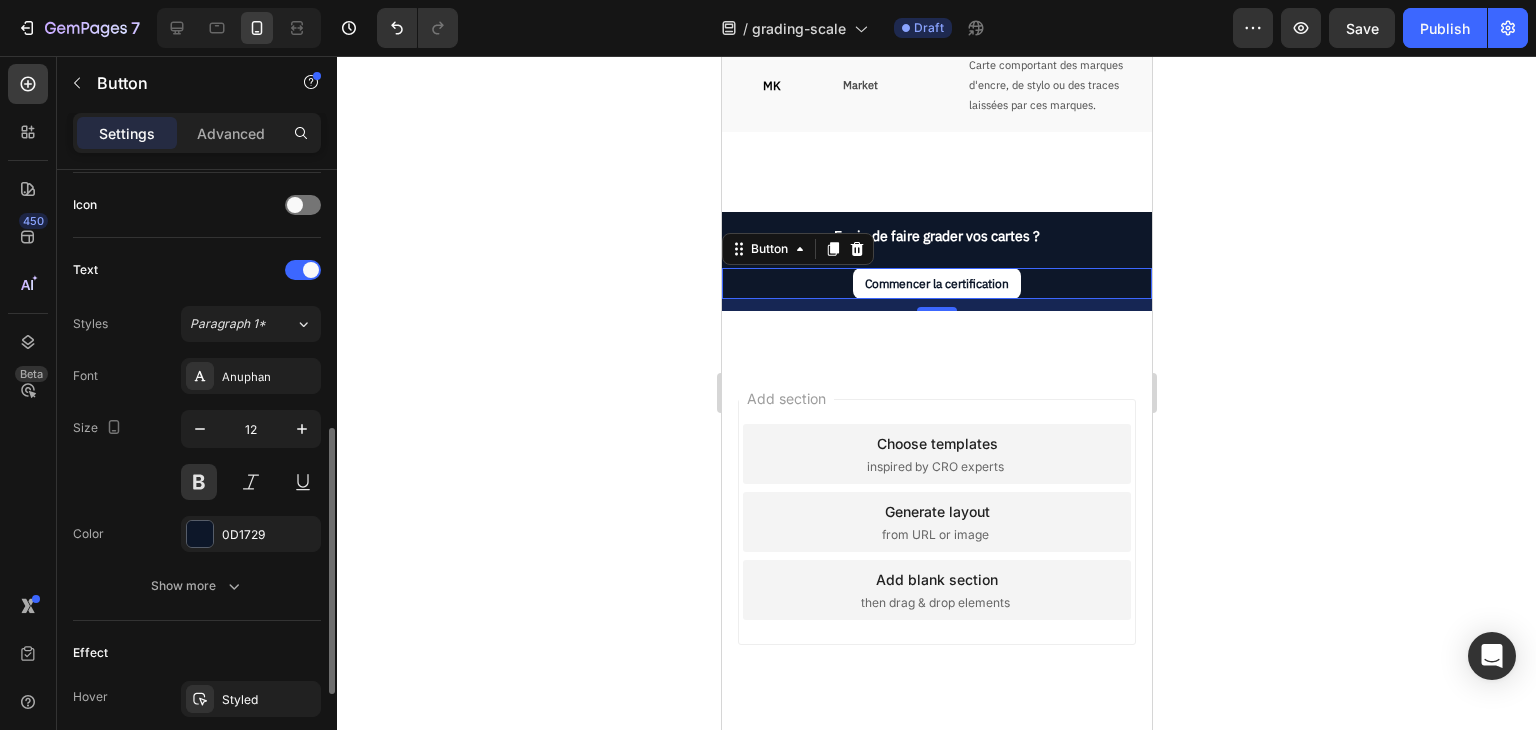 scroll, scrollTop: 814, scrollLeft: 0, axis: vertical 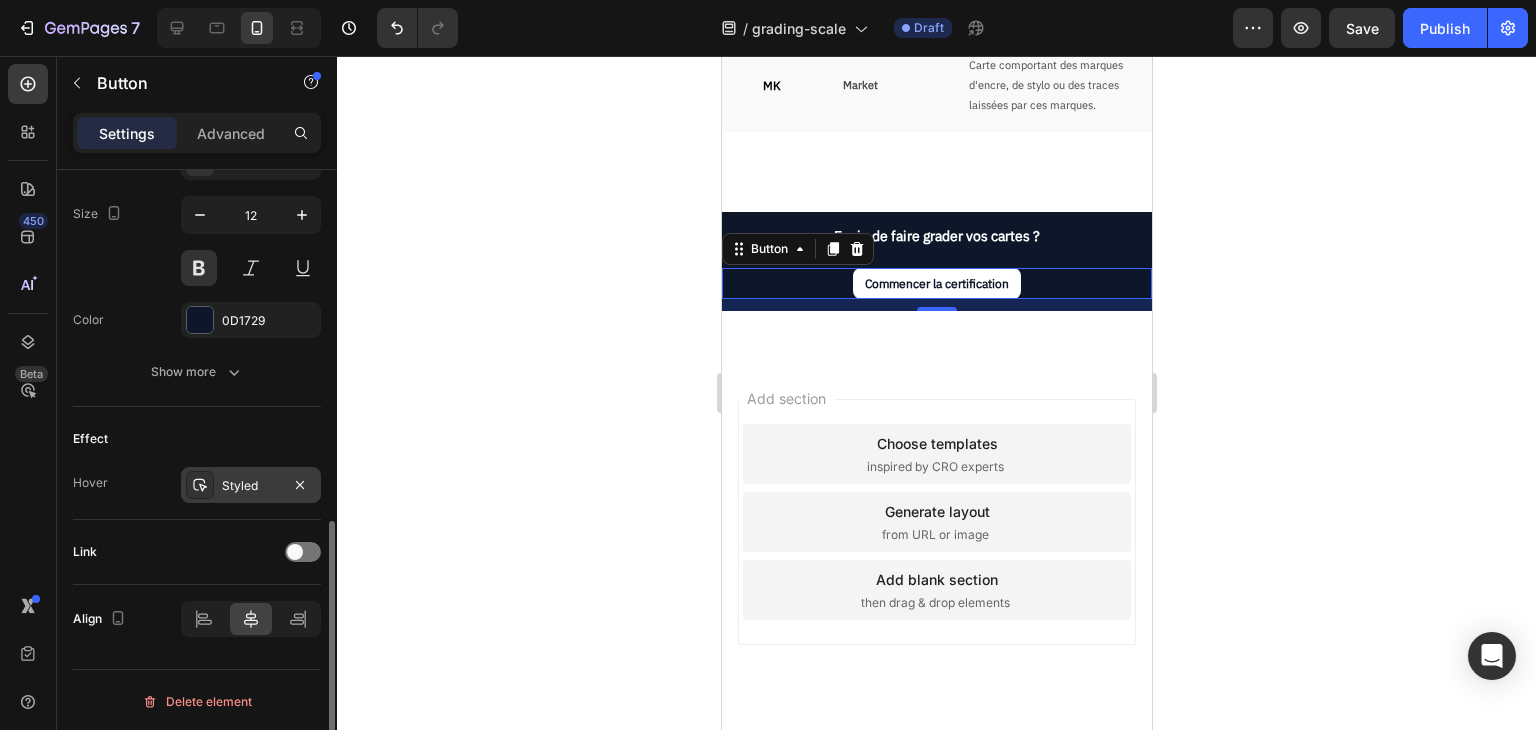 click on "Styled" at bounding box center (251, 486) 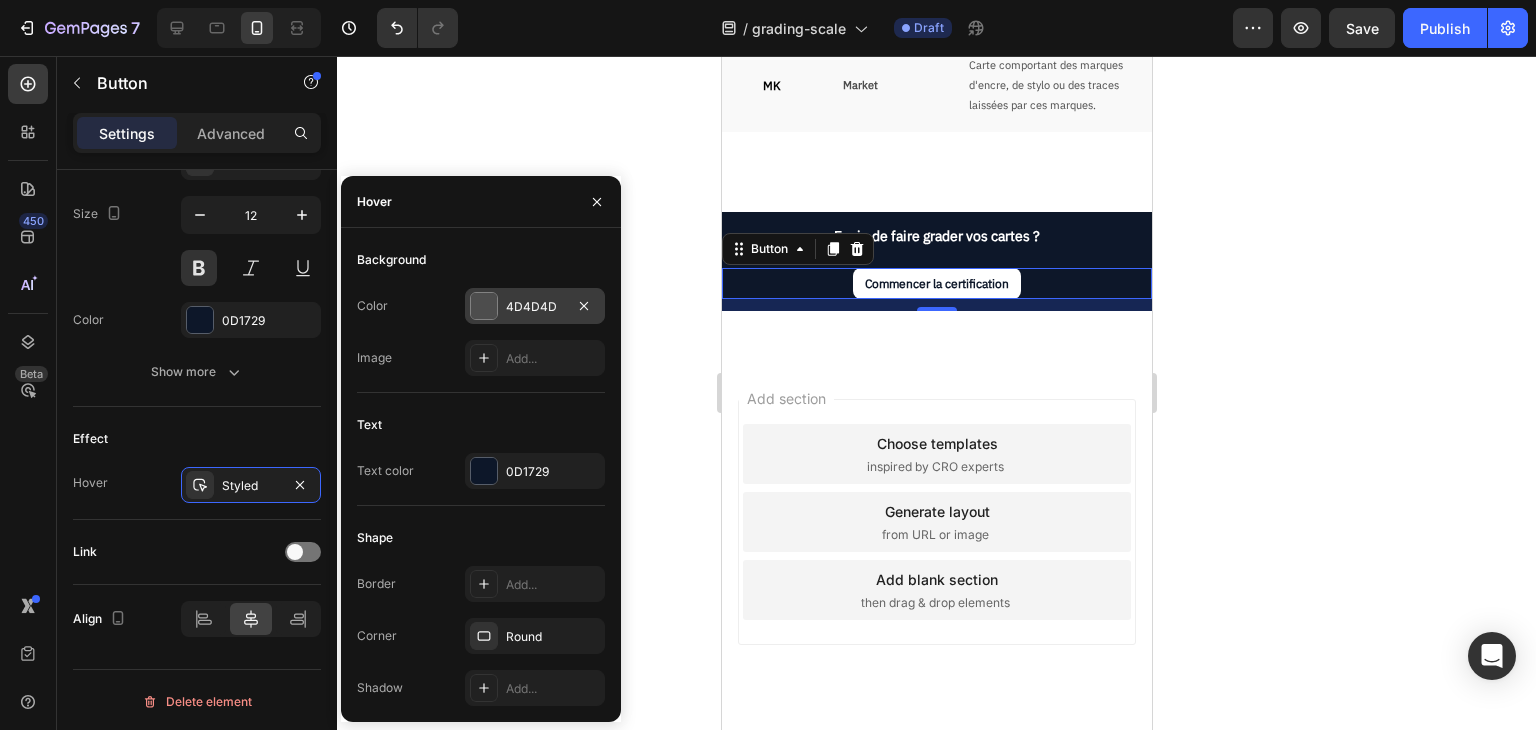 click on "4D4D4D" at bounding box center [535, 307] 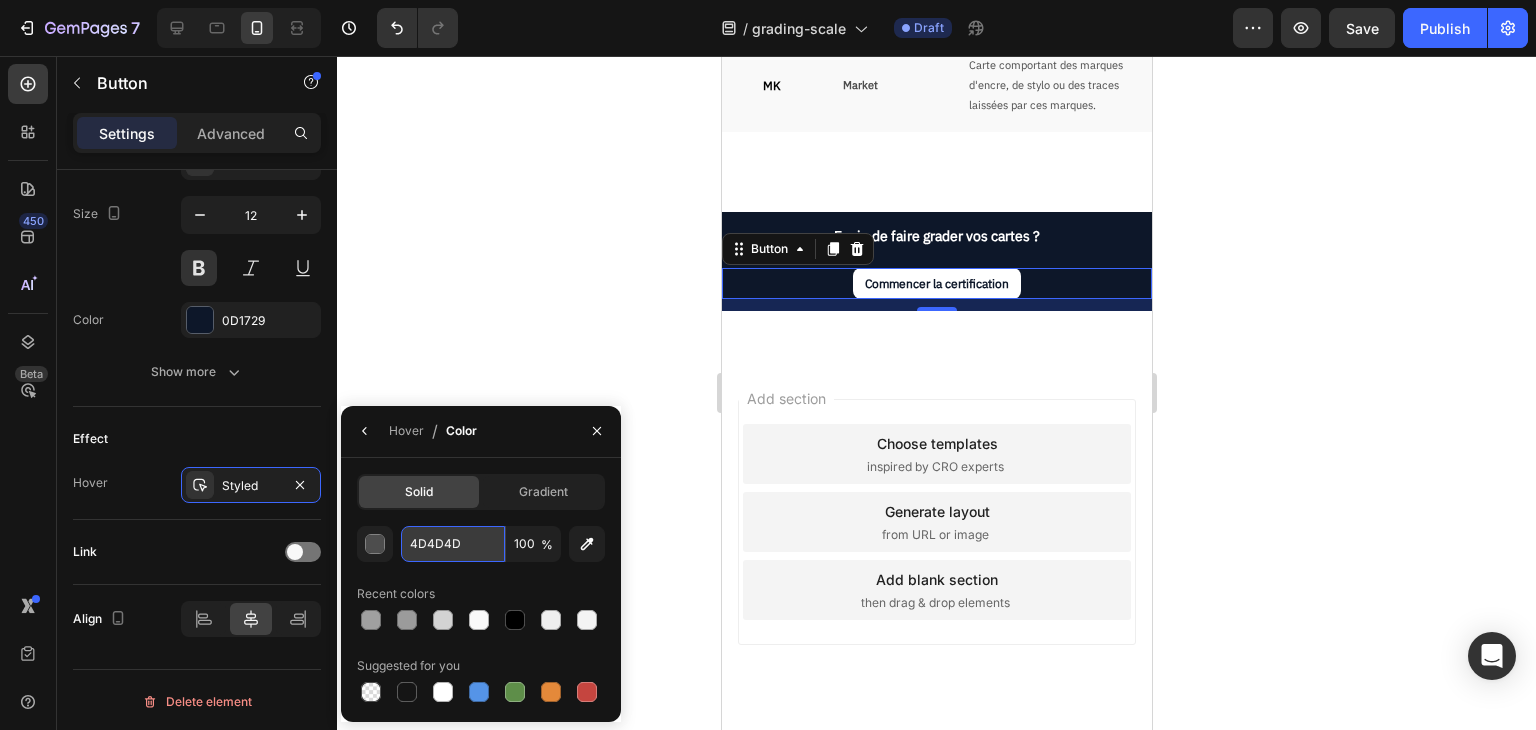 click on "4D4D4D" at bounding box center [453, 544] 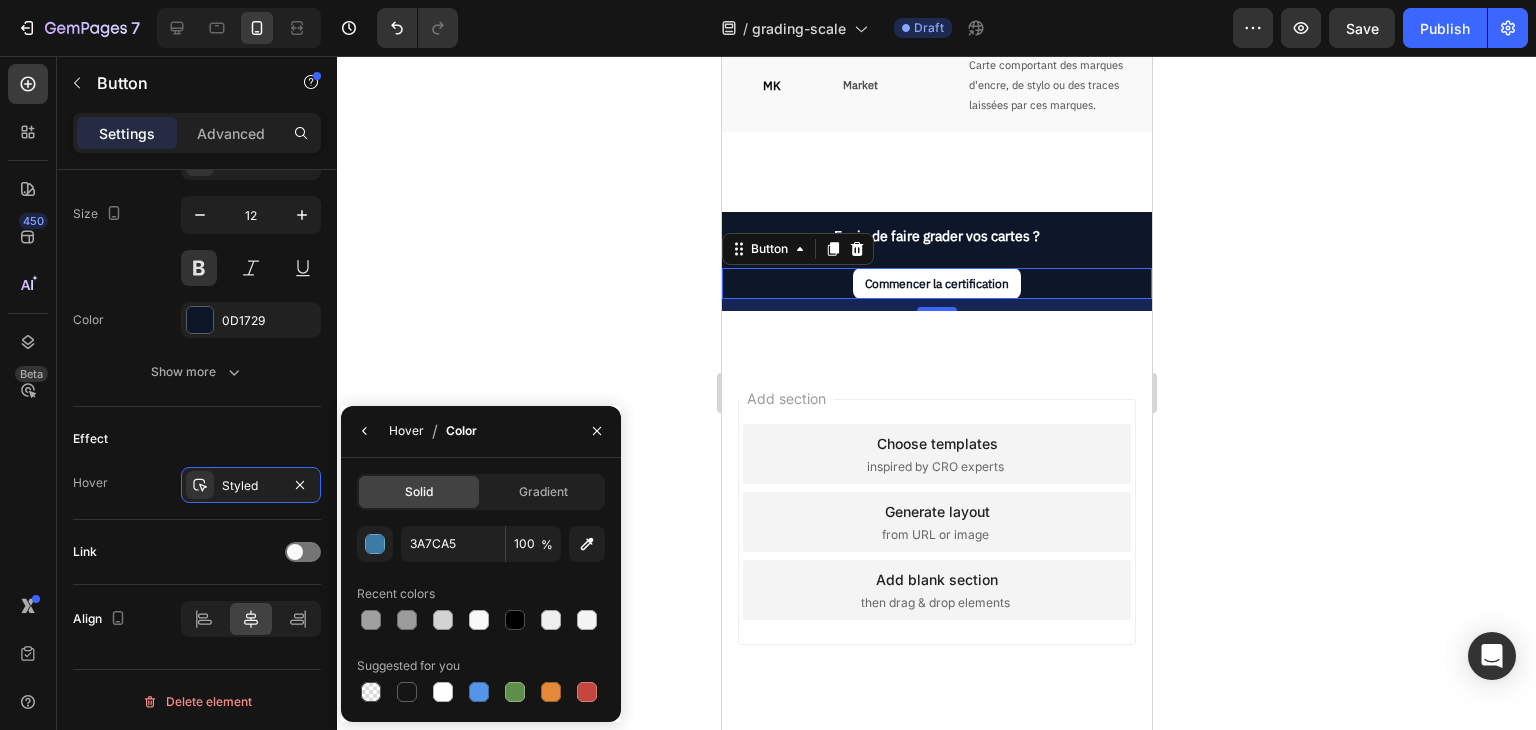 click on "Hover" at bounding box center (406, 431) 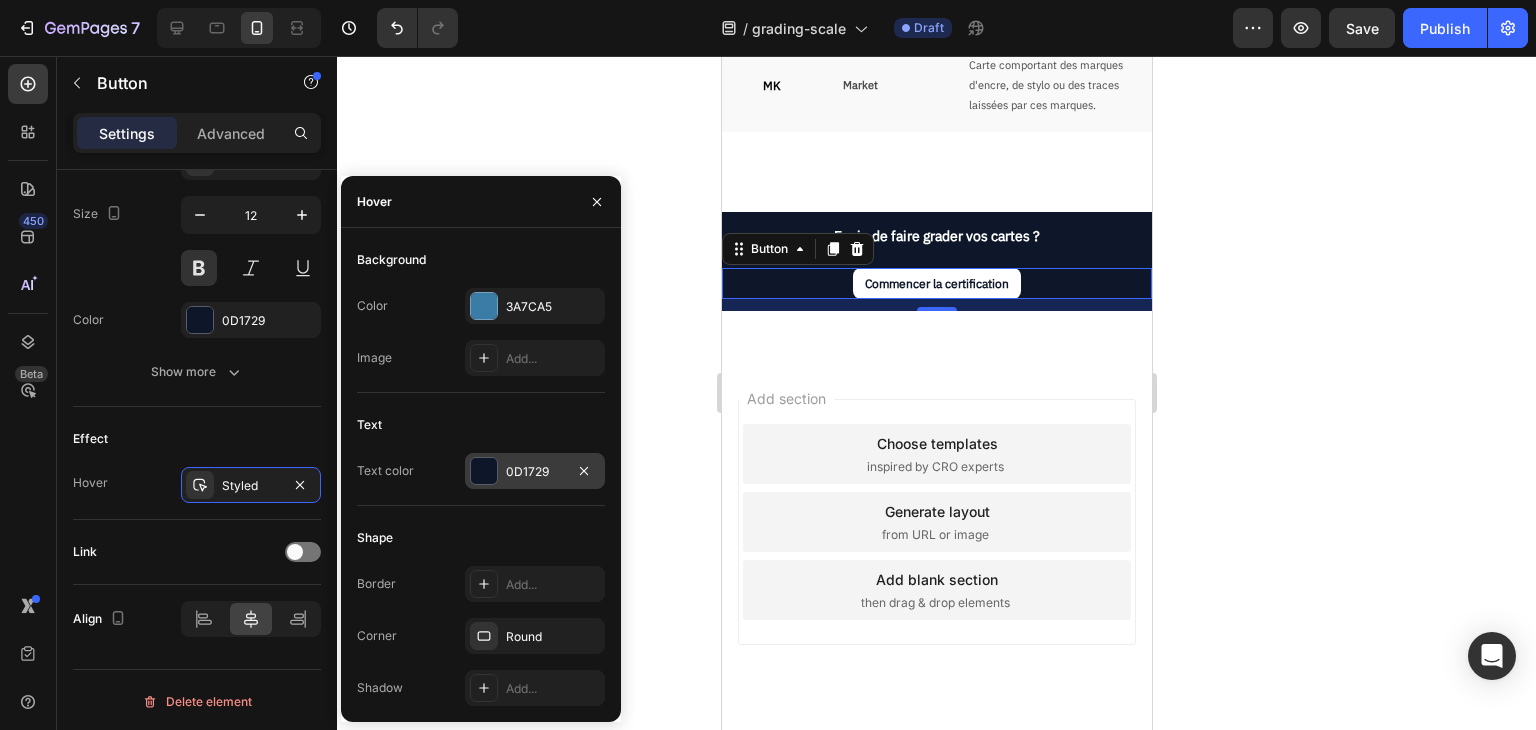click on "0D1729" at bounding box center (535, 472) 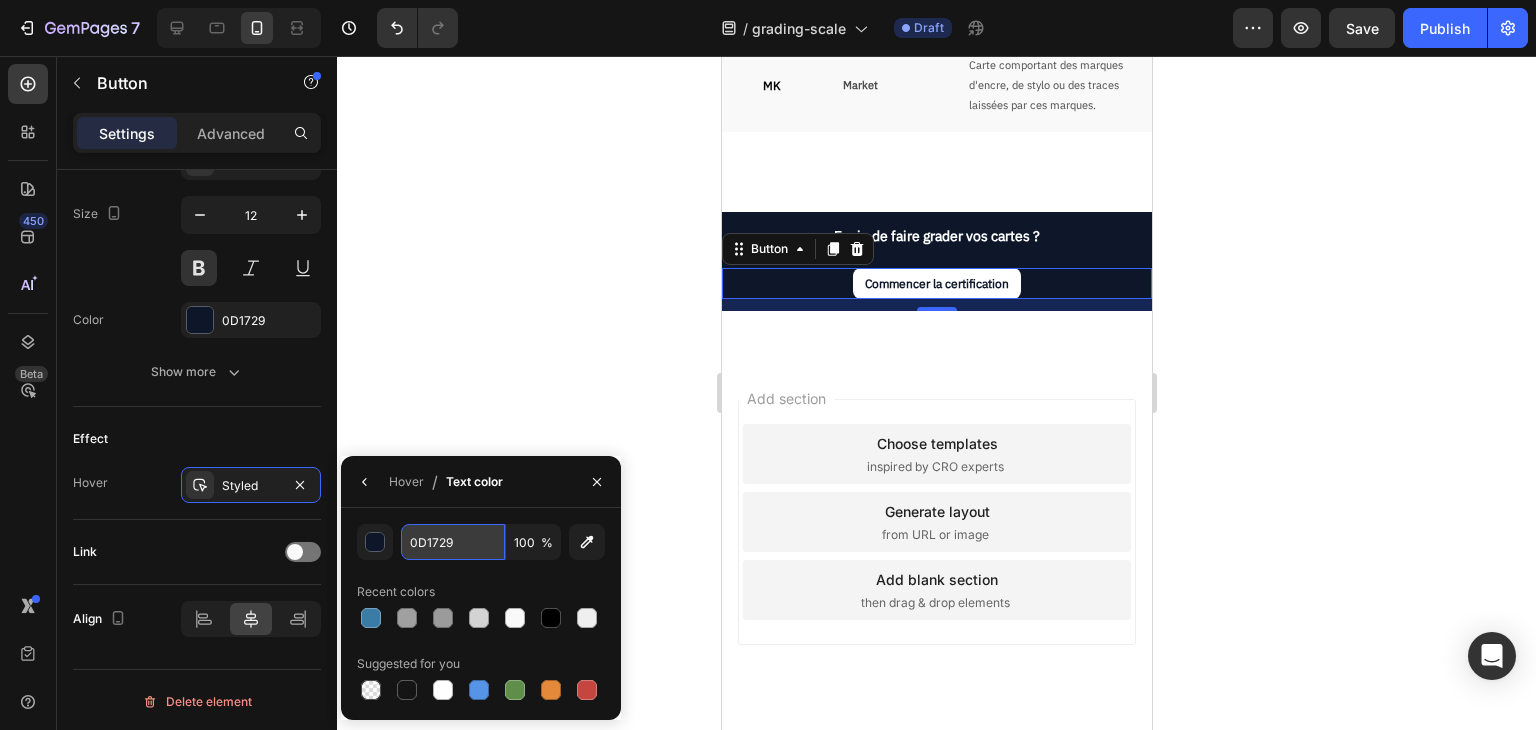 click on "0D1729" at bounding box center [0, 0] 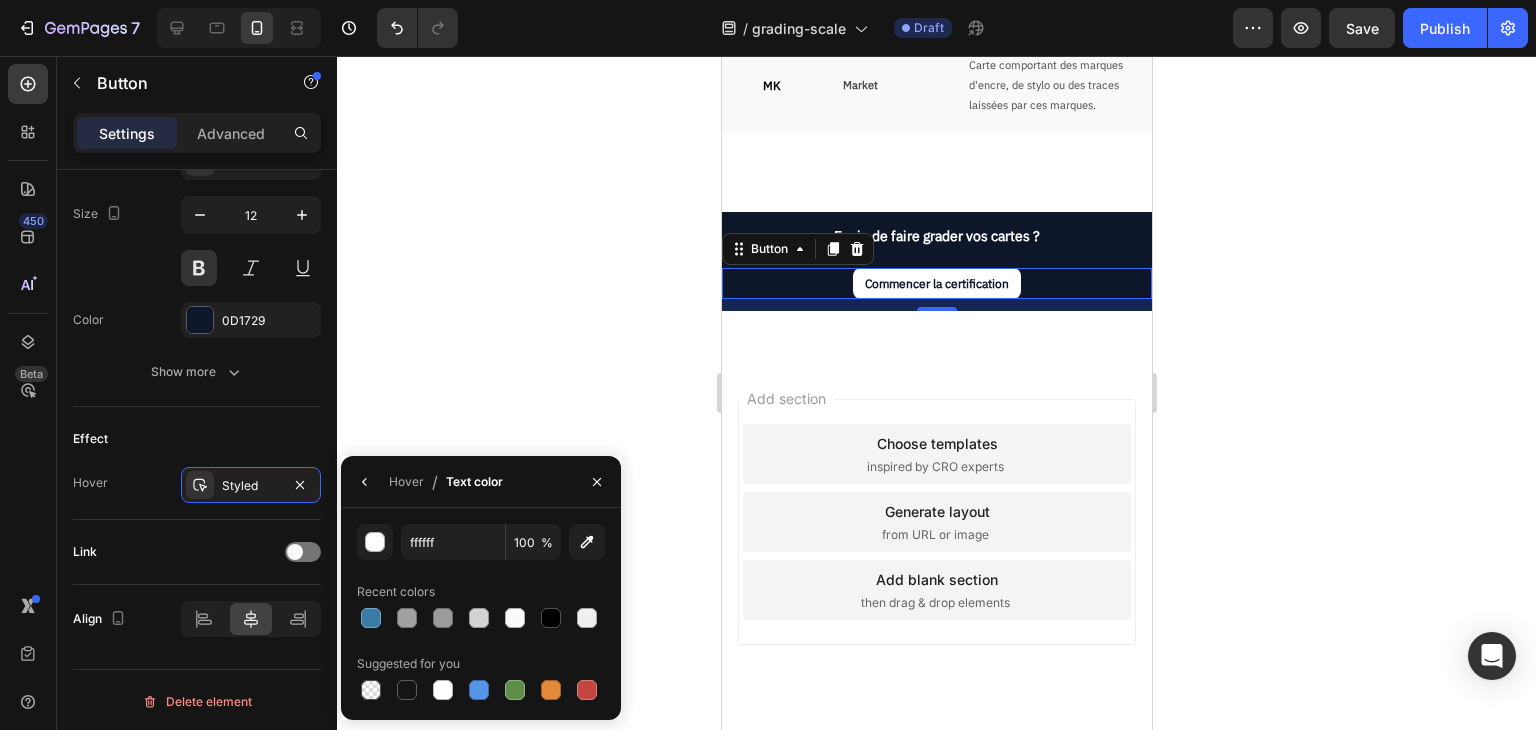 click on "Recent colors" at bounding box center (481, 592) 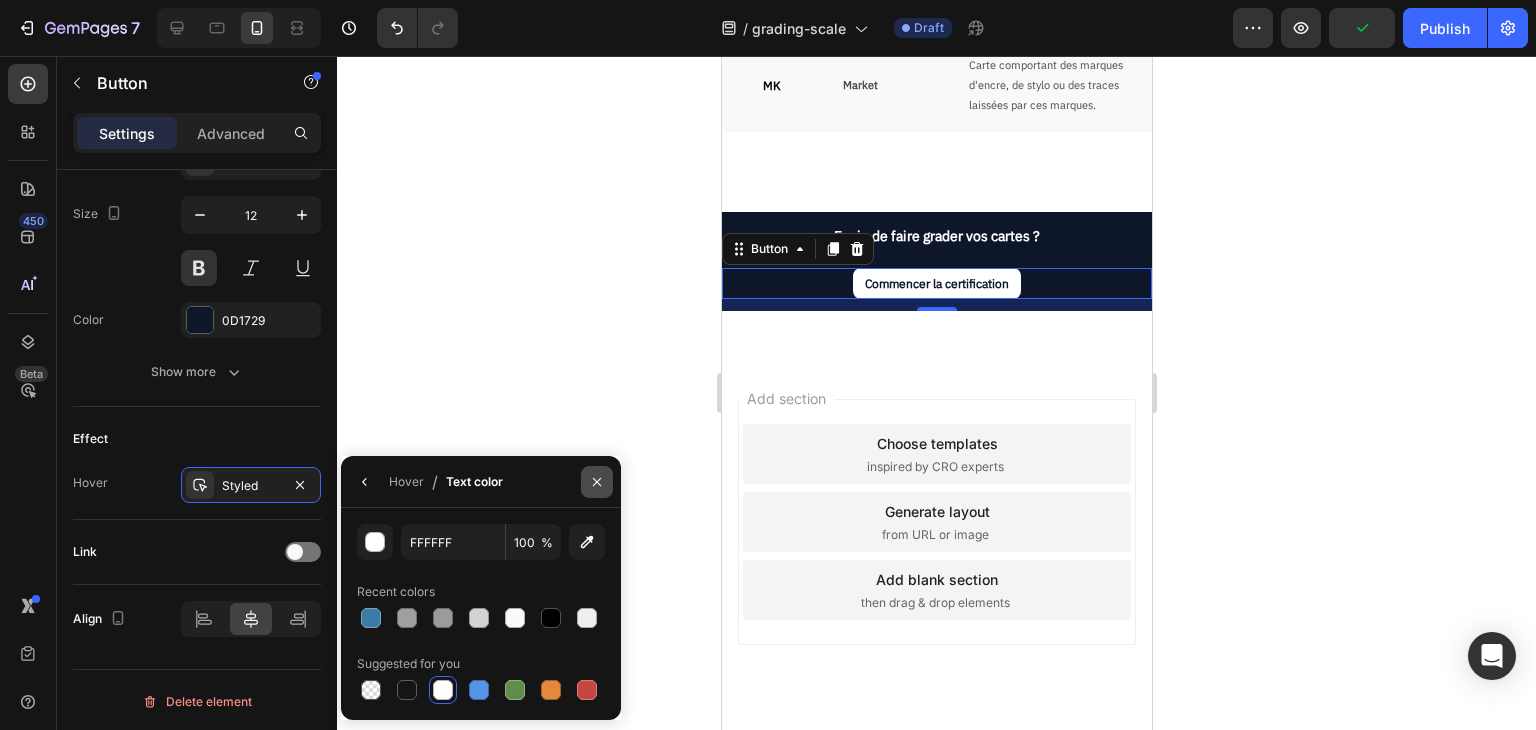click 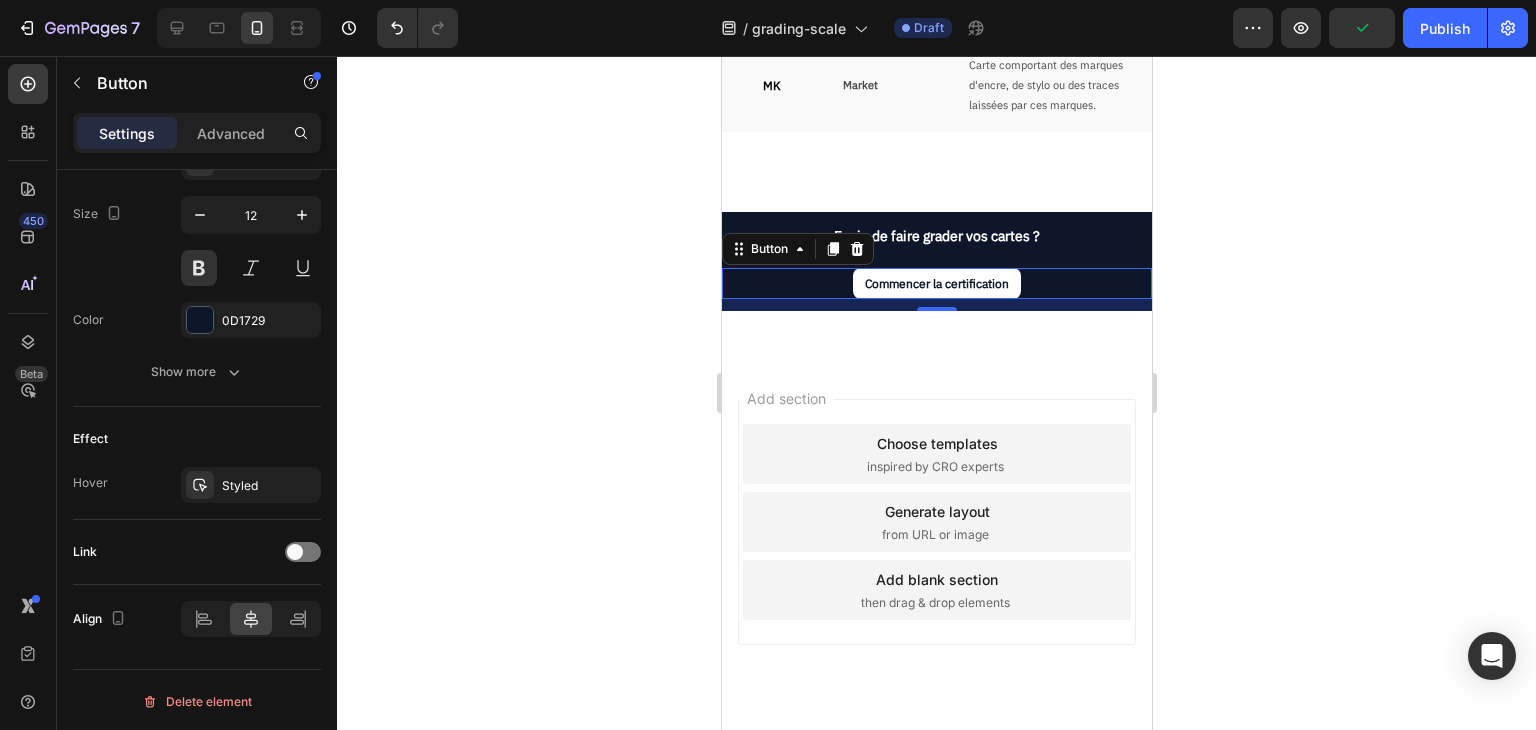click 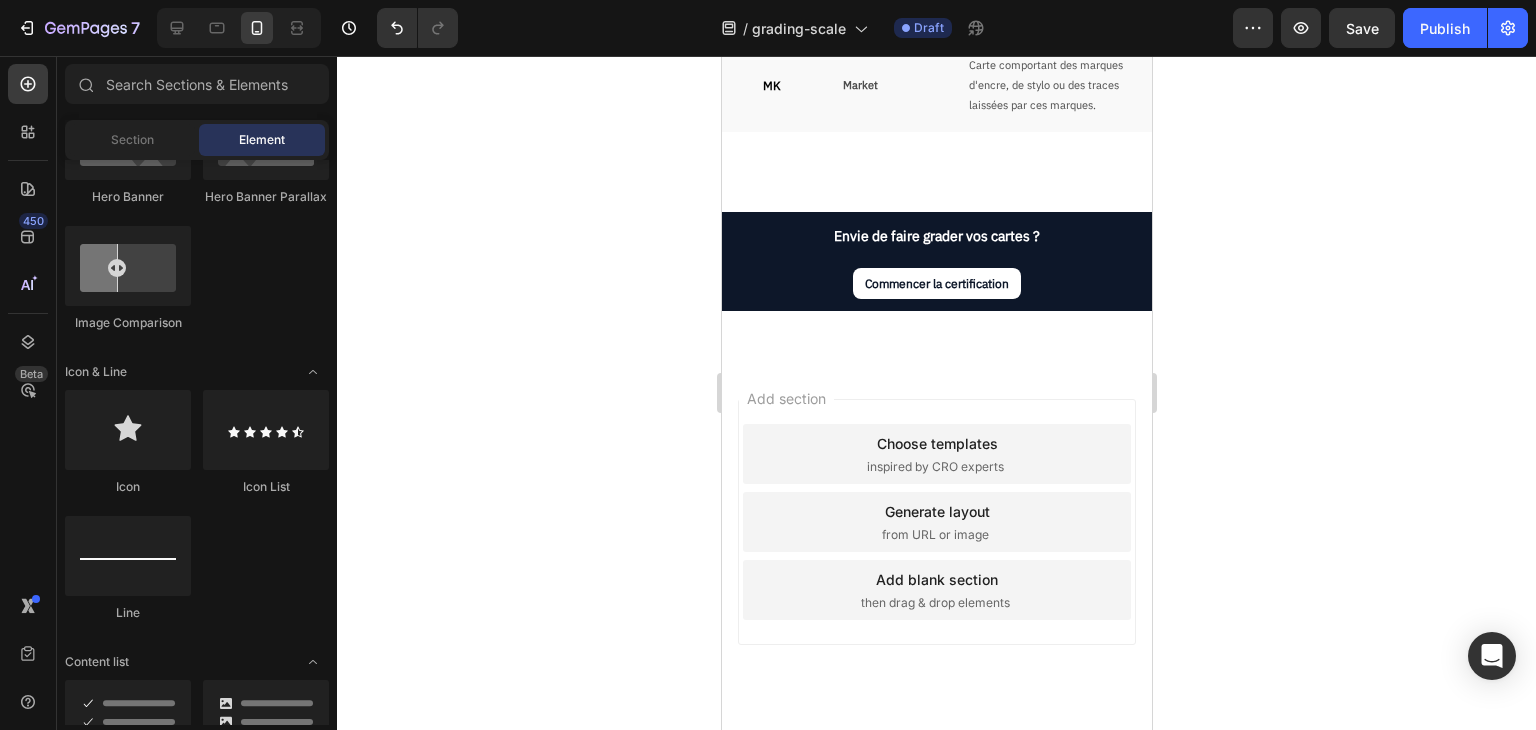 click 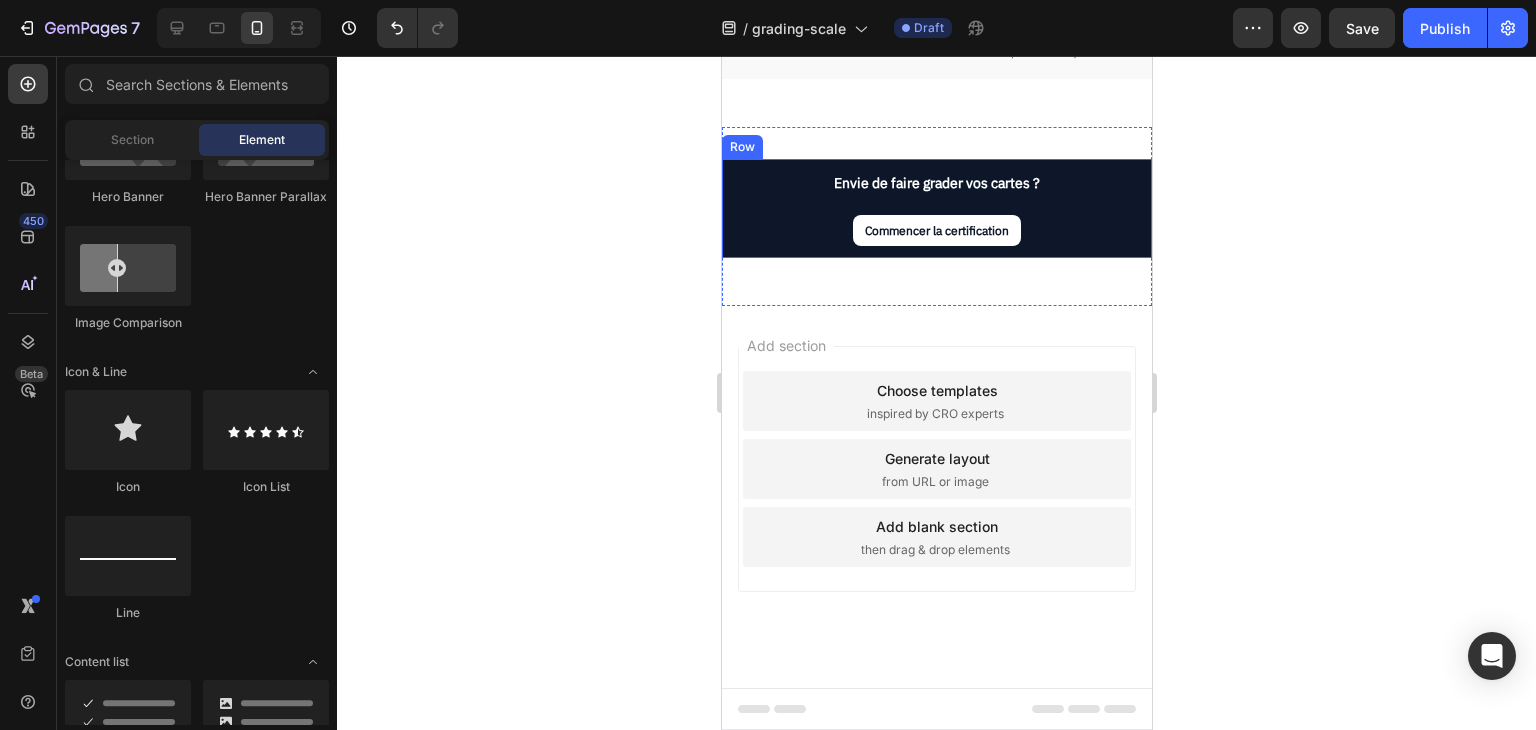 click on "Commencer la certification Button" at bounding box center (936, 237) 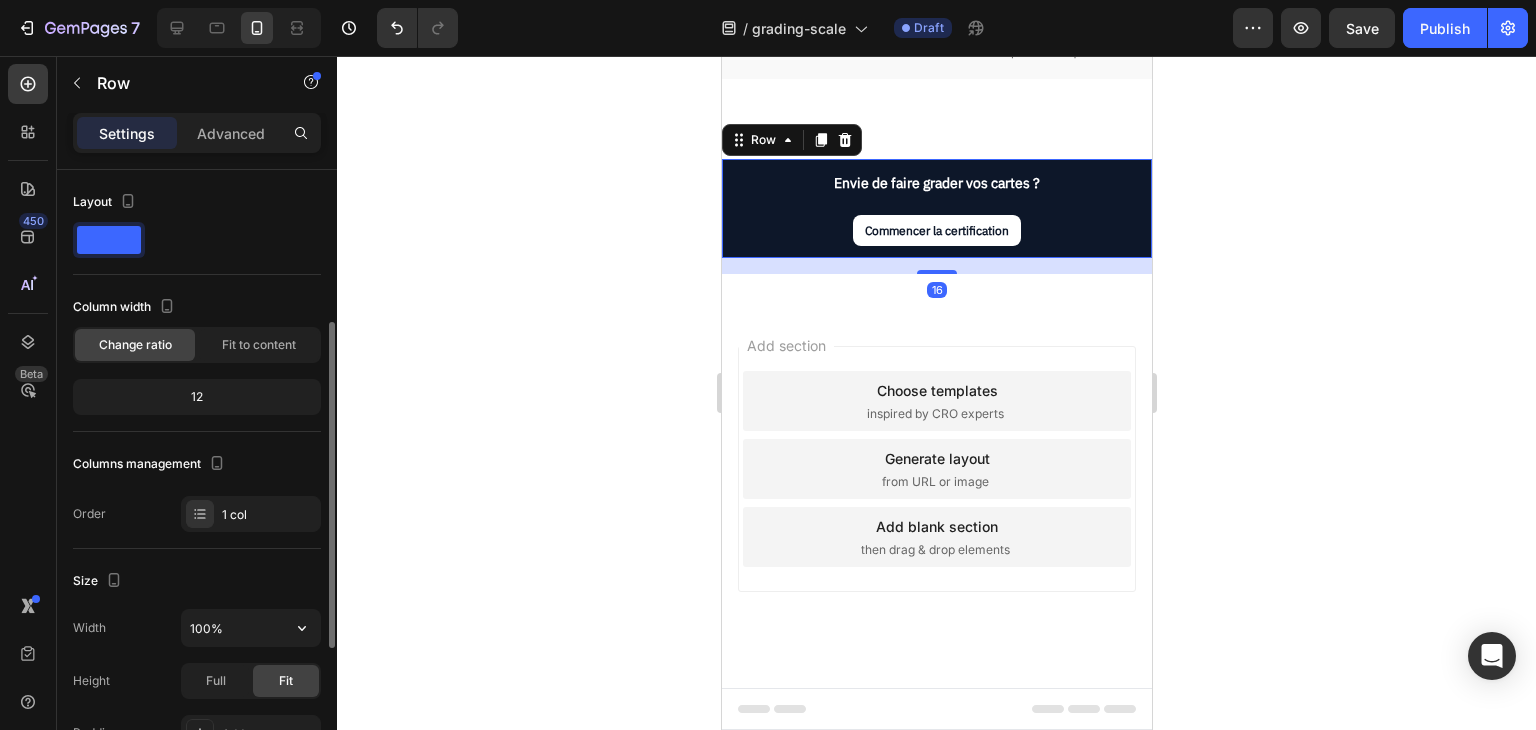 scroll, scrollTop: 549, scrollLeft: 0, axis: vertical 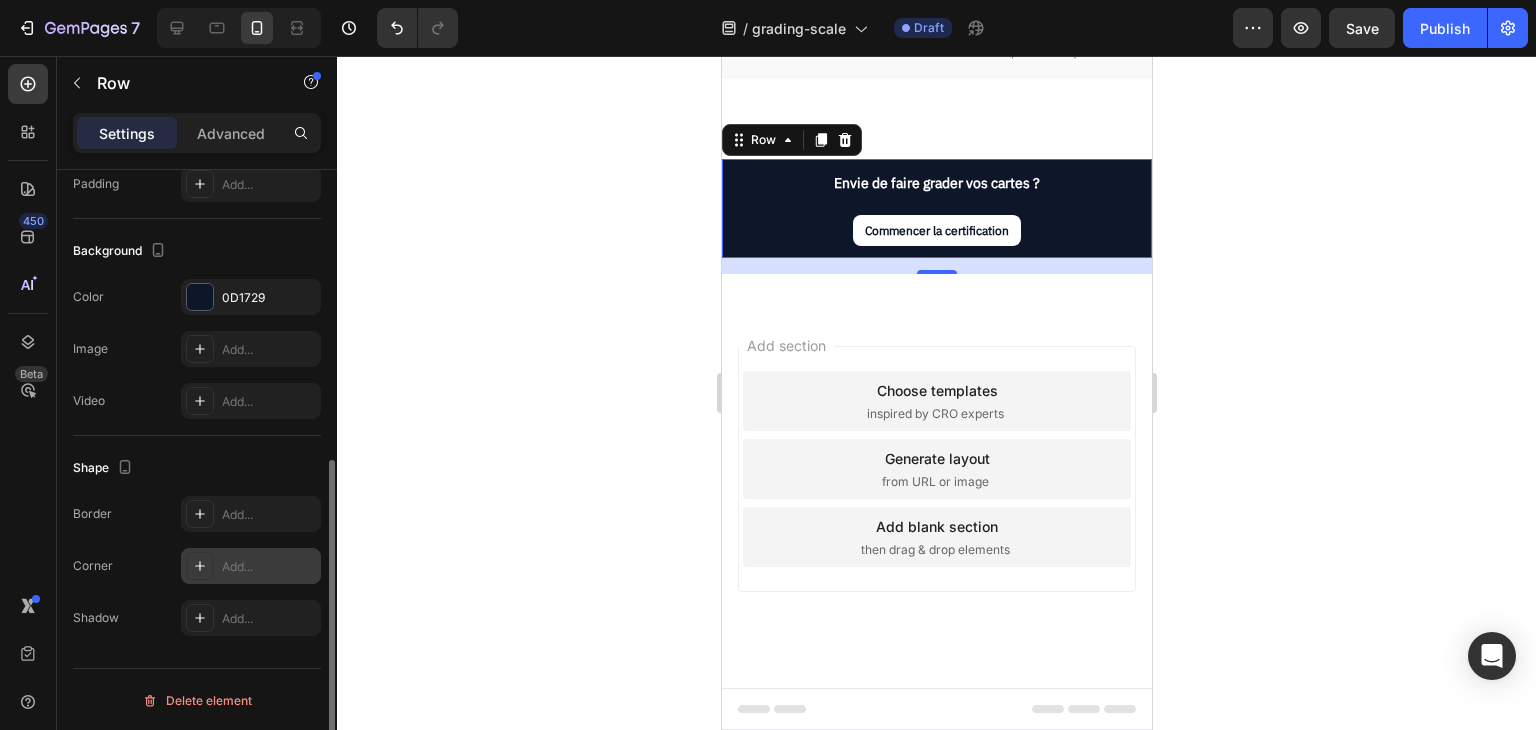 click on "Add..." at bounding box center (269, 567) 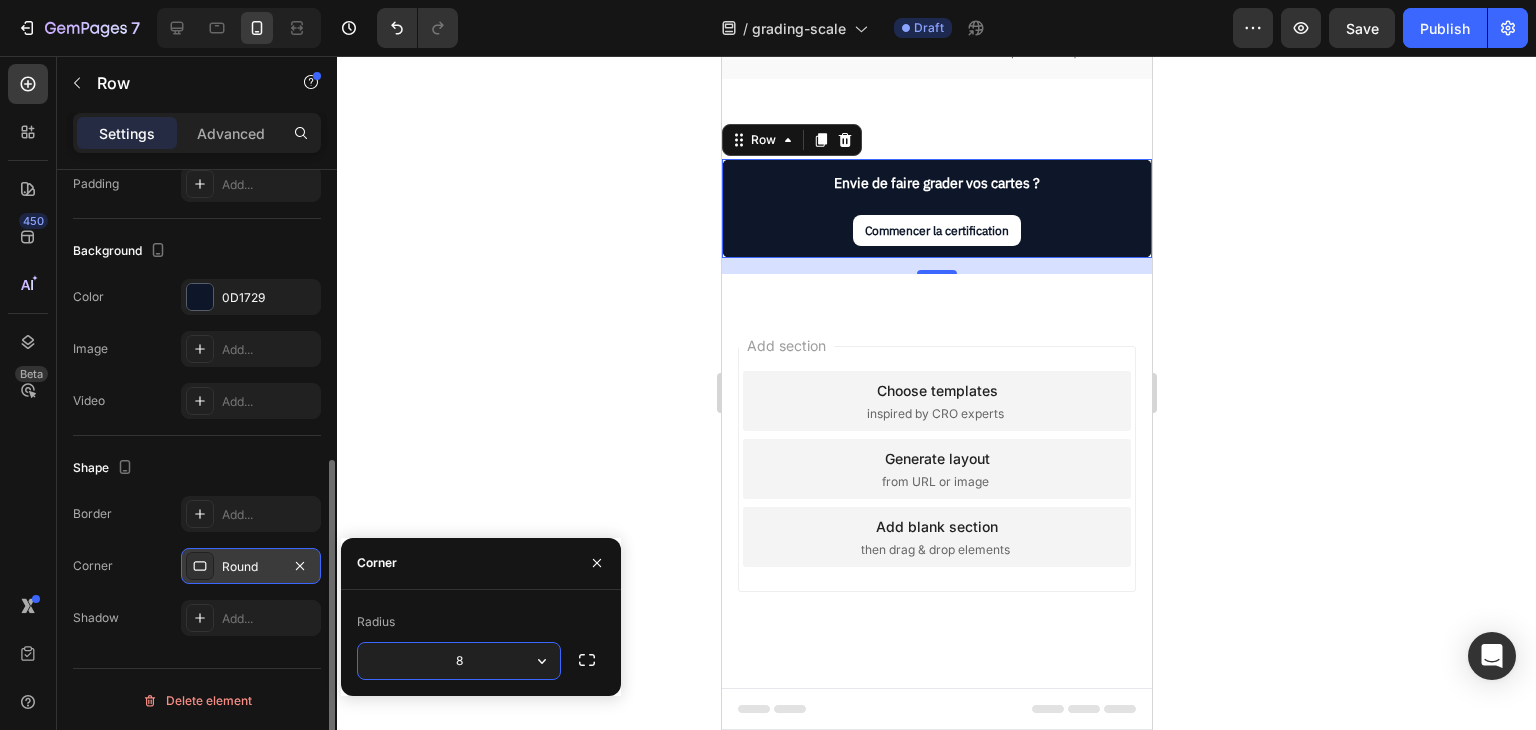 click 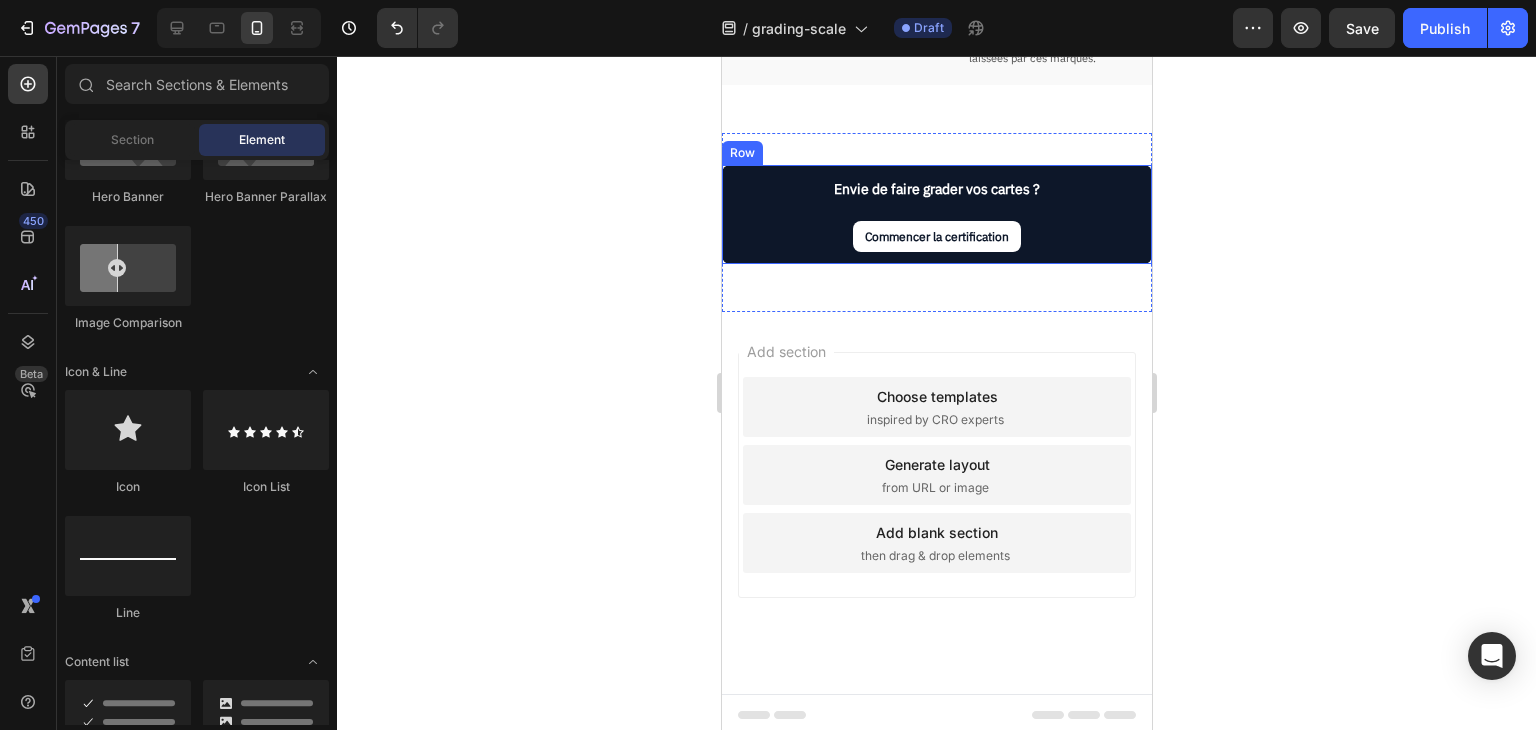 scroll, scrollTop: 2532, scrollLeft: 0, axis: vertical 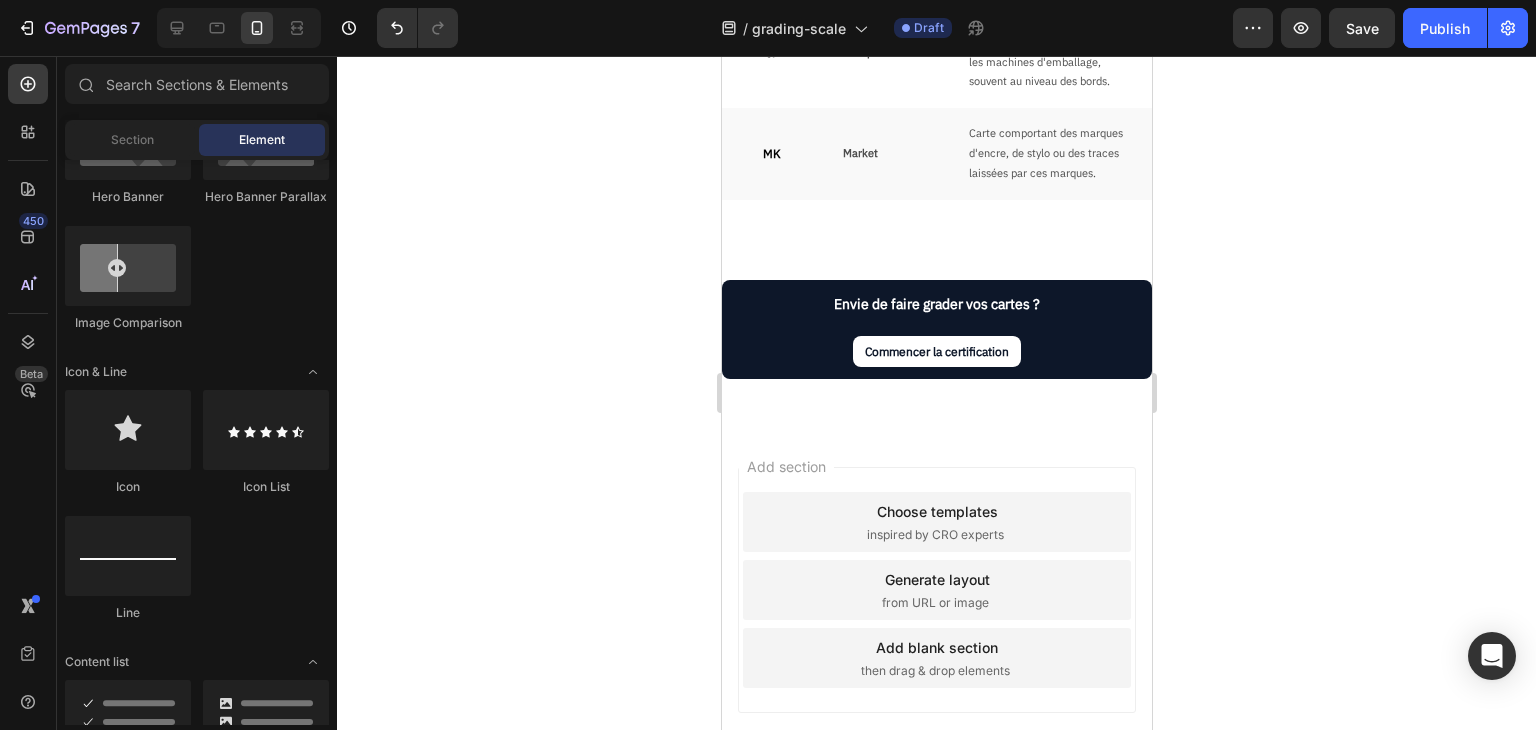 click 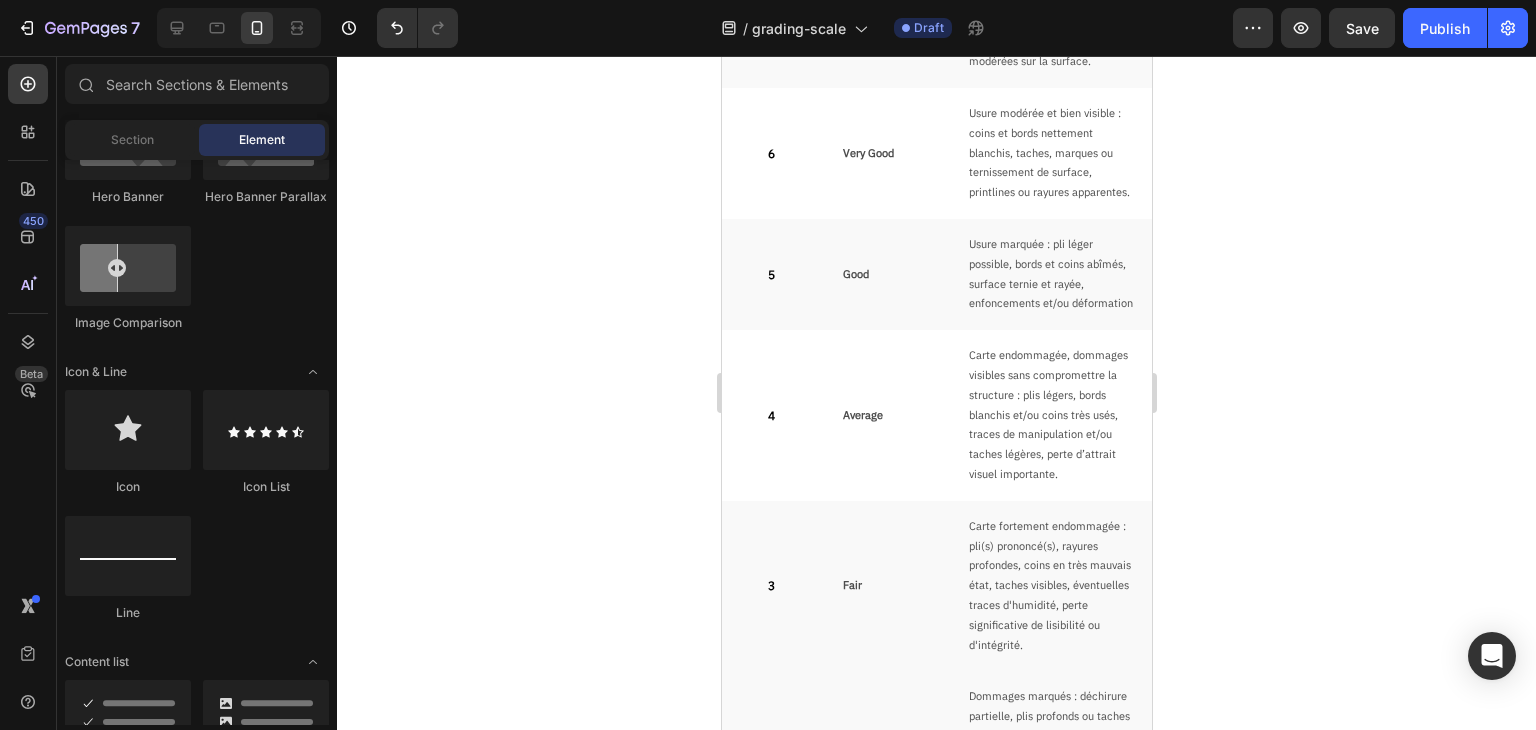 scroll, scrollTop: 900, scrollLeft: 0, axis: vertical 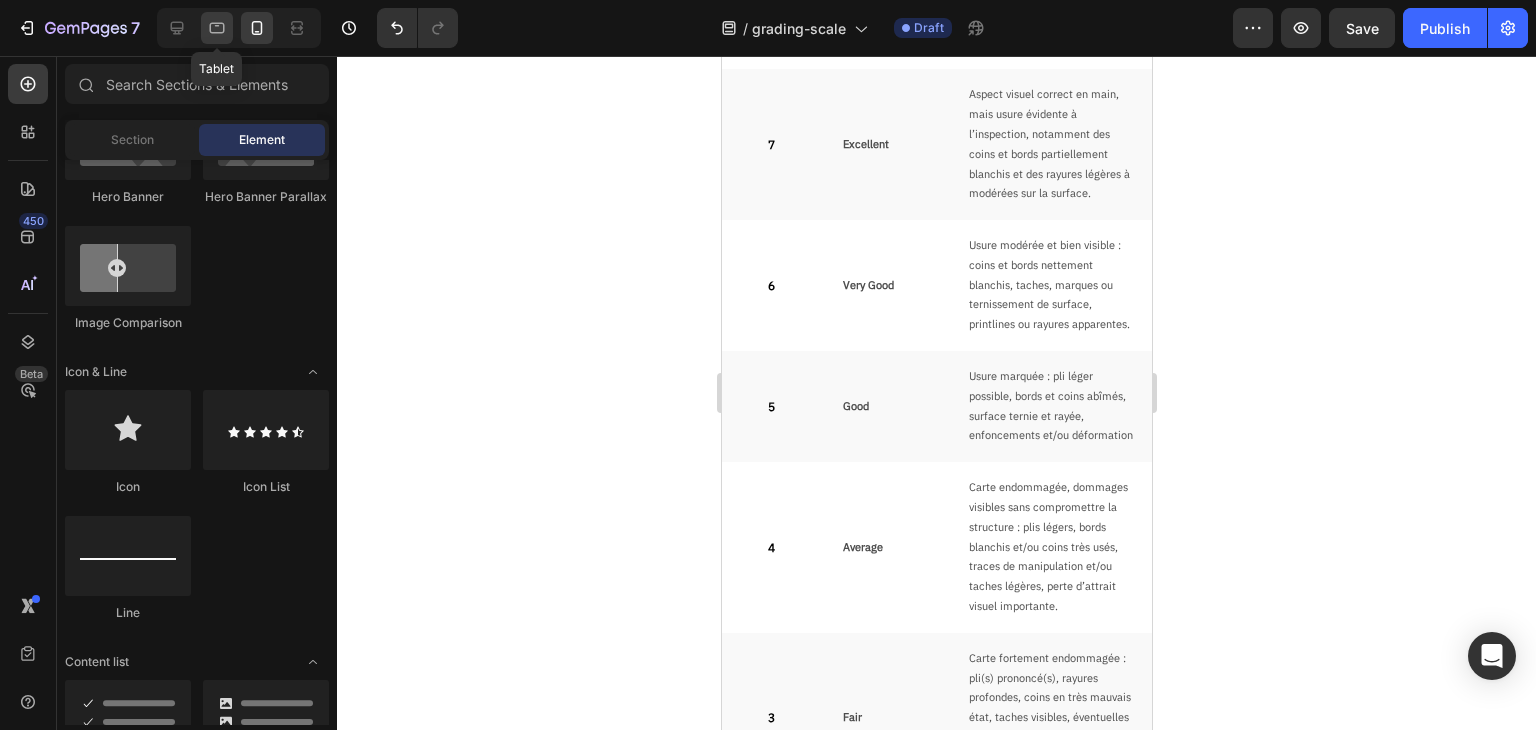 click 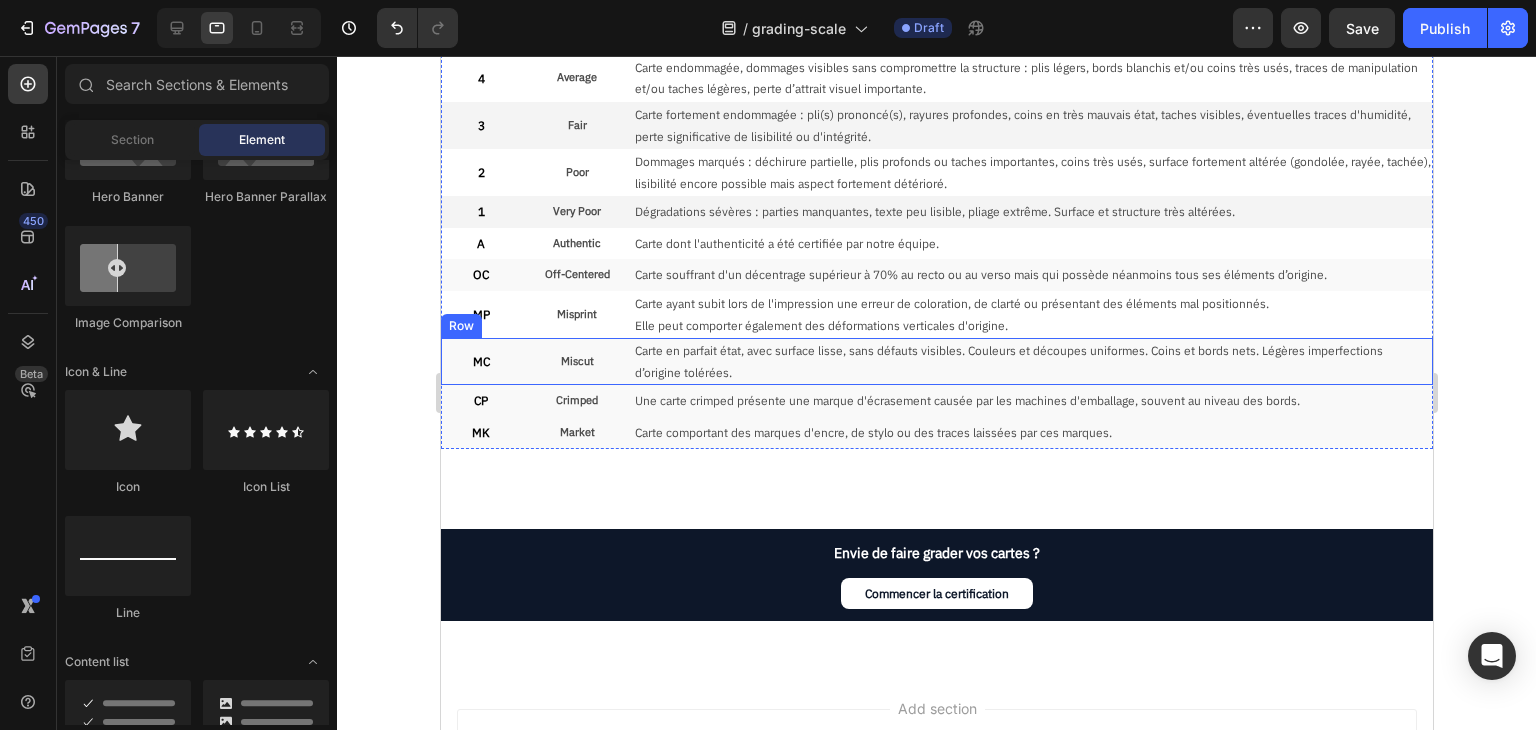 scroll, scrollTop: 784, scrollLeft: 0, axis: vertical 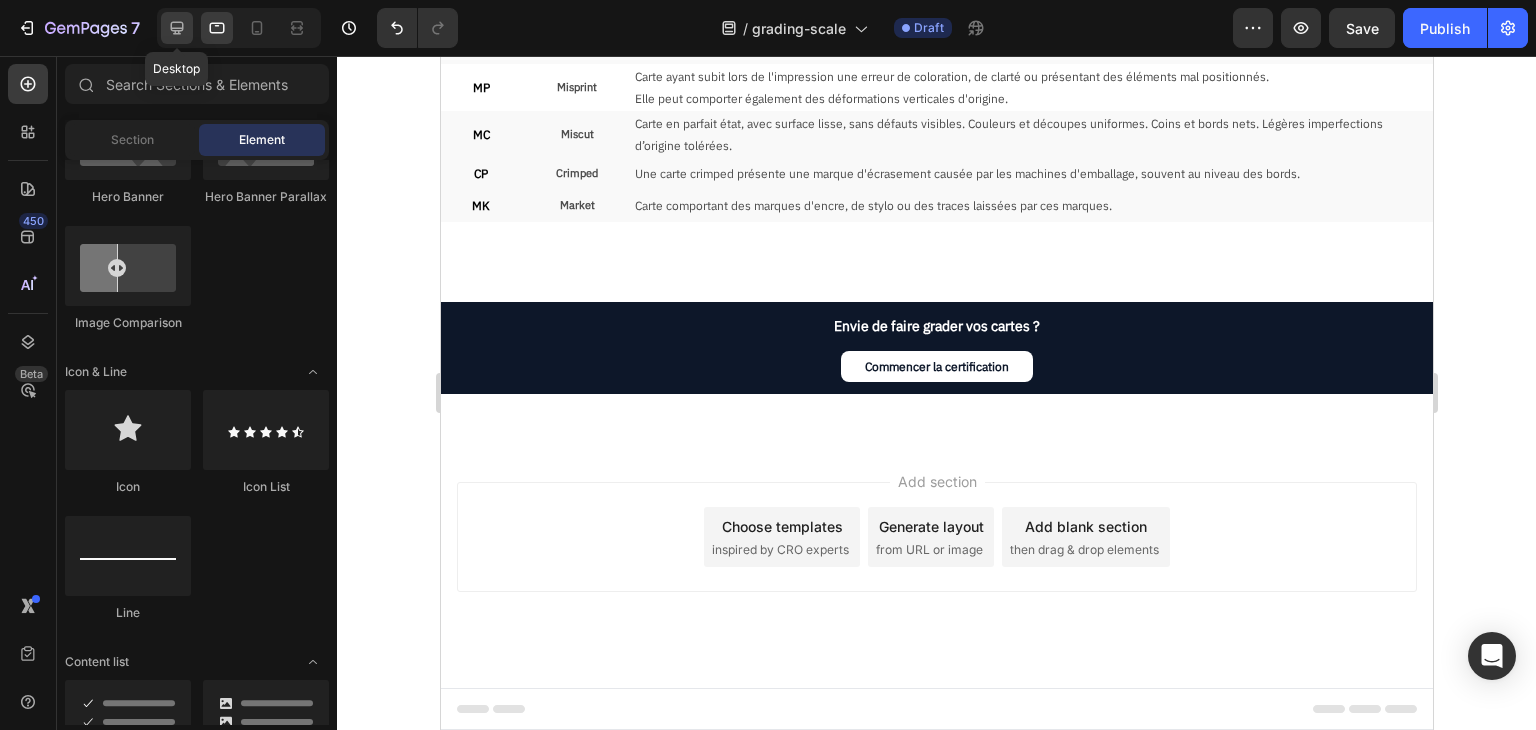 click 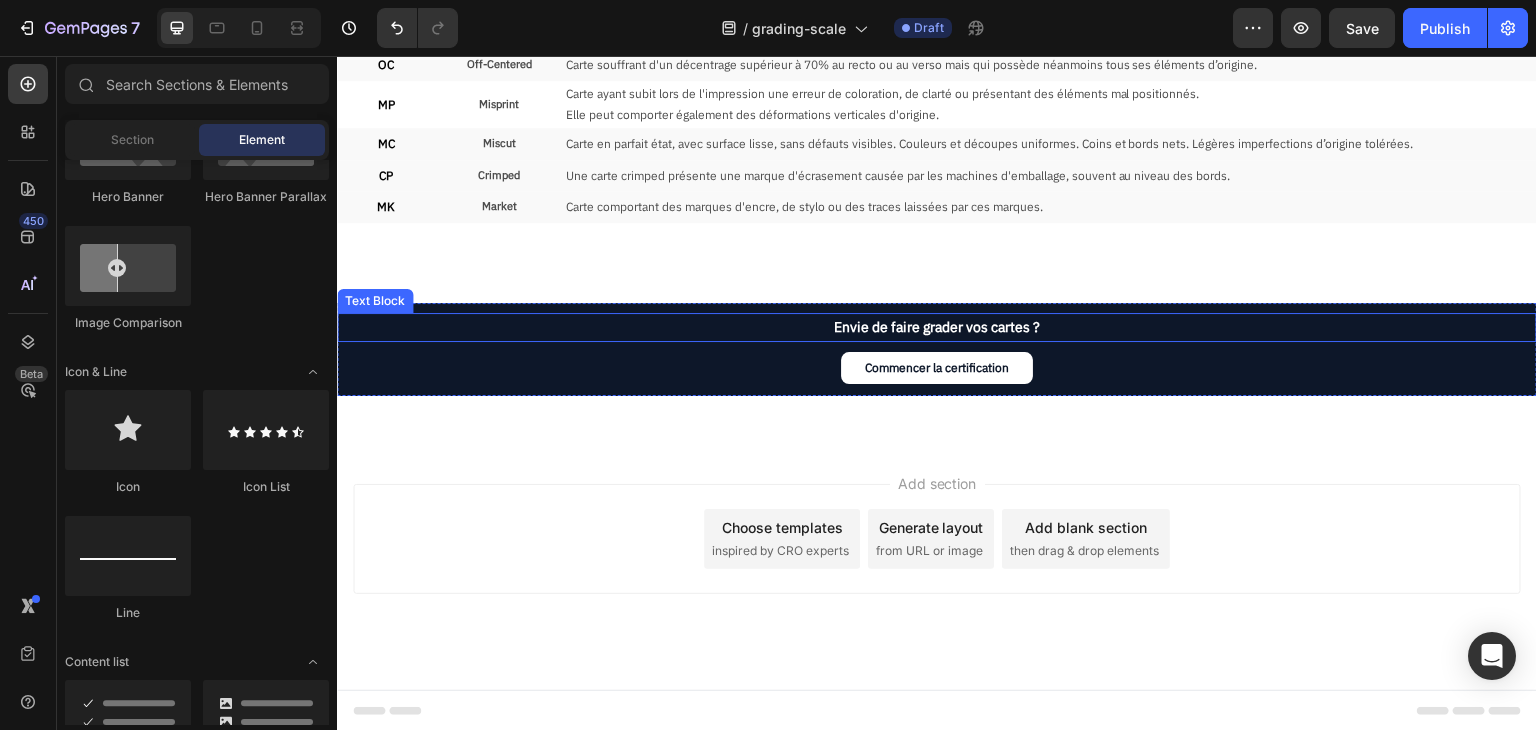 click on "Envie de faire grader vos cartes ?" at bounding box center (937, 327) 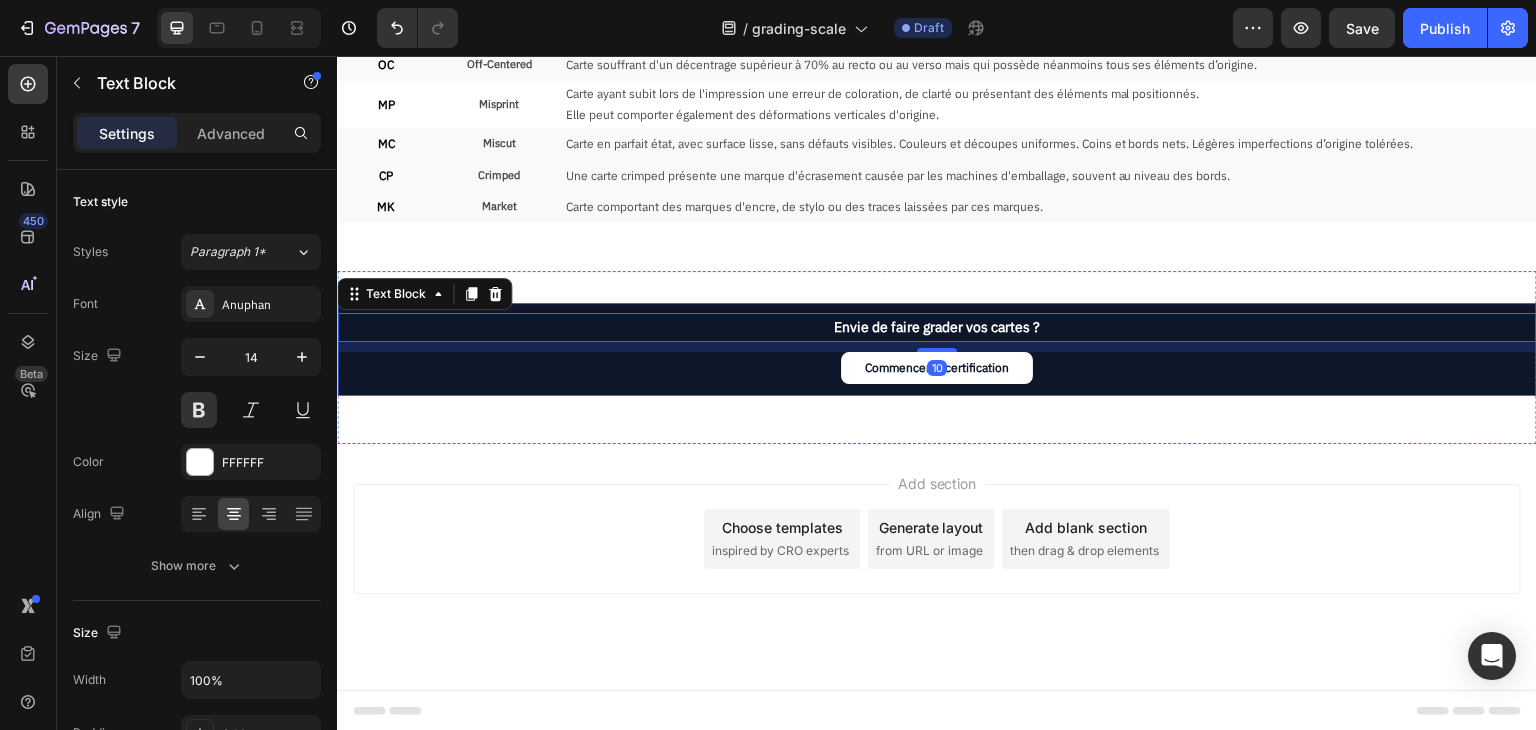 click on "Envie de faire grader vos cartes ? Text Block   10 Commencer la certification Button" at bounding box center (937, 349) 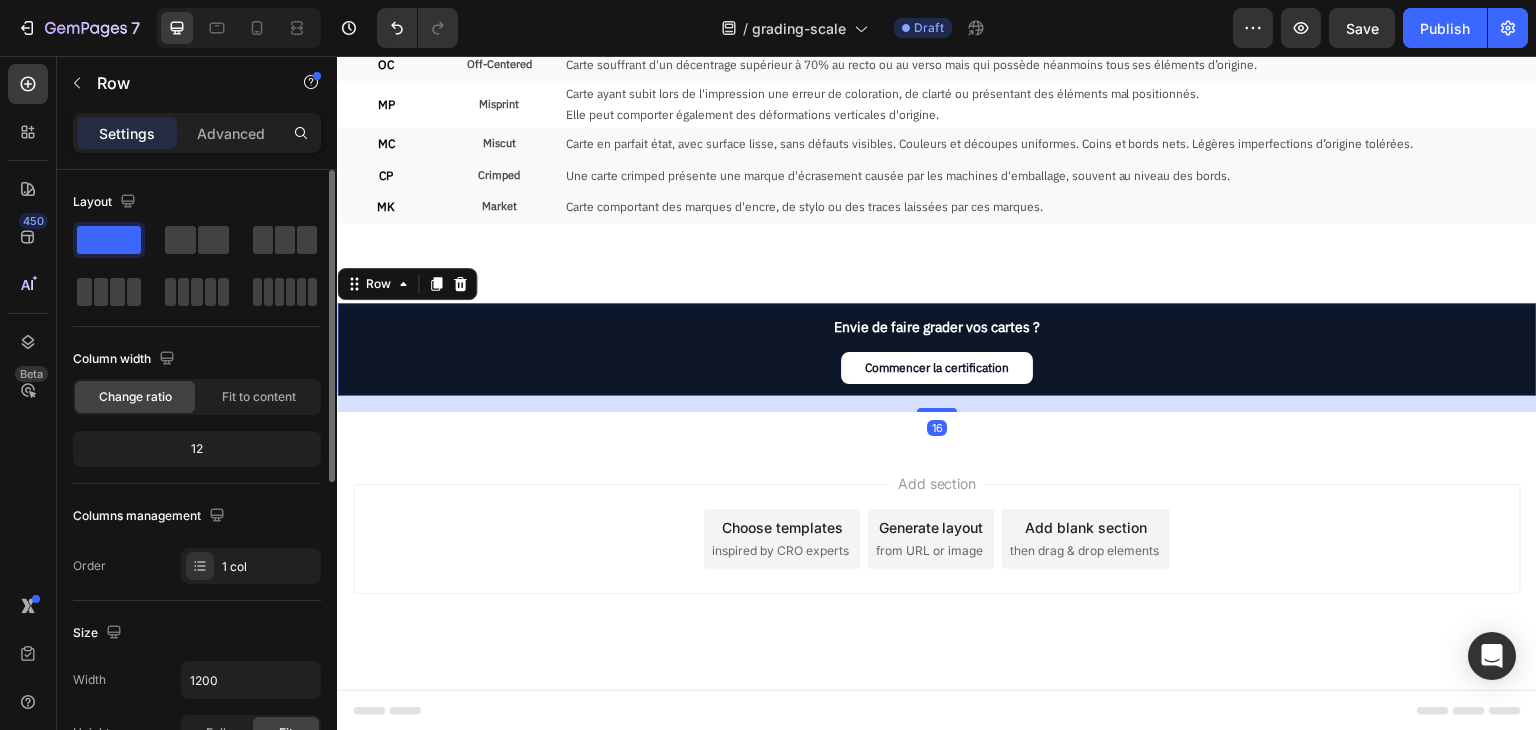 scroll, scrollTop: 200, scrollLeft: 0, axis: vertical 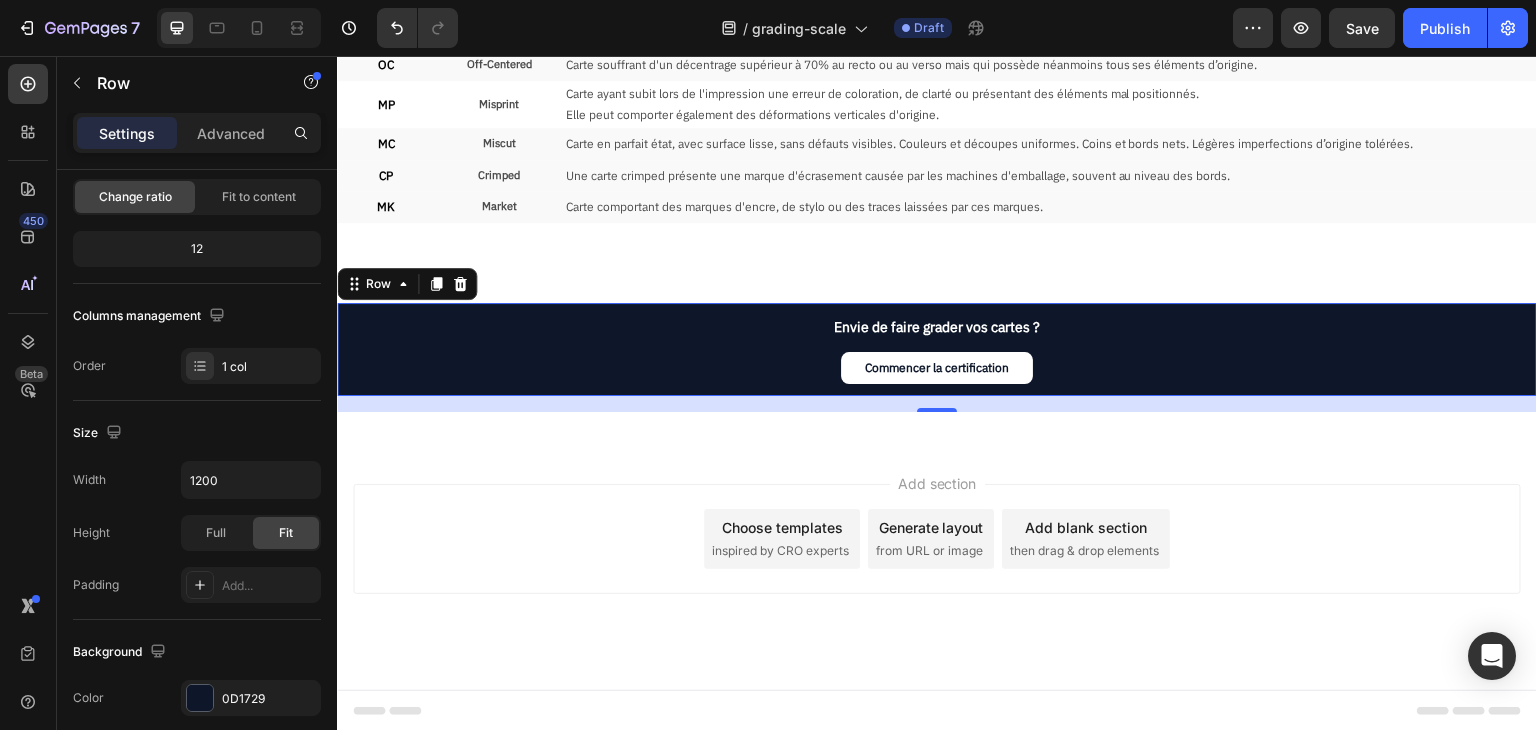 click on "Commencer la certification Button" at bounding box center (937, 374) 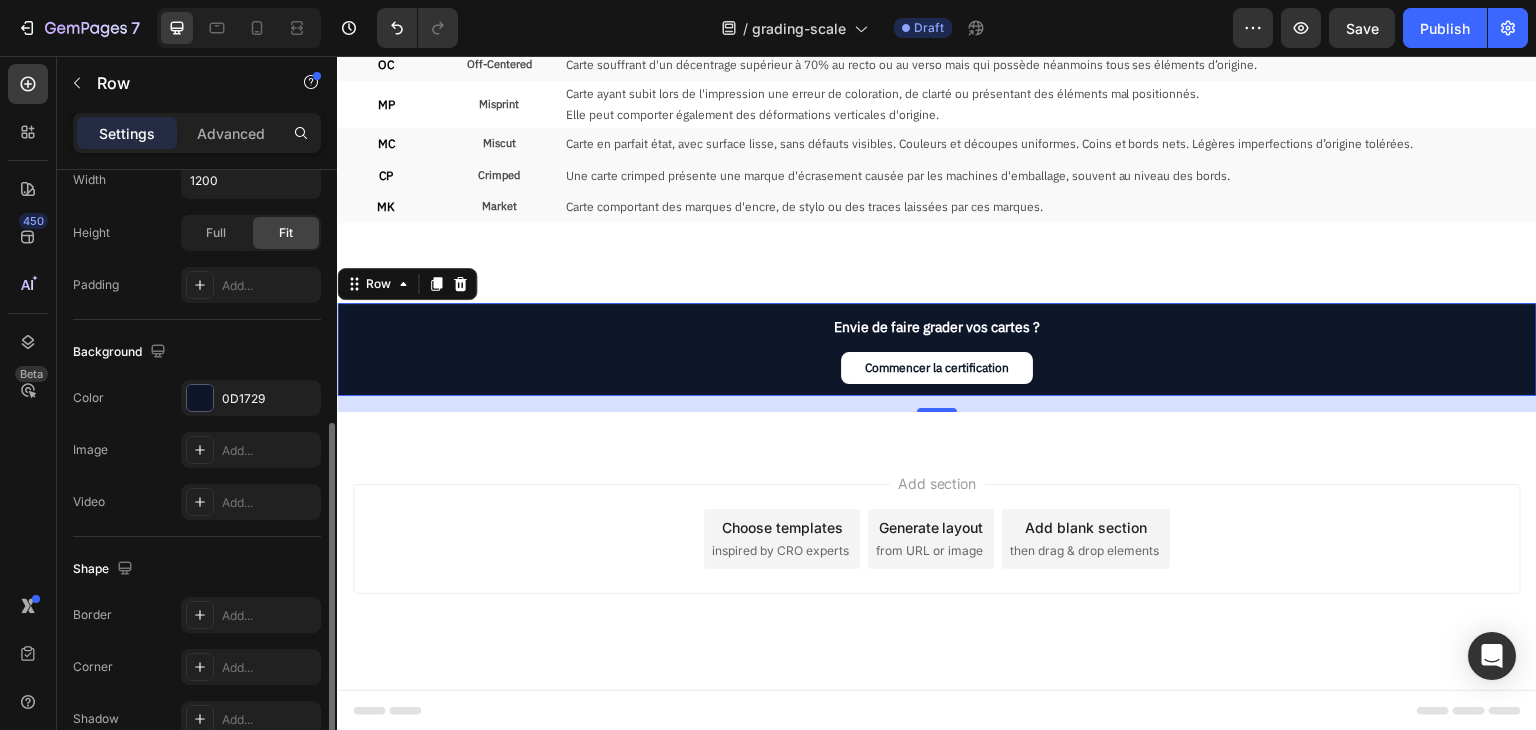 scroll, scrollTop: 601, scrollLeft: 0, axis: vertical 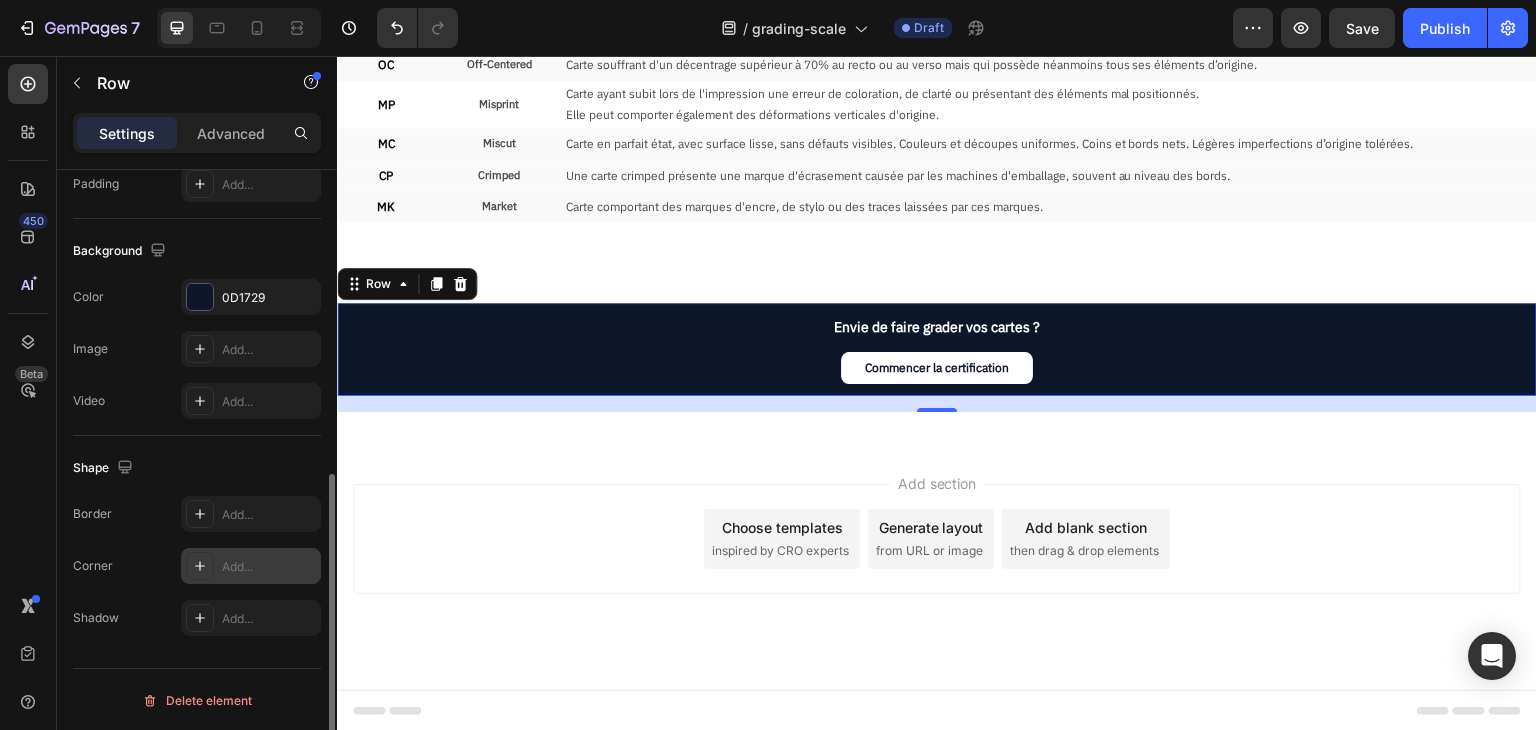 click on "Add..." at bounding box center [269, 567] 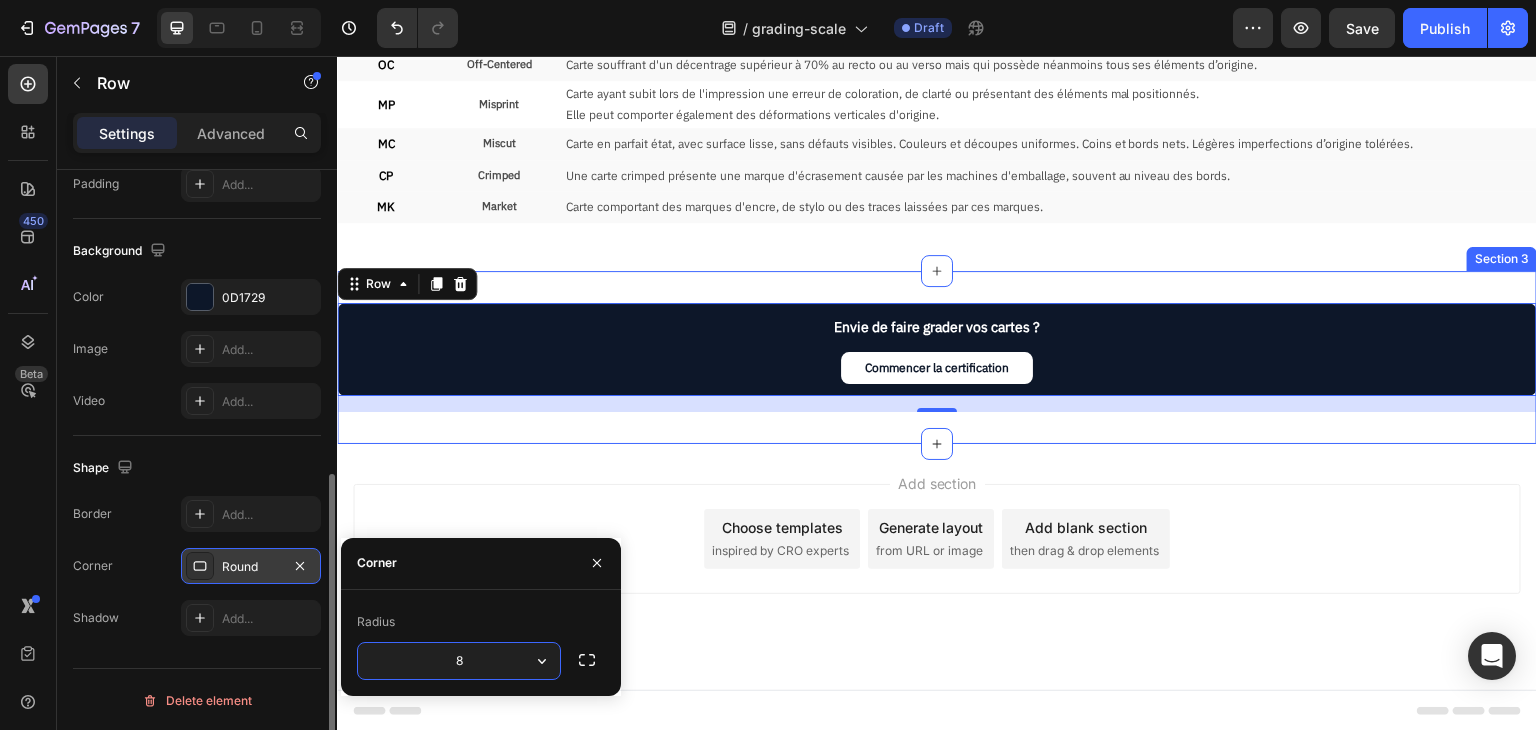 click on "Envie de faire grader vos cartes ? Text Block Commencer la certification Button Row   16 Section 3" at bounding box center [937, 357] 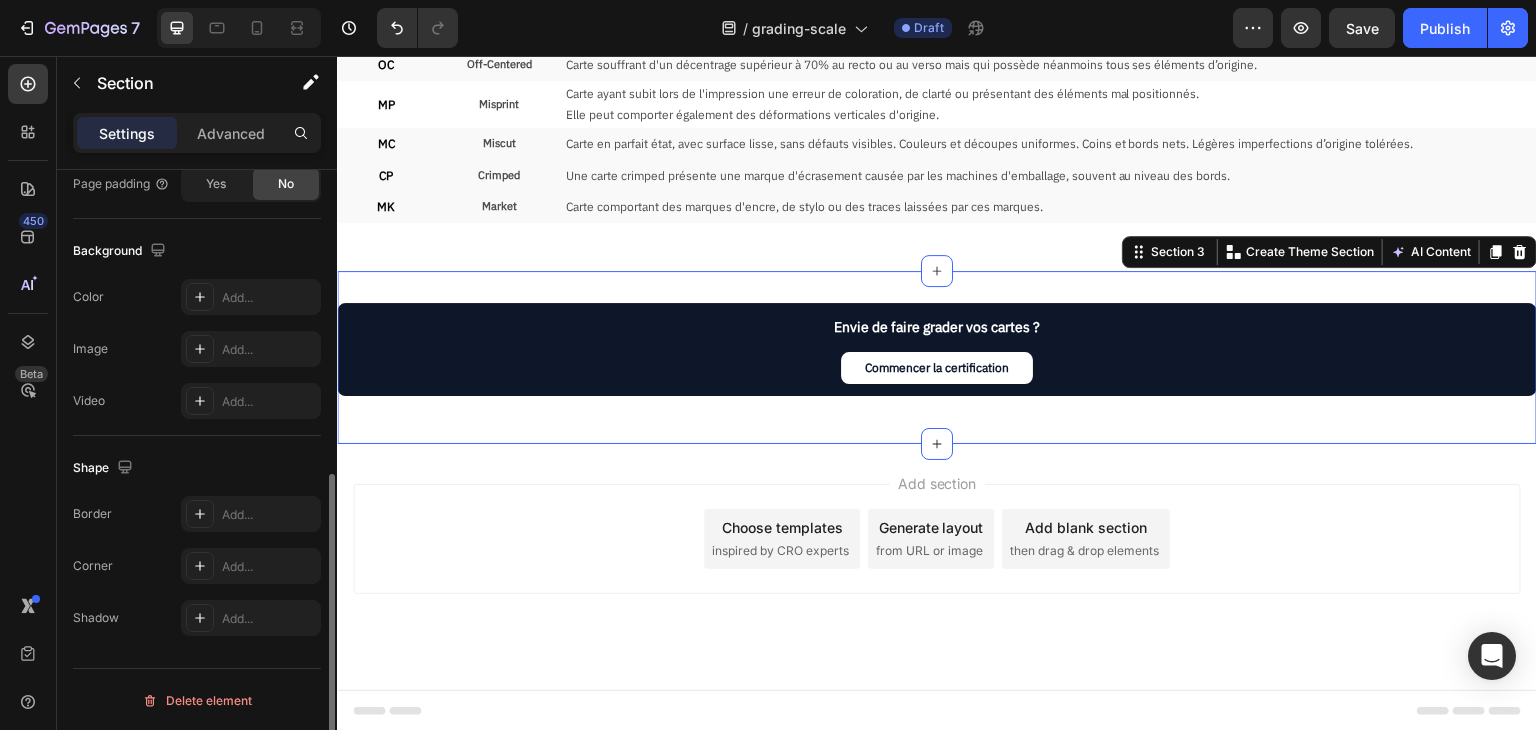 scroll, scrollTop: 0, scrollLeft: 0, axis: both 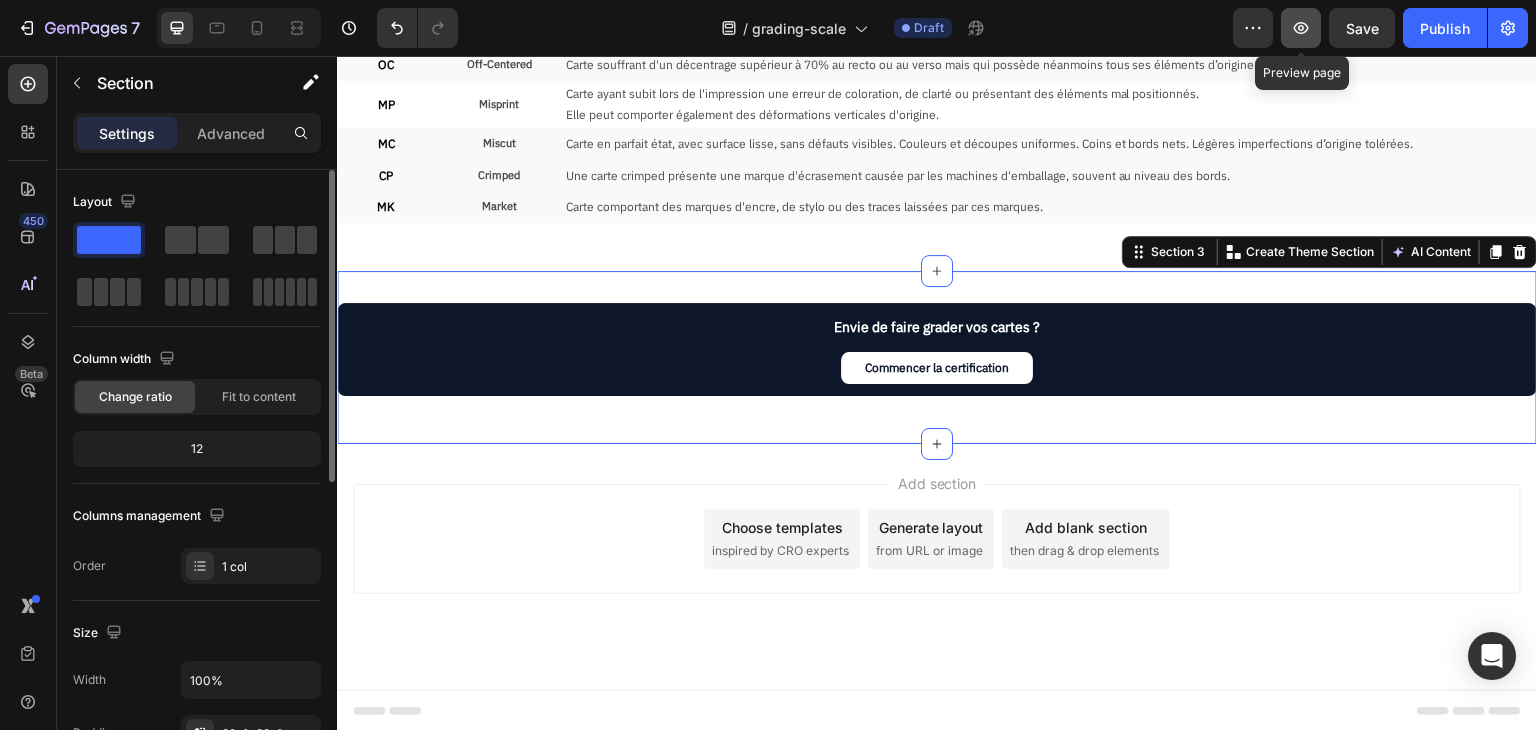 click 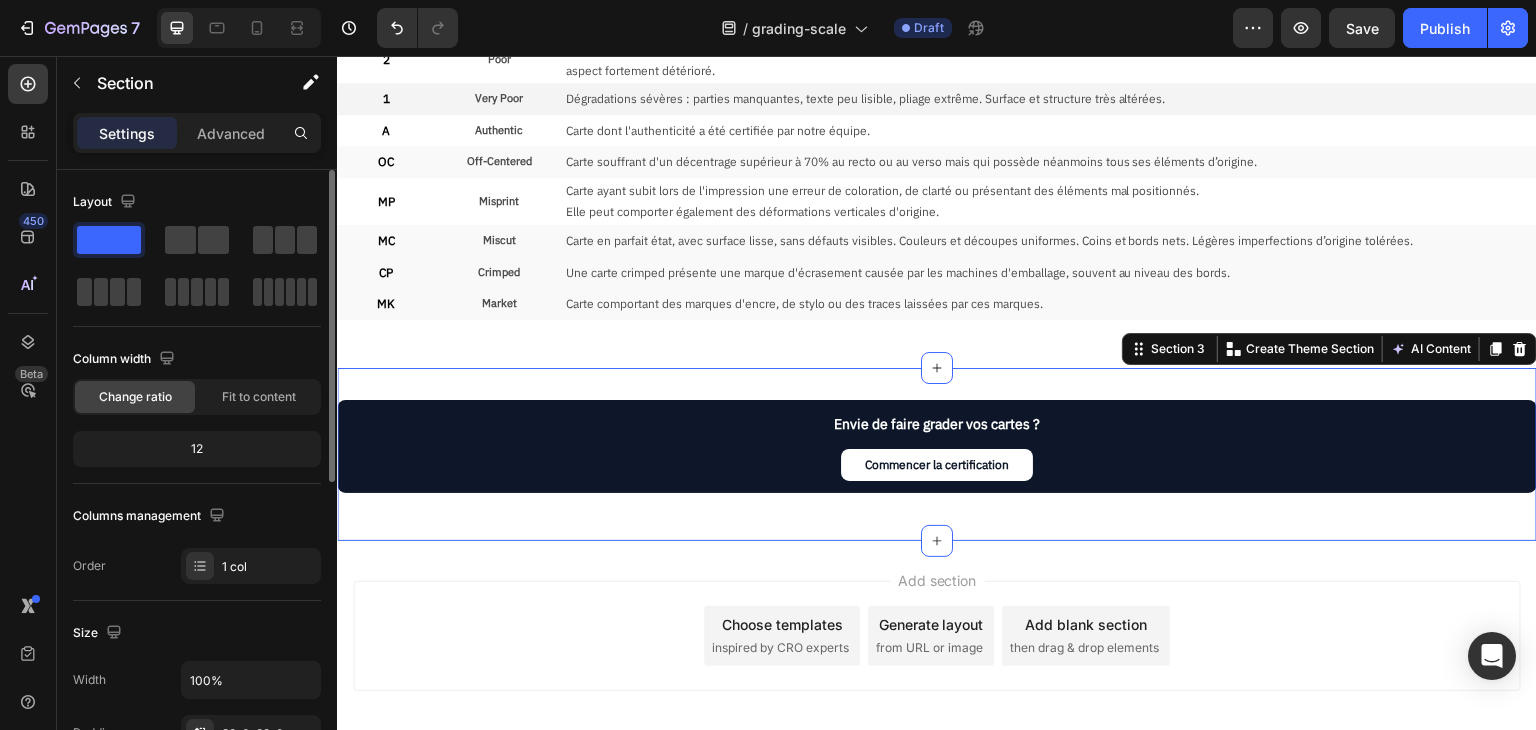 scroll, scrollTop: 436, scrollLeft: 0, axis: vertical 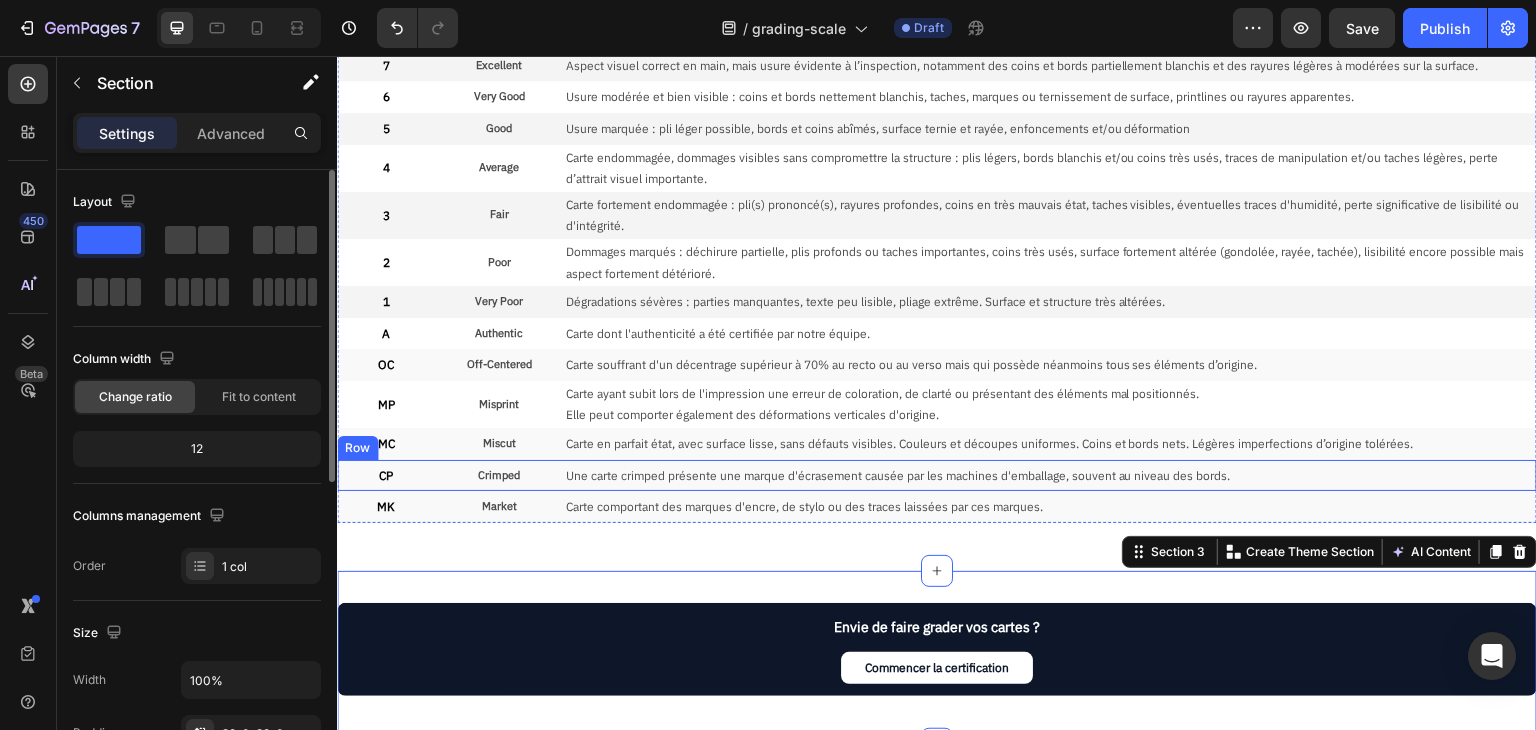 click on "CP Text Block Crimped Text Block Une carte crimped présente une marque d'écrasement causée par les machines d'emballage, souvent au niveau des bords. Text Block Row" at bounding box center [937, 476] 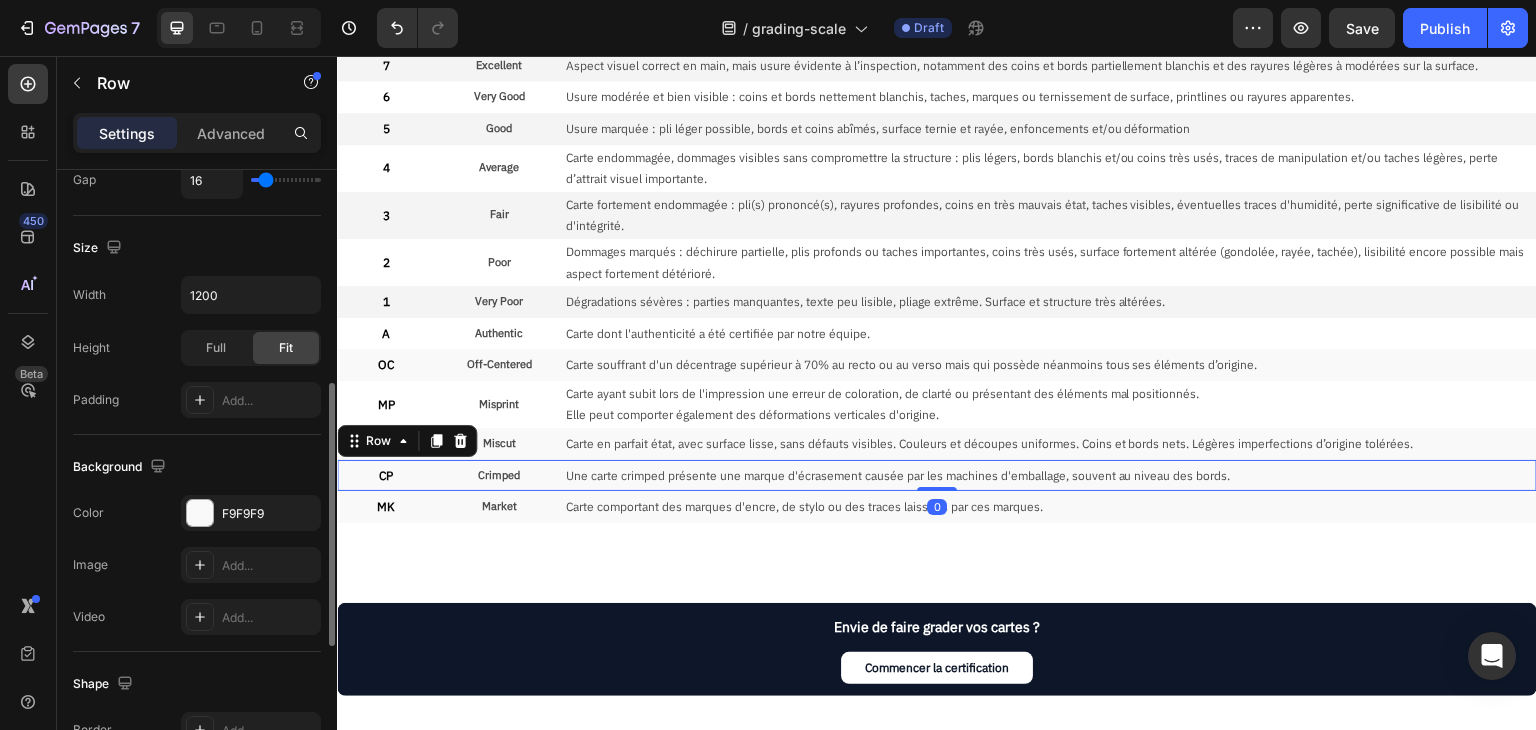 scroll, scrollTop: 600, scrollLeft: 0, axis: vertical 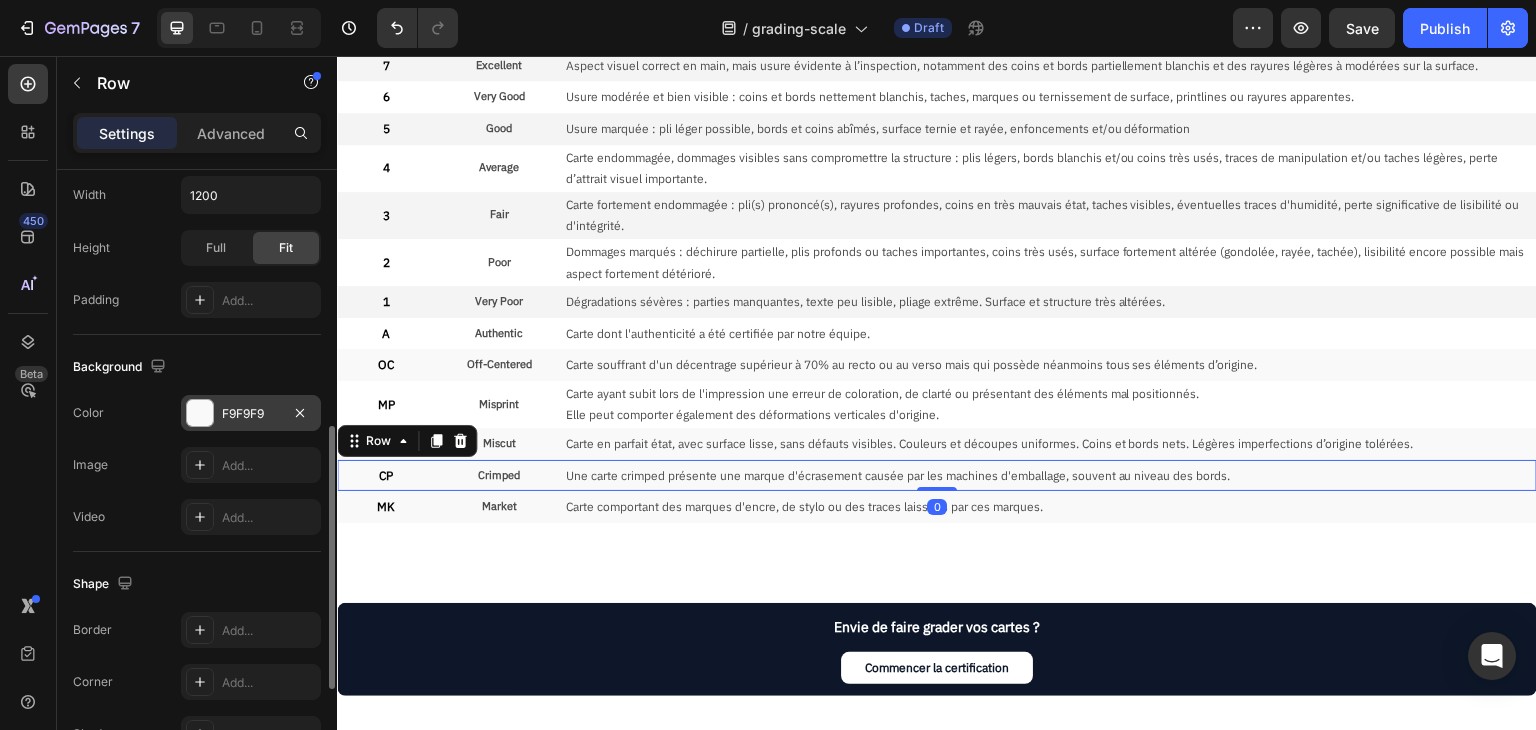 click on "F9F9F9" at bounding box center (251, 413) 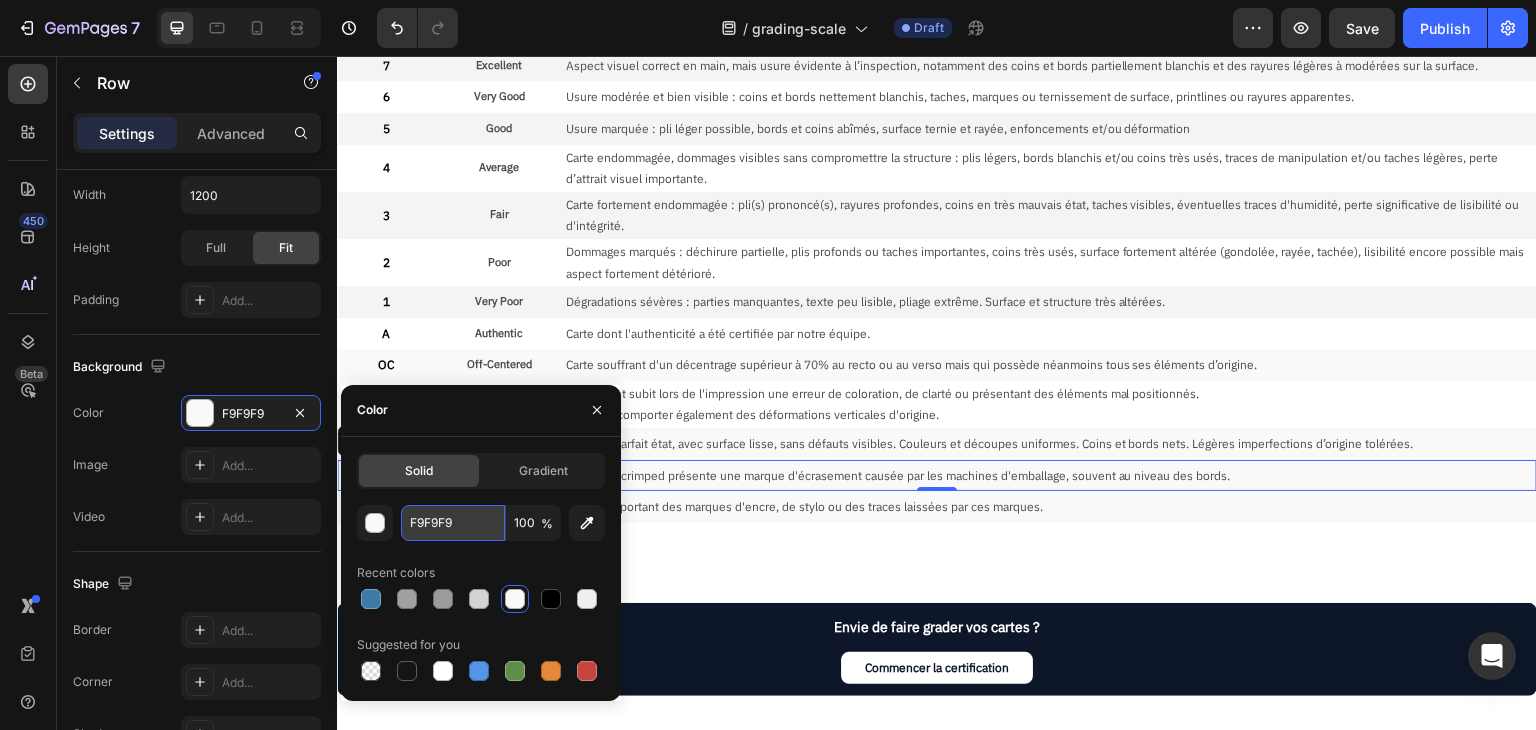 click on "F9F9F9" at bounding box center (453, 523) 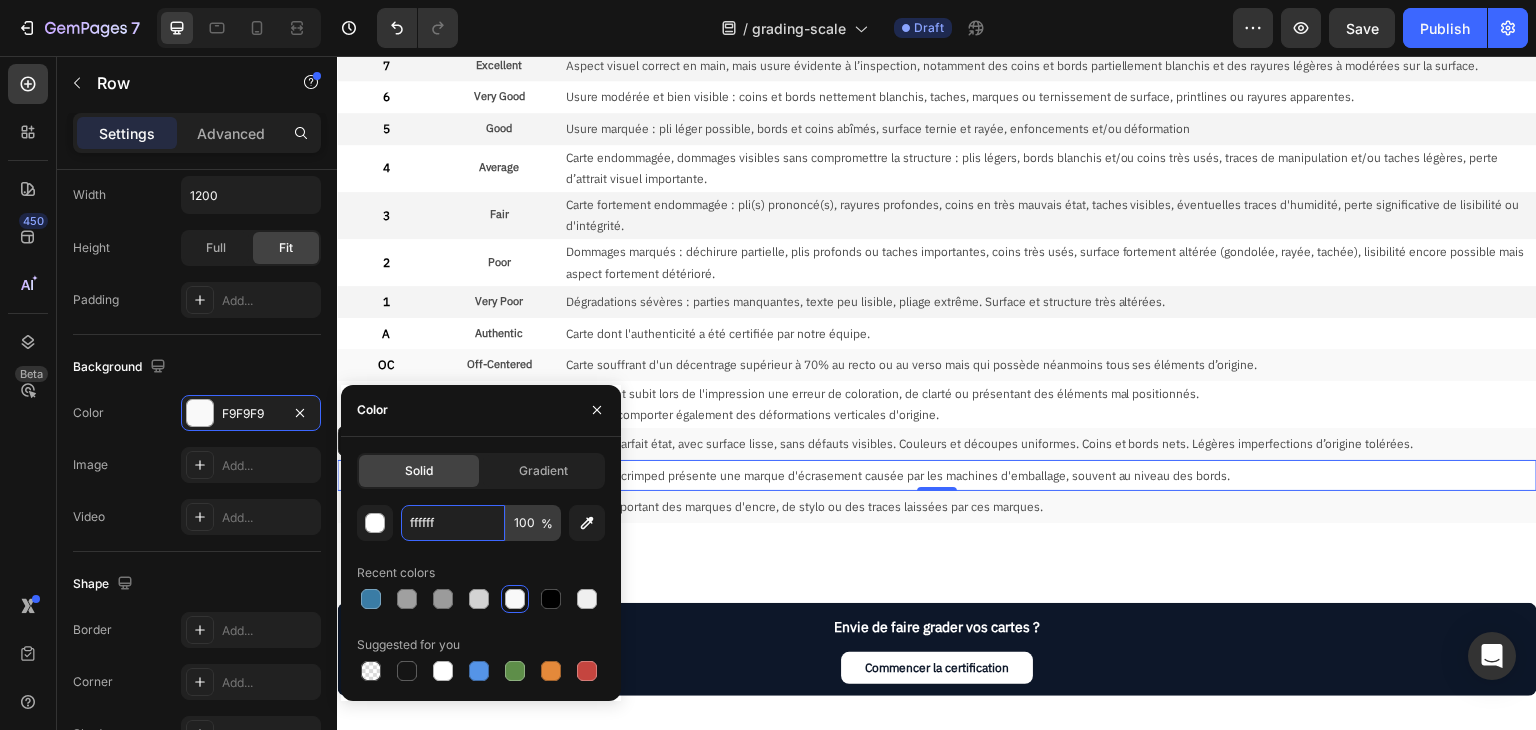 type on "FFFFFF" 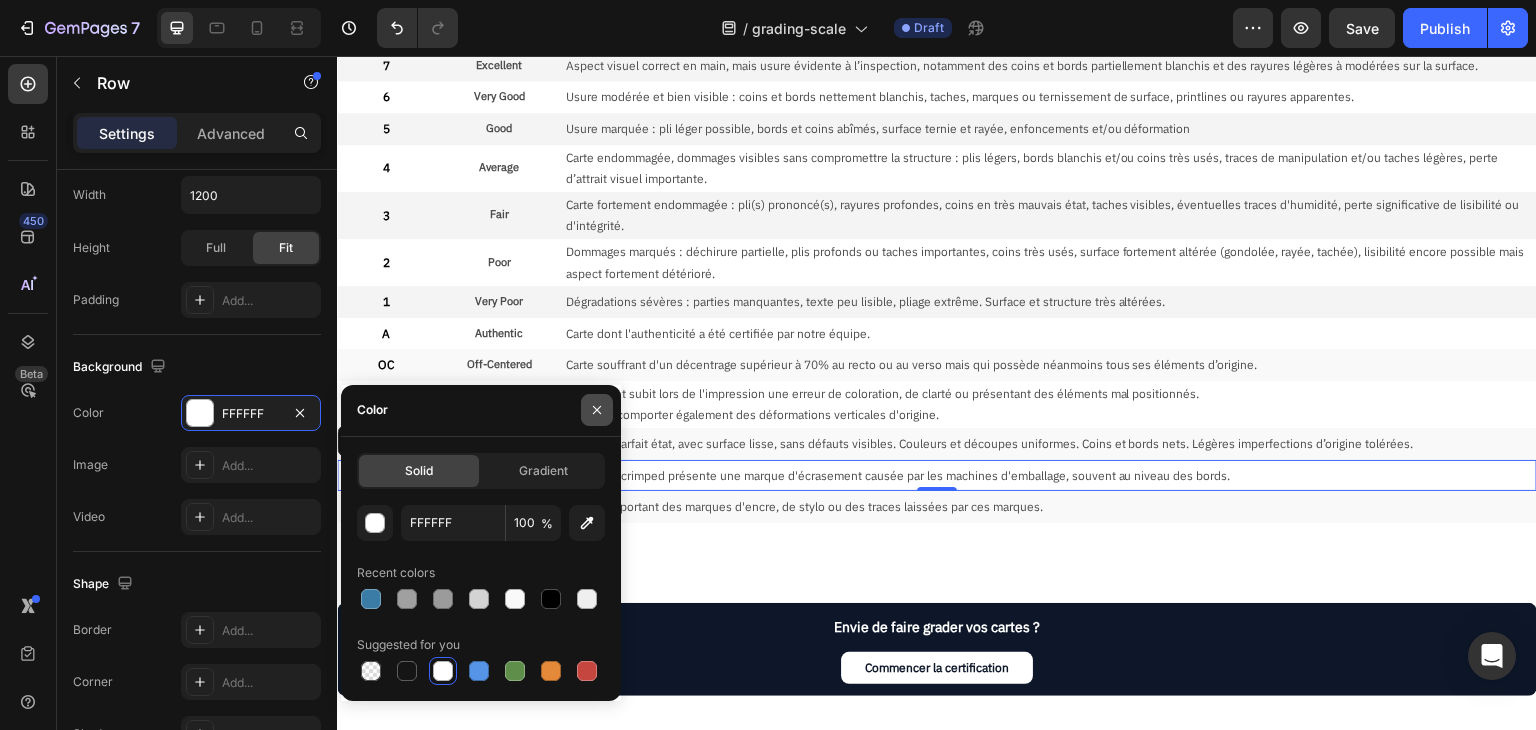 click 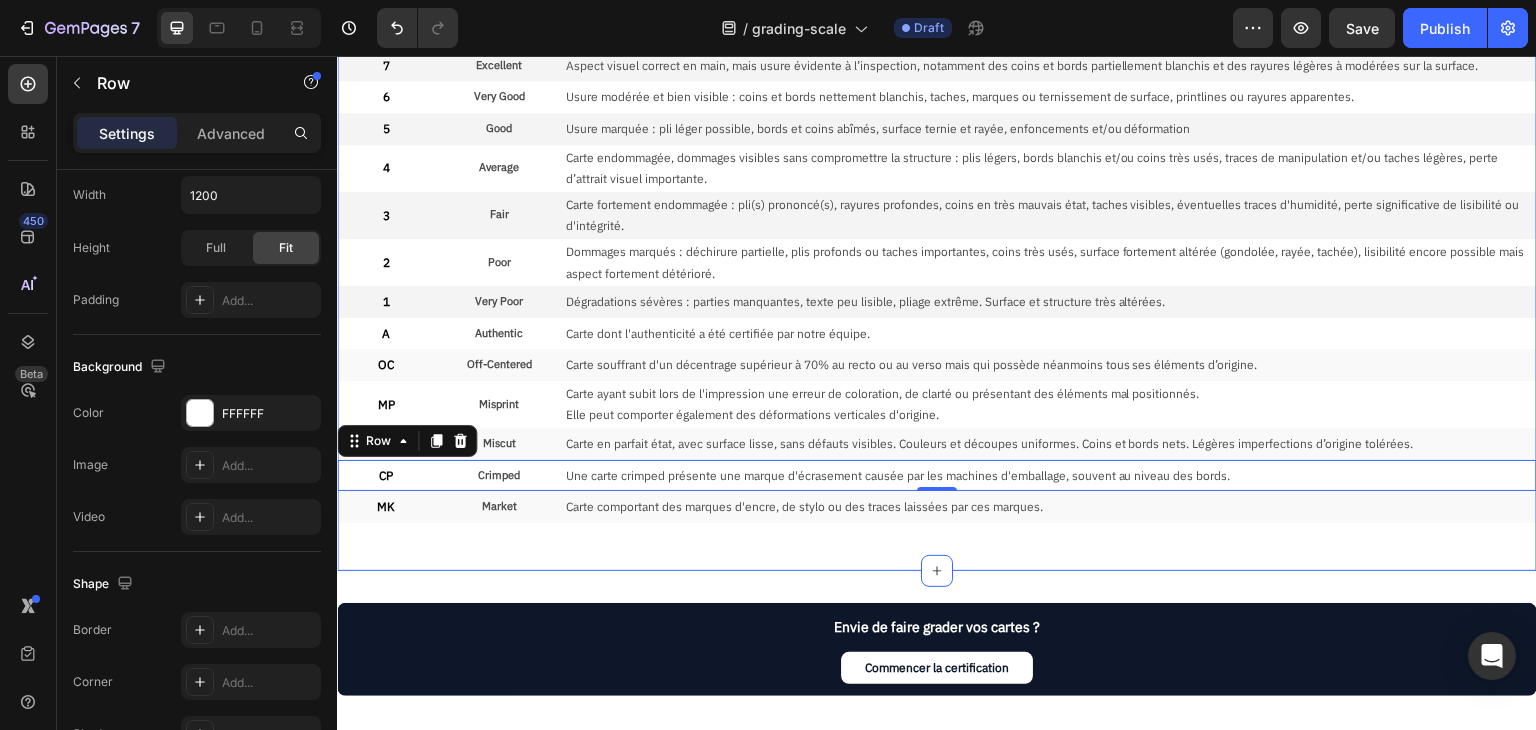 click on "Envie de faire grader vos cartes ? Text Block Commencer la certification Button Row Section 3" at bounding box center (937, 657) 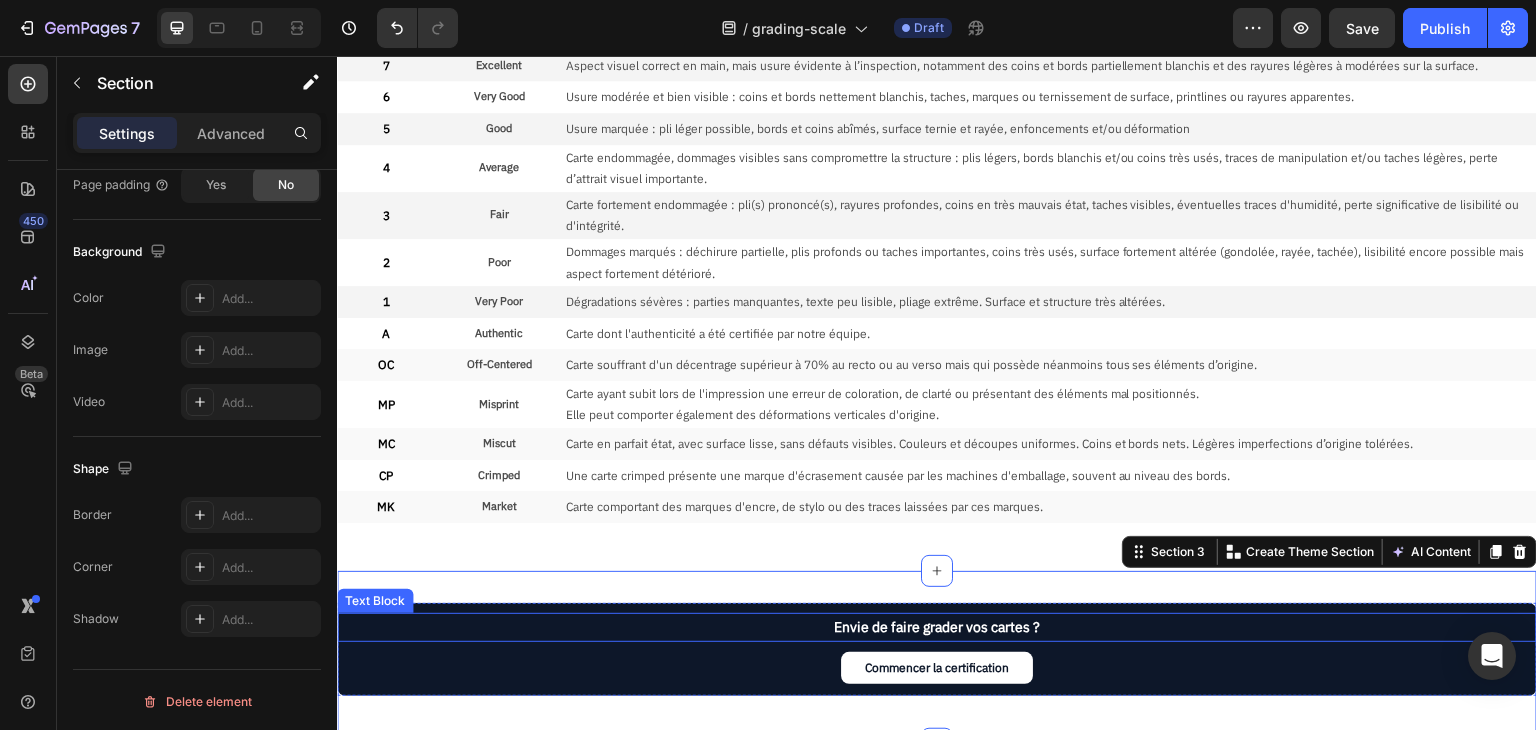 scroll, scrollTop: 0, scrollLeft: 0, axis: both 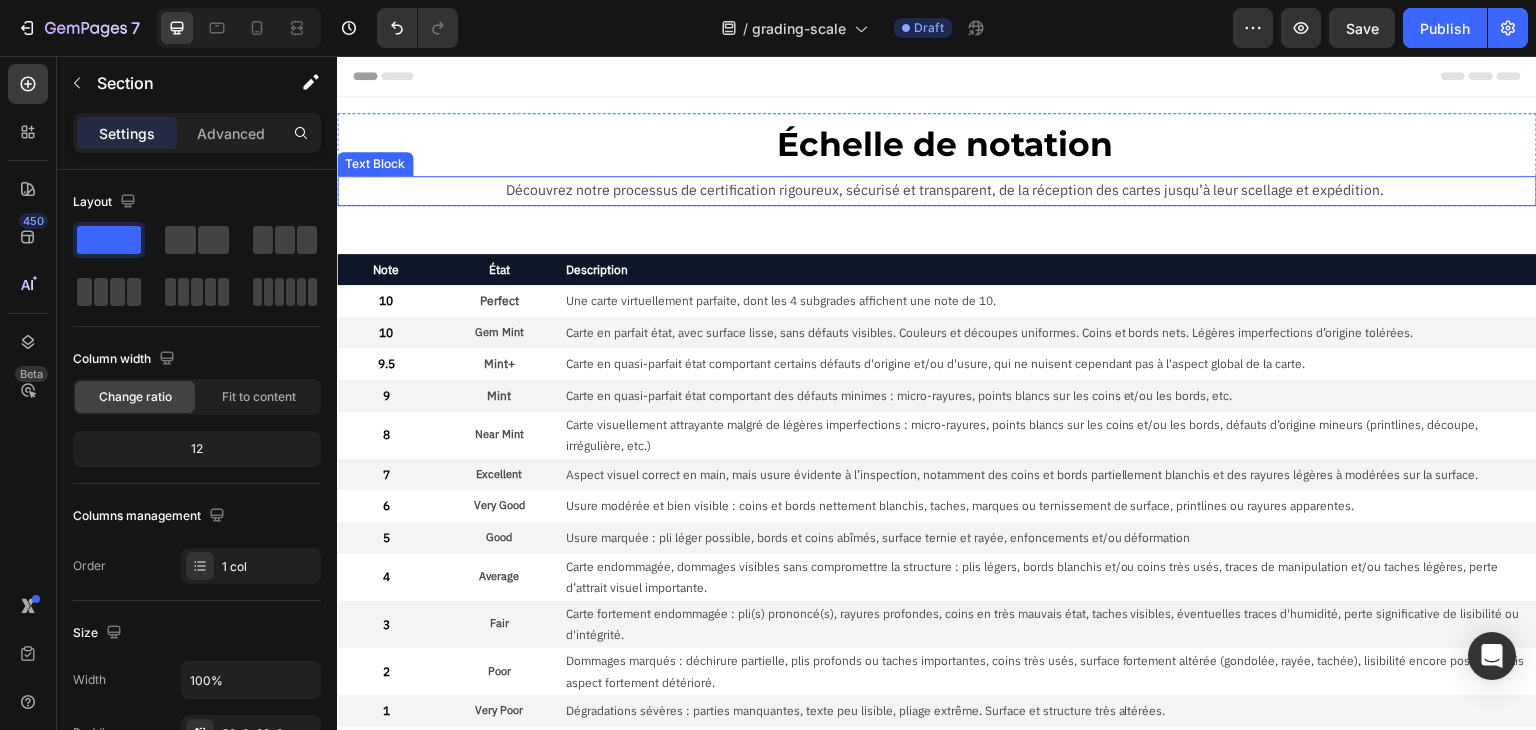 click on "Découvrez notre processus de certification rigoureux, sécurisé et transparent, de la réception des cartes jusqu’à leur scellage et expédition." at bounding box center [945, 190] 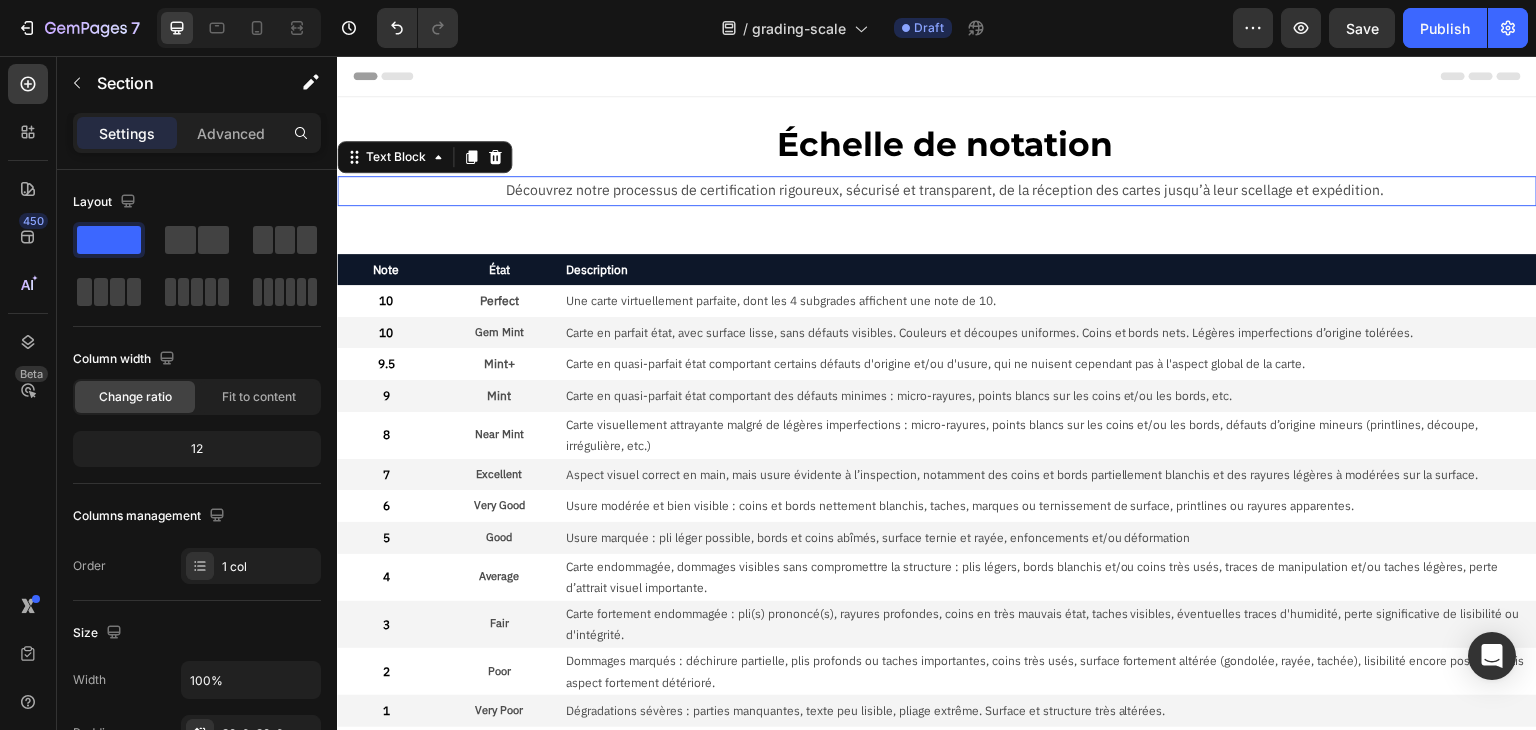 click on "Découvrez notre processus de certification rigoureux, sécurisé et transparent, de la réception des cartes jusqu’à leur scellage et expédition." at bounding box center (945, 190) 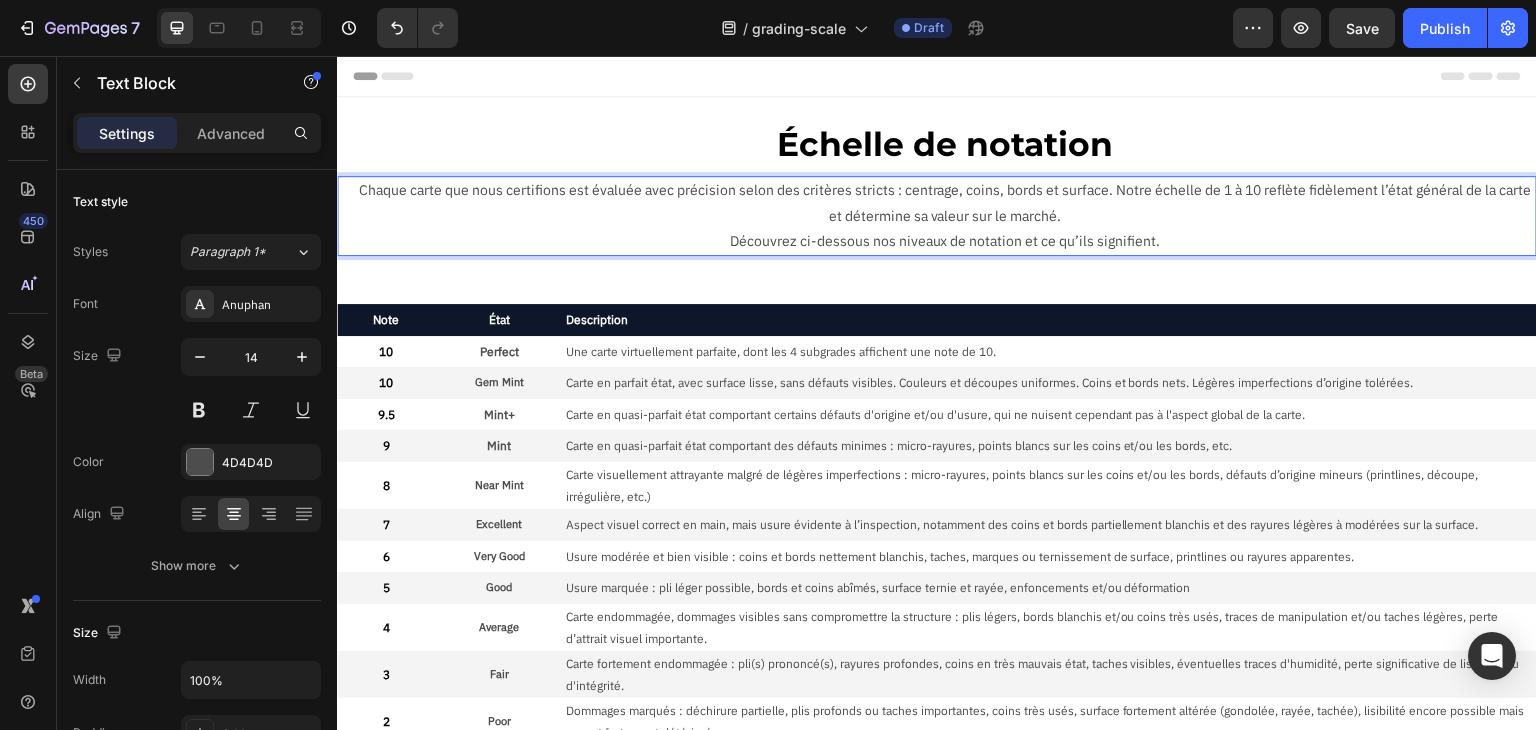 click on "Chaque carte que nous certifions est évaluée avec précision selon des critères stricts : centrage, coins, bords et surface. Notre échelle de 1 à 10 reflète fidèlement l’état général de la carte et détermine sa valeur sur le marché. Découvrez ci-dessous nos niveaux de notation et ce qu’ils signifient." at bounding box center [945, 216] 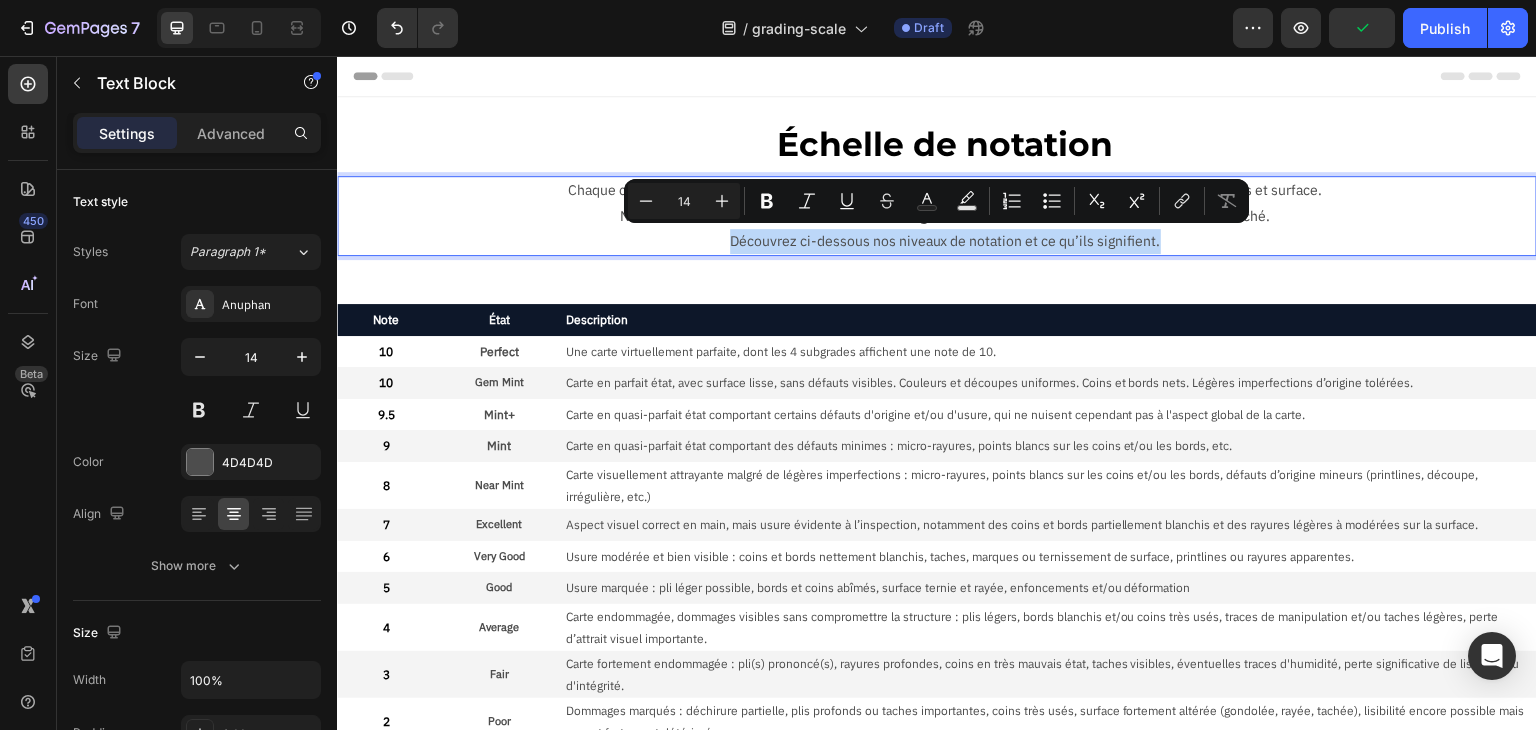 drag, startPoint x: 1167, startPoint y: 244, endPoint x: 600, endPoint y: 246, distance: 567.00354 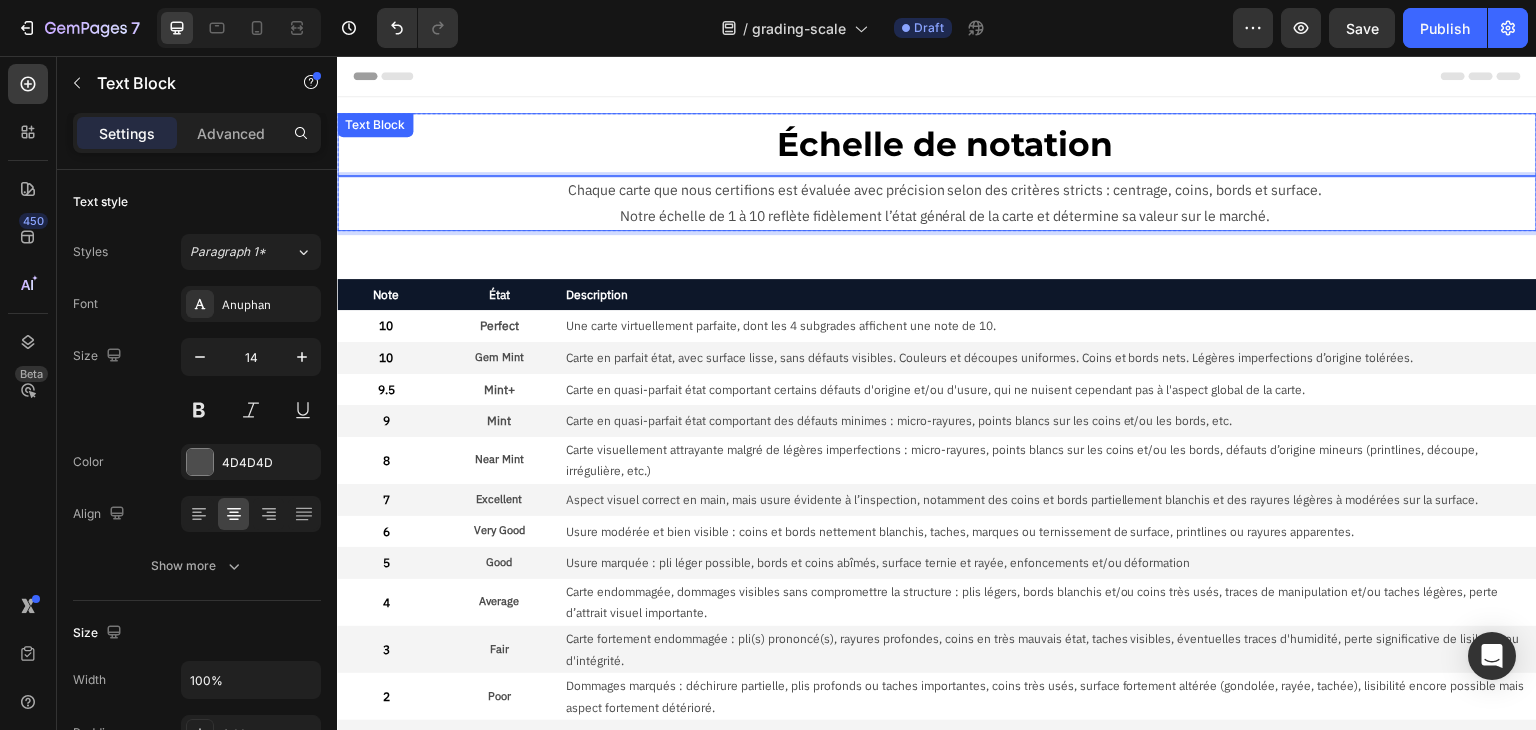 click on "Échelle de notation" at bounding box center [945, 144] 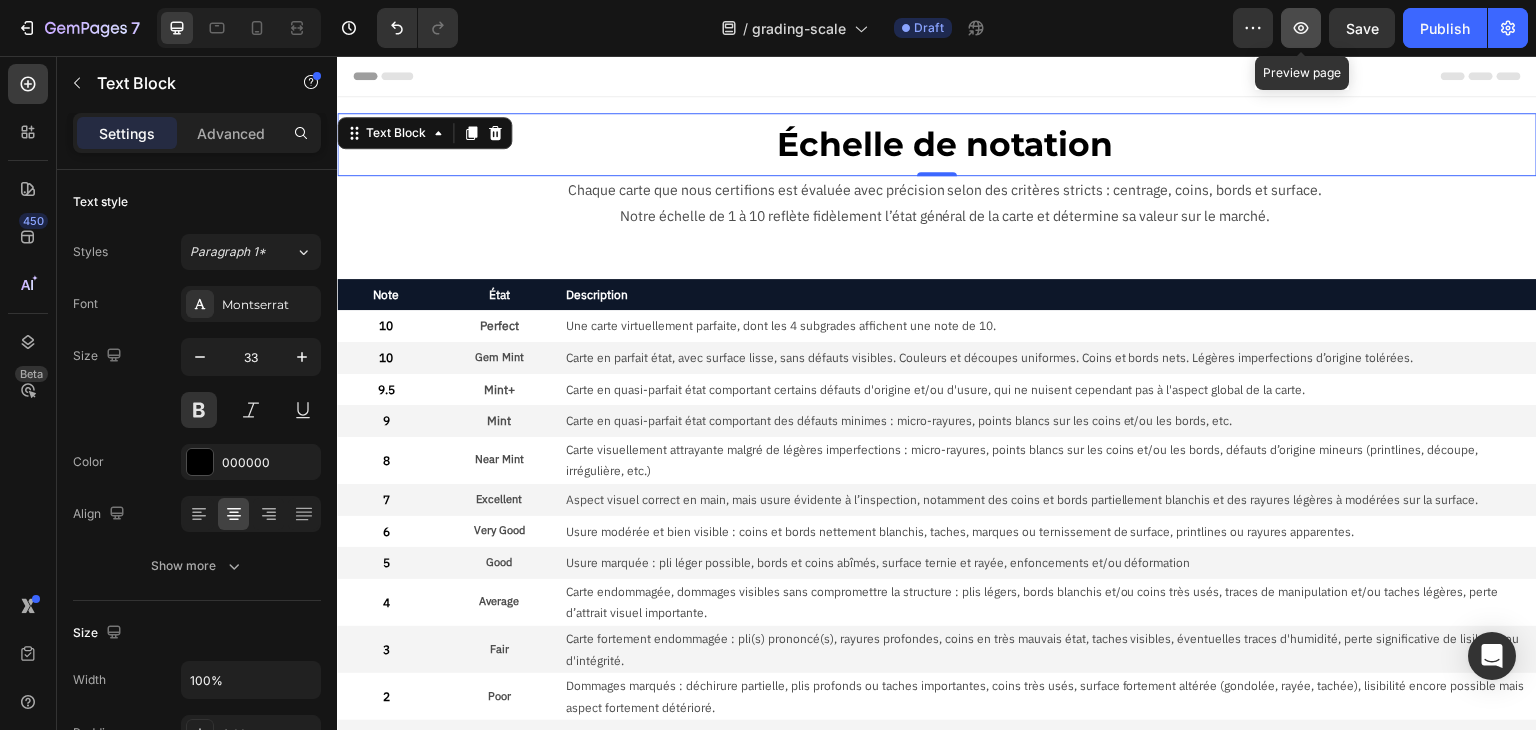 click 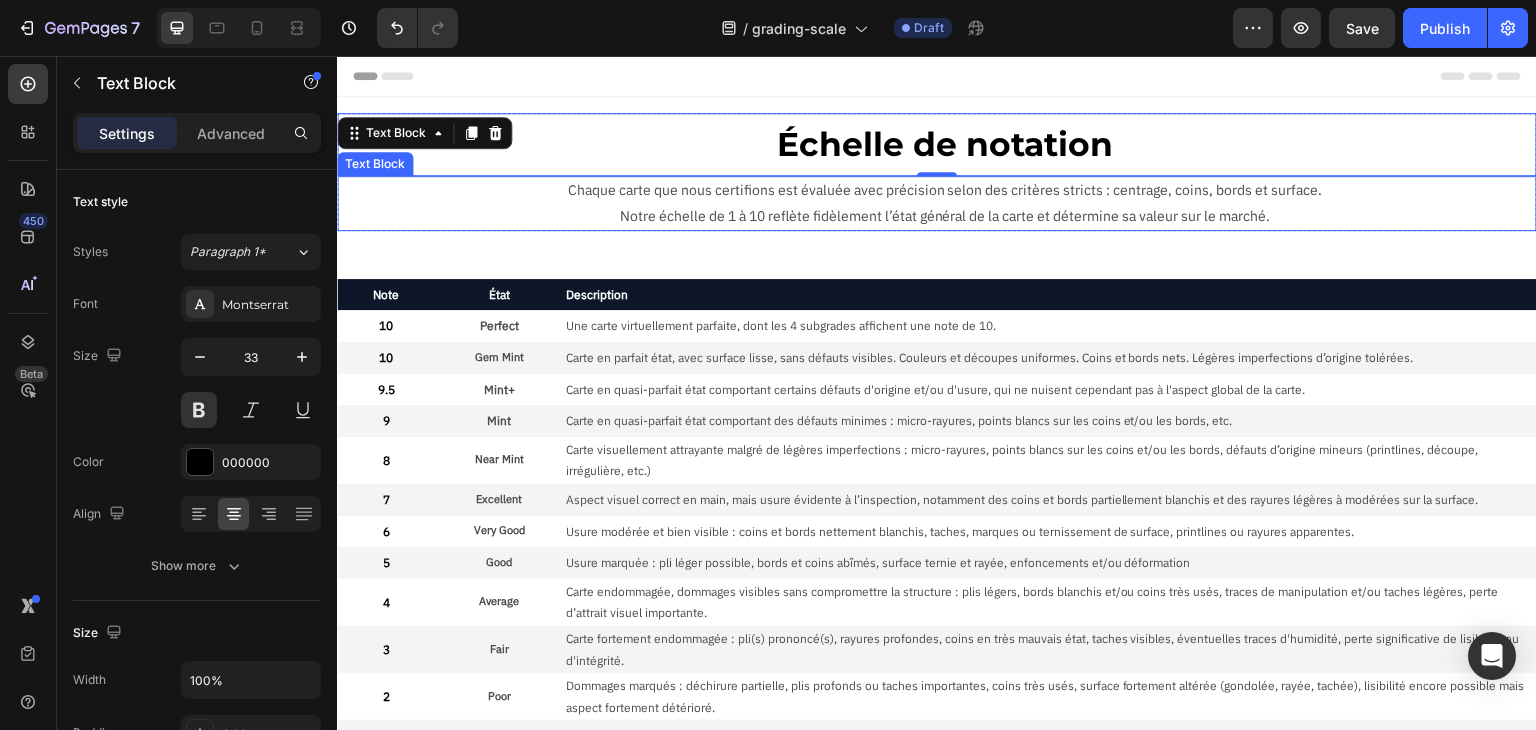 click on "Chaque carte que nous certifions est évaluée avec précision selon des critères stricts : centrage, coins, bords et surface." at bounding box center [945, 190] 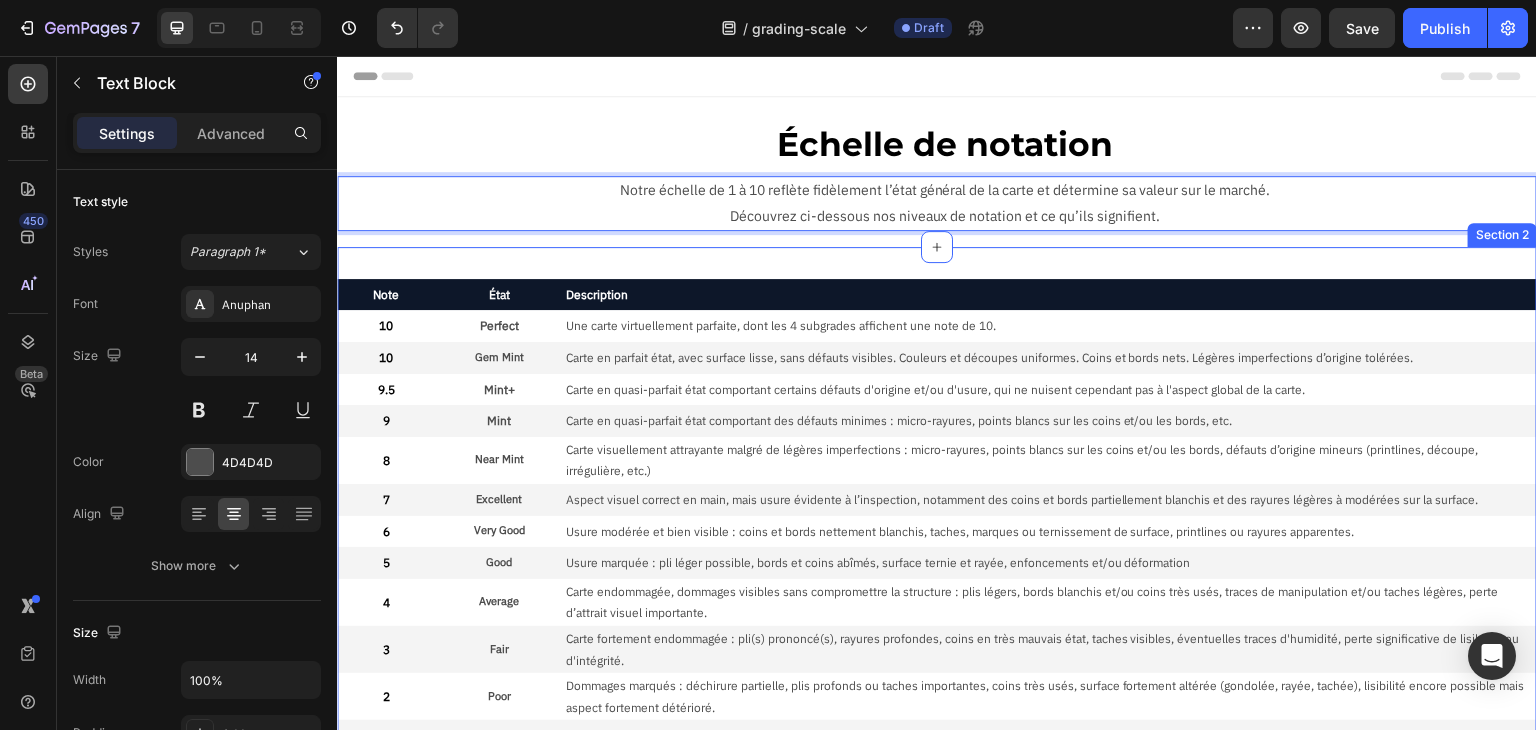 click on "Note Text Block État Text Block Description Text Block Row 10 Text Block Perfect Text Block Une carte virtuellement parfaite, dont les 4 subgrades affichent une note de 10. Text Block Row 10 Text Block Gem Mint Text Block Carte en parfait état, avec surface lisse, sans défauts visibles. Couleurs et découpes uniformes. Coins et bords nets. Légères imperfections d’origine tolérées. Text Block Row 9.5 Text Block Mint+ Text Block Carte en quasi-parfait état comportant certains défauts d'origine et/ou d'usure, qui ne nuisent cependant pas à l'aspect global de la carte. Text Block Row 9 Text Block Mint Text Block Carte en quasi-parfait état comportant des défauts minimes : micro-rayures, points blancs sur les coins et/ou les bords, etc. Text Block Row 8 Text Block Near Mint Text Block Carte visuellement attrayante malgré de légères imperfections : micro-rayures, points blancs sur les coins et/ou les bords, défauts d’origine mineurs (printlines, découpe, irrégulière, etc.) Text Block Row 7 6" at bounding box center (937, 626) 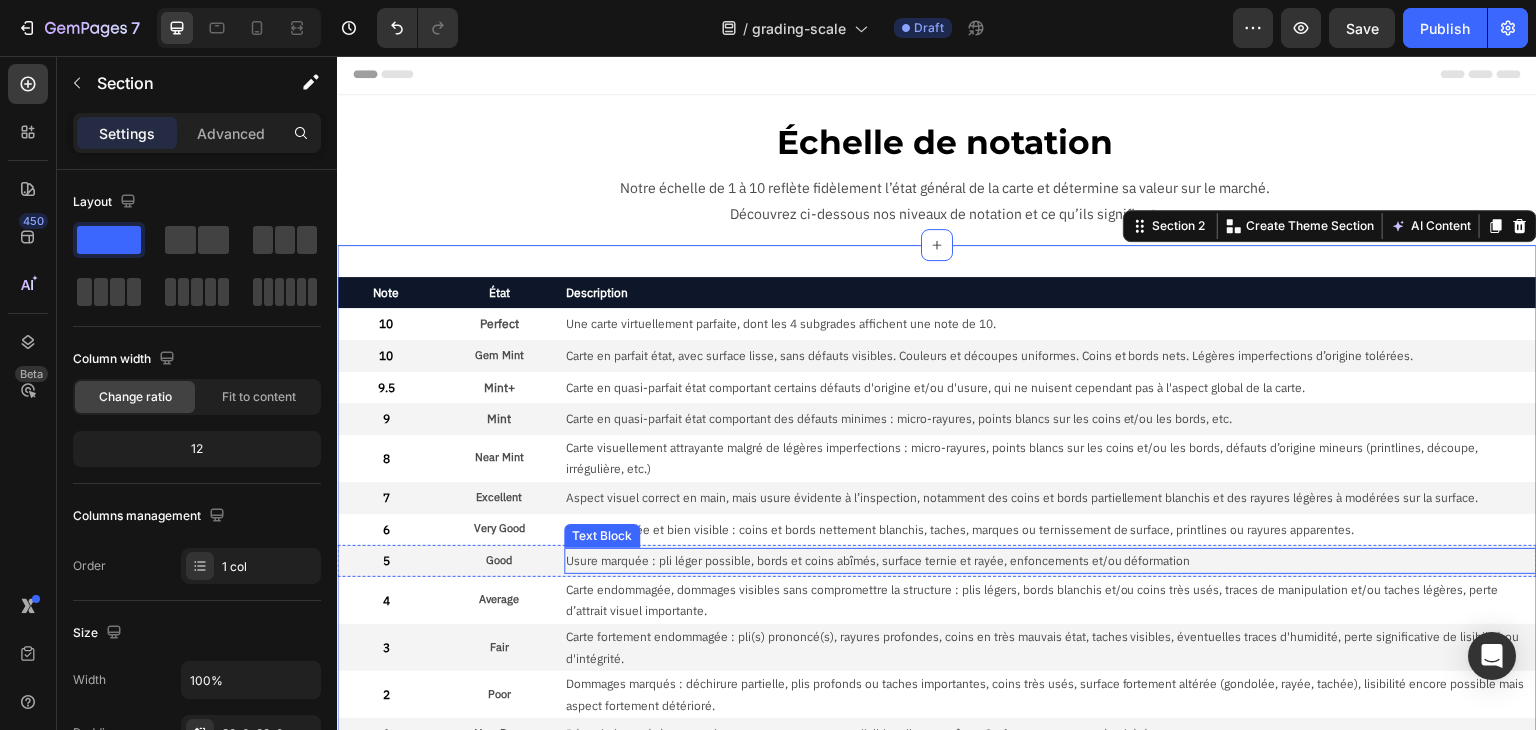 scroll, scrollTop: 0, scrollLeft: 0, axis: both 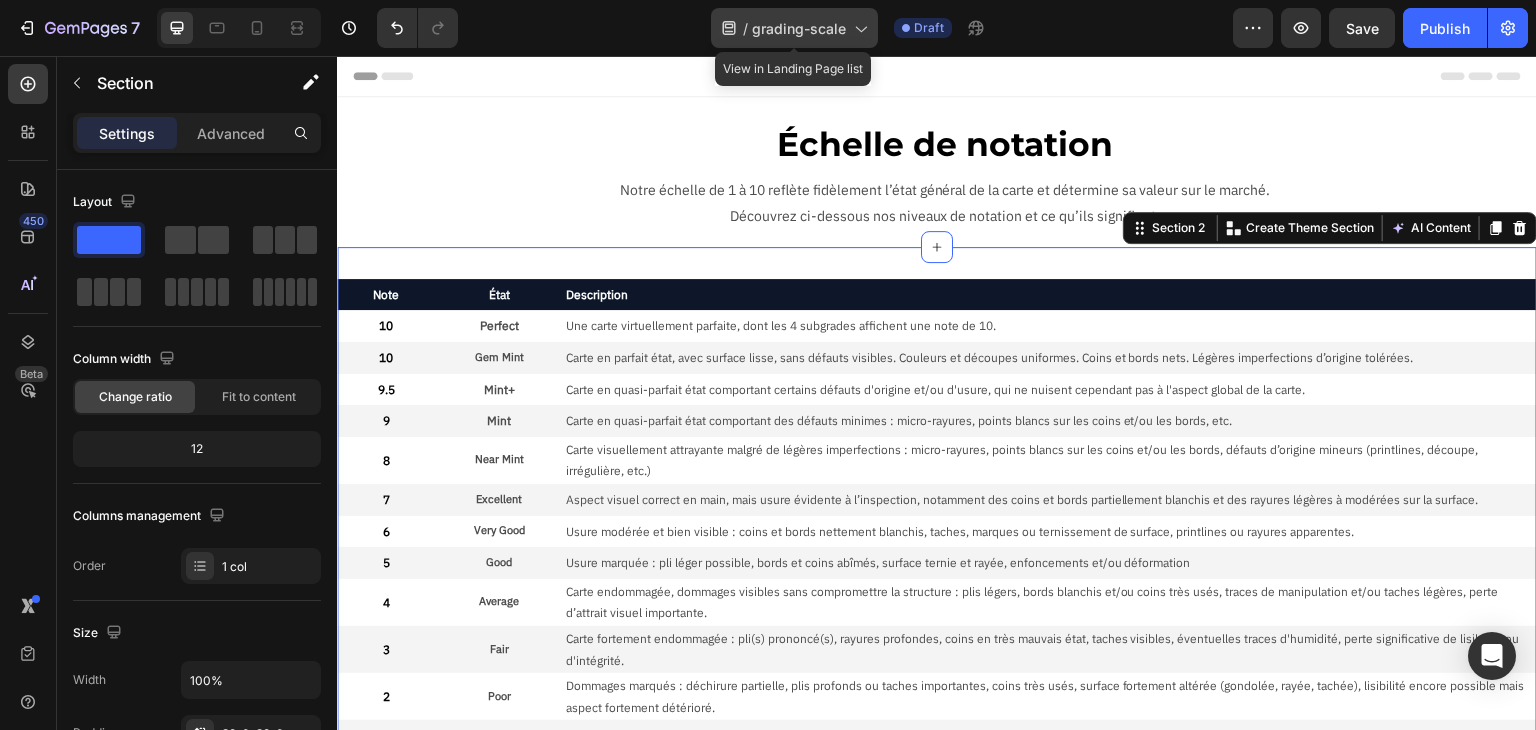 click on "/  grading-scale" 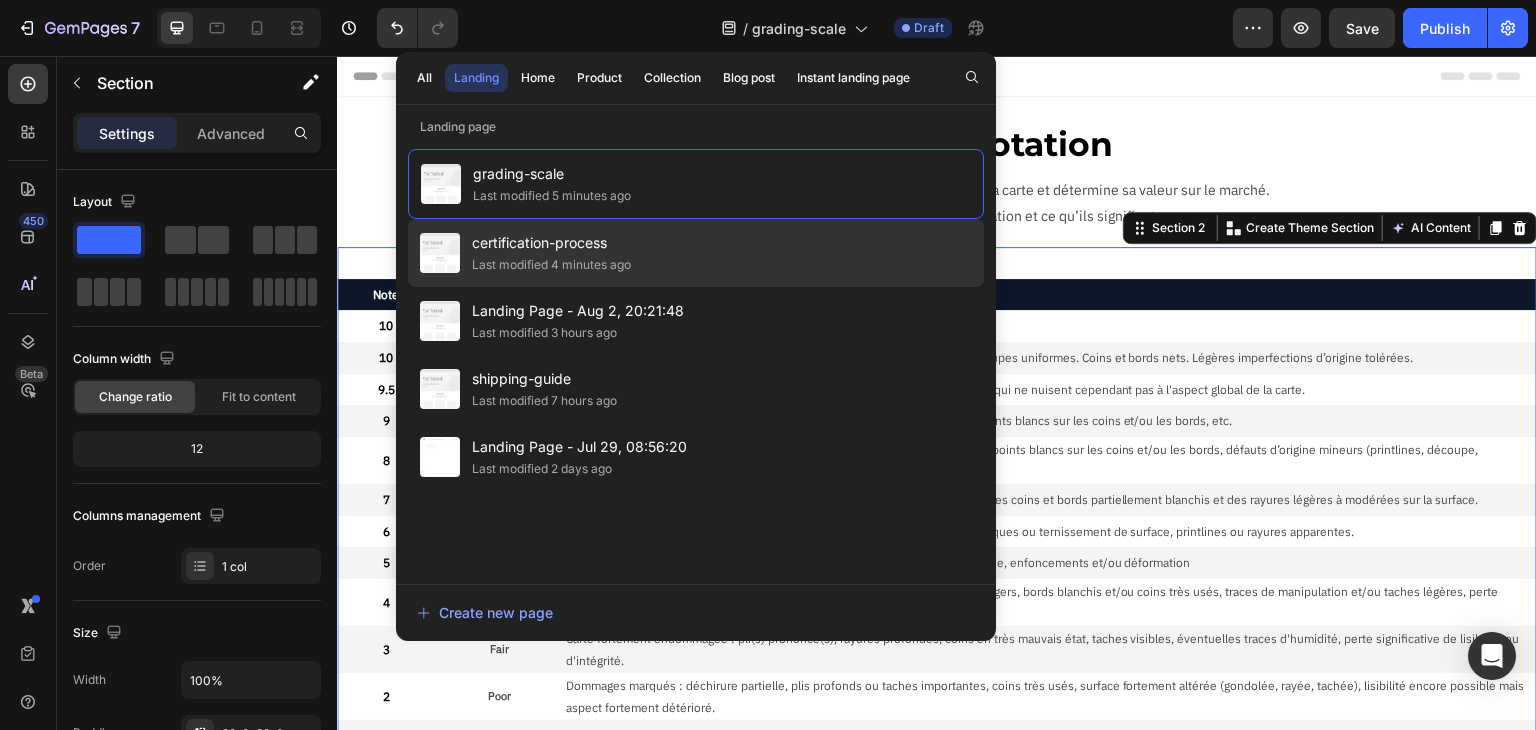 click on "certification-process Last modified 4 minutes ago" 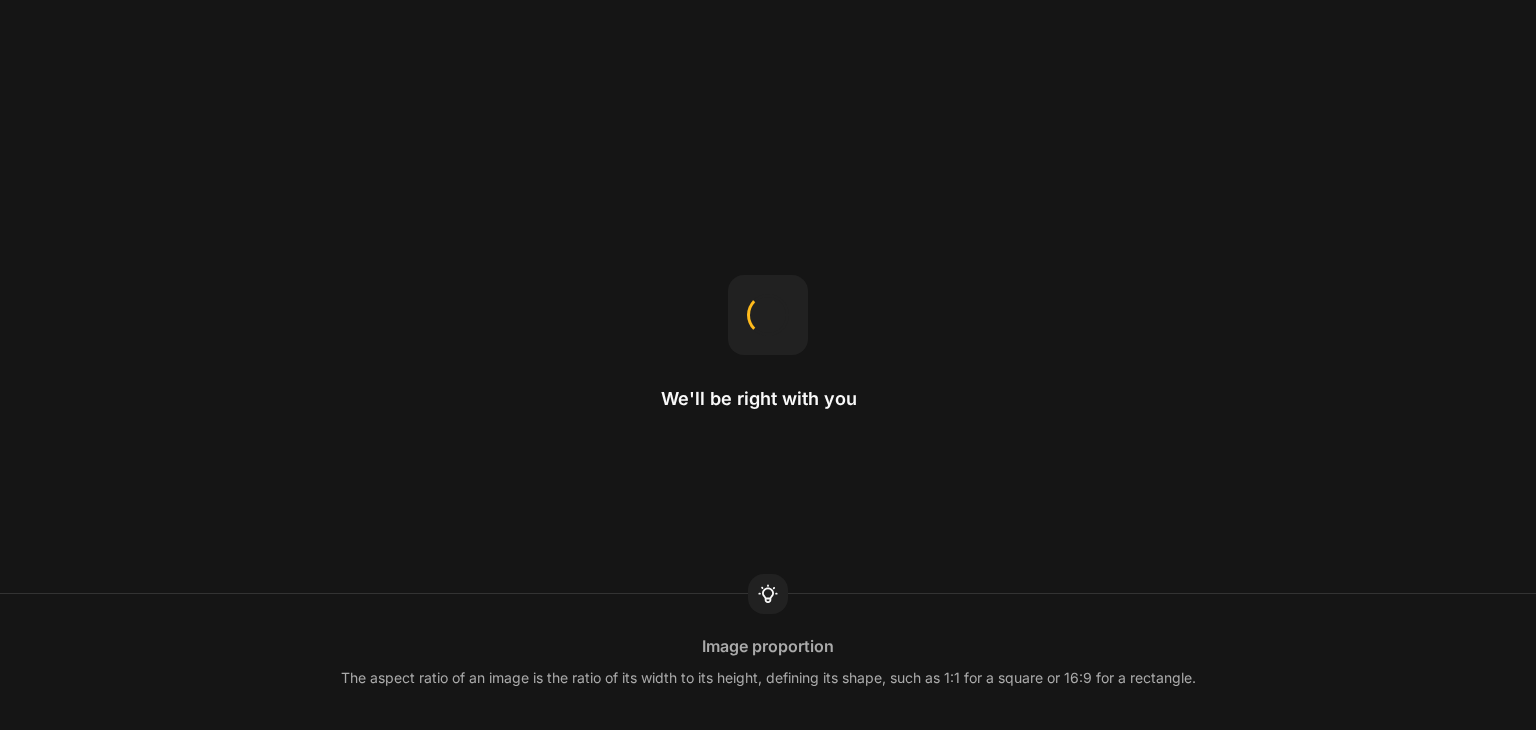 scroll, scrollTop: 0, scrollLeft: 0, axis: both 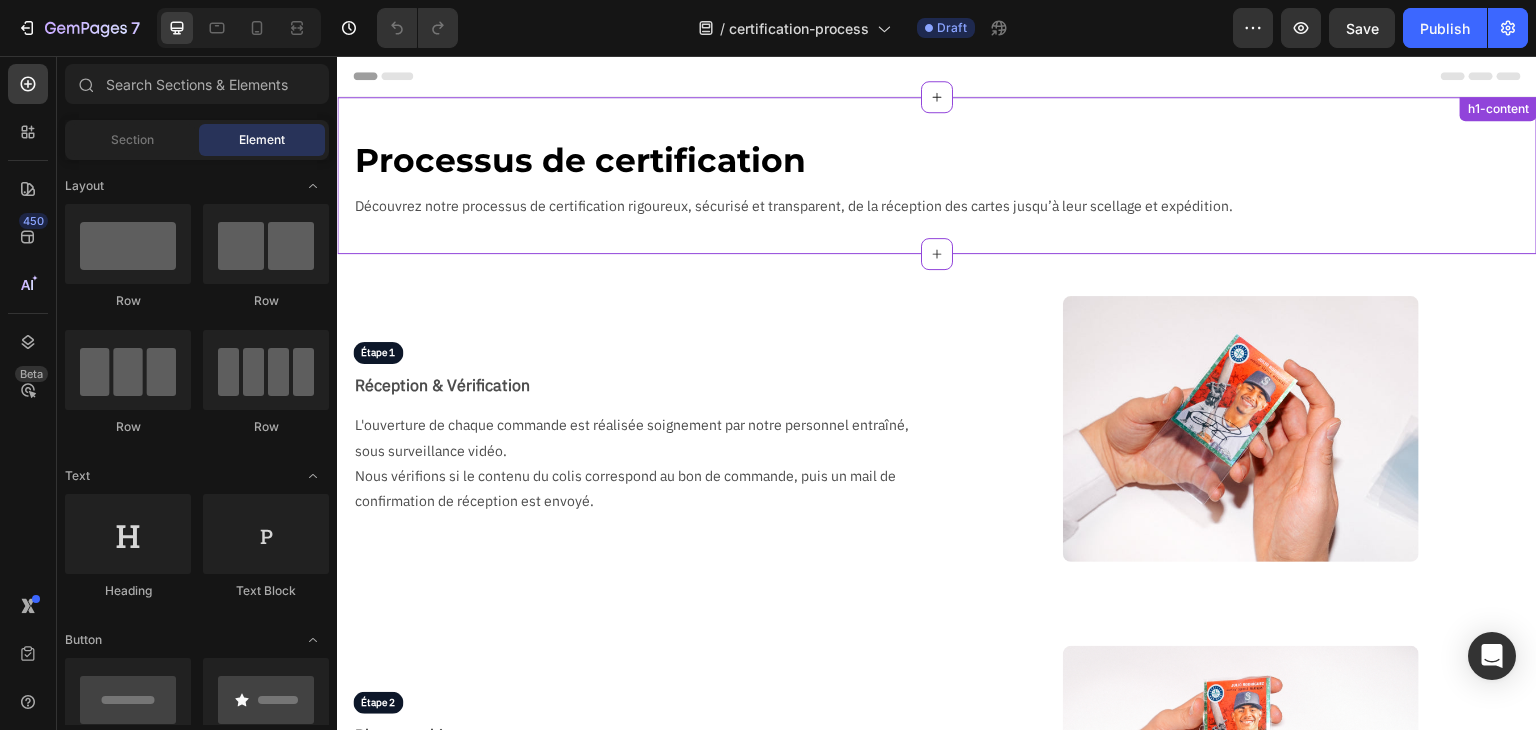 click on "Processus de certification" at bounding box center [945, 160] 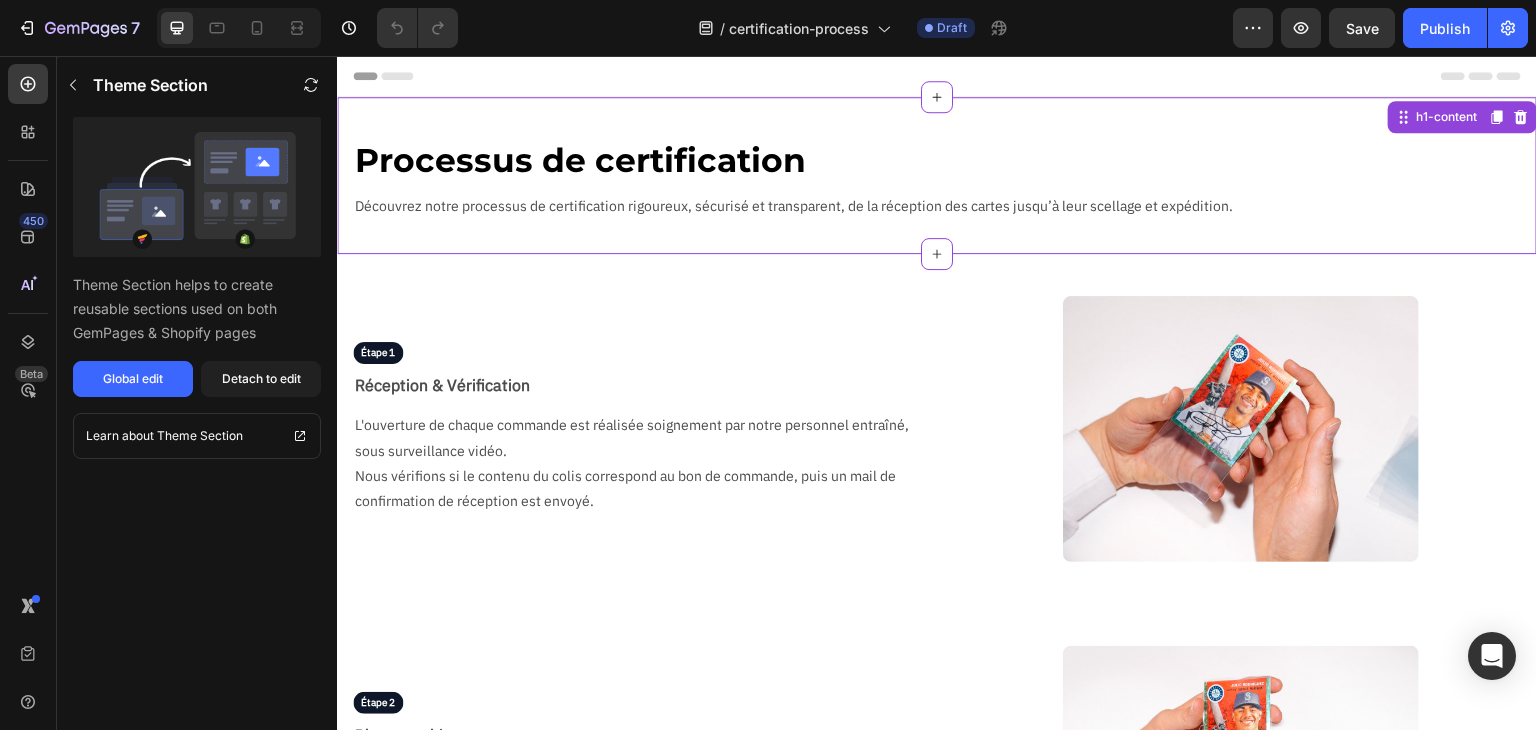 click on "Processus de certification" at bounding box center [945, 160] 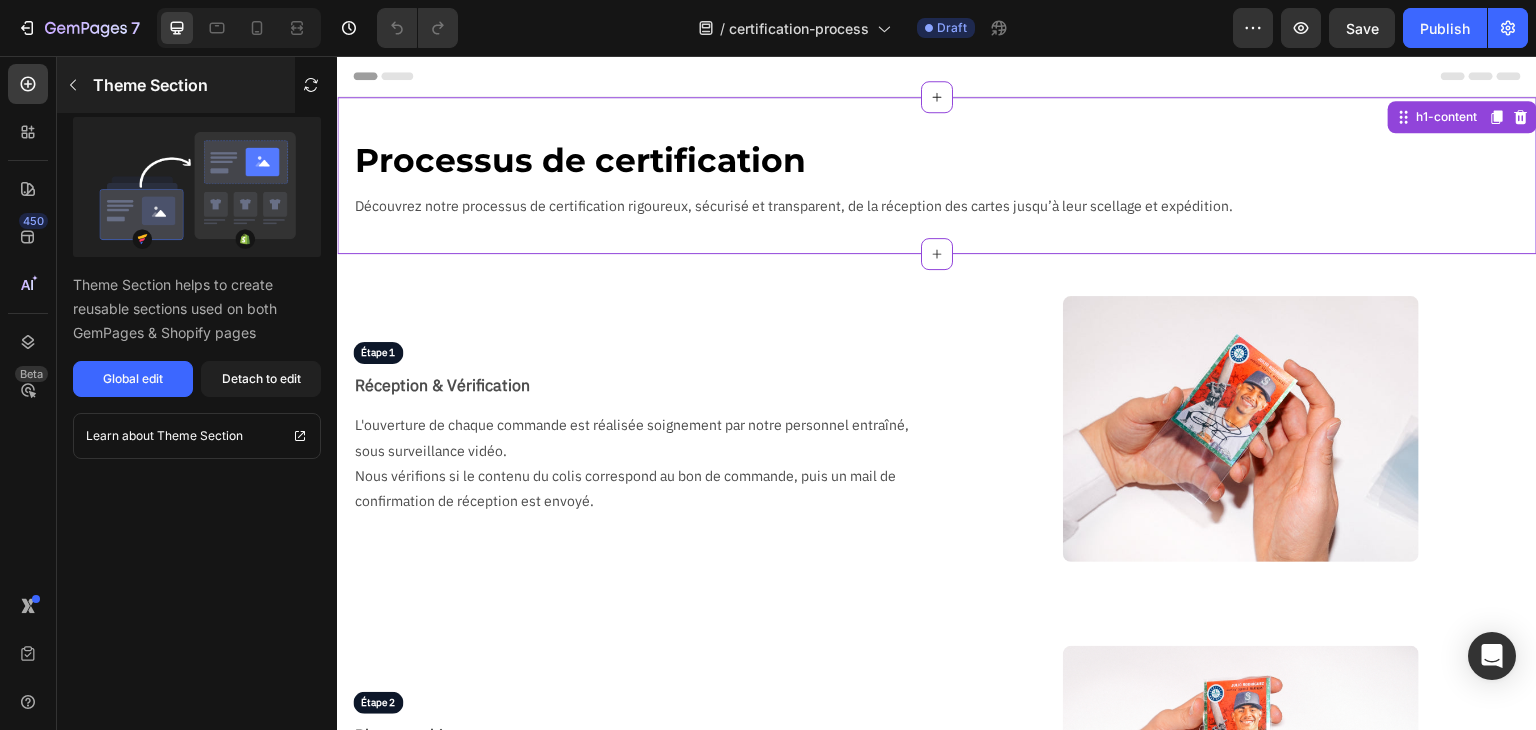 click 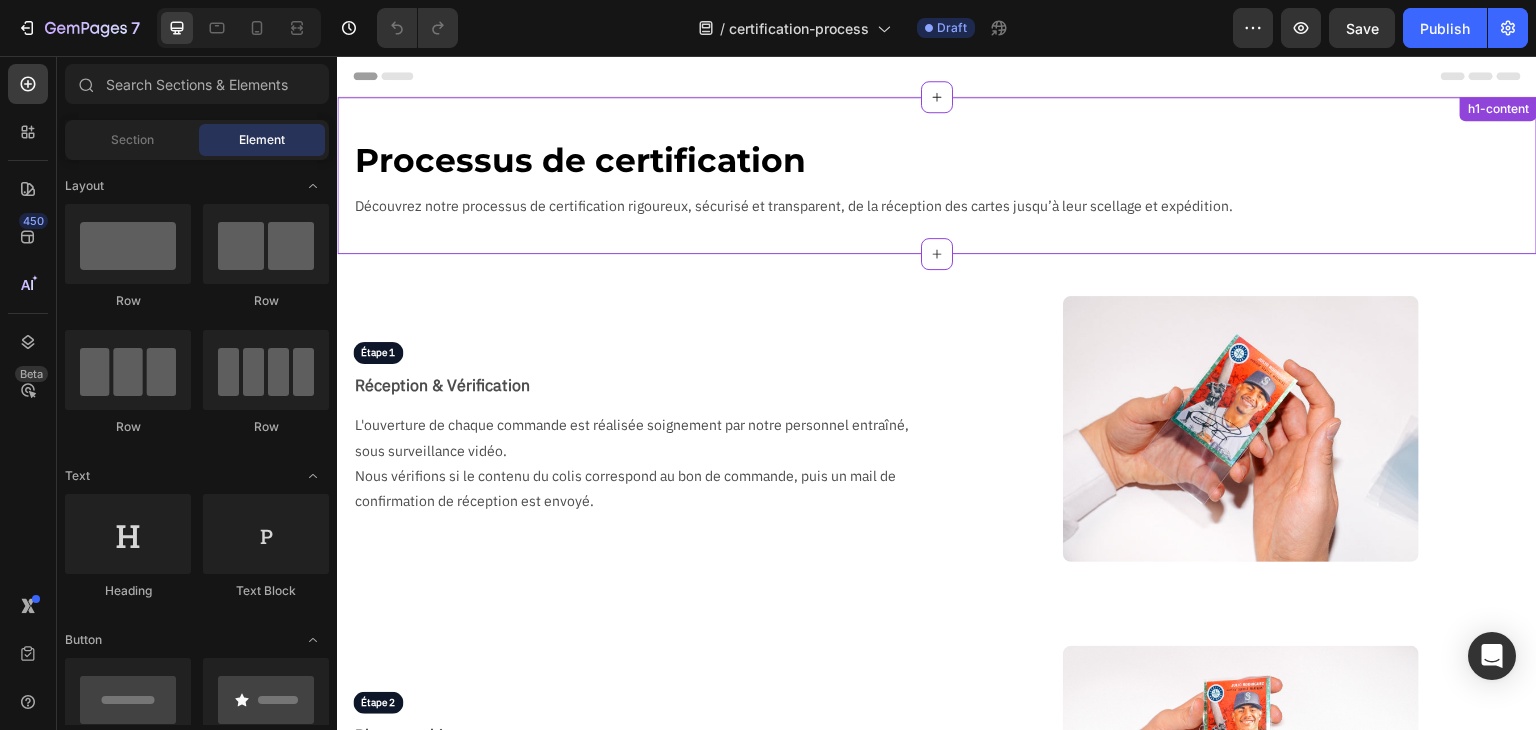 click on "Processus de certification" at bounding box center [945, 160] 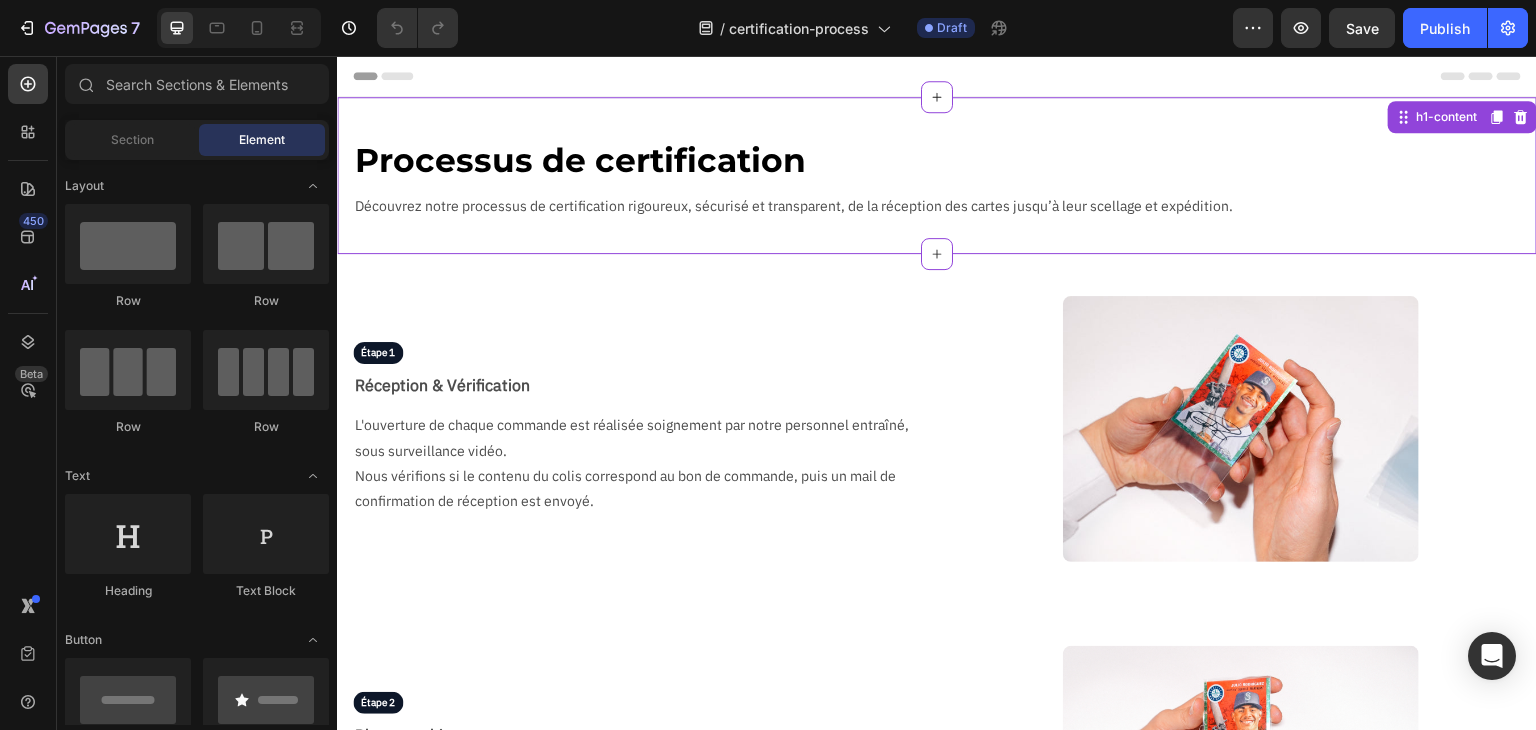 click on "Processus de certification" at bounding box center [945, 160] 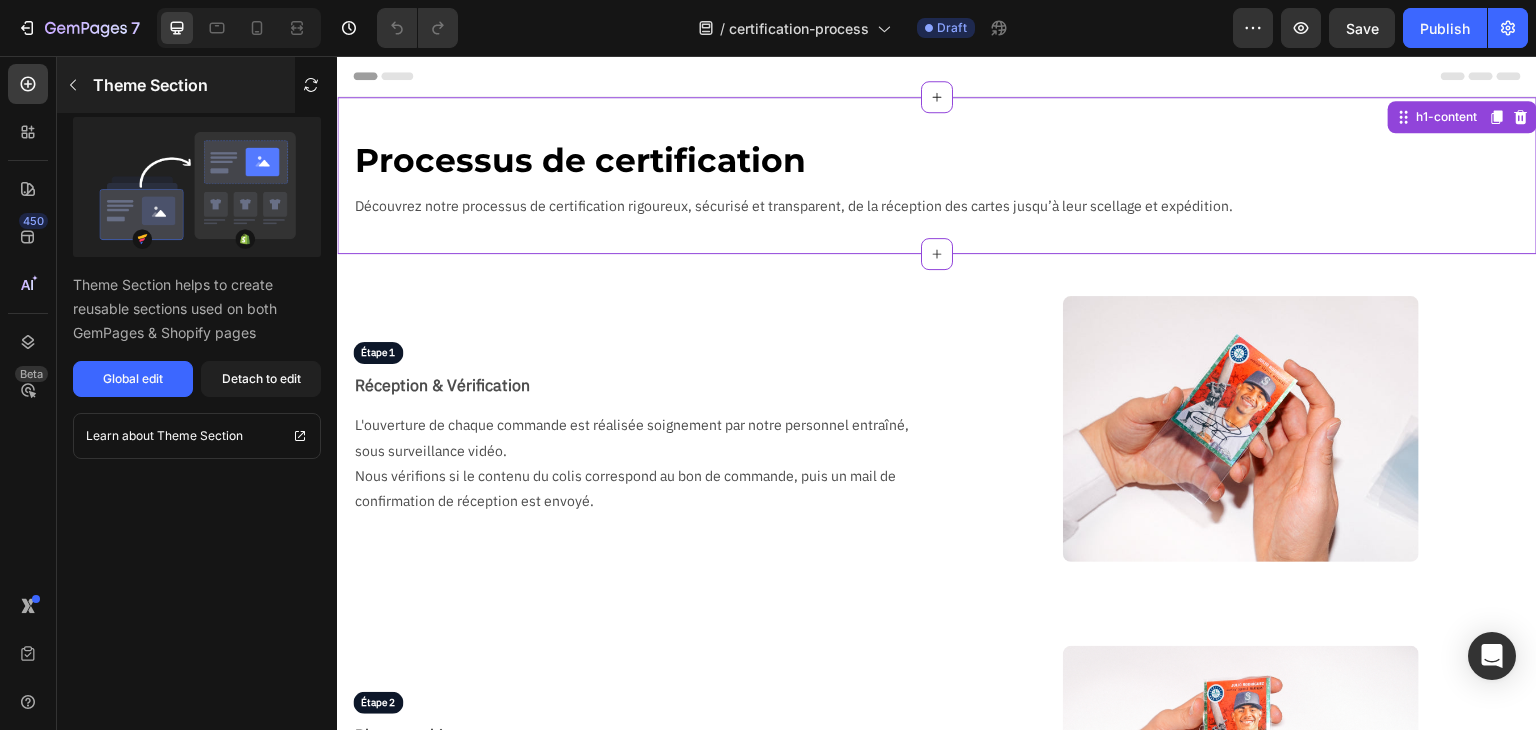 click at bounding box center (73, 85) 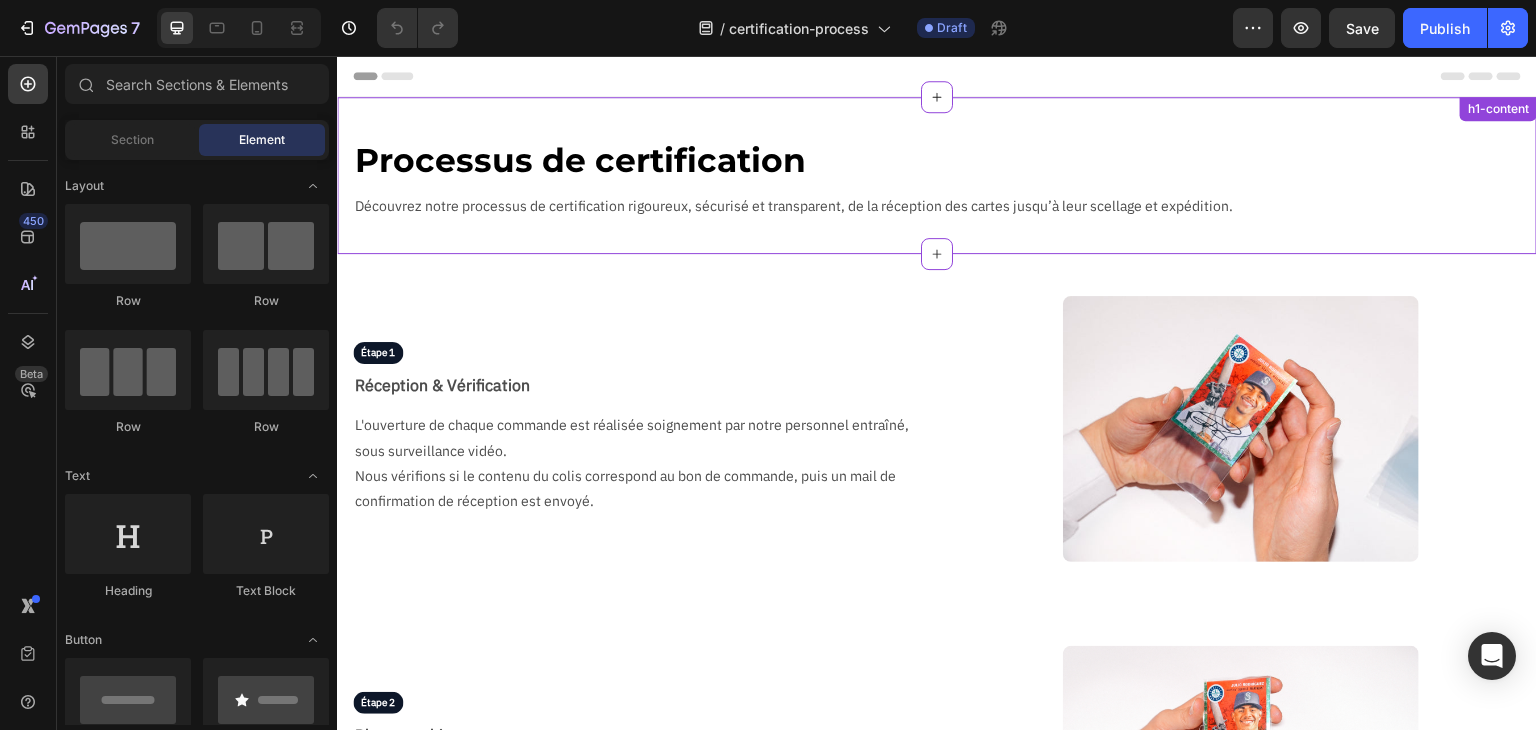 click on "Processus de certification" at bounding box center (945, 160) 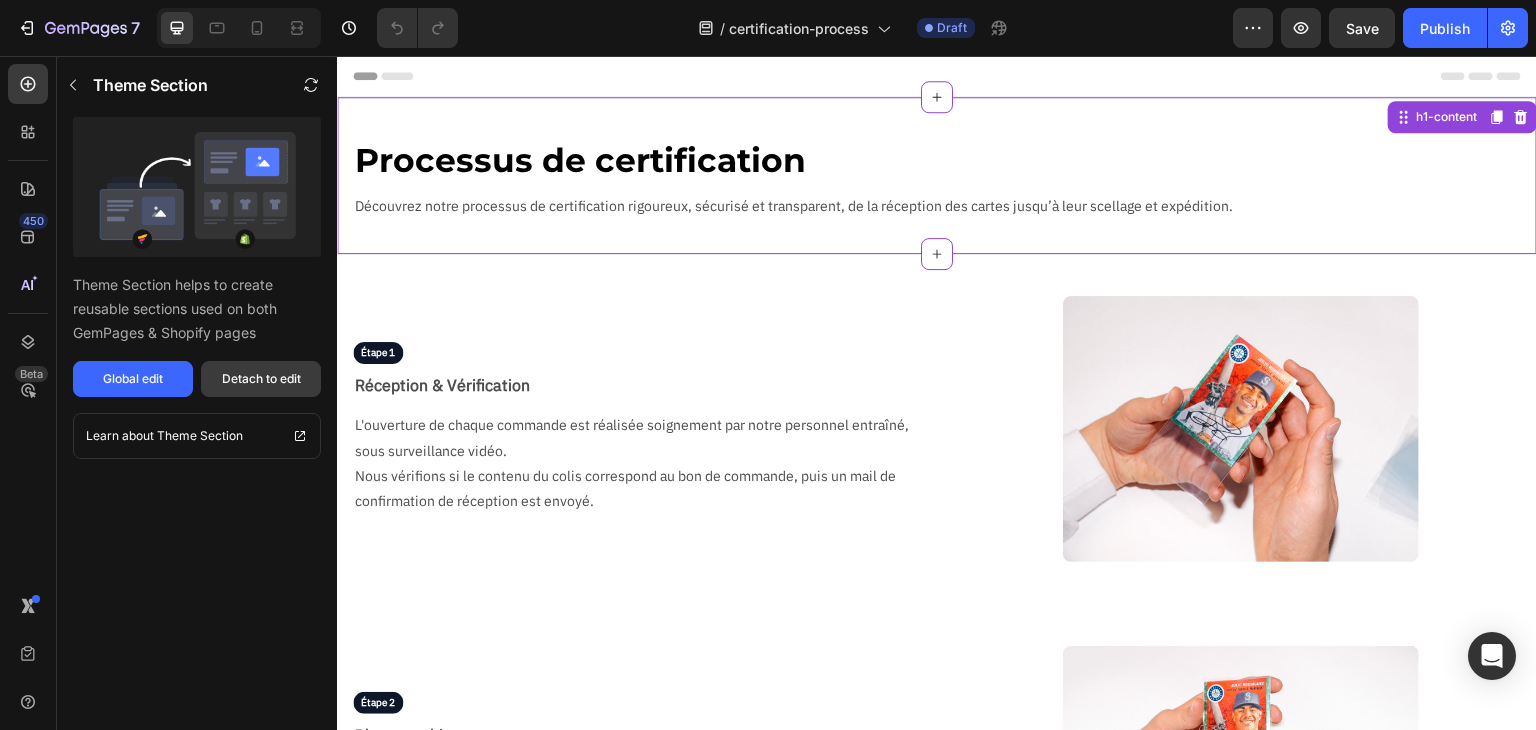 click on "Detach to edit" at bounding box center [261, 379] 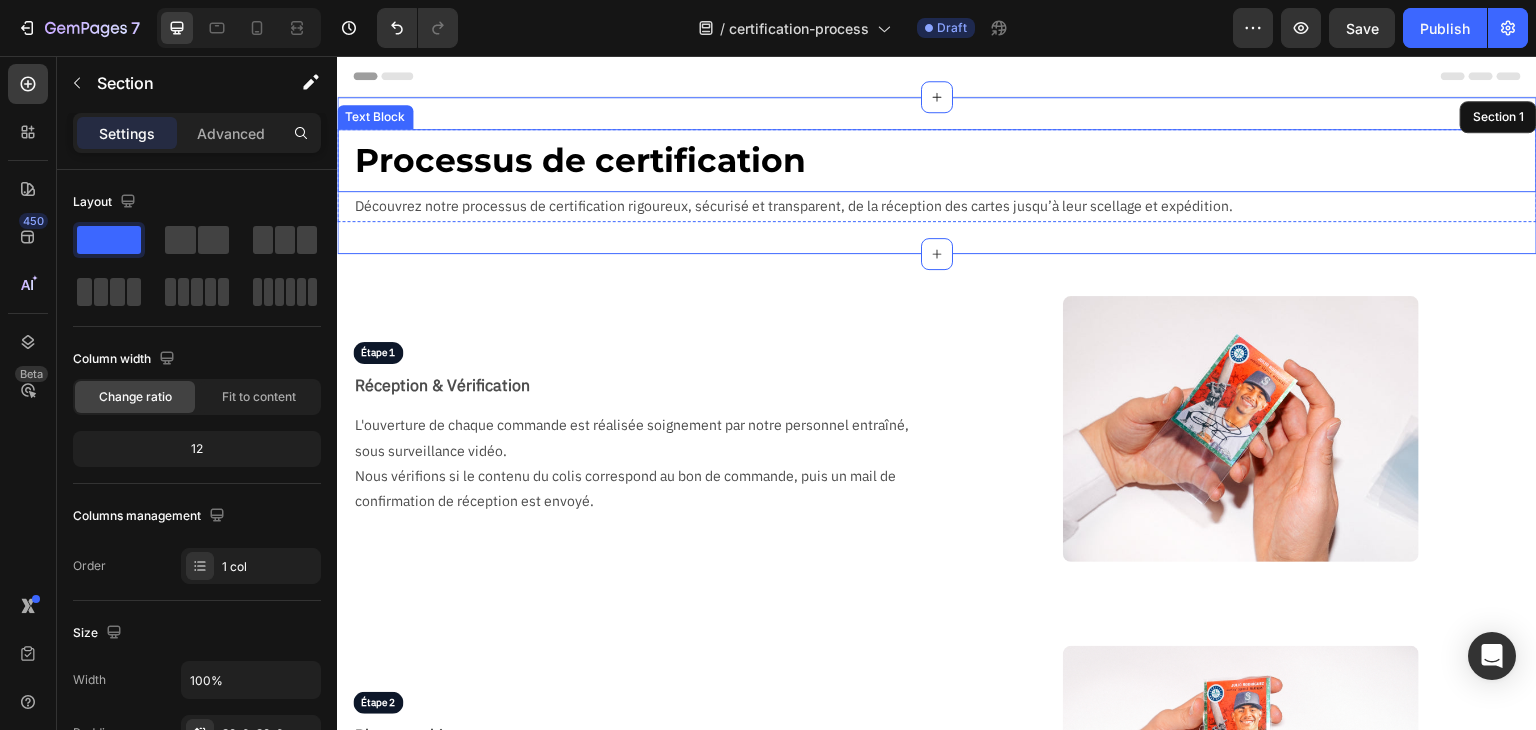 click on "Processus de certification" at bounding box center [945, 160] 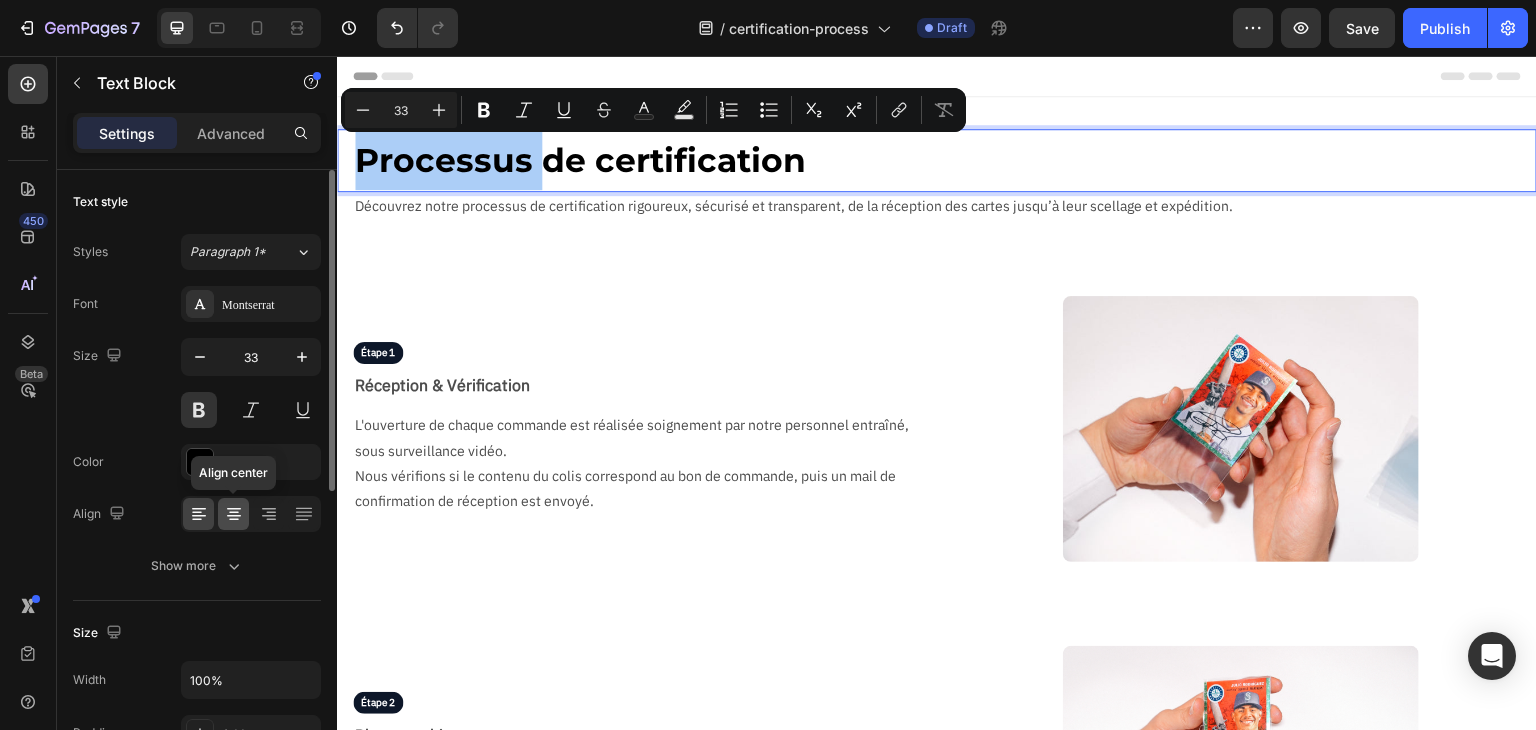 click 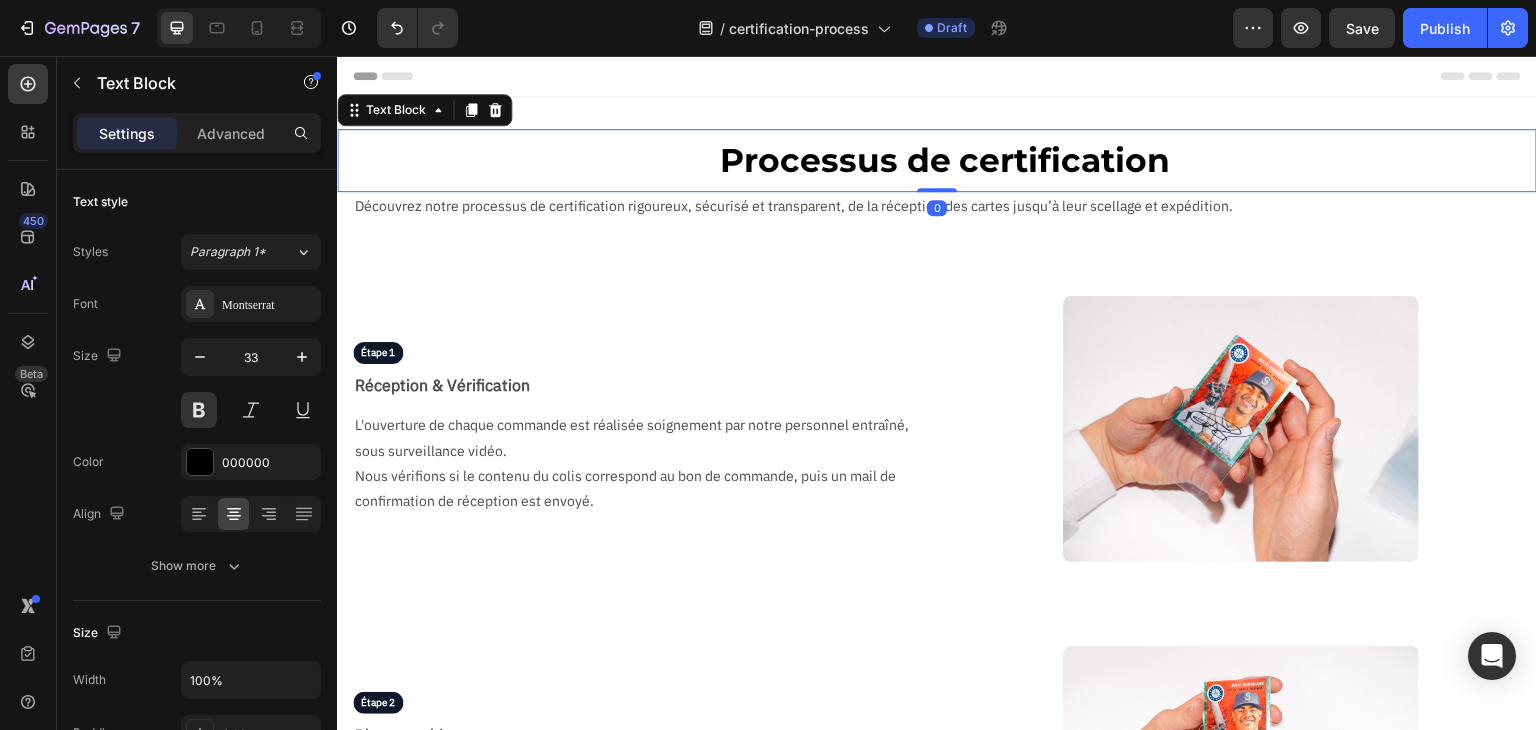 click on "Découvrez notre processus de certification rigoureux, sécurisé et transparent, de la réception des cartes jusqu’à leur scellage et expédition." at bounding box center (945, 206) 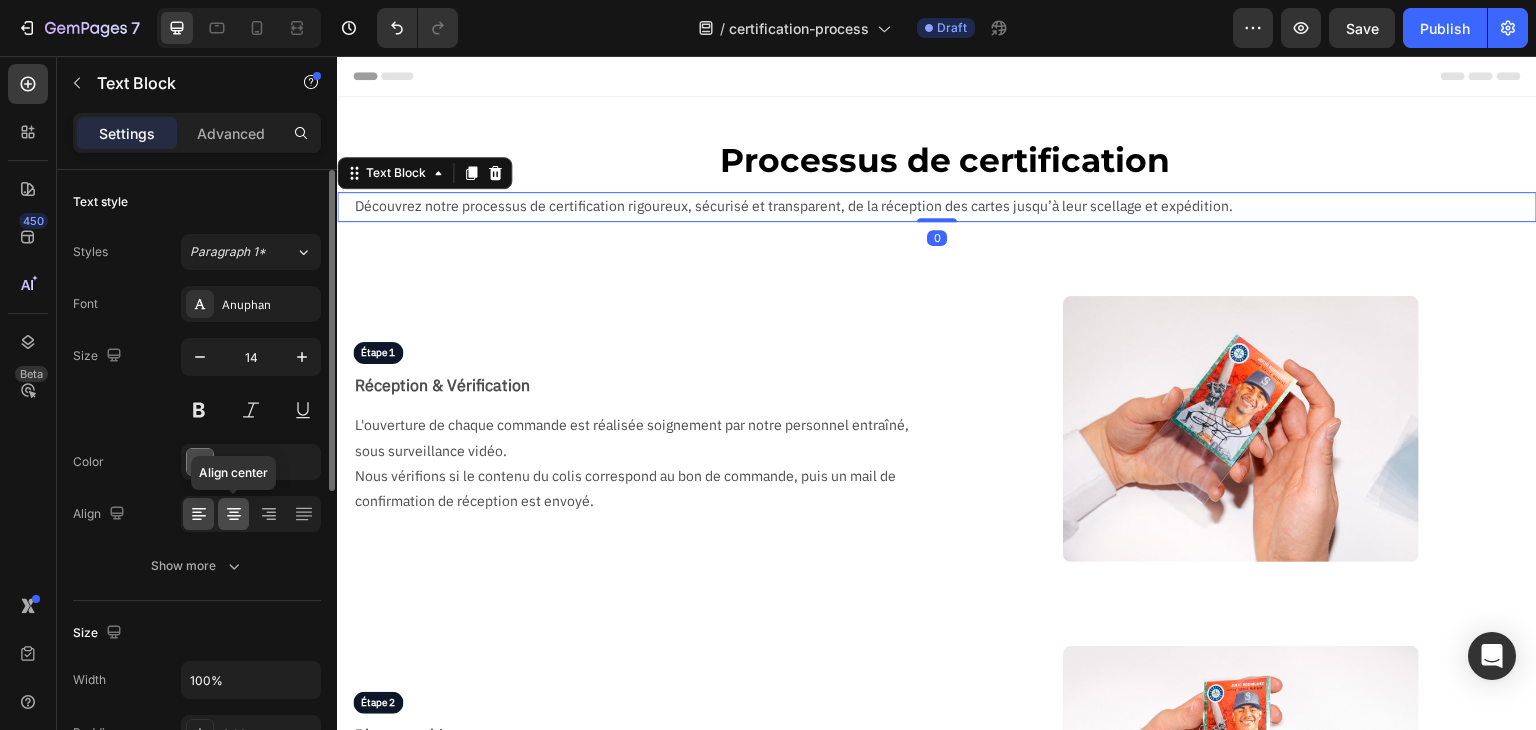 click 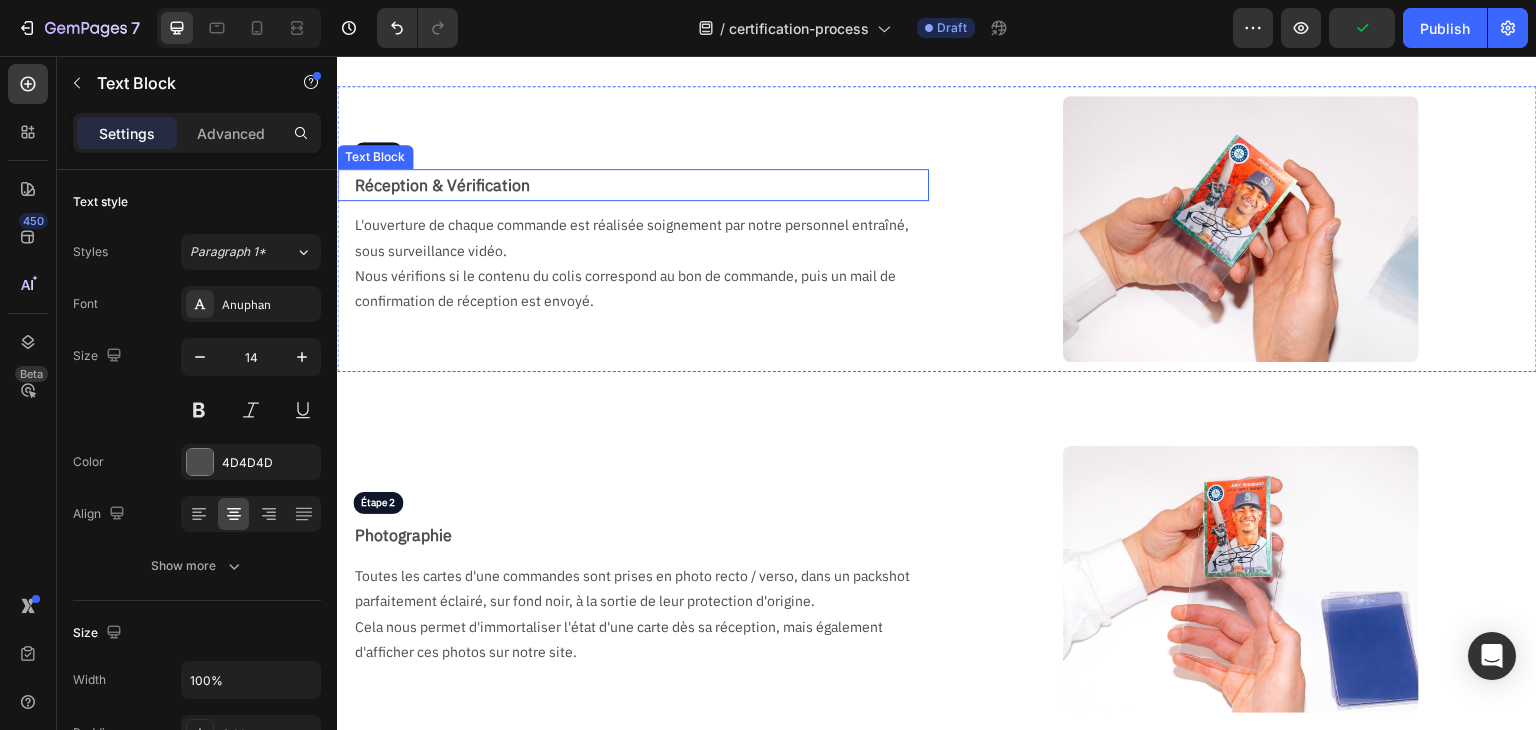 scroll, scrollTop: 0, scrollLeft: 0, axis: both 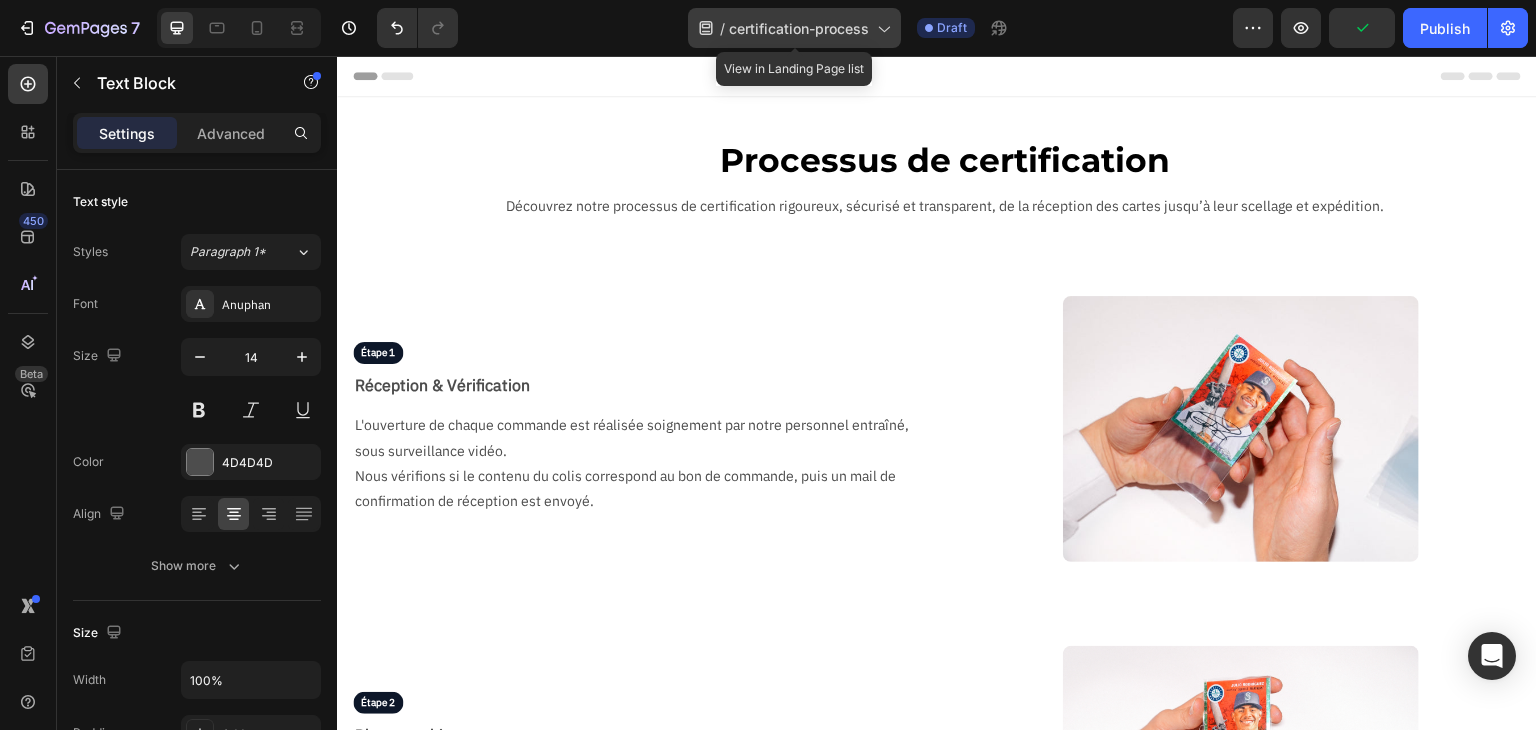 click on "certification-process" at bounding box center (799, 28) 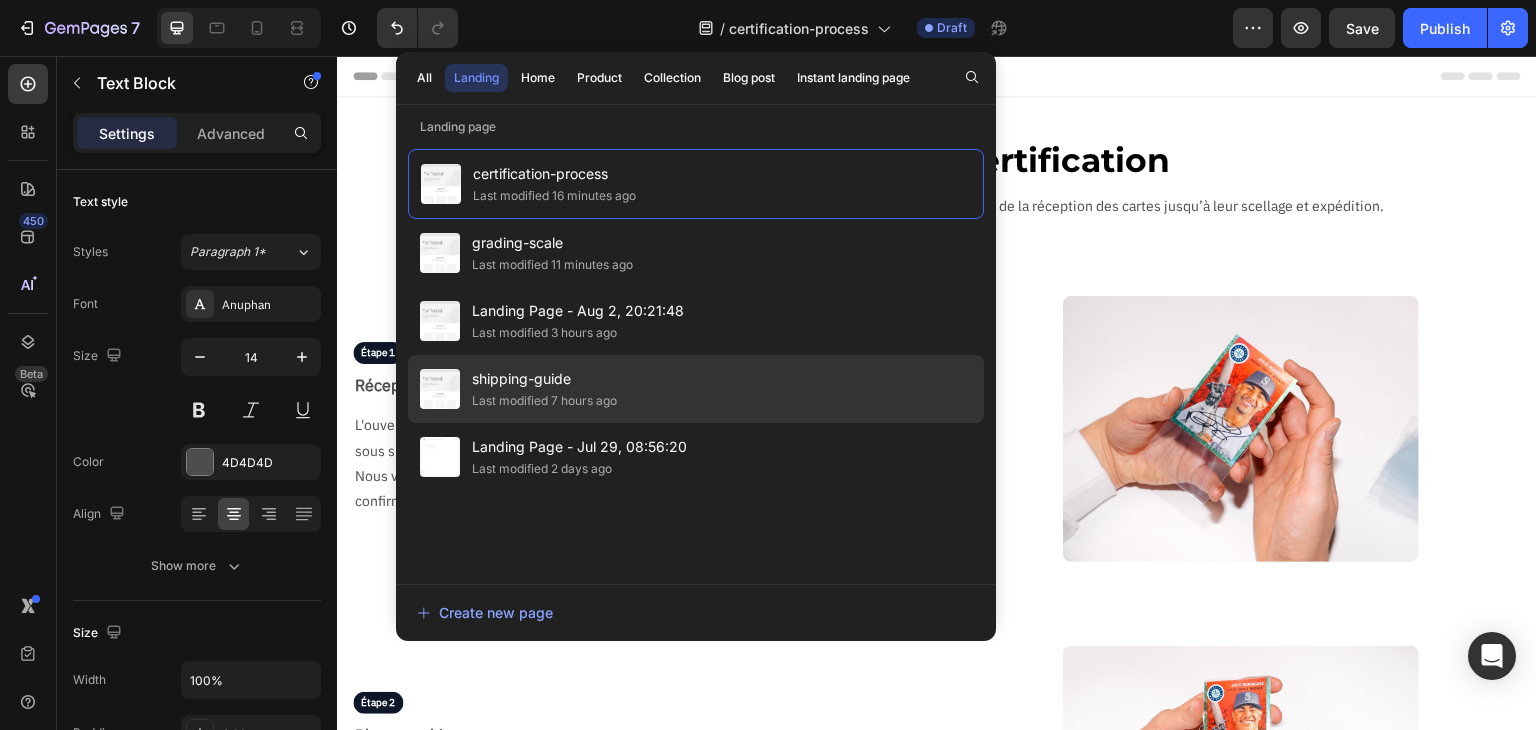 click on "shipping-guide Last modified 7 hours ago" 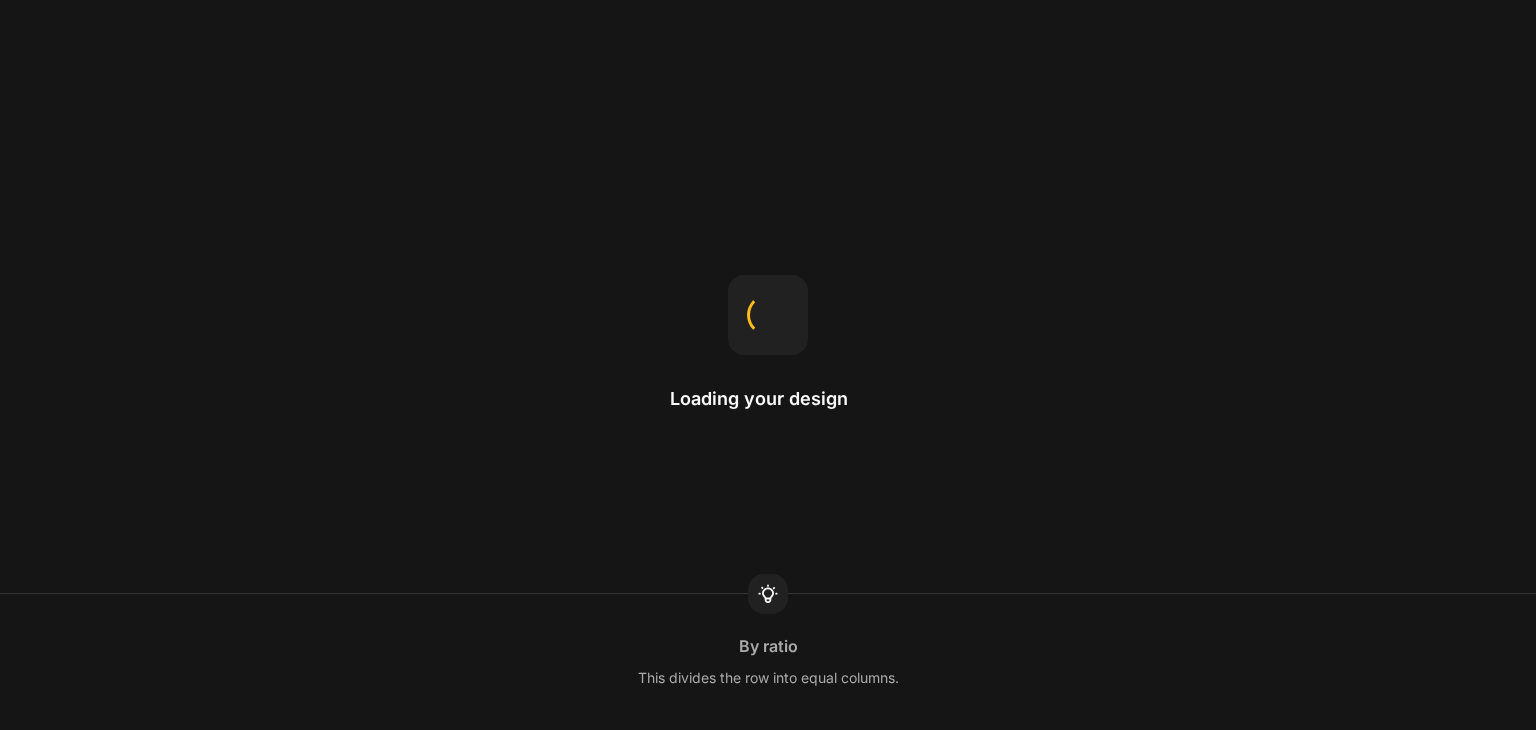 scroll, scrollTop: 0, scrollLeft: 0, axis: both 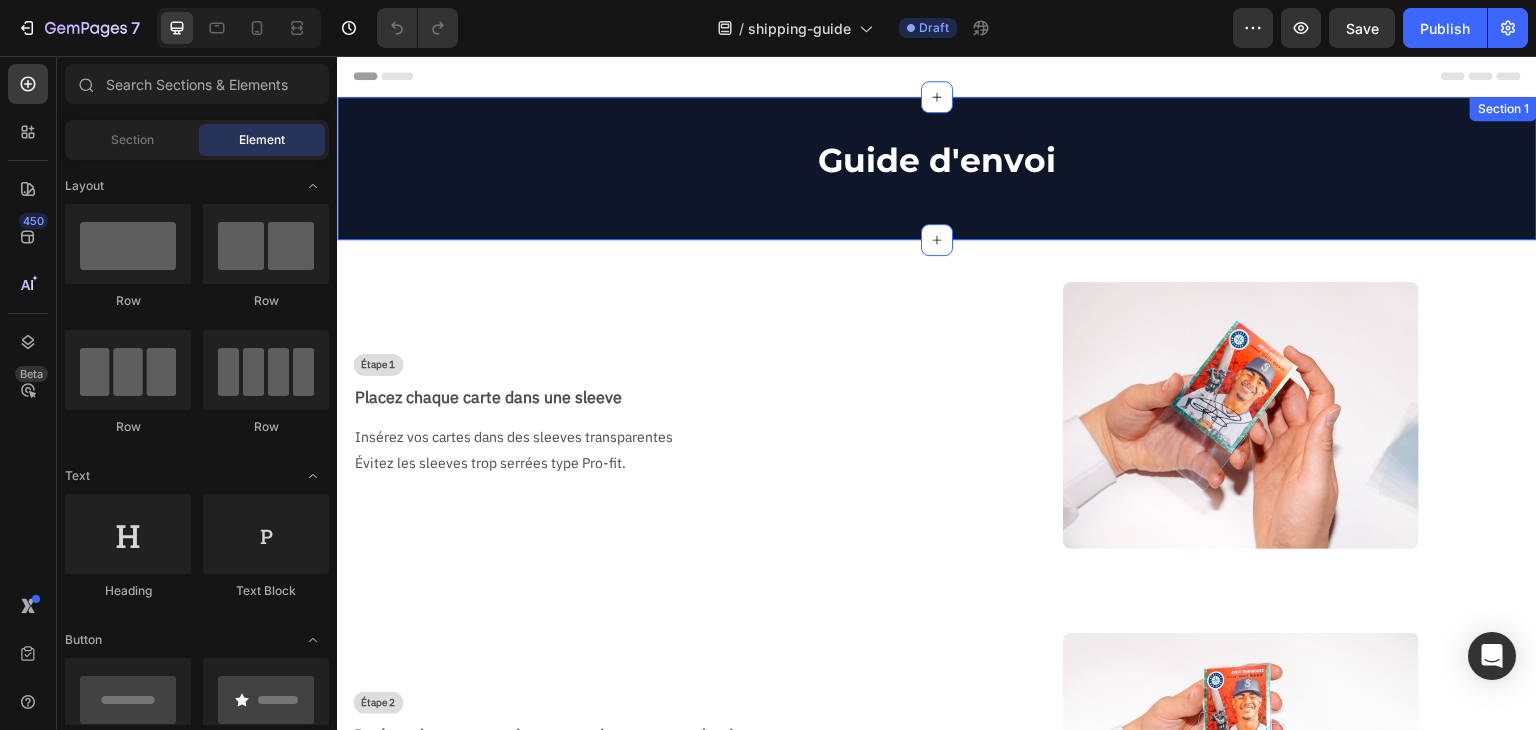 click on "Guide d'envoi Text Block Row Section 1" at bounding box center (937, 168) 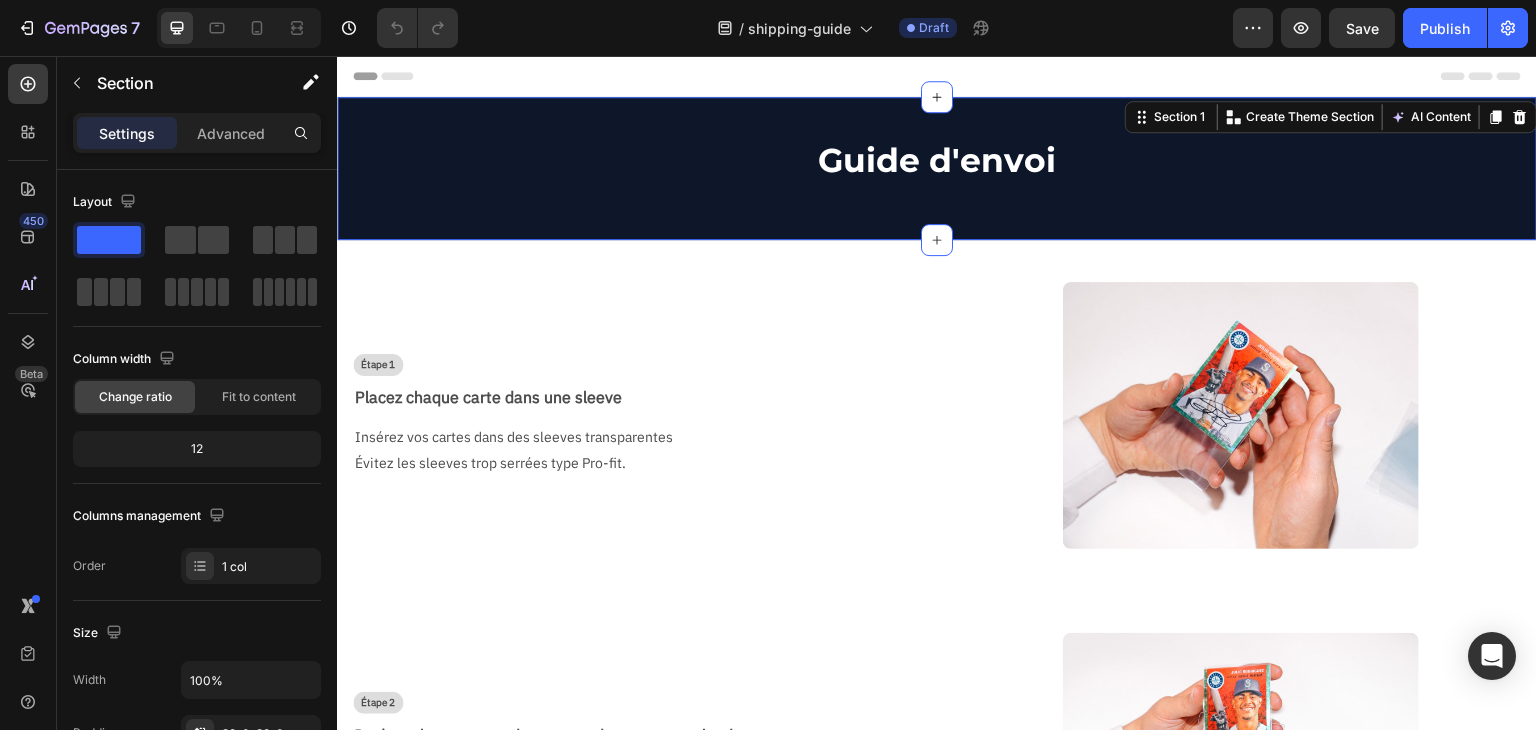 click at bounding box center [1520, 117] 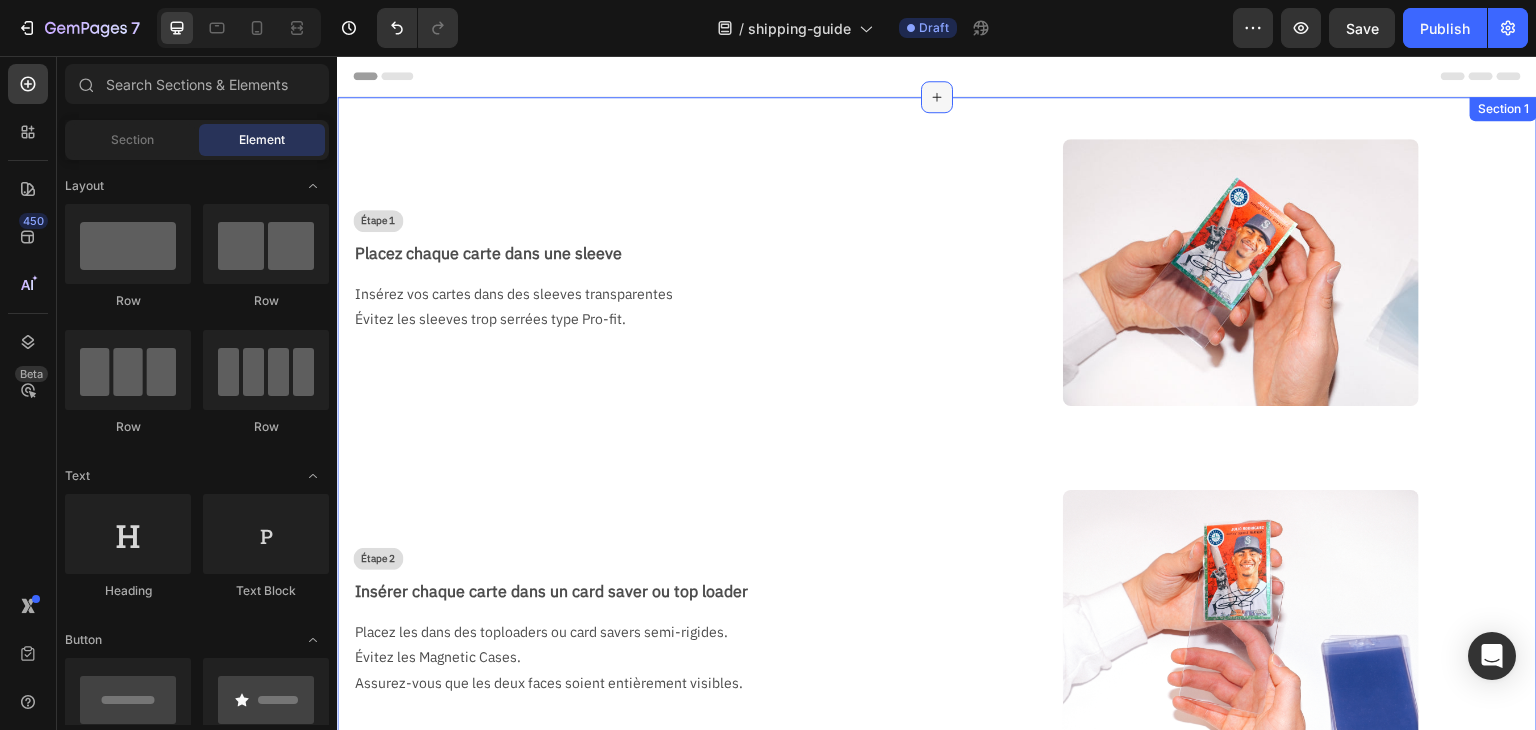 click 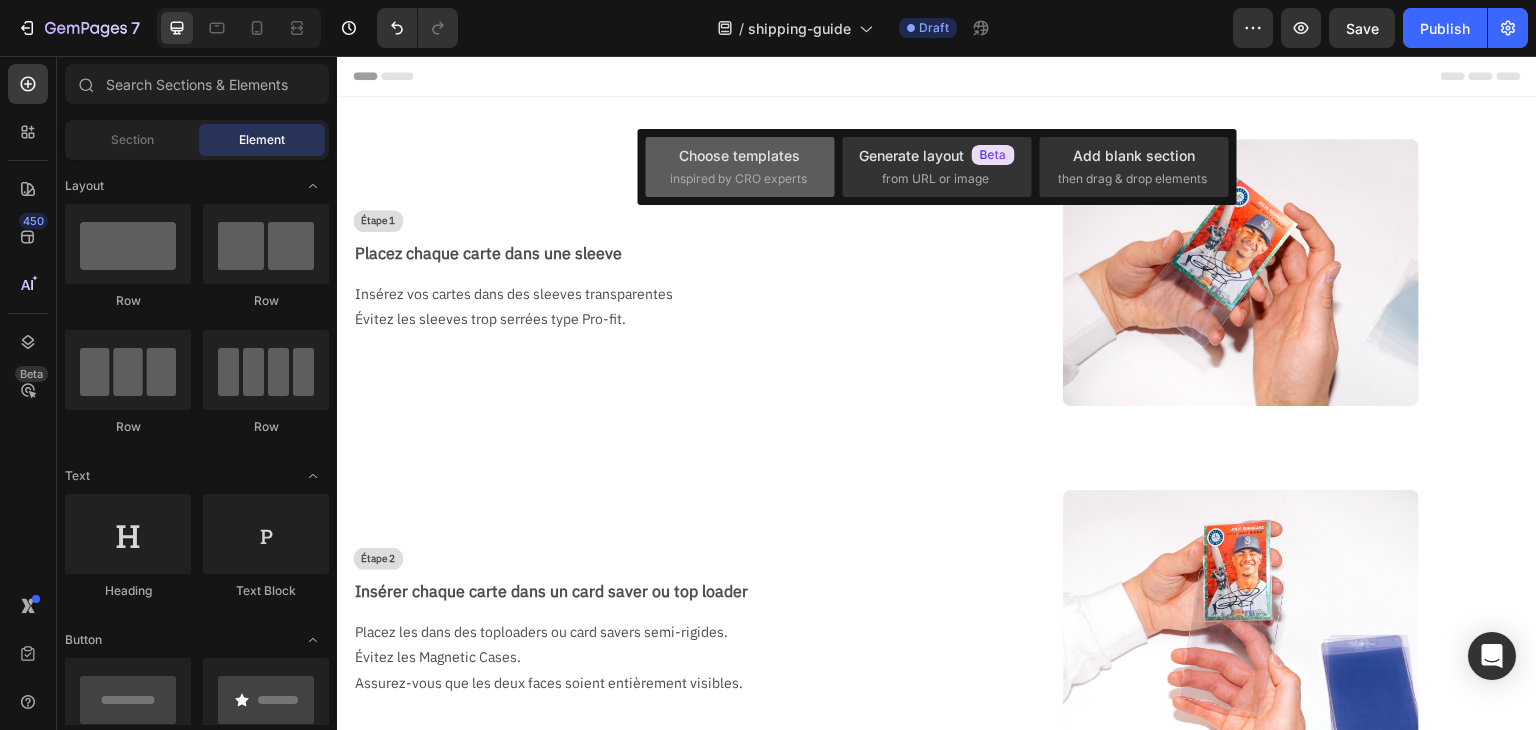 click on "Choose templates" at bounding box center (739, 155) 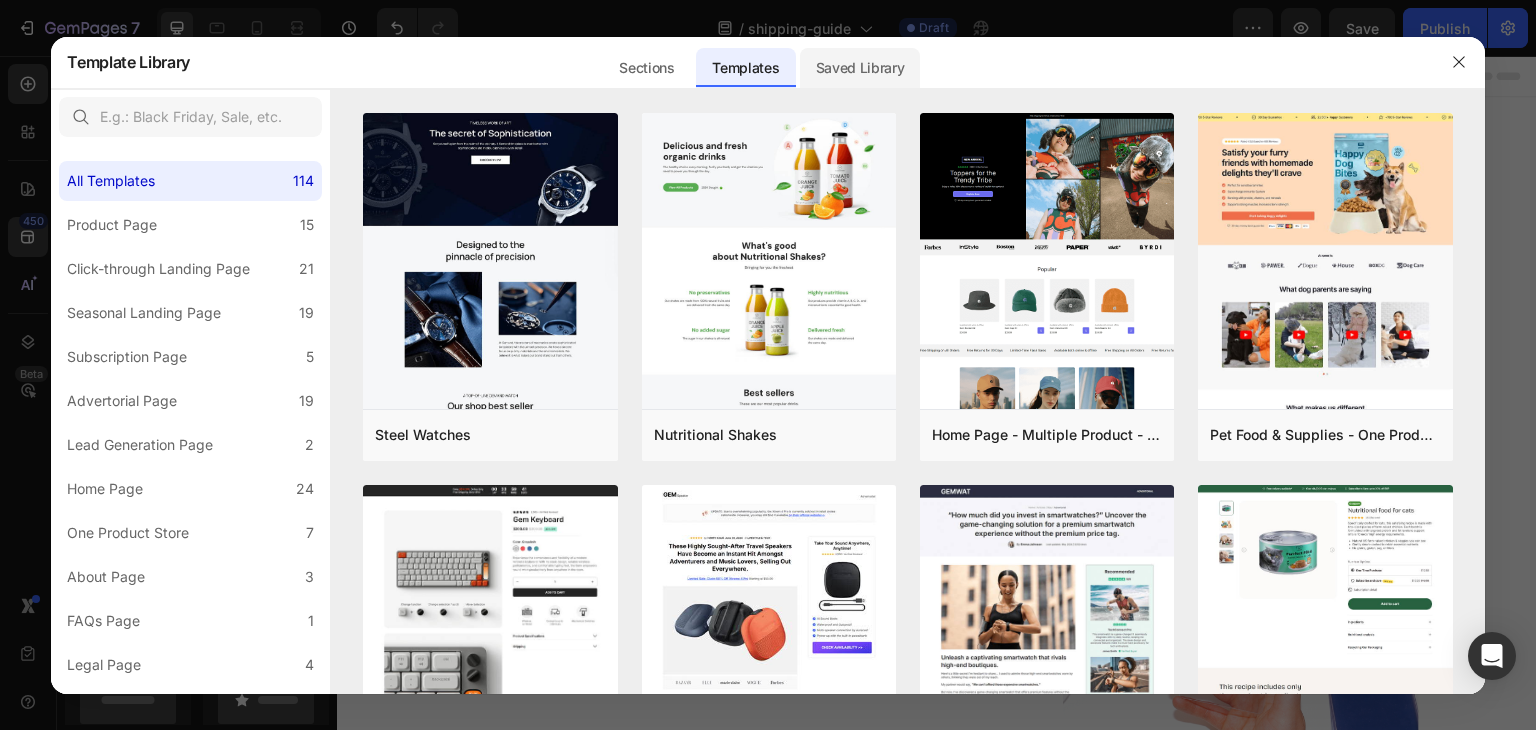 click on "Saved Library" 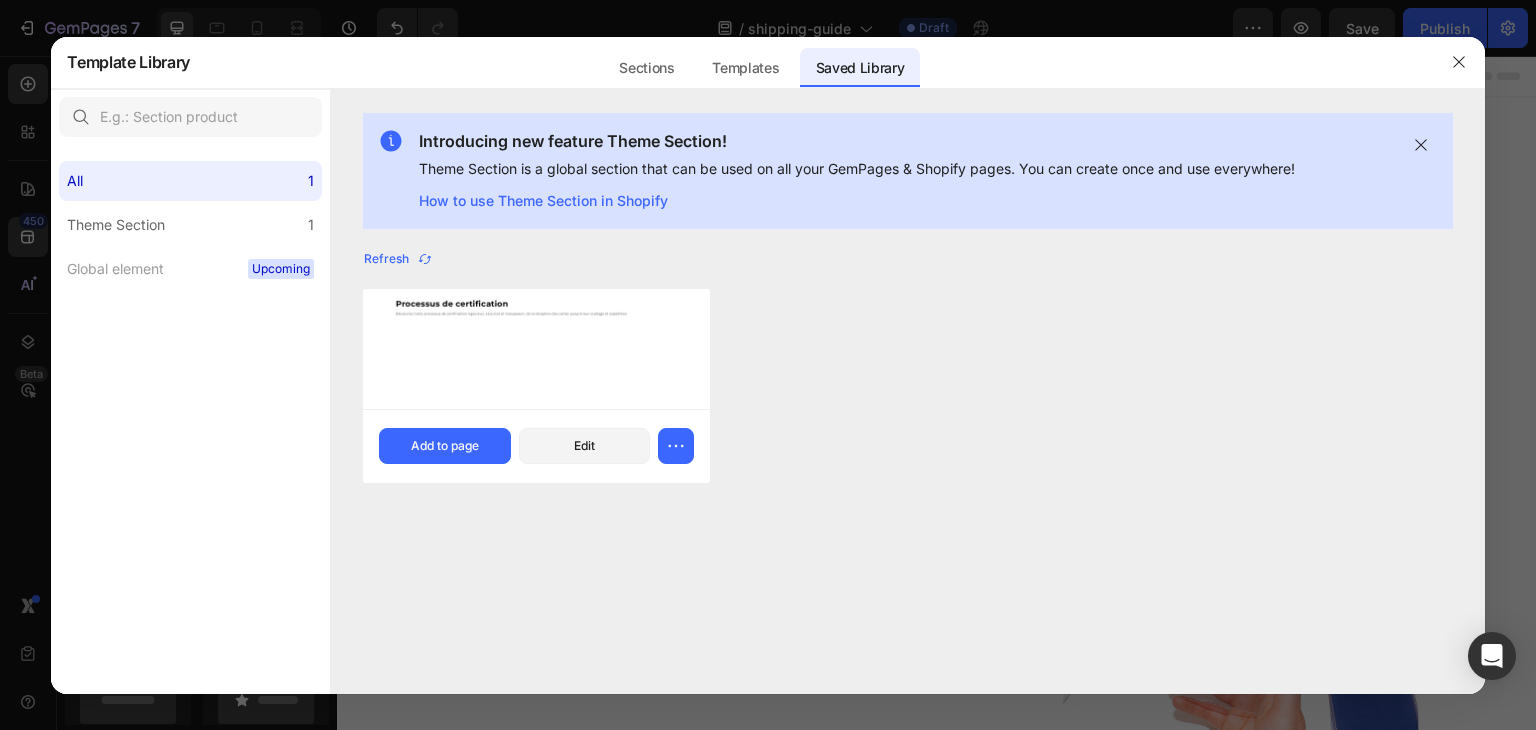 click at bounding box center (536, 349) 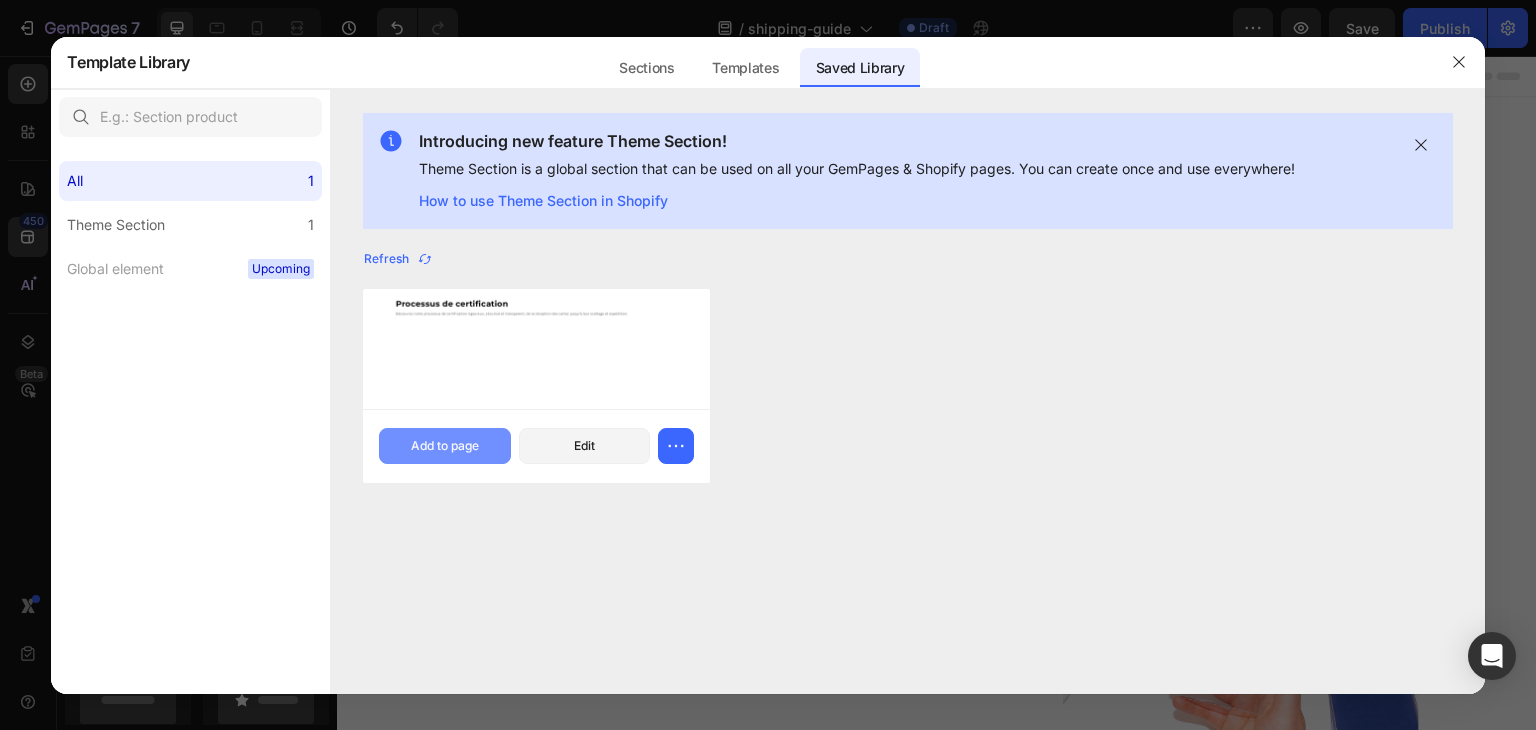 click on "Add to page" at bounding box center [445, 446] 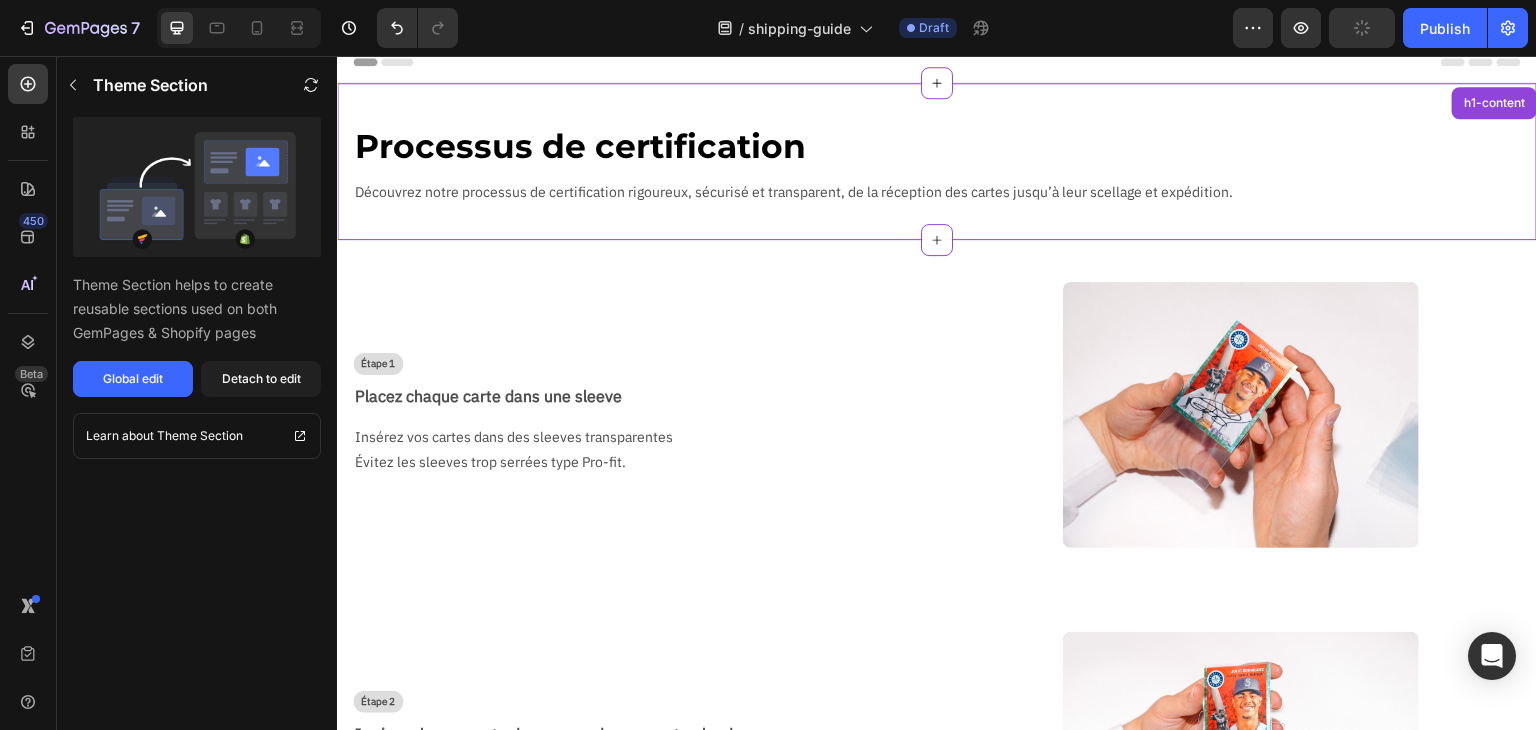 scroll, scrollTop: 0, scrollLeft: 0, axis: both 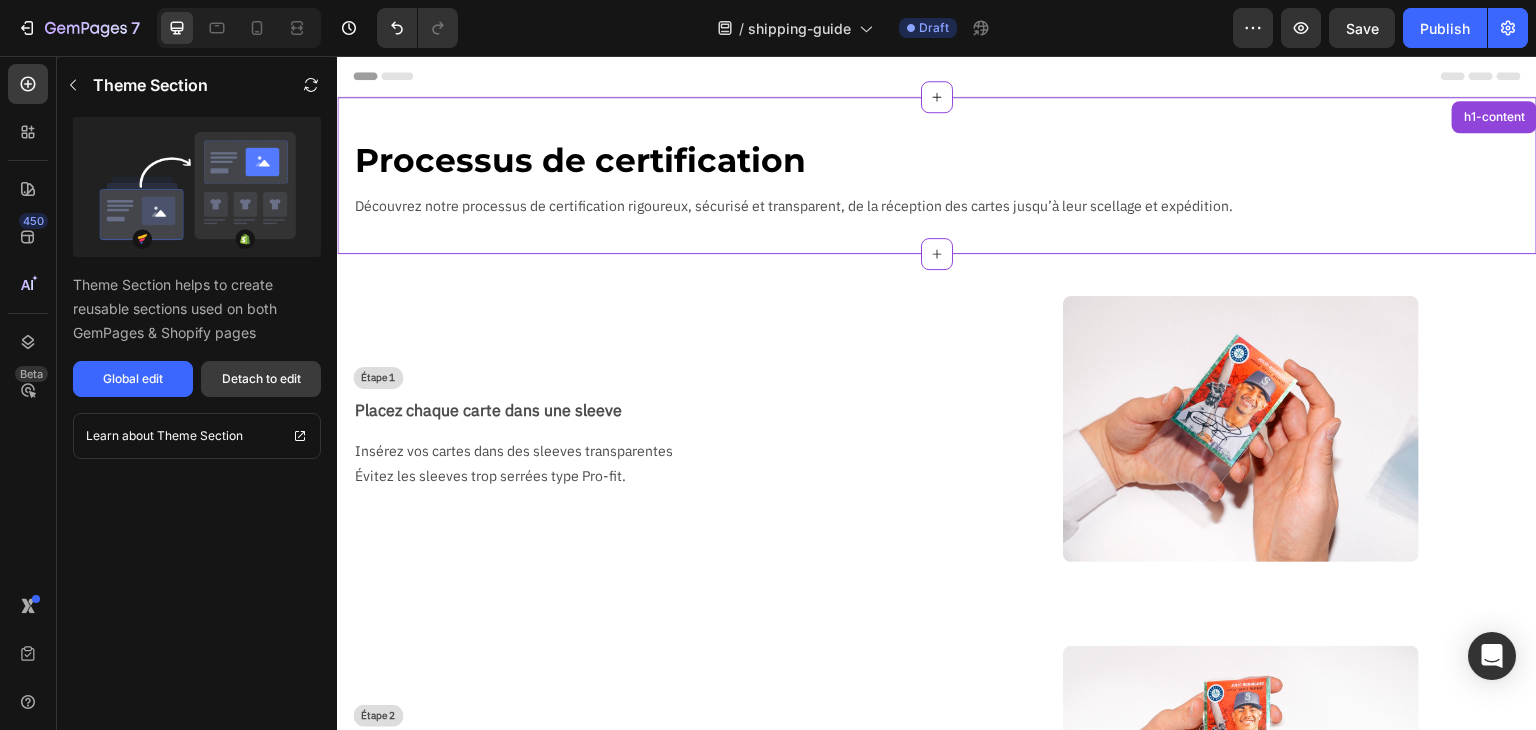 click on "Detach to edit" at bounding box center (261, 379) 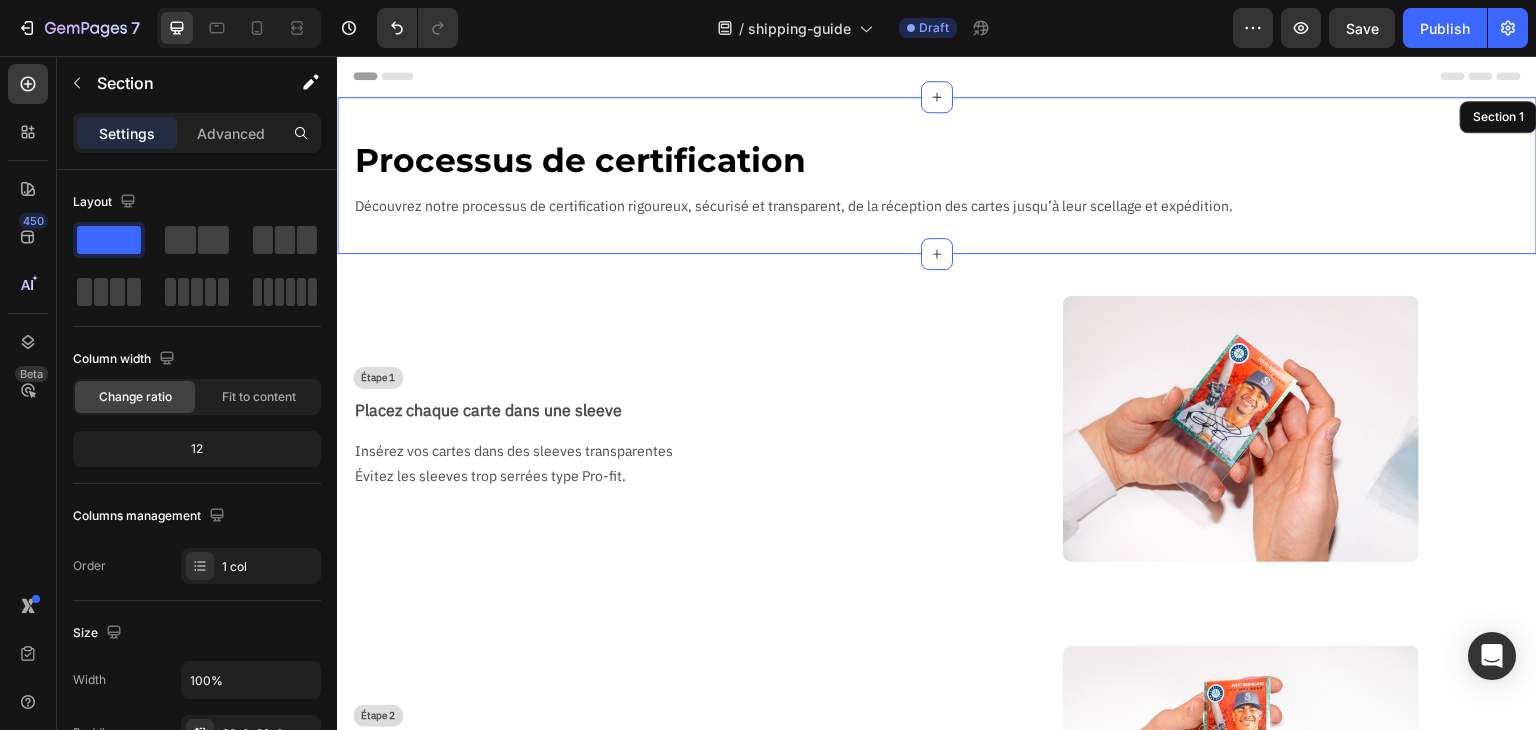 click on "Processus de certification" at bounding box center (945, 160) 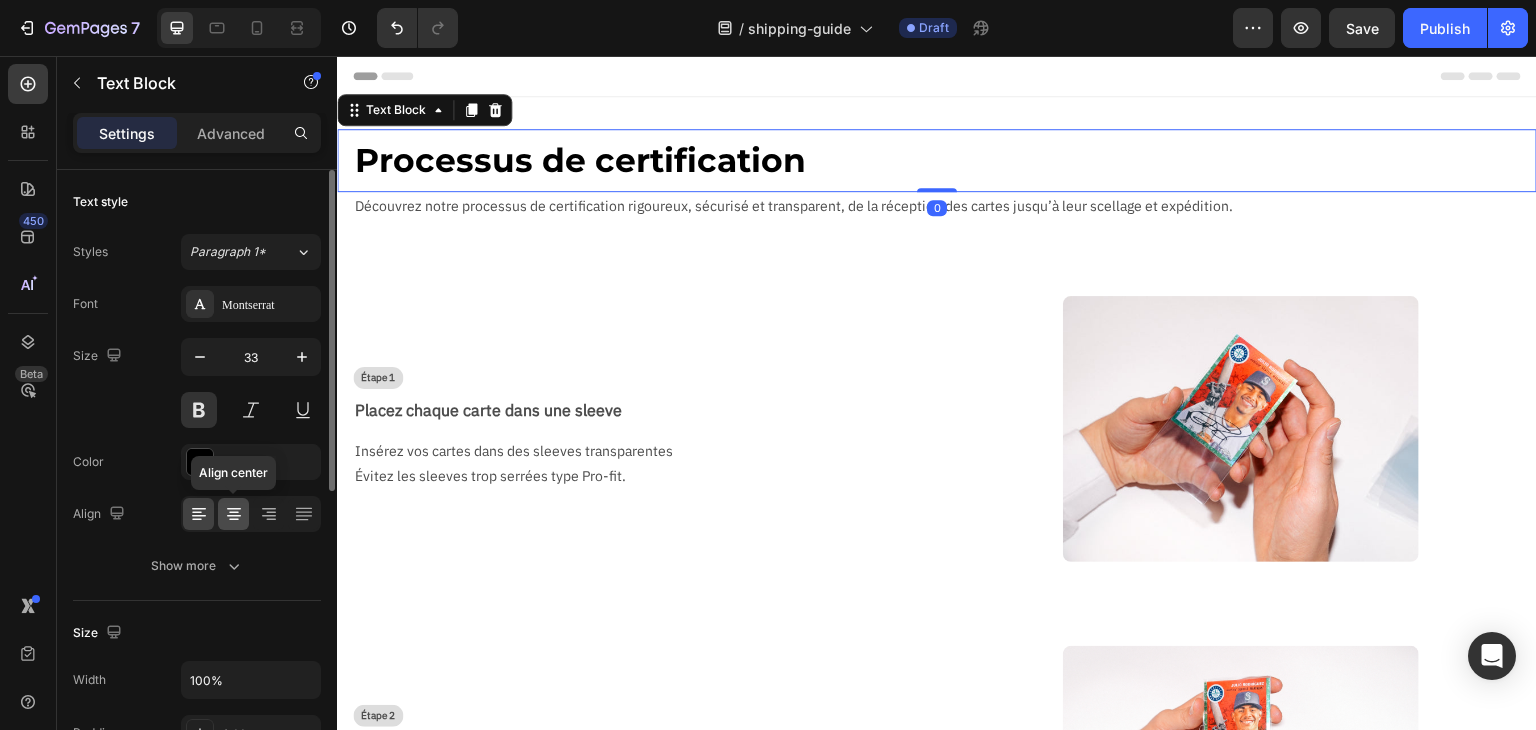 click 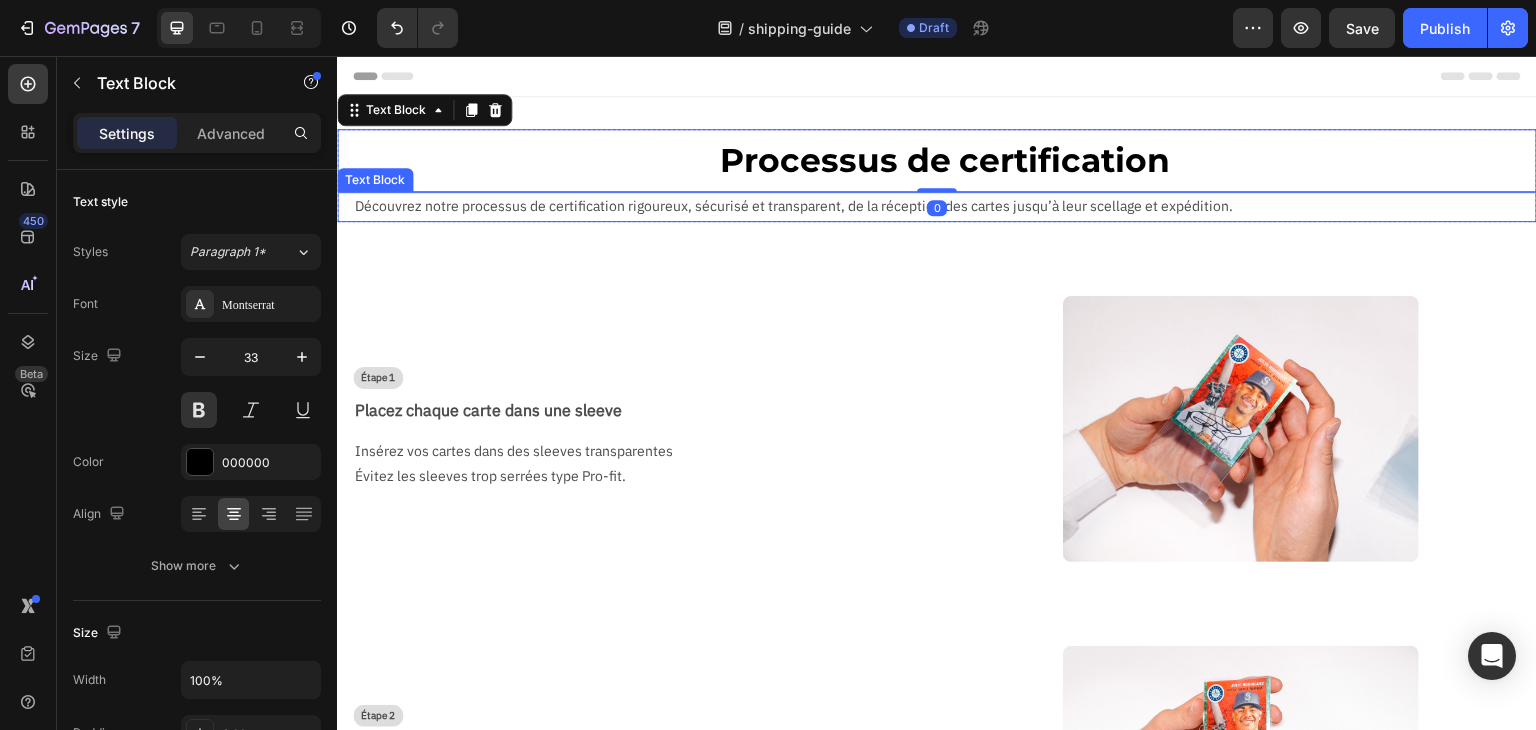 click on "Découvrez notre processus de certification rigoureux, sécurisé et transparent, de la réception des cartes jusqu’à leur scellage et expédition." at bounding box center [945, 206] 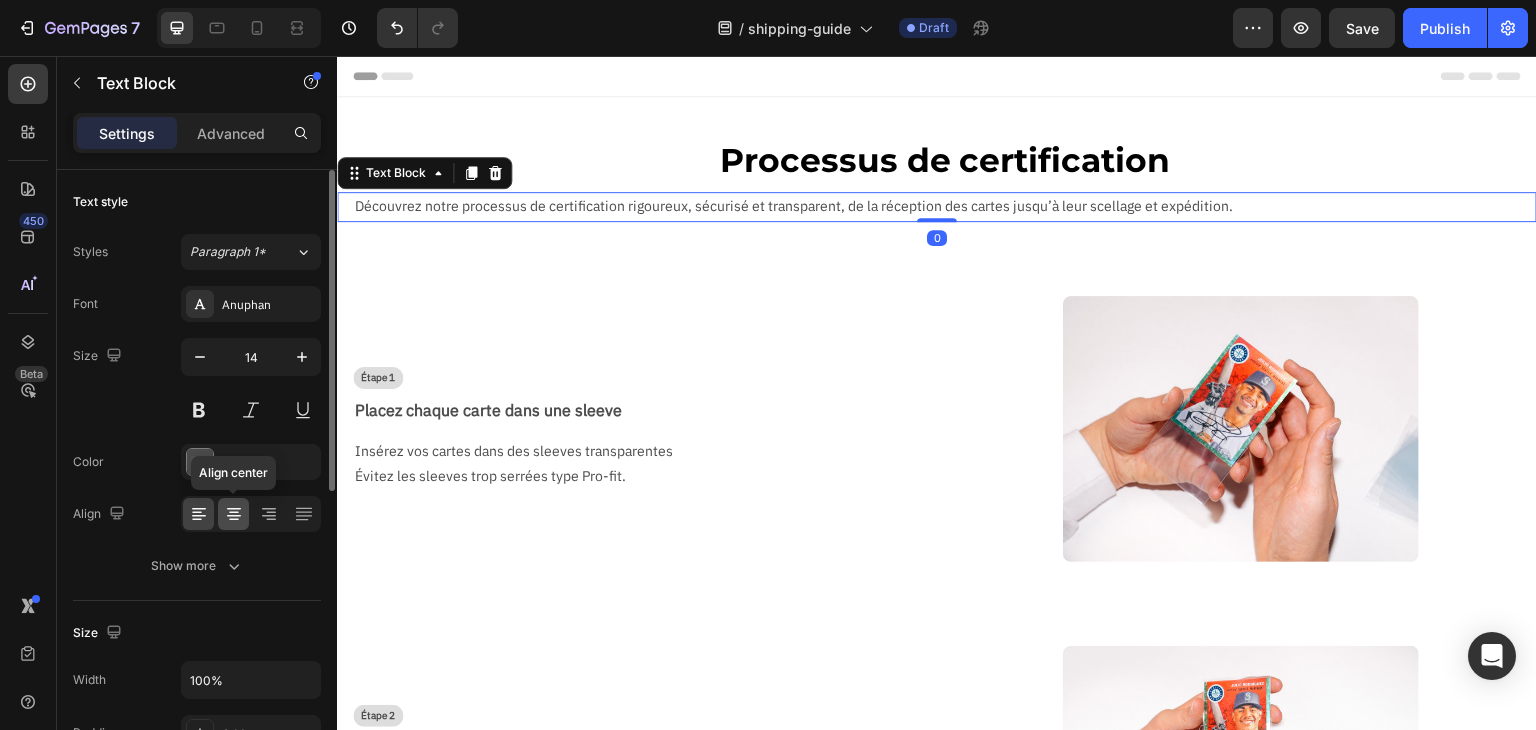click 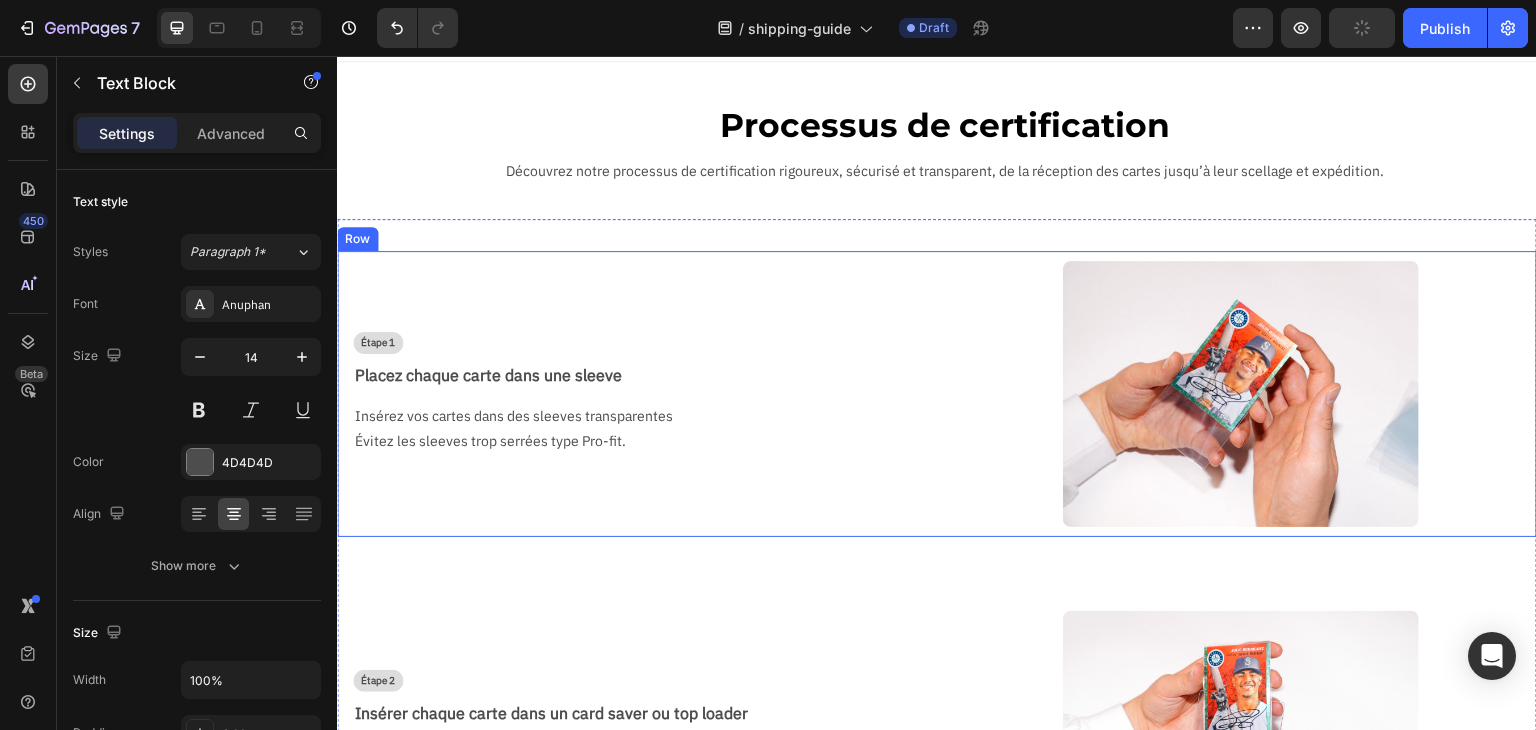 scroll, scrollTop: 0, scrollLeft: 0, axis: both 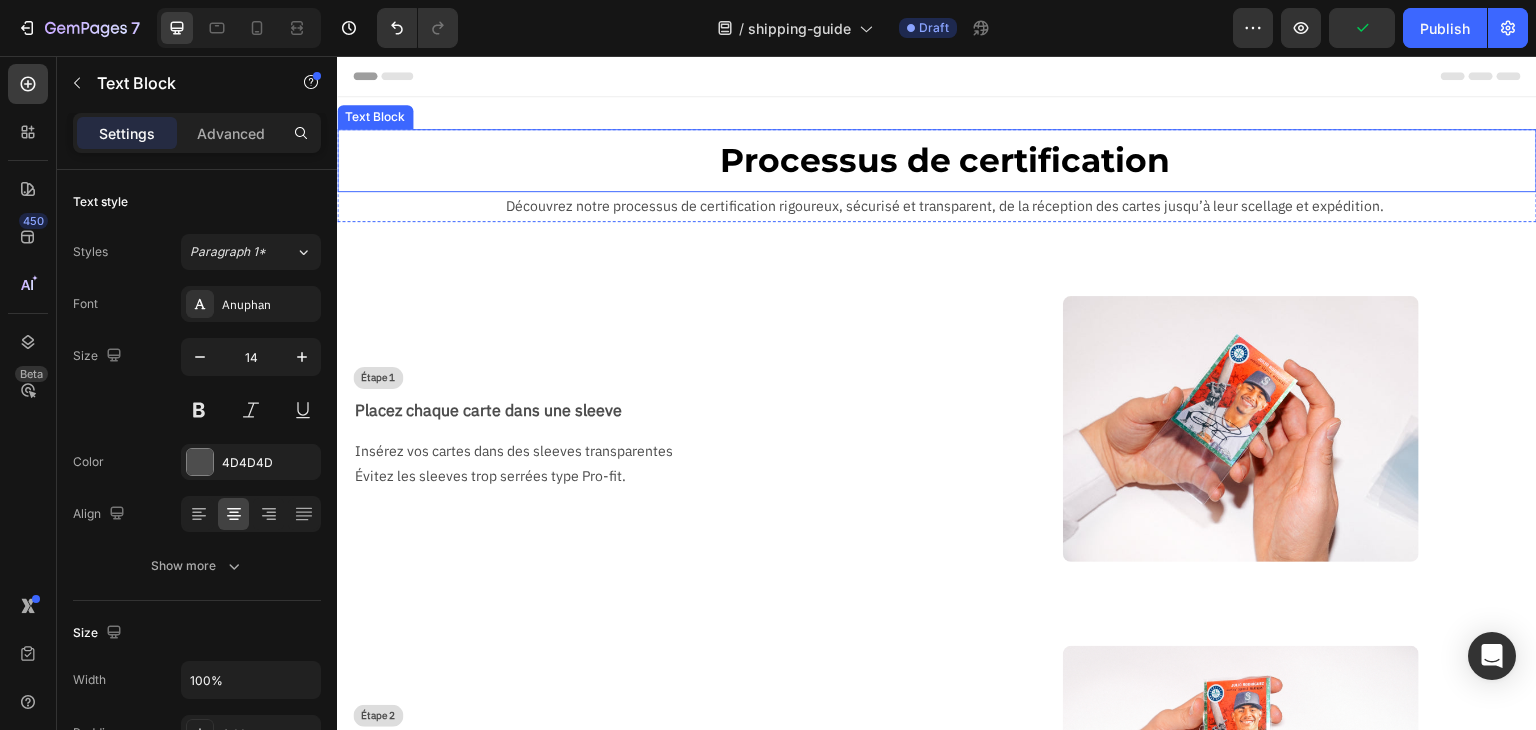 click on "Processus de certification" at bounding box center (945, 160) 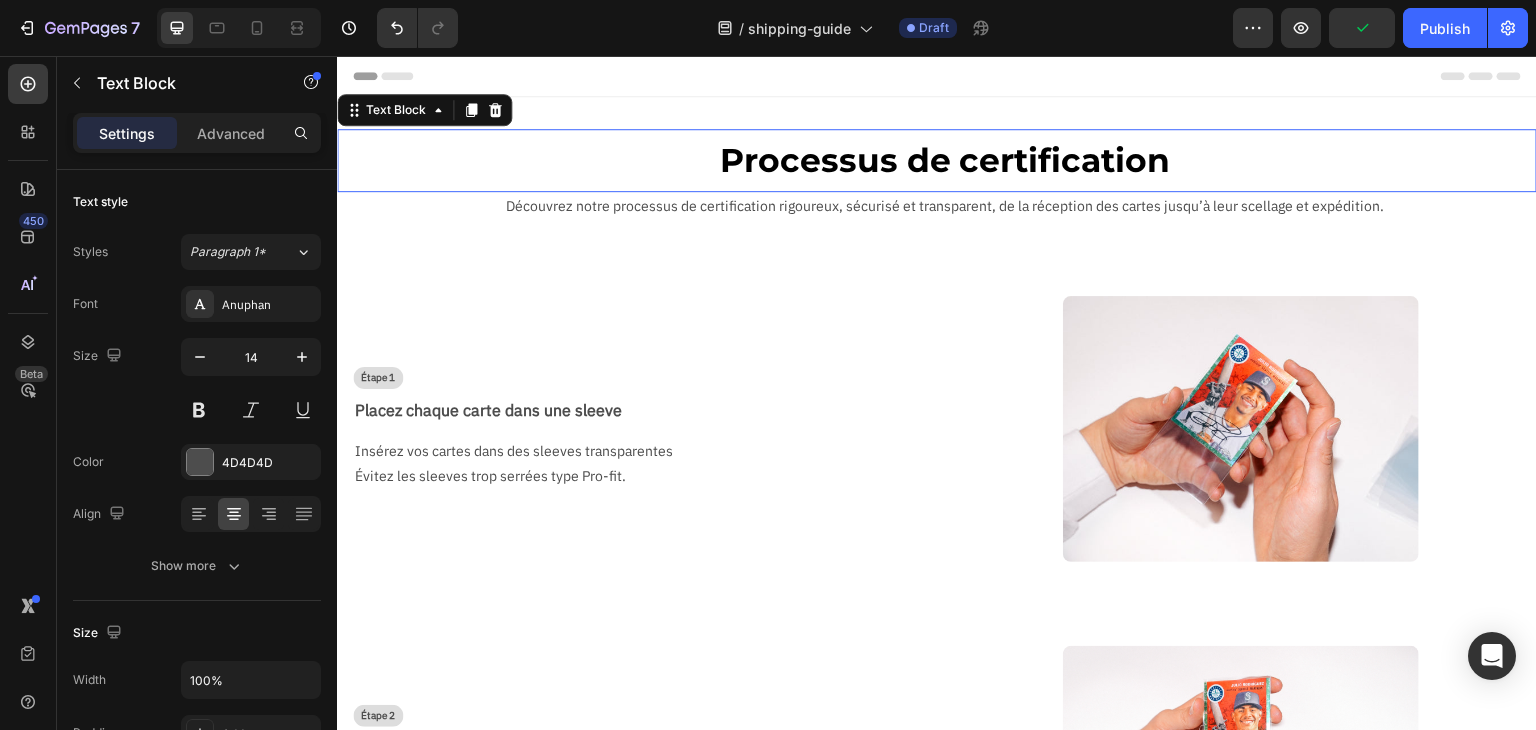 click on "Processus de certification" at bounding box center (945, 160) 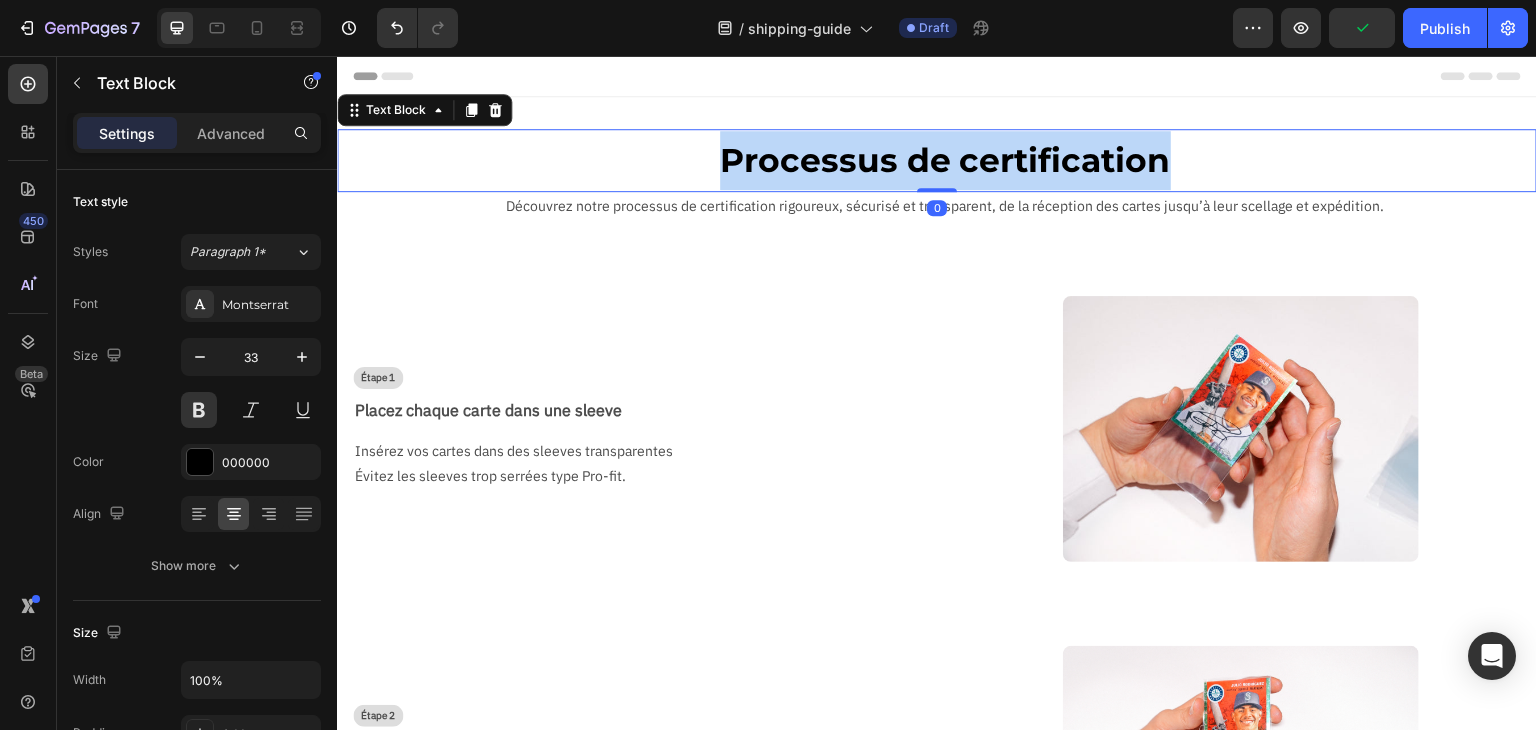 click on "Processus de certification" at bounding box center [945, 160] 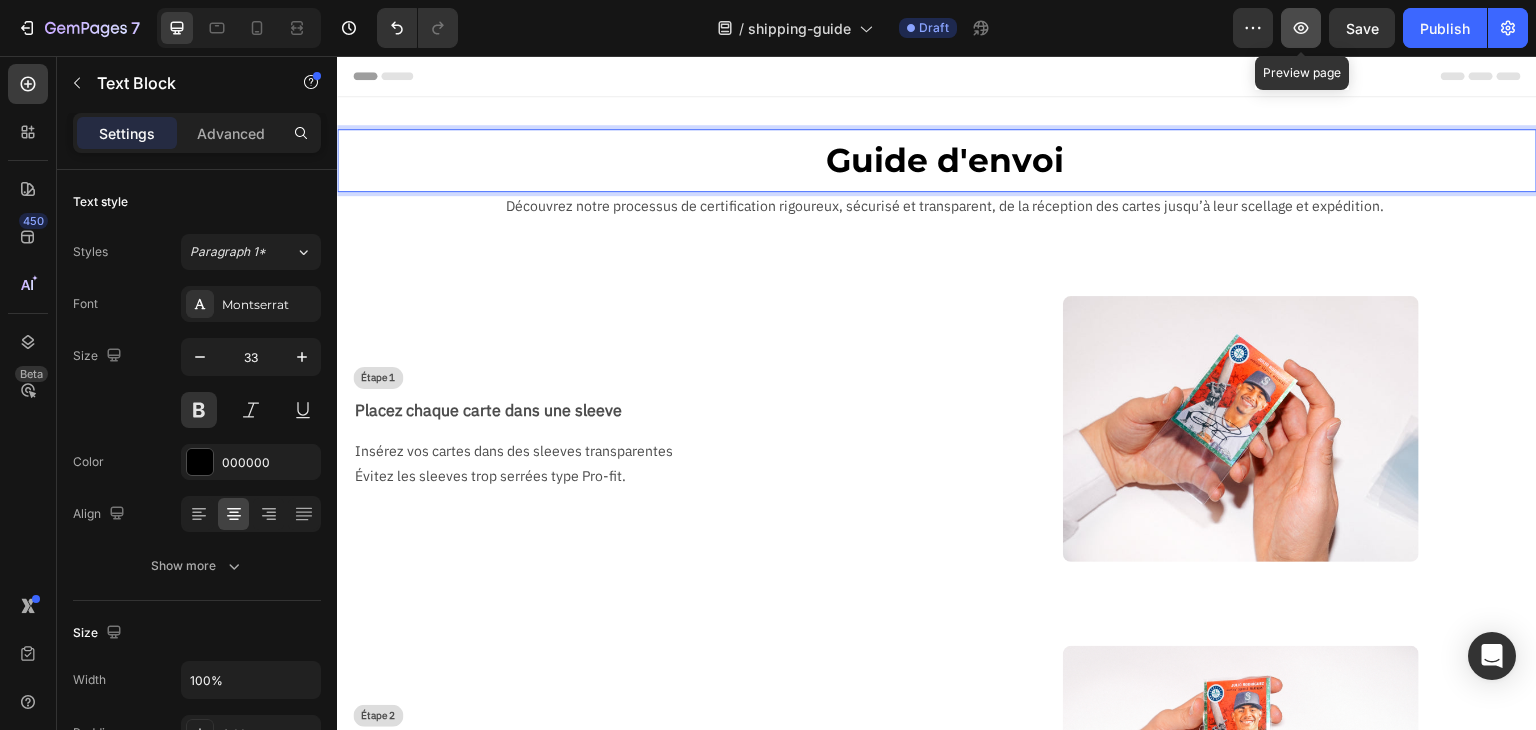 click 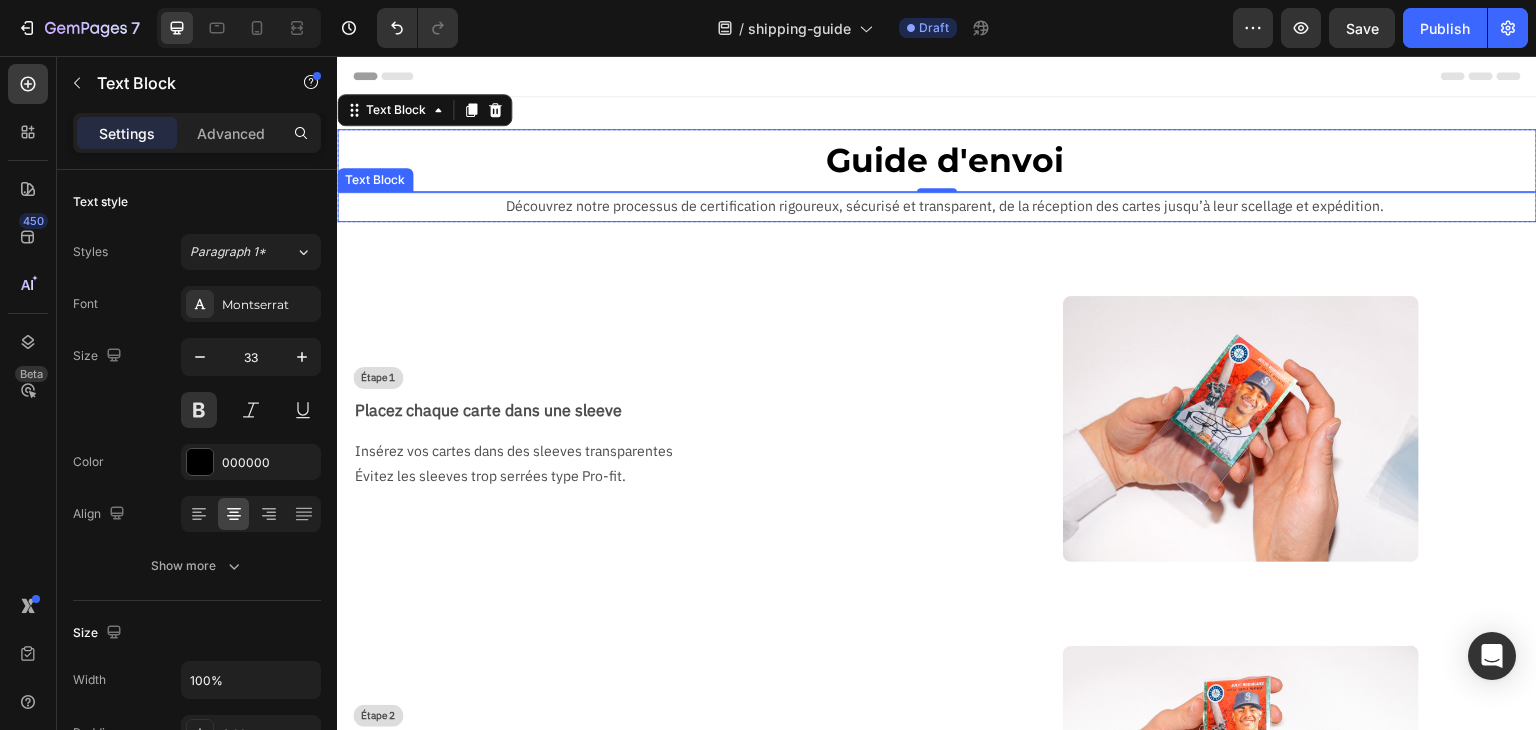 click on "Découvrez notre processus de certification rigoureux, sécurisé et transparent, de la réception des cartes jusqu’à leur scellage et expédition." at bounding box center (945, 206) 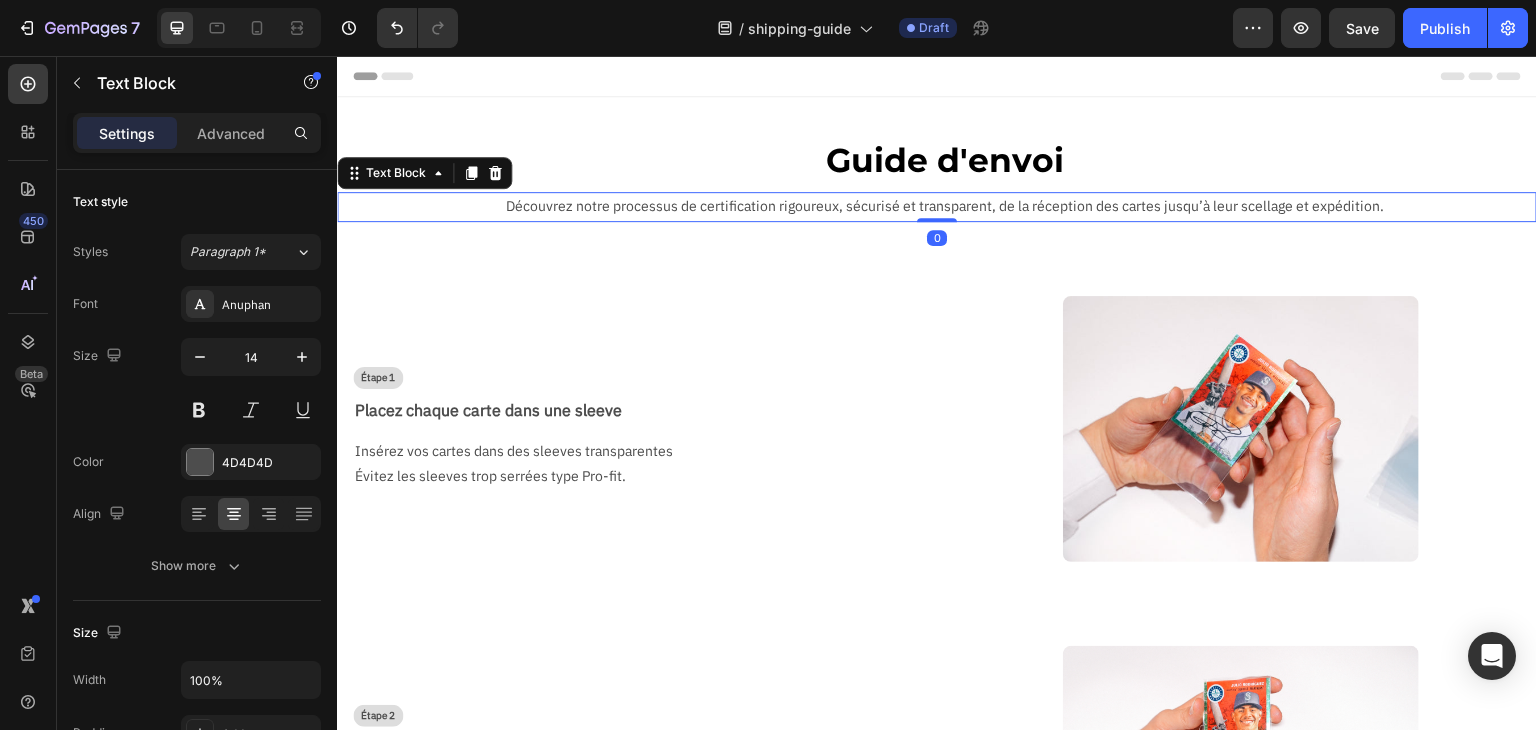 click on "Découvrez notre processus de certification rigoureux, sécurisé et transparent, de la réception des cartes jusqu’à leur scellage et expédition." at bounding box center (945, 206) 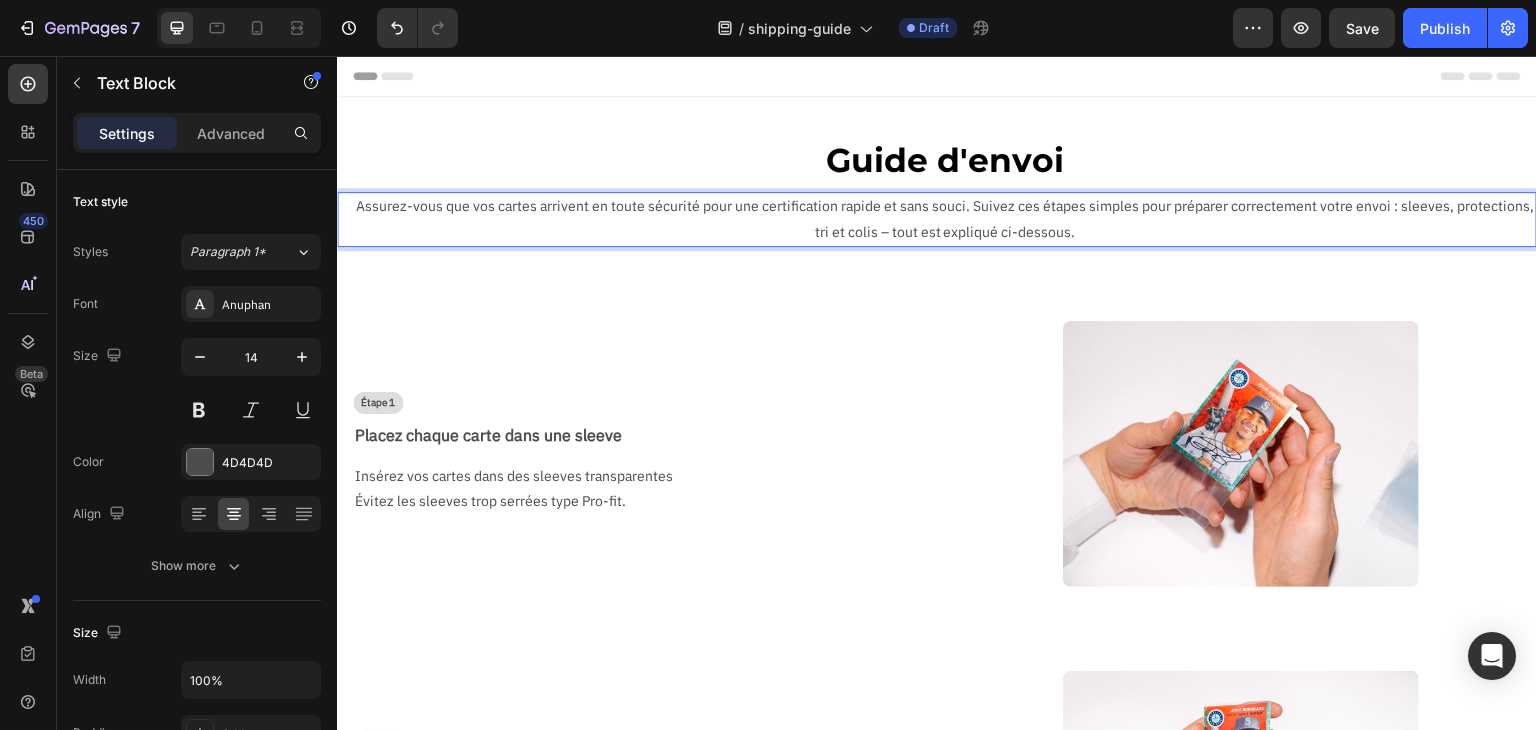 click on "Assurez-vous que vos cartes arrivent en toute sécurité pour une certification rapide et sans souci. Suivez ces étapes simples pour préparer correctement votre envoi : sleeves, protections, tri et colis – tout est expliqué ci-dessous." at bounding box center (945, 219) 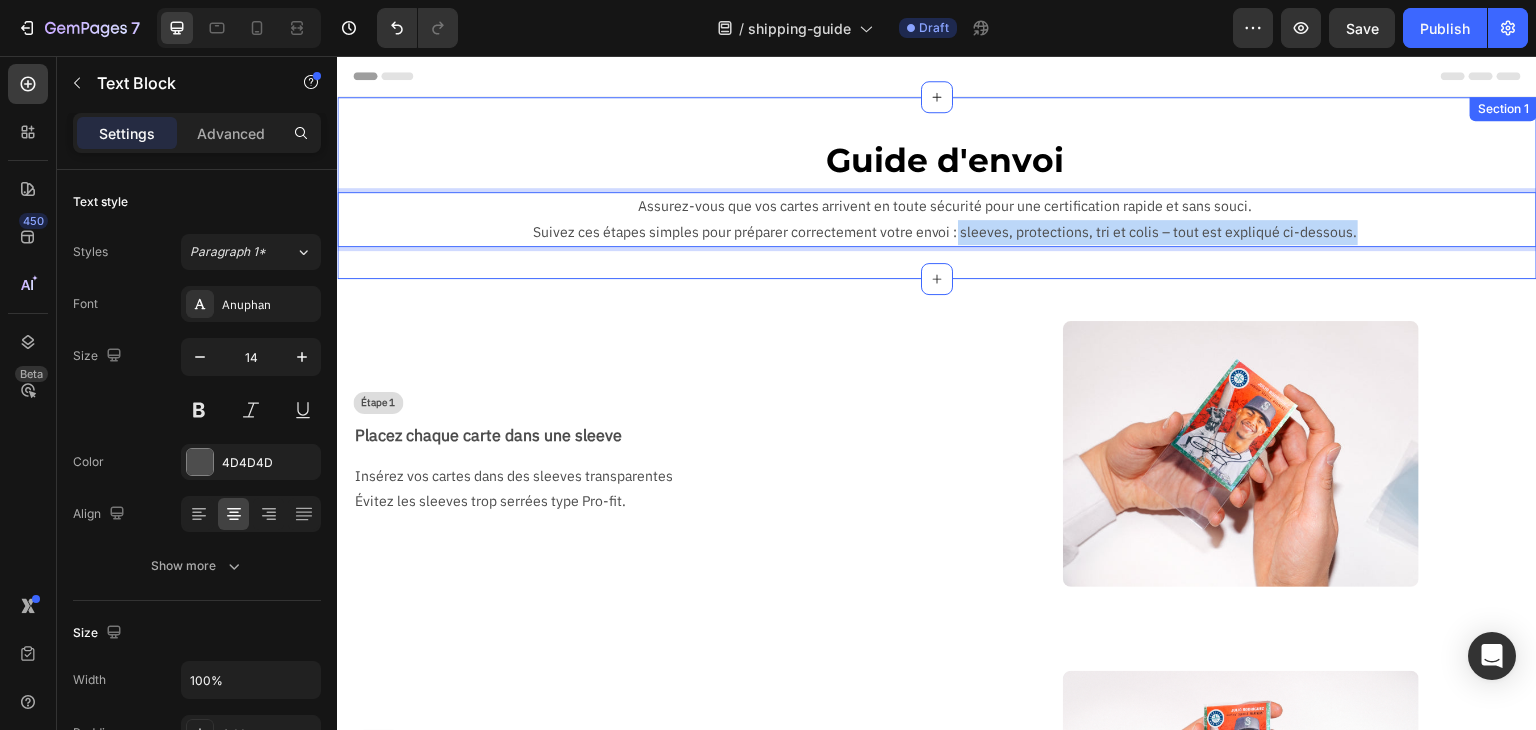 drag, startPoint x: 958, startPoint y: 236, endPoint x: 1371, endPoint y: 253, distance: 413.34973 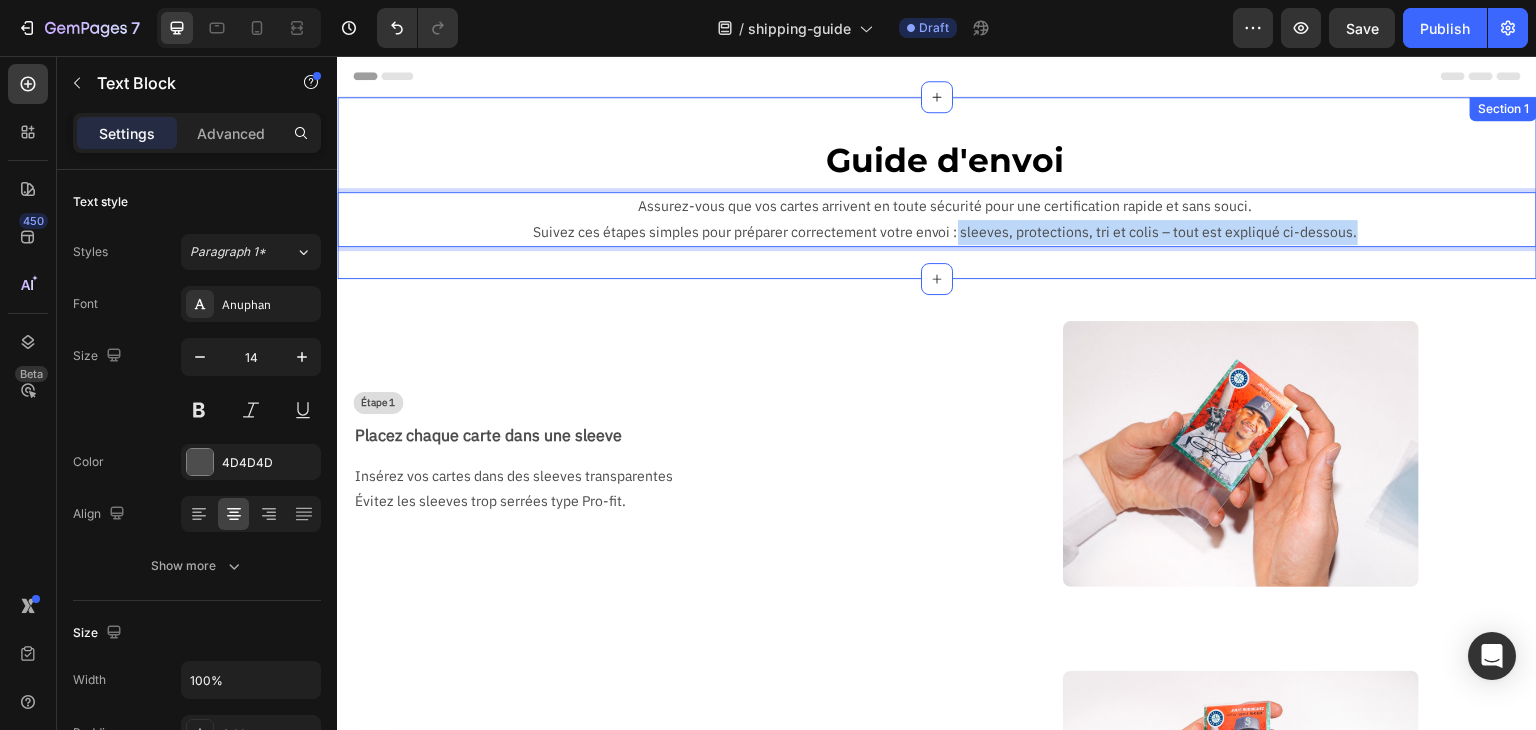 click on "Guide d'envoi Text Block Assurez-vous que vos cartes arrivent en toute sécurité pour une certification rapide et sans souci. Suivez ces étapes simples pour préparer correctement votre envoi : sleeves, protections, tri et colis – tout est expliqué ci-dessous. Text Block   0 Row Section 1" at bounding box center (937, 188) 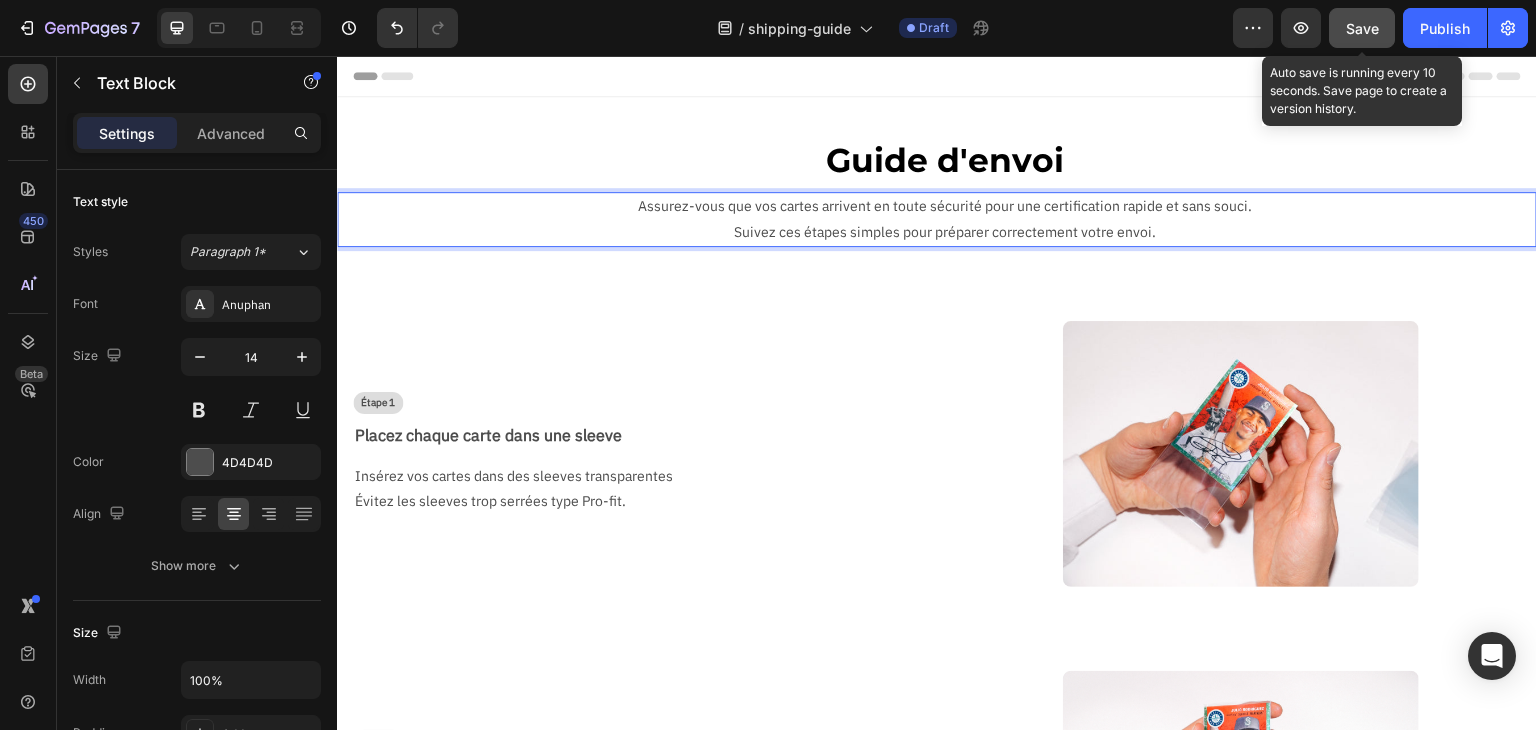 click on "Save" at bounding box center [1362, 28] 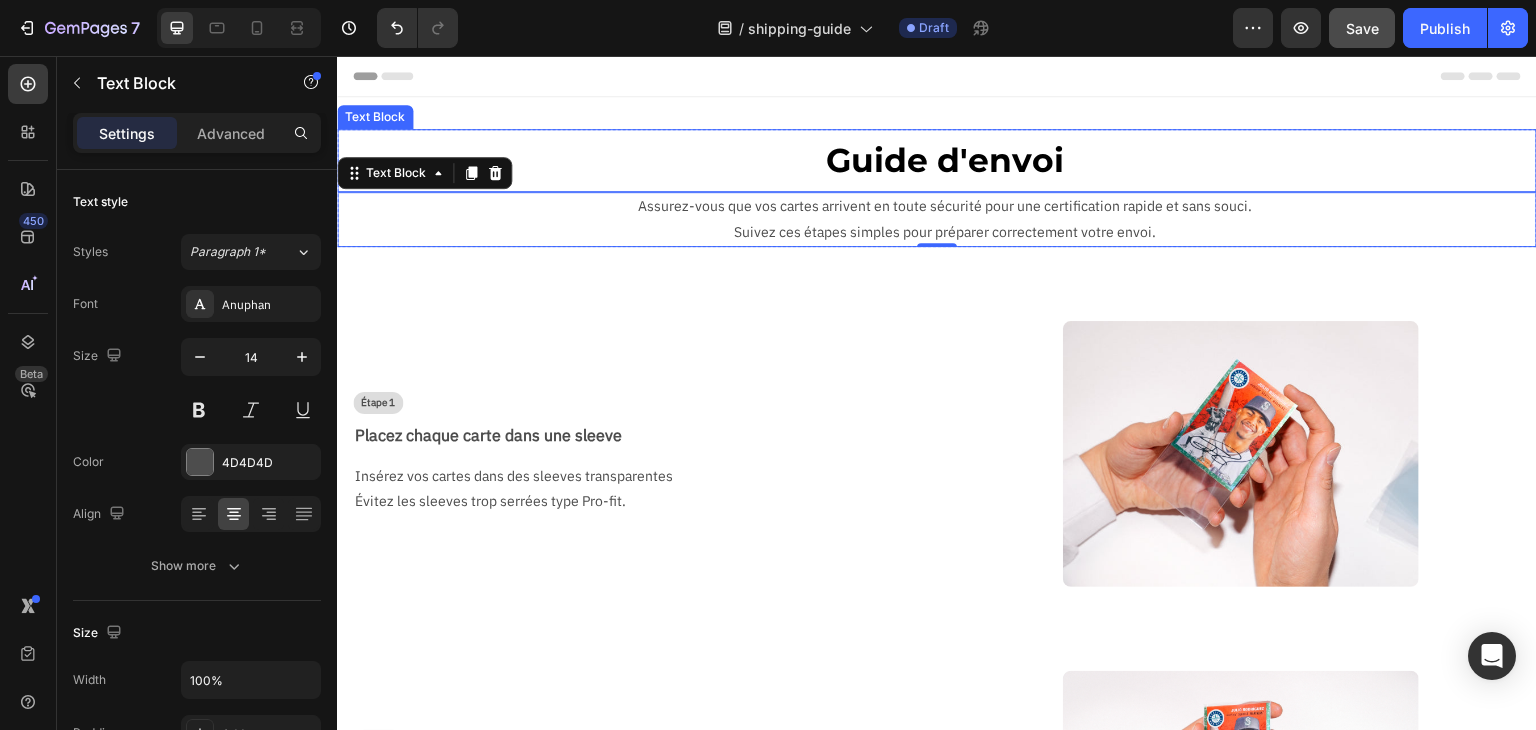 click on "Guide d'envoi" at bounding box center [945, 160] 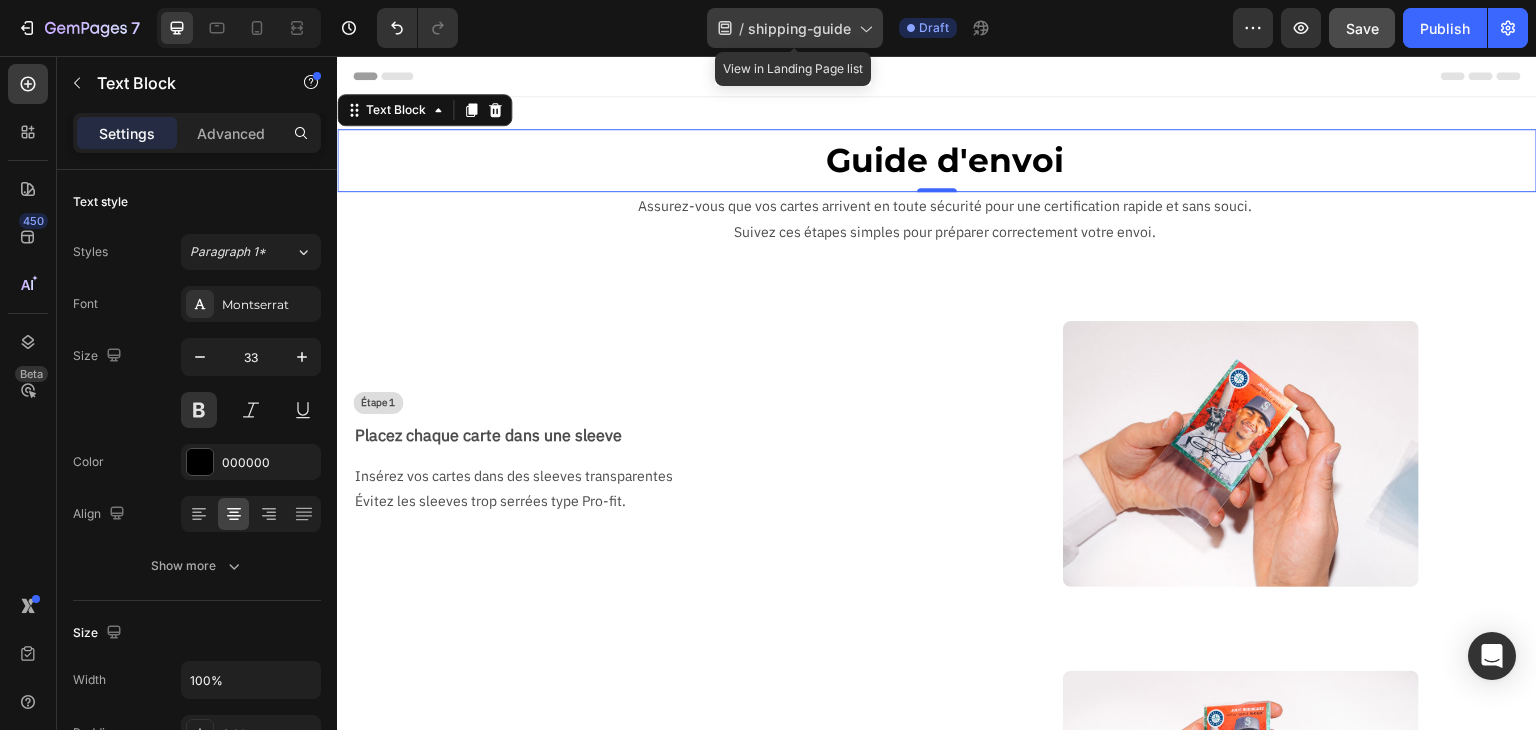 click on "/  shipping-guide" 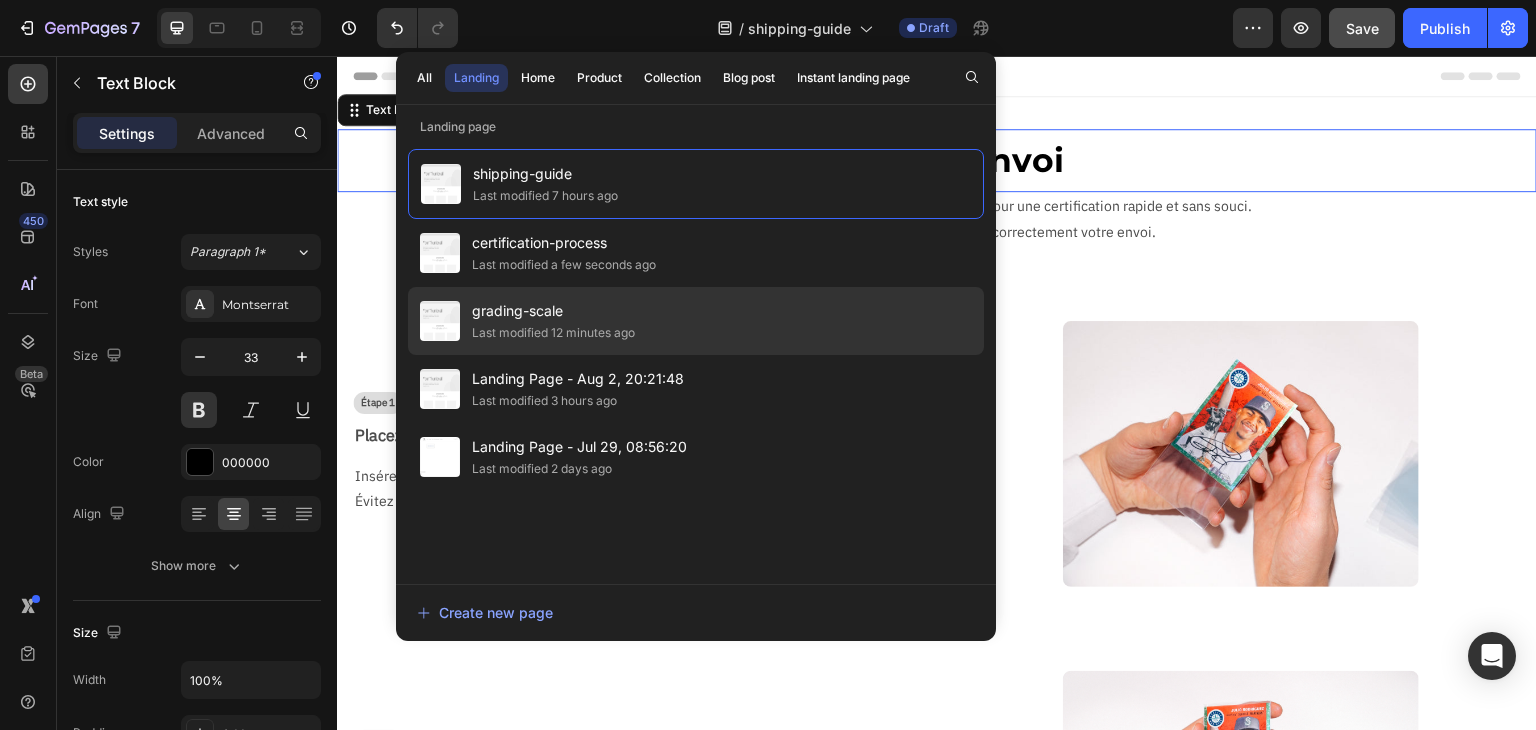 click on "Last modified 12 minutes ago" 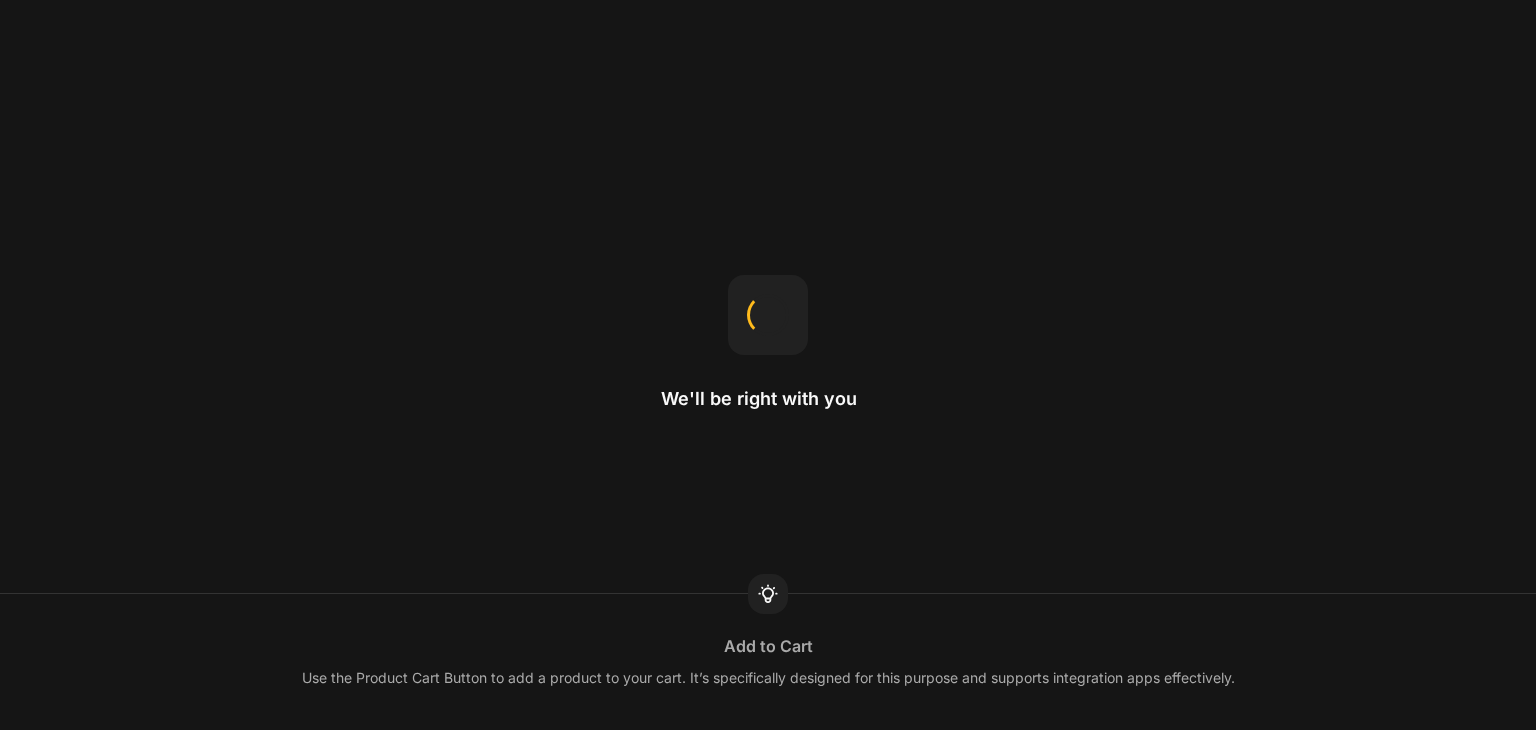 scroll, scrollTop: 0, scrollLeft: 0, axis: both 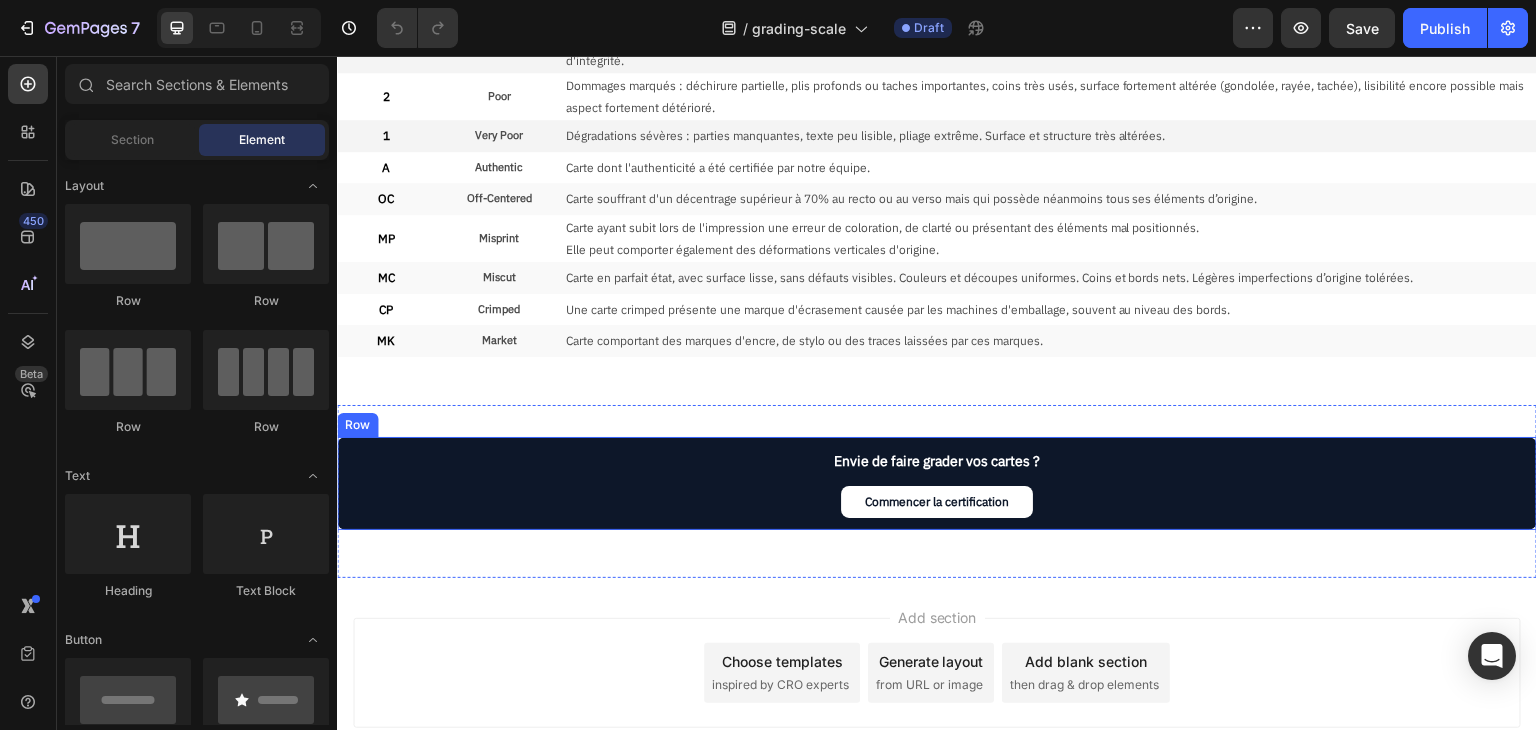 click on "Envie de faire grader vos cartes ? Text Block Commencer la certification Button" at bounding box center [937, 483] 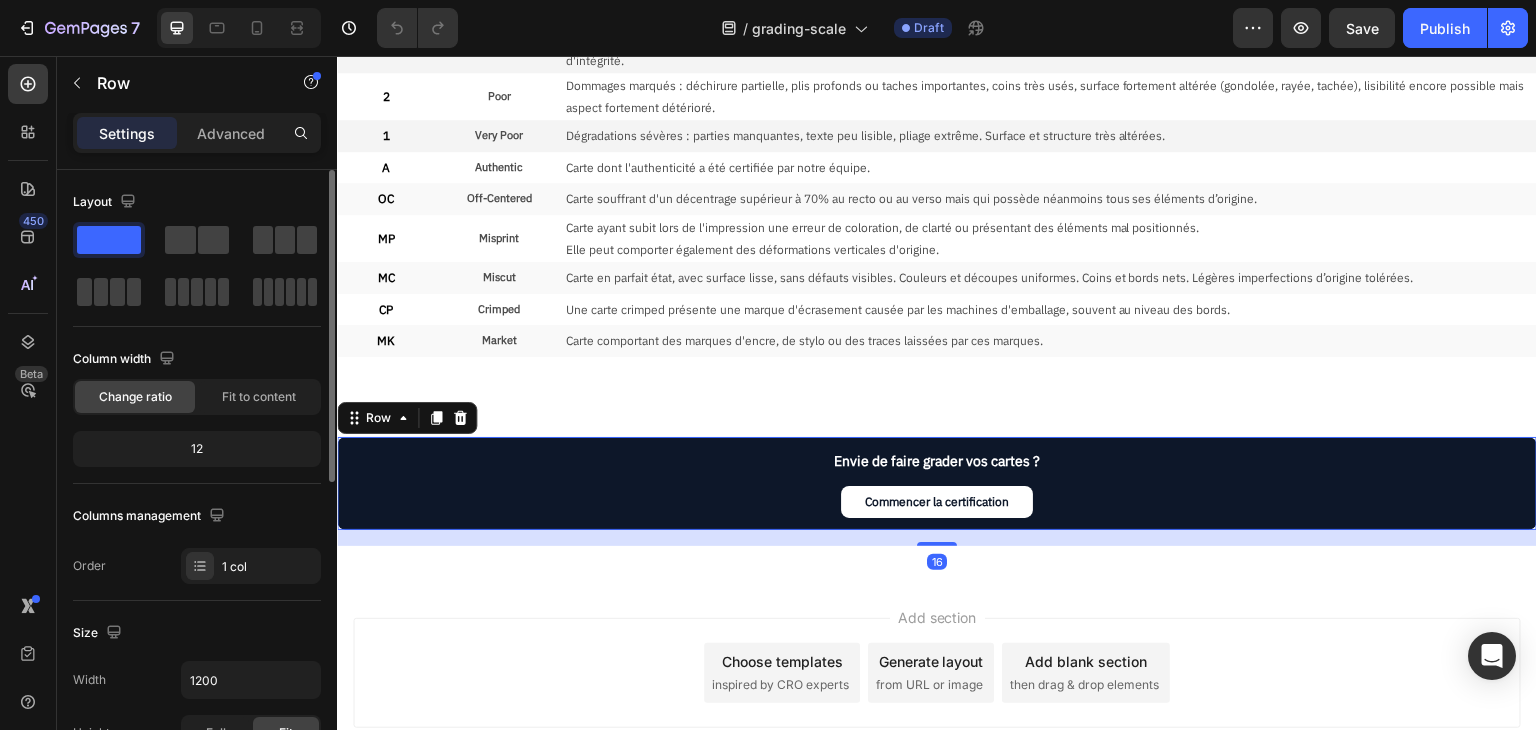 scroll, scrollTop: 100, scrollLeft: 0, axis: vertical 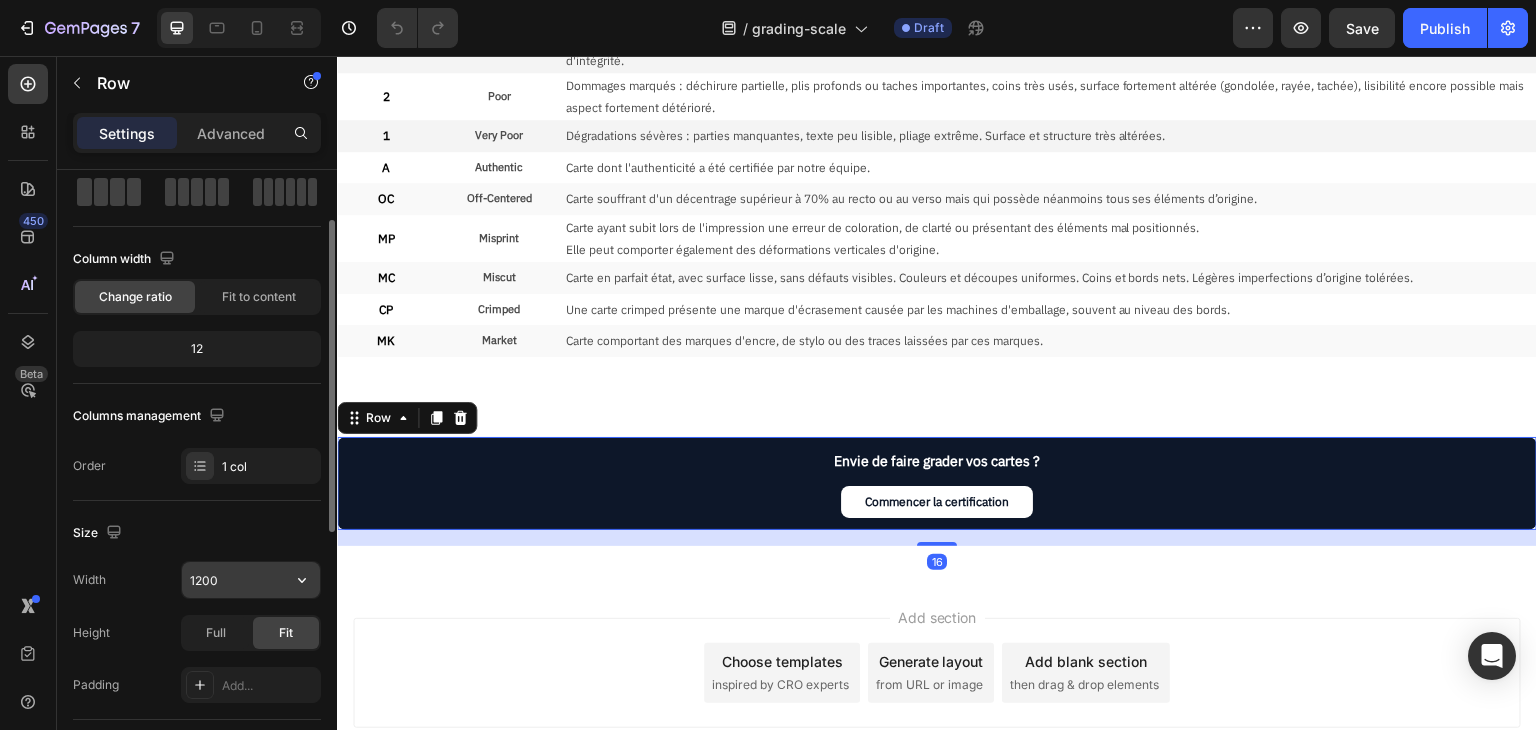 click on "1200" at bounding box center [251, 580] 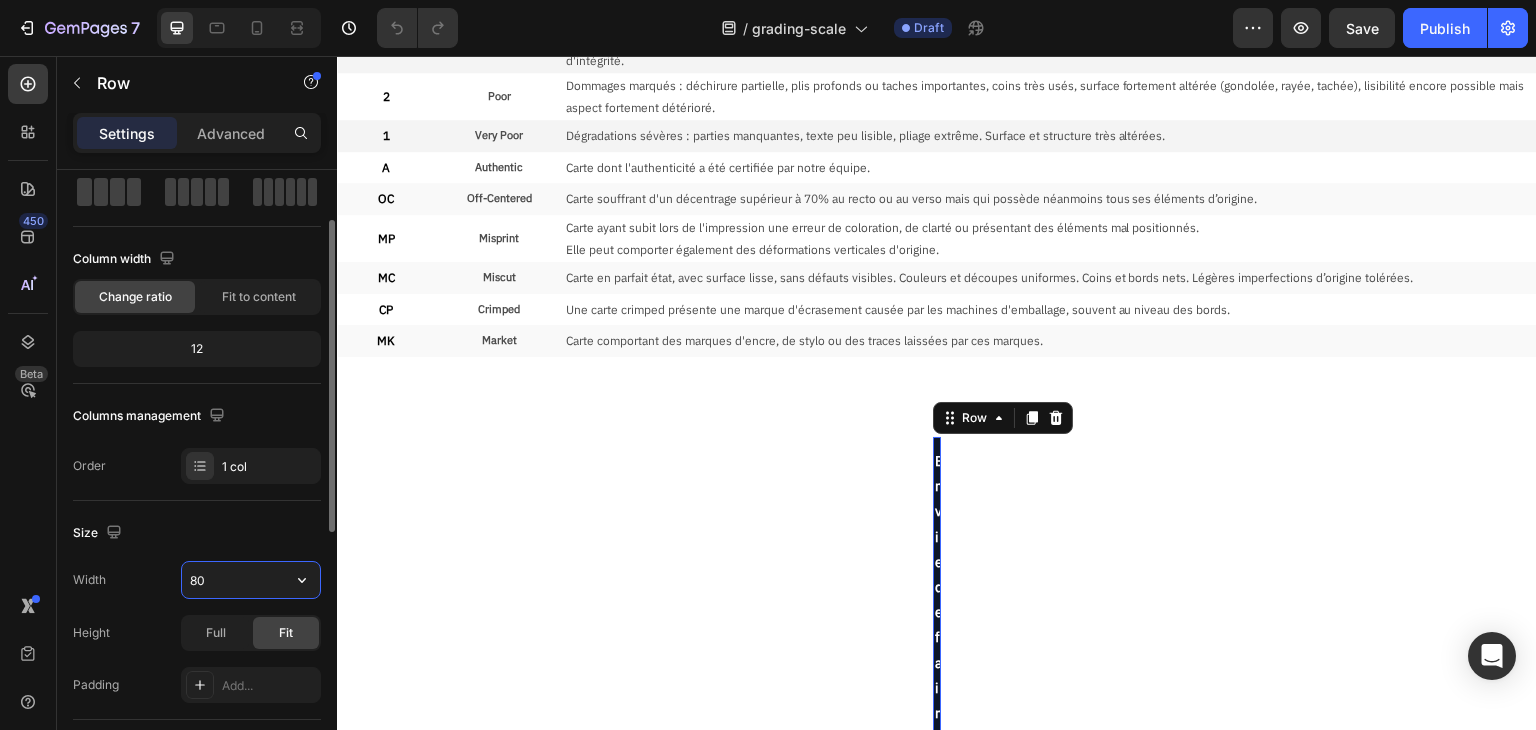 type on "800" 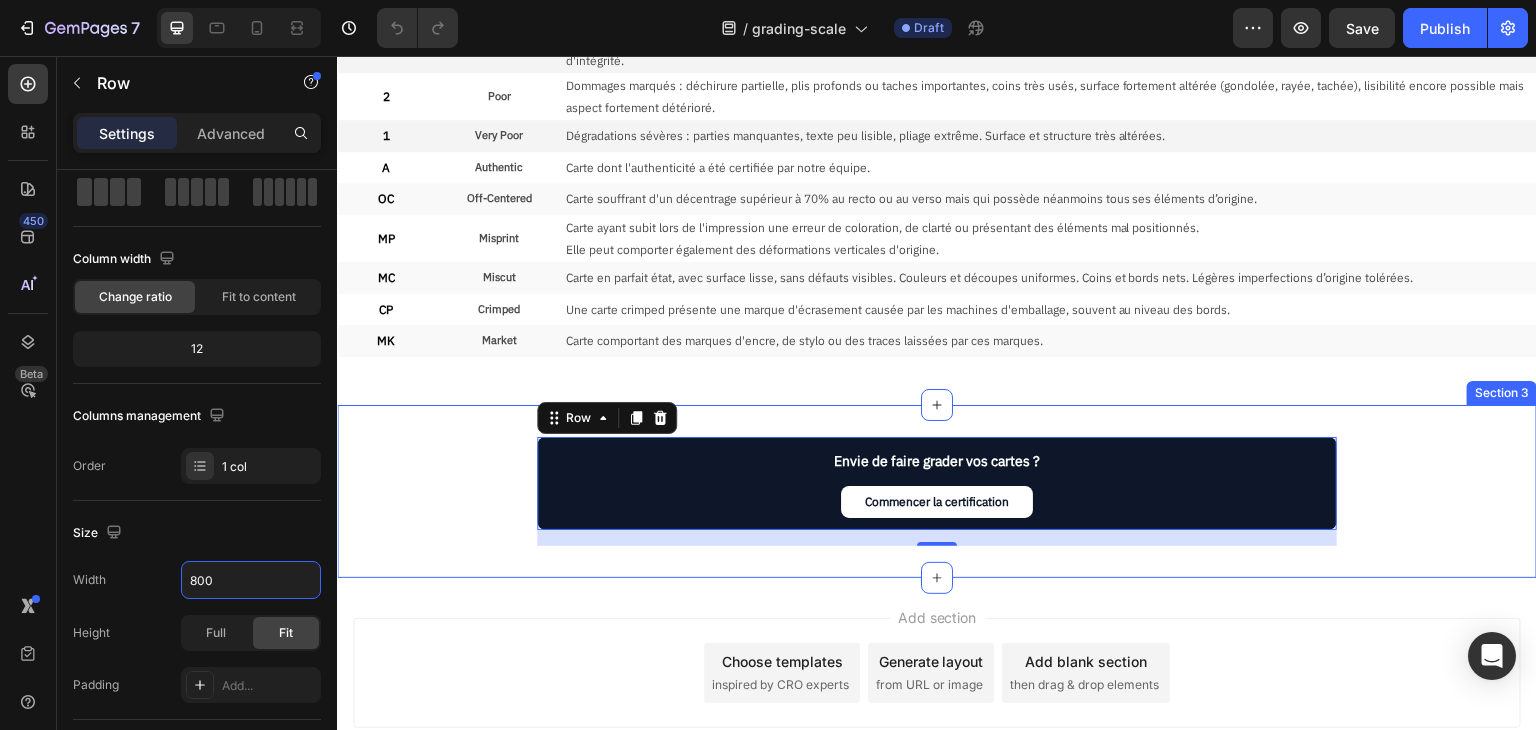 click on "Envie de faire grader vos cartes ? Text Block Commencer la certification Button Row   16" at bounding box center [937, 491] 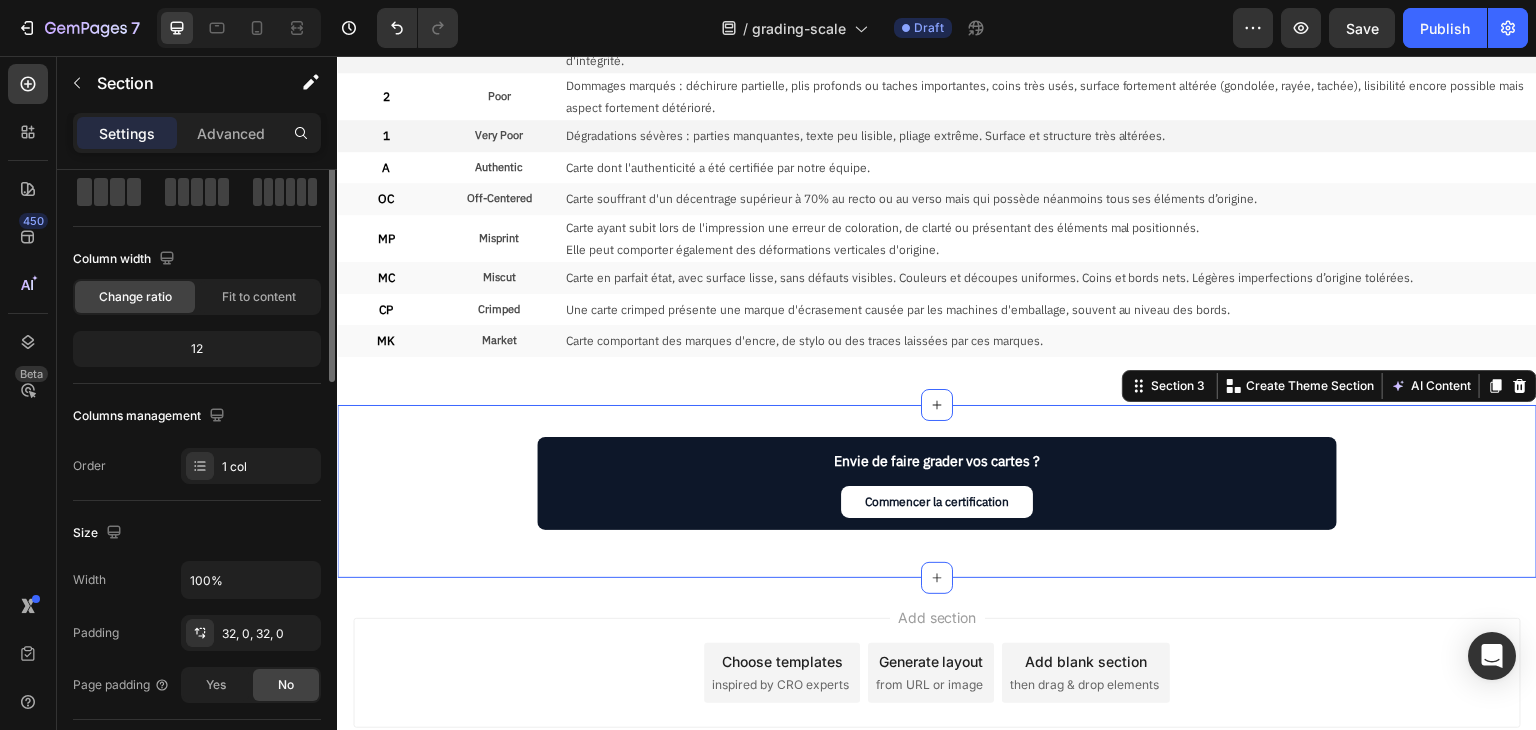scroll, scrollTop: 0, scrollLeft: 0, axis: both 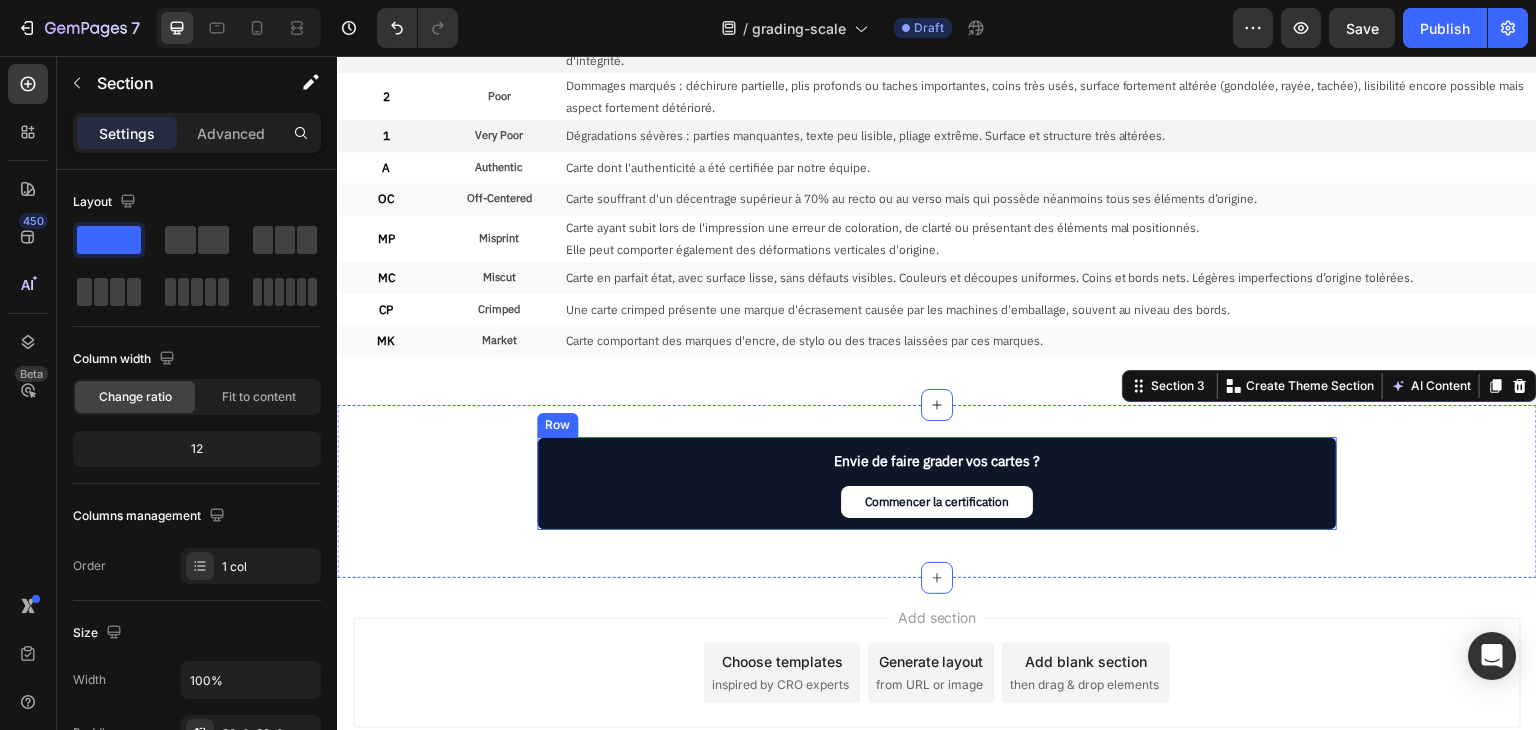 click on "Envie de faire grader vos cartes ? Text Block Commencer la certification Button" at bounding box center [937, 483] 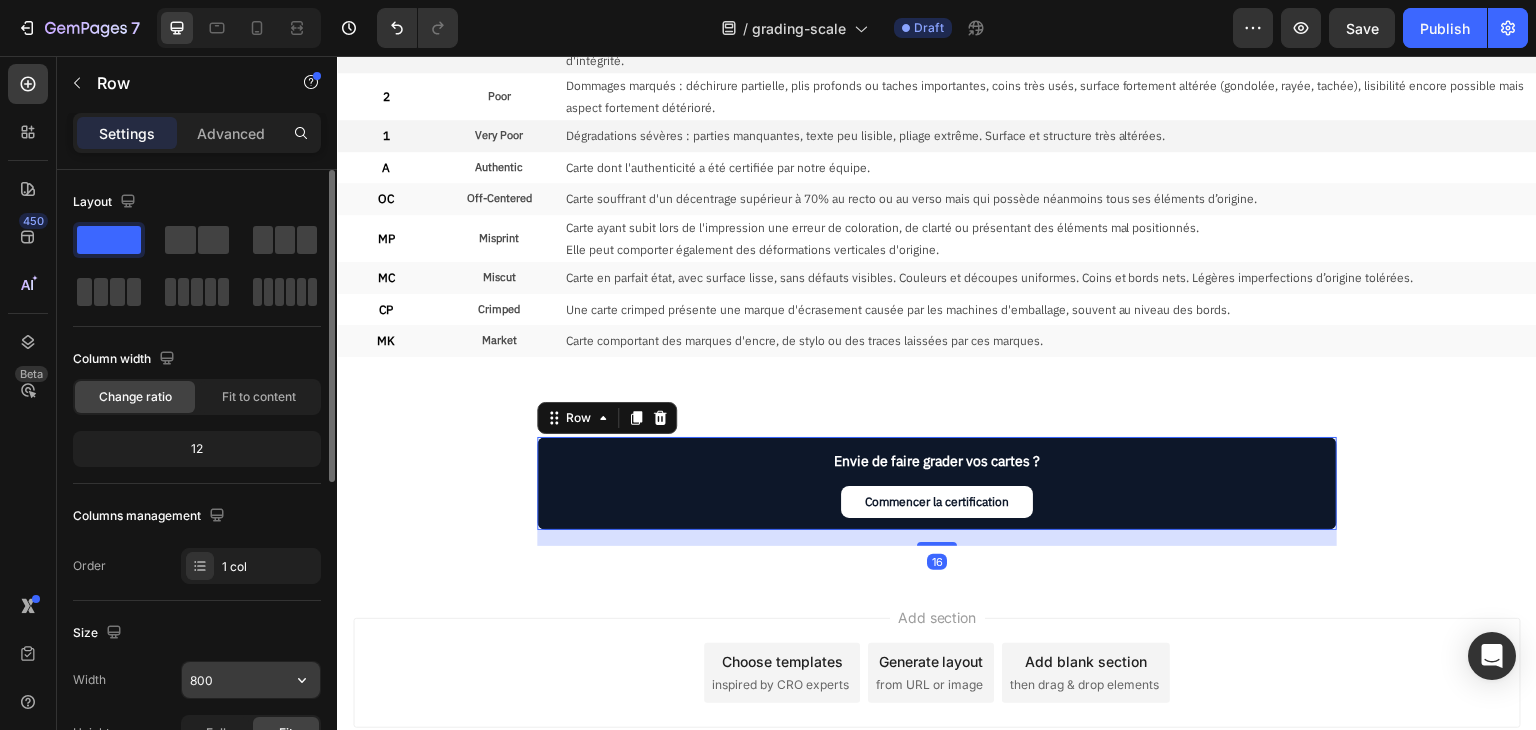 click on "800" at bounding box center [251, 680] 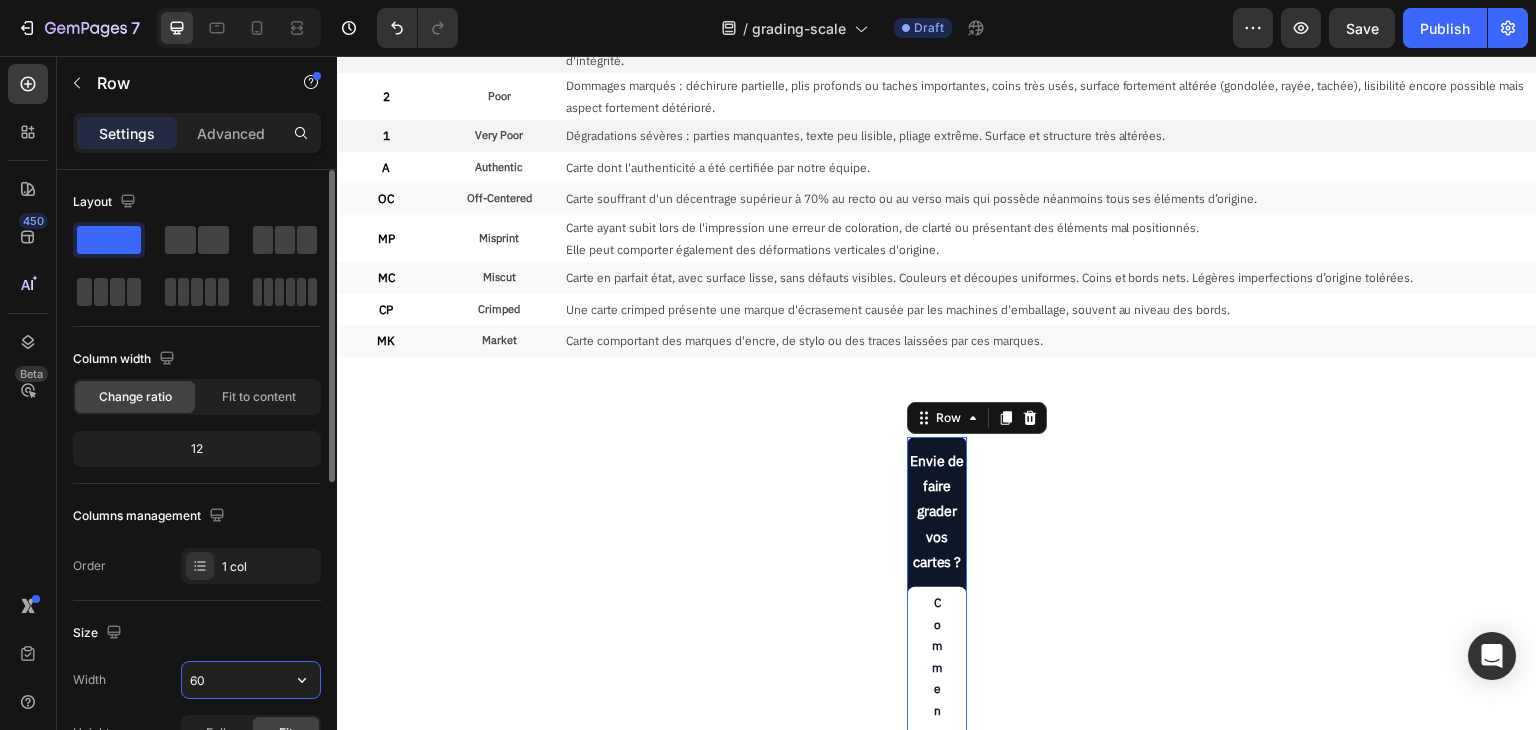 type on "600" 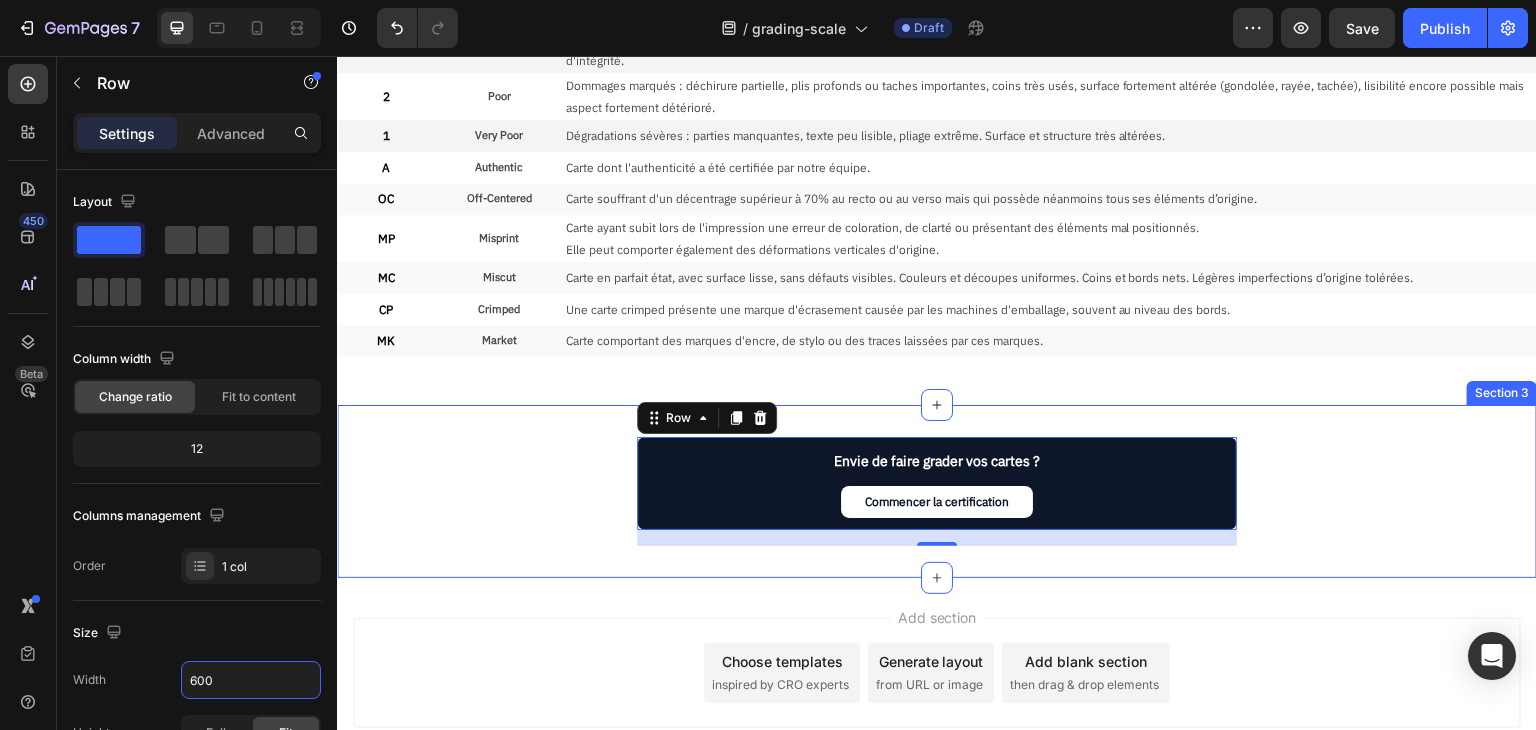 click on "Envie de faire grader vos cartes ? Text Block Commencer la certification Button Row   16" at bounding box center [937, 491] 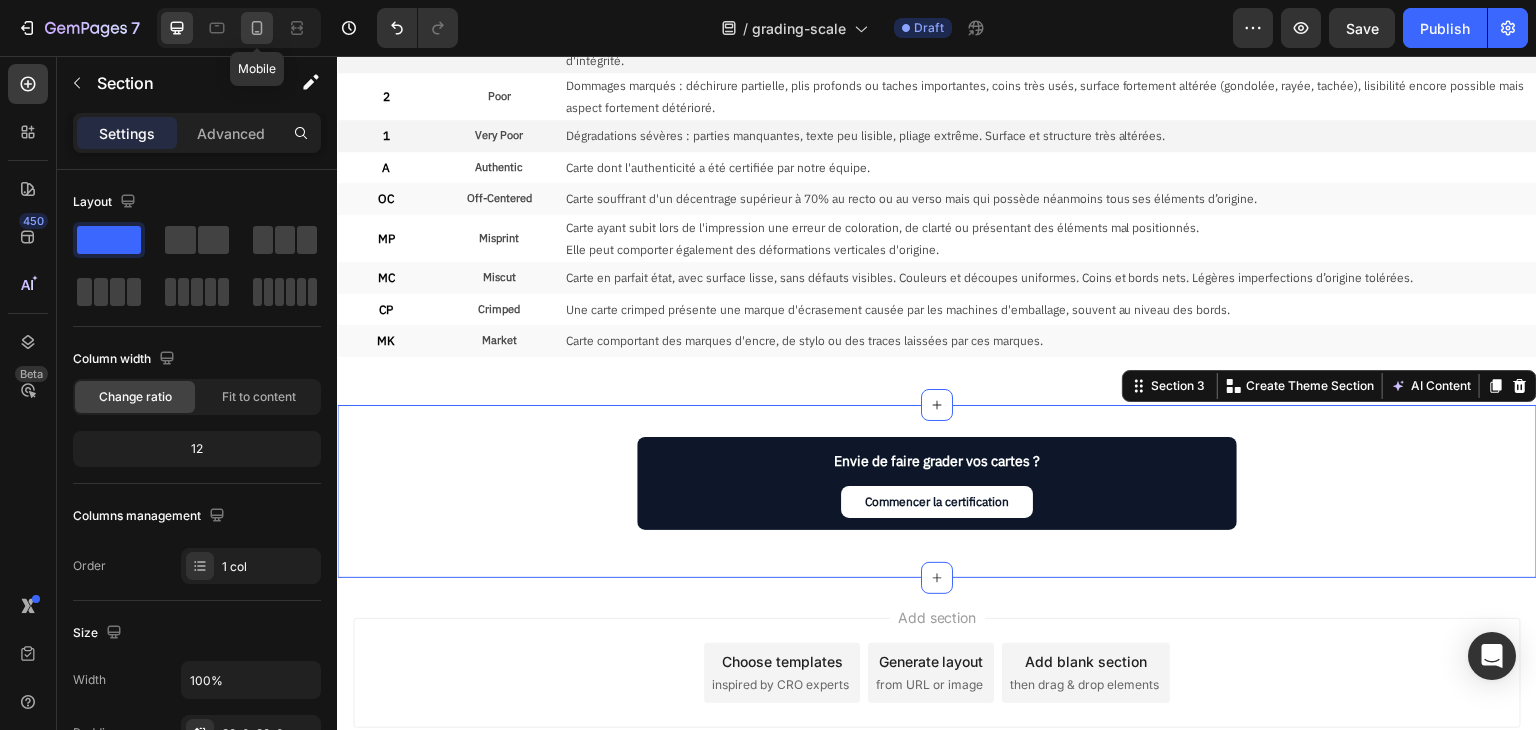 click 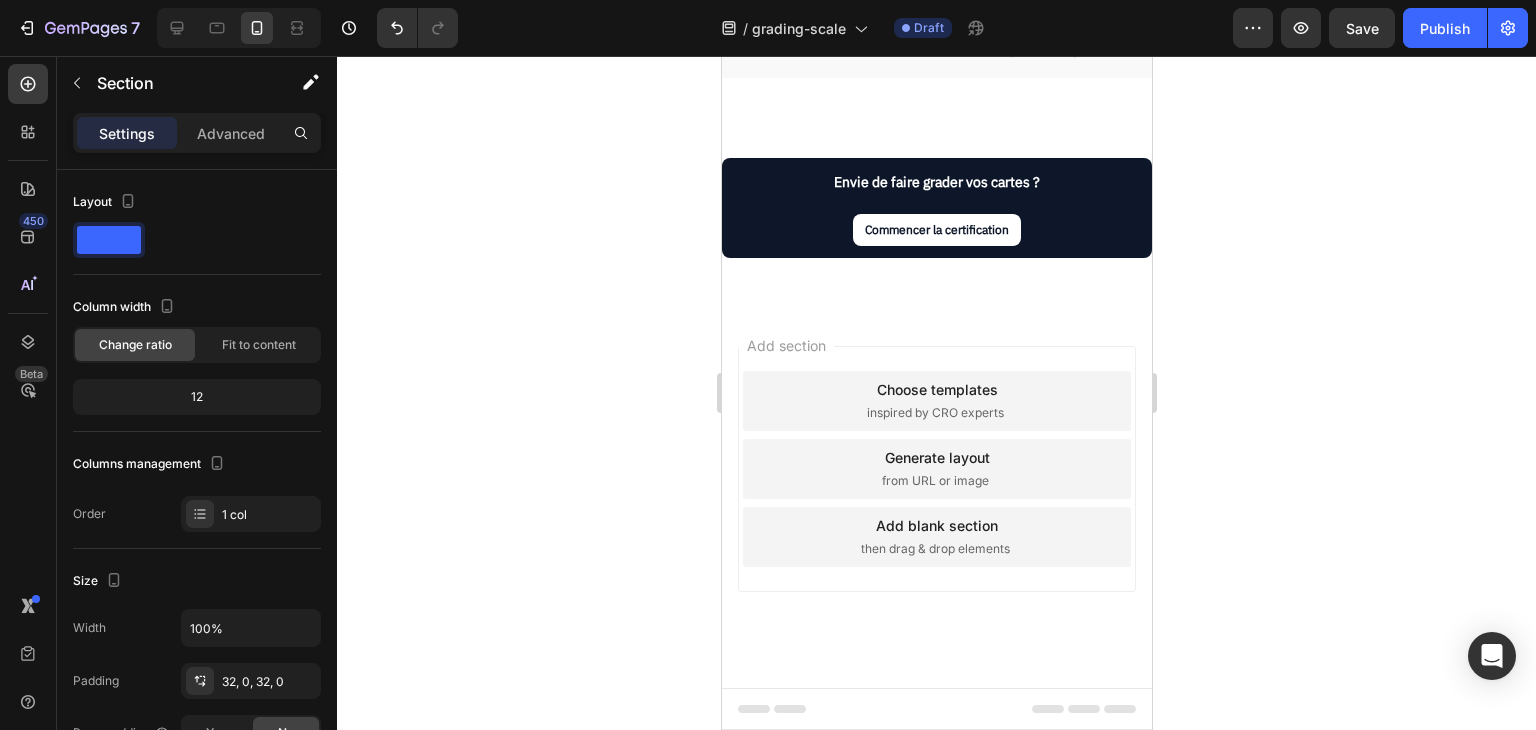 scroll, scrollTop: 2730, scrollLeft: 0, axis: vertical 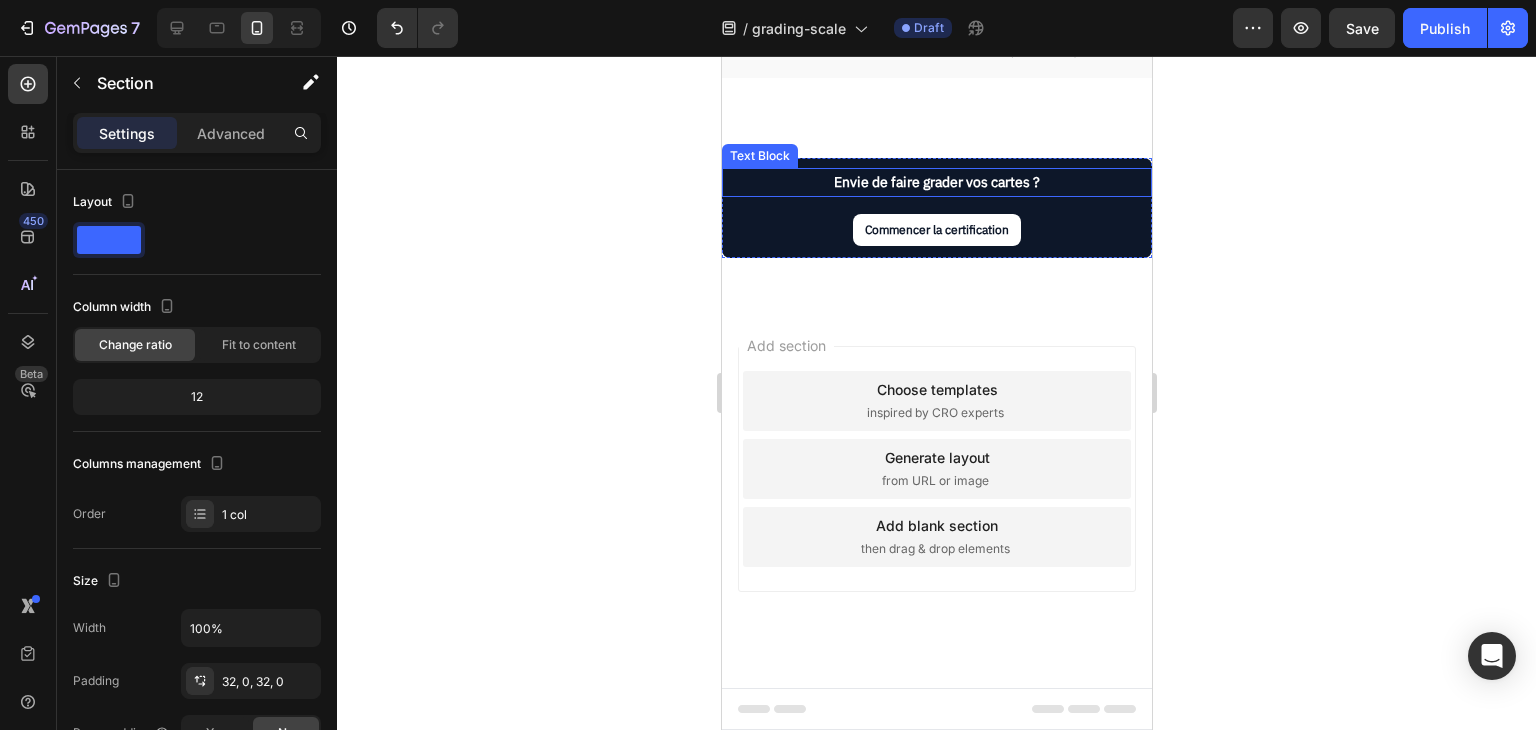 click on "Envie de faire grader vos cartes ?" at bounding box center [936, 182] 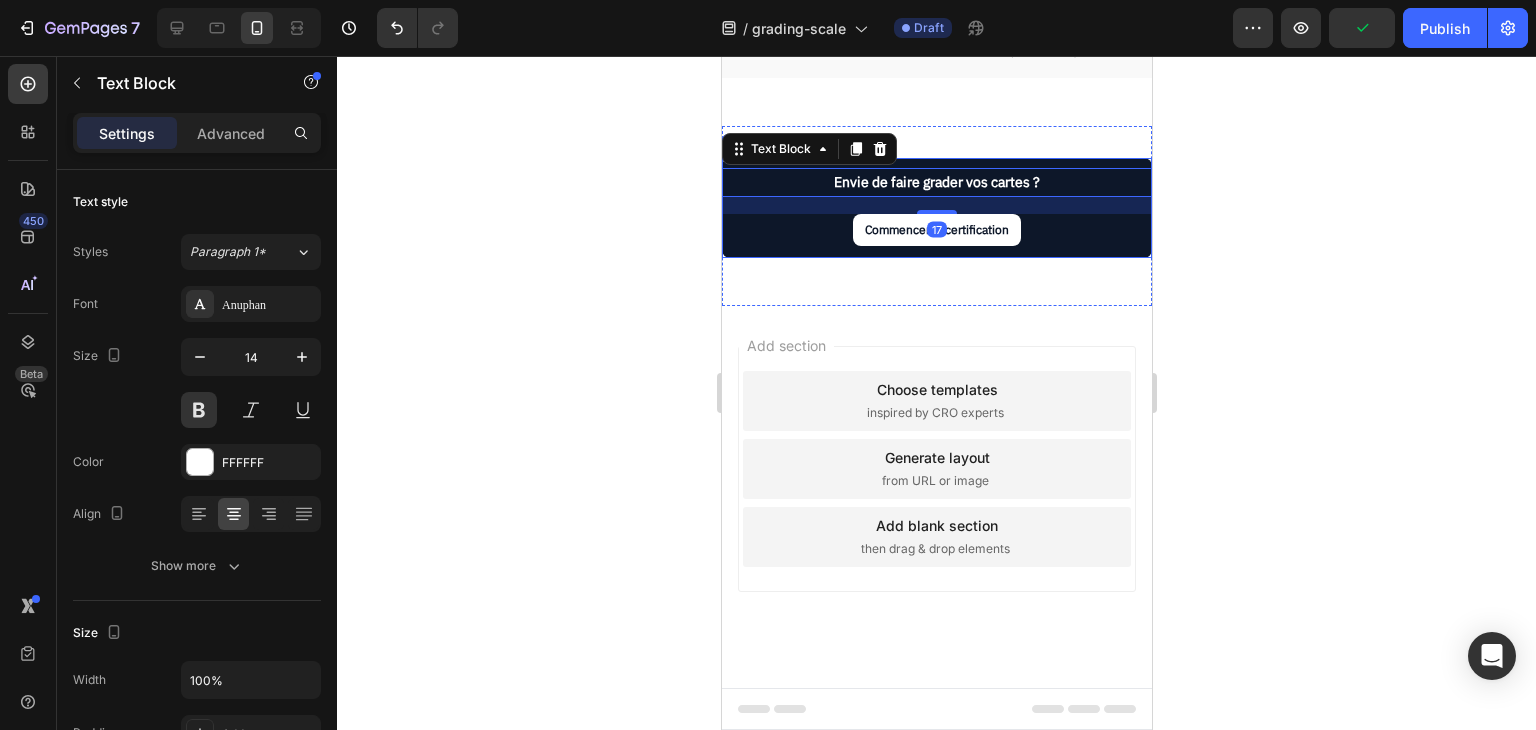 click on "Commencer la certification Button" at bounding box center [936, 236] 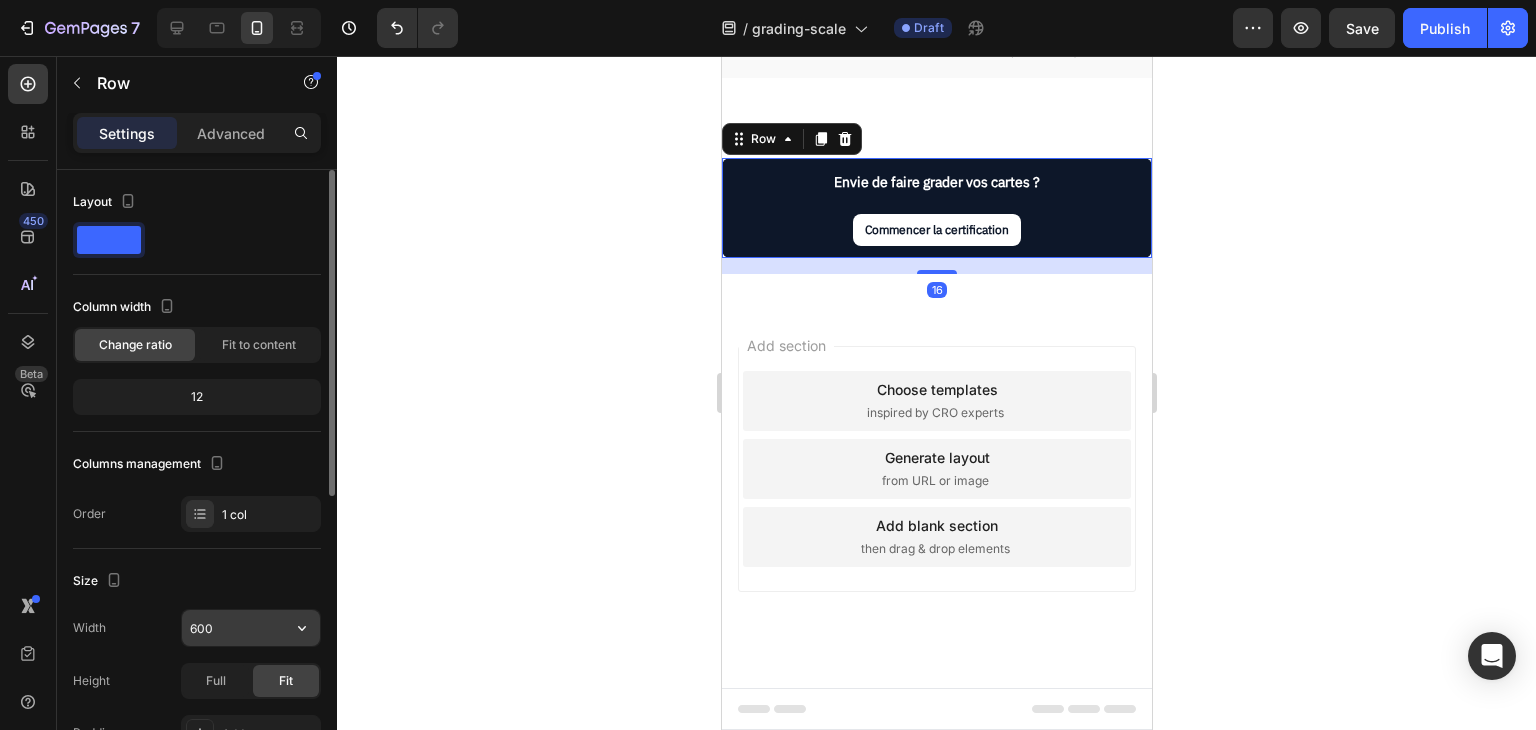 click on "600" at bounding box center [251, 628] 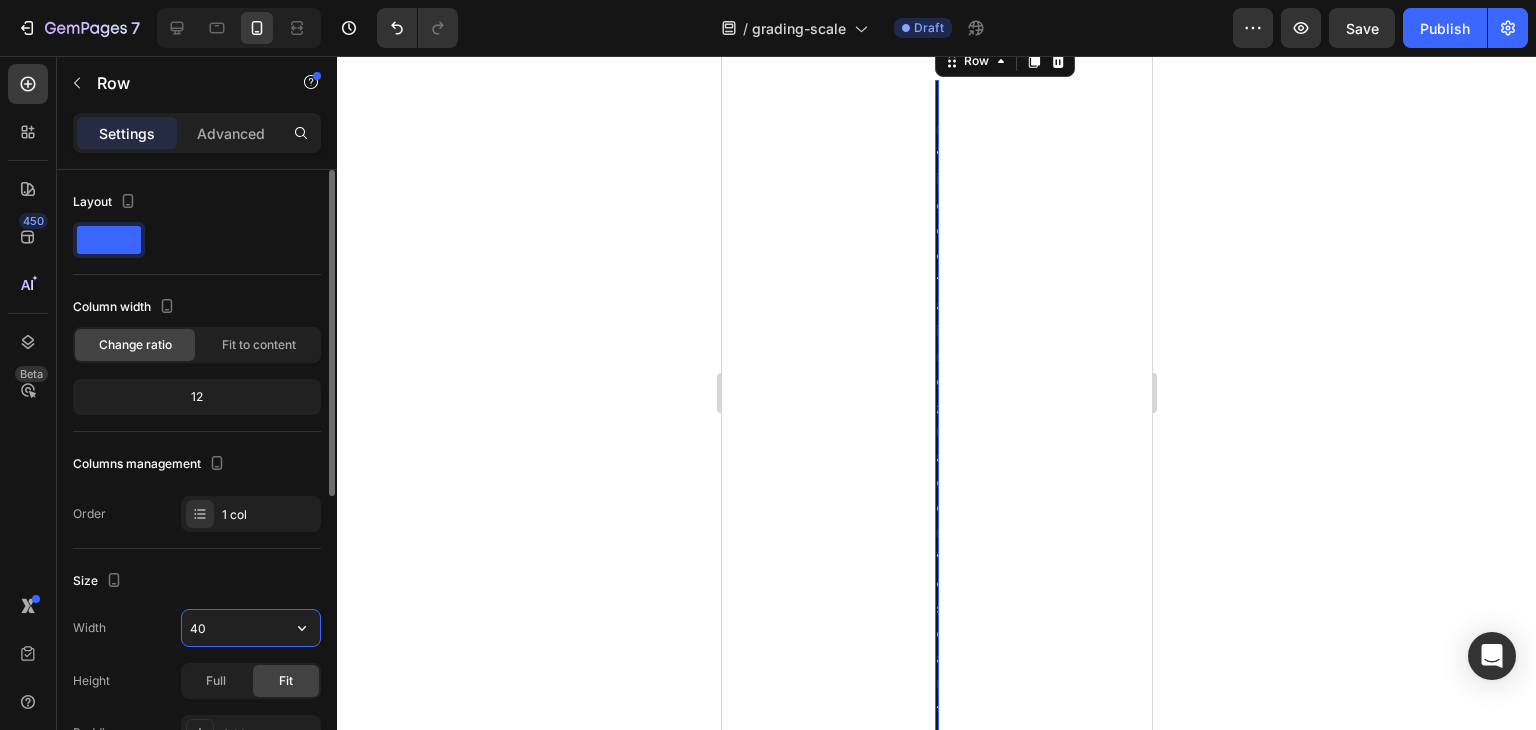 type on "400" 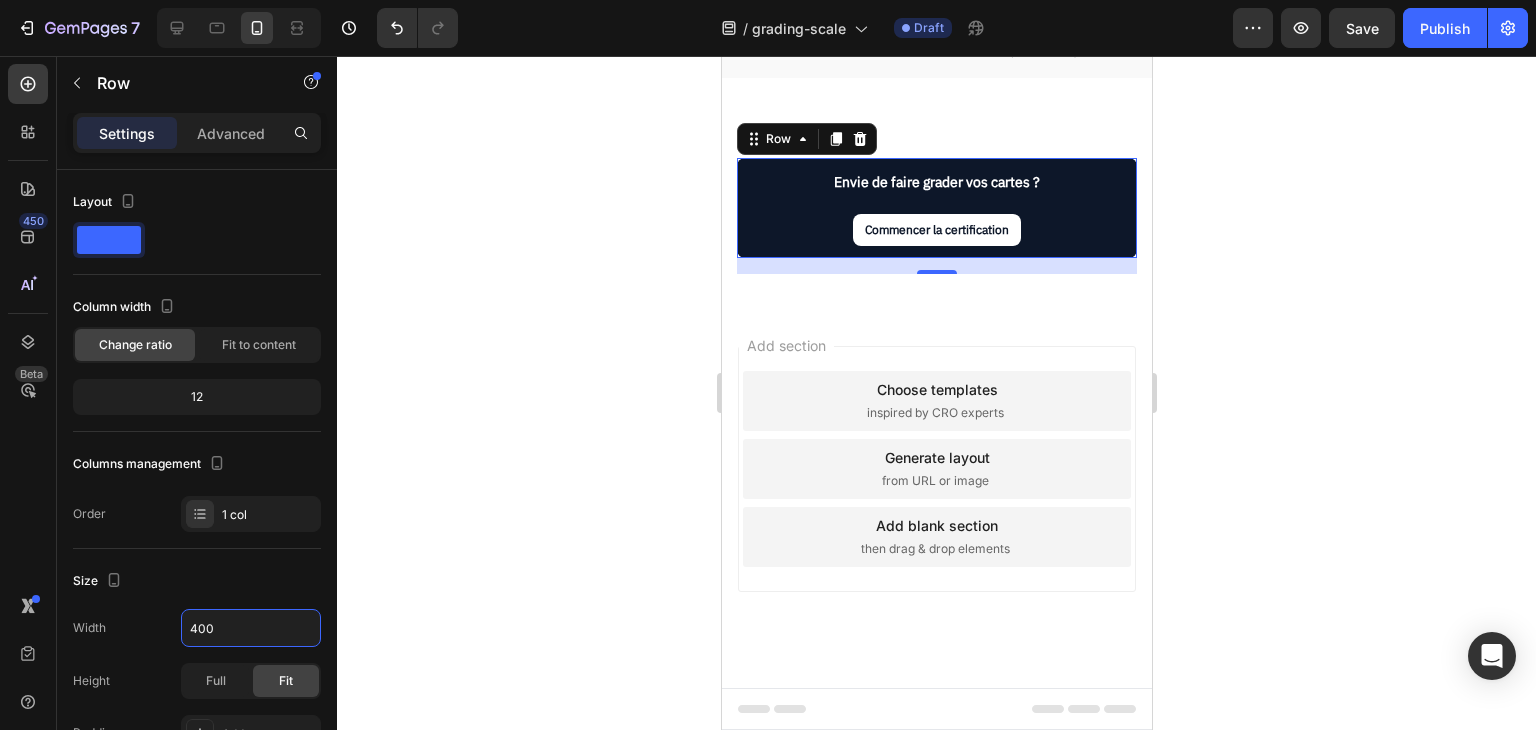 click 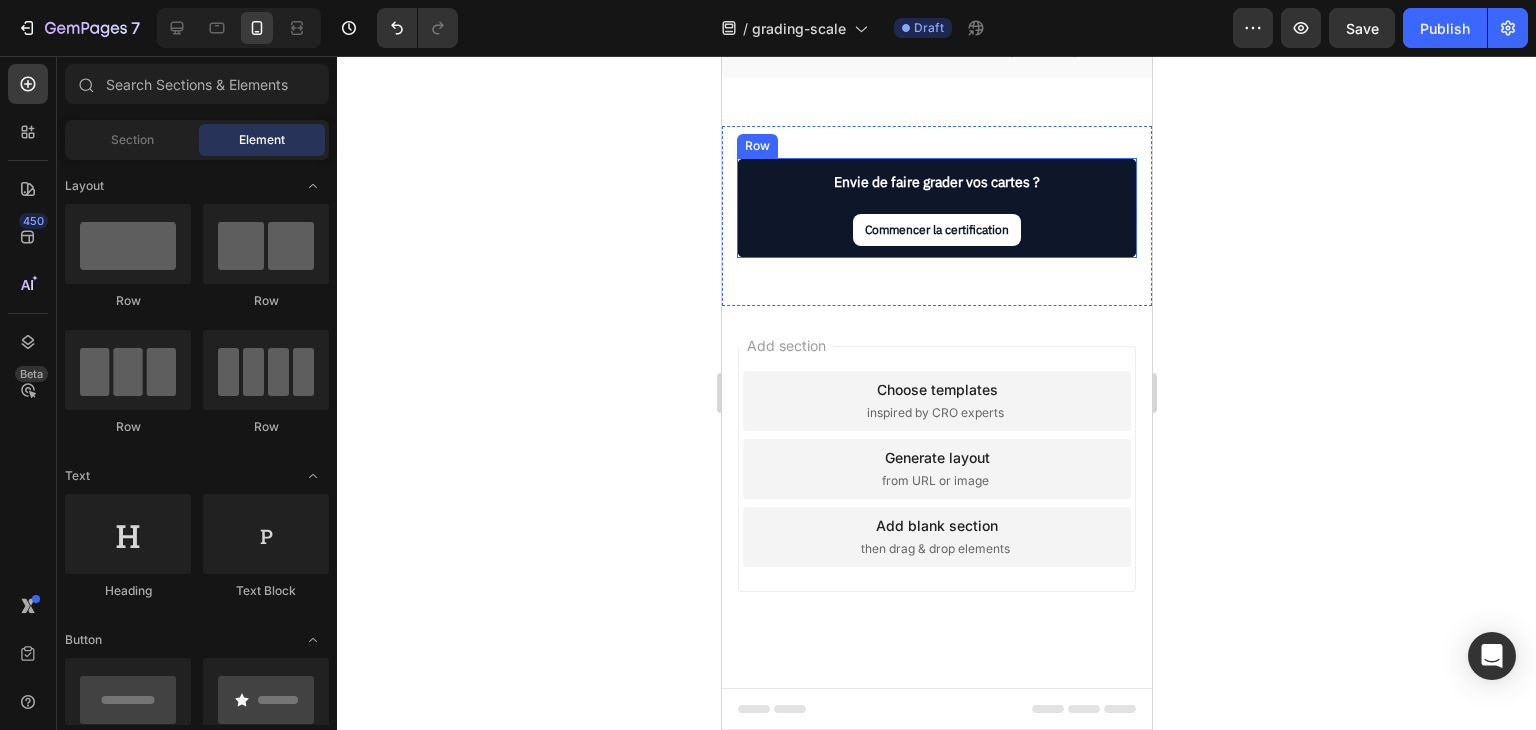 click on "Commencer la certification Button" at bounding box center (936, 236) 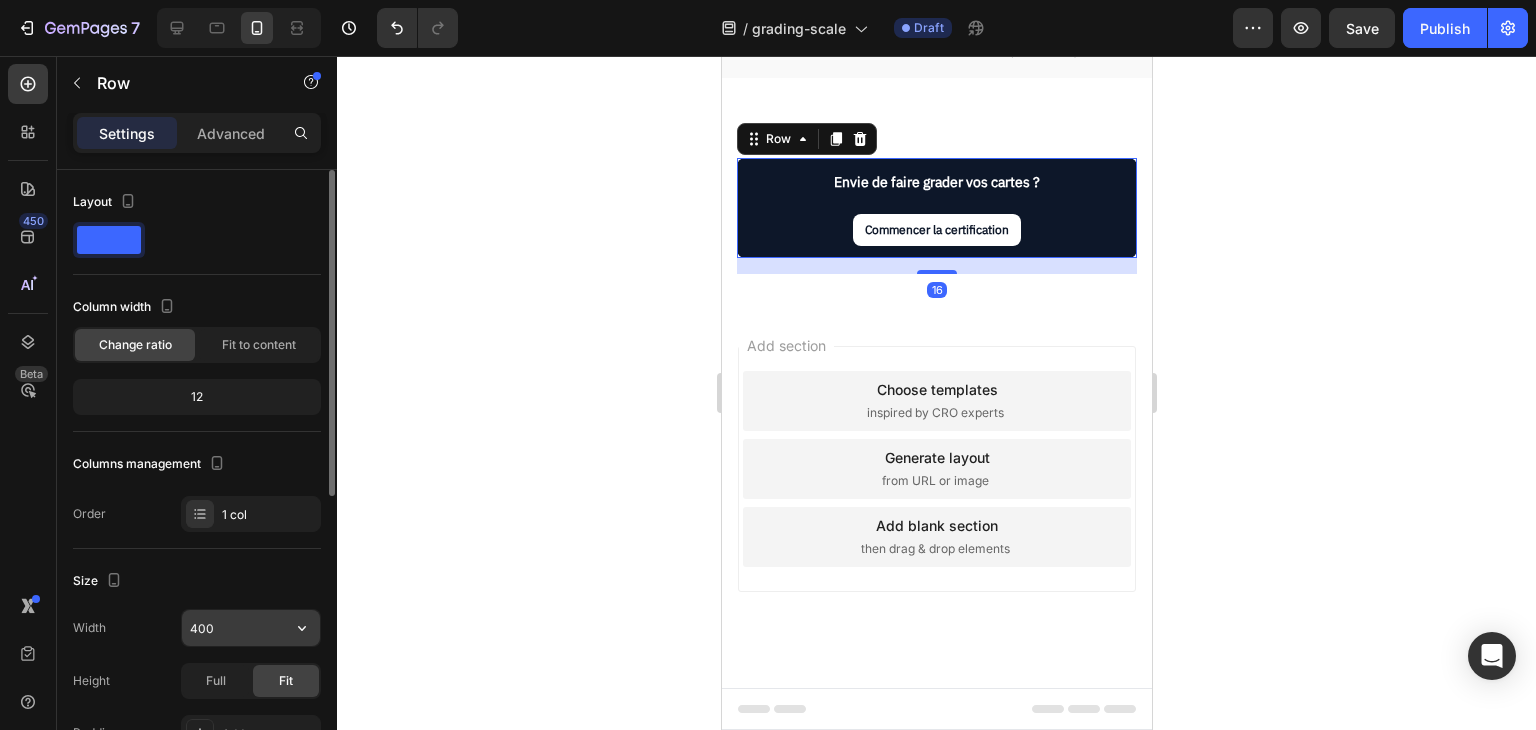 click on "400" at bounding box center [251, 628] 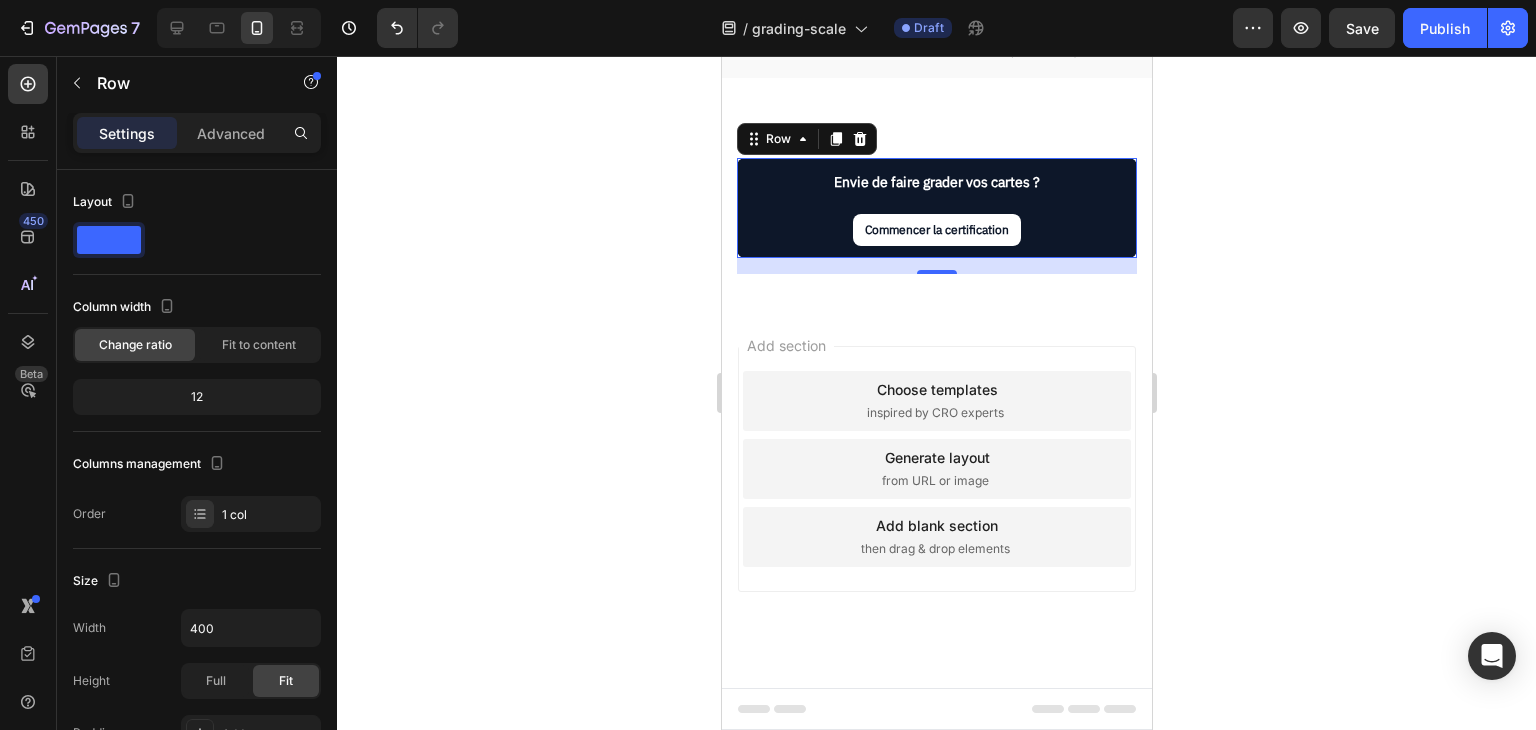 click 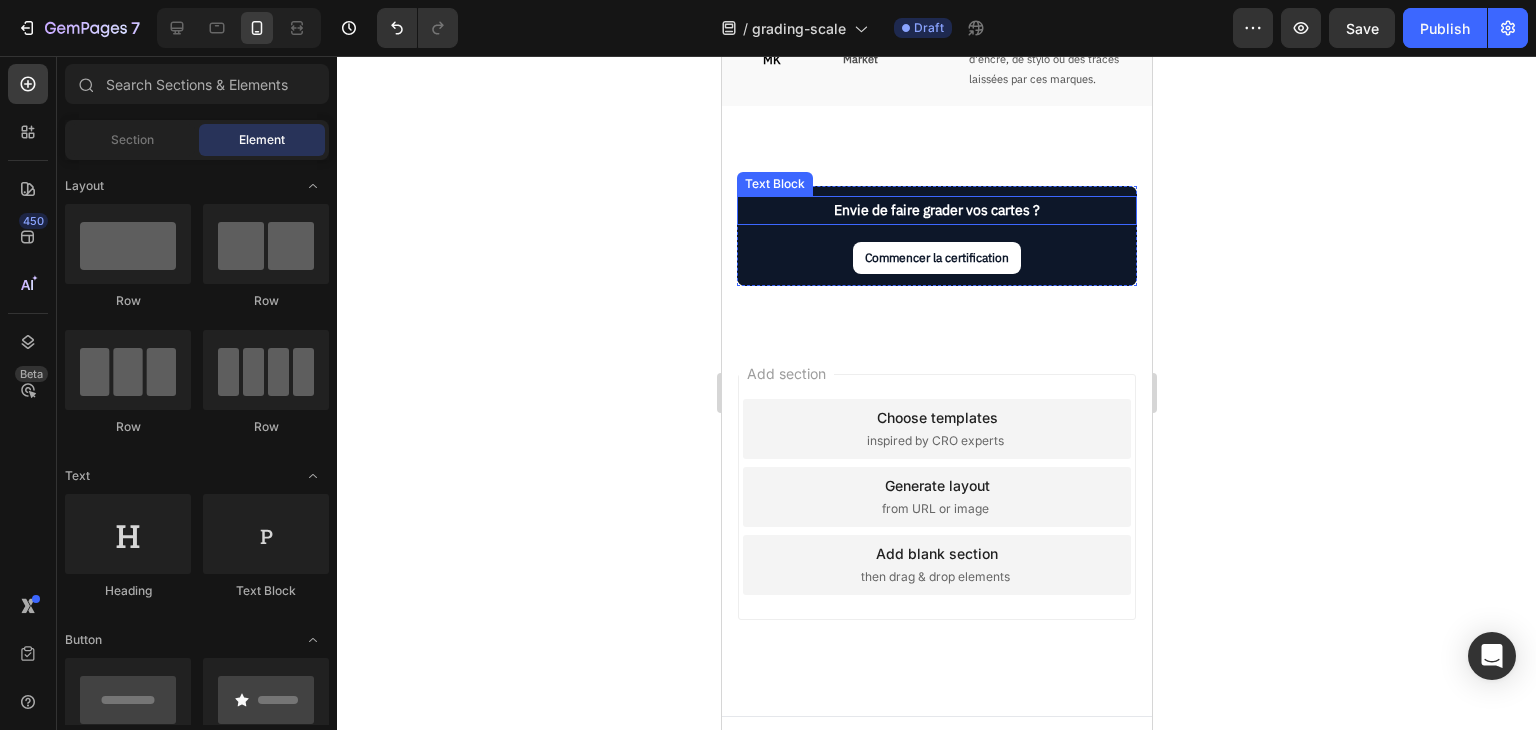 scroll, scrollTop: 2330, scrollLeft: 0, axis: vertical 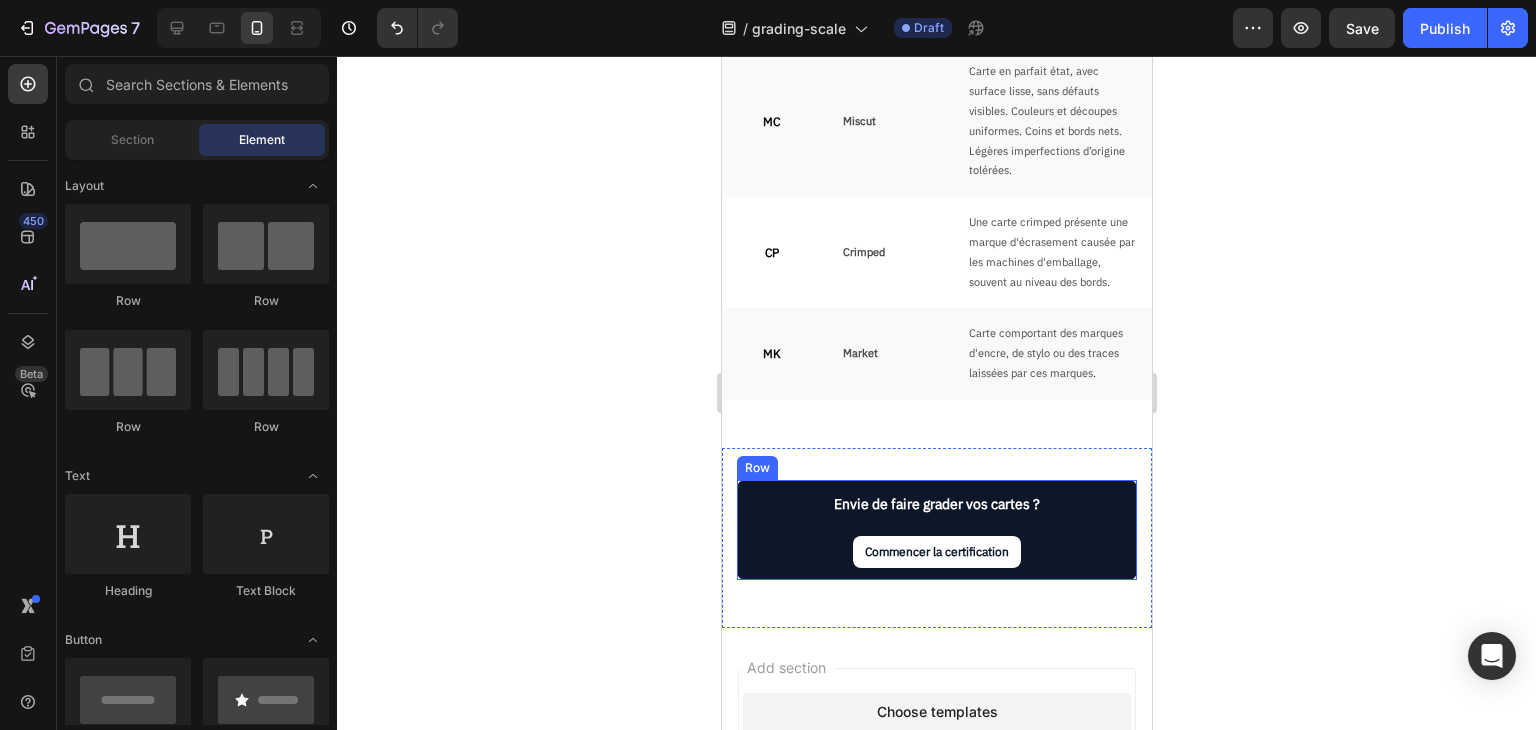 click on "Envie de faire grader vos cartes ? Text Block Commencer la certification Button" at bounding box center (936, 530) 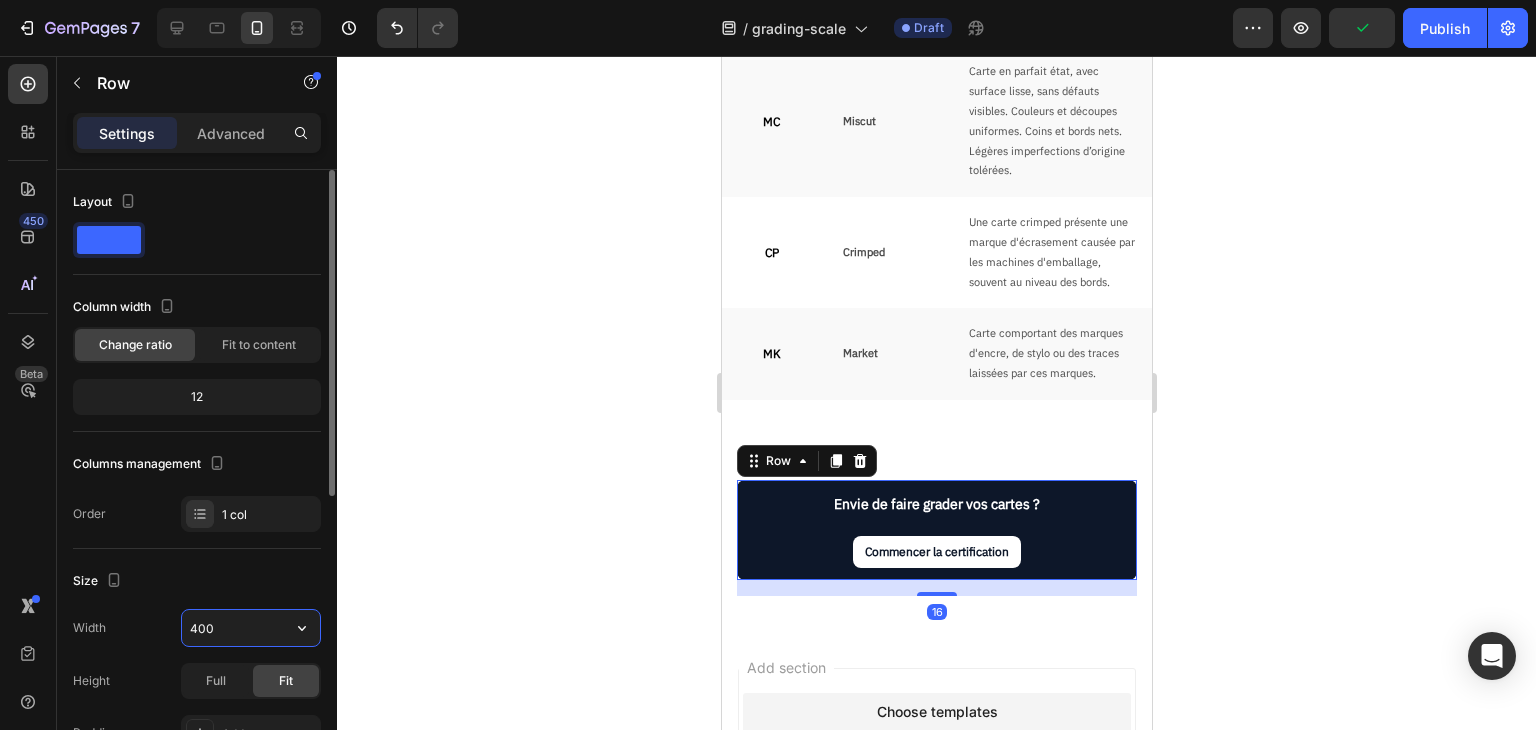 click on "400" at bounding box center [251, 628] 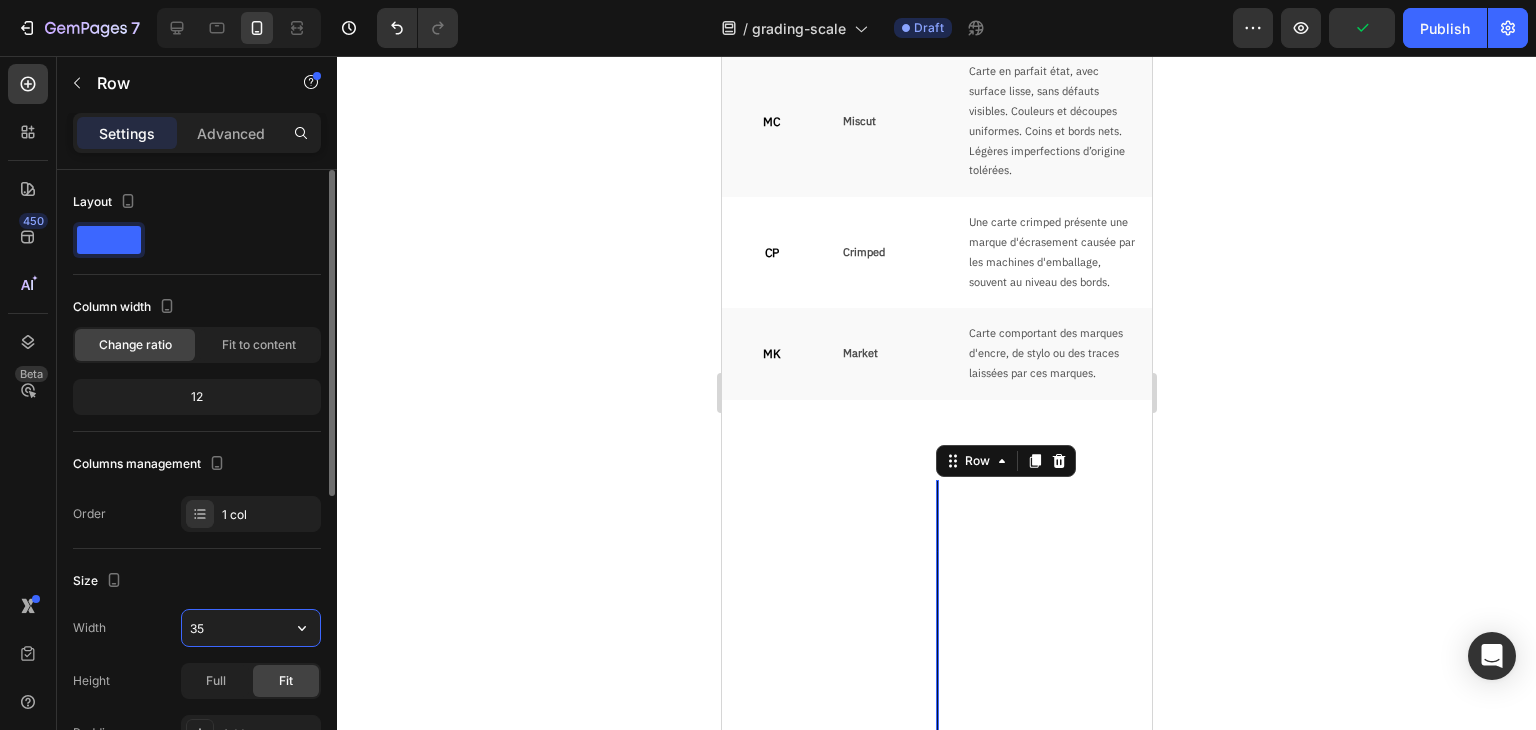 type on "350" 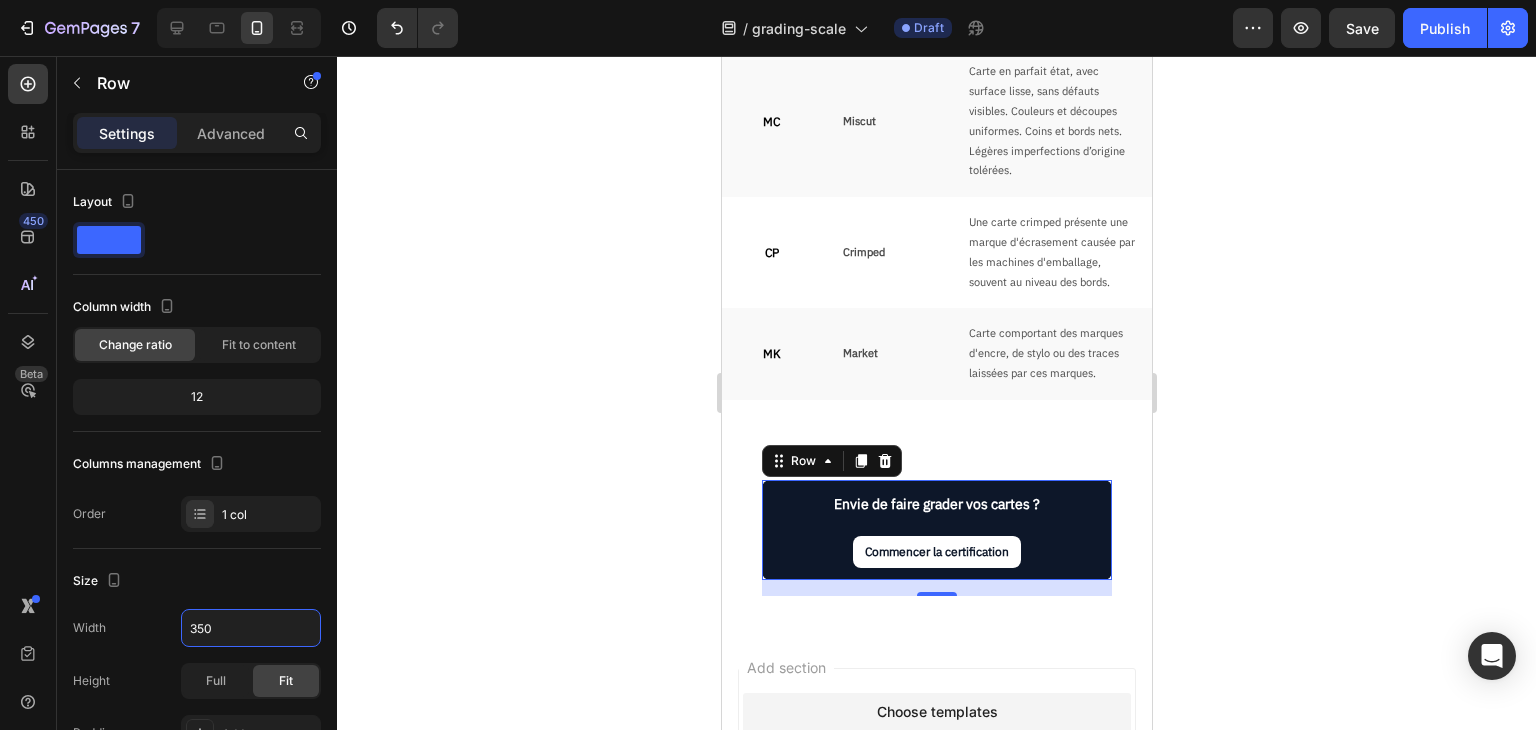 click 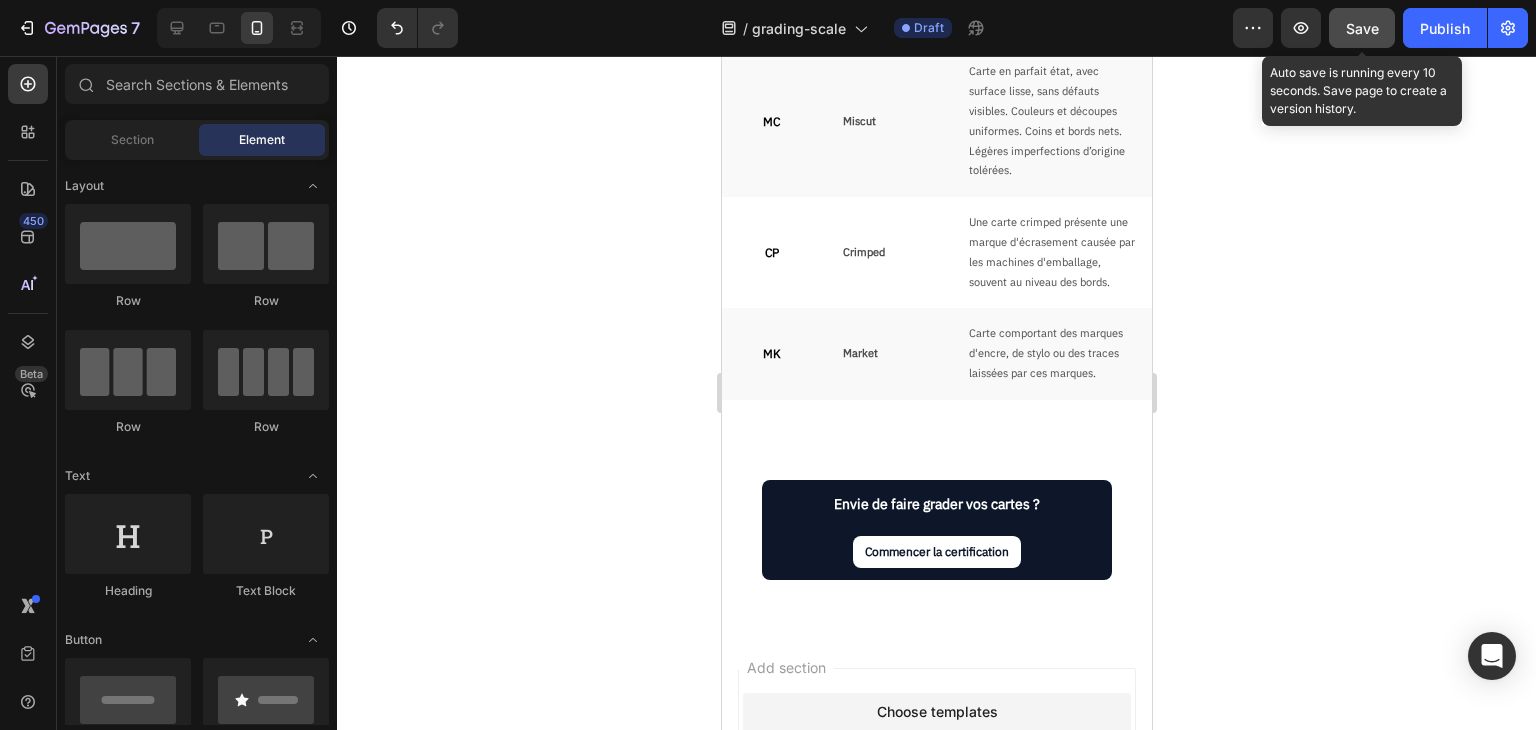 click on "Save" at bounding box center (1362, 28) 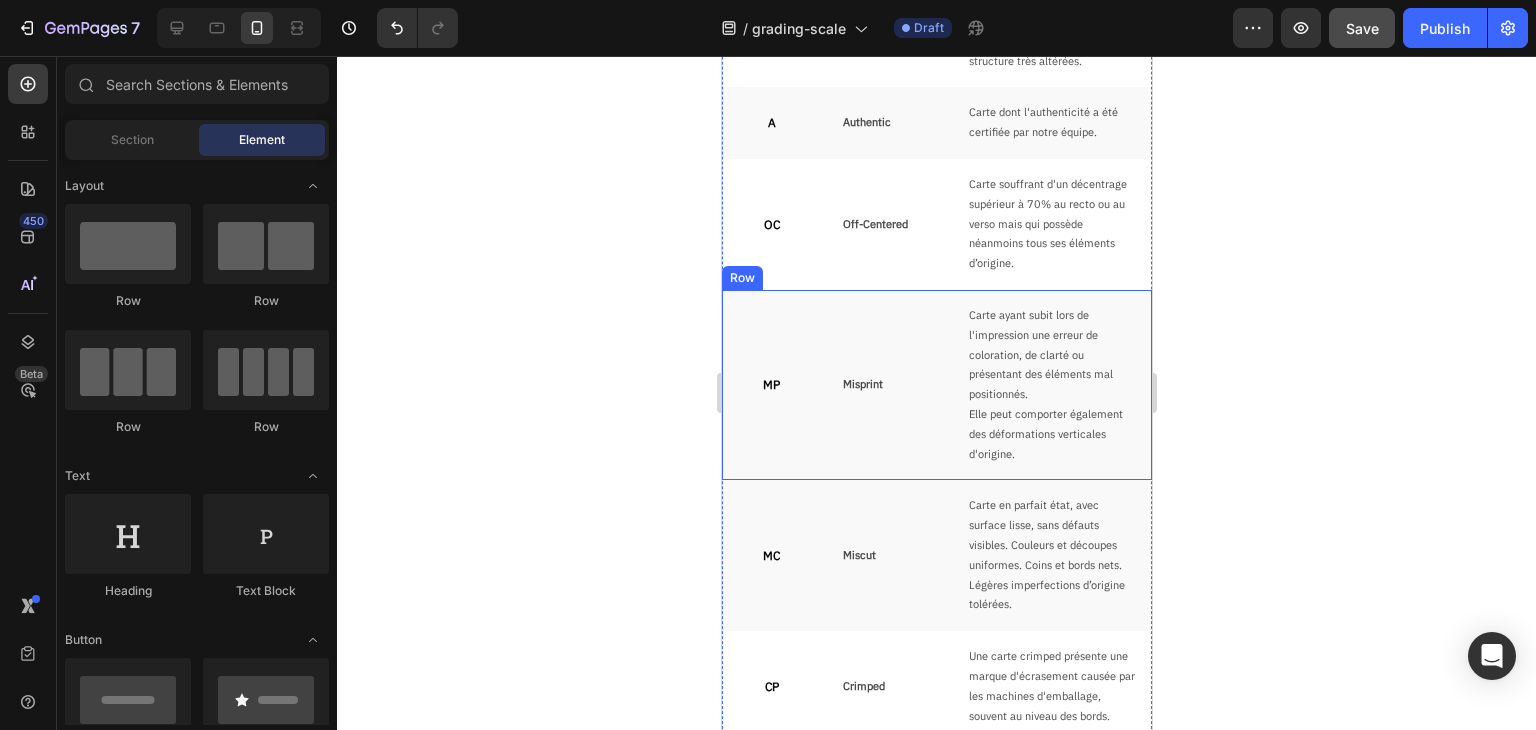 scroll, scrollTop: 1930, scrollLeft: 0, axis: vertical 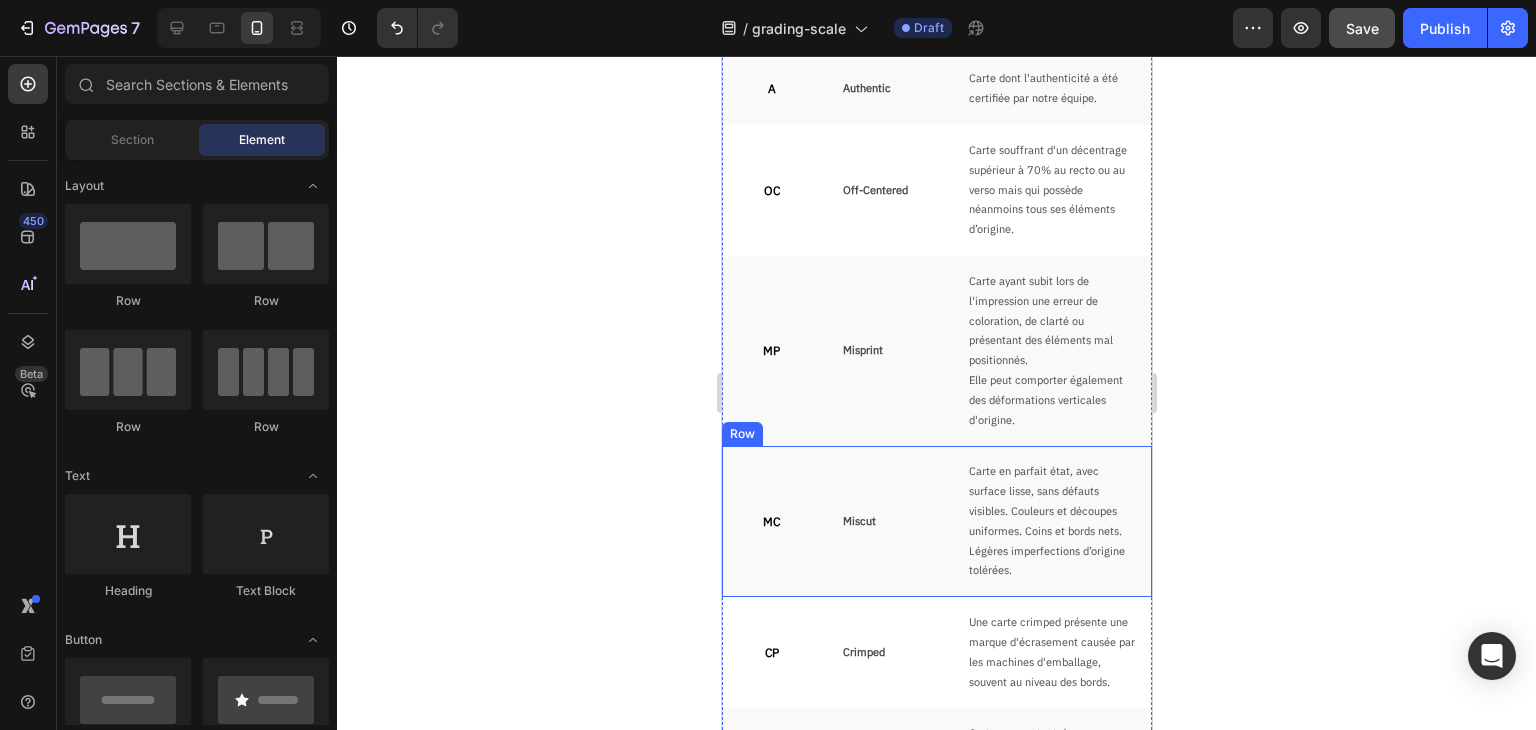 click on "MC Text Block" at bounding box center (771, 521) 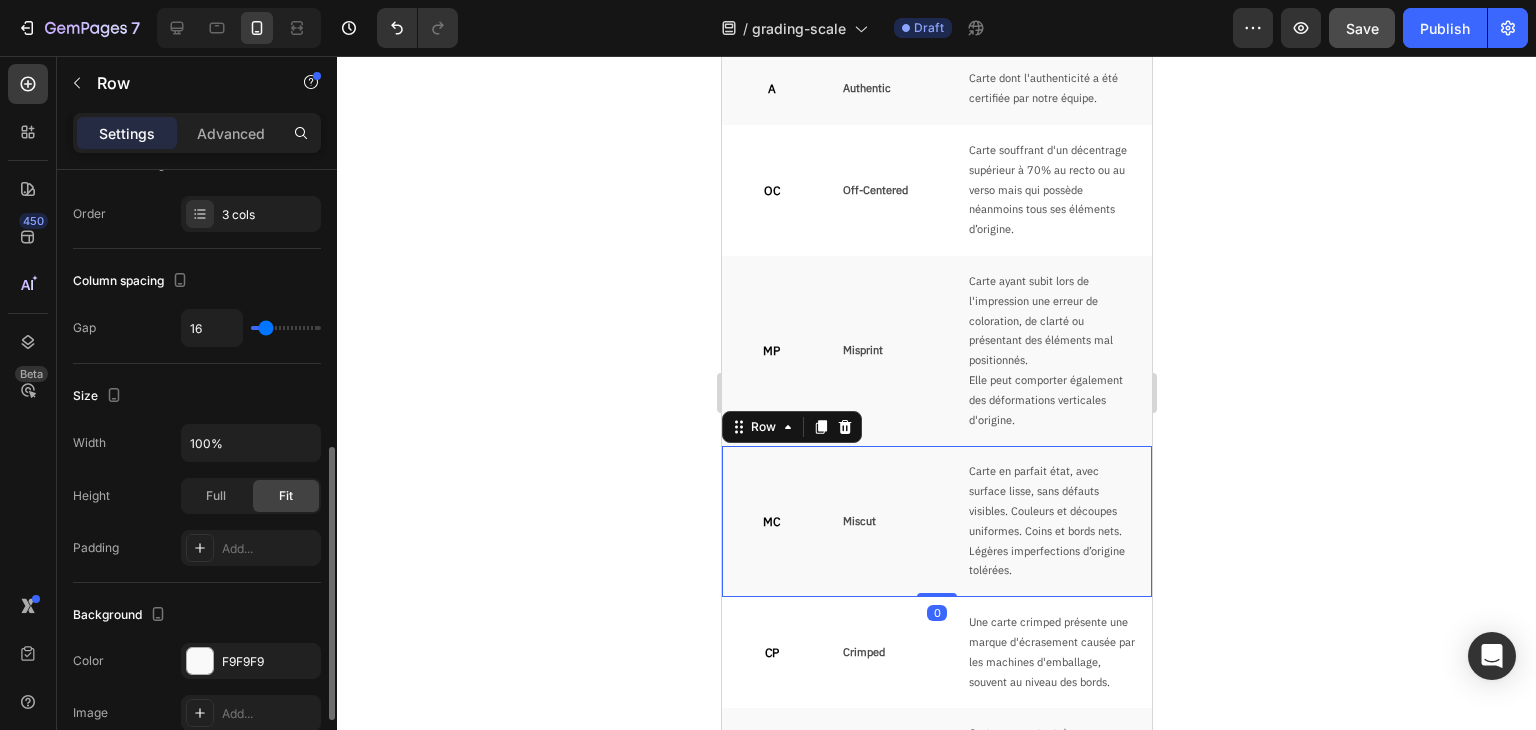 scroll, scrollTop: 400, scrollLeft: 0, axis: vertical 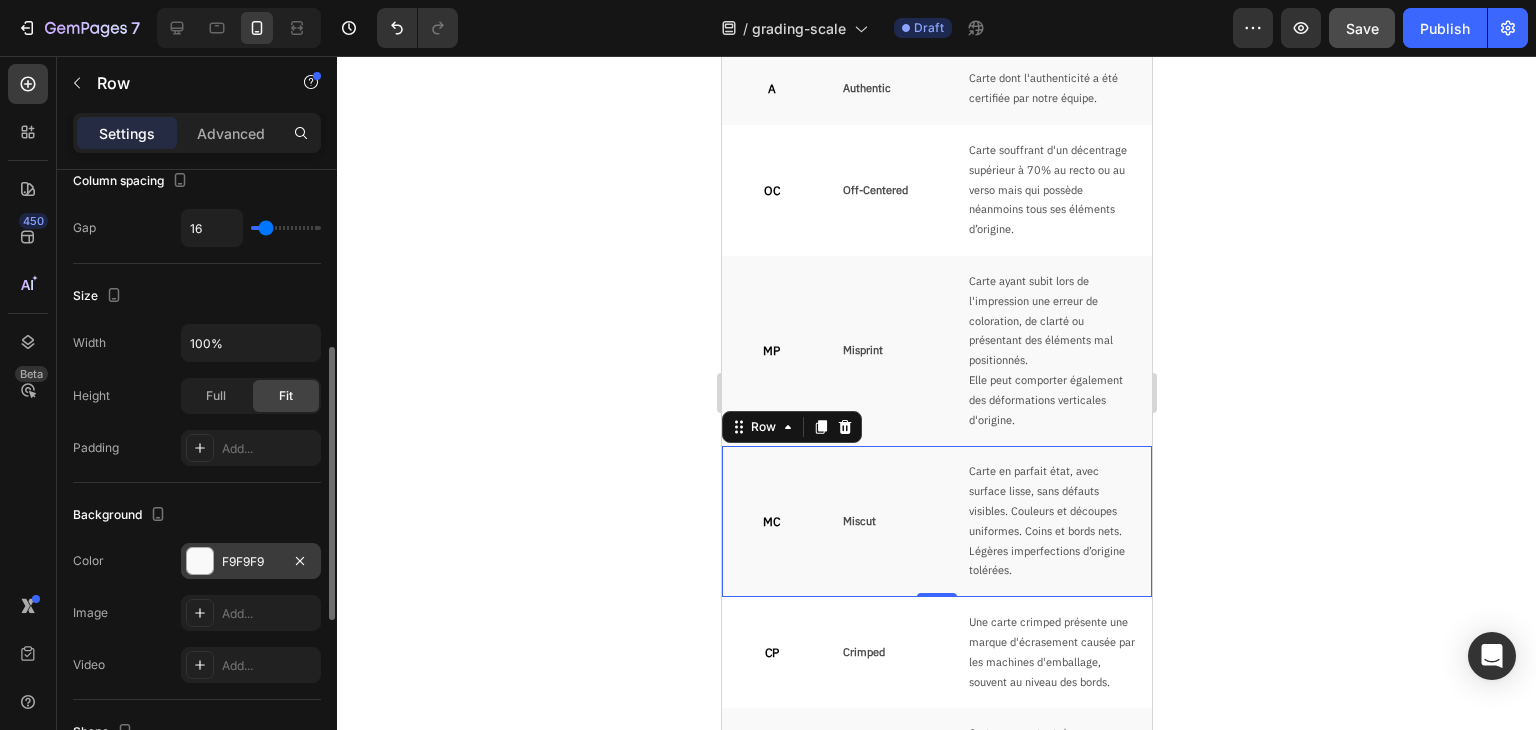 click on "F9F9F9" at bounding box center (251, 562) 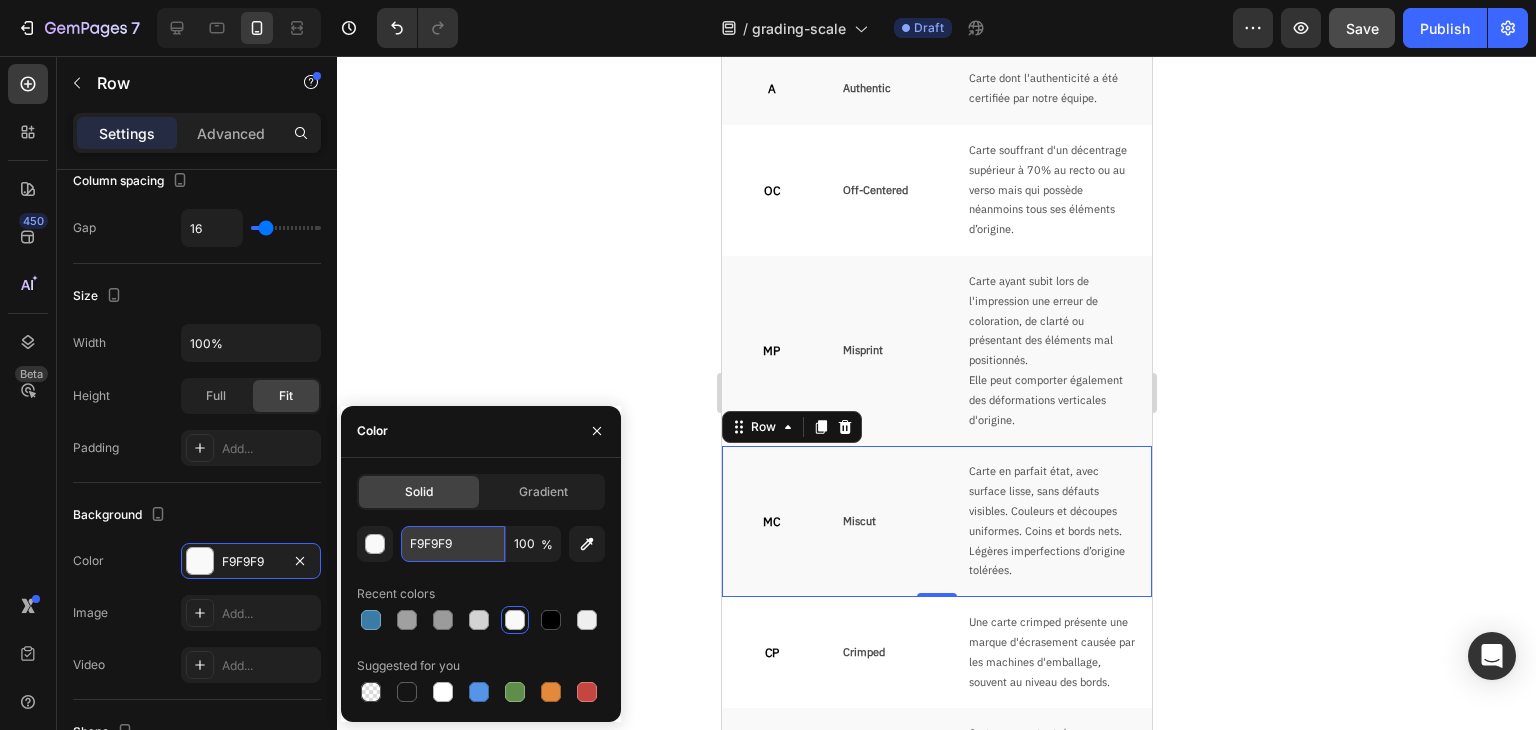 click on "F9F9F9" at bounding box center [453, 544] 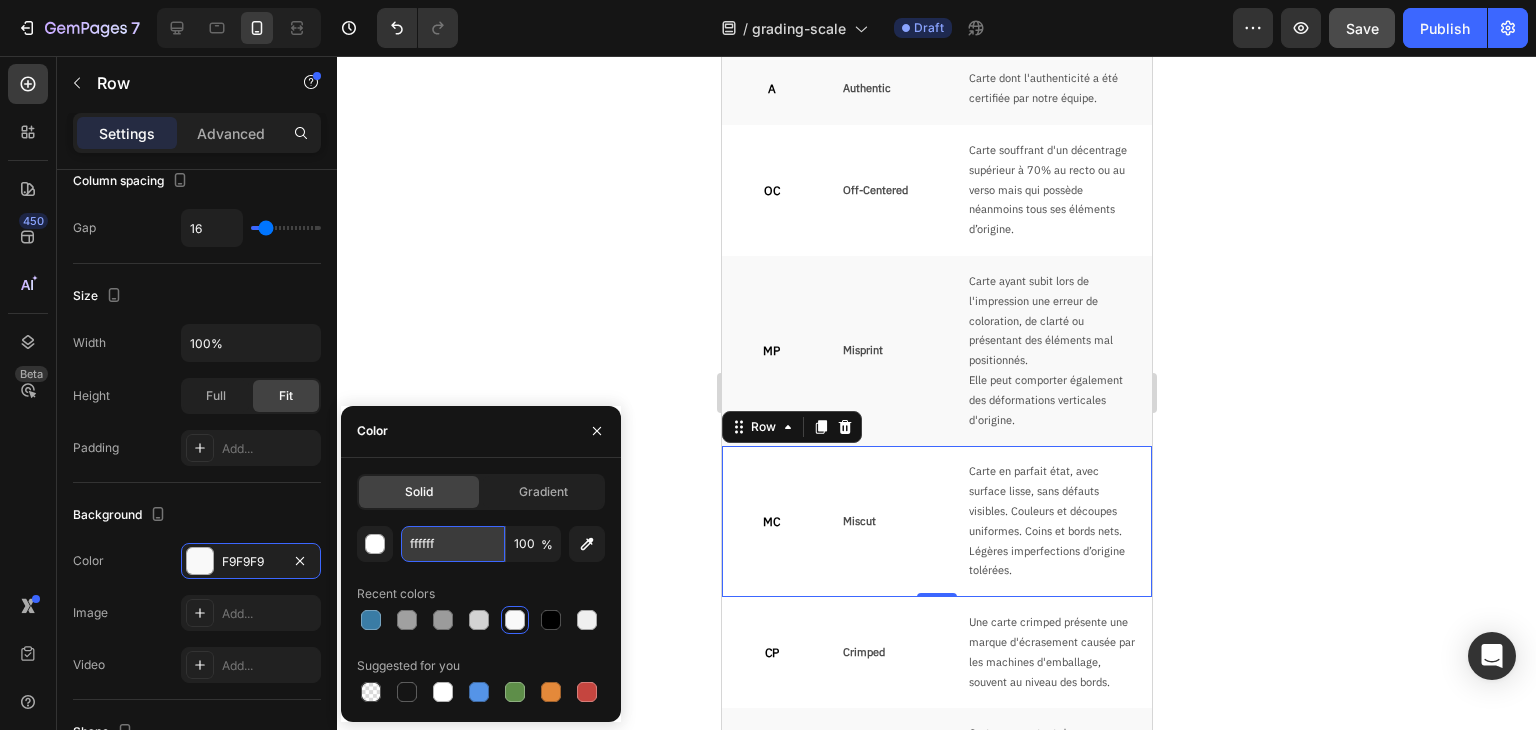 type on "FFFFFF" 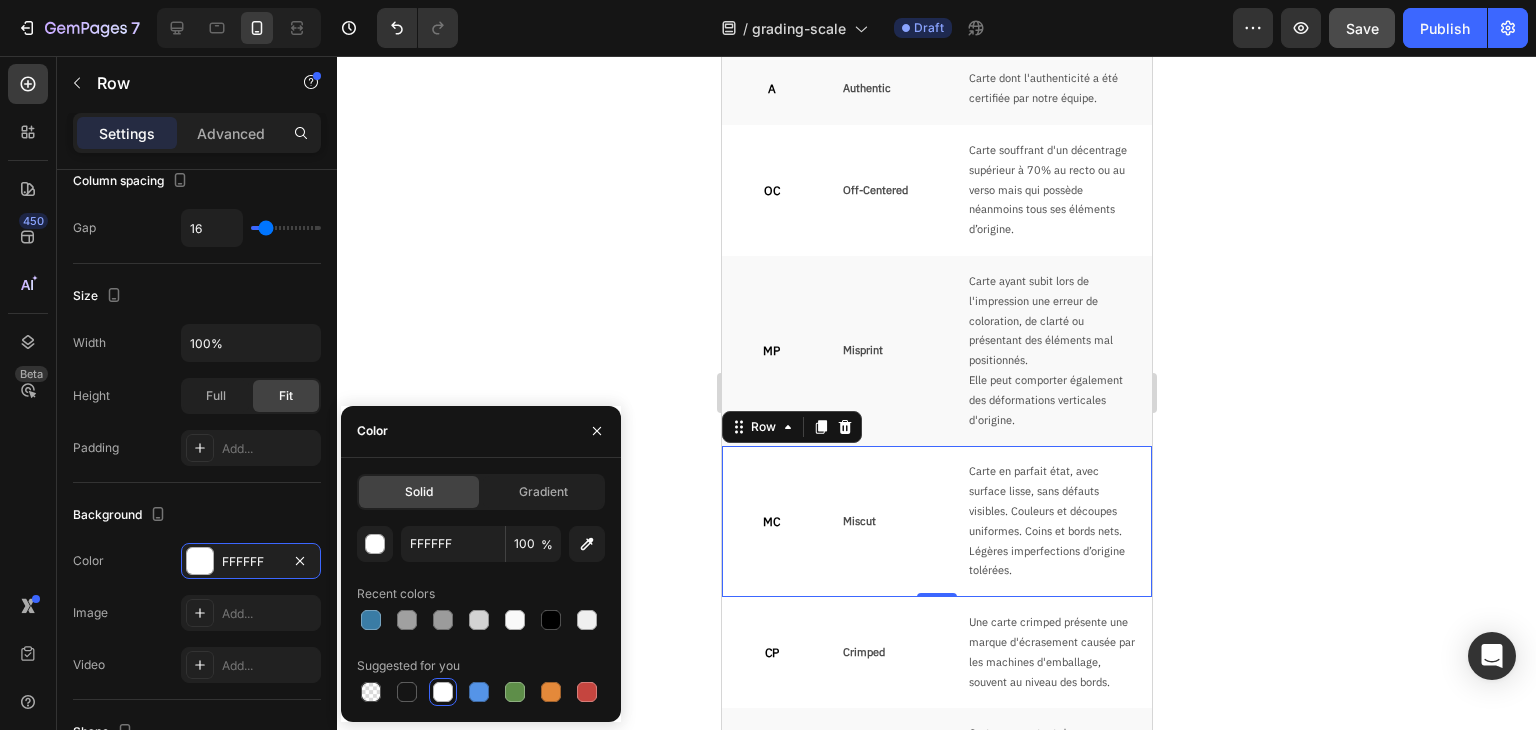 click 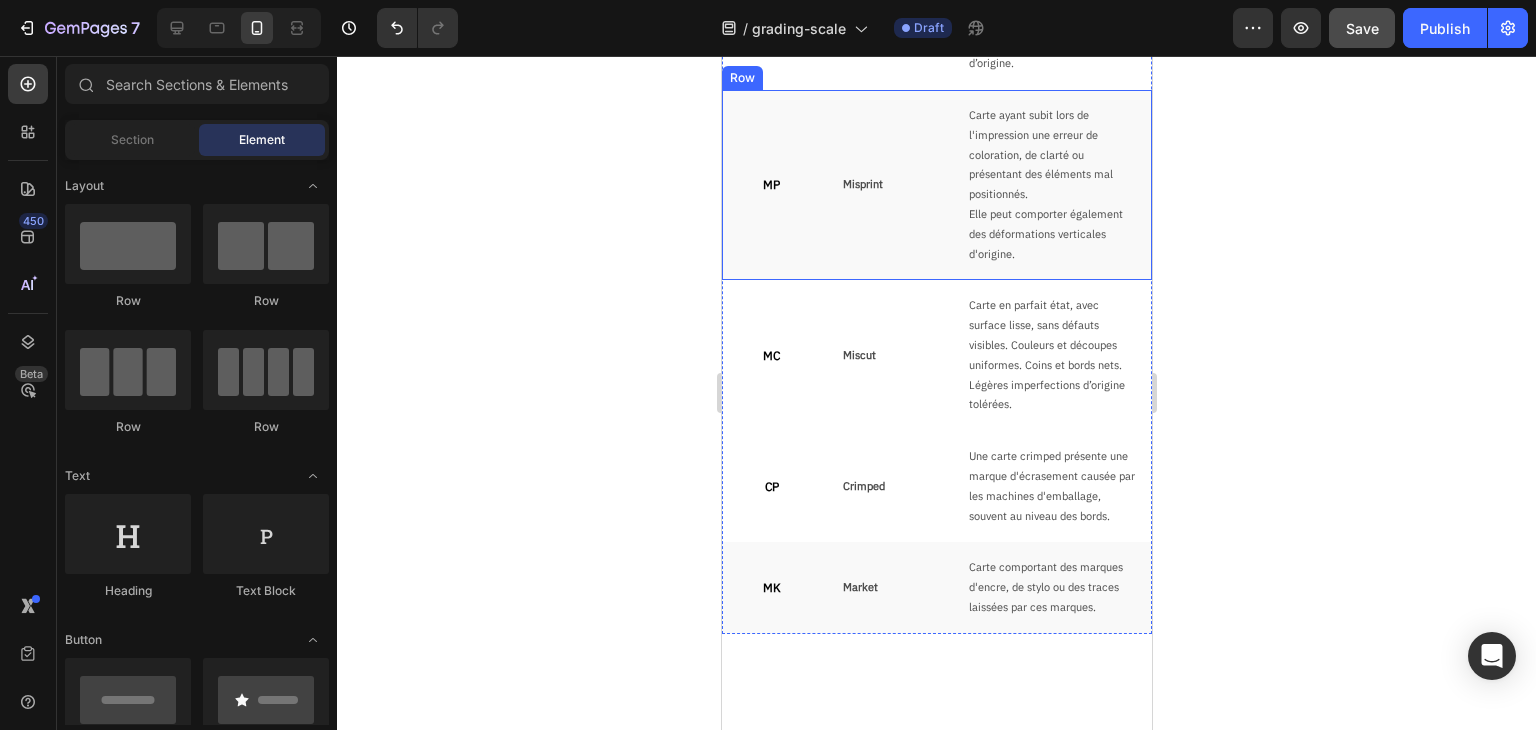 scroll, scrollTop: 2130, scrollLeft: 0, axis: vertical 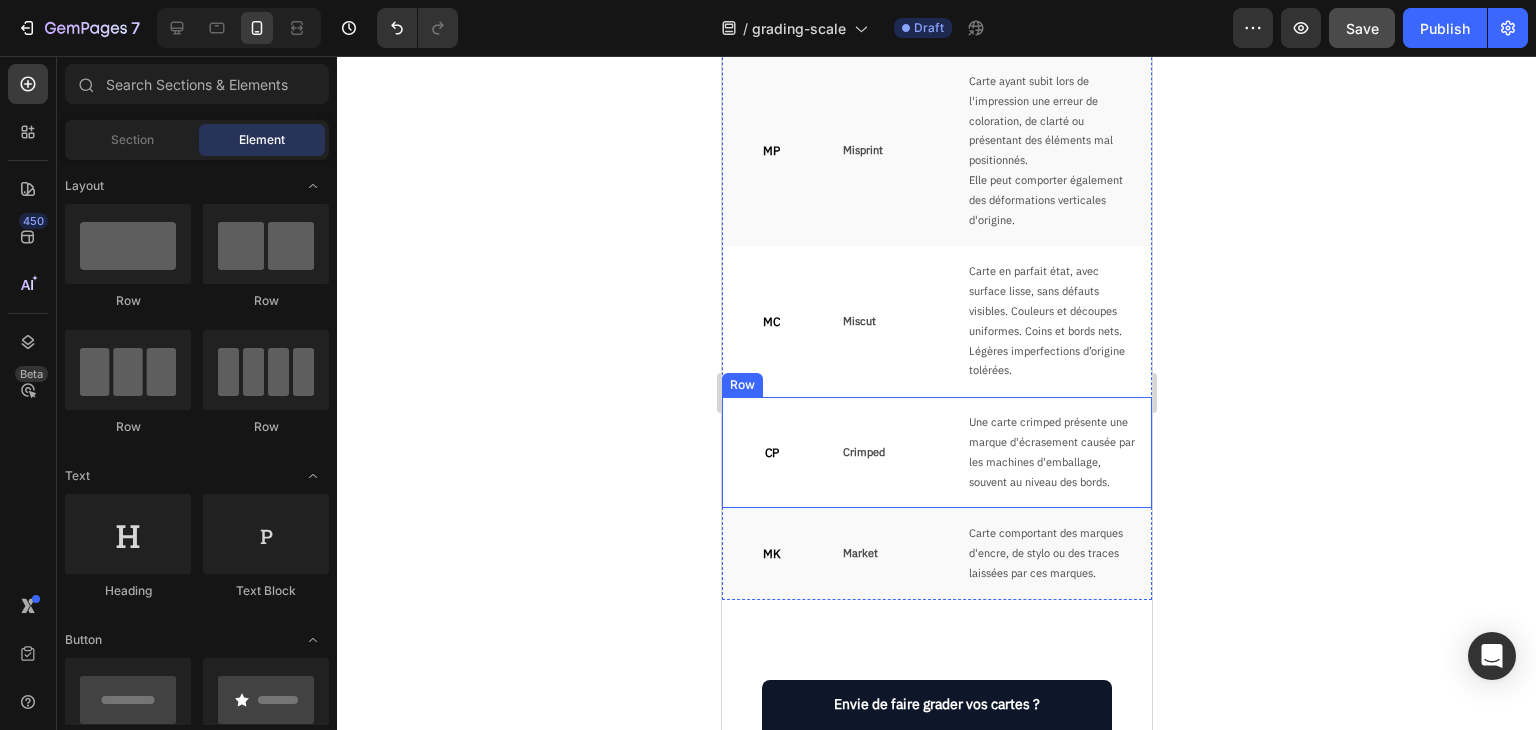 click on "CP Text Block Crimped Text Block Une carte crimped présente une marque d'écrasement causée par les machines d'emballage, souvent au niveau des bords. Text Block Row" at bounding box center (936, 452) 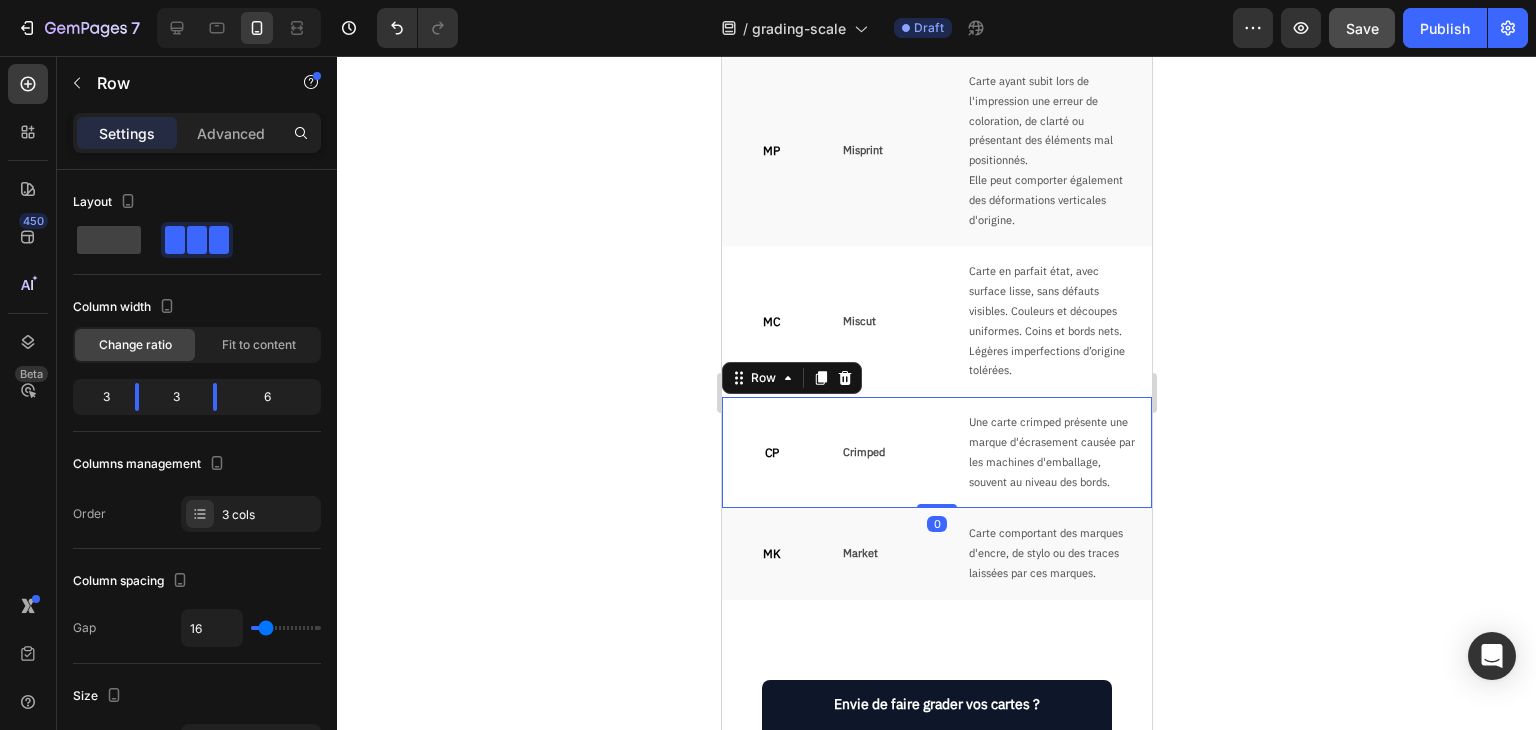 click 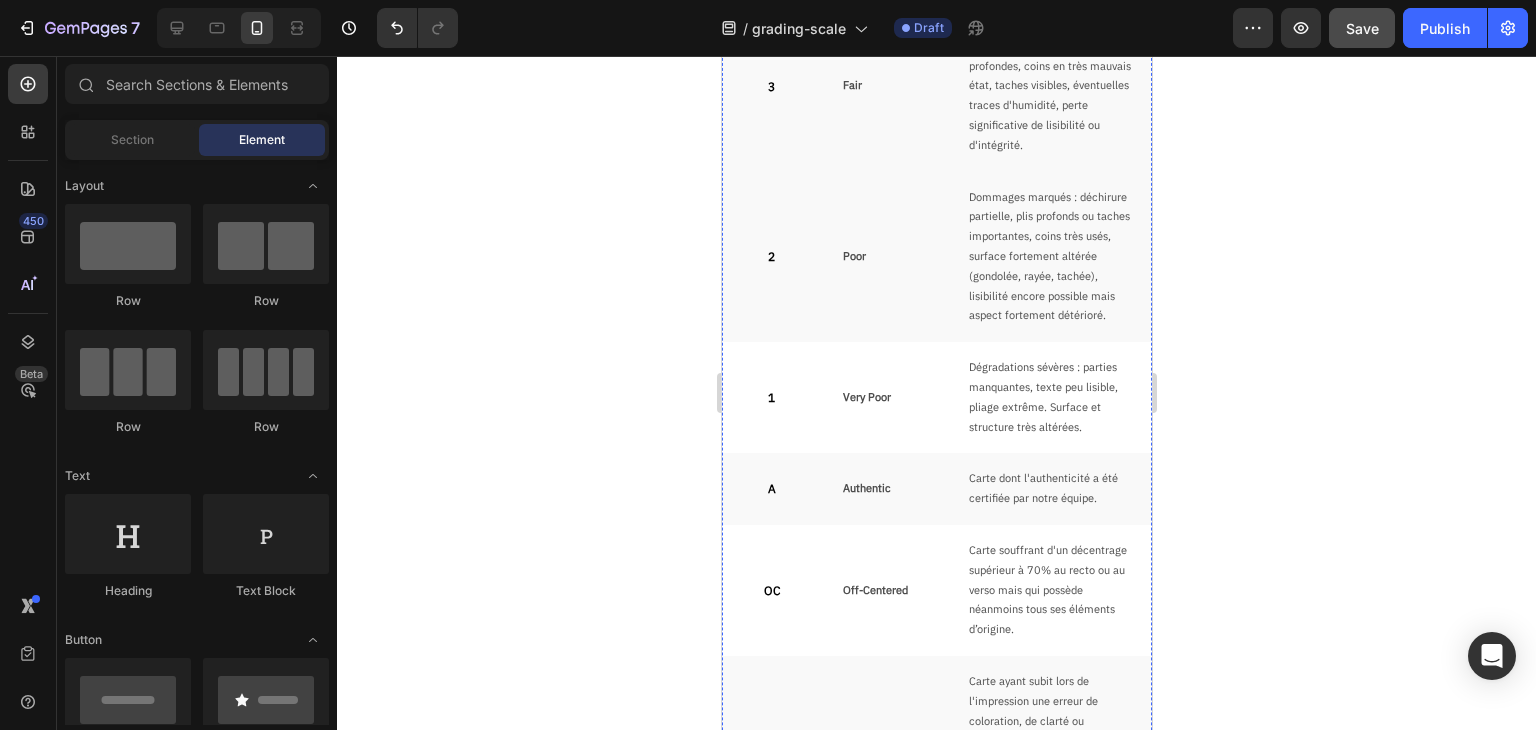 scroll, scrollTop: 1430, scrollLeft: 0, axis: vertical 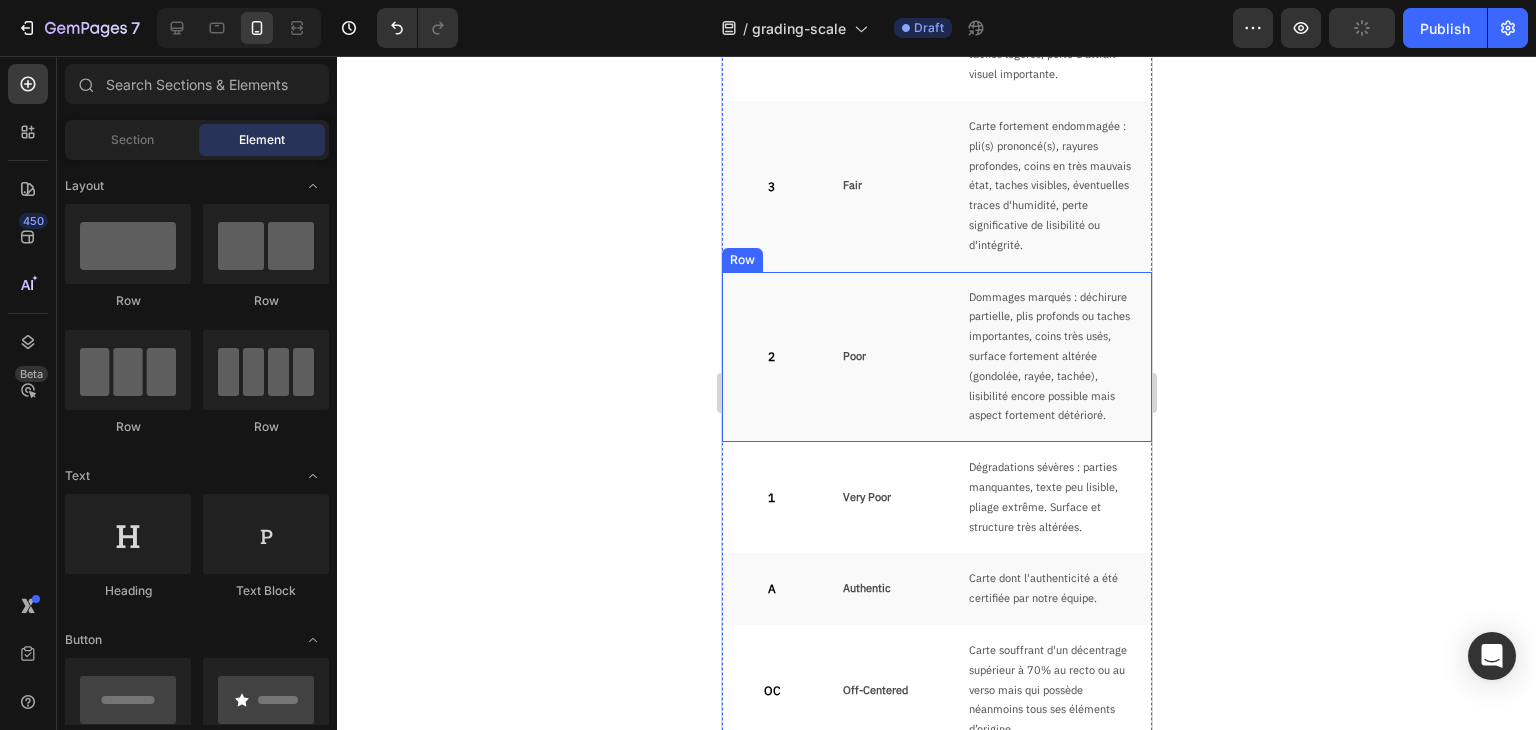 click on "2 Text Block Poor Text Block Dommages marqués : déchirure partielle, plis profonds ou taches importantes, coins très usés, surface fortement altérée (gondolée, rayée, tachée), lisibilité encore possible mais aspect fortement détérioré. Text Block Row" at bounding box center [936, 357] 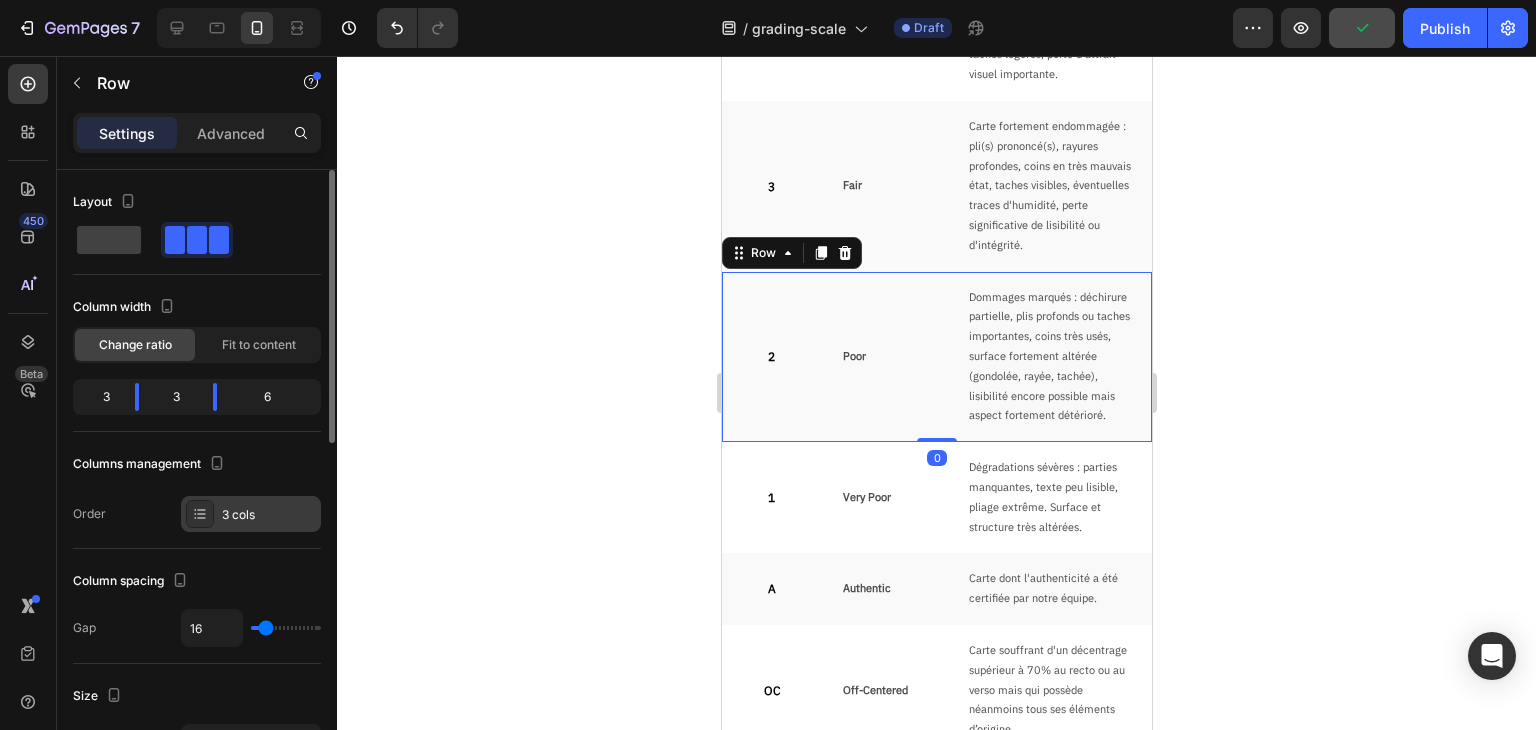 scroll, scrollTop: 300, scrollLeft: 0, axis: vertical 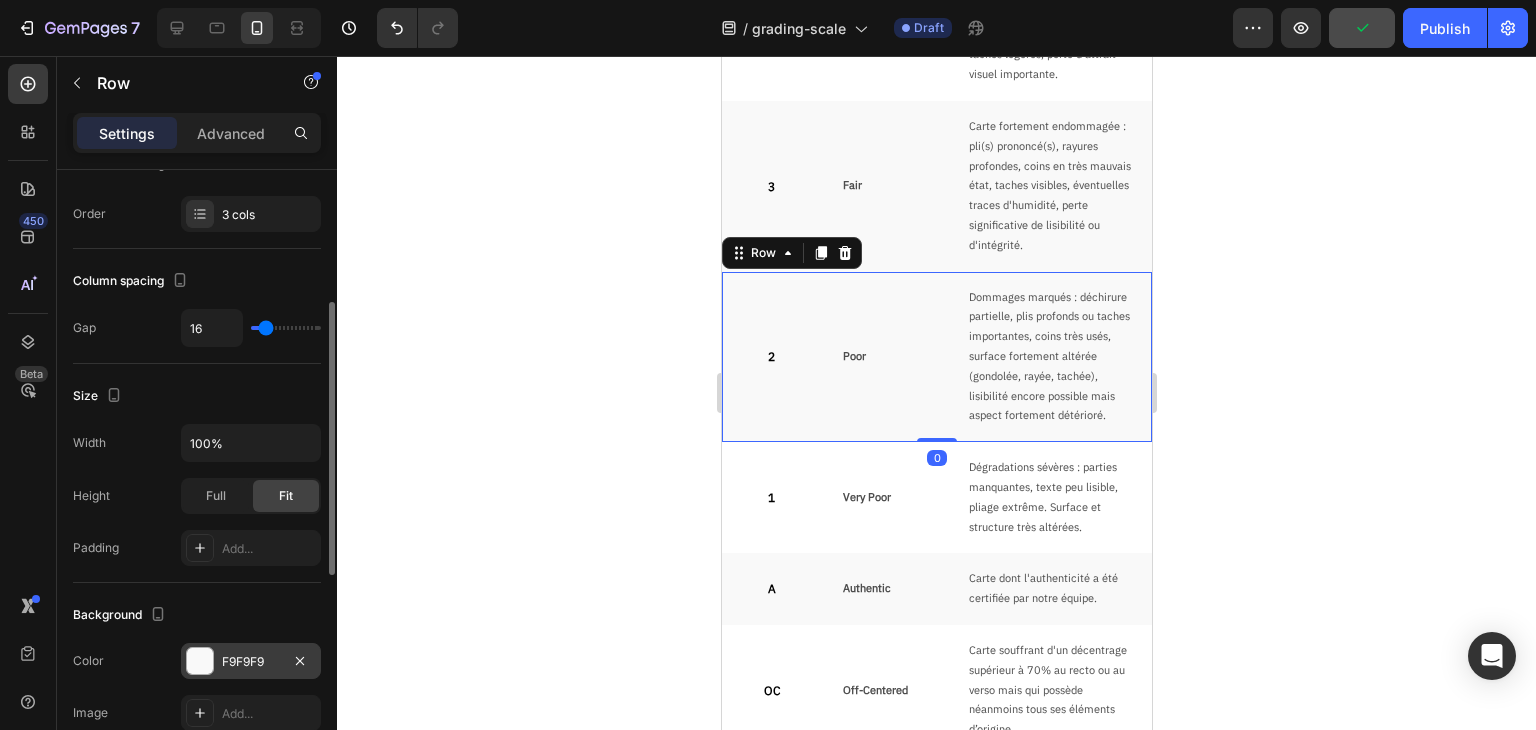 click on "F9F9F9" at bounding box center (251, 662) 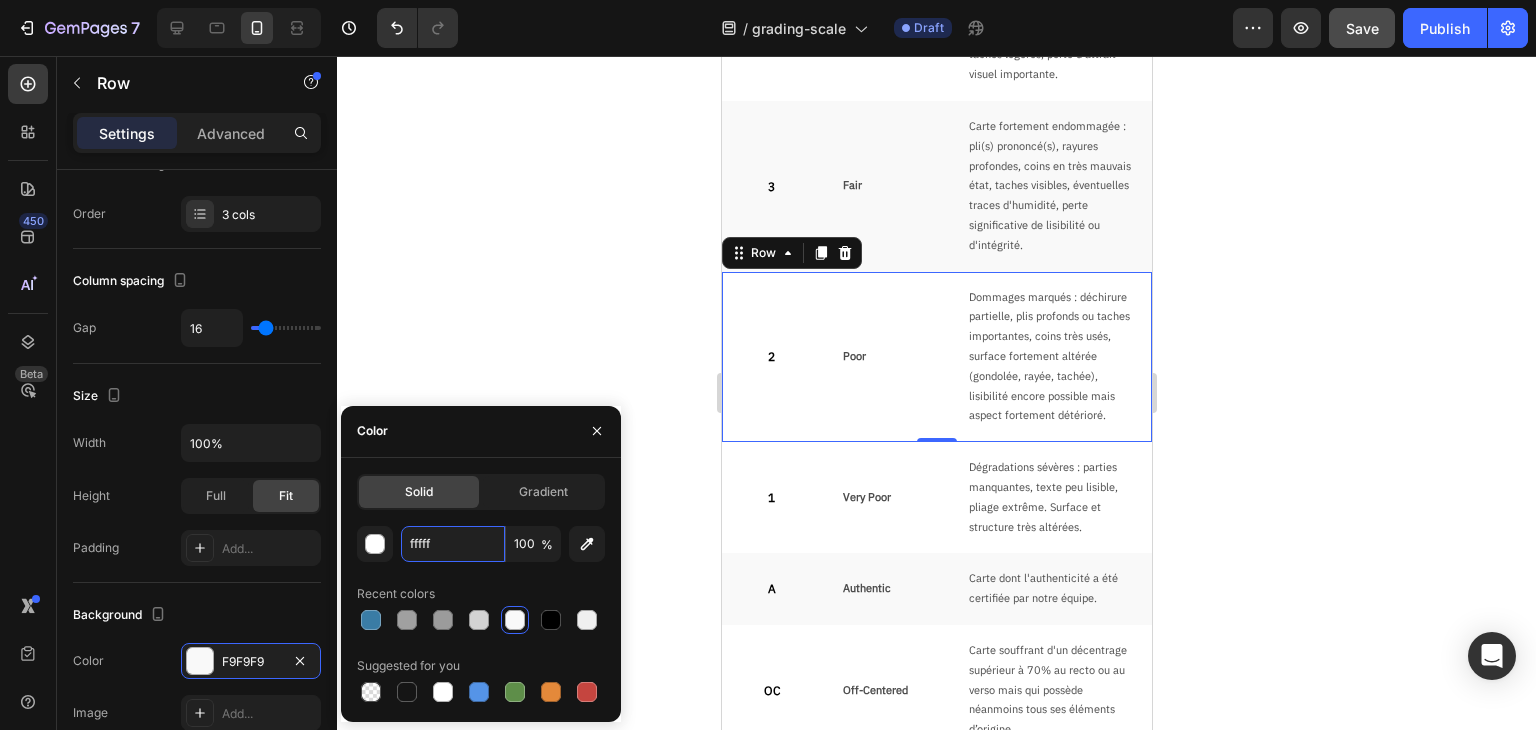 type on "ffffff" 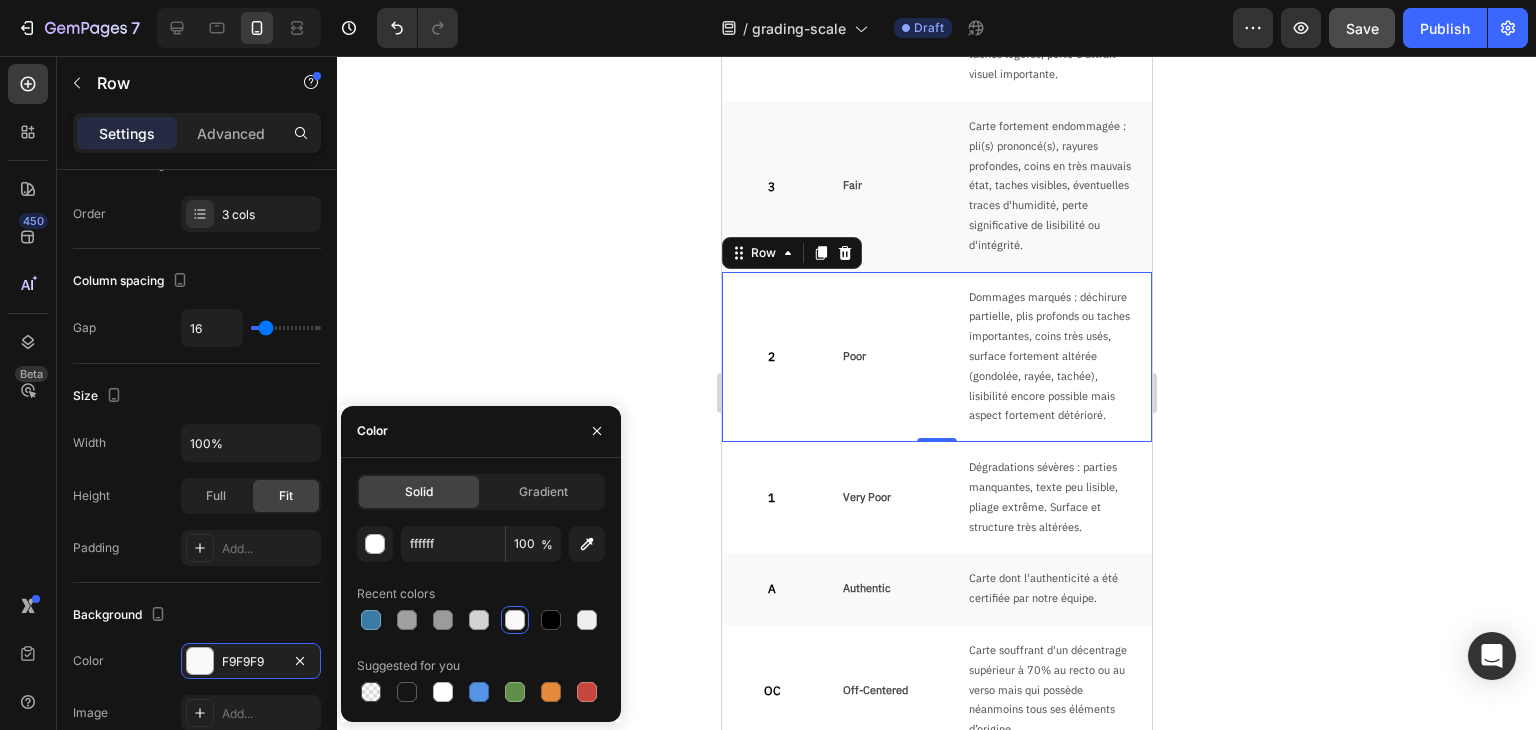 click 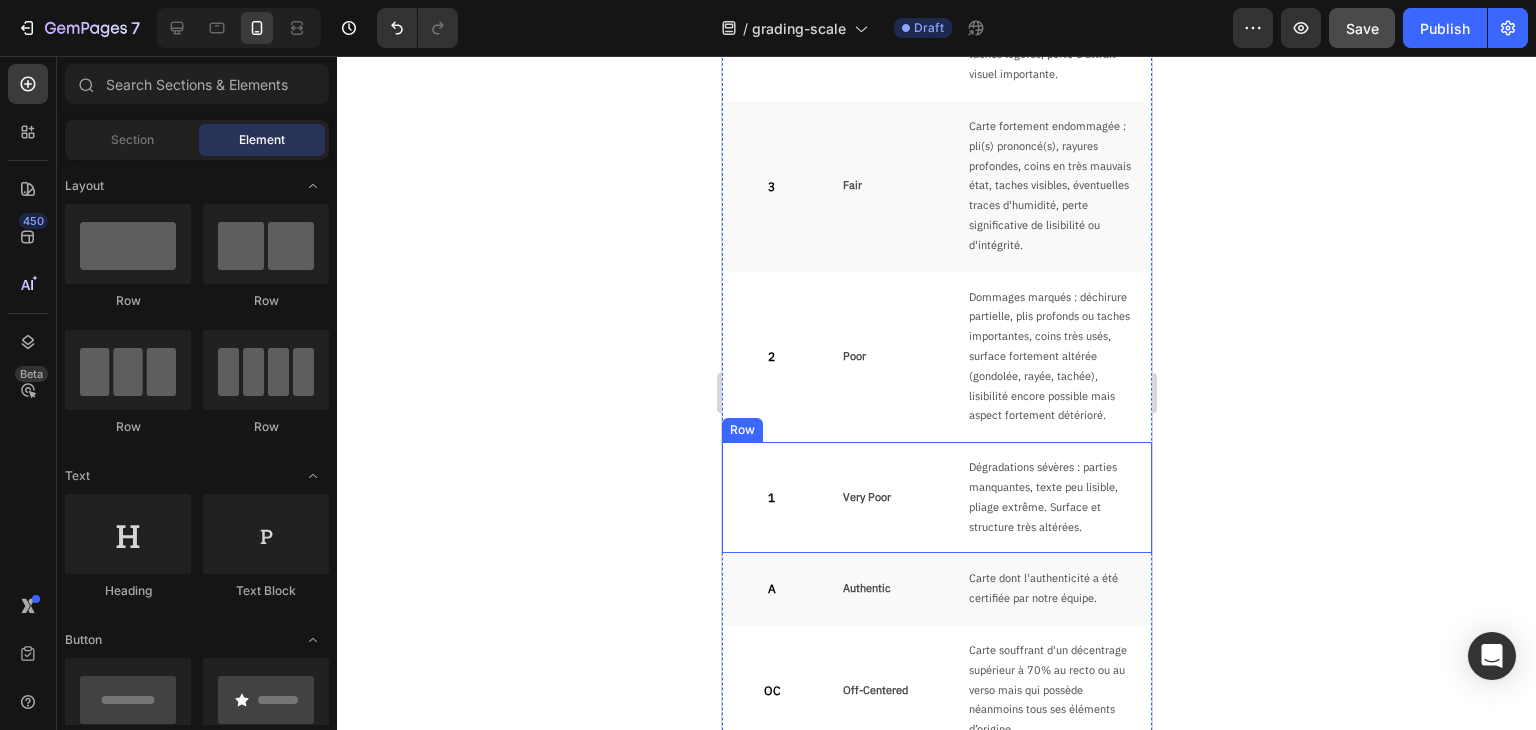 click on "1 Text Block Very Poor Text Block Dégradations sévères : parties manquantes, texte peu lisible, pliage extrême. Surface et structure très altérées. Text Block Row" at bounding box center (936, 497) 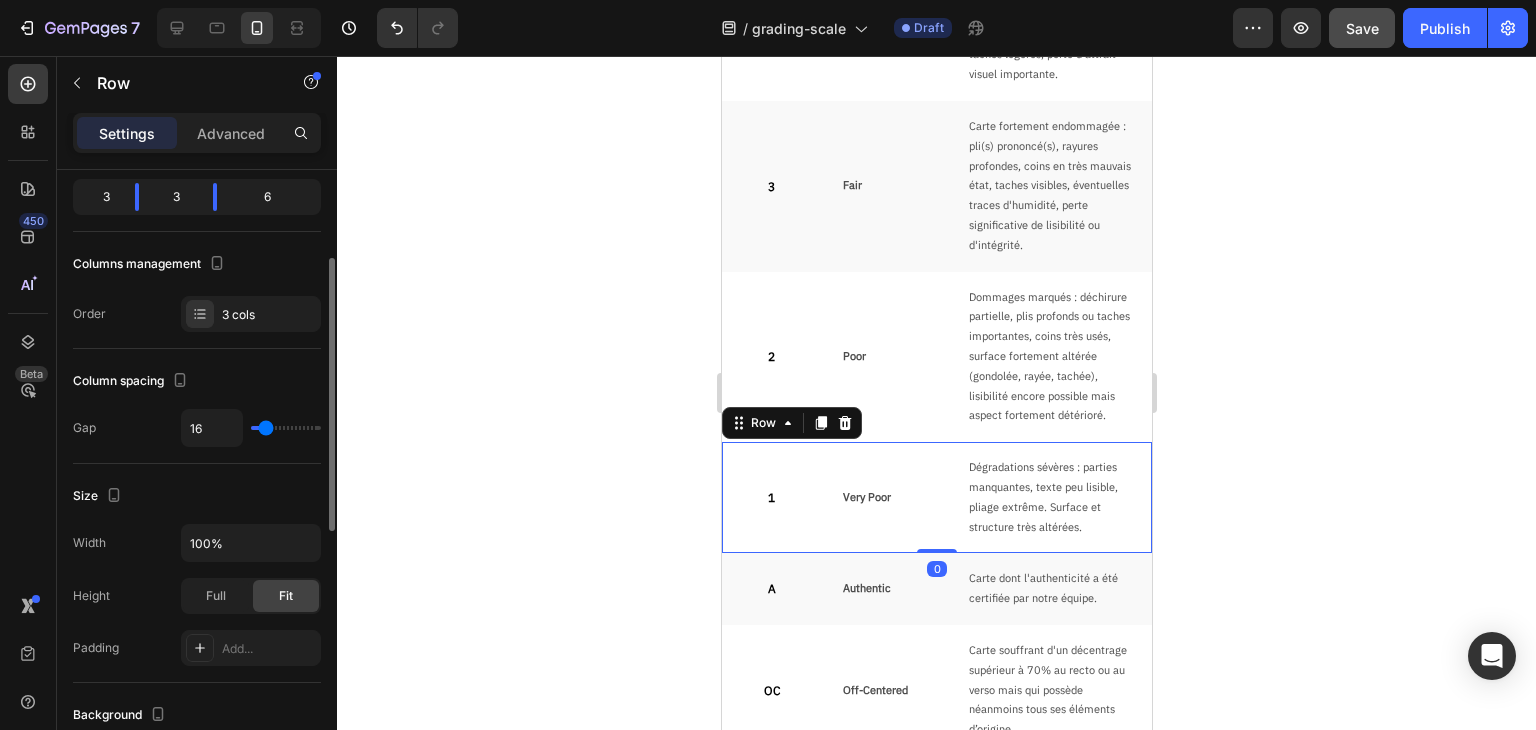 scroll, scrollTop: 600, scrollLeft: 0, axis: vertical 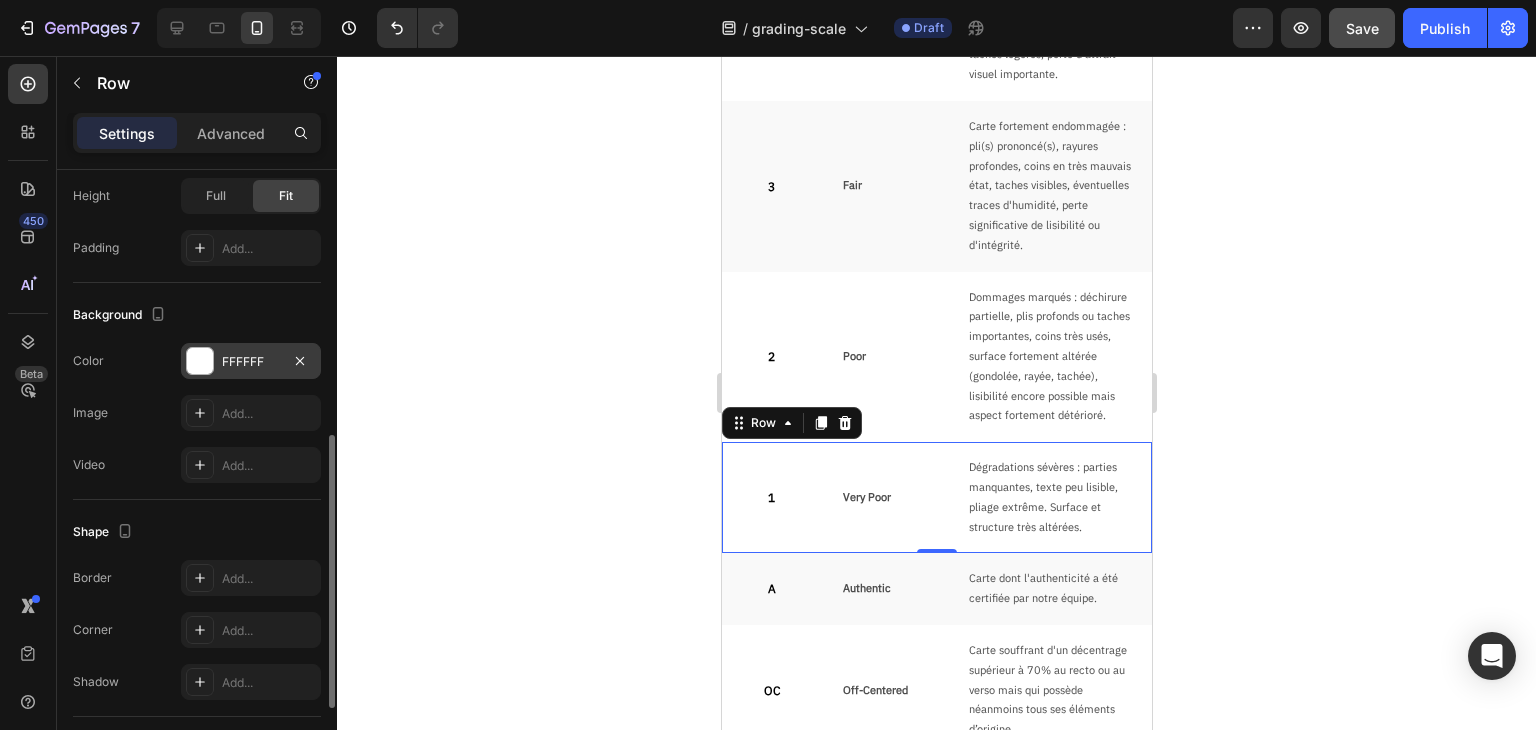 click on "FFFFFF" at bounding box center [251, 361] 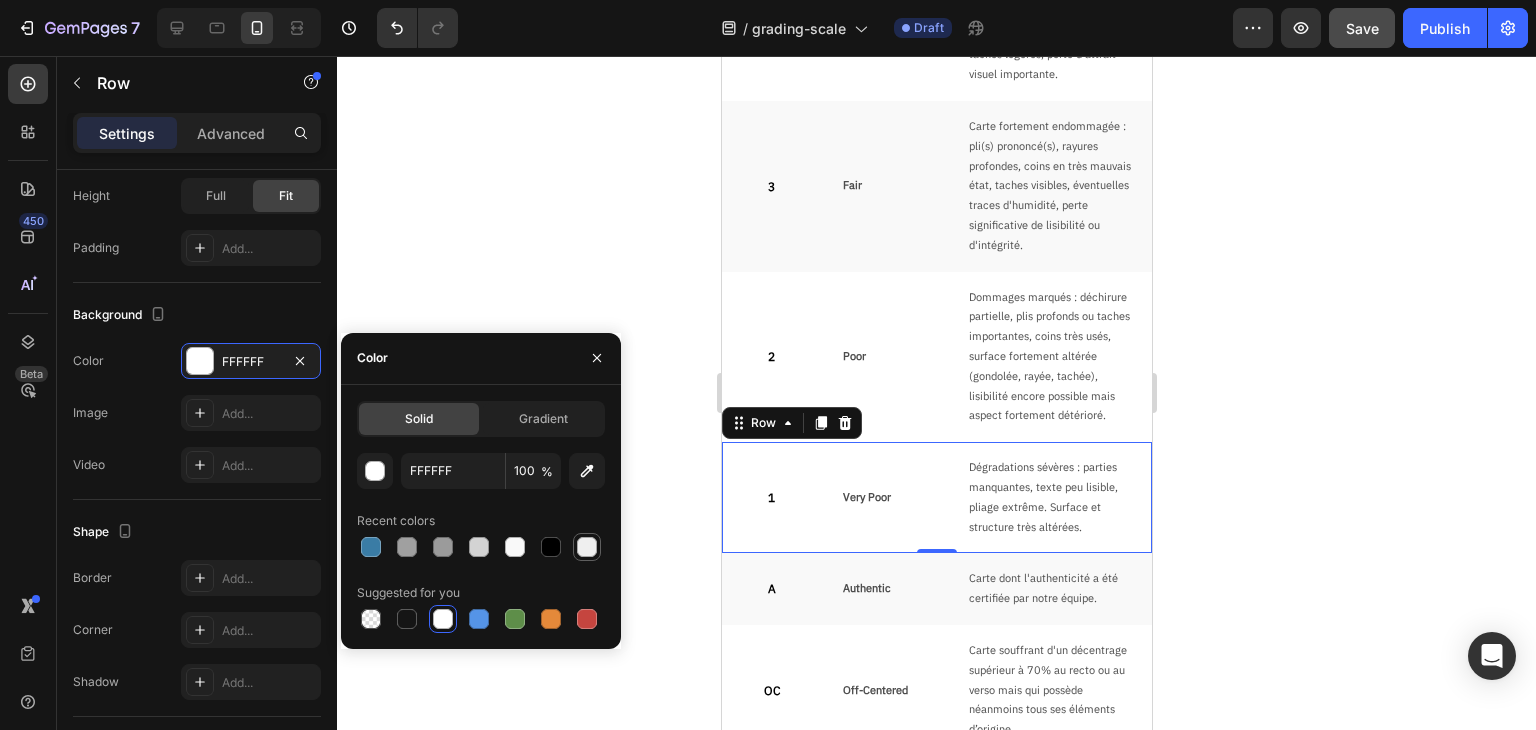 click at bounding box center (587, 547) 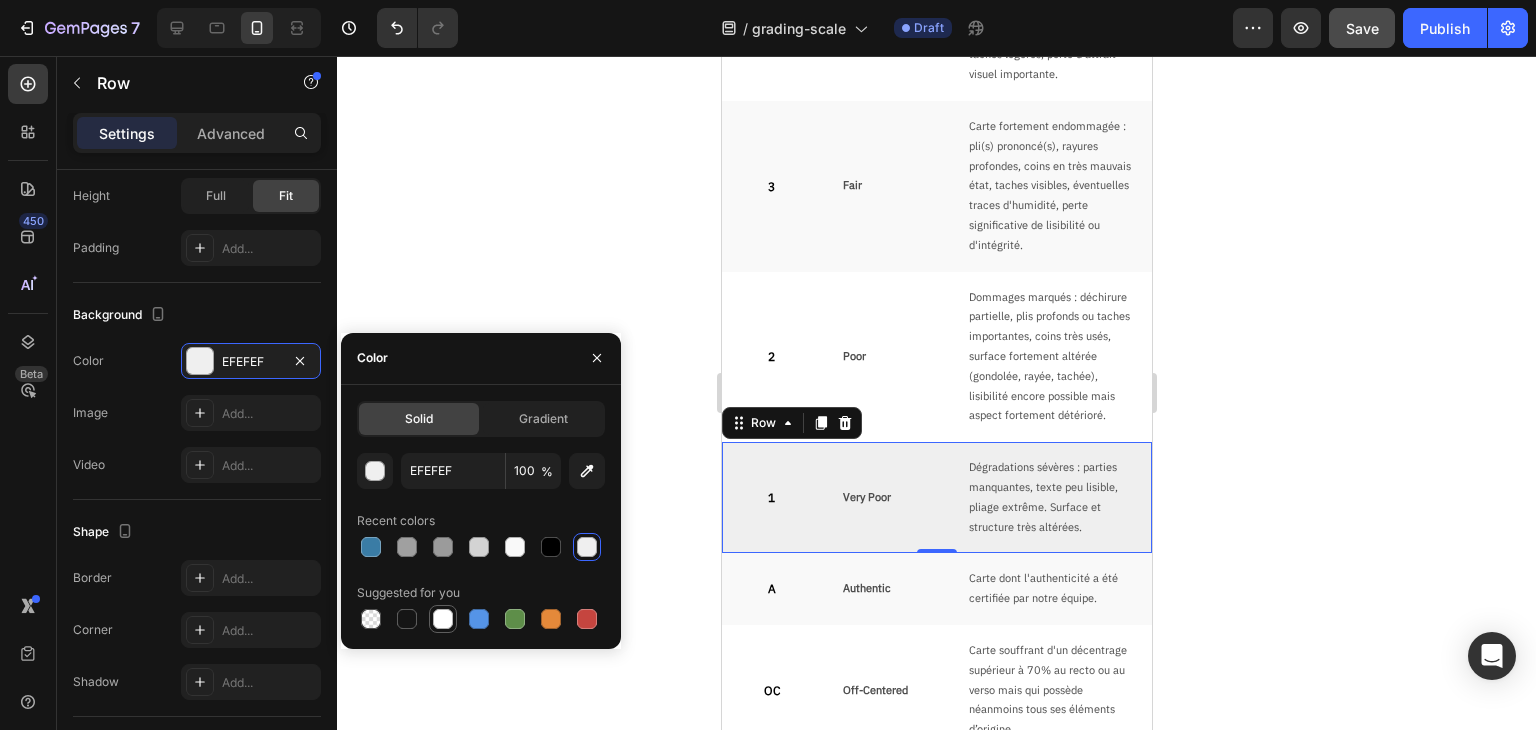 click at bounding box center [443, 619] 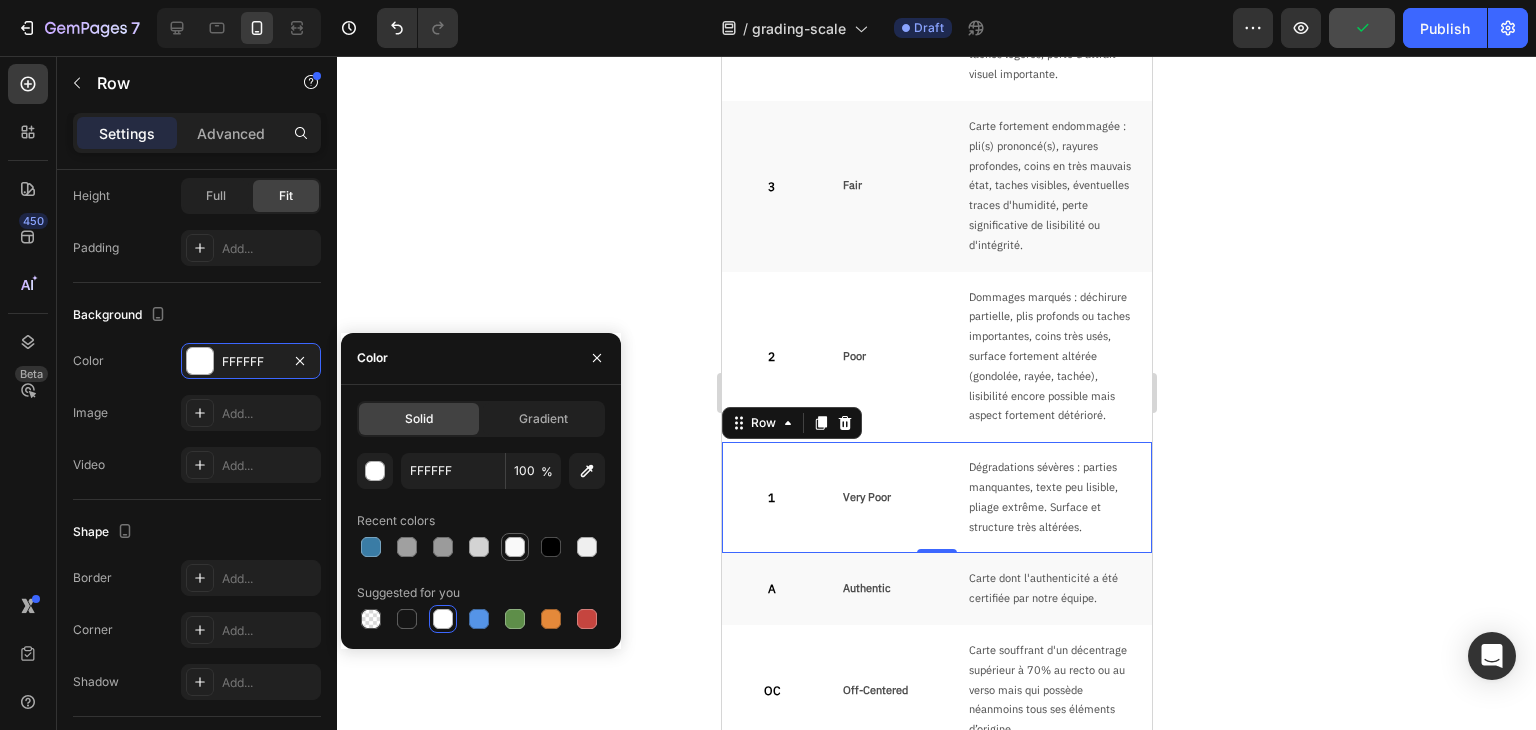 click at bounding box center [515, 547] 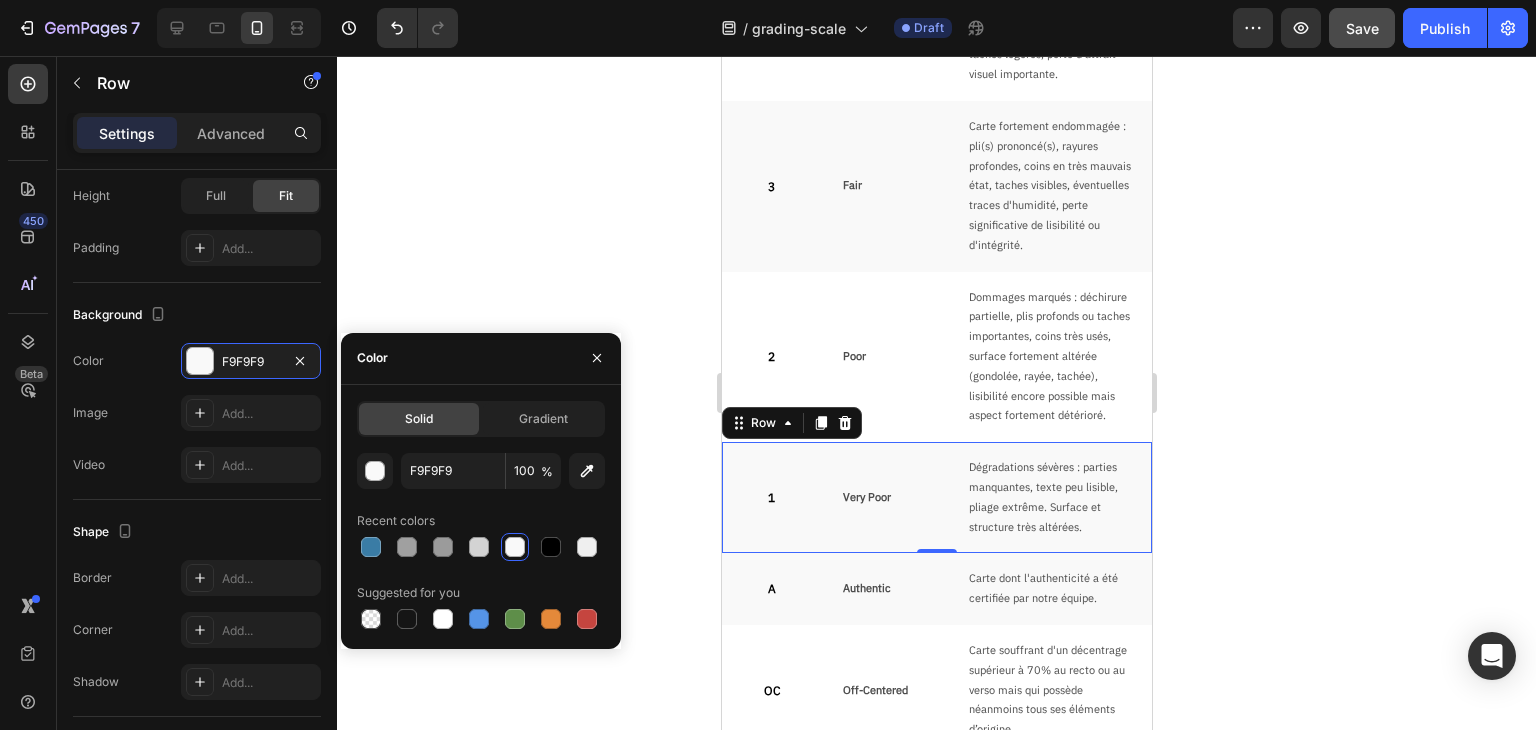 click 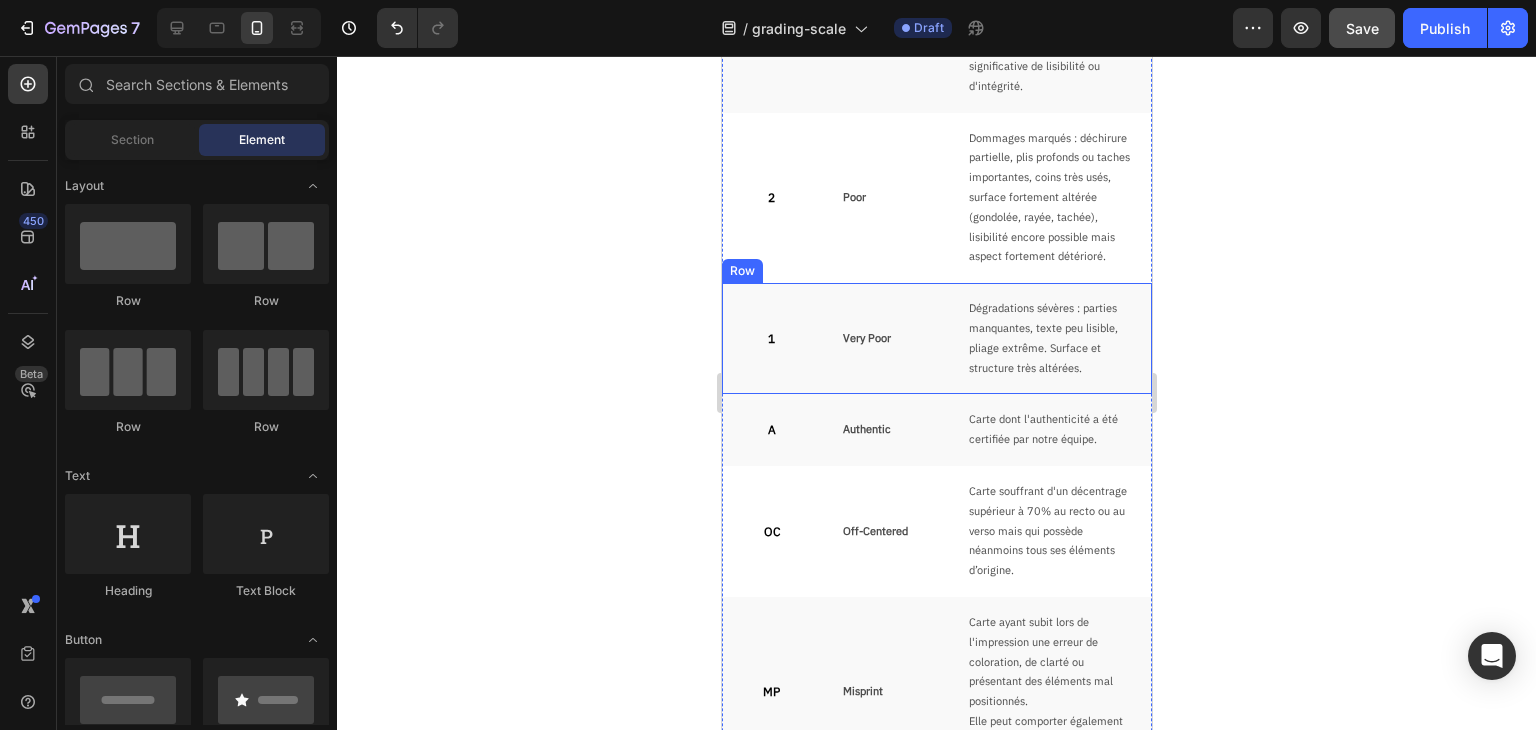 scroll, scrollTop: 1630, scrollLeft: 0, axis: vertical 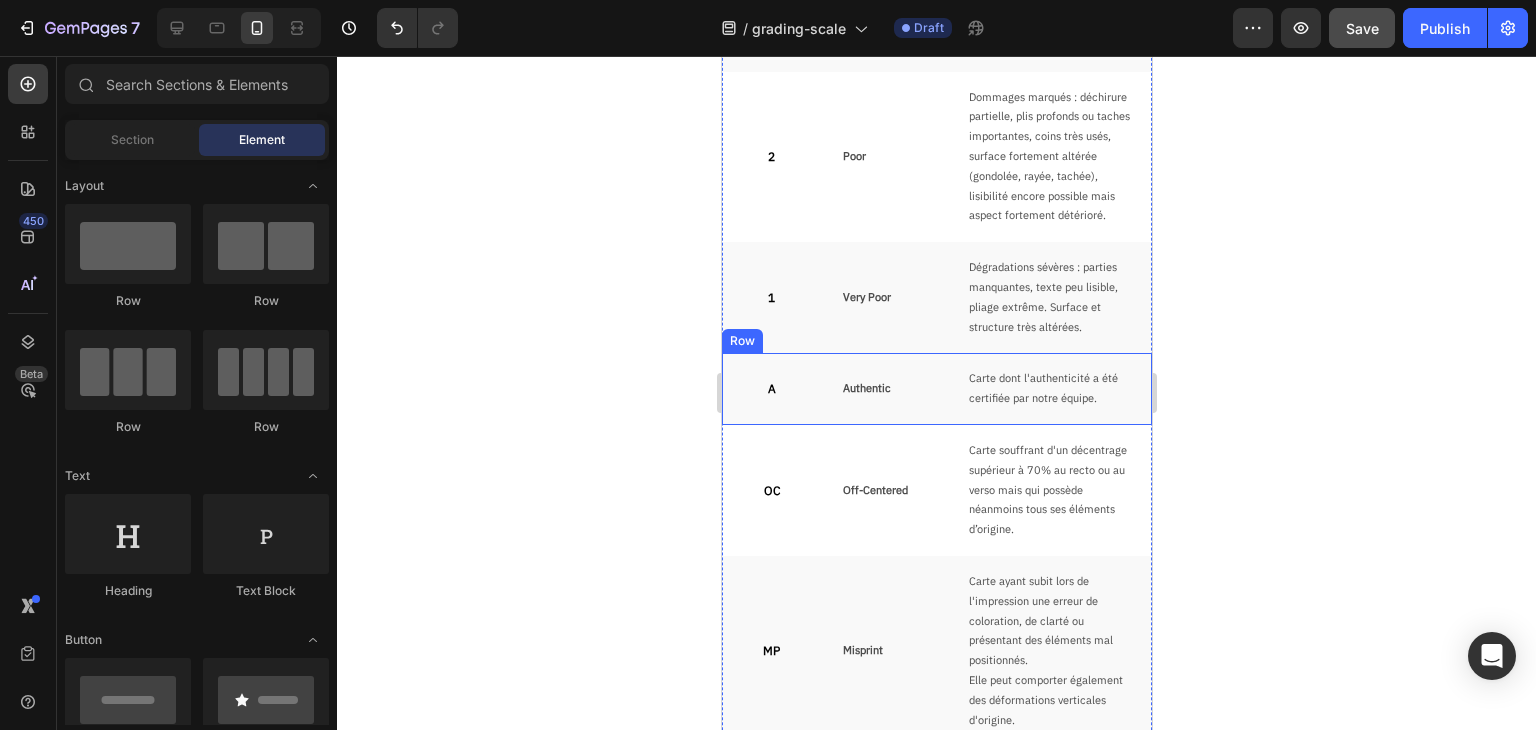 click on "A Text Block" at bounding box center [771, 389] 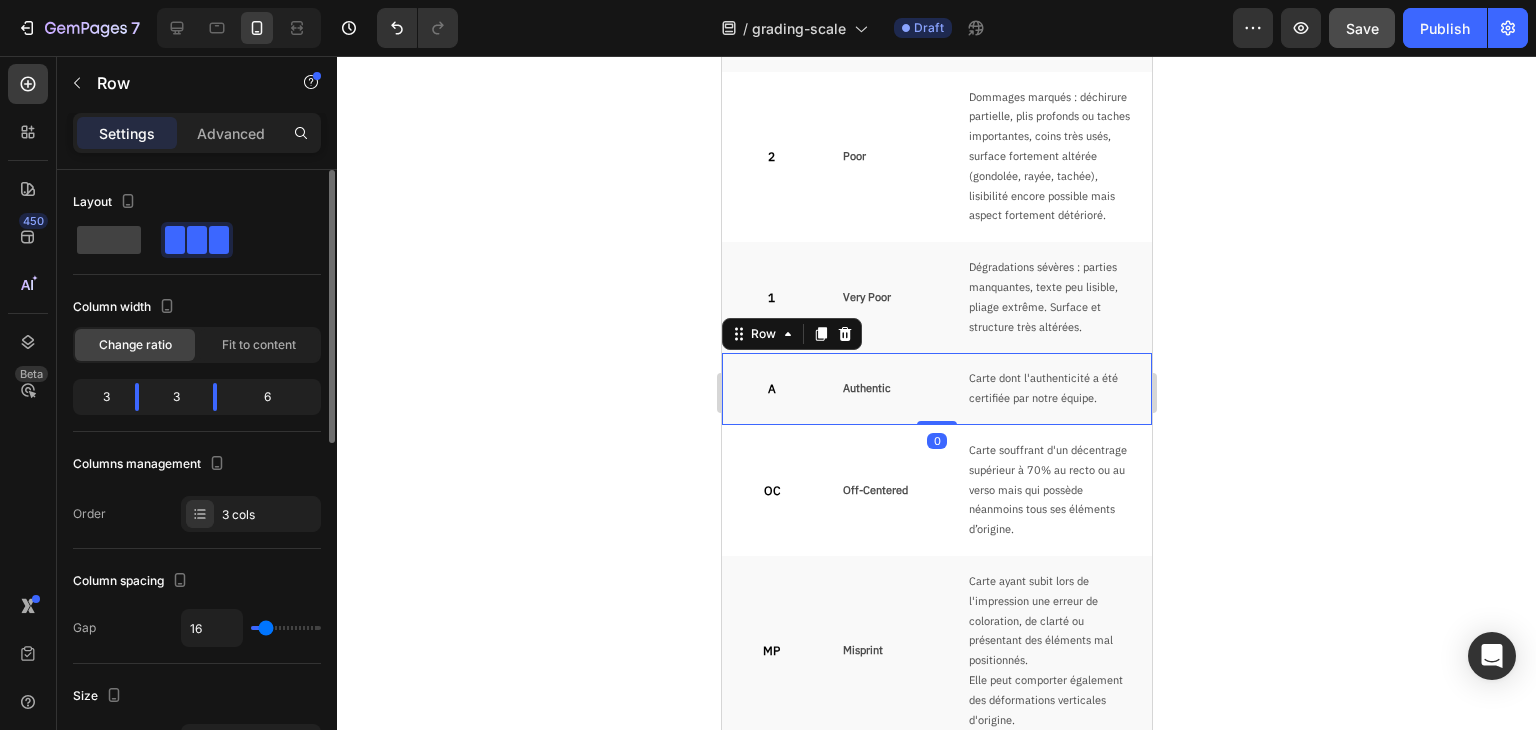 scroll, scrollTop: 400, scrollLeft: 0, axis: vertical 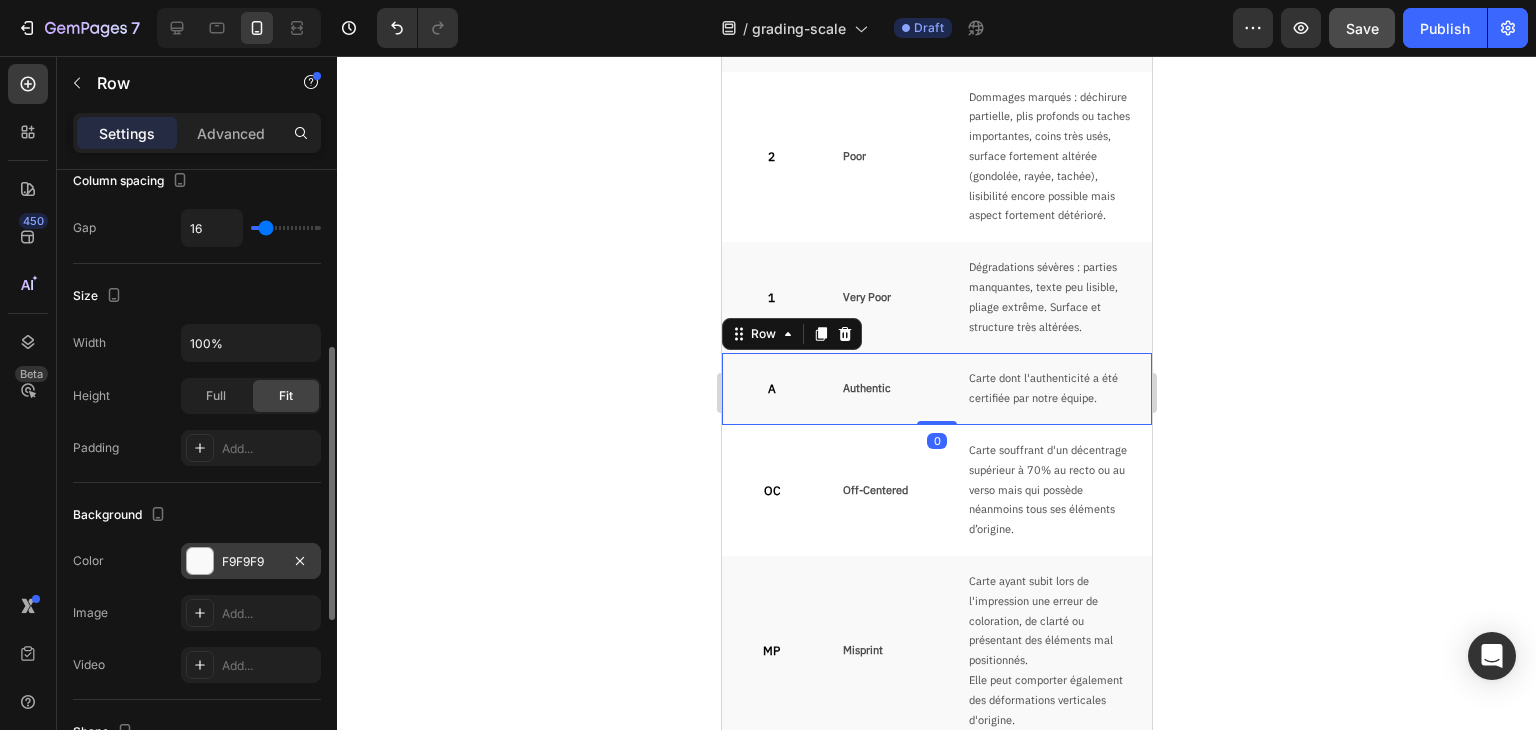 click on "F9F9F9" at bounding box center (251, 562) 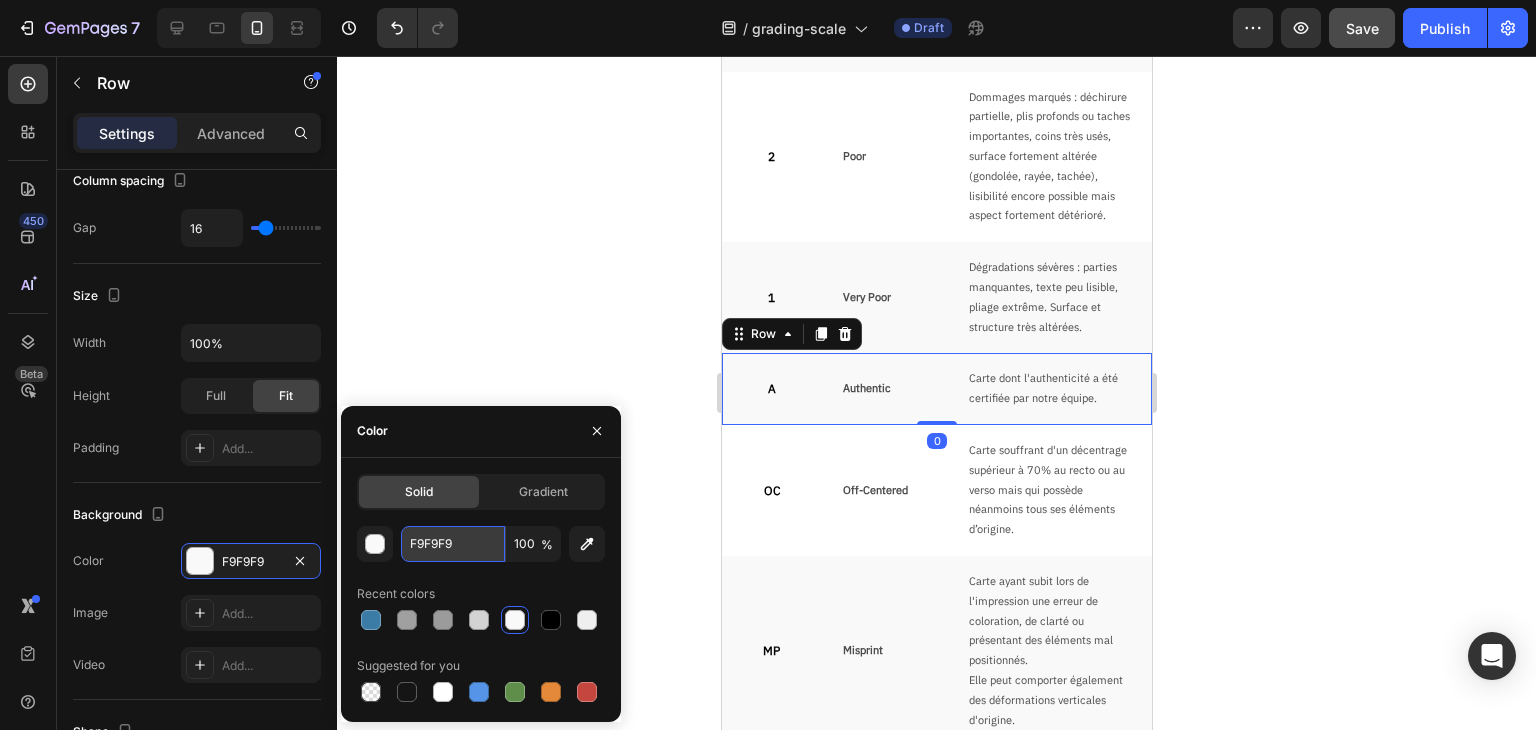 click on "F9F9F9" at bounding box center [453, 544] 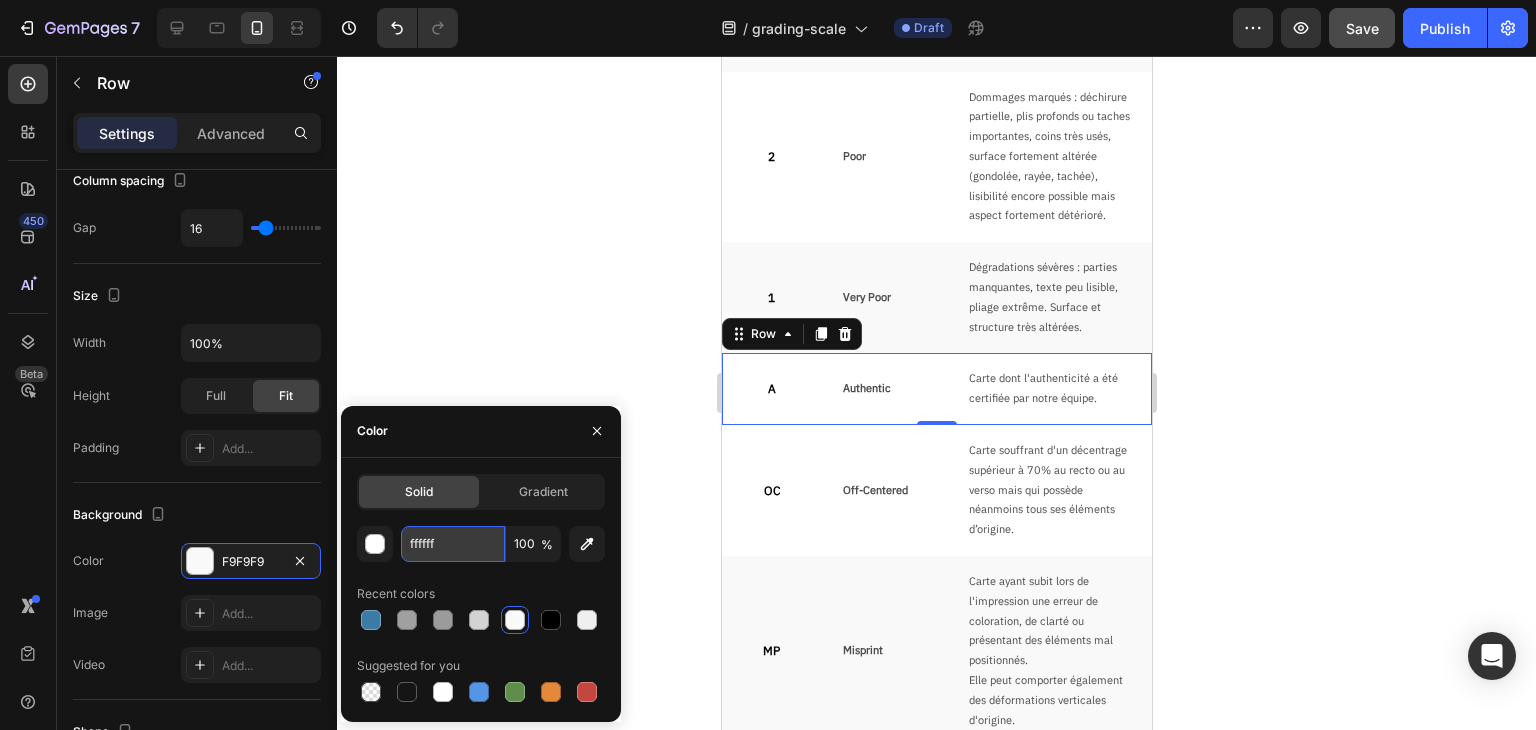 type on "FFFFFF" 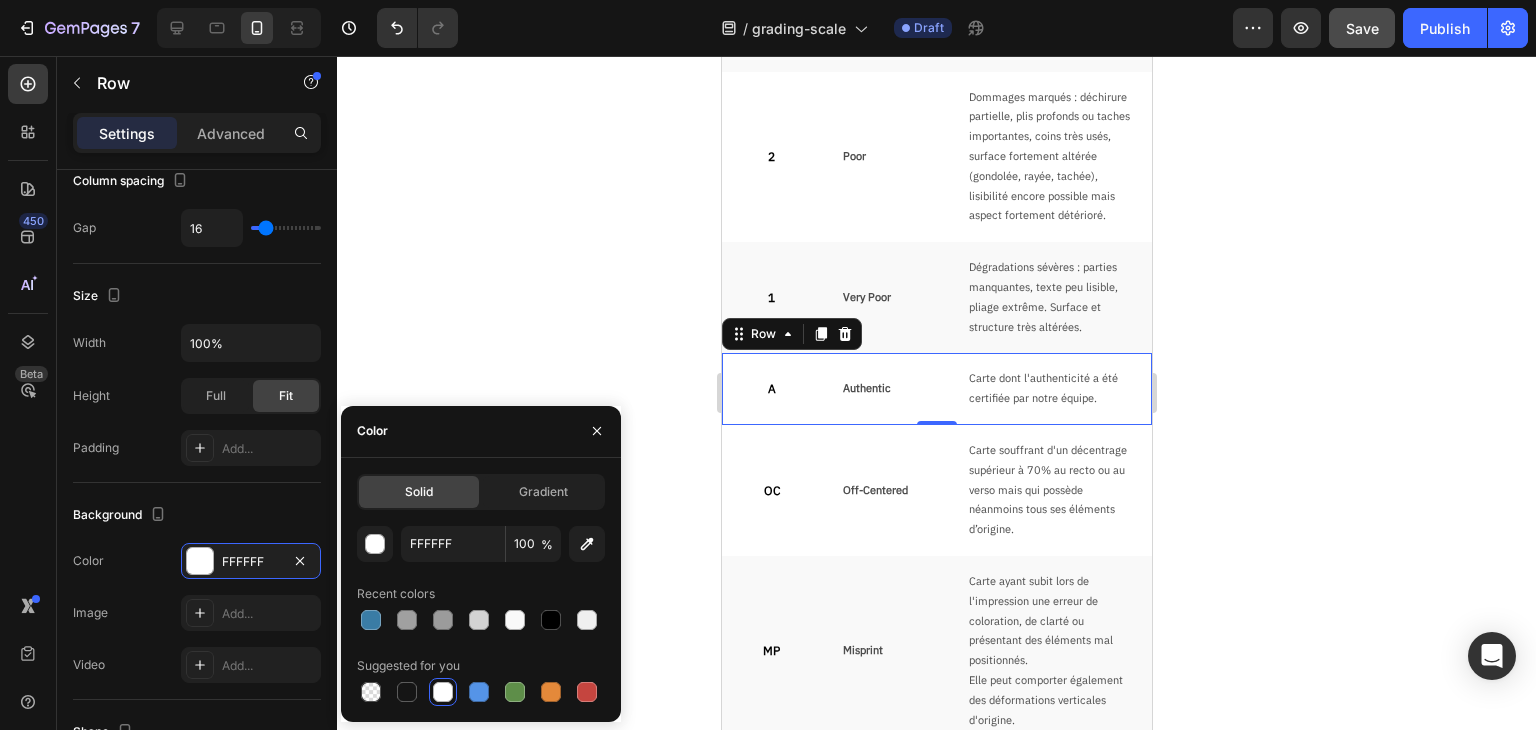 click 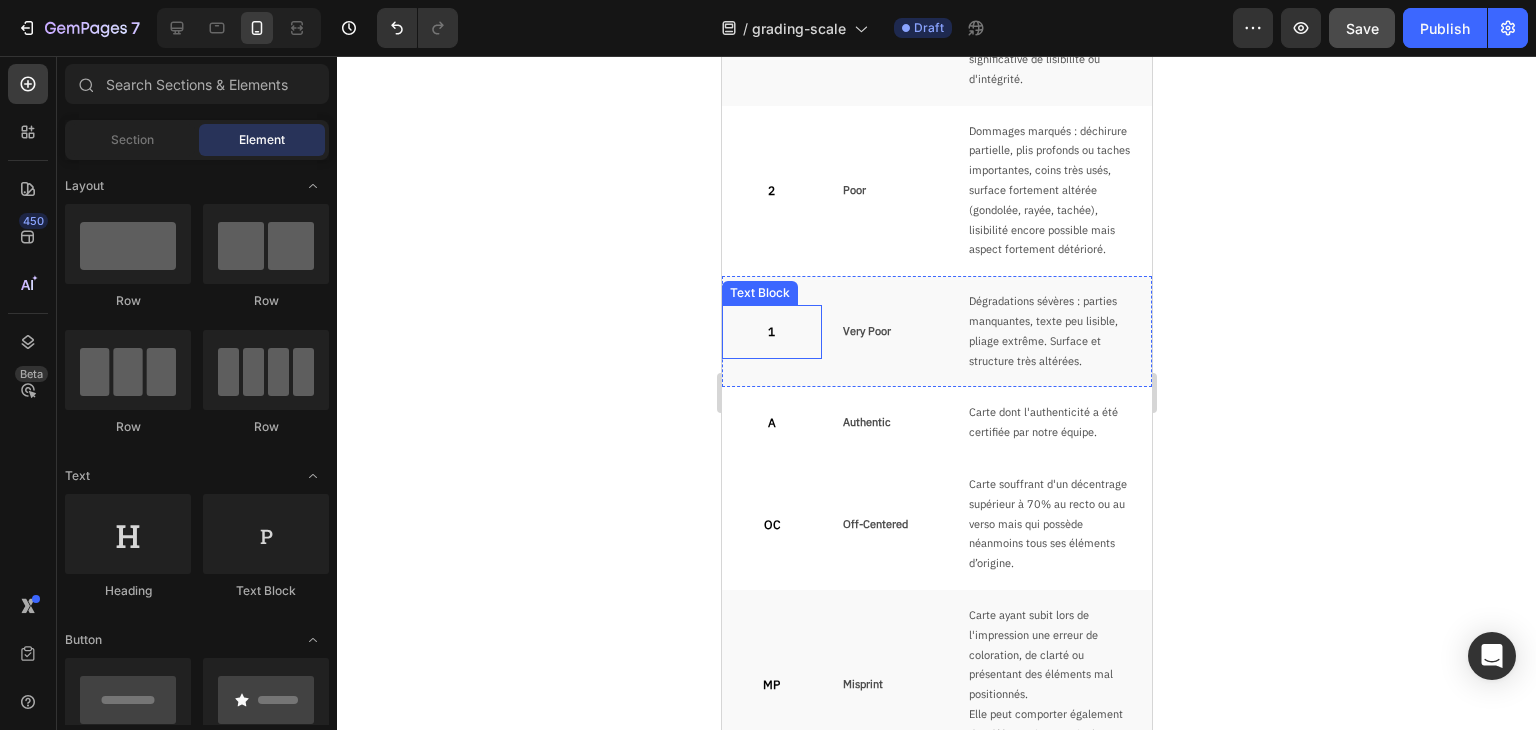 scroll, scrollTop: 1630, scrollLeft: 0, axis: vertical 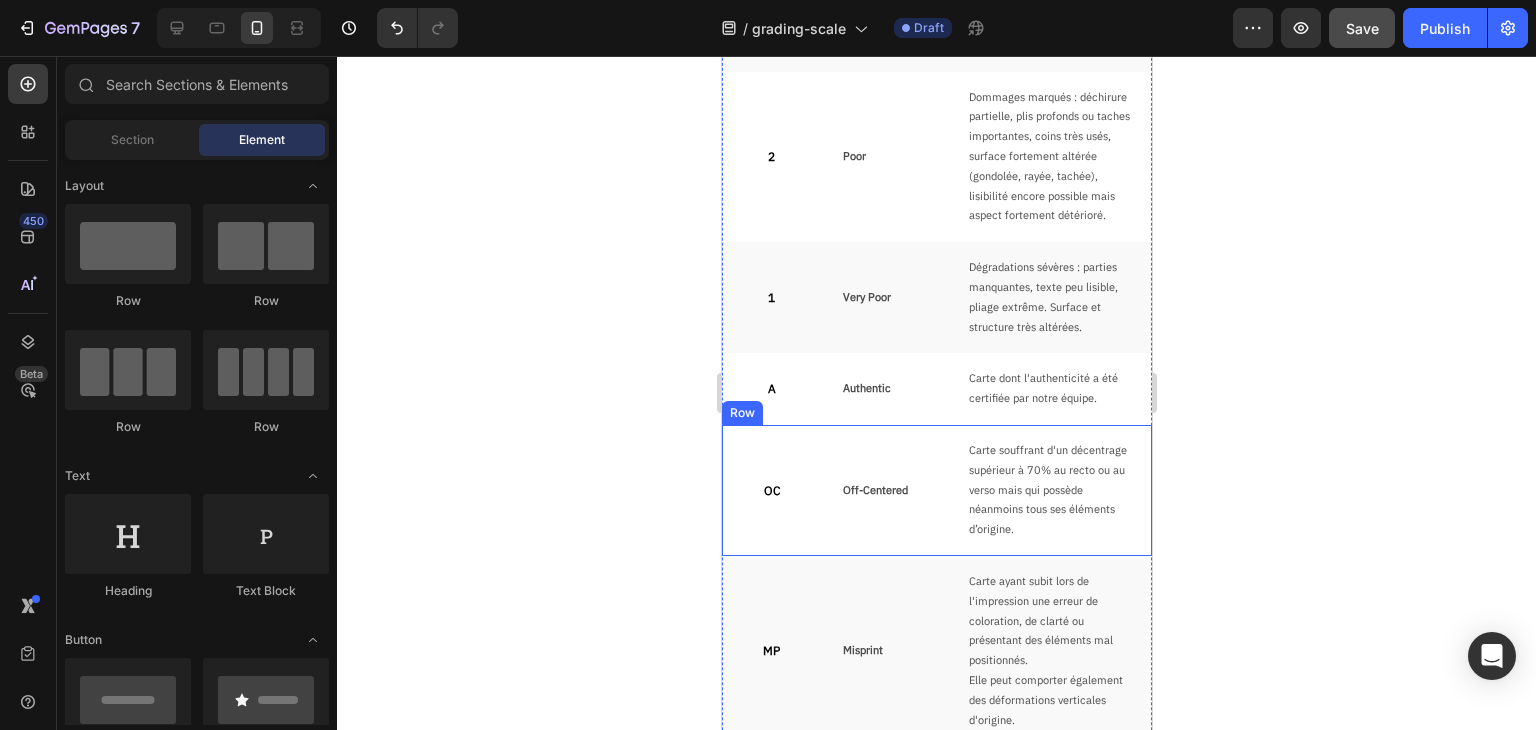 click on "OC Text Block" at bounding box center (771, 490) 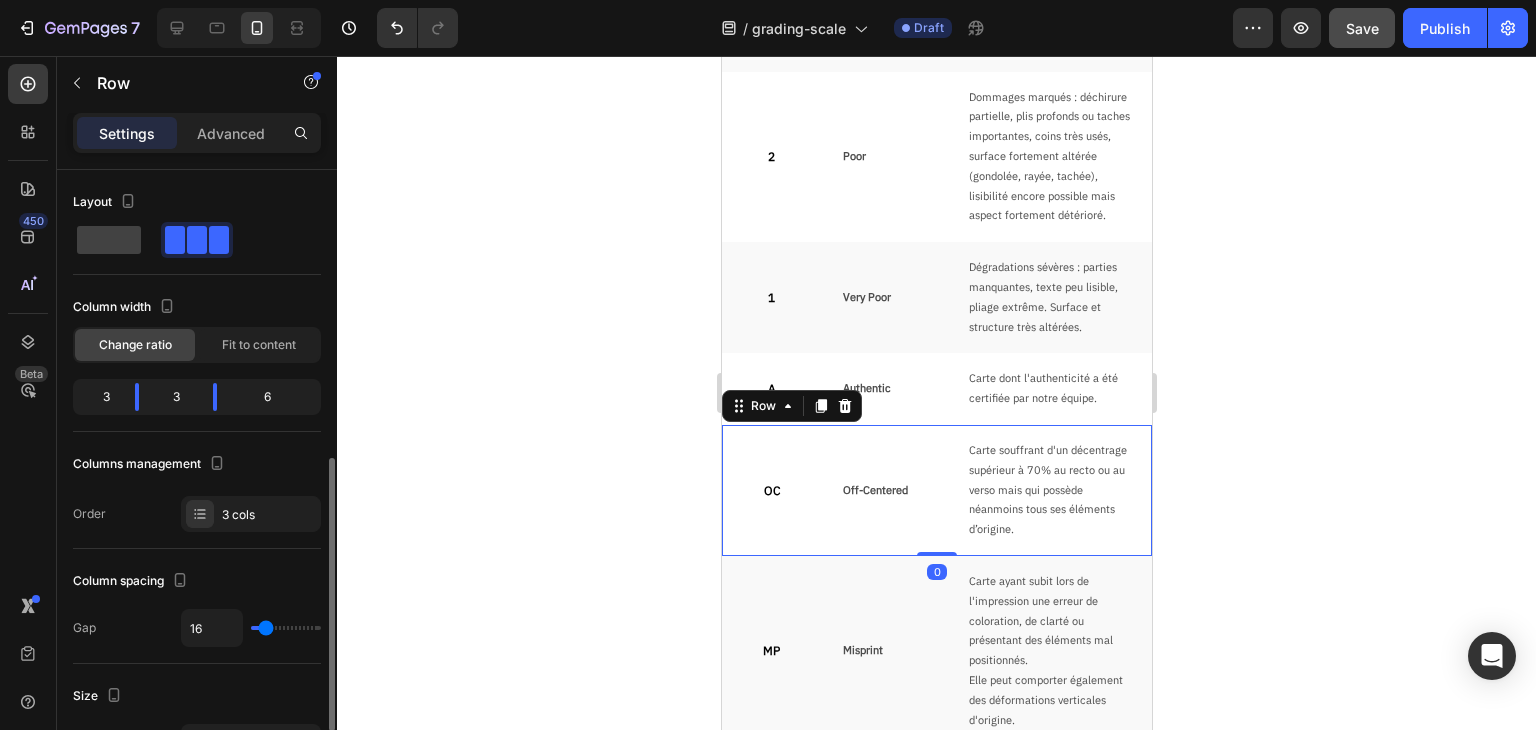 scroll, scrollTop: 500, scrollLeft: 0, axis: vertical 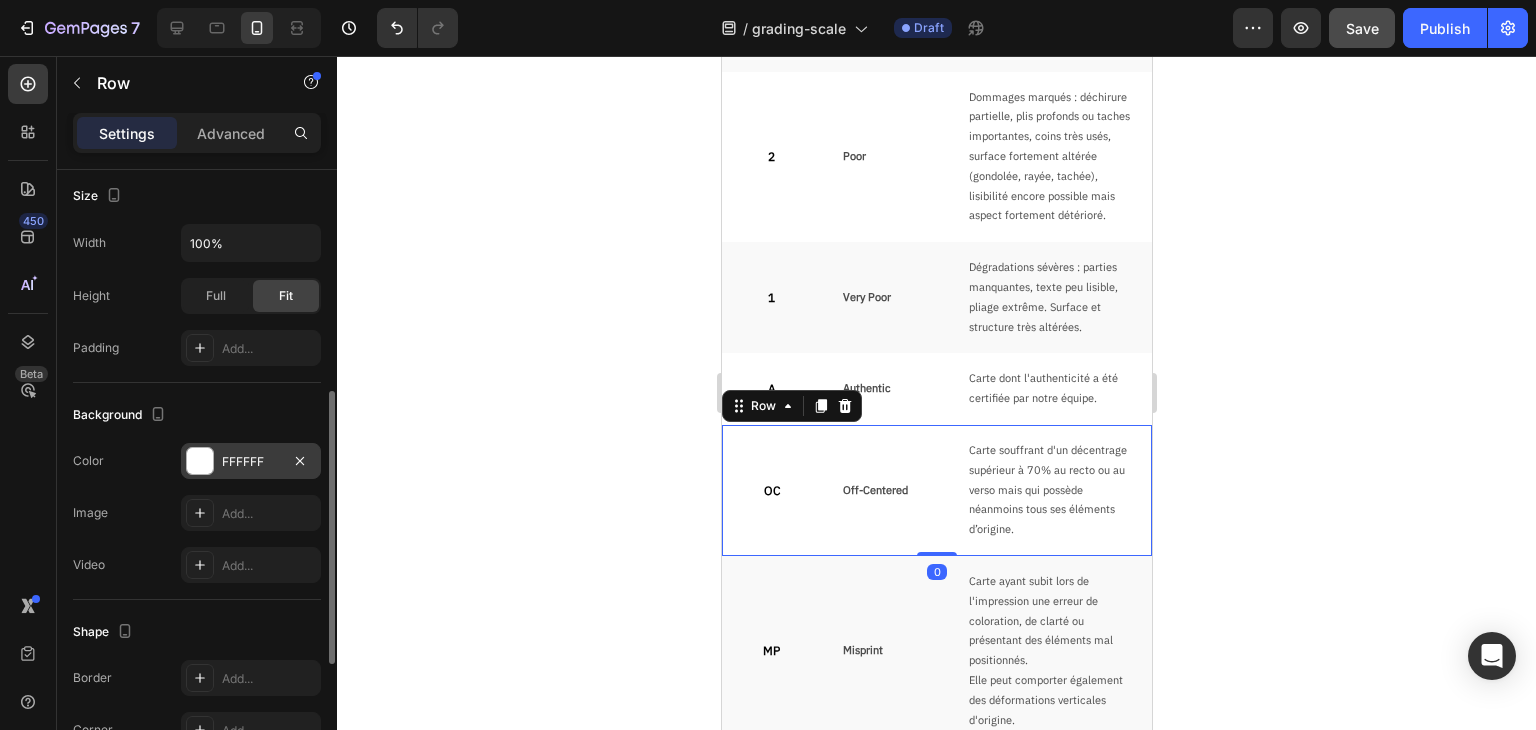 click on "FFFFFF" at bounding box center [251, 461] 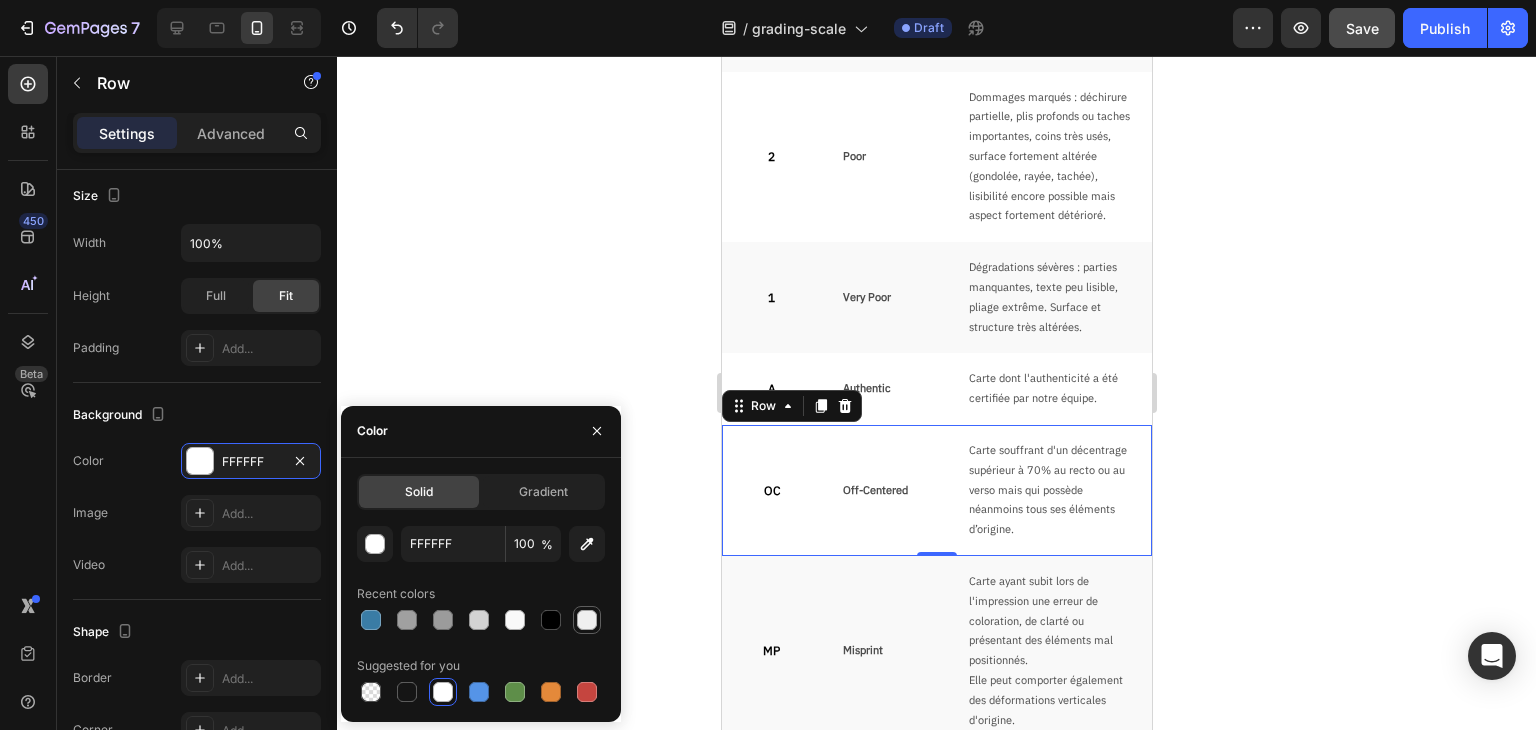 click at bounding box center [587, 620] 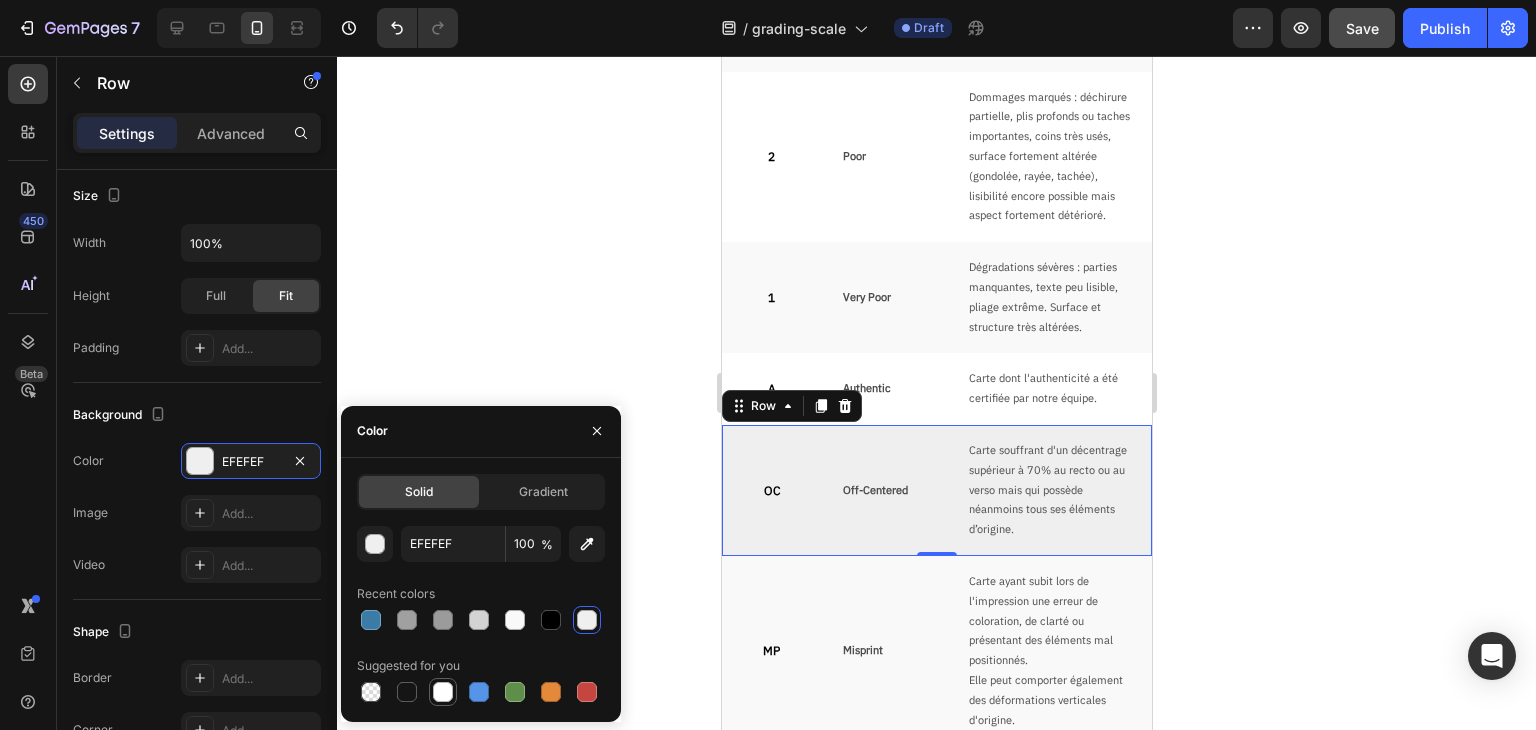 click at bounding box center [443, 692] 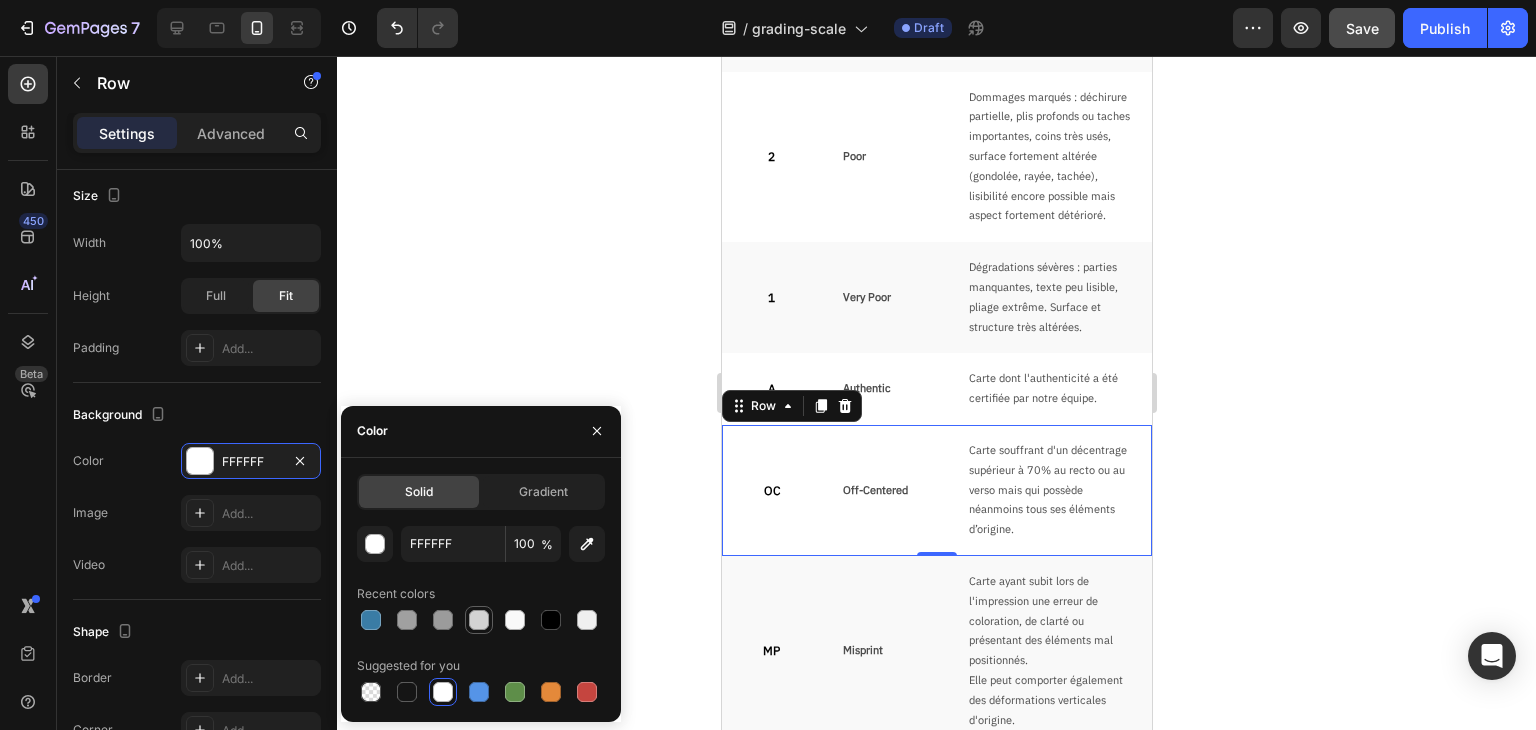 click at bounding box center [479, 620] 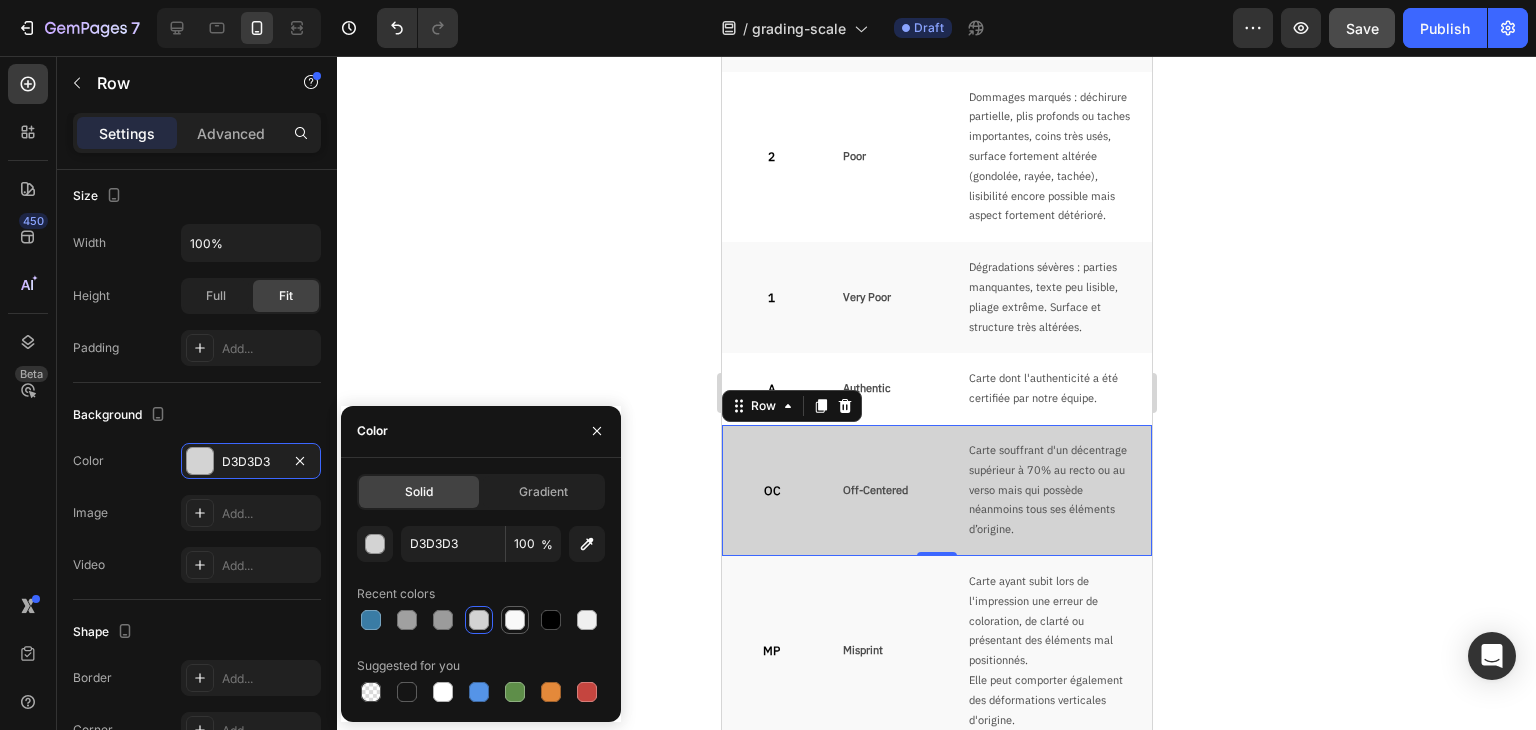 click at bounding box center (515, 620) 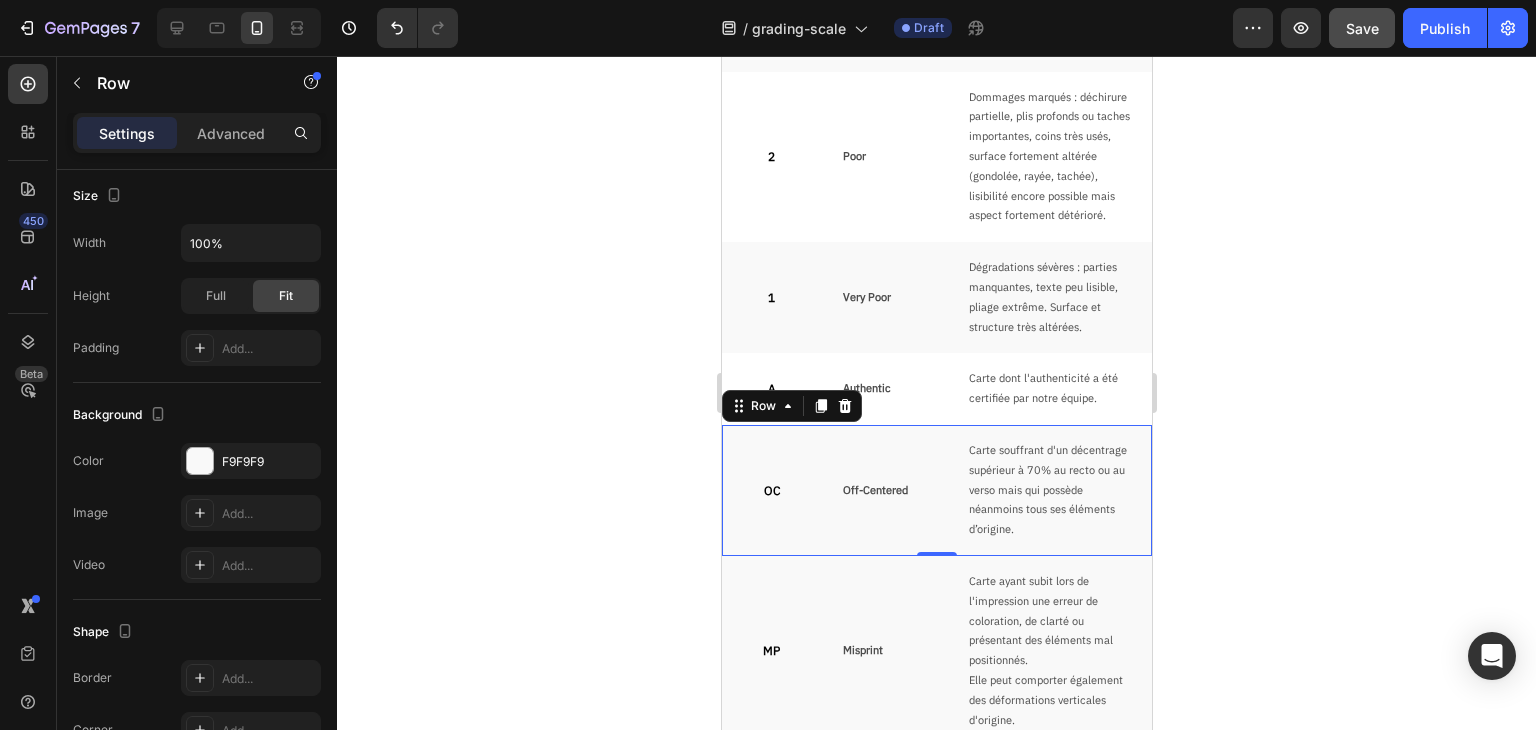 click 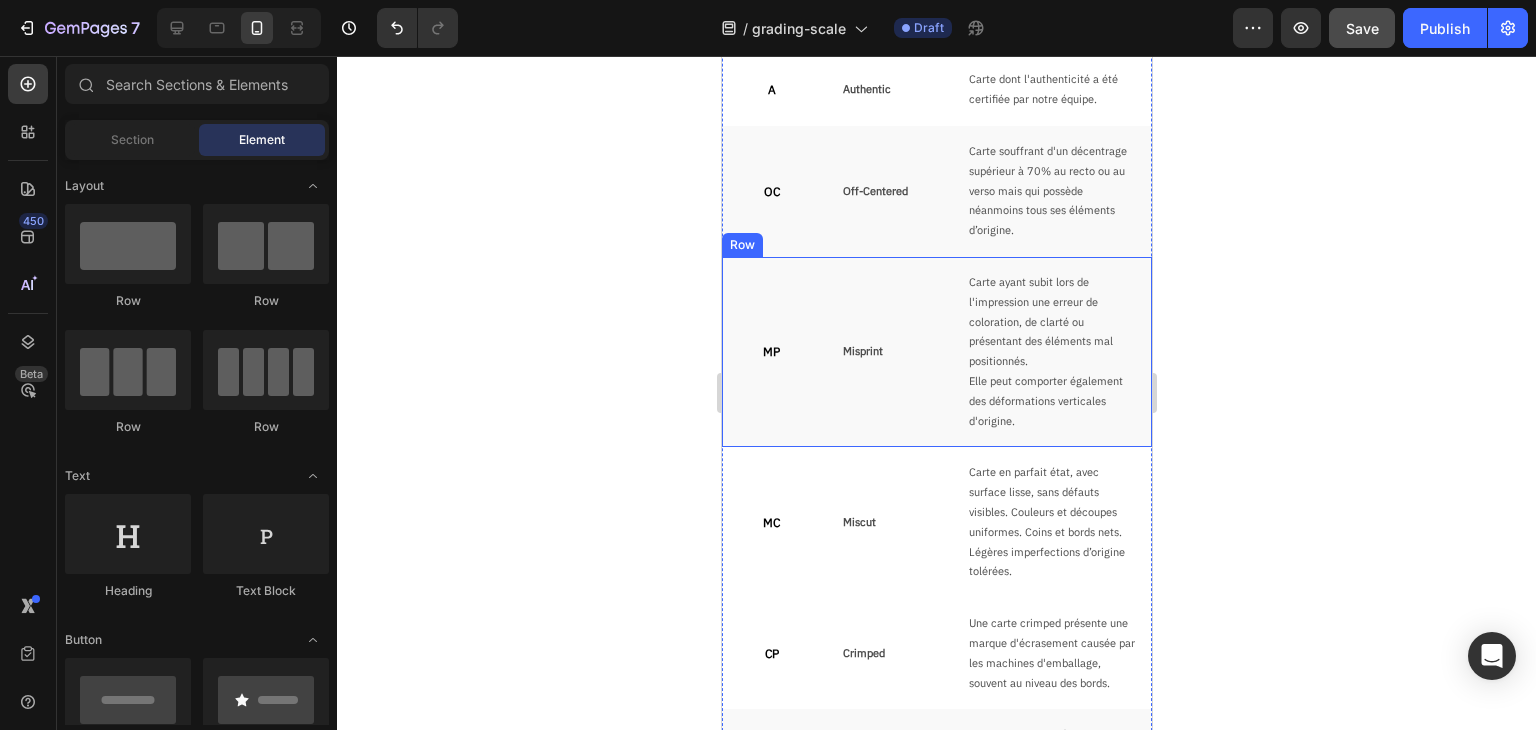 scroll, scrollTop: 1930, scrollLeft: 0, axis: vertical 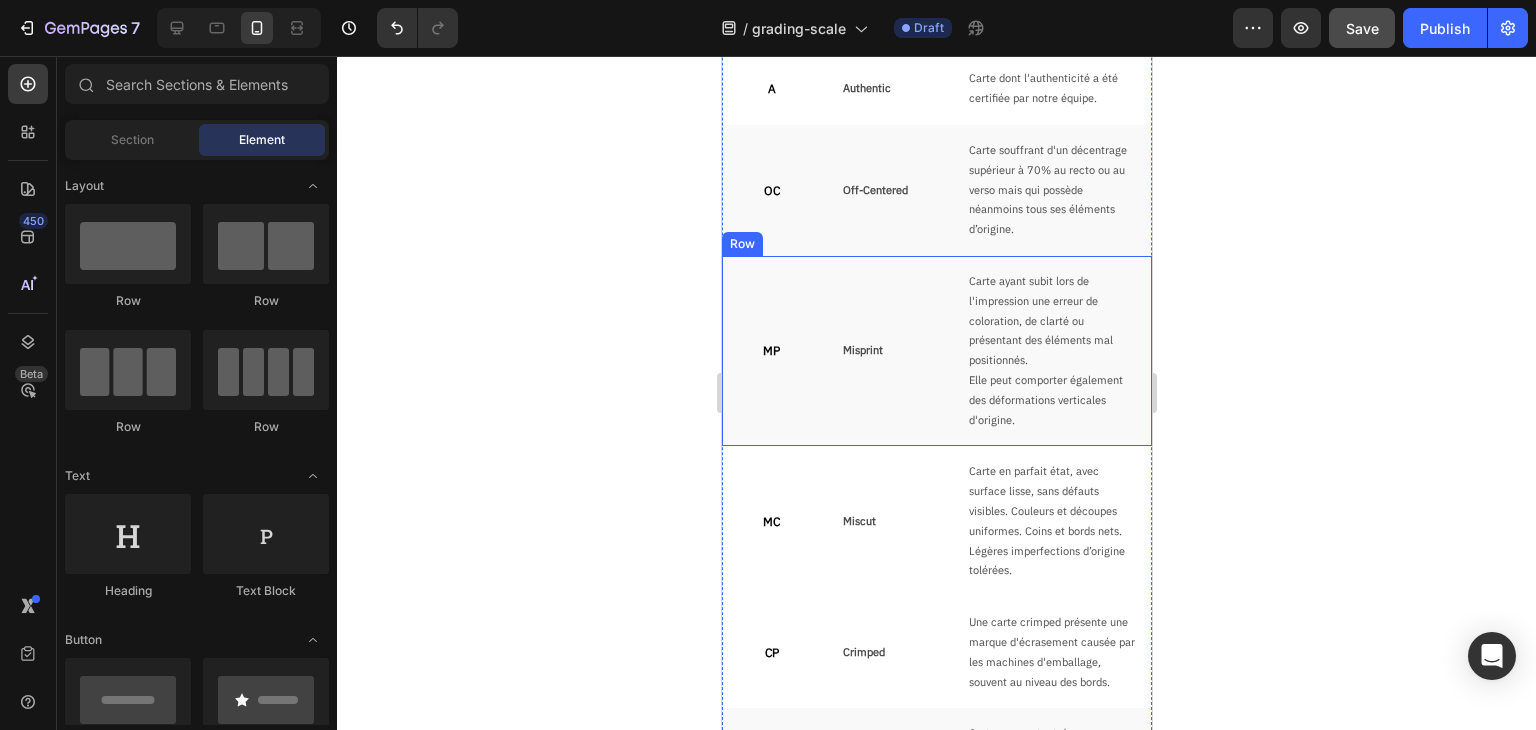 click on "MP Text Block" at bounding box center [771, 351] 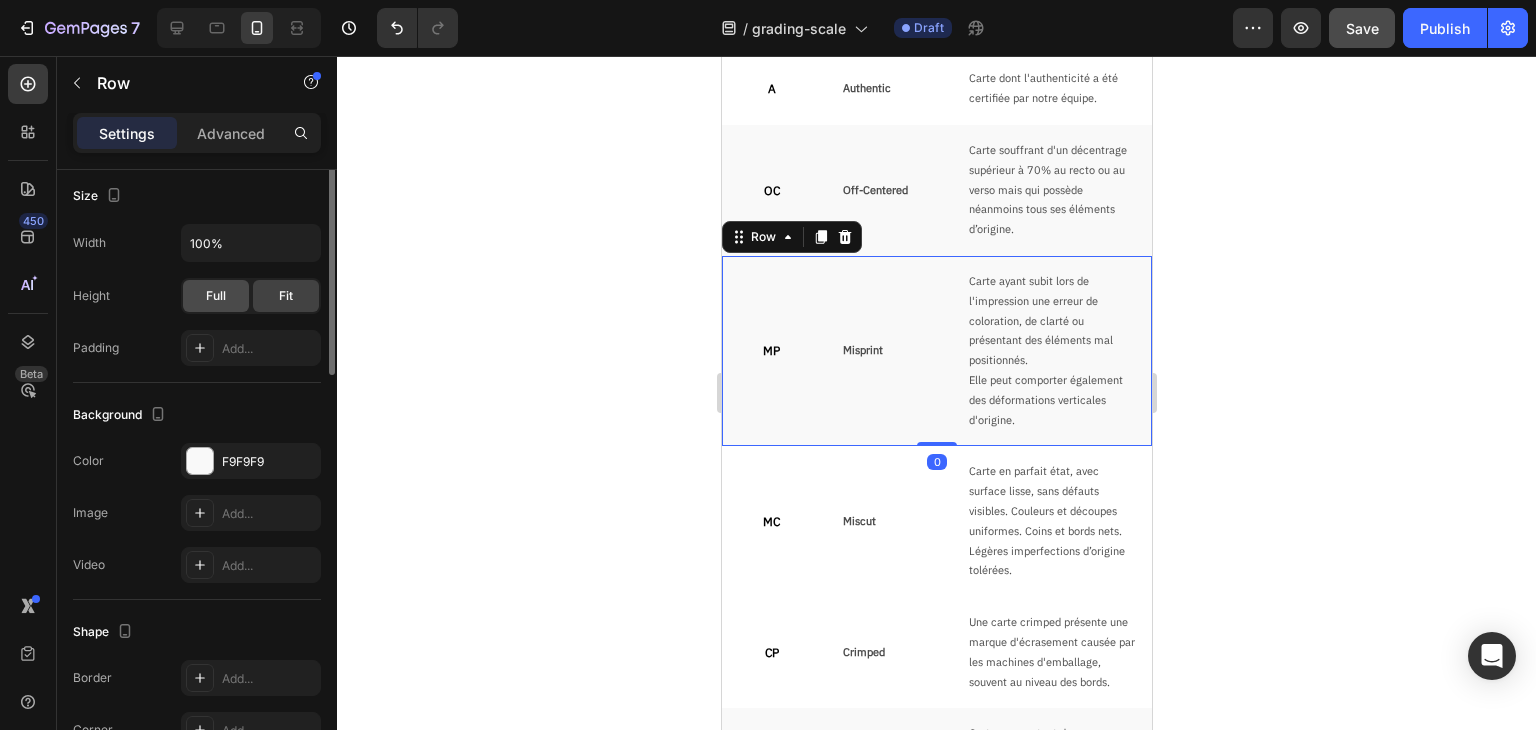 scroll, scrollTop: 600, scrollLeft: 0, axis: vertical 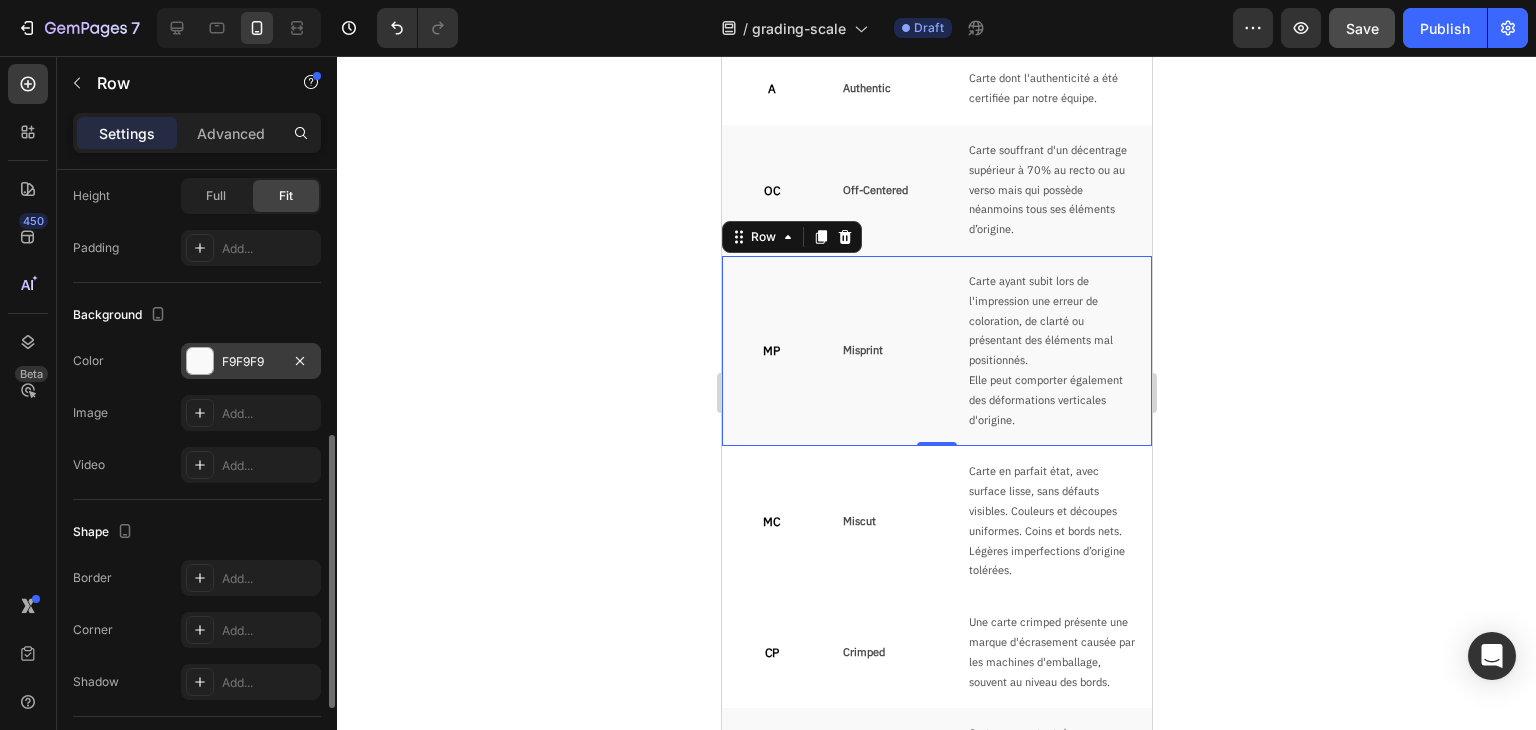 click on "F9F9F9" at bounding box center (251, 362) 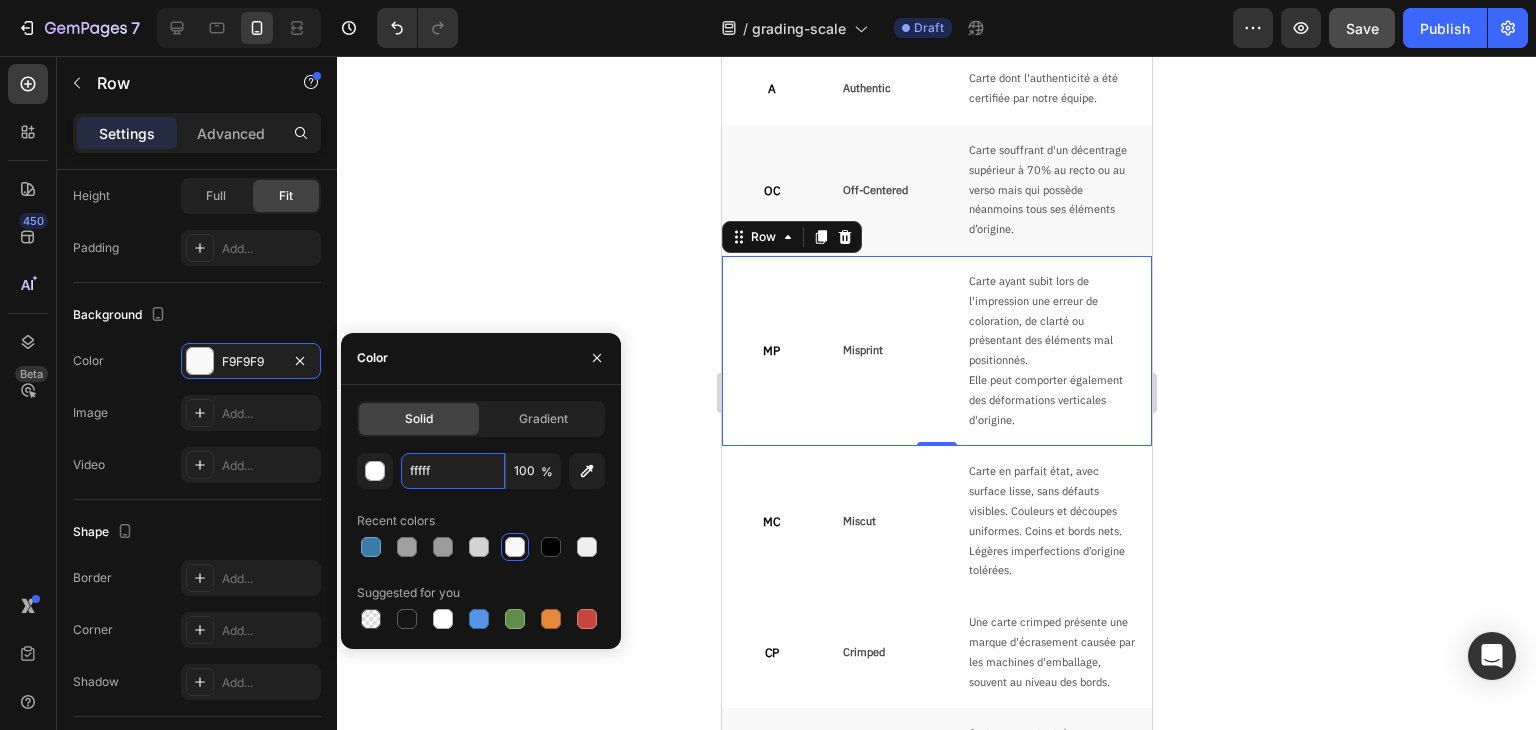 type on "ffffff" 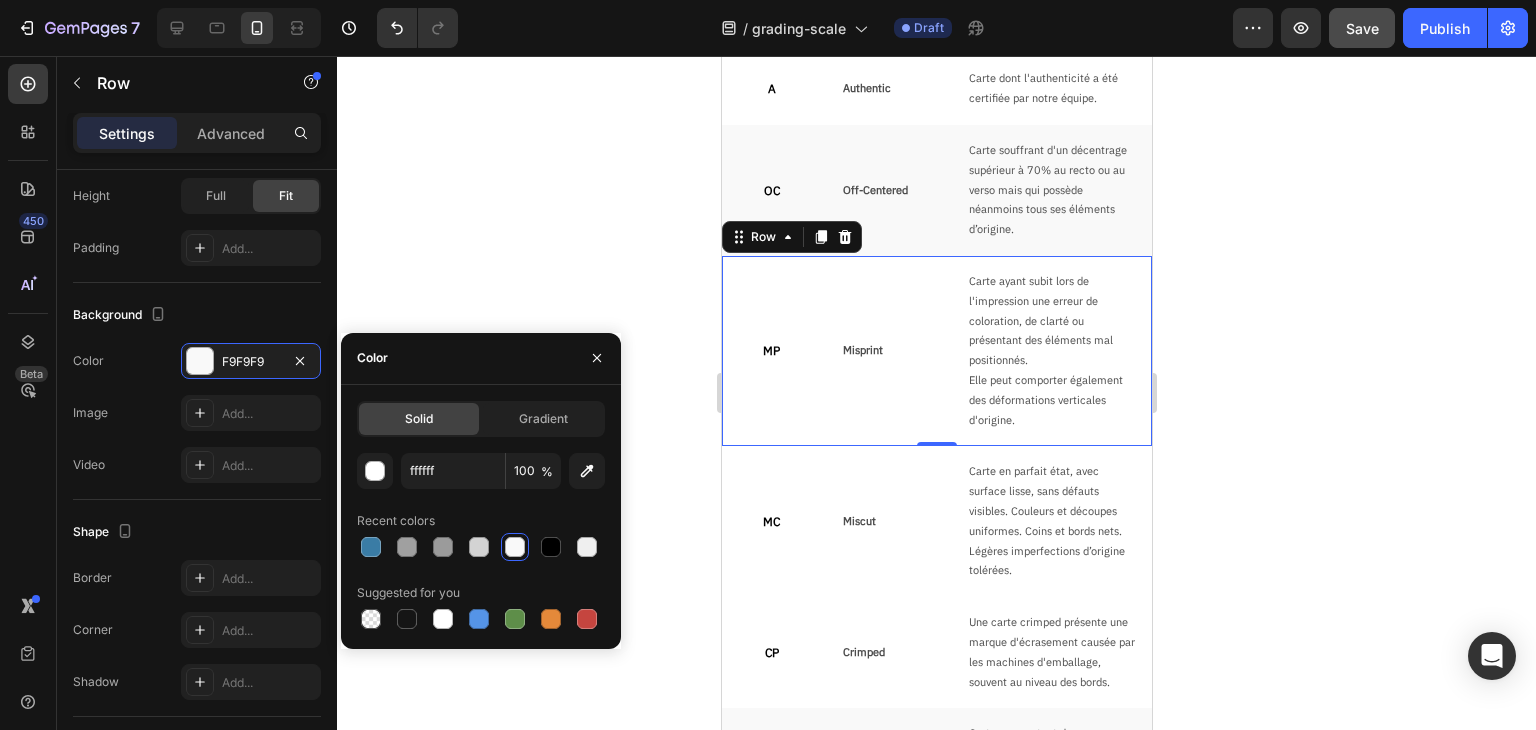 click 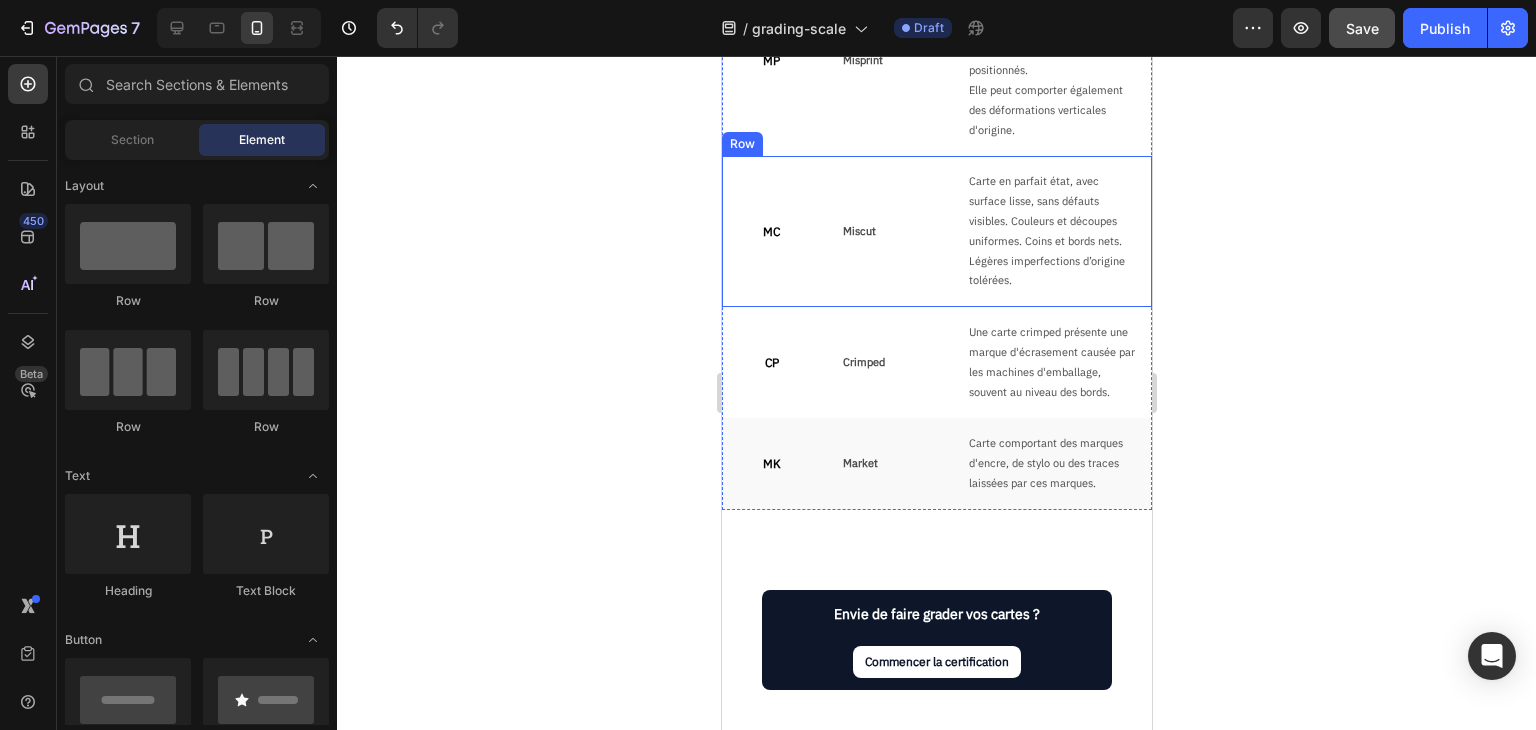 scroll, scrollTop: 2230, scrollLeft: 0, axis: vertical 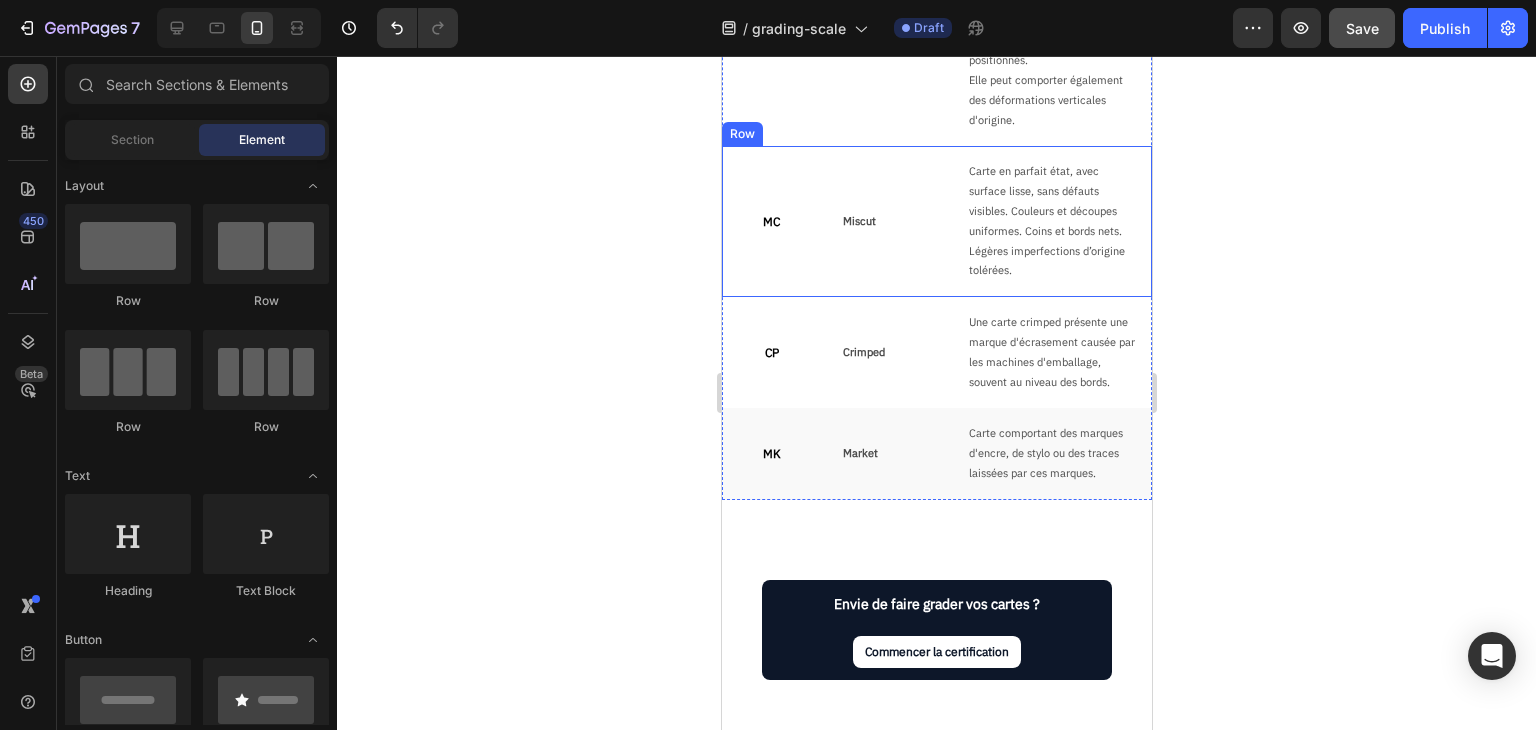 click on "MC Text Block Miscut Text Block Carte en parfait état, avec surface lisse, sans défauts visibles. Couleurs et découpes uniformes. Coins et bords nets. Légères imperfections d’origine tolérées. Text Block Row" at bounding box center (936, 221) 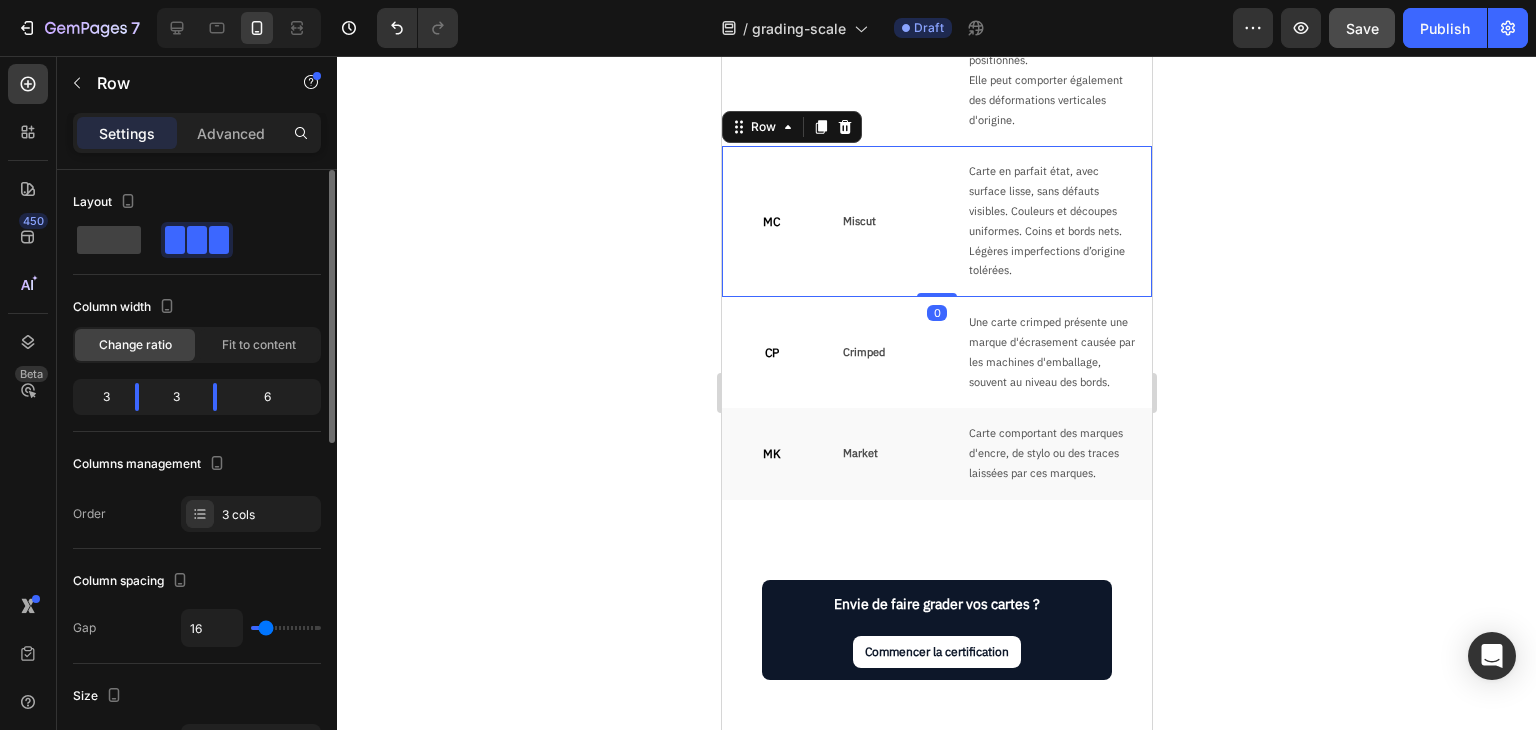 scroll, scrollTop: 400, scrollLeft: 0, axis: vertical 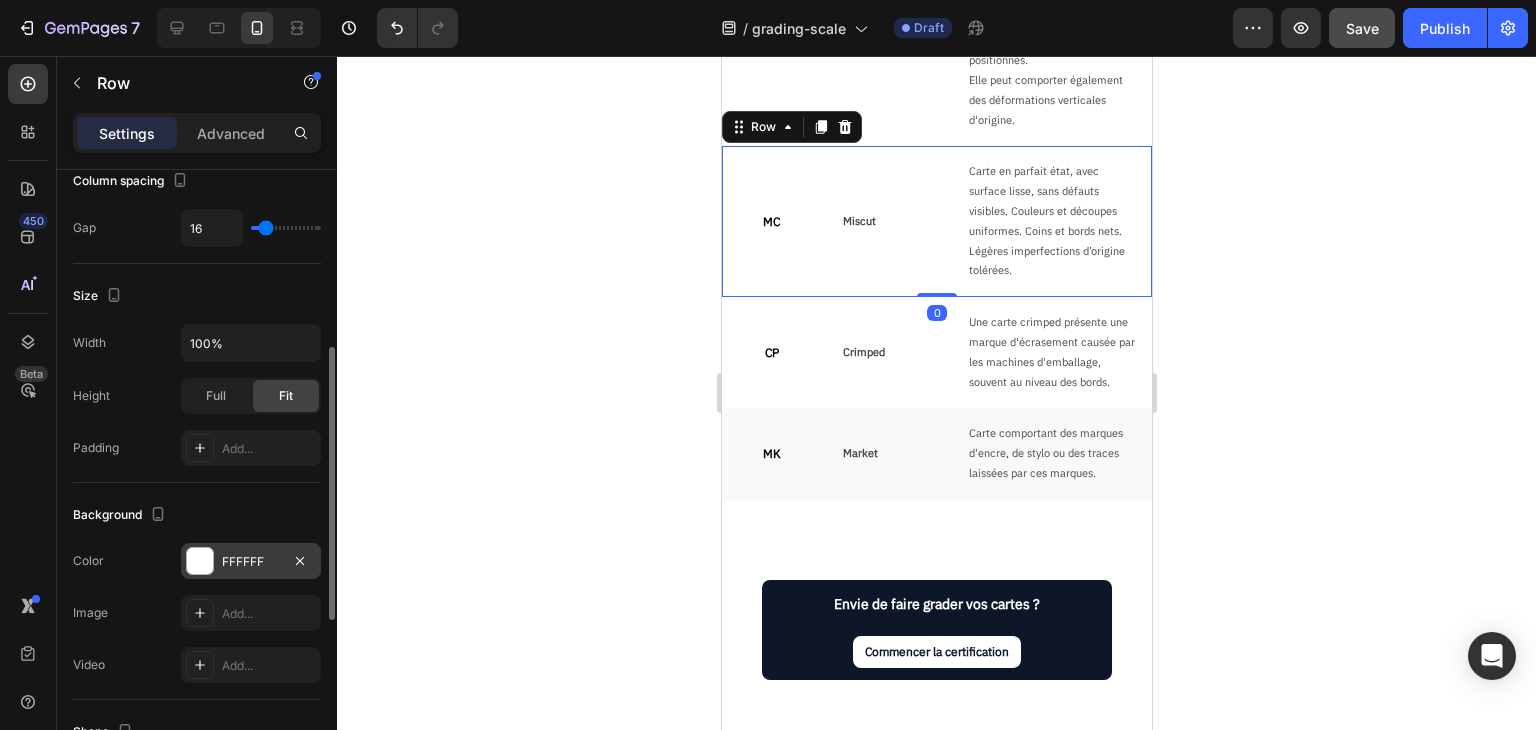click on "FFFFFF" at bounding box center (251, 561) 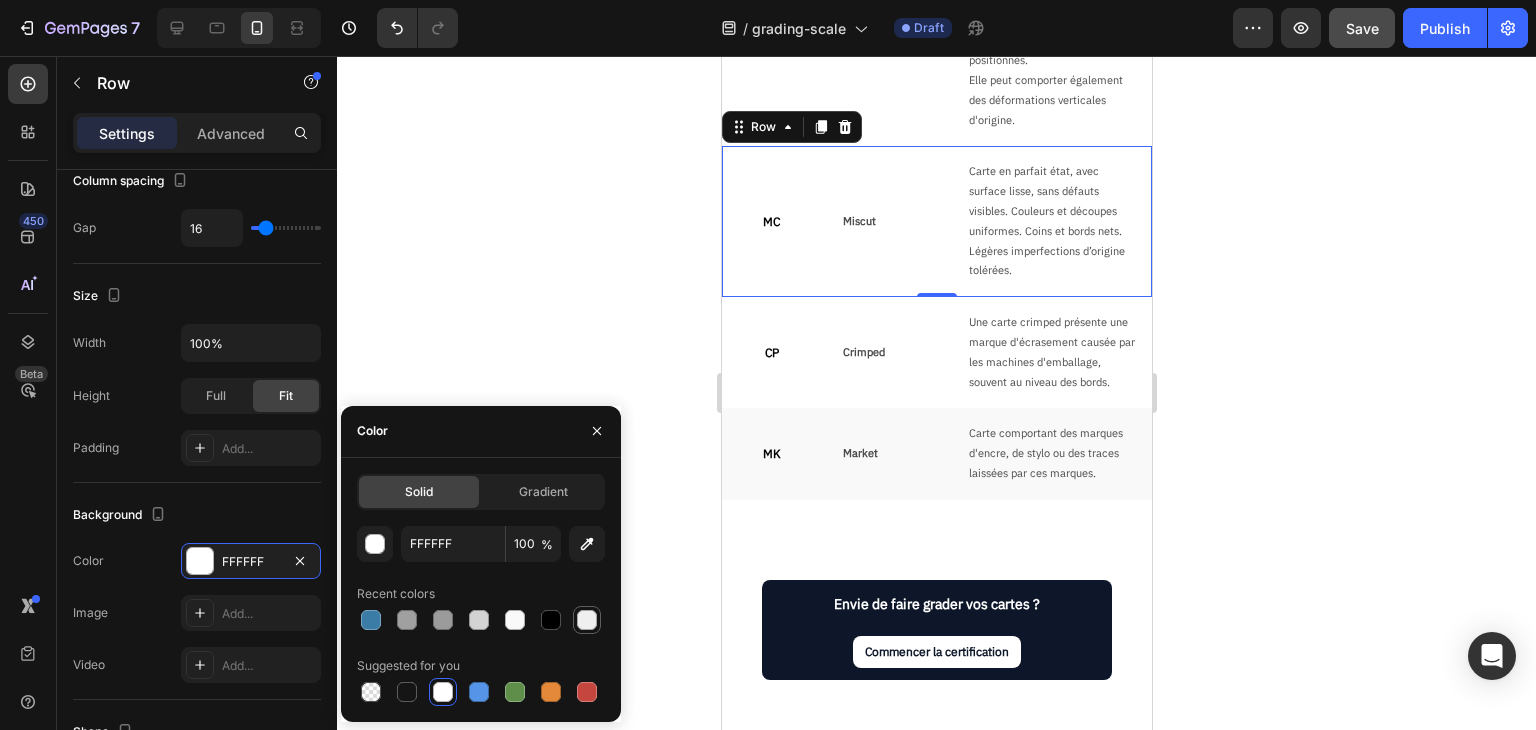click at bounding box center [587, 620] 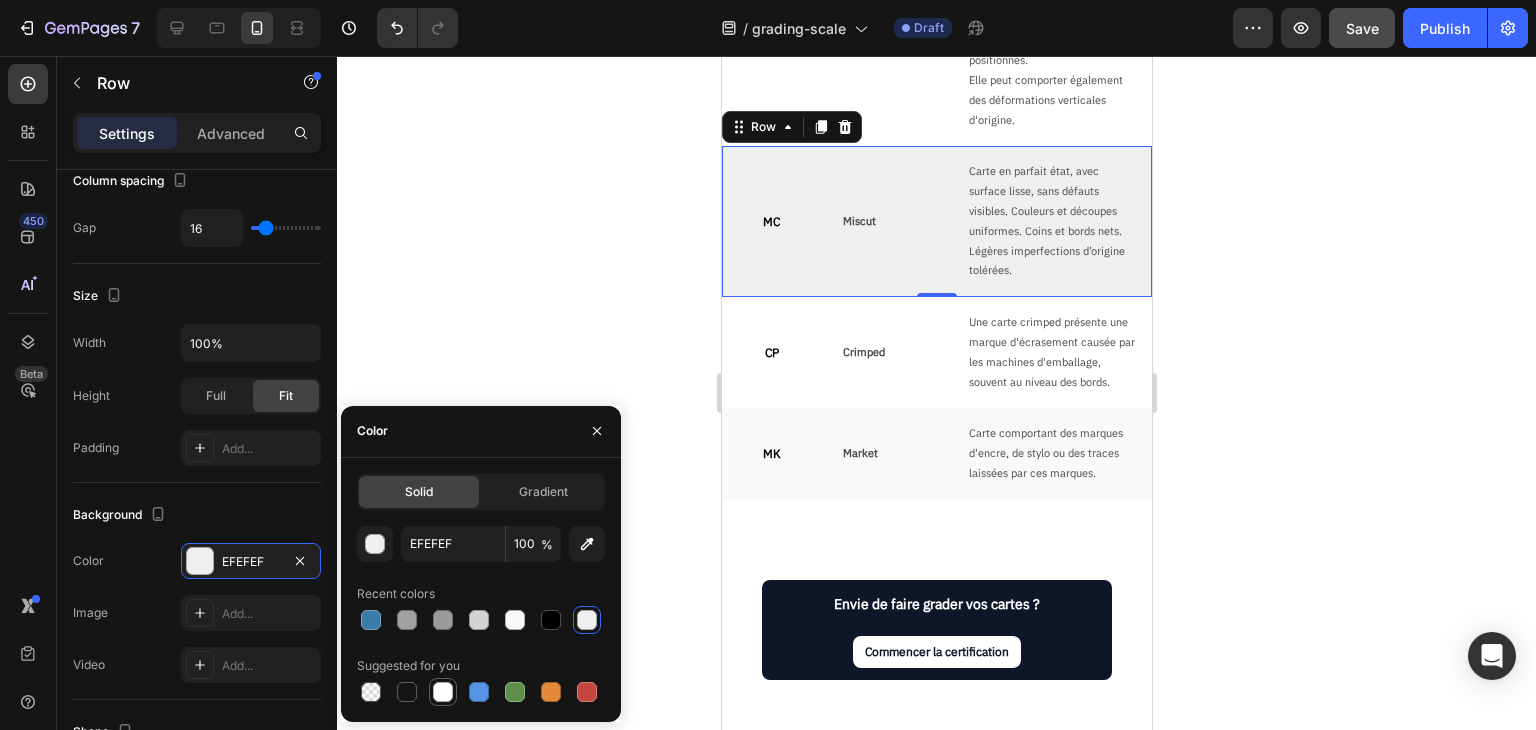 click at bounding box center [443, 692] 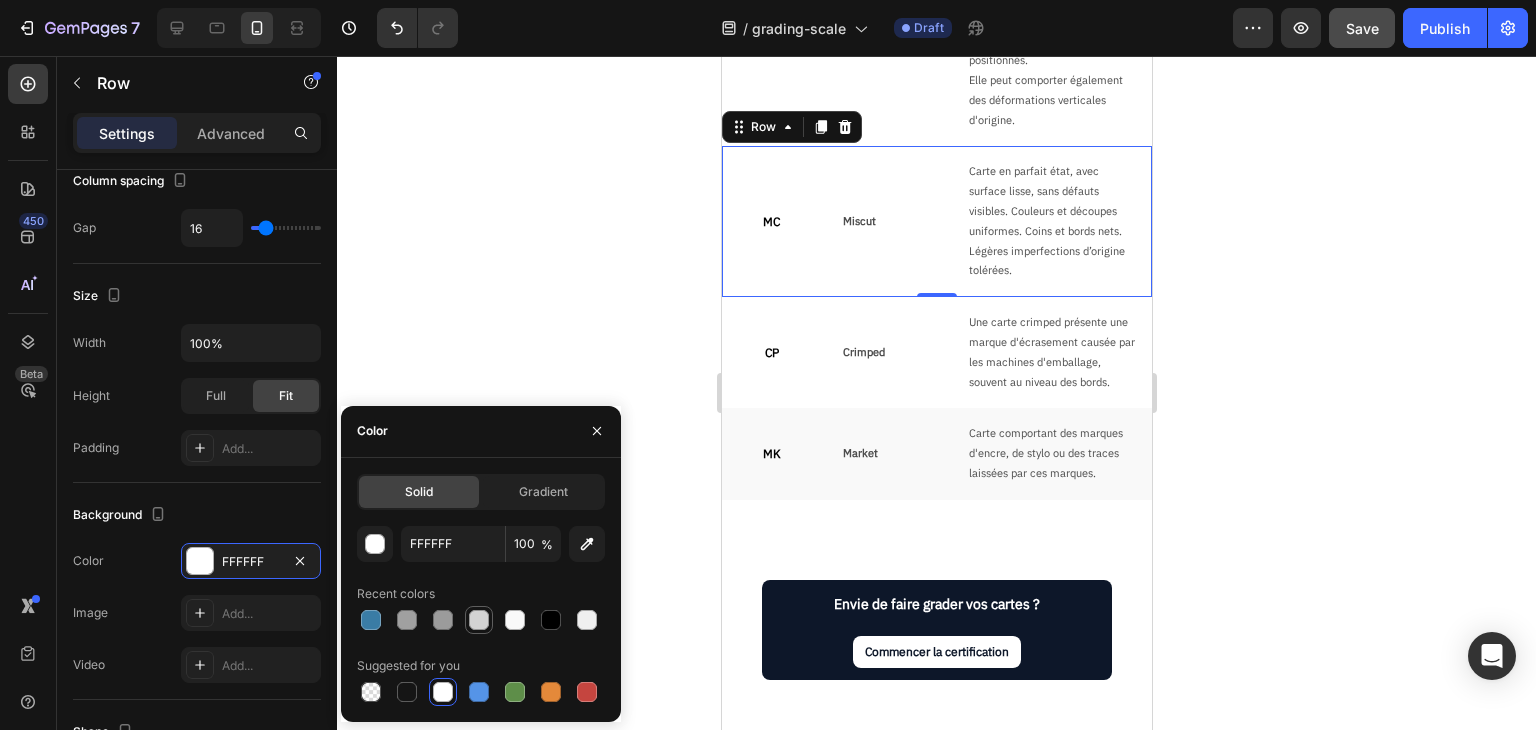 click at bounding box center (479, 620) 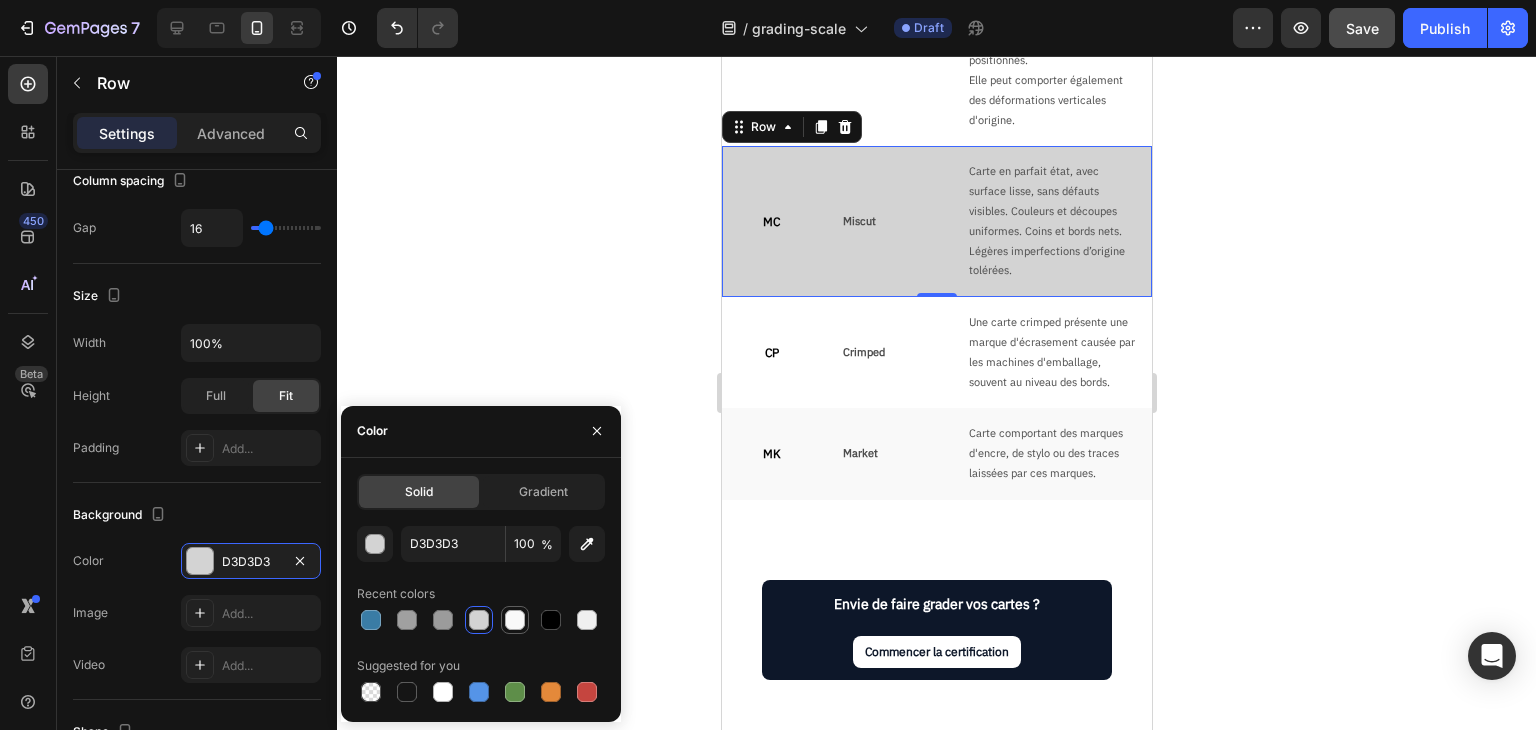 click at bounding box center [515, 620] 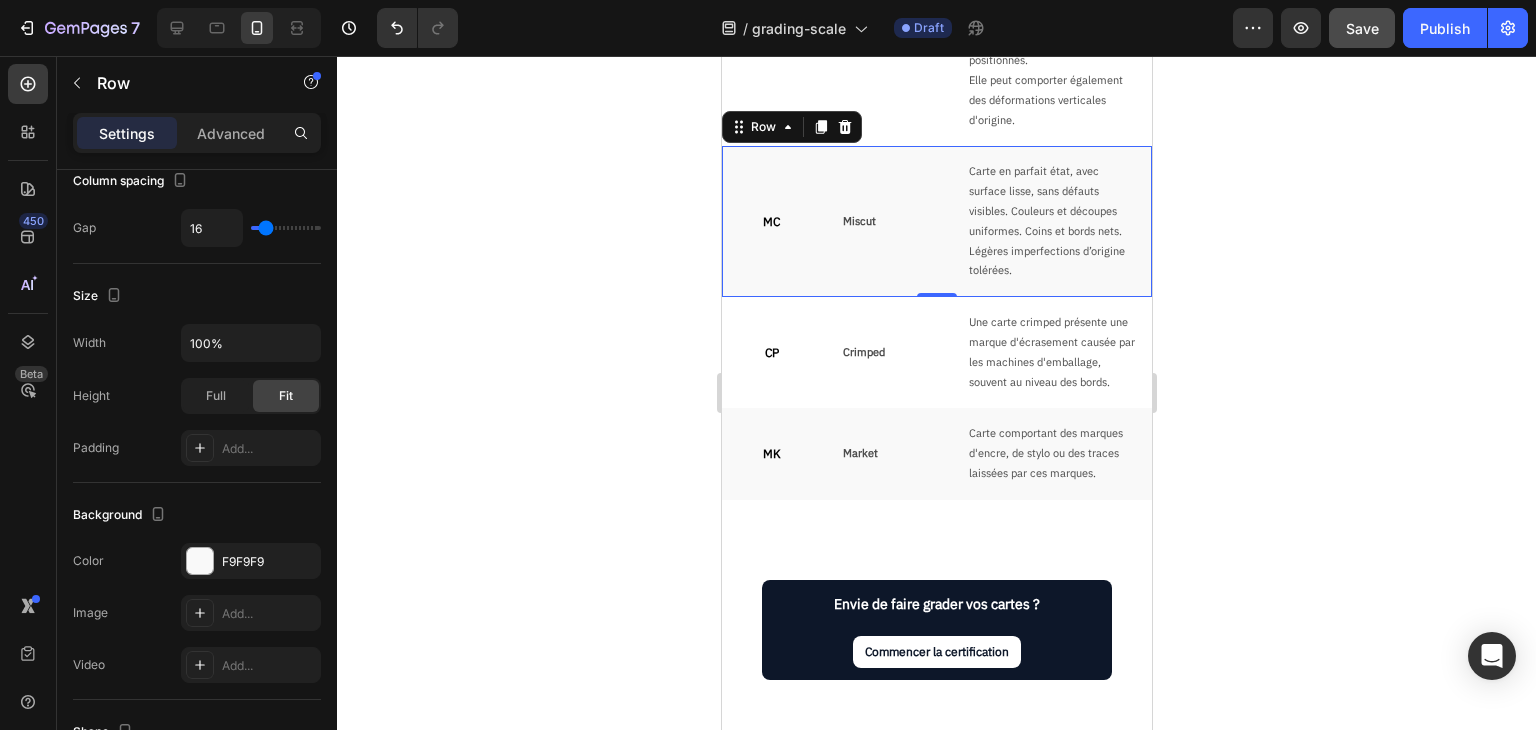 click 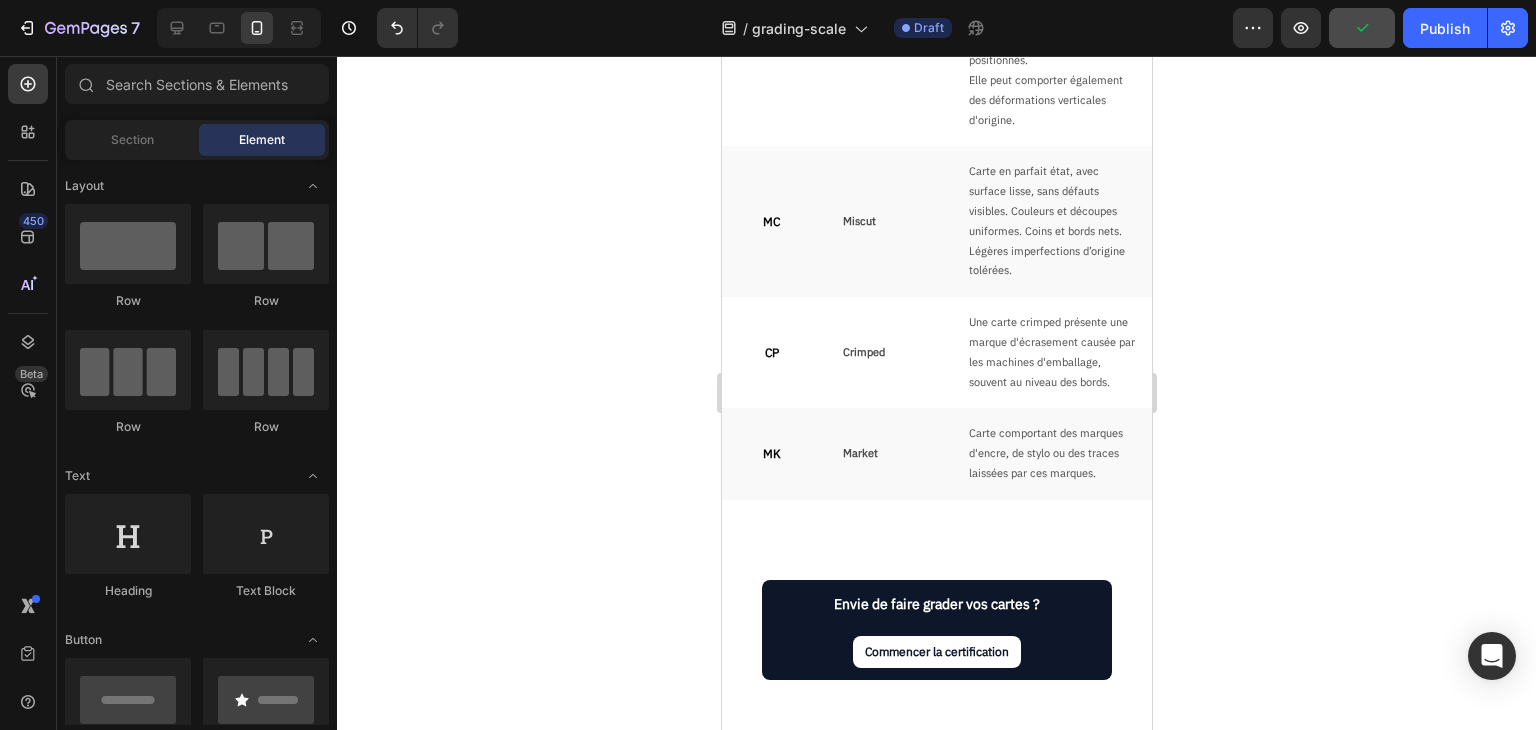 click 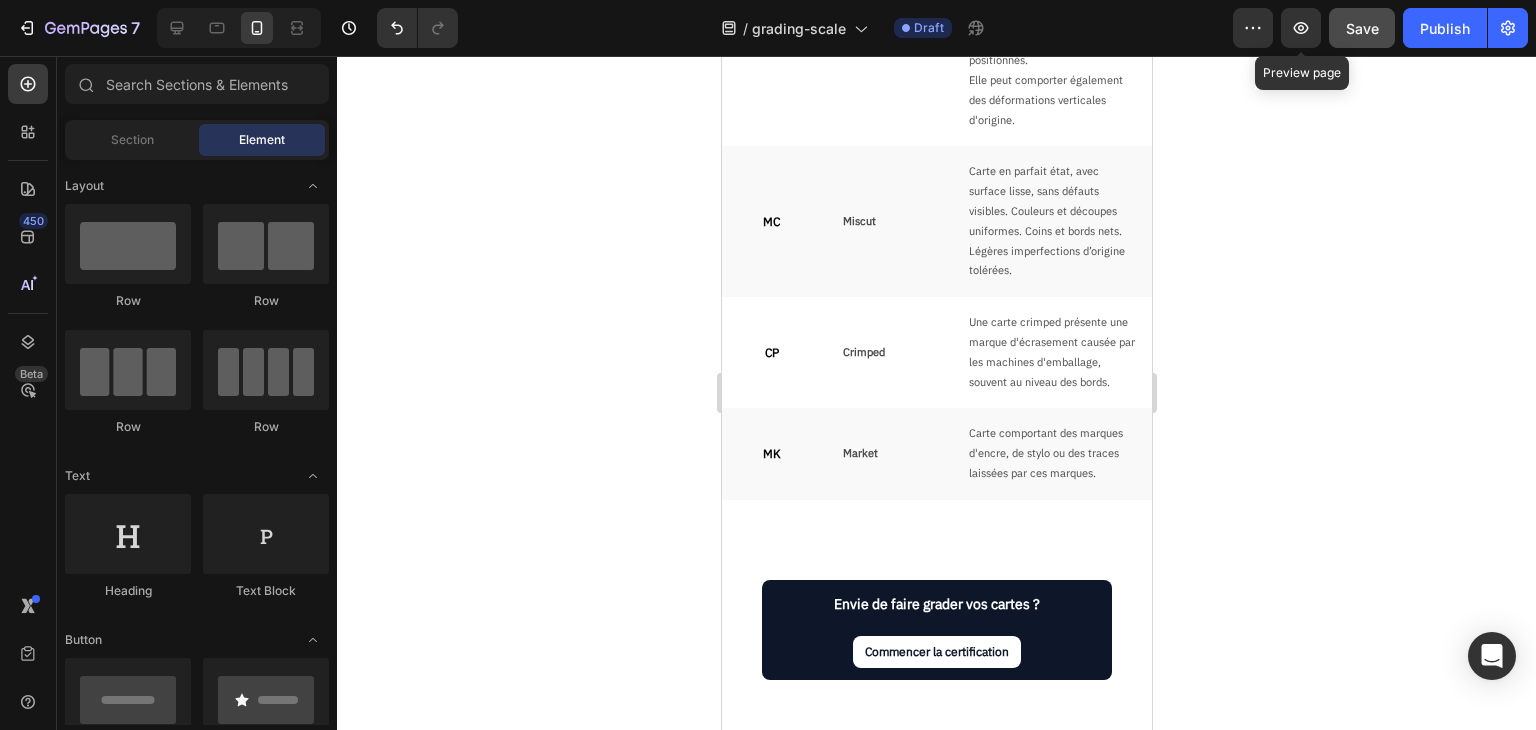 click on "Save" at bounding box center (1362, 28) 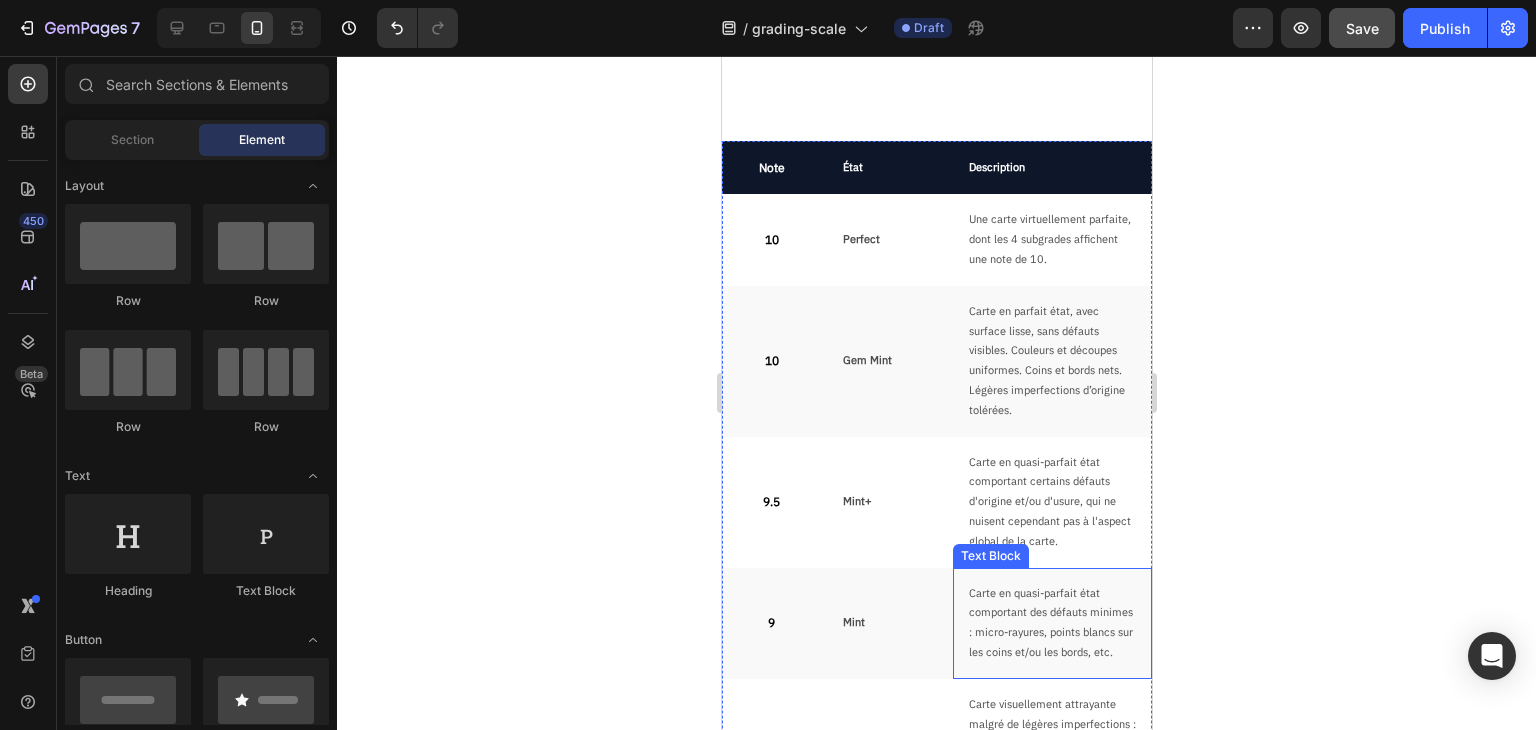 scroll, scrollTop: 0, scrollLeft: 0, axis: both 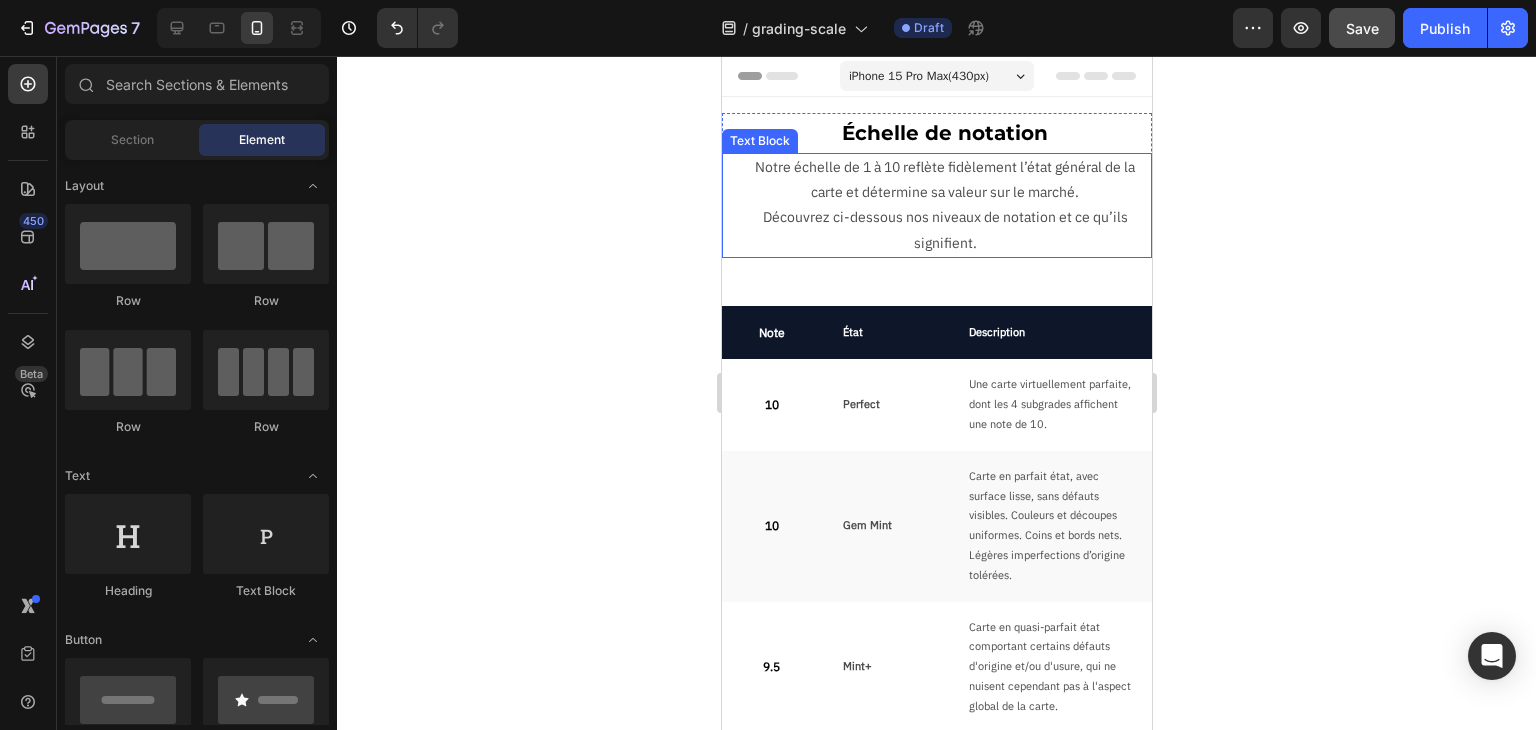 click on "Notre échelle de 1 à 10 reflète fidèlement l’état général de la carte et détermine sa valeur sur le marché. Découvrez ci-dessous nos niveaux de notation et ce qu’ils signifient." at bounding box center [944, 205] 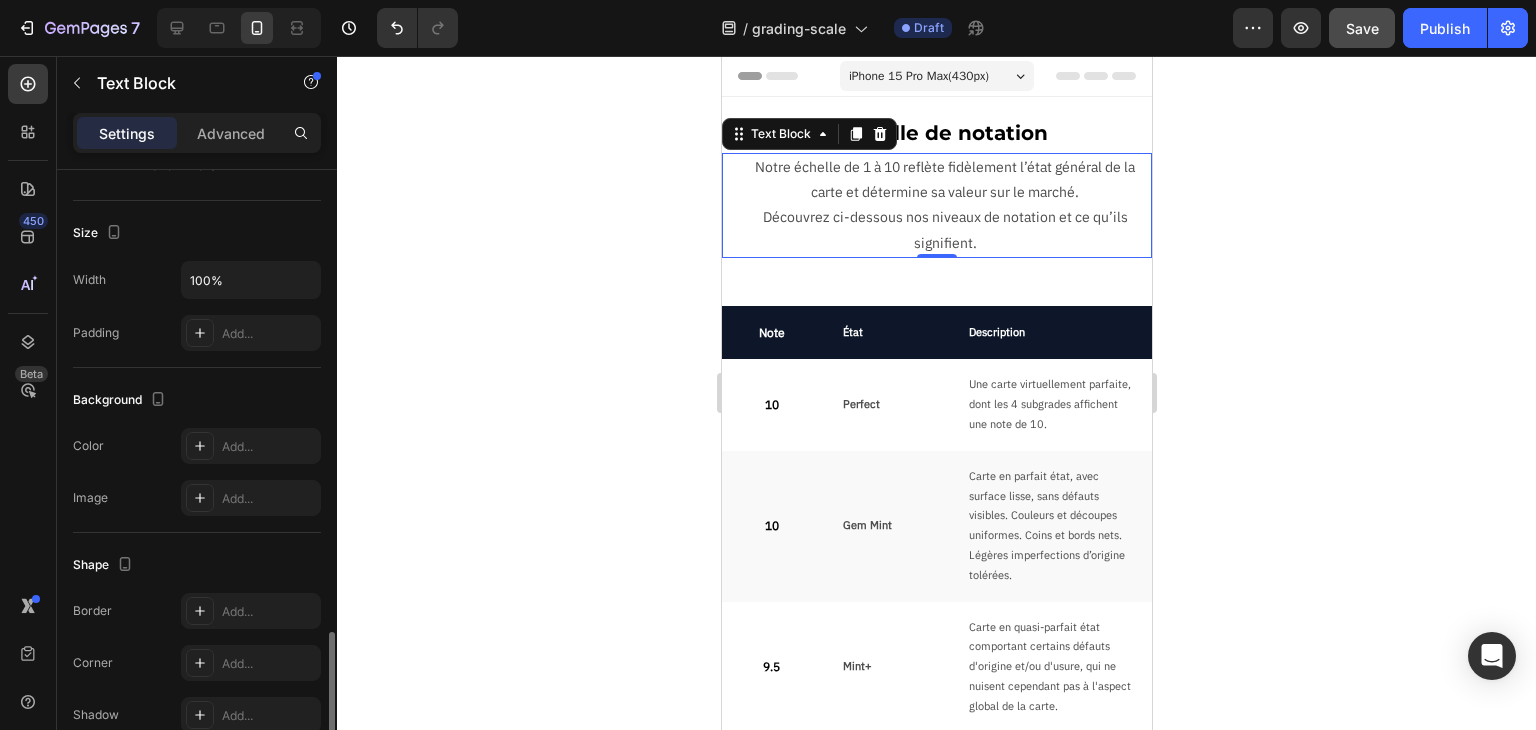 scroll, scrollTop: 566, scrollLeft: 0, axis: vertical 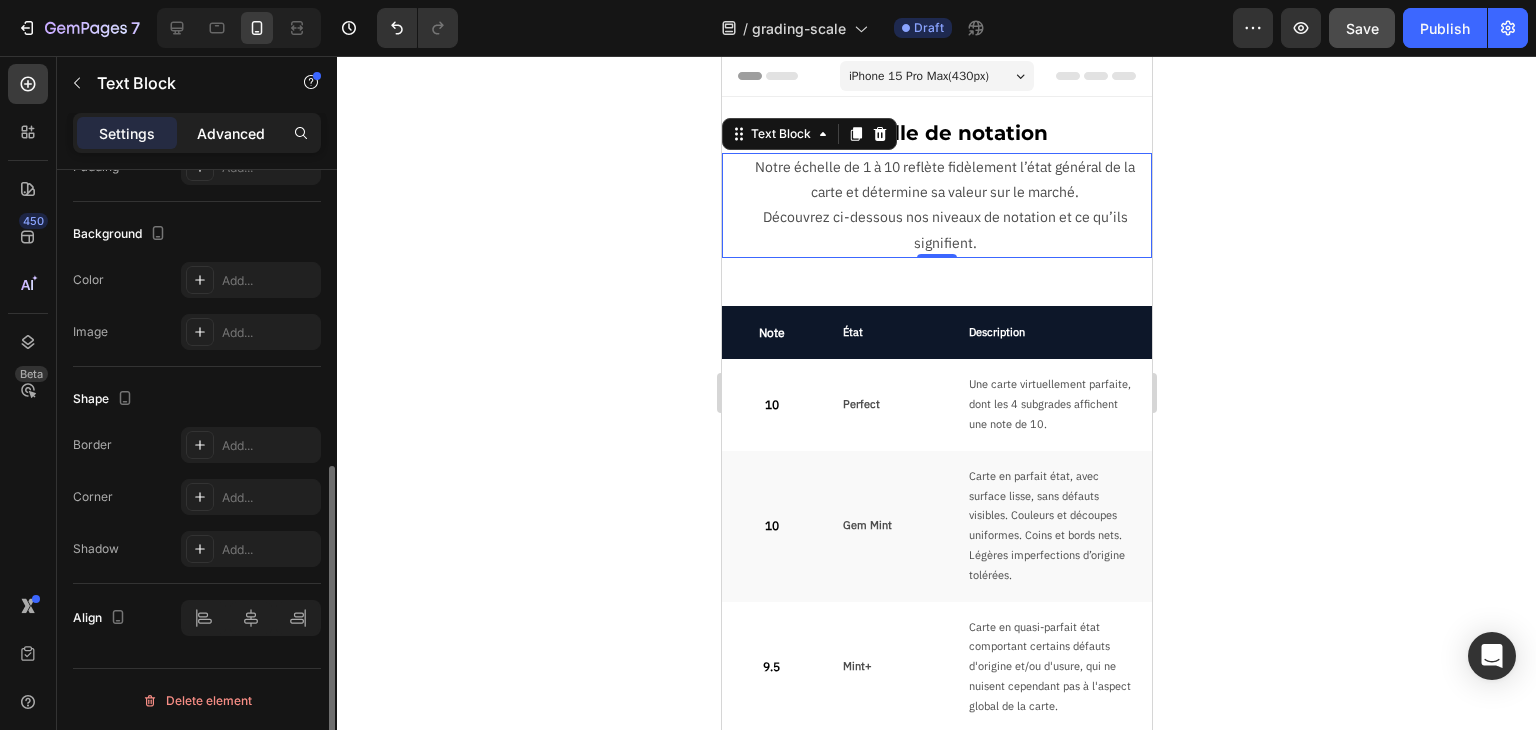 click on "Advanced" at bounding box center [231, 133] 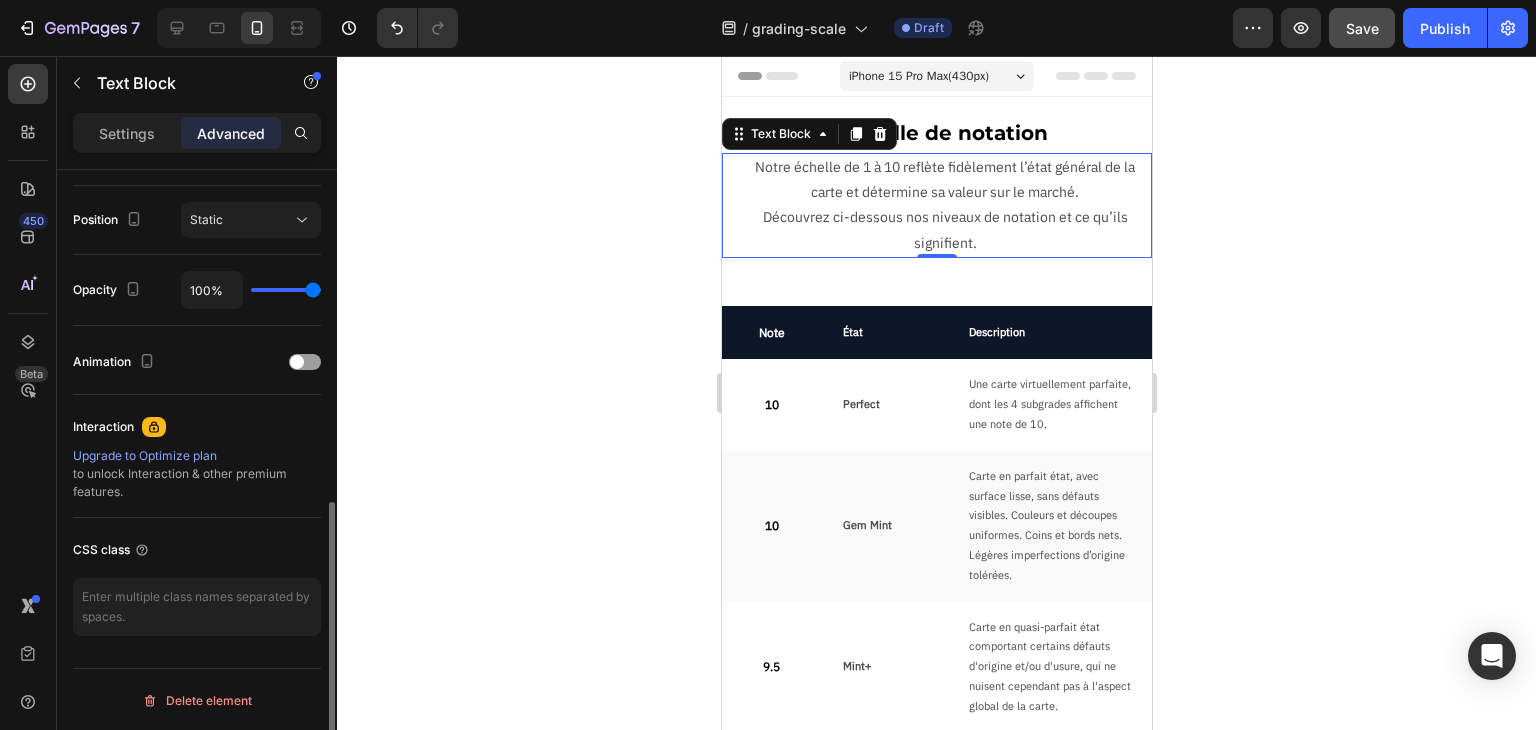scroll, scrollTop: 15, scrollLeft: 0, axis: vertical 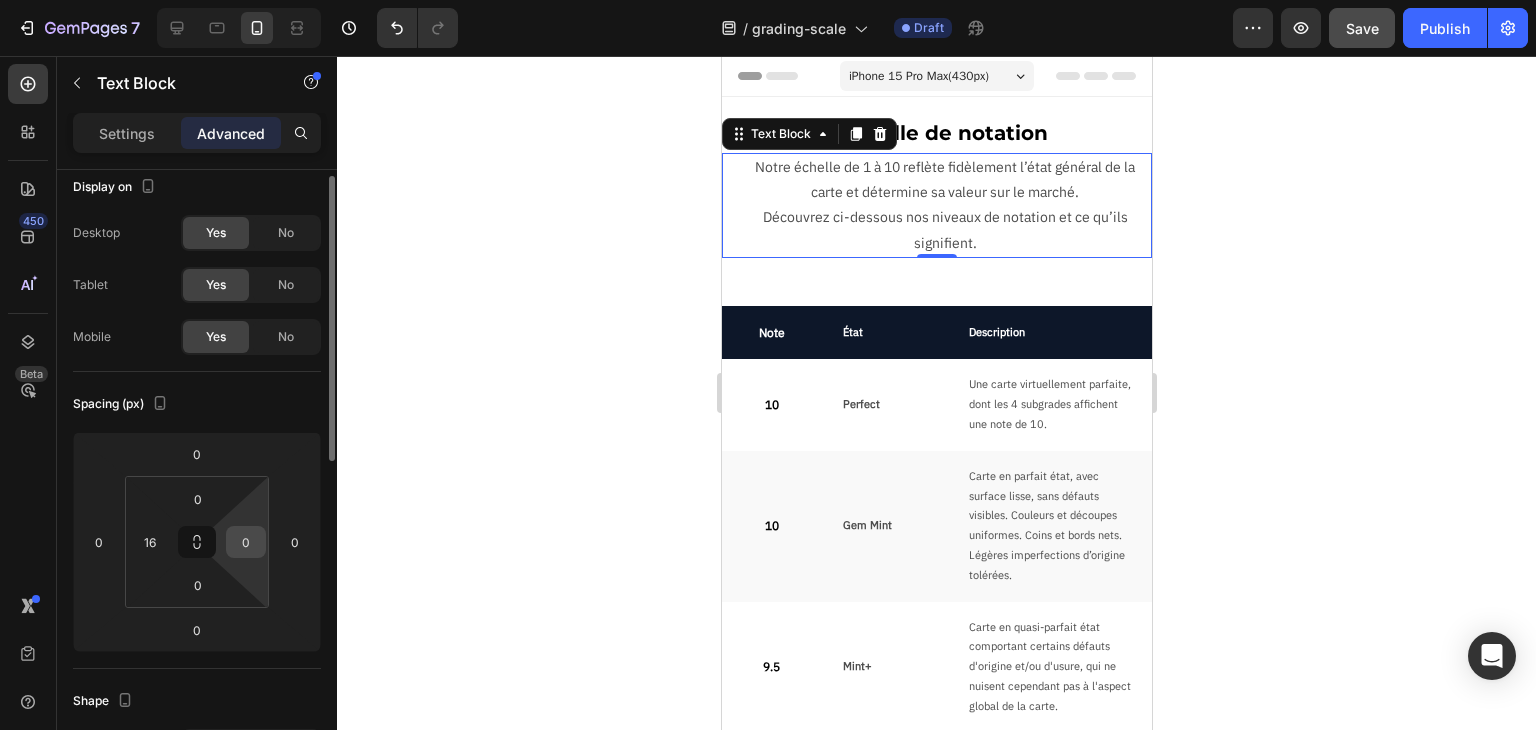 click on "0" at bounding box center [246, 542] 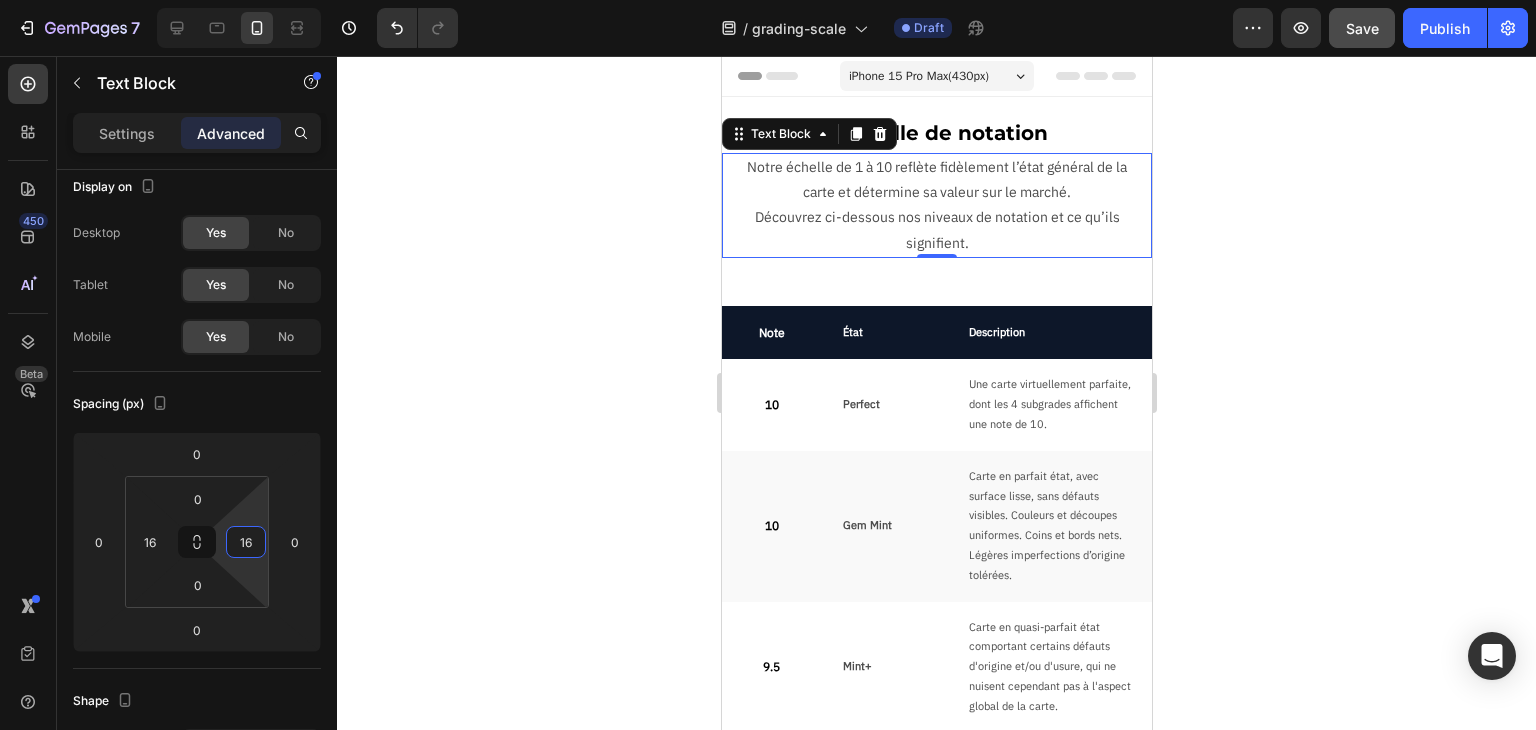 type on "16" 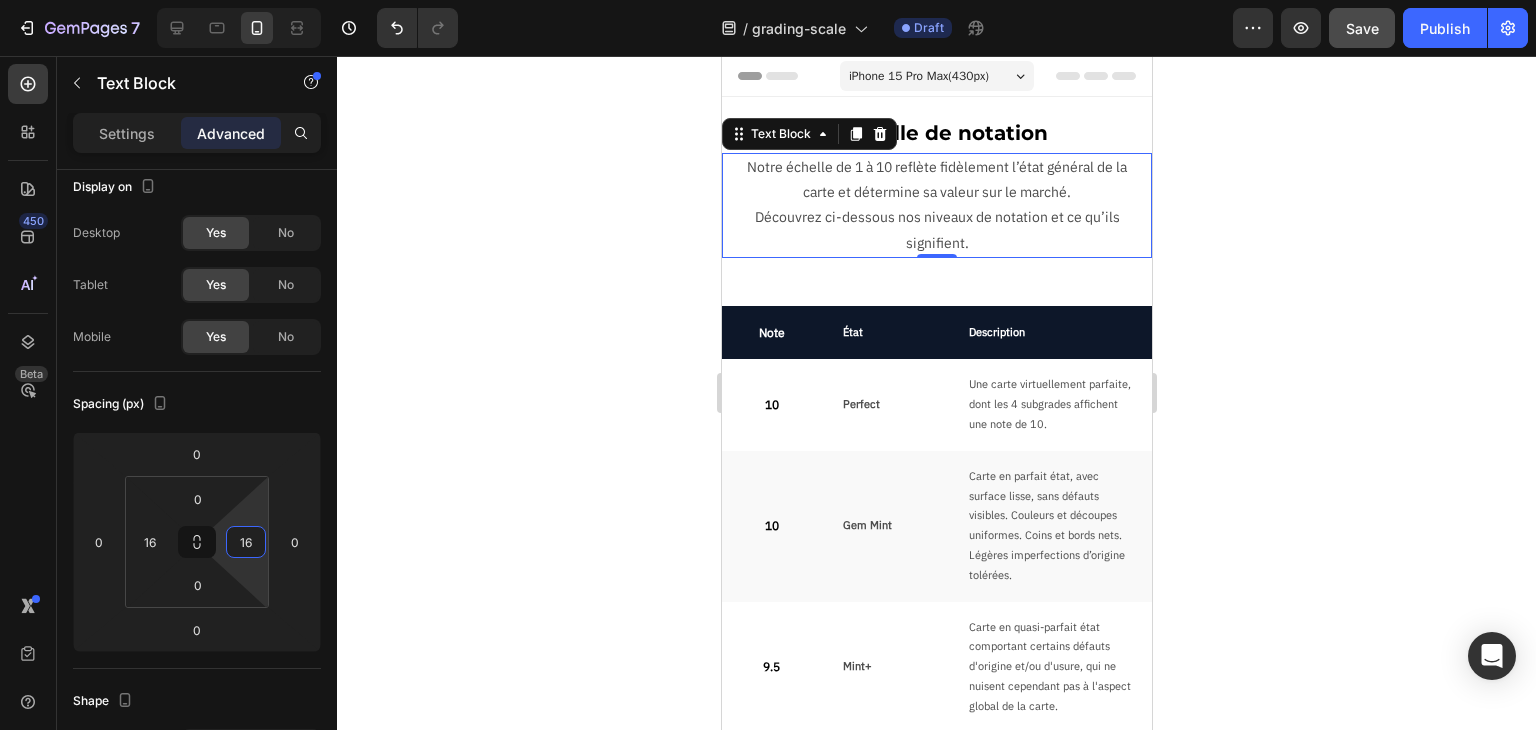 click on "Notre échelle de 1 à 10 reflète fidèlement l’état général de la carte et détermine sa valeur sur le marché. Découvrez ci-dessous nos niveaux de notation et ce qu’ils signifient." at bounding box center [936, 205] 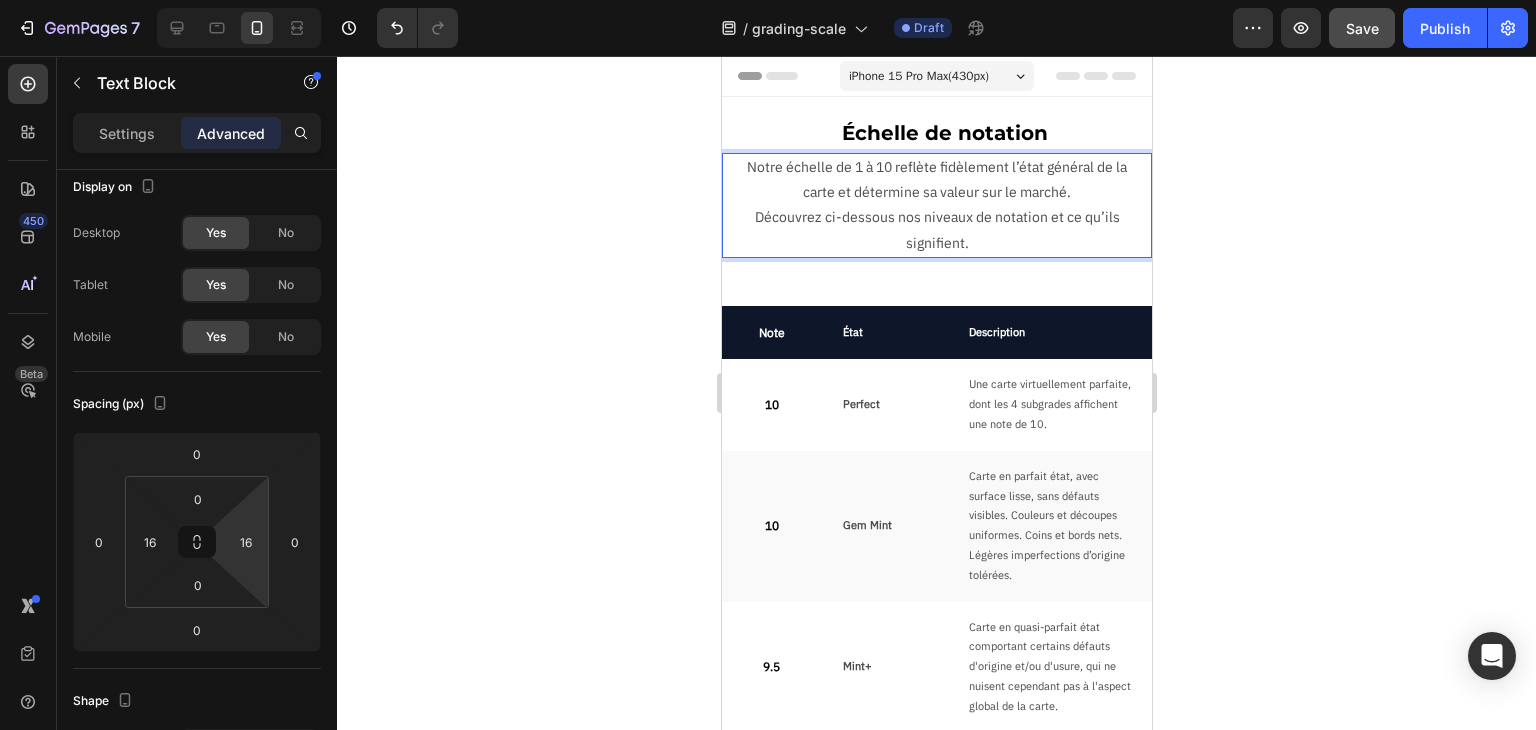 click on "Notre échelle de 1 à 10 reflète fidèlement l’état général de la carte et détermine sa valeur sur le marché. Découvrez ci-dessous nos niveaux de notation et ce qu’ils signifient." at bounding box center [936, 205] 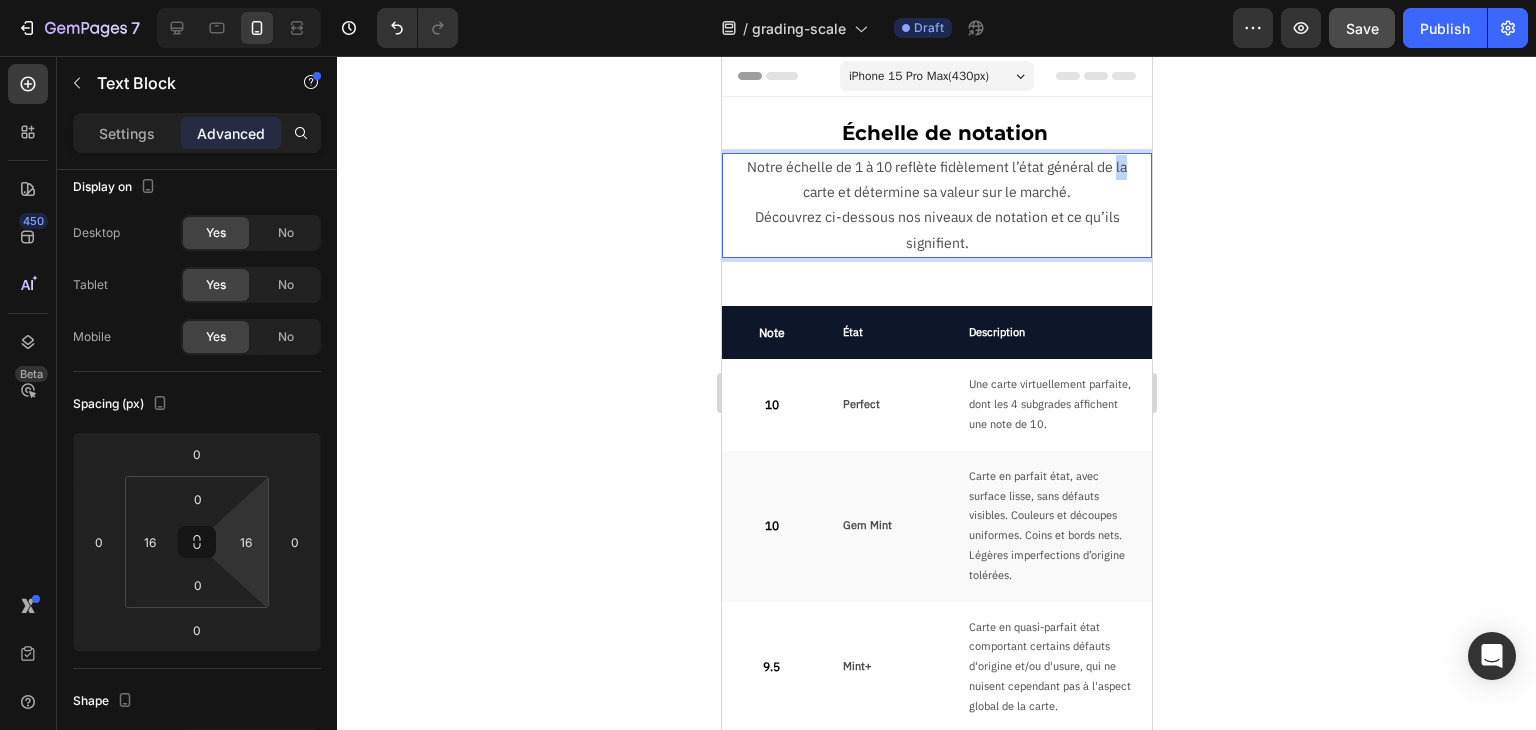 drag, startPoint x: 798, startPoint y: 194, endPoint x: 782, endPoint y: 196, distance: 16.124516 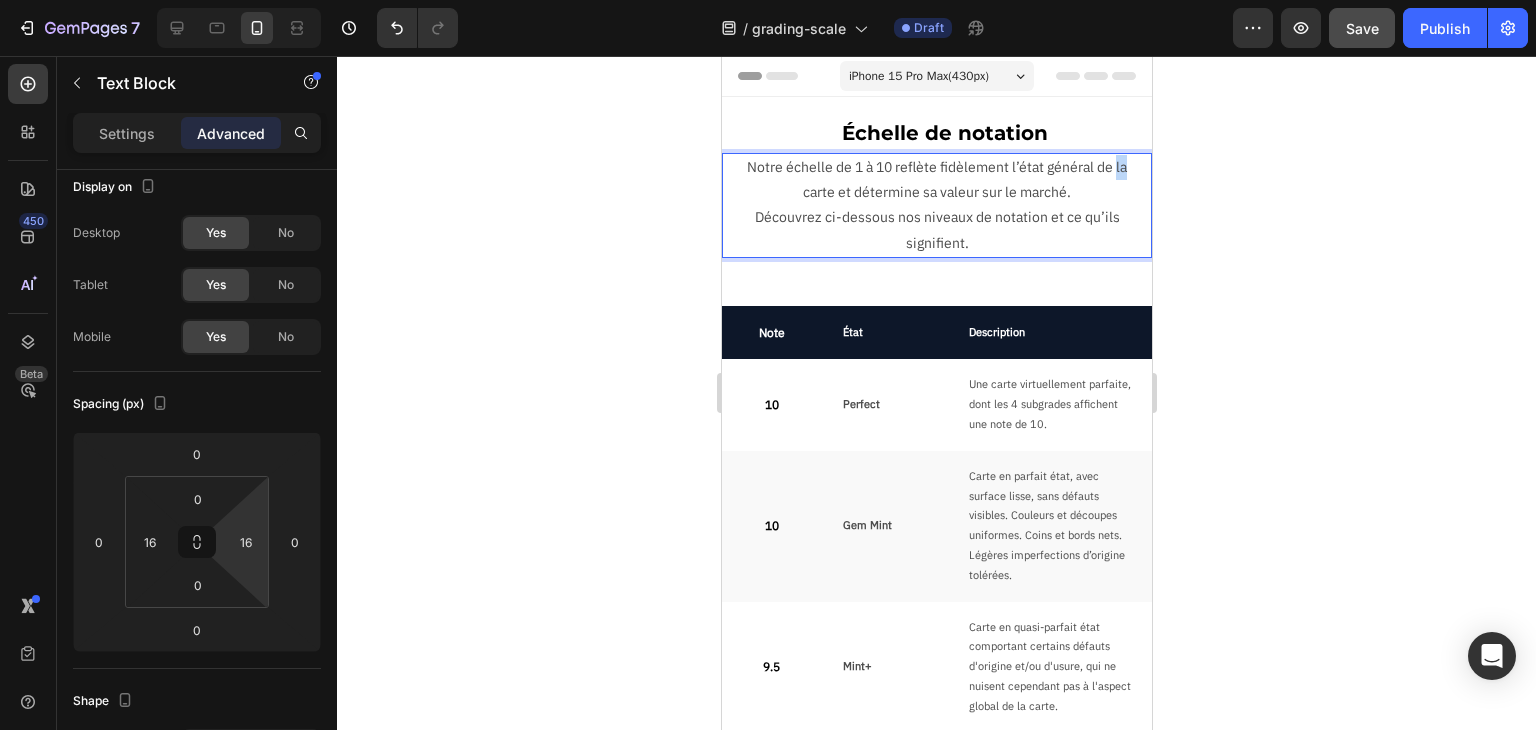 click on "Notre échelle de 1 à 10 reflète fidèlement l’état général de la carte et détermine sa valeur sur le marché. Découvrez ci-dessous nos niveaux de notation et ce qu’ils signifient." at bounding box center [936, 205] 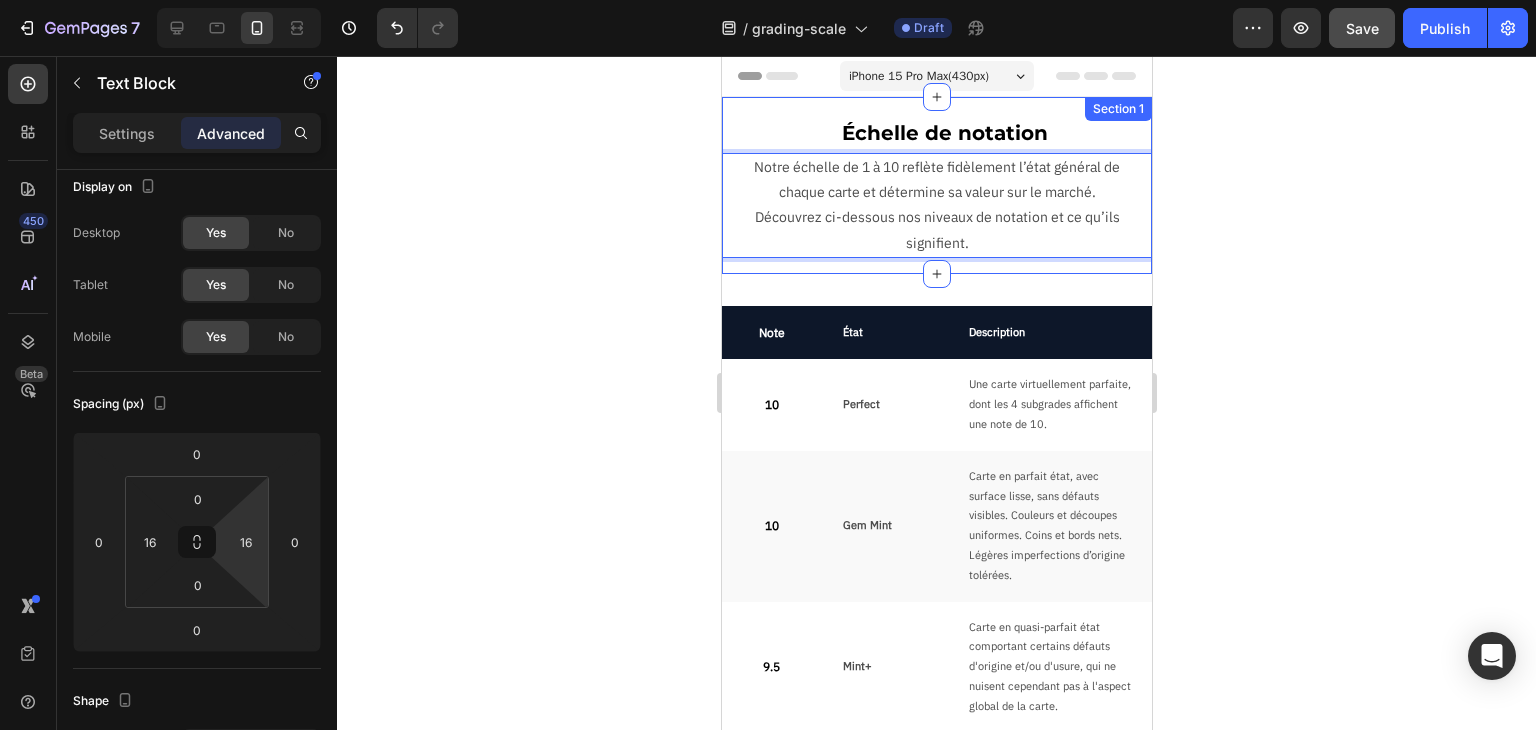 click 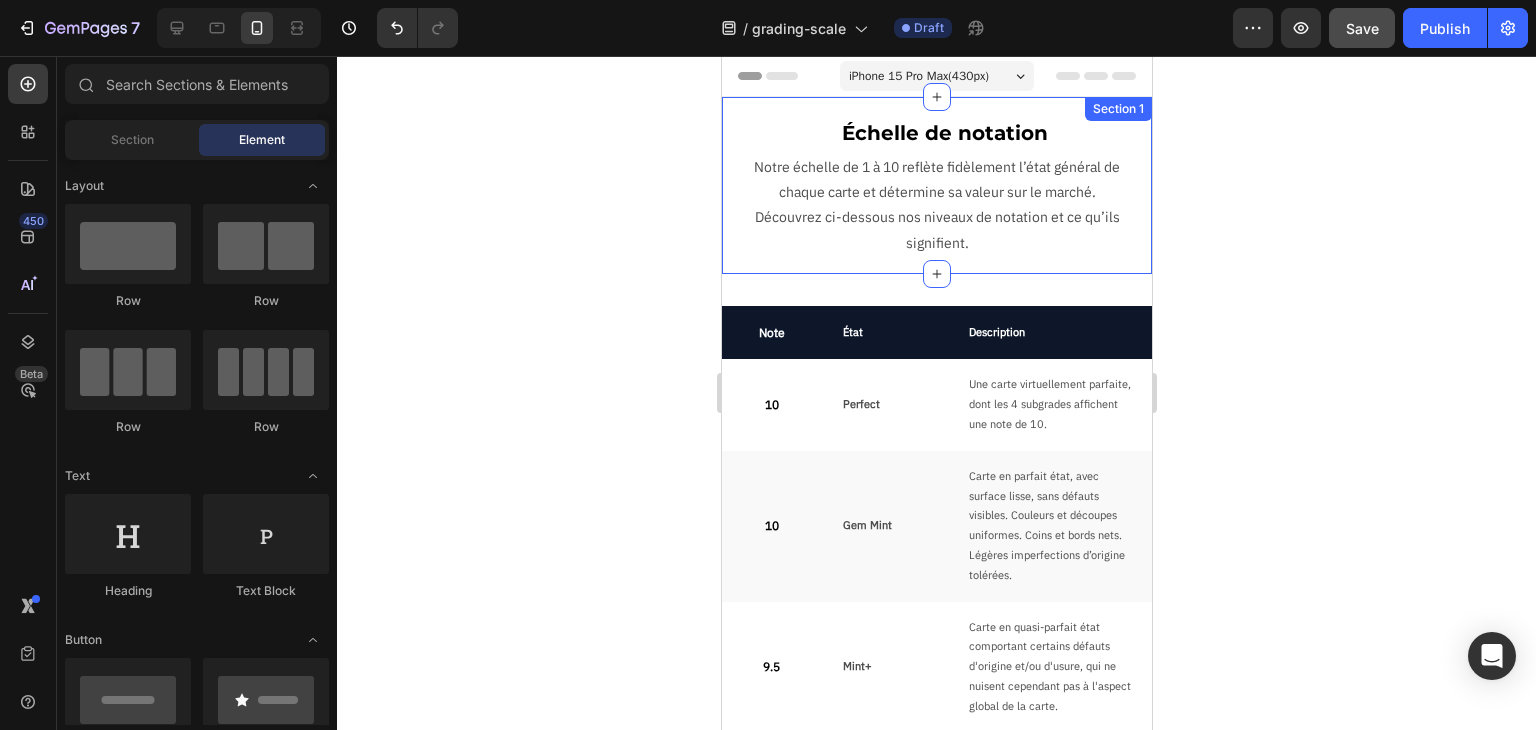 click 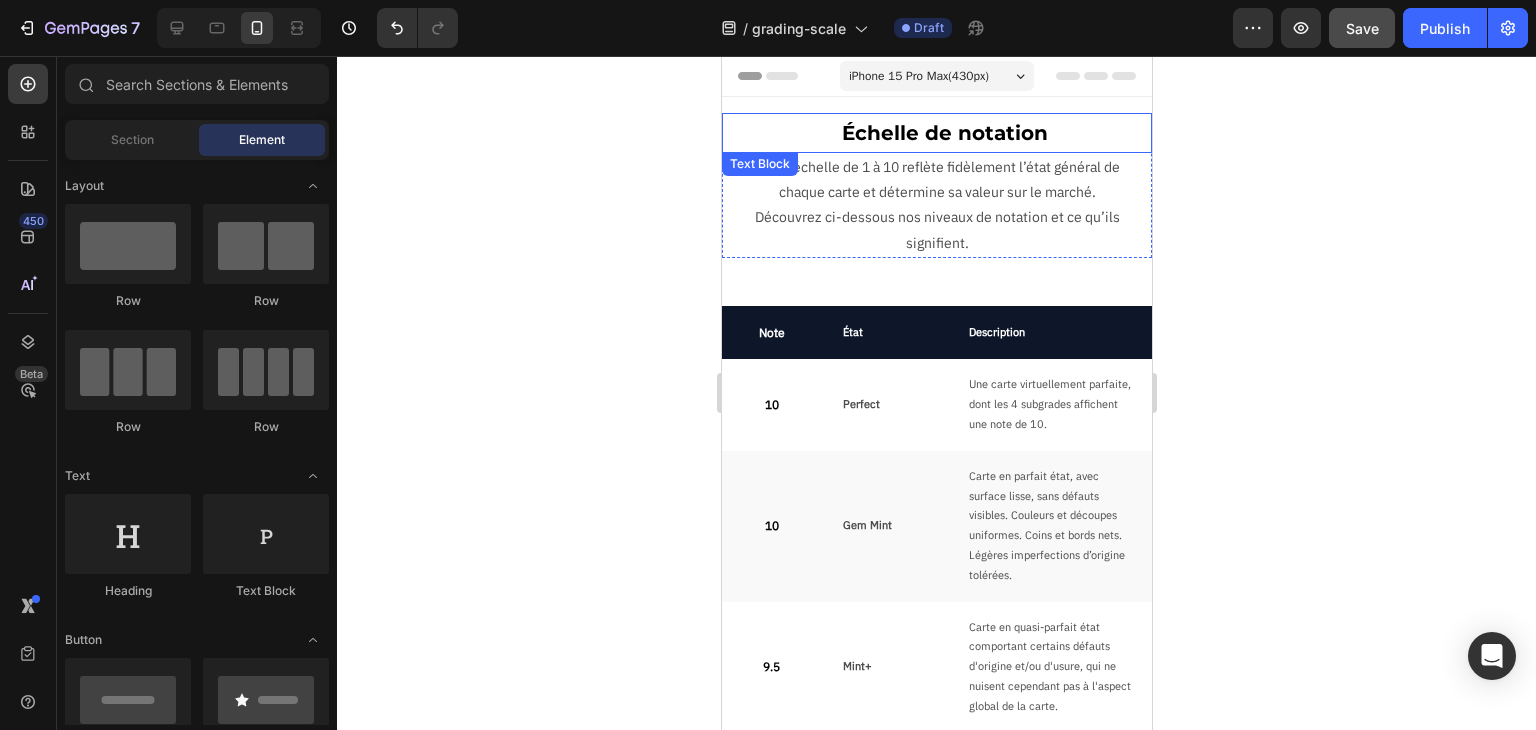 click on "Échelle de notation" at bounding box center (944, 133) 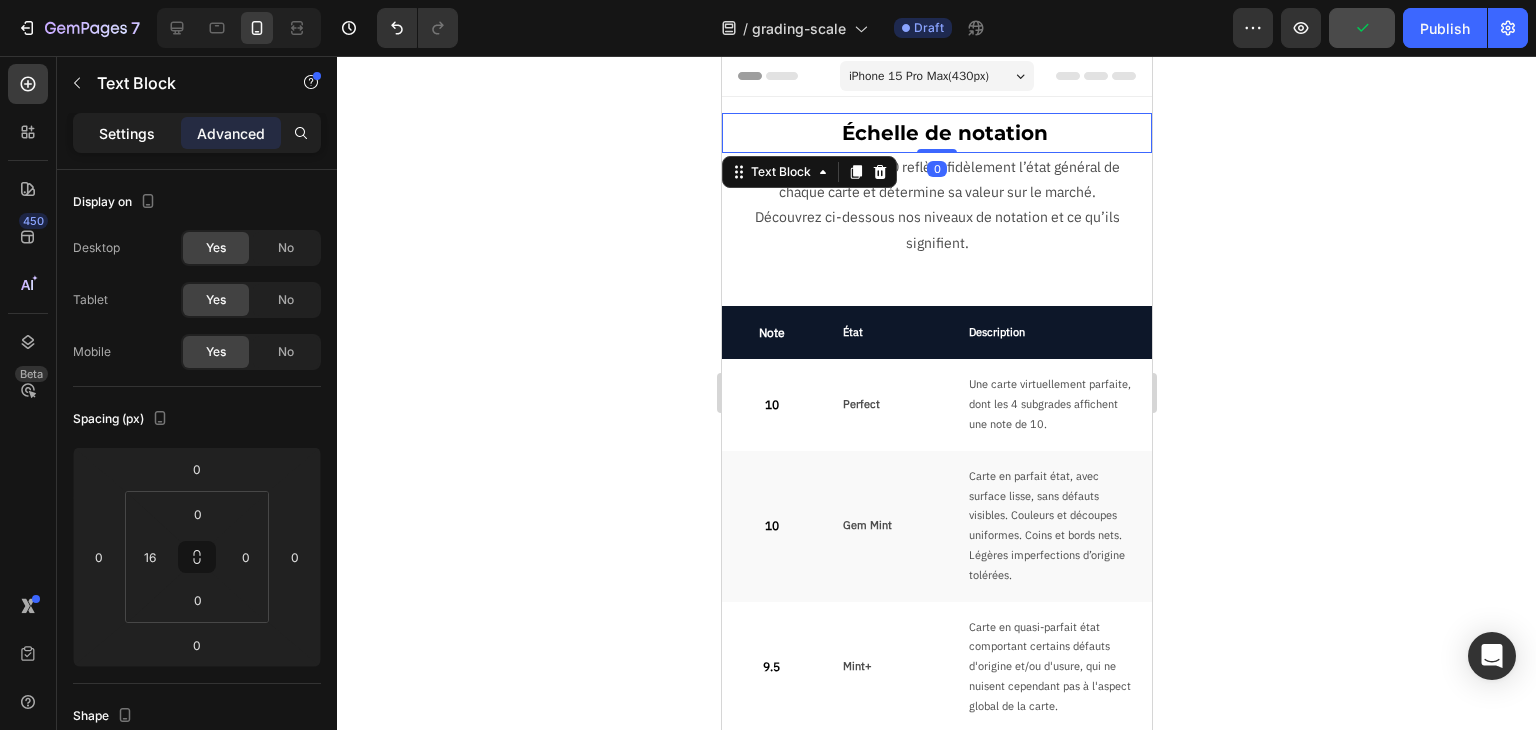 click on "Settings" at bounding box center (127, 133) 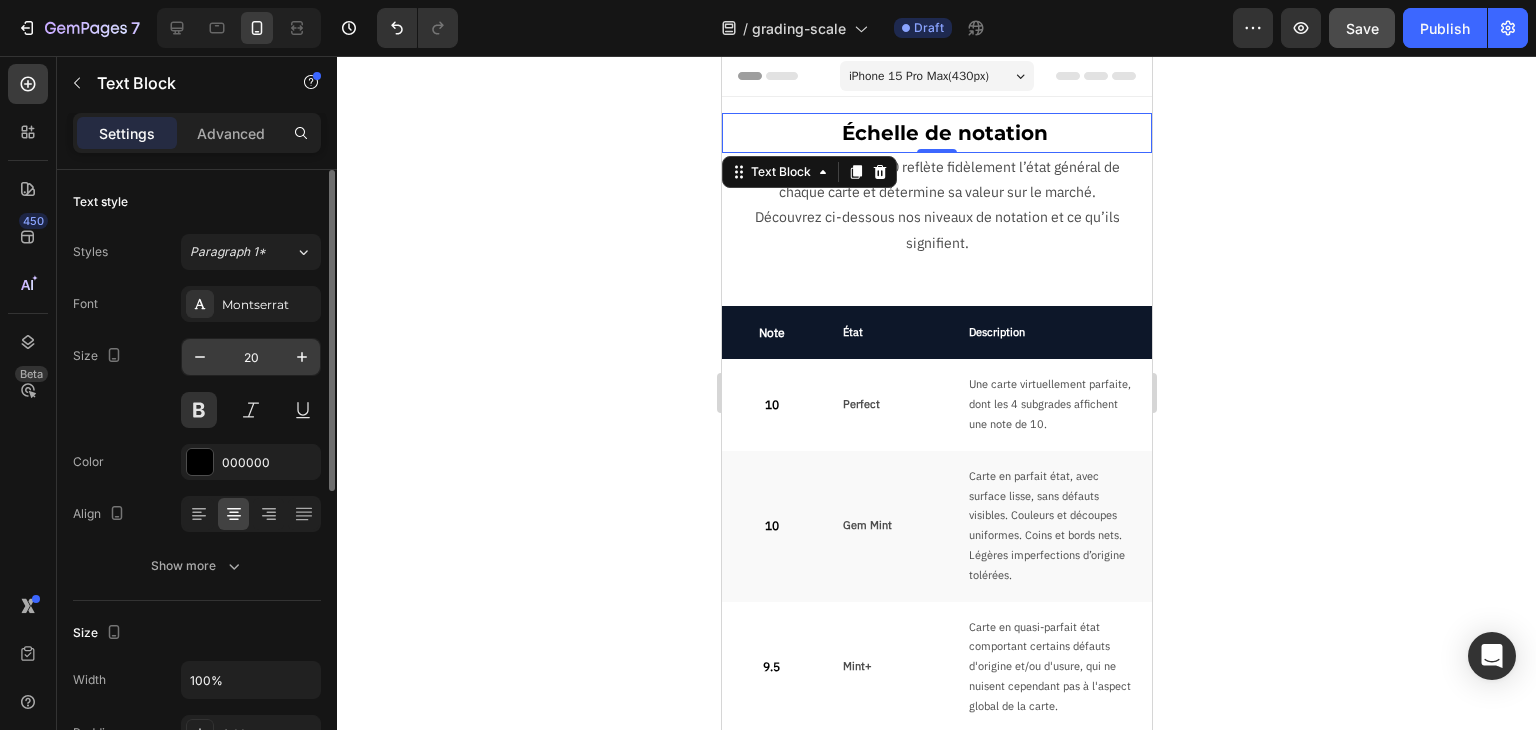 click on "20" at bounding box center [251, 357] 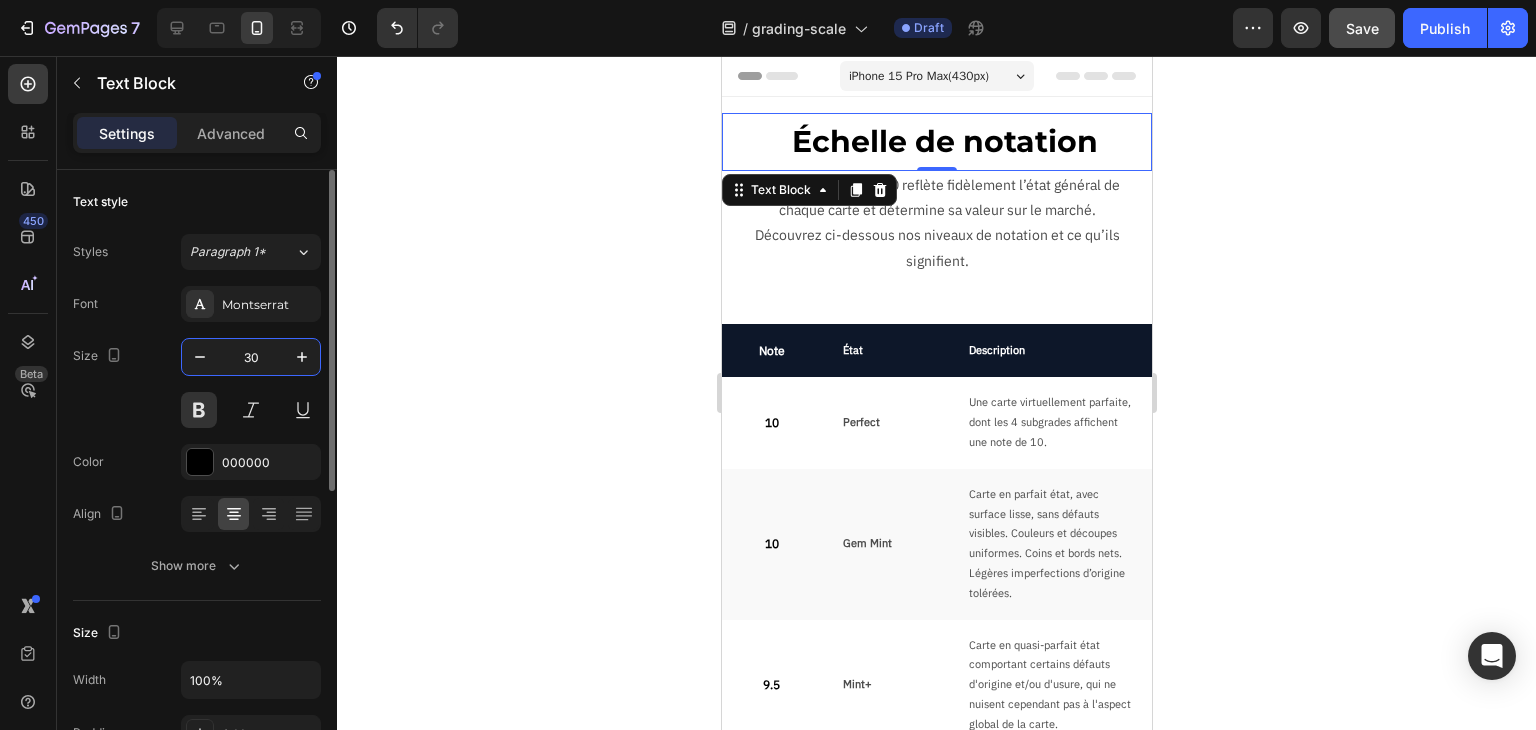 drag, startPoint x: 264, startPoint y: 357, endPoint x: 224, endPoint y: 361, distance: 40.1995 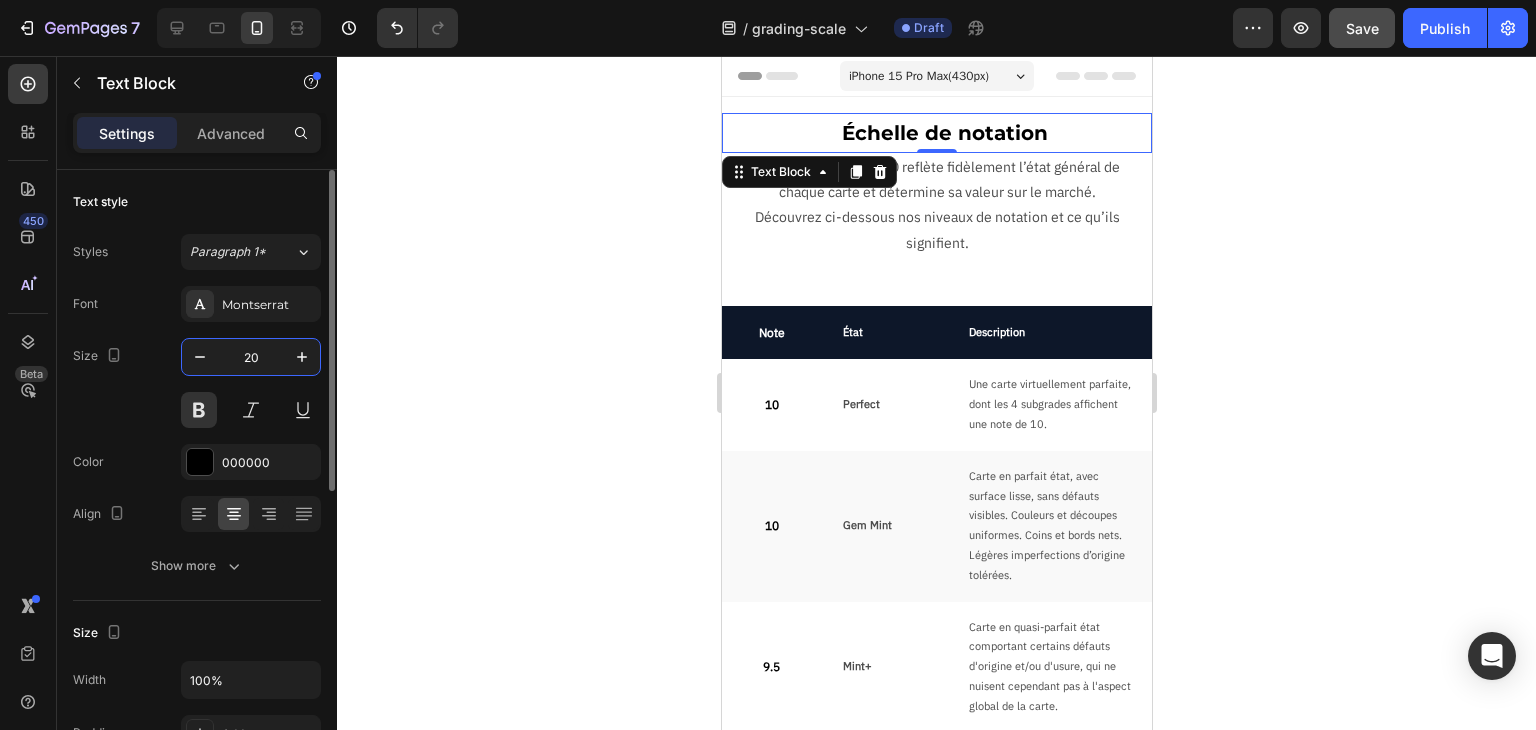 drag, startPoint x: 268, startPoint y: 355, endPoint x: 243, endPoint y: 355, distance: 25 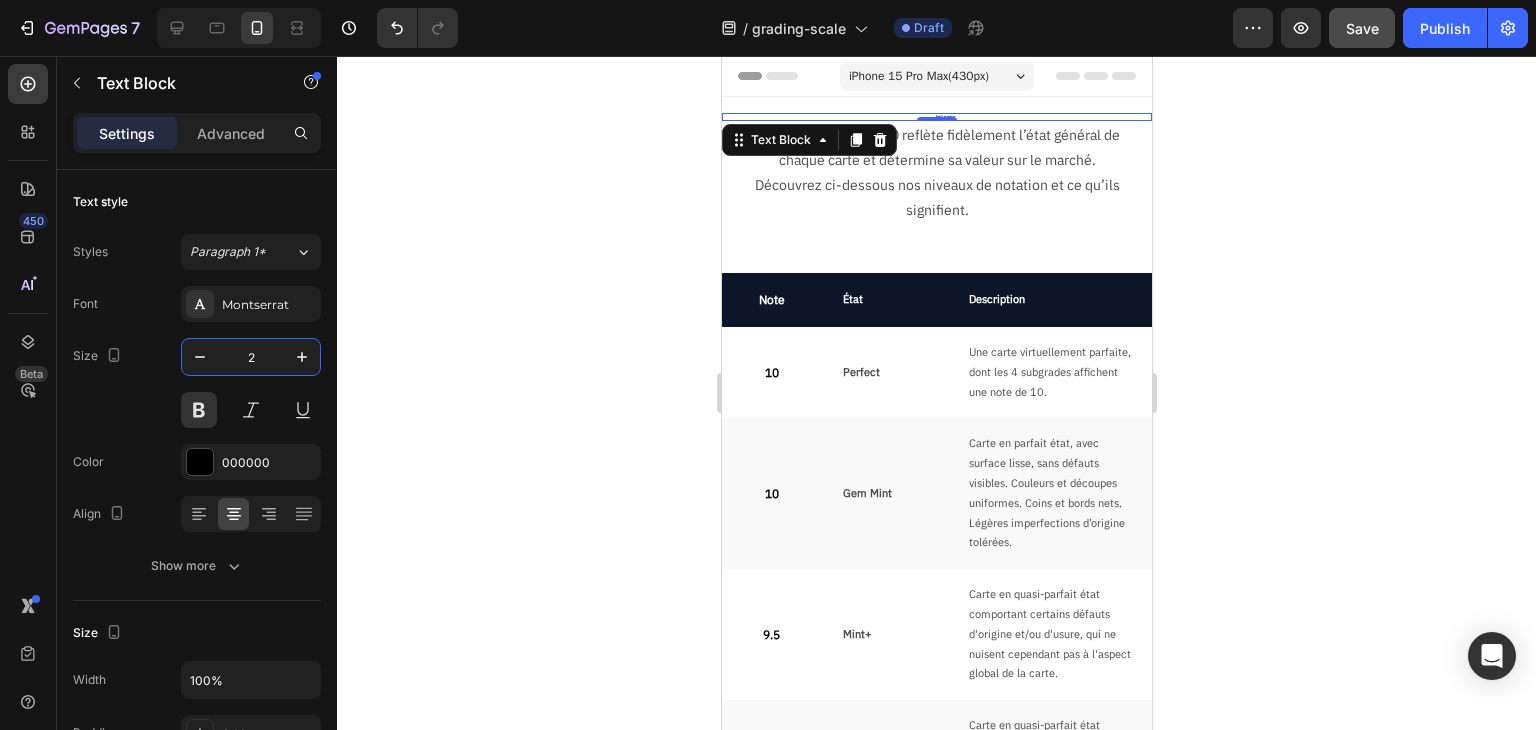type on "25" 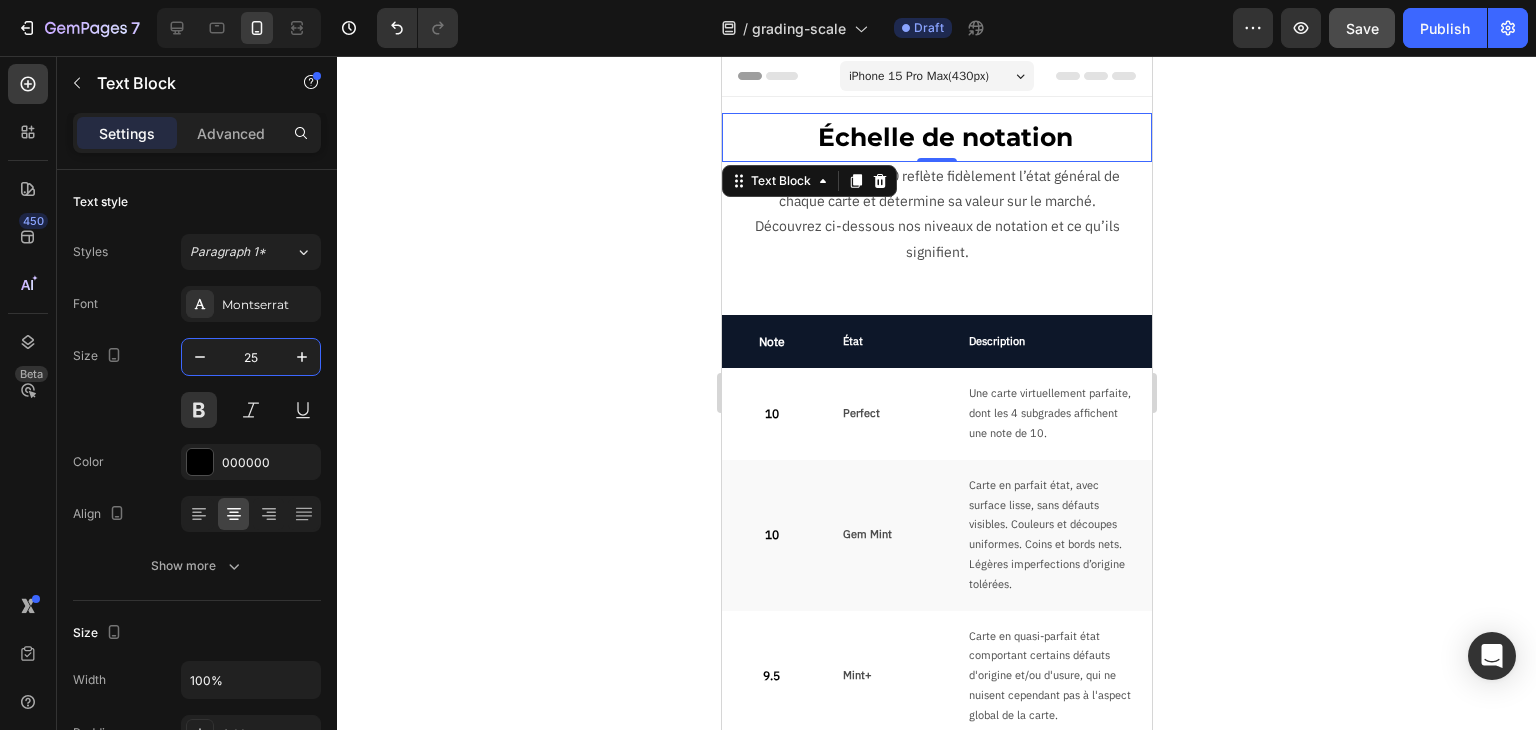 click 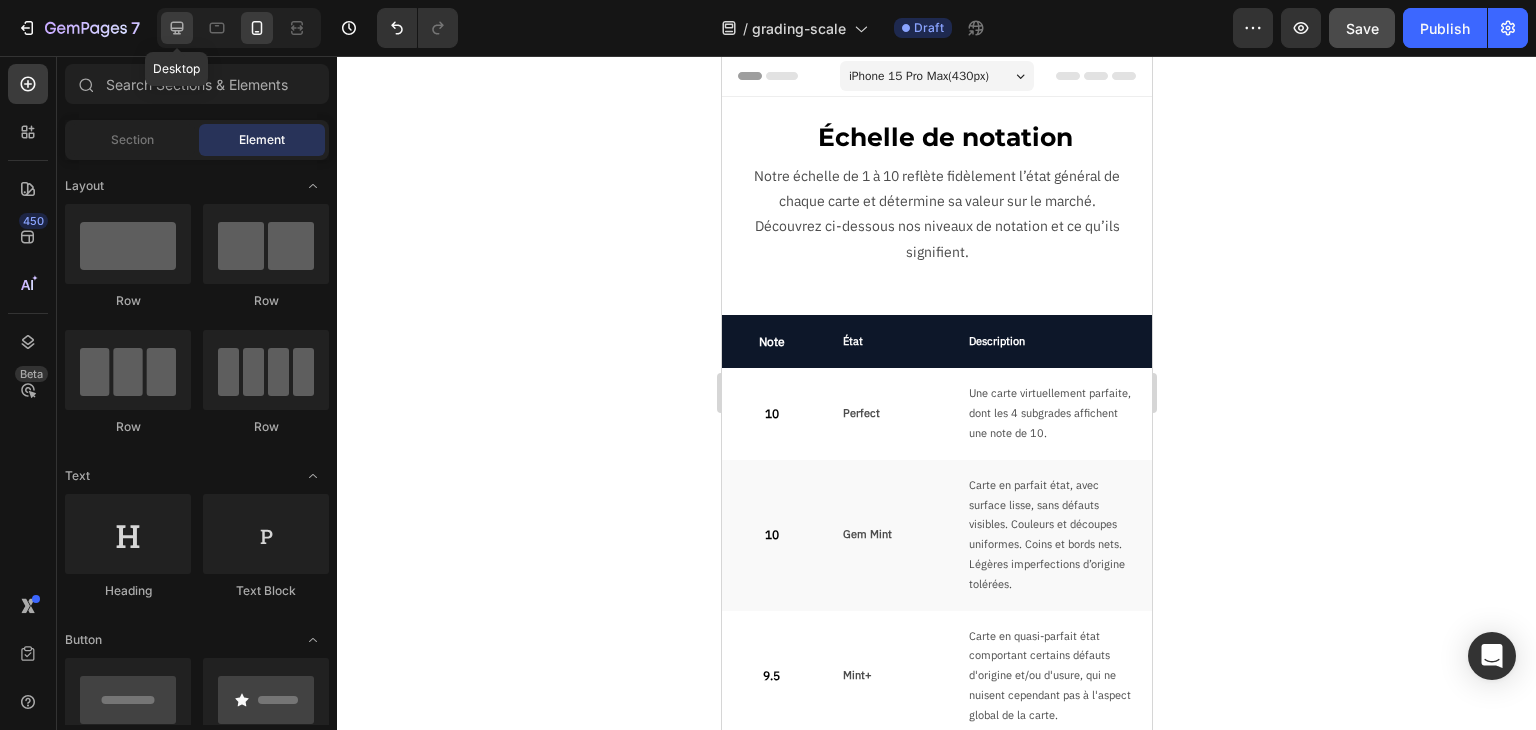 click 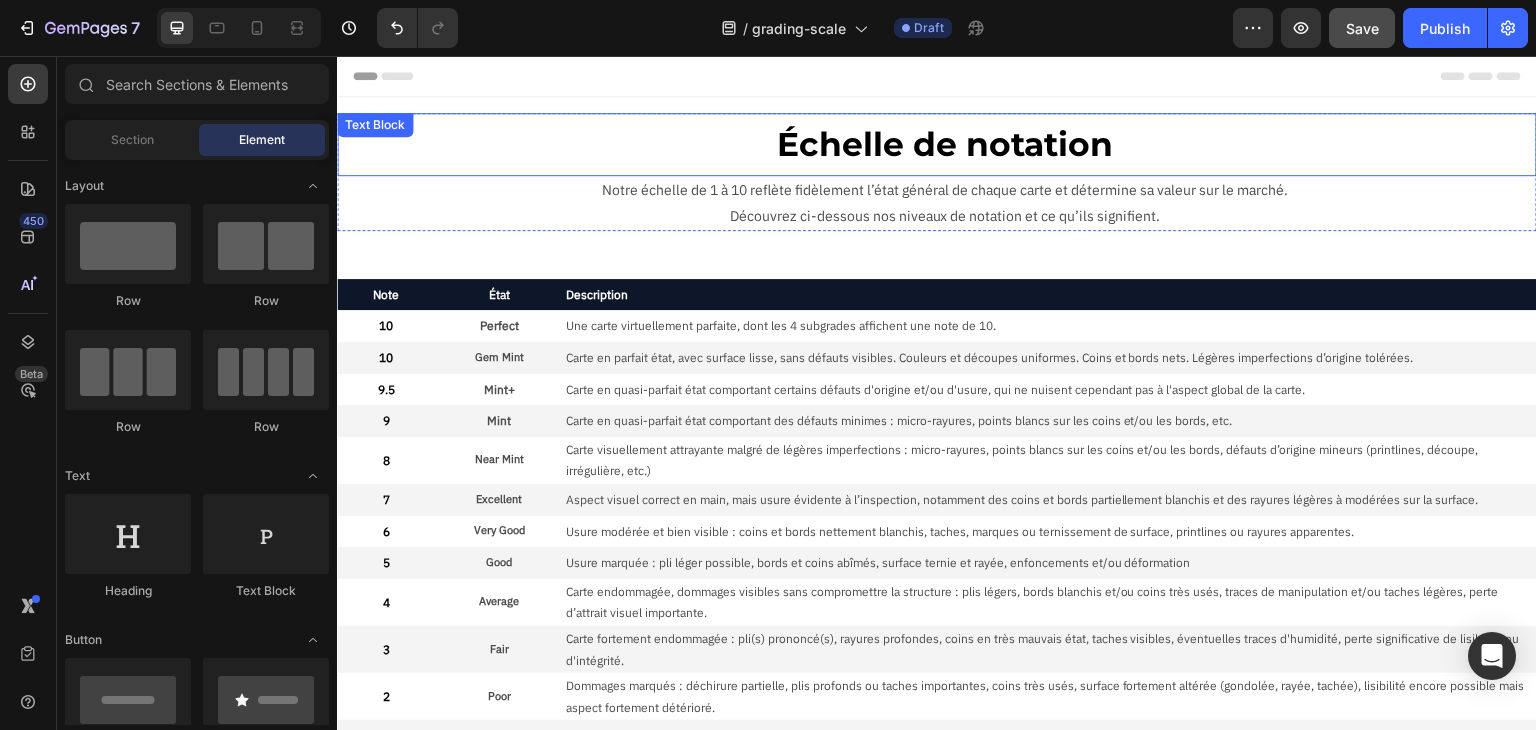 click on "Échelle de notation" at bounding box center (945, 144) 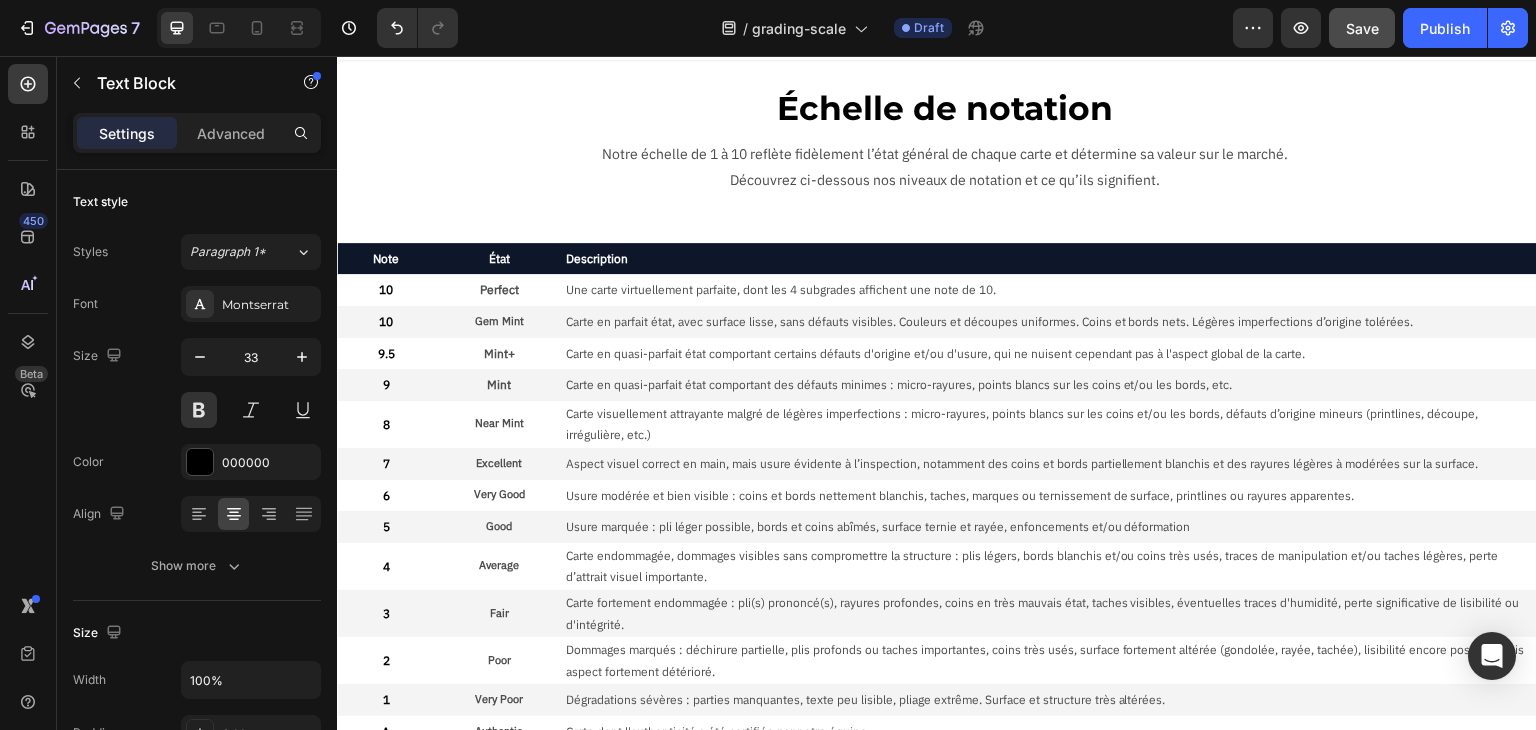 scroll, scrollTop: 0, scrollLeft: 0, axis: both 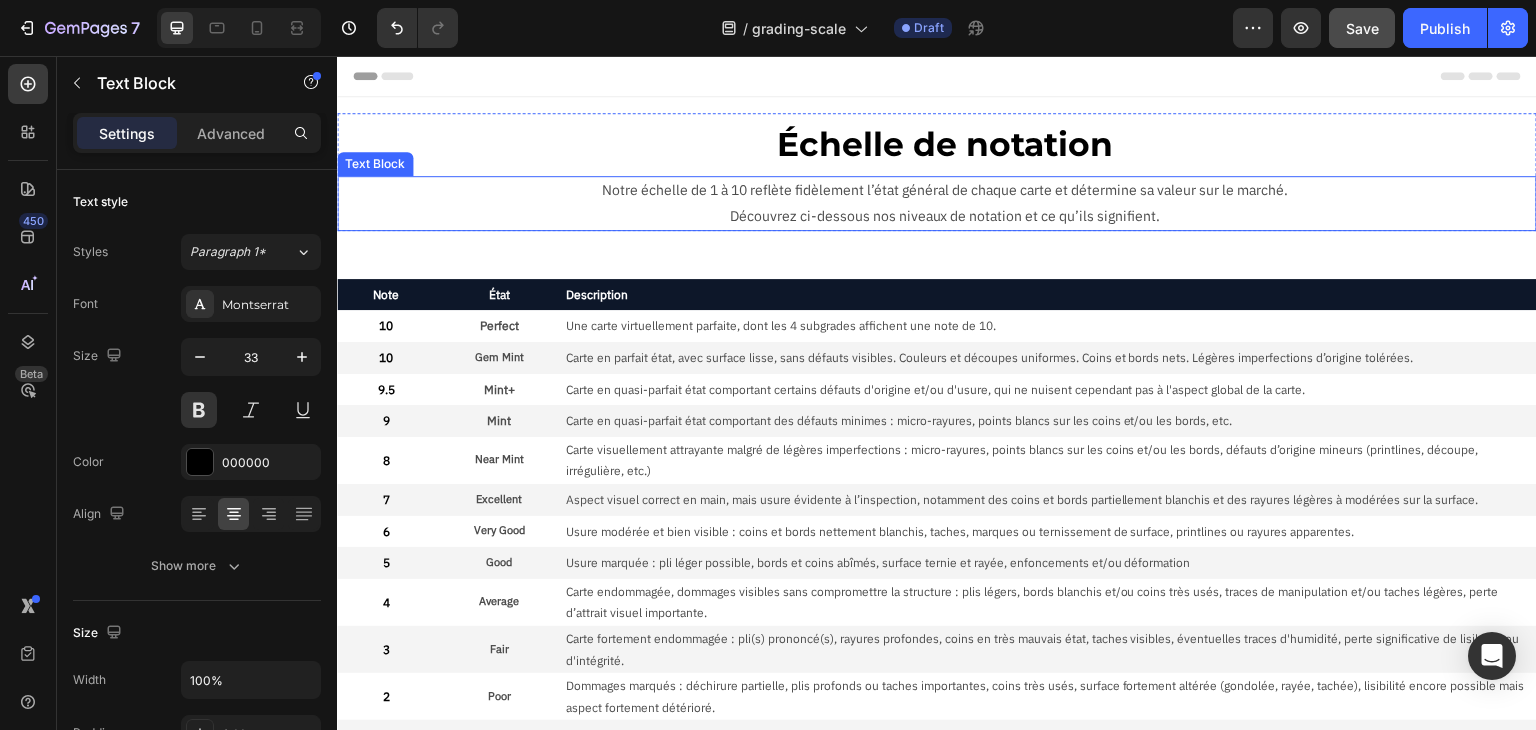 click on "Notre échelle de 1 à 10 reflète fidèlement l’état général de chaque carte et détermine sa valeur sur le marché. Découvrez ci-dessous nos niveaux de notation et ce qu’ils signifient." at bounding box center (945, 203) 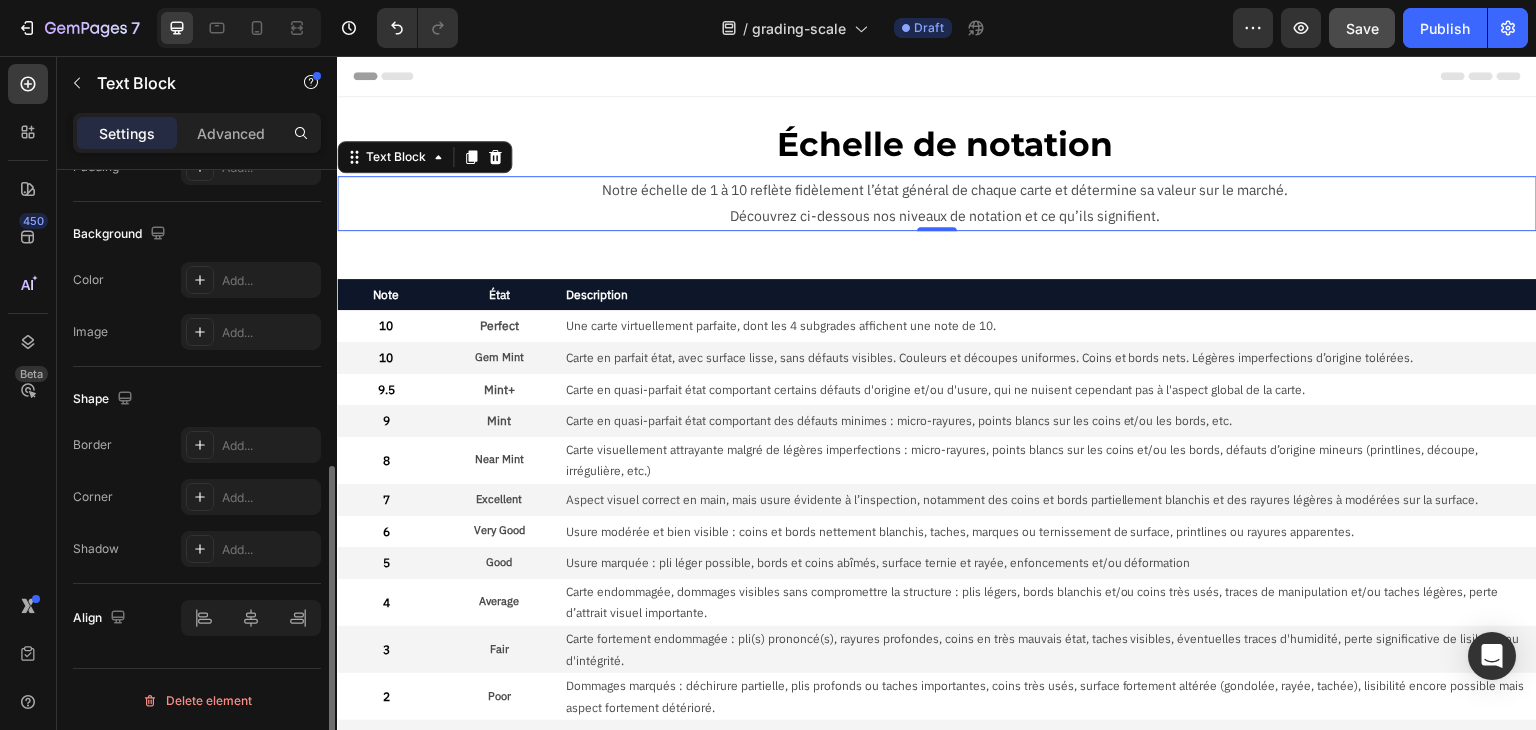 scroll, scrollTop: 0, scrollLeft: 0, axis: both 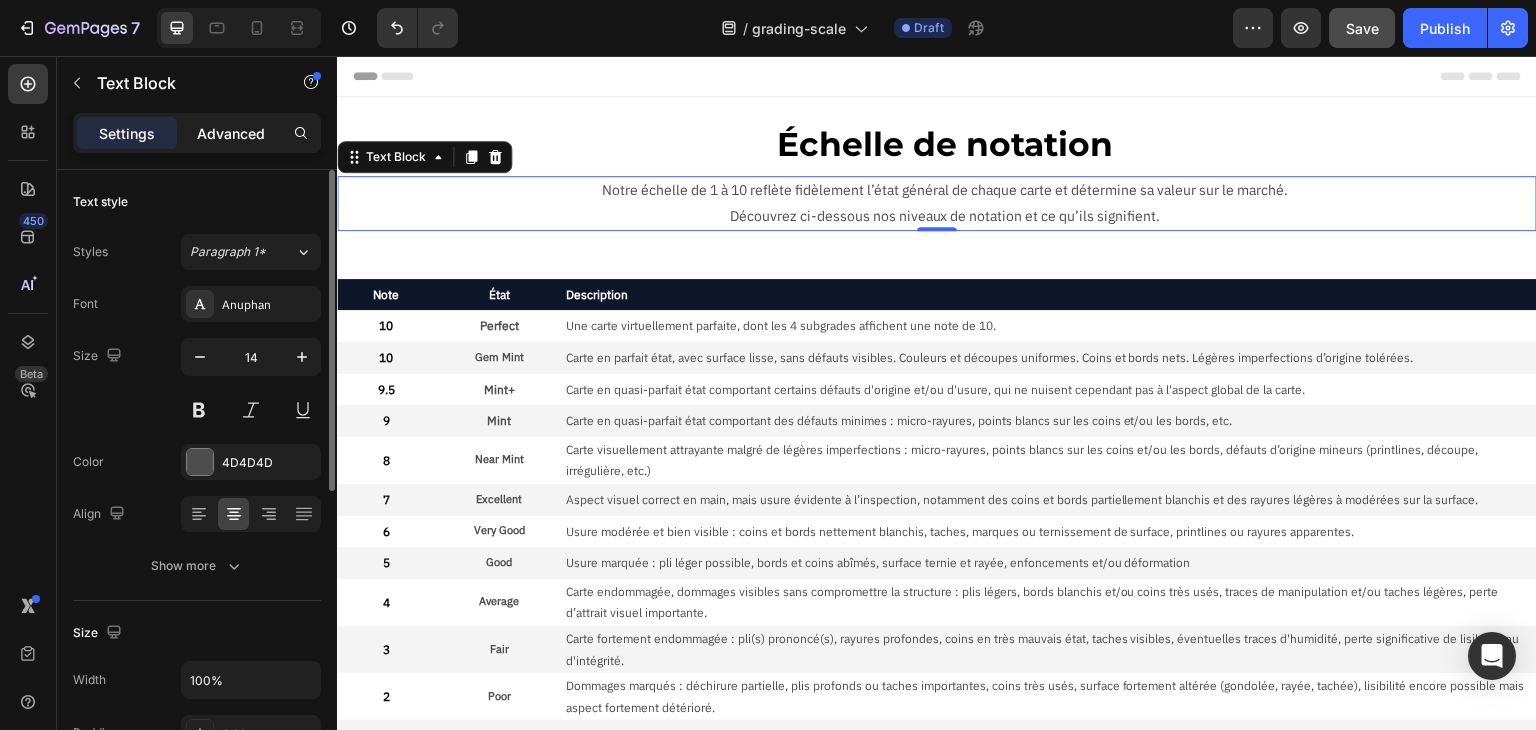 click on "Advanced" at bounding box center [231, 133] 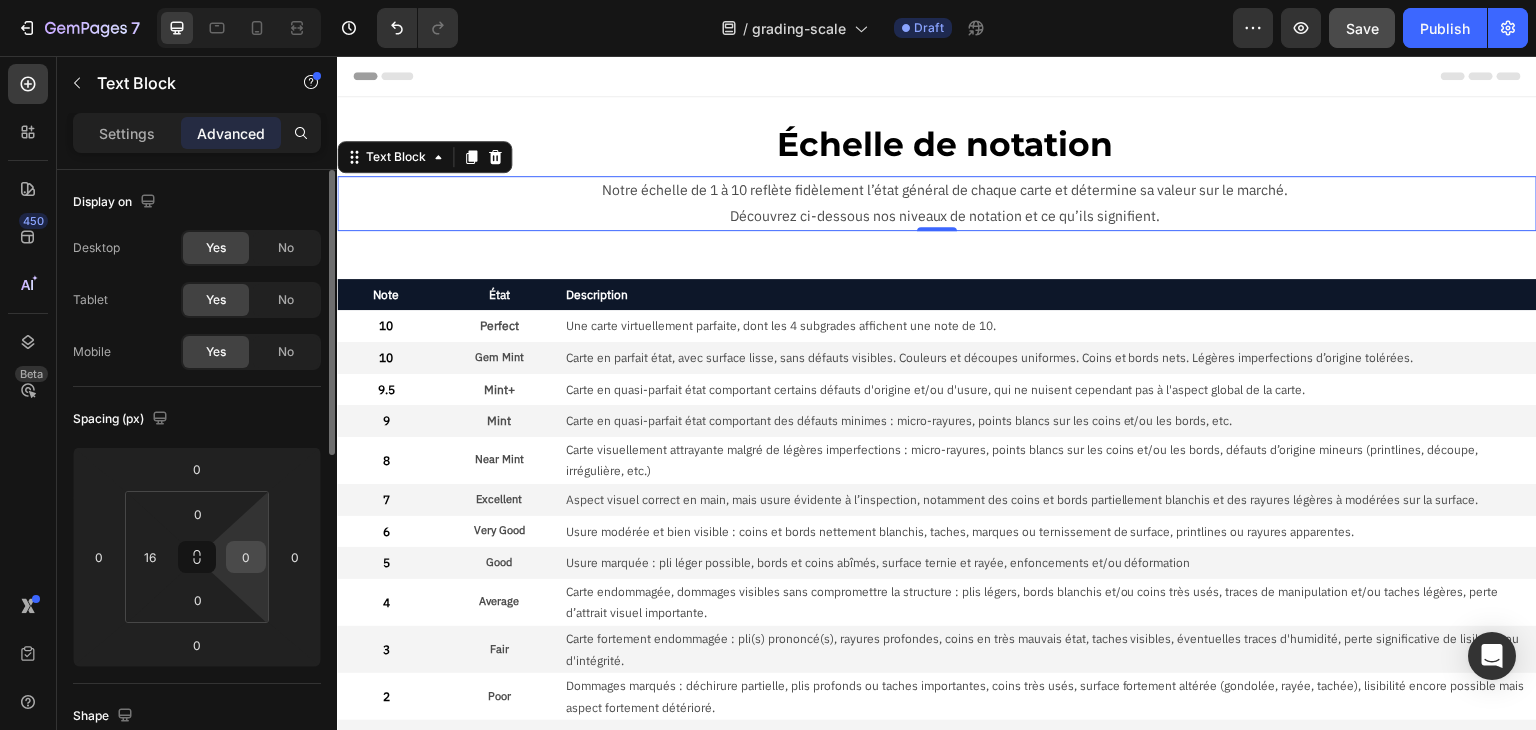 click on "0" at bounding box center [246, 557] 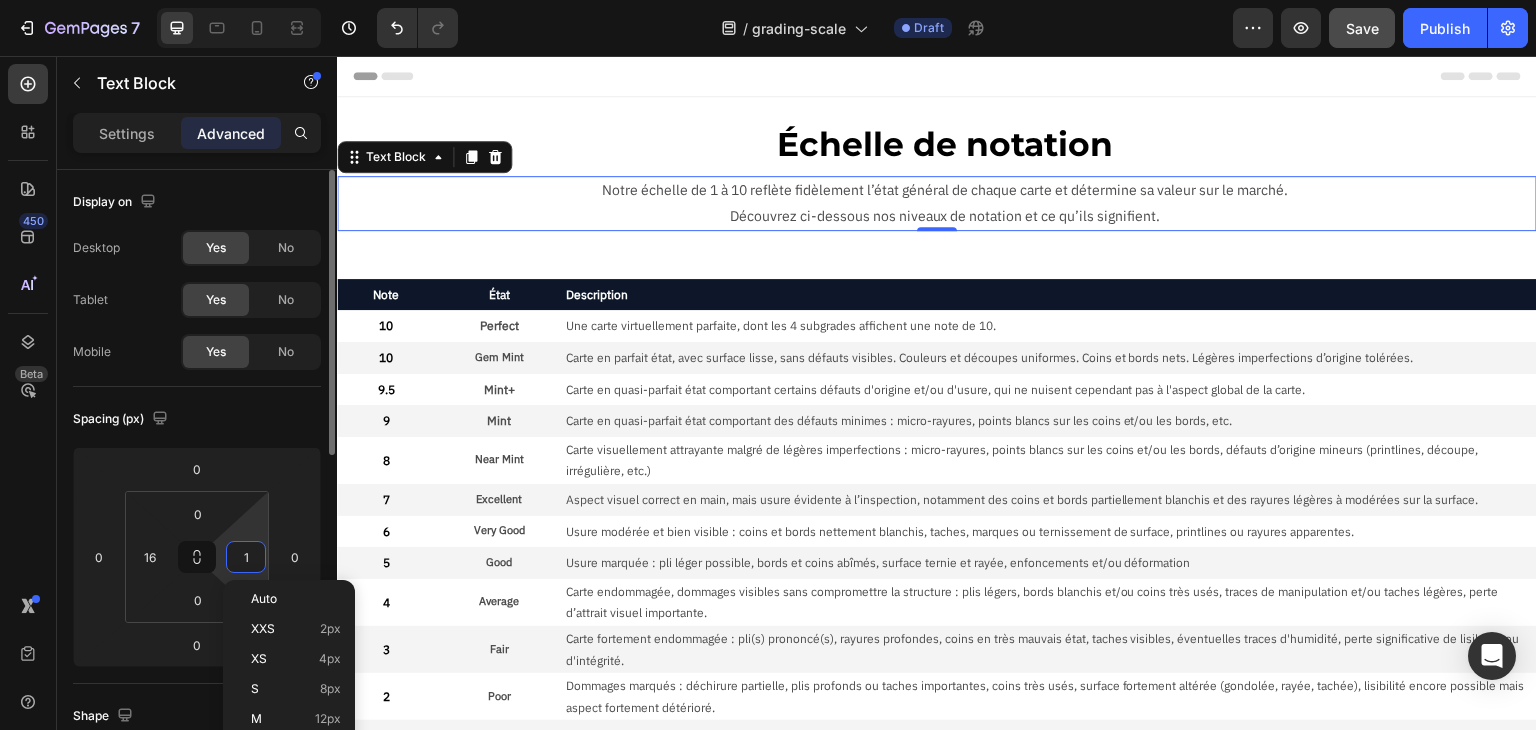 type on "16" 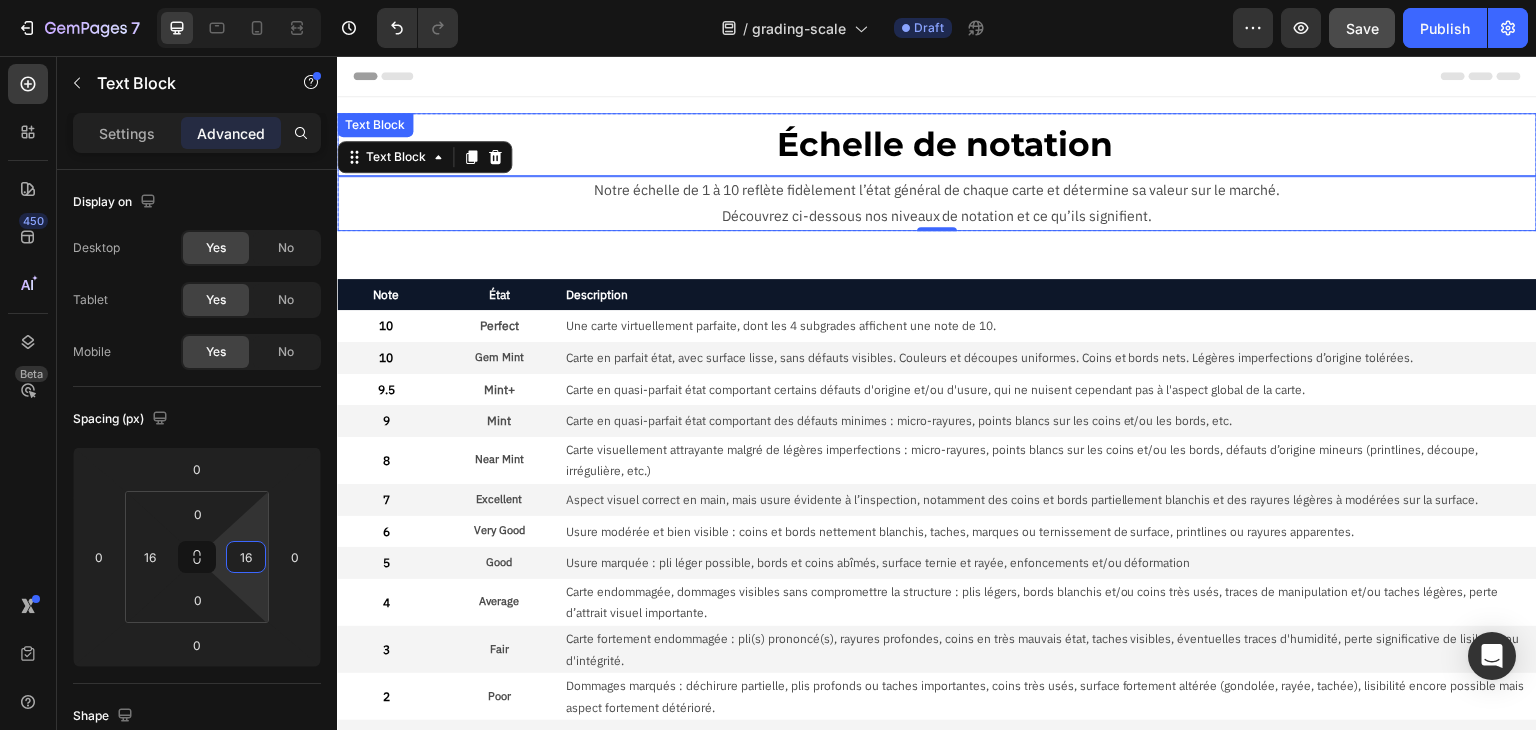 click on "Échelle de notation" at bounding box center [945, 144] 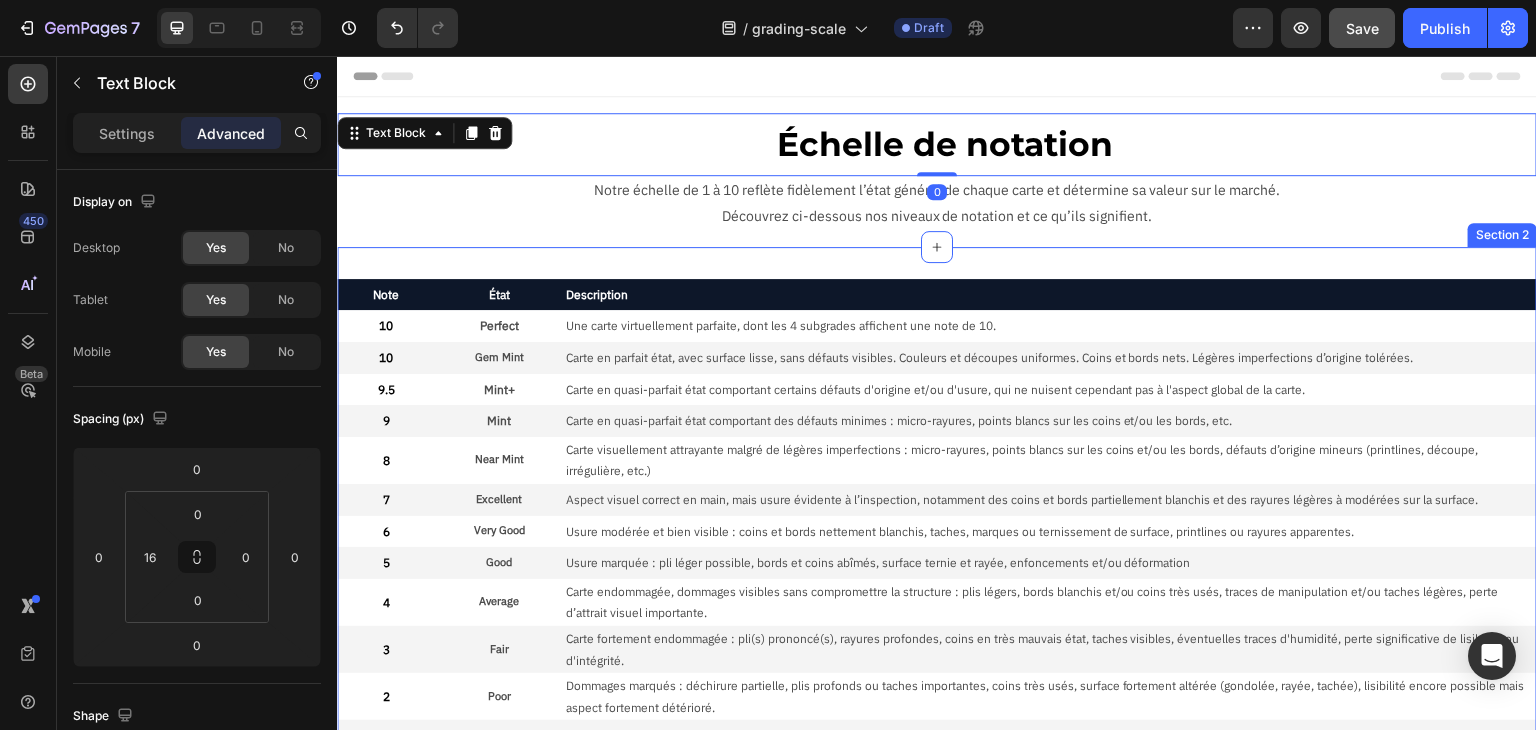 click on "Note Text Block État Text Block Description Text Block Row 10 Text Block Perfect Text Block Une carte virtuellement parfaite, dont les 4 subgrades affichent une note de 10. Text Block Row 10 Text Block Gem Mint Text Block Carte en parfait état, avec surface lisse, sans défauts visibles. Couleurs et découpes uniformes. Coins et bords nets. Légères imperfections d’origine tolérées. Text Block Row 9.5 Text Block Mint+ Text Block Carte en quasi-parfait état comportant certains défauts d'origine et/ou d'usure, qui ne nuisent cependant pas à l'aspect global de la carte. Text Block Row 9 Text Block Mint Text Block Carte en quasi-parfait état comportant des défauts minimes : micro-rayures, points blancs sur les coins et/ou les bords, etc. Text Block Row 8 Text Block Near Mint Text Block Carte visuellement attrayante malgré de légères imperfections : micro-rayures, points blancs sur les coins et/ou les bords, défauts d’origine mineurs (printlines, découpe, irrégulière, etc.) Text Block Row 7 6" at bounding box center [937, 626] 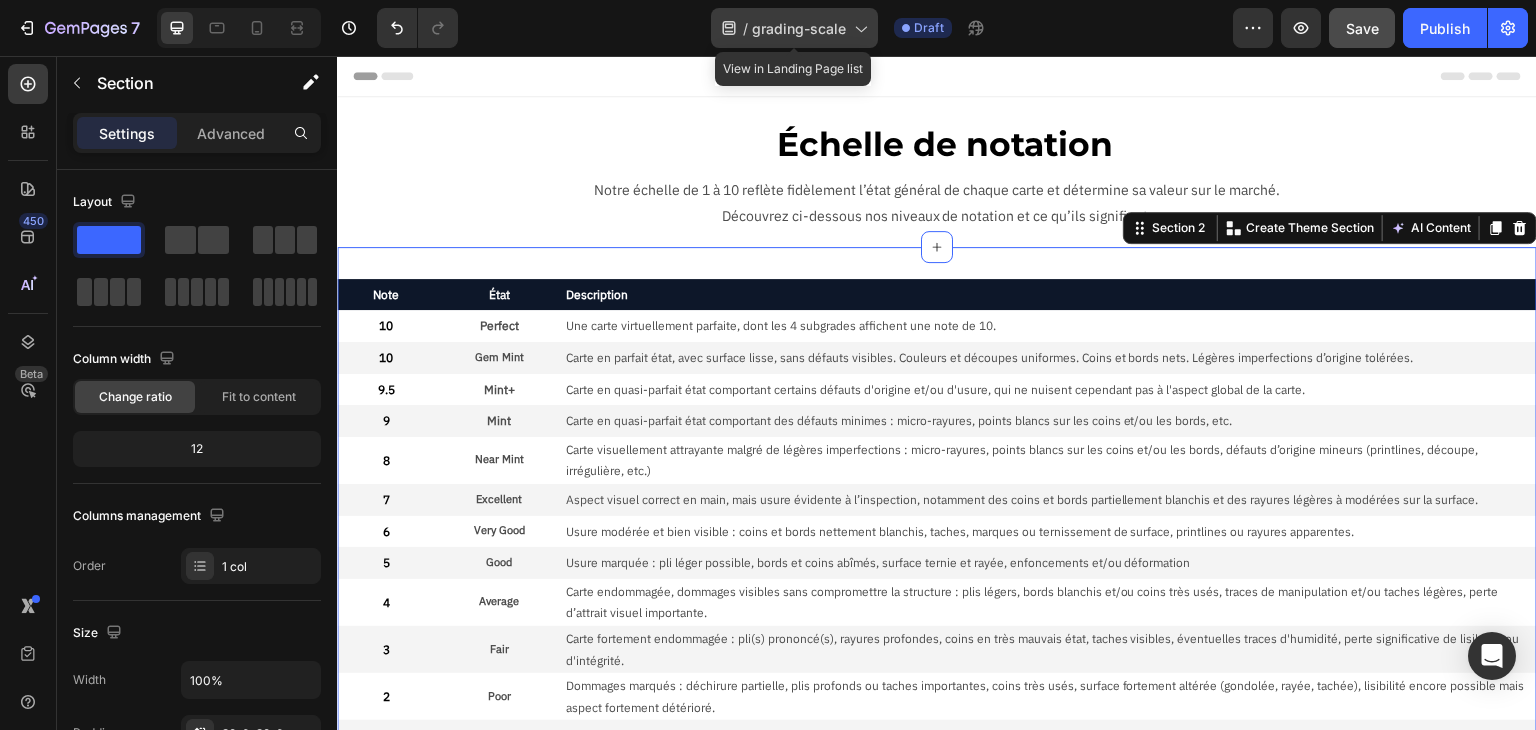 click on "grading-scale" at bounding box center [799, 28] 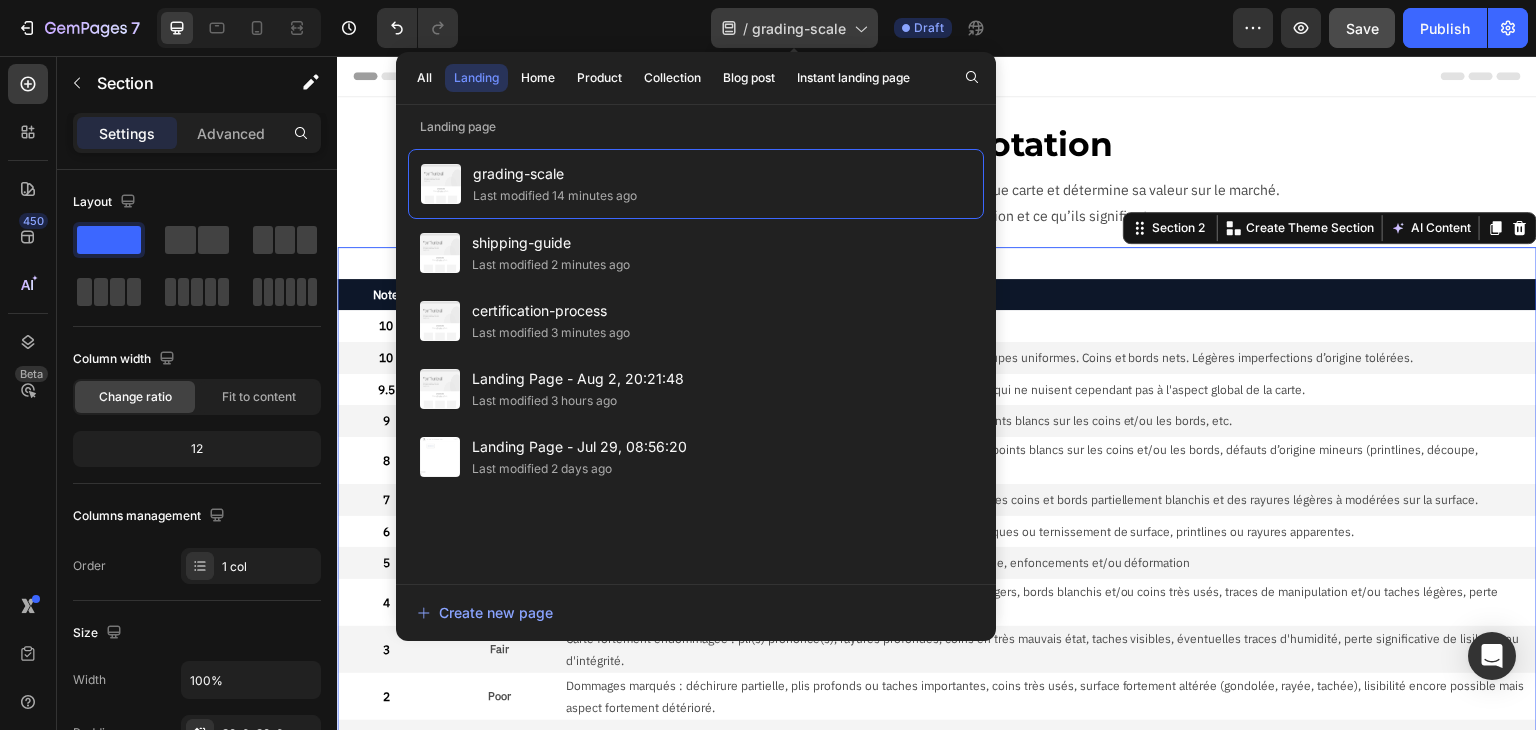 click on "grading-scale" at bounding box center [799, 28] 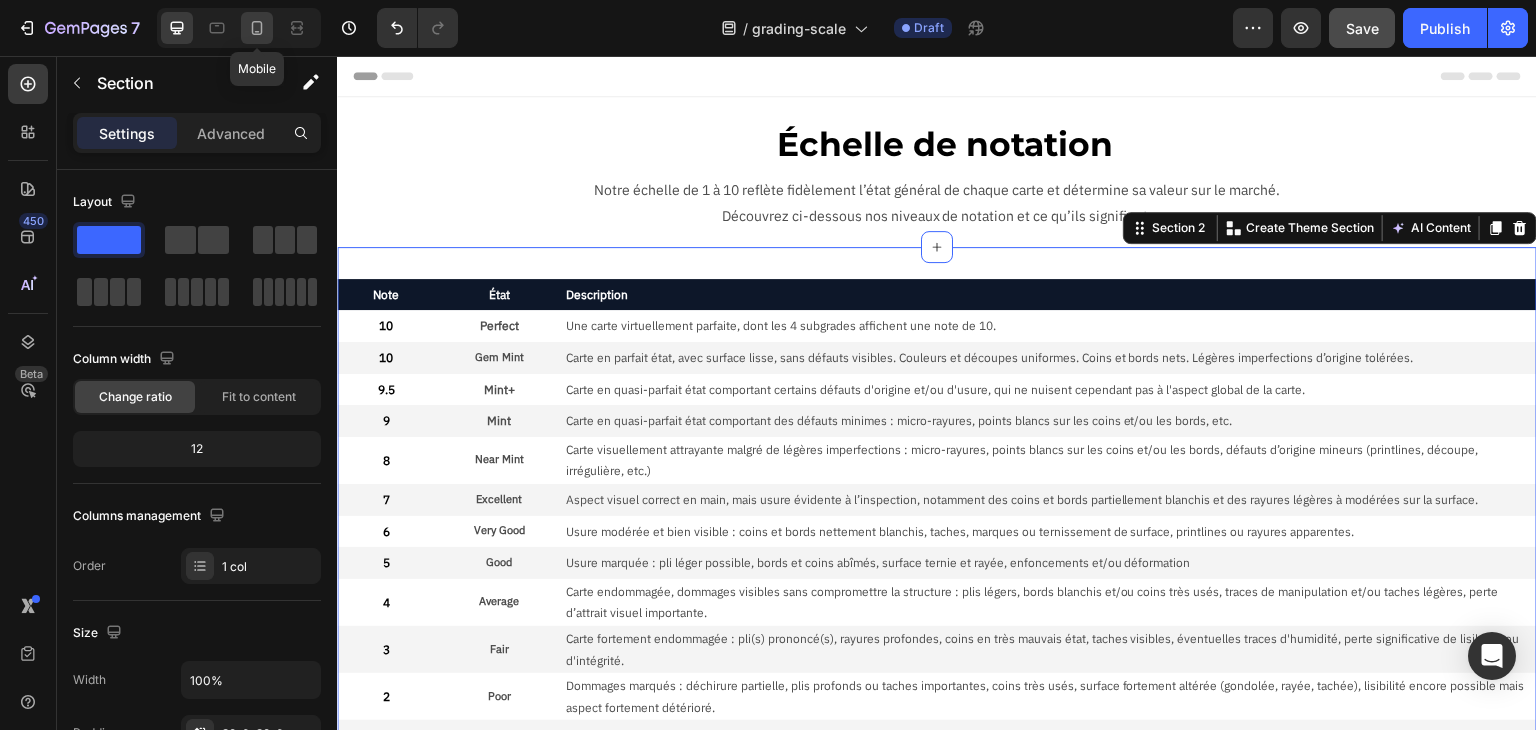 click 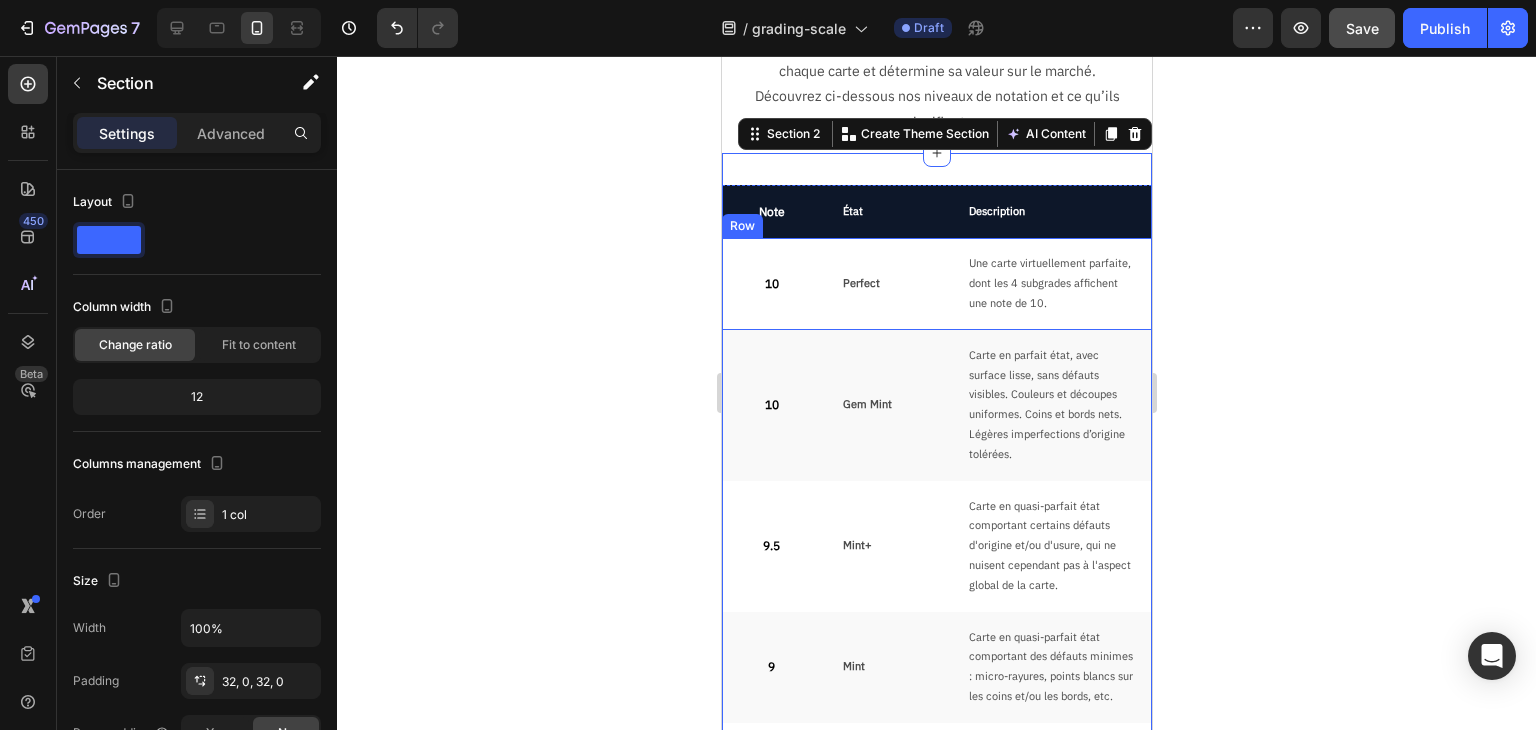scroll, scrollTop: 0, scrollLeft: 0, axis: both 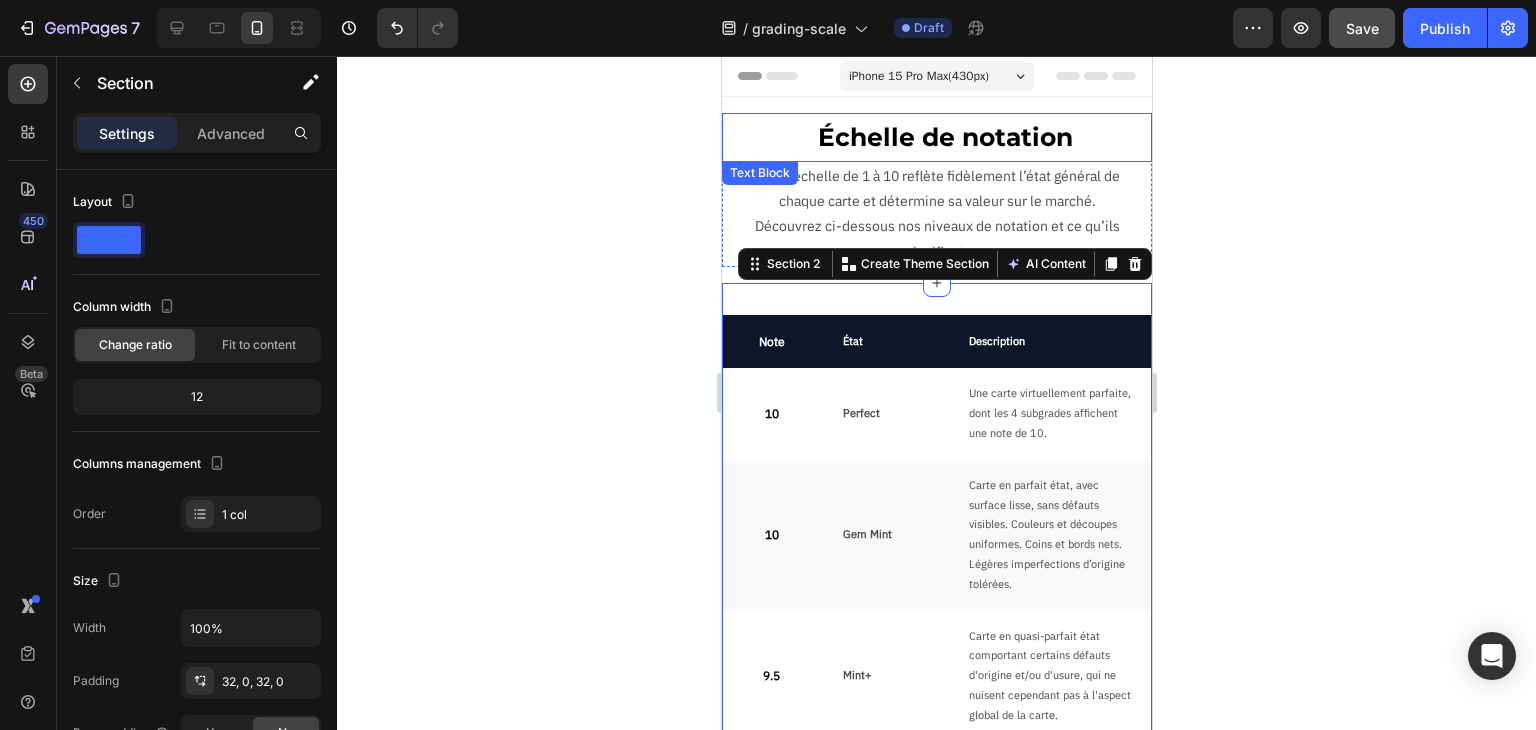 click on "Échelle de notation" at bounding box center [944, 137] 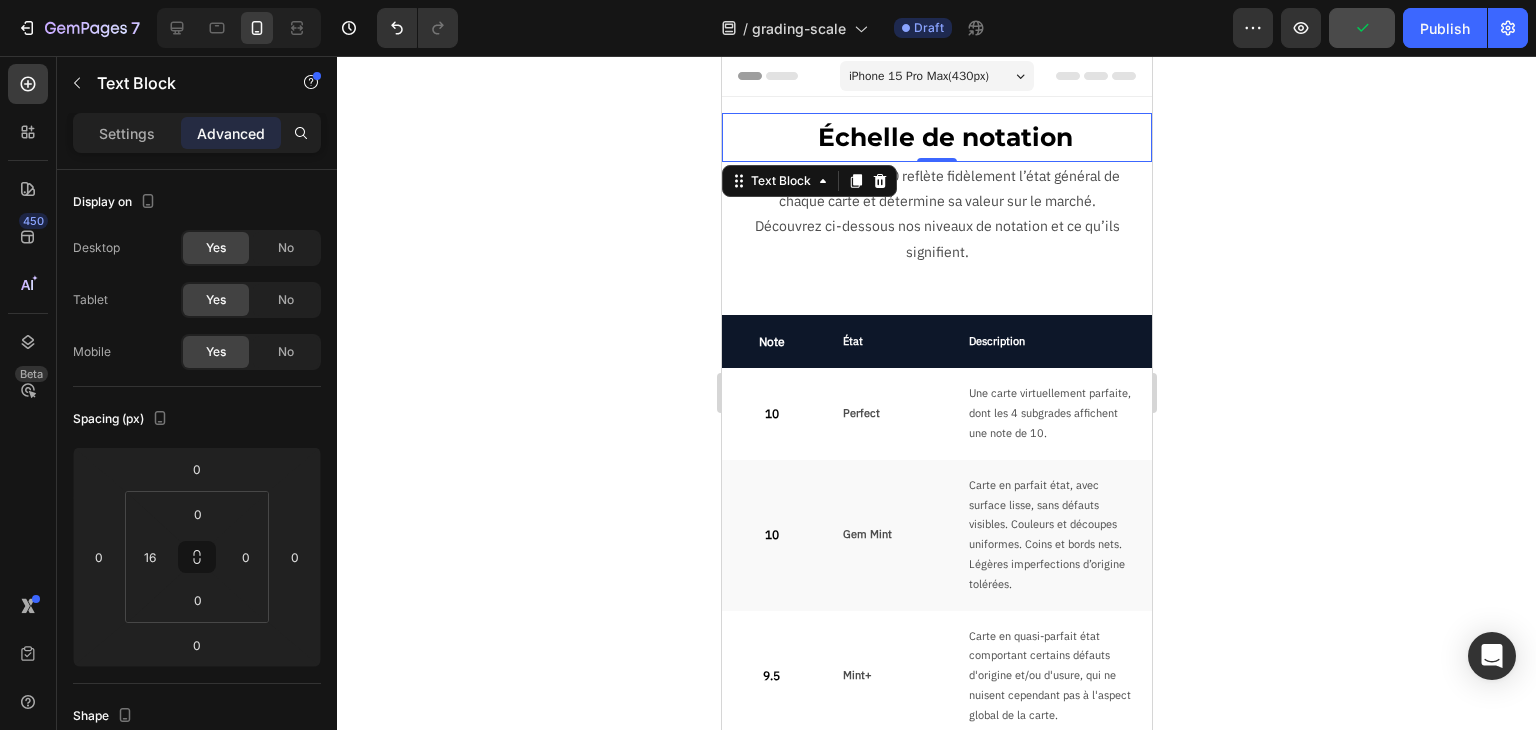 click 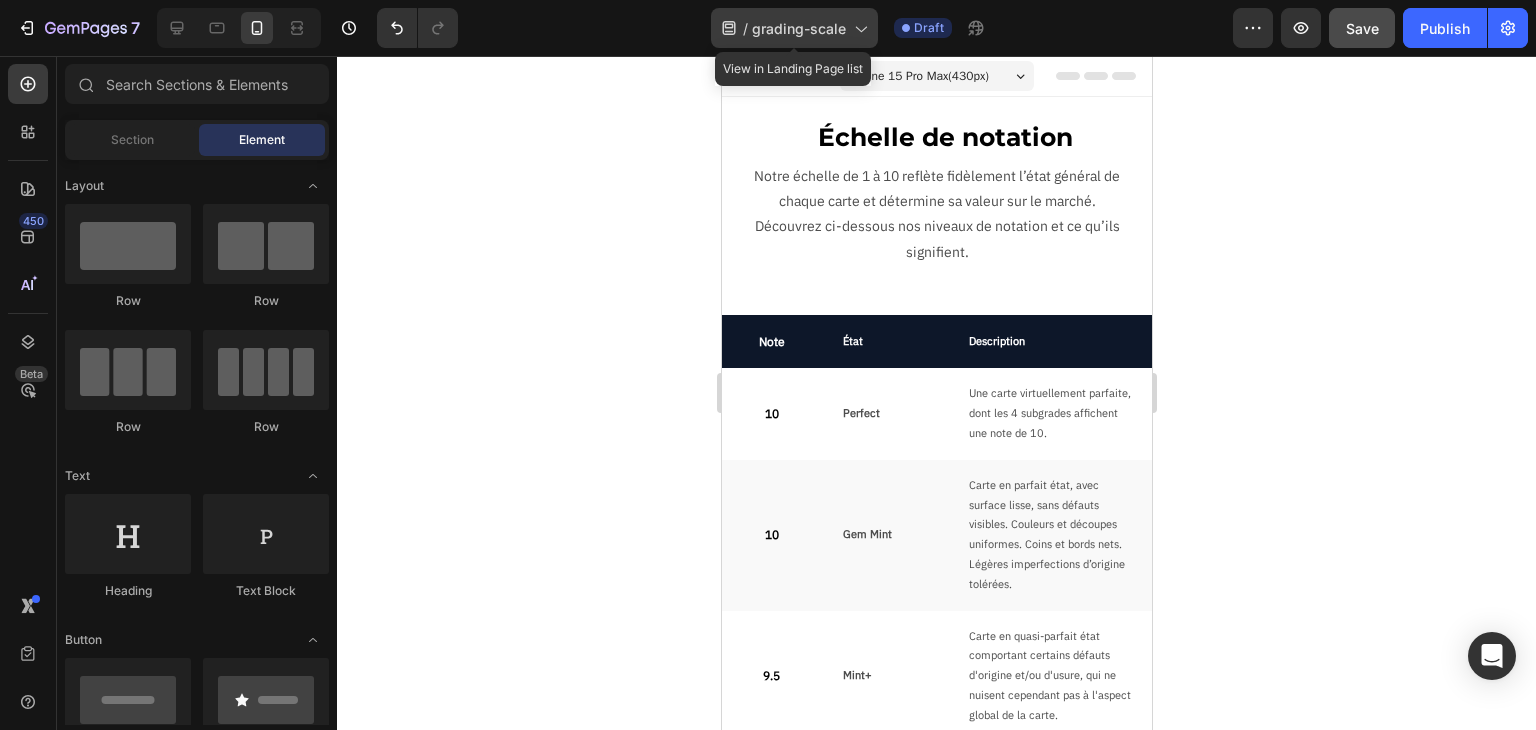 click on "/  grading-scale" 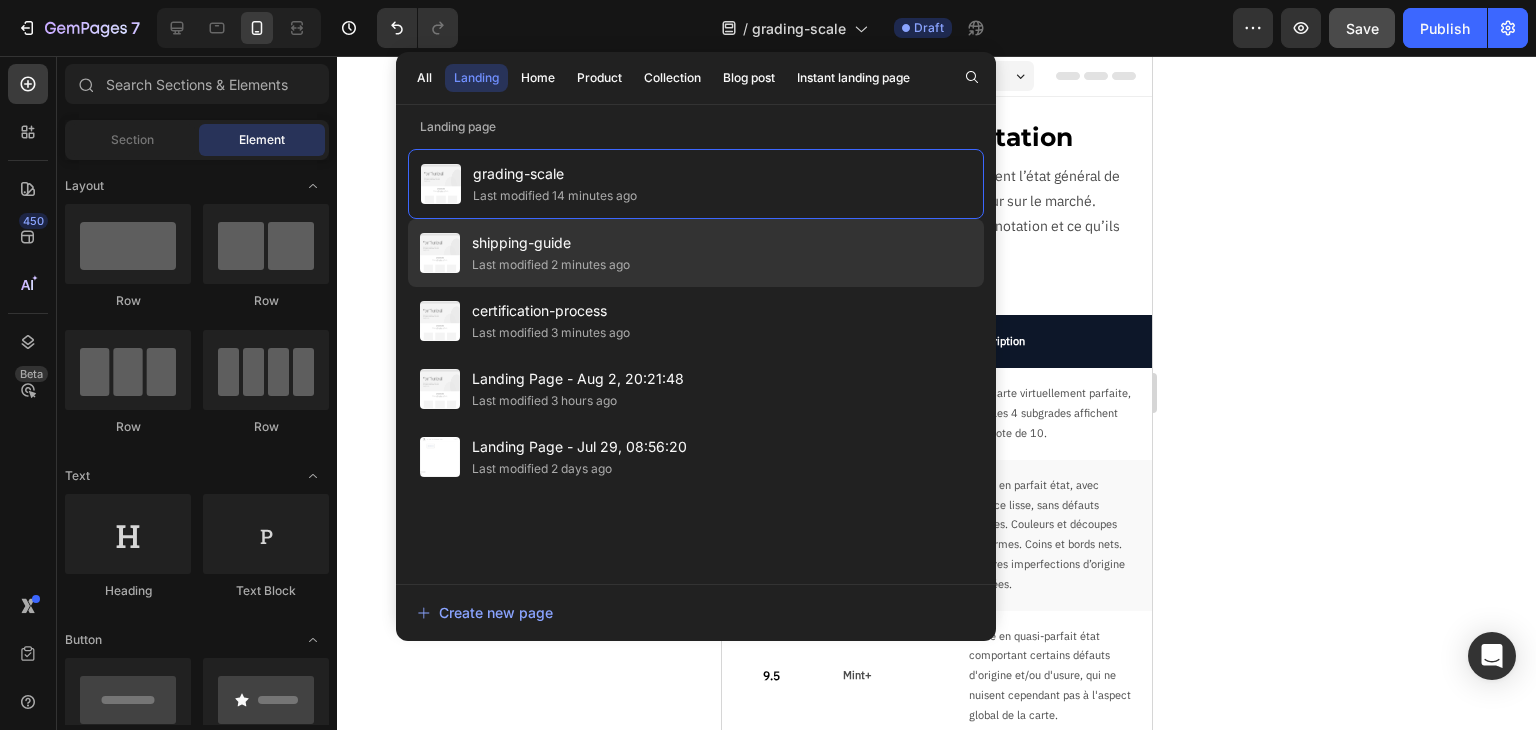 click on "shipping-guide" at bounding box center (551, 243) 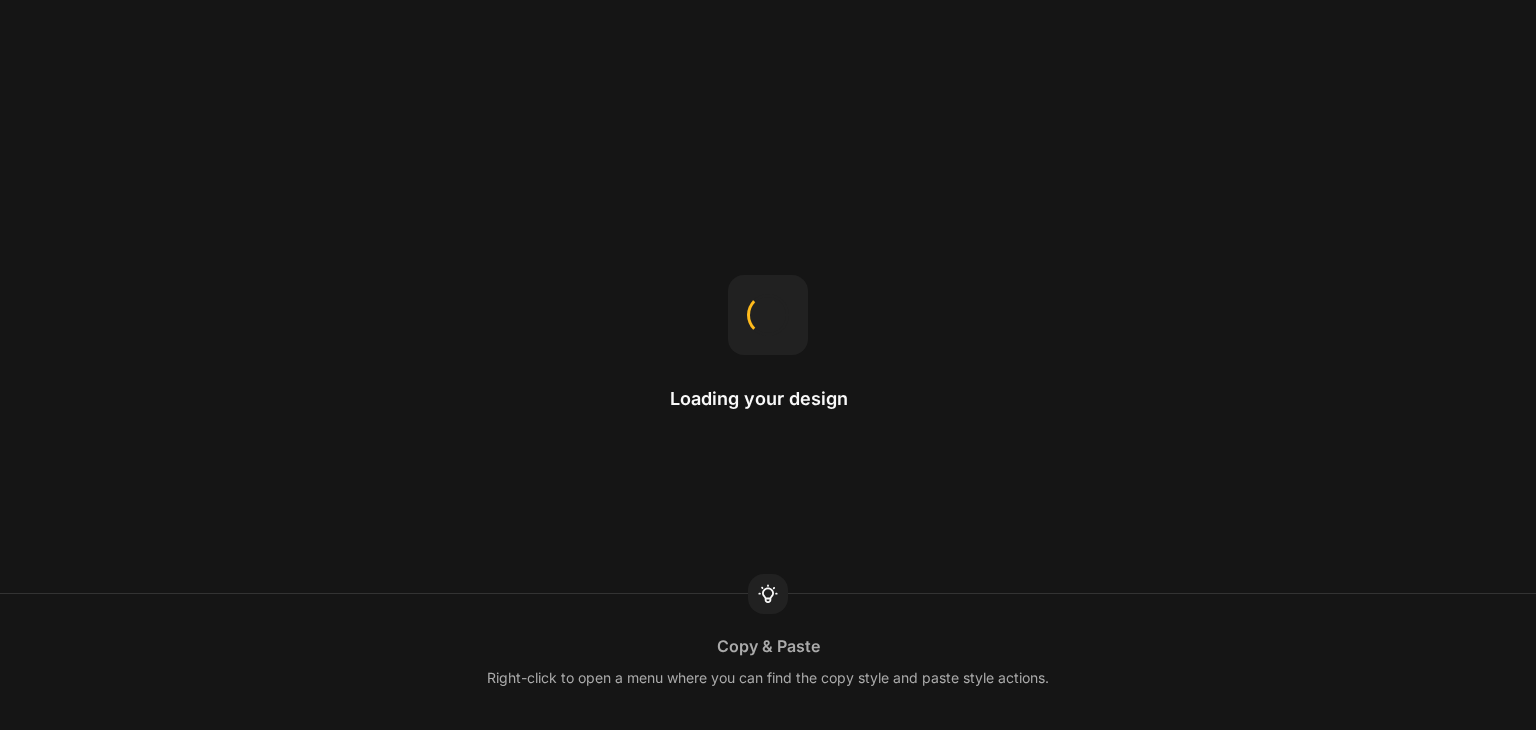 scroll, scrollTop: 0, scrollLeft: 0, axis: both 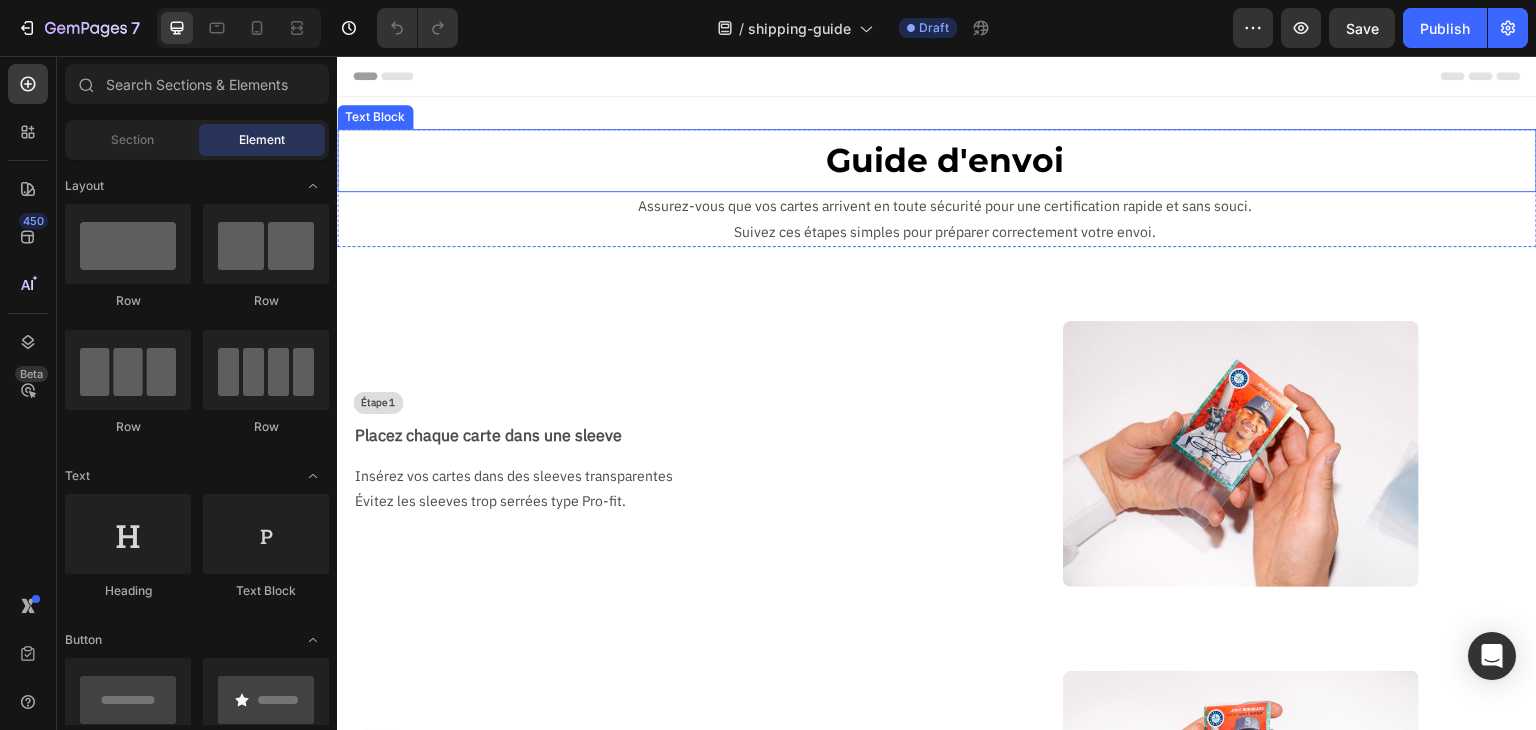 click on "Guide d'envoi" at bounding box center (945, 160) 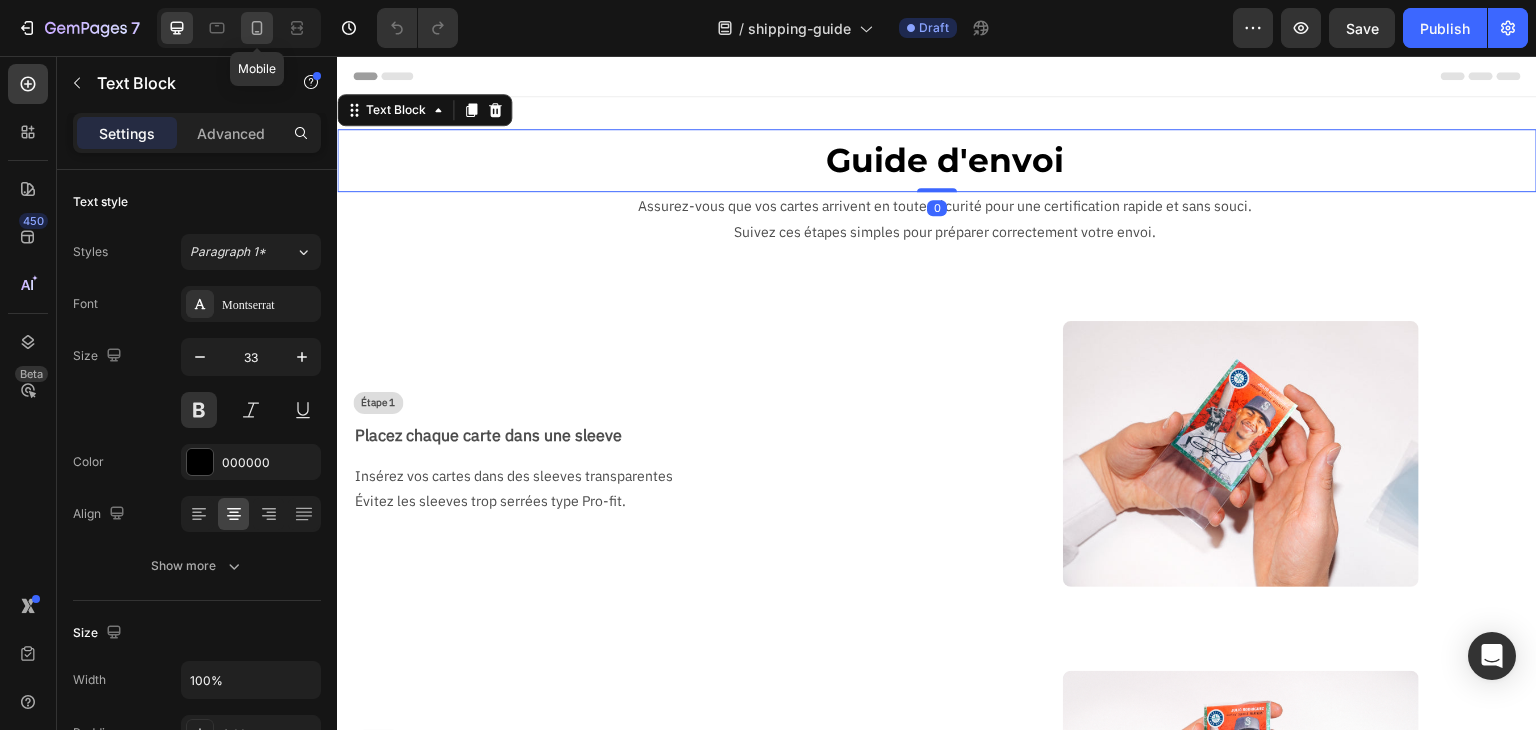 click 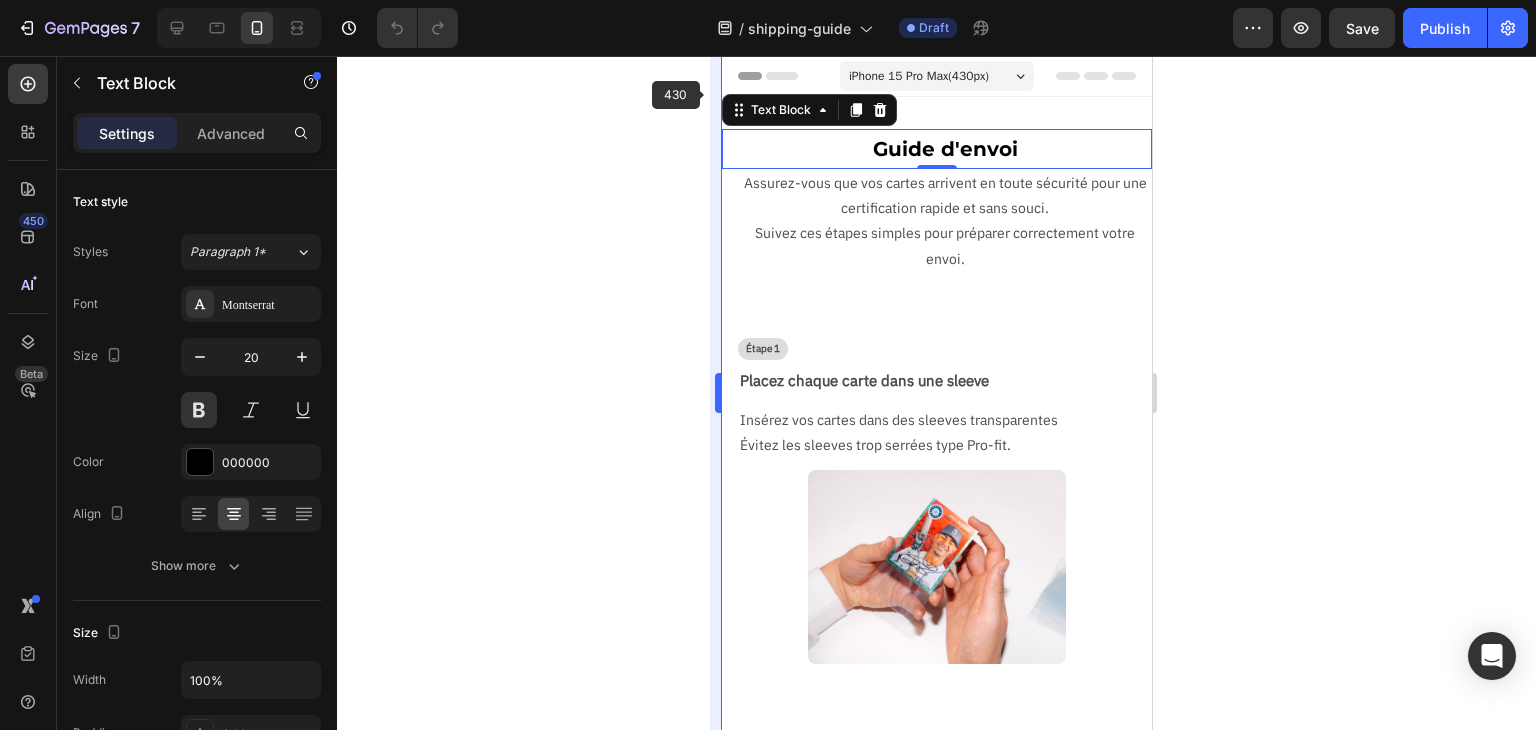 scroll, scrollTop: 3, scrollLeft: 0, axis: vertical 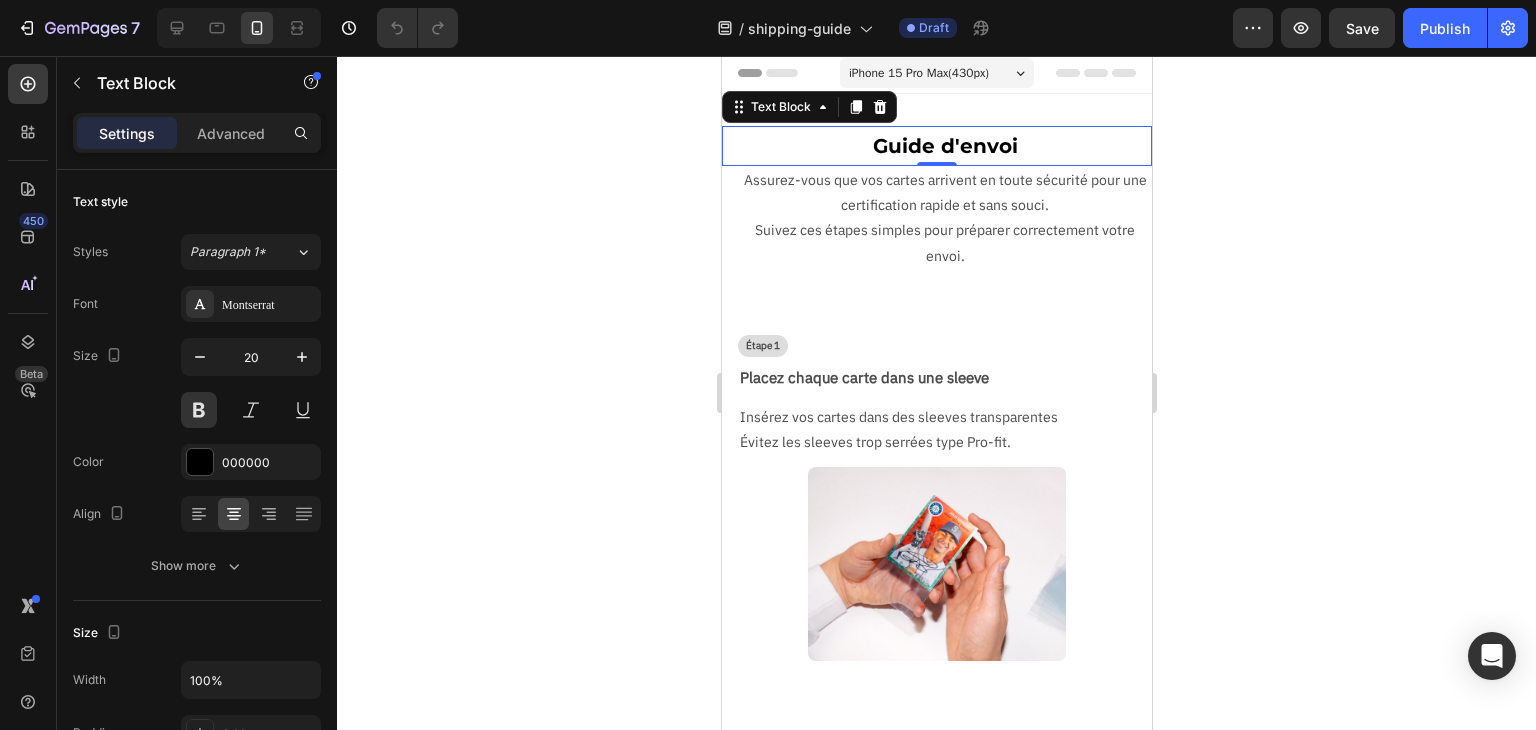 click on "Guide d'envoi" at bounding box center (944, 146) 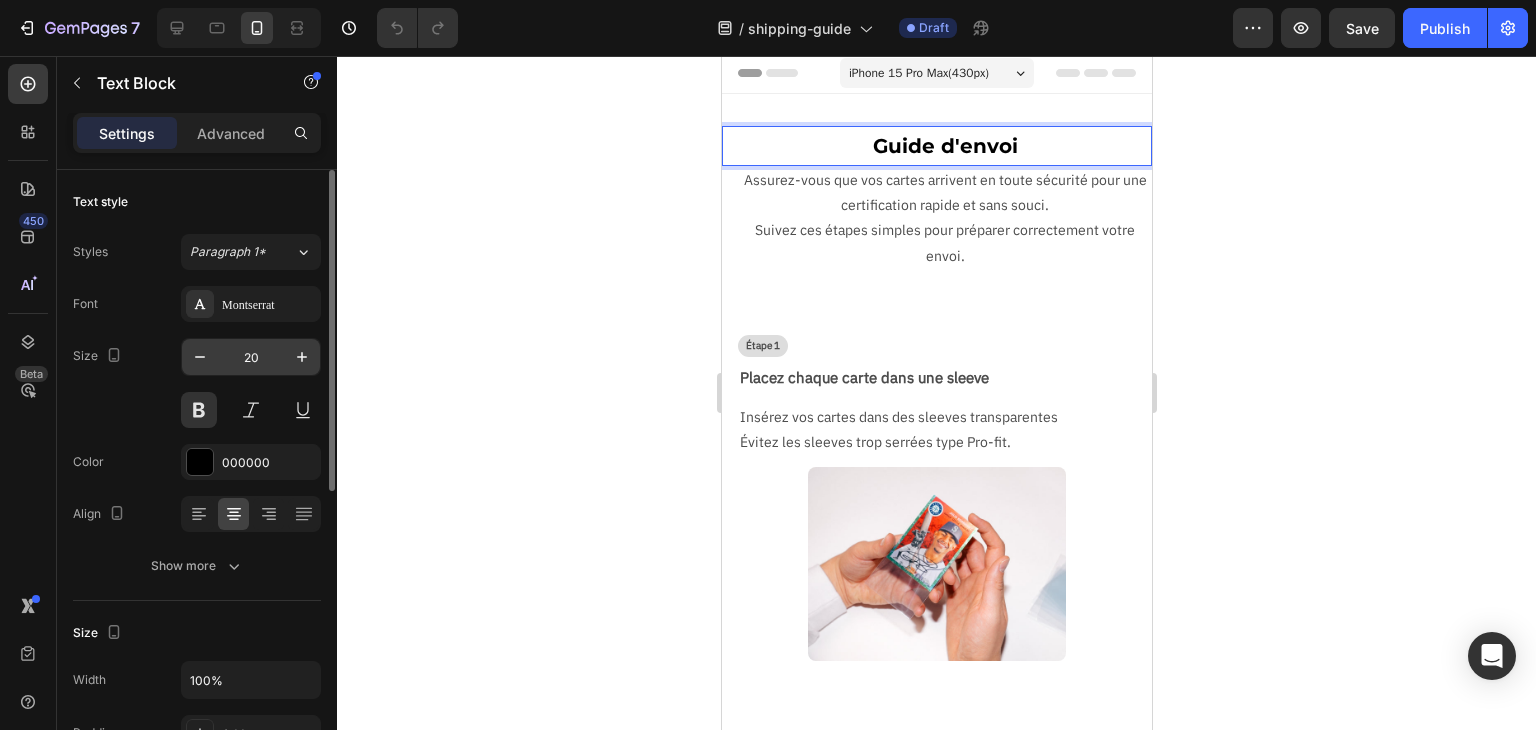 click on "20" at bounding box center [251, 357] 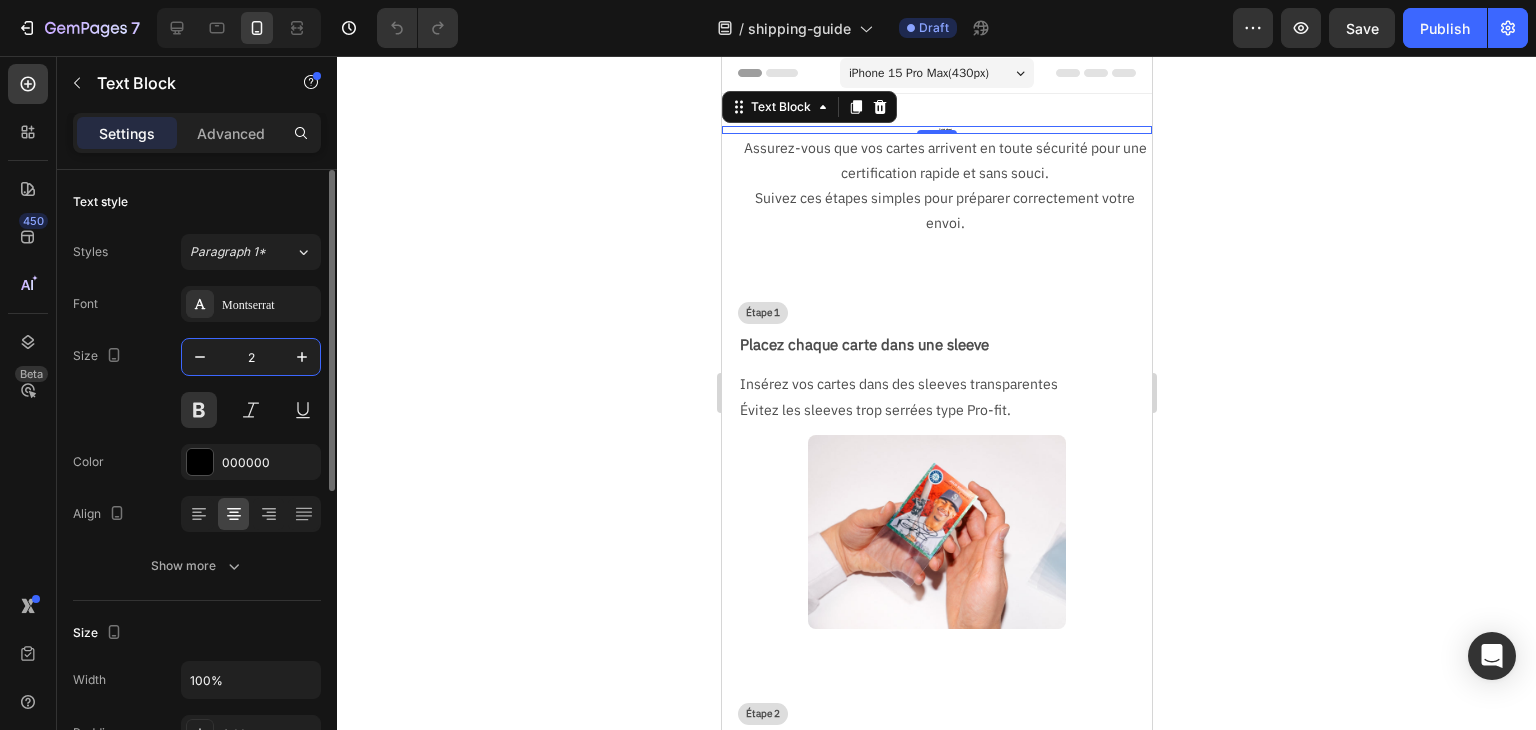 type on "25" 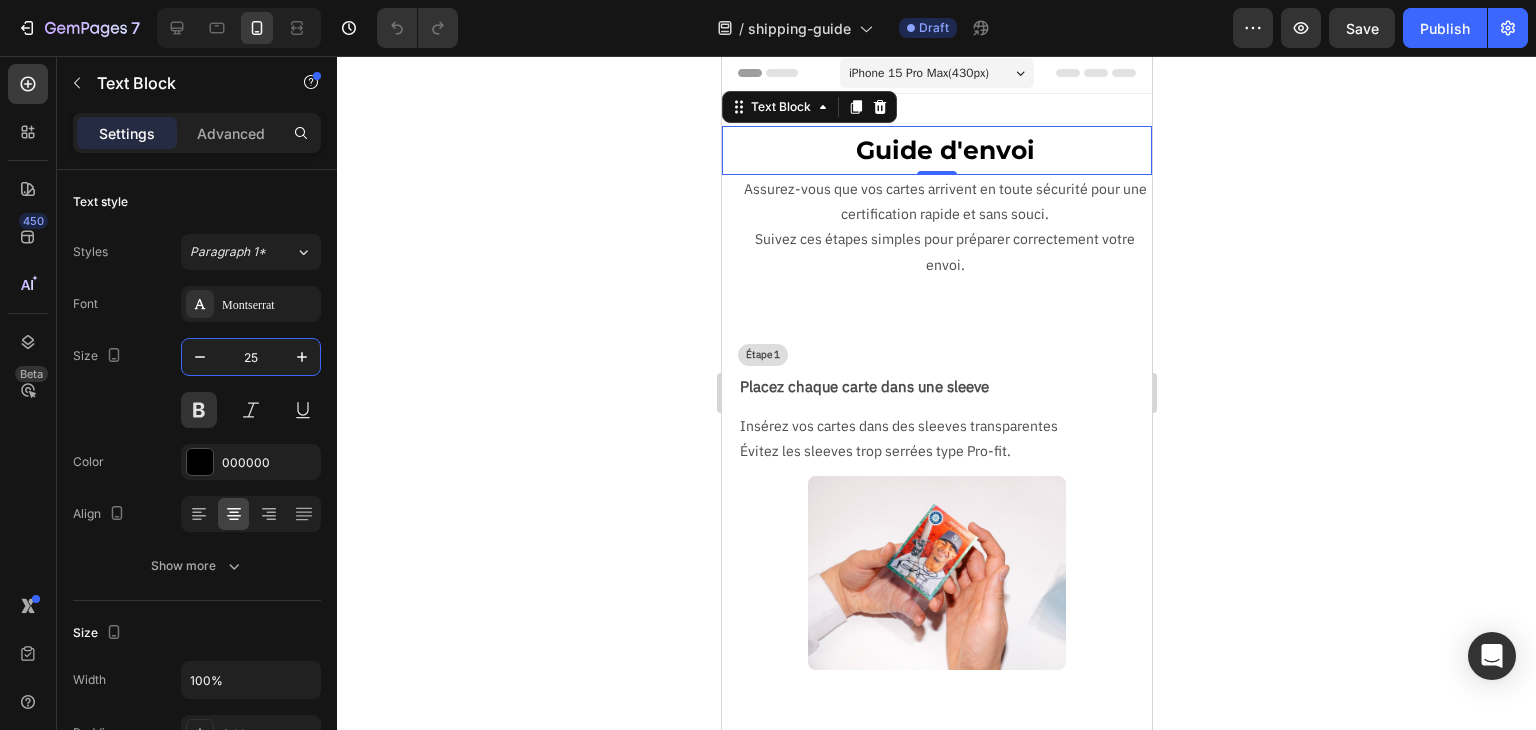 click 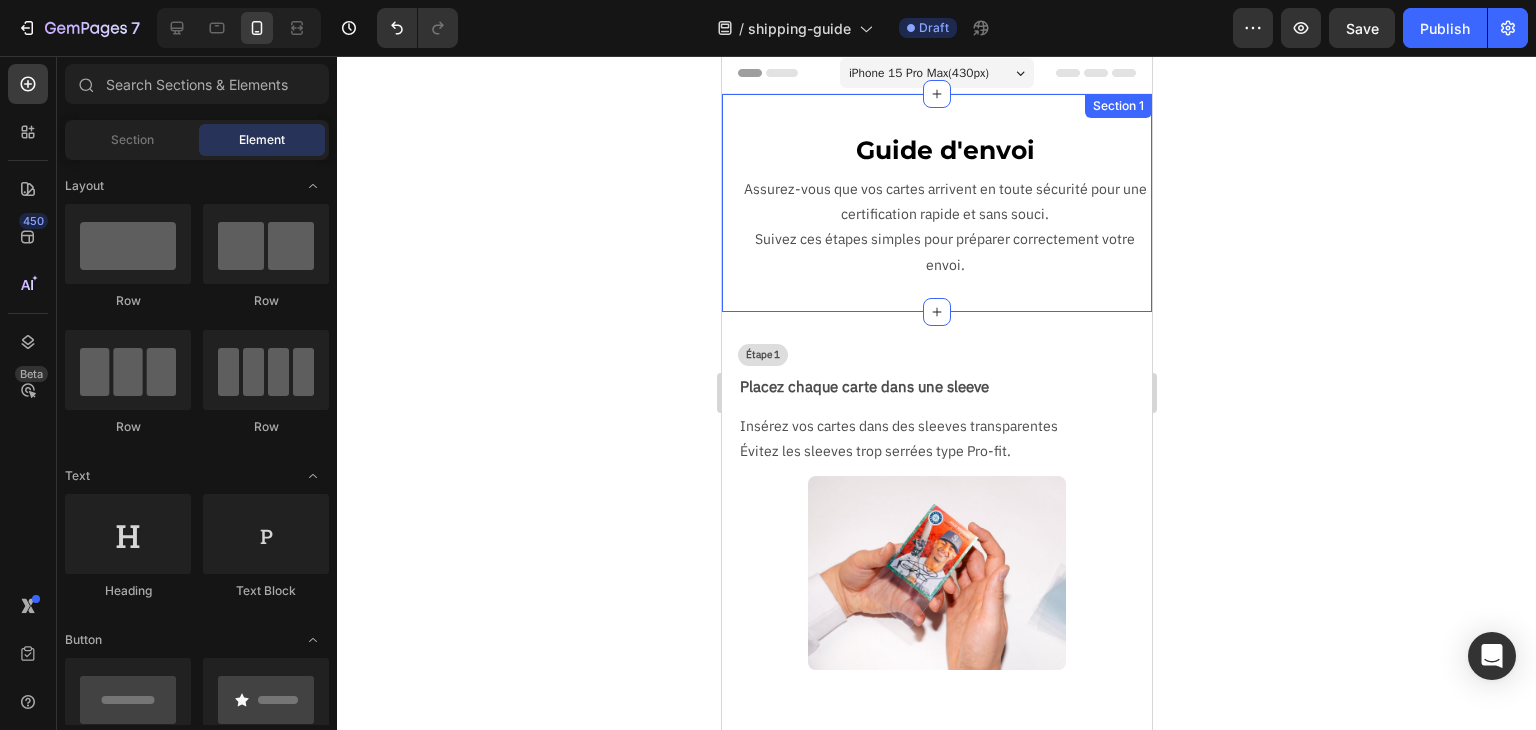 click on "Suivez ces étapes simples pour préparer correctement votre envoi." at bounding box center [944, 252] 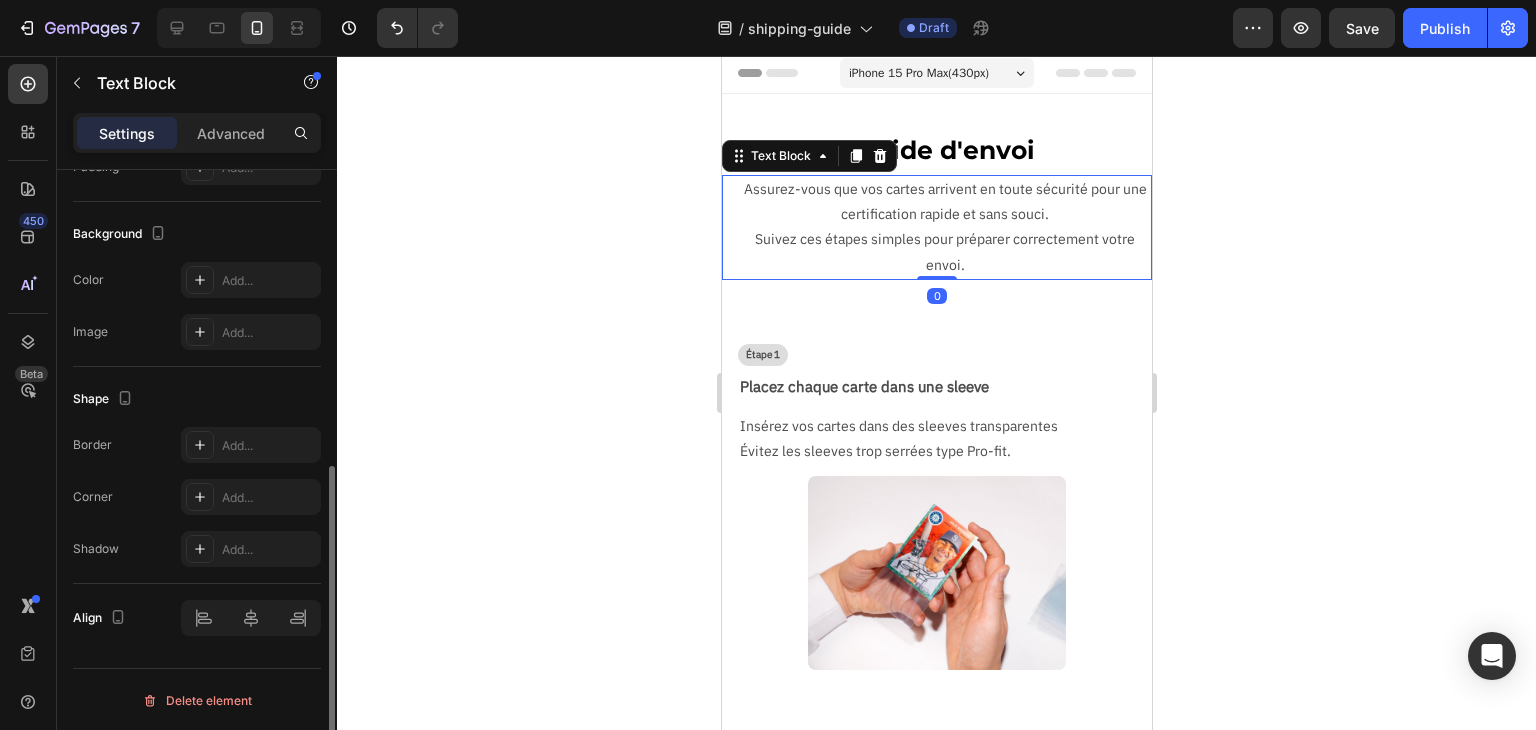 scroll, scrollTop: 0, scrollLeft: 0, axis: both 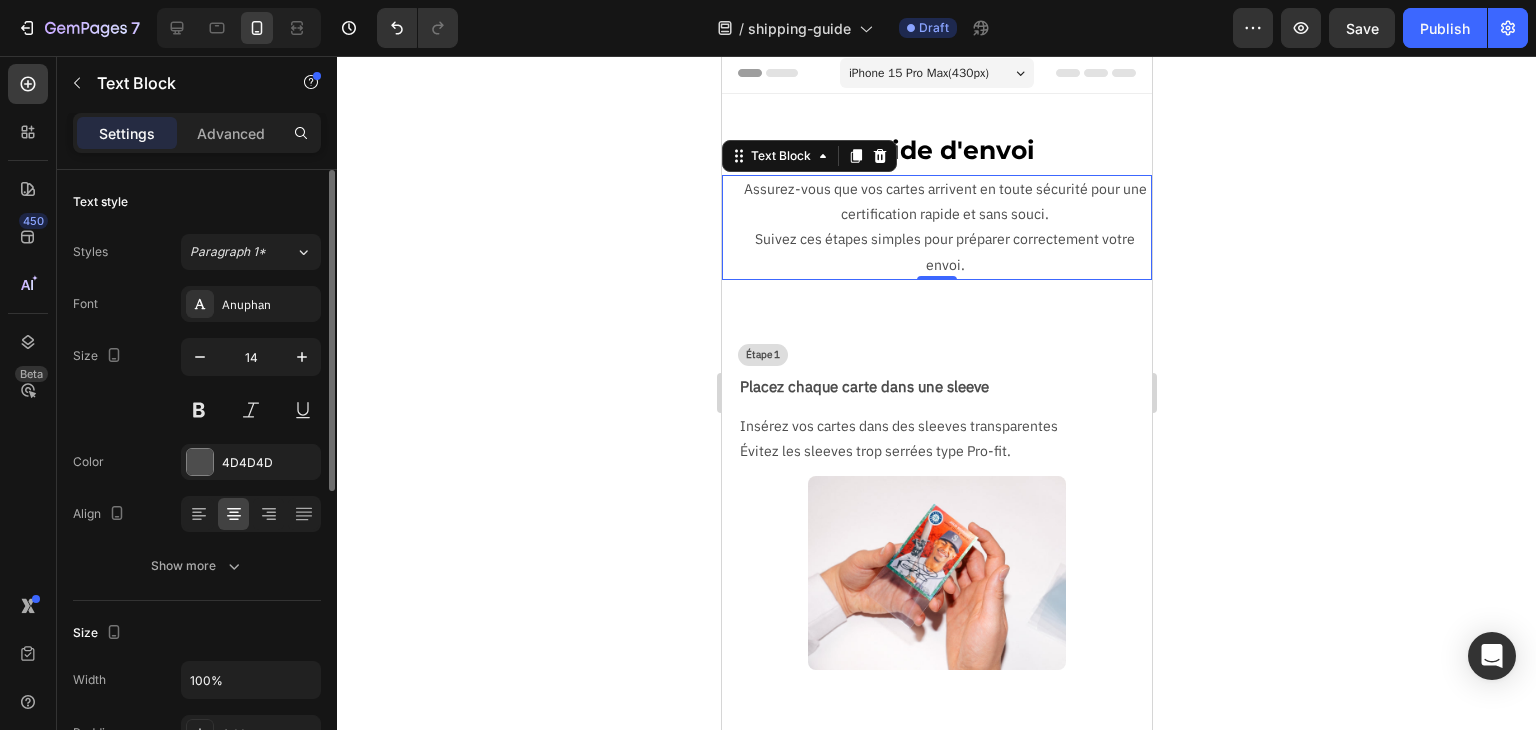 click on "Advanced" at bounding box center (231, 133) 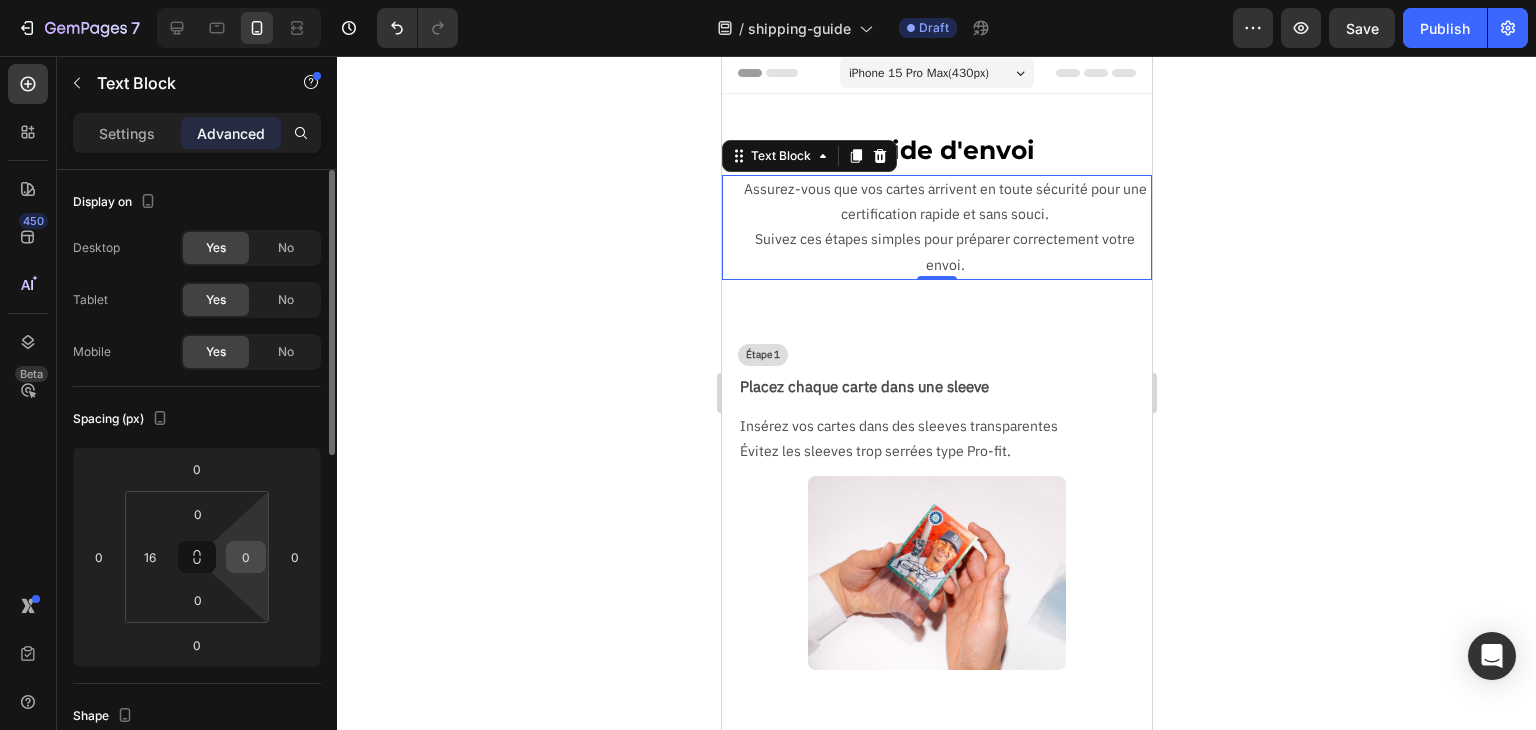 click on "0" at bounding box center [246, 557] 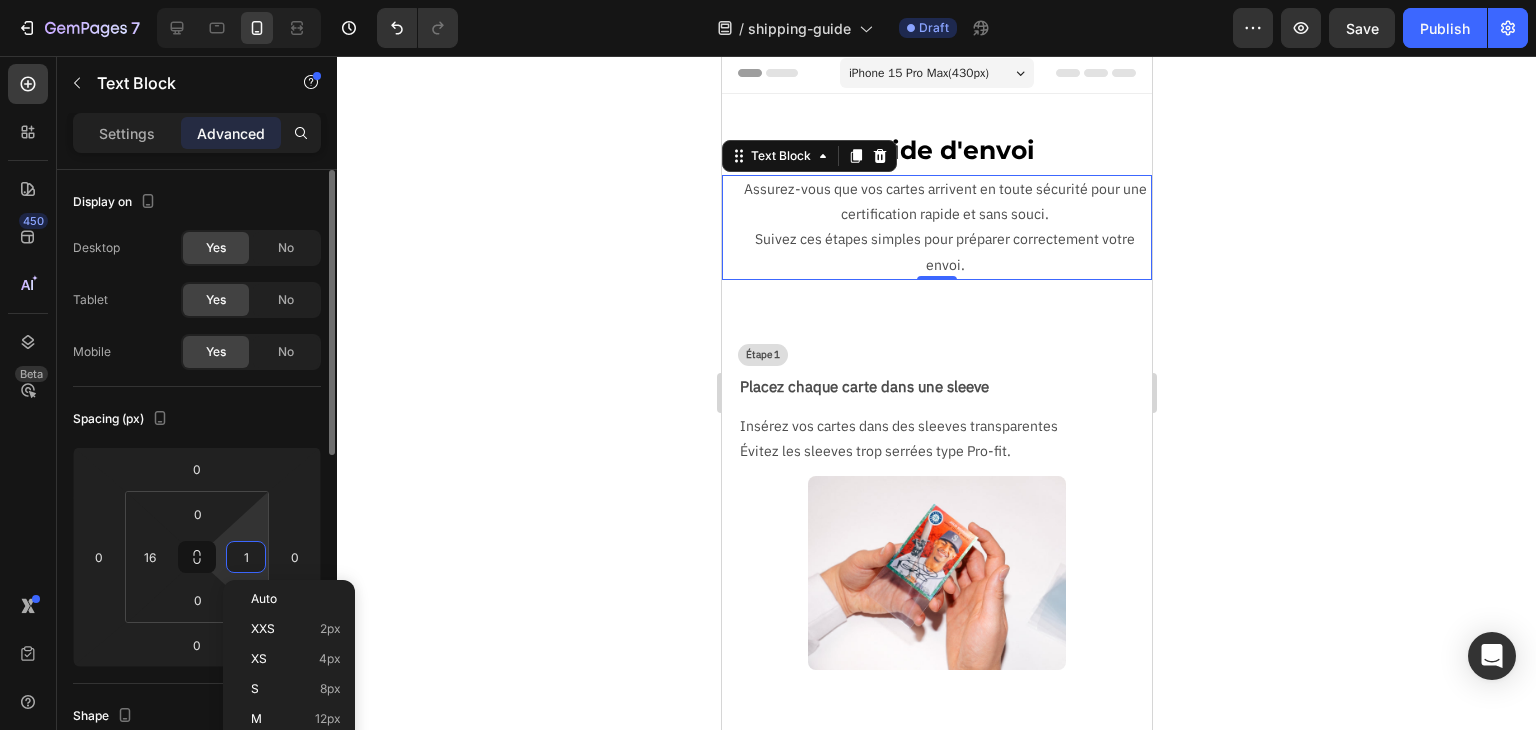 type on "16" 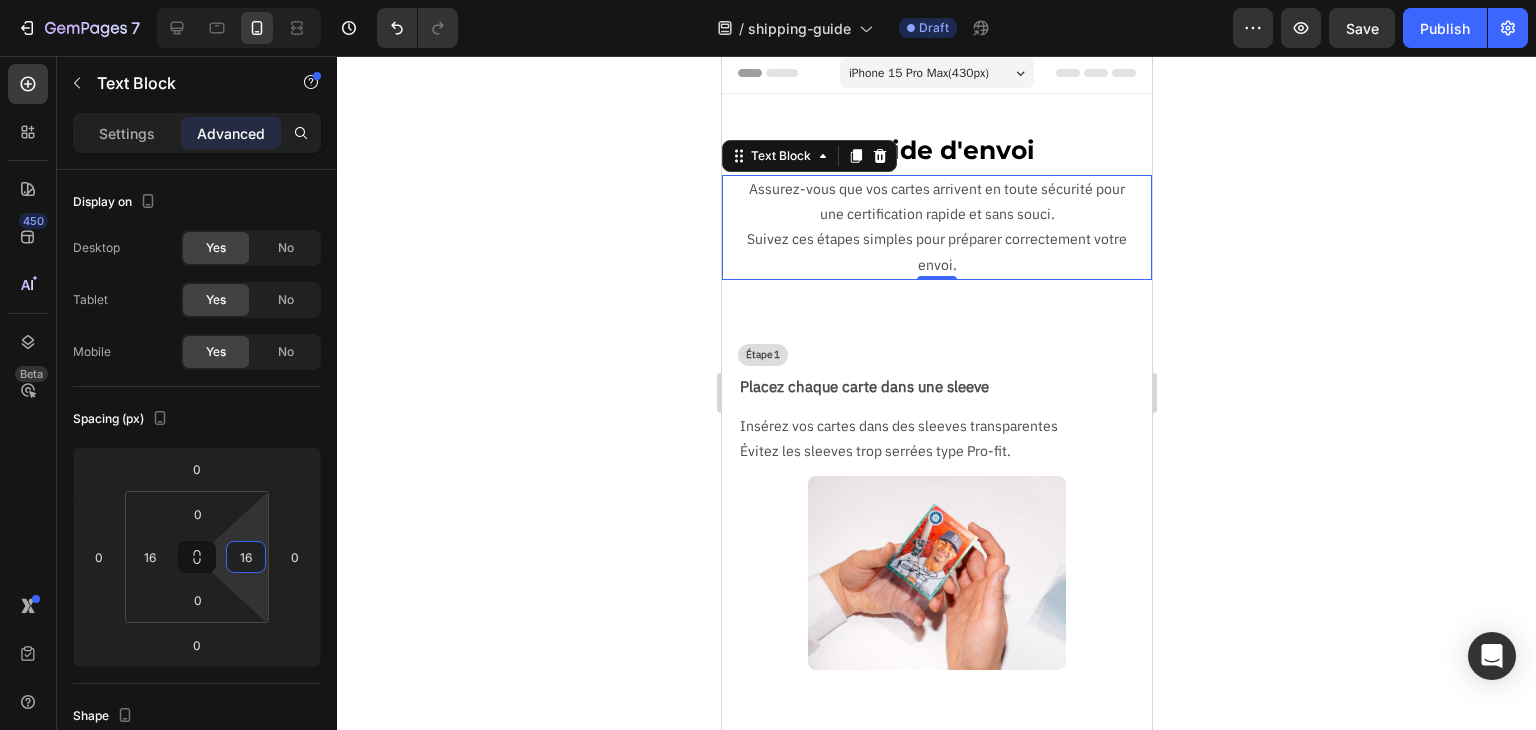 click 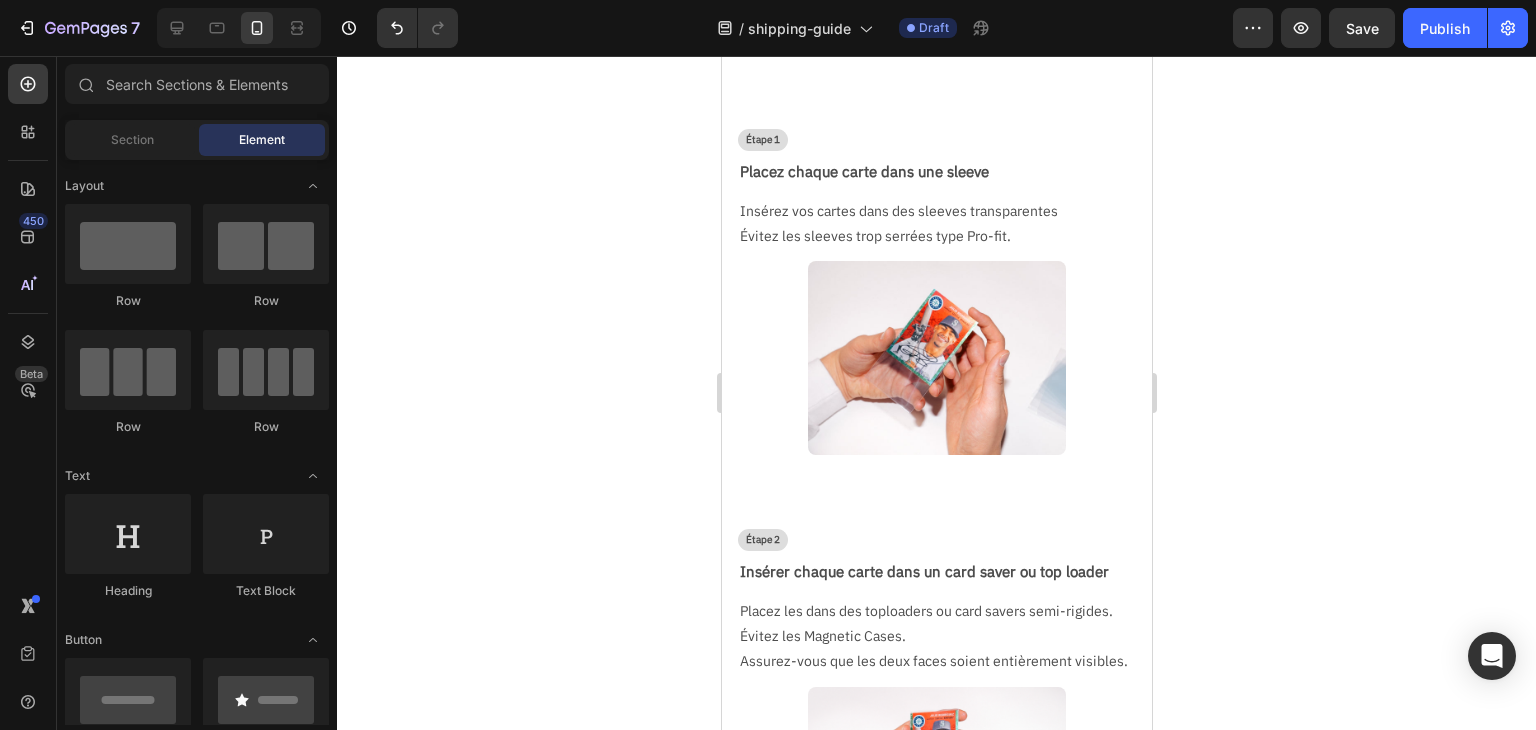 scroll, scrollTop: 0, scrollLeft: 0, axis: both 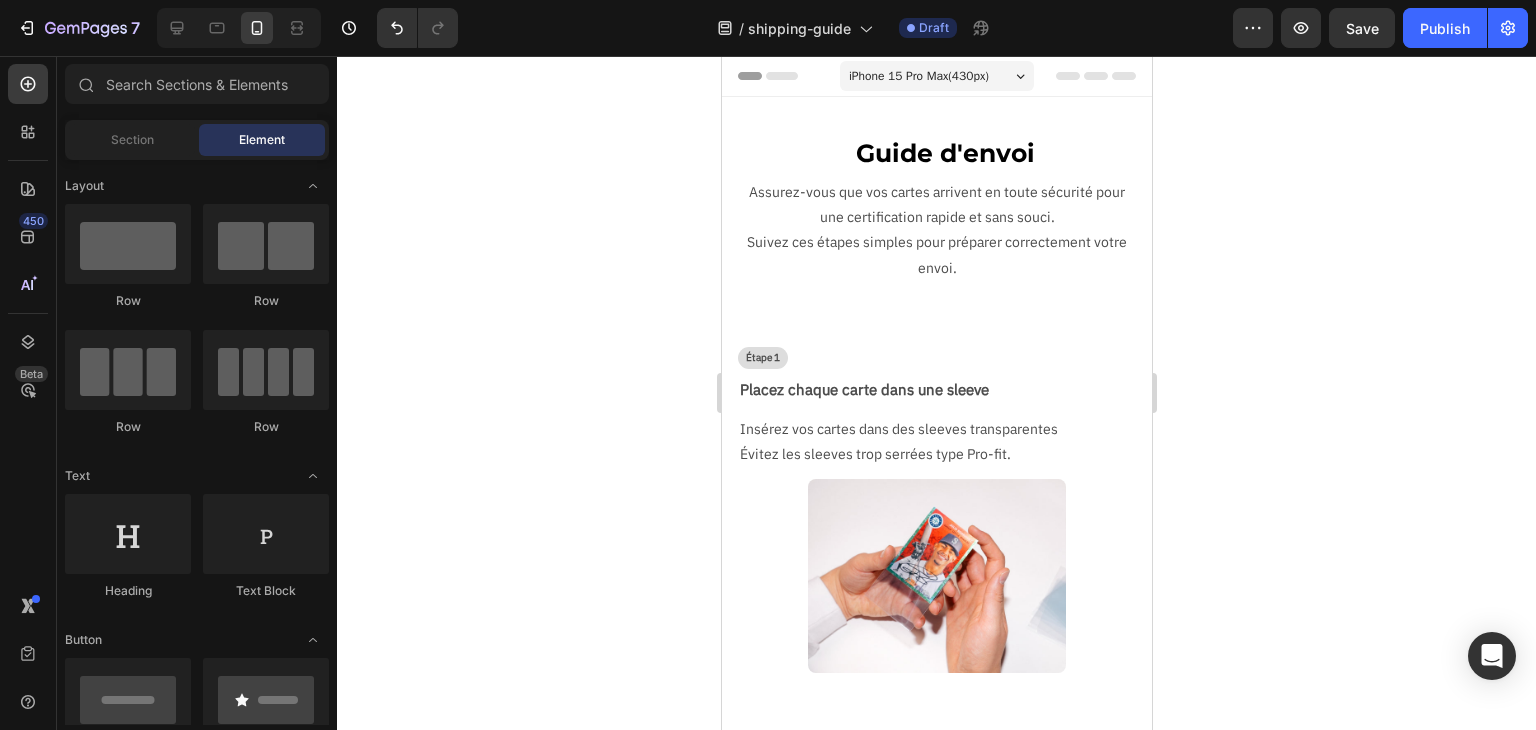 click 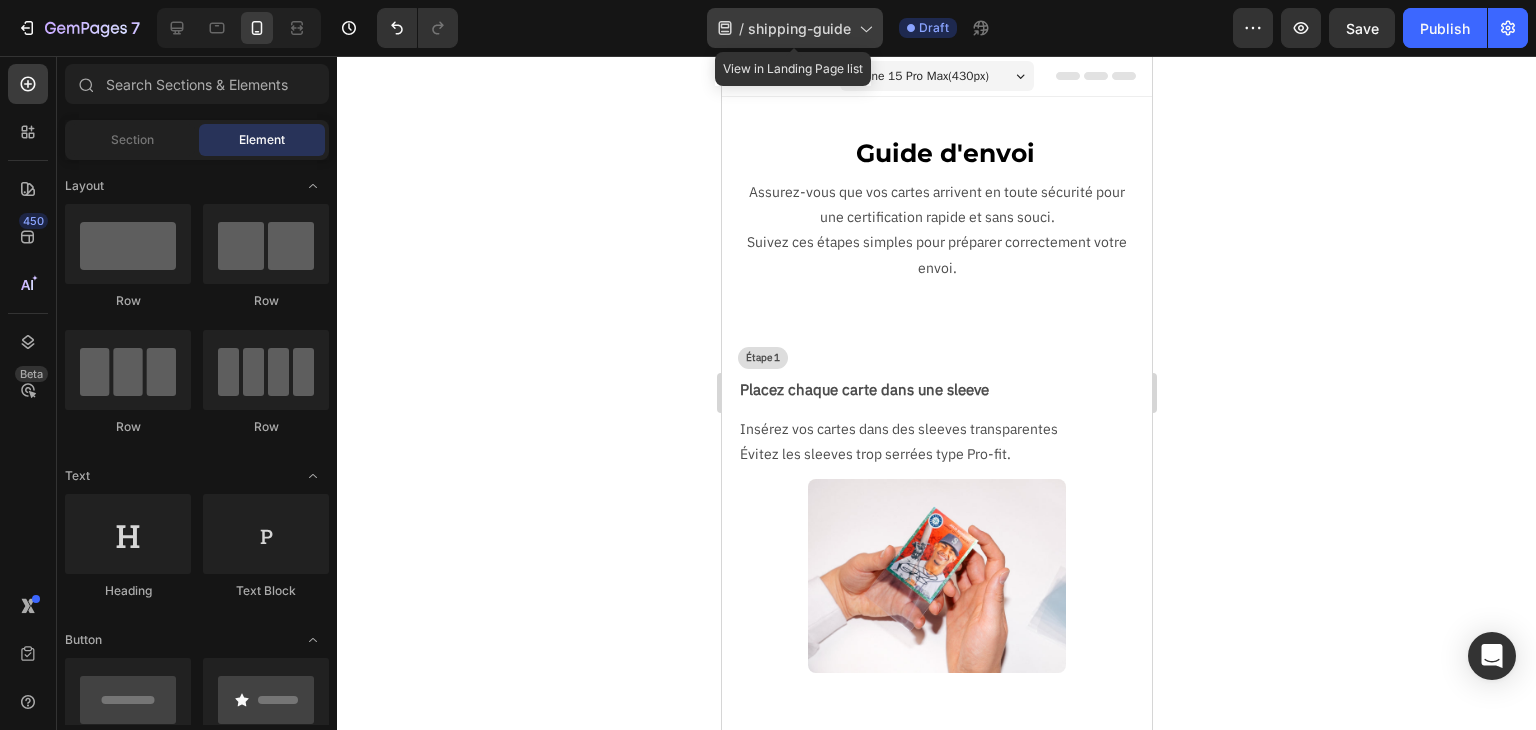 click on "shipping-guide" at bounding box center [799, 28] 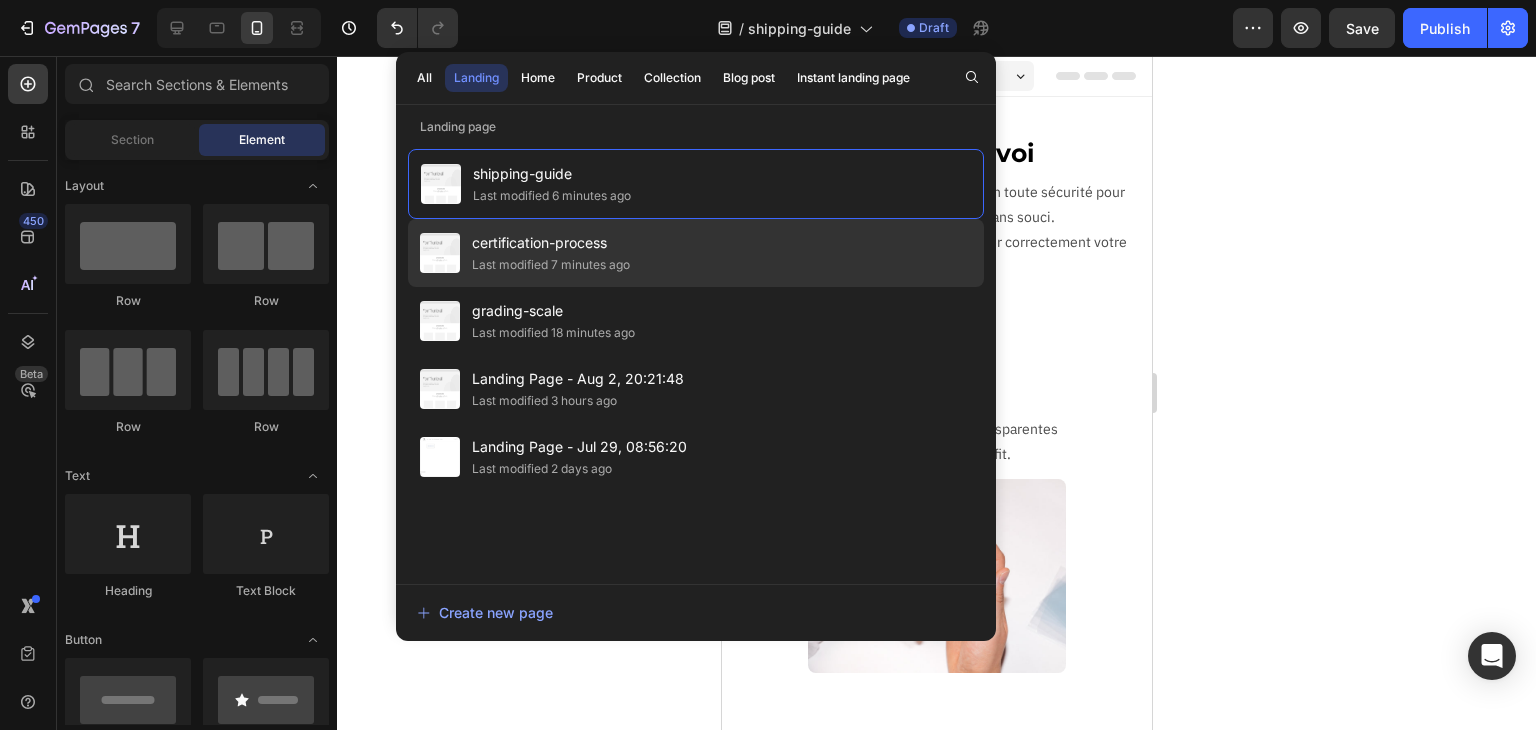 click on "Last modified 7 minutes ago" 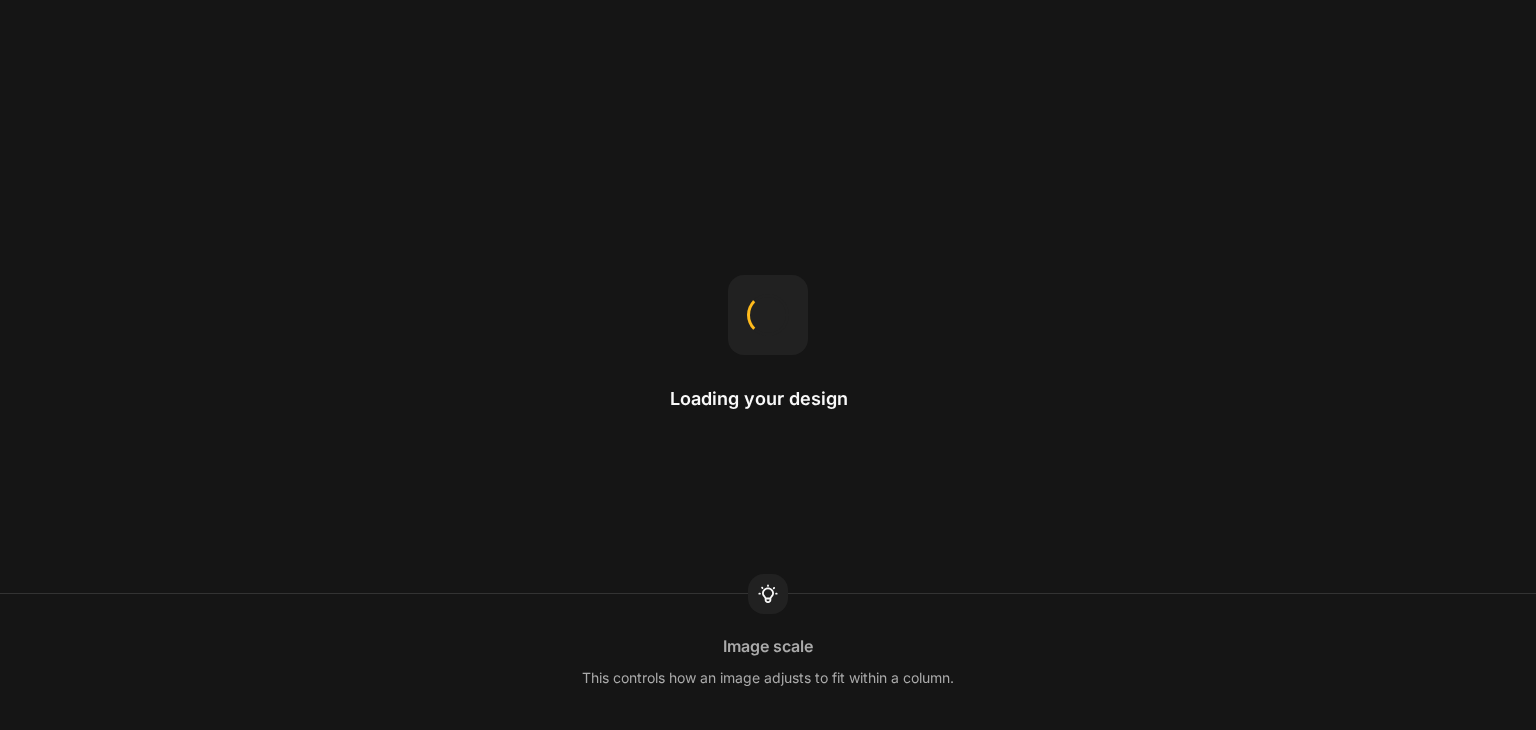 scroll, scrollTop: 0, scrollLeft: 0, axis: both 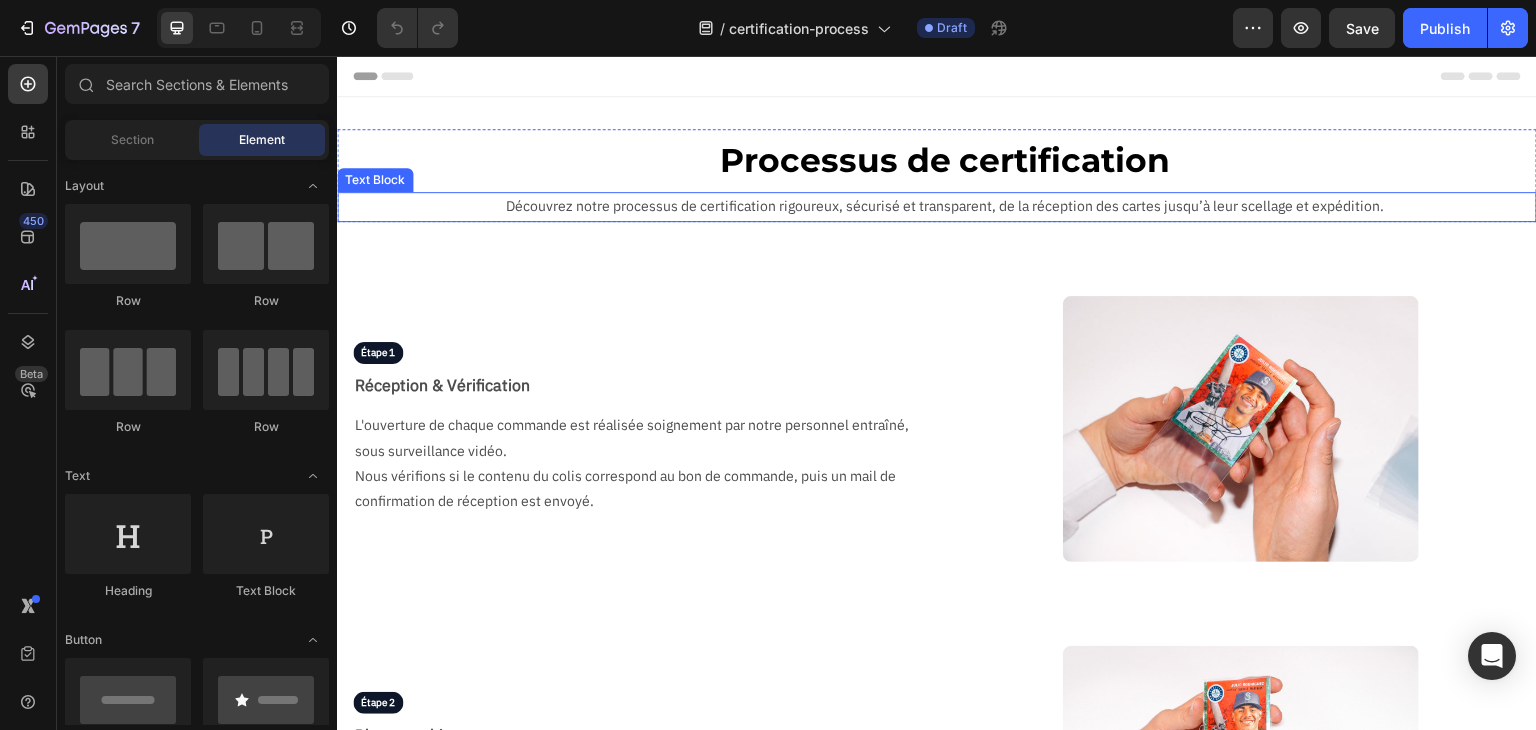 click on "Découvrez notre processus de certification rigoureux, sécurisé et transparent, de la réception des cartes jusqu’à leur scellage et expédition." at bounding box center (945, 206) 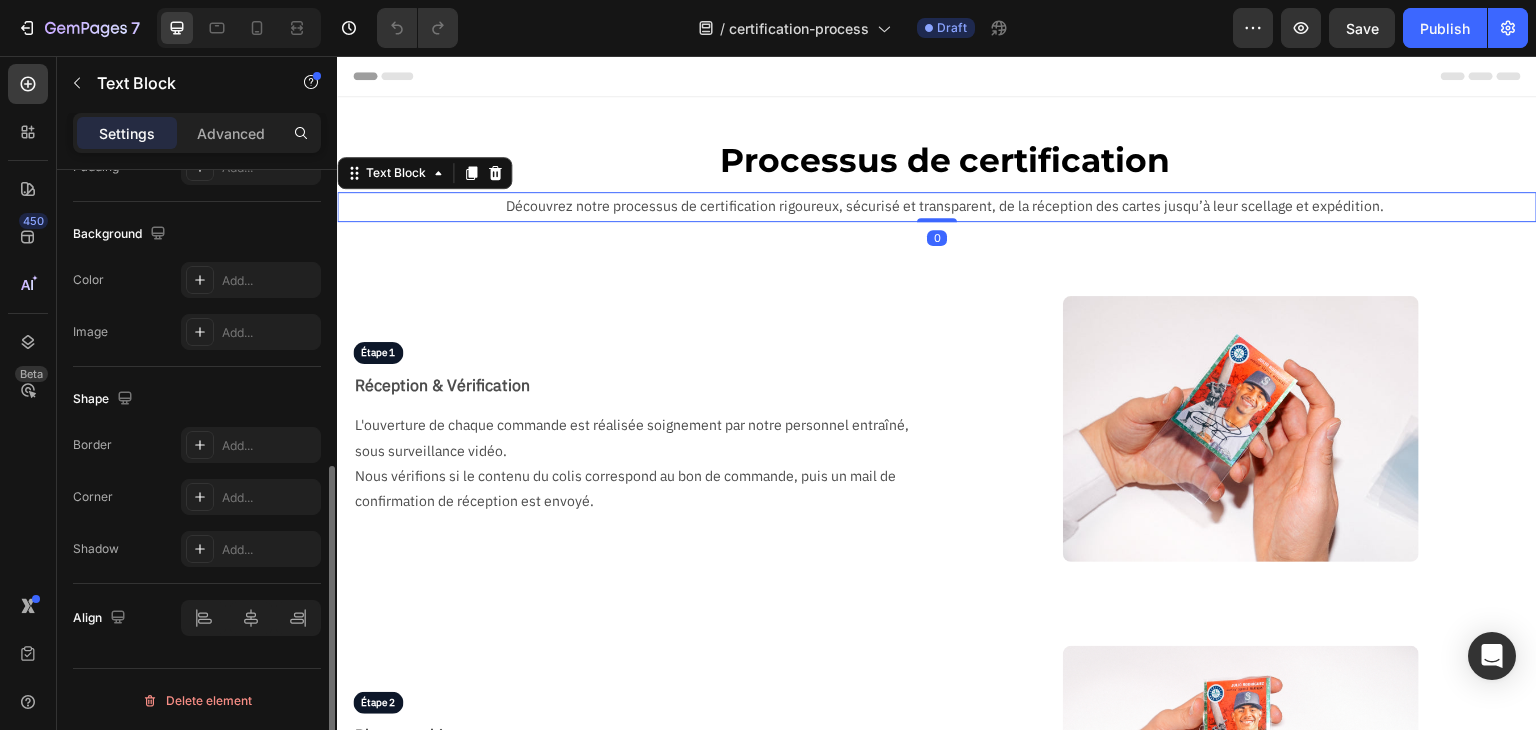 scroll, scrollTop: 366, scrollLeft: 0, axis: vertical 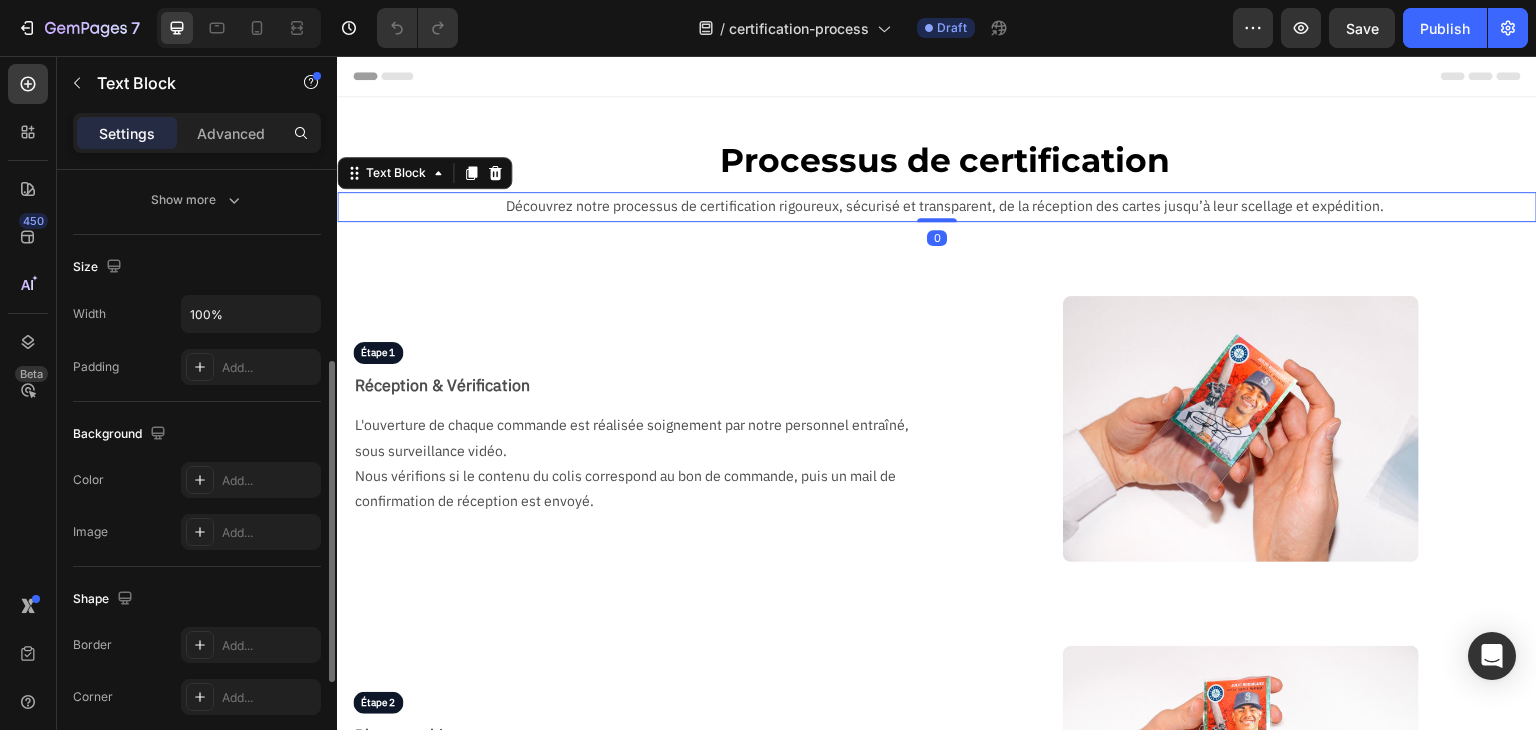 drag, startPoint x: 237, startPoint y: 129, endPoint x: 60, endPoint y: 412, distance: 333.79333 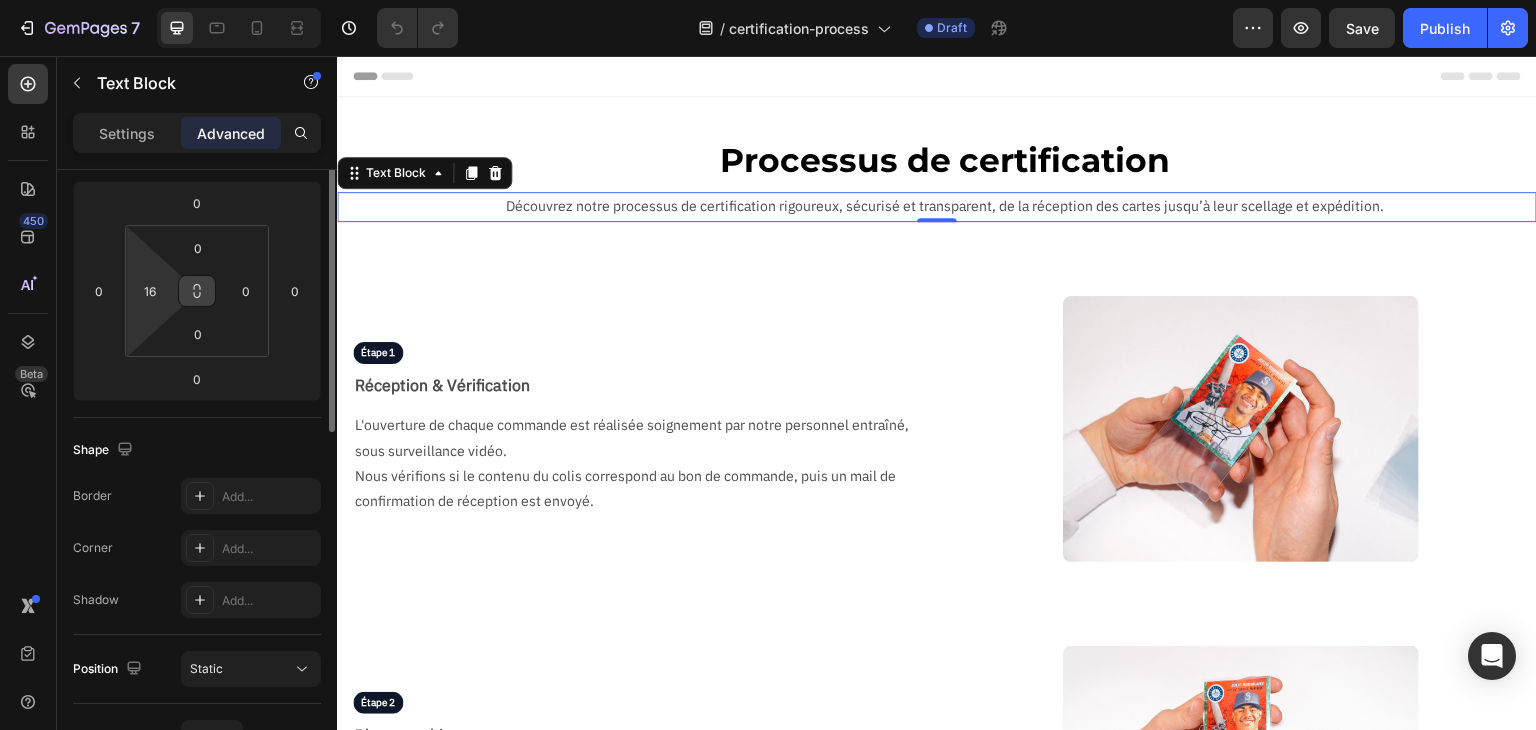 scroll, scrollTop: 166, scrollLeft: 0, axis: vertical 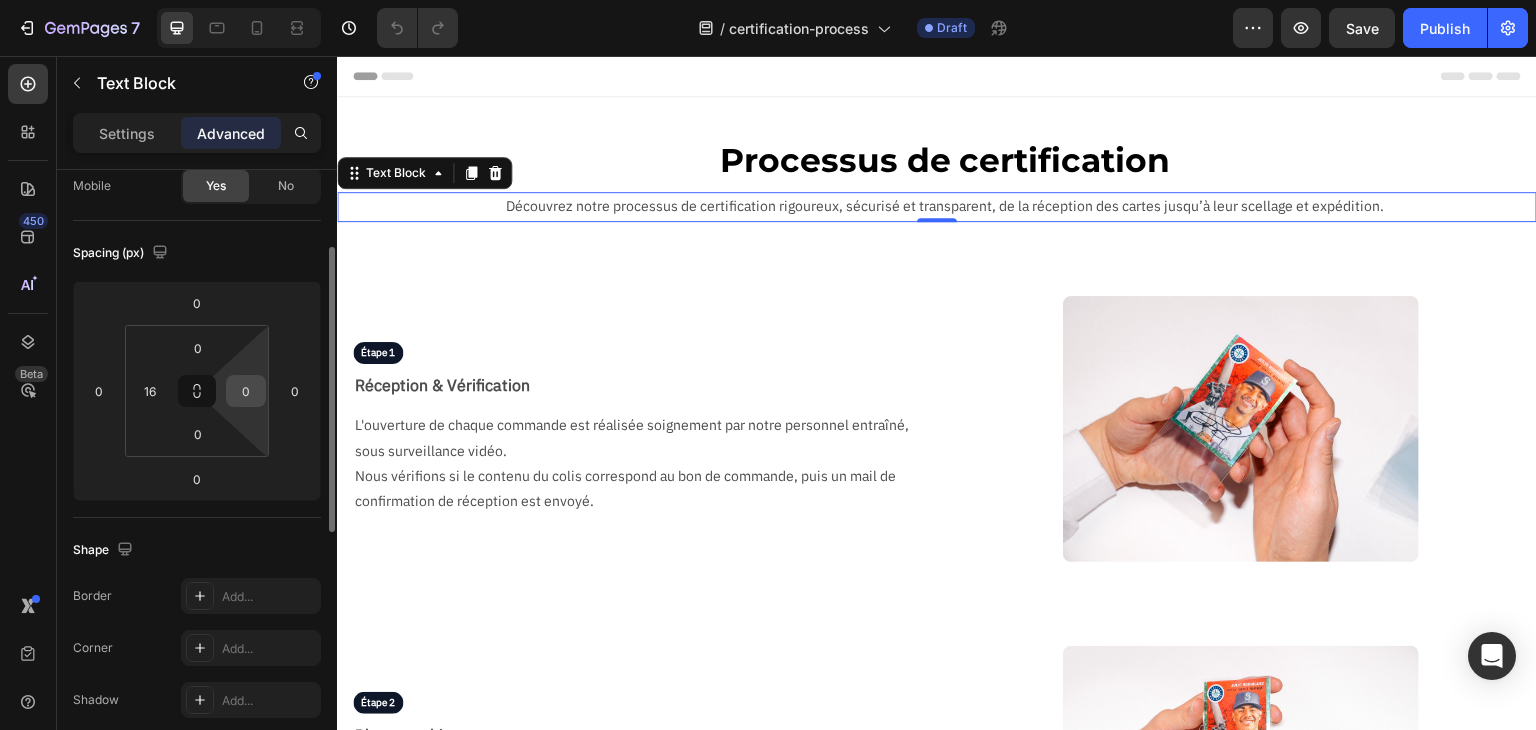 click on "0" at bounding box center [246, 391] 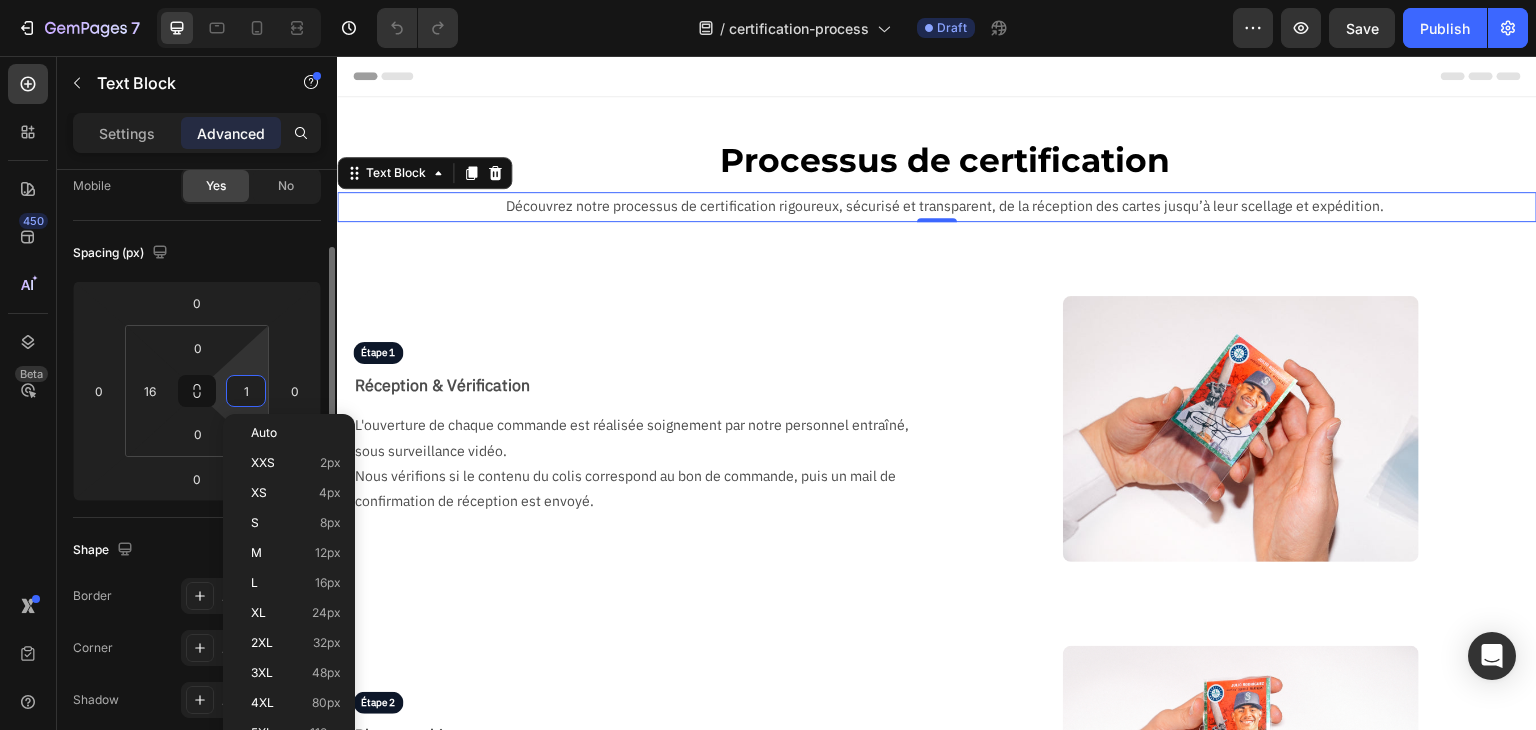 type on "16" 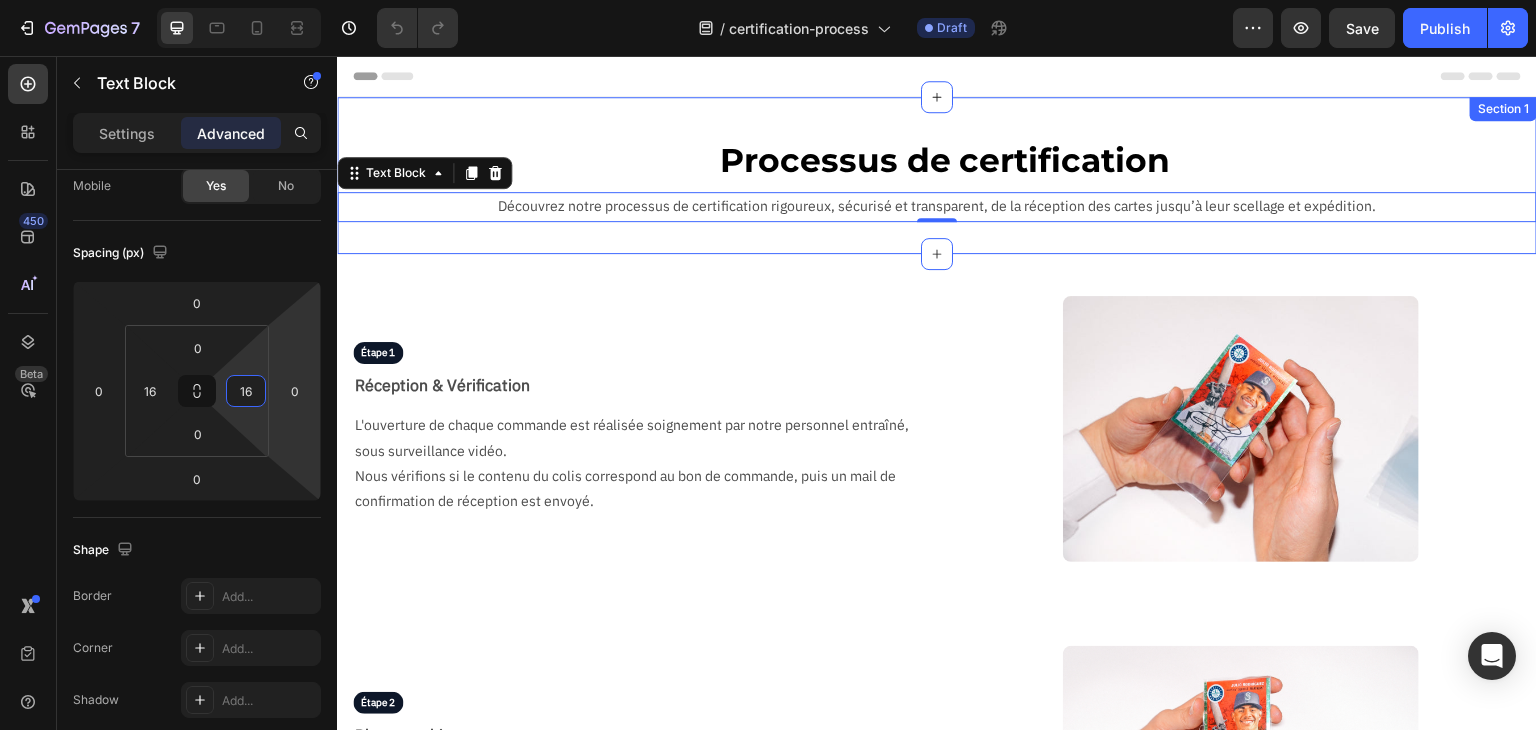 click on "Processus de certification Text Block Découvrez notre processus de certification rigoureux, sécurisé et transparent, de la réception des cartes jusqu’à leur scellage et expédition. Text Block   0 Row Section 1" at bounding box center (937, 175) 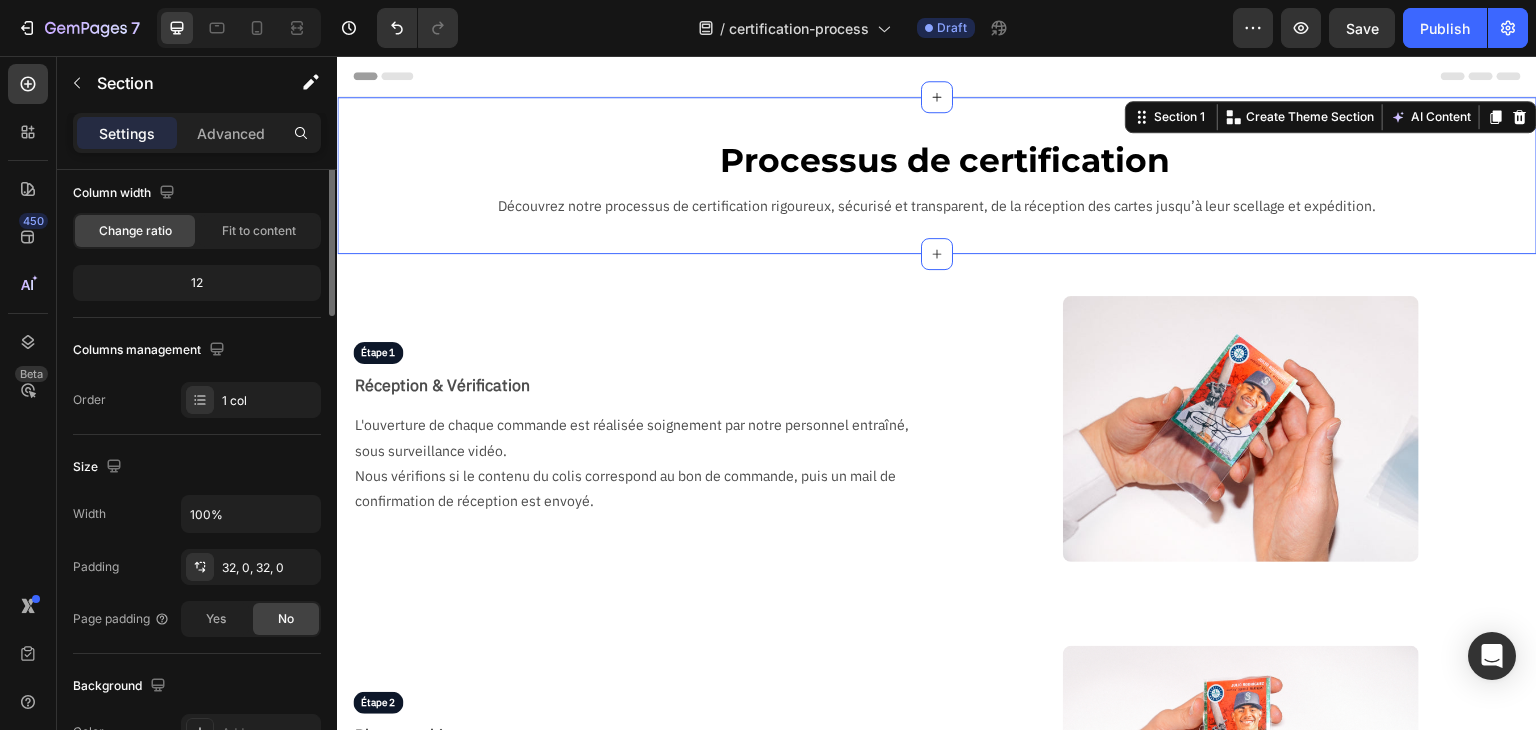 scroll, scrollTop: 0, scrollLeft: 0, axis: both 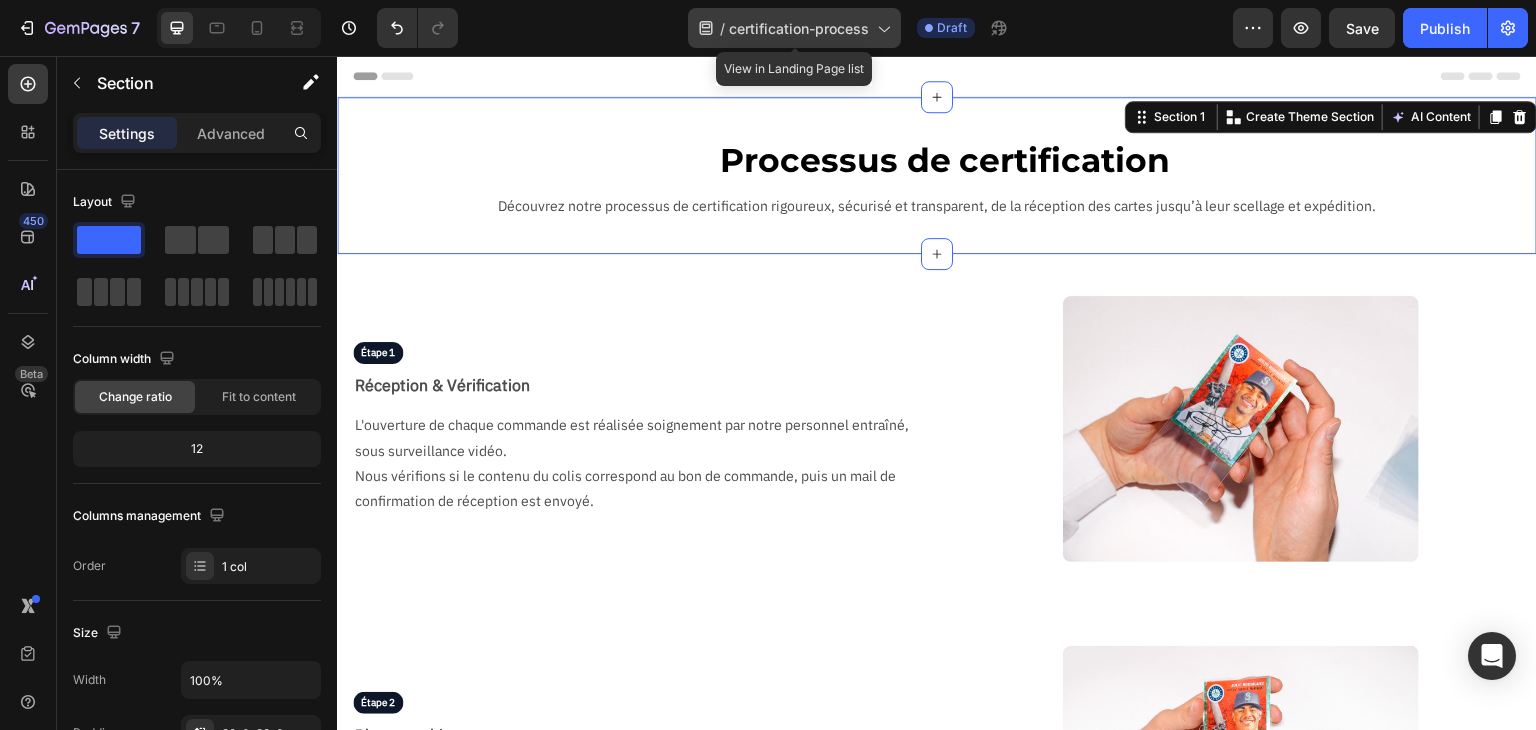 click on "certification-process" at bounding box center [799, 28] 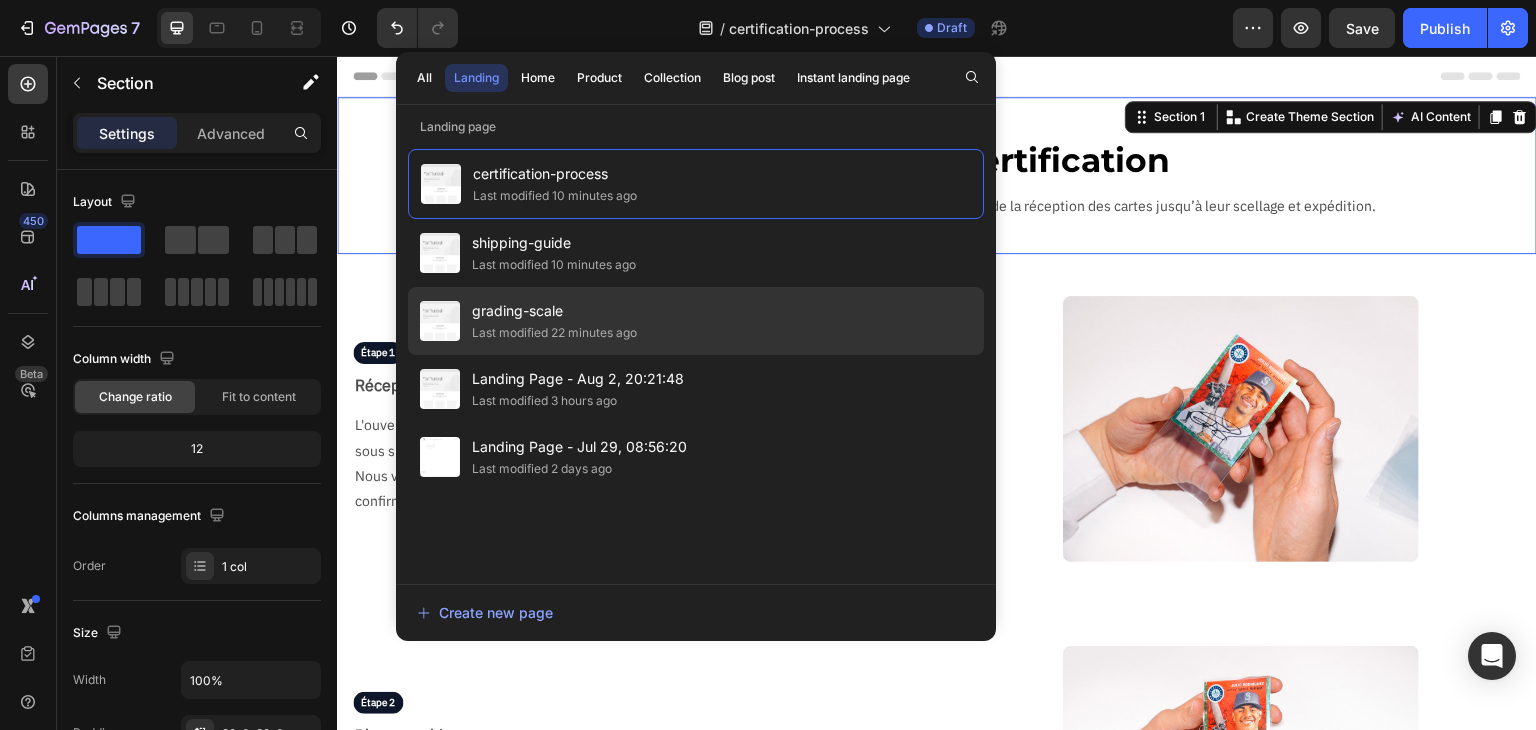 click on "Last modified 22 minutes ago" 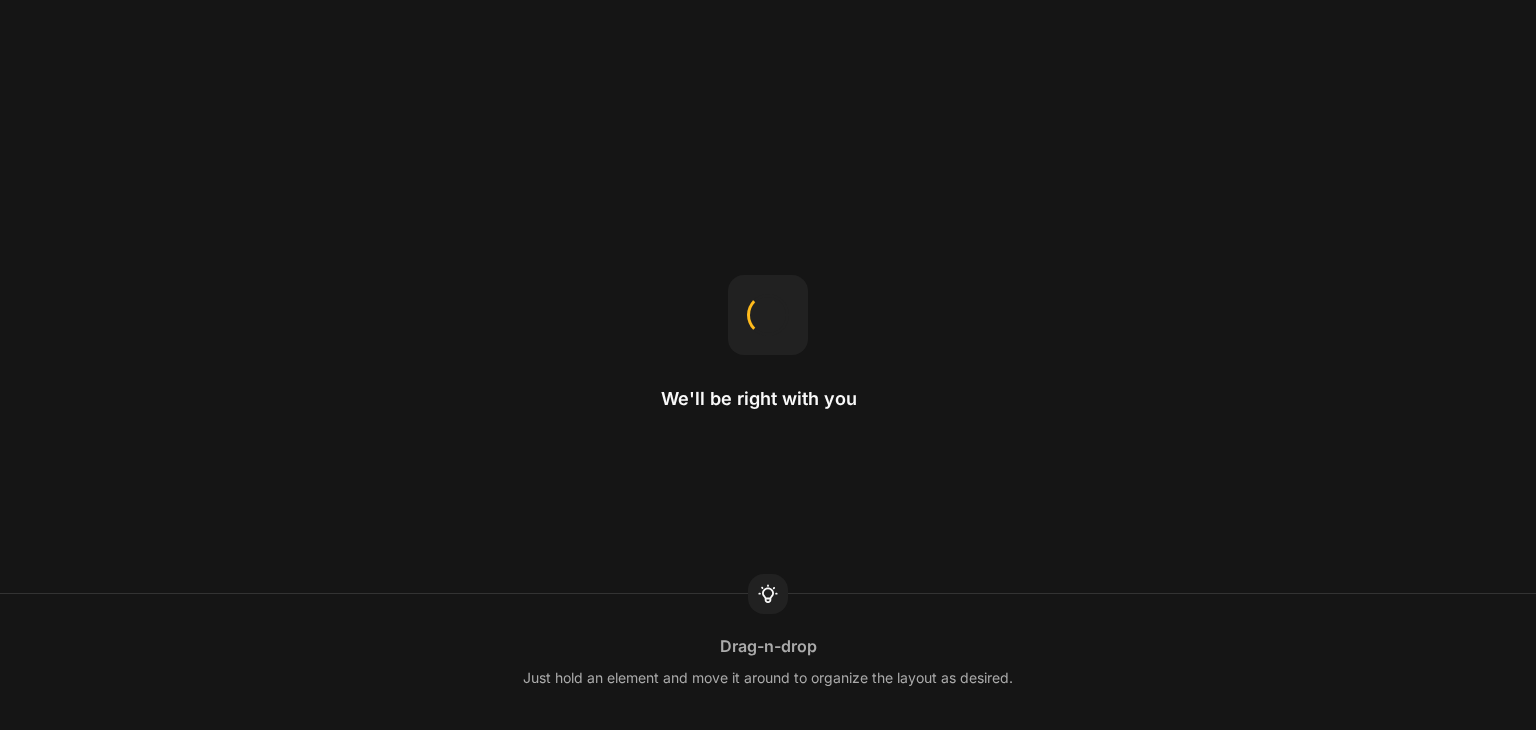 scroll, scrollTop: 0, scrollLeft: 0, axis: both 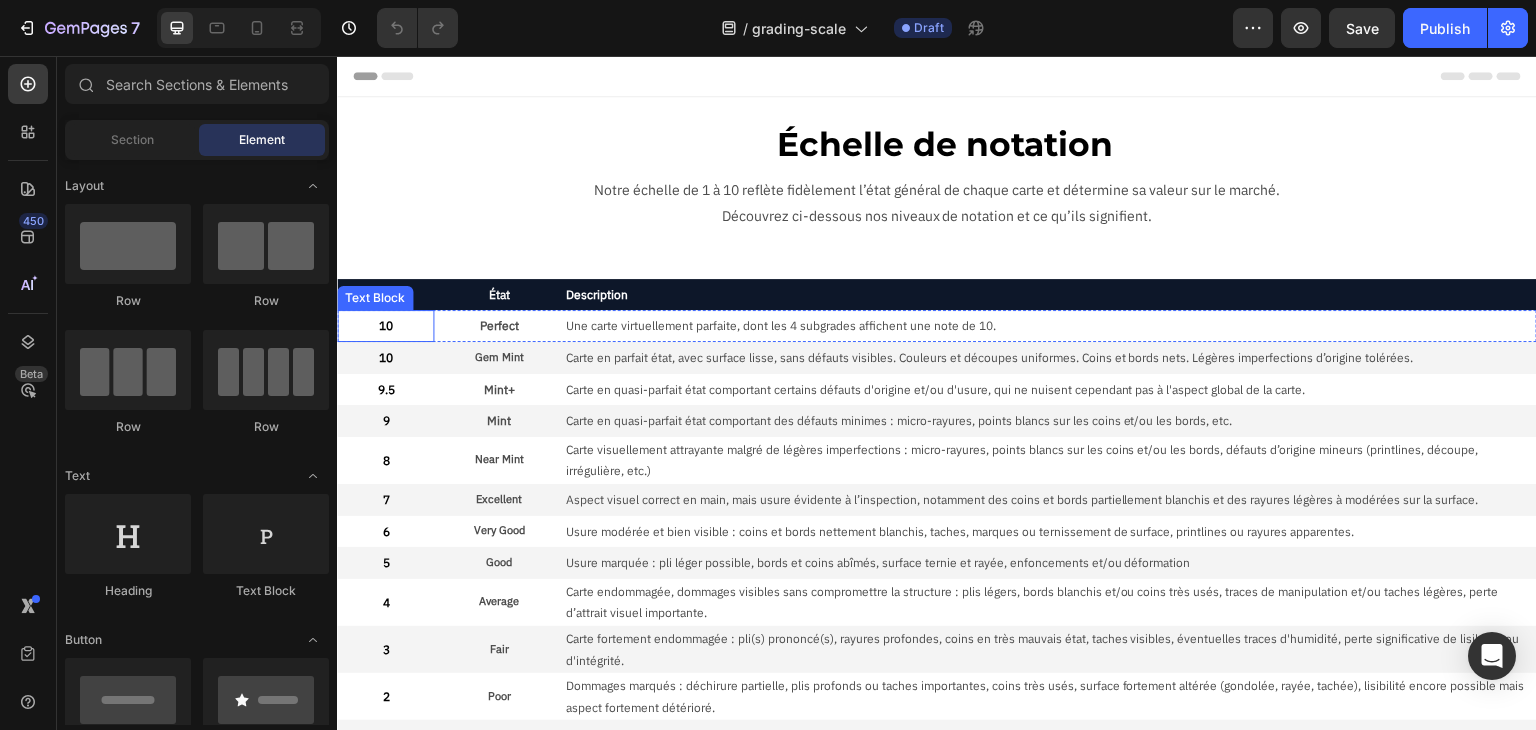 click on "10" at bounding box center (385, 326) 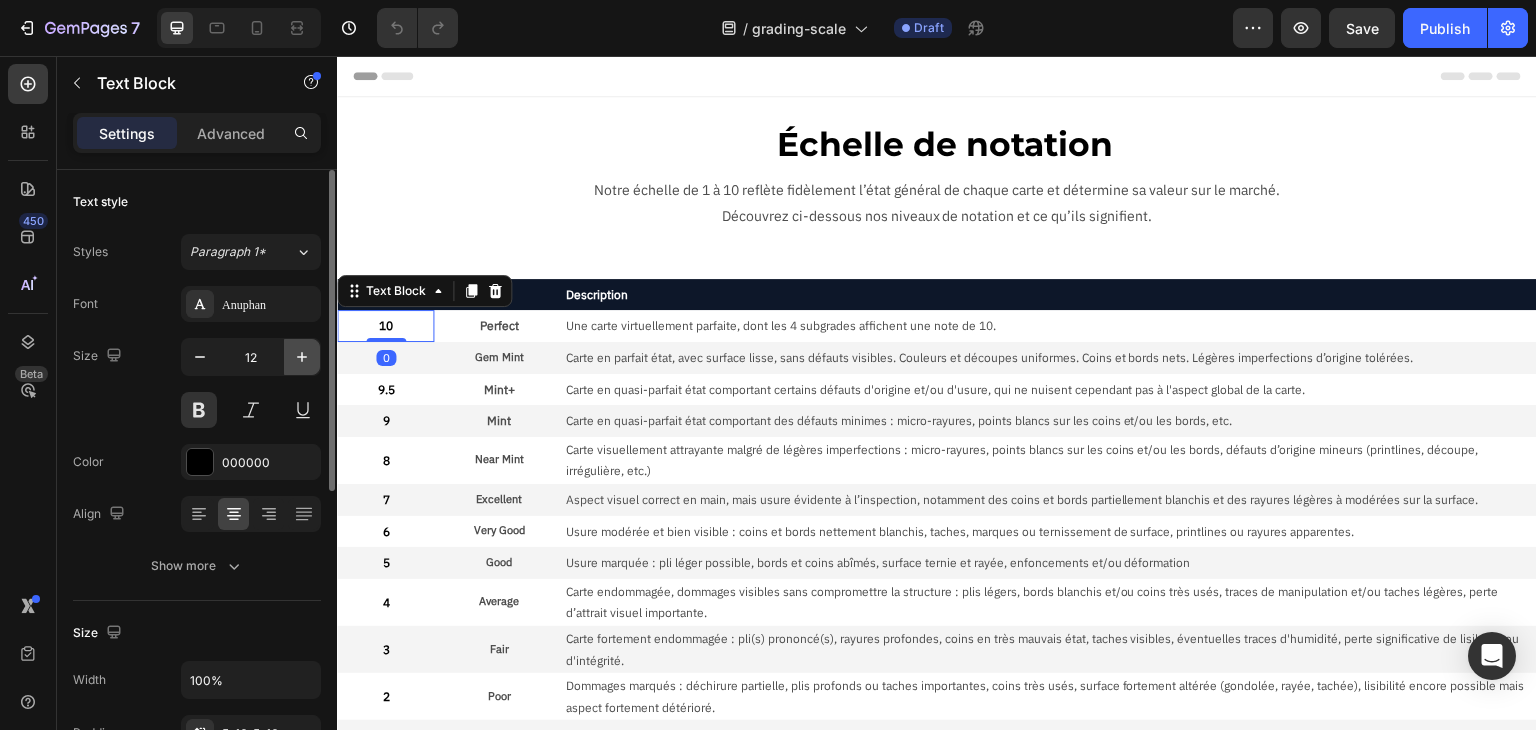 click 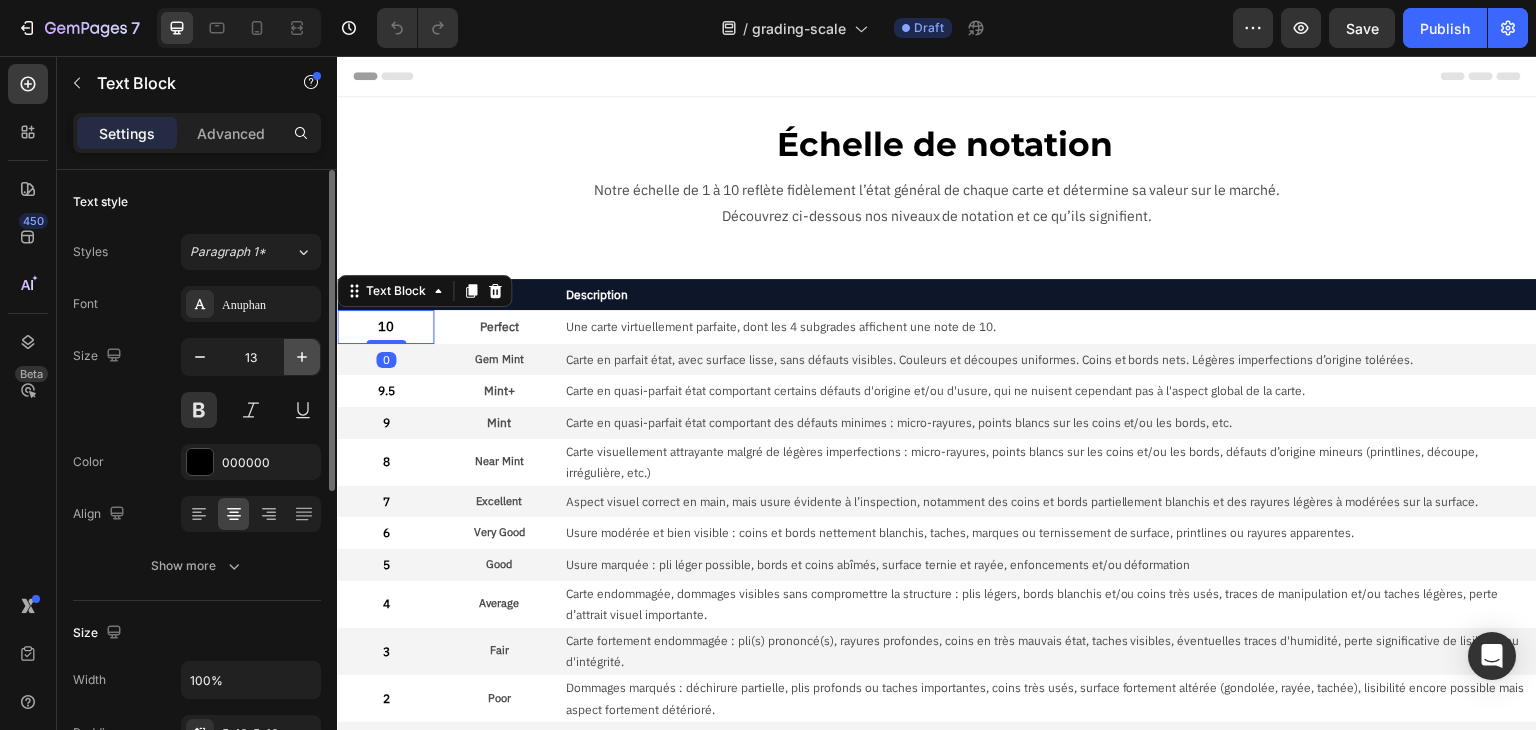 click 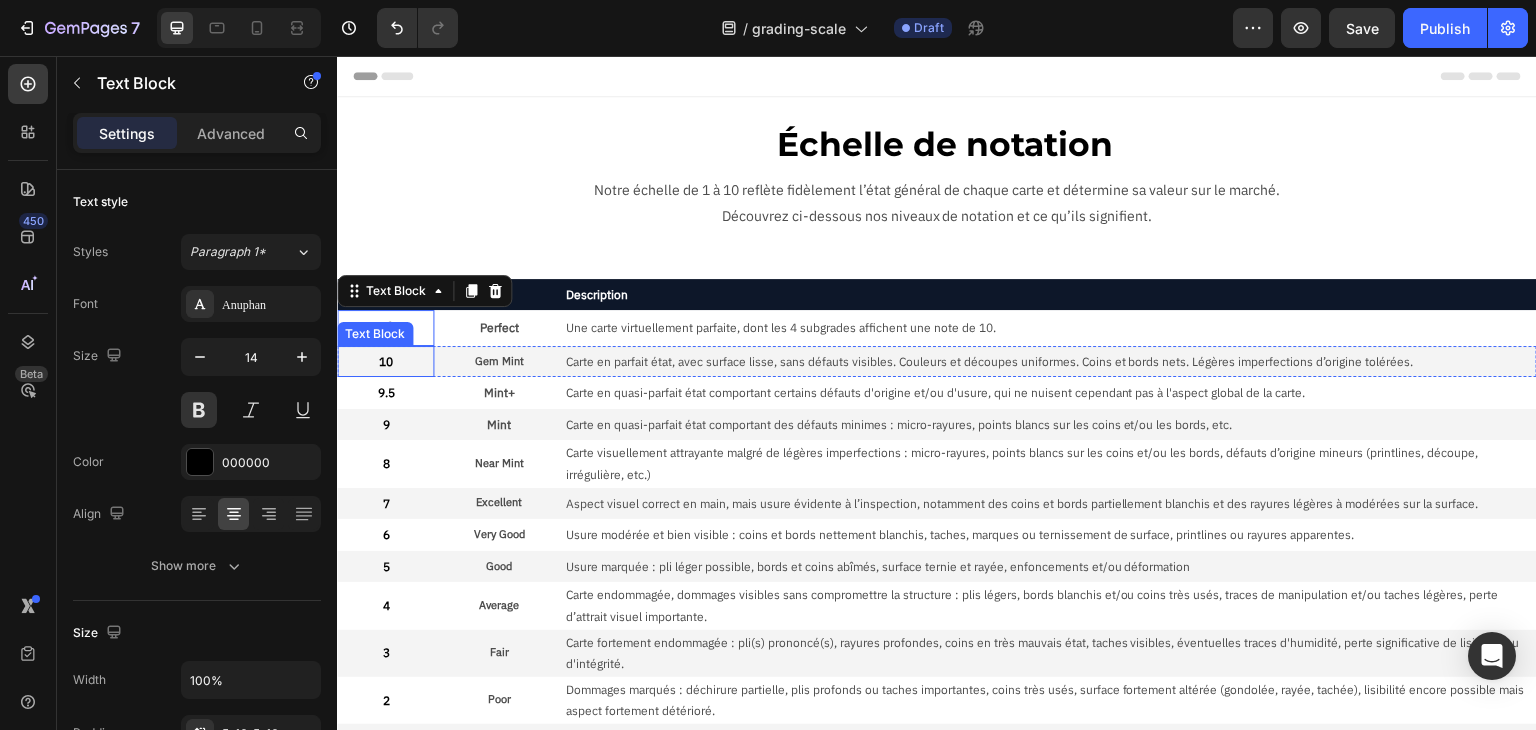 click on "10" at bounding box center [385, 362] 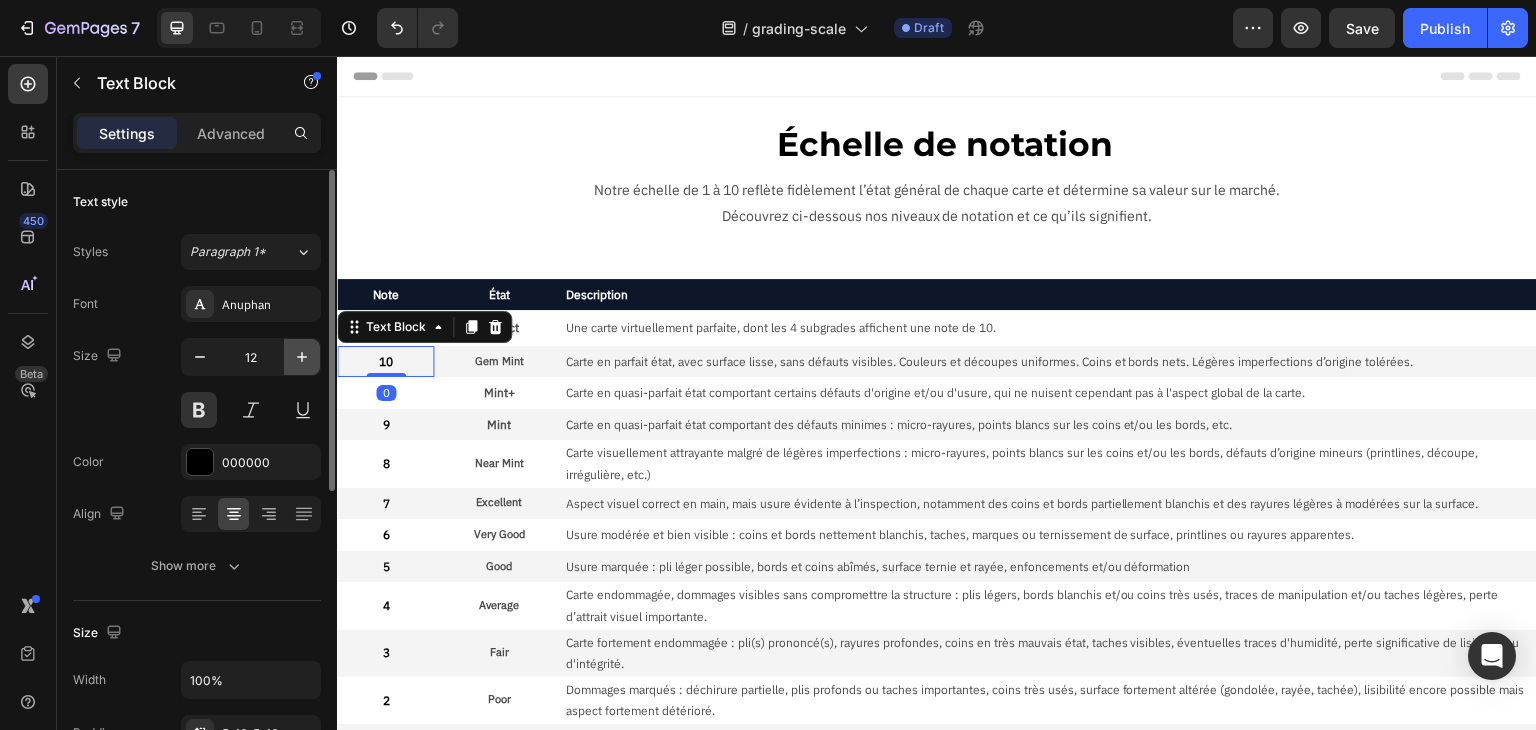 click 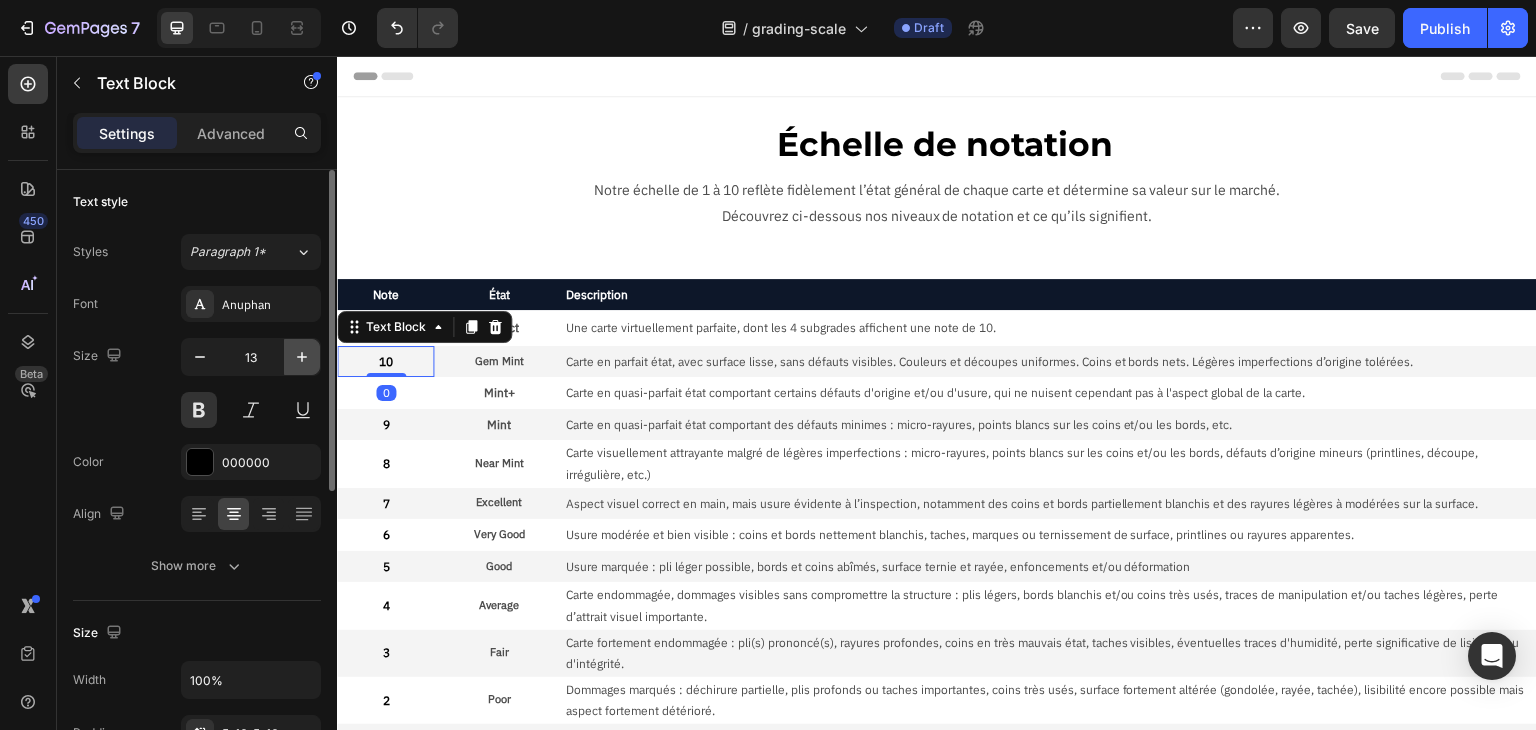 click 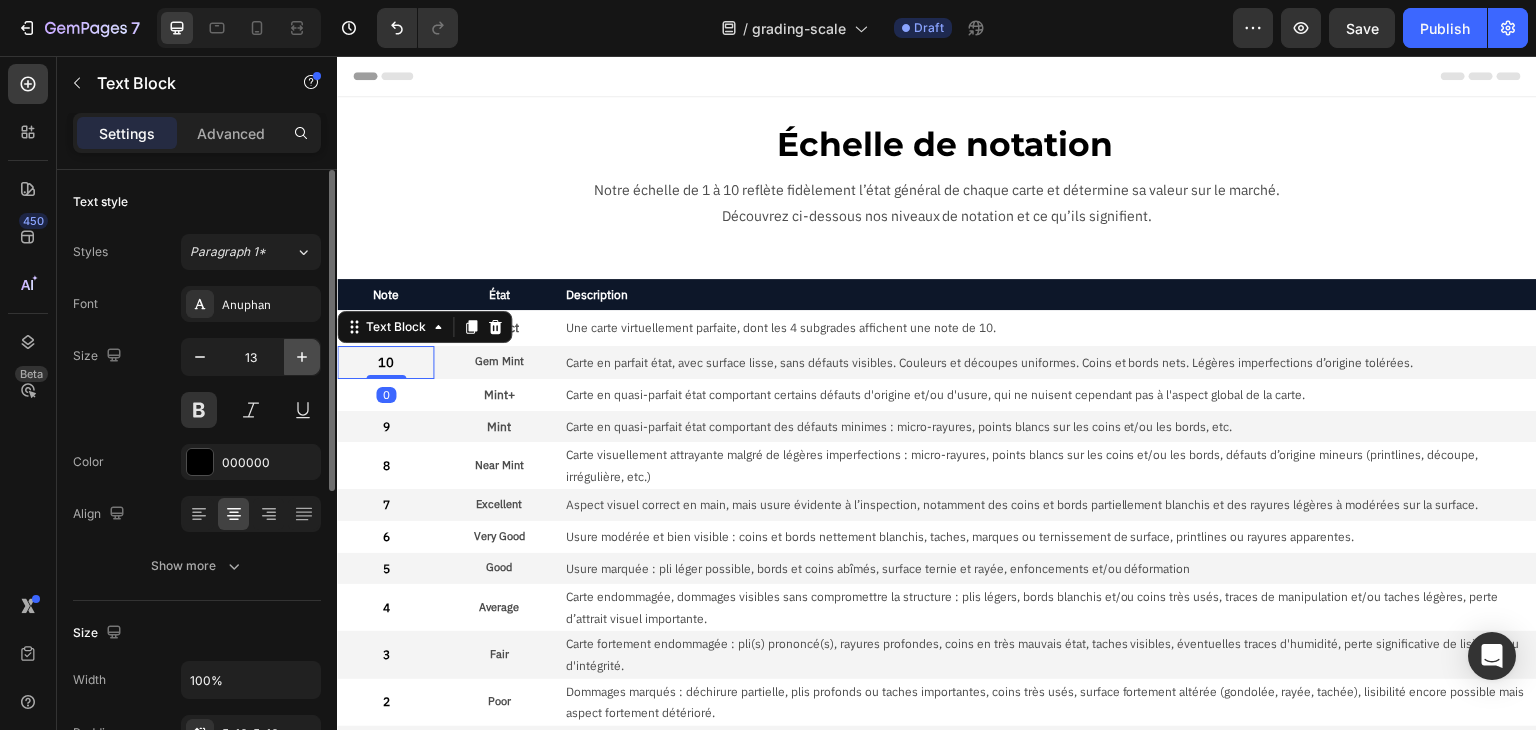 type on "14" 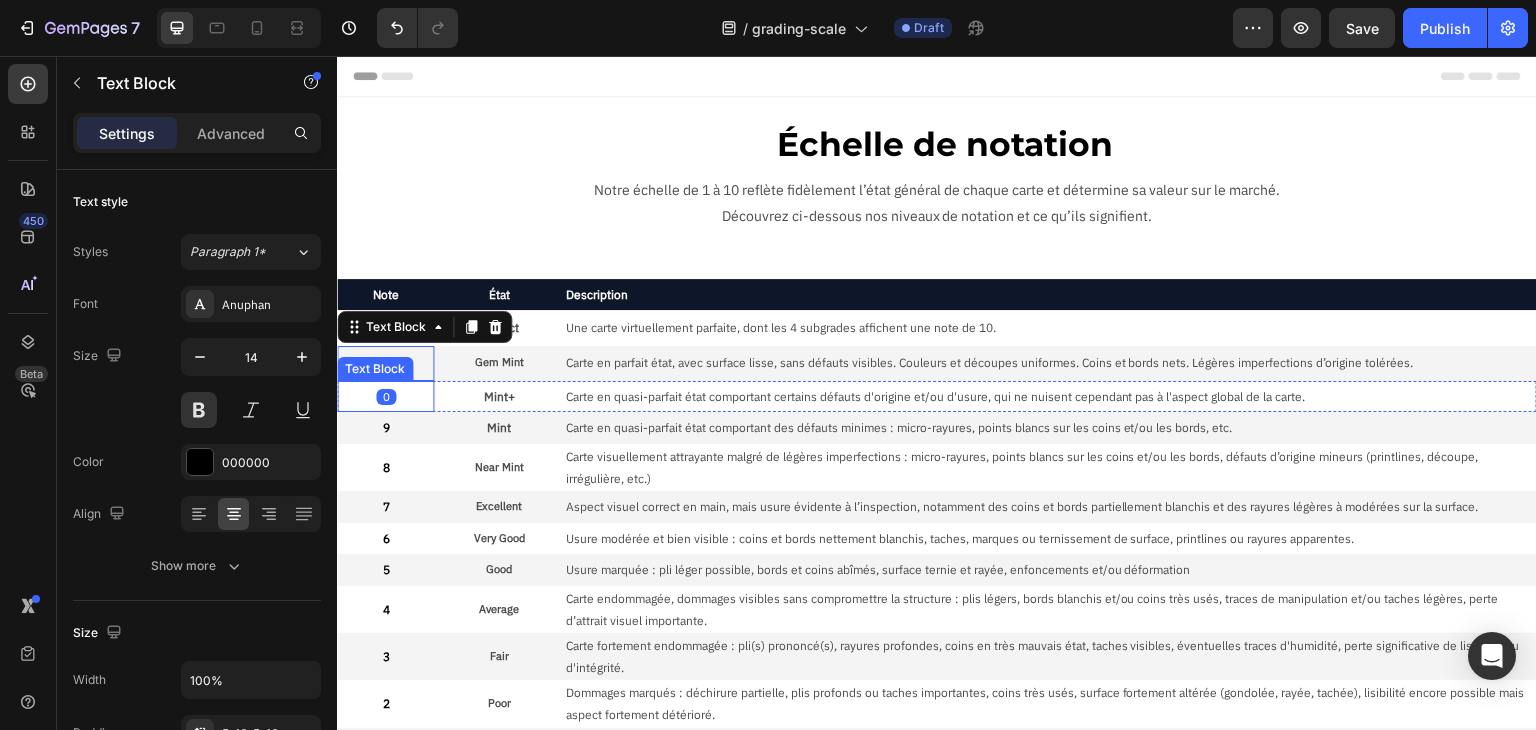click on "9.5" at bounding box center (385, 397) 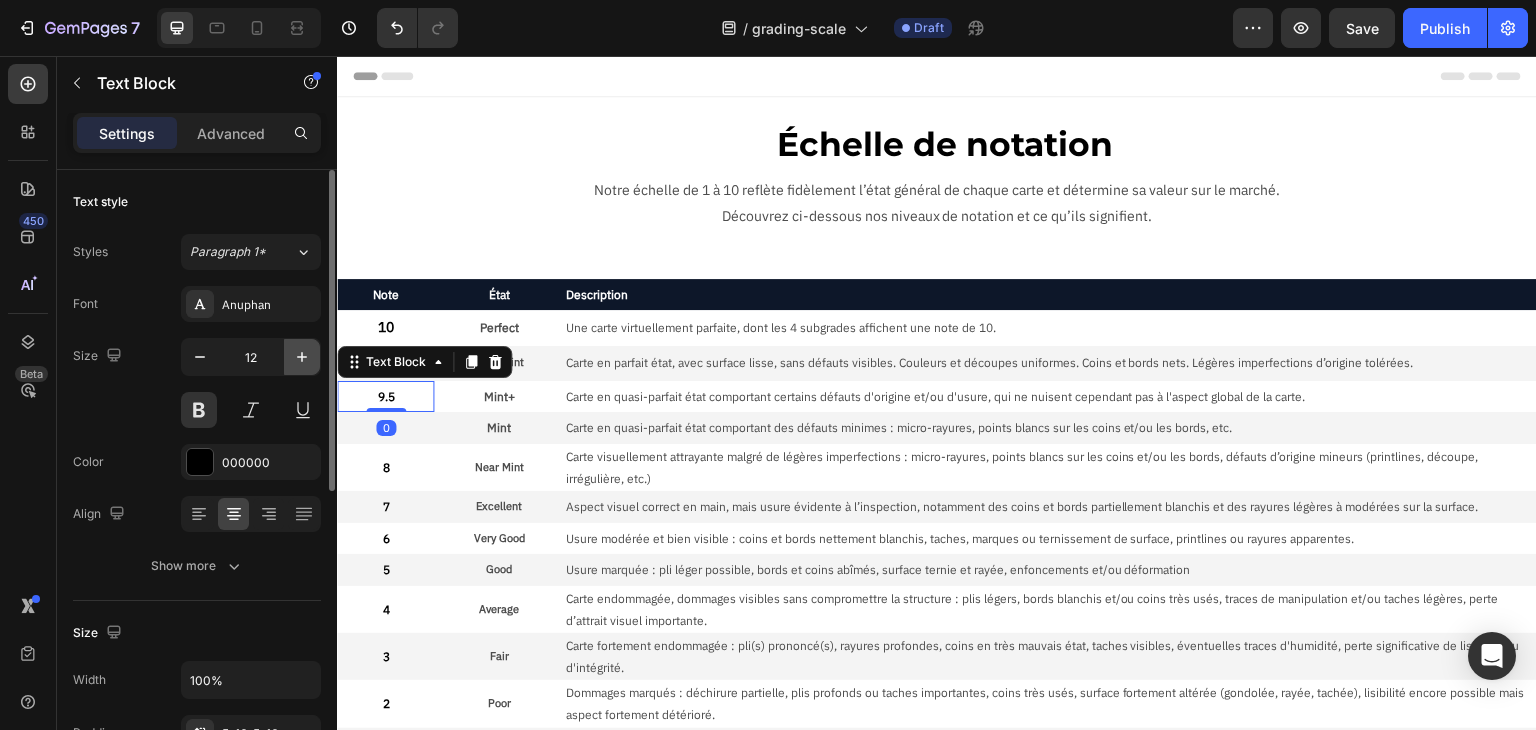 click 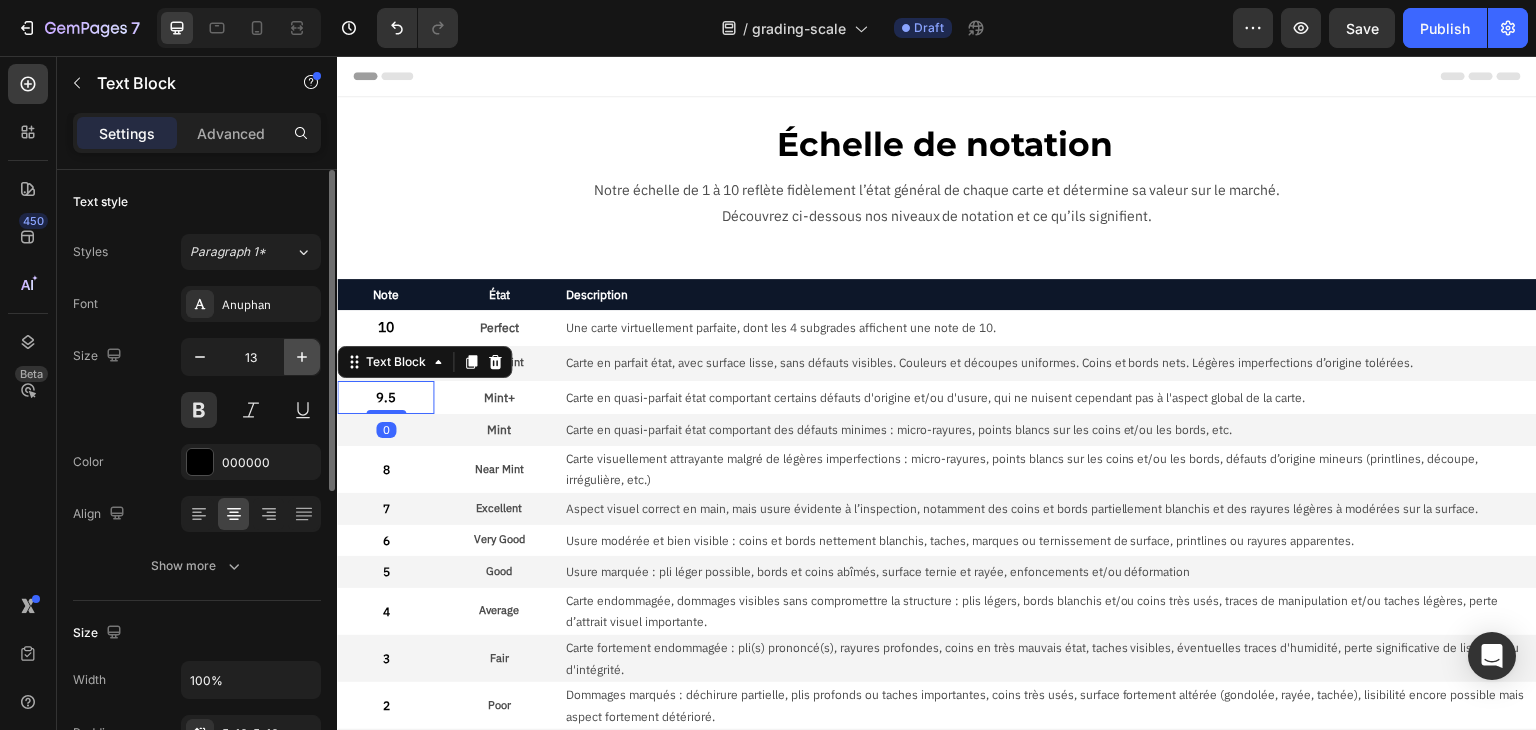 click 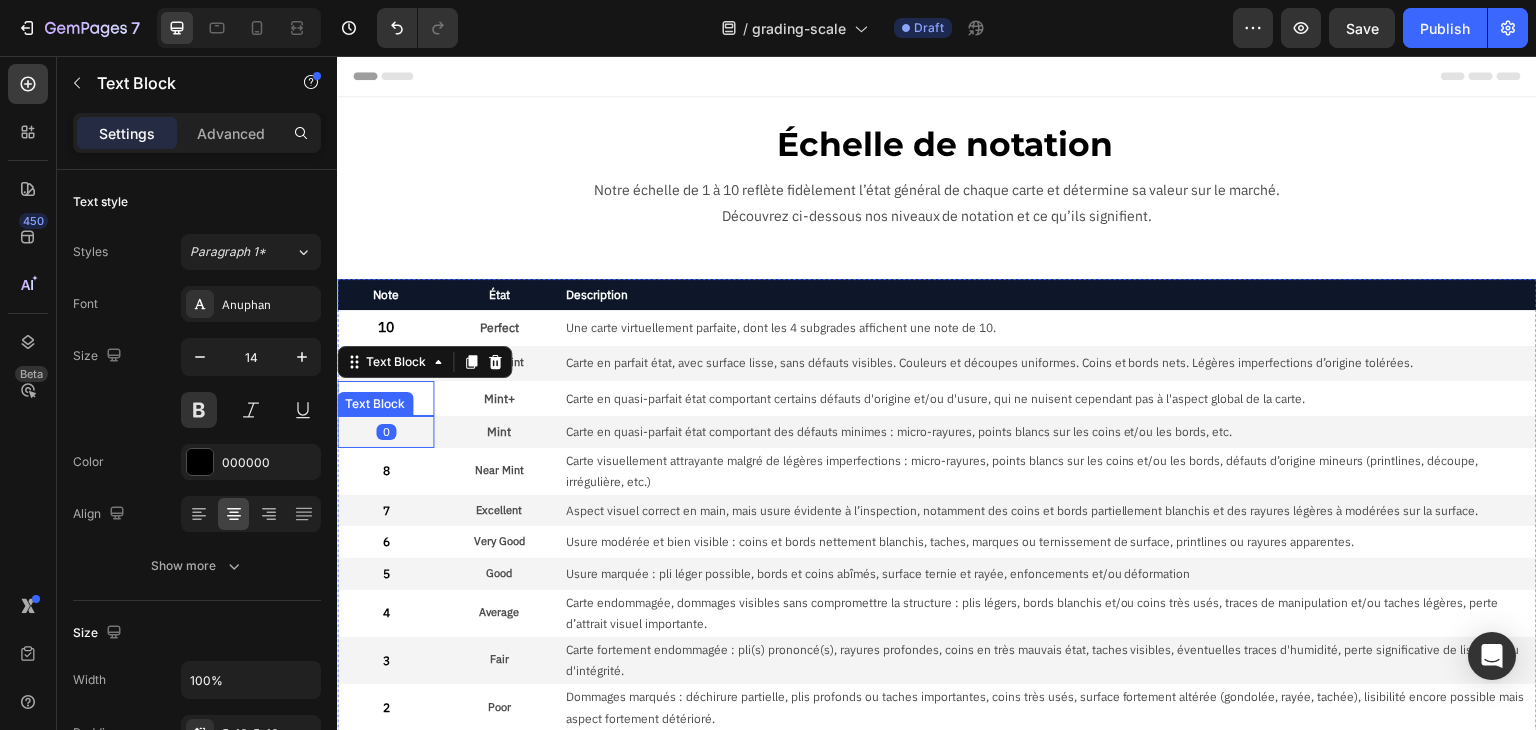 click on "9" at bounding box center (385, 432) 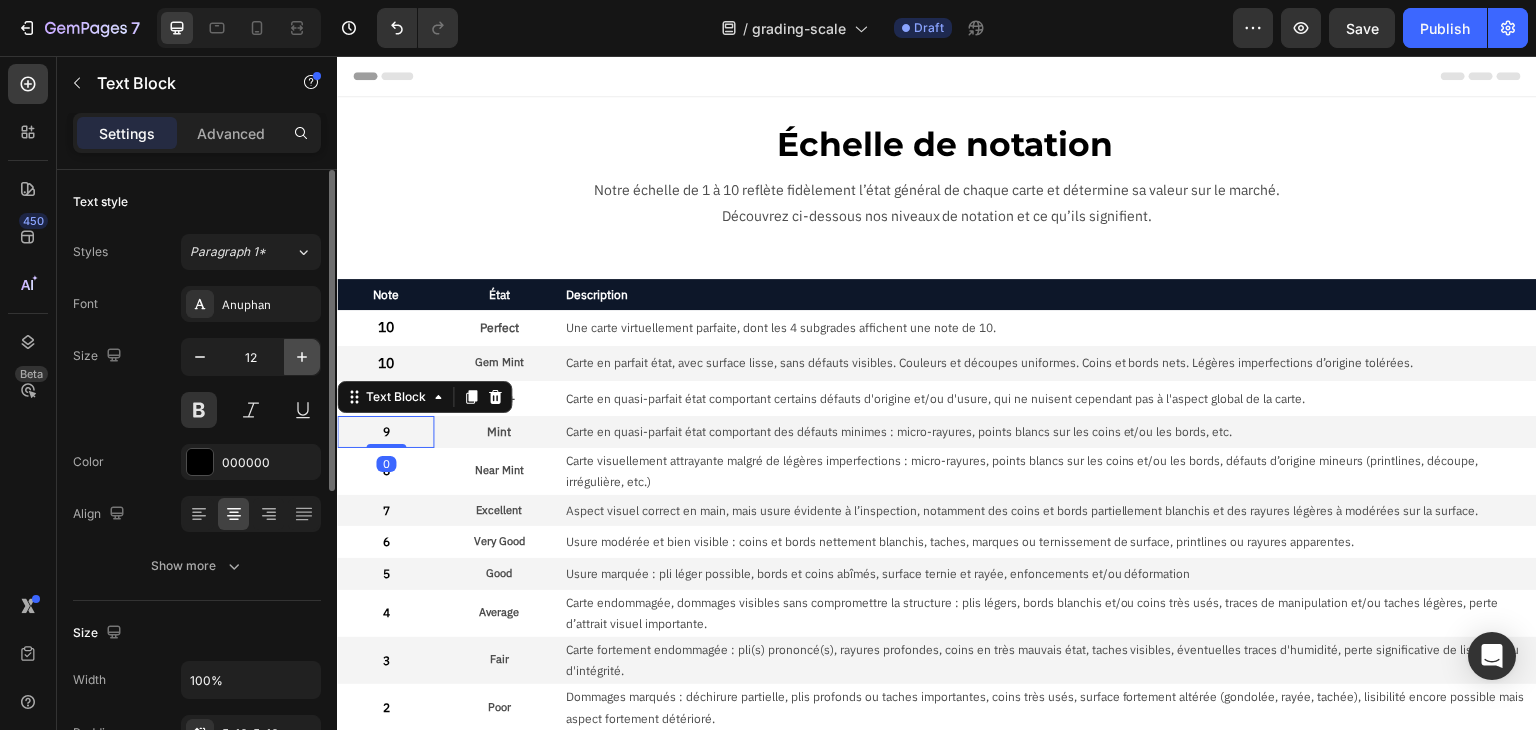 click 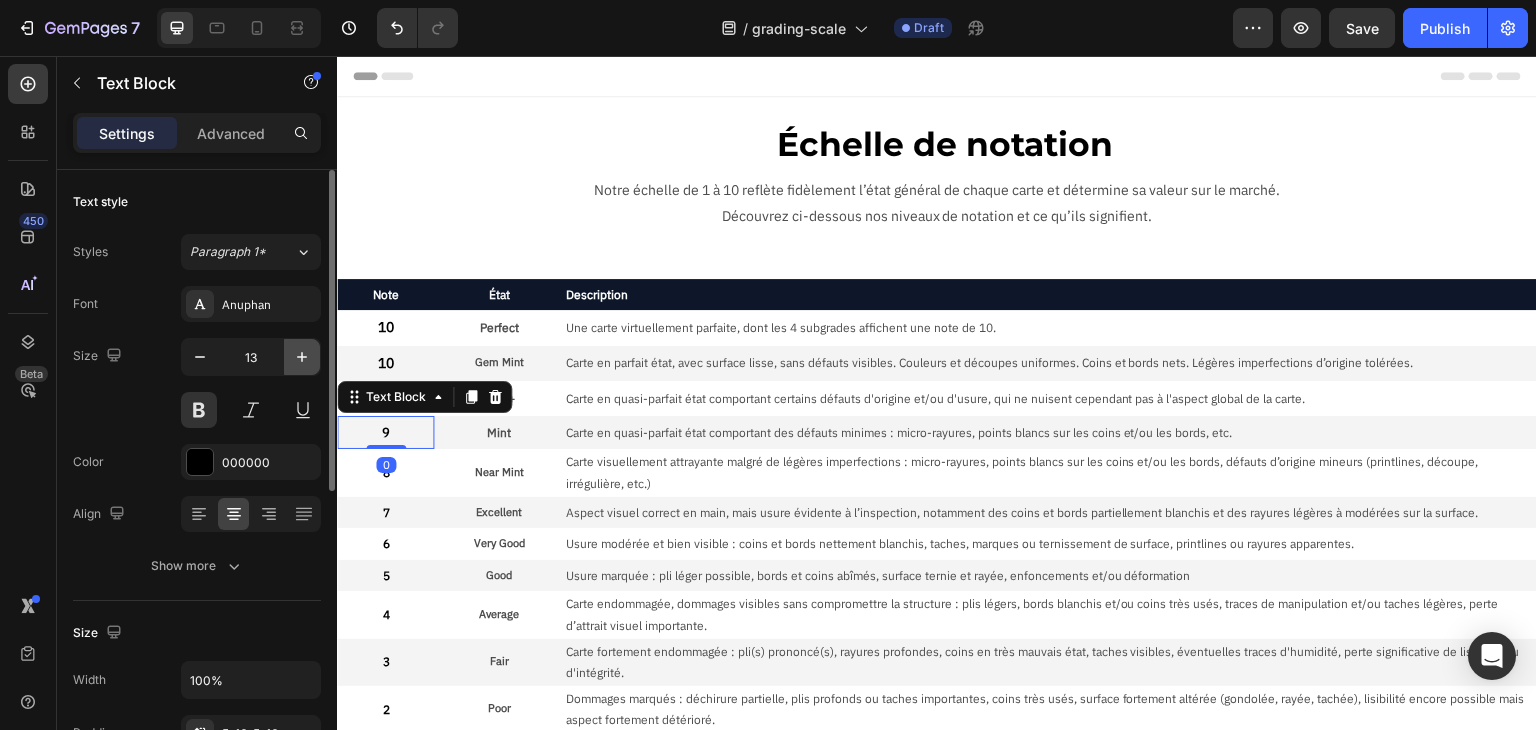click 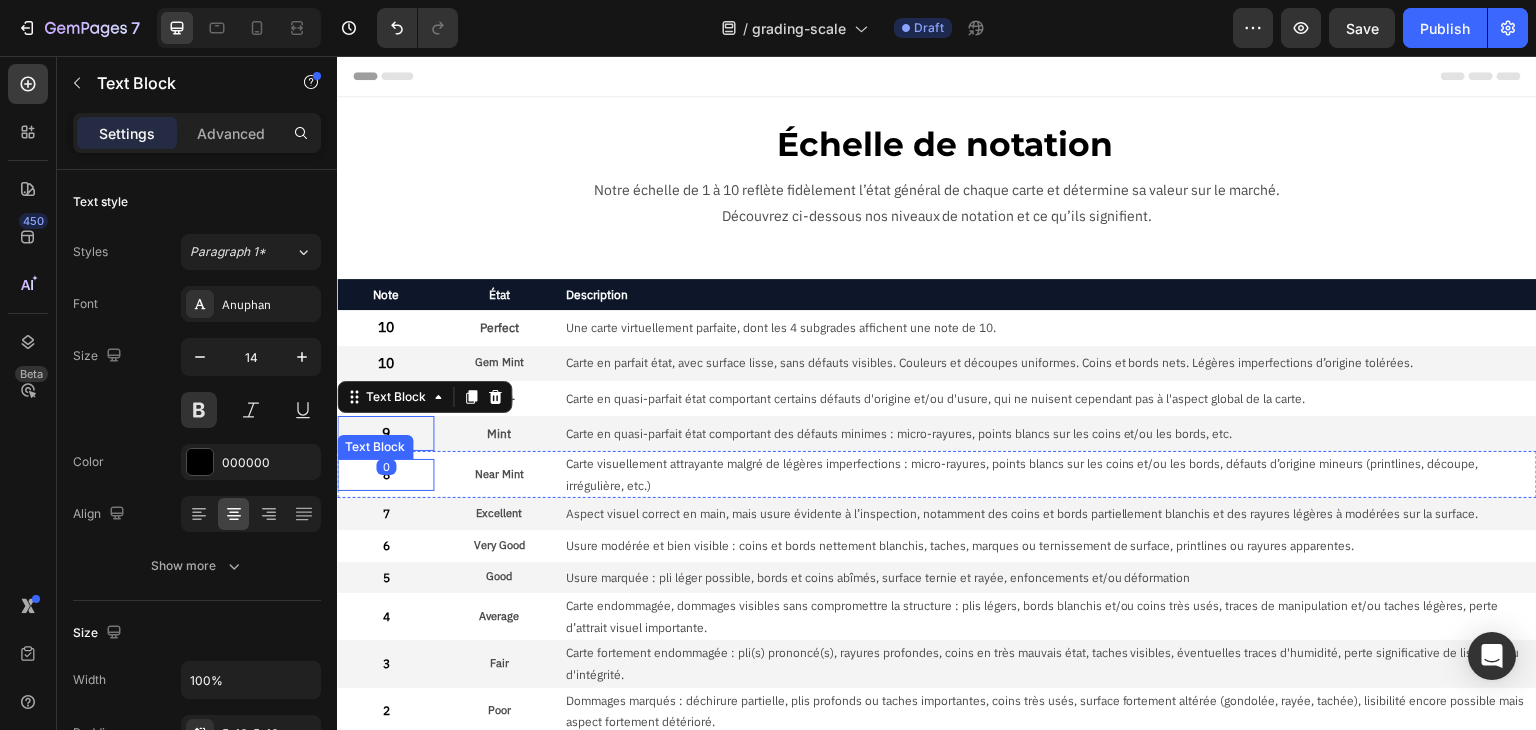 click on "8" at bounding box center (385, 475) 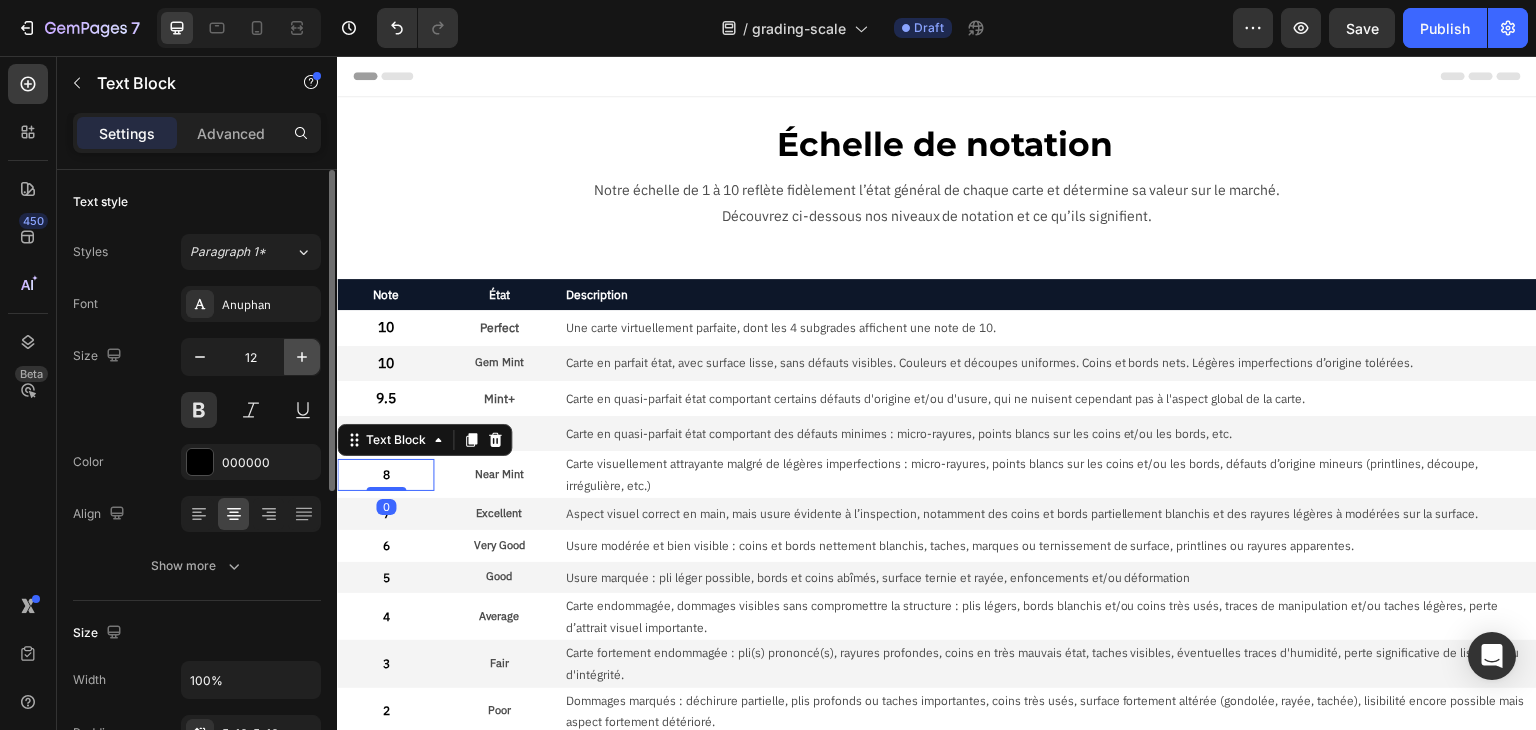 click 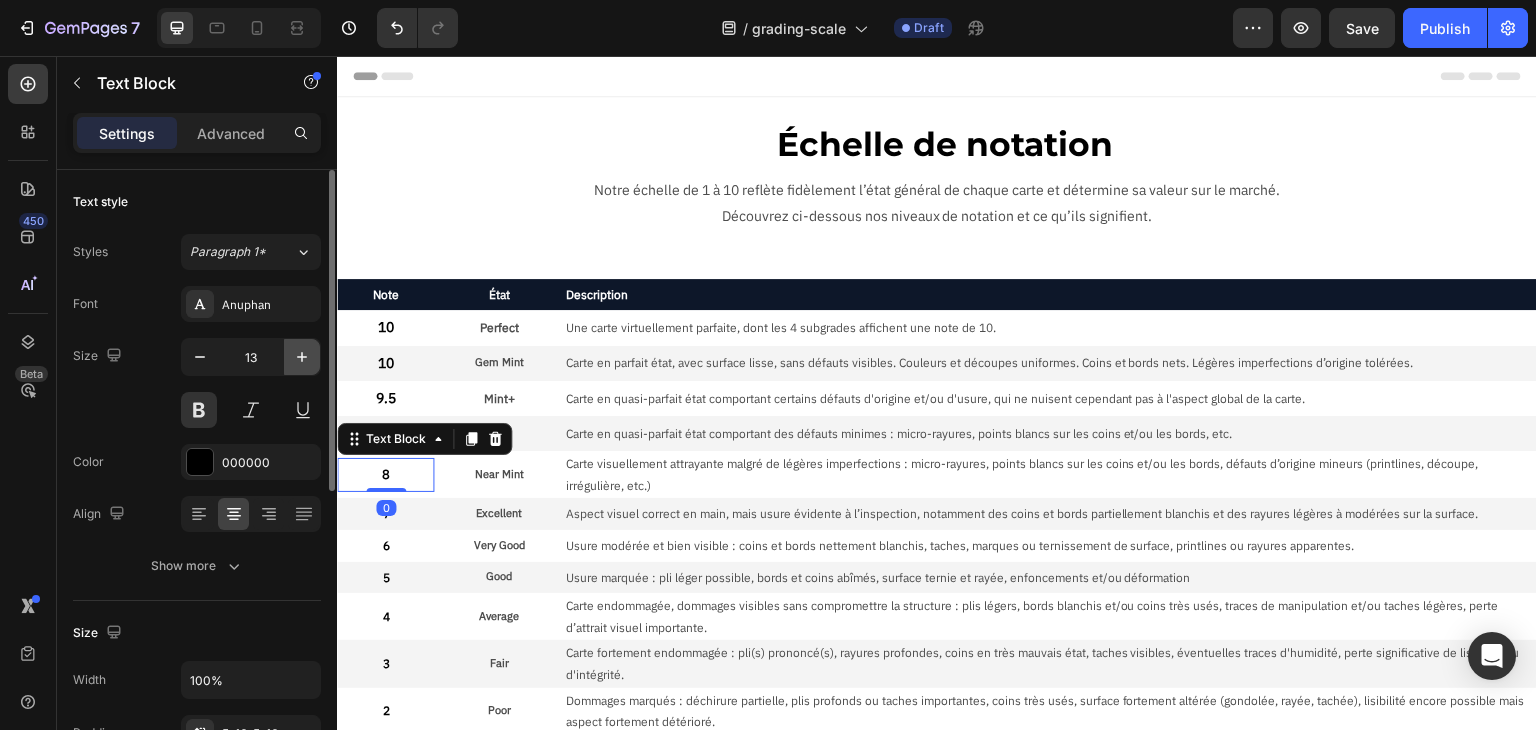 click 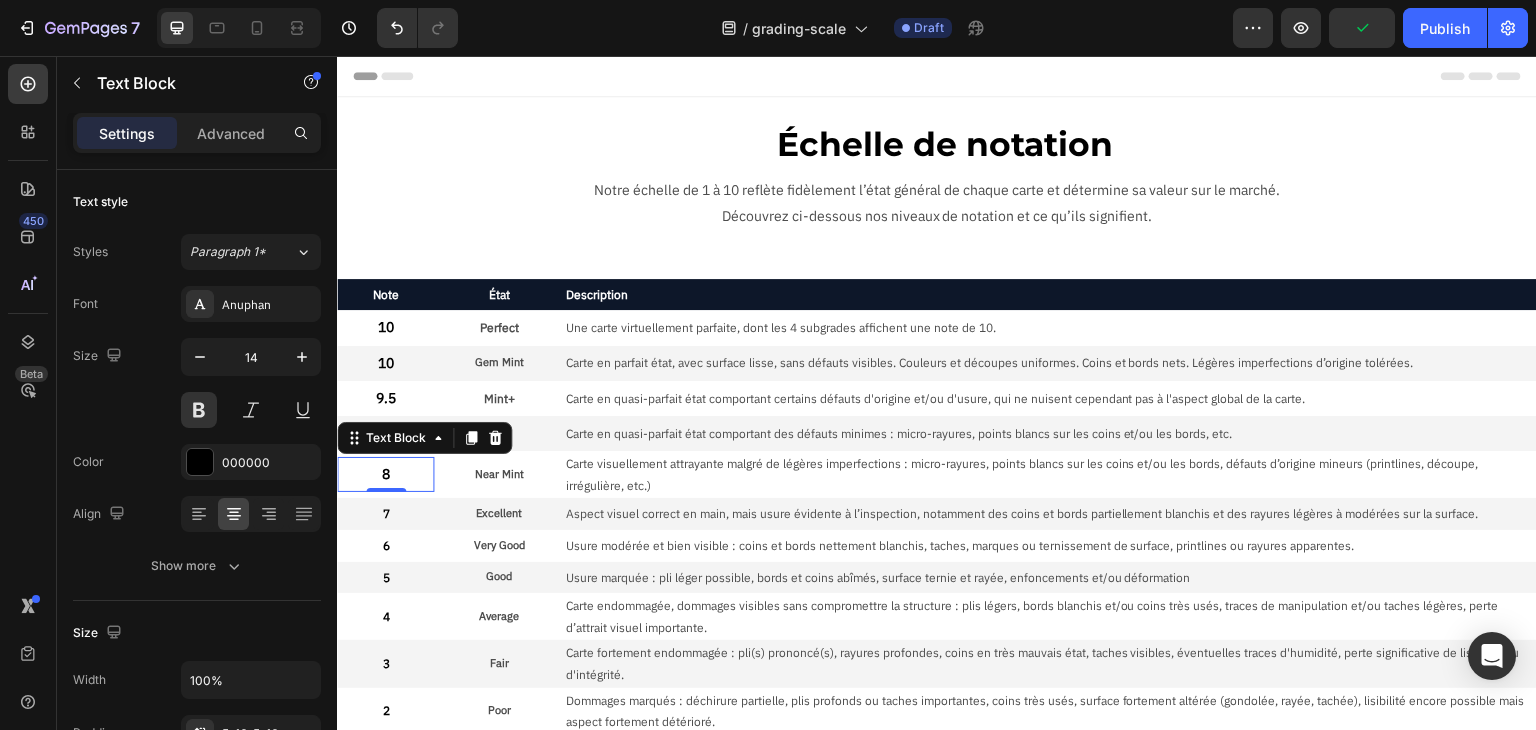 scroll, scrollTop: 100, scrollLeft: 0, axis: vertical 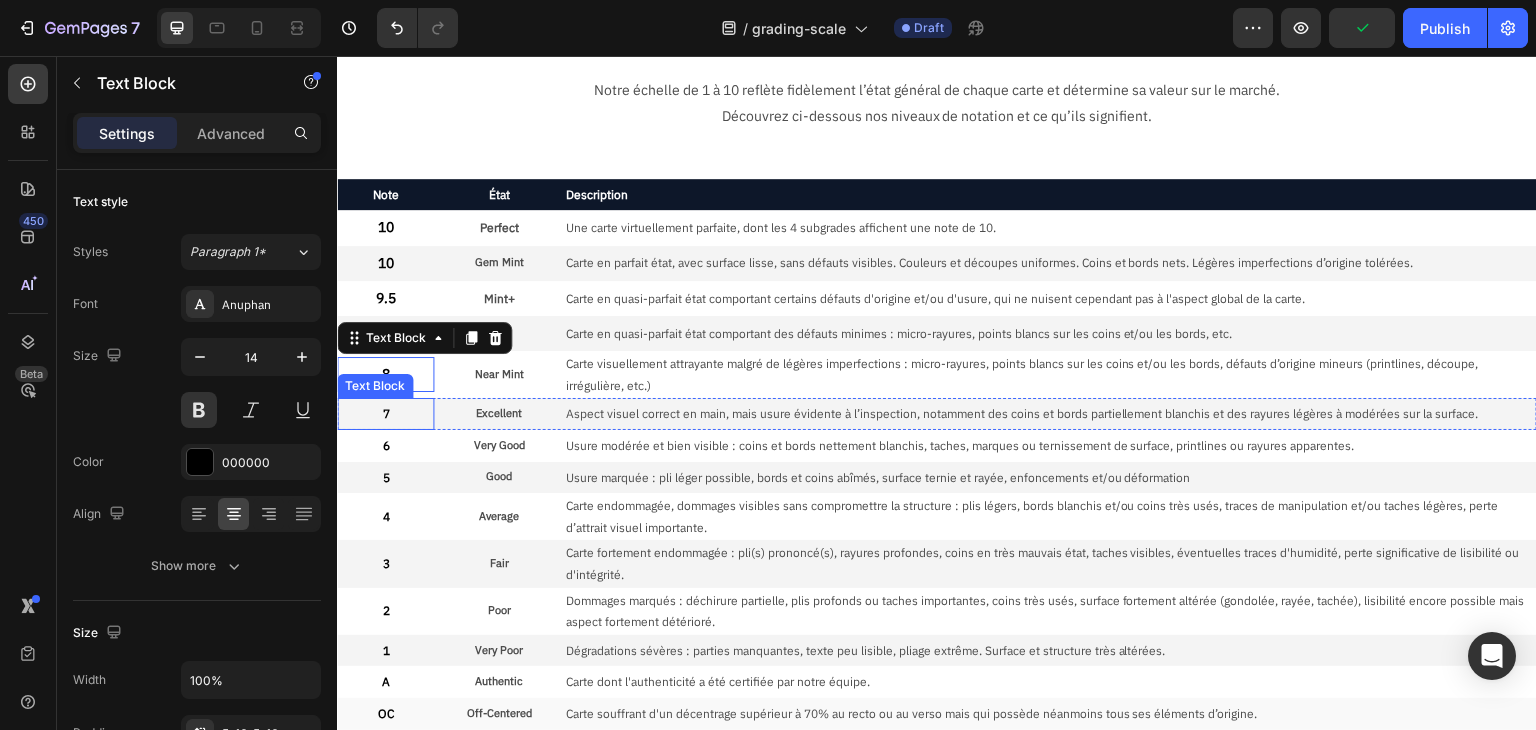 click on "7" at bounding box center (385, 414) 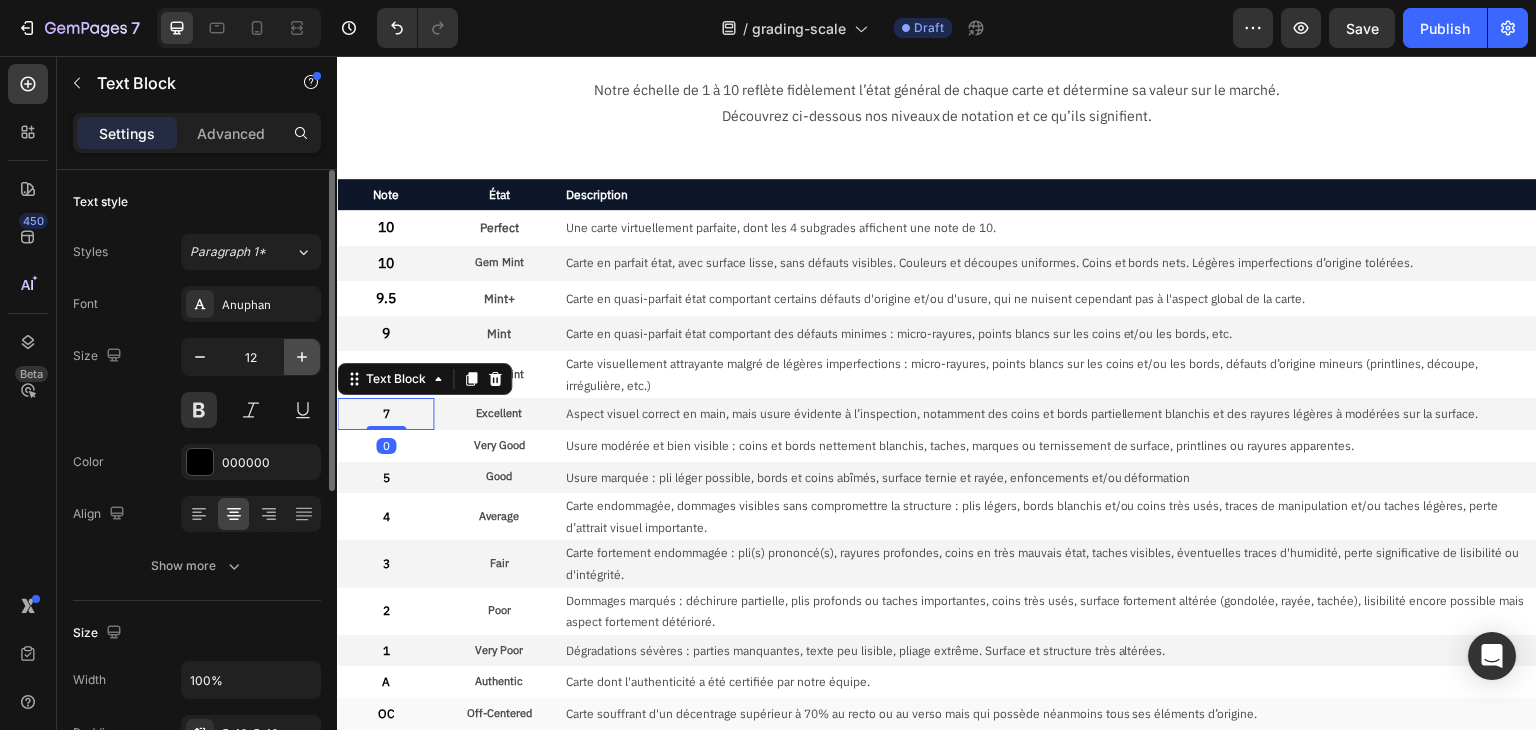 click 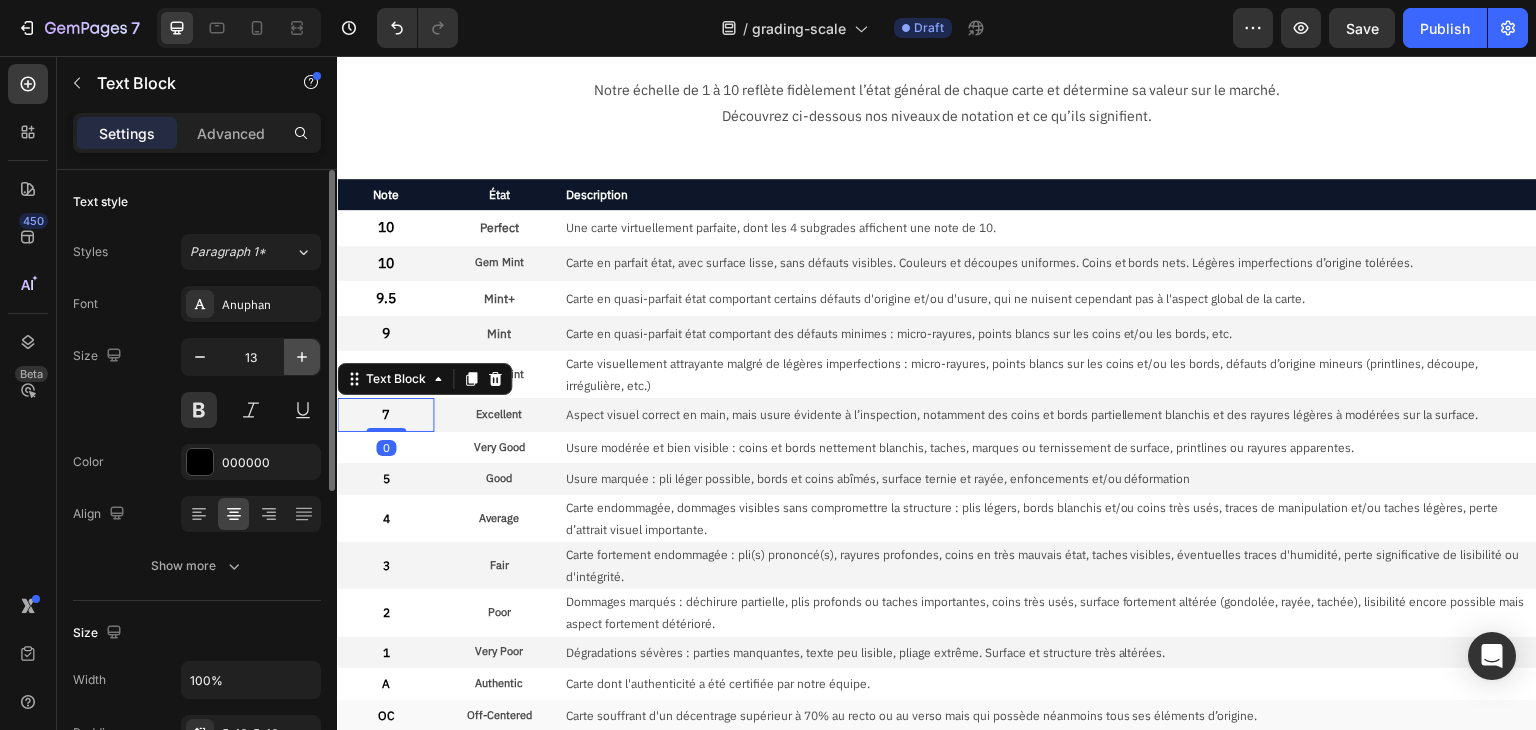 click 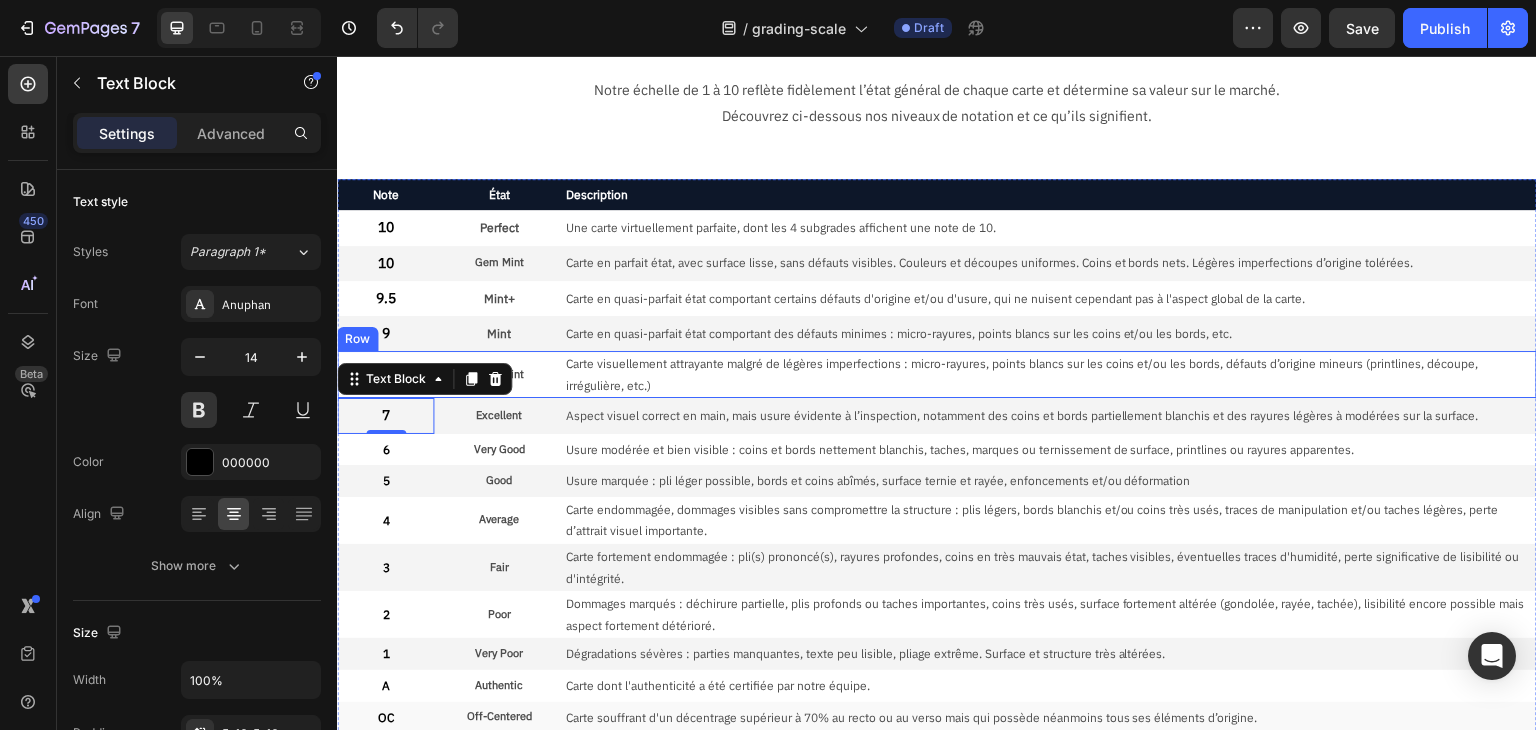 click on "Carte endommagée, dommages visibles sans compromettre la structure : plis légers, bords blanchis et/ou coins très usés, traces de manipulation et/ou taches légères, perte d’attrait visuel importante." at bounding box center [1050, 520] 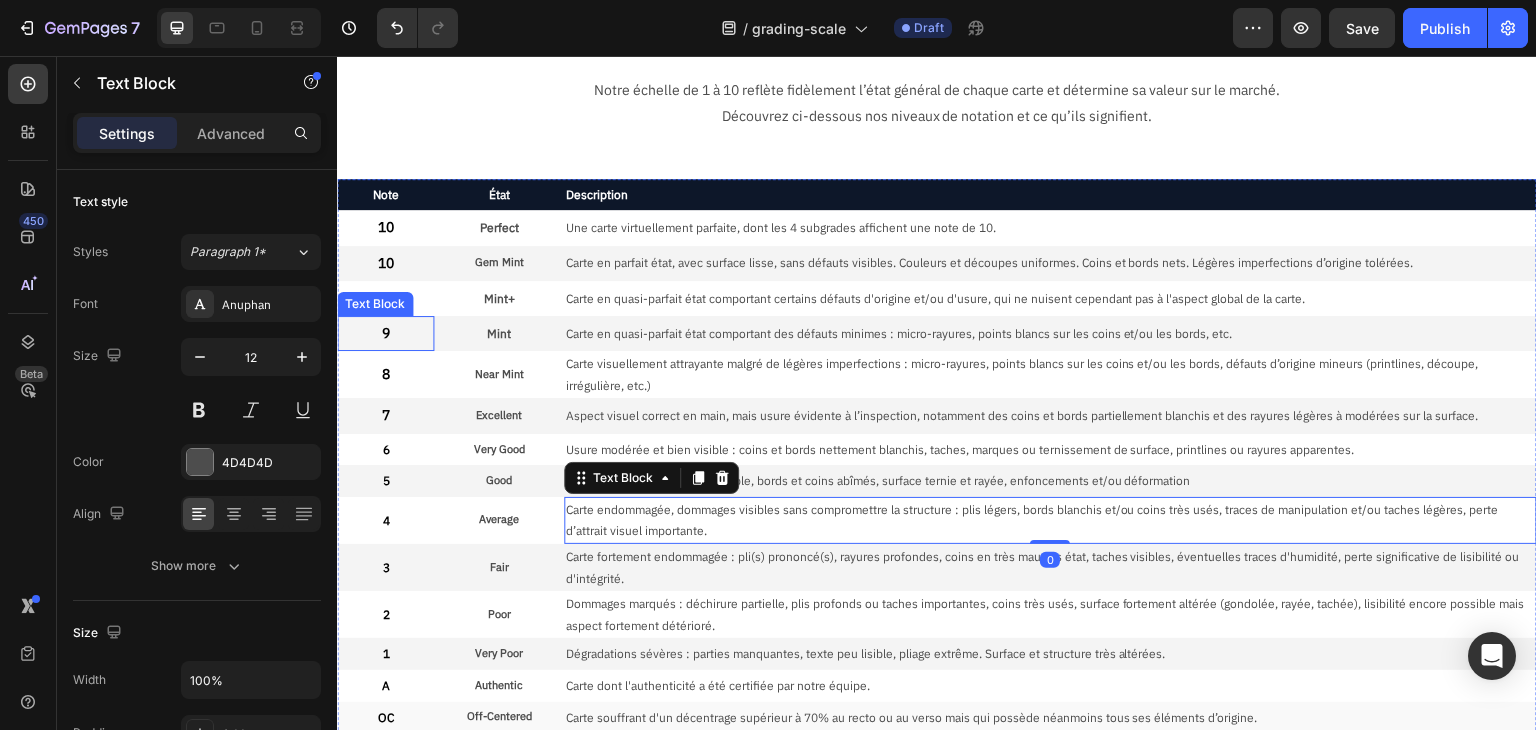 click on "9" at bounding box center [385, 333] 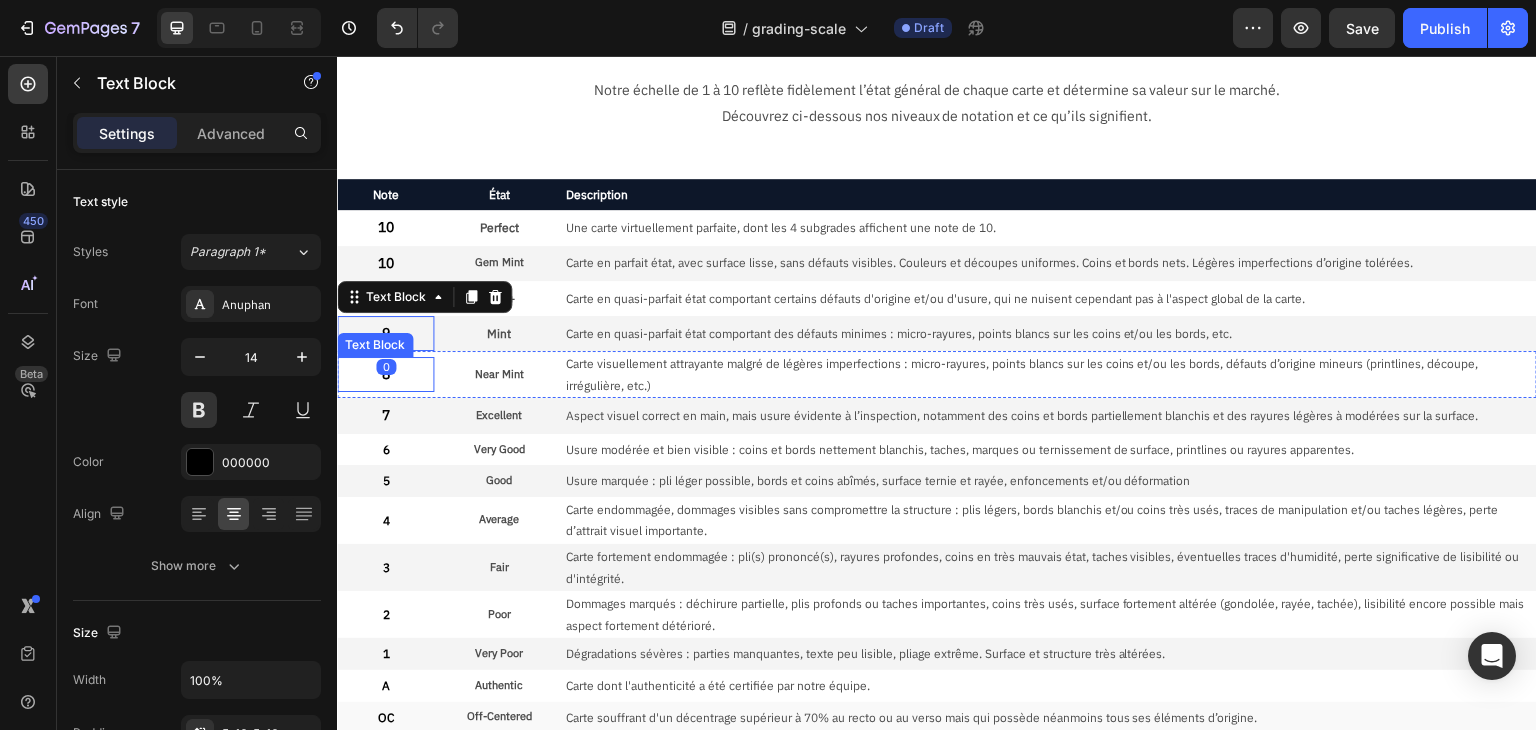 click on "8" at bounding box center (385, 374) 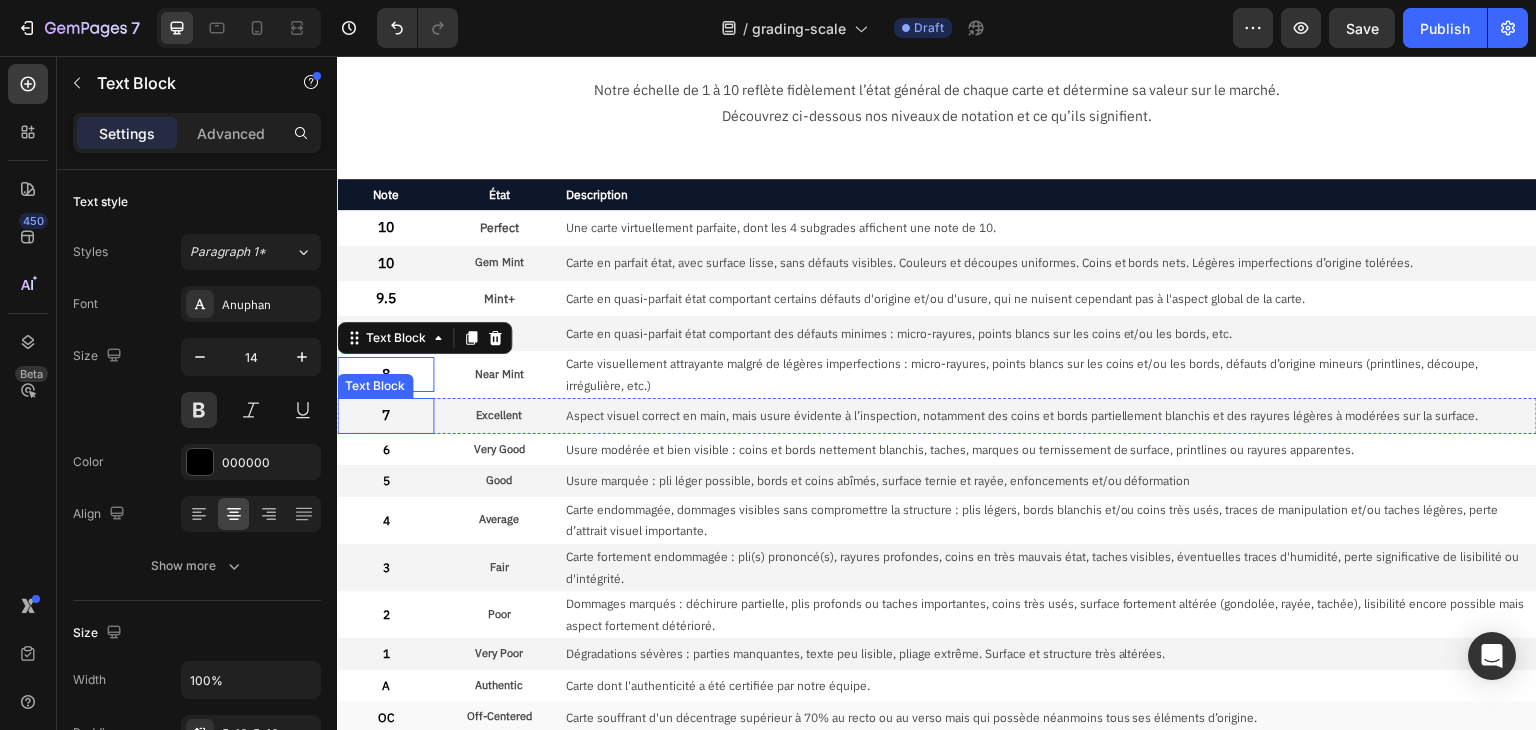 click on "7" at bounding box center [385, 415] 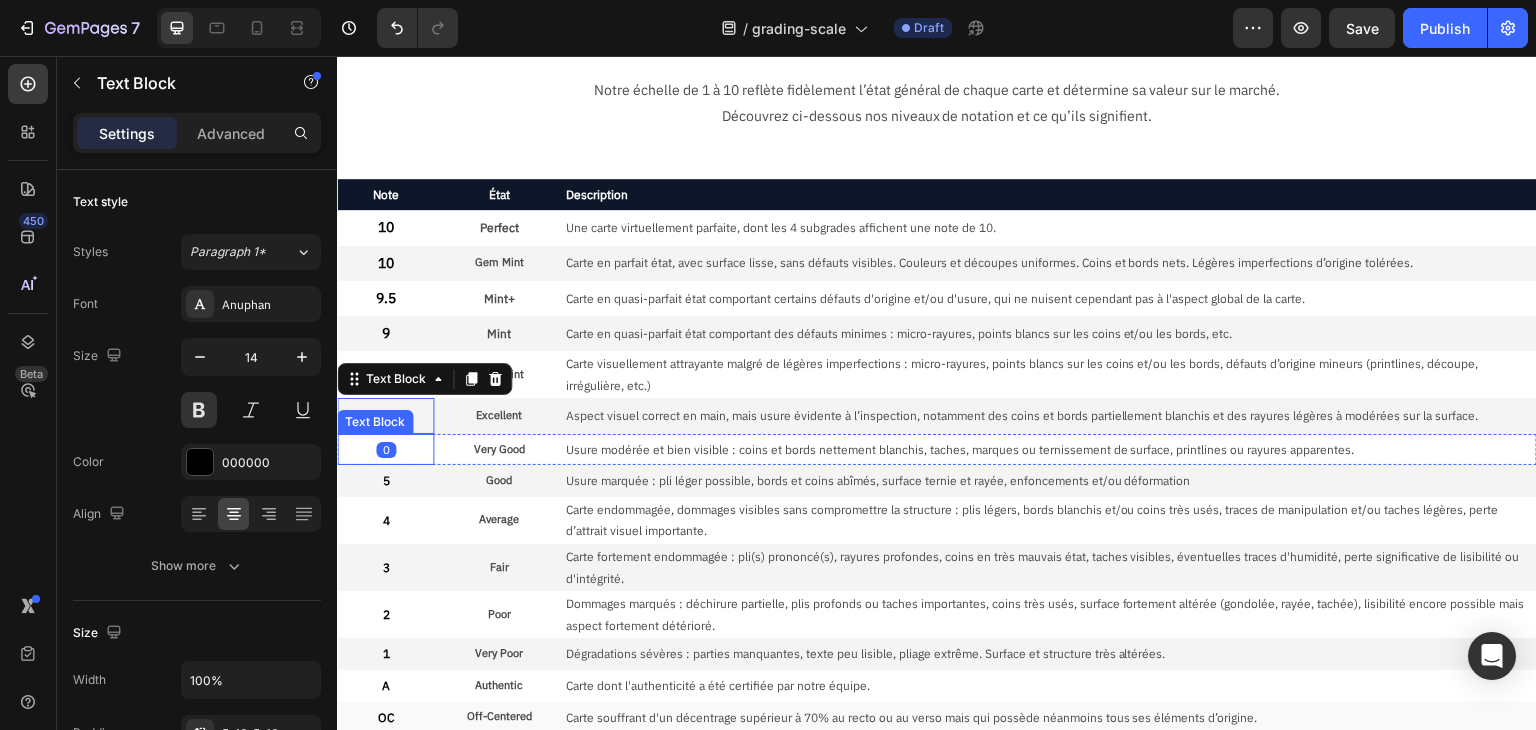 click on "6" at bounding box center (385, 450) 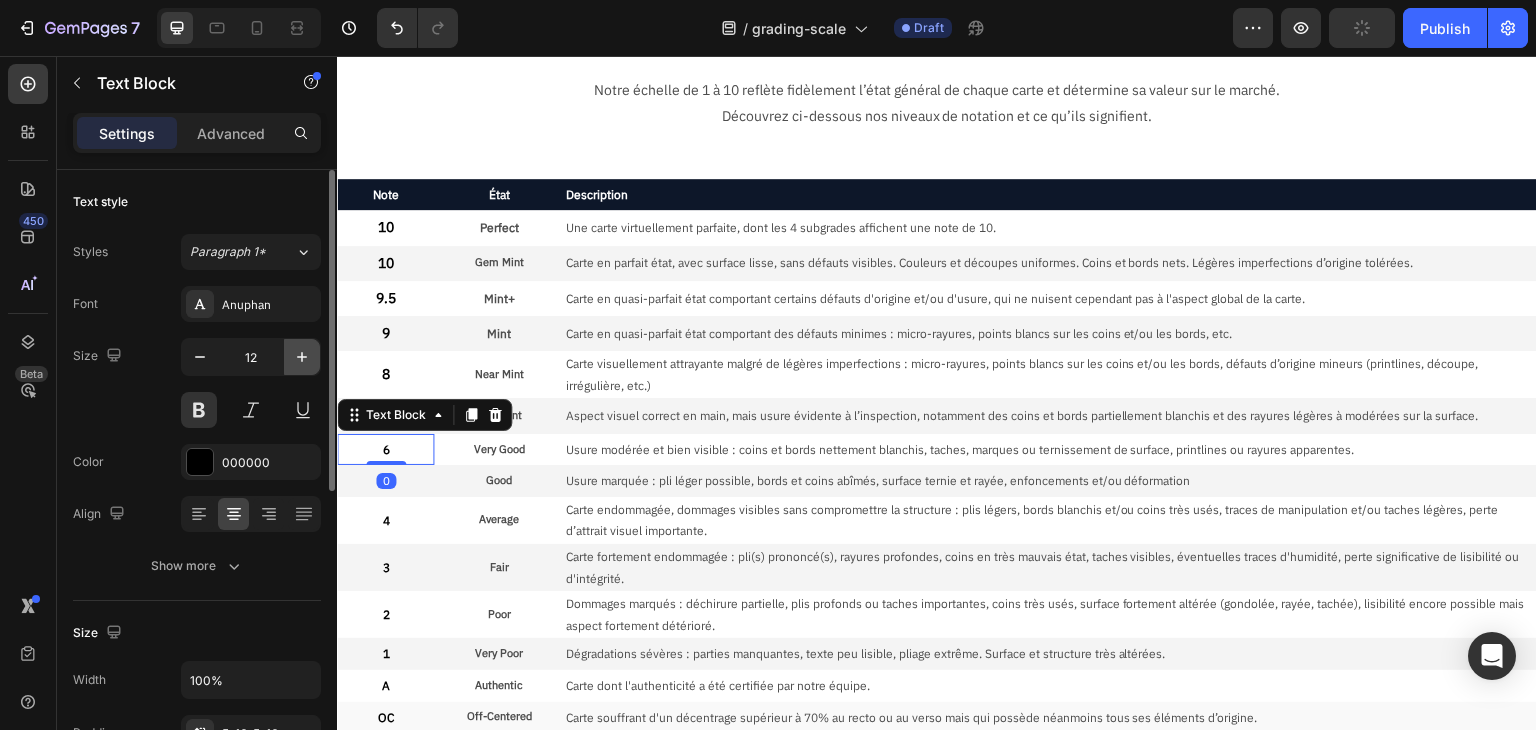 click 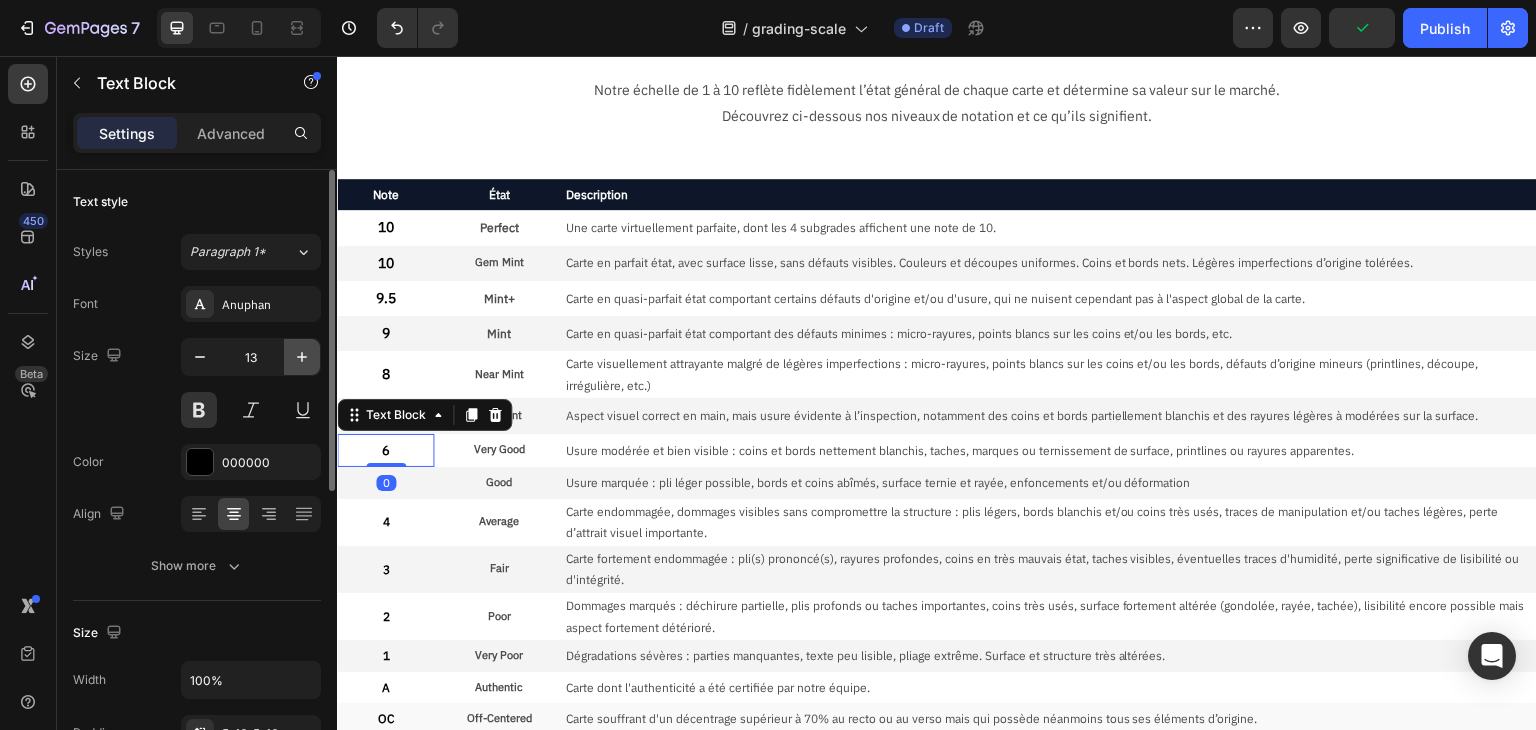 click 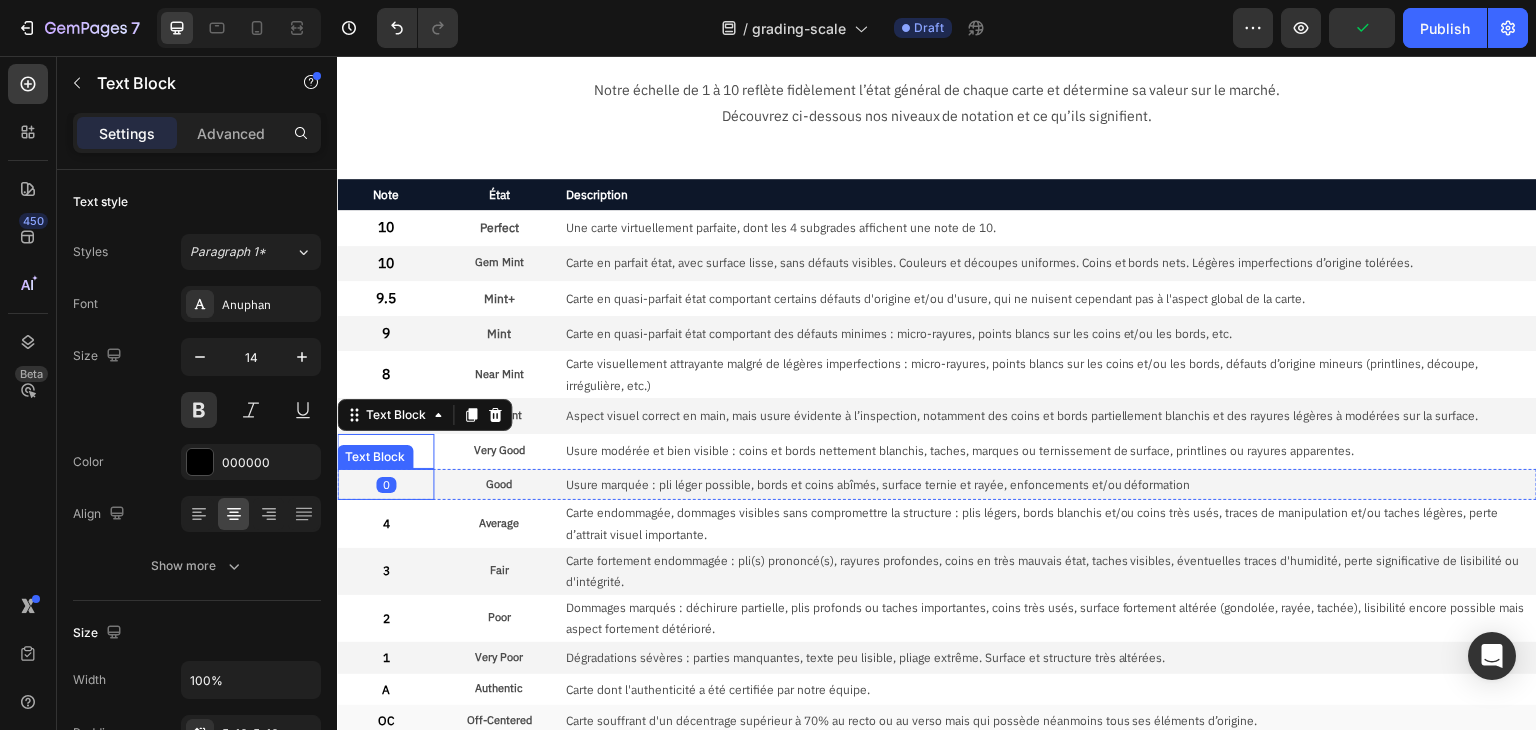 click on "5" at bounding box center [385, 485] 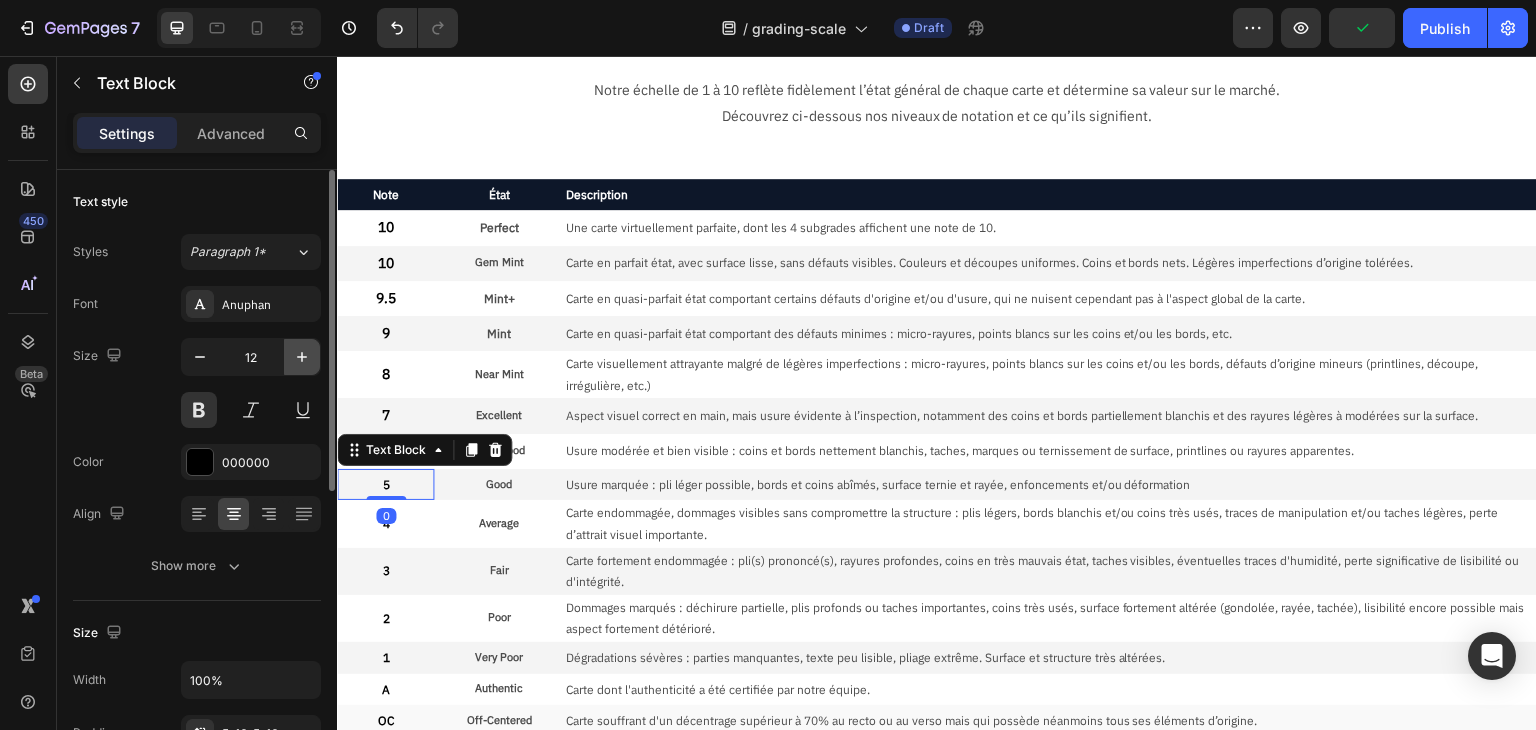 click 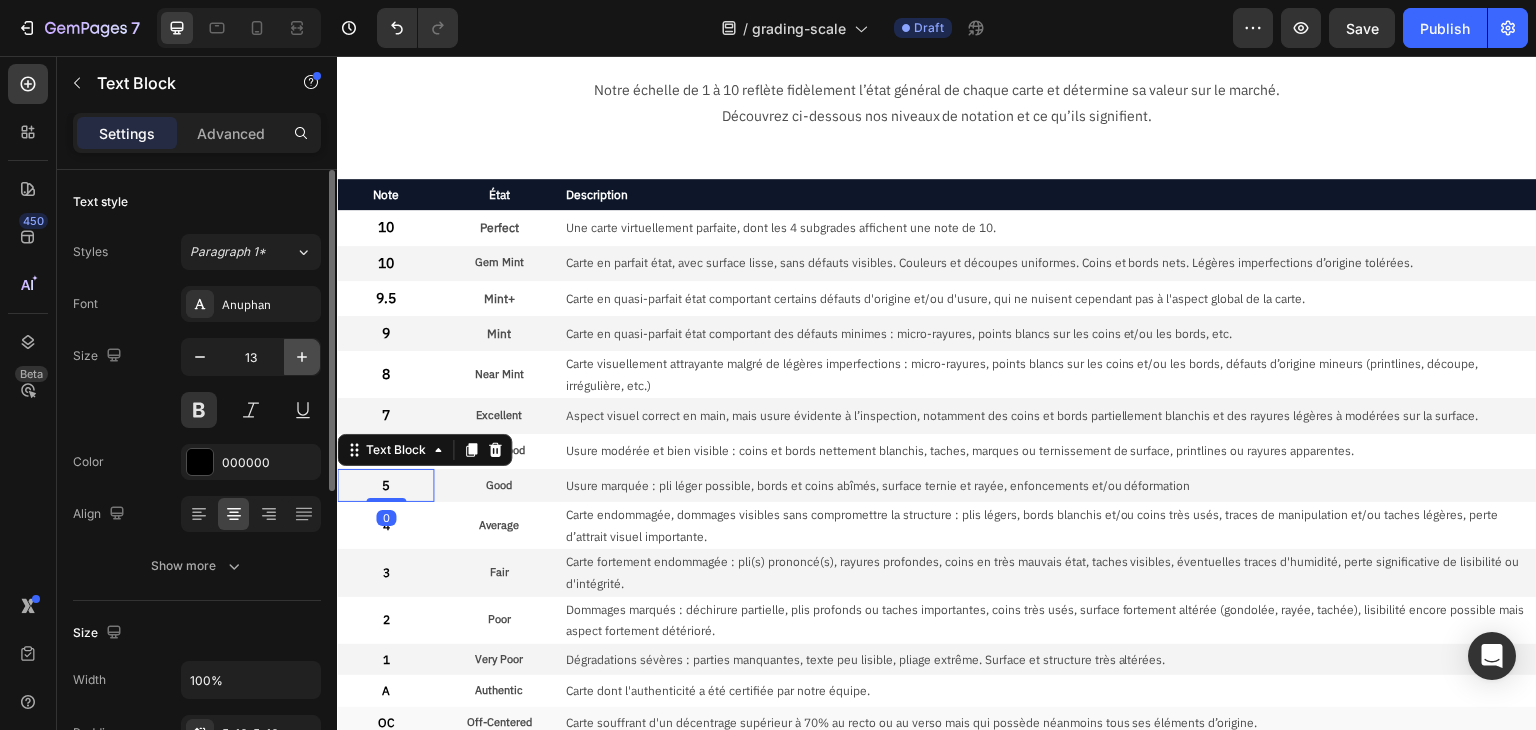 click 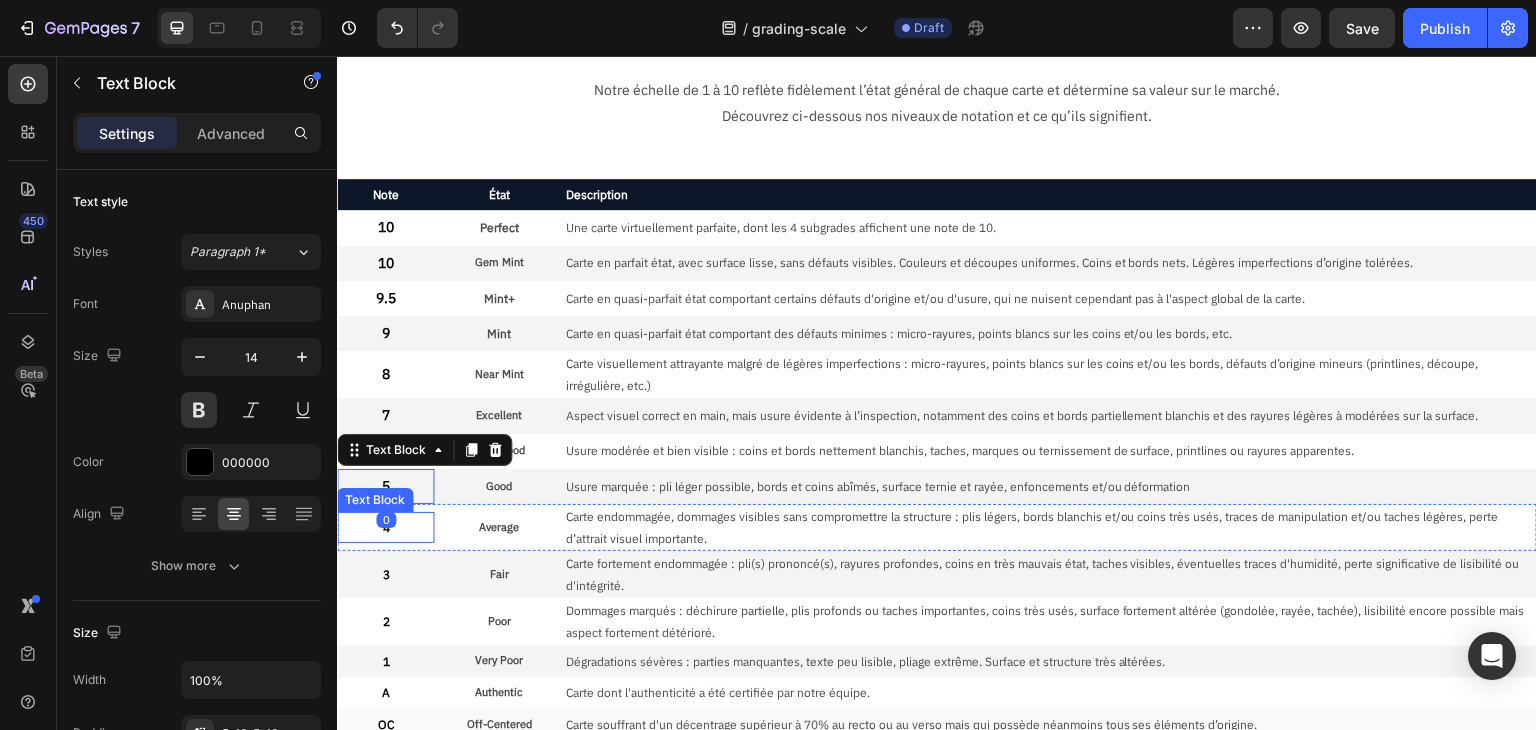 click on "4" at bounding box center [385, 528] 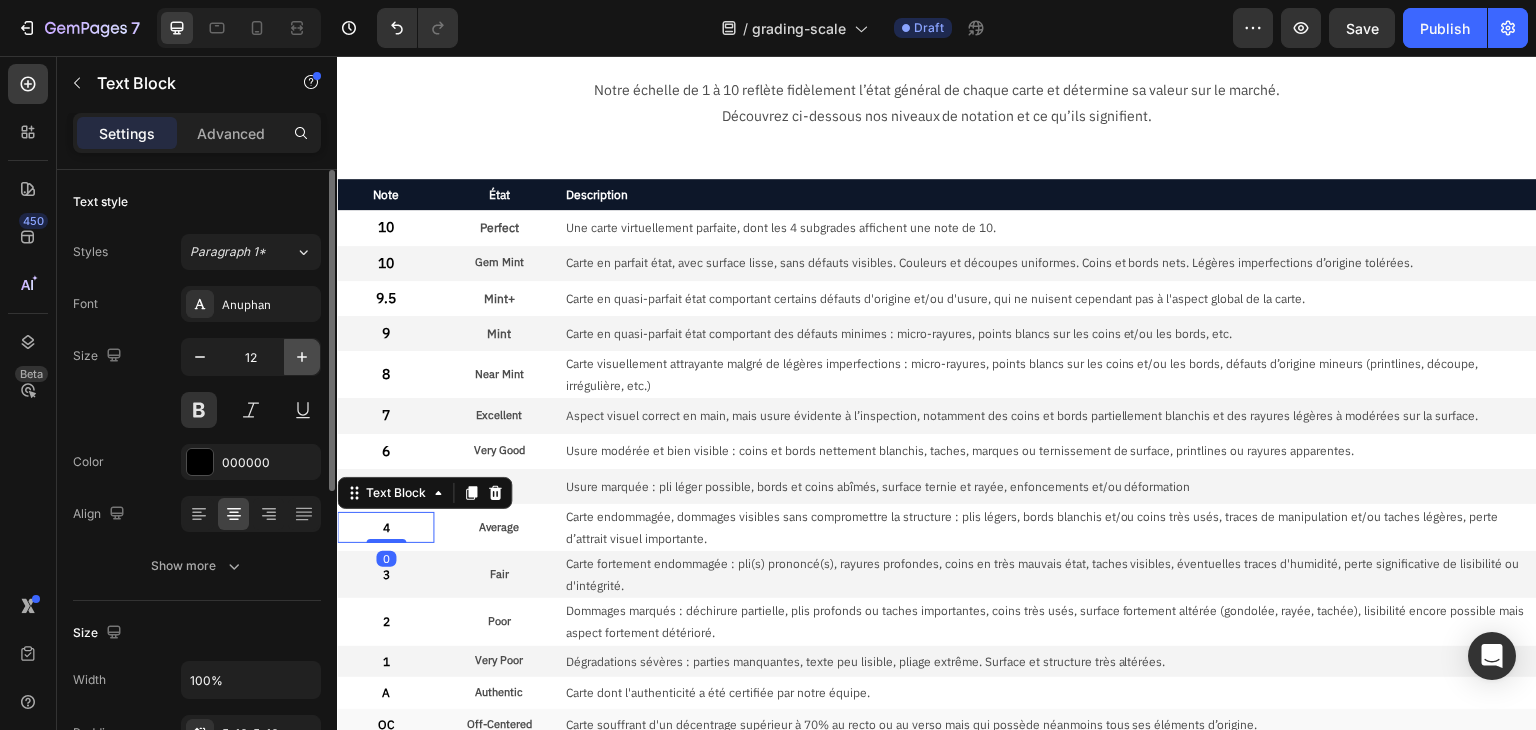click 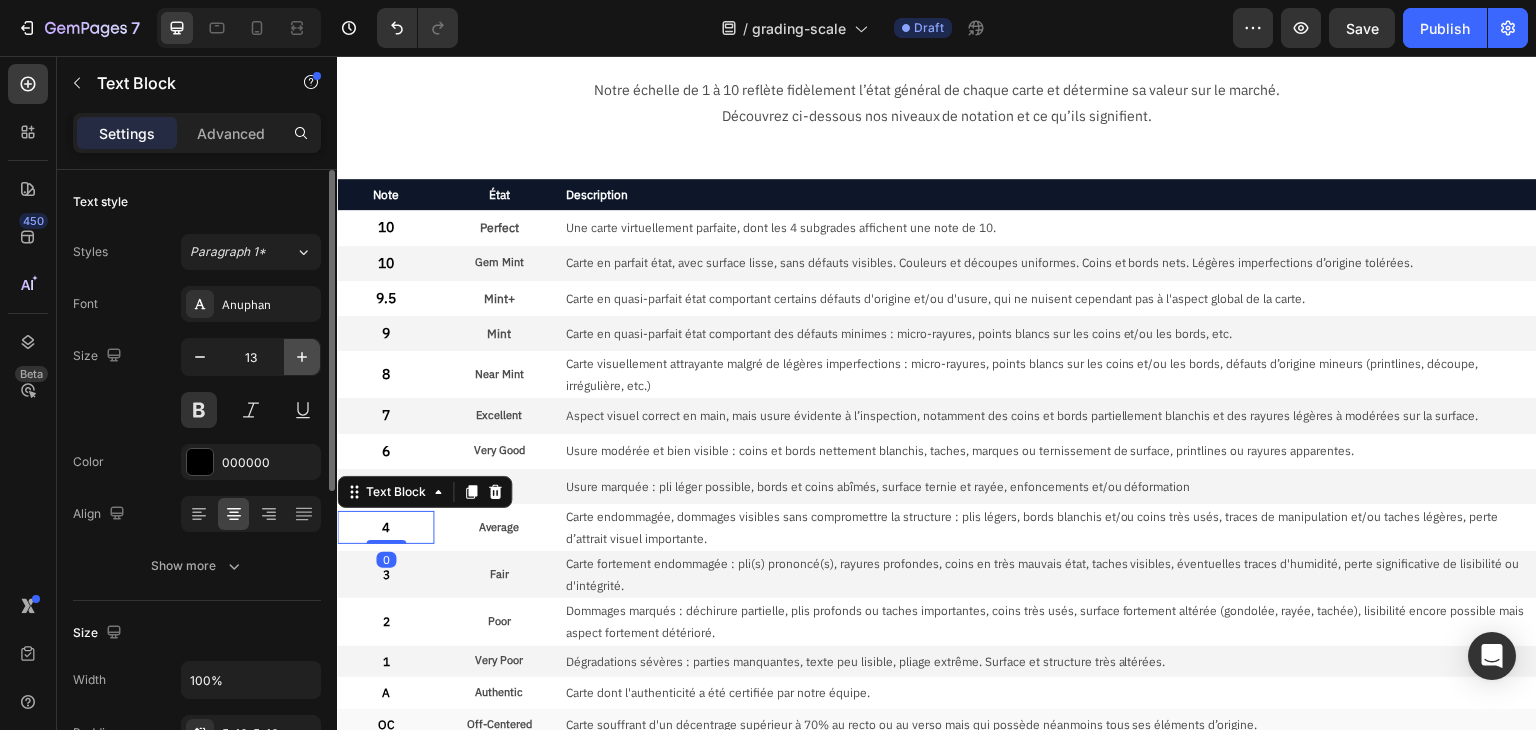 click 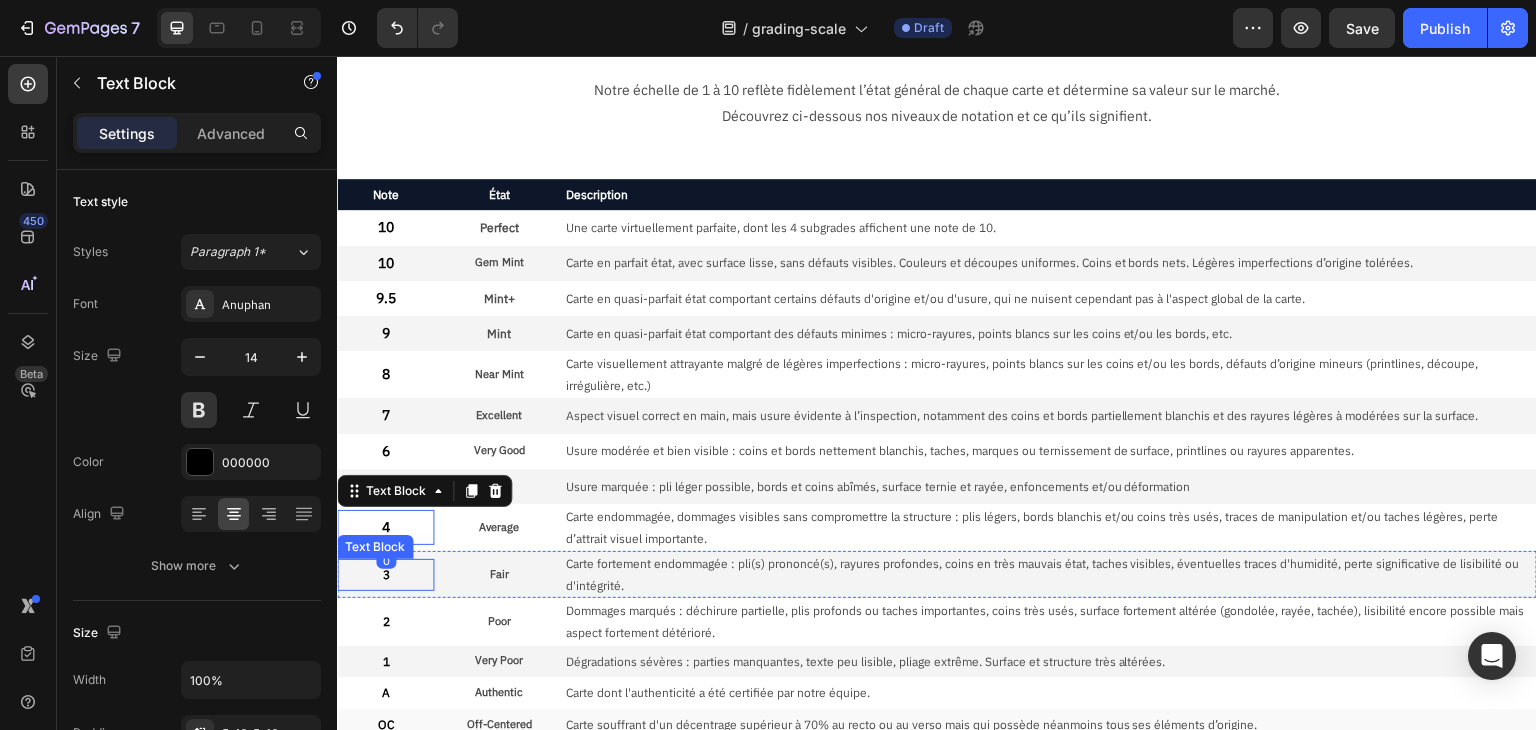 click on "3" at bounding box center [385, 575] 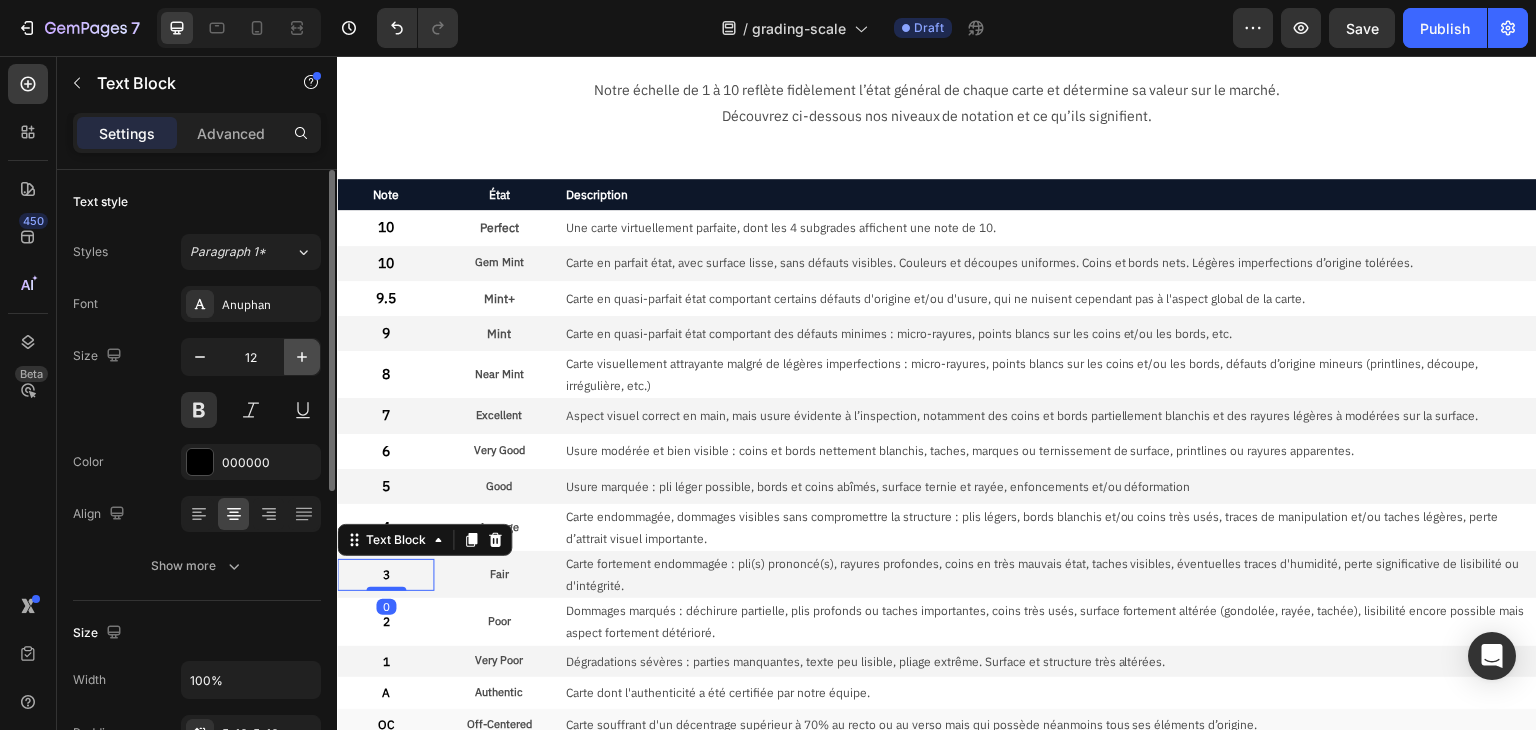 click 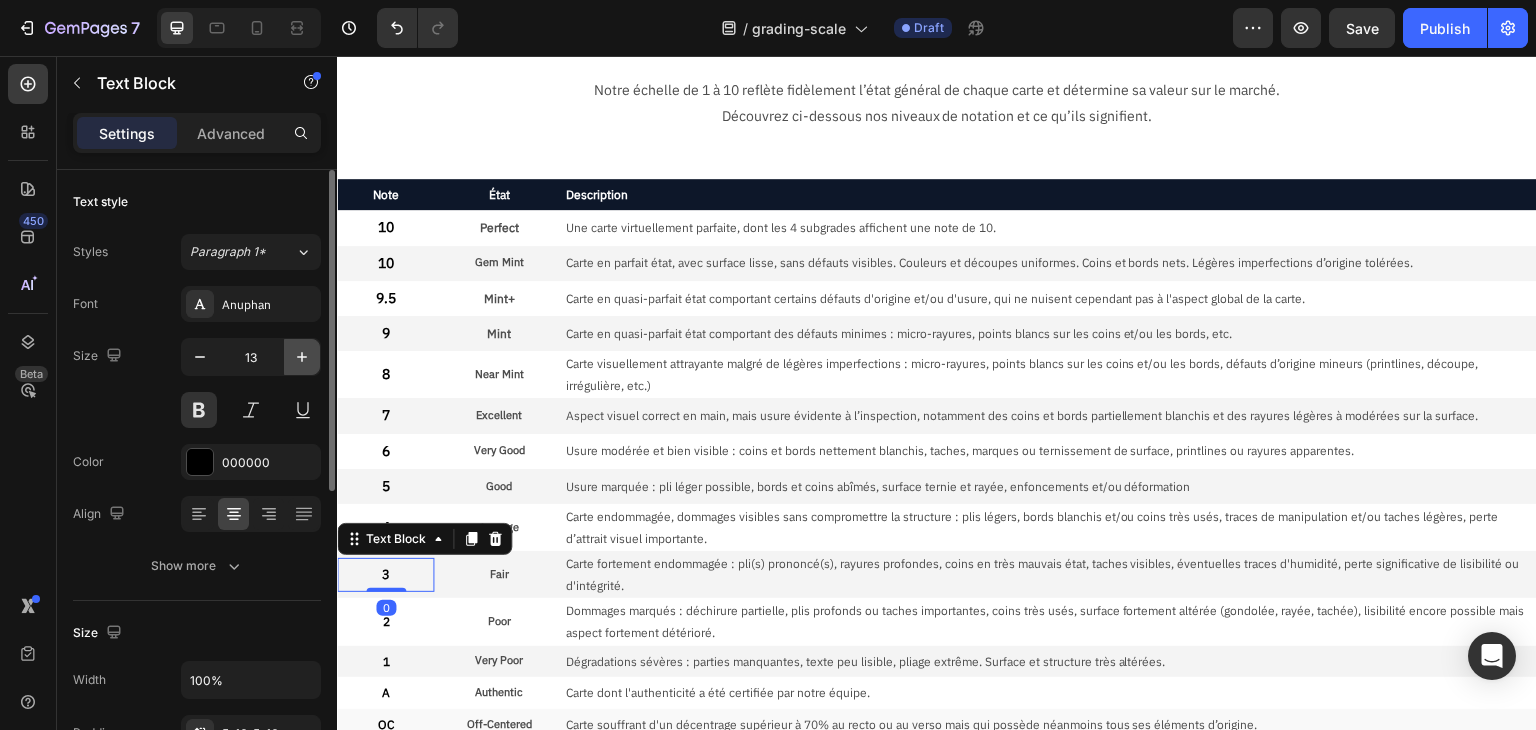 click 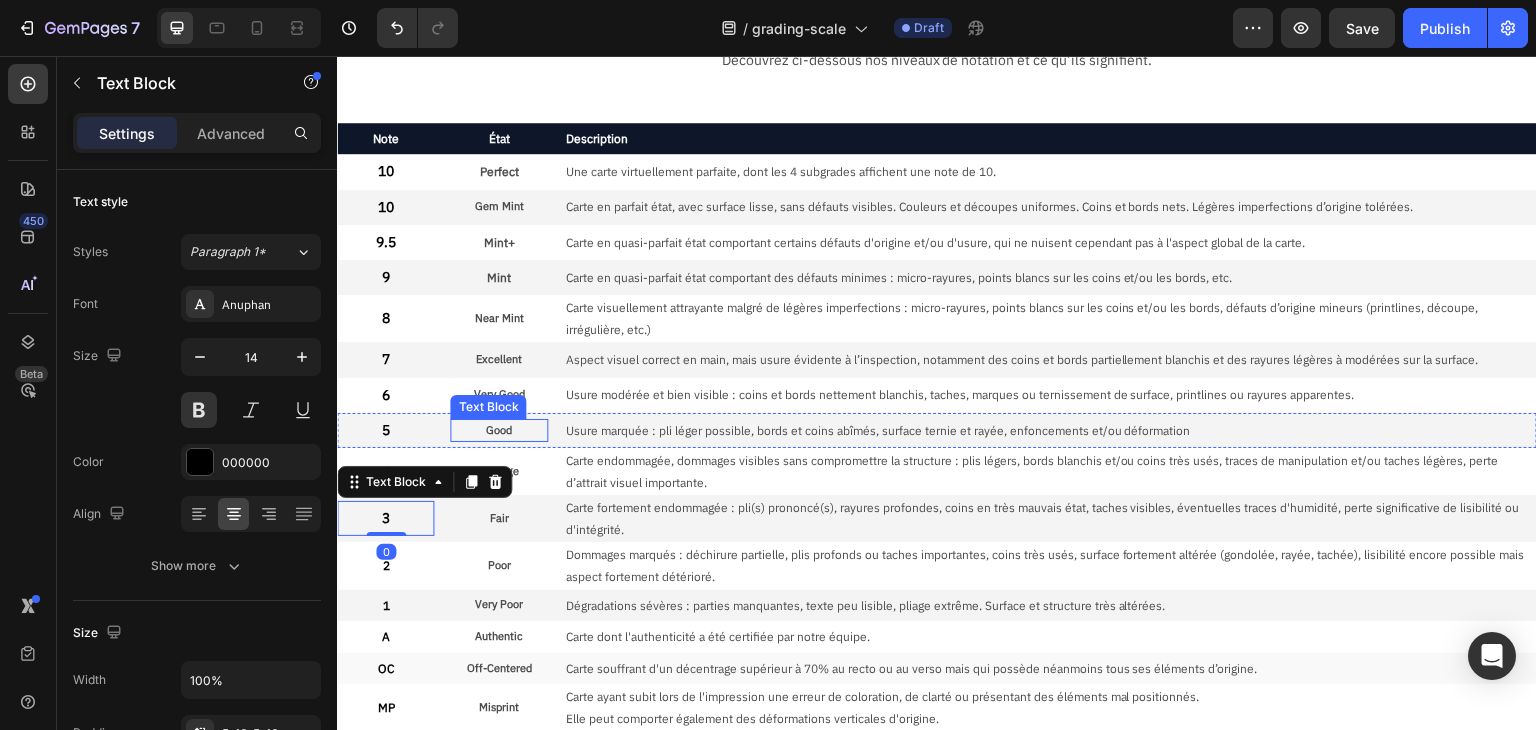 scroll, scrollTop: 300, scrollLeft: 0, axis: vertical 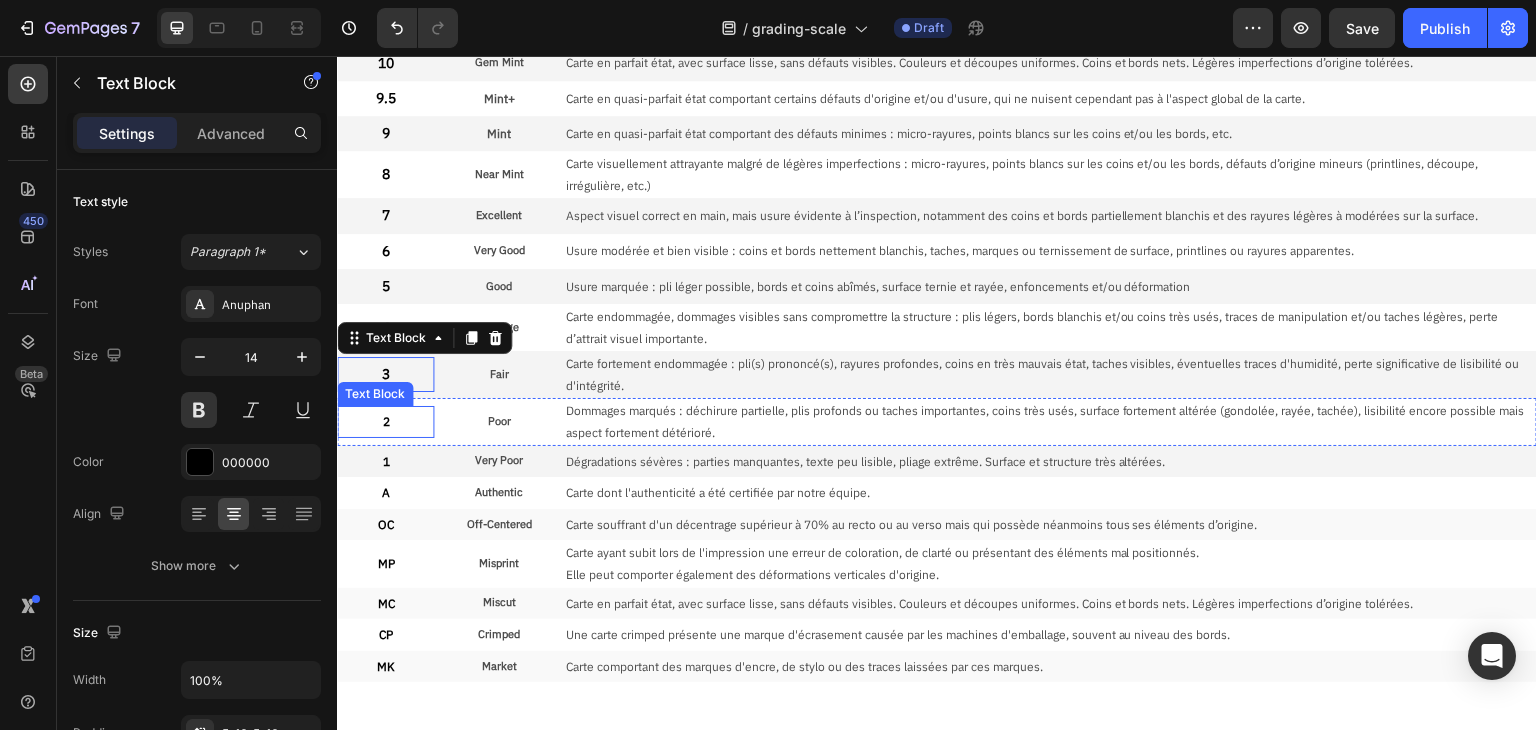 click on "2" at bounding box center (385, 422) 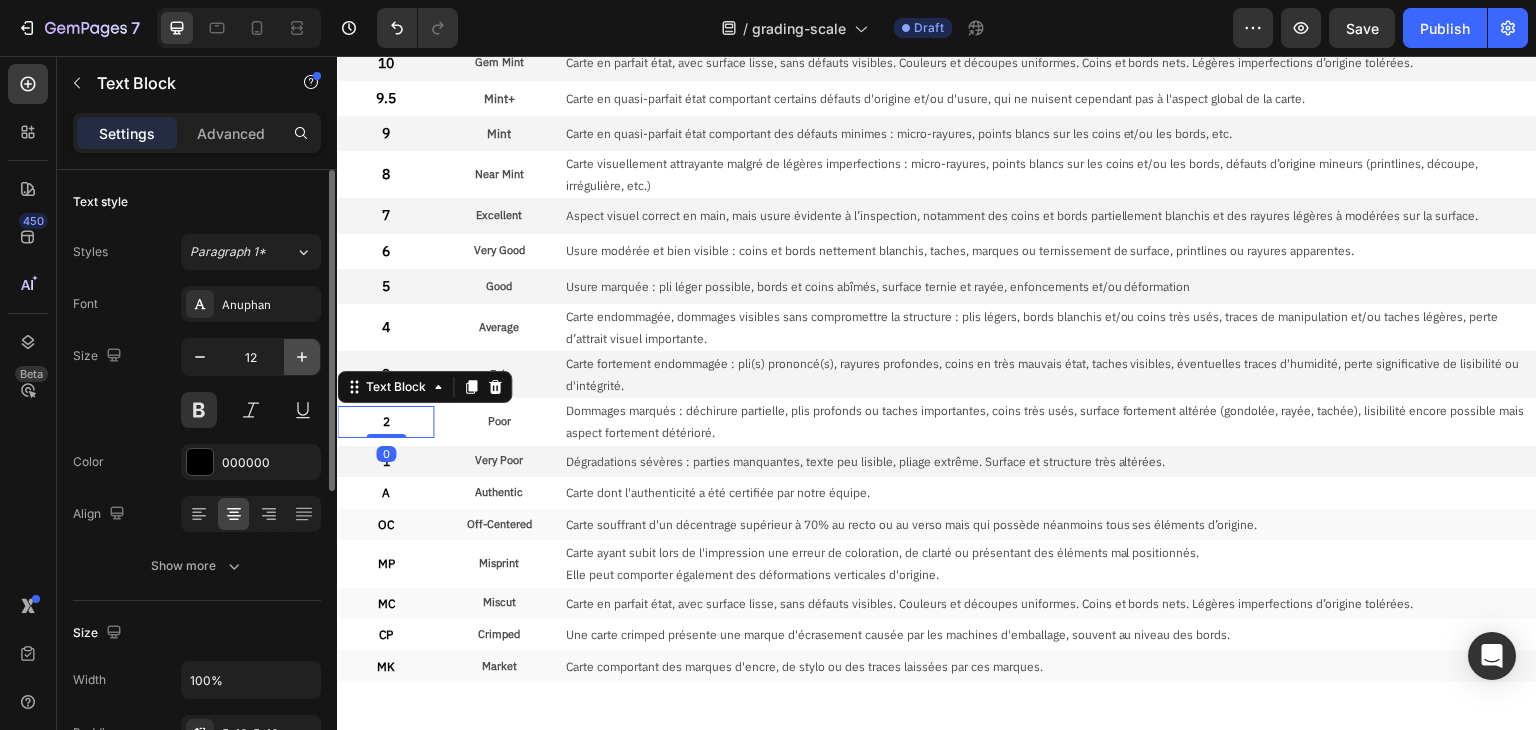 click 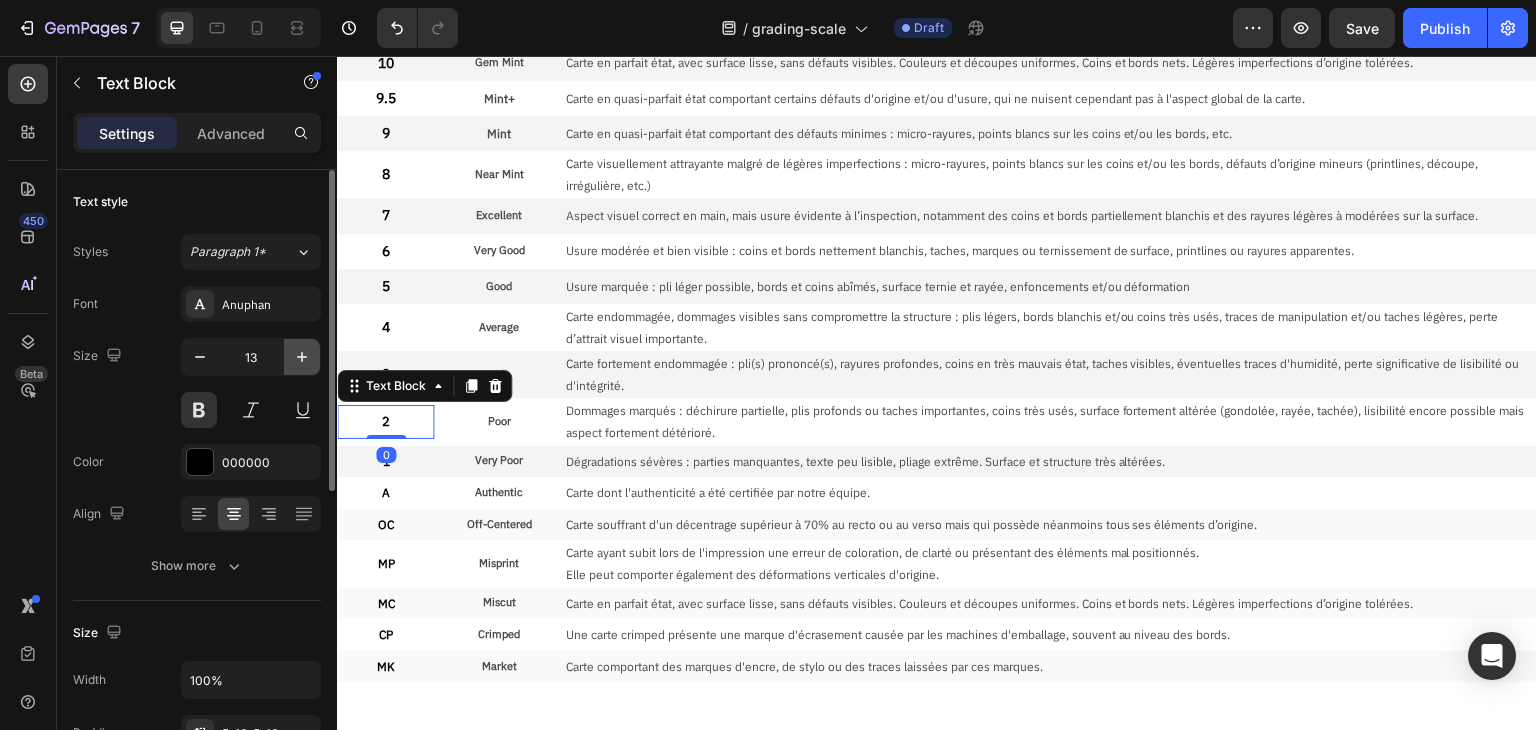 click 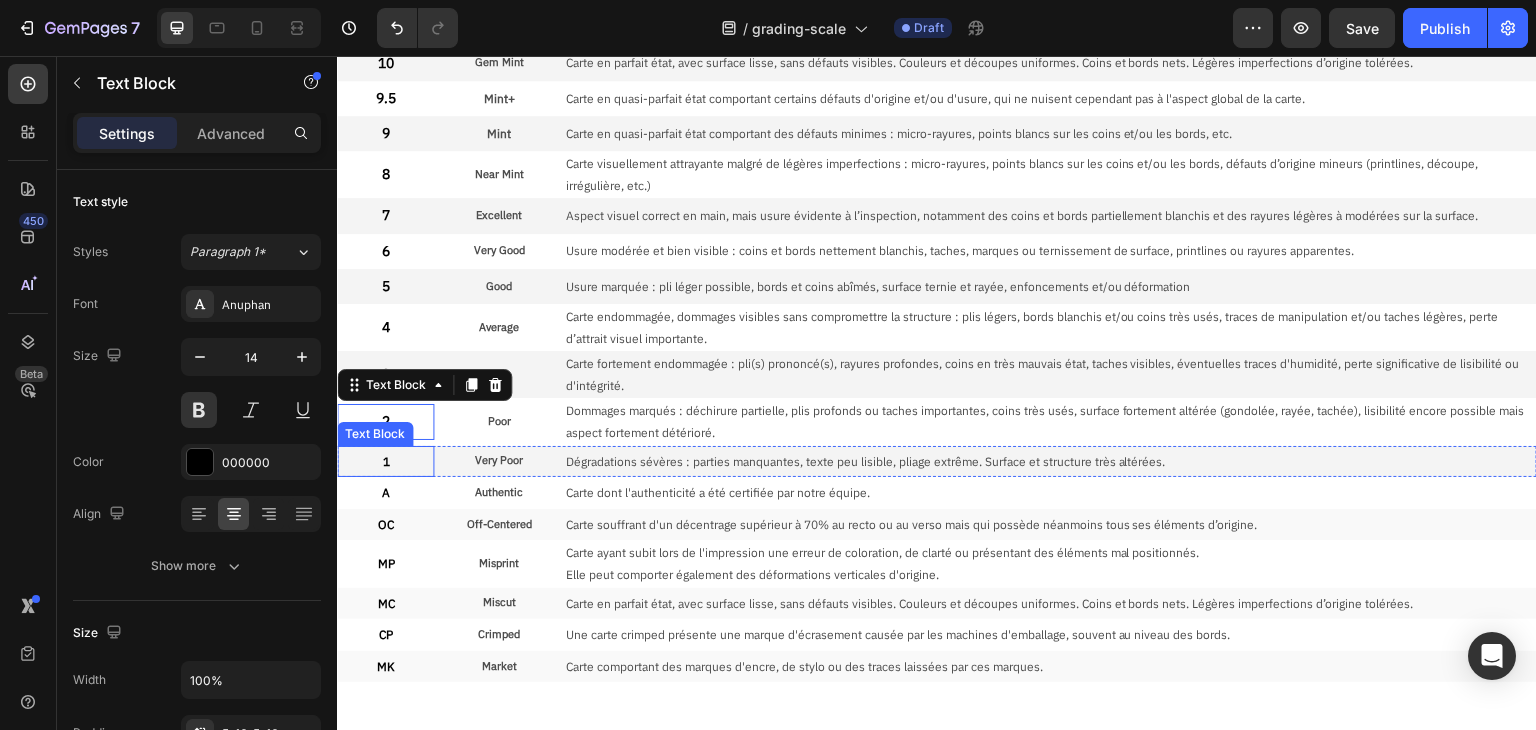 click on "1" at bounding box center [385, 462] 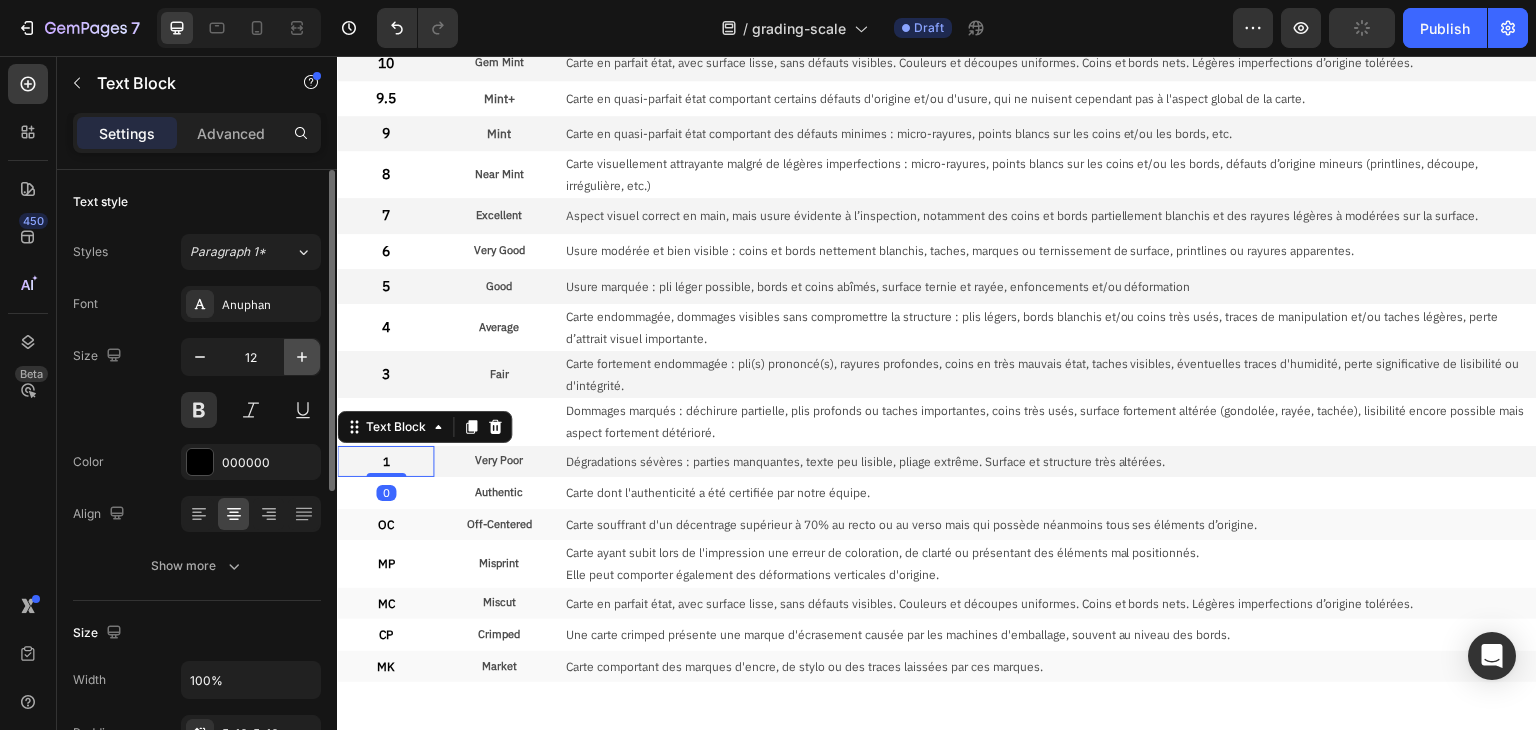 click 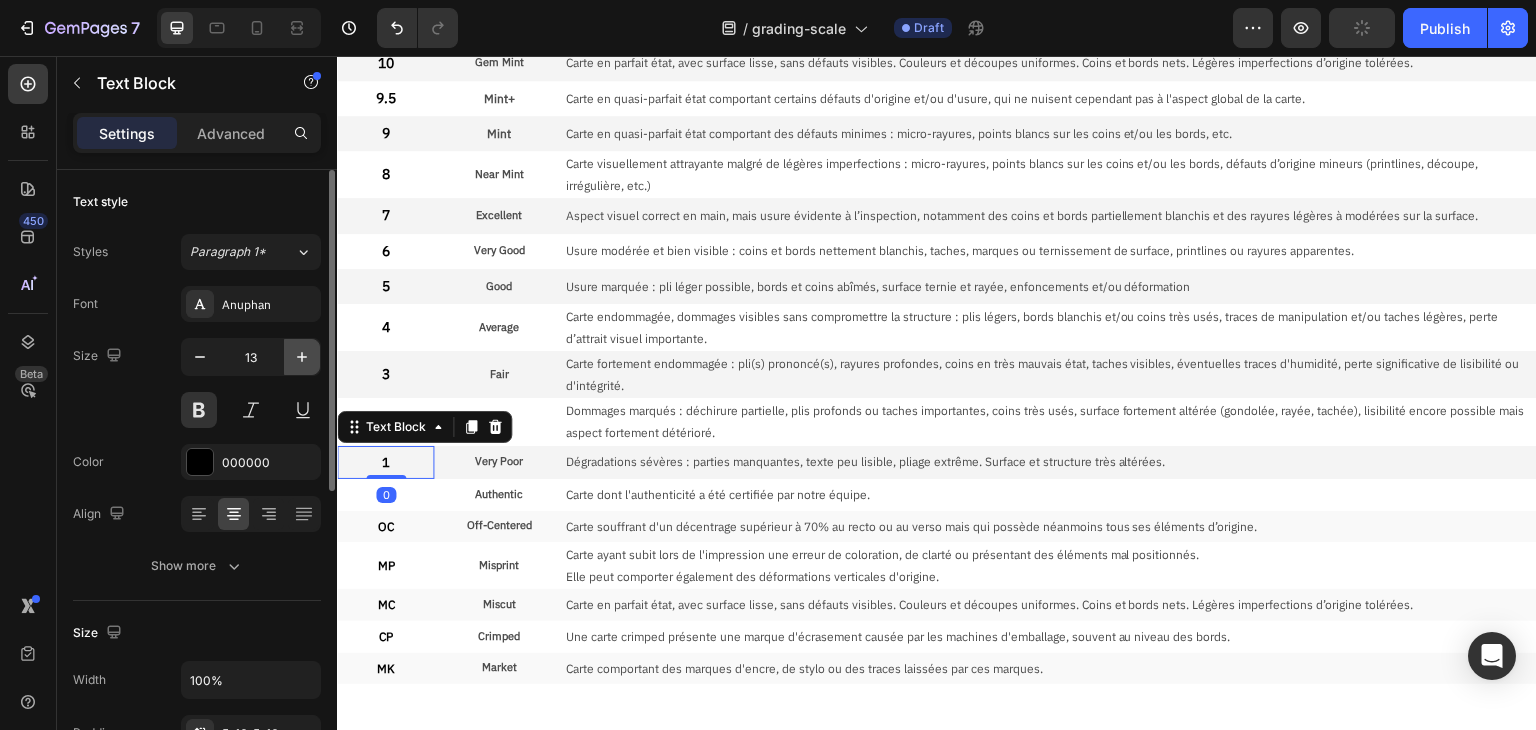 click 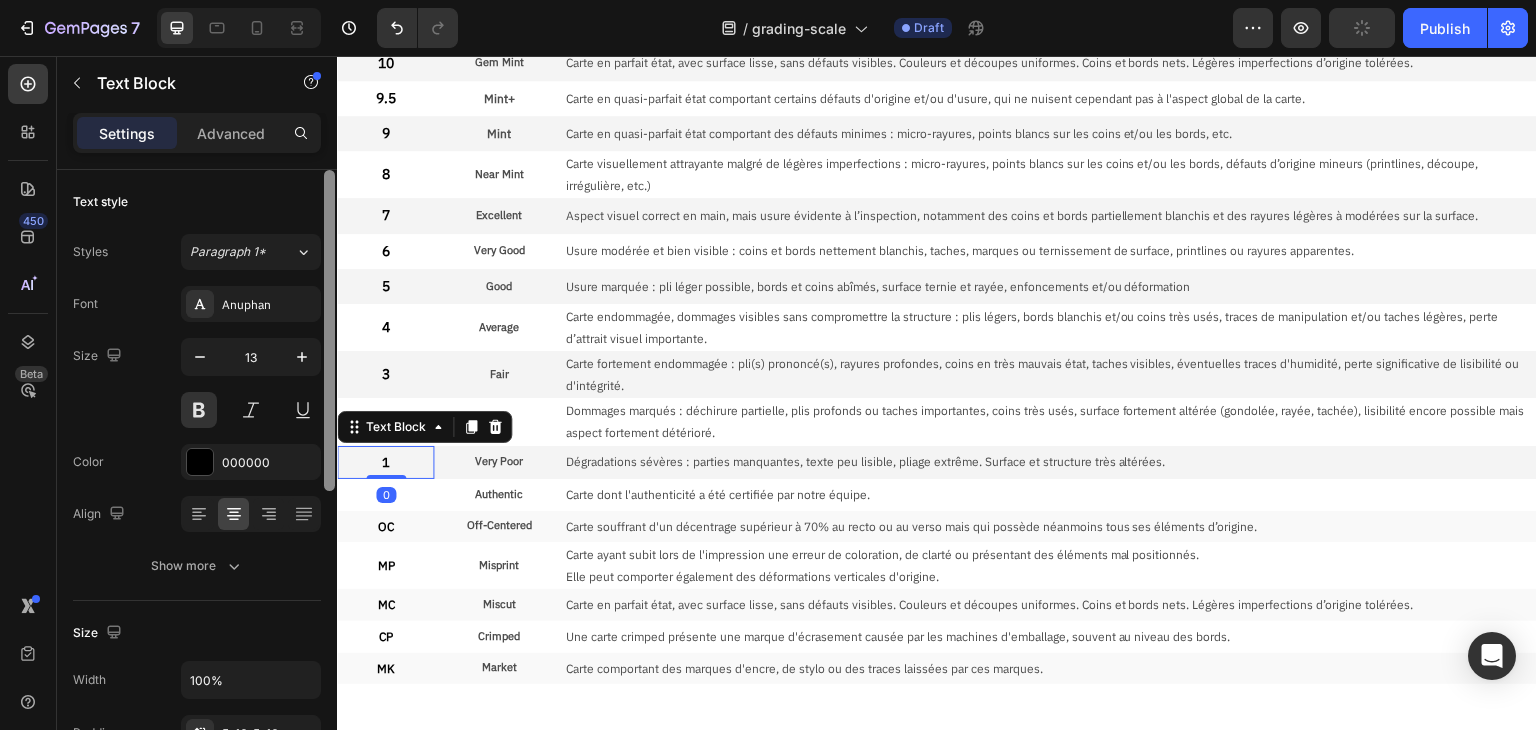 type on "14" 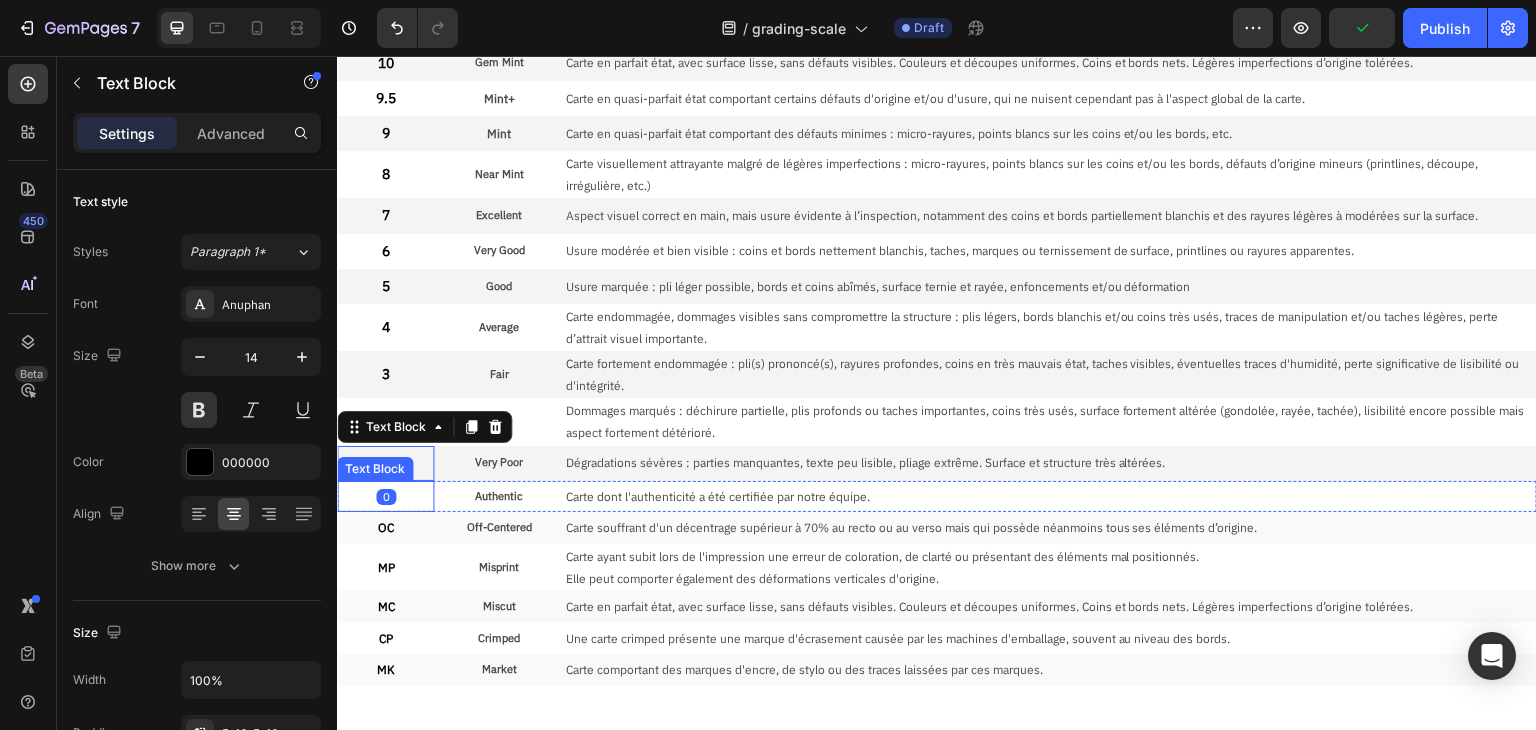click on "A" at bounding box center [385, 497] 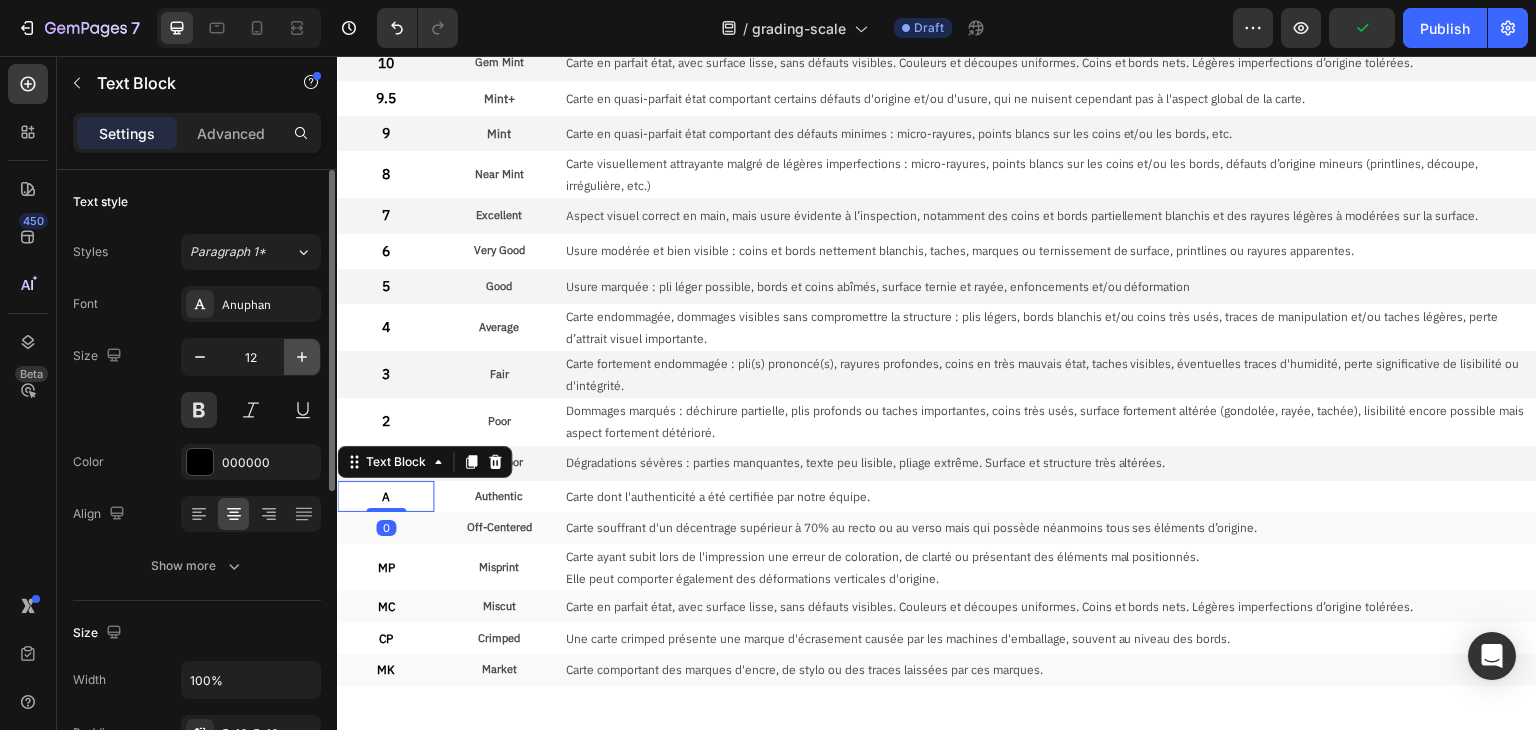 click 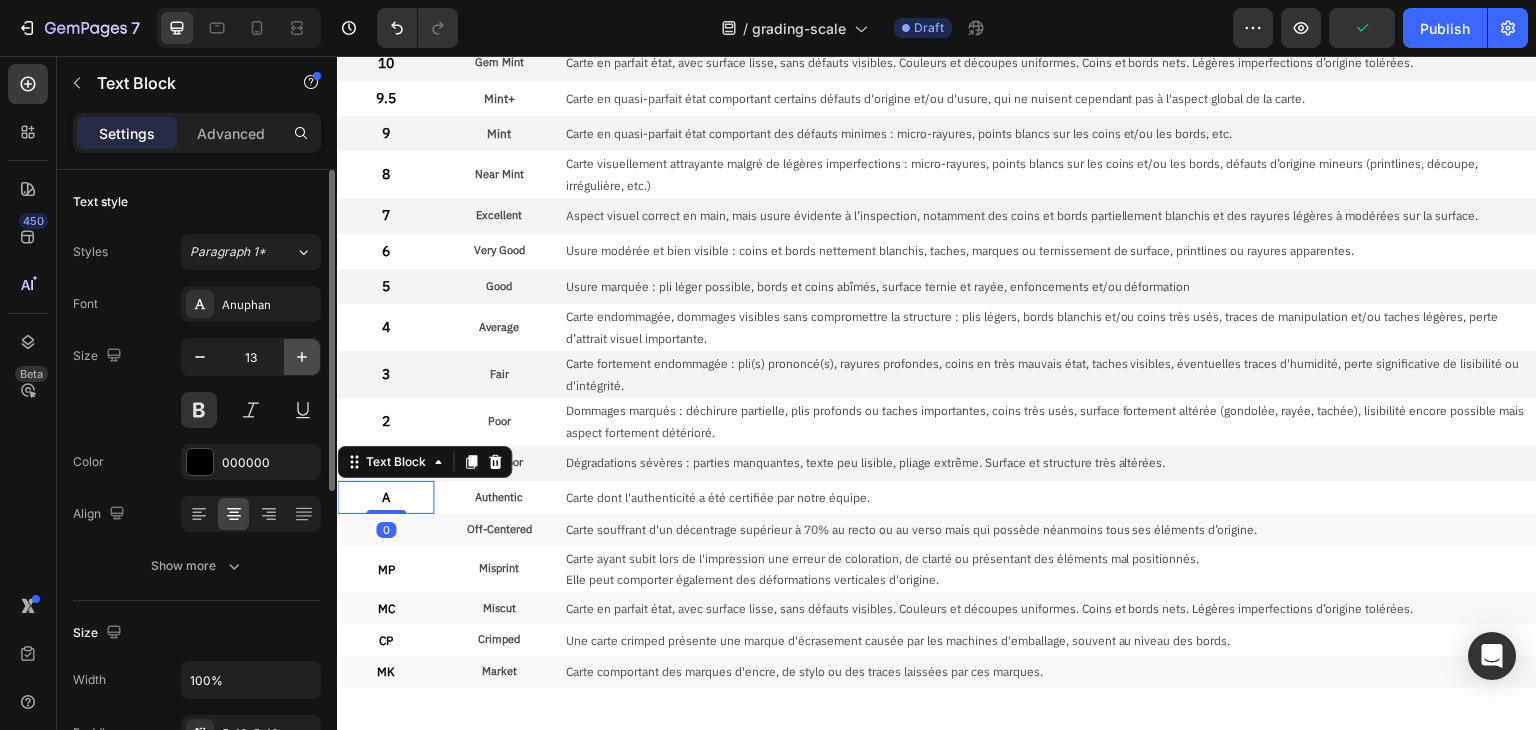 click 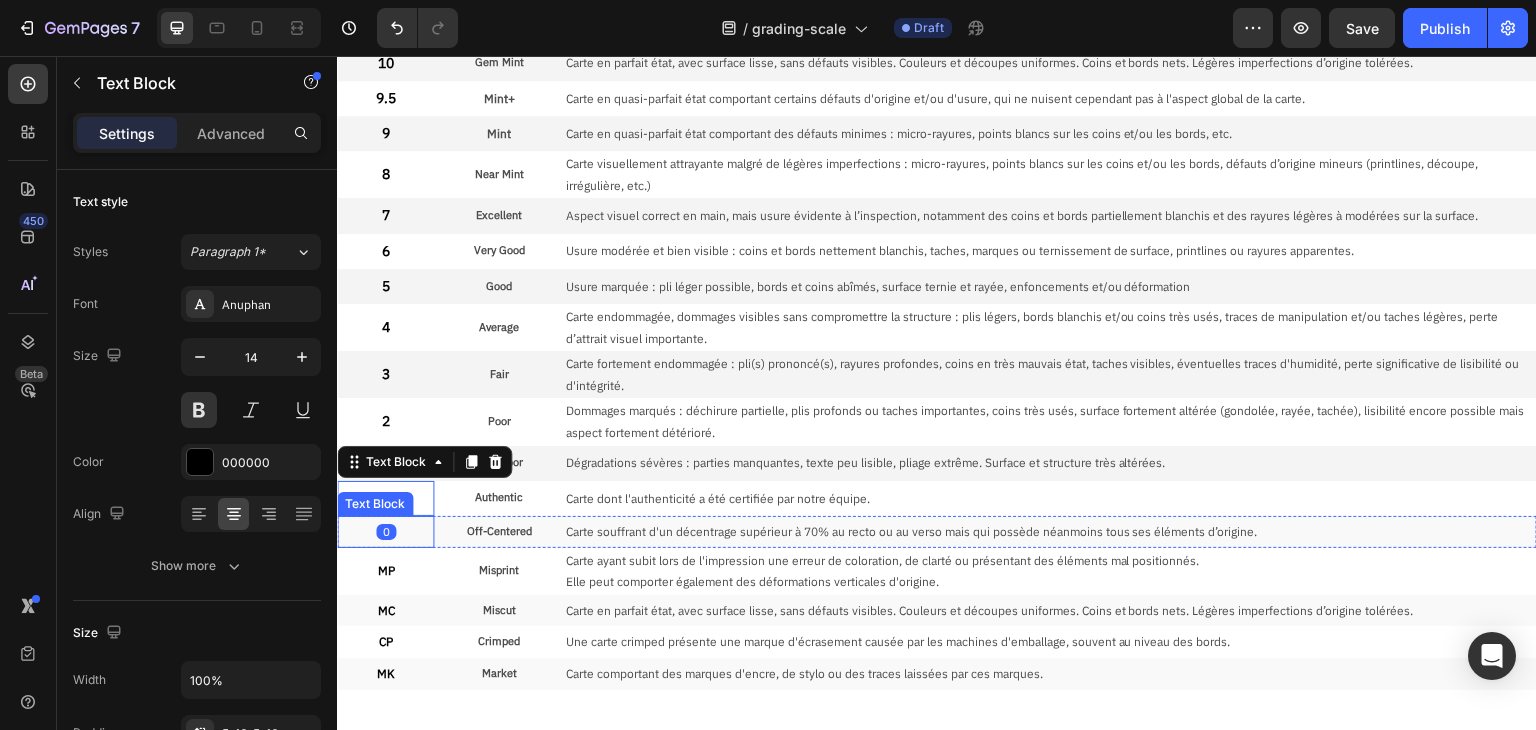 click on "OC" at bounding box center [385, 532] 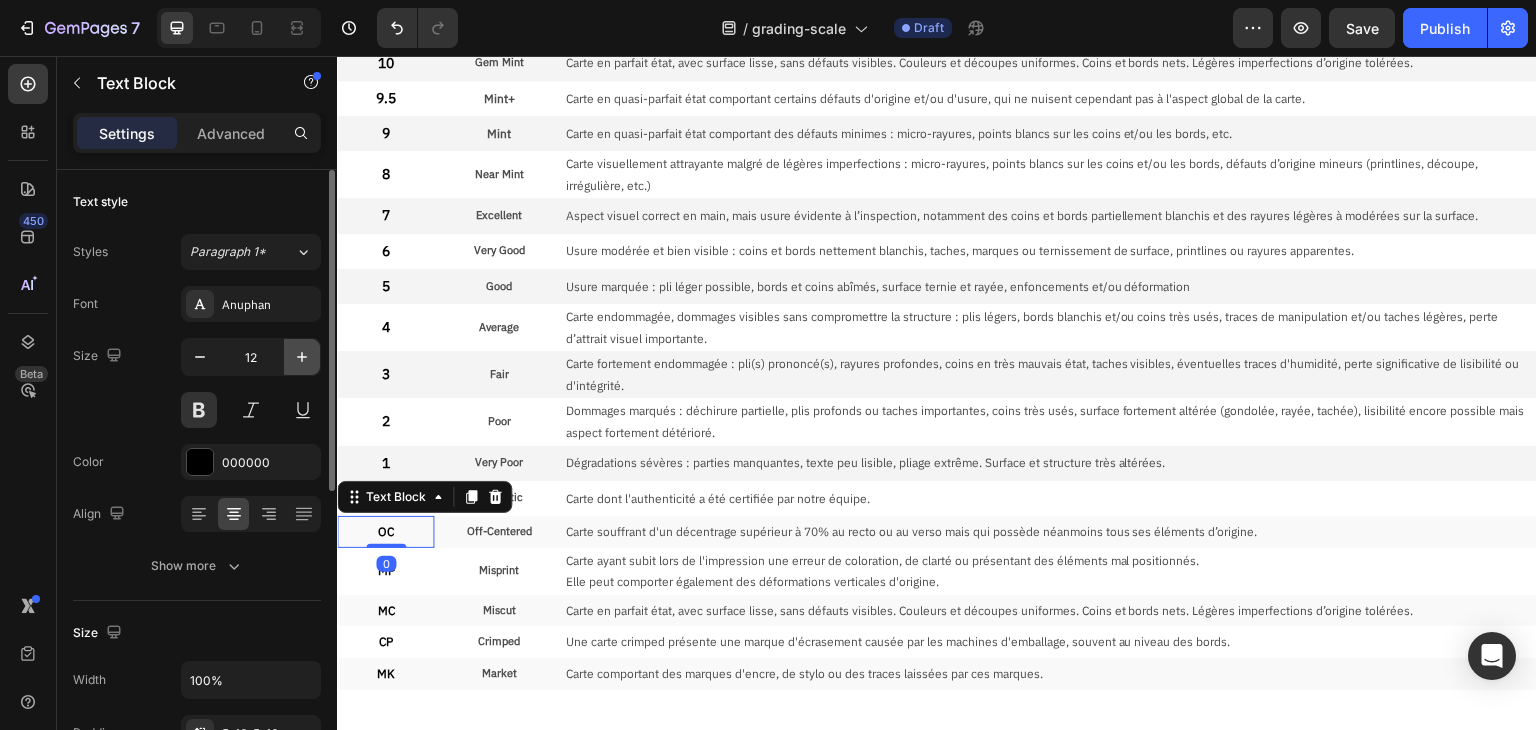 click 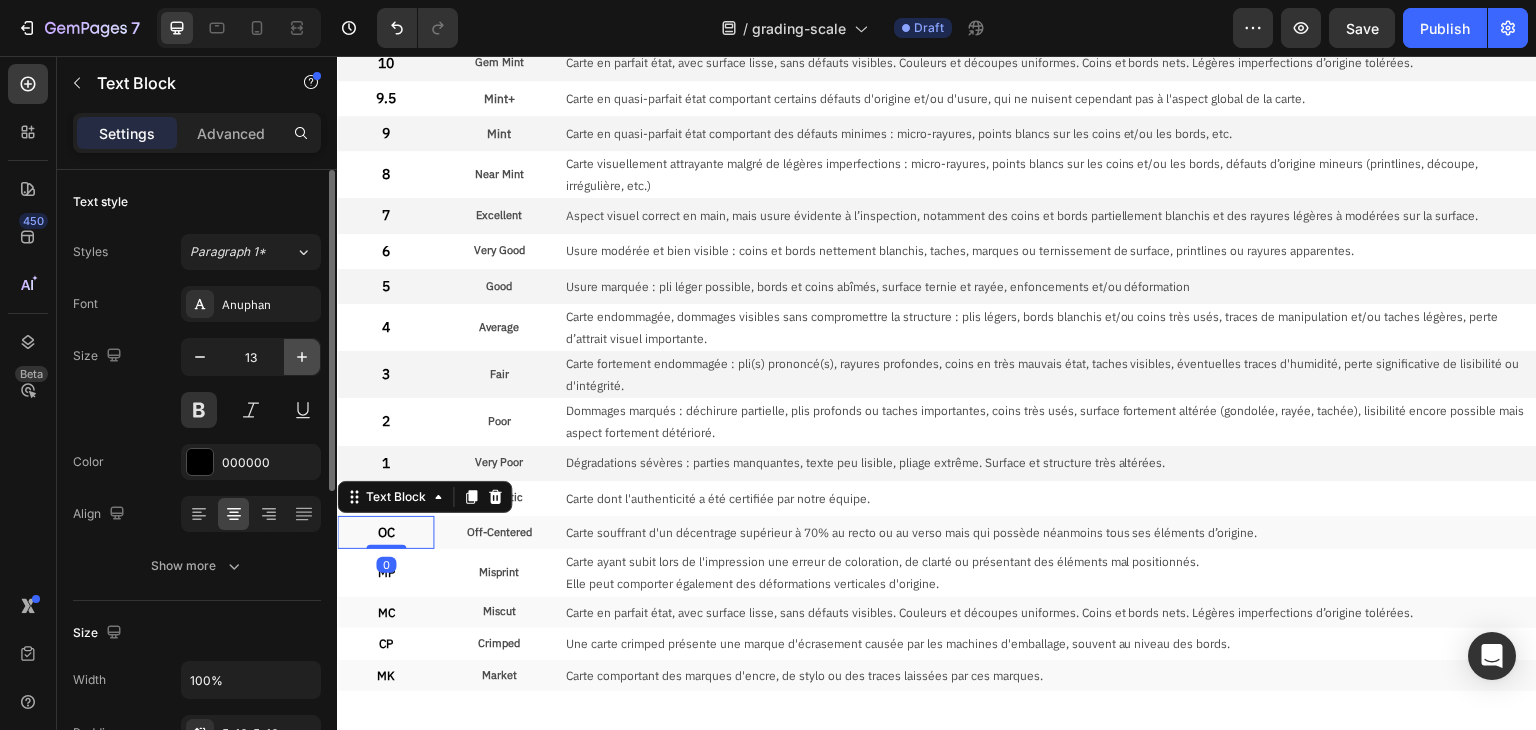 click 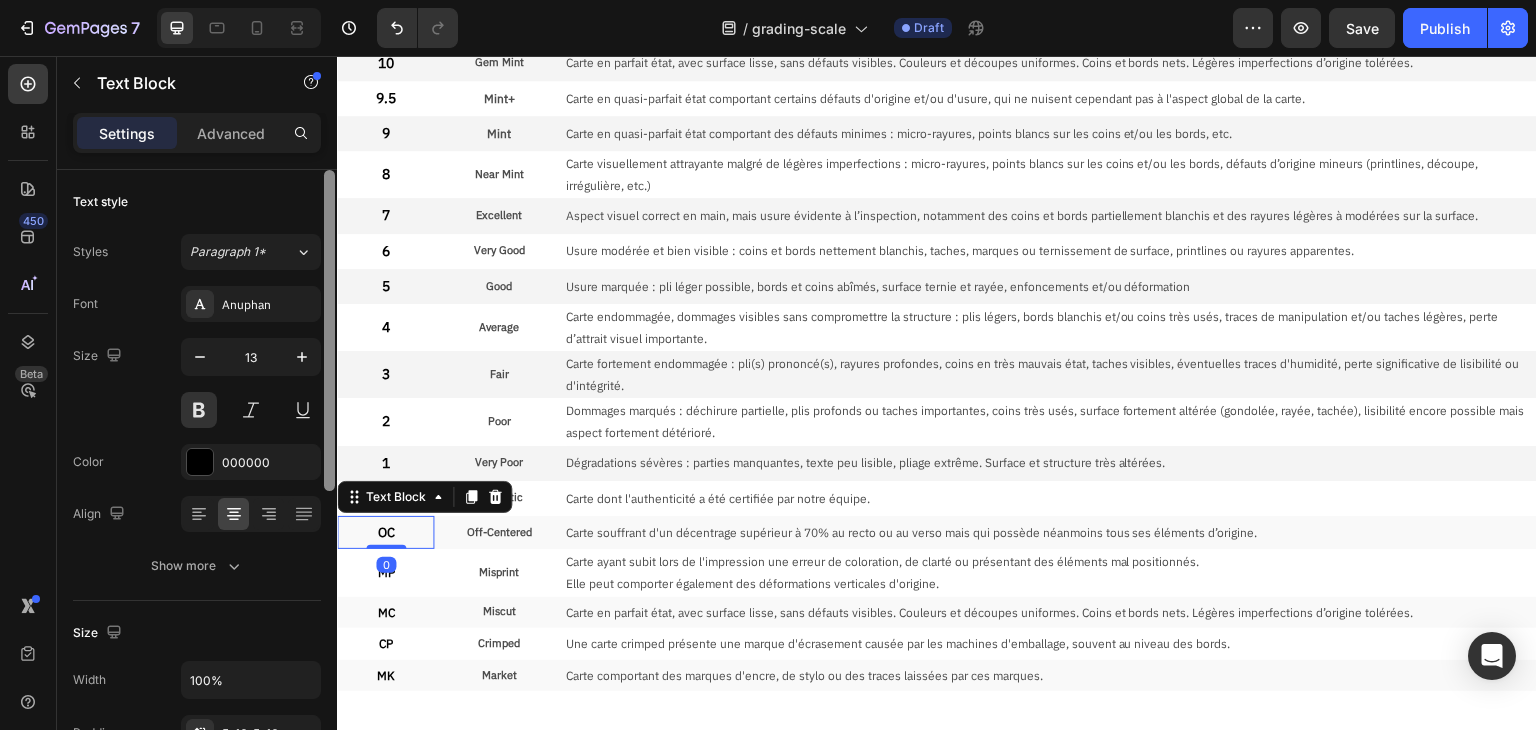 type on "14" 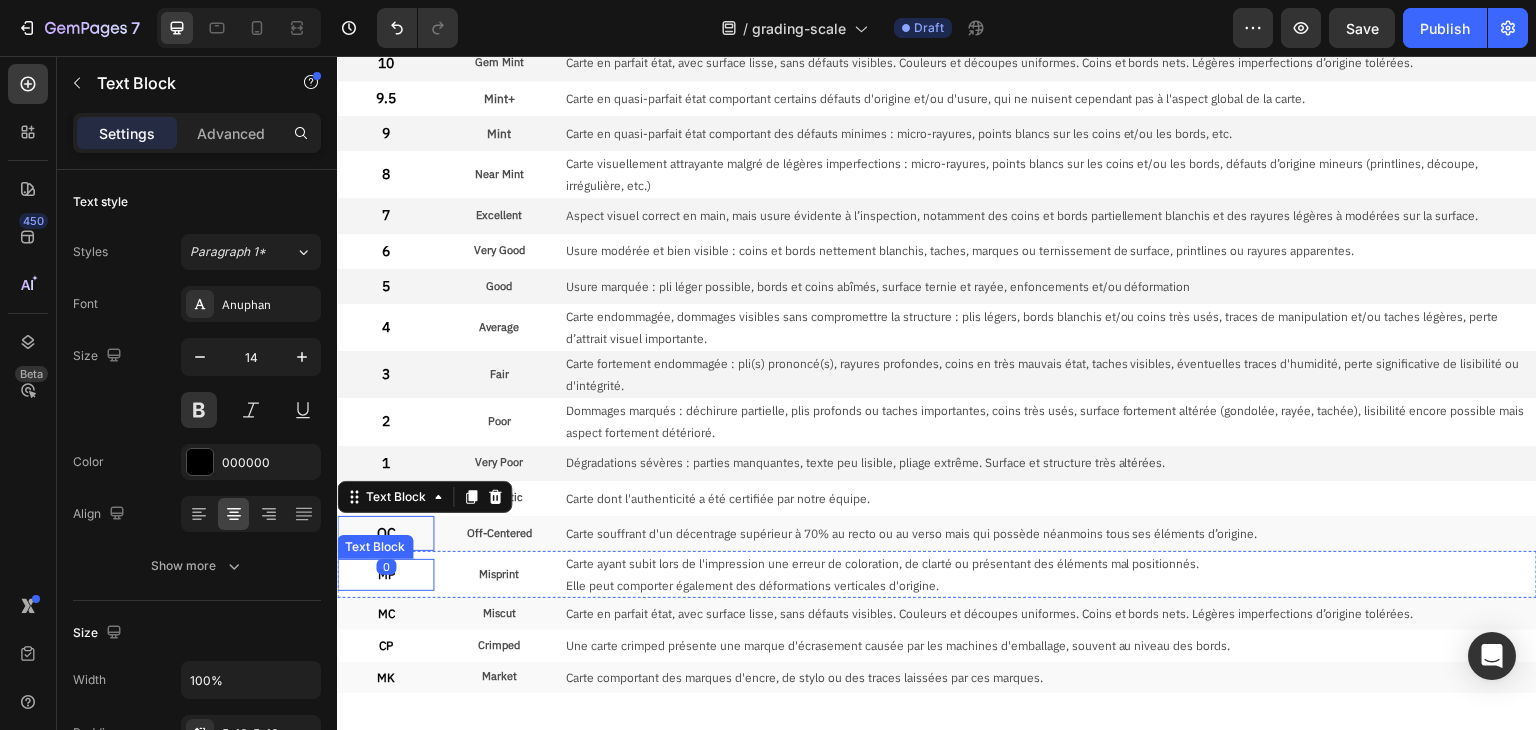 click on "MP" at bounding box center [385, 575] 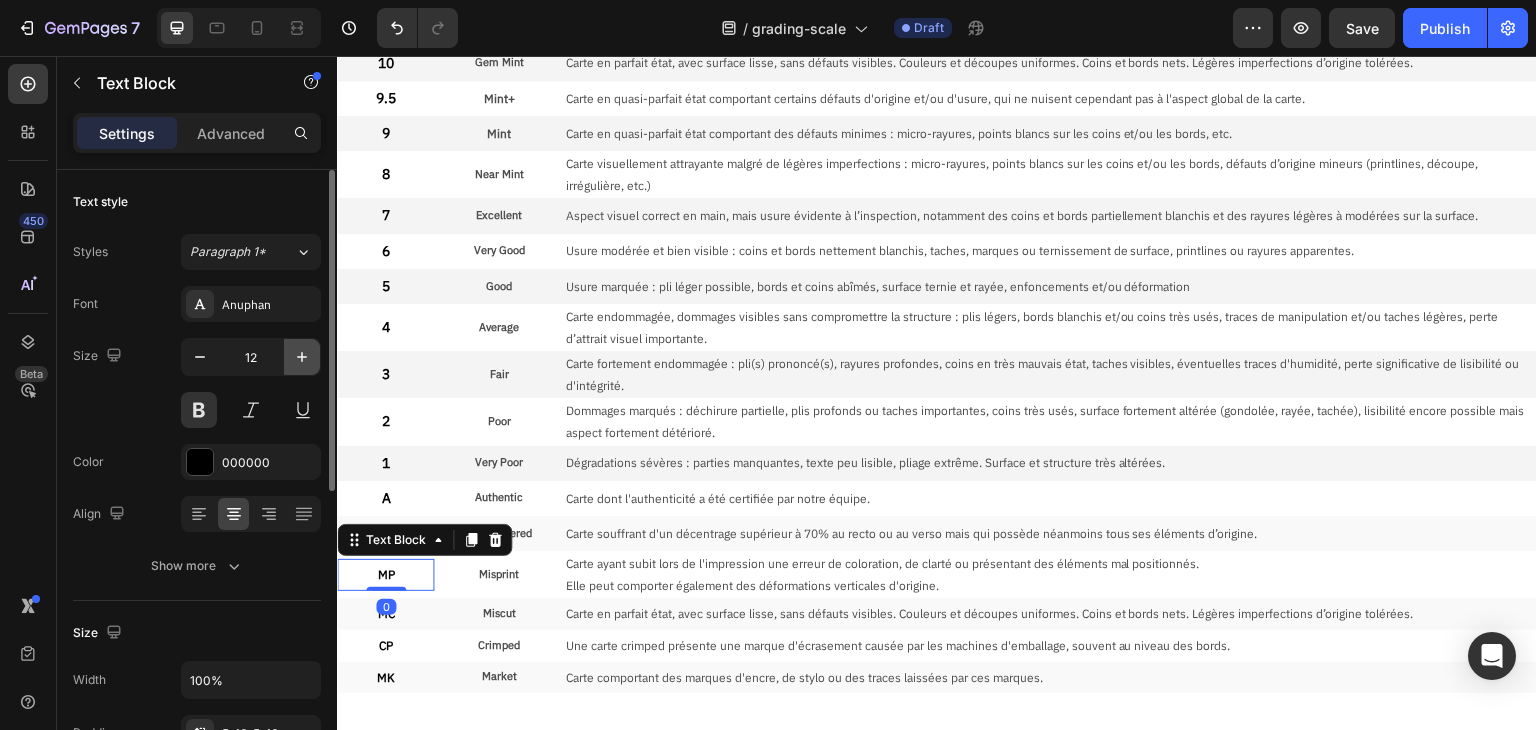 click 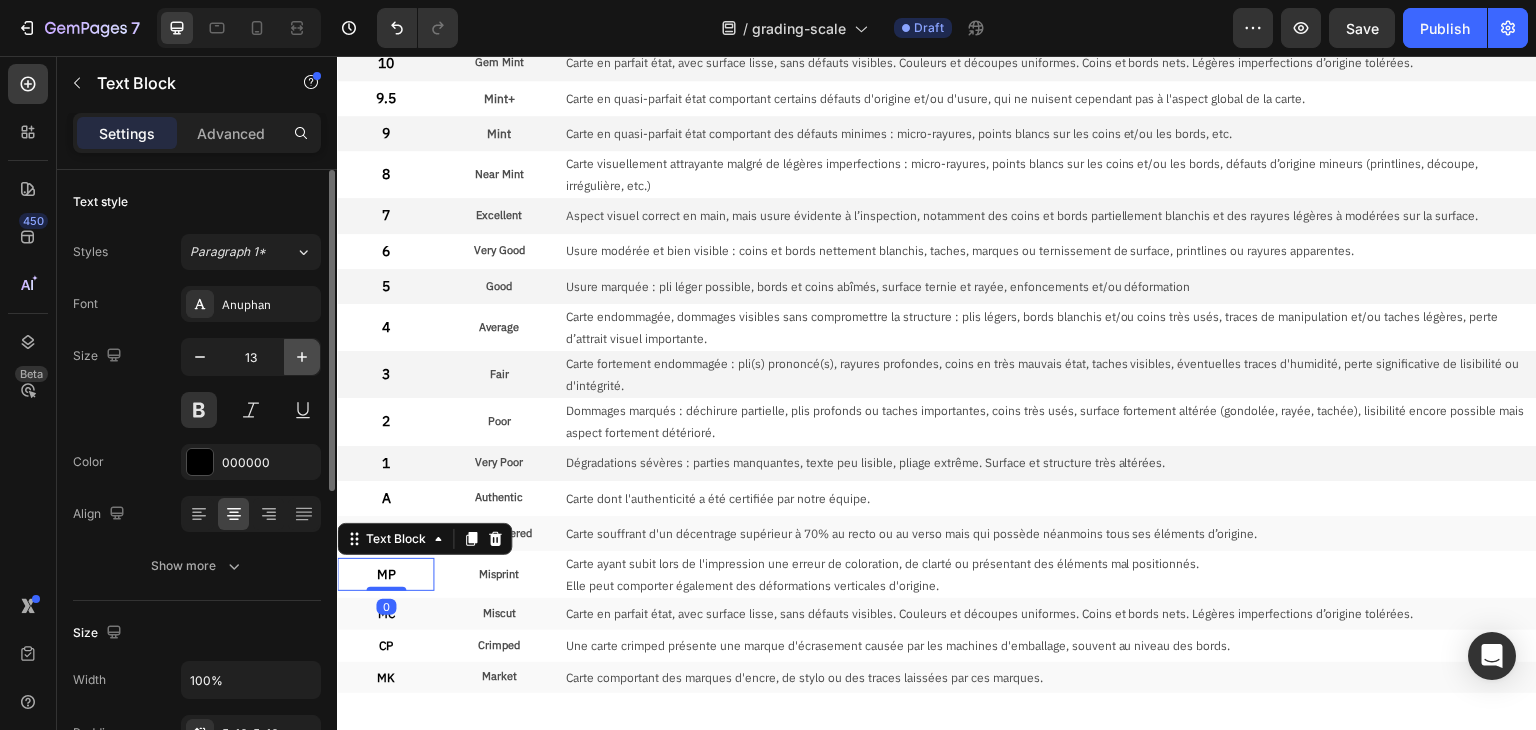 click 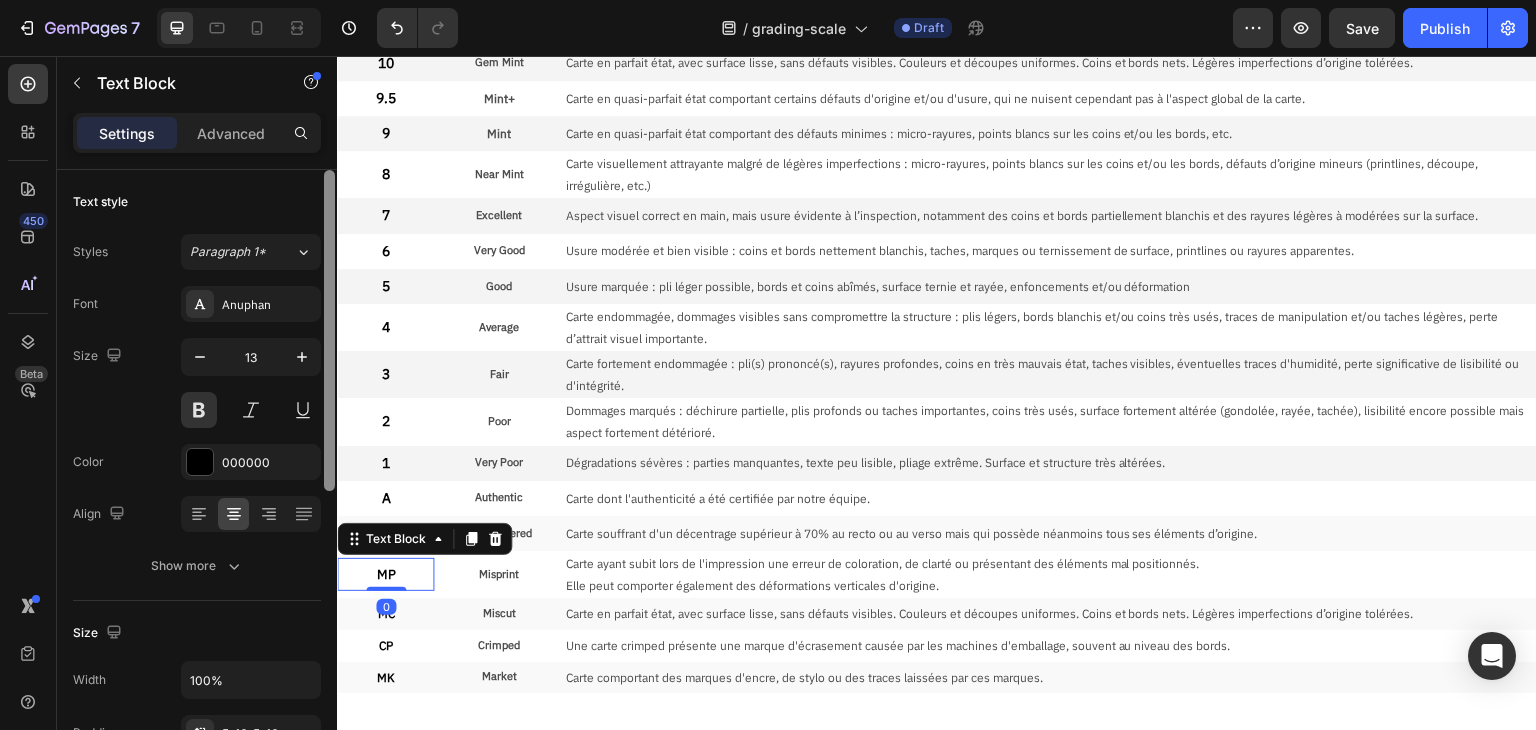 type on "14" 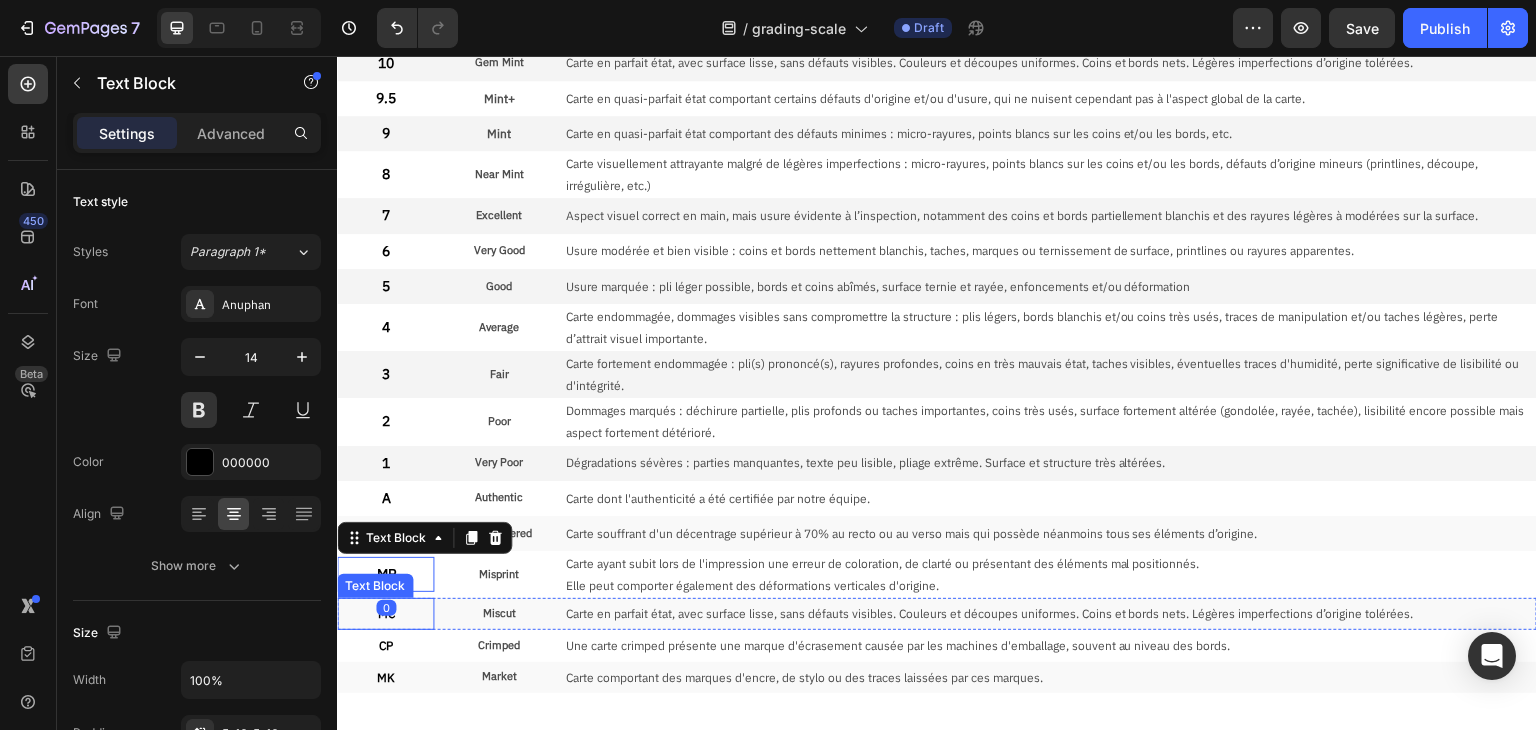 click on "MC" at bounding box center (385, 614) 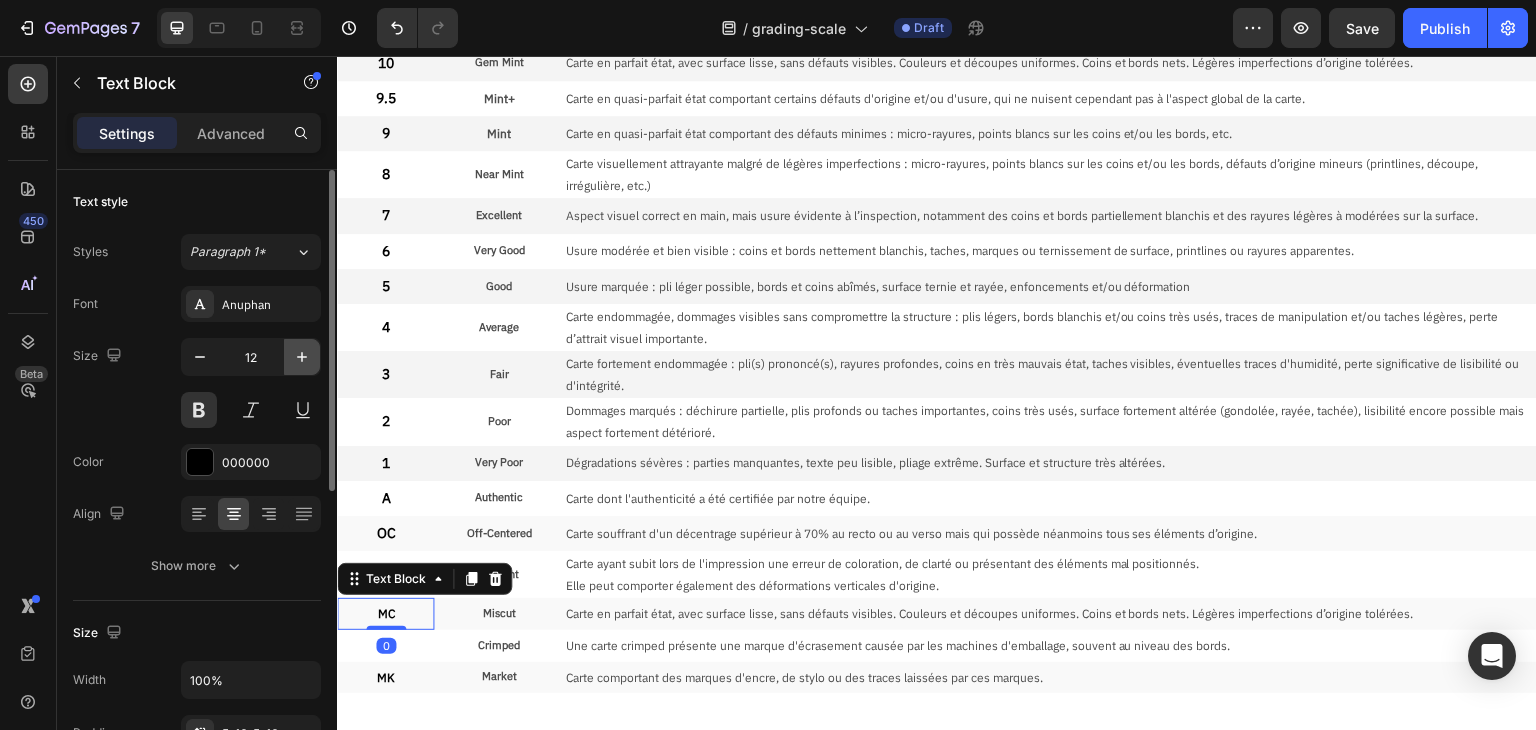 click 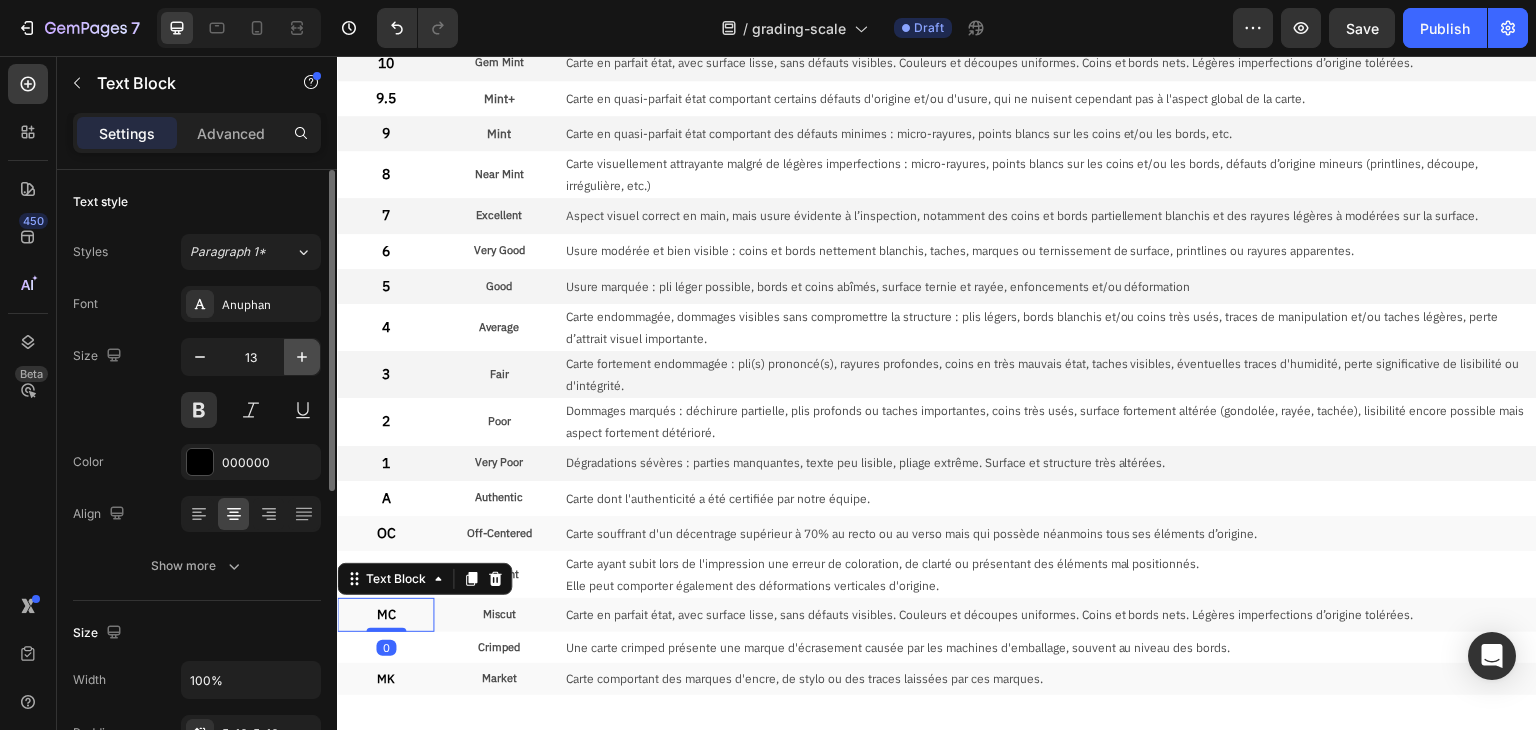 click 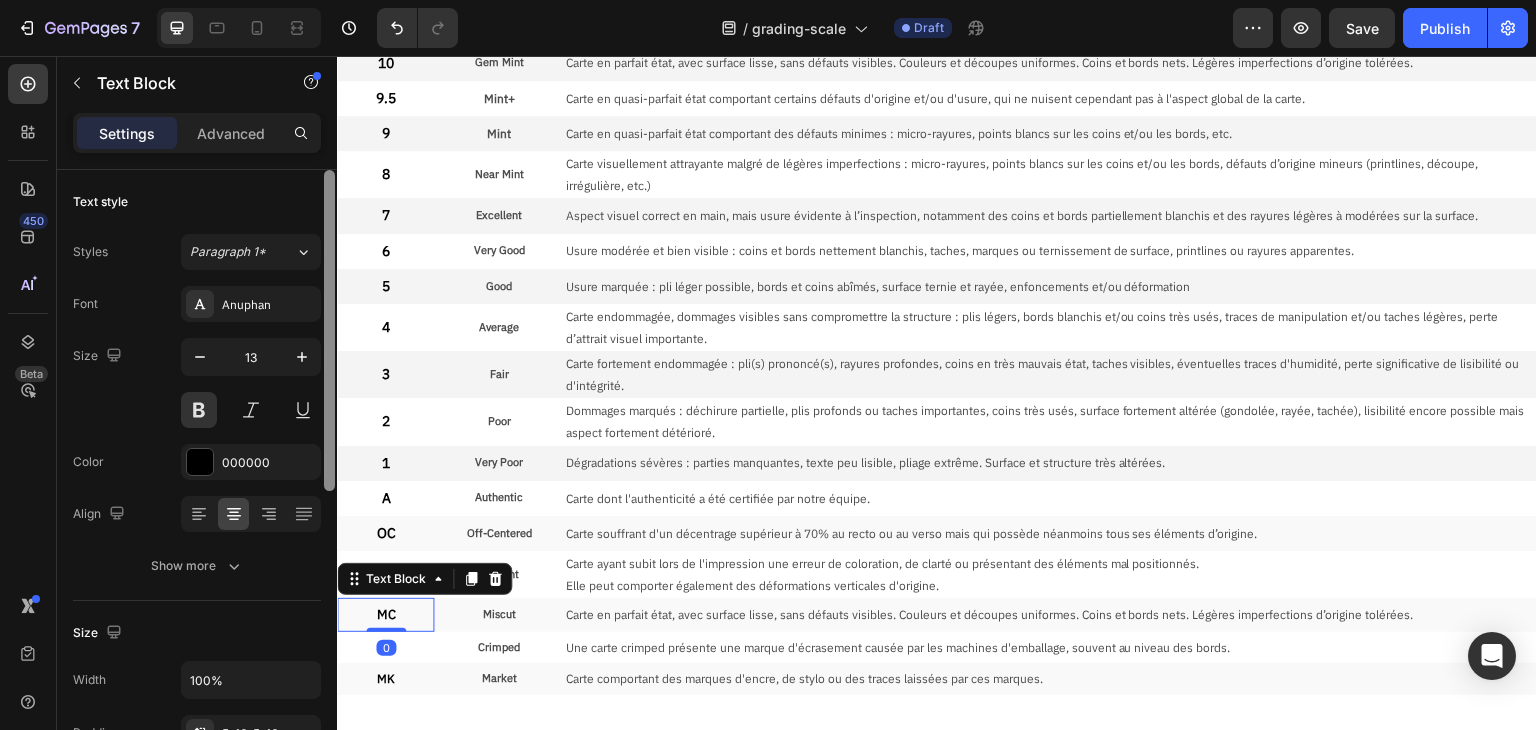 type on "14" 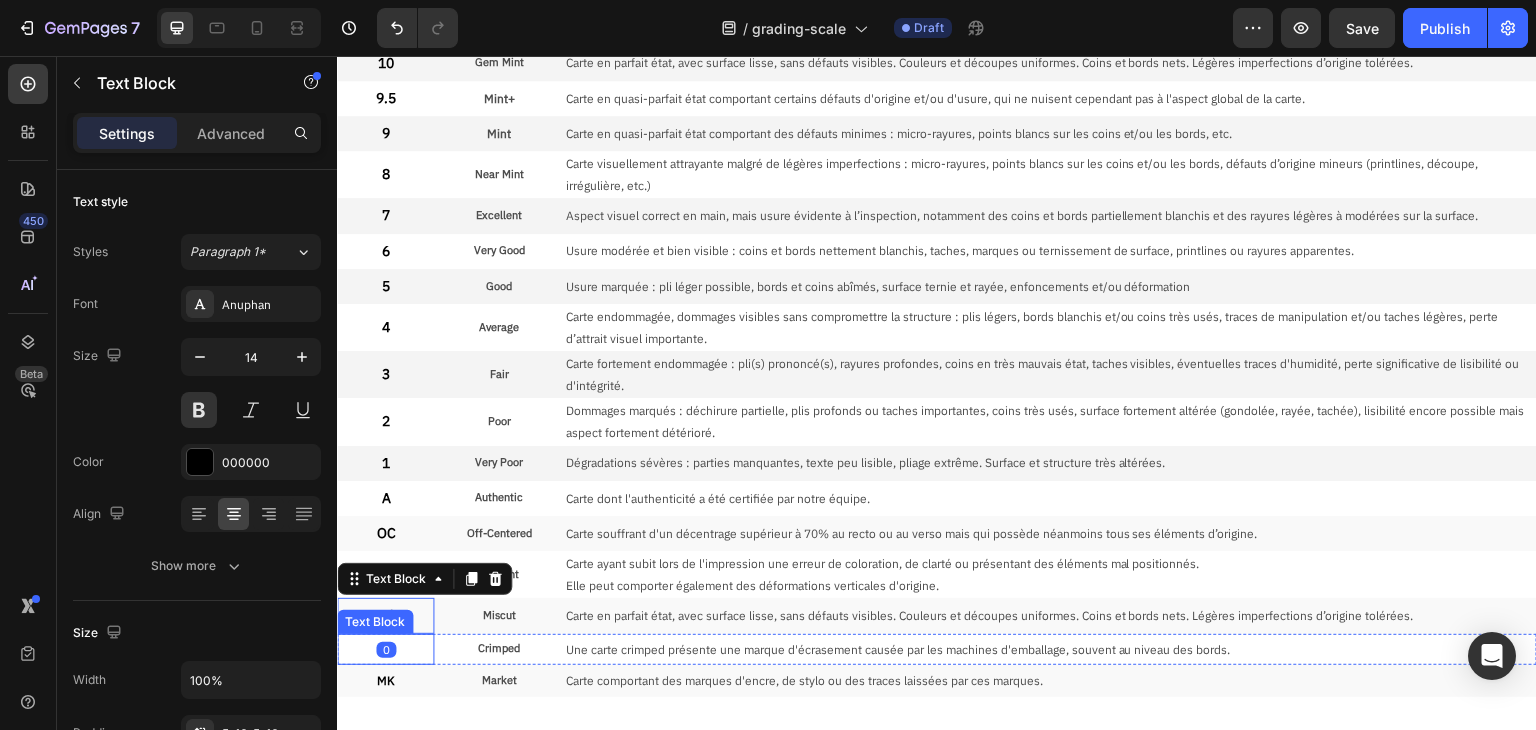 click on "CP" at bounding box center (385, 650) 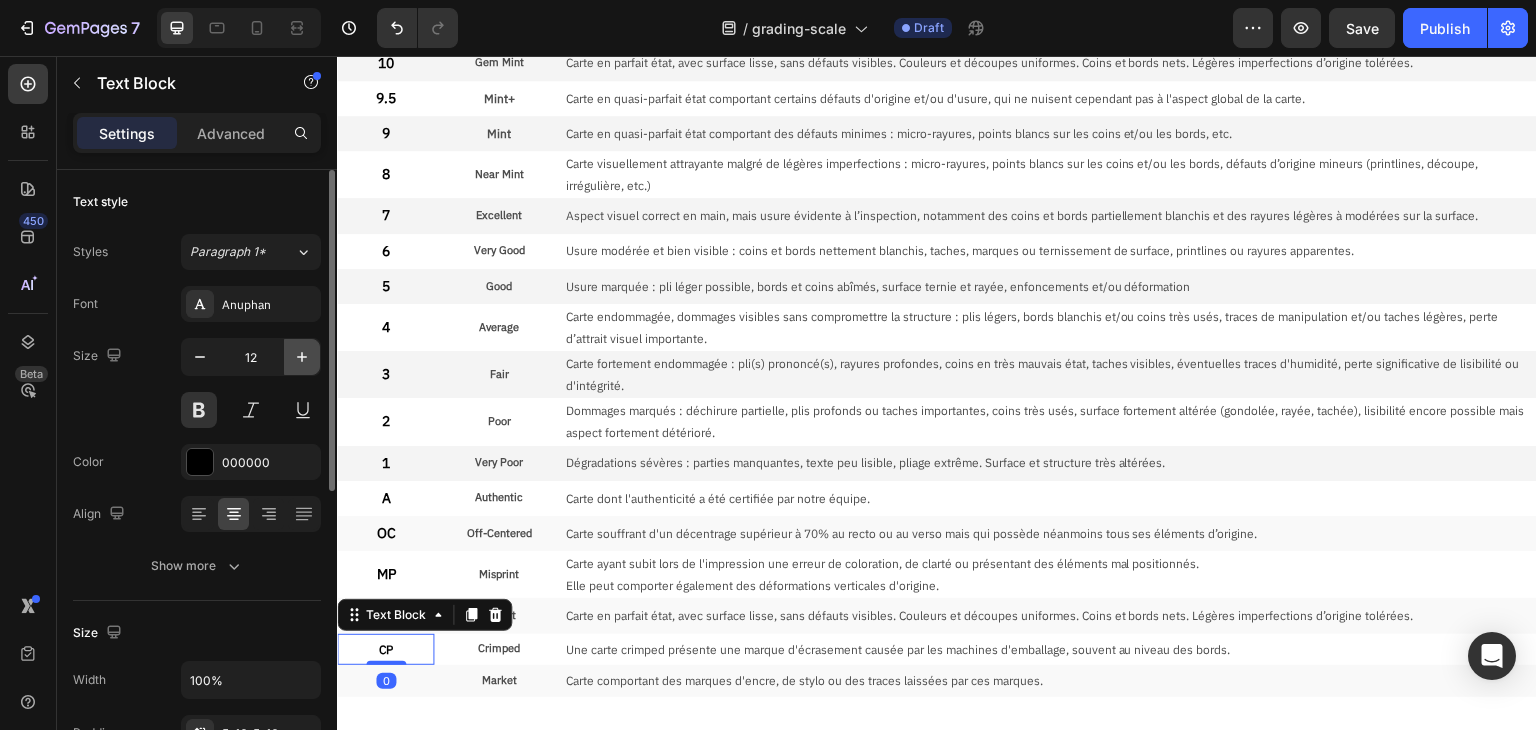 click 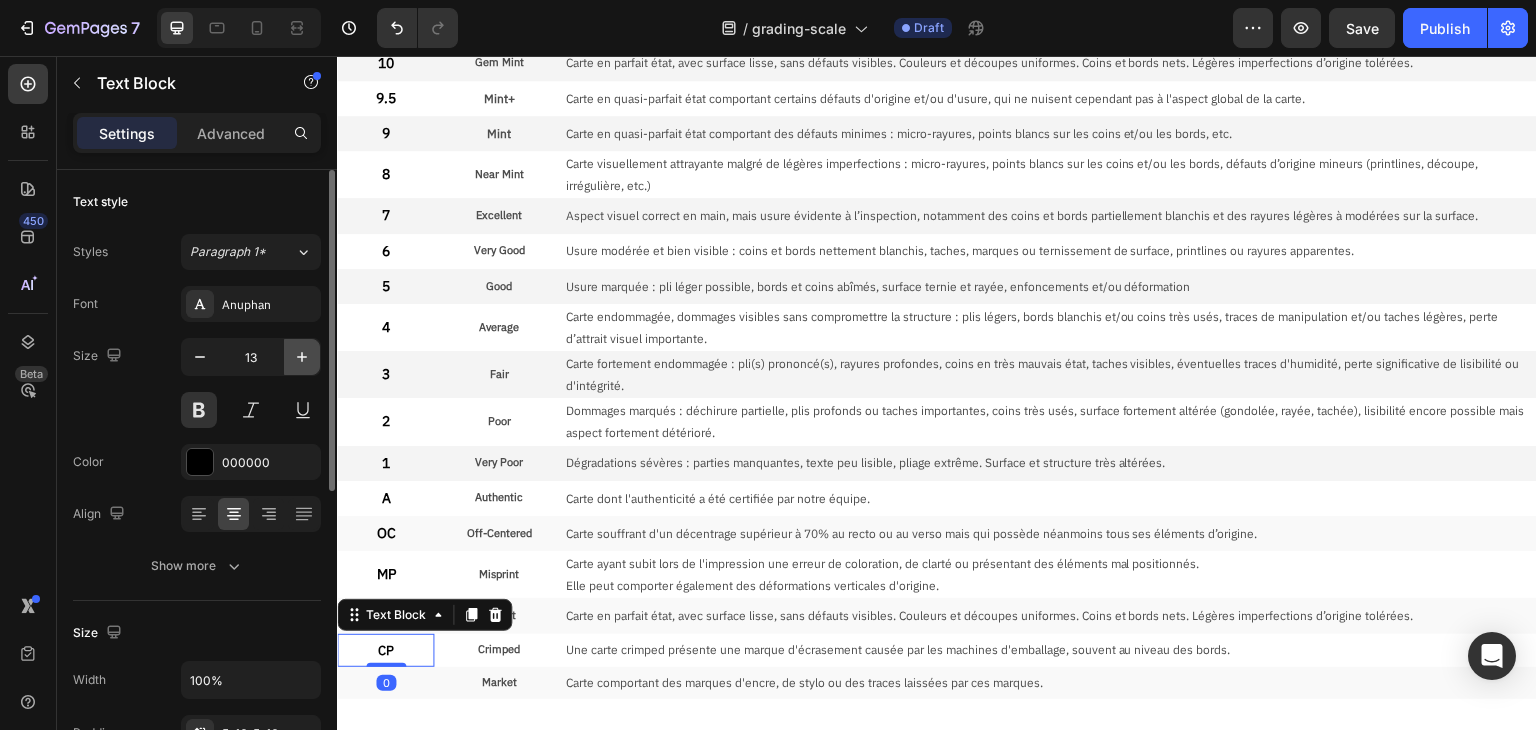 click 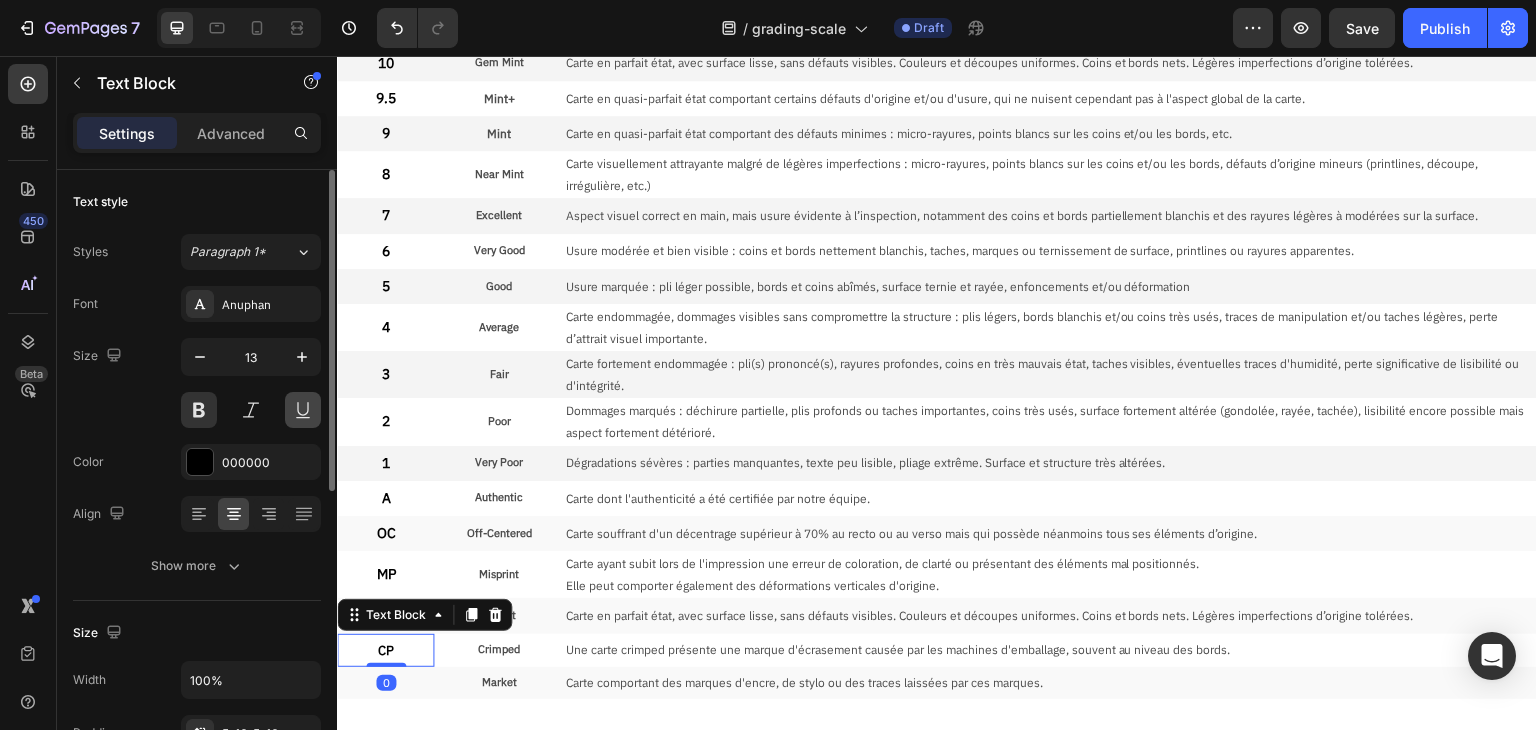 type on "14" 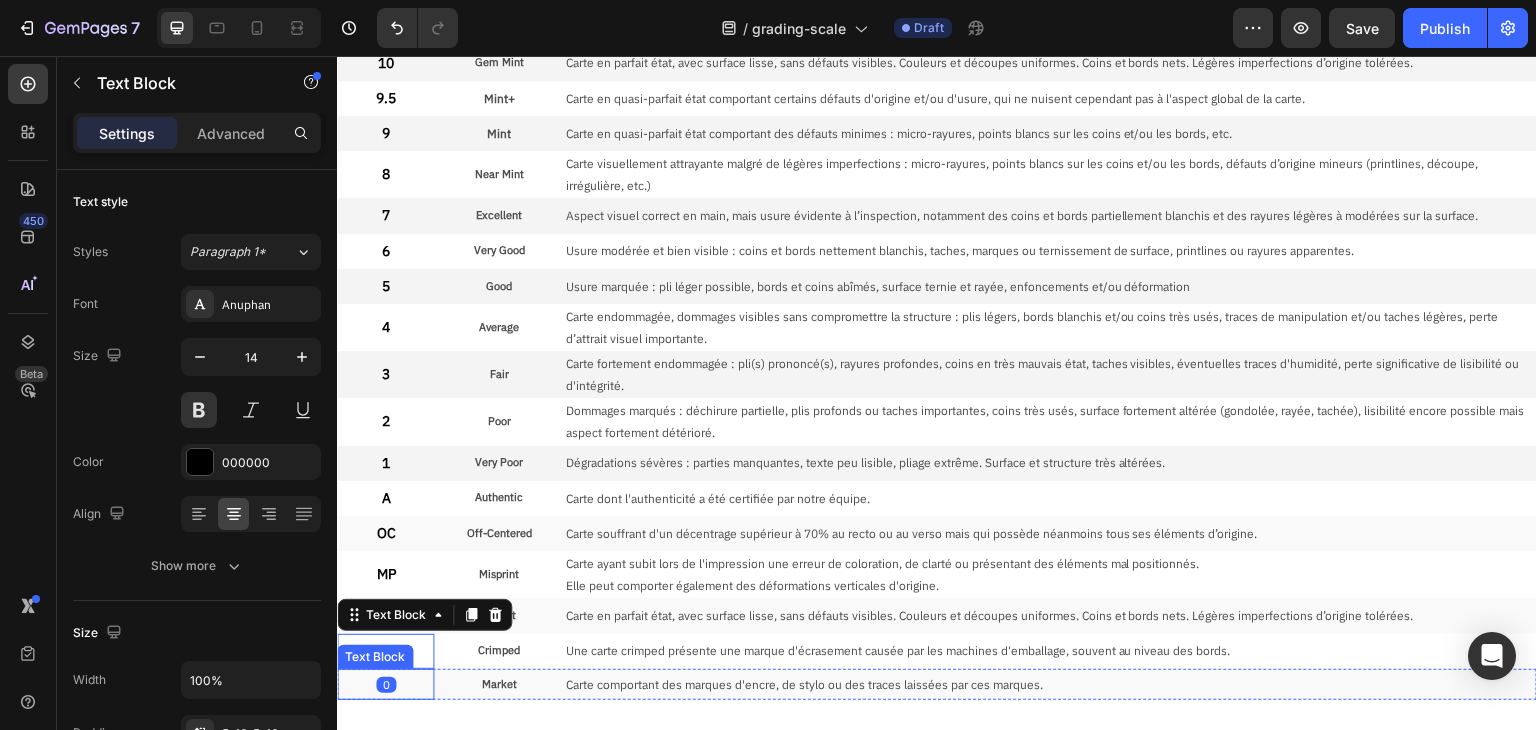 click on "MK" at bounding box center [385, 685] 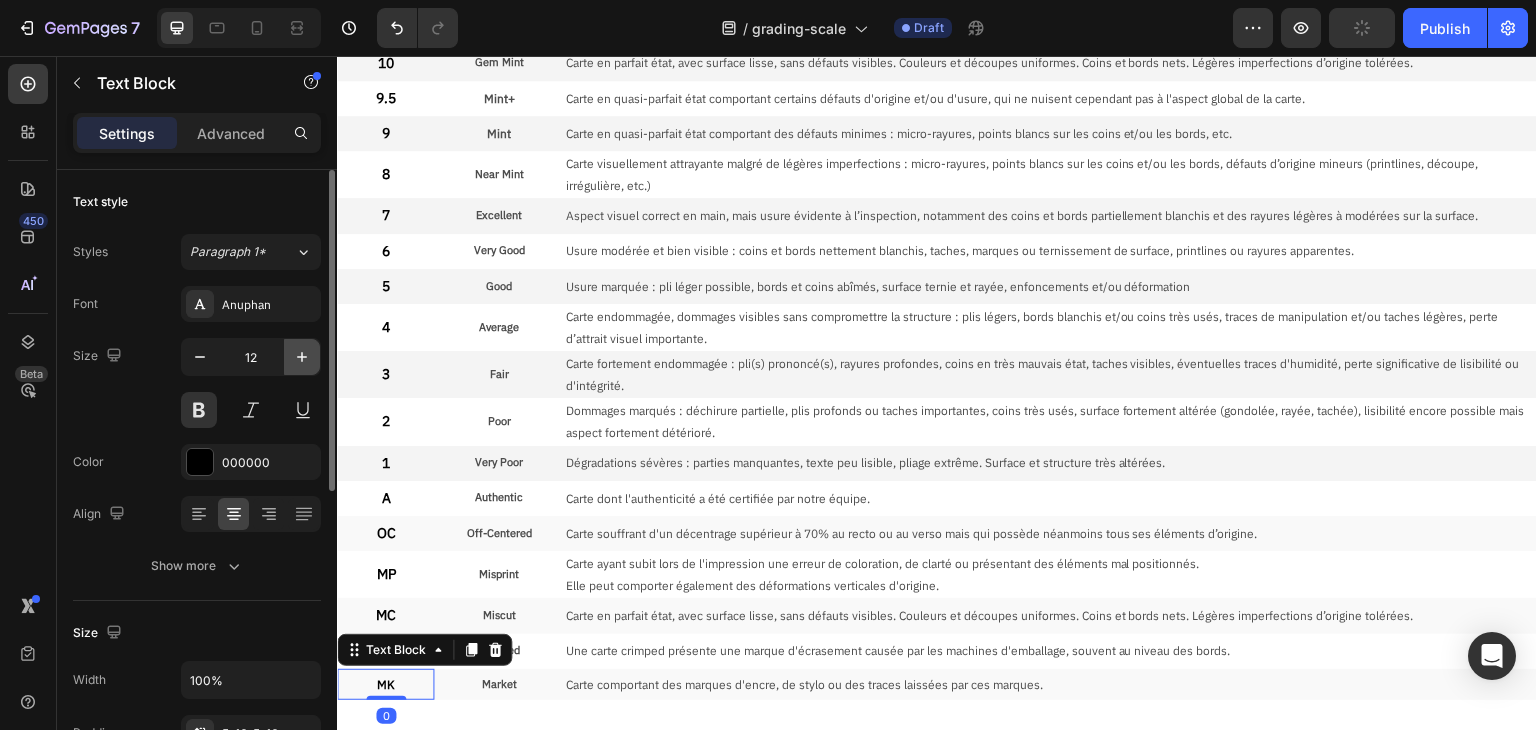 click 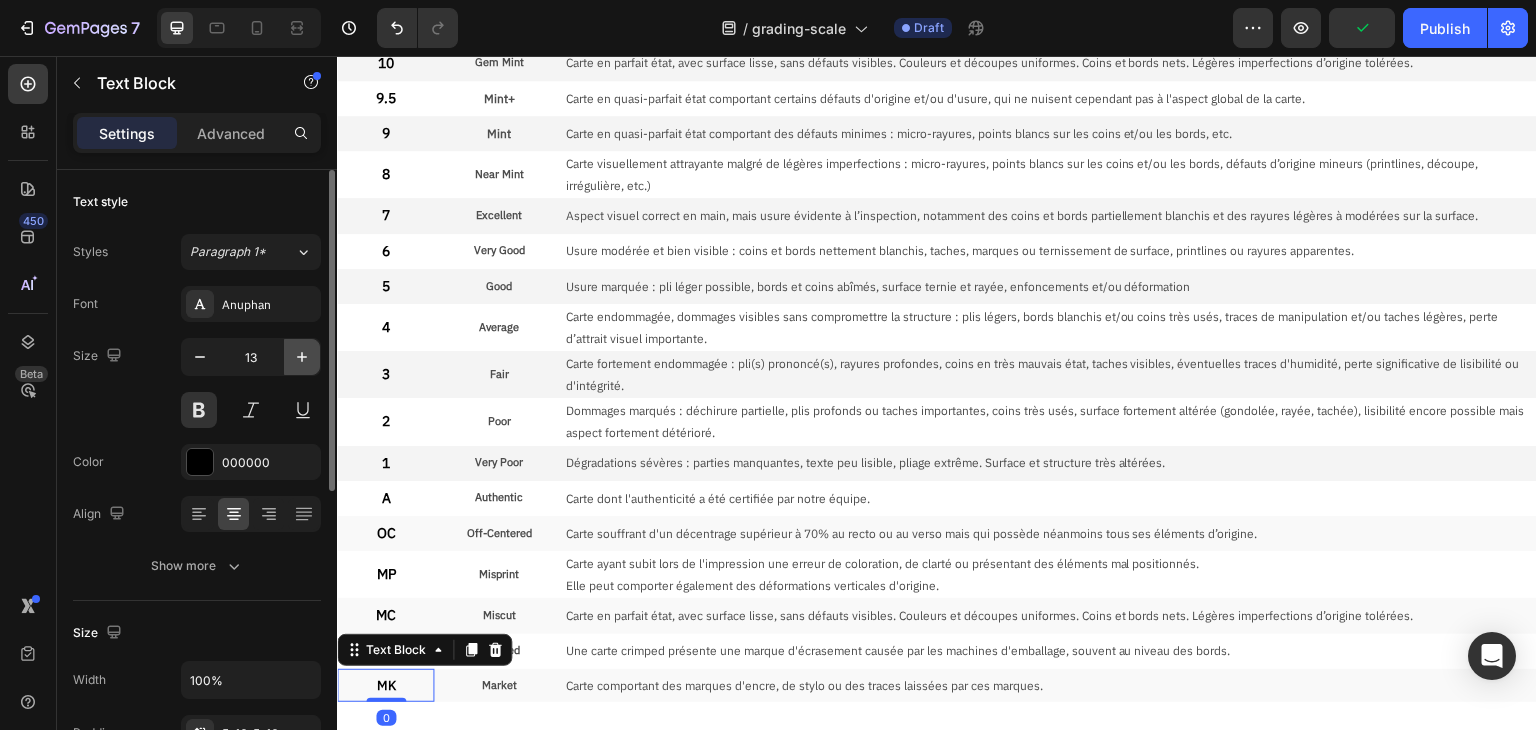 click 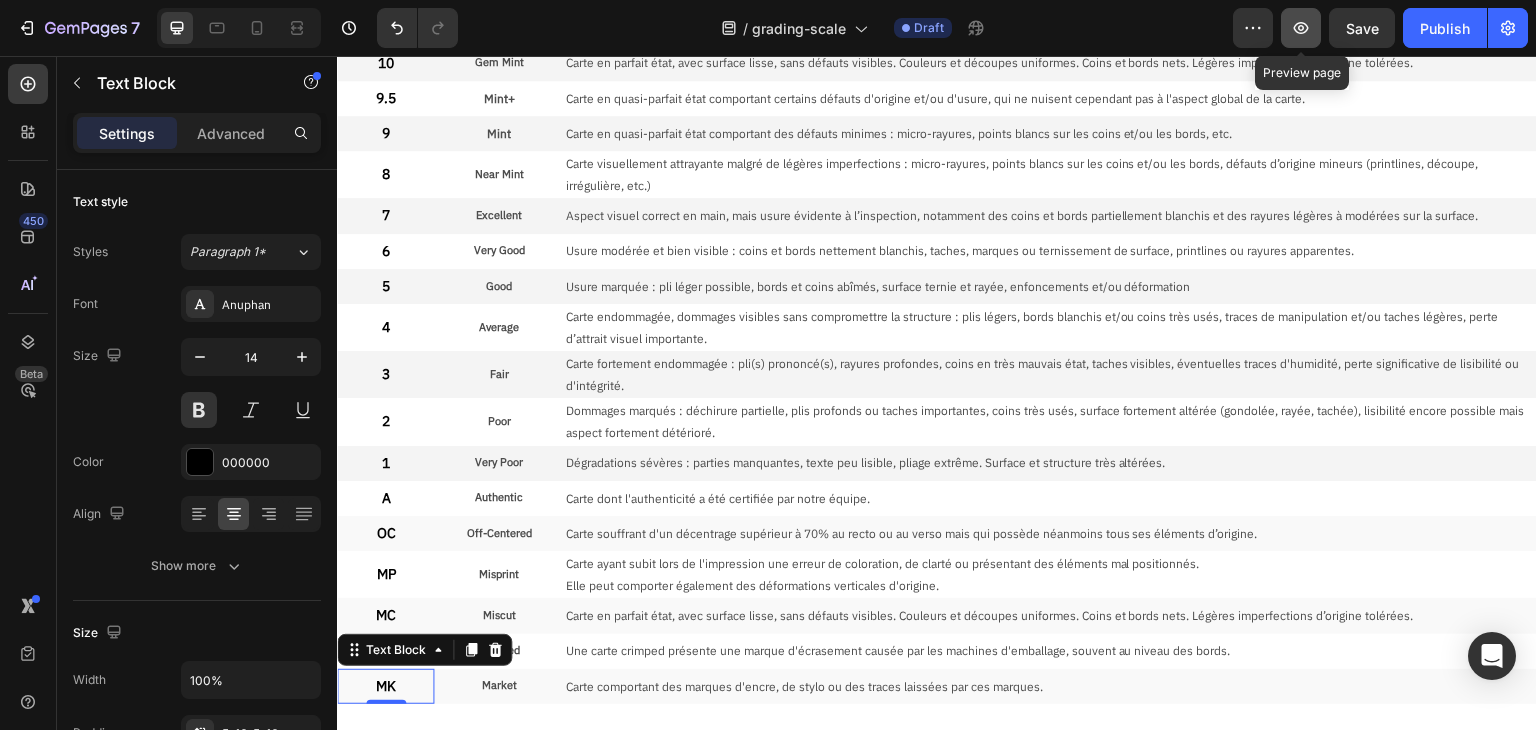 click 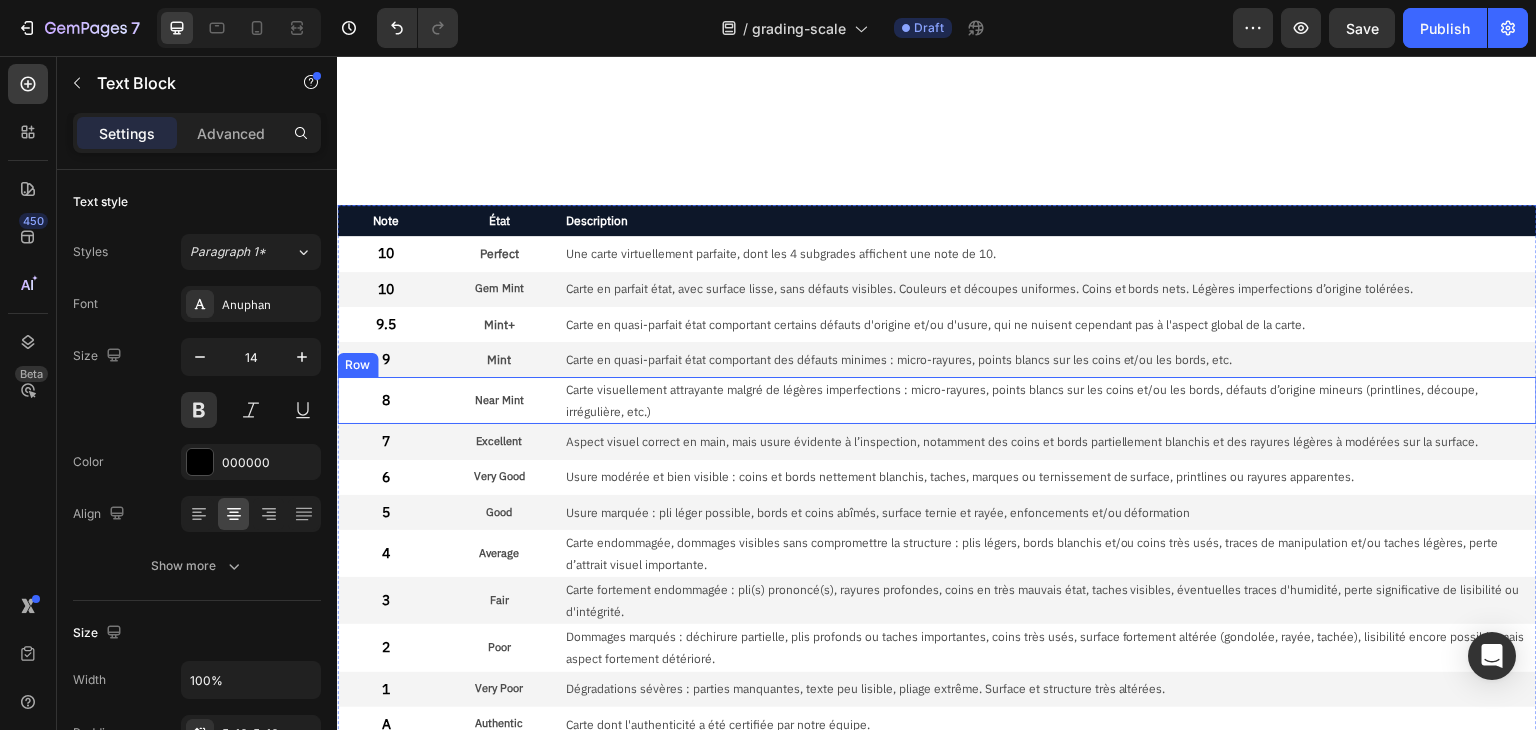 scroll, scrollTop: 0, scrollLeft: 0, axis: both 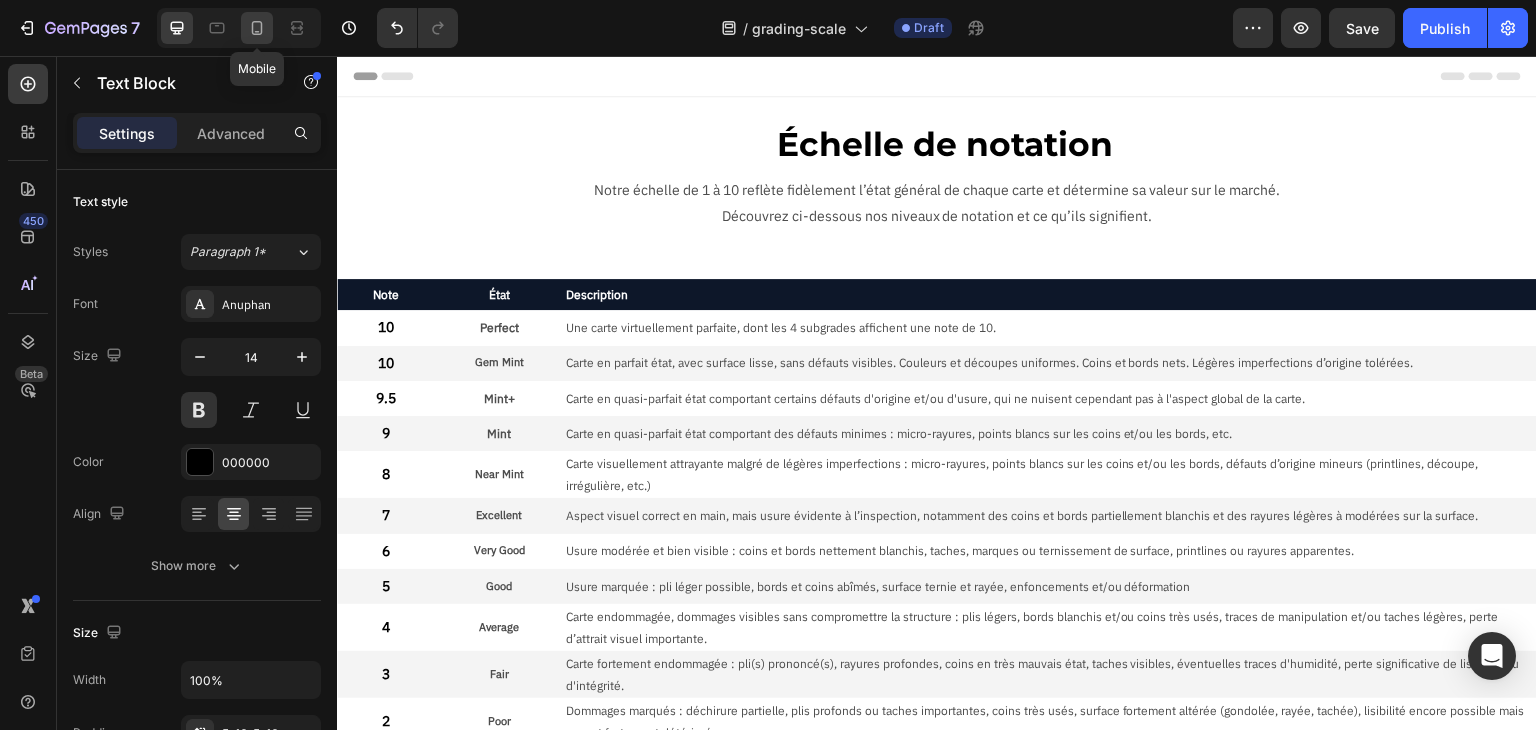 click 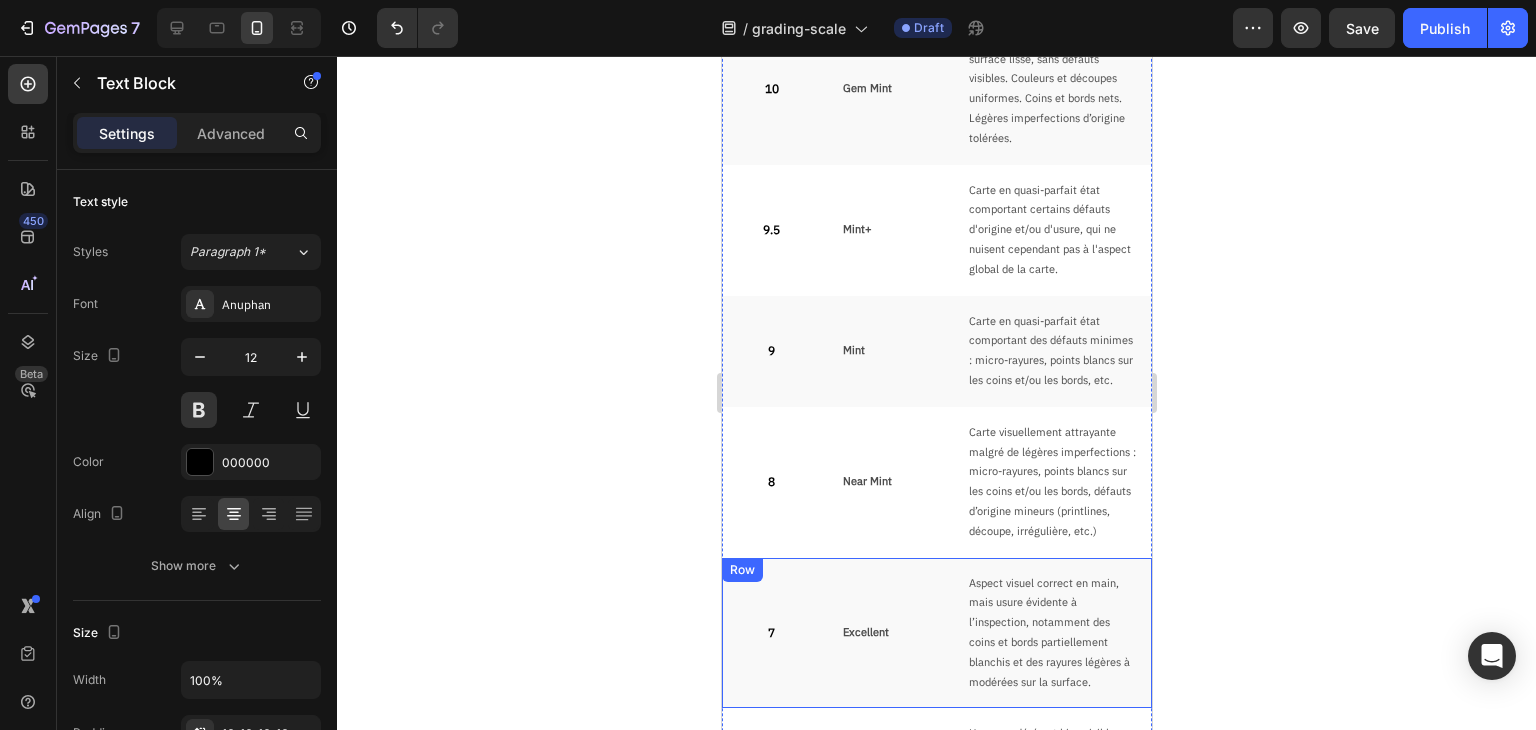 scroll, scrollTop: 46, scrollLeft: 0, axis: vertical 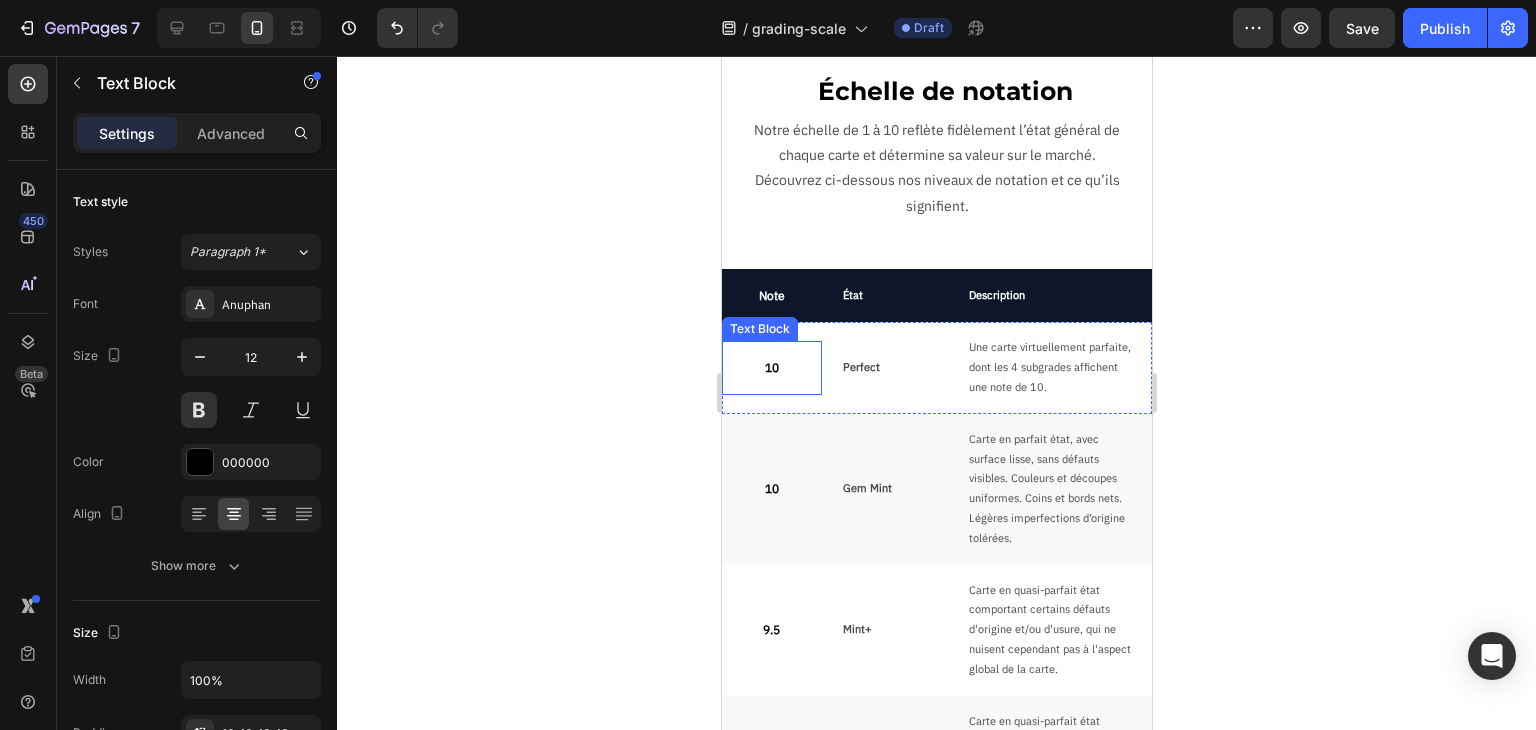 click on "10" at bounding box center (771, 368) 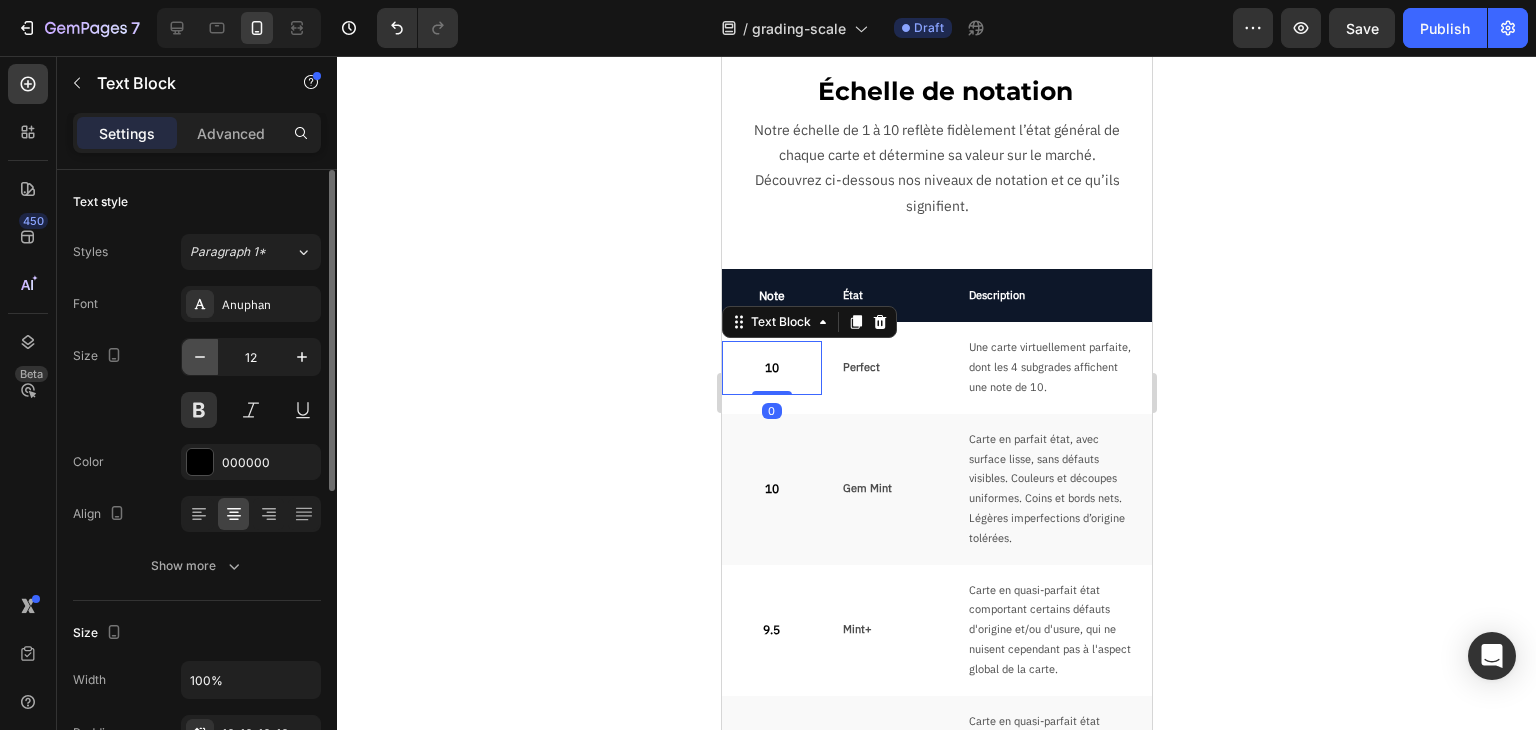 click 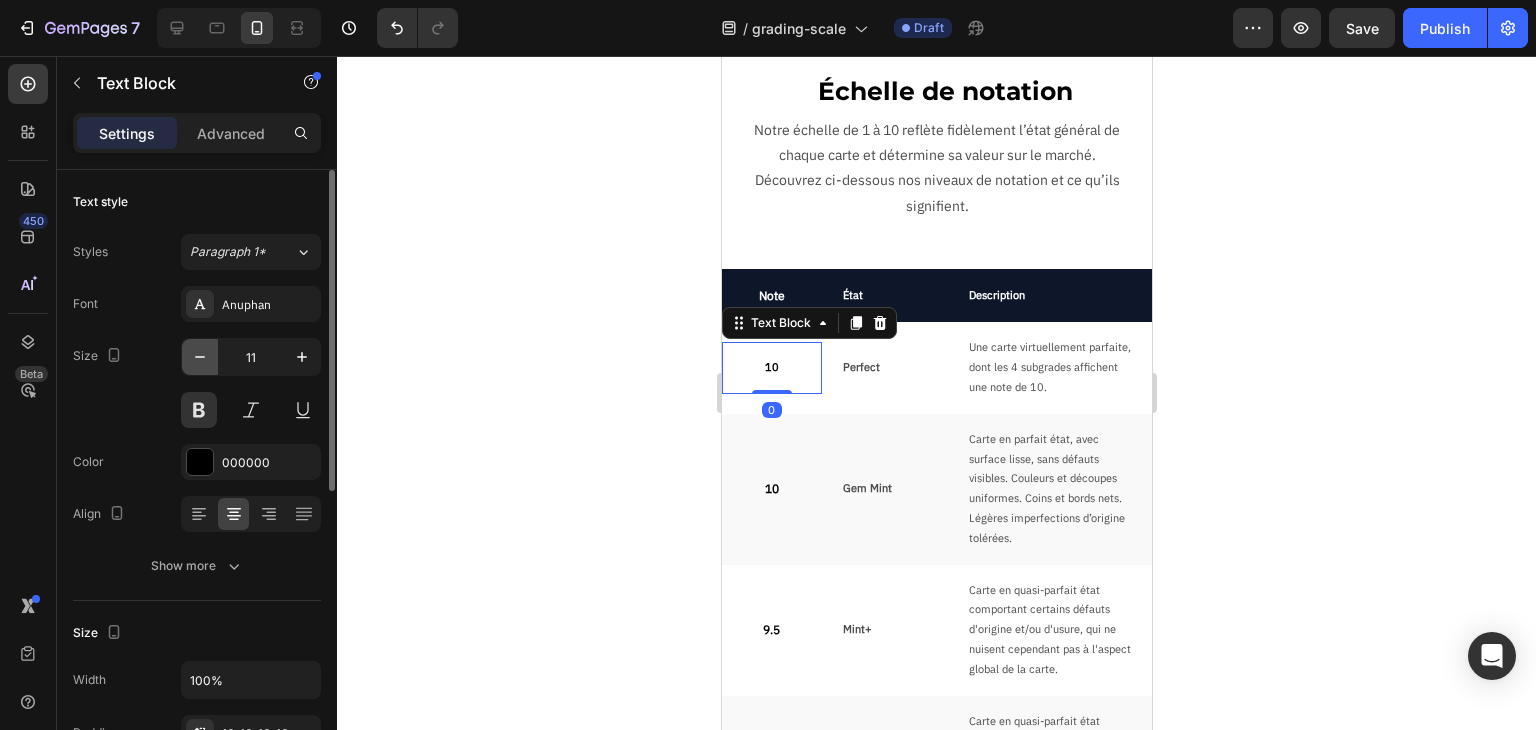 click 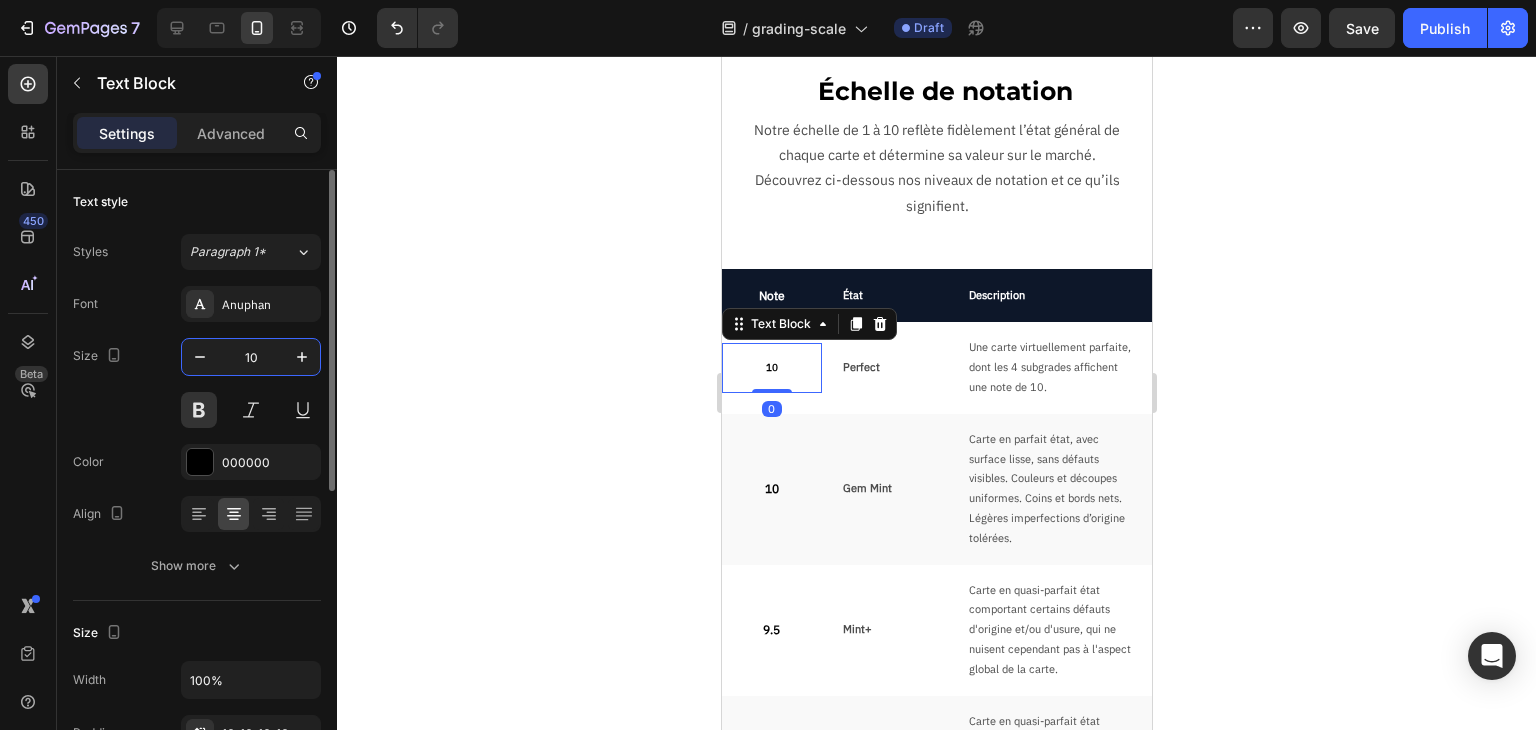 click on "10" at bounding box center (251, 357) 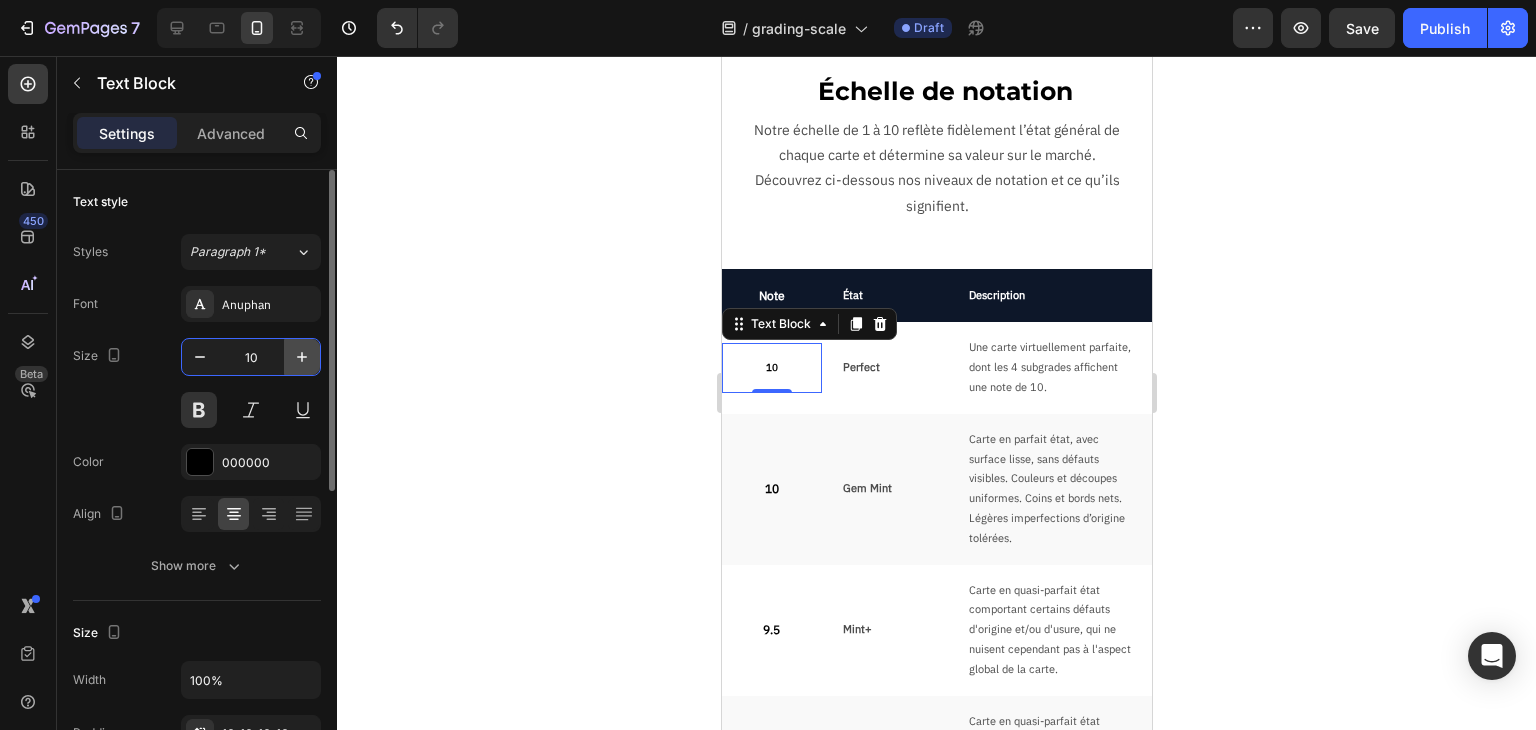 click 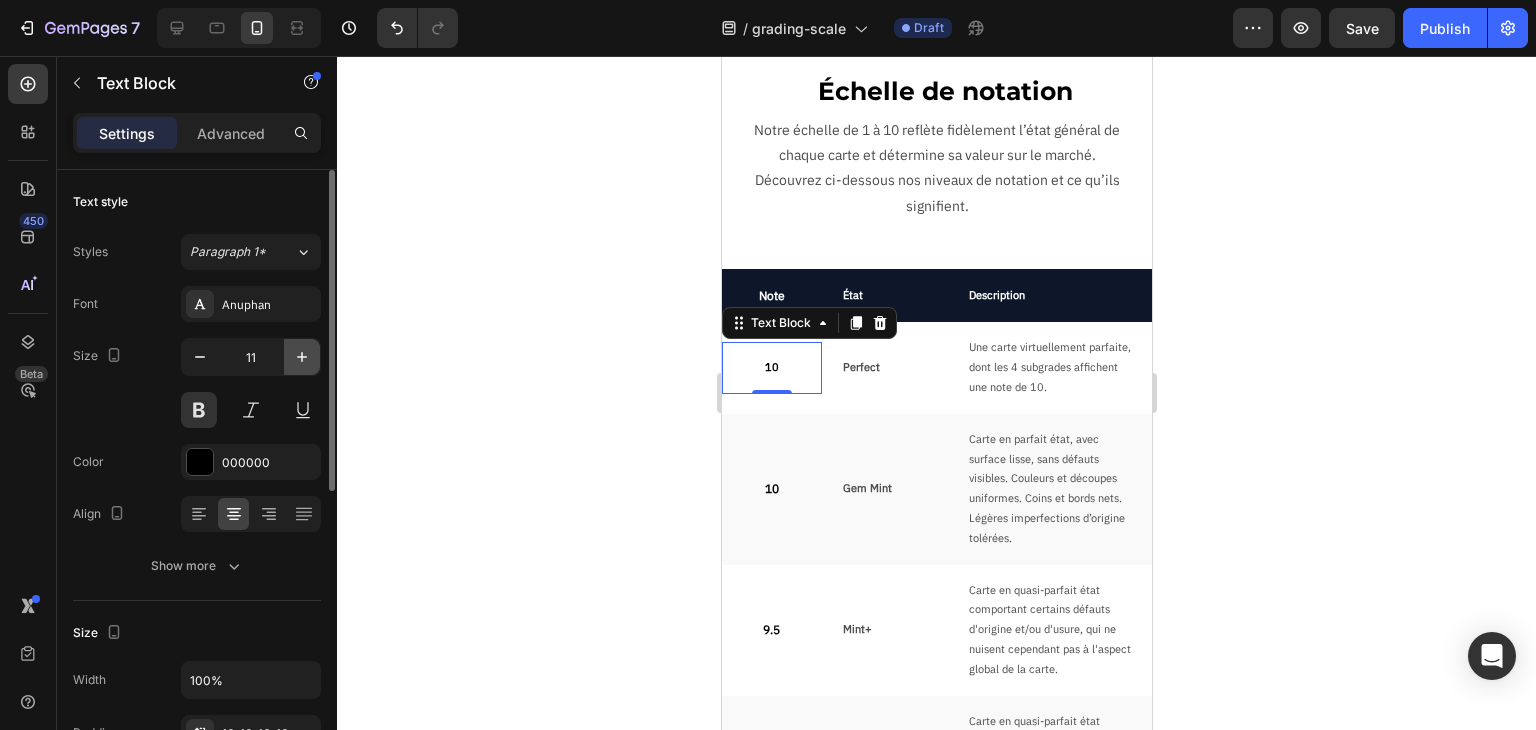 click 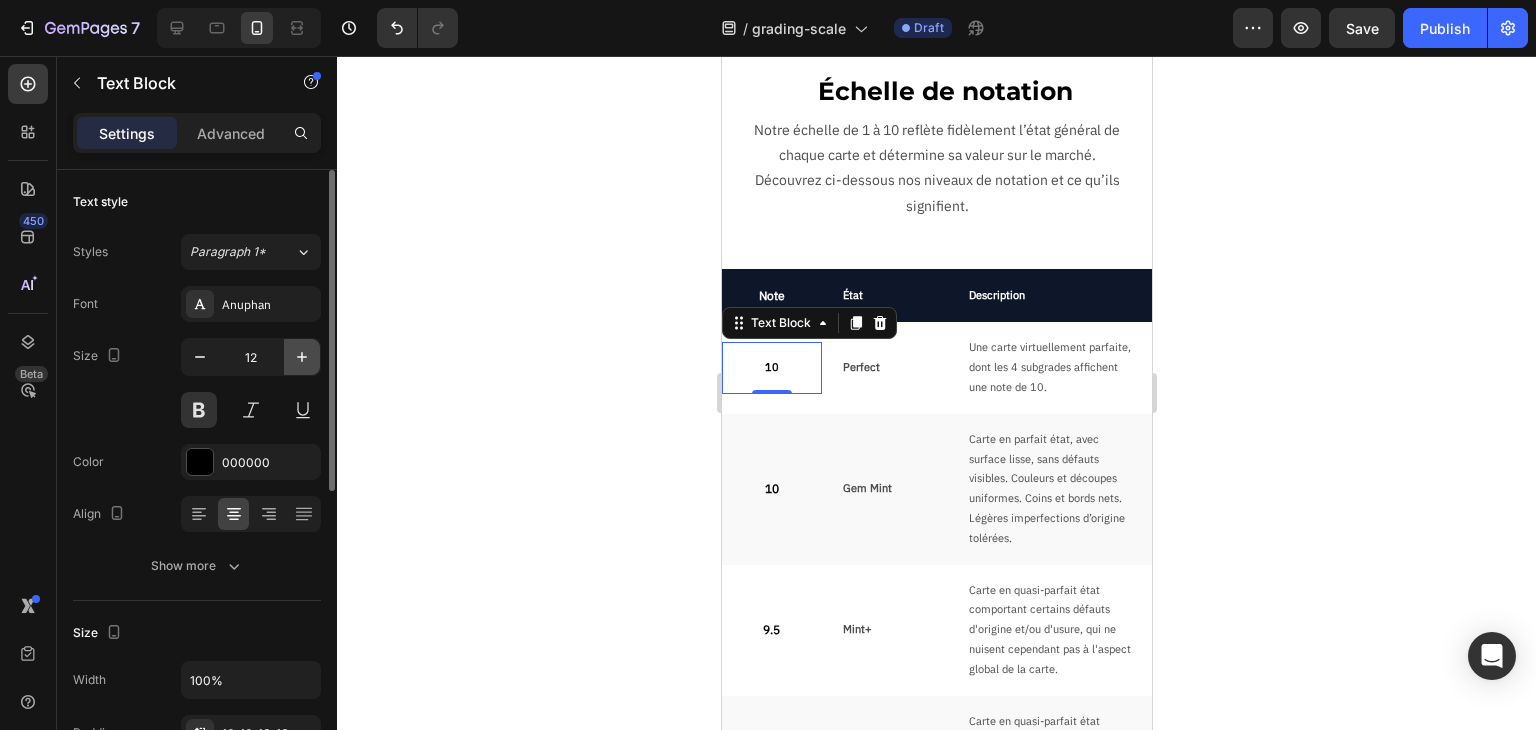 click 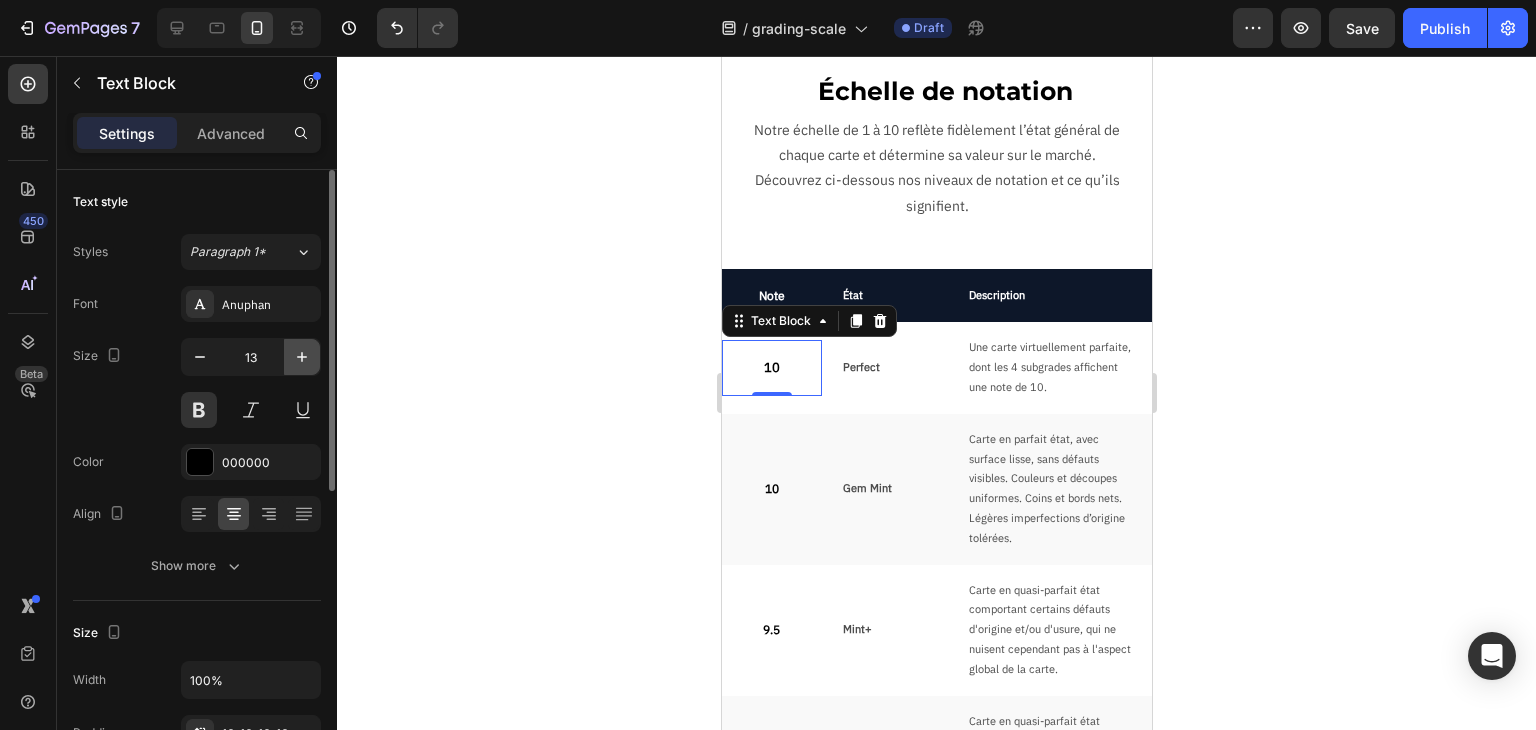 click 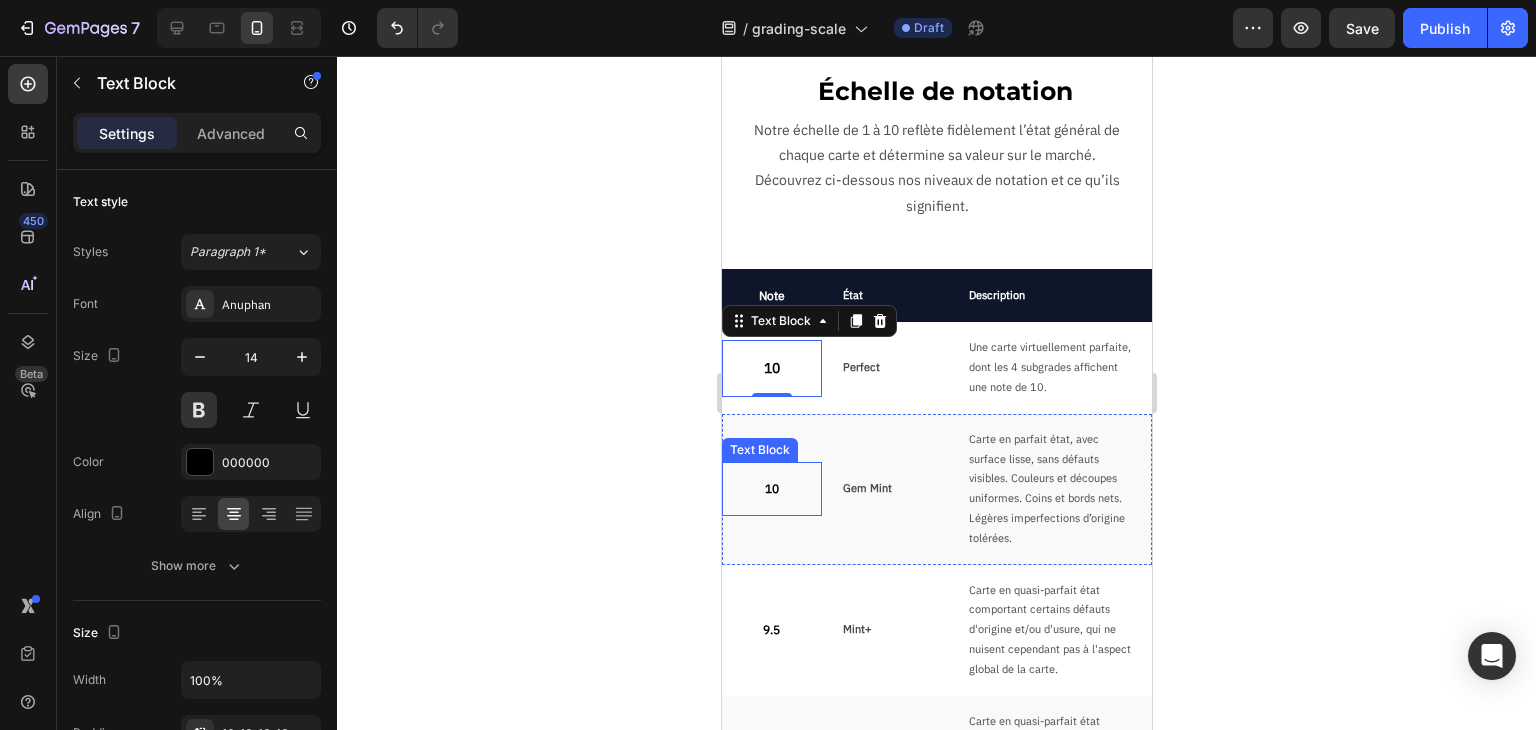 click on "10" at bounding box center [771, 489] 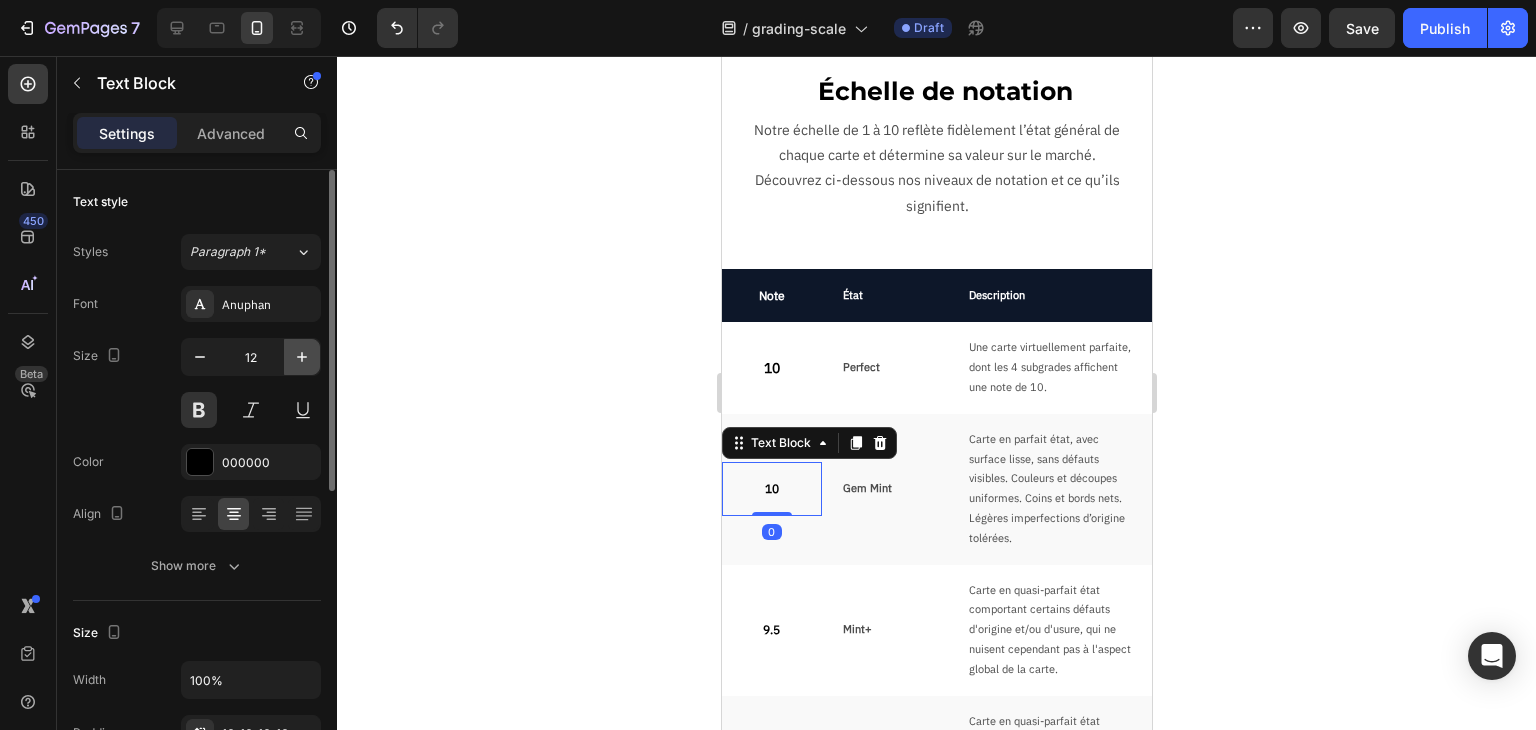 click 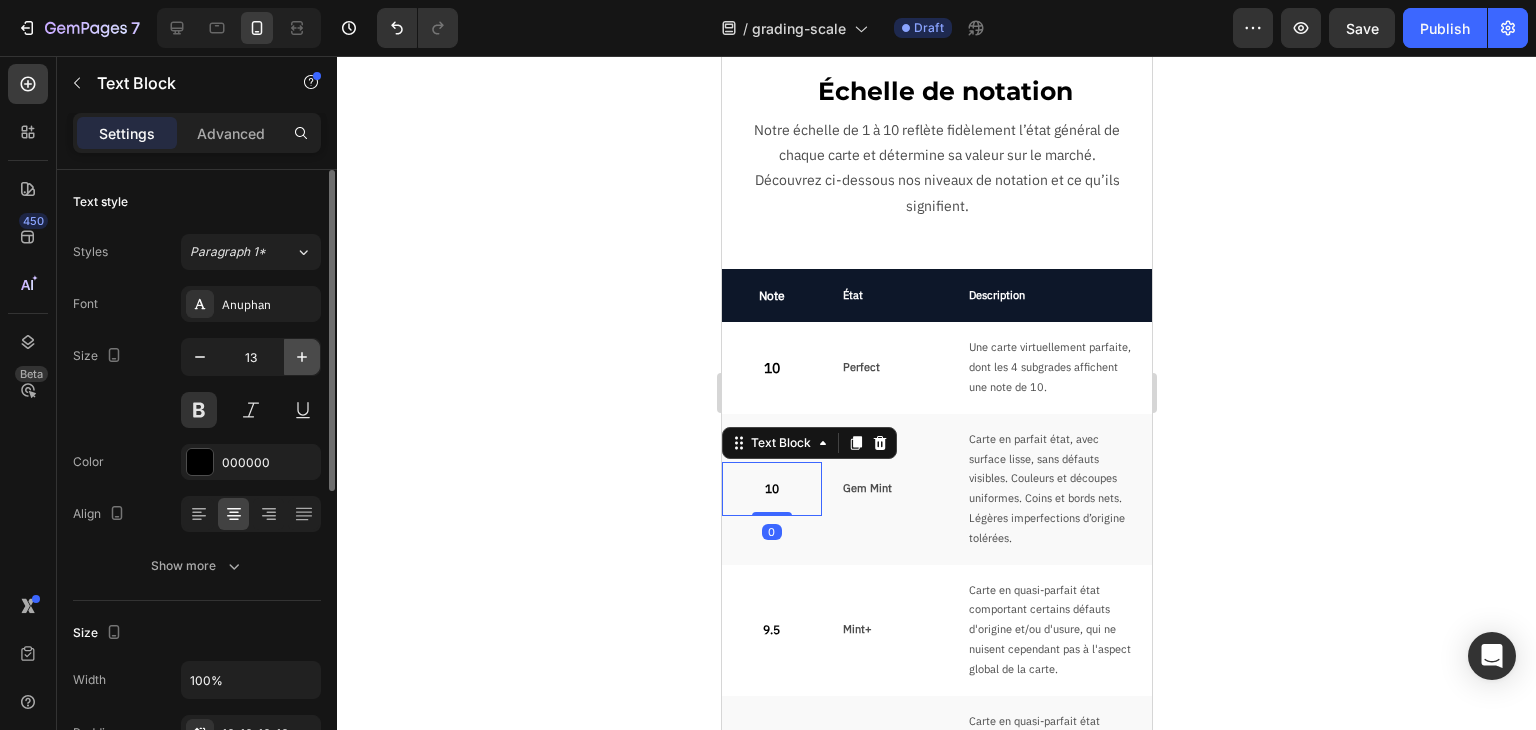 click 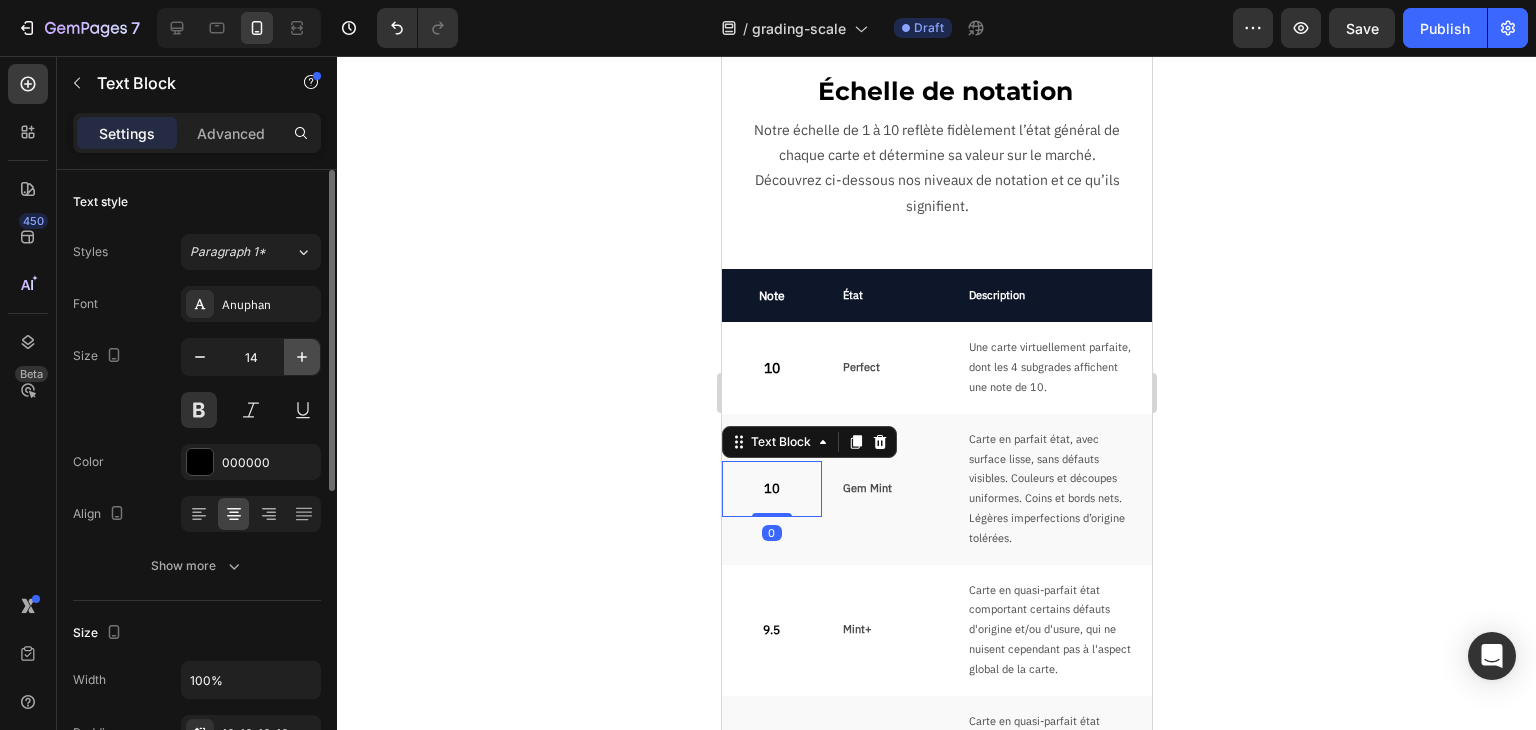 click 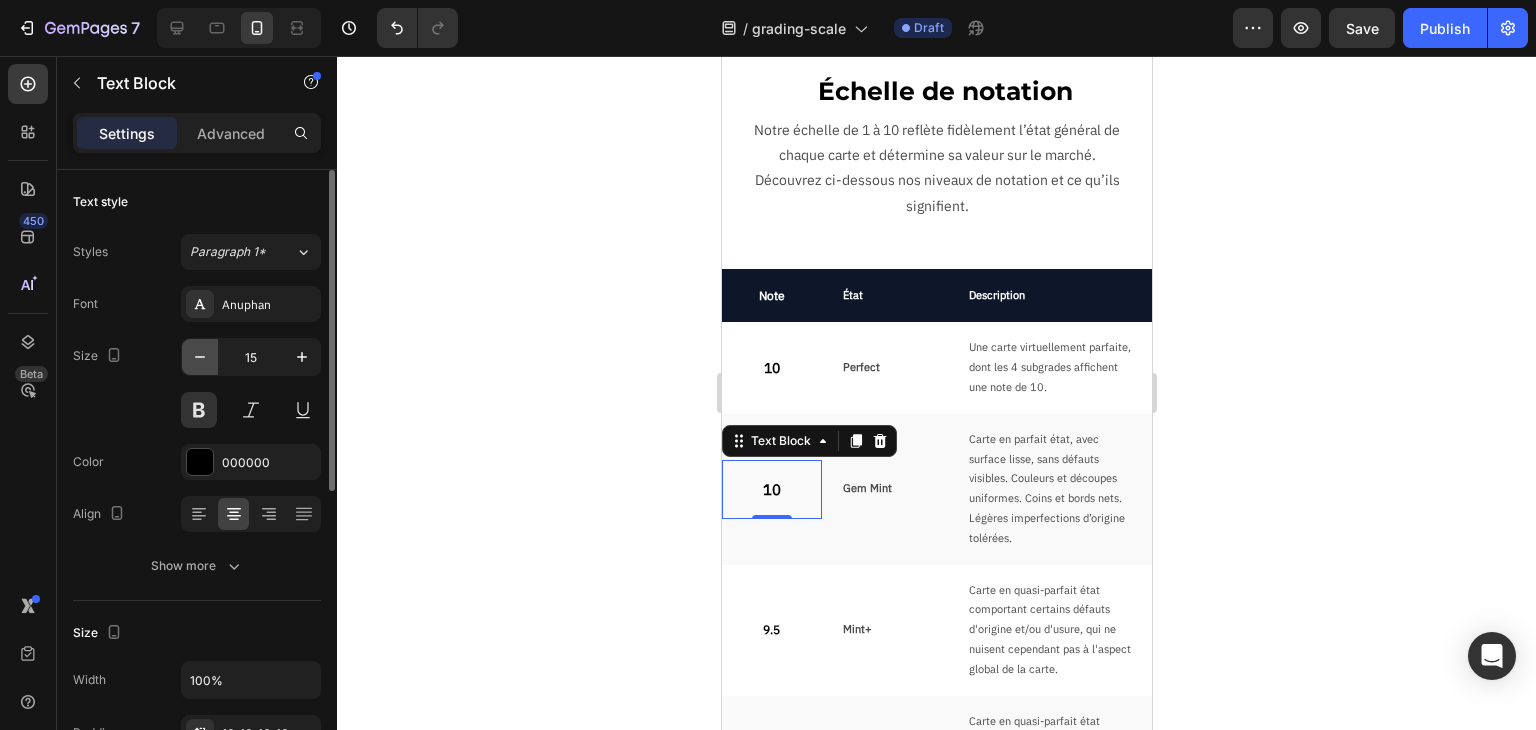 click 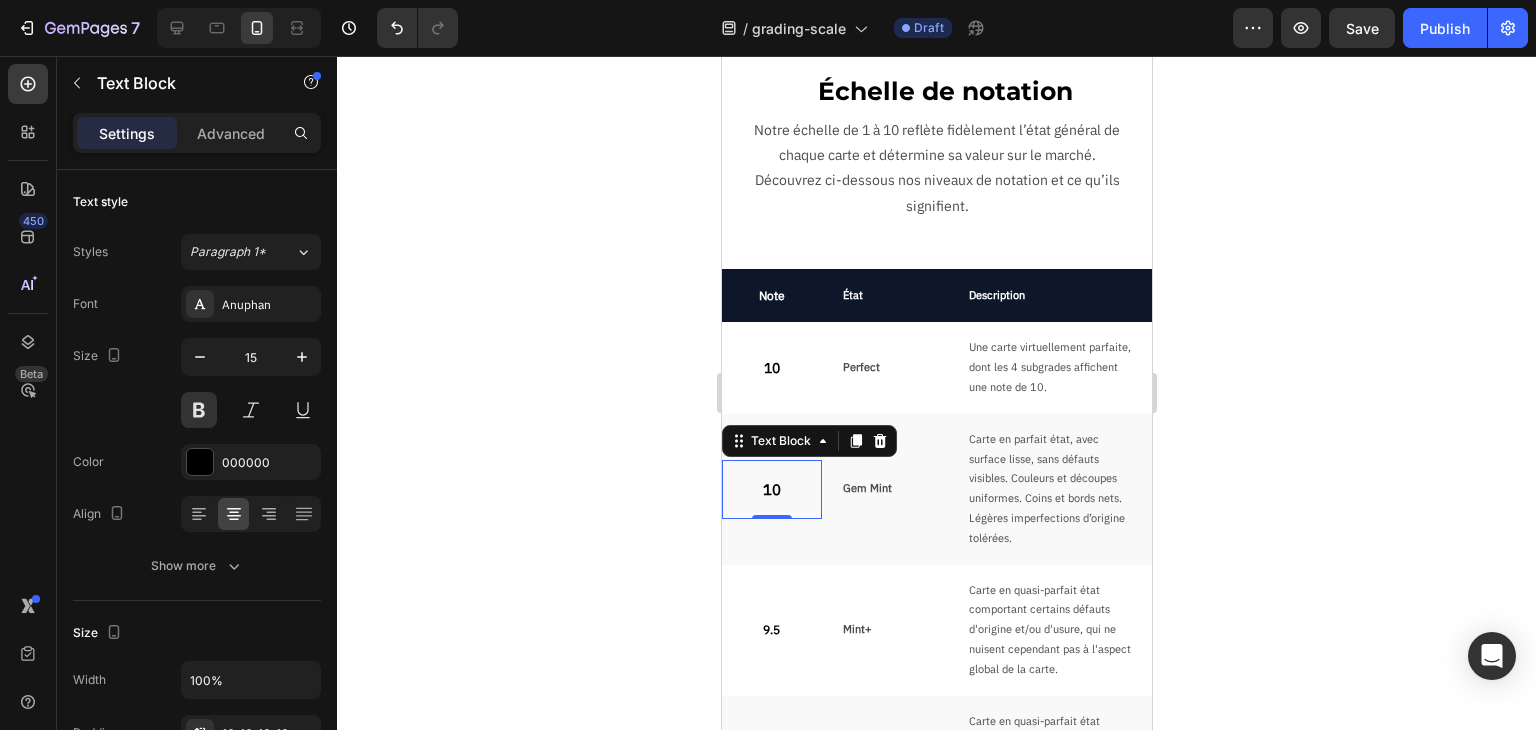 type on "14" 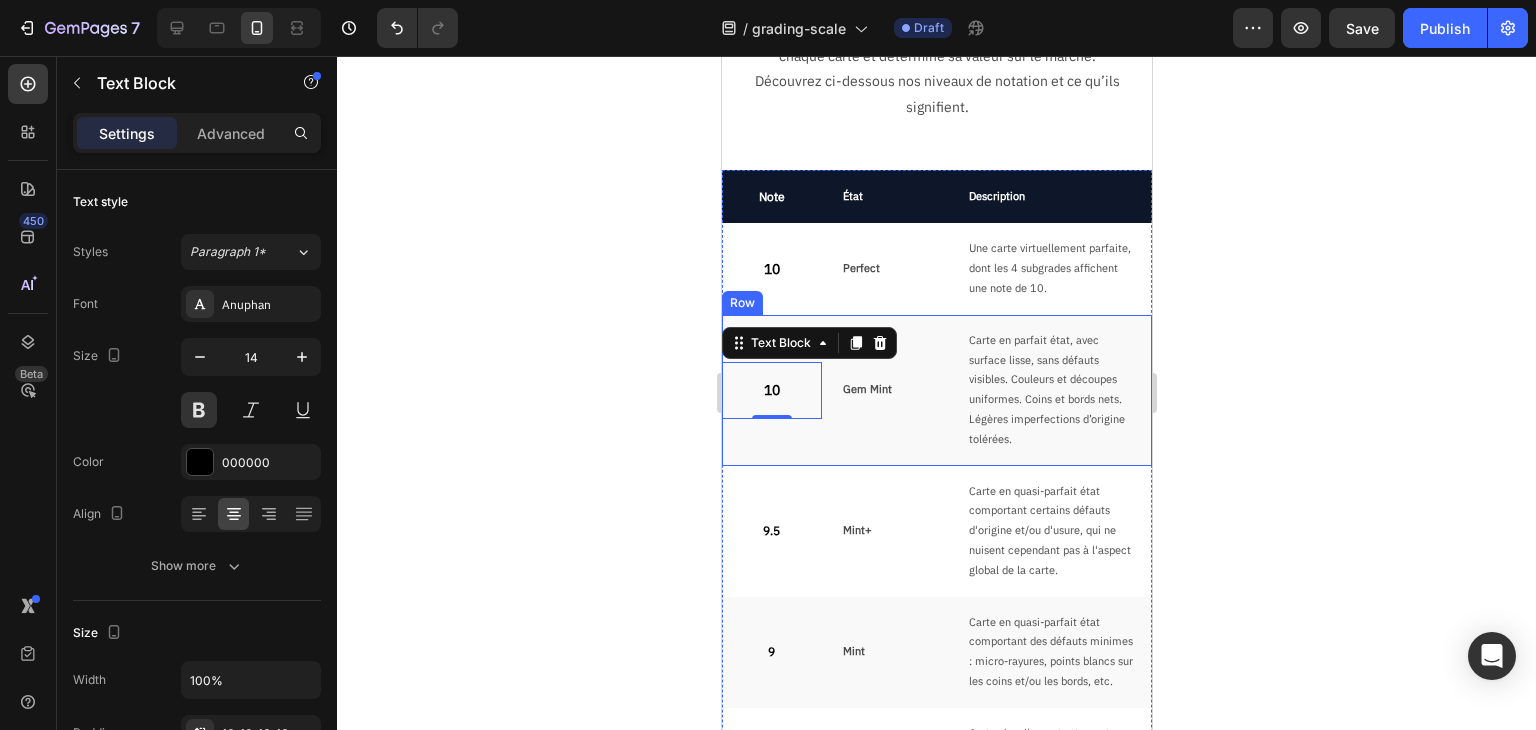scroll, scrollTop: 146, scrollLeft: 0, axis: vertical 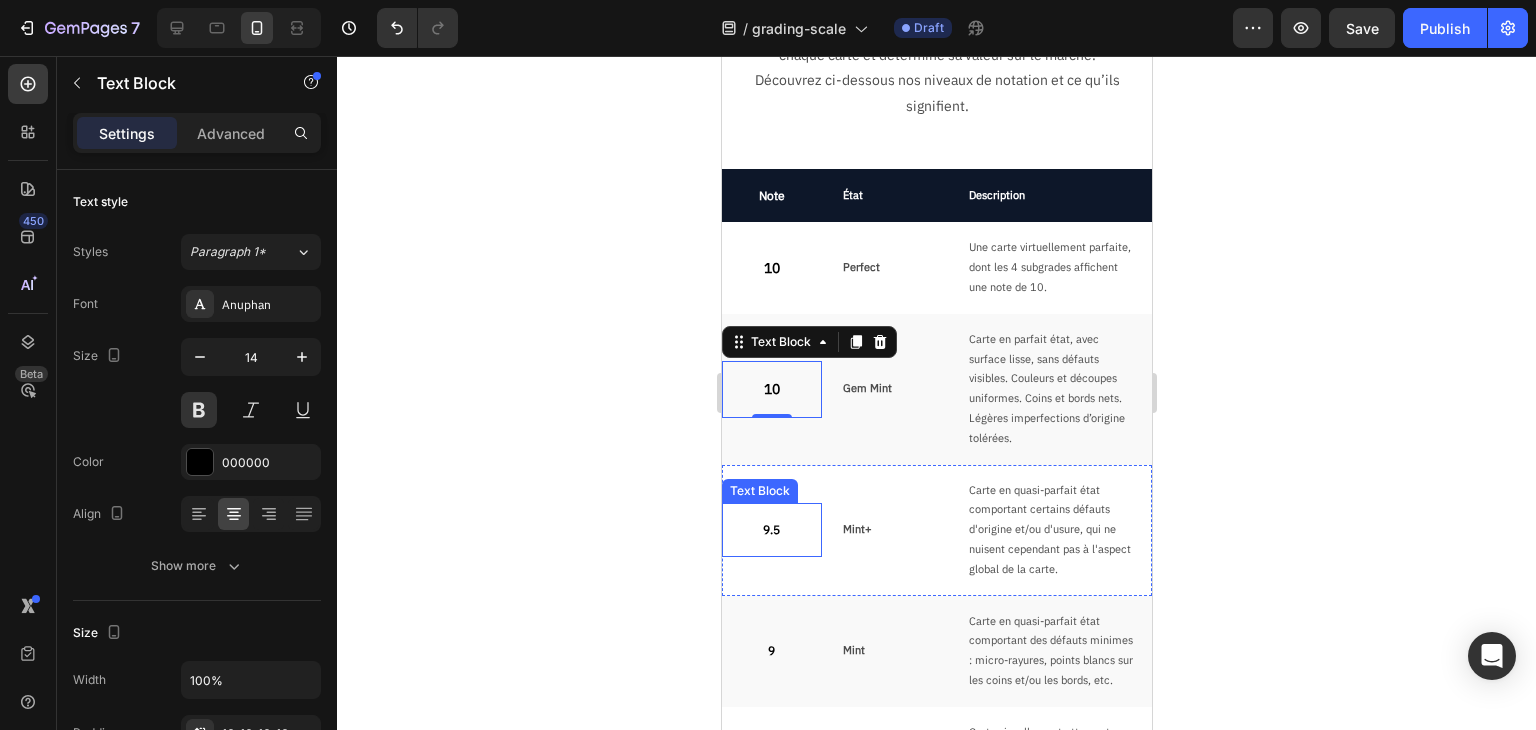 click on "9.5" at bounding box center (771, 530) 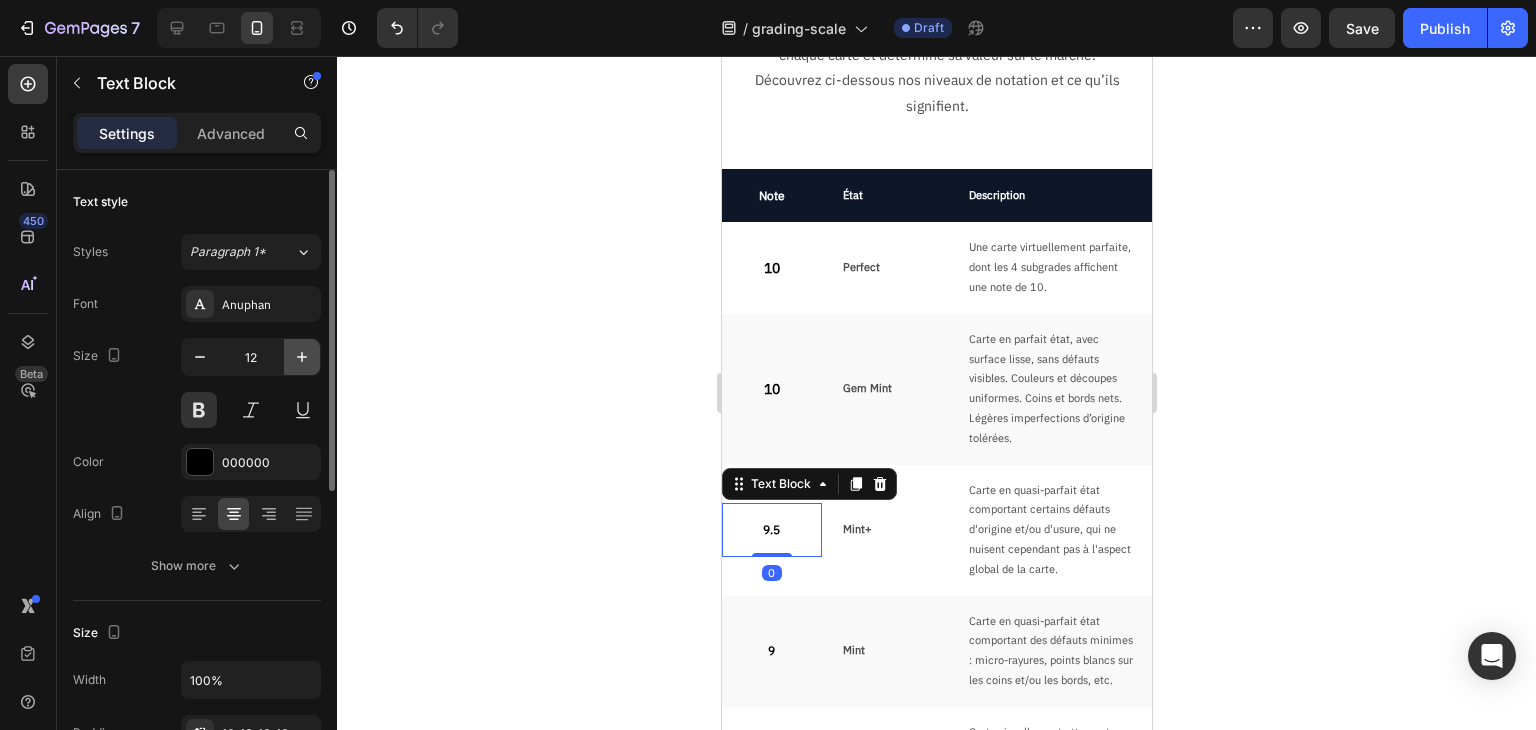 click 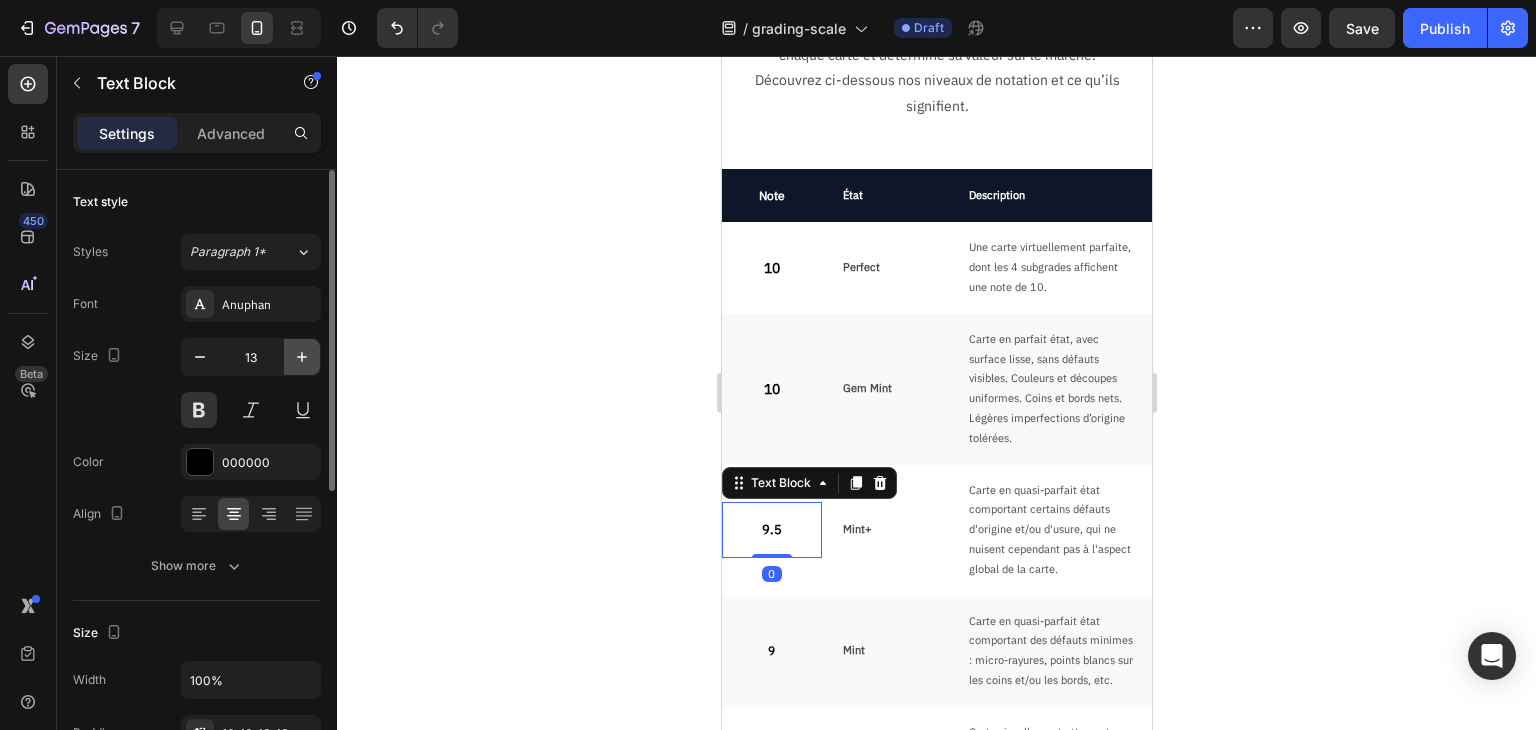 click 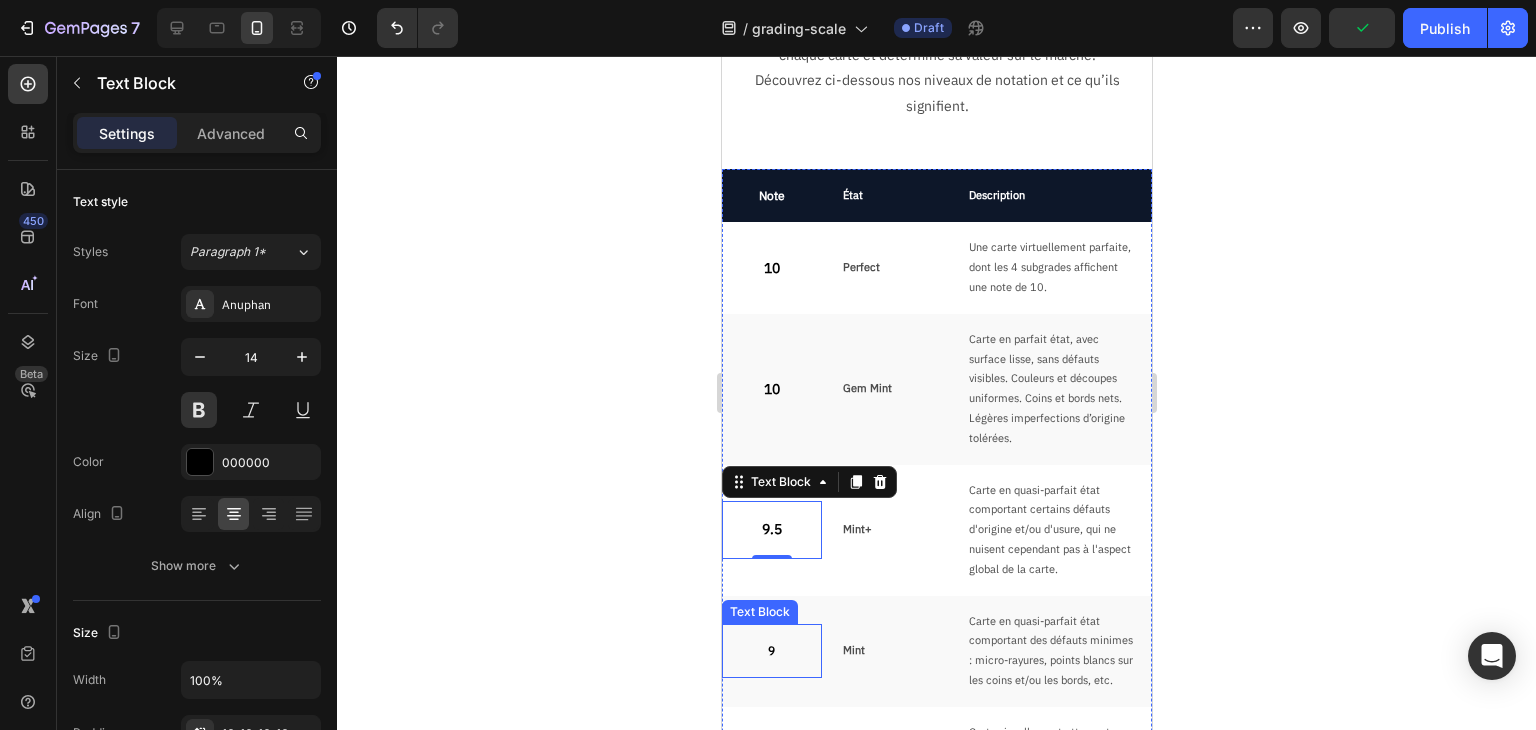 click on "9" at bounding box center (771, 651) 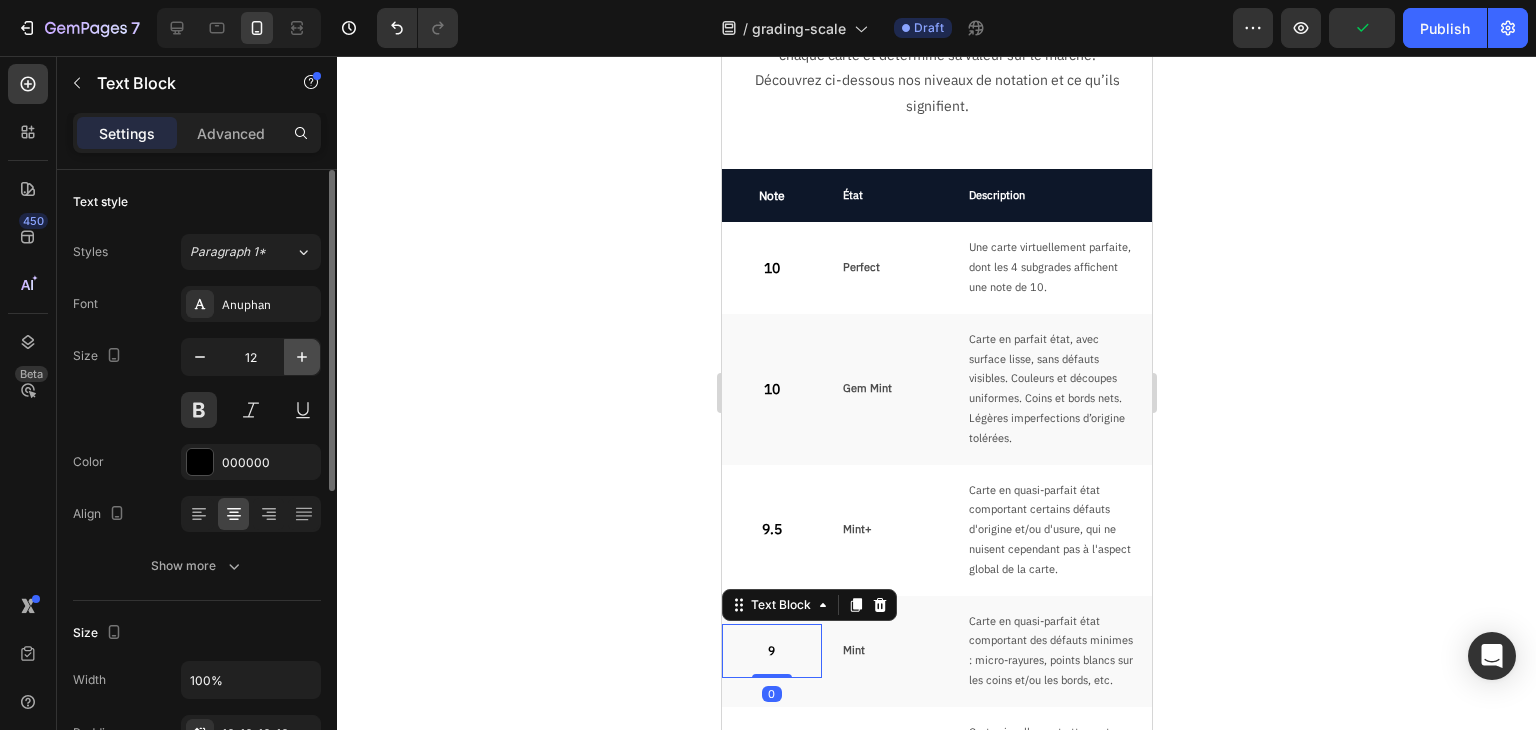 click 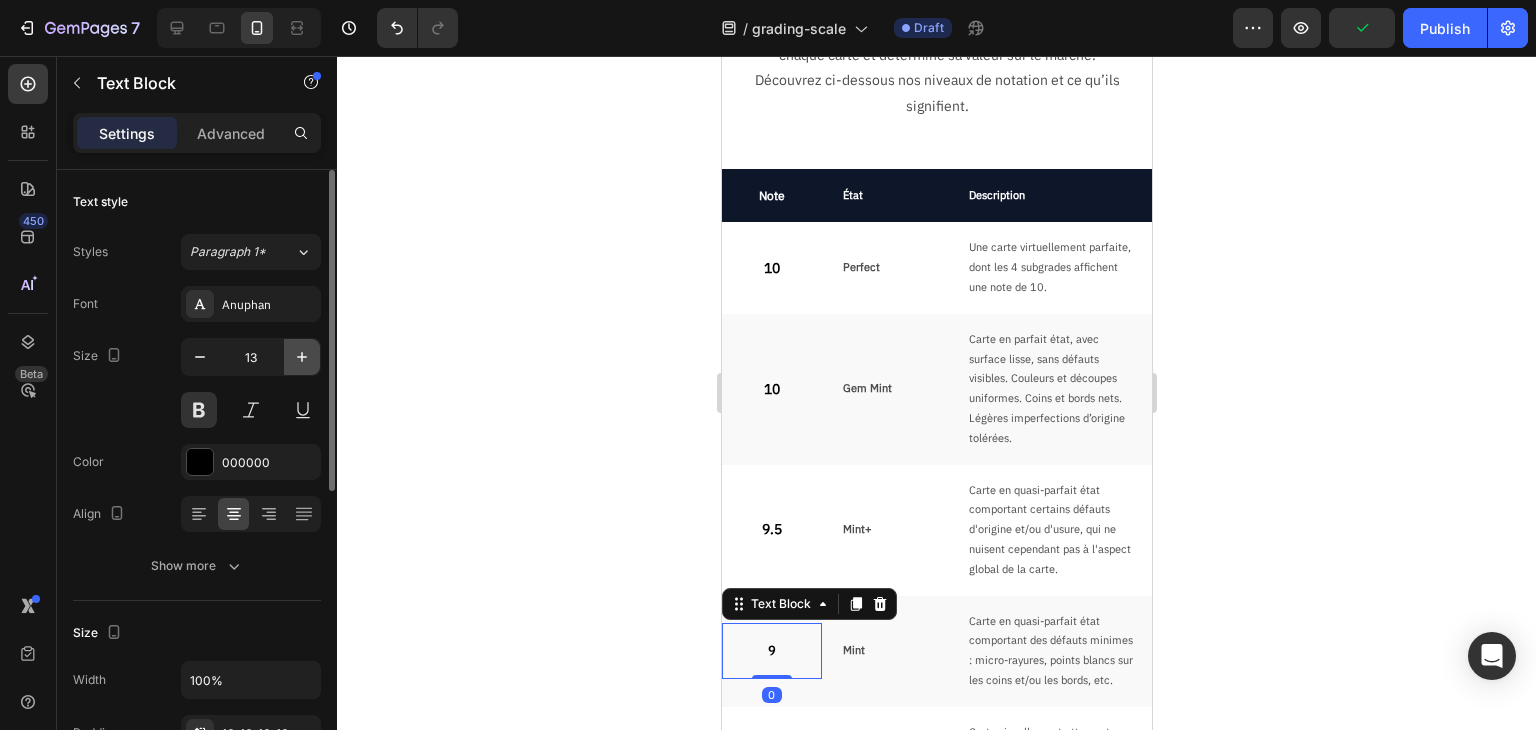 click 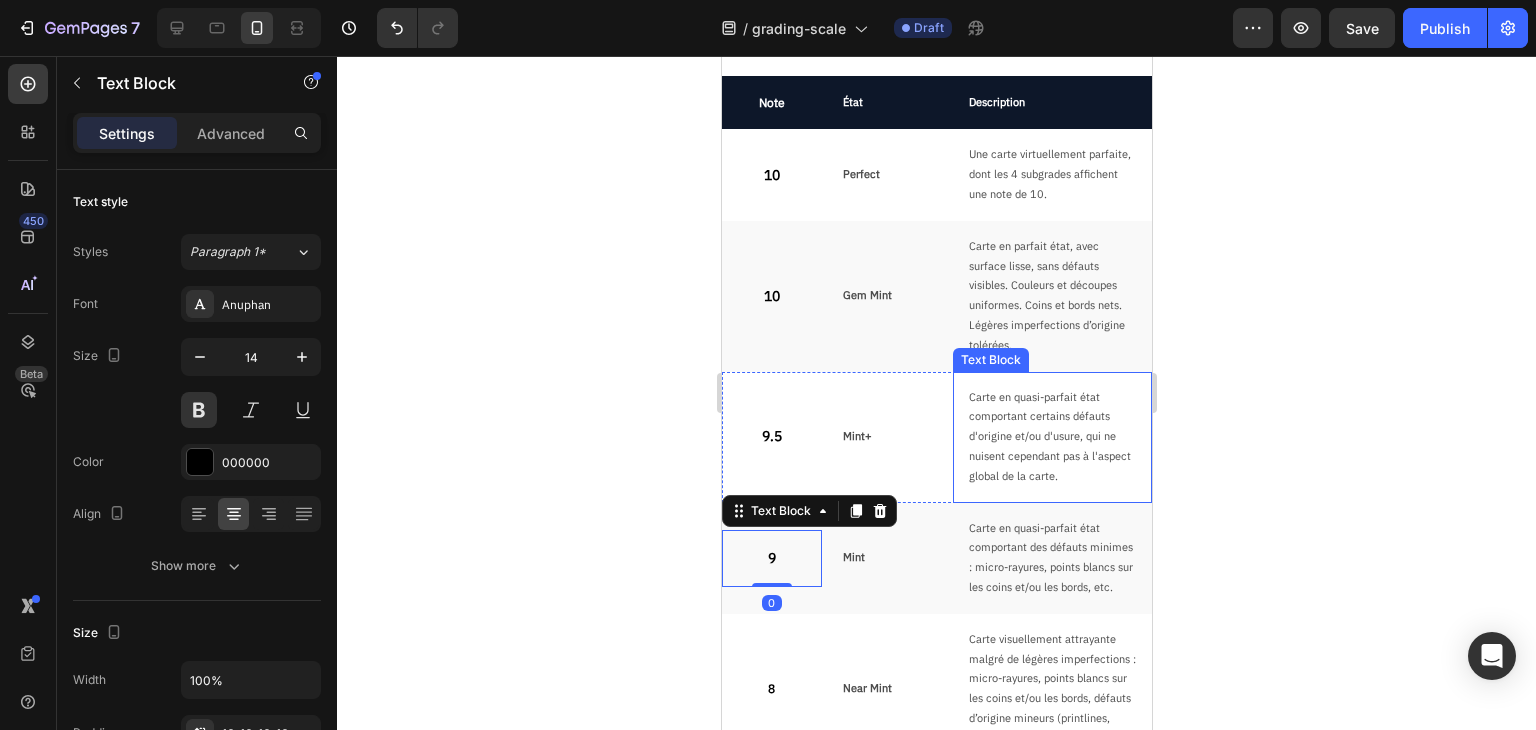 scroll, scrollTop: 346, scrollLeft: 0, axis: vertical 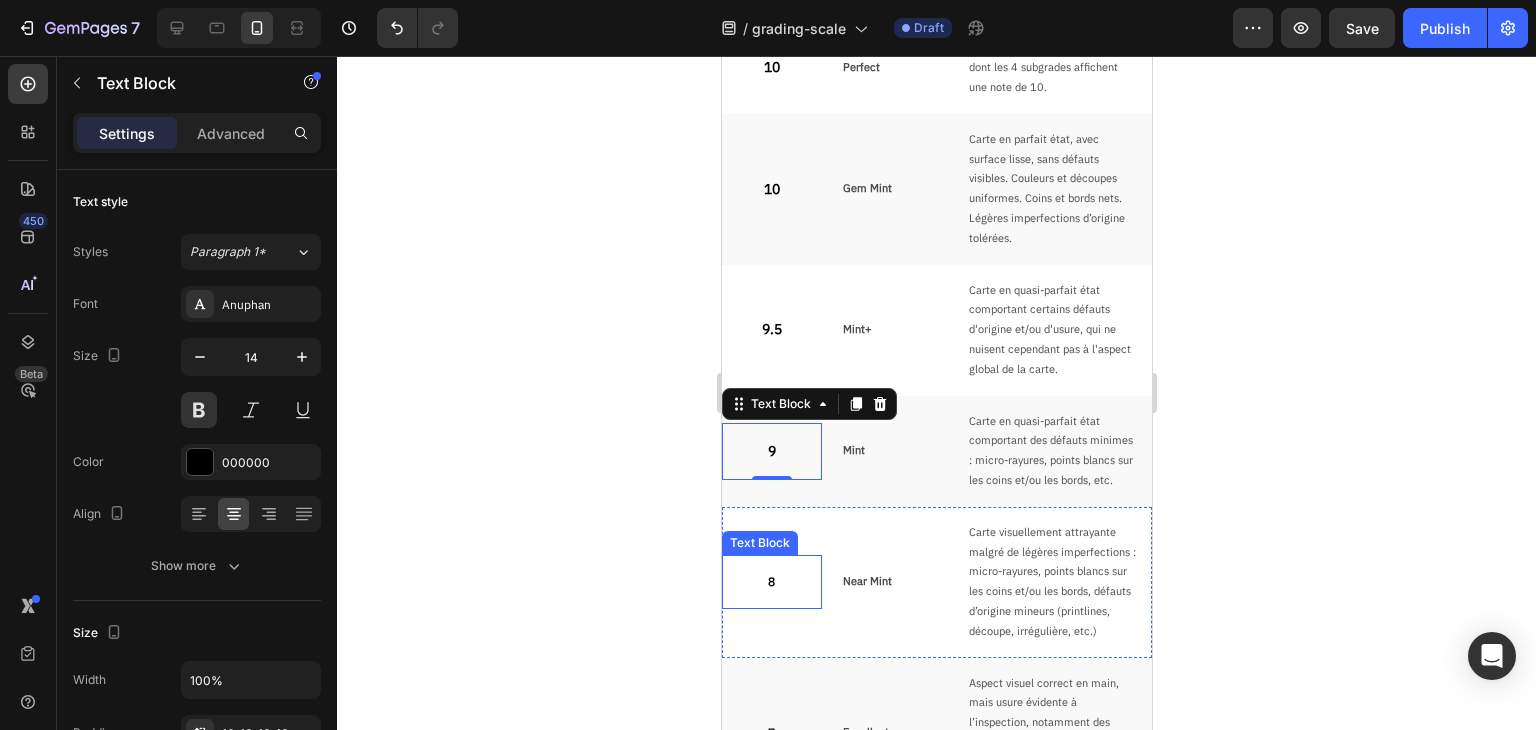 click on "8" at bounding box center (771, 582) 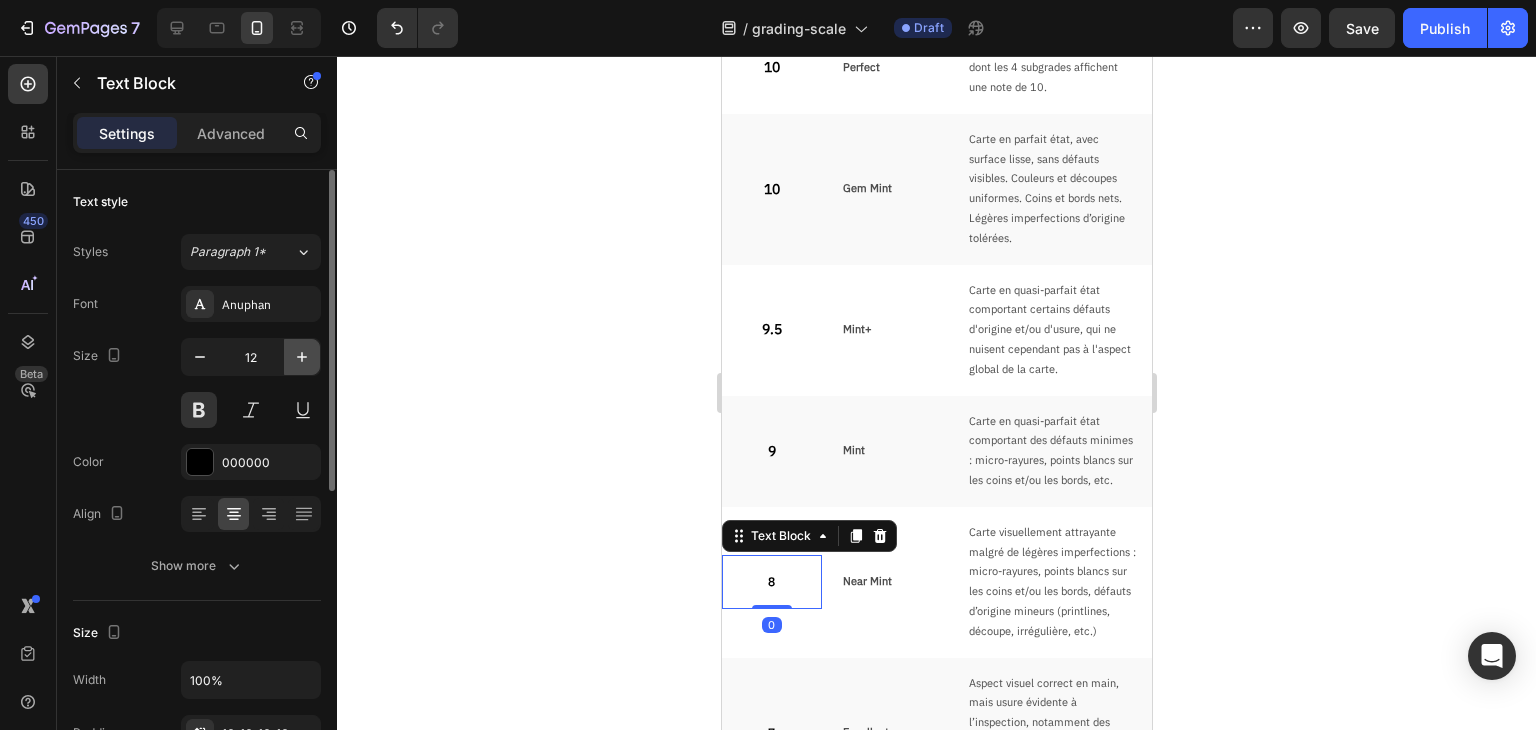 click 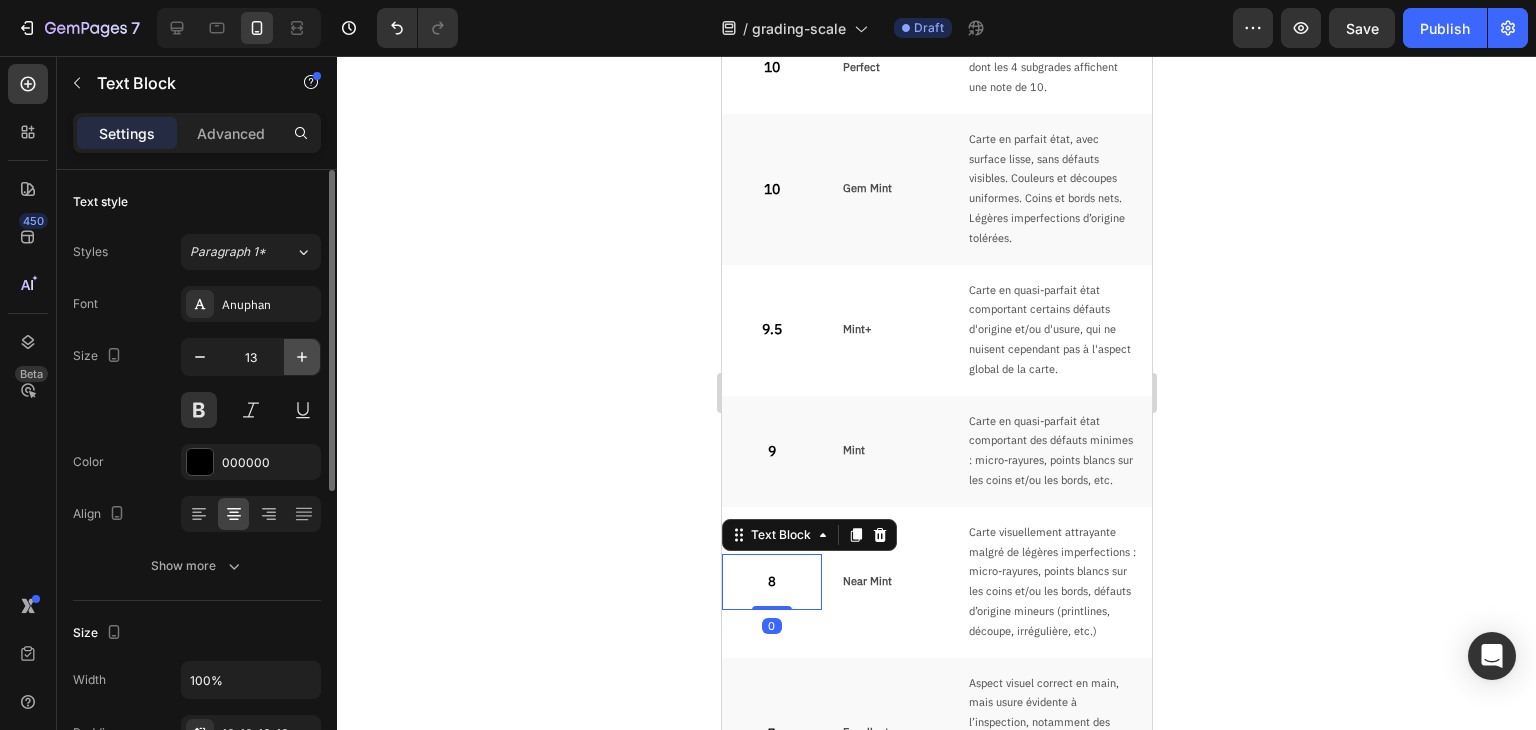 click 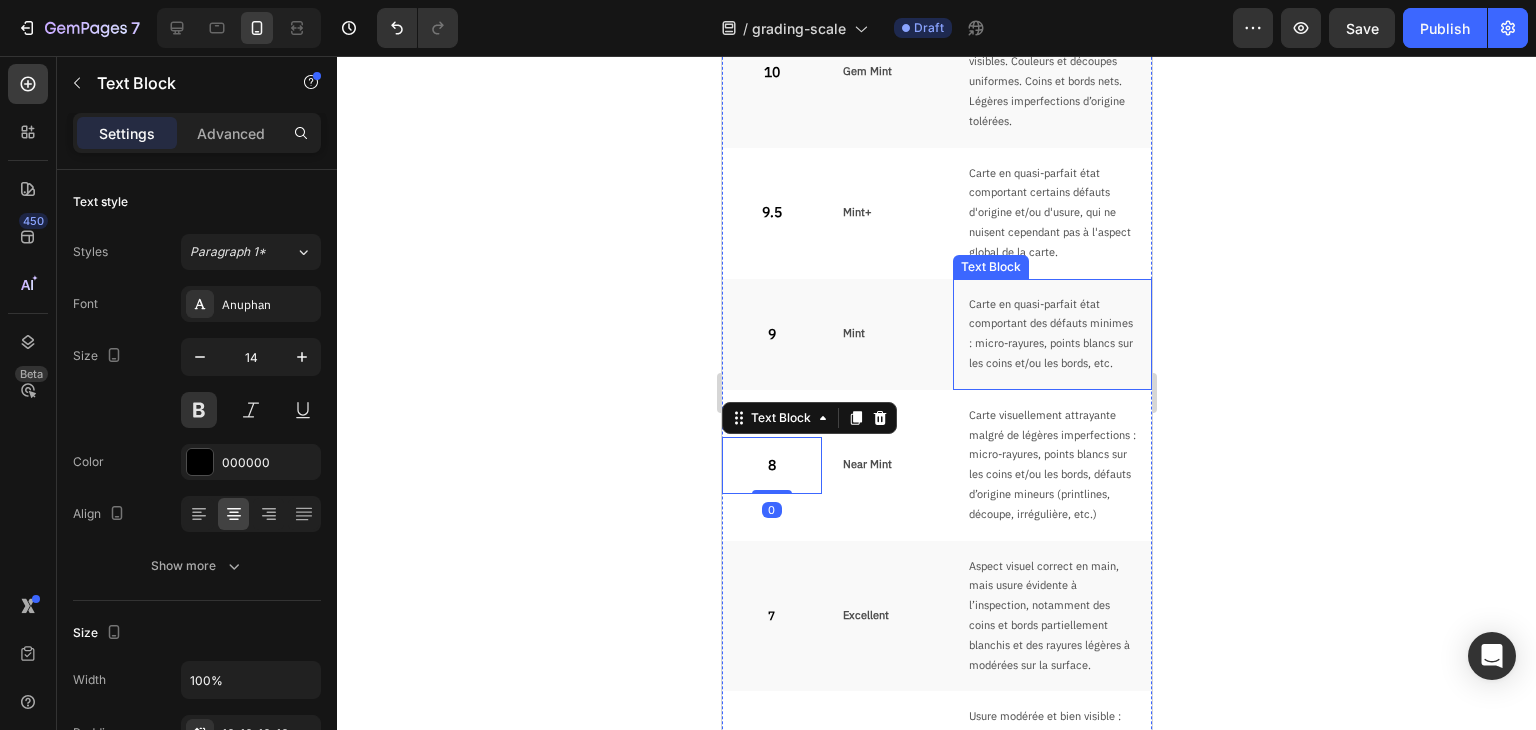 scroll, scrollTop: 546, scrollLeft: 0, axis: vertical 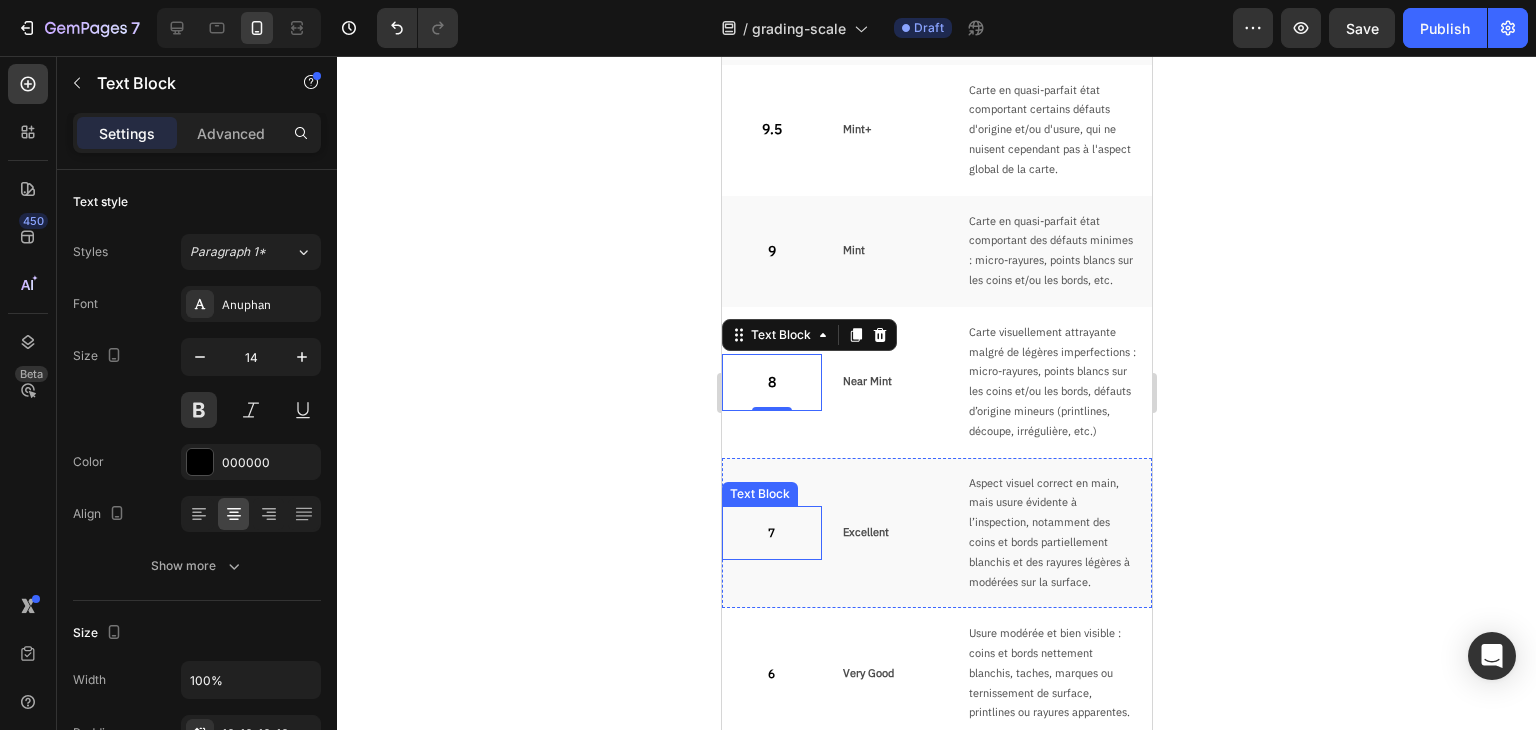 click on "7" at bounding box center (771, 533) 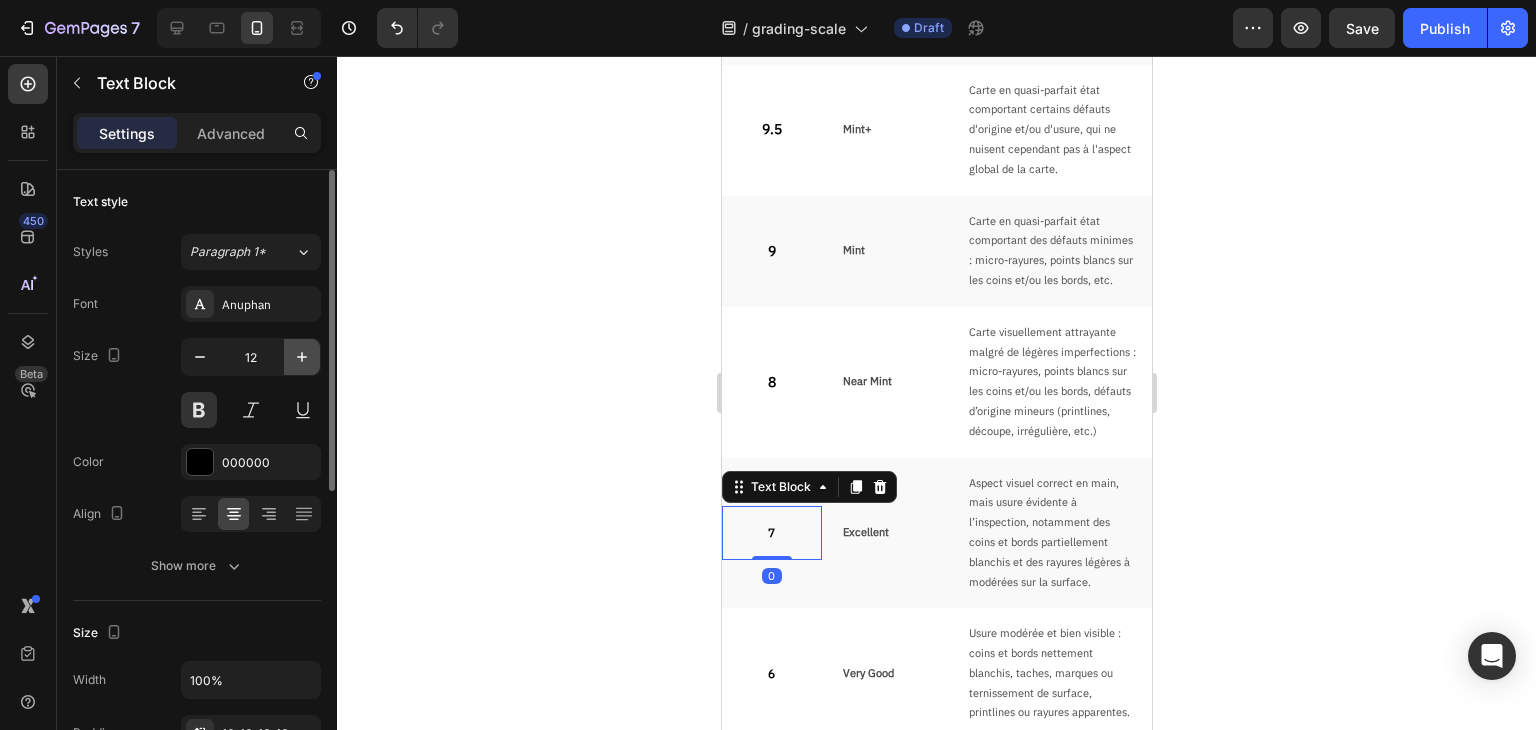 click 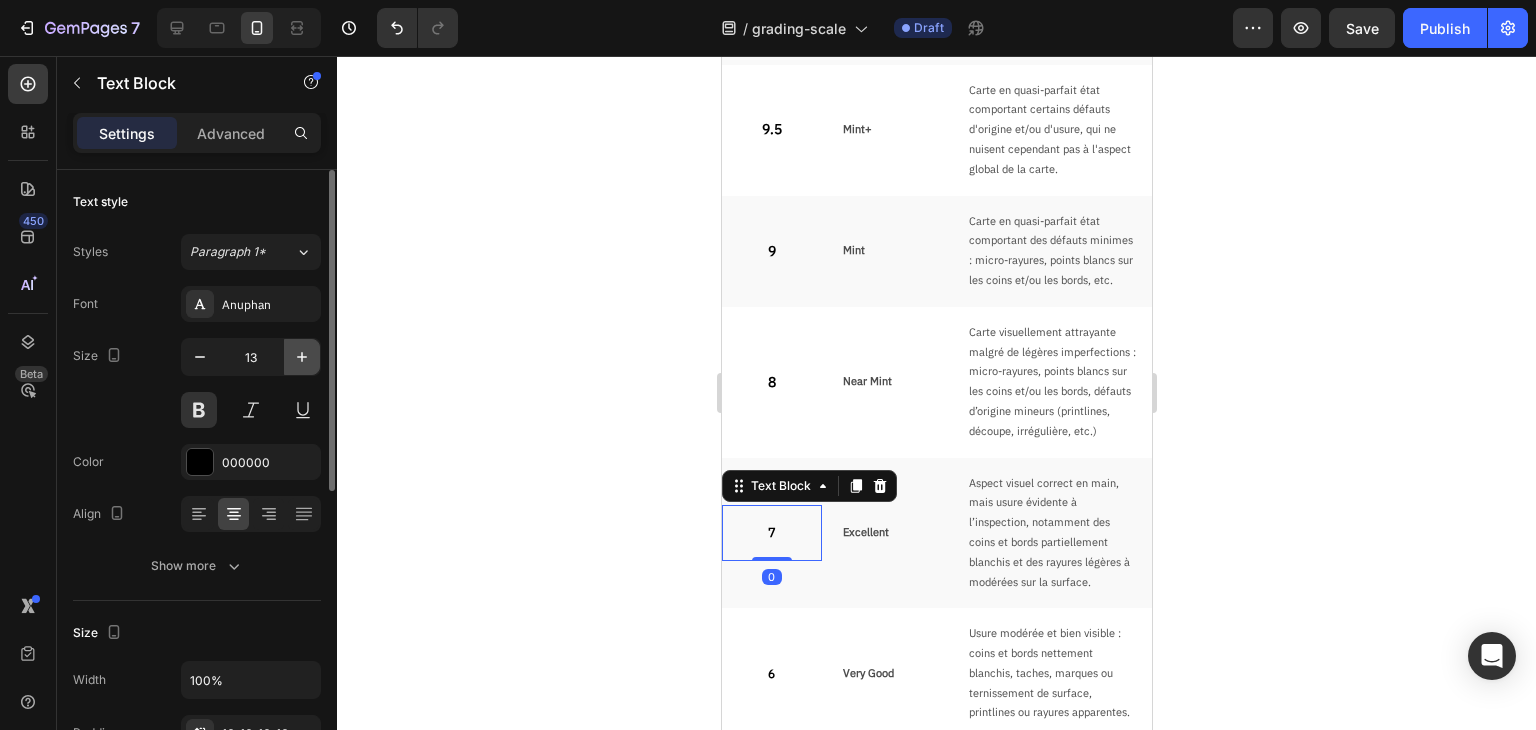 click 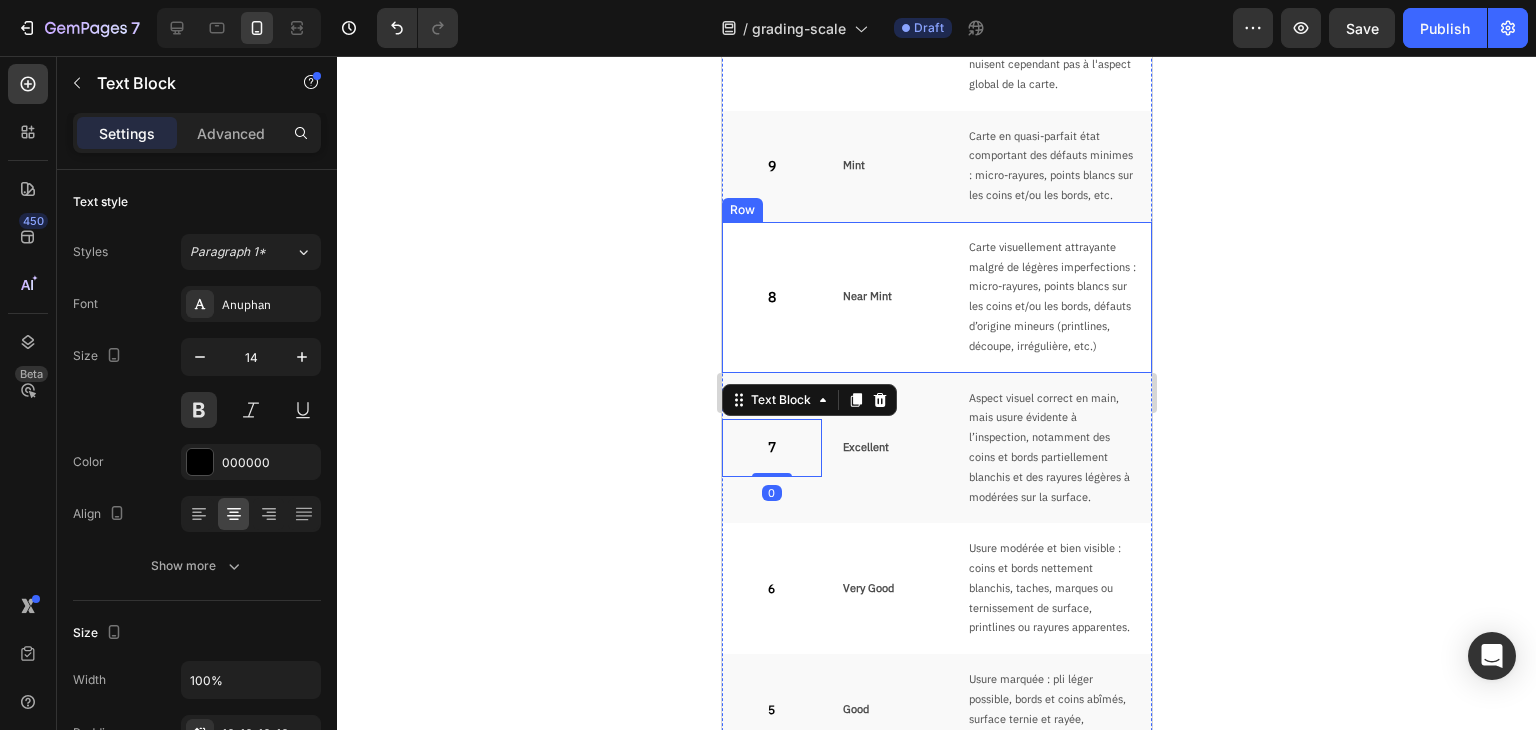 scroll, scrollTop: 846, scrollLeft: 0, axis: vertical 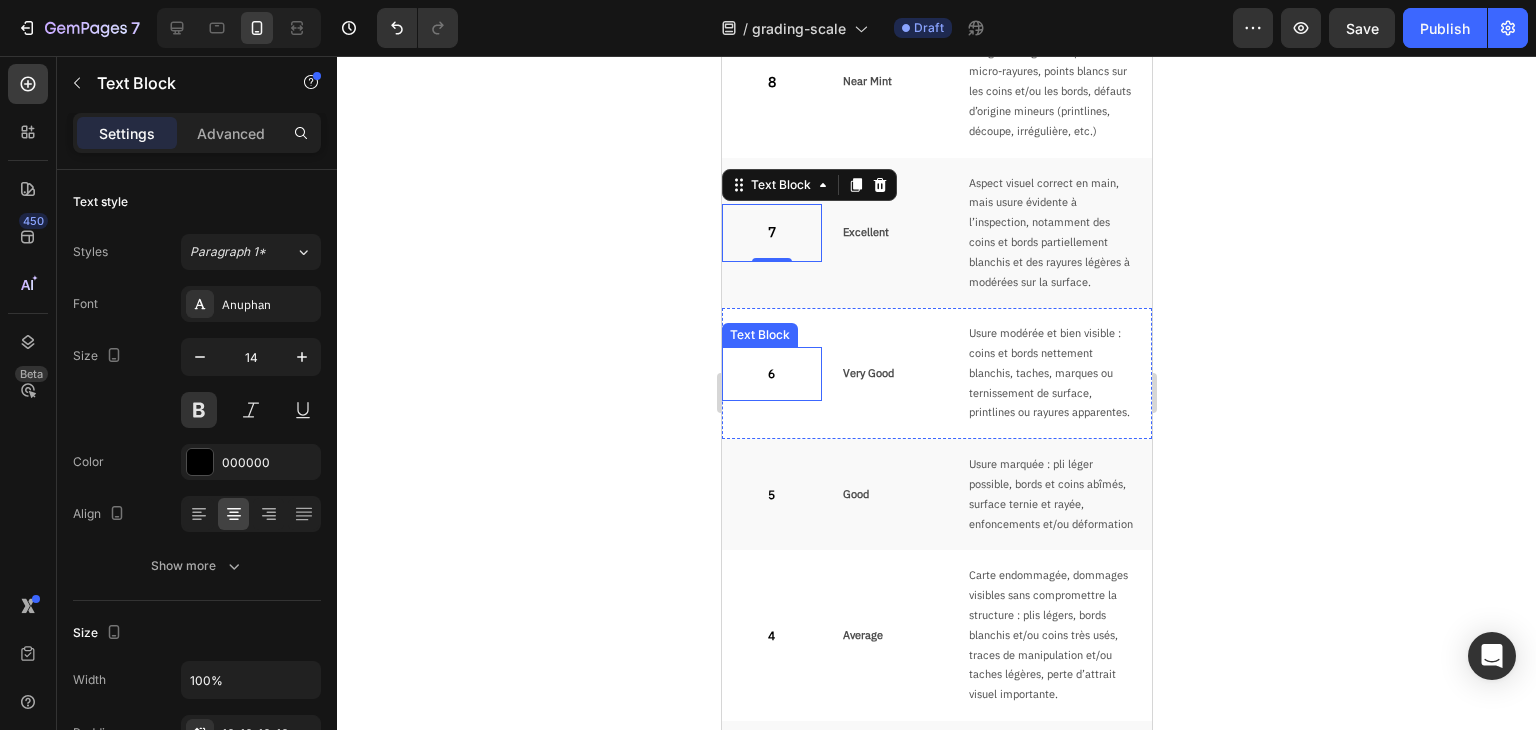 click on "6" at bounding box center [771, 374] 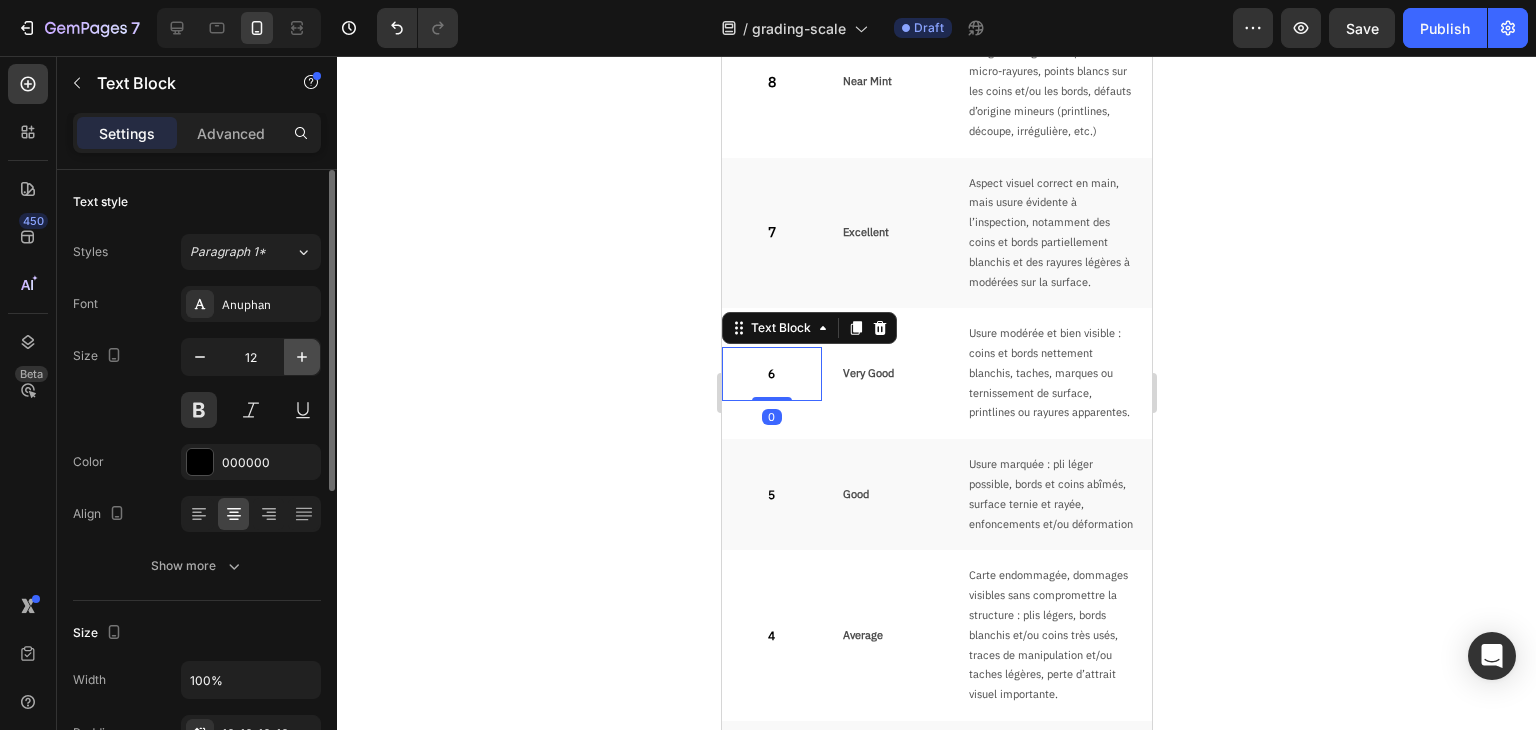 click 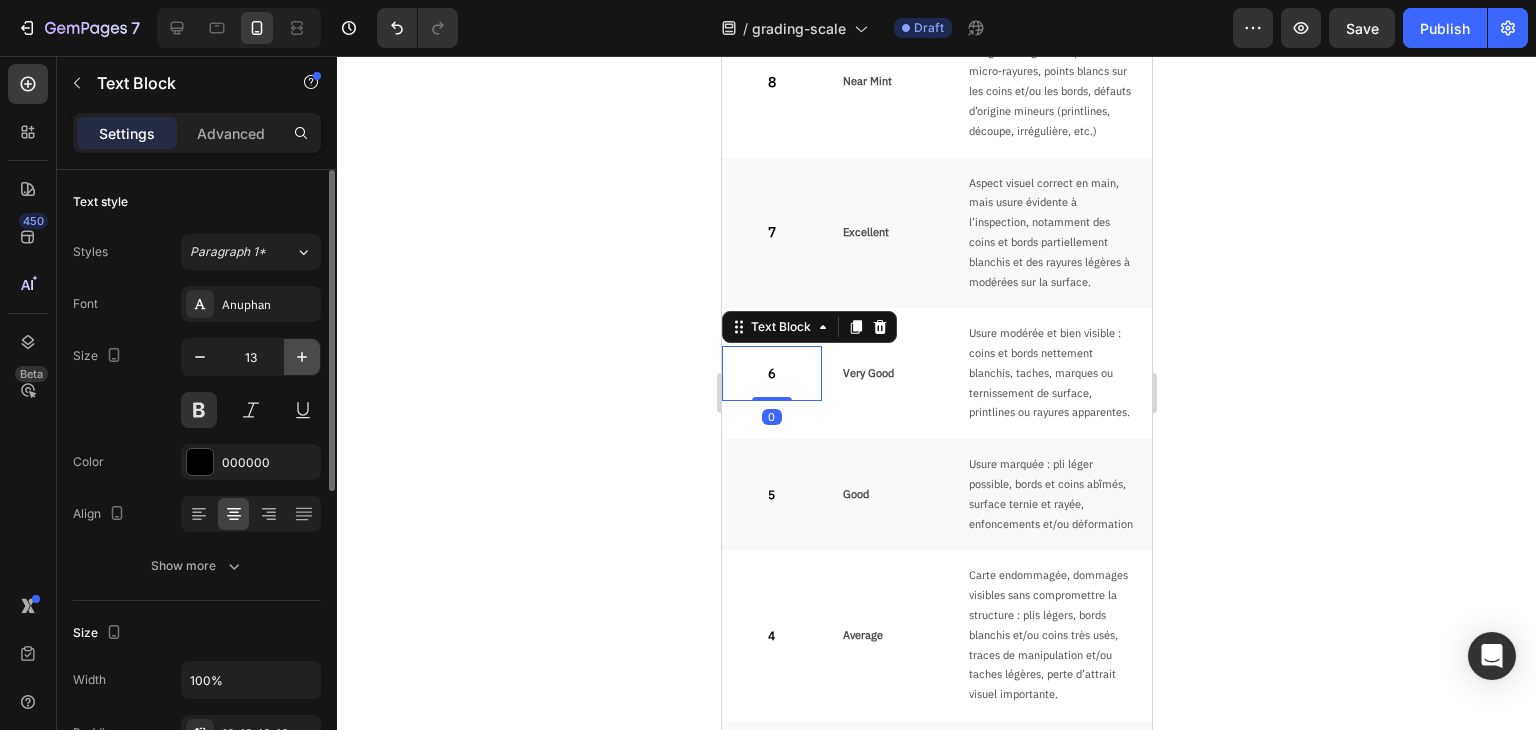 click 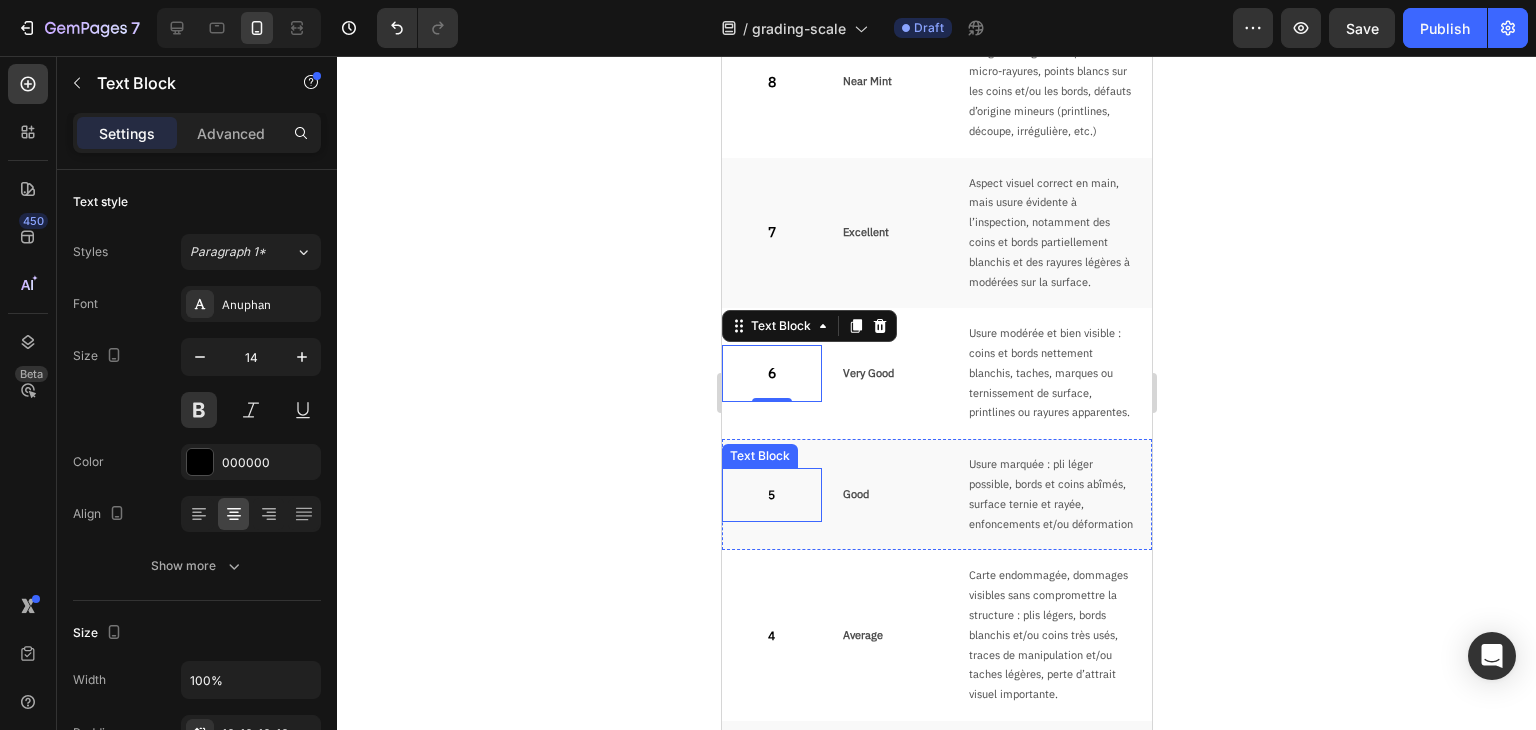 click on "5" at bounding box center (771, 495) 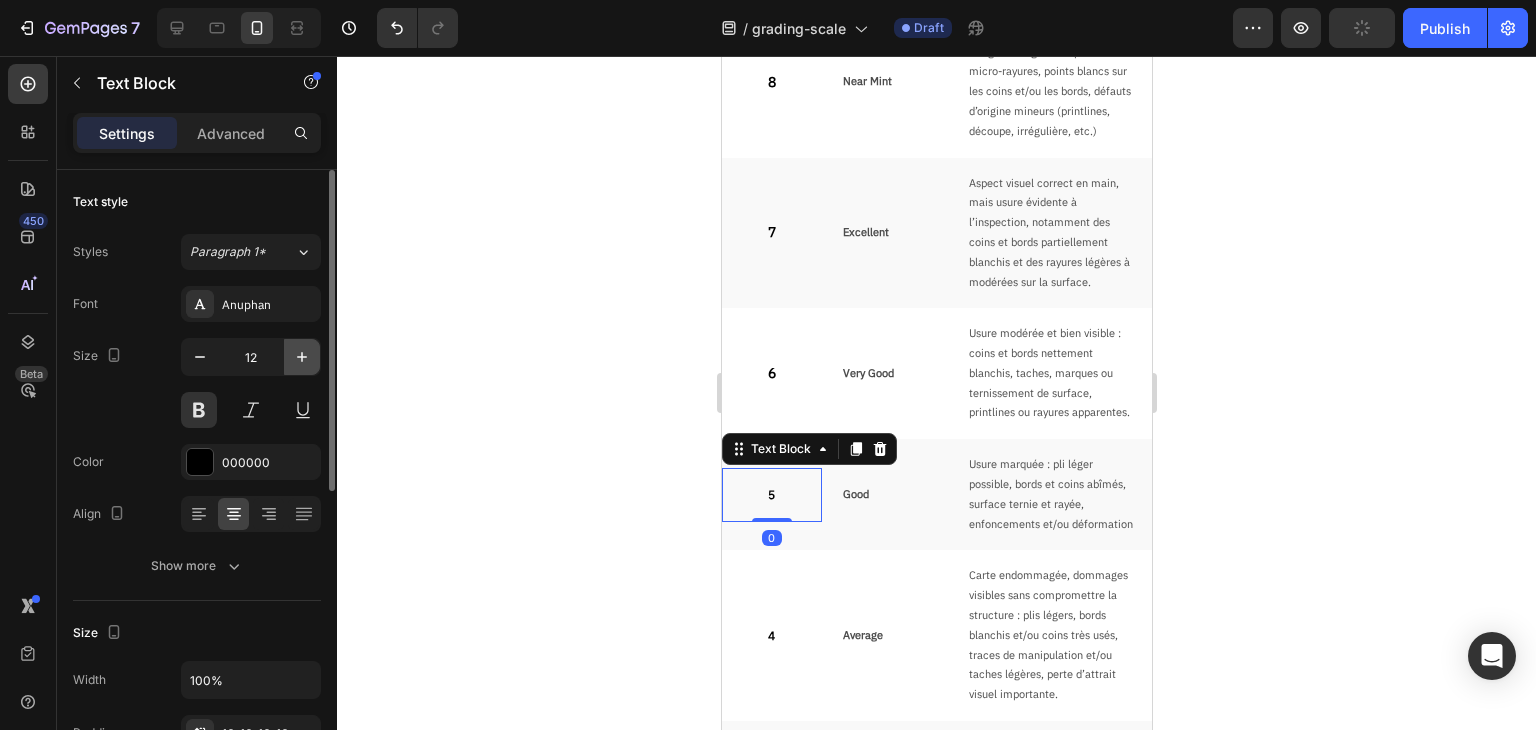 click at bounding box center [302, 357] 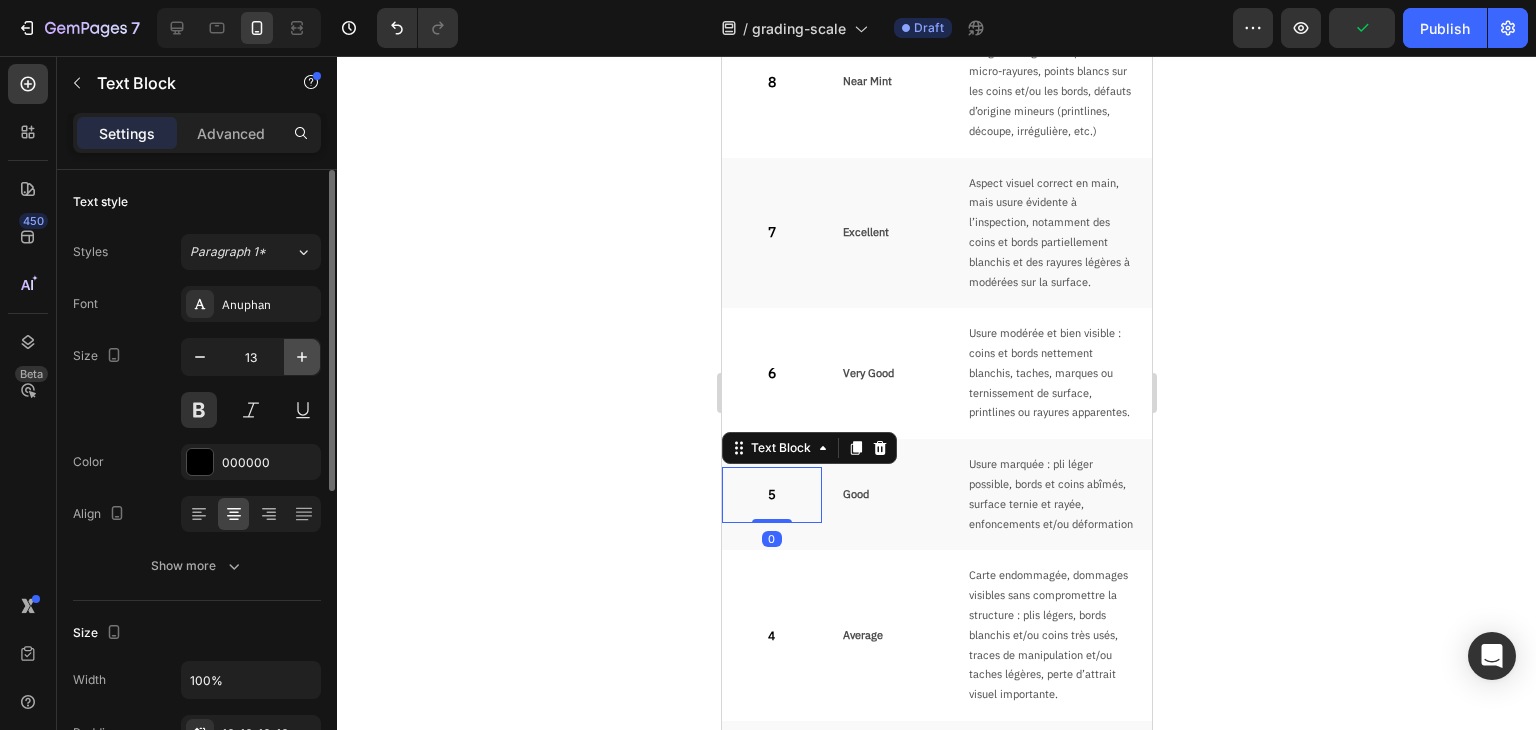 click at bounding box center [302, 357] 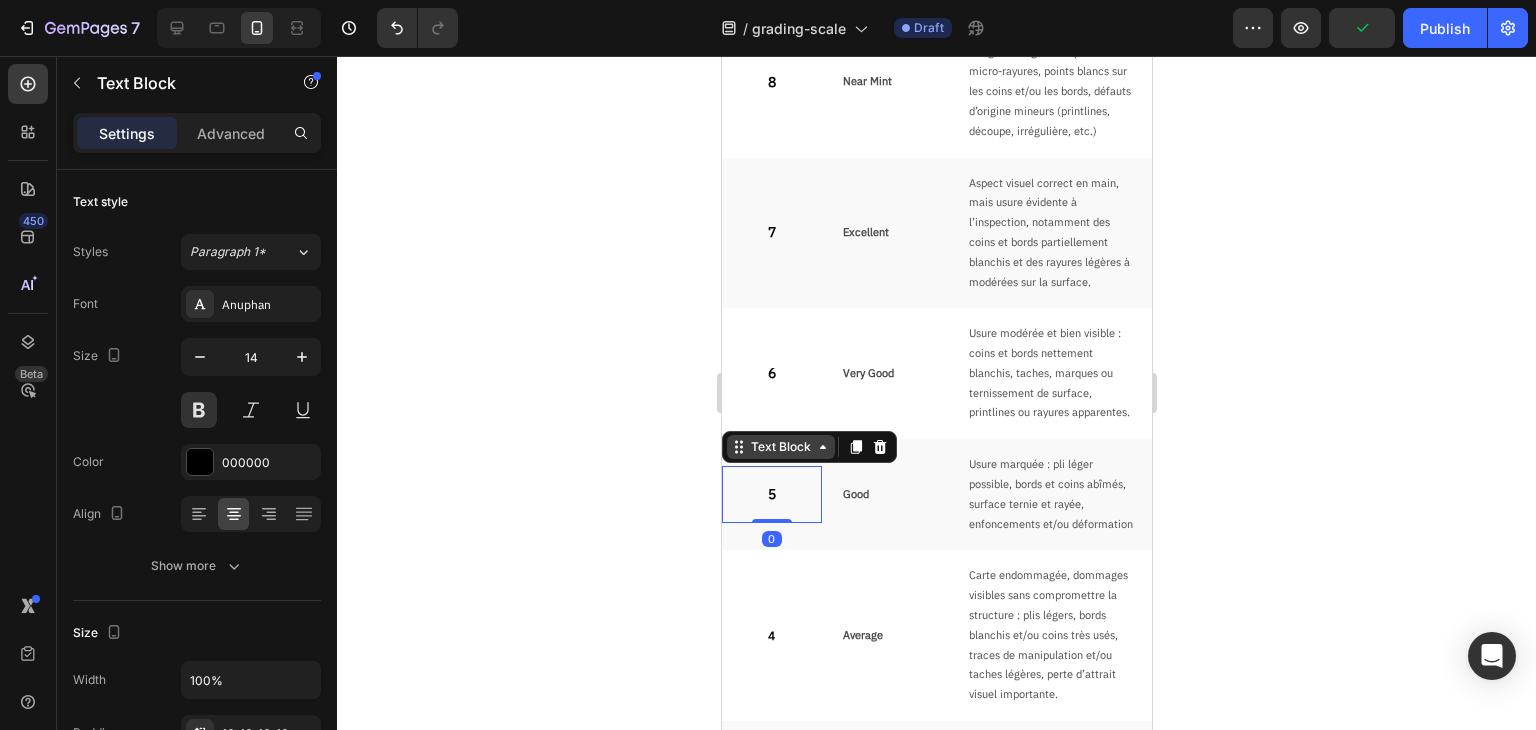 scroll, scrollTop: 946, scrollLeft: 0, axis: vertical 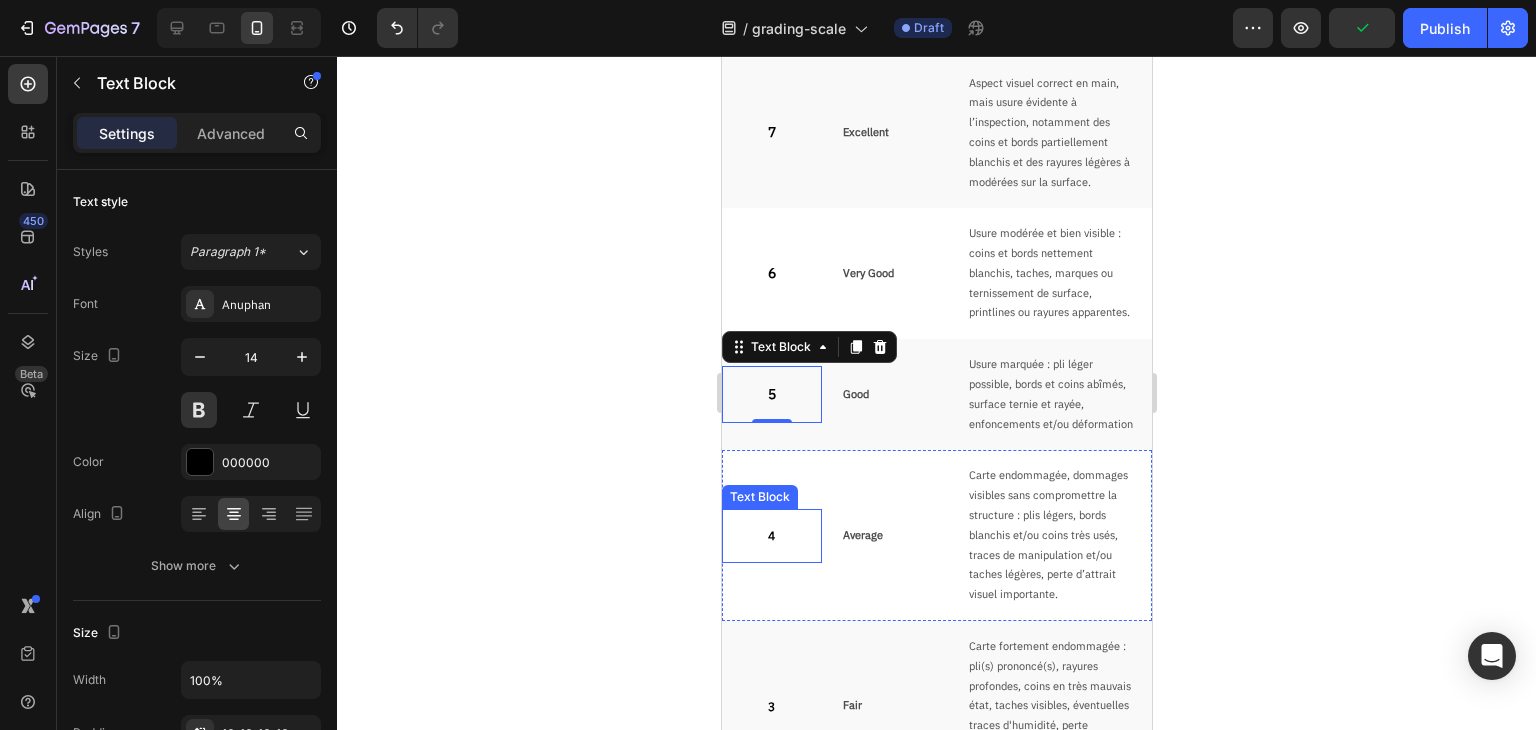 click on "4" at bounding box center [771, 536] 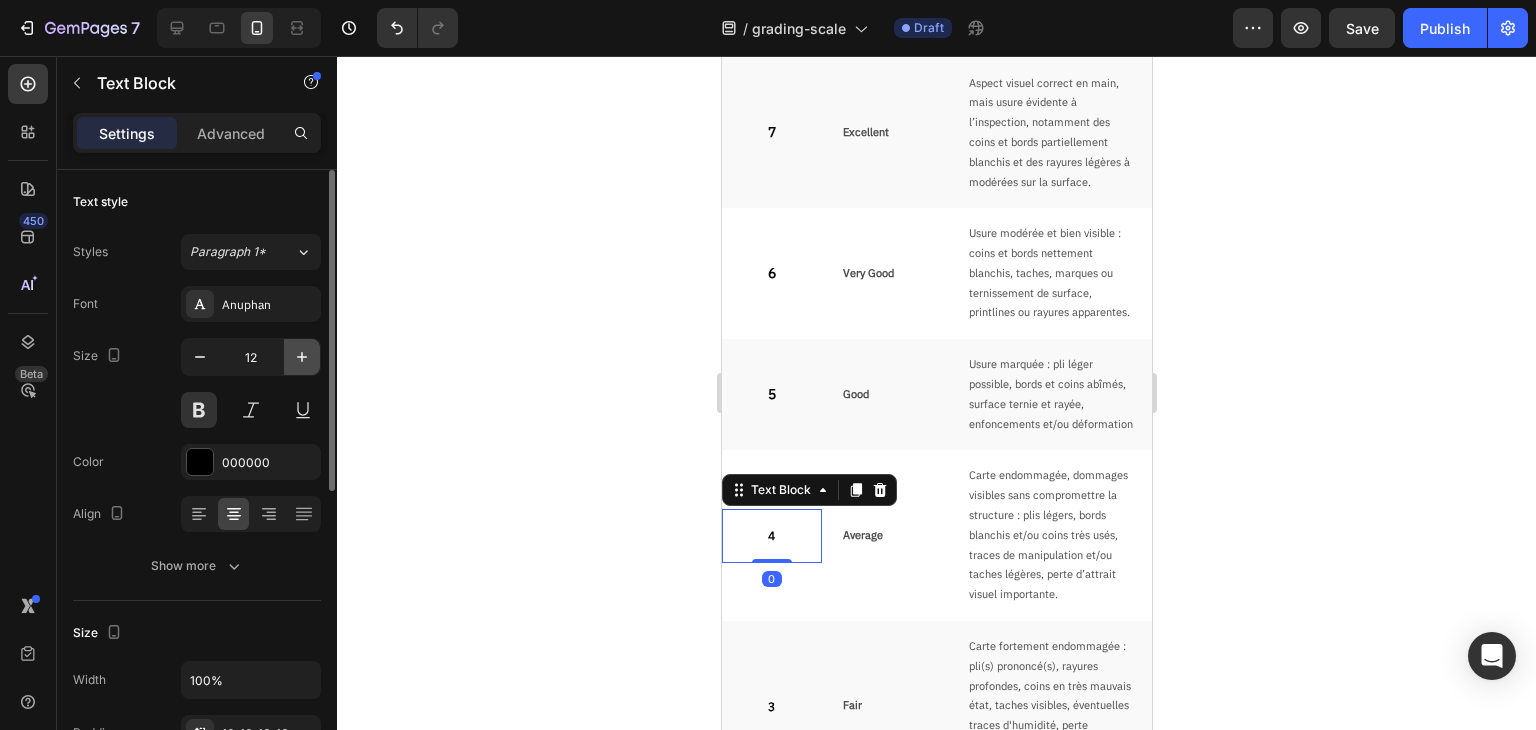 click at bounding box center (302, 357) 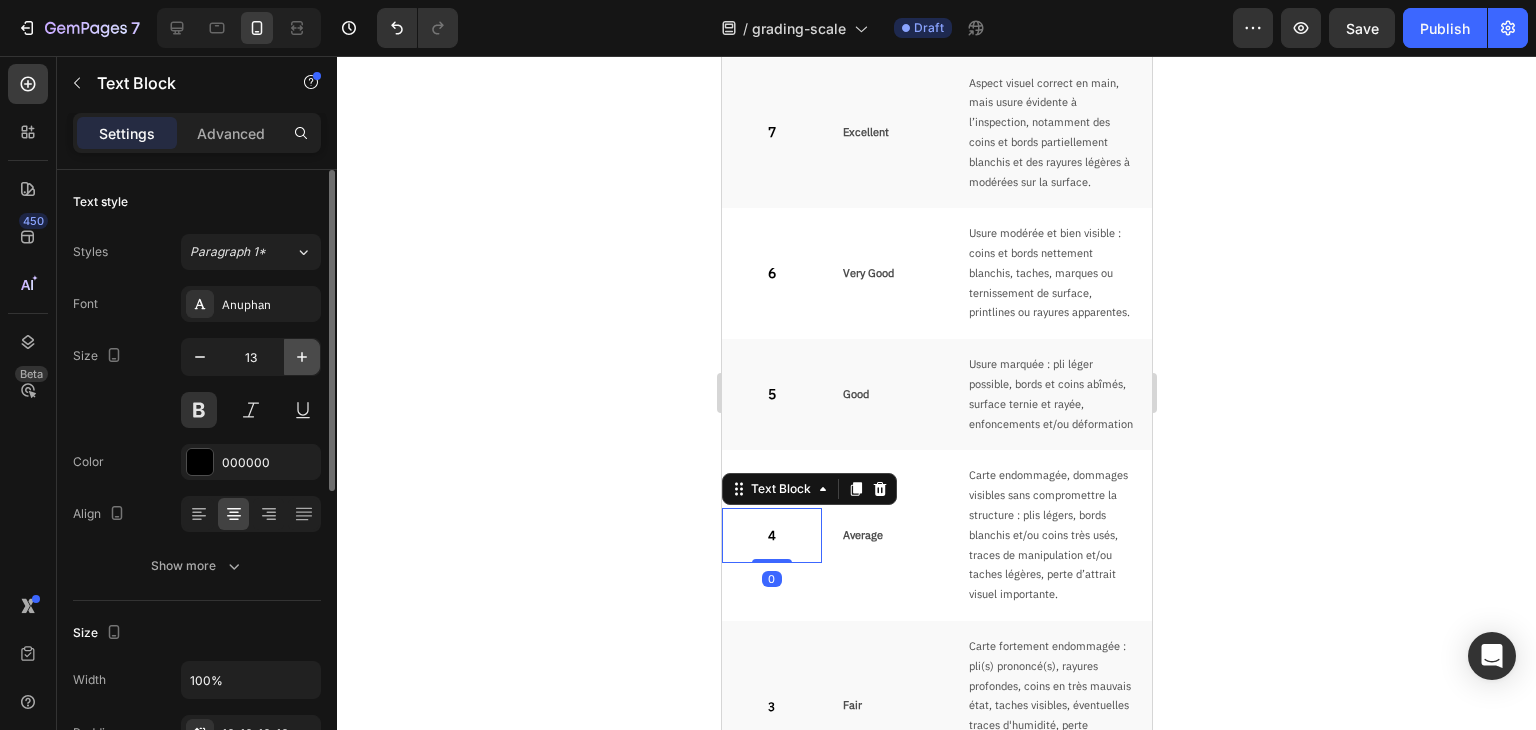 click at bounding box center [302, 357] 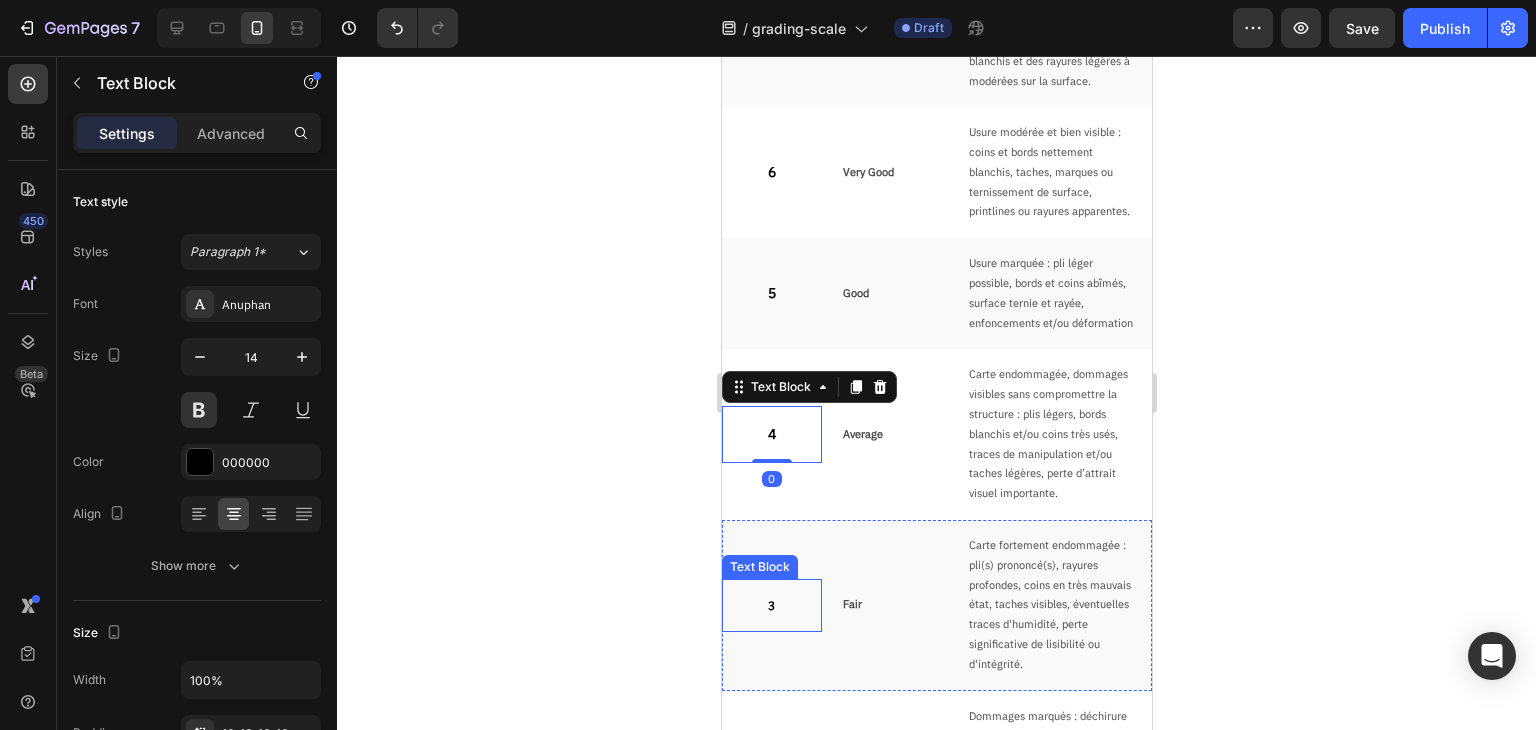 scroll, scrollTop: 1246, scrollLeft: 0, axis: vertical 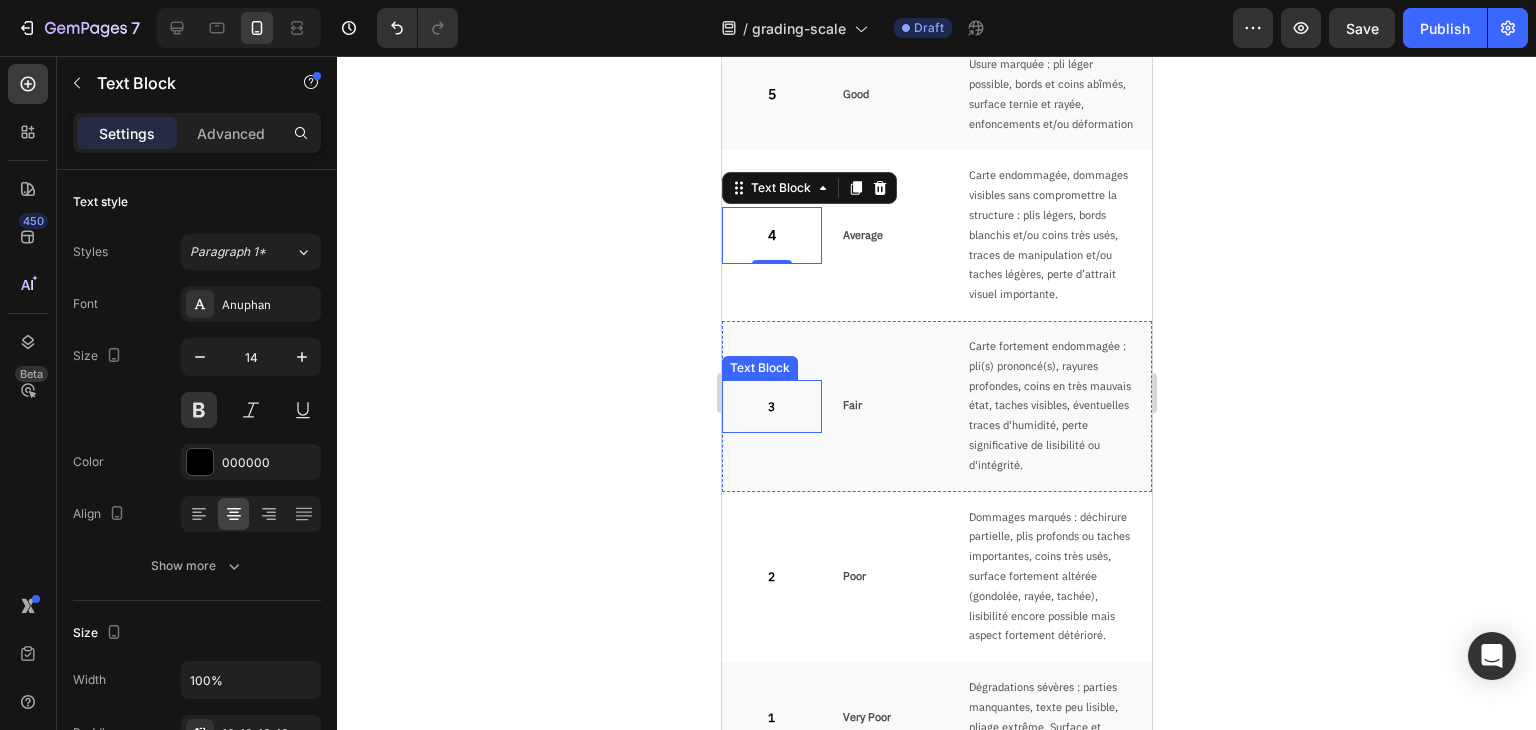 click on "3" at bounding box center [771, 407] 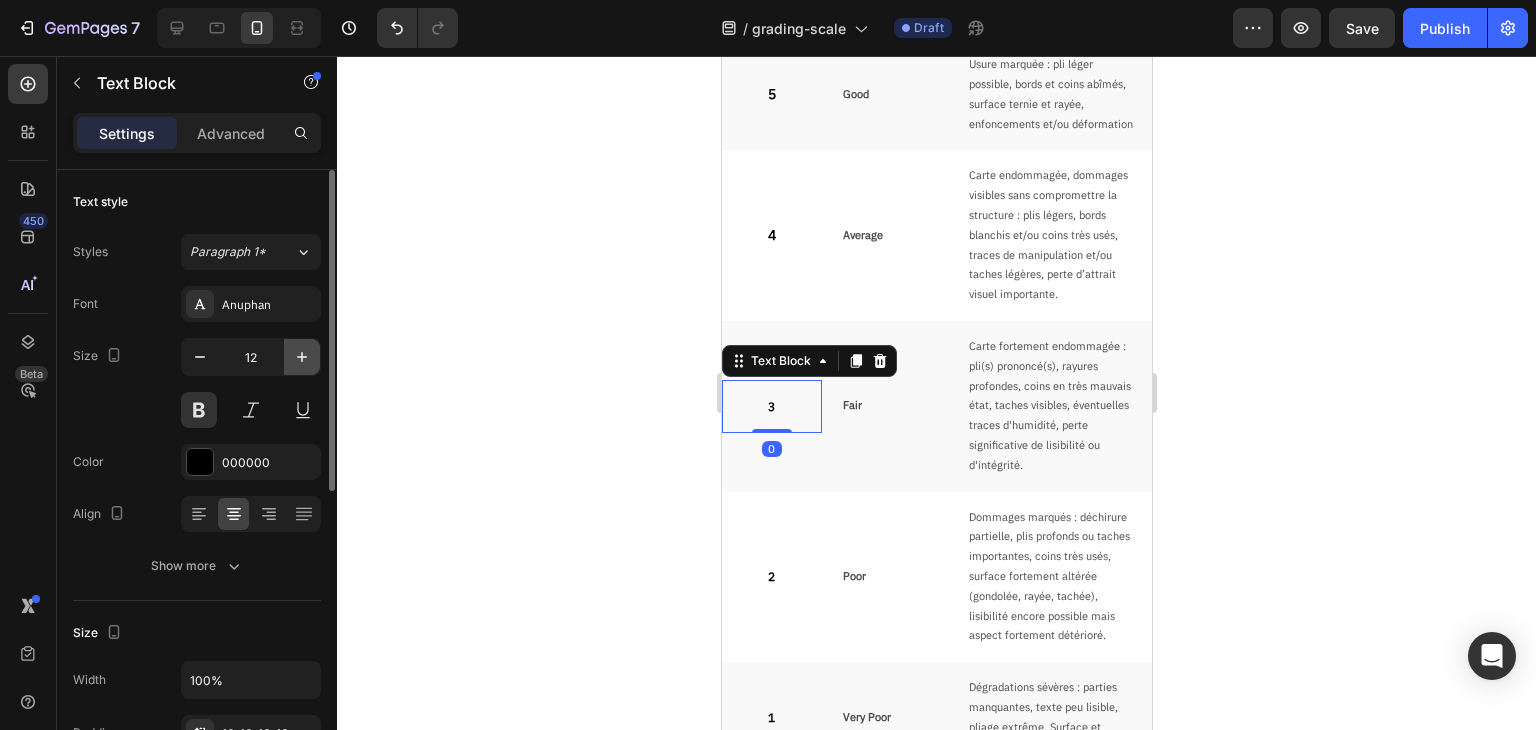 click 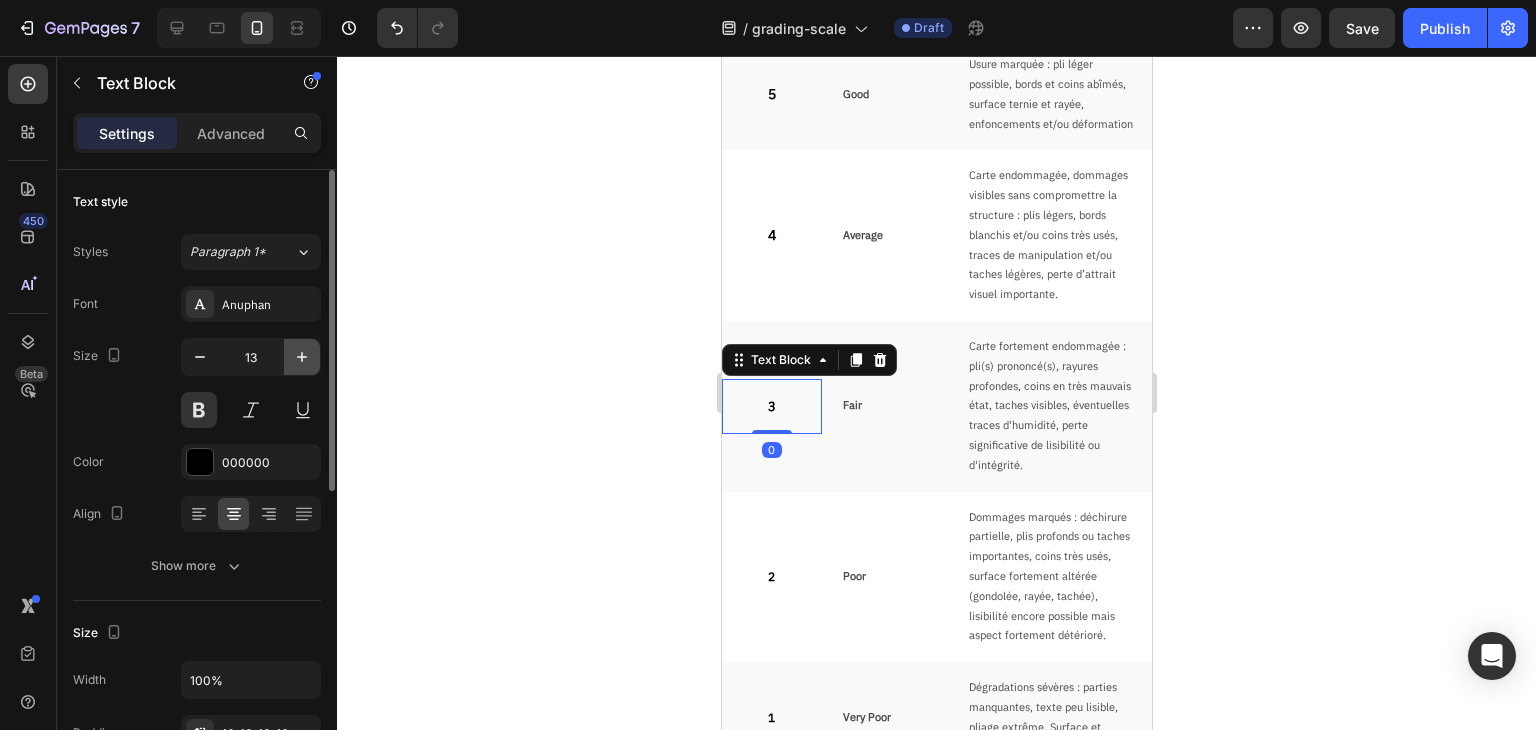 click 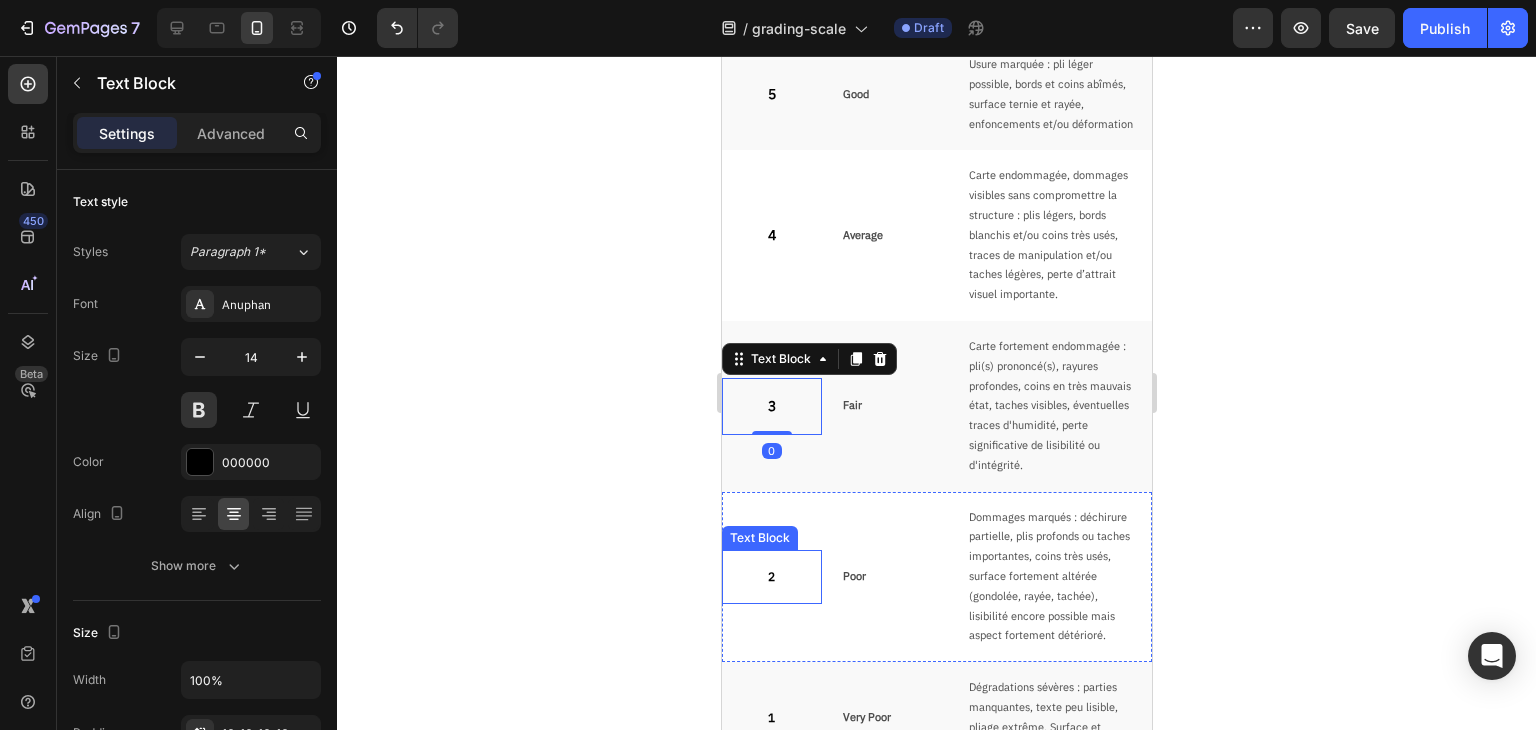 click on "2" at bounding box center [771, 577] 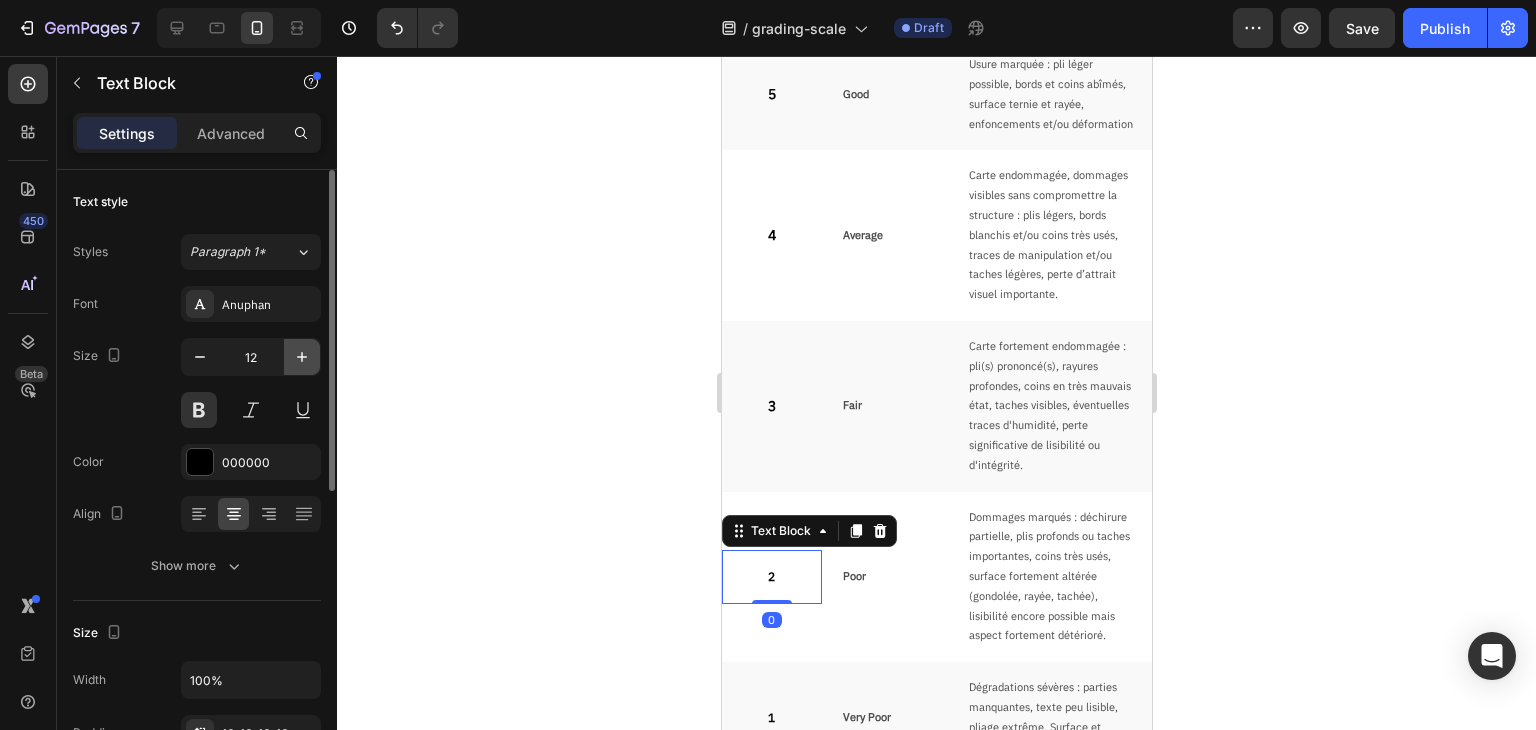 click 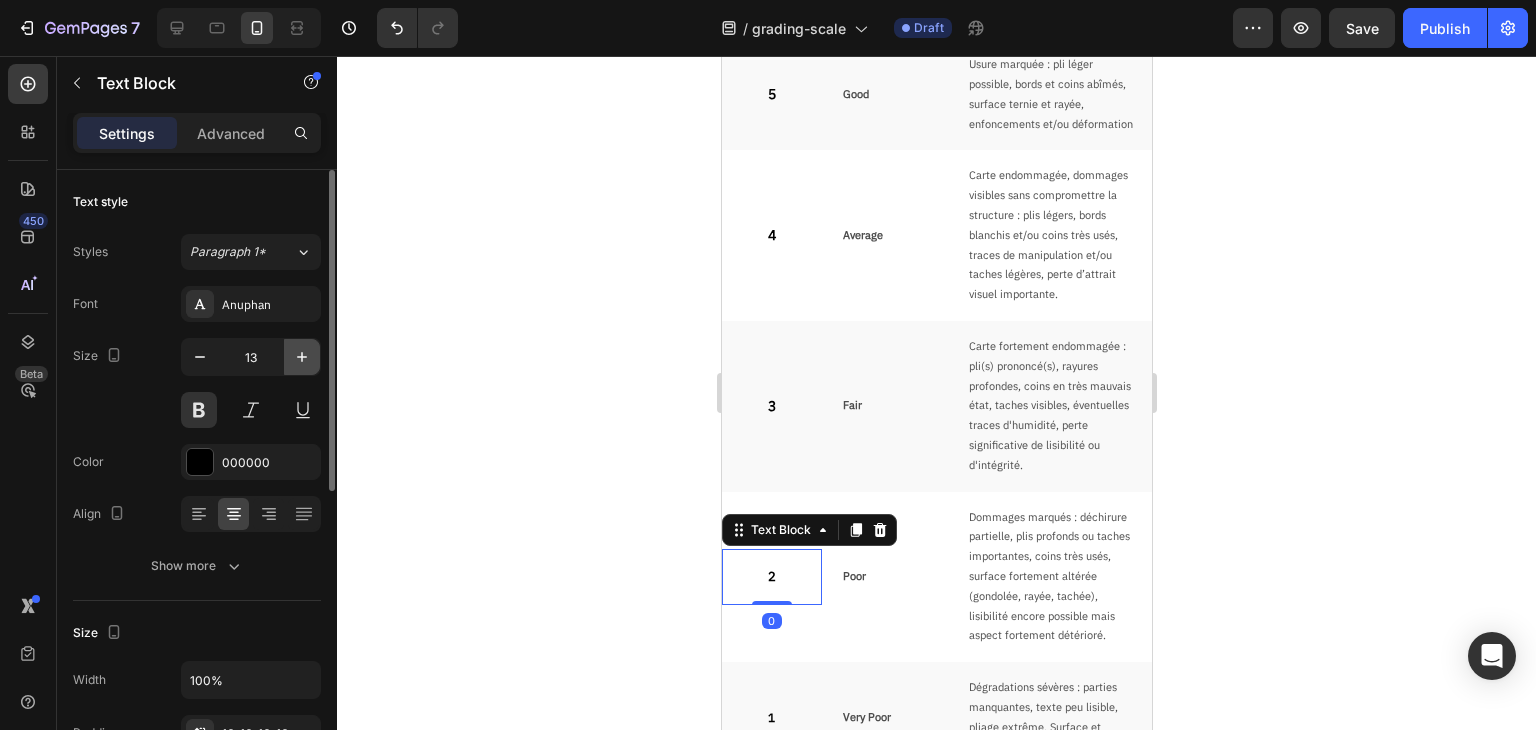 click 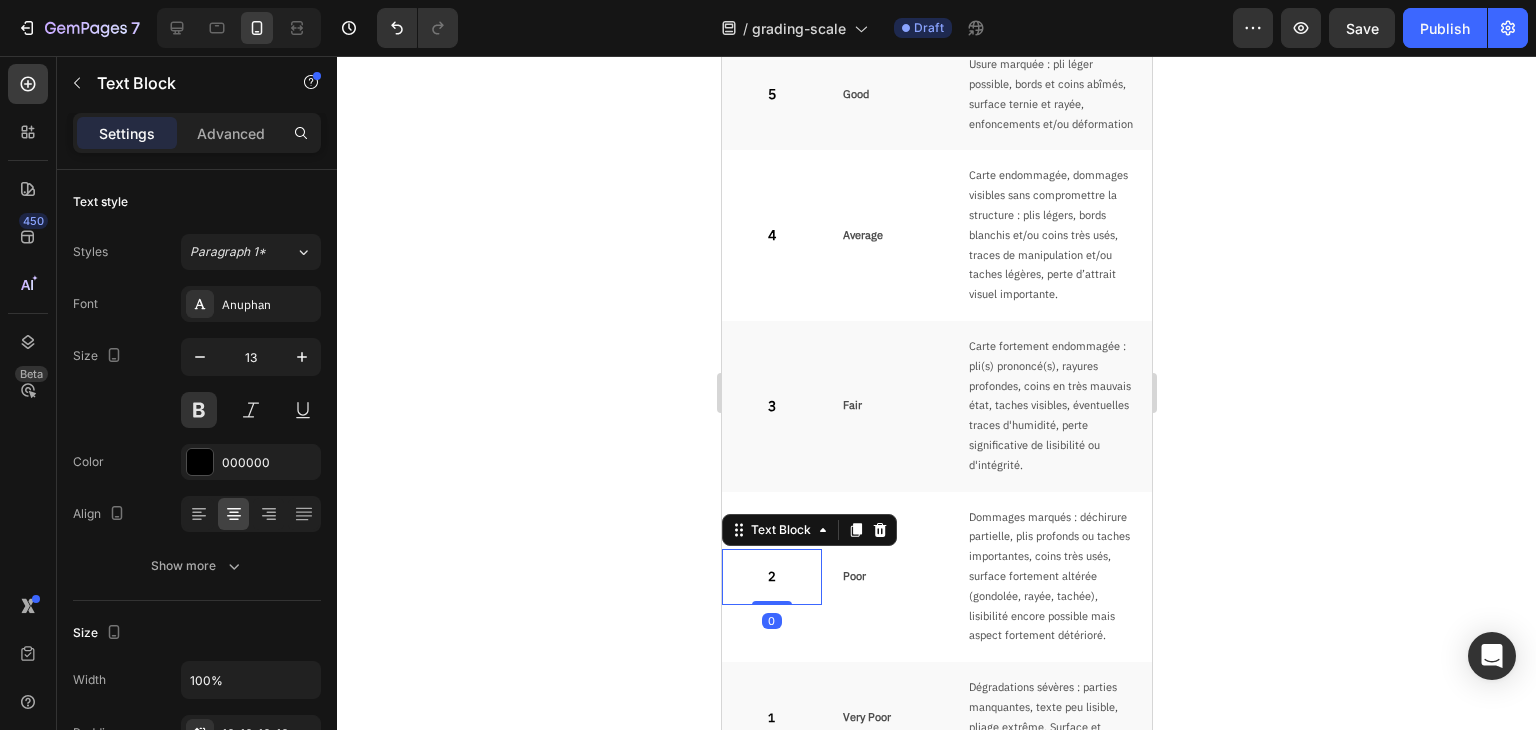 type on "14" 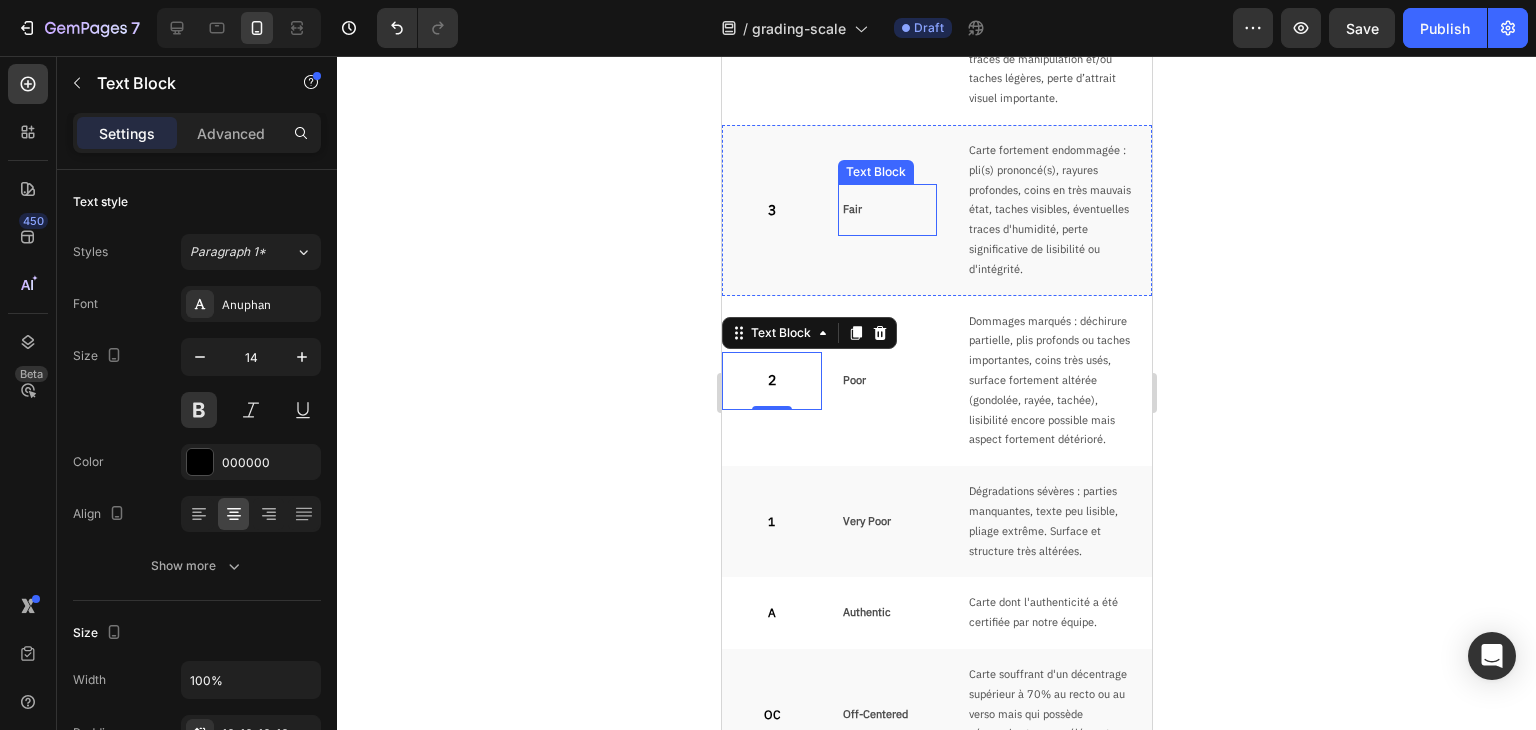 scroll, scrollTop: 1446, scrollLeft: 0, axis: vertical 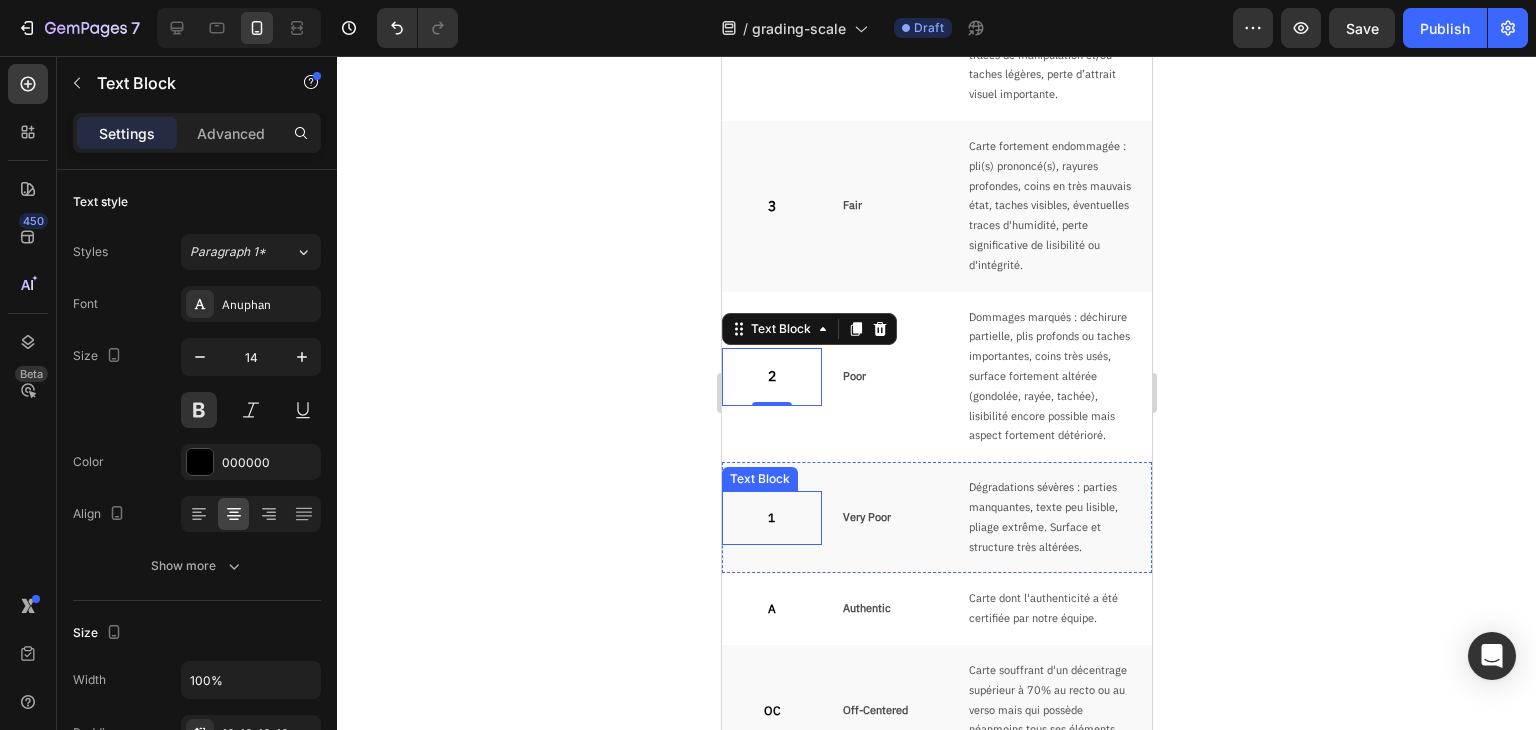 click on "1" at bounding box center [771, 518] 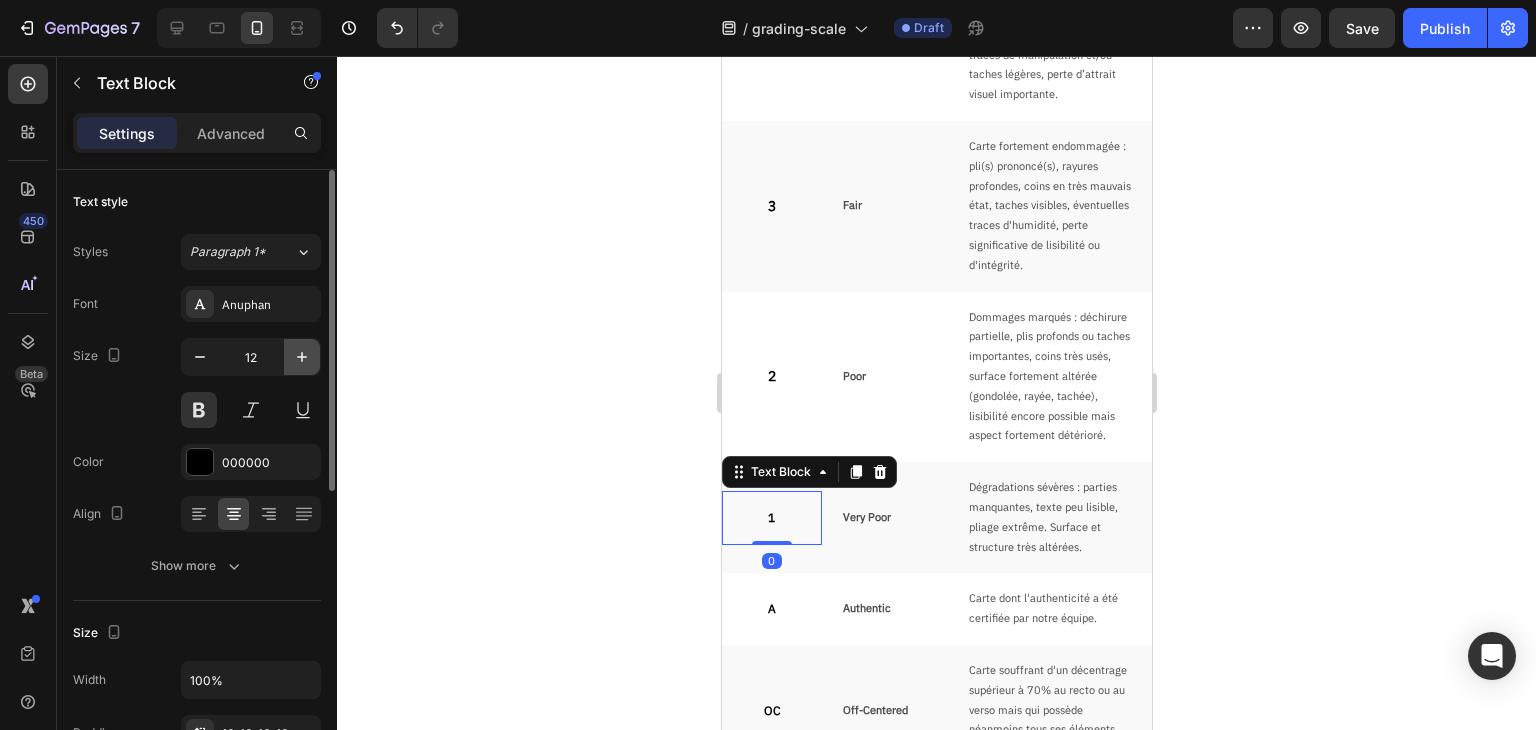 click 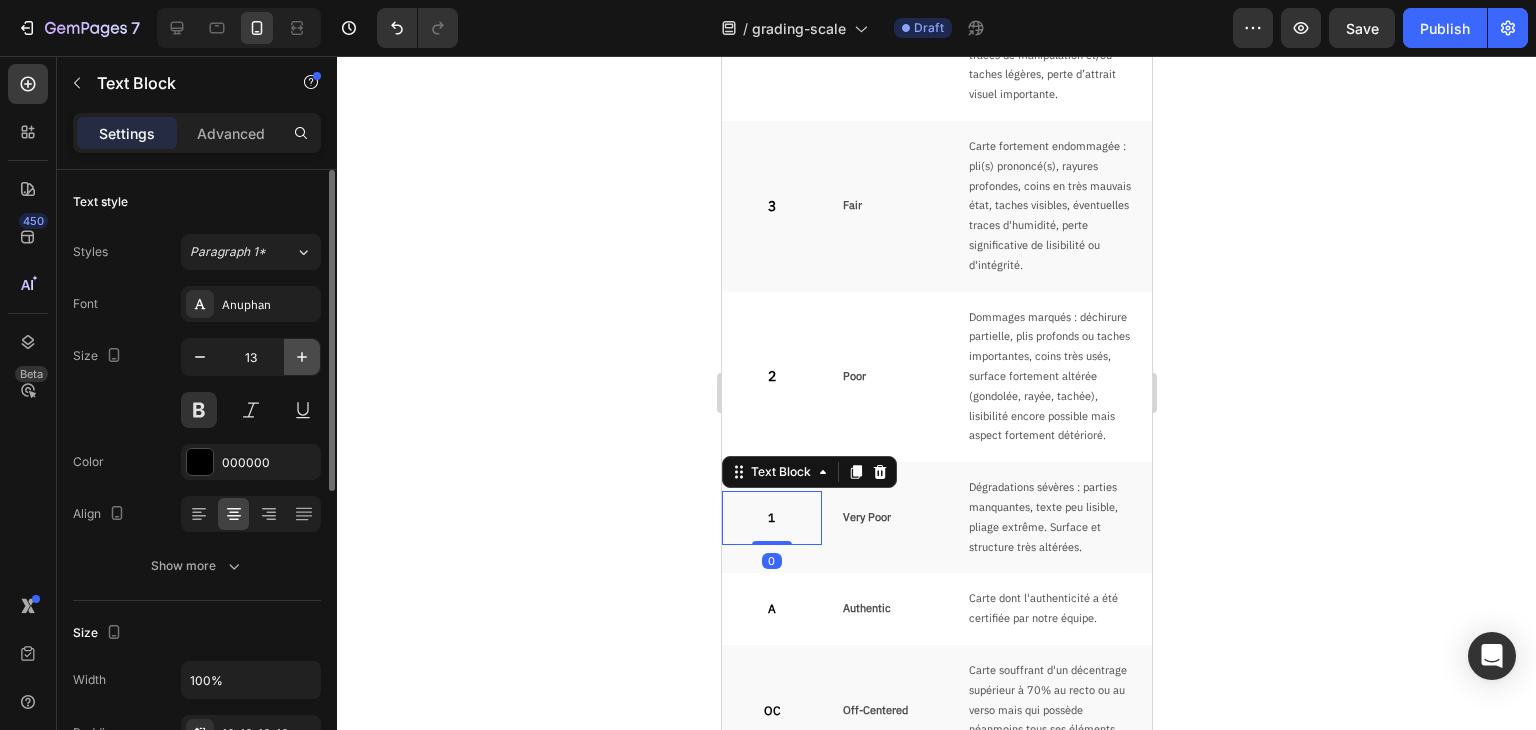 click 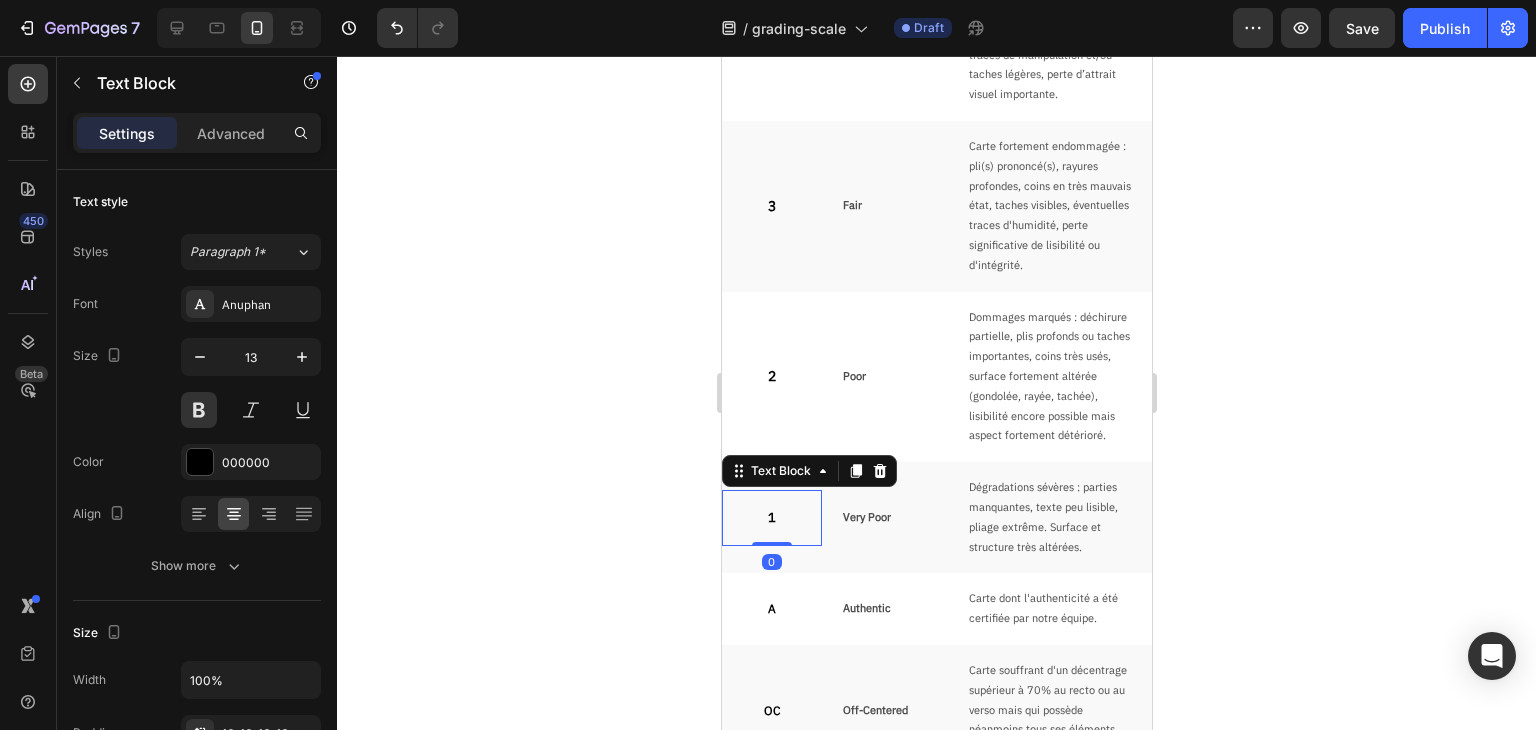 type on "14" 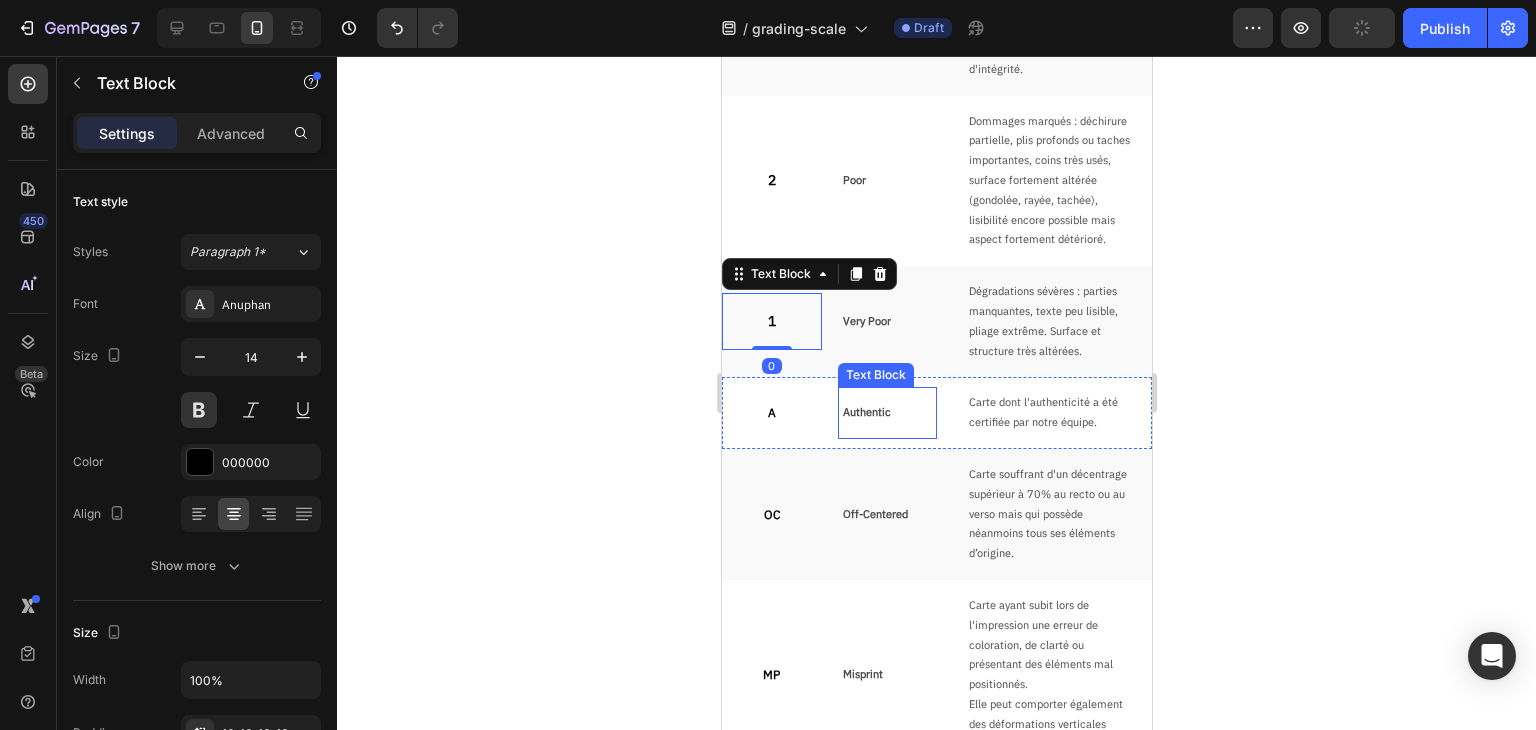 scroll, scrollTop: 1646, scrollLeft: 0, axis: vertical 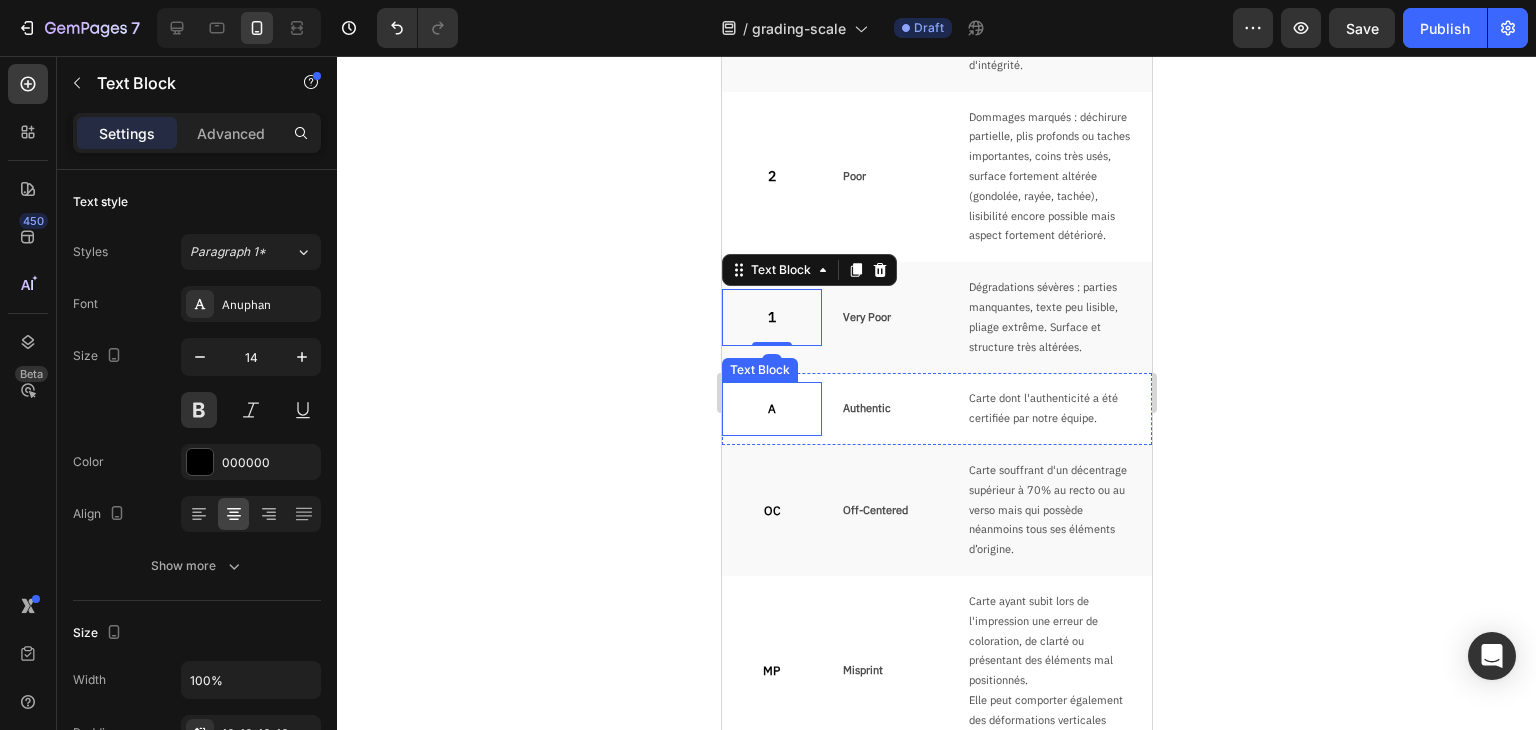 click on "A" at bounding box center (771, 409) 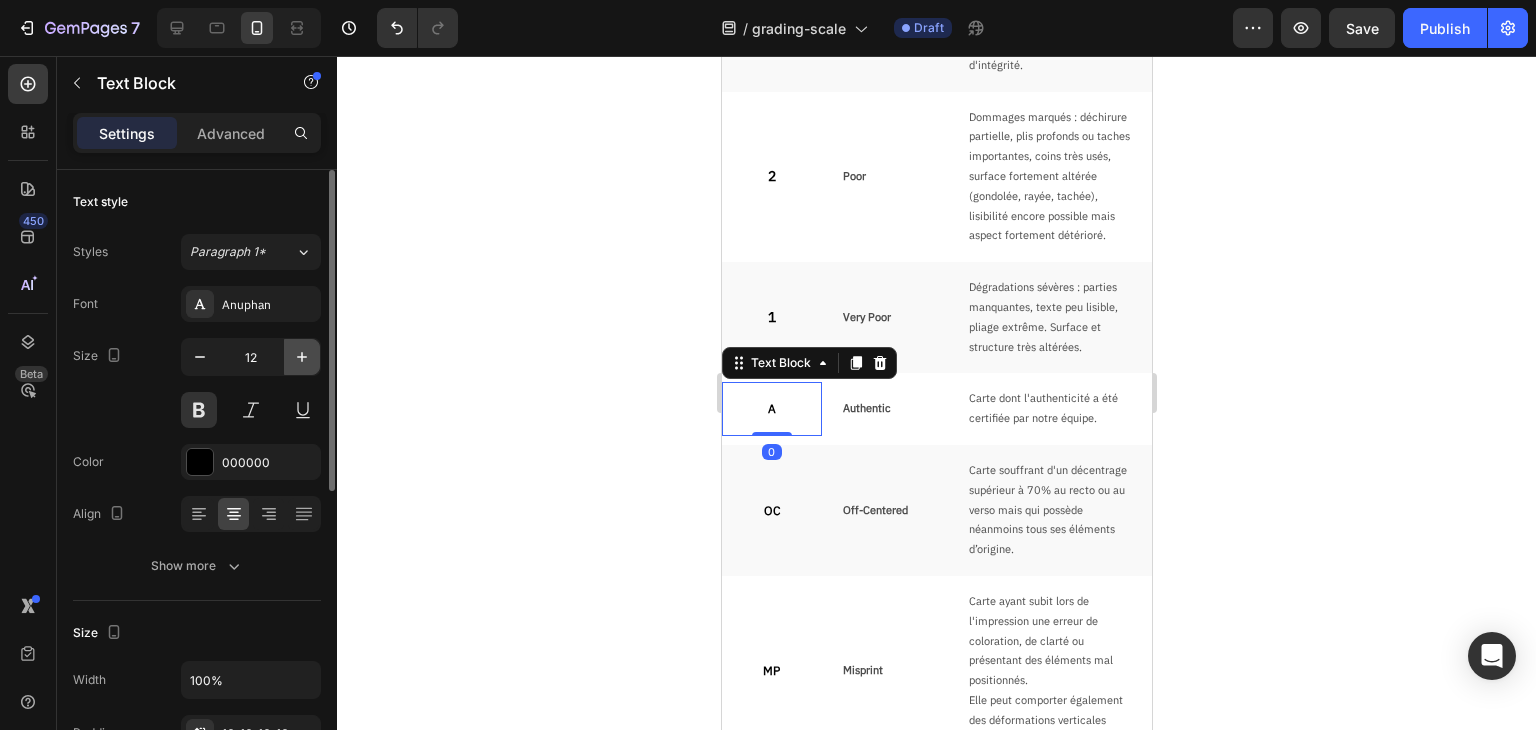 click at bounding box center [302, 357] 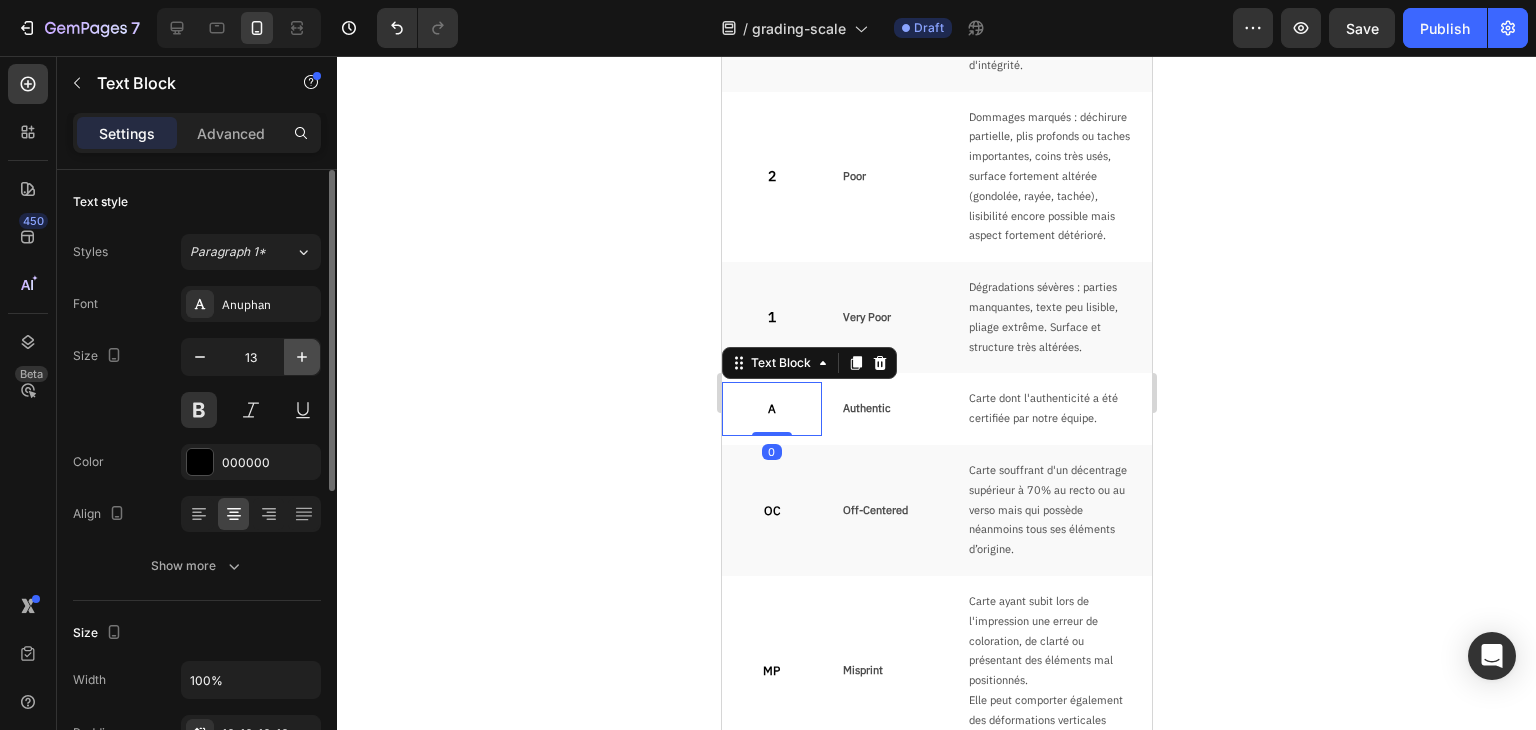 click at bounding box center [302, 357] 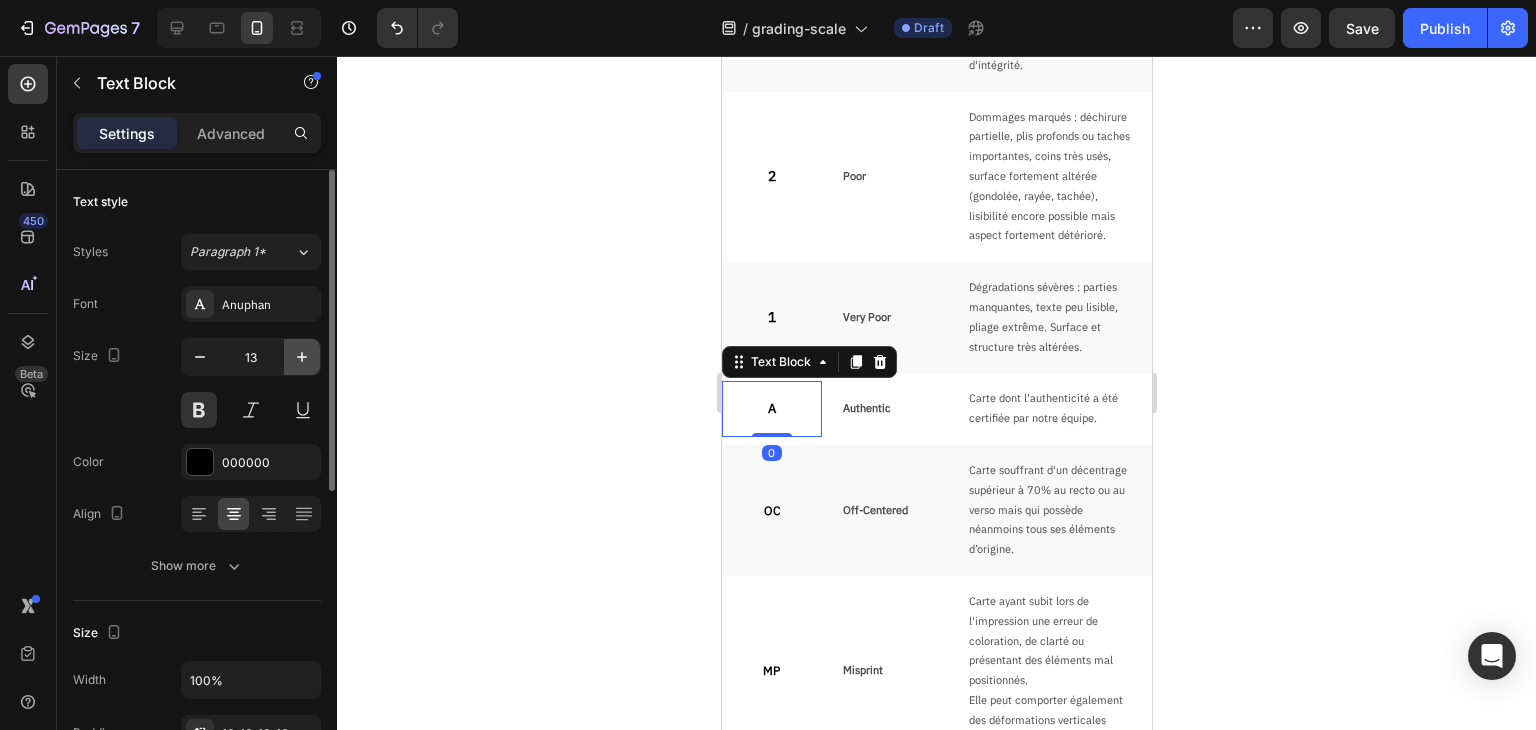 type on "14" 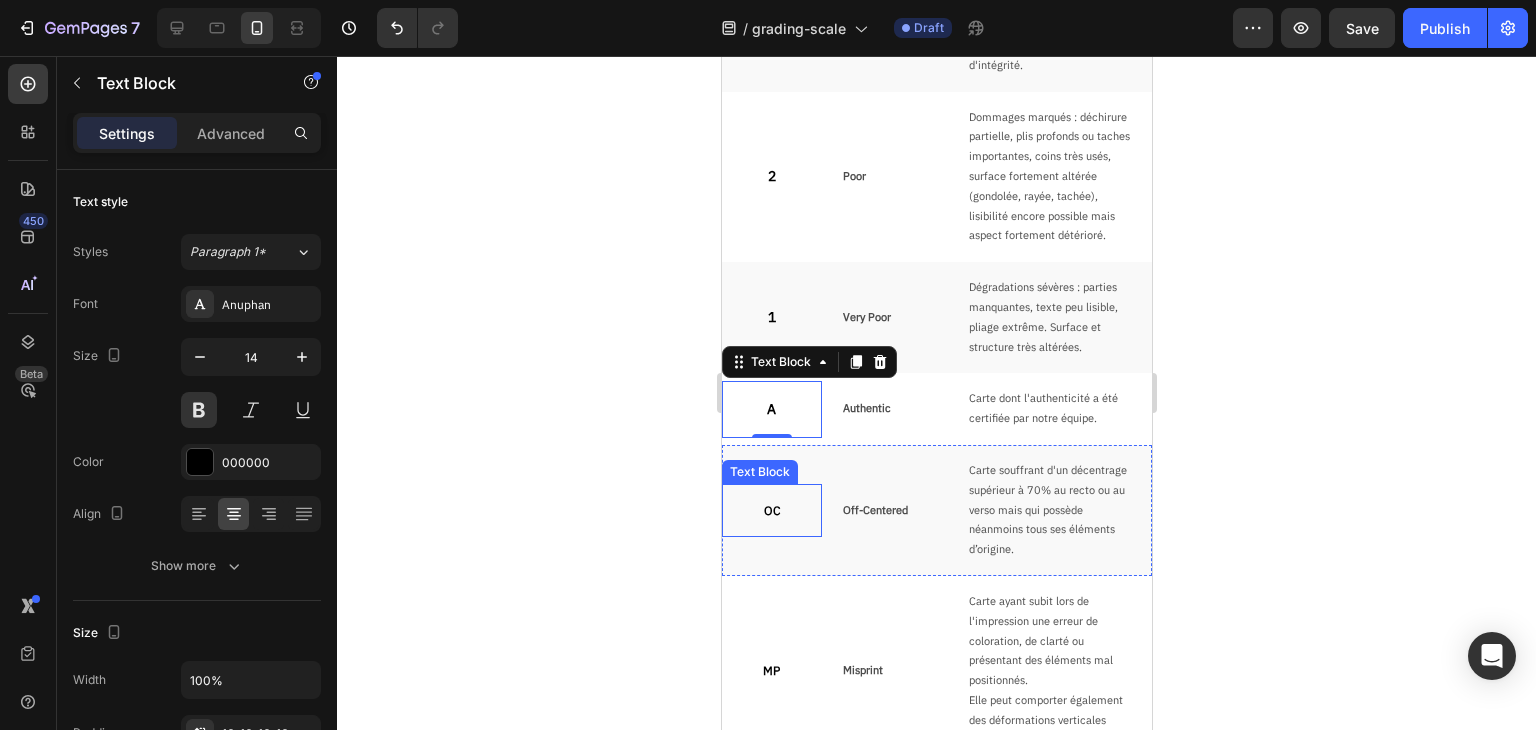 click on "OC" at bounding box center (771, 511) 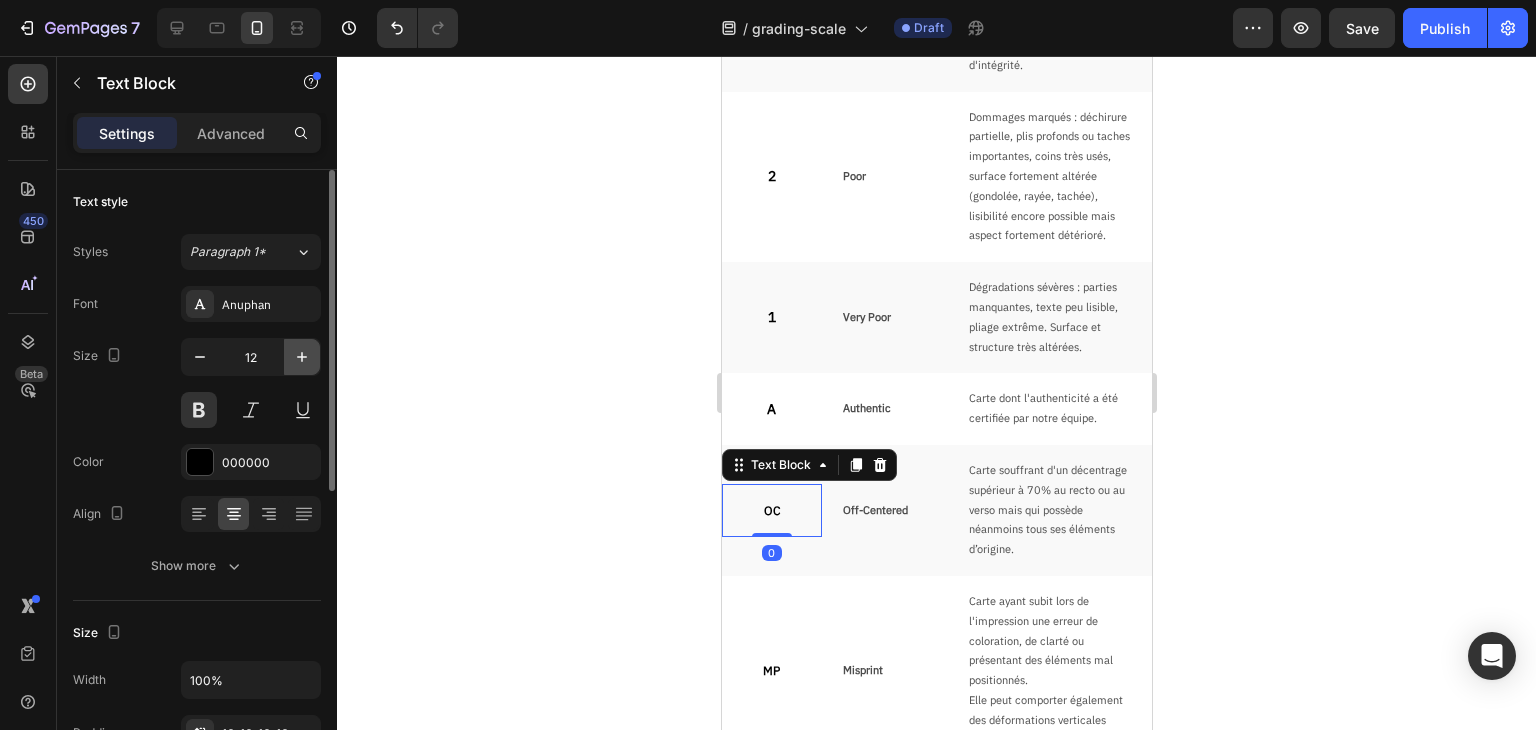 click 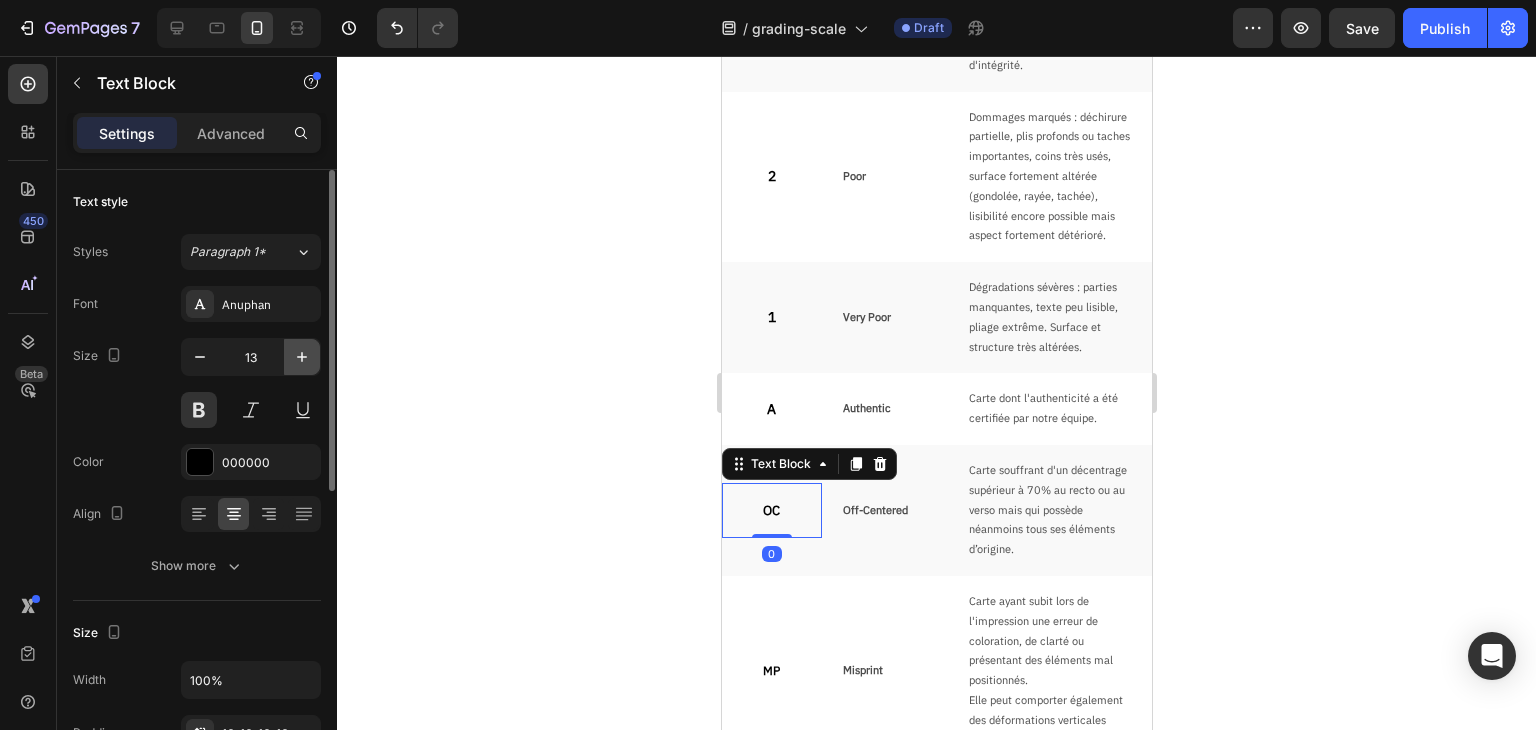 click 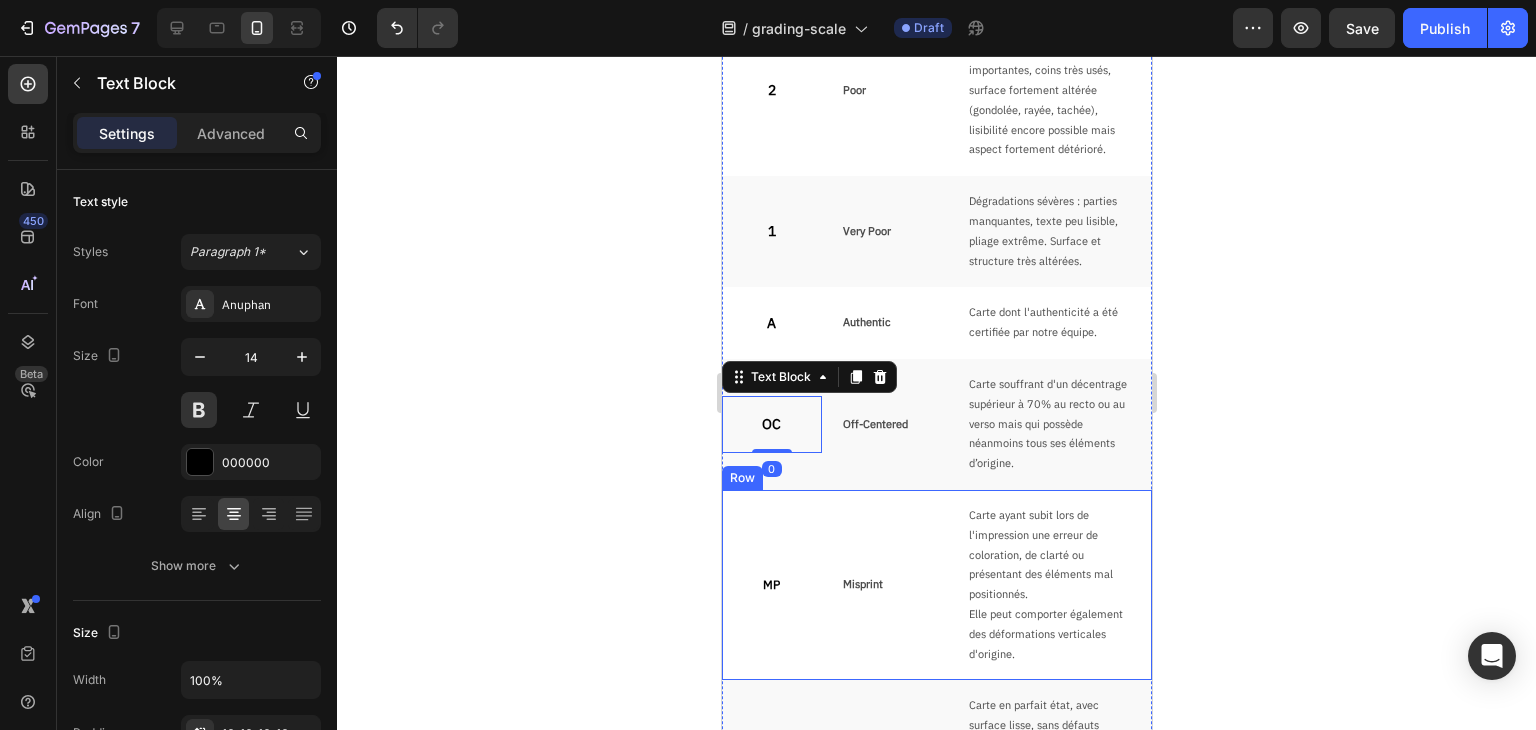 scroll, scrollTop: 1846, scrollLeft: 0, axis: vertical 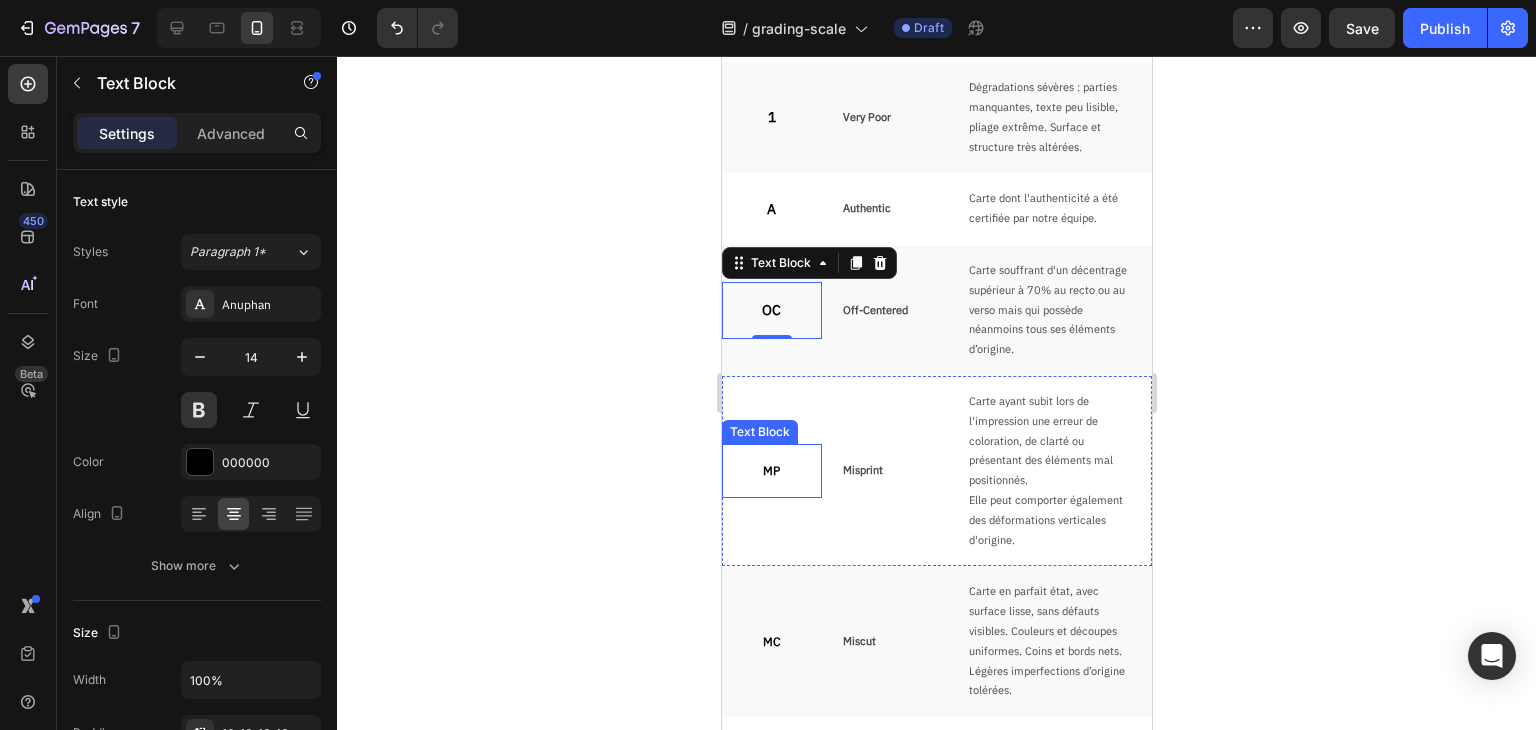 click on "MP" at bounding box center [771, 471] 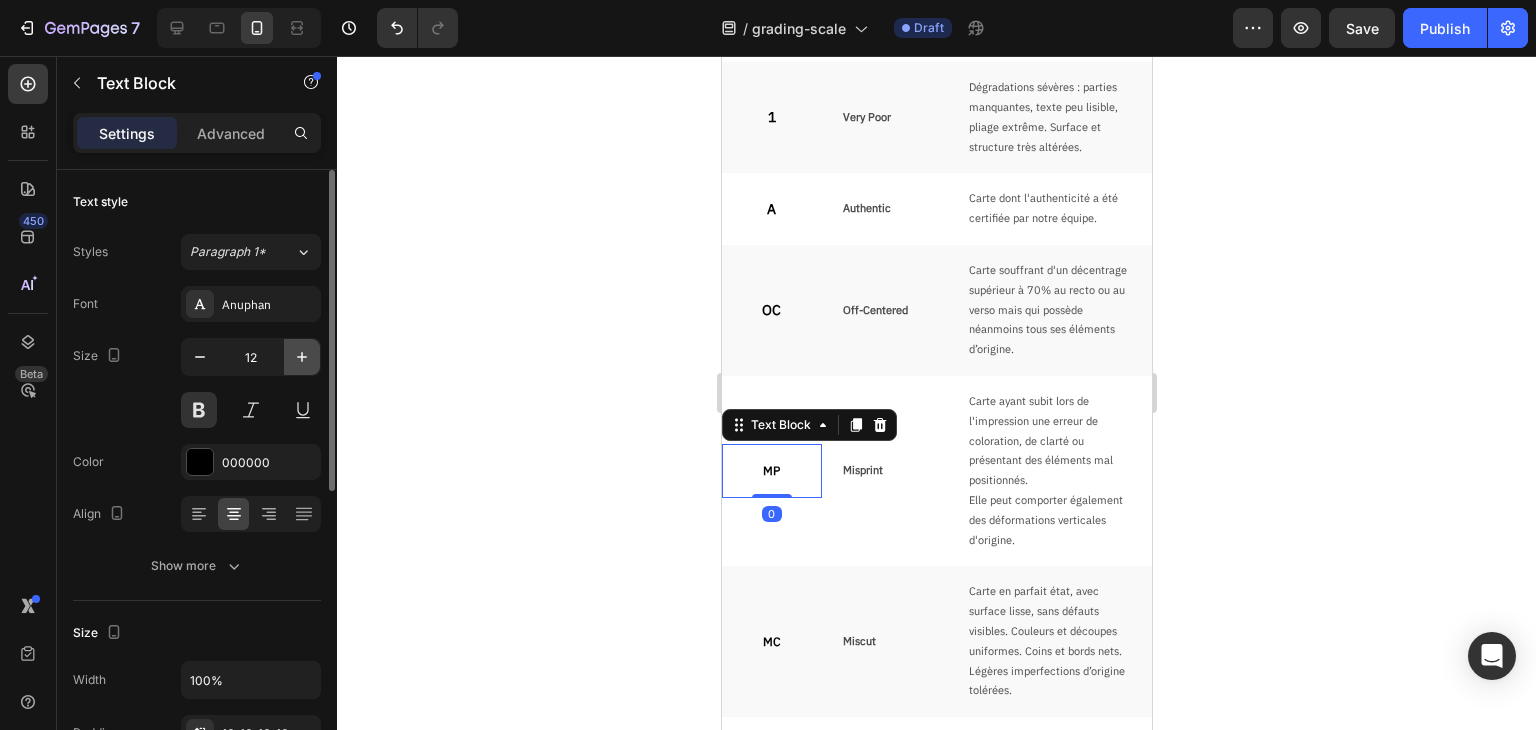 click 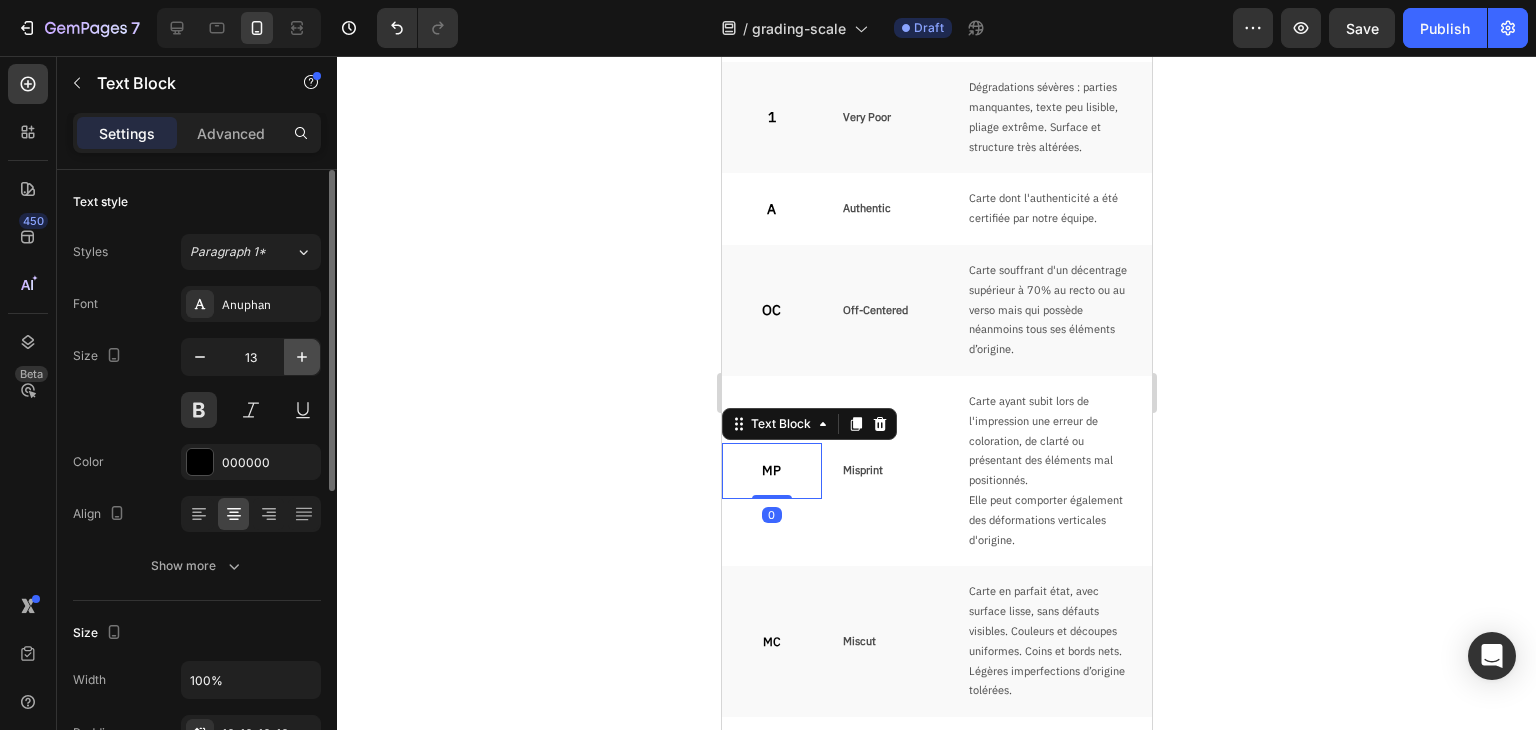 click 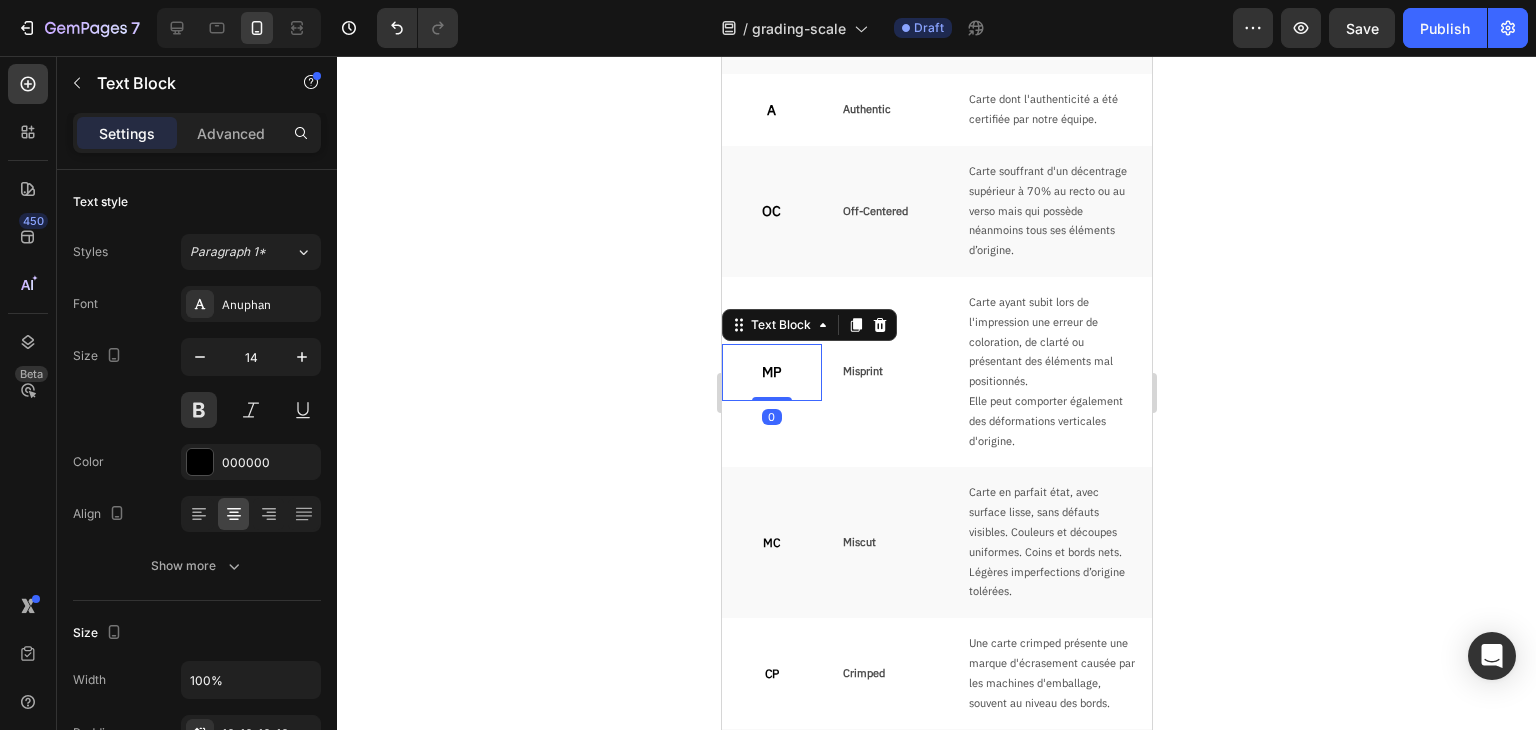 scroll, scrollTop: 1946, scrollLeft: 0, axis: vertical 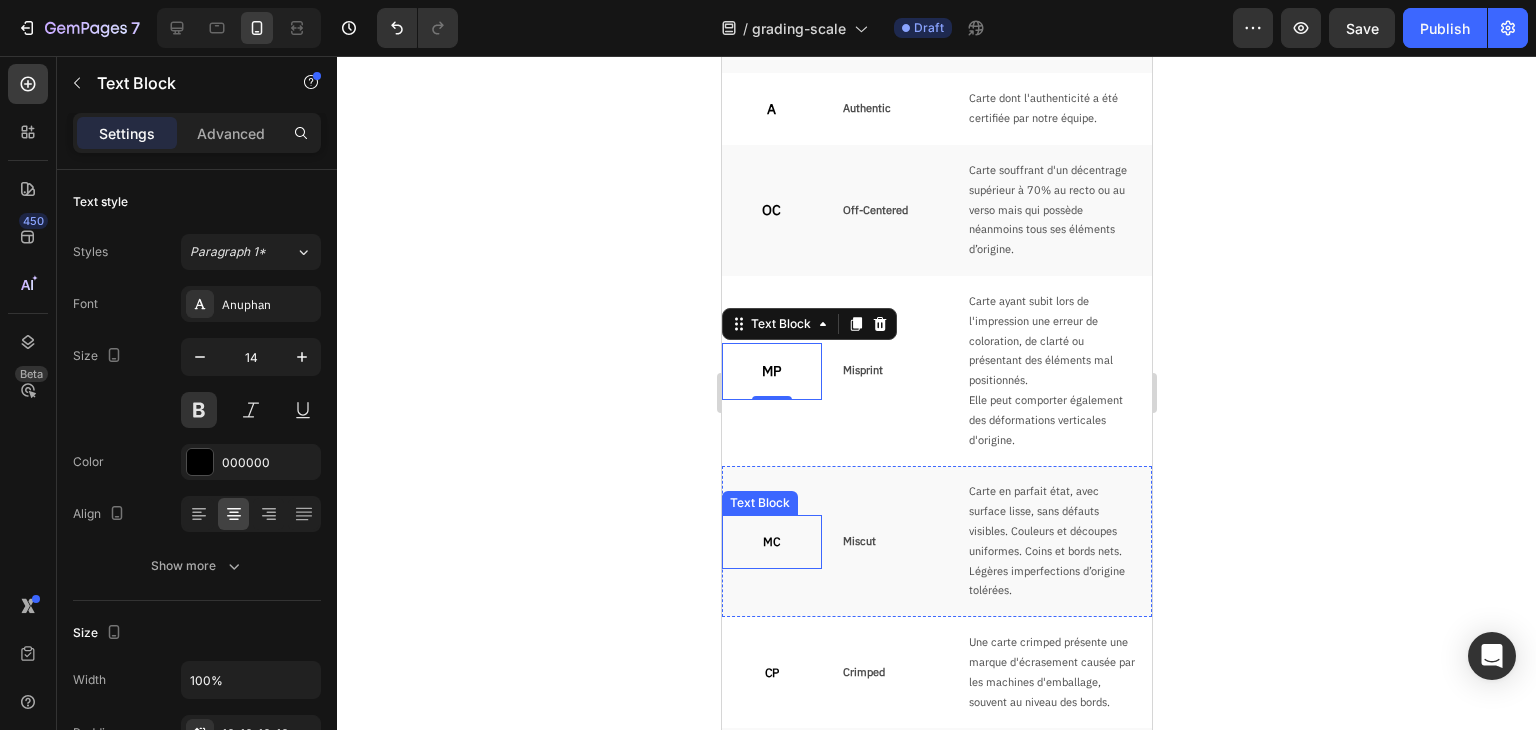 click on "MC" at bounding box center [771, 542] 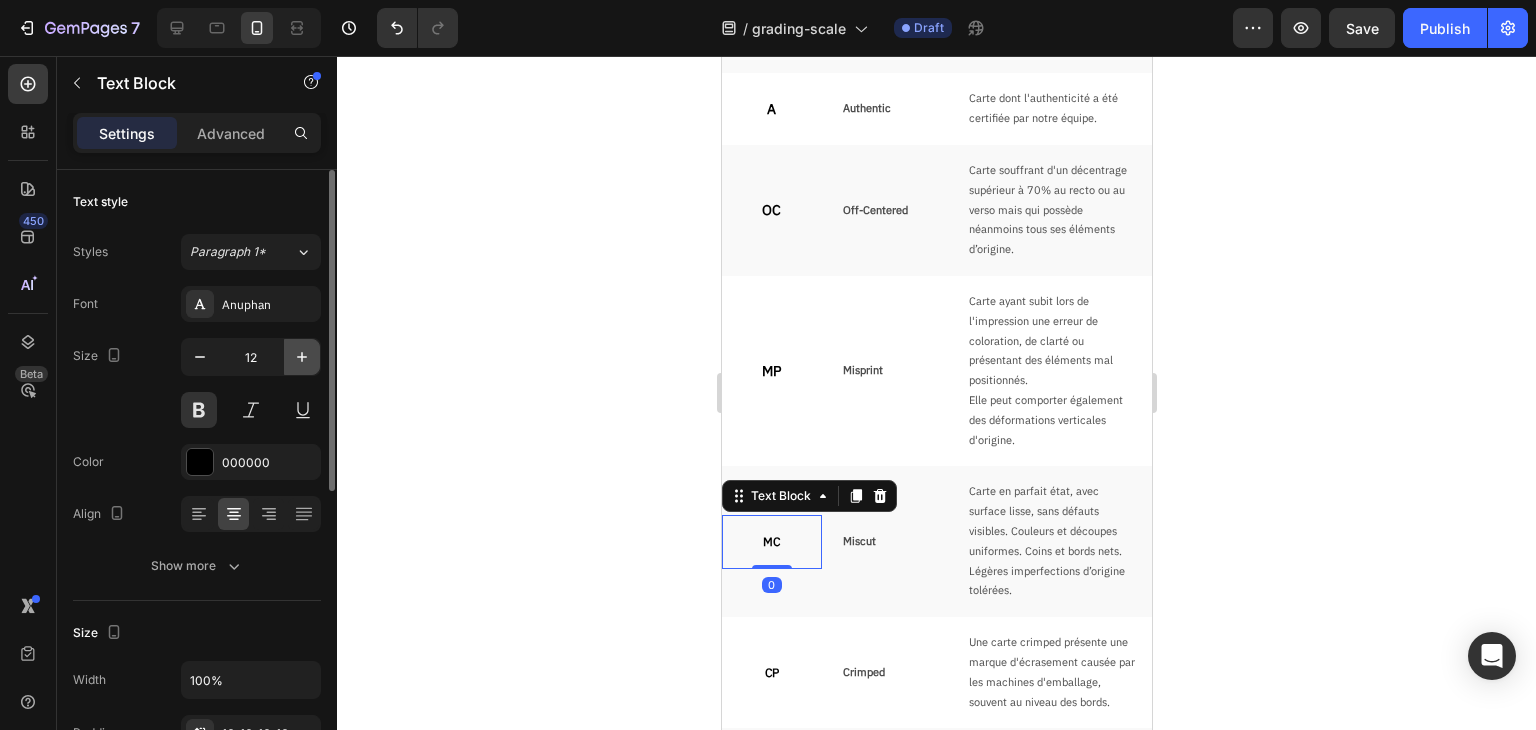 click 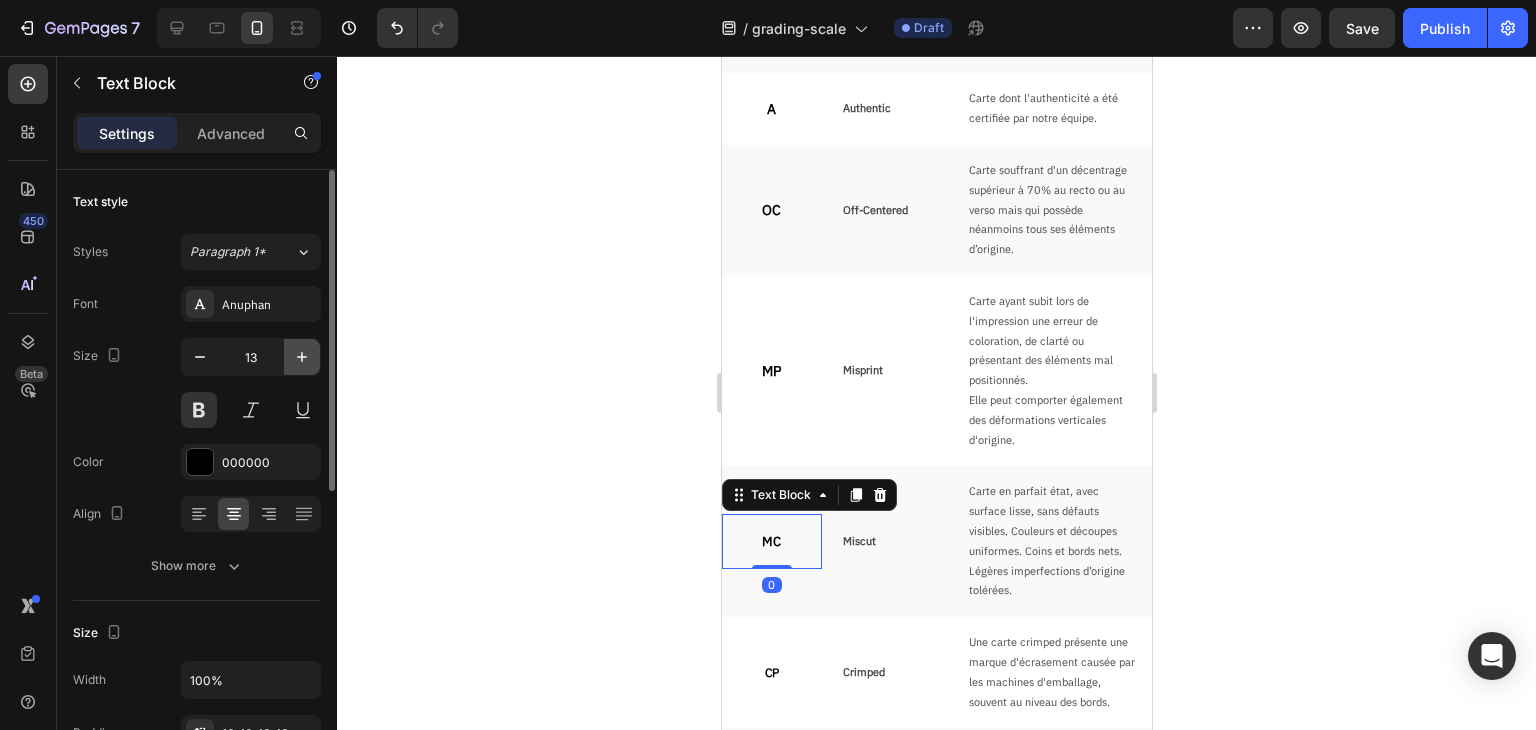 click 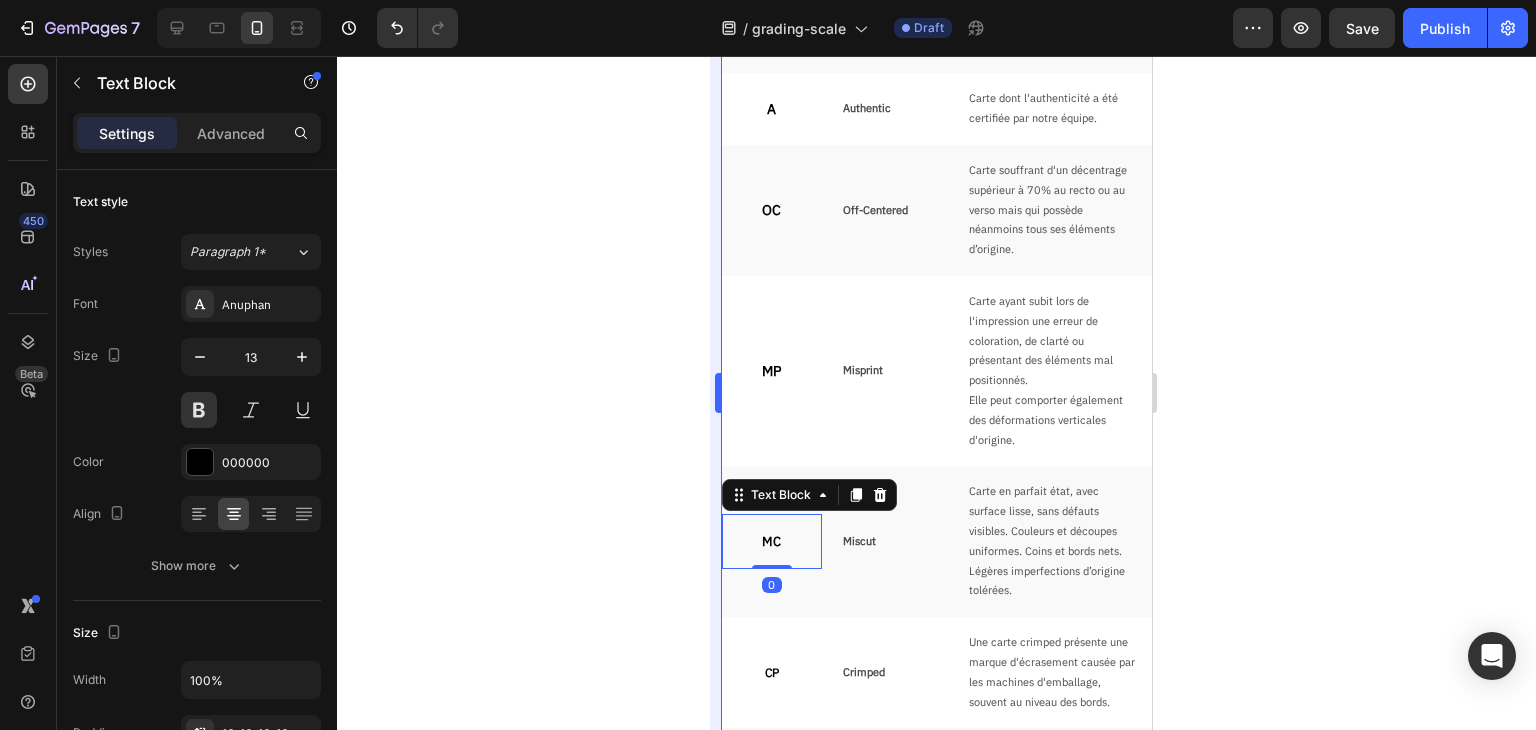 type on "14" 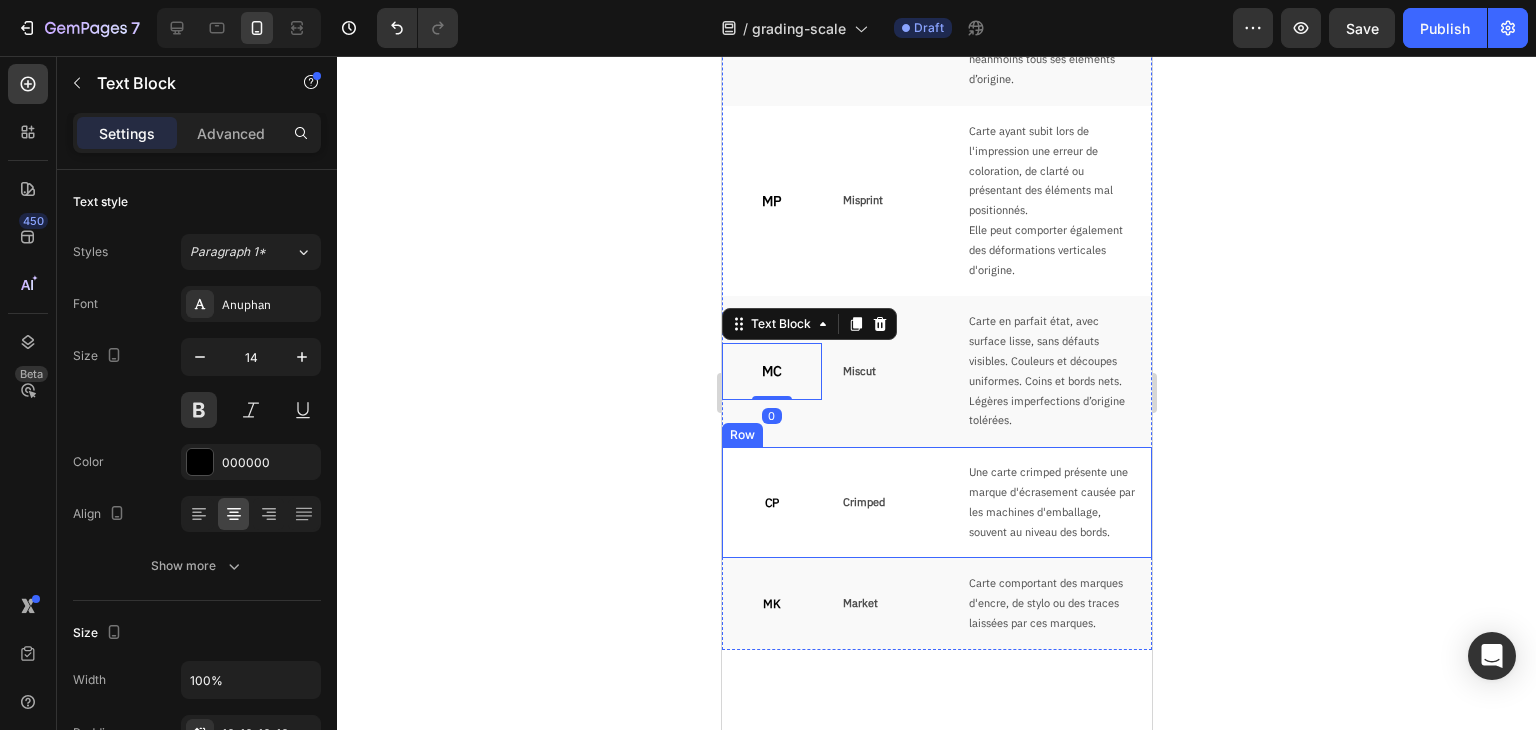 scroll, scrollTop: 2146, scrollLeft: 0, axis: vertical 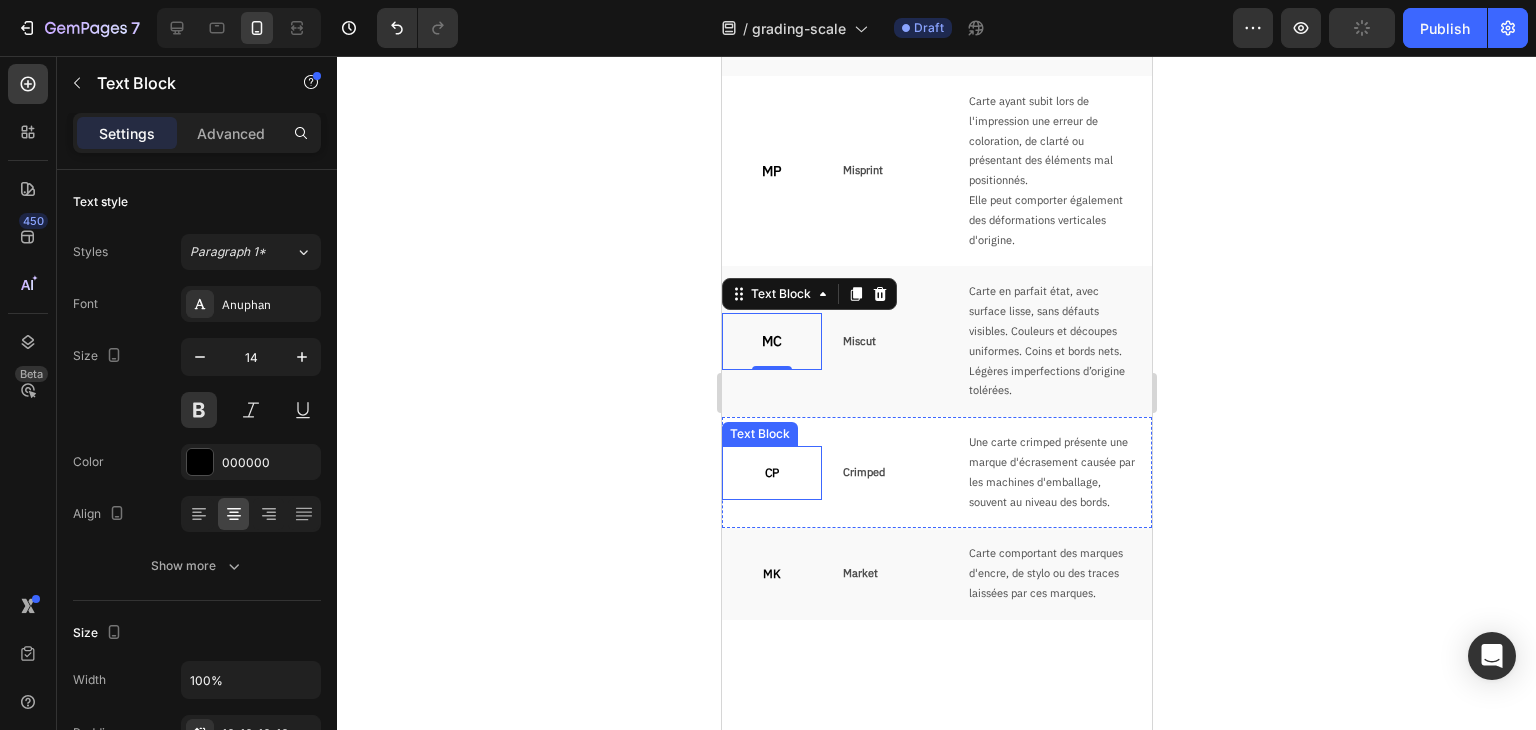 click on "CP" at bounding box center (771, 473) 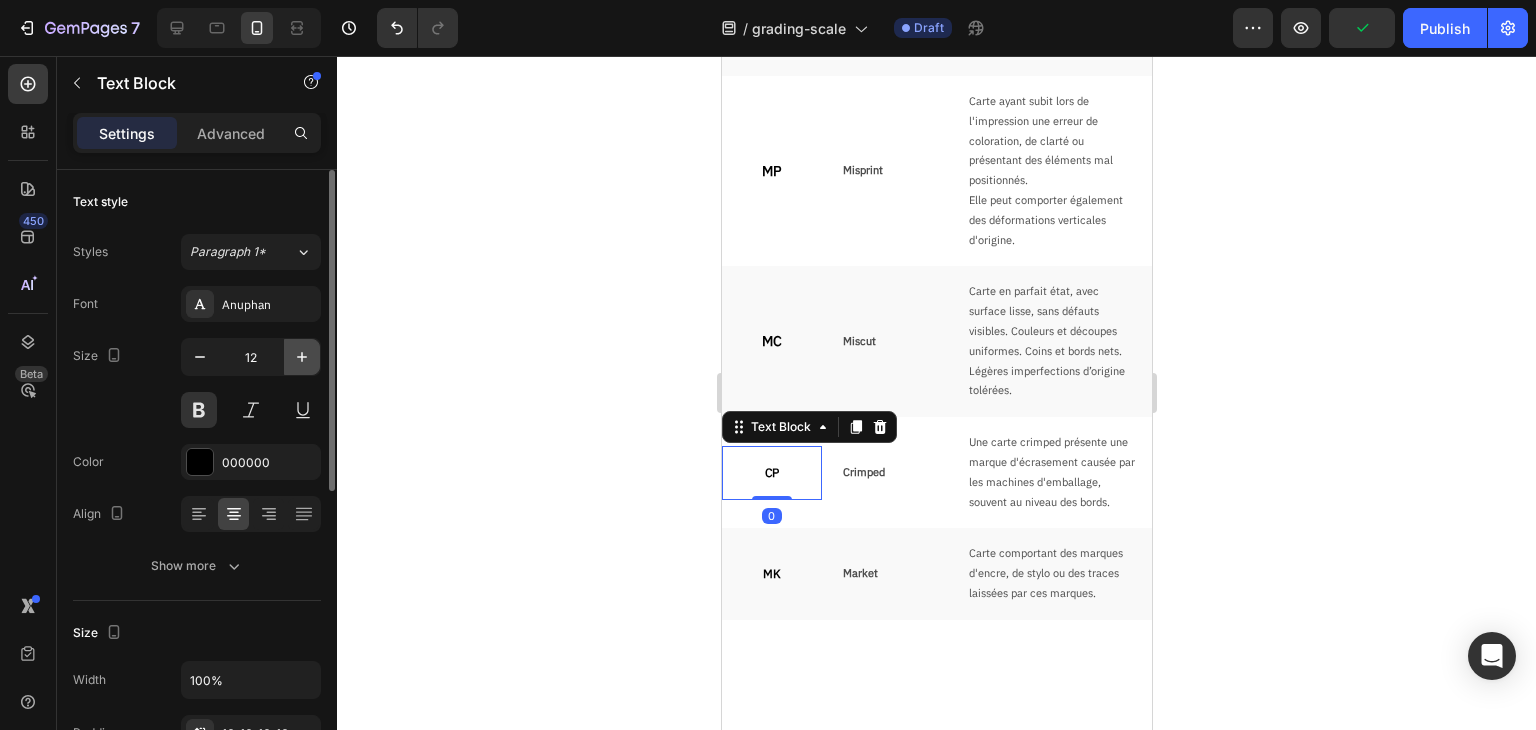 click 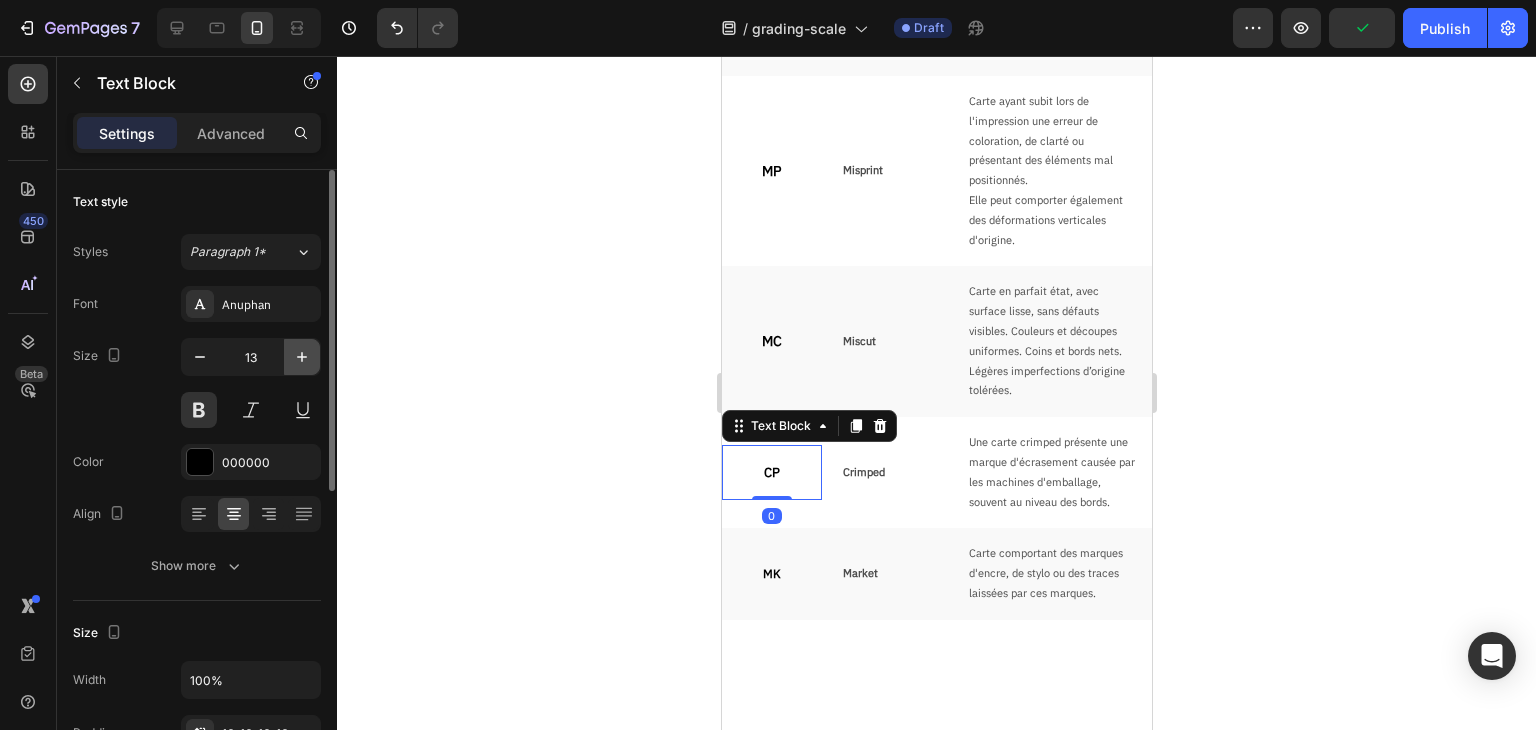 click 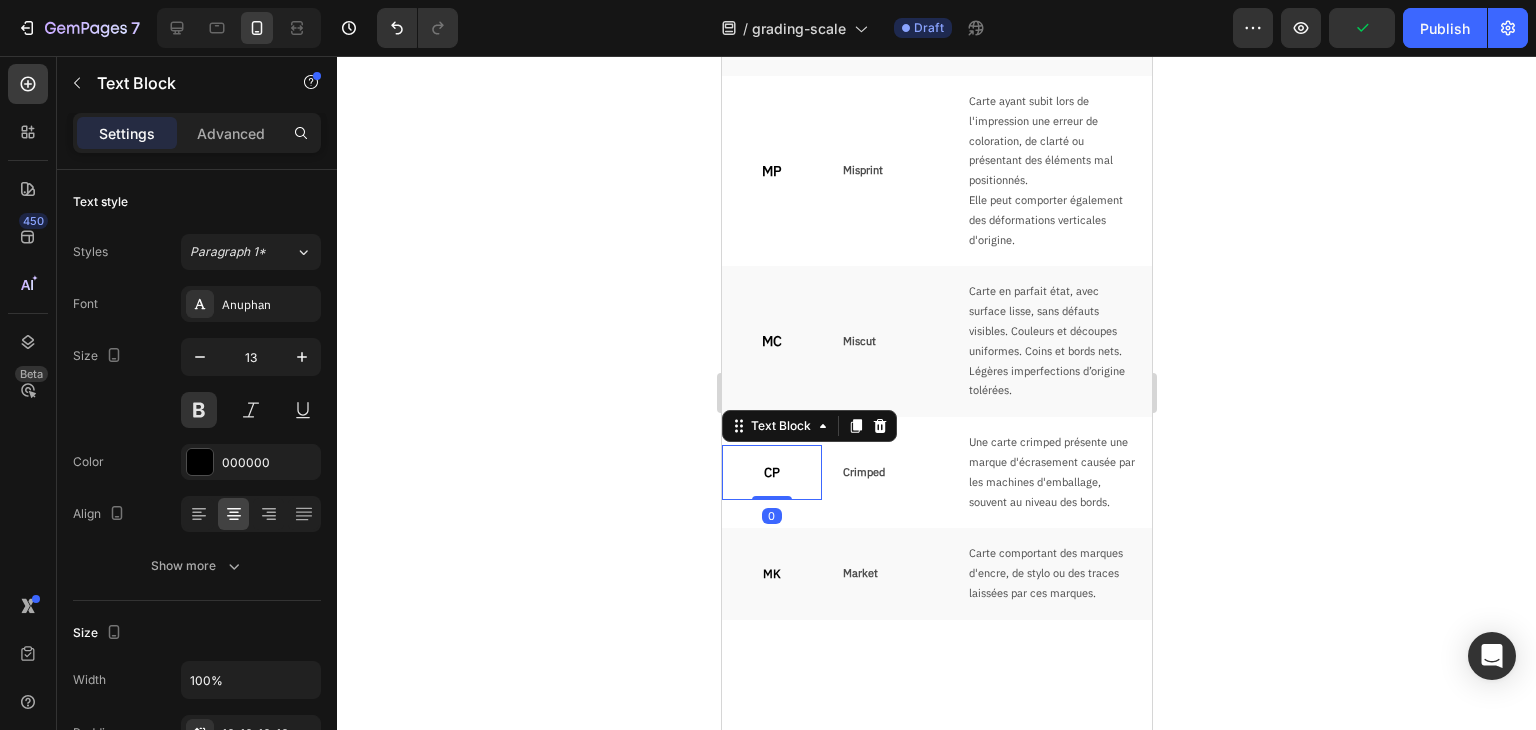 type on "14" 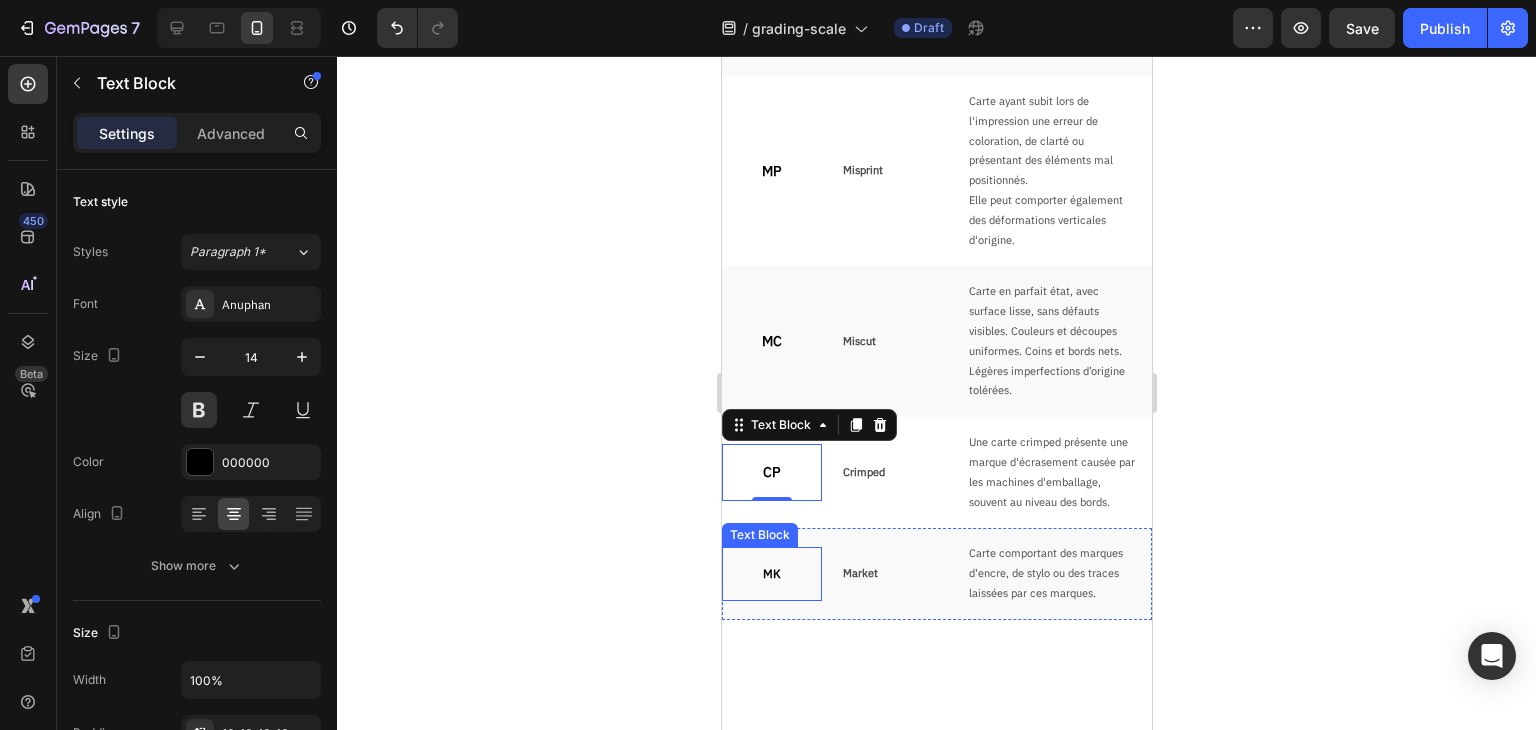 click on "MK" at bounding box center (771, 574) 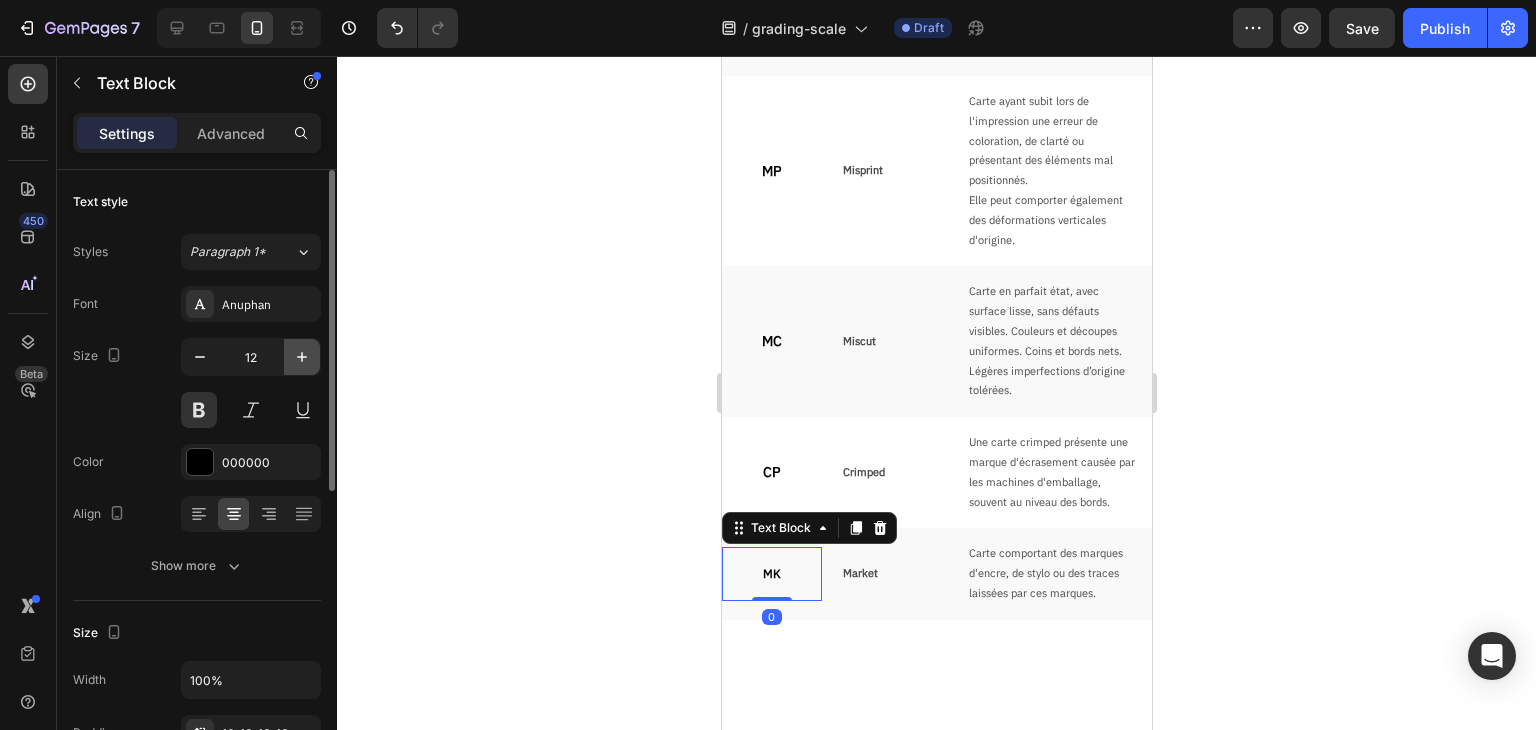 click 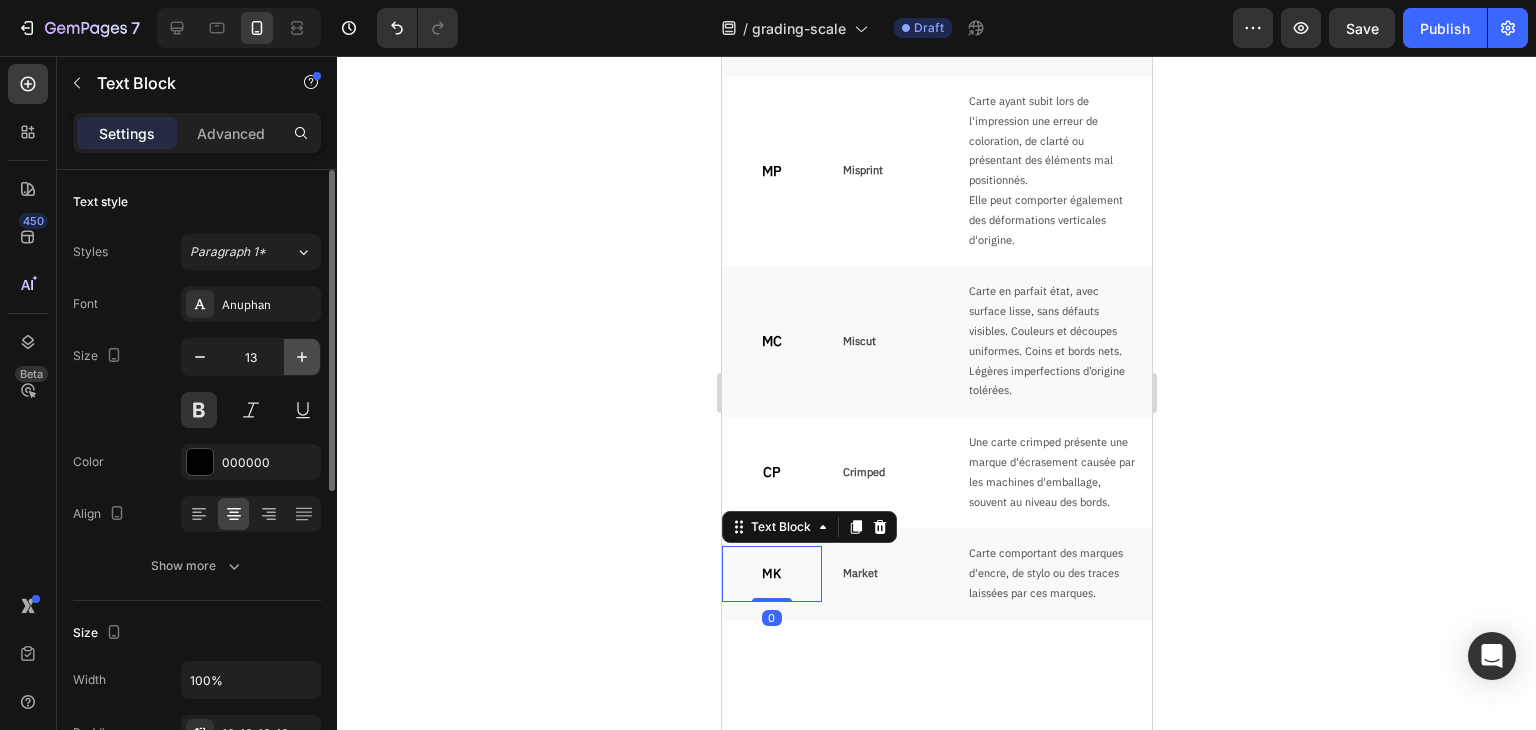 click 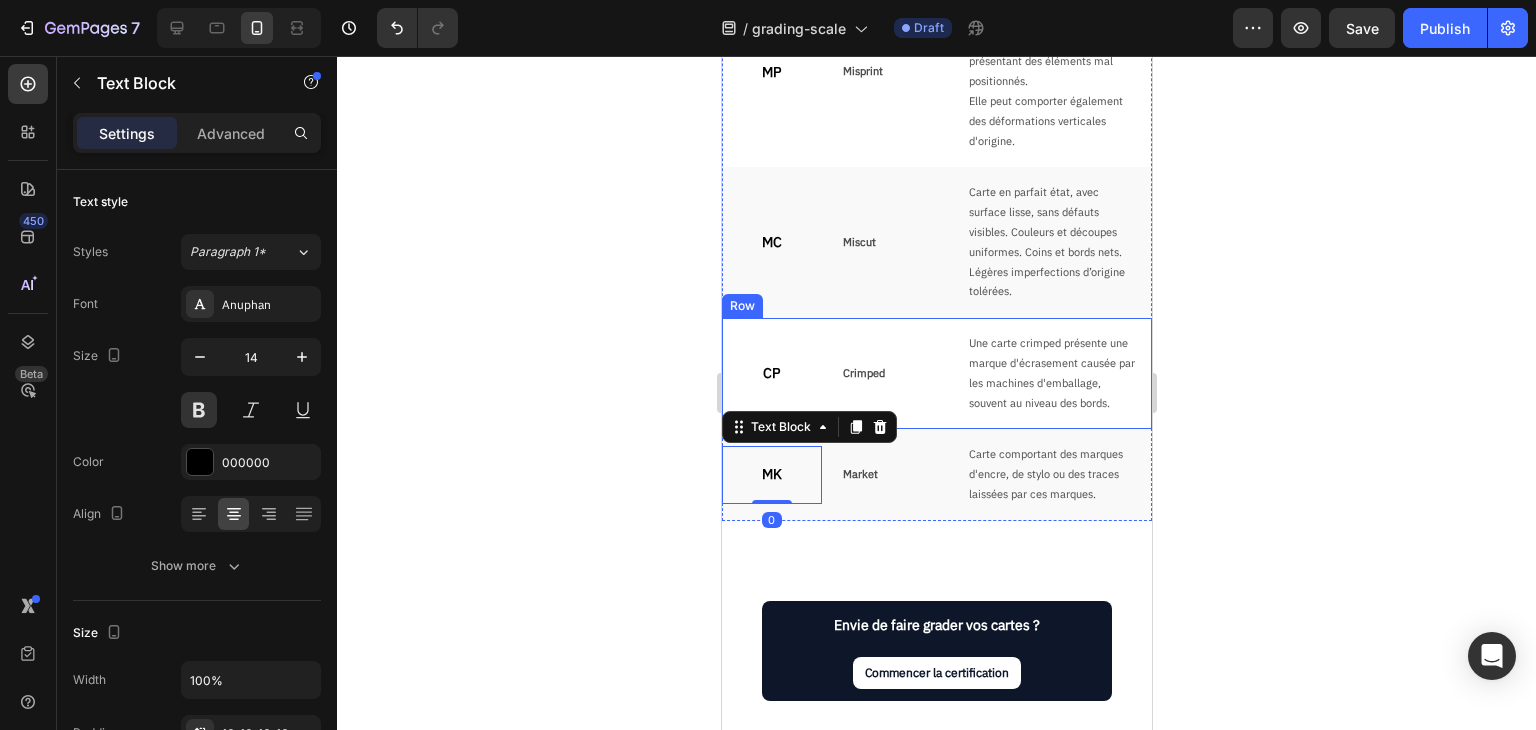scroll, scrollTop: 2246, scrollLeft: 0, axis: vertical 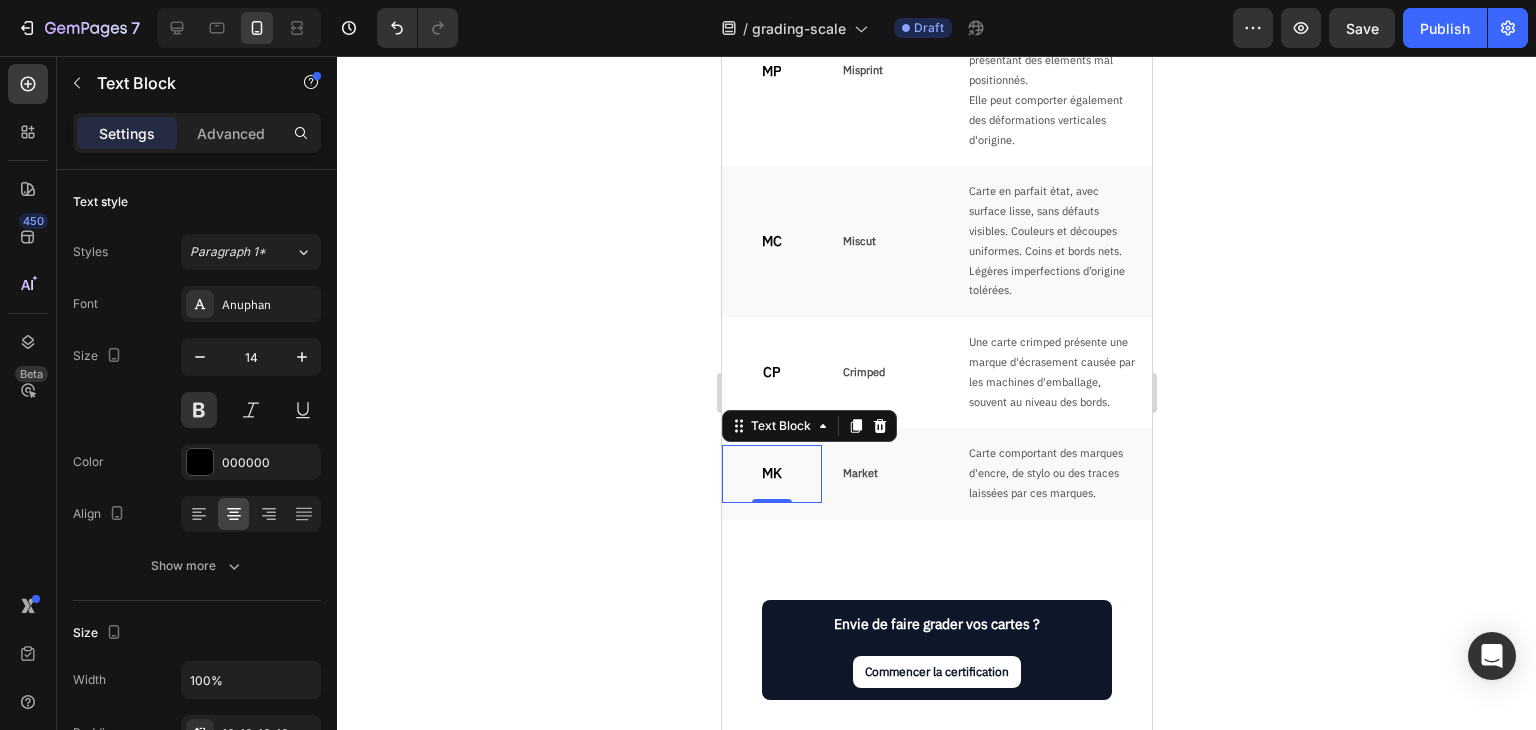 click 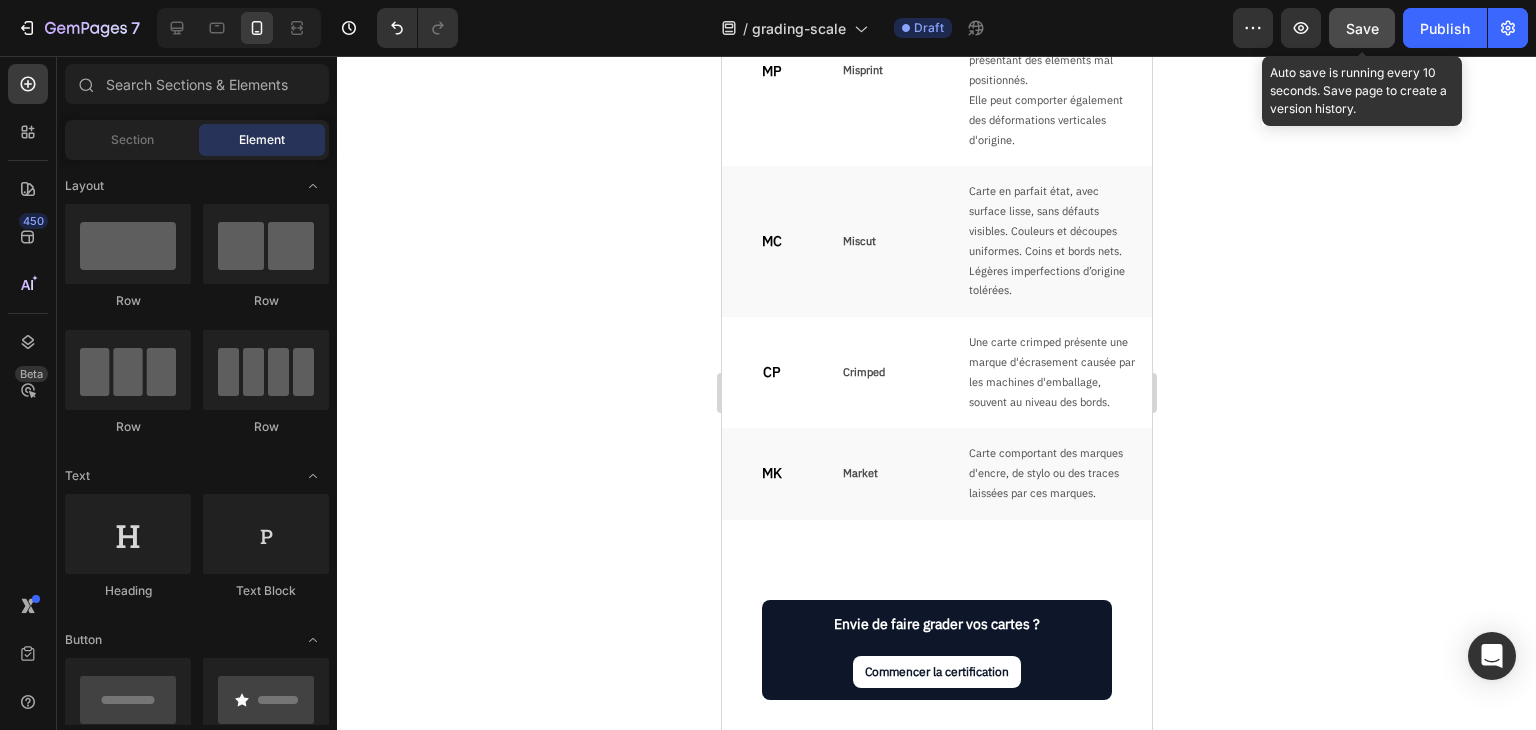 click on "Save" at bounding box center [1362, 28] 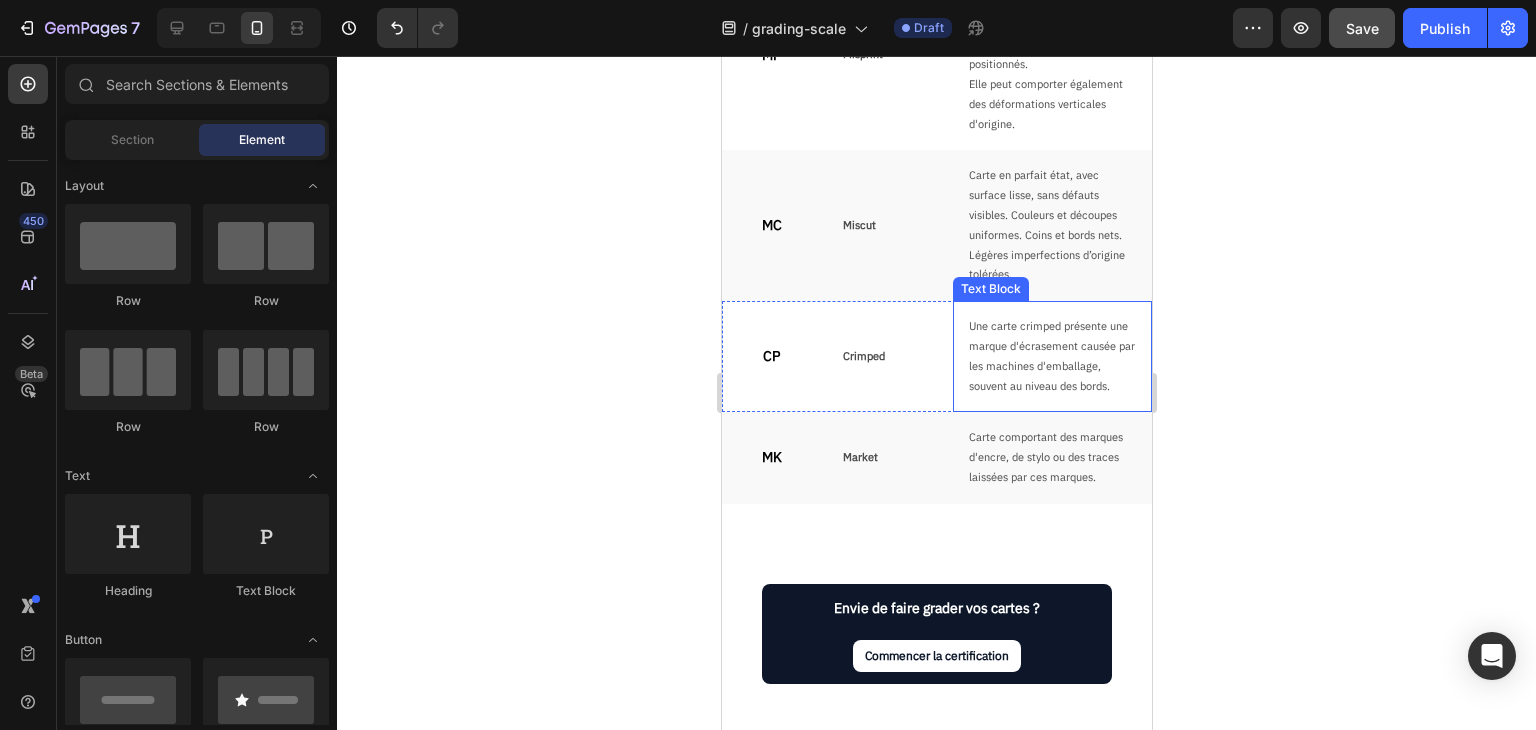 scroll, scrollTop: 2646, scrollLeft: 0, axis: vertical 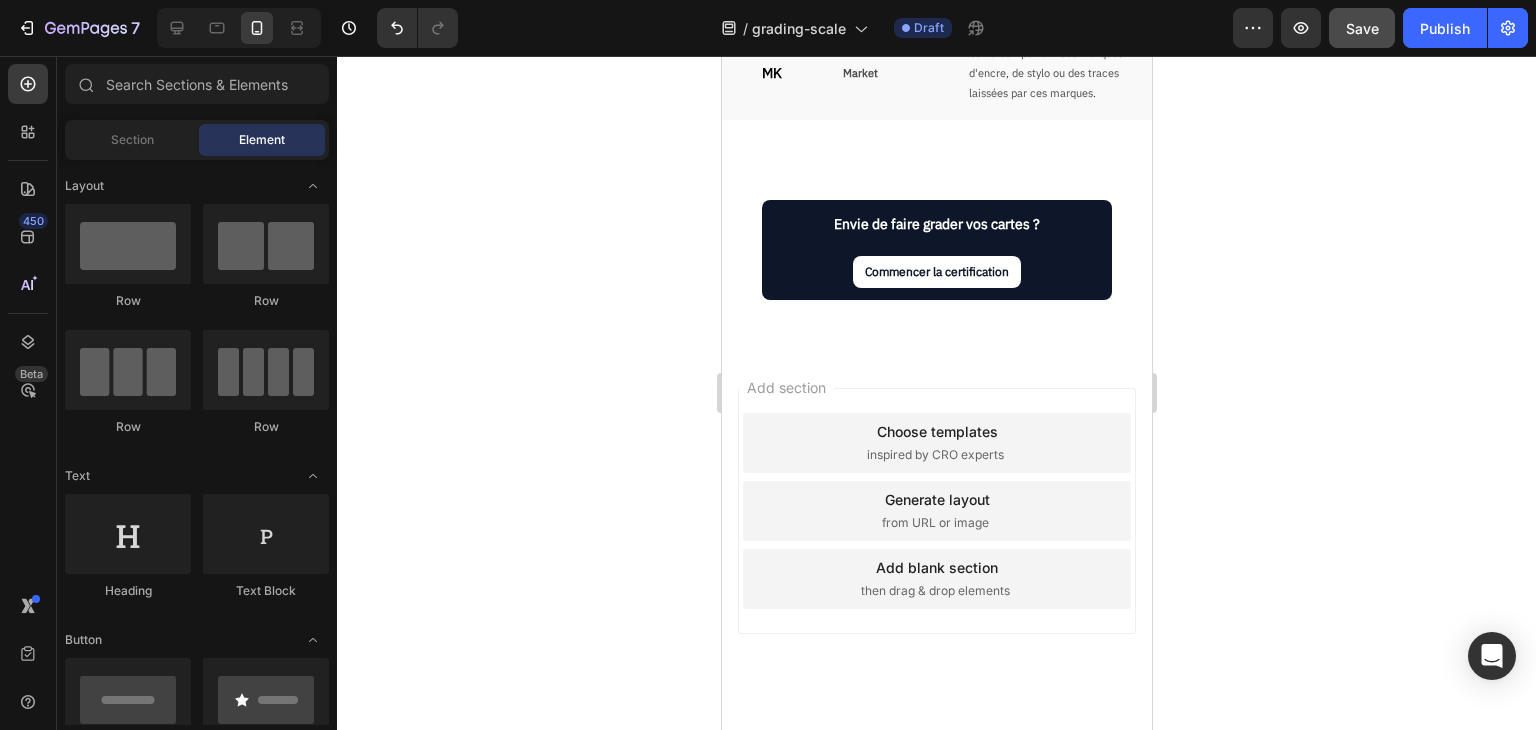 click 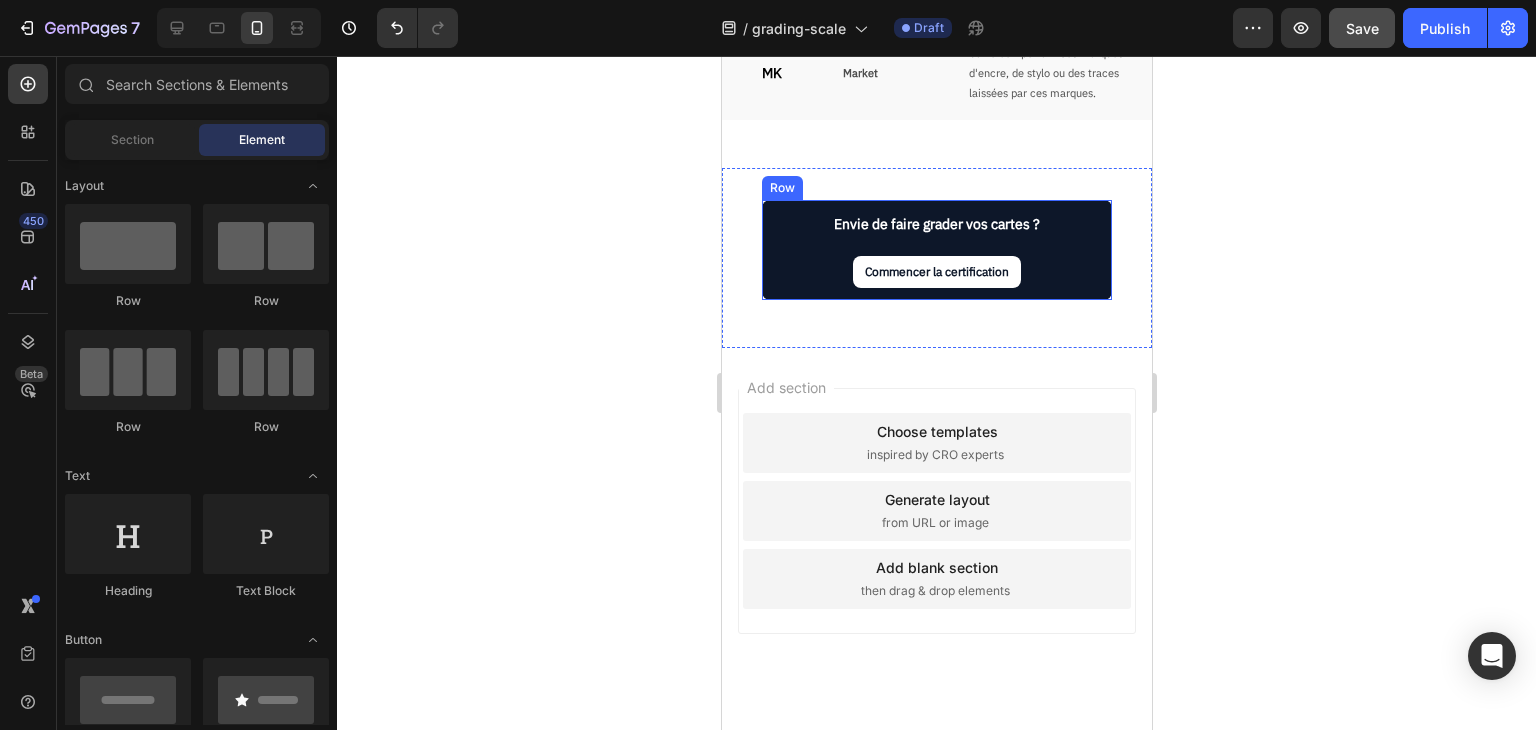 click on "Commencer la certification Button" at bounding box center [936, 278] 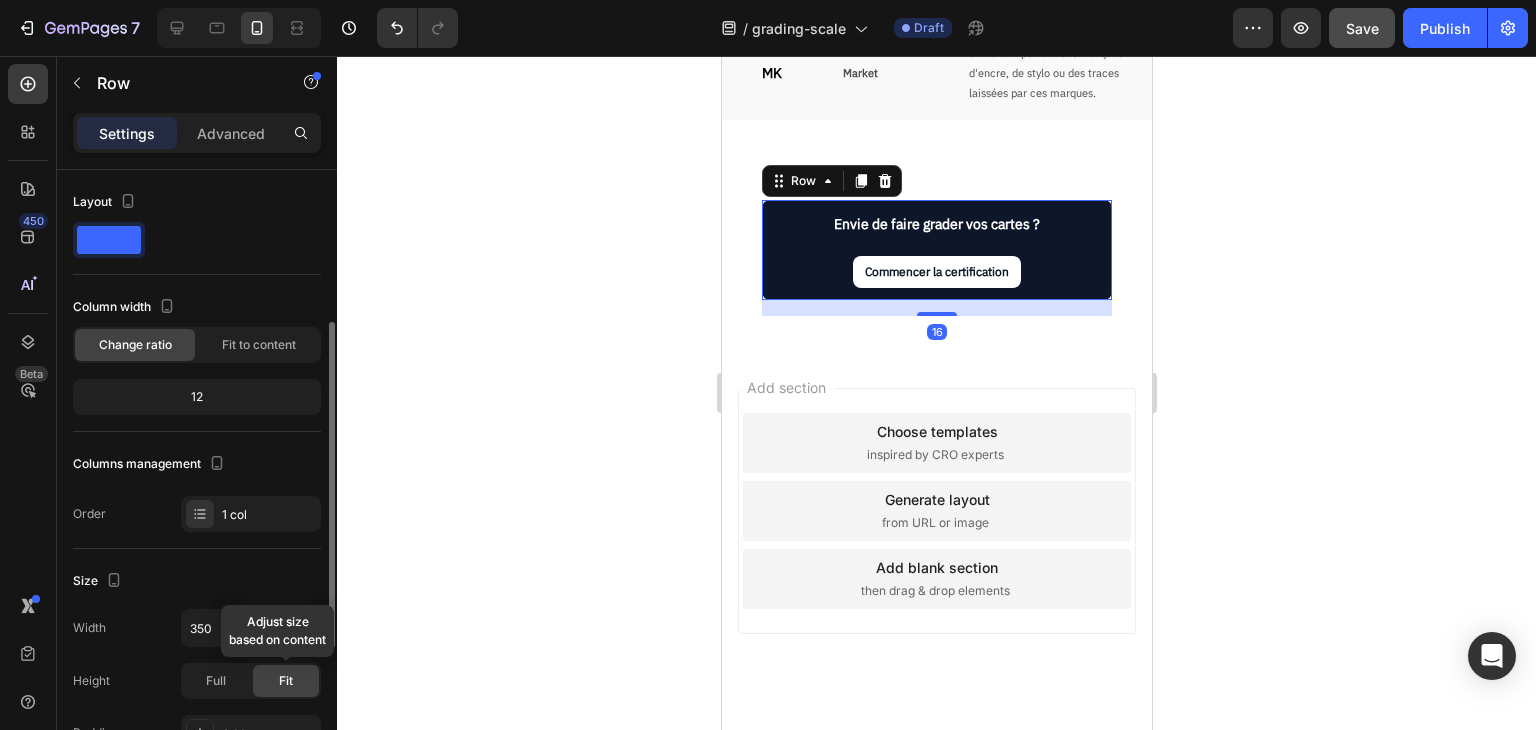 scroll, scrollTop: 100, scrollLeft: 0, axis: vertical 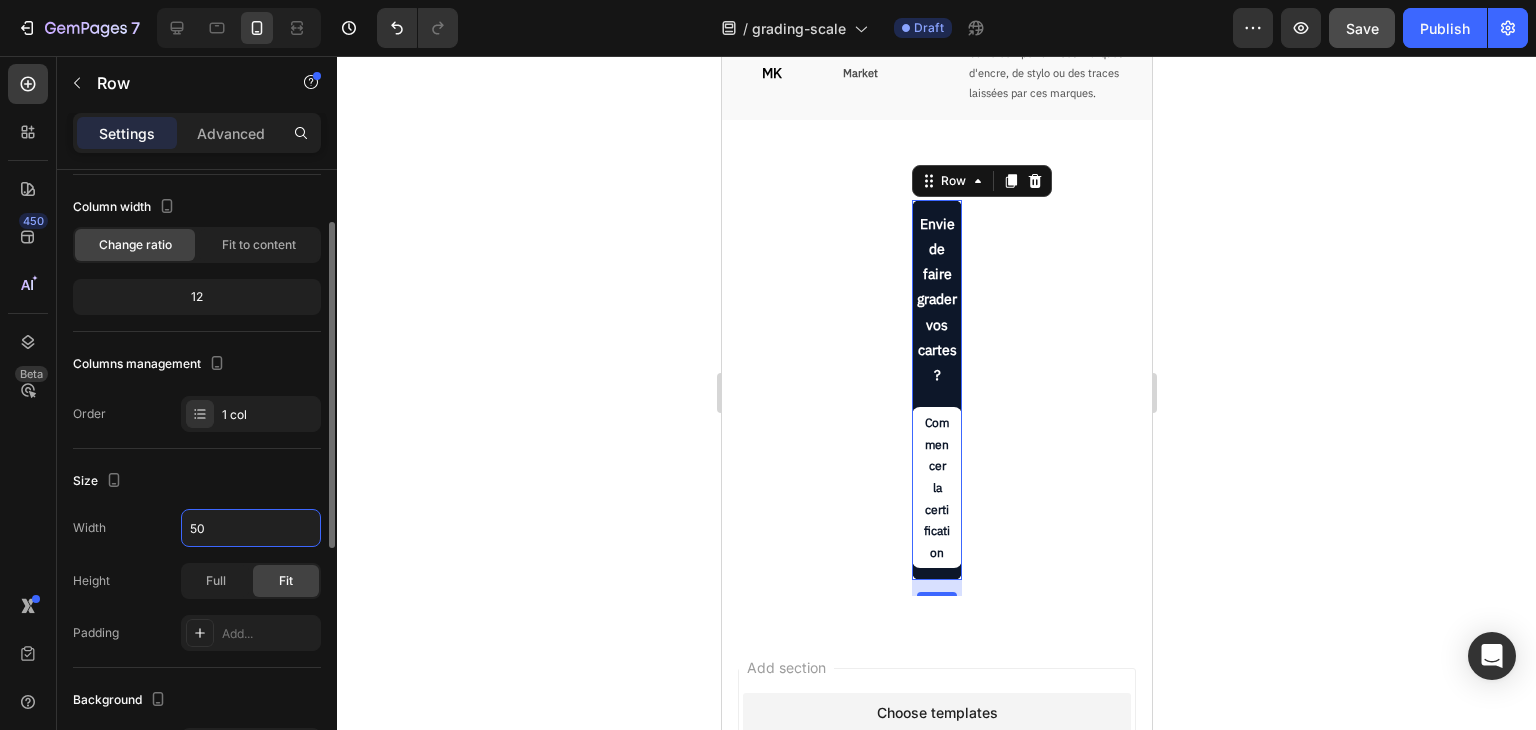 type on "500" 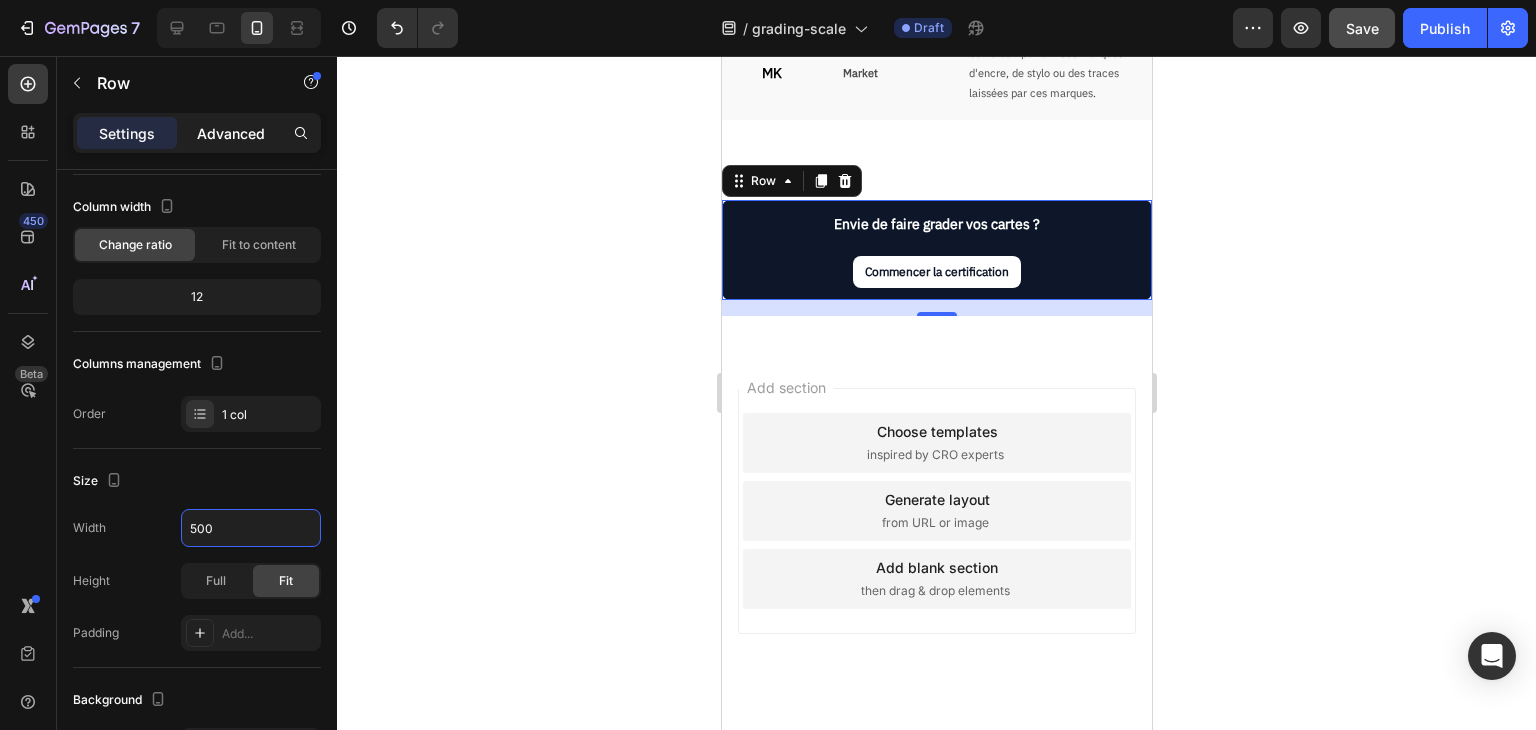 click on "Advanced" 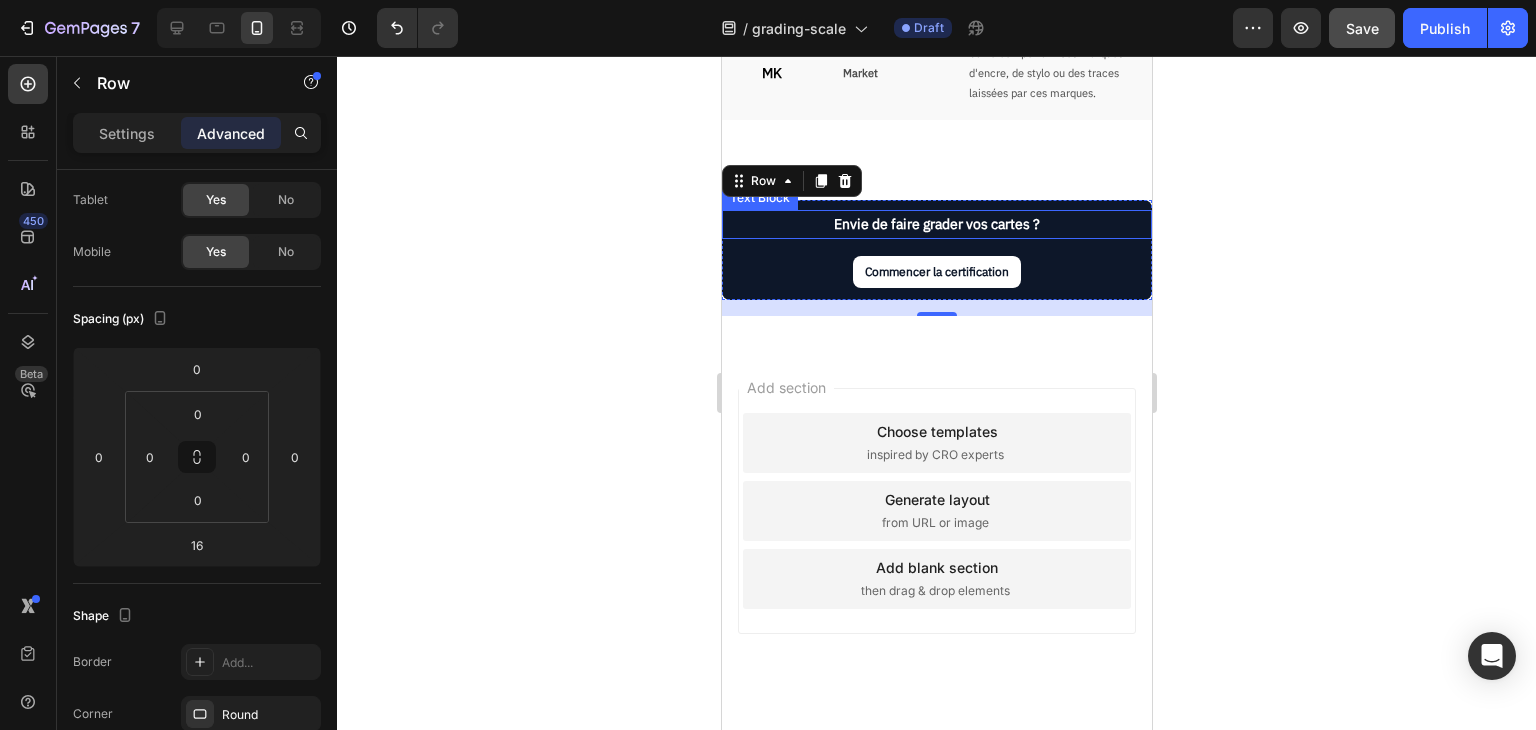 click on "Envie de faire grader vos cartes ?" at bounding box center (936, 224) 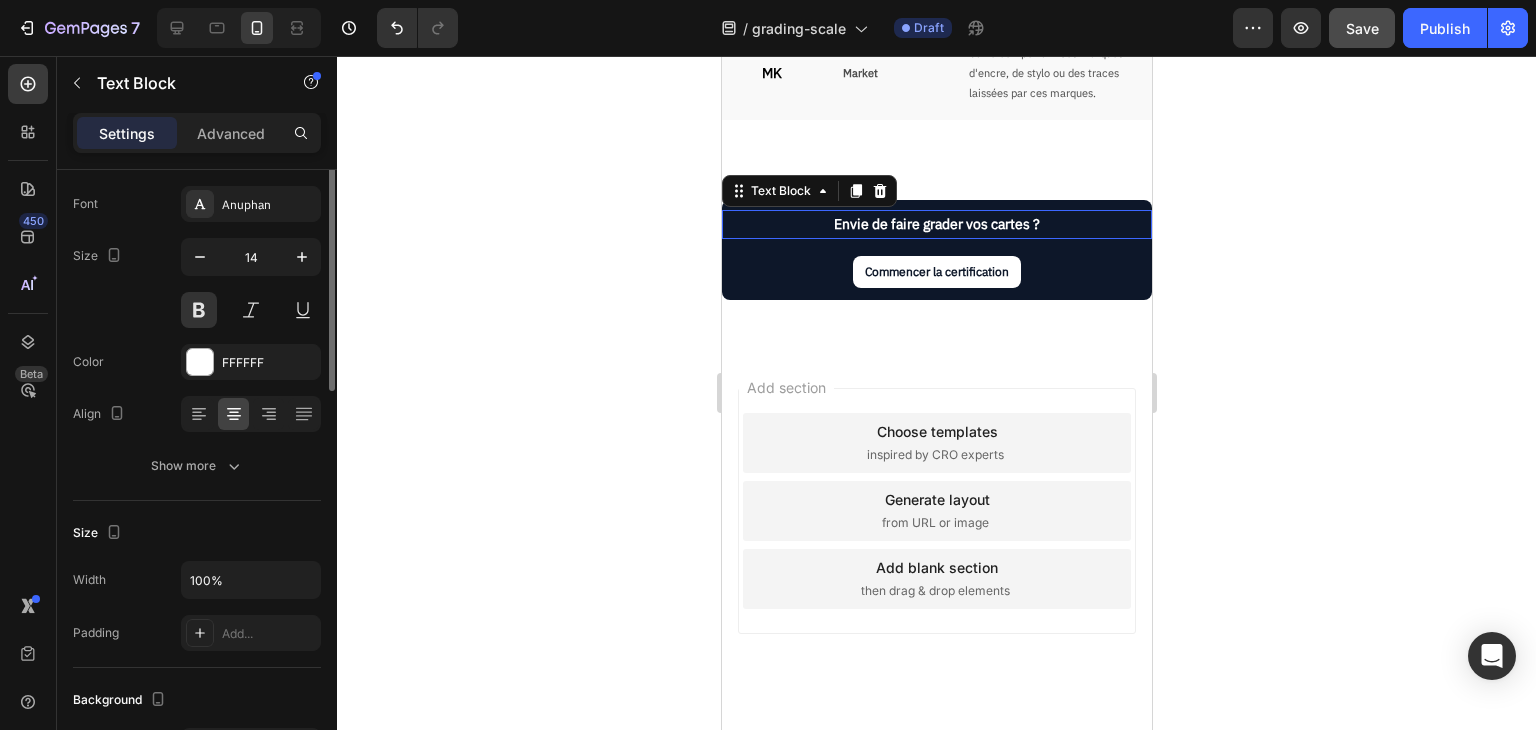 scroll, scrollTop: 0, scrollLeft: 0, axis: both 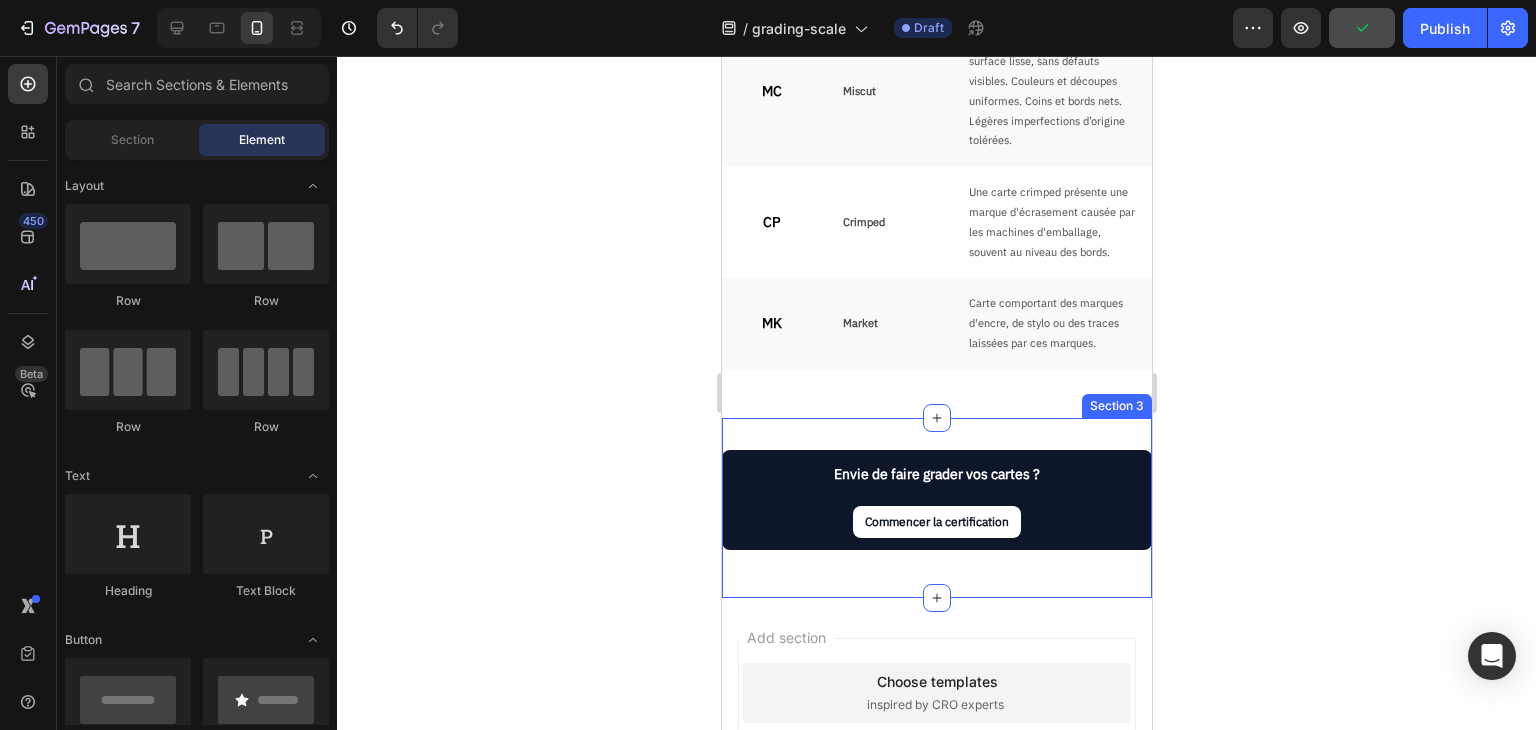 click on "Envie de faire grader vos cartes ? Text Block Commencer la certification Button Row Section 3" at bounding box center [936, 508] 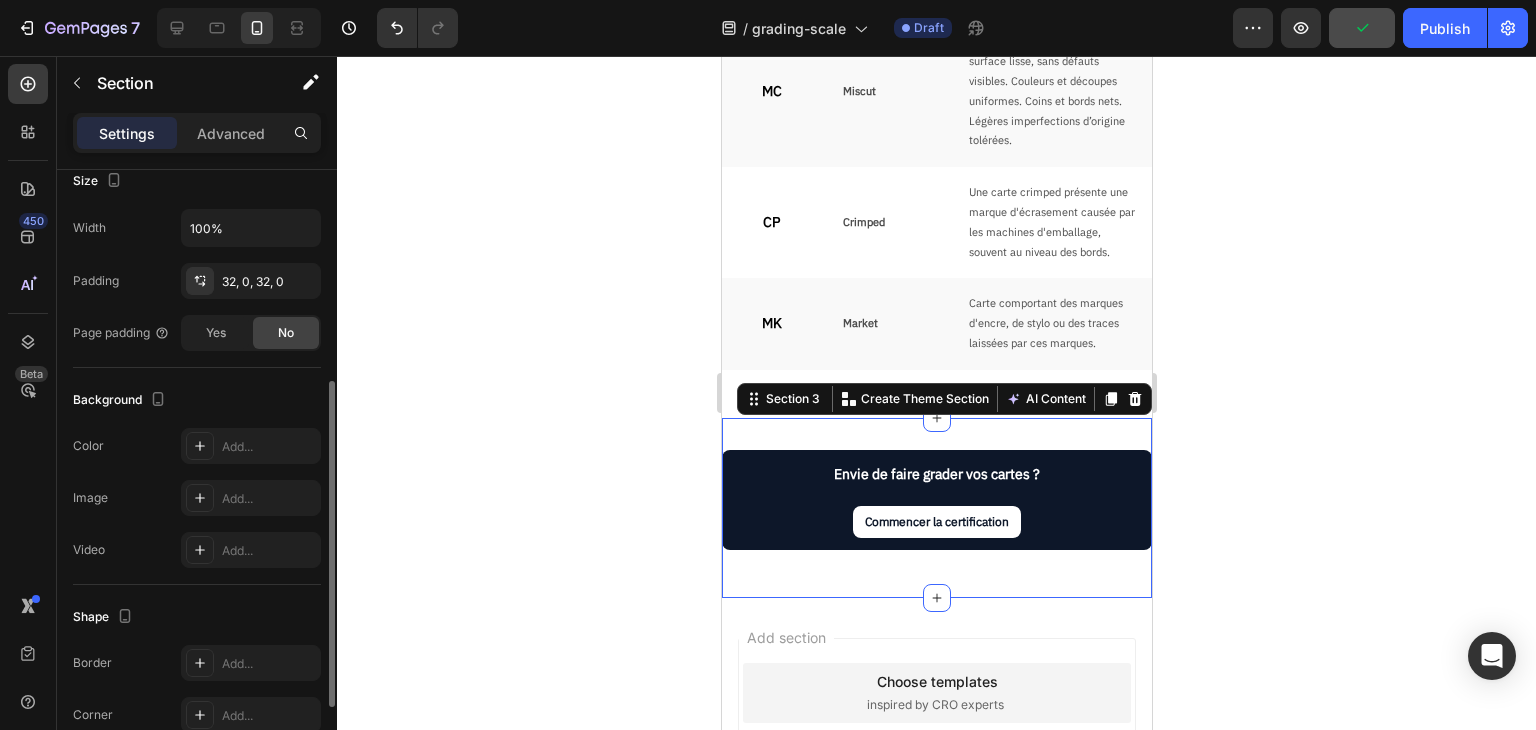 scroll, scrollTop: 200, scrollLeft: 0, axis: vertical 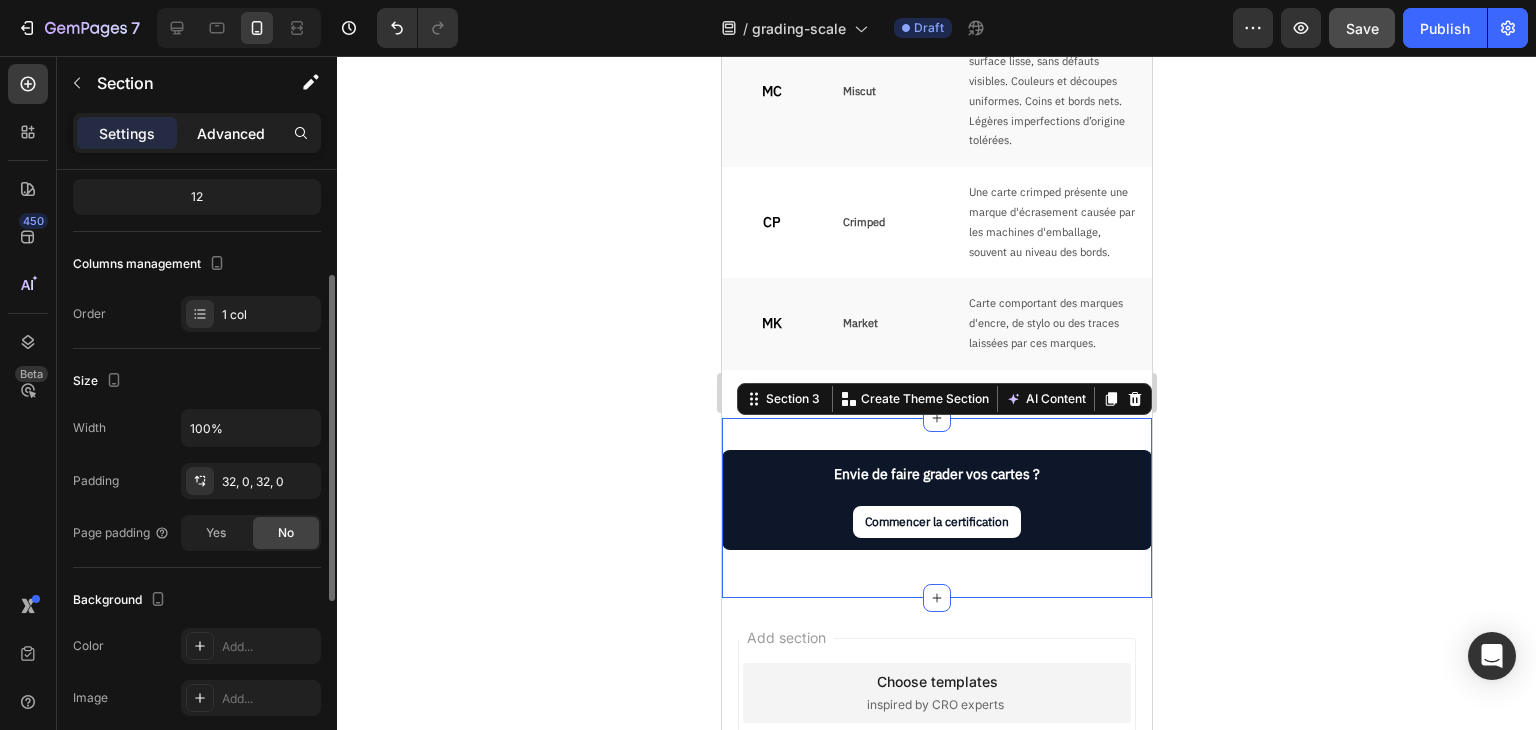 click on "Advanced" at bounding box center [231, 133] 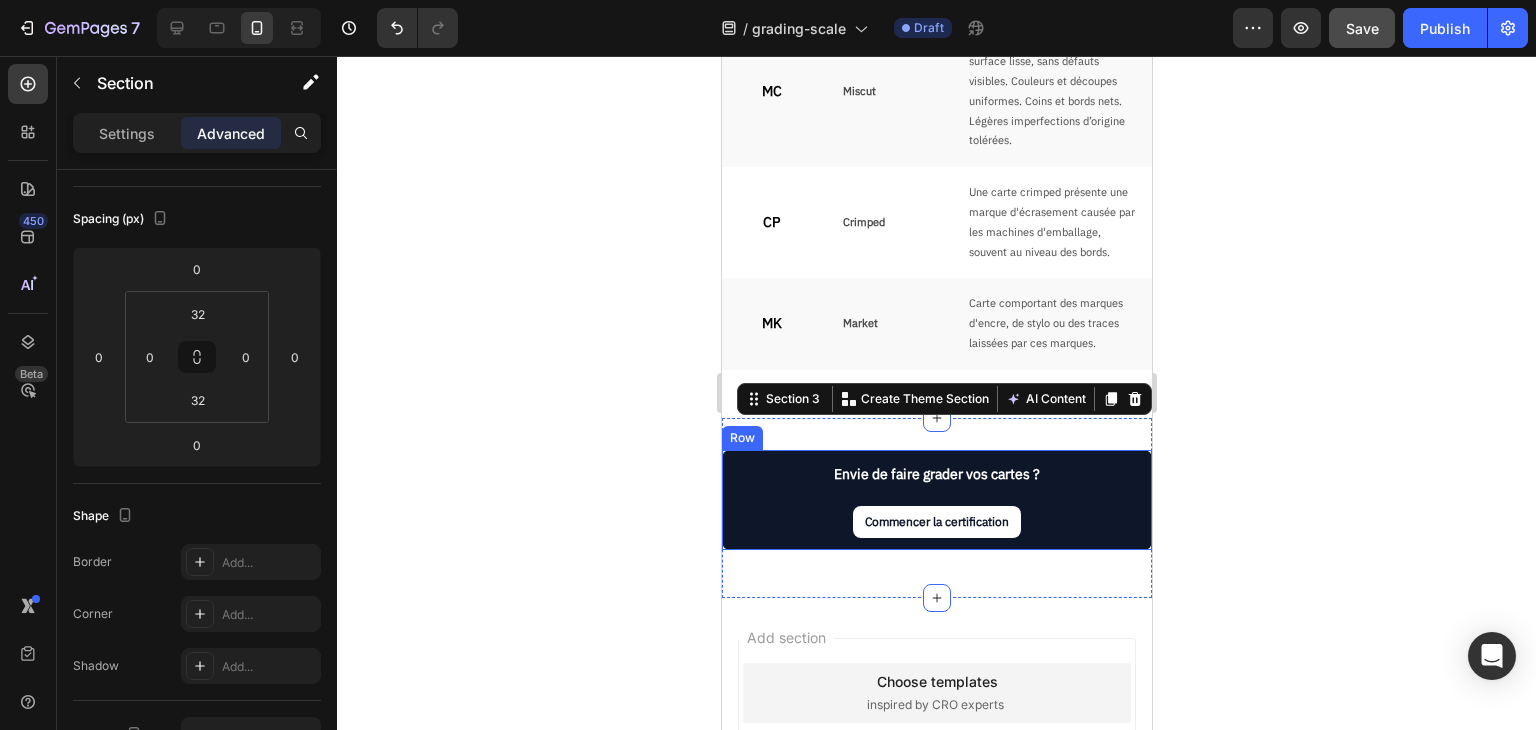 scroll, scrollTop: 2496, scrollLeft: 0, axis: vertical 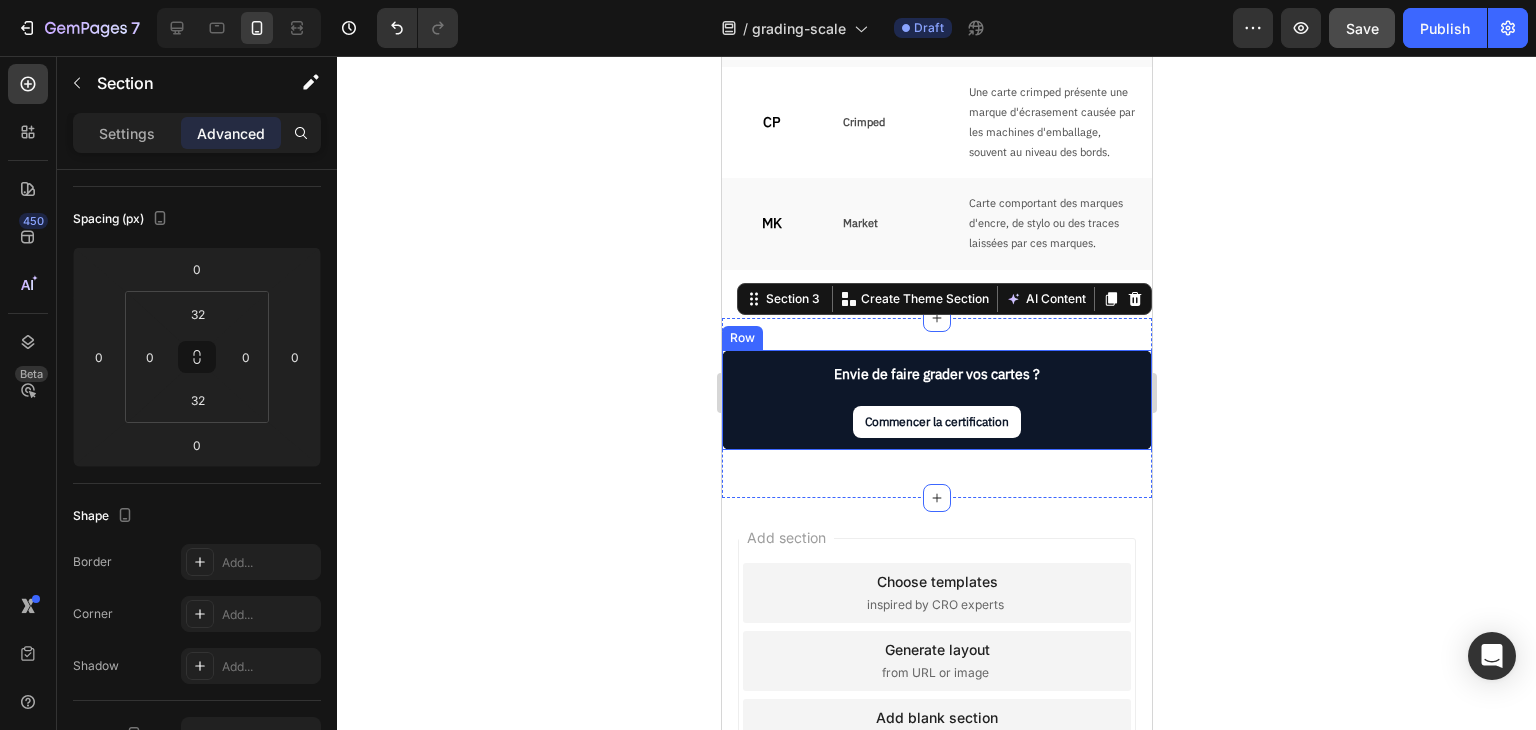 click on "Commencer la certification Button" at bounding box center [936, 428] 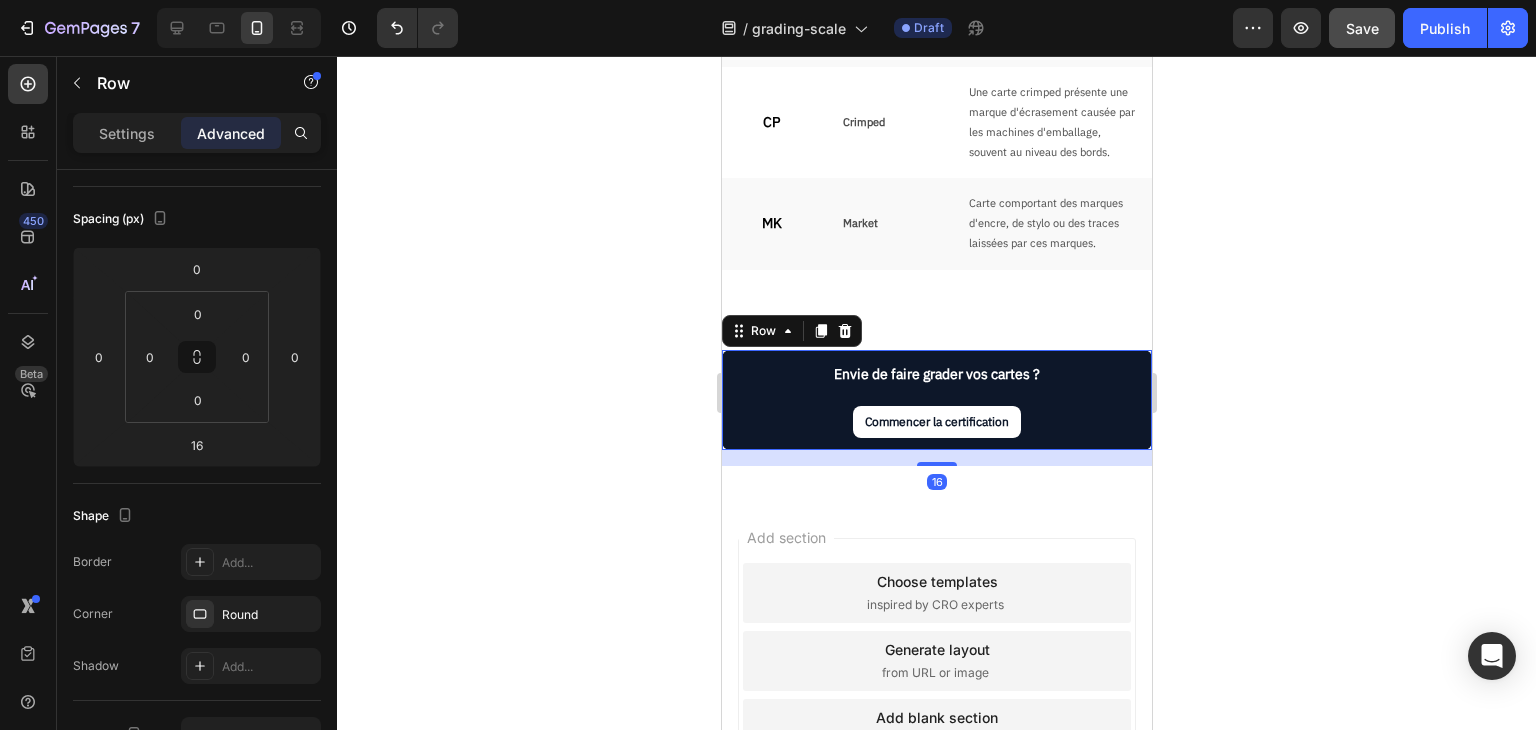 scroll, scrollTop: 0, scrollLeft: 0, axis: both 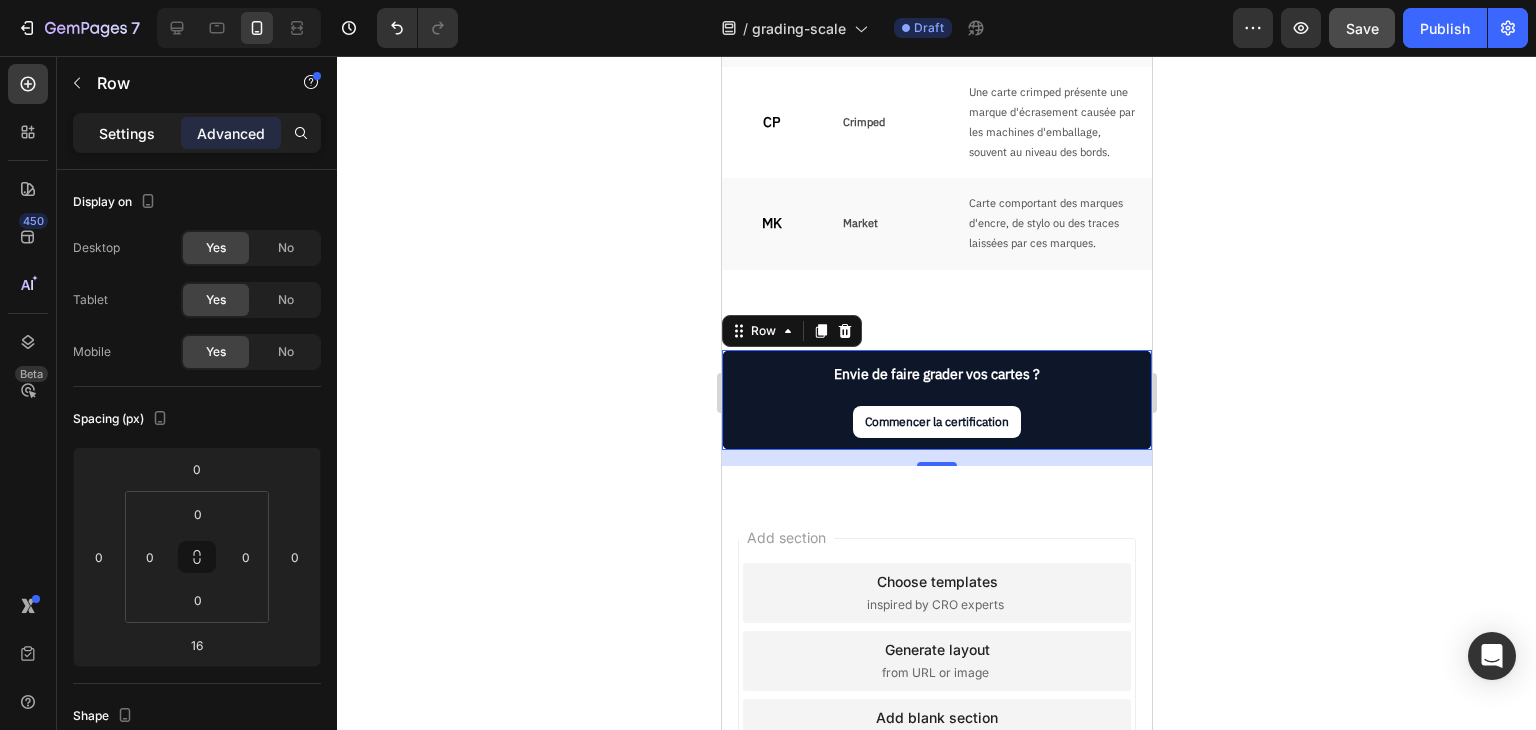 click on "Settings" at bounding box center (127, 133) 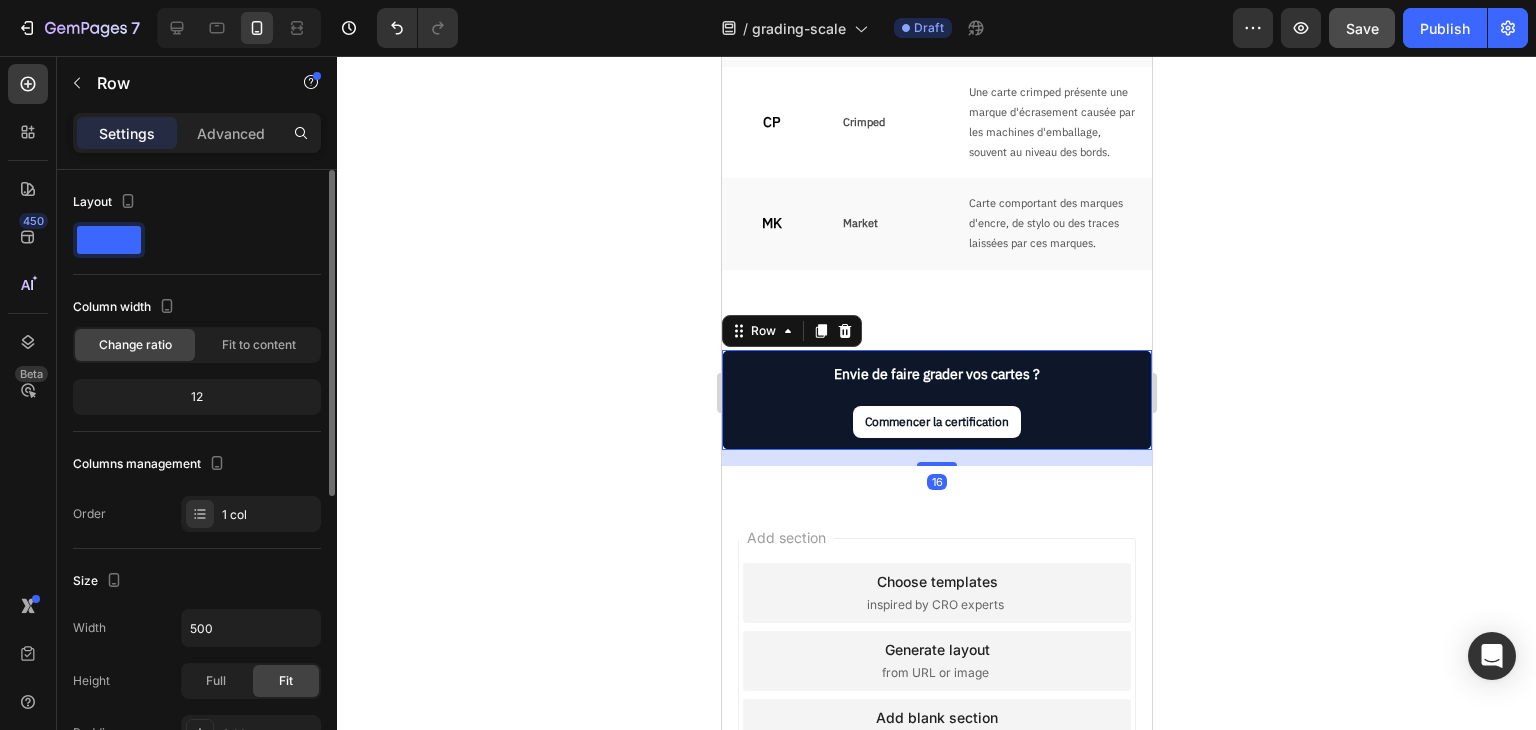 scroll, scrollTop: 200, scrollLeft: 0, axis: vertical 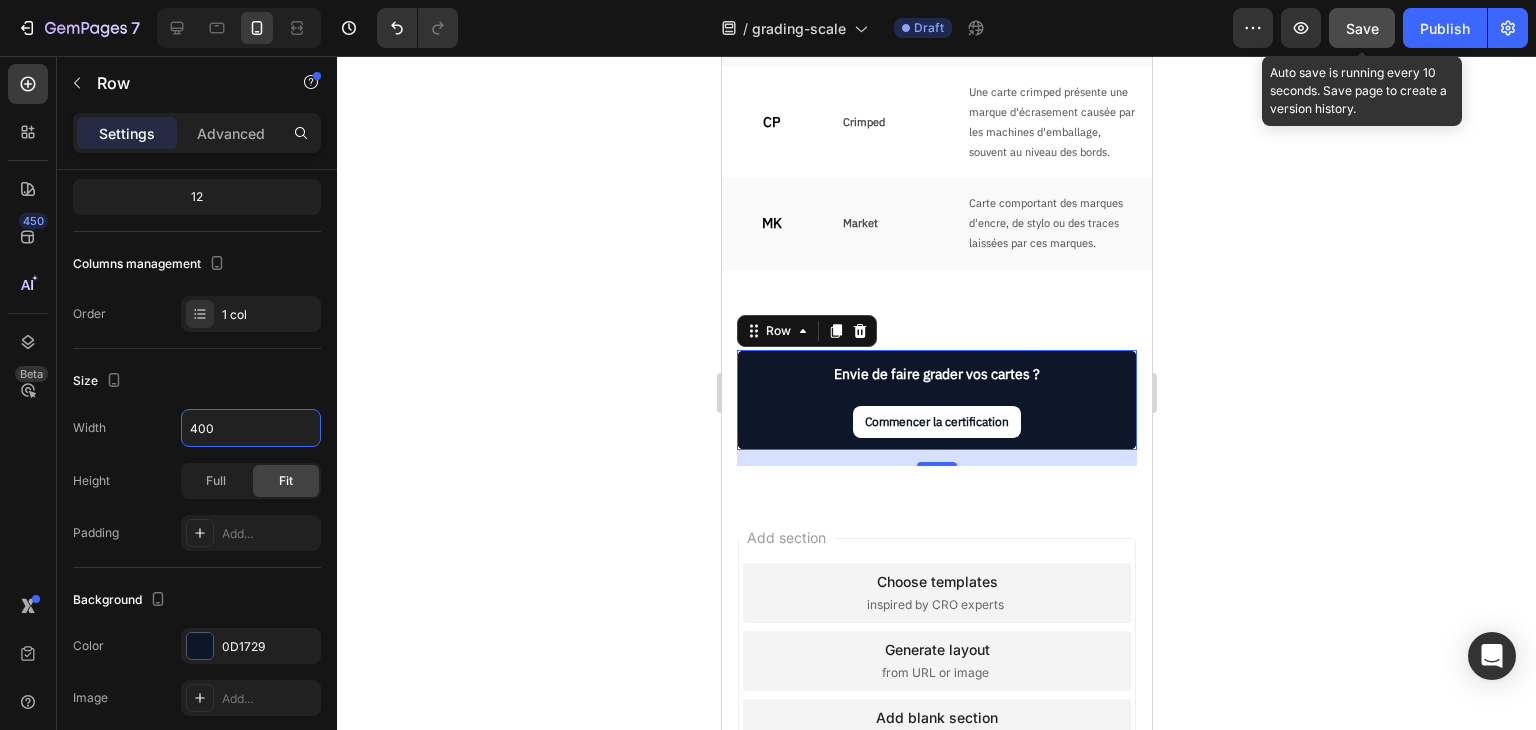 type on "400" 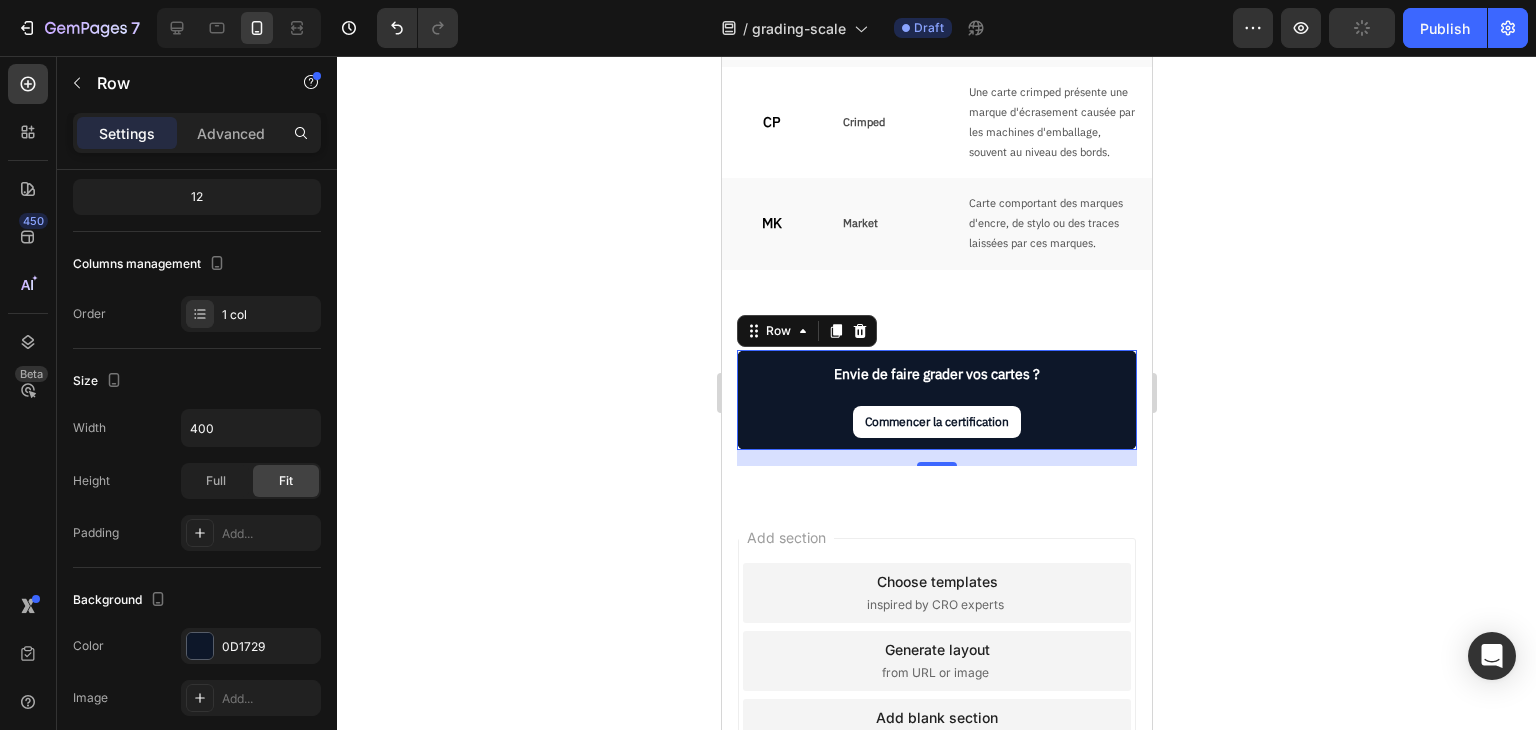 click 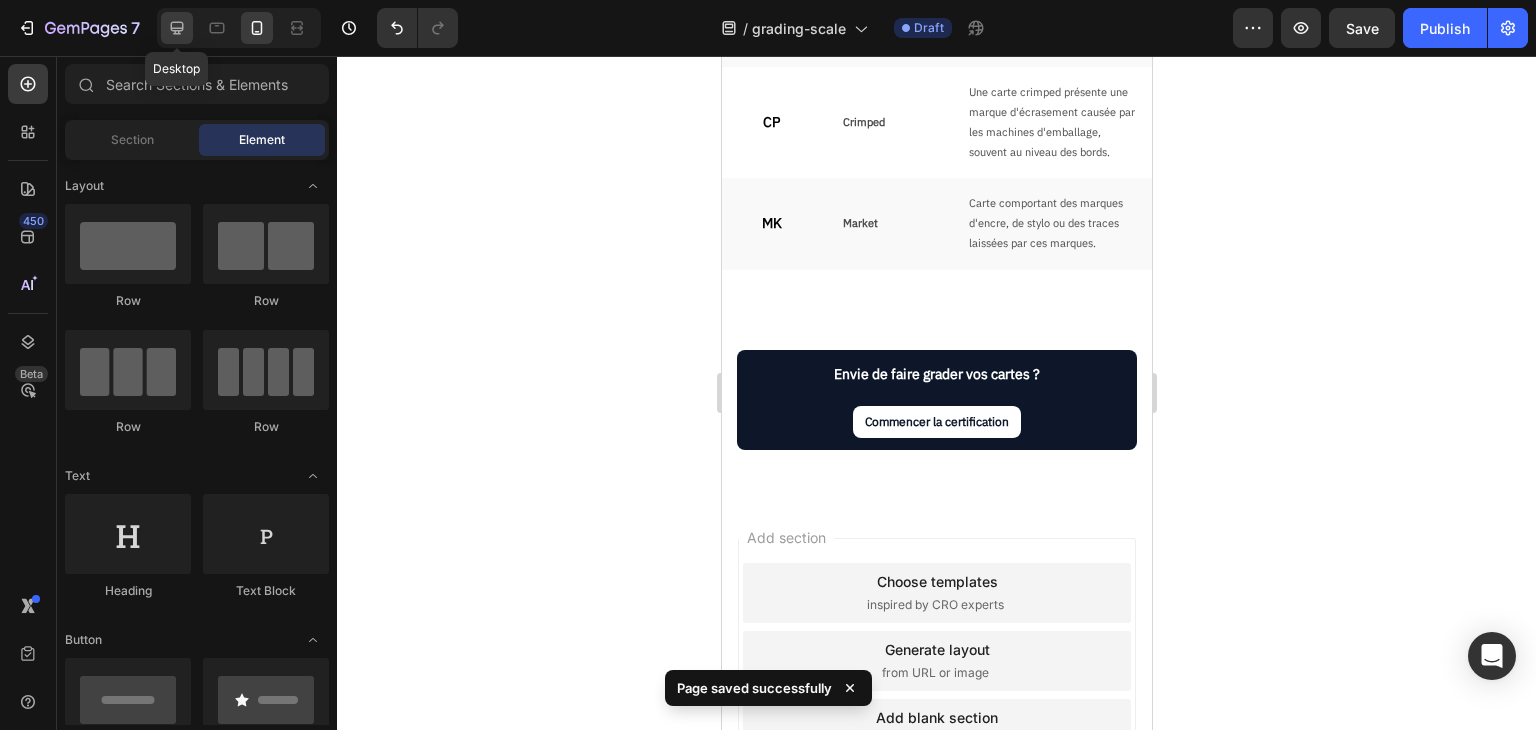 click 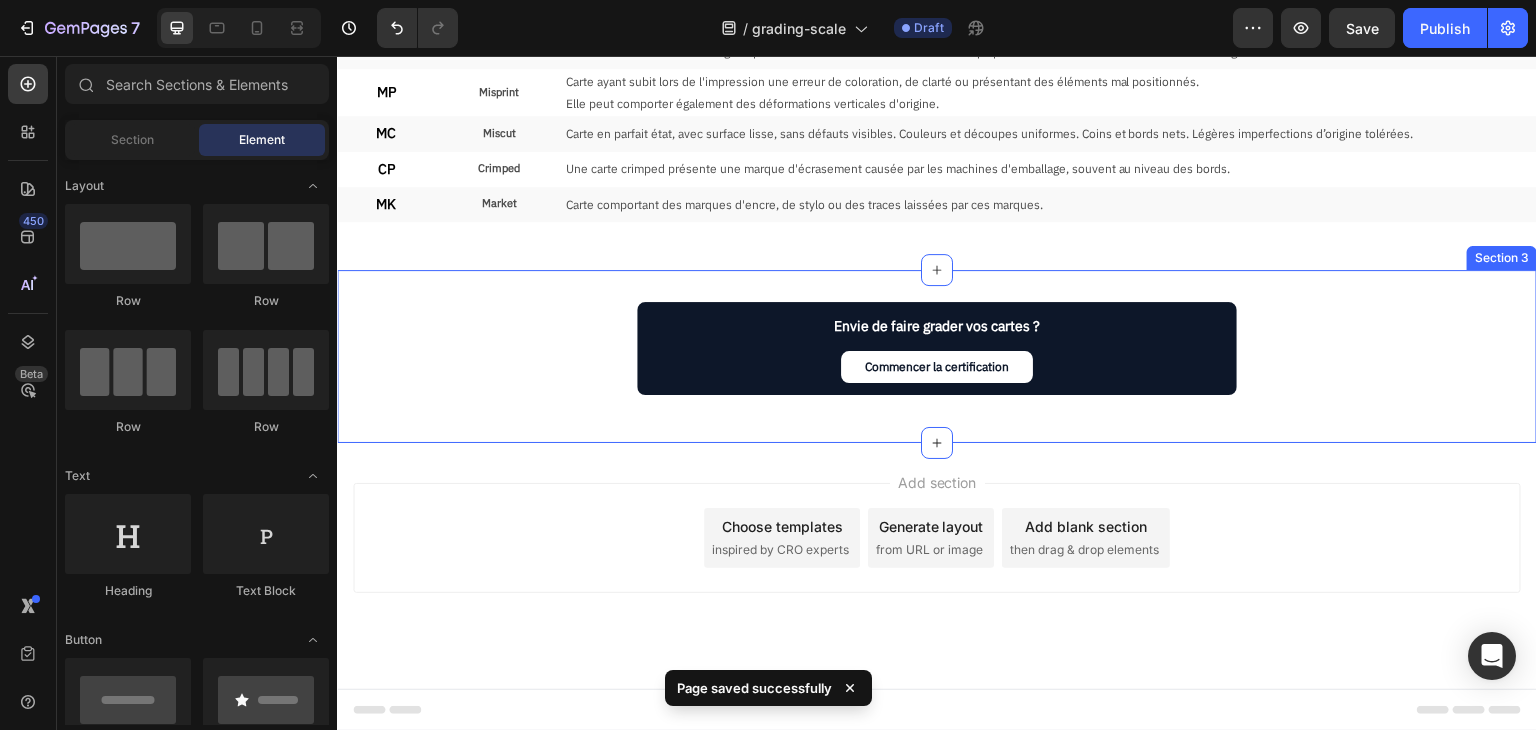 scroll, scrollTop: 817, scrollLeft: 0, axis: vertical 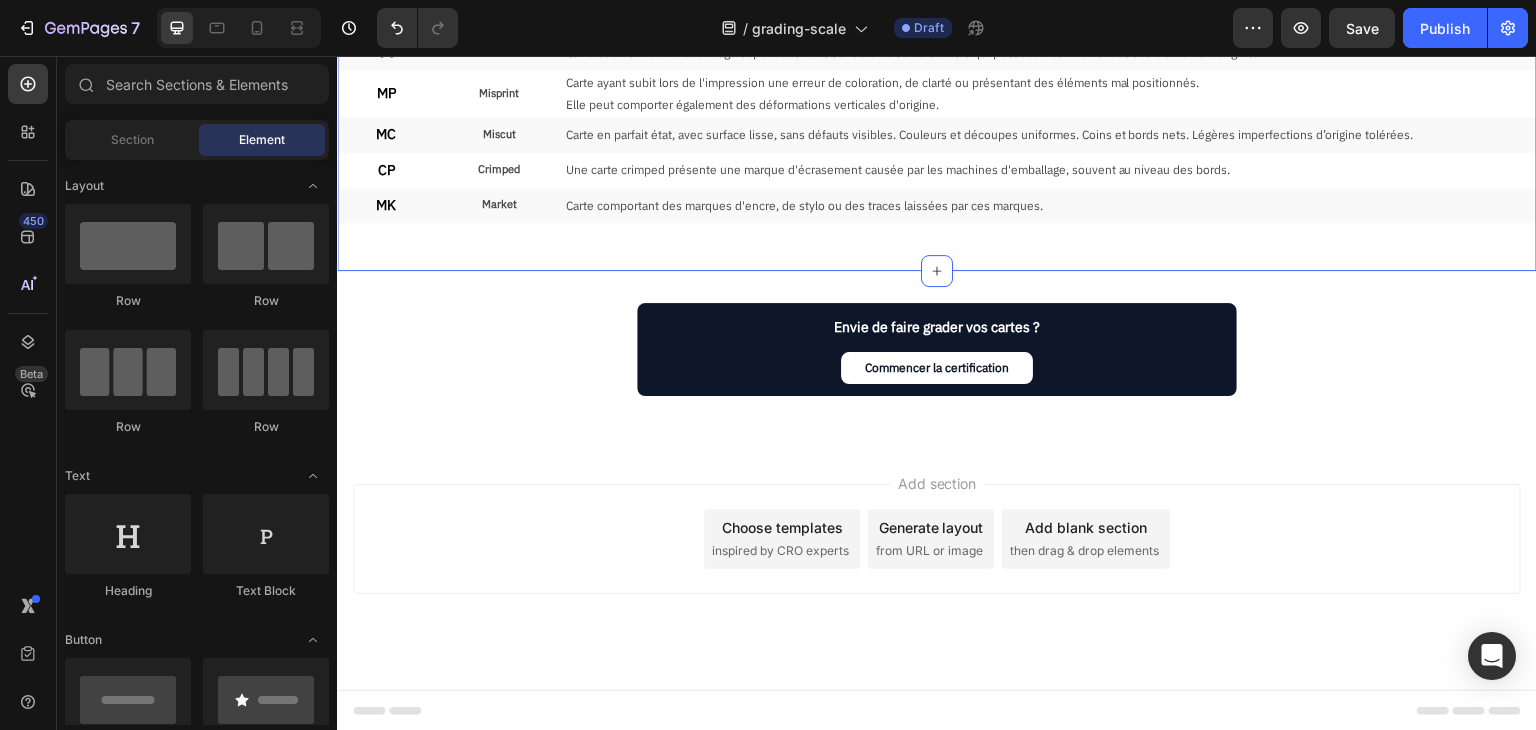click on "Note Text Block État Text Block Description Text Block Row 10 Text Block Perfect Text Block Une carte virtuellement parfaite, dont les 4 subgrades affichent une note de 10. Text Block Row 10 Text Block Gem Mint Text Block Carte en parfait état, avec surface lisse, sans défauts visibles. Couleurs et découpes uniformes. Coins et bords nets. Légères imperfections d’origine tolérées. Text Block Row 9.5 Text Block Mint+ Text Block Carte en quasi-parfait état comportant certains défauts d'origine et/ou d'usure, qui ne nuisent cependant pas à l'aspect global de la carte. Text Block Row 9 Text Block Mint Text Block Carte en quasi-parfait état comportant des défauts minimes : micro-rayures, points blancs sur les coins et/ou les bords, etc. Text Block Row 8 Text Block Near Mint Text Block Carte visuellement attrayante malgré de légères imperfections : micro-rayures, points blancs sur les coins et/ou les bords, défauts d’origine mineurs (printlines, découpe, irrégulière, etc.) Text Block Row 7 6" at bounding box center (937, -132) 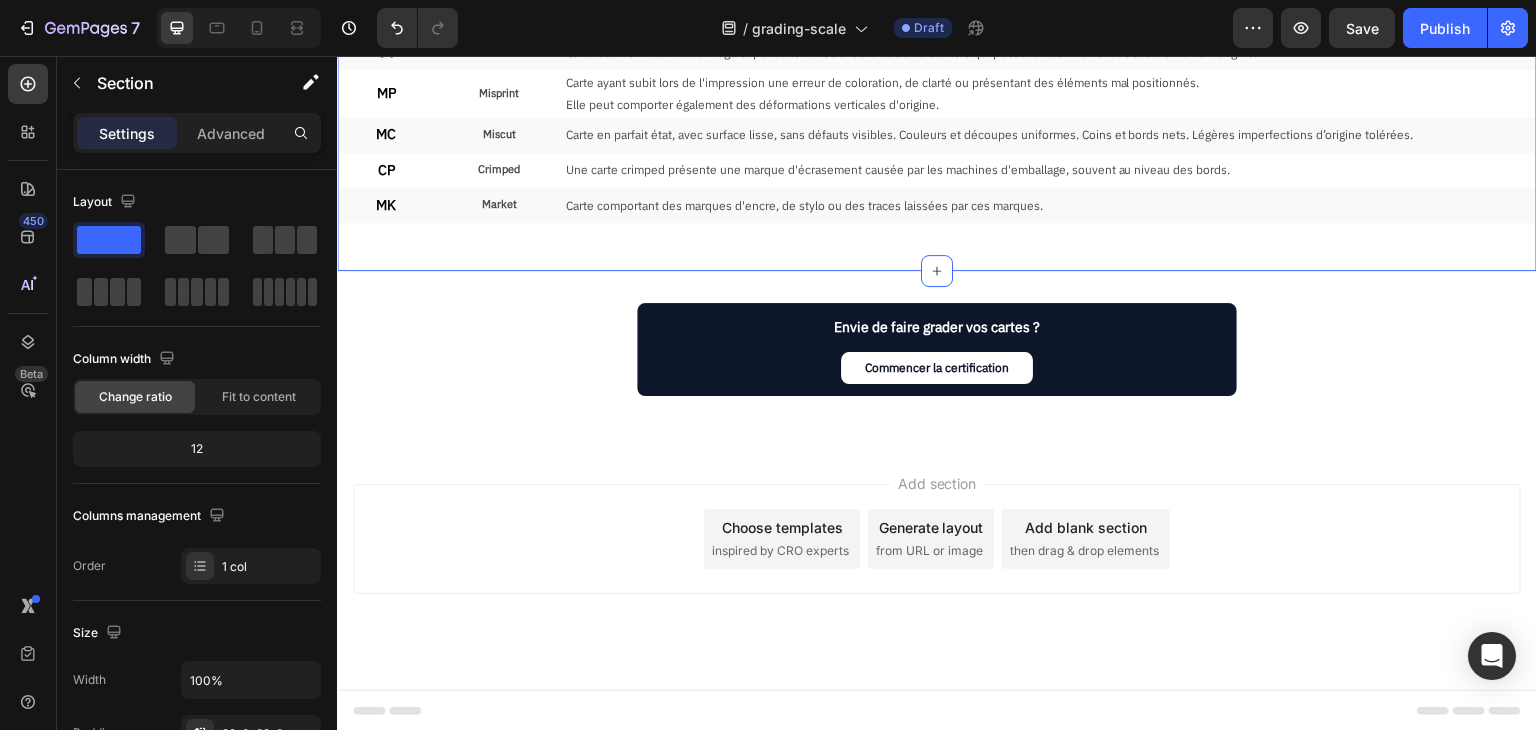 click on "Add section Choose templates inspired by CRO experts Generate layout from URL or image Add blank section then drag & drop elements" at bounding box center [937, 539] 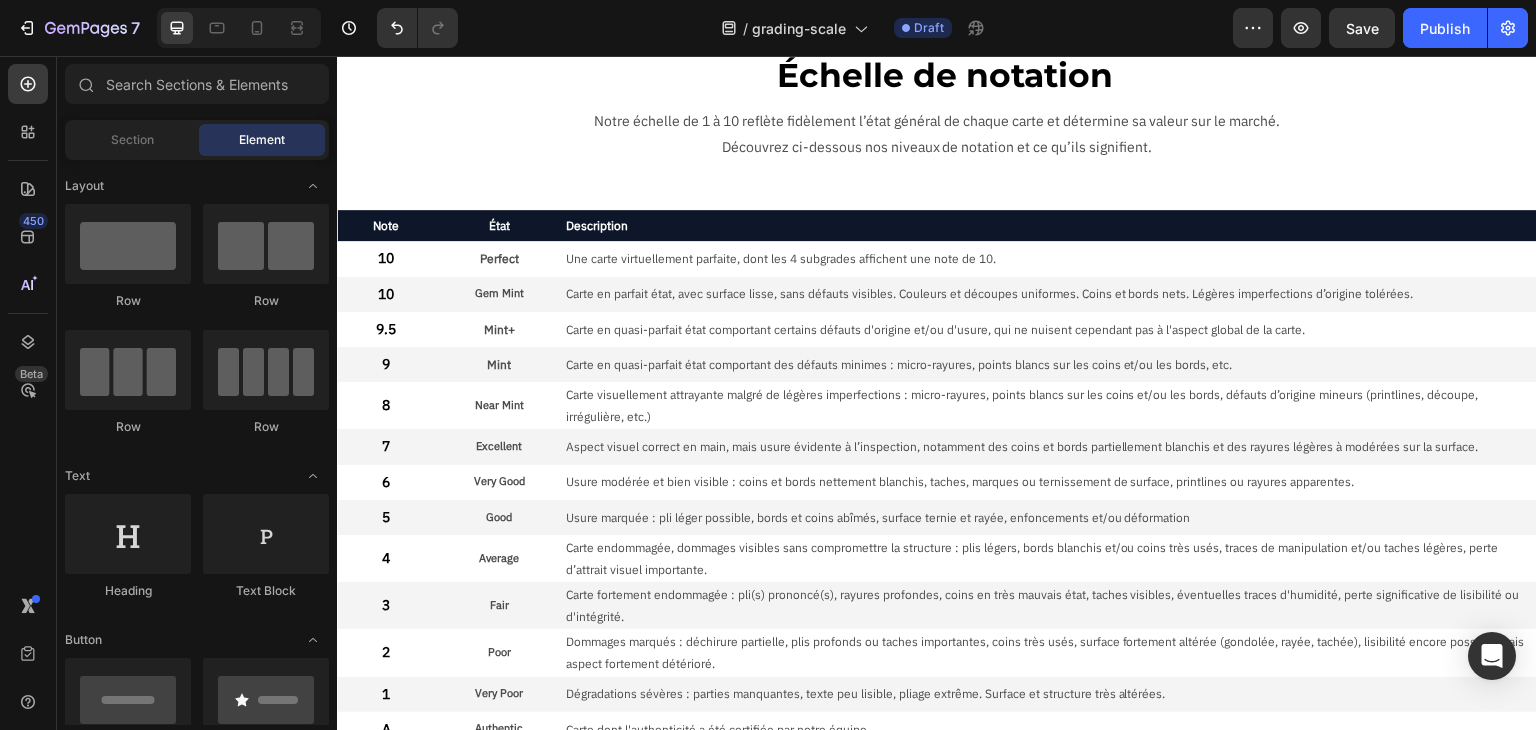 scroll, scrollTop: 0, scrollLeft: 0, axis: both 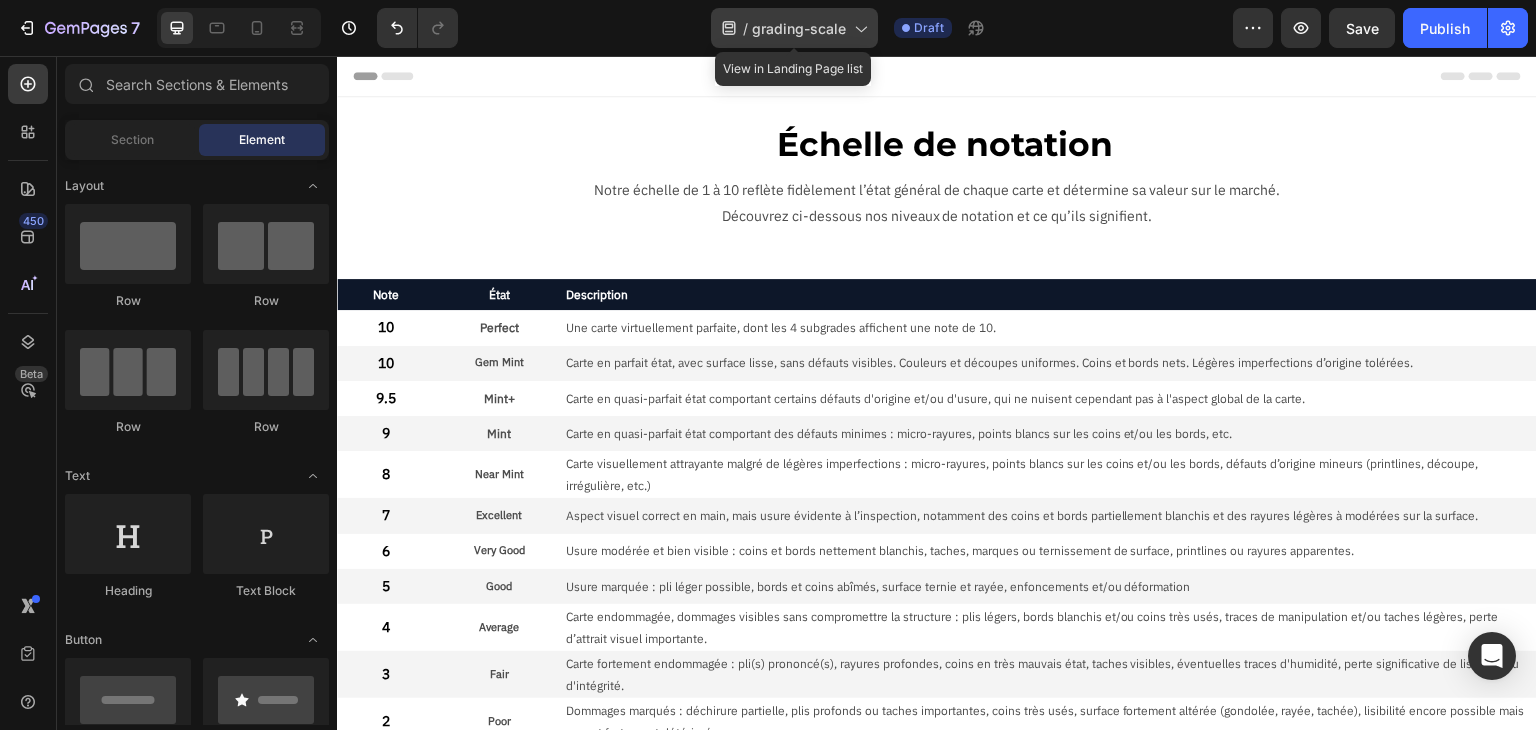 click on "grading-scale" at bounding box center (799, 28) 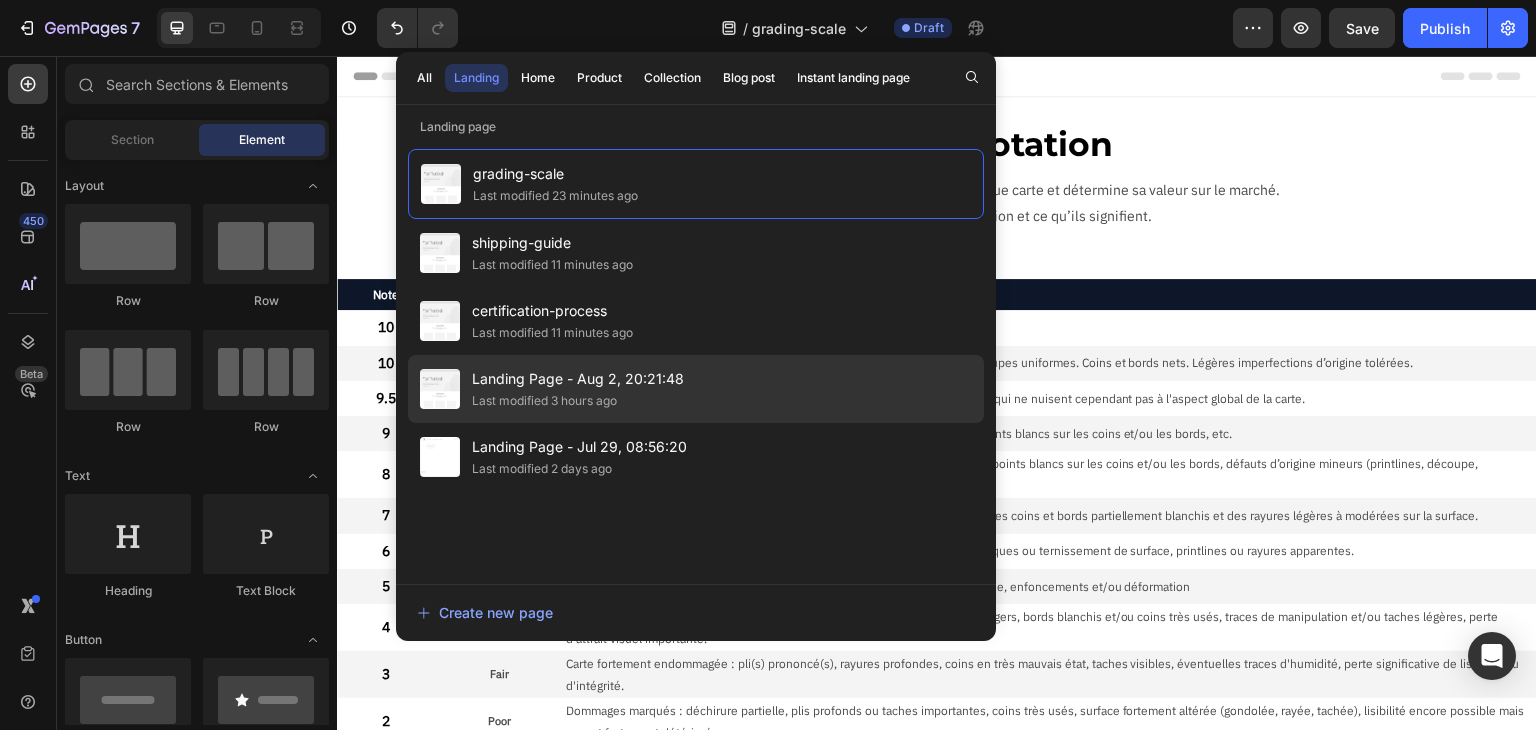 click on "Landing Page - Aug 2, 20:21:48" at bounding box center (578, 379) 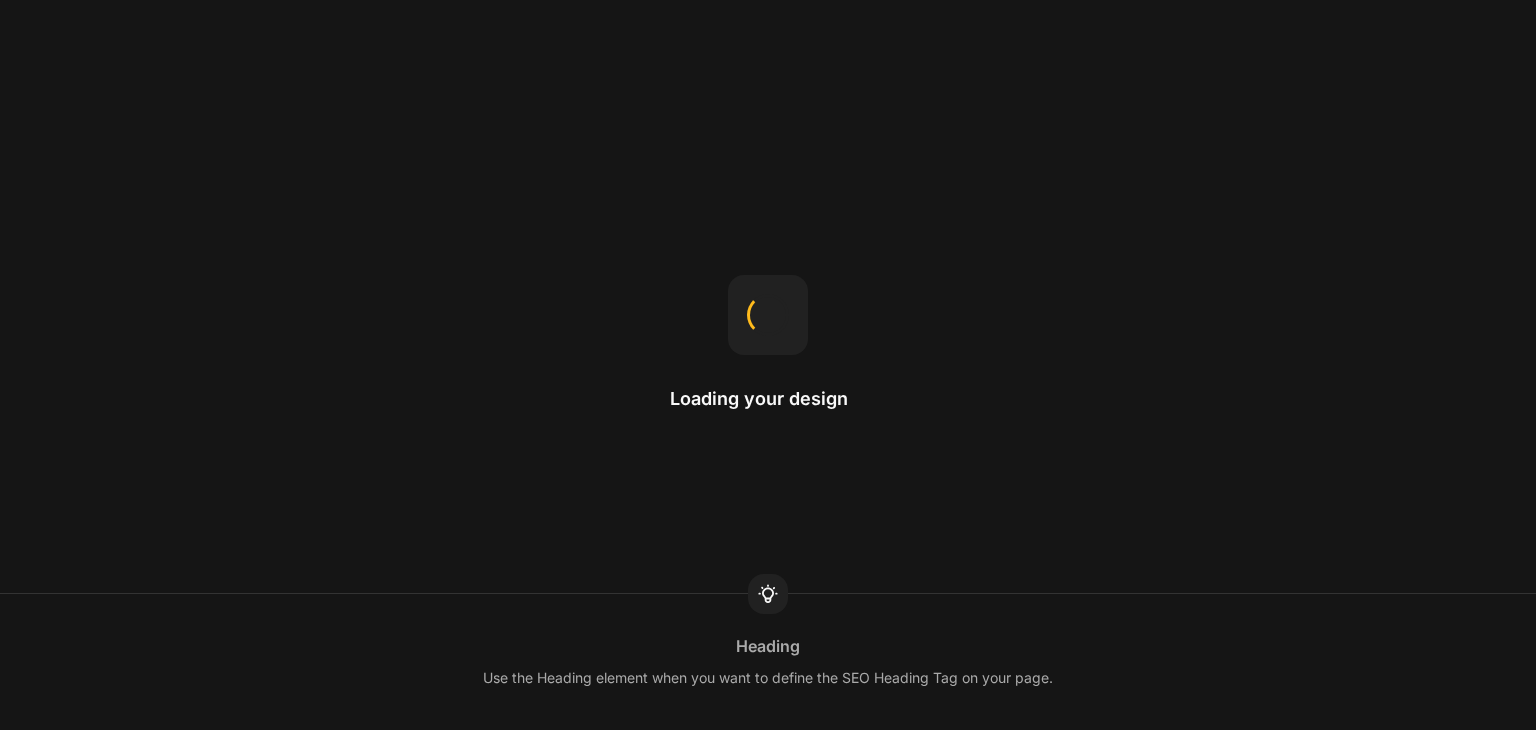 scroll, scrollTop: 0, scrollLeft: 0, axis: both 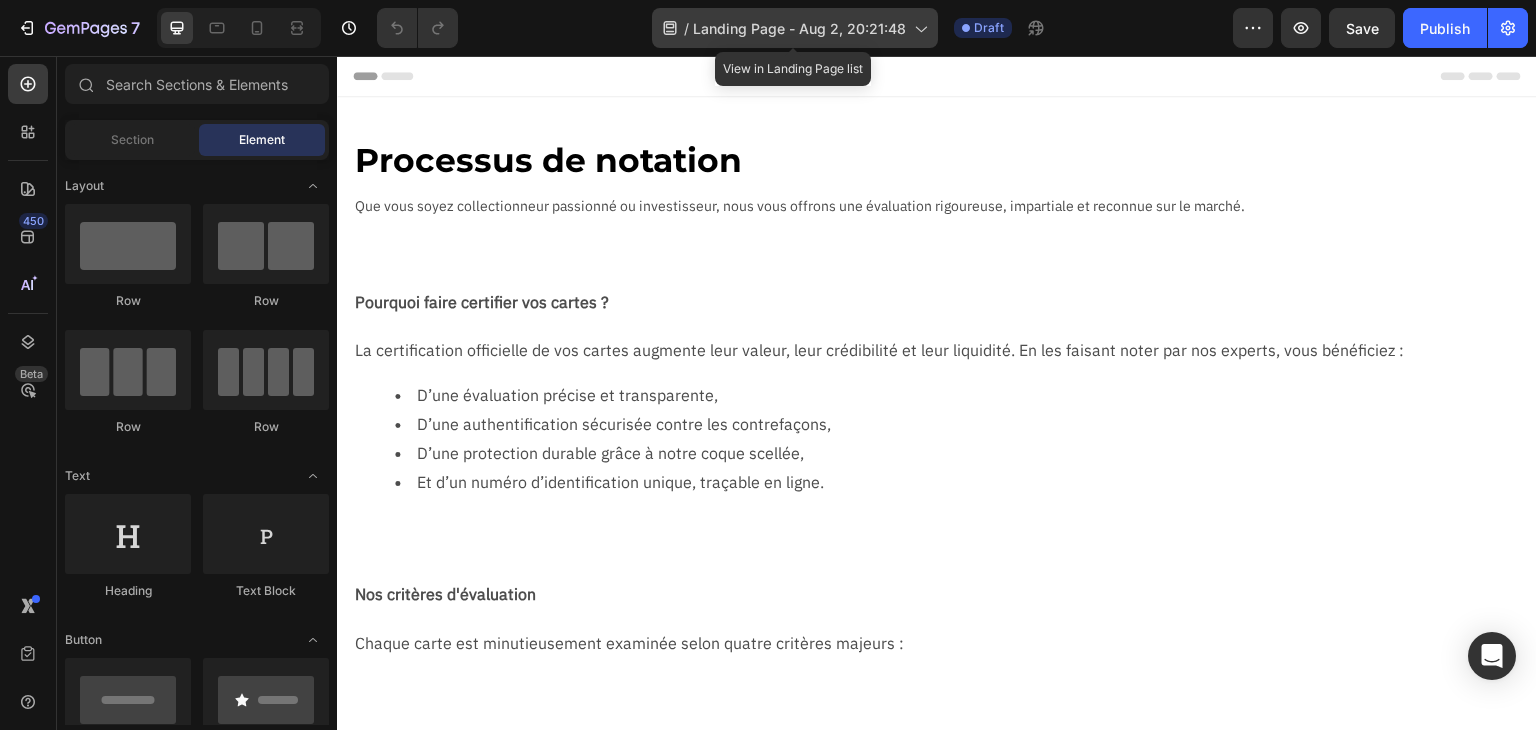click on "Landing Page - Aug 2, 20:21:48" at bounding box center (799, 28) 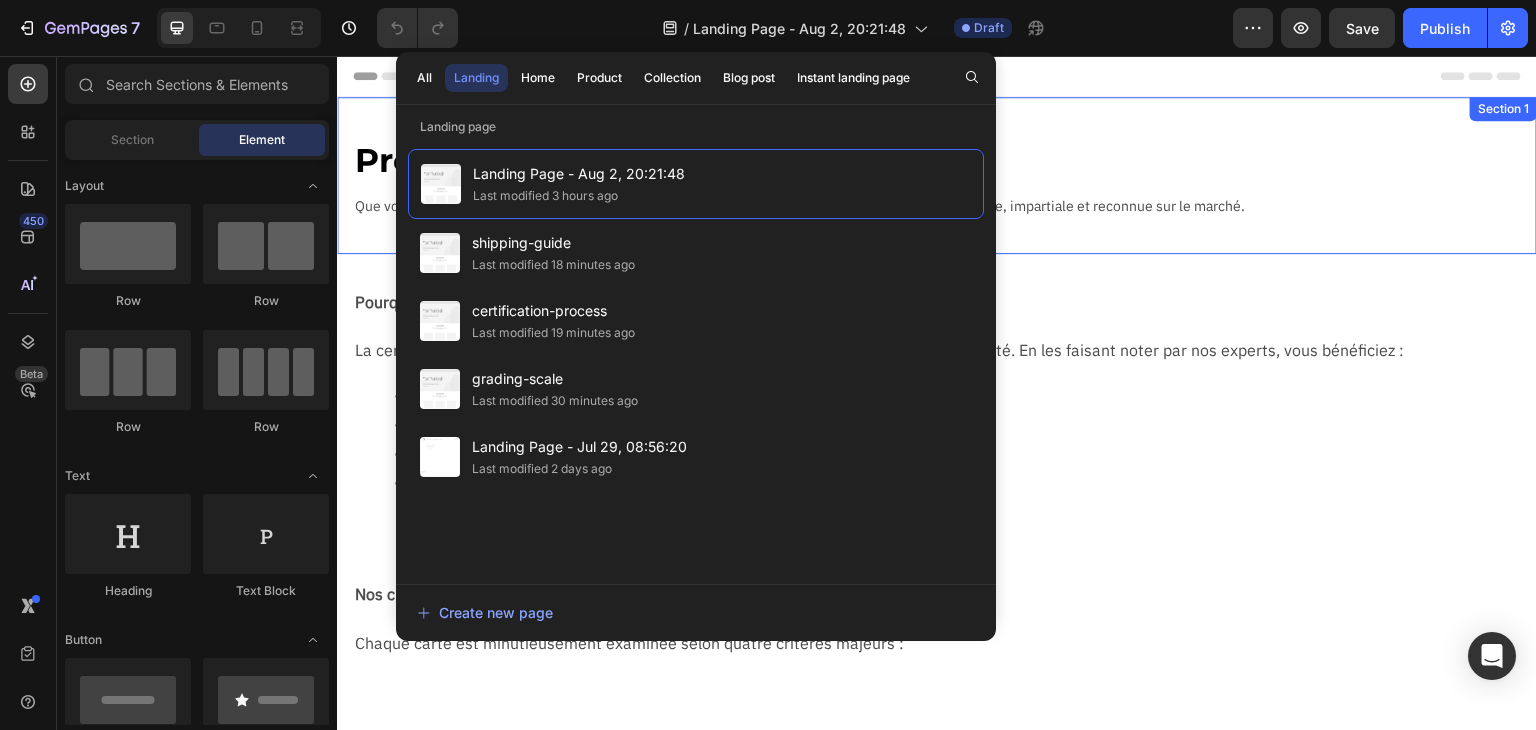click on "Processus de notation Text Block Que vous soyez collectionneur passionné ou investisseur, nous vous offrons une évaluation rigoureuse, impartiale et reconnue sur le marché. Text Block Row Section 1" at bounding box center (937, 175) 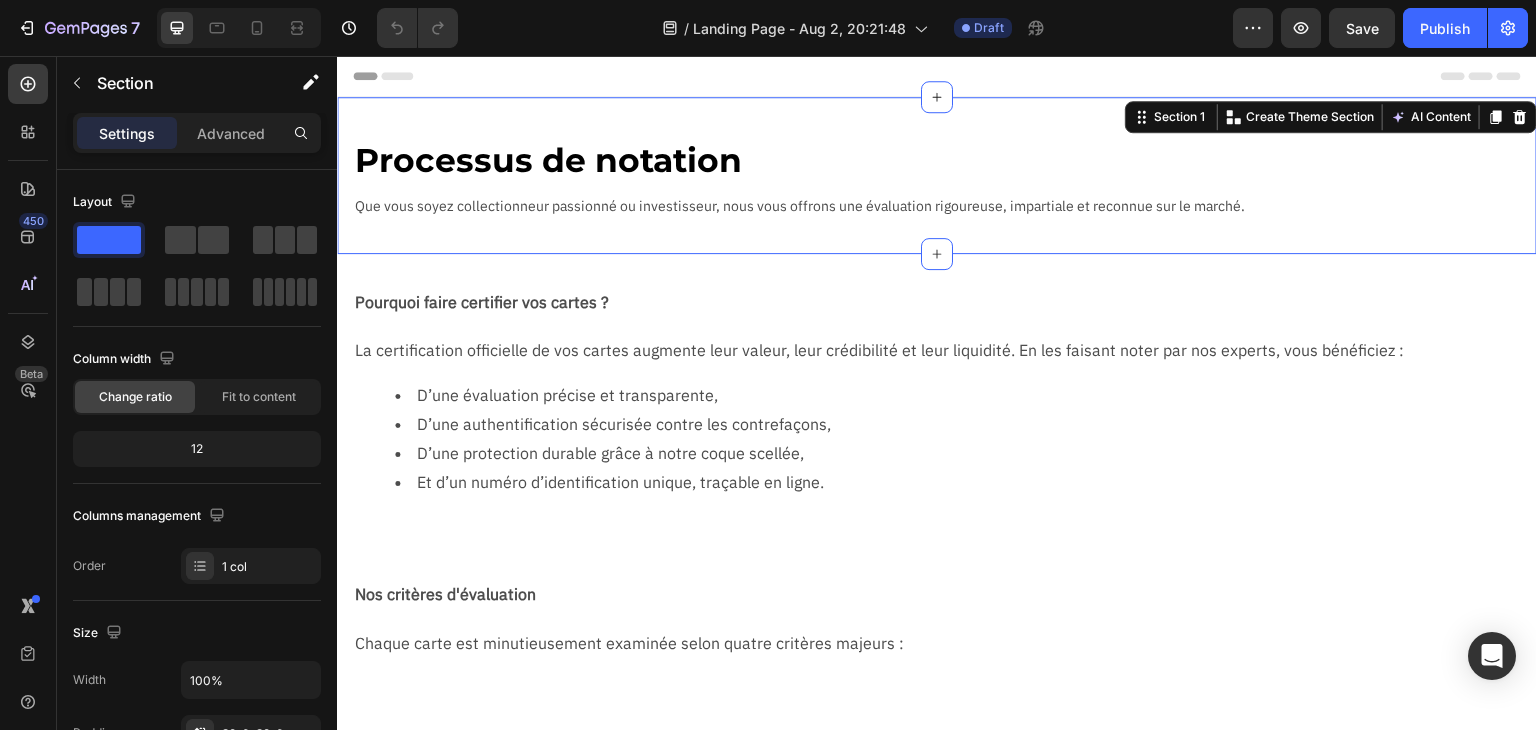 click on "Header" at bounding box center [937, 76] 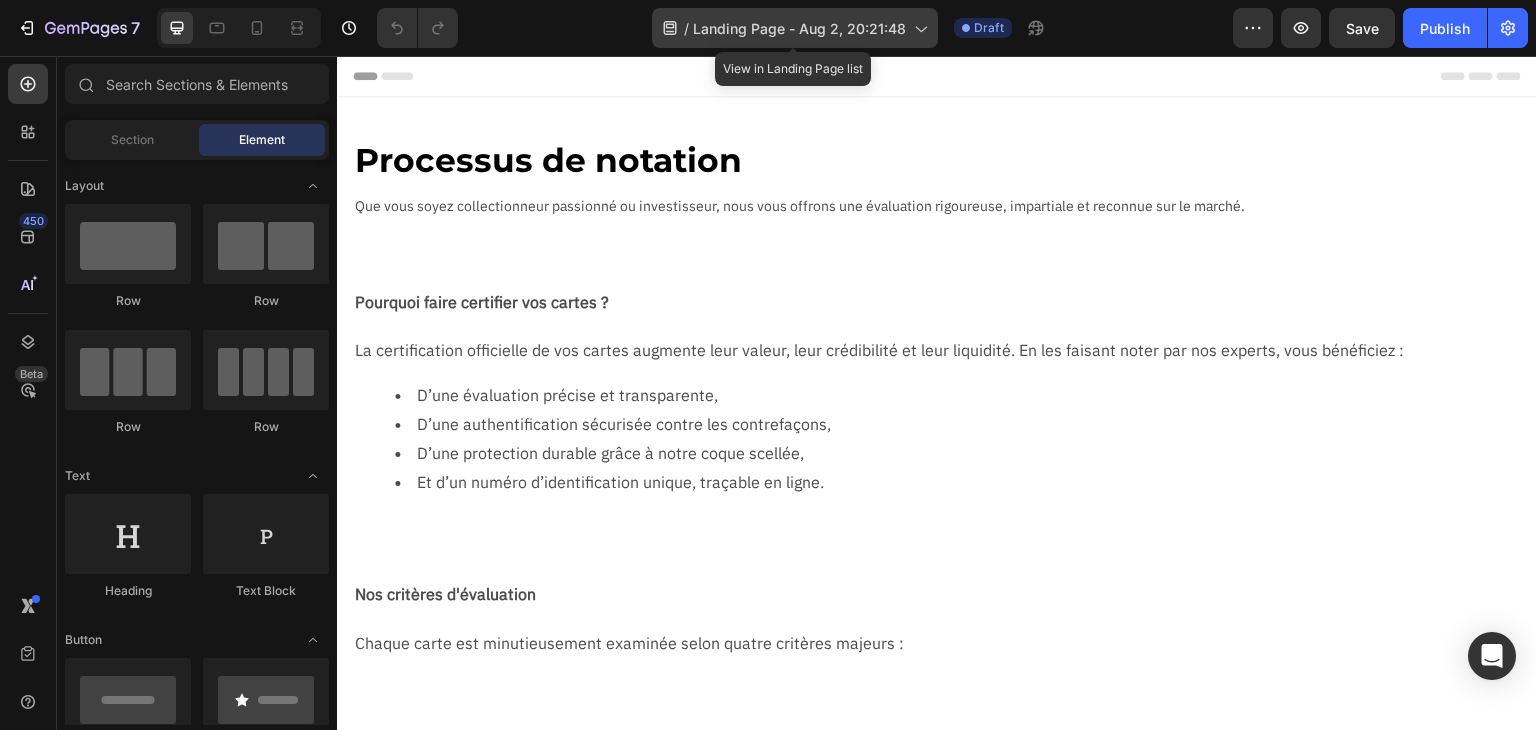 click on "Landing Page - Aug 2, 20:21:48" at bounding box center (799, 28) 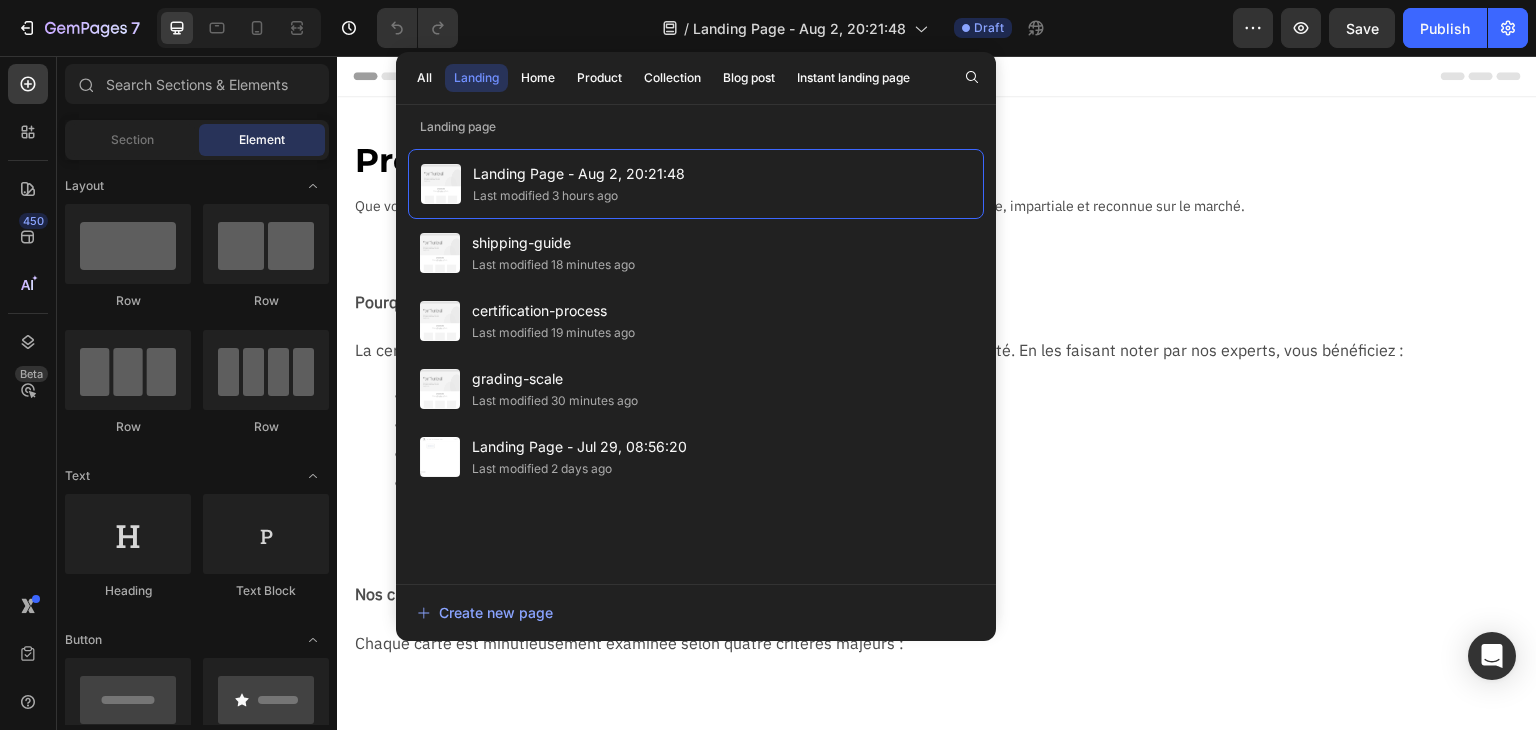 click on "Processus de notation Text Block Que vous soyez collectionneur passionné ou investisseur, nous vous offrons une évaluation rigoureuse, impartiale et reconnue sur le marché. Text Block Row Section 1" at bounding box center (937, 175) 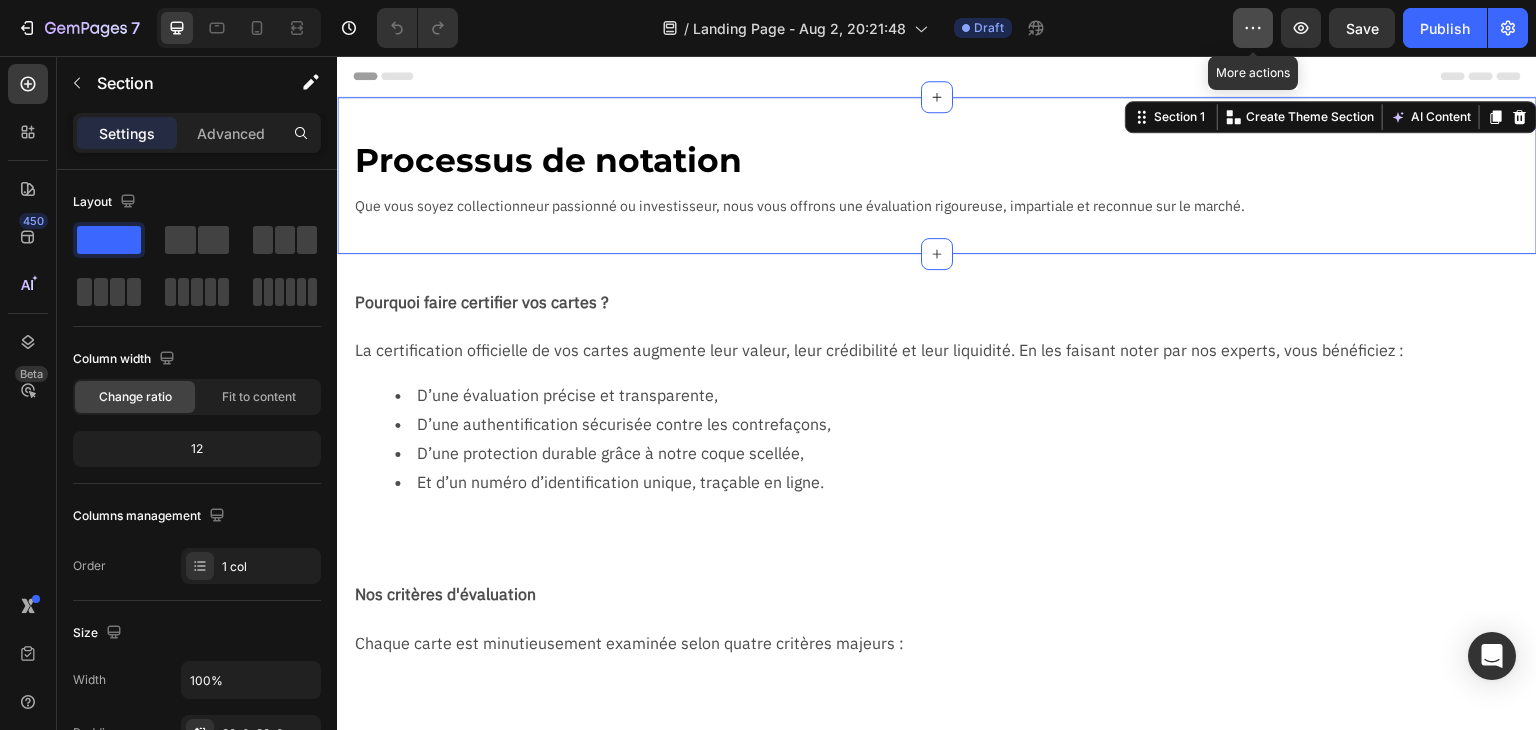 click 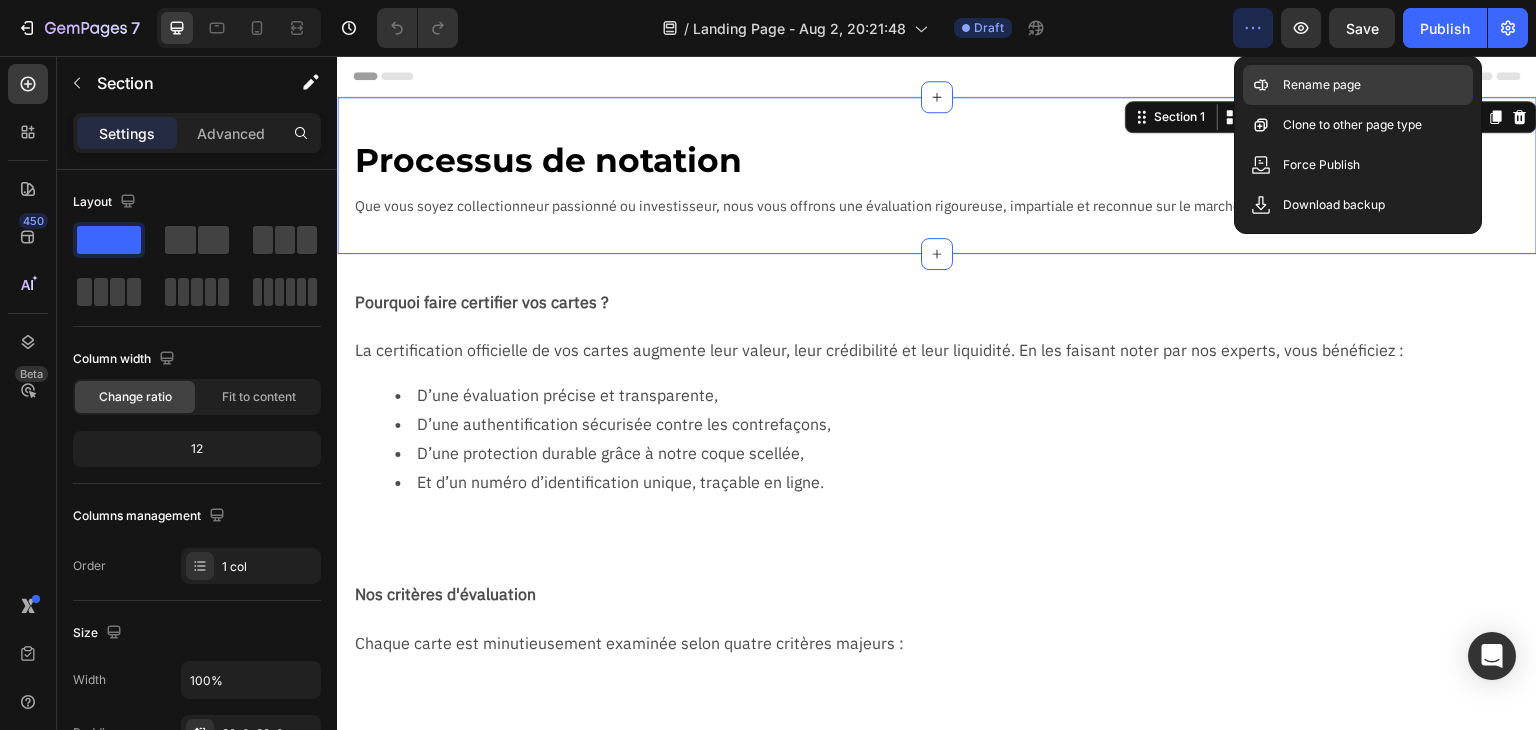 click on "Rename page" at bounding box center [1322, 85] 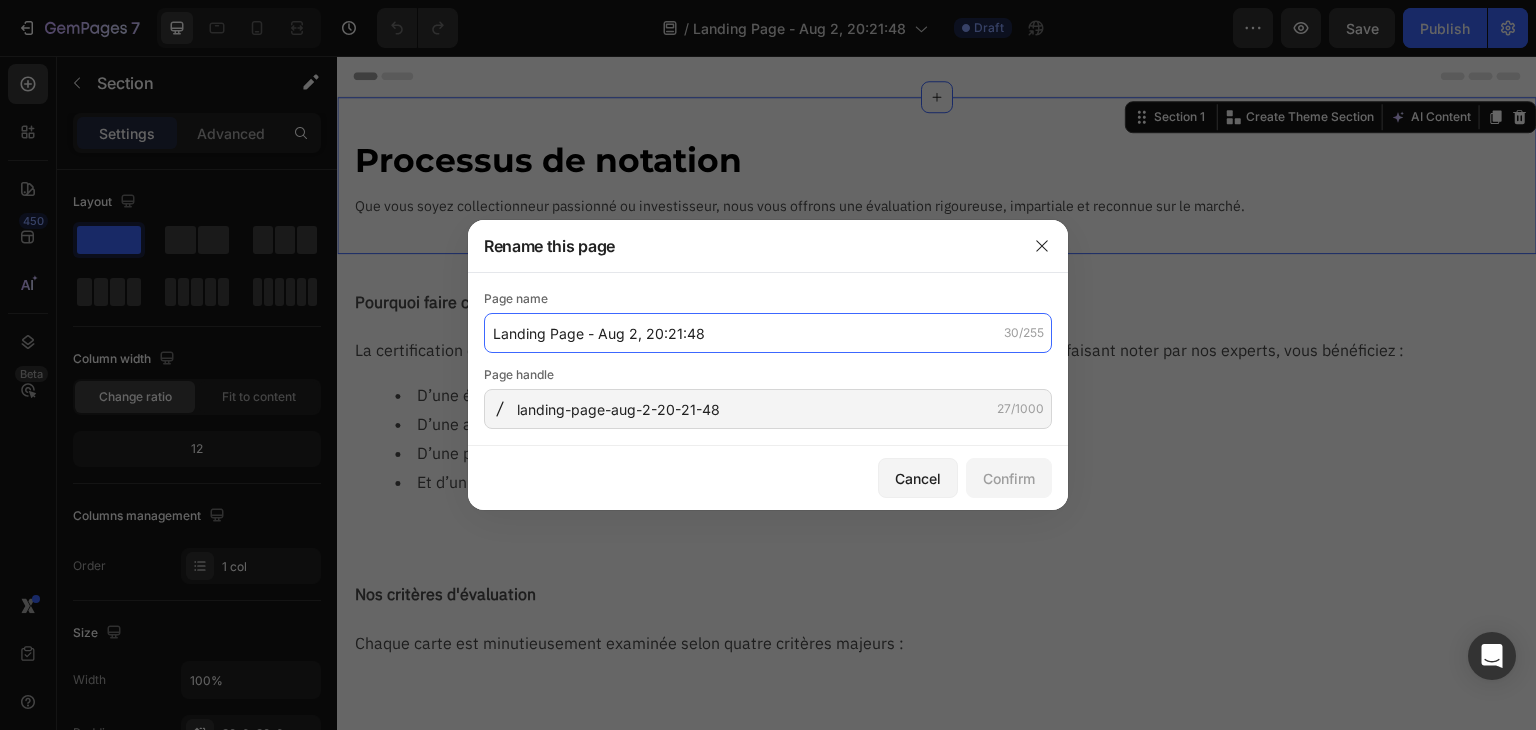 click on "Landing Page - Aug 2, 20:21:48" 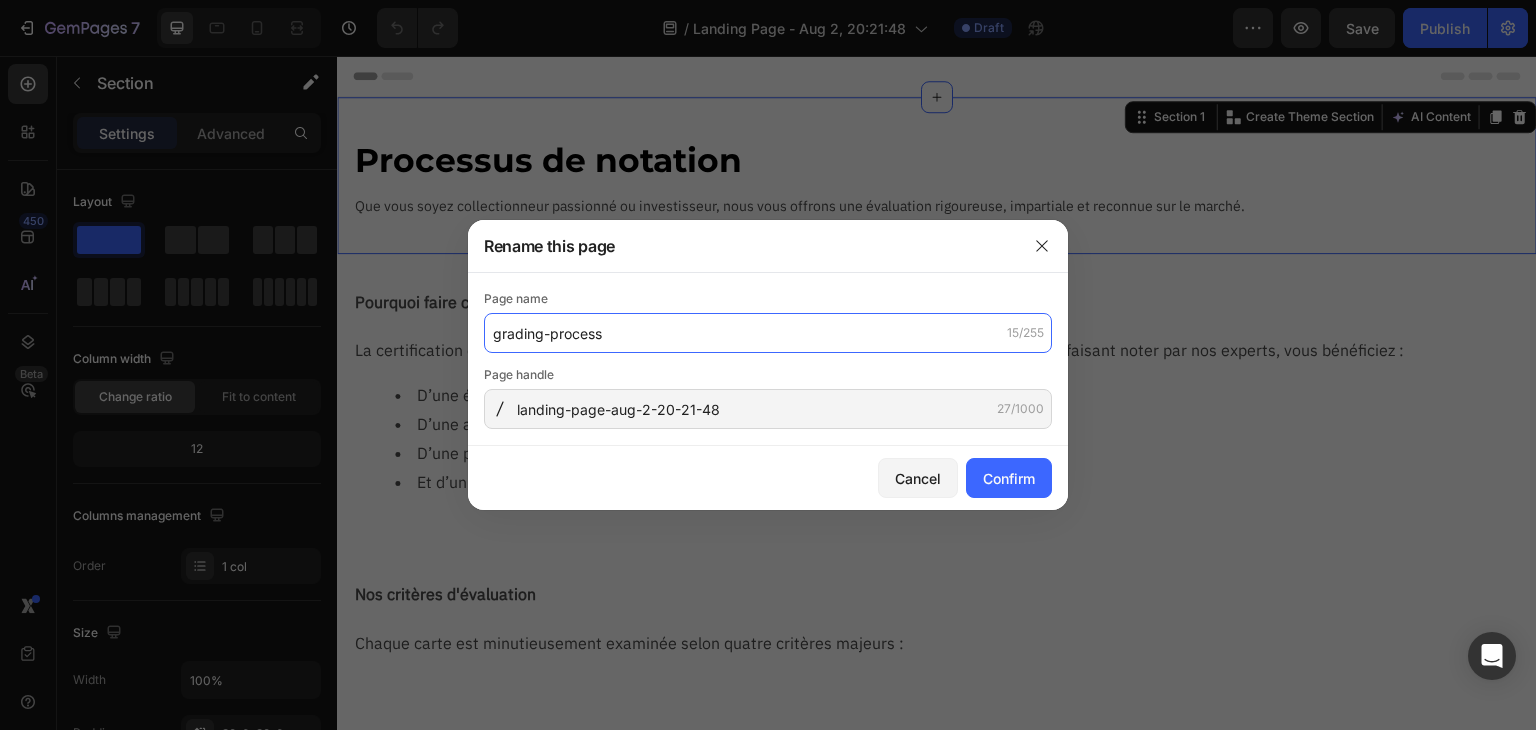 type on "grading-process" 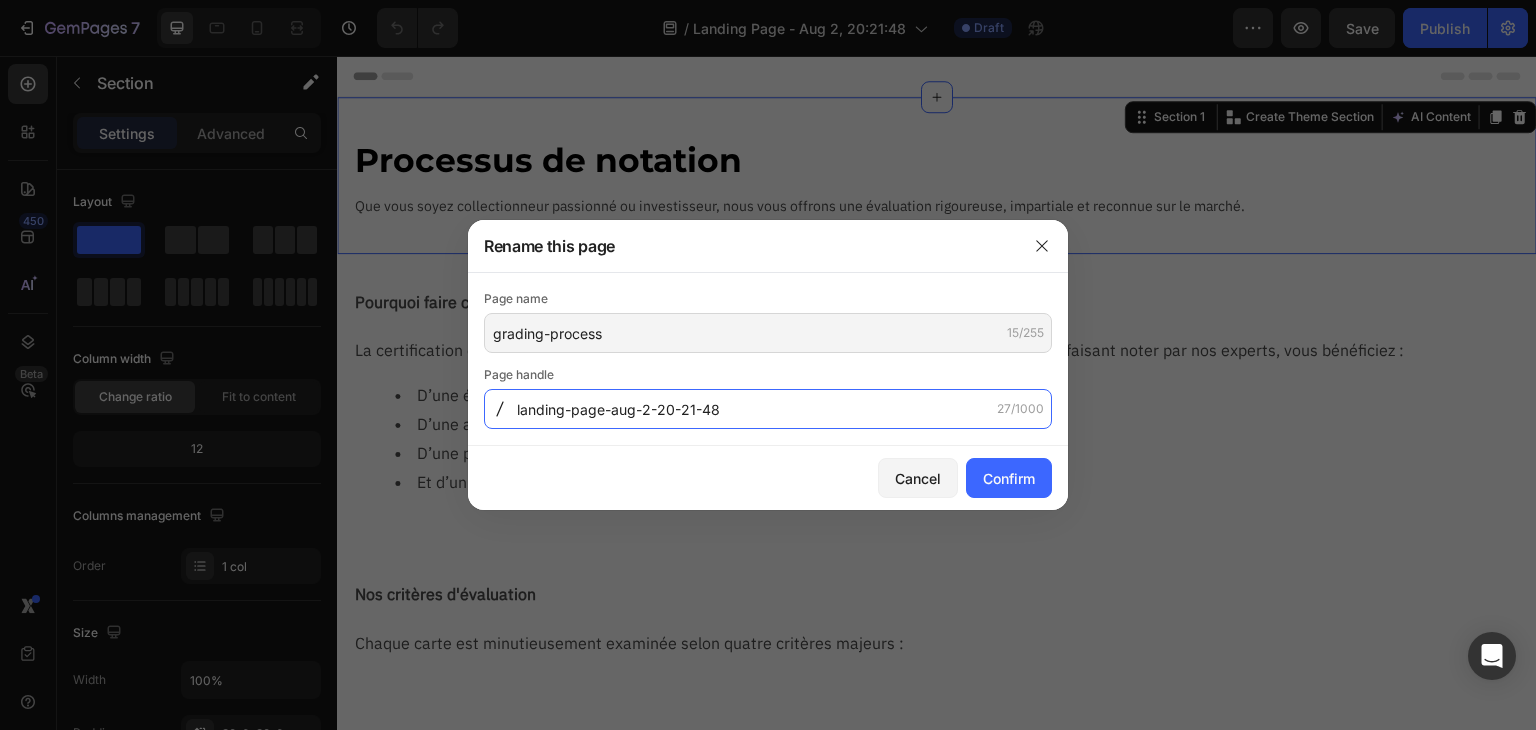 click on "landing-page-aug-2-20-21-48" 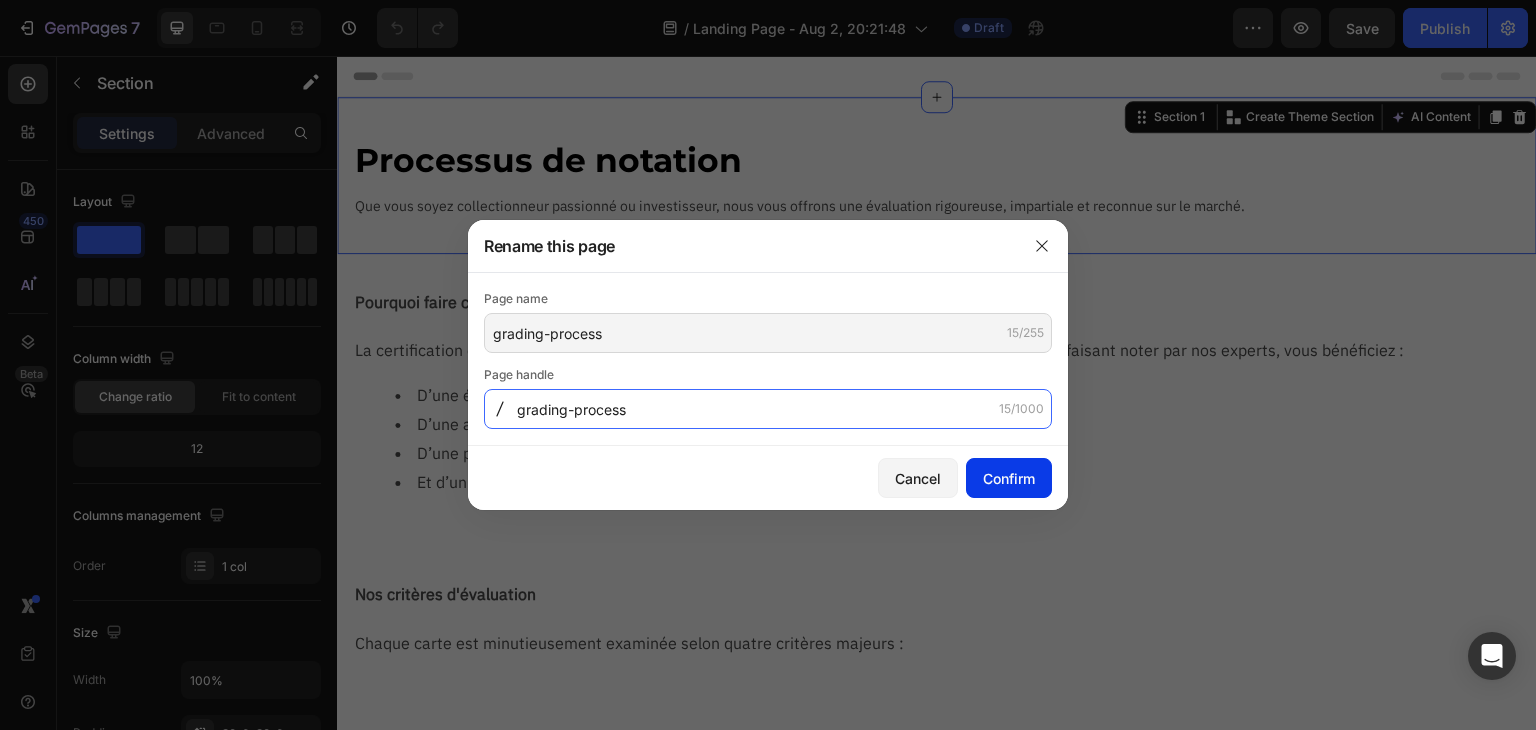 type on "grading-process" 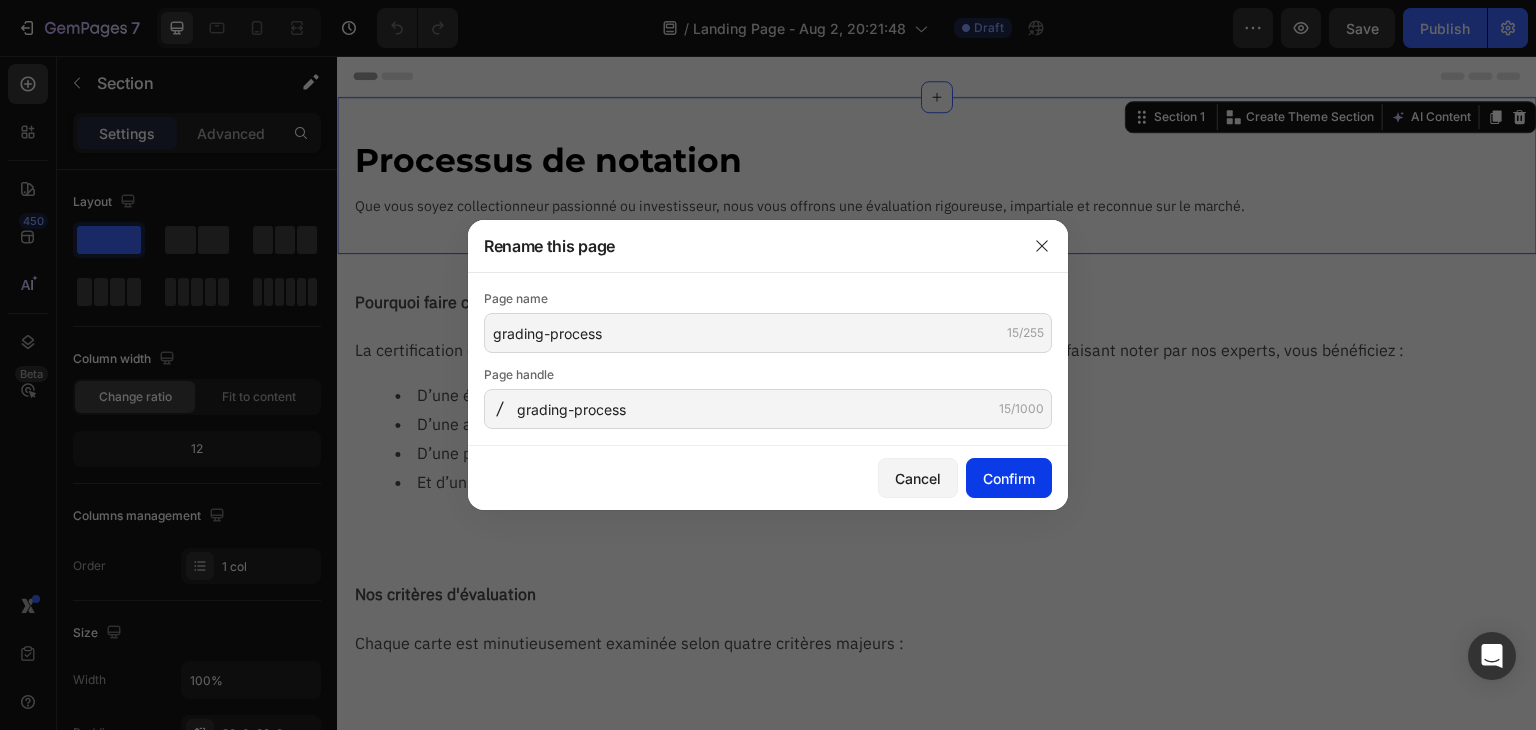 click on "Confirm" at bounding box center [1009, 478] 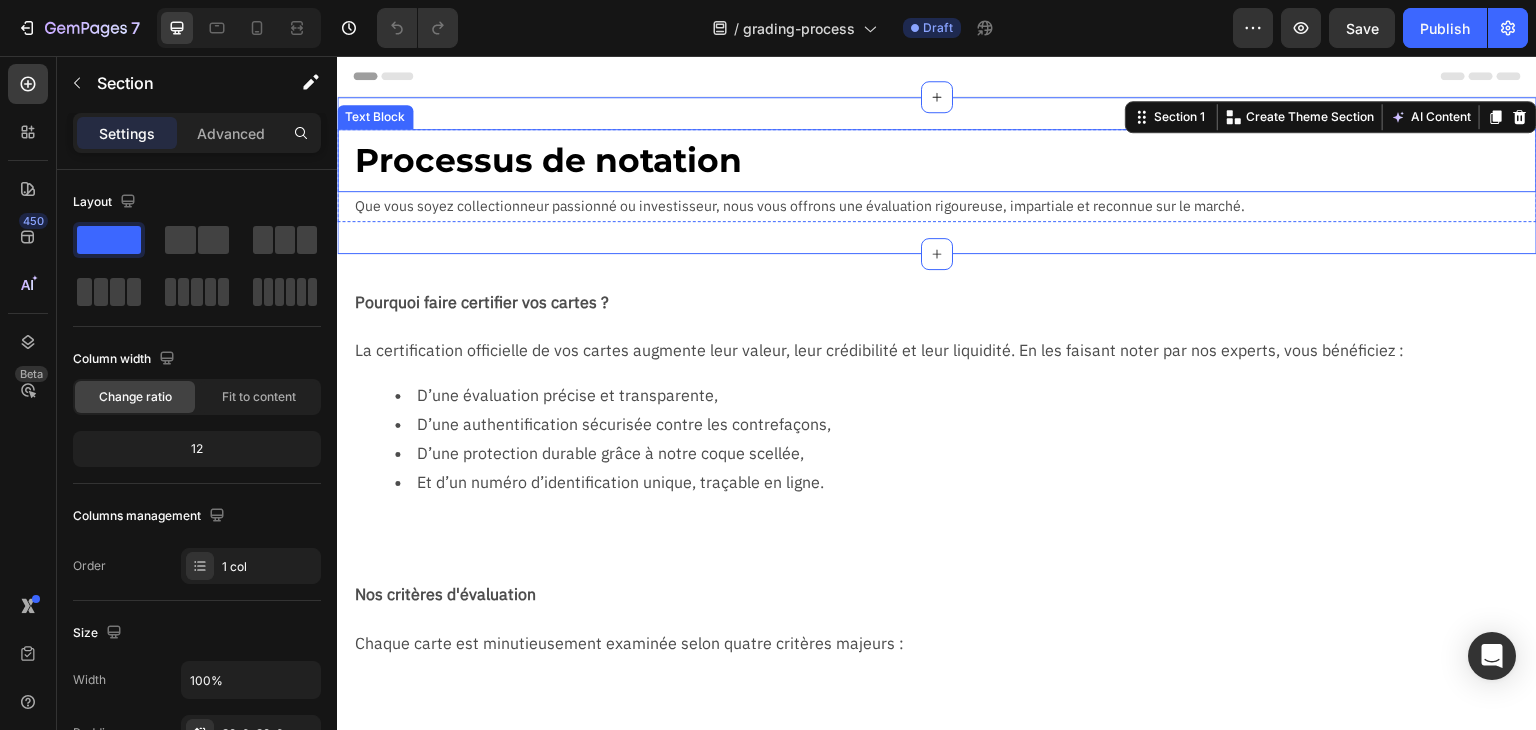 click on "Processus de notation" at bounding box center (945, 160) 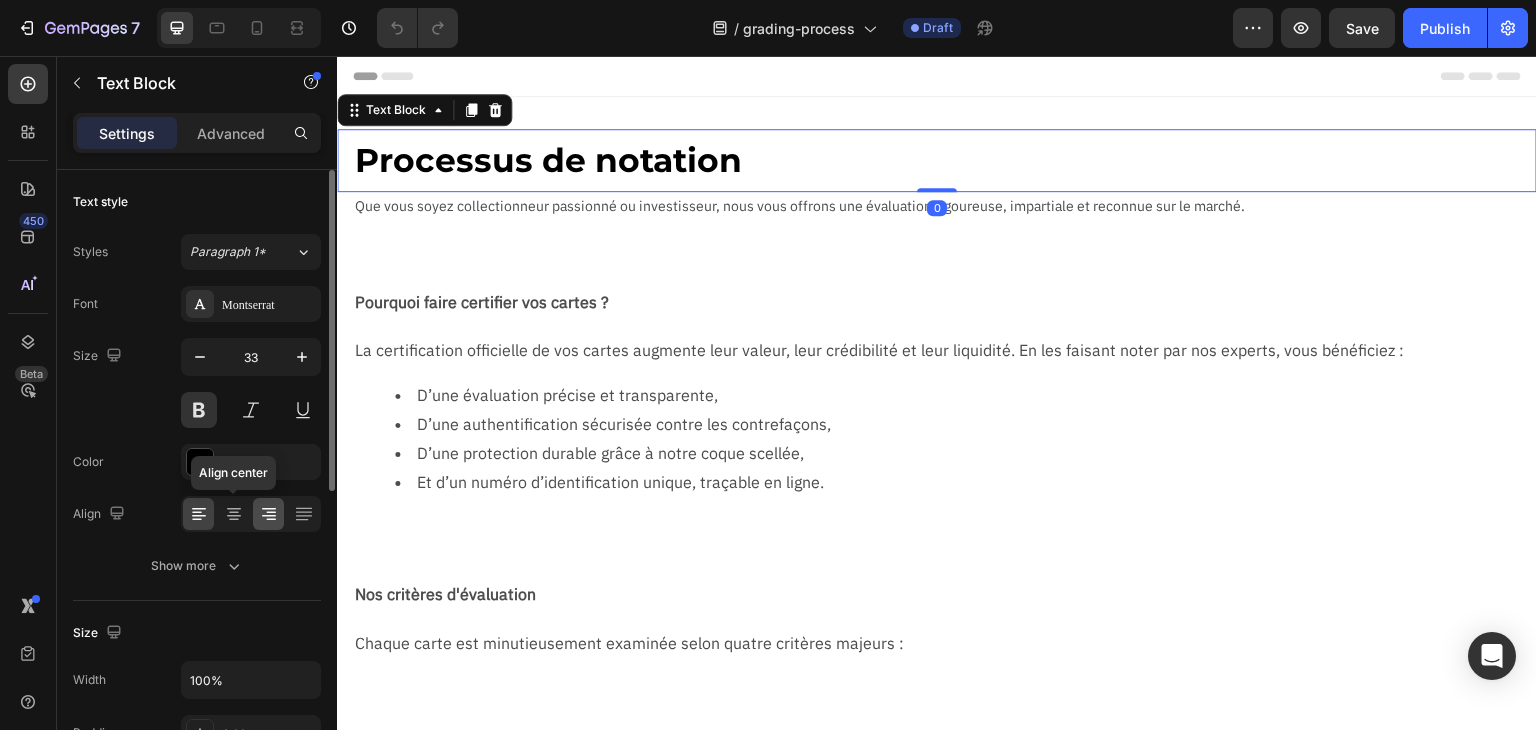 click 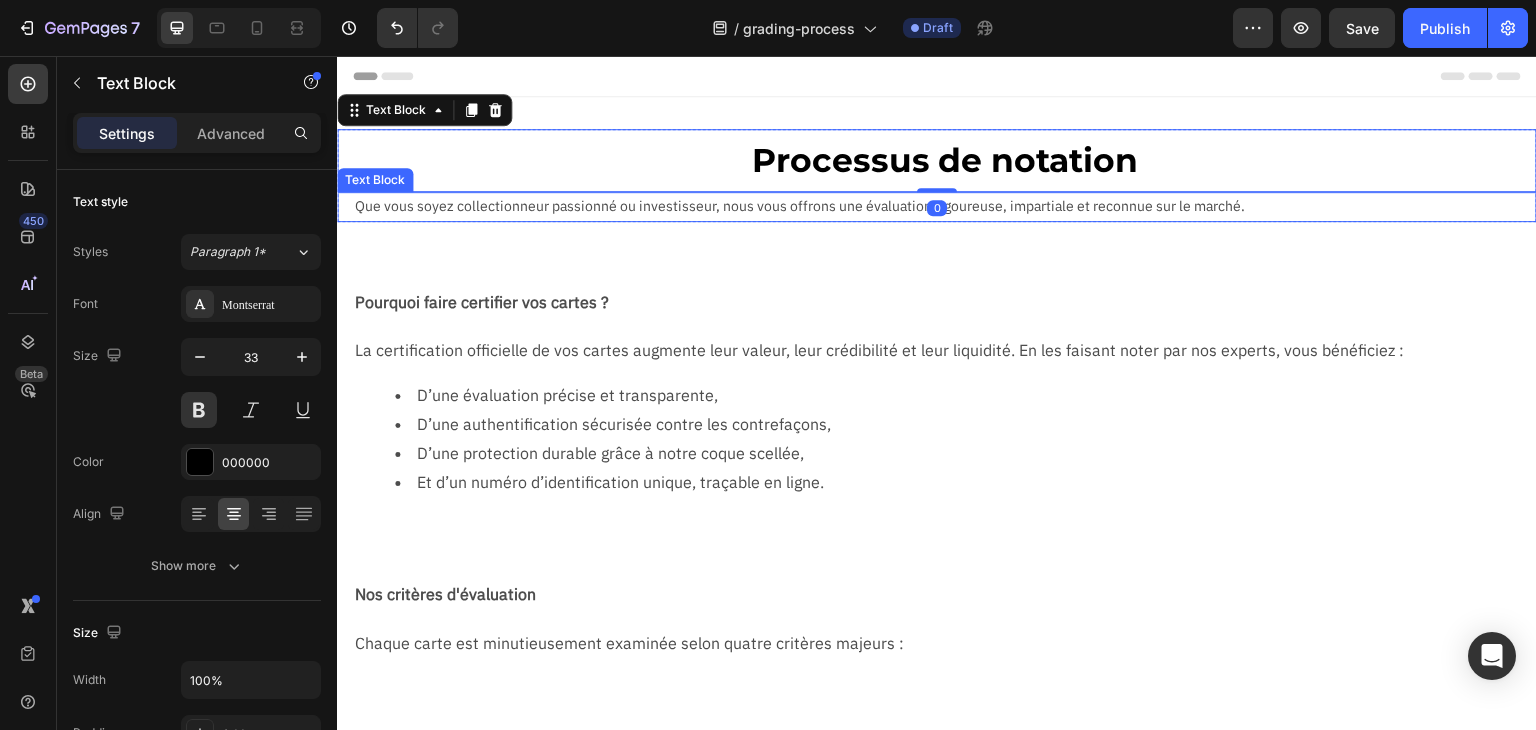 click on "Que vous soyez collectionneur passionné ou investisseur, nous vous offrons une évaluation rigoureuse, impartiale et reconnue sur le marché." at bounding box center [945, 206] 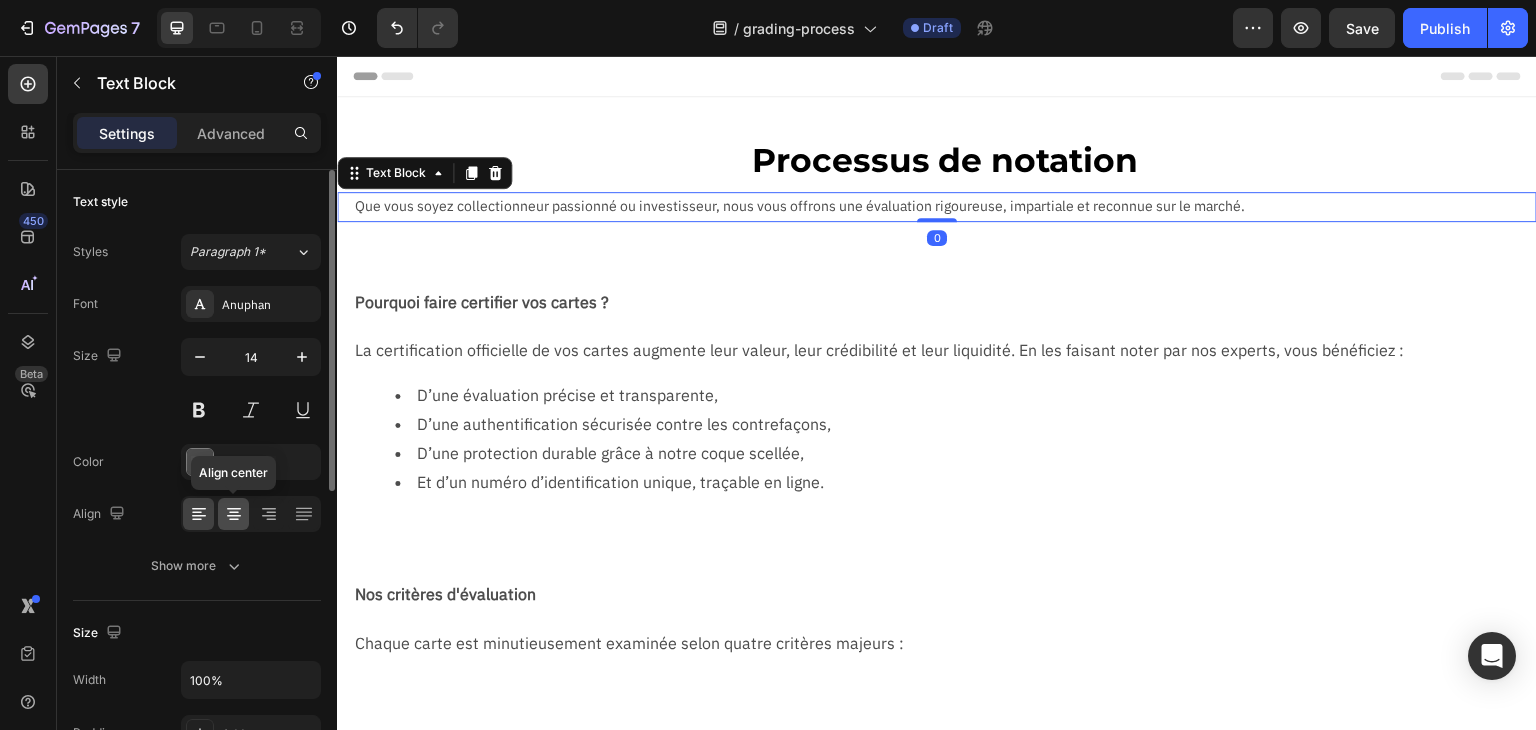 click 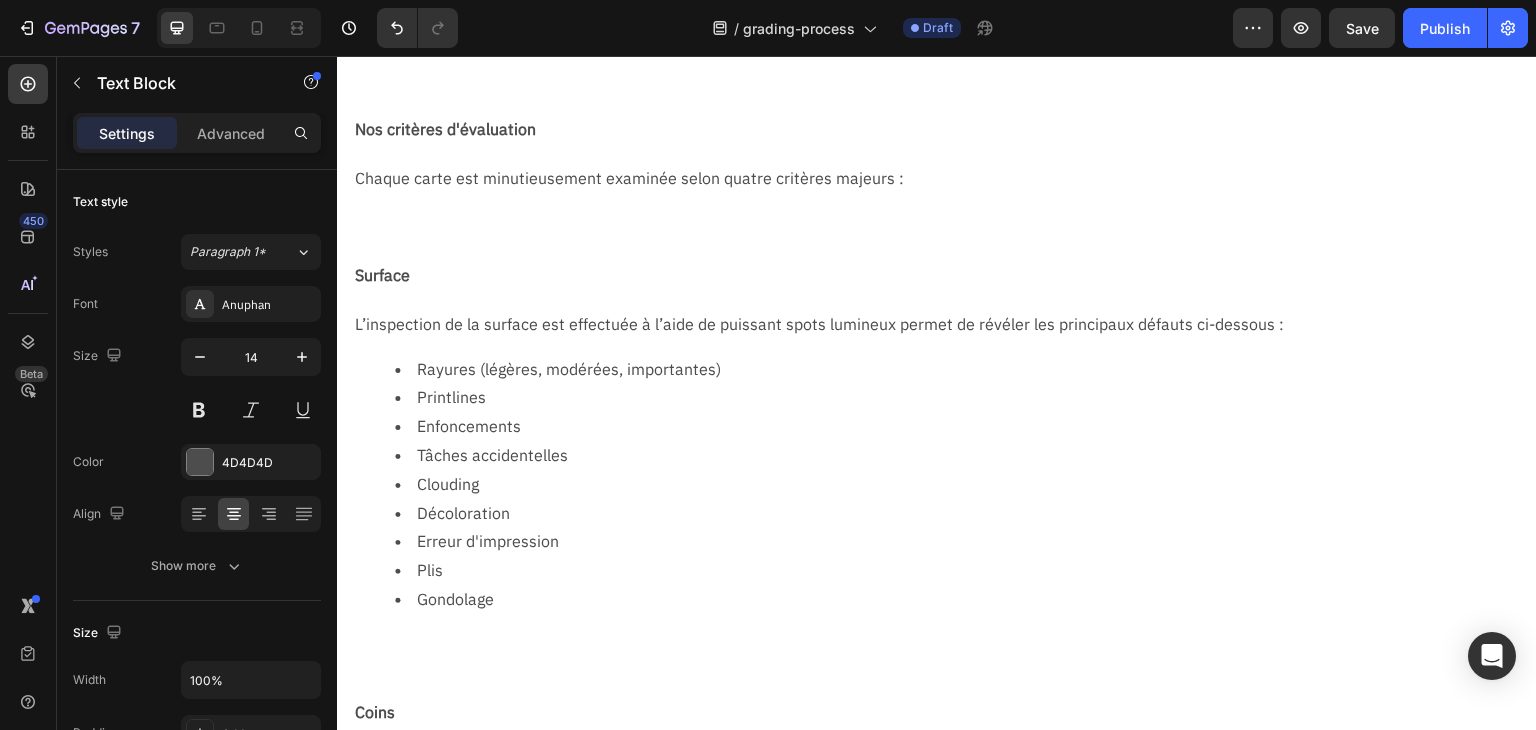 scroll, scrollTop: 500, scrollLeft: 0, axis: vertical 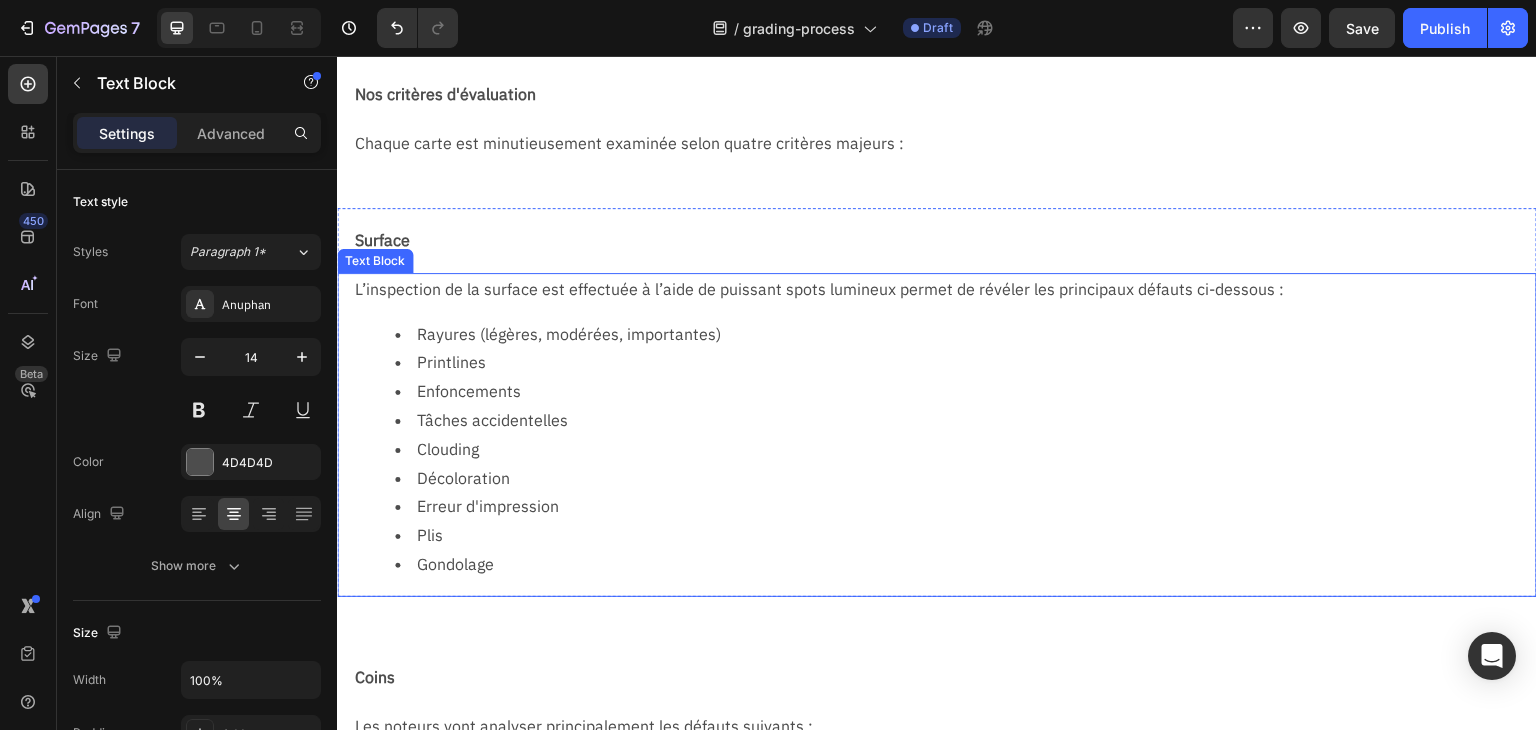 click on "Rayures (légères, modérées, importantes)" at bounding box center (965, 334) 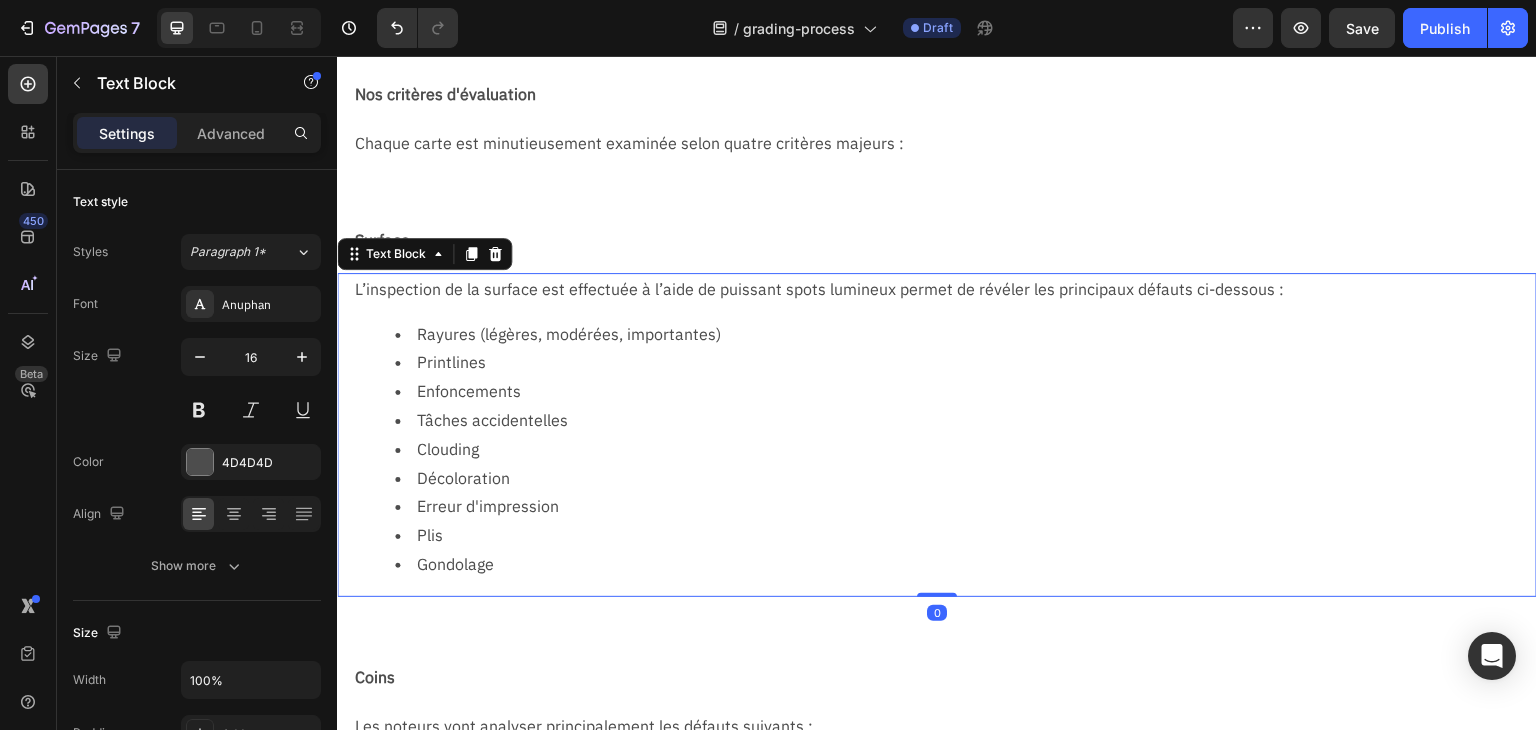 click on "Rayures (légères, modérées, importantes)" at bounding box center [965, 334] 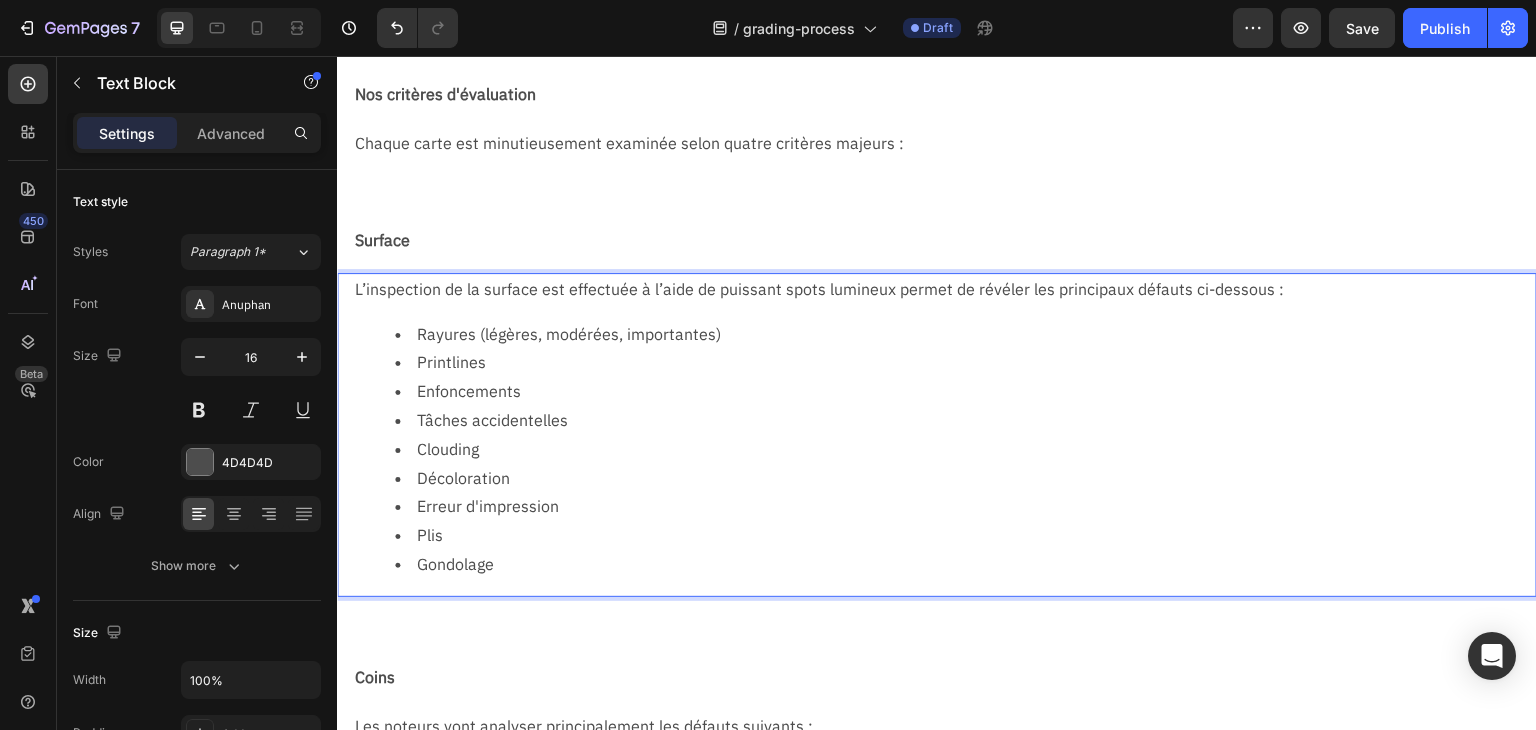 click on "Rayures (légères, modérées, importantes)" at bounding box center [965, 334] 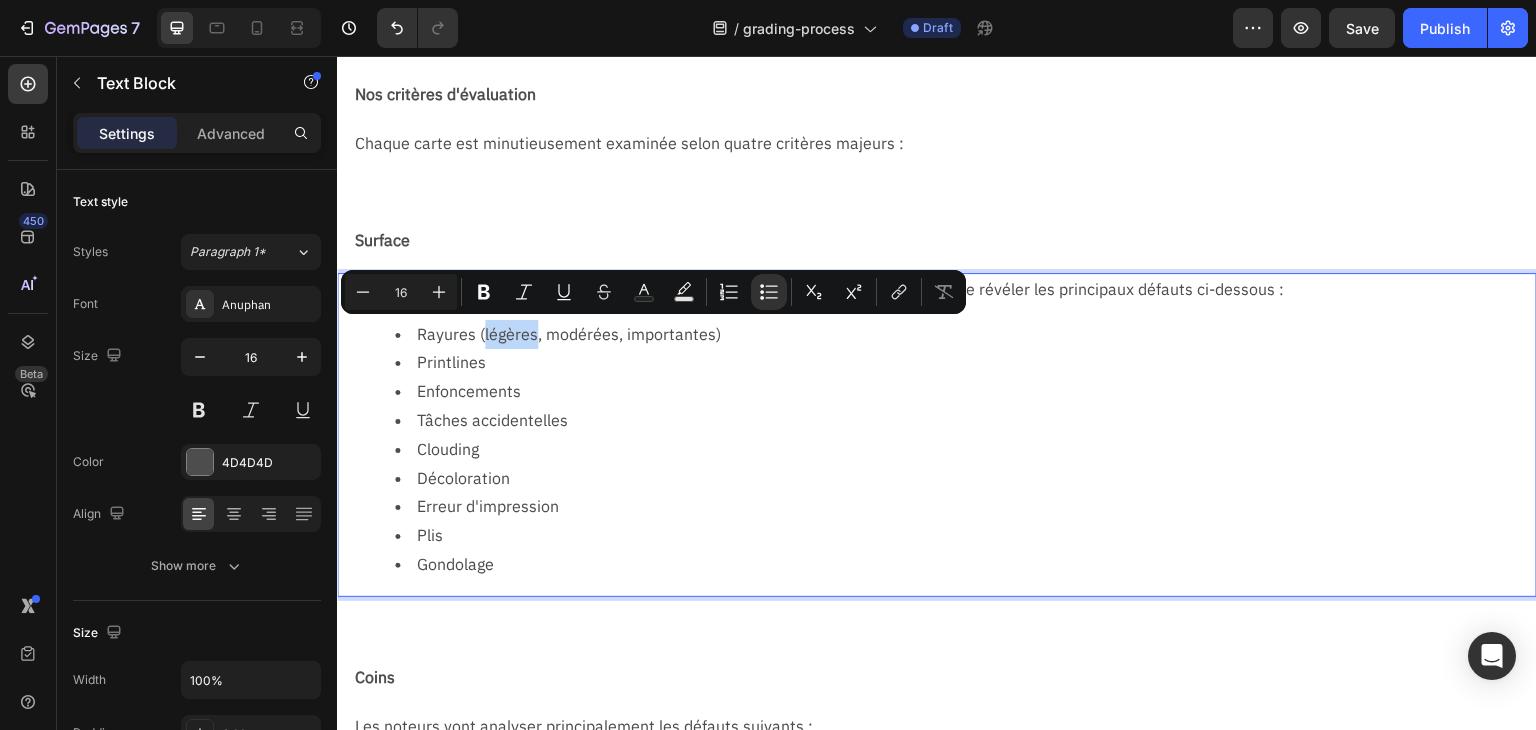 click on "Rayures (légères, modérées, importantes)" at bounding box center (965, 334) 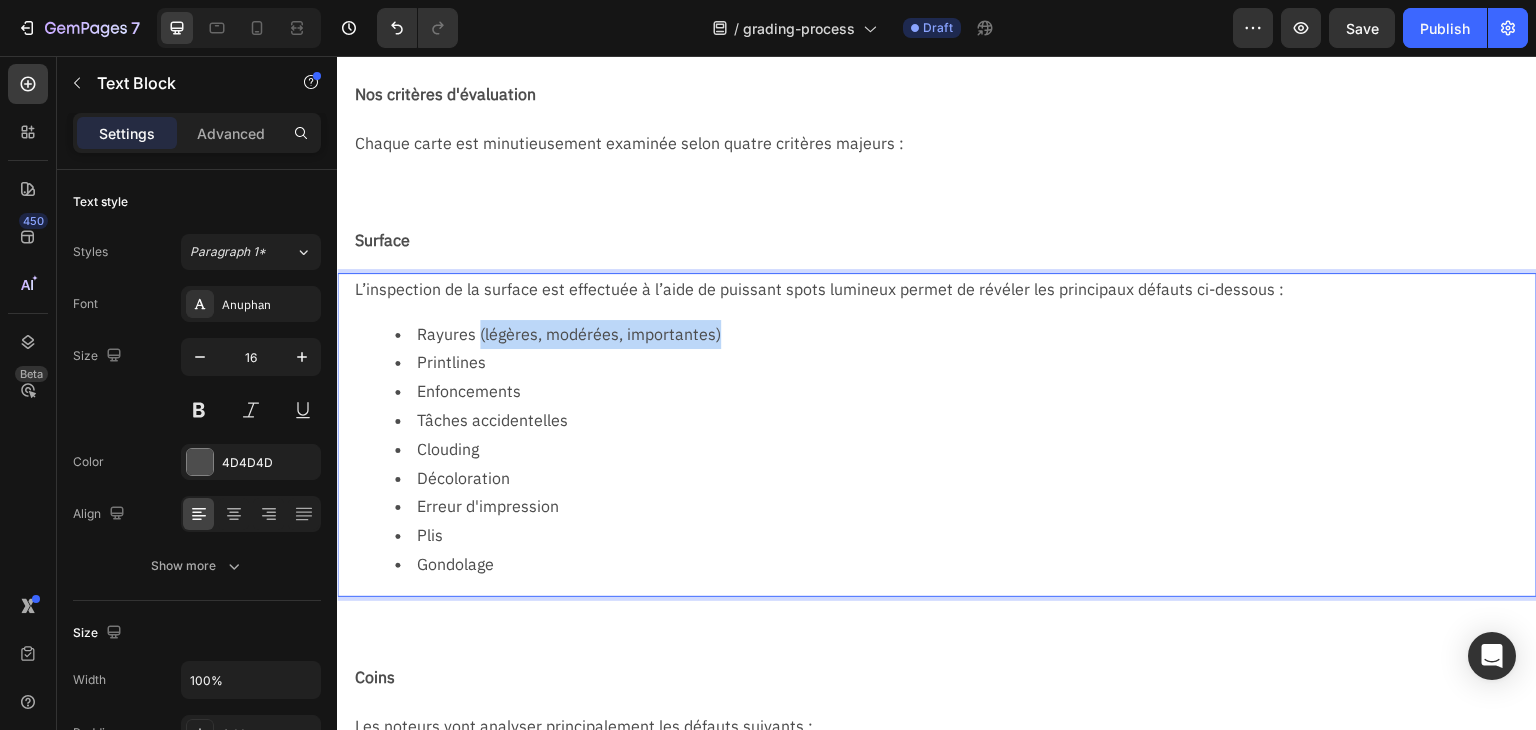 drag, startPoint x: 481, startPoint y: 330, endPoint x: 735, endPoint y: 323, distance: 254.09644 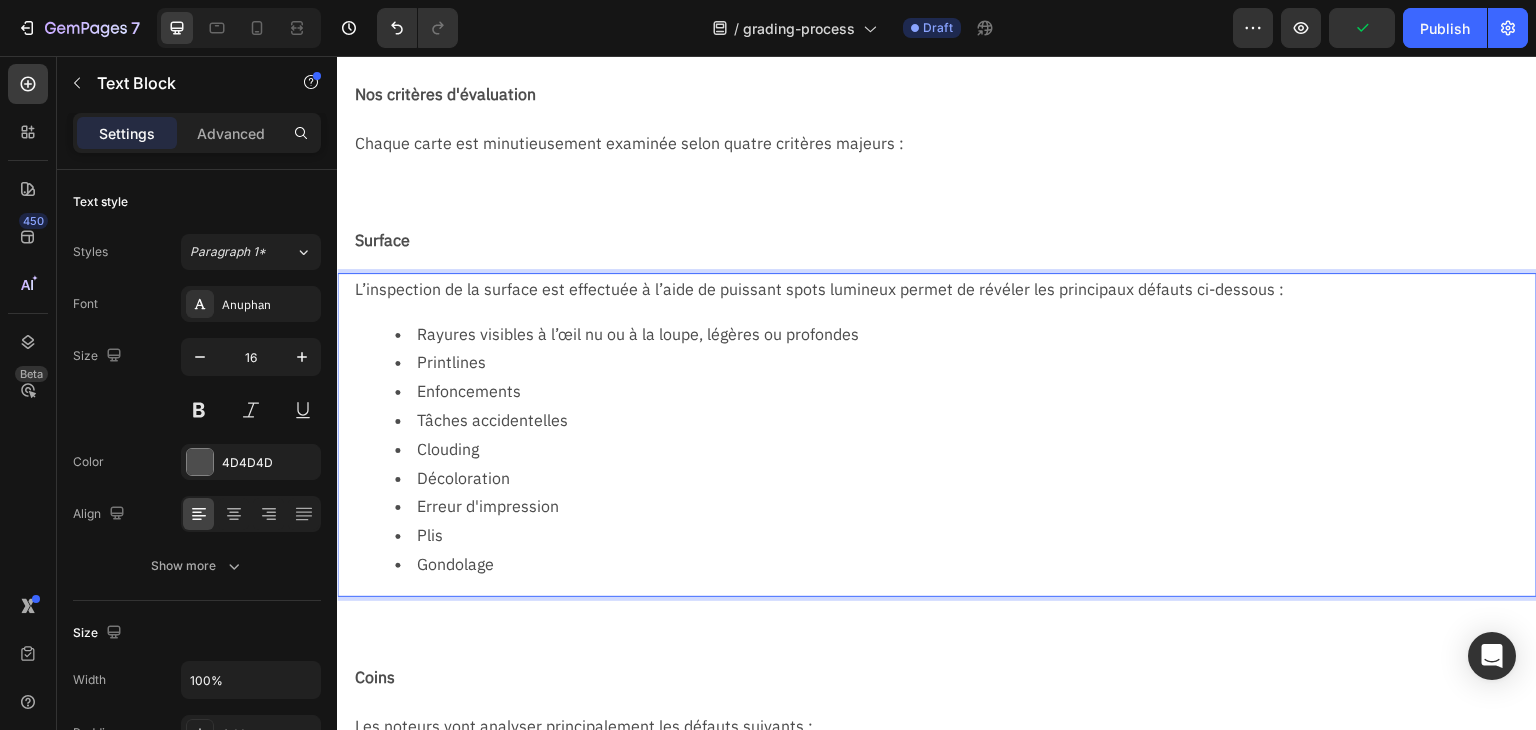click on "Tâches accidentelles" at bounding box center [965, 420] 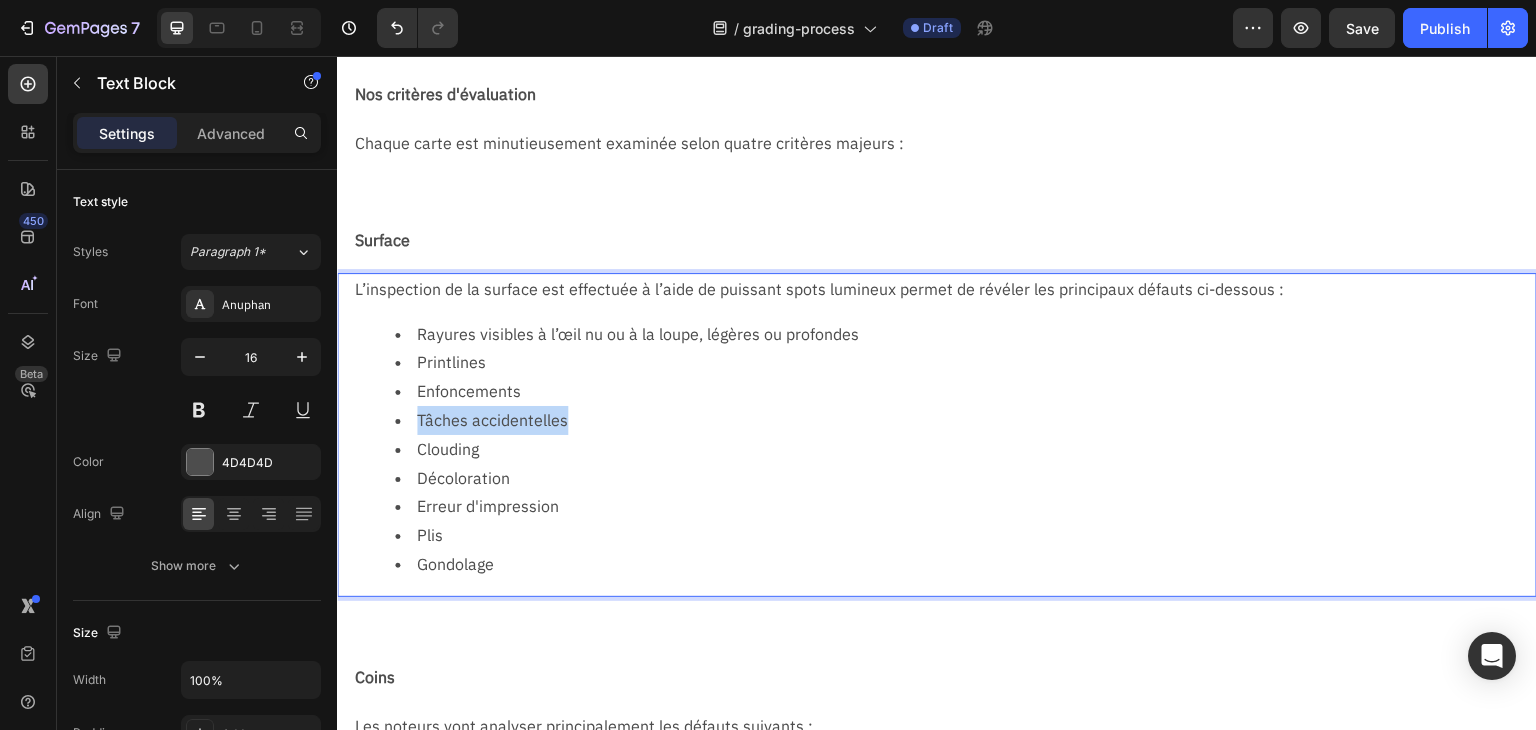 drag, startPoint x: 568, startPoint y: 420, endPoint x: 416, endPoint y: 418, distance: 152.01315 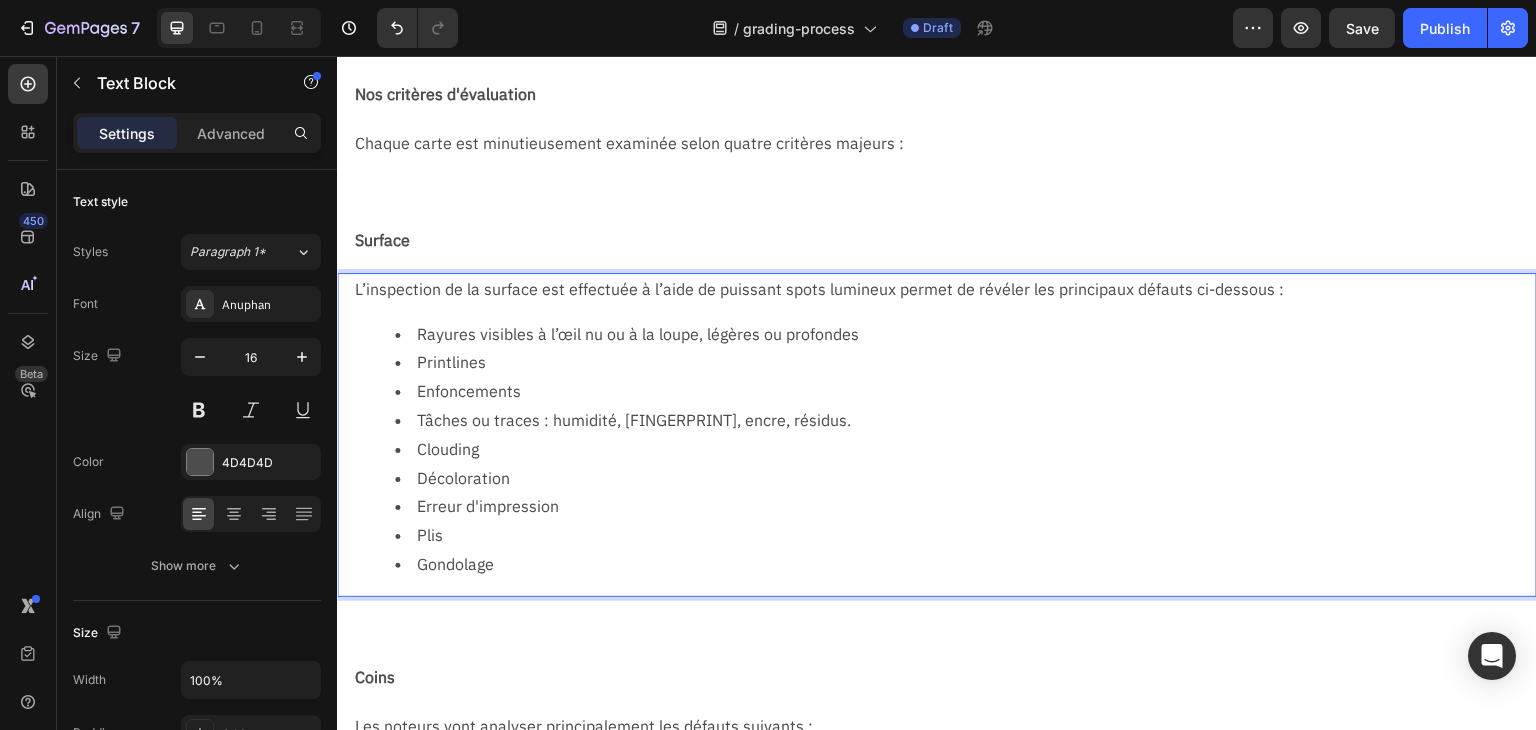 click on "Tâches ou traces : humidité, [FINGERPRINT], encre, résidus." at bounding box center [965, 420] 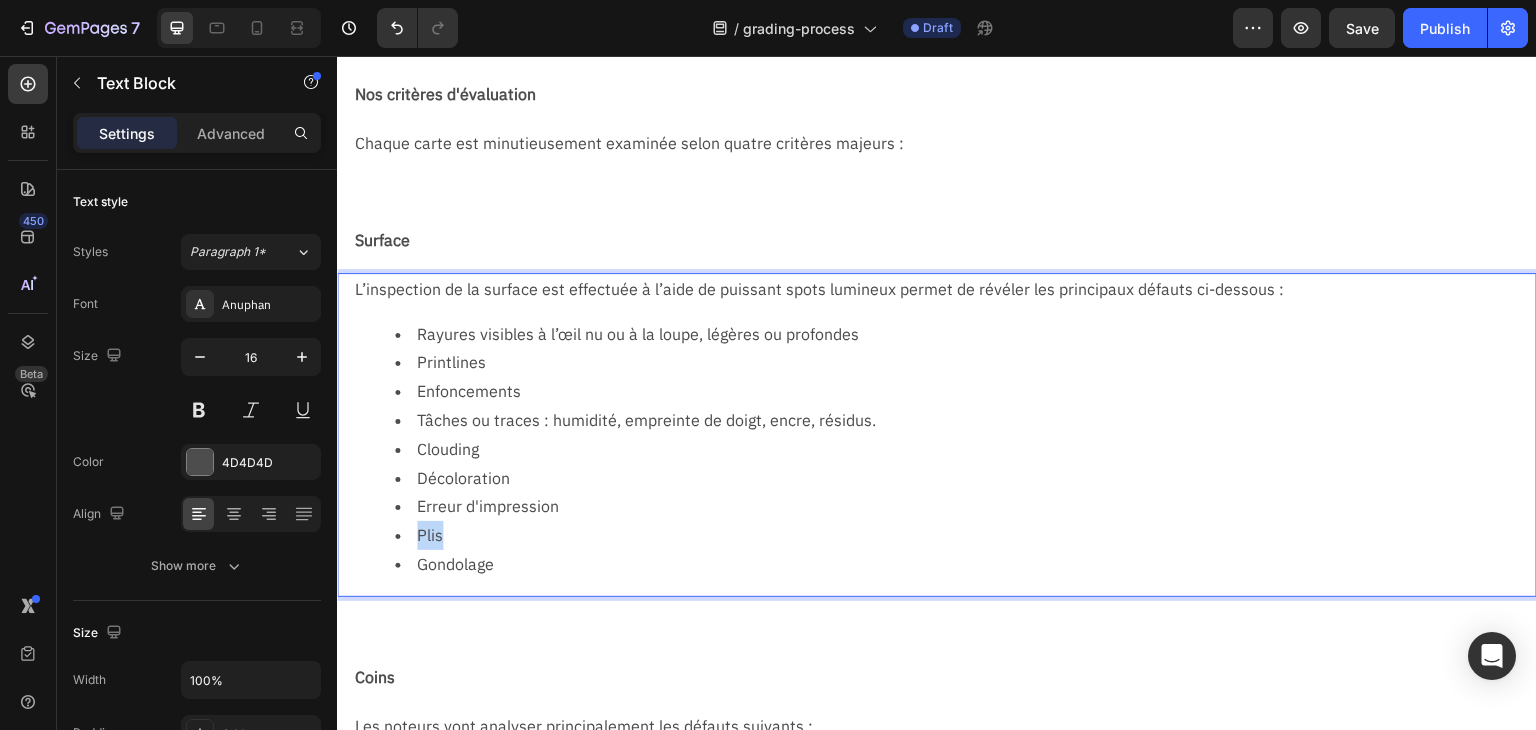 drag, startPoint x: 452, startPoint y: 536, endPoint x: 402, endPoint y: 534, distance: 50.039986 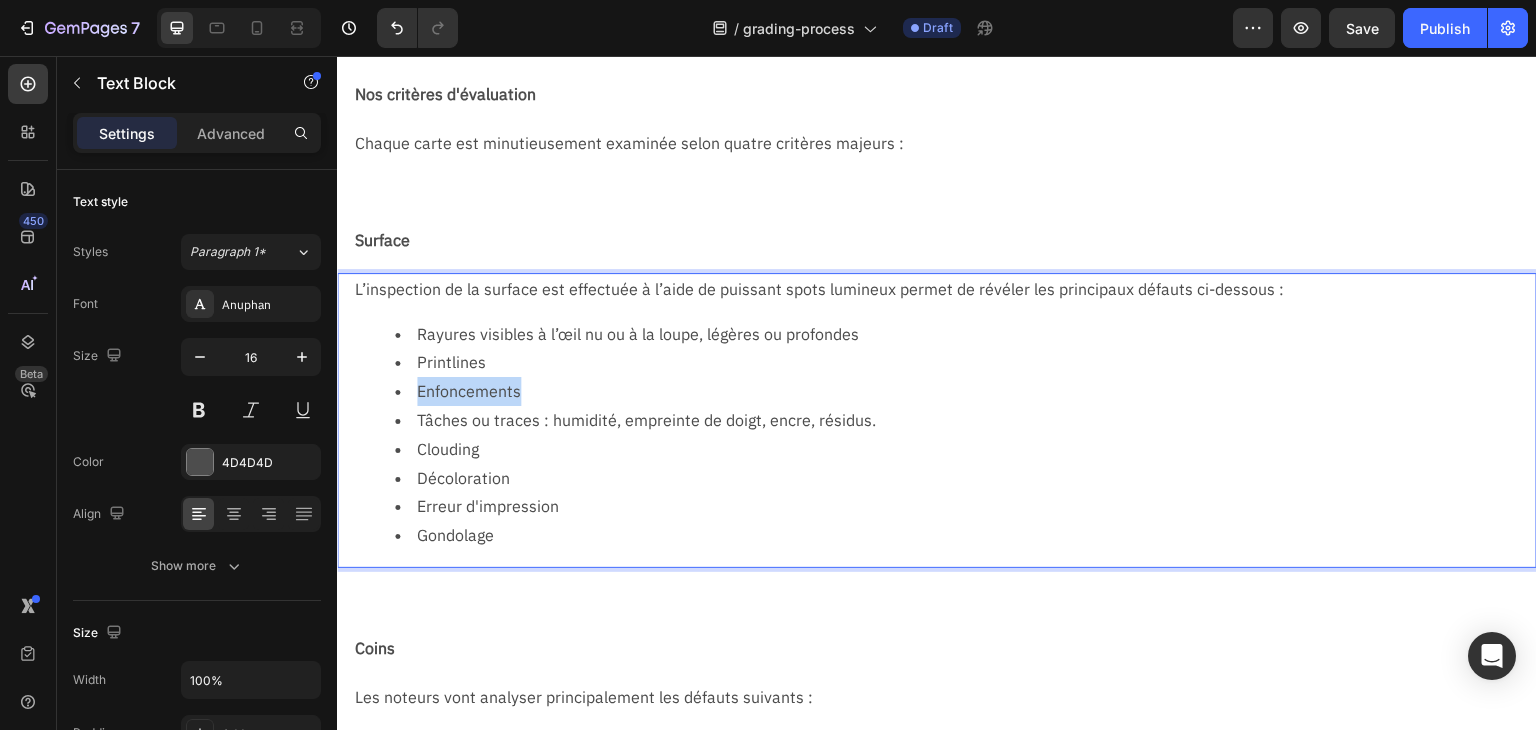 drag, startPoint x: 564, startPoint y: 386, endPoint x: 397, endPoint y: 393, distance: 167.14664 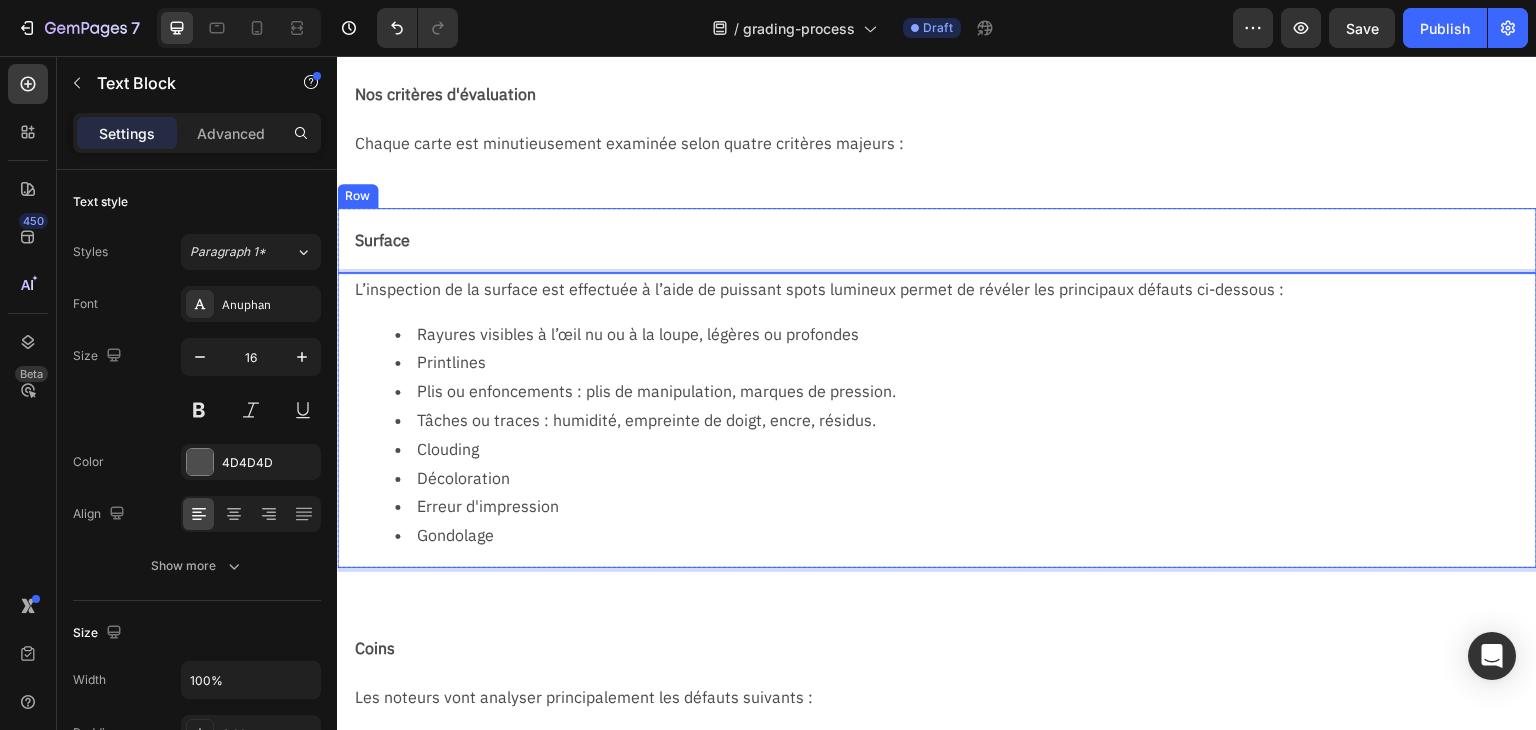 click on "Nos critères d'évaluation Text Block Row Chaque carte est minutieusement examinée selon quatre critères majeurs : Text Block Row Section 3" at bounding box center (937, 119) 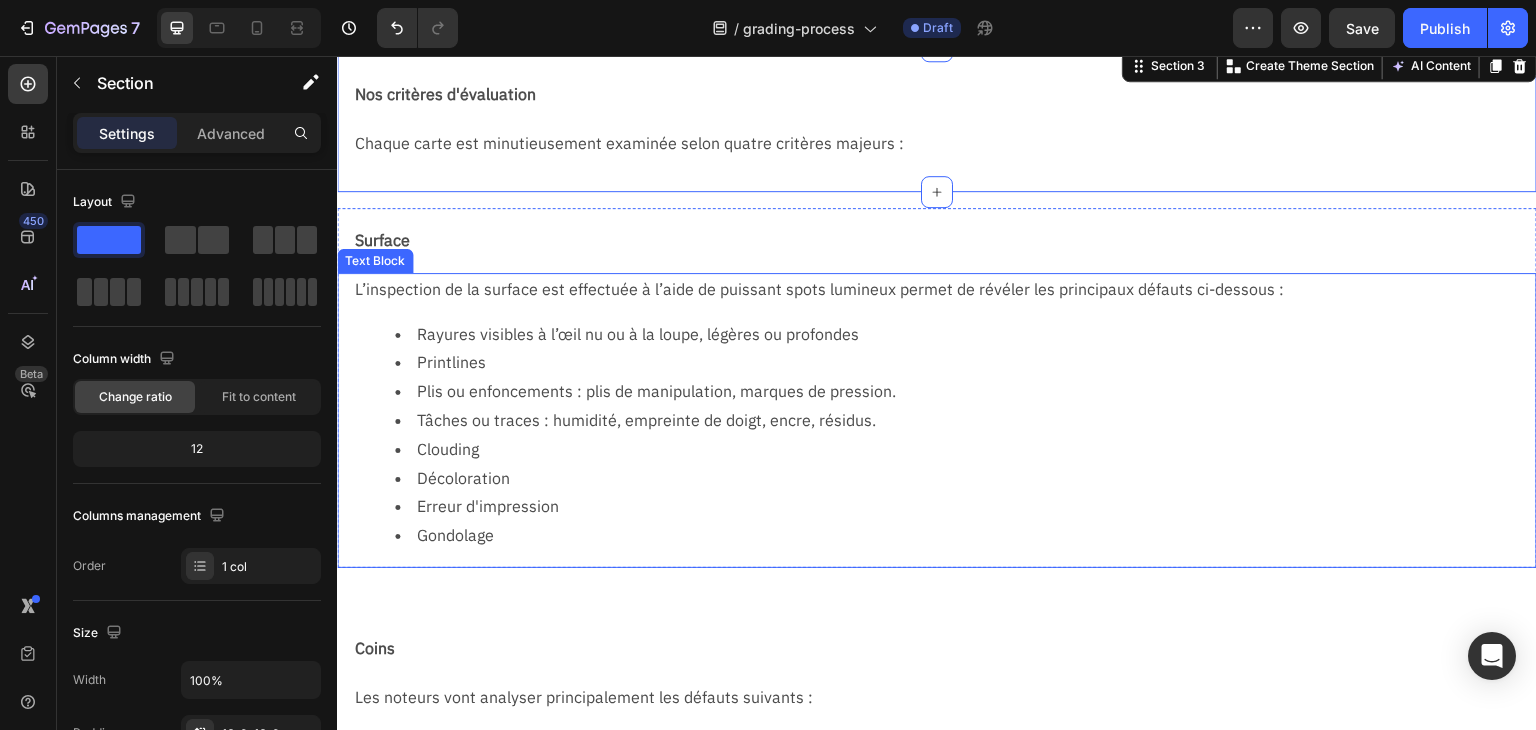 click on "Tâches ou traces : humidité, empreinte de doigt, encre, résidus." at bounding box center [965, 420] 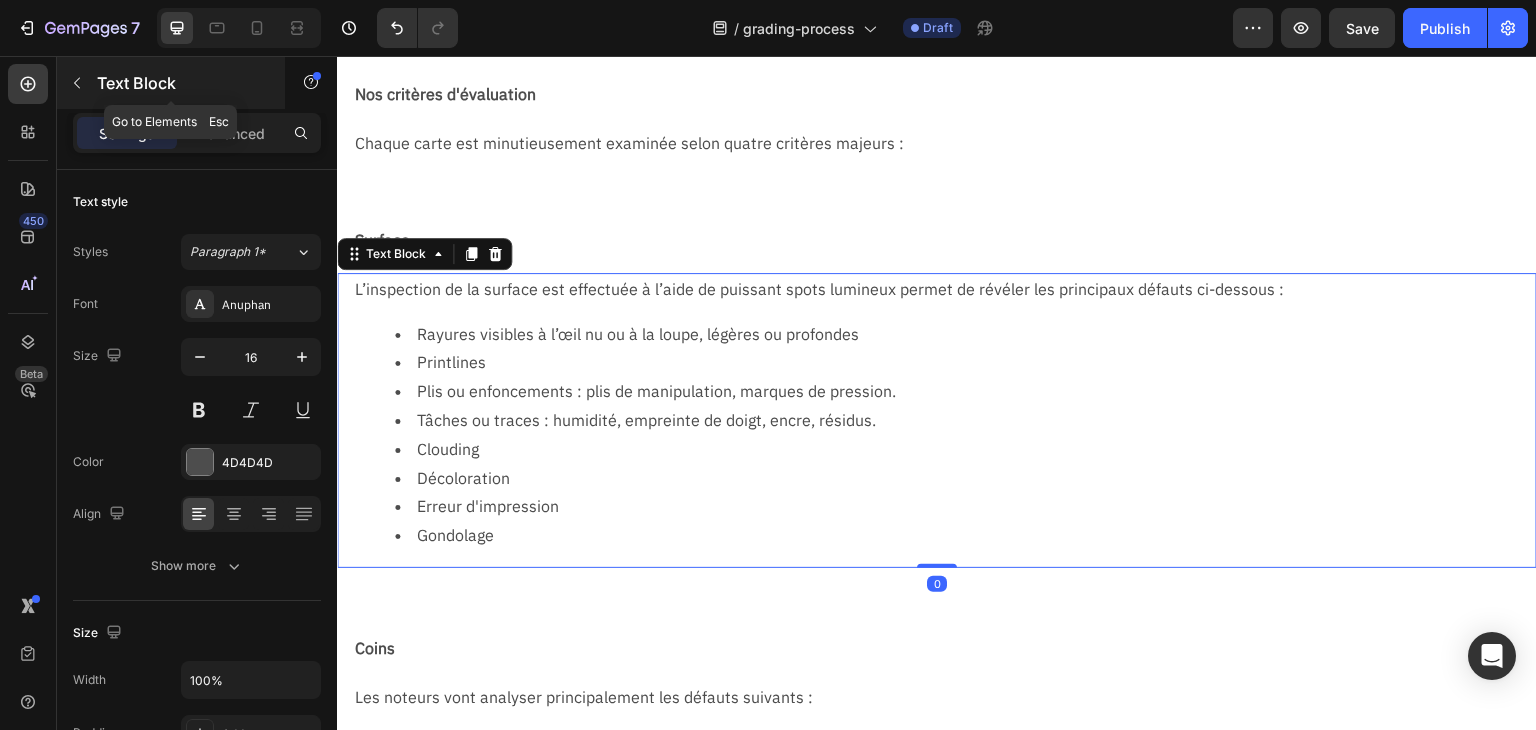 click at bounding box center [77, 83] 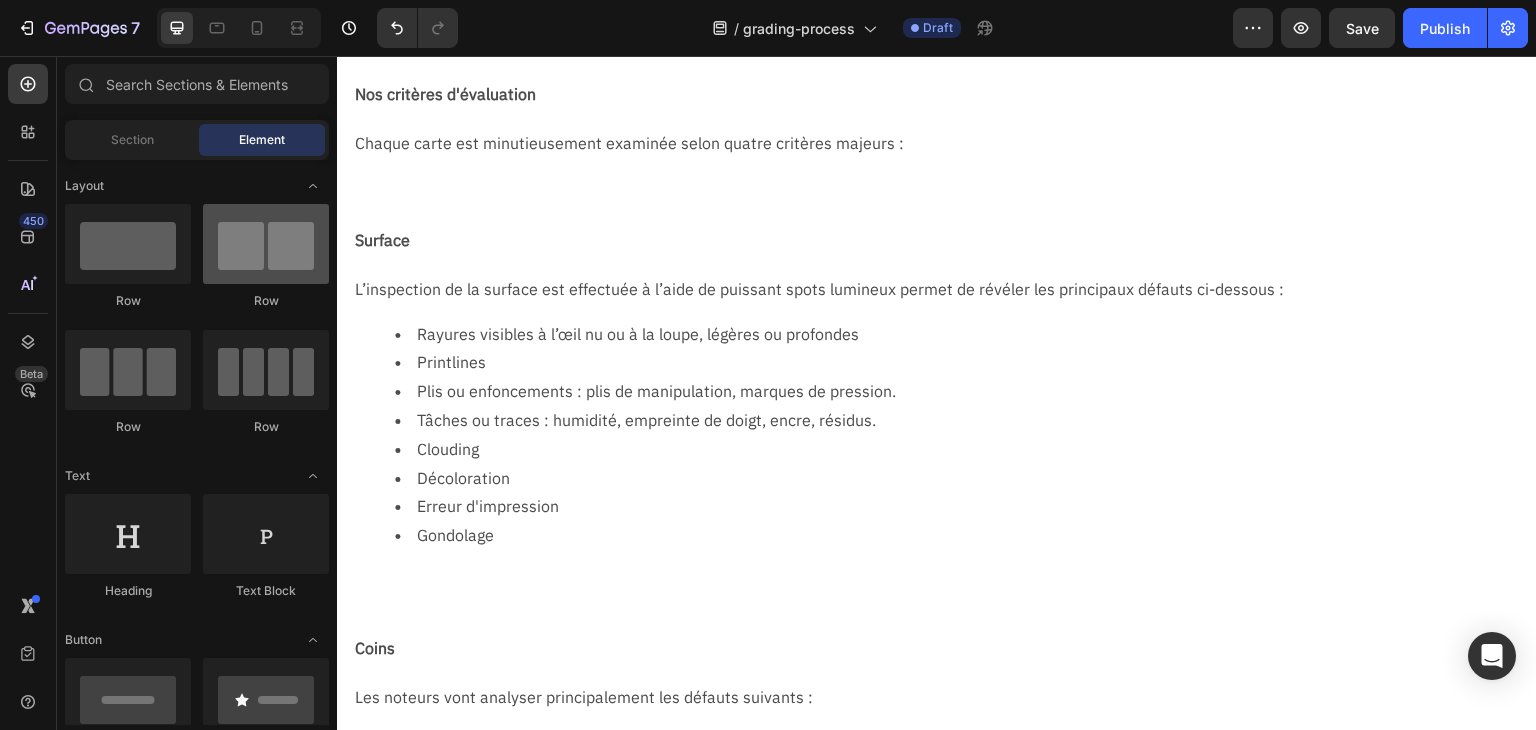 click at bounding box center [266, 244] 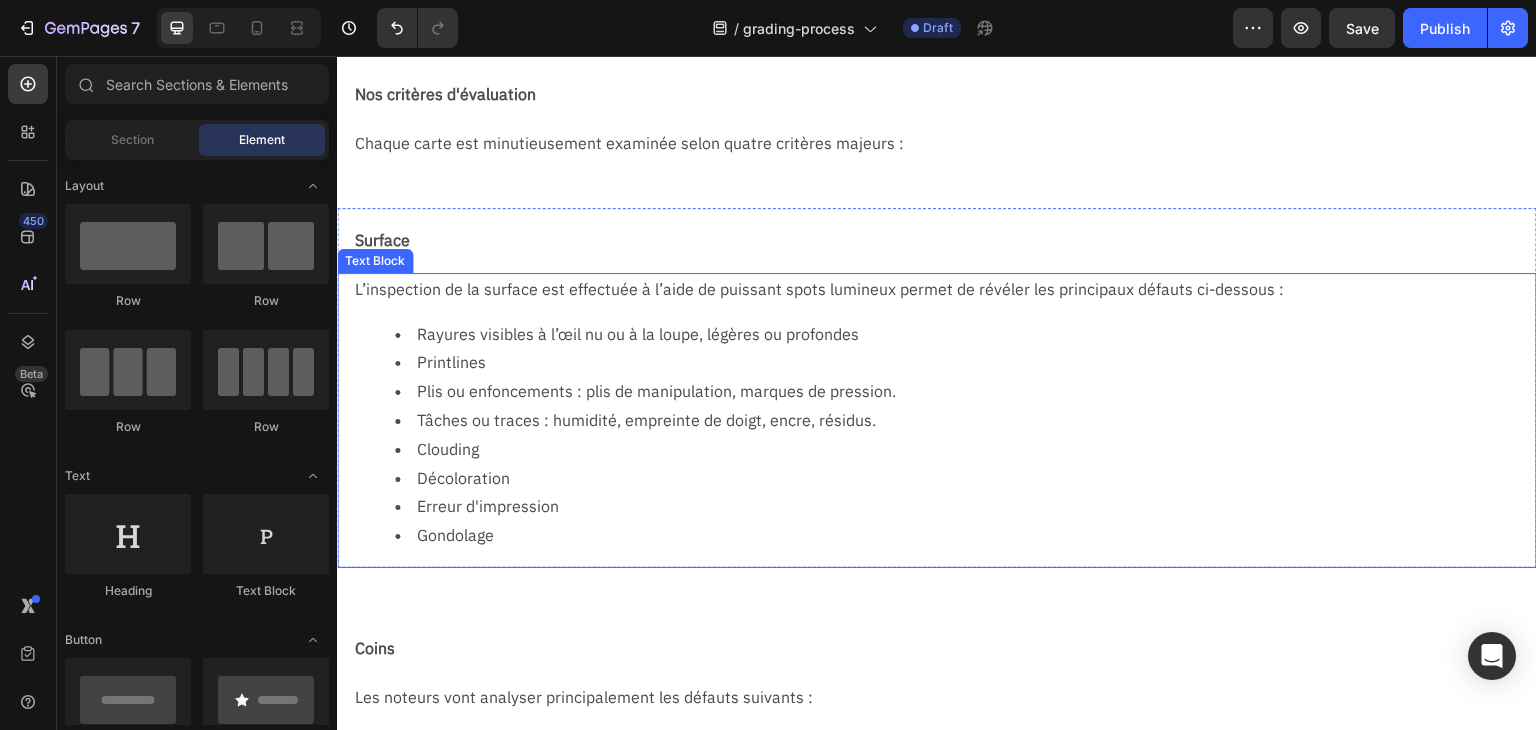click on "Printlines" at bounding box center (965, 362) 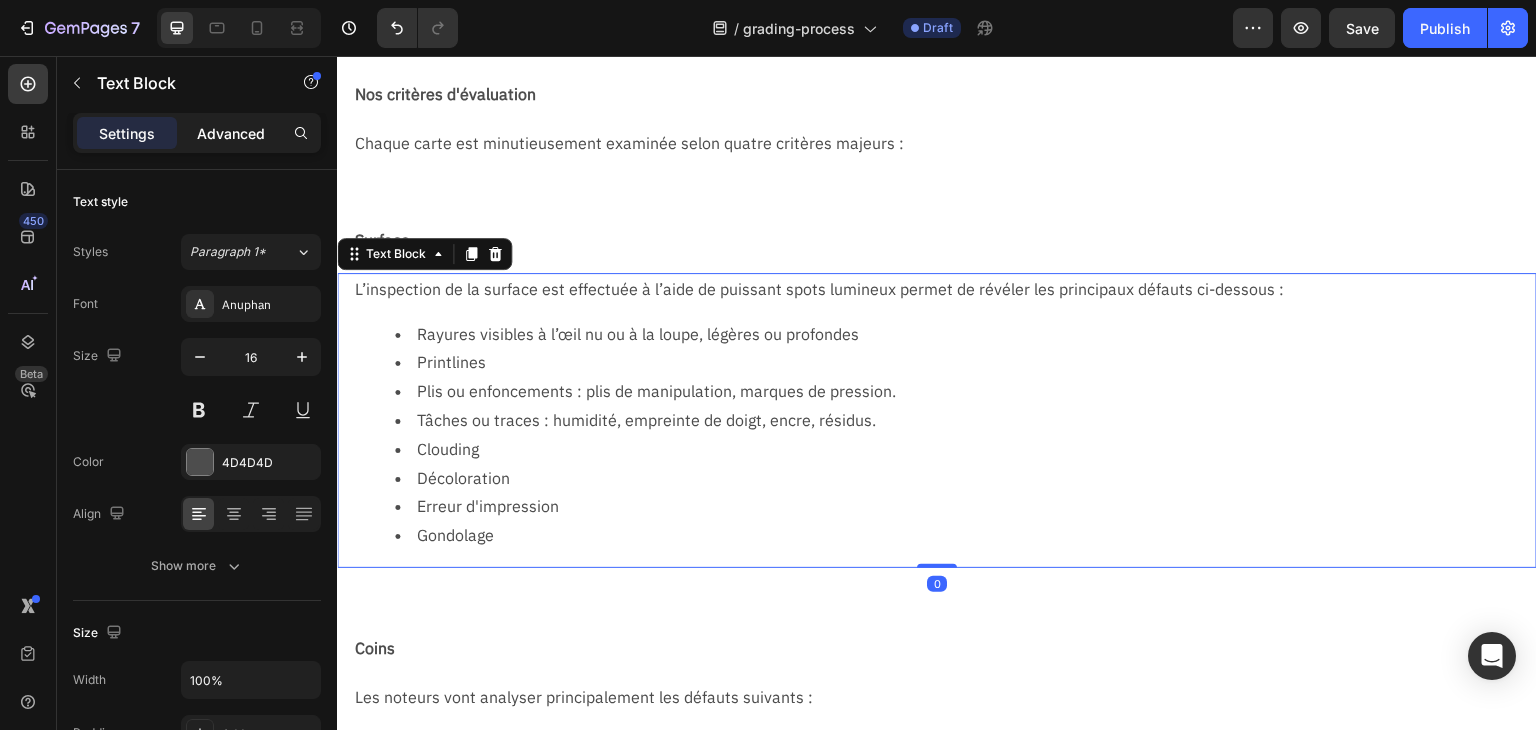click on "Advanced" at bounding box center [231, 133] 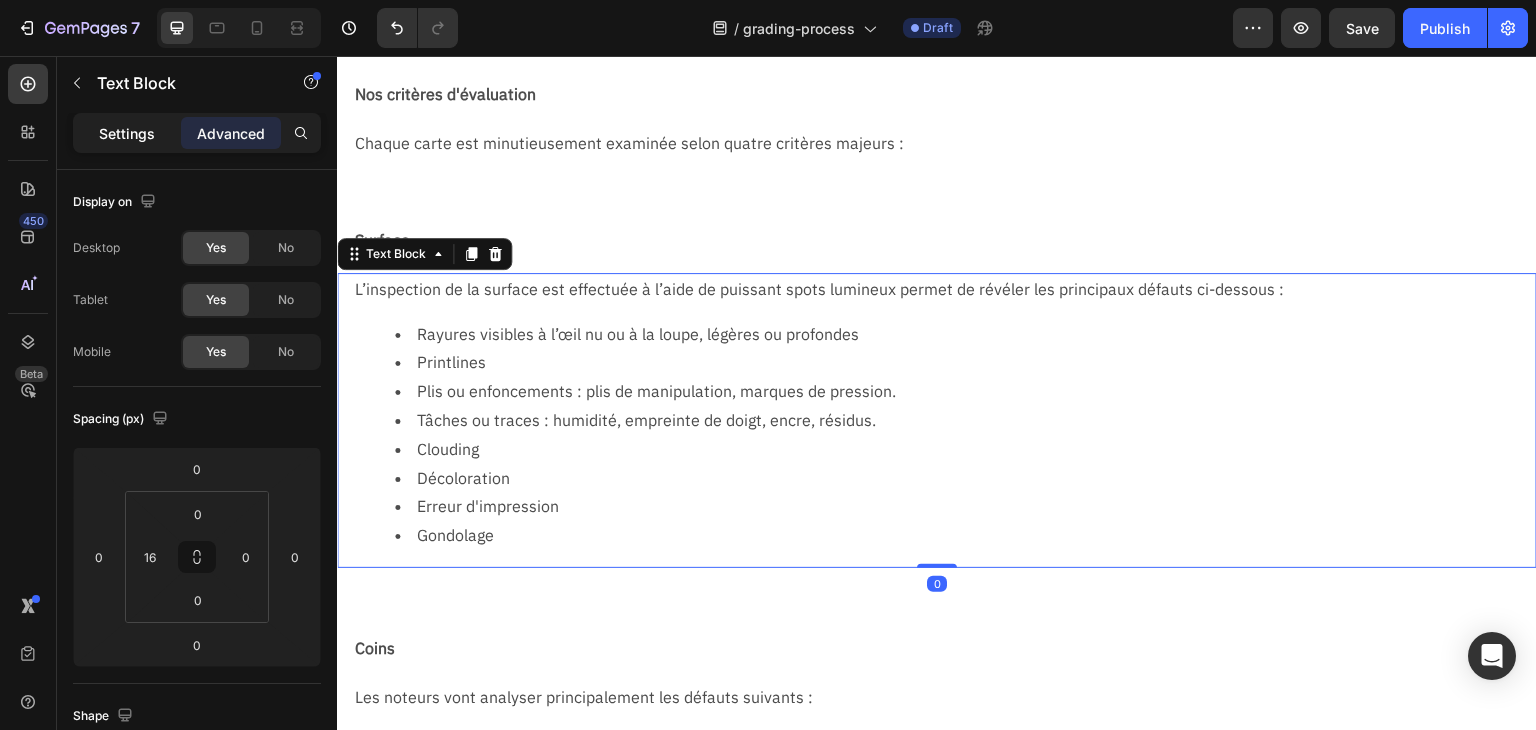 click on "Settings" at bounding box center (127, 133) 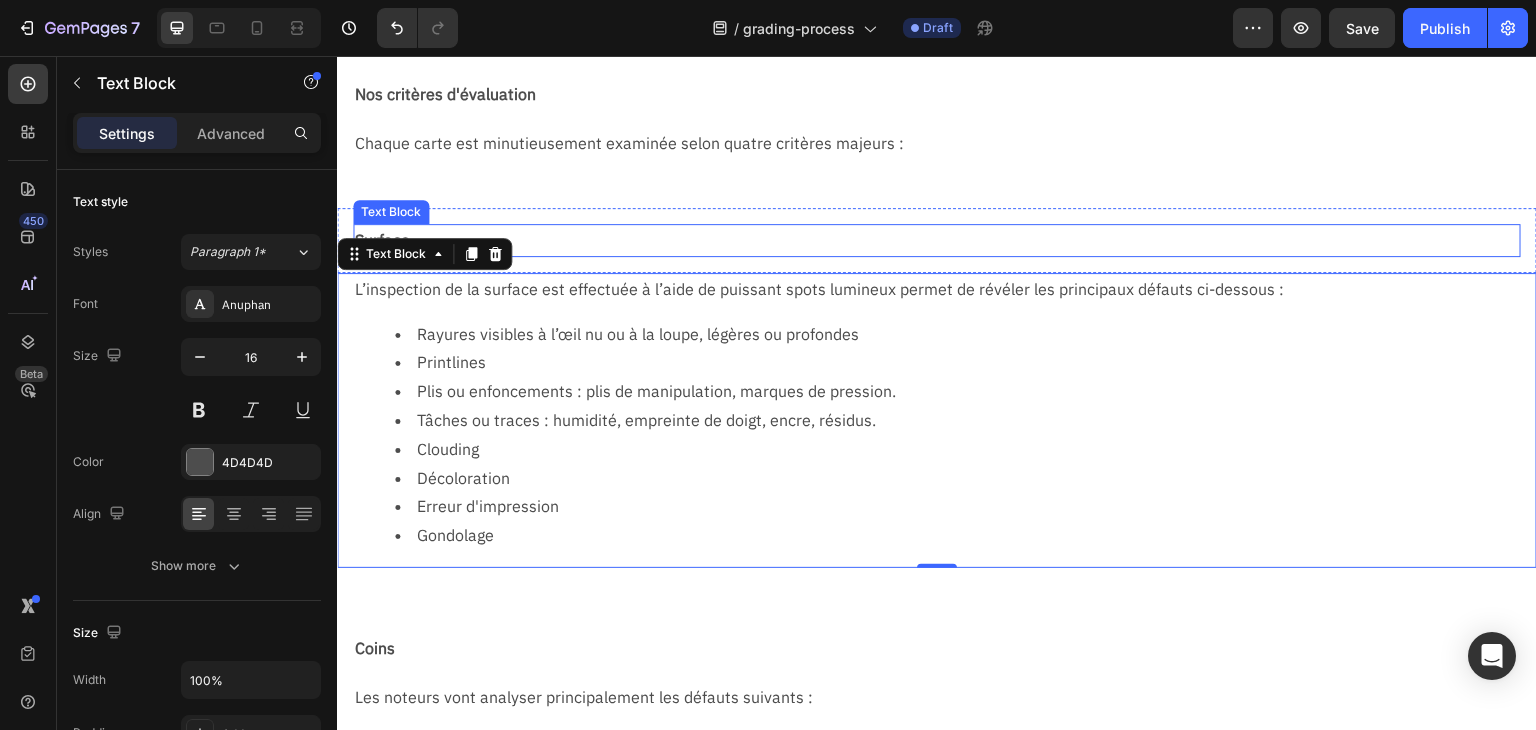 click on "Surface" at bounding box center [937, 240] 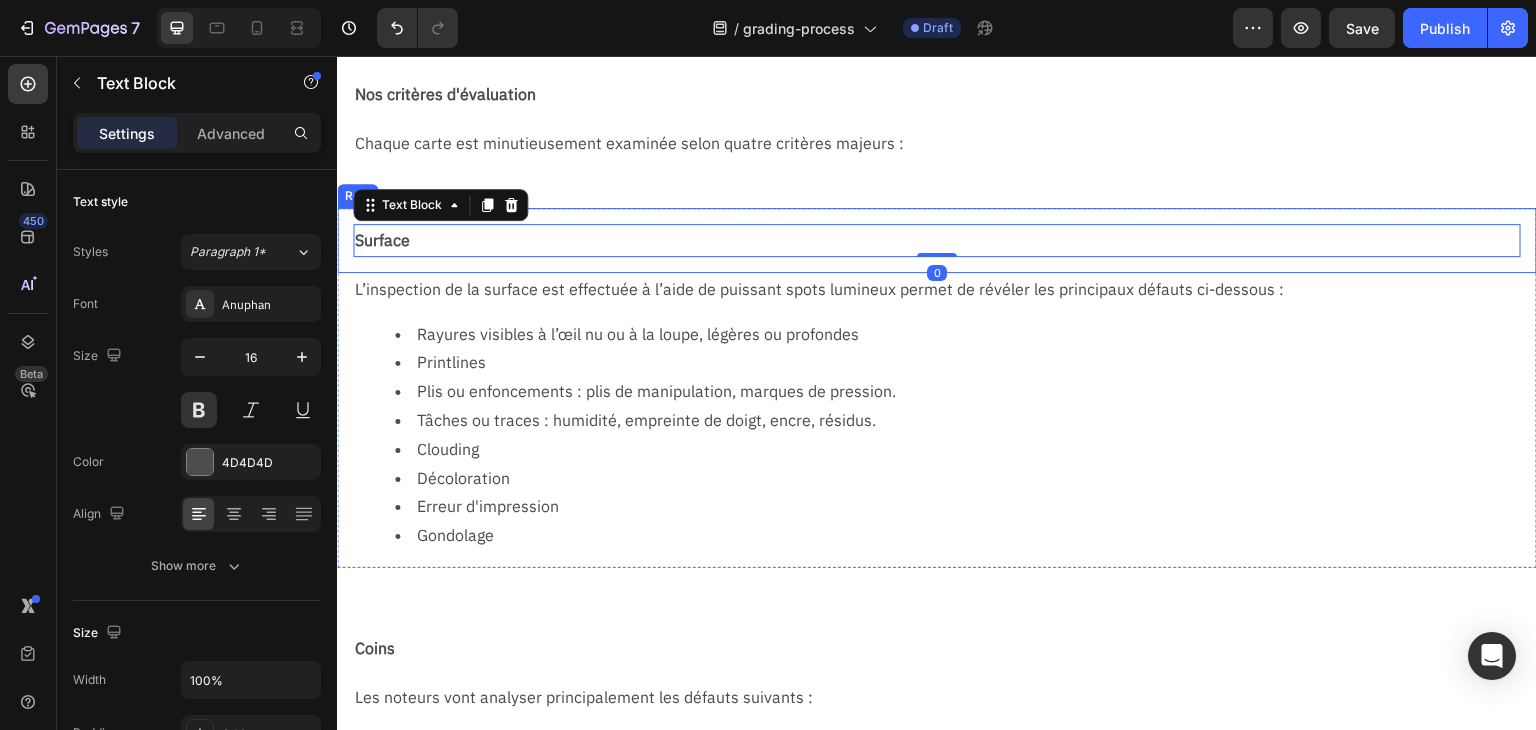 click on "Surface Text Block   0 Row" at bounding box center (937, 240) 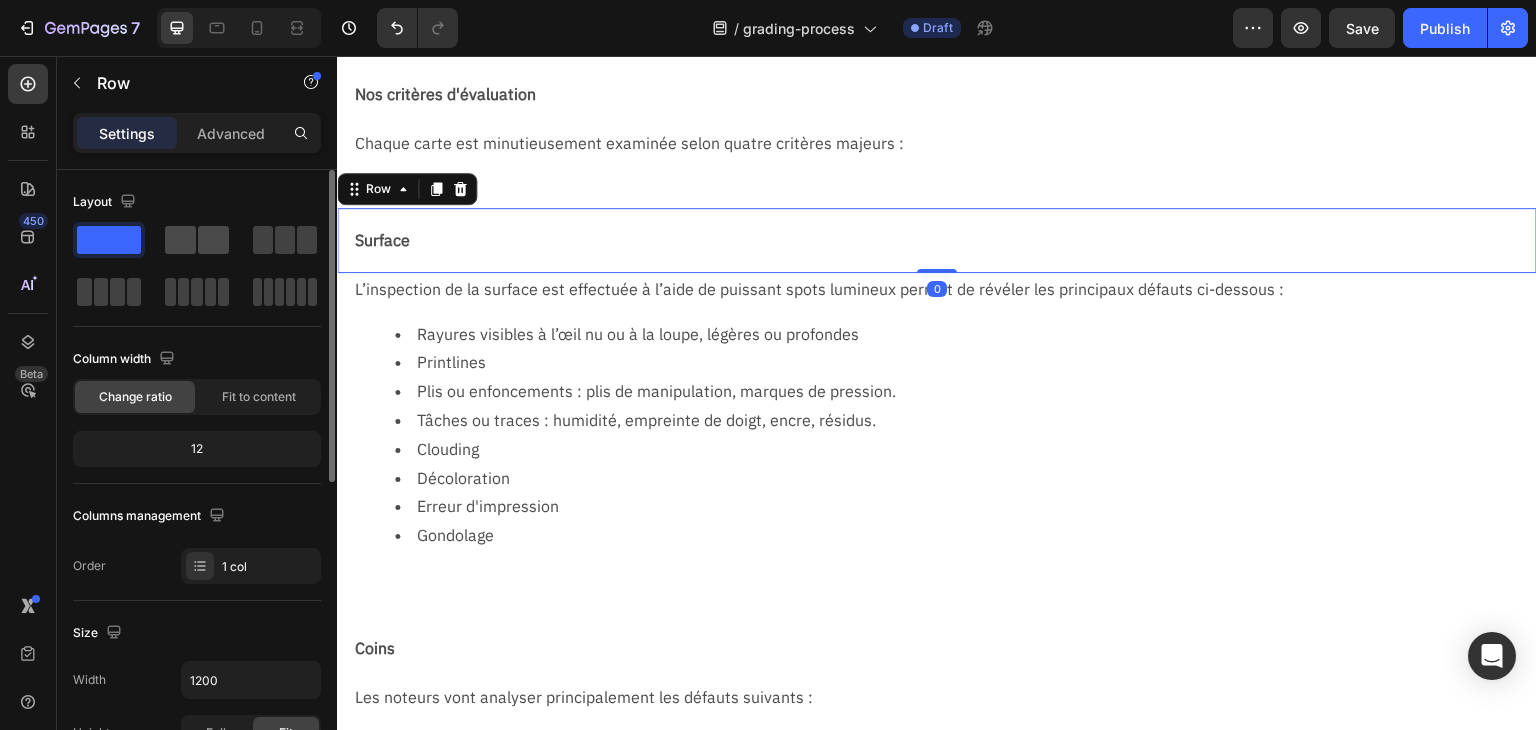 click 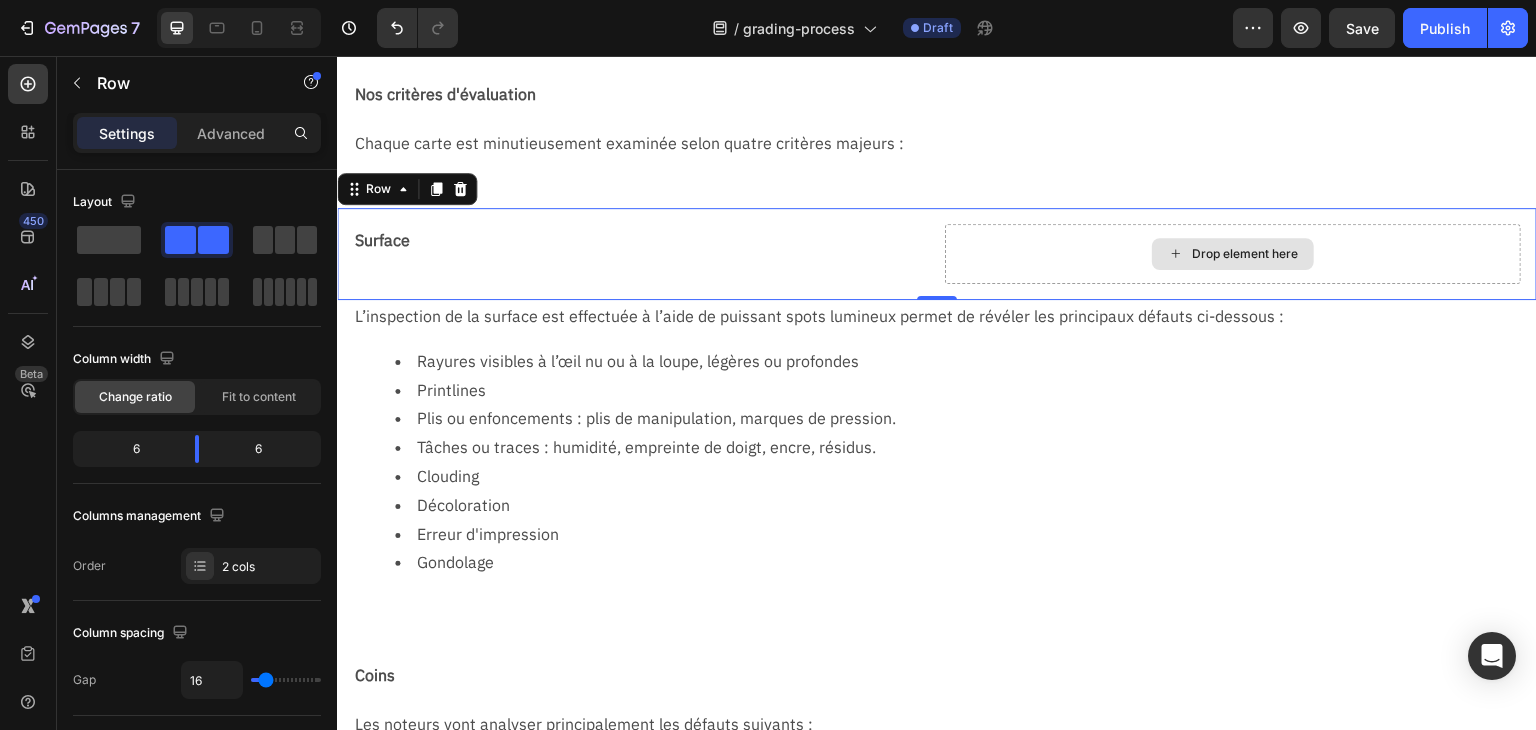 click on "Drop element here" at bounding box center [1233, 254] 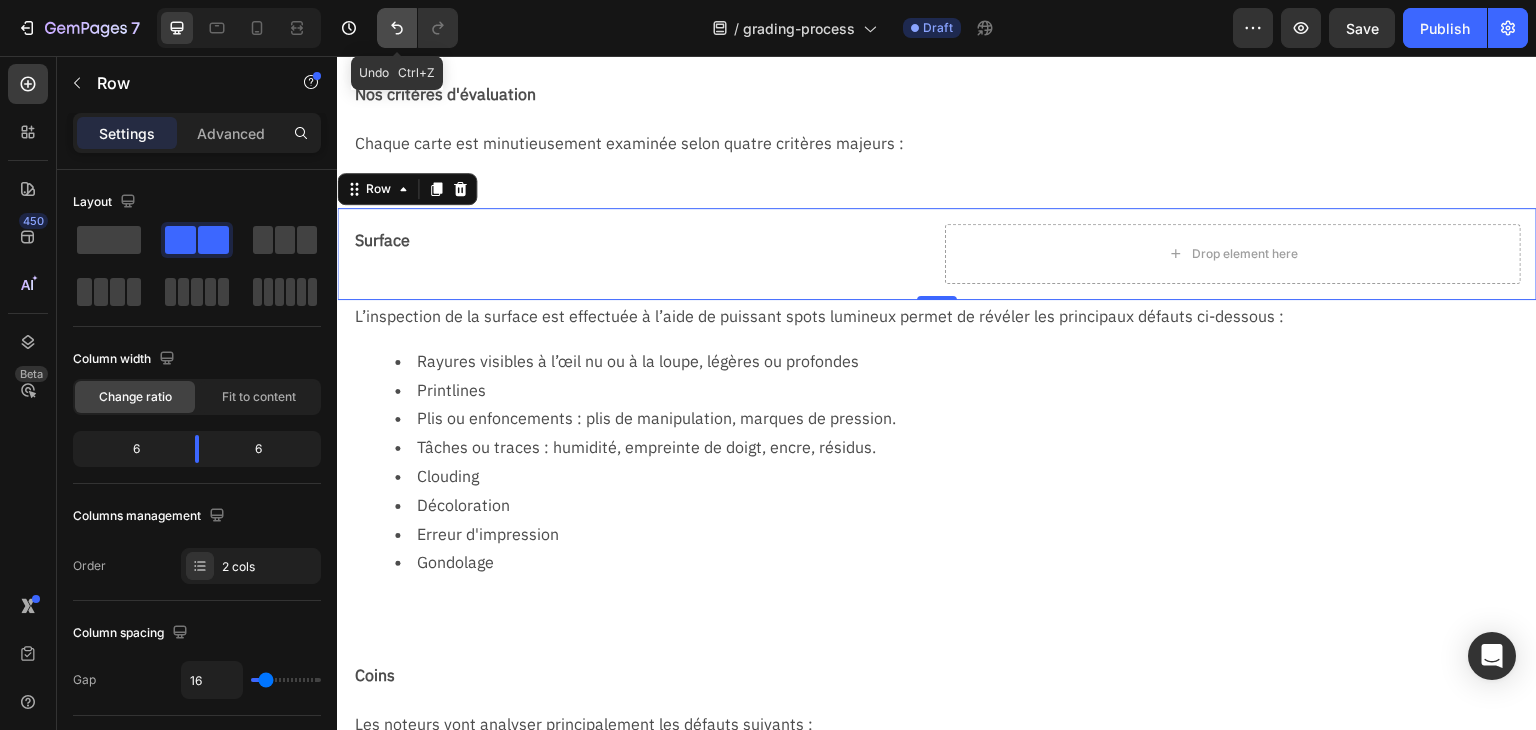 click 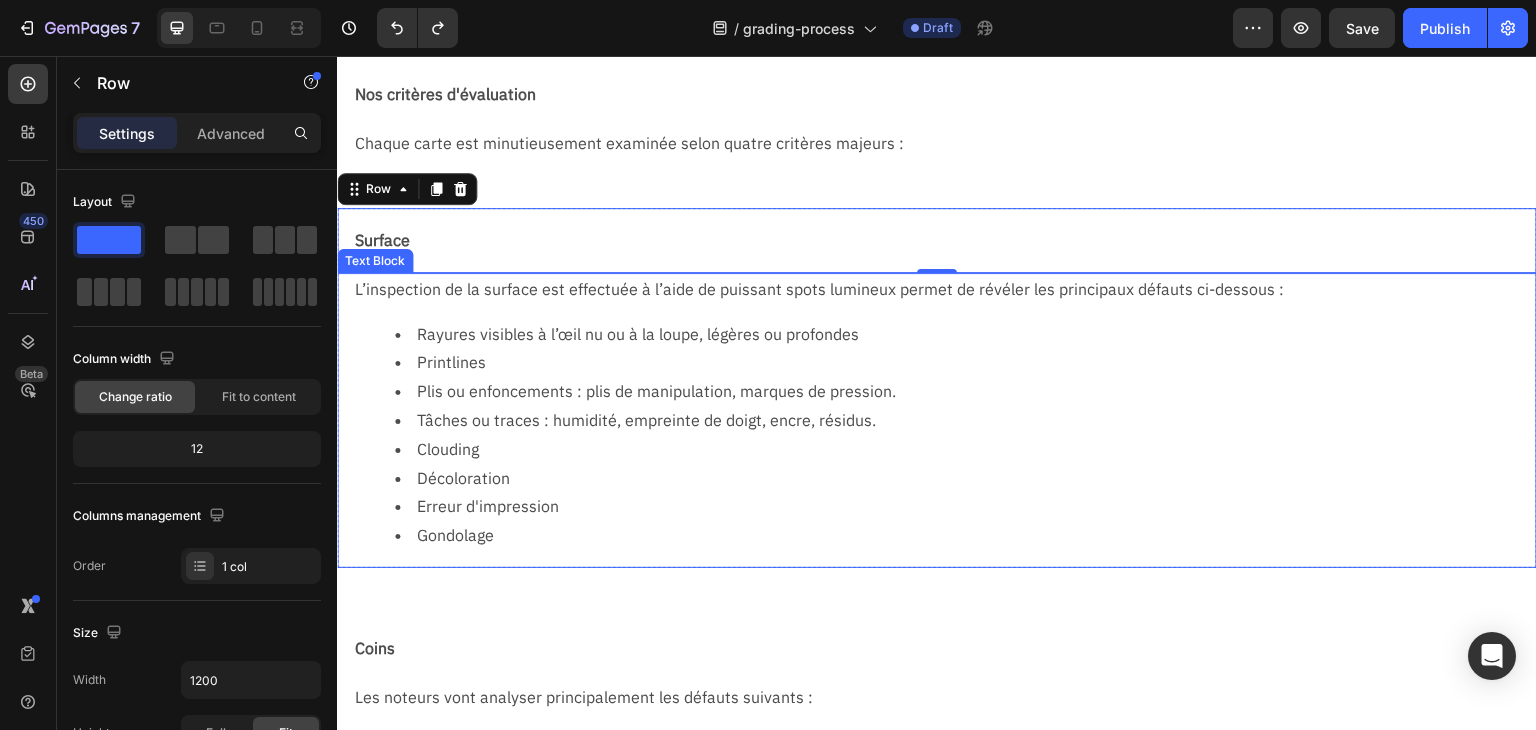 click on "Printlines" at bounding box center [965, 362] 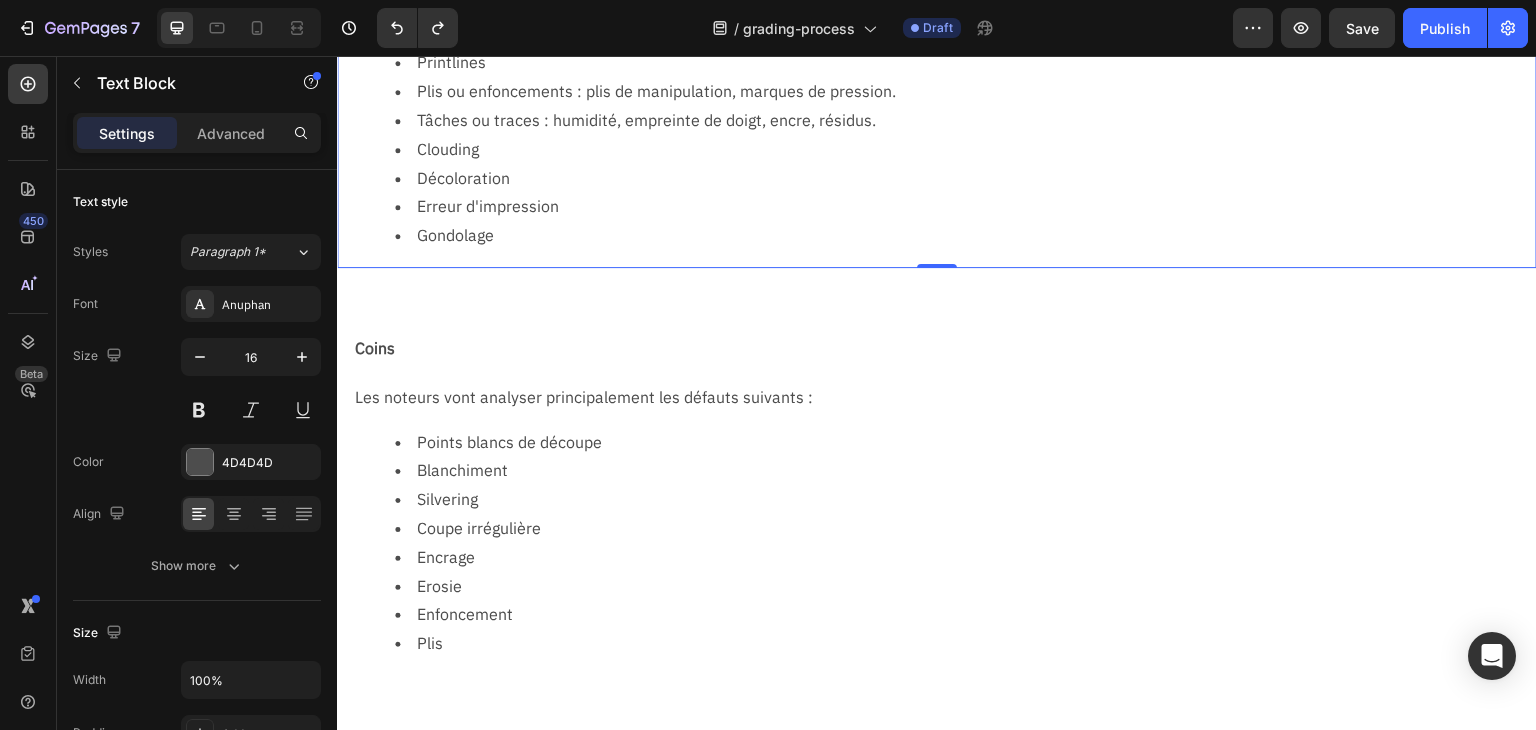 scroll, scrollTop: 300, scrollLeft: 0, axis: vertical 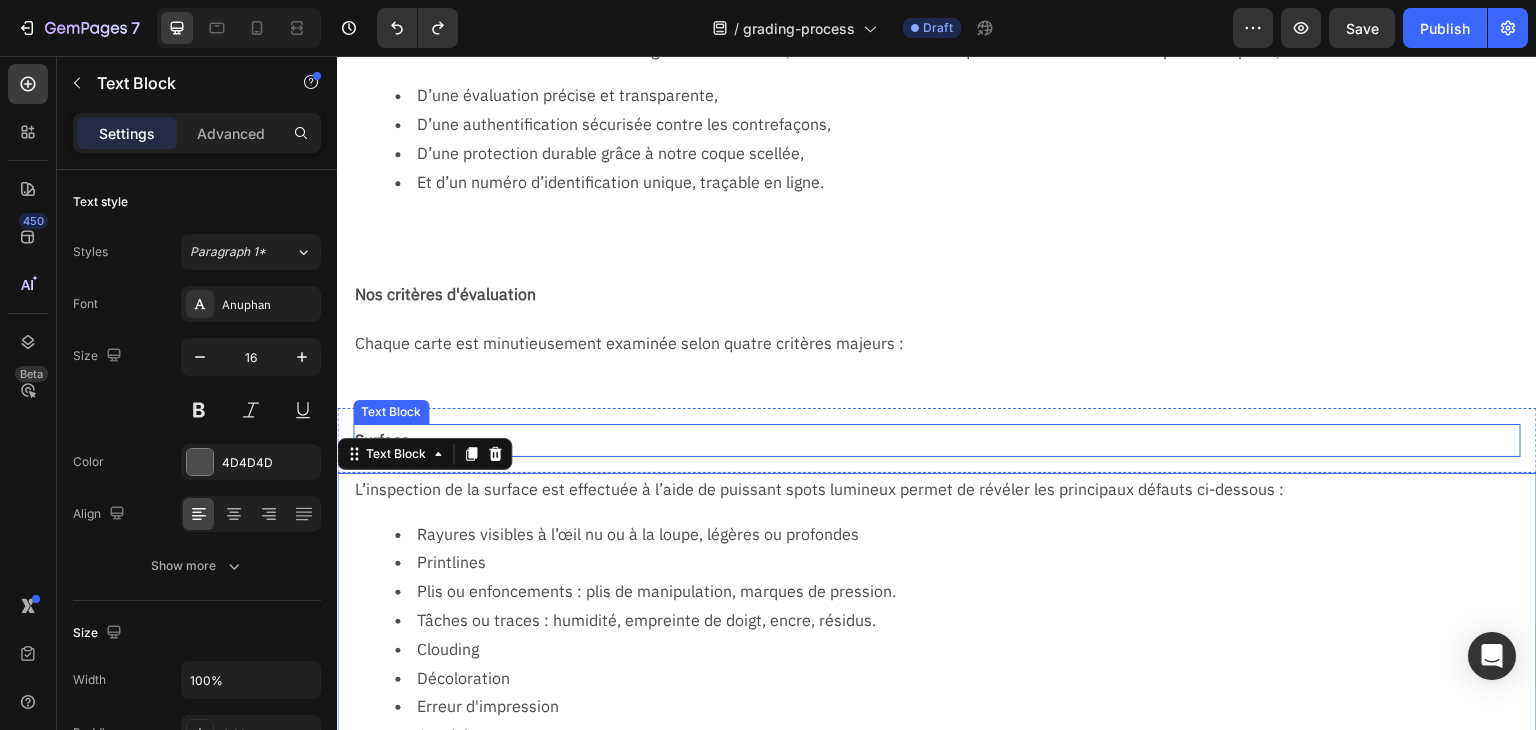 click on "Surface" at bounding box center (937, 440) 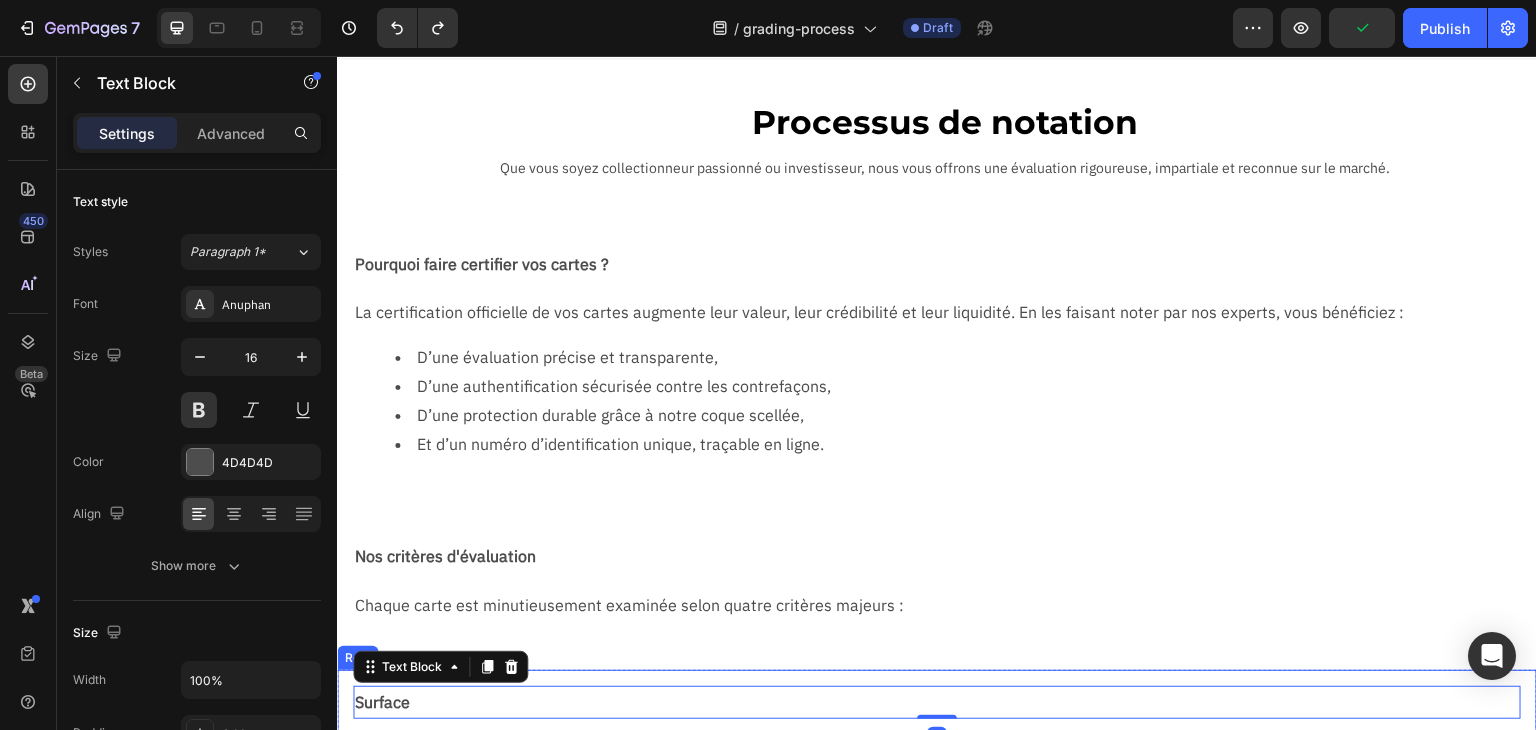 scroll, scrollTop: 0, scrollLeft: 0, axis: both 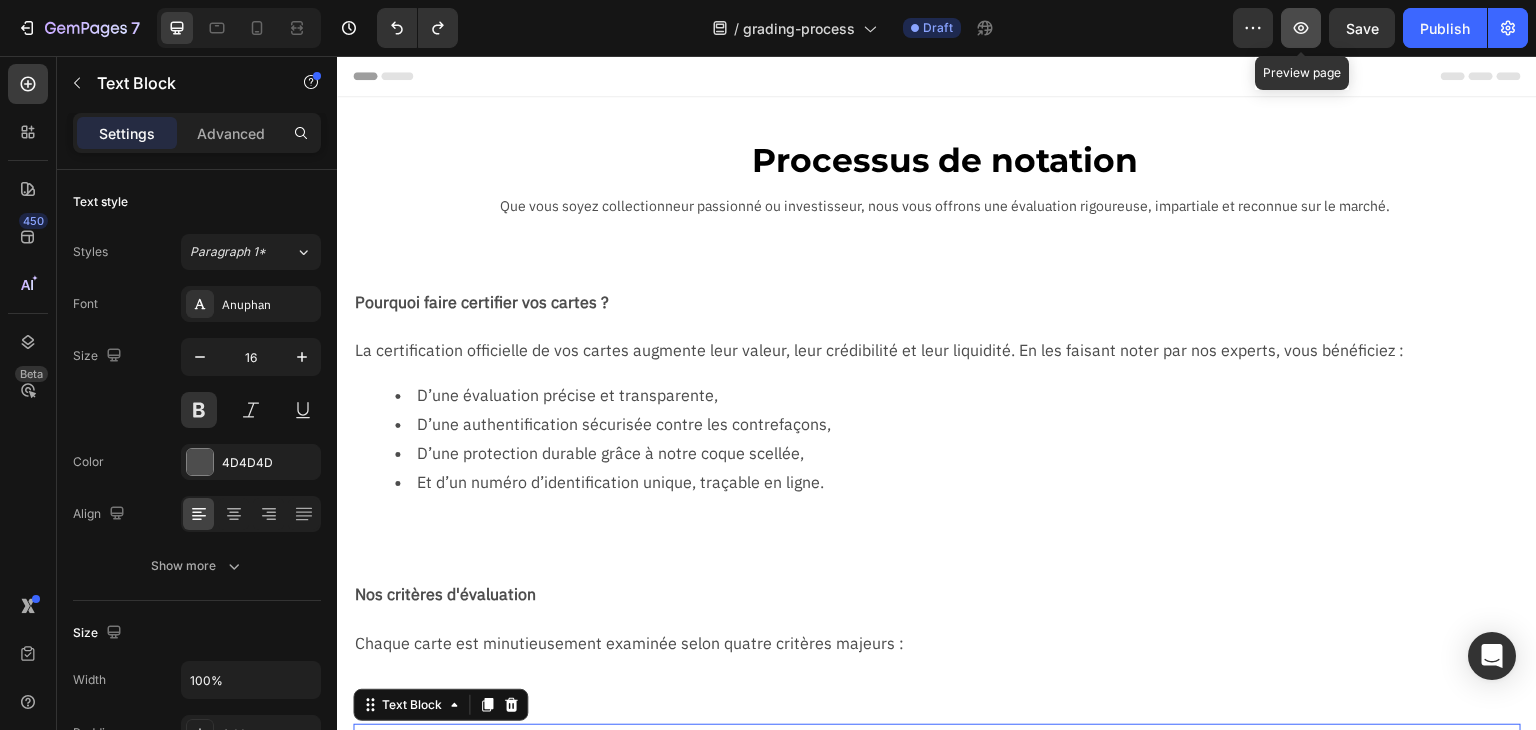 click 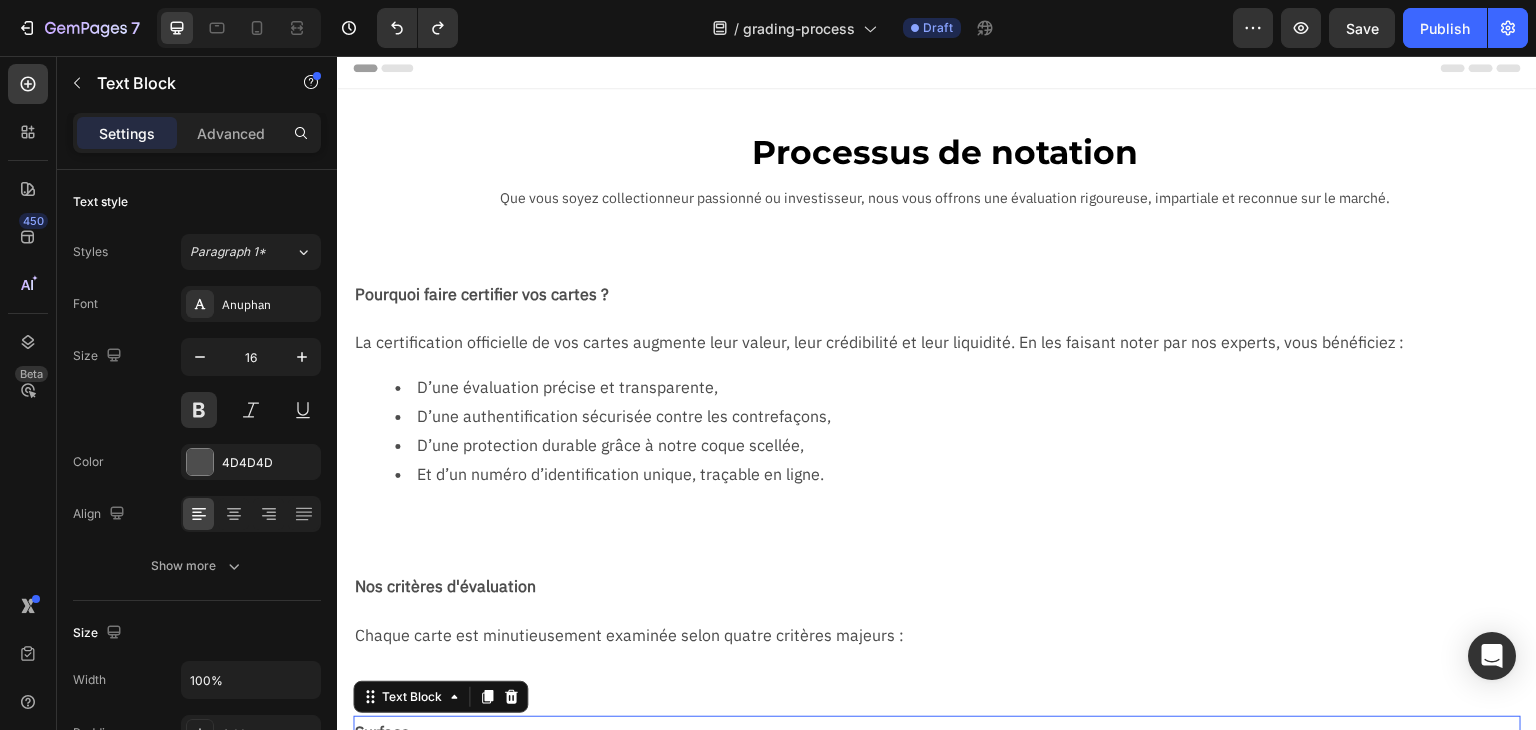scroll, scrollTop: 0, scrollLeft: 0, axis: both 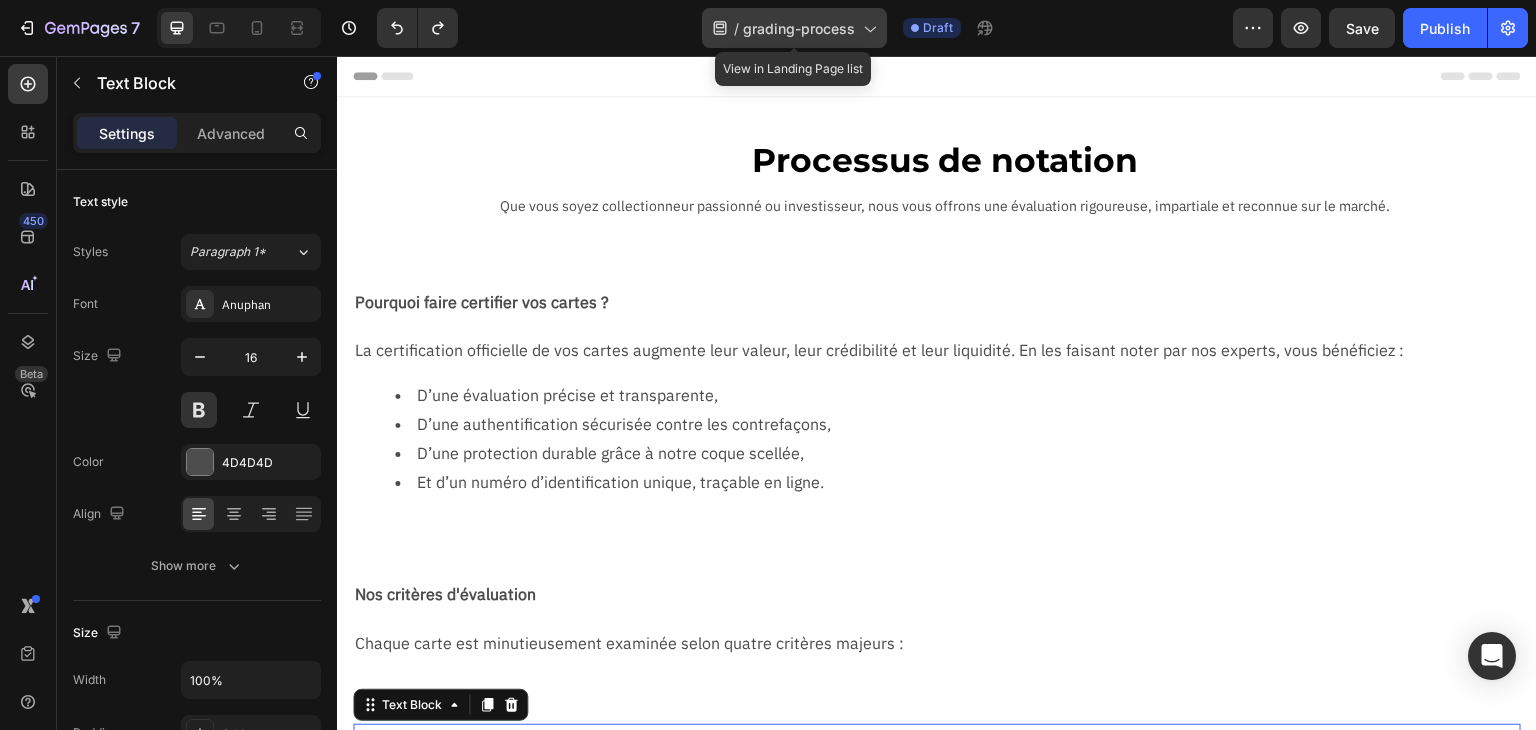 click on "grading-process" at bounding box center (799, 28) 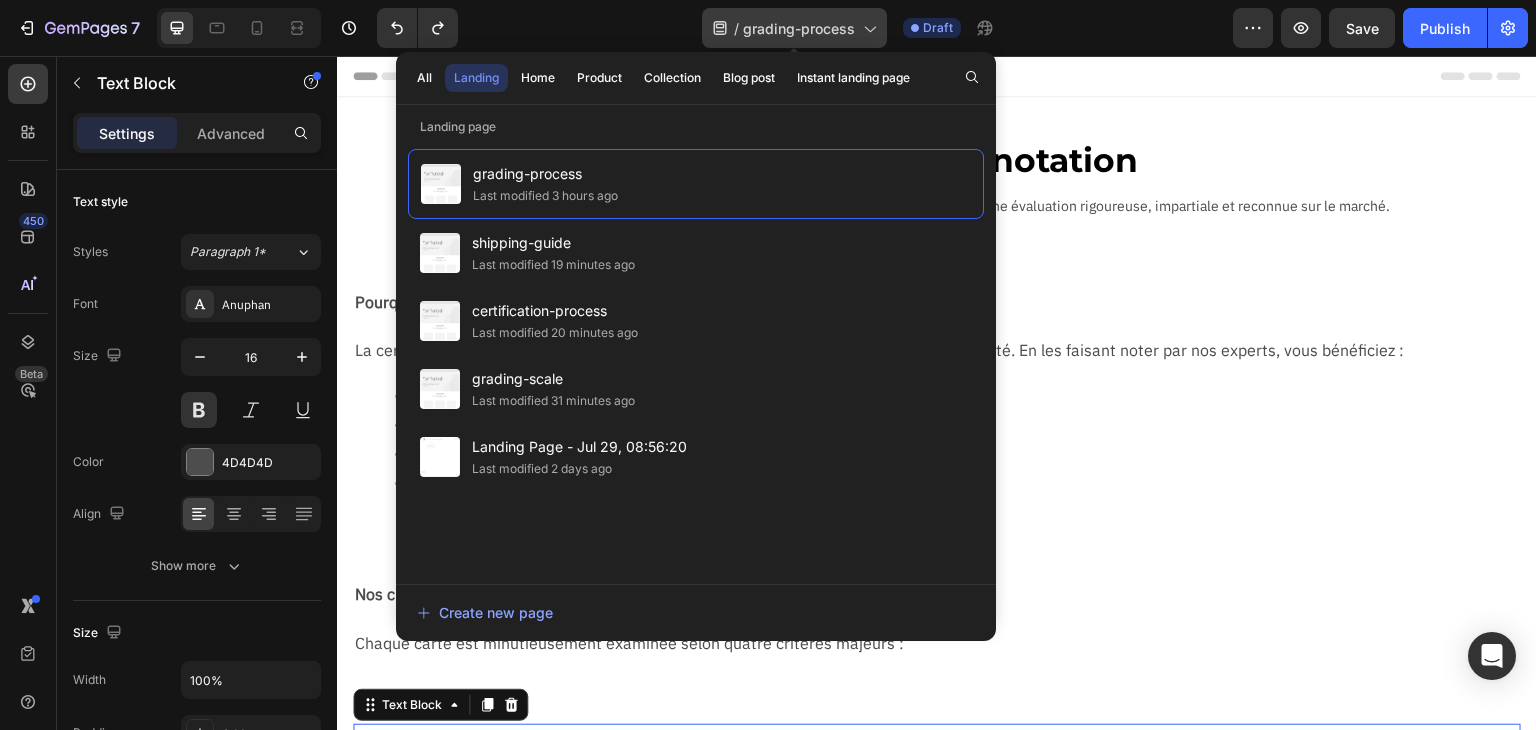 click on "grading-process" at bounding box center (799, 28) 